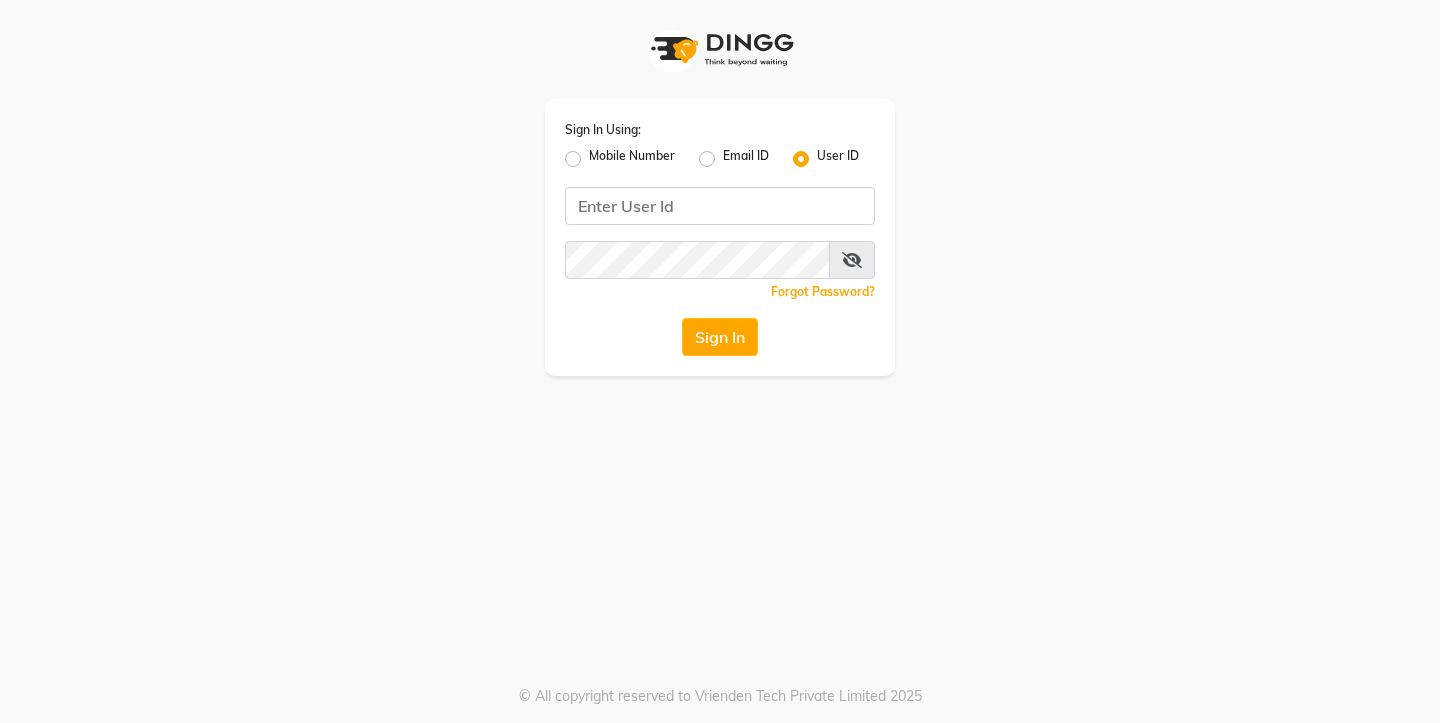 scroll, scrollTop: 0, scrollLeft: 0, axis: both 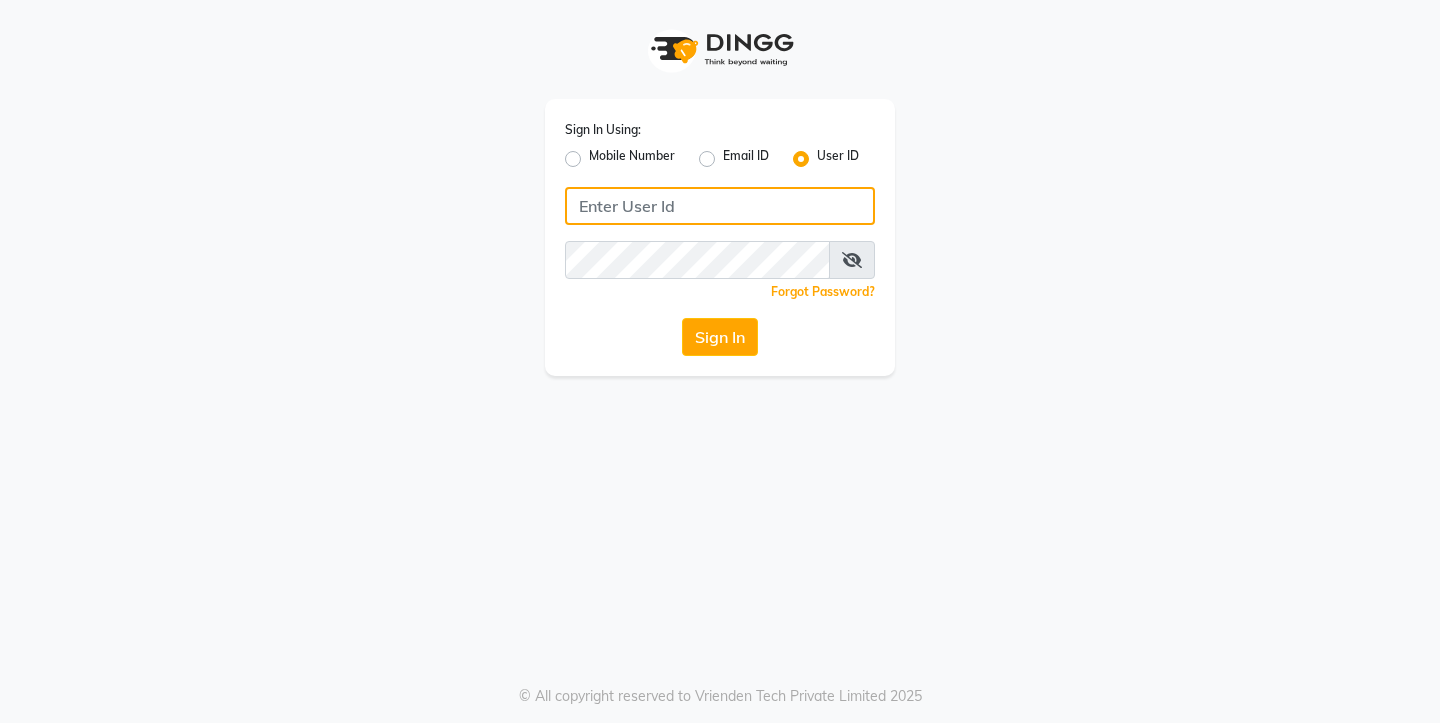 click 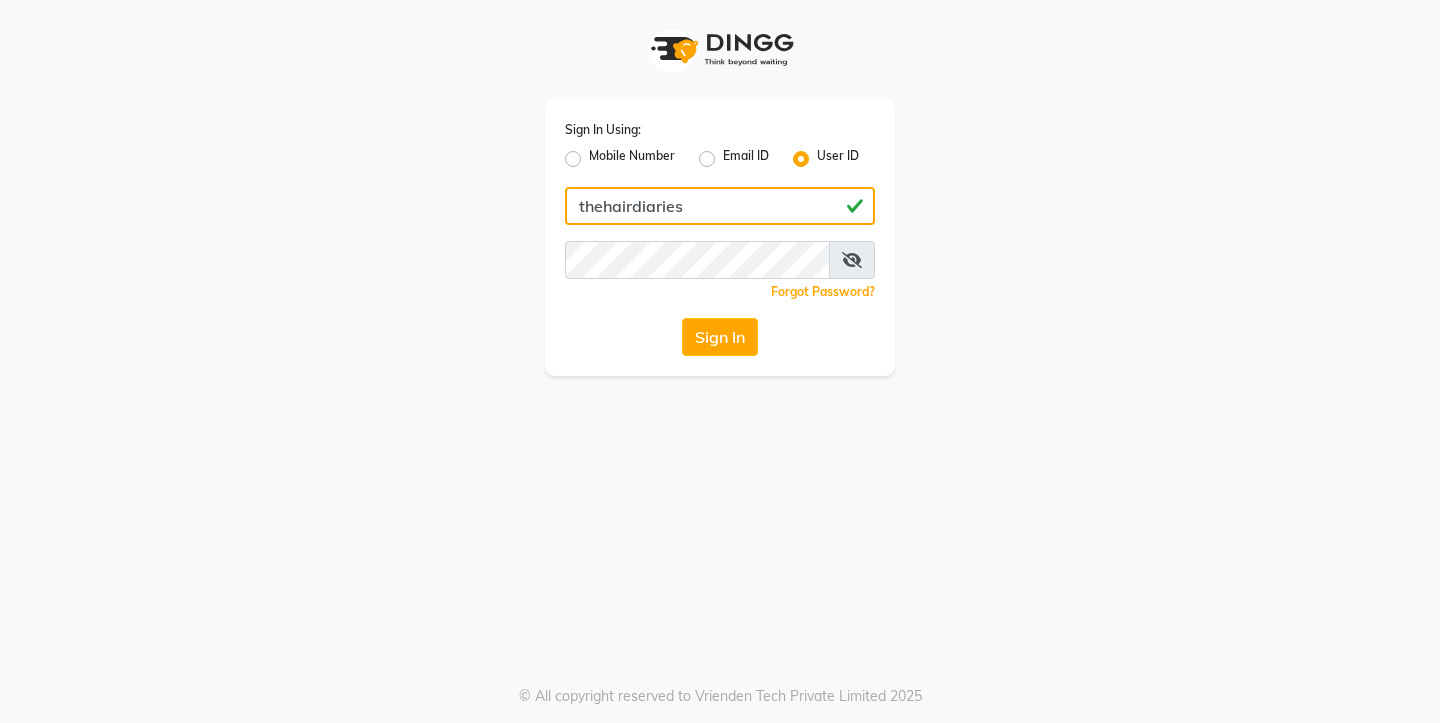 type on "thehairdiaries" 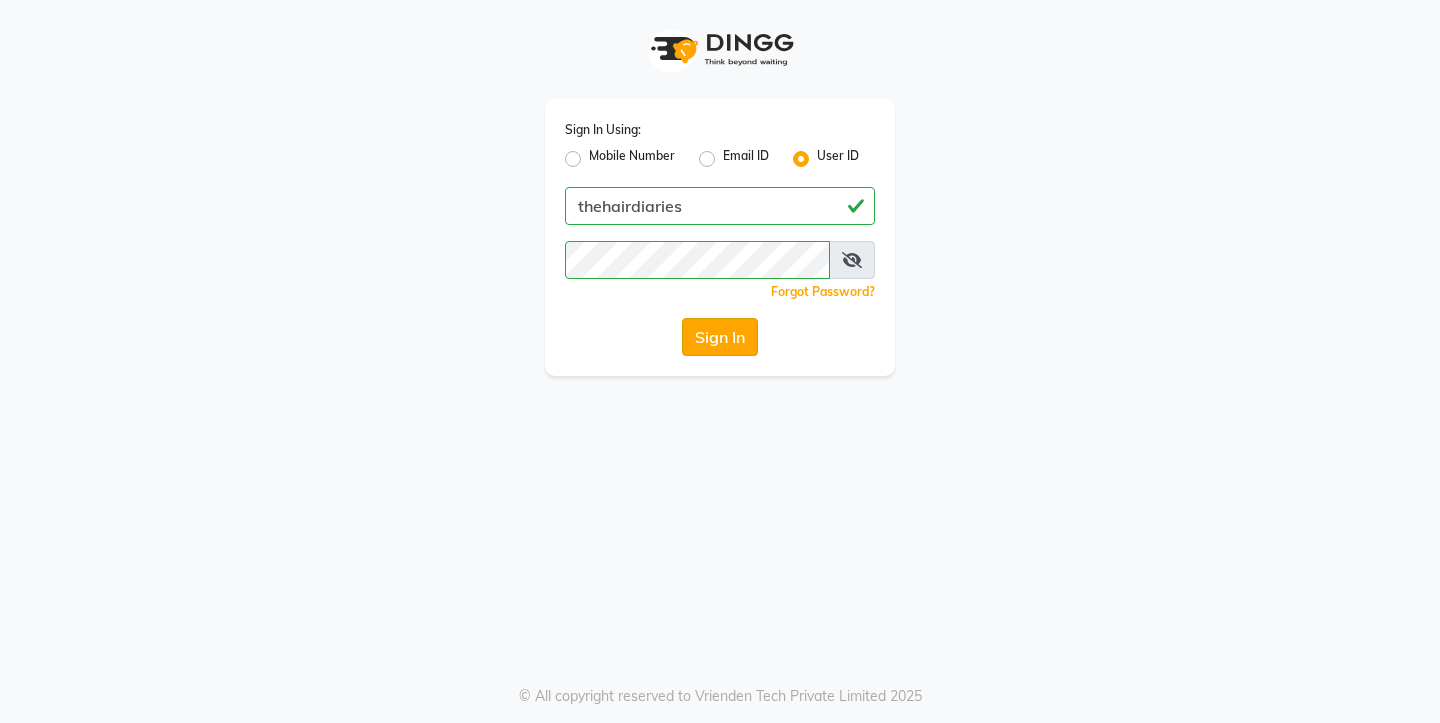 click on "Sign In" 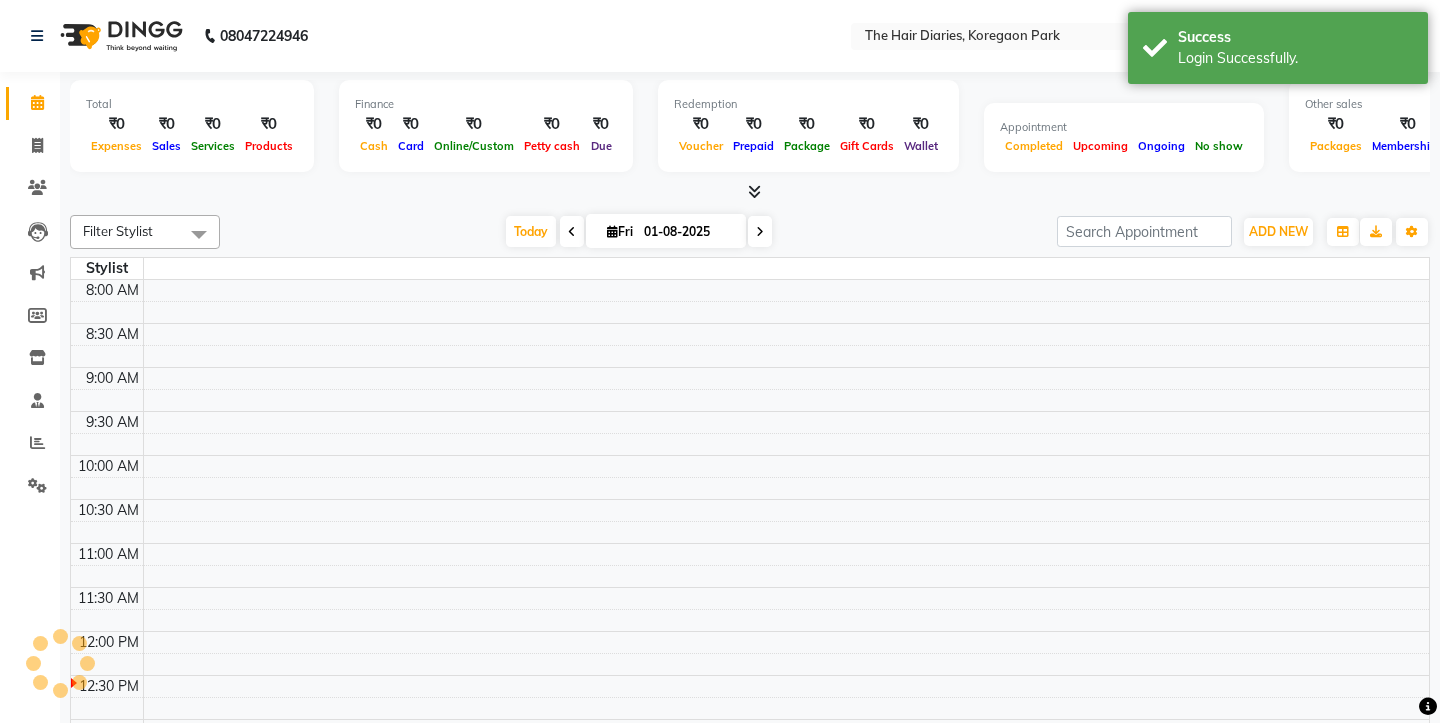 select on "en" 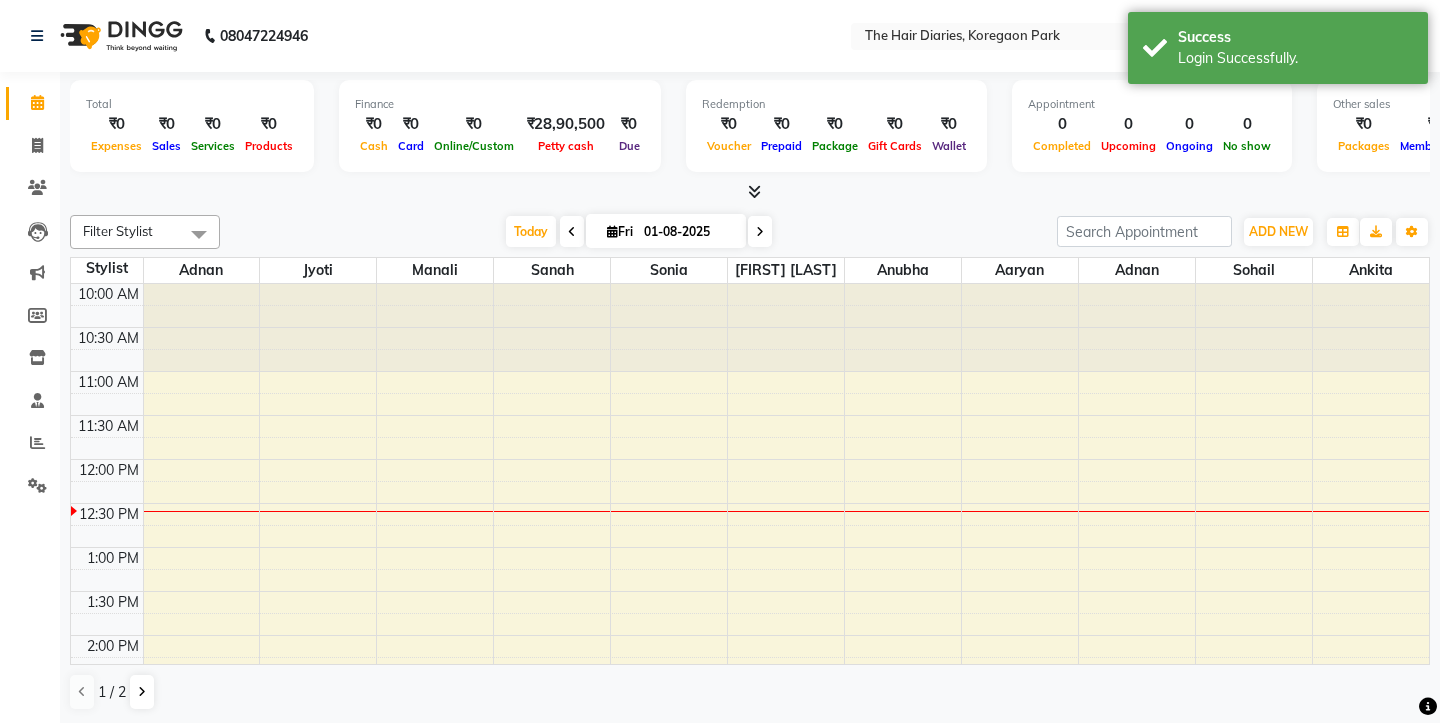 scroll, scrollTop: 0, scrollLeft: 0, axis: both 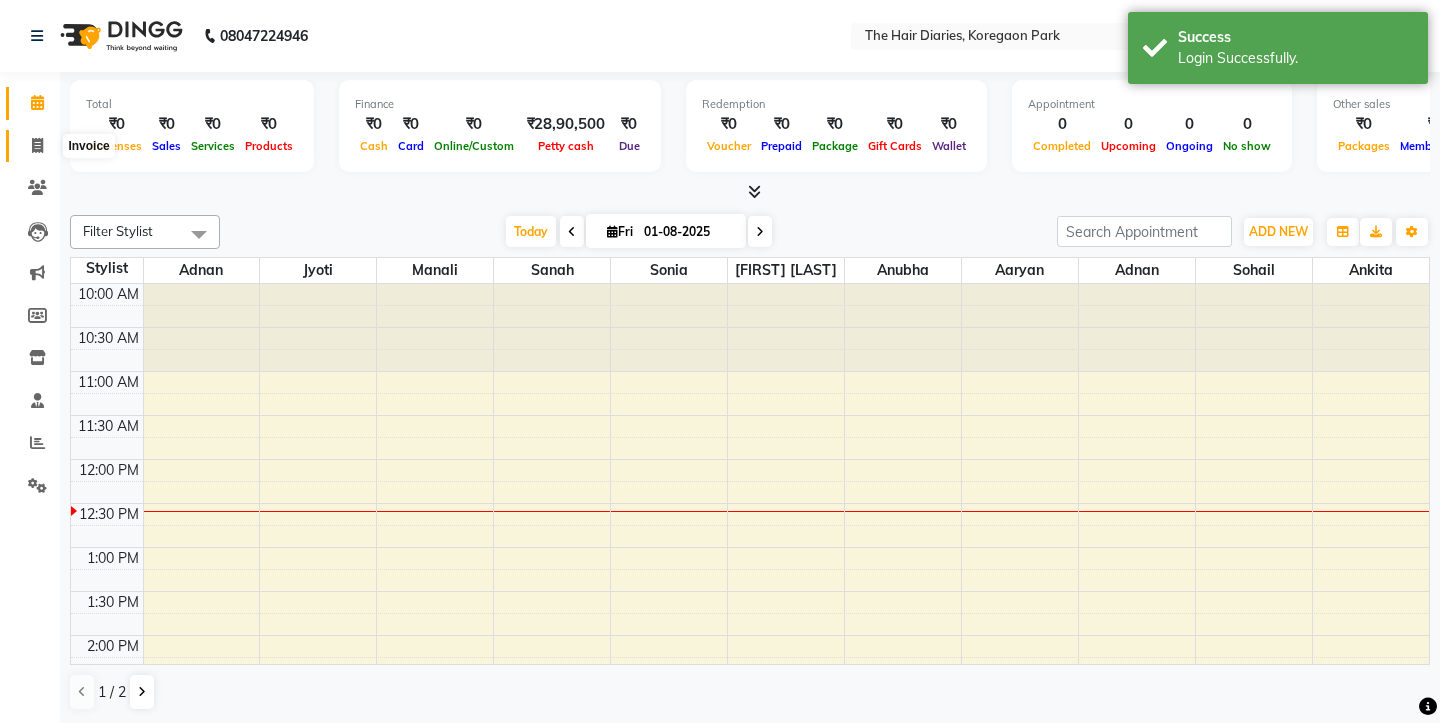 click 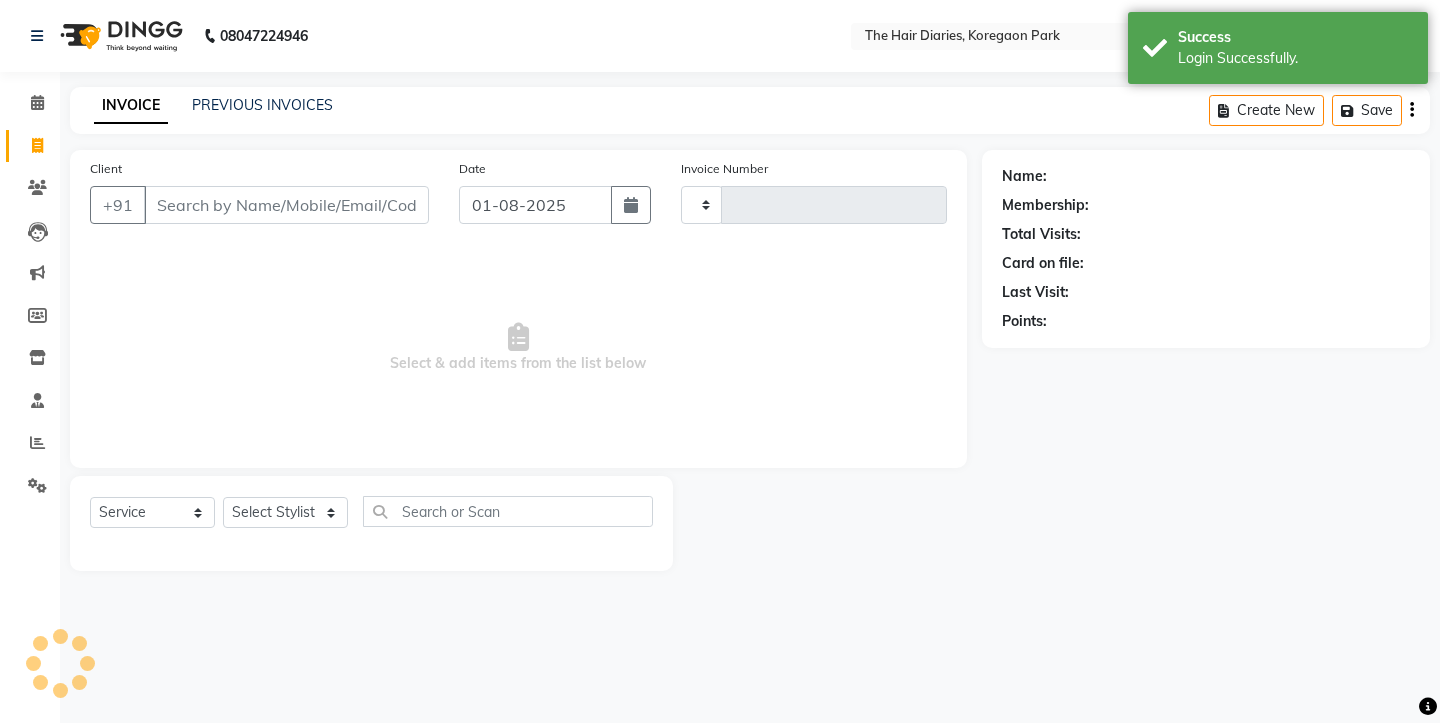 type on "0603" 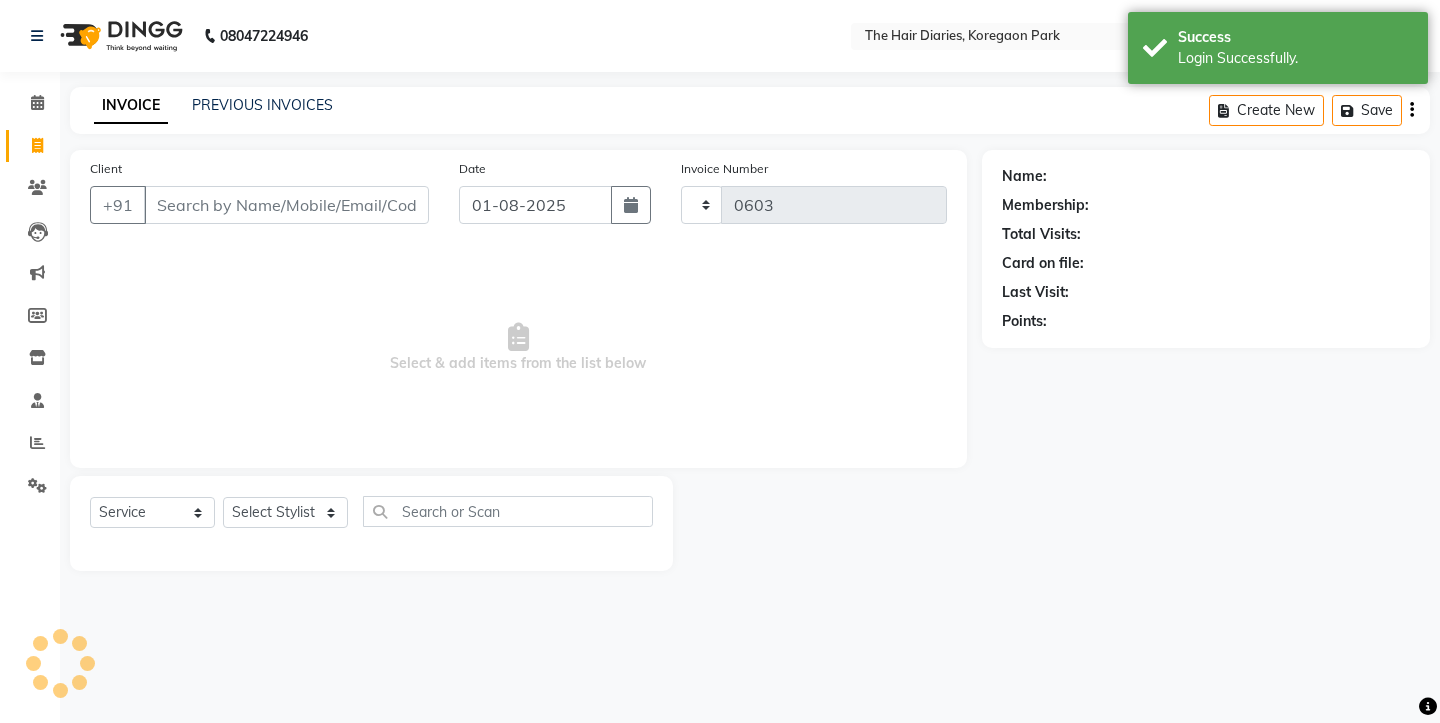 select on "782" 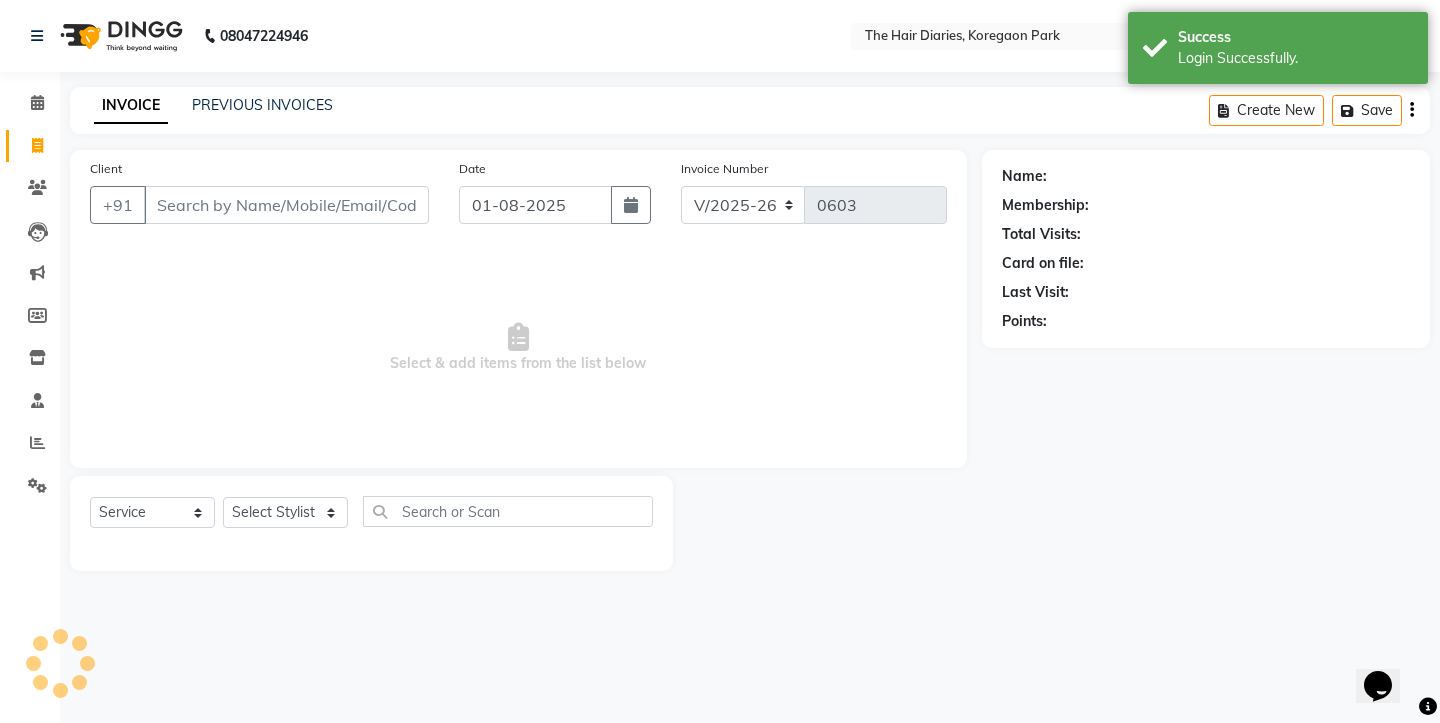 scroll, scrollTop: 0, scrollLeft: 0, axis: both 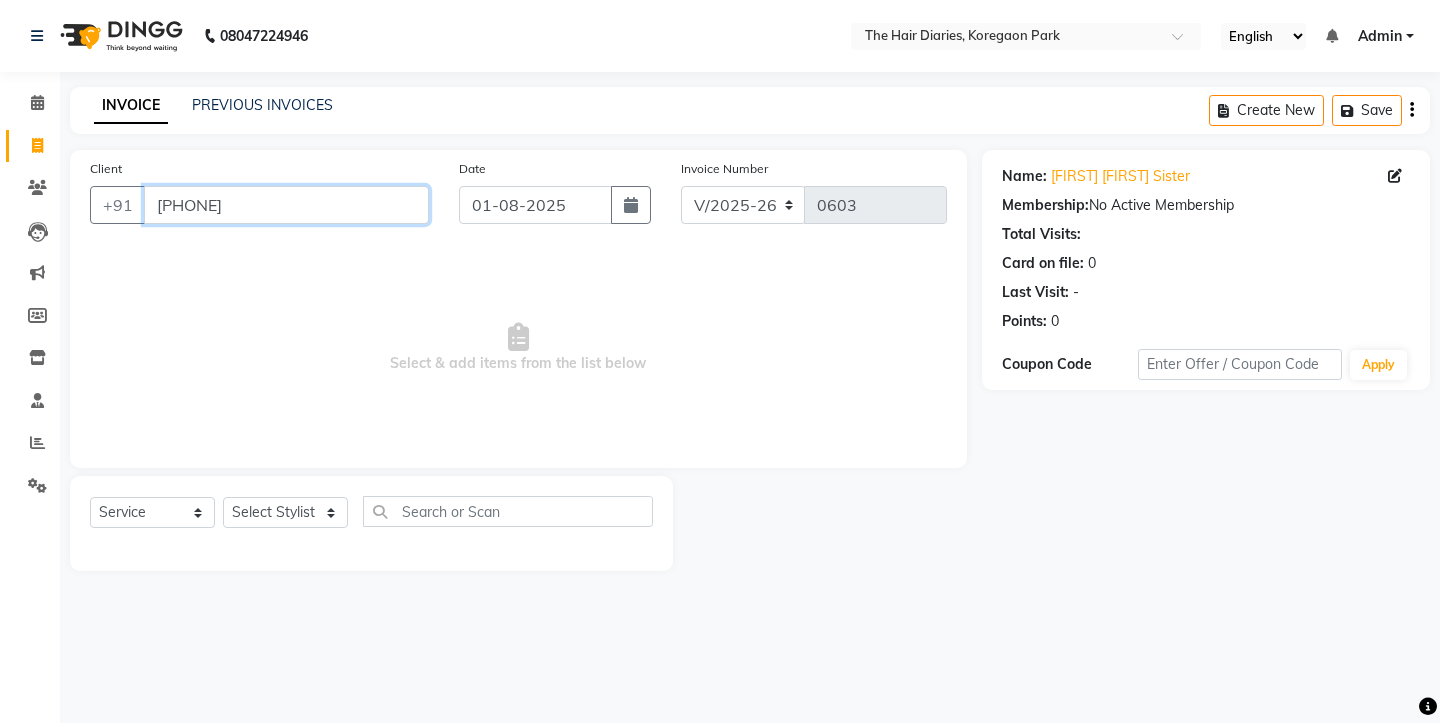 click on "[PHONE]" at bounding box center [286, 205] 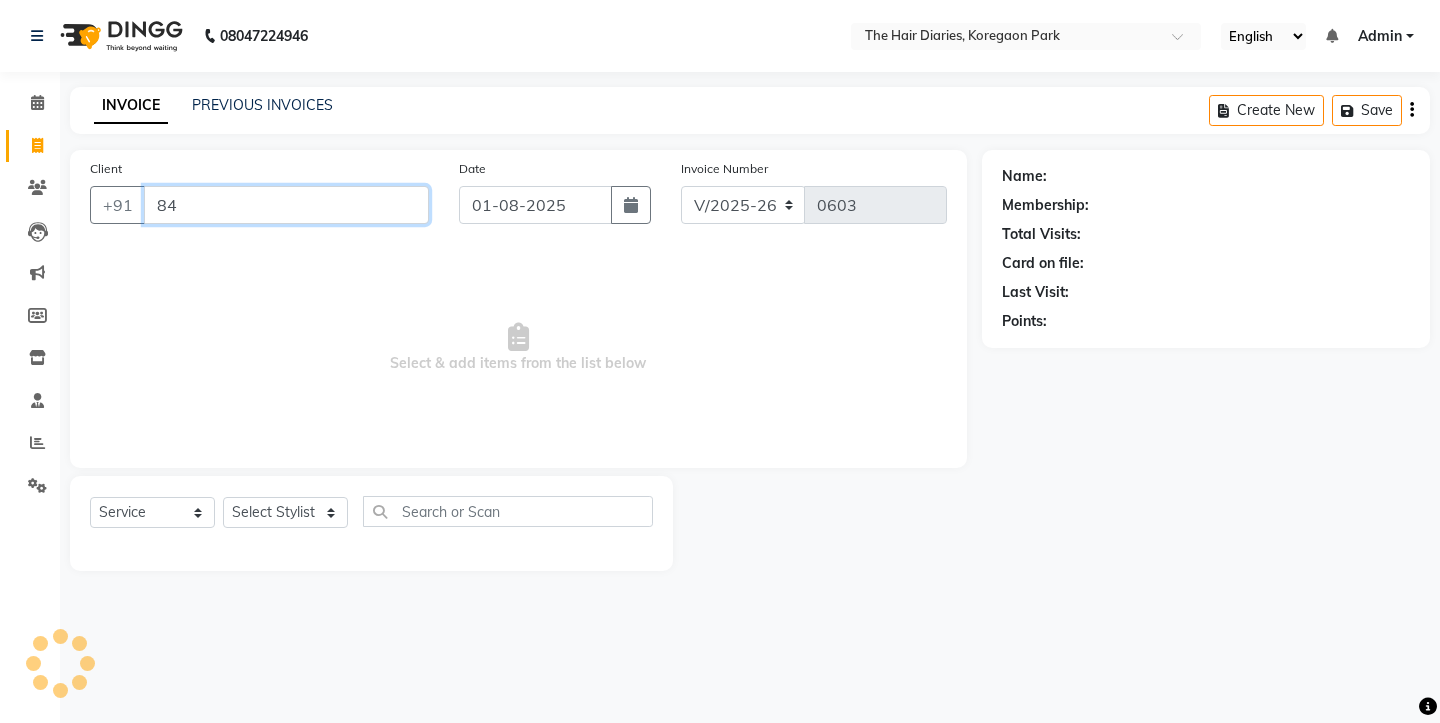 type on "8" 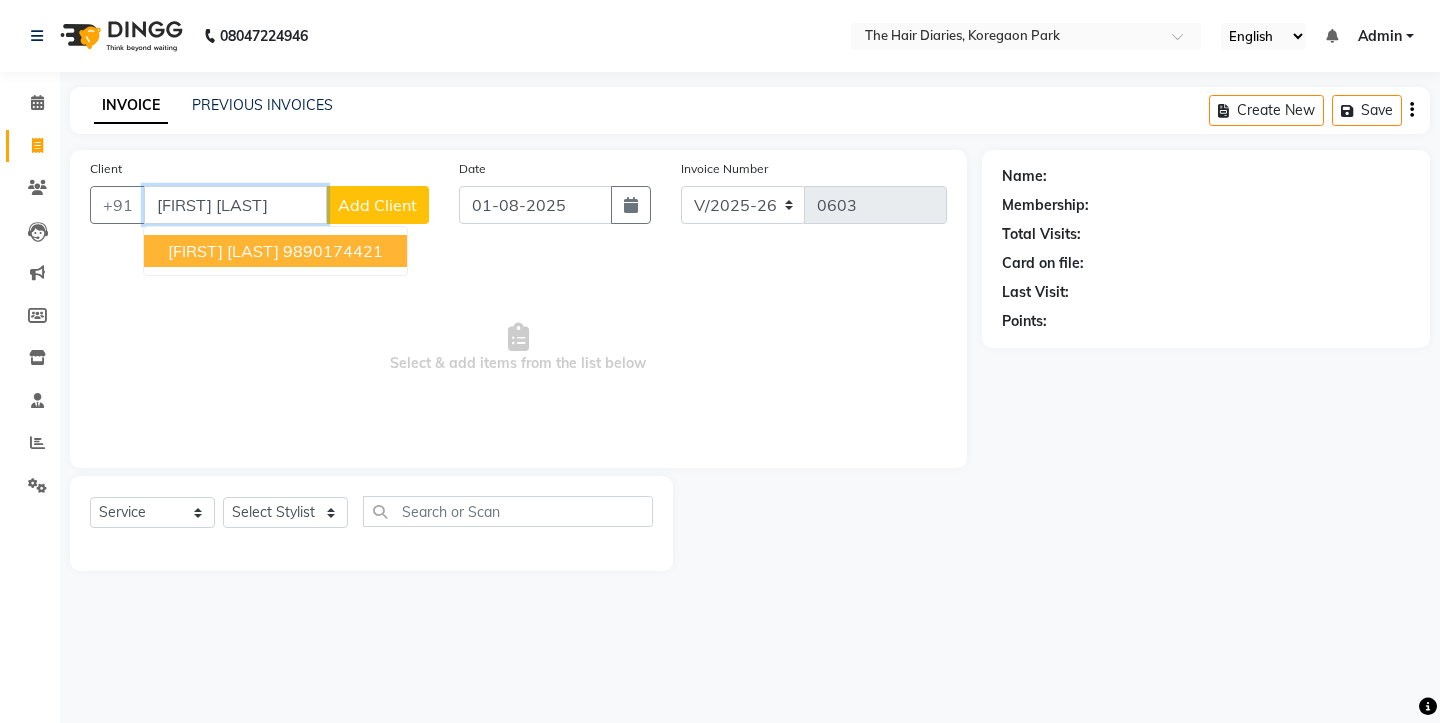 click on "[FIRST] [LAST]" at bounding box center [223, 251] 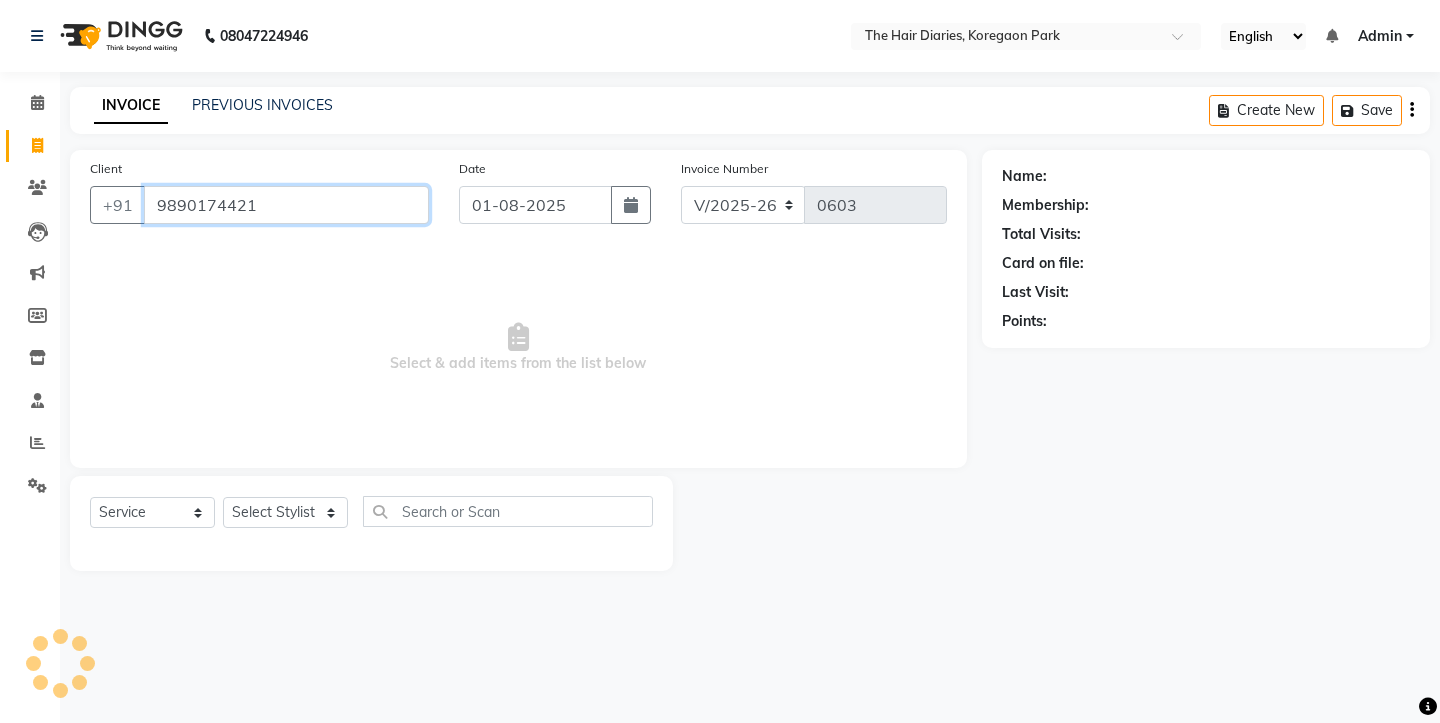 type on "9890174421" 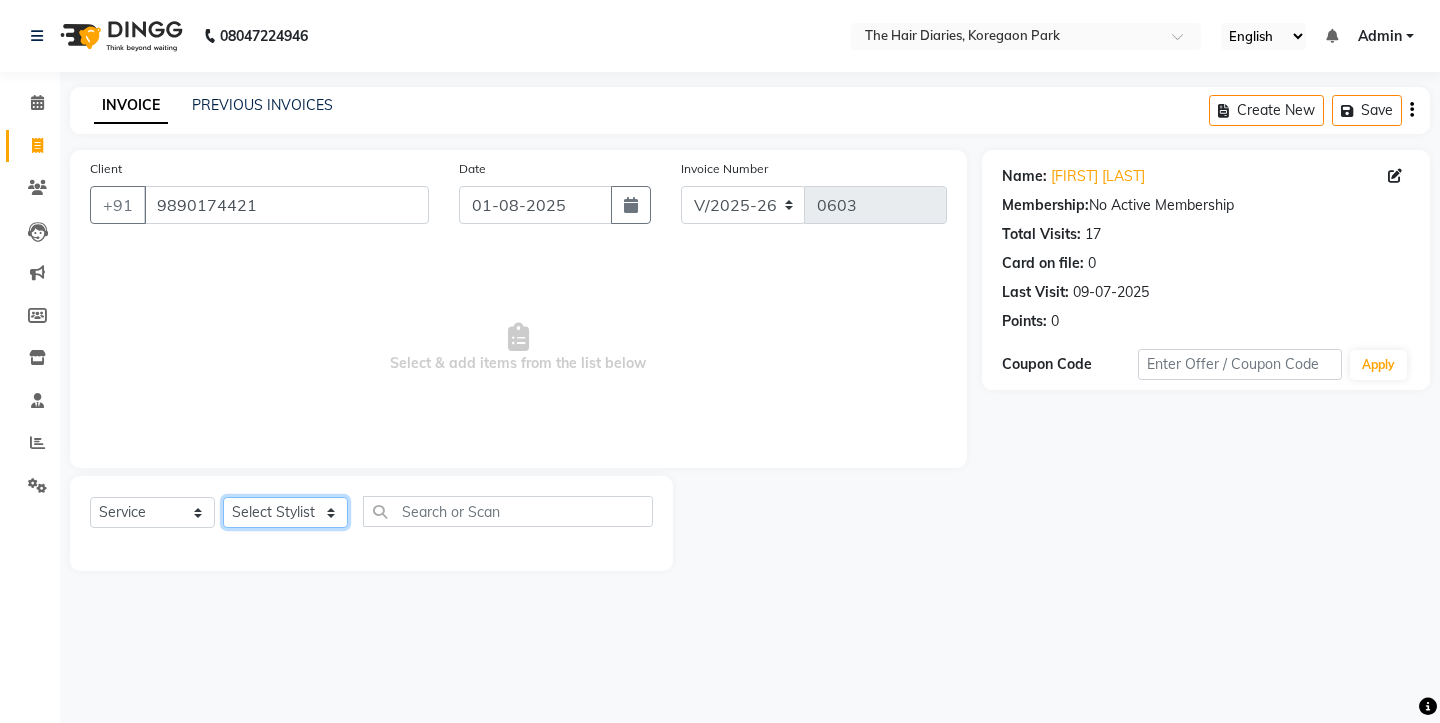 click on "Select Stylist Aaryan Adnan Adnan Ankita Anubha Jyoti  Lalita Manali  Maneger Nazlin Jeena Sanah  Sohail Sonia  Surbhi Thakkur Vidya Wasim" 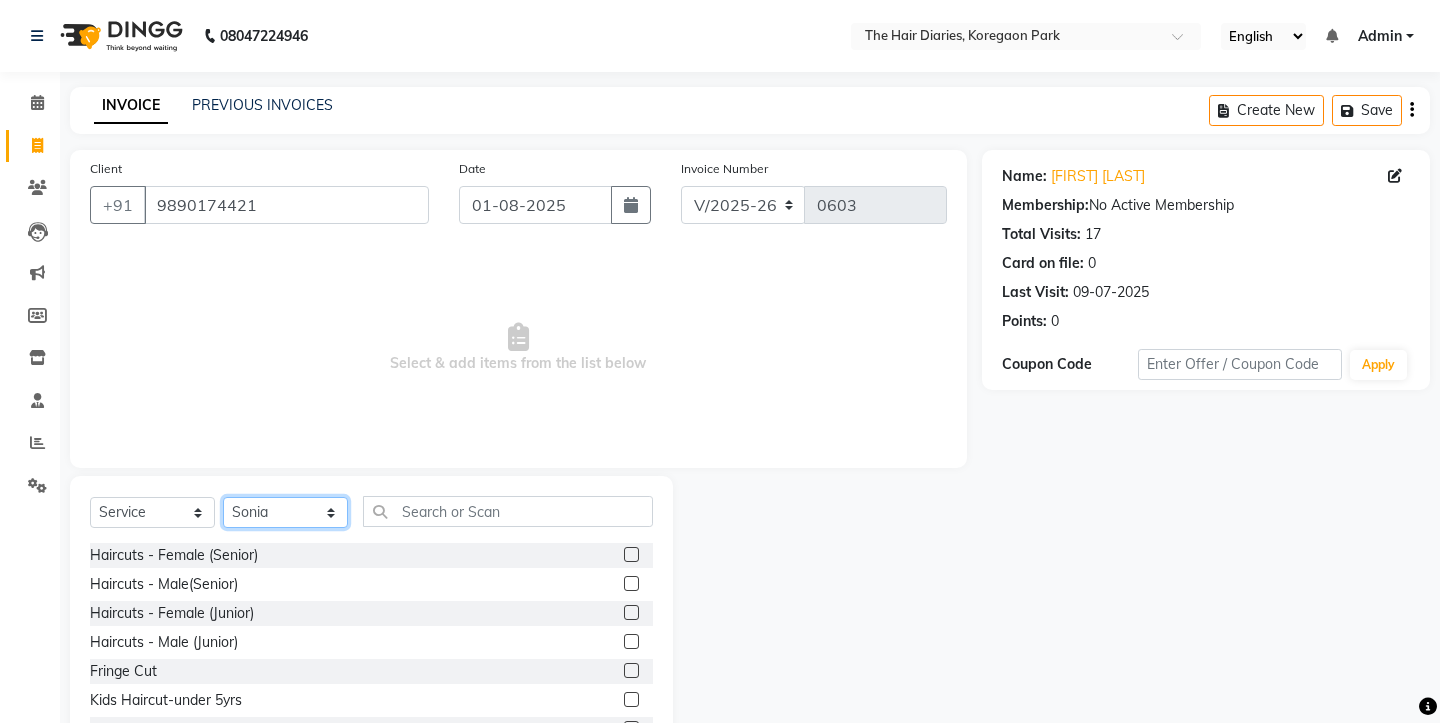 click on "Select Stylist Aaryan Adnan Adnan Ankita Anubha Jyoti  Lalita Manali  Maneger Nazlin Jeena Sanah  Sohail Sonia  Surbhi Thakkur Vidya Wasim" 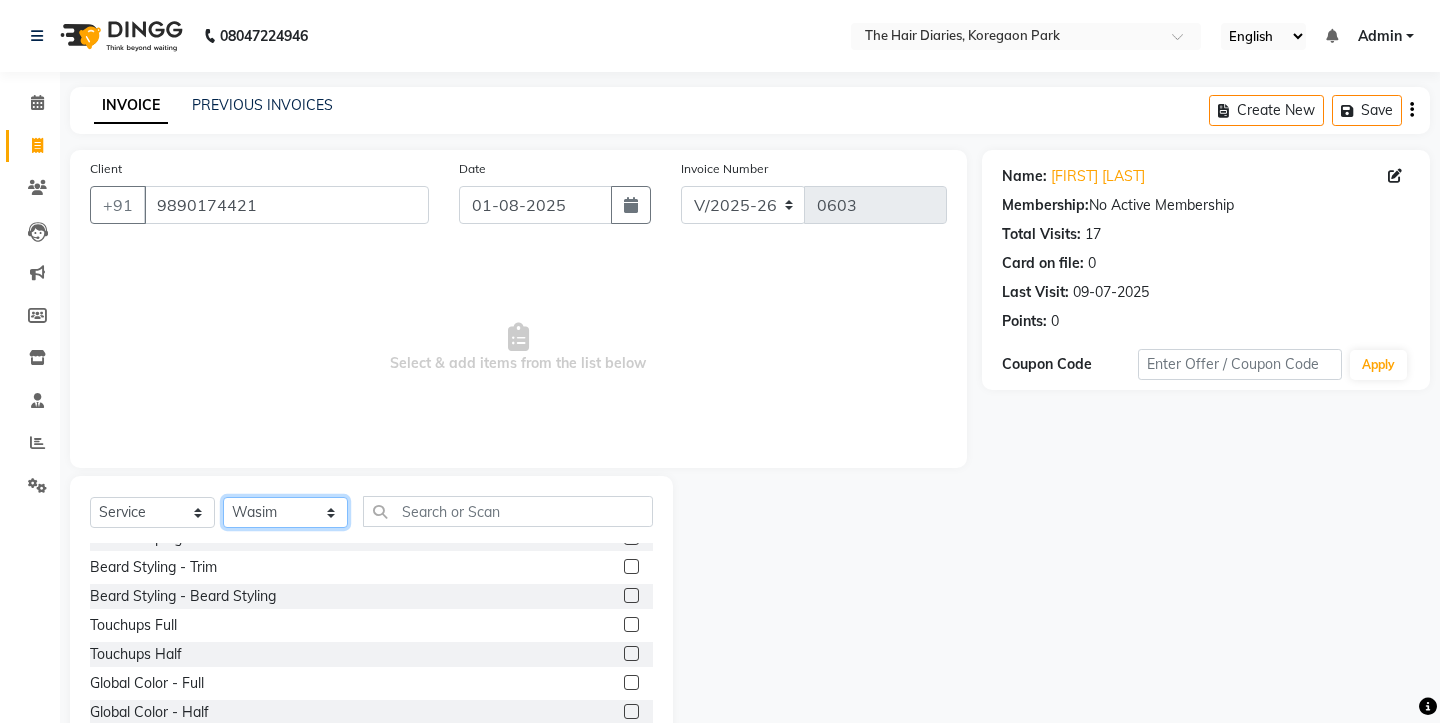 scroll, scrollTop: 482, scrollLeft: 0, axis: vertical 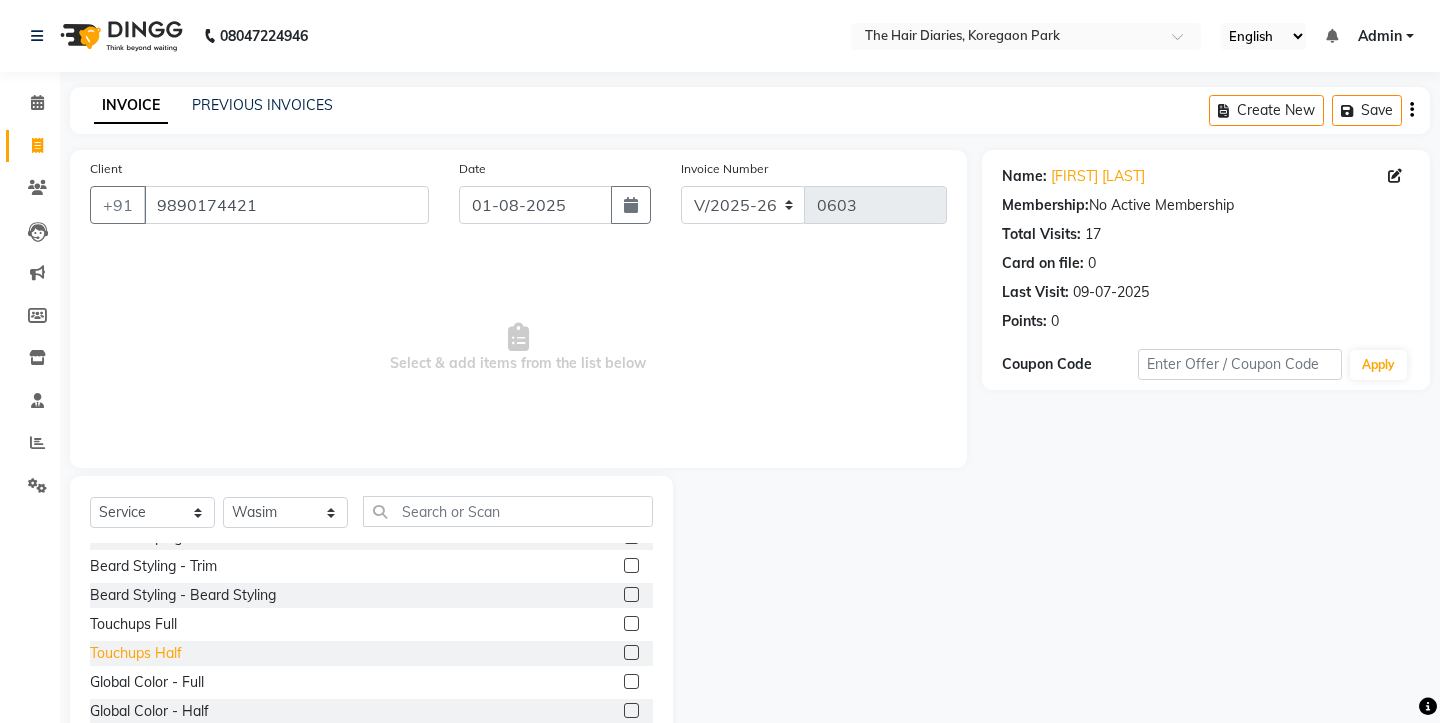 click on "Touchups Half" 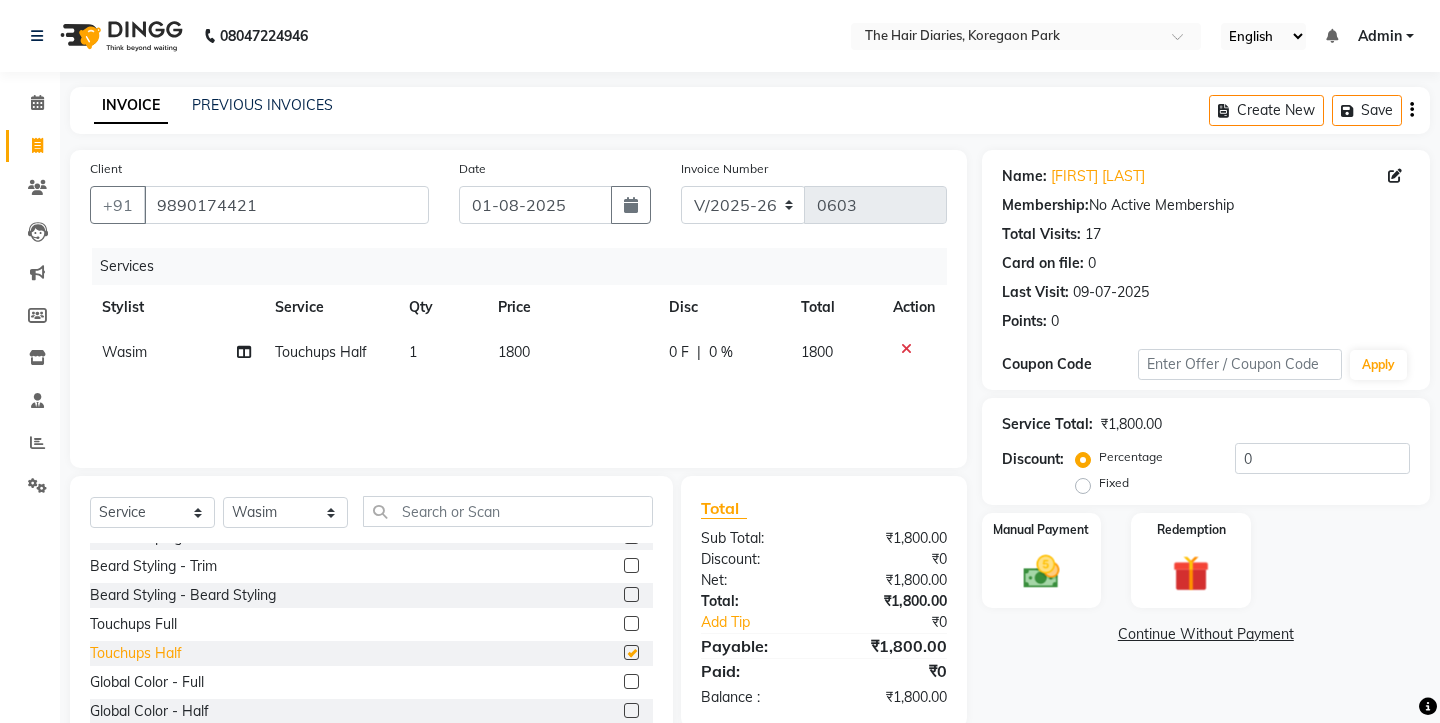 checkbox on "false" 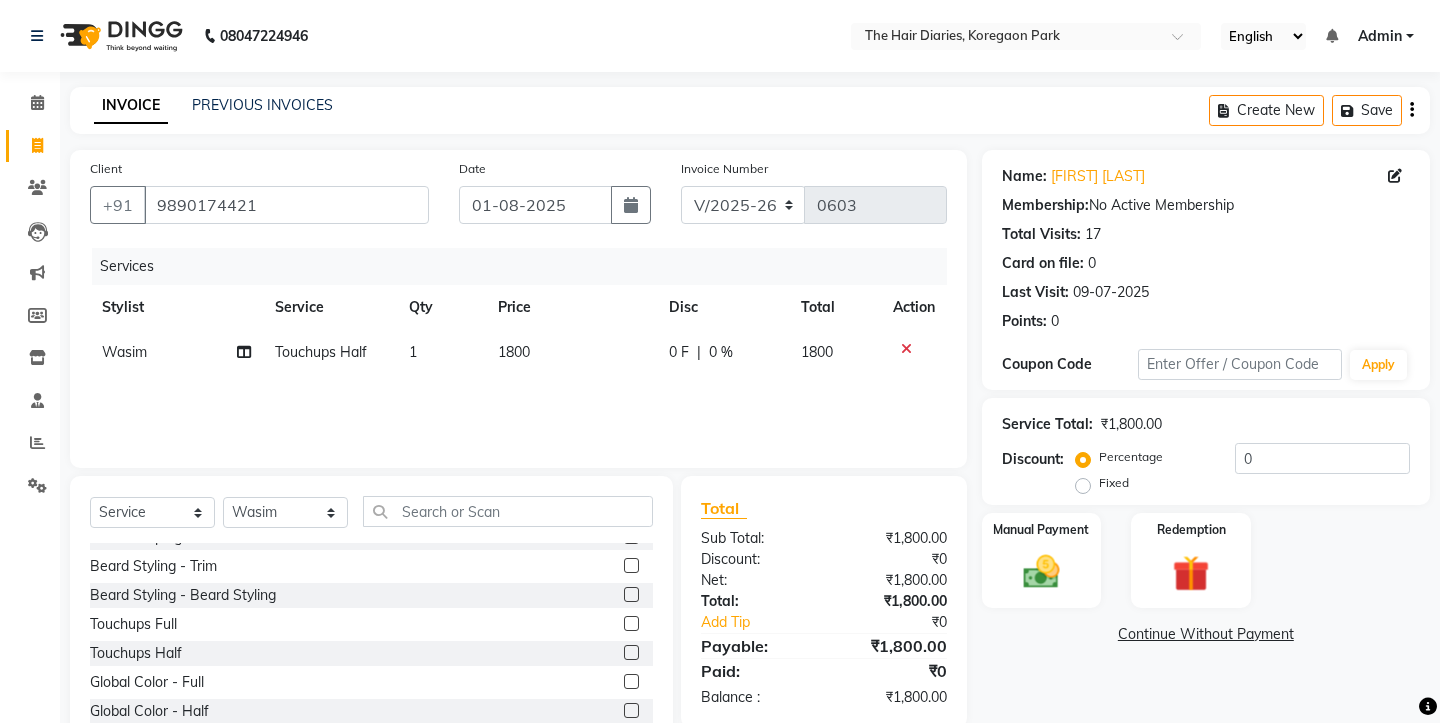 click on "1800" 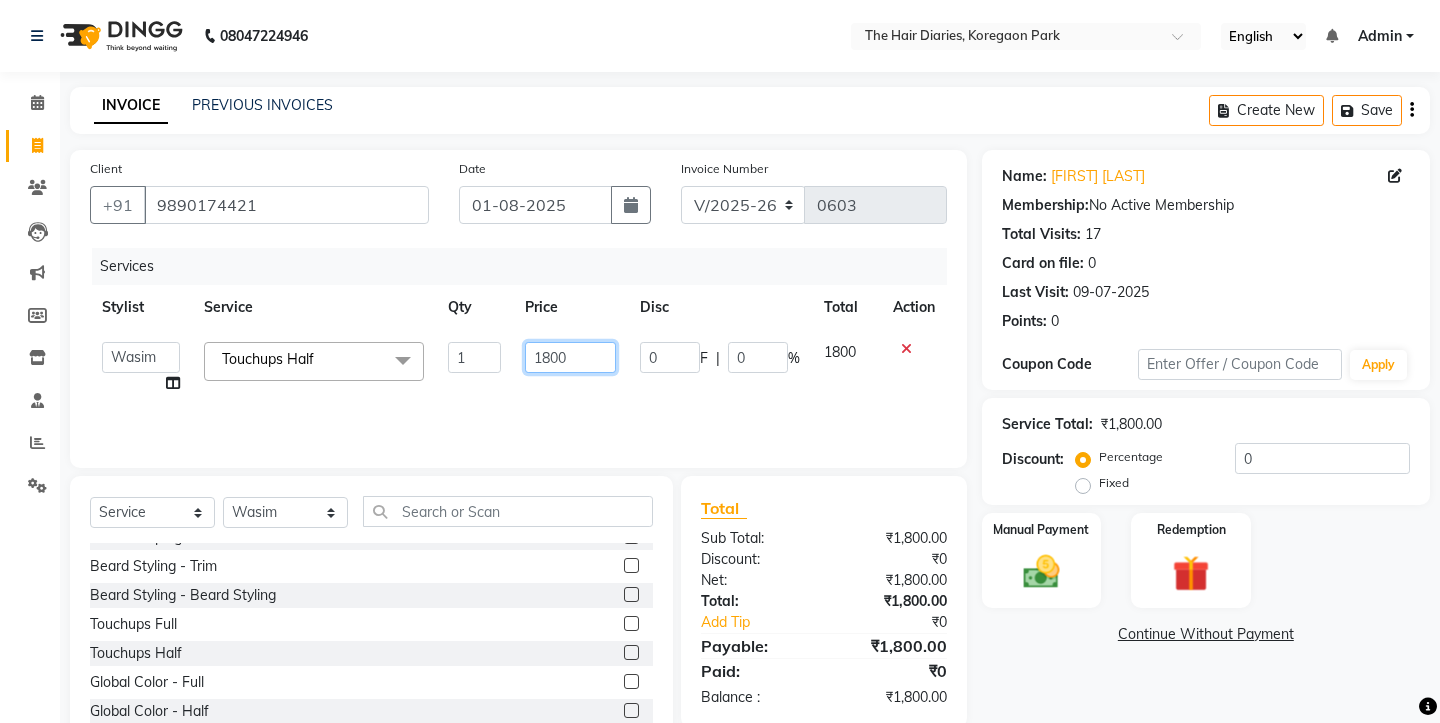 click on "1800" 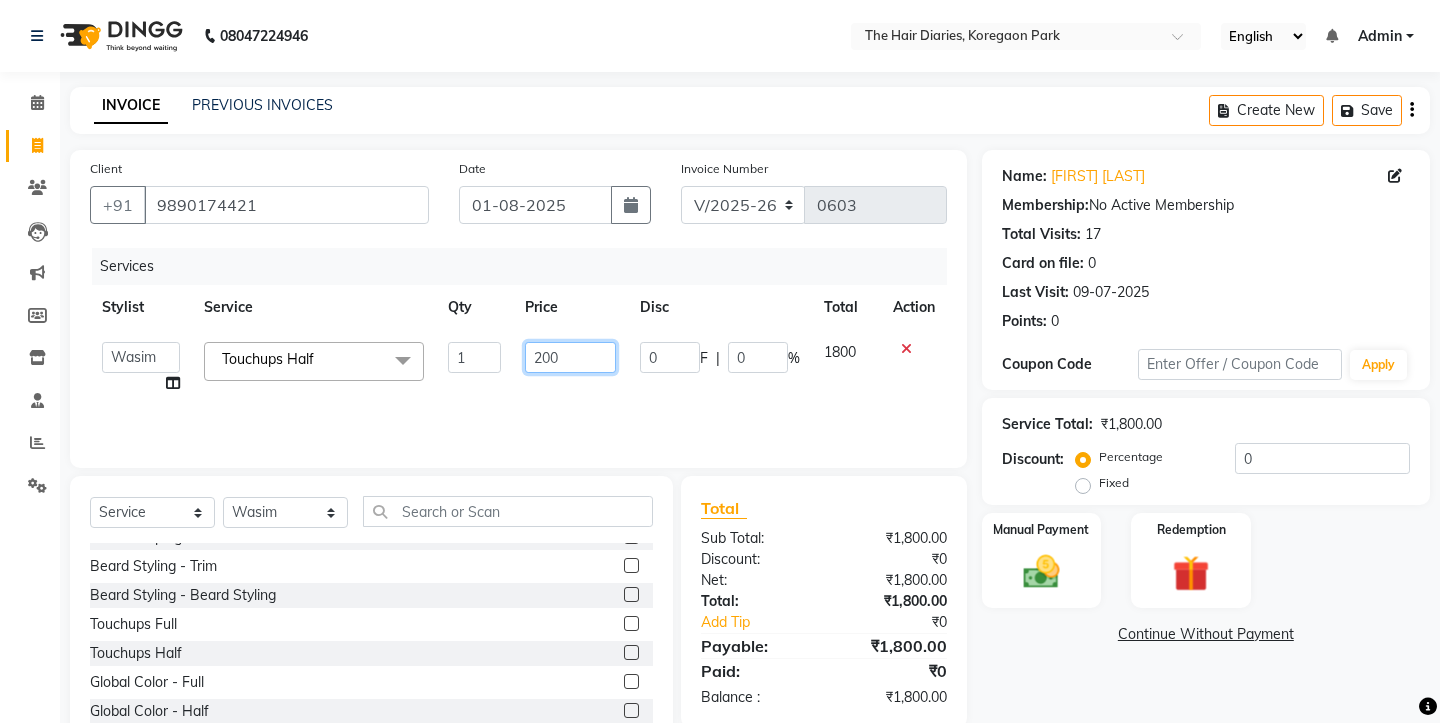 type on "2000" 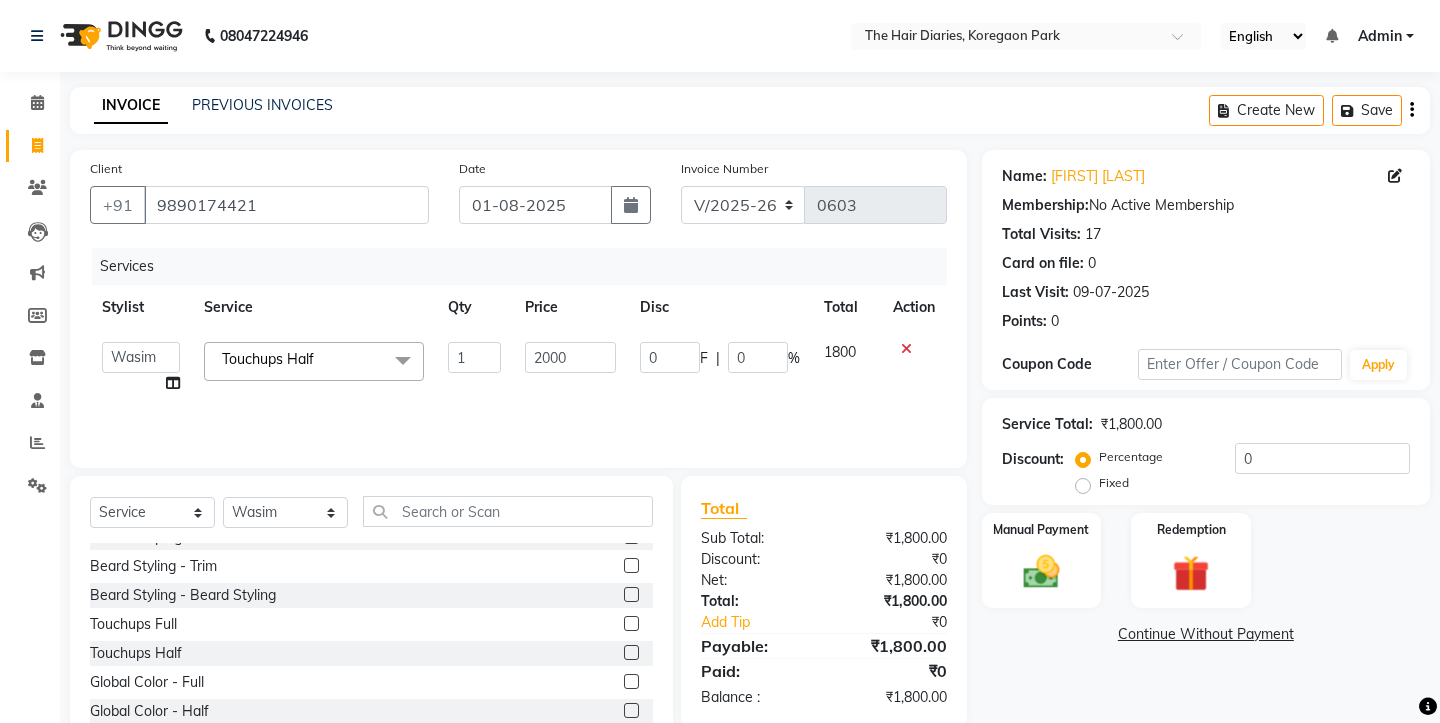 click on "Services Stylist Service Qty Price Disc Total Action  [FIRST]   [FIRST]   [FIRST]   [FIRST]   [FIRST]   [FIRST]    [FIRST]   [FIRST]    [FIRST]   [FIRST] [FIRST]   [FIRST]    [FIRST]   [FIRST]    [FIRST]   [FIRST]   [FIRST]   [FIRST]   [FIRST]   [FIRST]  Touchups Half  x Haircuts - Female (Senior) Haircuts - Male(Senior) Haircuts - Female (Junior) Haircuts - Male (Junior) Fringe Cut Kids Haircut-under 5yrs Hair trim Hair Fading Gents Haircuts  (Male) Haircut -Male (Junior old) Shampoo - Shampoo Extension wash Styling - Blowdry Styling - Curls Styling - Crimp Styling - Gents Style Saree Draping Beard Styling - Trim Beard Styling - Beard Styling Touchups Full  Touchups Half Global Color - Full Global Color - Half Toning Highlights - Full Highlights - 3/4Th Highlights - Half Low Lights Highlights And Global Balayage - Full Balayage - Half Balayage - Front Treatments - Fringe(Botox) Treatments - Crown (Botox) Treatments - Full (Botox) Treatments - Male Top (Botox) Treatments - Full (Backwastreatment) Treatments - Full (Filller) Milkshake spa Sos Sara K 1 0" 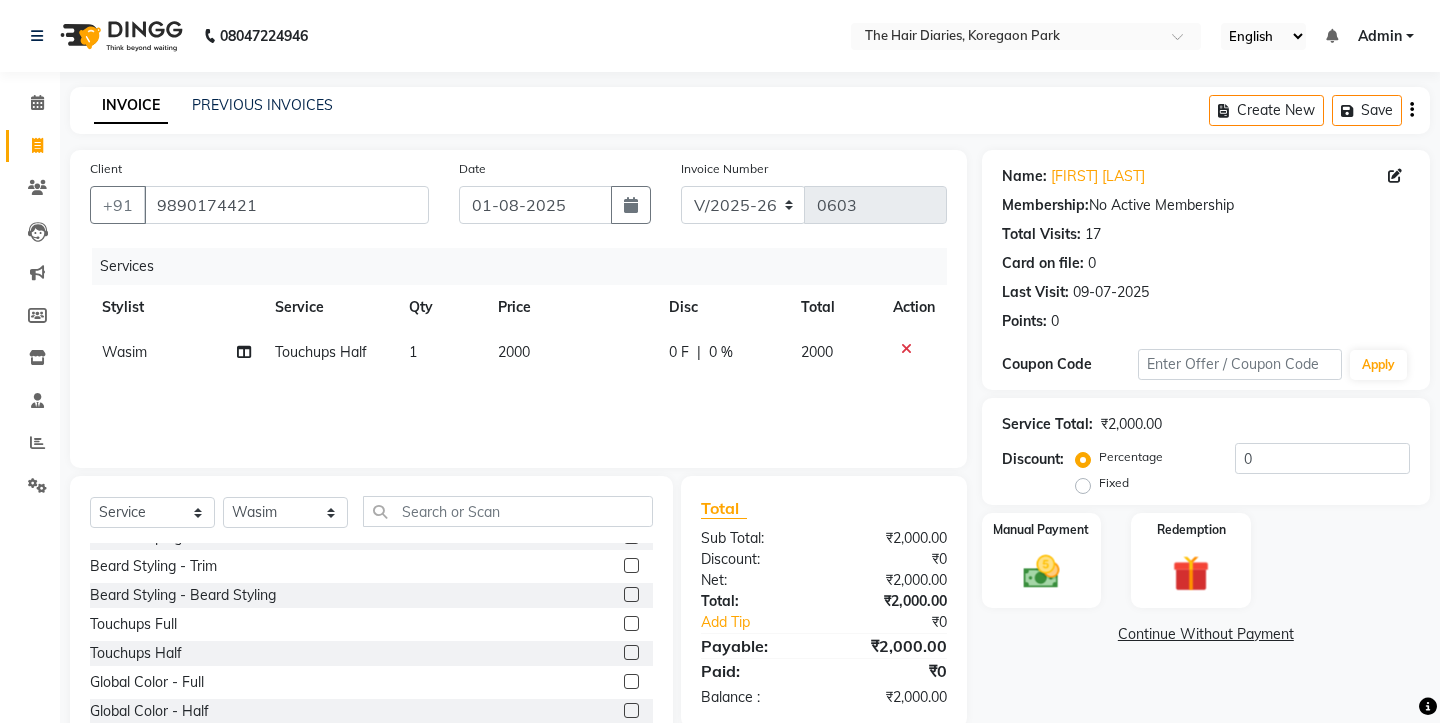 click on "Touchups Half" 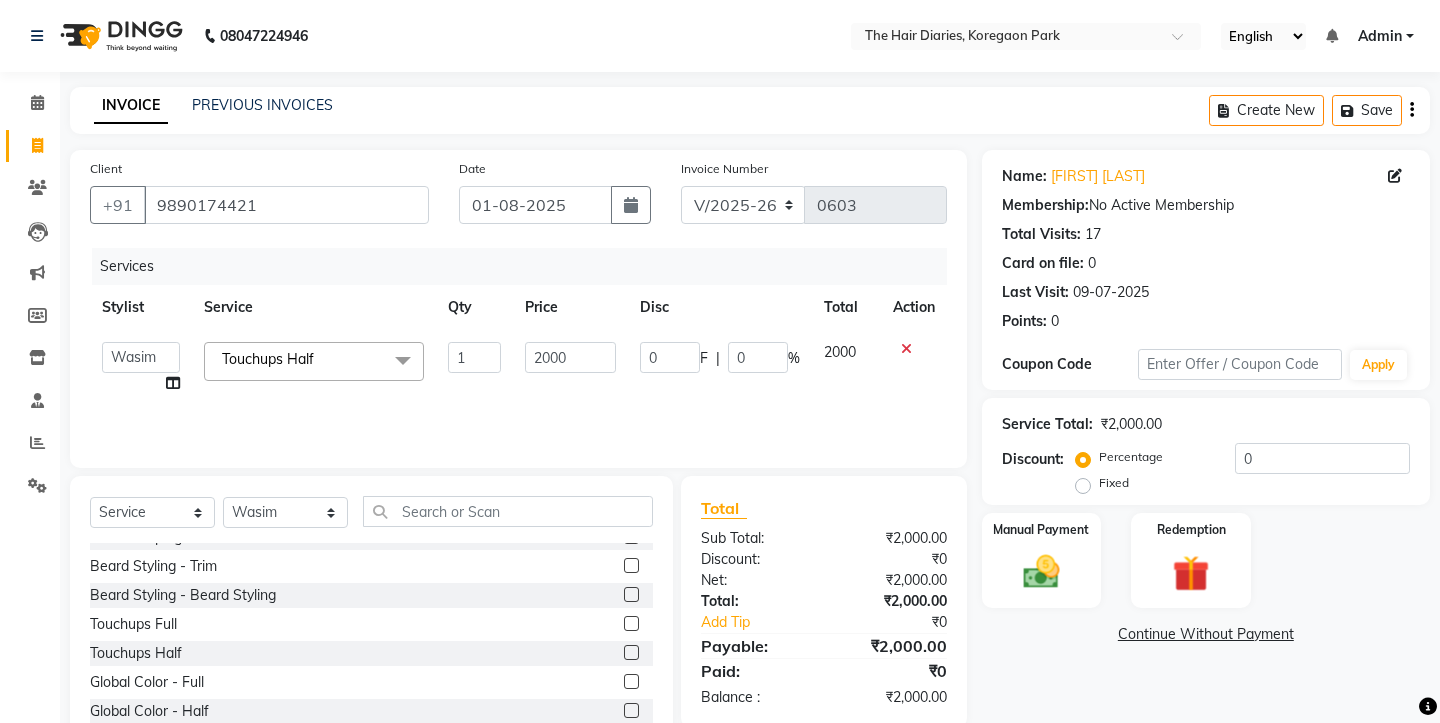 click 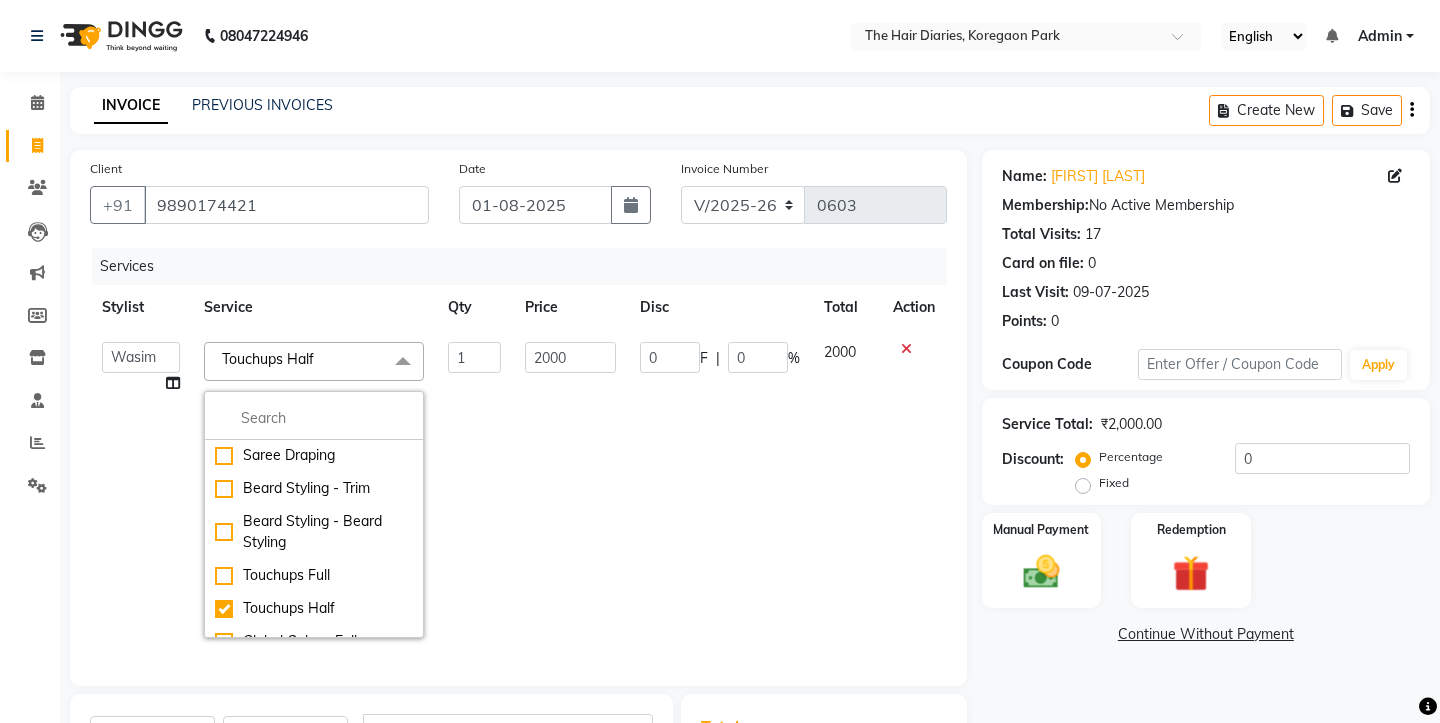 scroll, scrollTop: 534, scrollLeft: 0, axis: vertical 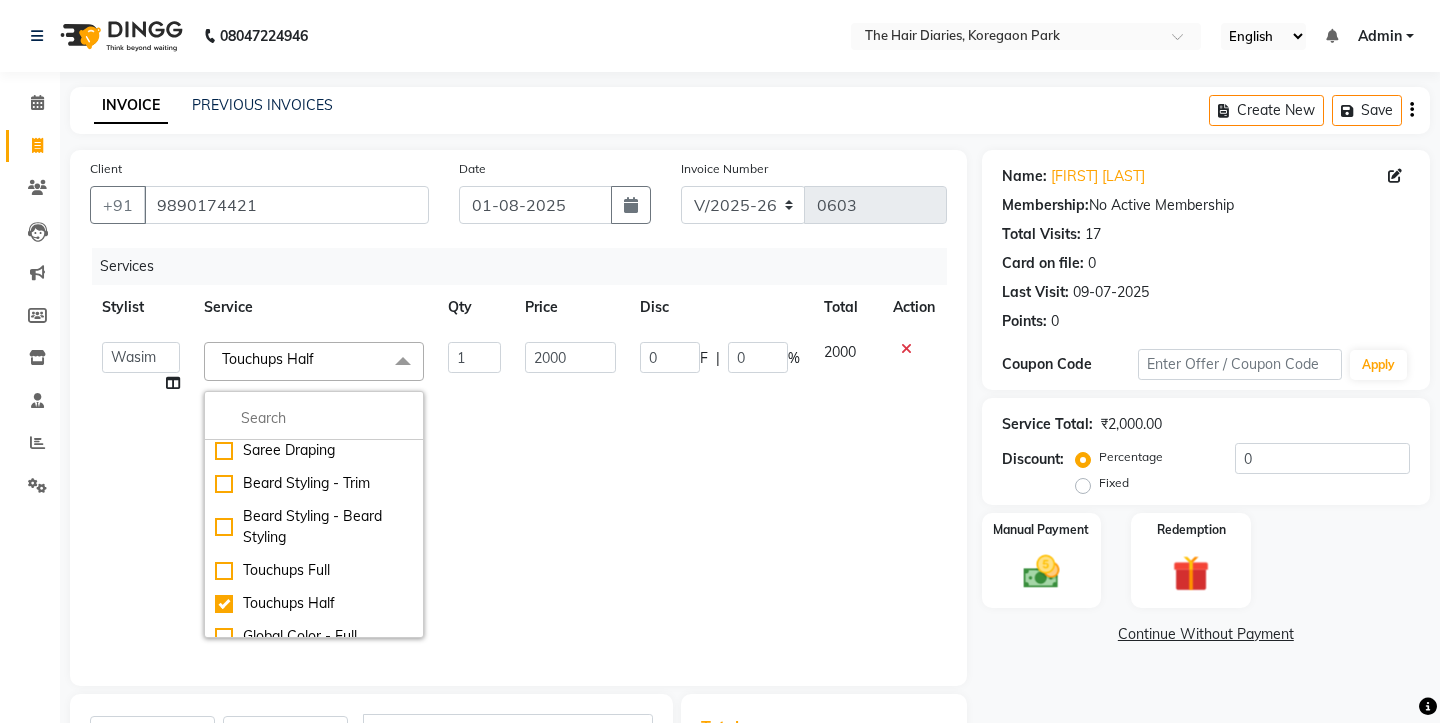 click on "Touchups Full" 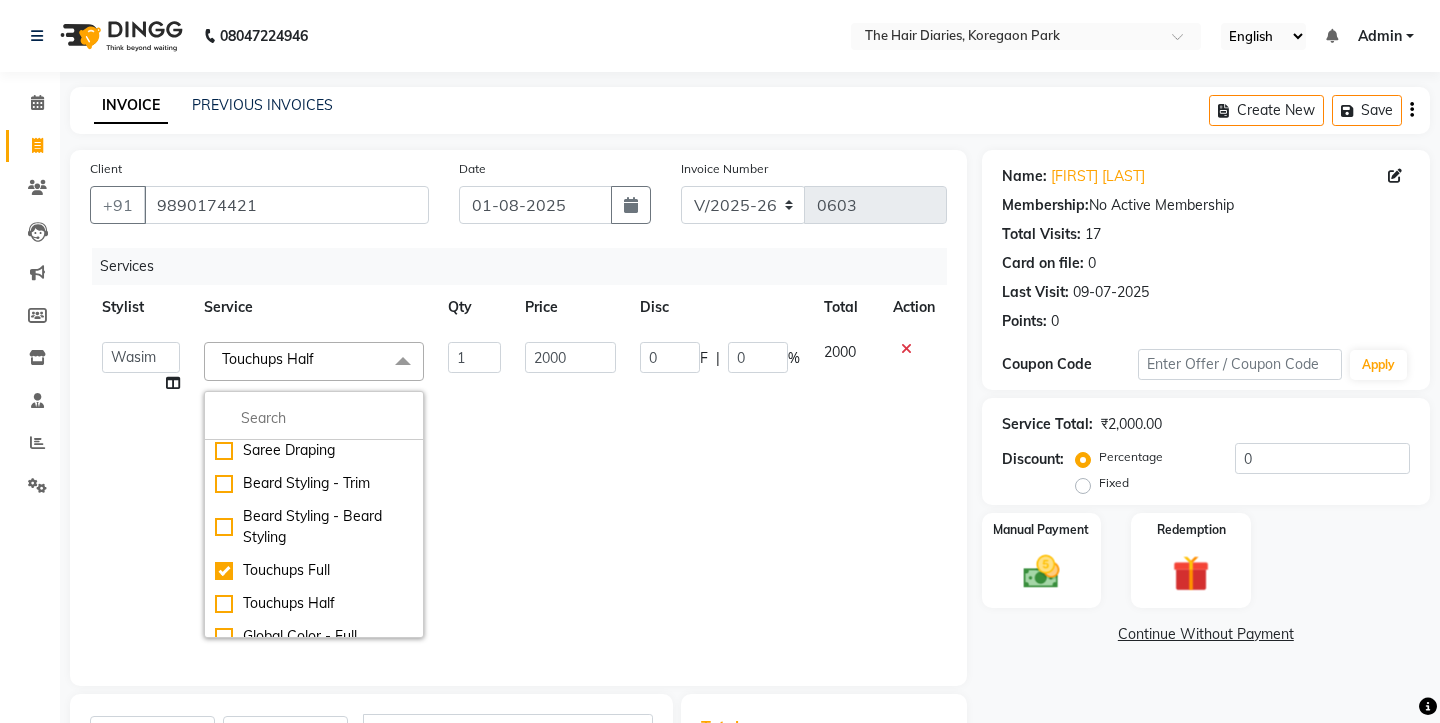 checkbox on "true" 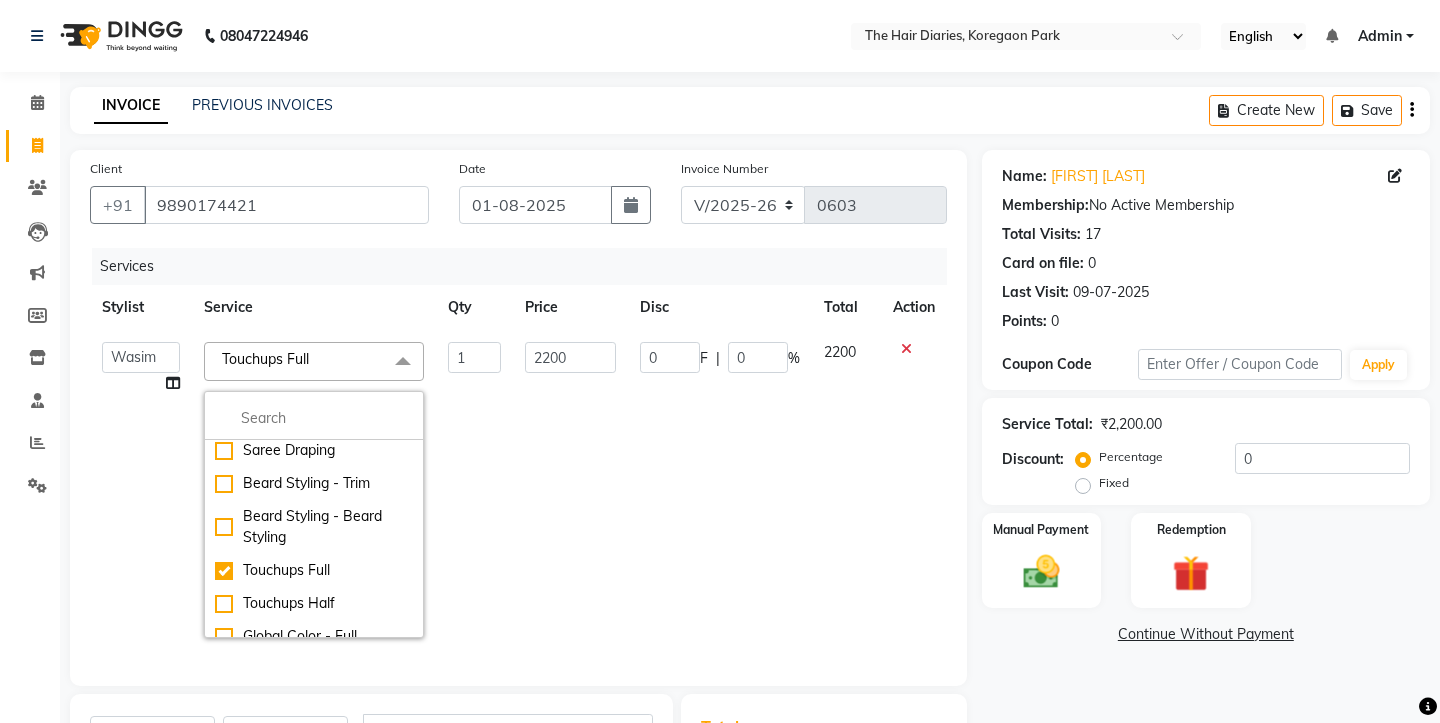 click on "Touchups Full" 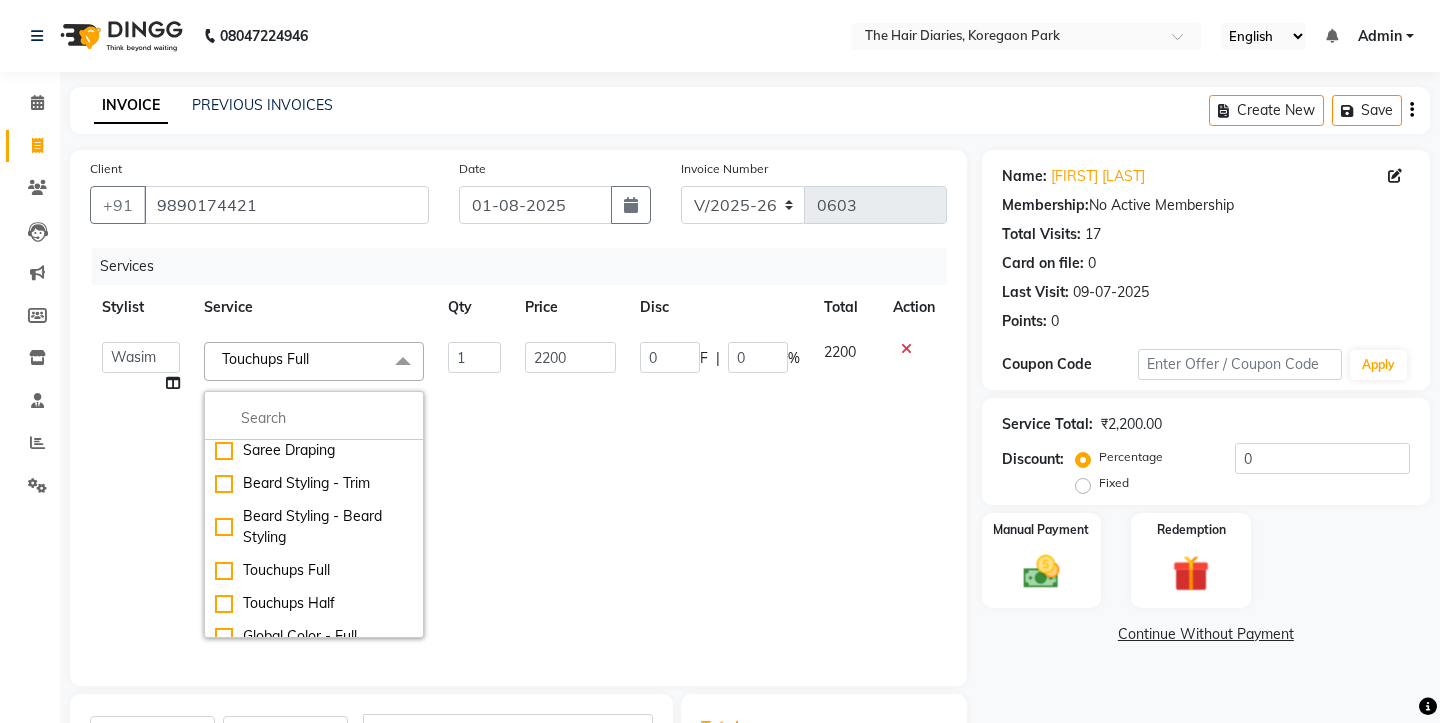 checkbox on "false" 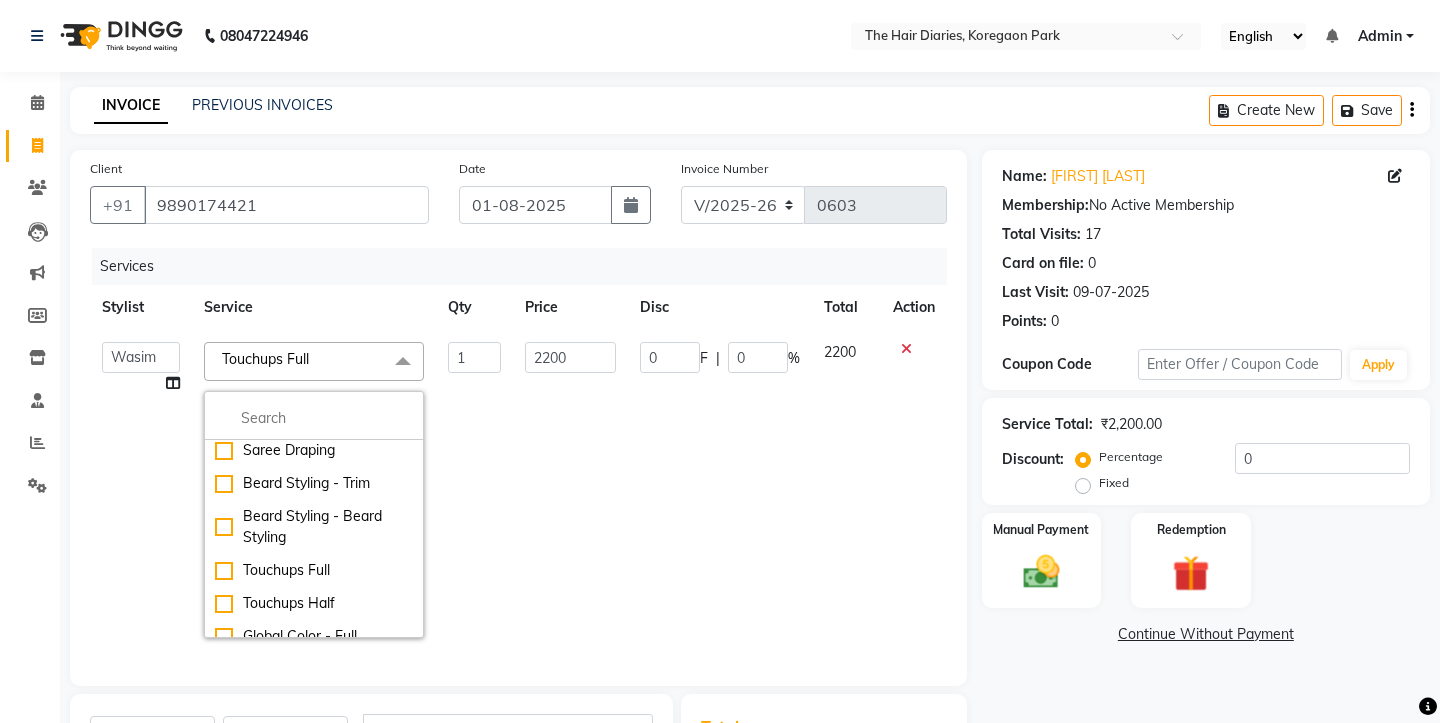 type on "0" 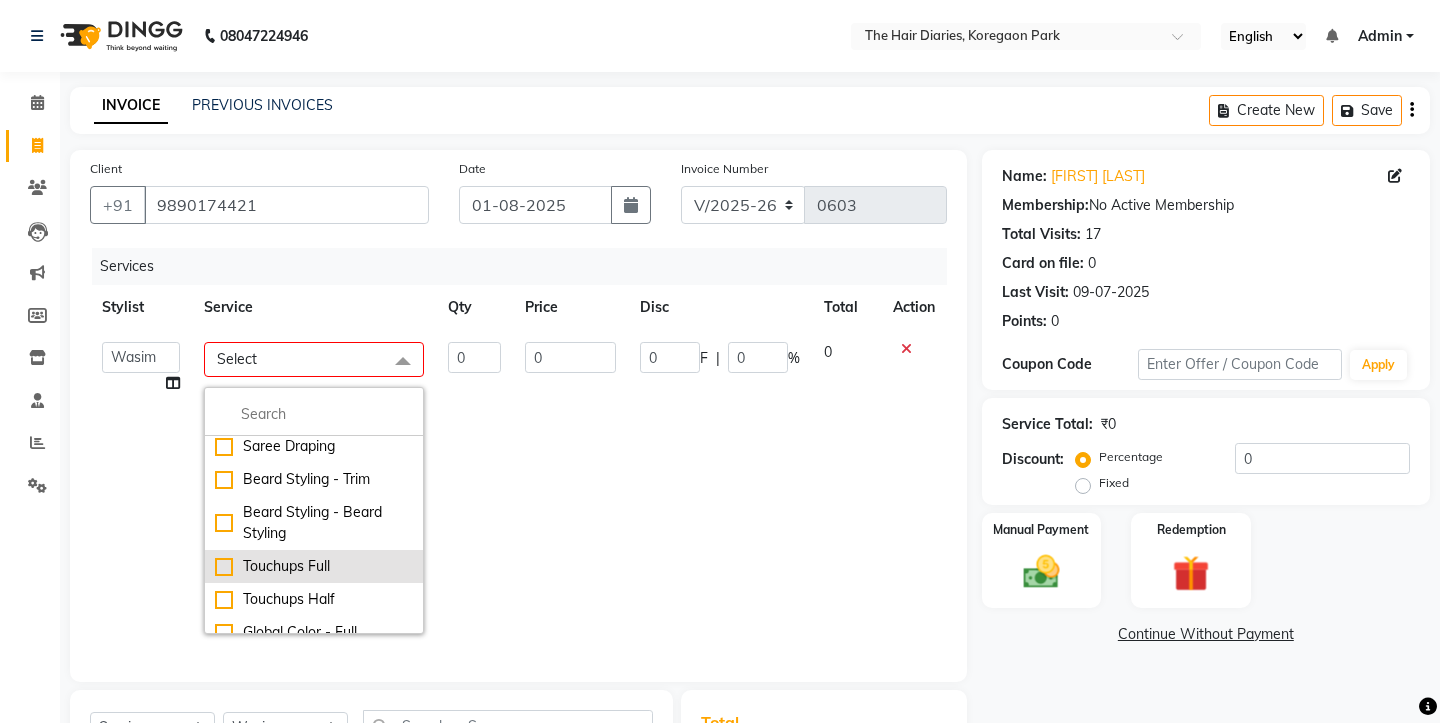 click on "Touchups Full" 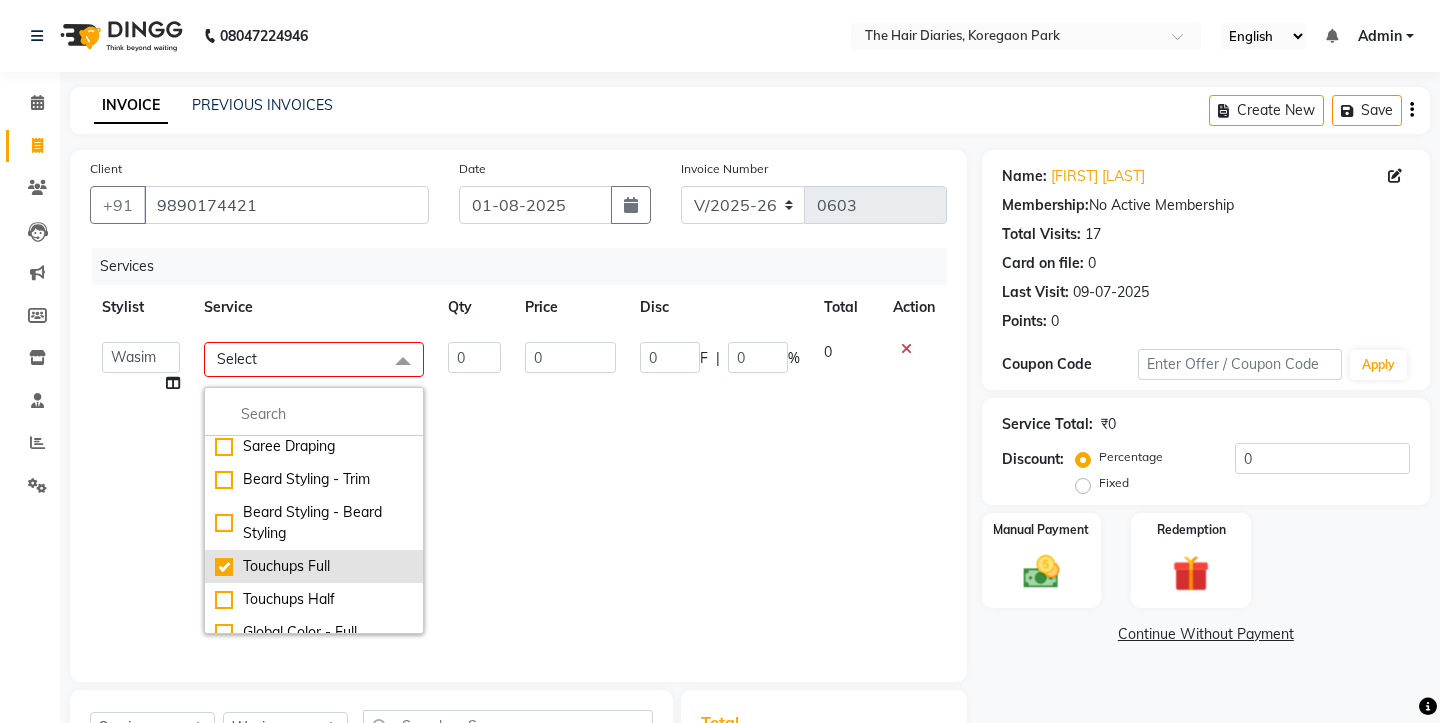 checkbox on "true" 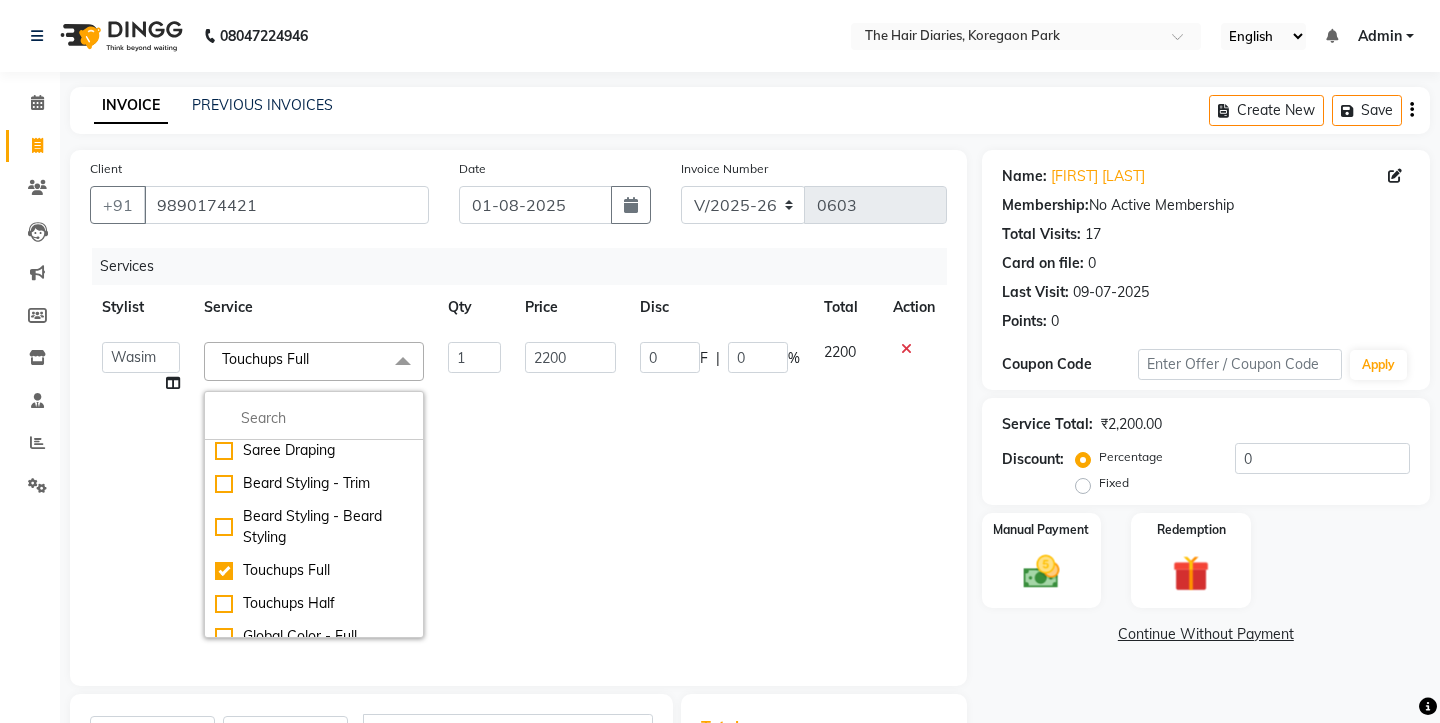click on "2200" 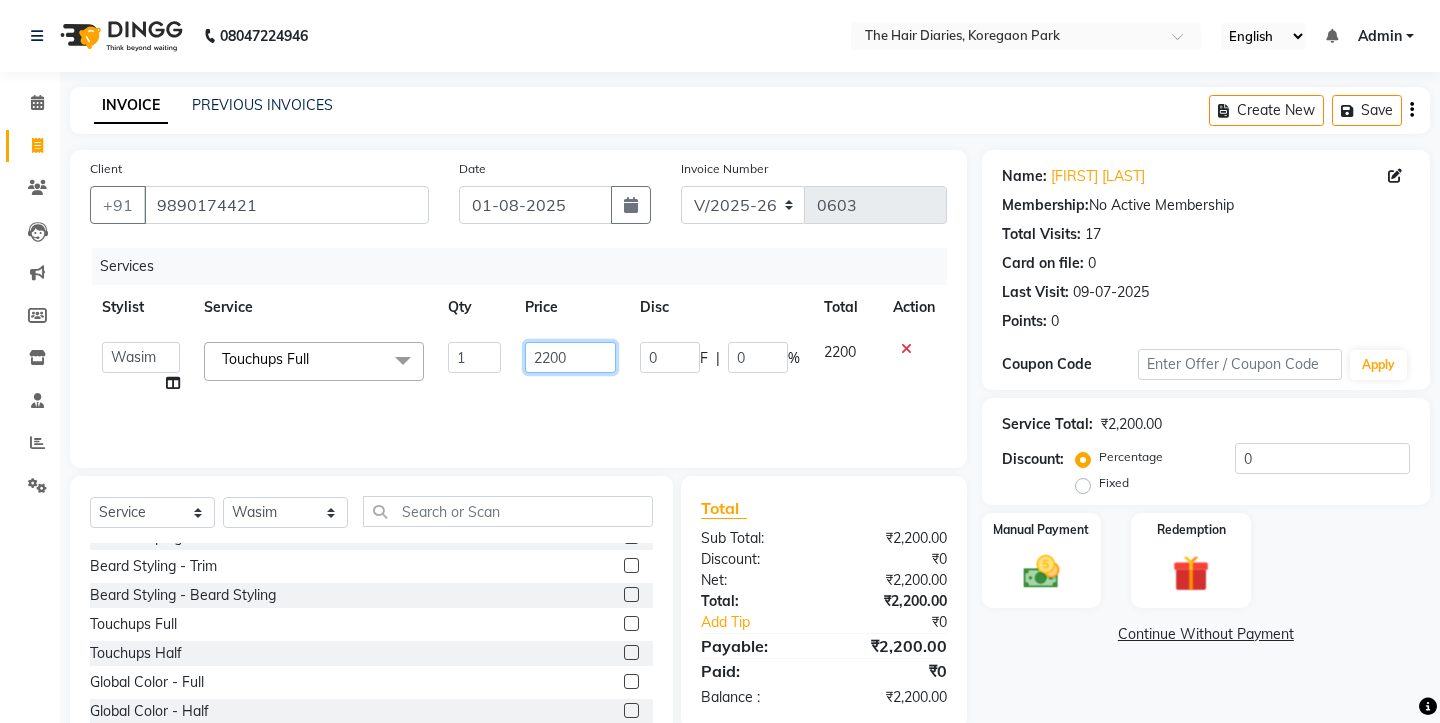 click on "2200" 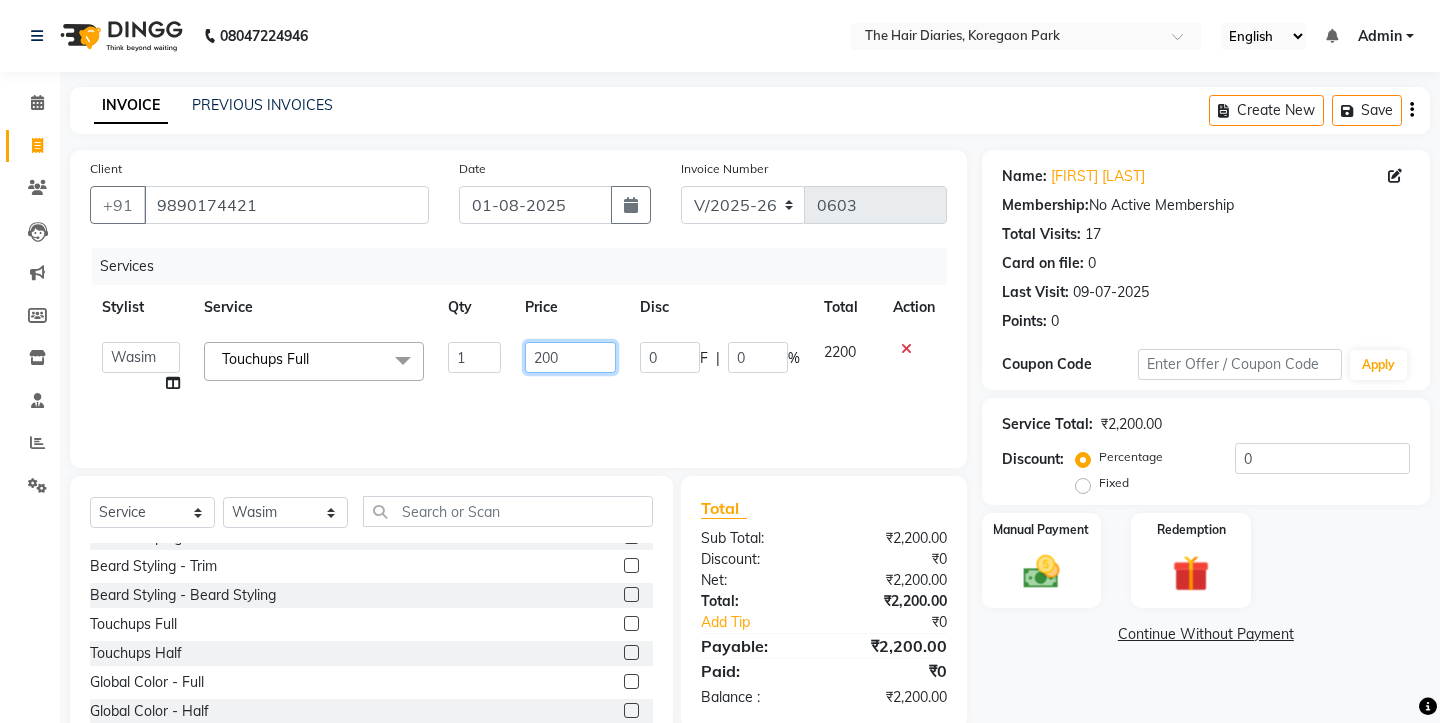 type on "2000" 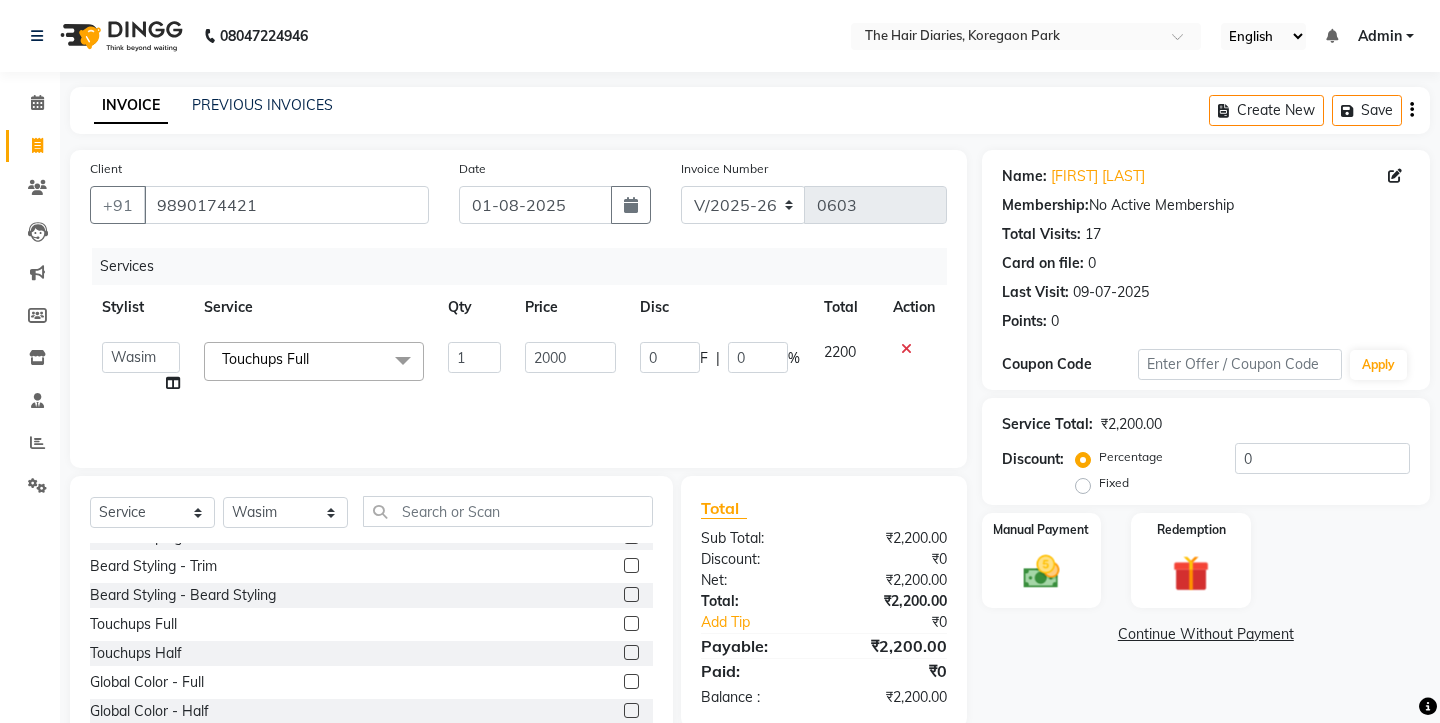 click on "Services Stylist Service Qty Price Disc Total Action  [FIRST]   [LAST]   [FIRST]   [FIRST]   [FIRST]   [FIRST]    [LAST]   [FIRST]    [LAST]   [FIRST] [LAST]   [FIRST]    [FIRST]   [FIRST]    [FIRST]   [FIRST]    [FIRST] [LAST]   [FIRST]   [LAST]    Touchups Full   x Haircuts - Female (Senior) Haircuts - Male(Senior) Haircuts - Female (Junior) Haircuts - Male (Junior) Fringe Cut Kids Haircut-under 5yrs Hair trim Hair Fading Gents Haircuts  (Male) Haircut -Male (Junior old) Shampoo - Shampoo Extension wash Styling - Blowdry Styling - Curls Styling - Crimp Styling - Gents Style Saree Draping Beard Styling - Trim Beard Styling - Beard Styling Touchups Full  Touchups Half Global Color - Full Global Color - Half Toning Highlights - Full Highlights - 3/4Th Highlights - Half Low Lights Highlights And Global Balayage - Full Balayage - Half Balayage - Front Treatments - Fringe(Botox) Treatments - Crown (Botox) Treatments - Full (Botox) Treatments - Male Top (Botox) Treatments - Full (Backwastreatment) Treatments - Full (Filller) Milkshake spa Sos [FIRST] [LAST] 1" 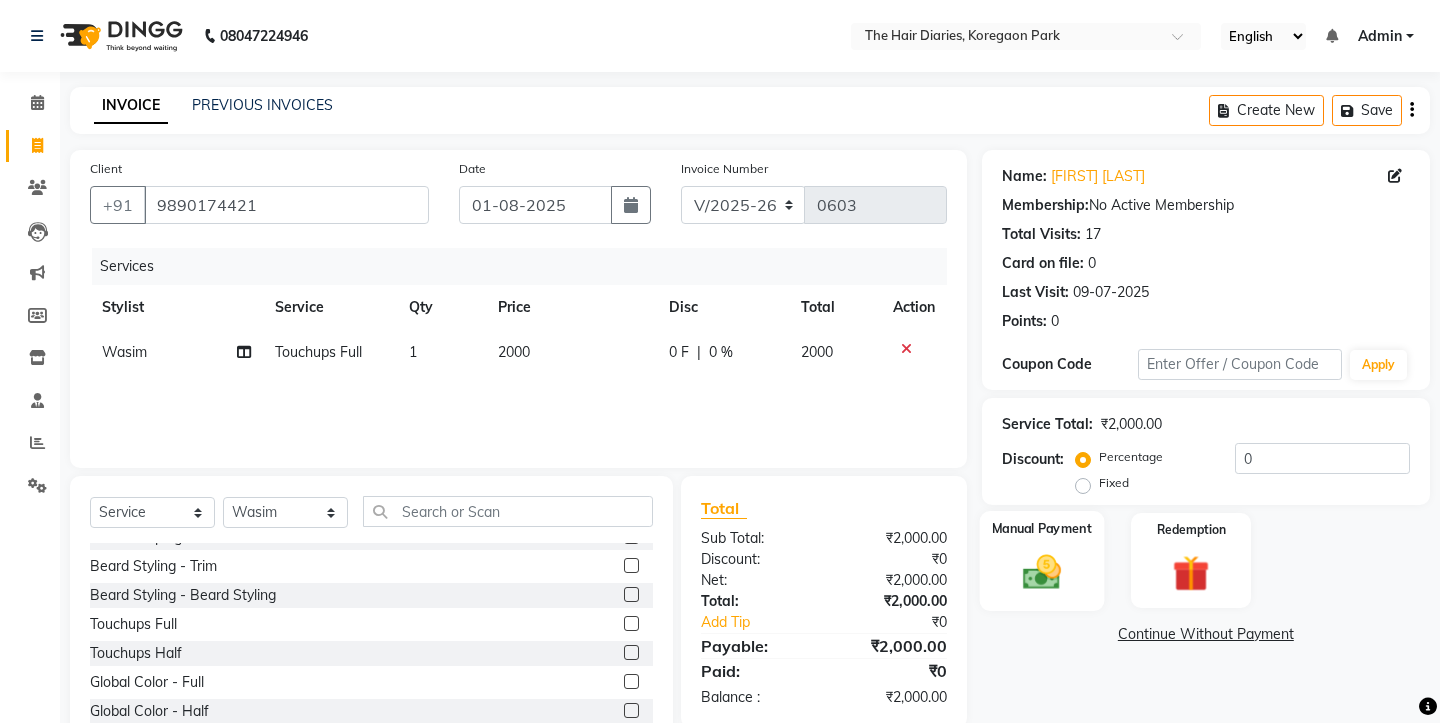 click 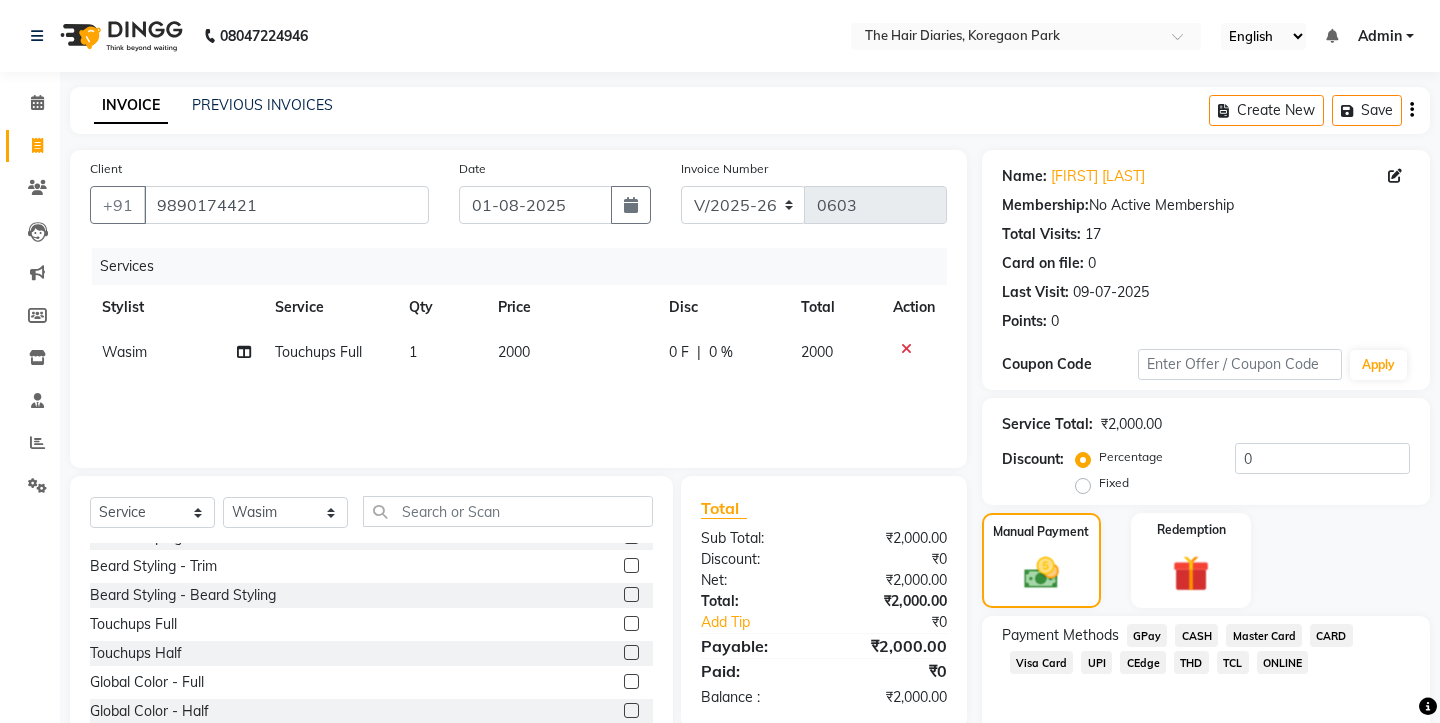 click on "CASH" 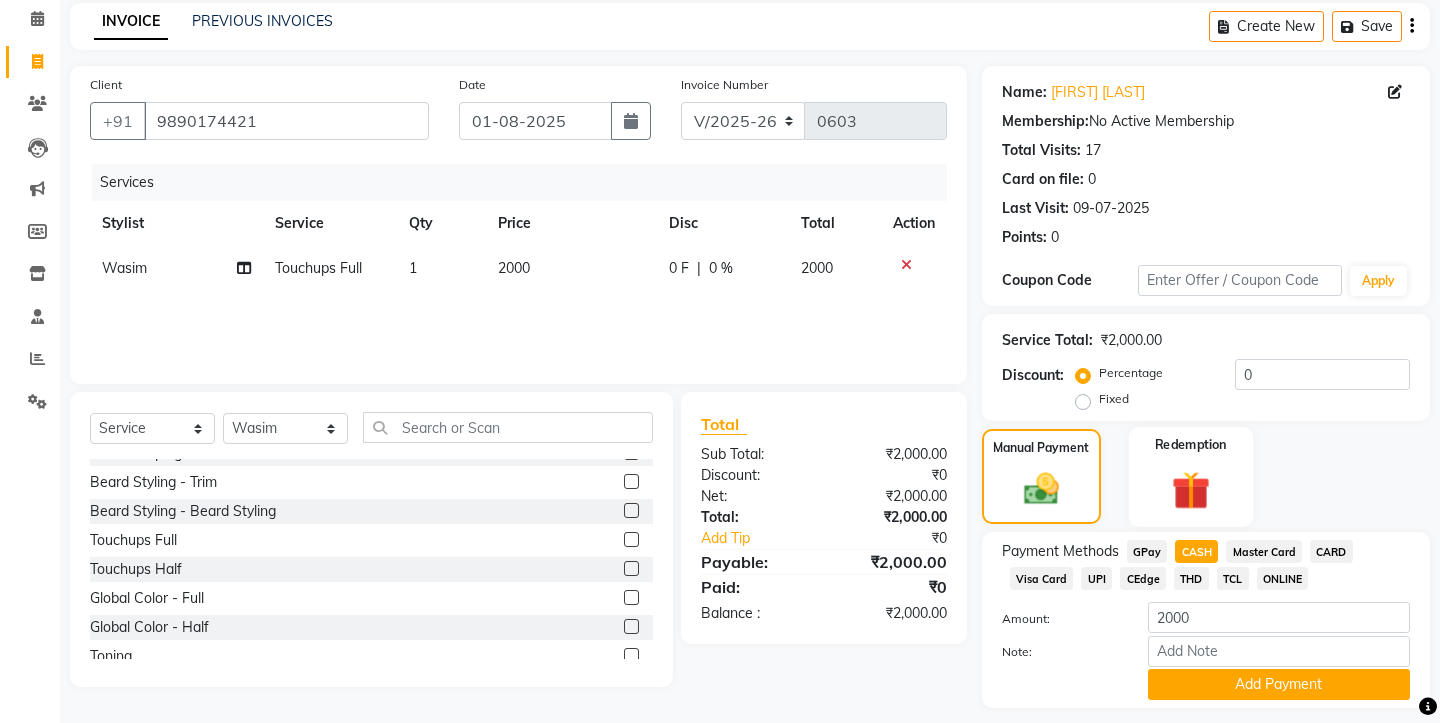scroll, scrollTop: 118, scrollLeft: 0, axis: vertical 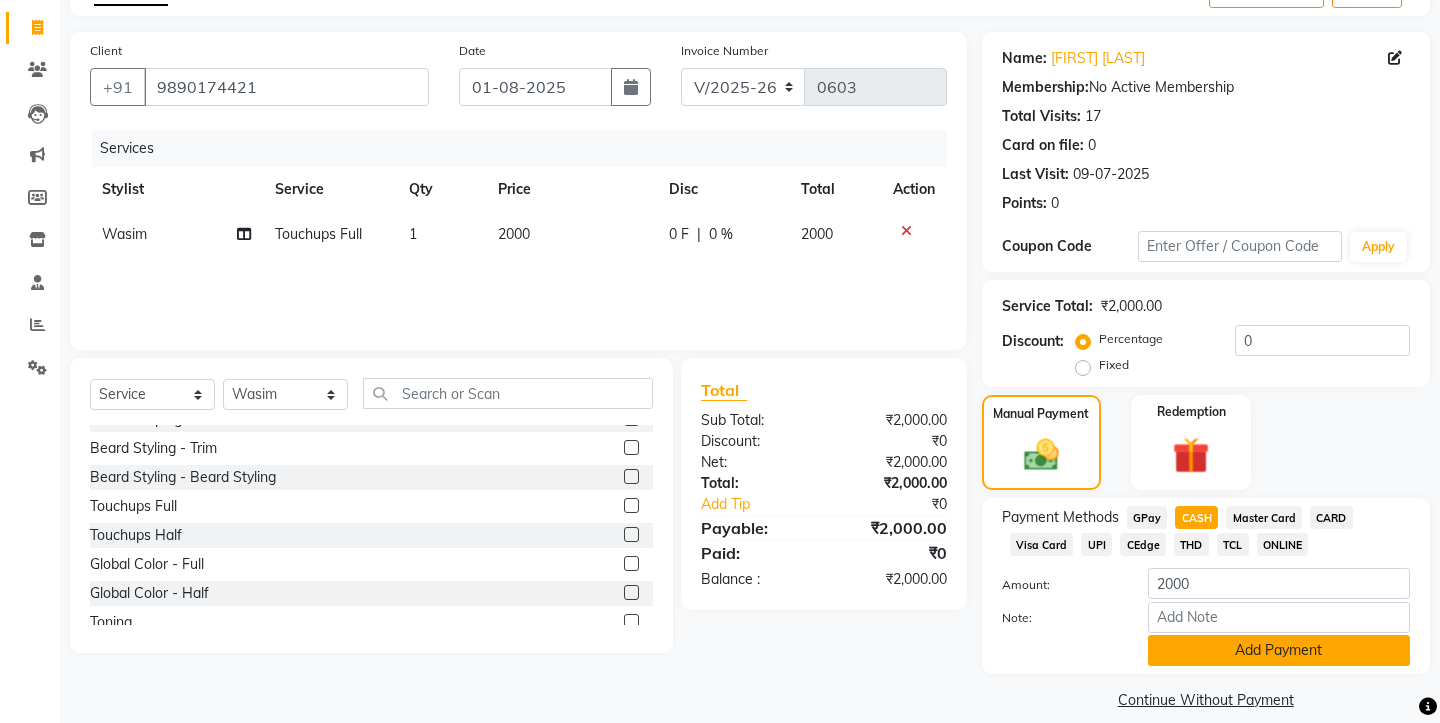 click on "Add Payment" 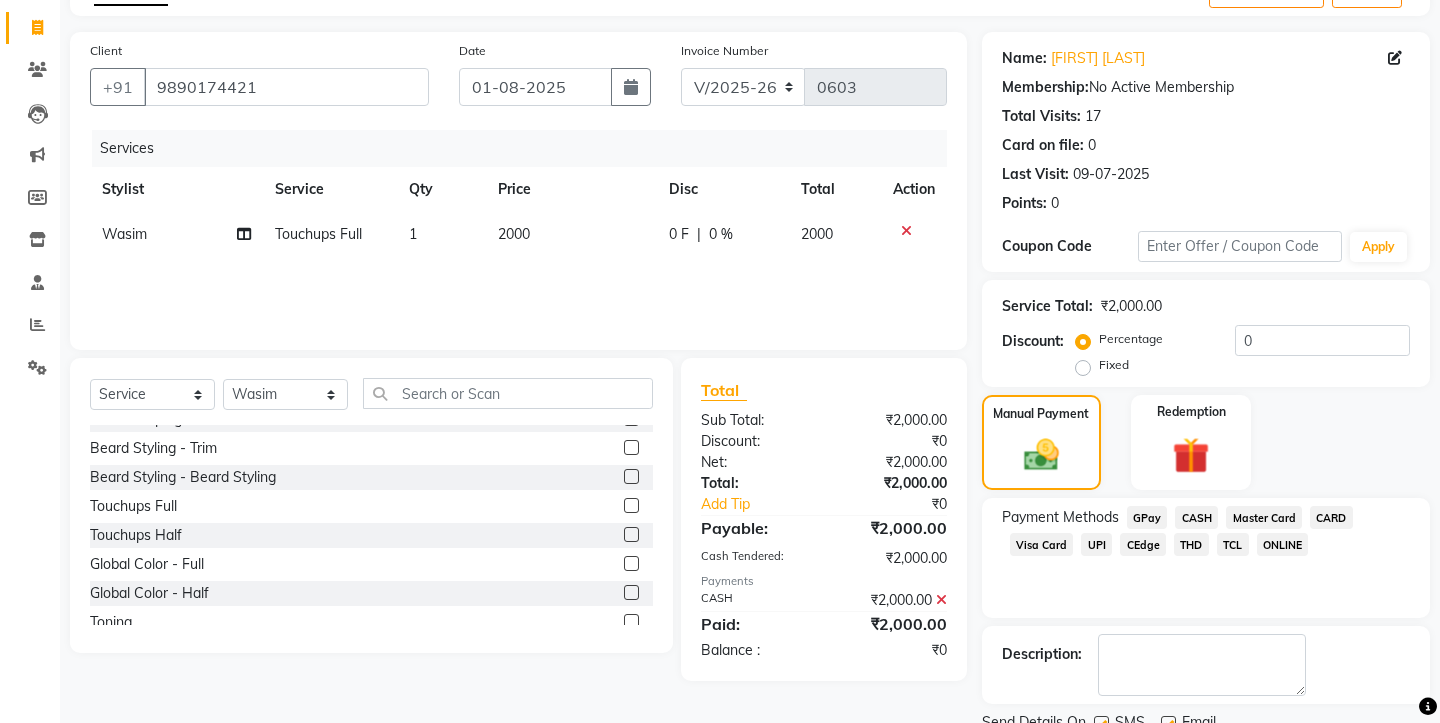 click 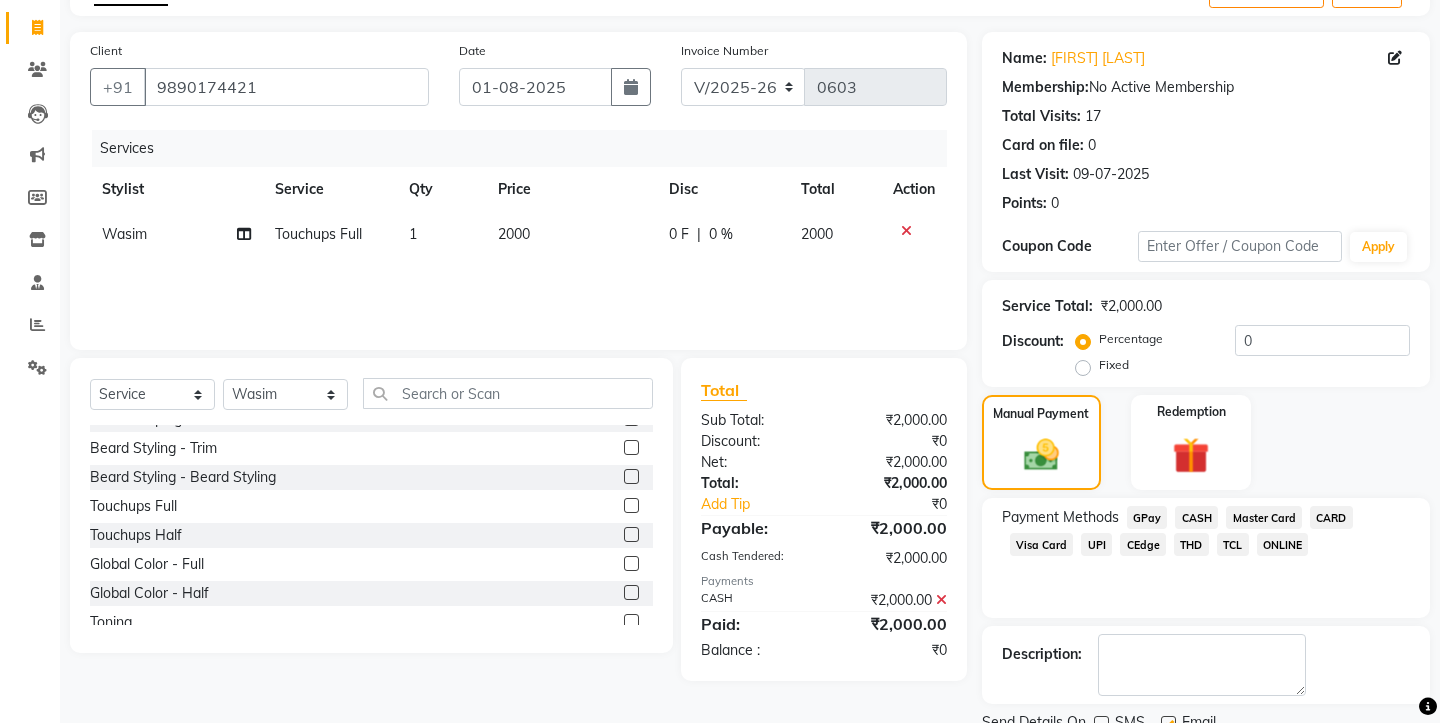 click 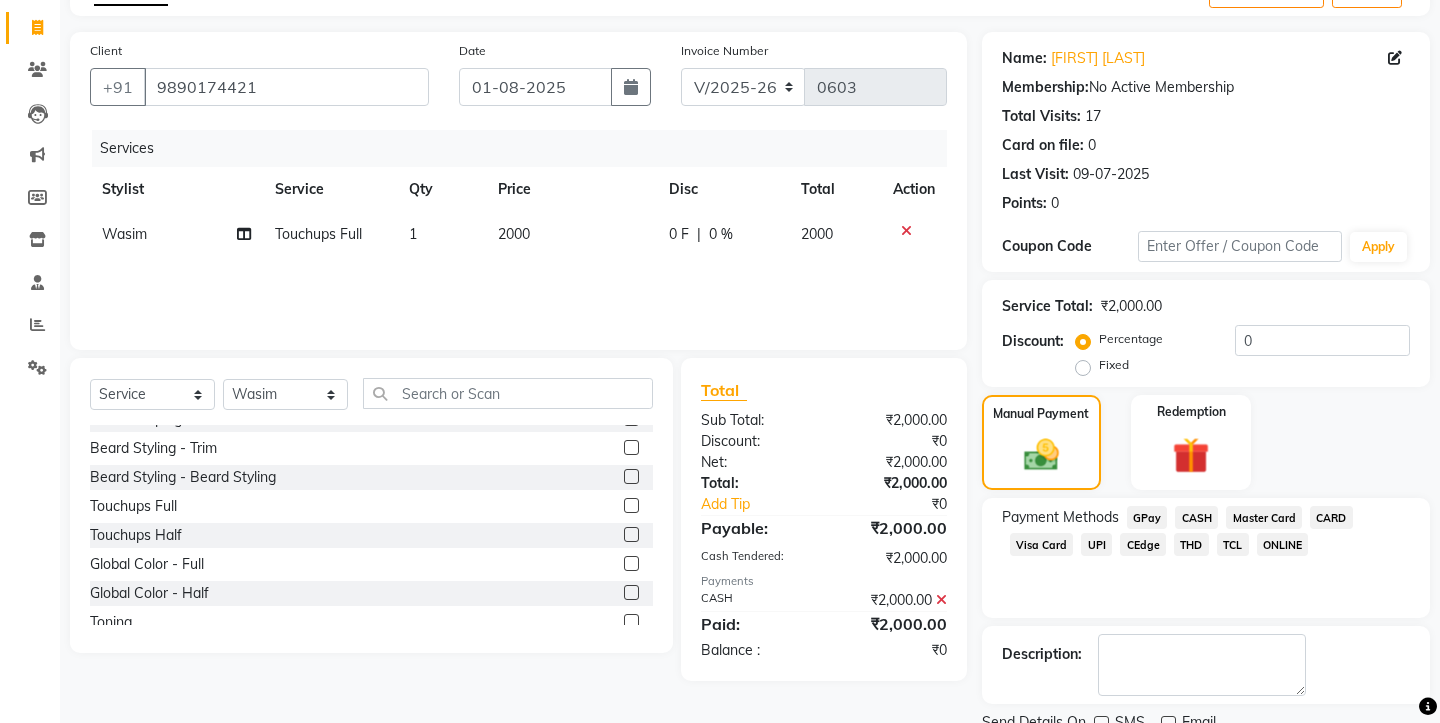 scroll, scrollTop: 175, scrollLeft: 0, axis: vertical 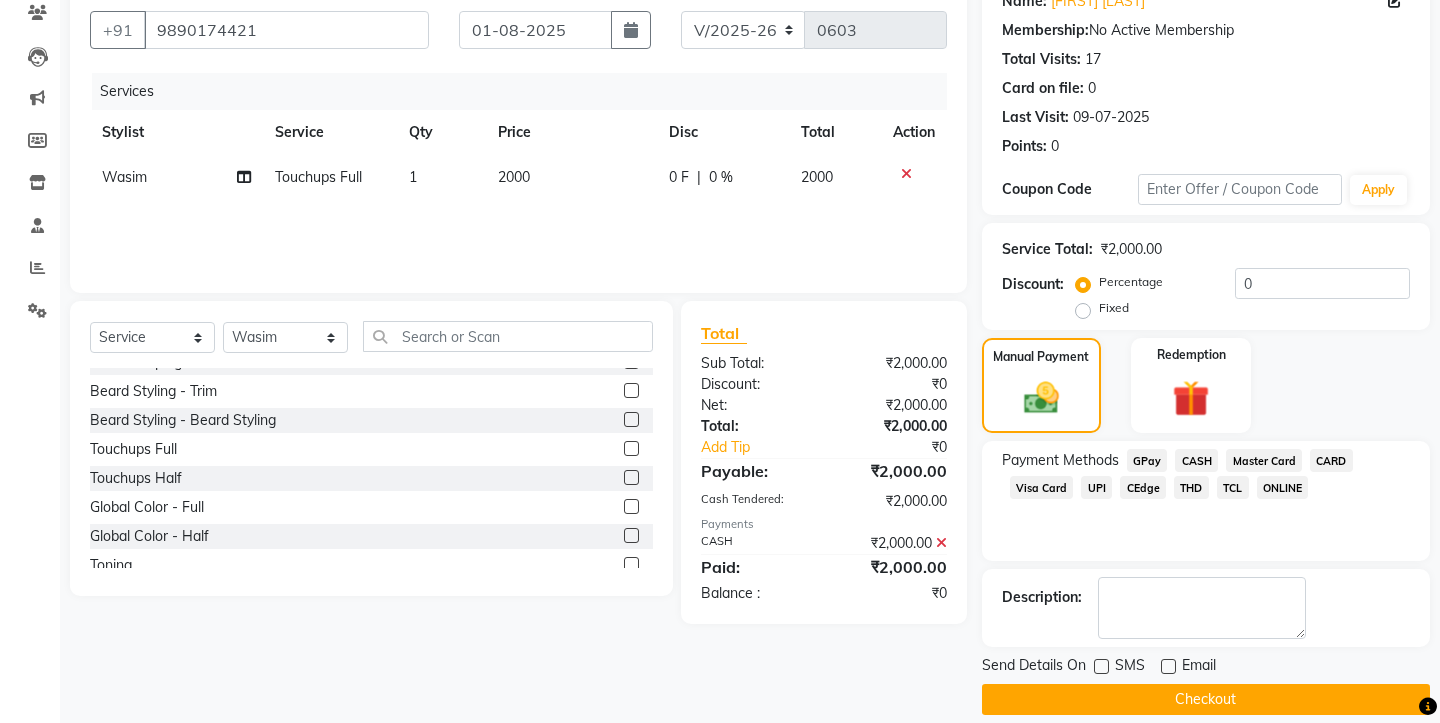click on "Checkout" 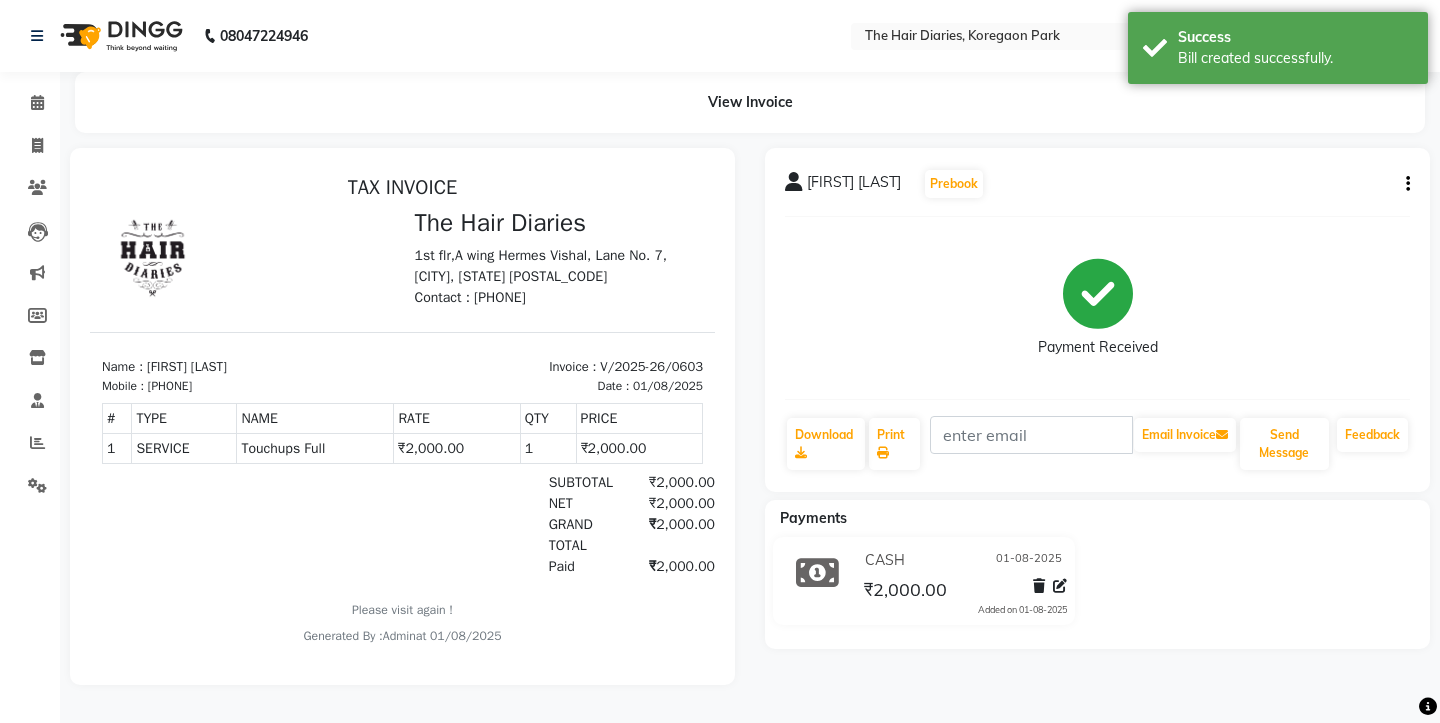 scroll, scrollTop: 0, scrollLeft: 0, axis: both 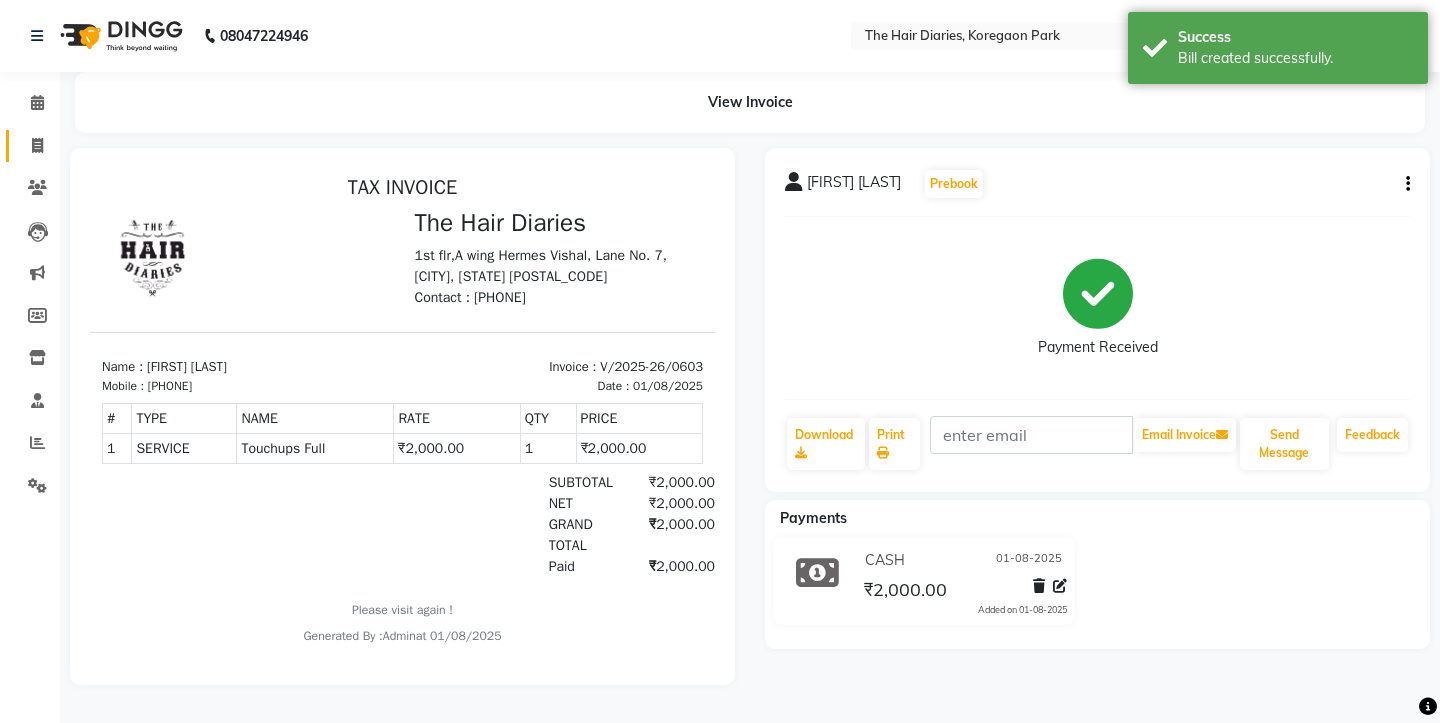 click 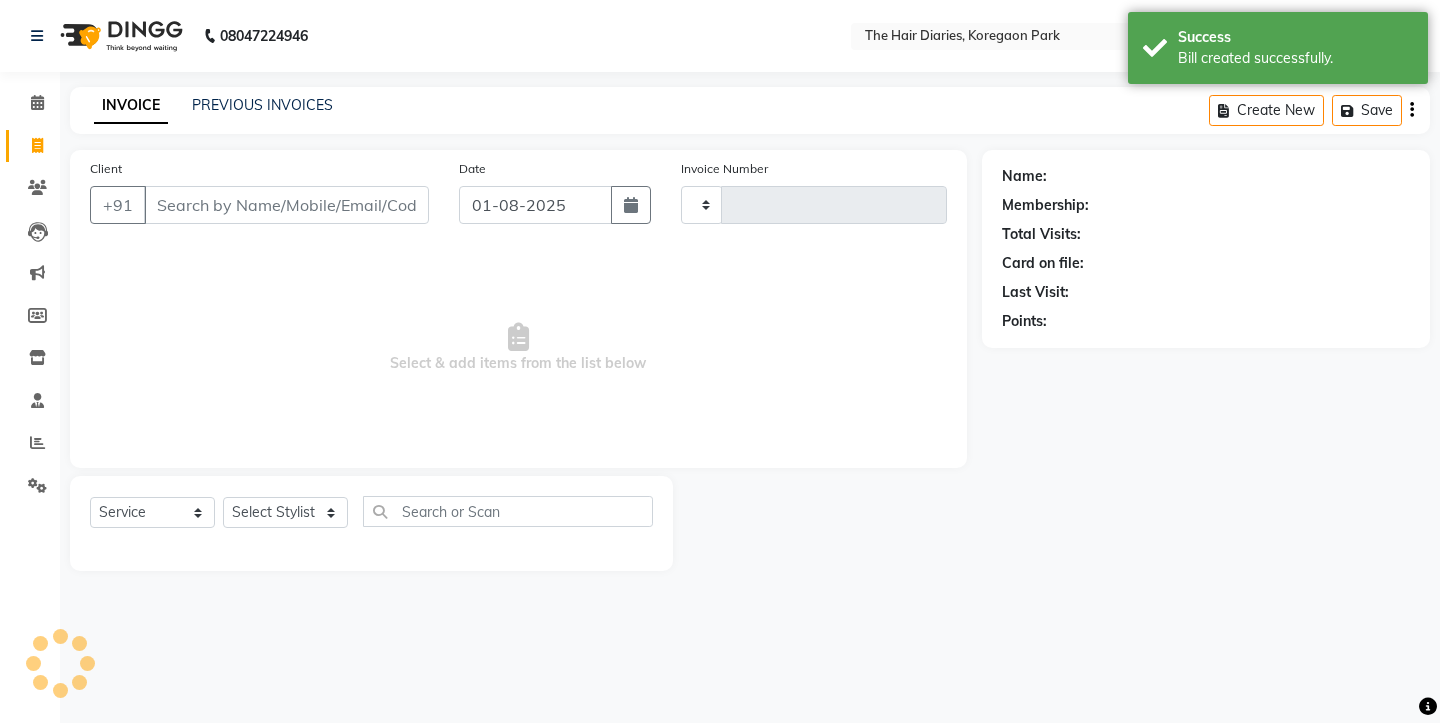 type on "0604" 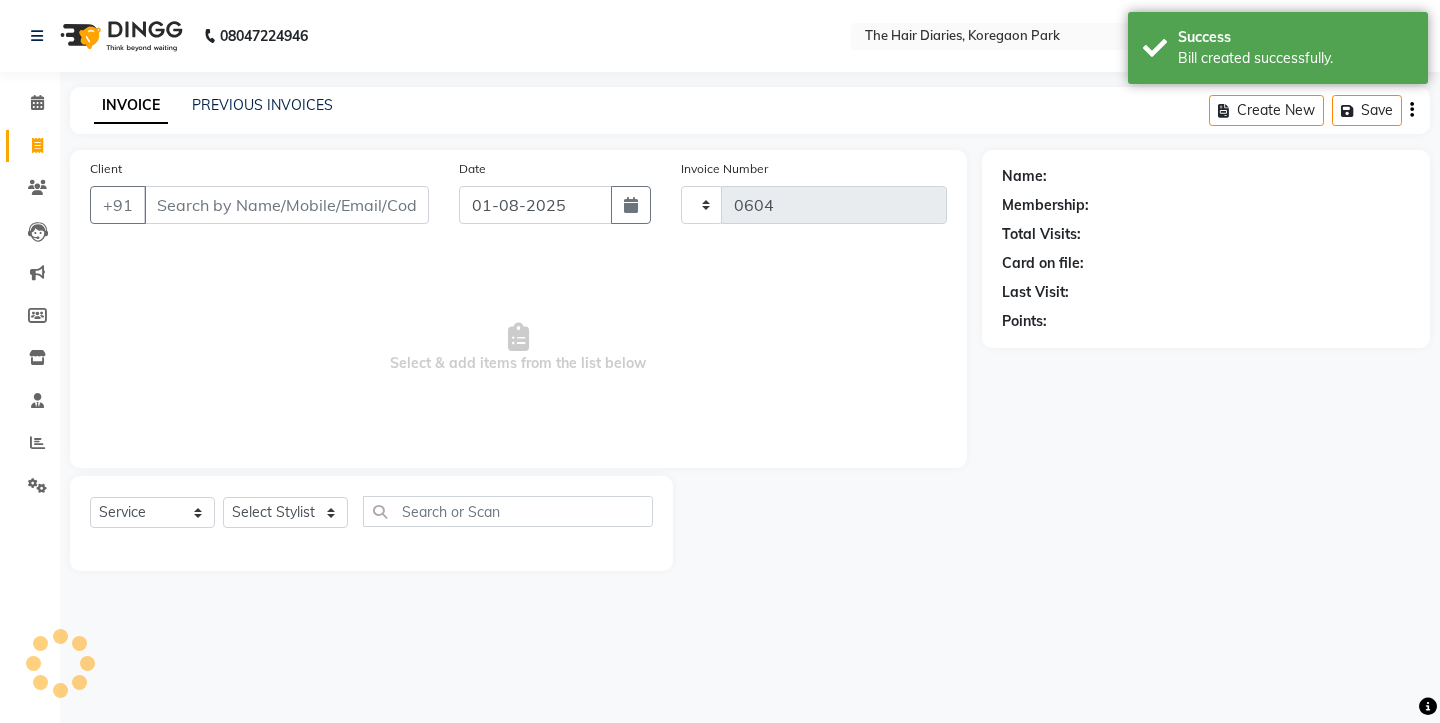 select on "782" 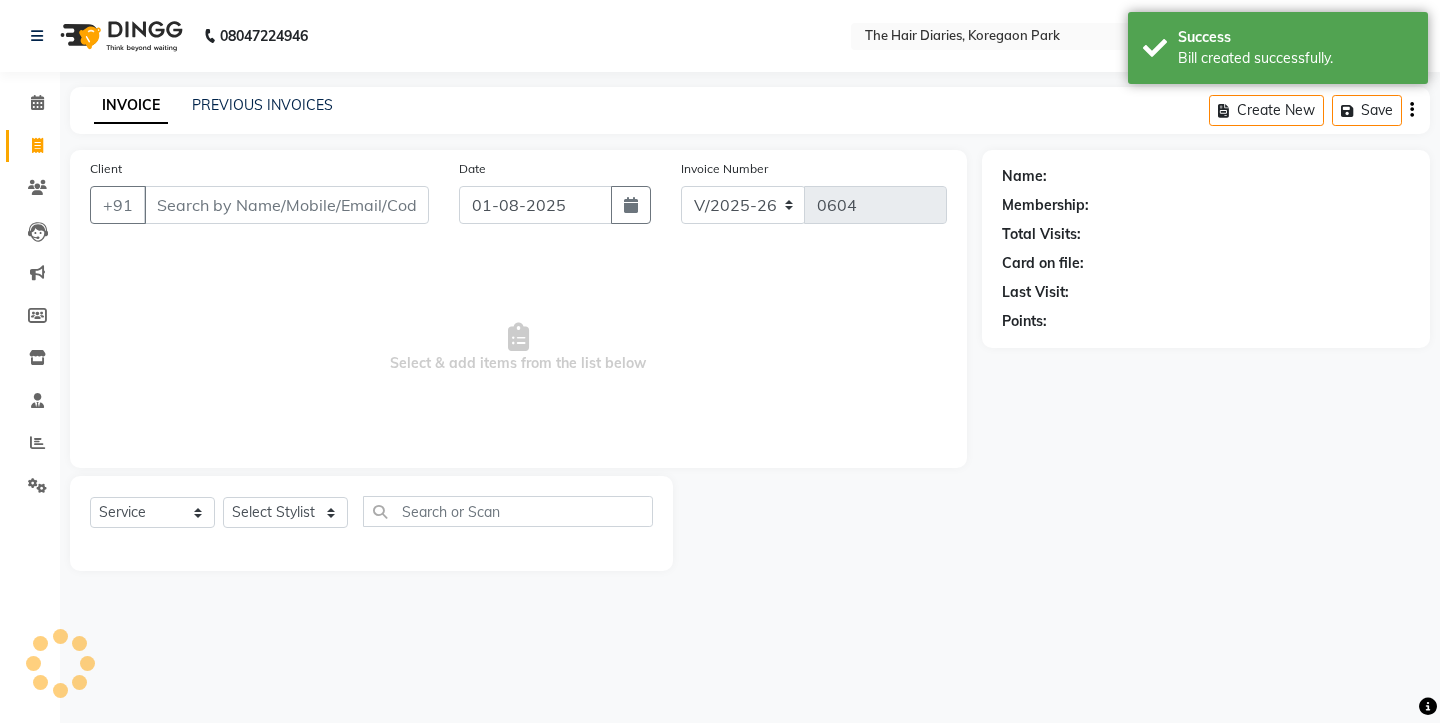 click on "Client" at bounding box center [286, 205] 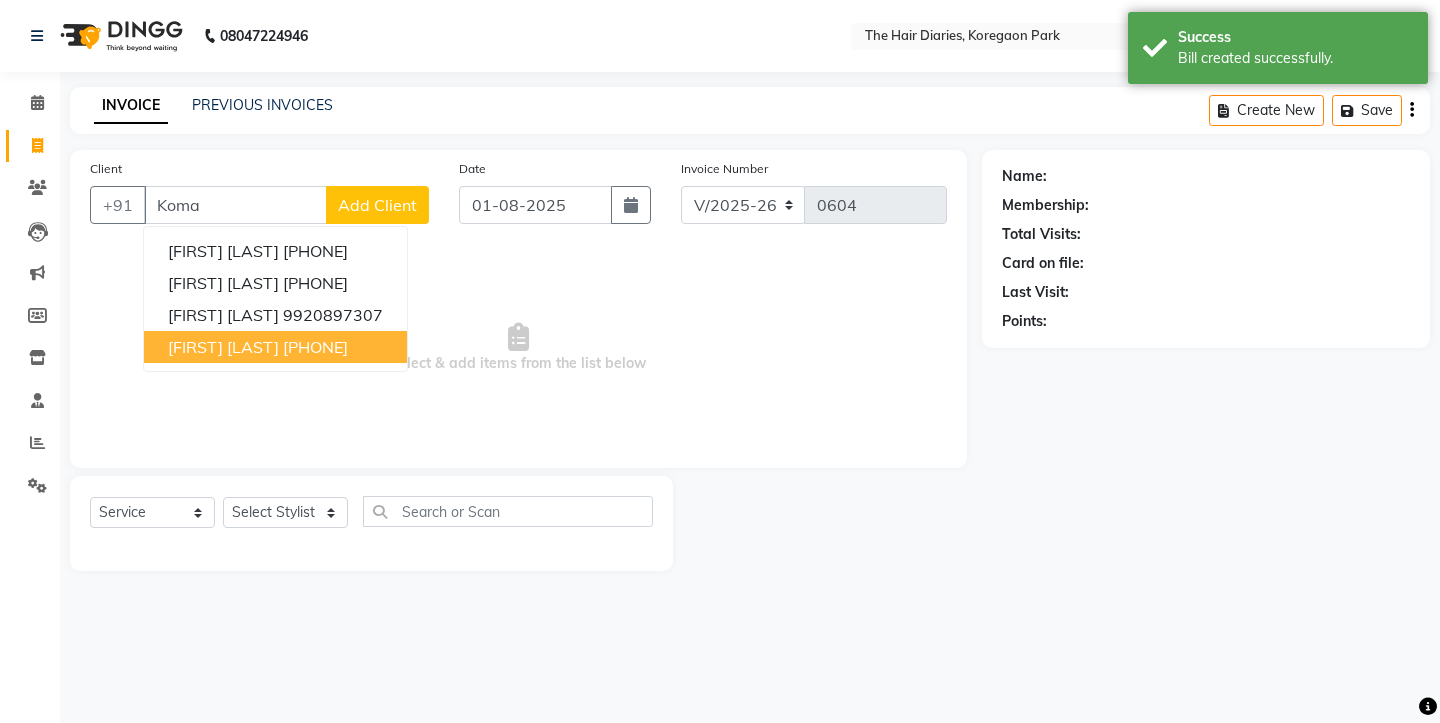 click on "[FIRST] [LAST] [PHONE]" at bounding box center [275, 347] 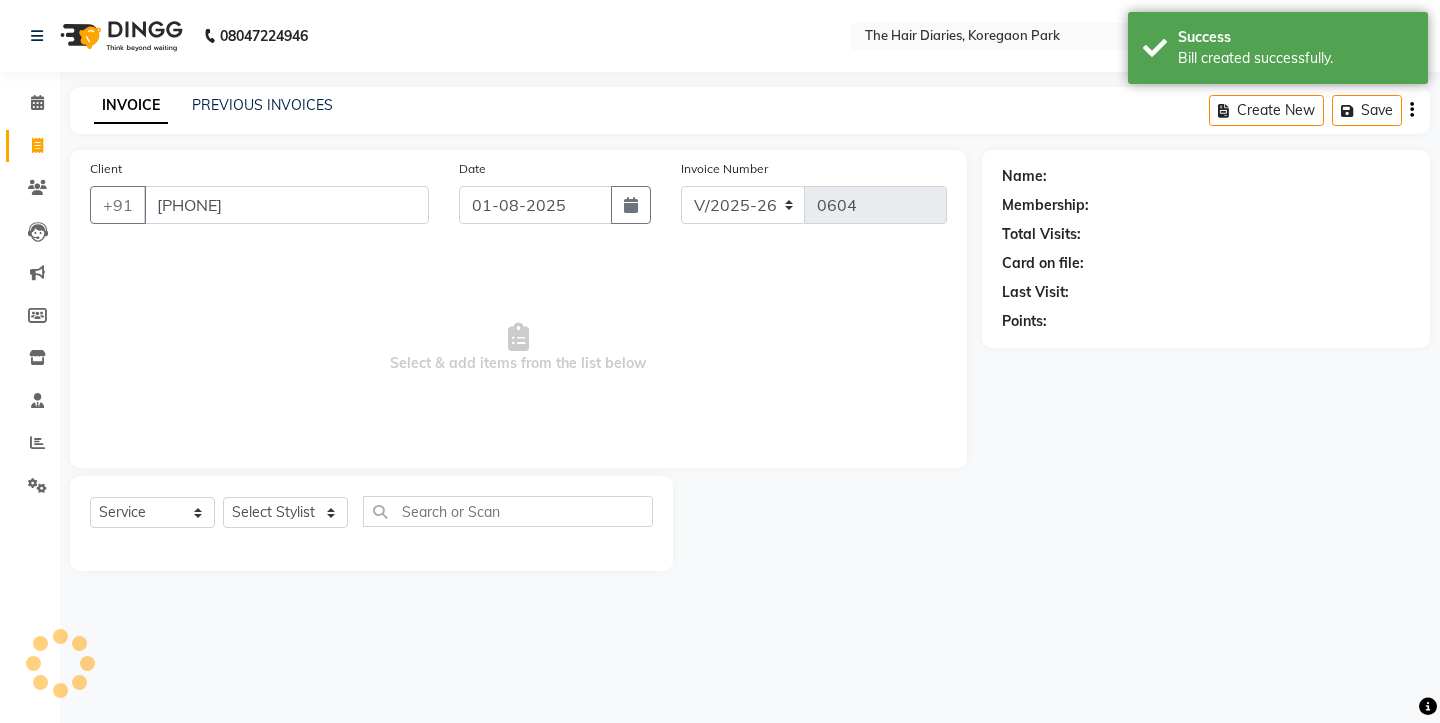 type on "[PHONE]" 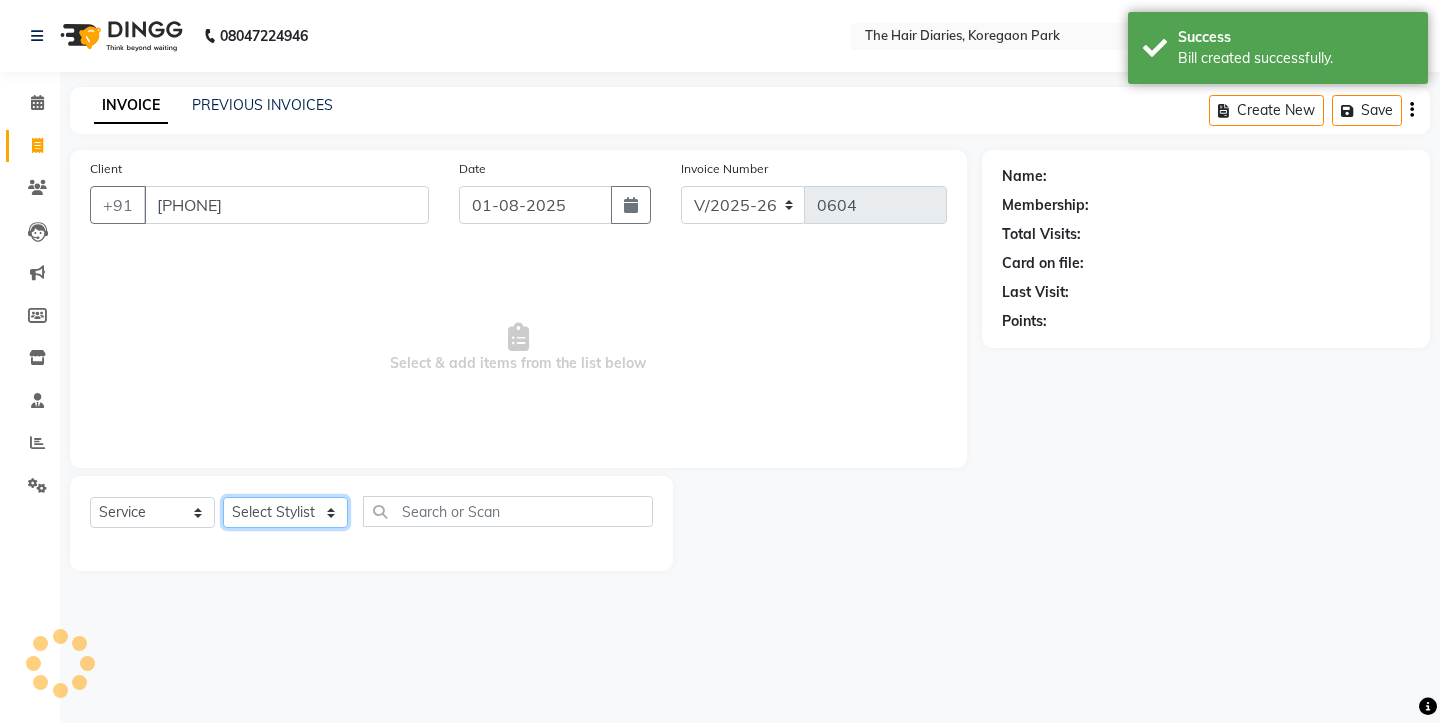 click on "Select Stylist Aaryan Adnan Adnan Ankita Anubha Jyoti  Lalita Manali  Maneger Nazlin Jeena Sanah  Sohail Sonia  Surbhi Thakkur Vidya Wasim" 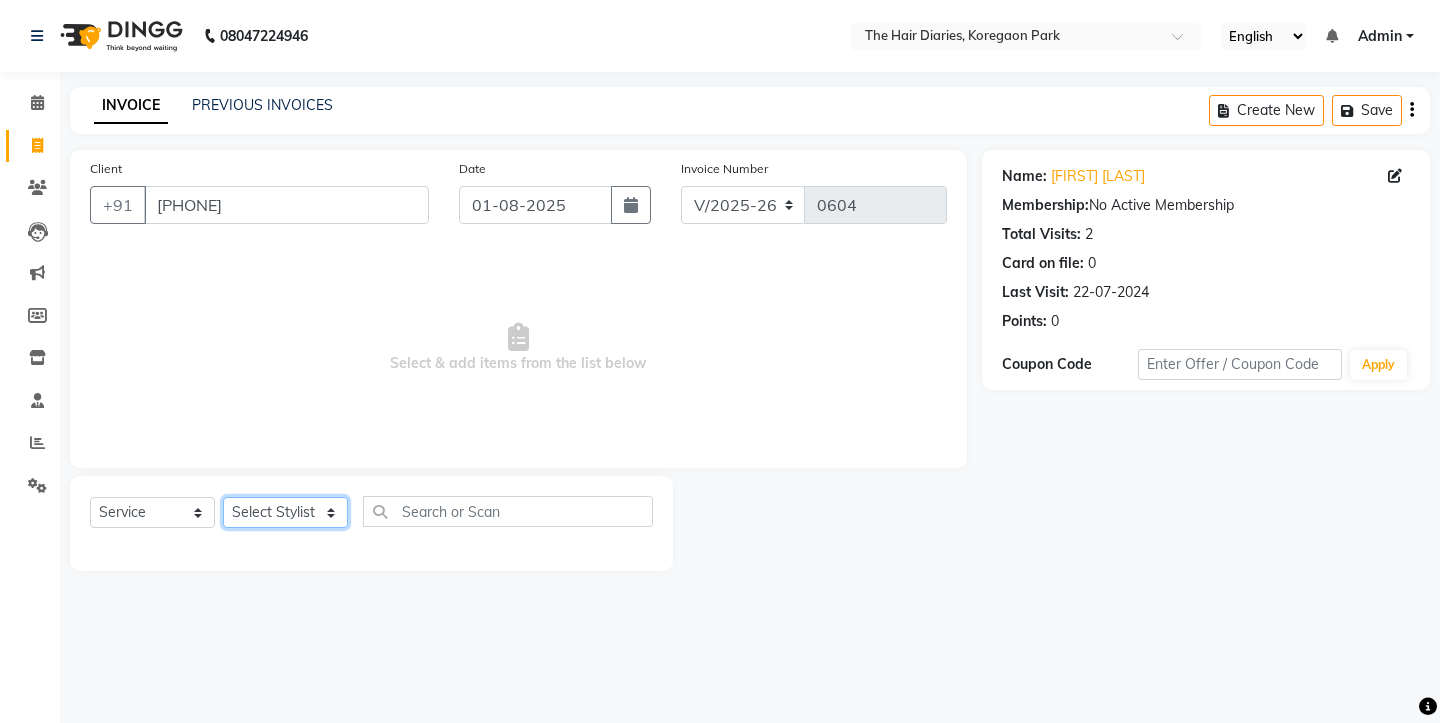 select on "12916" 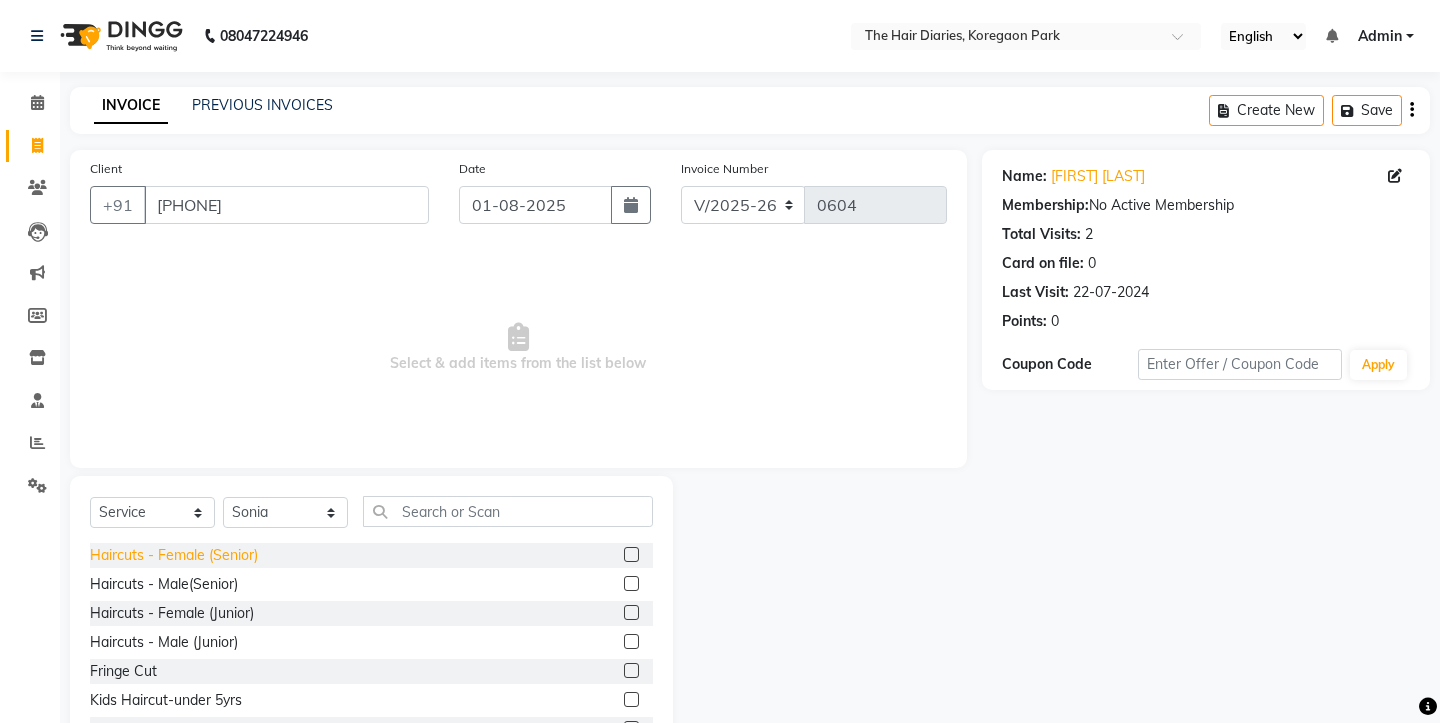 click on "Haircuts - Female (Senior)" 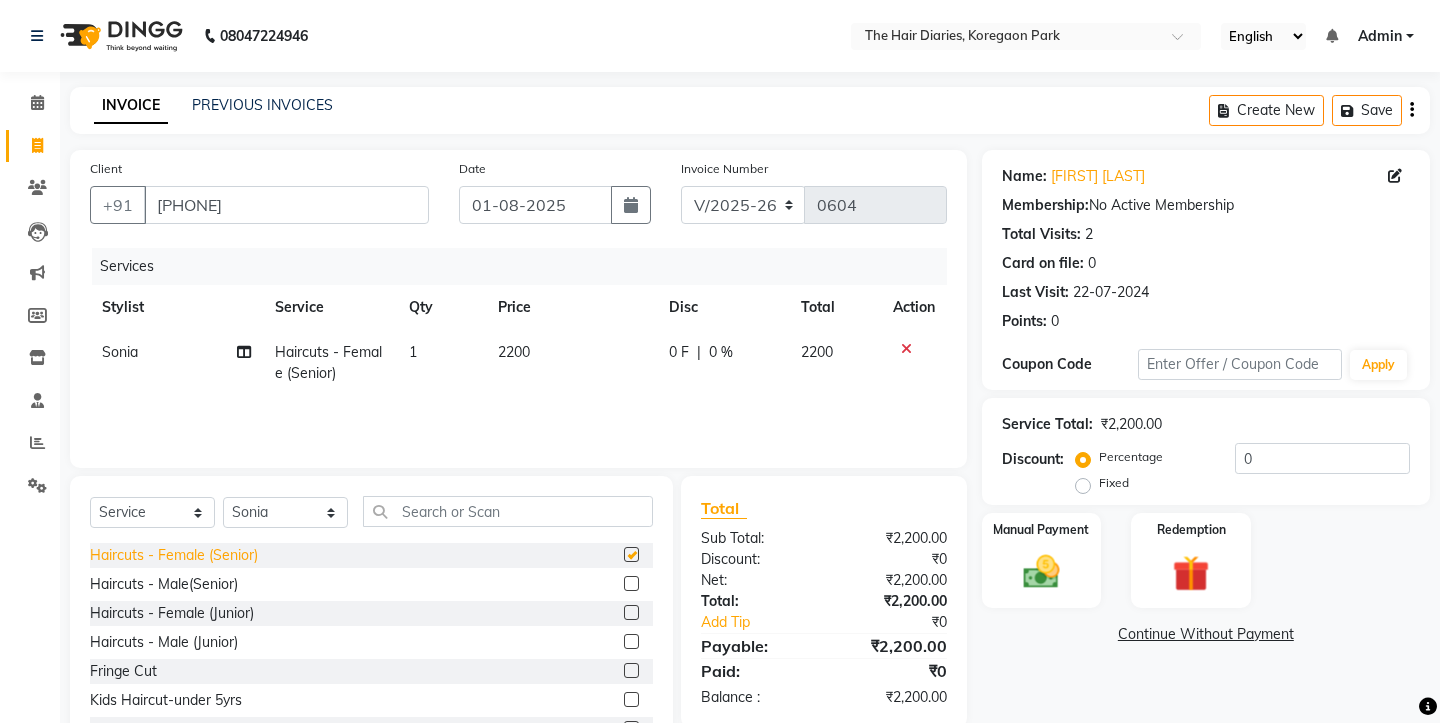 checkbox on "false" 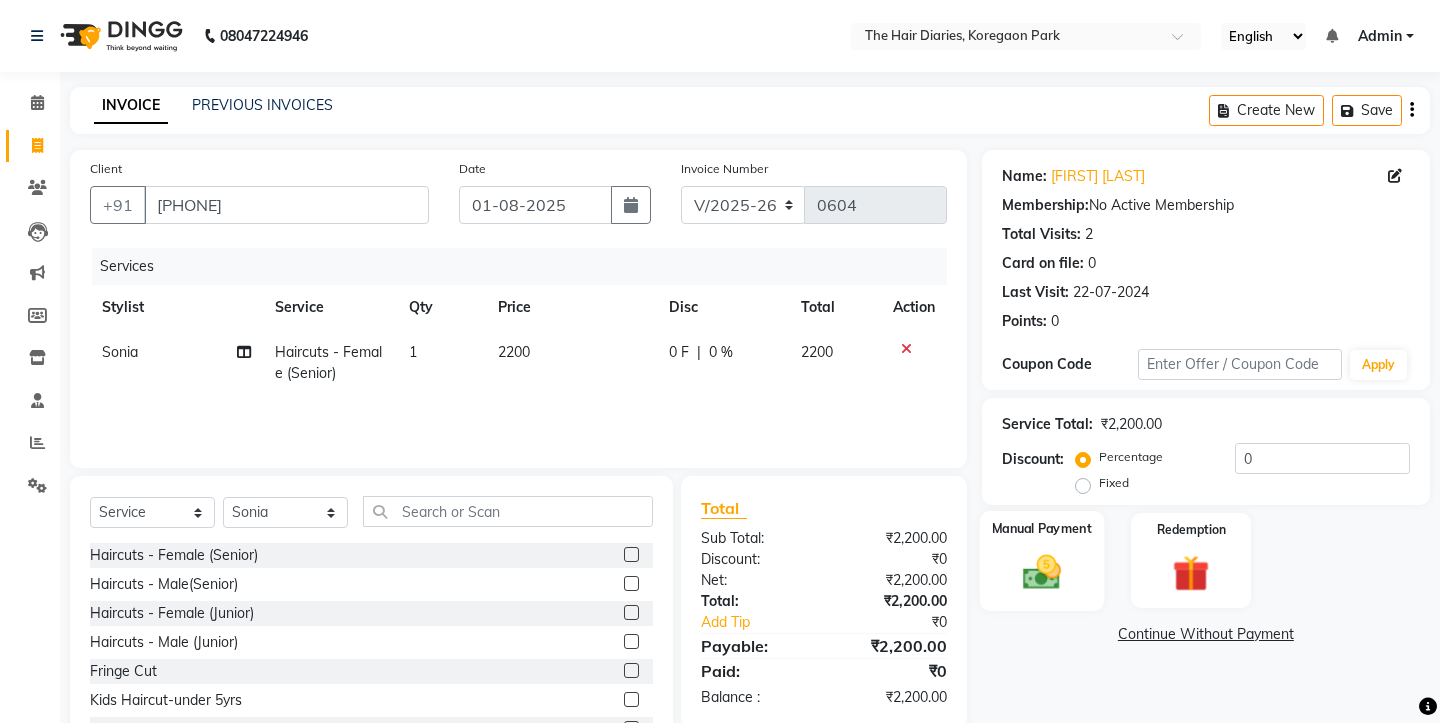 click 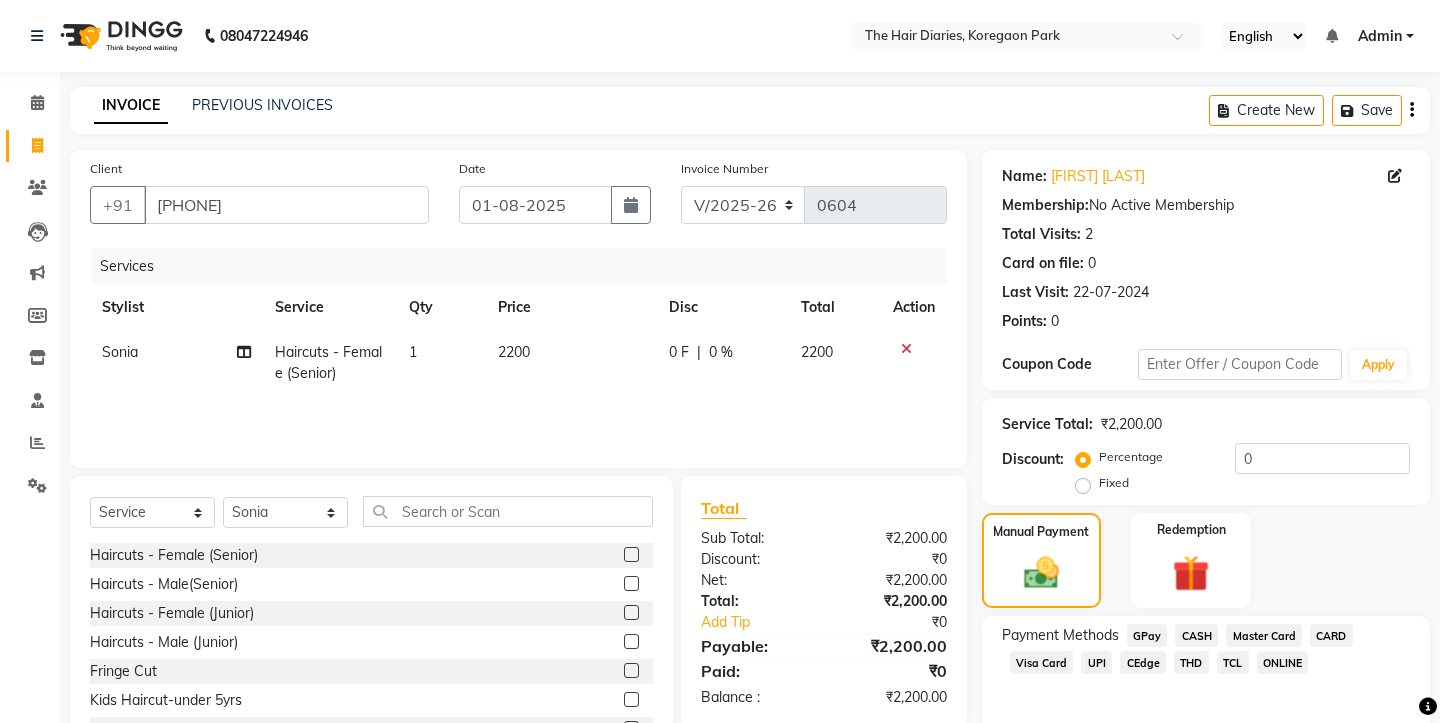 click on "TCL" 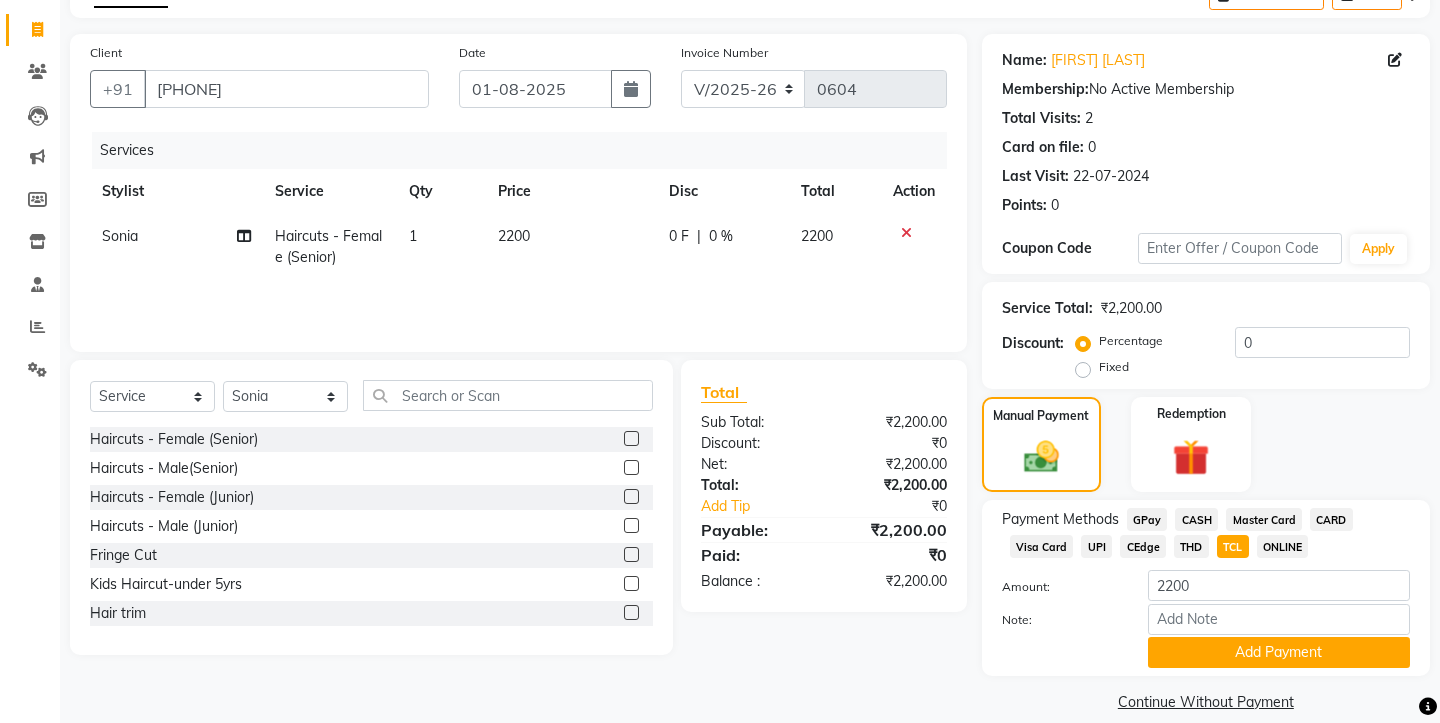 scroll, scrollTop: 118, scrollLeft: 0, axis: vertical 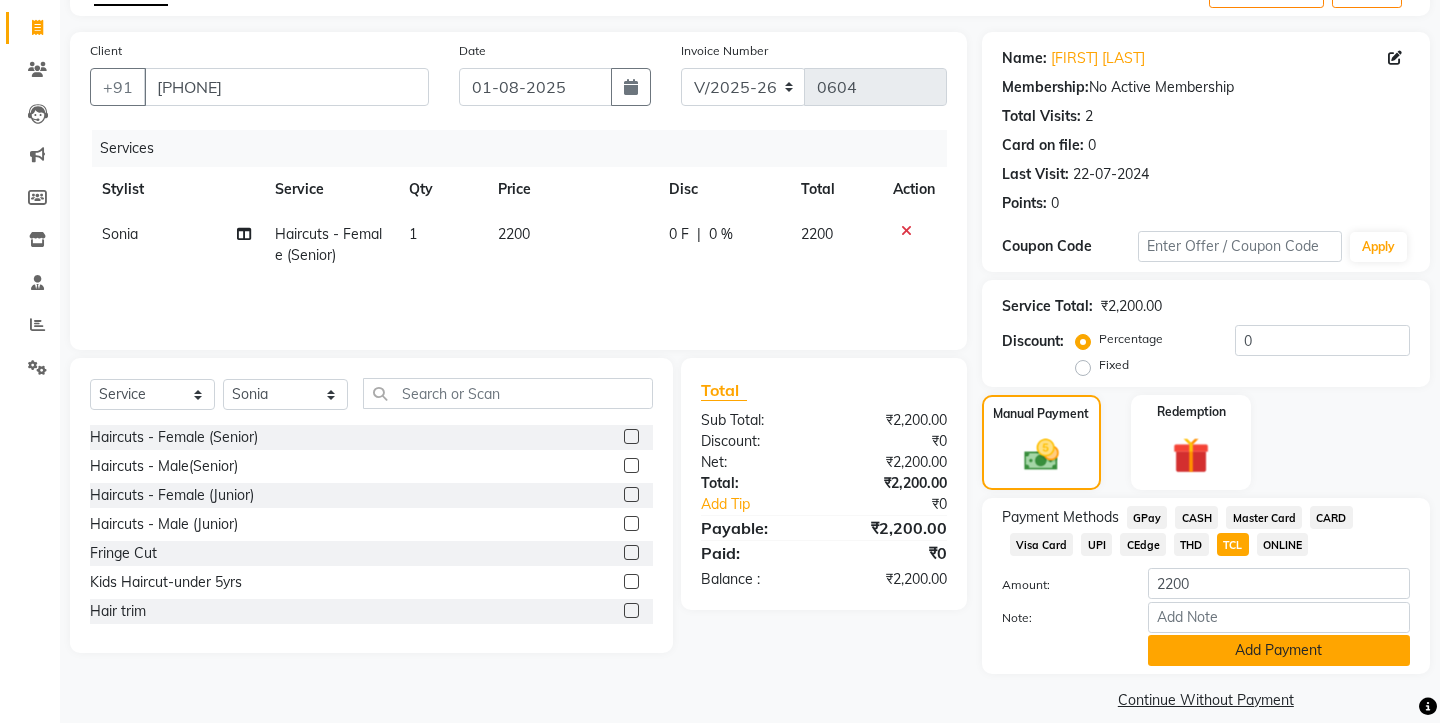 click on "Add Payment" 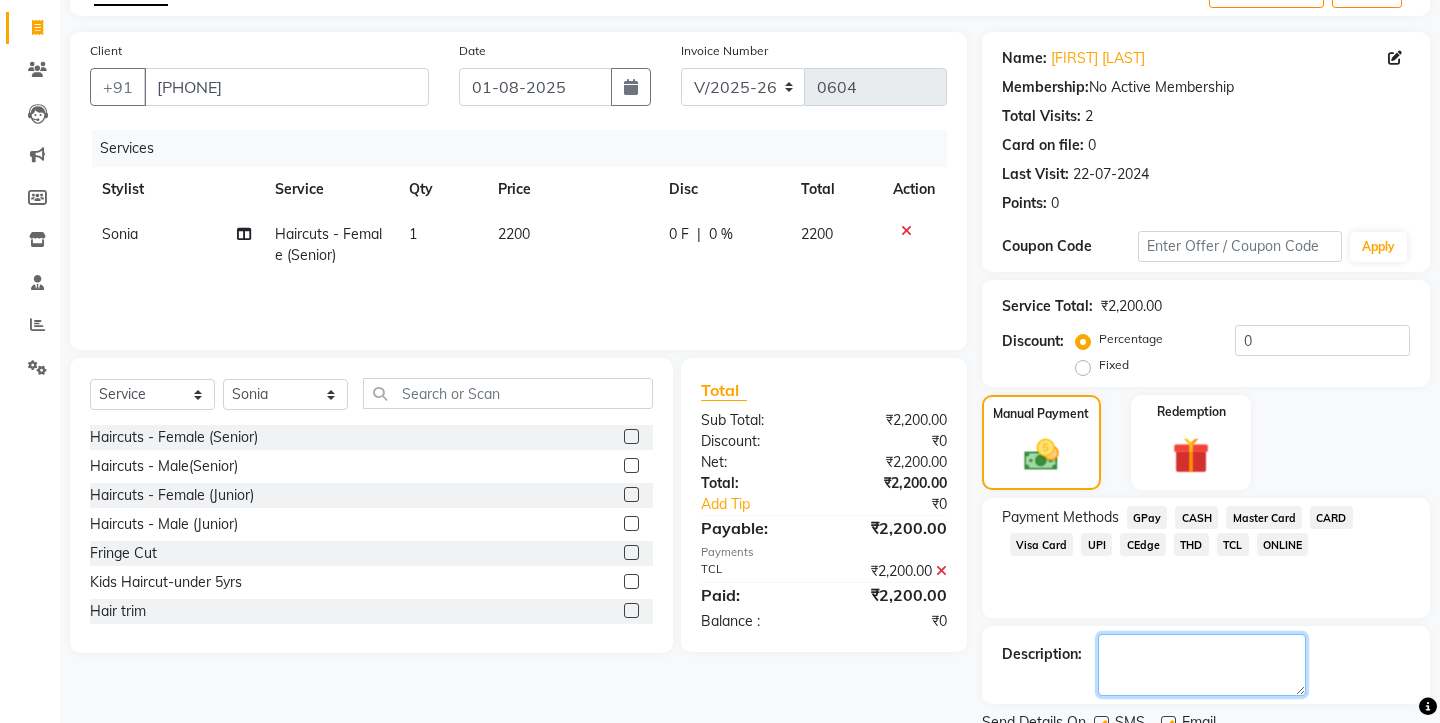 click 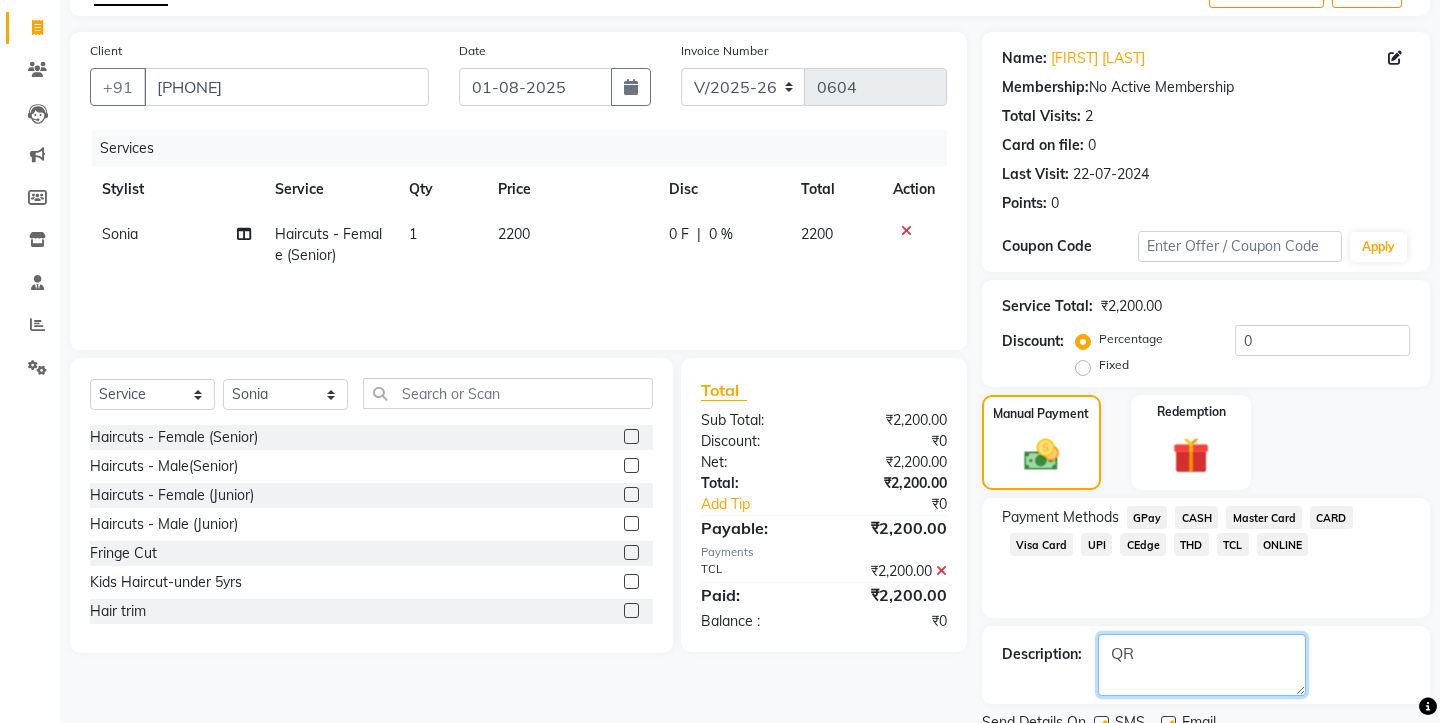 type on "QR" 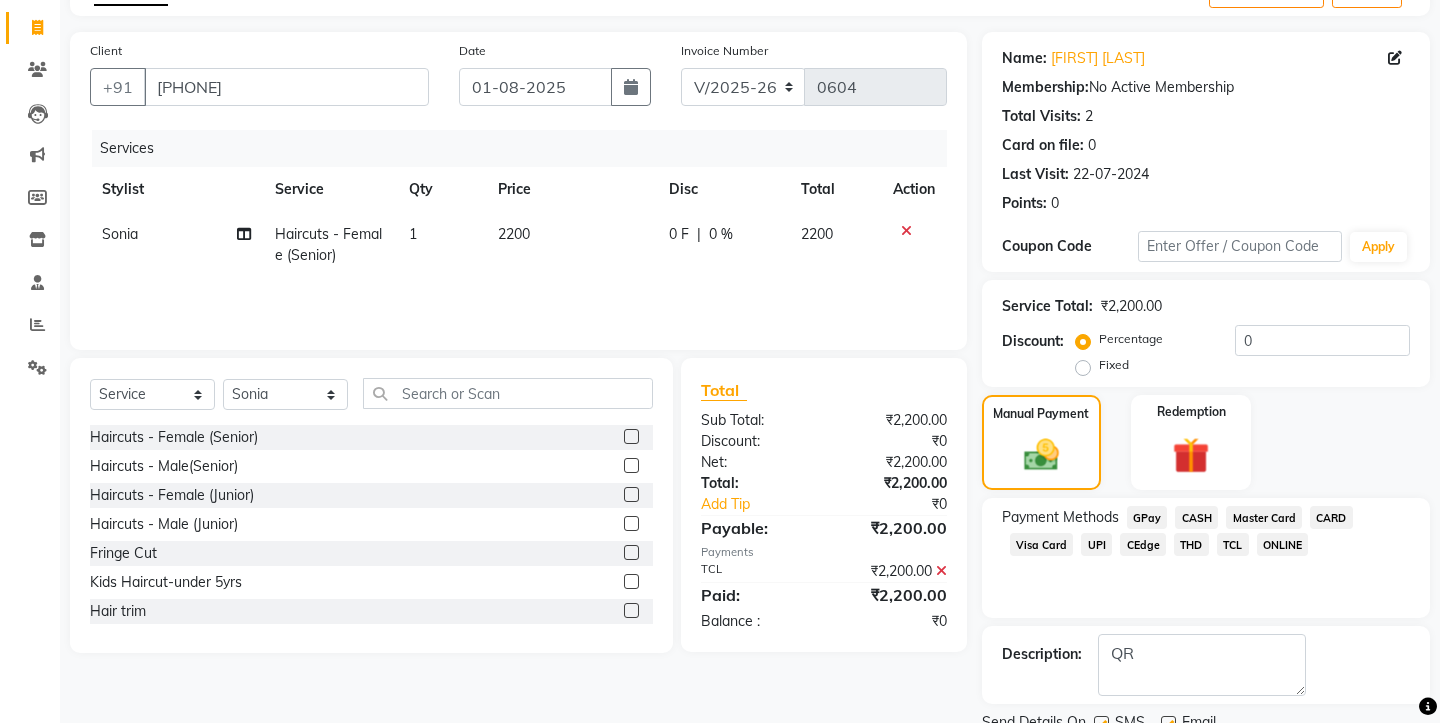 click 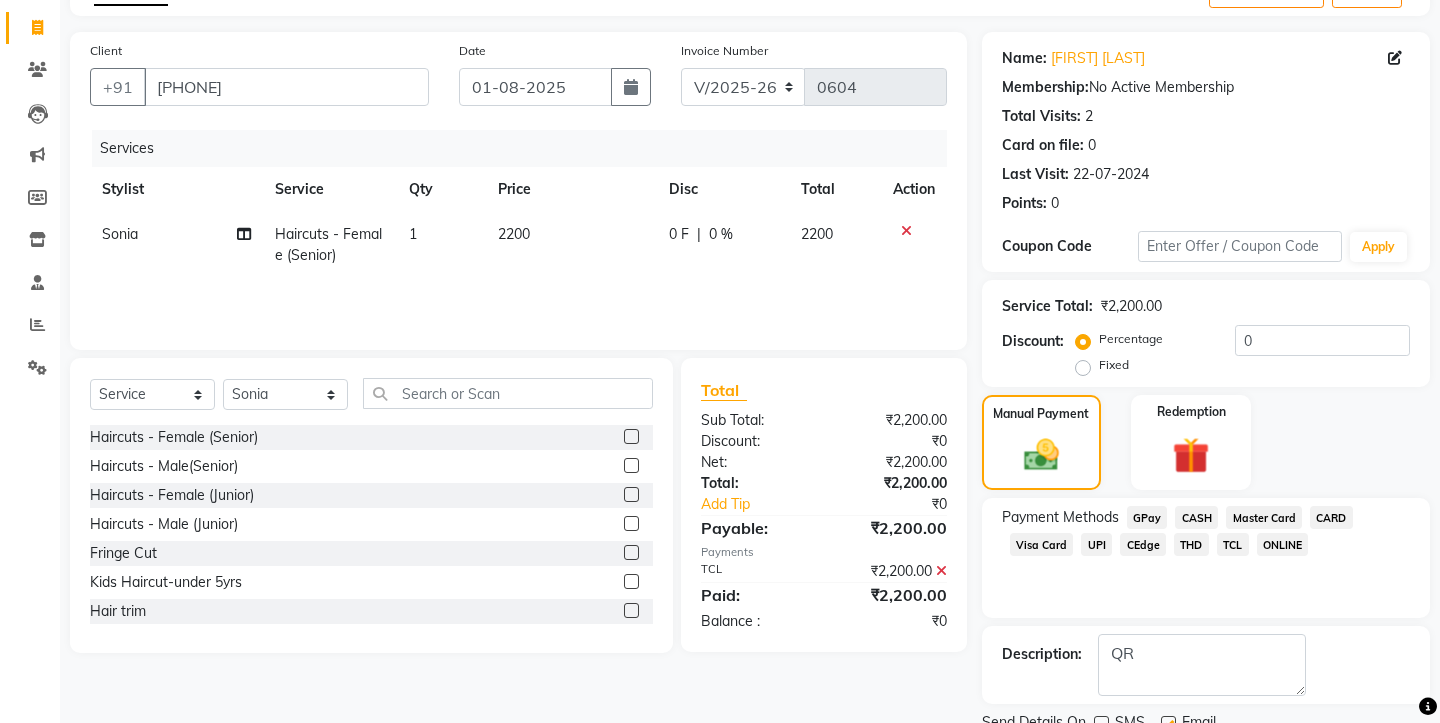 click 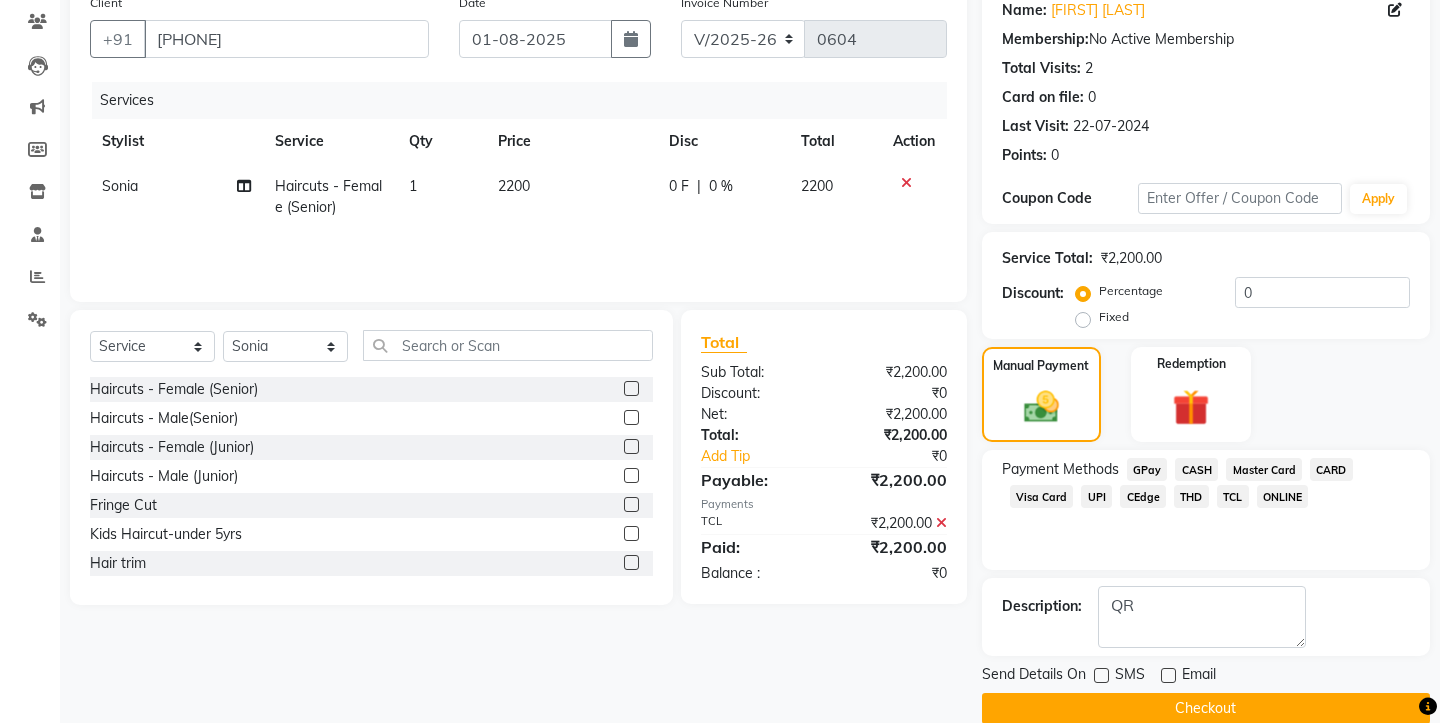 scroll, scrollTop: 175, scrollLeft: 0, axis: vertical 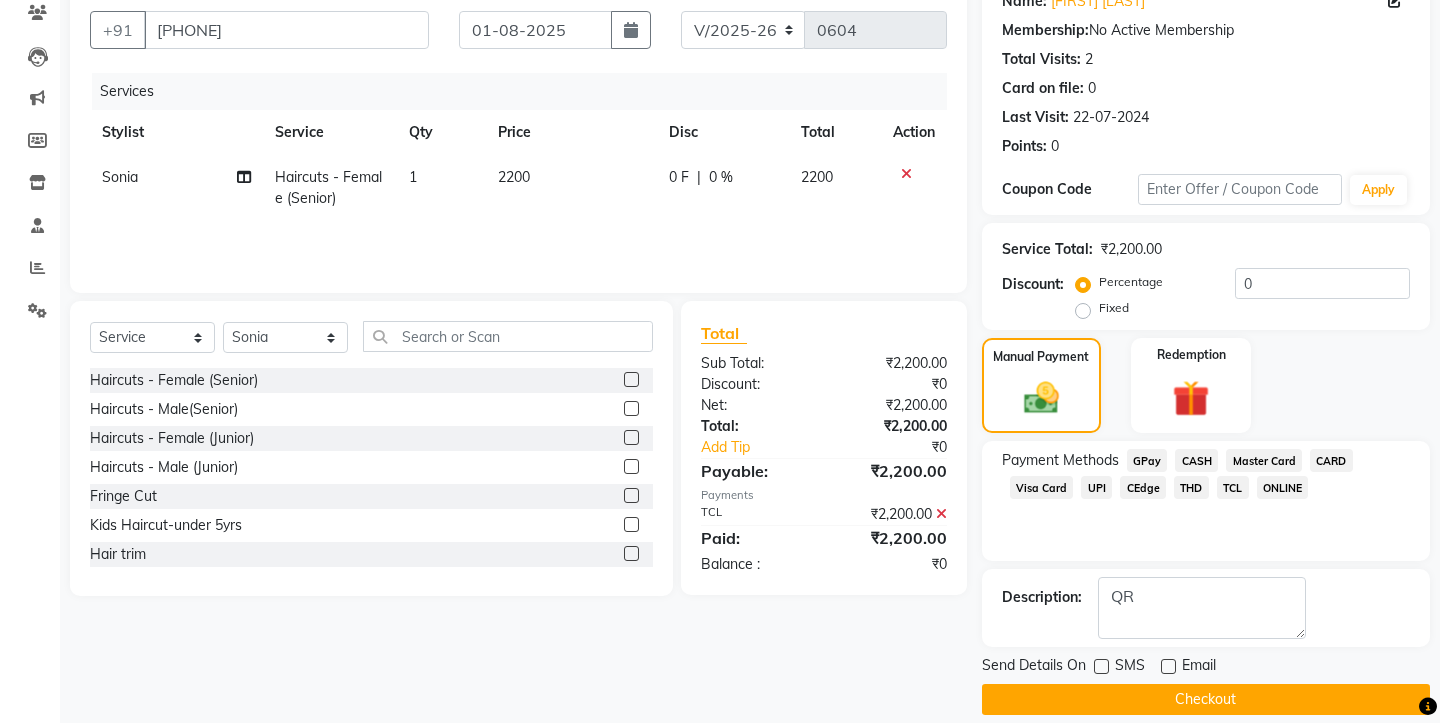click on "Checkout" 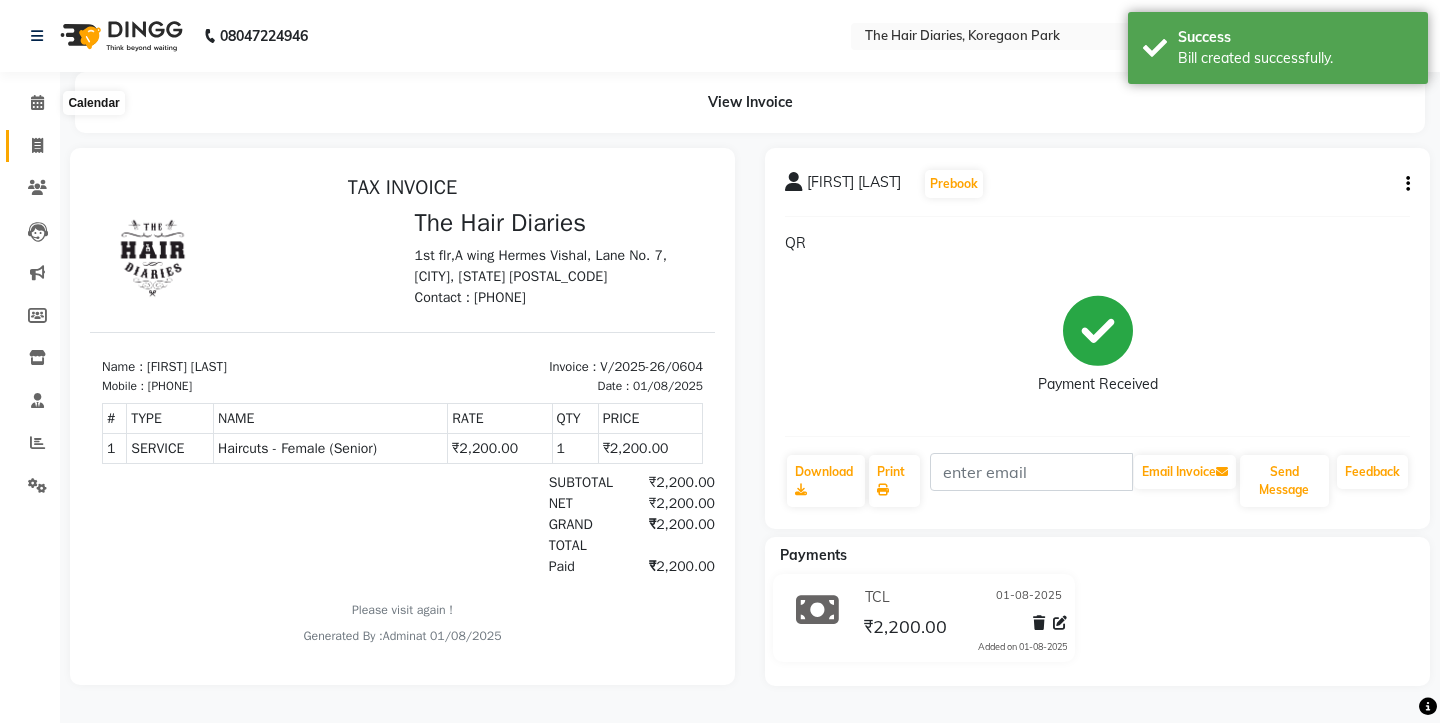 scroll, scrollTop: 0, scrollLeft: 0, axis: both 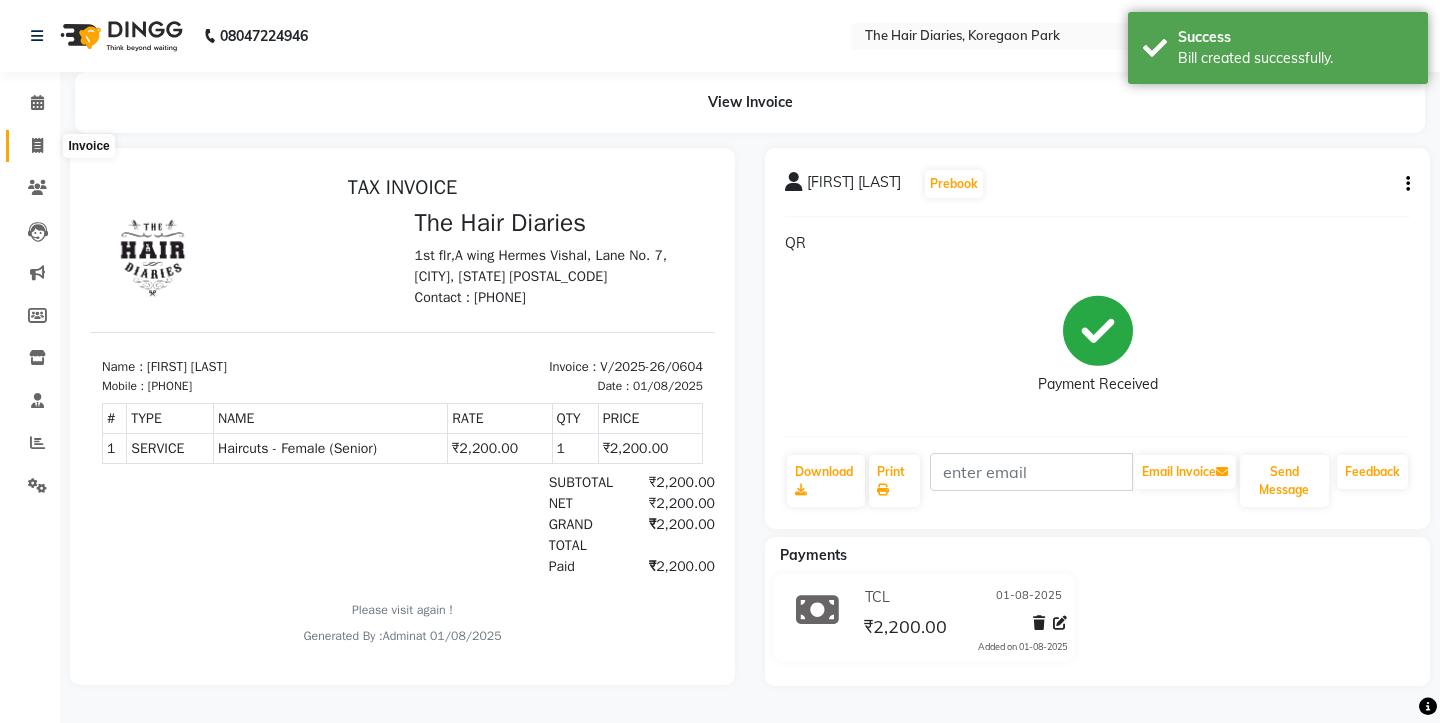 click 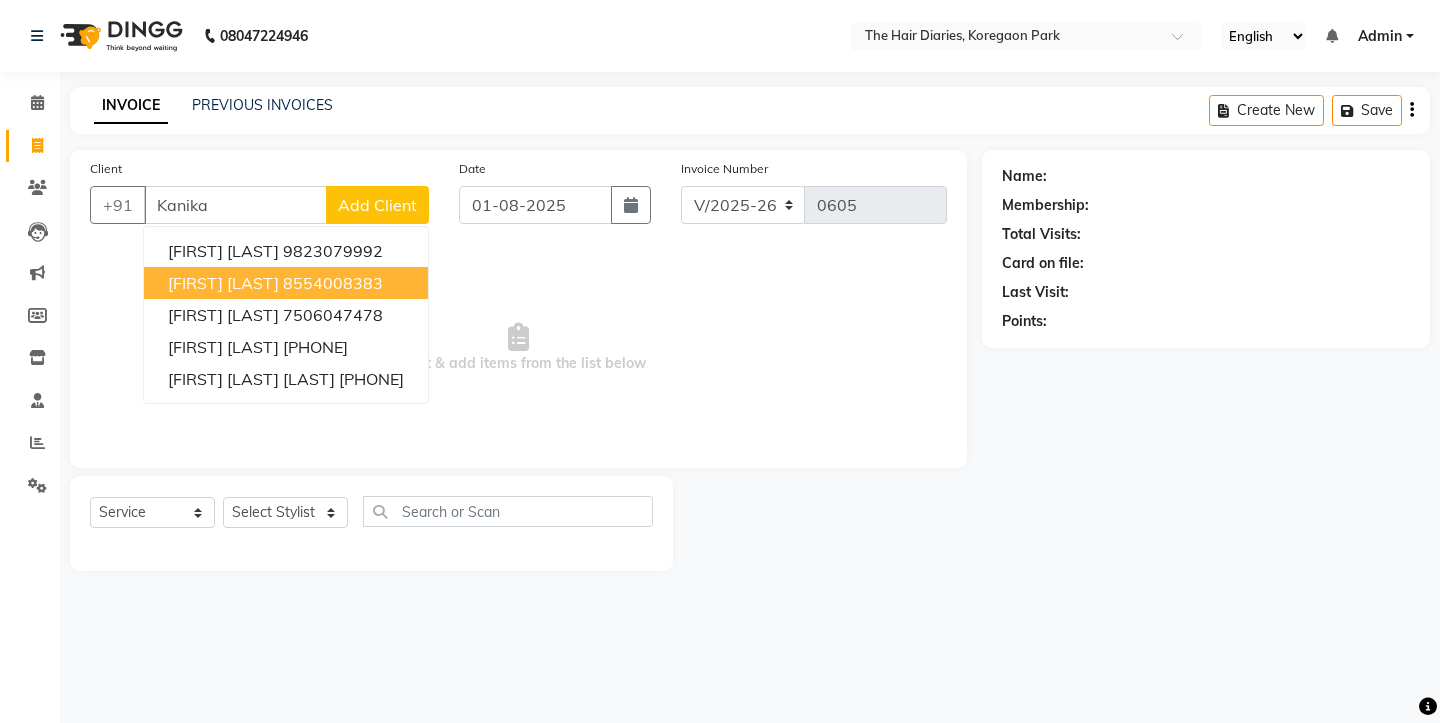 click on "[FIRST] [LAST]" at bounding box center [223, 283] 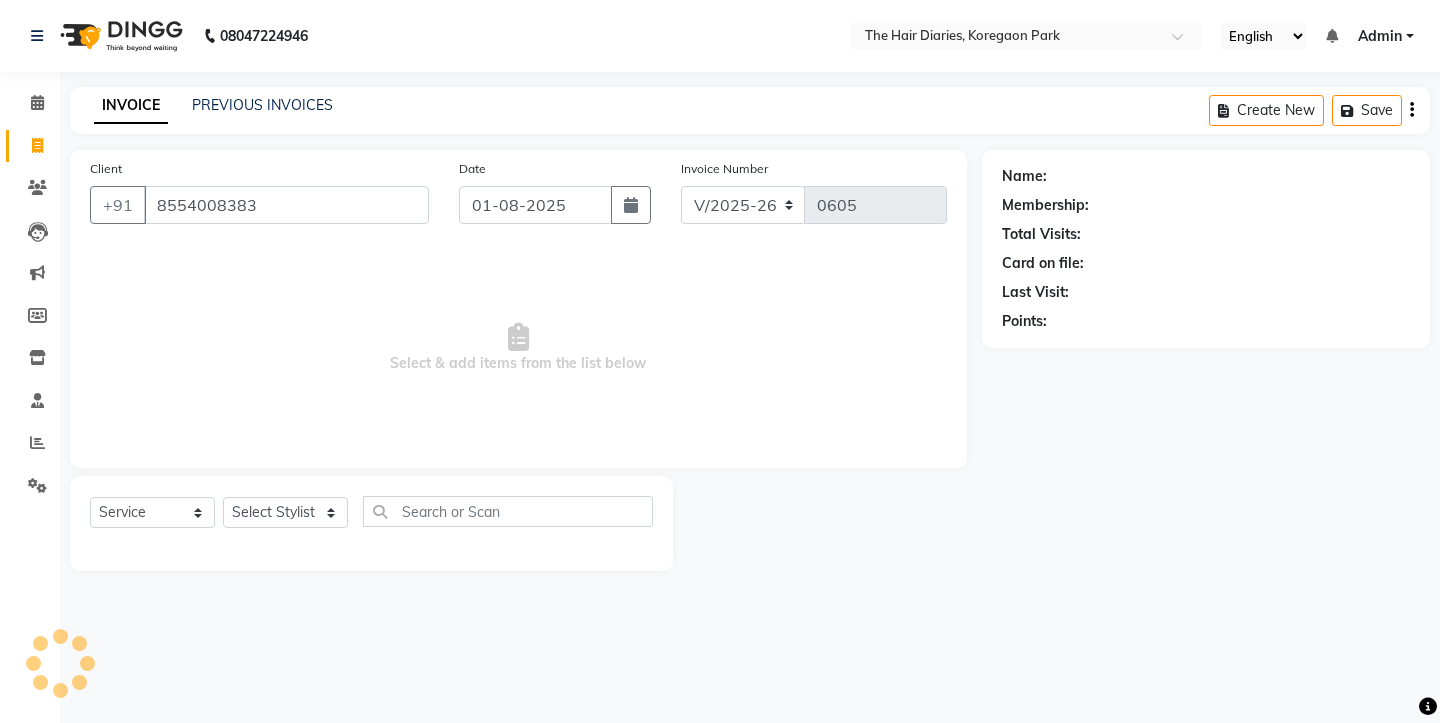 type on "8554008383" 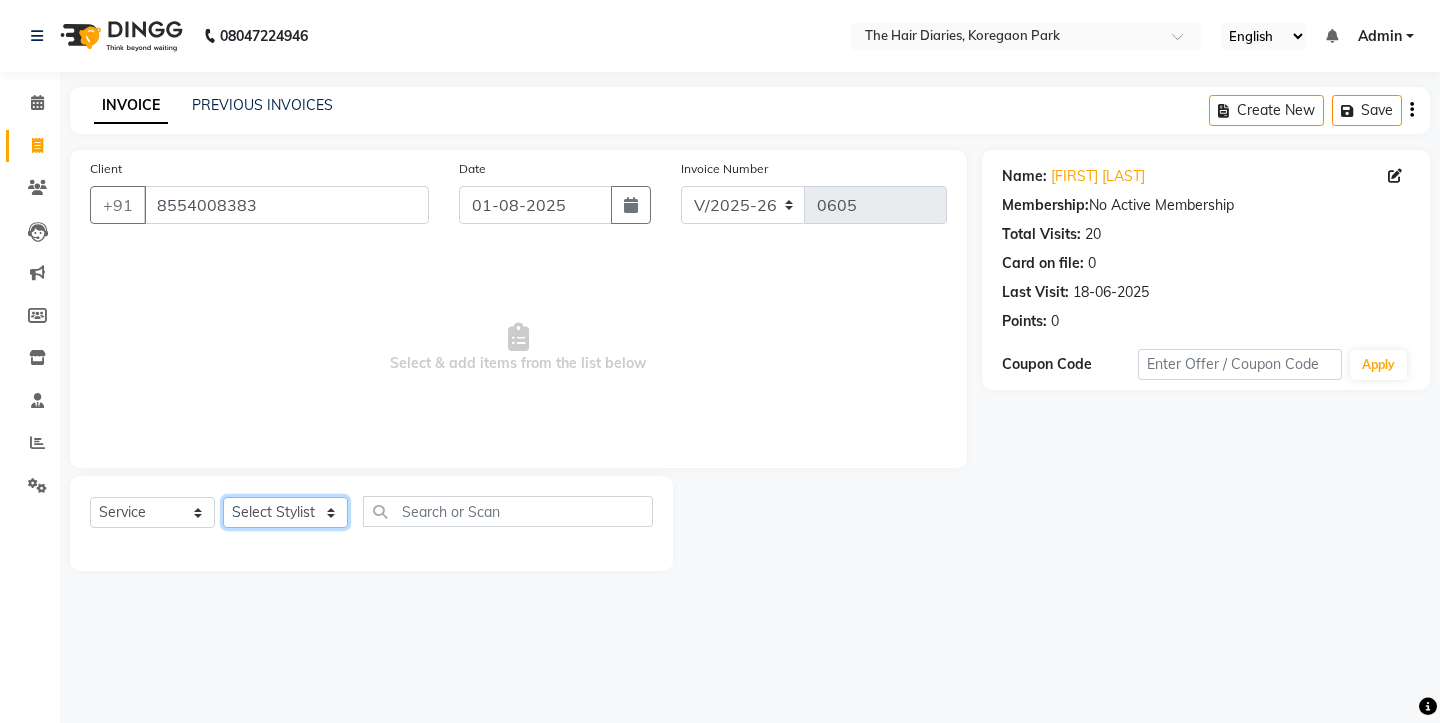 click on "Select Stylist Aaryan Adnan Adnan Ankita Anubha Jyoti  Lalita Manali  Maneger Nazlin Jeena Sanah  Sohail Sonia  Surbhi Thakkur Vidya Wasim" 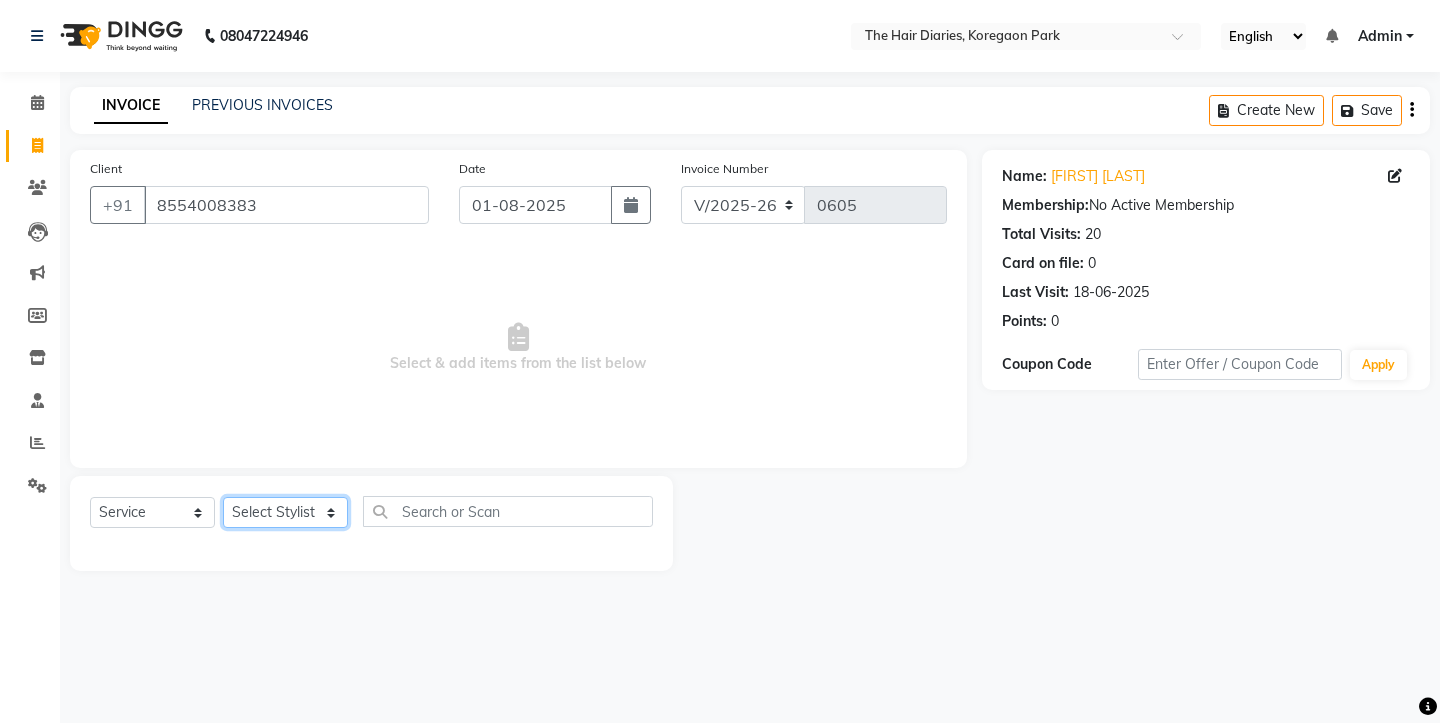 select on "12914" 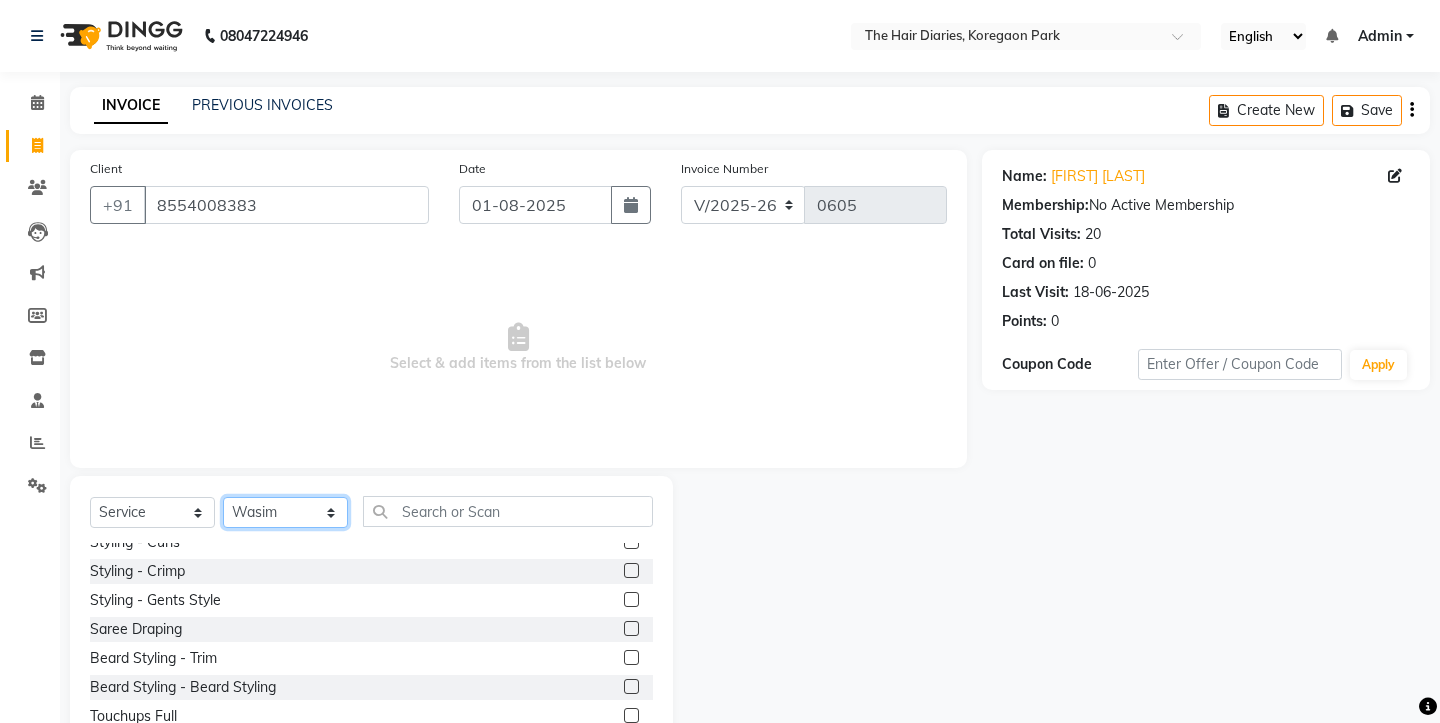 scroll, scrollTop: 422, scrollLeft: 0, axis: vertical 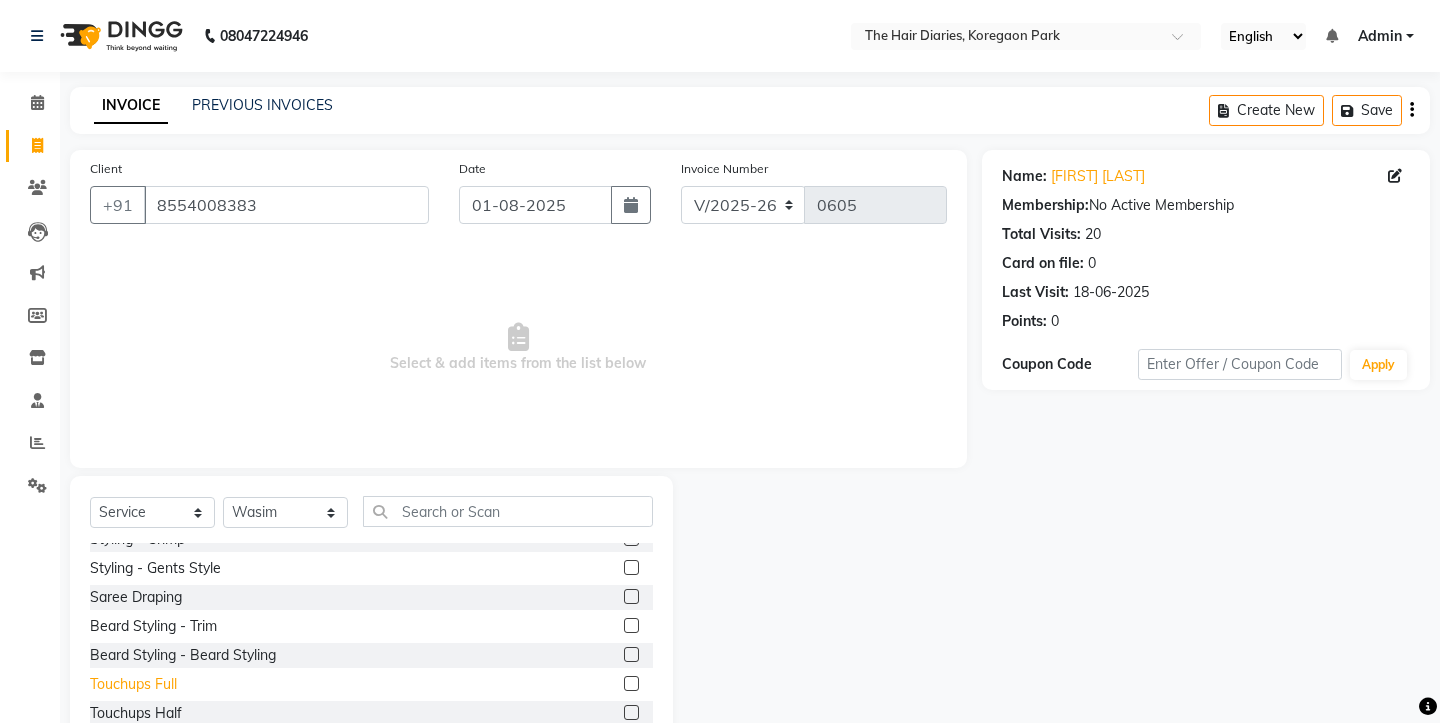 click on "Touchups Full" 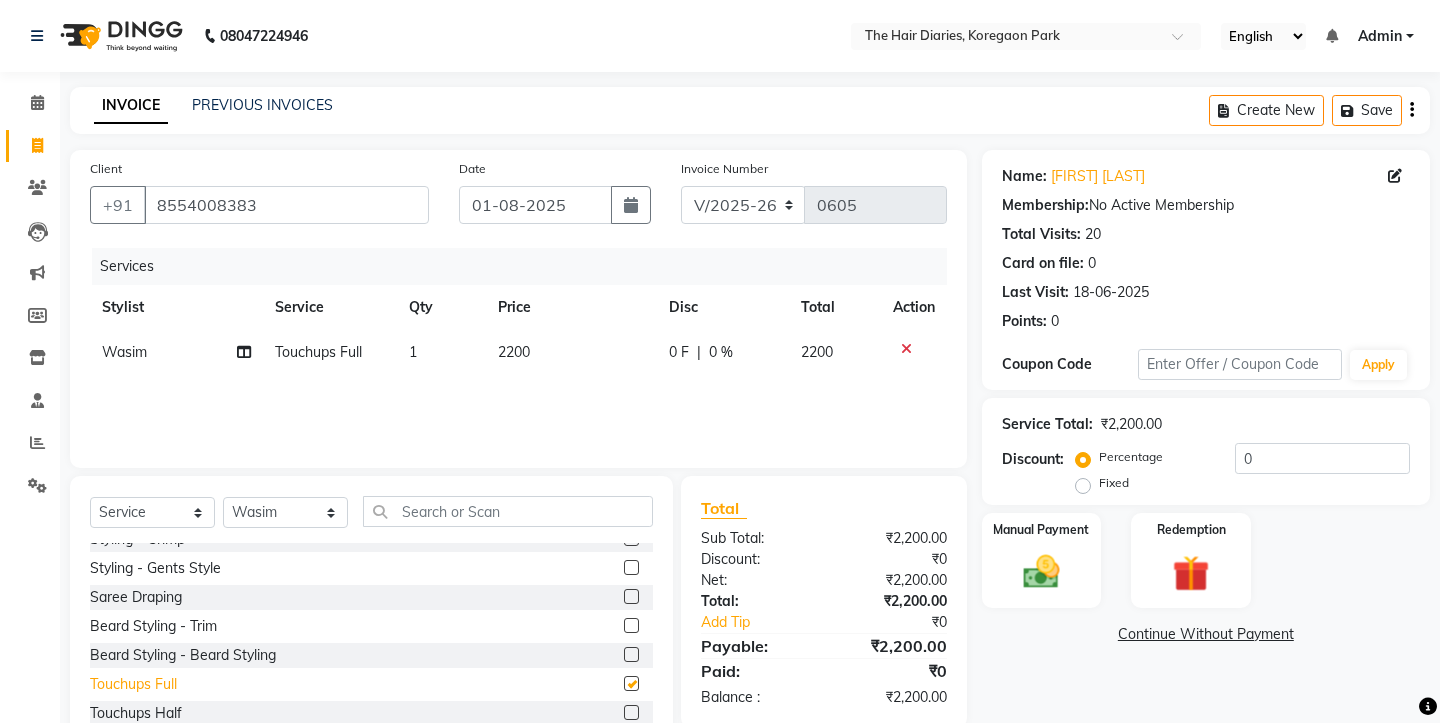 checkbox on "false" 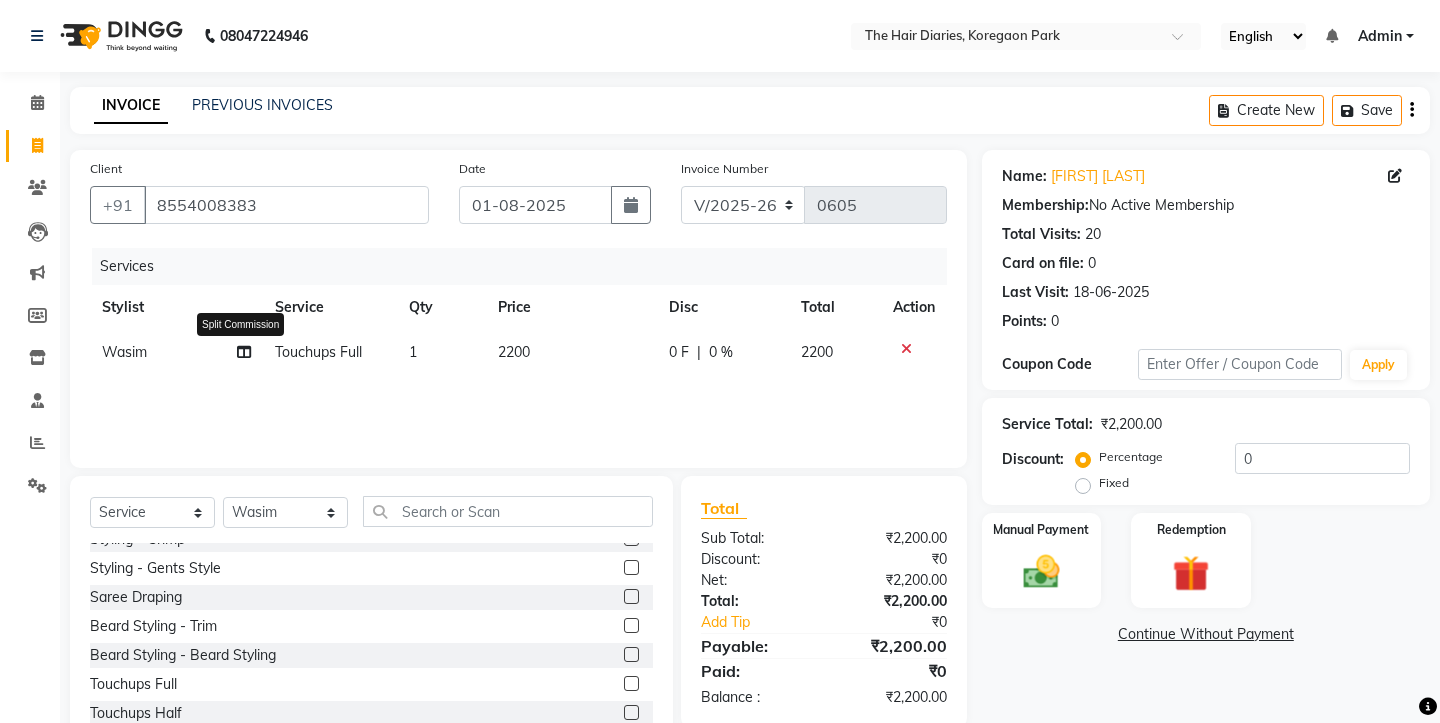 click 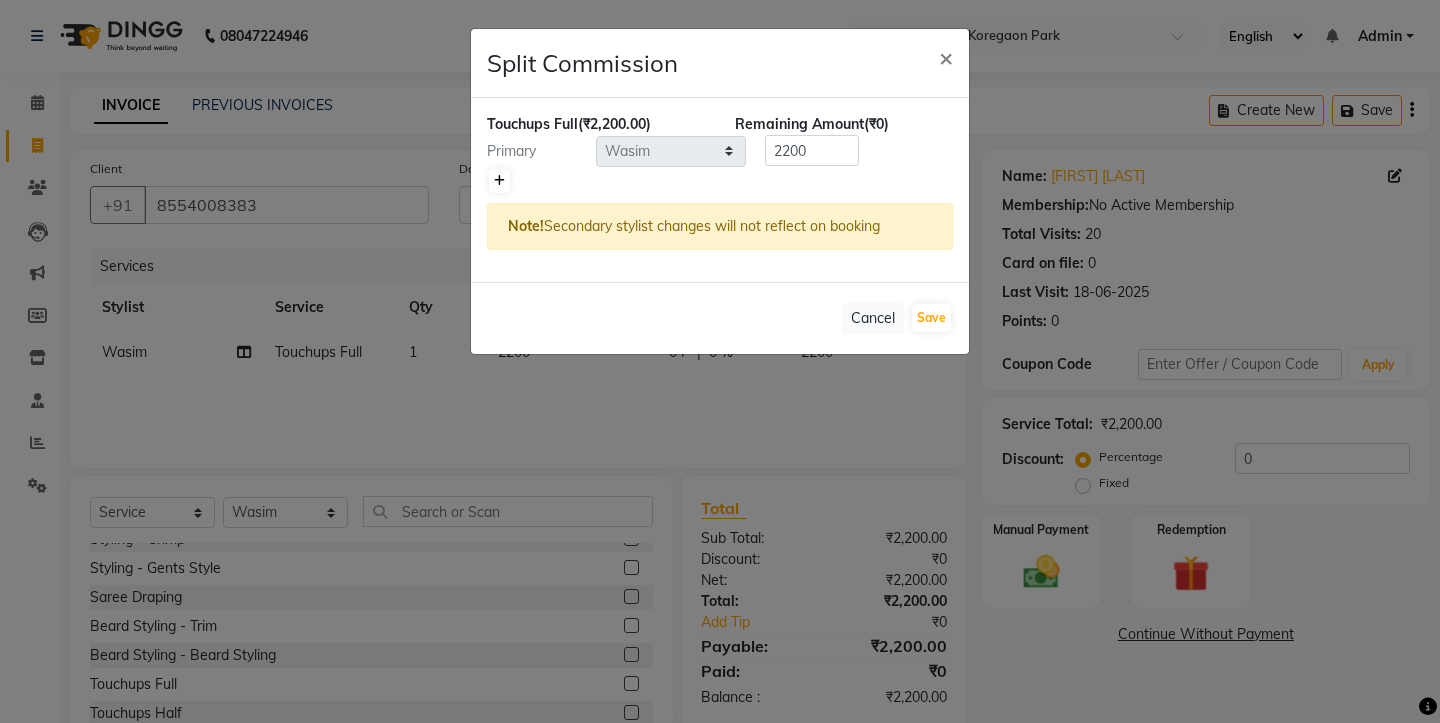 click 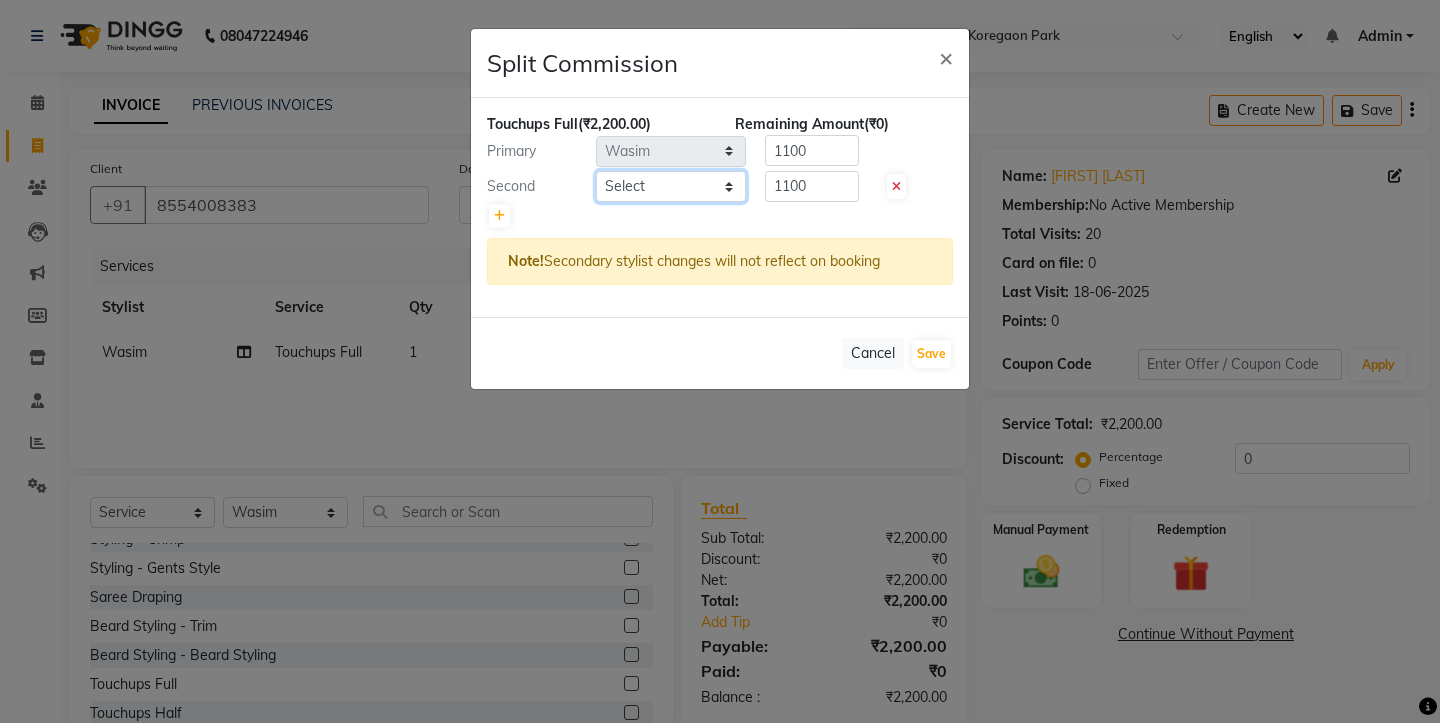 click on "Select  [FIRST]   [FIRST]   [FIRST]   [FIRST]   [FIRST]   [FIRST]    [FIRST]   [FIRST]    [FIRST]   [FIRST] [FIRST]   [FIRST]    [FIRST]   [FIRST]    [FIRST]   [FIRST]   [FIRST]   [FIRST]   [FIRST]   [FIRST]" 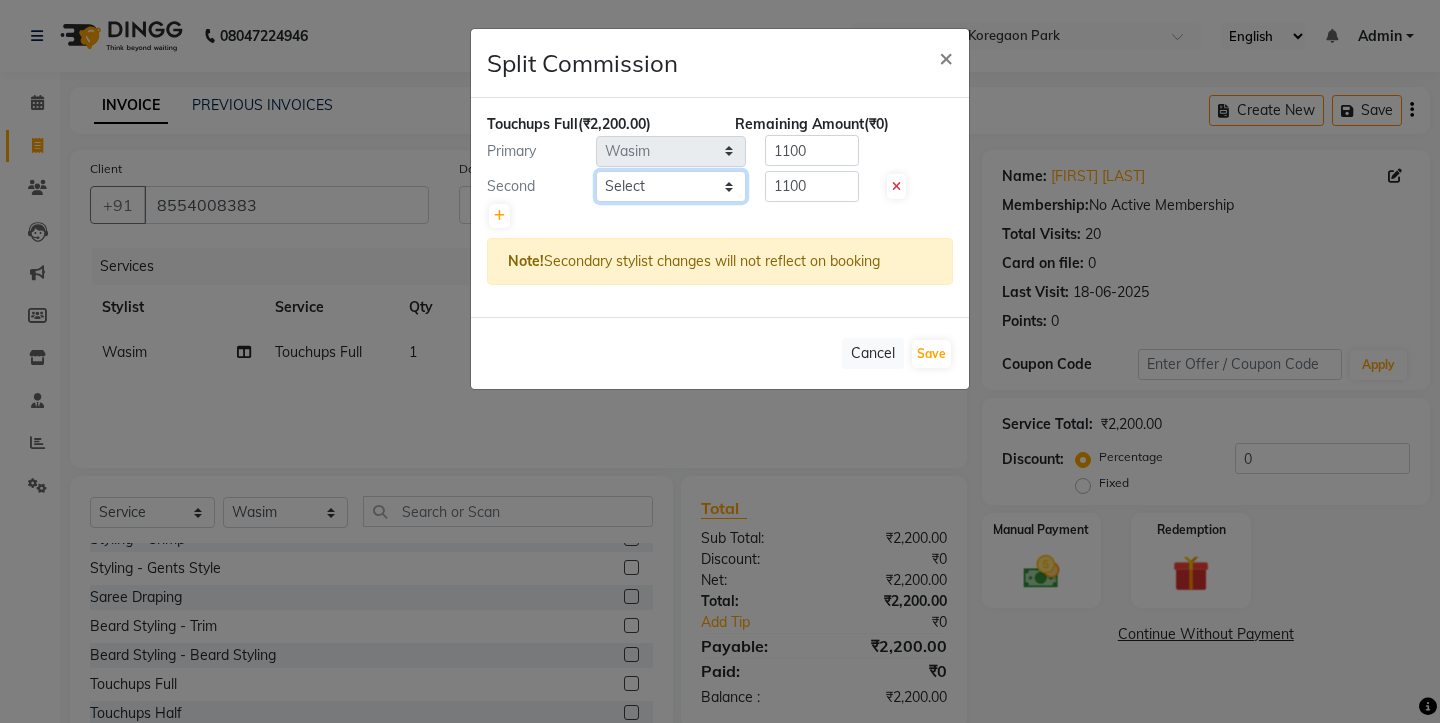 select on "32056" 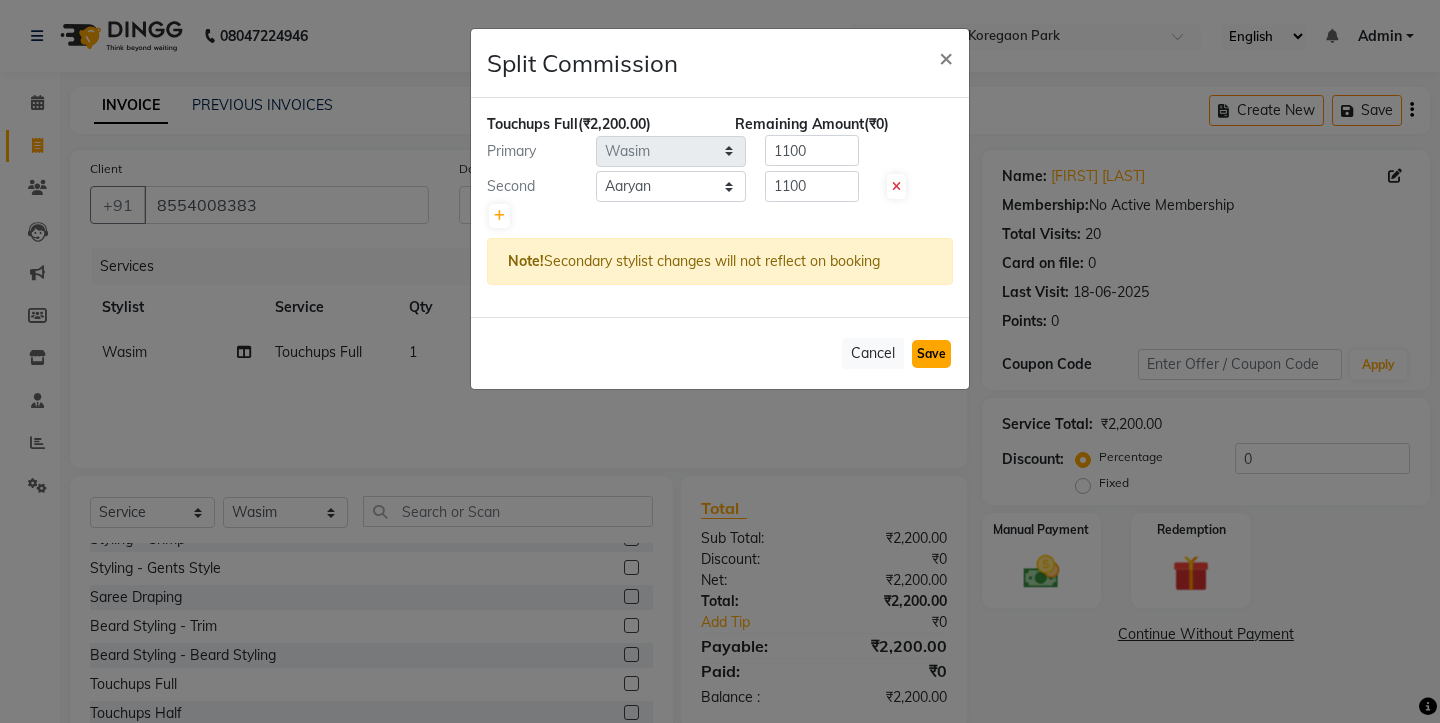 click on "Save" 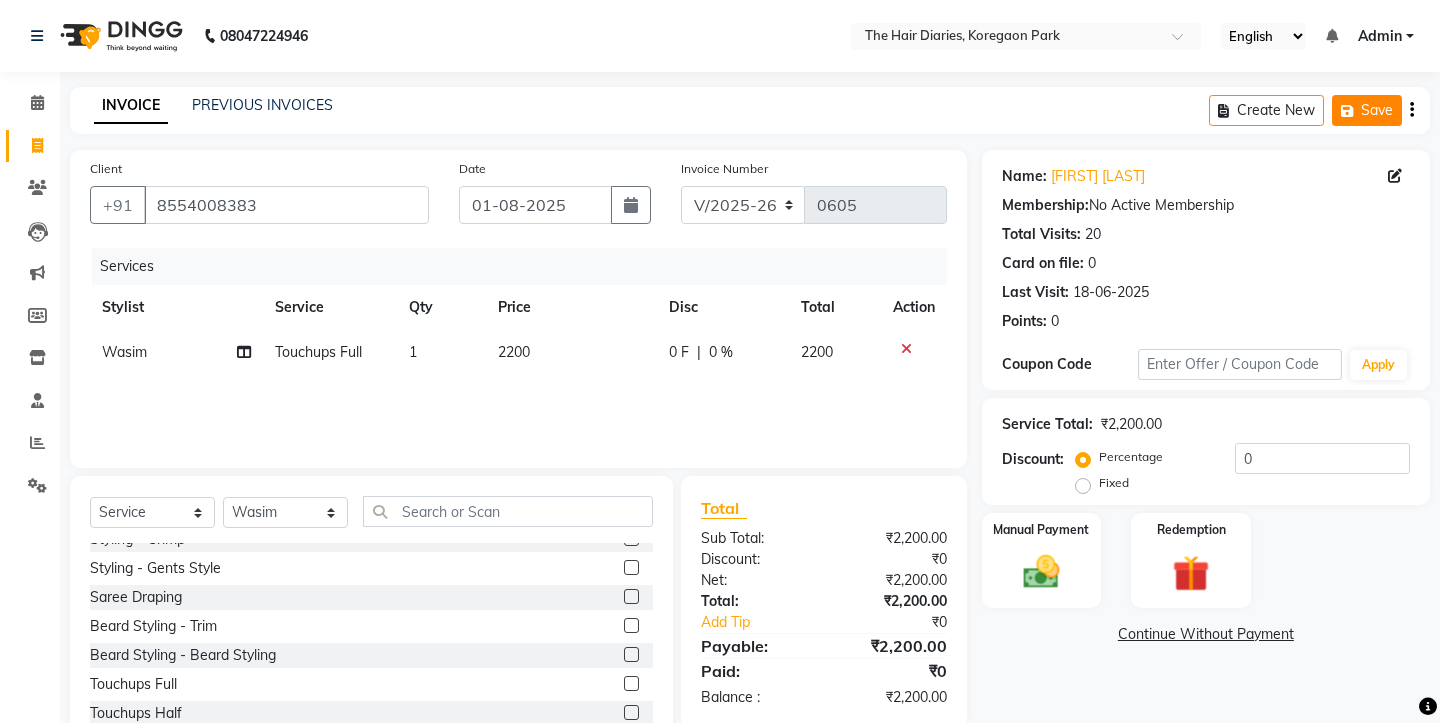 click on "Save" 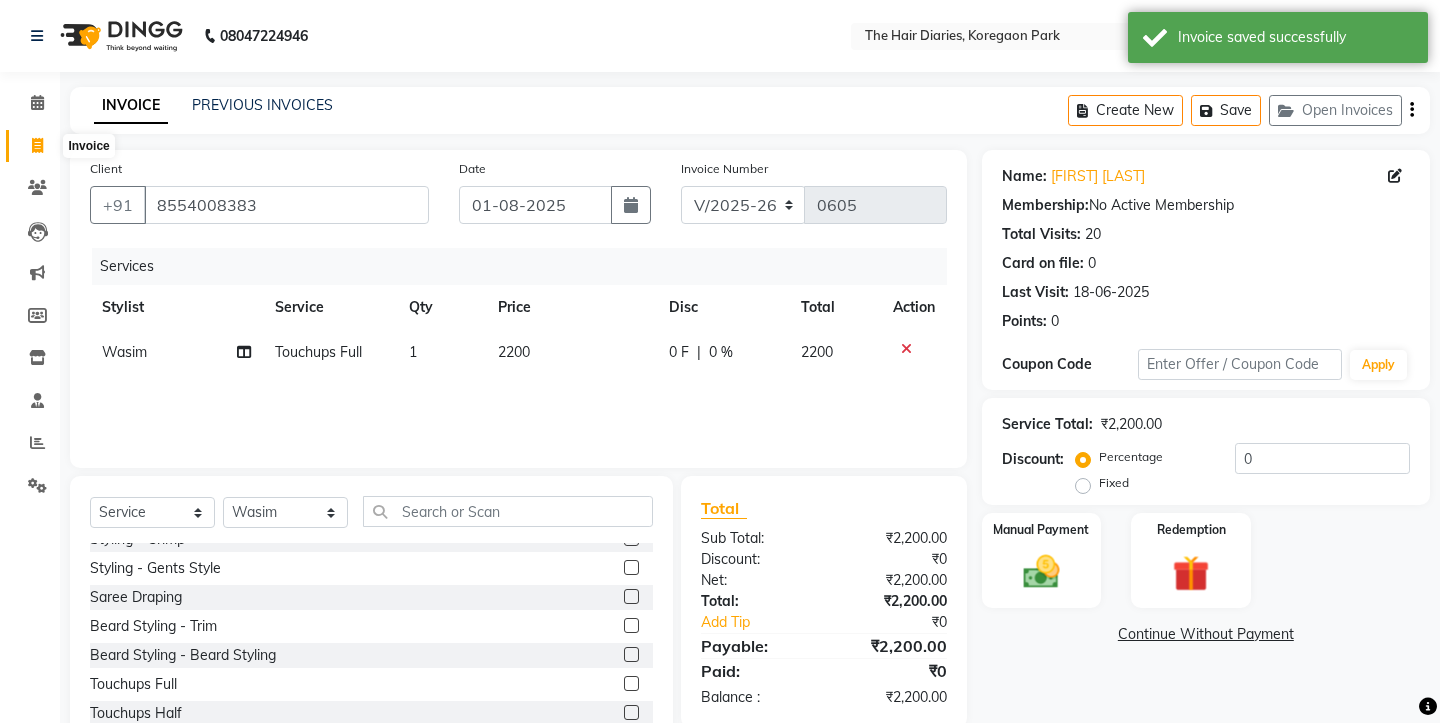 click 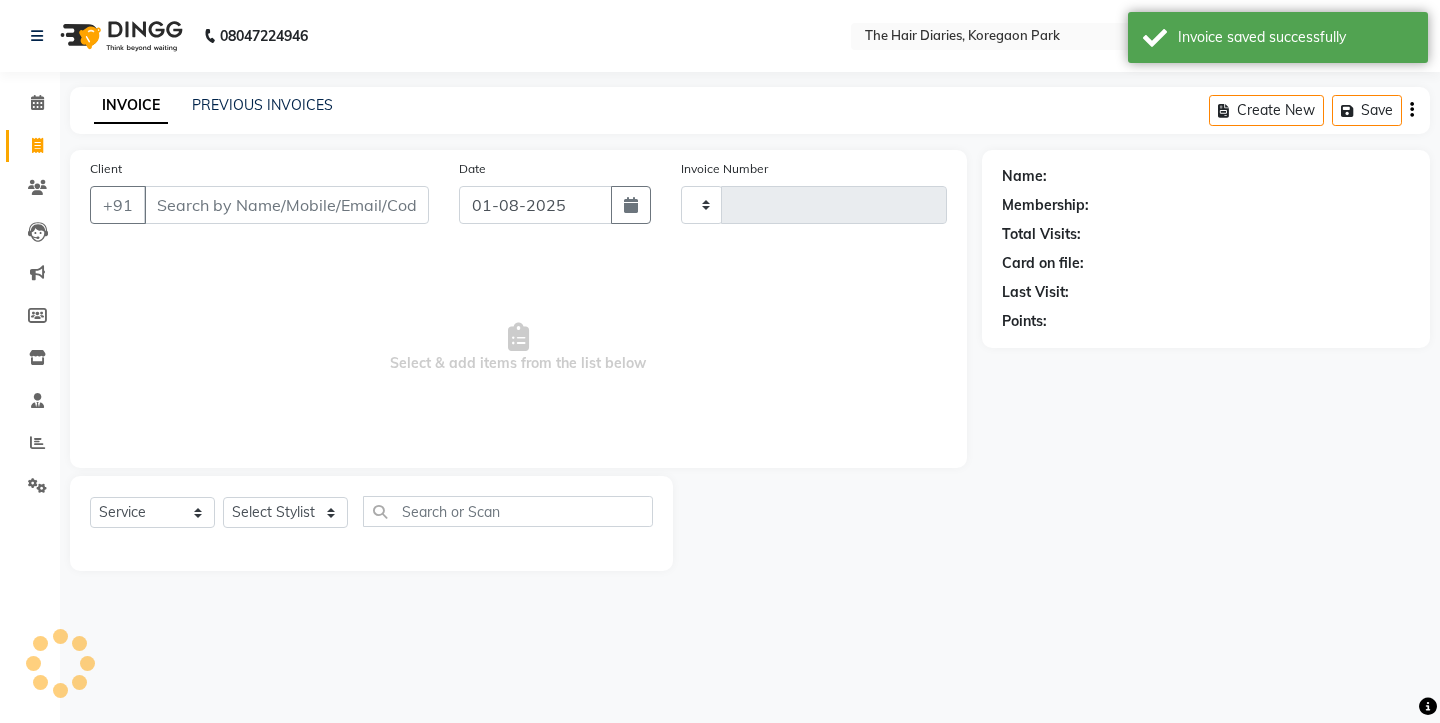 type on "0605" 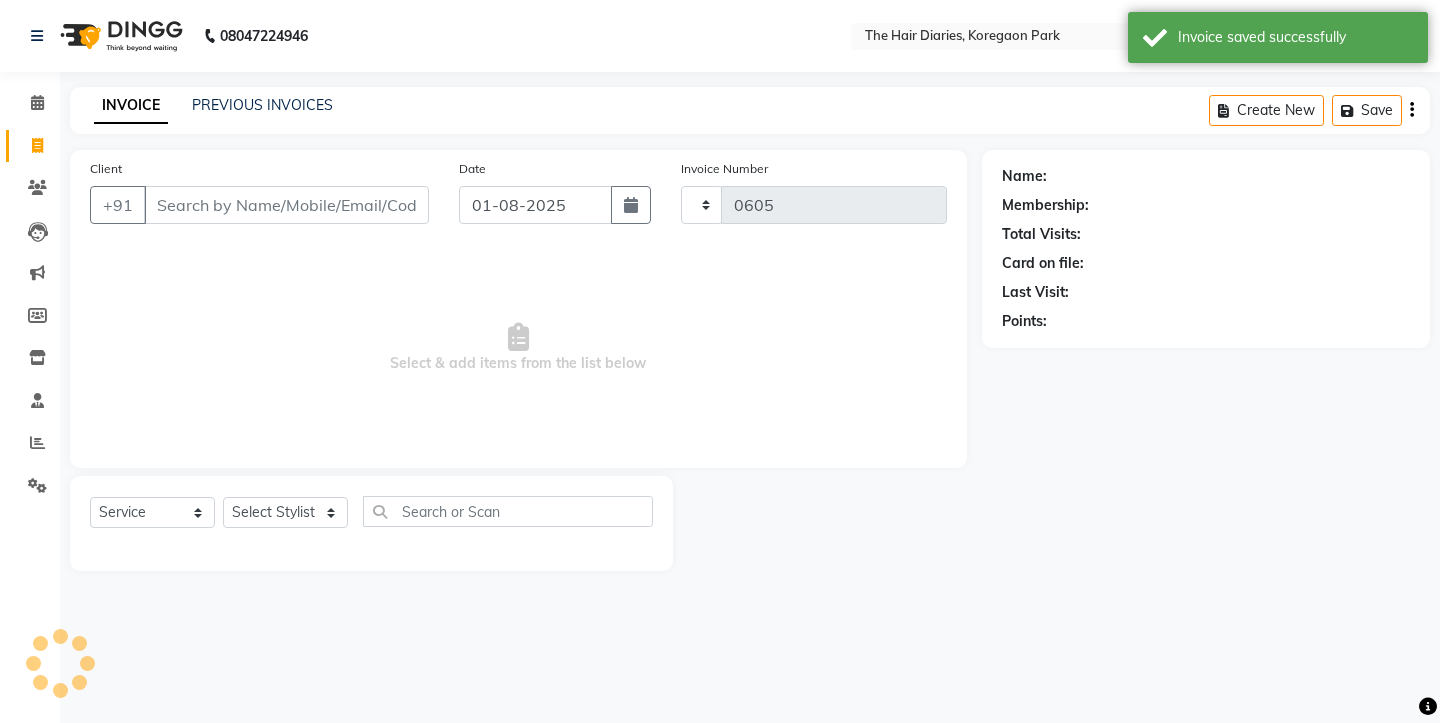 select on "782" 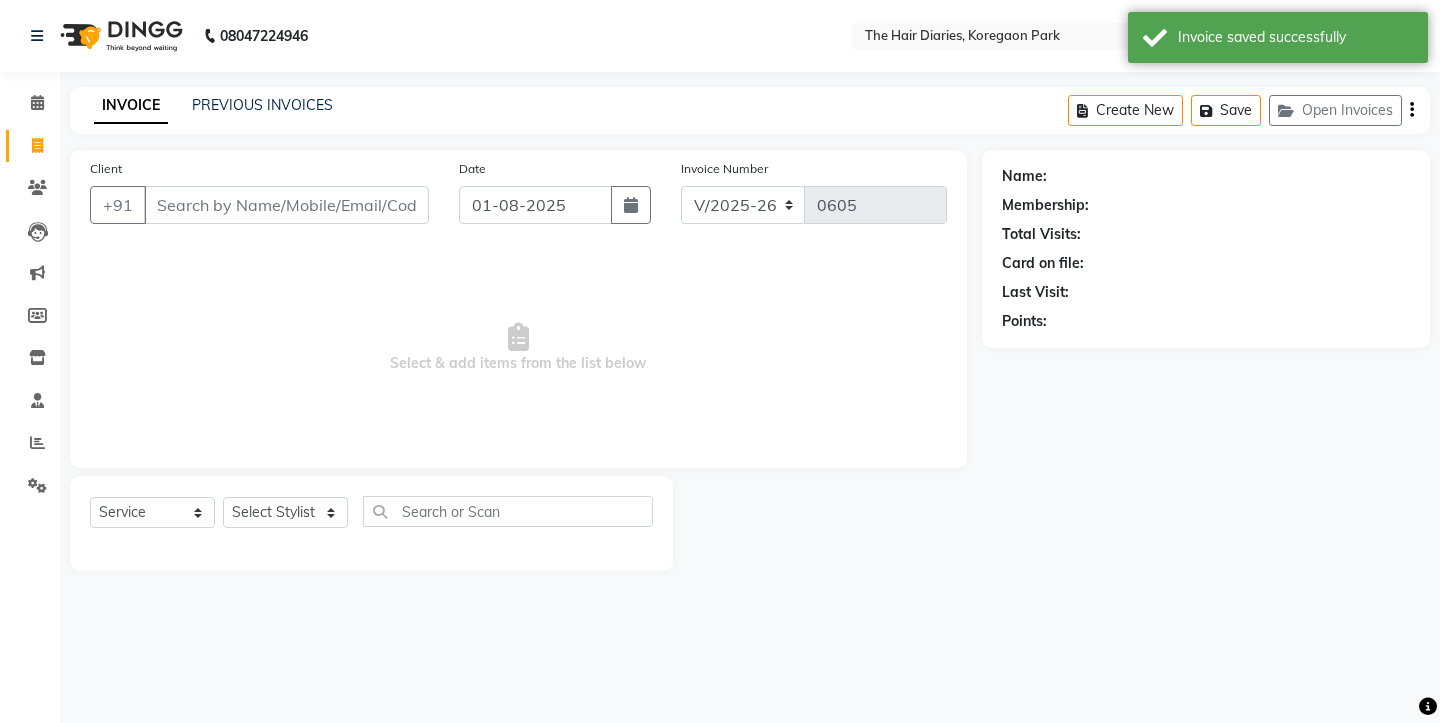 click on "Client" at bounding box center (286, 205) 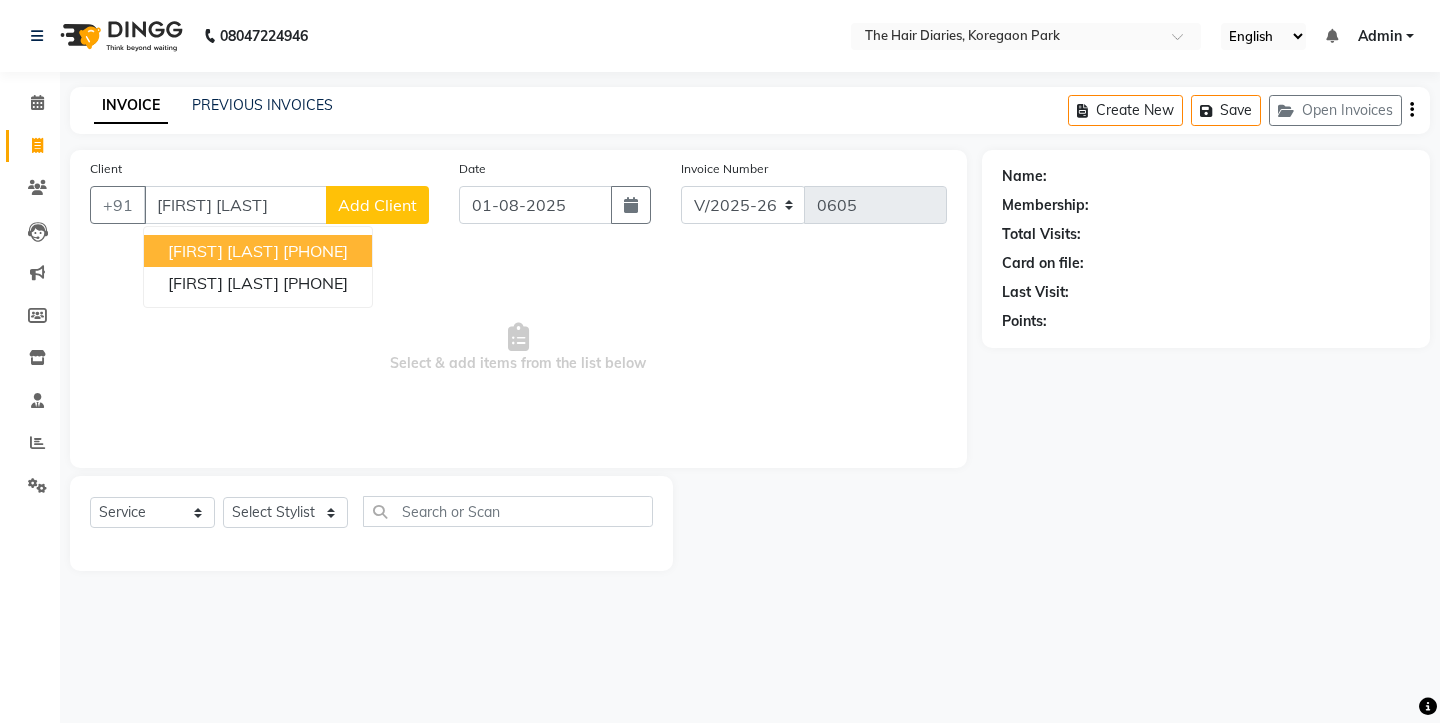click on "[FIRST] [LAST]" at bounding box center (223, 251) 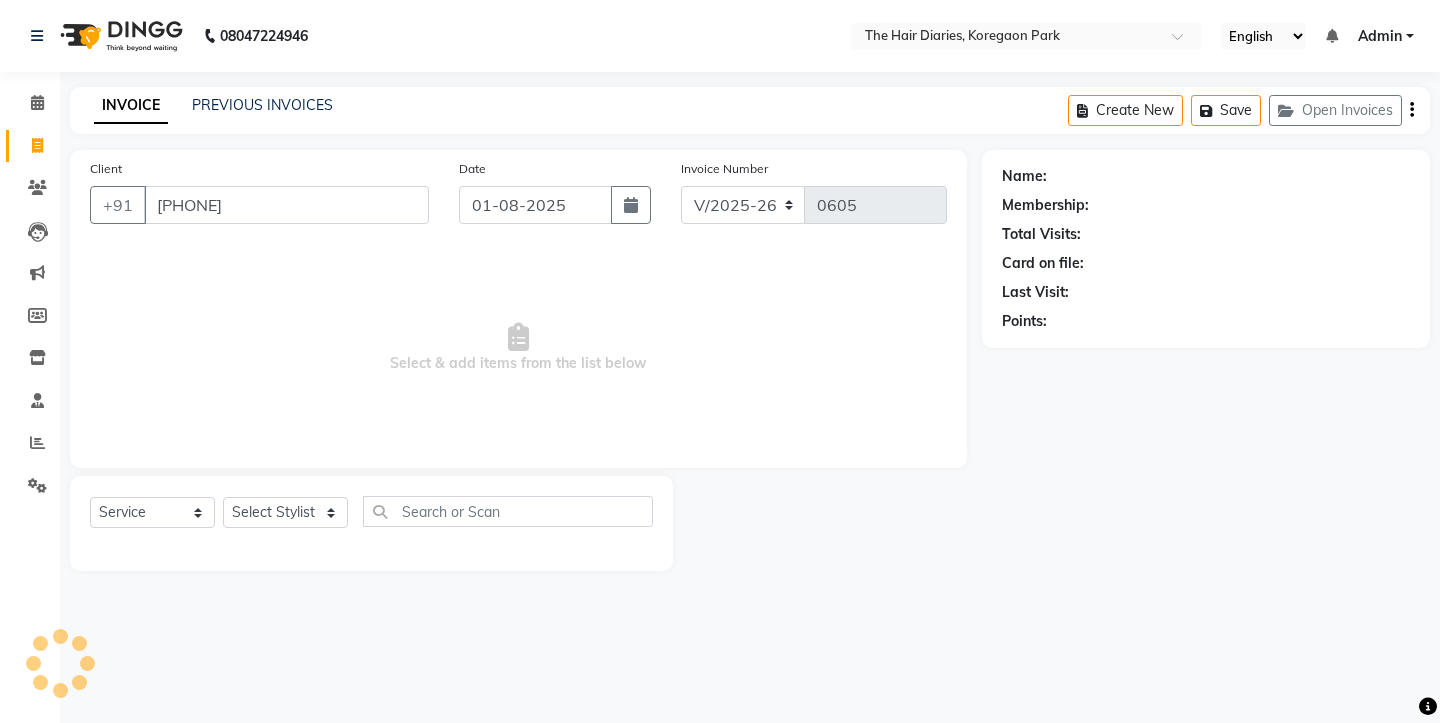 type on "[PHONE]" 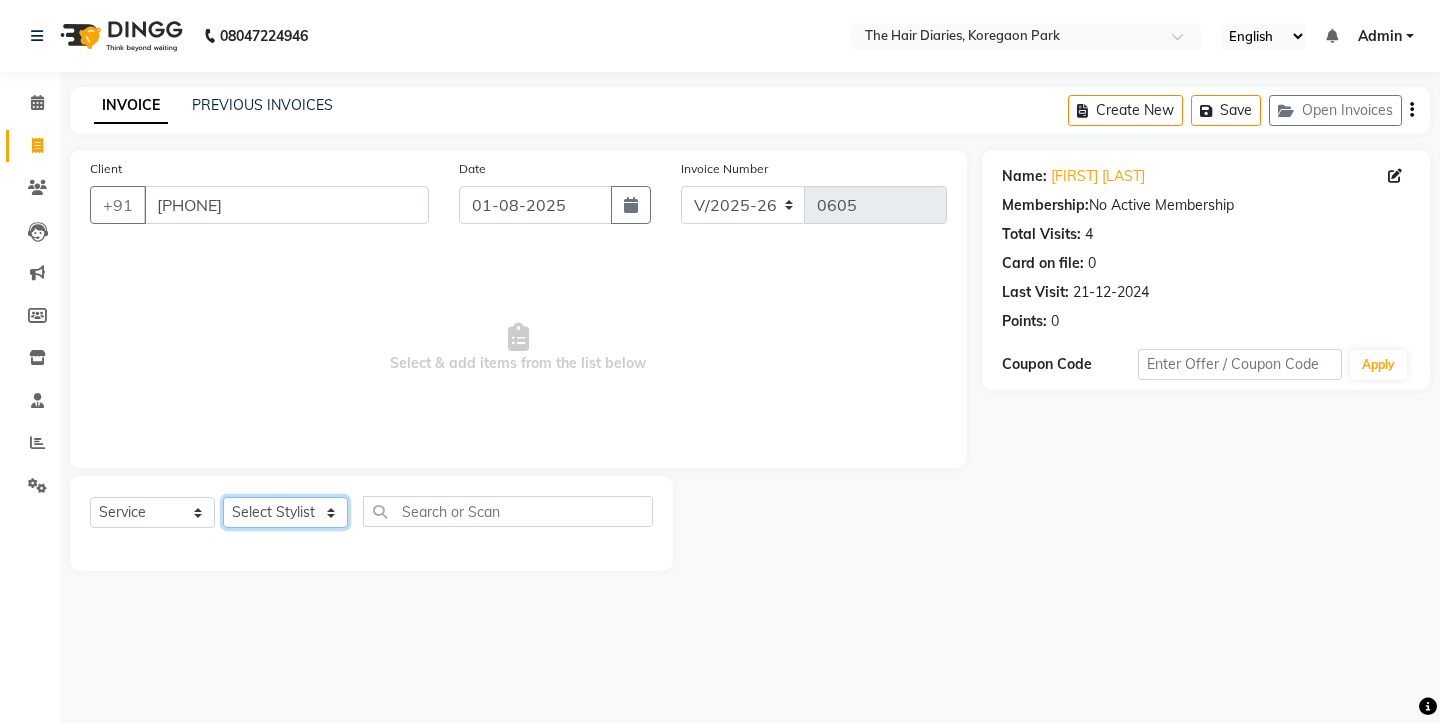 click on "Select Stylist Aaryan Adnan Adnan Ankita Anubha Jyoti  Lalita Manali  Maneger Nazlin Jeena Sanah  Sohail Sonia  Surbhi Thakkur Vidya Wasim" 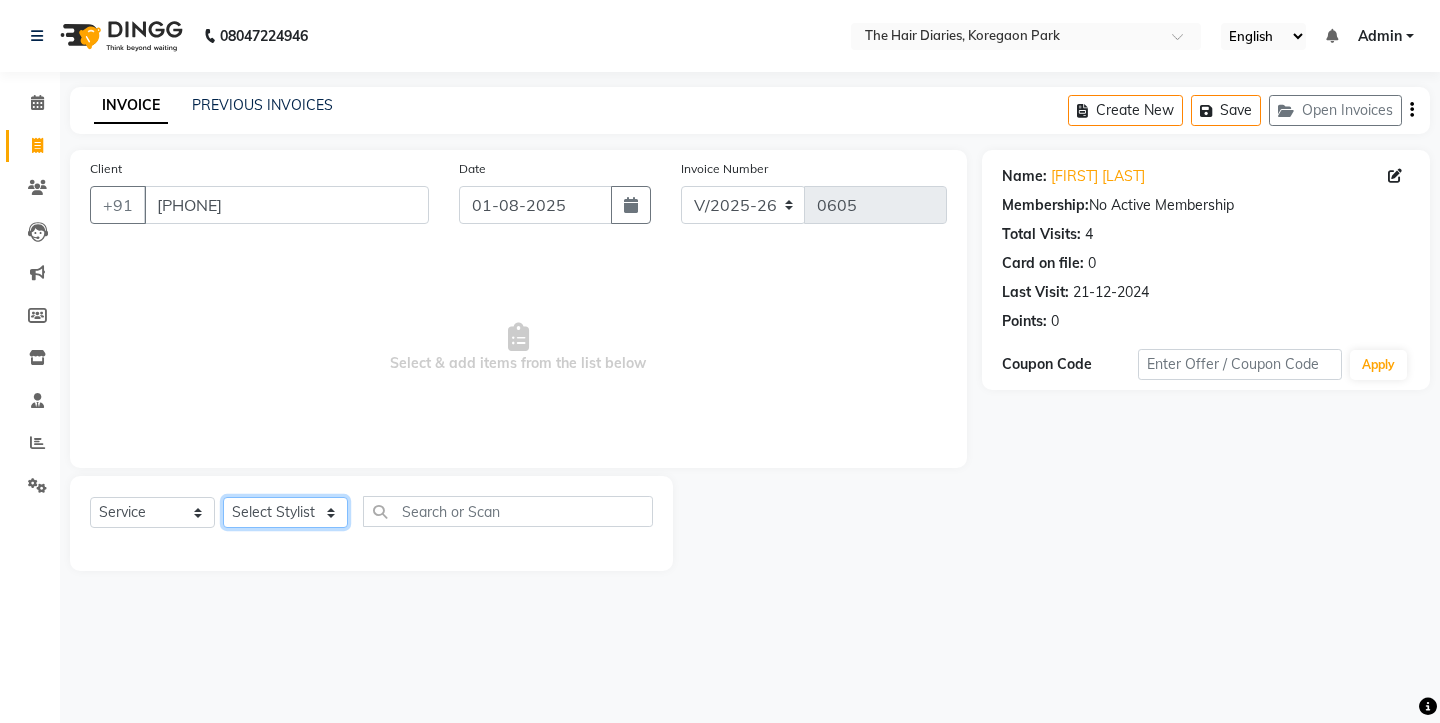 select on "12916" 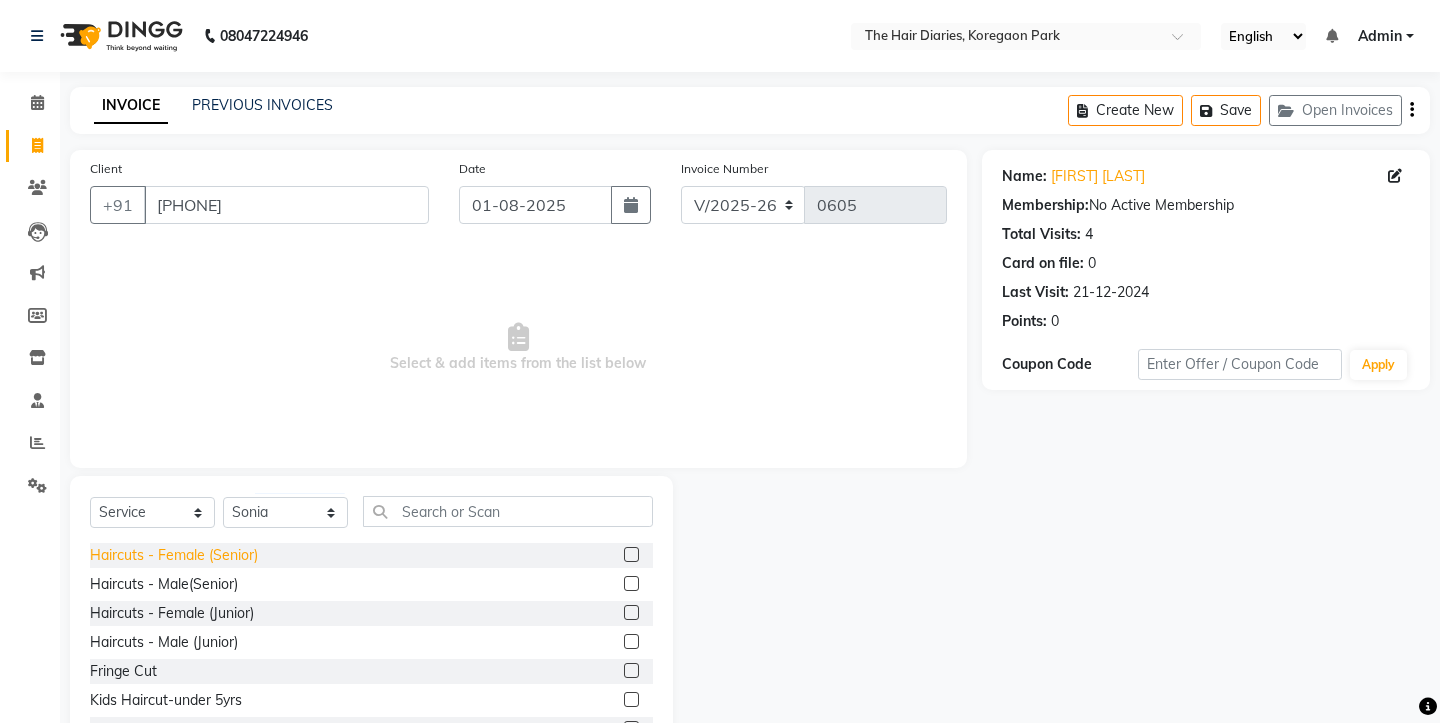 click on "Haircuts - Female (Senior)" 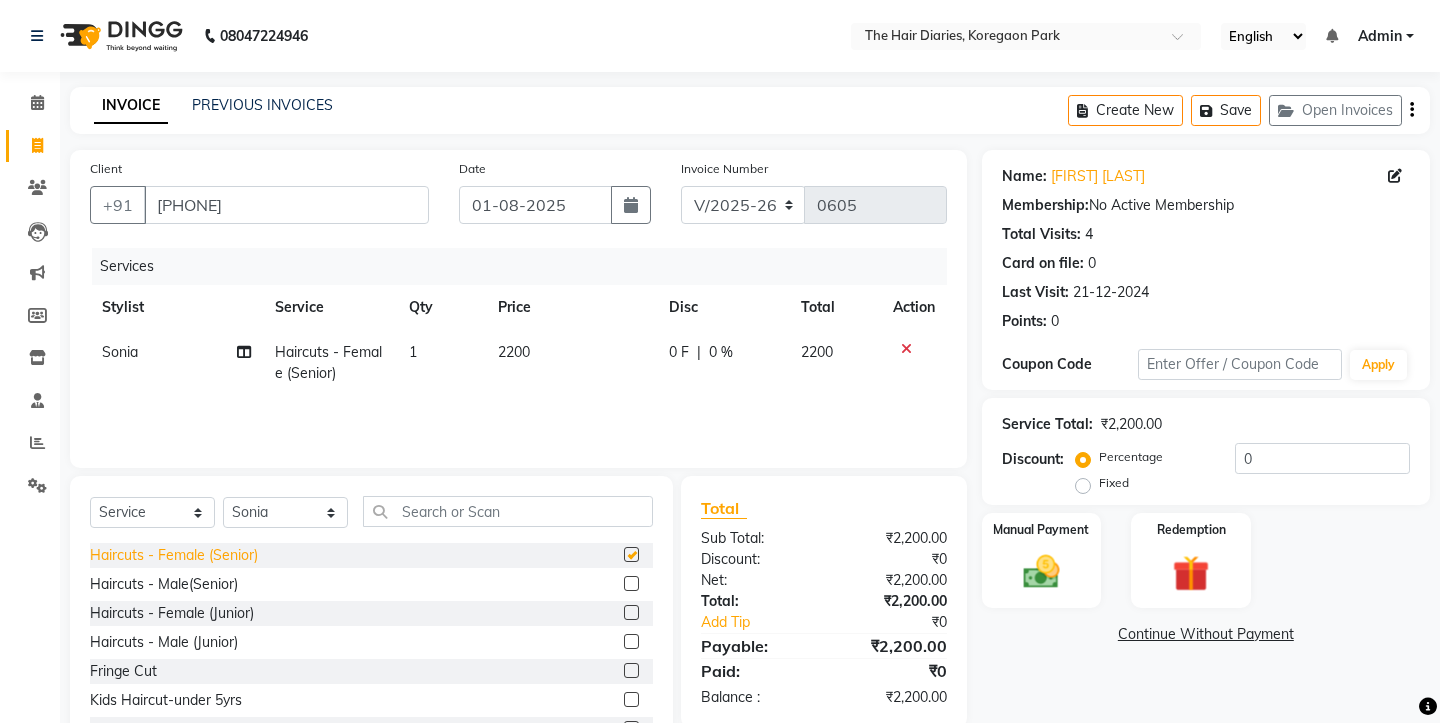 checkbox on "false" 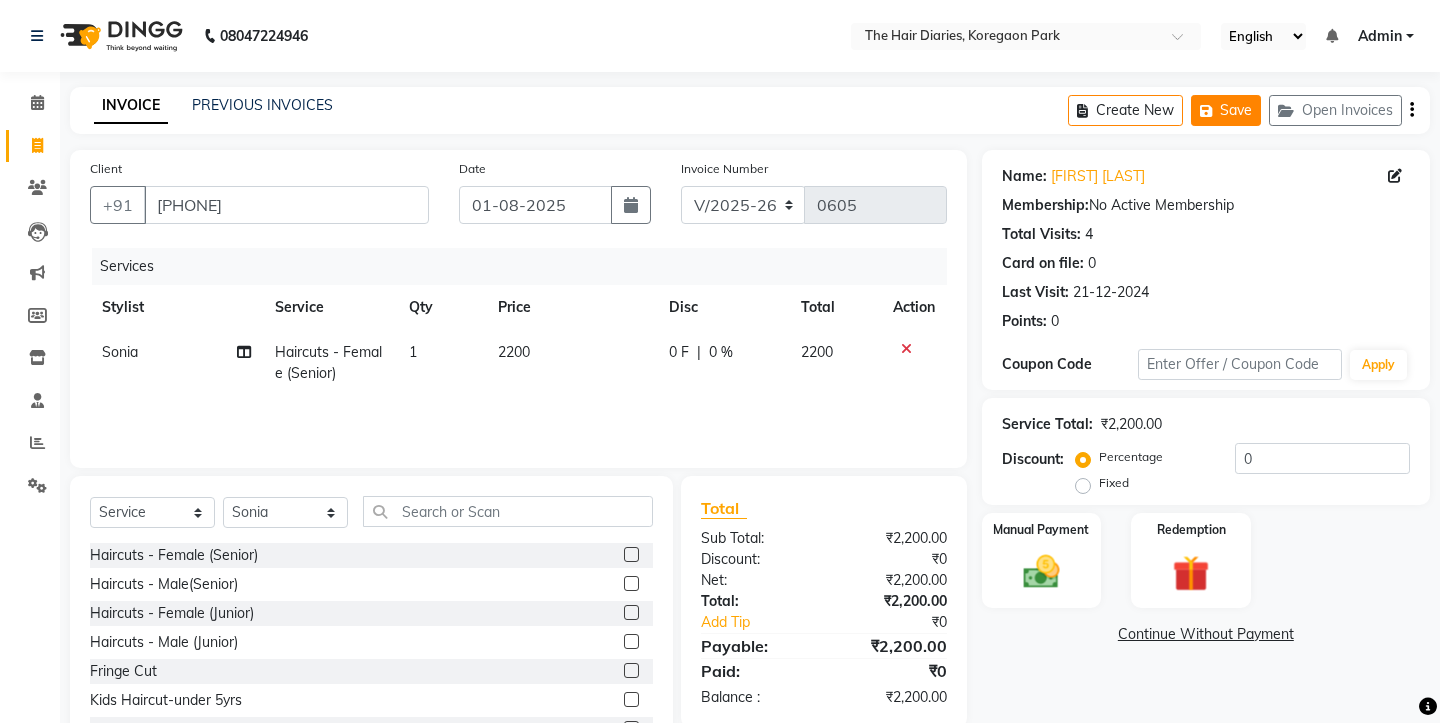 click on "Save" 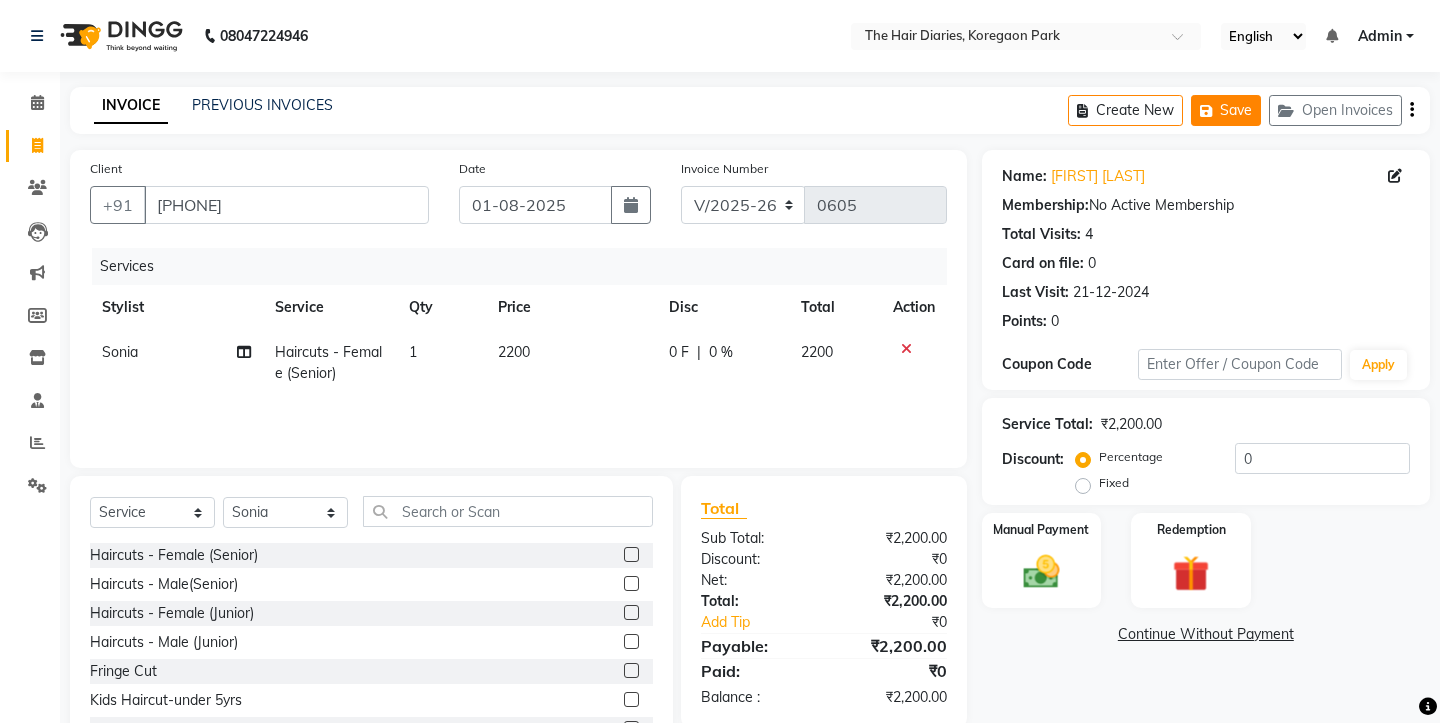click on "Save" 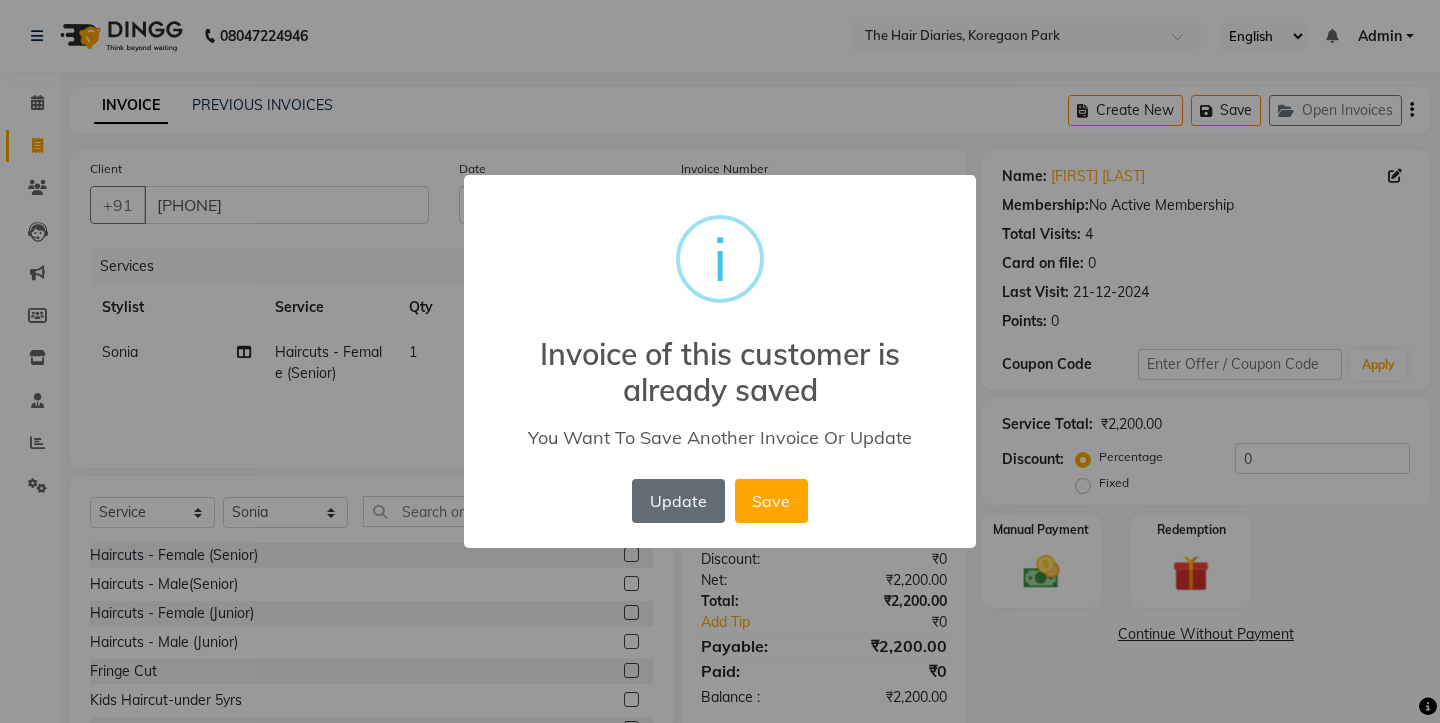 click on "Update" at bounding box center (678, 501) 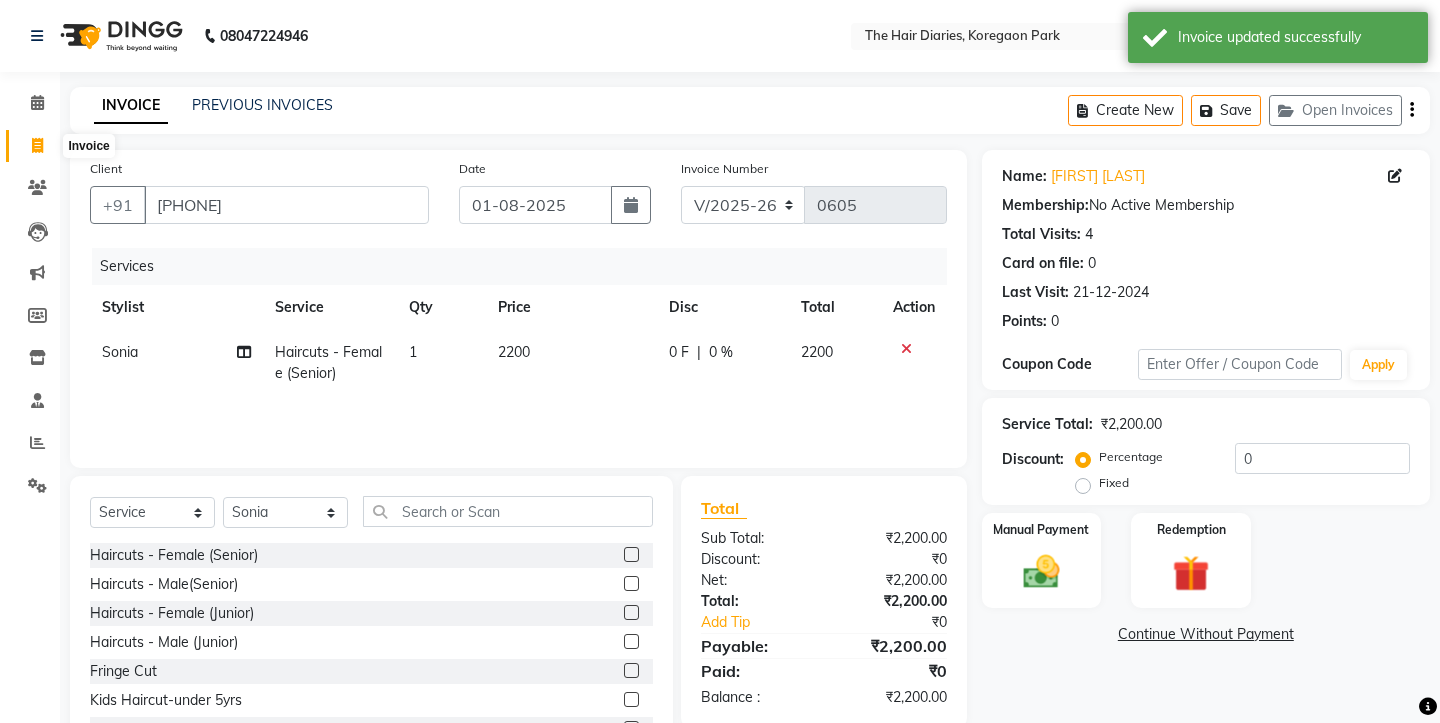 click 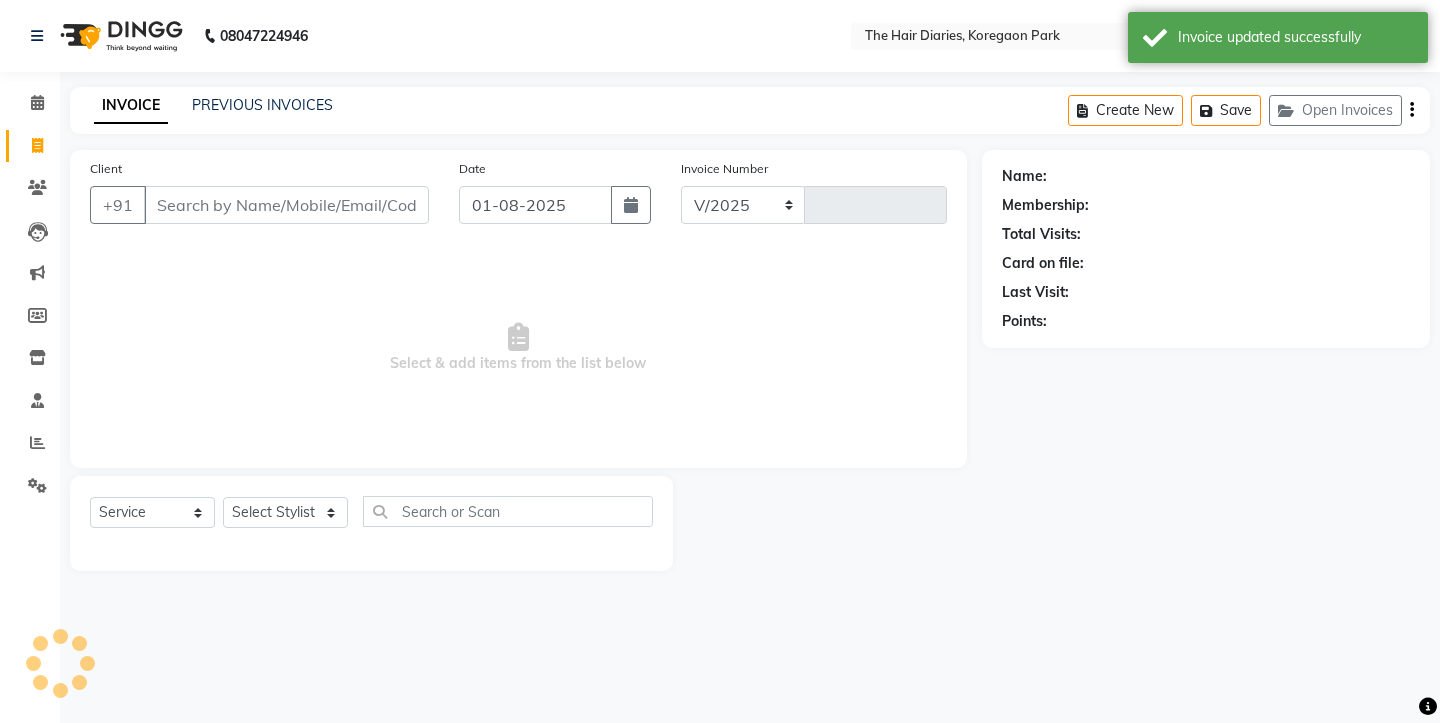 select on "782" 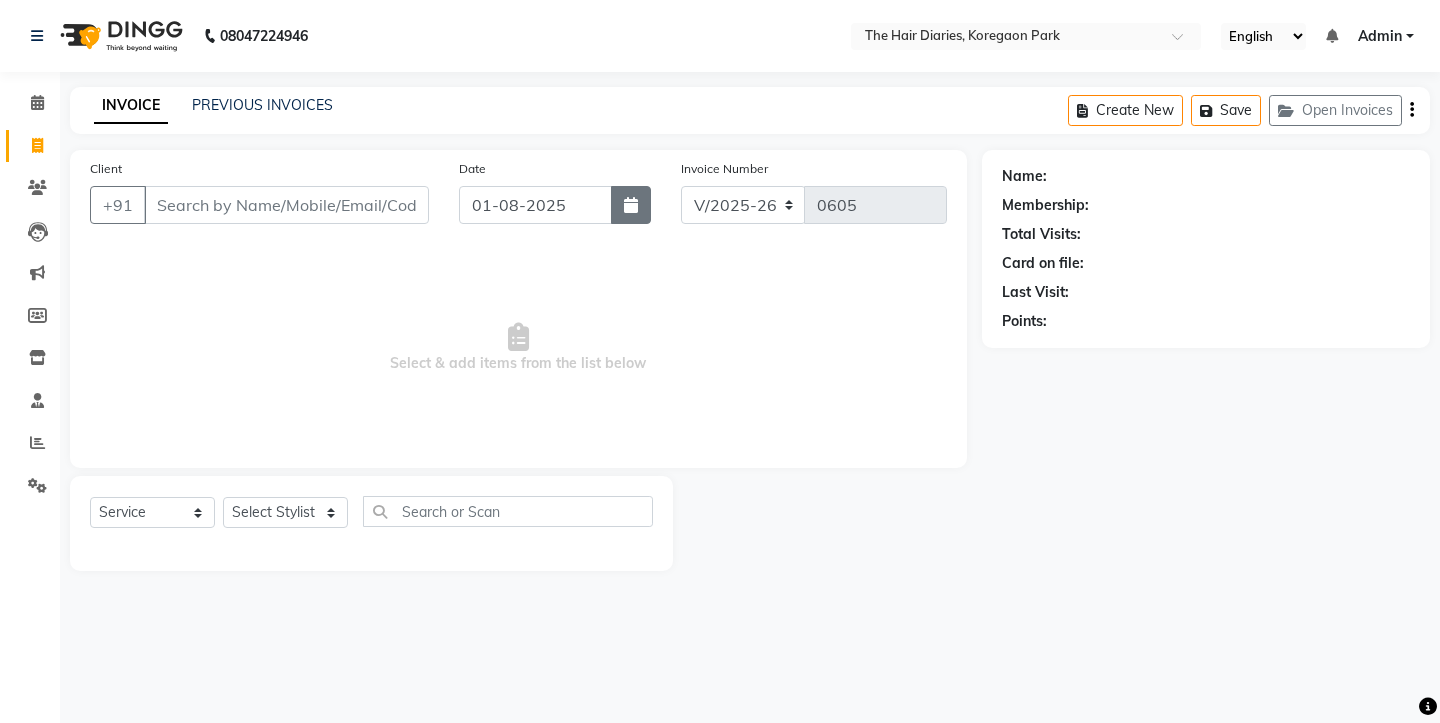click 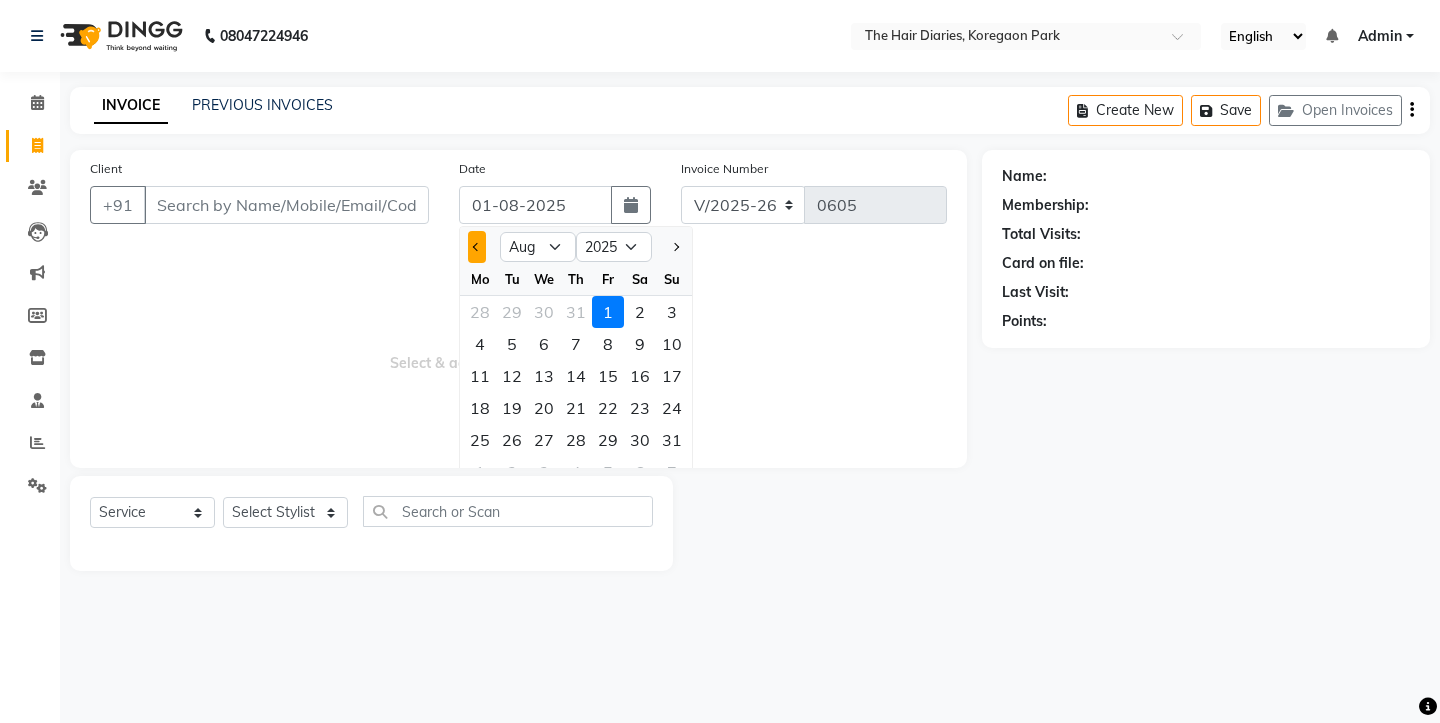 click 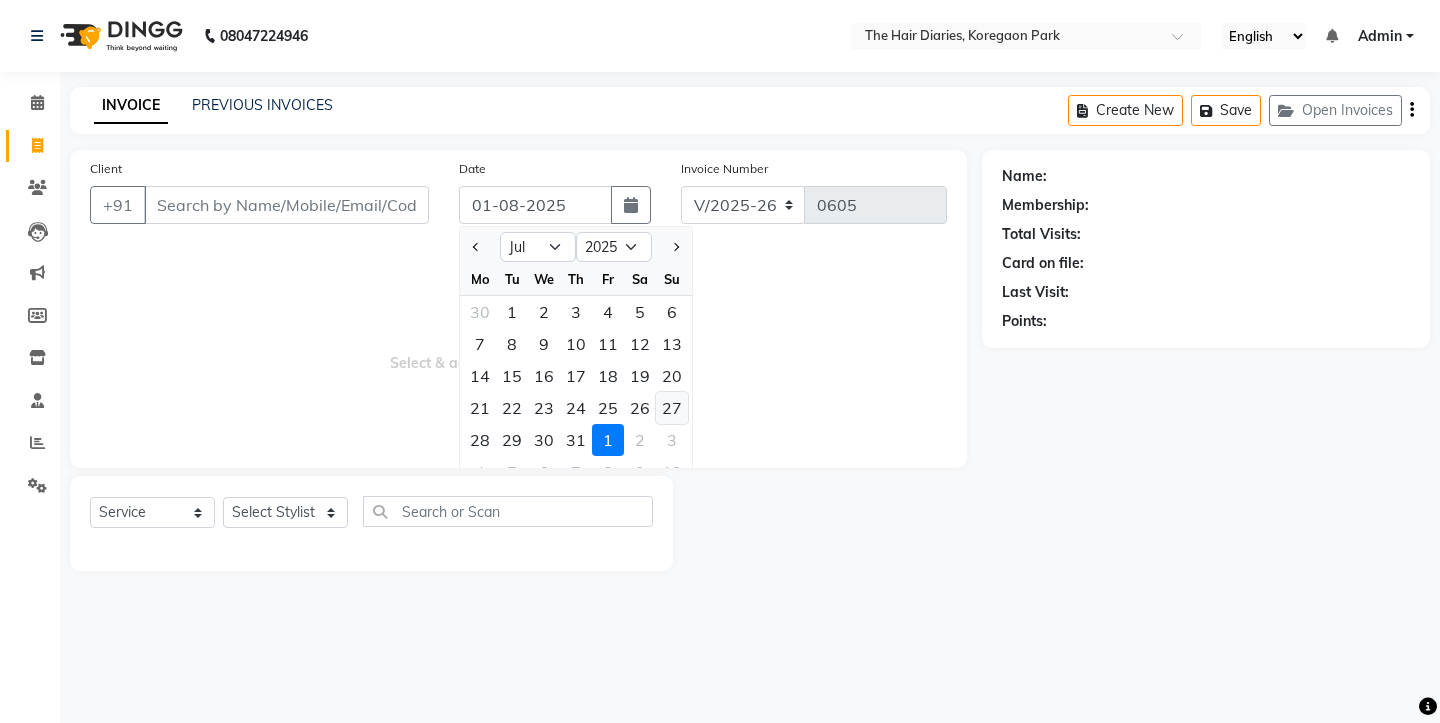 click on "27" 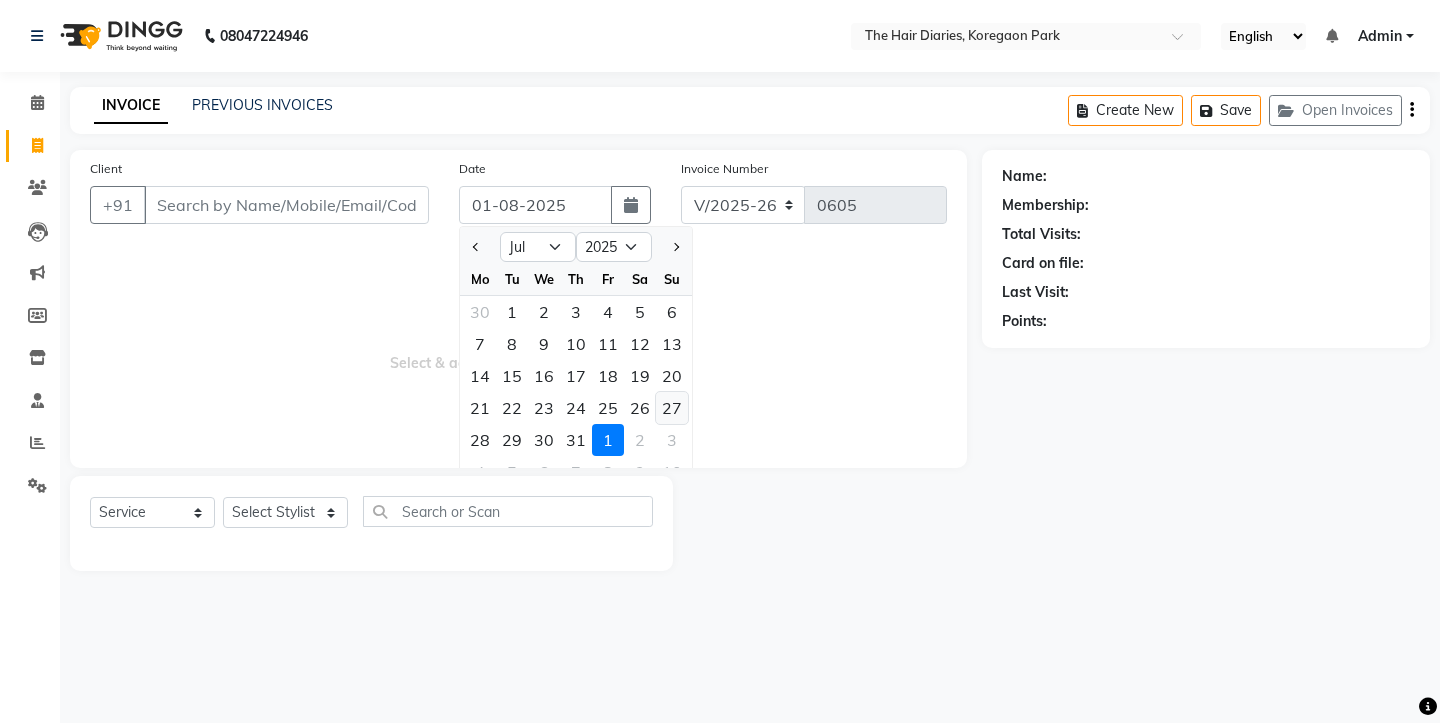 type on "27-07-2025" 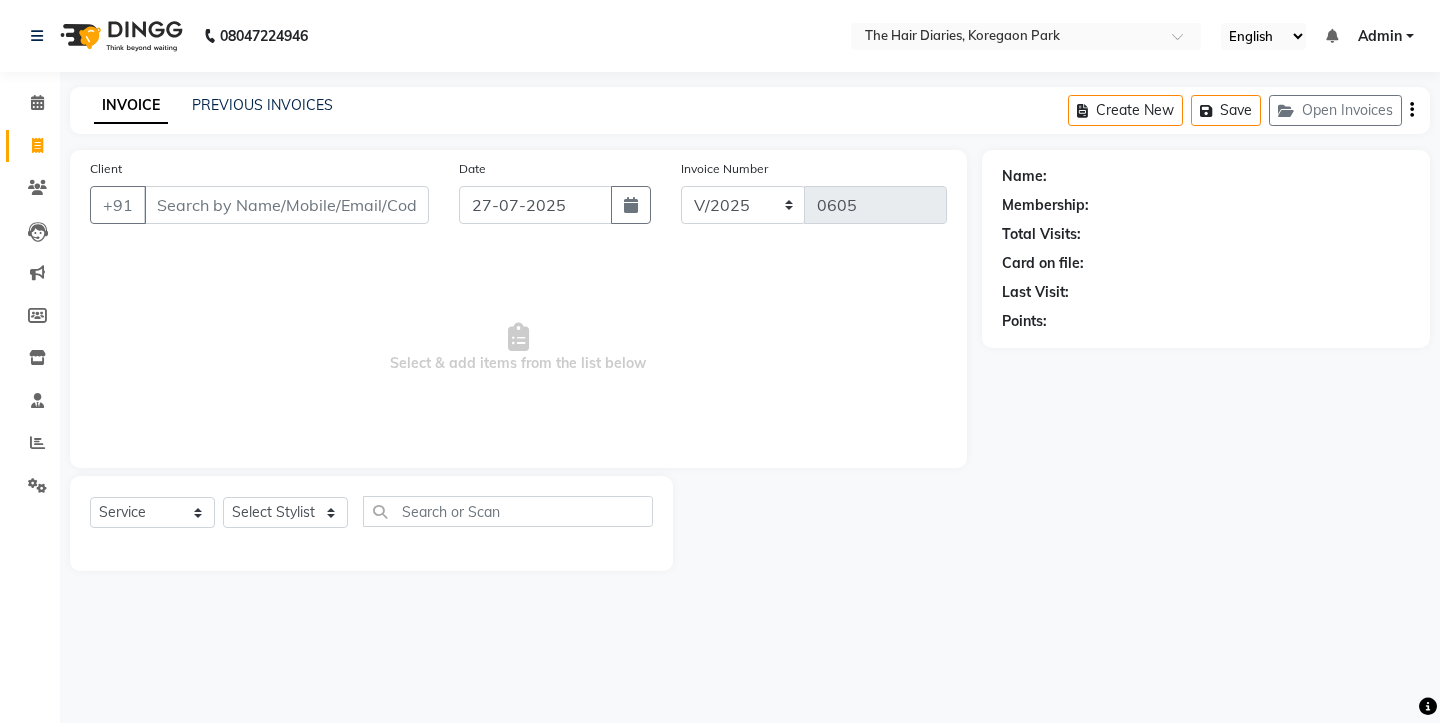type 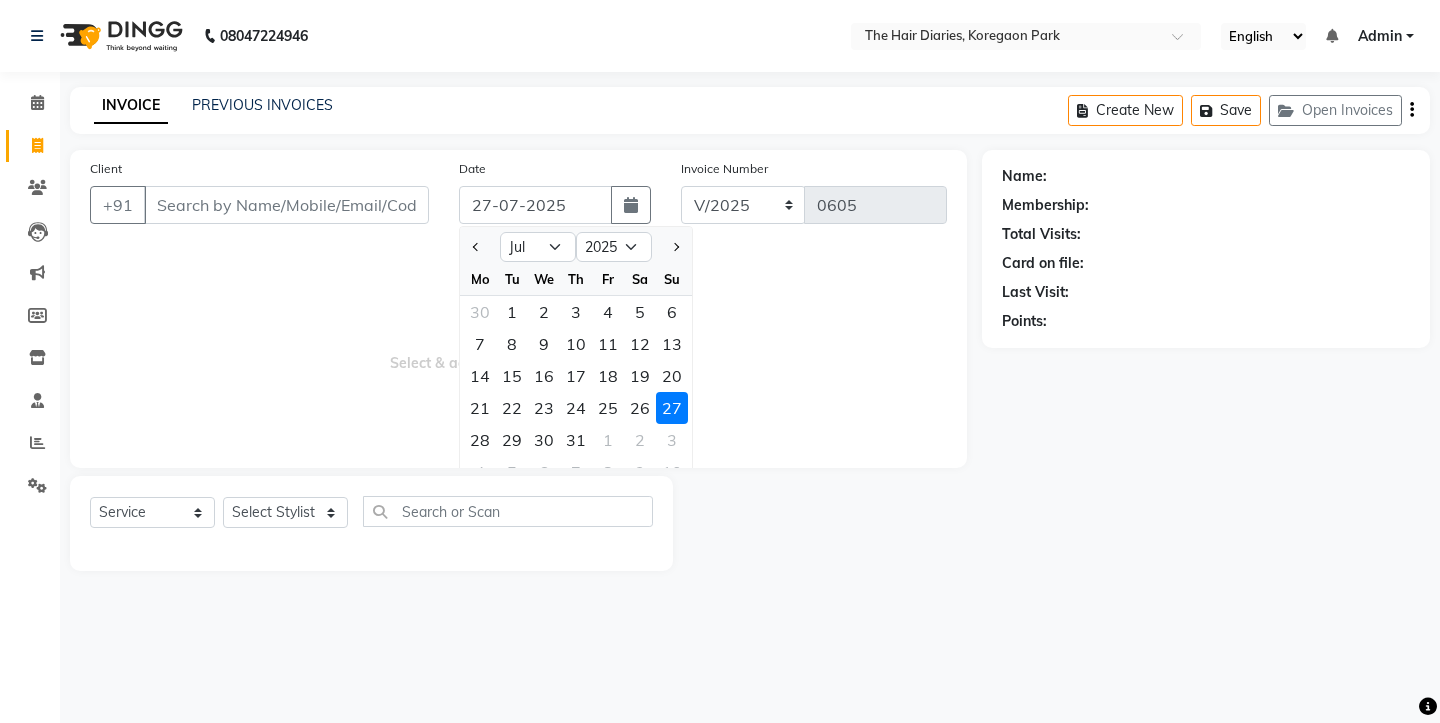 click on "27" 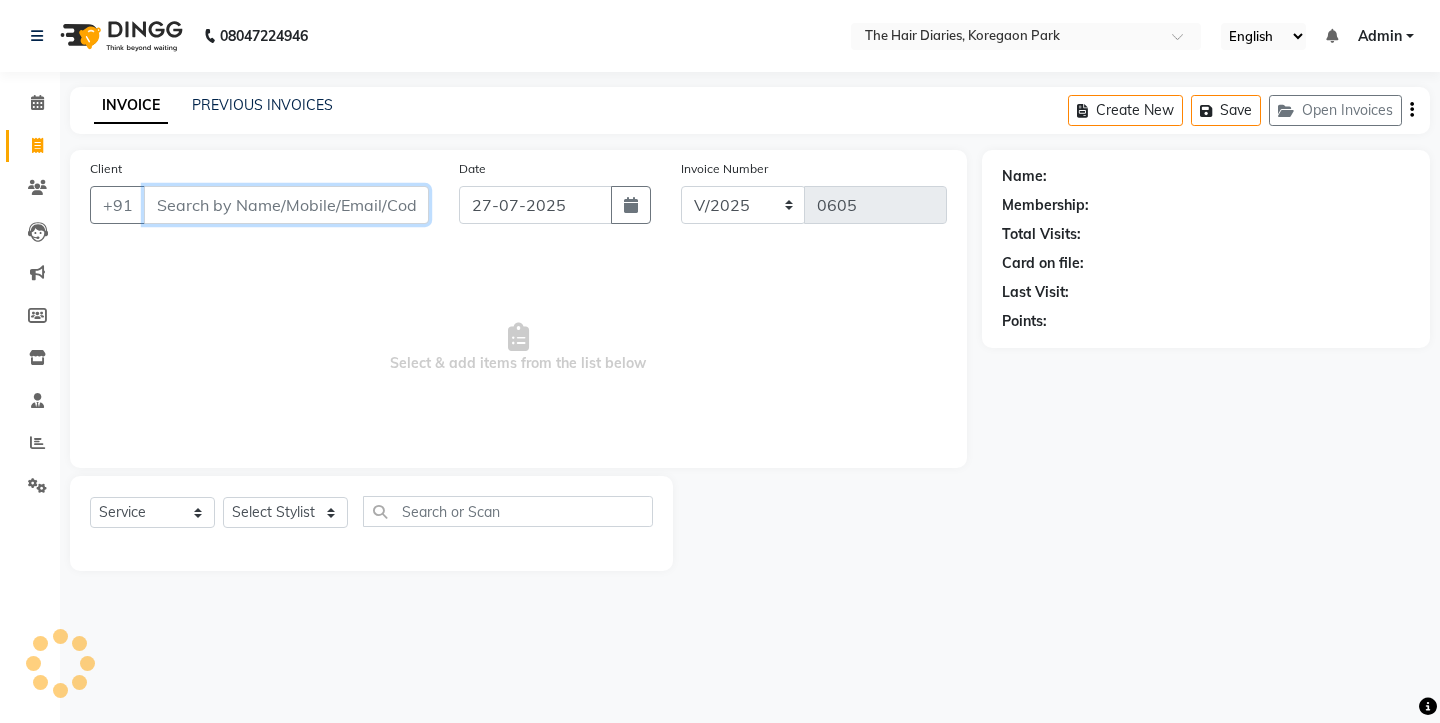 click on "Client" at bounding box center (286, 205) 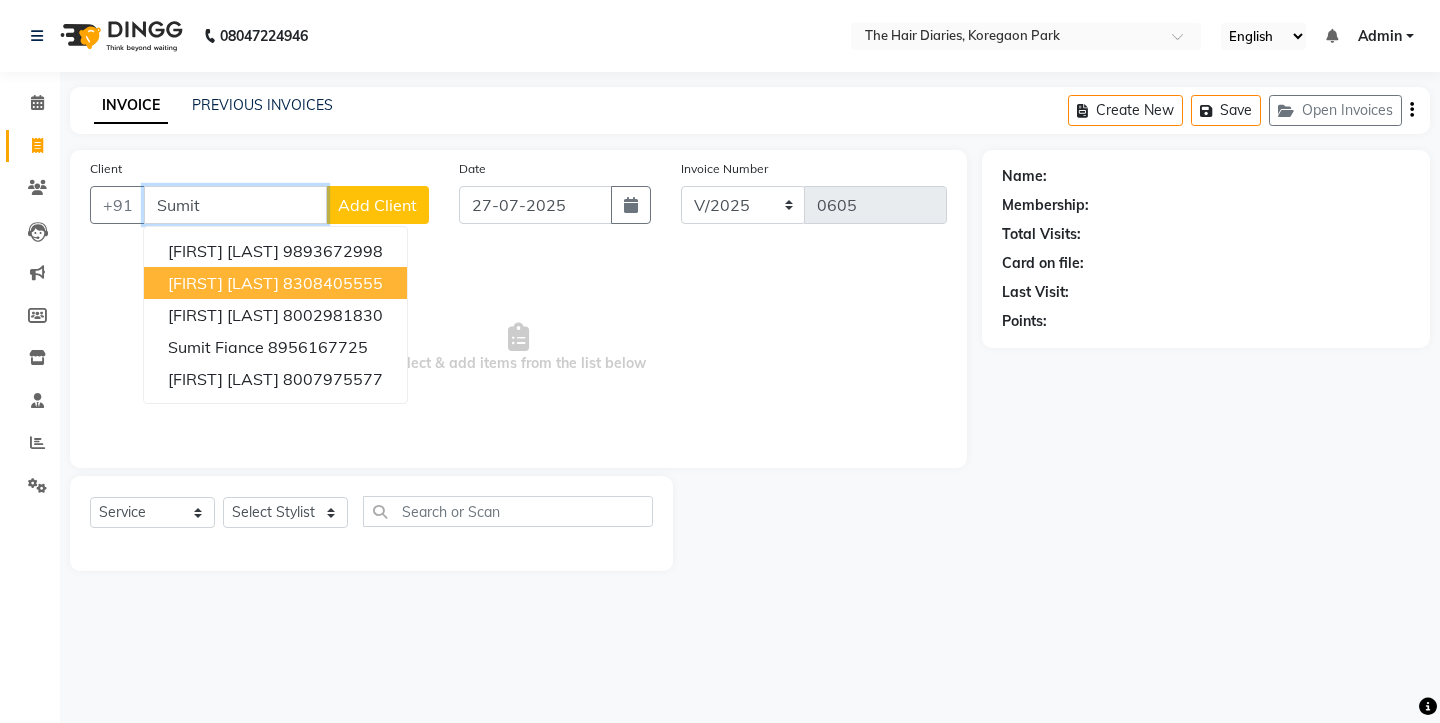 click on "[FIRST] [LAST]" at bounding box center (223, 283) 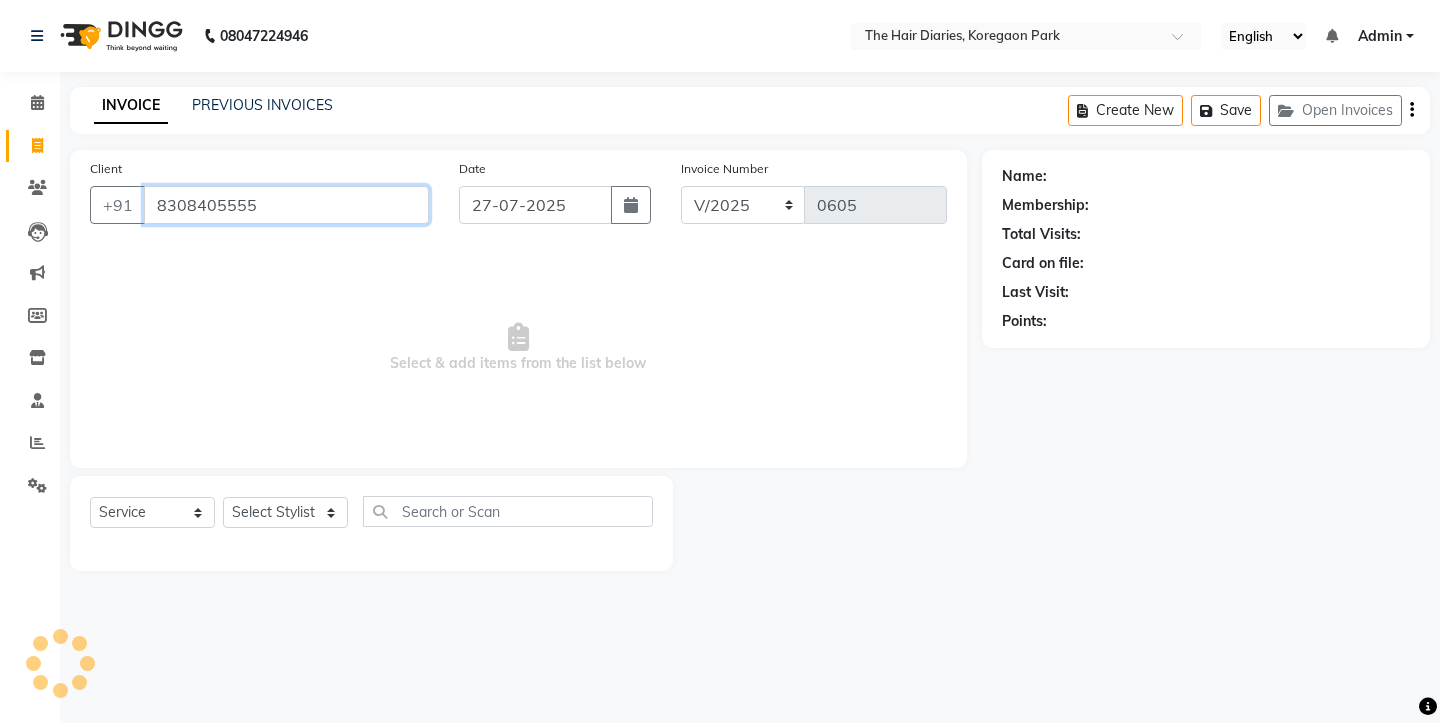 type on "8308405555" 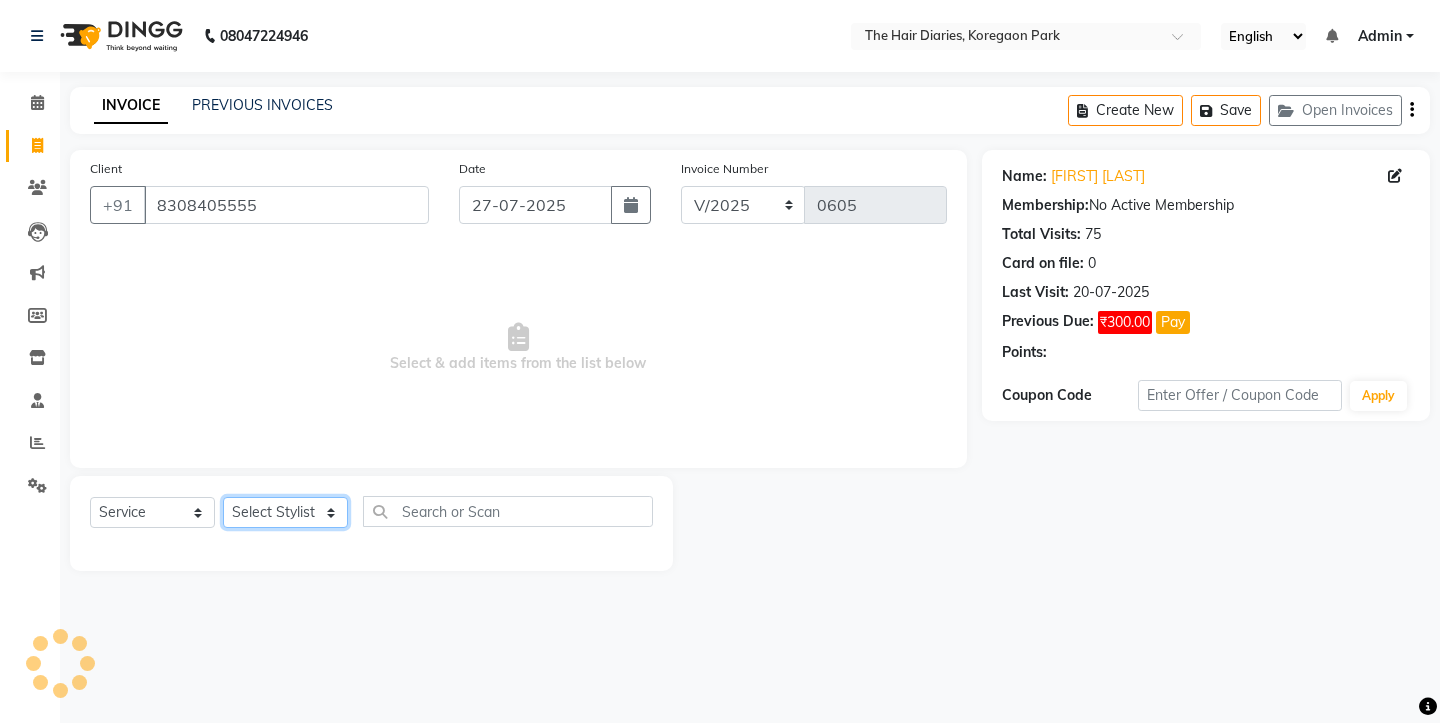 click on "Select Stylist Aaryan Adnan Adnan Ankita Anubha Jyoti  Lalita Manali  Maneger Nazlin Jeena Sanah  Sohail Sonia  Surbhi Thakkur Vidya Wasim" 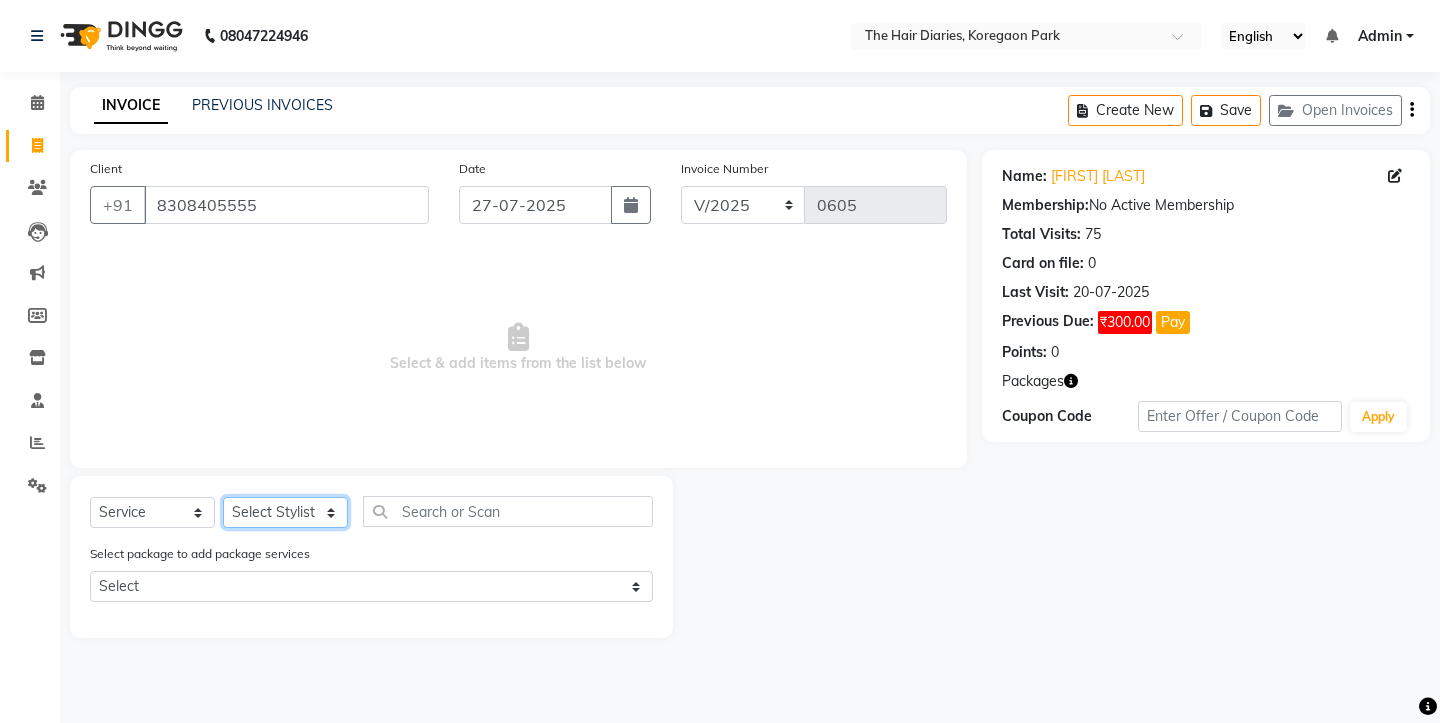 select on "12914" 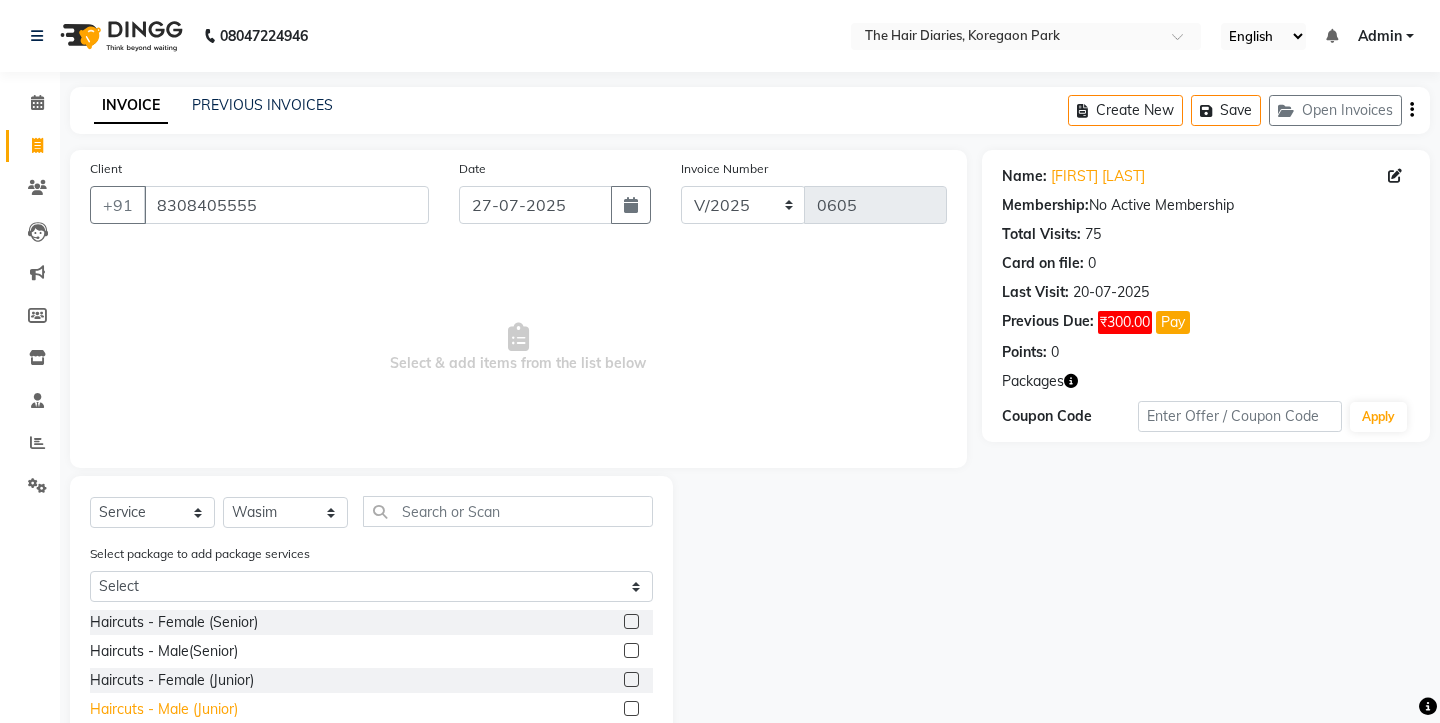 click on "Haircuts - Male (Junior)" 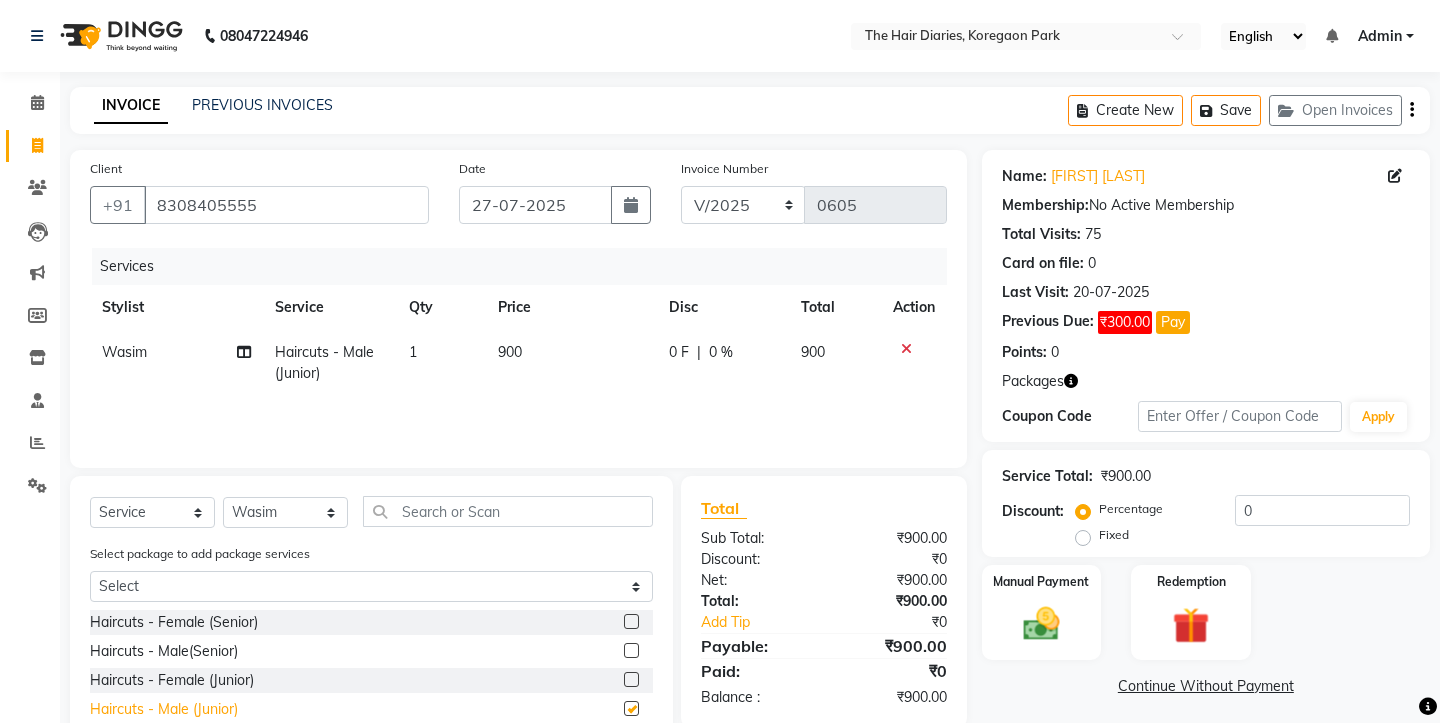 checkbox on "false" 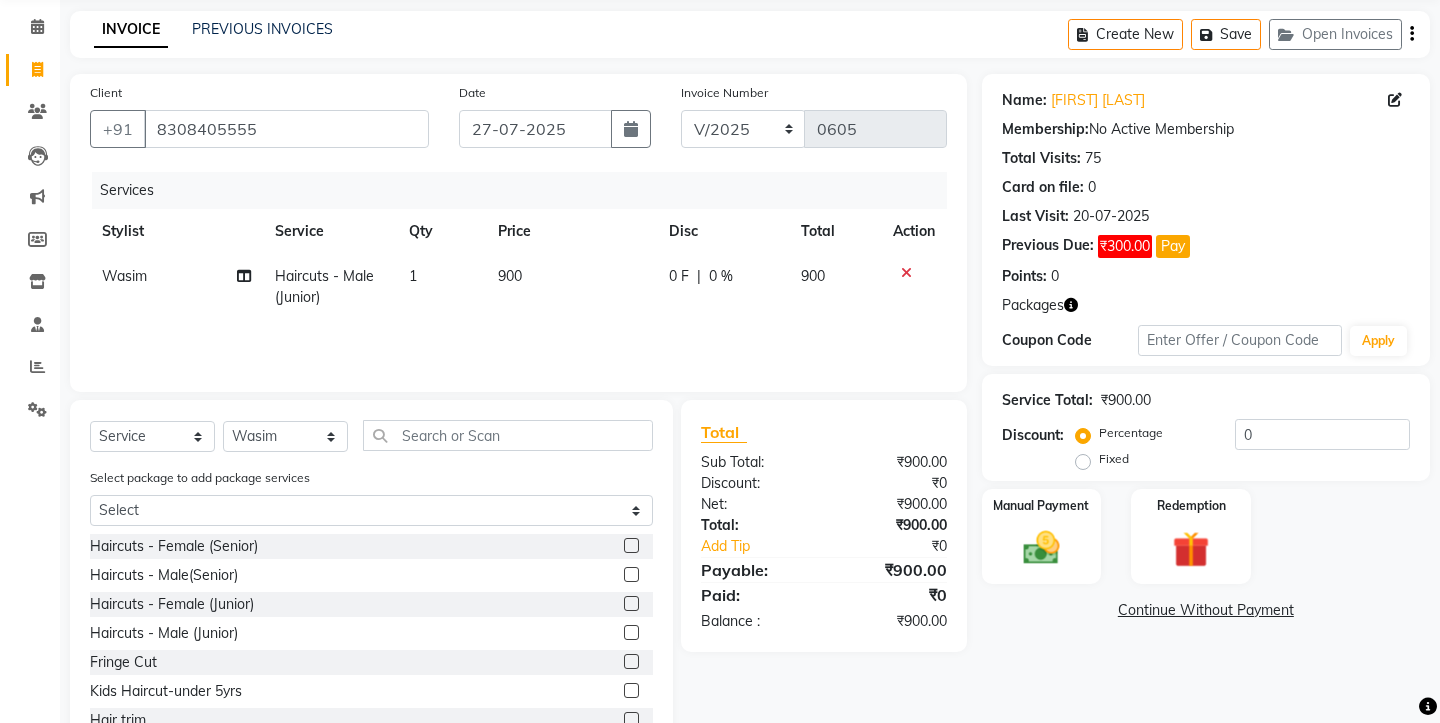 scroll, scrollTop: 145, scrollLeft: 0, axis: vertical 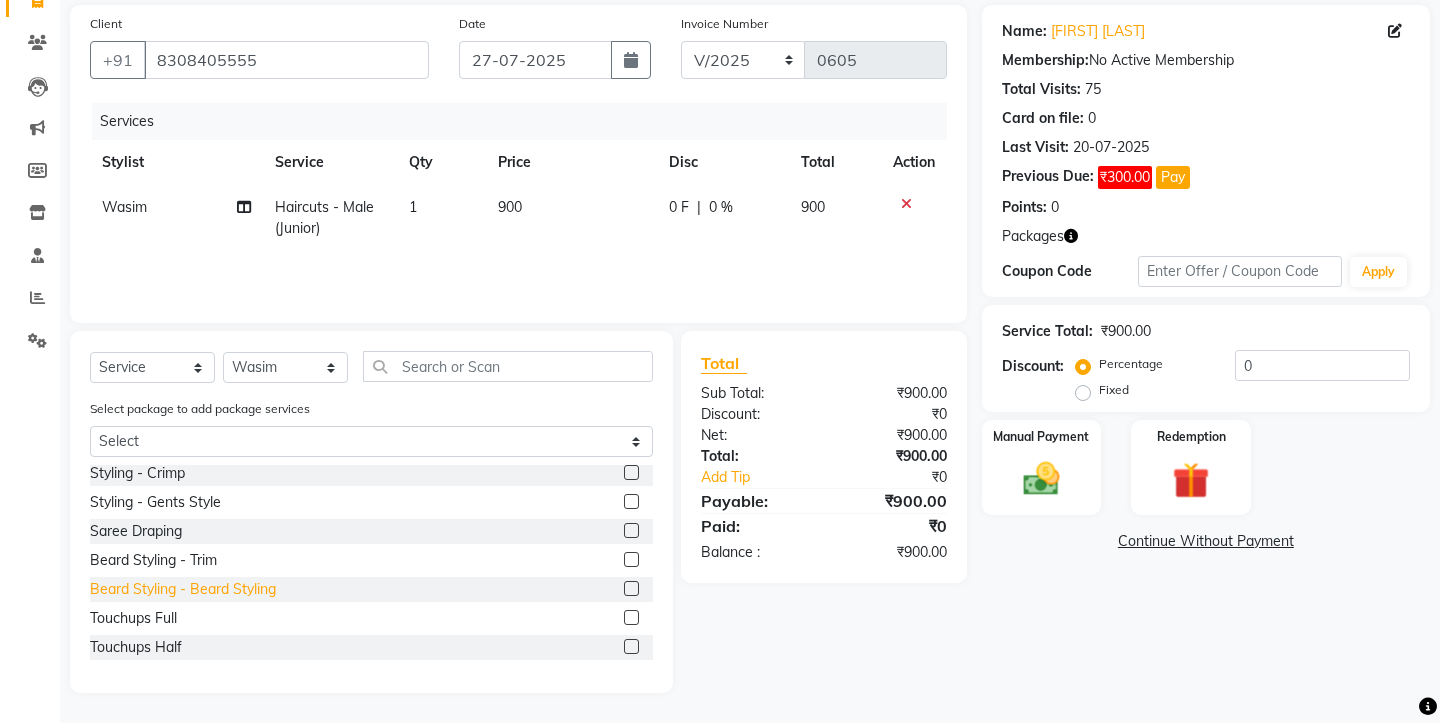 click on "Beard Styling - Beard Styling" 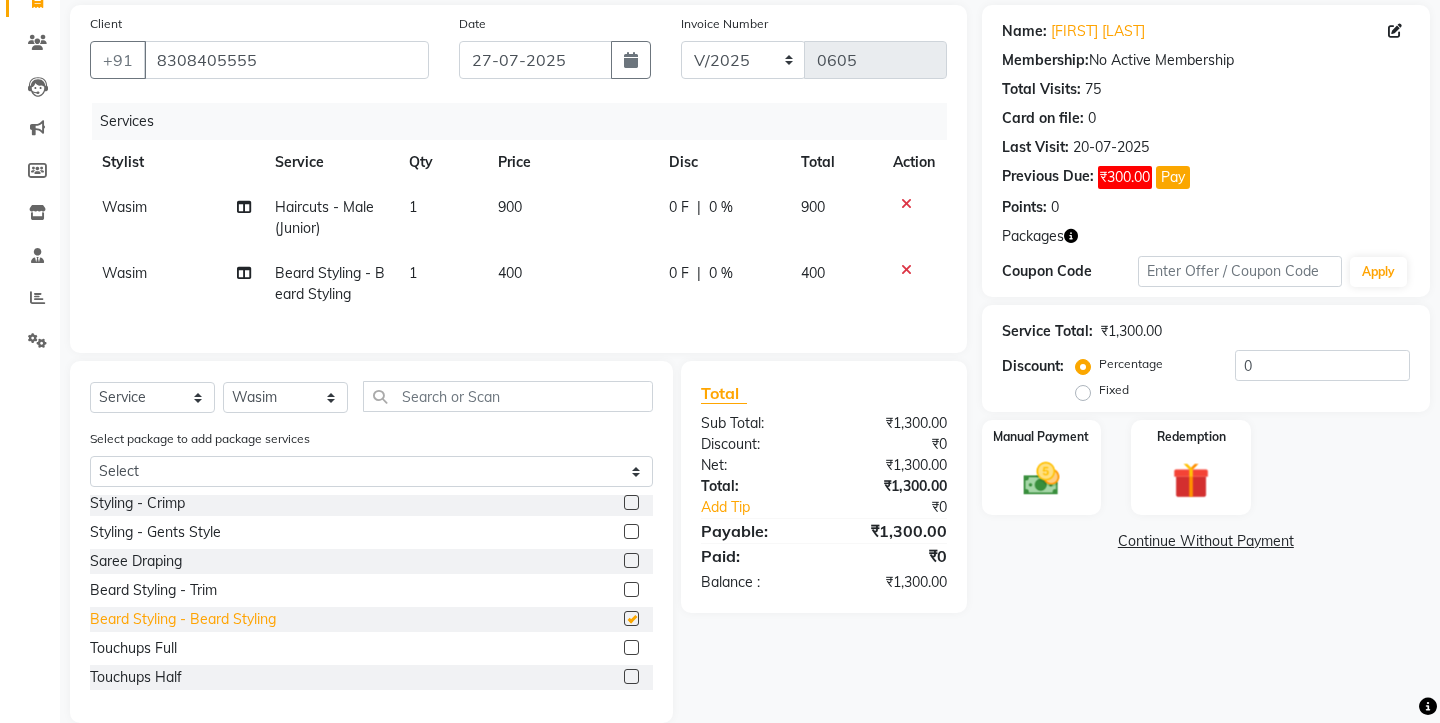 checkbox on "false" 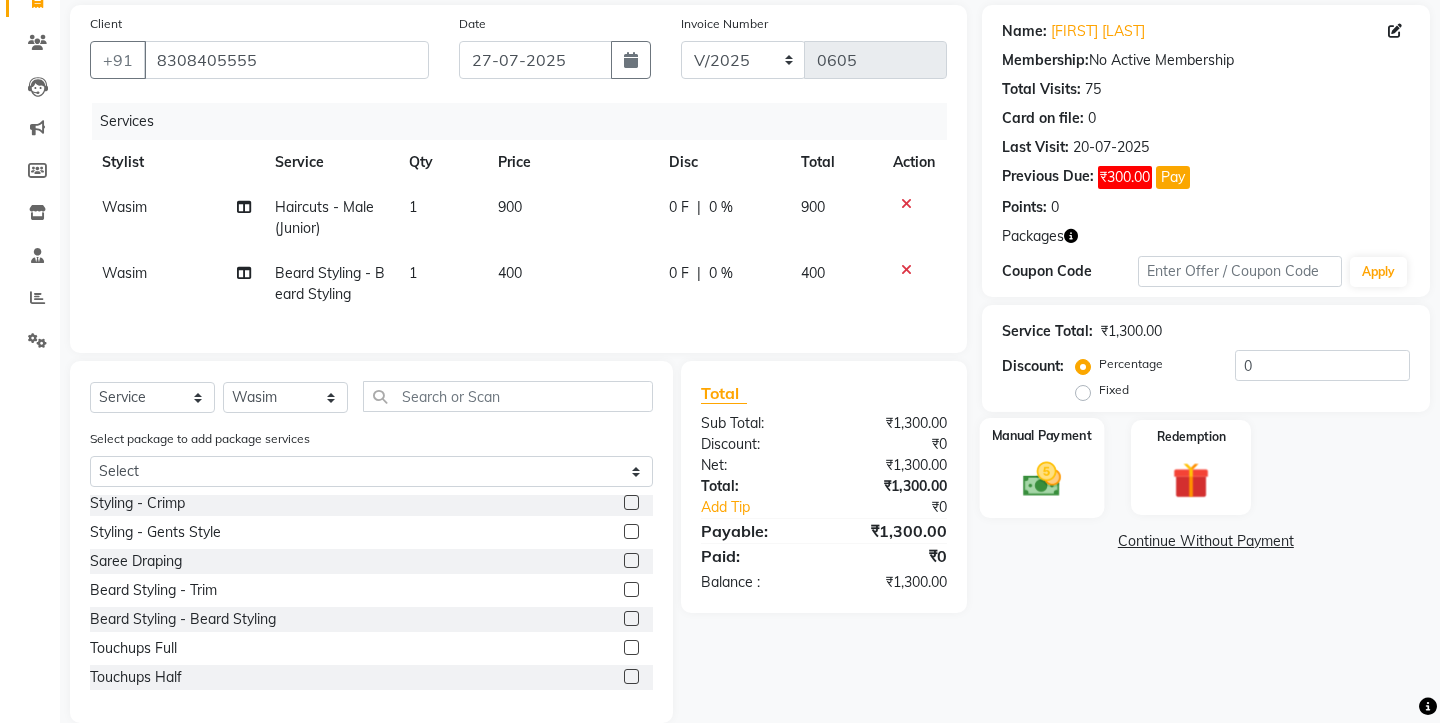 click 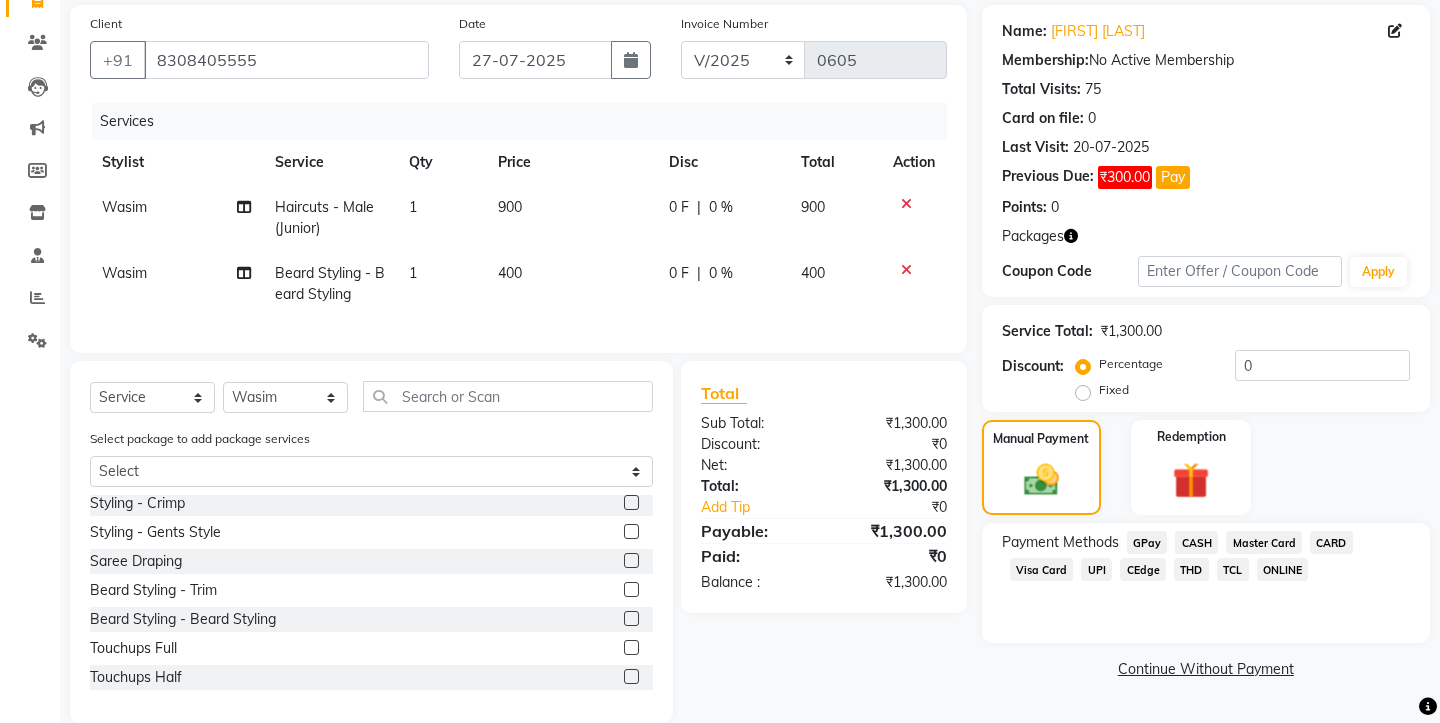 click on "CASH" 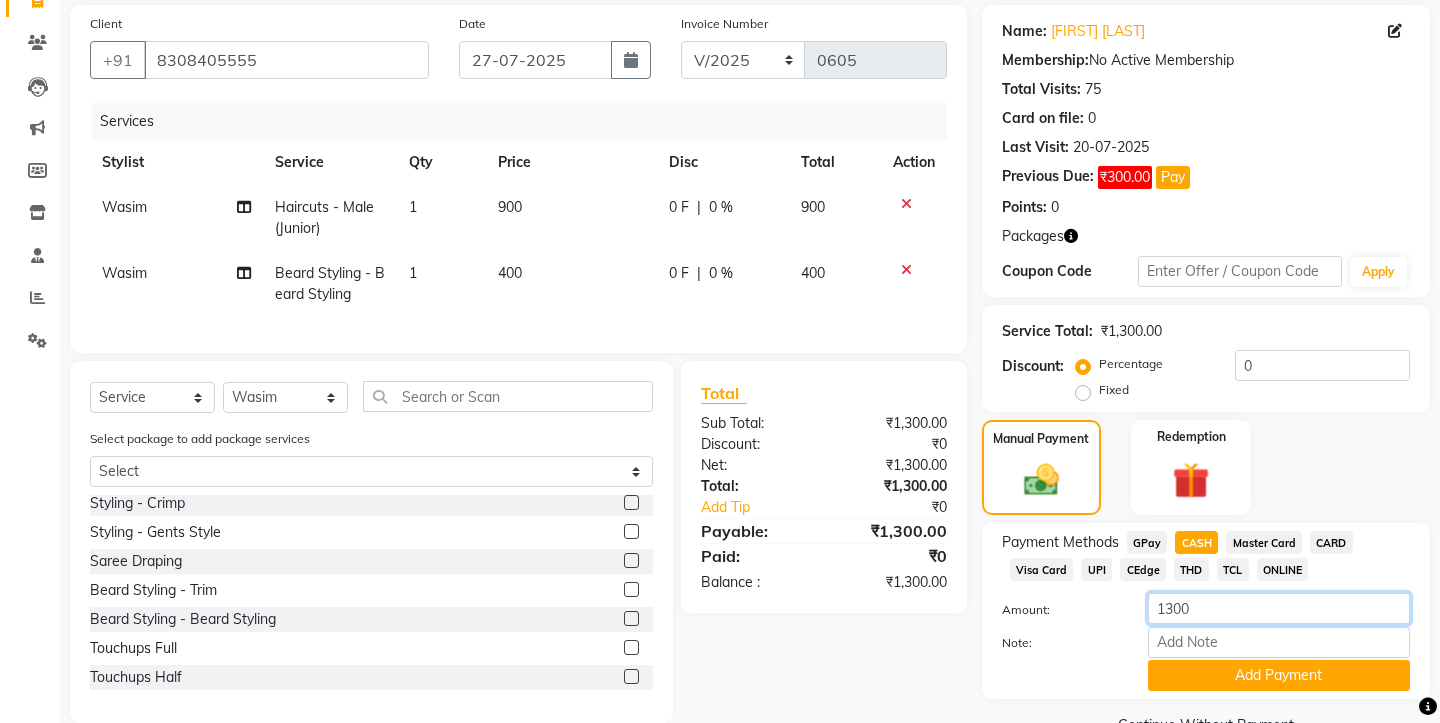 click on "1300" 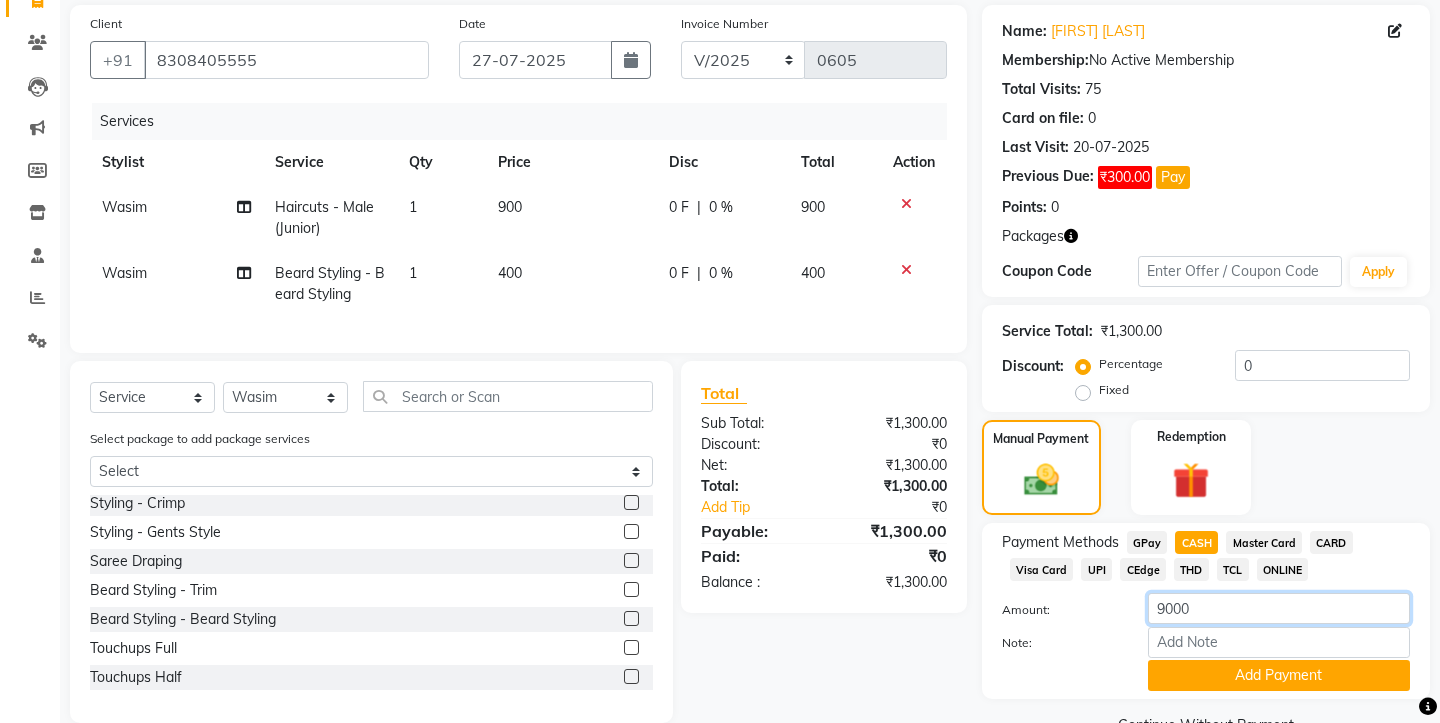 type on "900" 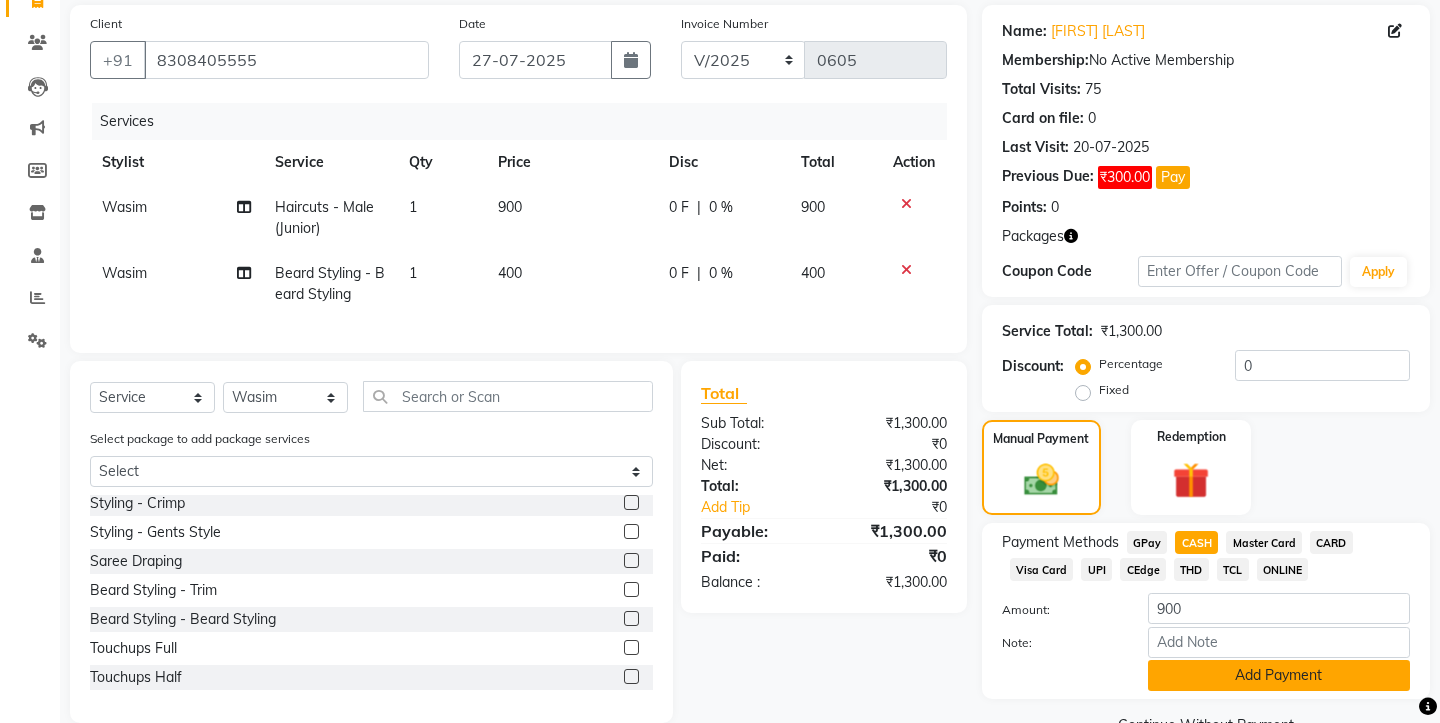 click on "Add Payment" 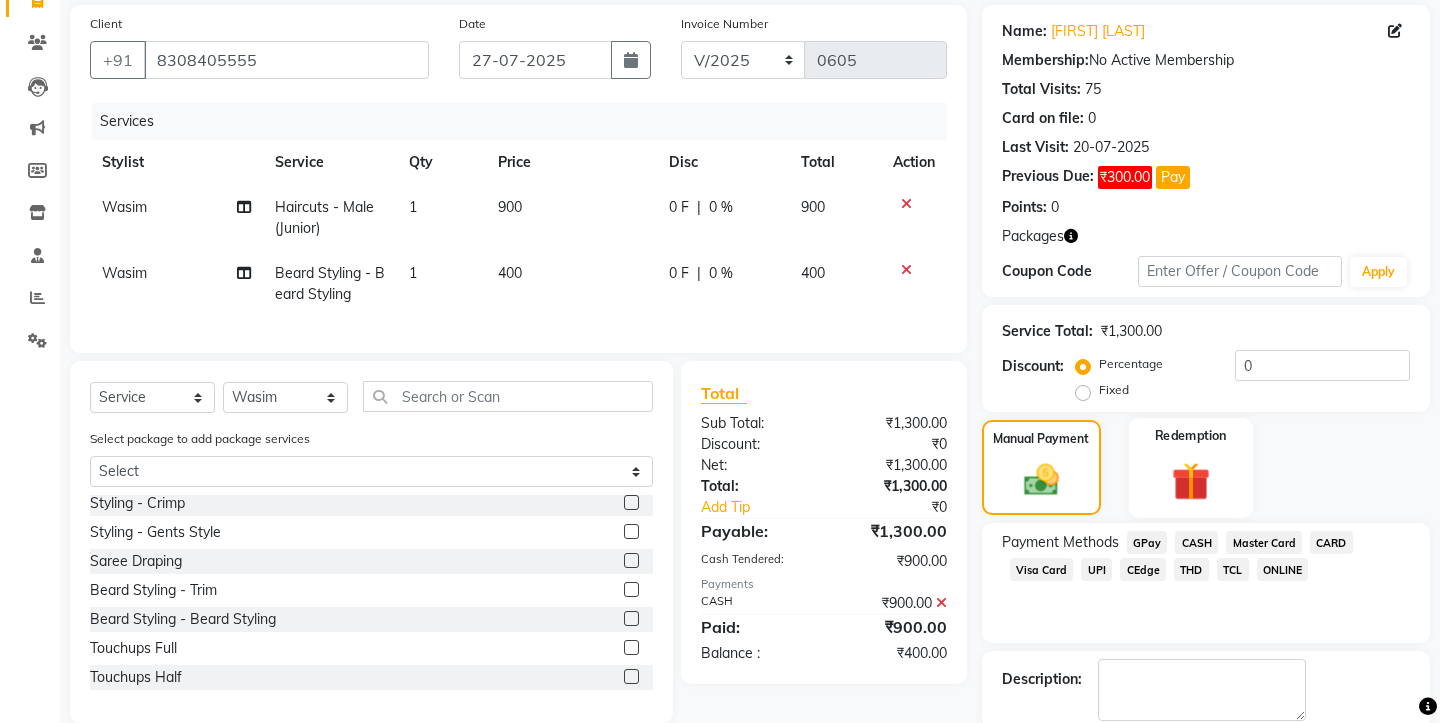 click 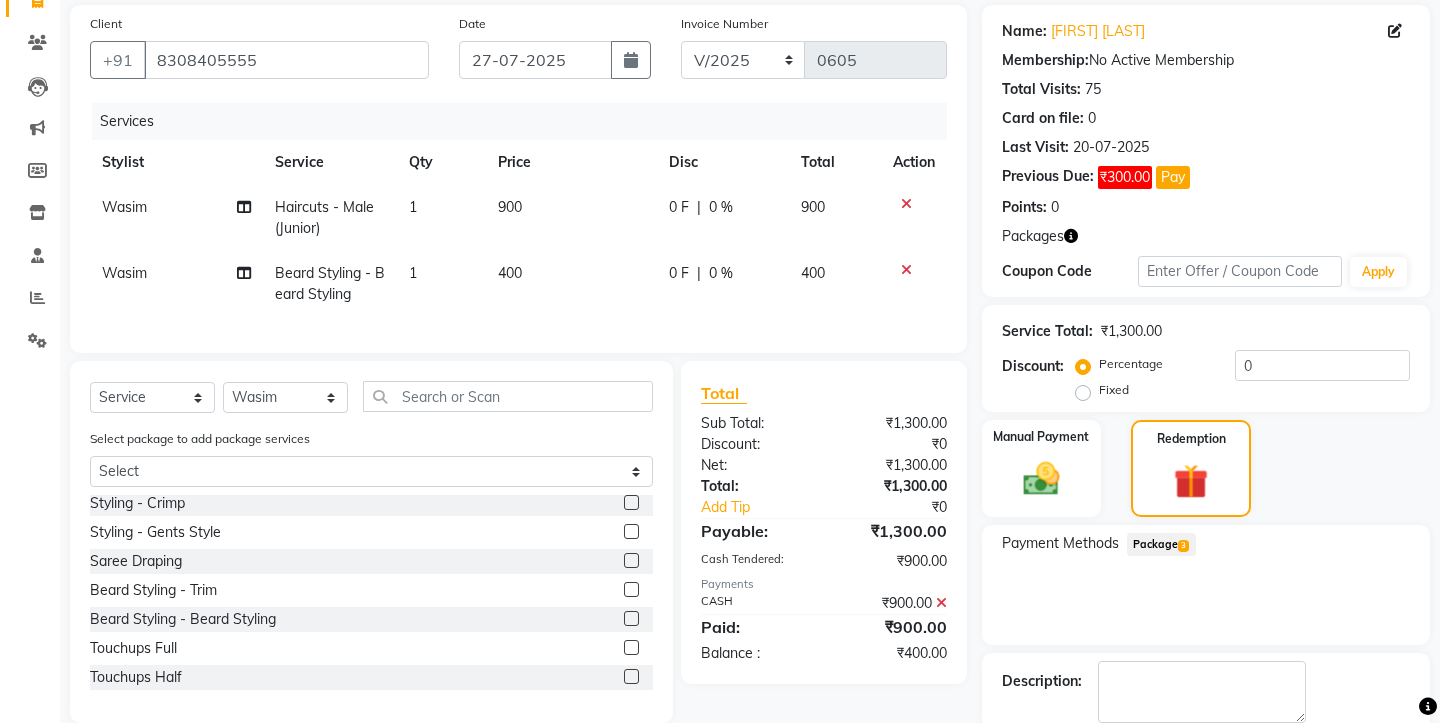 click on "3" 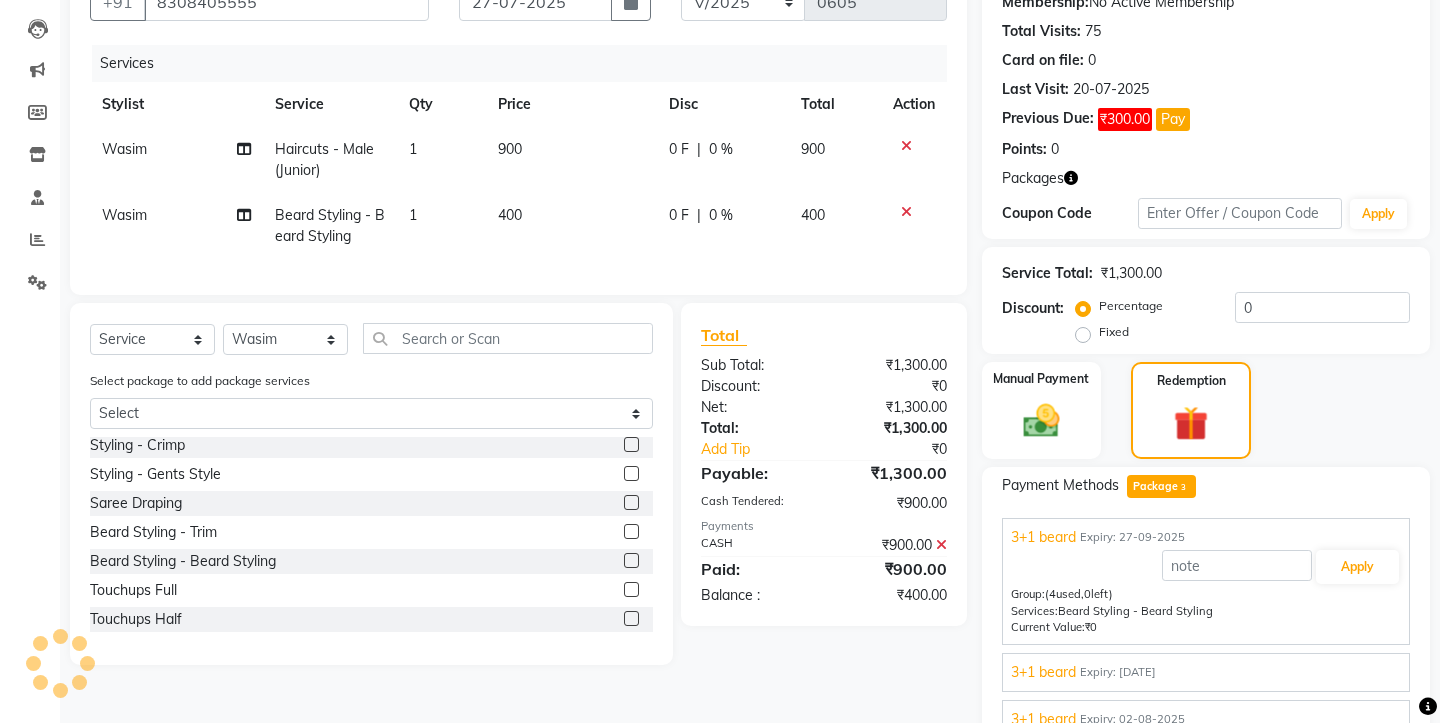 scroll, scrollTop: 250, scrollLeft: 0, axis: vertical 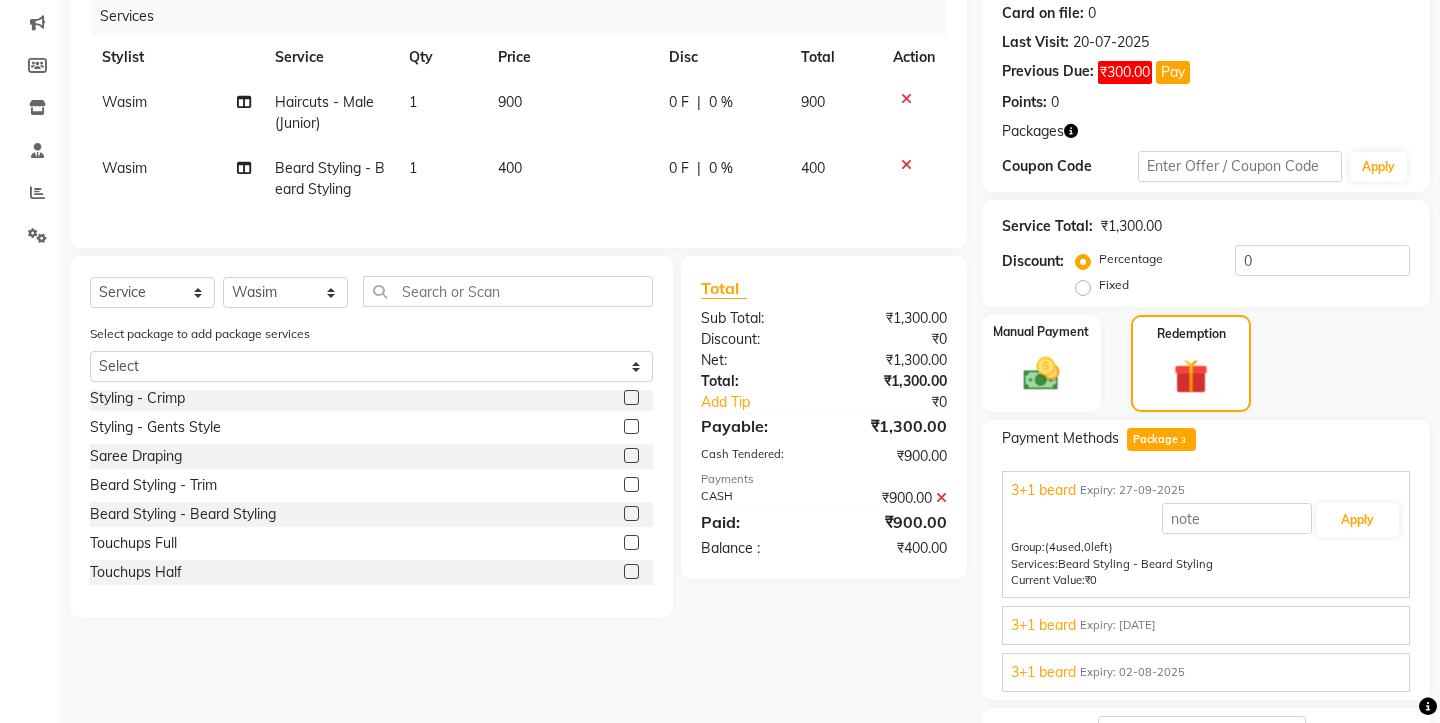 click 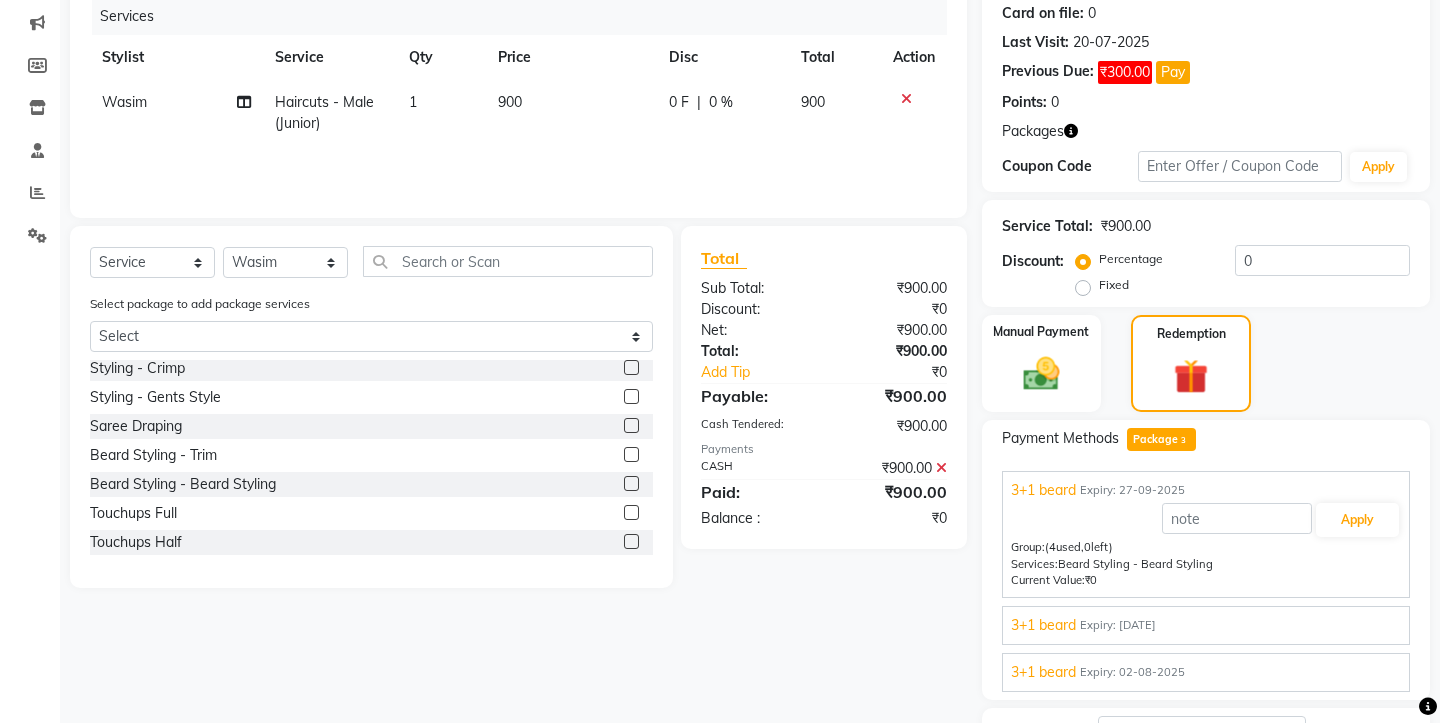 scroll, scrollTop: 389, scrollLeft: 0, axis: vertical 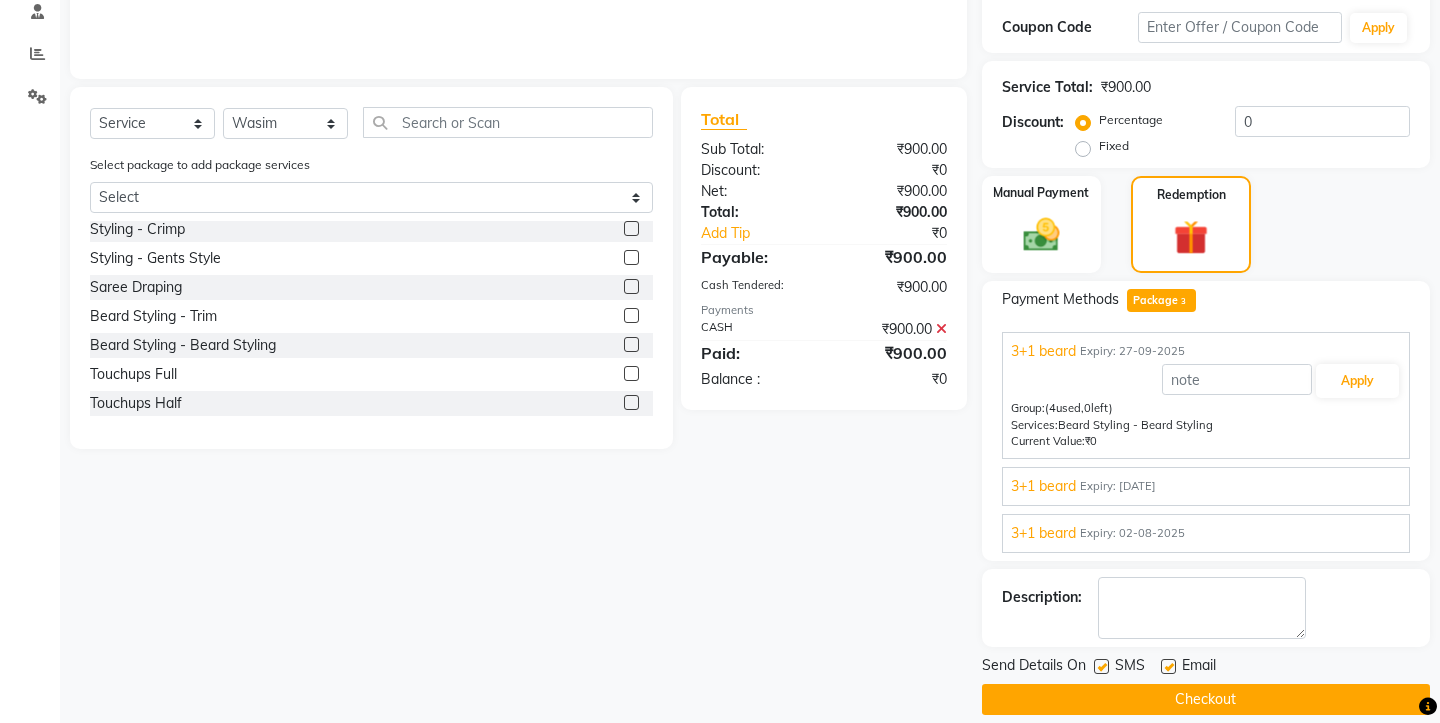 click 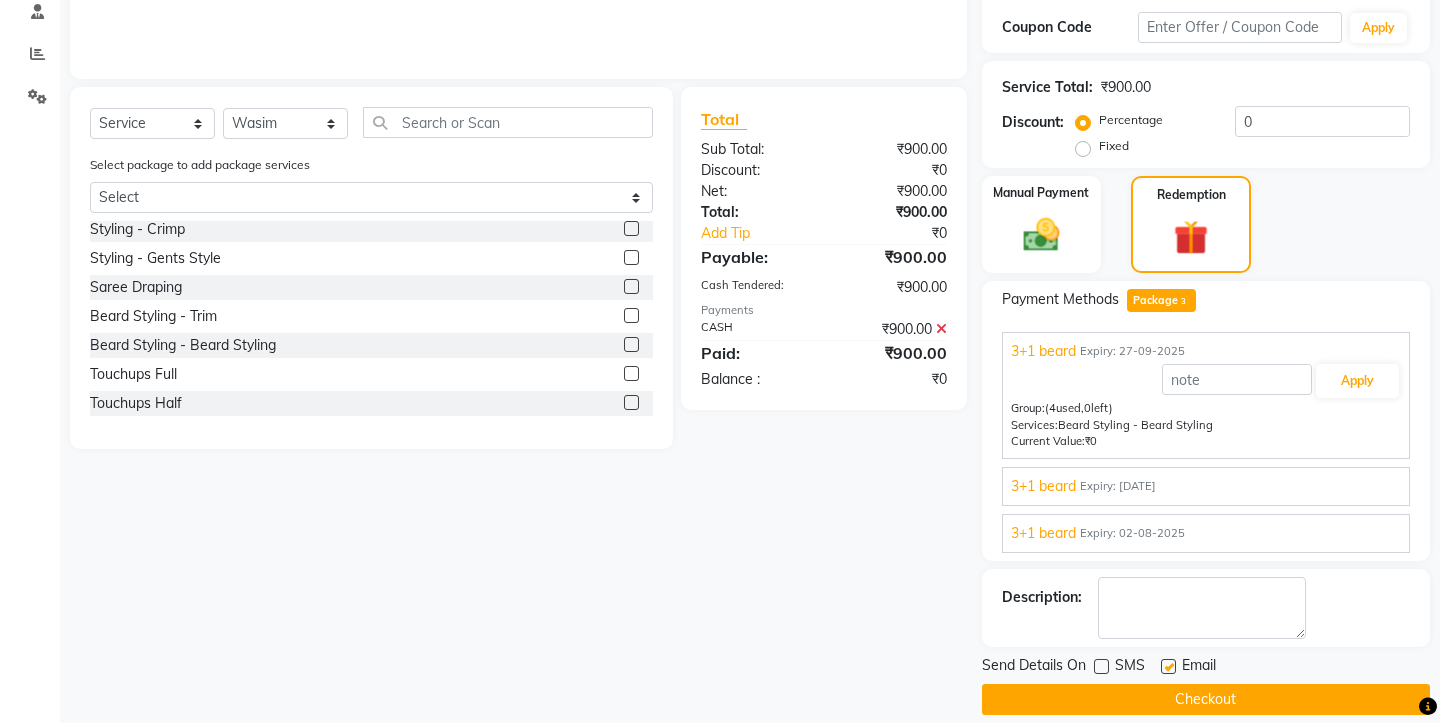 click 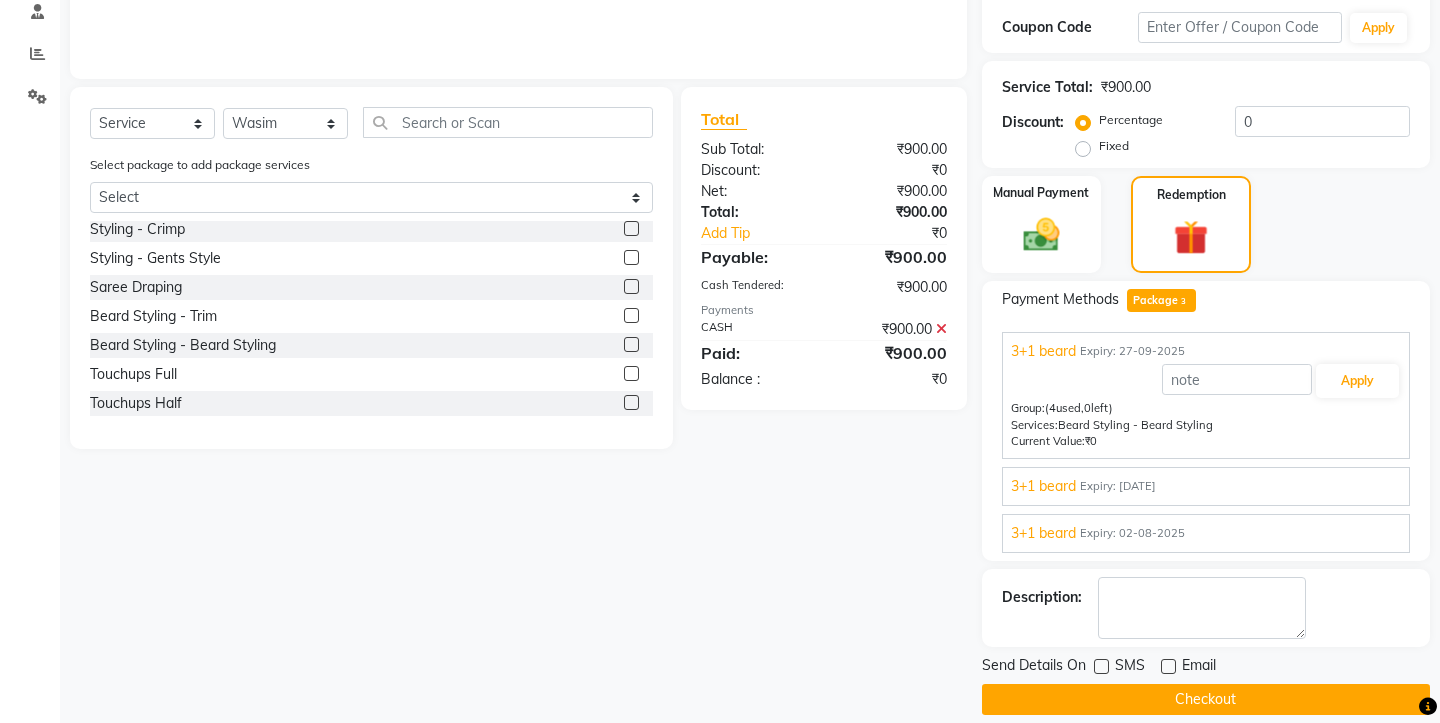 click on "Checkout" 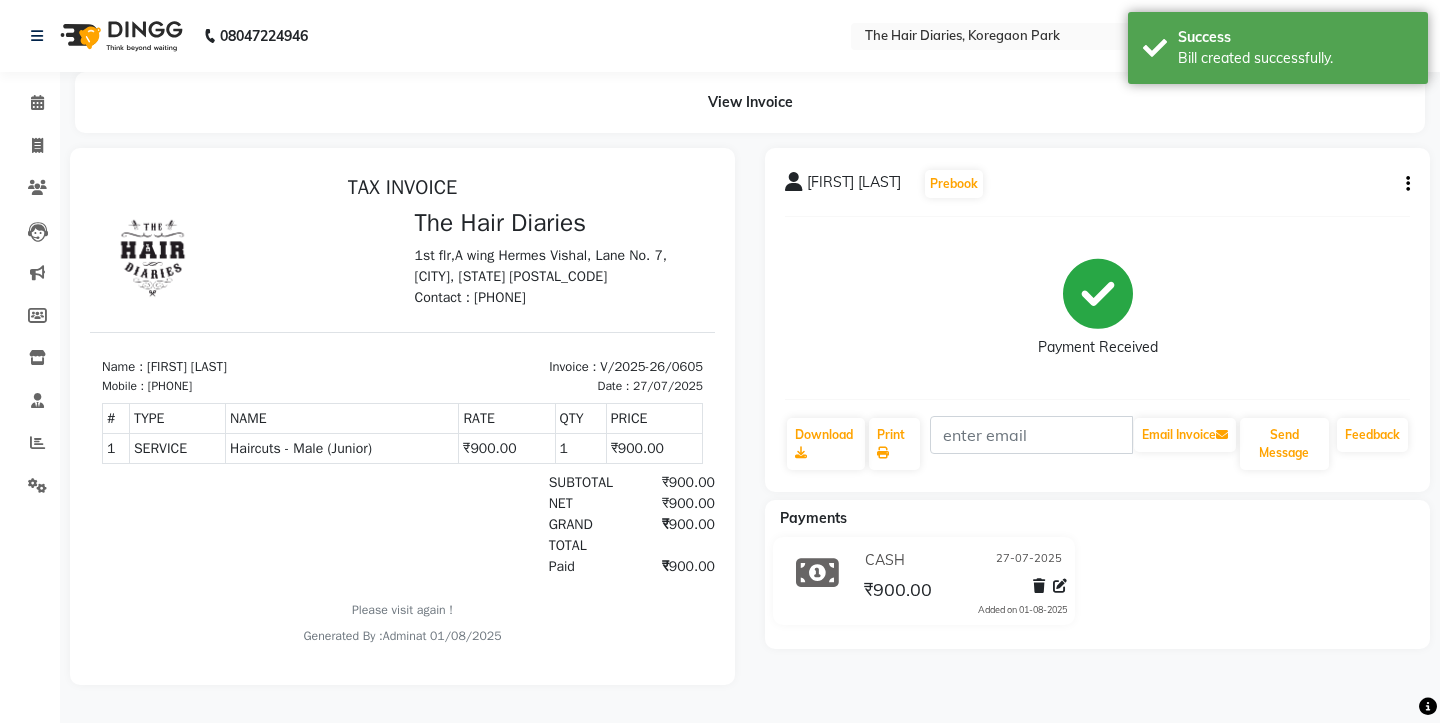 scroll, scrollTop: 0, scrollLeft: 0, axis: both 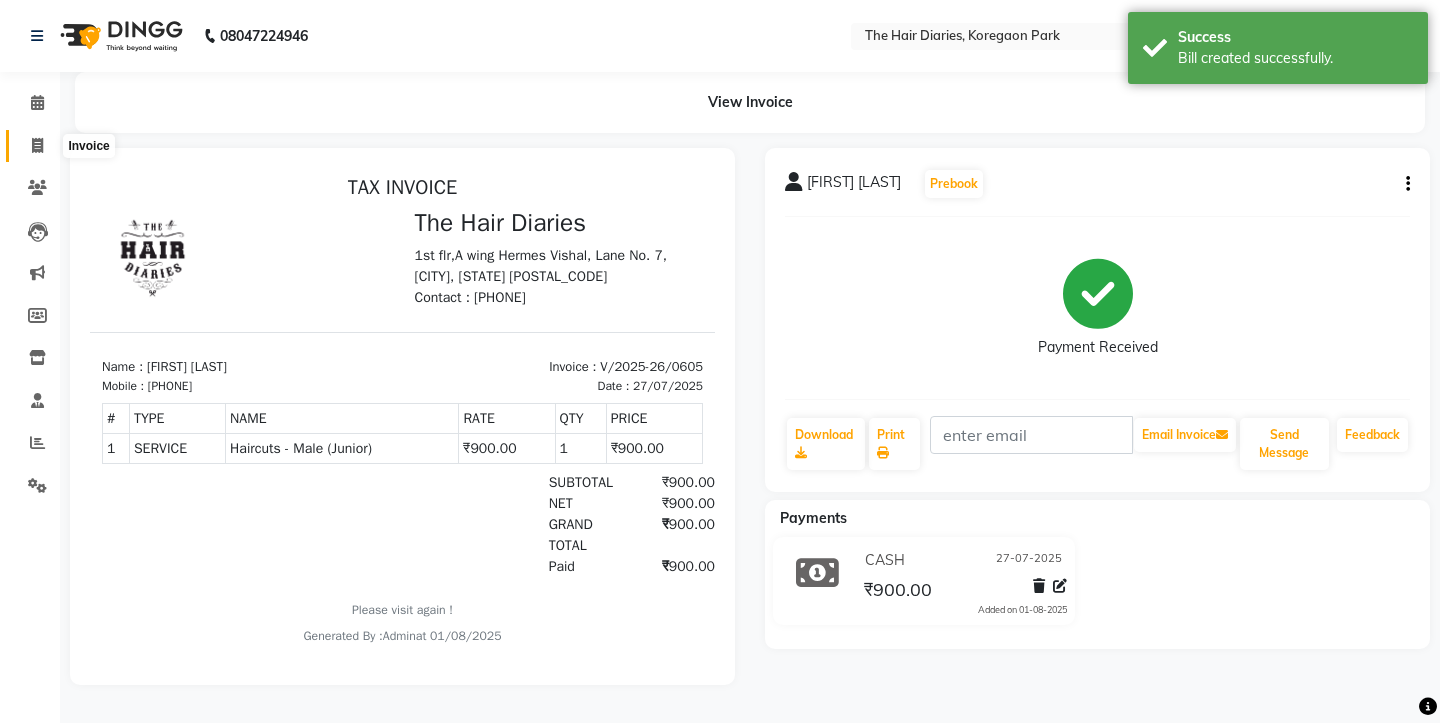 click 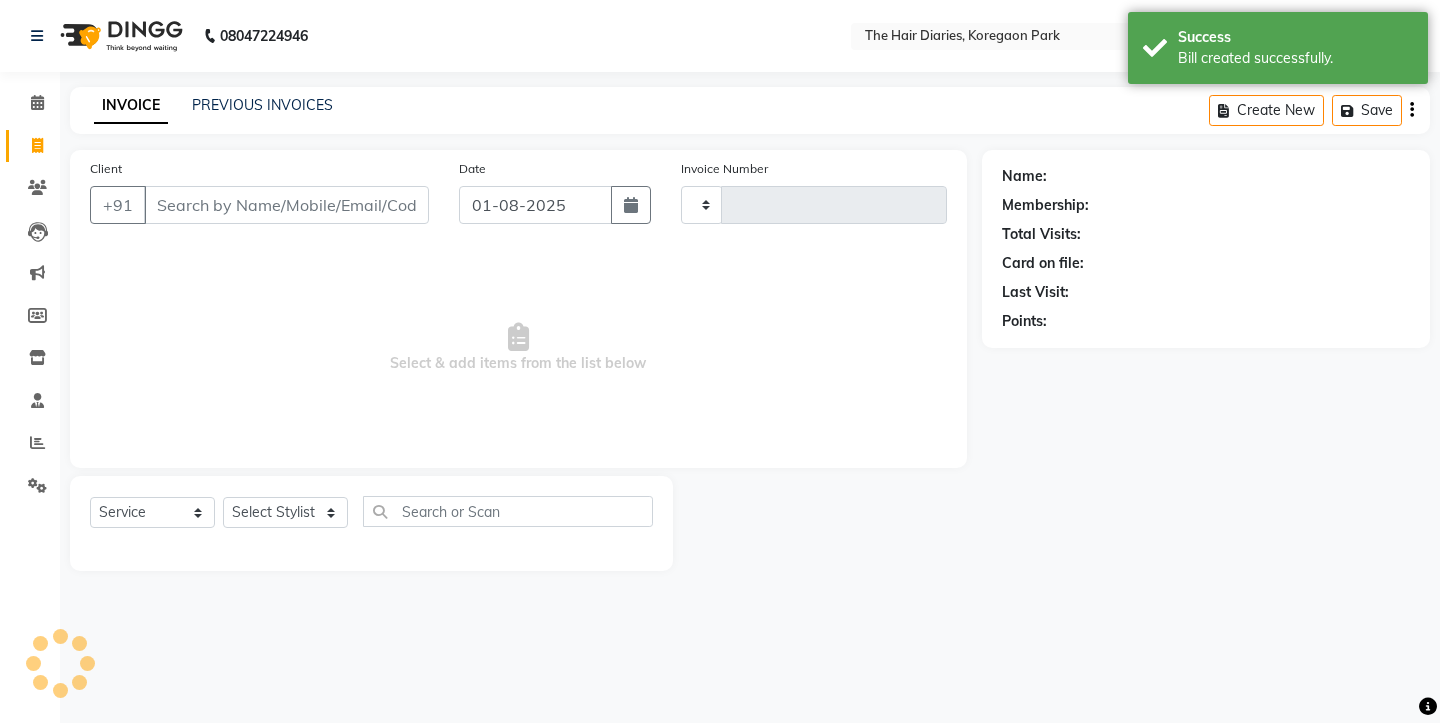 type on "0606" 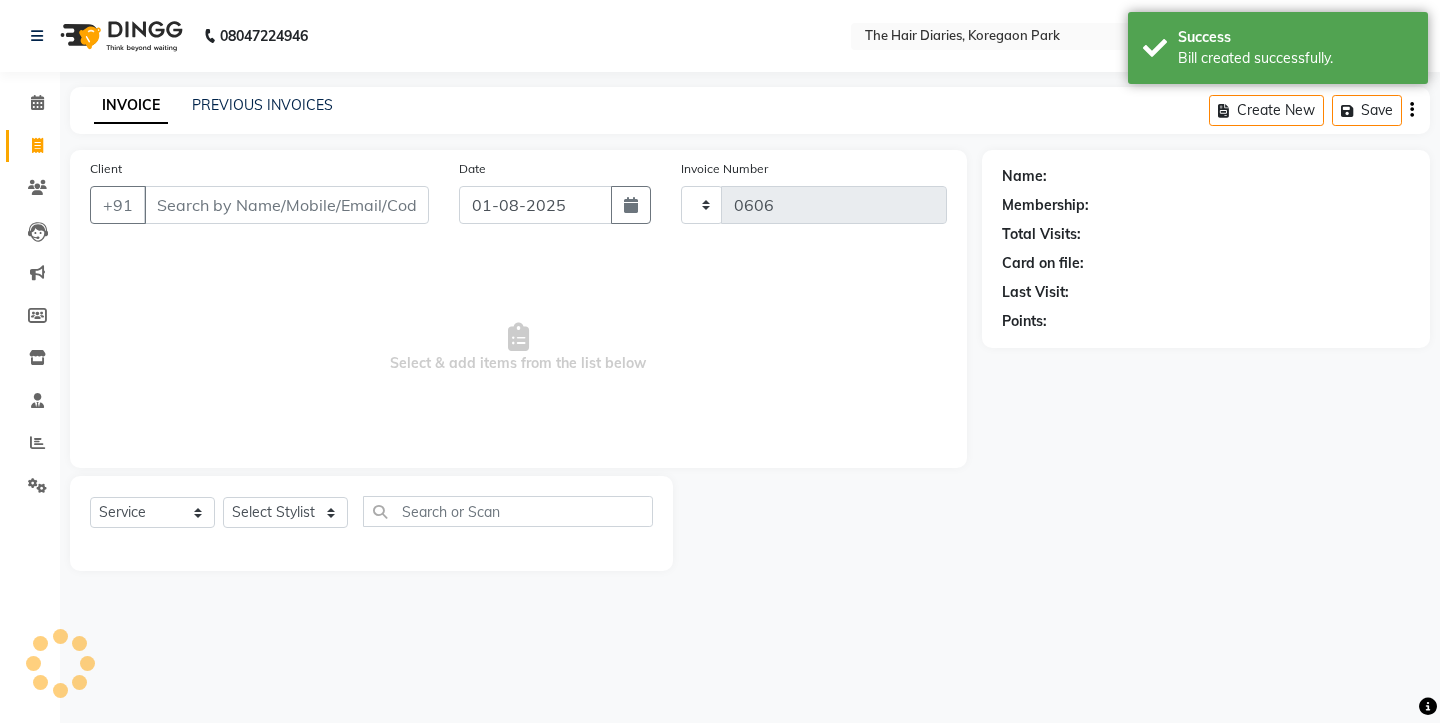 select on "782" 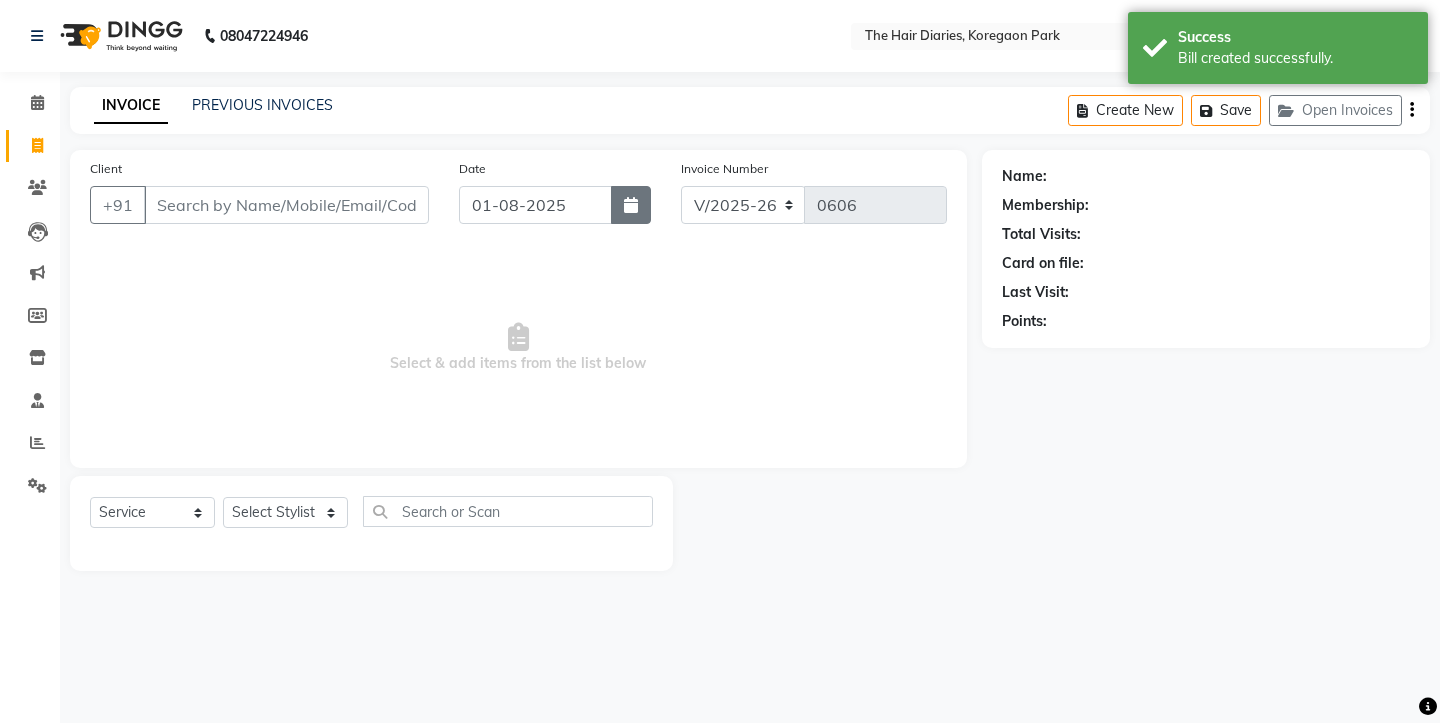 click 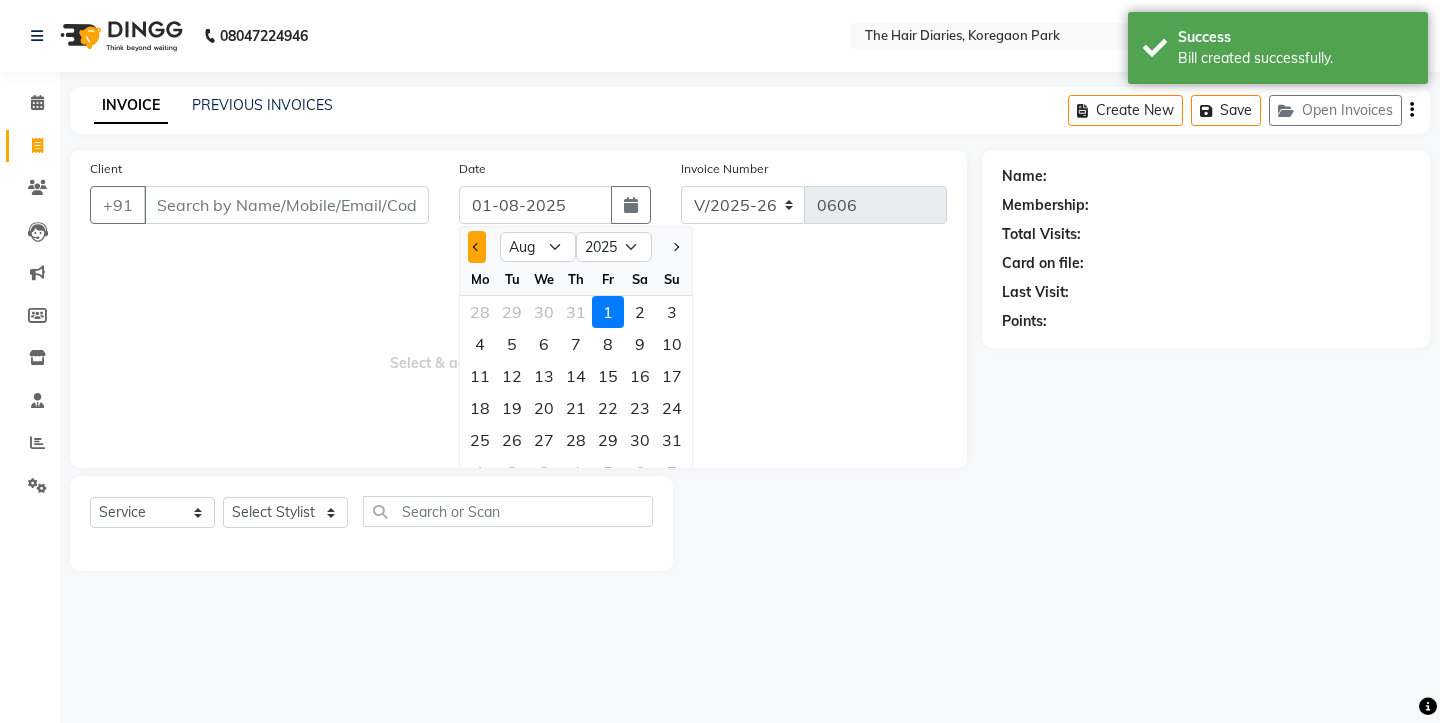 click 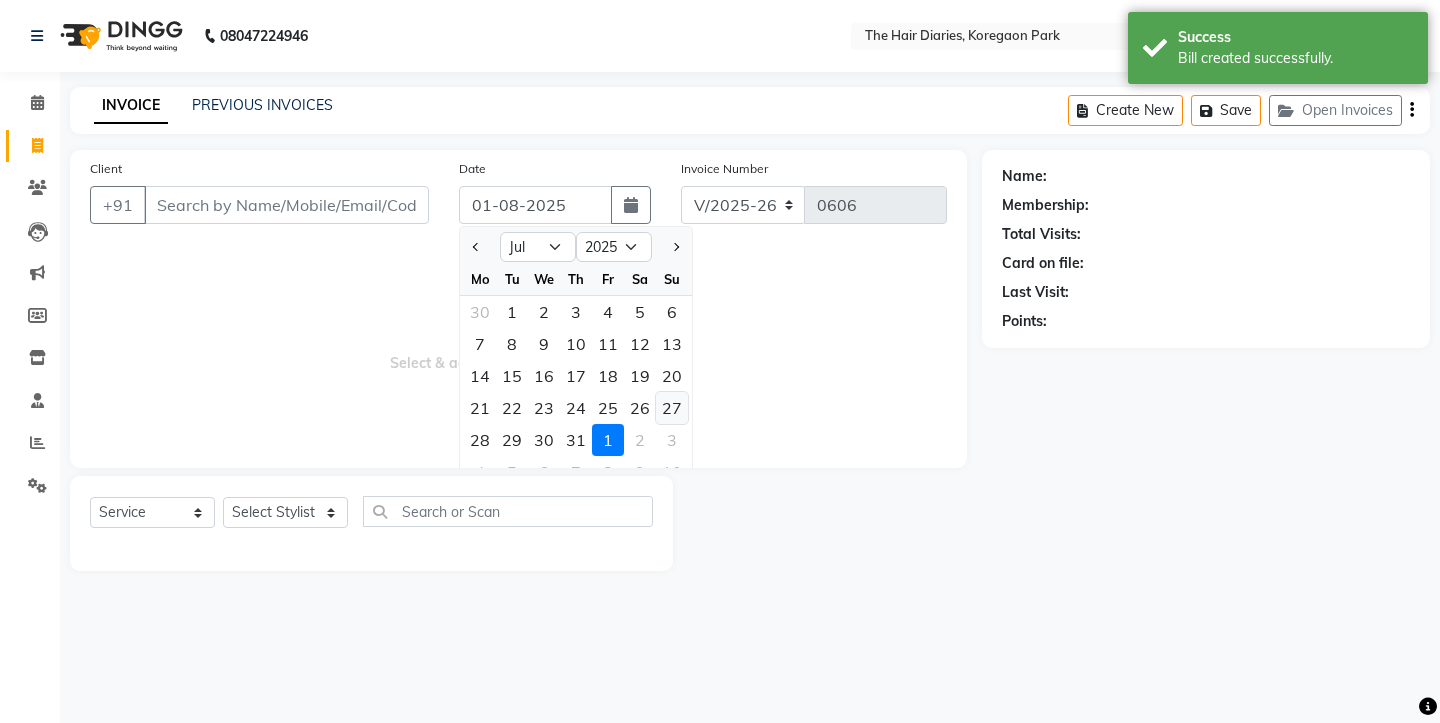 click on "27" 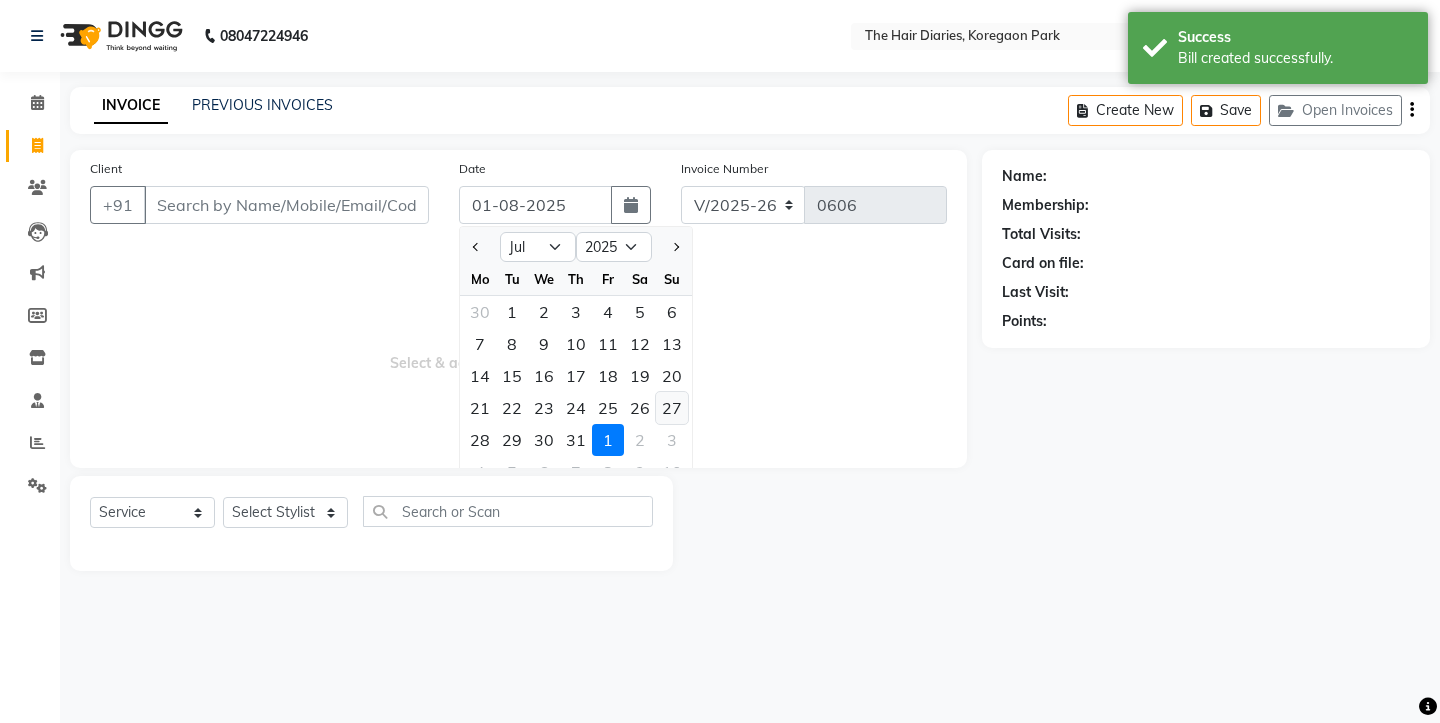 type on "27-07-2025" 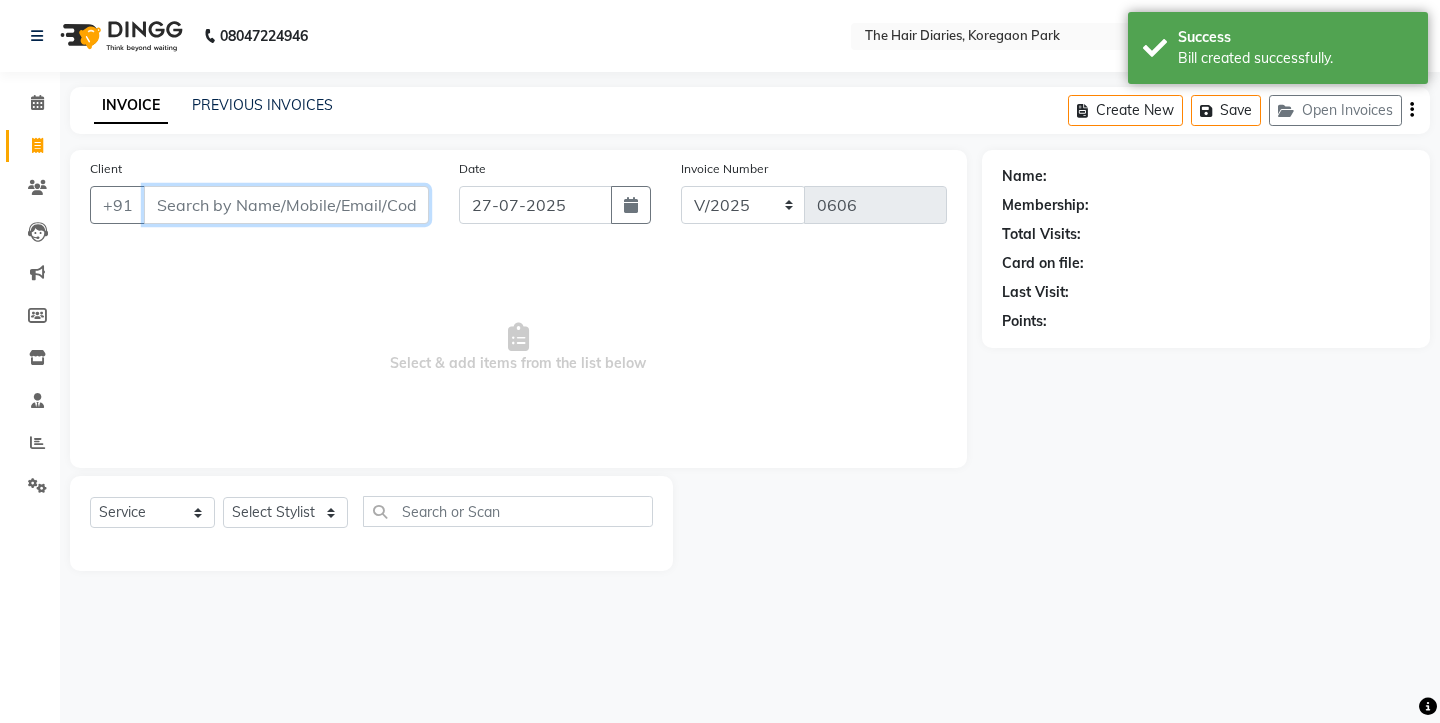 click on "Client" at bounding box center (286, 205) 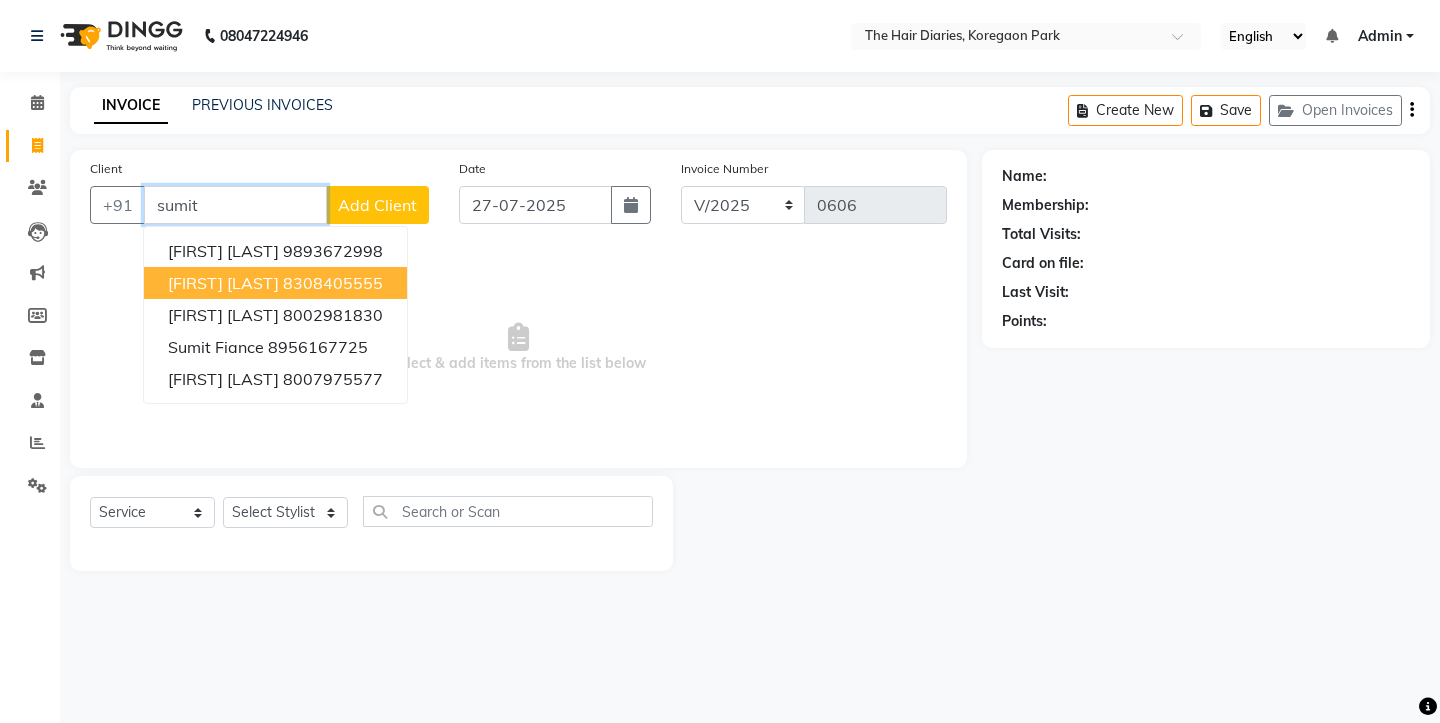 click on "[FIRST] [LAST]" at bounding box center [223, 283] 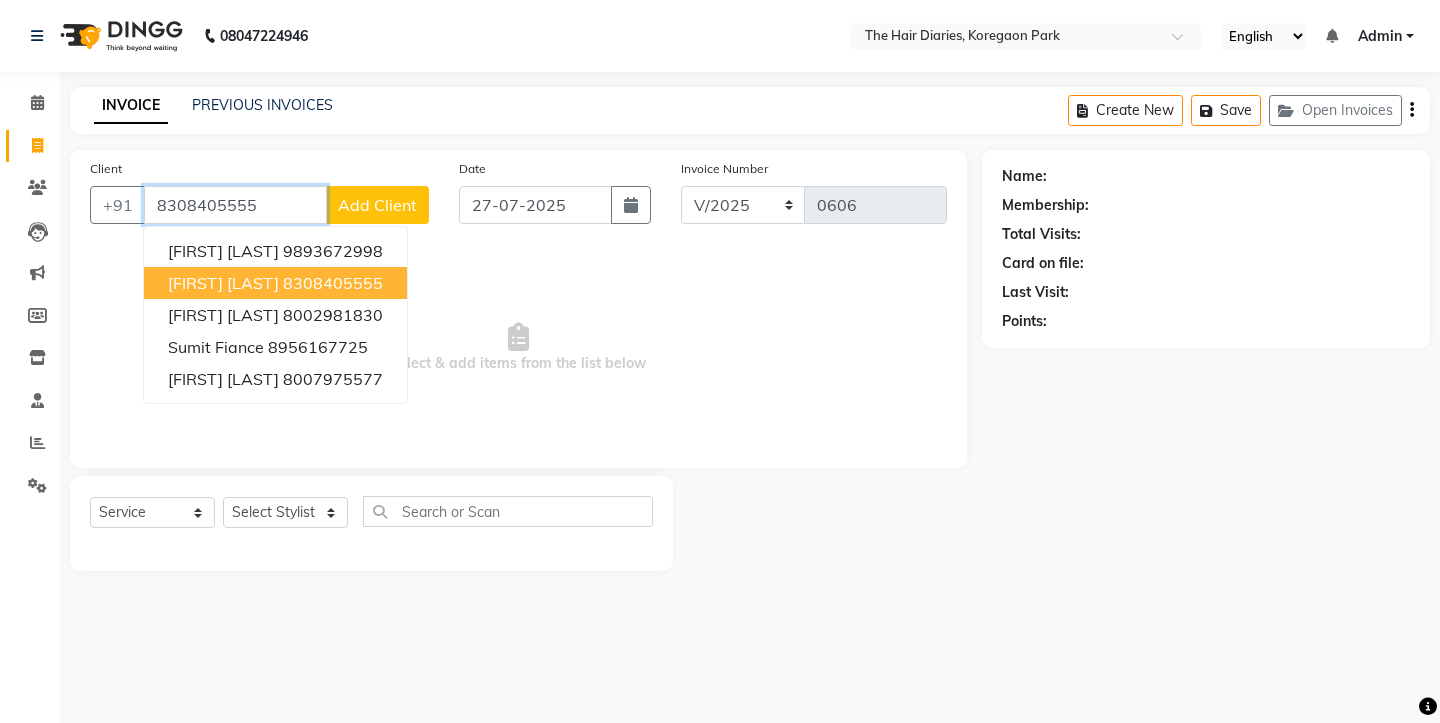 type on "8308405555" 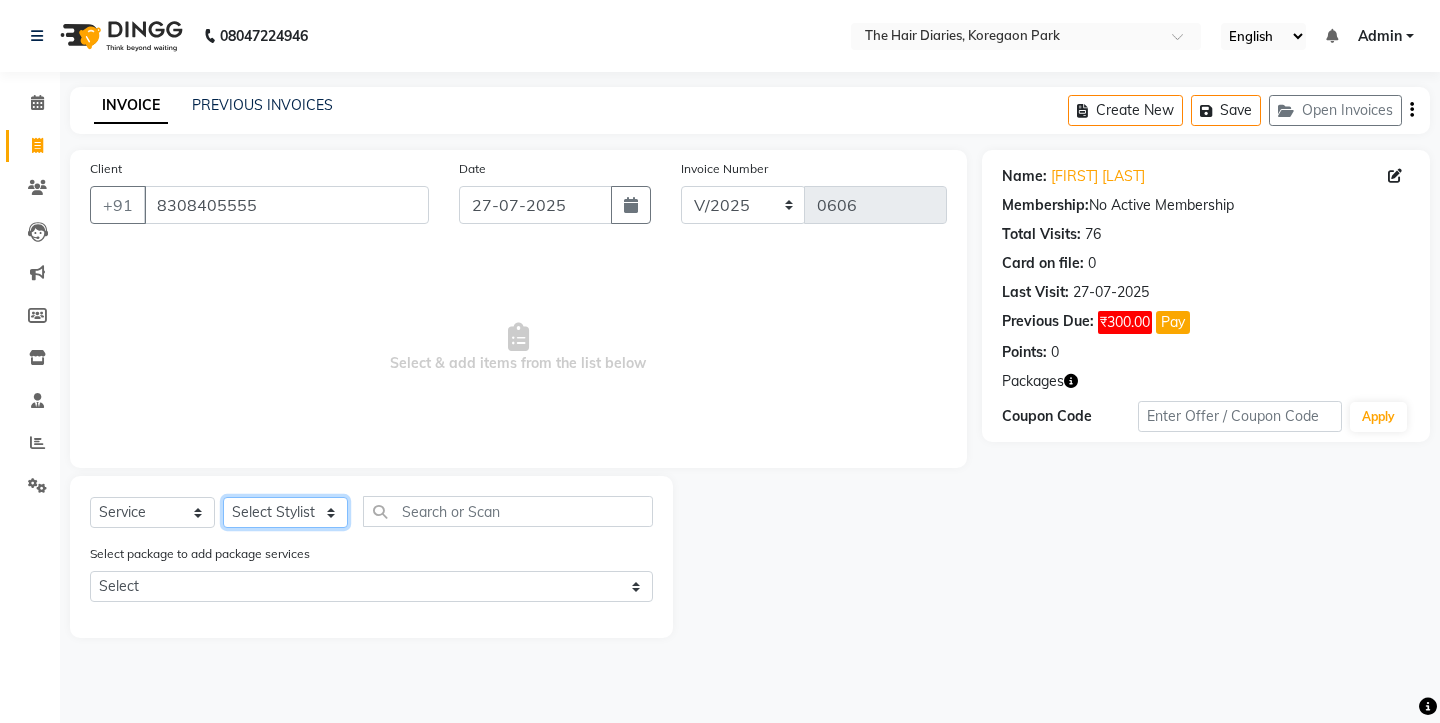 click on "Select Stylist Aaryan Adnan Adnan Ankita Anubha Jyoti  Lalita Manali  Maneger Nazlin Jeena Sanah  Sohail Sonia  Surbhi Thakkur Vidya Wasim" 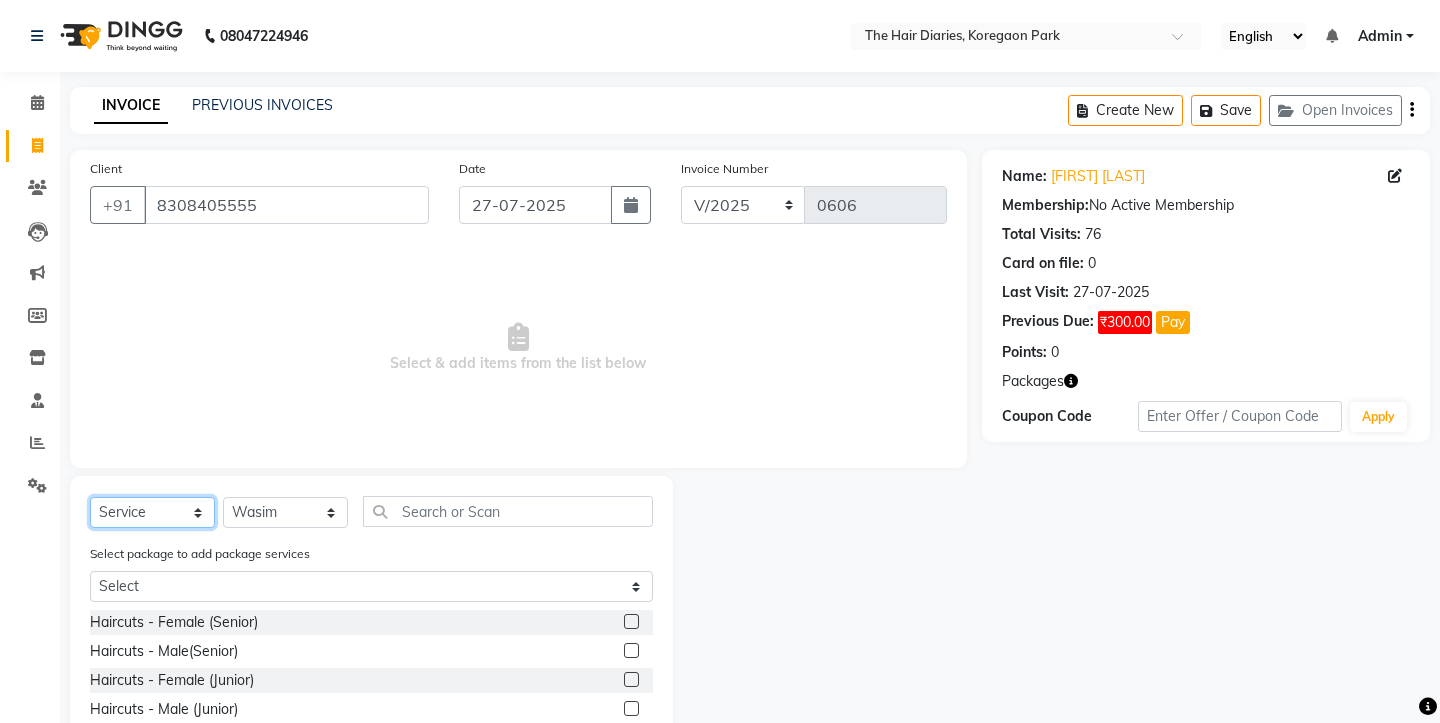 click on "Select  Service  Product  Membership  Package Voucher Prepaid Gift Card" 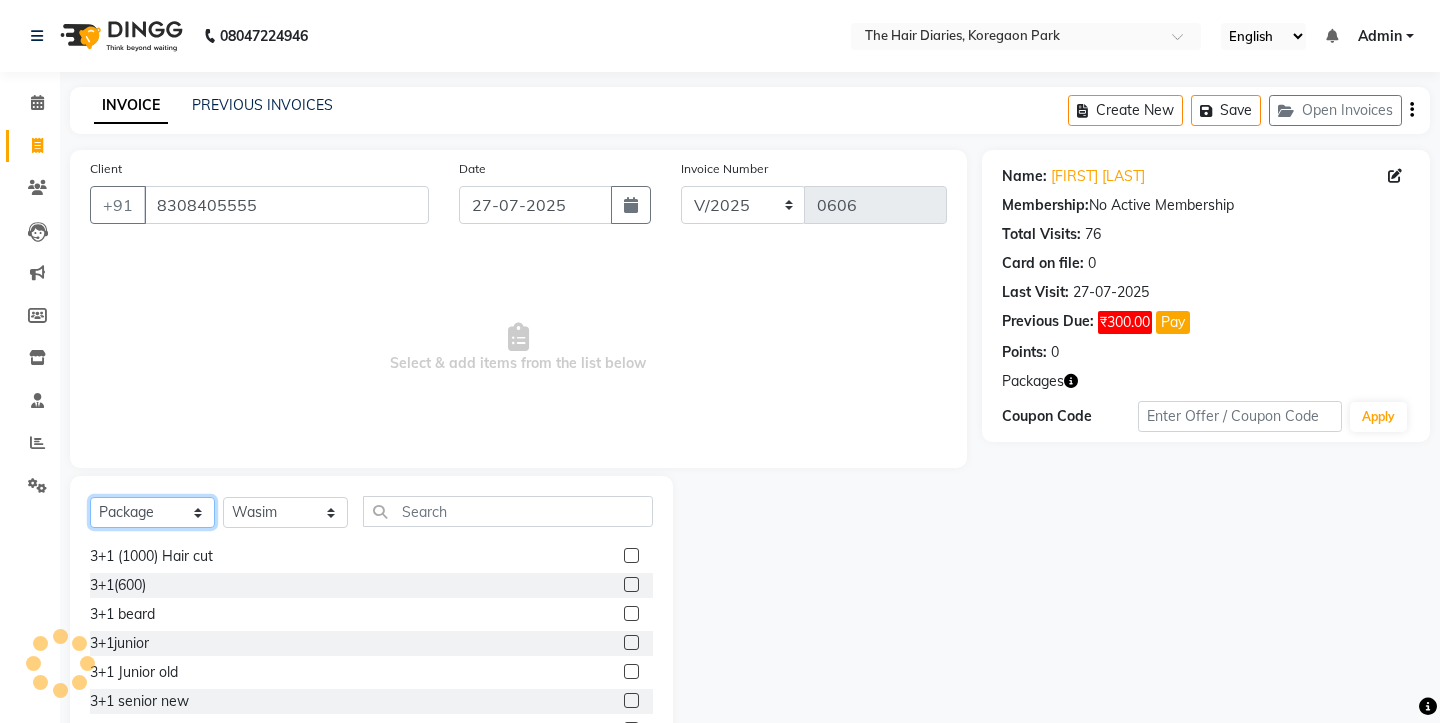 scroll, scrollTop: 32, scrollLeft: 0, axis: vertical 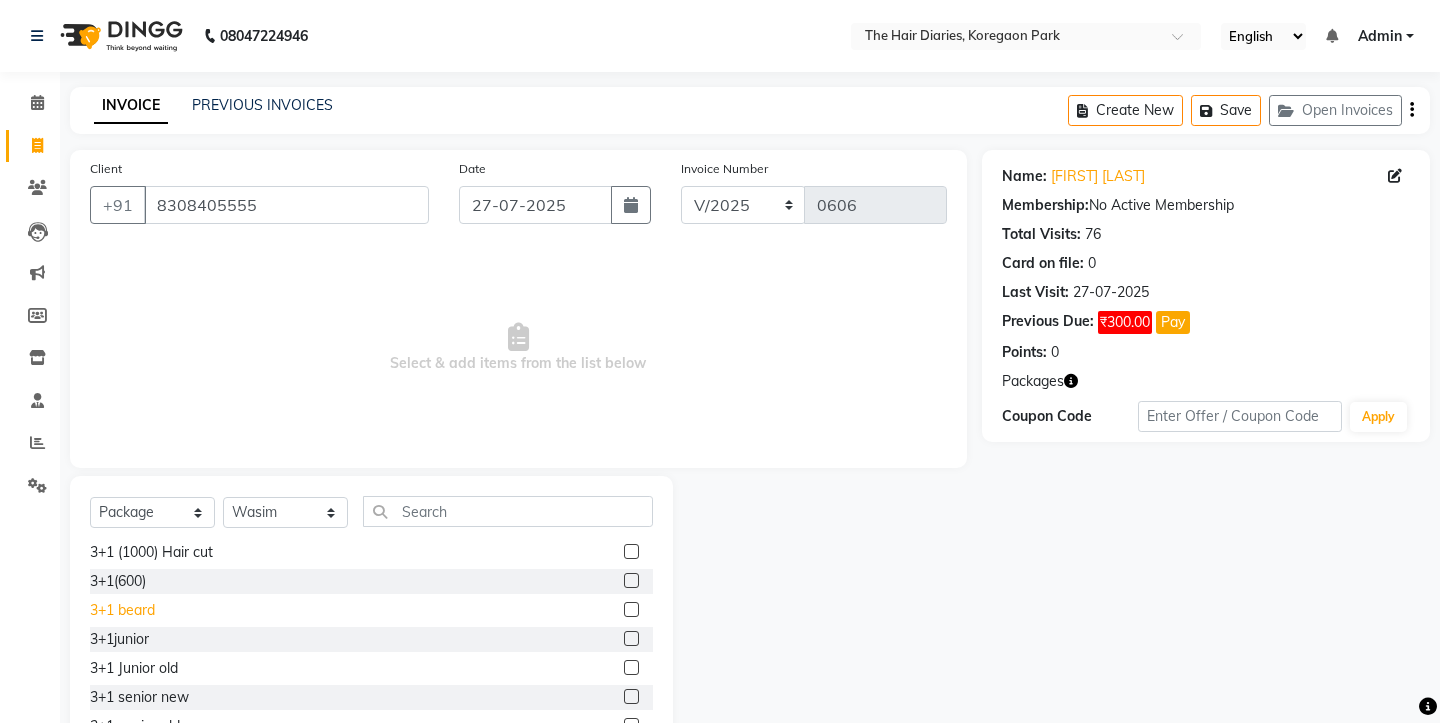 click on "3+1 beard" 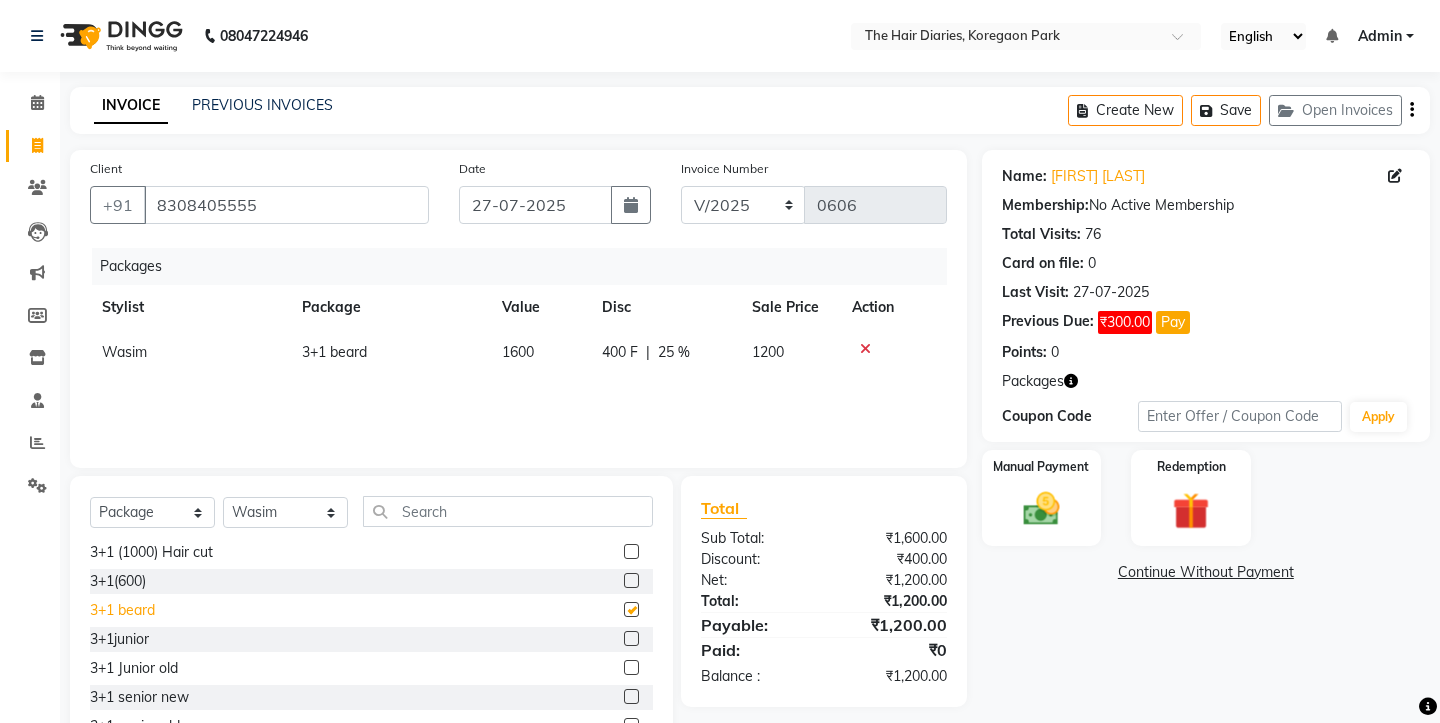 checkbox on "false" 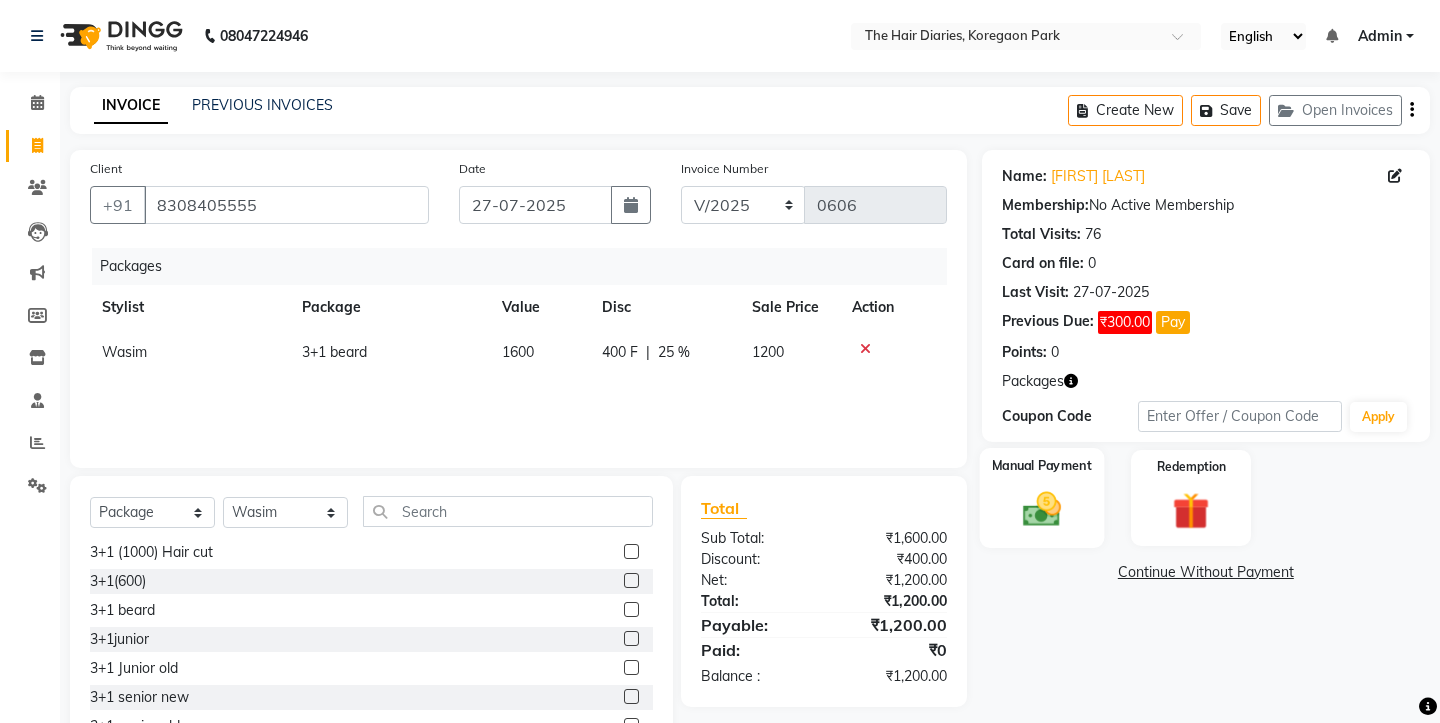 click 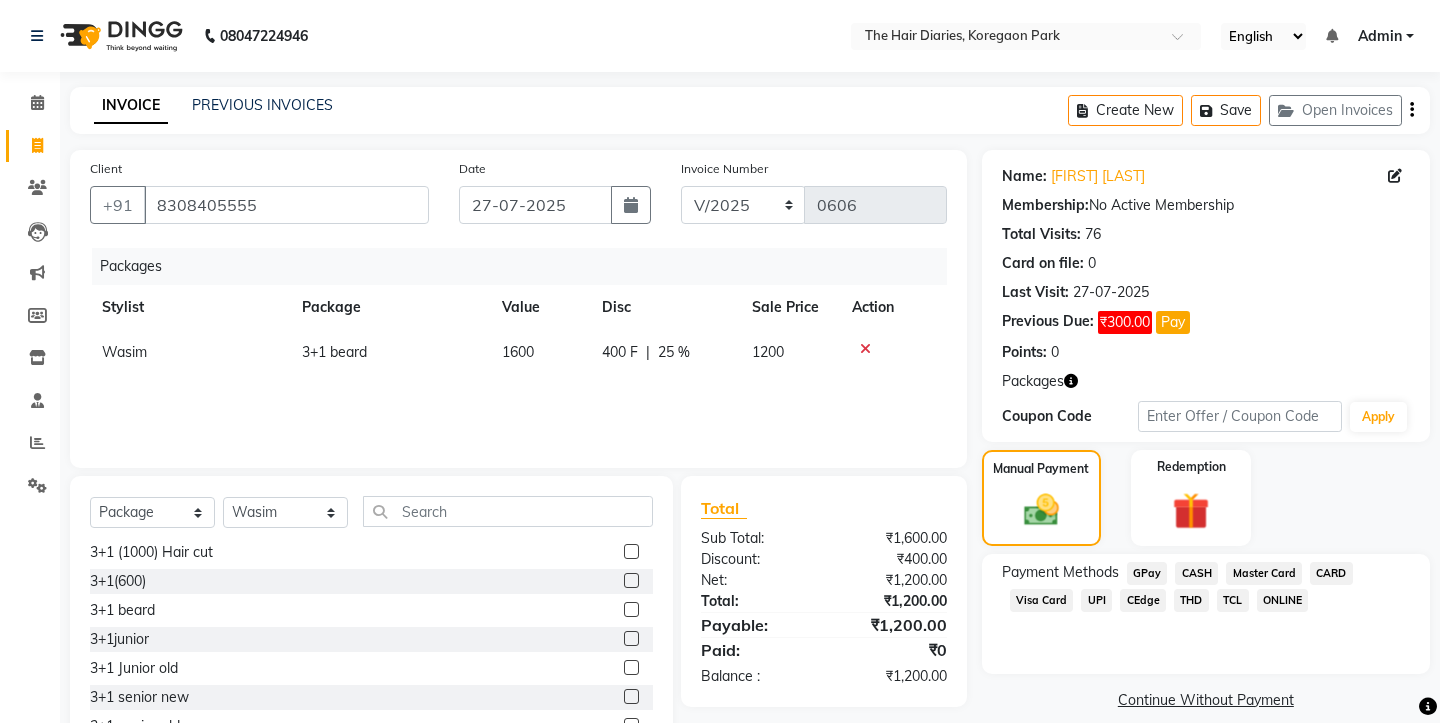 click on "CASH" 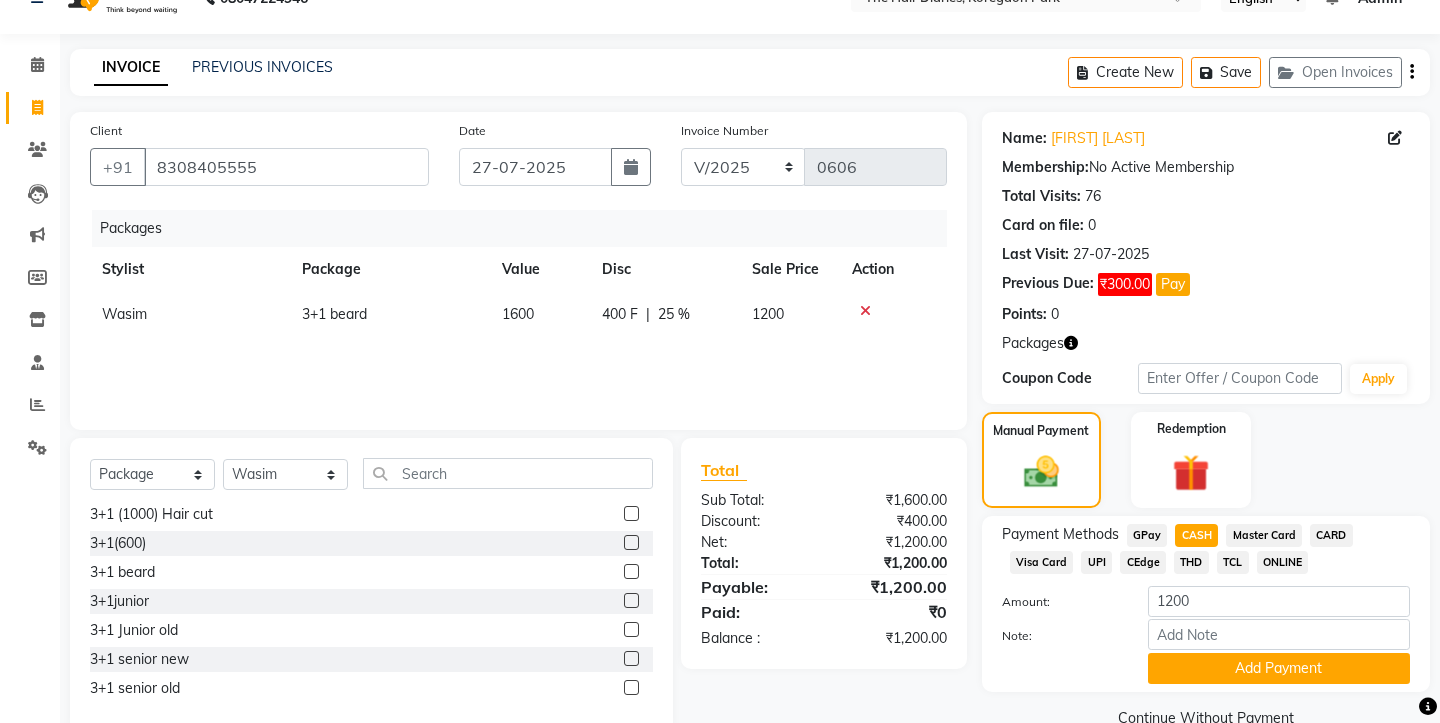 scroll, scrollTop: 78, scrollLeft: 0, axis: vertical 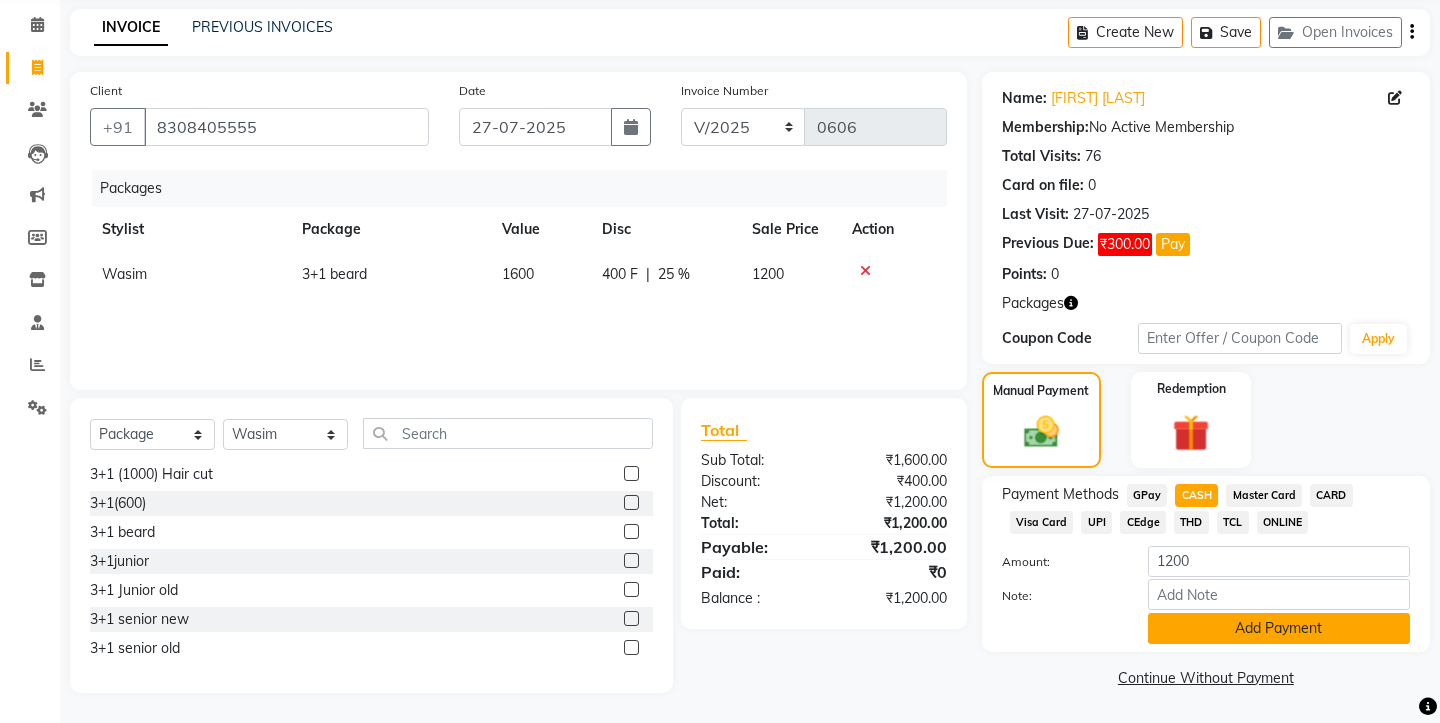 click on "Add Payment" 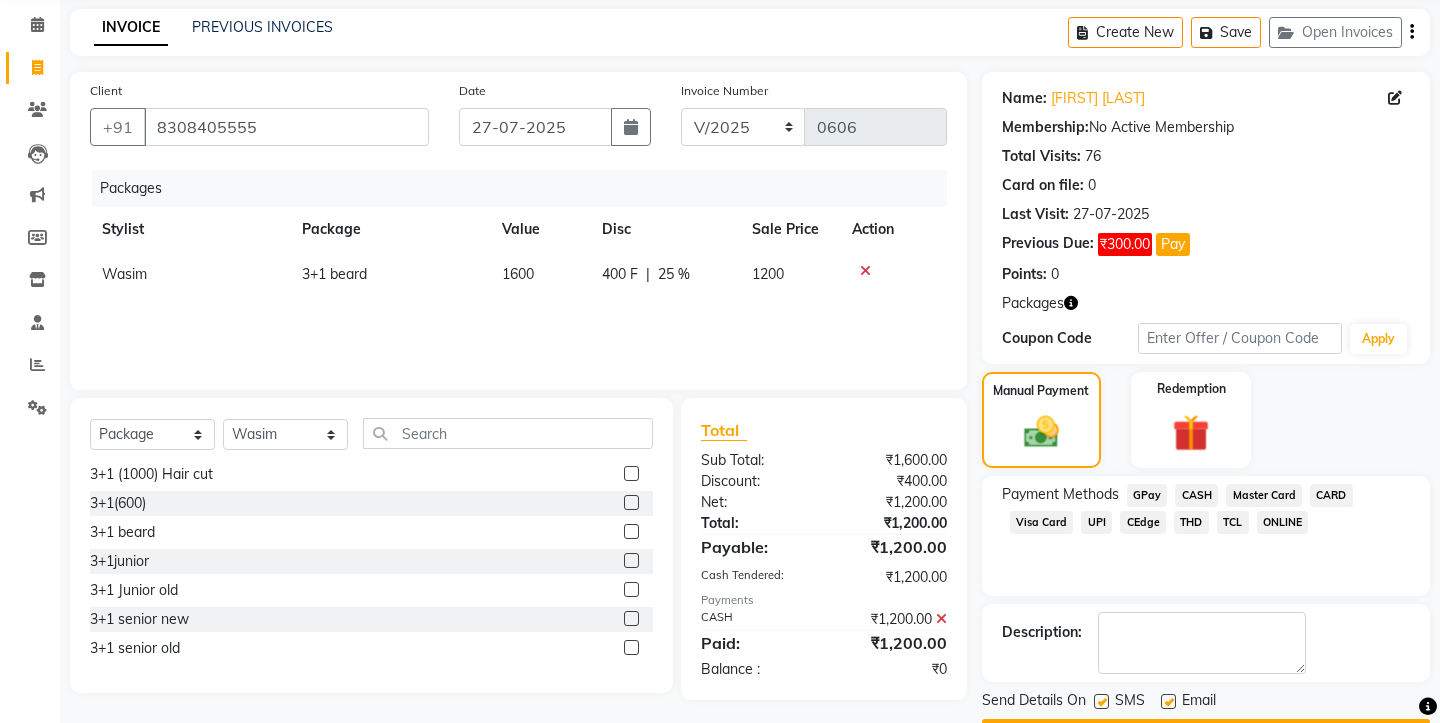 click 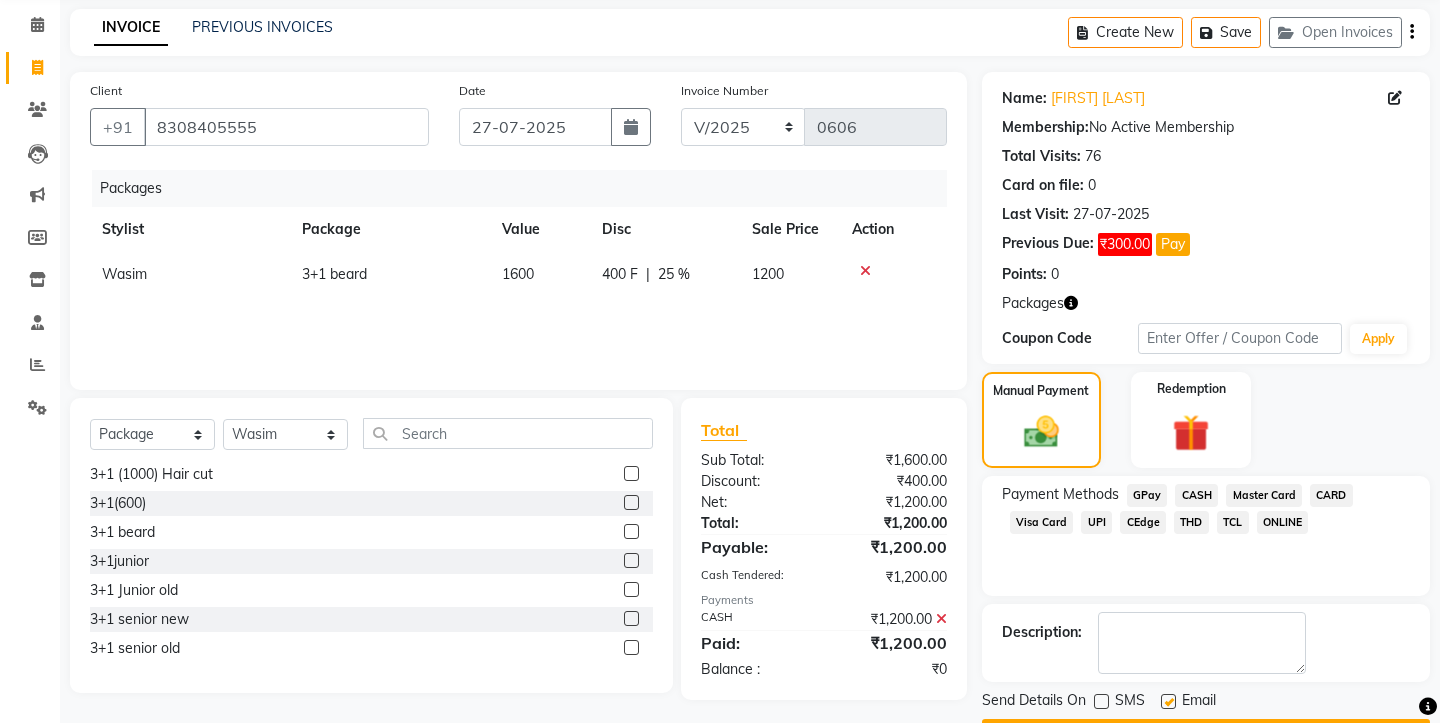 click 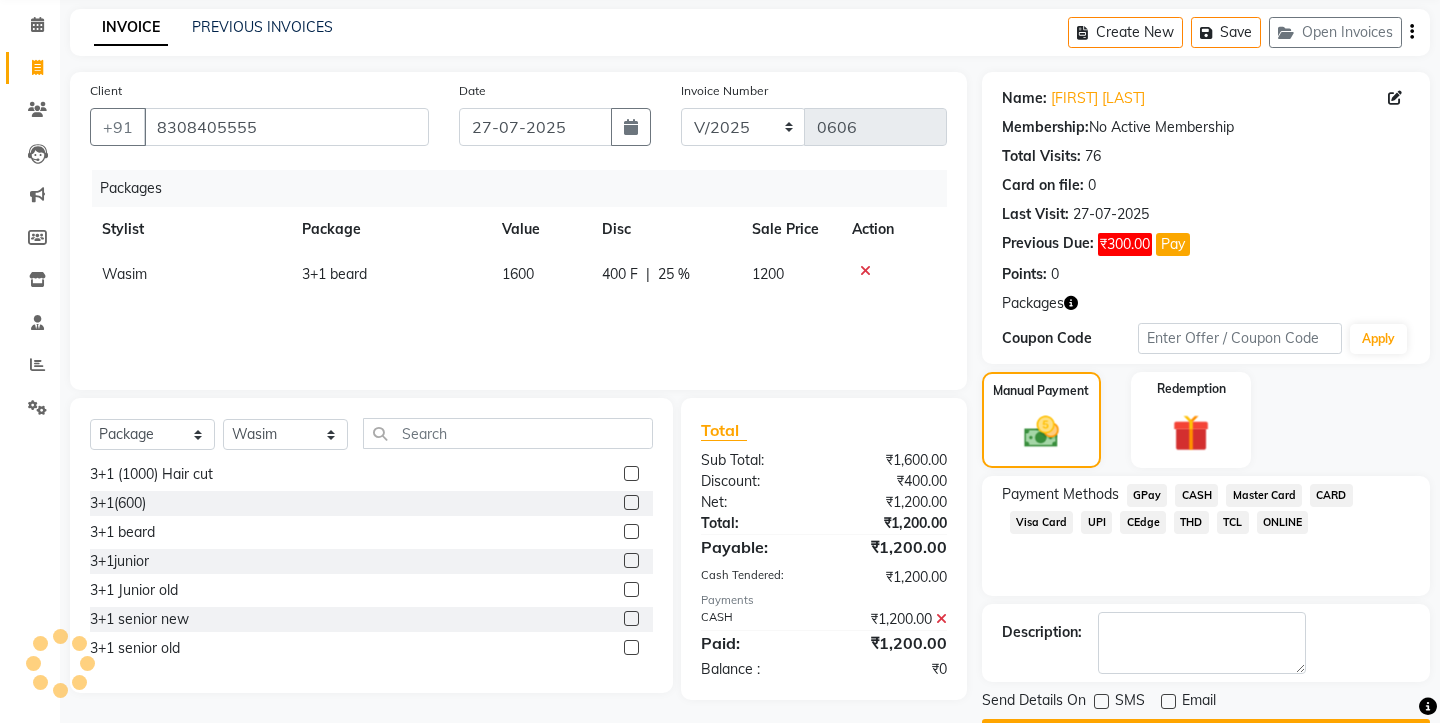 scroll, scrollTop: 135, scrollLeft: 0, axis: vertical 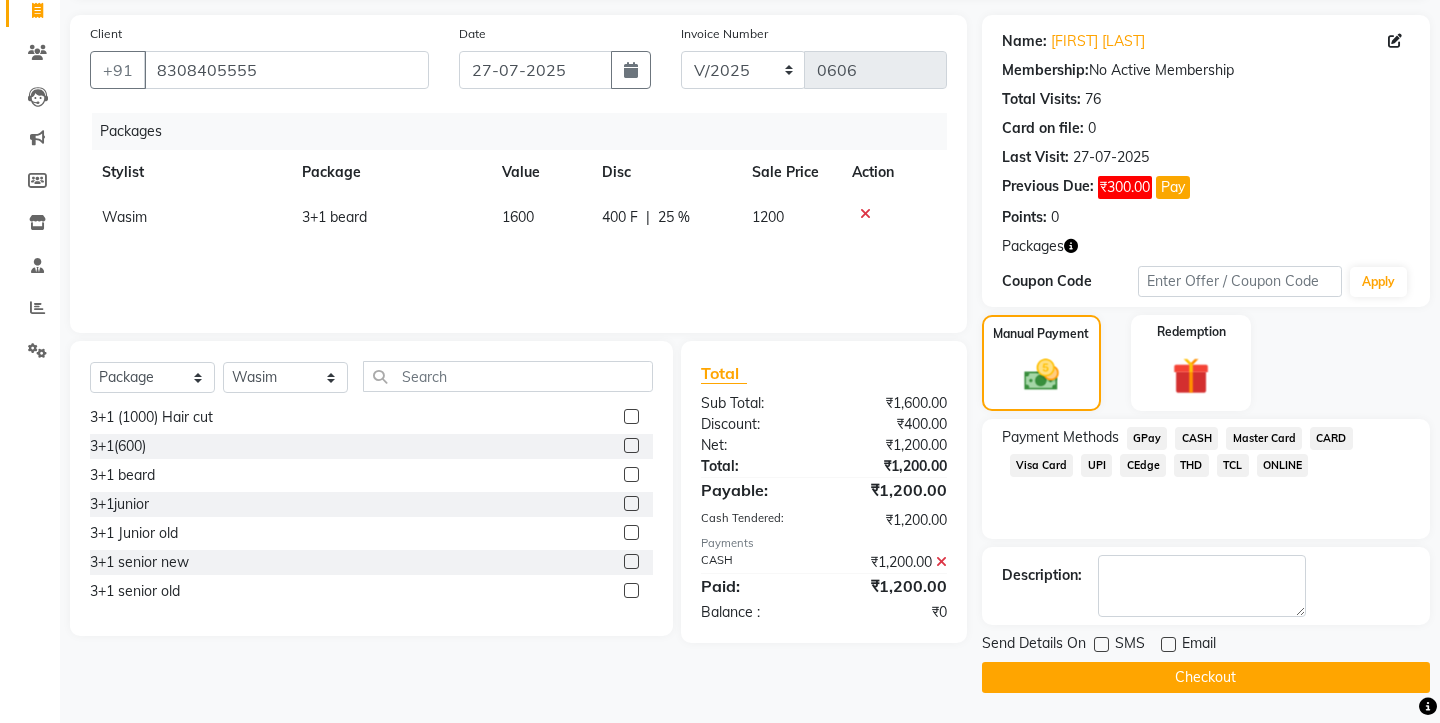 click on "Checkout" 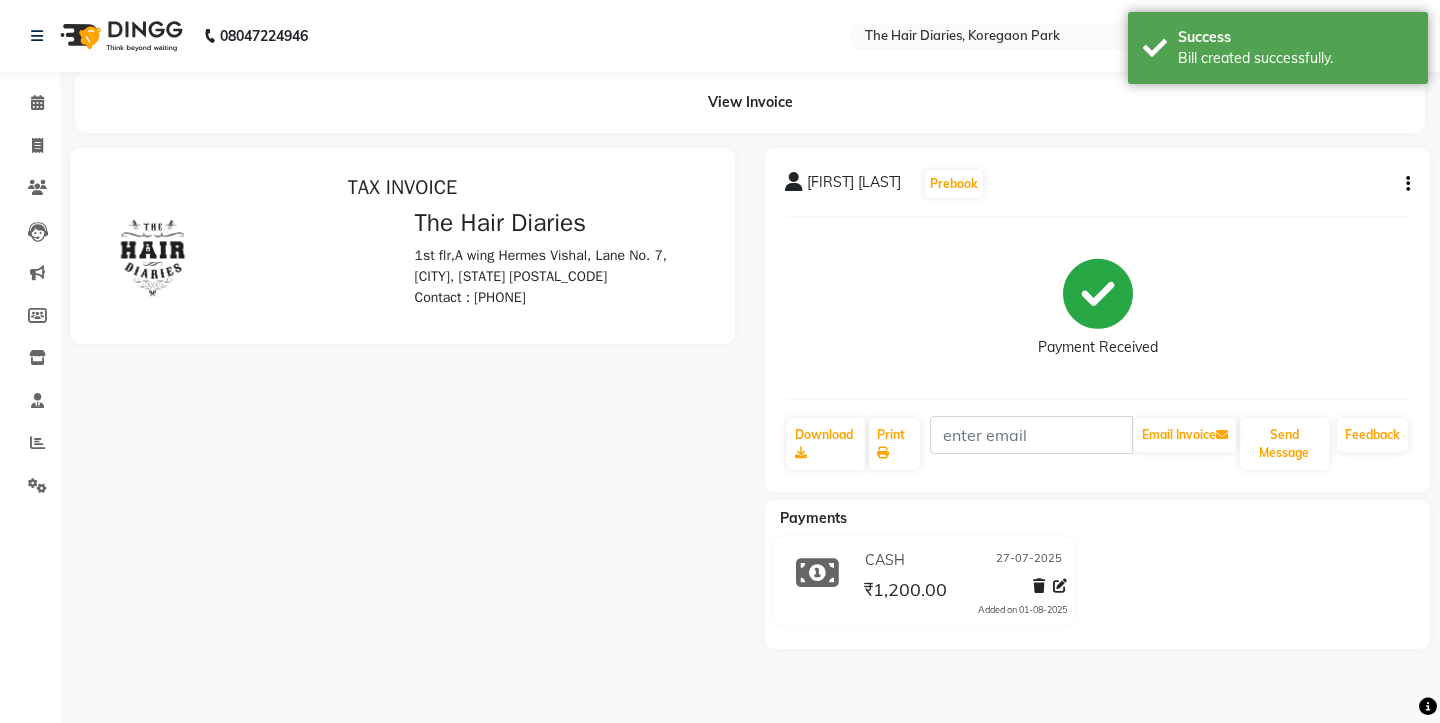 scroll, scrollTop: 0, scrollLeft: 0, axis: both 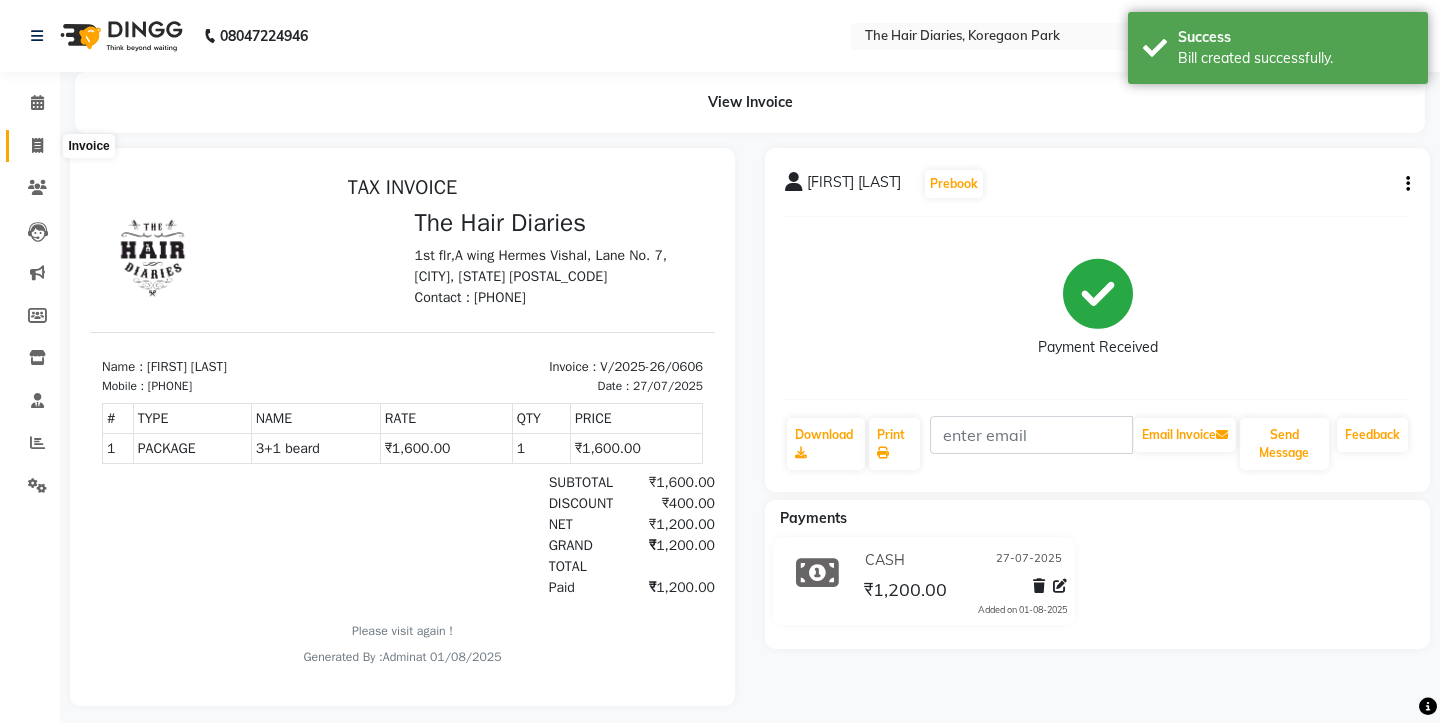 click 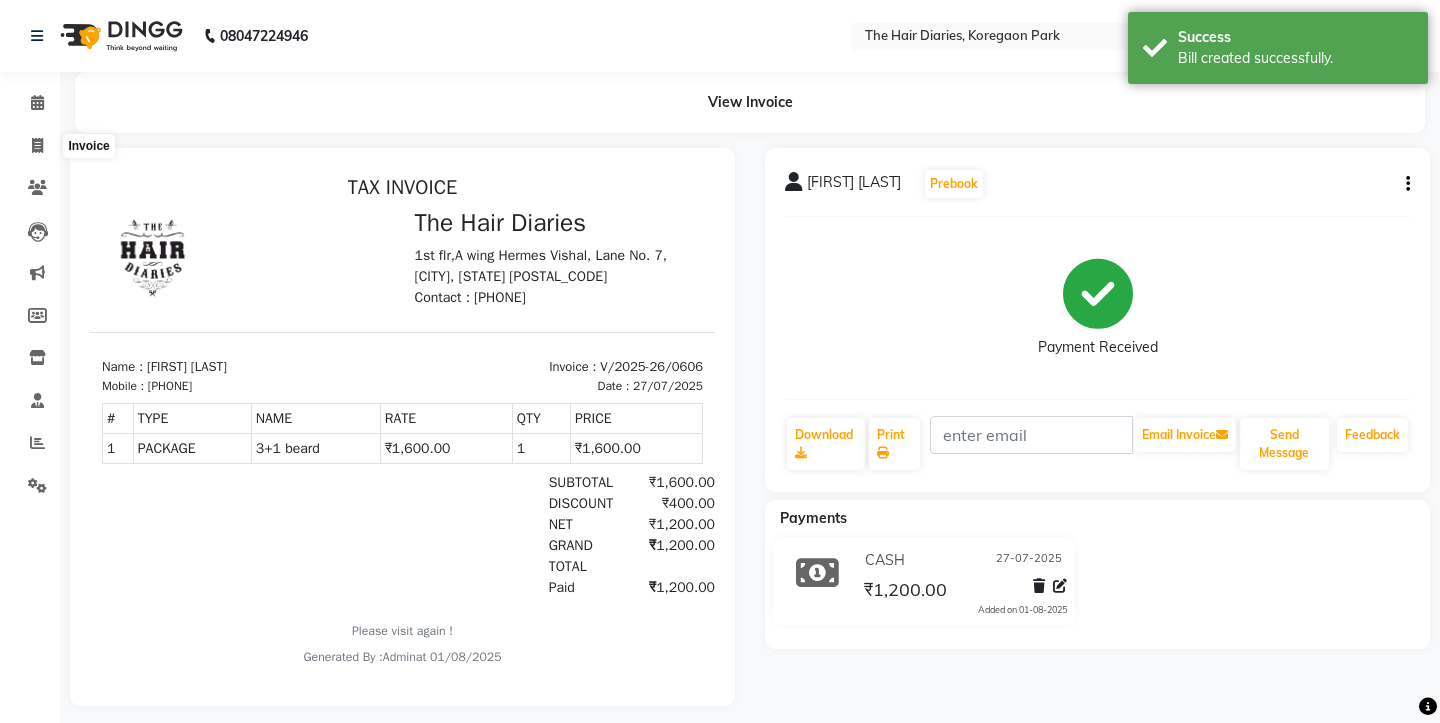 select on "782" 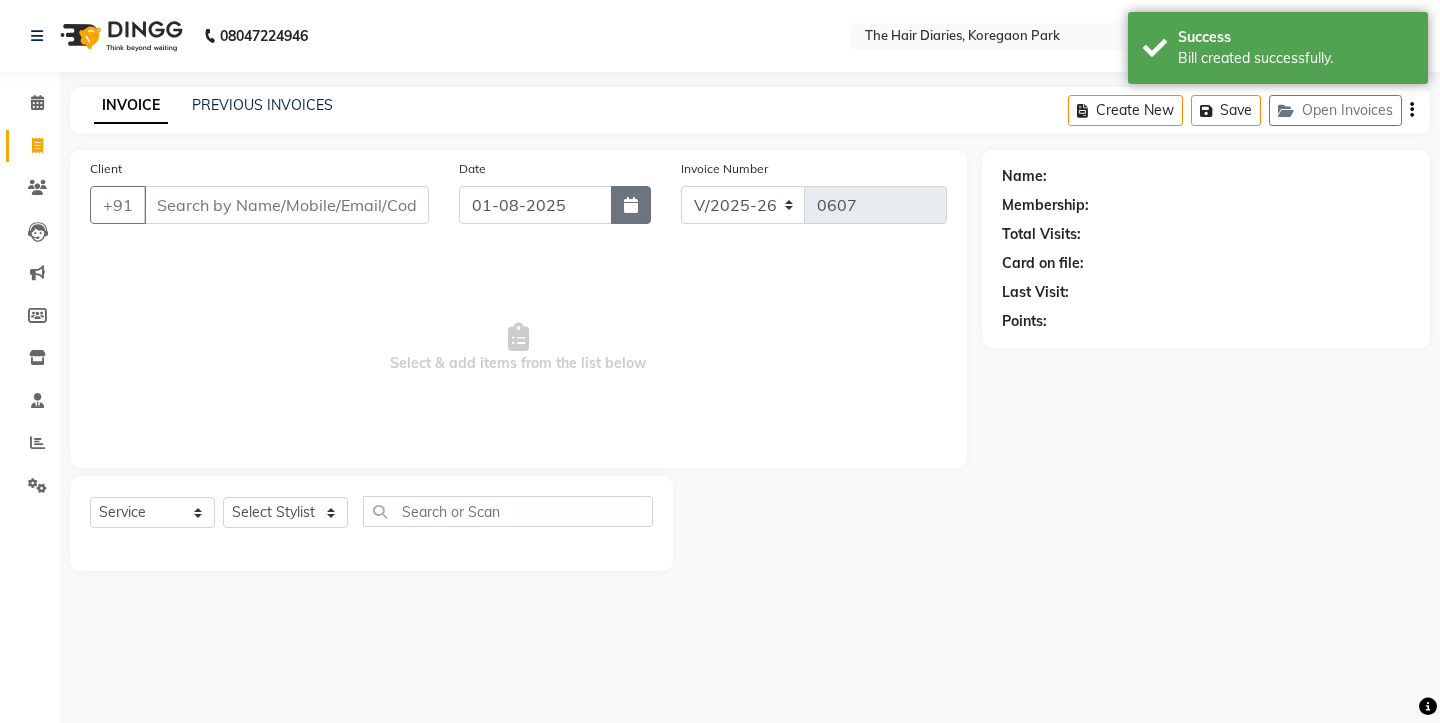 click 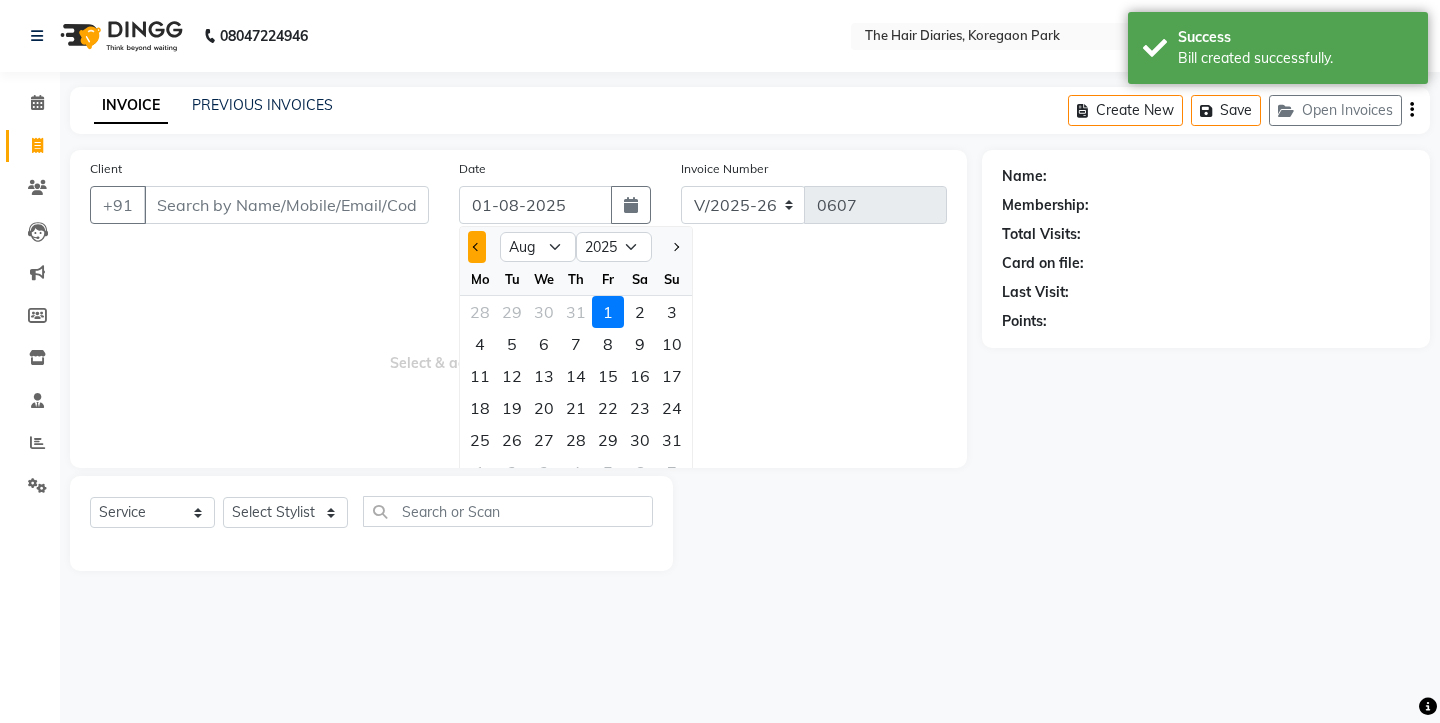 click 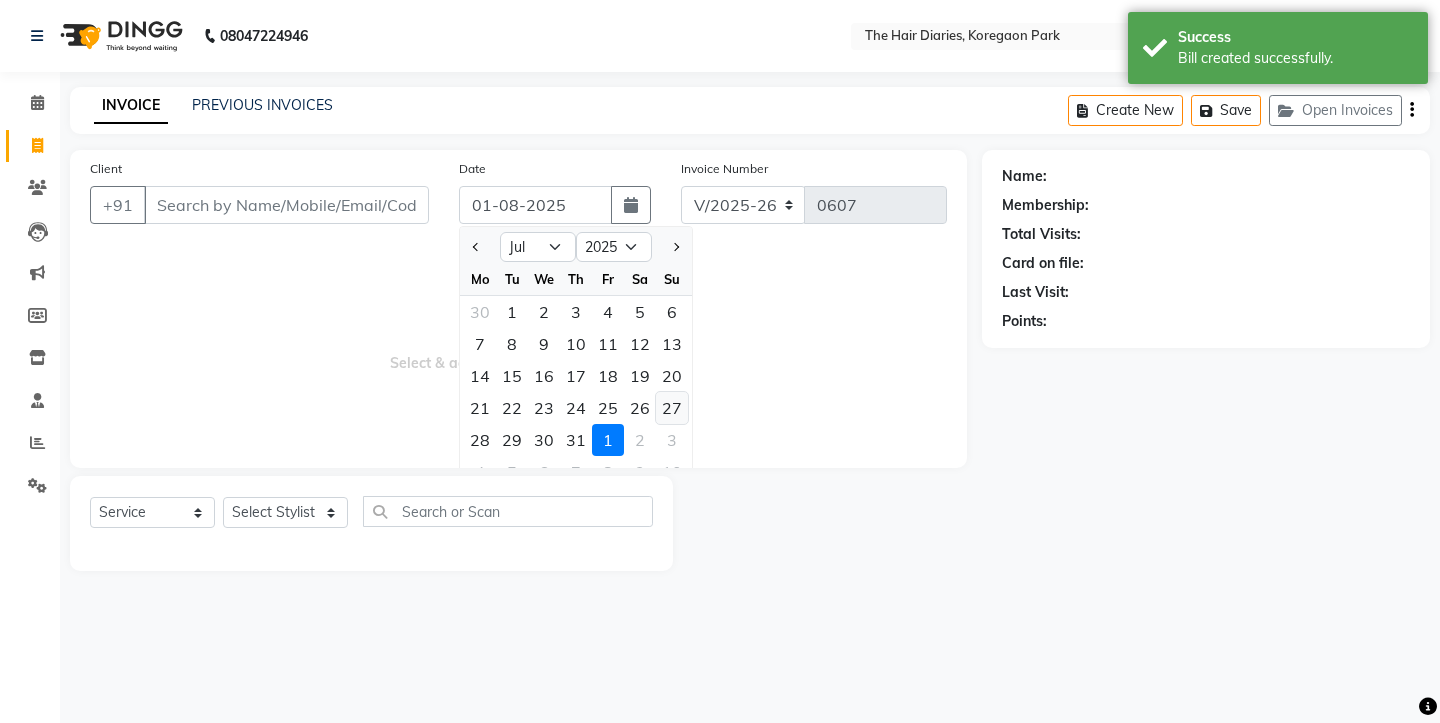 click on "27" 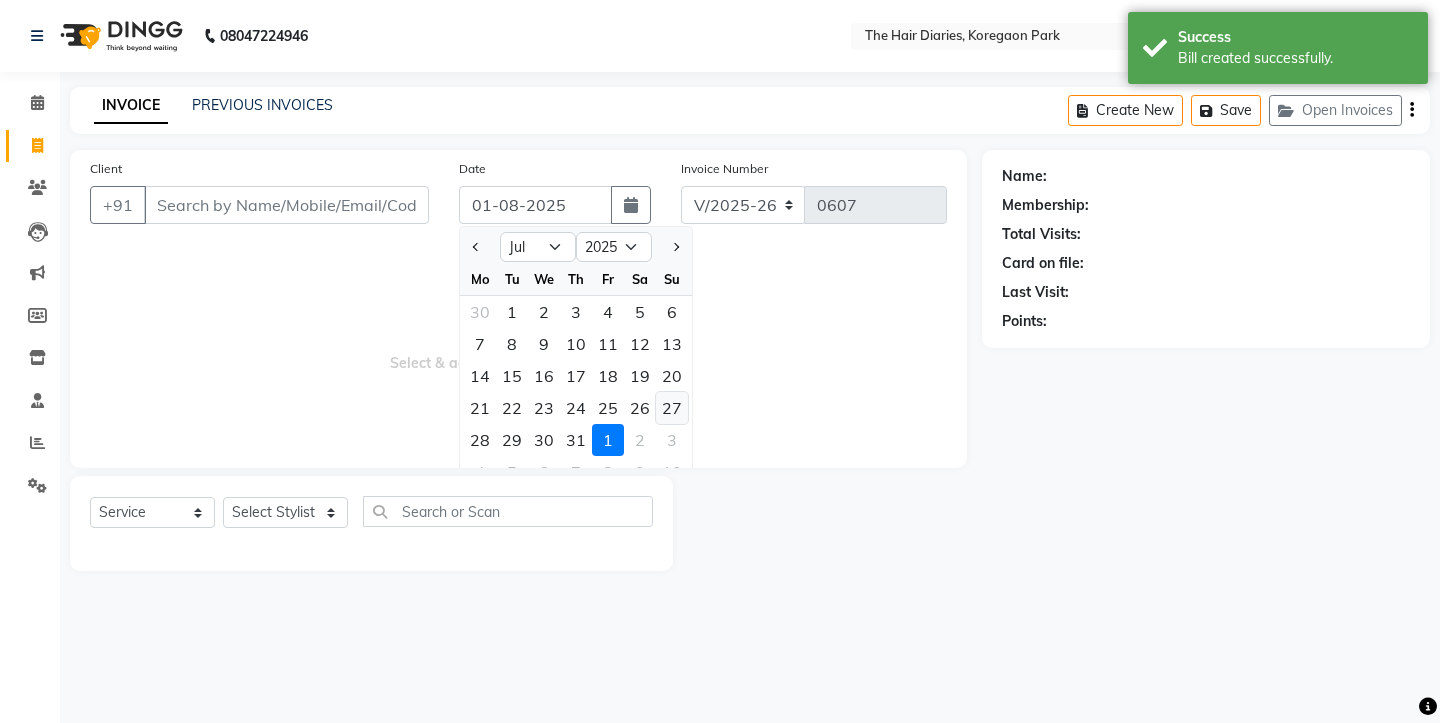 type on "27-07-2025" 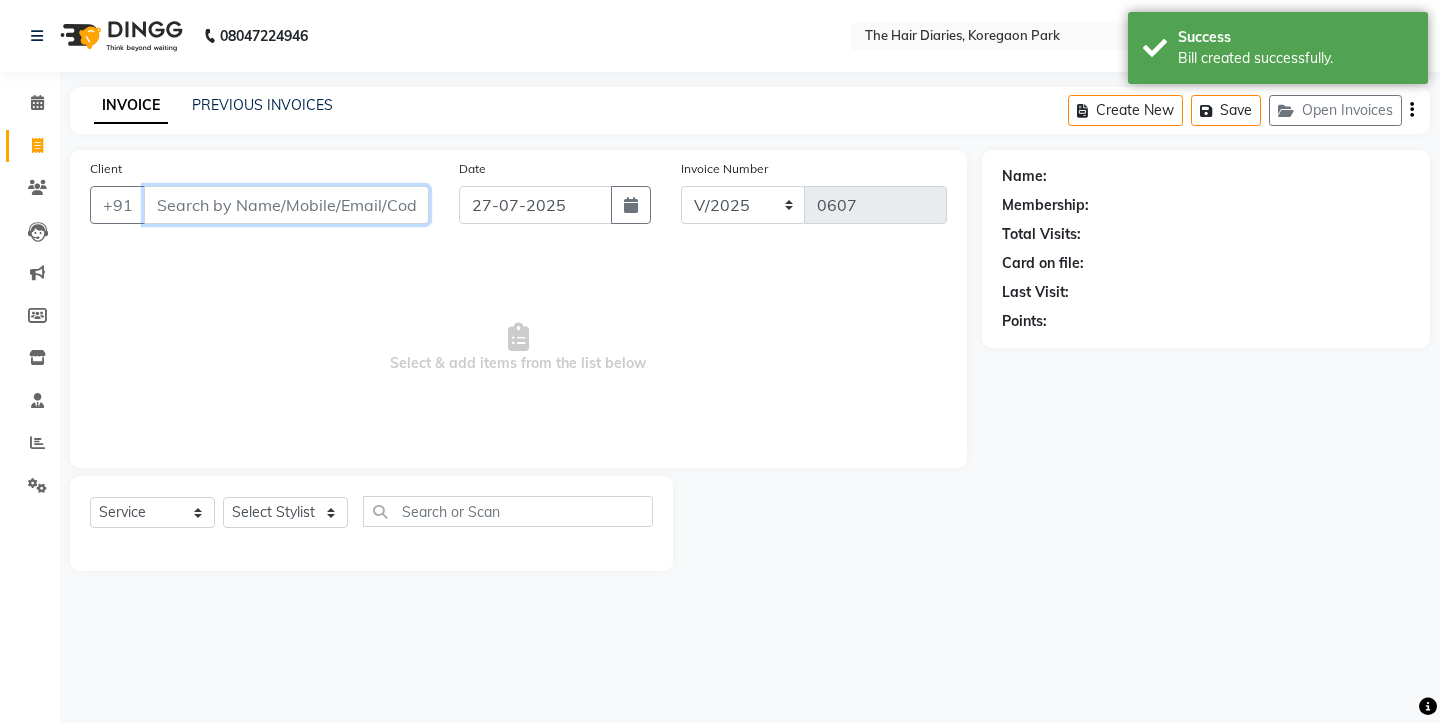click on "Client" at bounding box center [286, 205] 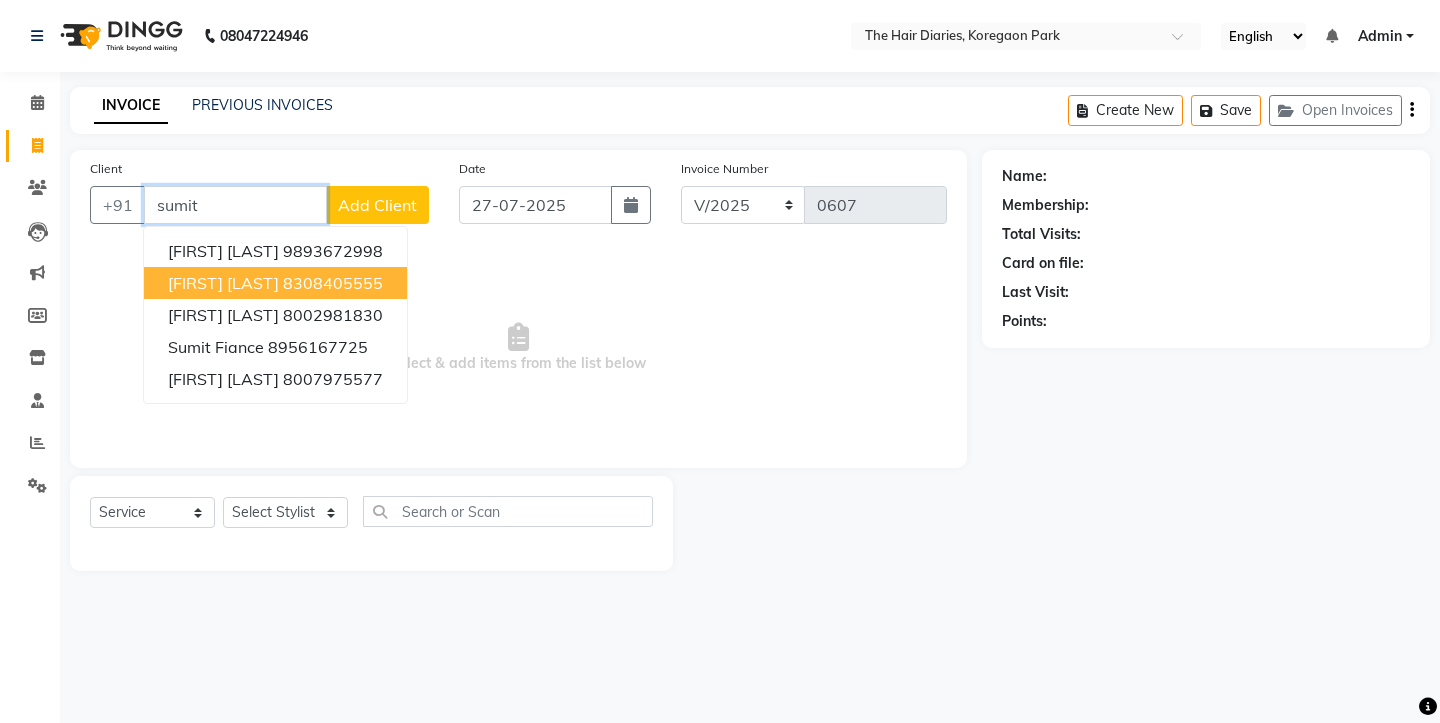 click on "[FIRST] [LAST]" at bounding box center [223, 283] 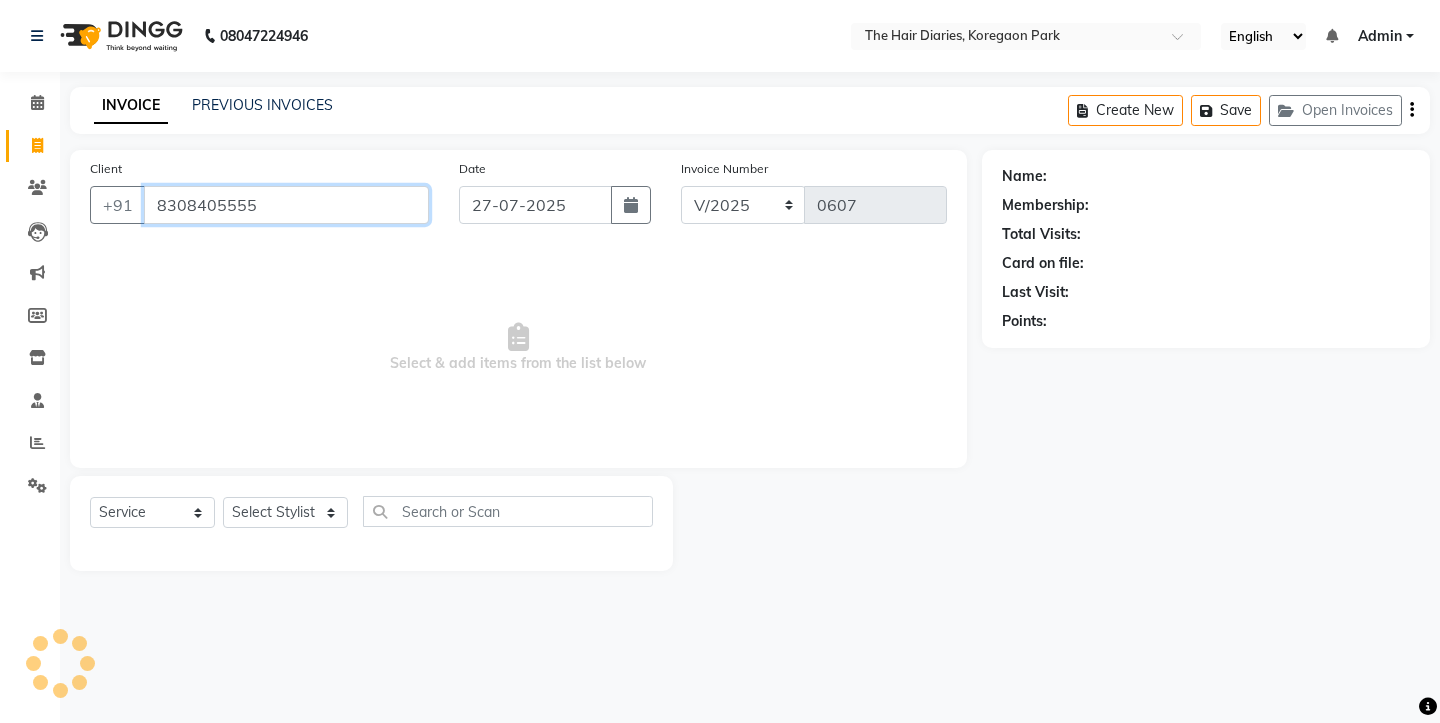 type on "8308405555" 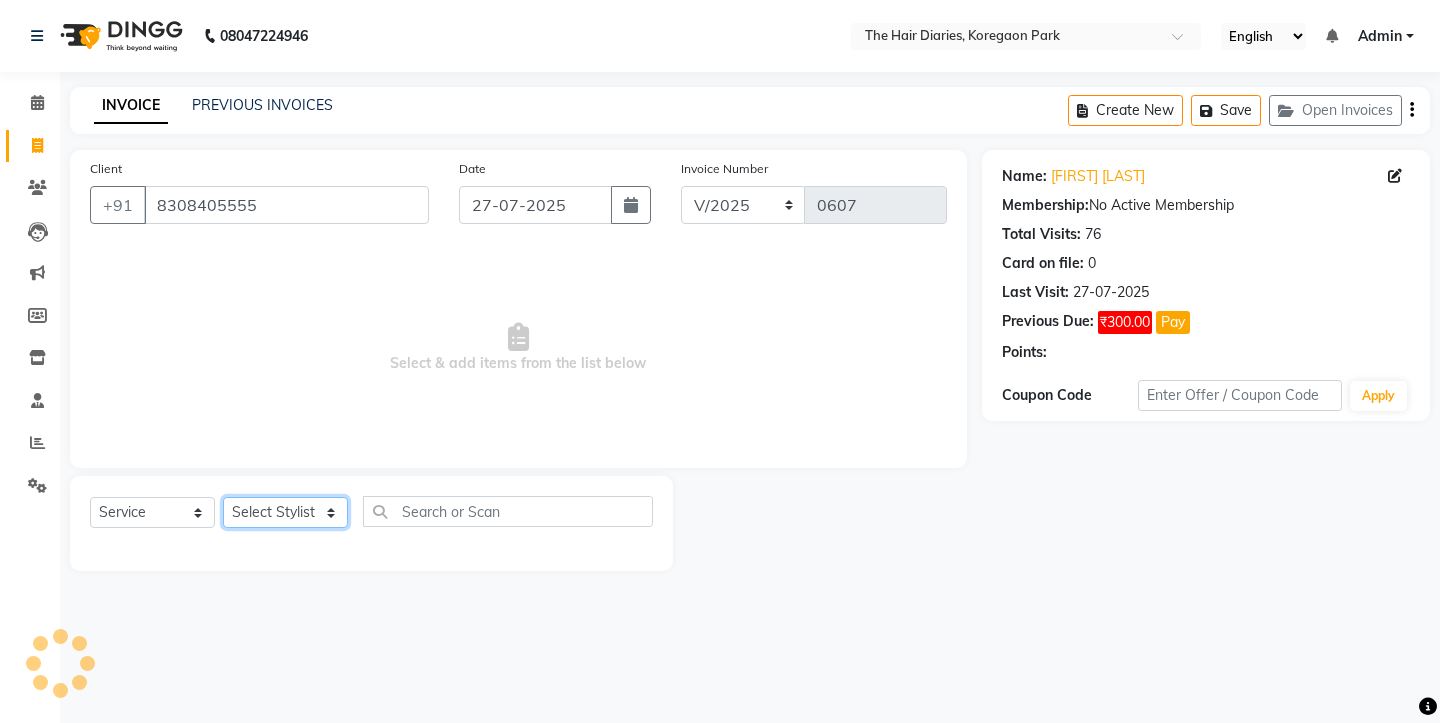 click on "Select Stylist Aaryan Adnan Adnan Ankita Anubha Jyoti  Lalita Manali  Maneger Nazlin Jeena Sanah  Sohail Sonia  Surbhi Thakkur Vidya Wasim" 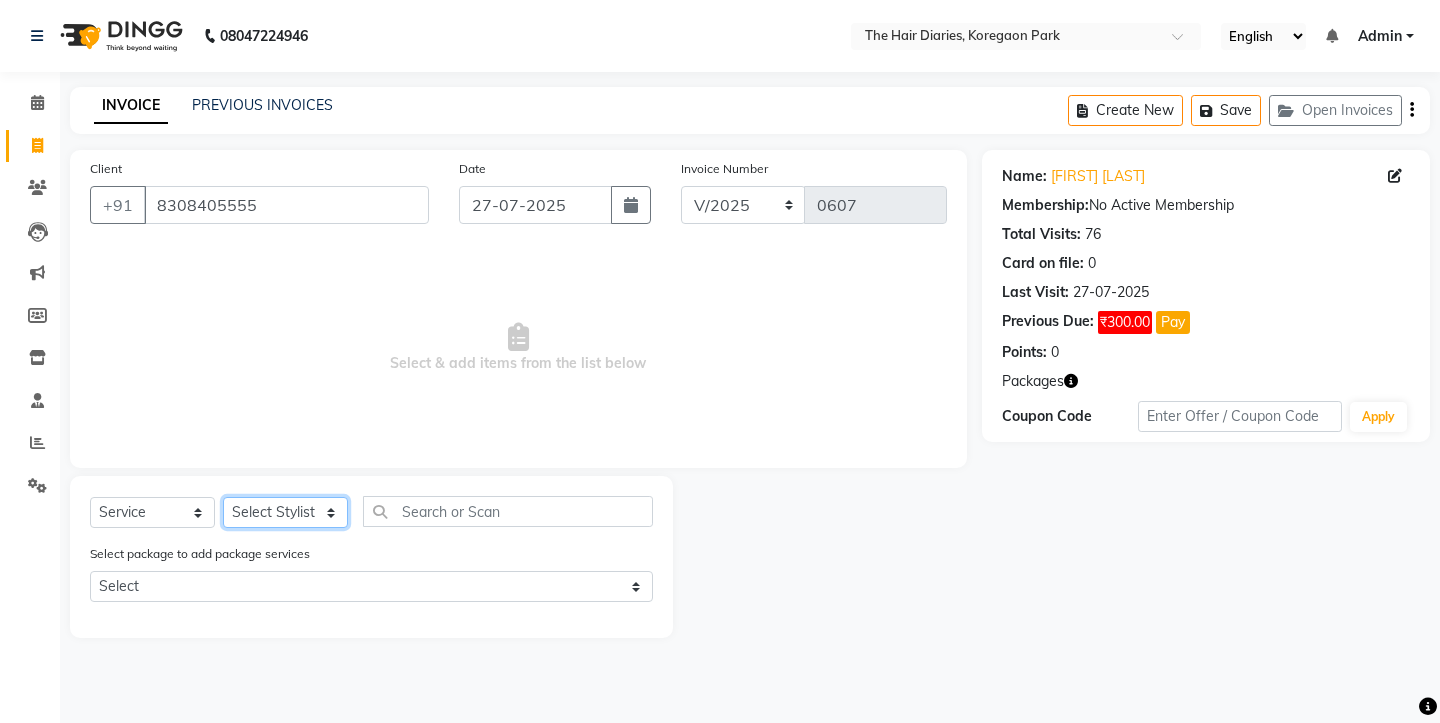 select on "12914" 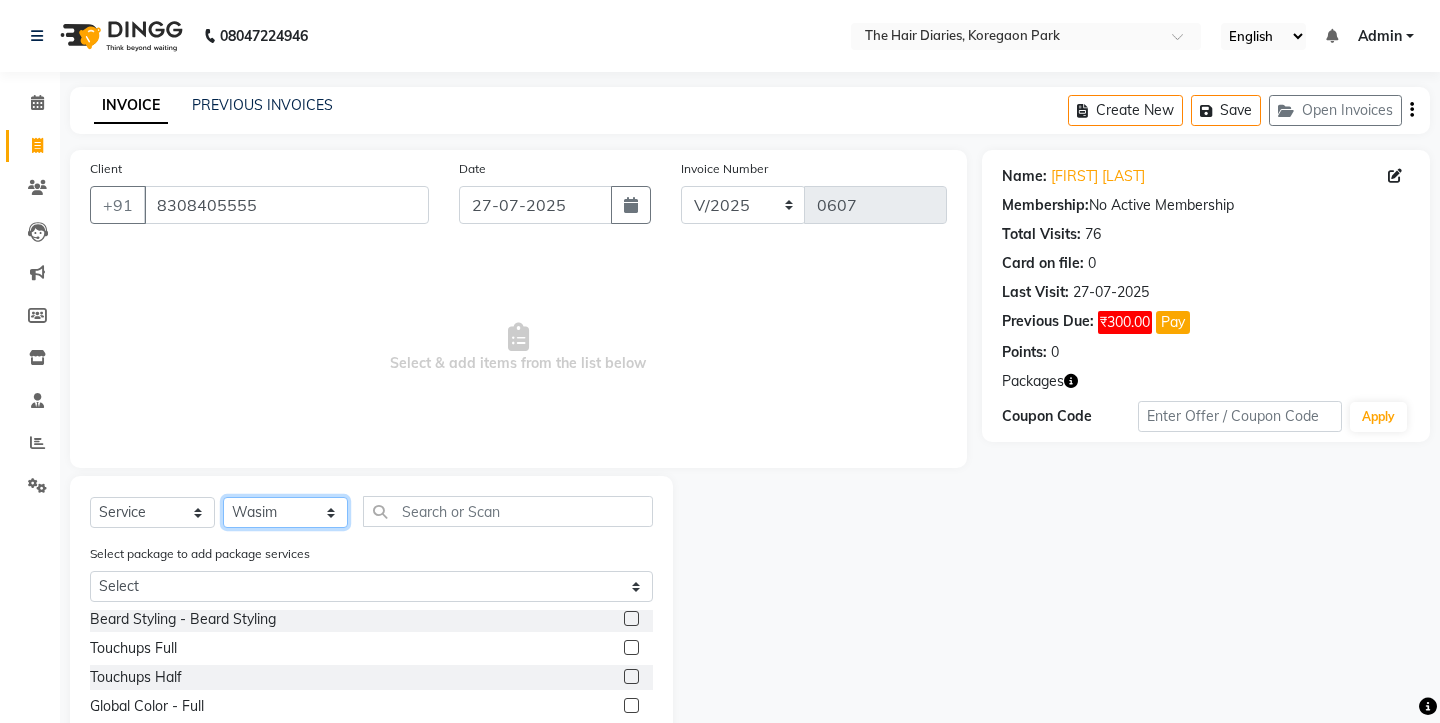 scroll, scrollTop: 493, scrollLeft: 0, axis: vertical 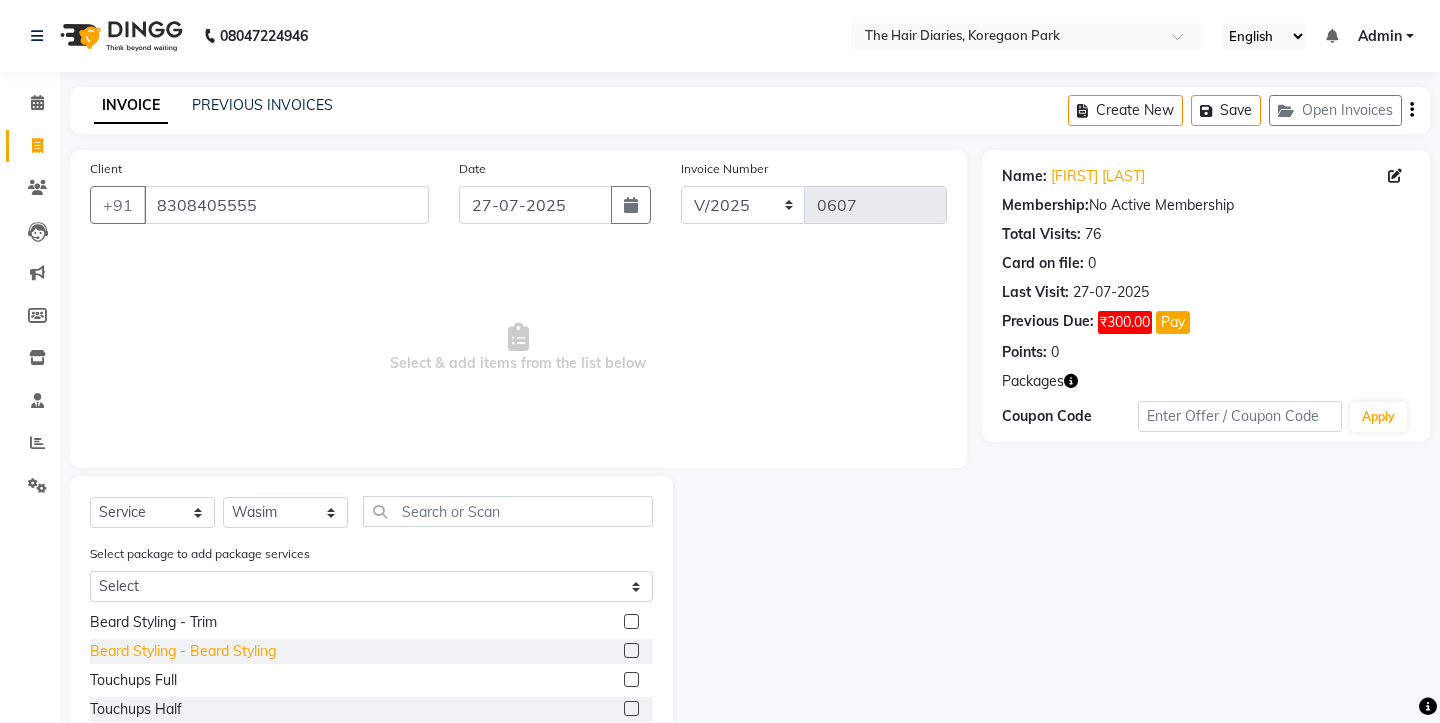 click on "Beard Styling - Beard Styling" 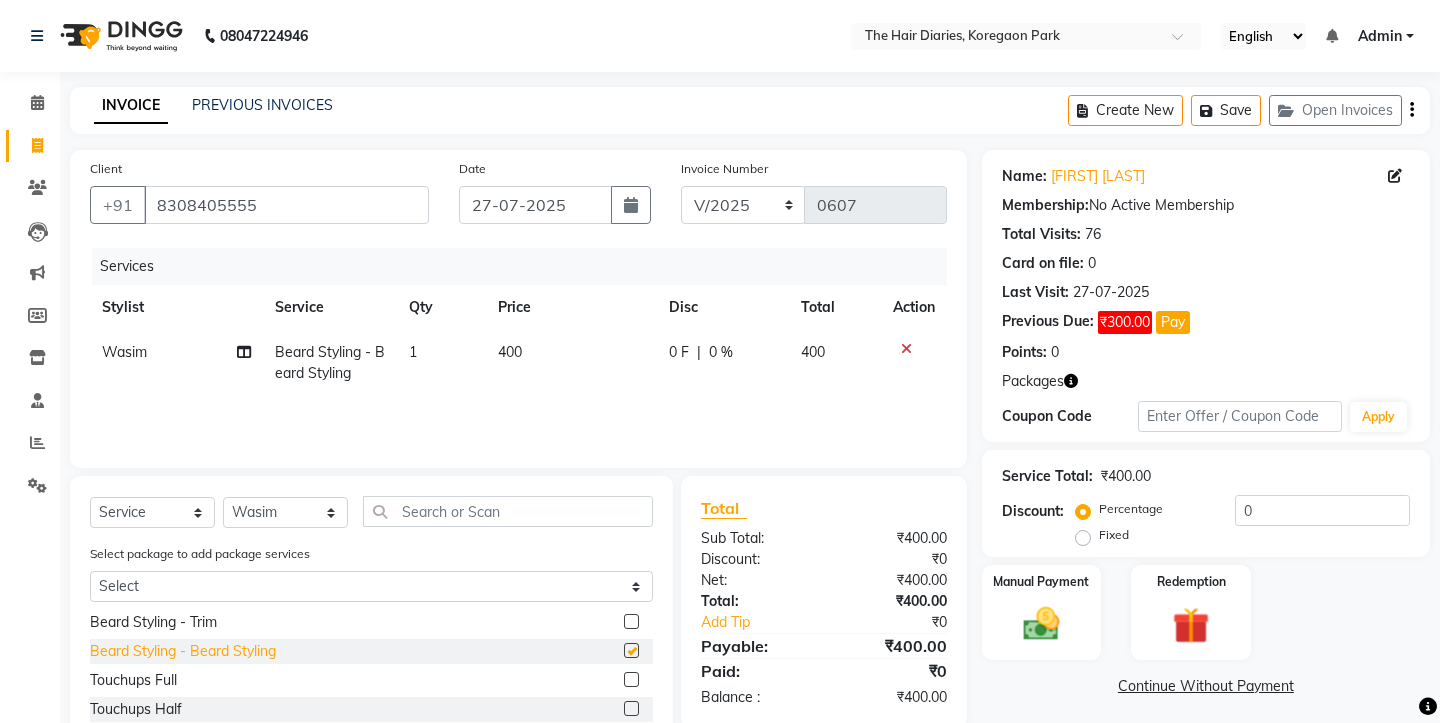 checkbox on "false" 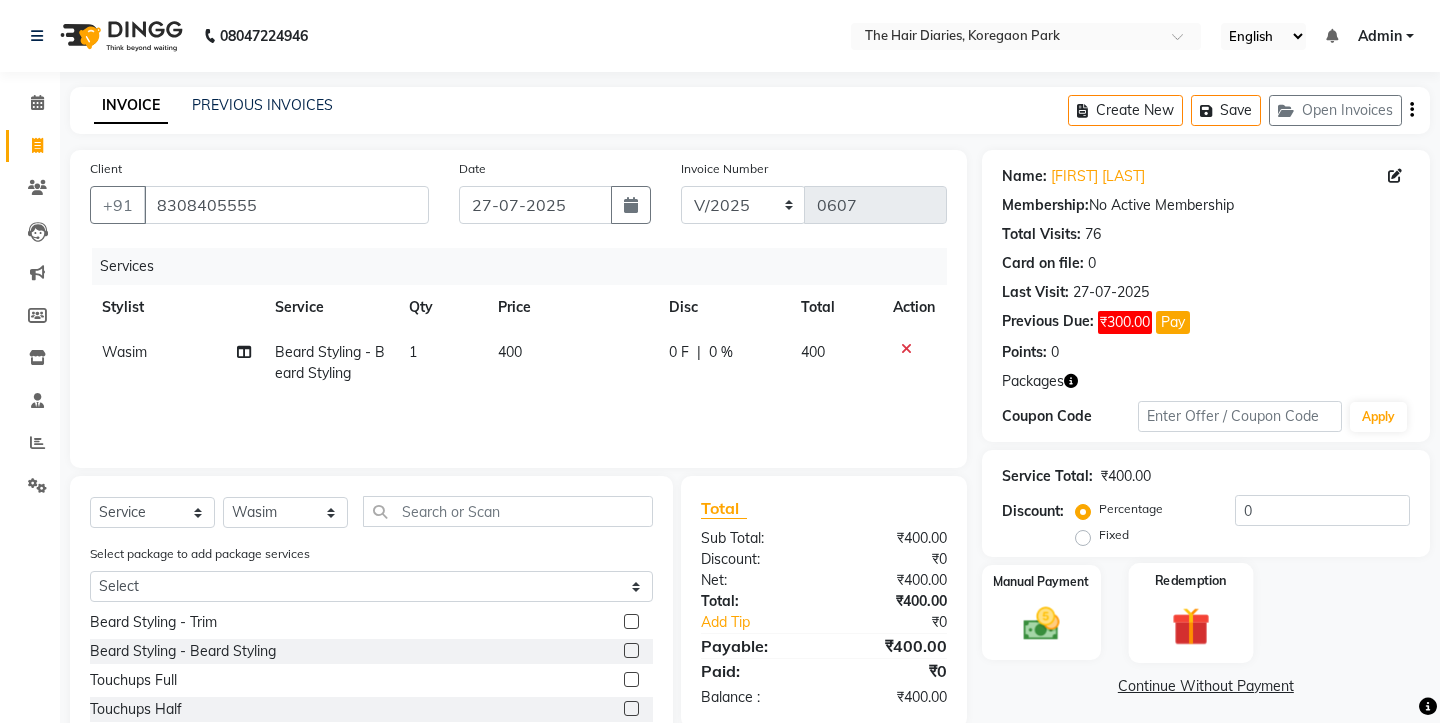 click on "Redemption" 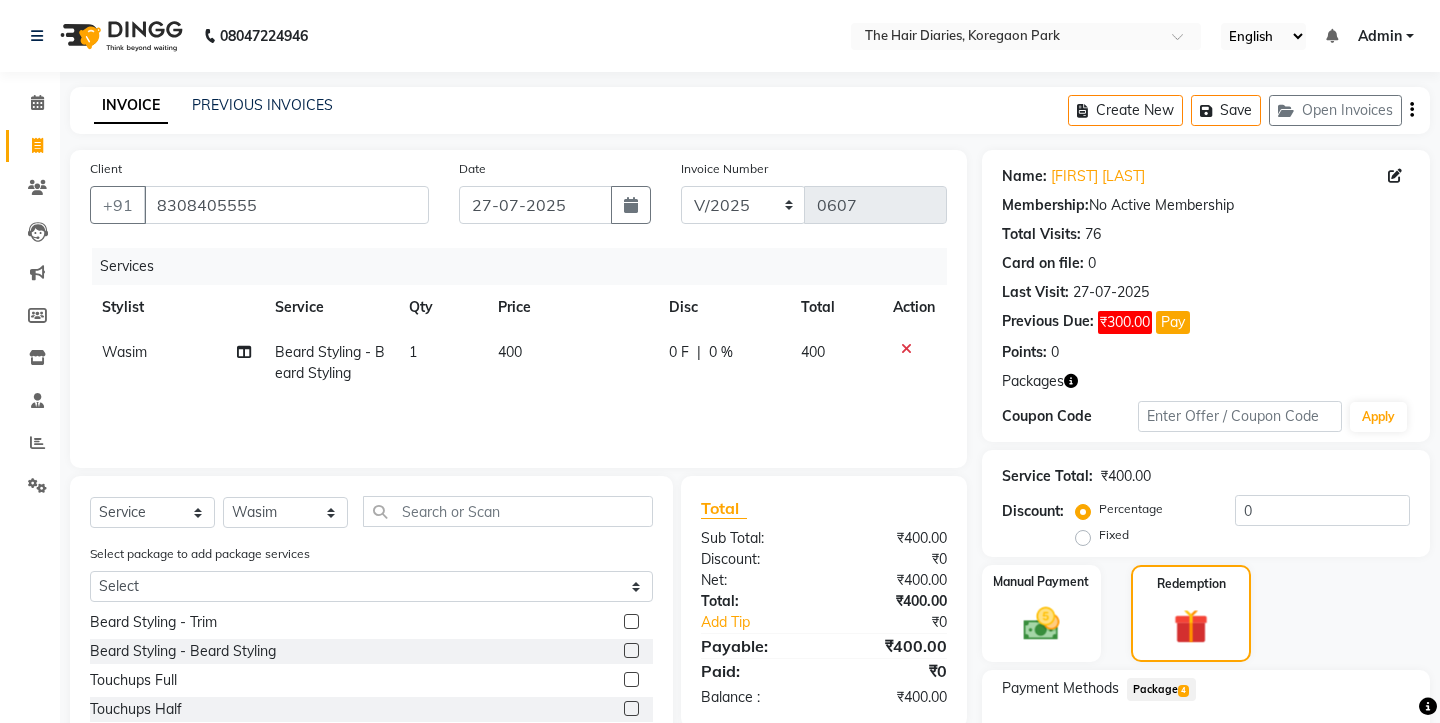click on "4" 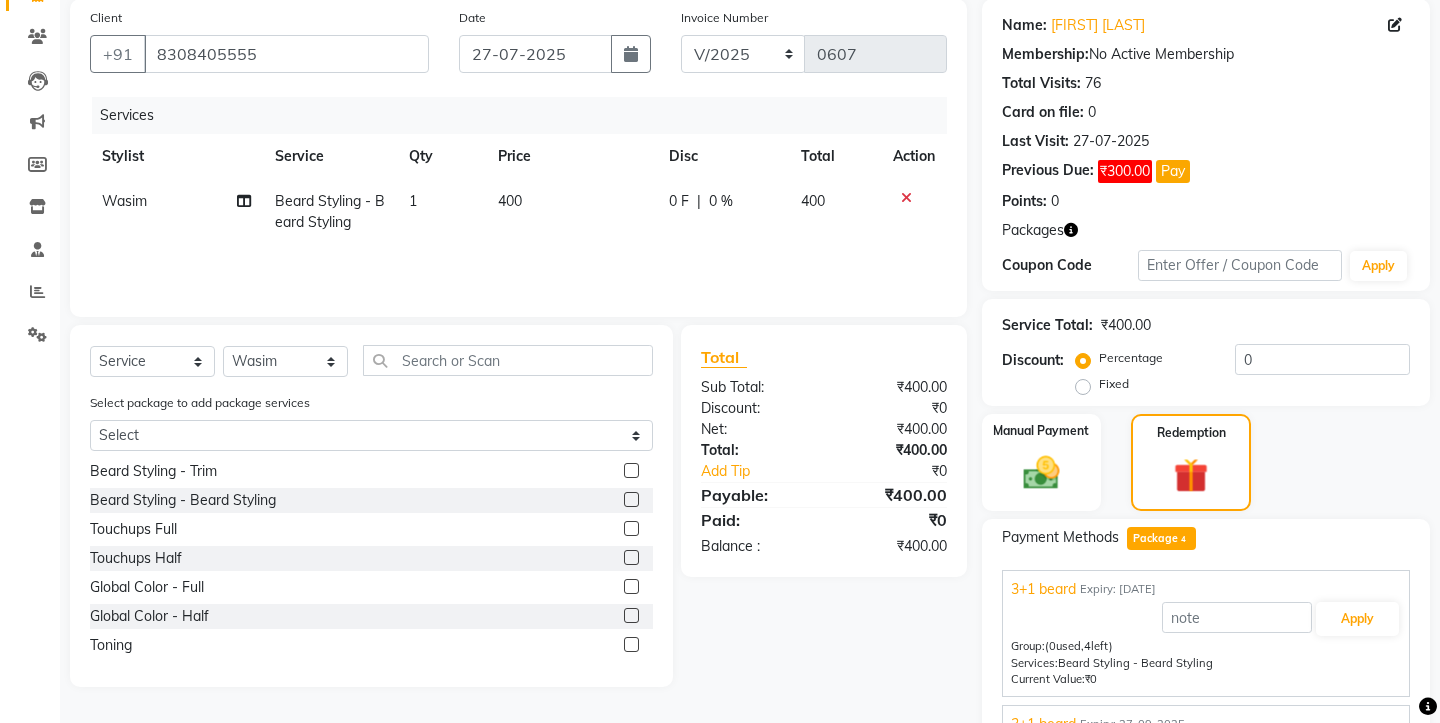 scroll, scrollTop: 157, scrollLeft: 0, axis: vertical 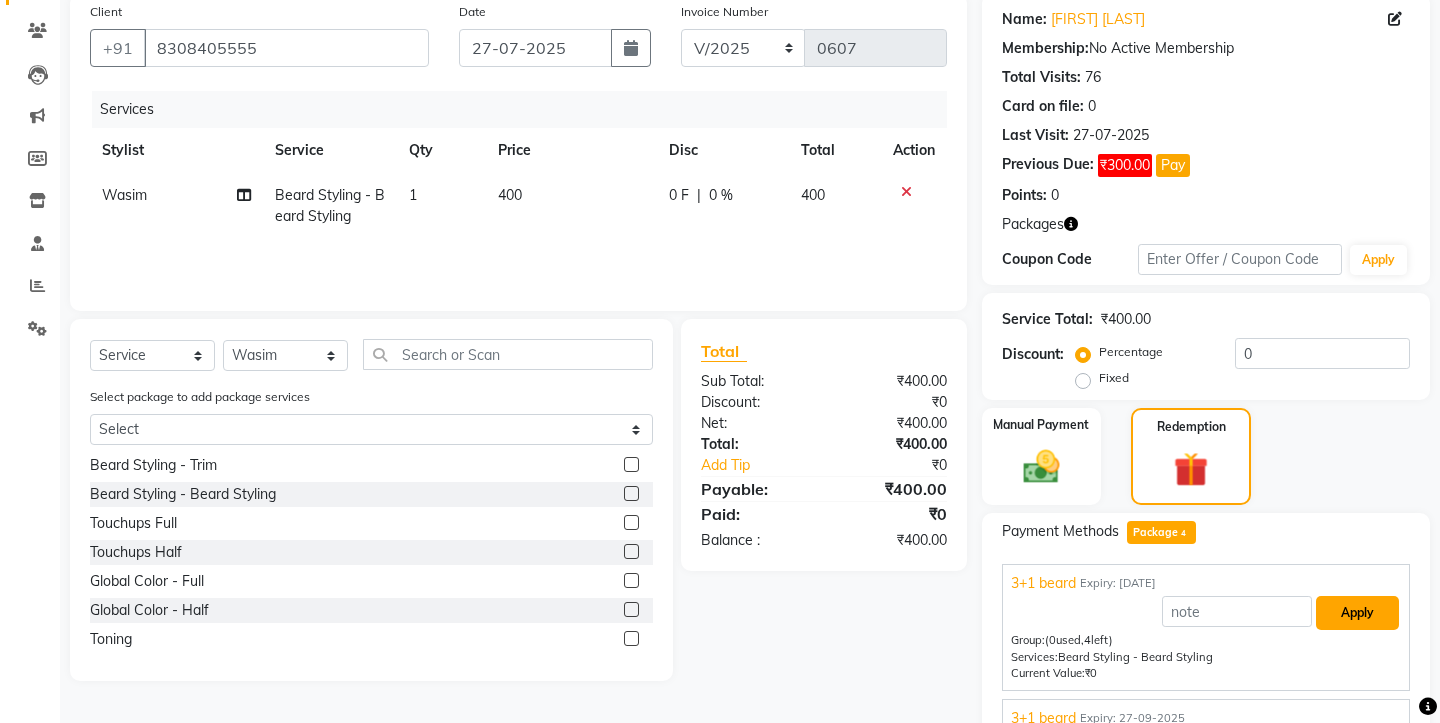 click on "Apply" at bounding box center [1357, 613] 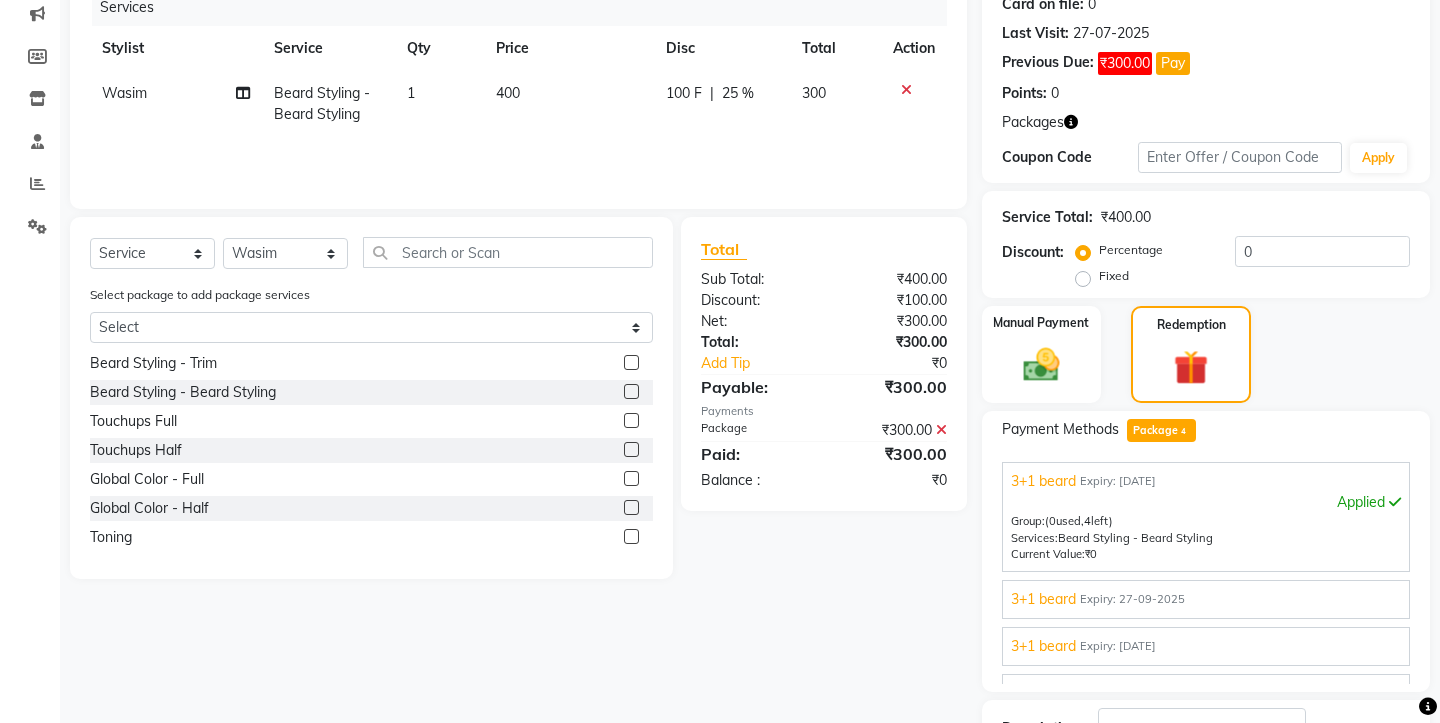 scroll, scrollTop: 389, scrollLeft: 0, axis: vertical 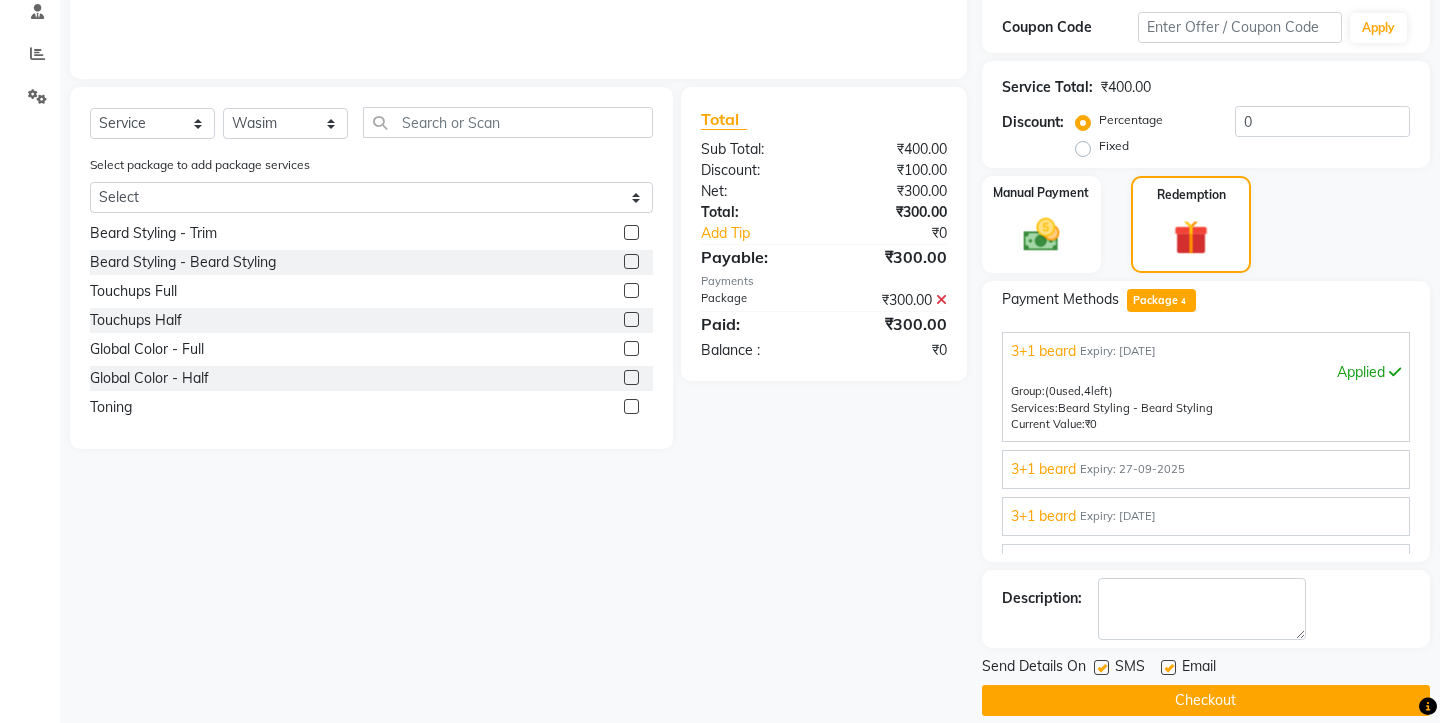 click 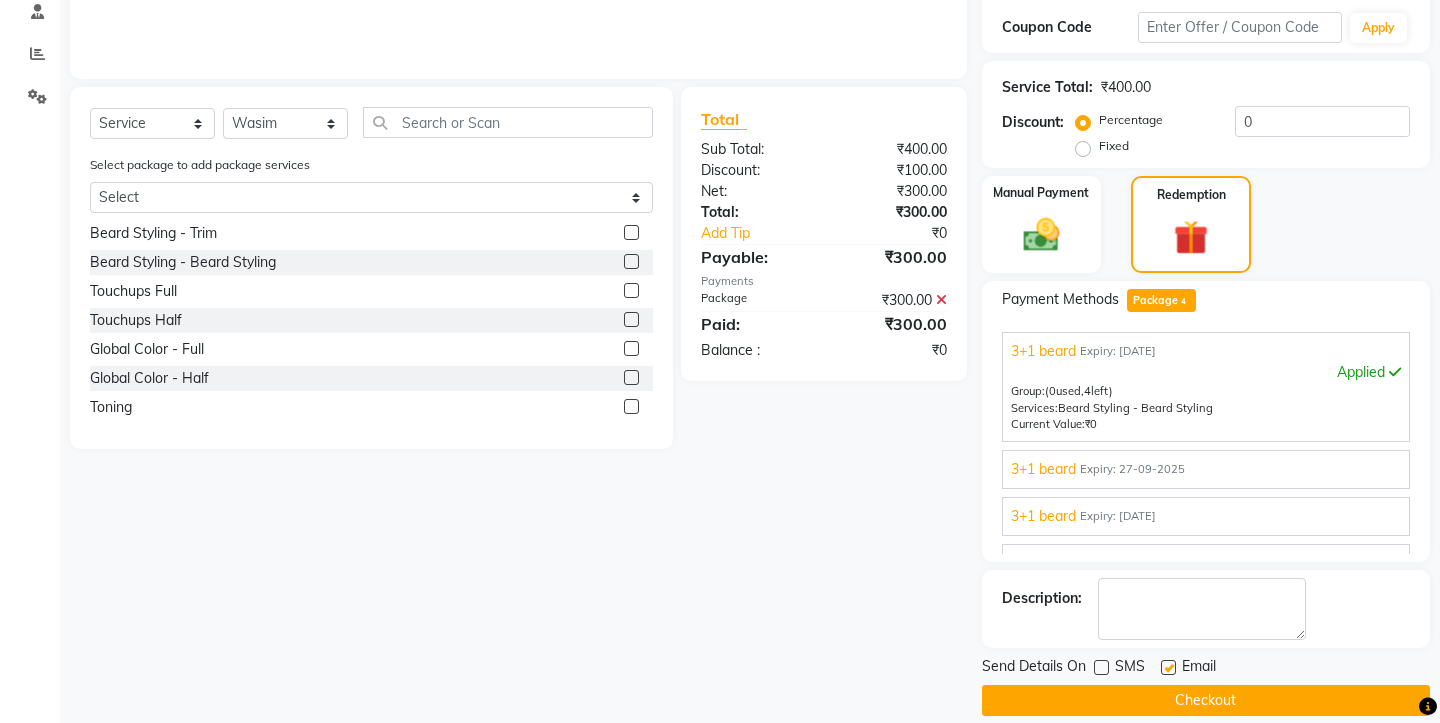 click 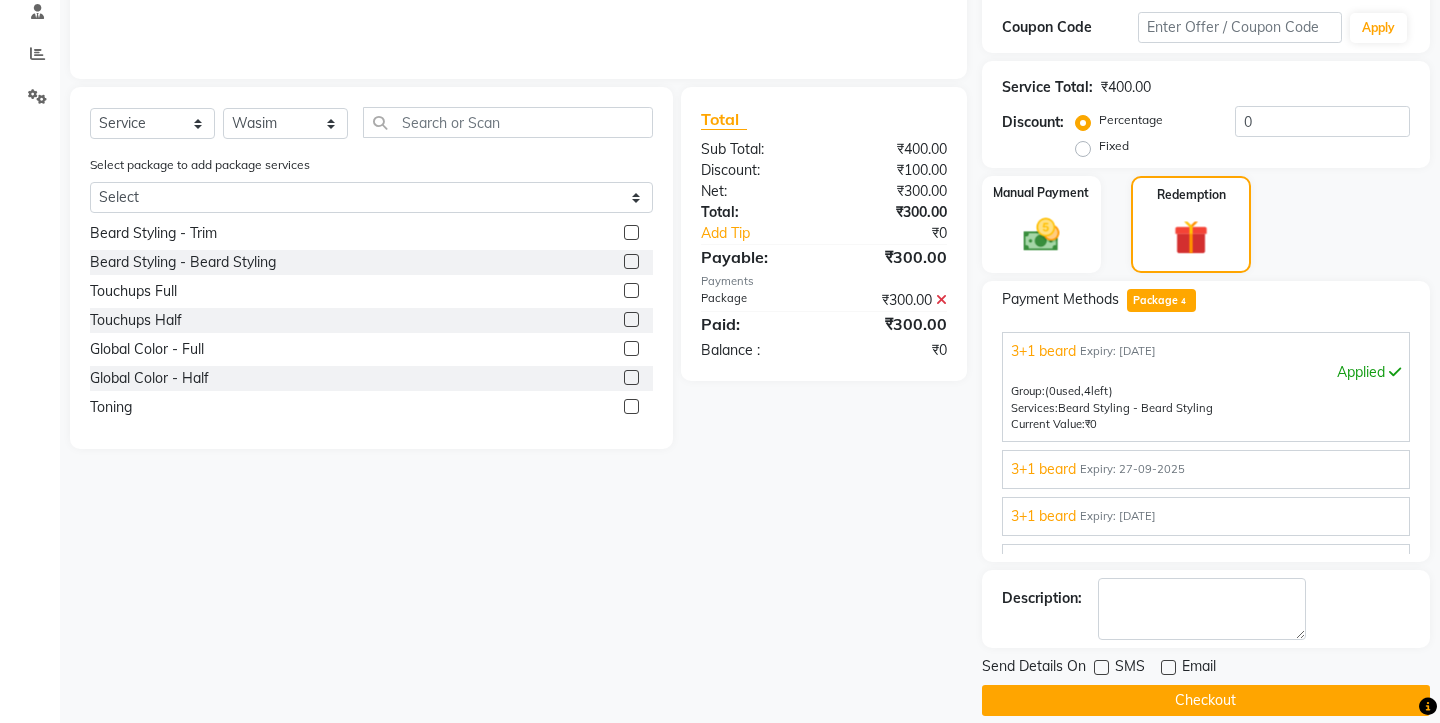 click on "Checkout" 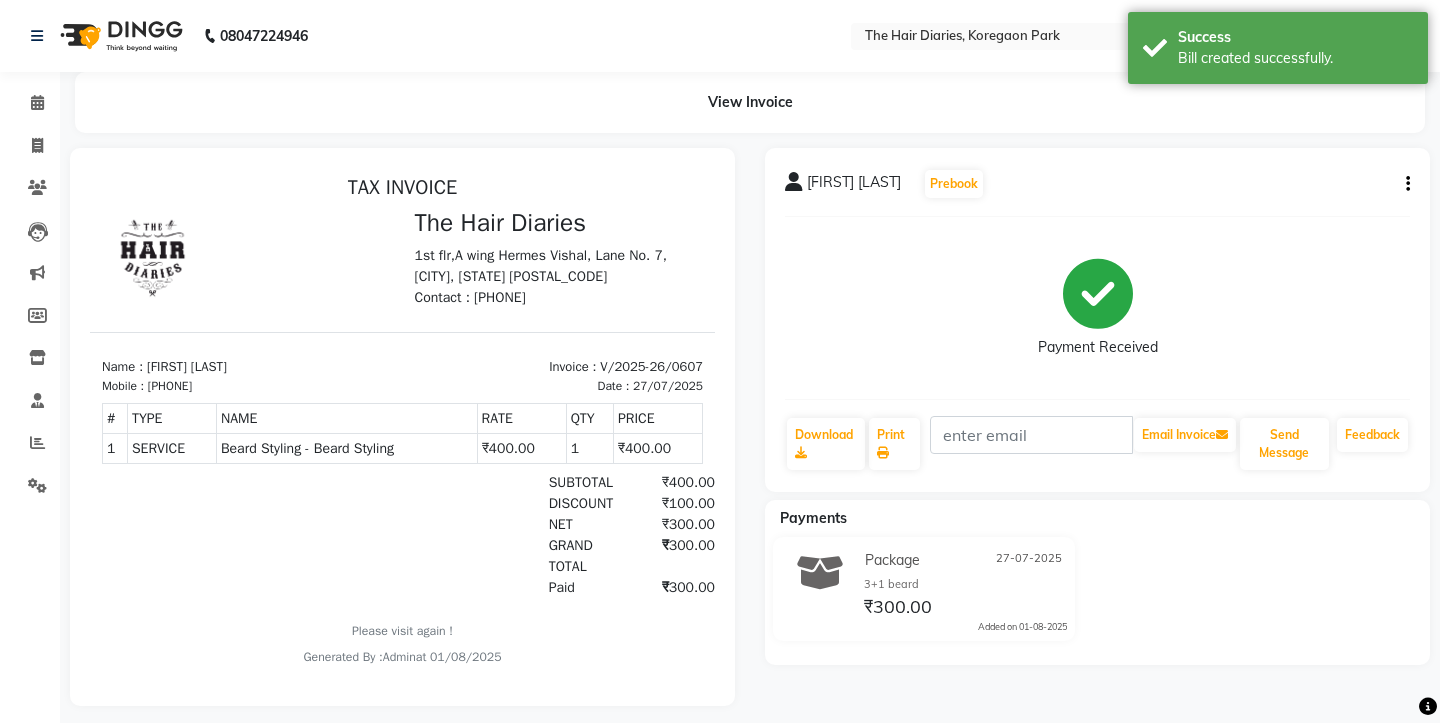 scroll, scrollTop: 0, scrollLeft: 0, axis: both 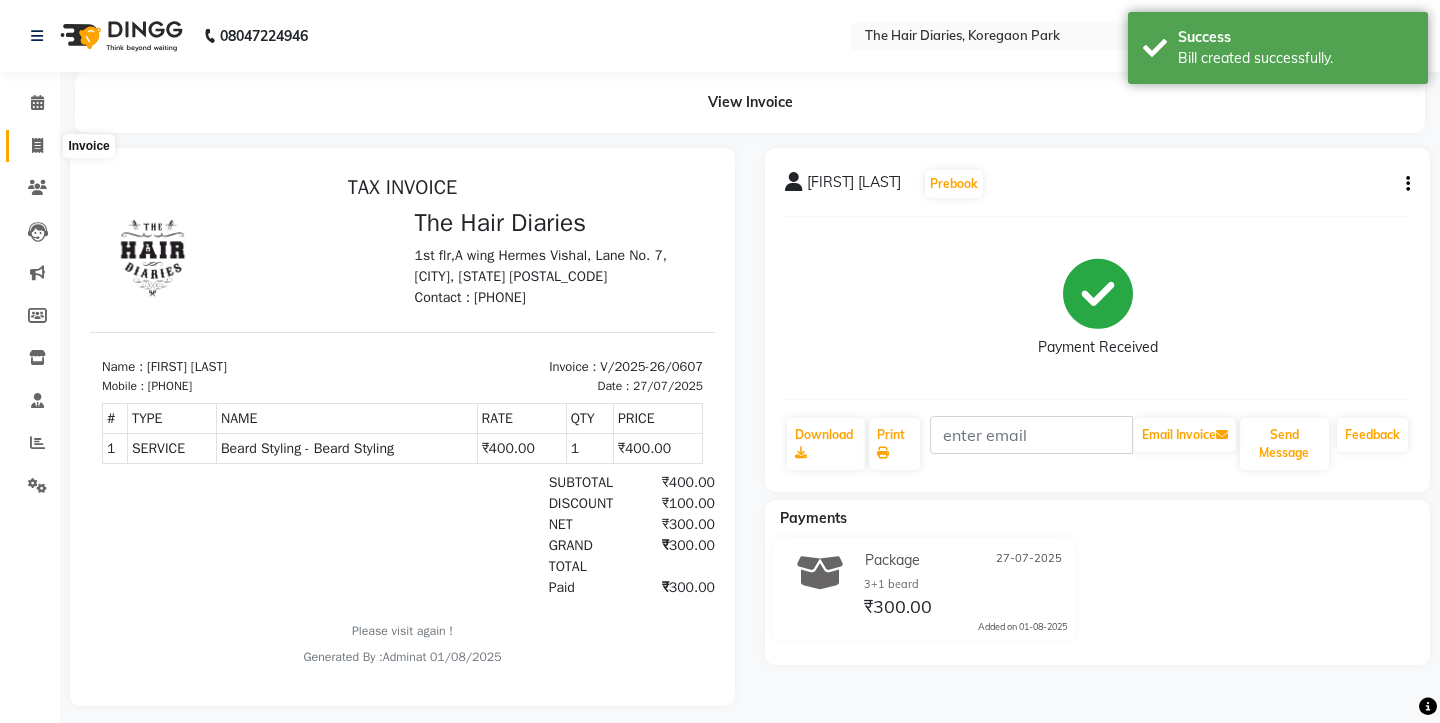 click 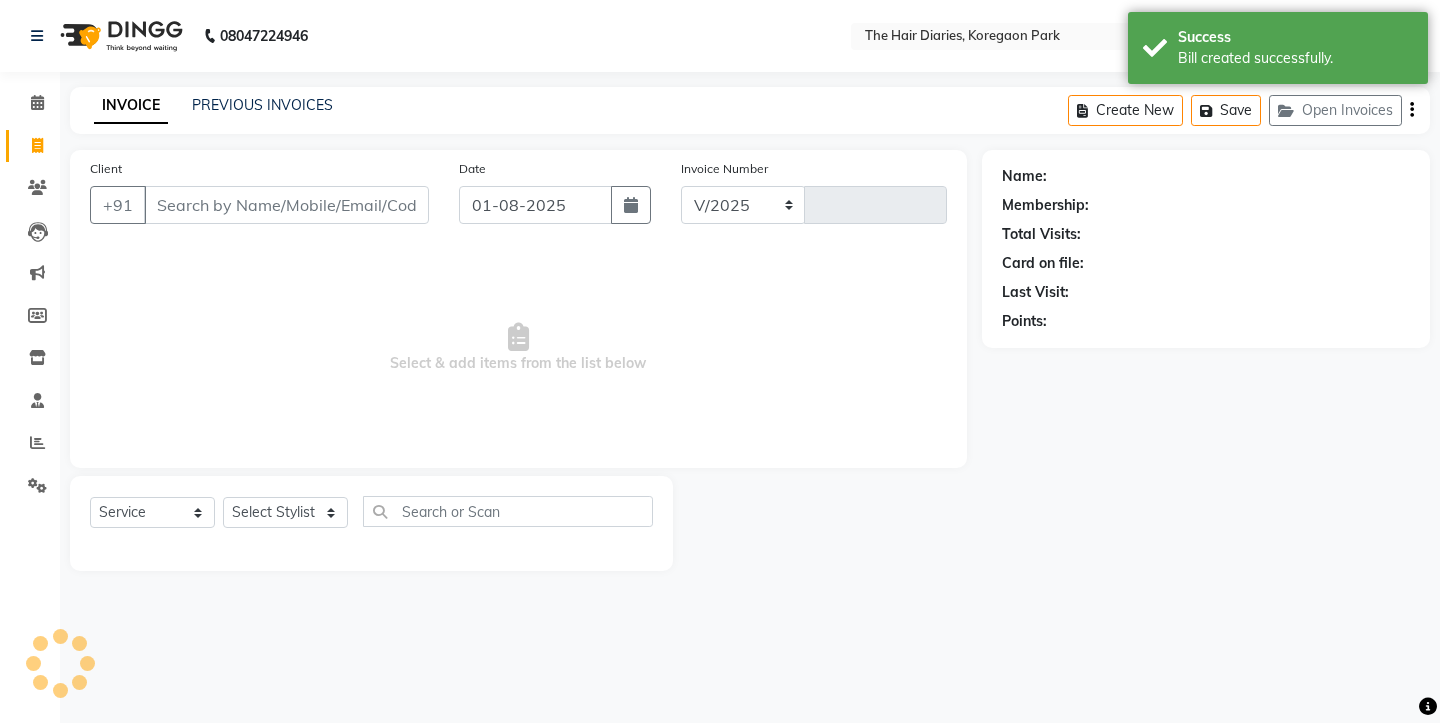 select on "782" 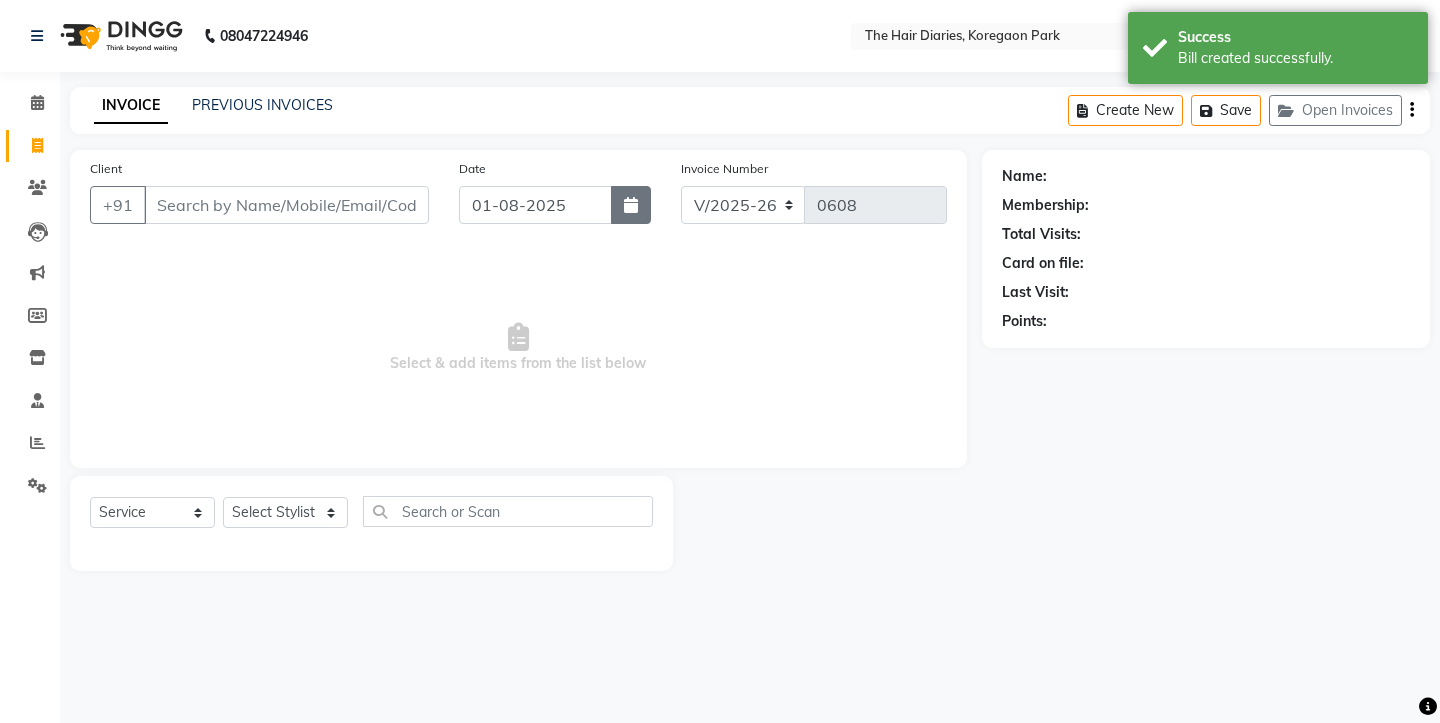 click 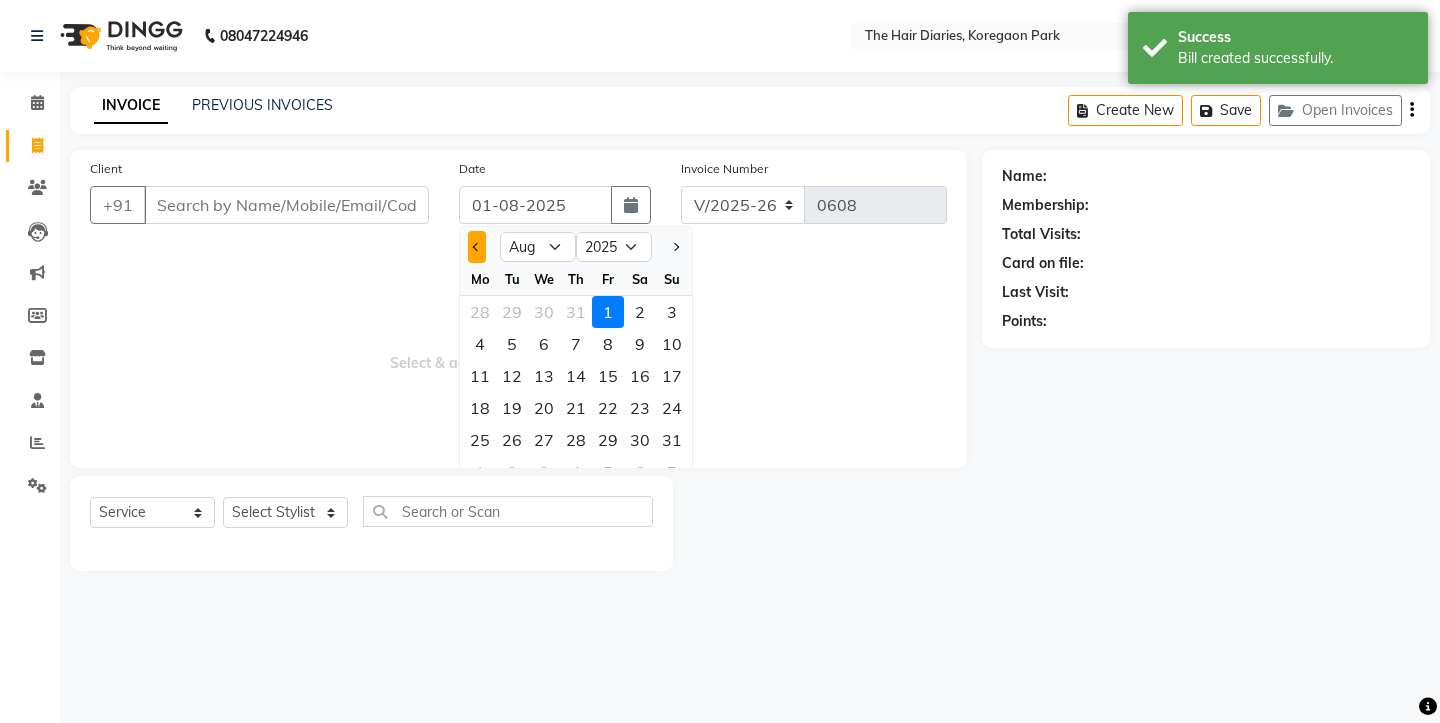 click 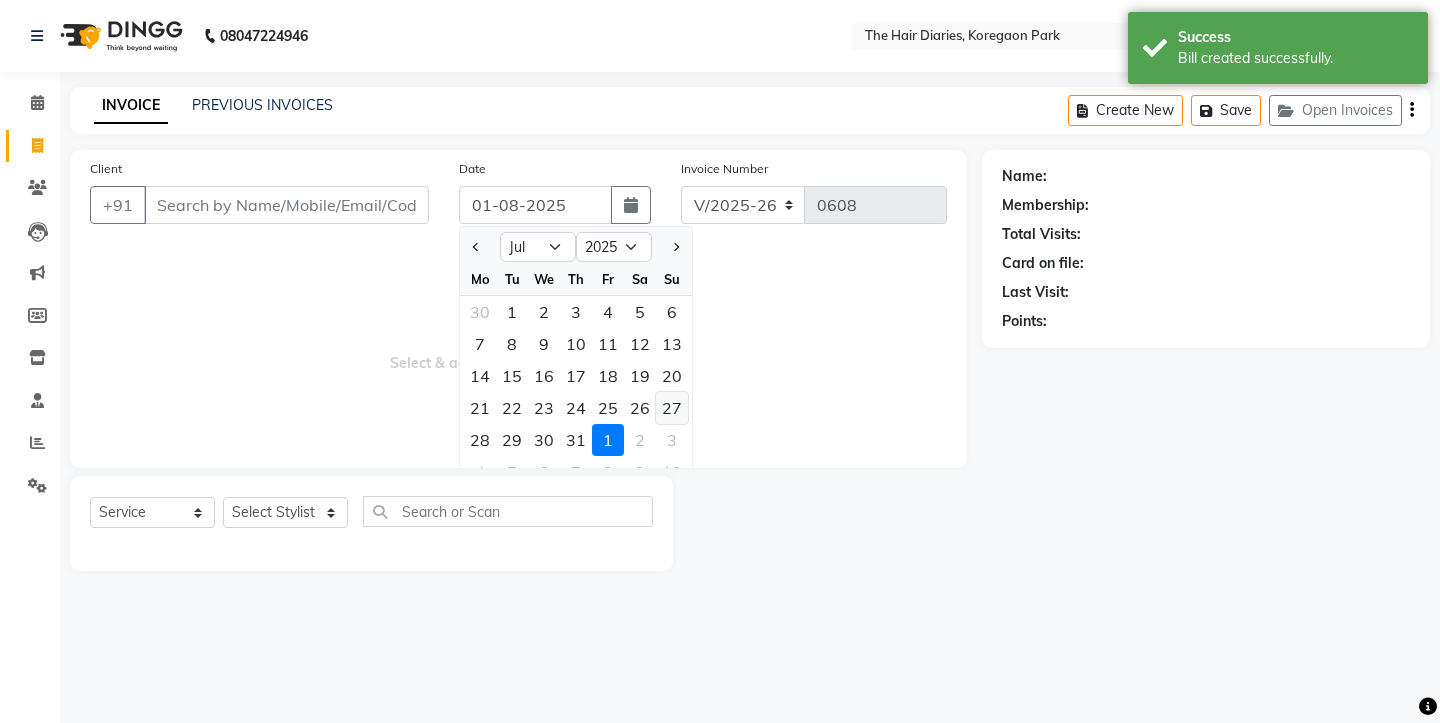 click on "27" 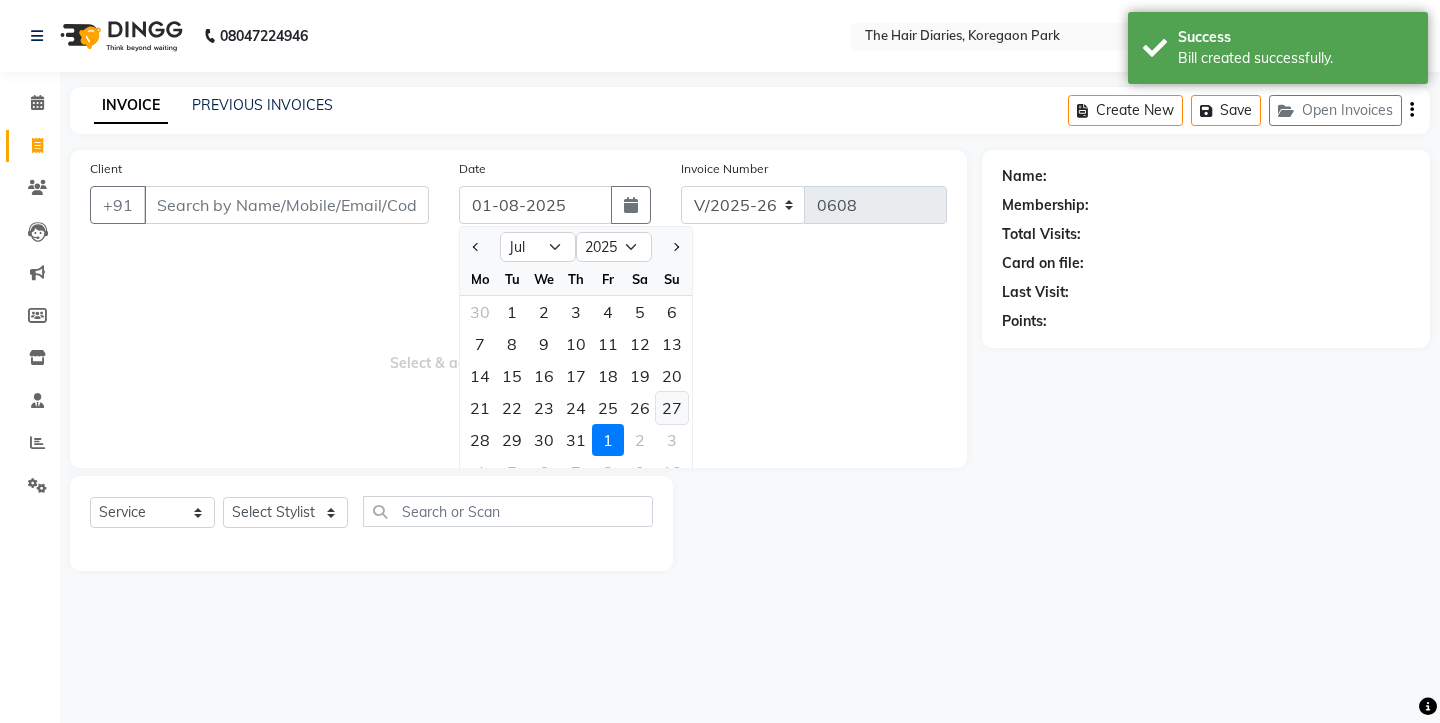 type on "27-07-2025" 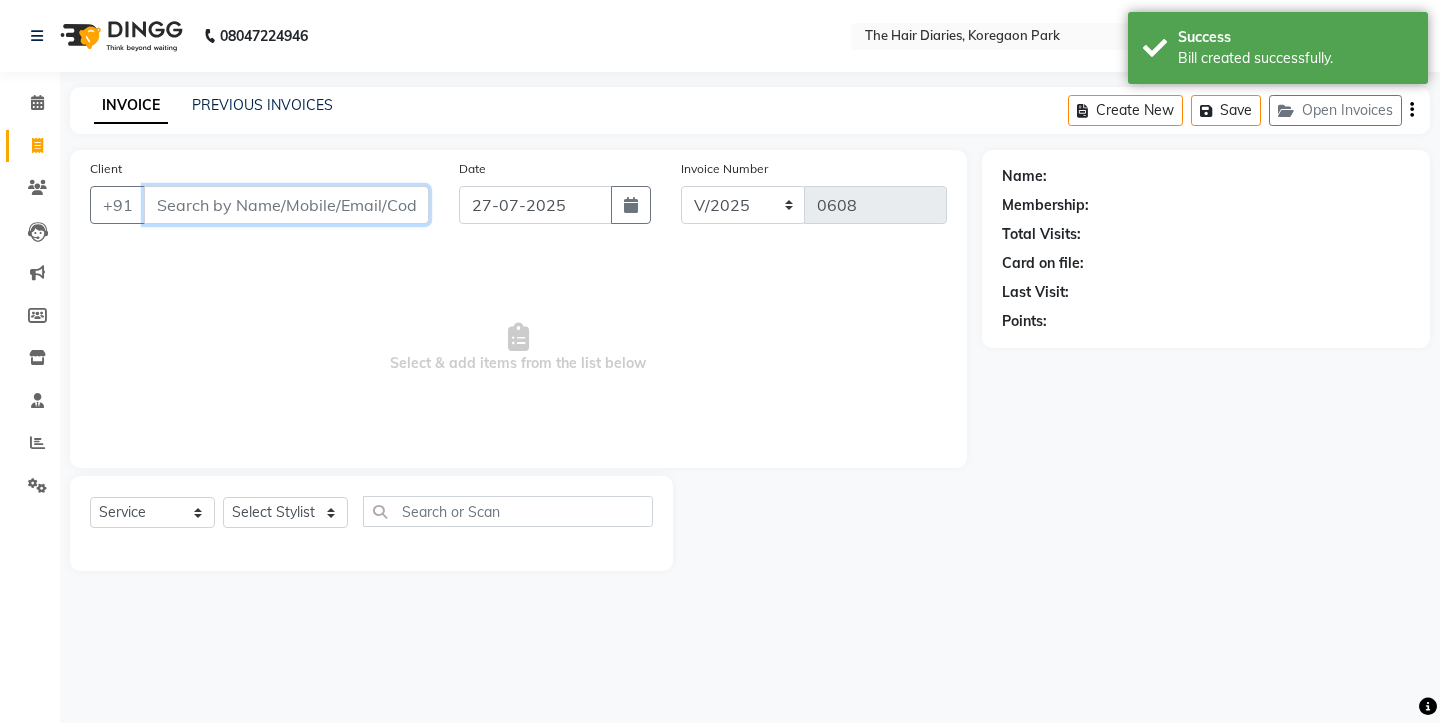 click on "Client" at bounding box center [286, 205] 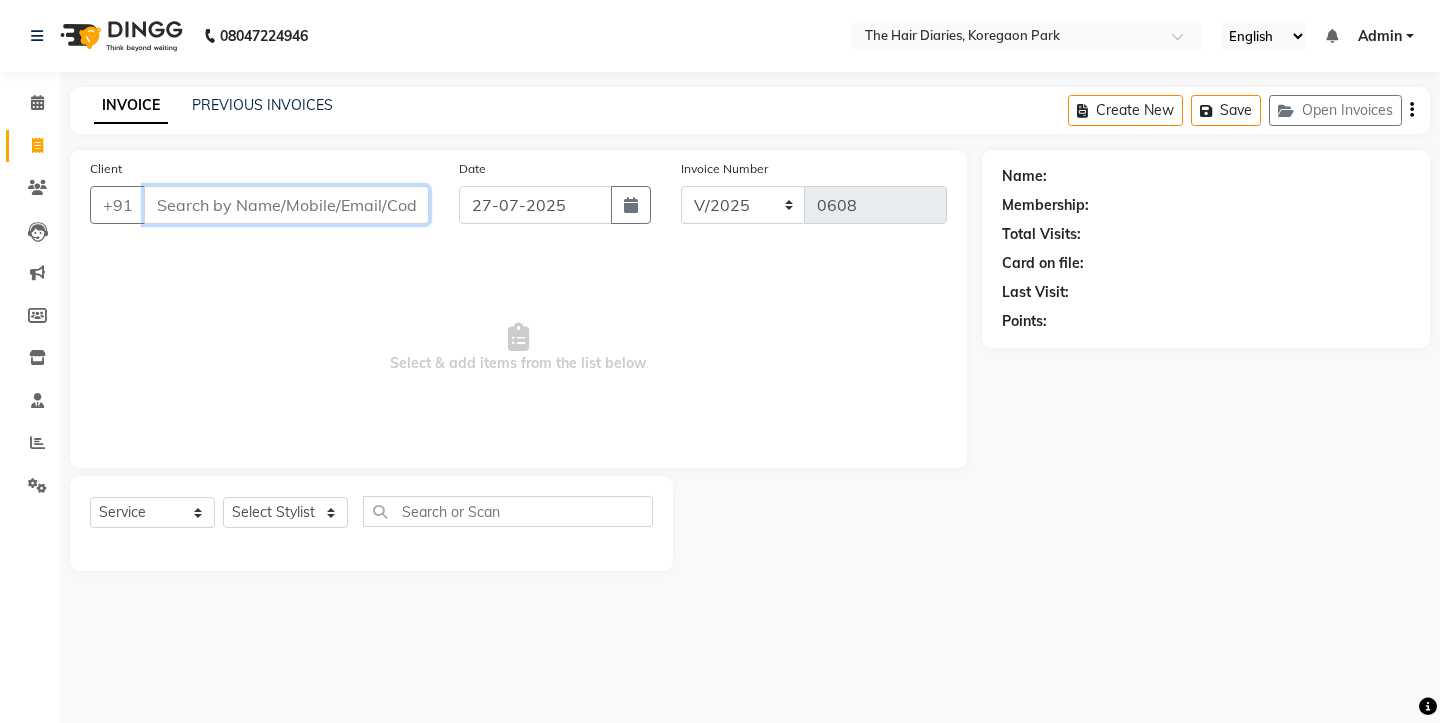 click on "Client" at bounding box center [286, 205] 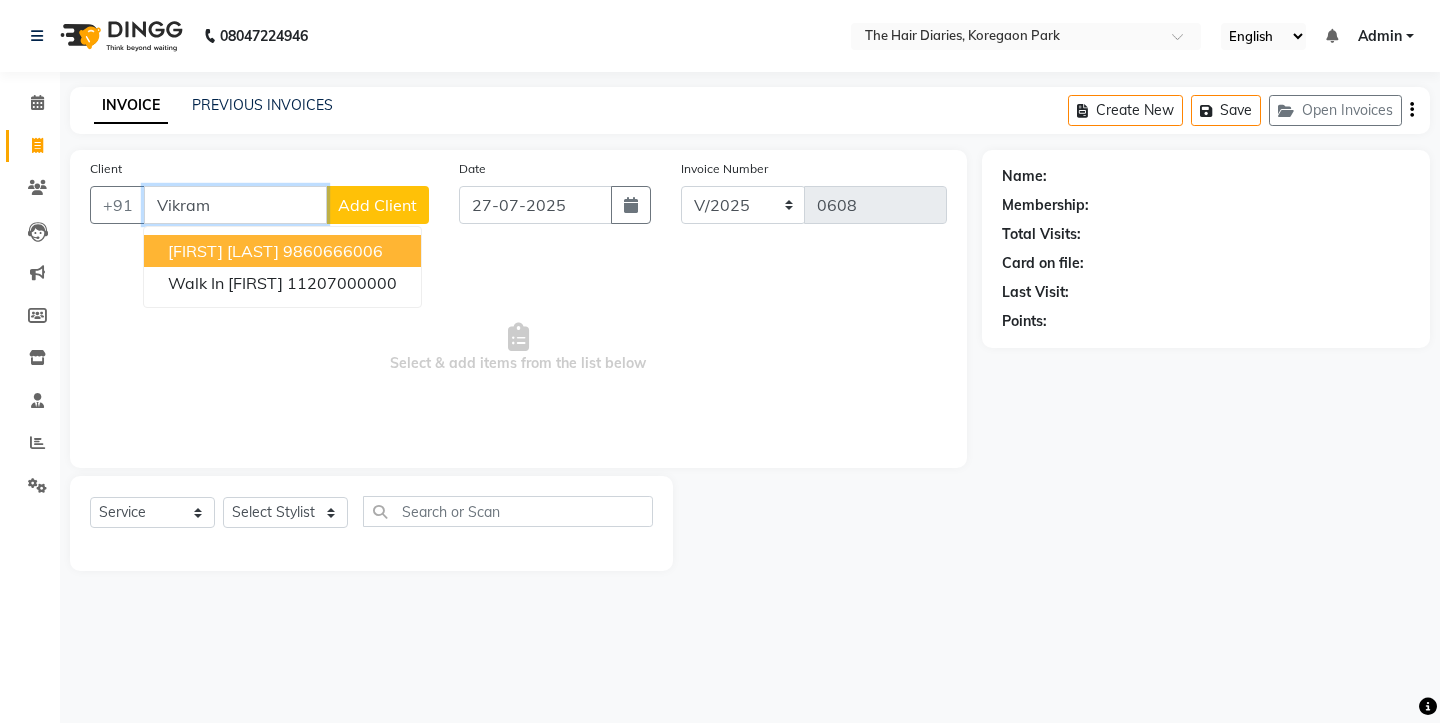 click on "Vikram" at bounding box center (235, 205) 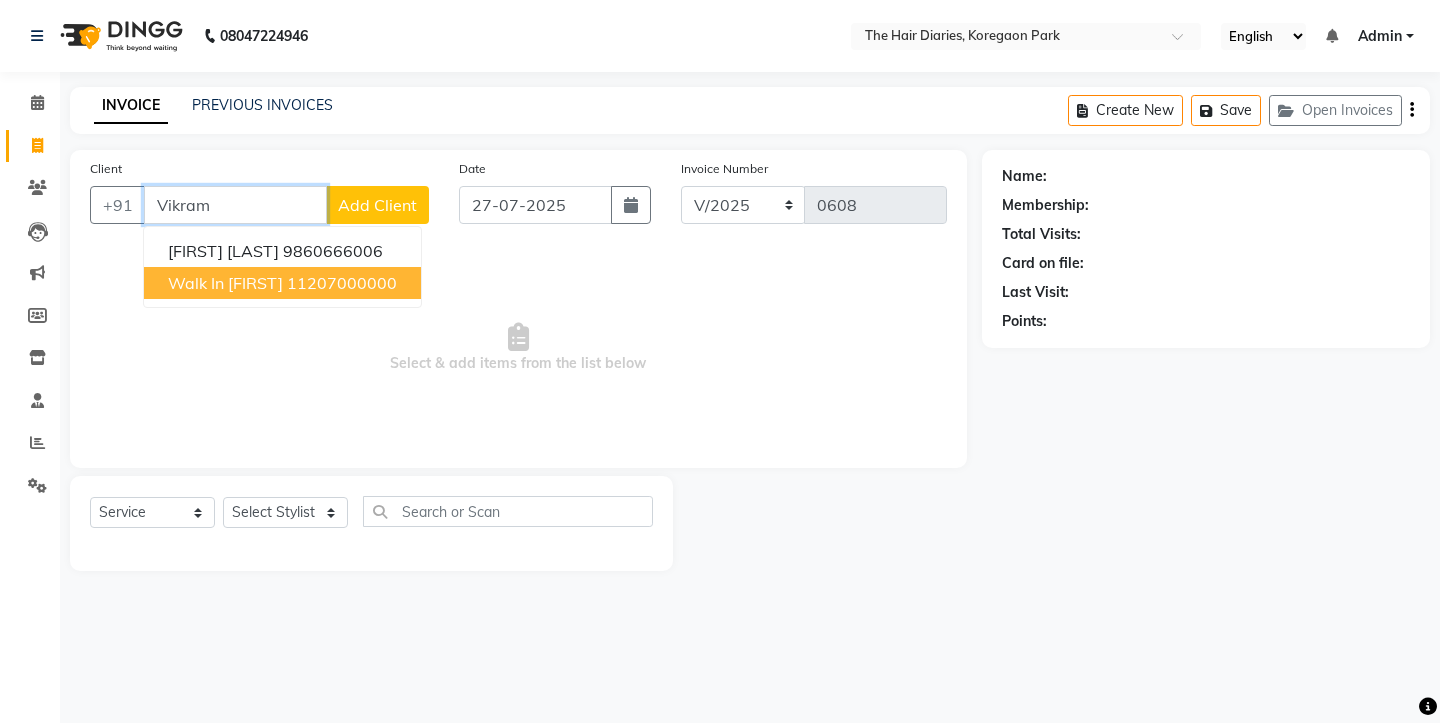 click on "Walk In [FIRST]" at bounding box center (225, 283) 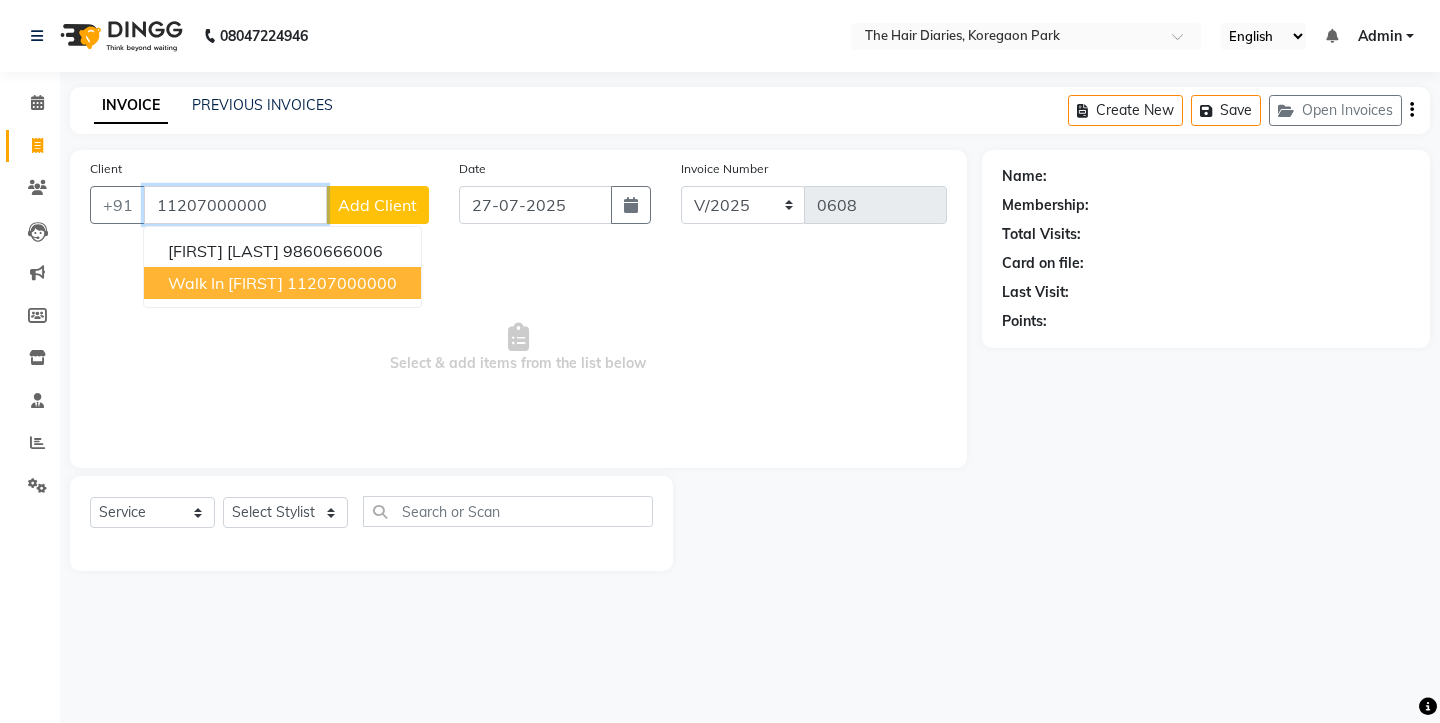 type on "11207000000" 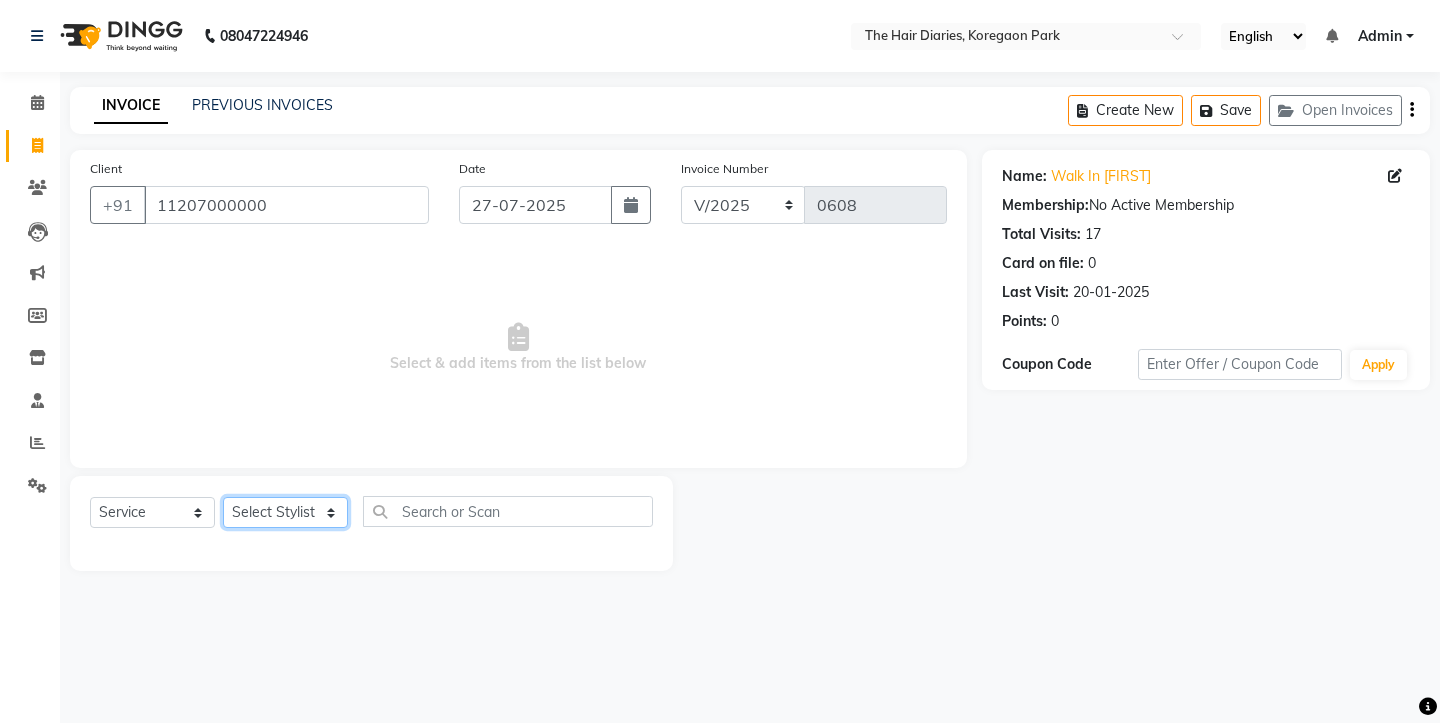 click on "Select Stylist Aaryan Adnan Adnan Ankita Anubha Jyoti  Lalita Manali  Maneger Nazlin Jeena Sanah  Sohail Sonia  Surbhi Thakkur Vidya Wasim" 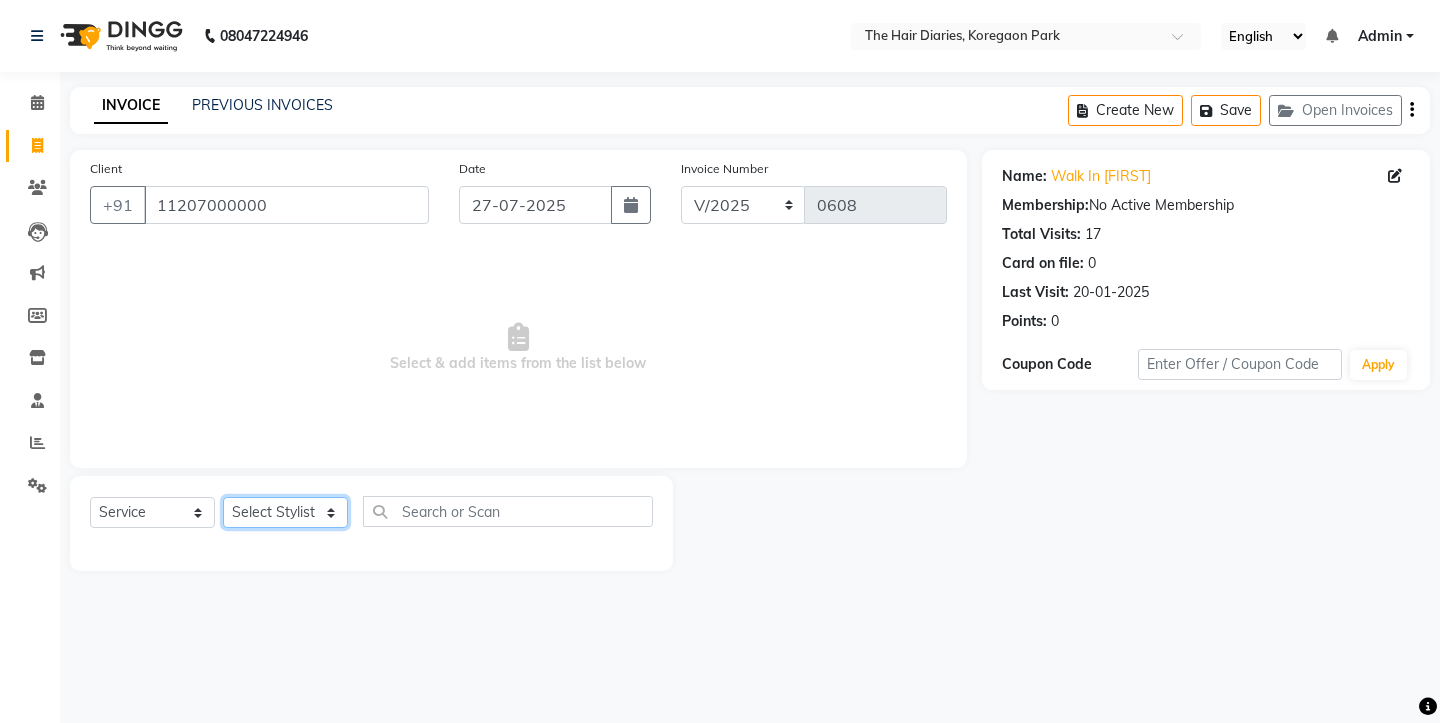 select on "12914" 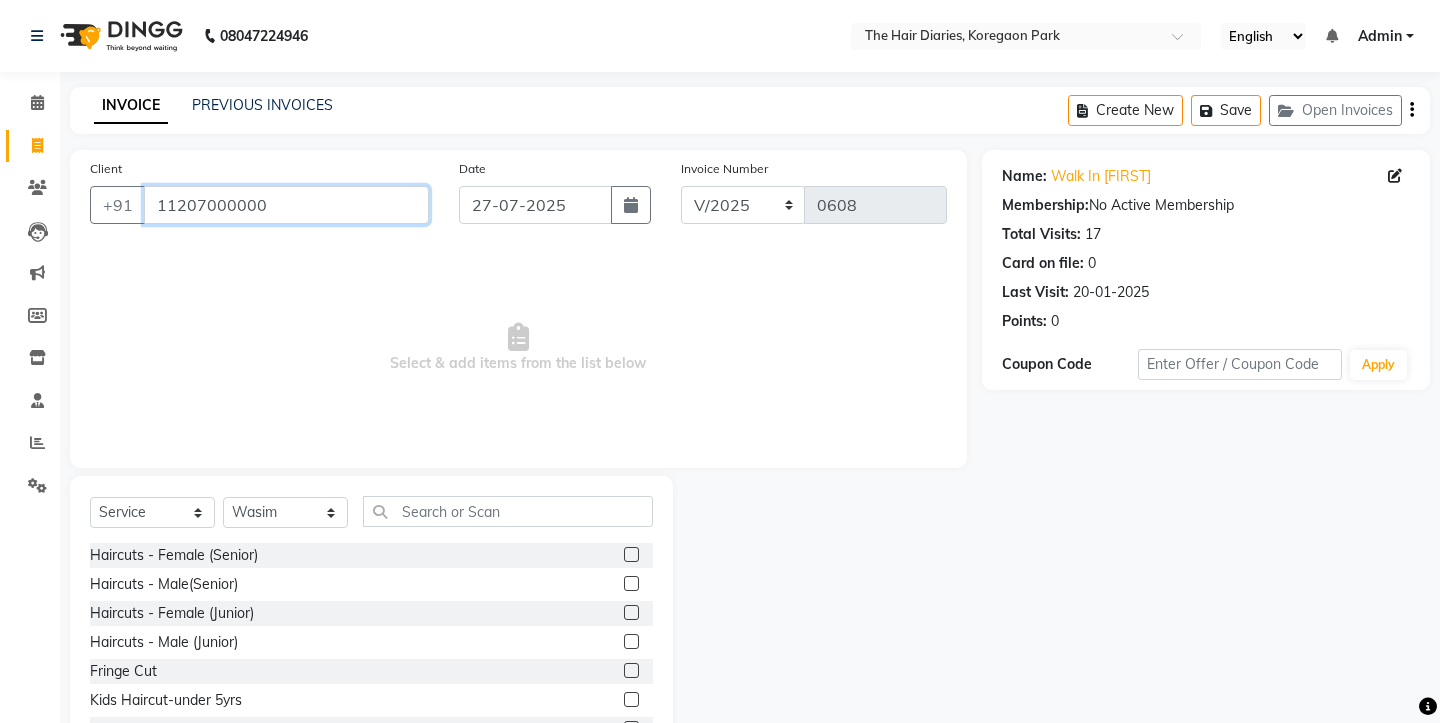 click on "11207000000" at bounding box center [286, 205] 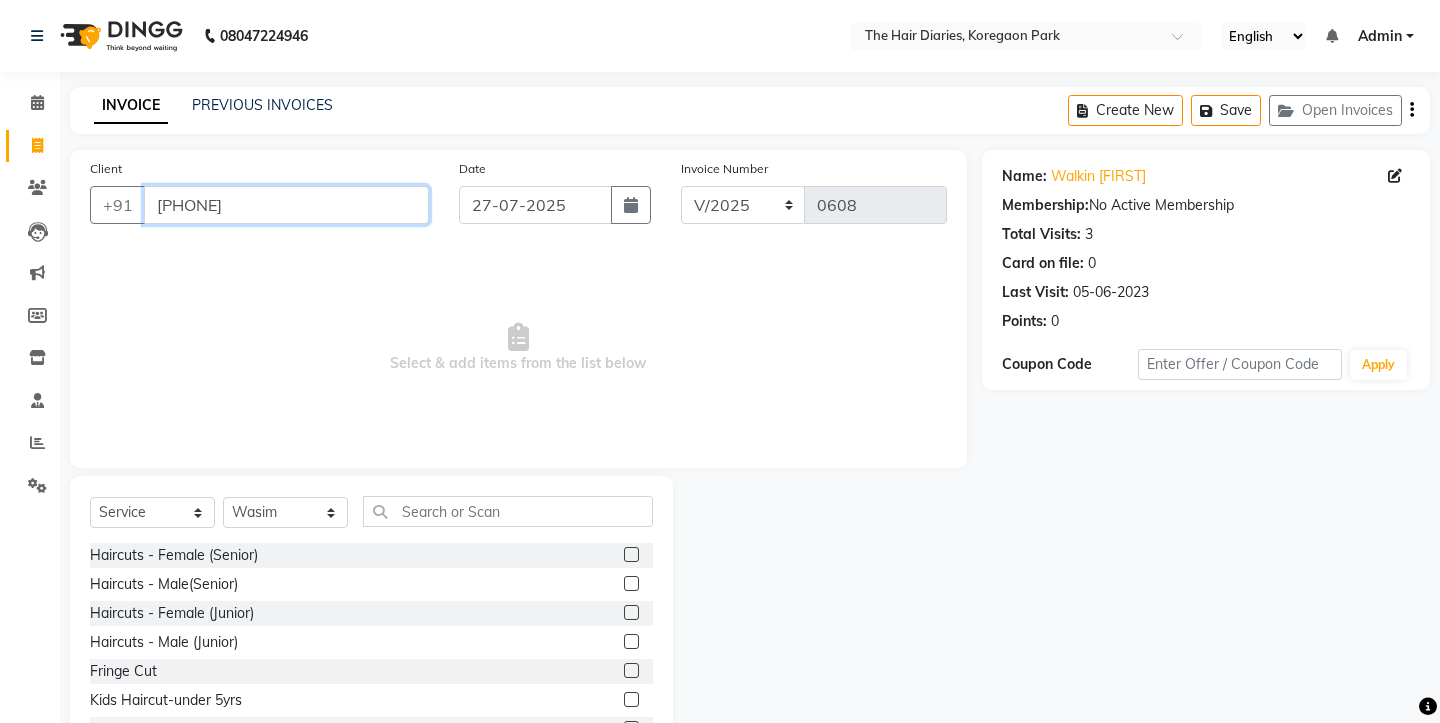 click on "[PHONE]" at bounding box center (286, 205) 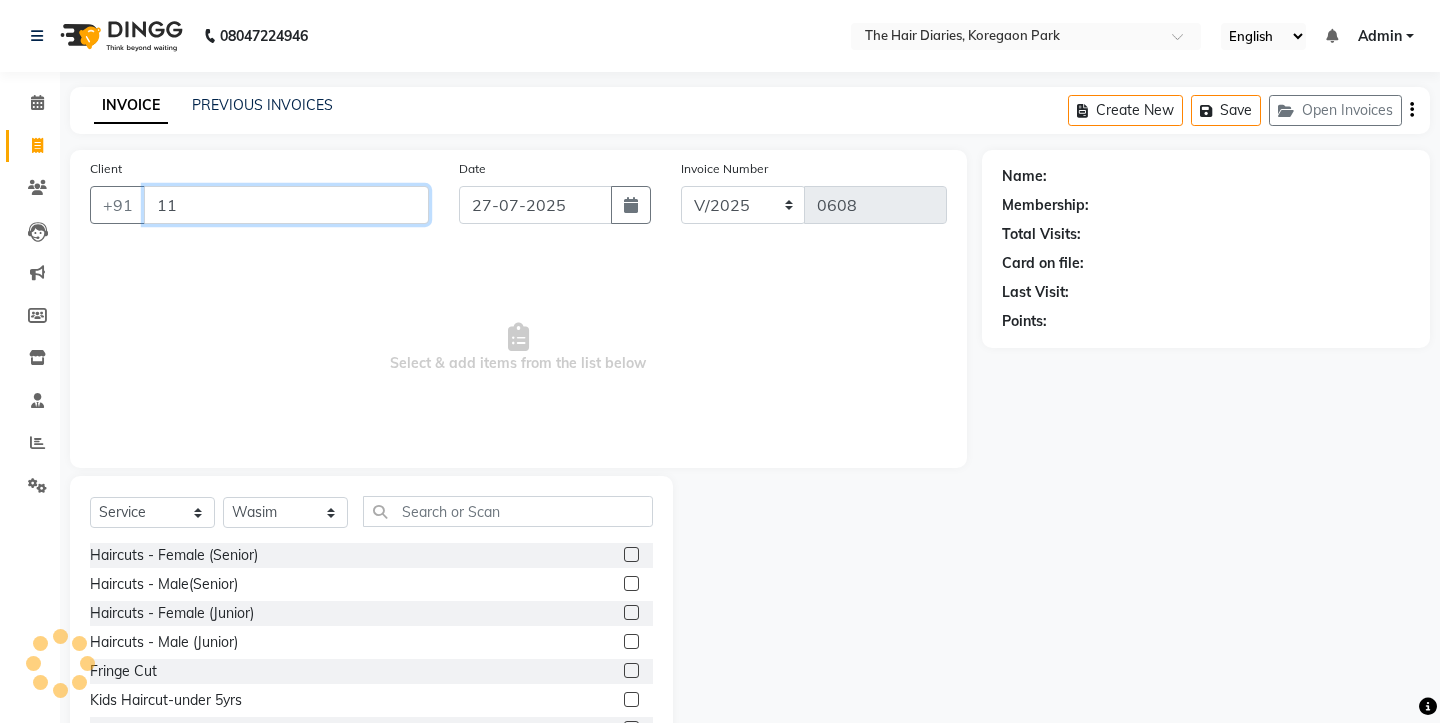 type on "1" 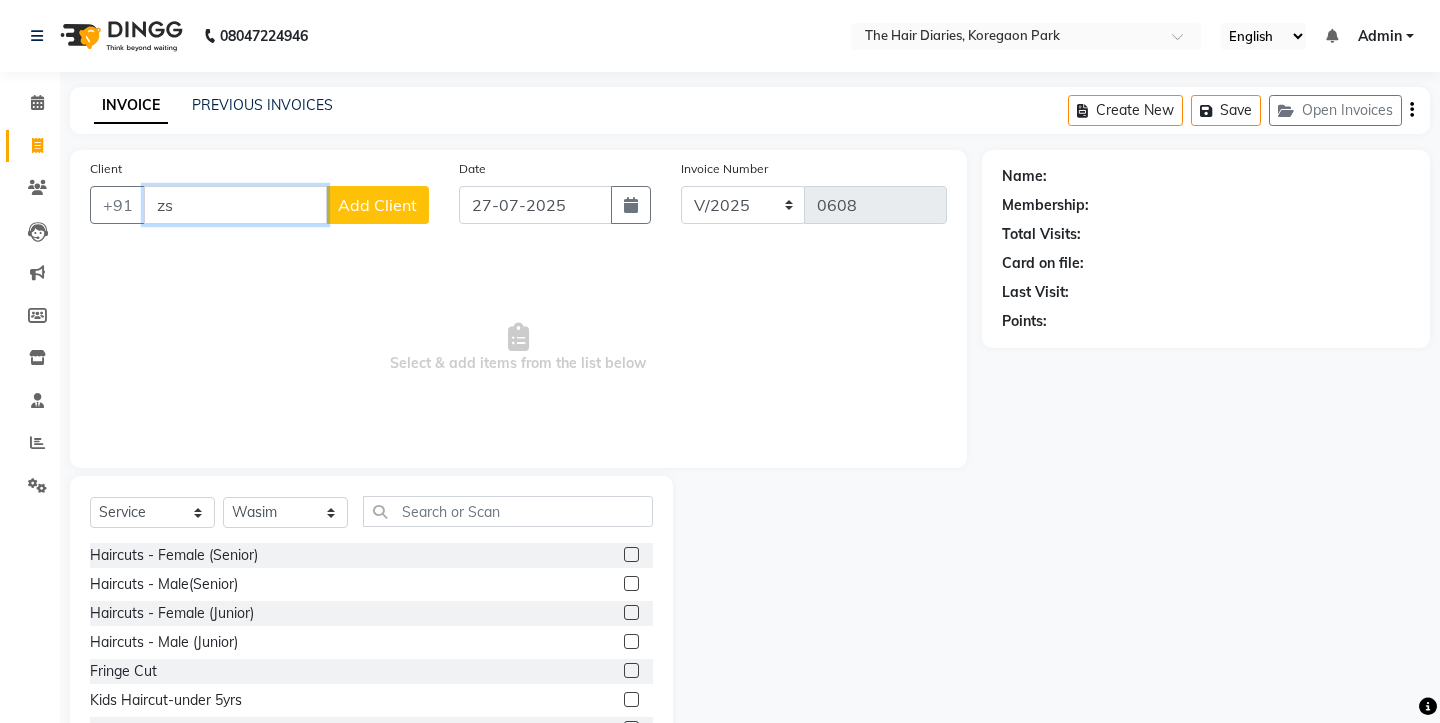 type on "z" 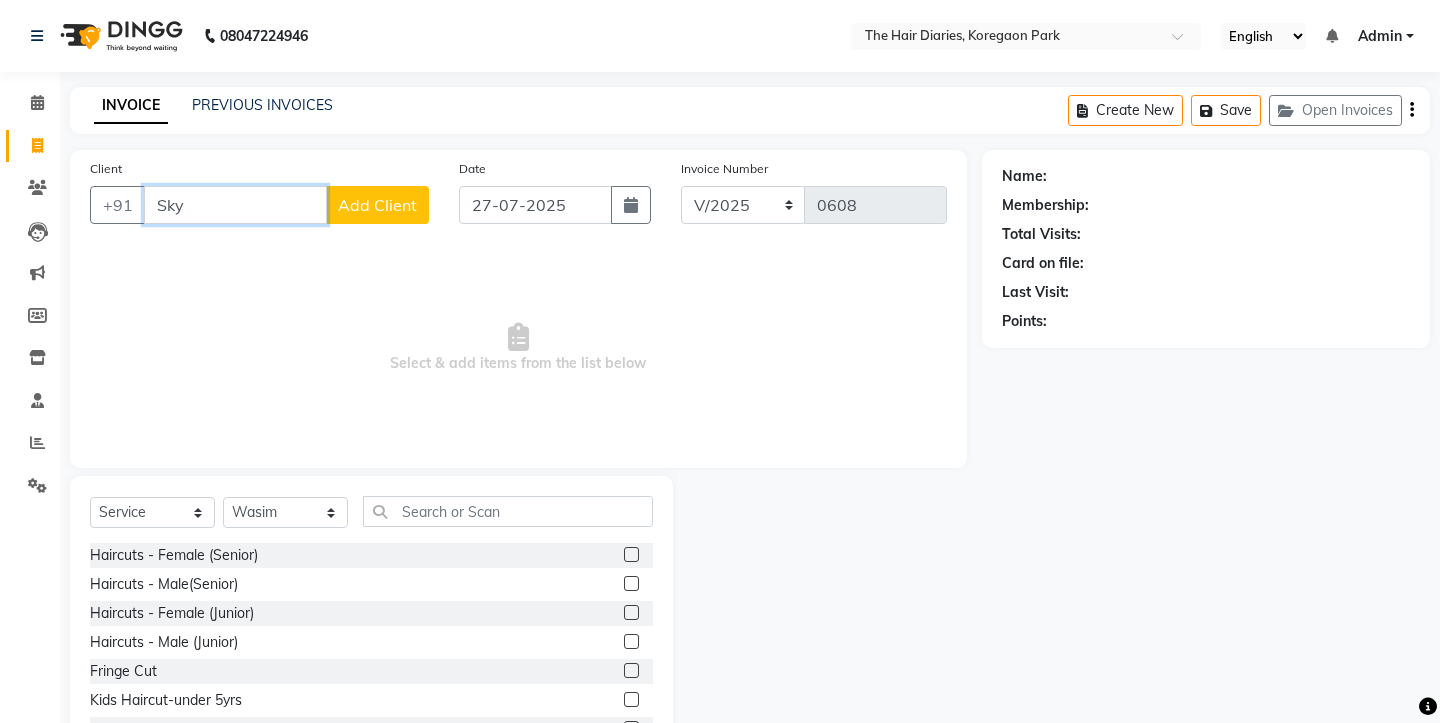 click on "Sky" at bounding box center (235, 205) 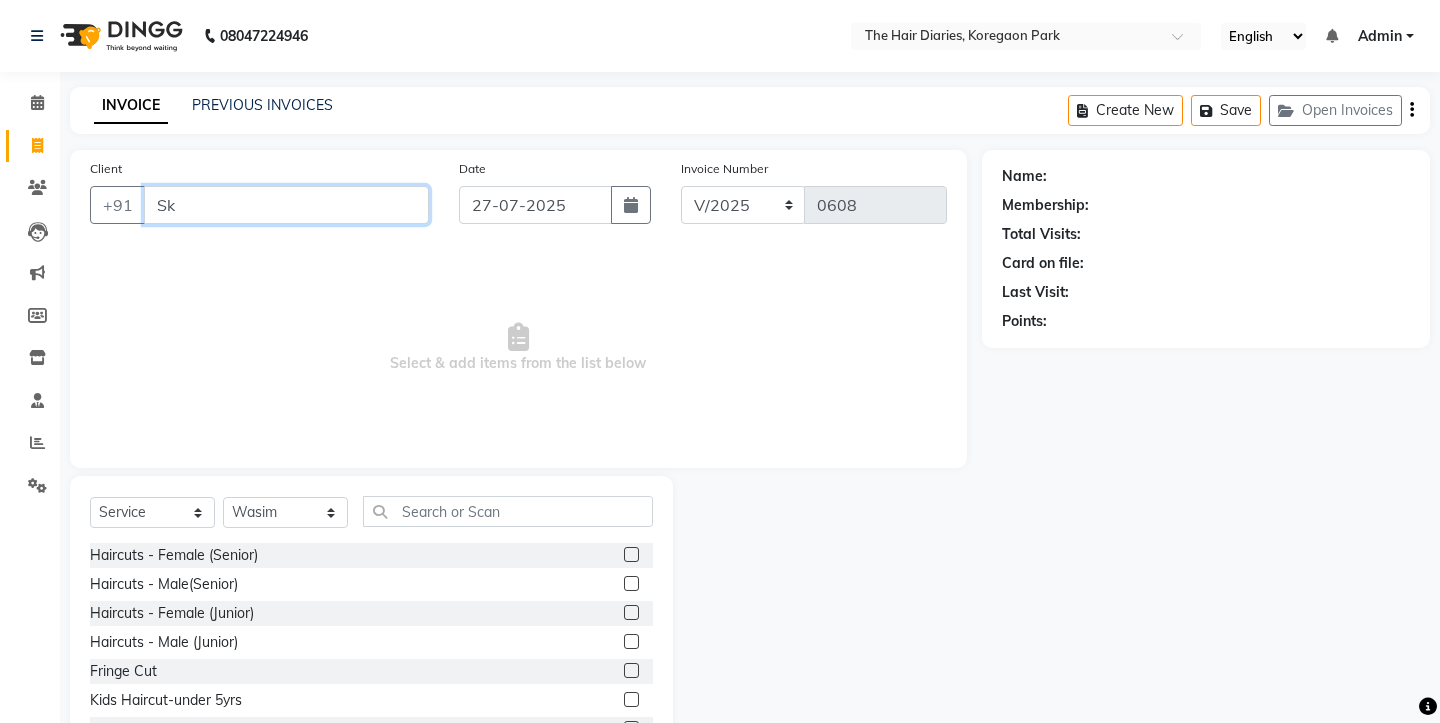 type on "S" 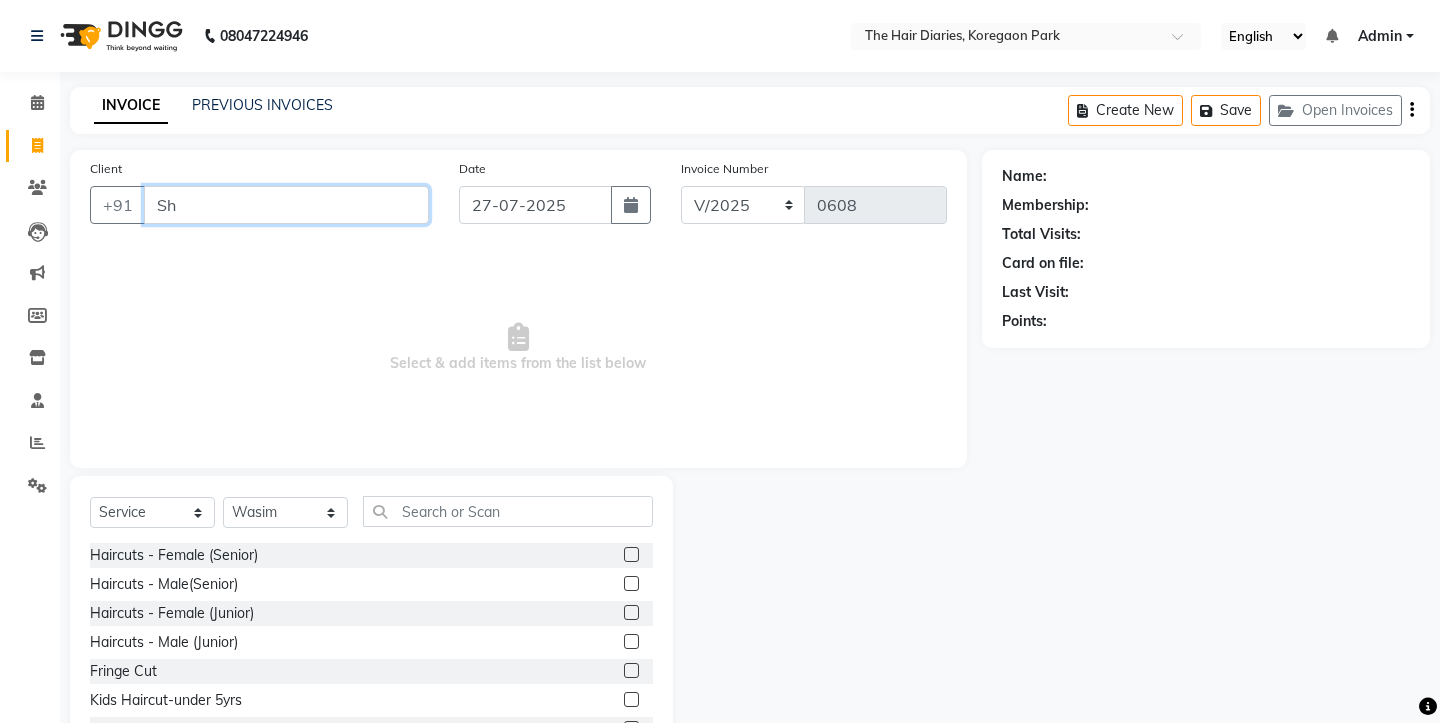type on "S" 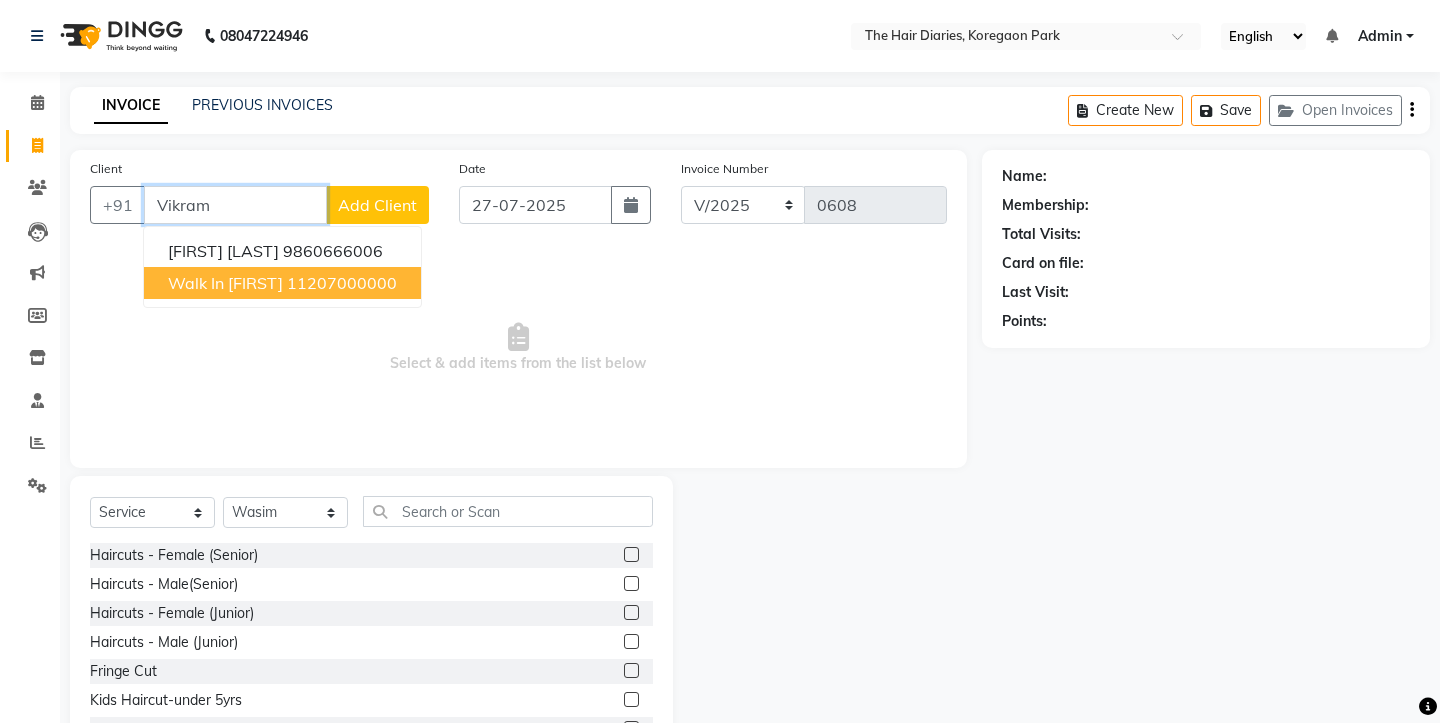 click on "Walk In [FIRST]  11207000000" at bounding box center [282, 283] 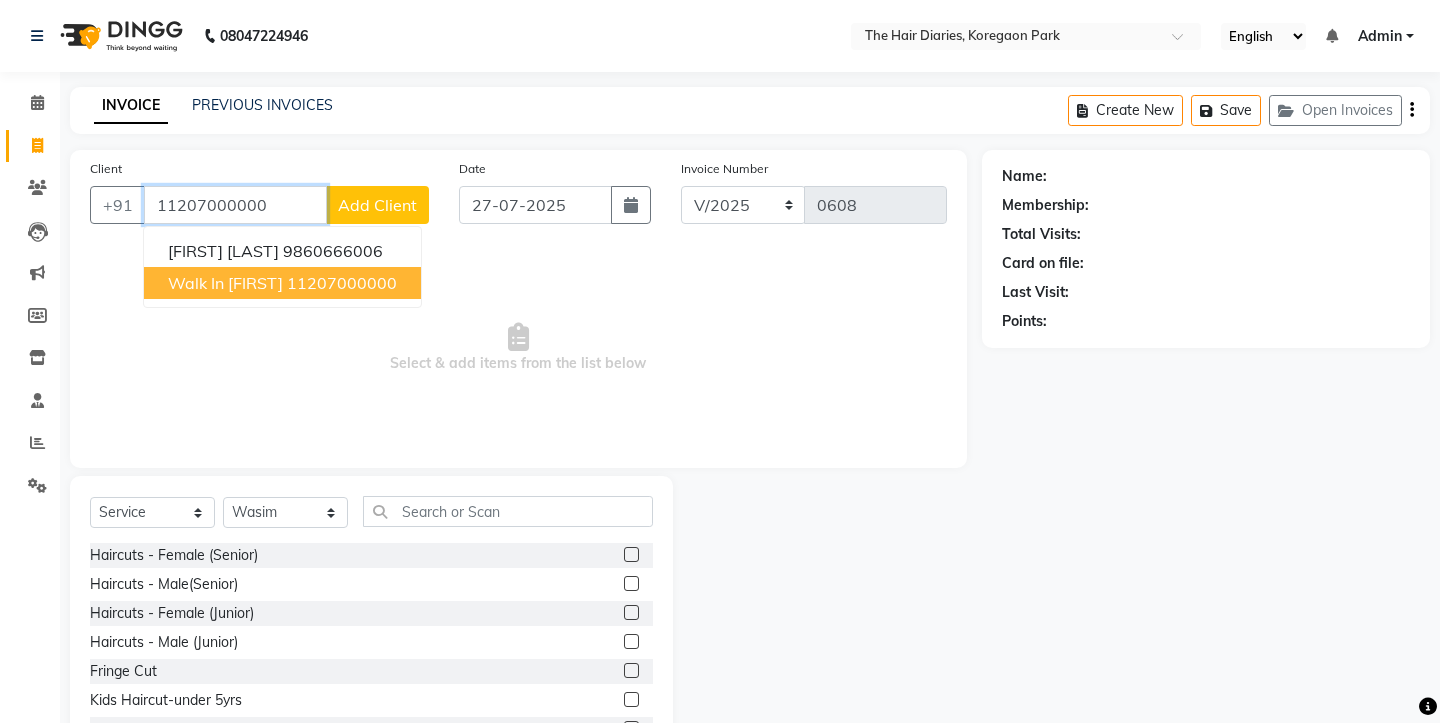 type on "11207000000" 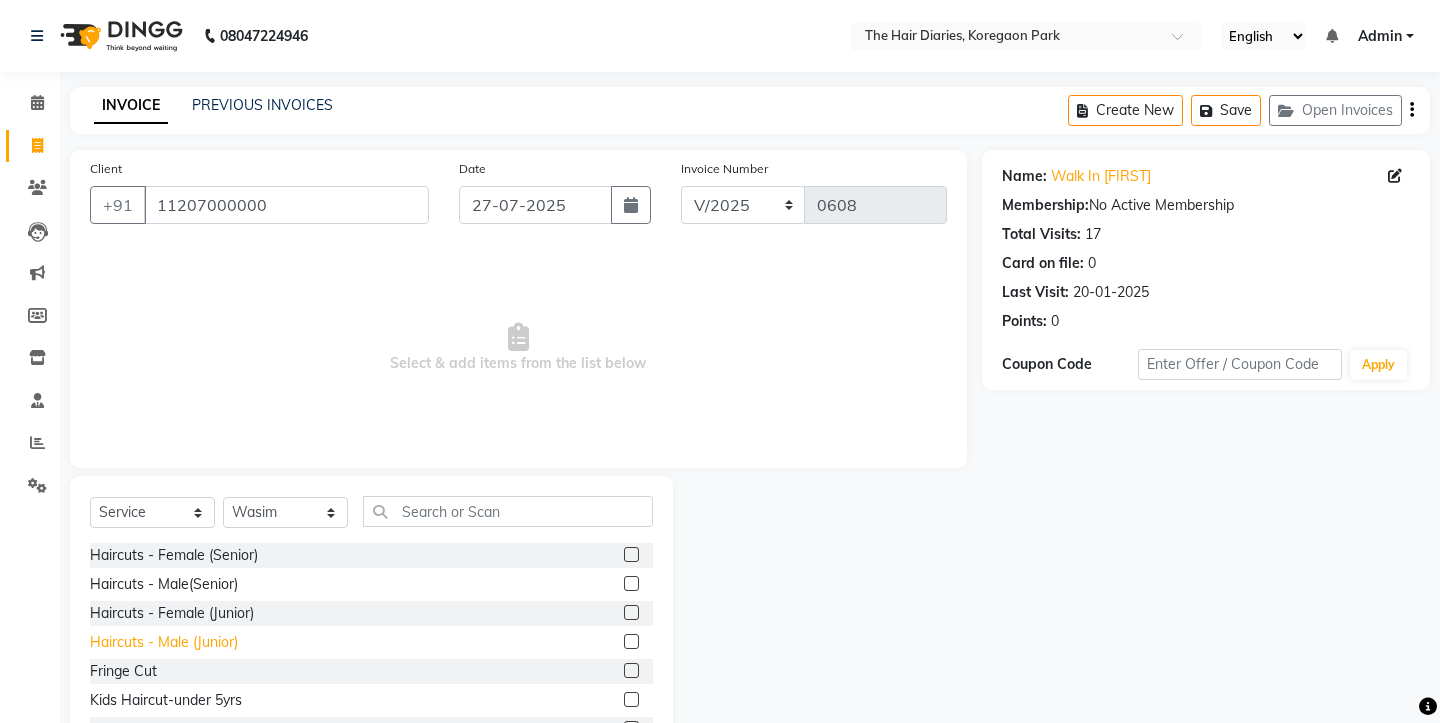 click on "Haircuts - Male (Junior)" 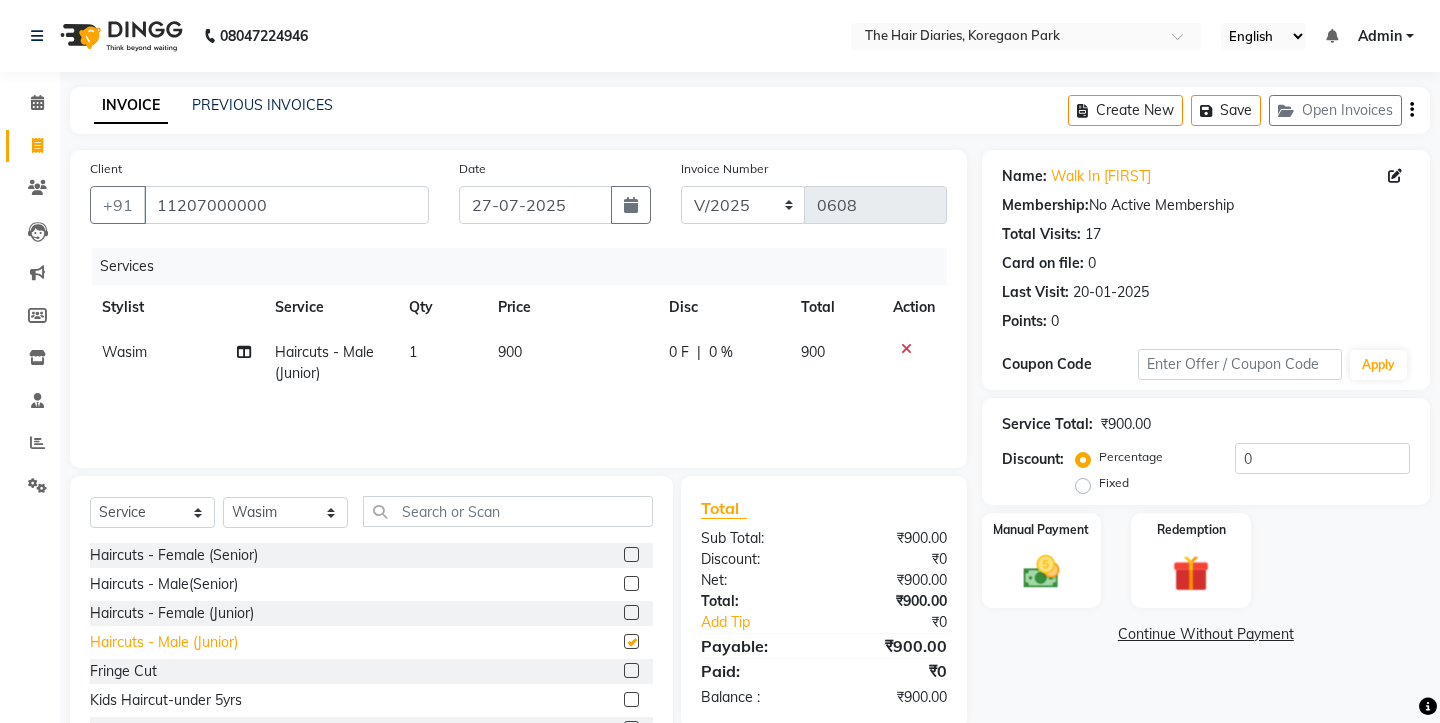 checkbox on "false" 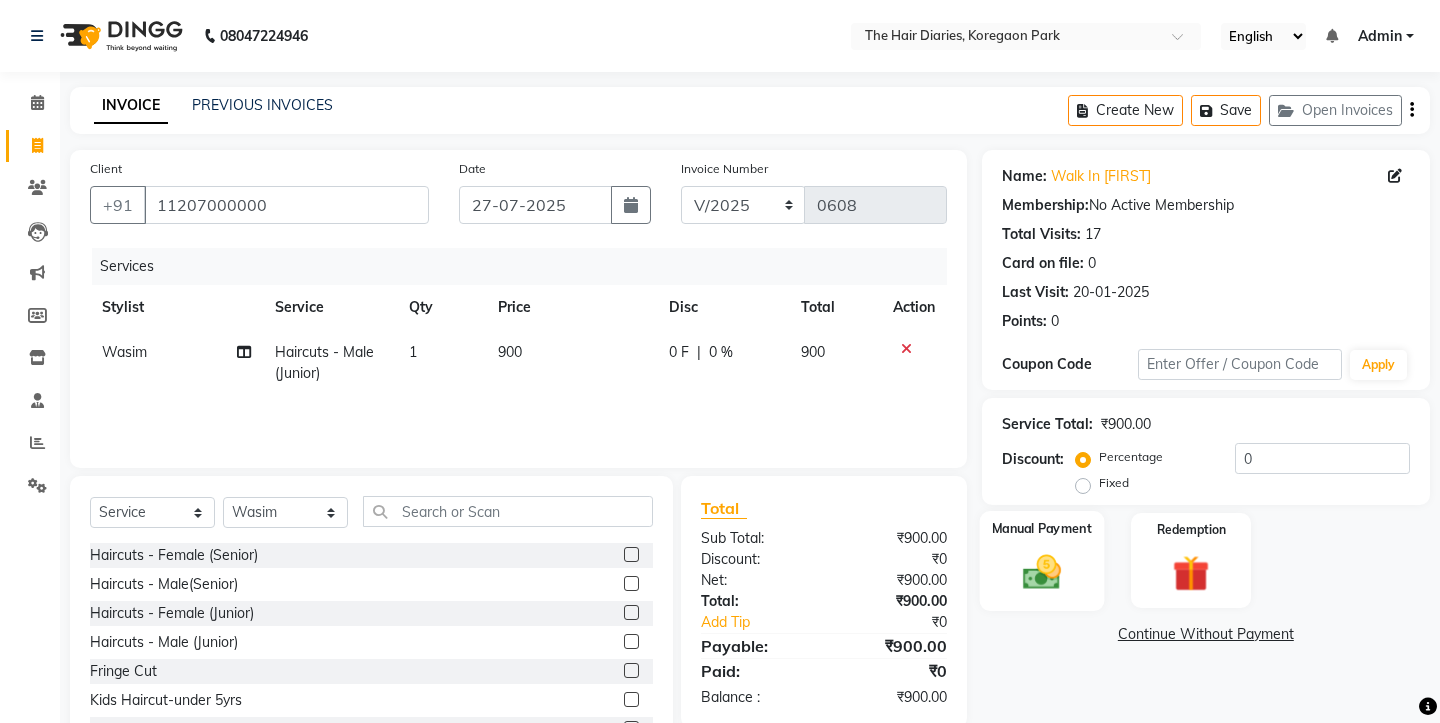 click 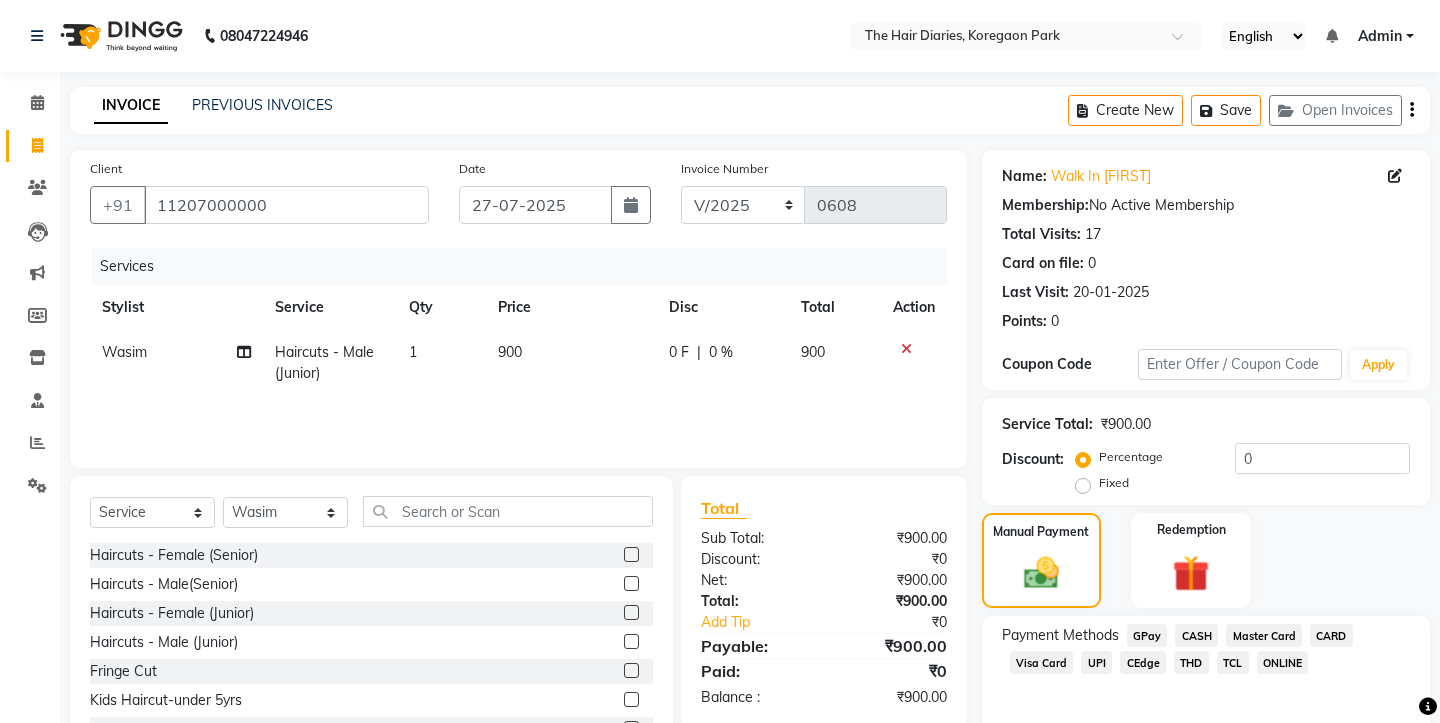 click on "TCL" 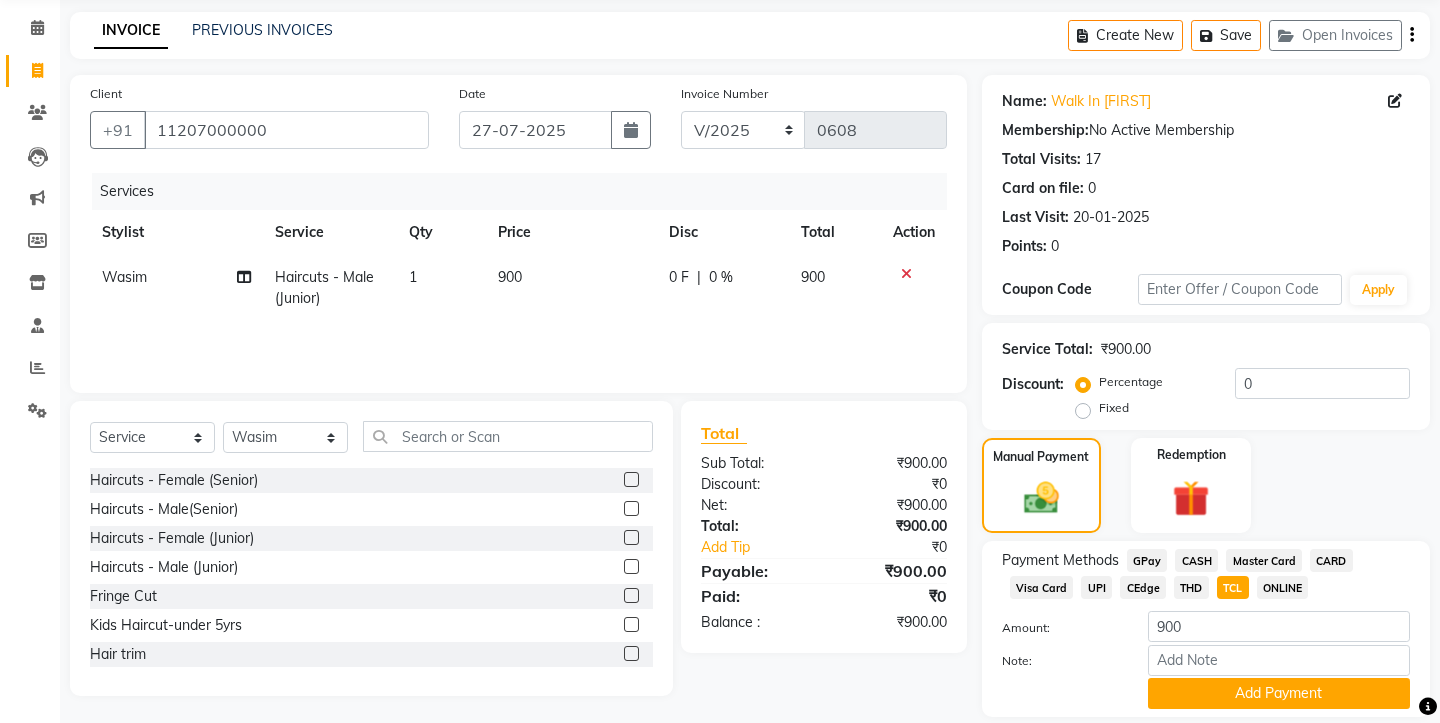 scroll, scrollTop: 118, scrollLeft: 0, axis: vertical 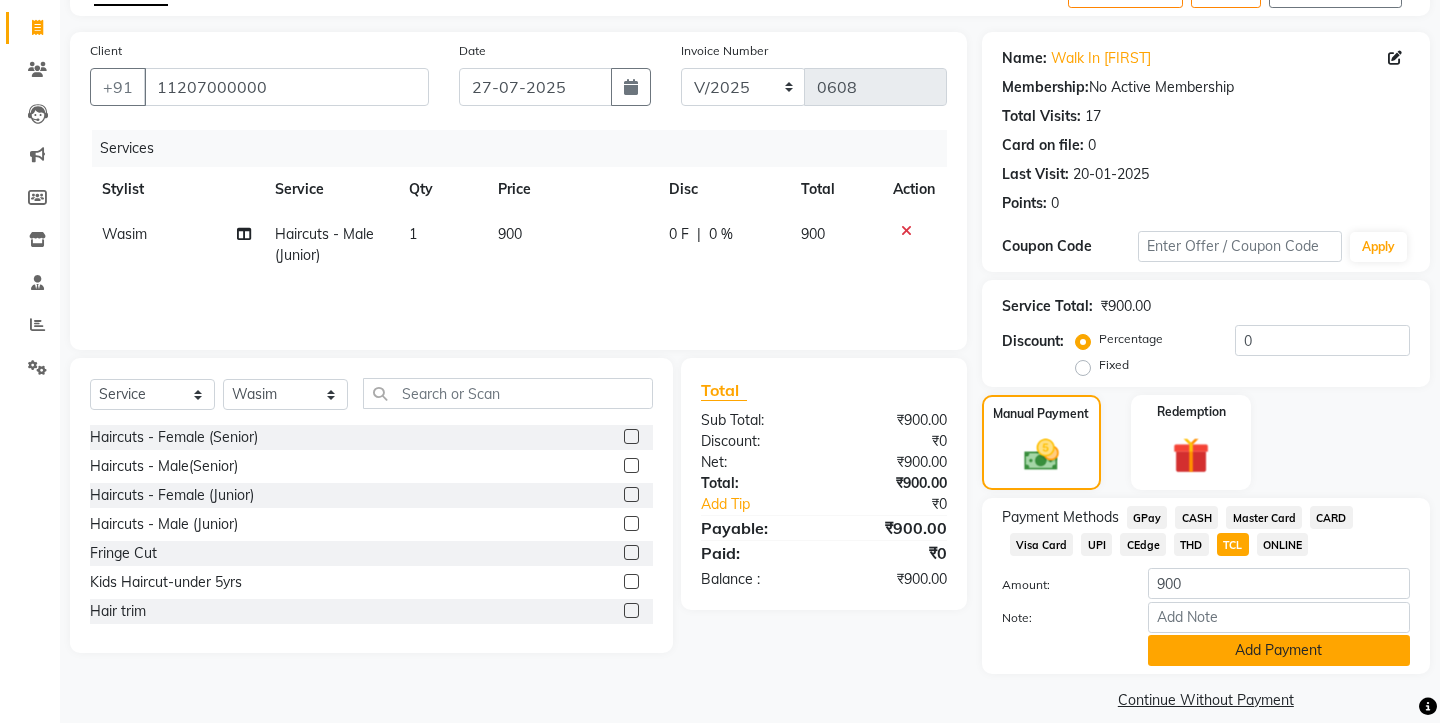 click on "Add Payment" 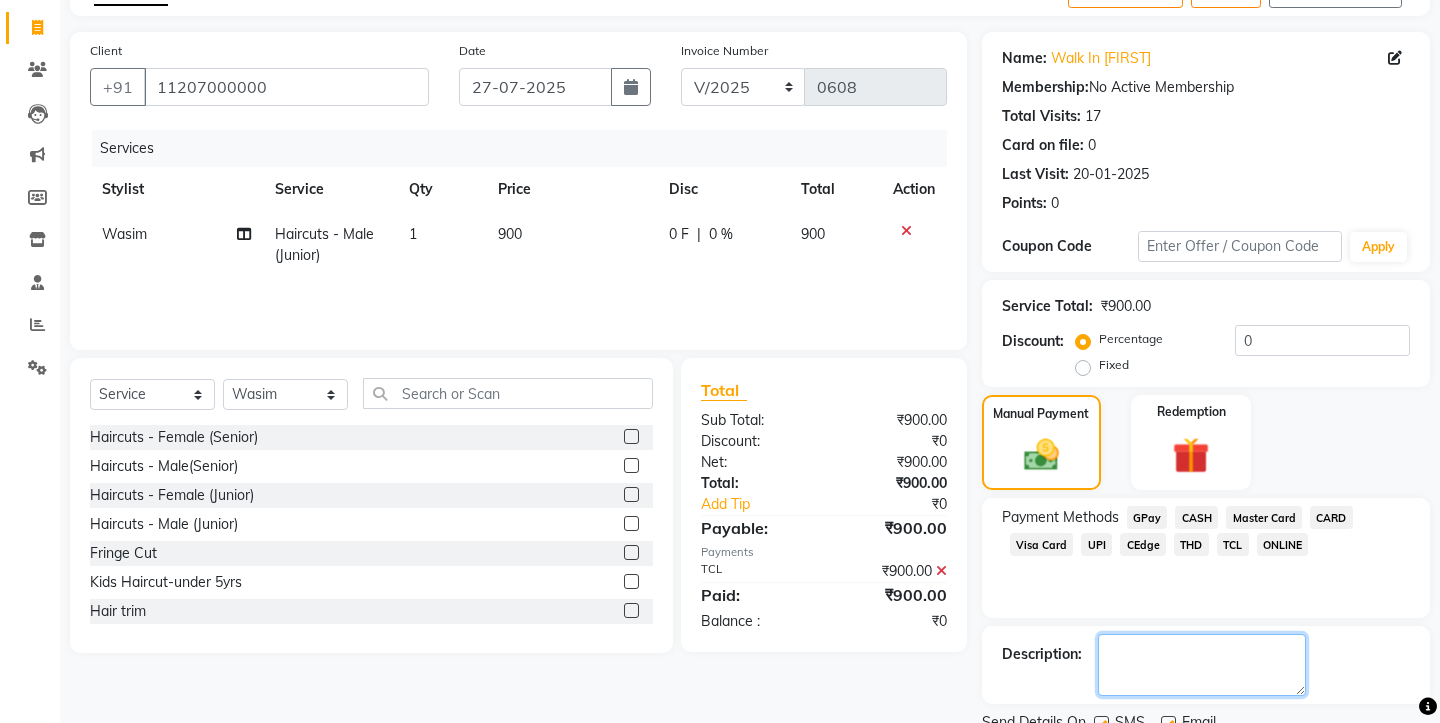 click 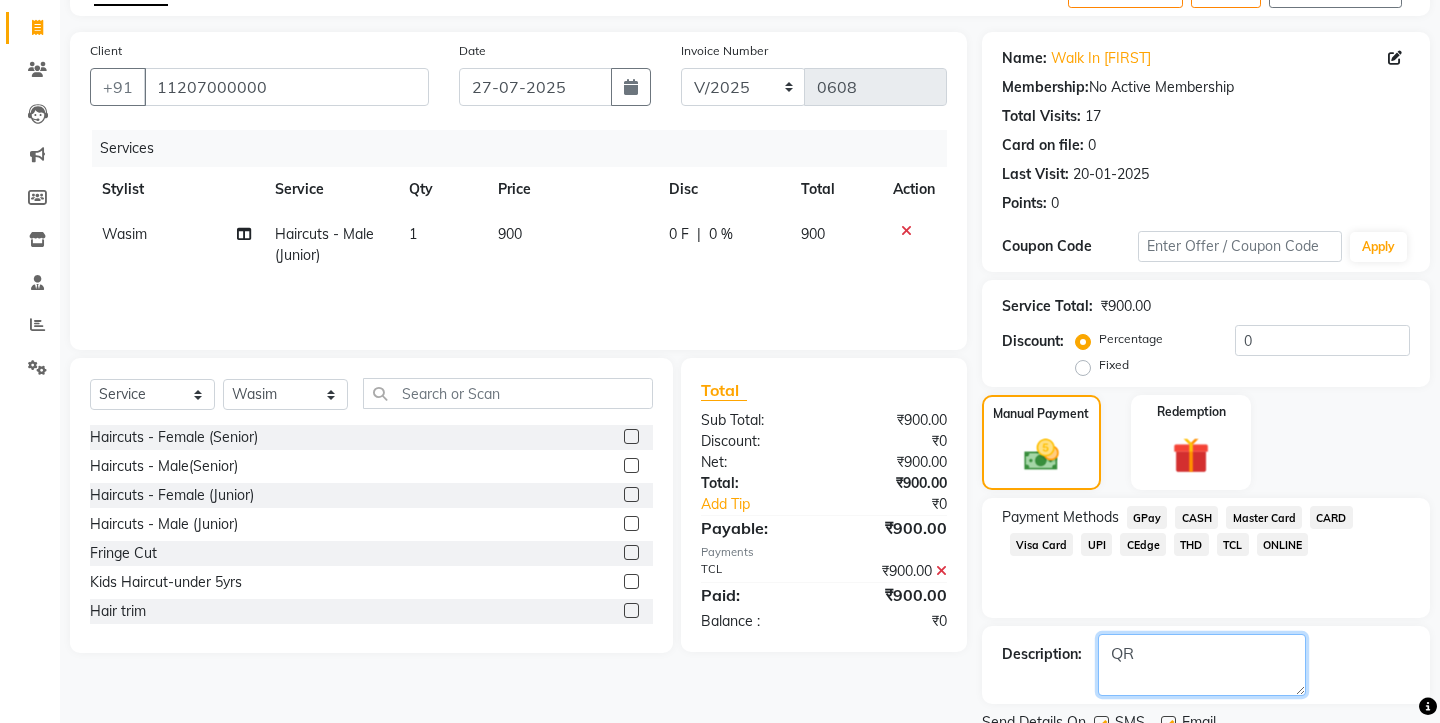 type on "QR" 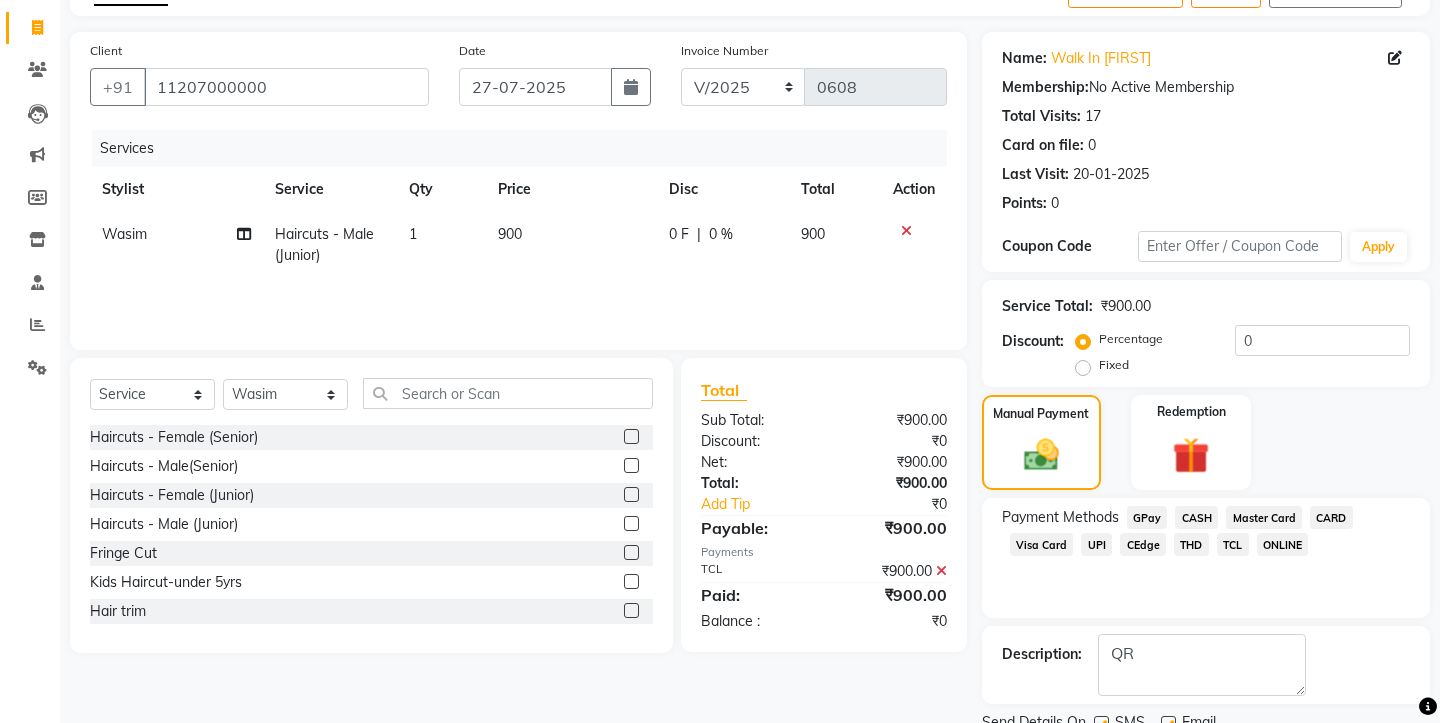 click 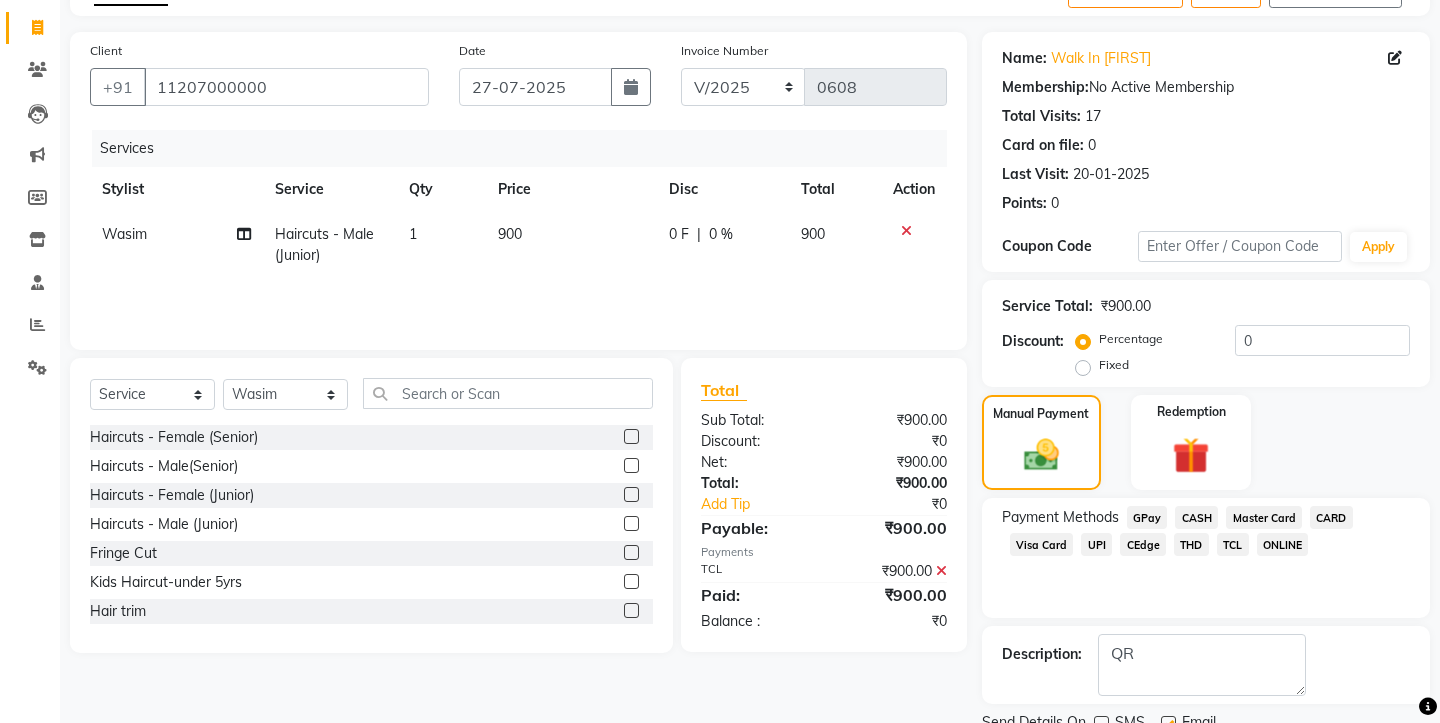 click 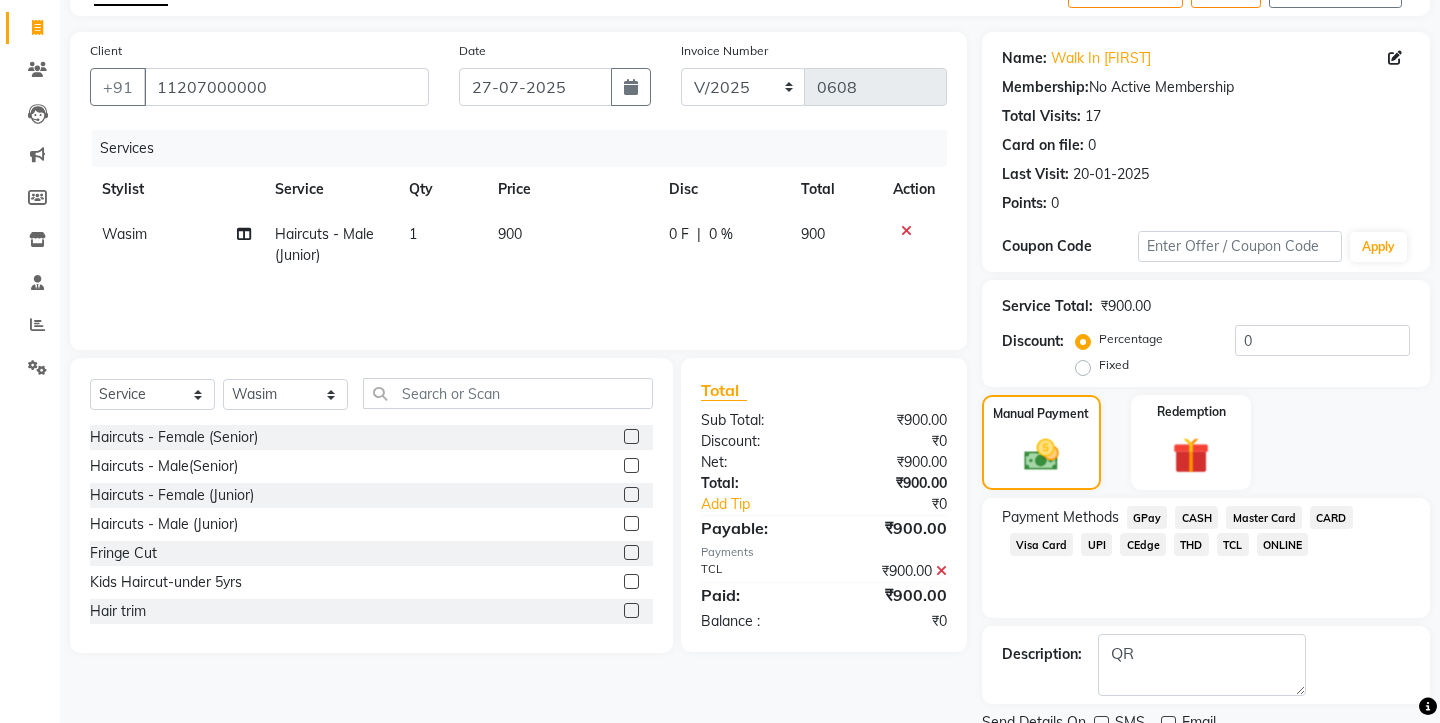scroll, scrollTop: 175, scrollLeft: 0, axis: vertical 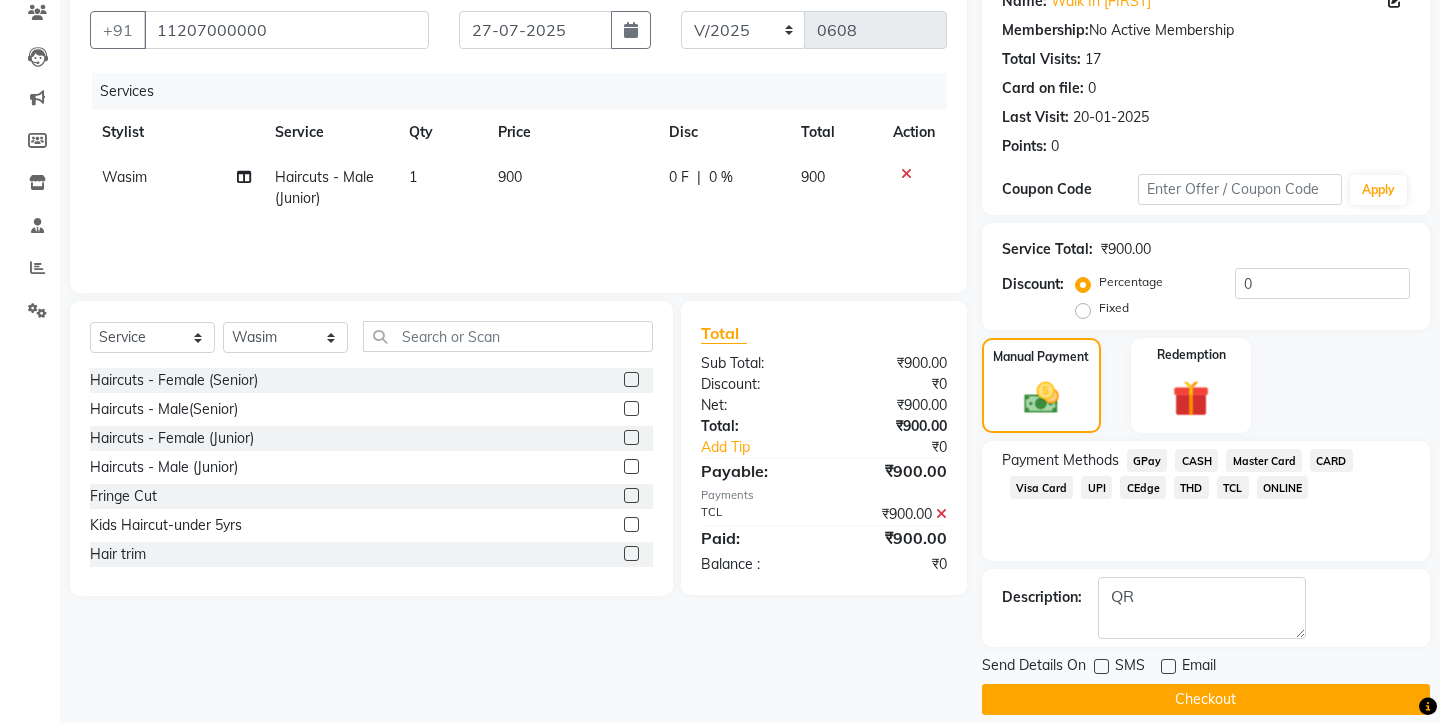 click on "Checkout" 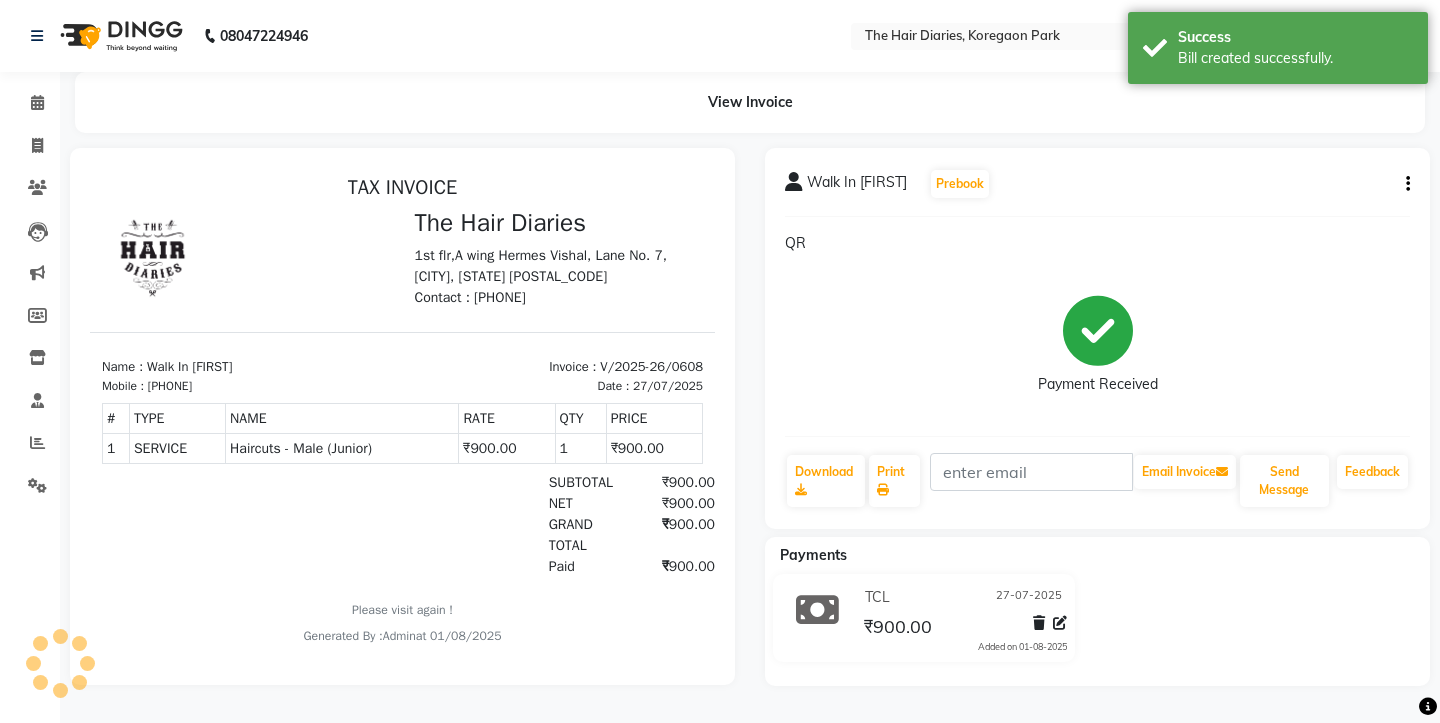 scroll, scrollTop: 0, scrollLeft: 0, axis: both 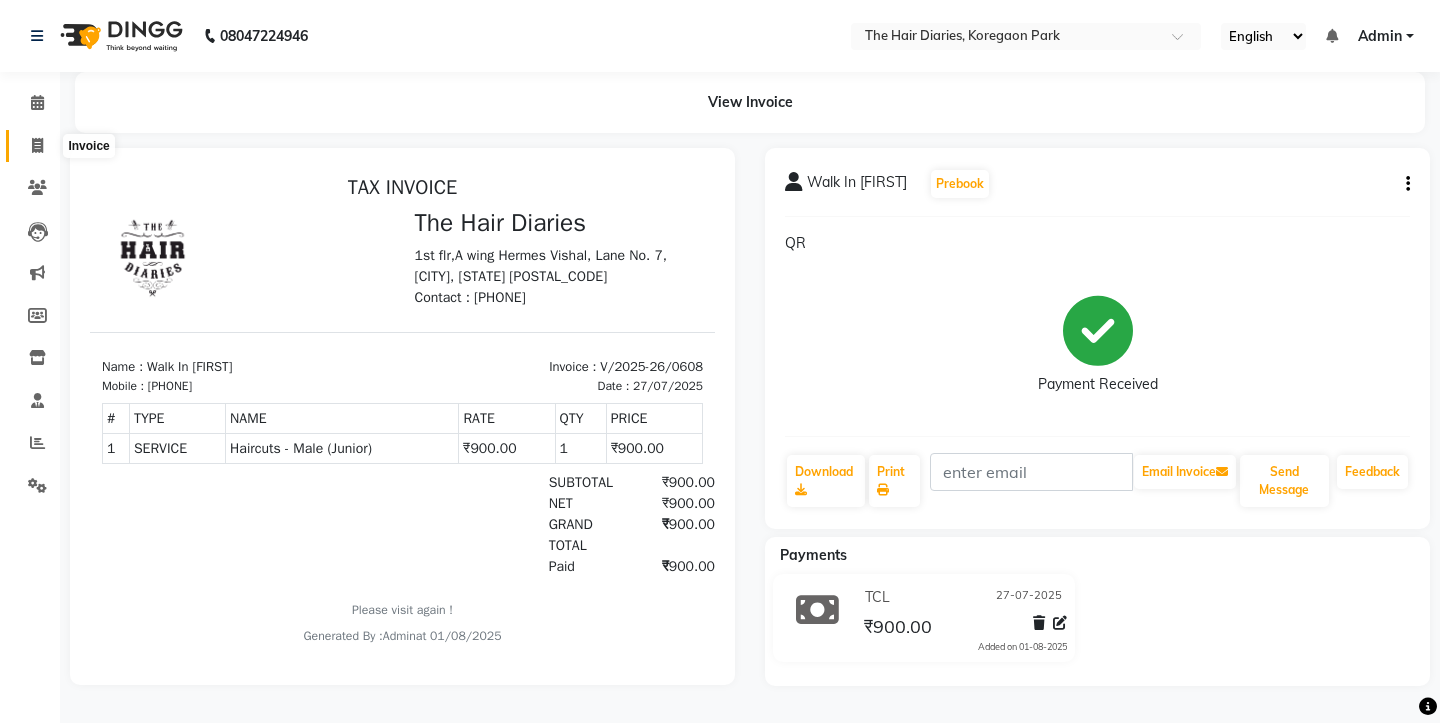 click 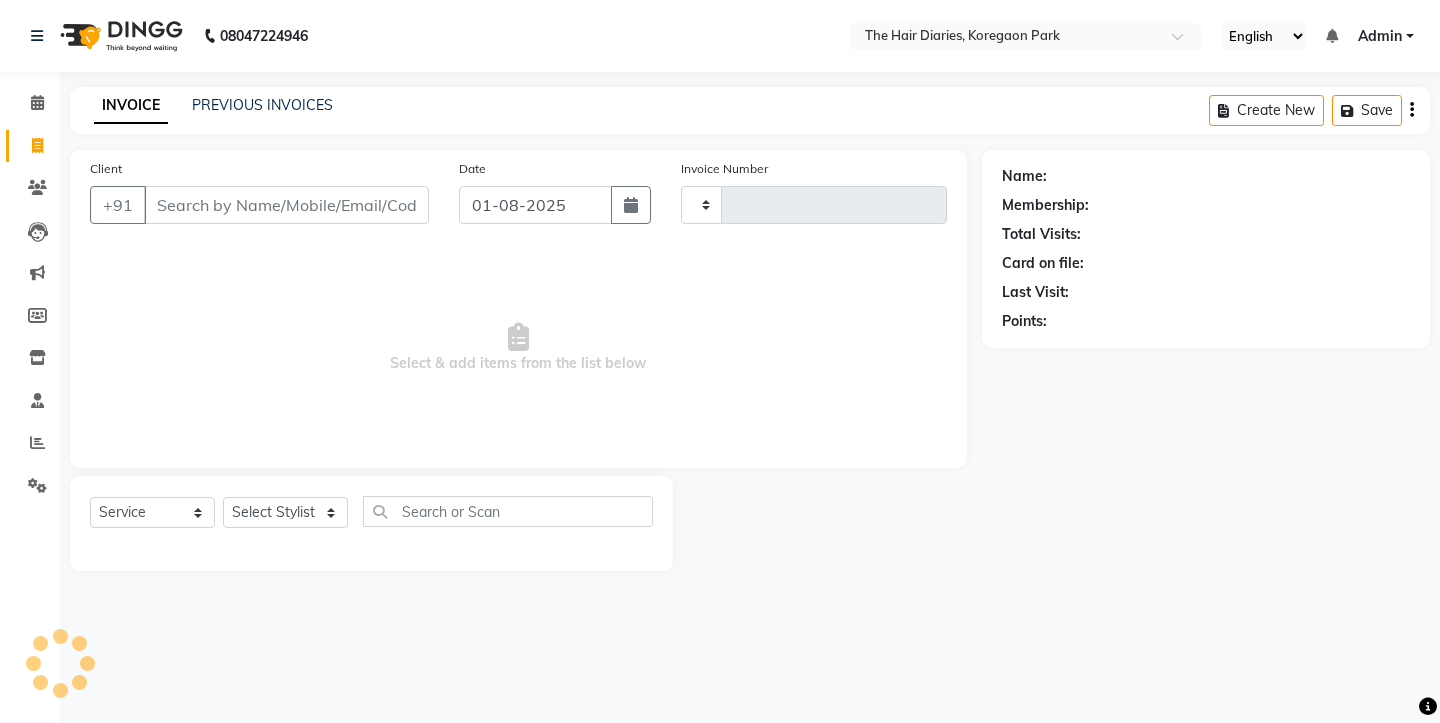 type on "0609" 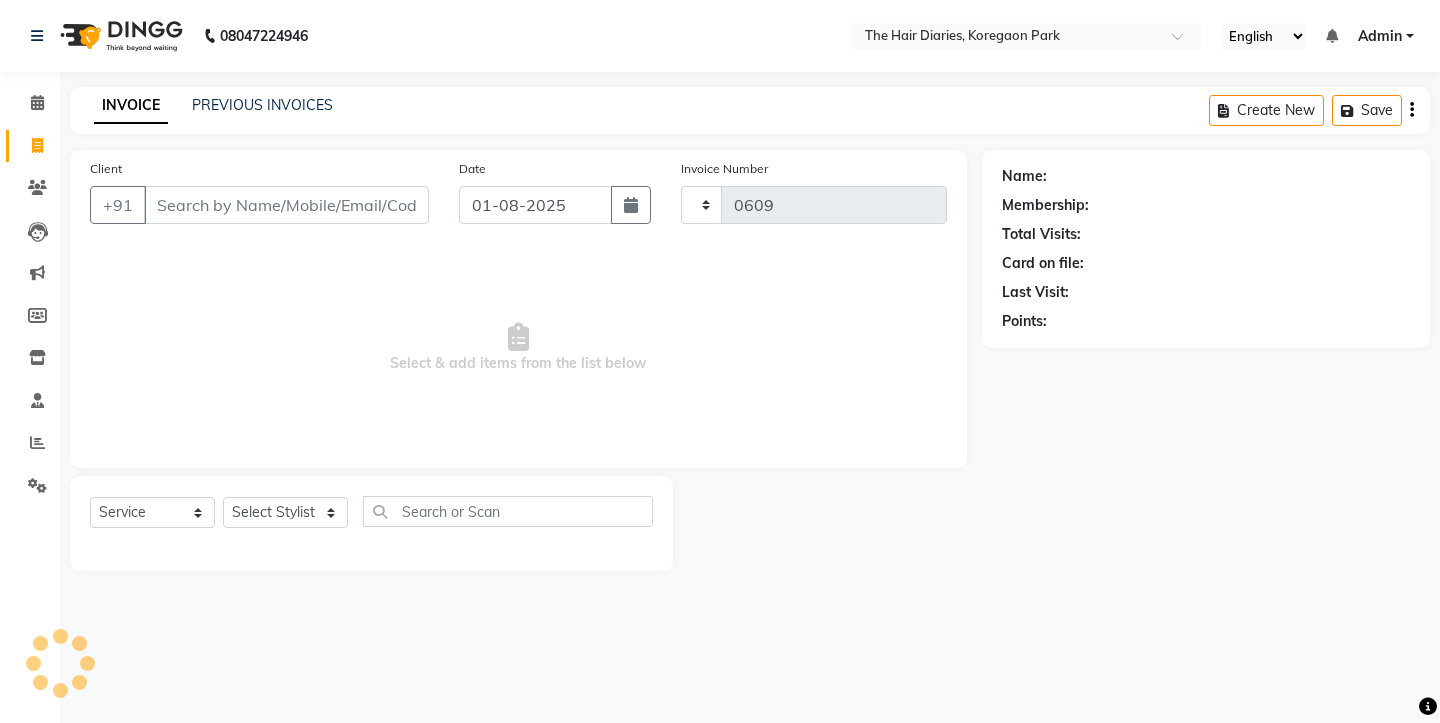 select on "782" 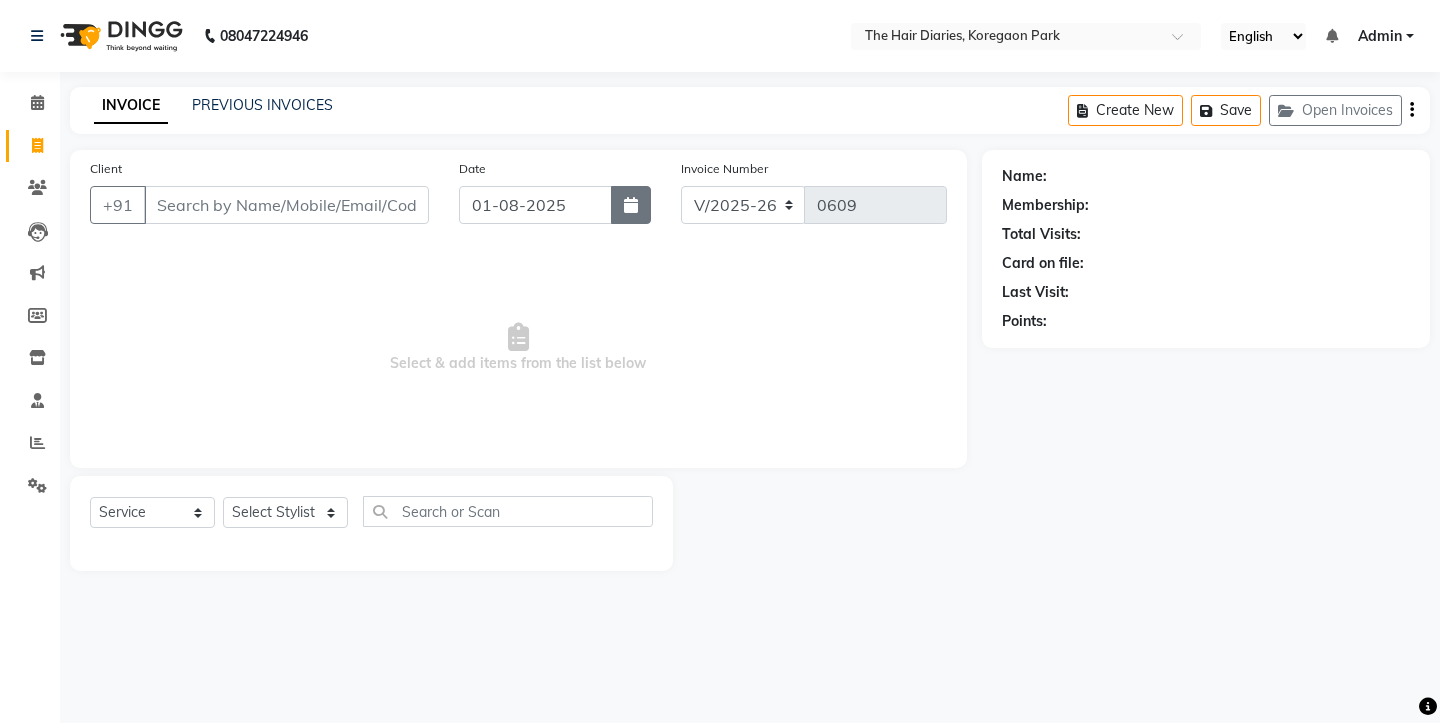click 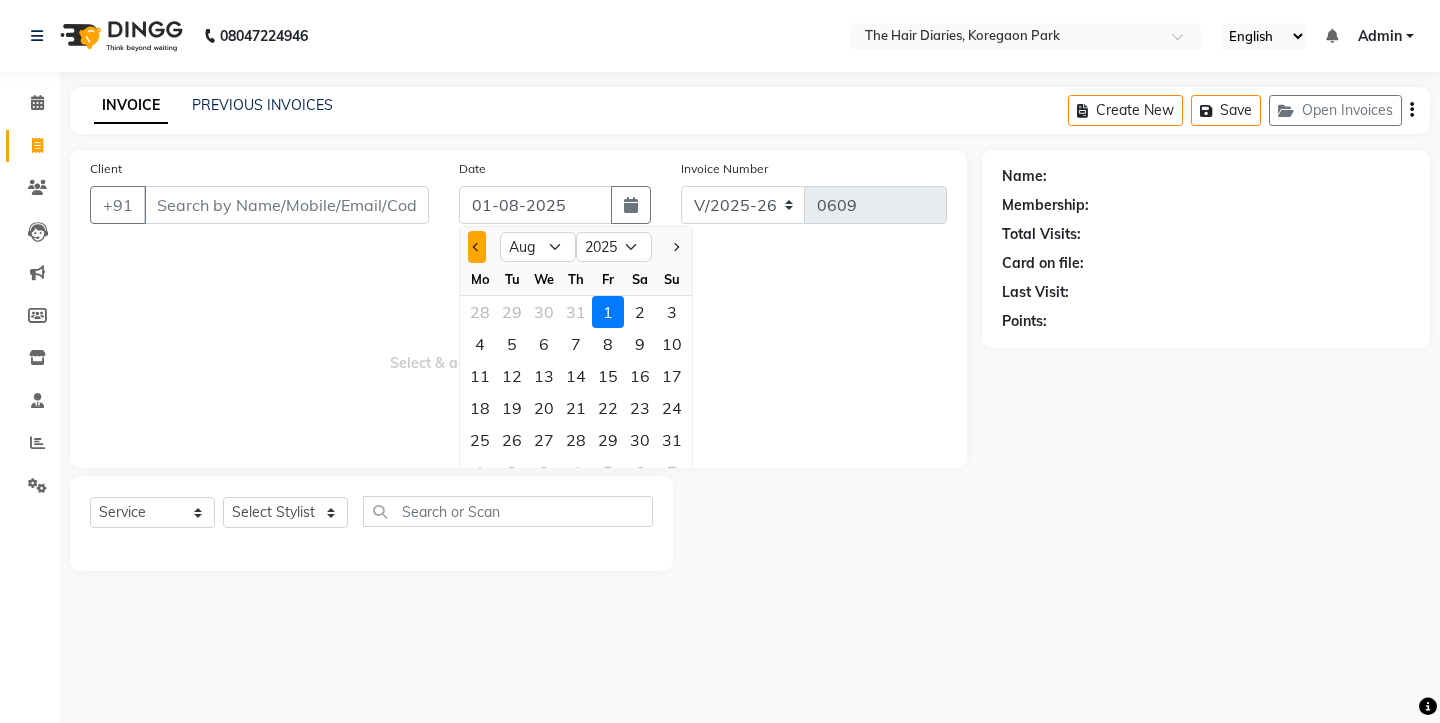 click 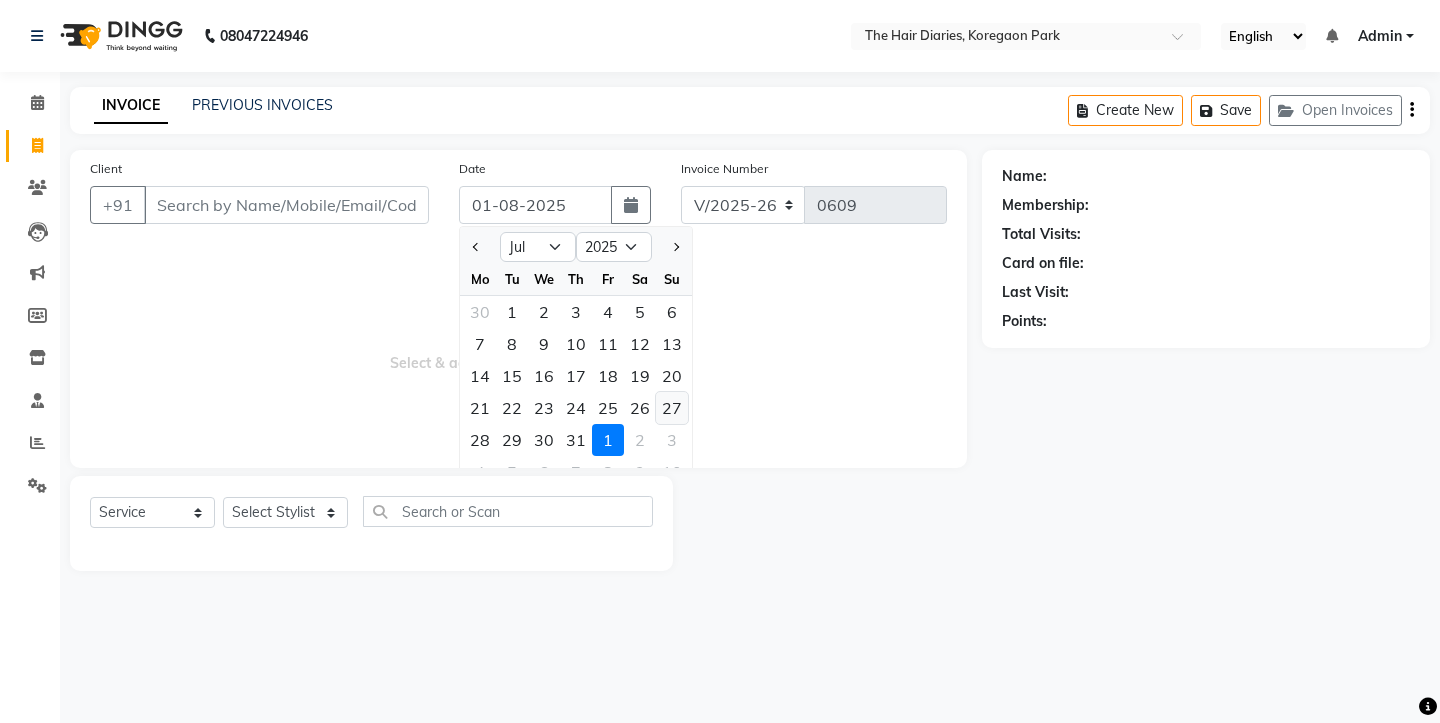 click on "27" 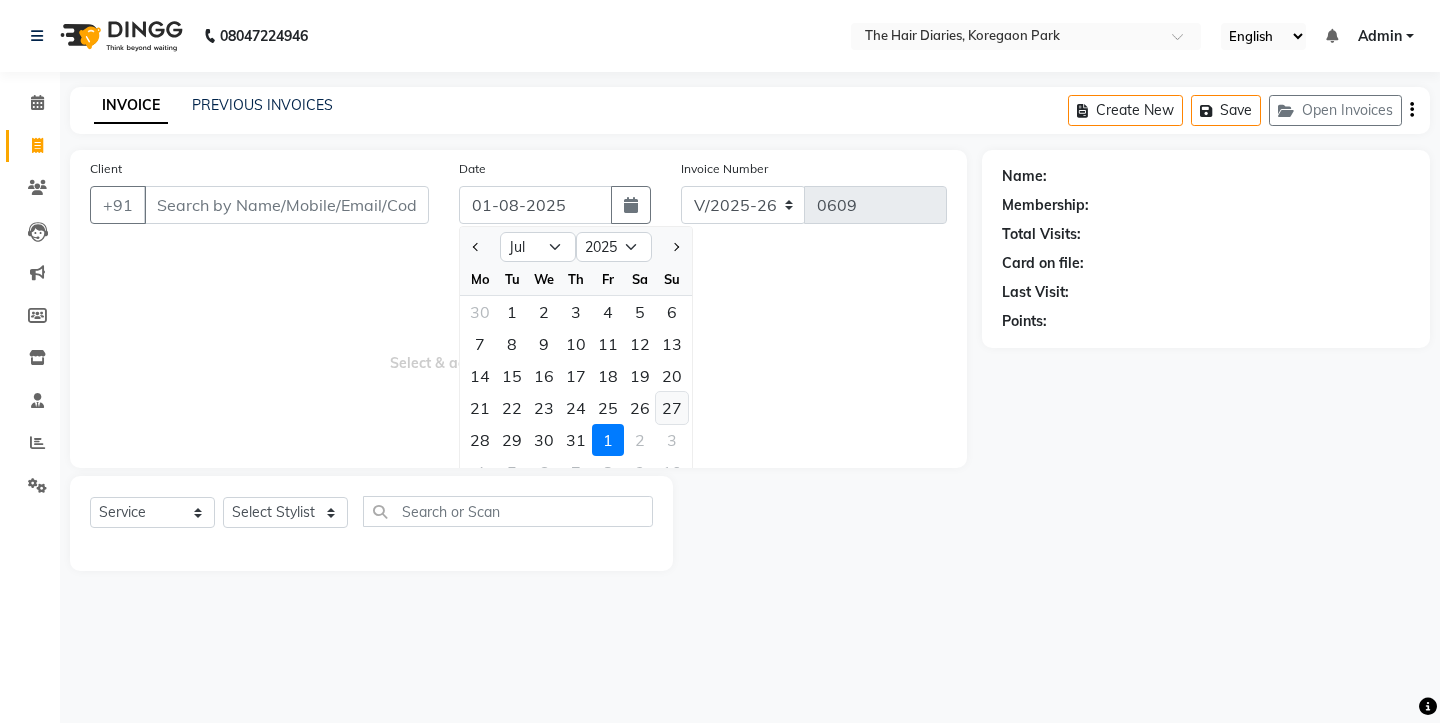 type on "27-07-2025" 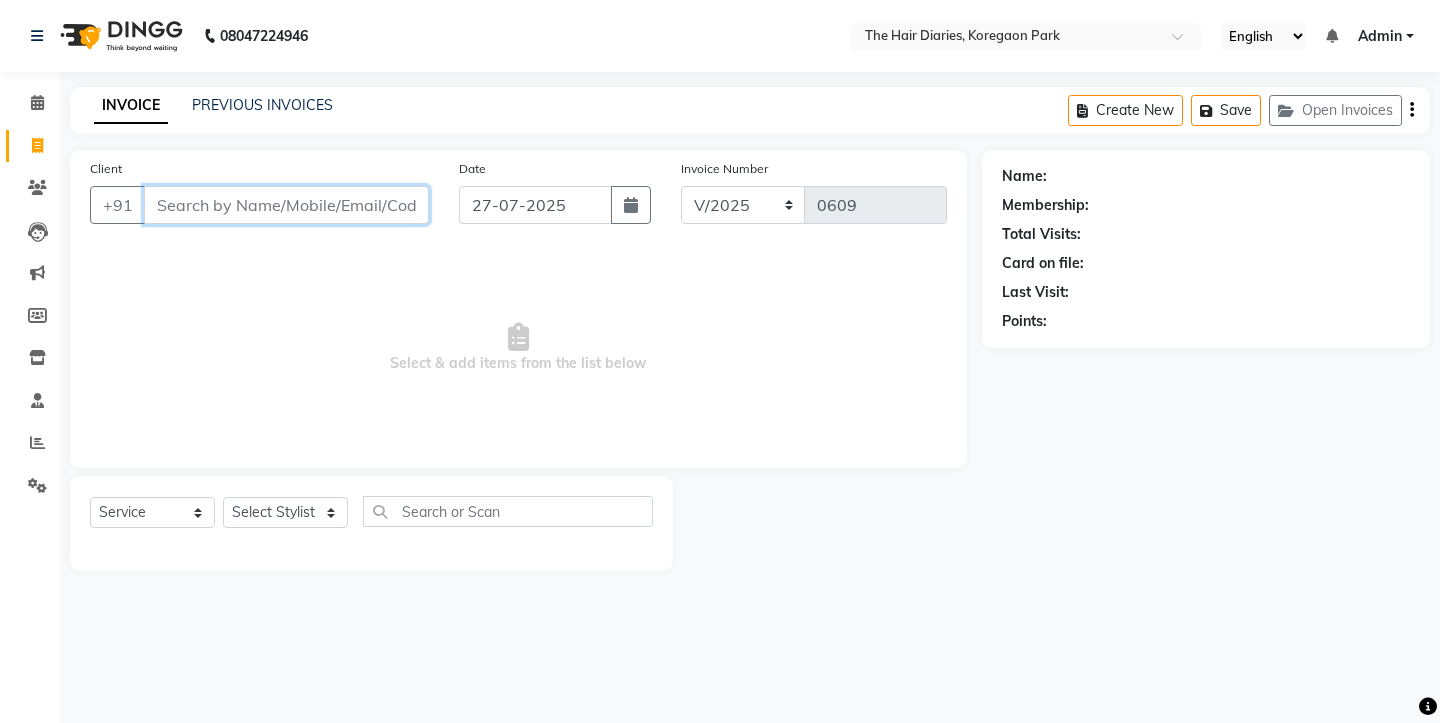 click on "Client" at bounding box center [286, 205] 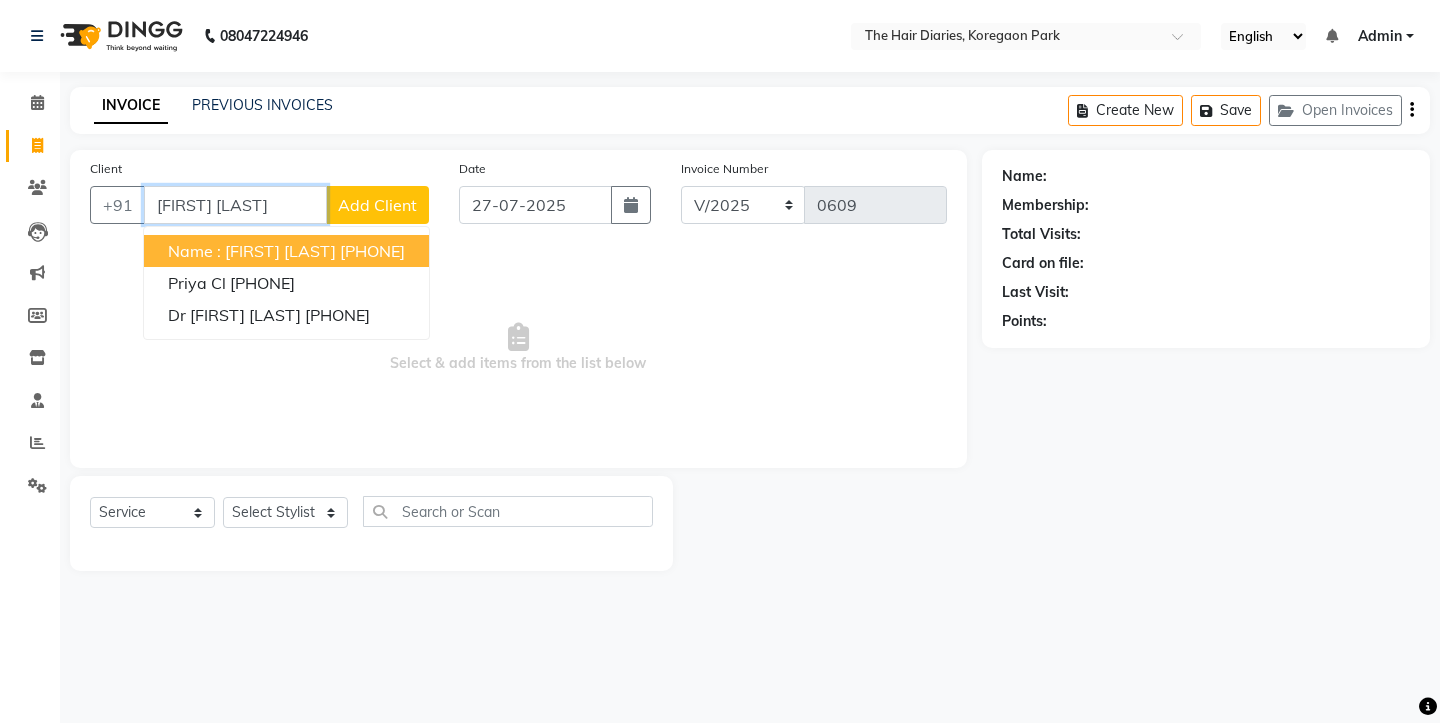 click on "Name  : [FIRST] [LAST]" at bounding box center (252, 251) 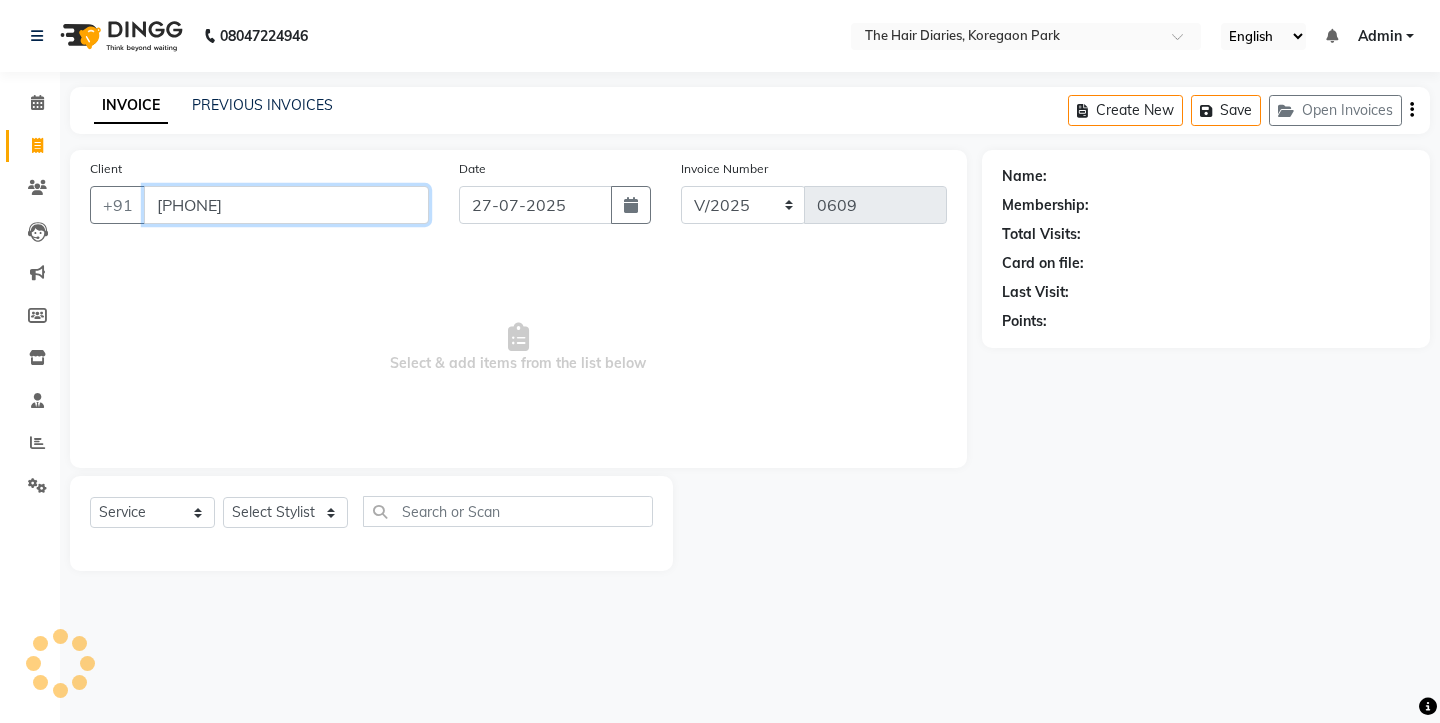 type on "[PHONE]" 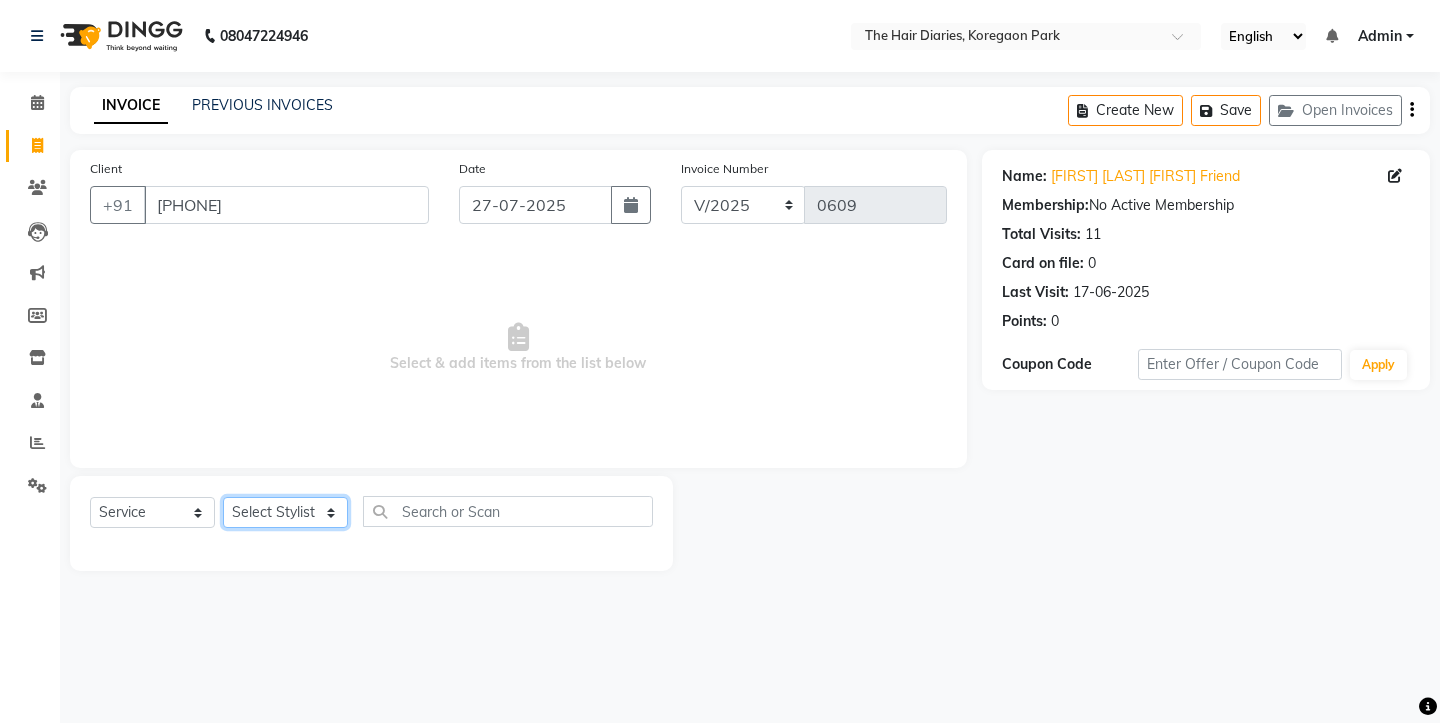 click on "Select Stylist Aaryan Adnan Adnan Ankita Anubha Jyoti  Lalita Manali  Maneger Nazlin Jeena Sanah  Sohail Sonia  Surbhi Thakkur Vidya Wasim" 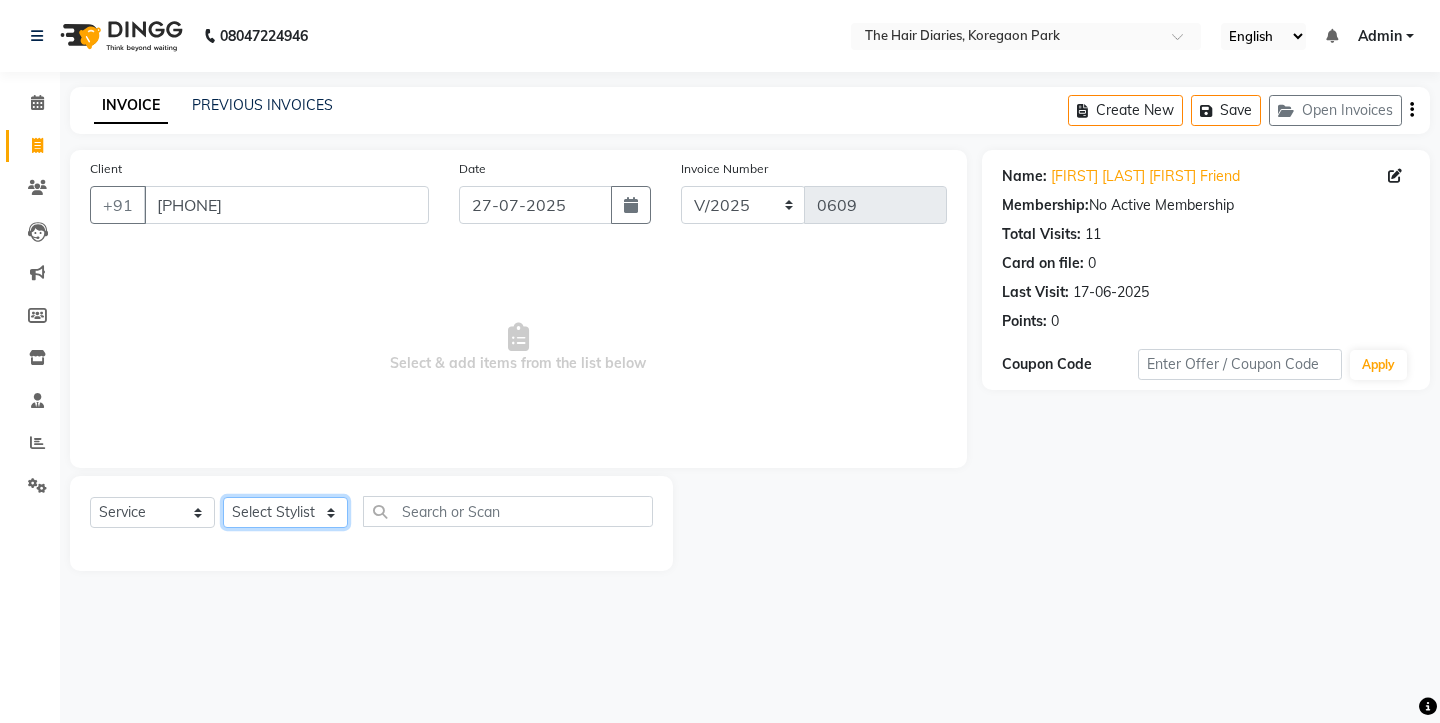 select on "12914" 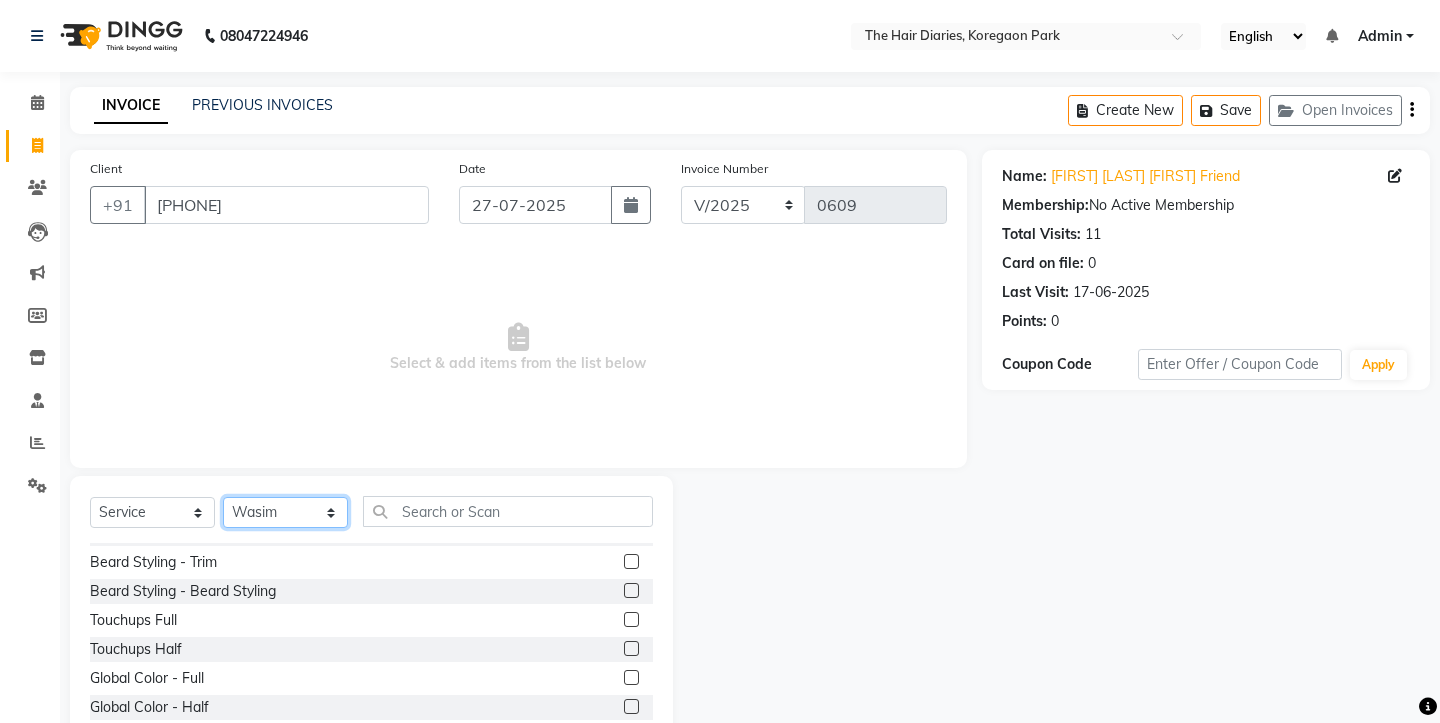scroll, scrollTop: 498, scrollLeft: 0, axis: vertical 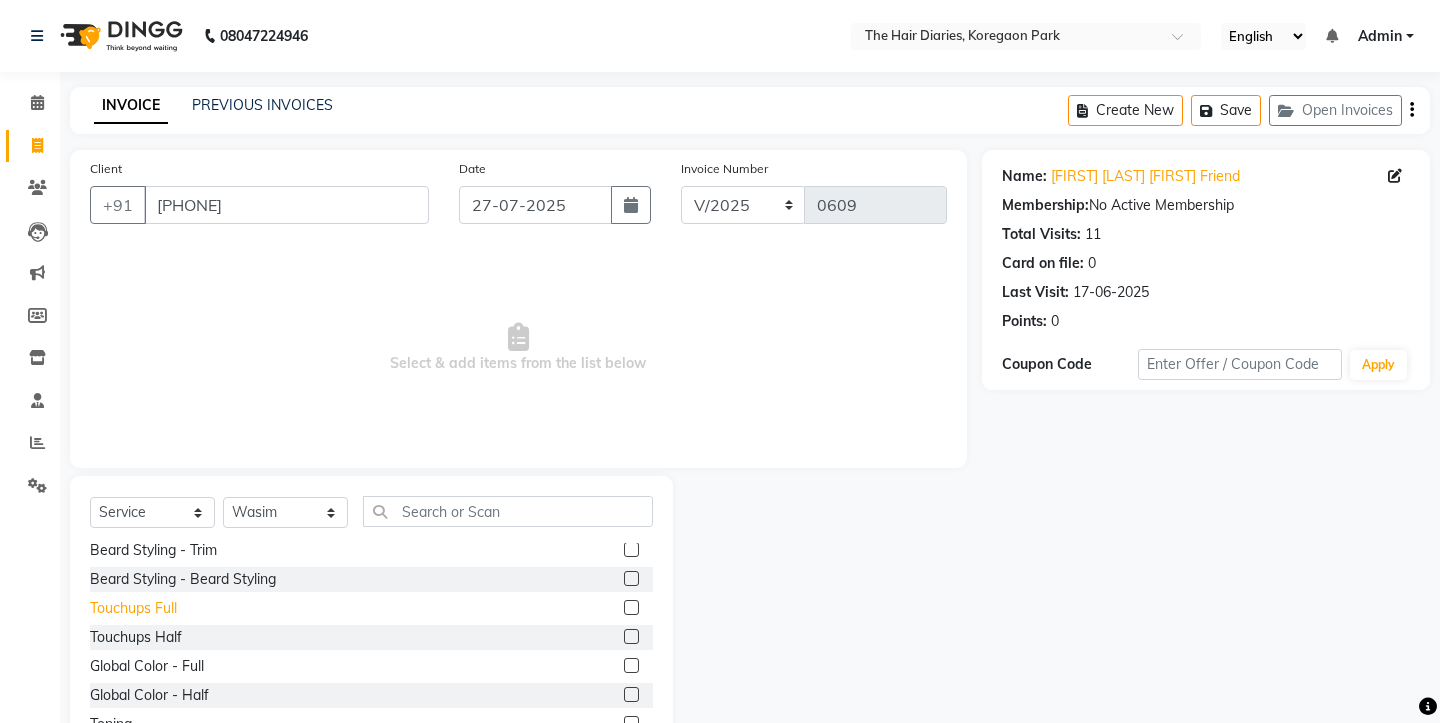 click on "Touchups Full" 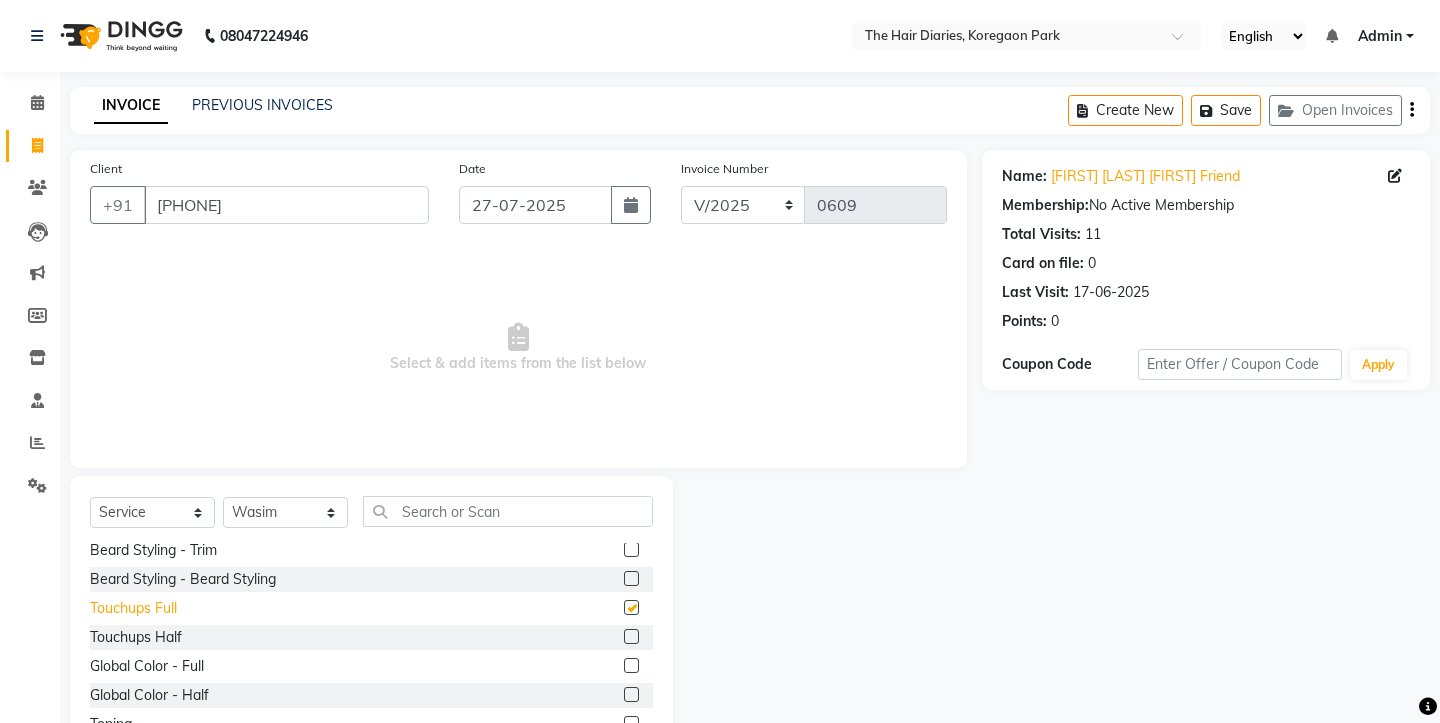 checkbox on "false" 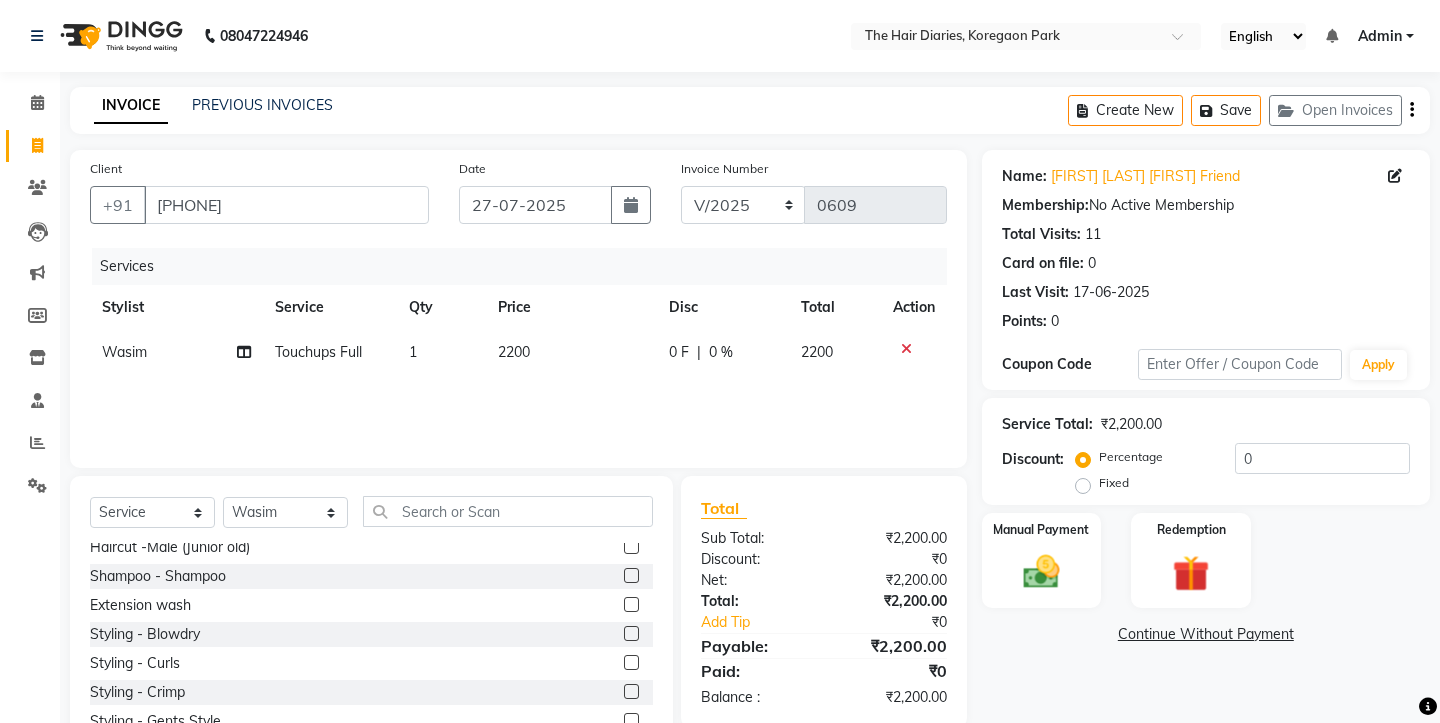 scroll, scrollTop: 263, scrollLeft: 0, axis: vertical 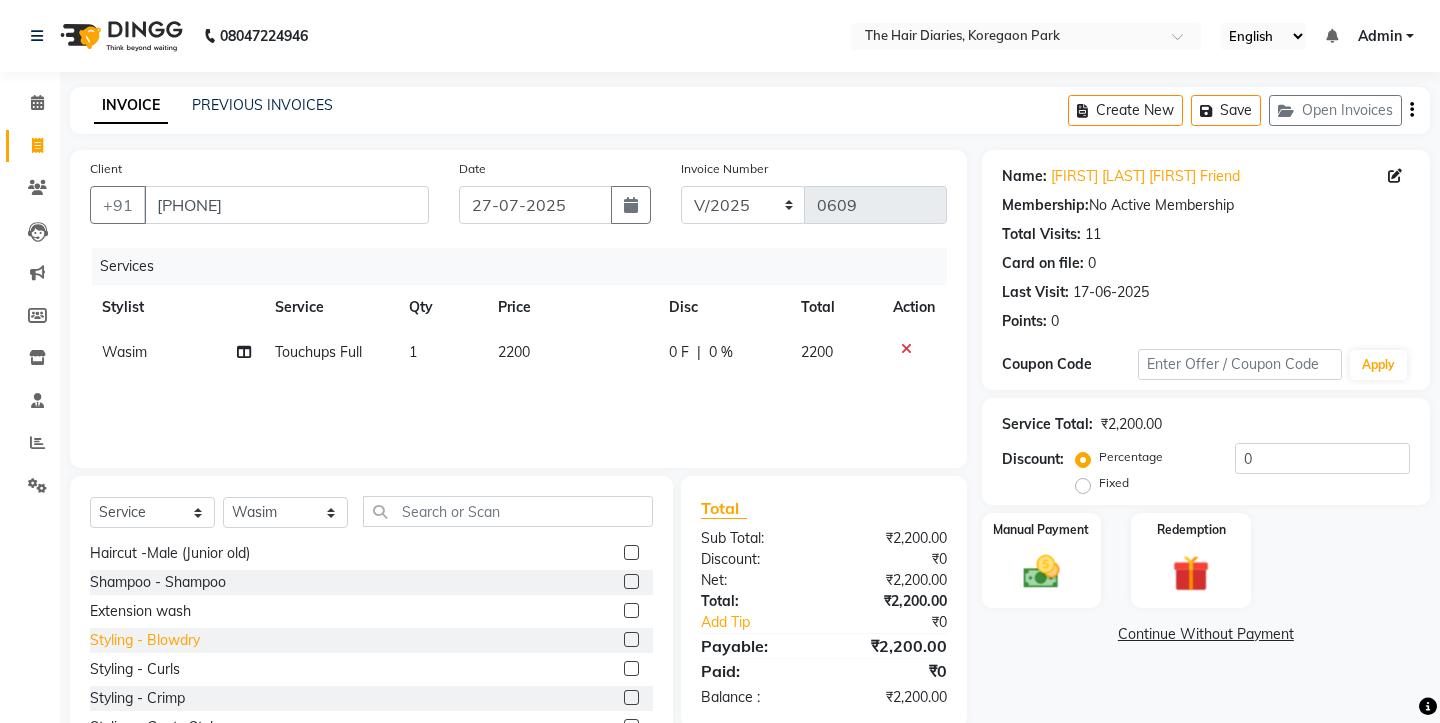 click on "Styling - Blowdry" 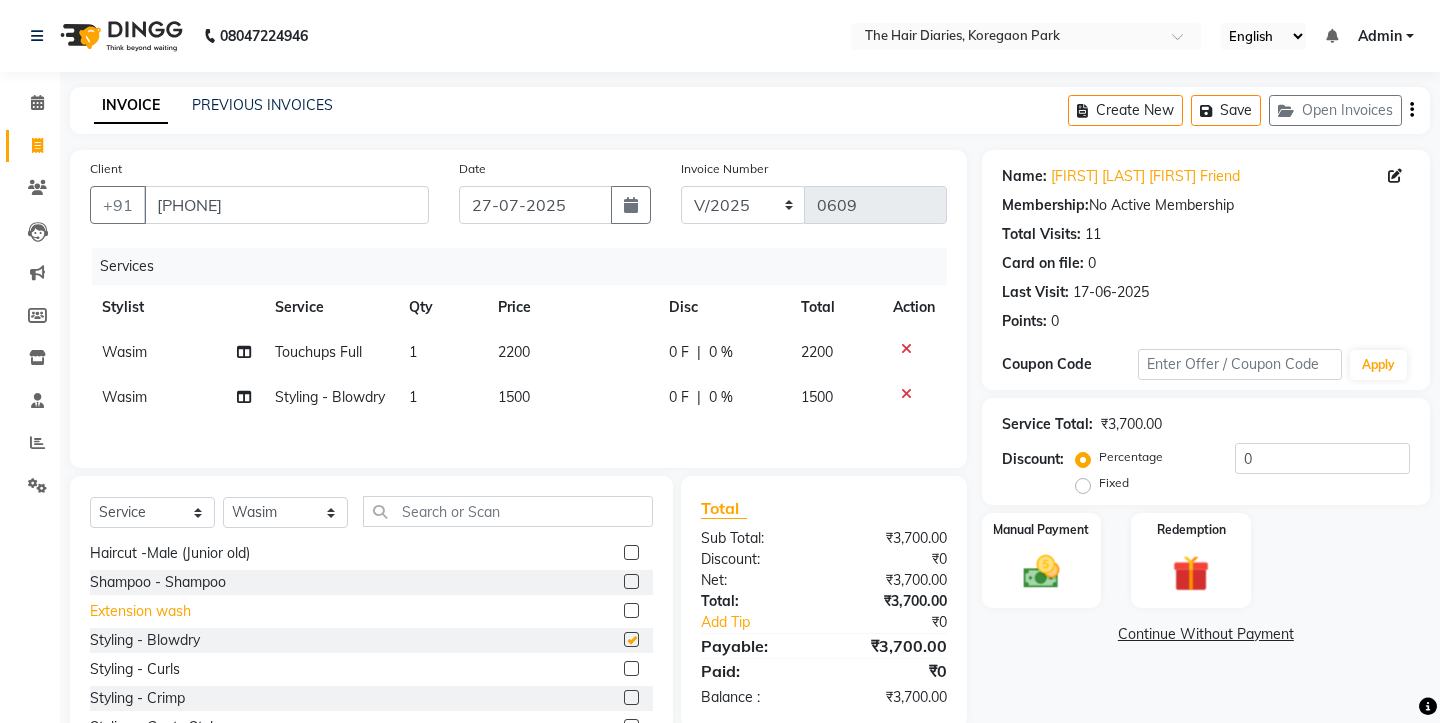 checkbox on "false" 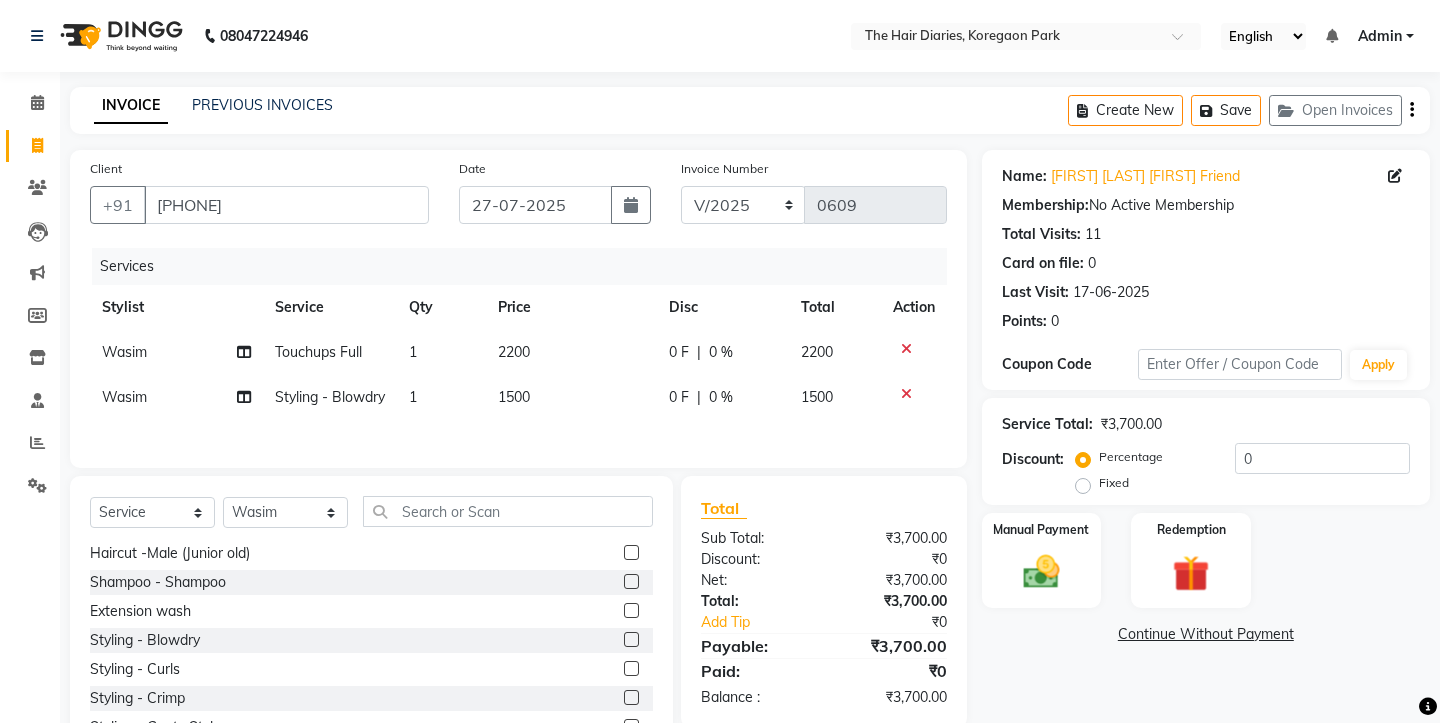 click on "1500" 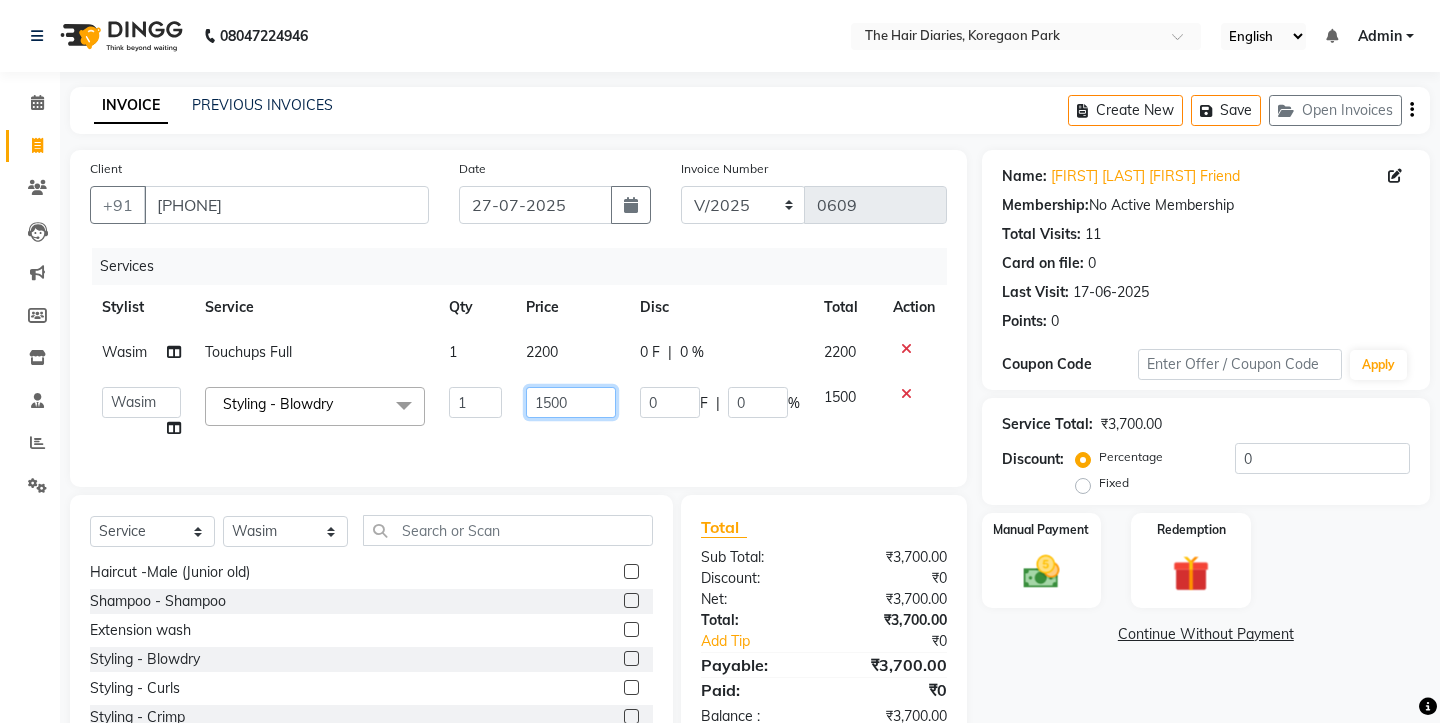 click on "1500" 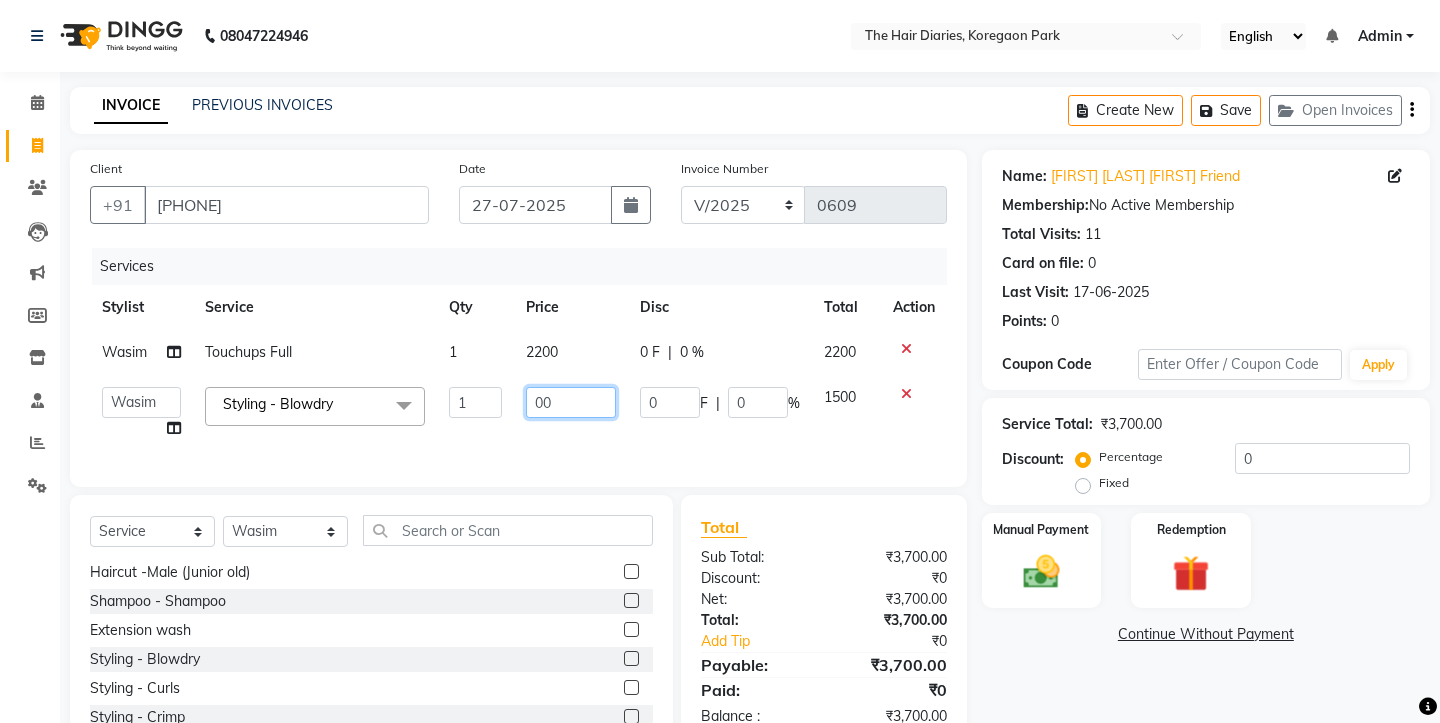 type on "800" 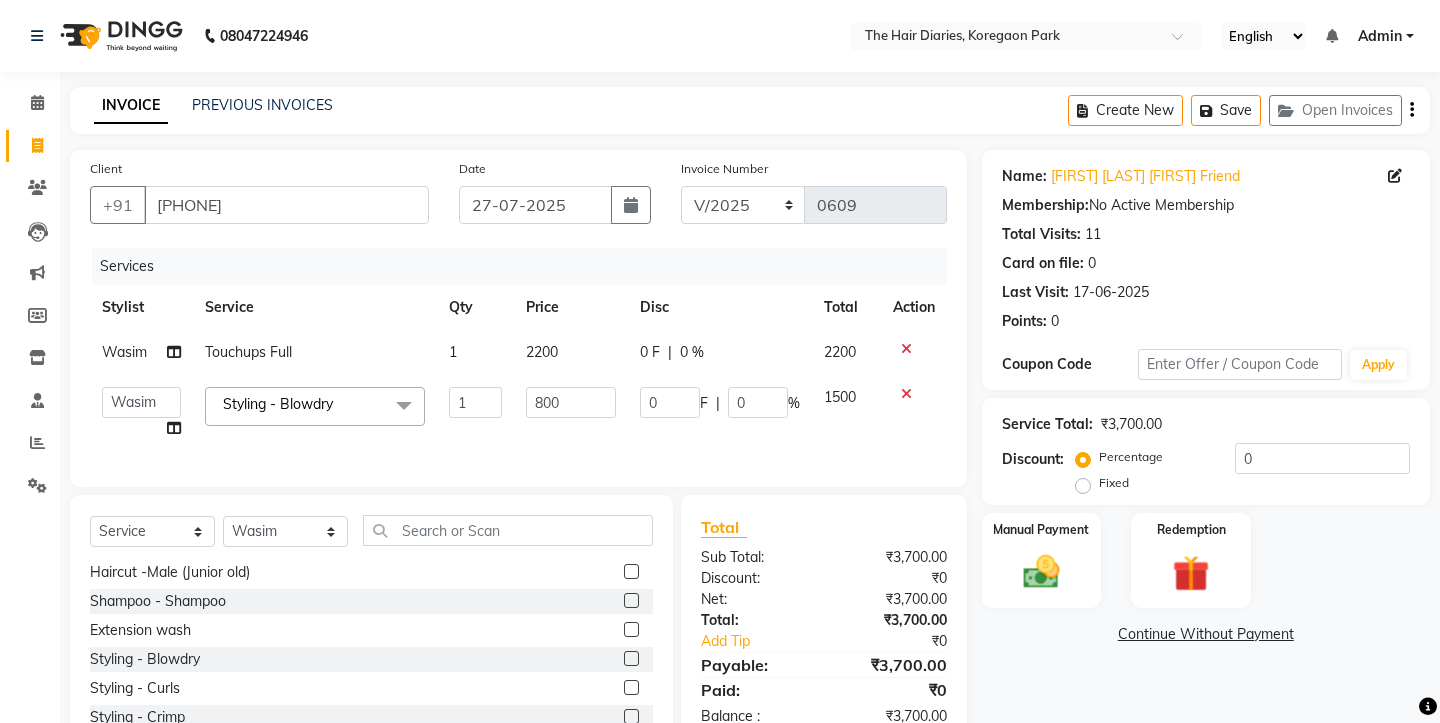click on "0 F | 0 %" 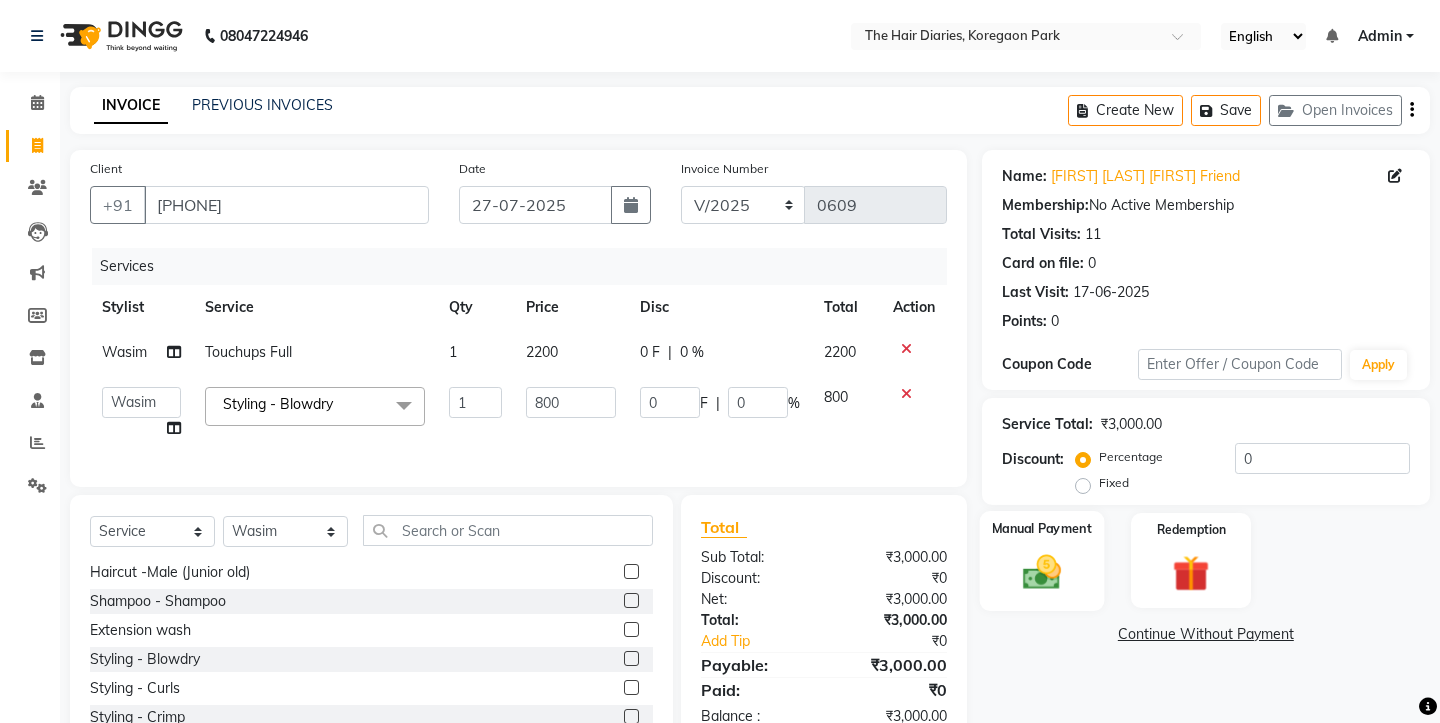 click 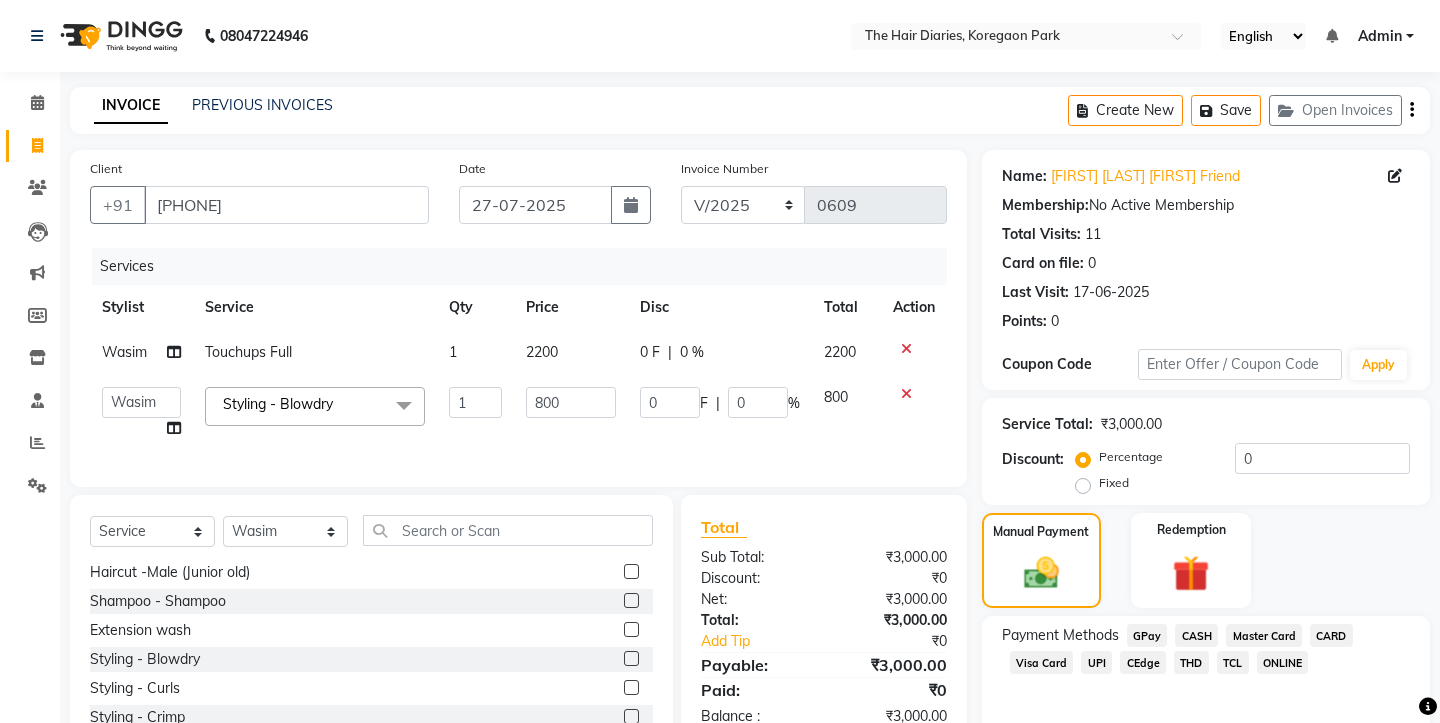 click on "CASH" 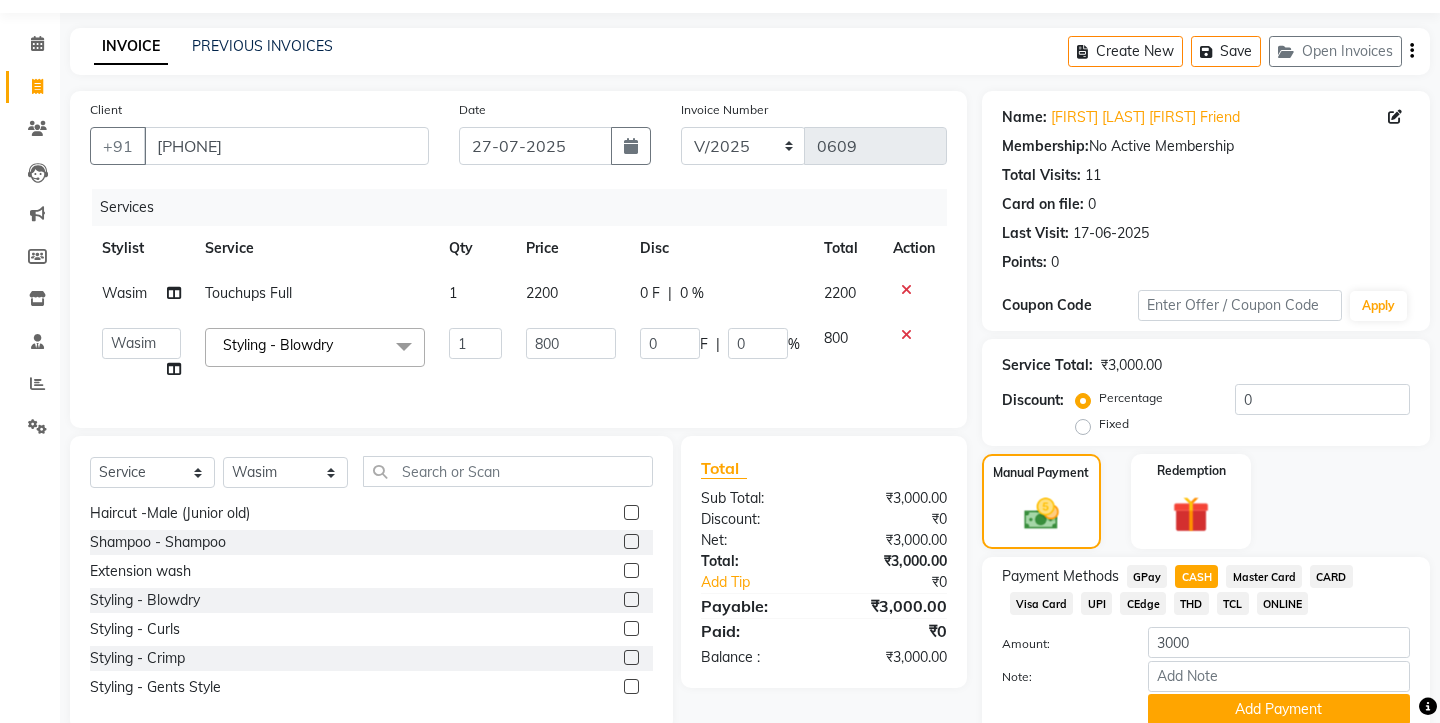 scroll, scrollTop: 118, scrollLeft: 0, axis: vertical 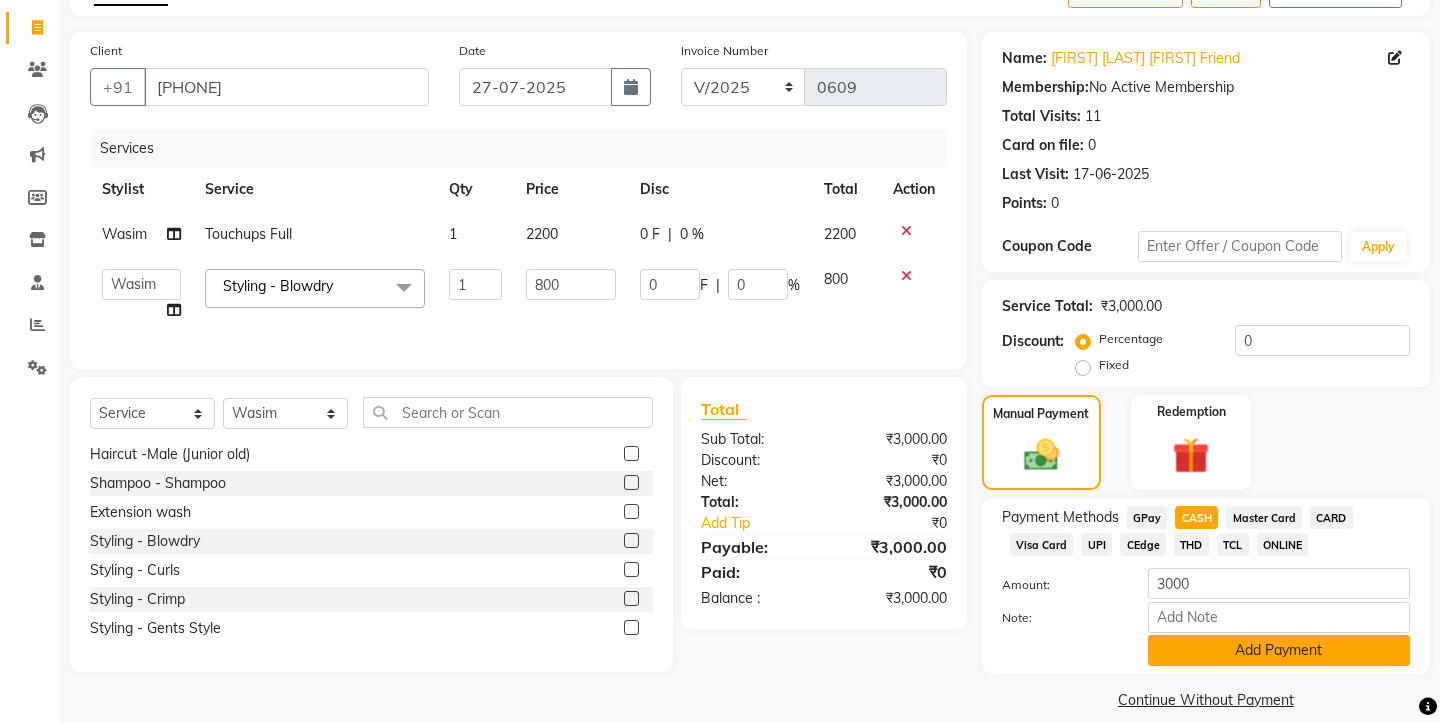 click on "Add Payment" 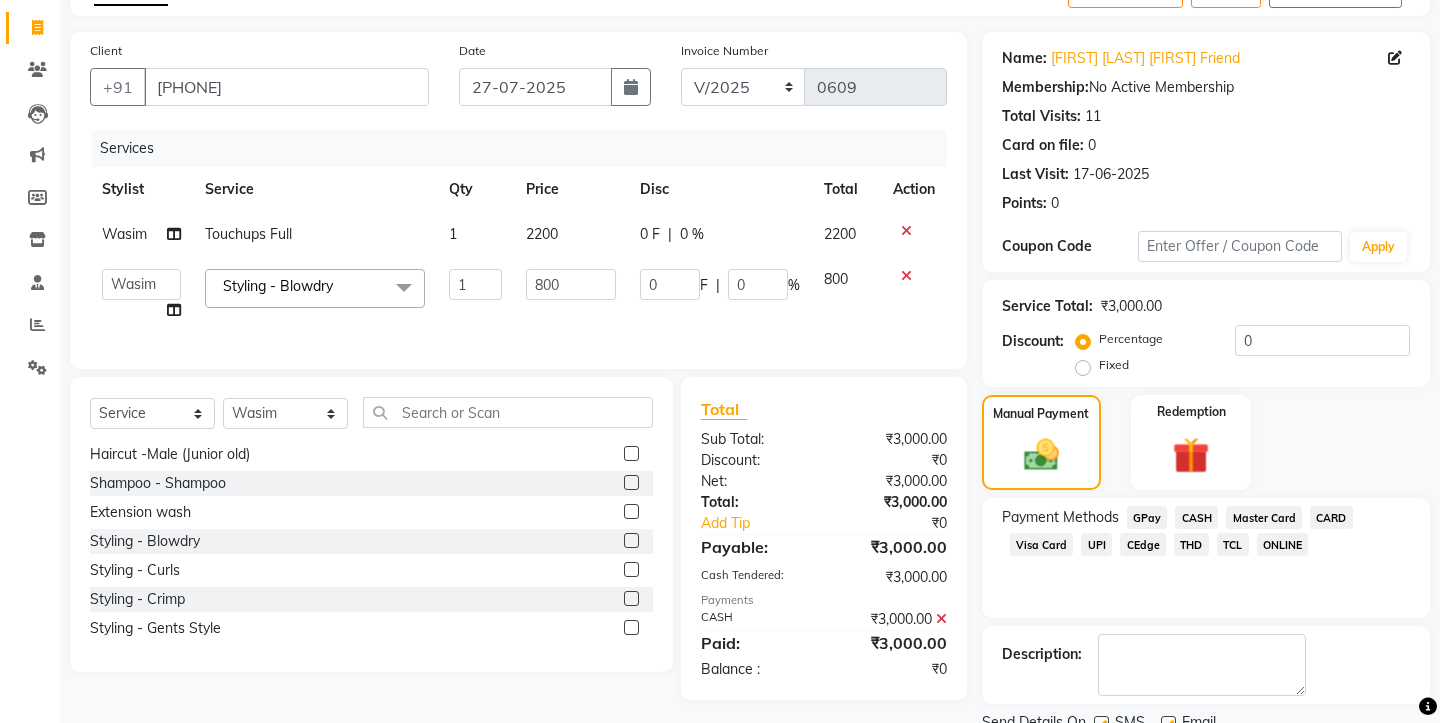 scroll, scrollTop: 175, scrollLeft: 0, axis: vertical 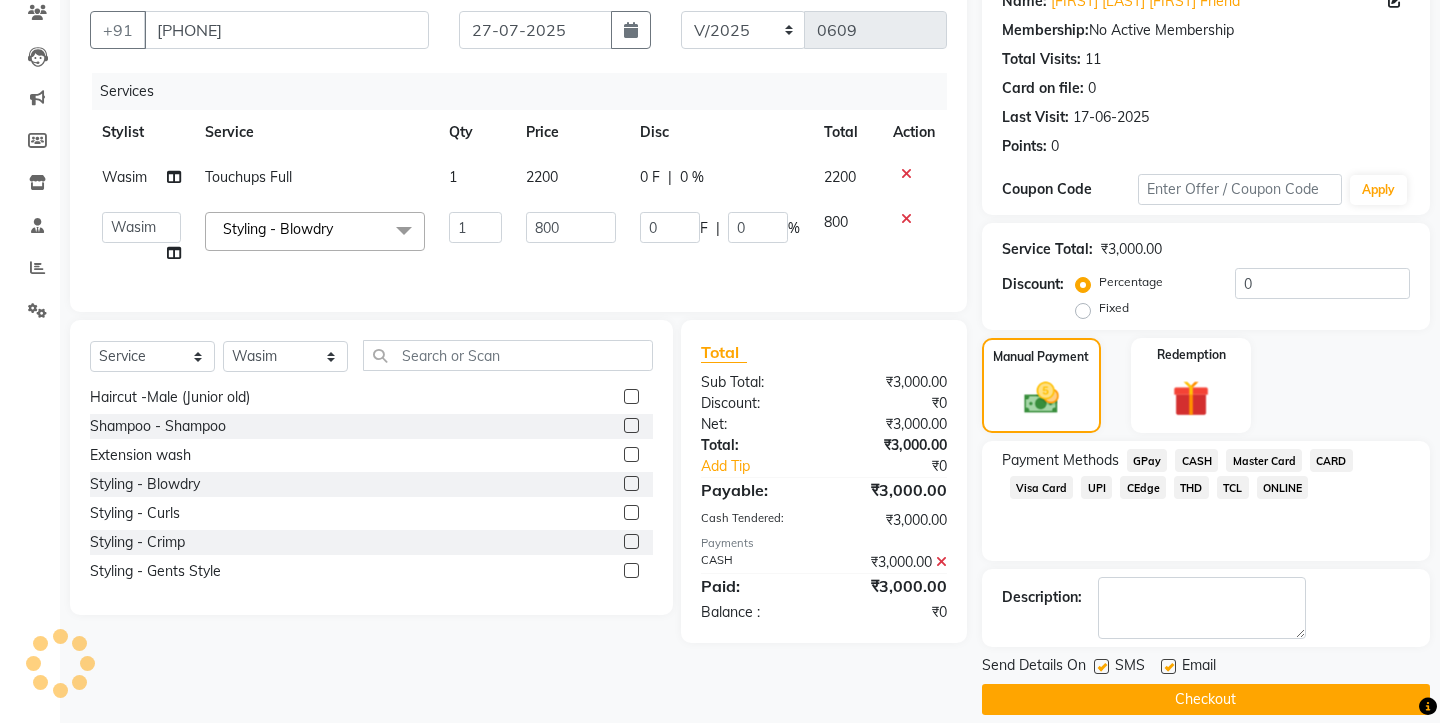 click 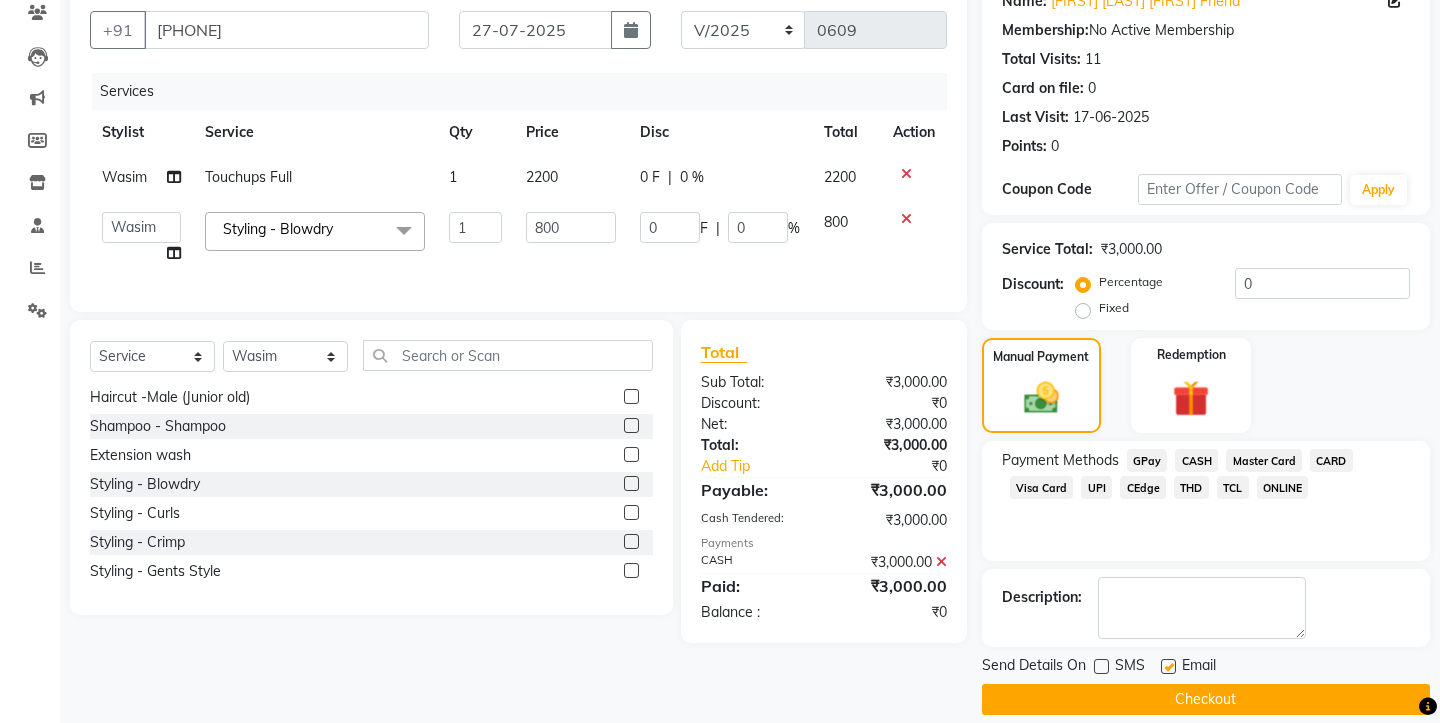 click 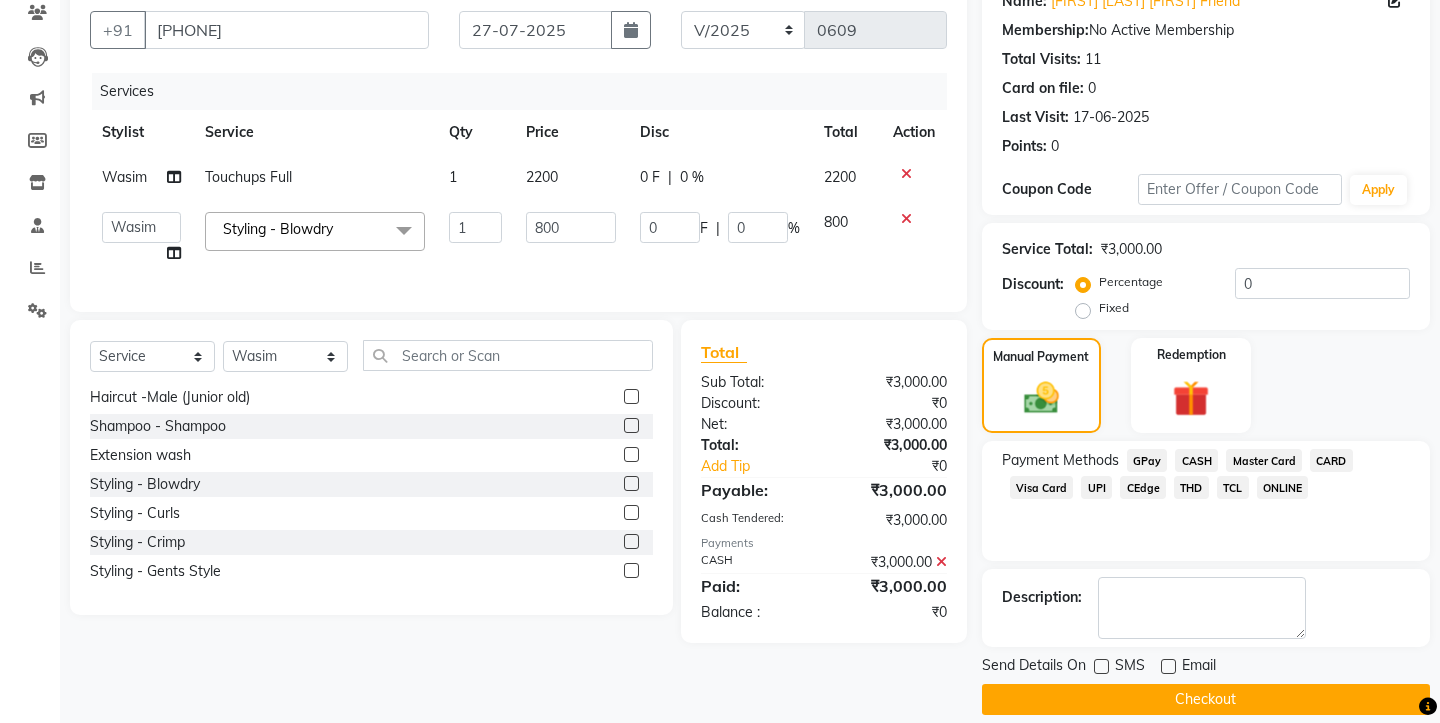 click on "Checkout" 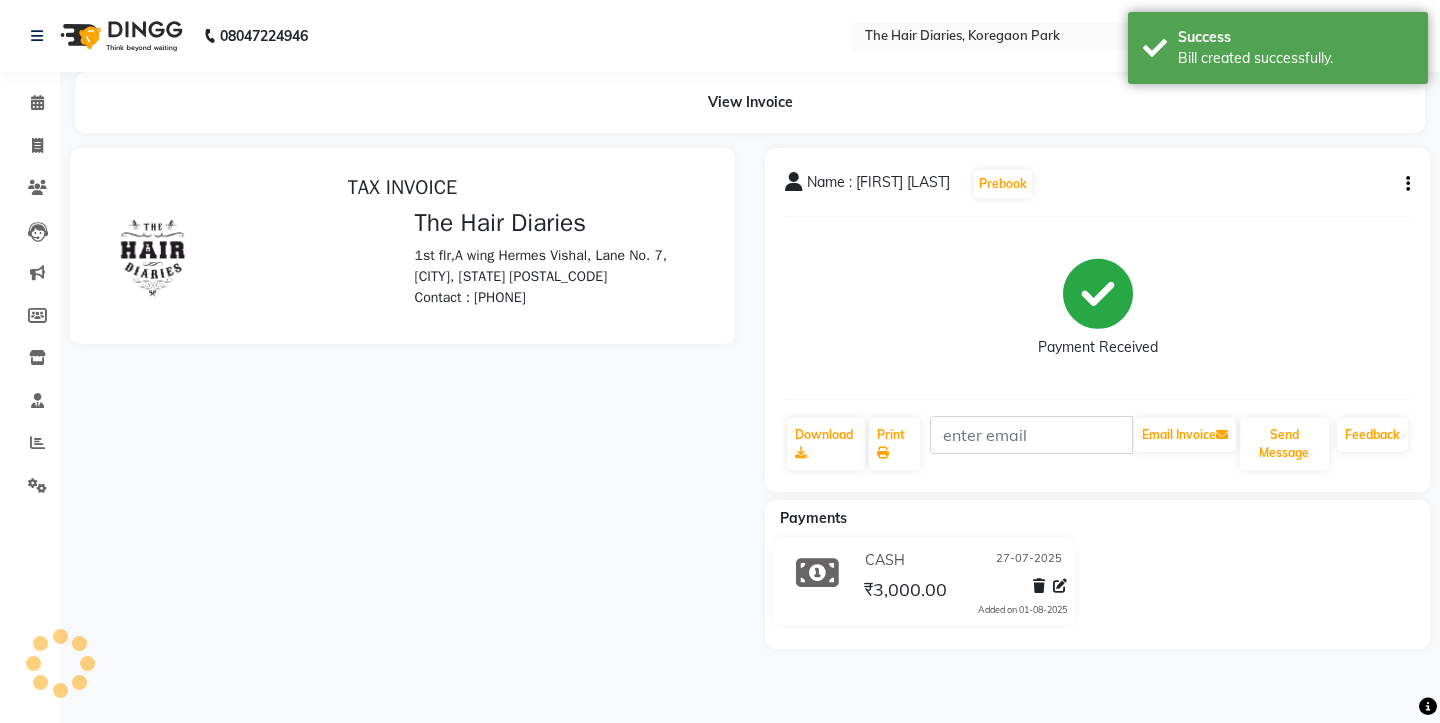 scroll, scrollTop: 0, scrollLeft: 0, axis: both 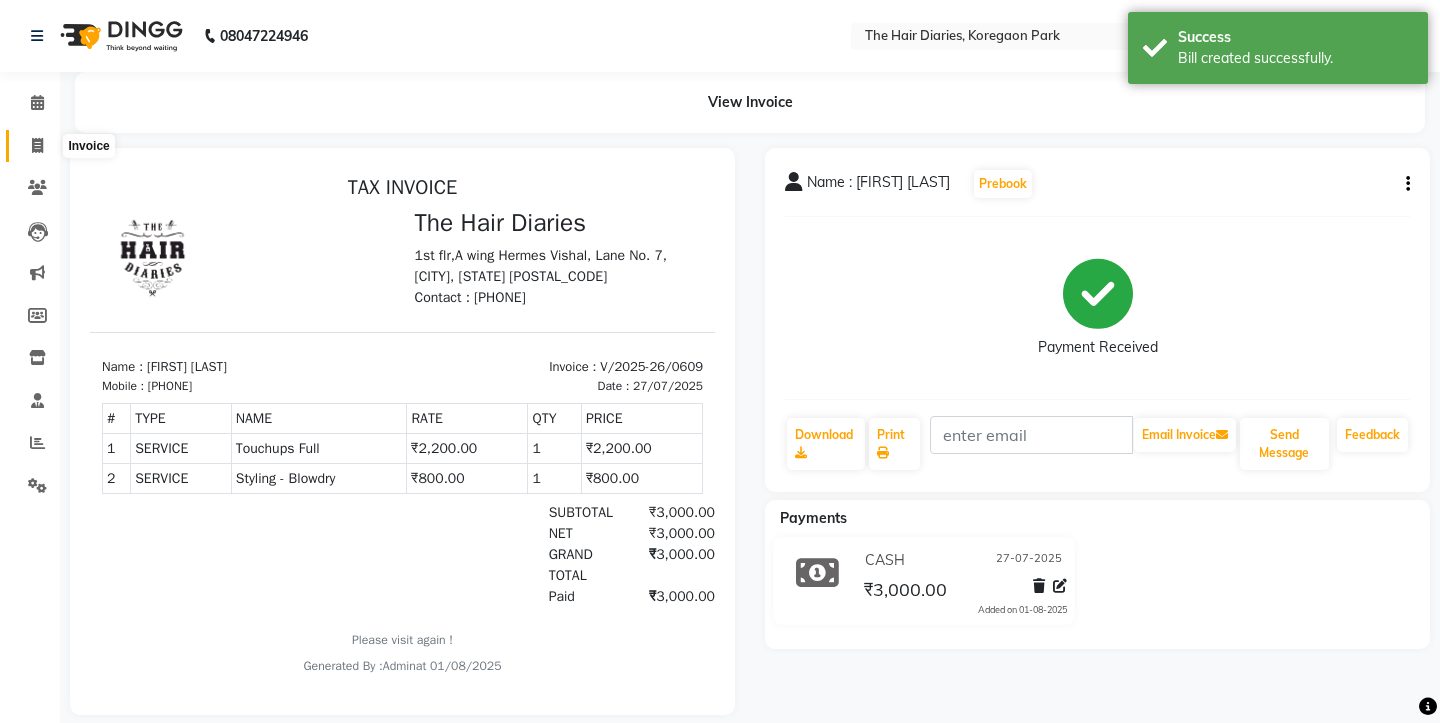 click 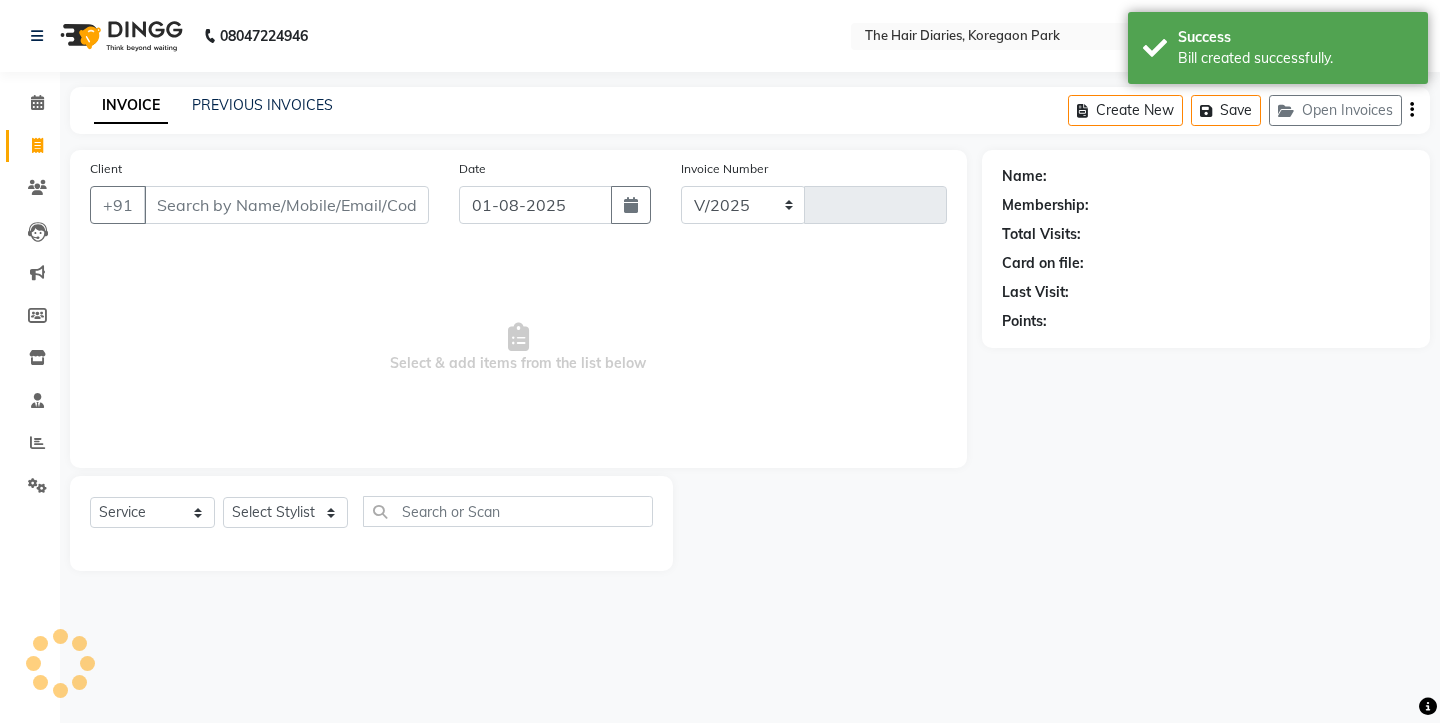 select on "782" 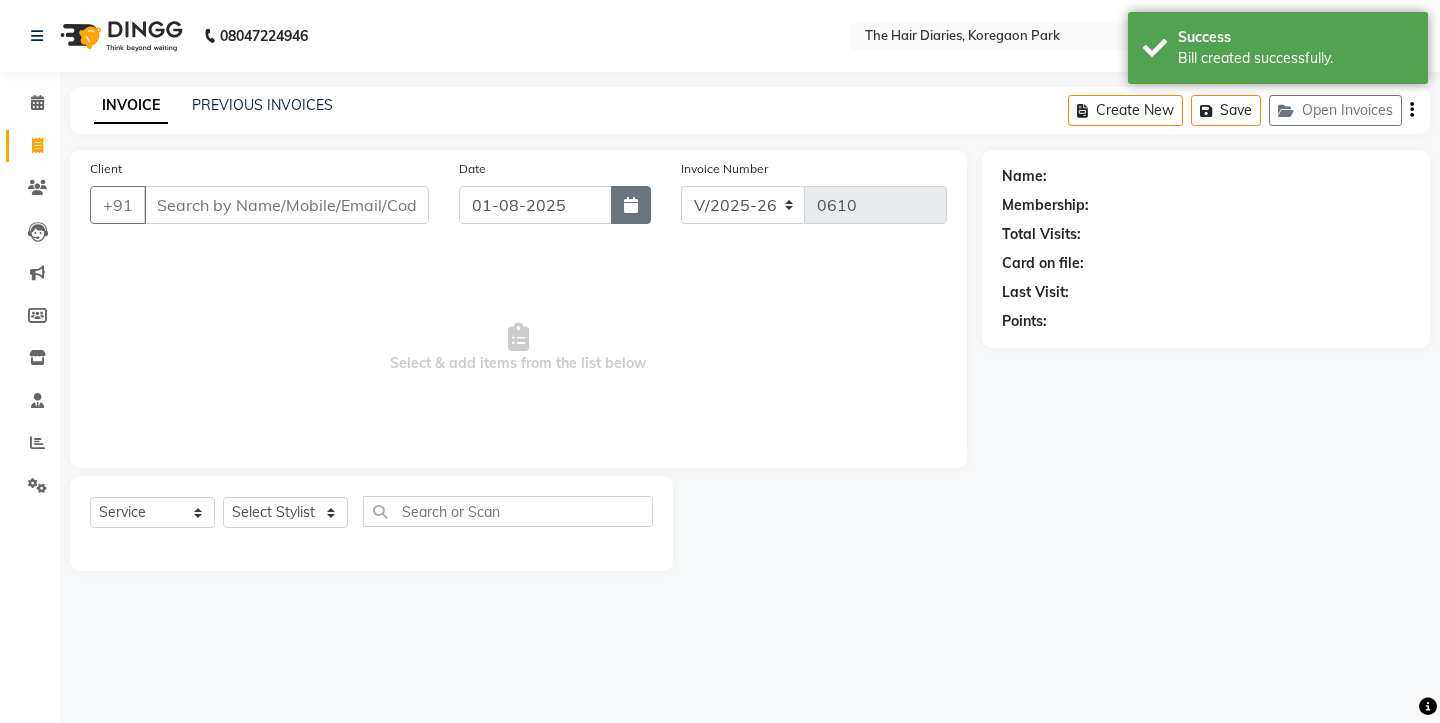 click 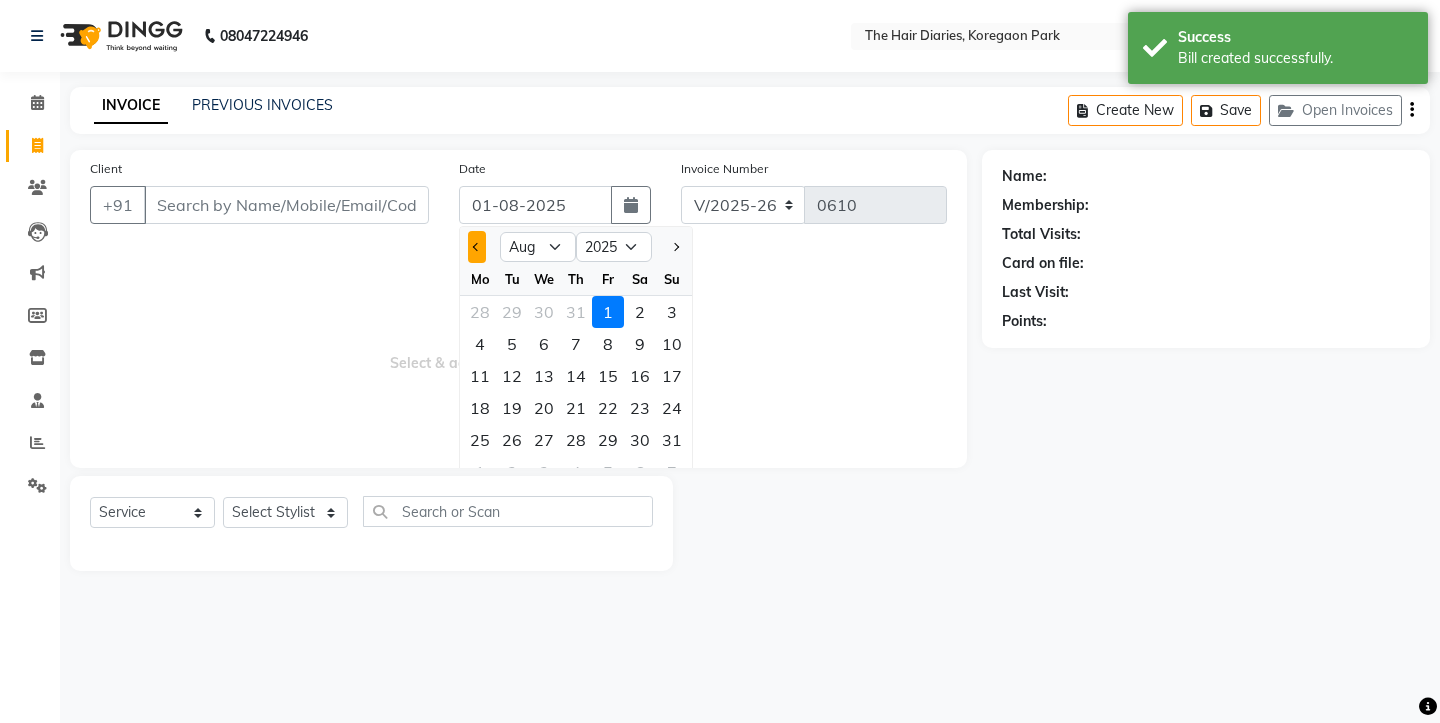 click 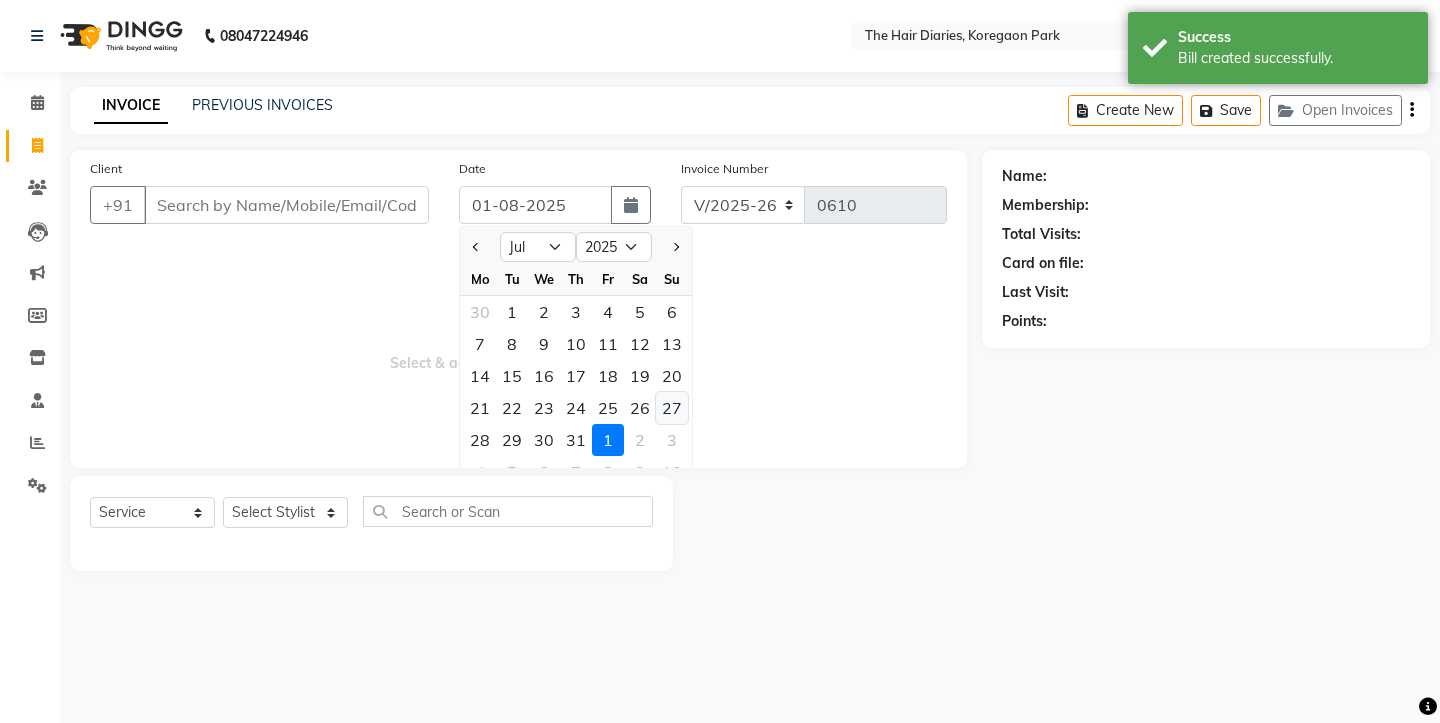 click on "27" 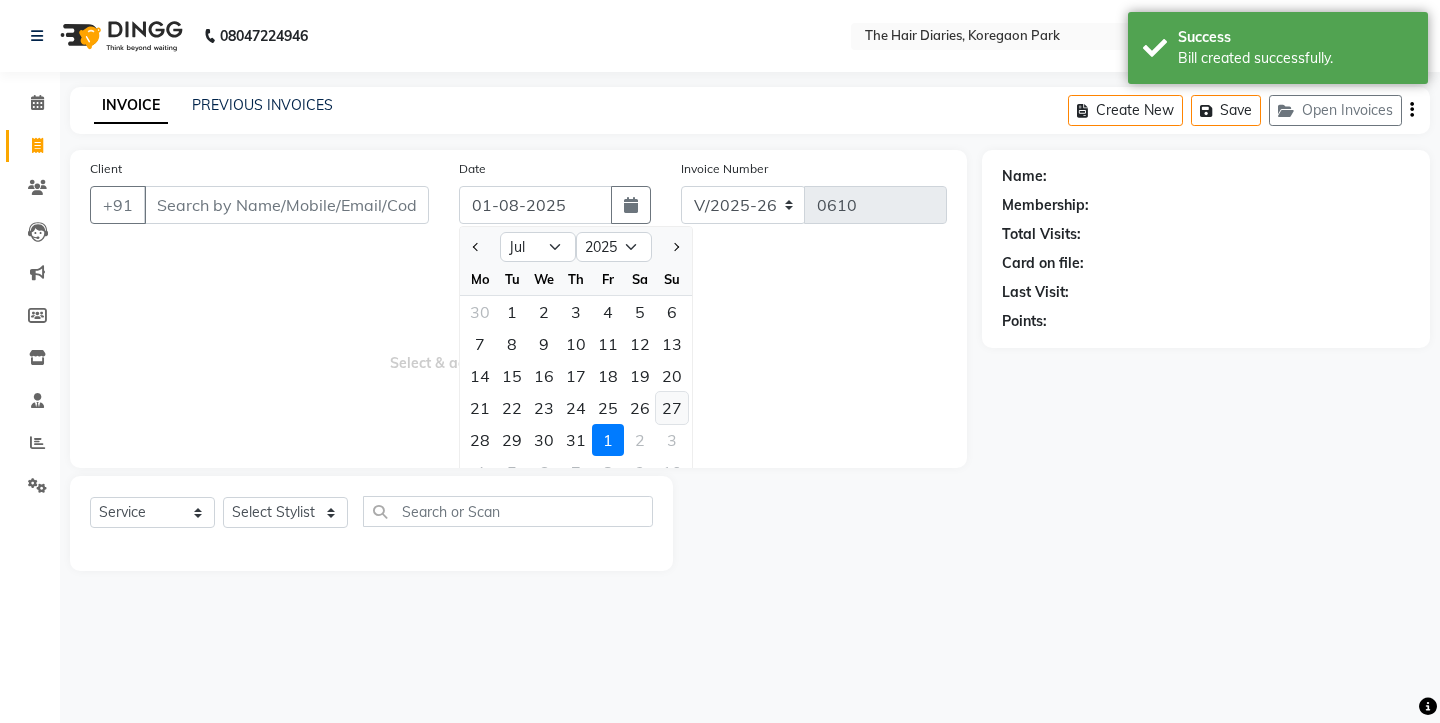 type on "27-07-2025" 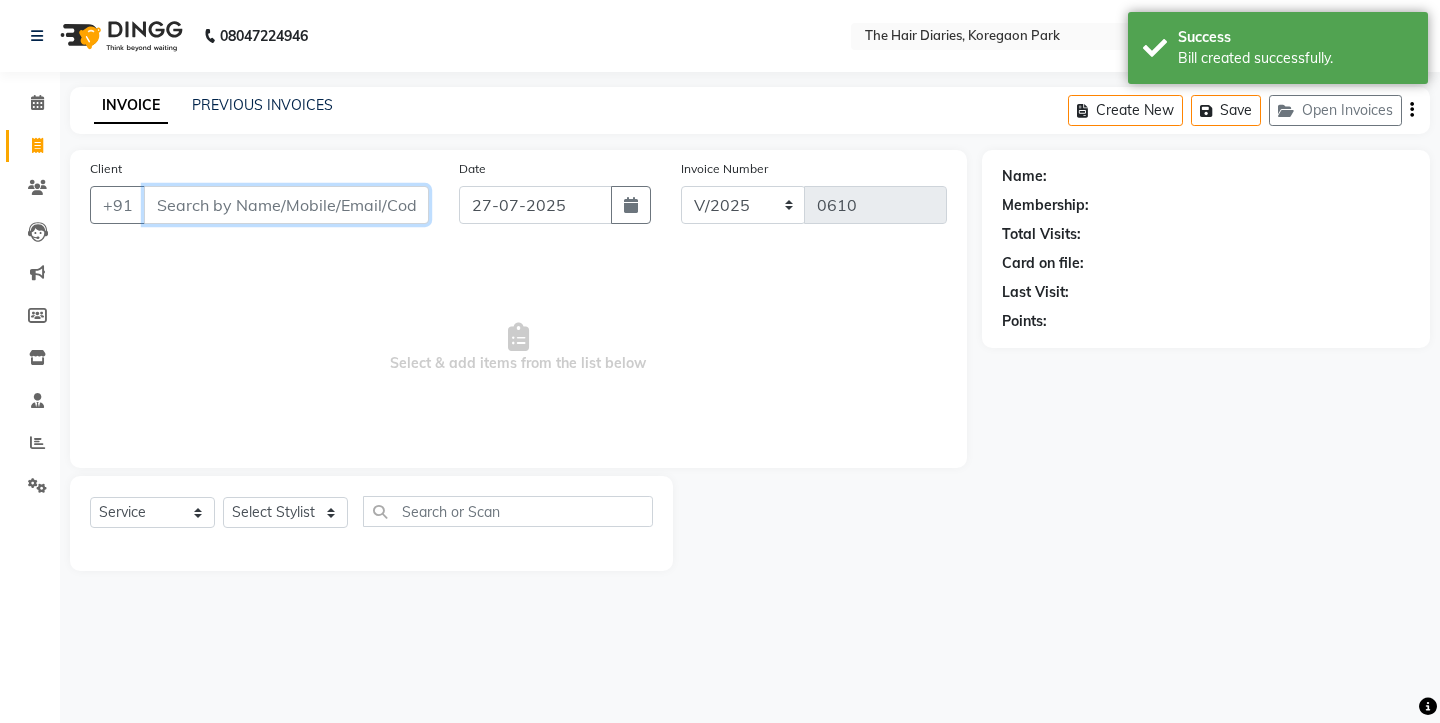click on "Client" at bounding box center (286, 205) 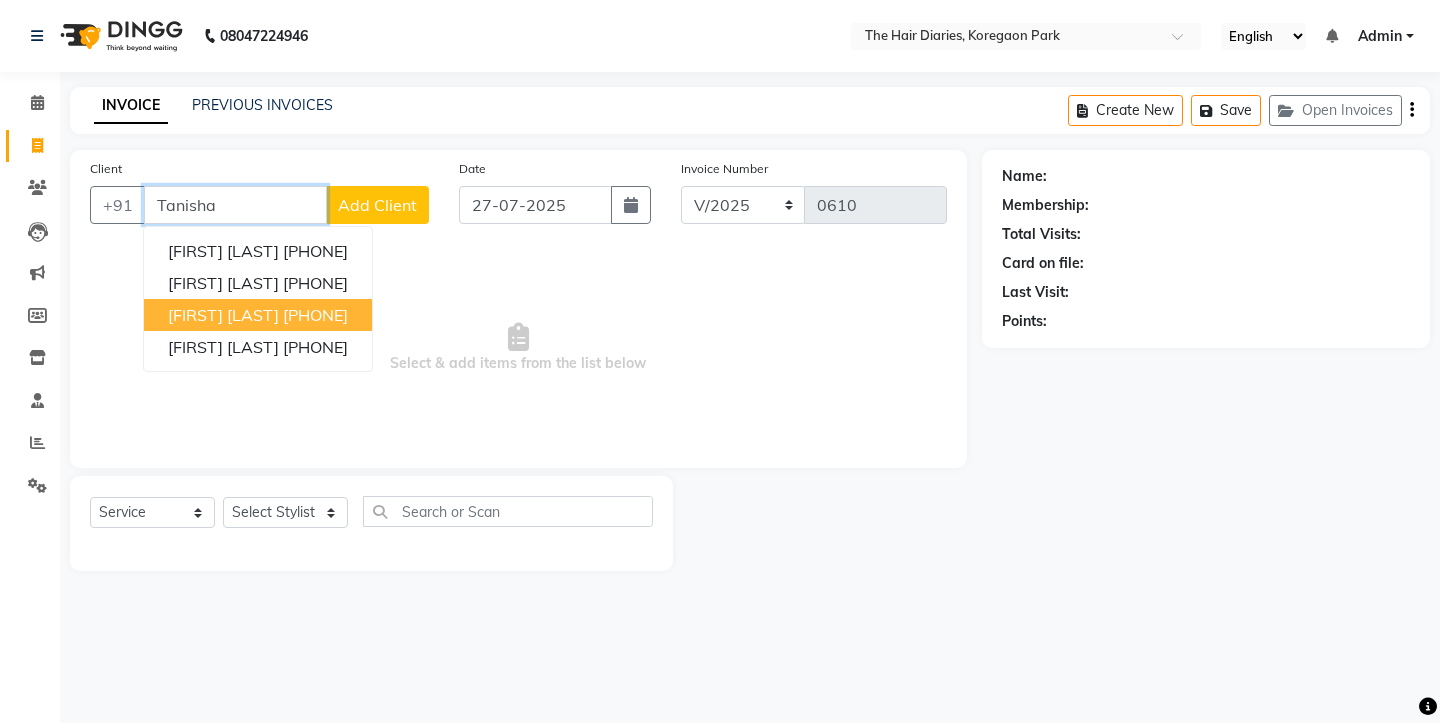 click on "[FIRST] [LAST]" at bounding box center (223, 315) 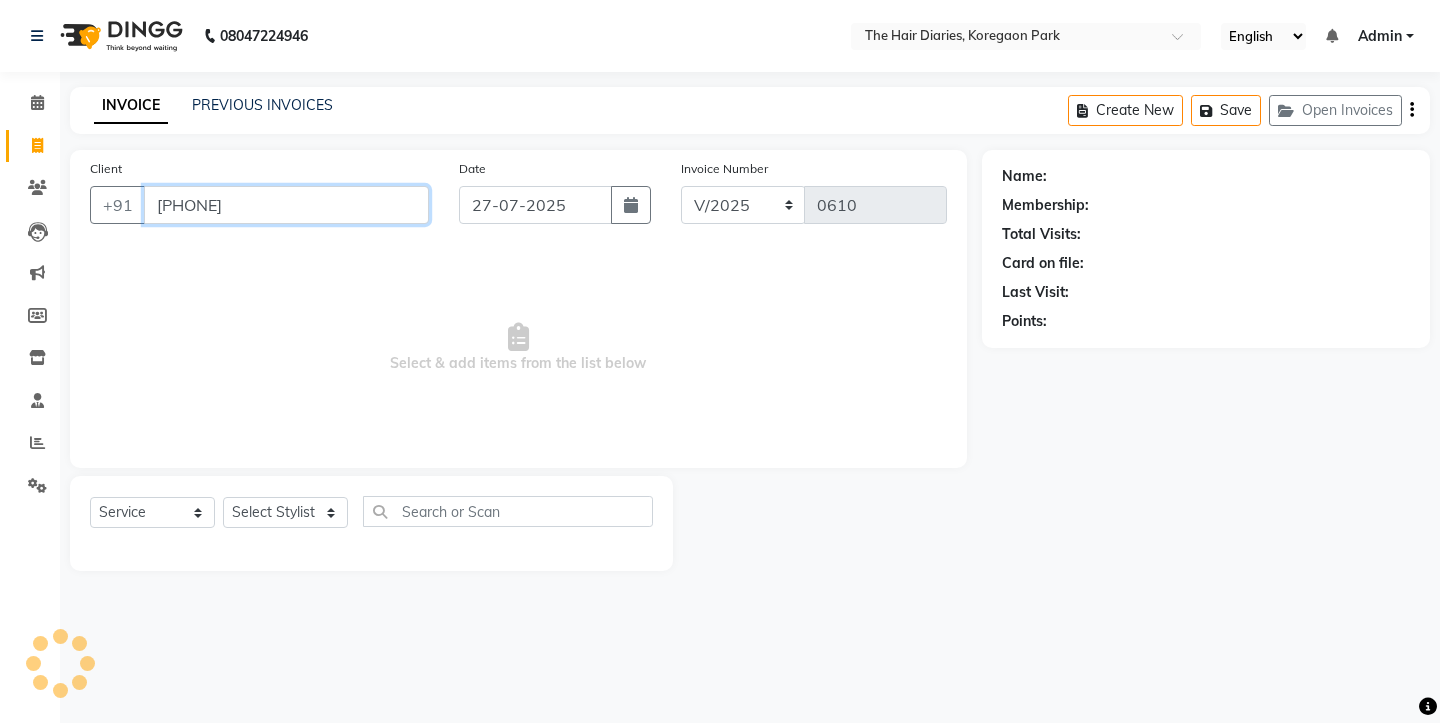 type on "[PHONE]" 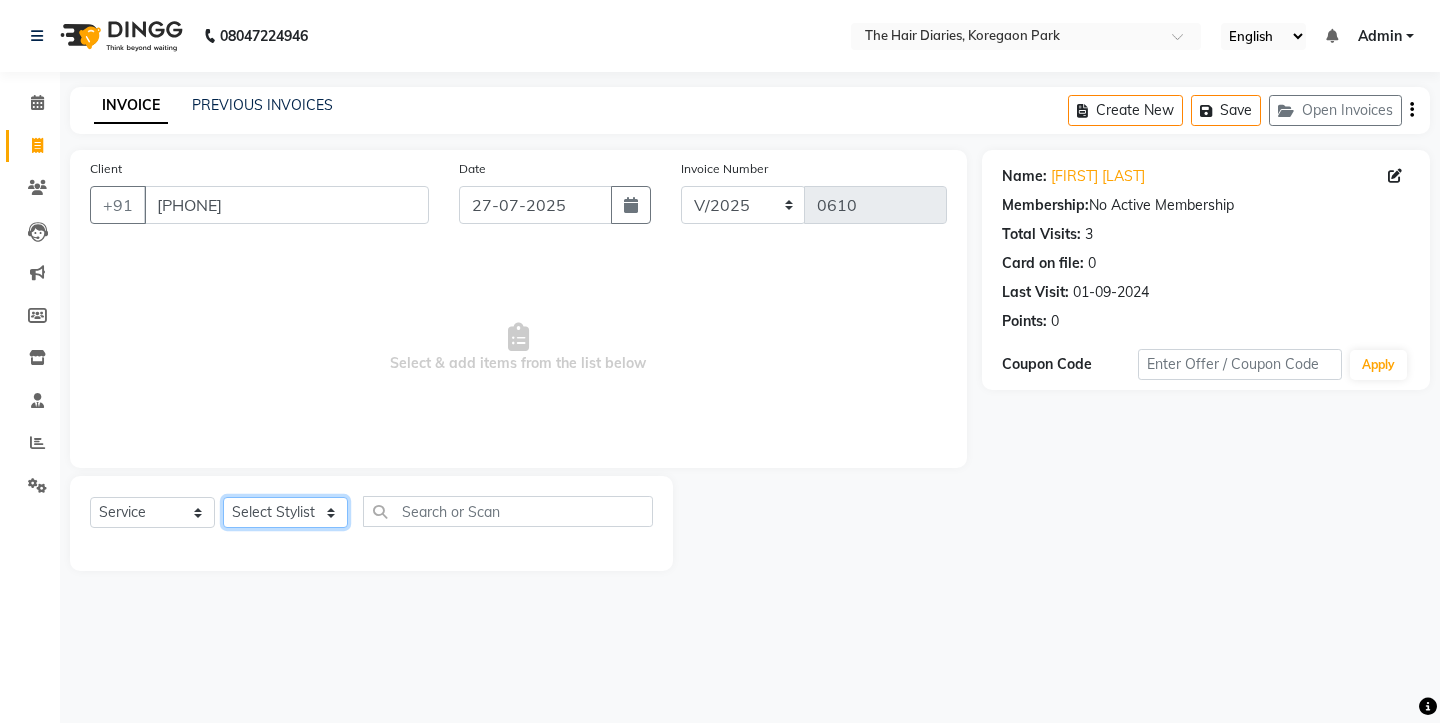 click on "Select Stylist Aaryan Adnan Adnan Ankita Anubha Jyoti  Lalita Manali  Maneger Nazlin Jeena Sanah  Sohail Sonia  Surbhi Thakkur Vidya Wasim" 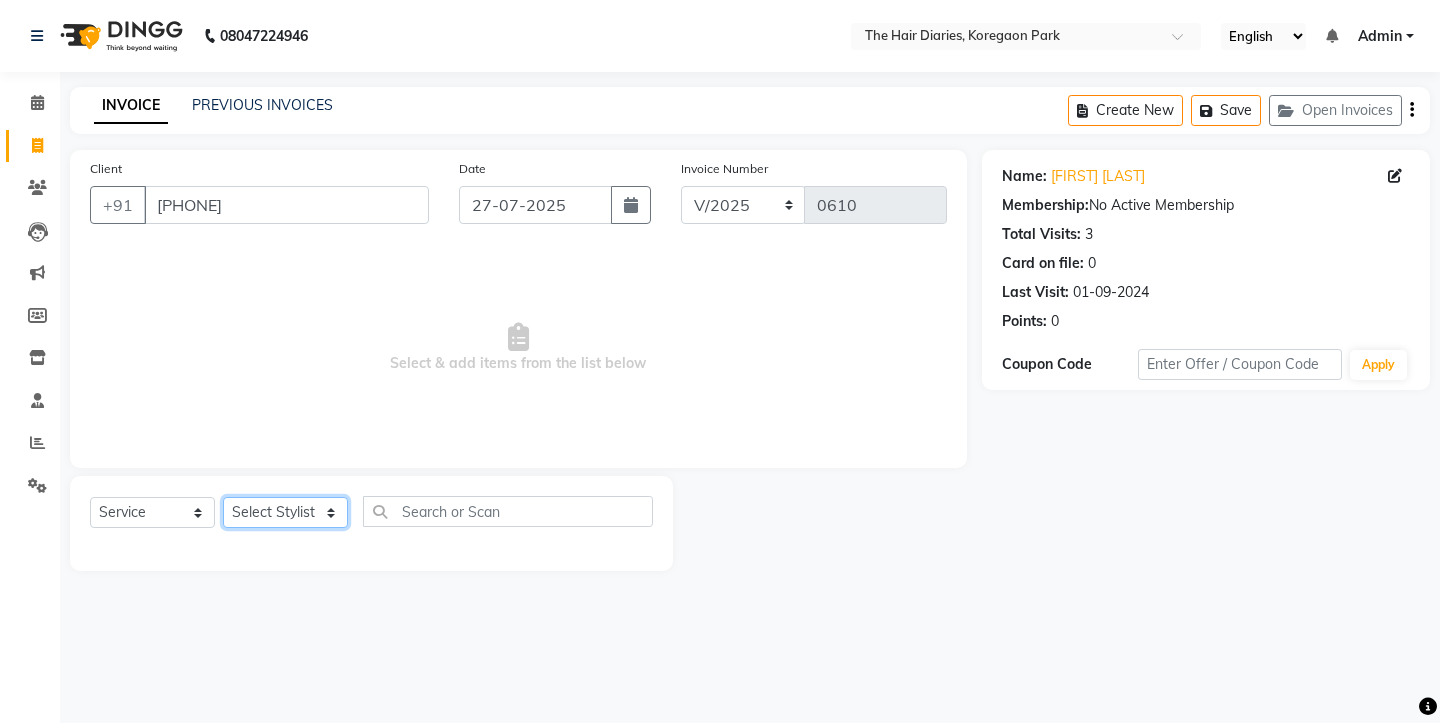 select on "[NUMBER]" 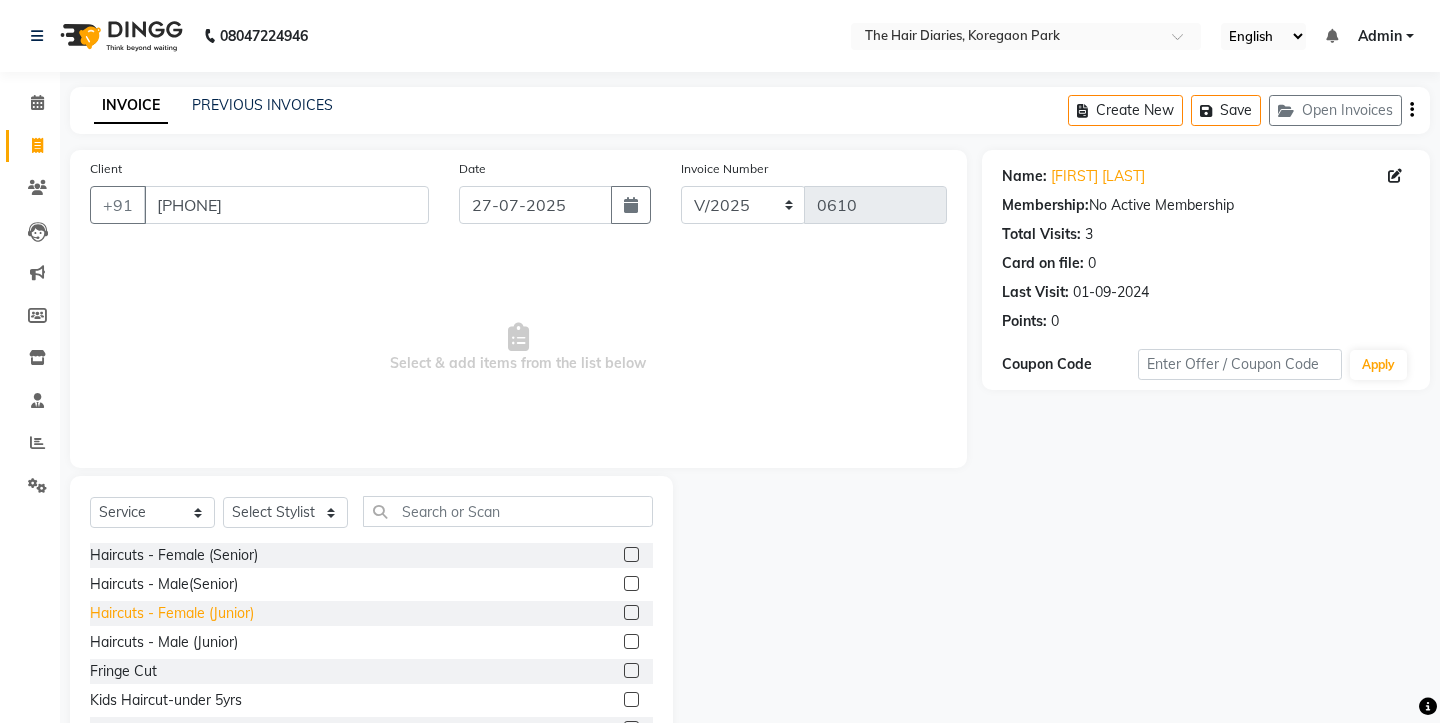 click on "Haircuts - Female (Junior)" 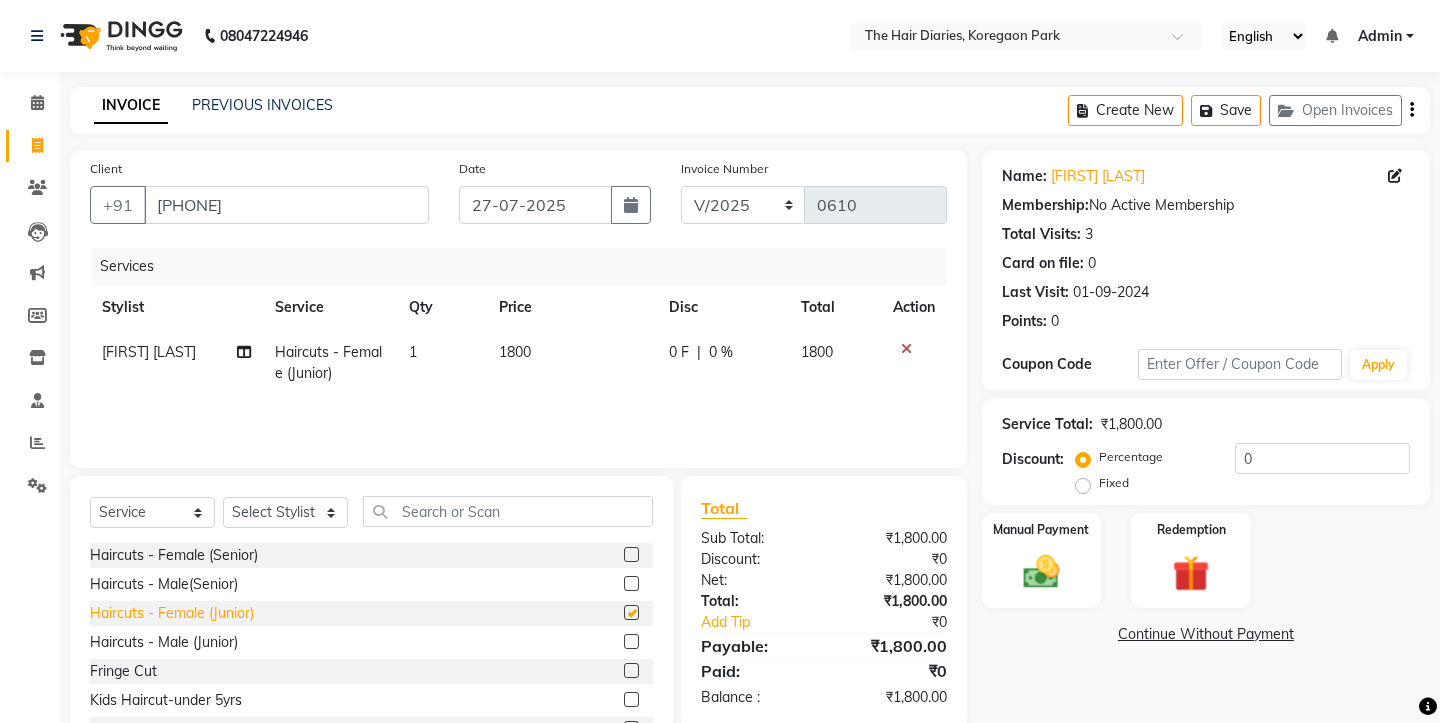 checkbox on "false" 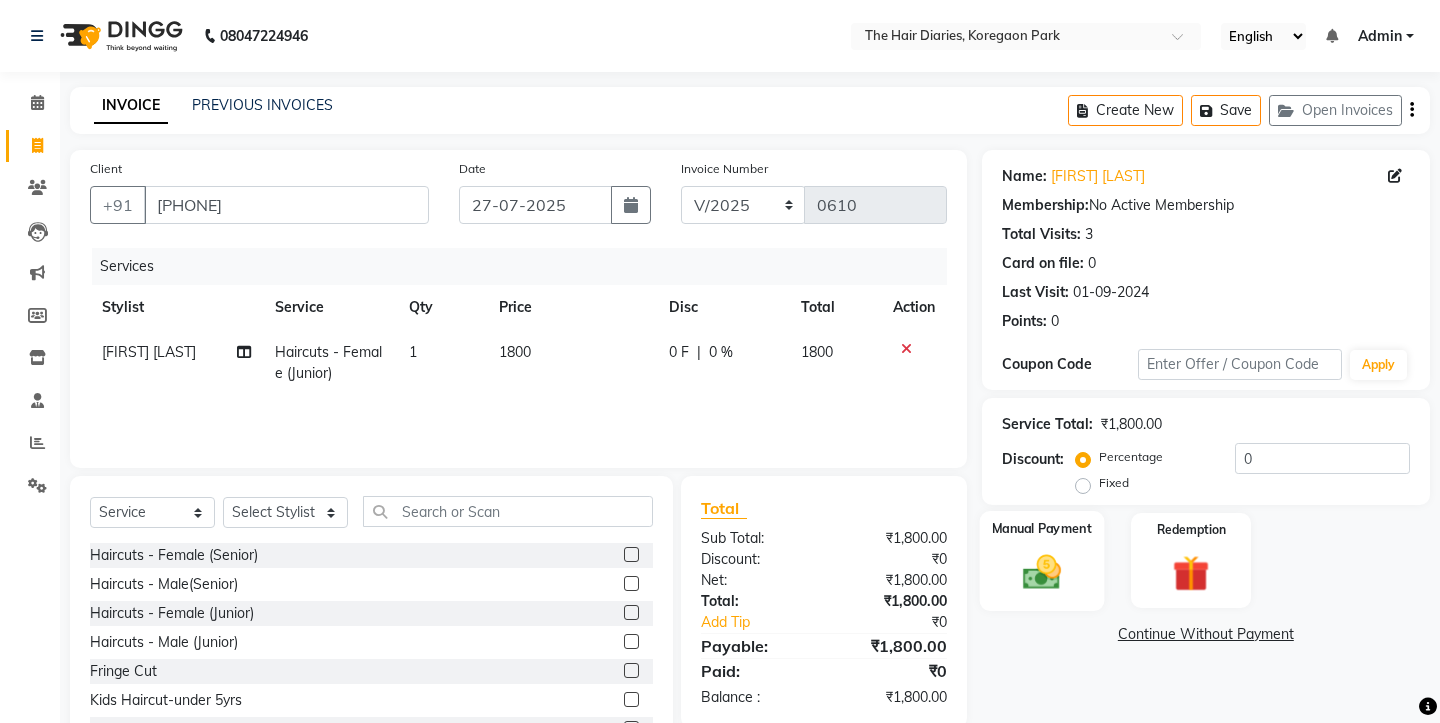 click 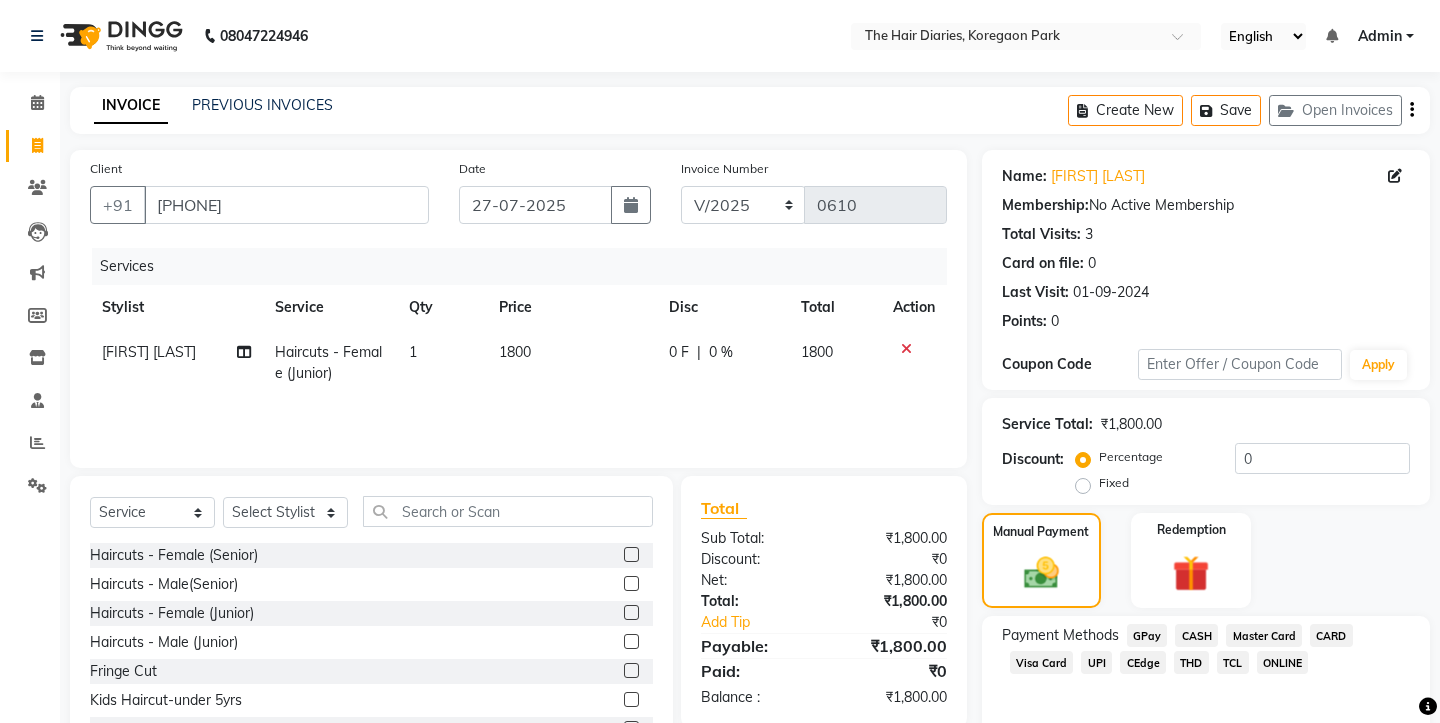 click on "TCL" 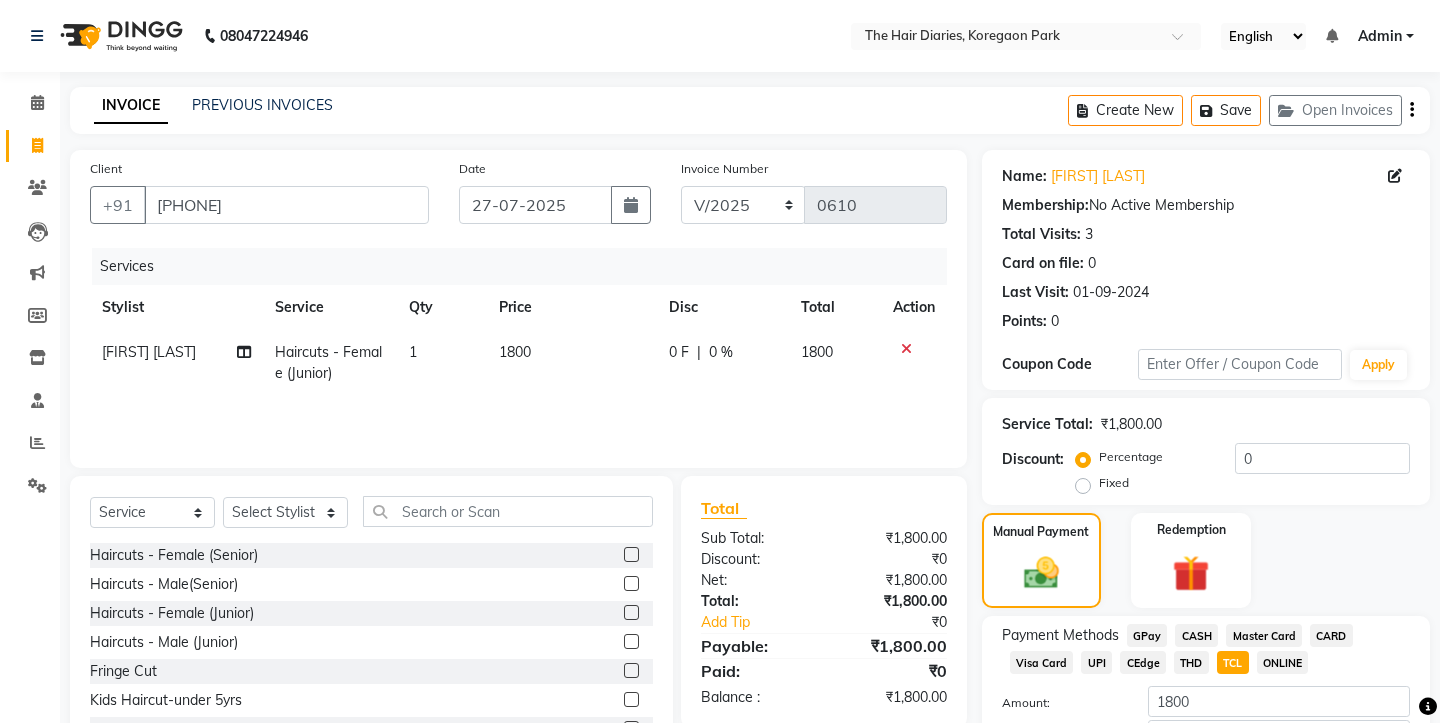 scroll, scrollTop: 118, scrollLeft: 0, axis: vertical 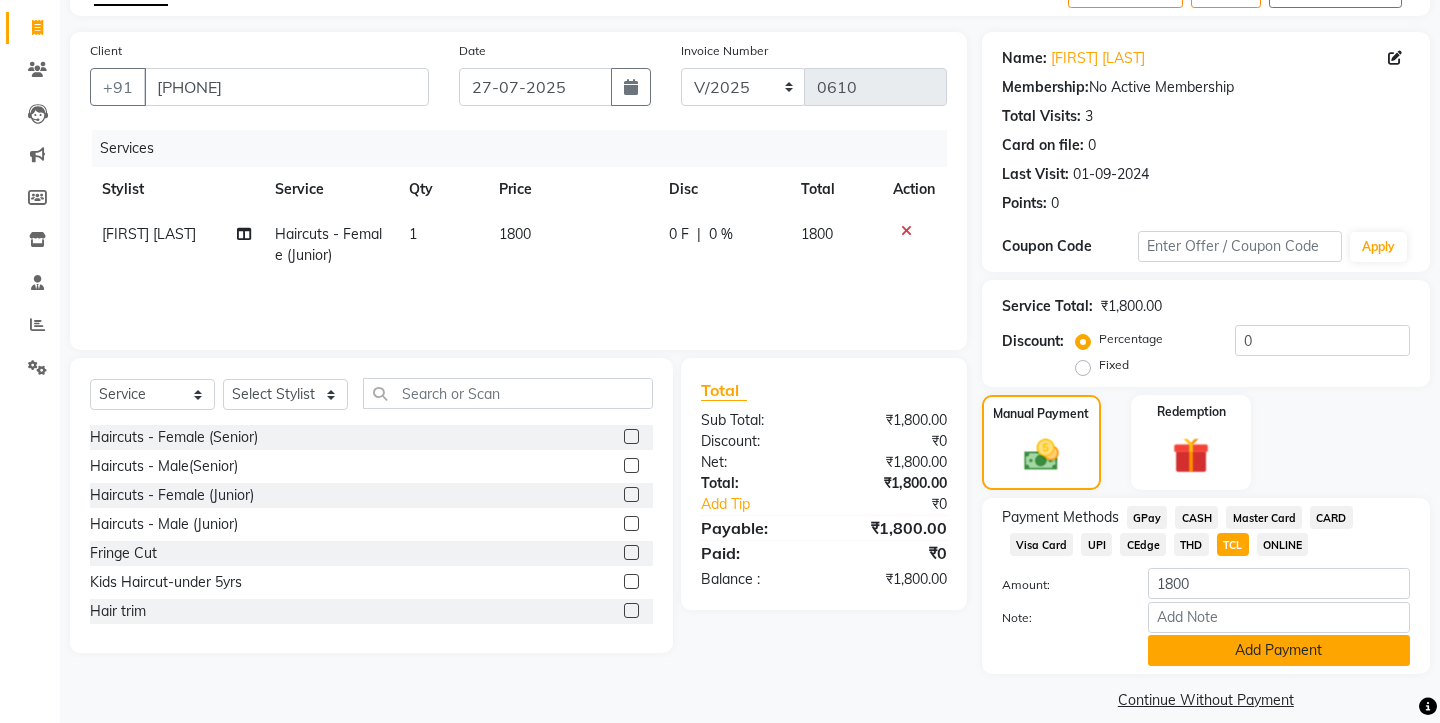click on "Add Payment" 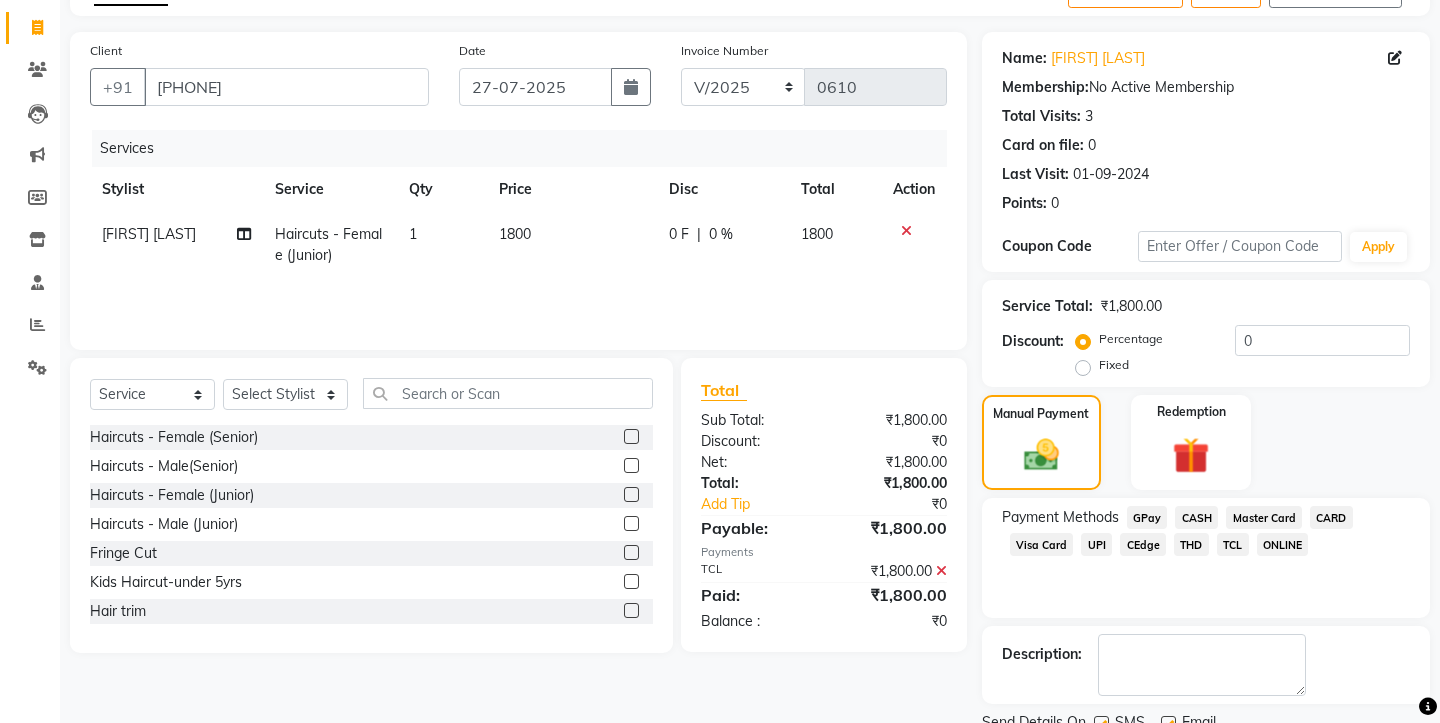 click 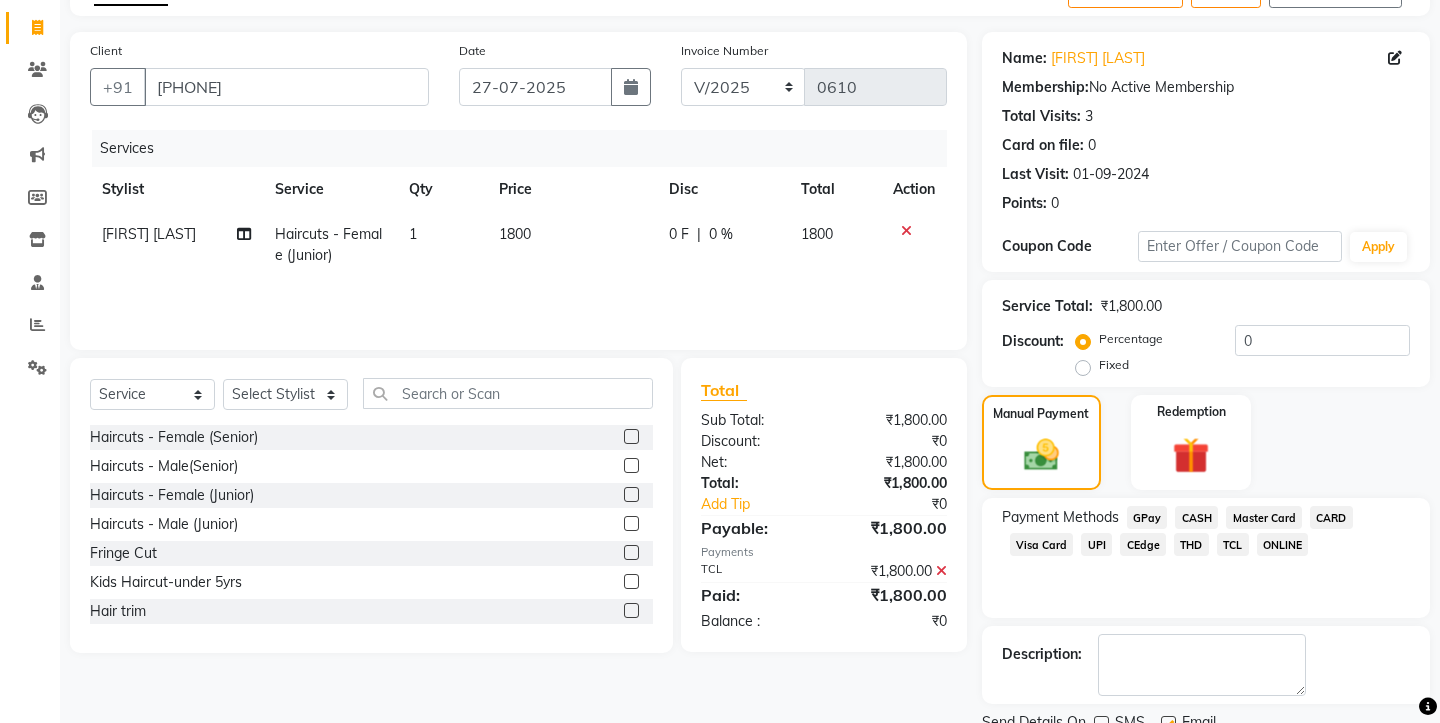 click 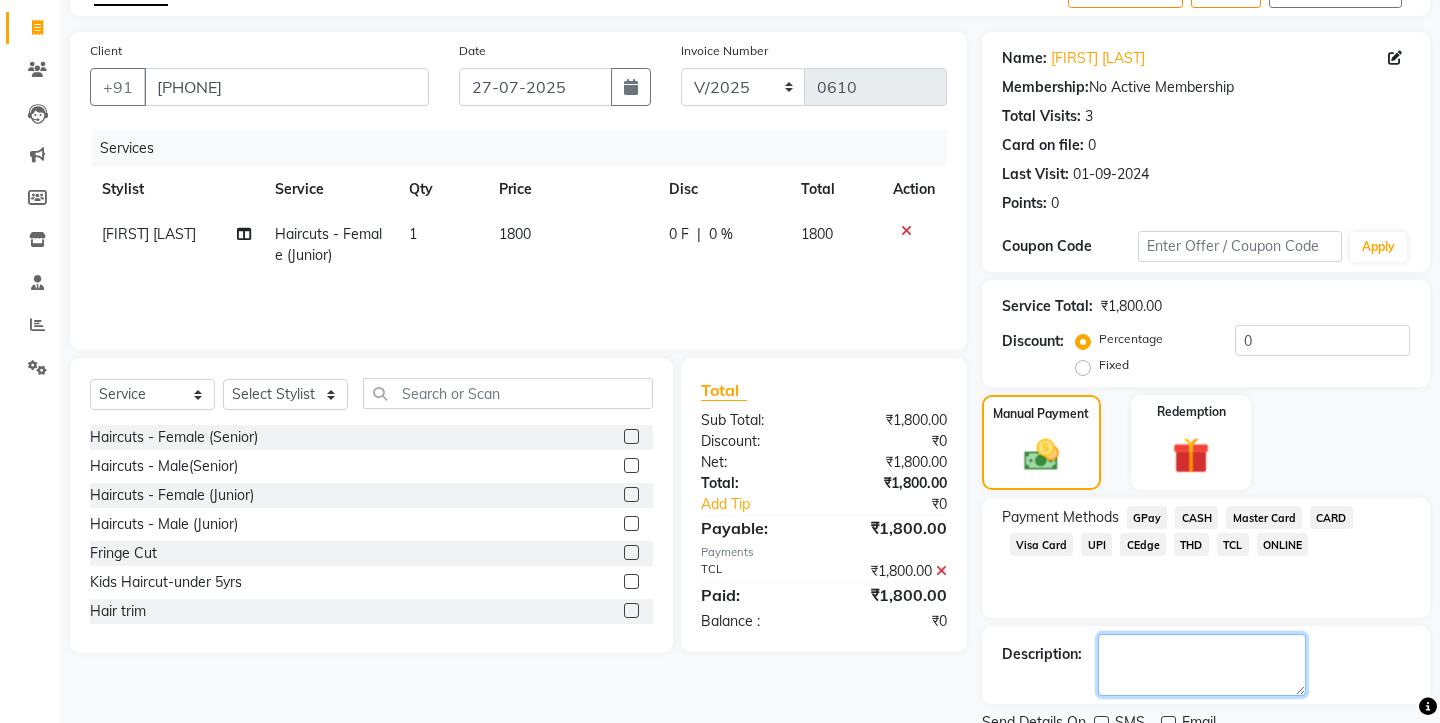 click 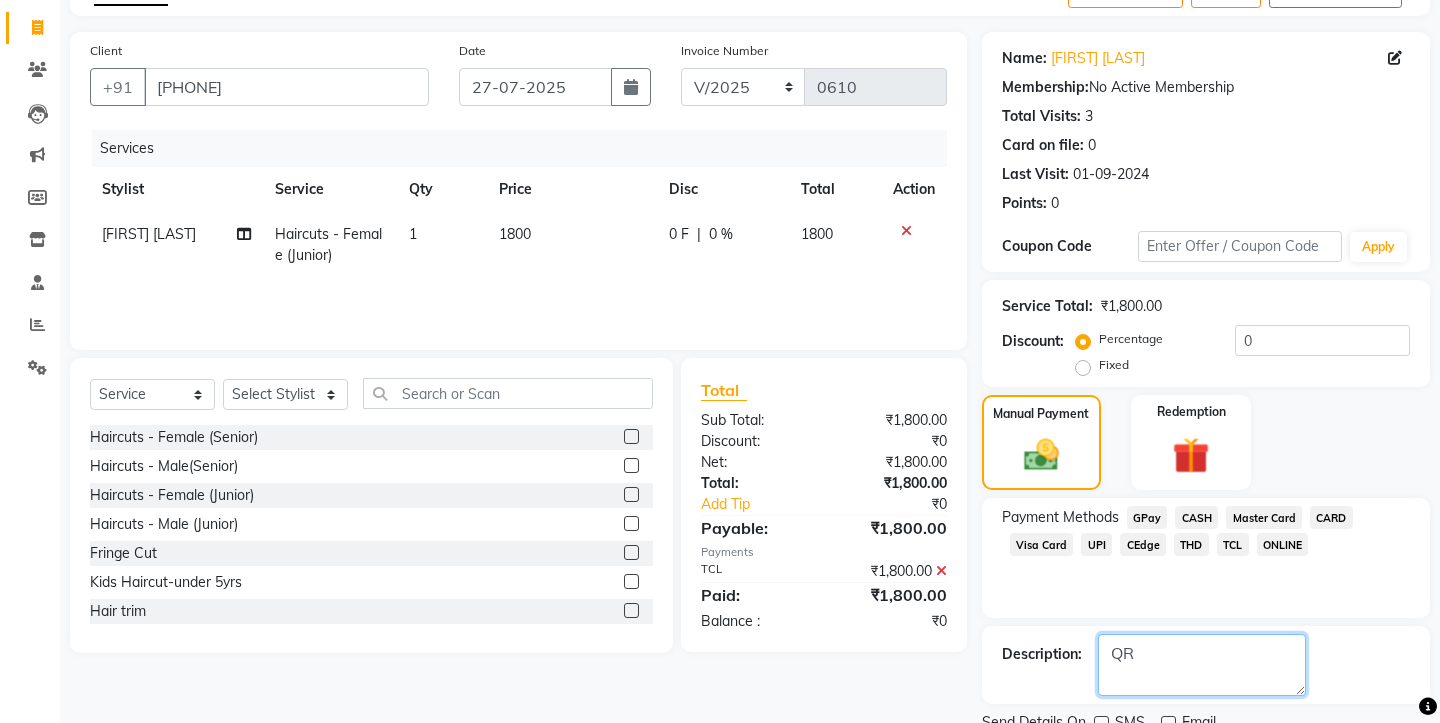 scroll, scrollTop: 175, scrollLeft: 0, axis: vertical 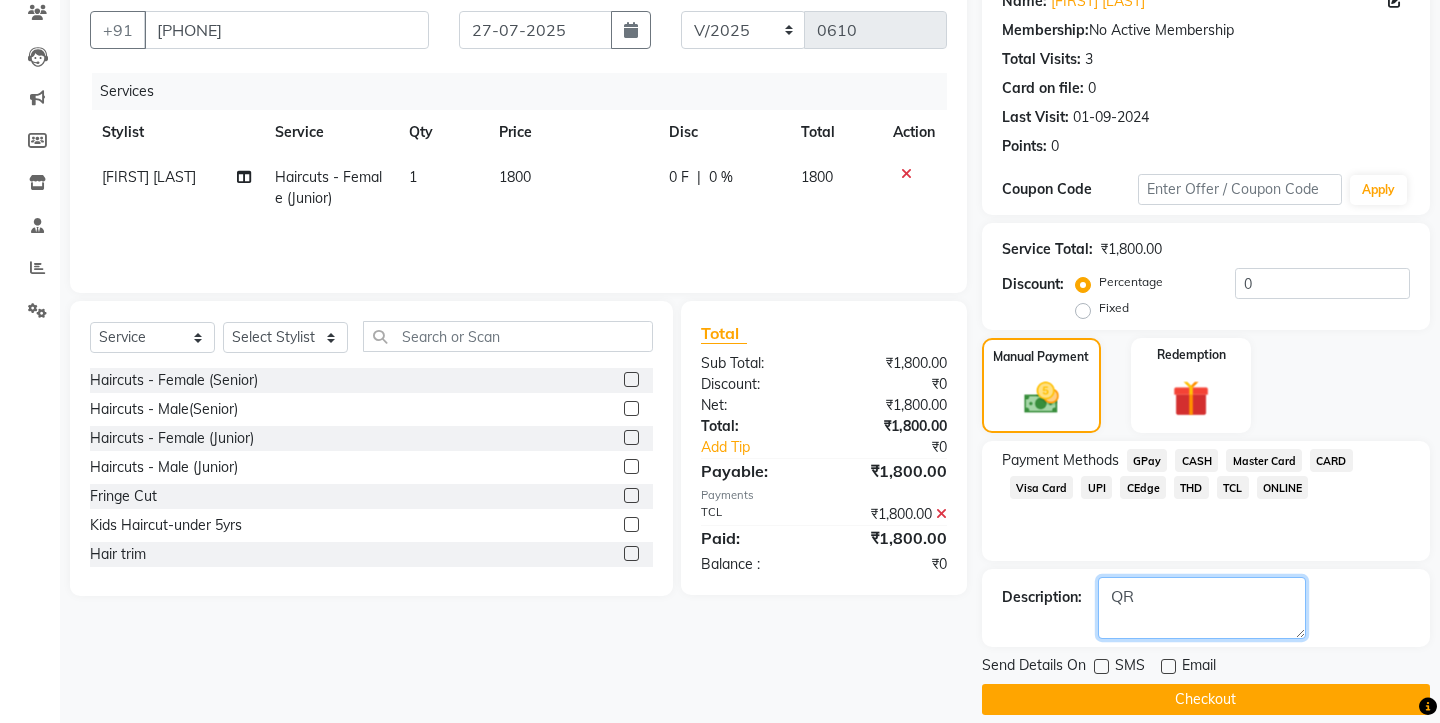 type on "QR" 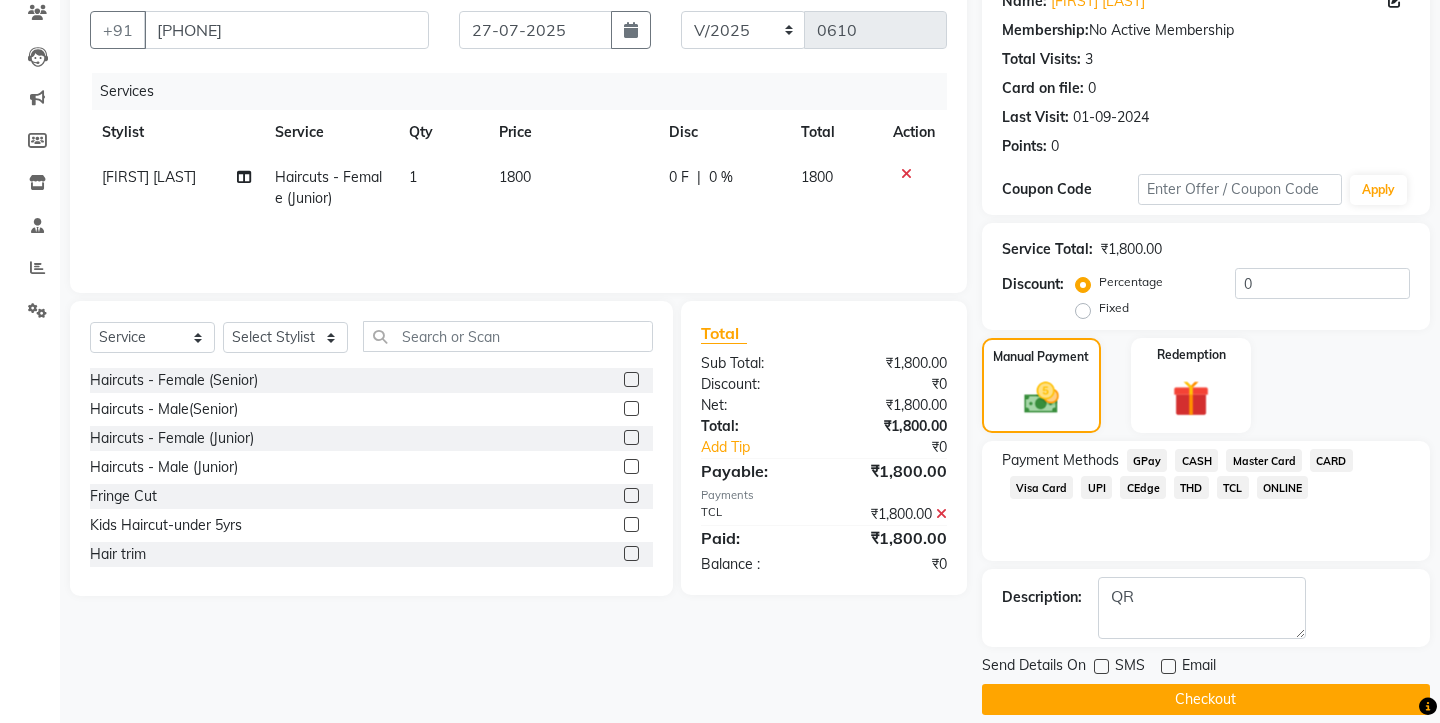 click on "Checkout" 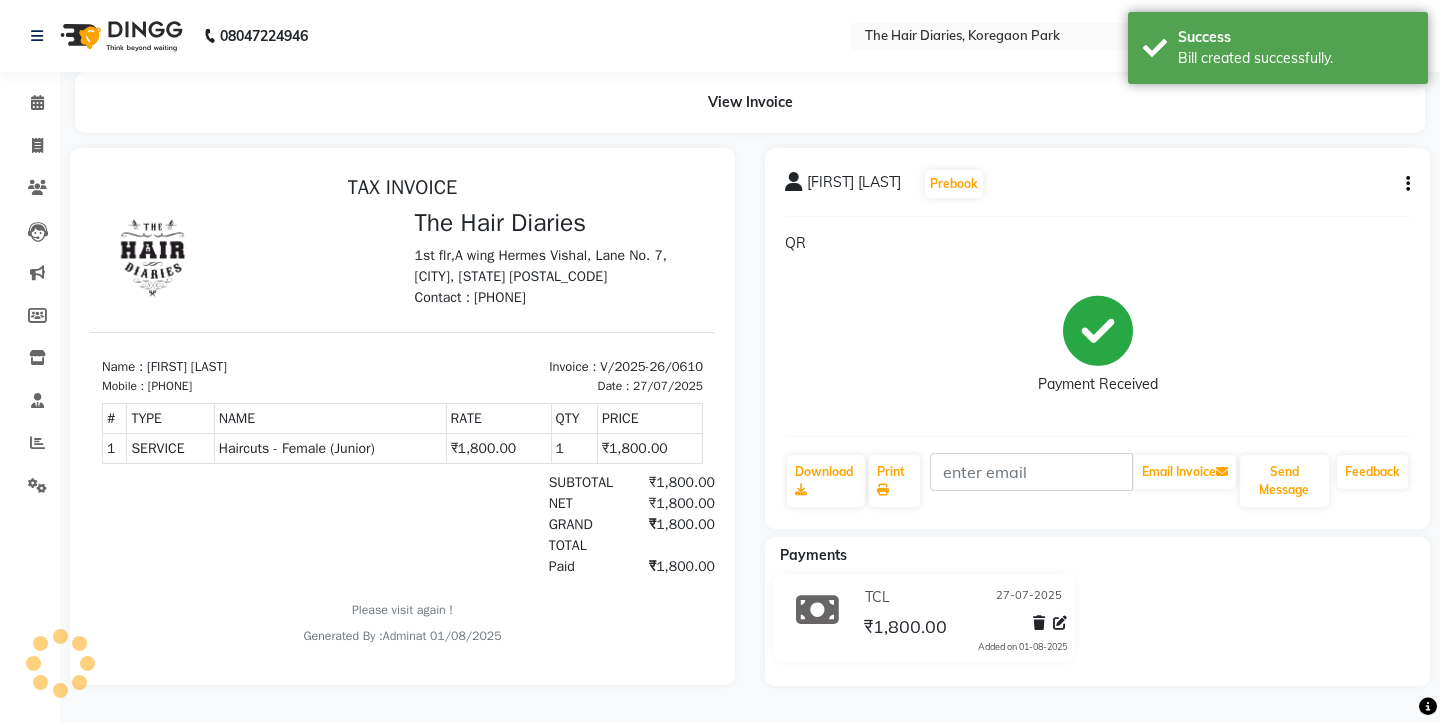 scroll, scrollTop: 0, scrollLeft: 0, axis: both 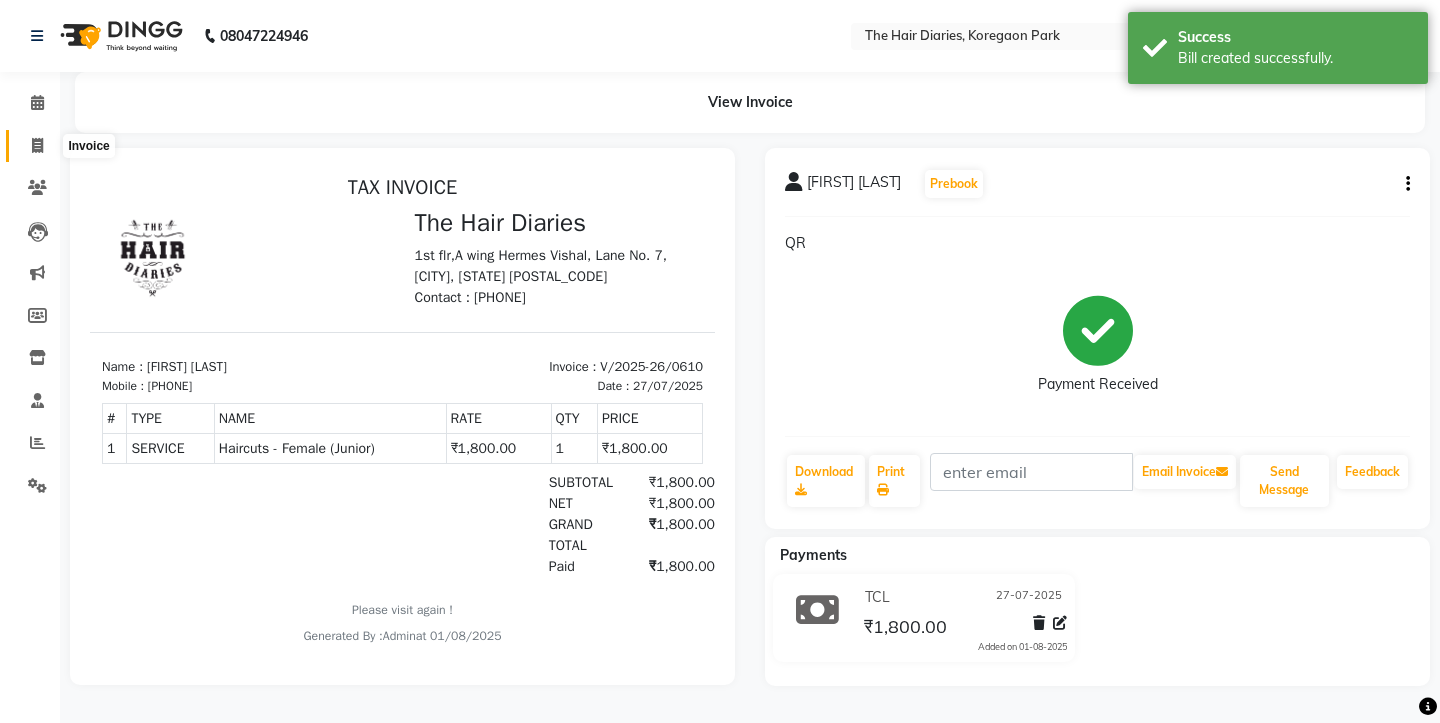 click 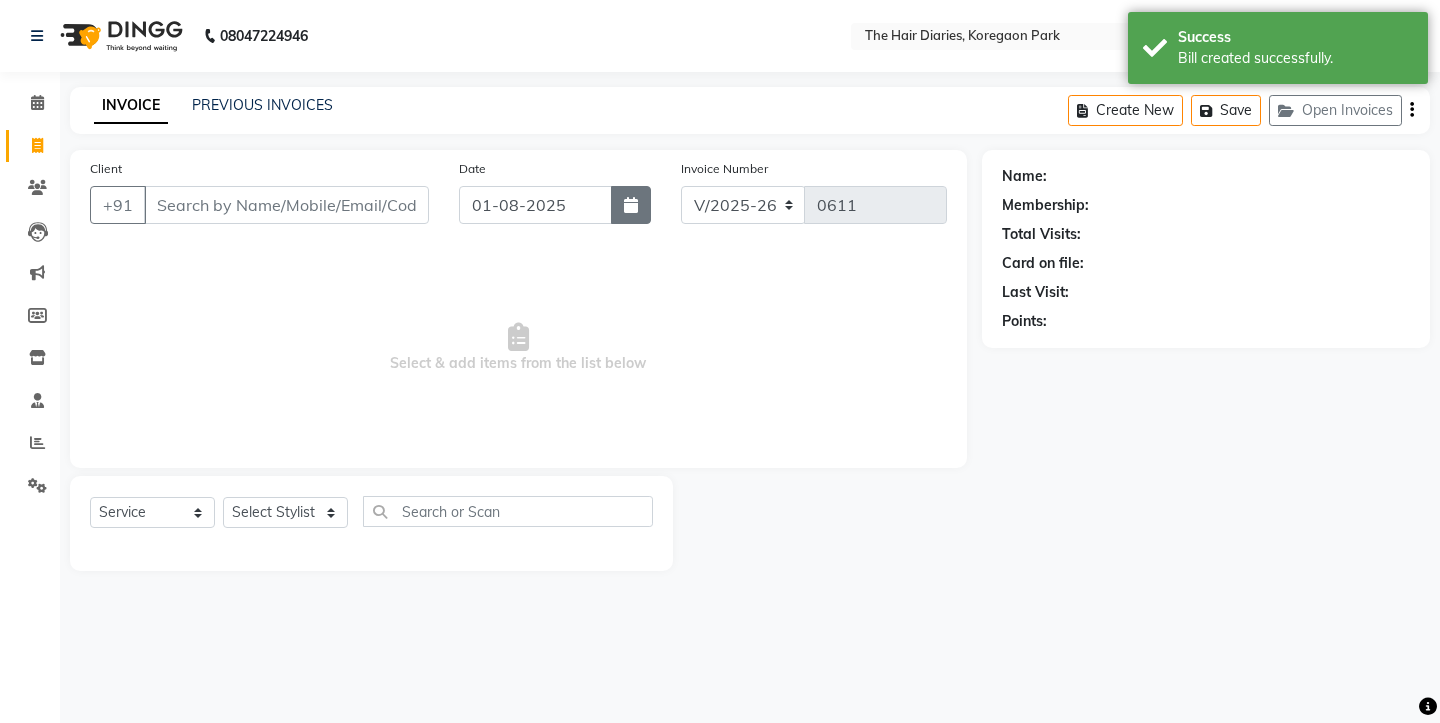 click 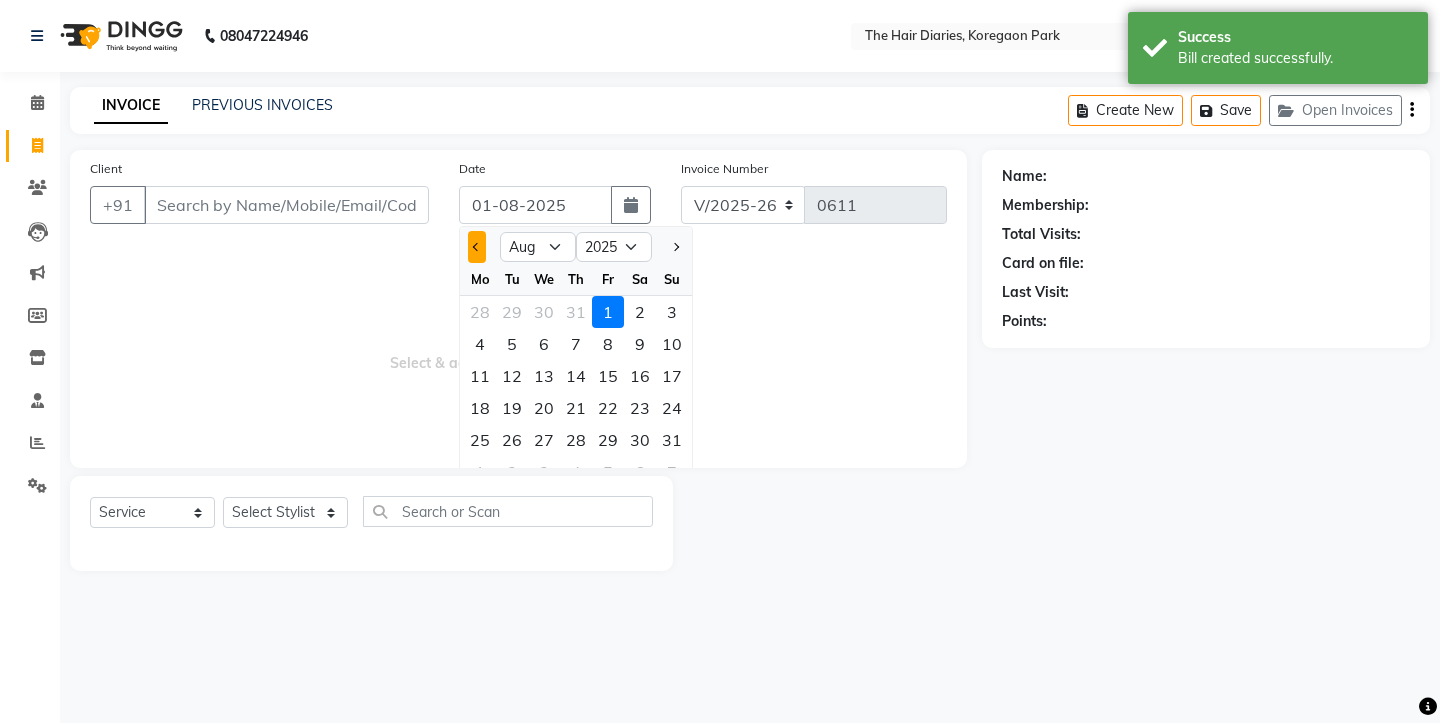 click 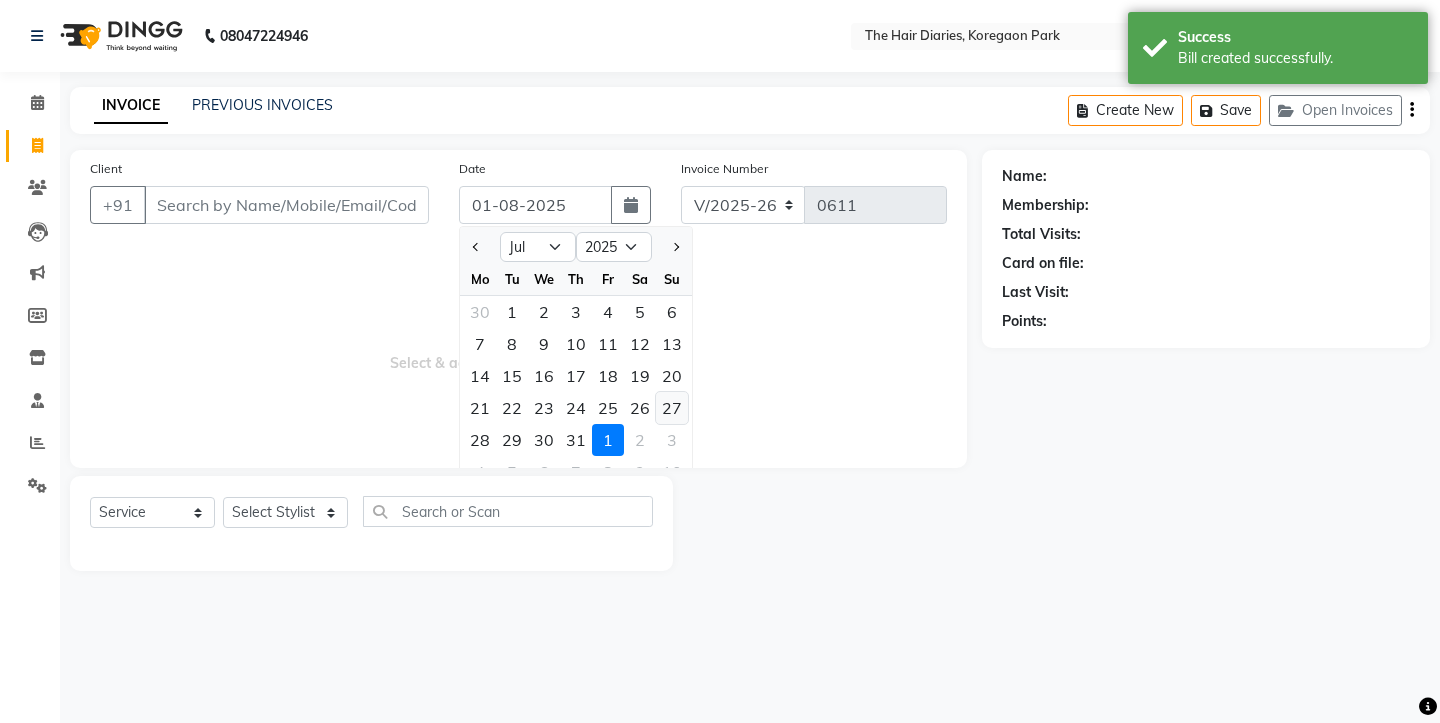 click on "27" 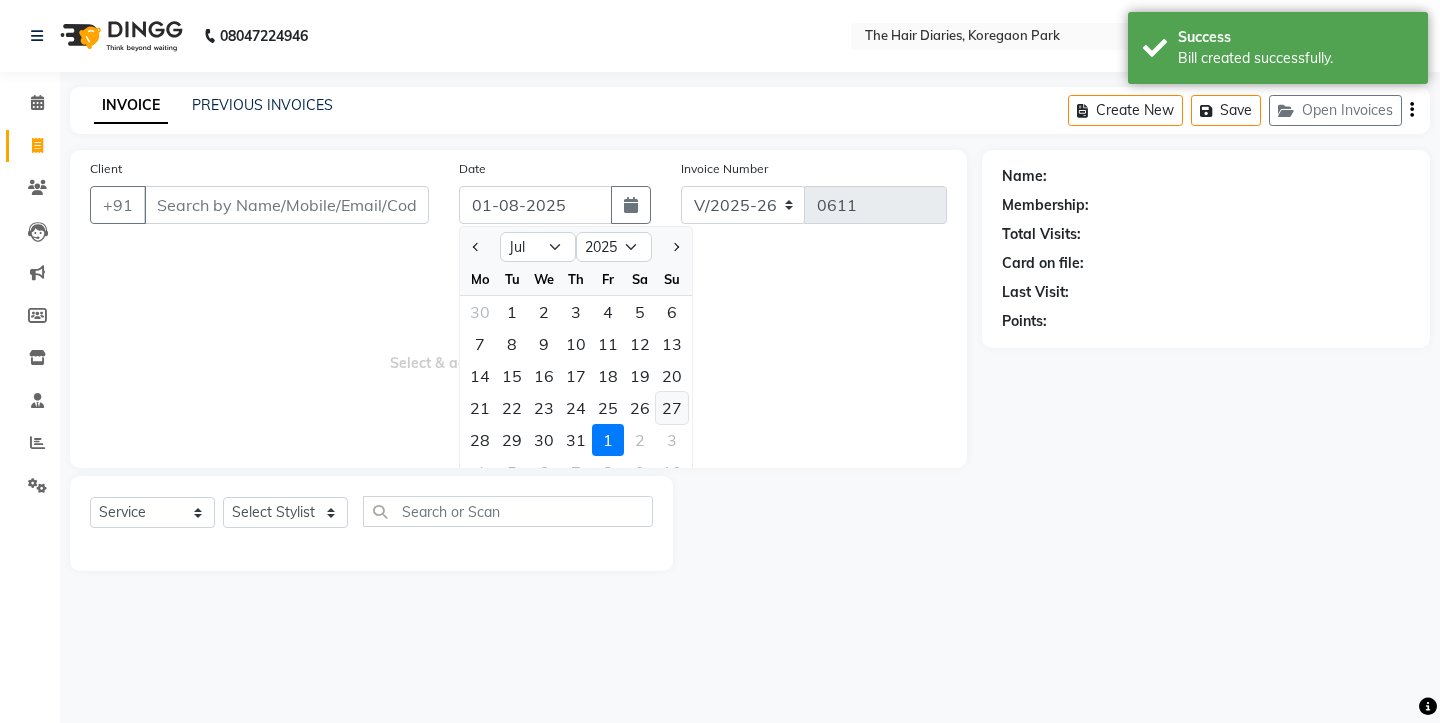 type on "27-07-2025" 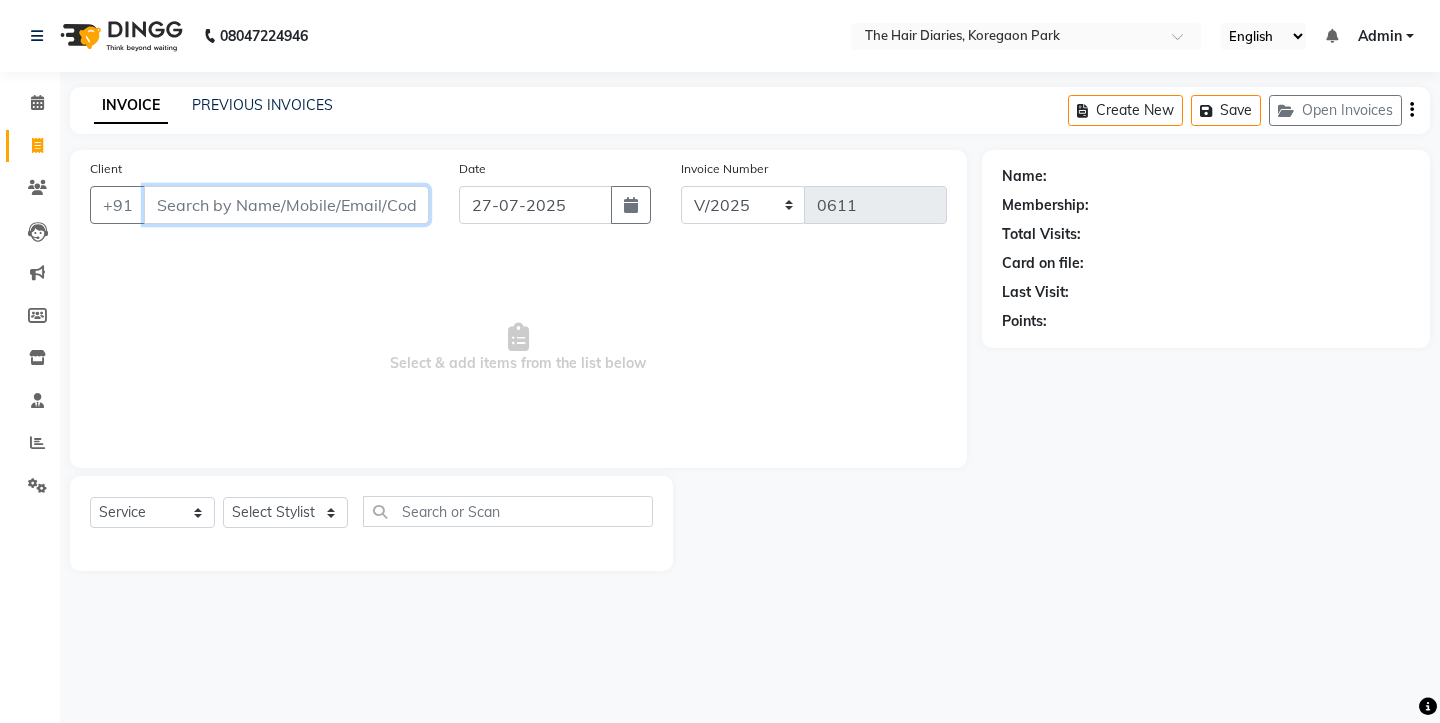 click on "Client" at bounding box center [286, 205] 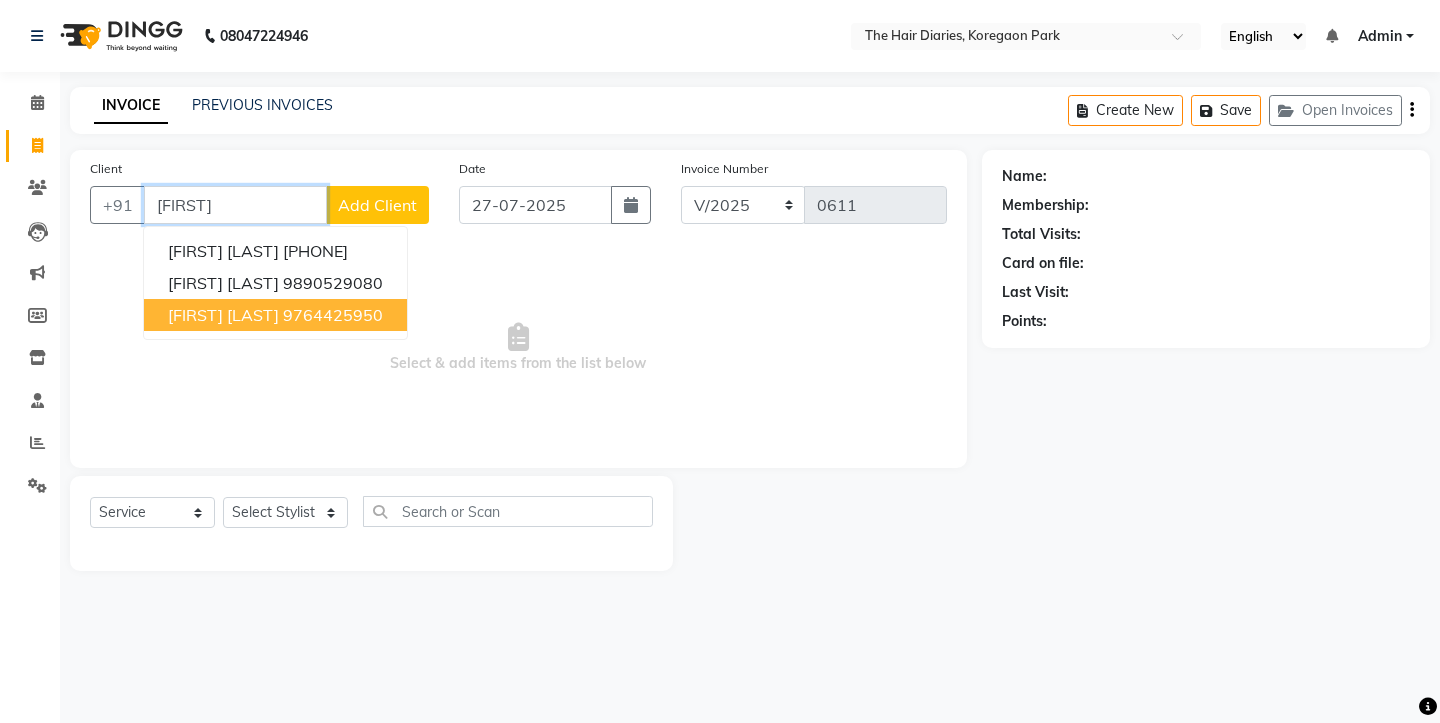 click on "[FIRST] [LAST]" at bounding box center [223, 315] 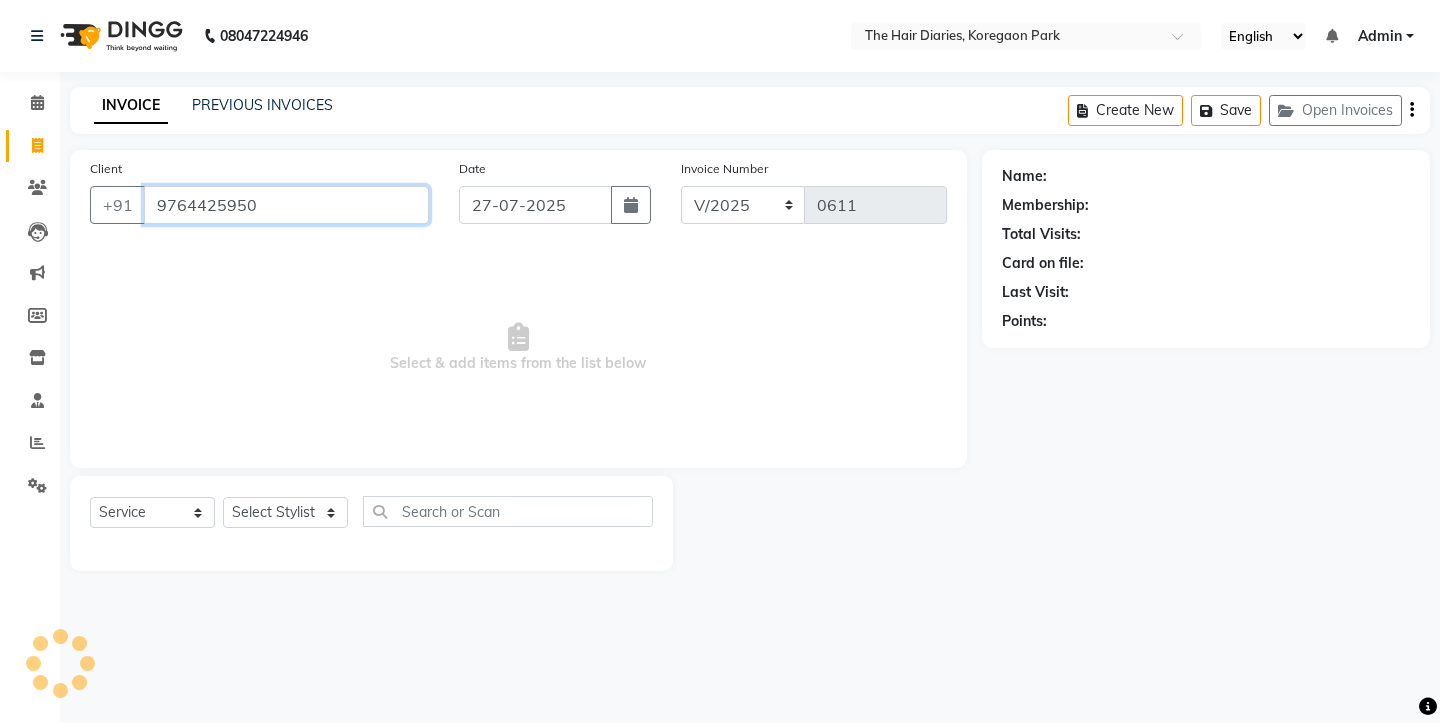 type on "9764425950" 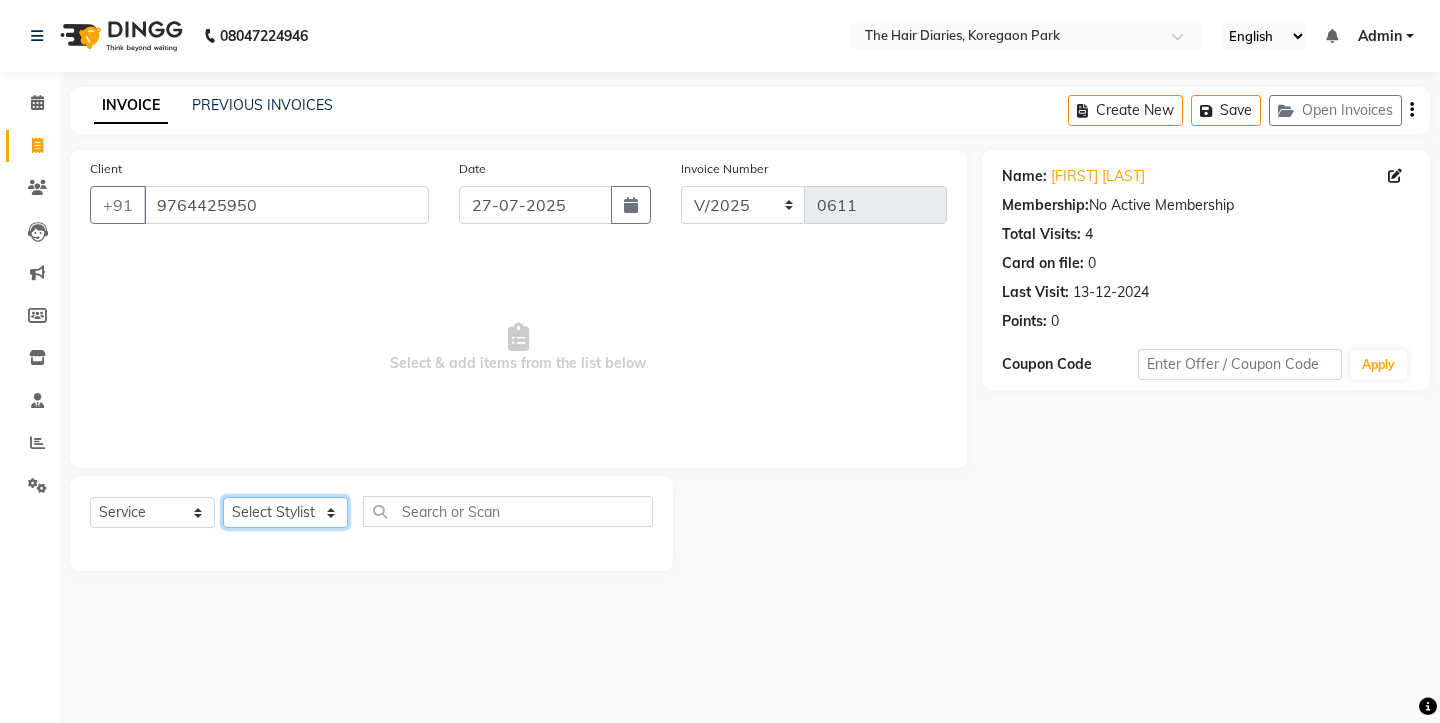 click on "Select Stylist Aaryan Adnan Adnan Ankita Anubha Jyoti  Lalita Manali  Maneger Nazlin Jeena Sanah  Sohail Sonia  Surbhi Thakkur Vidya Wasim" 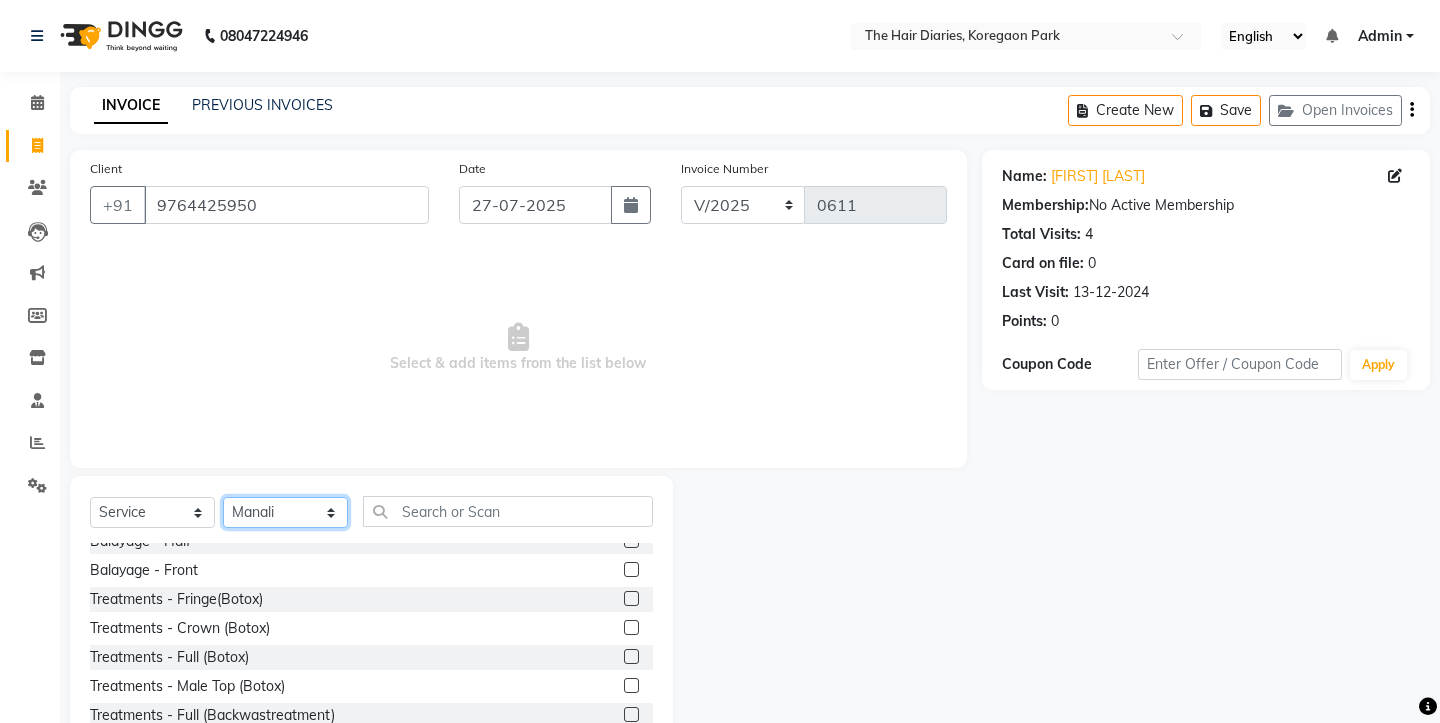 scroll, scrollTop: 873, scrollLeft: 0, axis: vertical 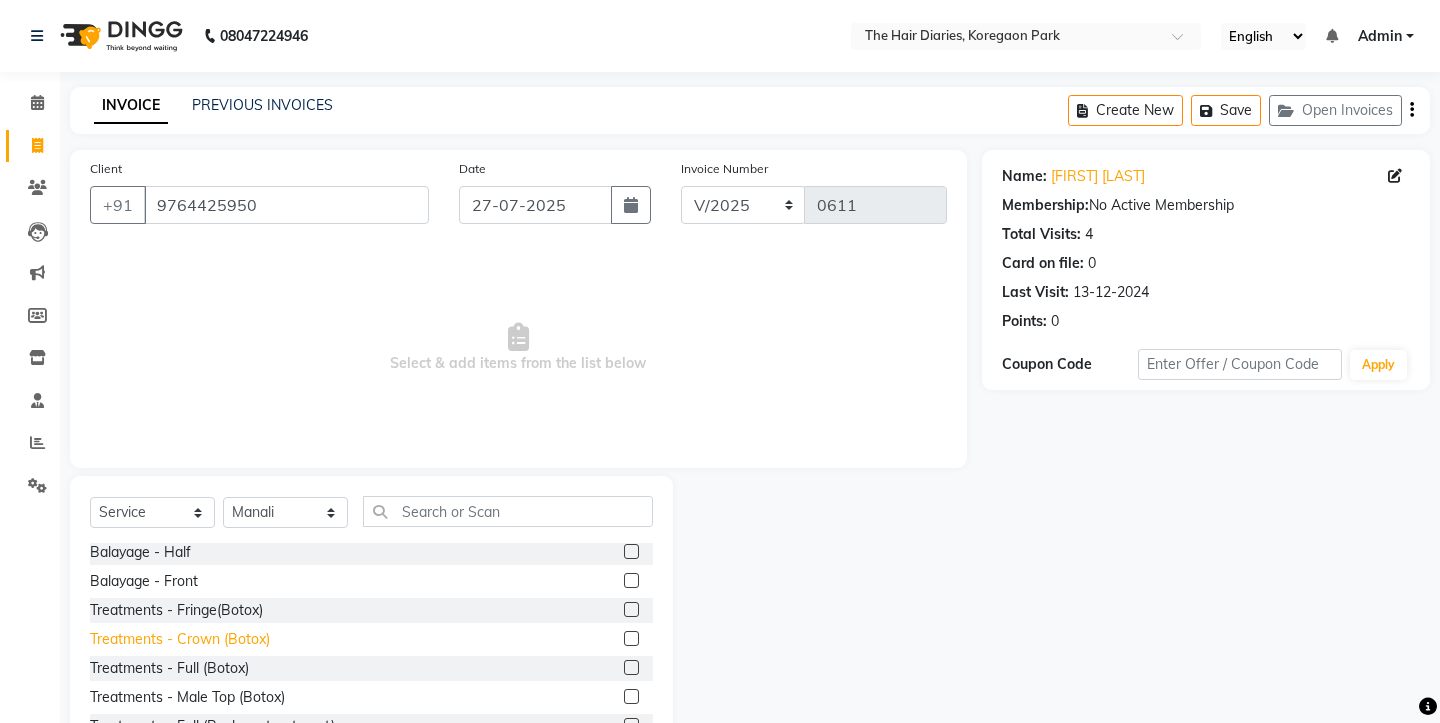 click on "Treatments - Crown (Botox)" 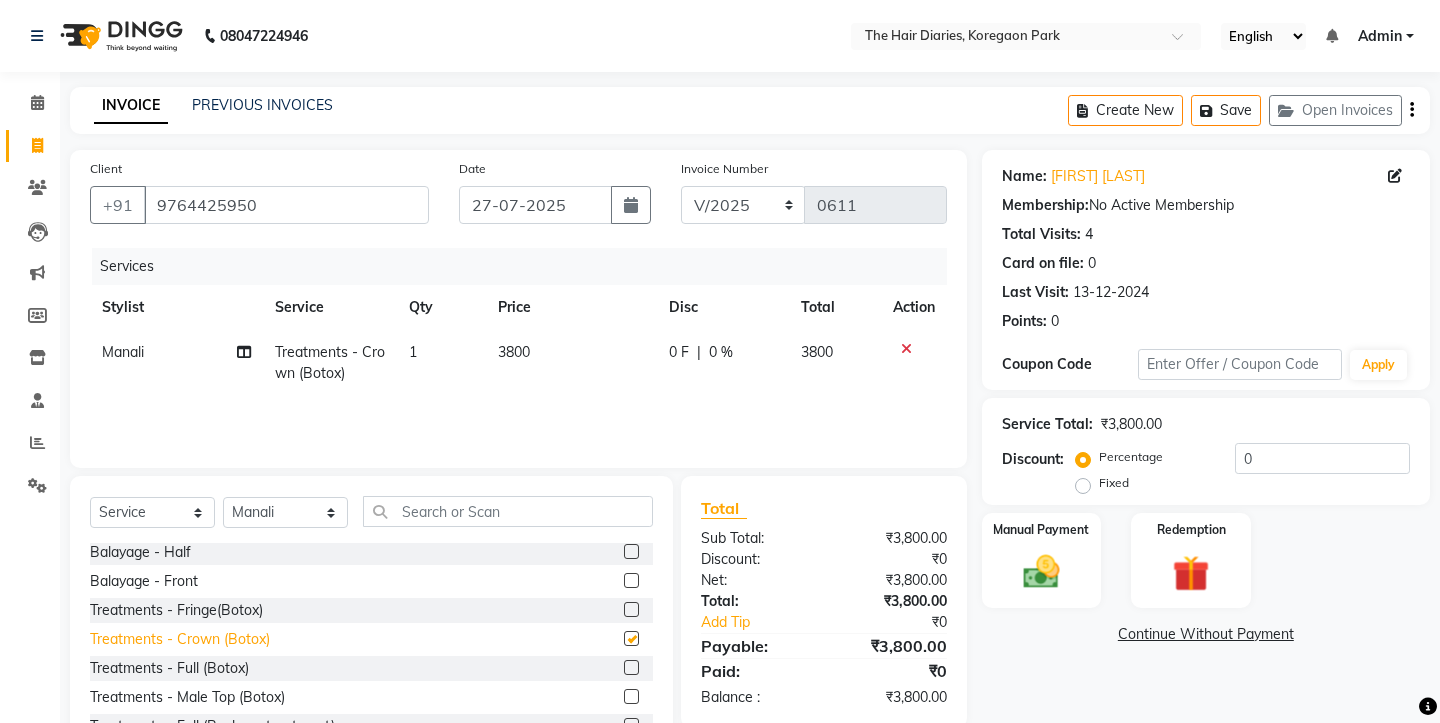 checkbox on "false" 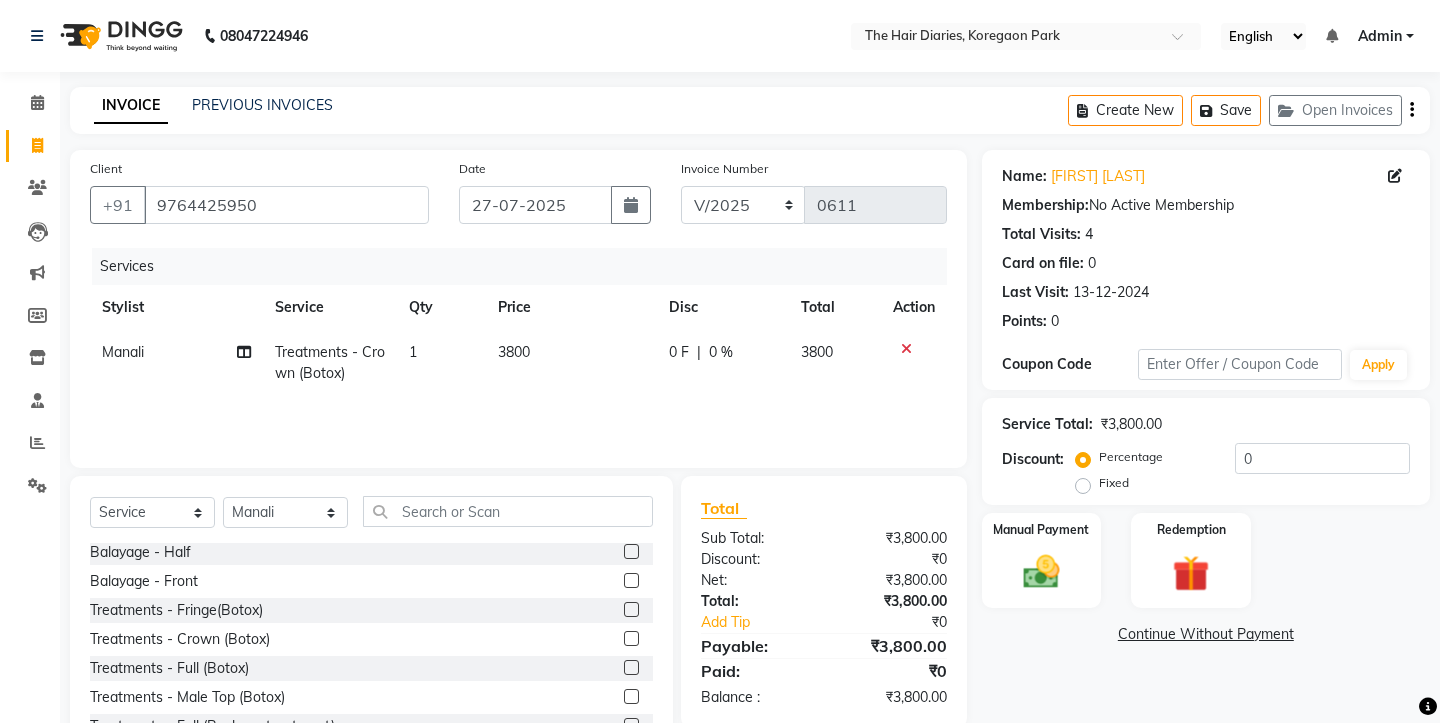 click on "3800" 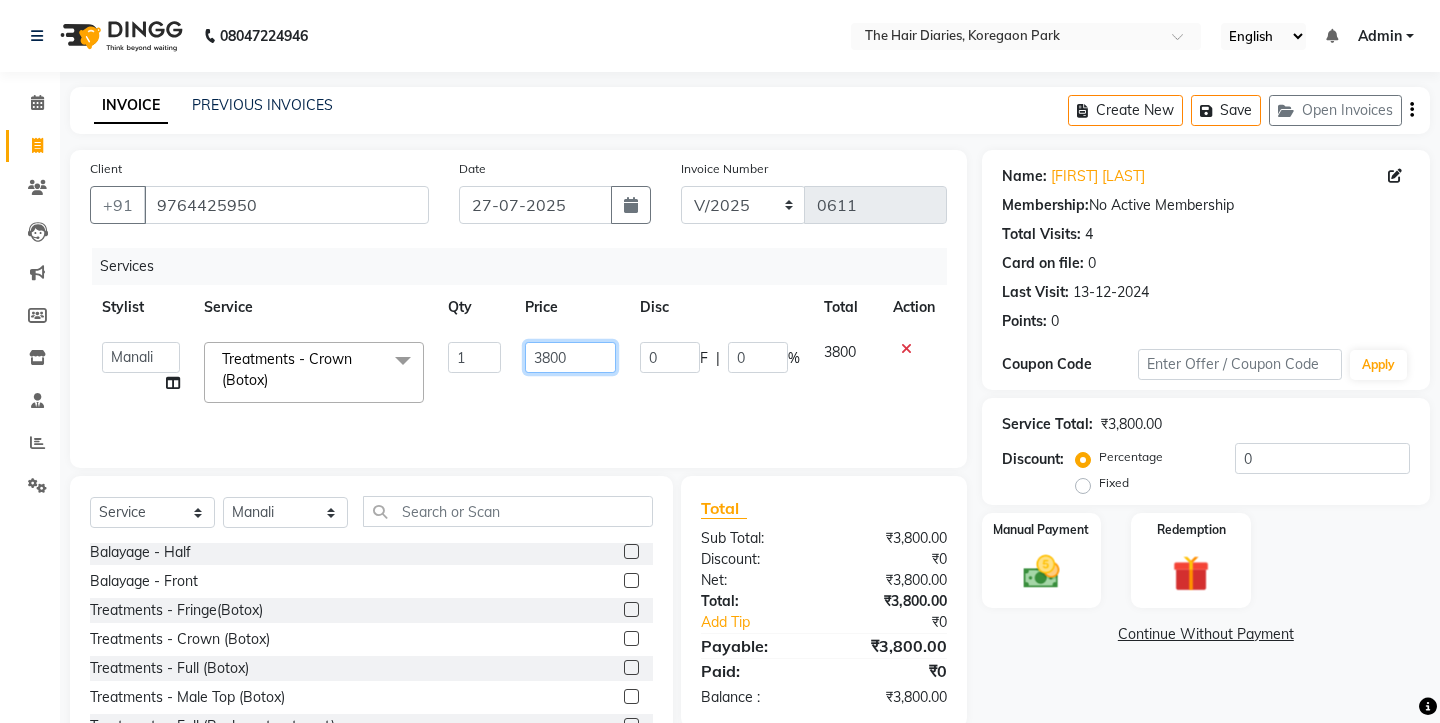 click on "3800" 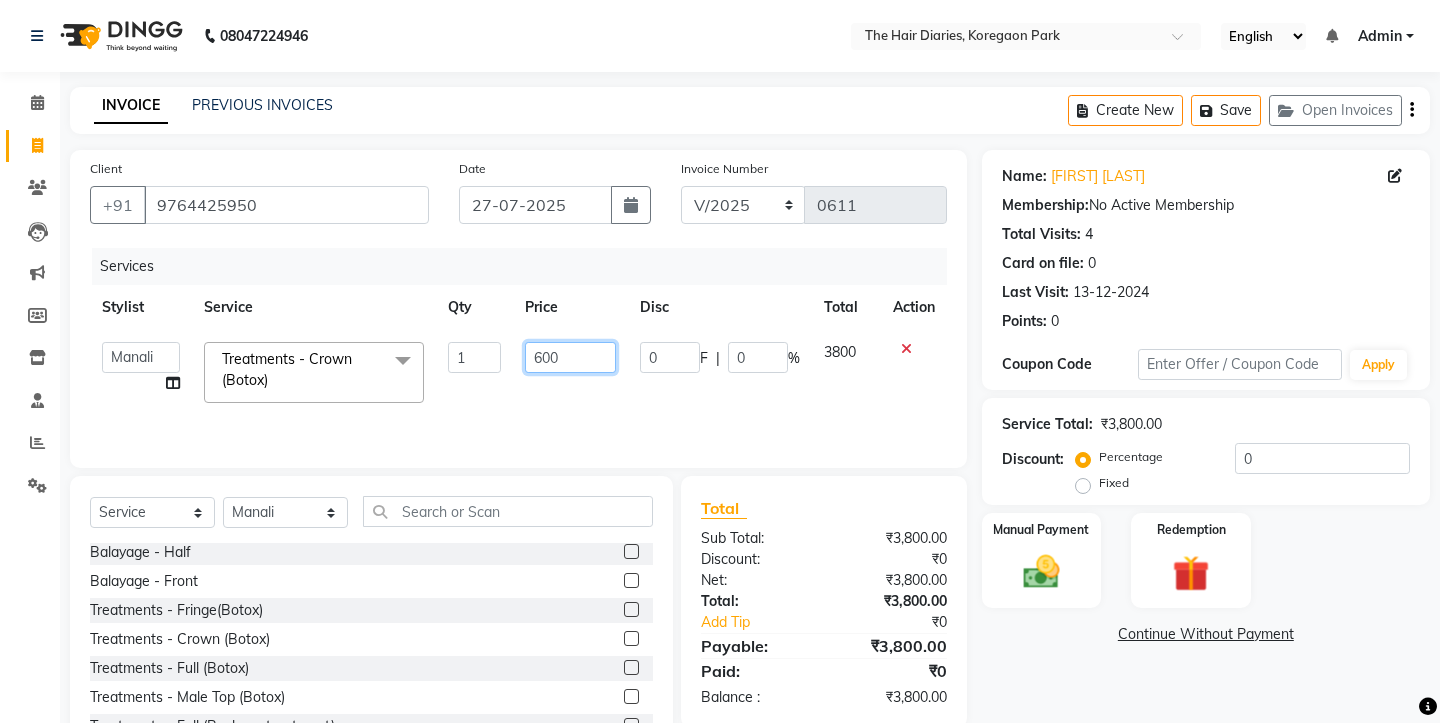 type on "6500" 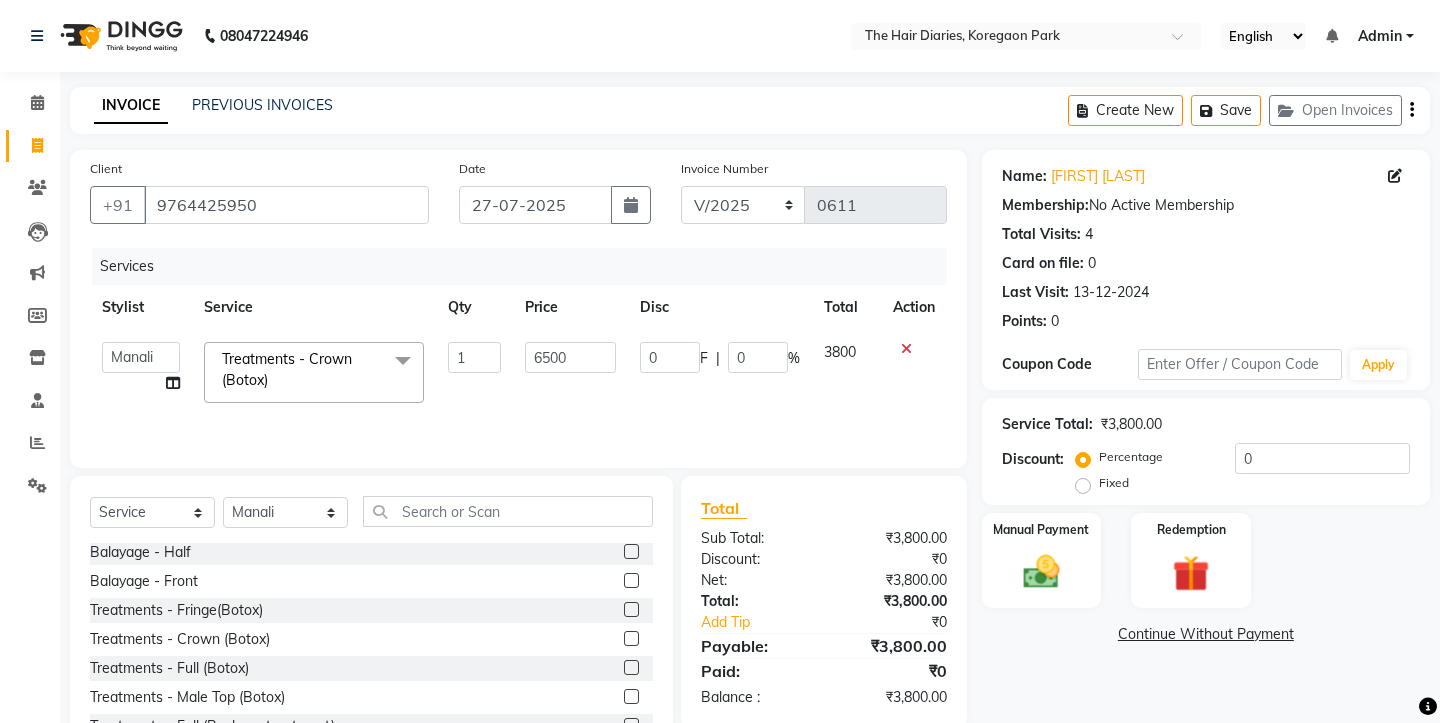 click on "[FIRST]   [FIRST]   [FIRST]   [FIRST]   [FIRST]   [FIRST]    [FIRST]   [FIRST]    [FIRST]   [FIRST] [FIRST]   [FIRST]    [FIRST]   [FIRST]    [FIRST]   [FIRST]   [FIRST]   [FIRST]   [FIRST]   [FIRST]  x Haircuts - Female (Senior) Haircuts - Male(Senior) Haircuts - Female (Junior) Haircuts - Male (Junior) Fringe Cut Kids Haircut-under 5yrs Hair trim Hair Fading Gents Haircuts  (Male) Haircut -Male (Junior old) Shampoo - Shampoo Extension wash Styling - Blowdry Styling - Curls Styling - Crimp Styling - Gents Style Saree Draping Beard Styling - Trim Beard Styling - Beard Styling Touchups Full  Touchups Half Global Color - Full Global Color - Half Toning Highlights - Full Highlights - 3/4Th Highlights - Half Low Lights Highlights And Global Balayage - Full Balayage - Half Balayage - Front Treatments - Fringe(Botox) Treatments - Crown (Botox) Treatments - Full (Botox) Treatments - Male Top (Botox) Treatments - Full (Backwastreatment) Treatments - Full (Filller) Milkshake spa Sos Sara K Head Massage Clean up K-18 Pedicure - Basic" 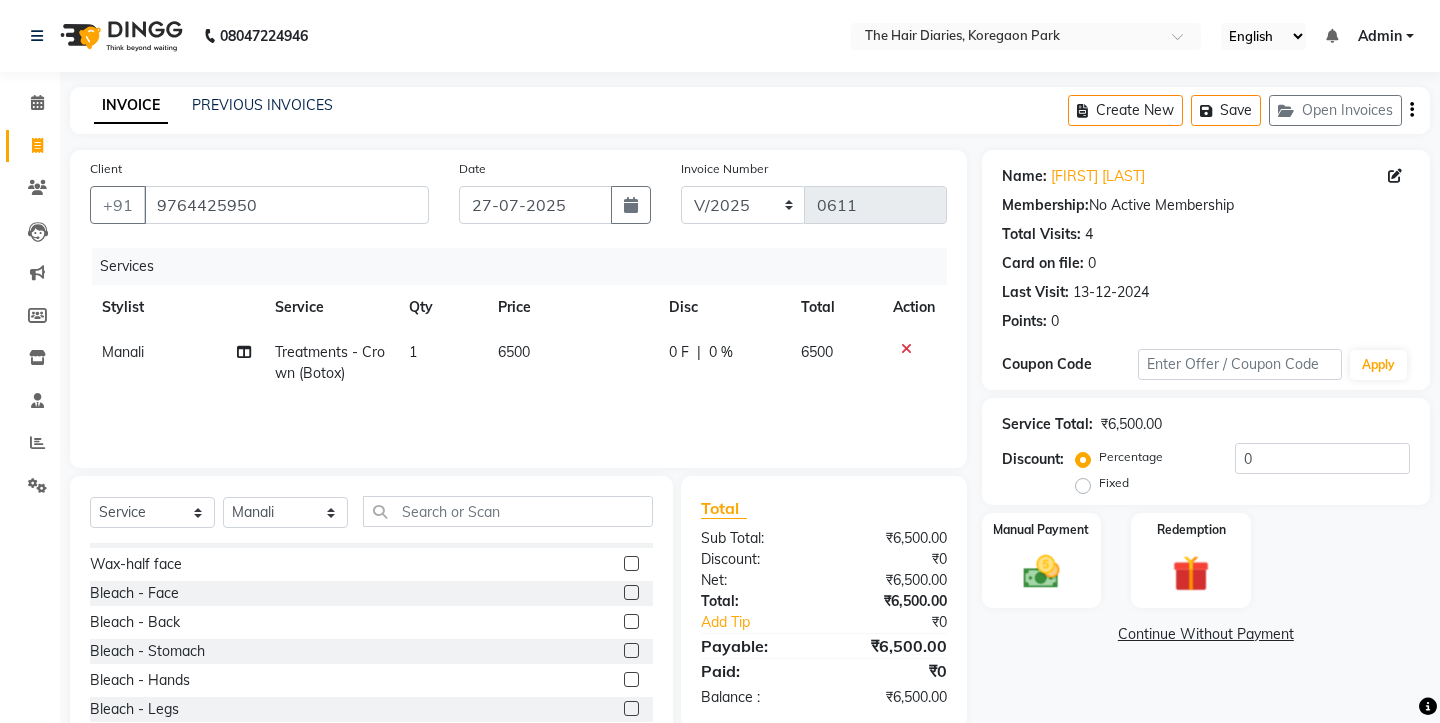 scroll, scrollTop: 2106, scrollLeft: 0, axis: vertical 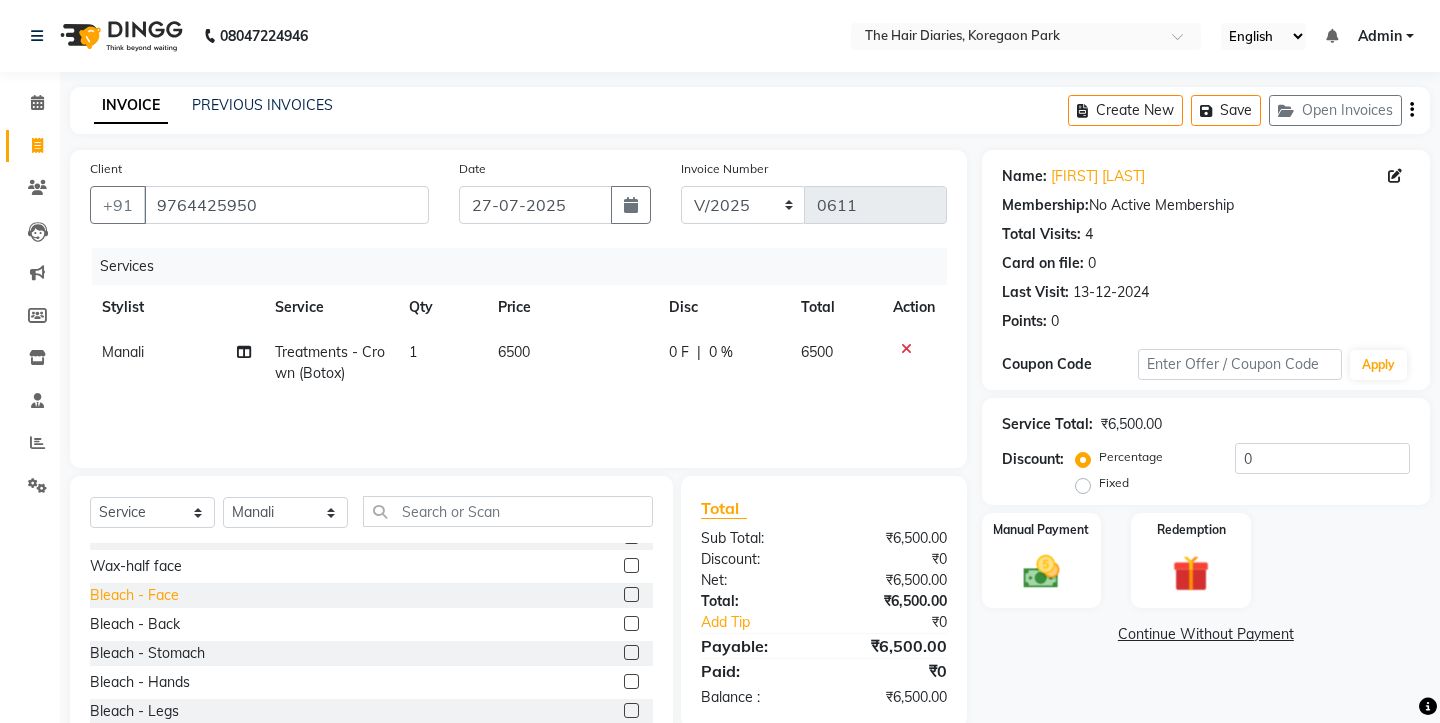 click on "Bleach - Face" 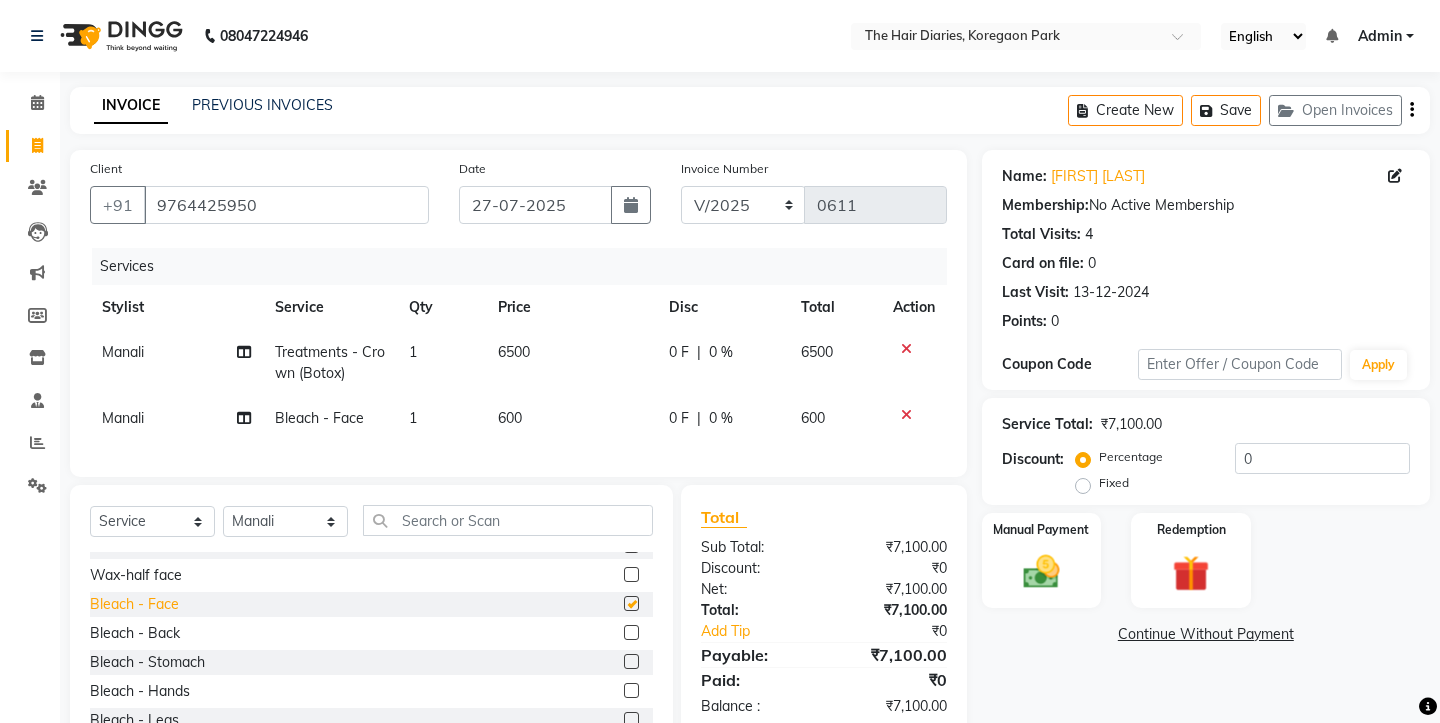 checkbox on "false" 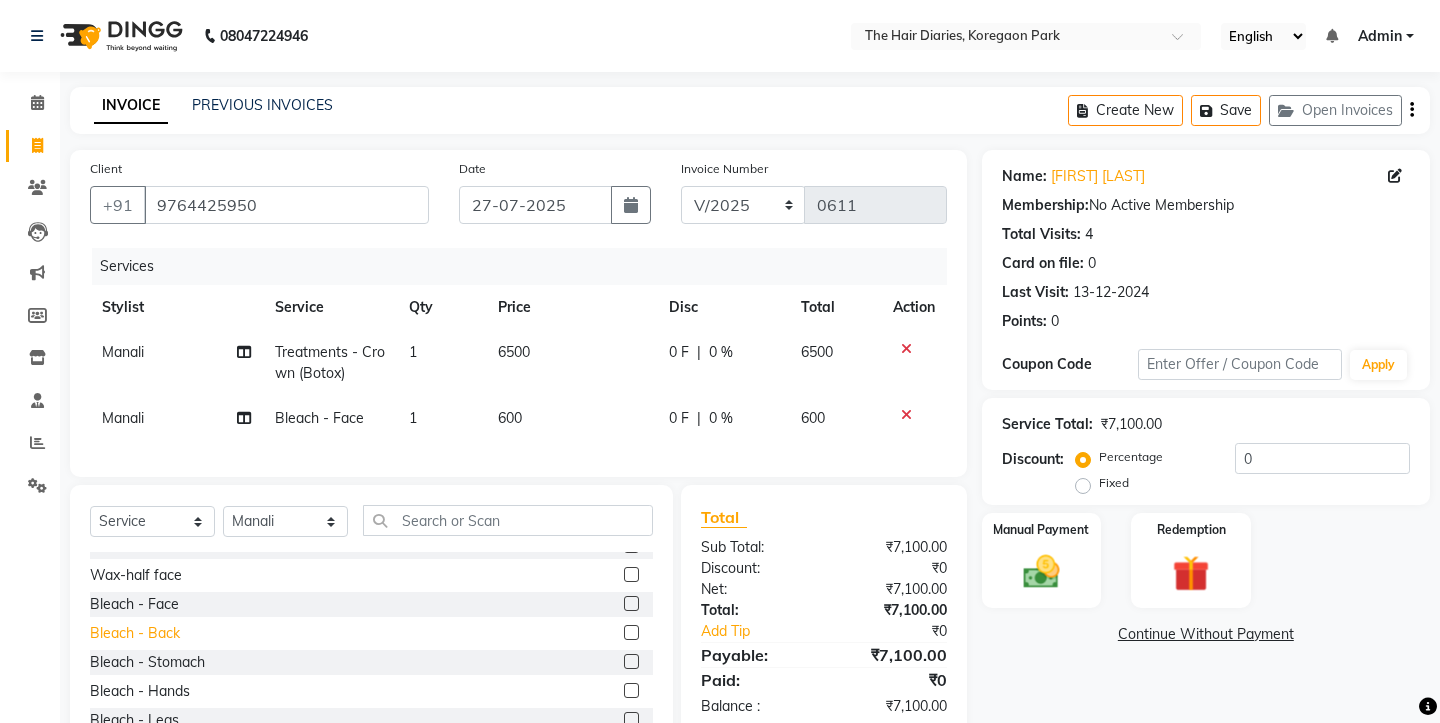 click on "Bleach - Back" 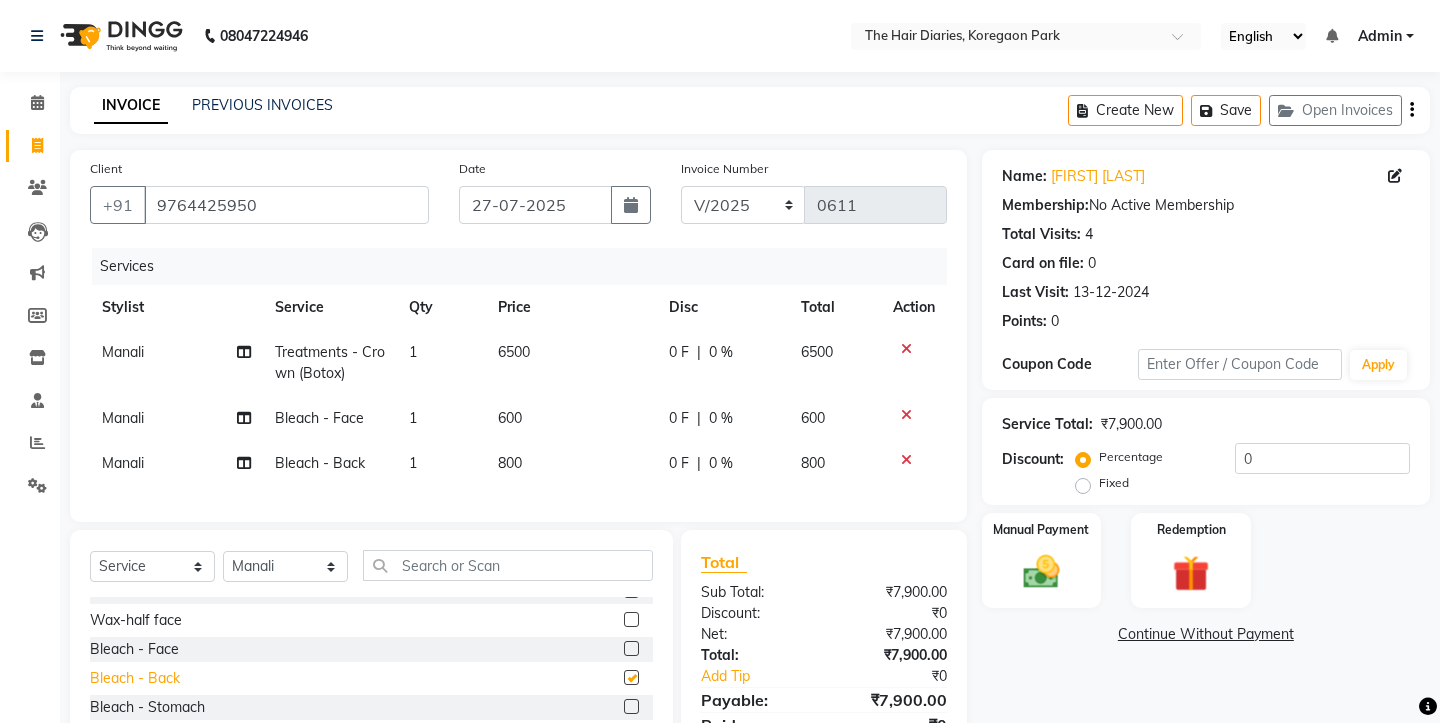 checkbox on "false" 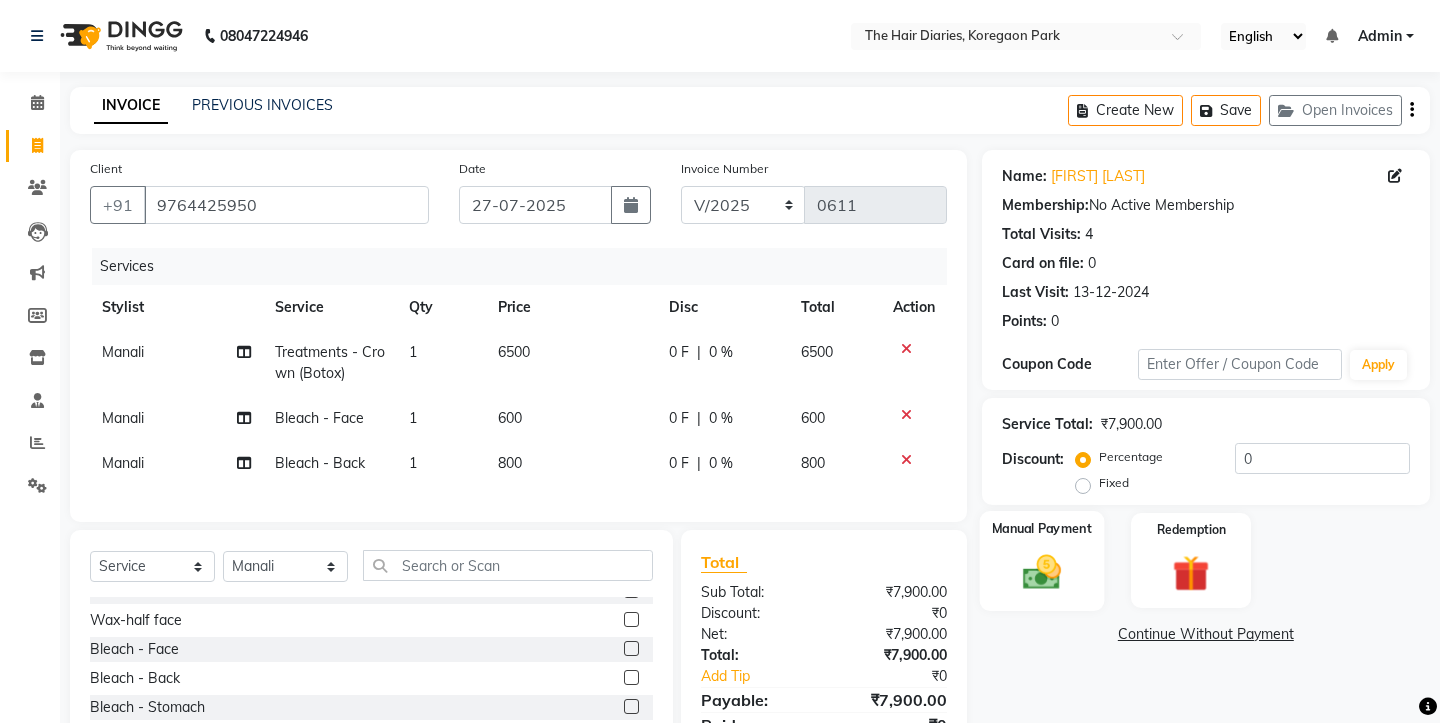 click on "Manual Payment" 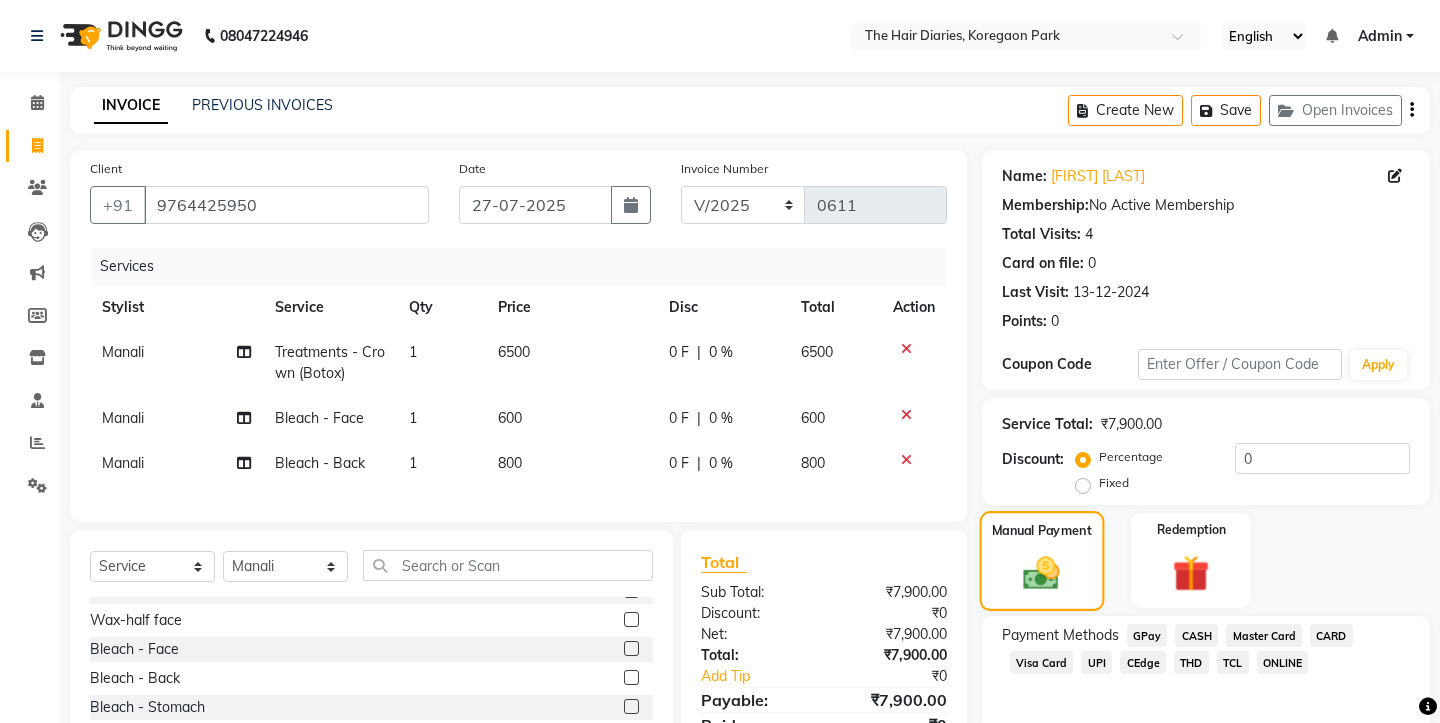 click on "Manual Payment" 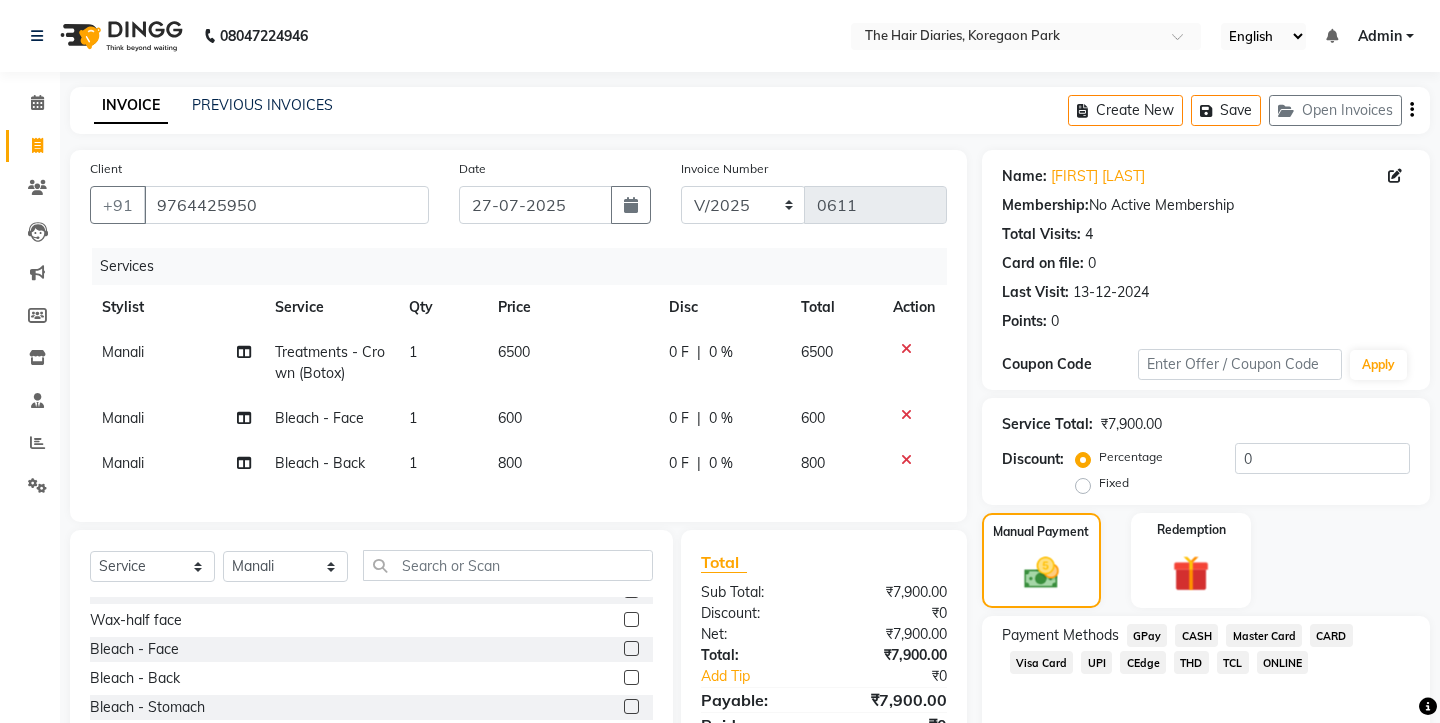 click on "THD" 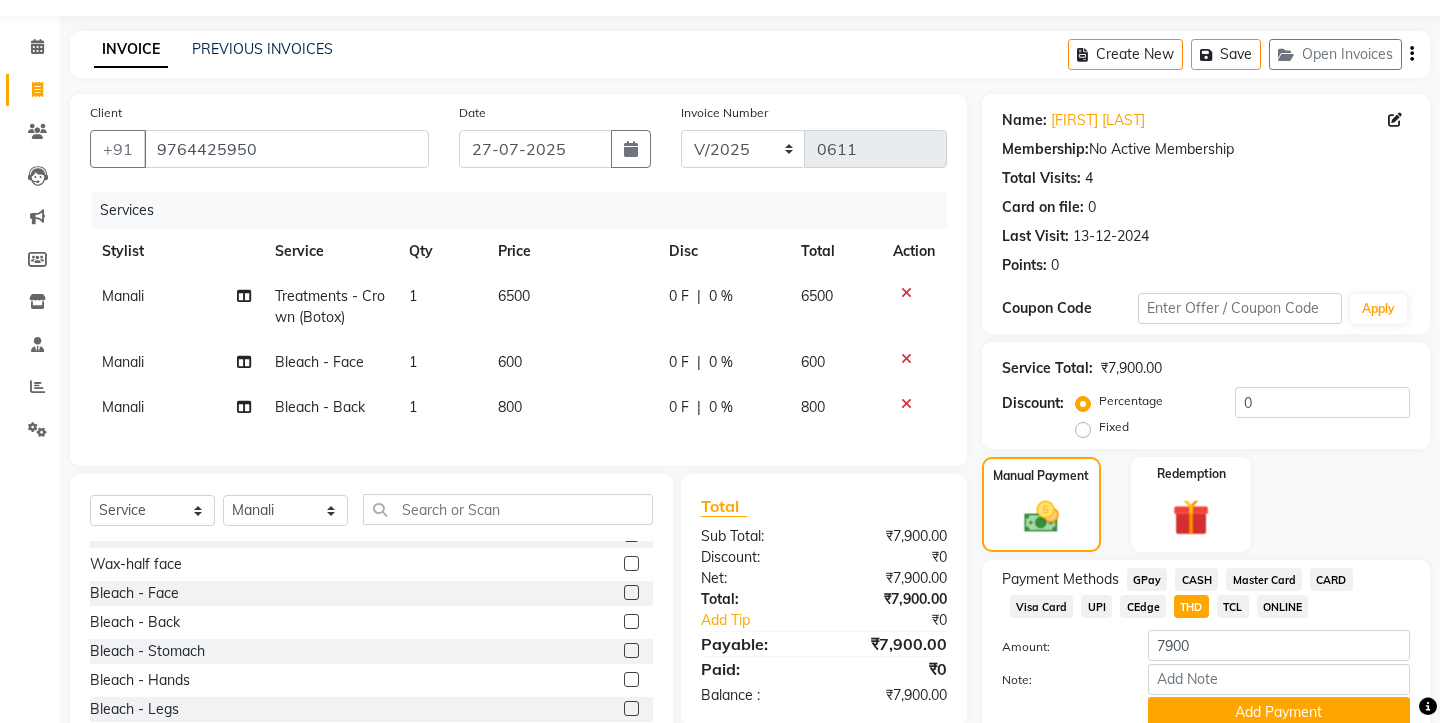 scroll, scrollTop: 132, scrollLeft: 0, axis: vertical 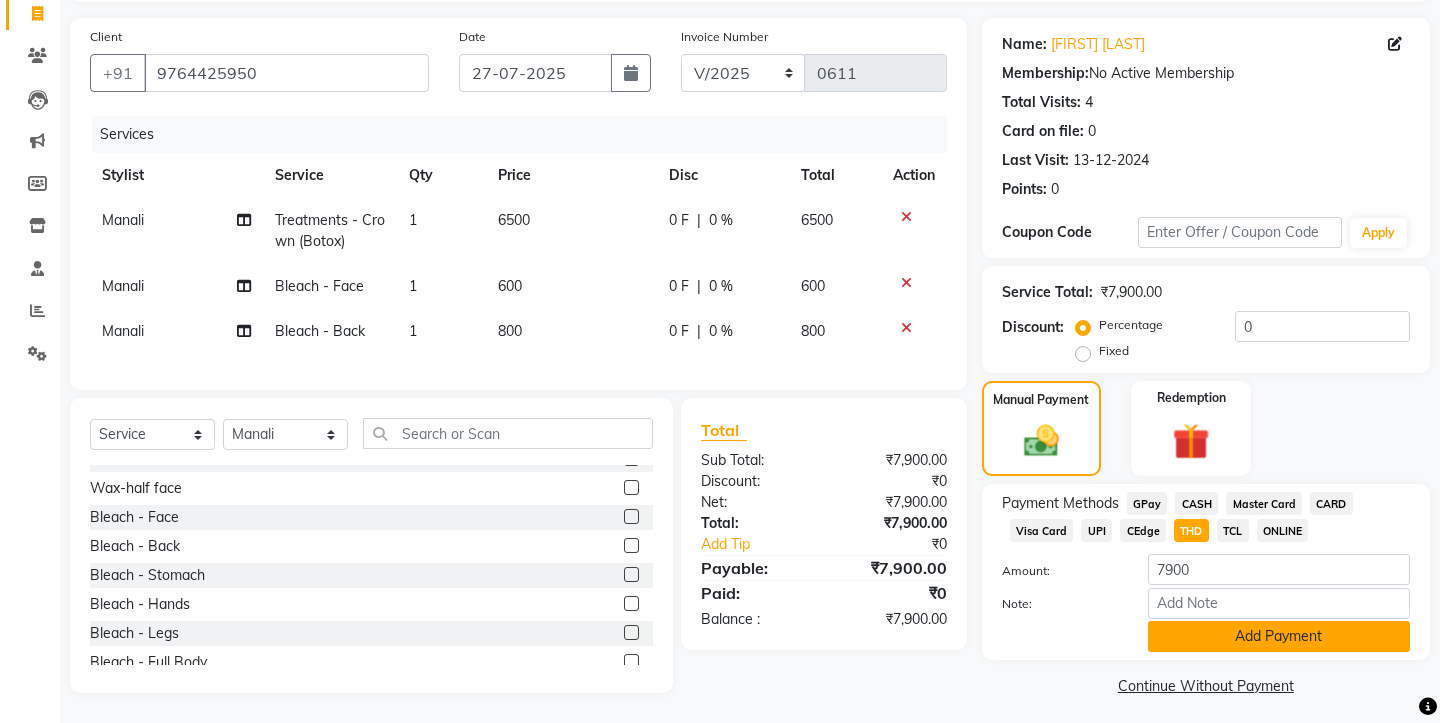 click on "Add Payment" 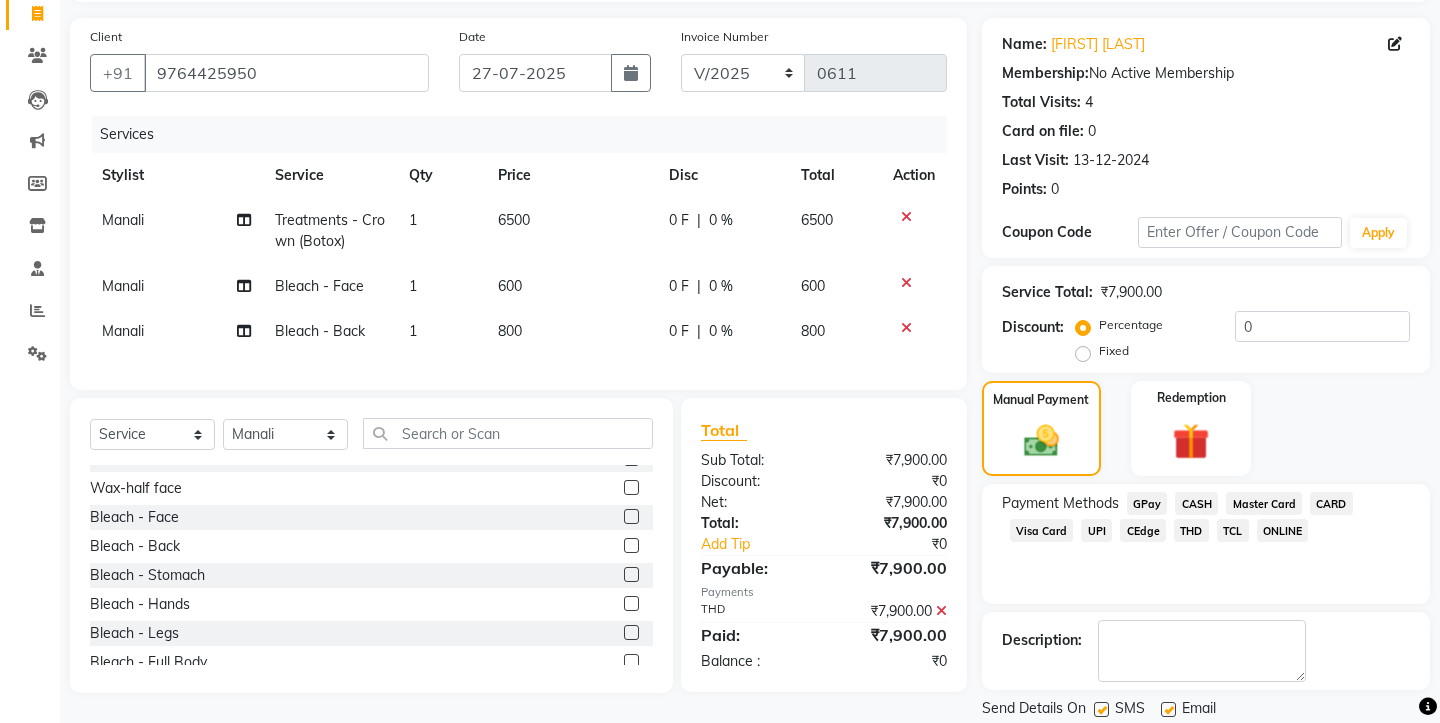 click 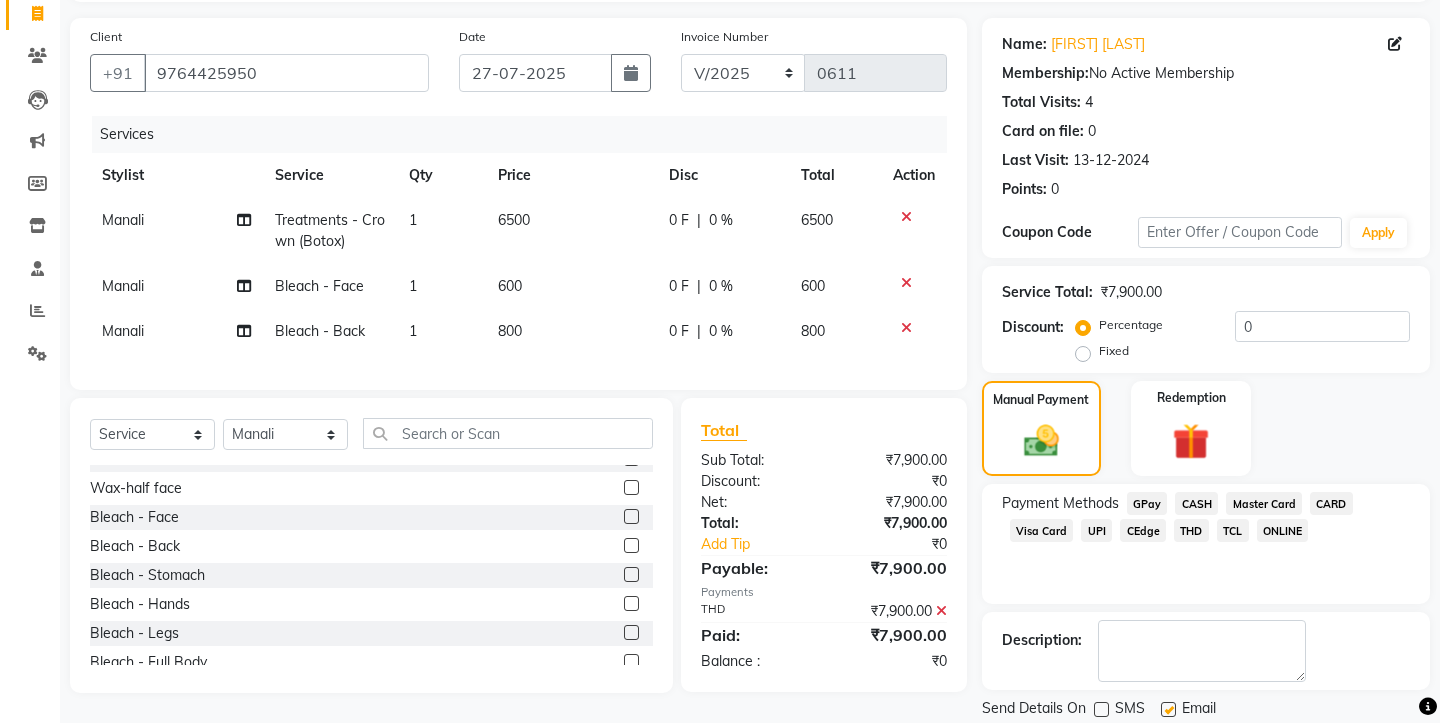click 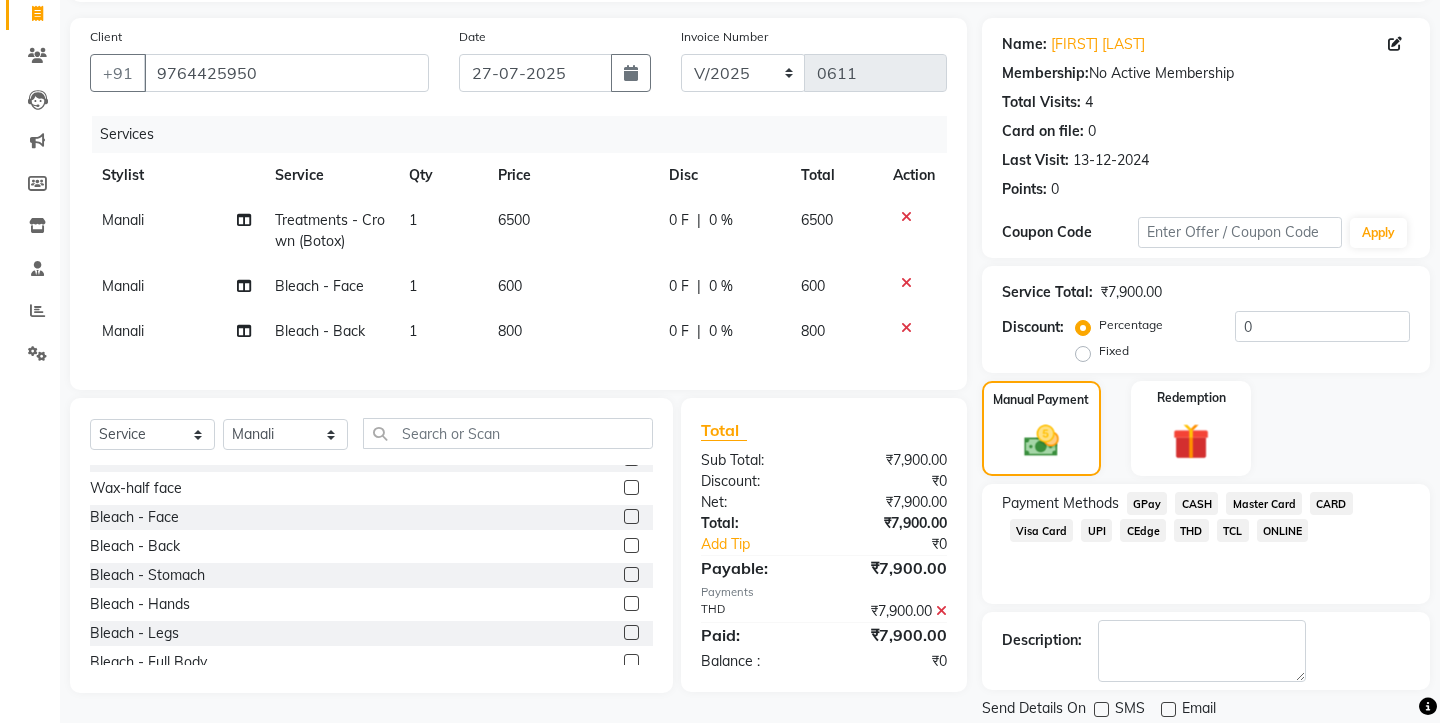 scroll, scrollTop: 175, scrollLeft: 0, axis: vertical 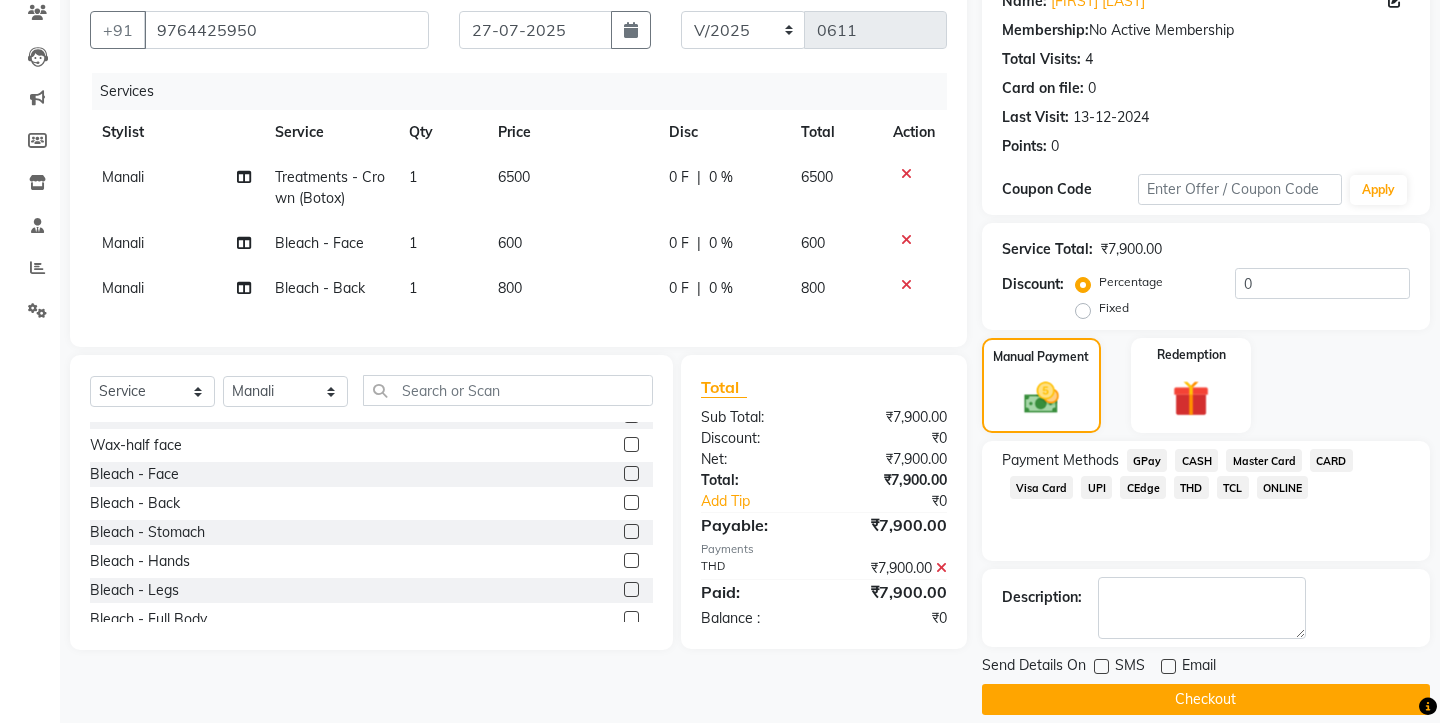 click on "Checkout" 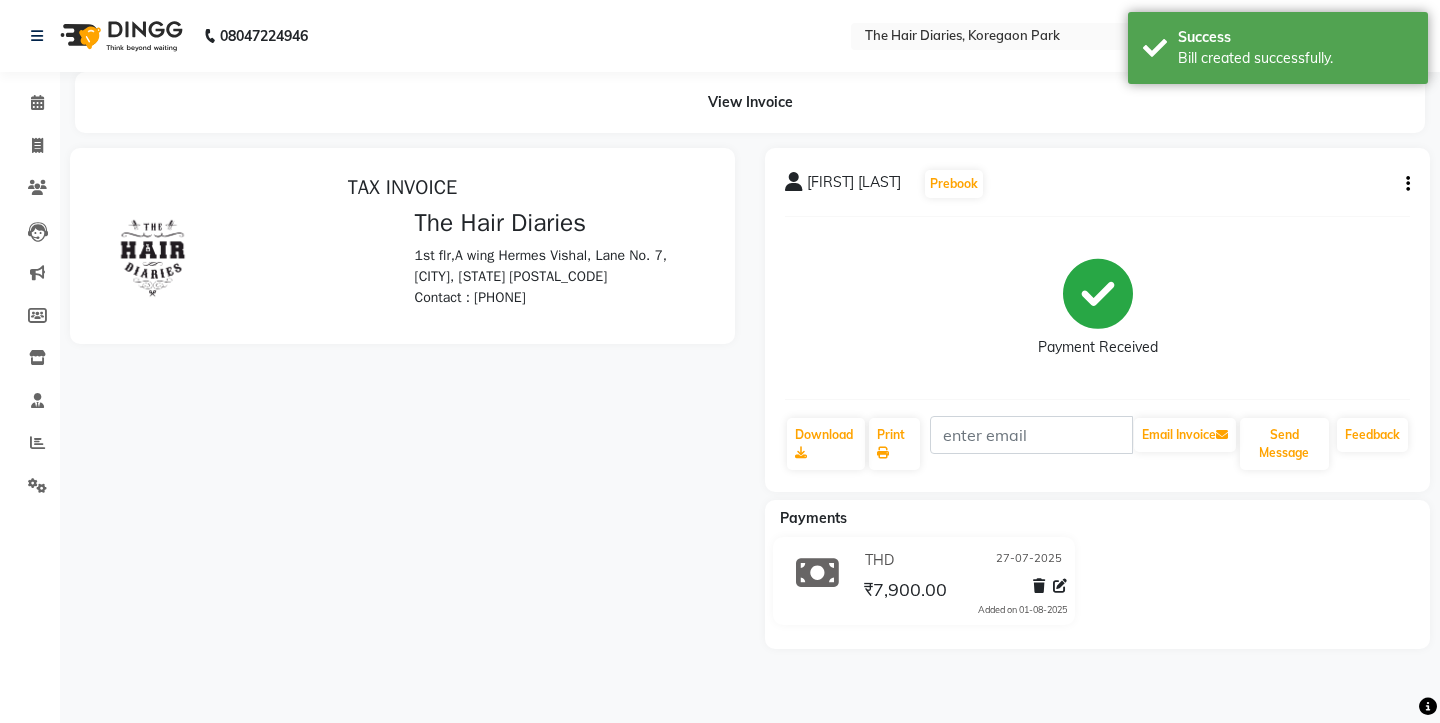 scroll, scrollTop: 0, scrollLeft: 0, axis: both 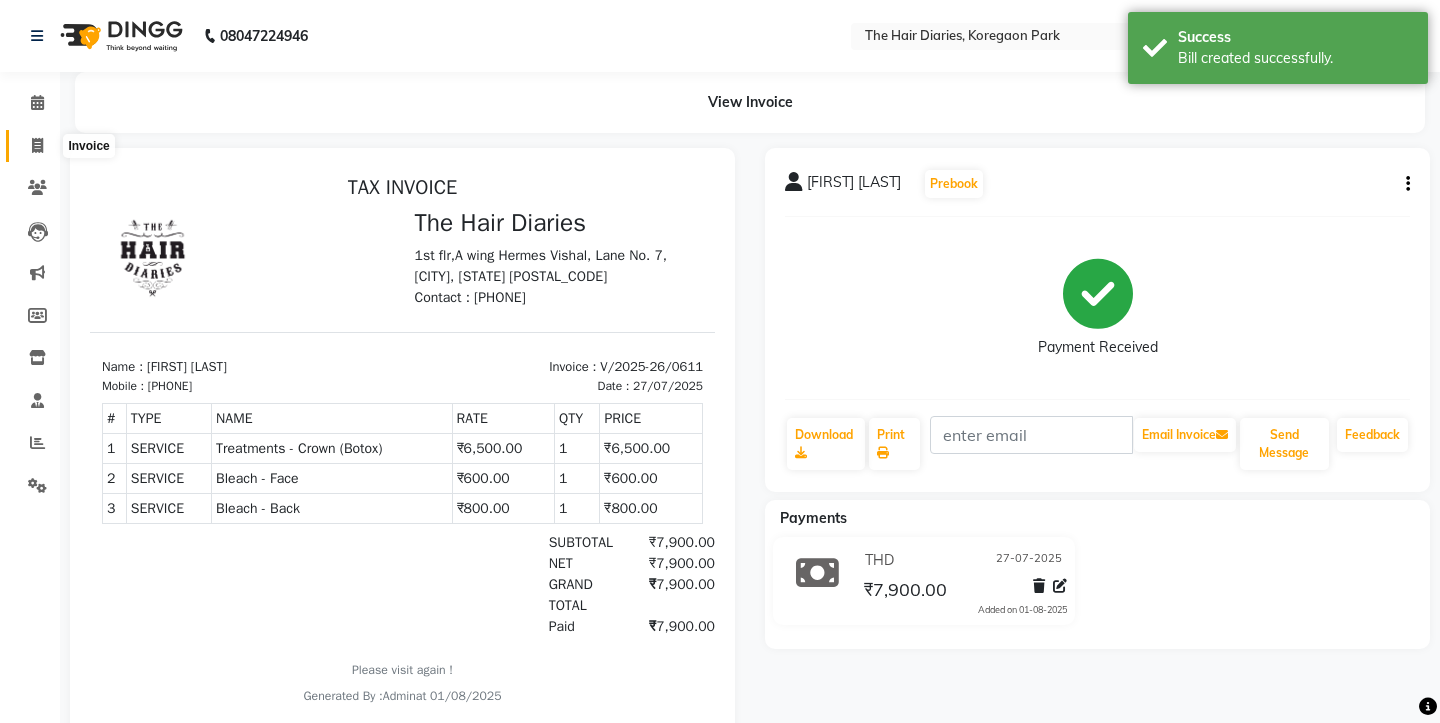 click 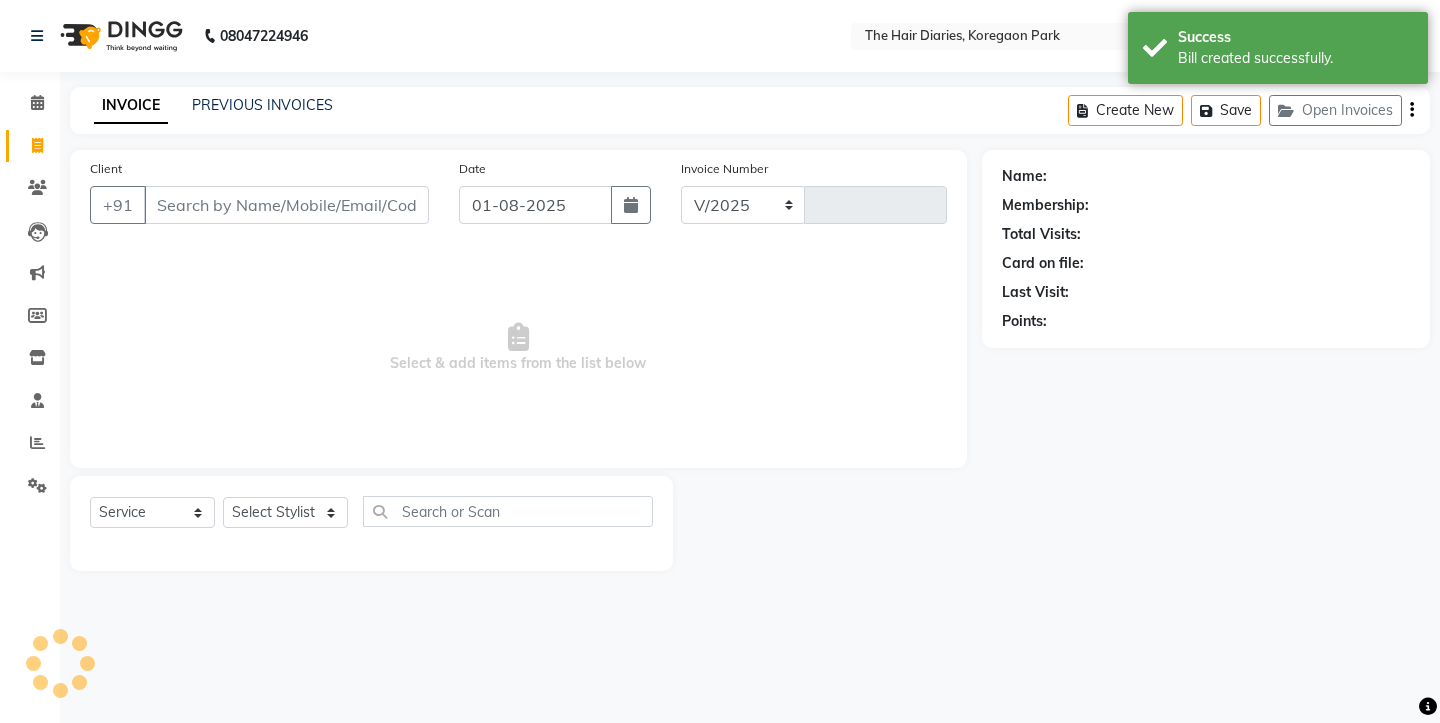 select on "782" 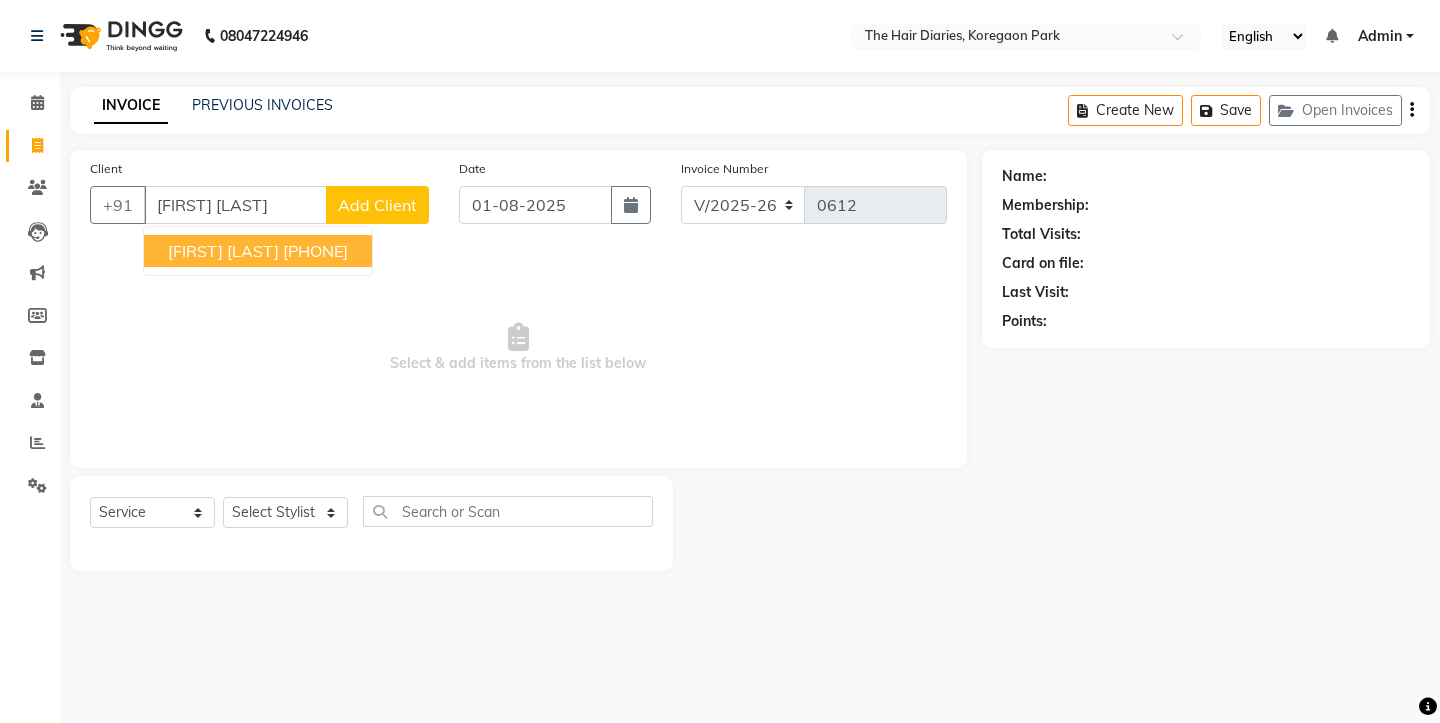click on "[PHONE]" at bounding box center [315, 251] 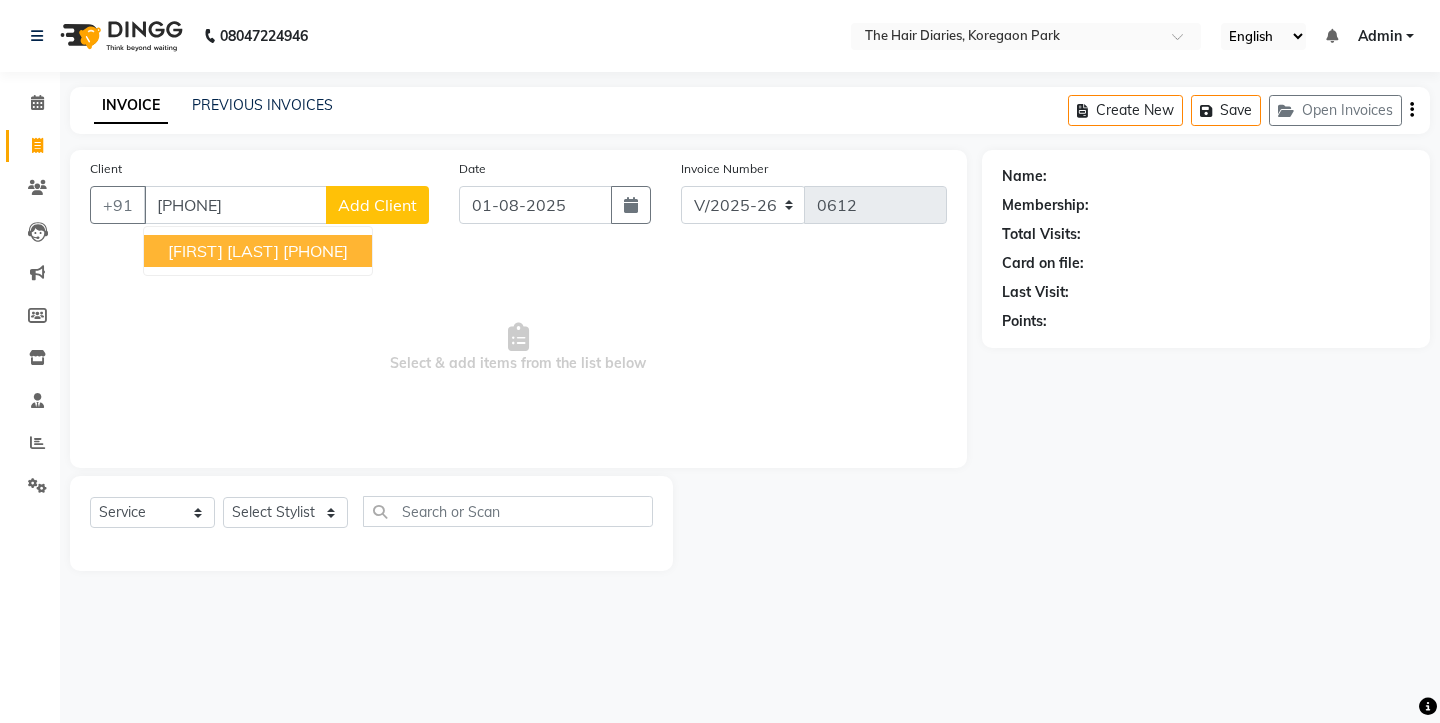 type on "[PHONE]" 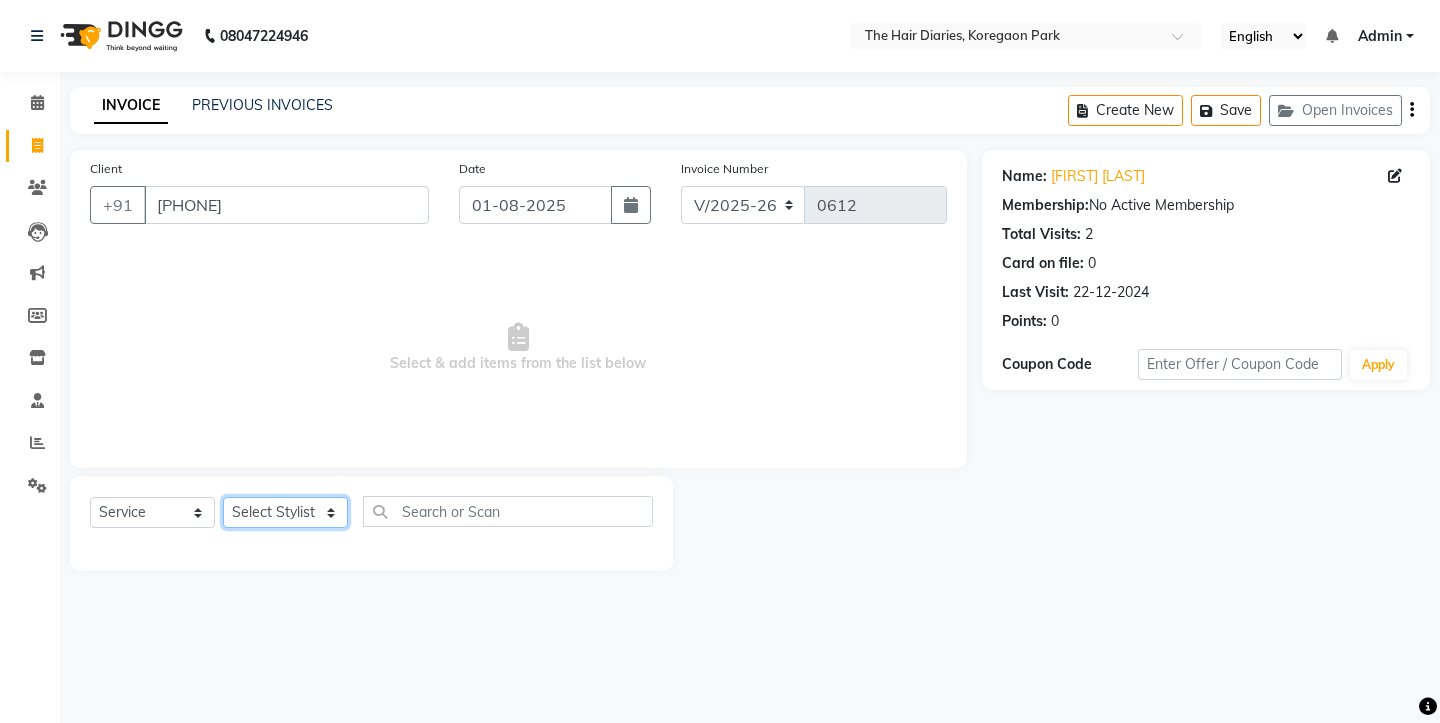 click on "Select Stylist Aaryan Adnan Adnan Ankita Anubha Jyoti  Lalita Manali  Maneger Nazlin Jeena Sanah  Sohail Sonia  Surbhi Thakkur Vidya Wasim" 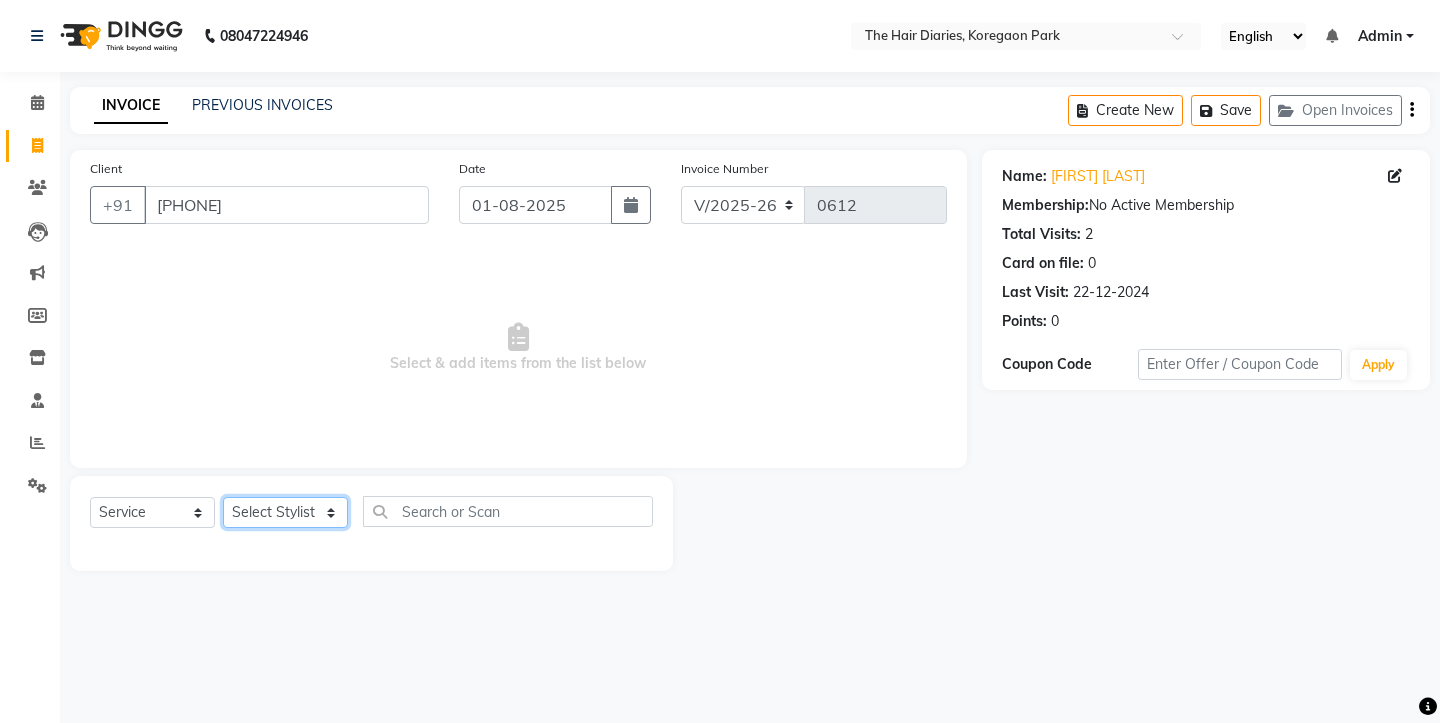 select on "32056" 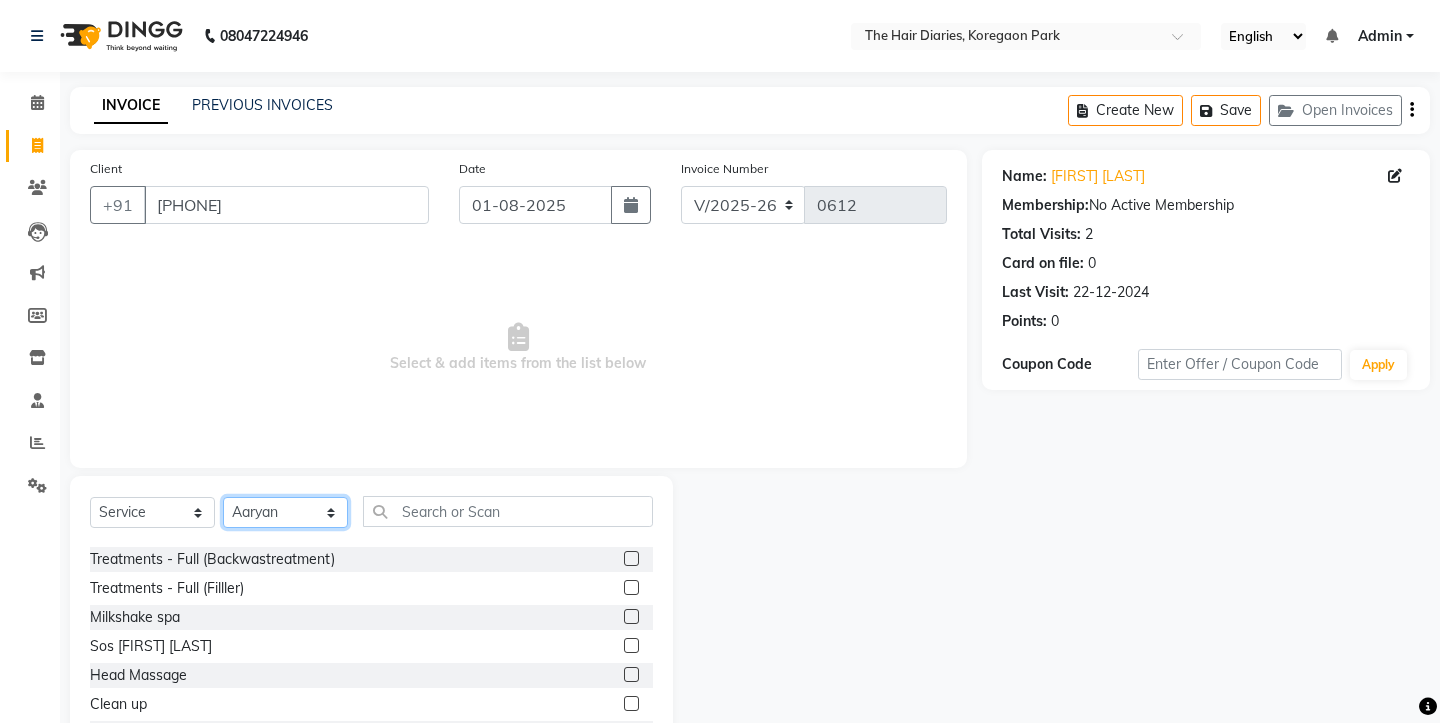scroll, scrollTop: 1049, scrollLeft: 0, axis: vertical 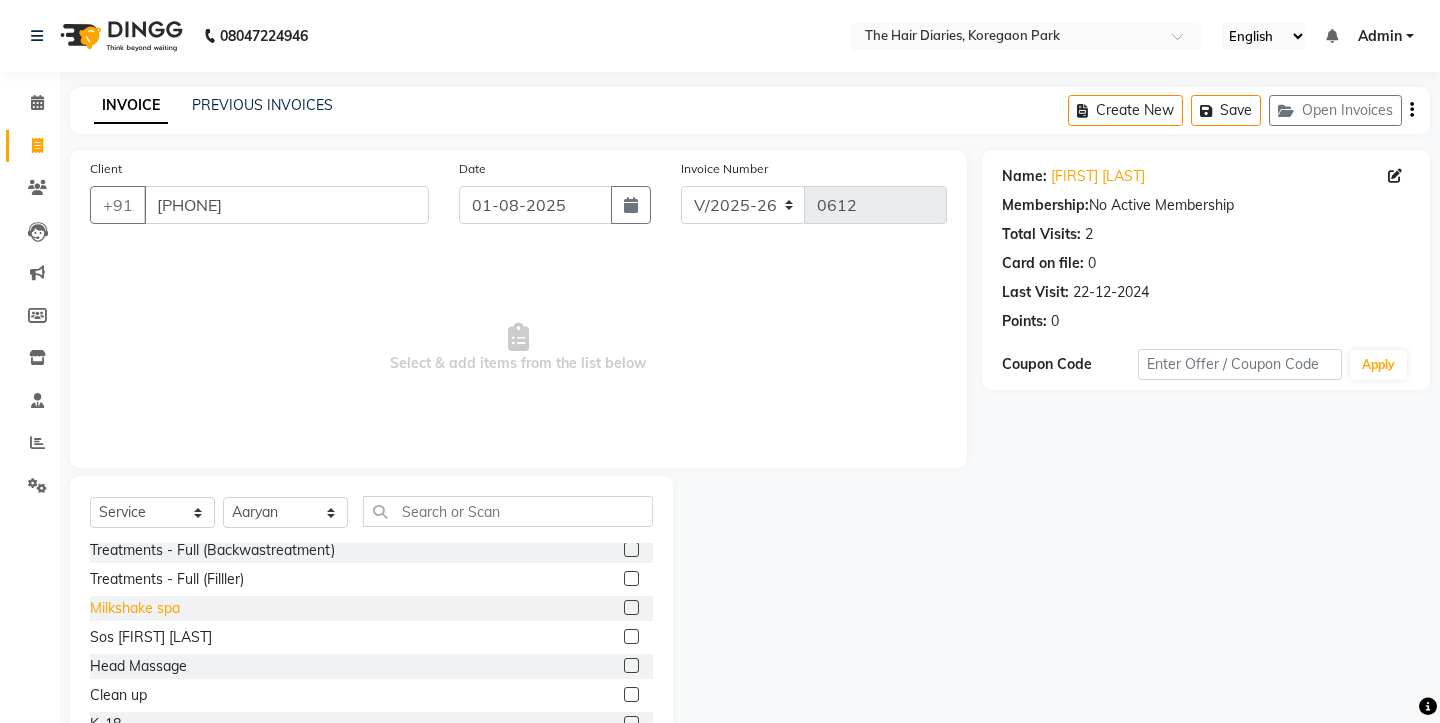 click on "Milkshake spa" 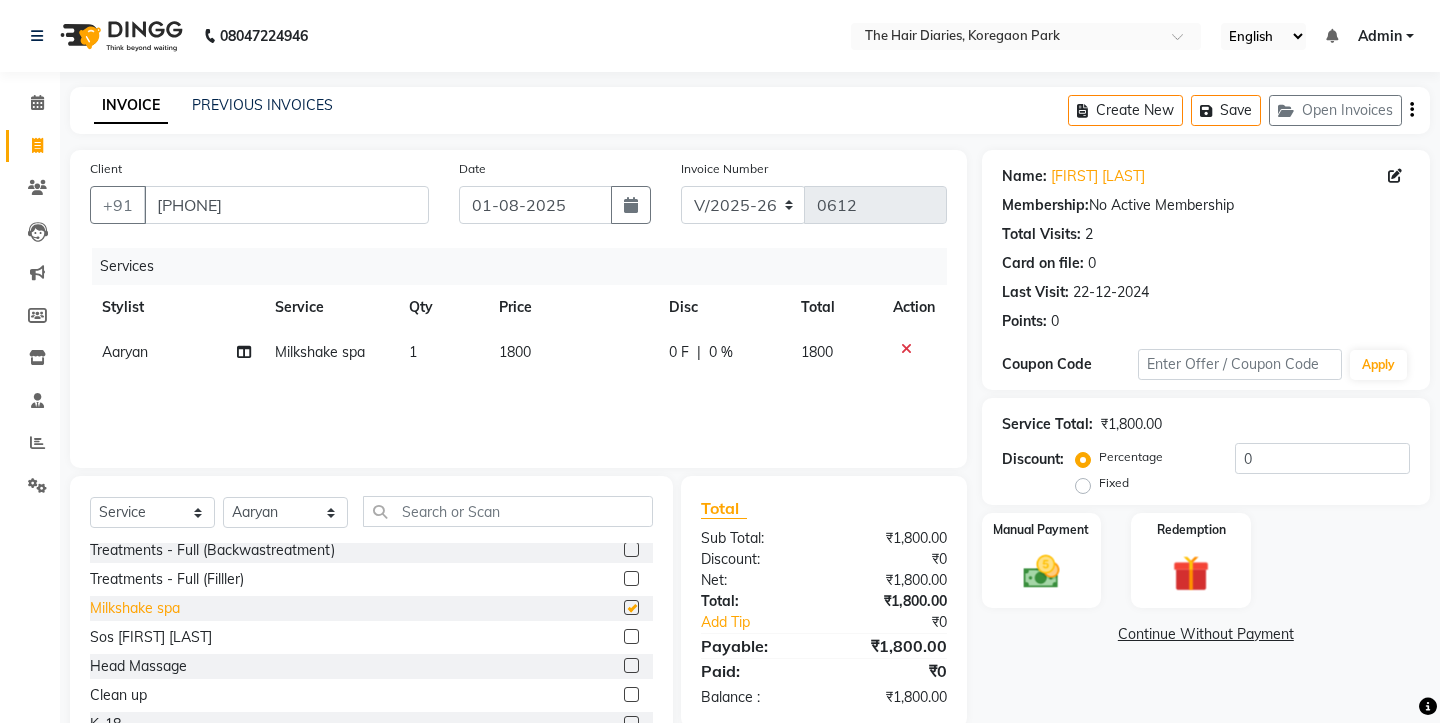 checkbox on "false" 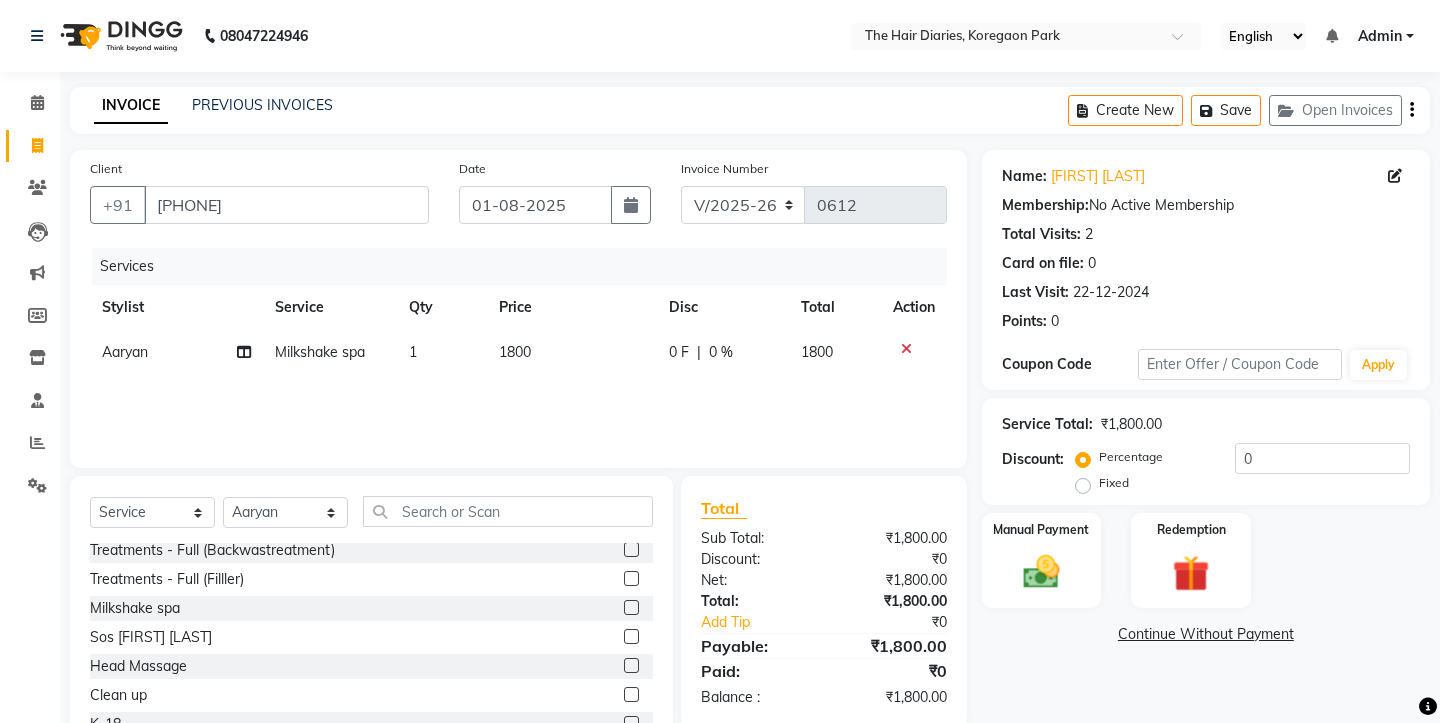 click on "1800" 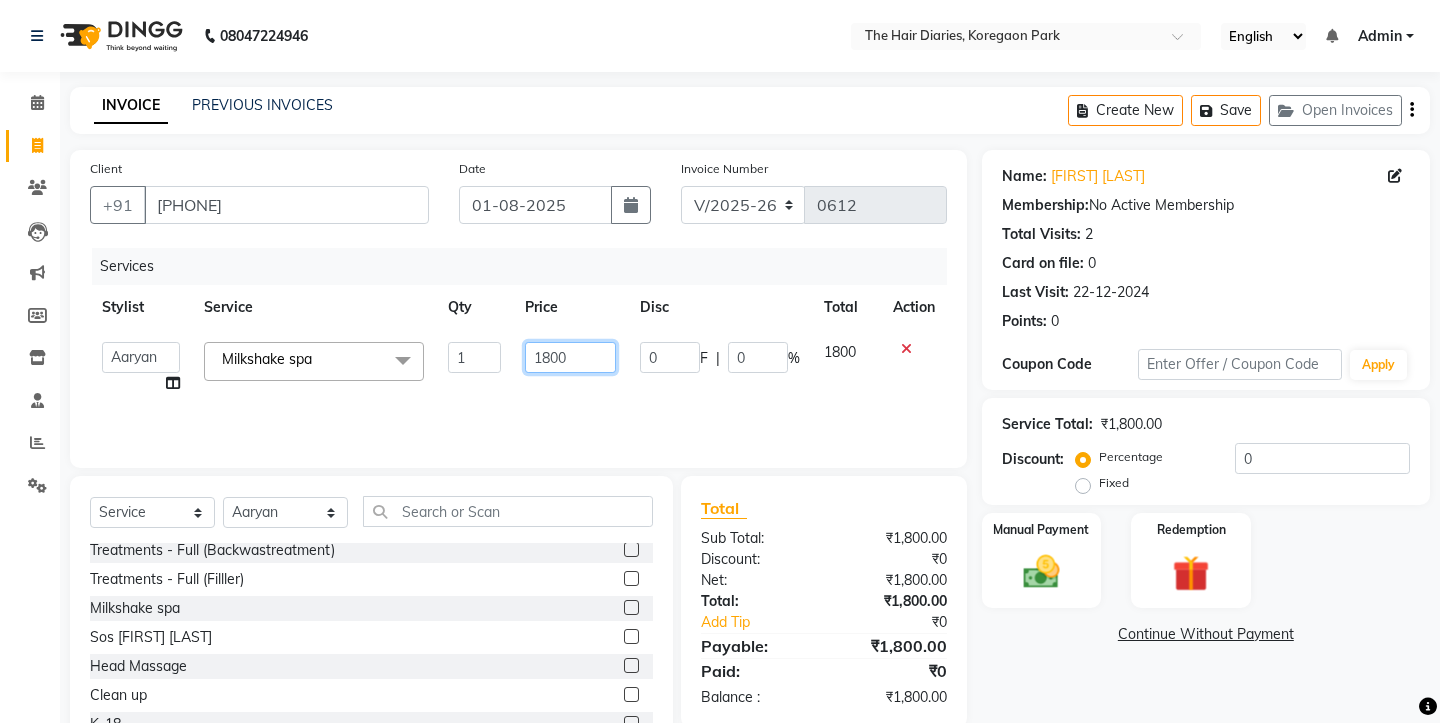 click on "1800" 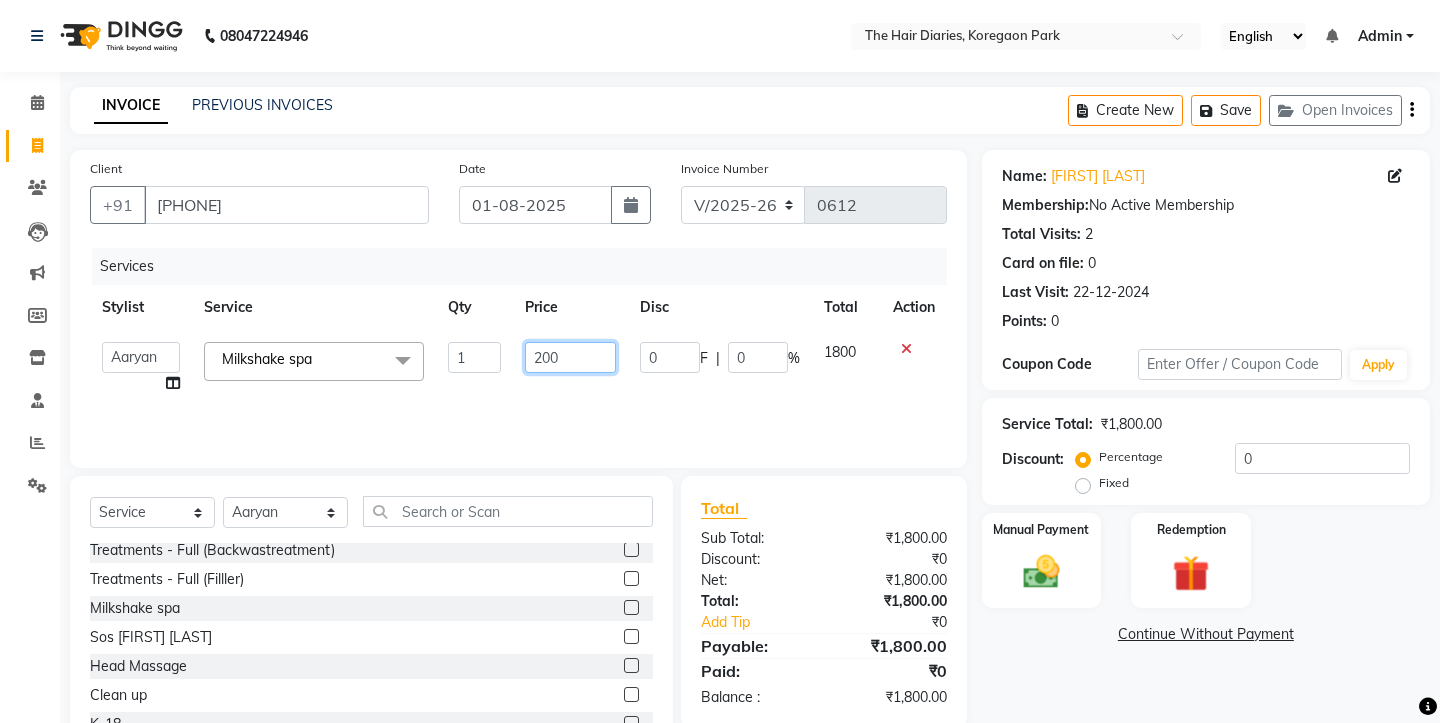 type on "2000" 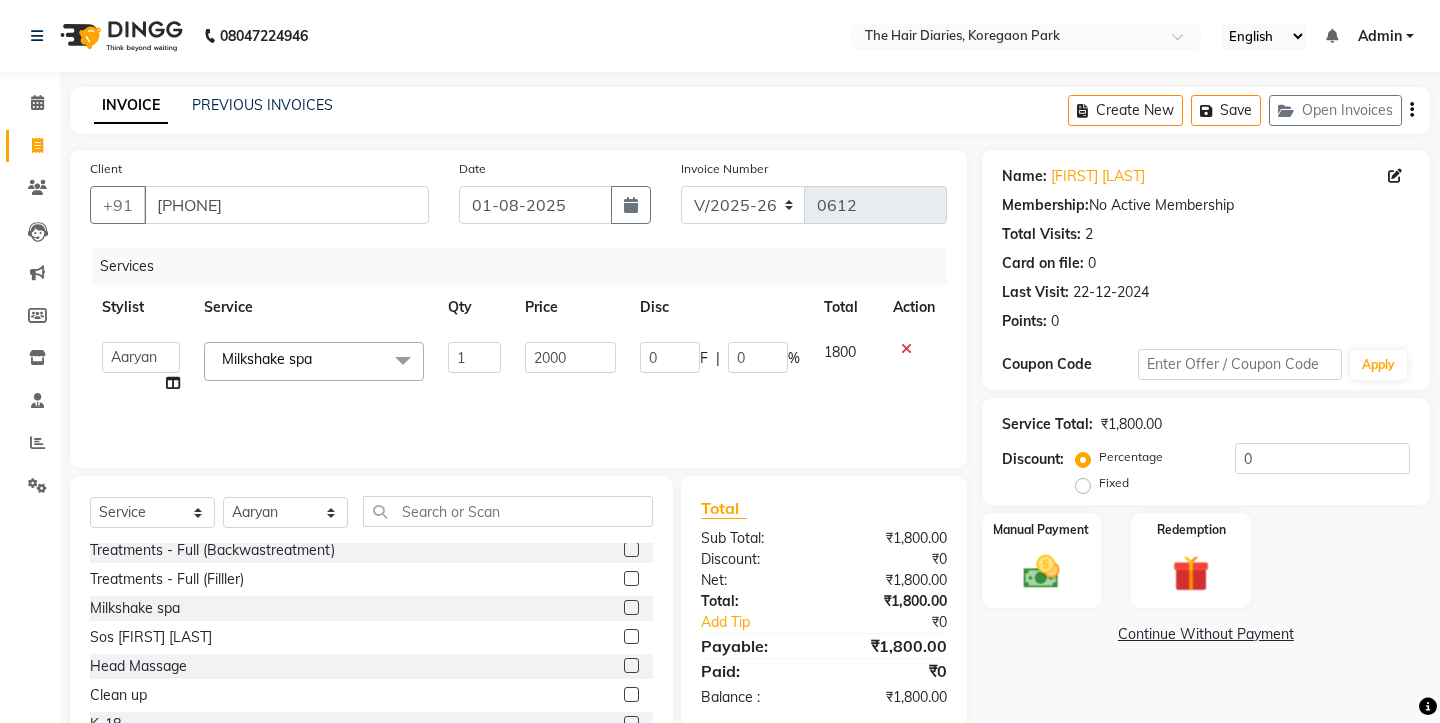 click on "Services Stylist Service Qty Price Disc Total Action  [FIRST]   [FIRST]   [FIRST]   [FIRST]   [FIRST]   [FIRST]    [FIRST]   [FIRST]    [FIRST]   [FIRST] [FIRST]   [FIRST]    [FIRST]   [FIRST]    [FIRST]   [FIRST]   [FIRST]   [FIRST]   [FIRST]   [FIRST]  x Haircuts - Female (Senior) Haircuts - Male(Senior) Haircuts - Female (Junior) Haircuts - Male (Junior) Fringe Cut Kids Haircut-under 5yrs Hair trim Hair Fading Gents Haircuts  (Male) Haircut -Male (Junior old) Shampoo - Shampoo Extension wash Styling - Blowdry Styling - Curls Styling - Crimp Styling - Gents Style Saree Draping Beard Styling - Trim Beard Styling - Beard Styling Touchups Full  Touchups Half Global Color - Full Global Color - Half Toning Highlights - Full Highlights - 3/4Th Highlights - Half Low Lights Highlights And Global Balayage - Full Balayage - Half Balayage - Front Treatments - Fringe(Botox) Treatments - Crown (Botox) Treatments - Full (Botox) Treatments - Male Top (Botox) Treatments - Full (Backwastreatment) Treatments - Full (Filller) Milkshake spa Sos Sara K 1 0" 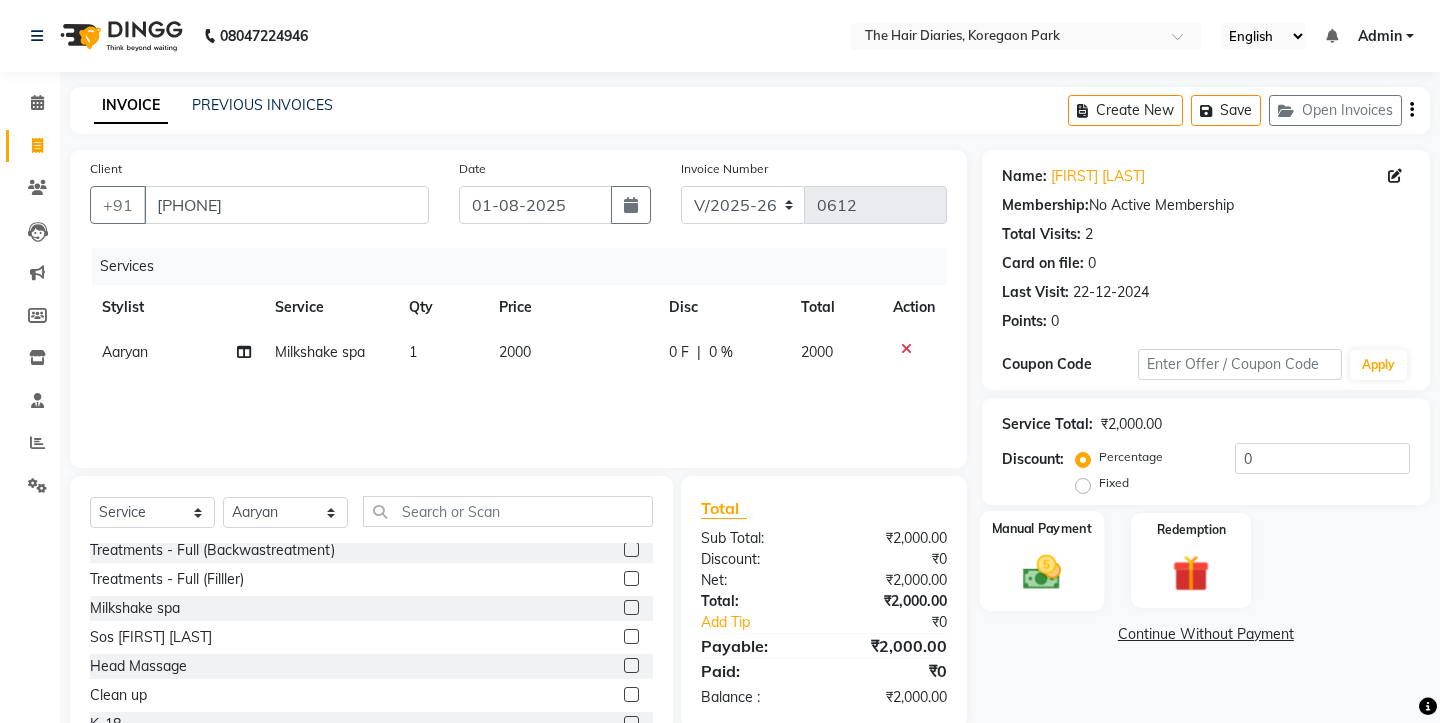 click 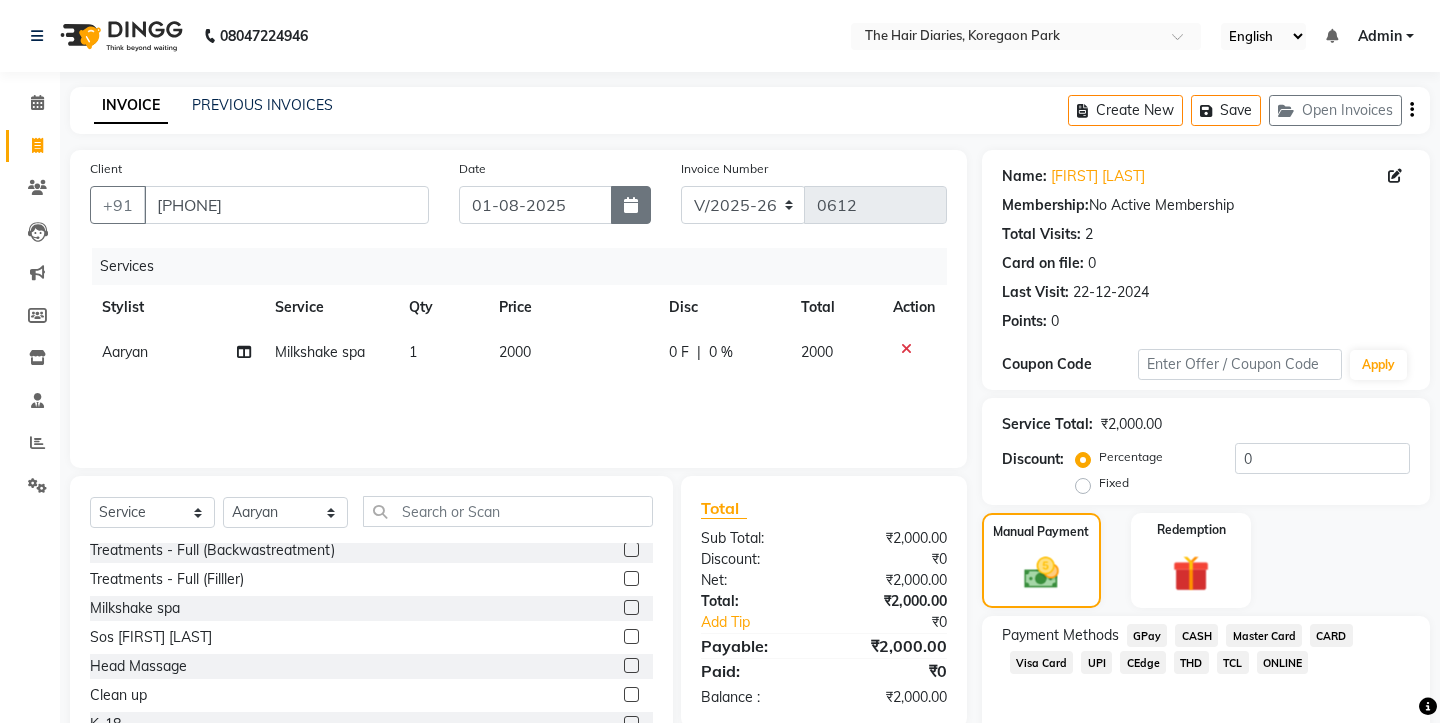click 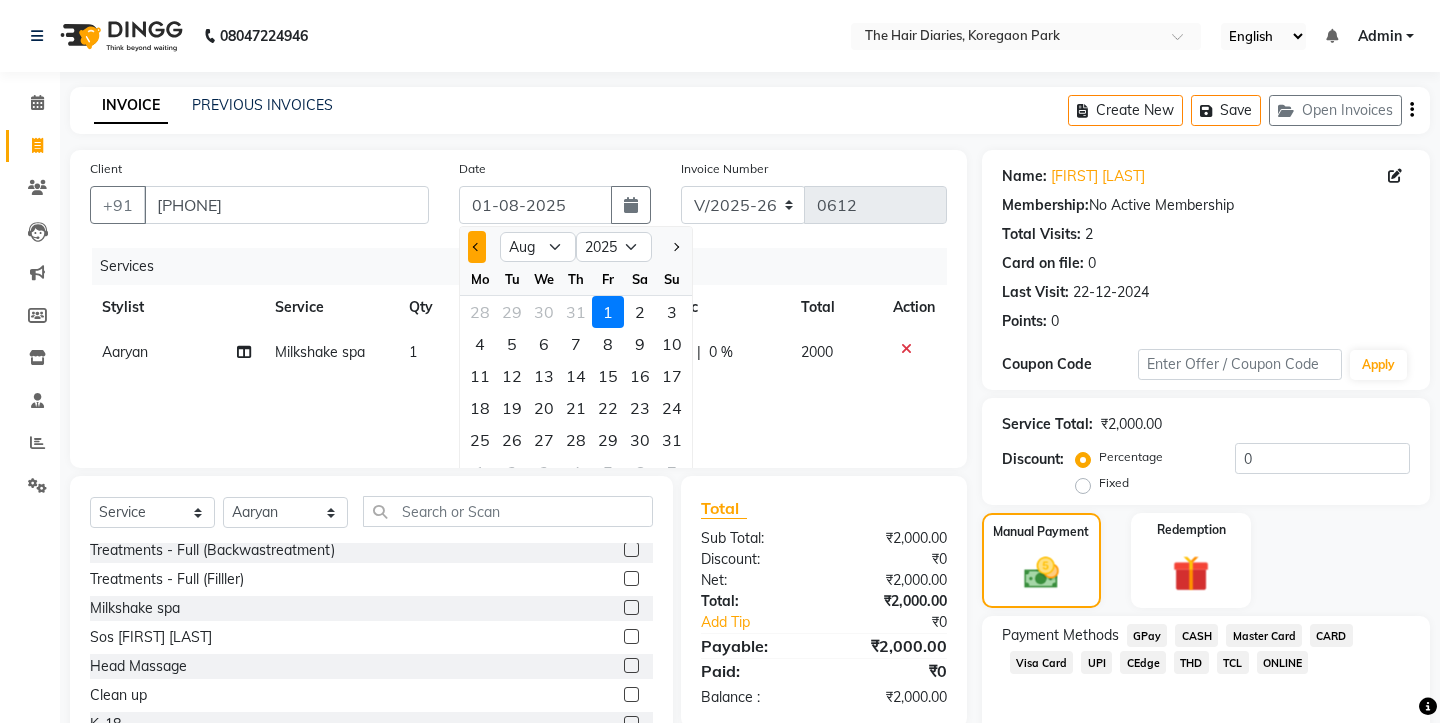 click 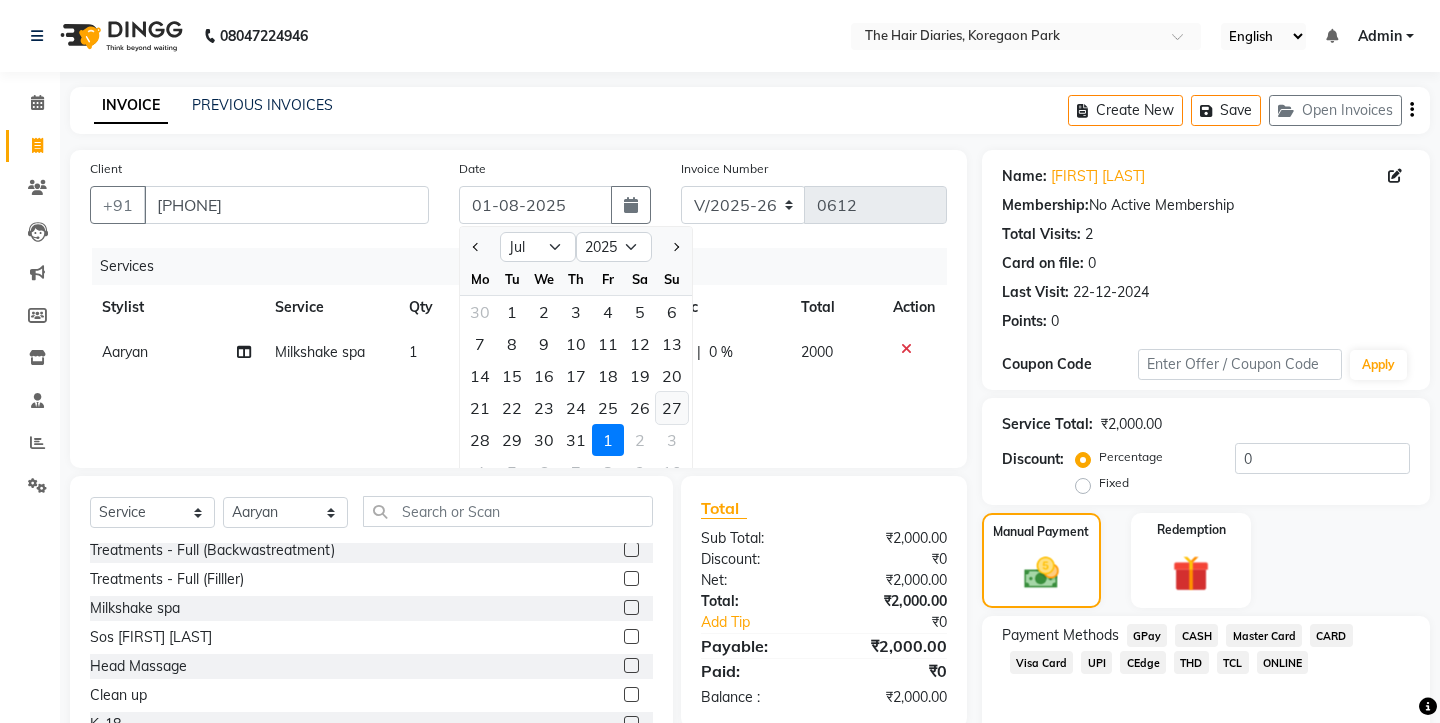 click on "27" 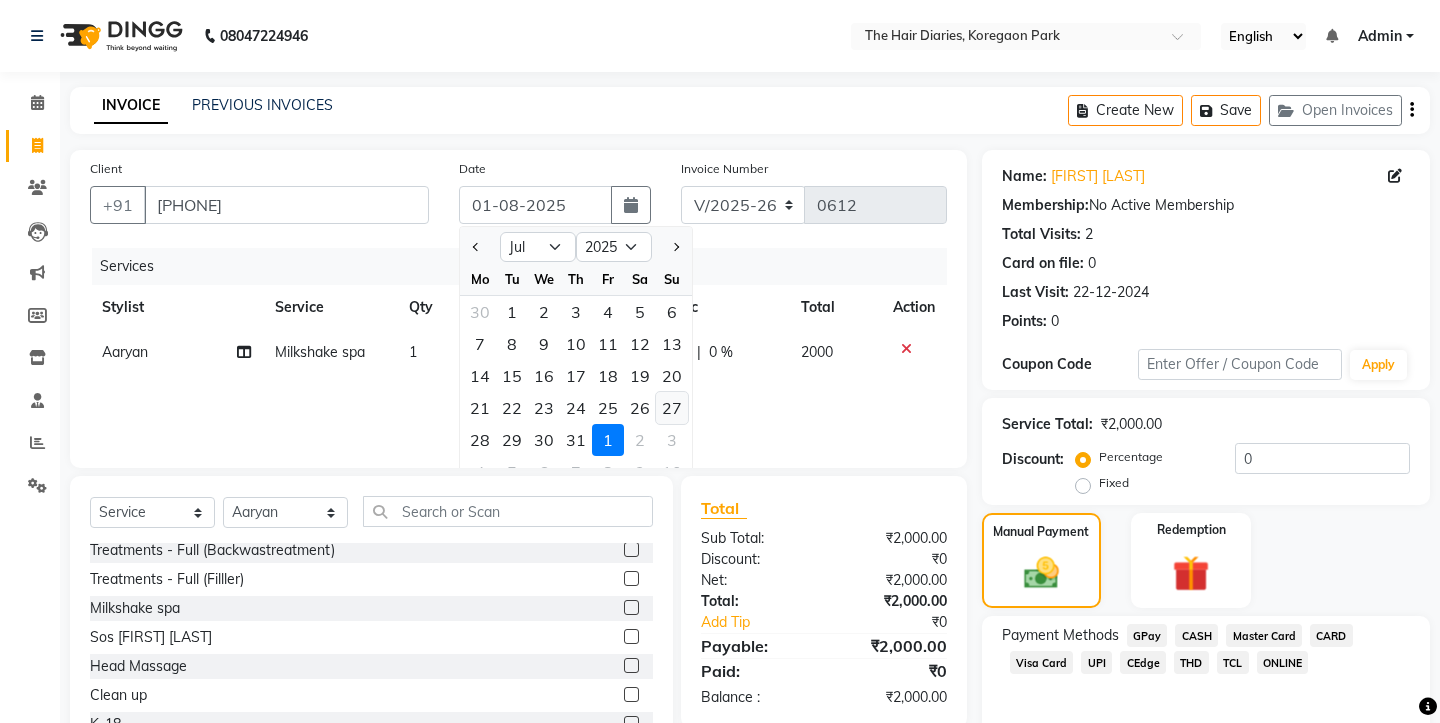 type on "27-07-2025" 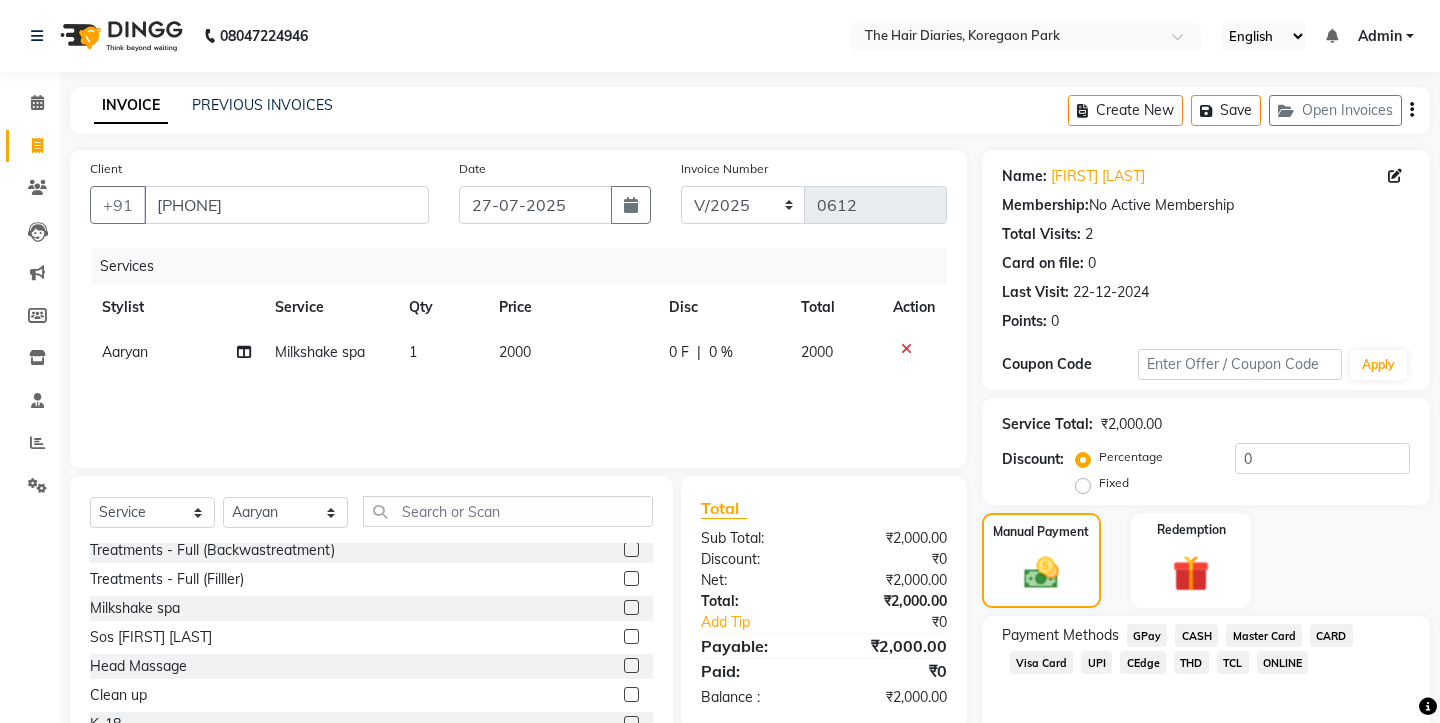 click on "TCL" 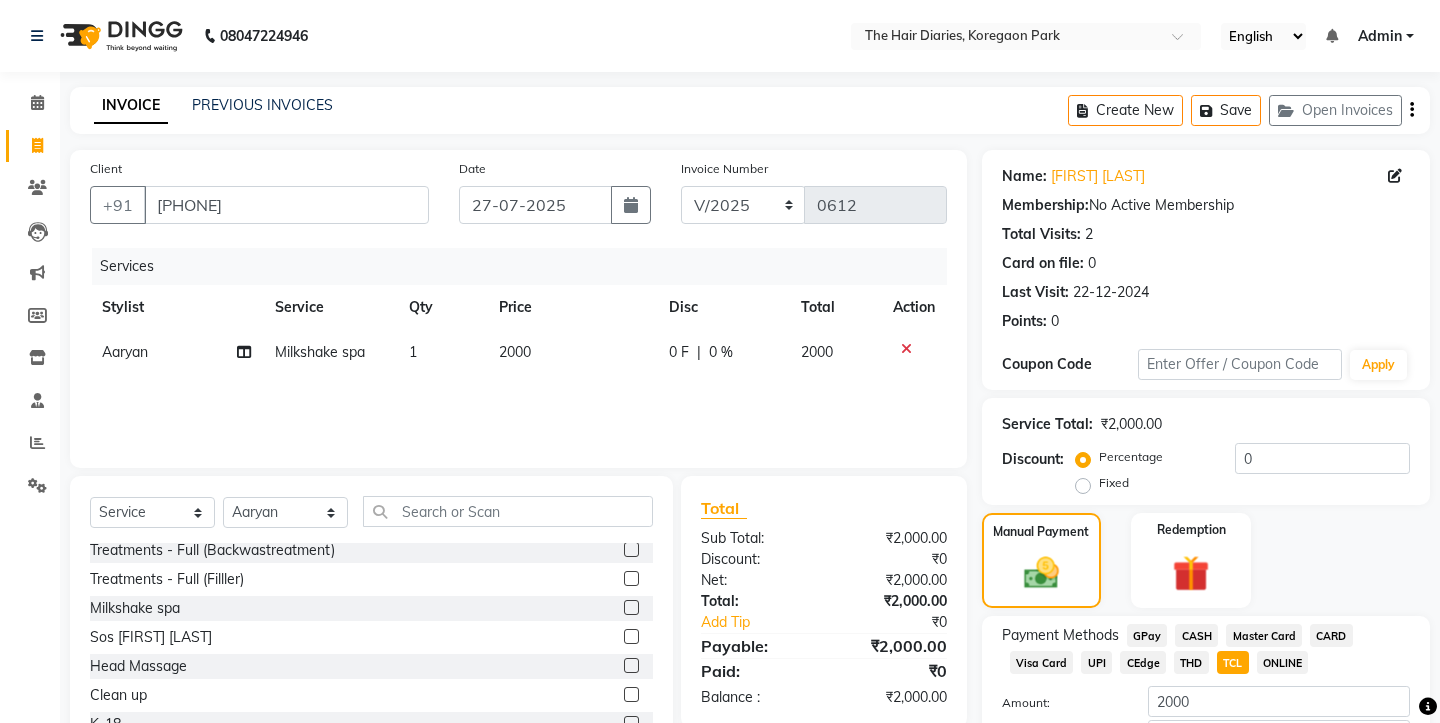 scroll, scrollTop: 118, scrollLeft: 0, axis: vertical 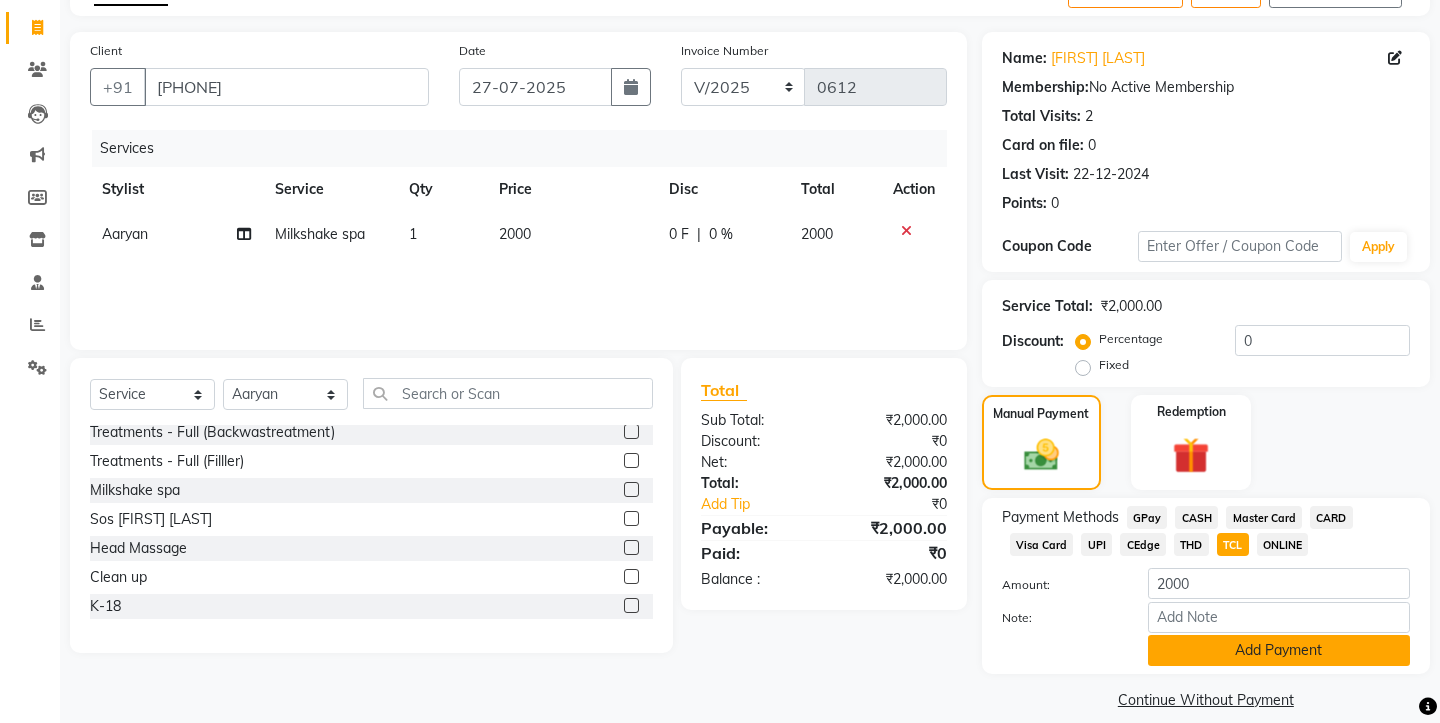 click on "Add Payment" 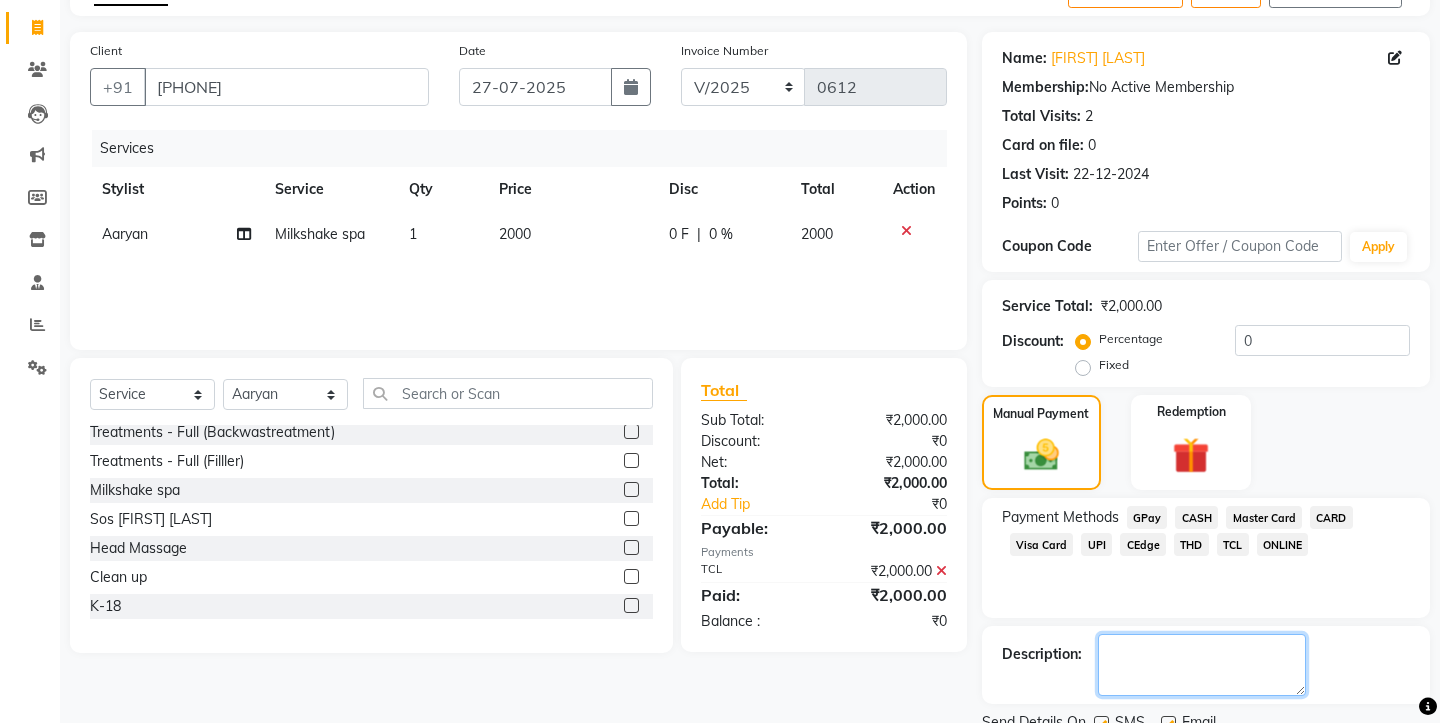 click 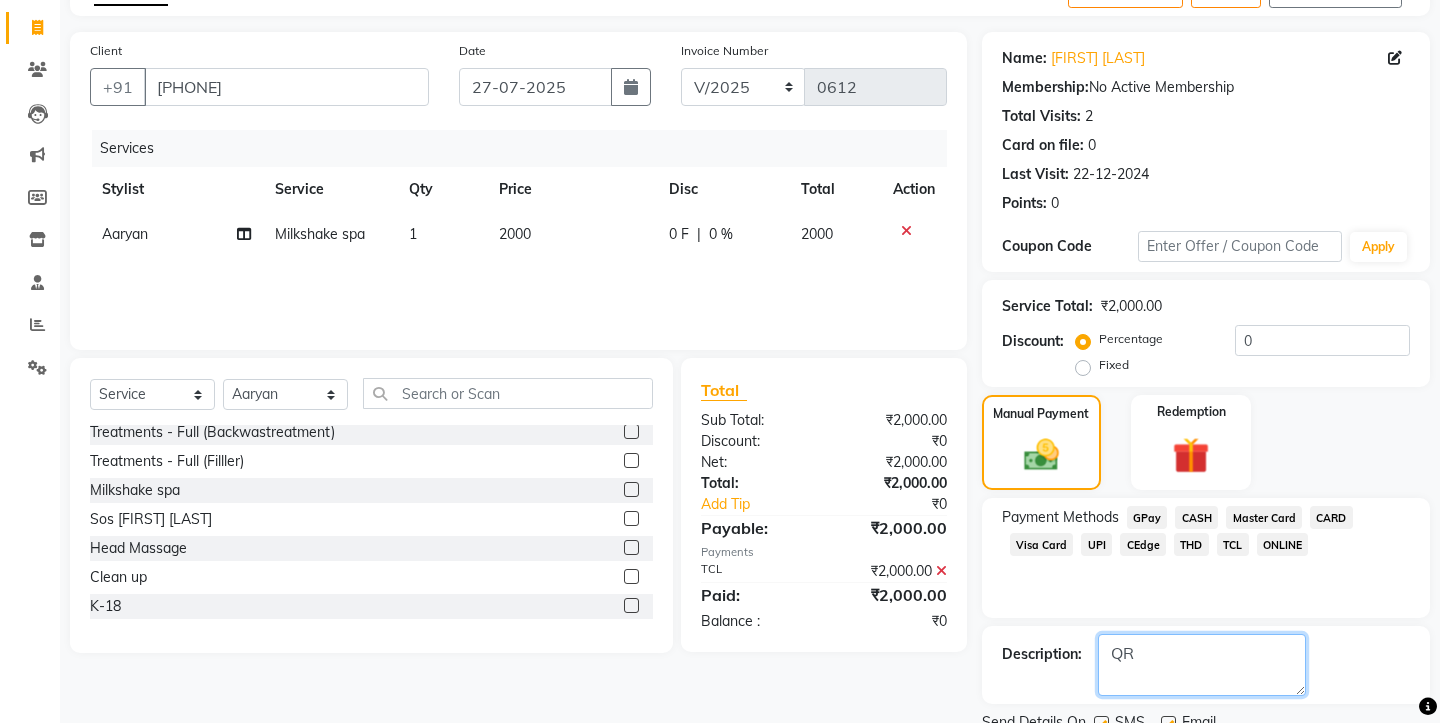 type on "QR" 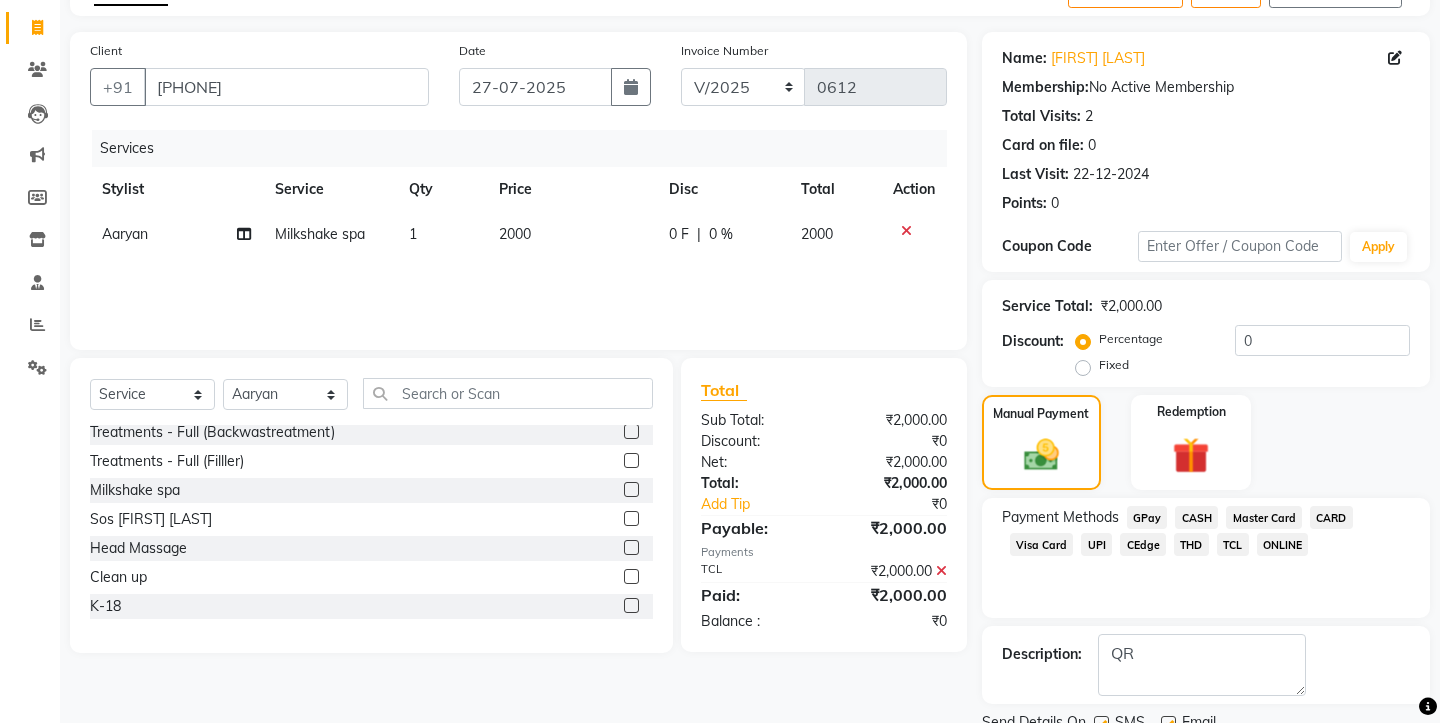 click 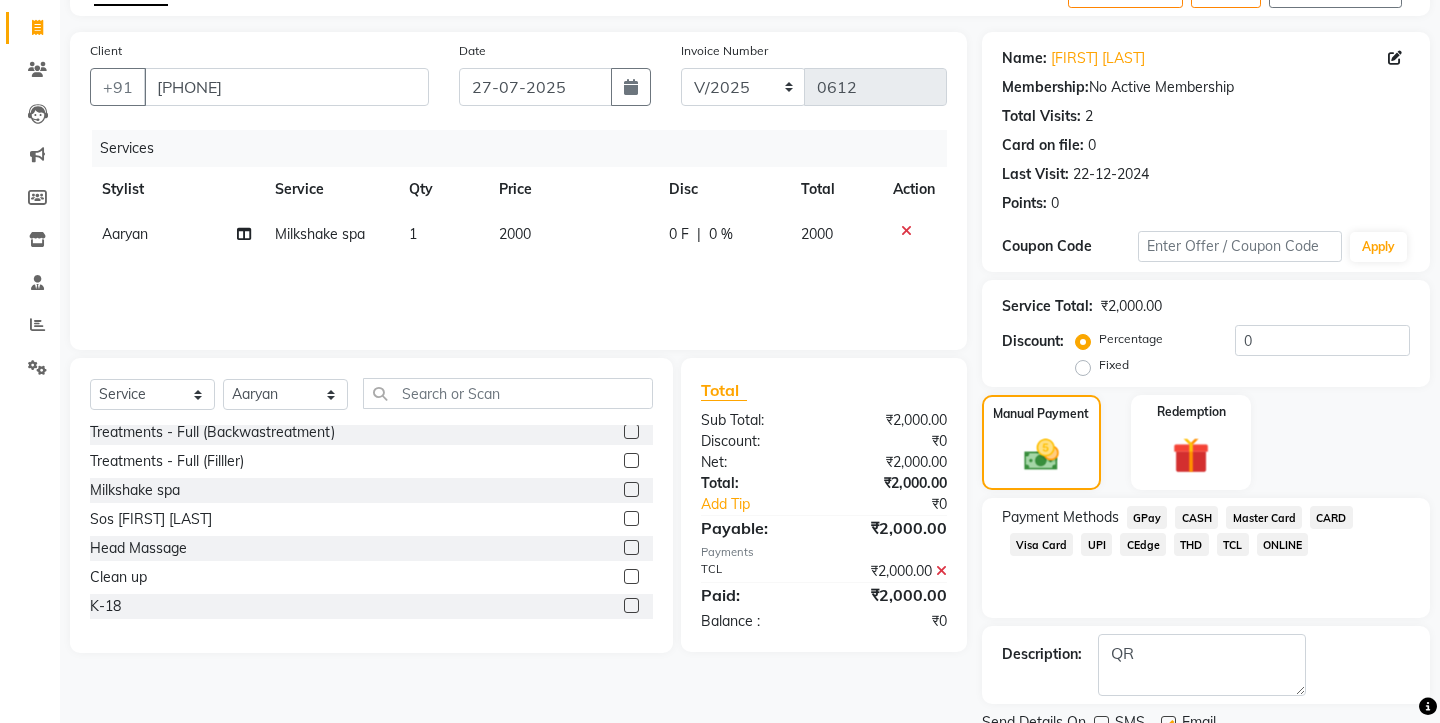 click 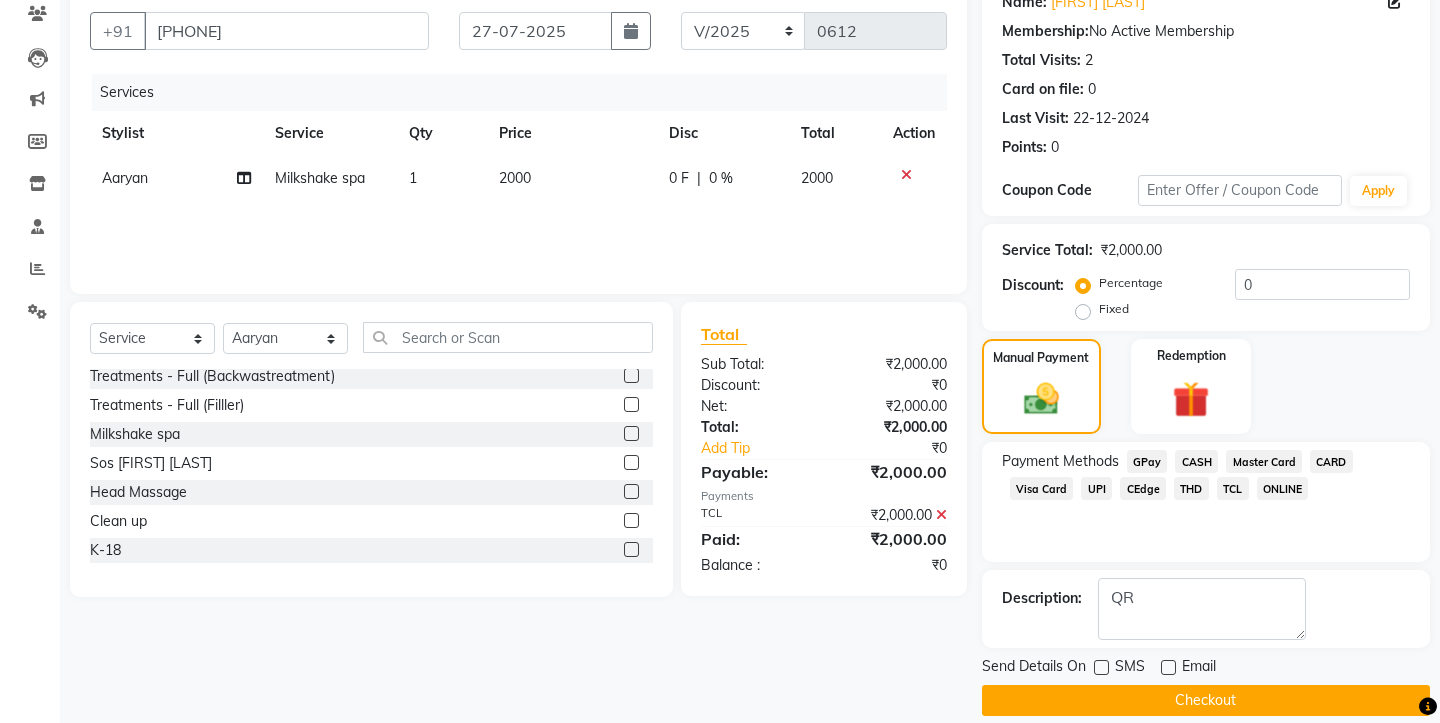 scroll, scrollTop: 175, scrollLeft: 0, axis: vertical 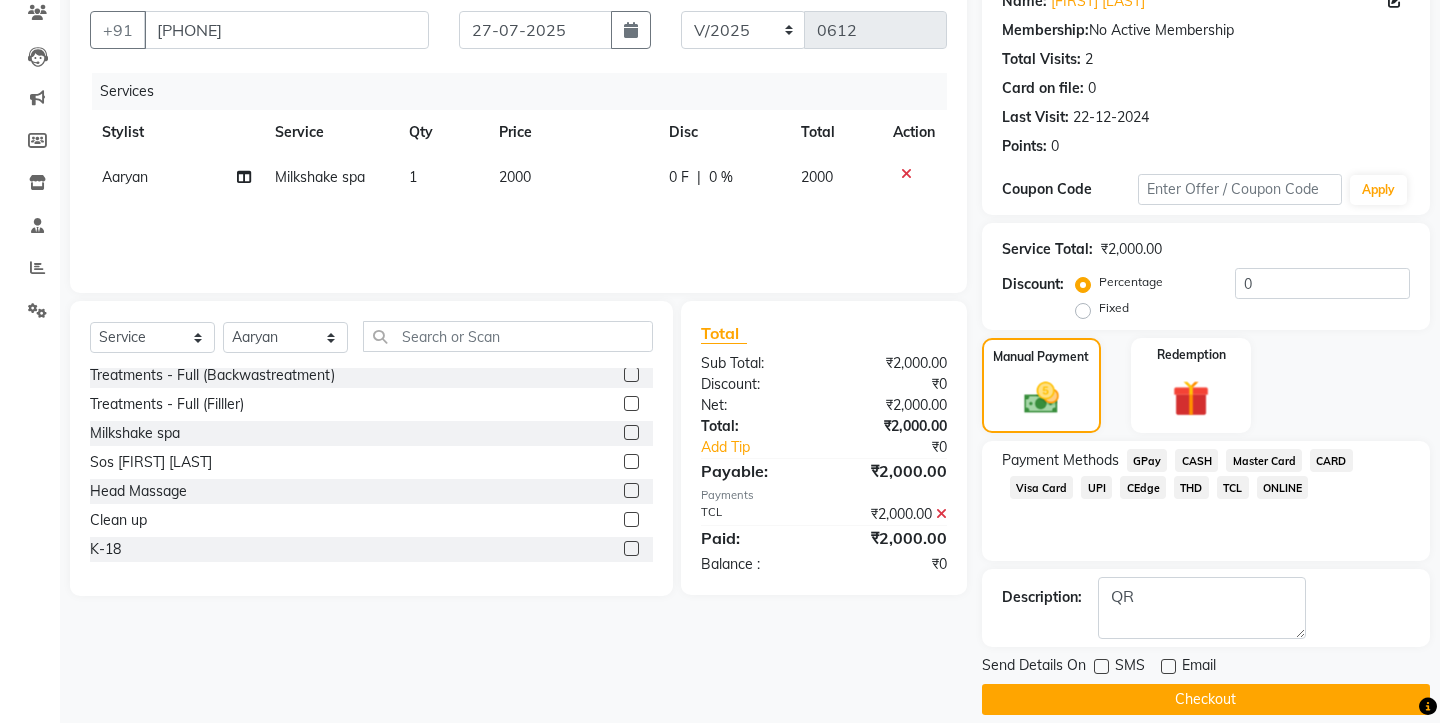 click on "Checkout" 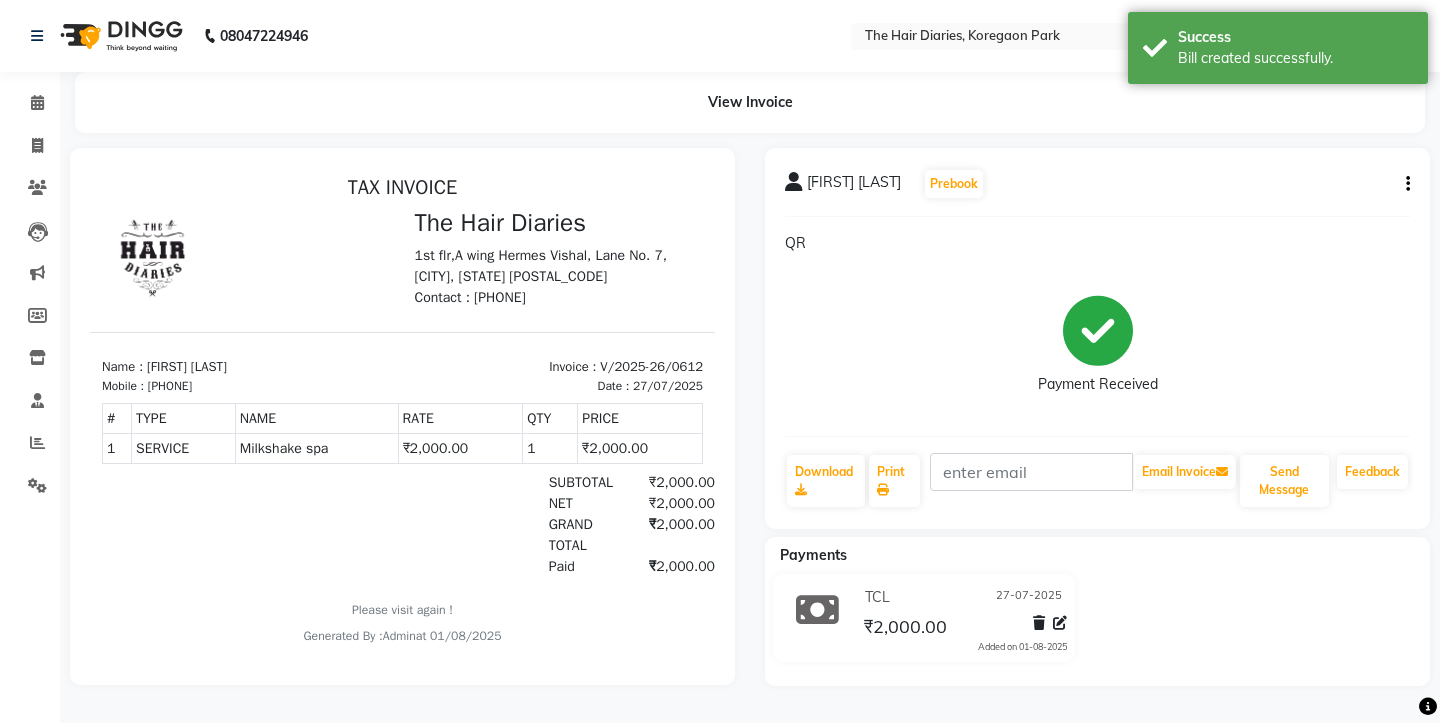 scroll, scrollTop: 0, scrollLeft: 0, axis: both 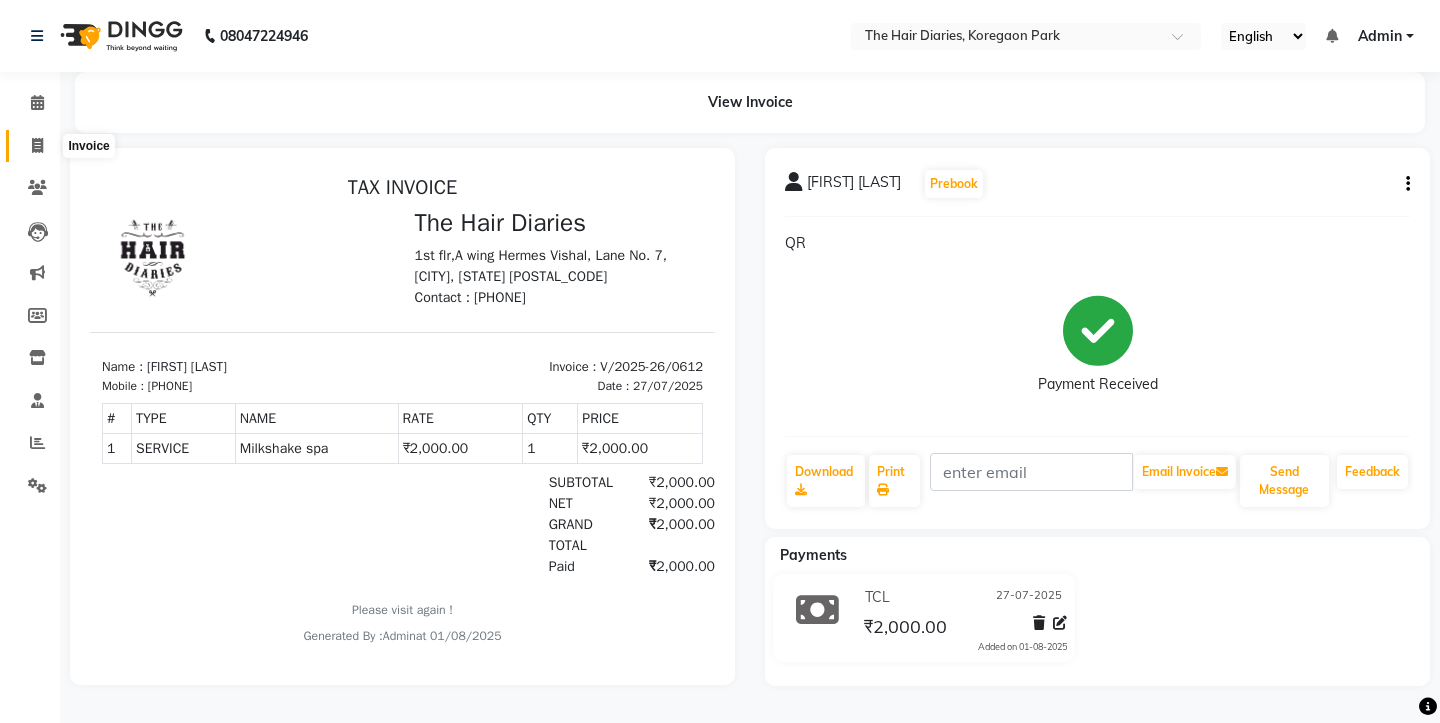 click 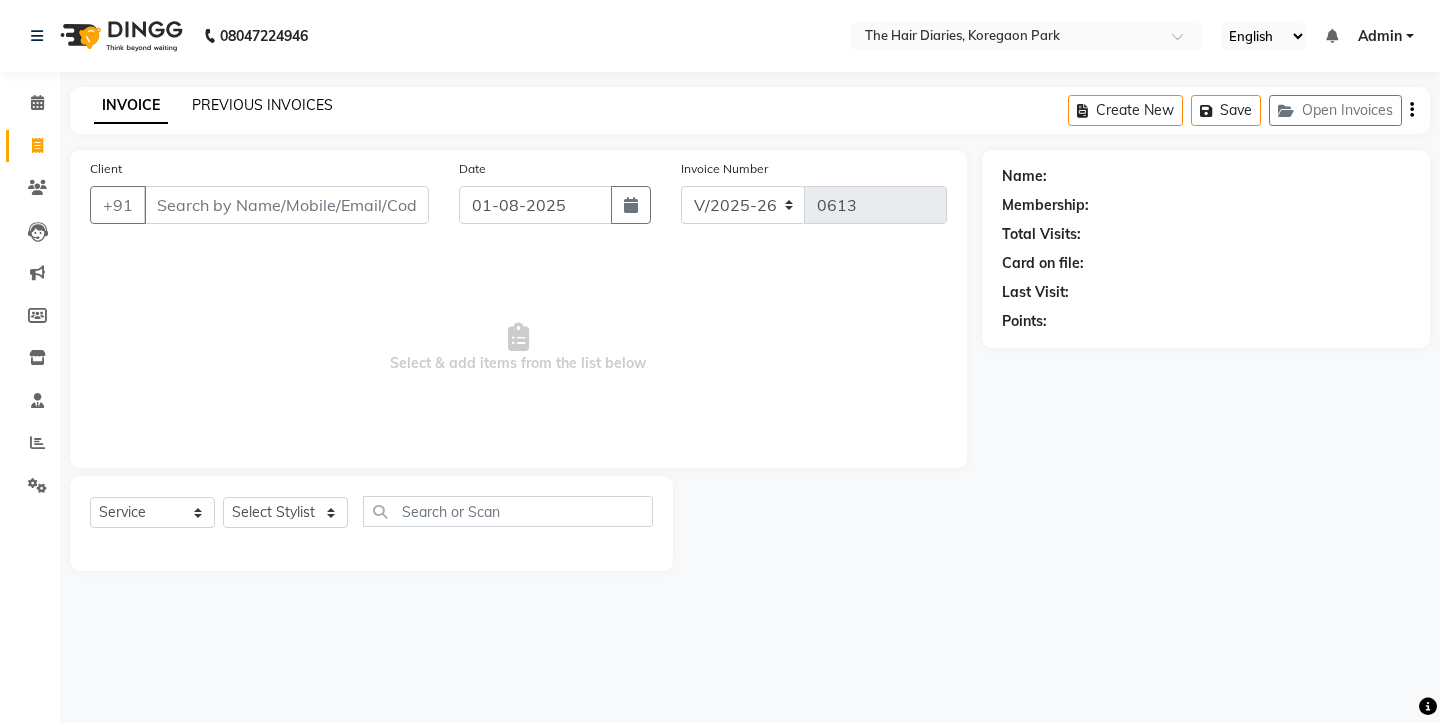 click on "PREVIOUS INVOICES" 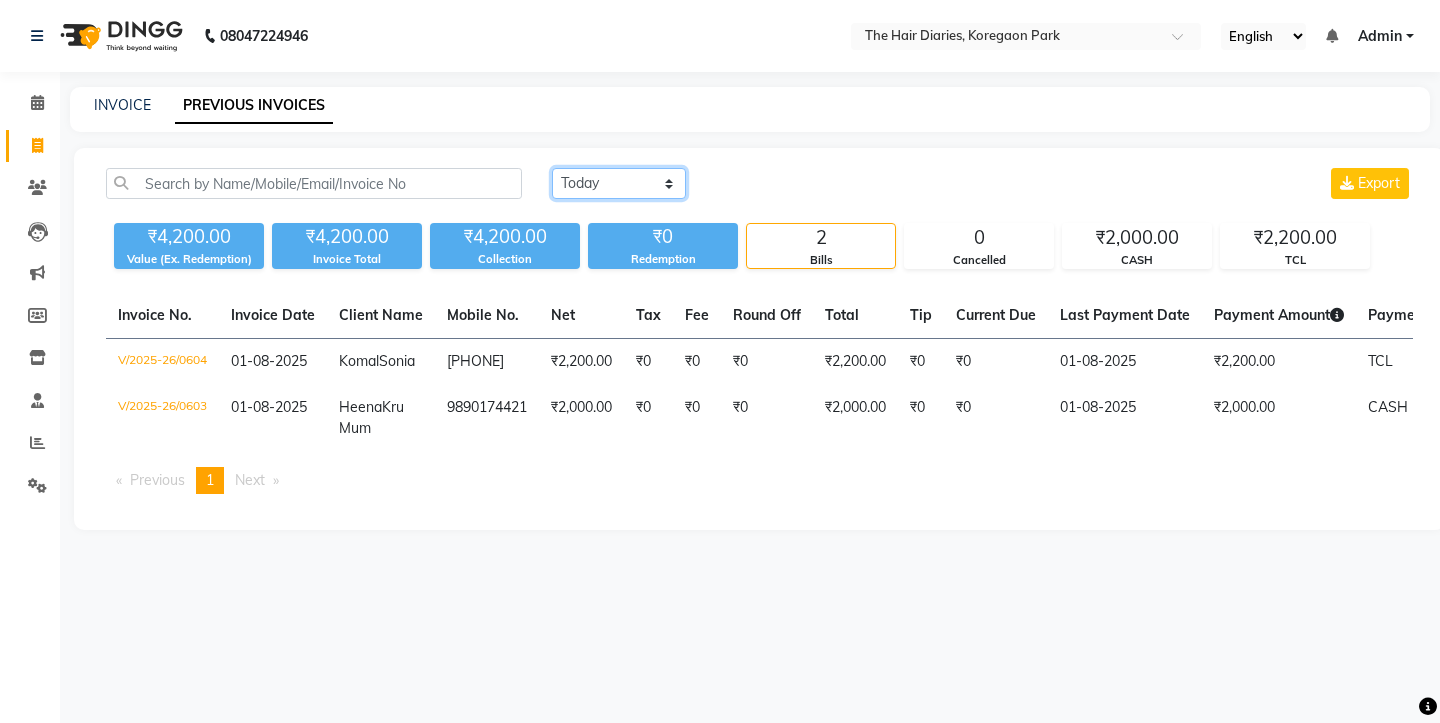 click on "Today Yesterday Custom Range" 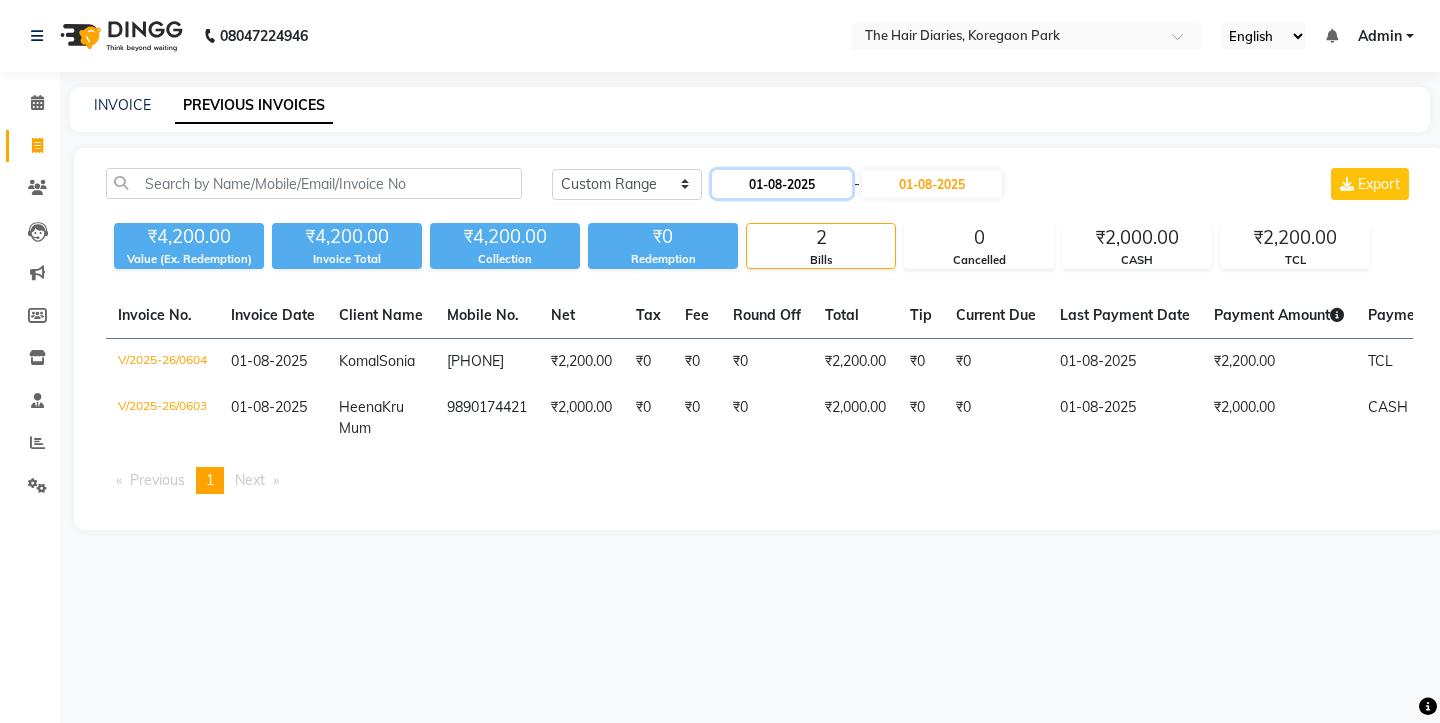 click on "01-08-2025" 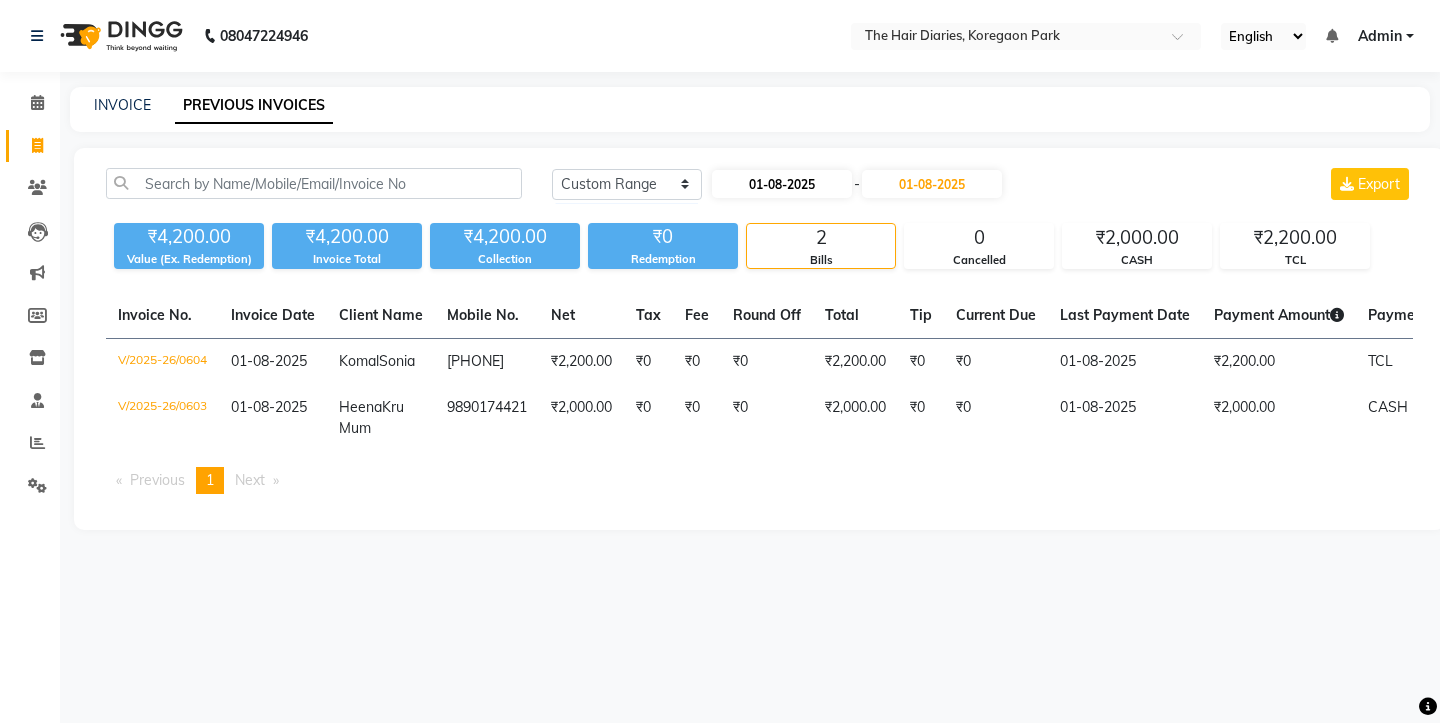 select on "8" 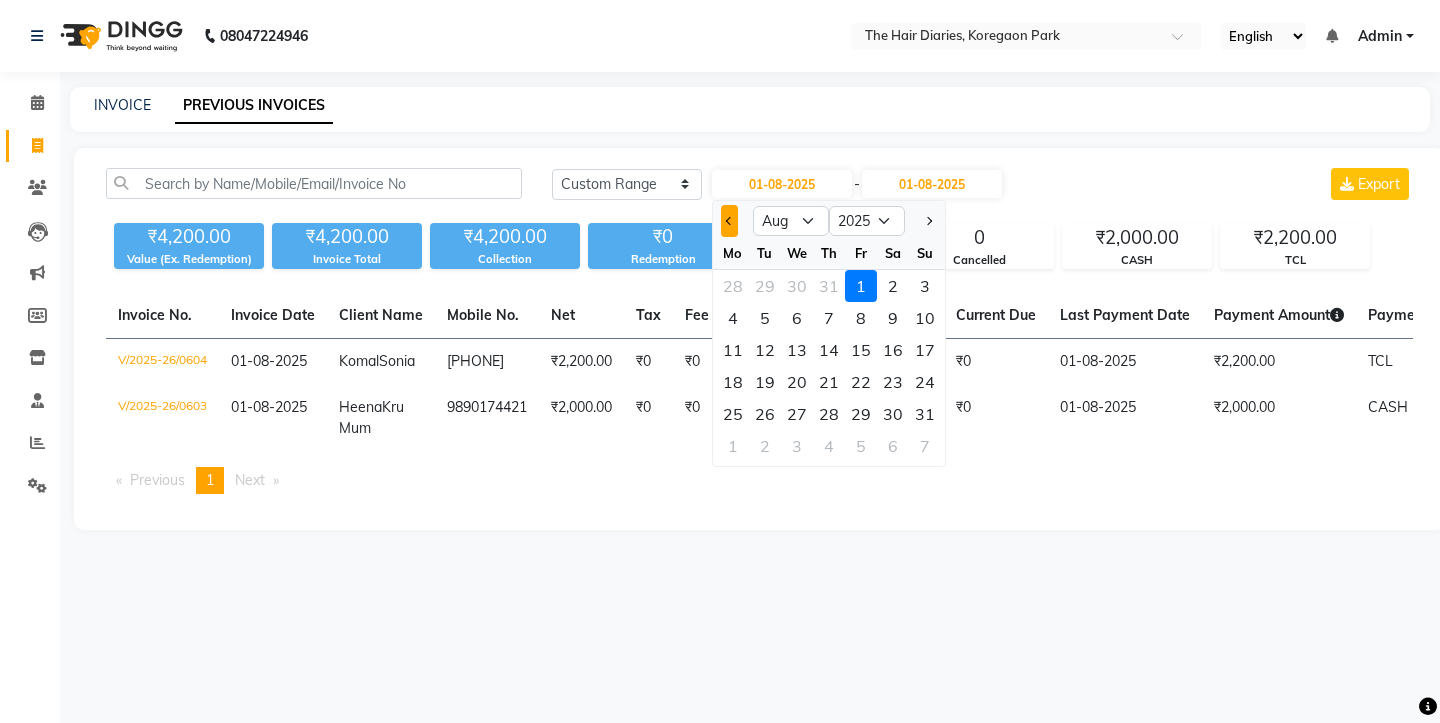 click 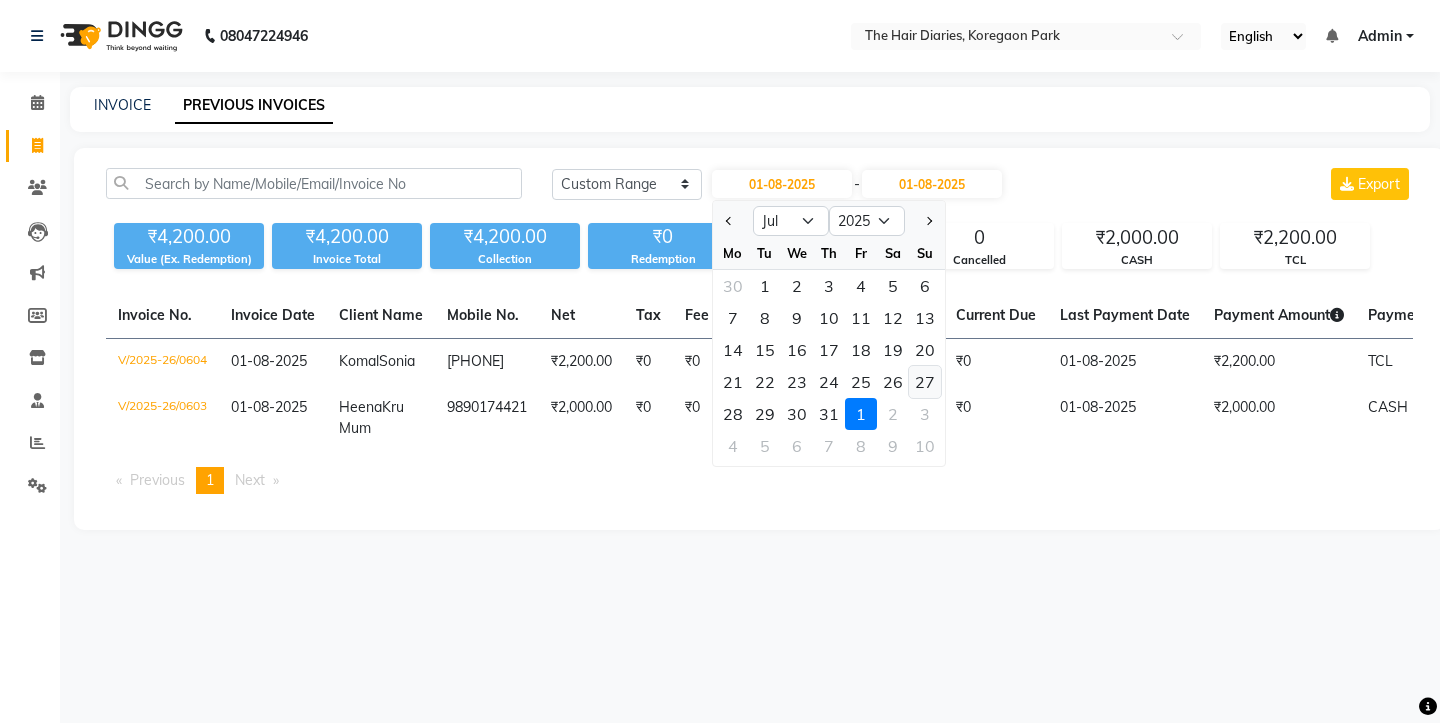 click on "27" 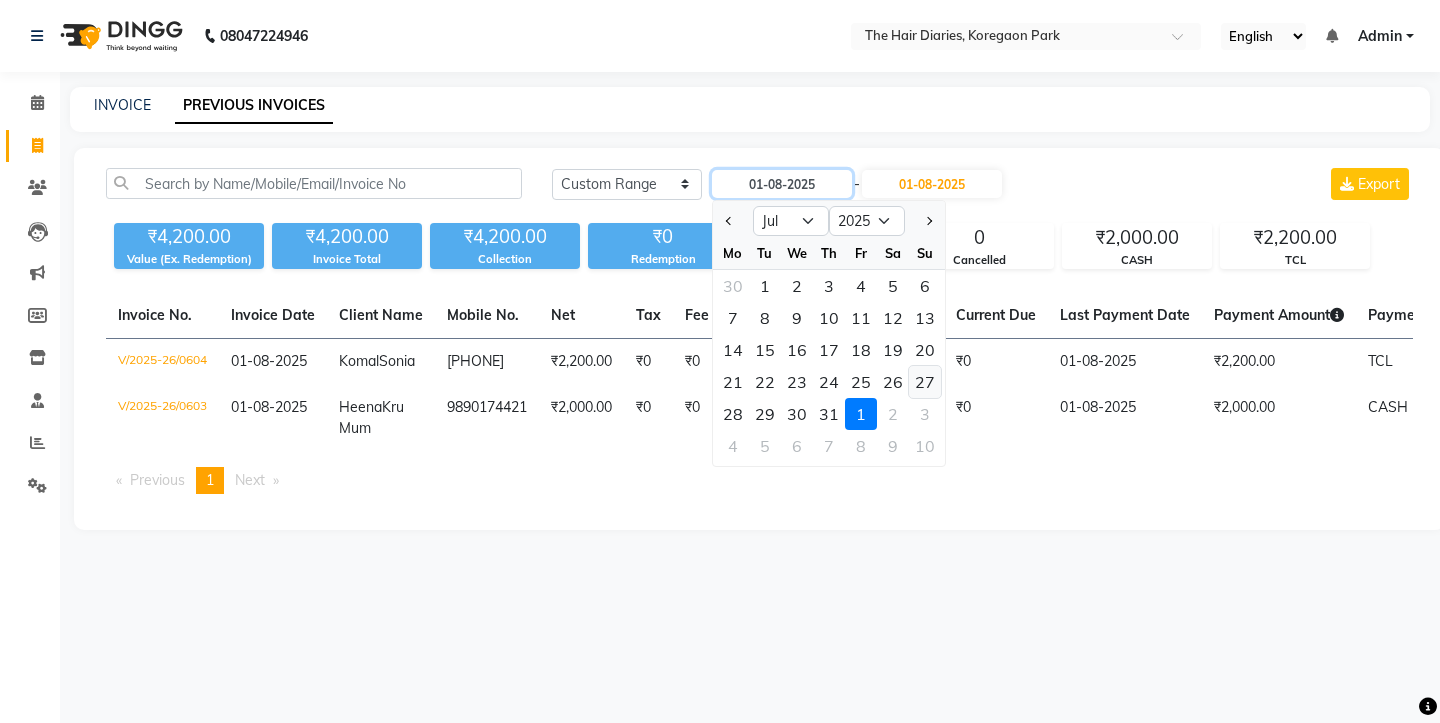 type on "27-07-2025" 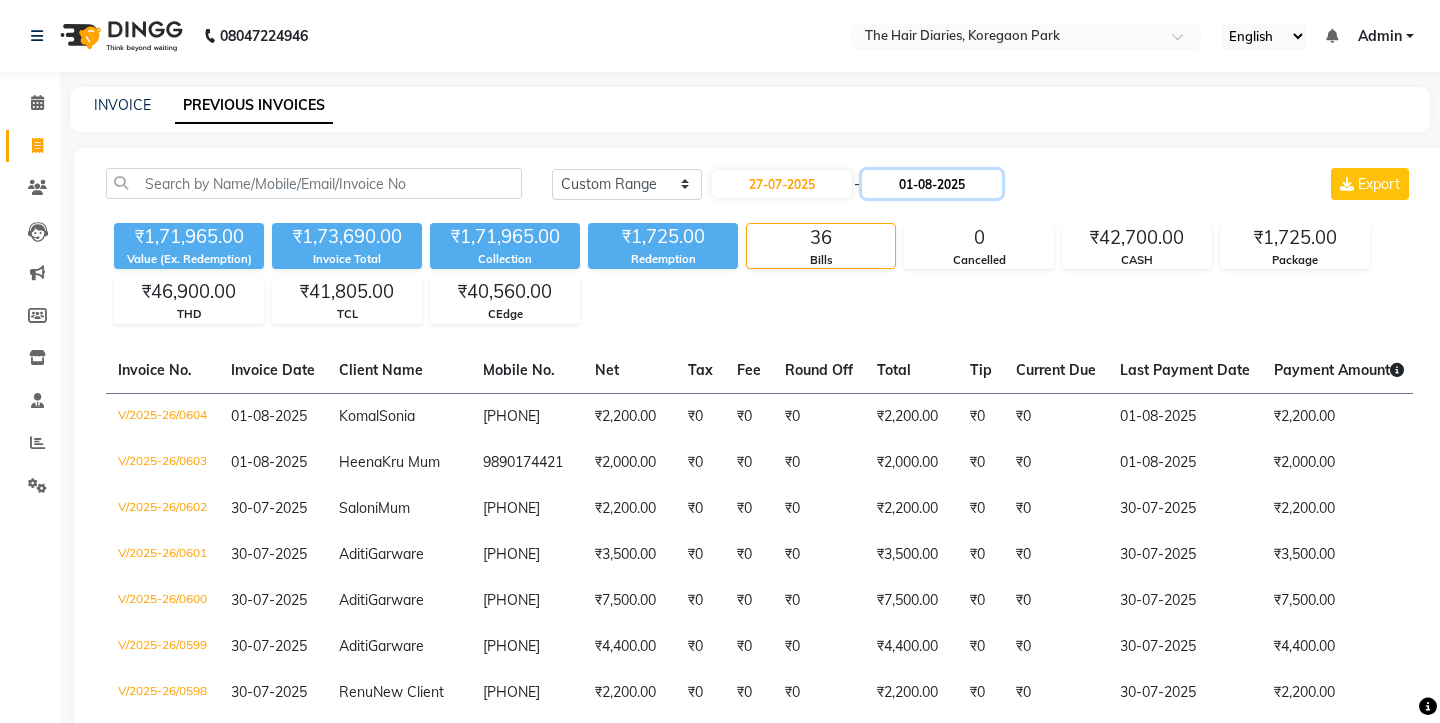 click on "01-08-2025" 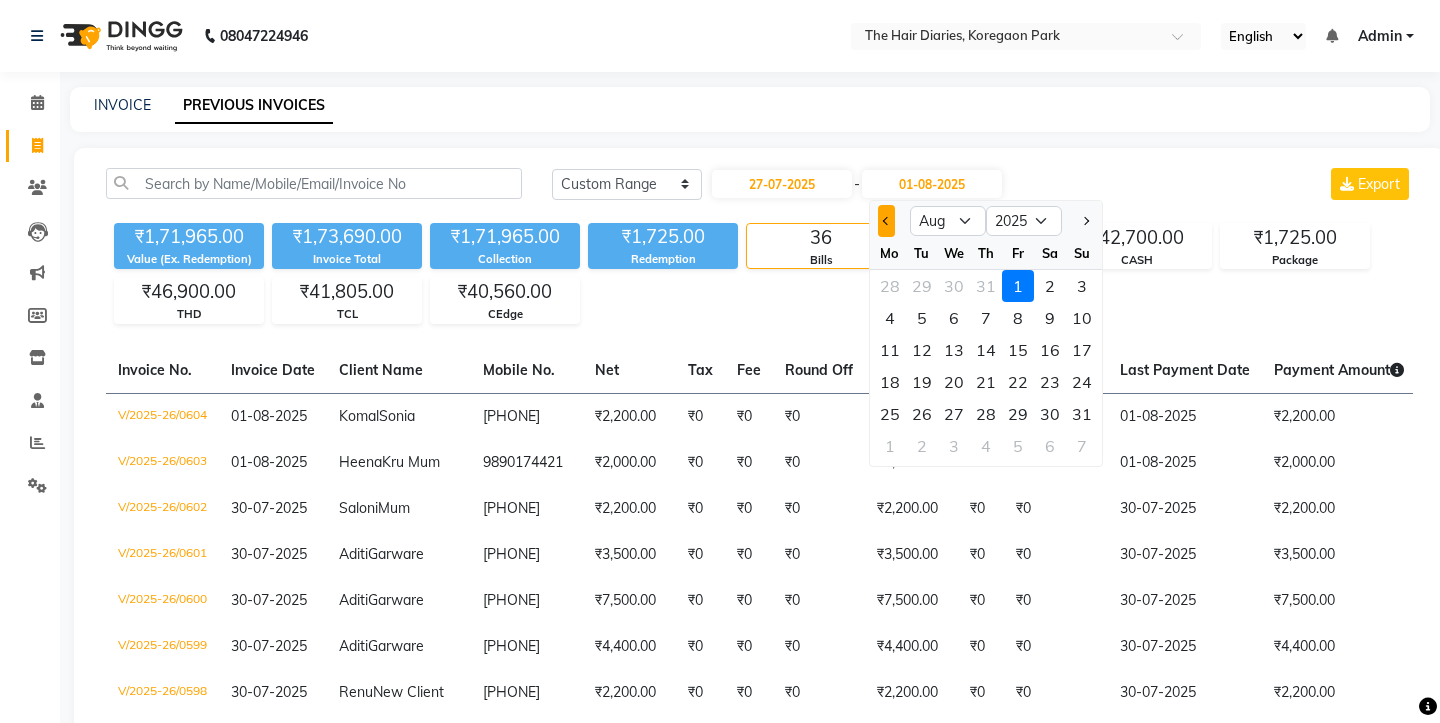 click 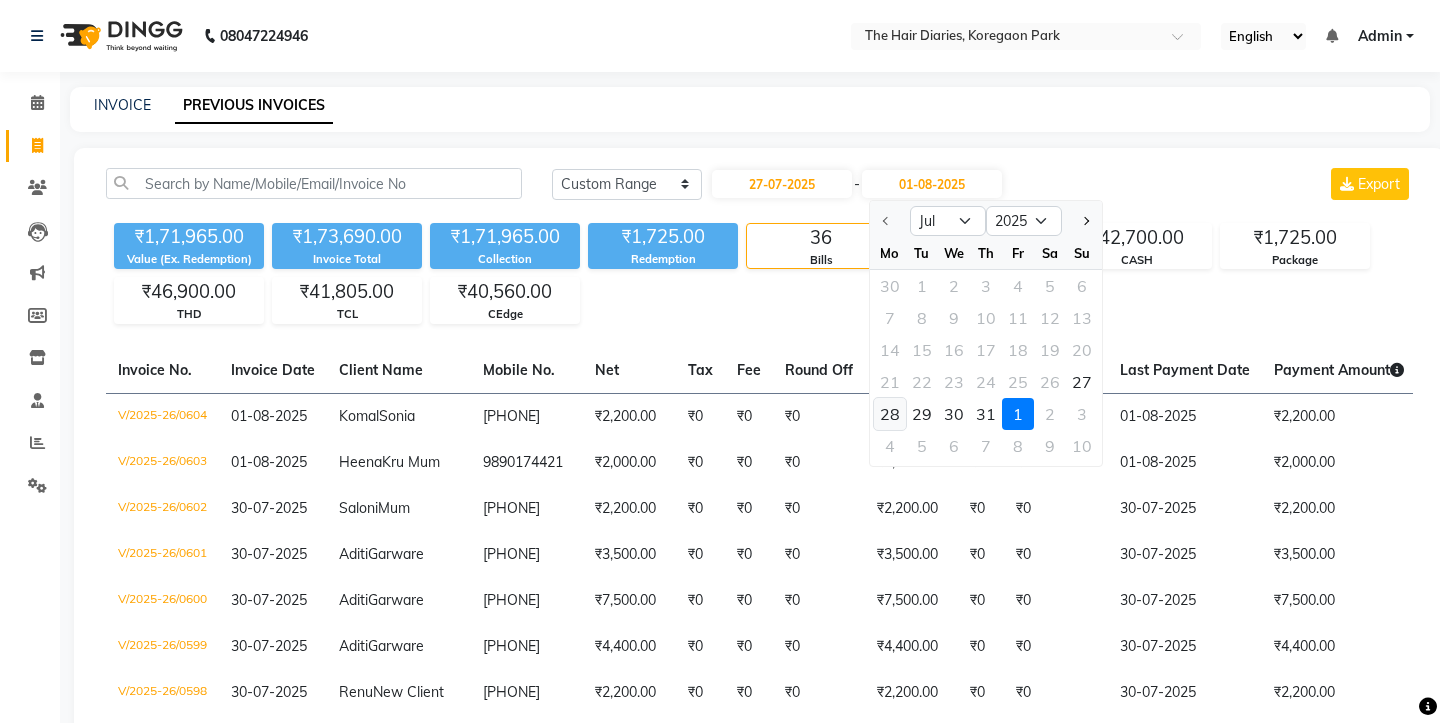 click on "28" 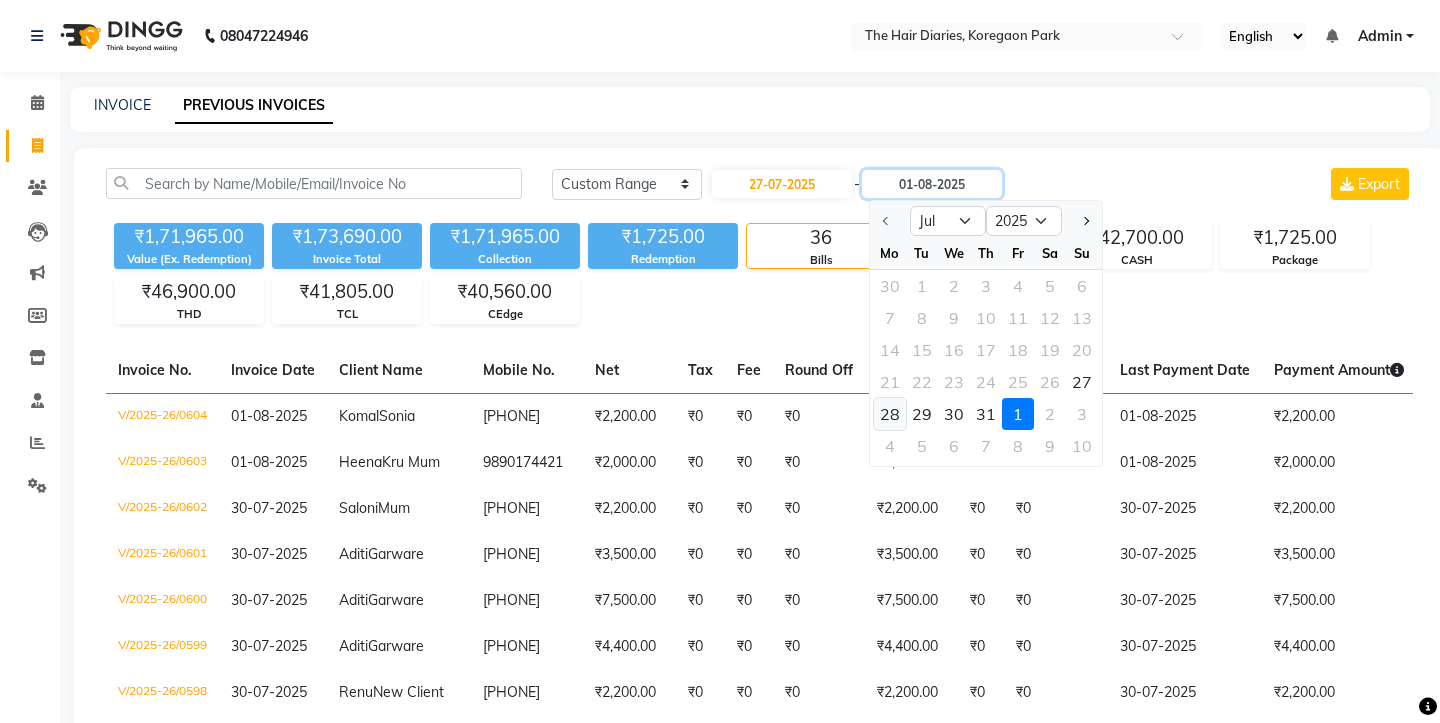 type on "28-07-2025" 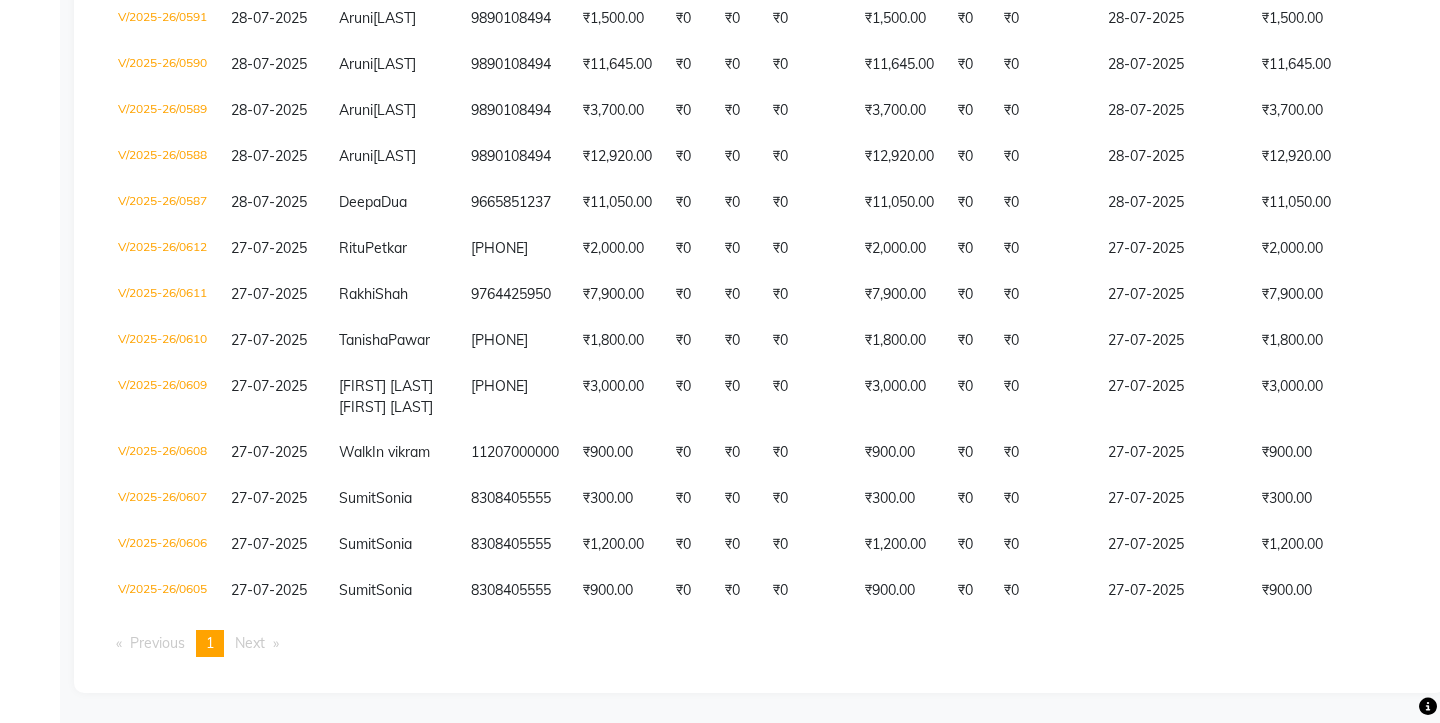 scroll, scrollTop: 824, scrollLeft: 0, axis: vertical 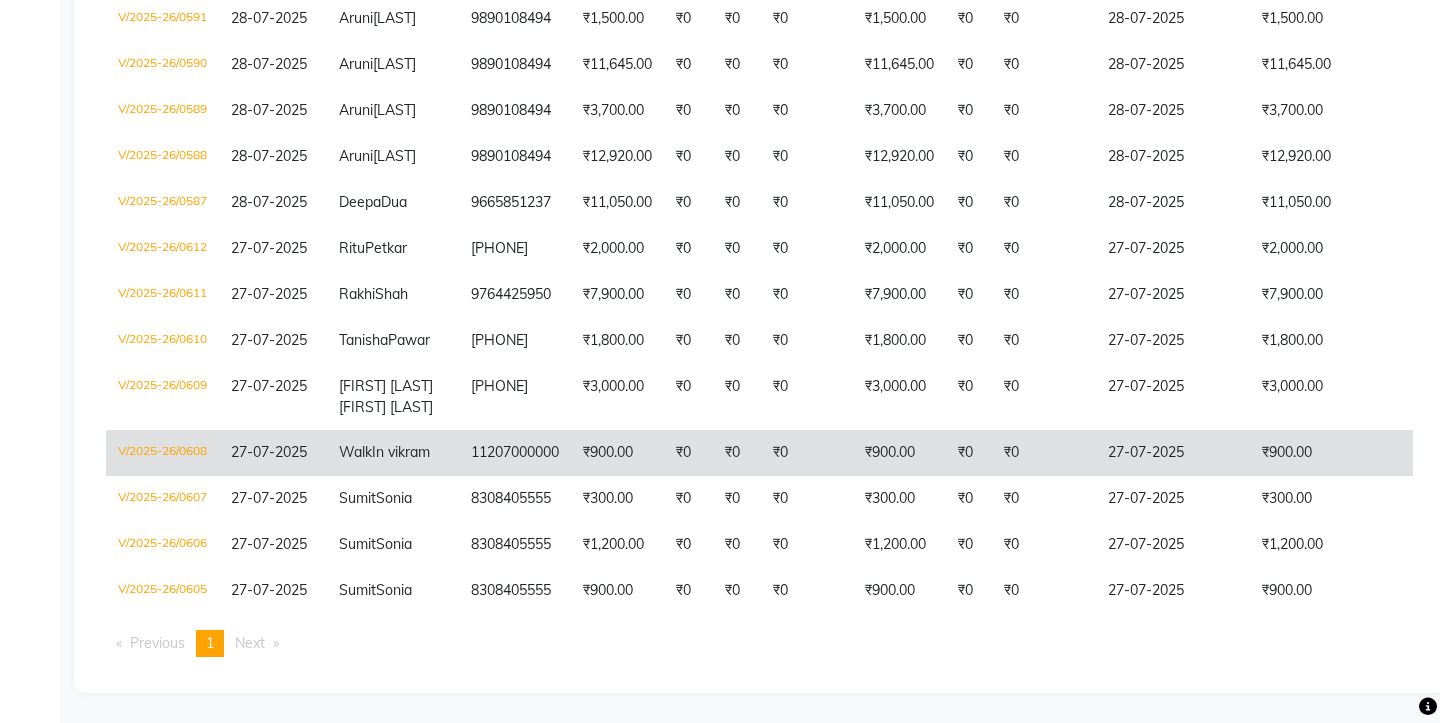 click on "In vikram" 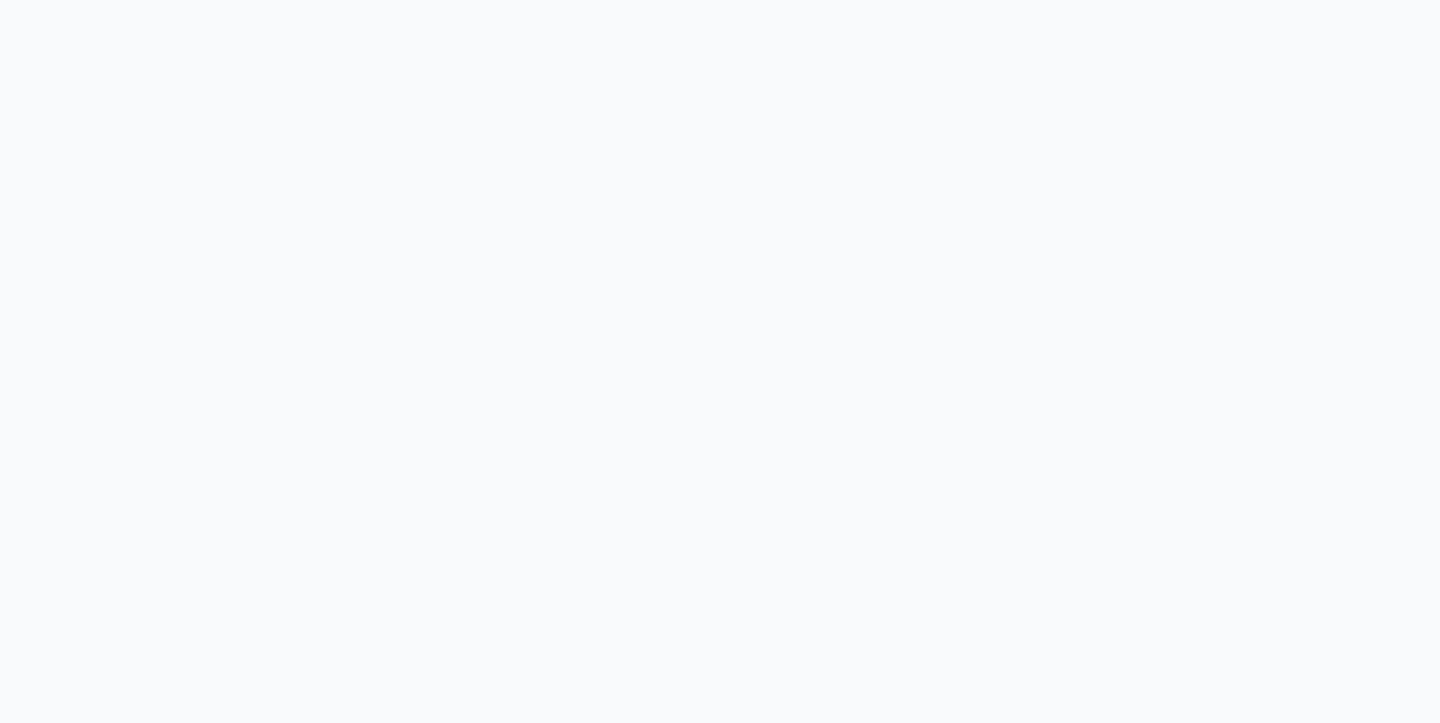 scroll, scrollTop: 0, scrollLeft: 0, axis: both 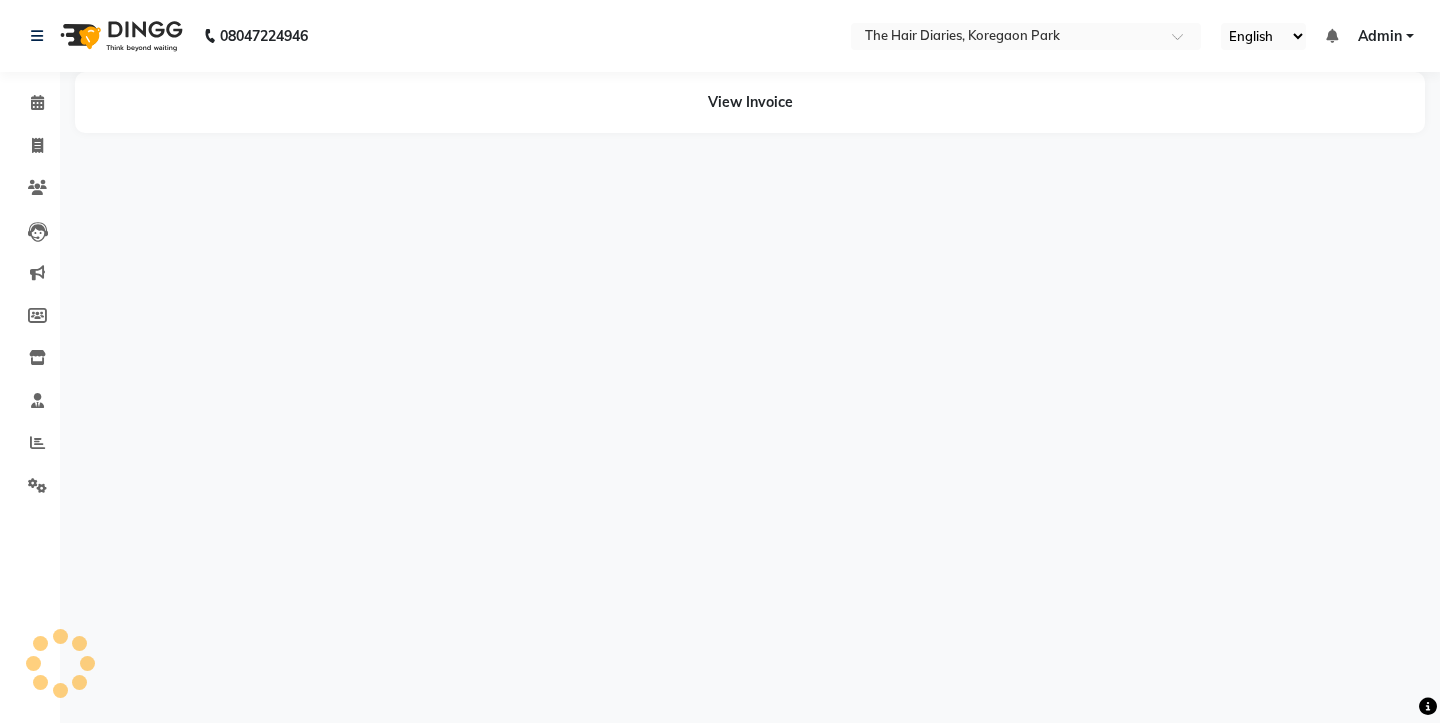 select on "en" 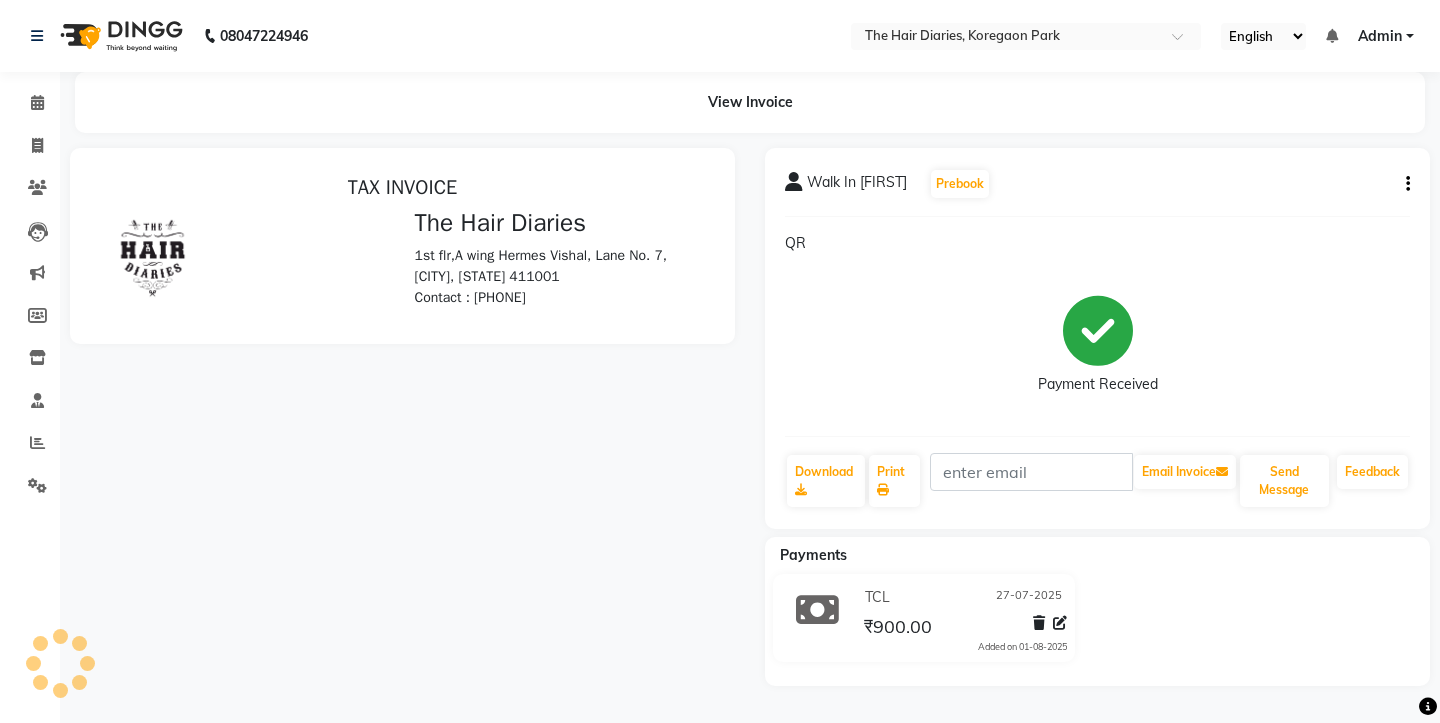 scroll, scrollTop: 0, scrollLeft: 0, axis: both 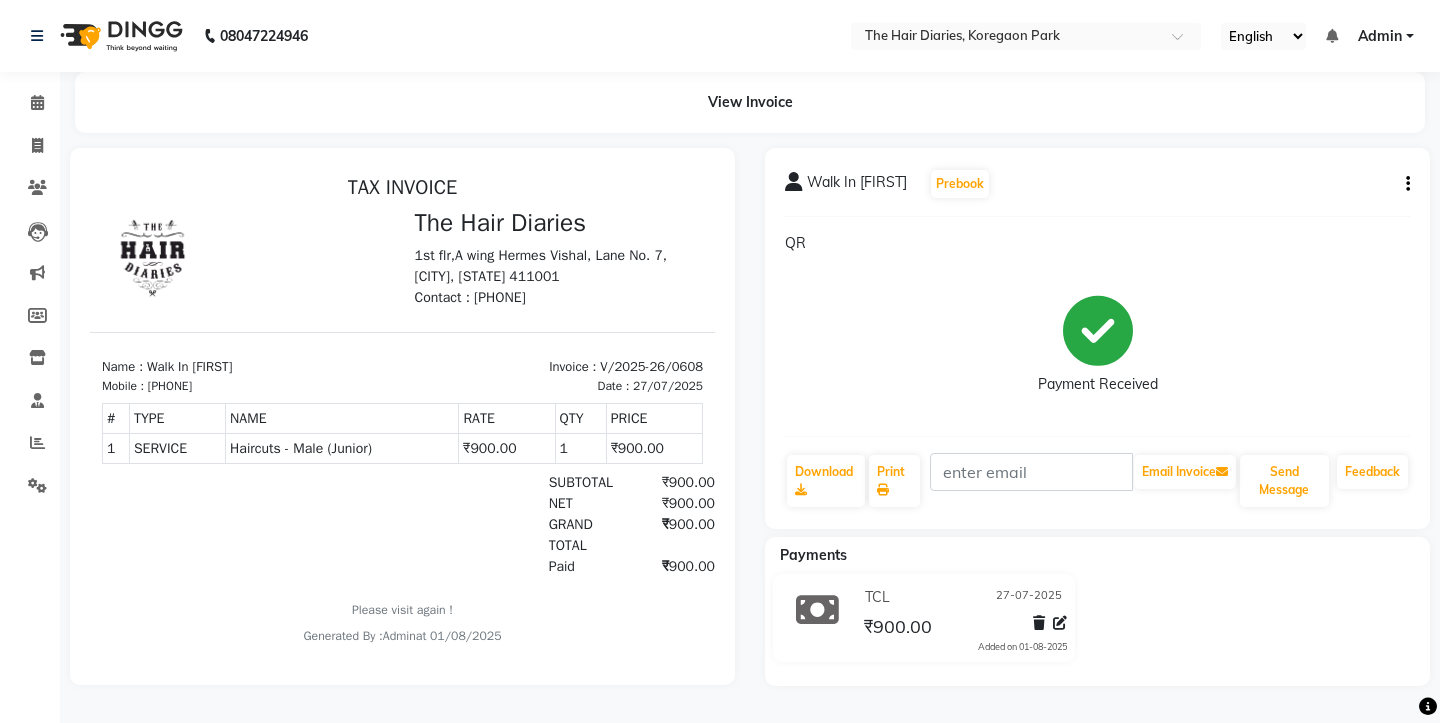 click on "Walk In vikram  Prebook  QR  Payment Received  Download  Print   Email Invoice   Send Message Feedback" 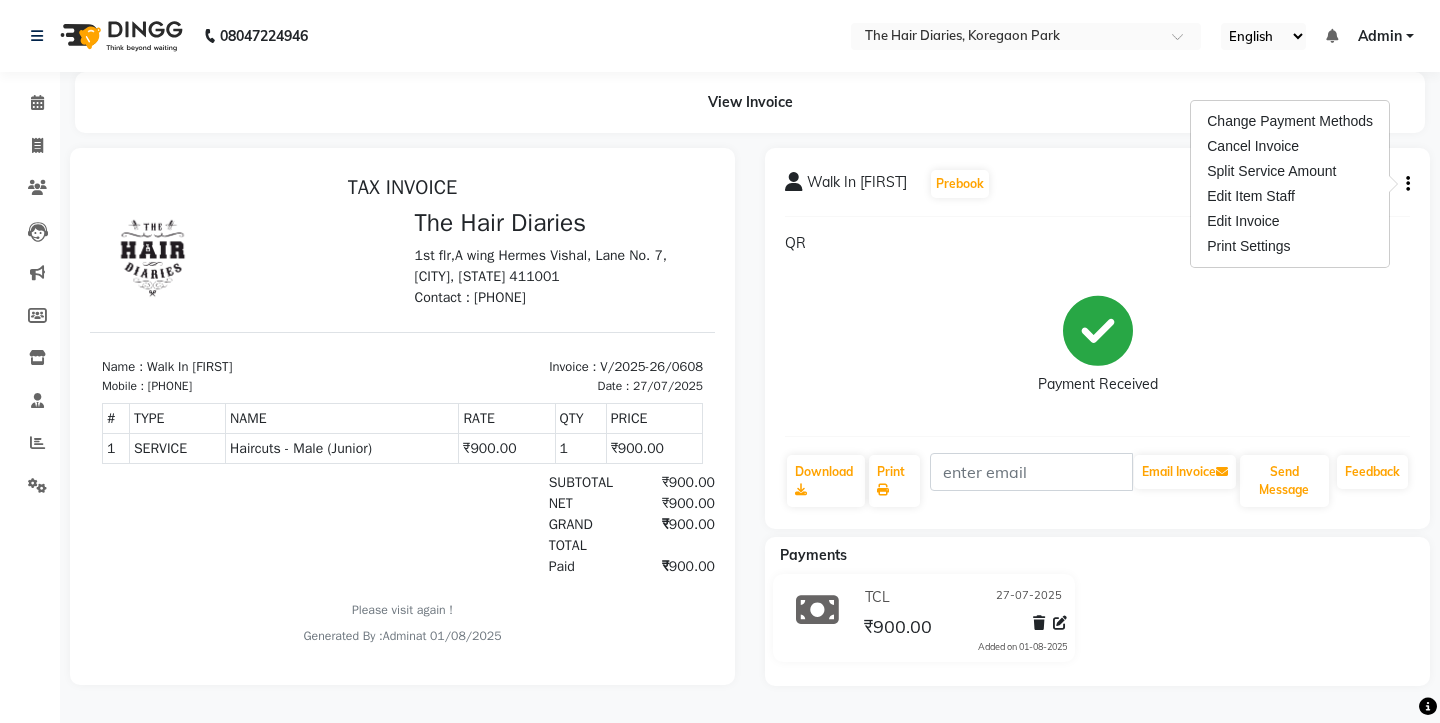 click on "Edit Invoice" at bounding box center (1290, 221) 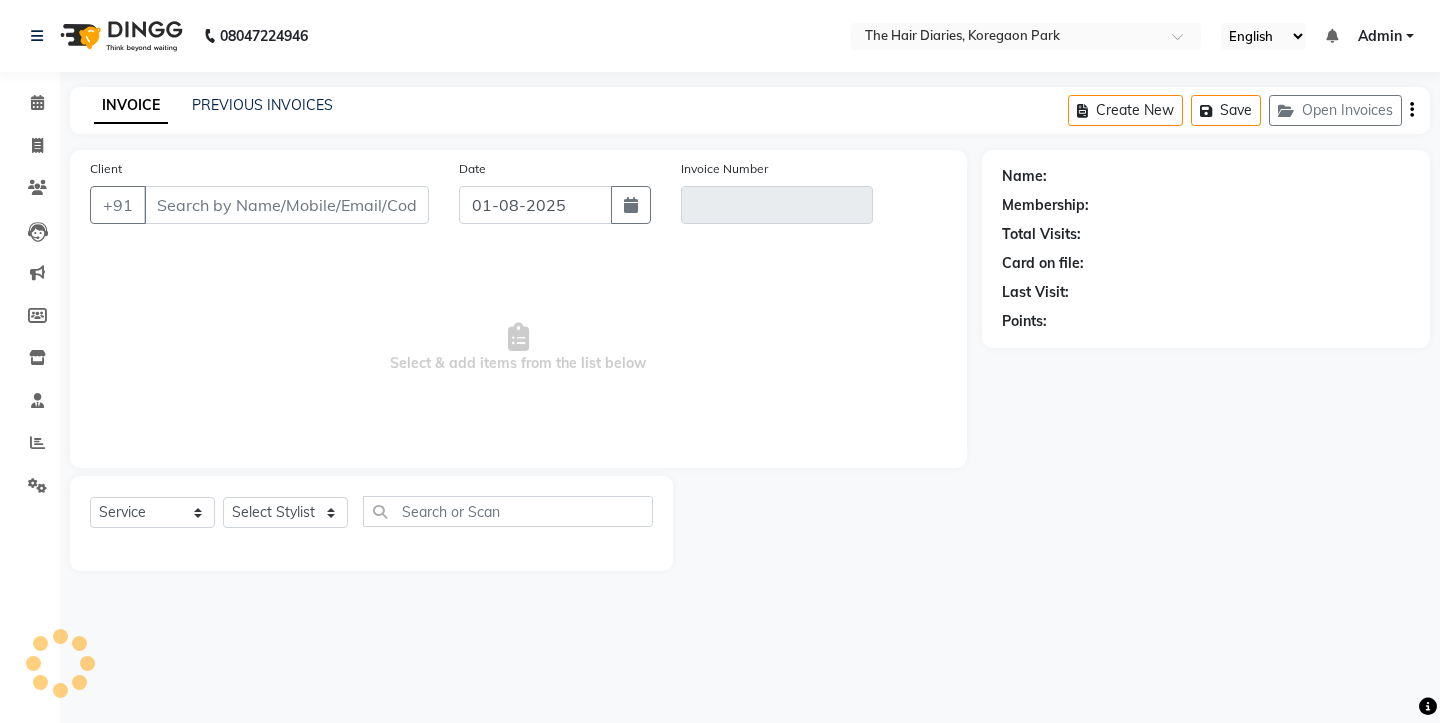 type on "11207000000" 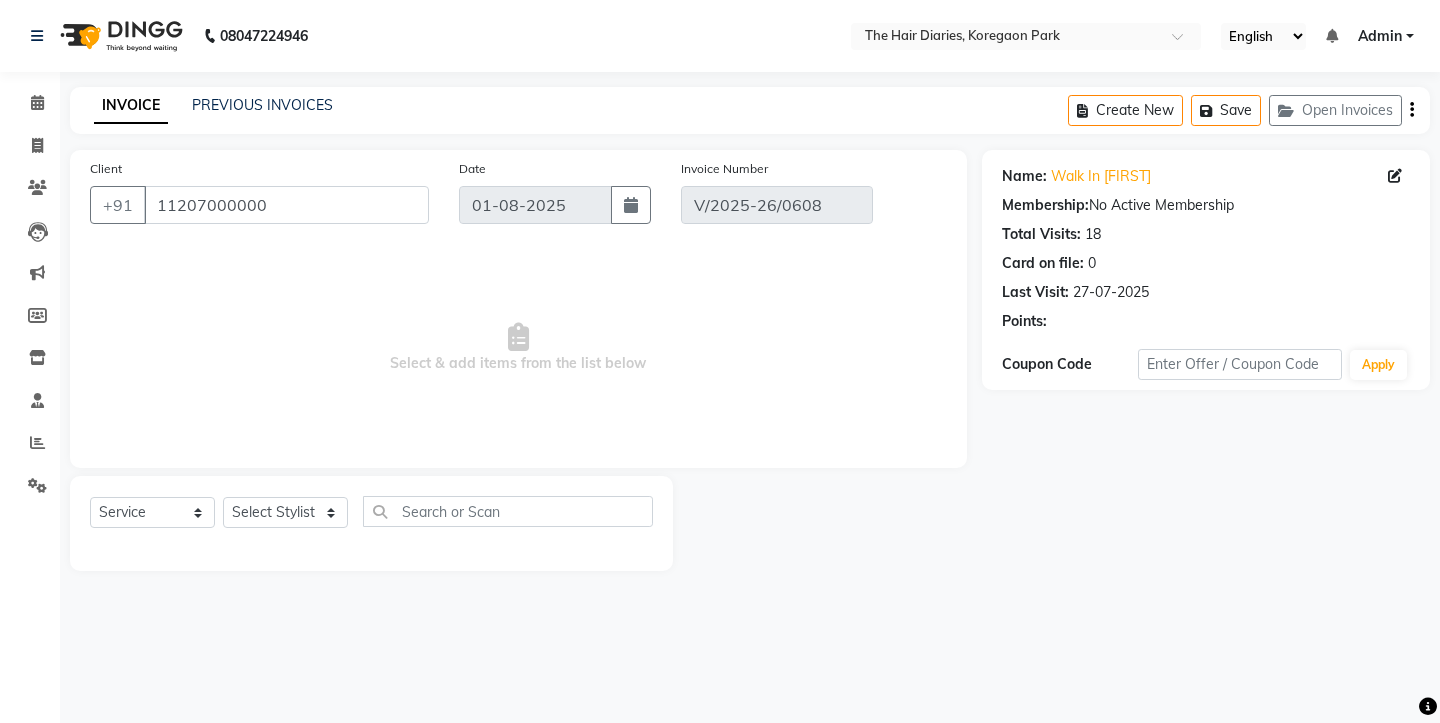 type on "27-07-2025" 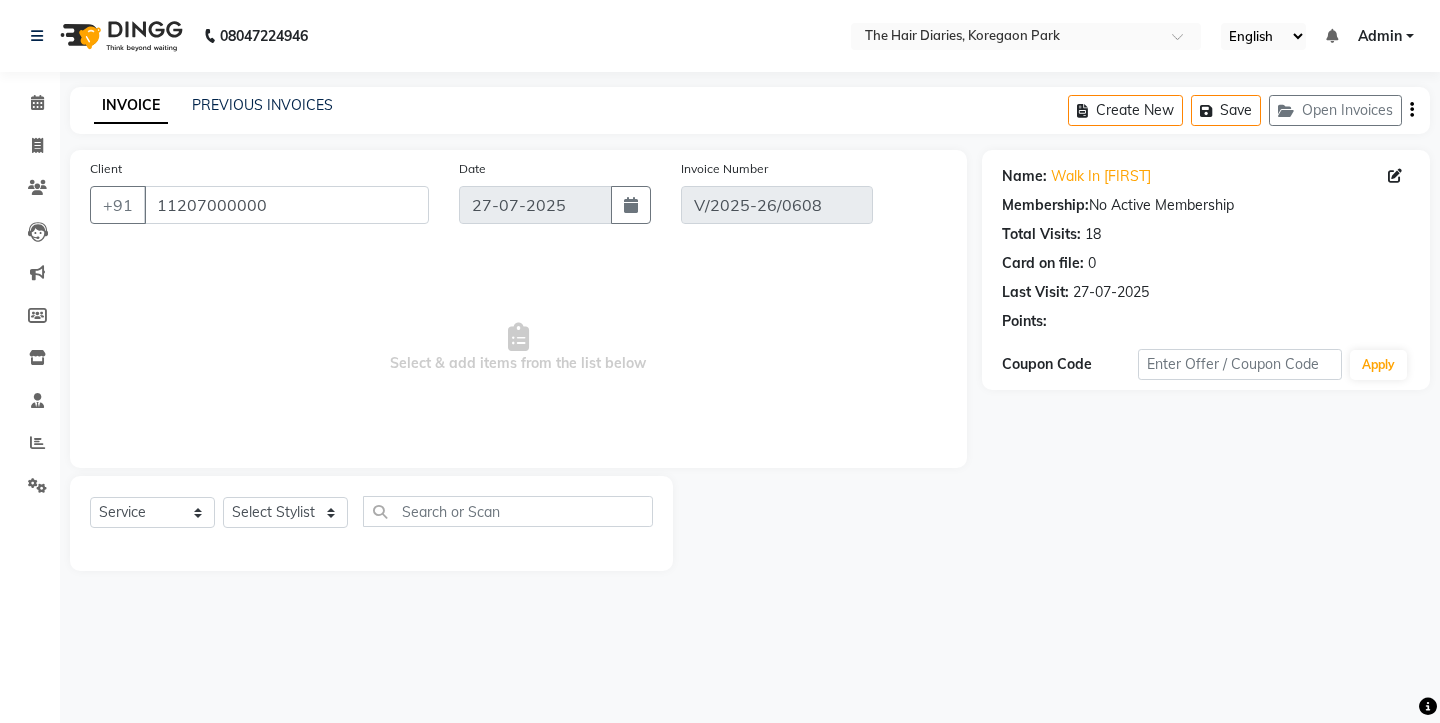 select on "select" 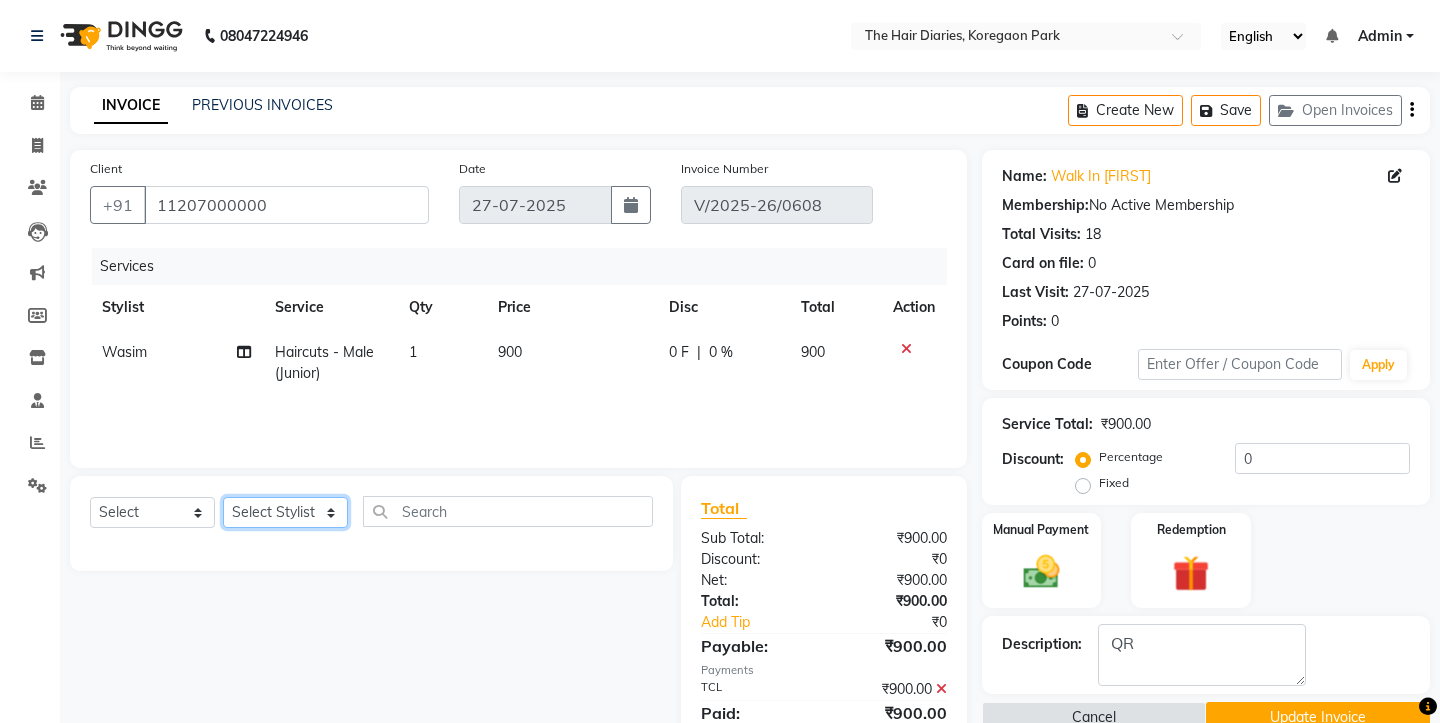 click on "Select Stylist Aaryan Adnan Adnan Ankita Anubha Jyoti  Lalita Manali  Maneger Nazlin Jeena Sanah  Sohail Sonia  Surbhi Thakkur Vidya Wasim" 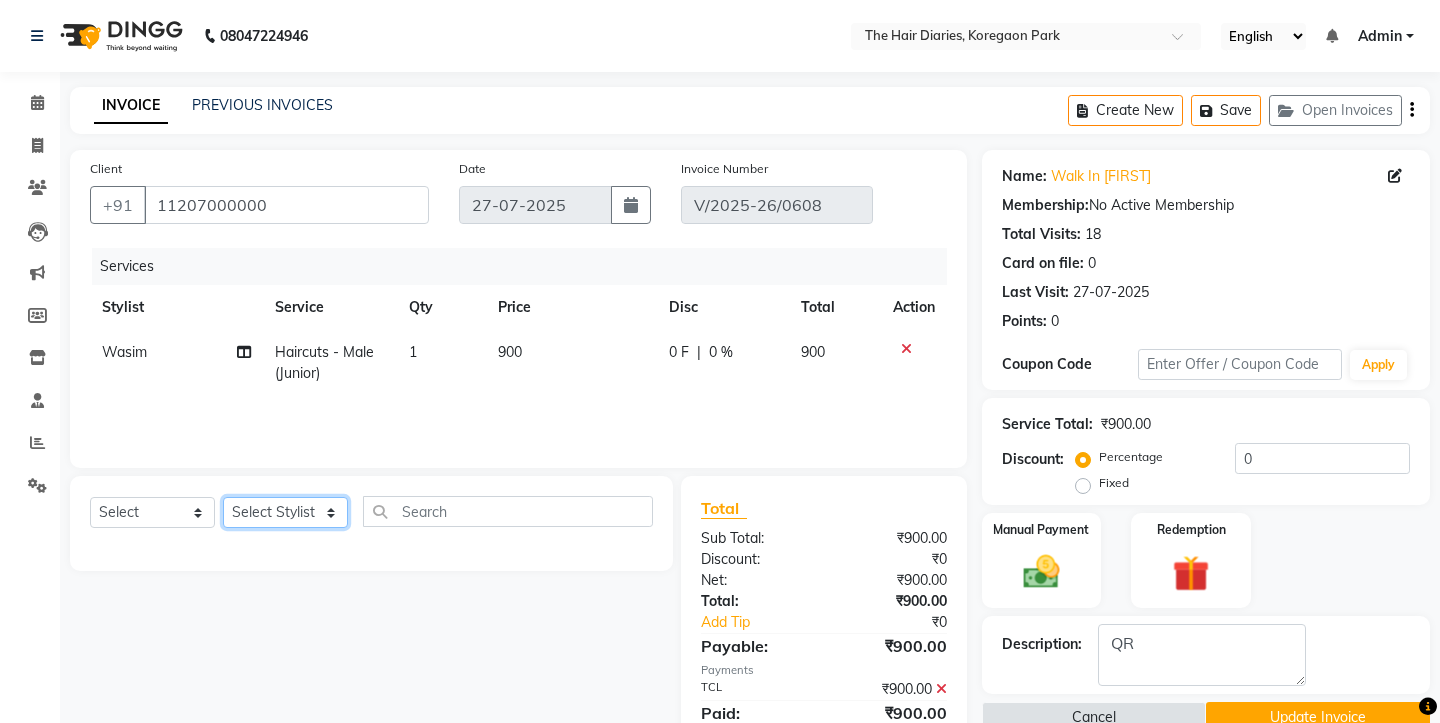 select on "12914" 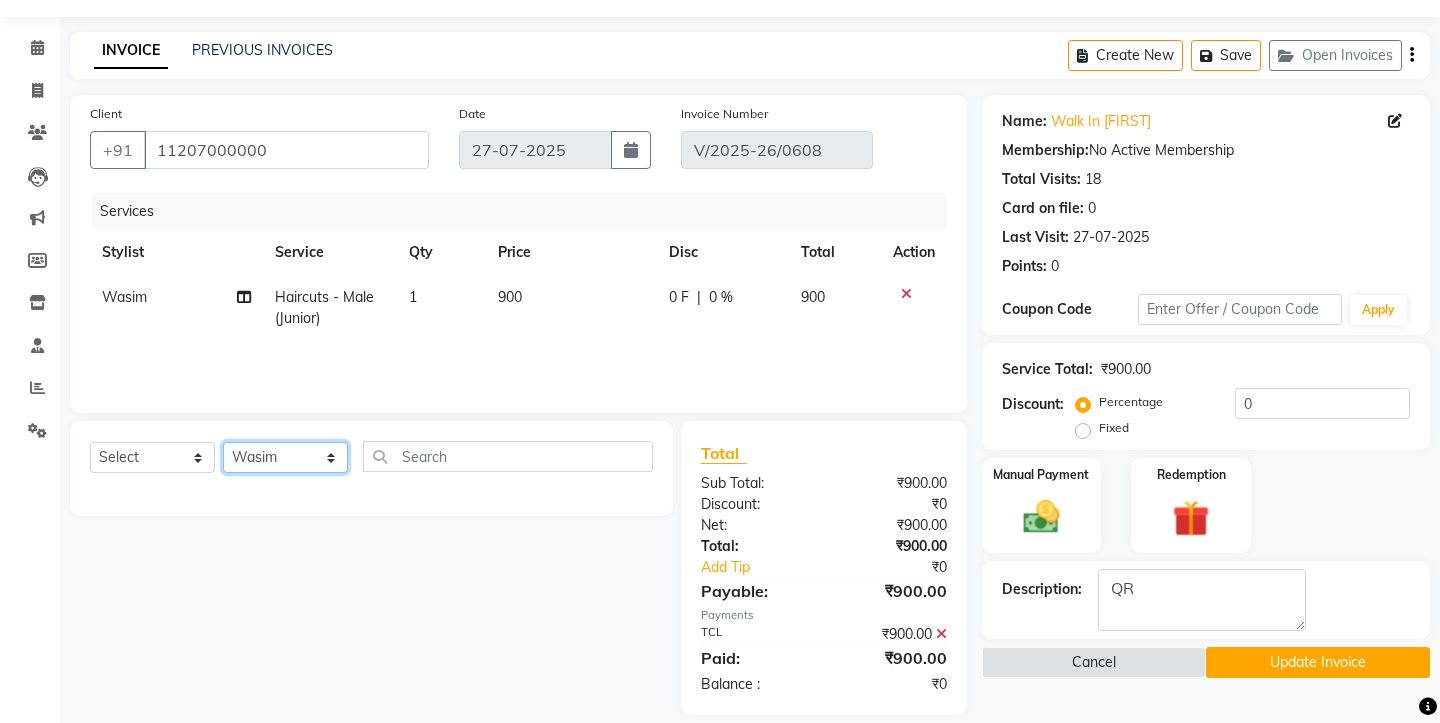 scroll, scrollTop: 77, scrollLeft: 0, axis: vertical 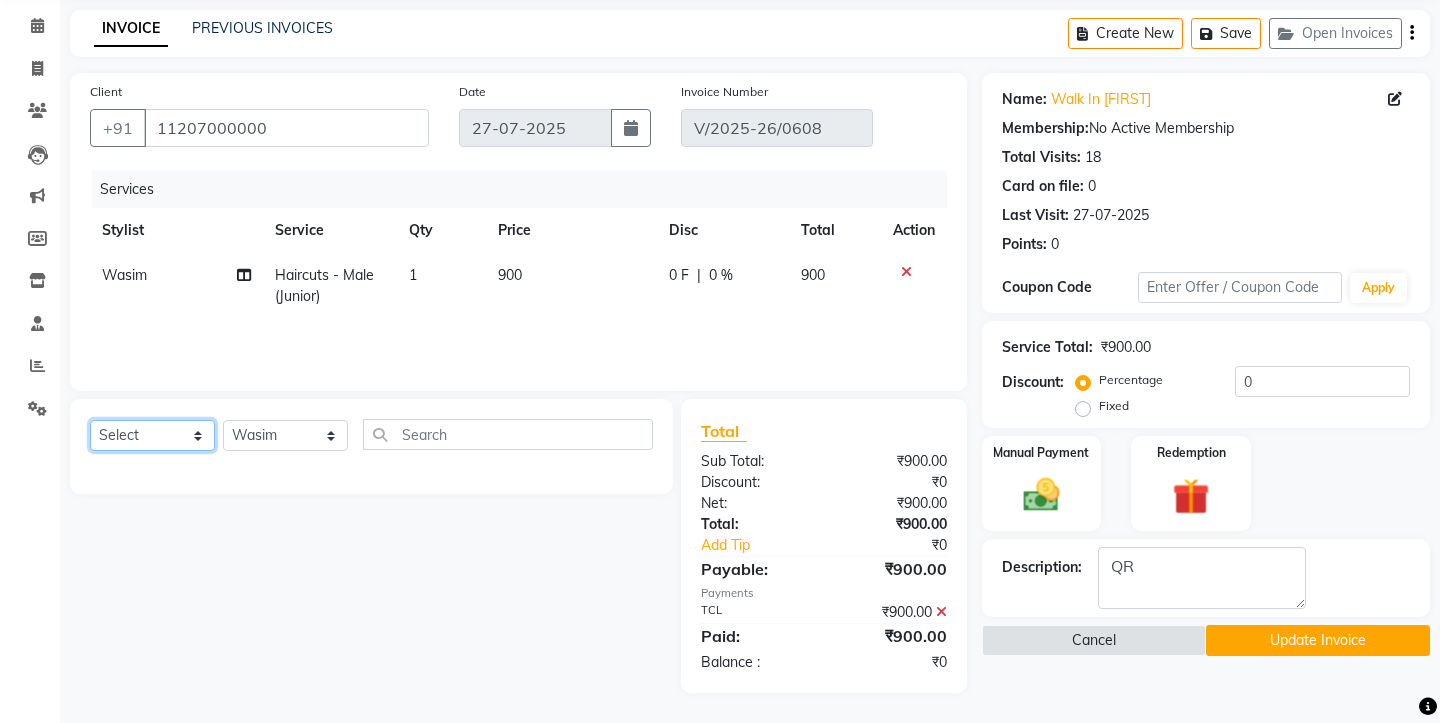 click on "Select  Service  Product  Membership  Package Voucher Prepaid Gift Card" 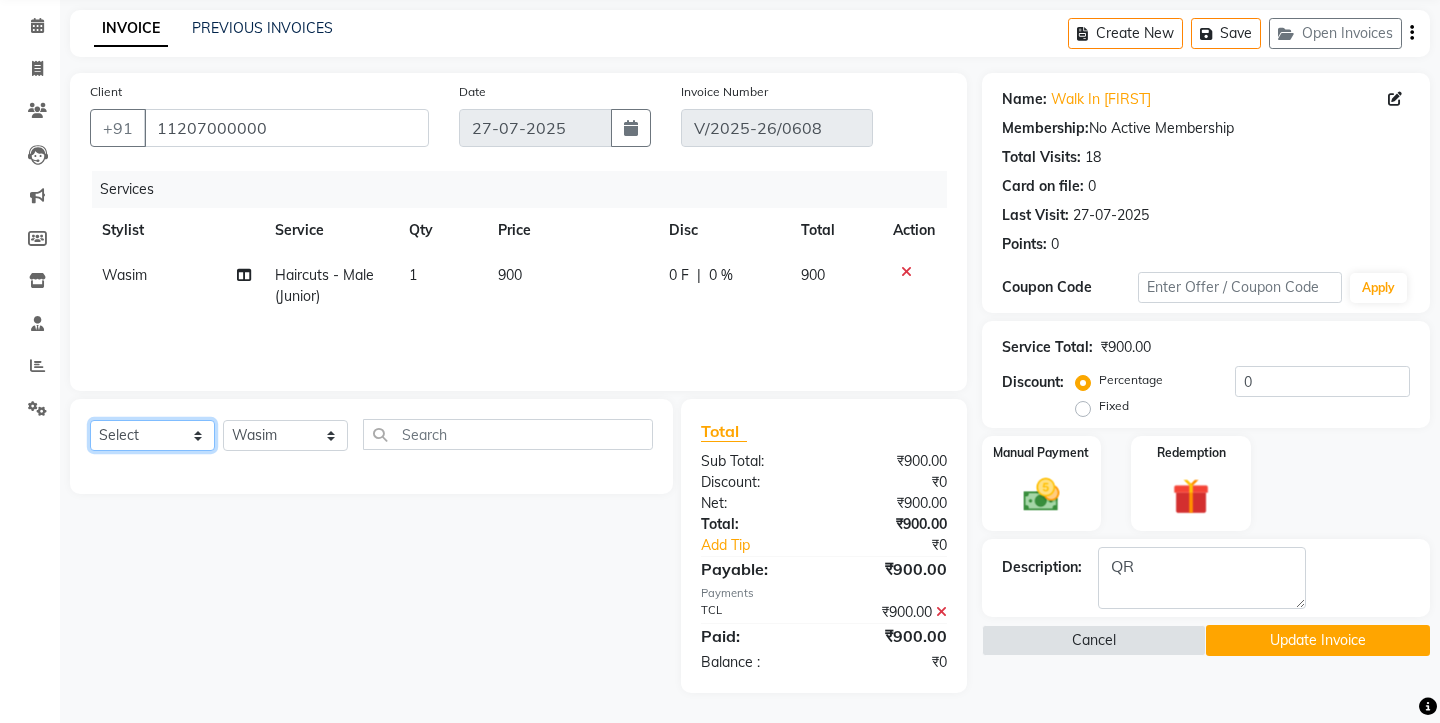 select on "service" 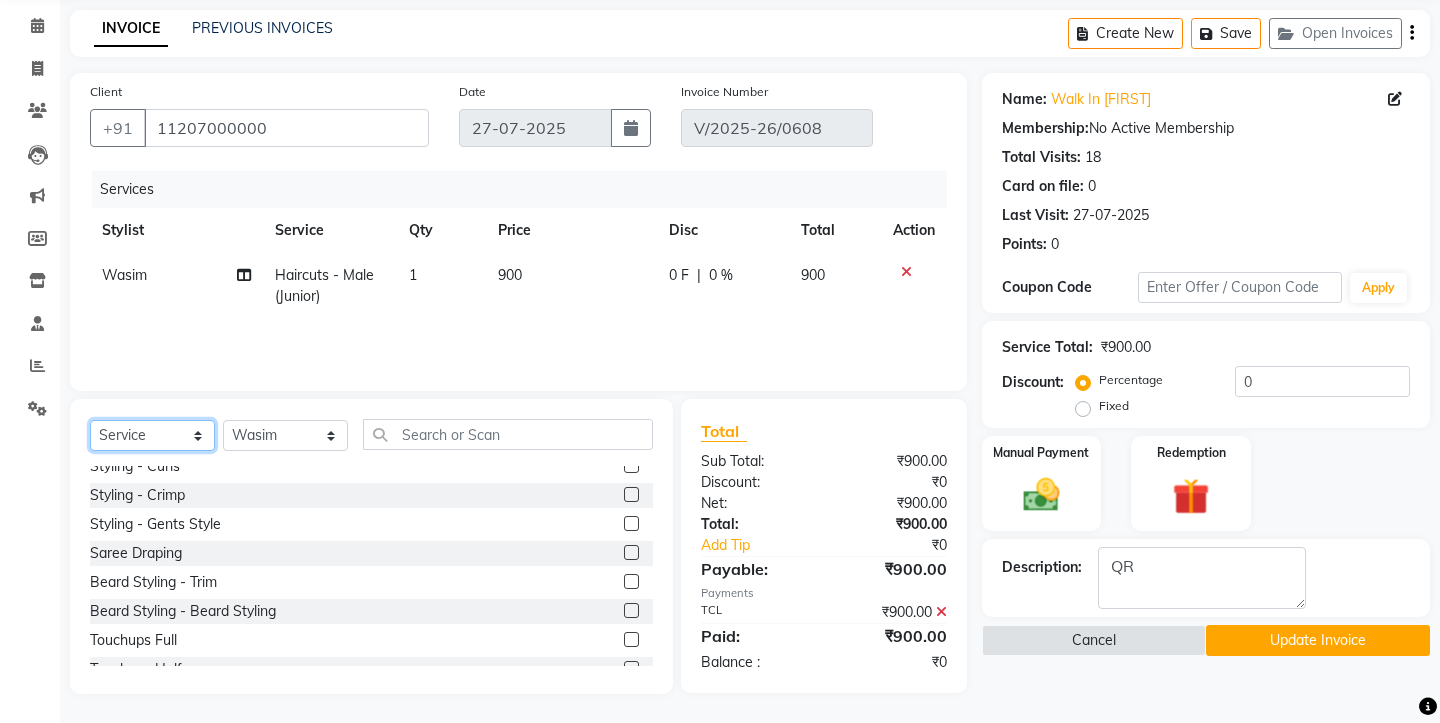 scroll, scrollTop: 391, scrollLeft: 0, axis: vertical 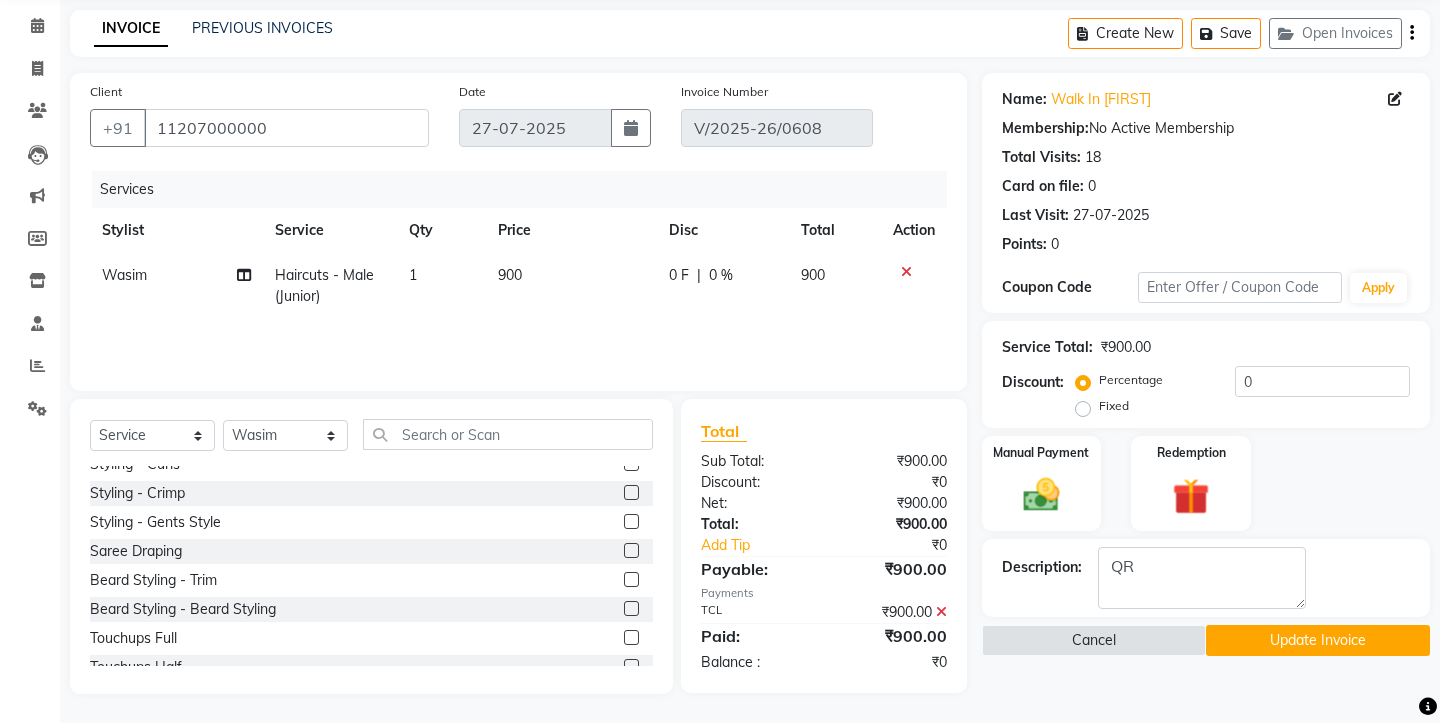 click on "Beard Styling - Beard Styling" 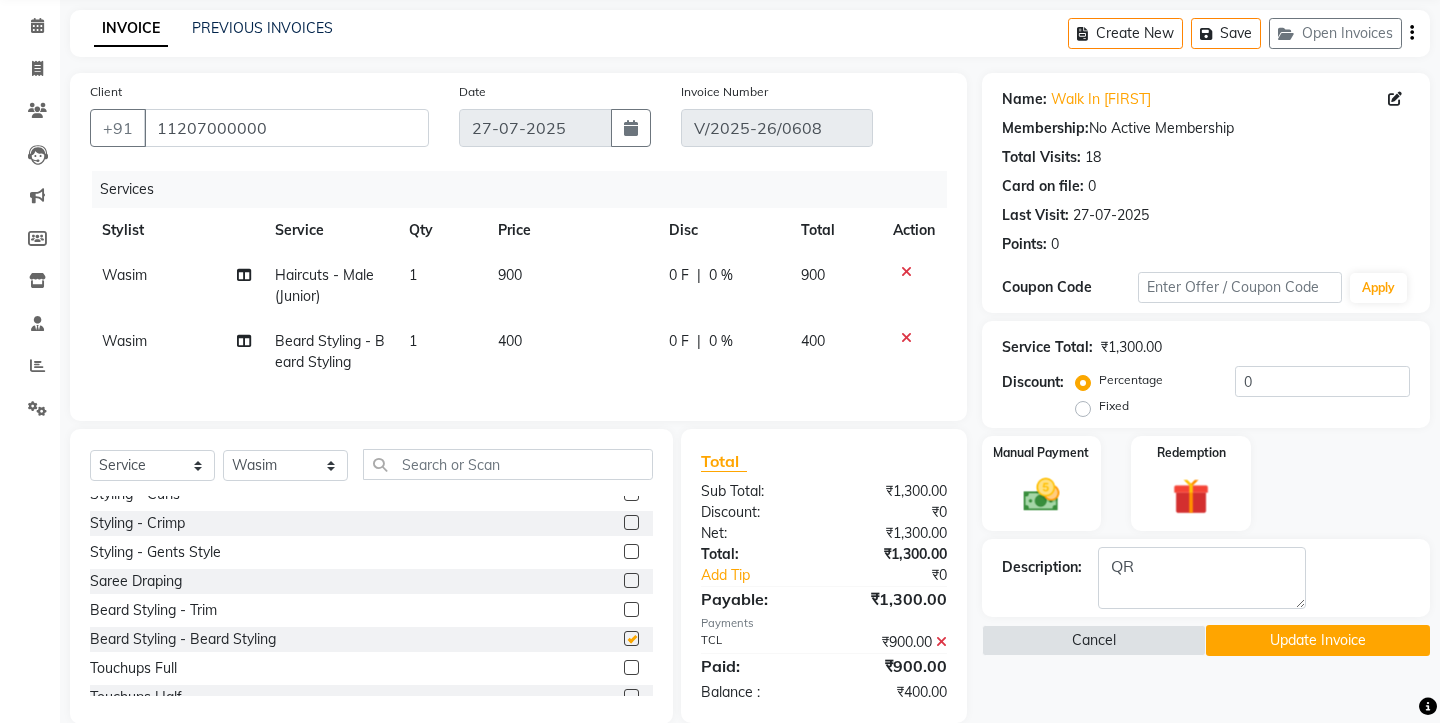checkbox on "false" 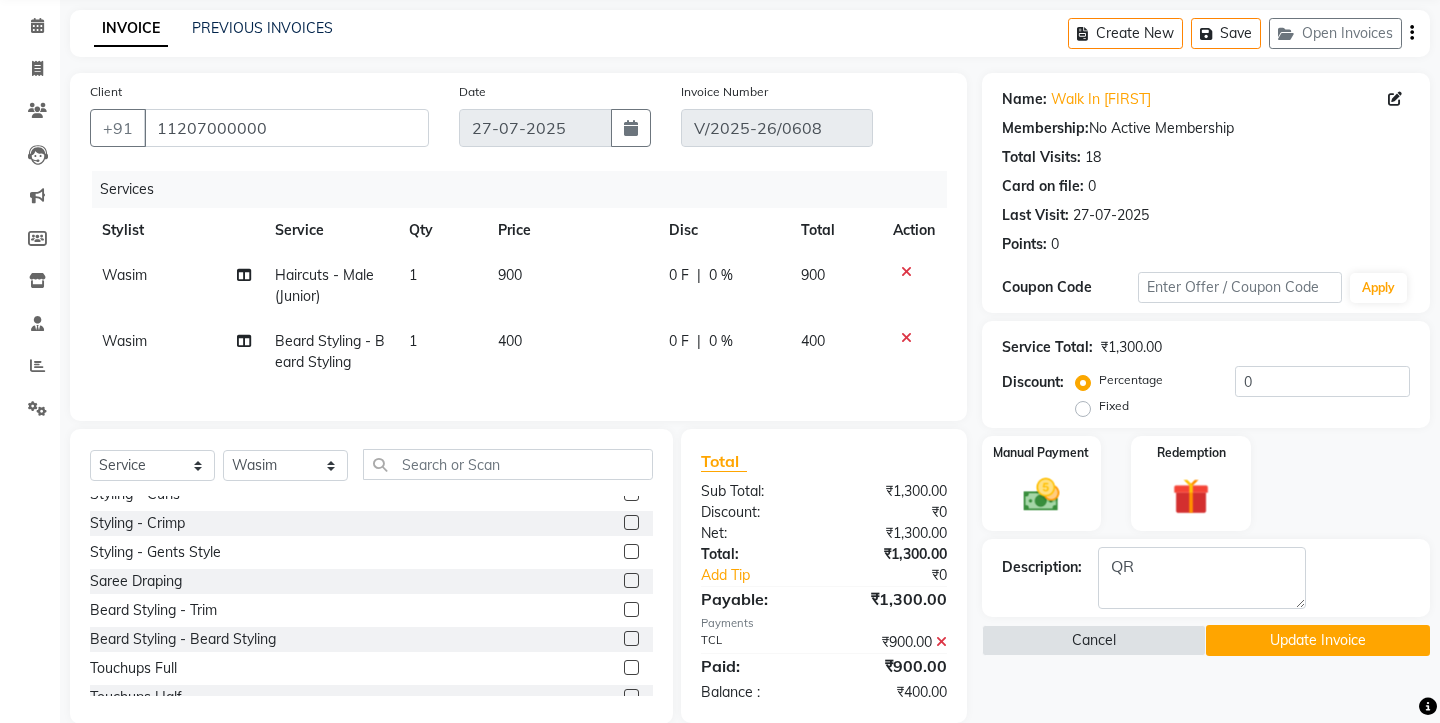 click 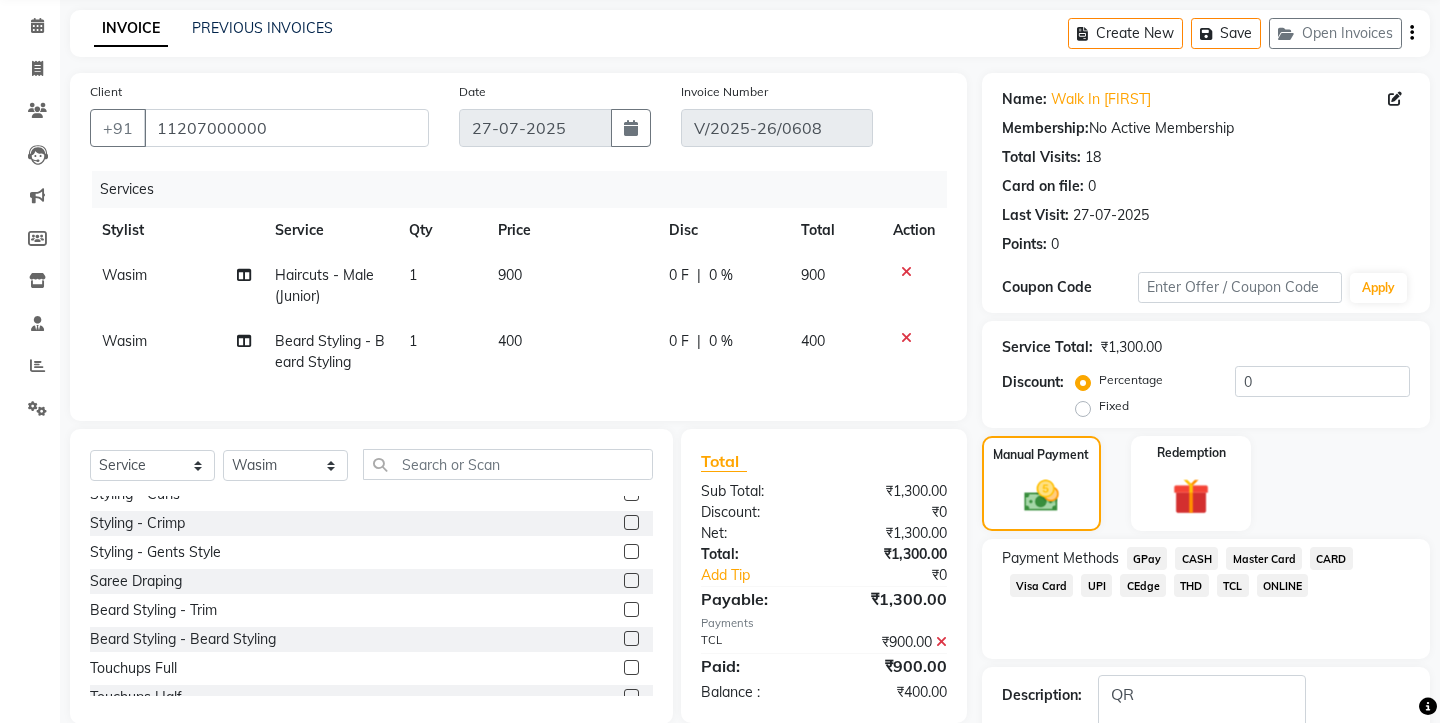 click on "TCL" 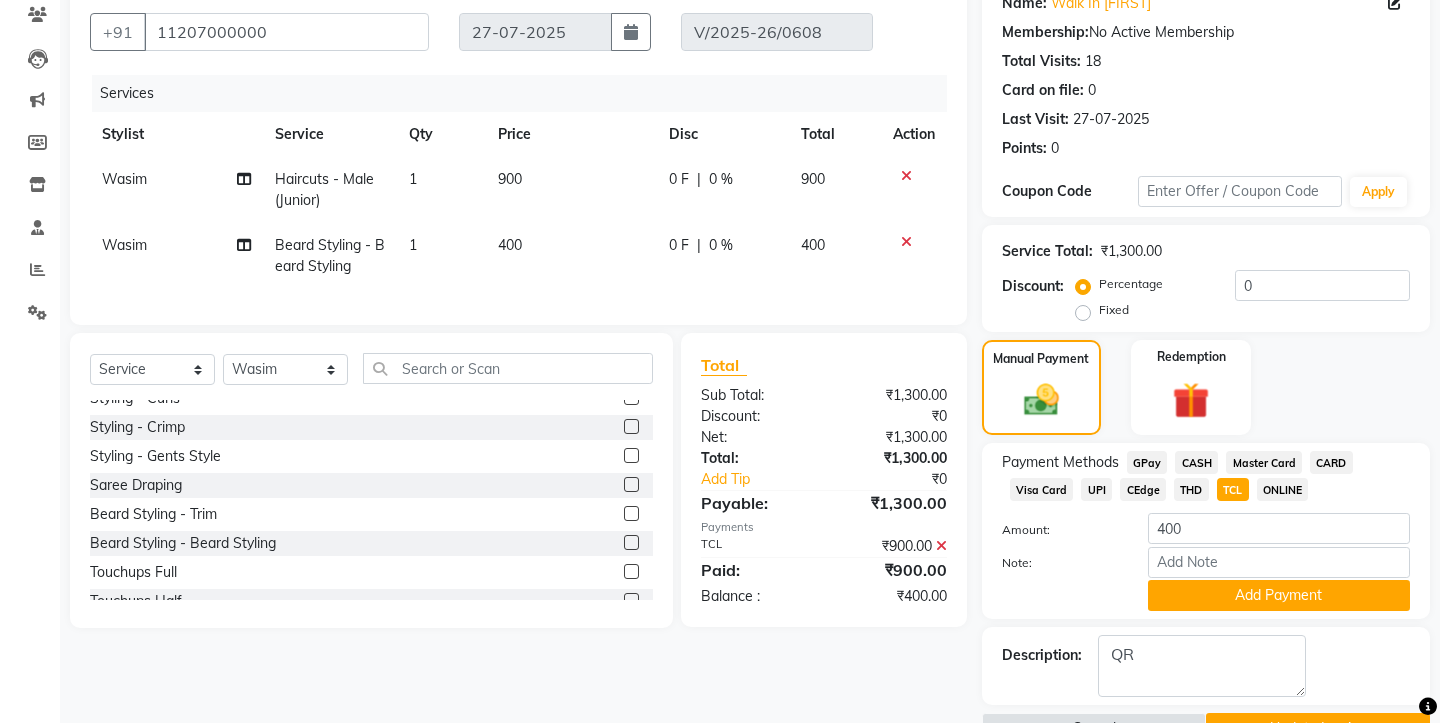 scroll, scrollTop: 202, scrollLeft: 0, axis: vertical 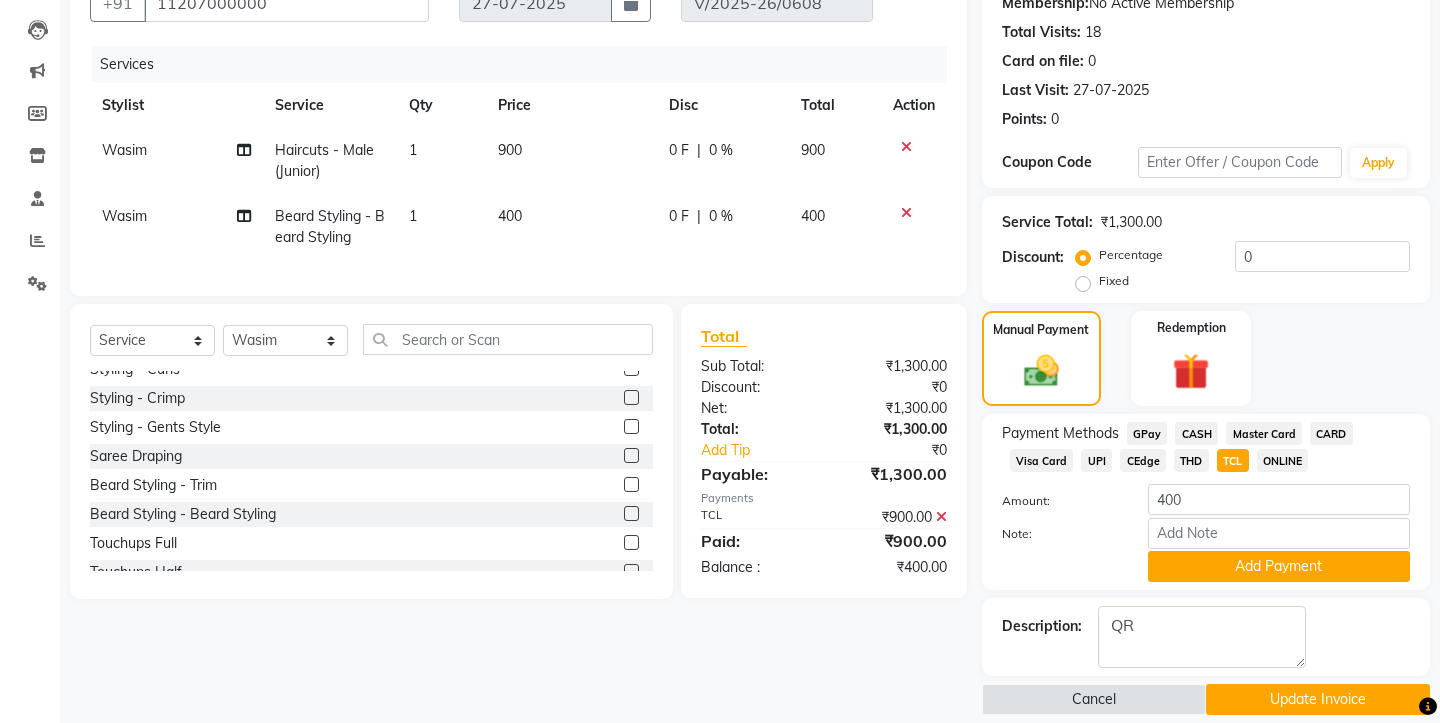 click on "Add Payment" 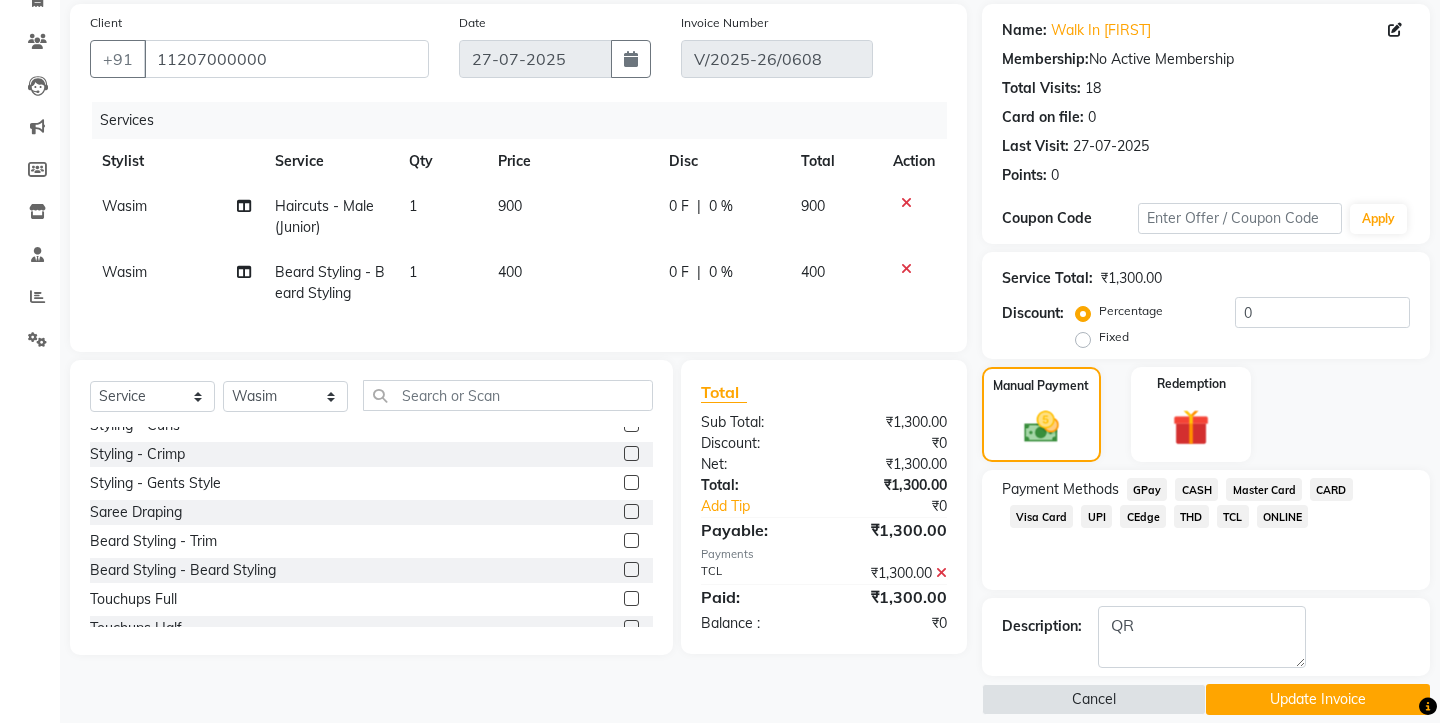 click on "Update Invoice" 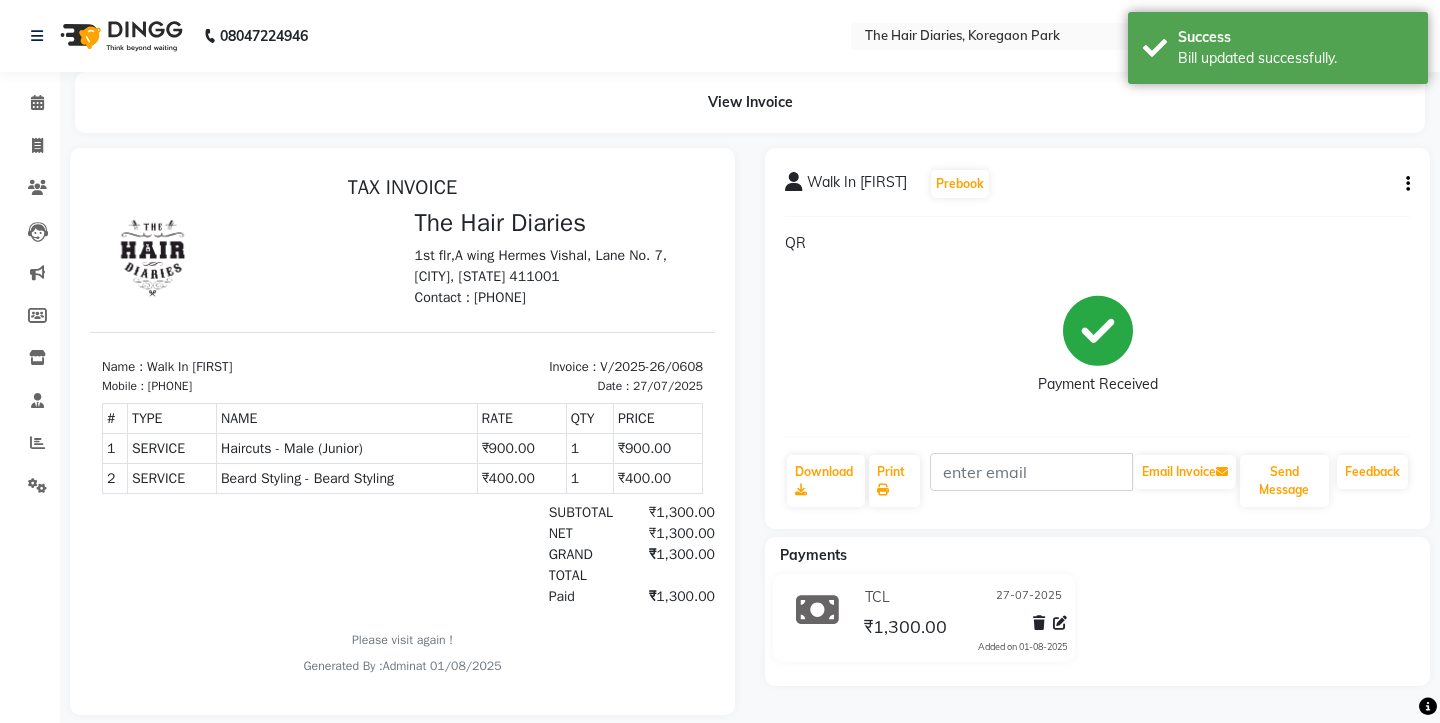 scroll, scrollTop: 0, scrollLeft: 0, axis: both 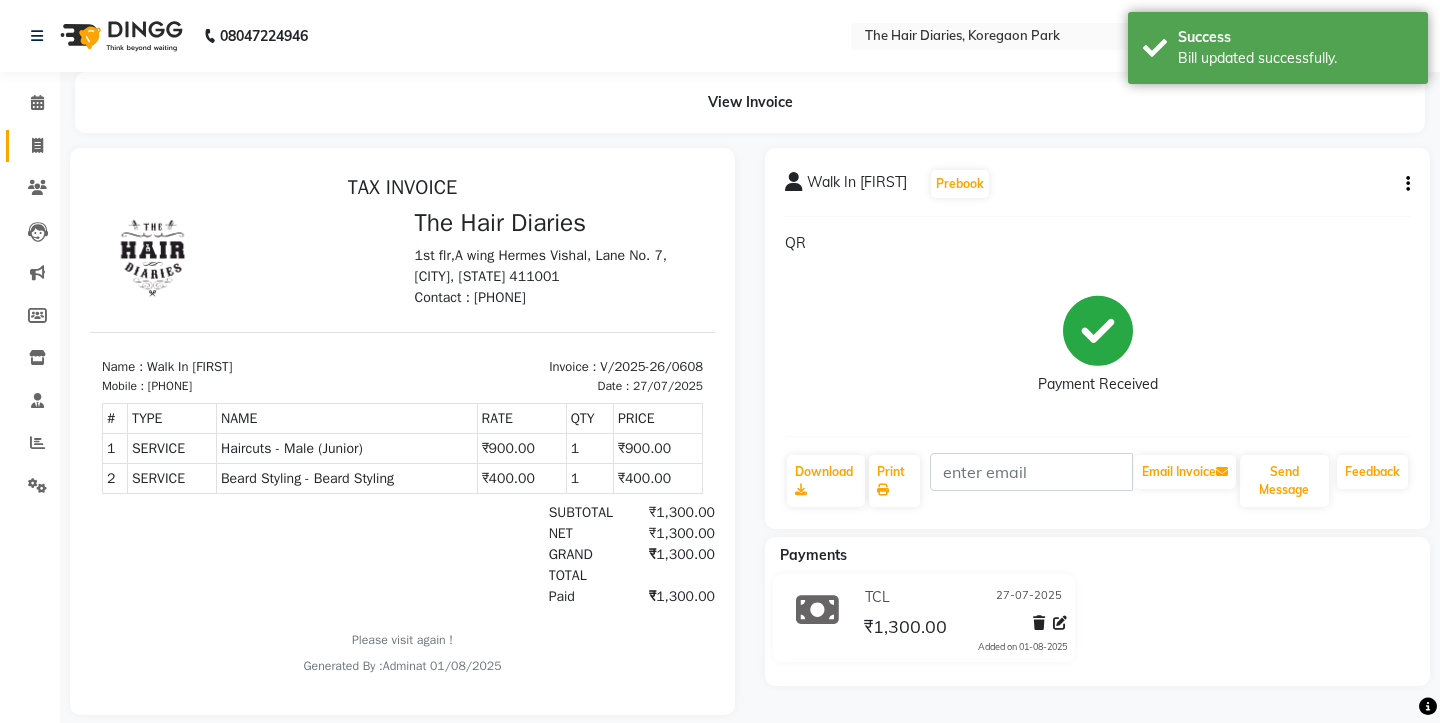 click 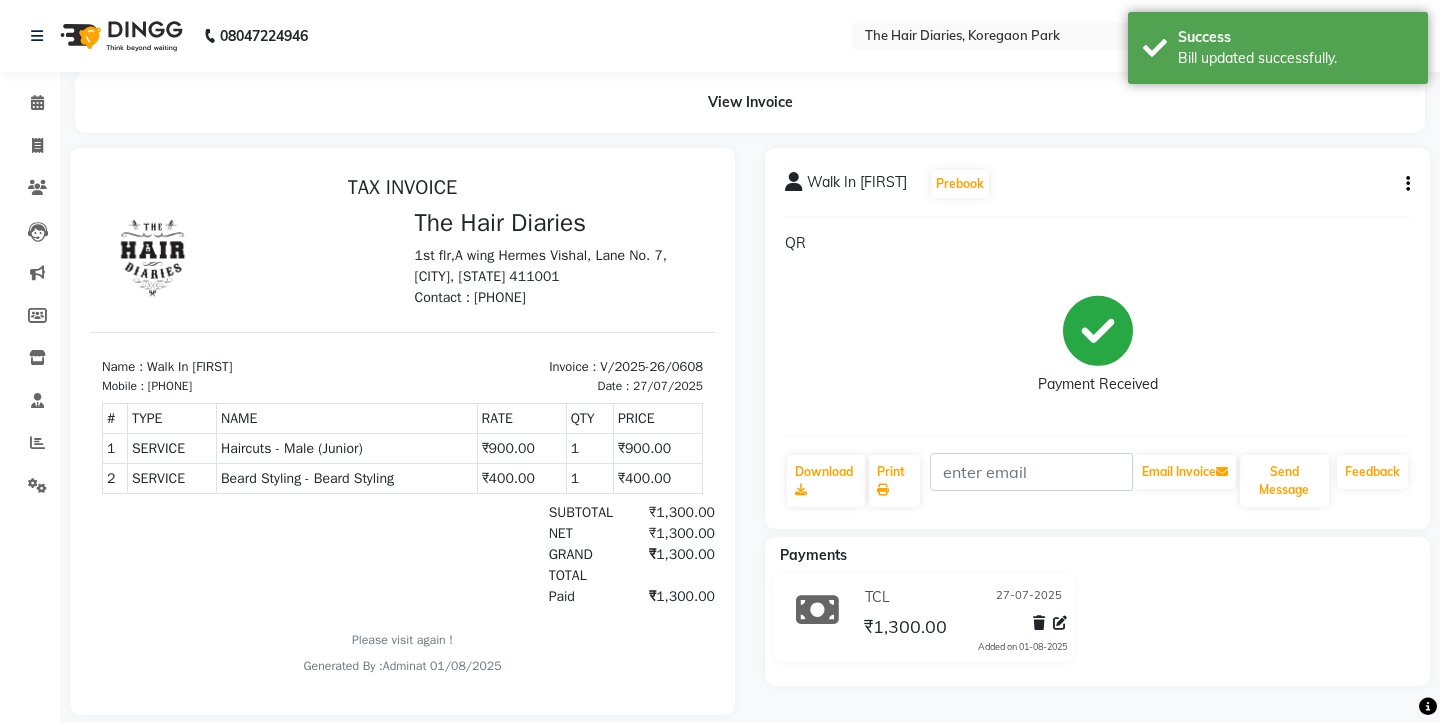 select on "782" 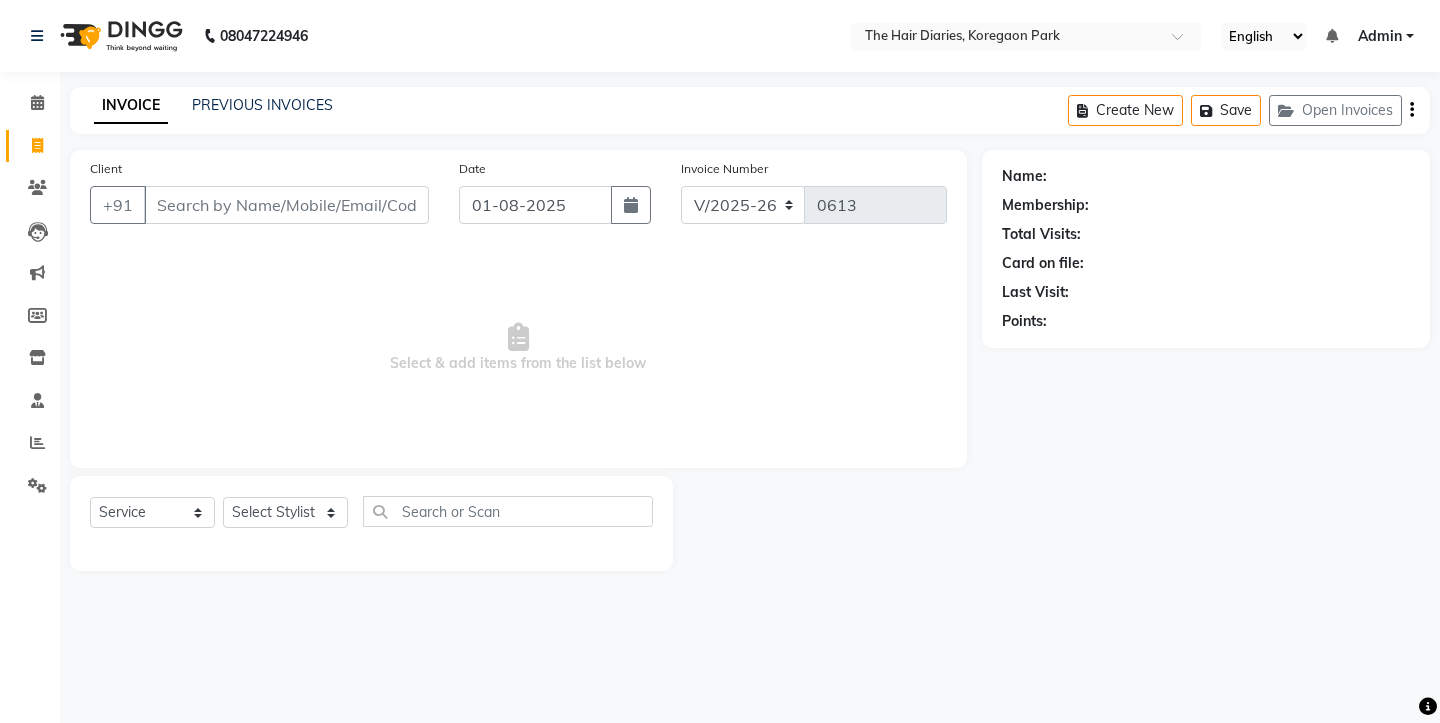 click on "INVOICE PREVIOUS INVOICES Create New   Save   Open Invoices  Client +91 Date 01-08-2025 Invoice Number V/2025 V/2025-26 0613  Select & add items from the list below  Select  Service  Product  Membership  Package Voucher Prepaid Gift Card  Select Stylist Aaryan Adnan Adnan Ankita Anubha Jyoti  Lalita Manali  Maneger Nazlin Jeena Sanah  Sohail Sonia  Surbhi Thakkur Vidya Wasim  Name: Membership: Total Visits: Card on file: Last Visit:  Points:" 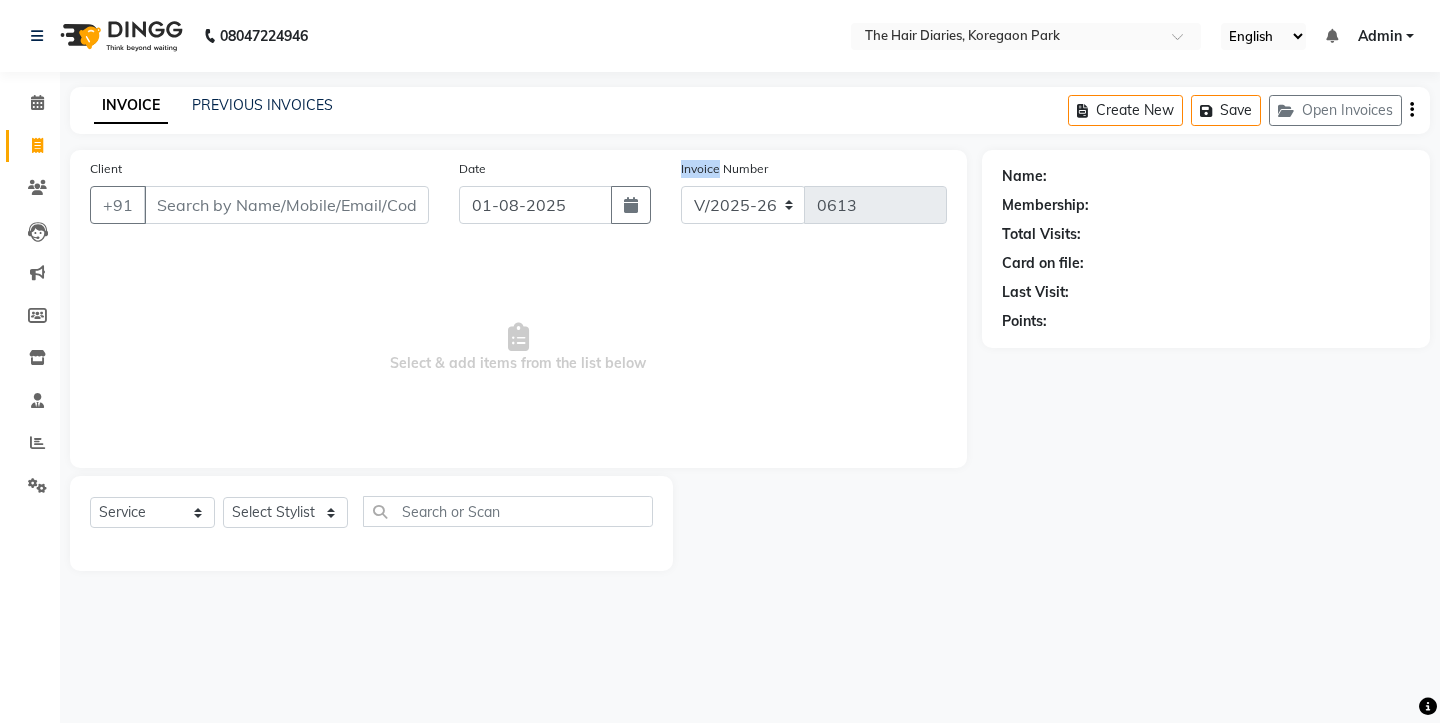 click on "INVOICE PREVIOUS INVOICES Create New   Save   Open Invoices  Client +91 Date 01-08-2025 Invoice Number V/2025 V/2025-26 0613  Select & add items from the list below  Select  Service  Product  Membership  Package Voucher Prepaid Gift Card  Select Stylist Aaryan Adnan Adnan Ankita Anubha Jyoti  Lalita Manali  Maneger Nazlin Jeena Sanah  Sohail Sonia  Surbhi Thakkur Vidya Wasim  Name: Membership: Total Visits: Card on file: Last Visit:  Points:" 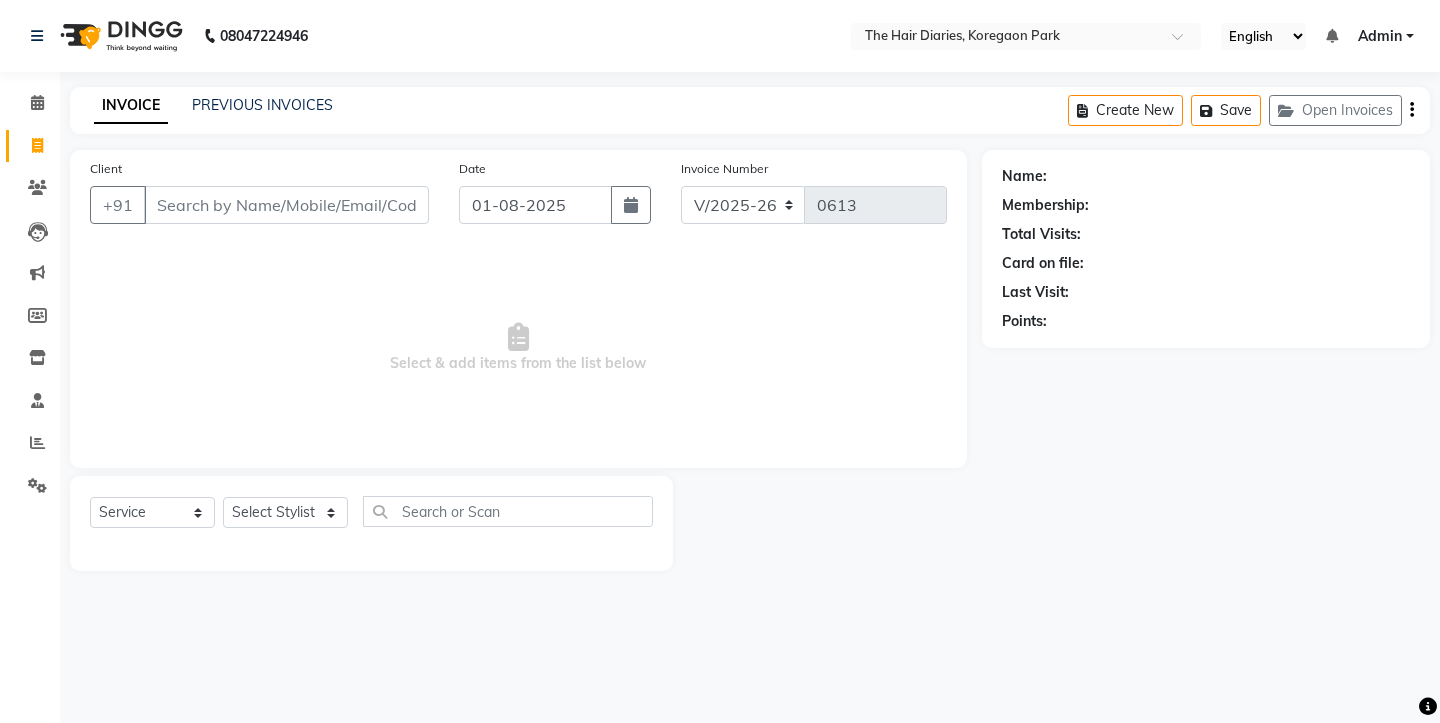click on "INVOICE PREVIOUS INVOICES Create New   Save   Open Invoices  Client +91 Date 01-08-2025 Invoice Number V/2025 V/2025-26 0613  Select & add items from the list below  Select  Service  Product  Membership  Package Voucher Prepaid Gift Card  Select Stylist Aaryan Adnan Adnan Ankita Anubha Jyoti  Lalita Manali  Maneger Nazlin Jeena Sanah  Sohail Sonia  Surbhi Thakkur Vidya Wasim  Name: Membership: Total Visits: Card on file: Last Visit:  Points:" 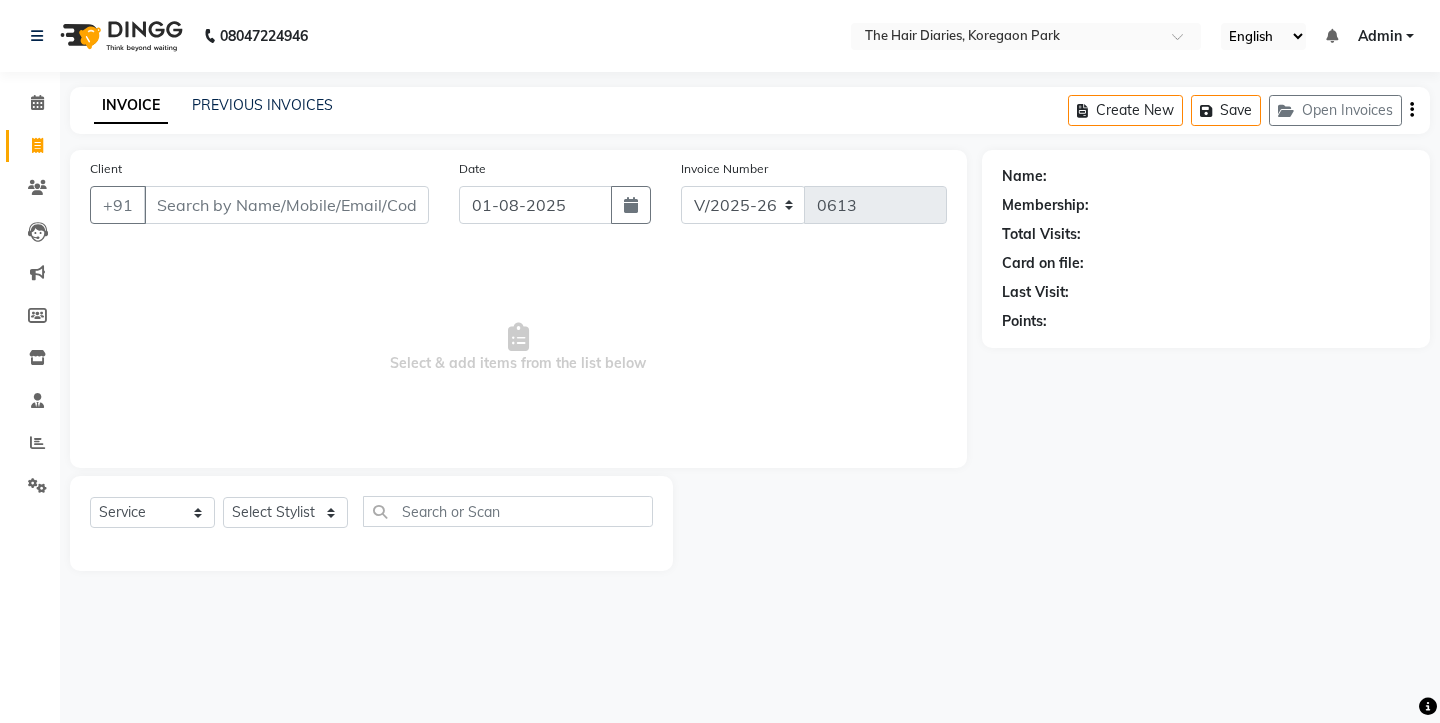 click on "INVOICE PREVIOUS INVOICES Create New   Save   Open Invoices  Client +91 Date 01-08-2025 Invoice Number V/2025 V/2025-26 0613  Select & add items from the list below  Select  Service  Product  Membership  Package Voucher Prepaid Gift Card  Select Stylist Aaryan Adnan Adnan Ankita Anubha Jyoti  Lalita Manali  Maneger Nazlin Jeena Sanah  Sohail Sonia  Surbhi Thakkur Vidya Wasim  Name: Membership: Total Visits: Card on file: Last Visit:  Points:" 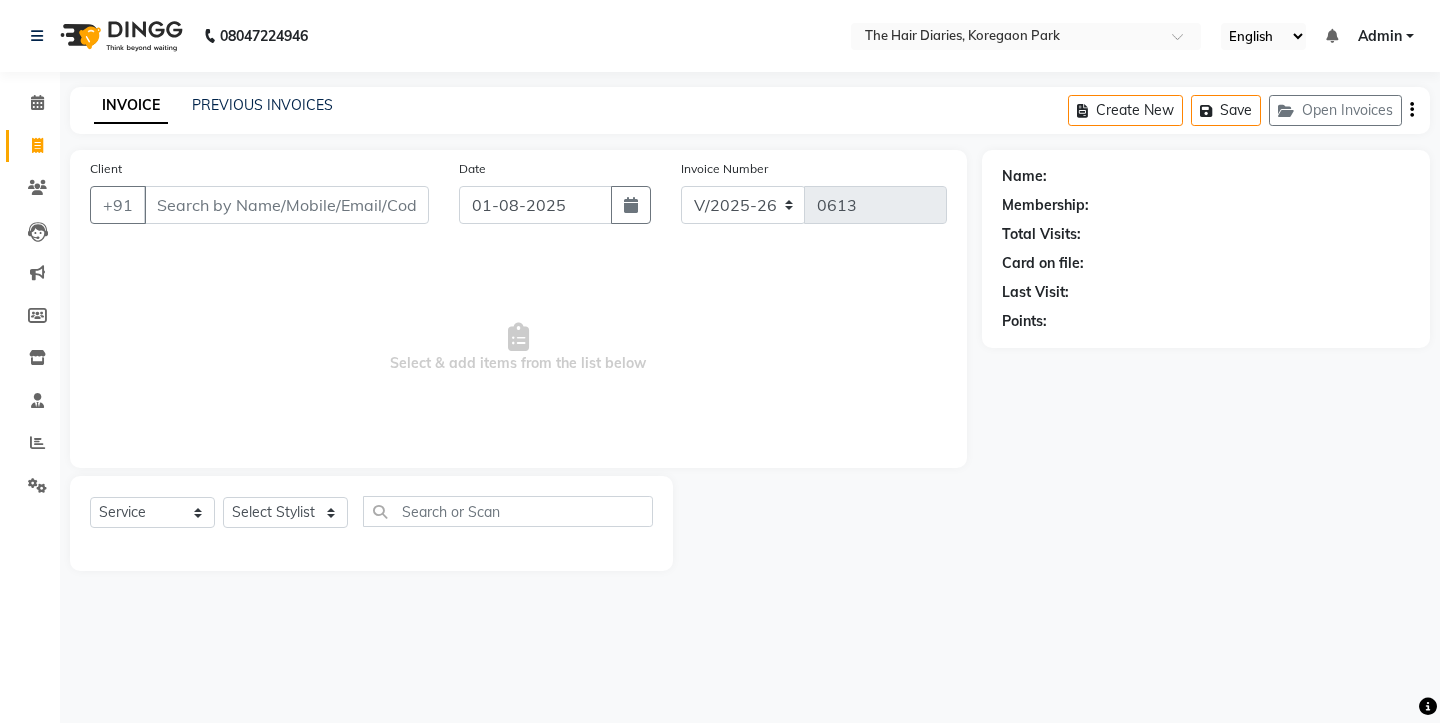 click 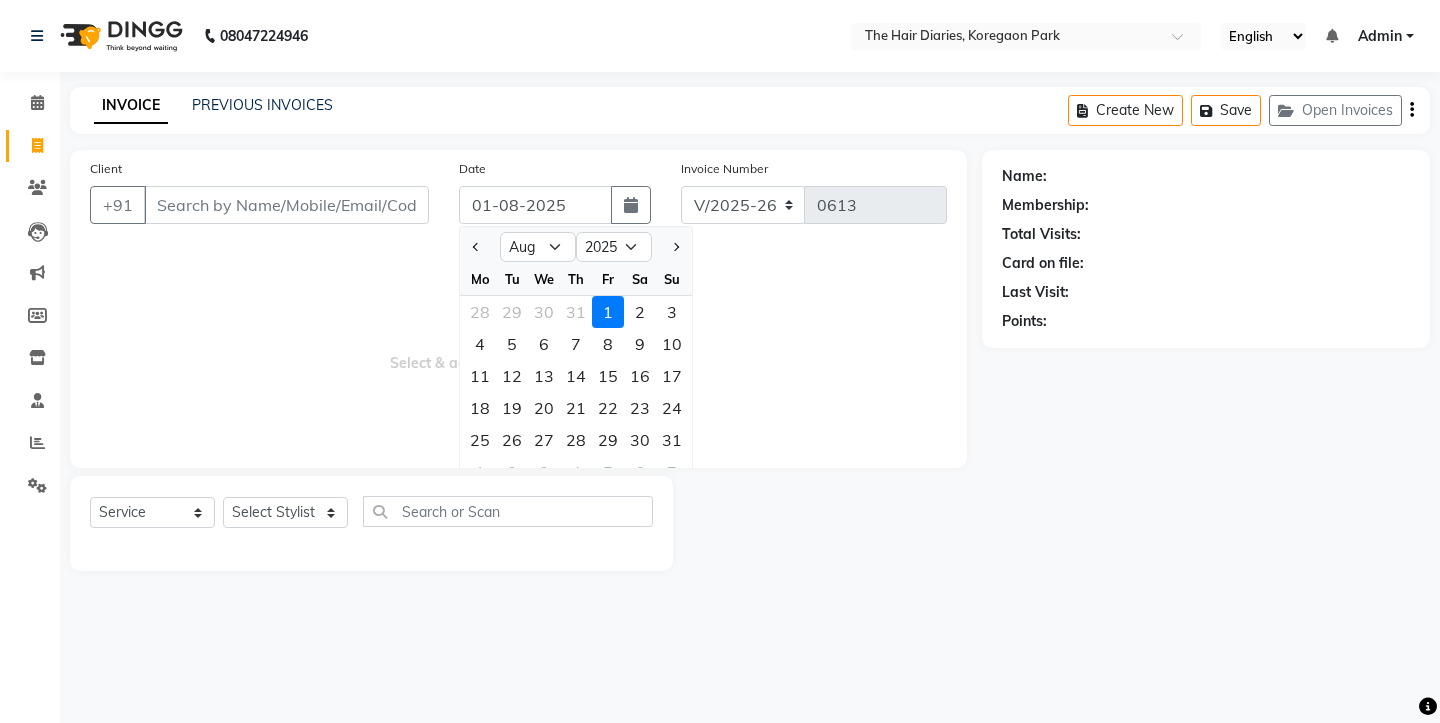 click 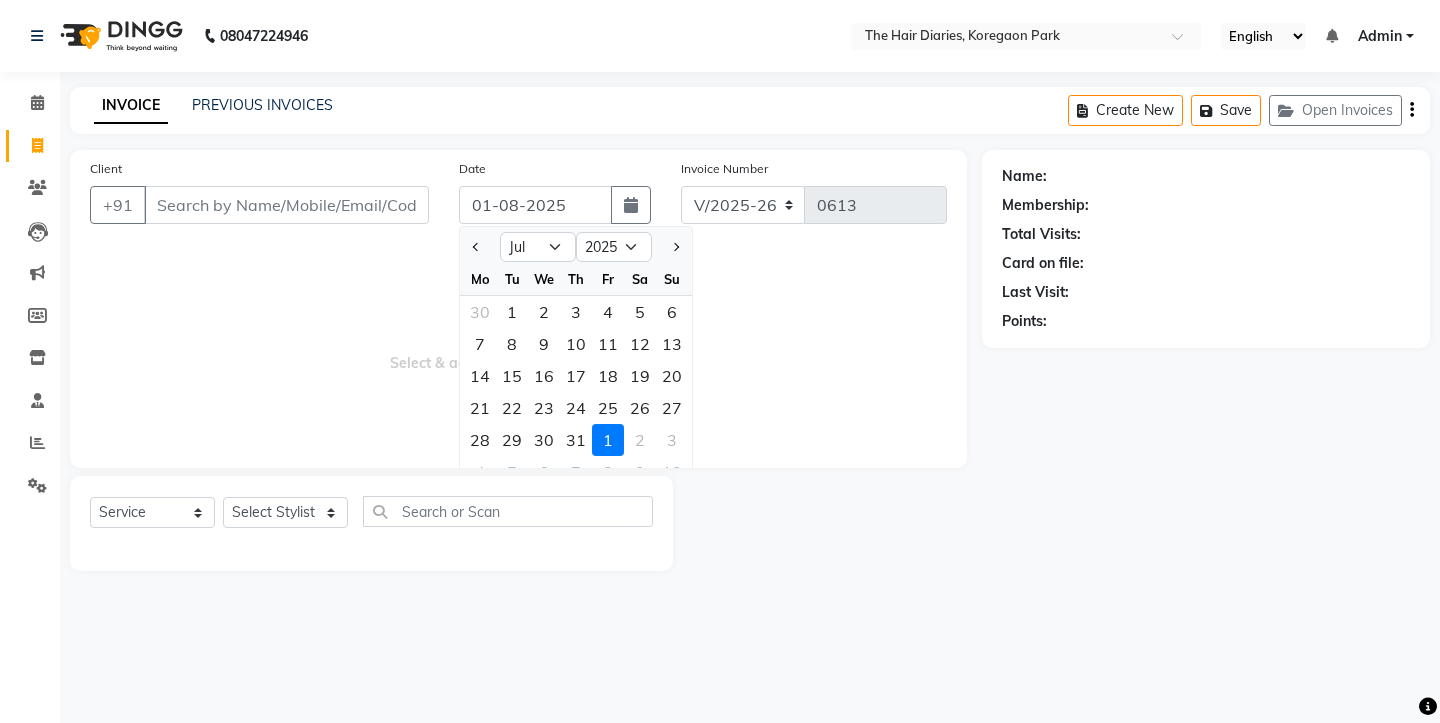 click on "25" 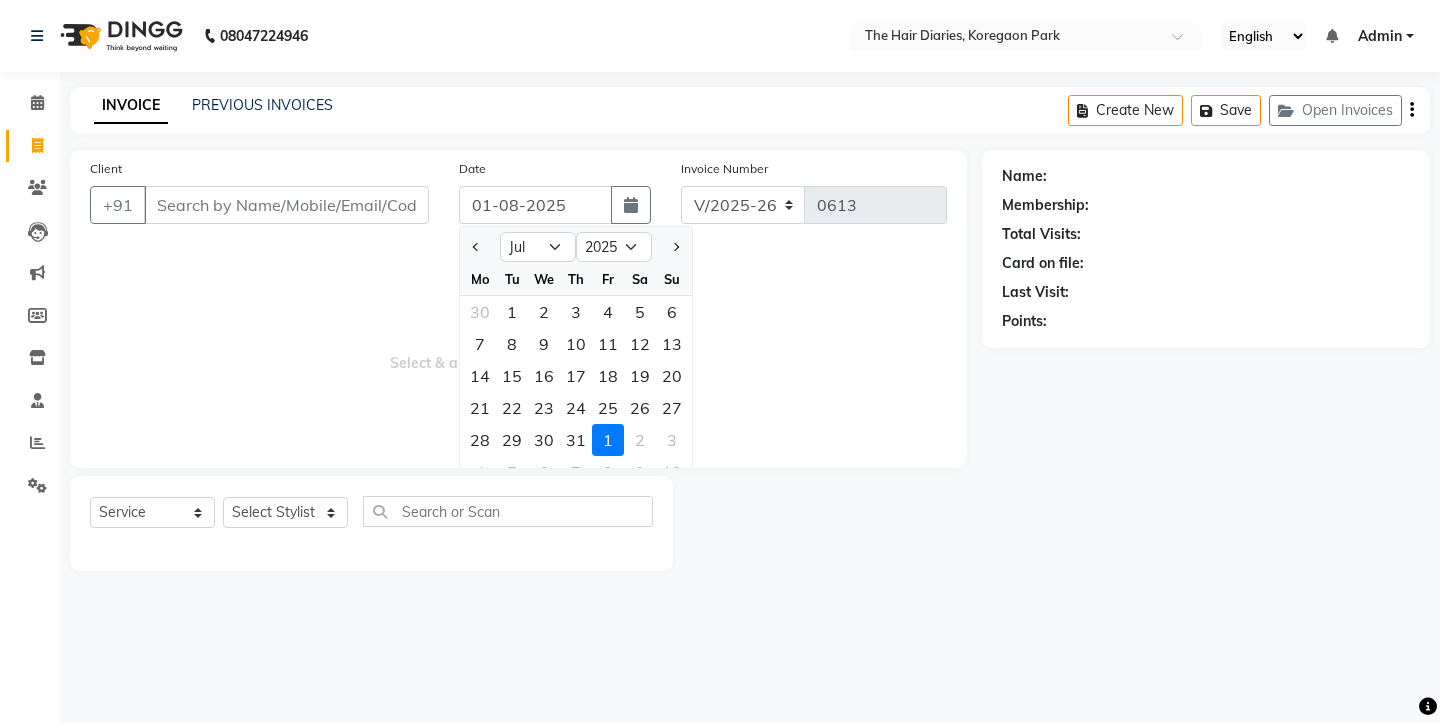 type on "25-07-2025" 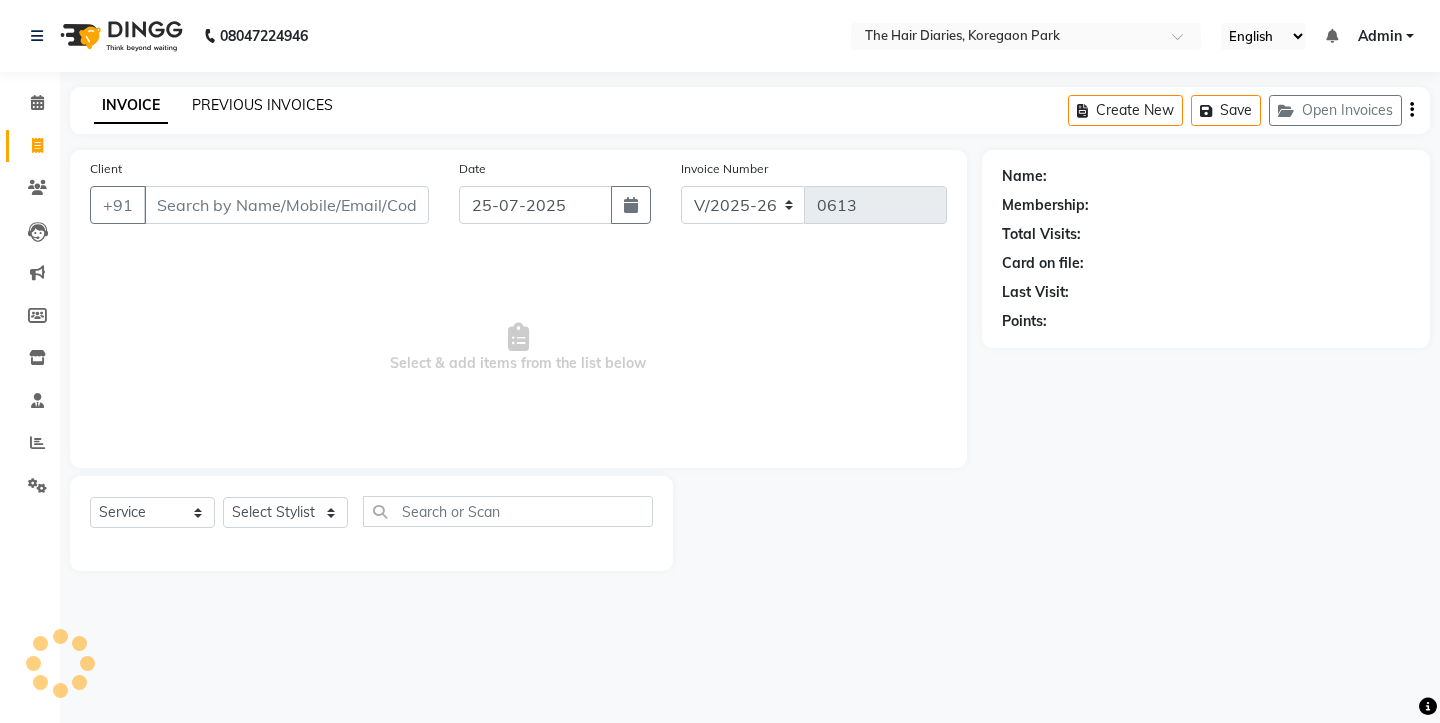 click on "PREVIOUS INVOICES" 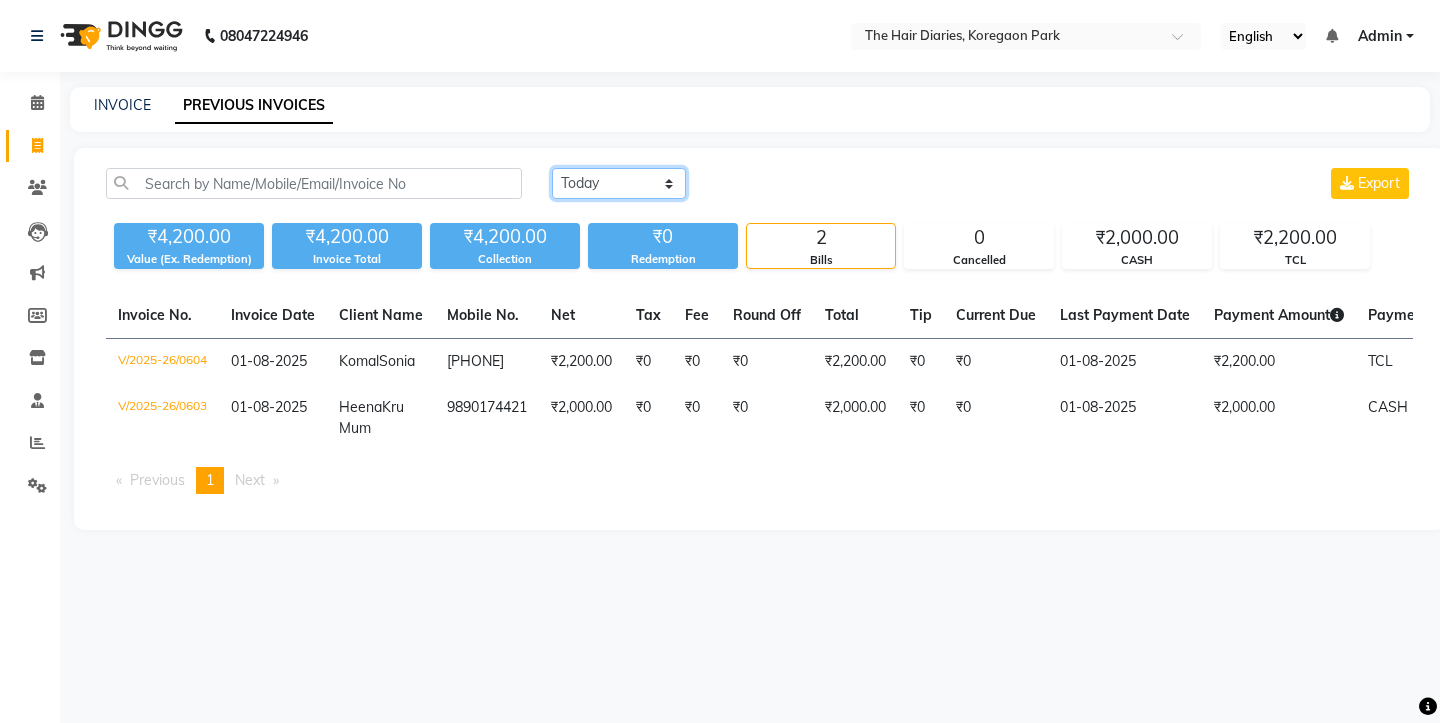 click on "Today Yesterday Custom Range" 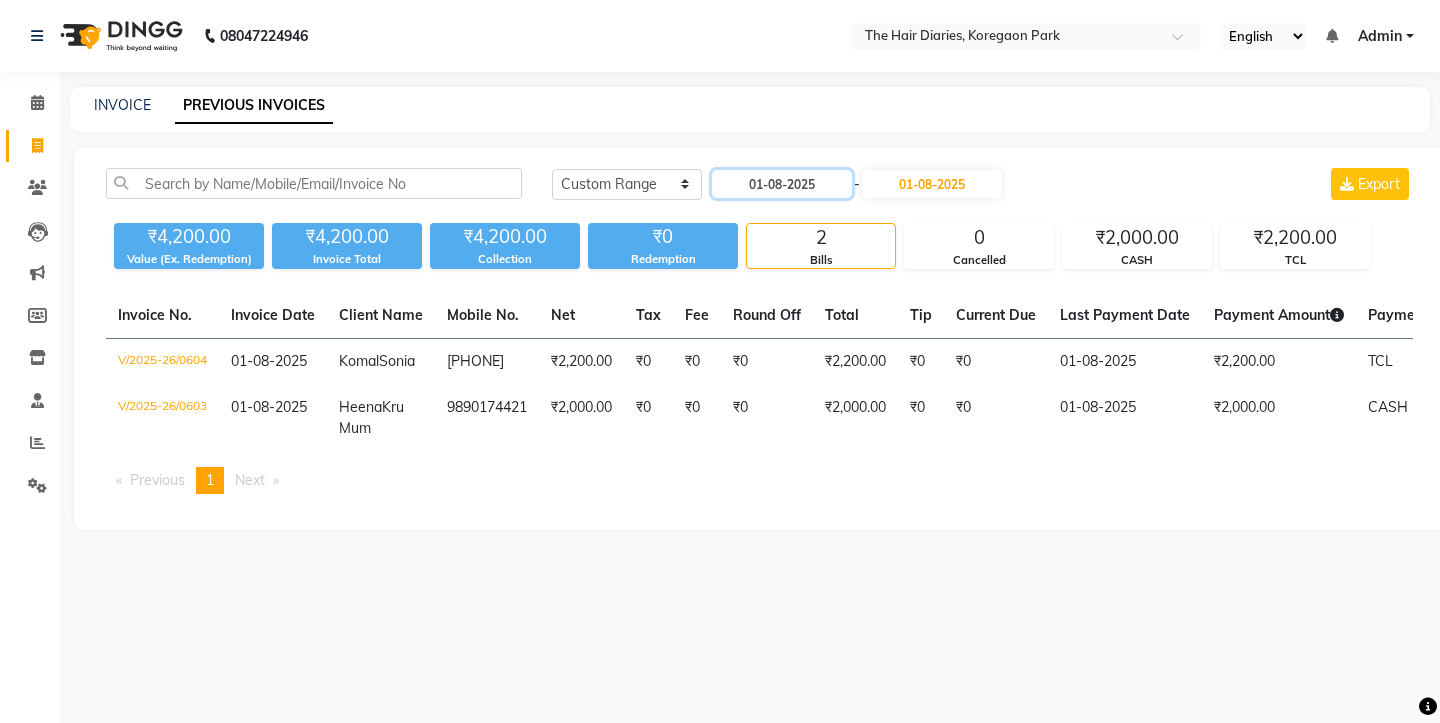 click on "01-08-2025" 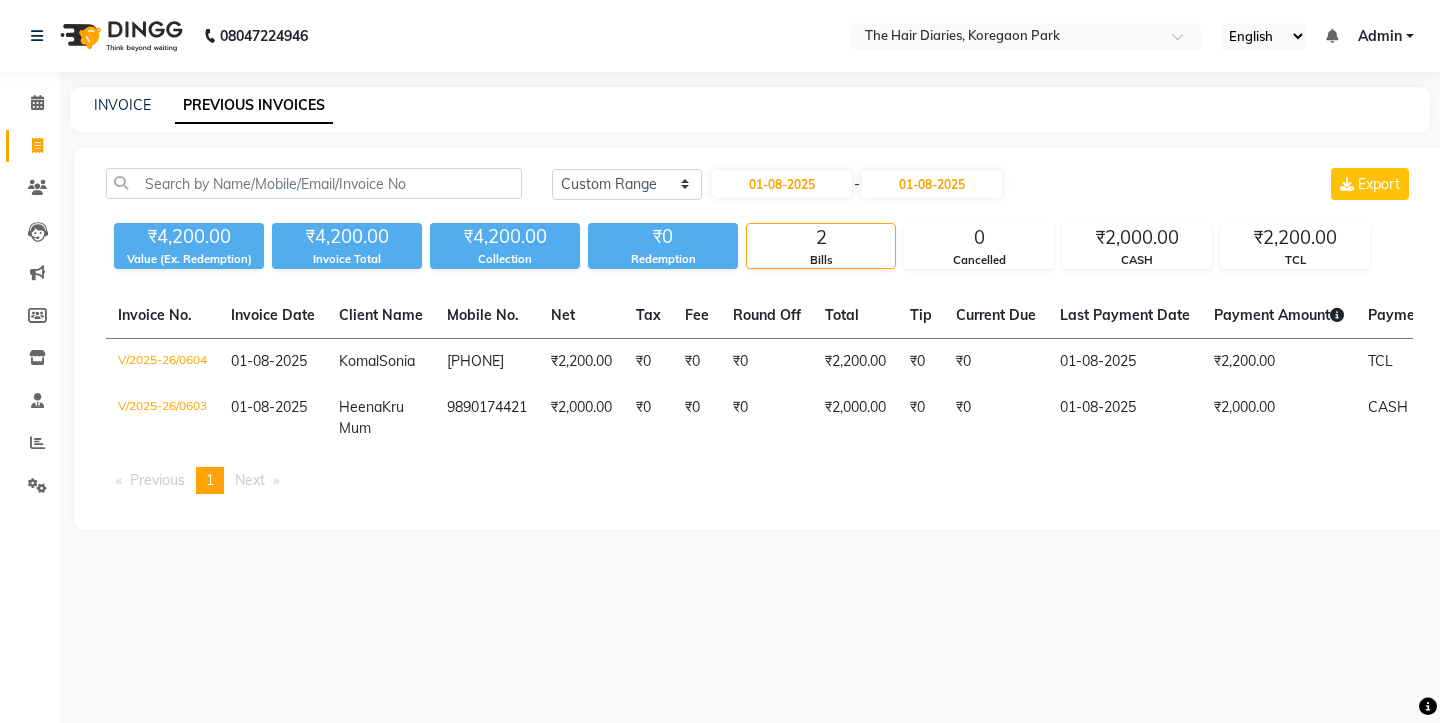 select on "8" 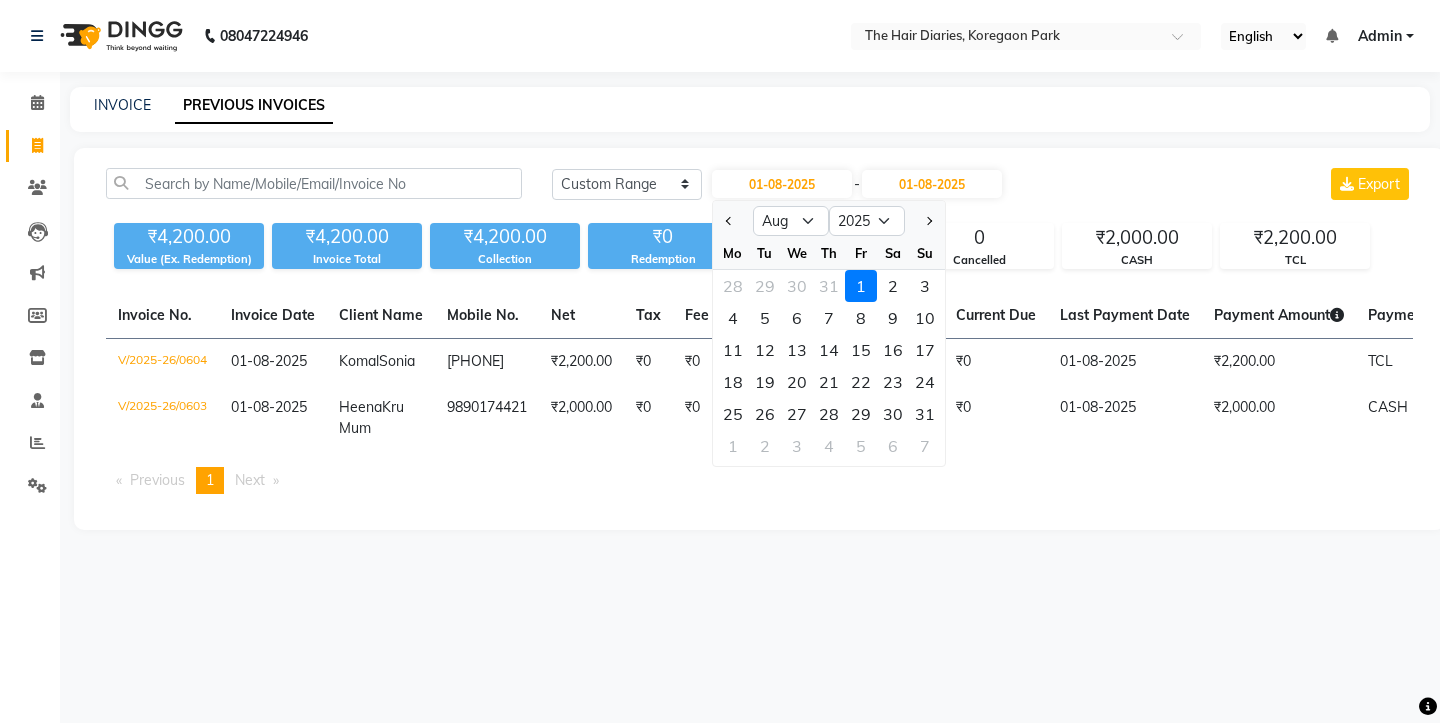 click 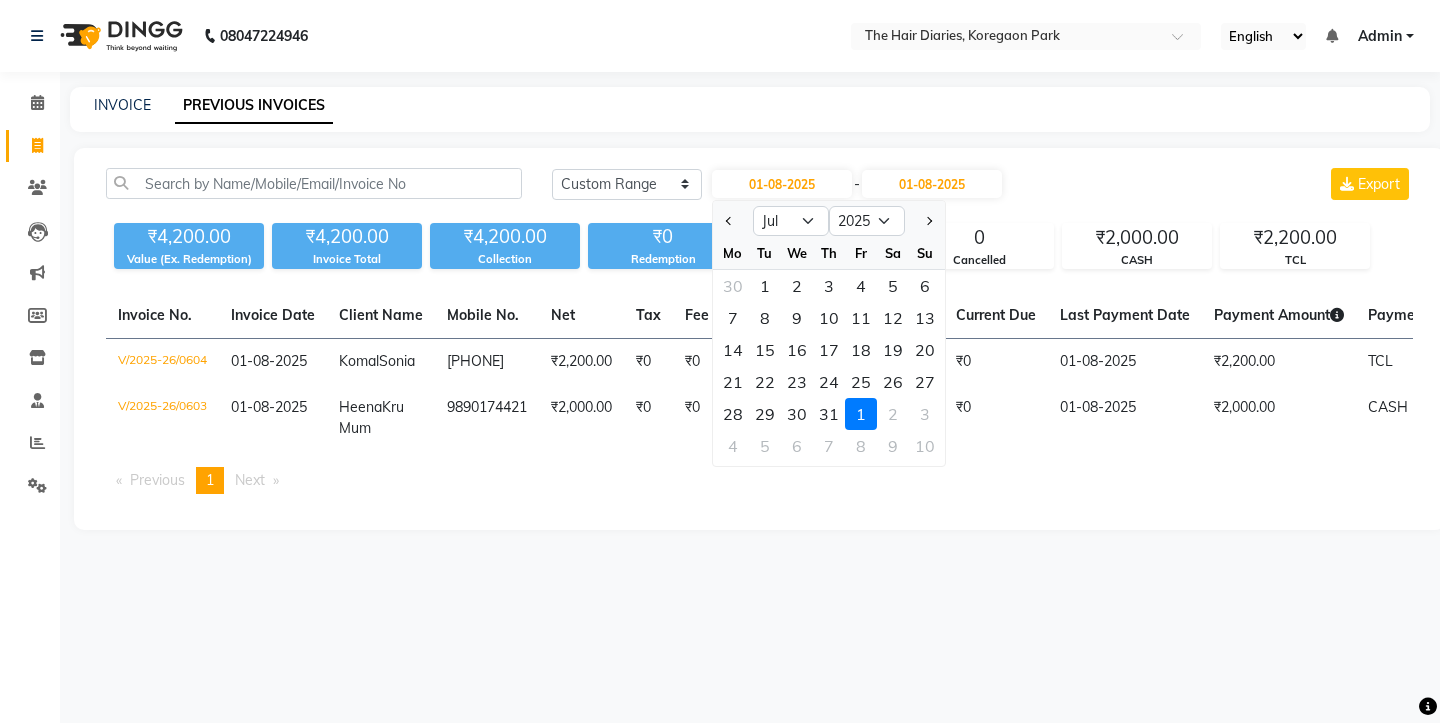 click on "25" 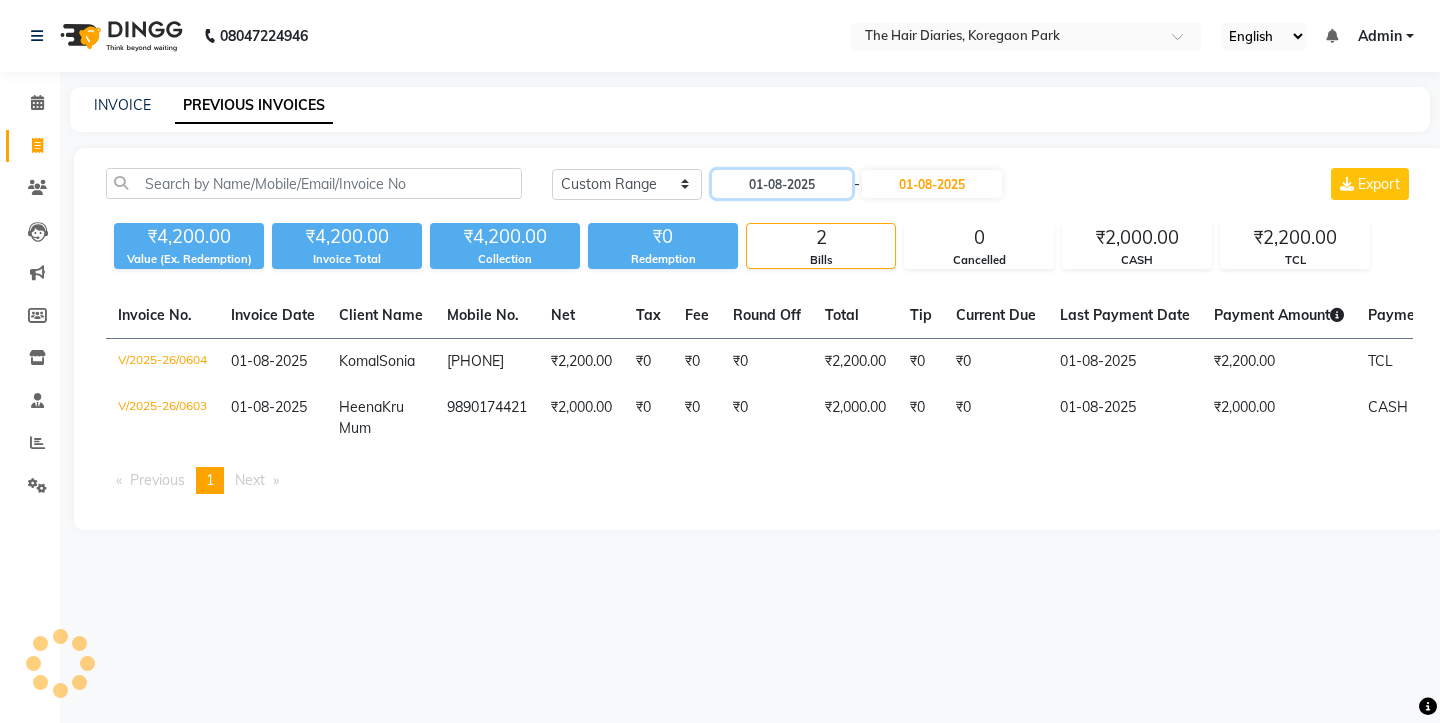 type on "25-07-2025" 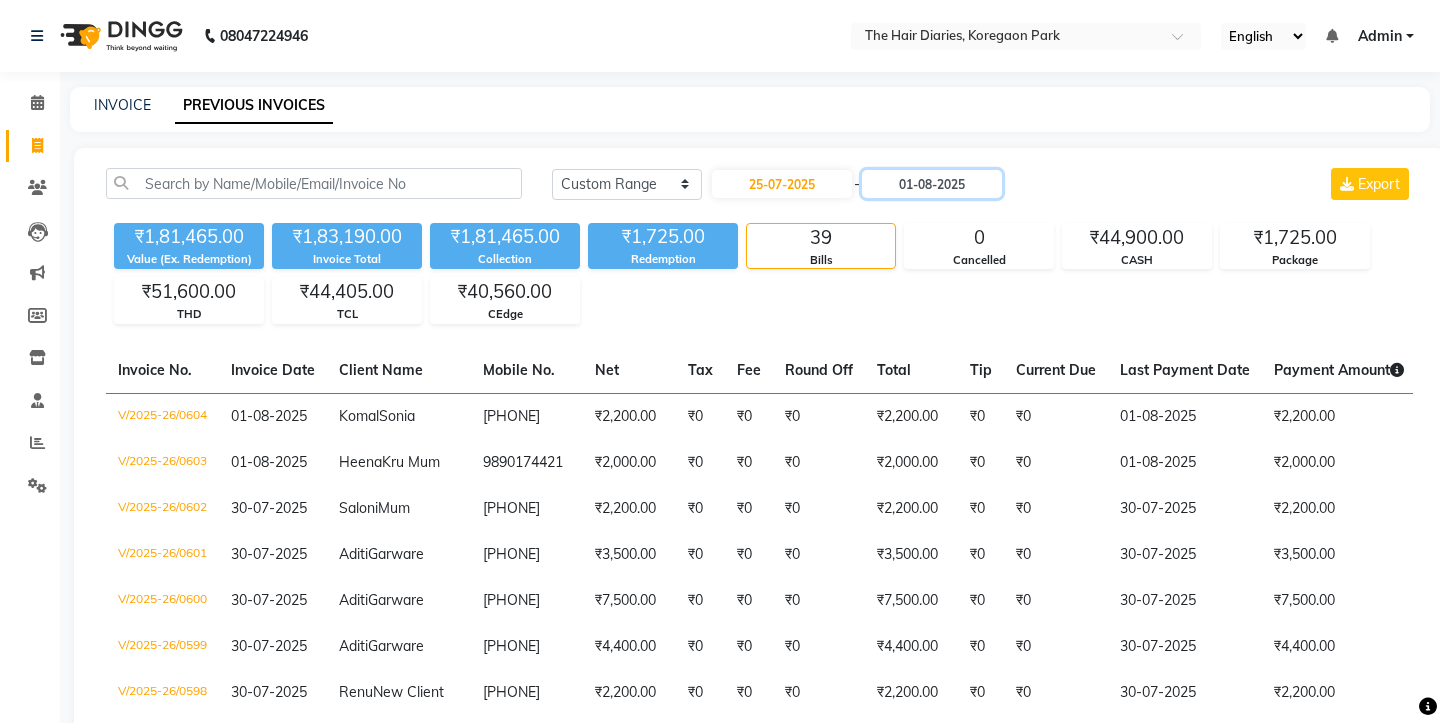 click on "01-08-2025" 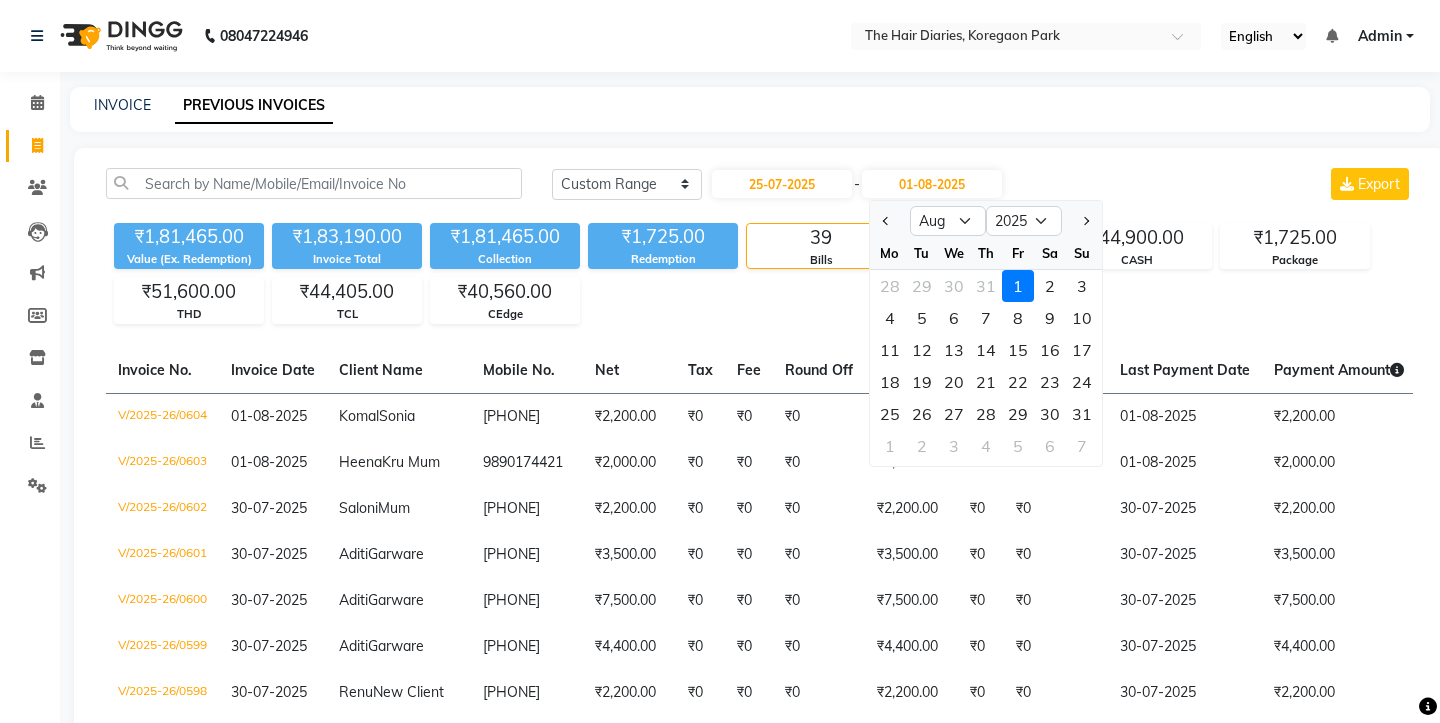click 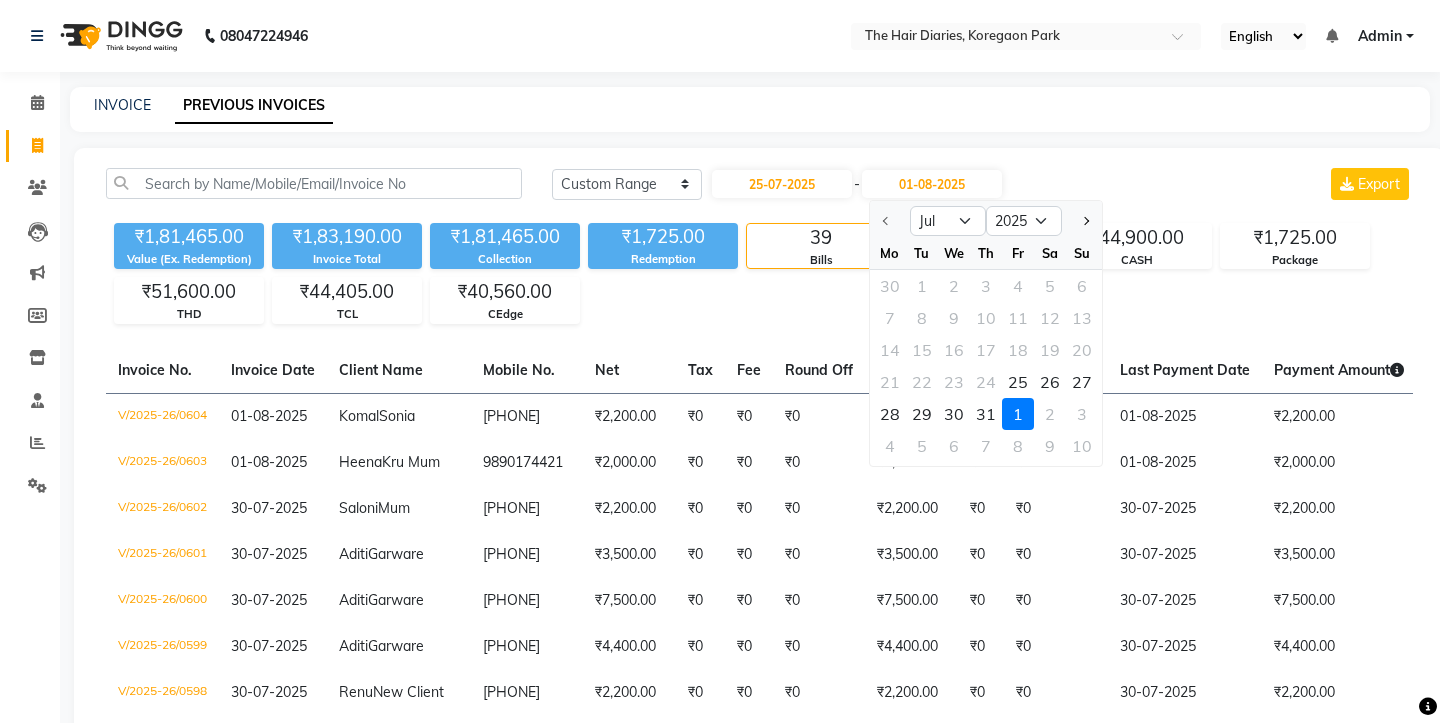 click on "26" 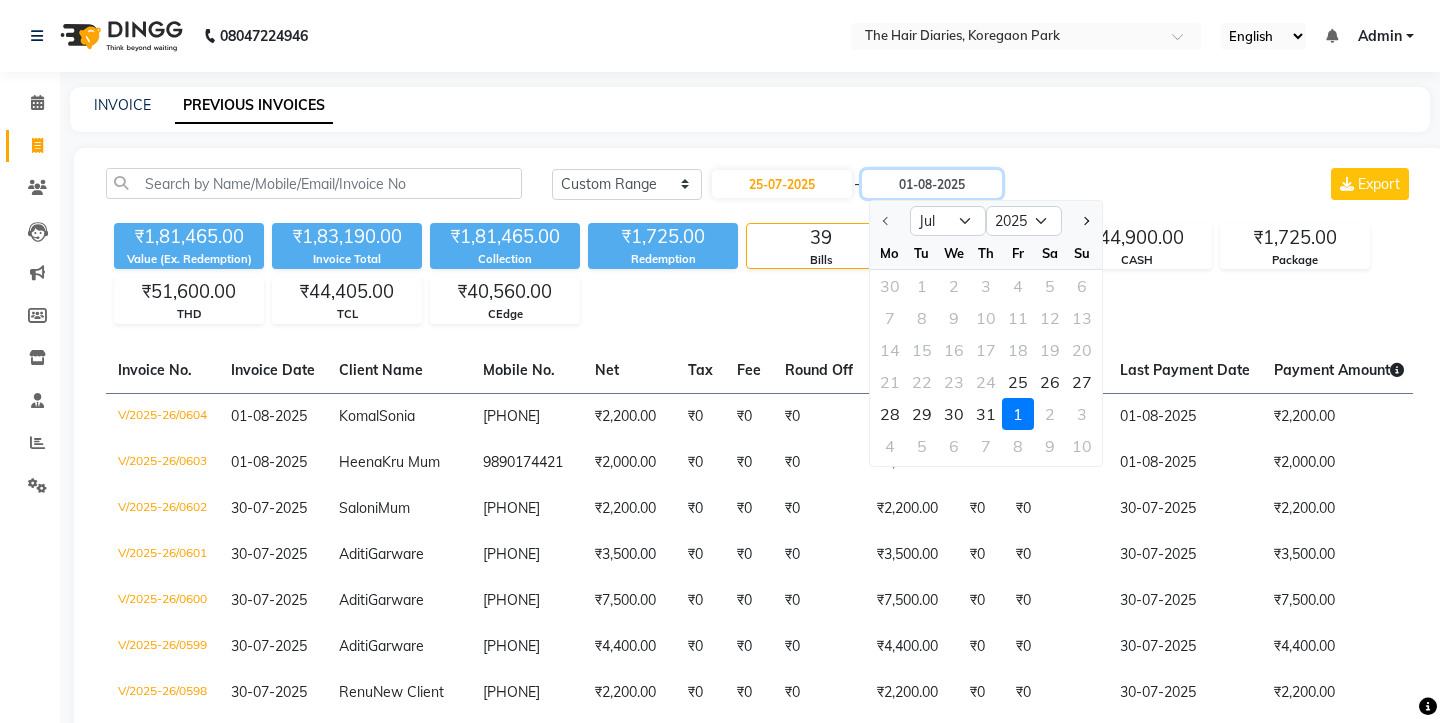 type on "26-07-2025" 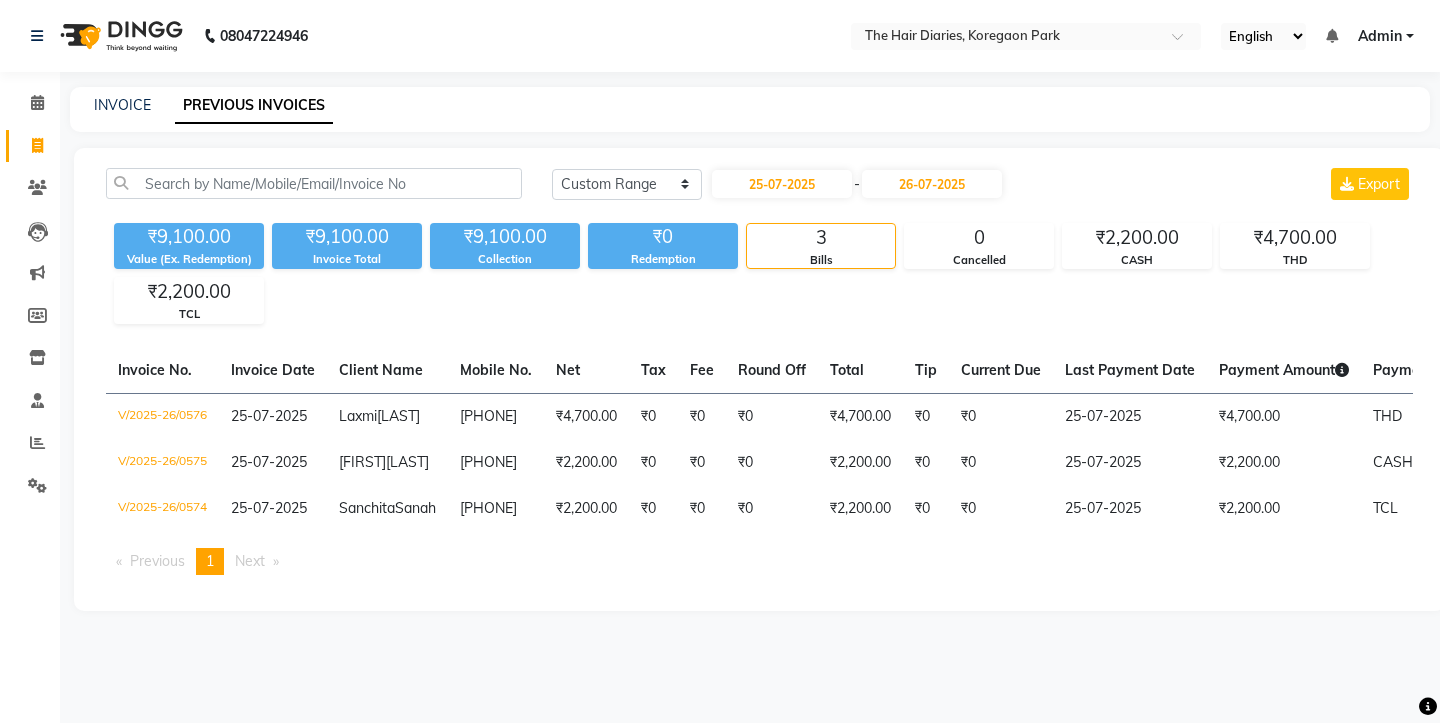 click 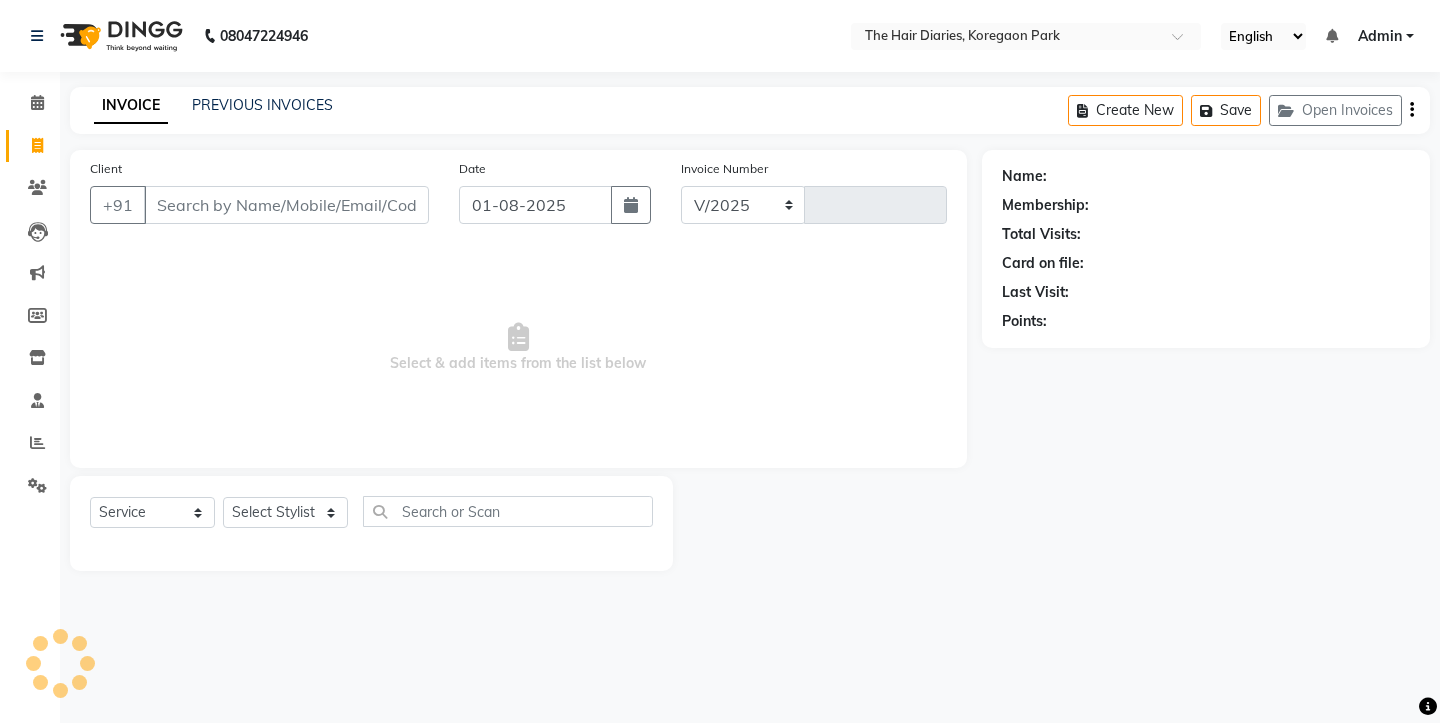 select on "782" 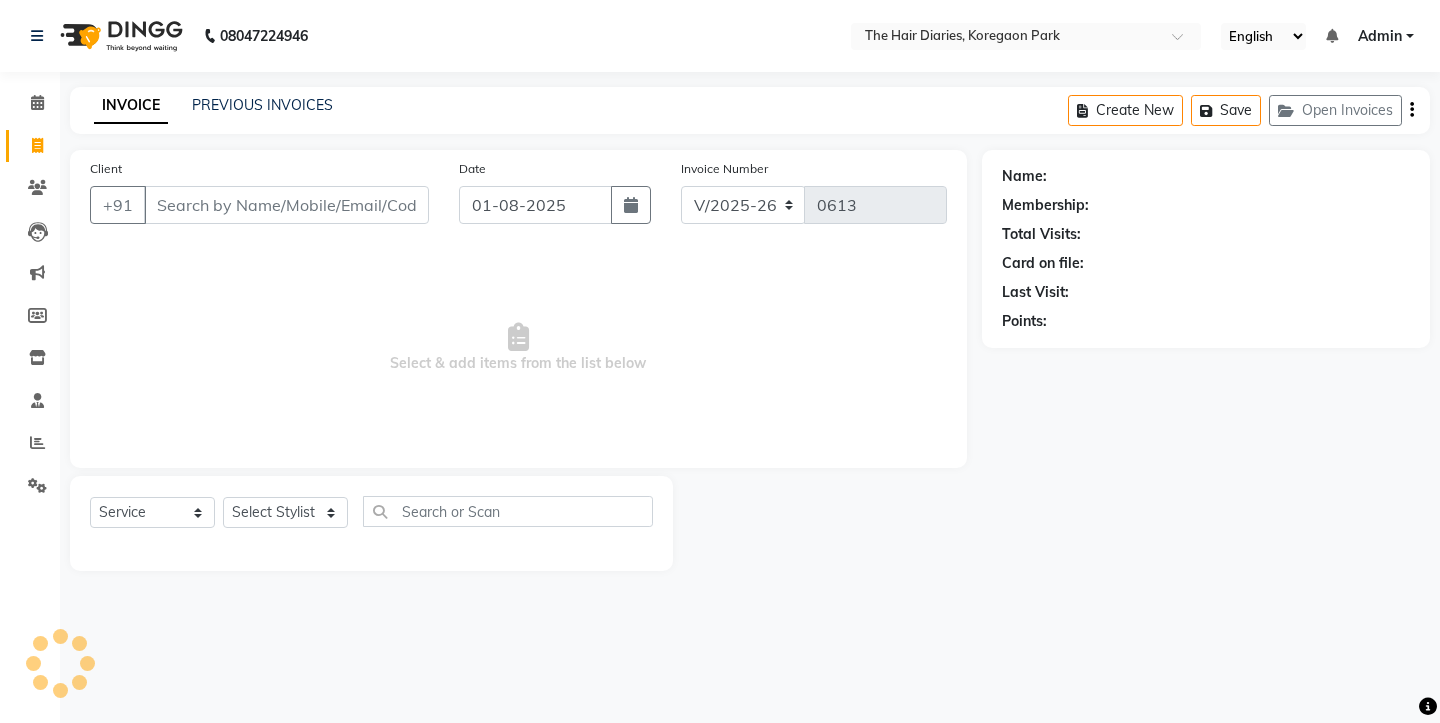 click 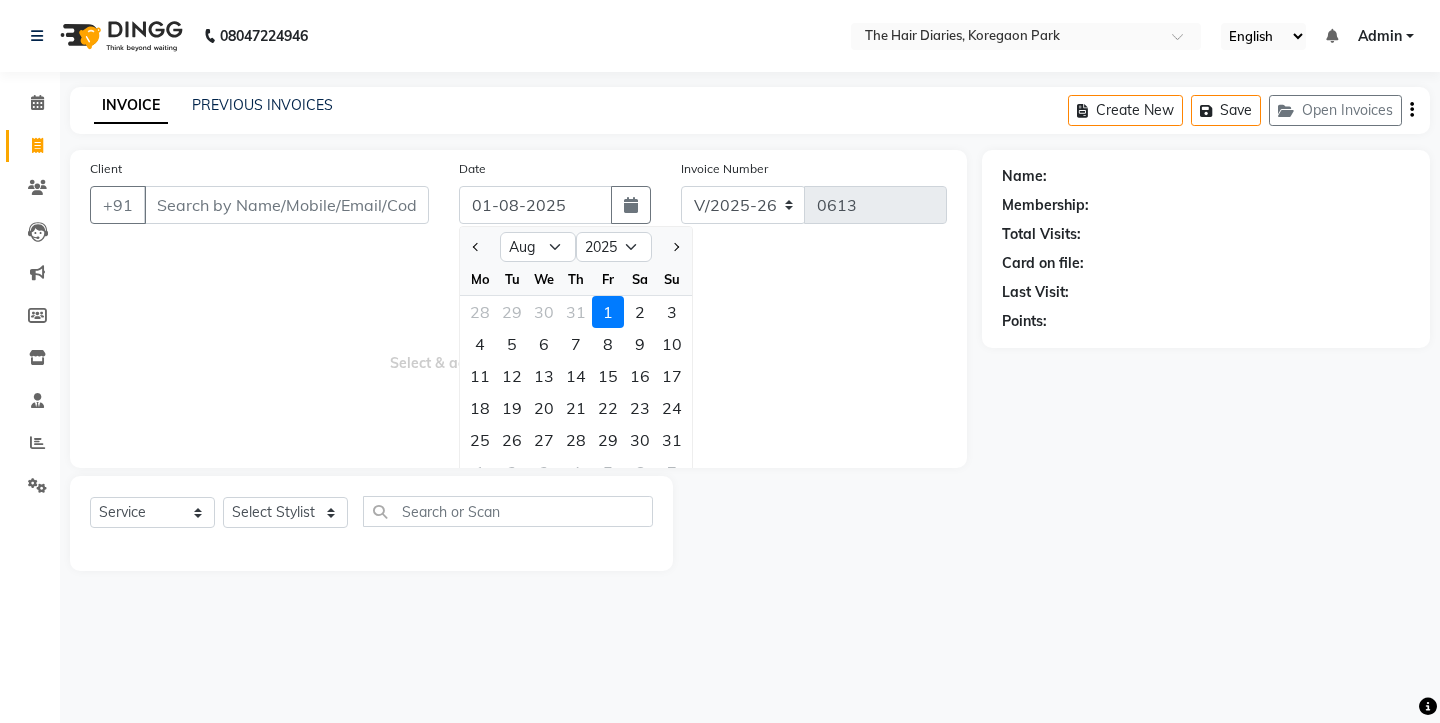 click 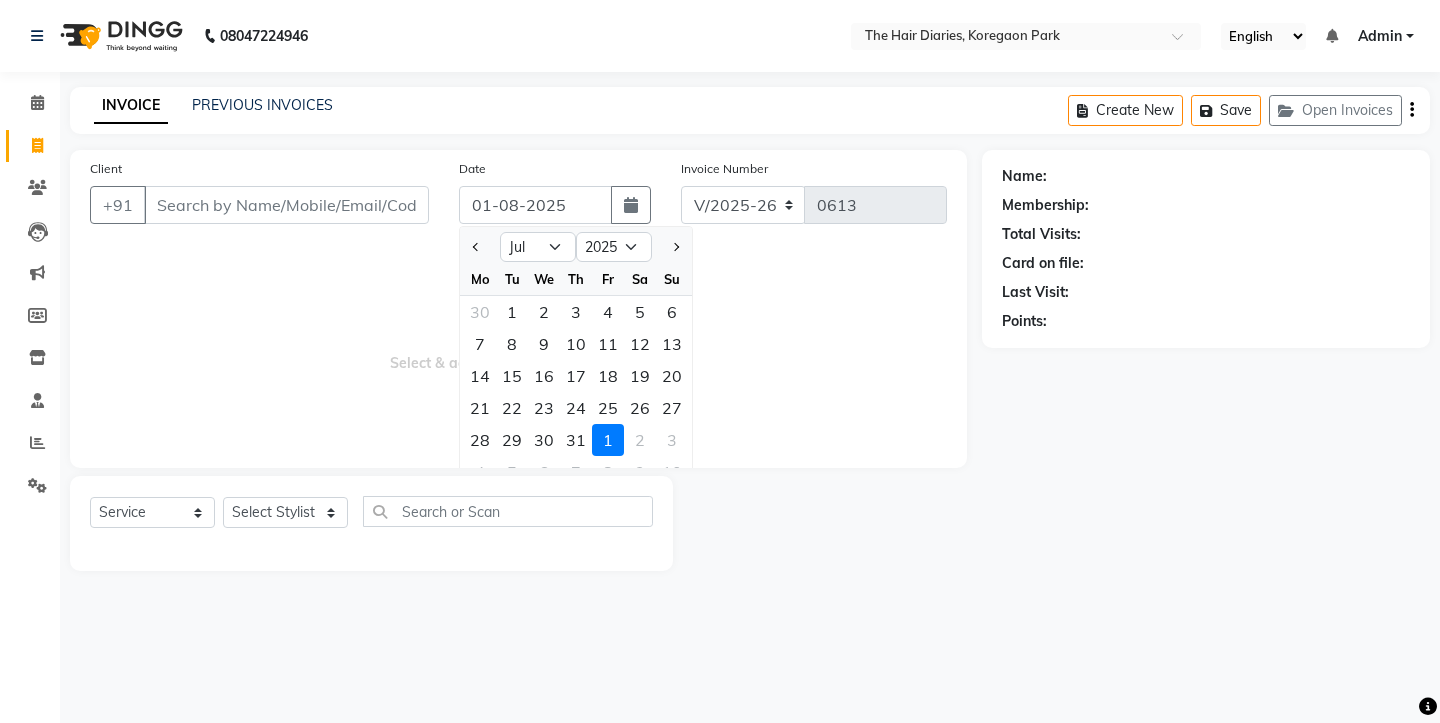 click on "25" 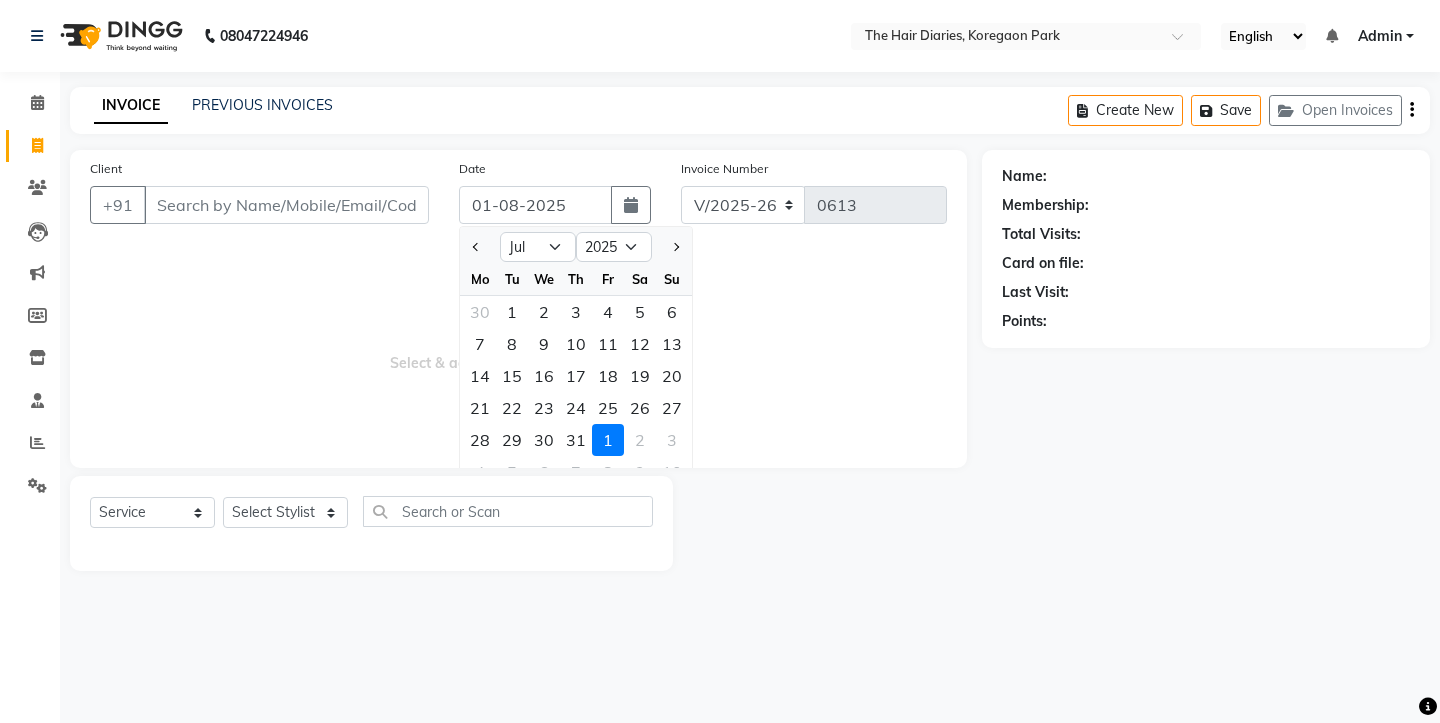 type on "25-07-2025" 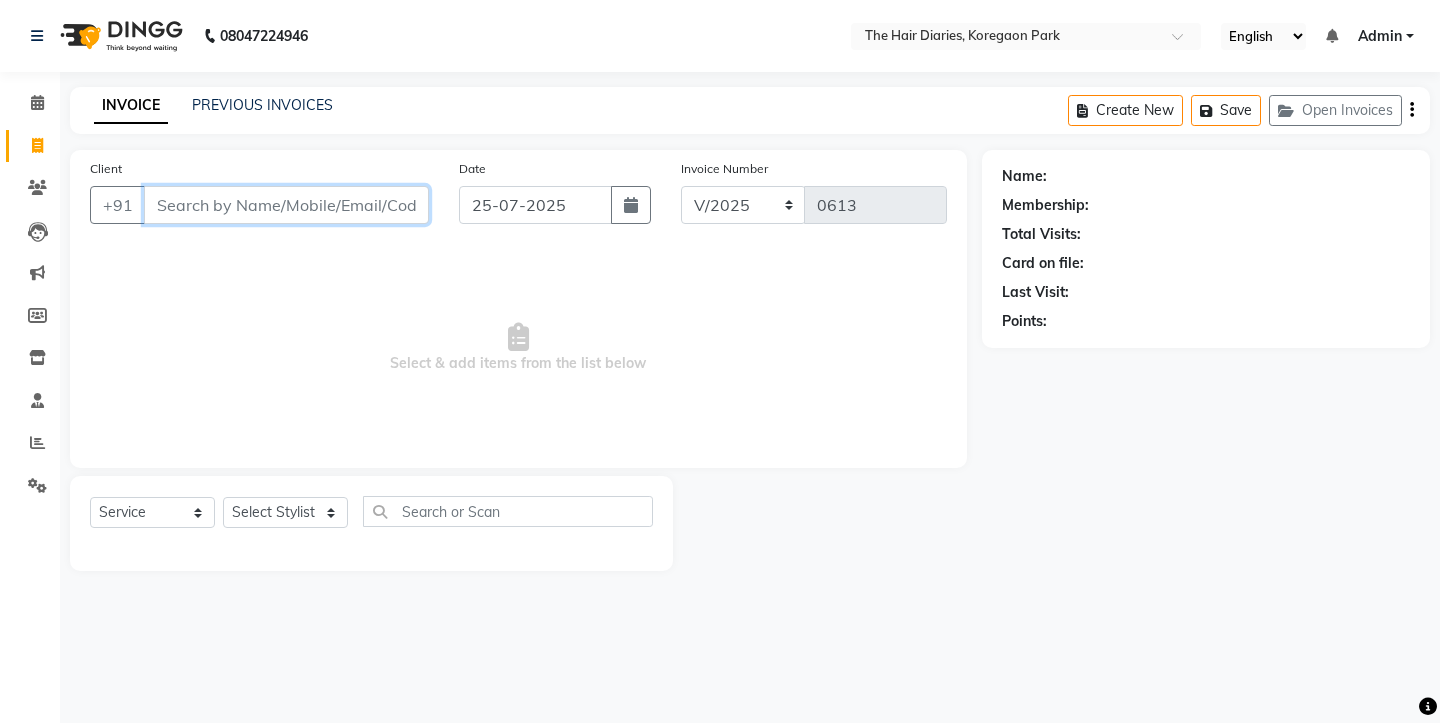 click on "Client" at bounding box center [286, 205] 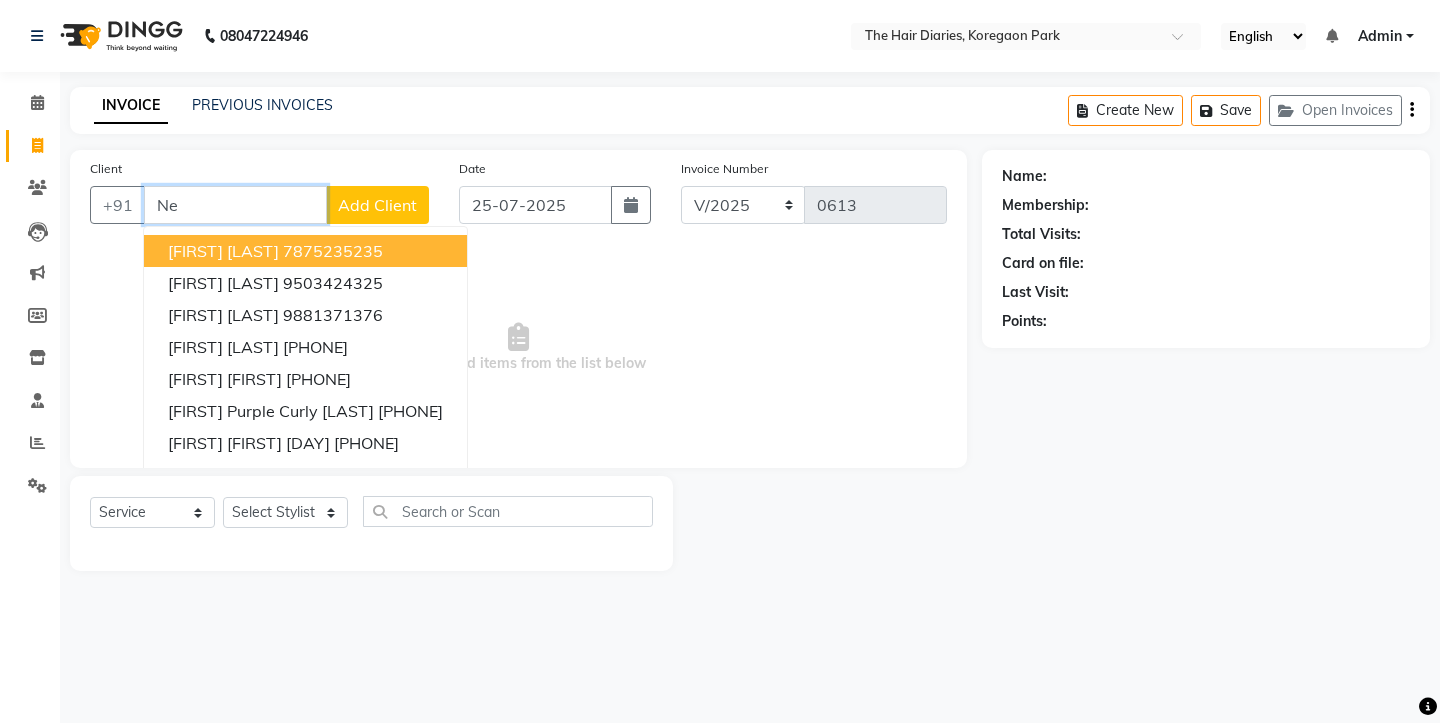 type on "N" 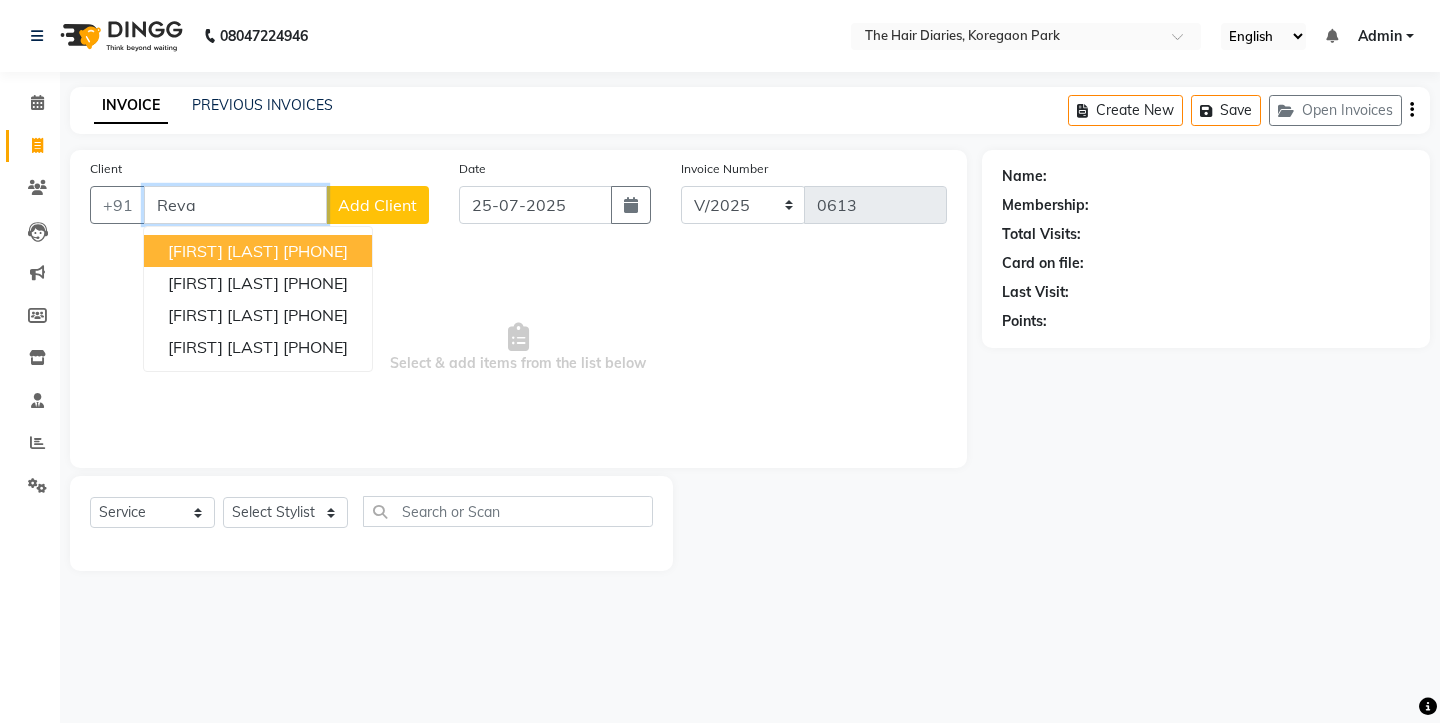 click on "Neha Revankar" at bounding box center [223, 251] 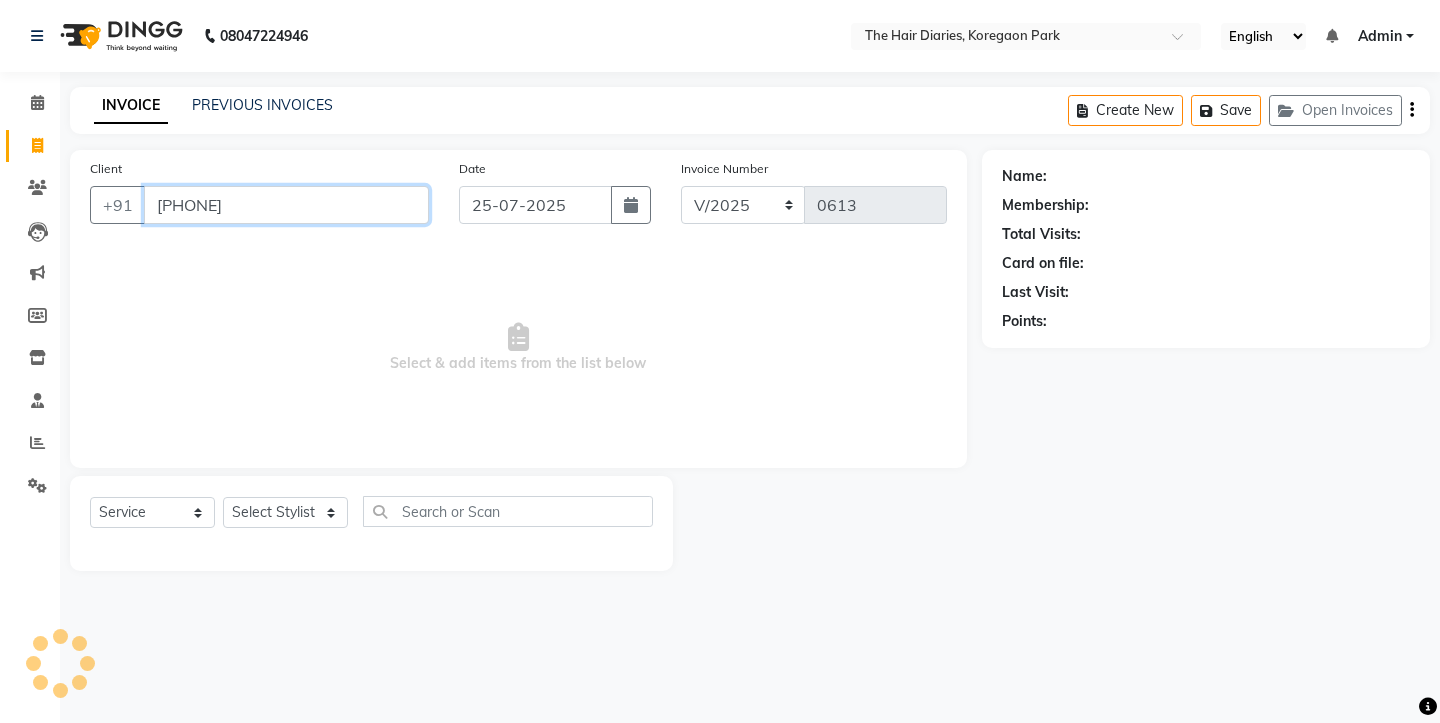 type on "9665257666" 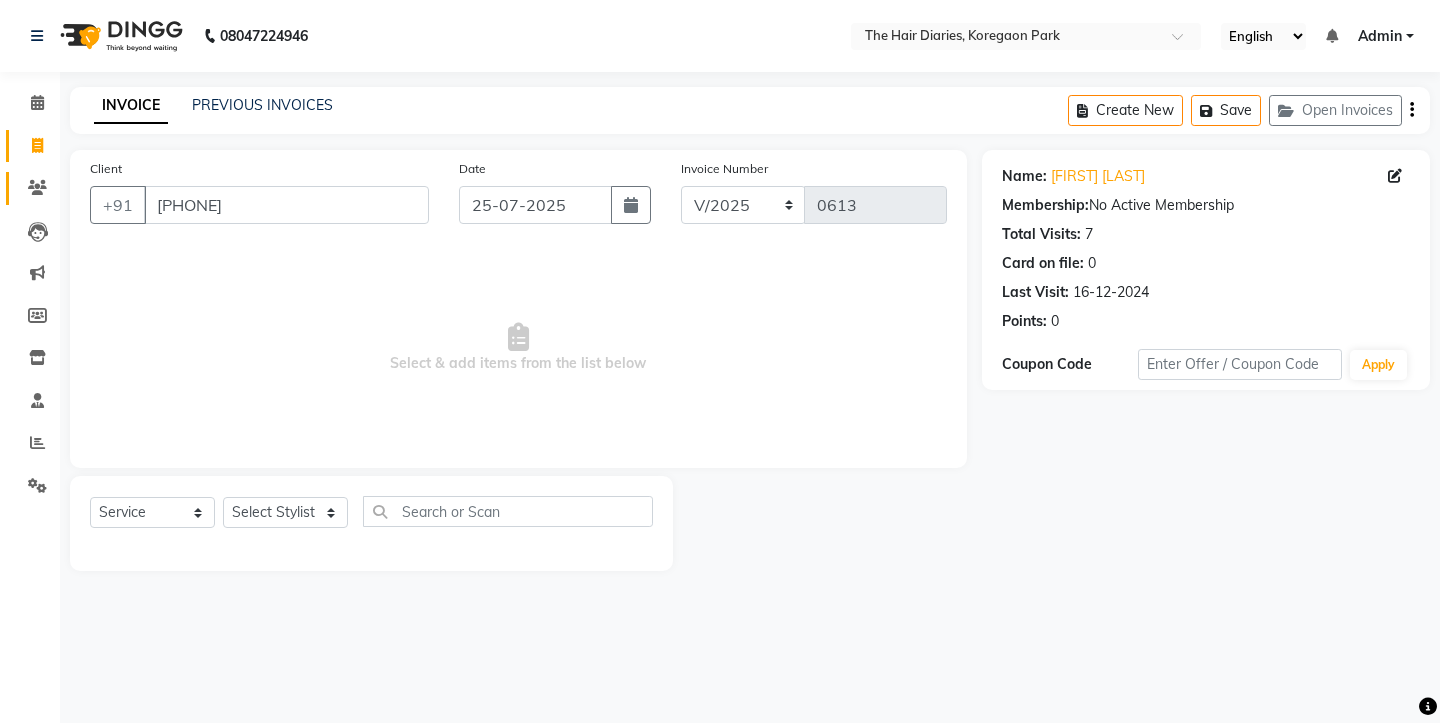 click 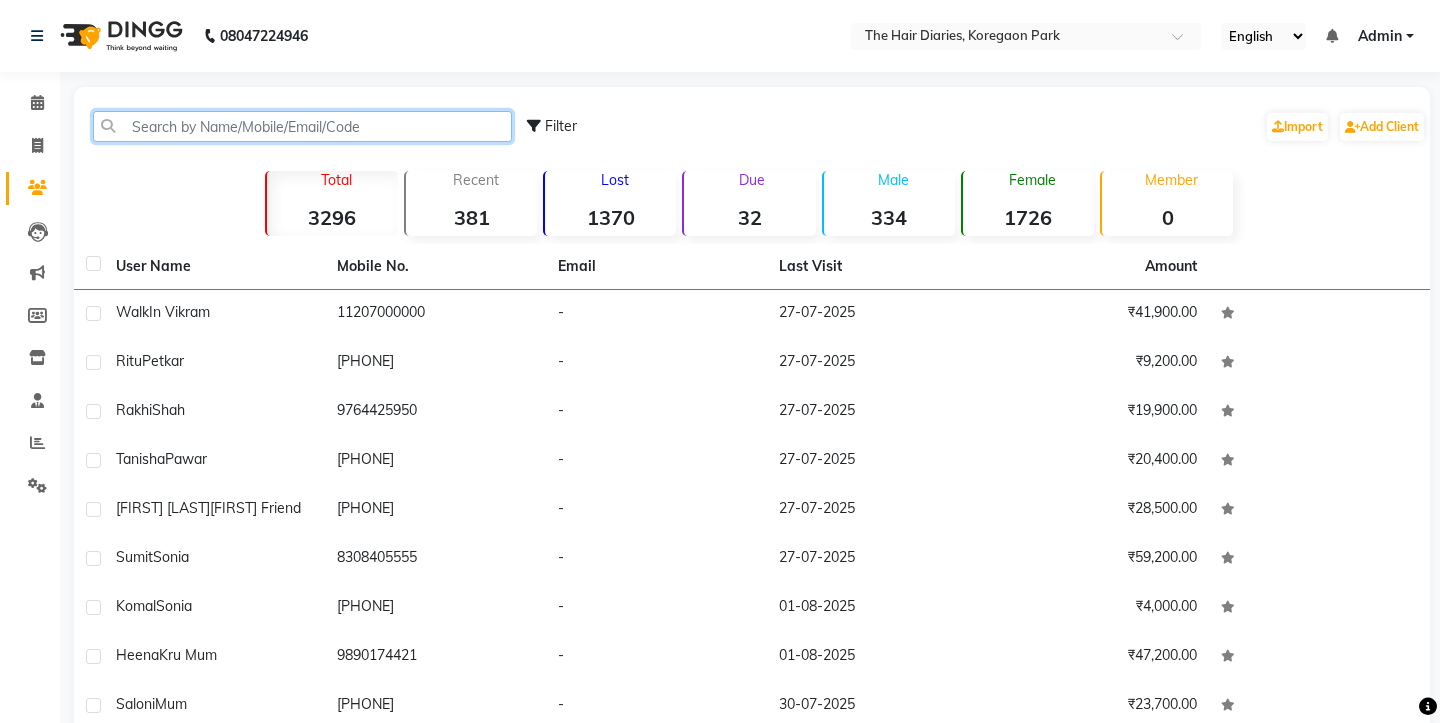 click 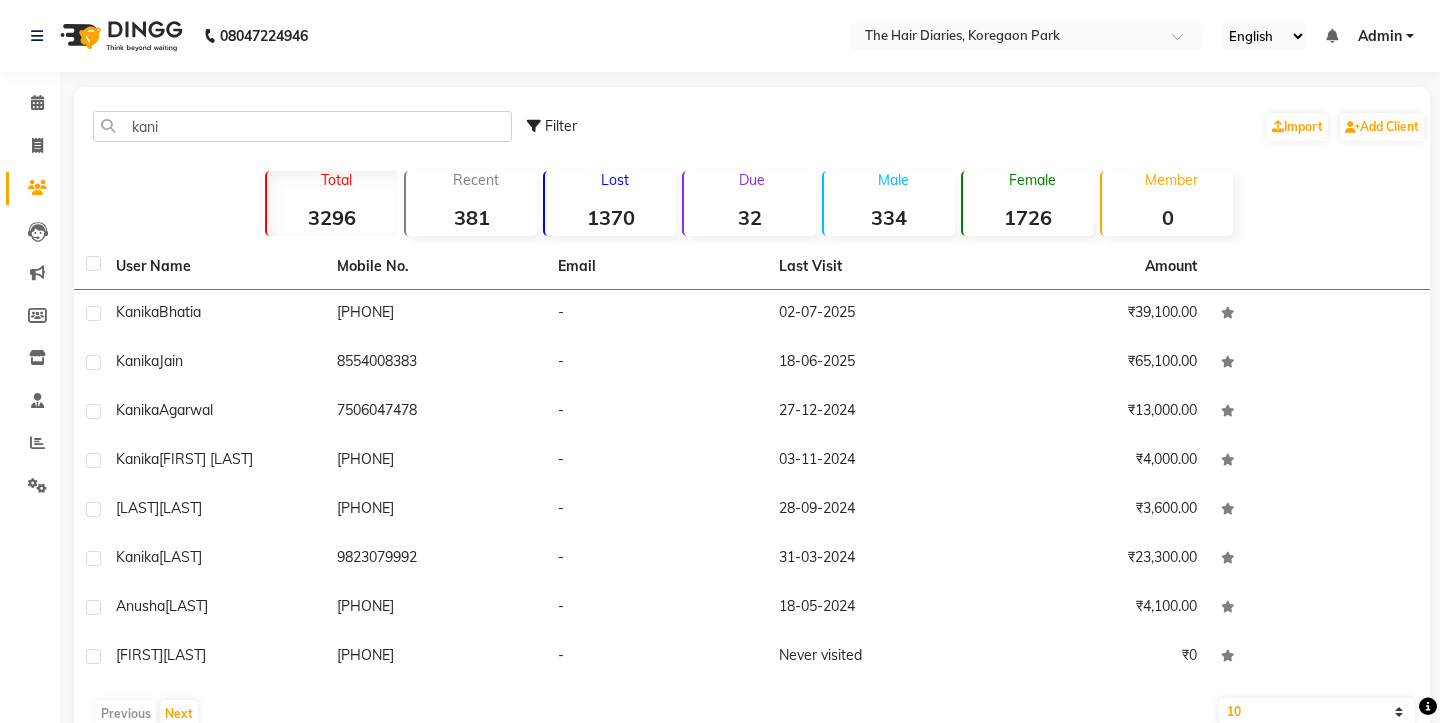 click on "8554008383" 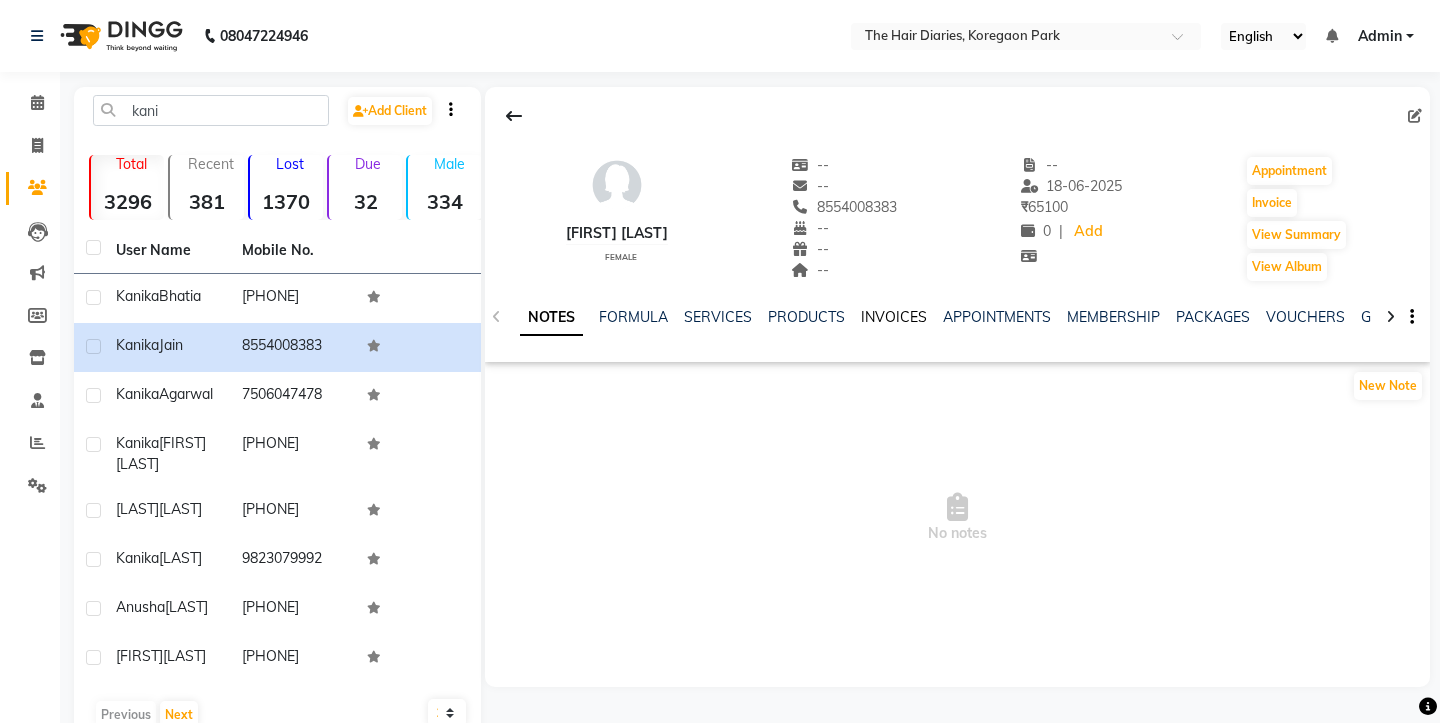 click on "INVOICES" 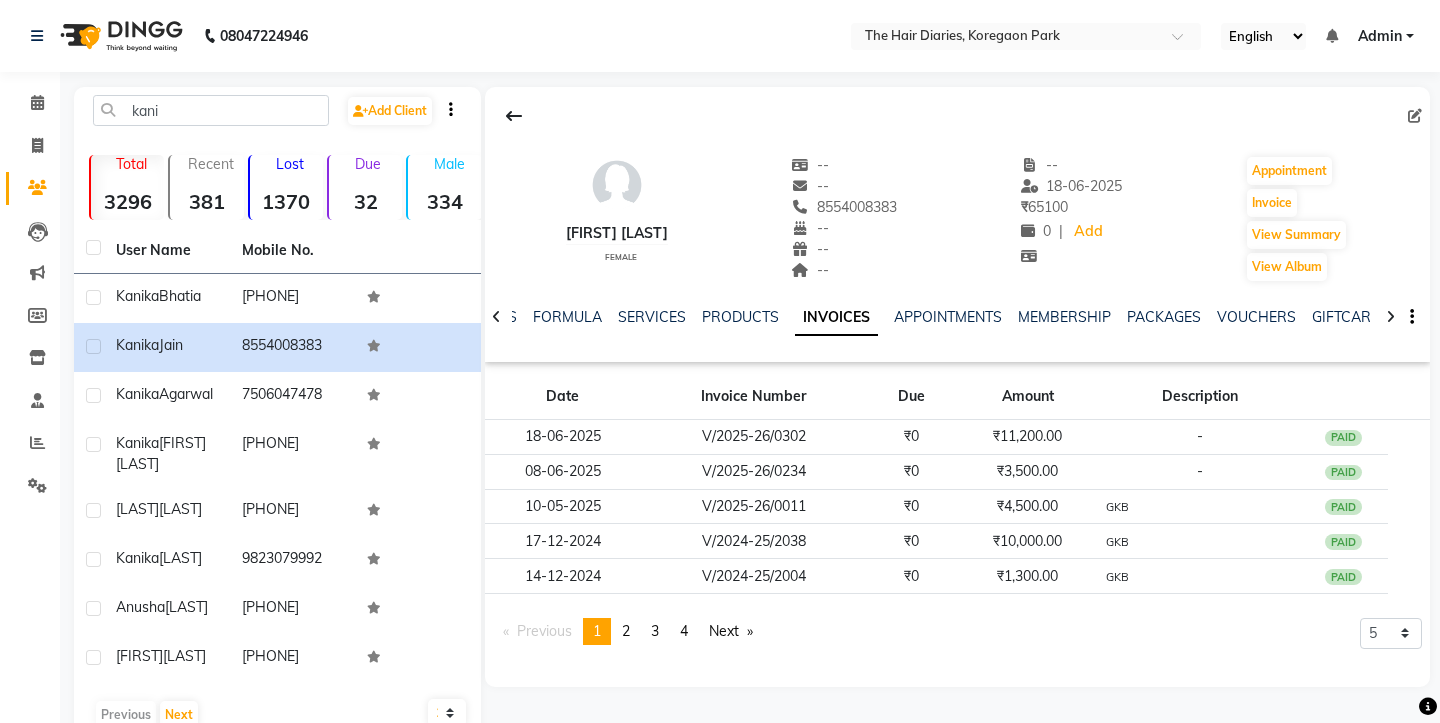 click on "₹11,200.00" 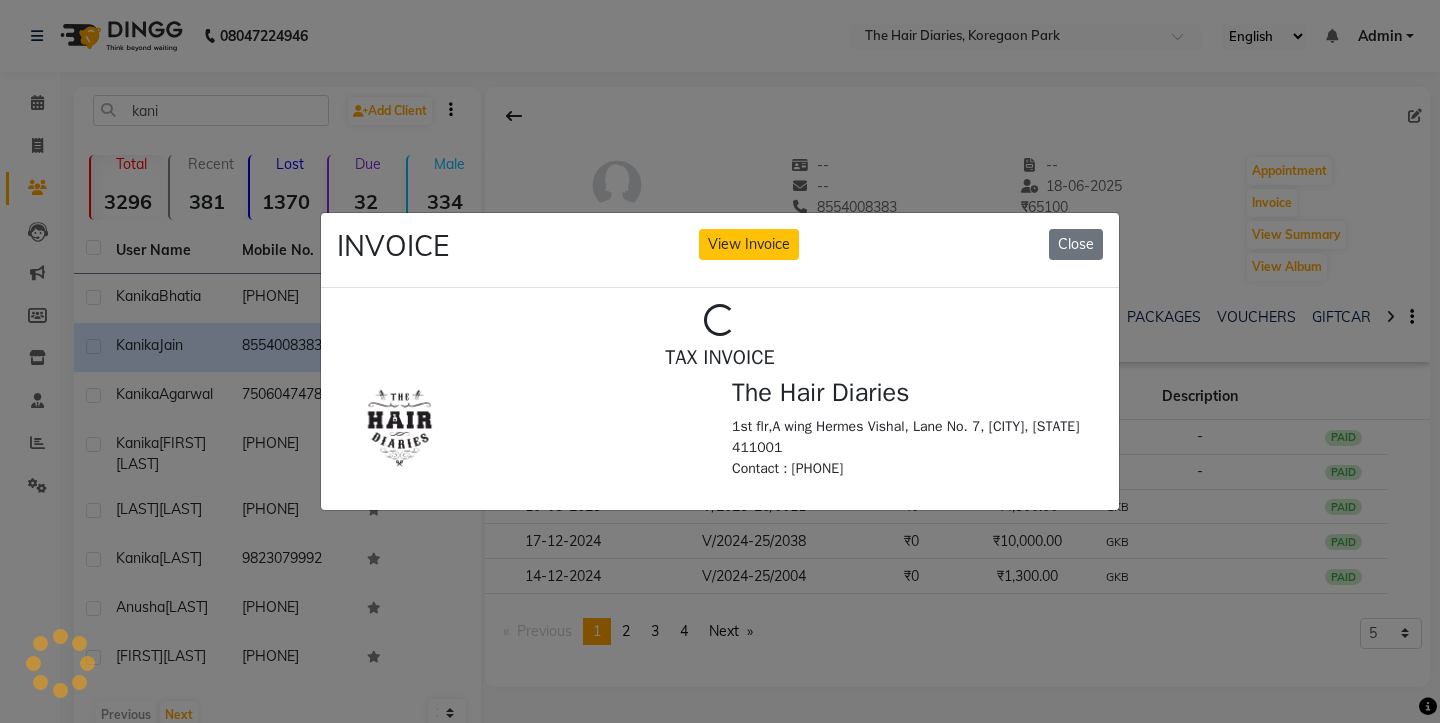 scroll, scrollTop: 0, scrollLeft: 0, axis: both 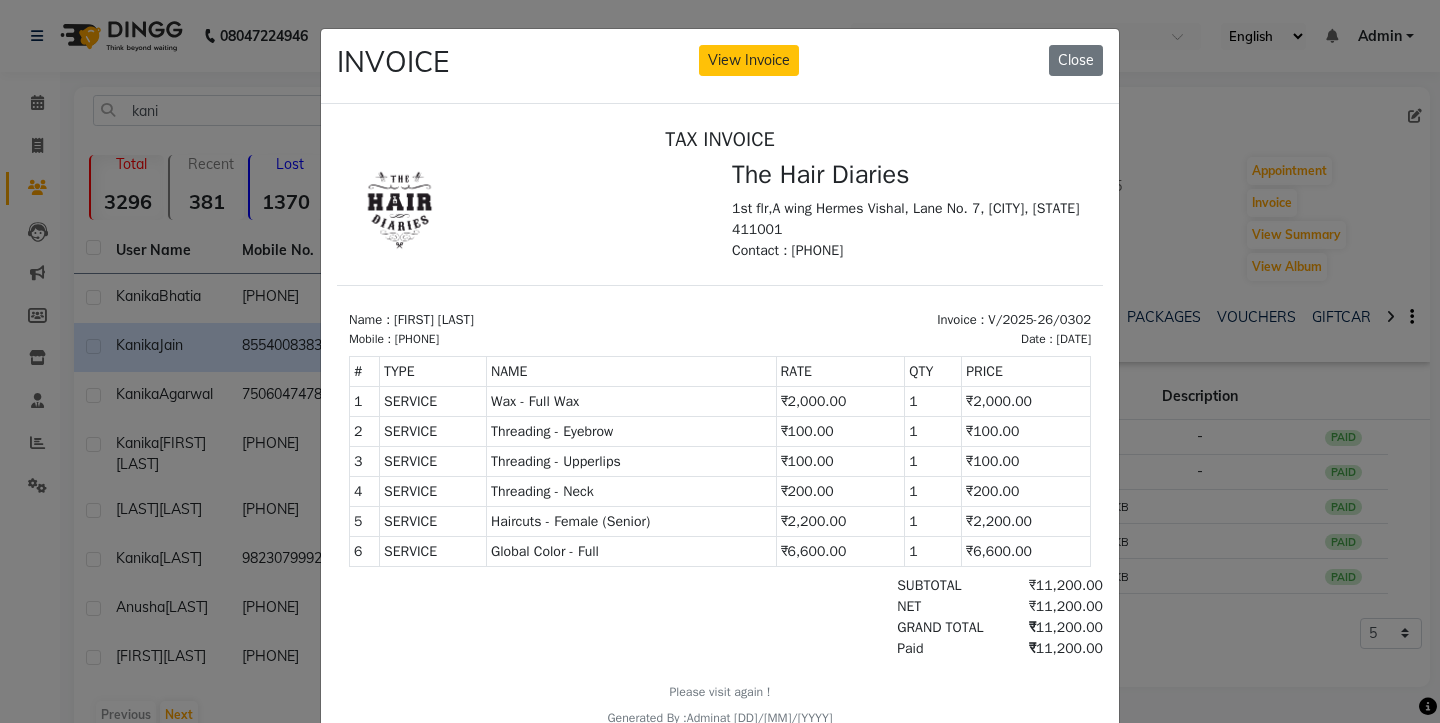 click on "Close" 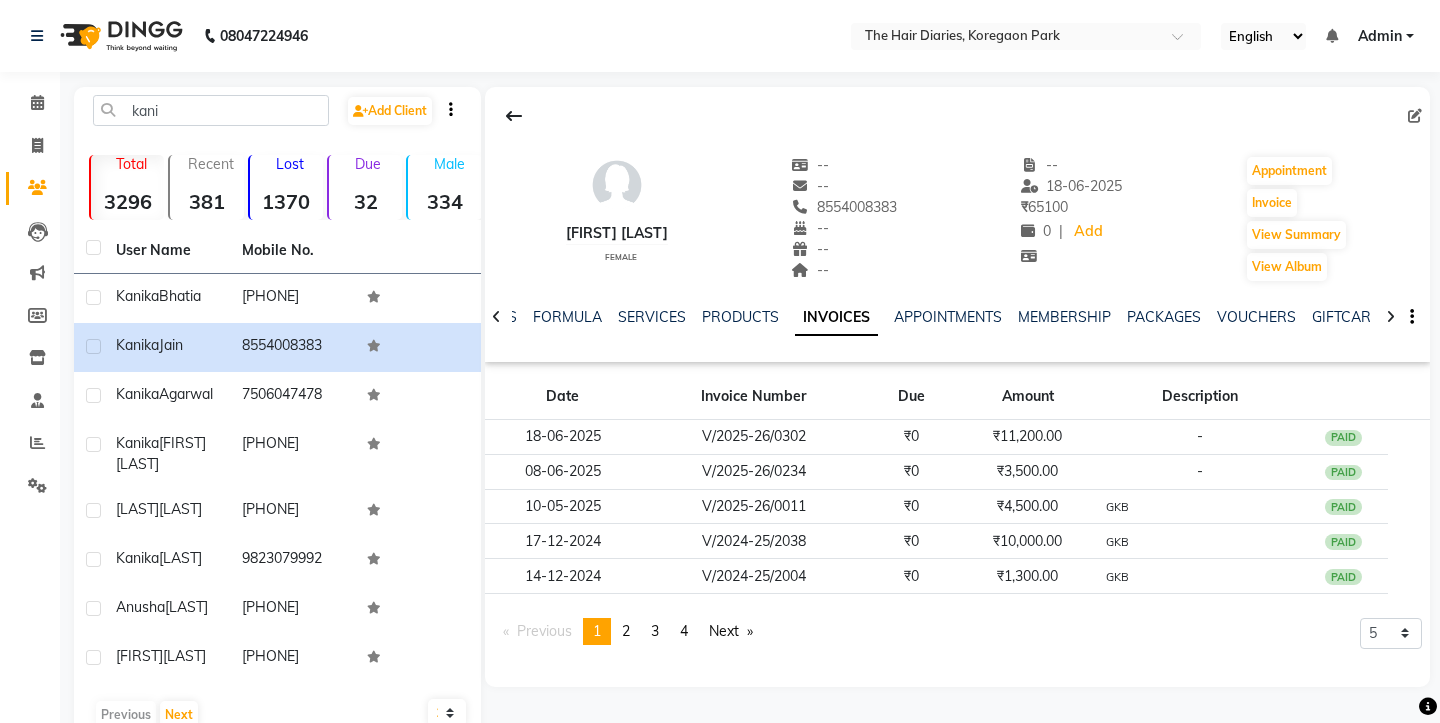 click on "₹3,500.00" 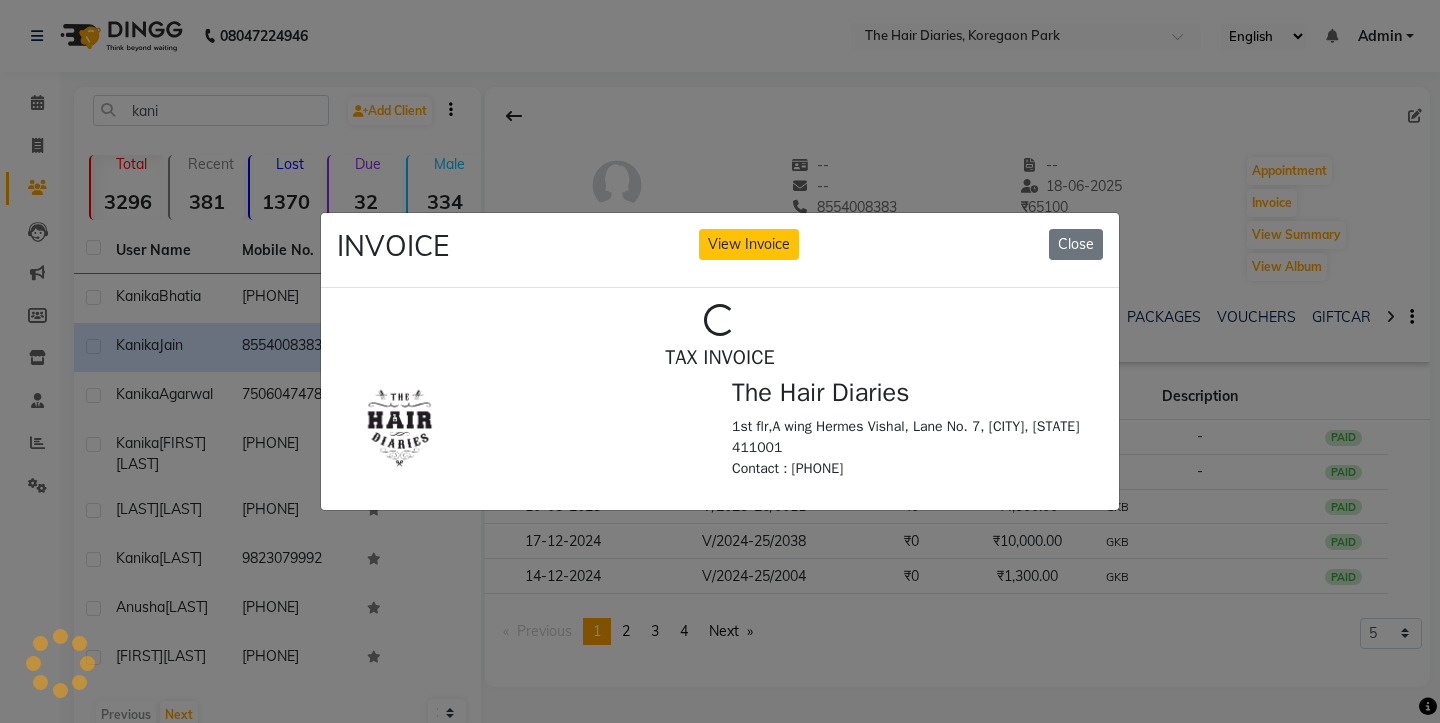 scroll, scrollTop: 0, scrollLeft: 0, axis: both 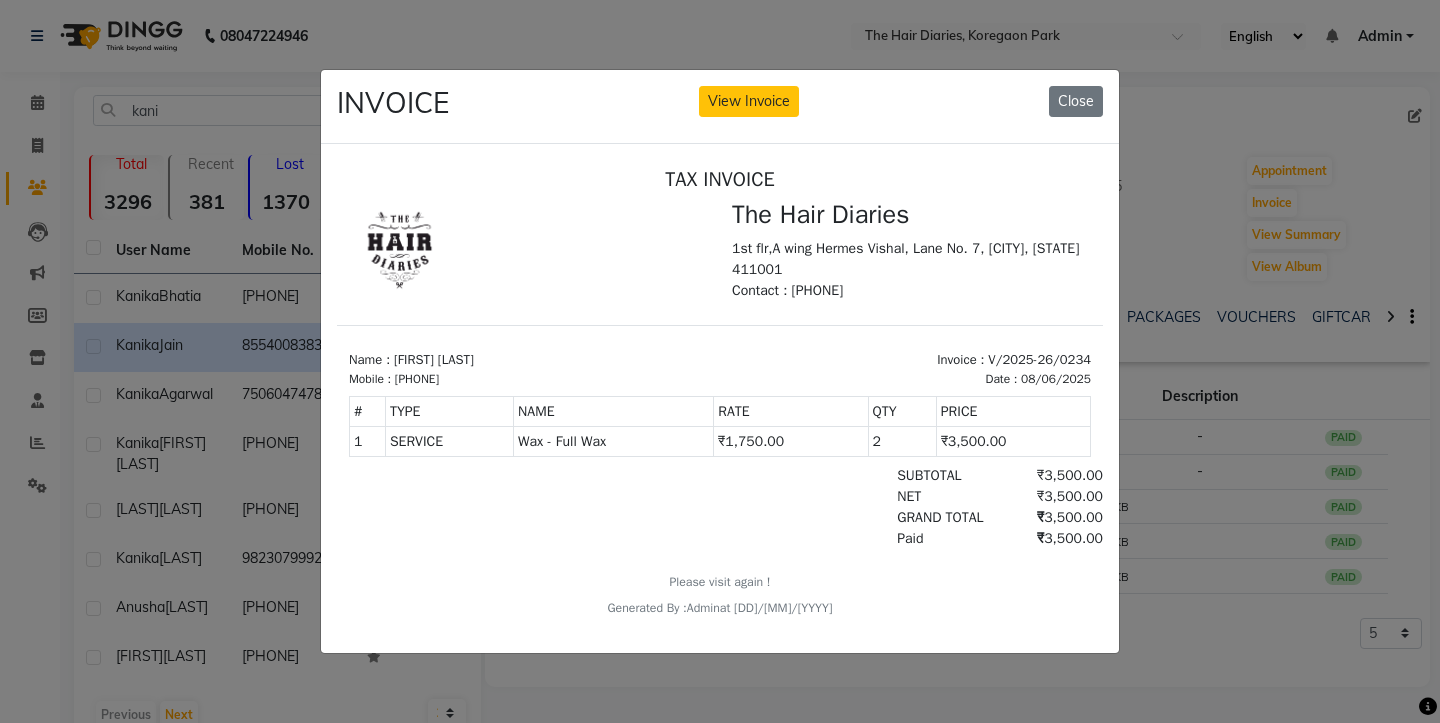 click on "Close" 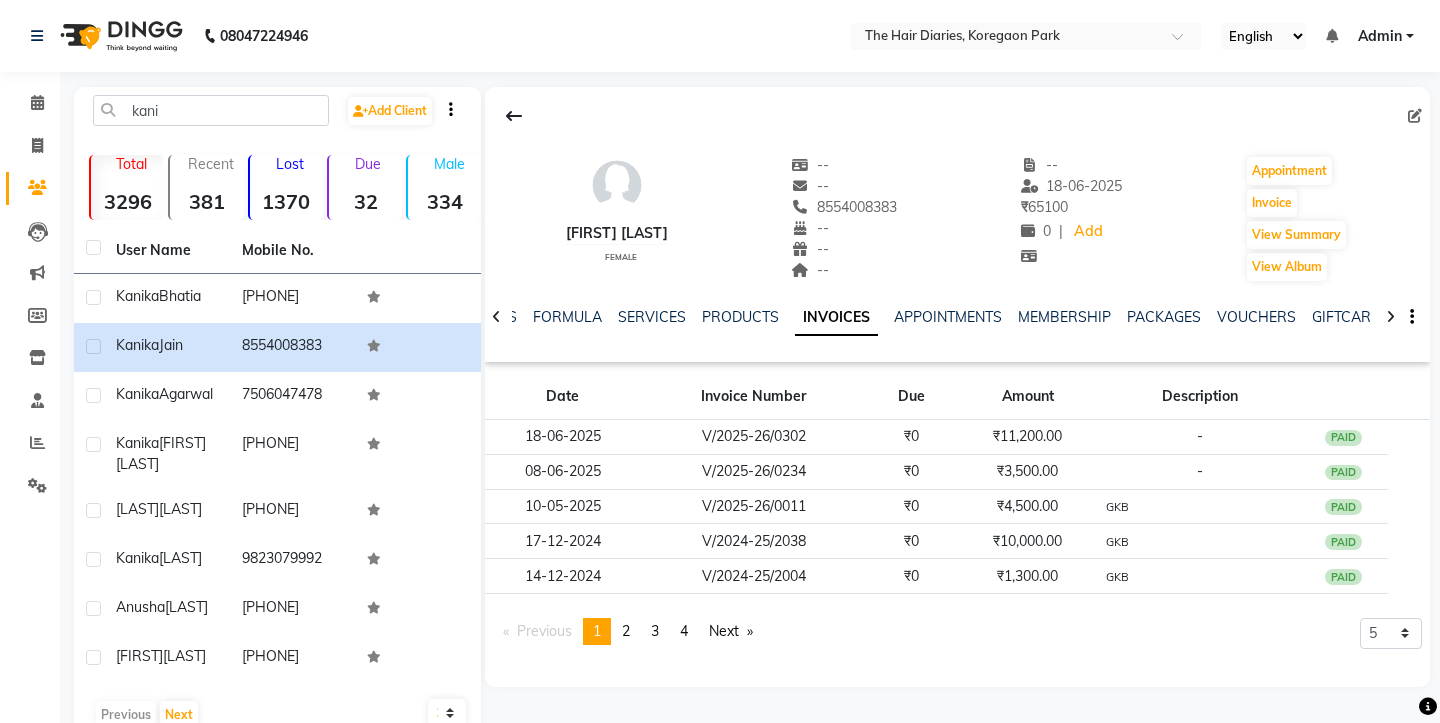 click on "₹4,500.00" 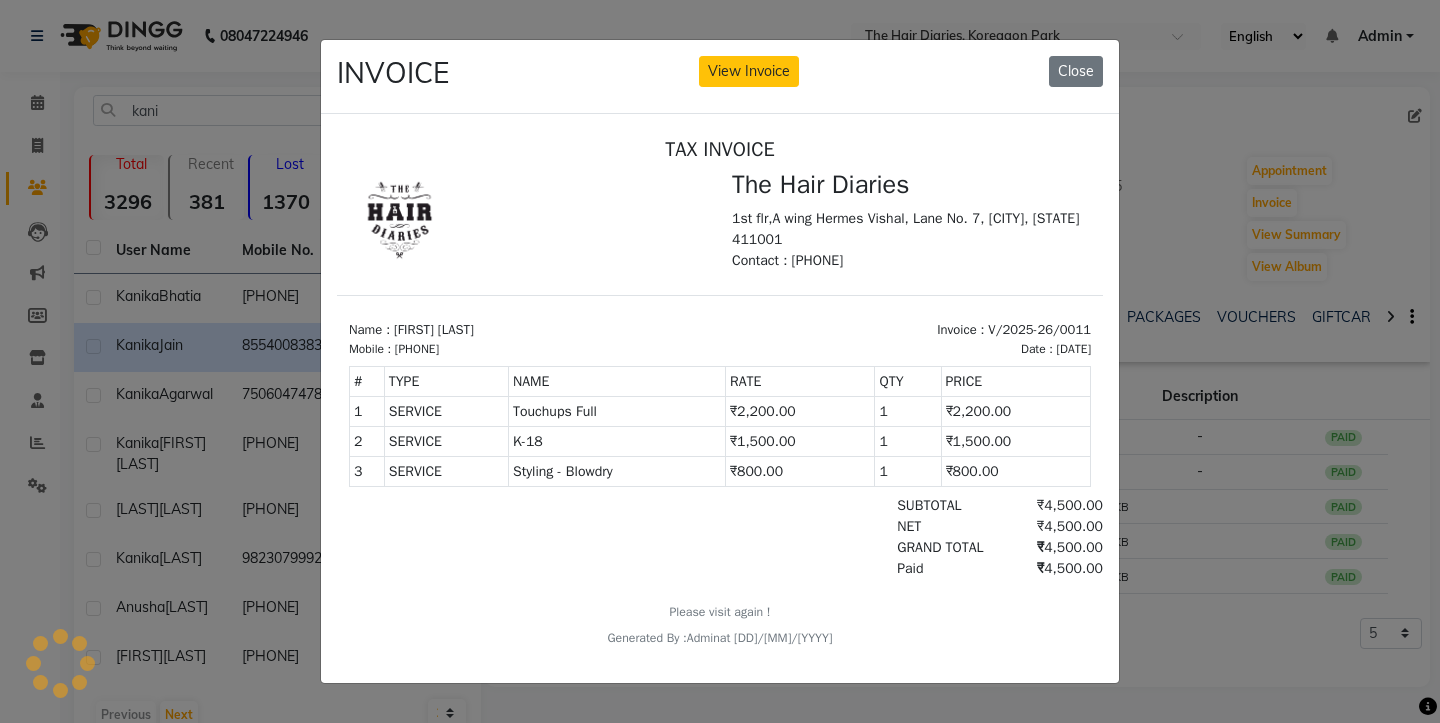 scroll, scrollTop: 0, scrollLeft: 0, axis: both 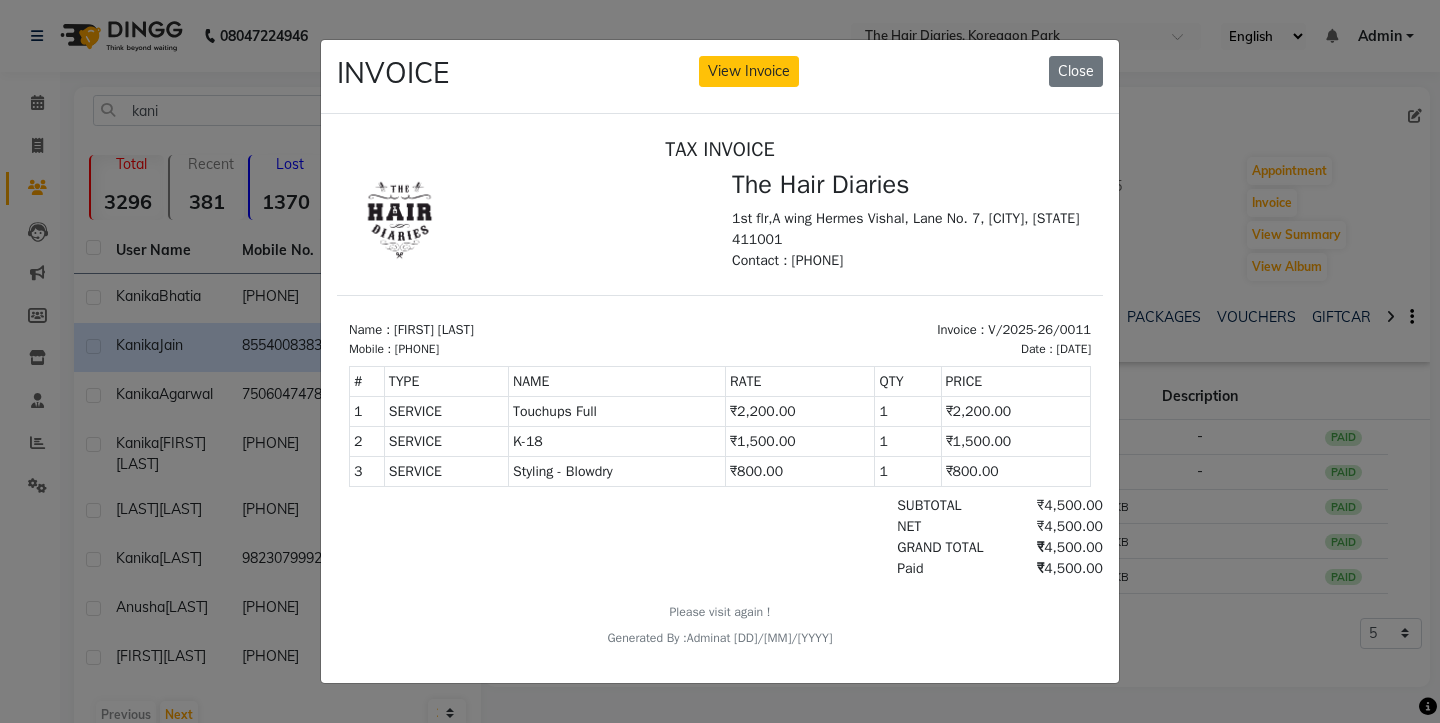 click on "Close" 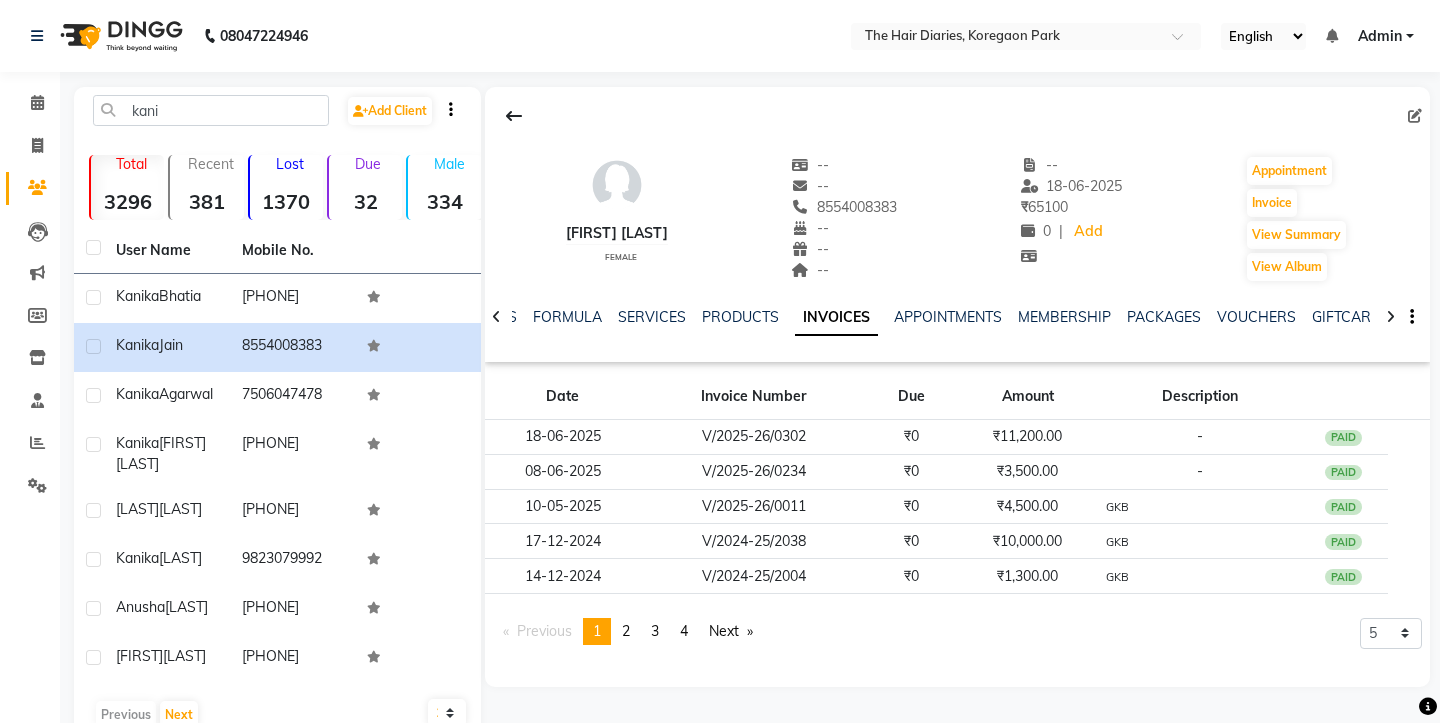 click 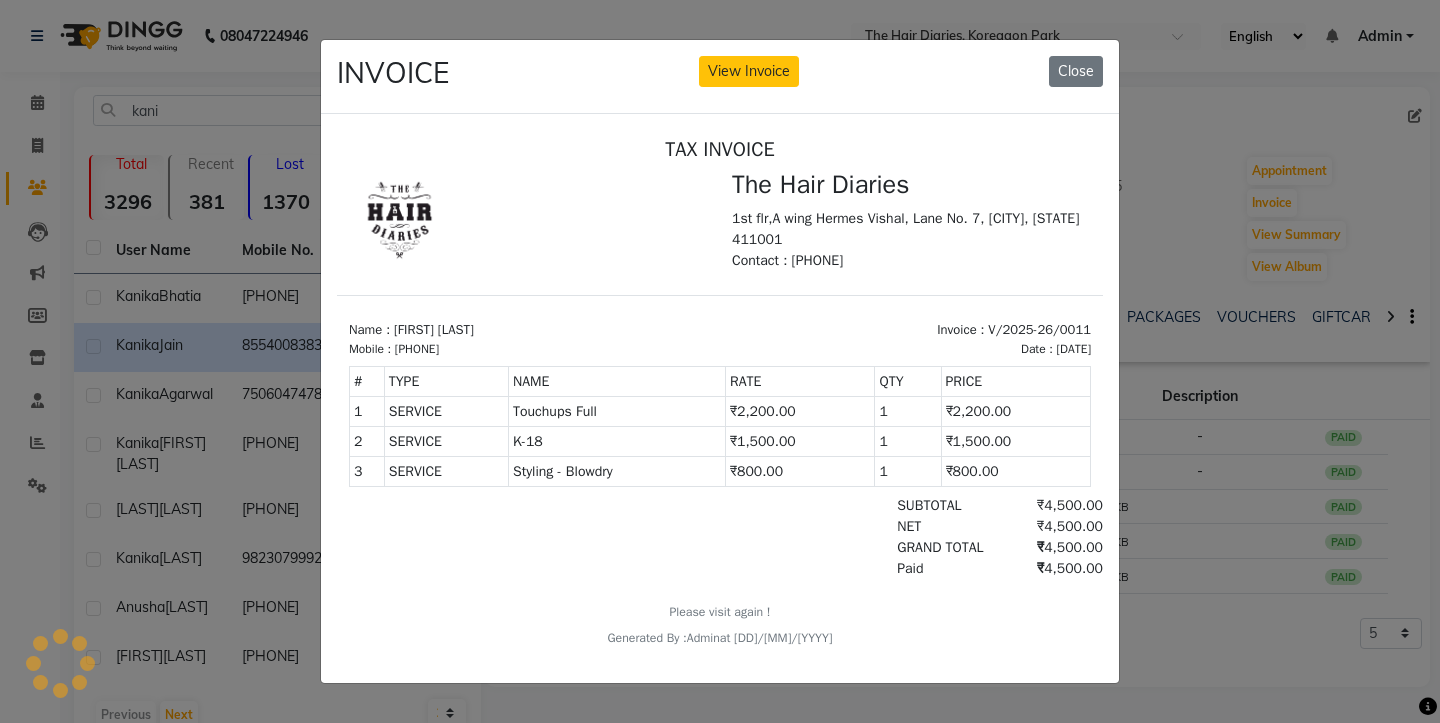 scroll, scrollTop: 0, scrollLeft: 0, axis: both 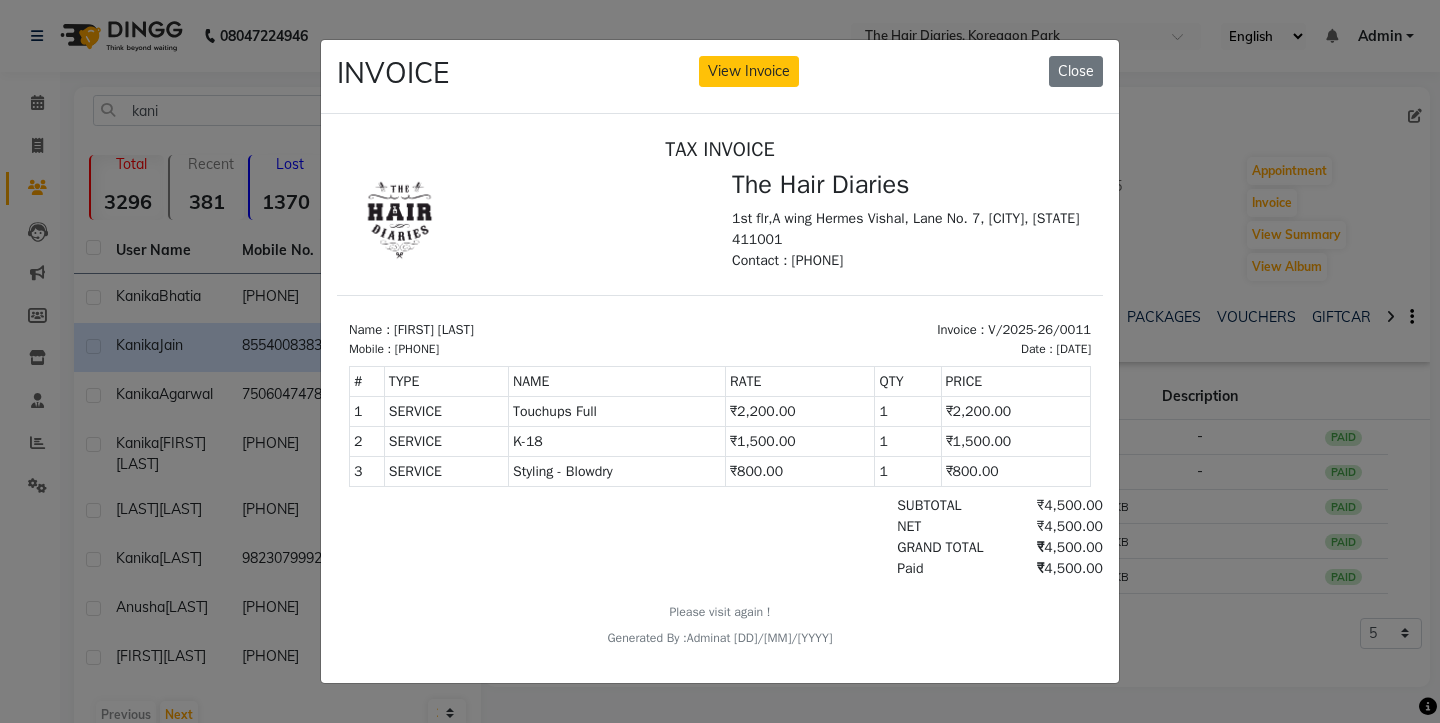 click on "Close" 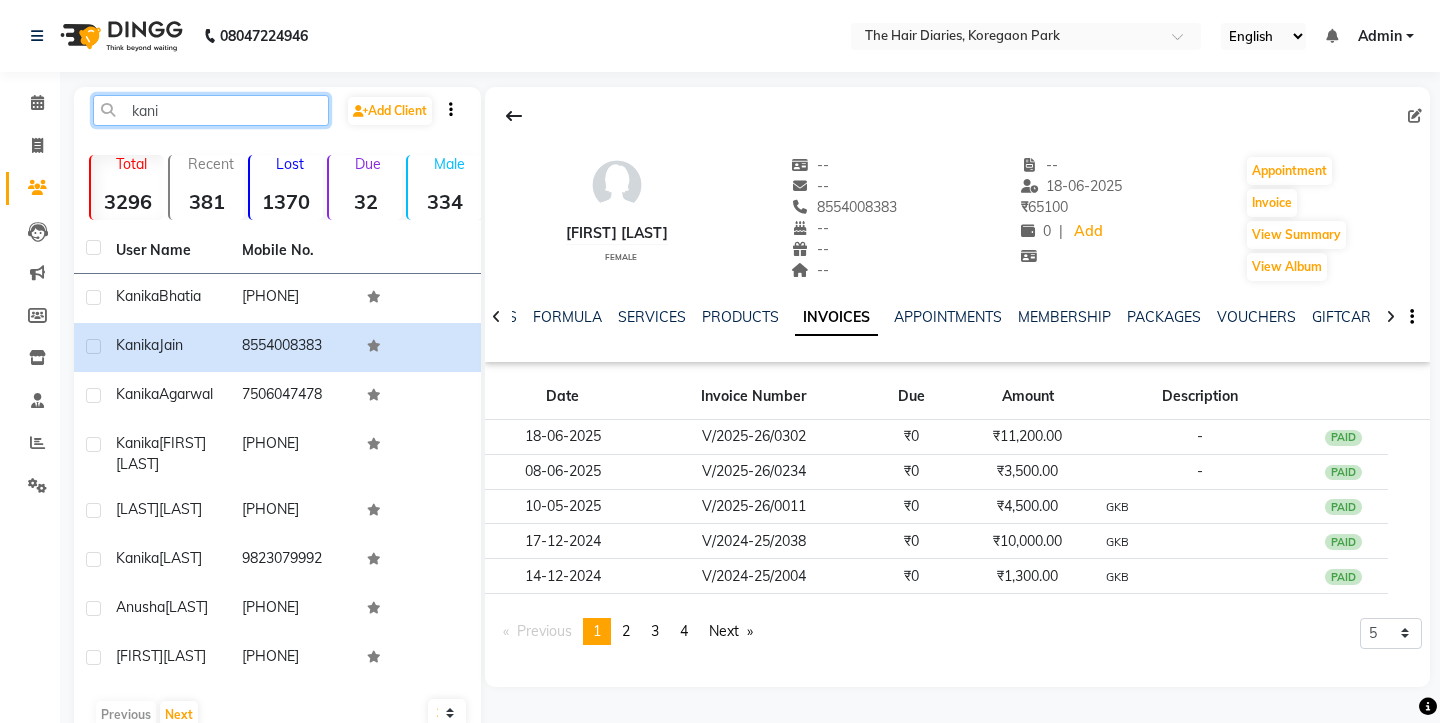 click on "kani" 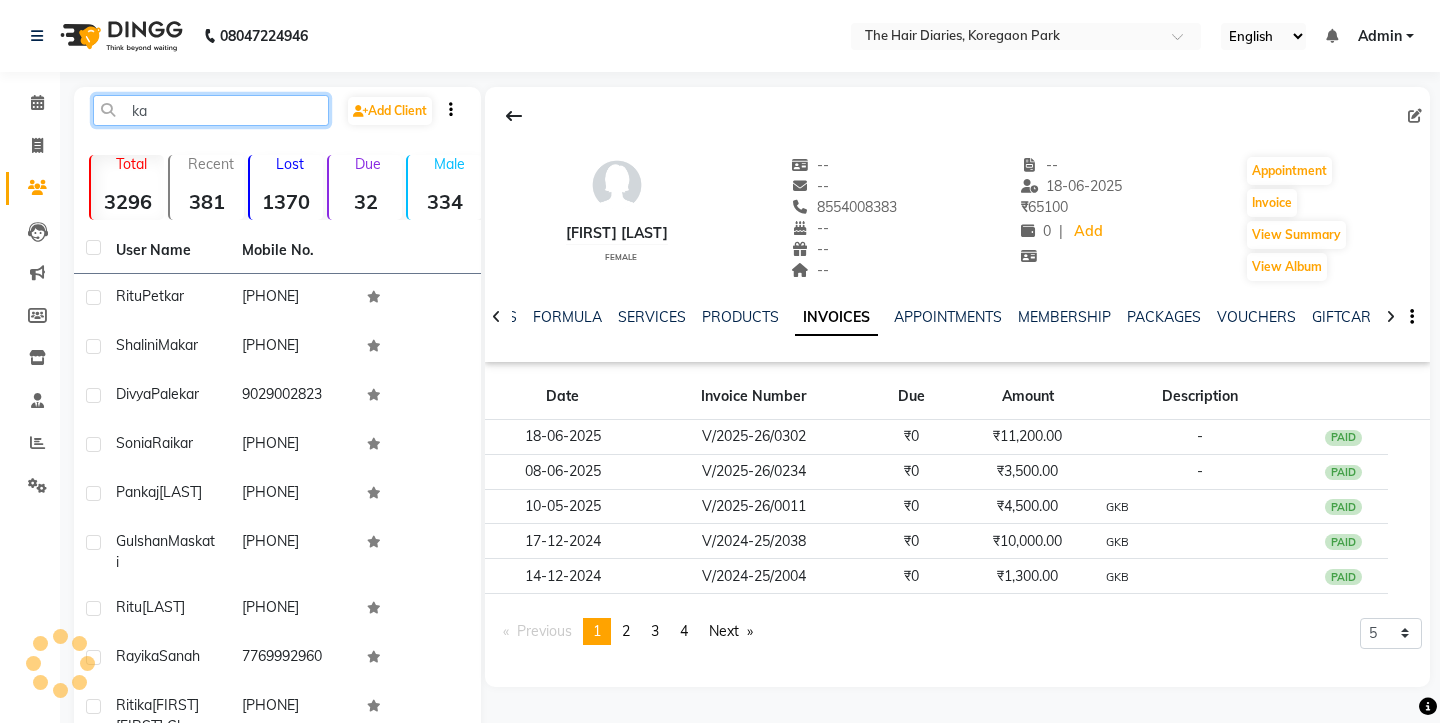 type on "k" 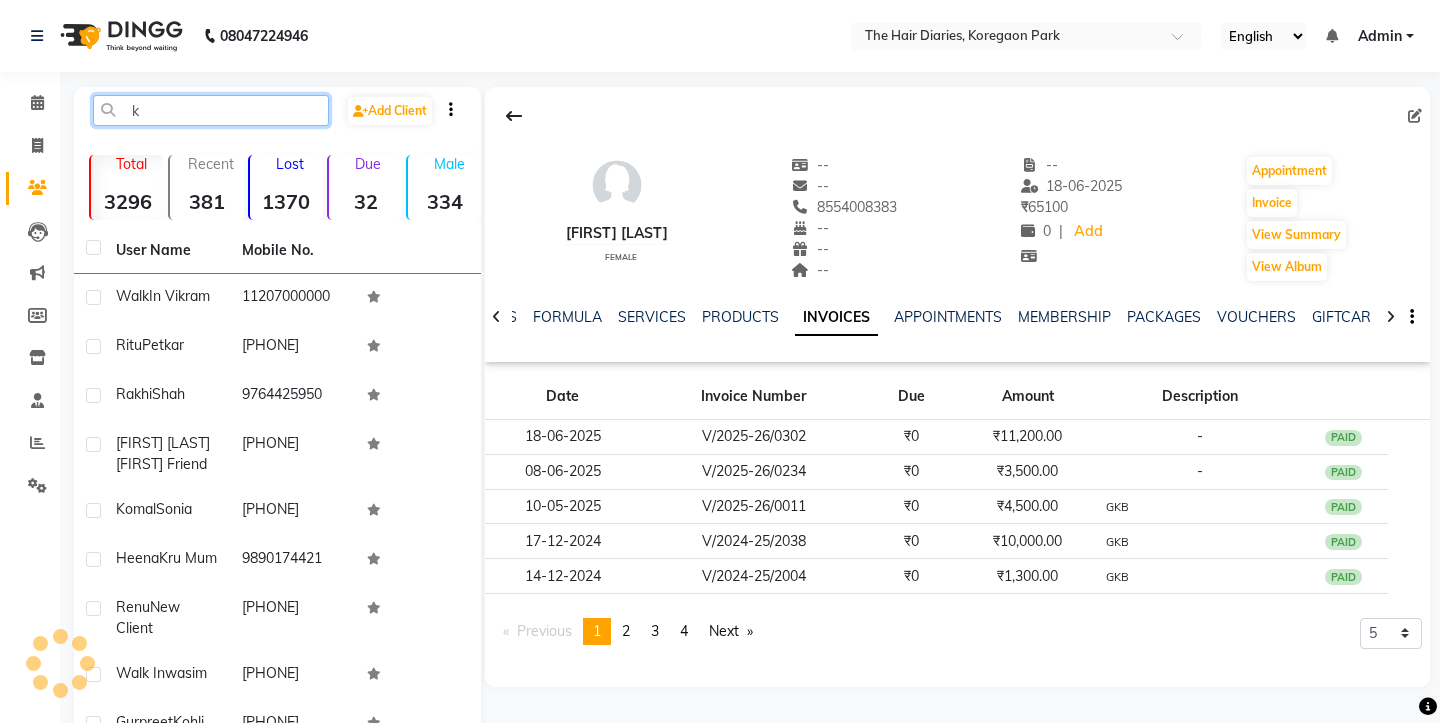 type 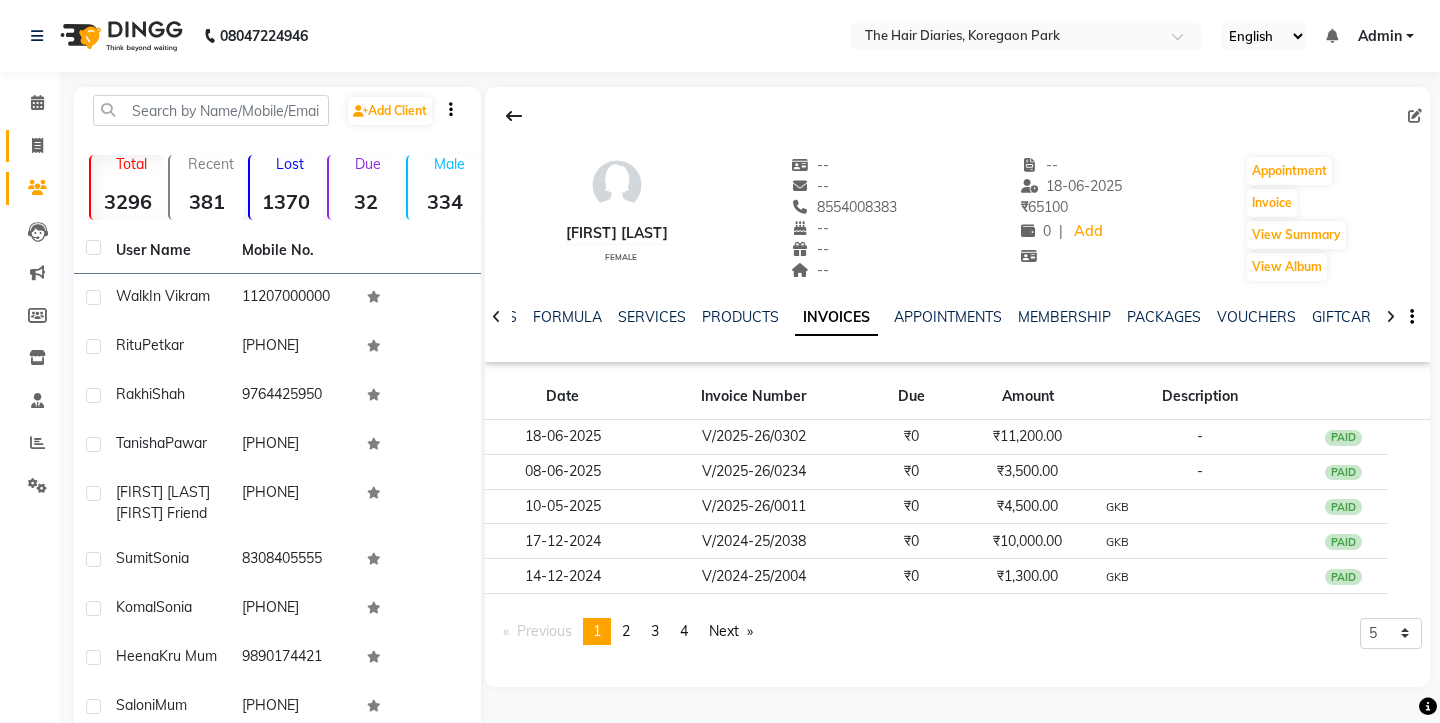 click 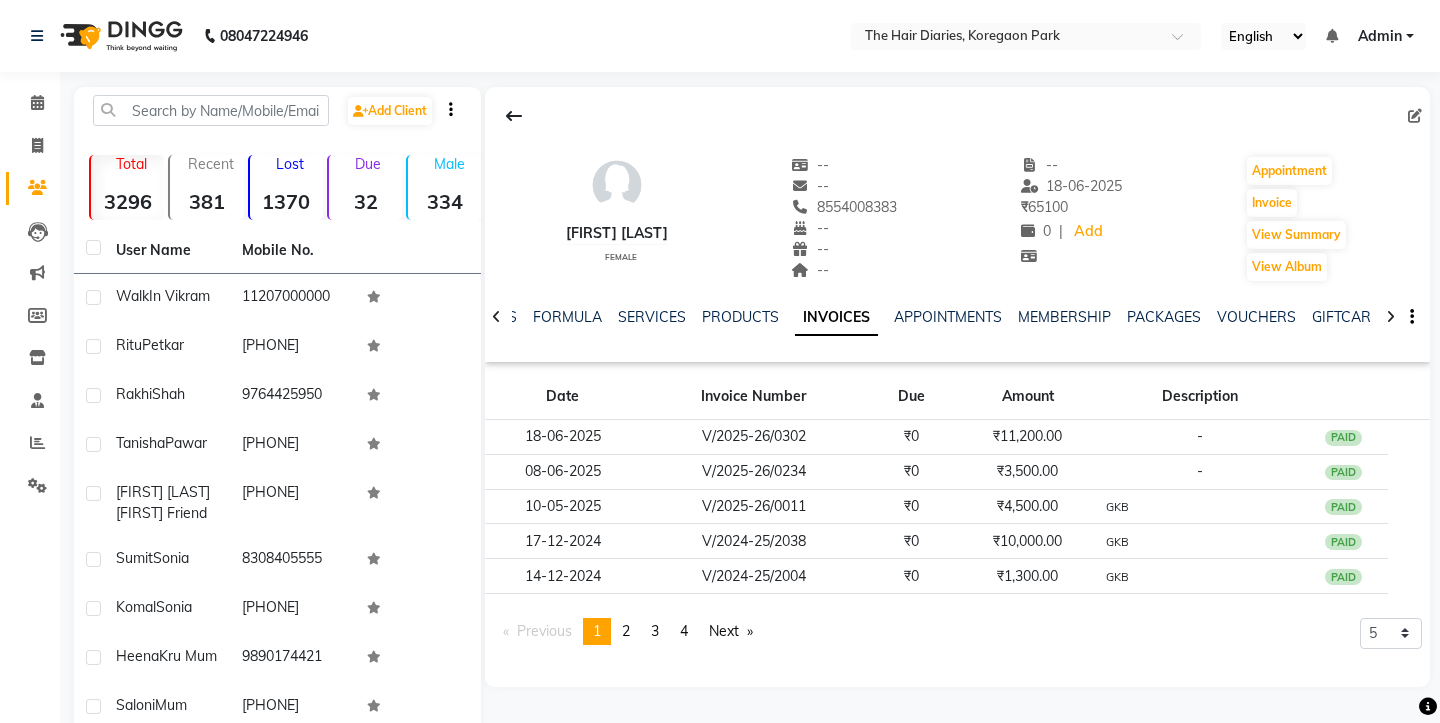 select on "service" 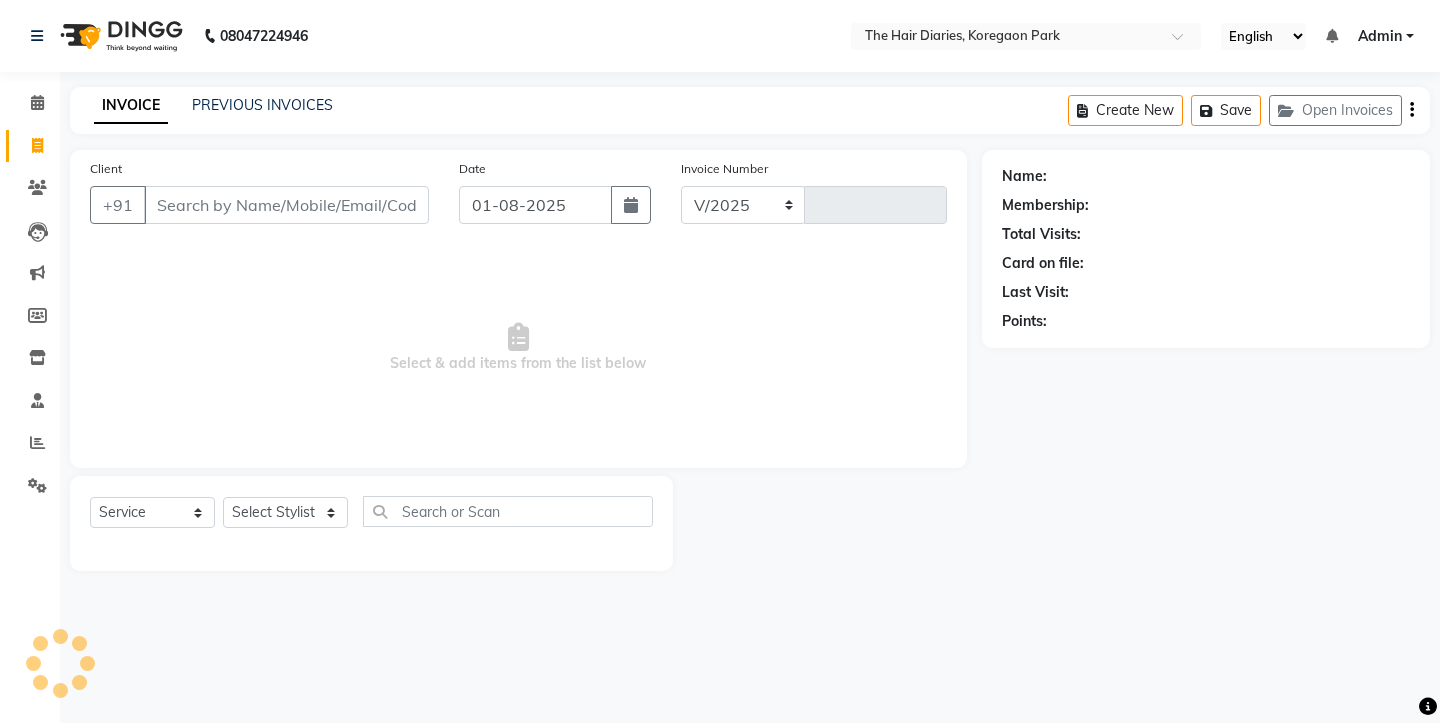 select on "782" 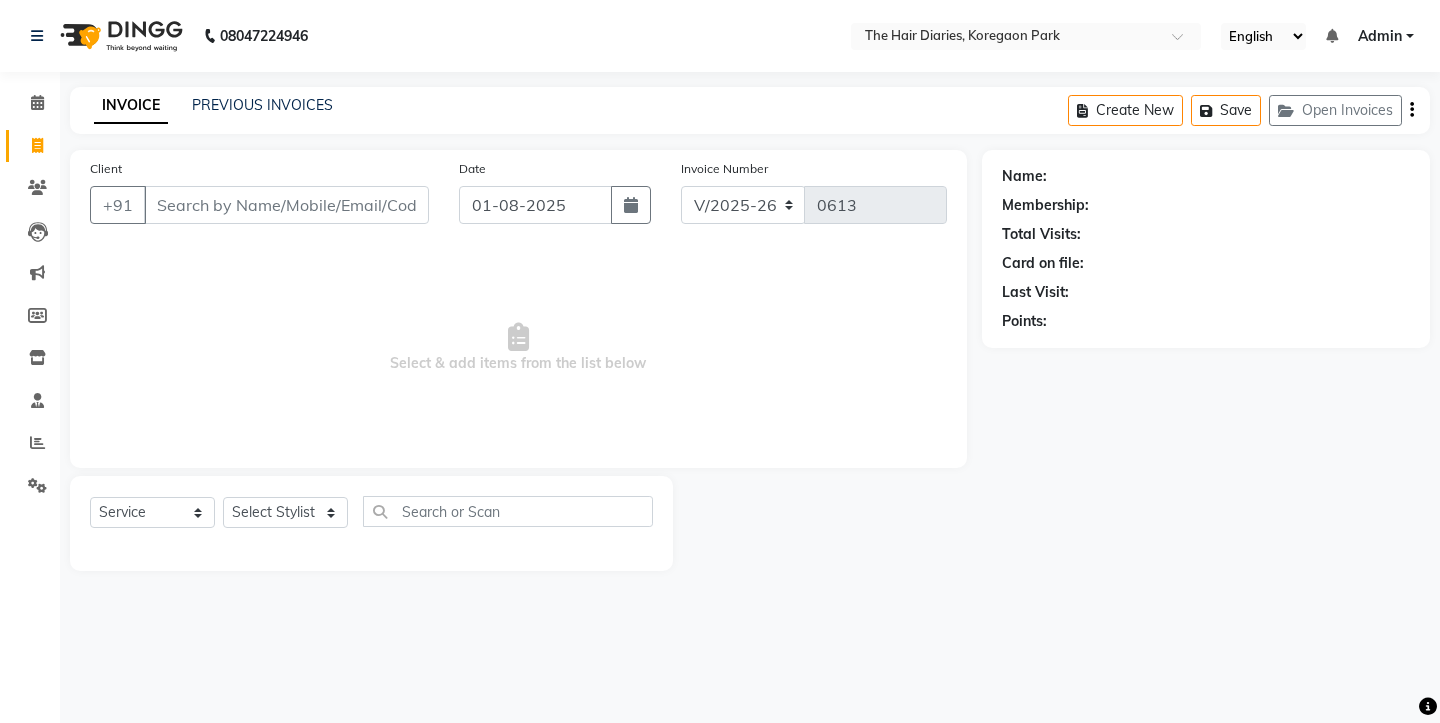 click on "Client" at bounding box center (286, 205) 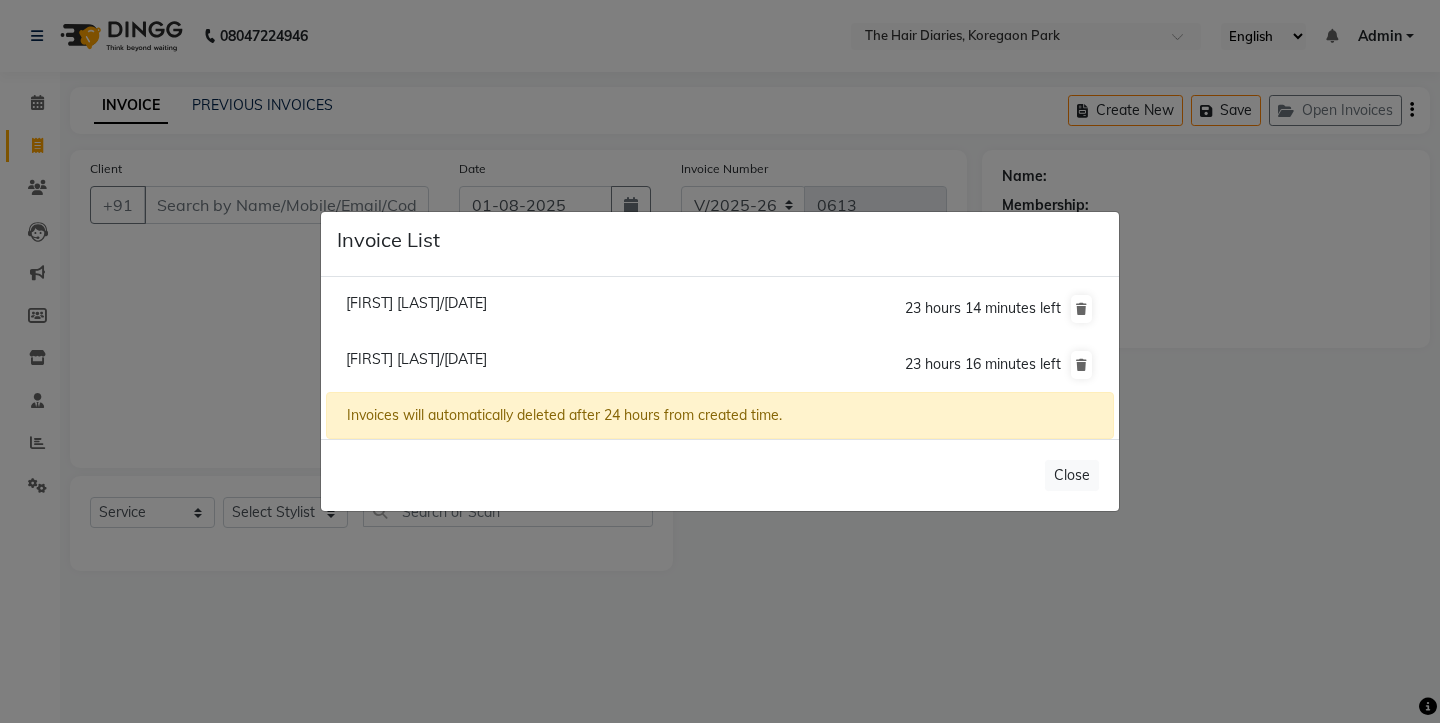 click on "Kanika Jain/01 August 2025" 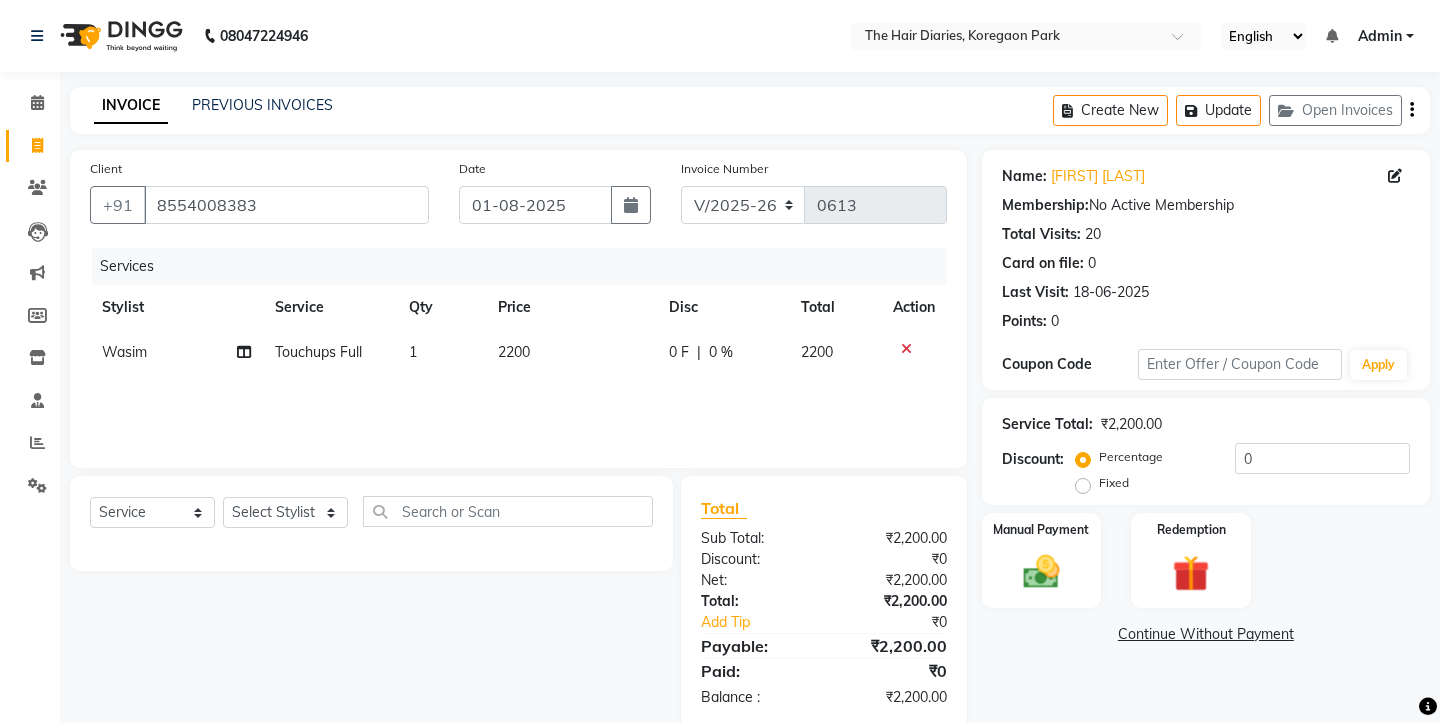 click on "2200" 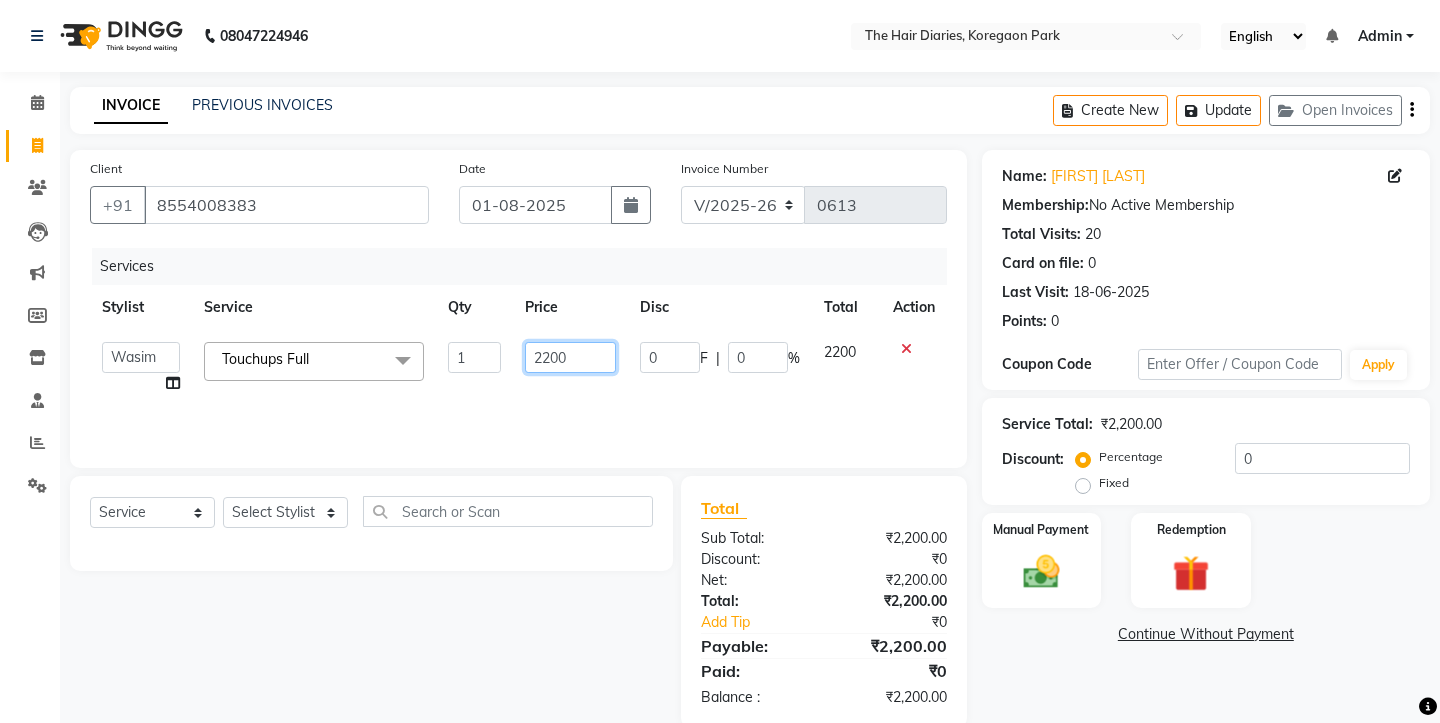 click on "2200" 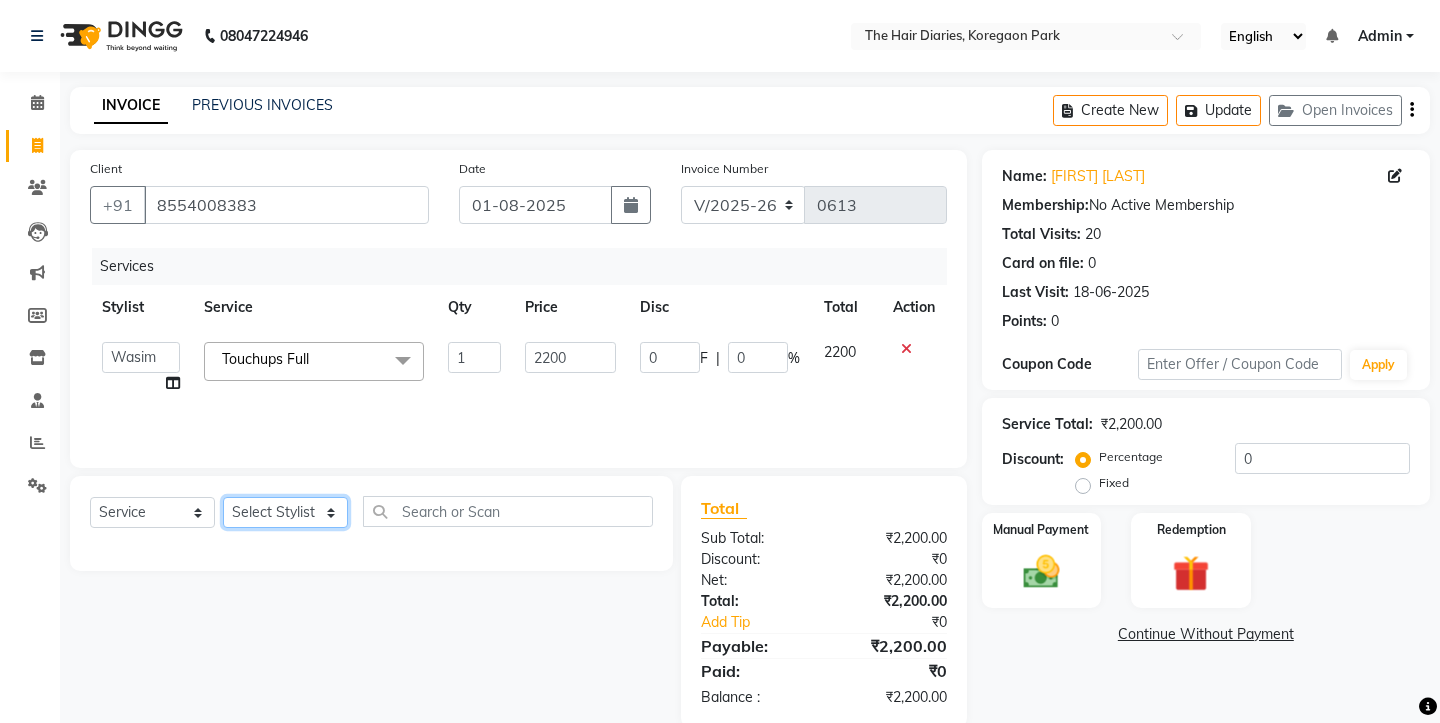 click on "Select Stylist Aaryan Adnan Adnan Ankita Anubha Jyoti  Lalita Manali  Maneger Nazlin Jeena Sanah  Sohail Sonia  Surbhi Thakkur Vidya Wasim" 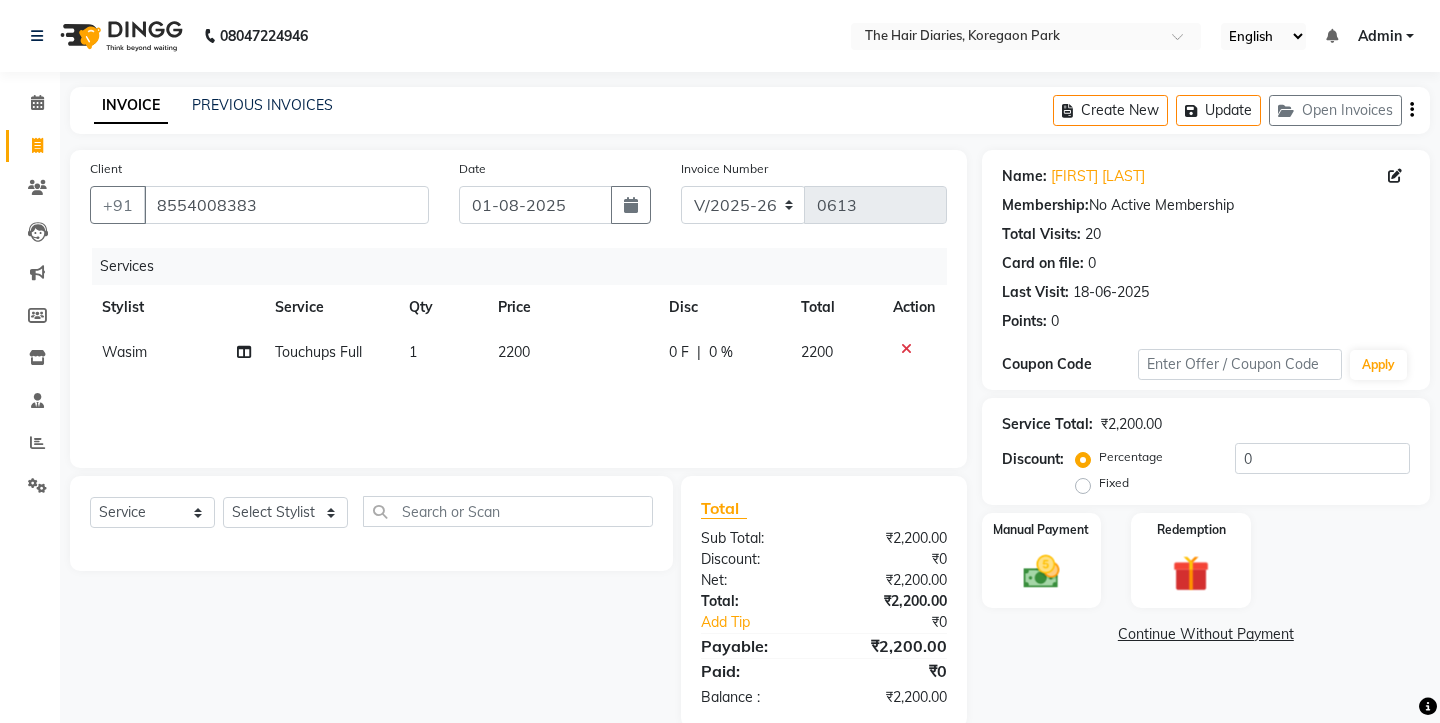click on "2200" 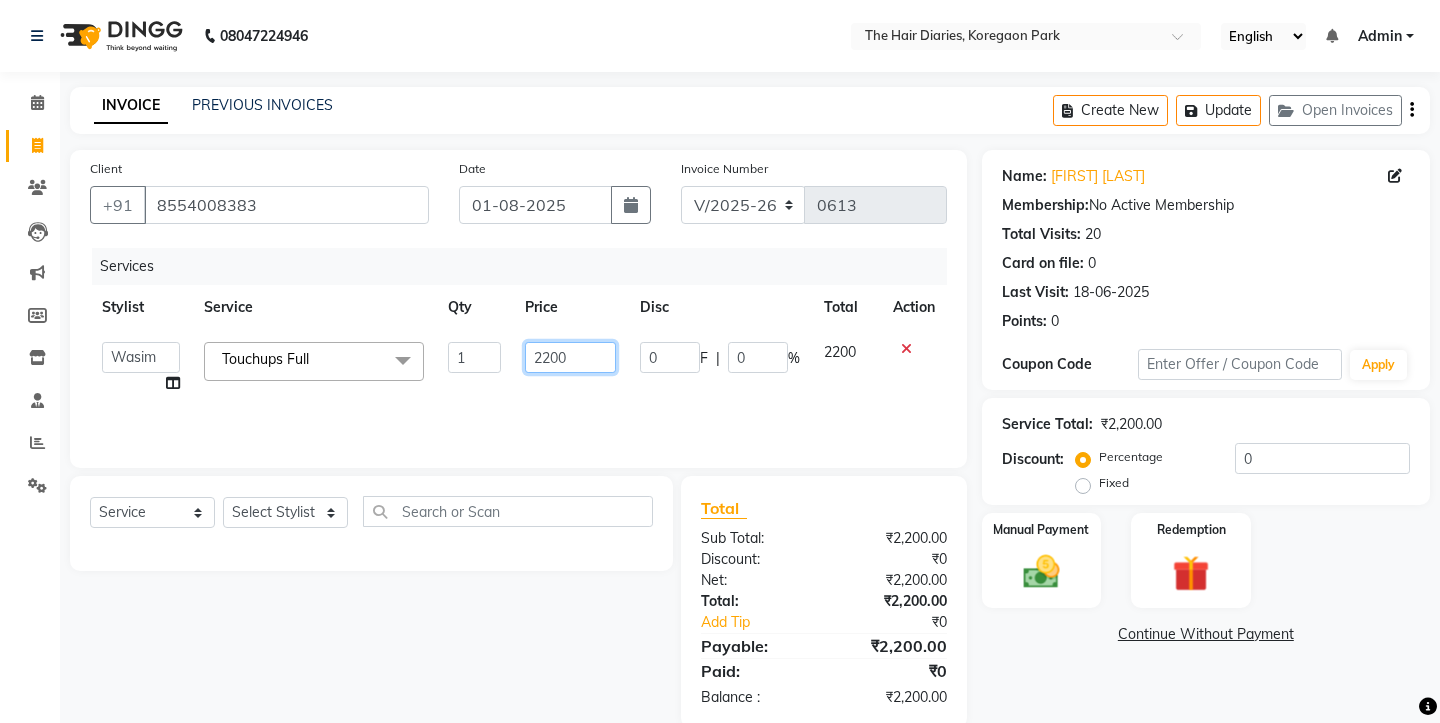 click on "2200" 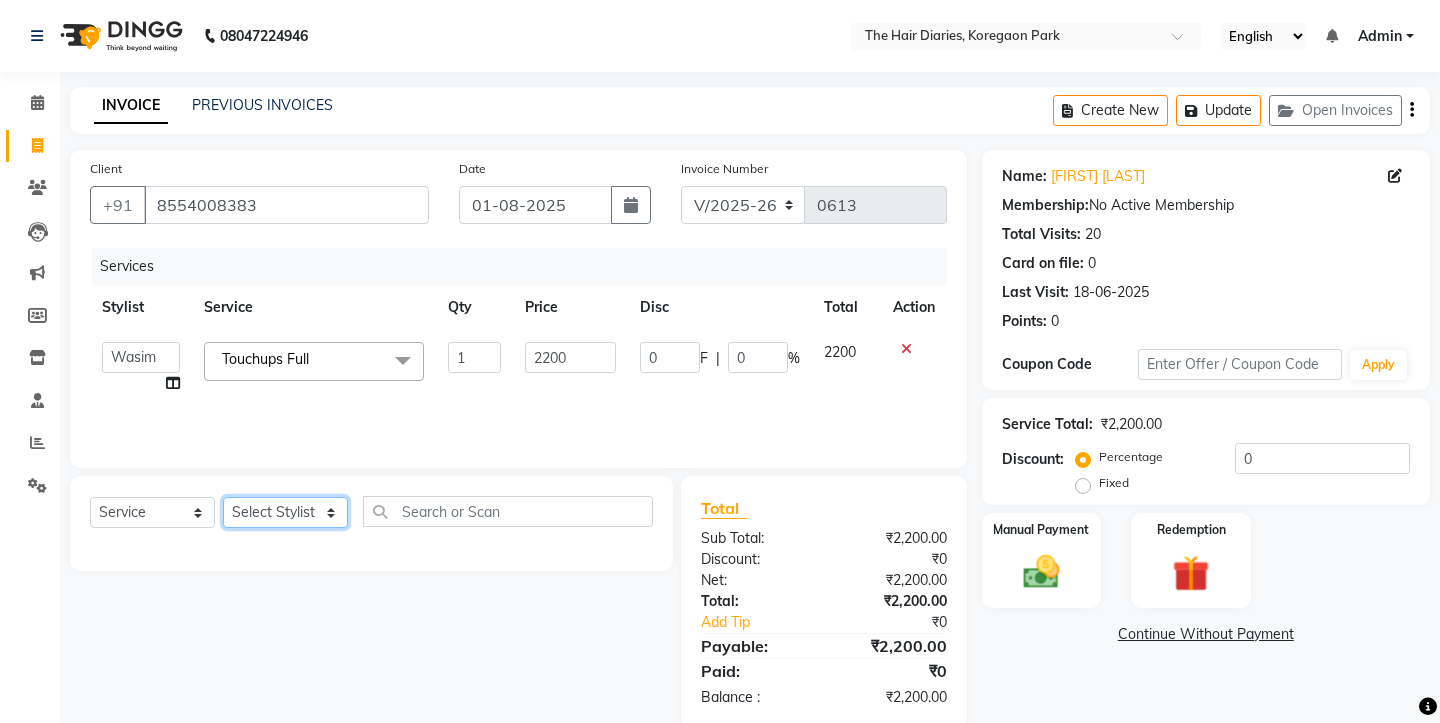 click on "Select Stylist Aaryan Adnan Adnan Ankita Anubha Jyoti  Lalita Manali  Maneger Nazlin Jeena Sanah  Sohail Sonia  Surbhi Thakkur Vidya Wasim" 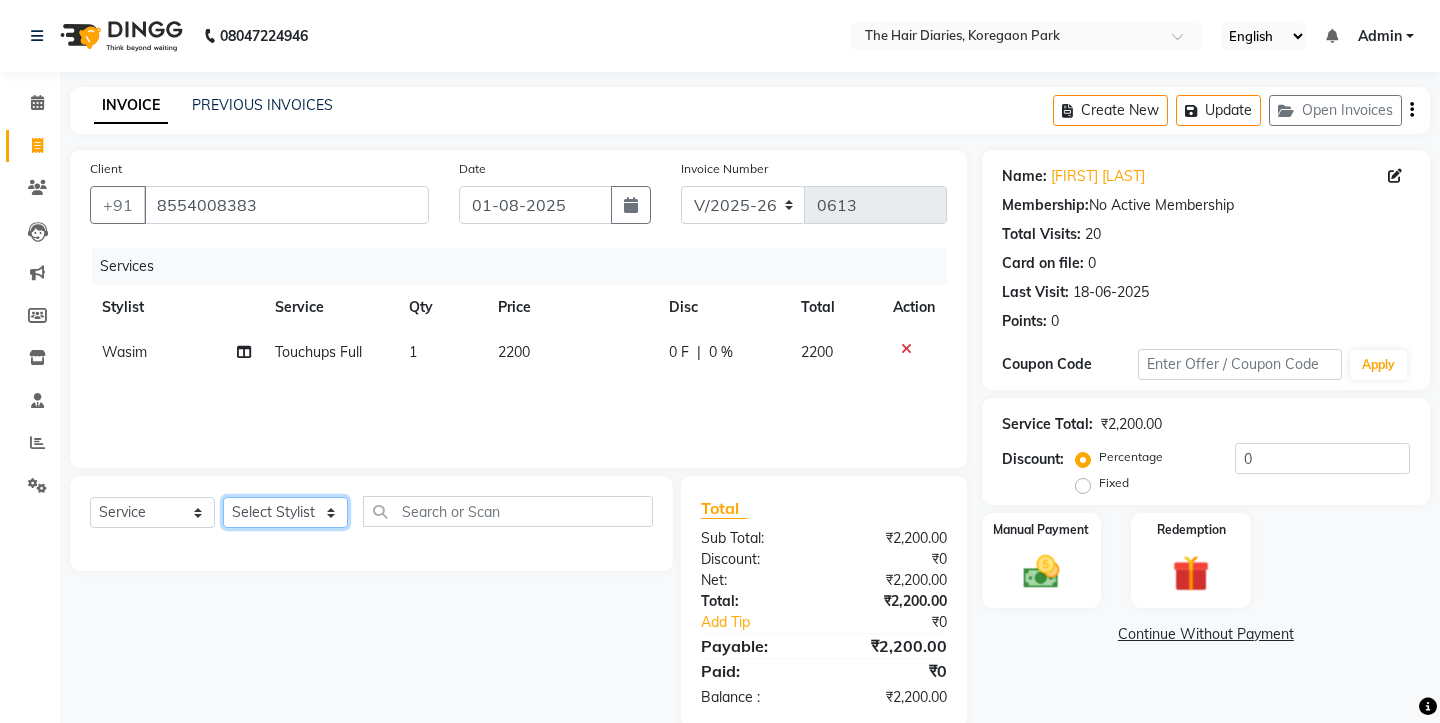 select on "32056" 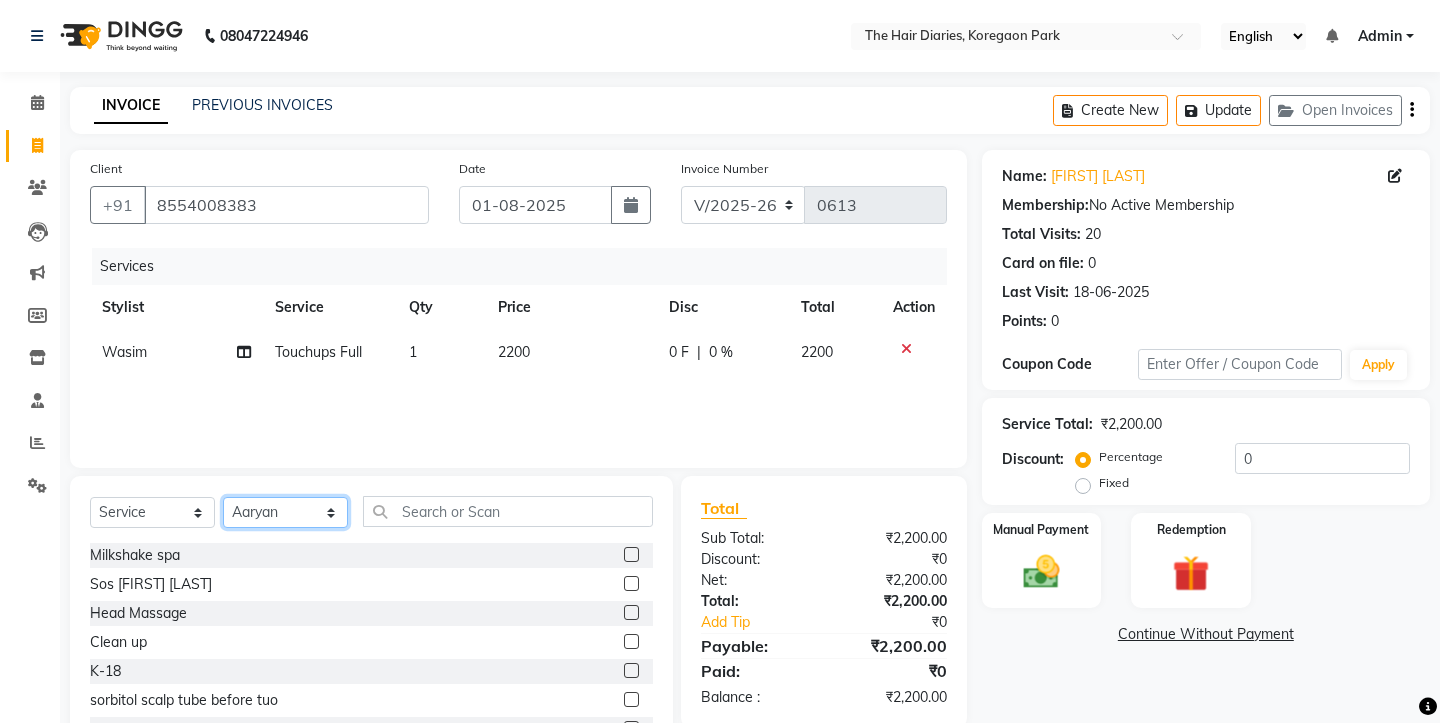 scroll, scrollTop: 1122, scrollLeft: 0, axis: vertical 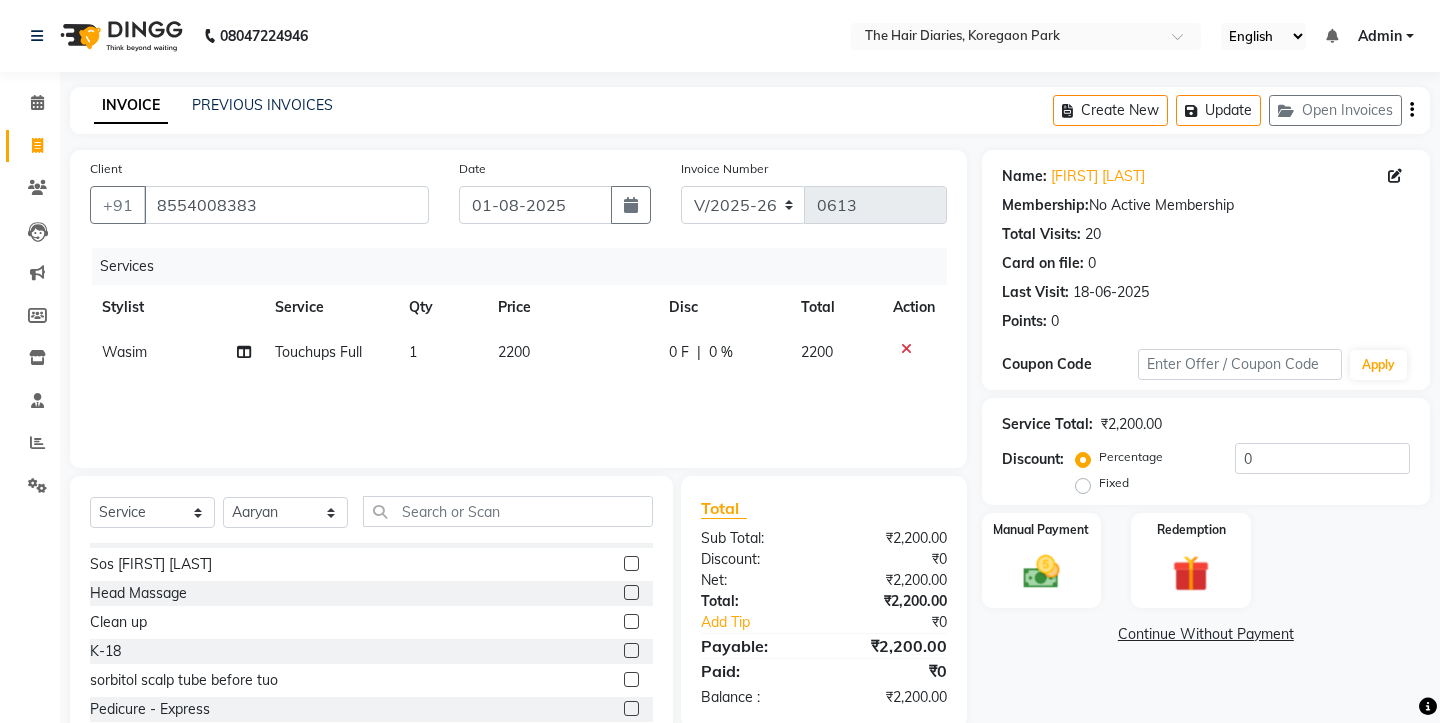click on "K-18" 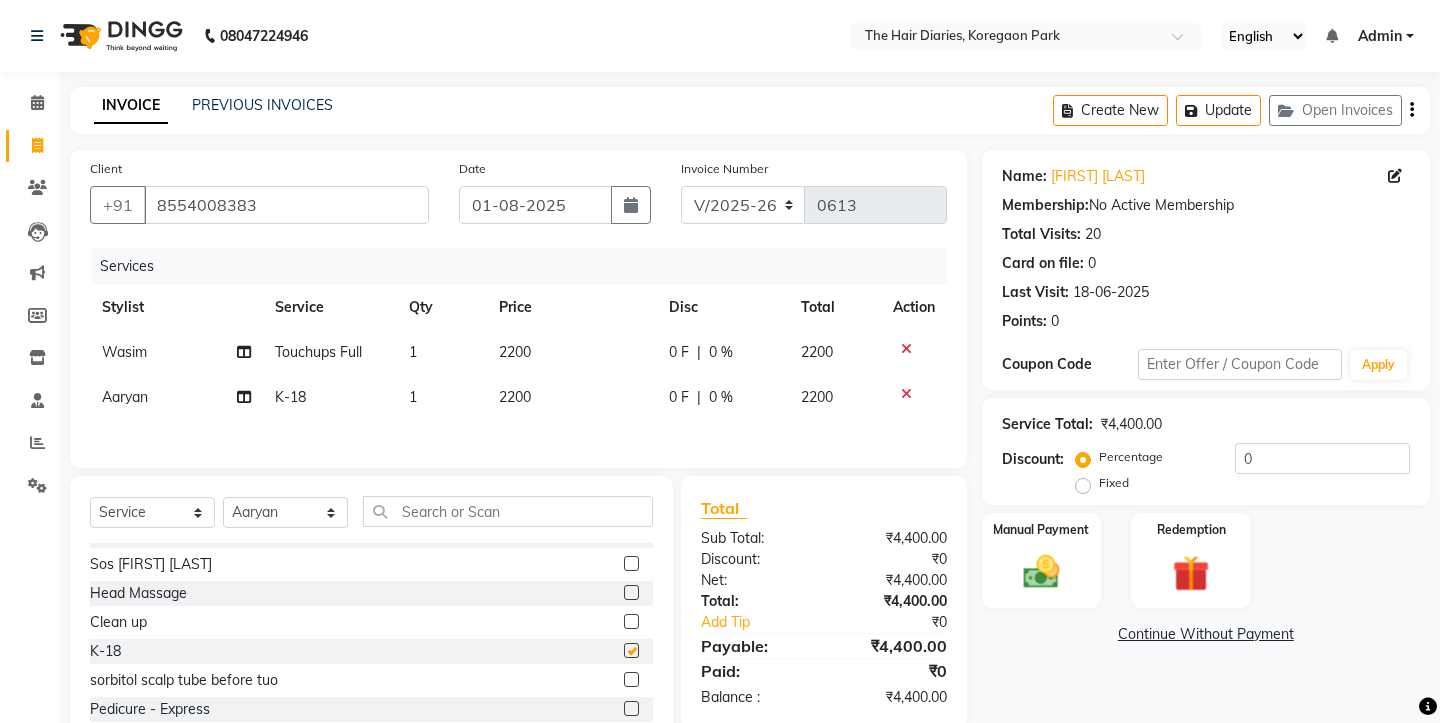 checkbox on "false" 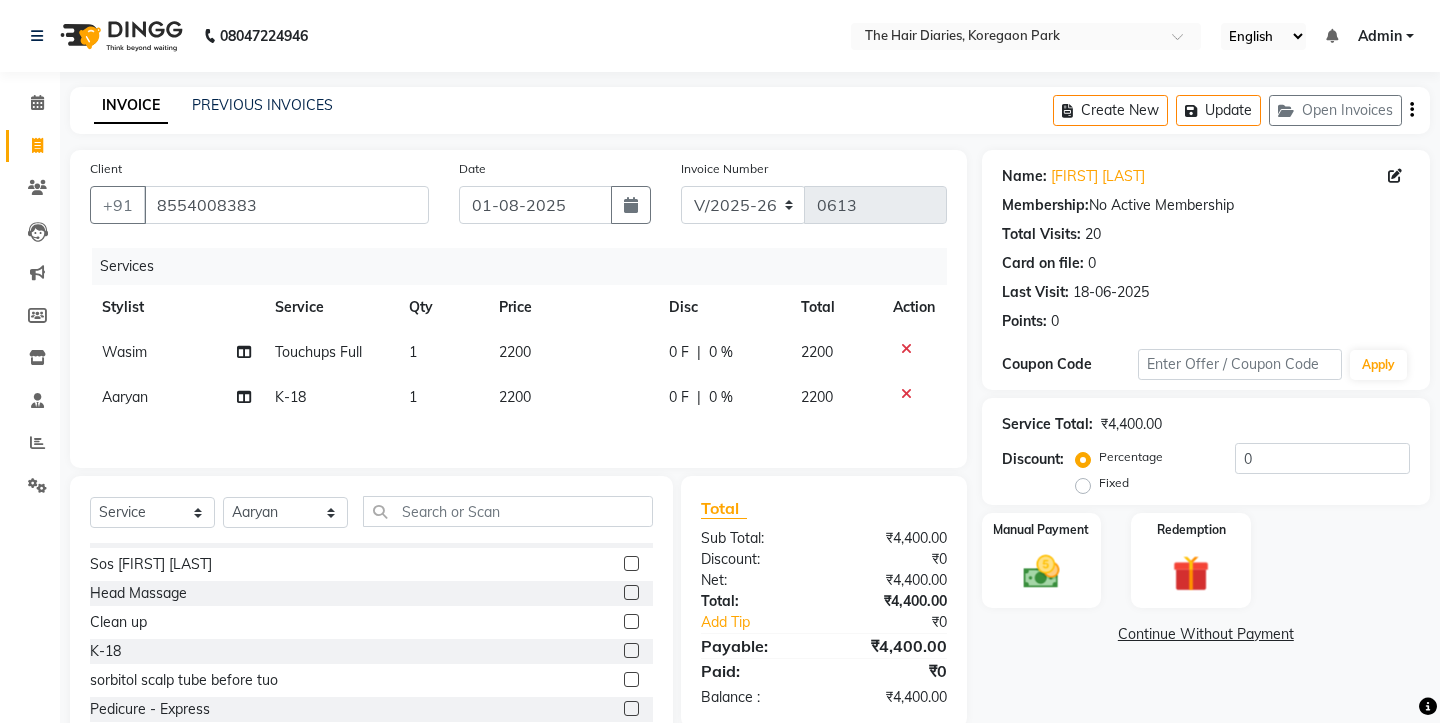 click on "2200" 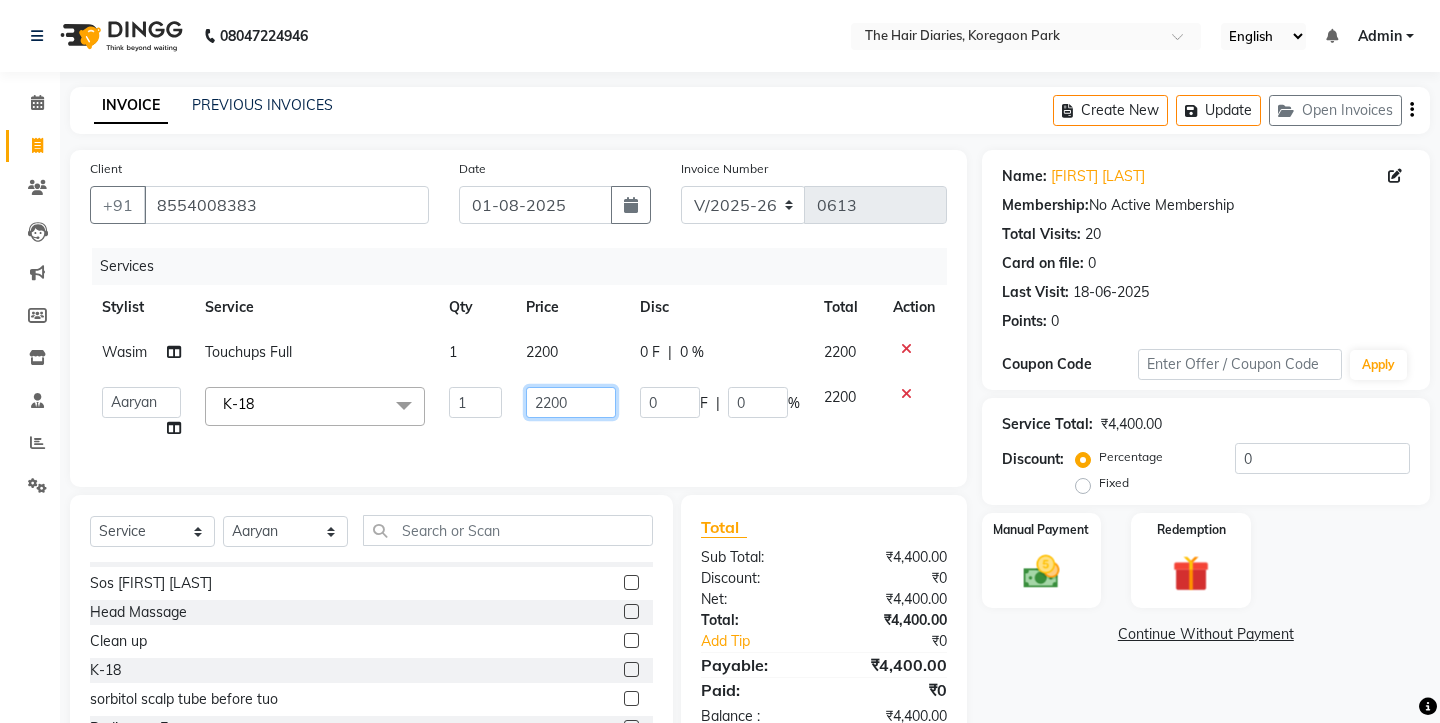 click on "2200" 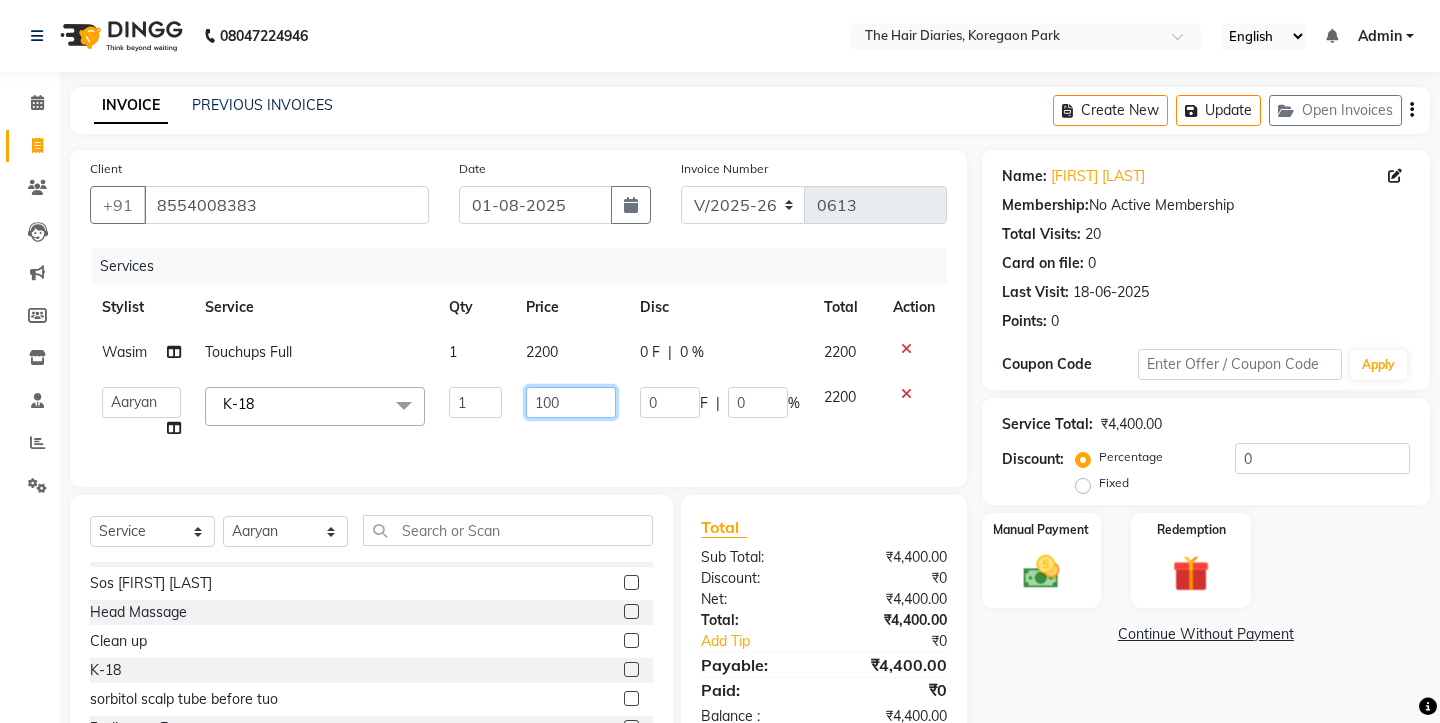 type on "1800" 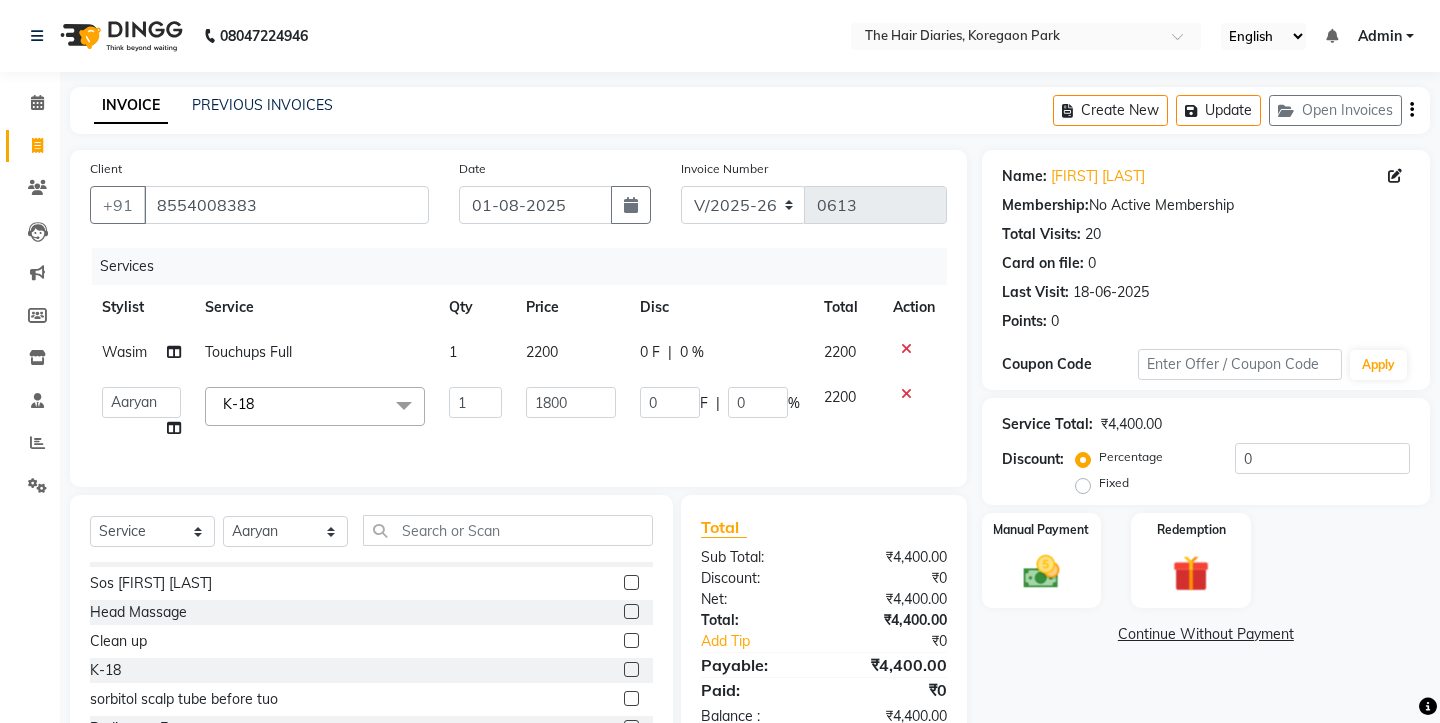 click on "Services Stylist Service Qty Price Disc Total Action Wasim  Touchups Full  1 2200 0 F | 0 % 2200  Aaryan   Adnan   Adnan   Ankita   Anubha   Jyoti    Lalita   Manali    Maneger   Nazlin Jeena   Sanah    Sohail   Sonia    Surbhi Thakkur   Vidya   Wasim   K-18  x Haircuts - Female (Senior) Haircuts - Male(Senior) Haircuts - Female (Junior) Haircuts - Male (Junior) Fringe Cut Kids Haircut-under 5yrs Hair trim Hair Fading Gents Haircuts  (Male) Haircut -Male (Junior old) Shampoo - Shampoo Extension wash Styling - Blowdry Styling - Curls Styling - Crimp Styling - Gents Style Saree Draping Beard Styling - Trim Beard Styling - Beard Styling Touchups Full  Touchups Half Global Color - Full Global Color - Half Toning Highlights - Full Highlights - 3/4Th Highlights - Half Low Lights Highlights And Global Balayage - Full Balayage - Half Balayage - Front Treatments - Fringe(Botox) Treatments - Crown (Botox) Treatments - Full (Botox) Treatments - Male Top (Botox) Treatments - Full (Backwastreatment) Milkshake spa K-18 1" 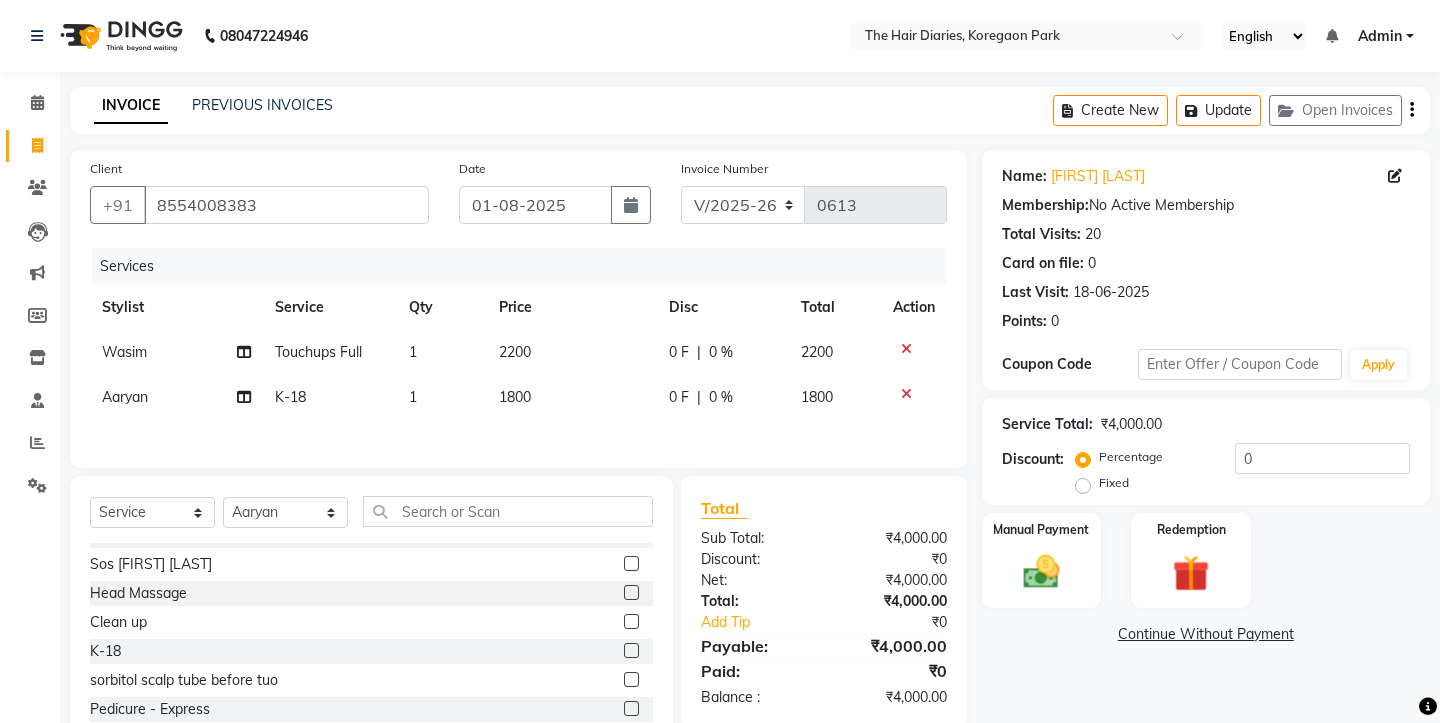 click on "2200" 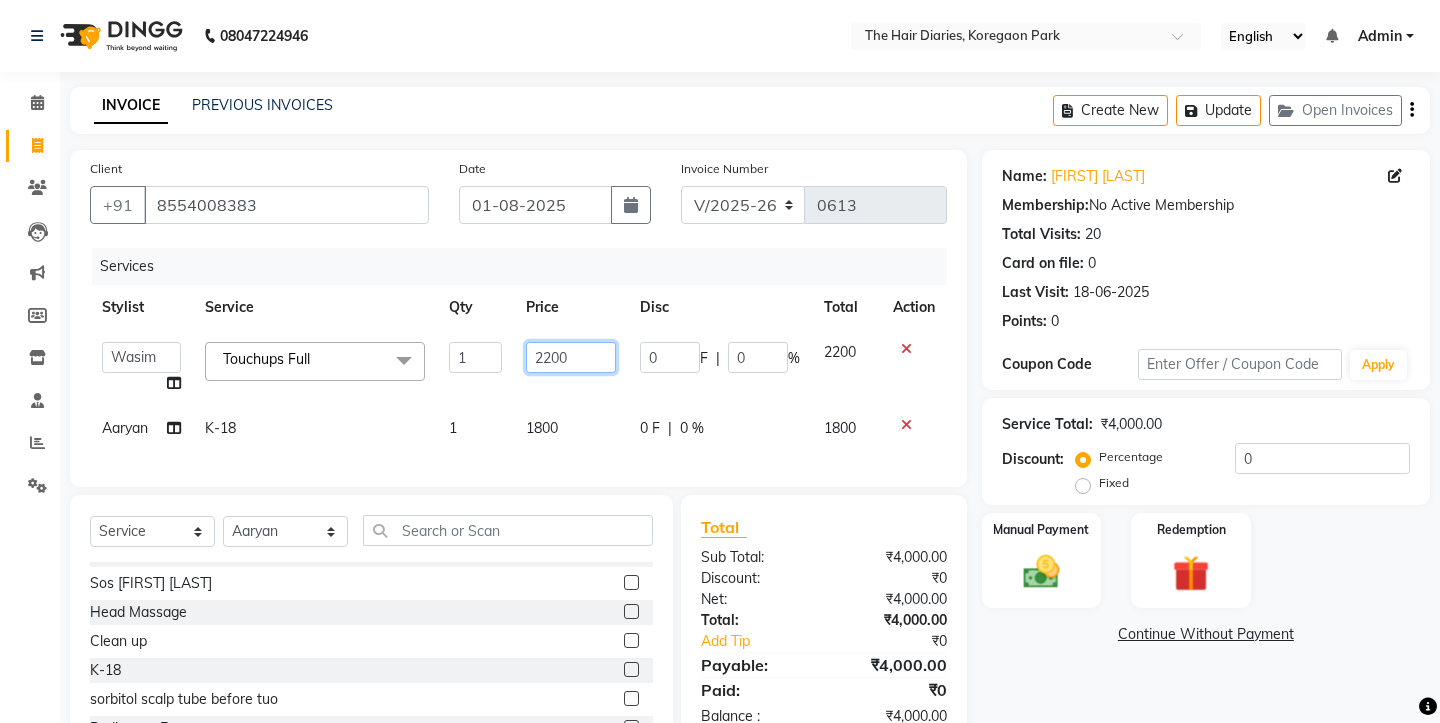click on "2200" 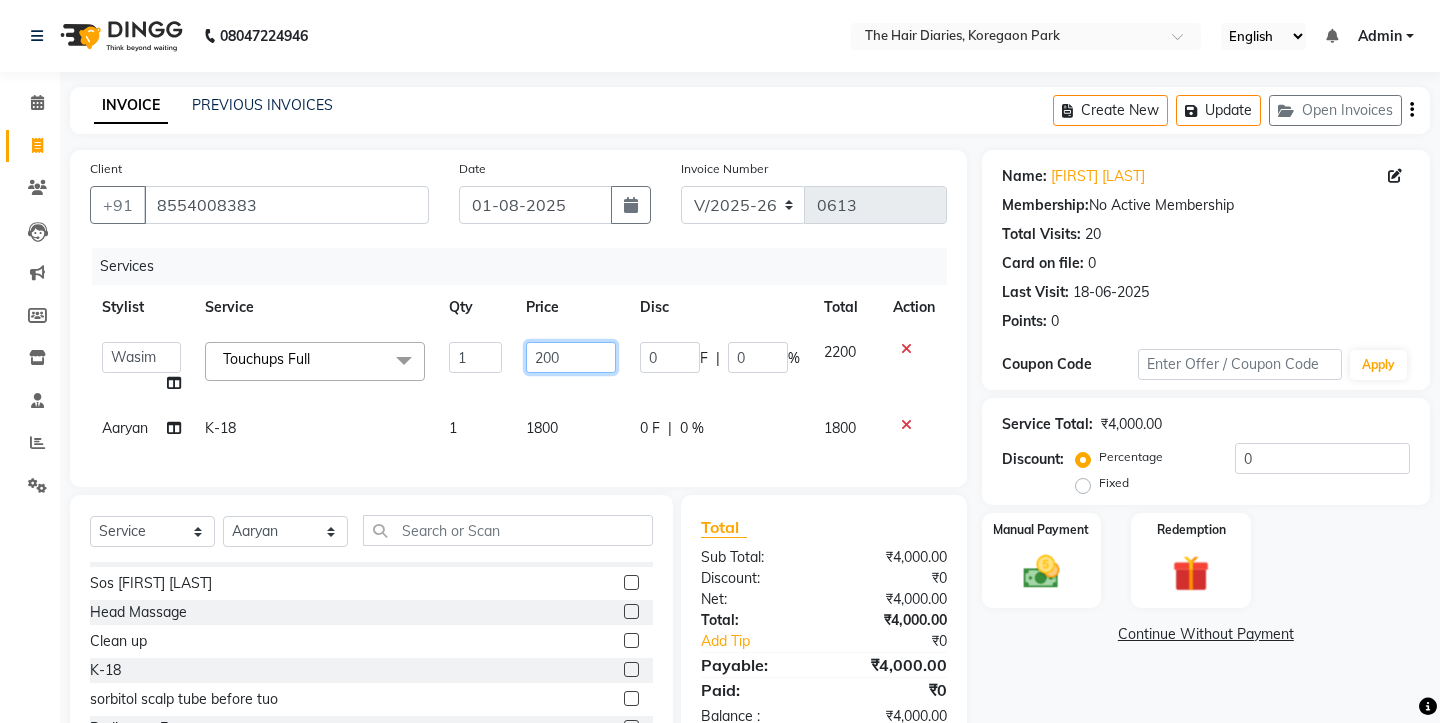 type on "2500" 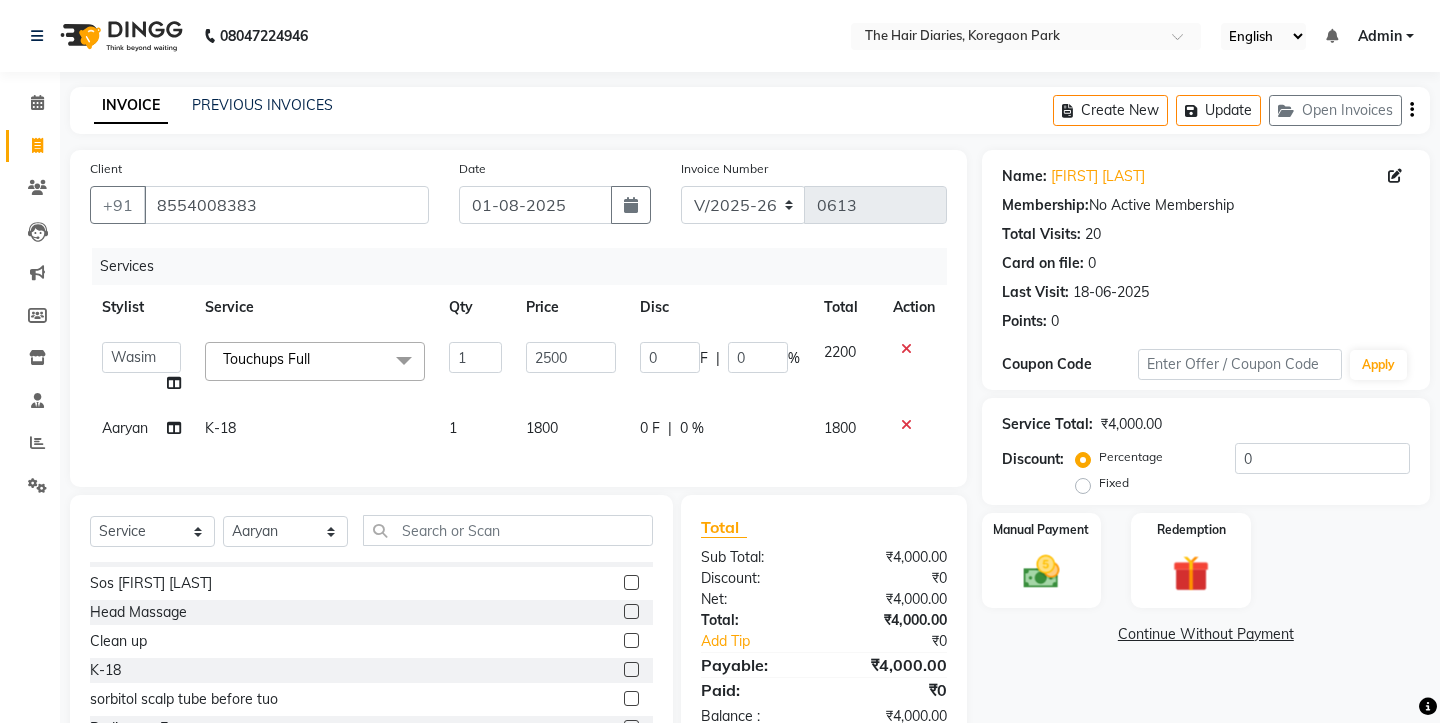 click on "Aaryan   Adnan   Adnan   Ankita   Anubha   Jyoti    Lalita   Manali    Maneger   Nazlin Jeena   Sanah    Sohail   Sonia    Surbhi Thakkur   Vidya   Wasim   Touchups Full   x Haircuts - Female (Senior) Haircuts - Male(Senior) Haircuts - Female (Junior) Haircuts - Male (Junior) Fringe Cut Kids Haircut-under 5yrs Hair trim Hair Fading Gents Haircuts  (Male) Haircut -Male (Junior old) Shampoo - Shampoo Extension wash Styling - Blowdry Styling - Curls Styling - Crimp Styling - Gents Style Saree Draping Beard Styling - Trim Beard Styling - Beard Styling Touchups Full  Touchups Half Global Color - Full Global Color - Half Toning Highlights - Full Highlights - 3/4Th Highlights - Half Low Lights Highlights And Global Balayage - Full Balayage - Half Balayage - Front Treatments - Fringe(Botox) Treatments - Crown (Botox) Treatments - Full (Botox) Treatments - Male Top (Botox) Treatments - Full (Backwastreatment) Treatments - Full (Filller) Milkshake spa Sos Sara K Head Massage Clean up K-18 Pedicure - Express 1 2500 0" 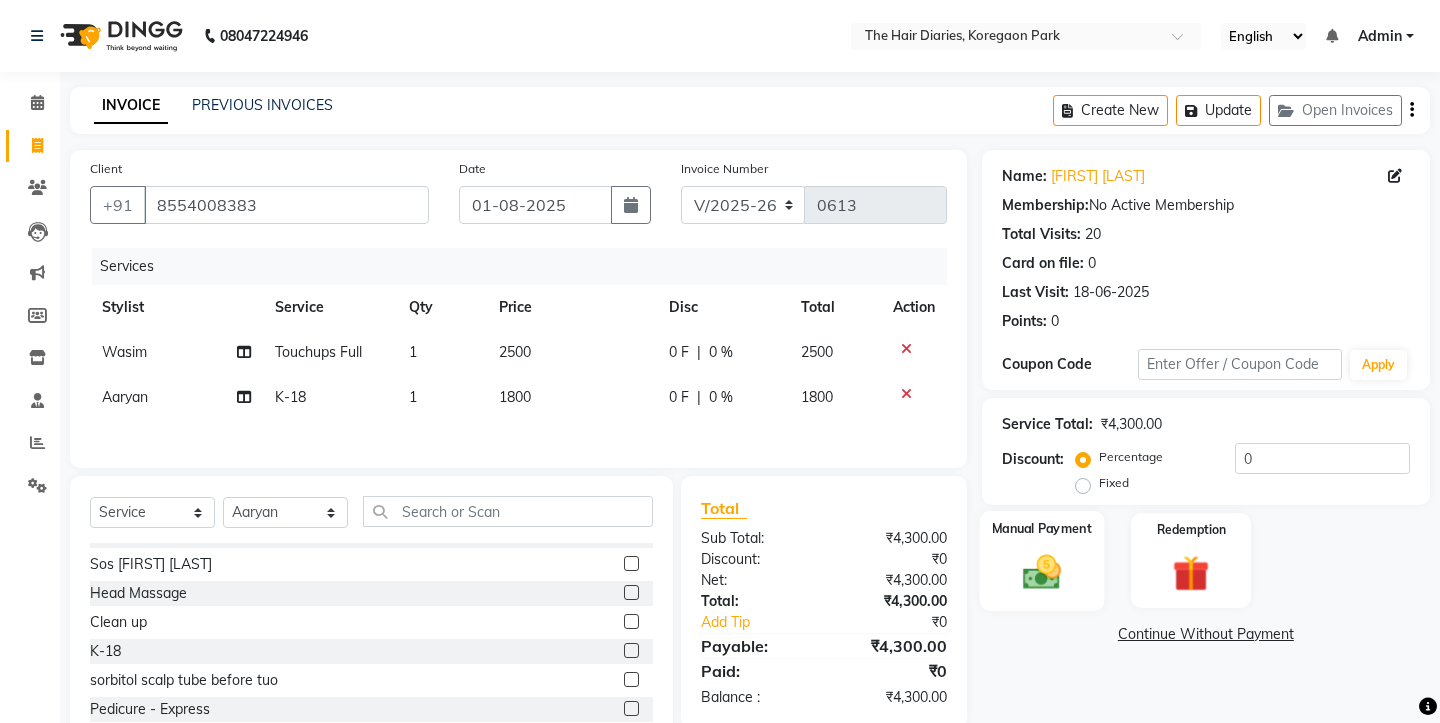 click on "Manual Payment" 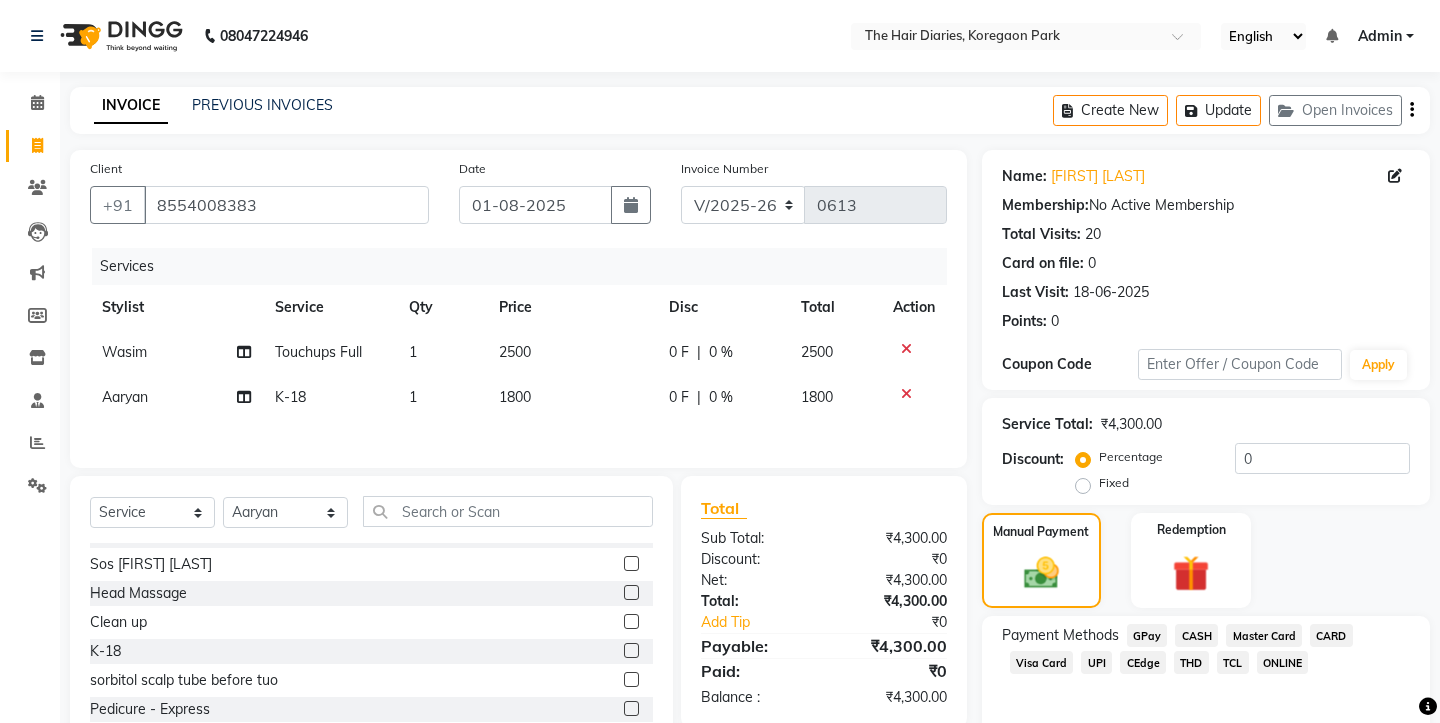 click on "THD" 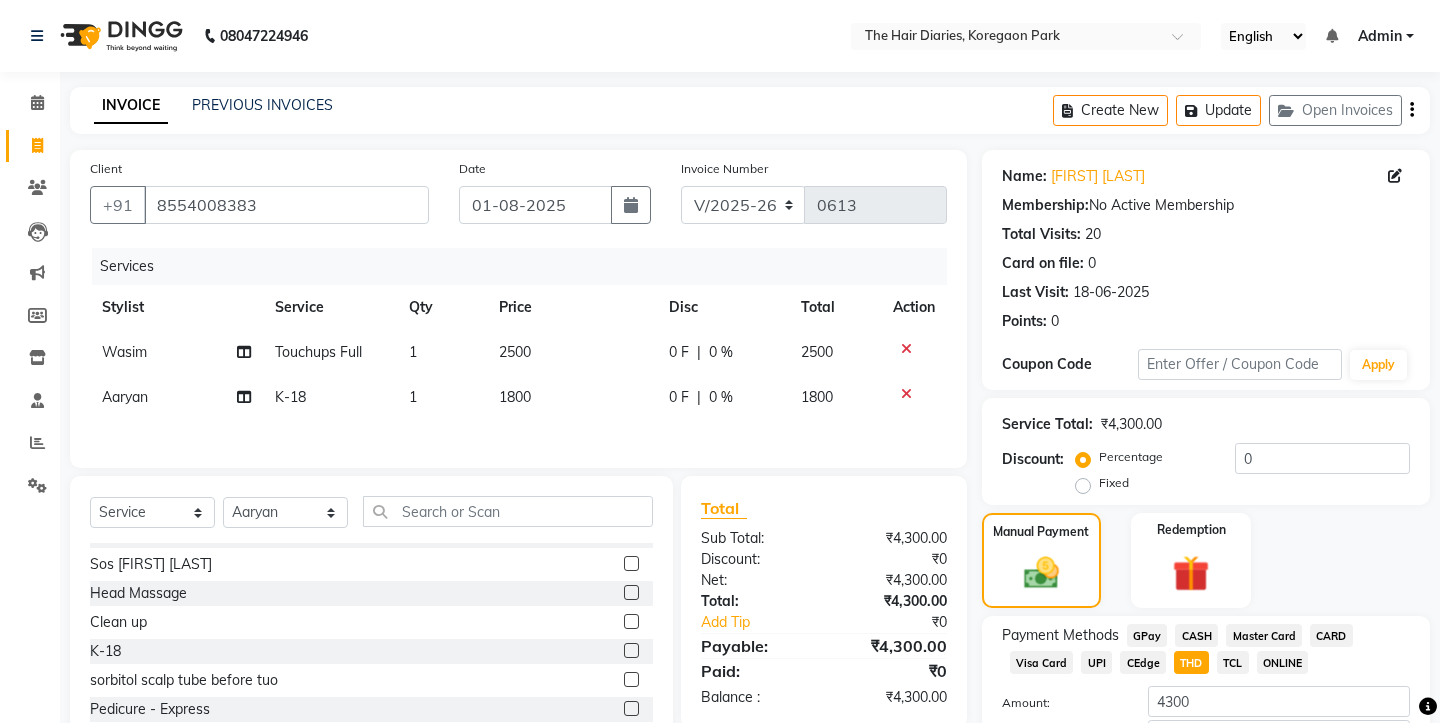 scroll, scrollTop: 118, scrollLeft: 0, axis: vertical 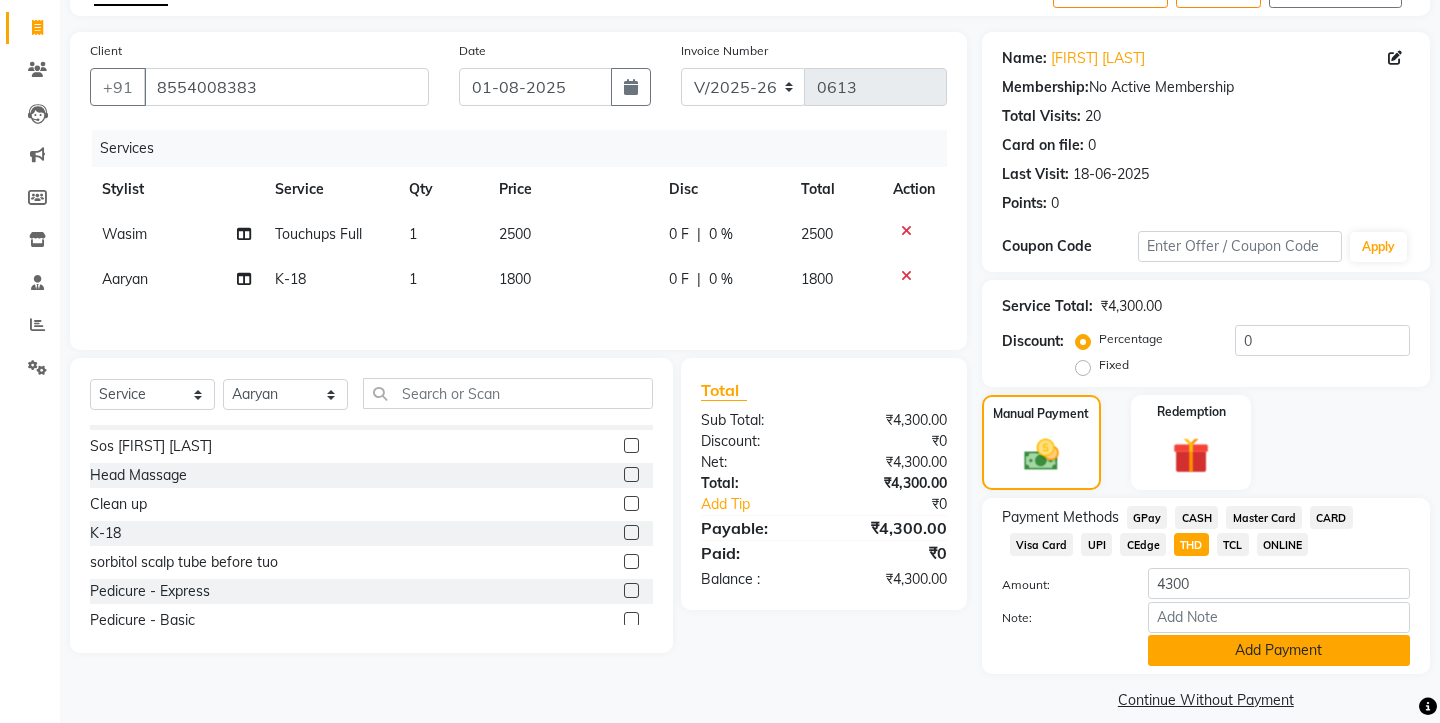 click on "Add Payment" 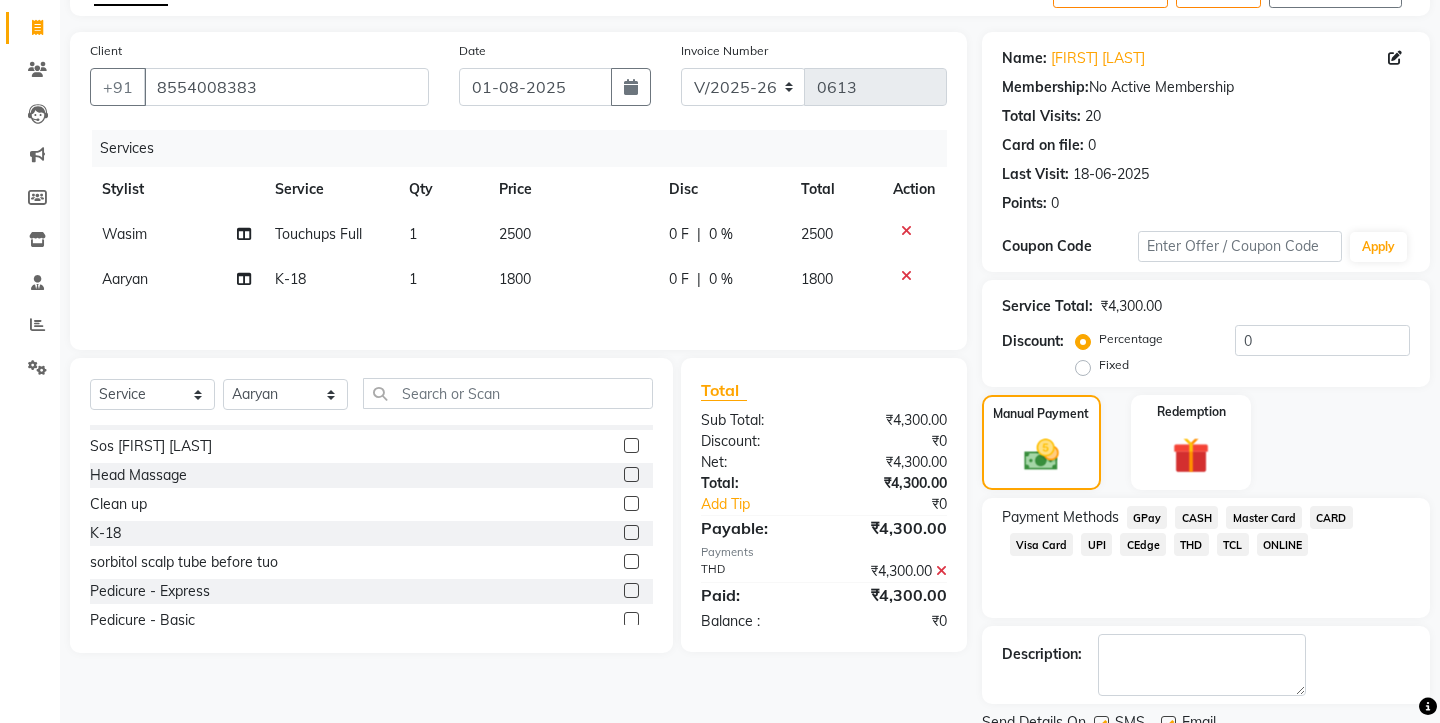 click 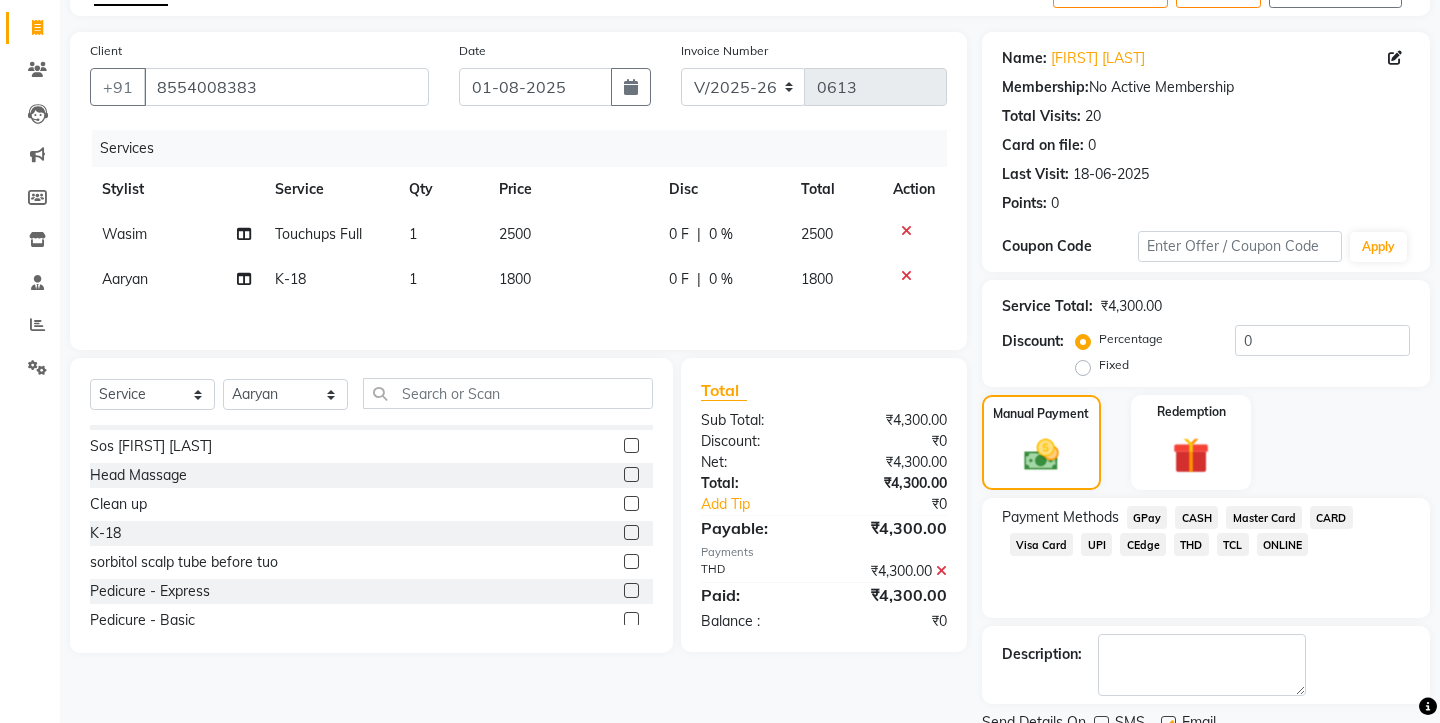 click 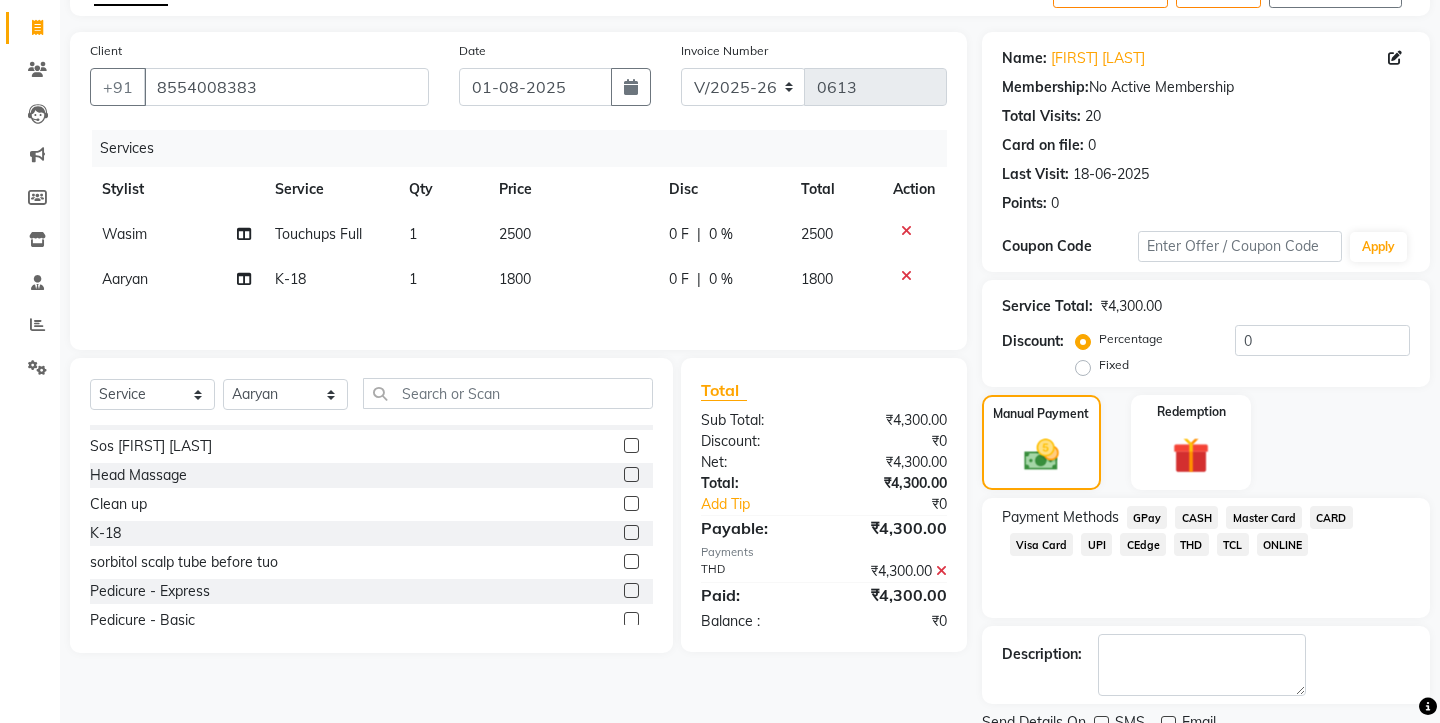 scroll, scrollTop: 175, scrollLeft: 0, axis: vertical 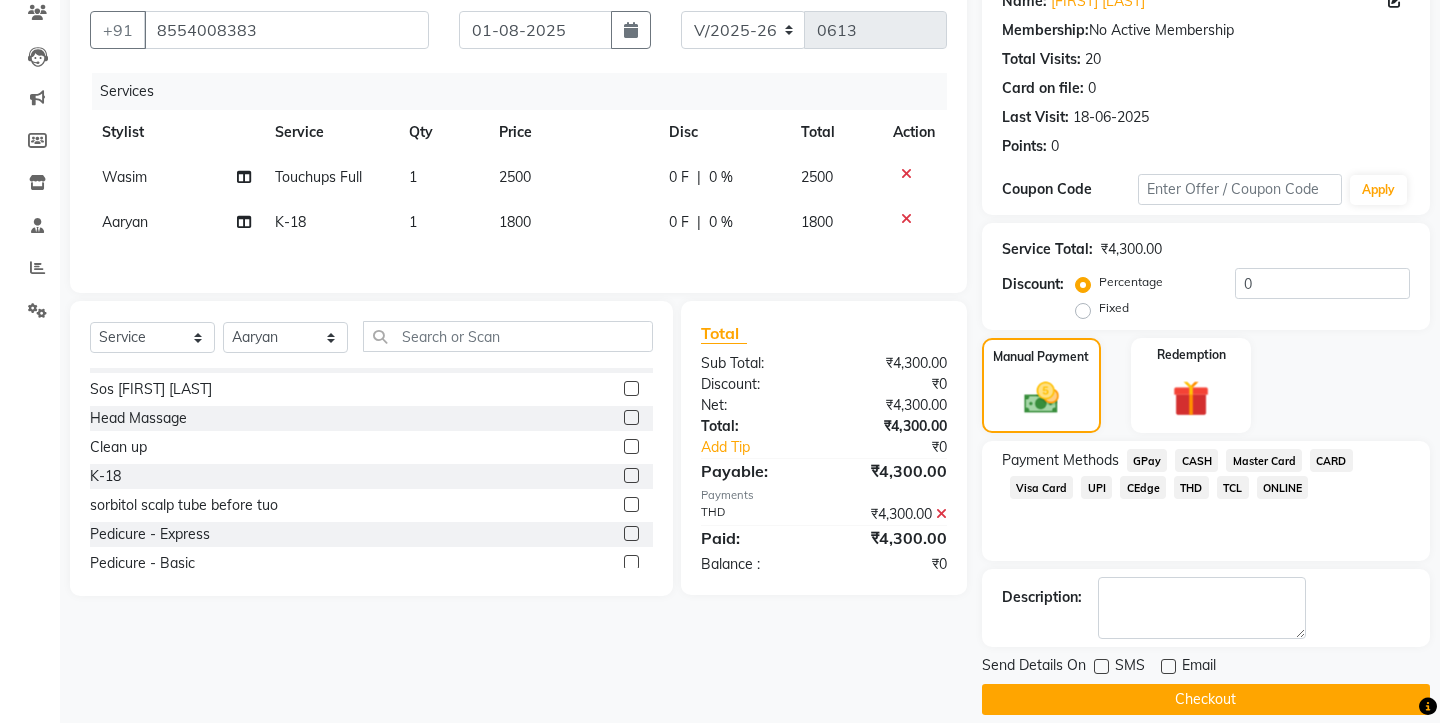 click on "Checkout" 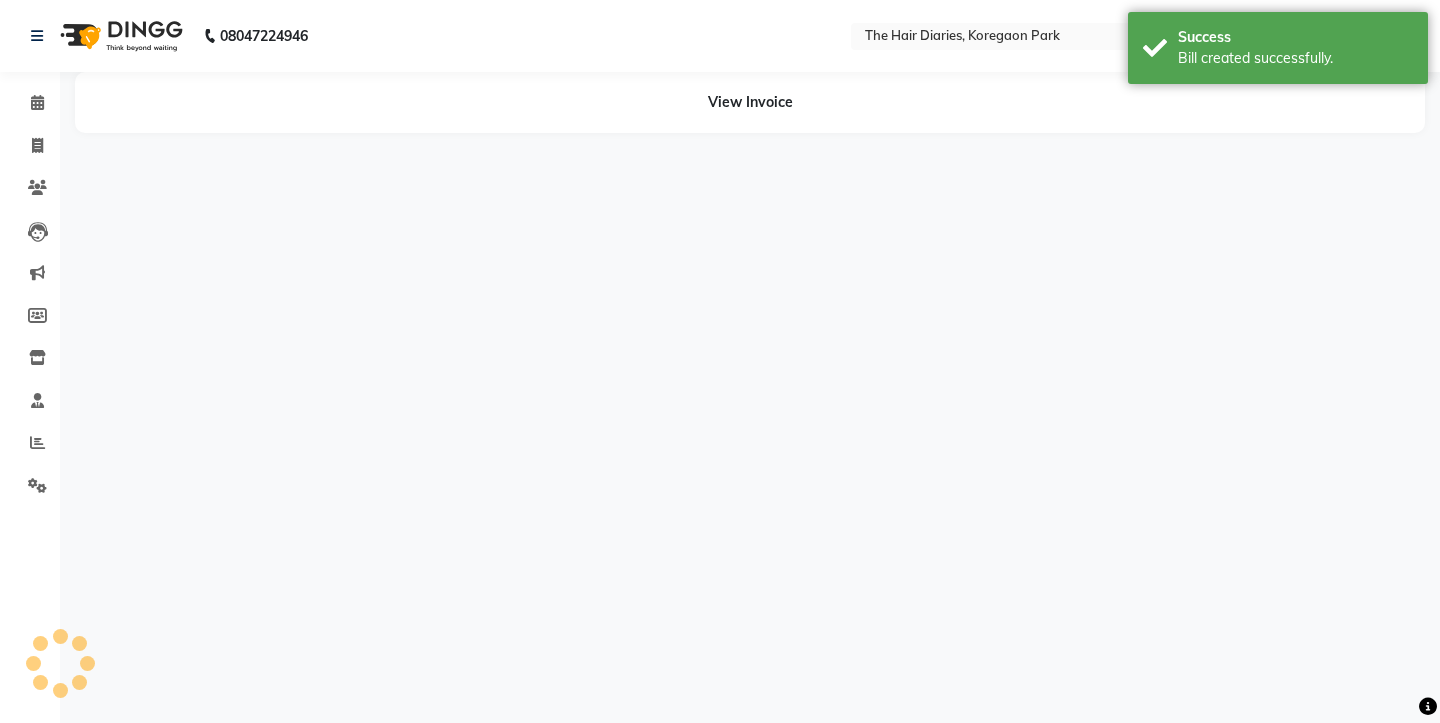 scroll, scrollTop: 0, scrollLeft: 0, axis: both 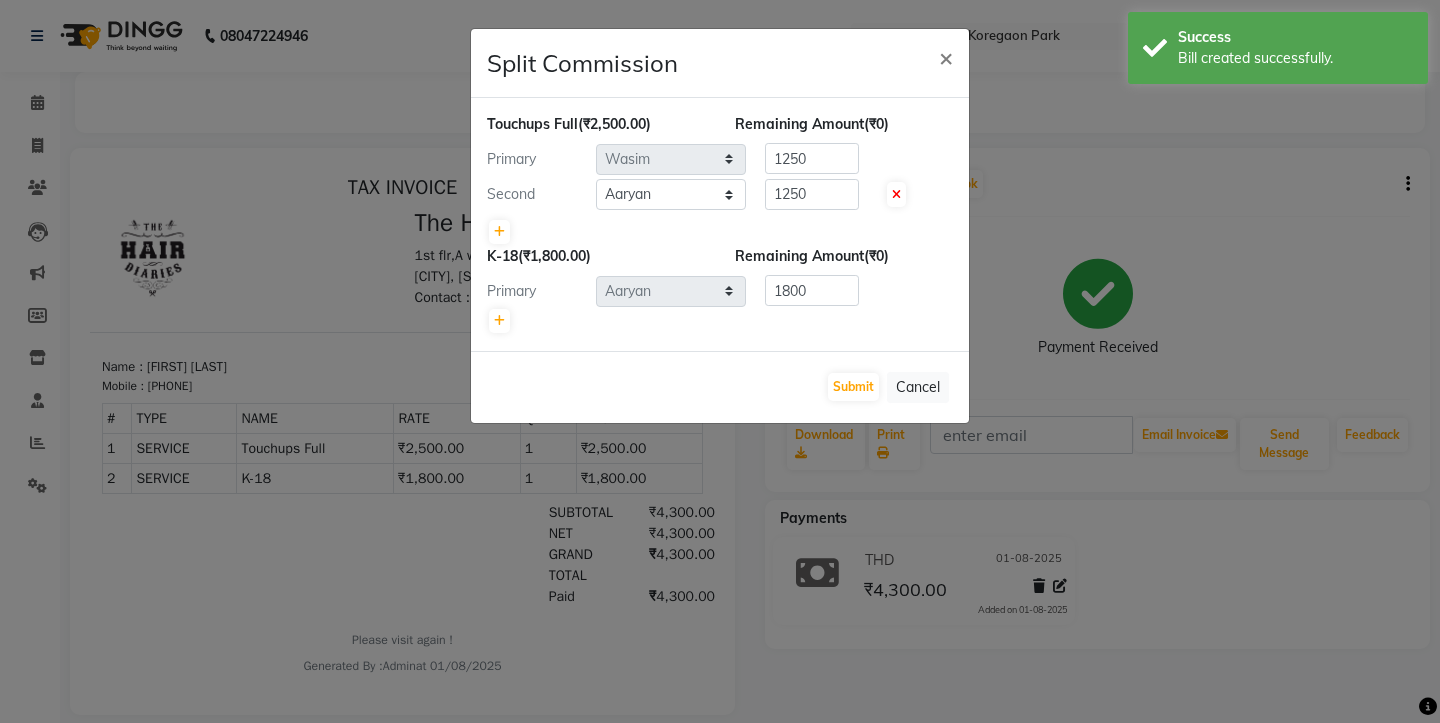 type 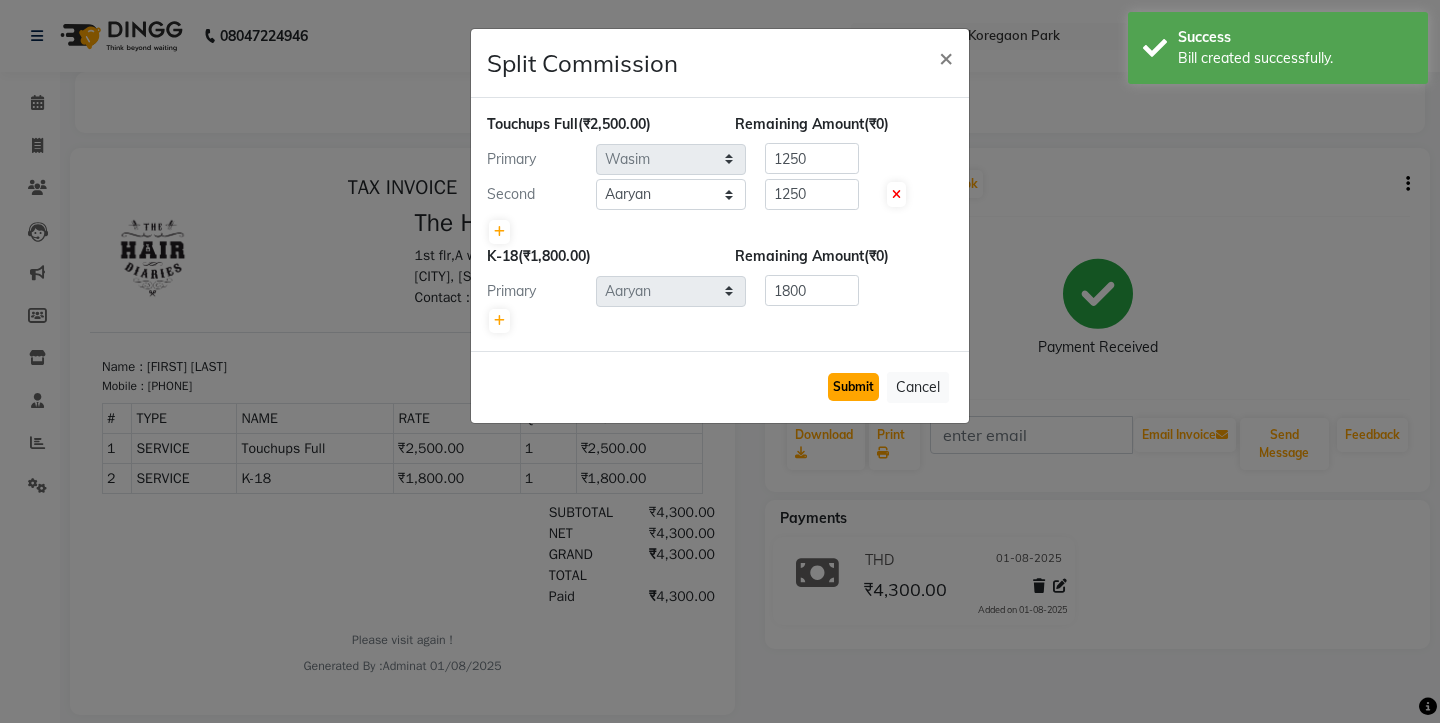 click on "Submit" 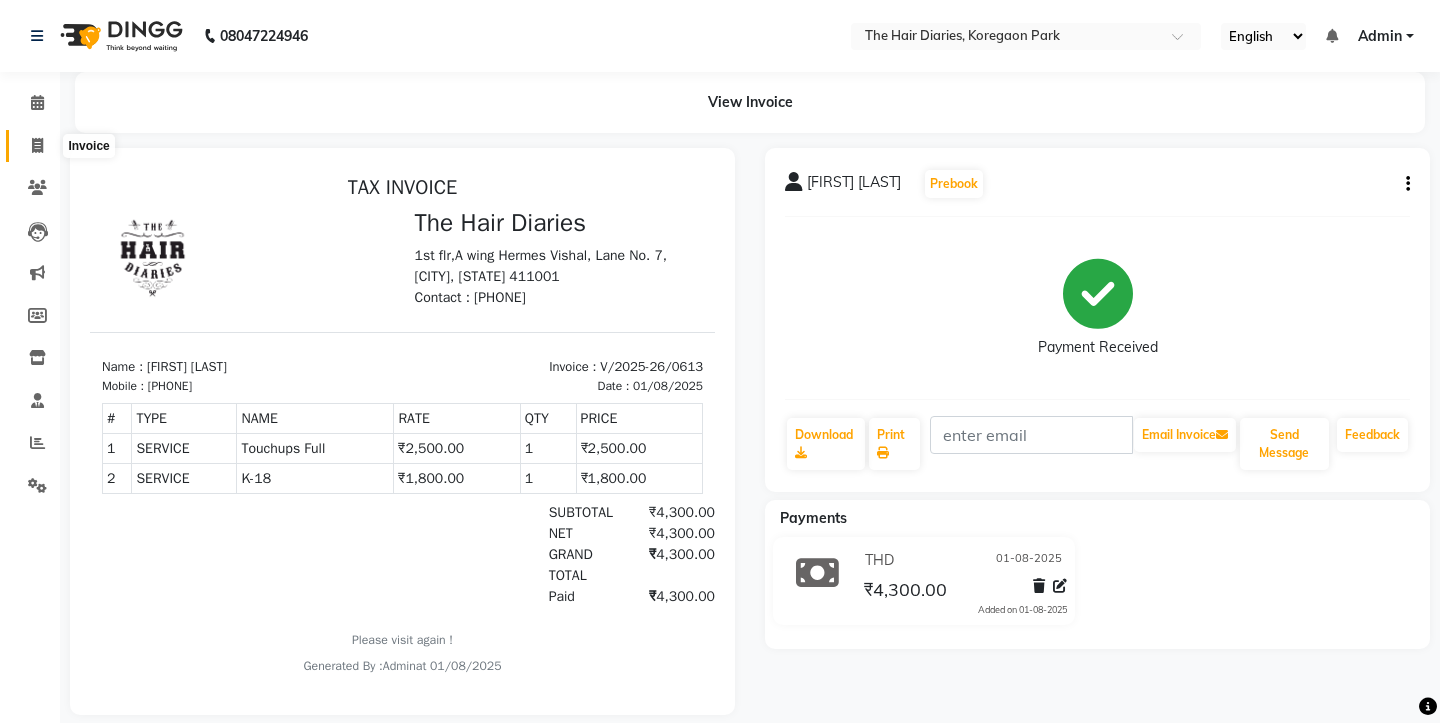 click 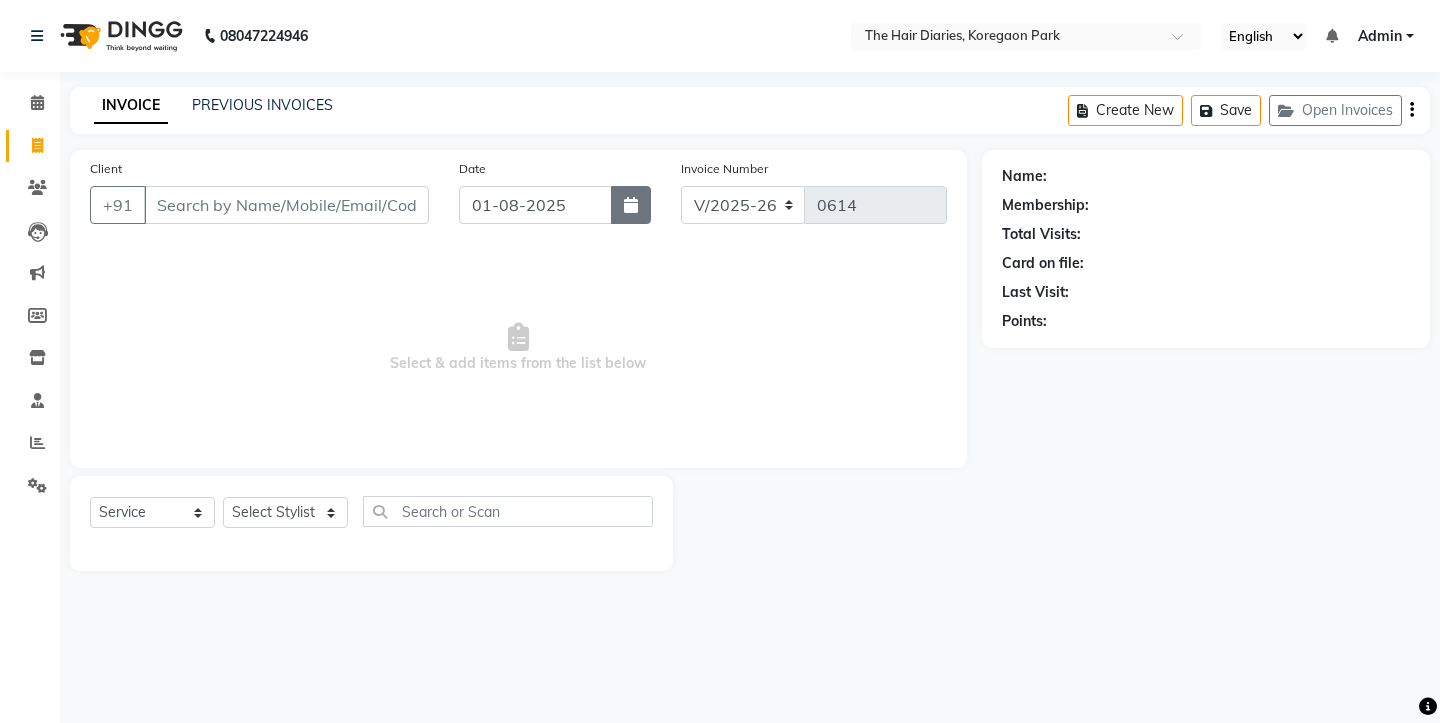 click 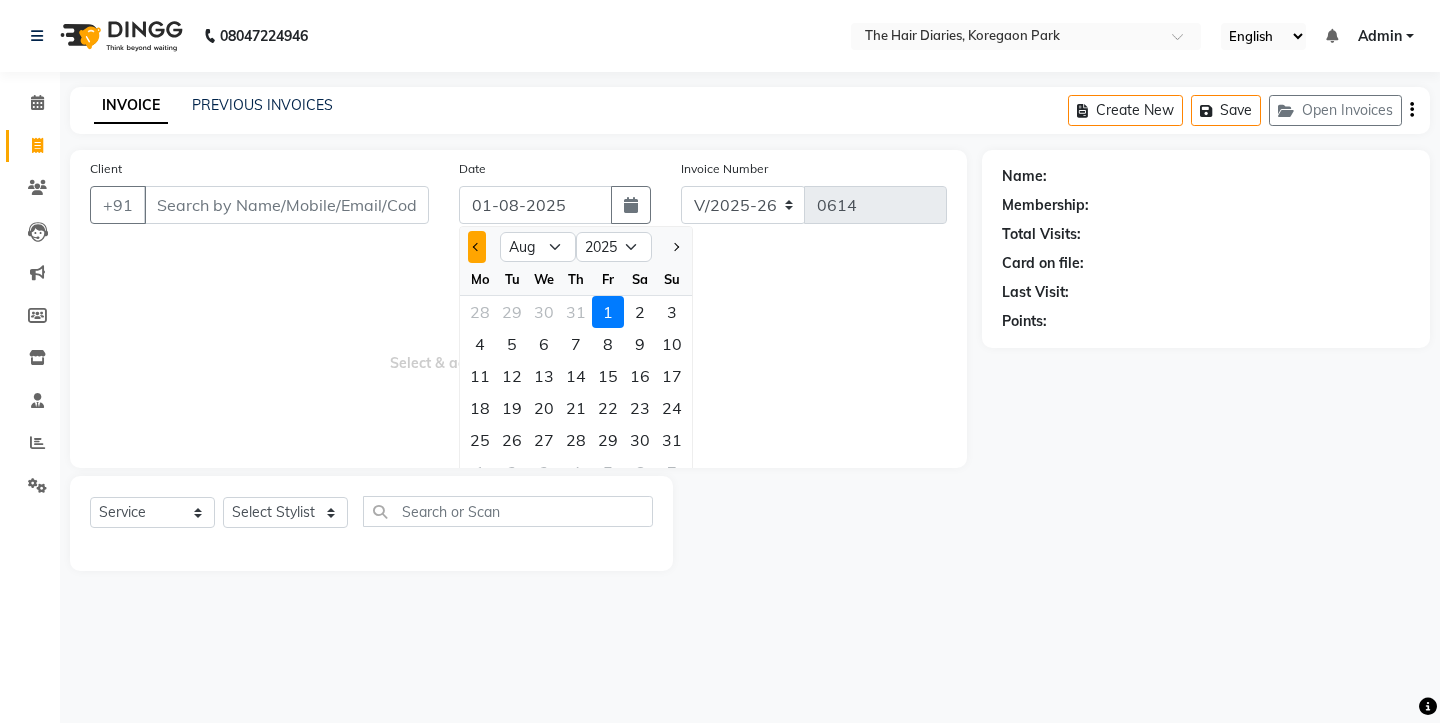 click 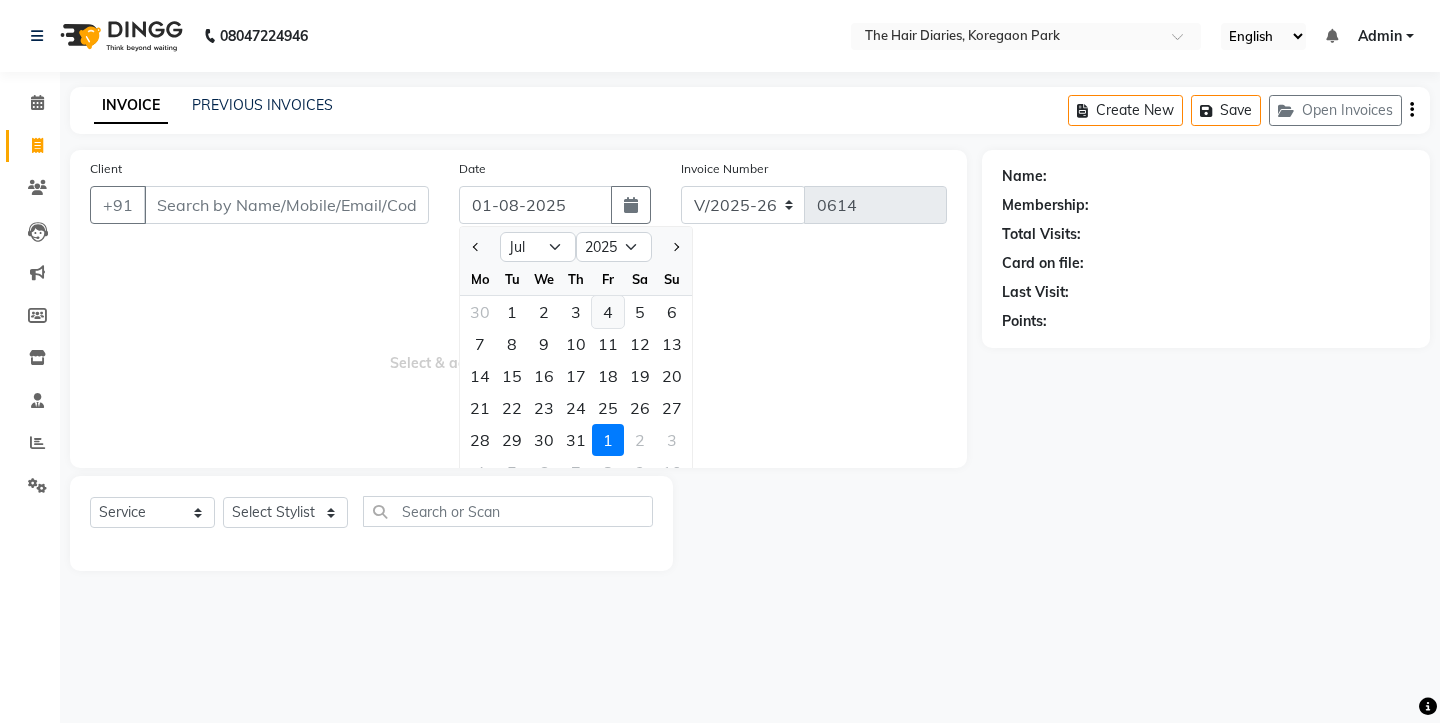 click on "4" 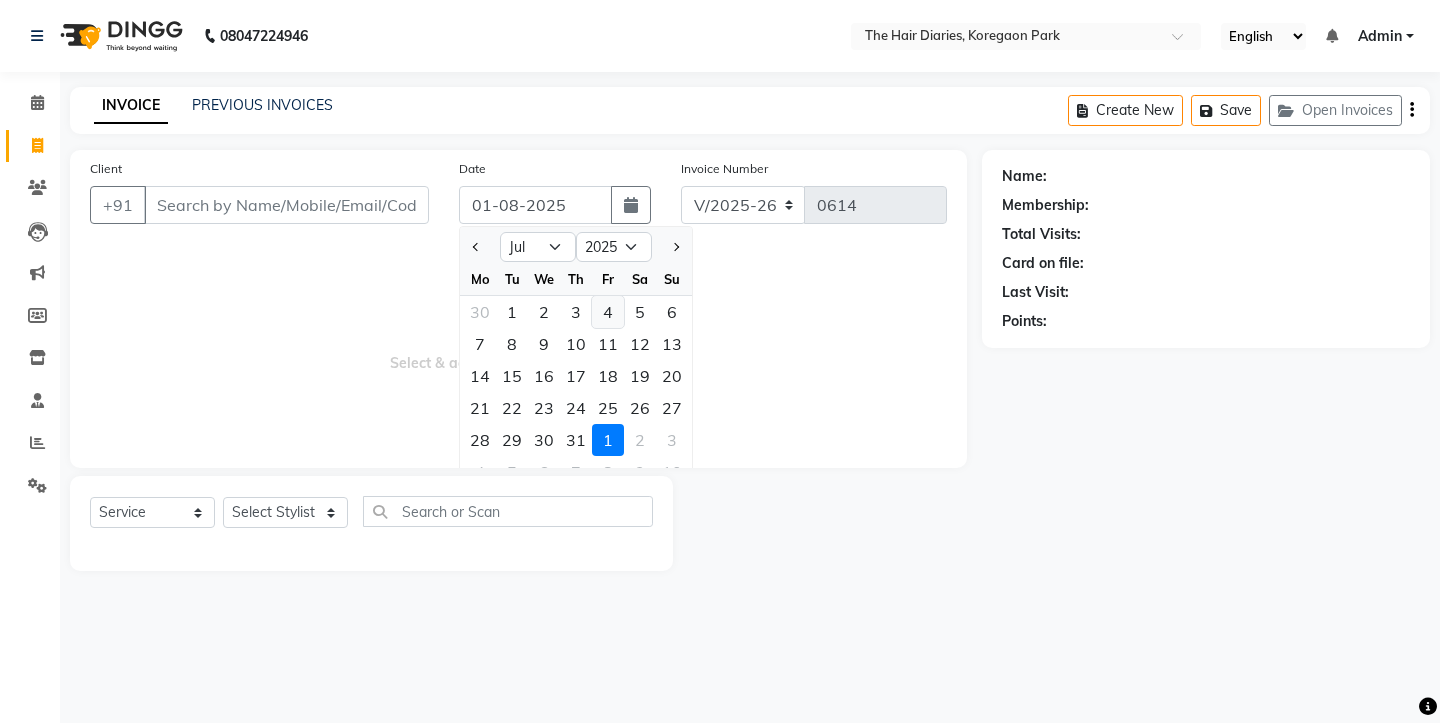 type on "04-07-2025" 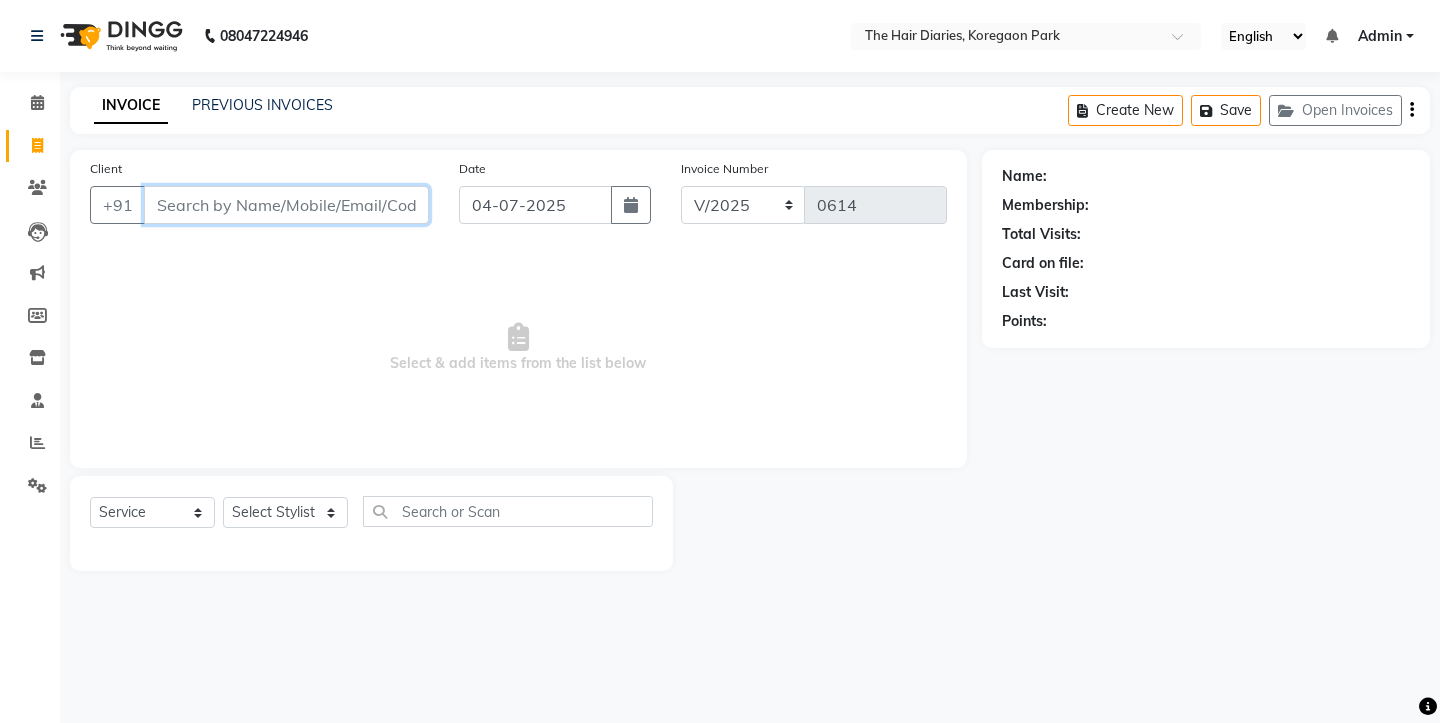 click on "Client" at bounding box center [286, 205] 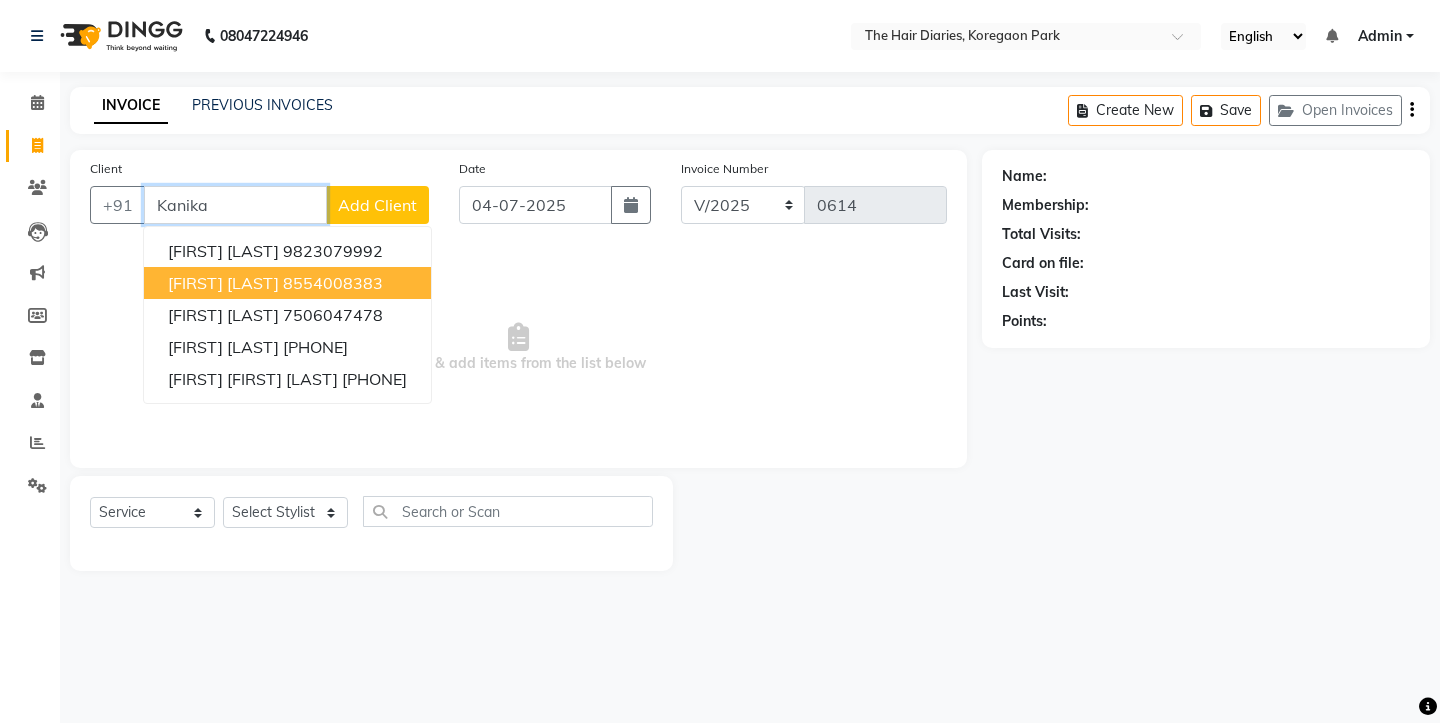 click on "8554008383" at bounding box center [333, 283] 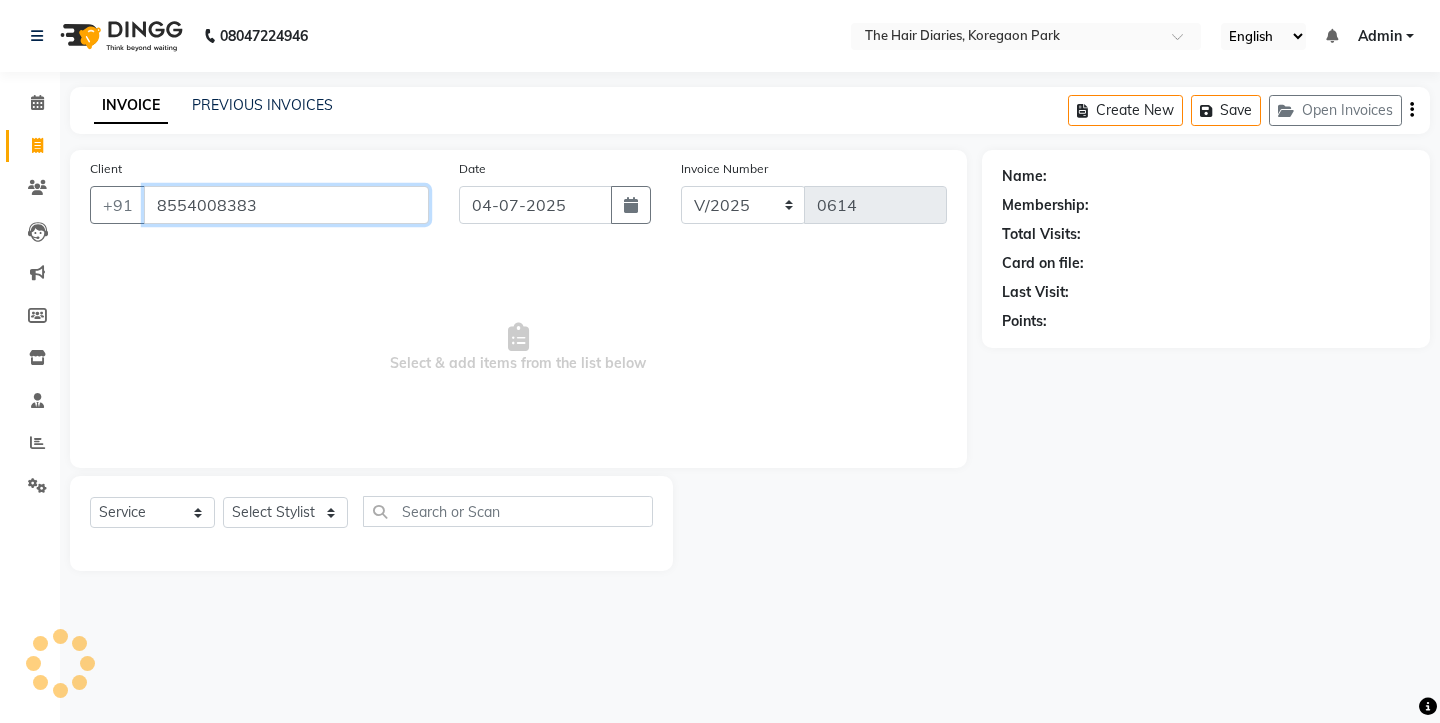 type on "8554008383" 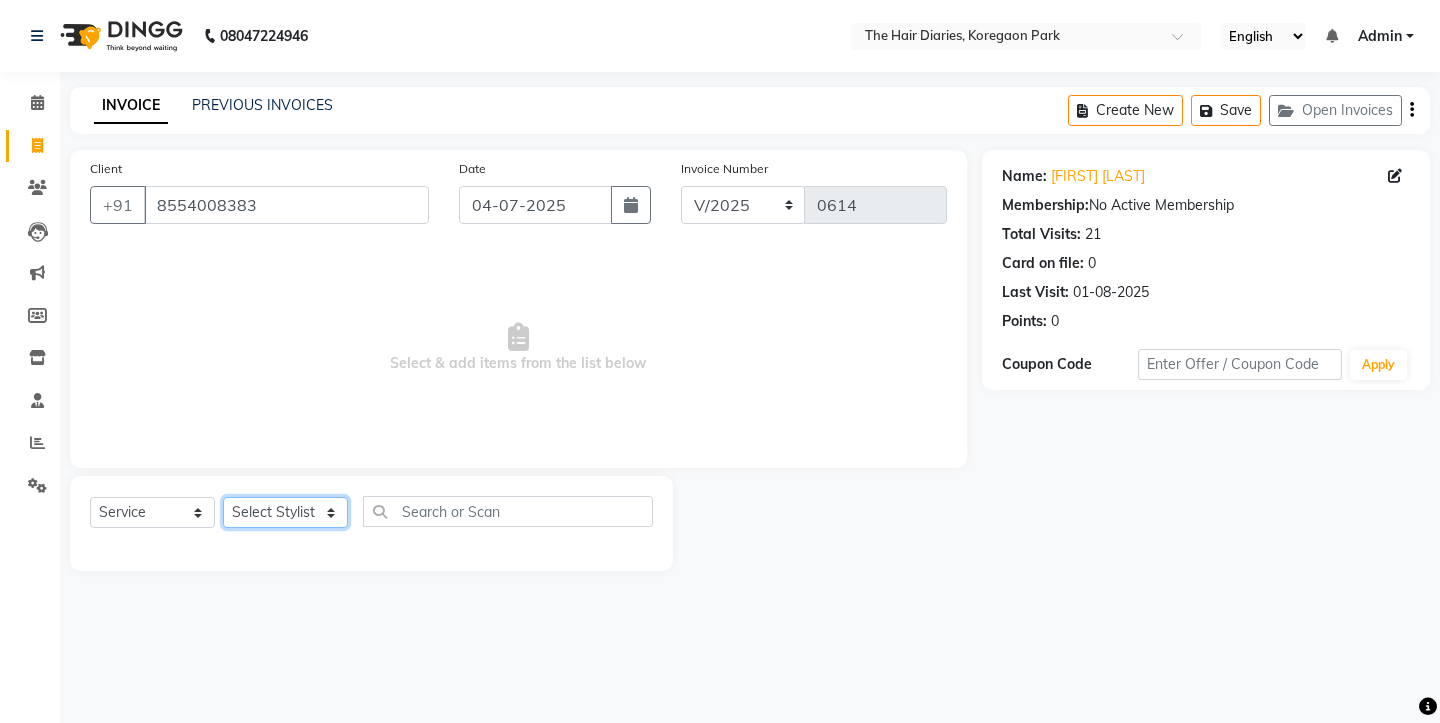 click on "Select Stylist Aaryan Adnan Adnan Ankita Anubha Jyoti  Lalita Manali  Maneger Nazlin Jeena Sanah  Sohail Sonia  Surbhi Thakkur Vidya Wasim" 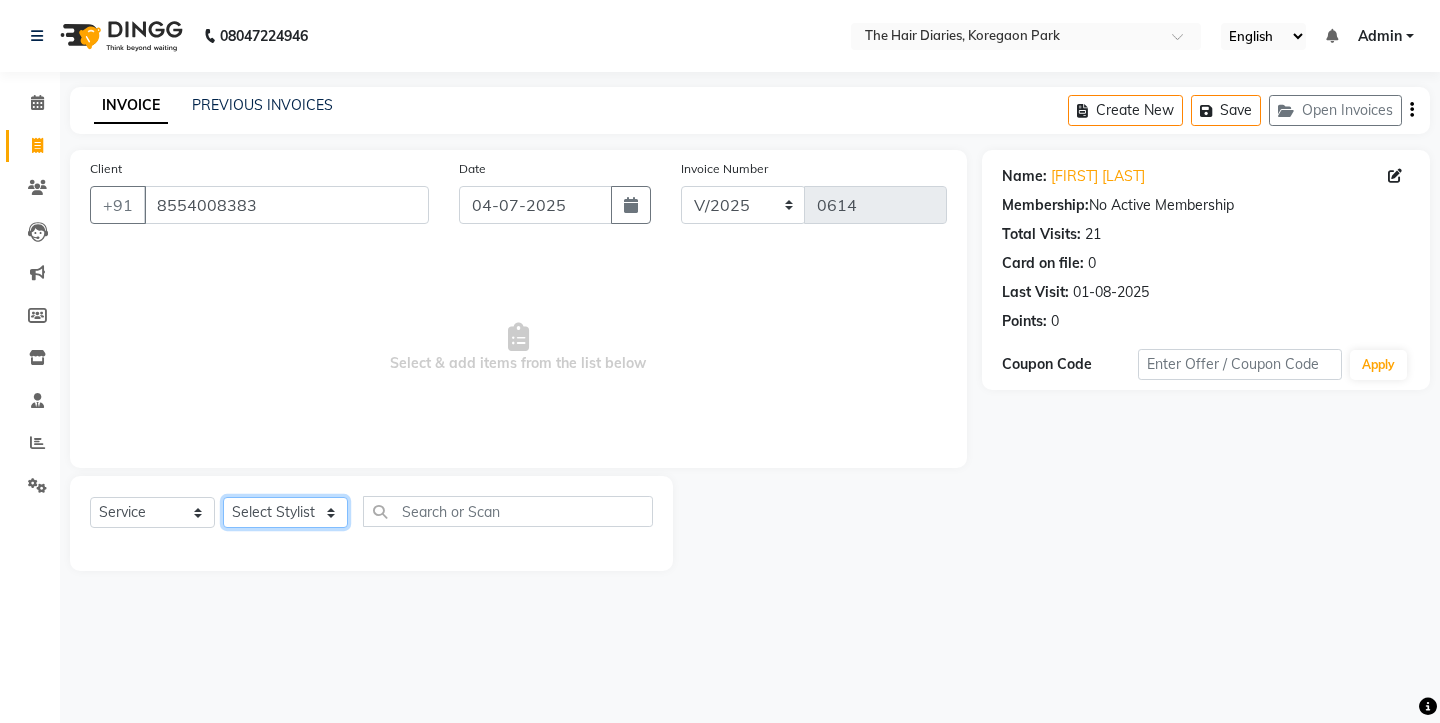 select on "32056" 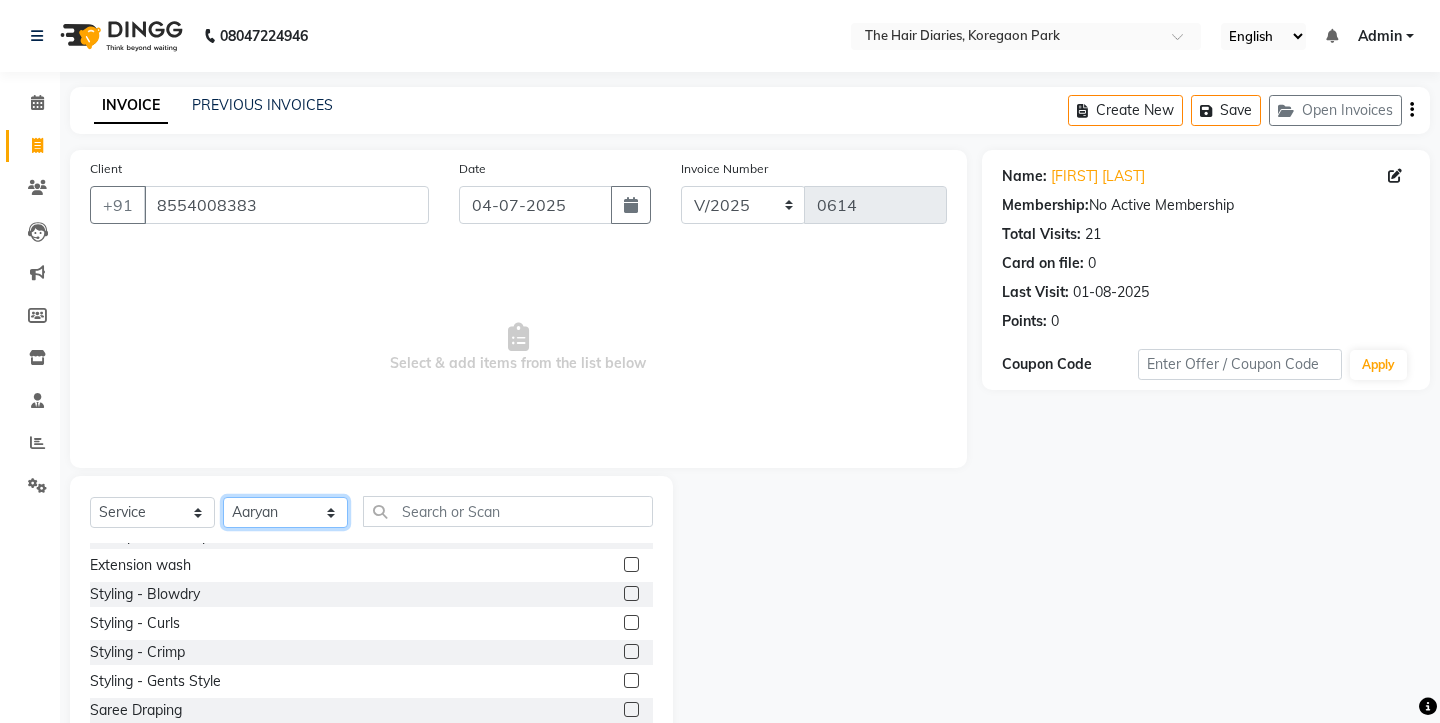 scroll, scrollTop: 321, scrollLeft: 0, axis: vertical 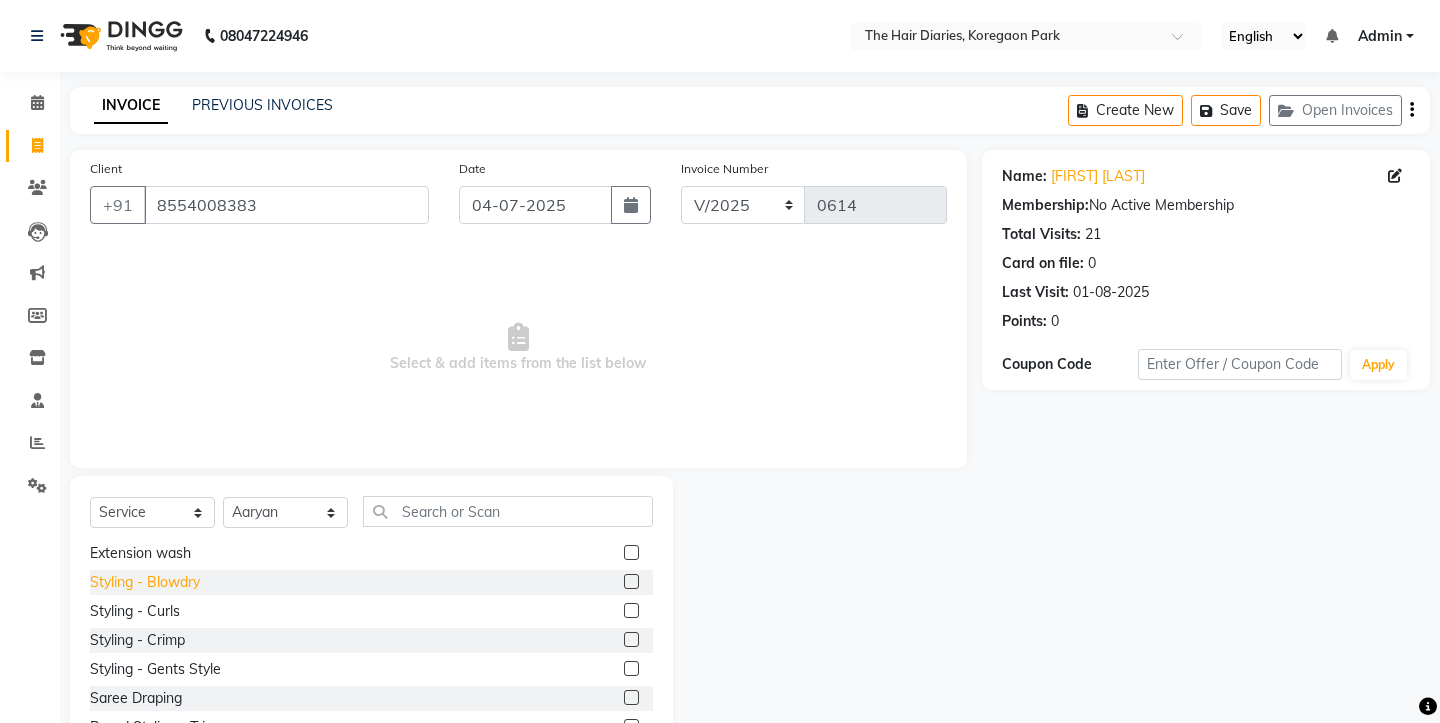 click on "Styling - Blowdry" 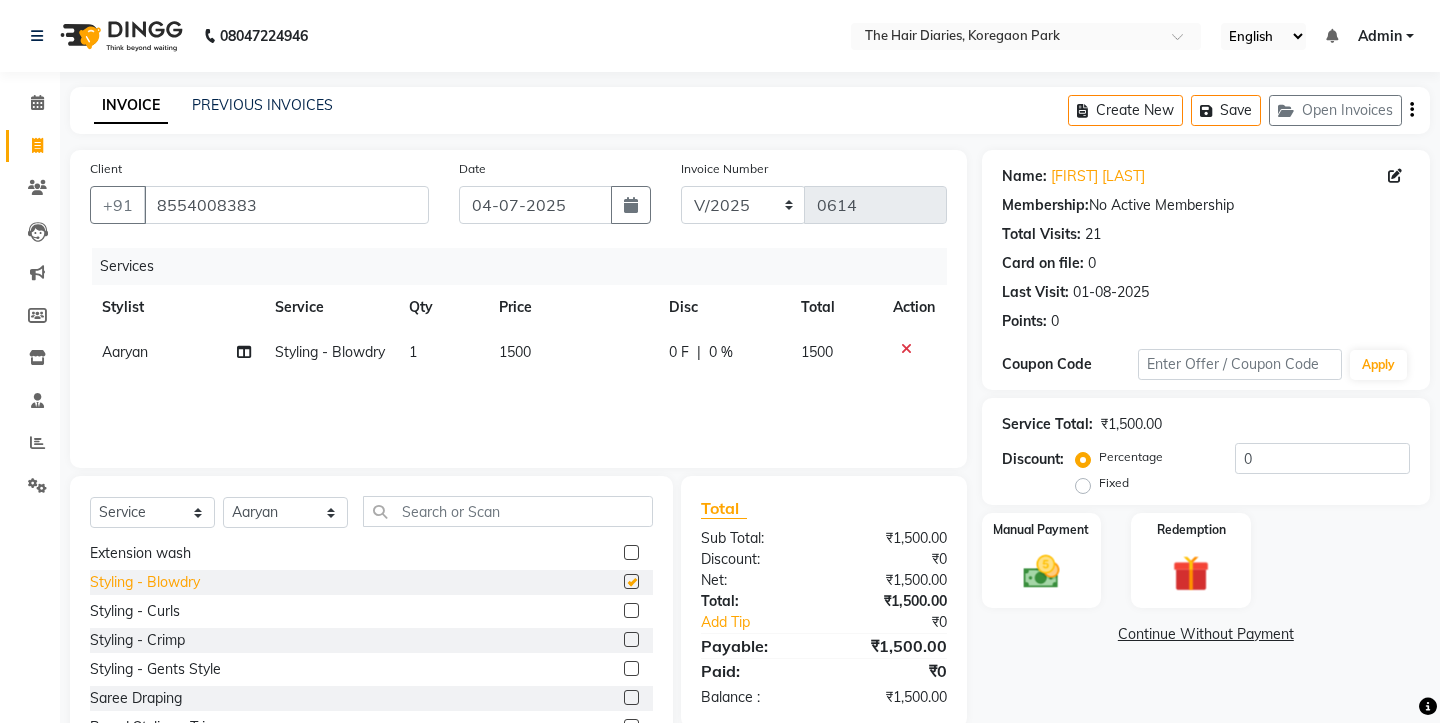 checkbox on "false" 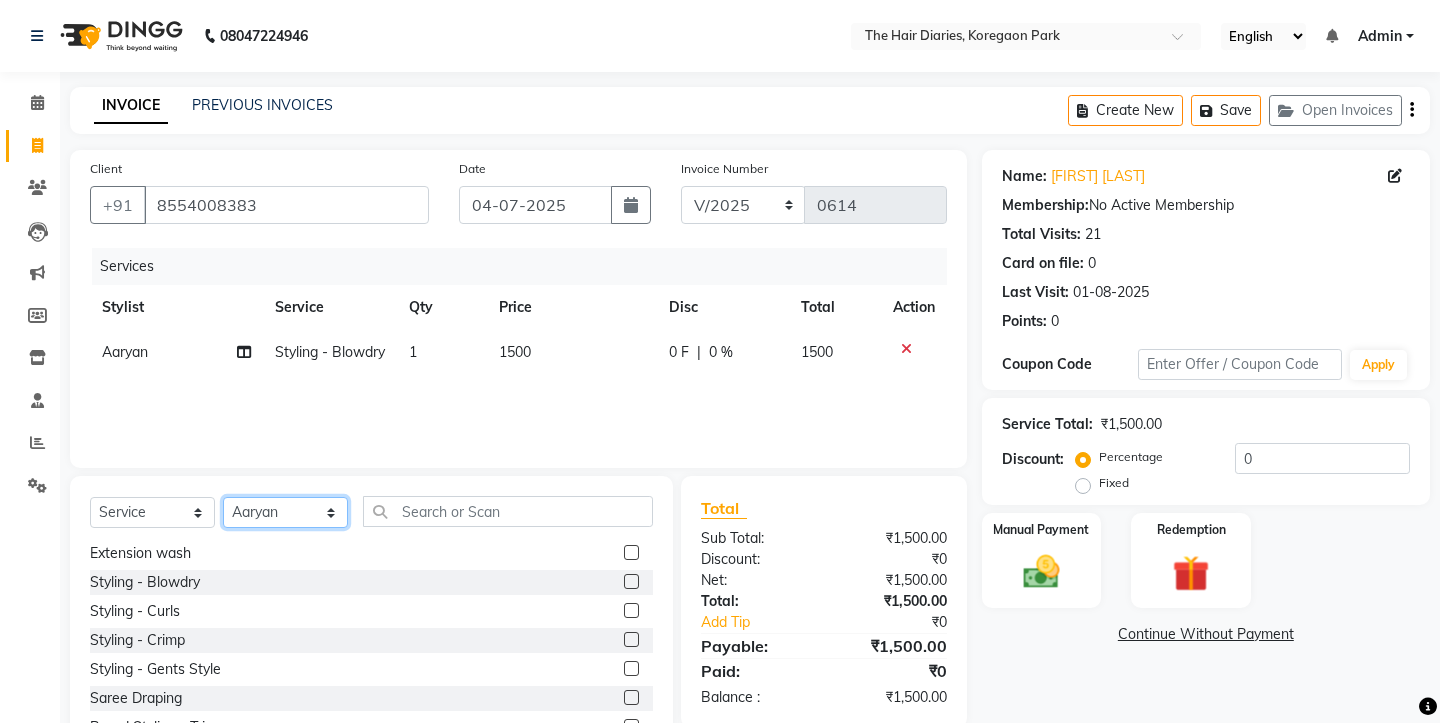 click on "Select Stylist Aaryan Adnan Adnan Ankita Anubha Jyoti  Lalita Manali  Maneger Nazlin Jeena Sanah  Sohail Sonia  Surbhi Thakkur Vidya Wasim" 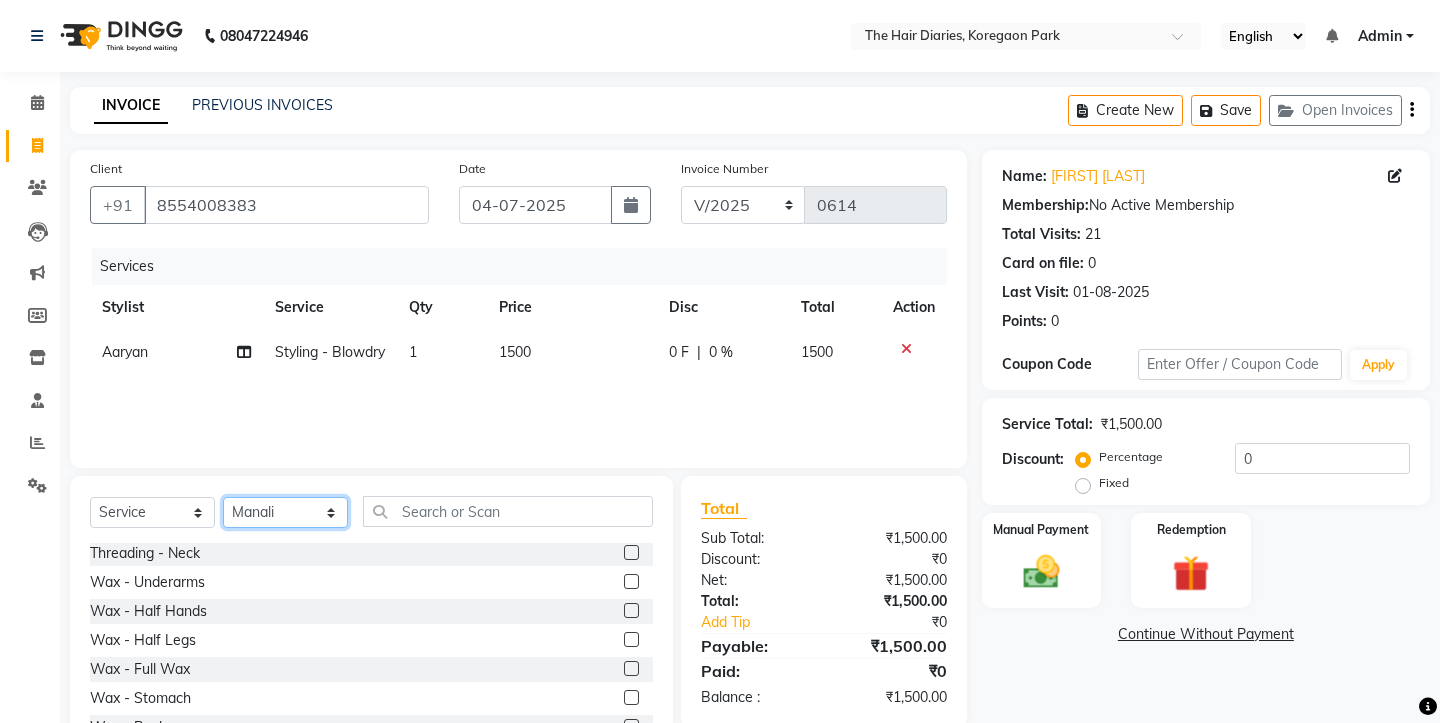 scroll, scrollTop: 1851, scrollLeft: 0, axis: vertical 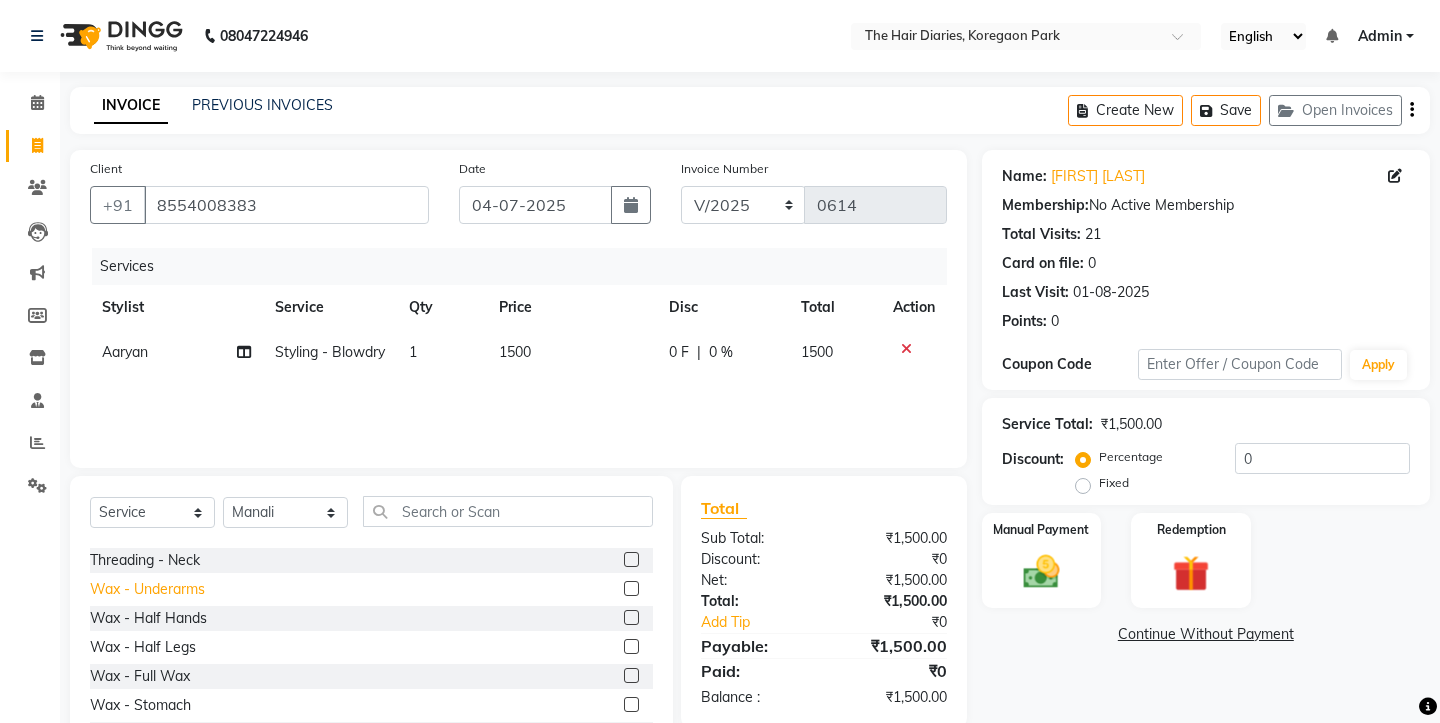 click on "Wax - Underarms" 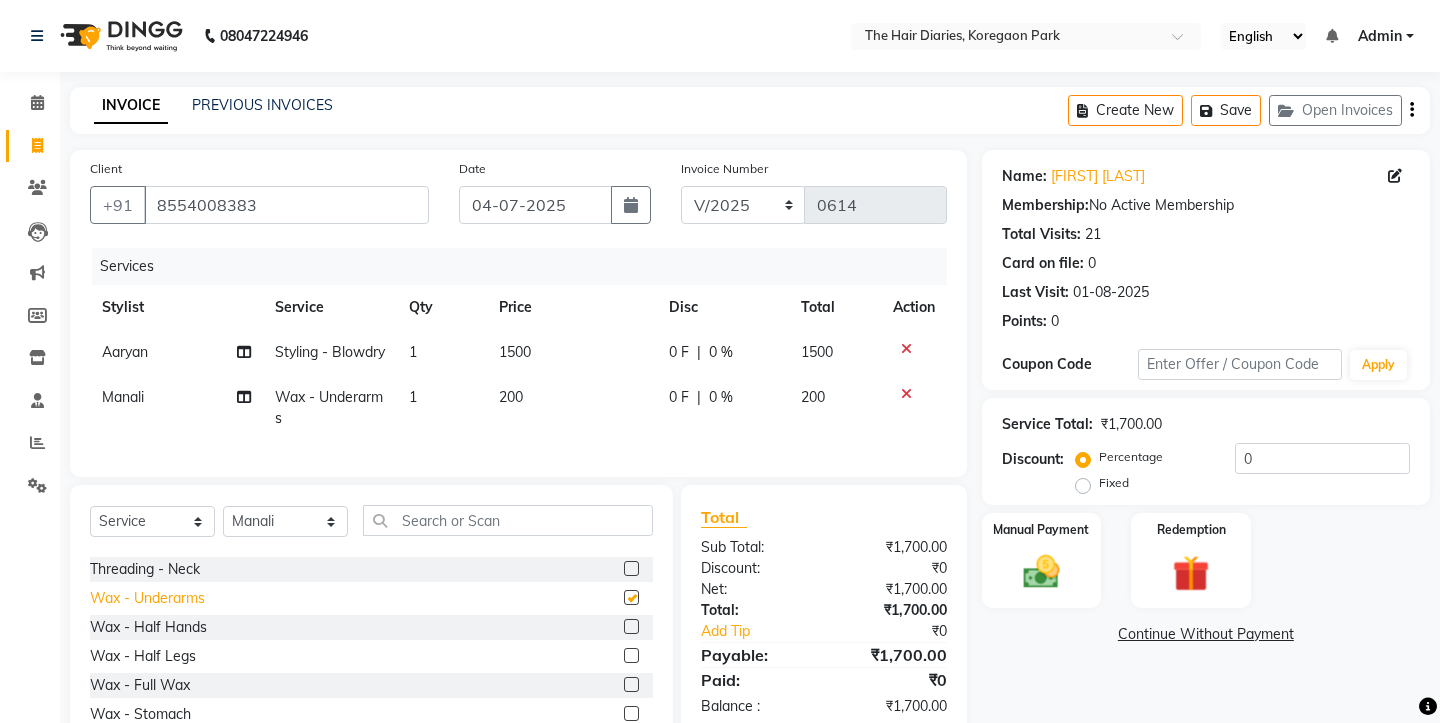 checkbox on "false" 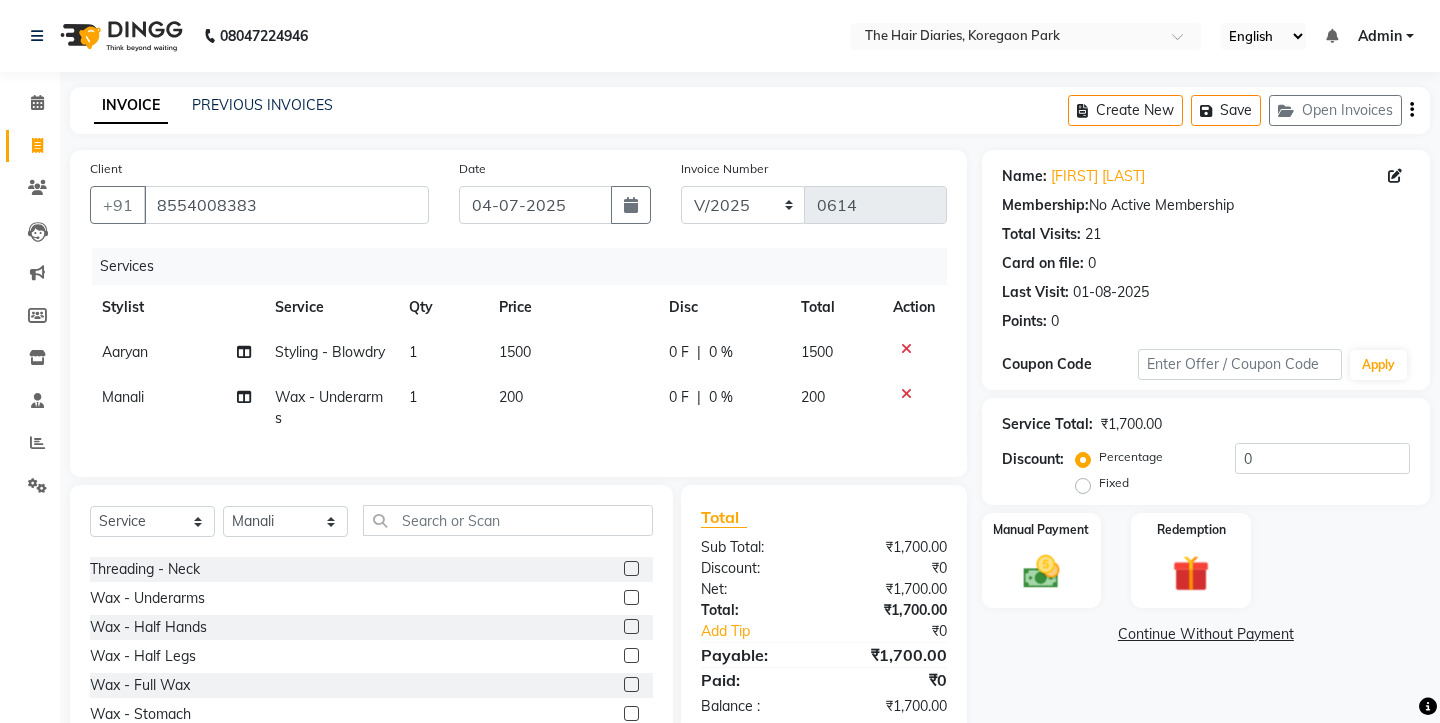 click on "200" 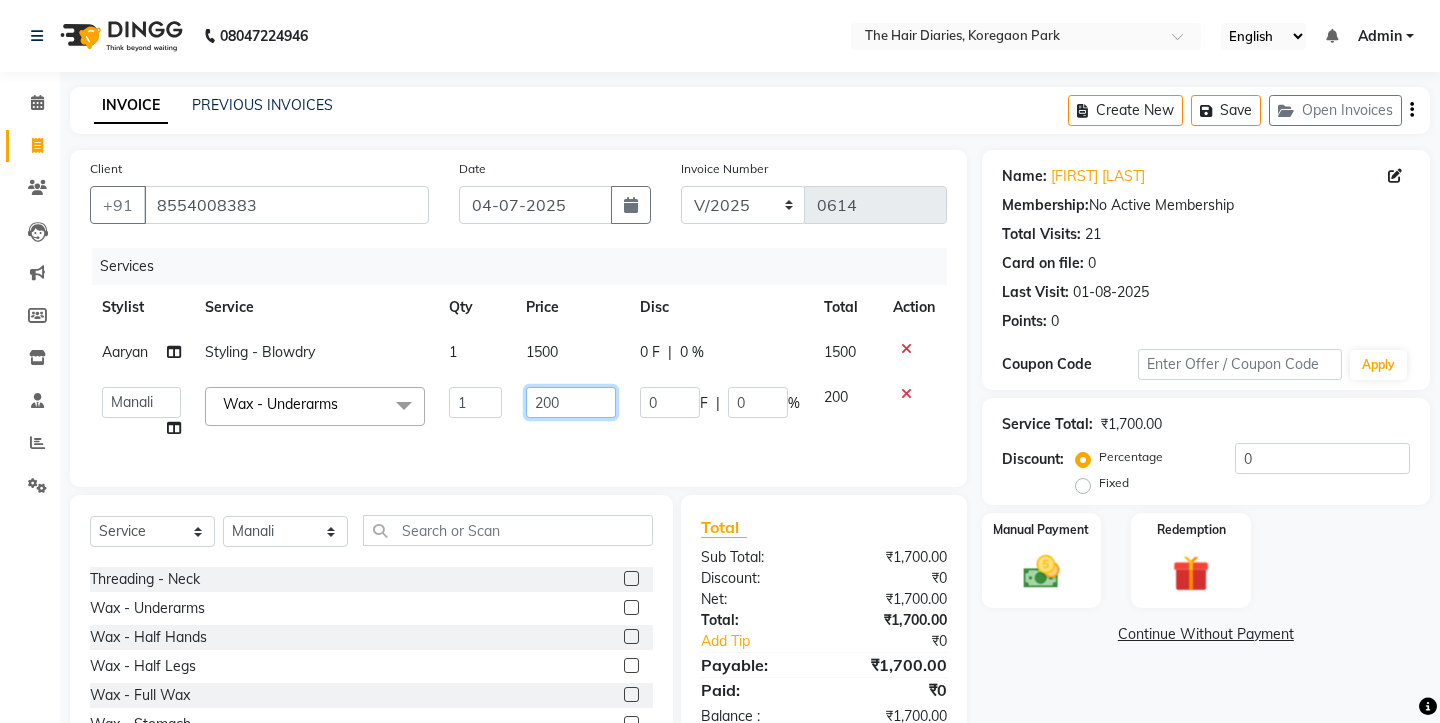 click on "200" 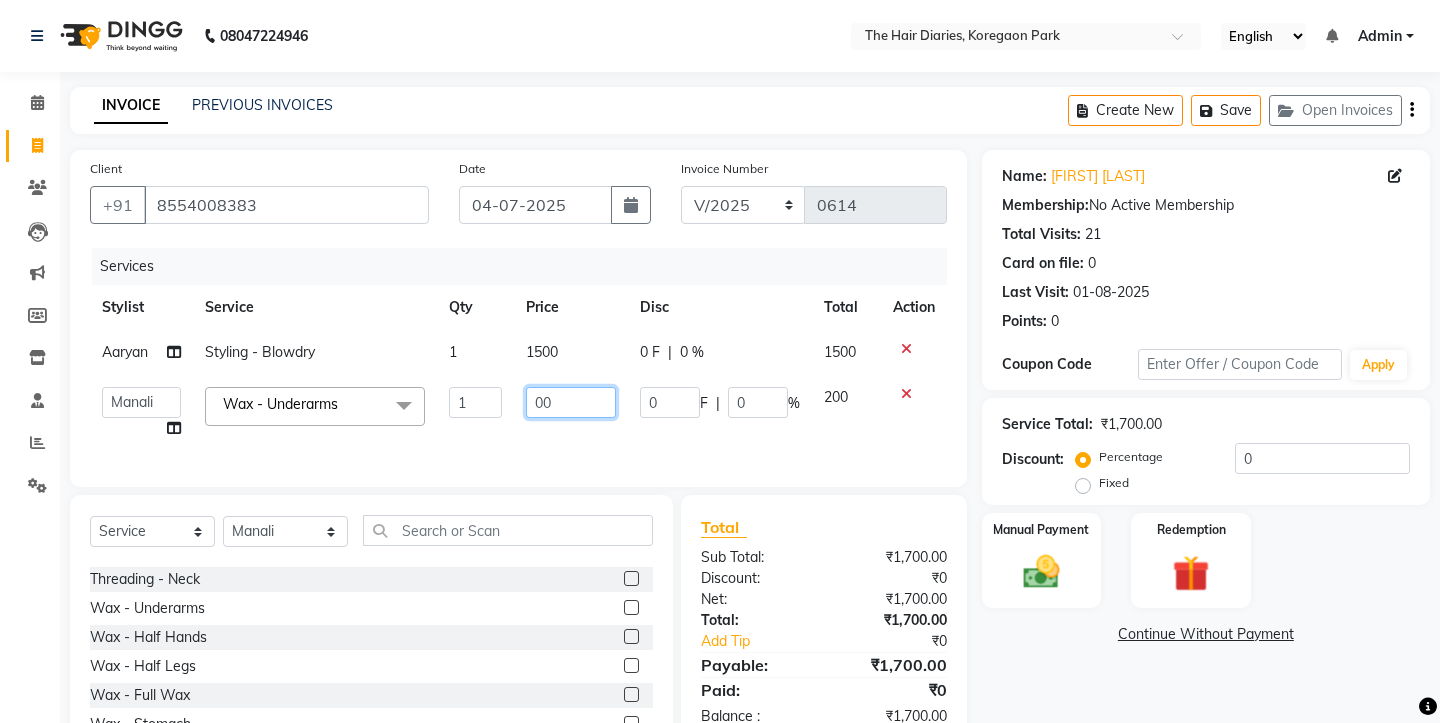type on "300" 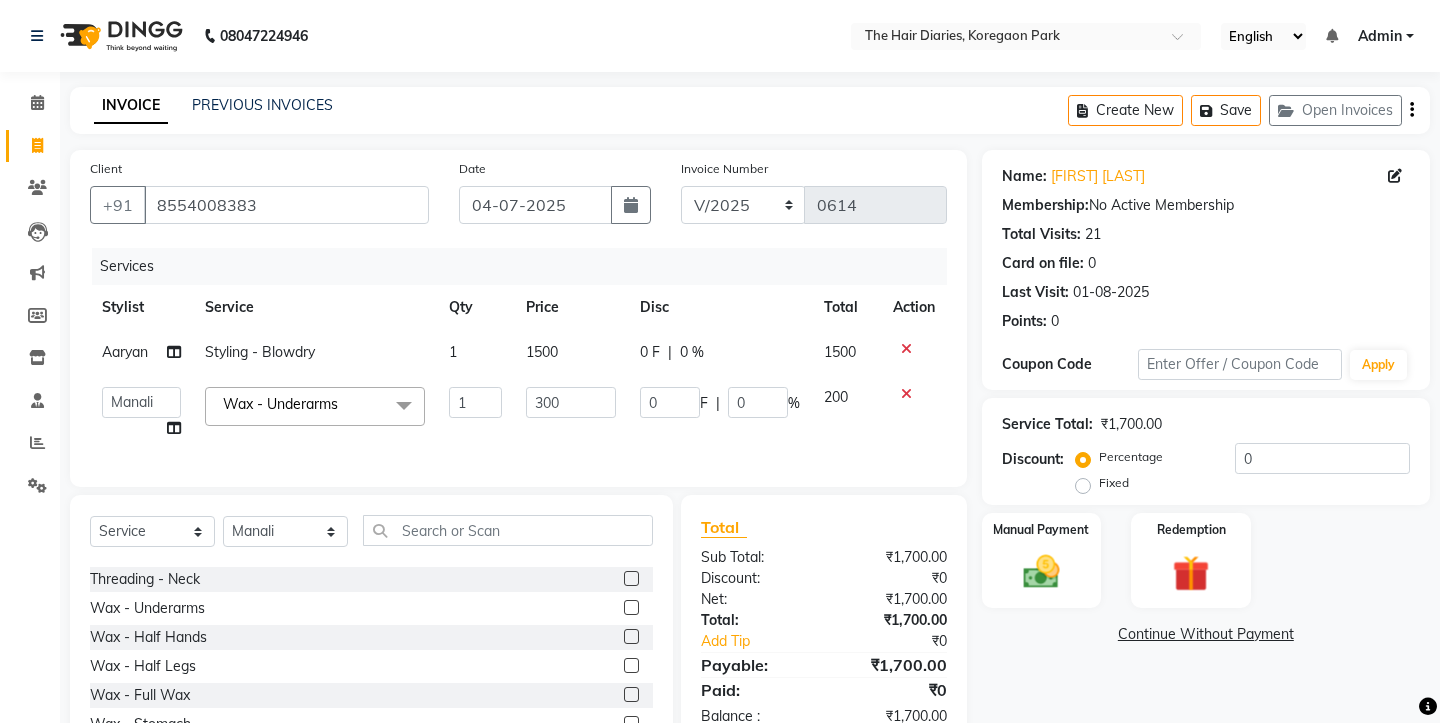 click on "0 F | 0 %" 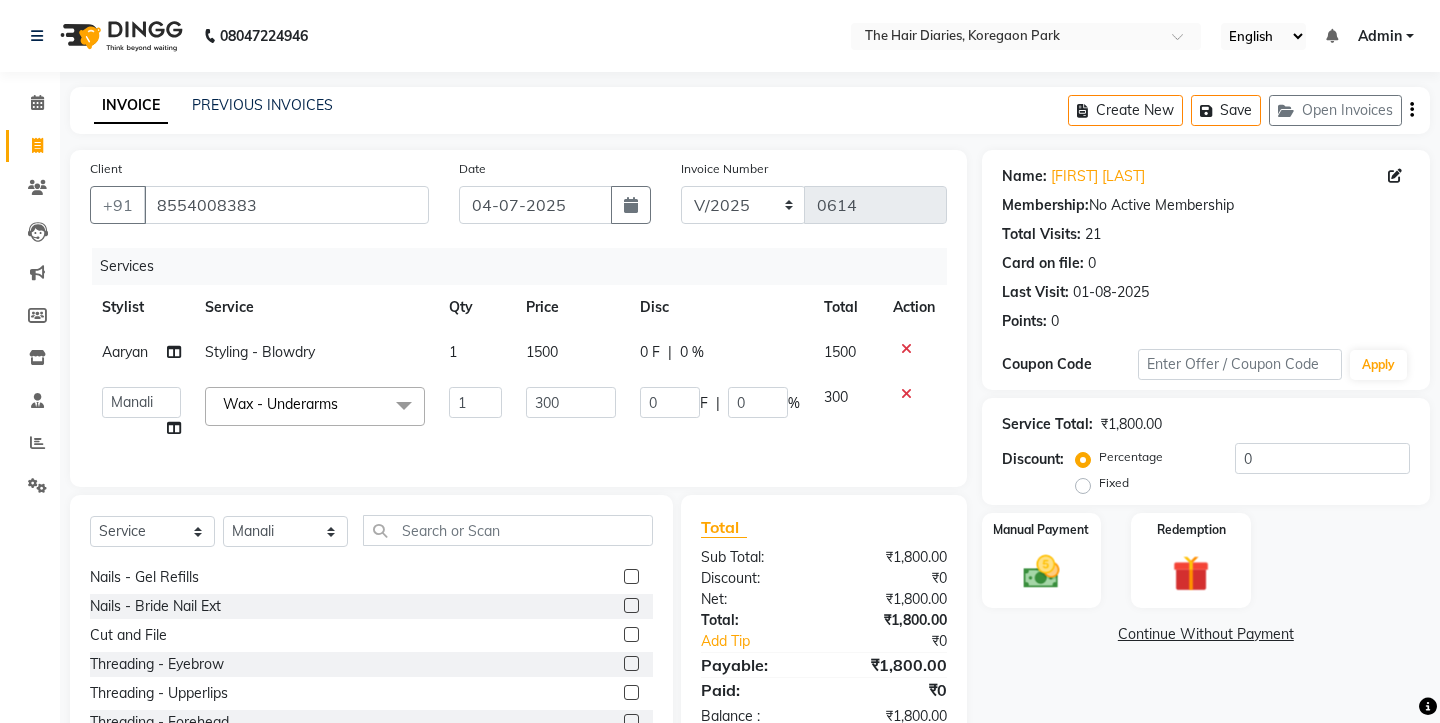scroll, scrollTop: 1632, scrollLeft: 0, axis: vertical 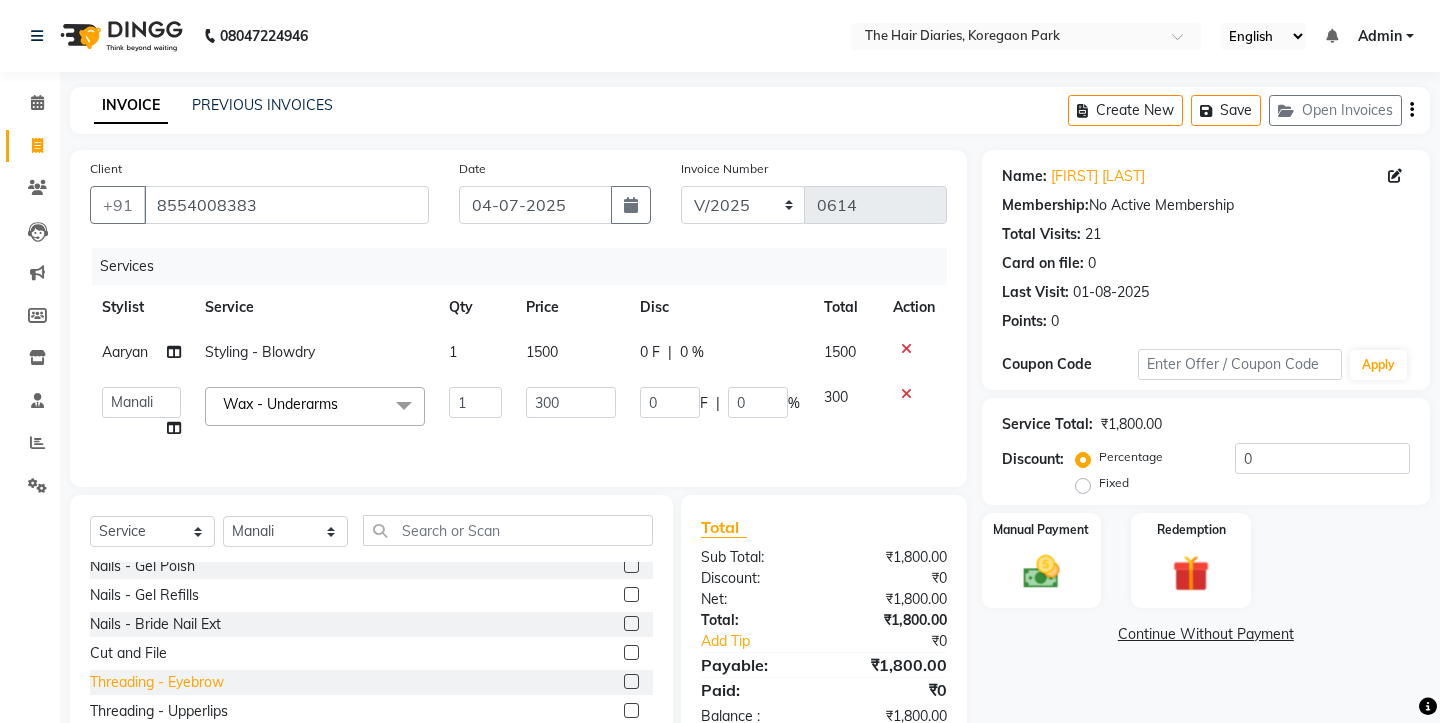 click on "Threading - Eyebrow" 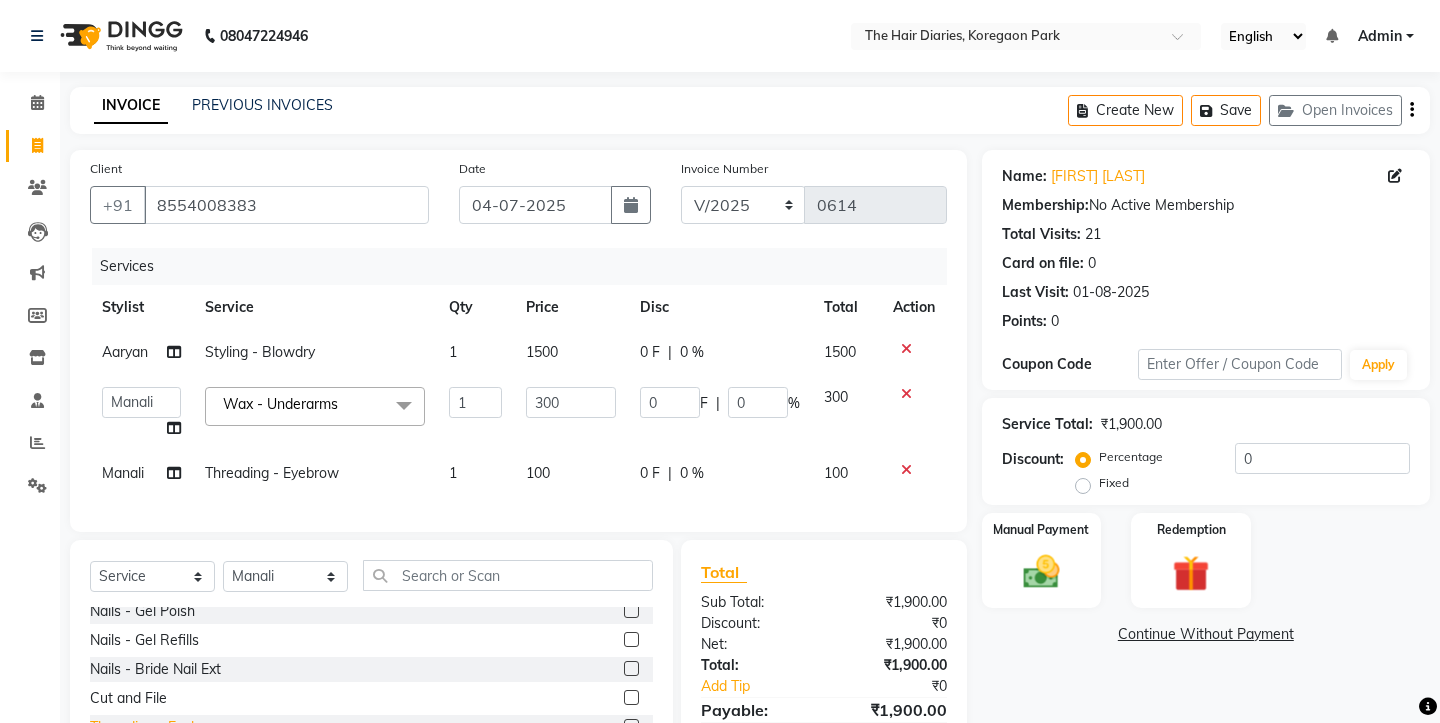 checkbox on "false" 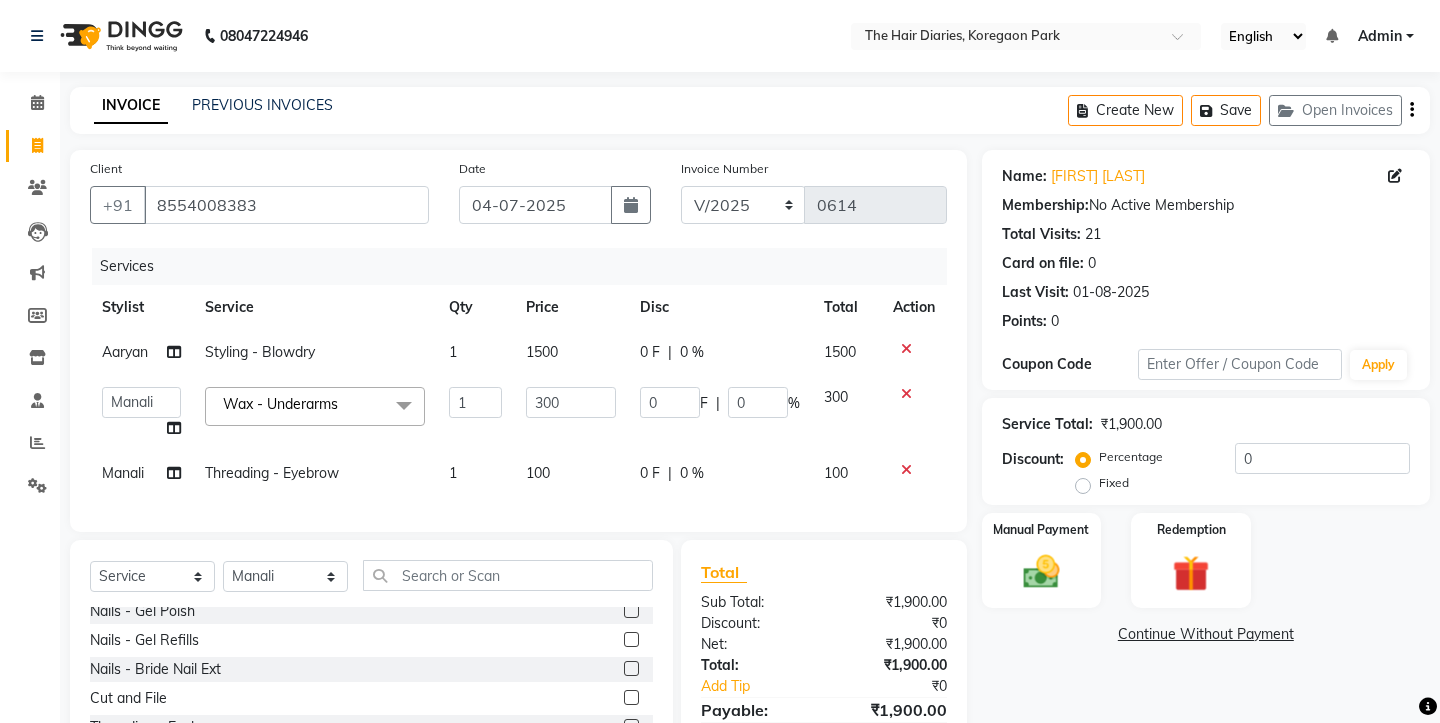 click on "1" 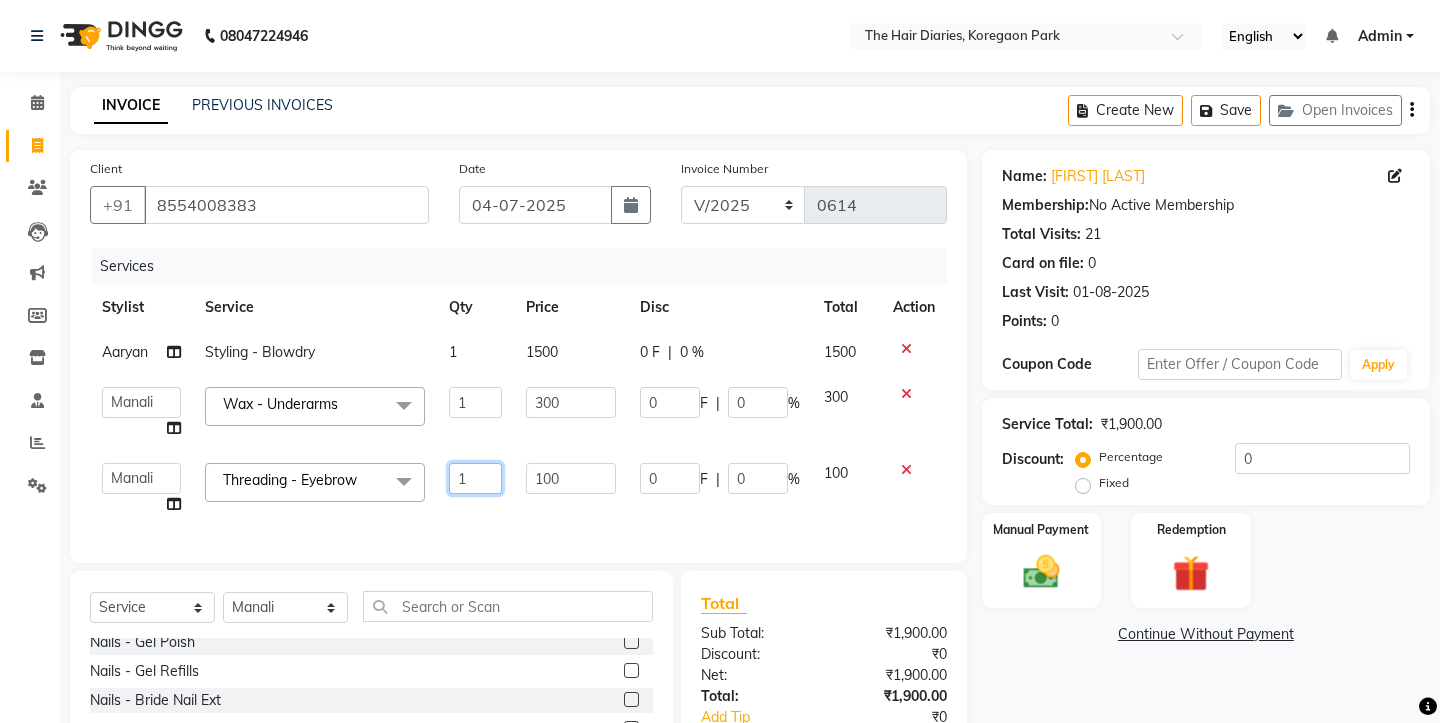 click on "1" 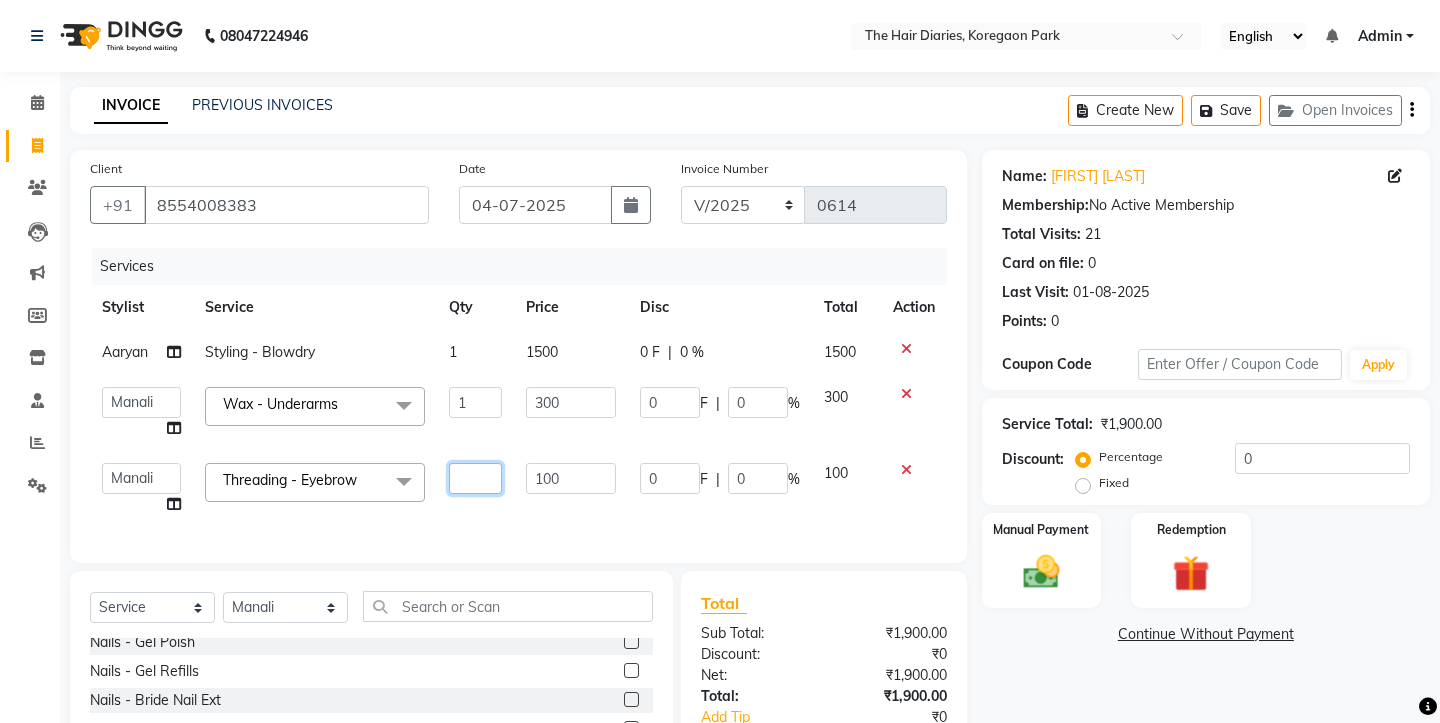 type on "2" 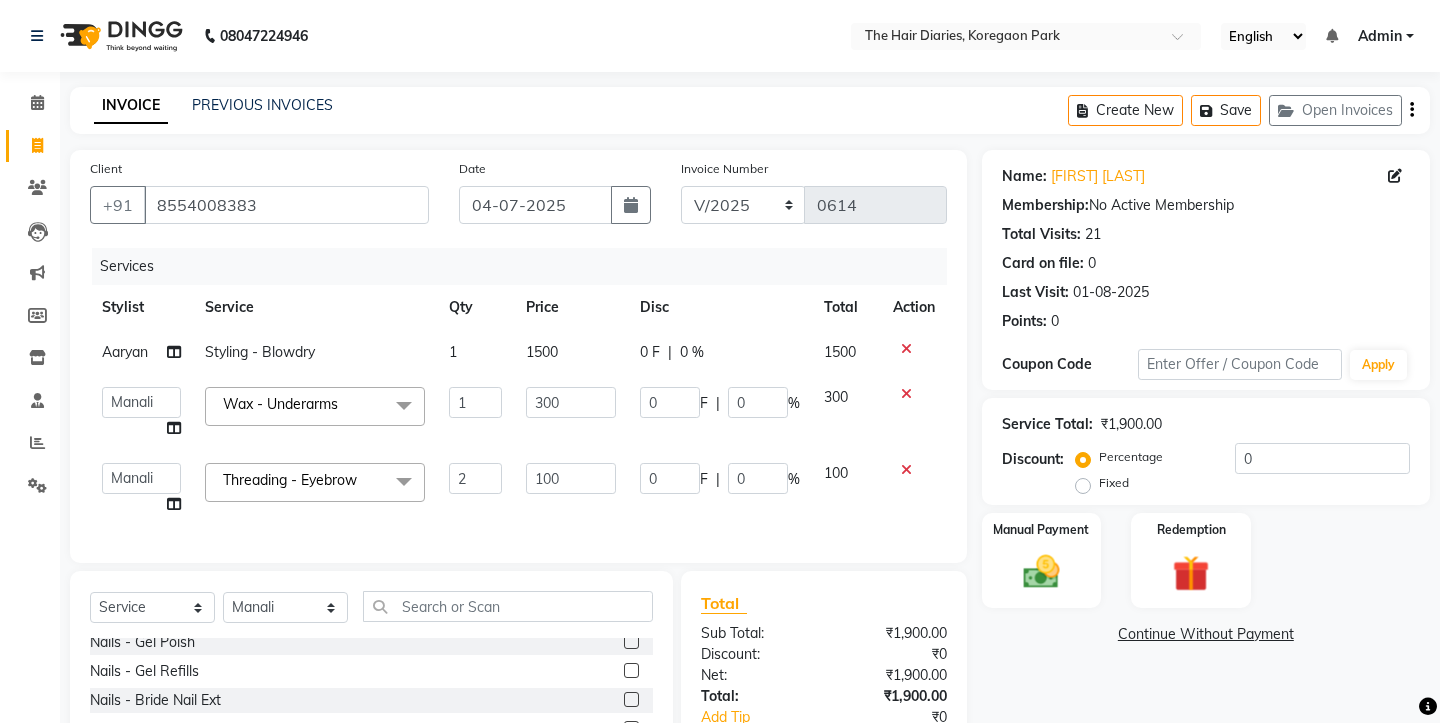 click on "Client +91 8554008383 Date 04-07-2025 Invoice Number V/2025 V/2025-26 0614 Services Stylist Service Qty Price Disc Total Action Aaryan Styling - Blowdry 1 1500 0 F | 0 % 1500  Aaryan   Adnan   Adnan   Ankita   Anubha   Jyoti    Lalita   Manali    Maneger   Nazlin Jeena   Sanah    Sohail   Sonia    Surbhi Thakkur   Vidya   Wasim   Wax - Underarms  x Haircuts - Female (Senior) Haircuts - Male(Senior) Haircuts - Female (Junior) Haircuts - Male (Junior) Fringe Cut Kids Haircut-under 5yrs Hair trim Hair Fading Gents Haircuts  (Male) Haircut -Male (Junior old) Shampoo - Shampoo Extension wash Styling - Blowdry Styling - Curls Styling - Crimp Styling - Gents Style Saree Draping Beard Styling - Trim Beard Styling - Beard Styling Touchups Full  Touchups Half Global Color - Full Global Color - Half Toning Highlights - Full Highlights - 3/4Th Highlights - Half Low Lights Highlights And Global Balayage - Full Balayage - Half Balayage - Front Treatments - Fringe(Botox) Treatments - Crown (Botox) Treatments - Full (Botox)" 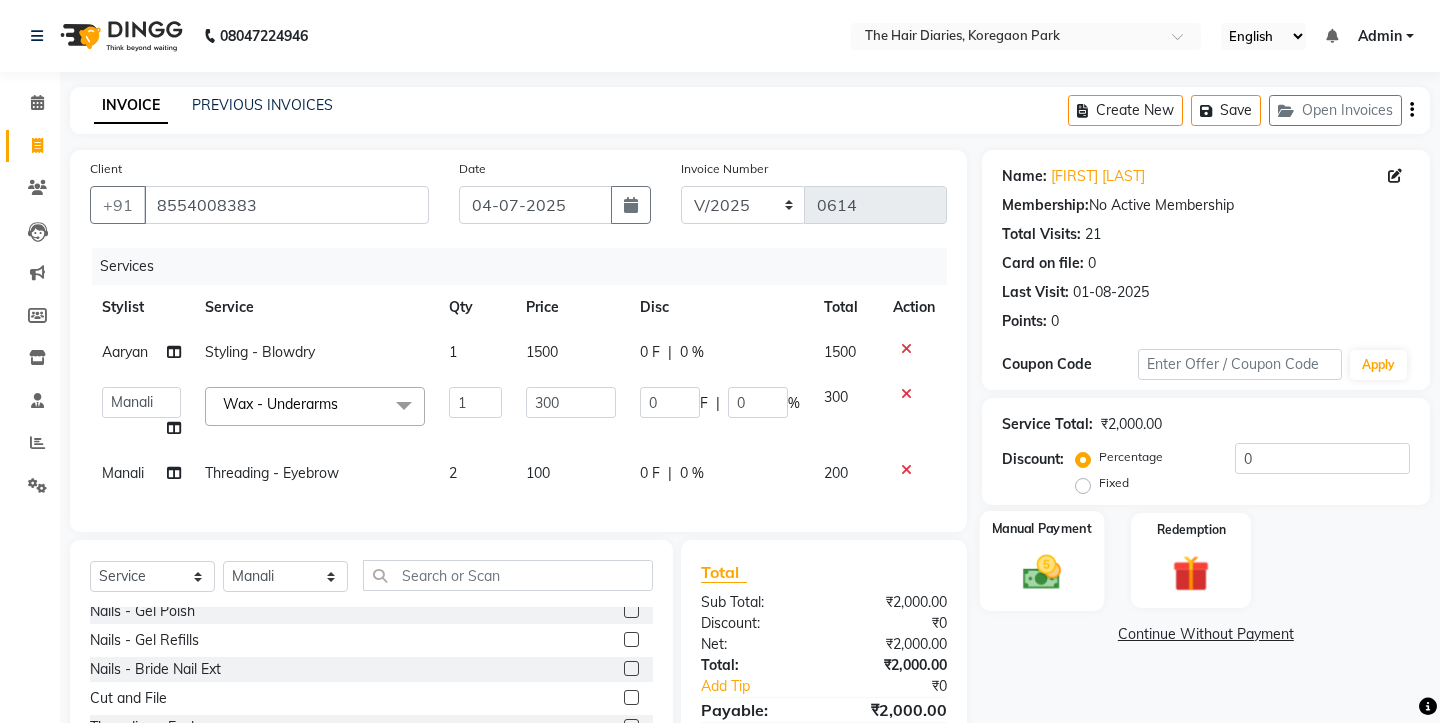 click on "Manual Payment" 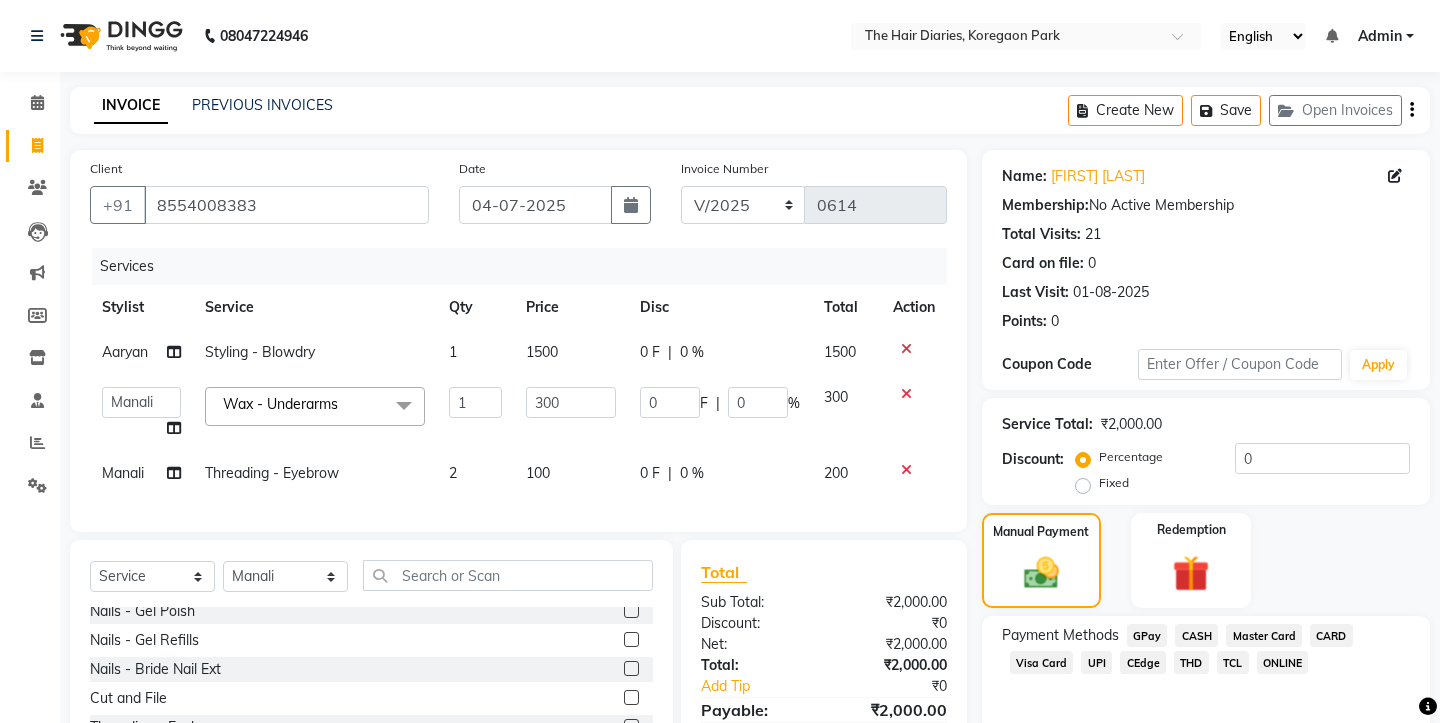 click on "THD" 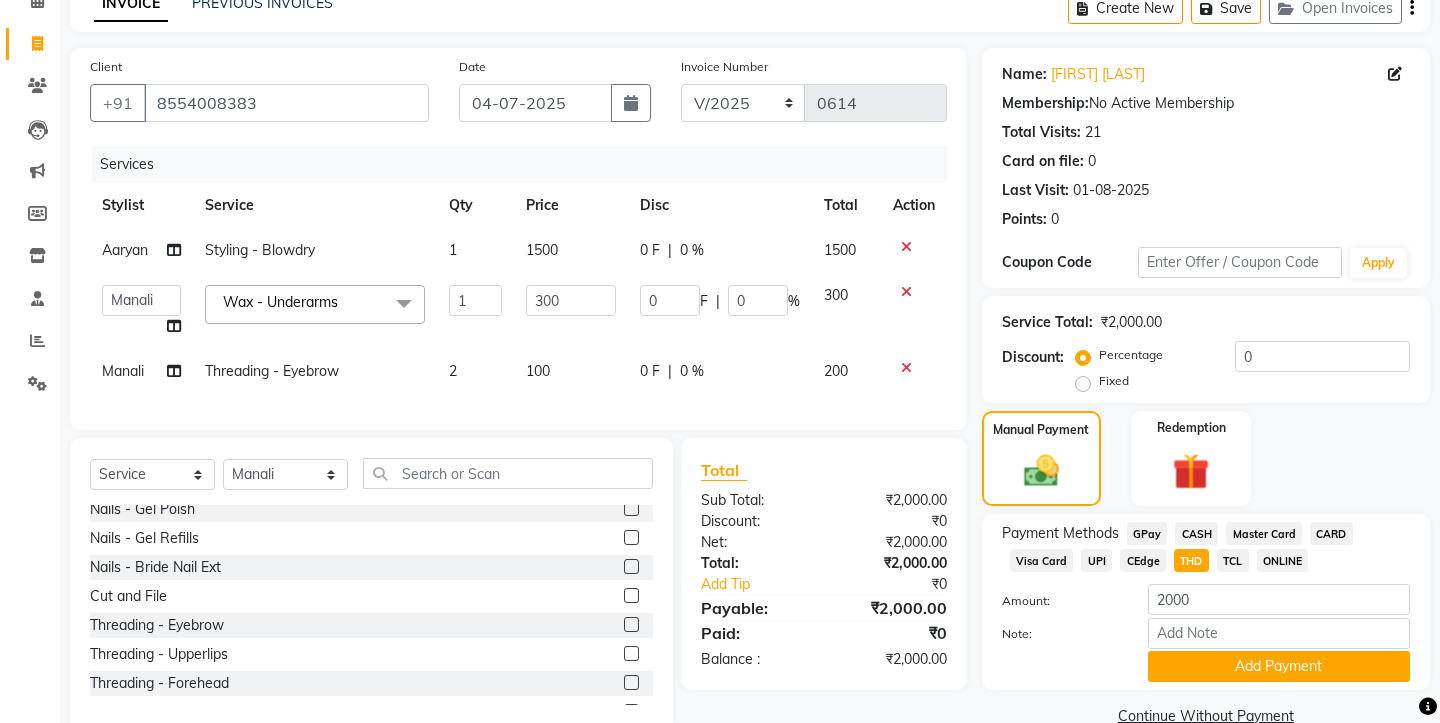 scroll, scrollTop: 121, scrollLeft: 0, axis: vertical 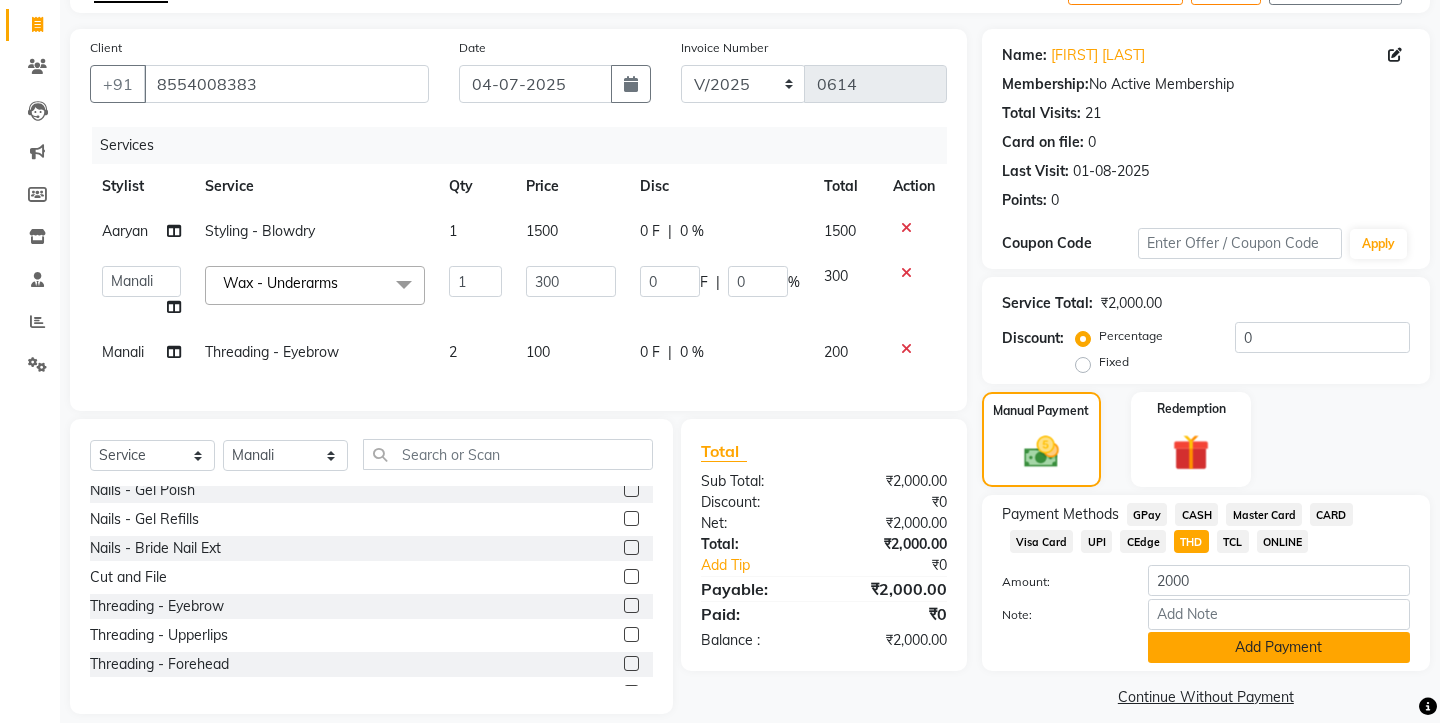 click on "Add Payment" 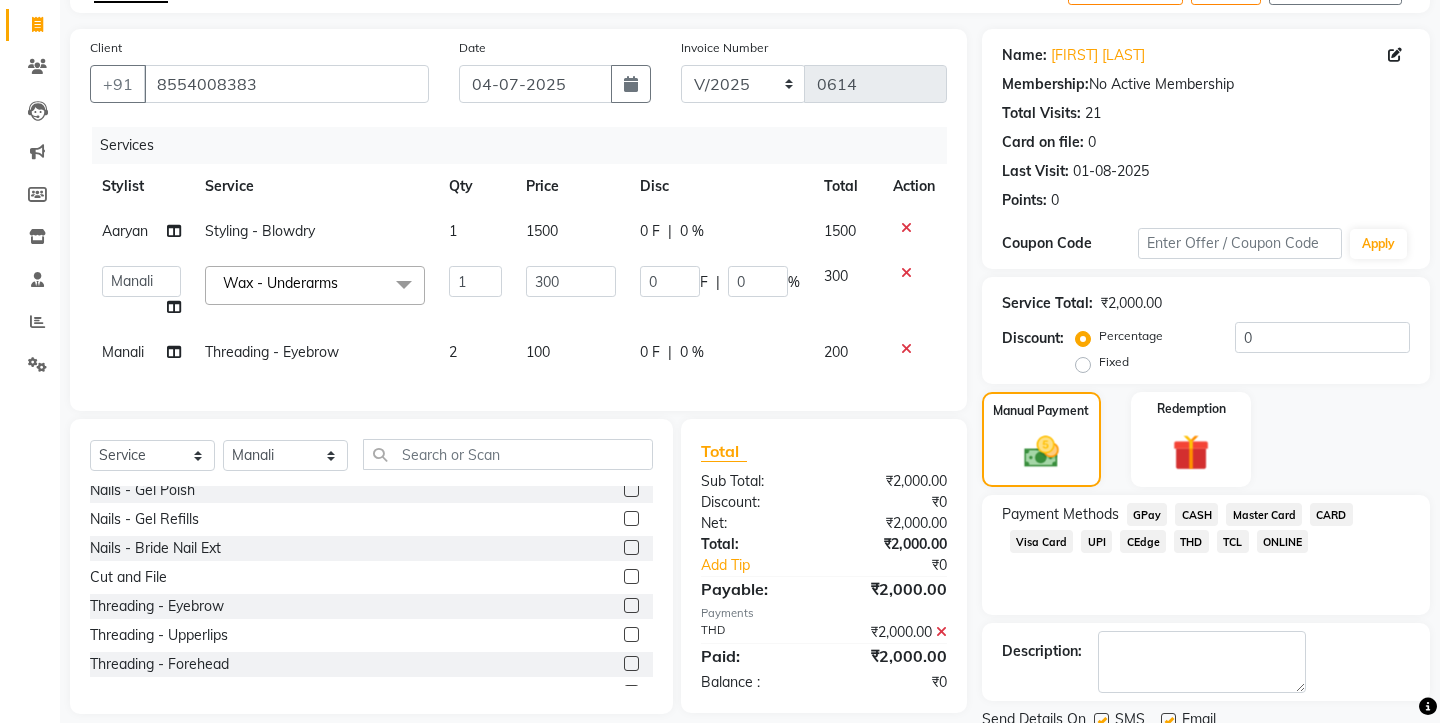 click 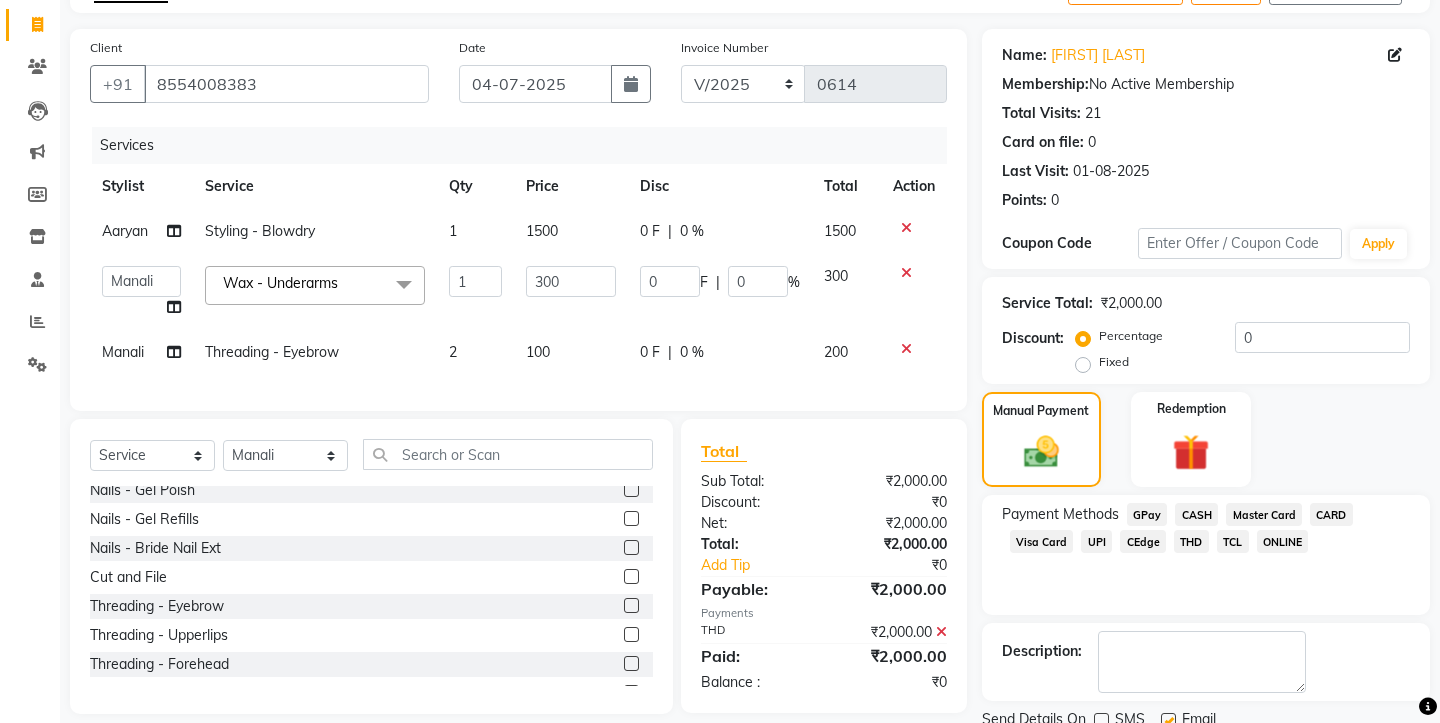 click 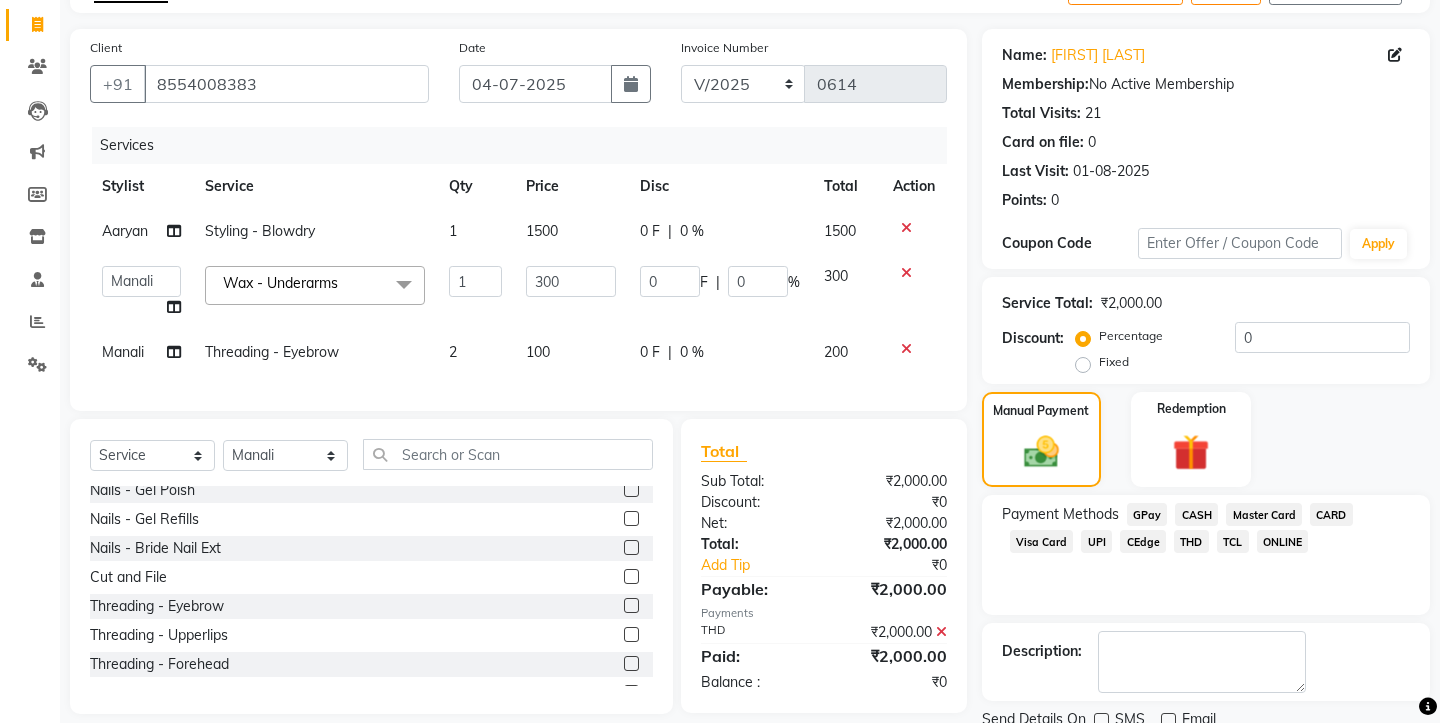 scroll, scrollTop: 175, scrollLeft: 0, axis: vertical 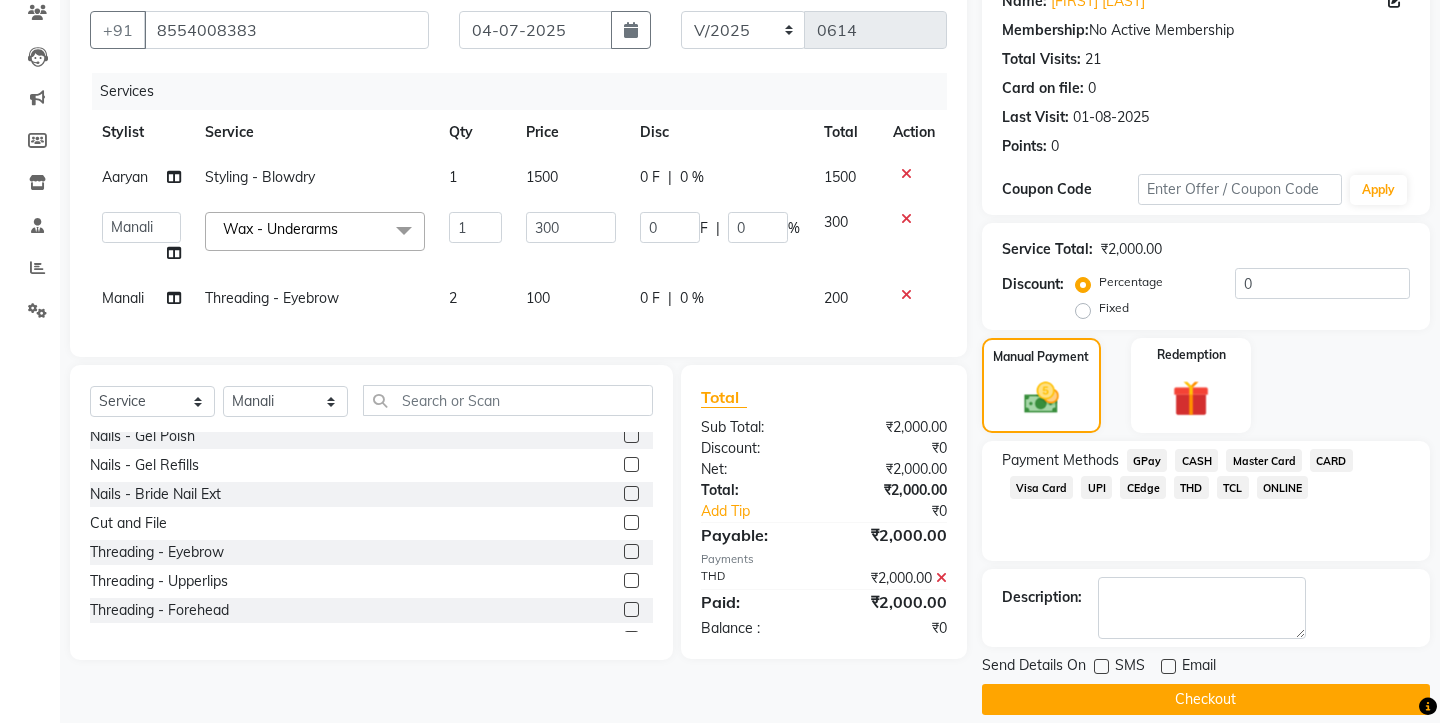 click on "Checkout" 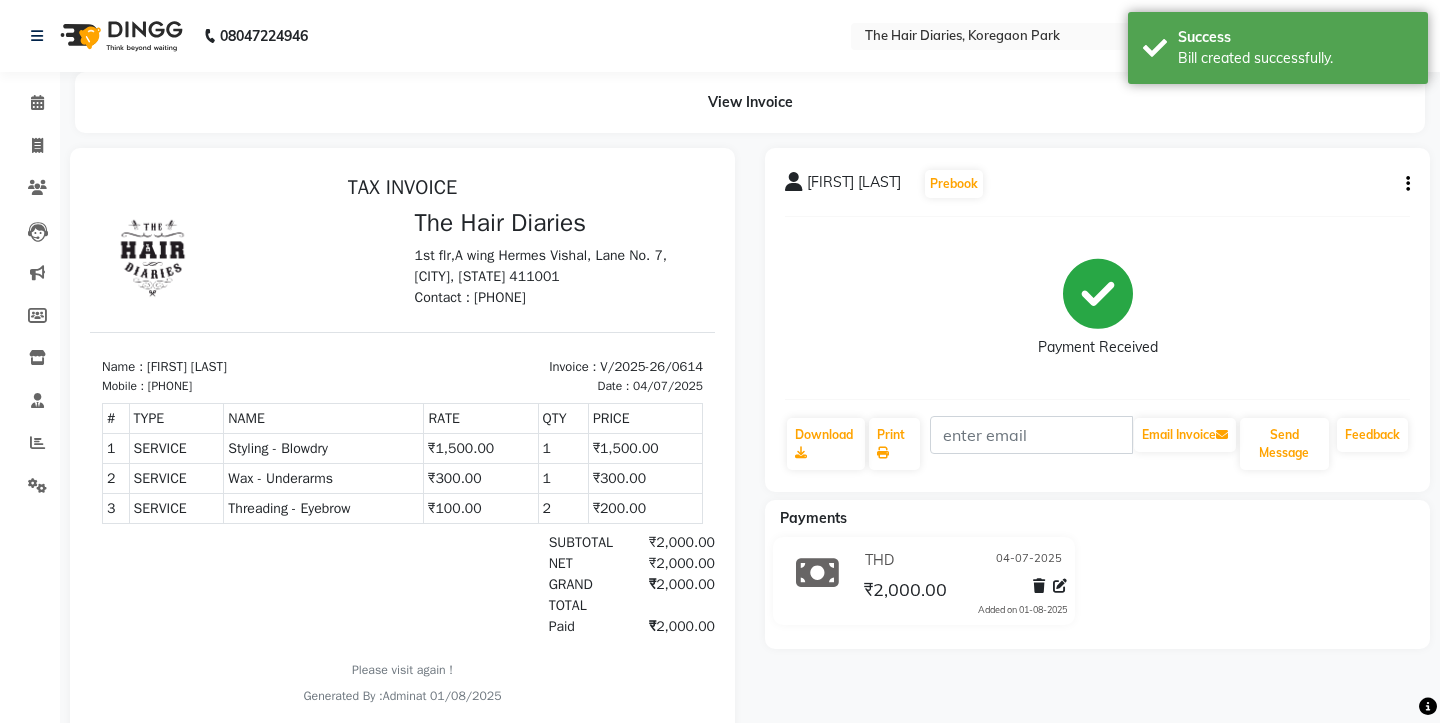 scroll, scrollTop: 0, scrollLeft: 0, axis: both 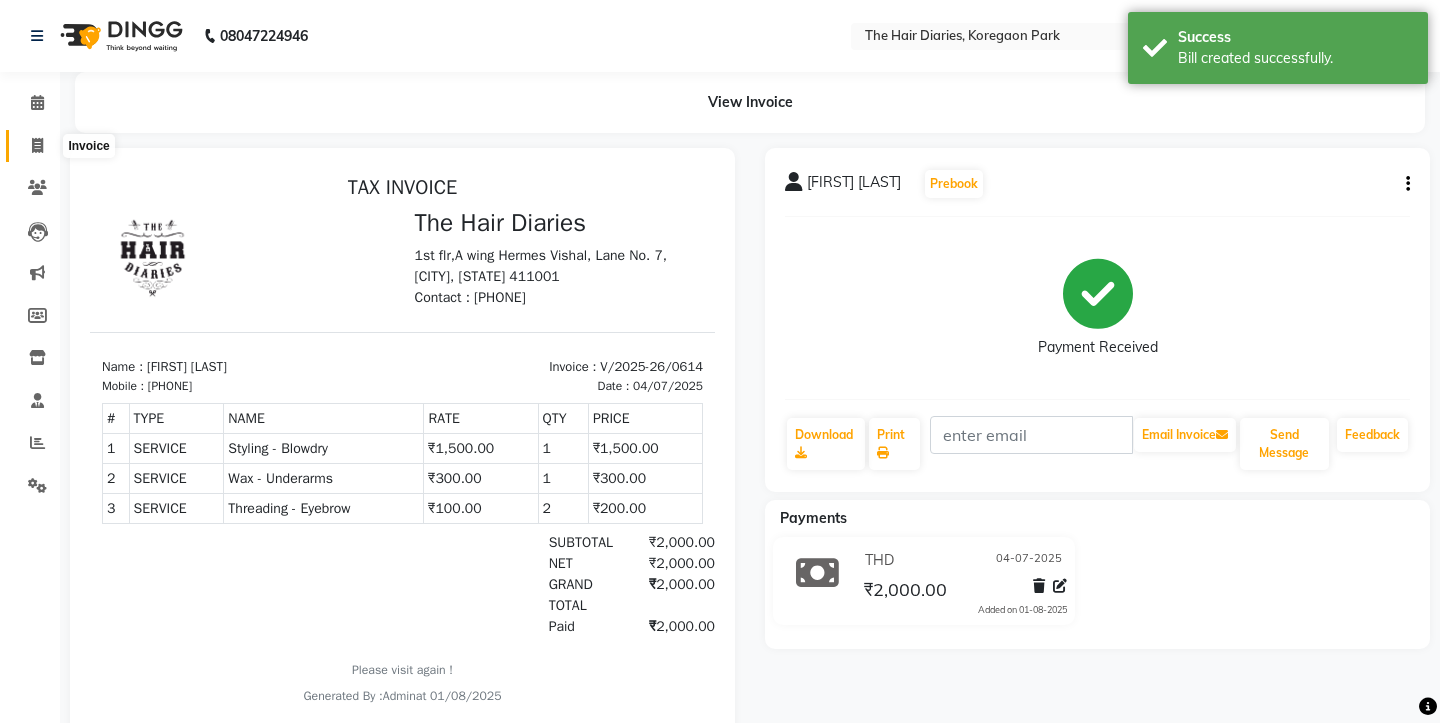 click 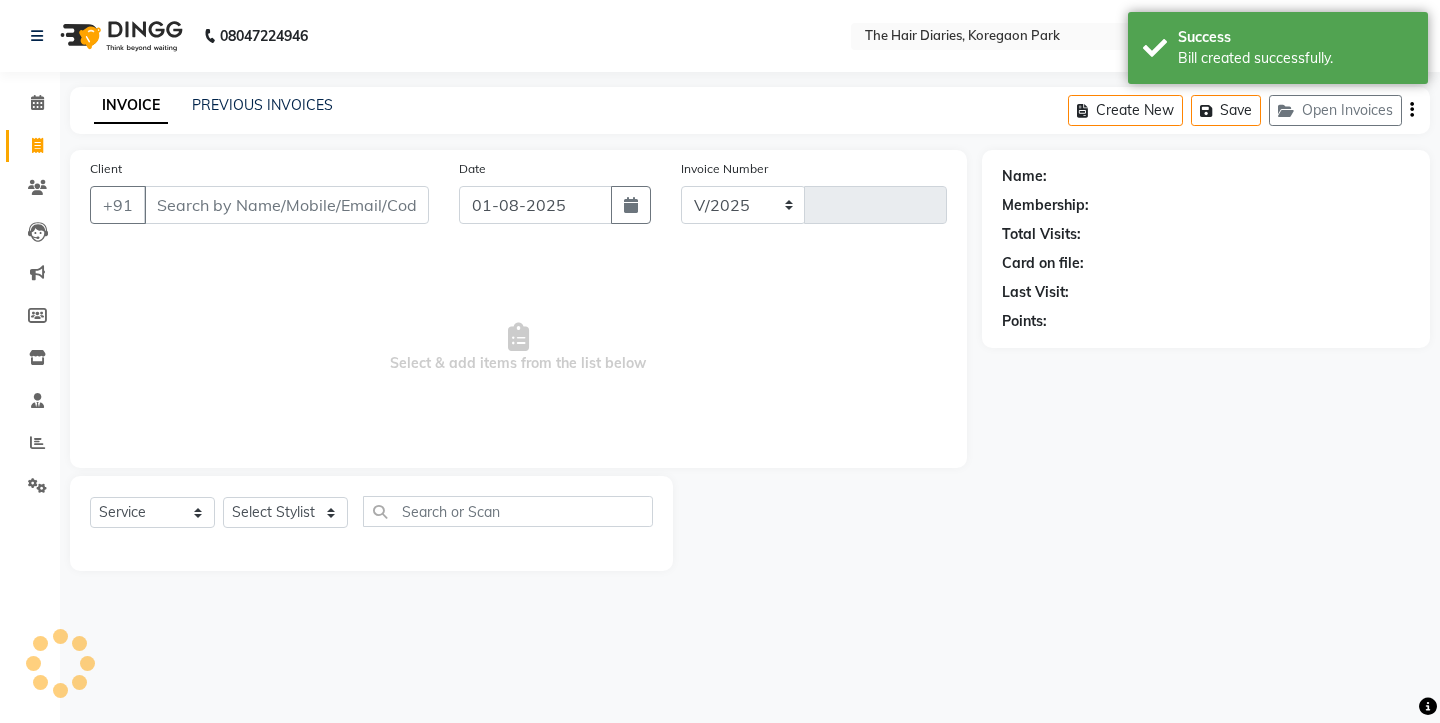 select on "782" 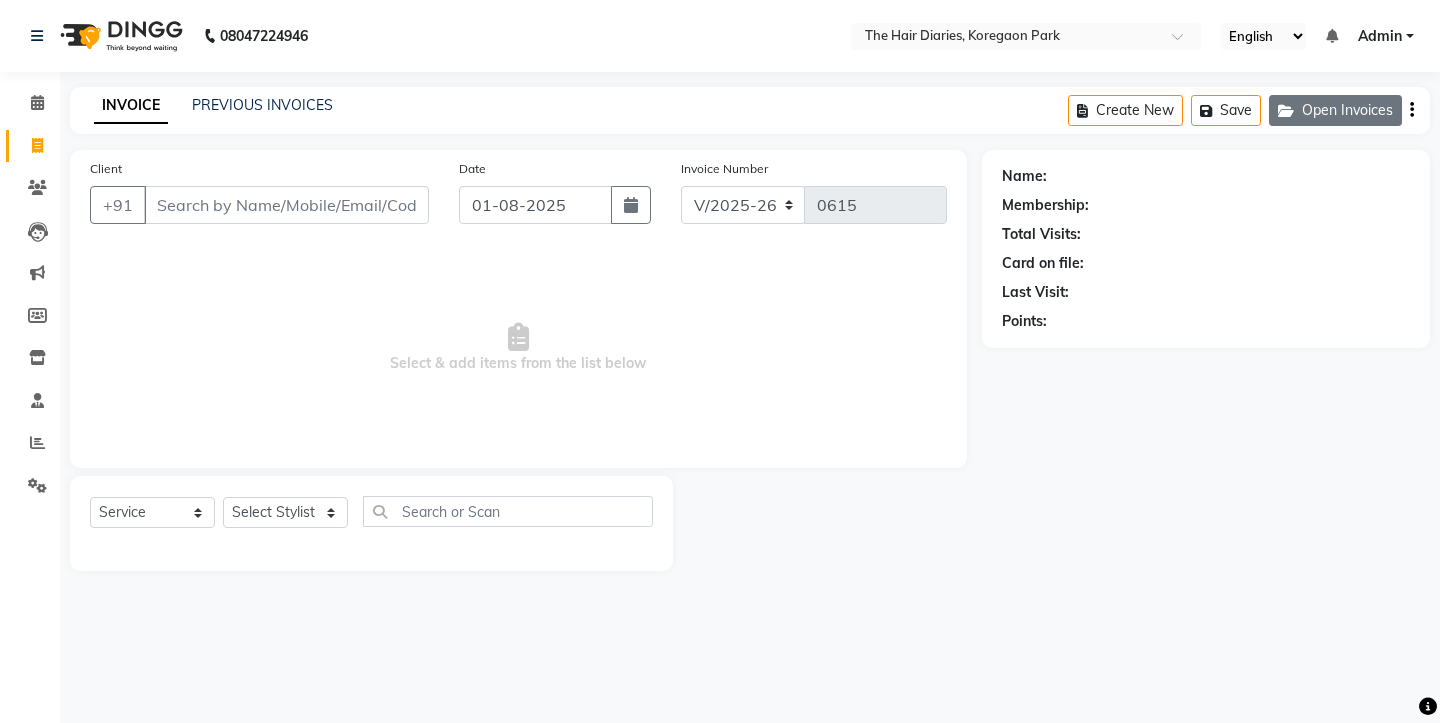 click on "Open Invoices" 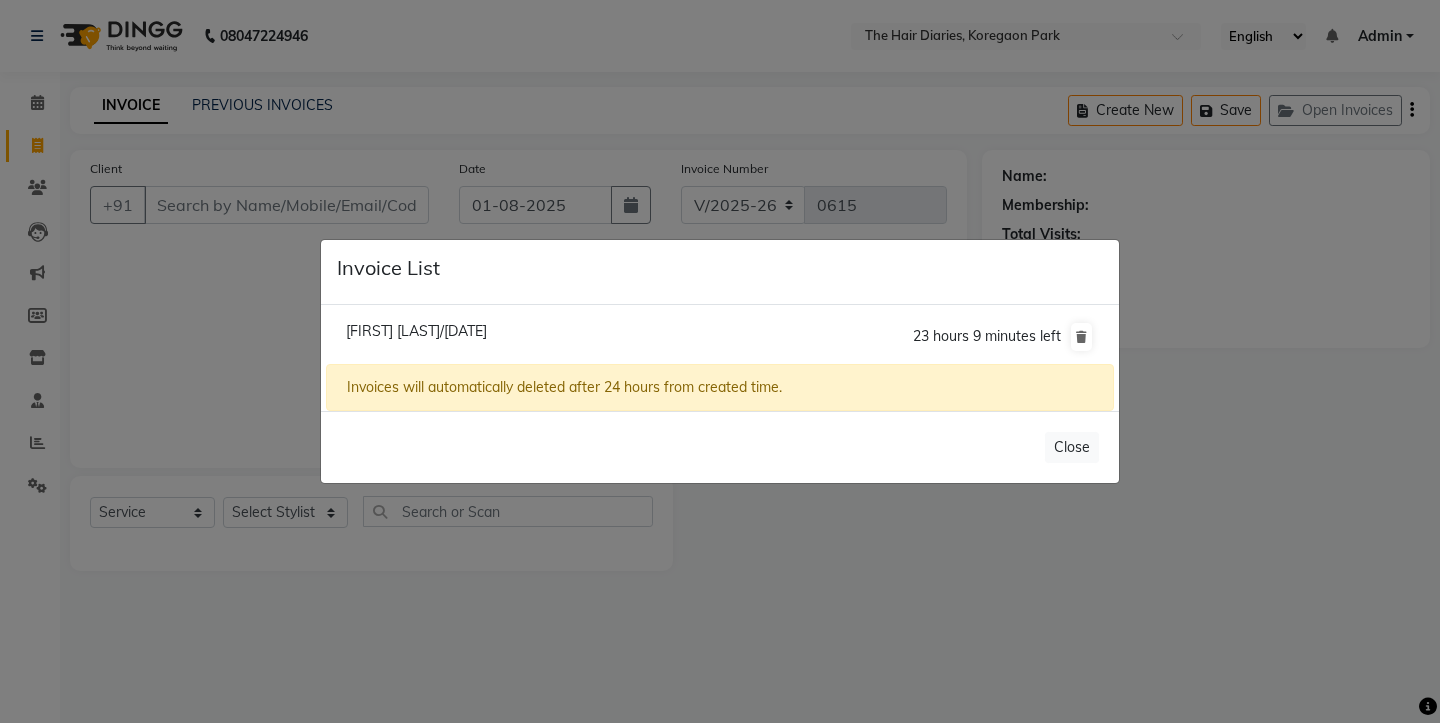 click on "Amruta Pawar/01 August 2025" 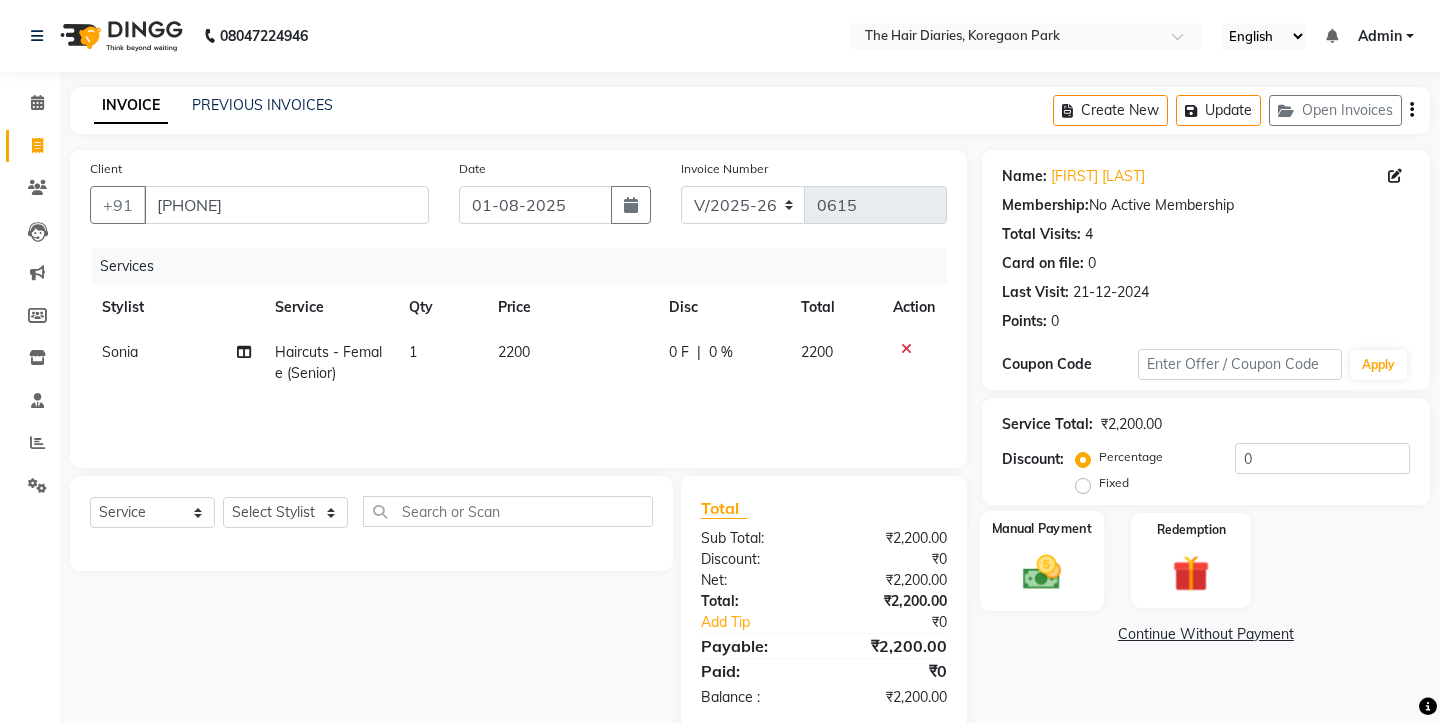 click 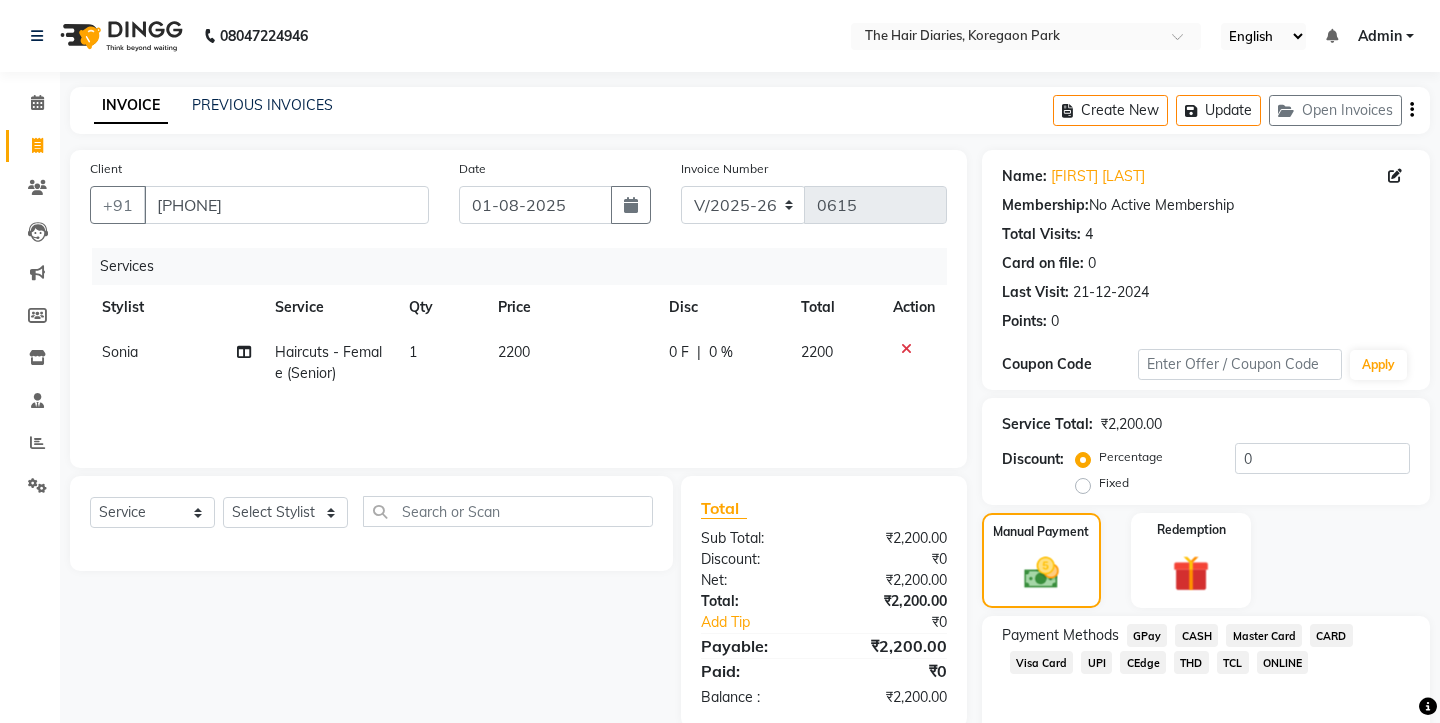 click on "CASH" 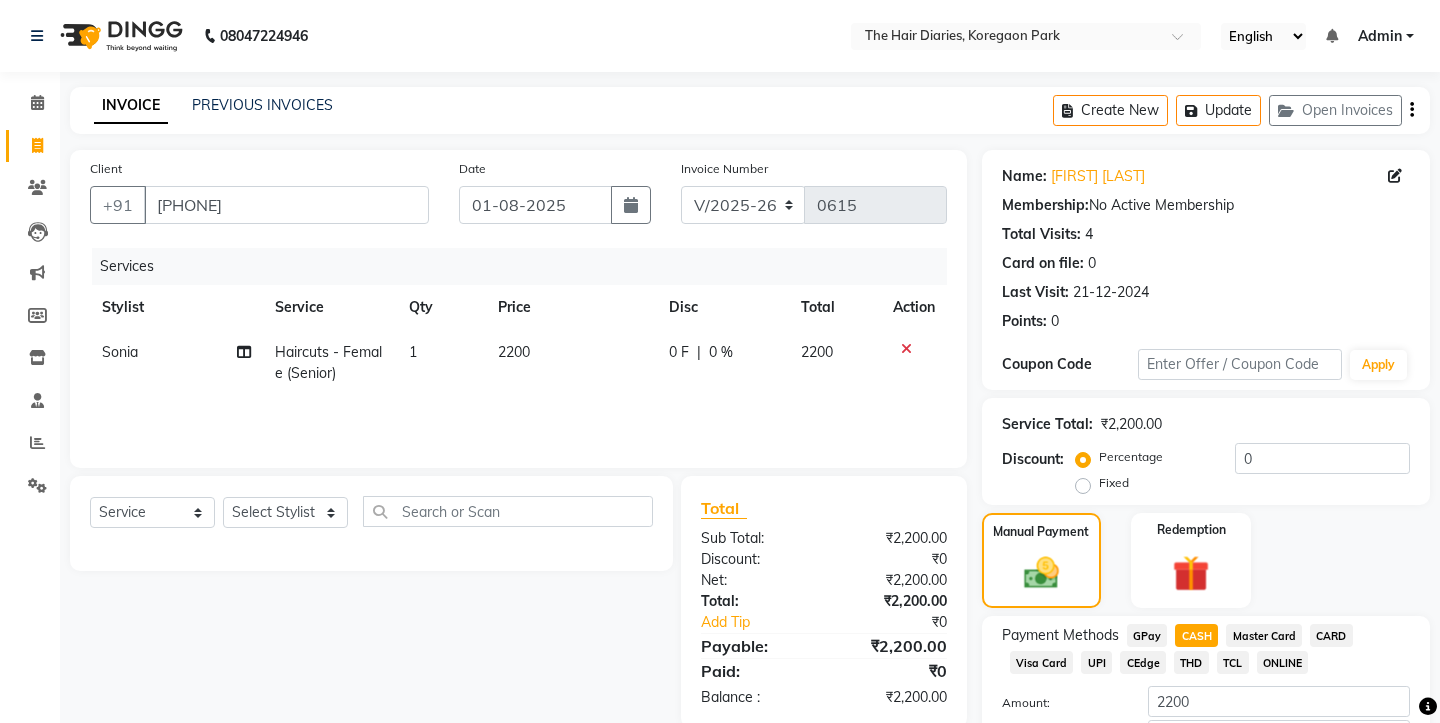 scroll, scrollTop: 118, scrollLeft: 0, axis: vertical 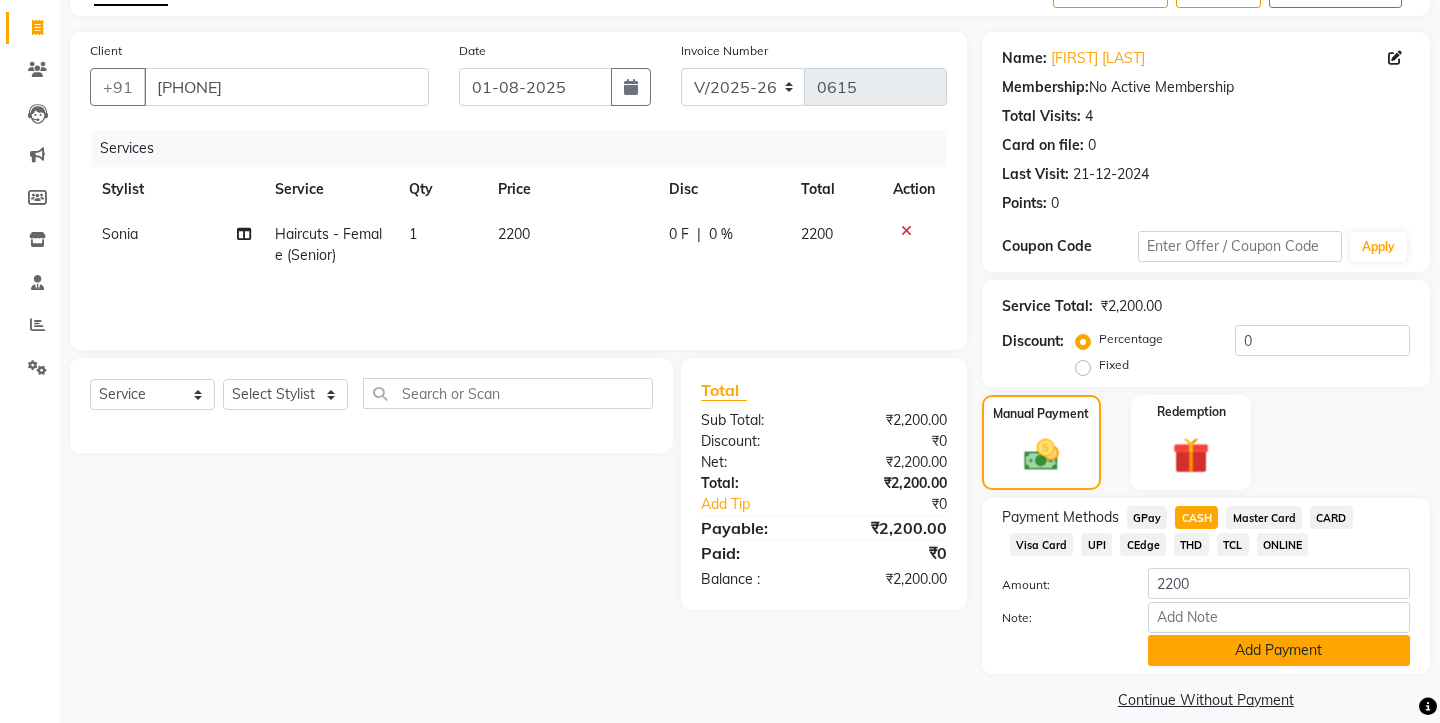 click on "Add Payment" 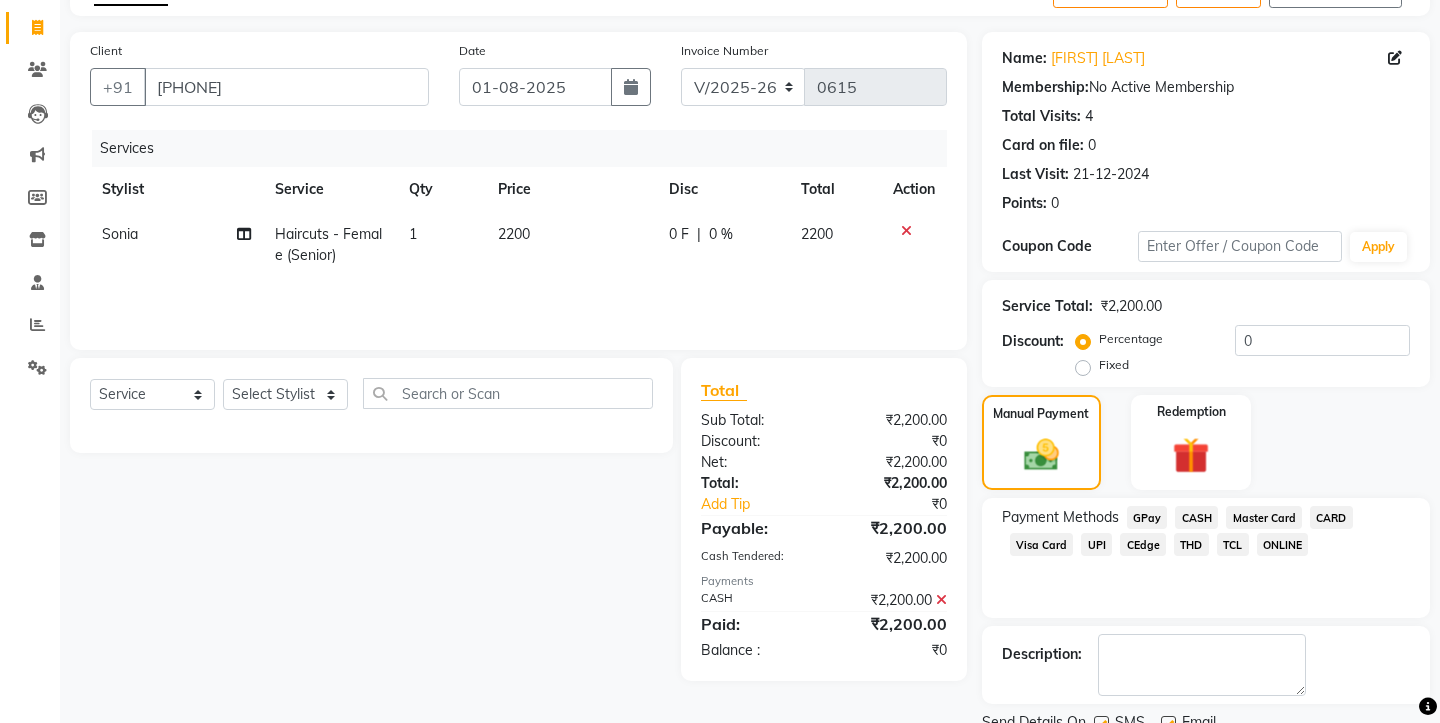 click 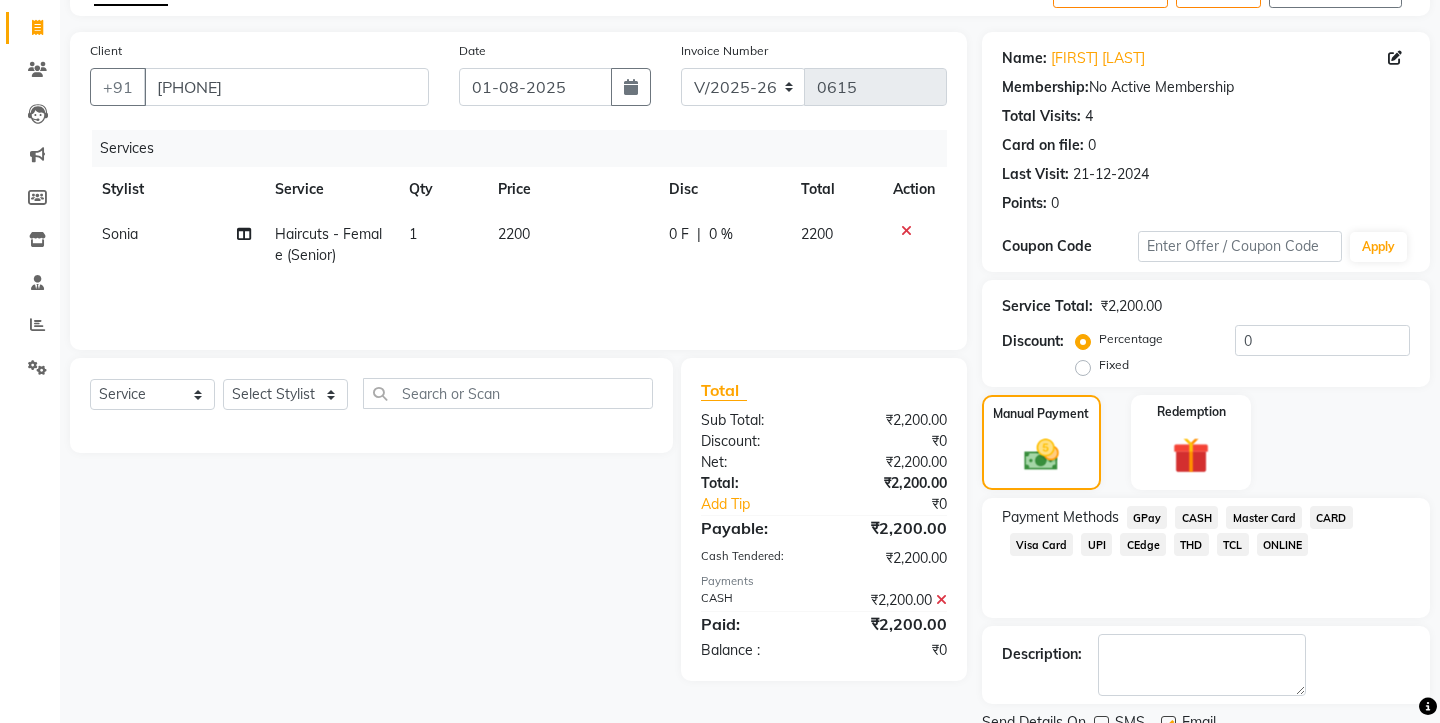 click 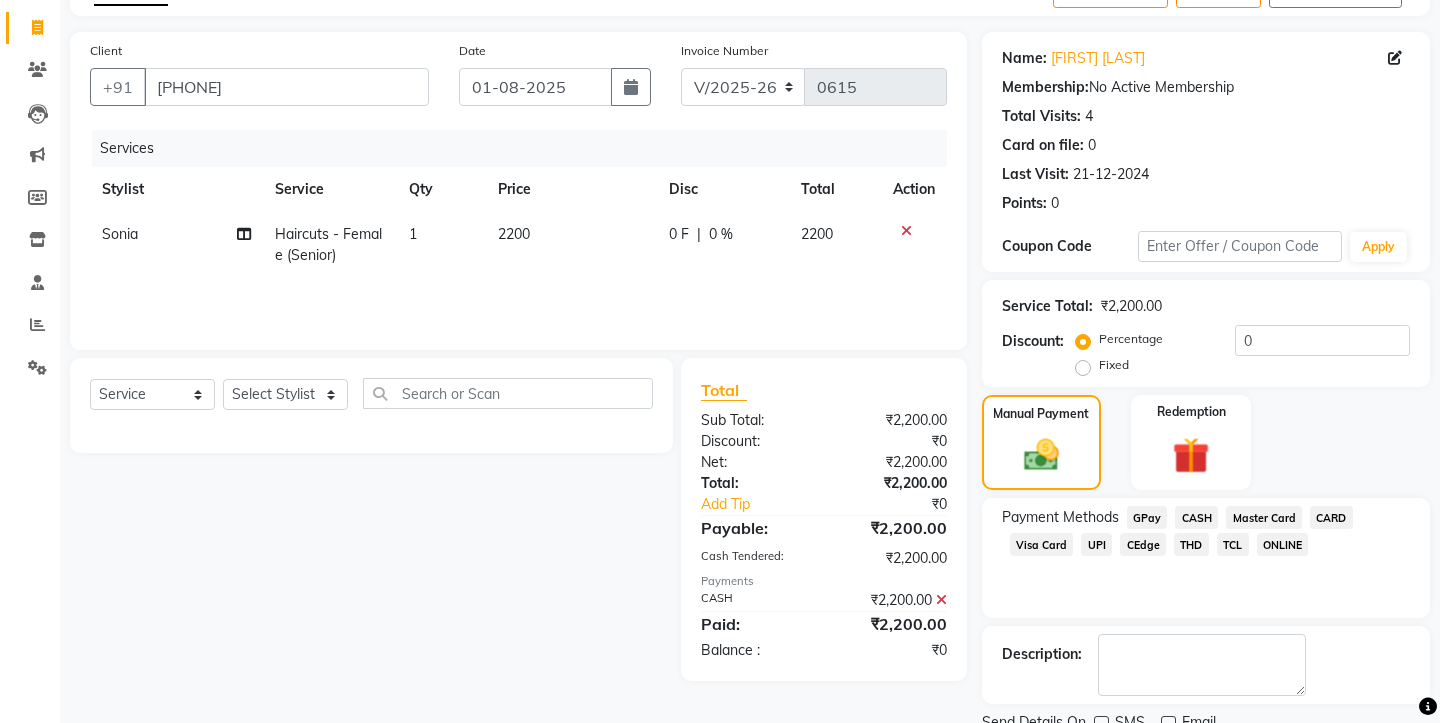scroll, scrollTop: 175, scrollLeft: 0, axis: vertical 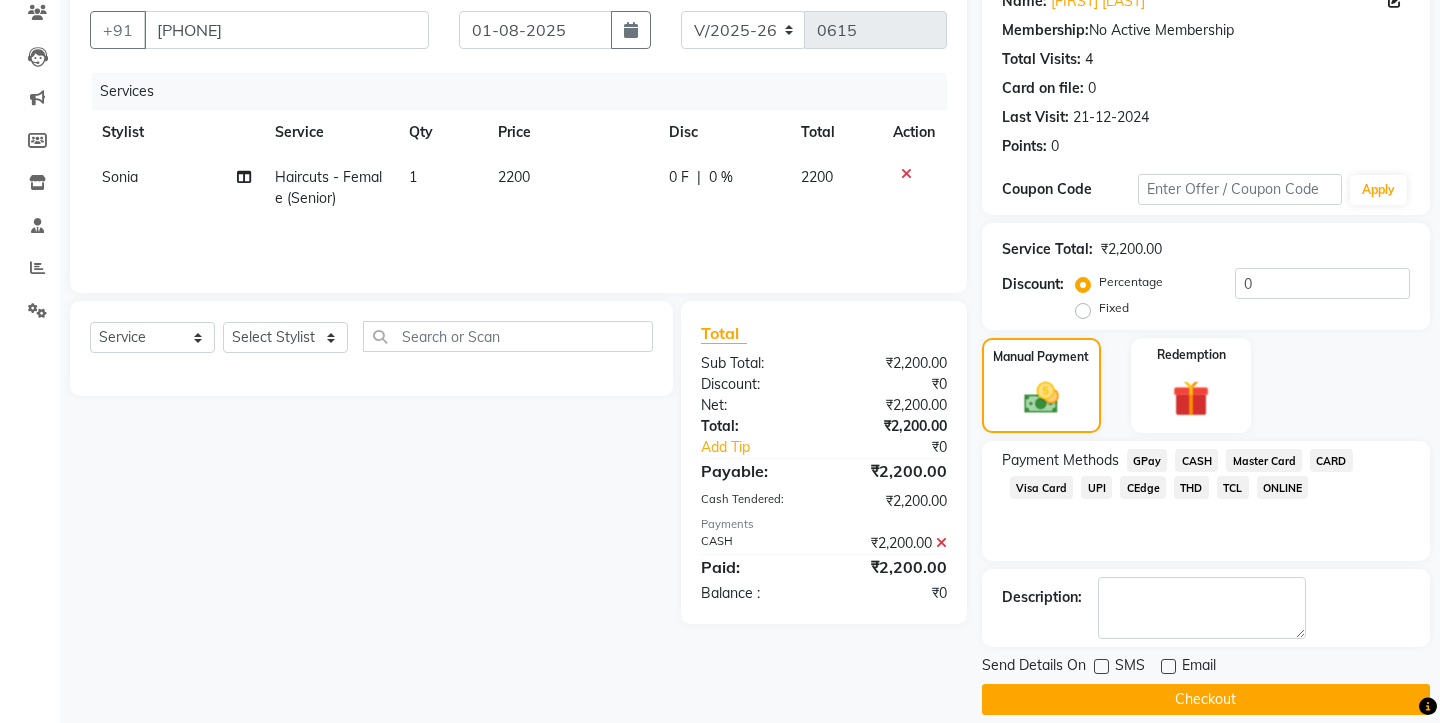 click on "Checkout" 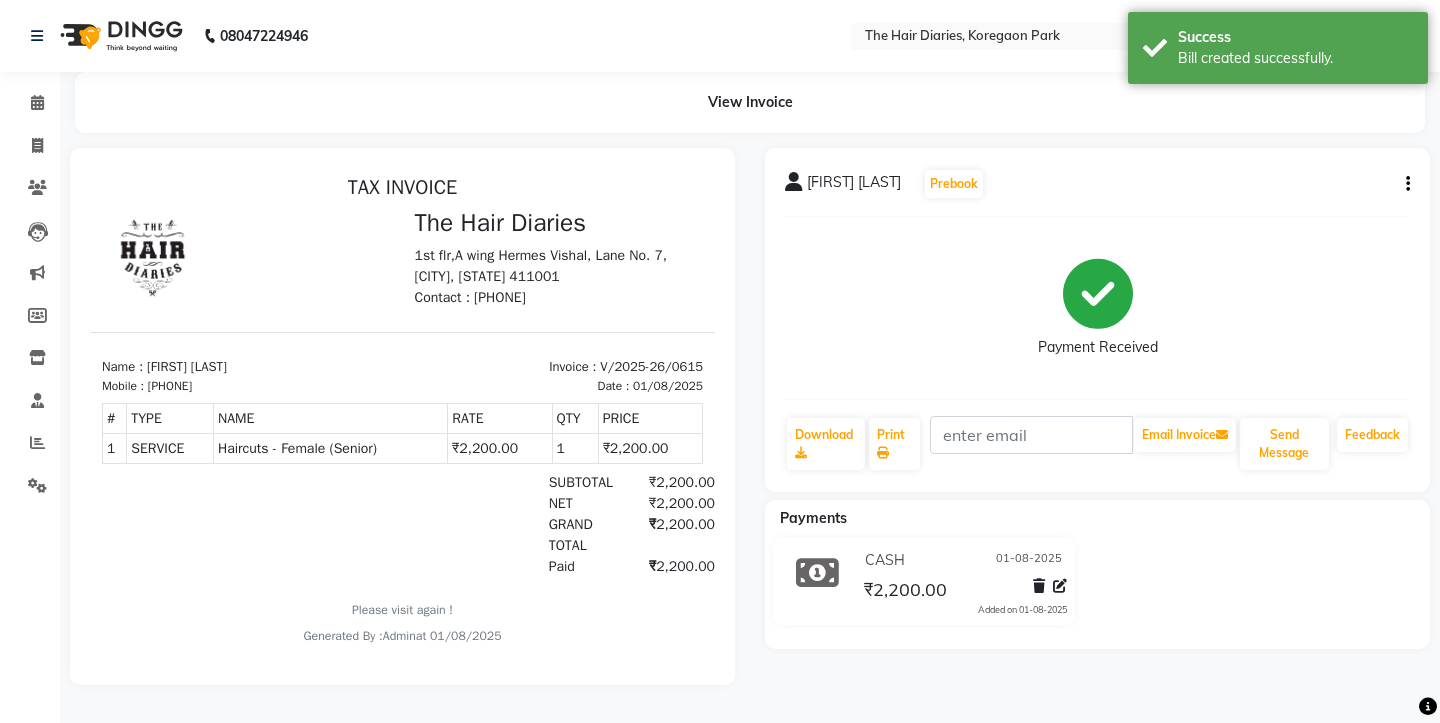 scroll, scrollTop: 0, scrollLeft: 0, axis: both 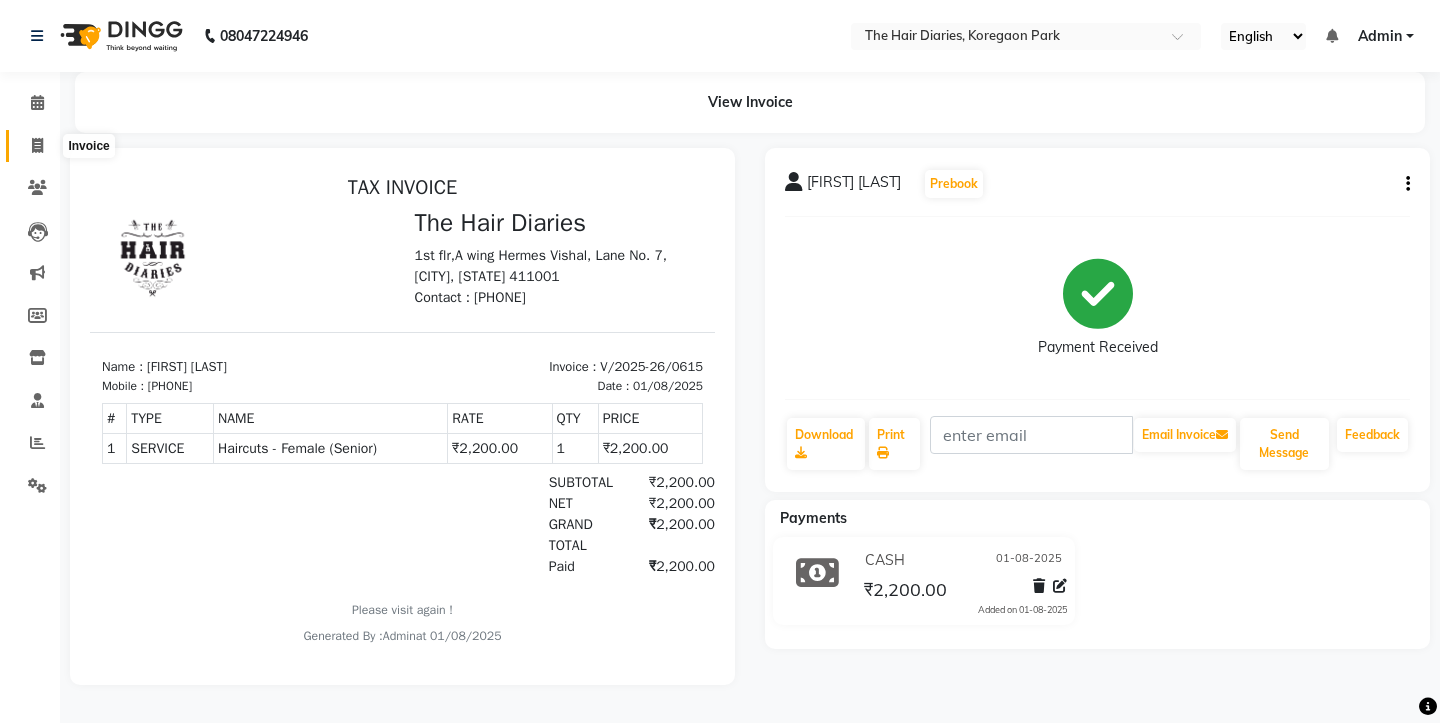 click 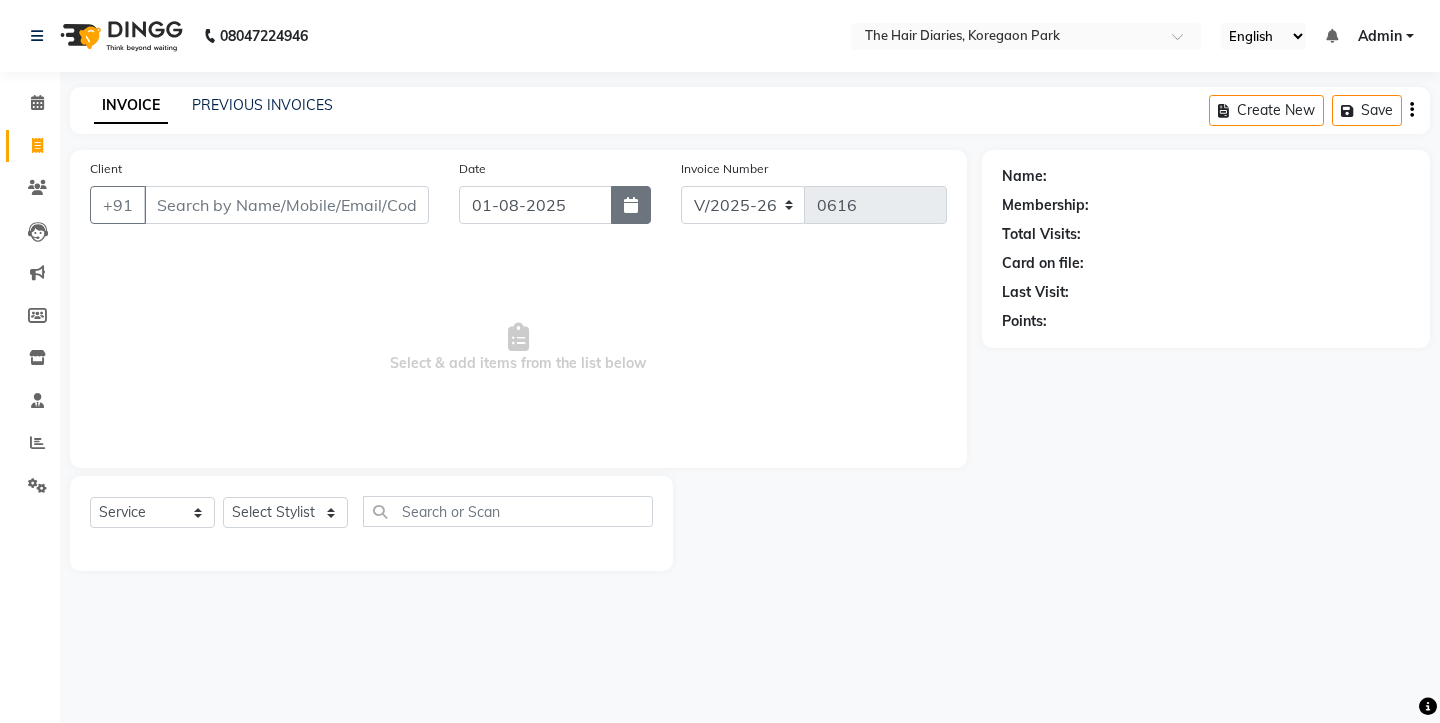 click 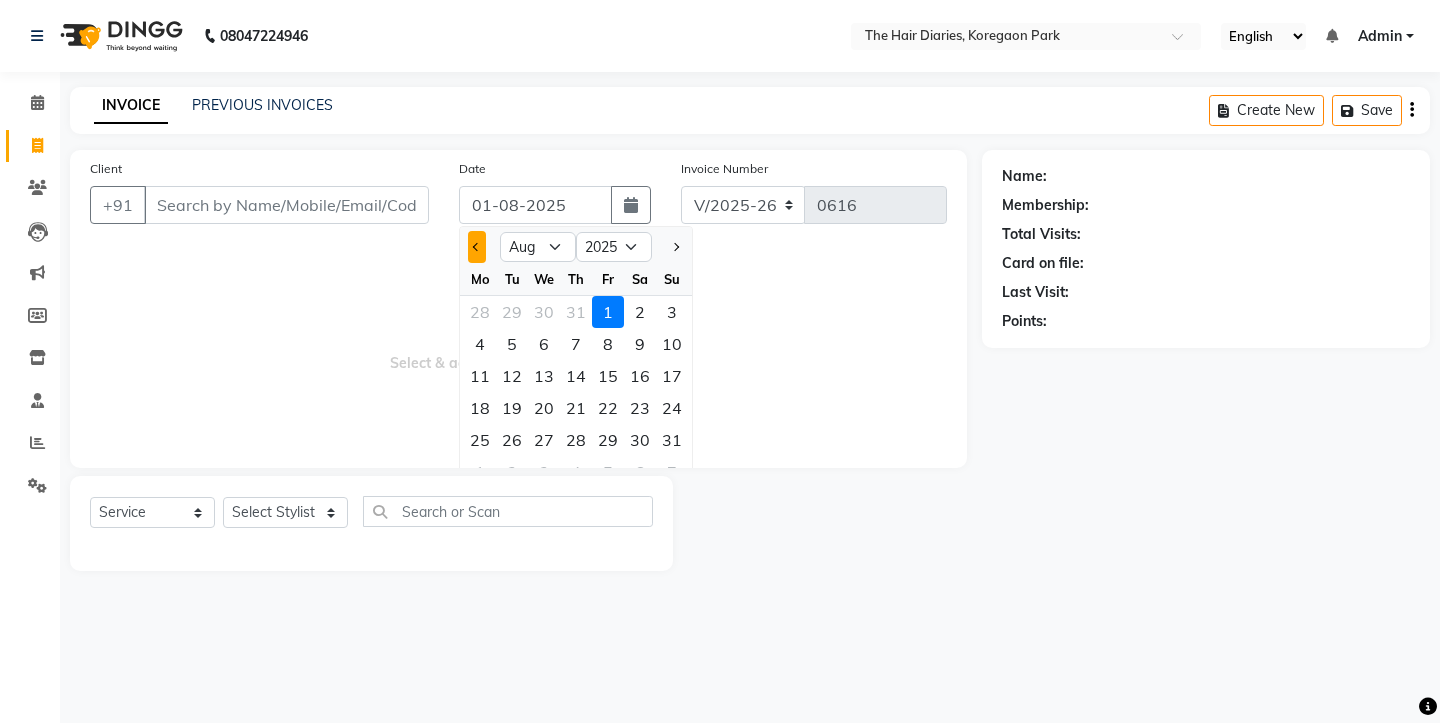 click 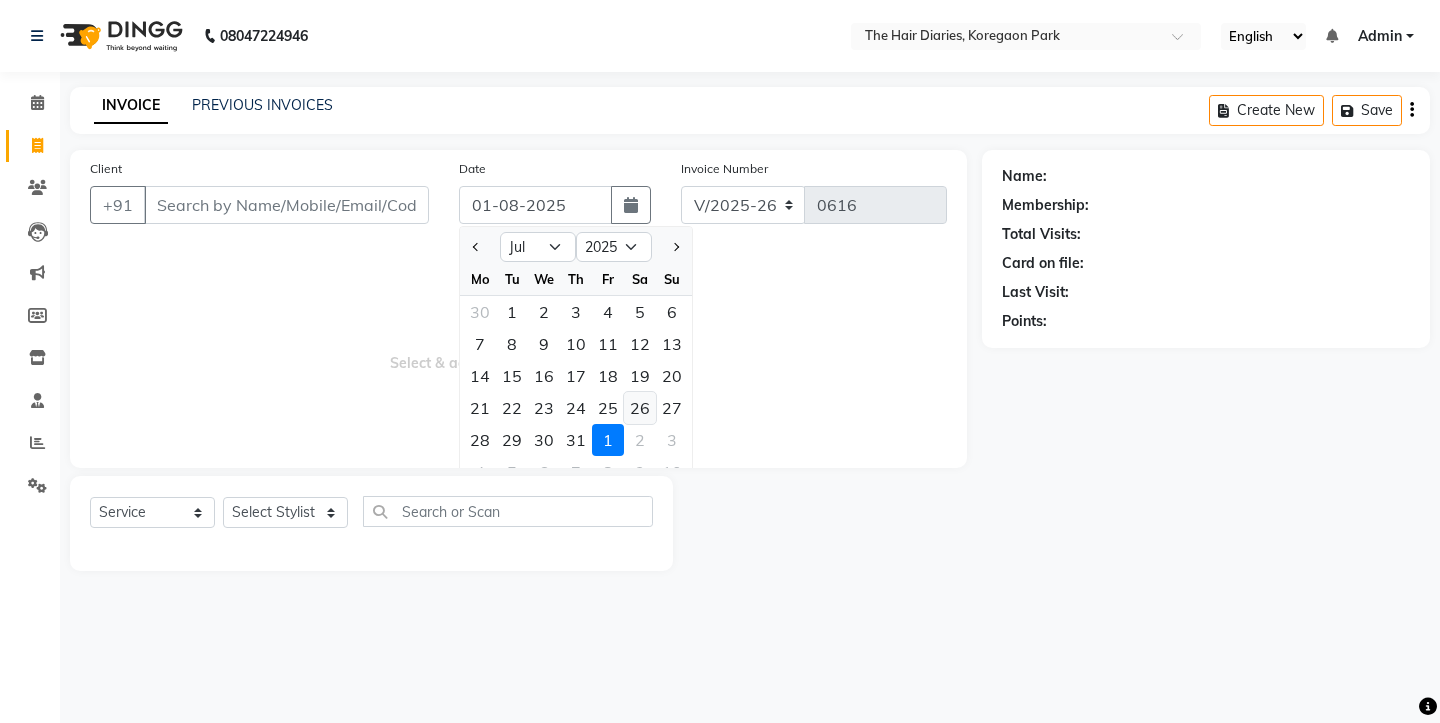 click on "26" 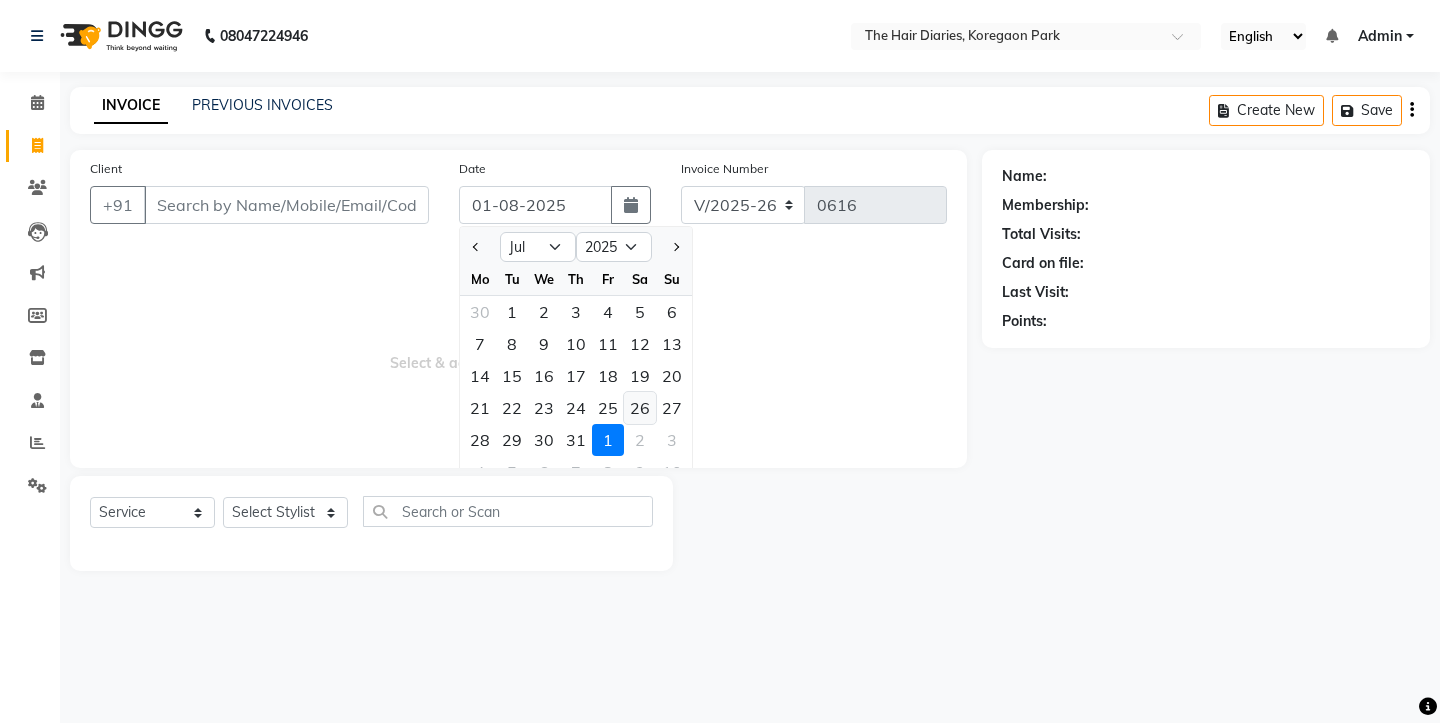 type on "26-07-2025" 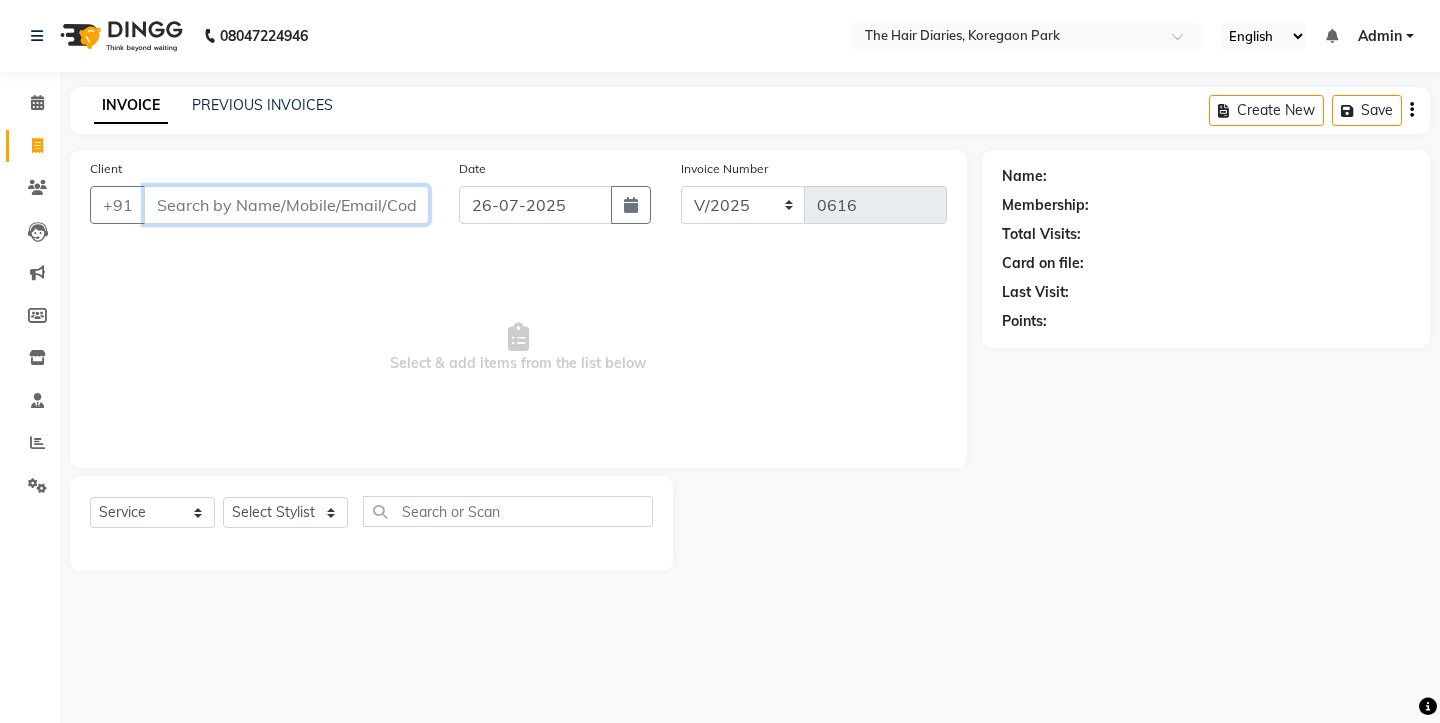 click on "Client" at bounding box center (286, 205) 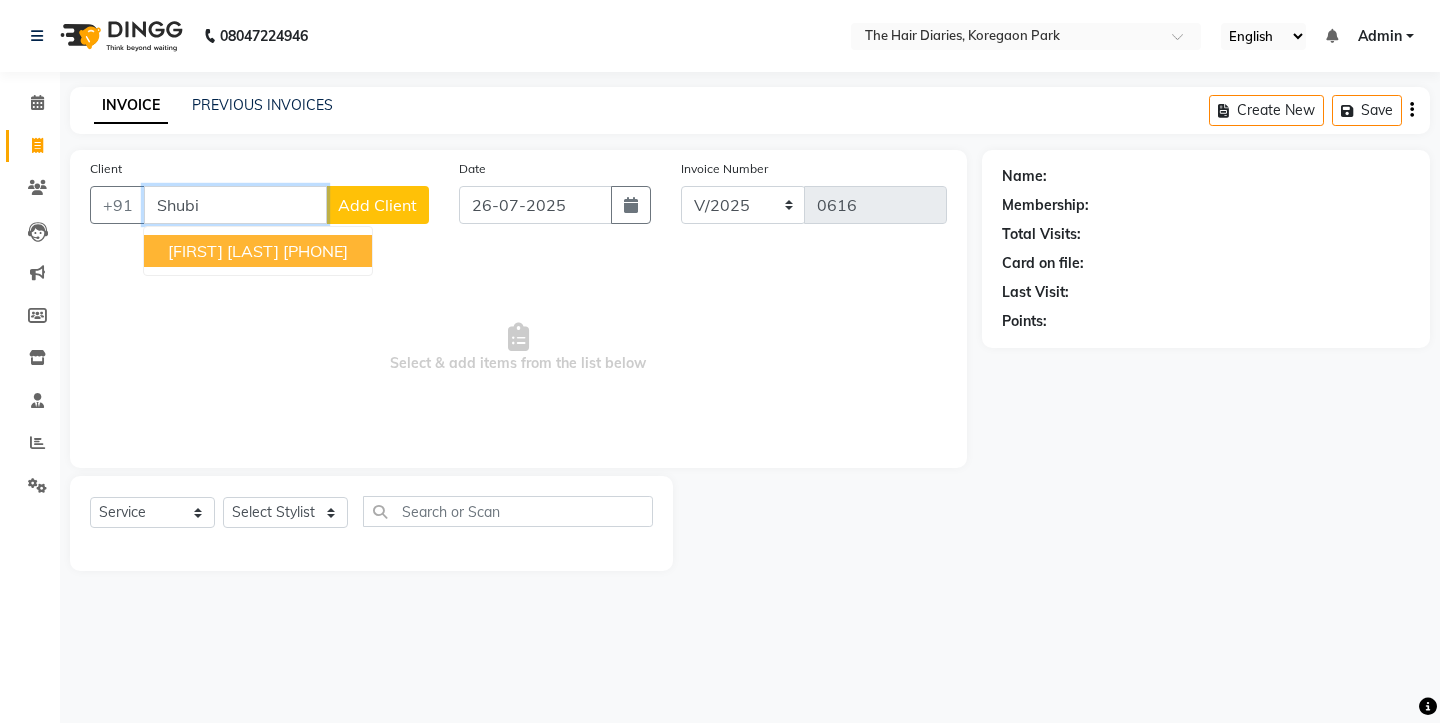 type on "Shub" 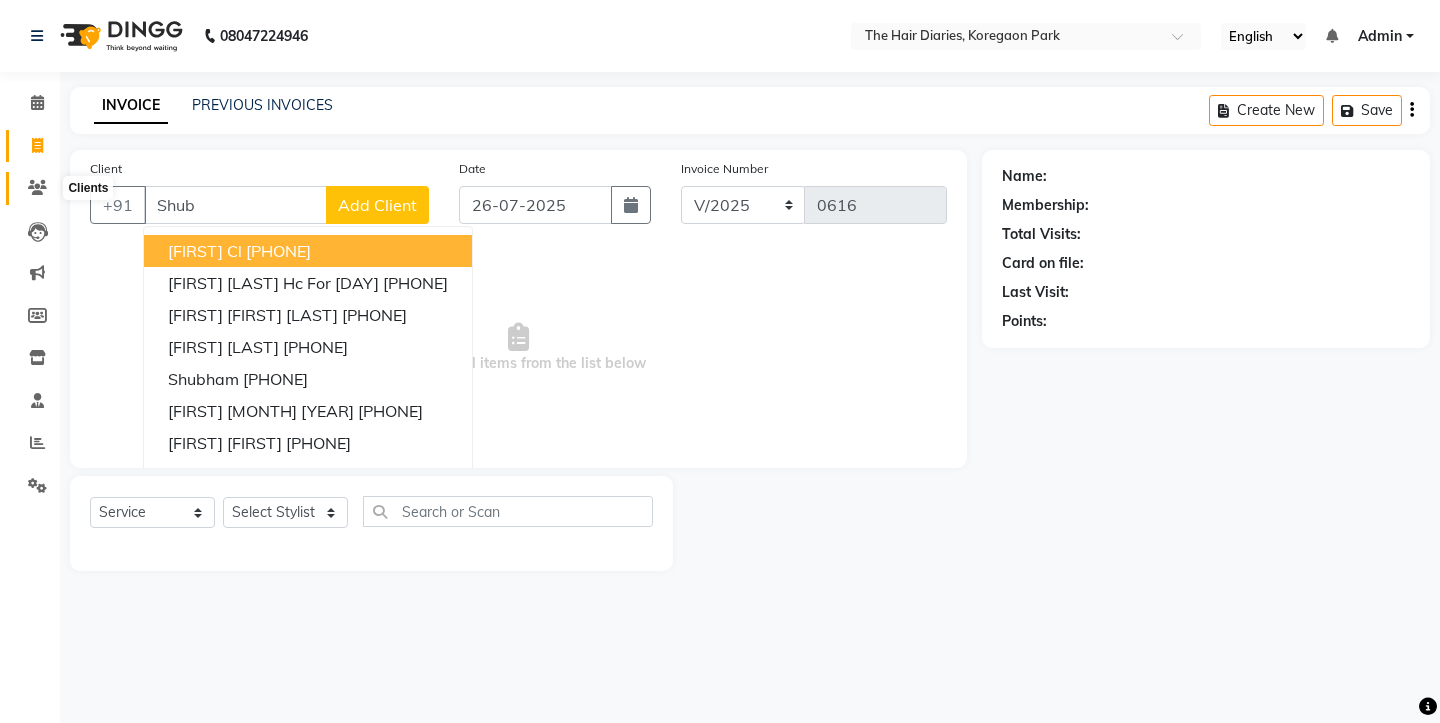 click 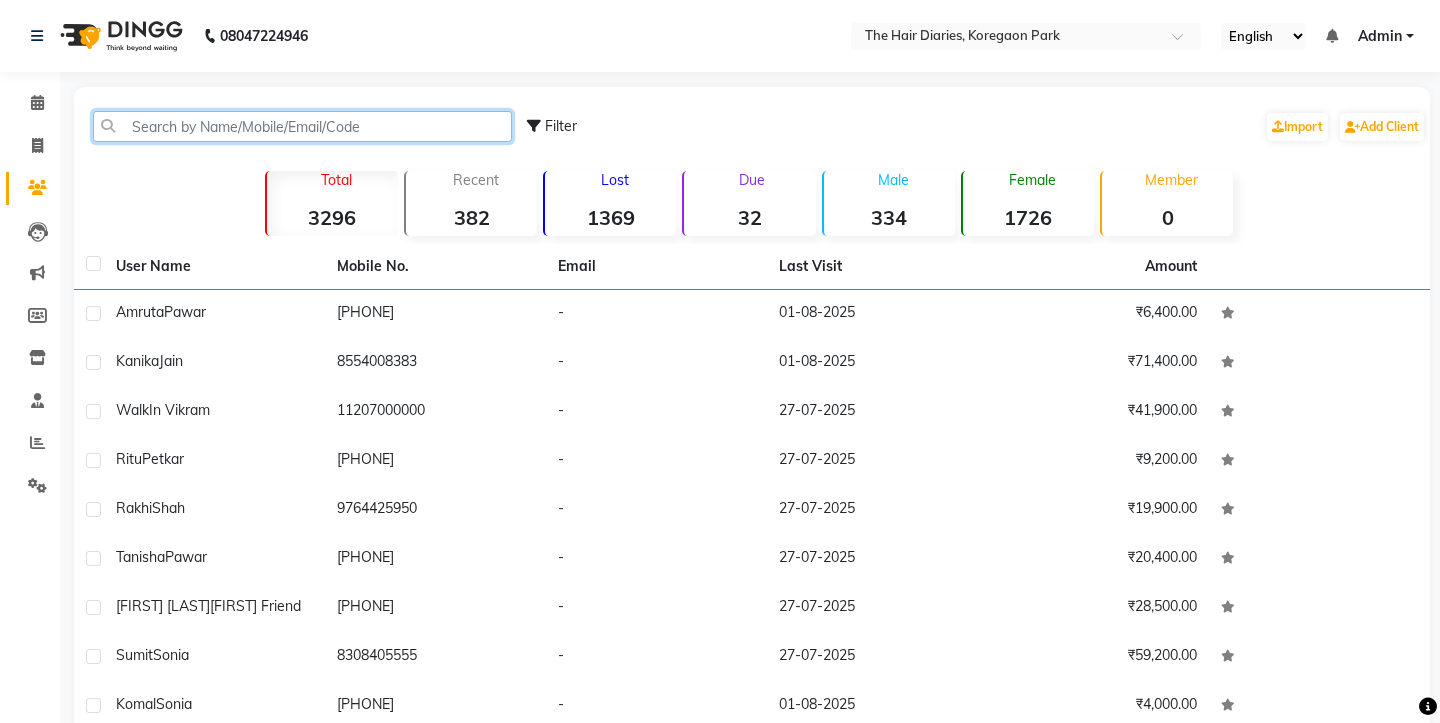click 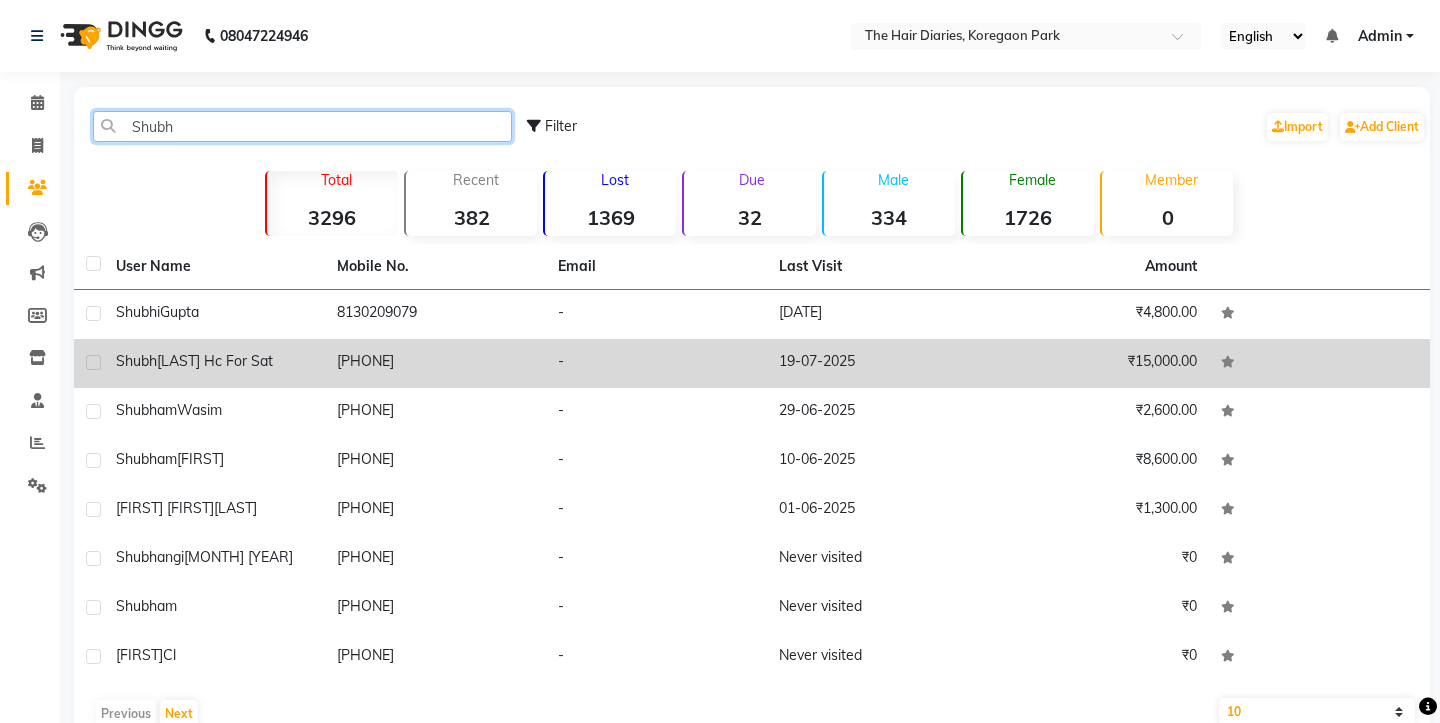 type on "Shubh" 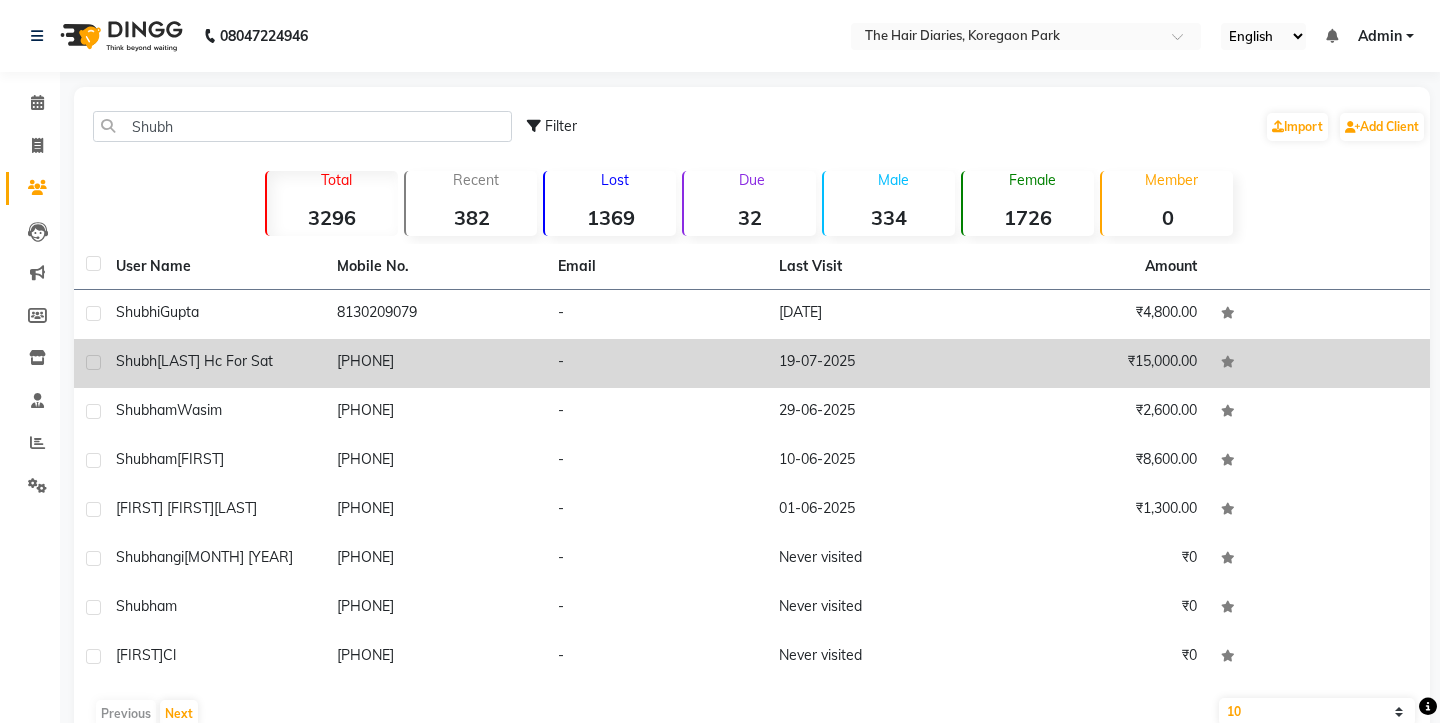 click on "Shah Hc For Sat" 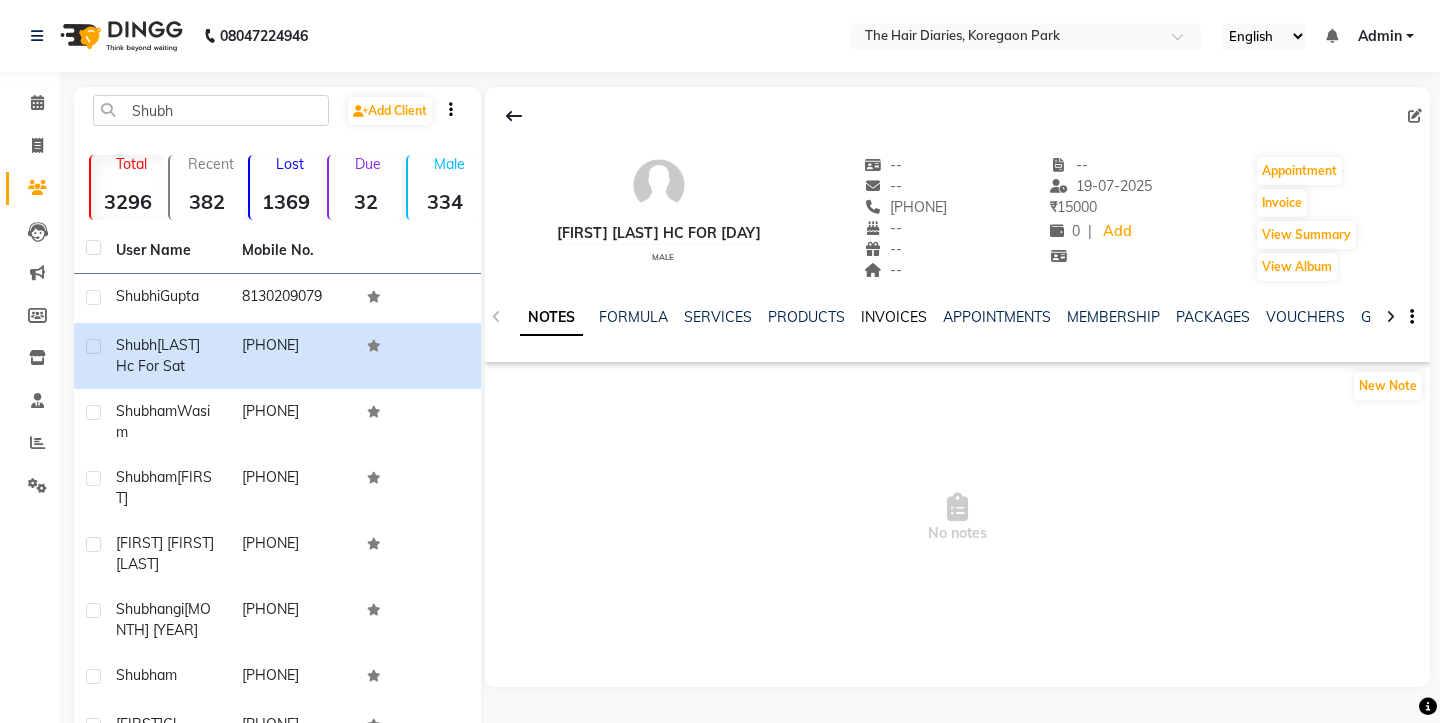 click on "INVOICES" 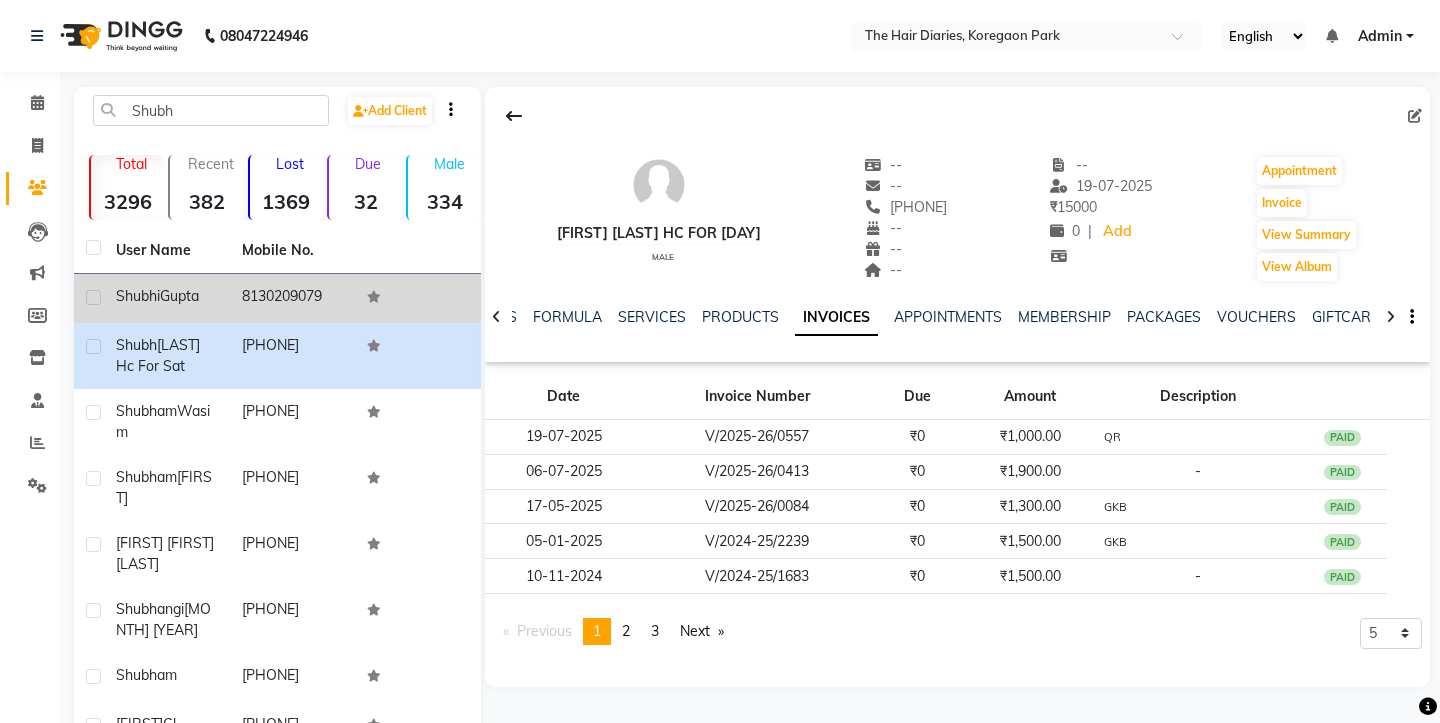 click on "Gupta" 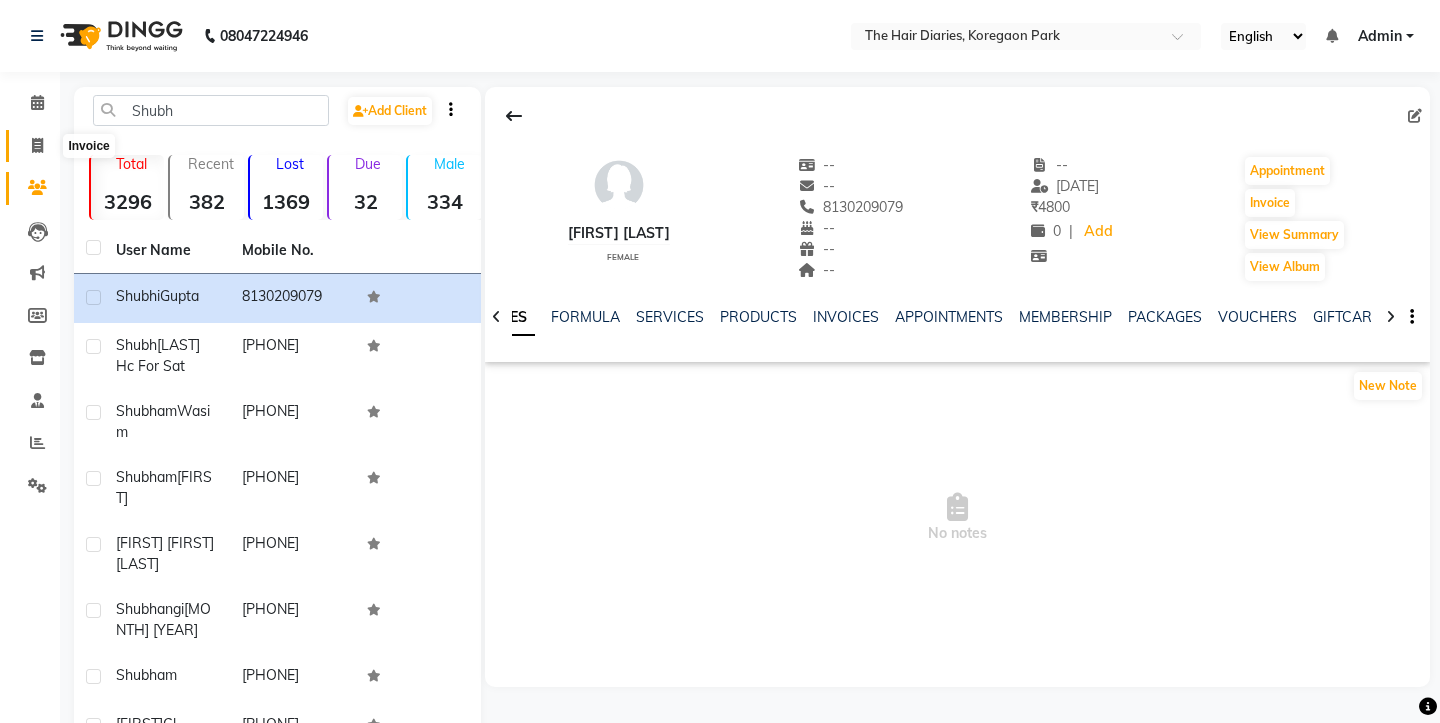 click 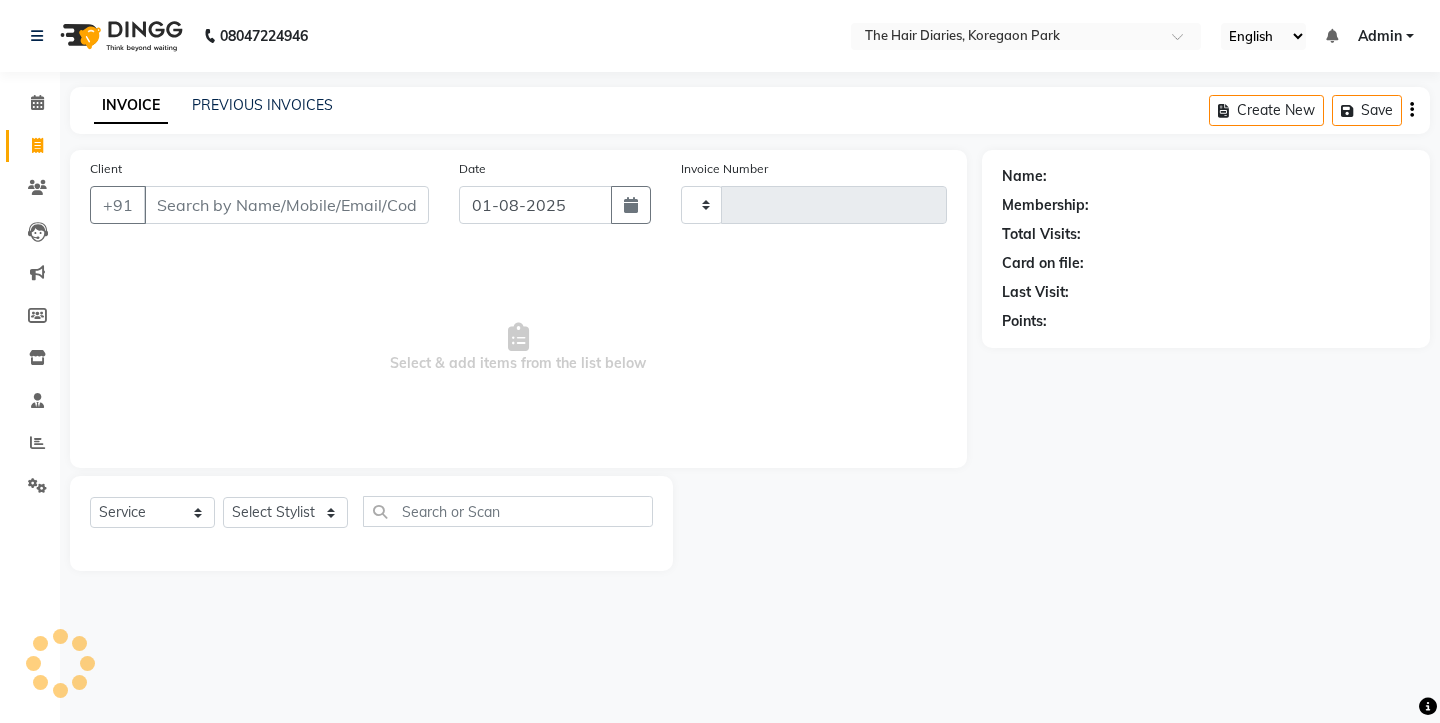 type on "0616" 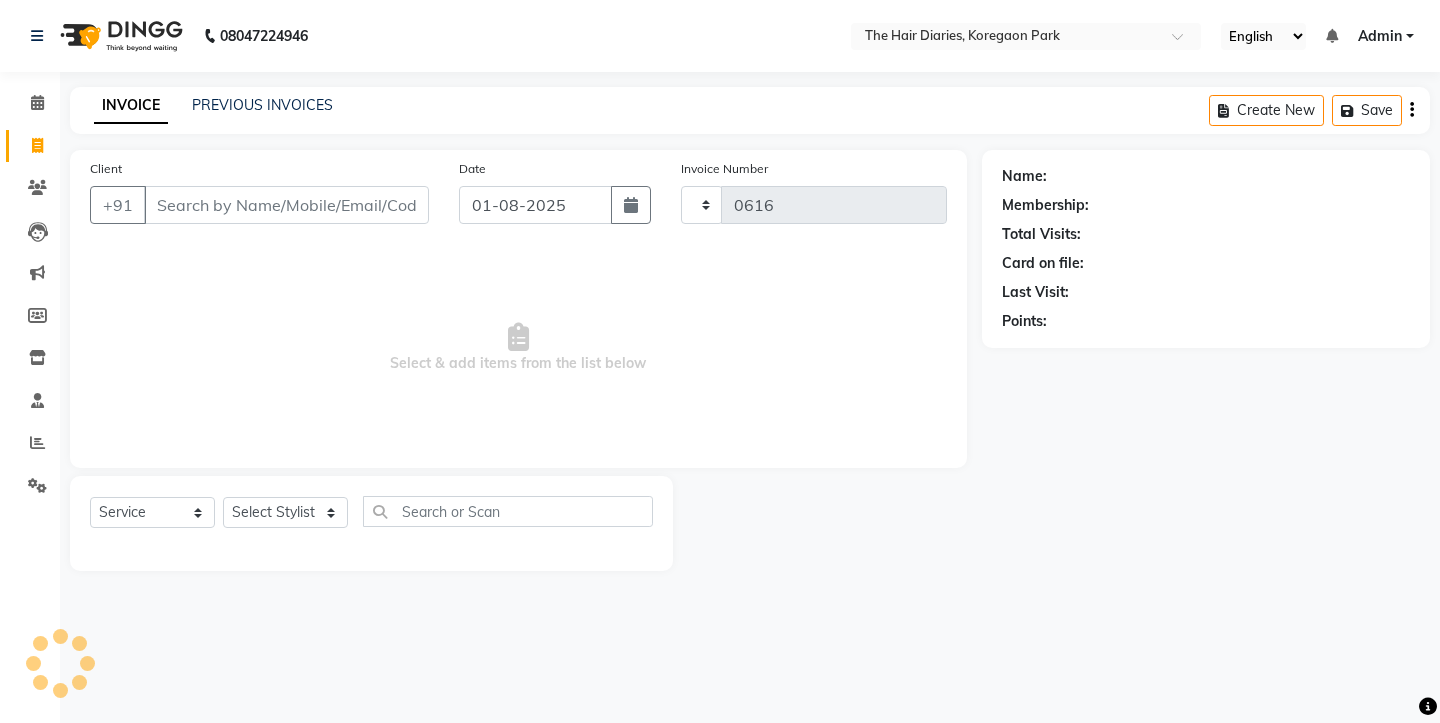 select on "782" 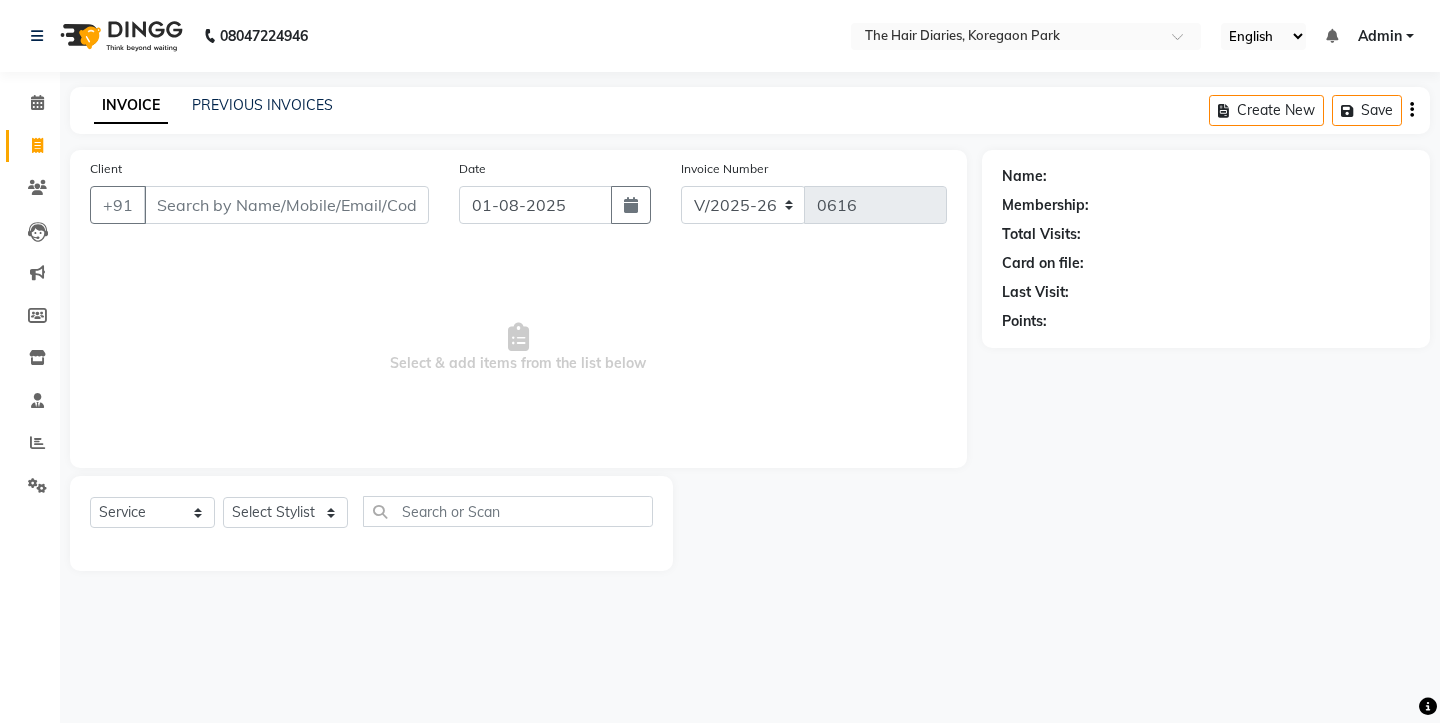 click on "Client" at bounding box center [286, 205] 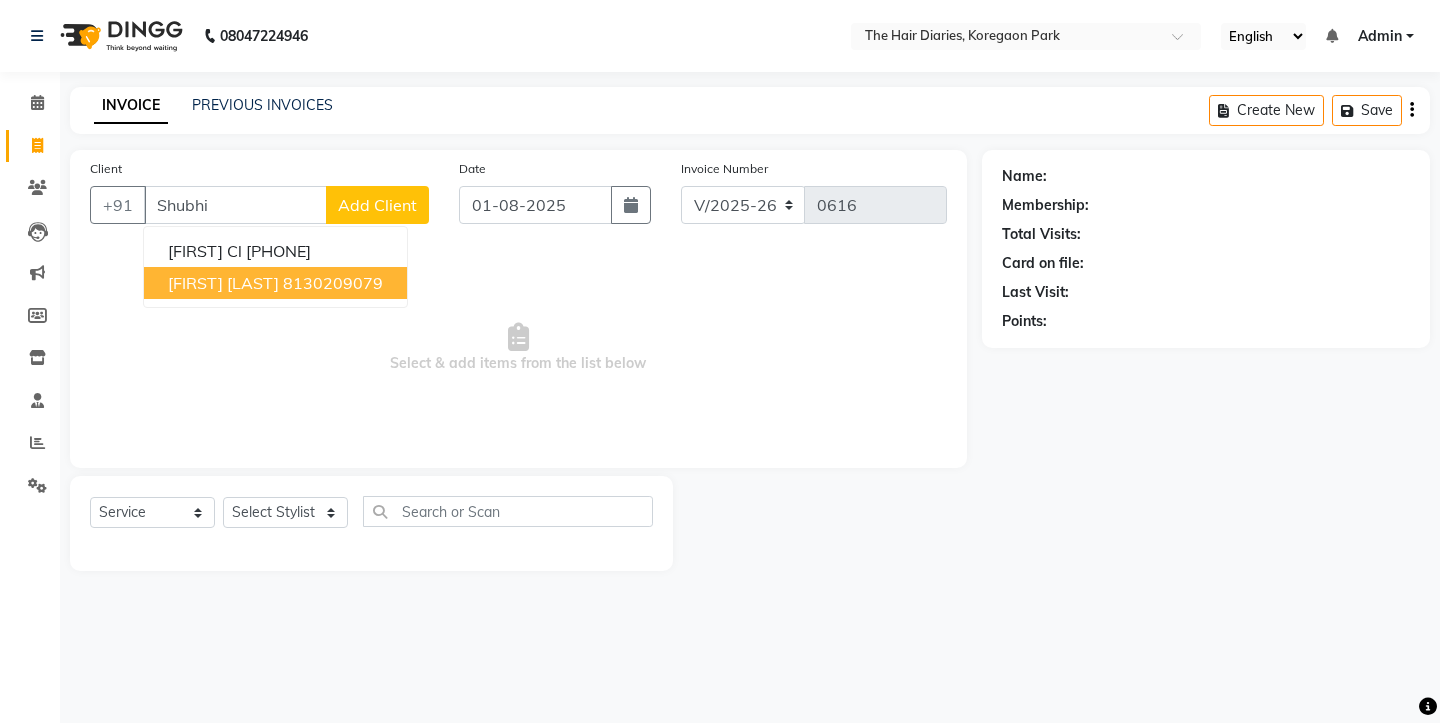 click on "Shubhi Gupta" at bounding box center [223, 283] 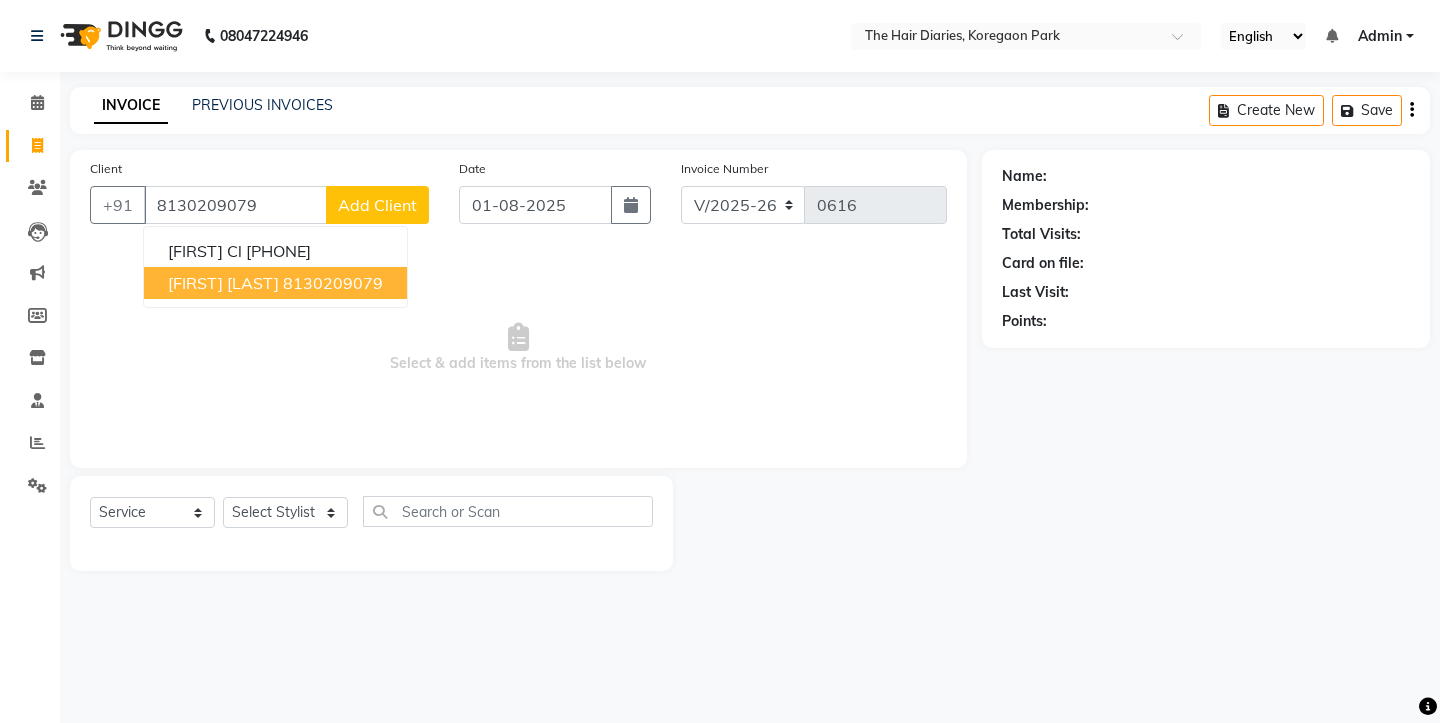 type on "8130209079" 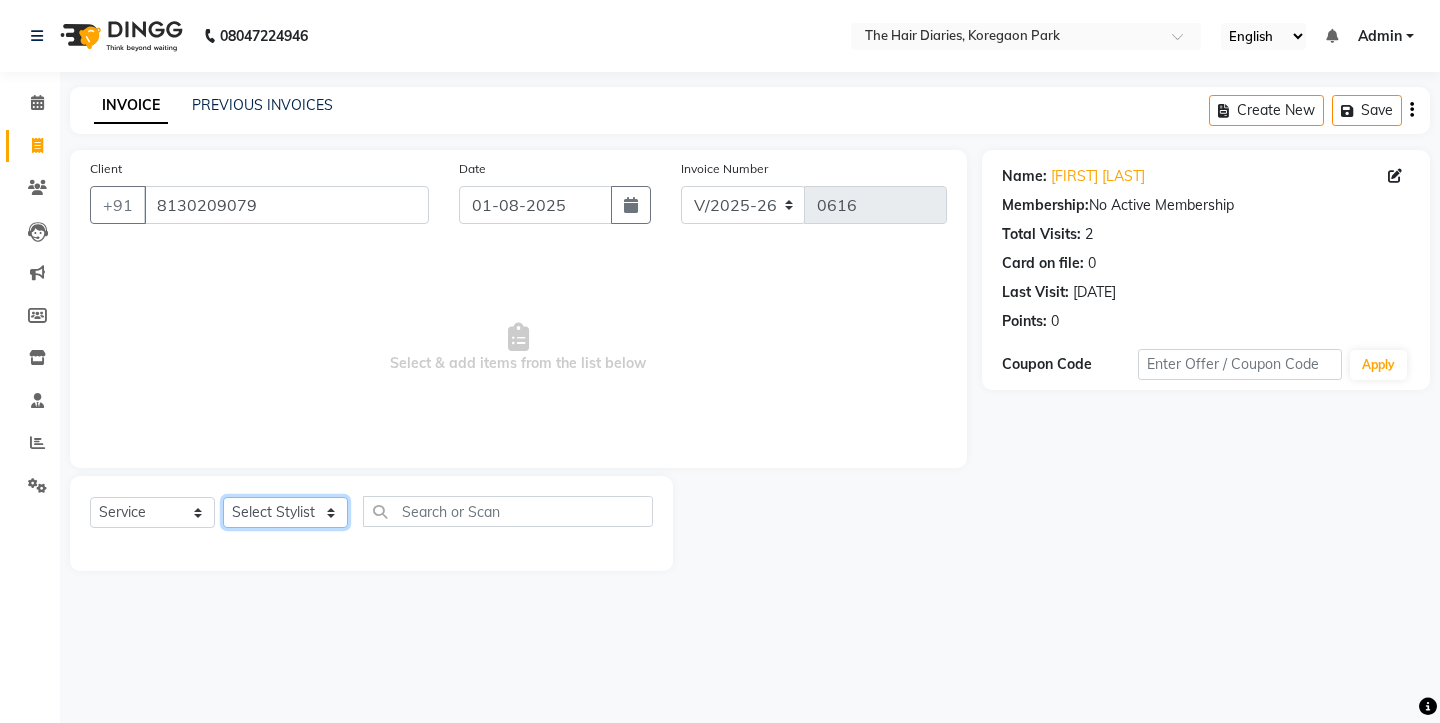 click on "Select Stylist Aaryan Adnan Adnan Ankita Anubha Jyoti  Lalita Manali  Maneger Nazlin Jeena Sanah  Sohail Sonia  Surbhi Thakkur Vidya Wasim" 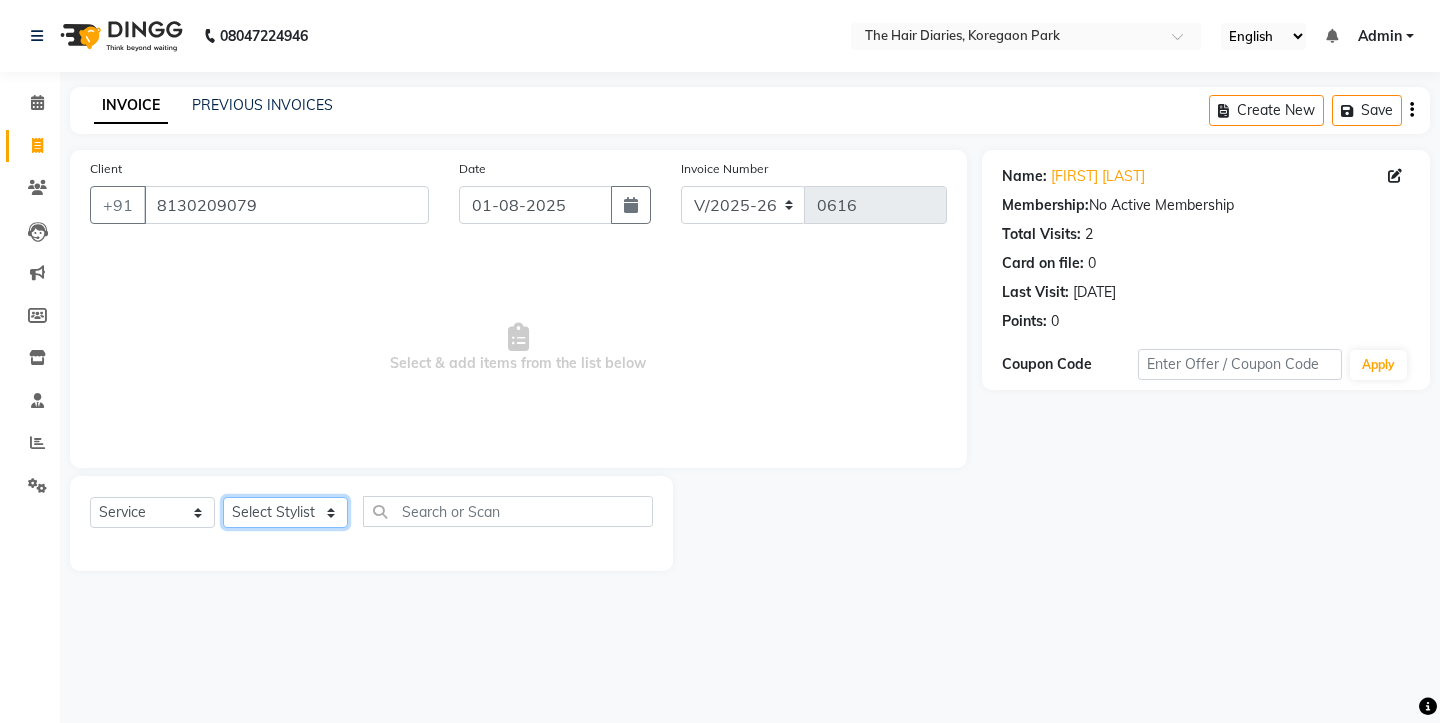 select on "[NUMBER]" 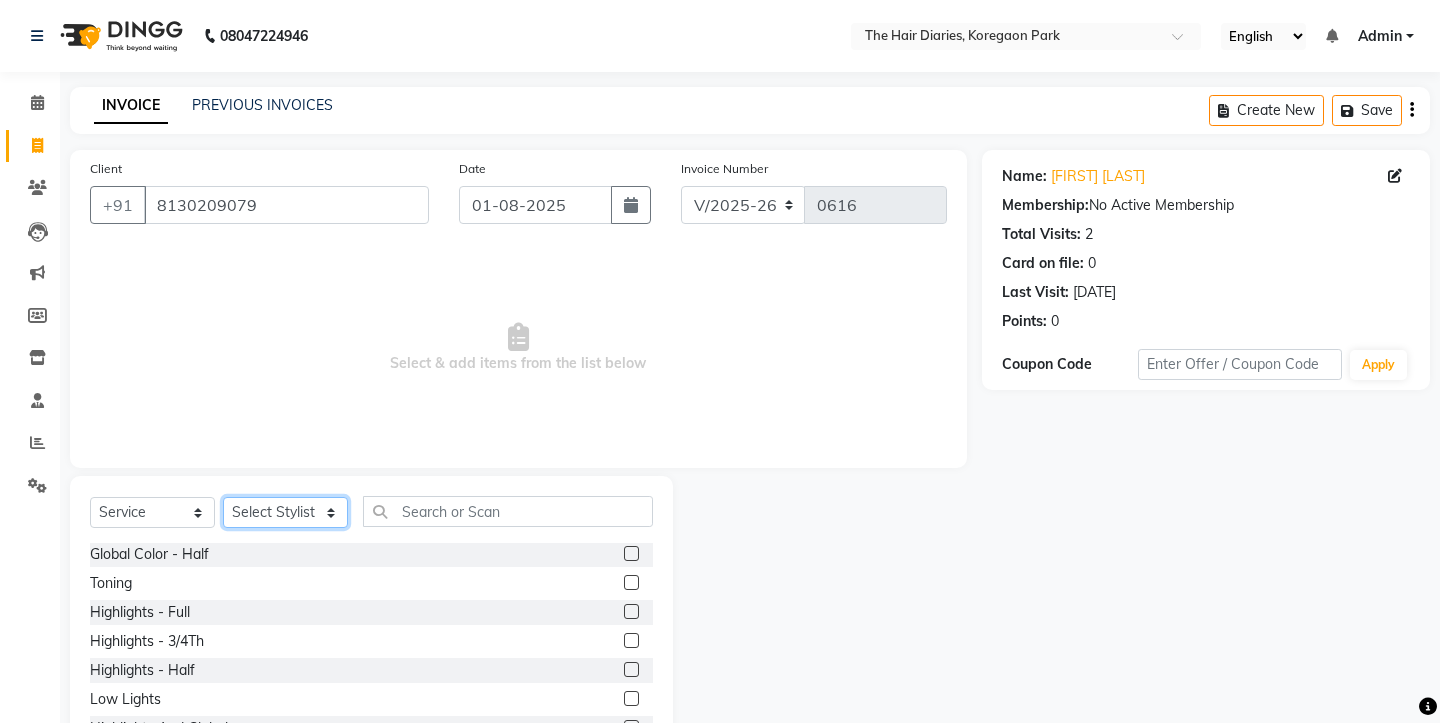 scroll, scrollTop: 640, scrollLeft: 0, axis: vertical 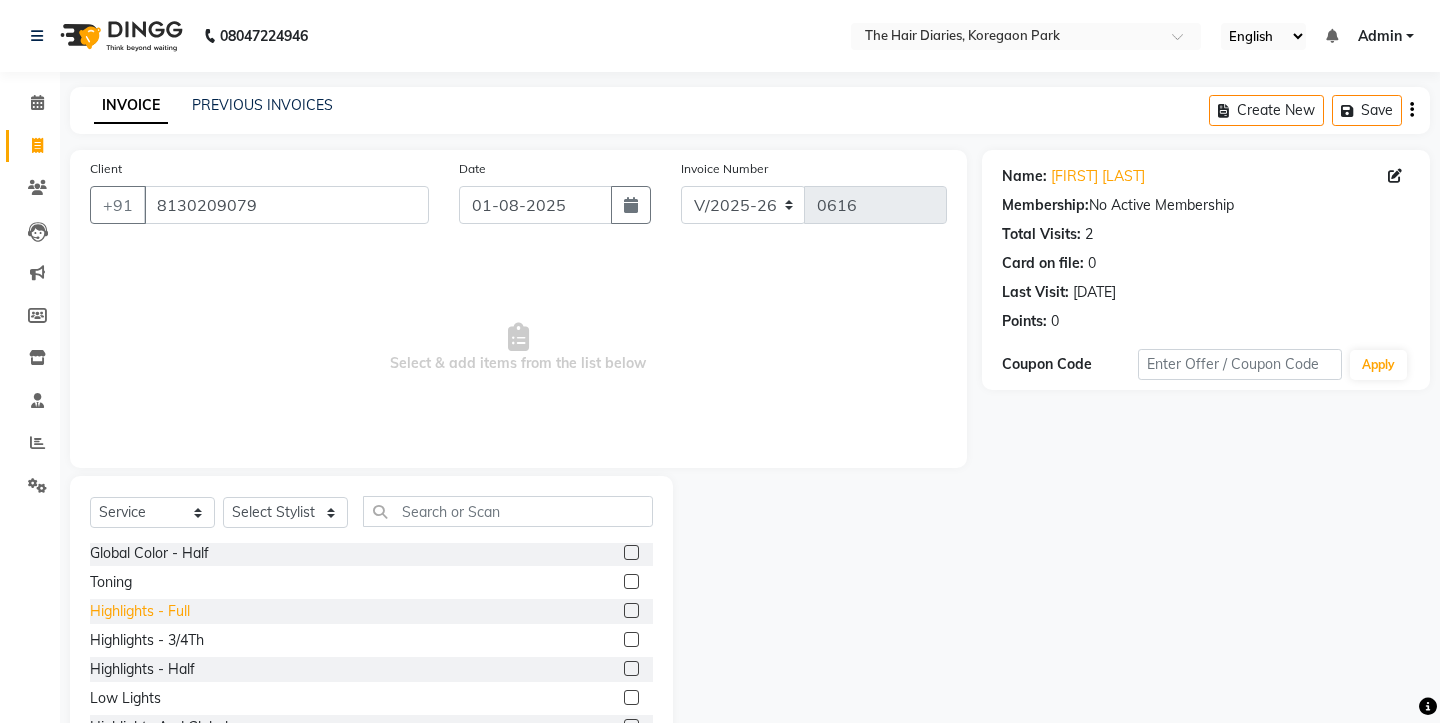 click on "Highlights - Full" 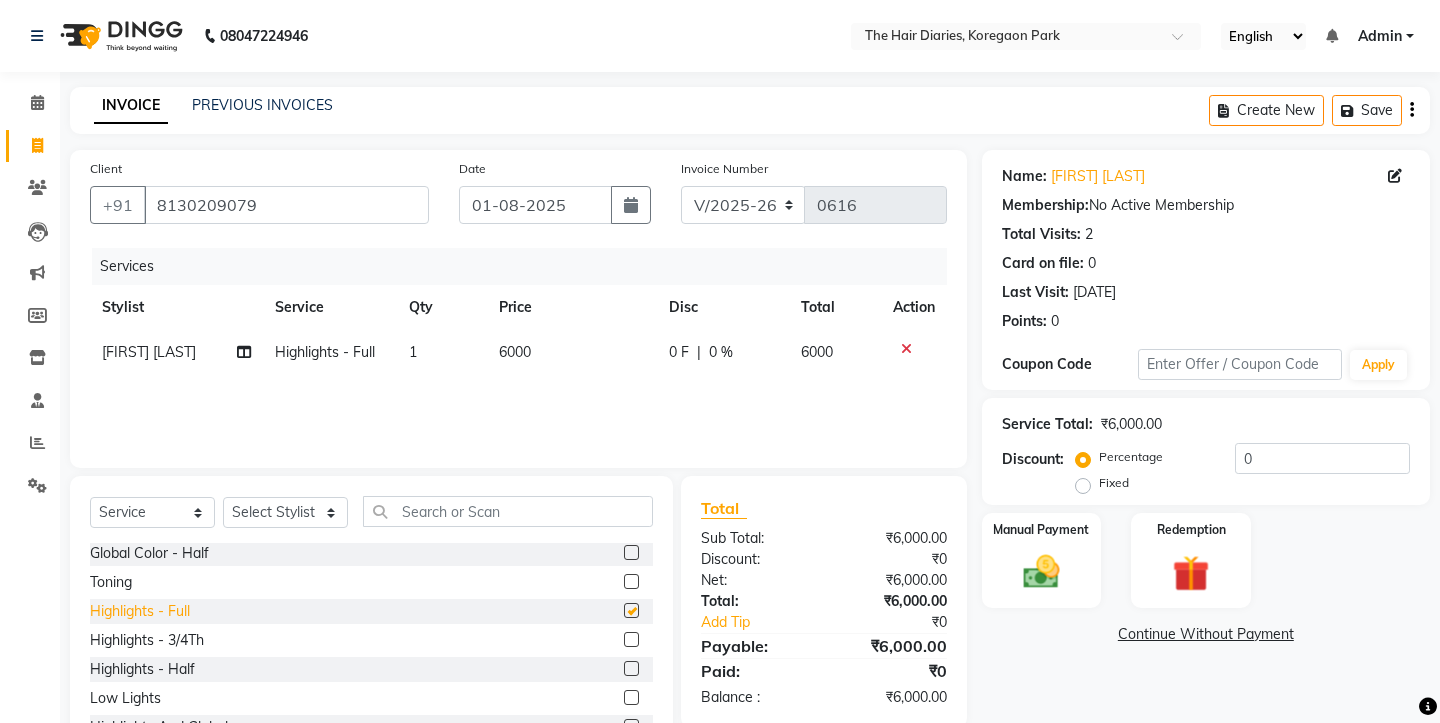 checkbox on "false" 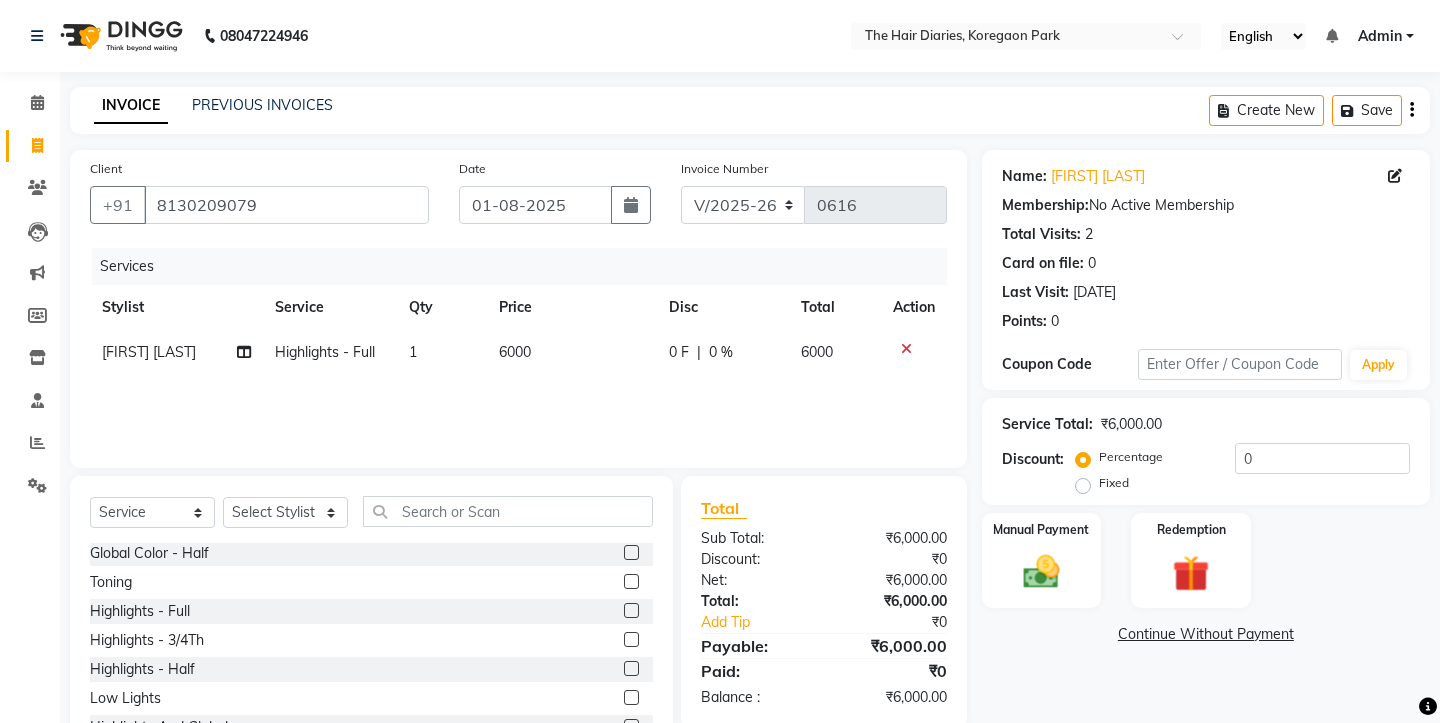 click on "6000" 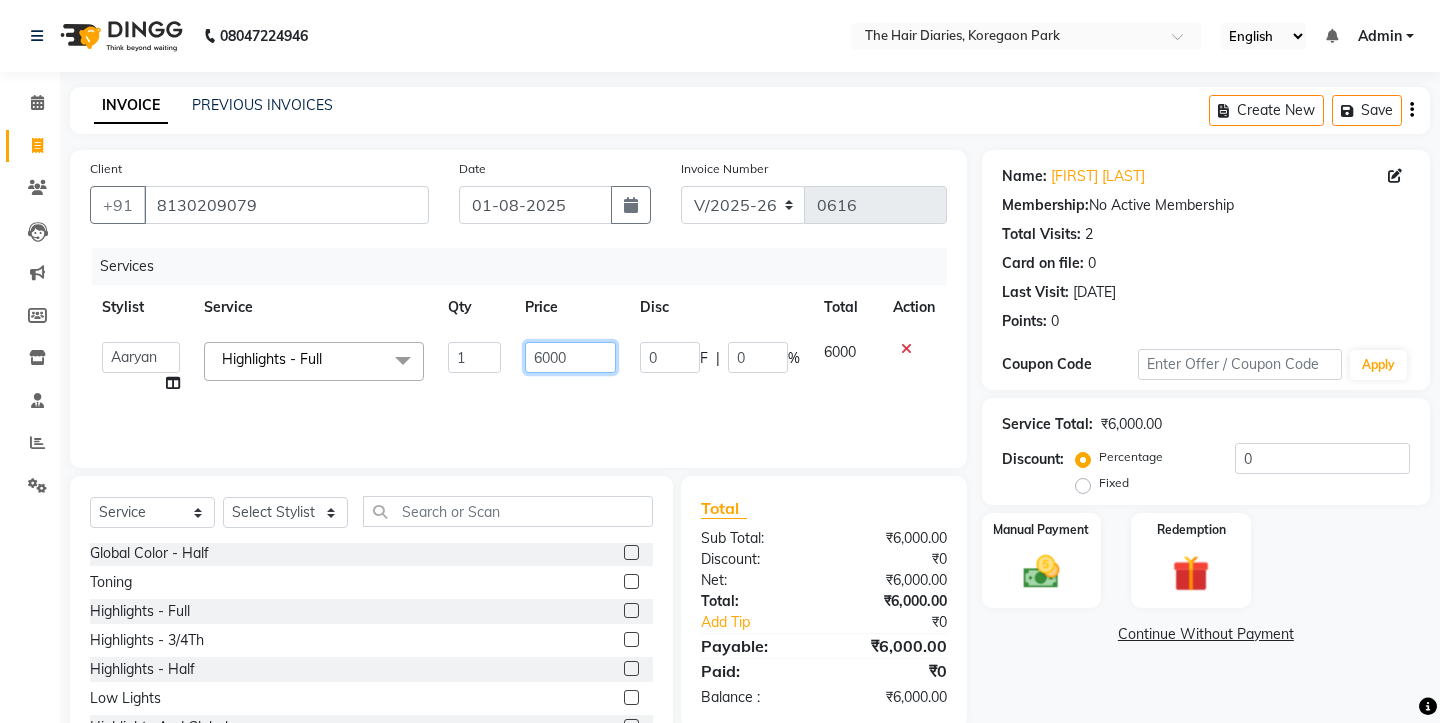 click on "6000" 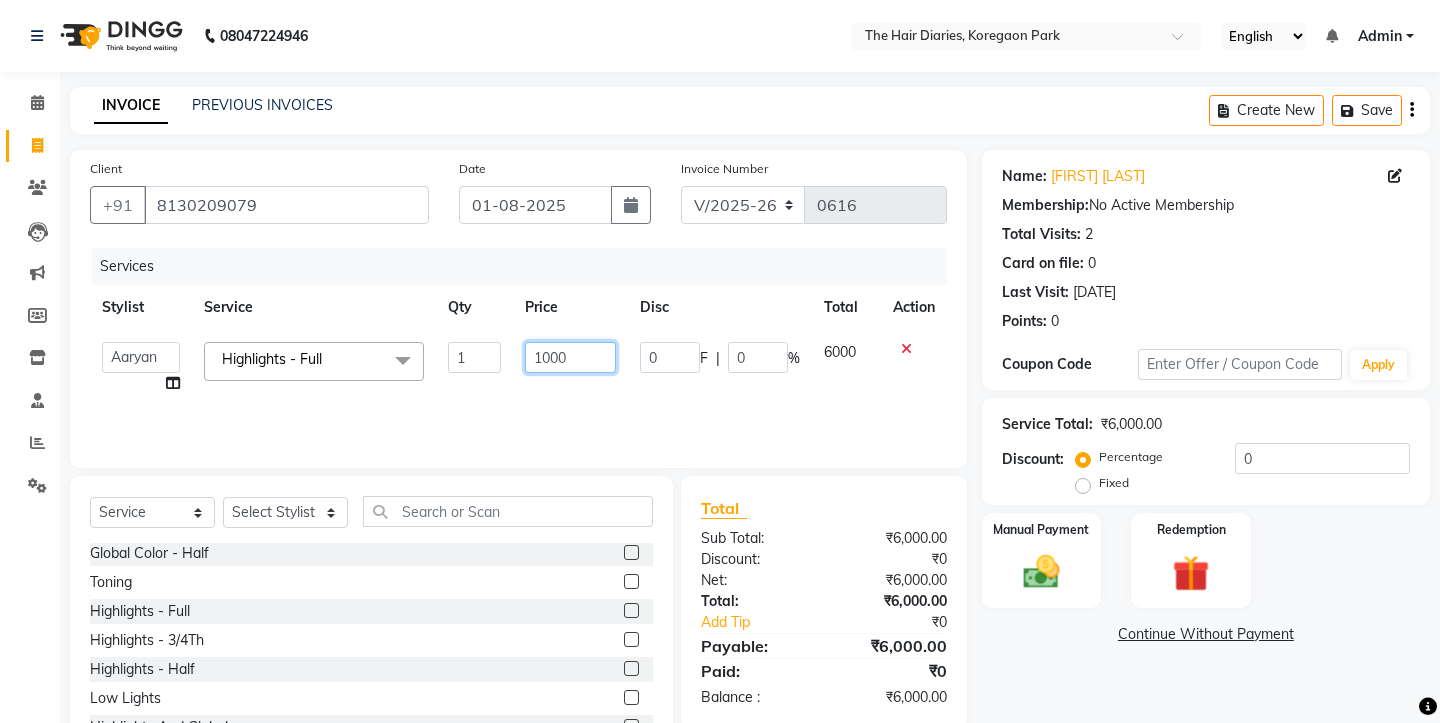 type on "12000" 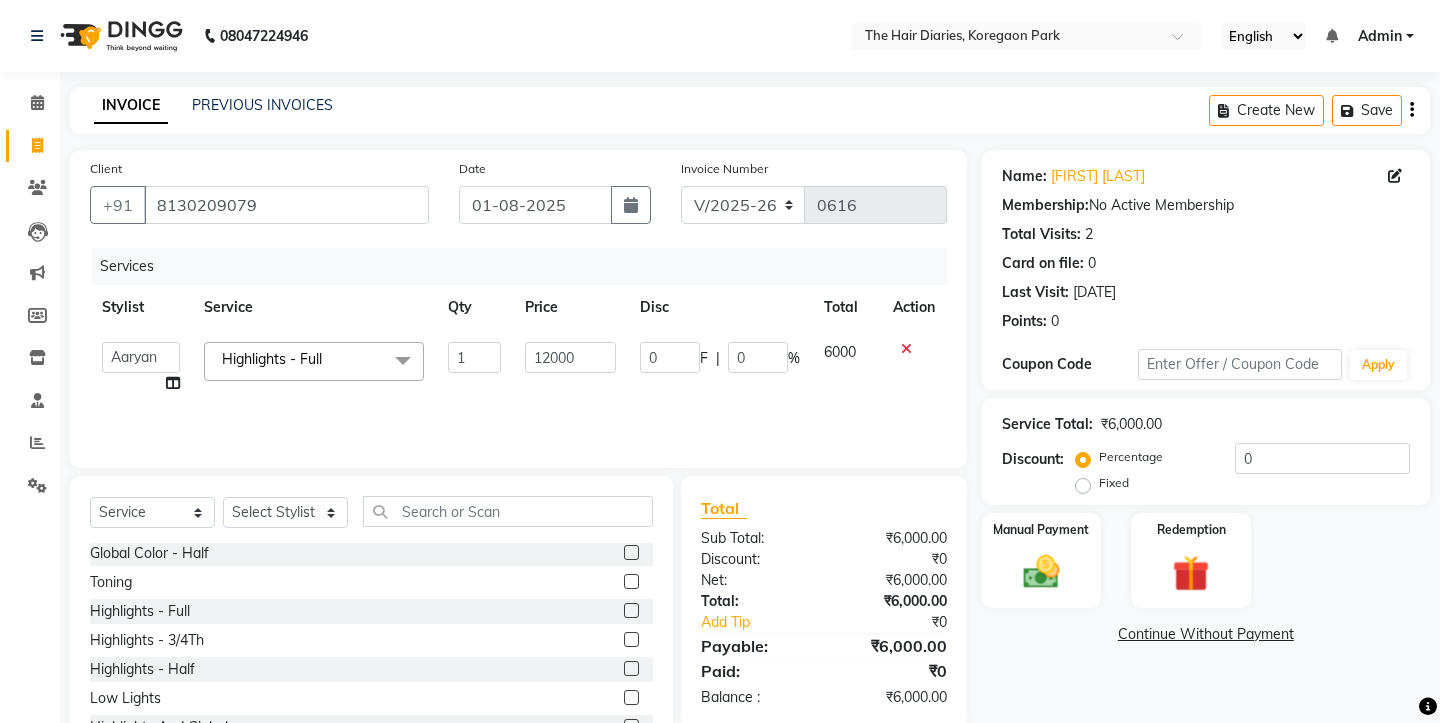 click on "Services Stylist Service Qty Price Disc Total Action  Aaryan   Adnan   Adnan   Ankita   Anubha   Jyoti    Lalita   Manali    Maneger   Nazlin Jeena   Sanah    Sohail   Sonia    Surbhi Thakkur   Vidya   Wasim   Highlights - Full  x Haircuts - Female (Senior) Haircuts - Male(Senior) Haircuts - Female (Junior) Haircuts - Male (Junior) Fringe Cut Kids Haircut-under 5yrs Hair trim Hair Fading Gents Haircuts  (Male) Haircut -Male (Junior old) Shampoo - Shampoo Extension wash Styling - Blowdry Styling - Curls Styling - Crimp Styling - Gents Style Saree Draping Beard Styling - Trim Beard Styling - Beard Styling Touchups Full  Touchups Half Global Color - Full Global Color - Half Toning Highlights - Full Highlights - 3/4Th Highlights - Half Low Lights Highlights And Global Balayage - Full Balayage - Half Balayage - Front Treatments - Fringe(Botox) Treatments - Crown (Botox) Treatments - Full (Botox) Treatments - Male Top (Botox) Treatments - Full (Backwastreatment) Treatments - Full (Filller) Milkshake spa Sos Sara K" 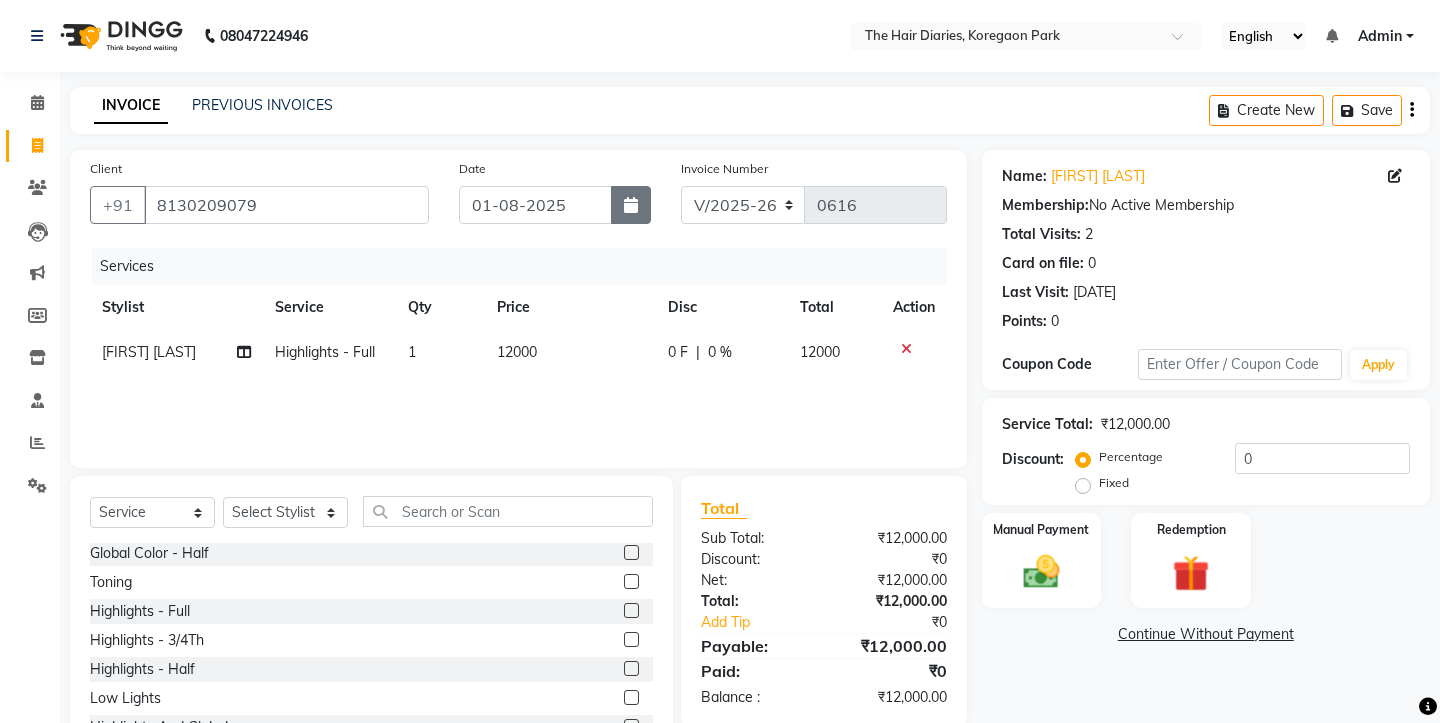 click 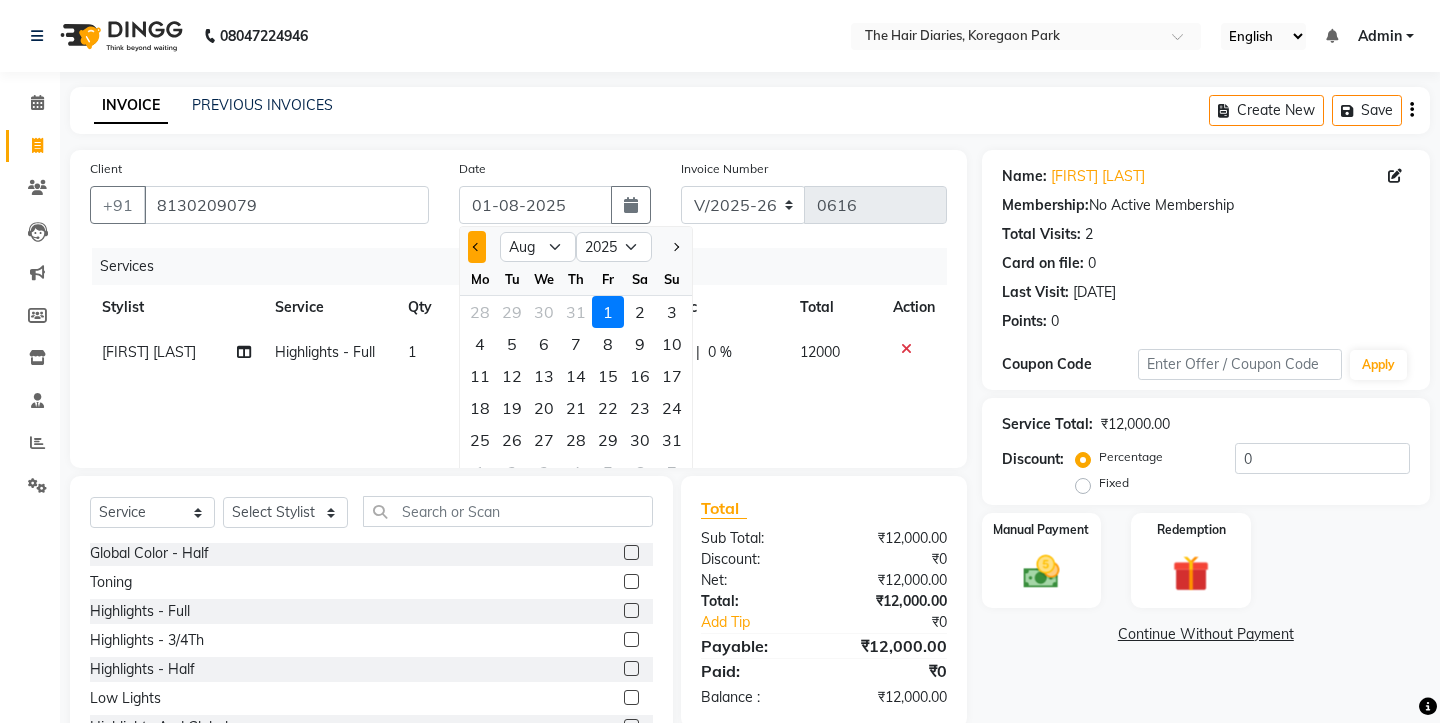 click 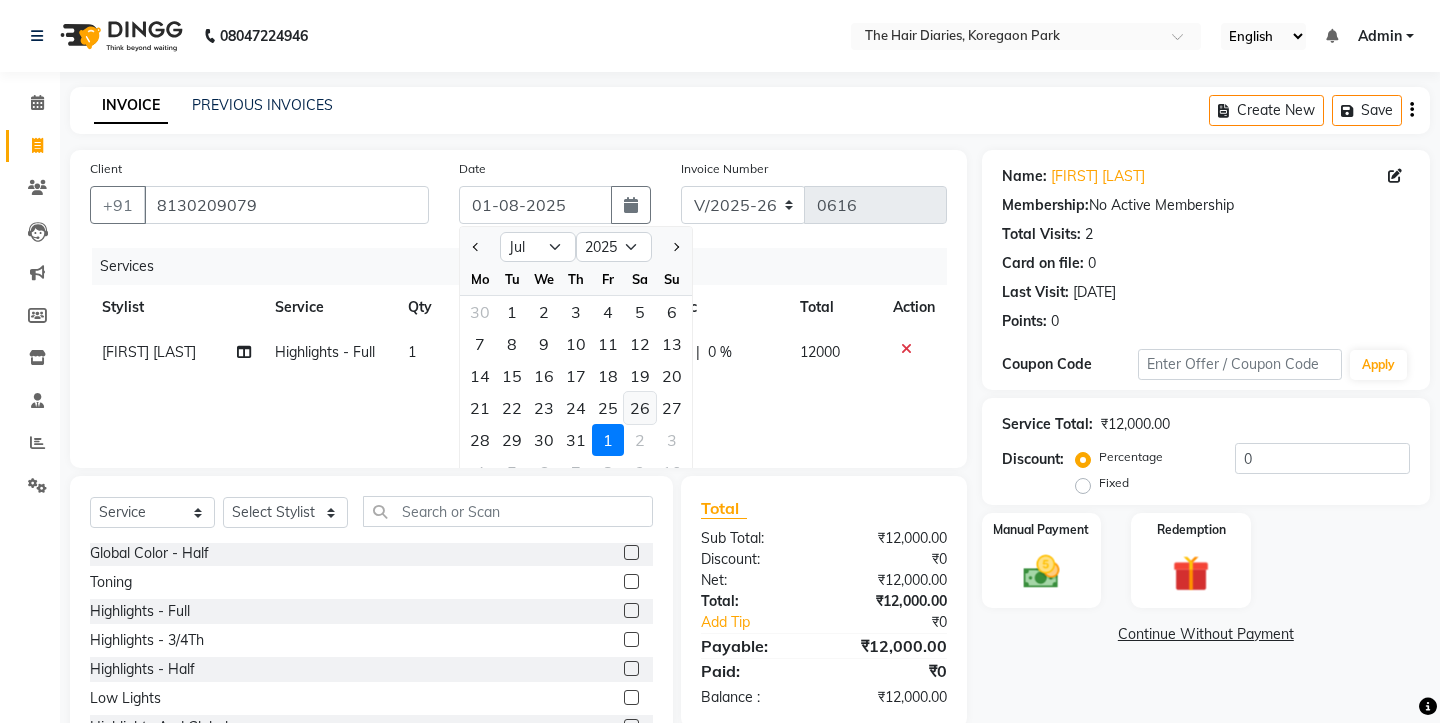 click on "26" 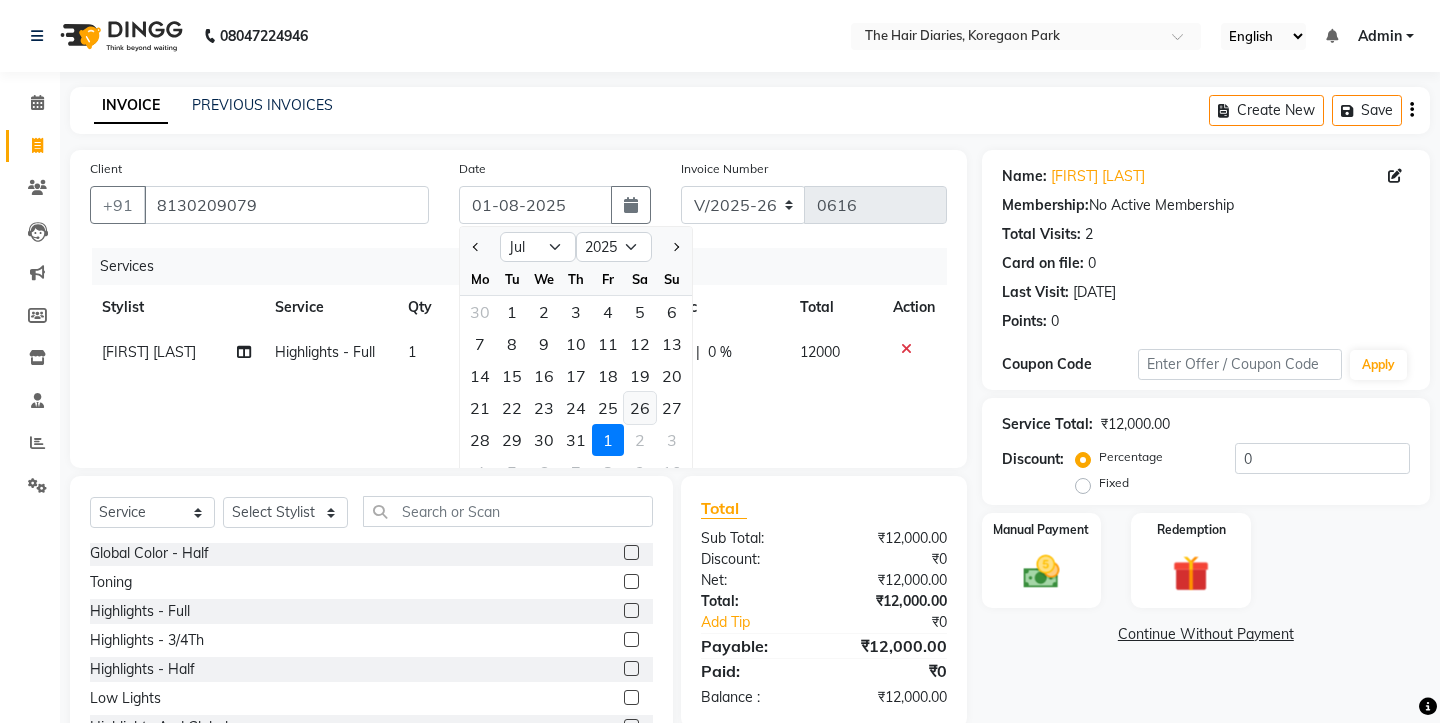 type on "26-07-2025" 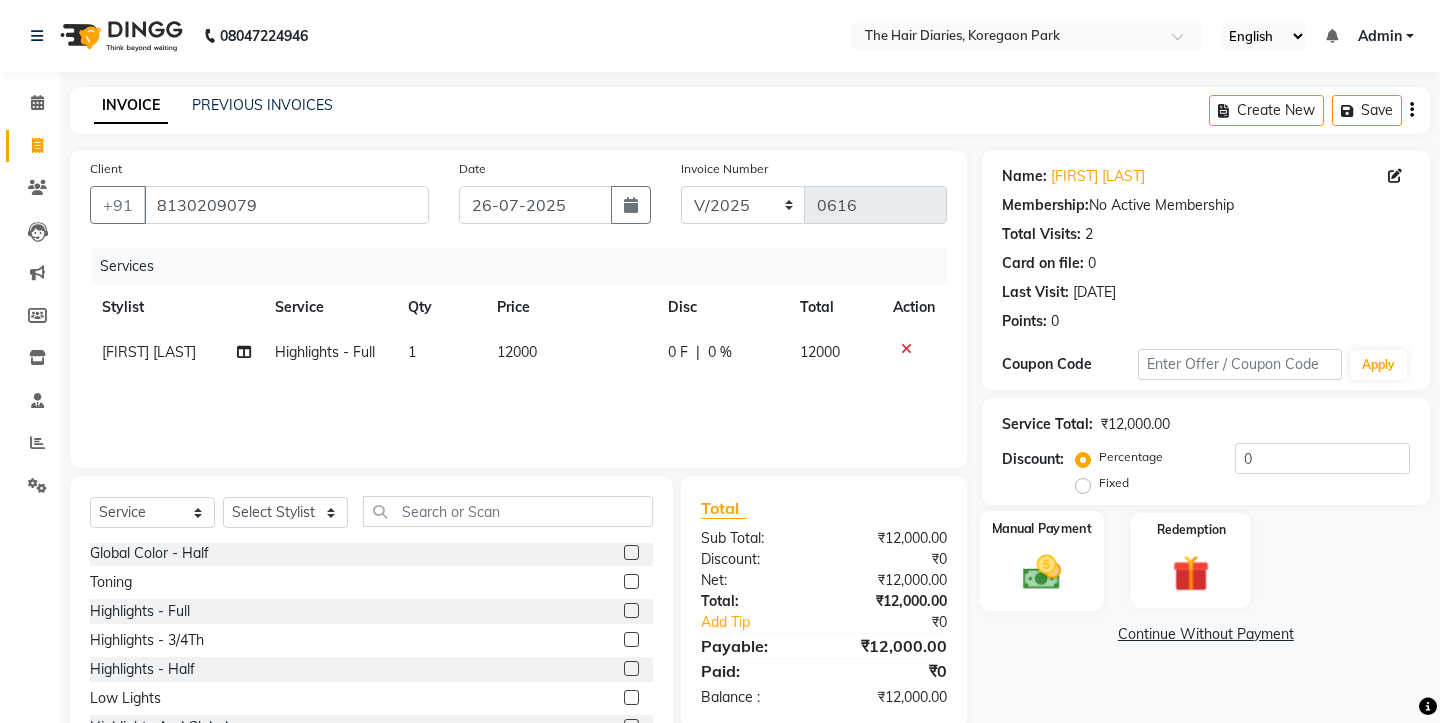 click 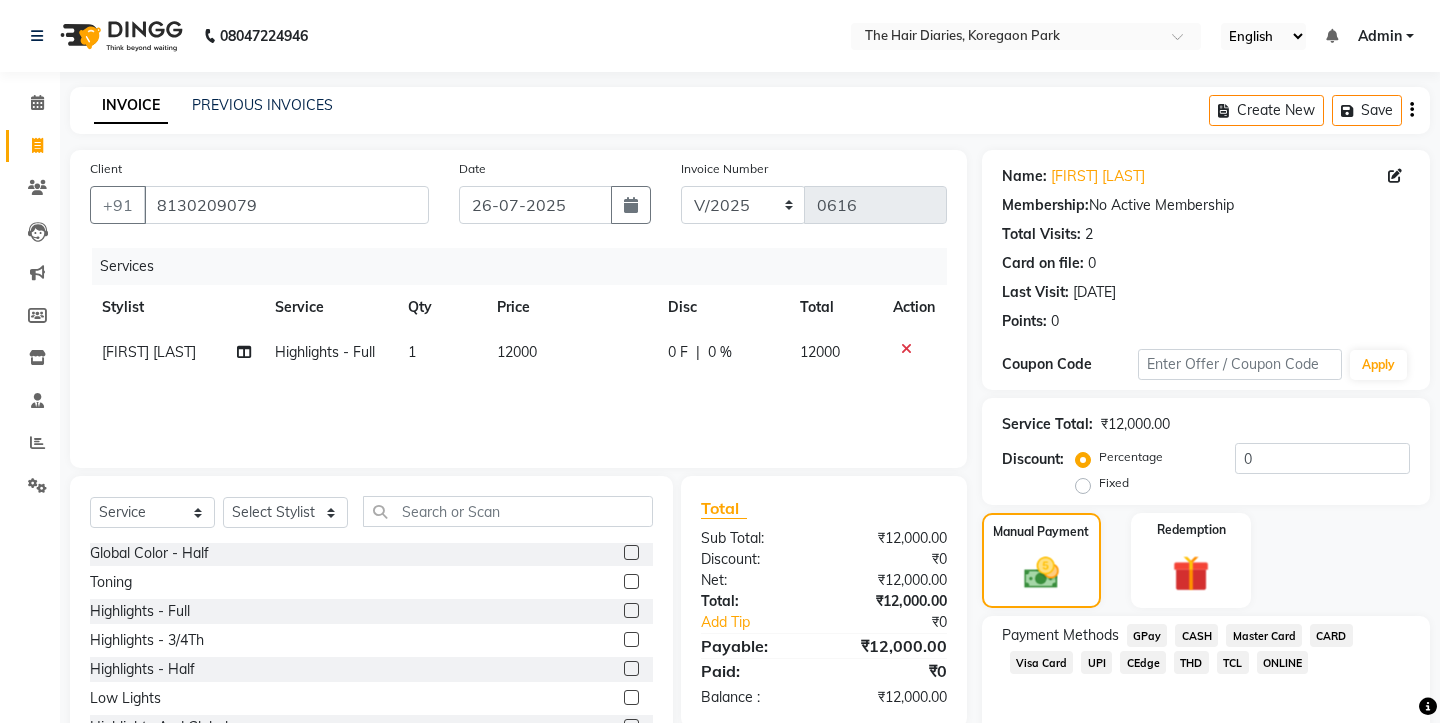click on "TCL" 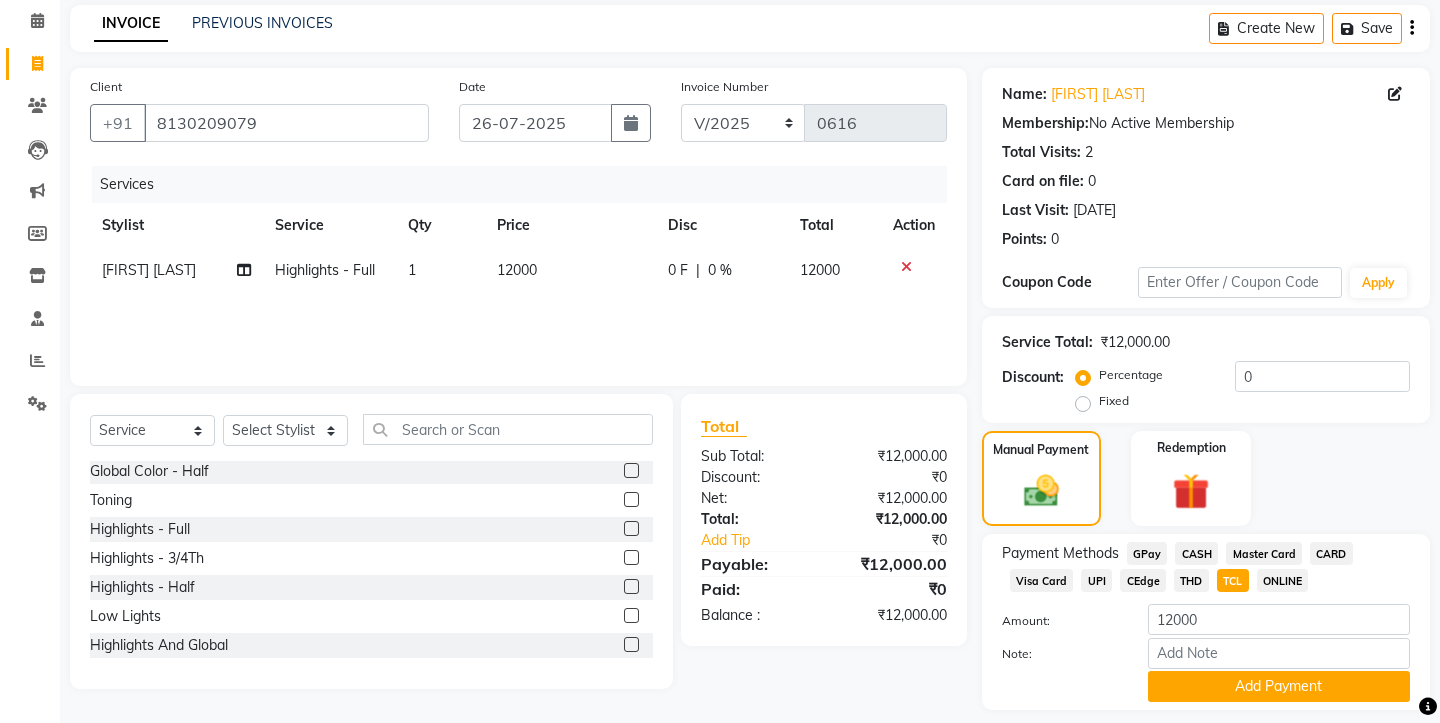 scroll, scrollTop: 118, scrollLeft: 0, axis: vertical 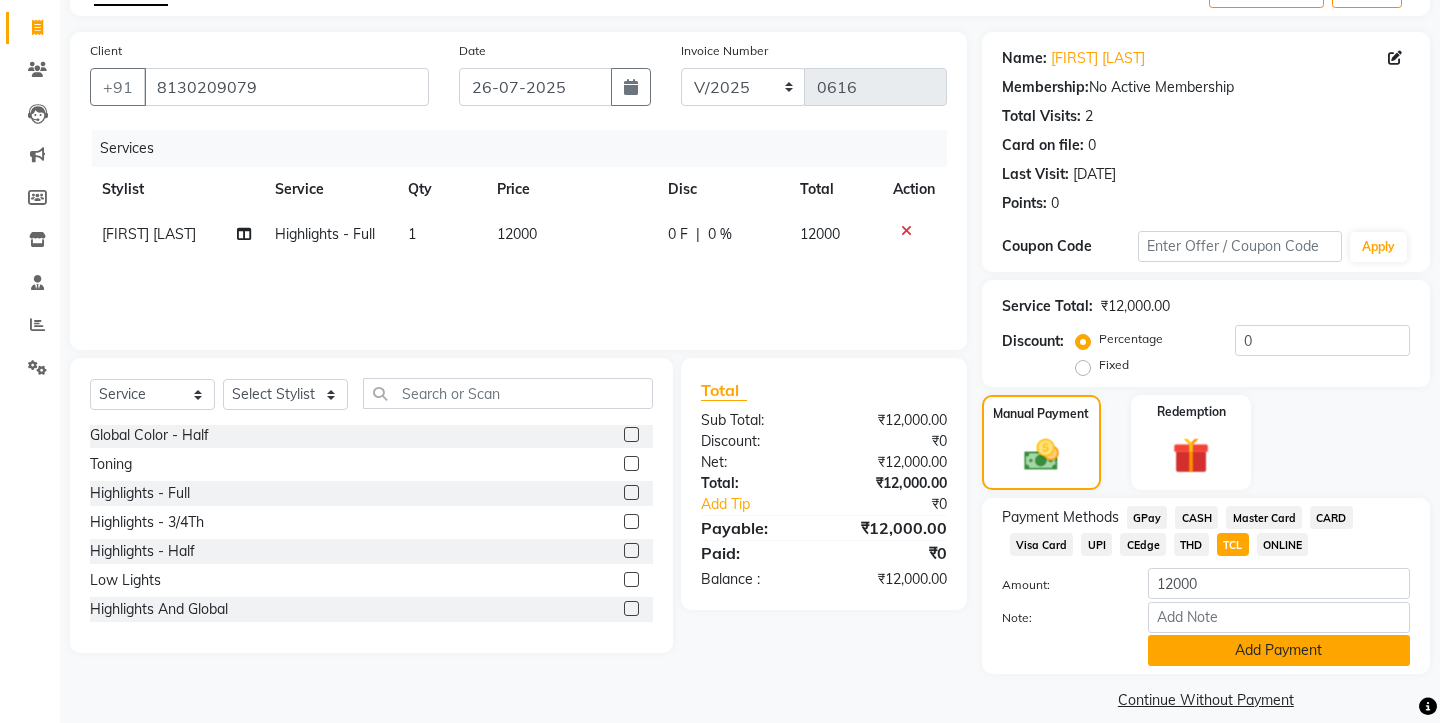 click on "Add Payment" 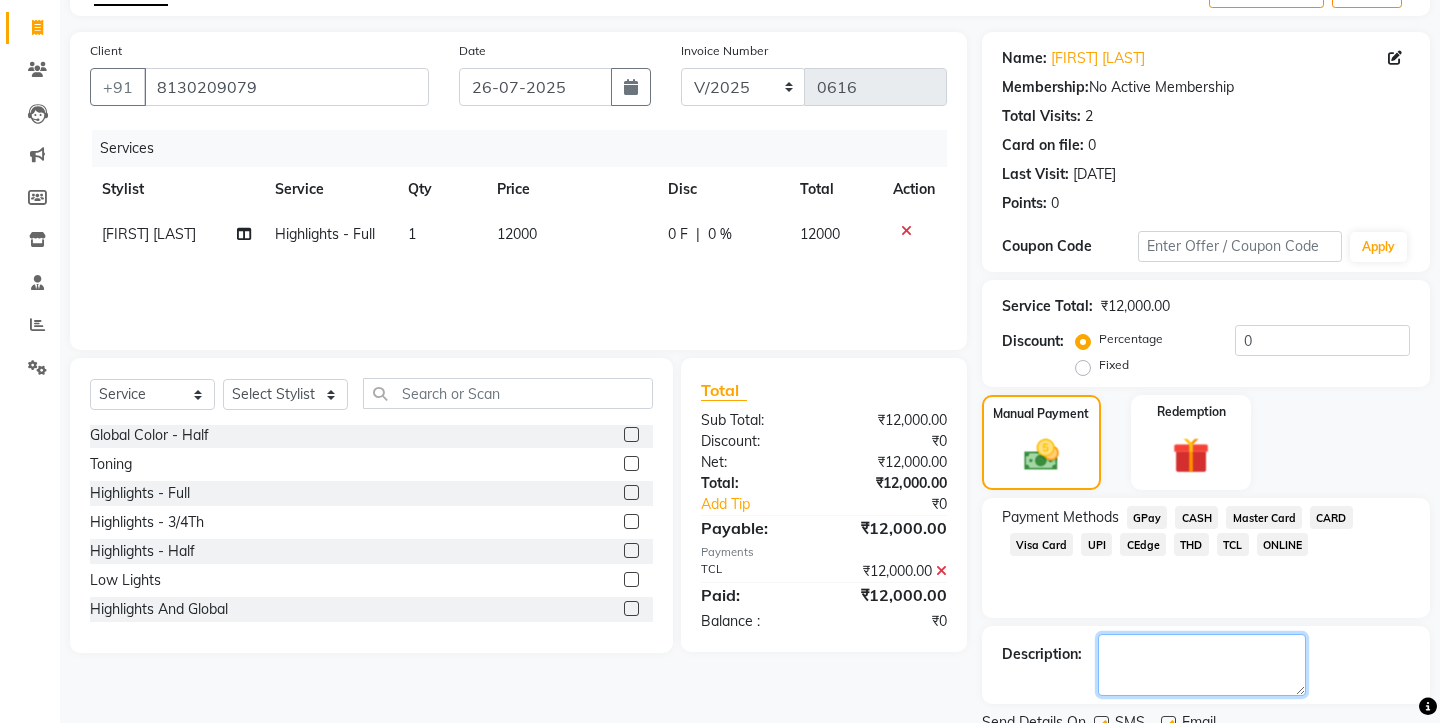click 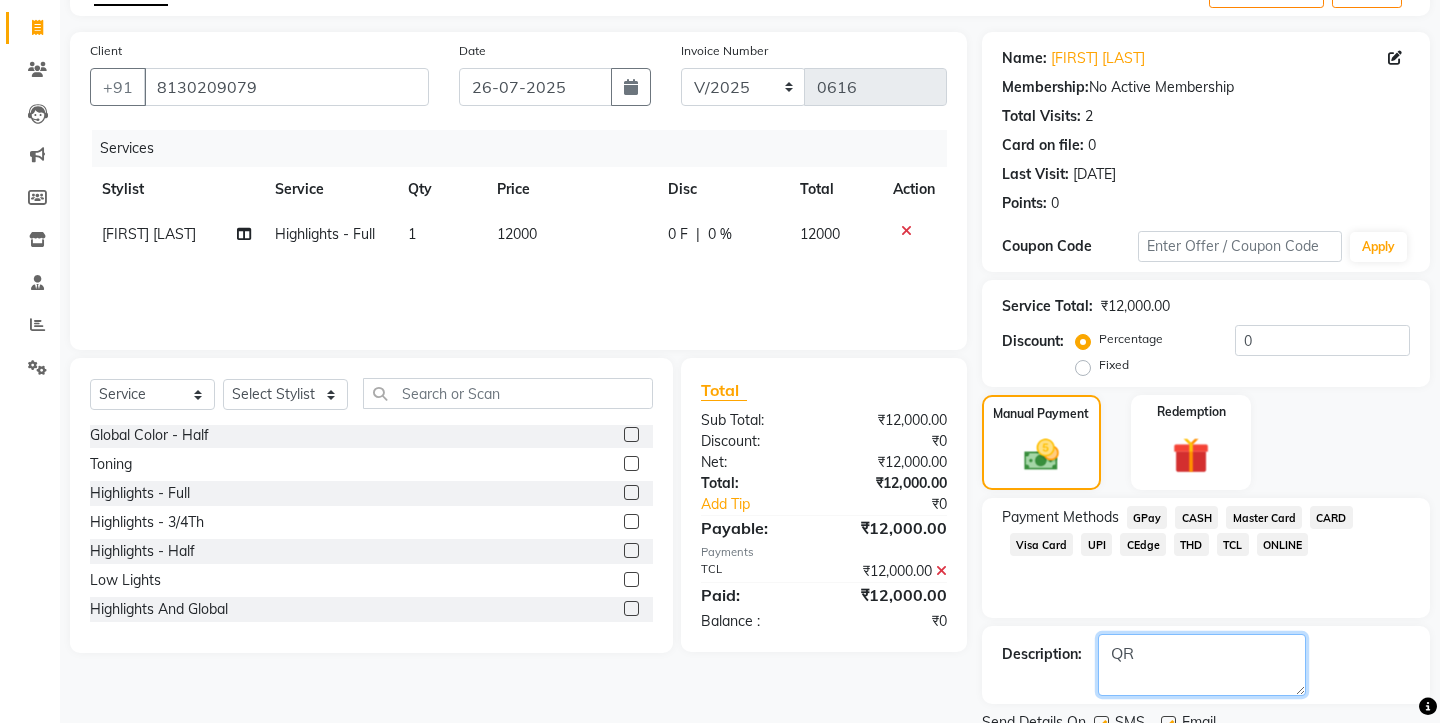 type on "QR" 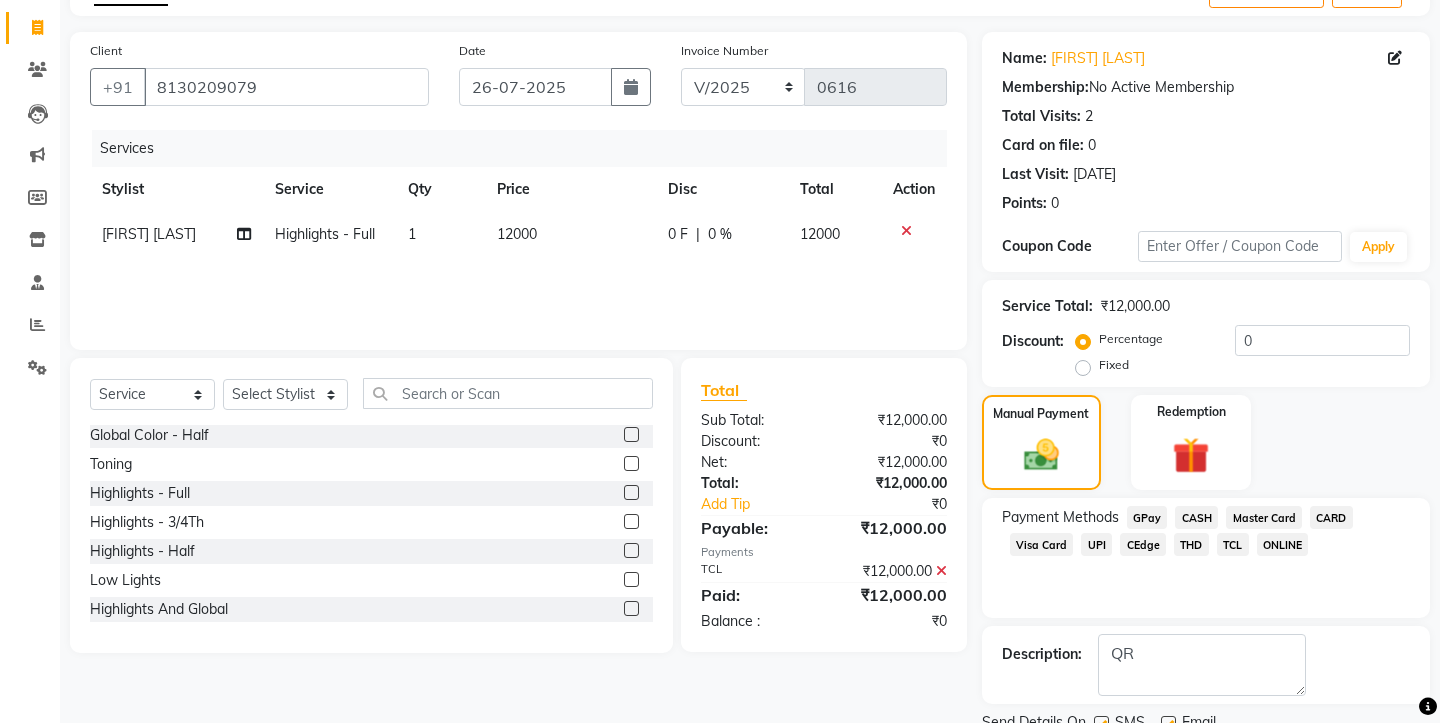 click 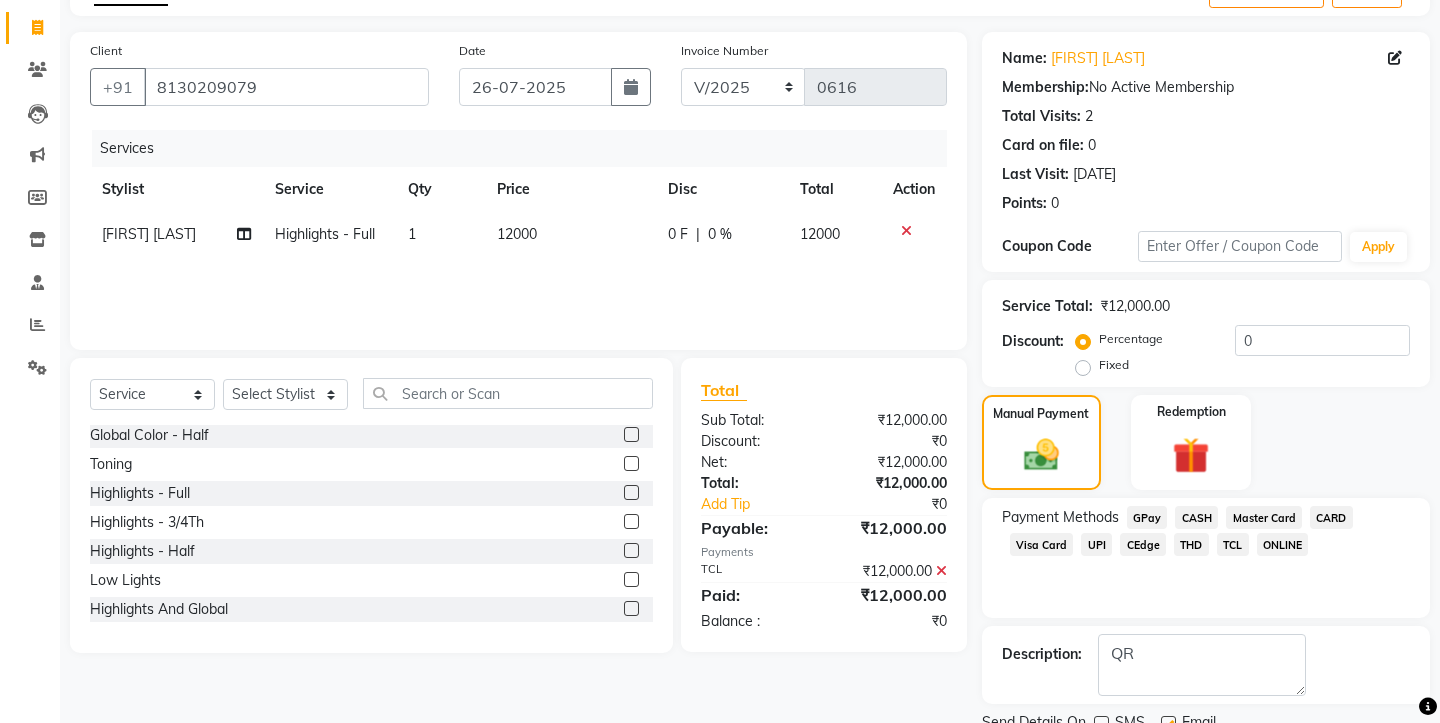 click 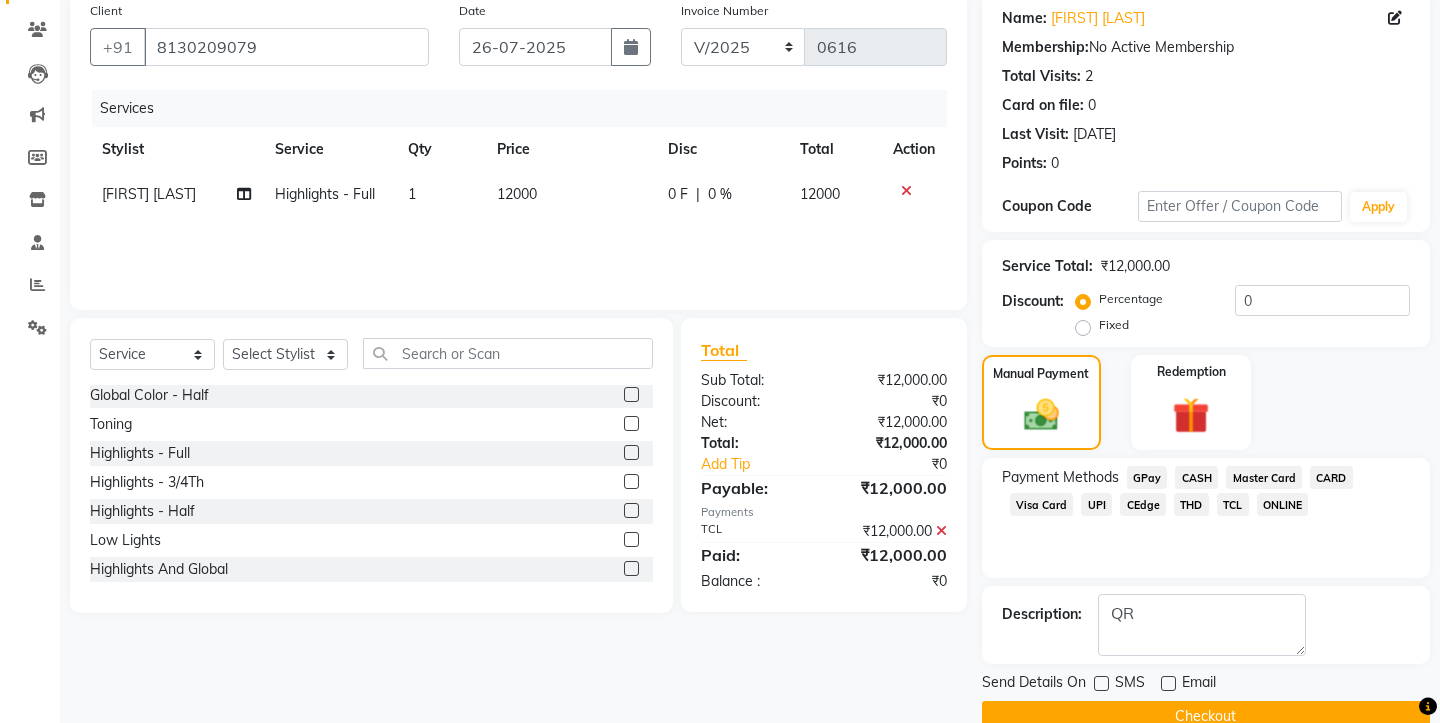 scroll, scrollTop: 175, scrollLeft: 0, axis: vertical 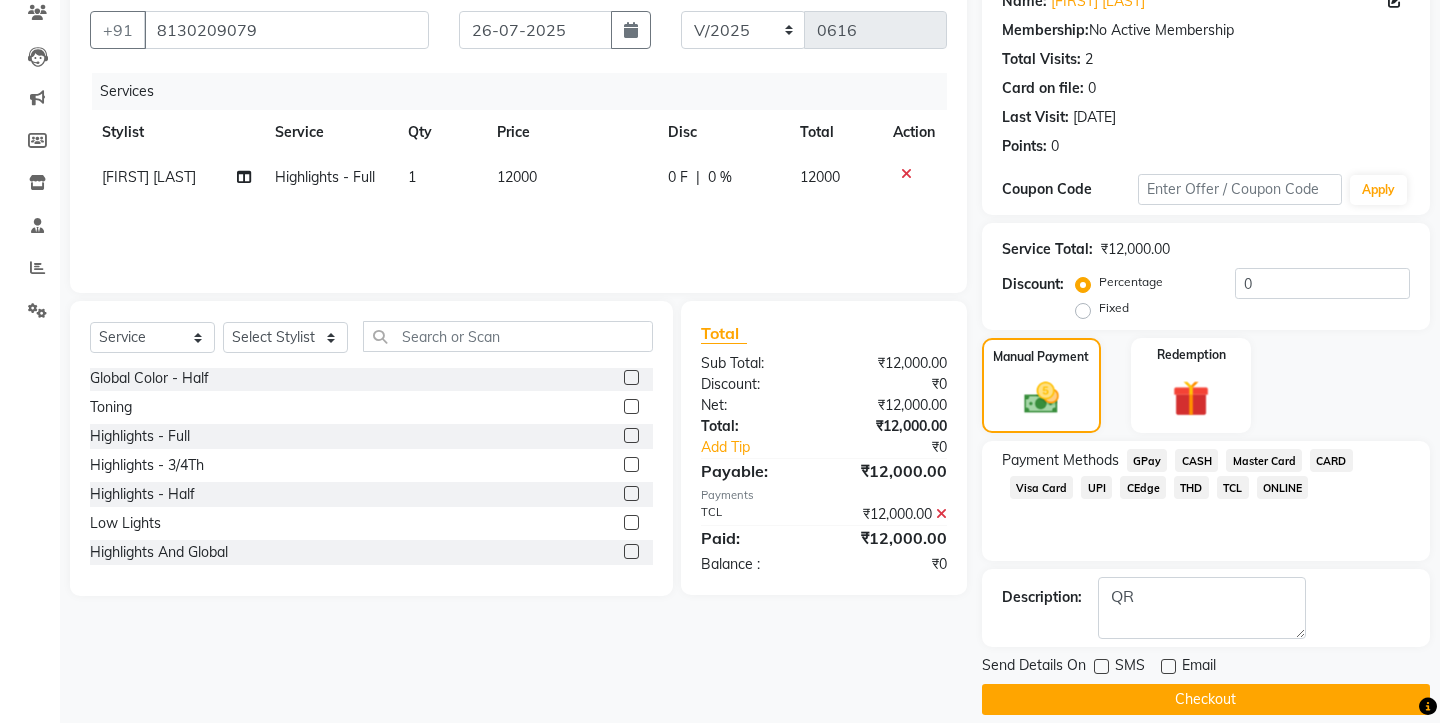click on "Checkout" 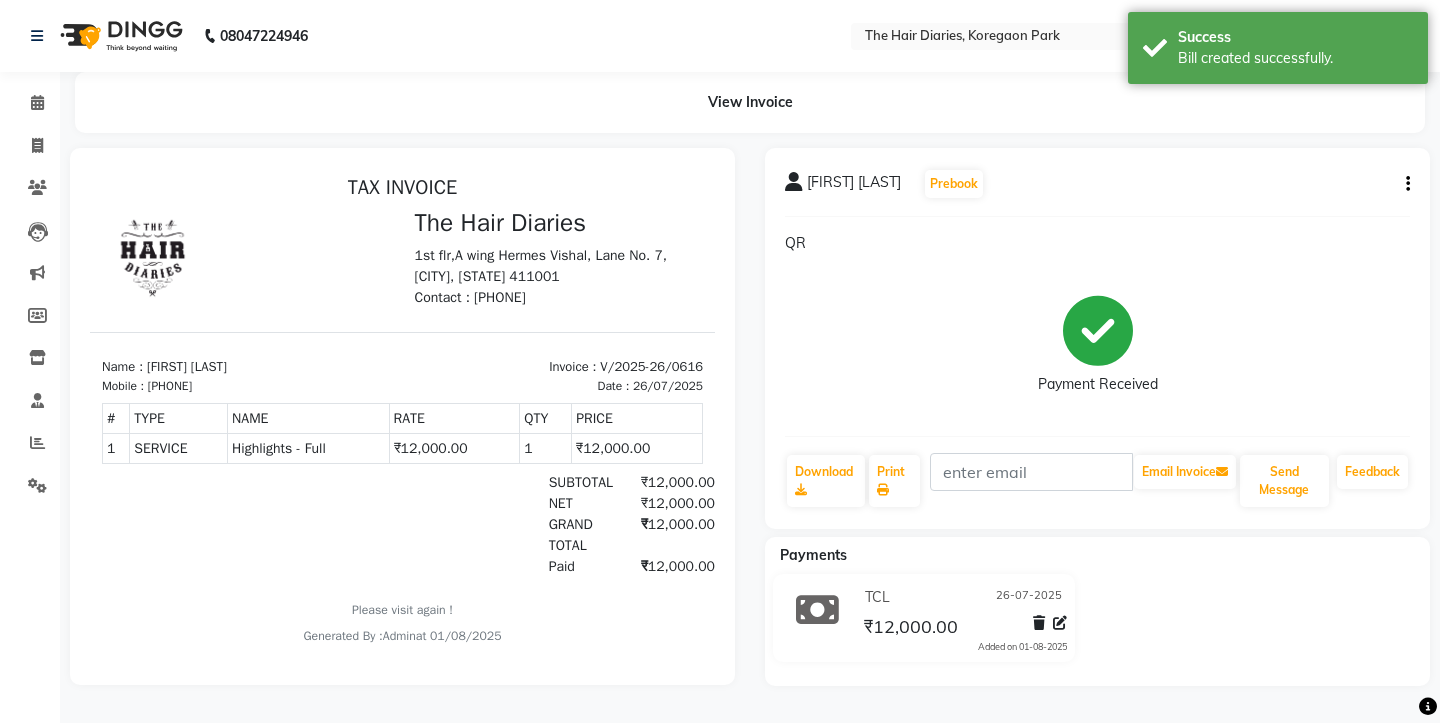 scroll, scrollTop: 0, scrollLeft: 0, axis: both 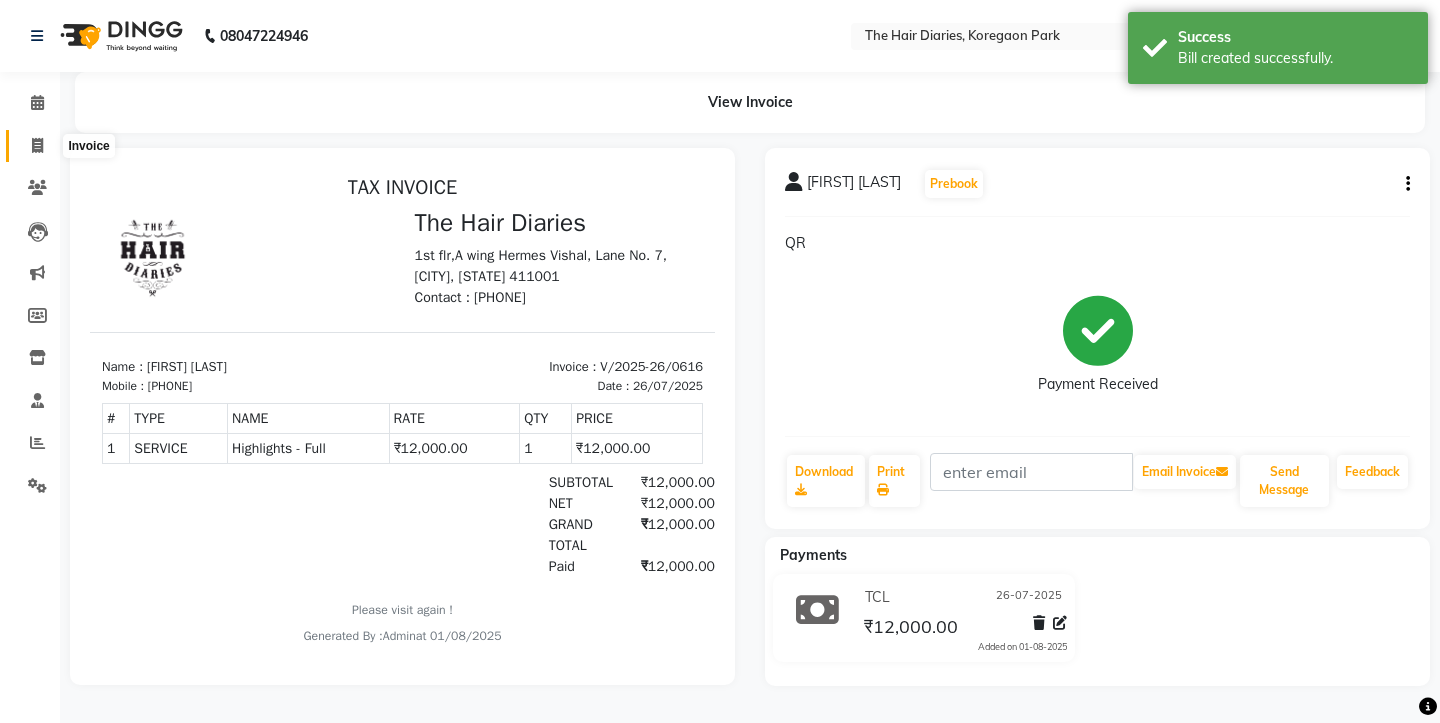 click 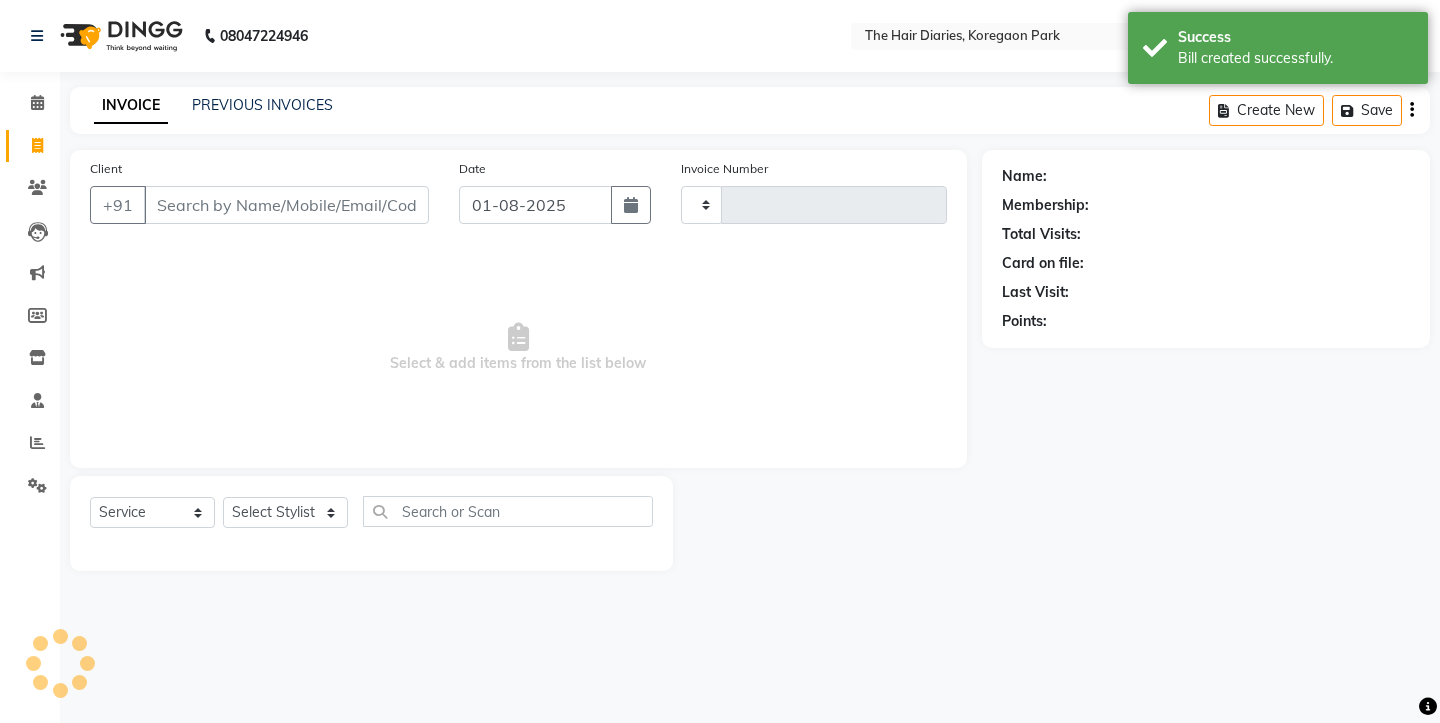 type on "0617" 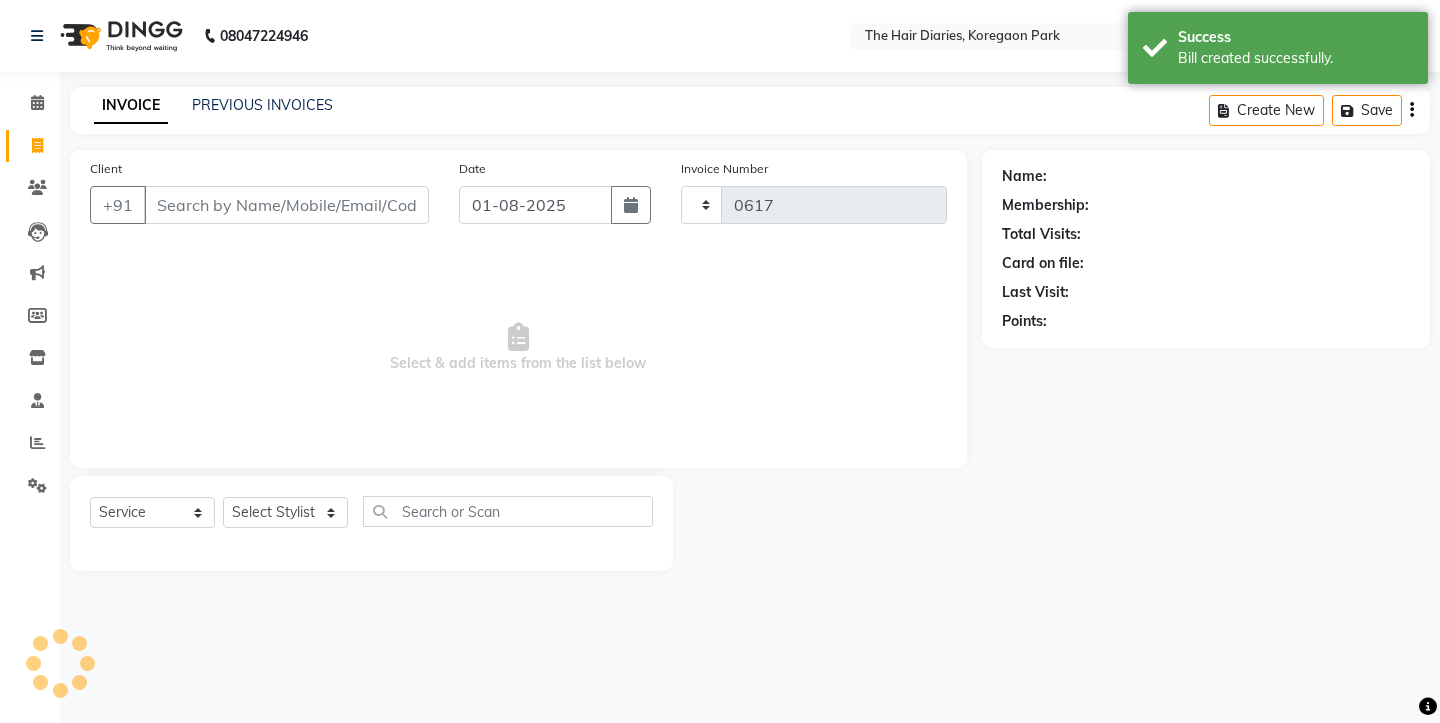 select on "782" 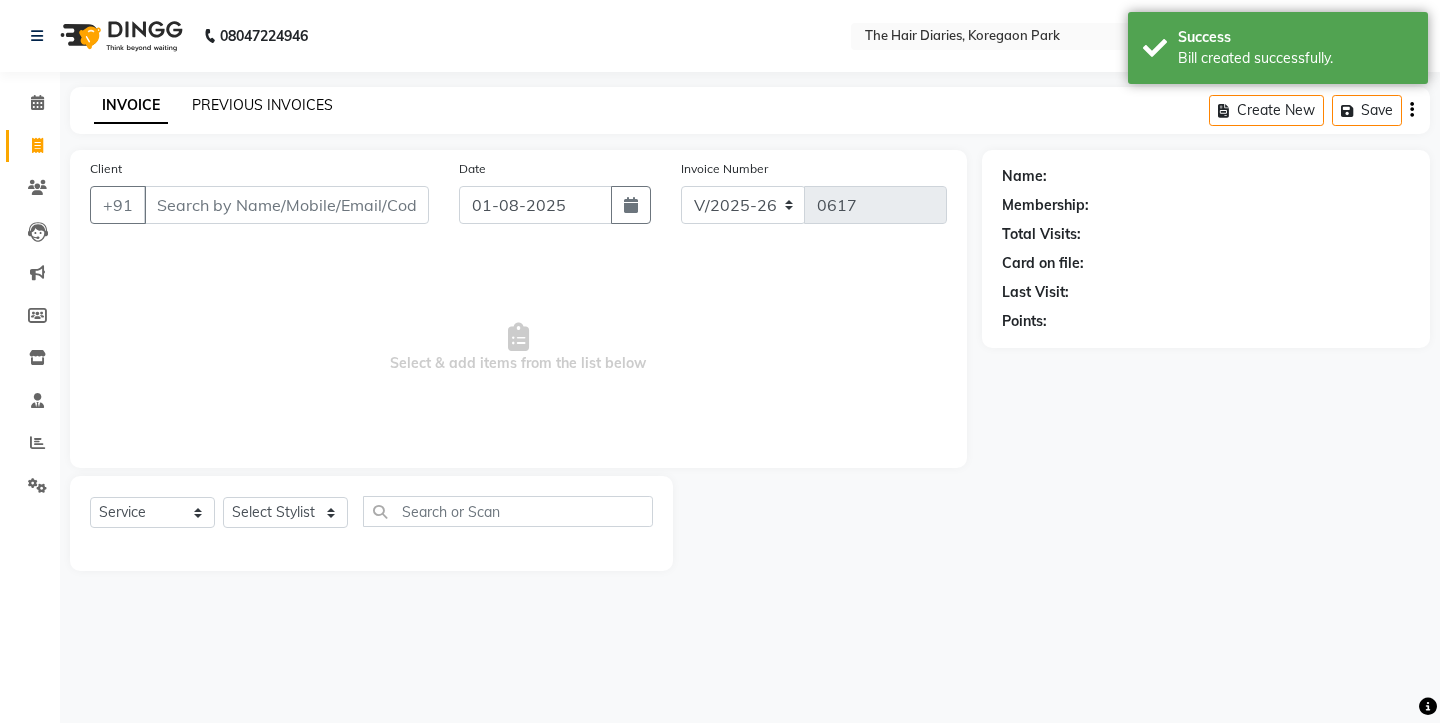 click on "PREVIOUS INVOICES" 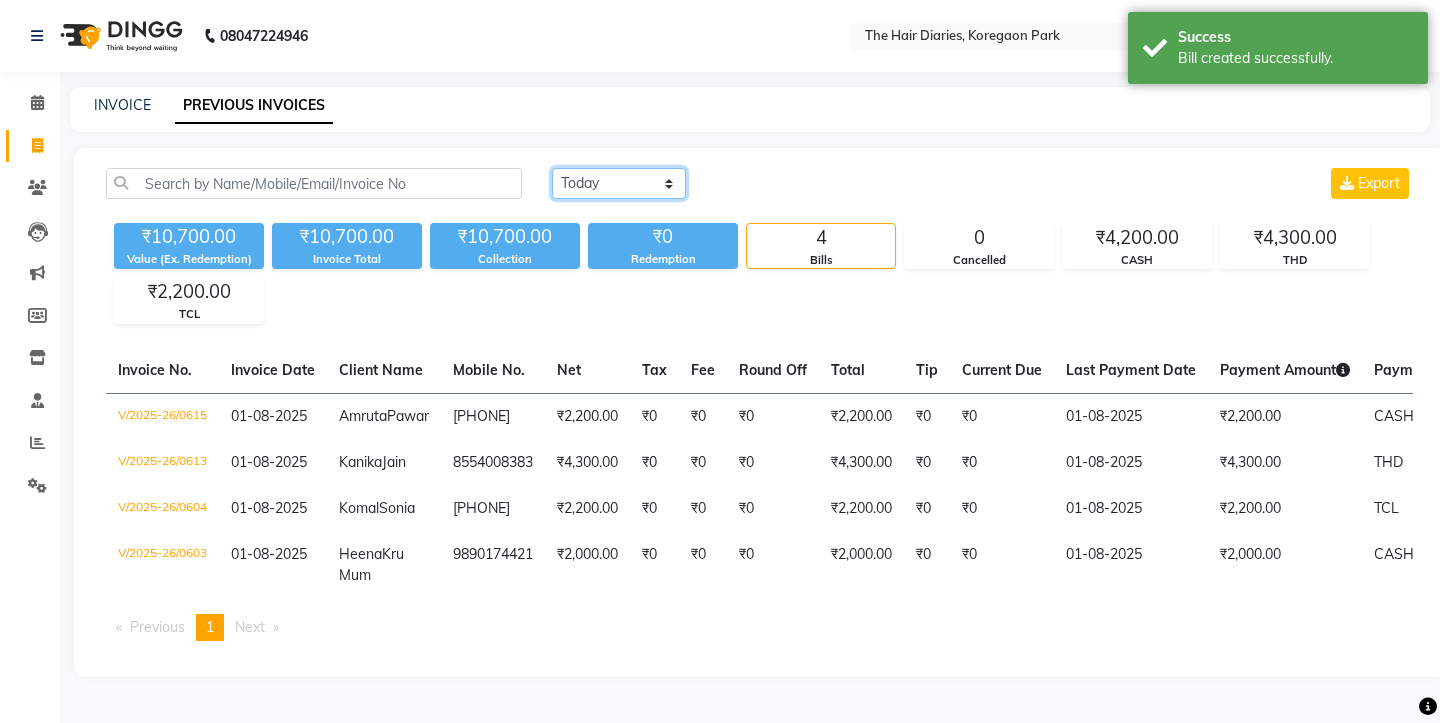 click on "Today Yesterday Custom Range" 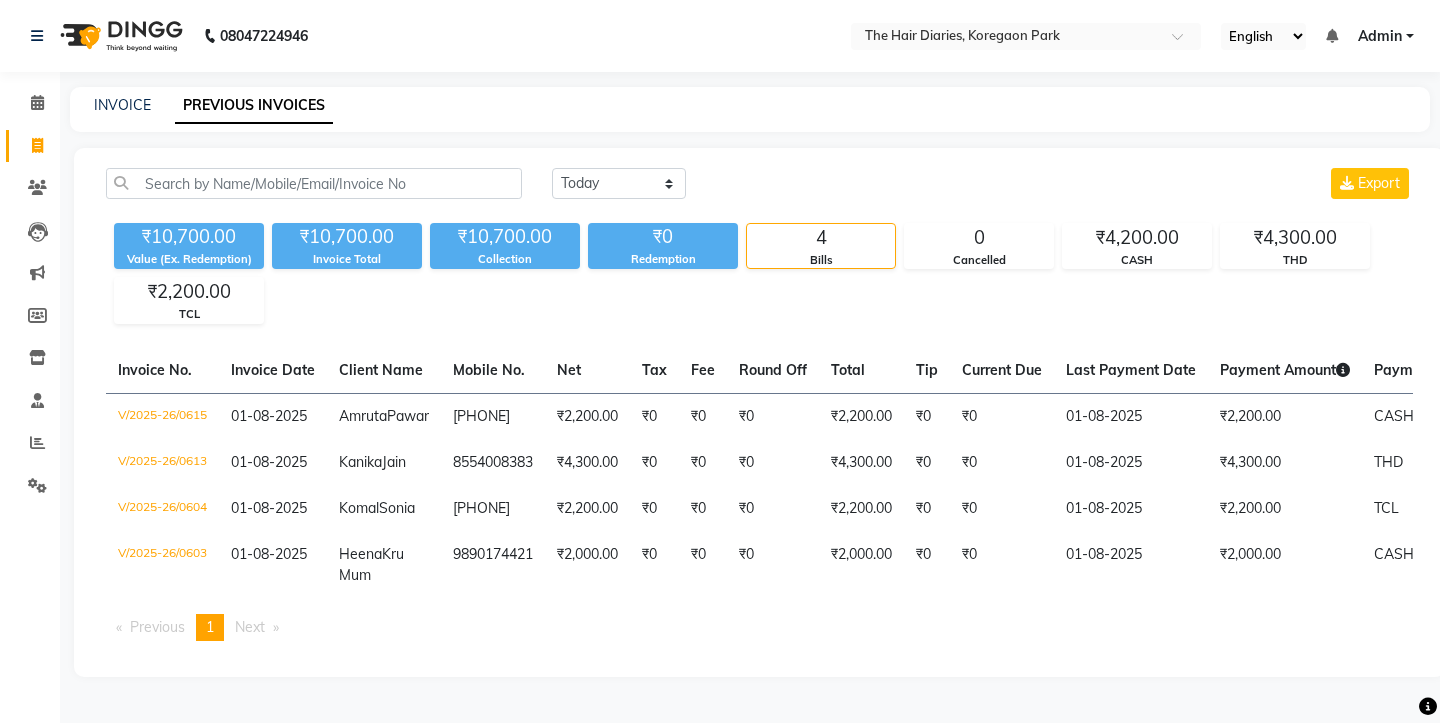 click 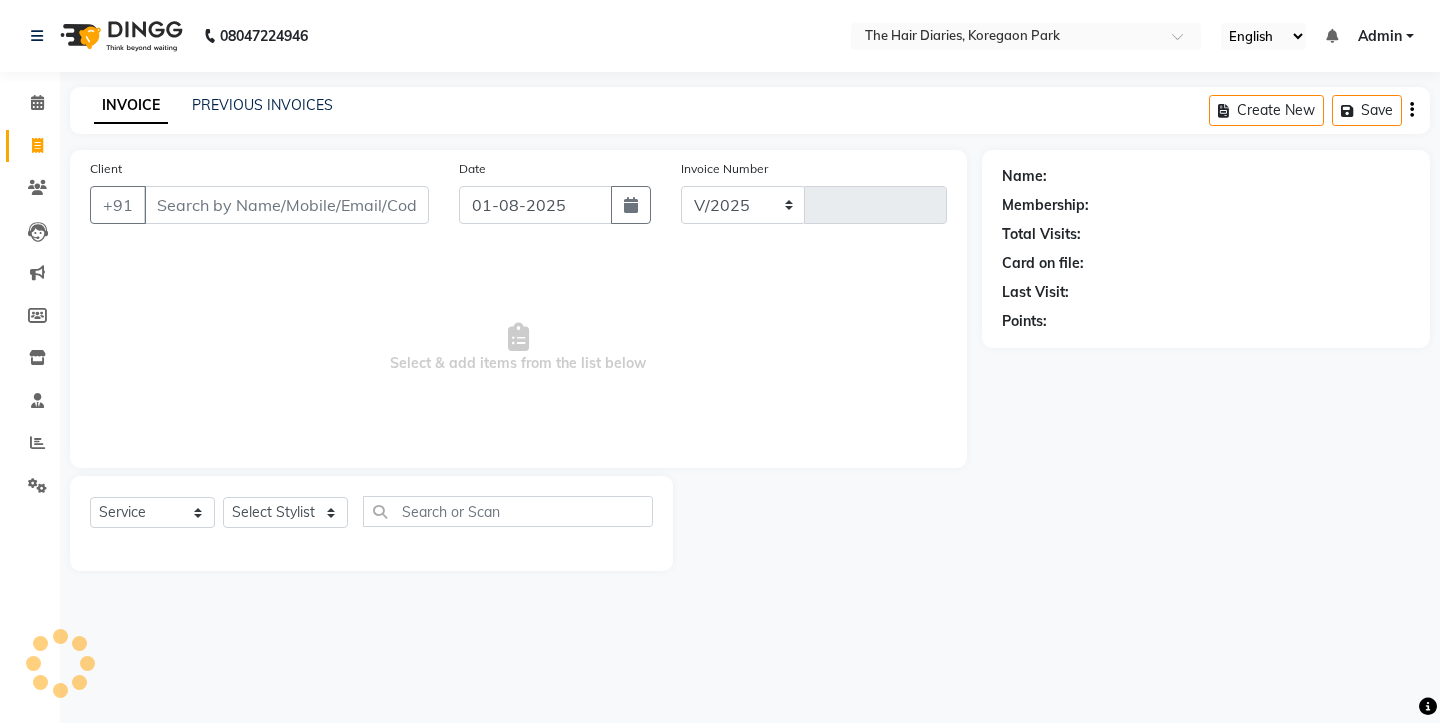 select on "782" 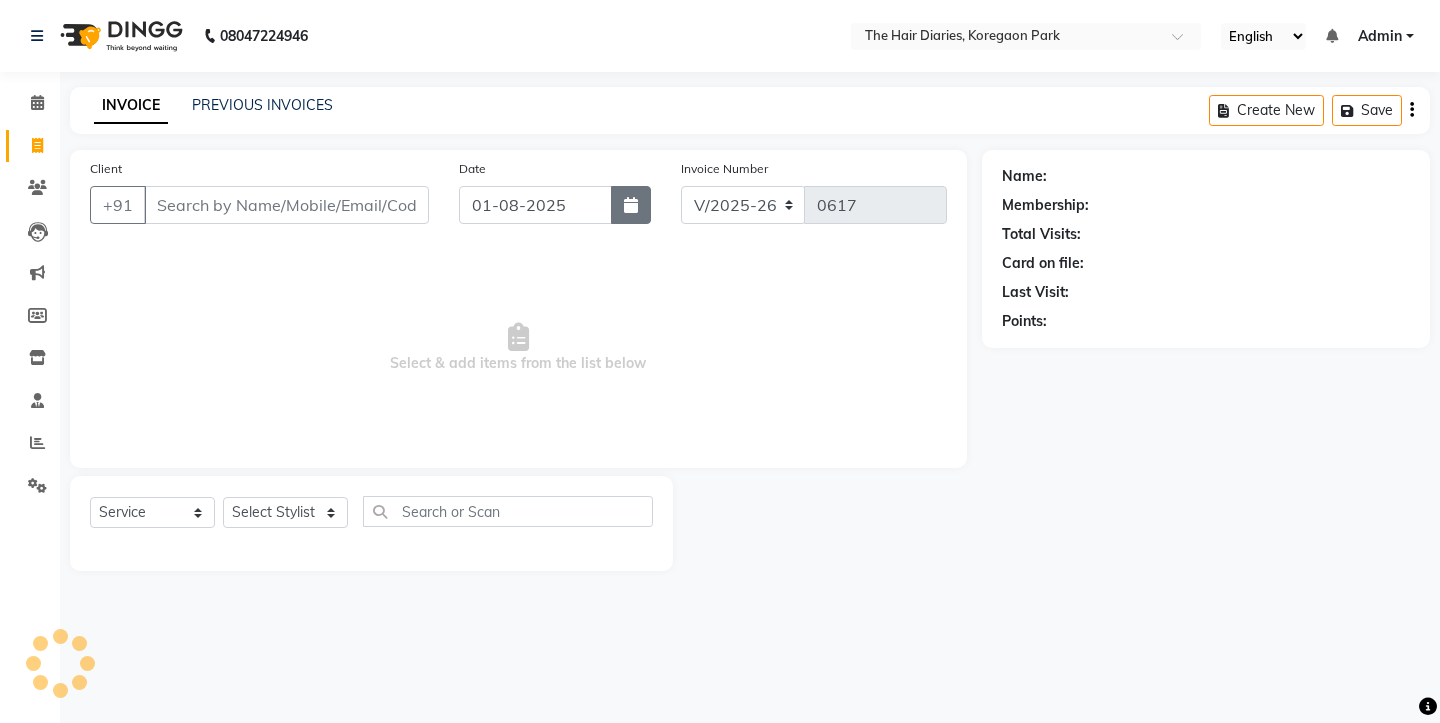 click 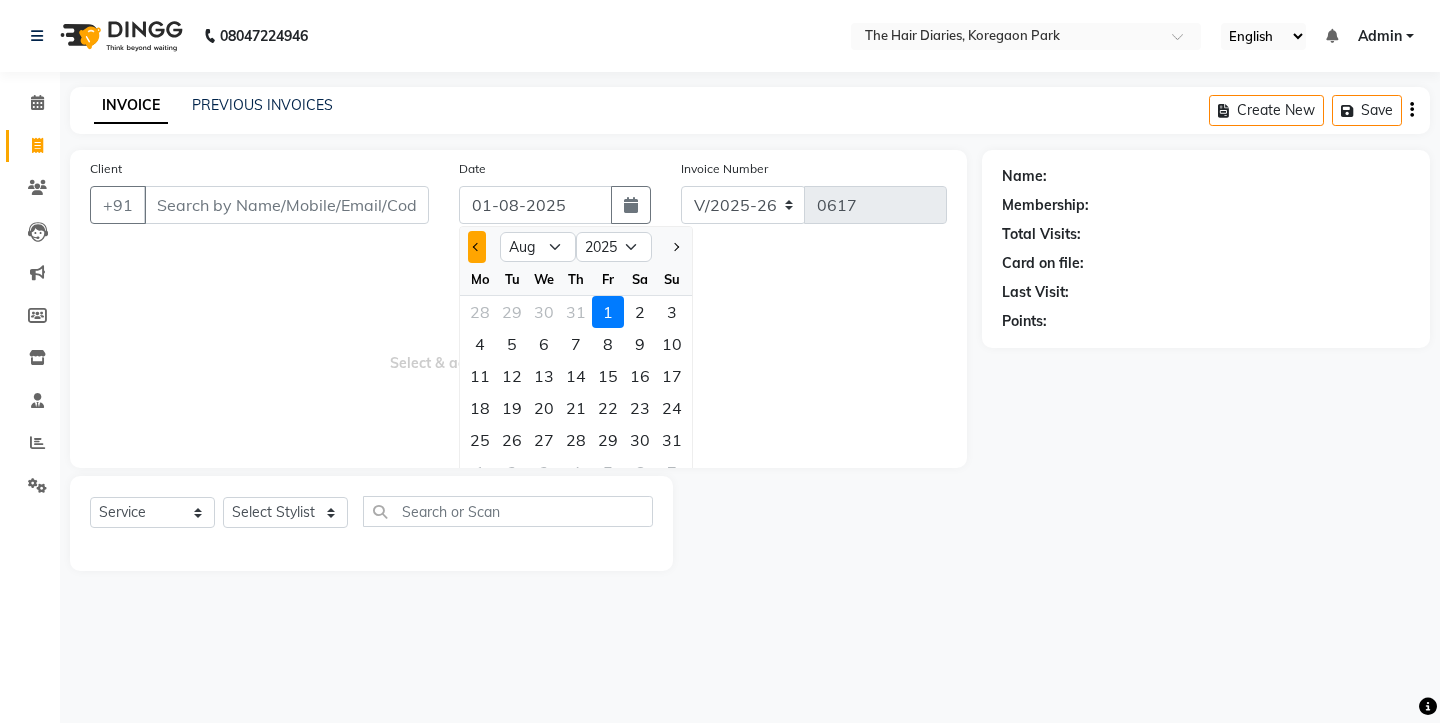 click 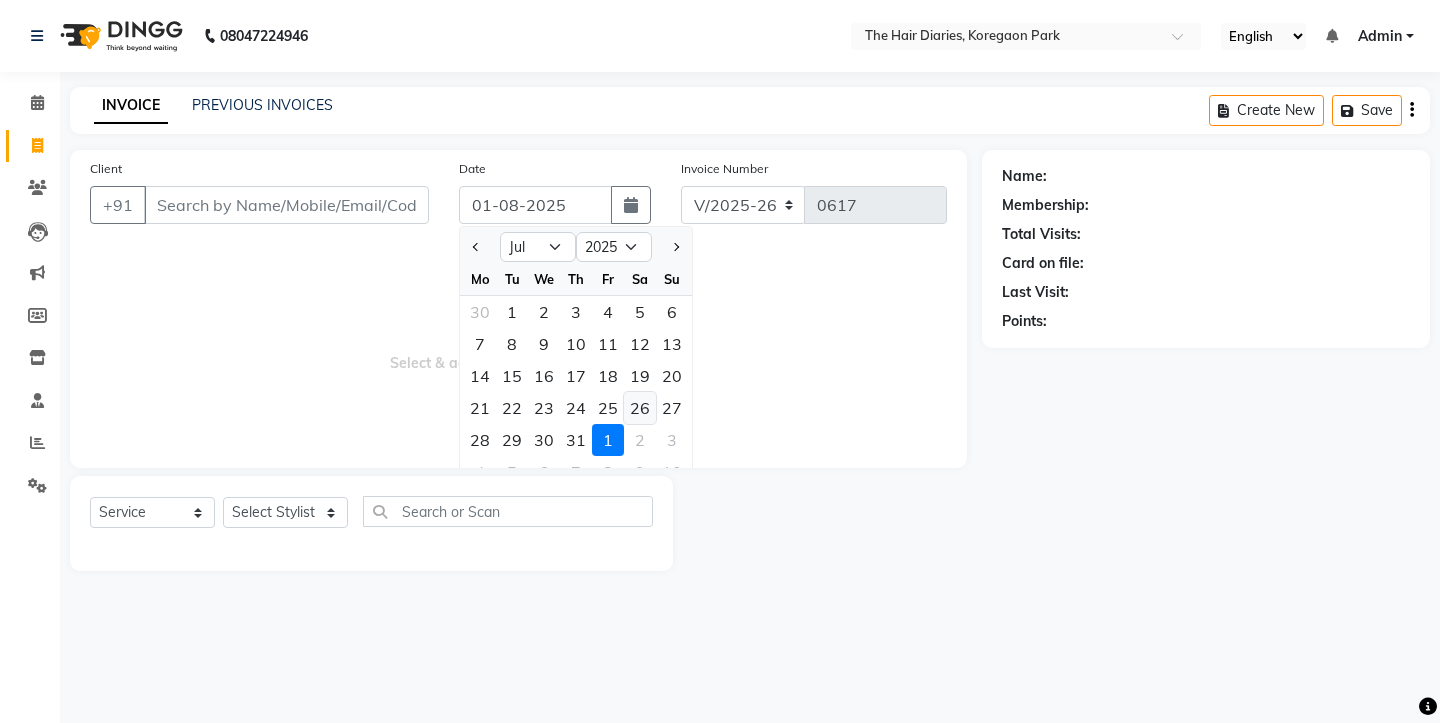 click on "26" 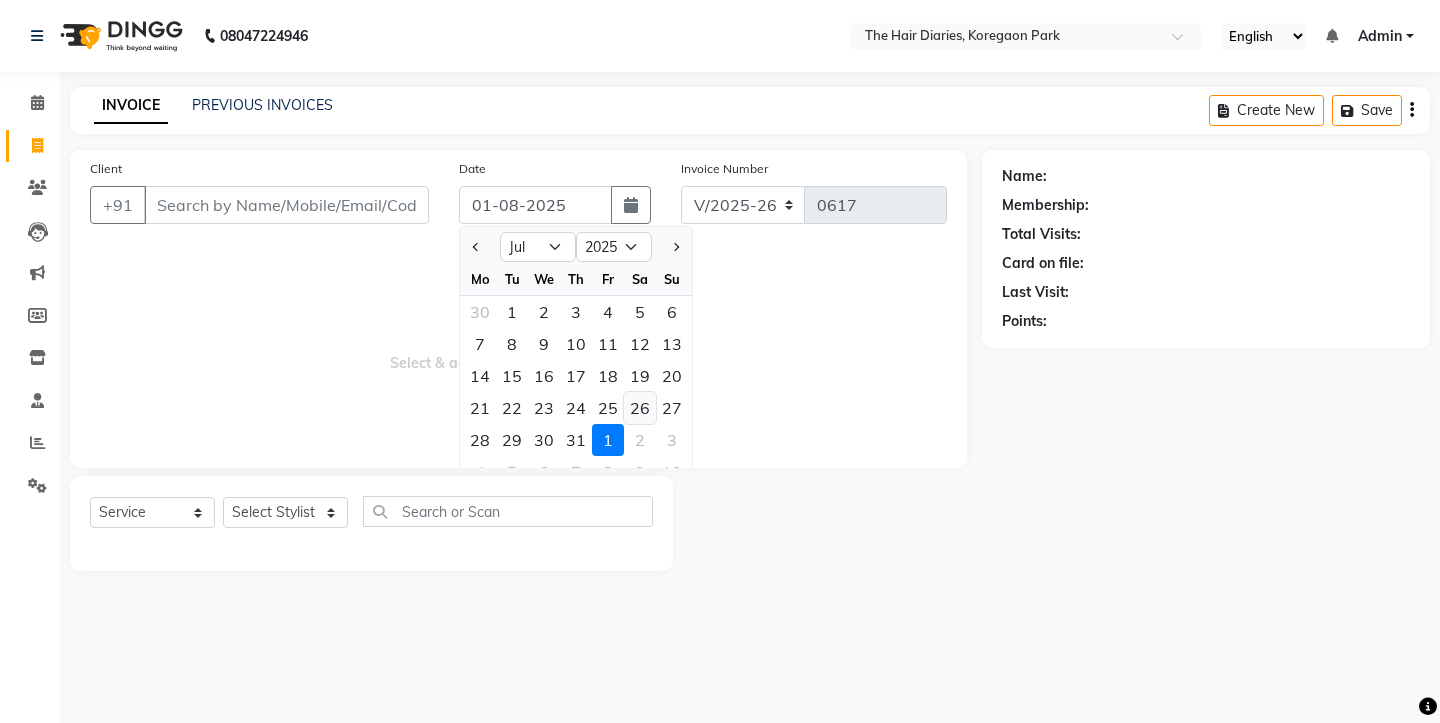 type on "26-07-2025" 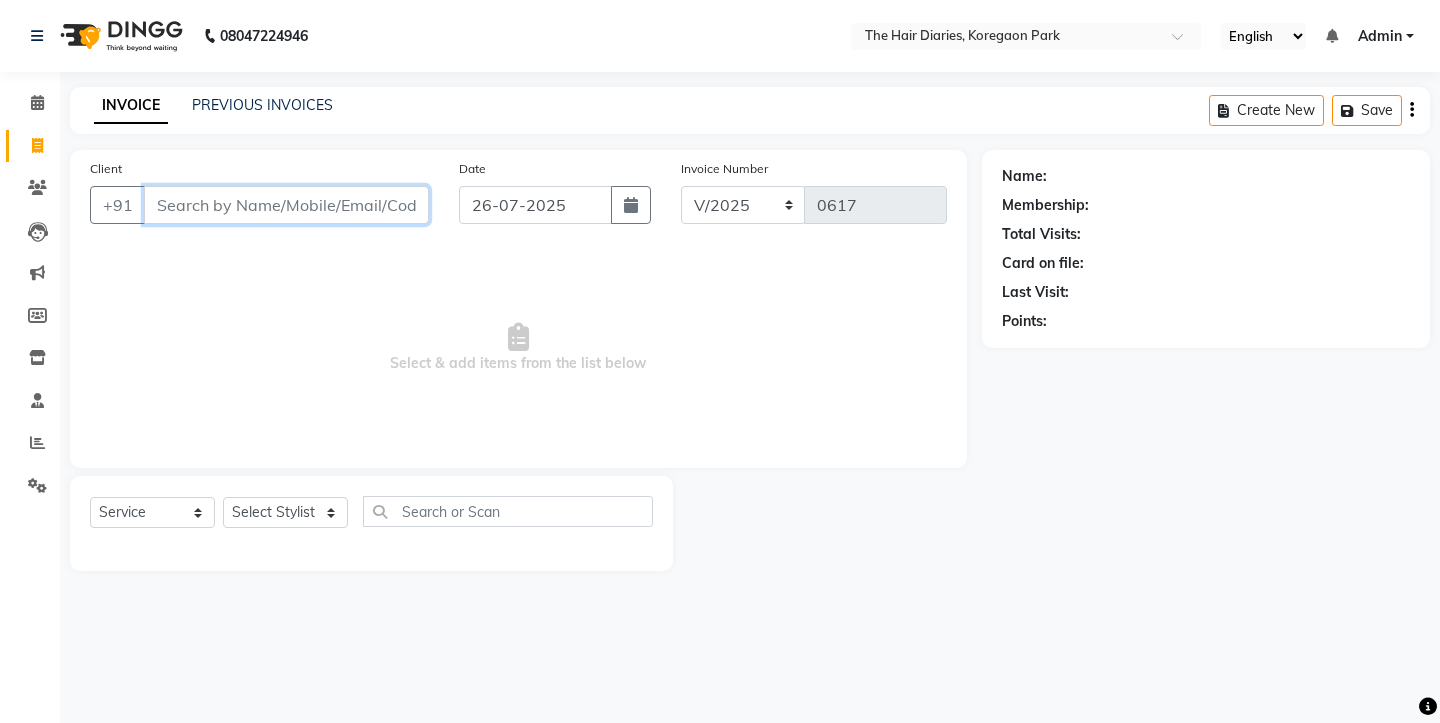click on "Client" at bounding box center (286, 205) 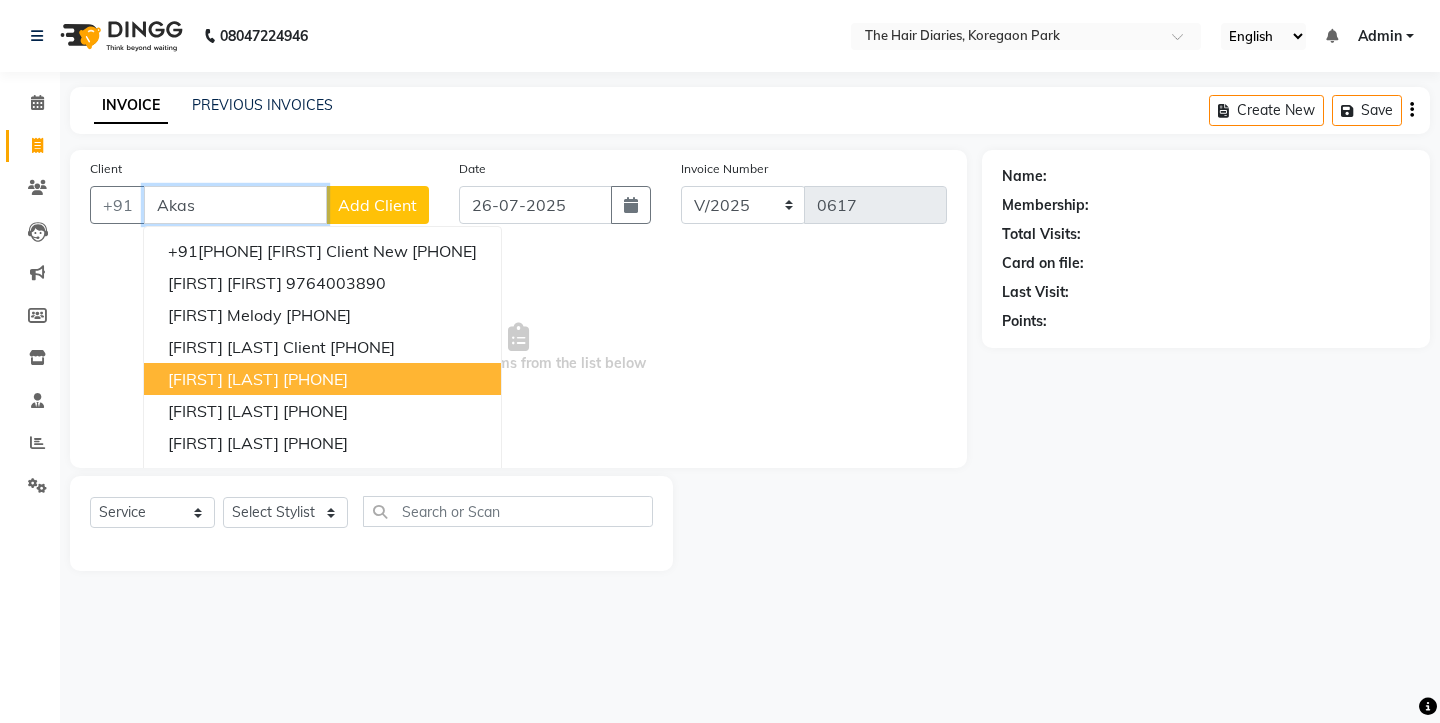 click on "Aakash Dhalwani" at bounding box center (223, 379) 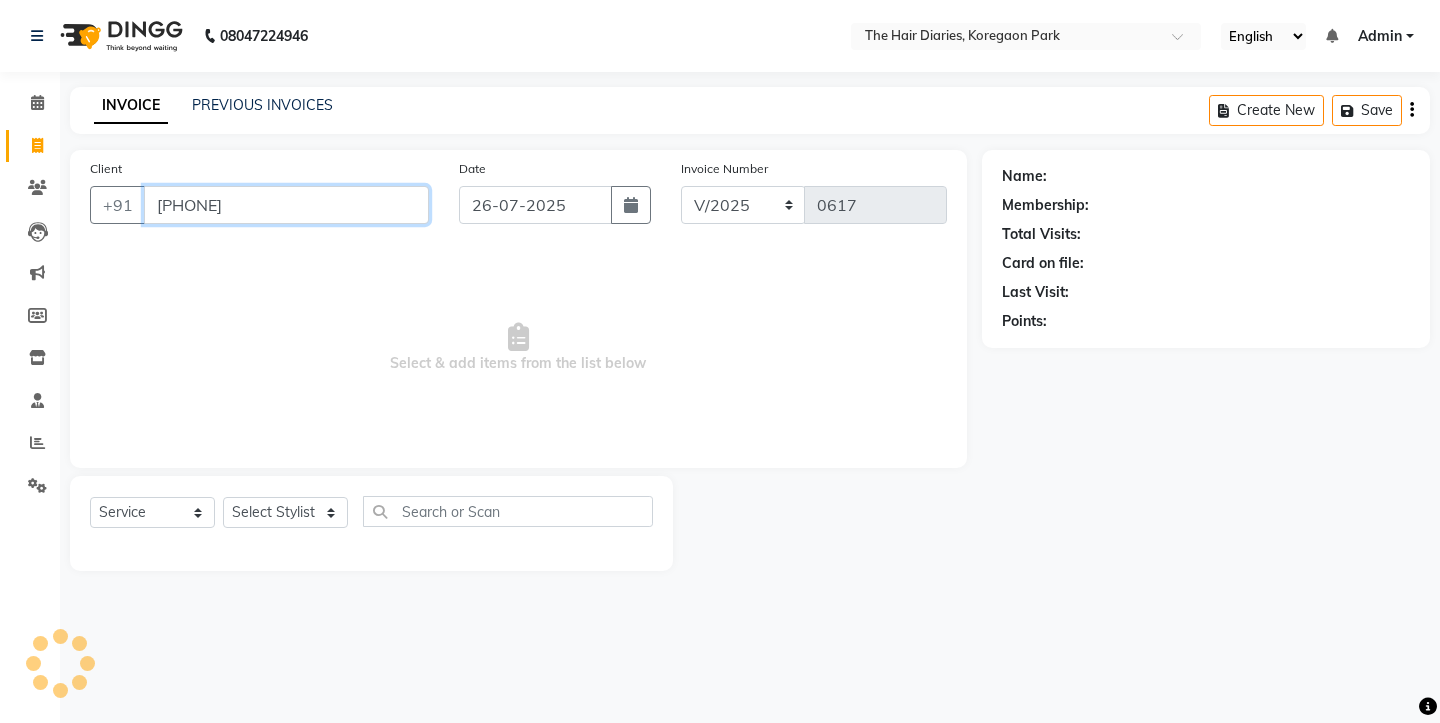 type on "9766000123" 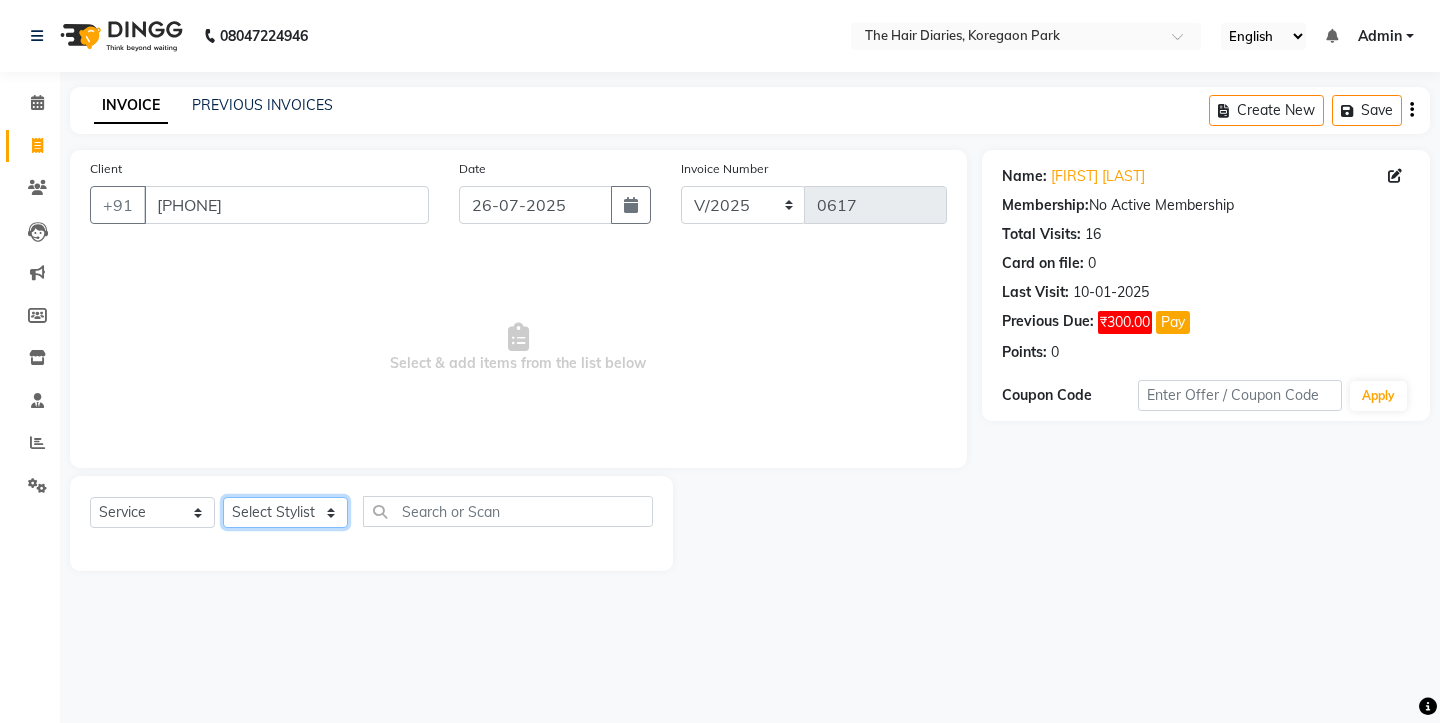 click on "Select Stylist Aaryan Adnan Adnan Ankita Anubha Jyoti  Lalita Manali  Maneger Nazlin Jeena Sanah  Sohail Sonia  Surbhi Thakkur Vidya Wasim" 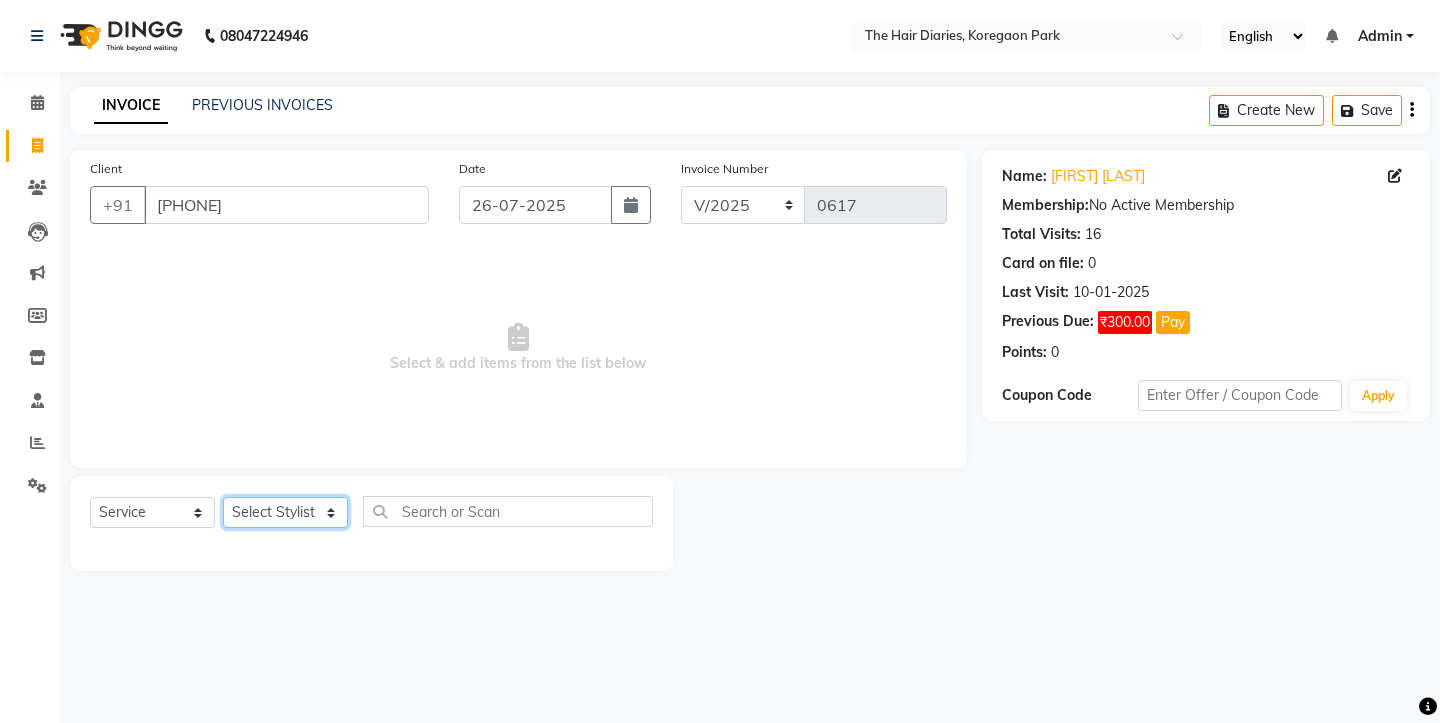 select on "12915" 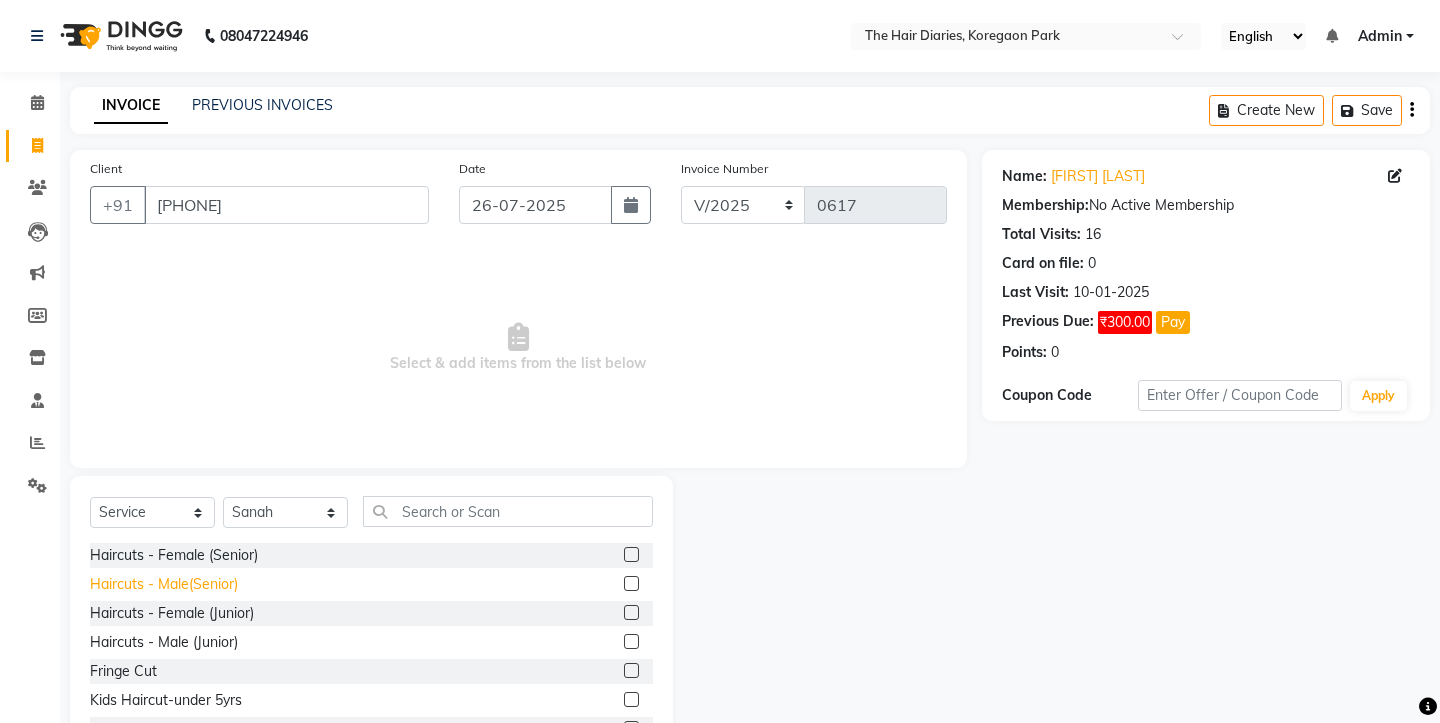 click on "Haircuts - Male(Senior)" 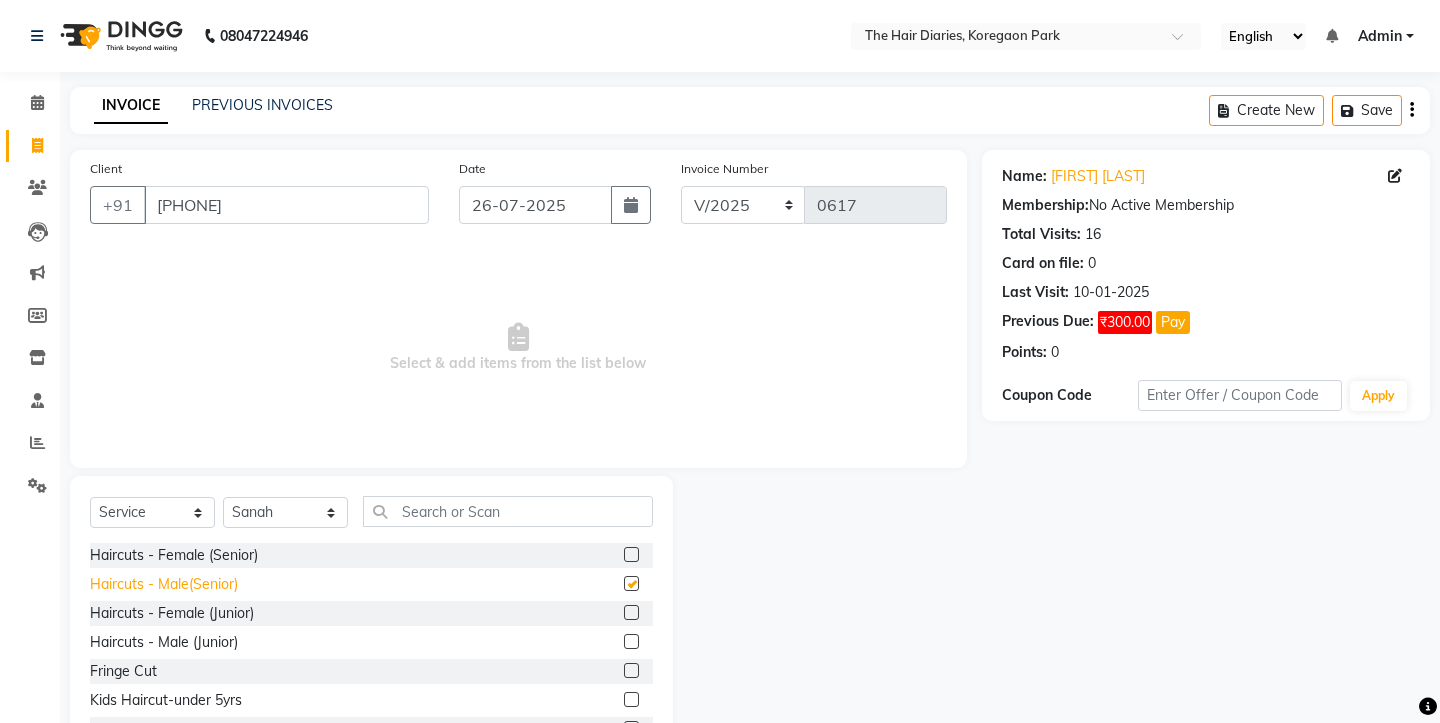checkbox on "false" 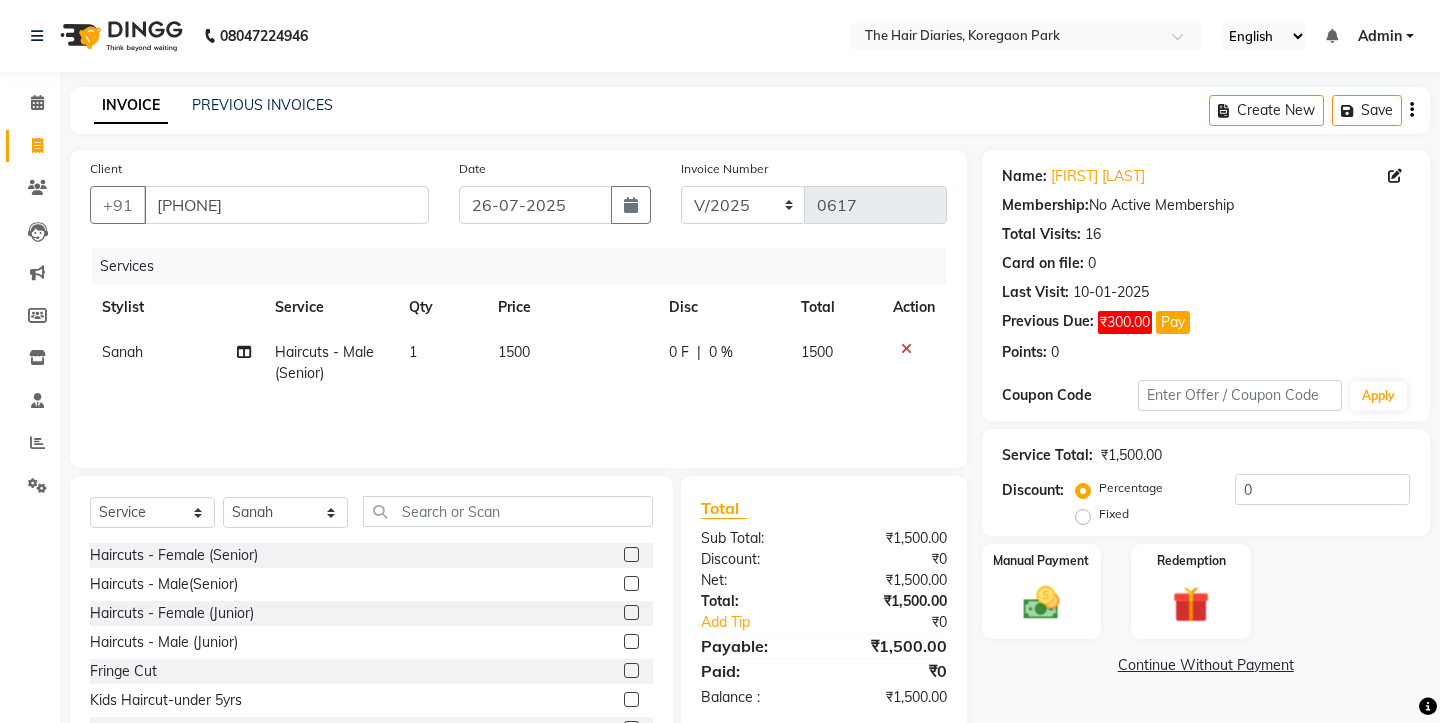 click on "1500" 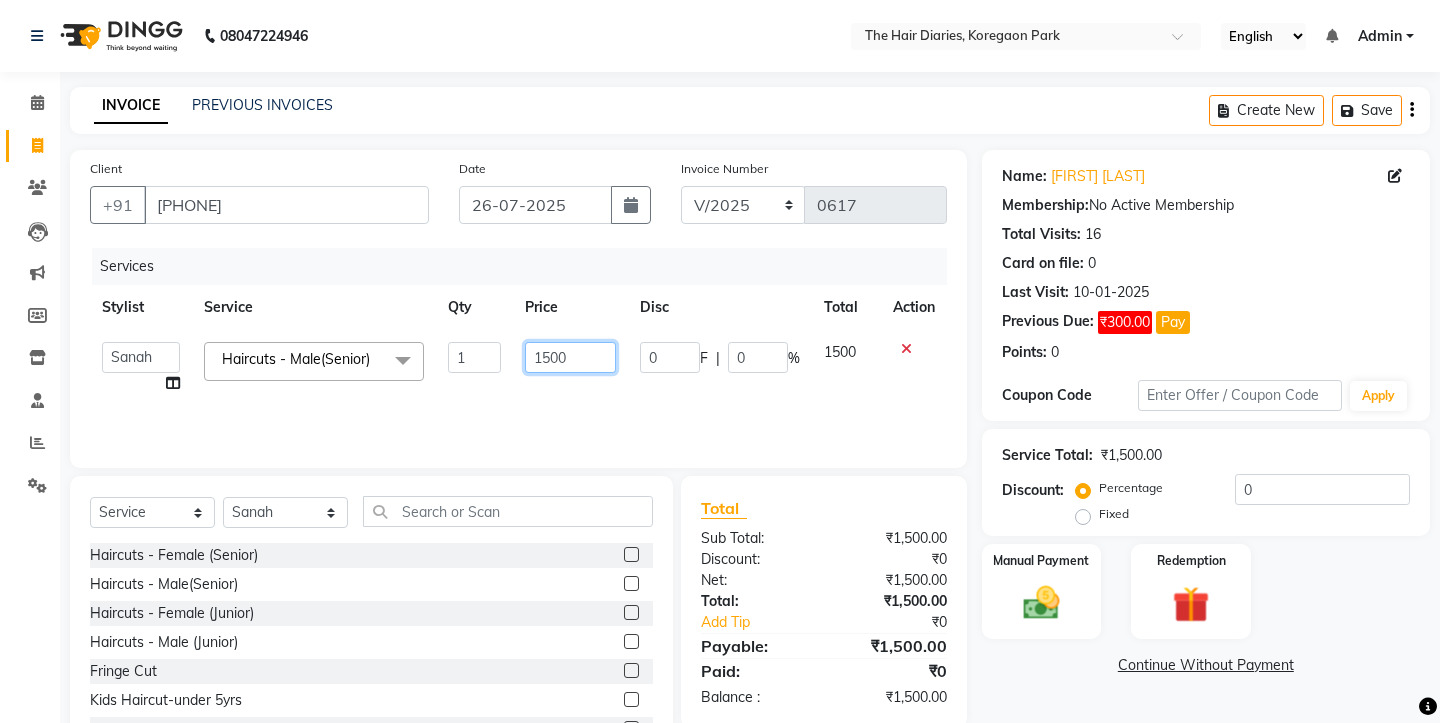 click on "1500" 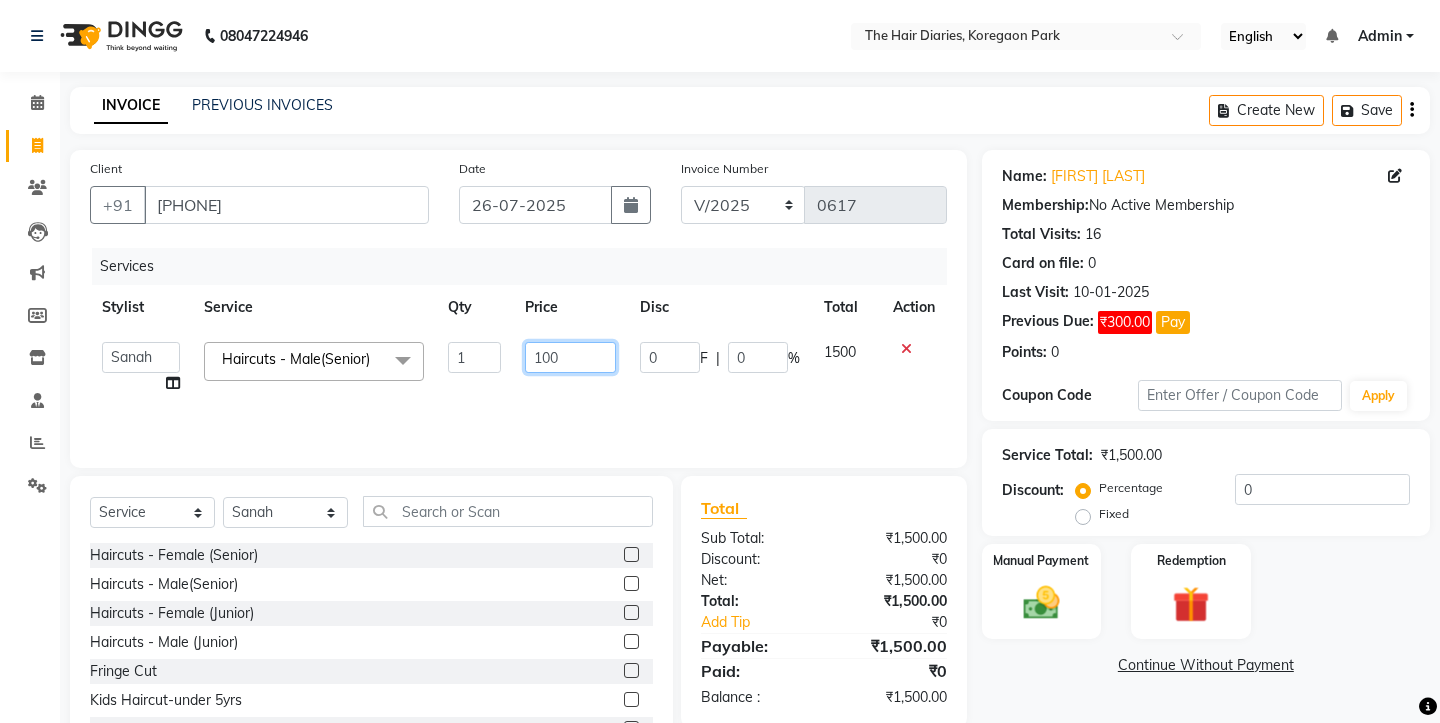 type on "1200" 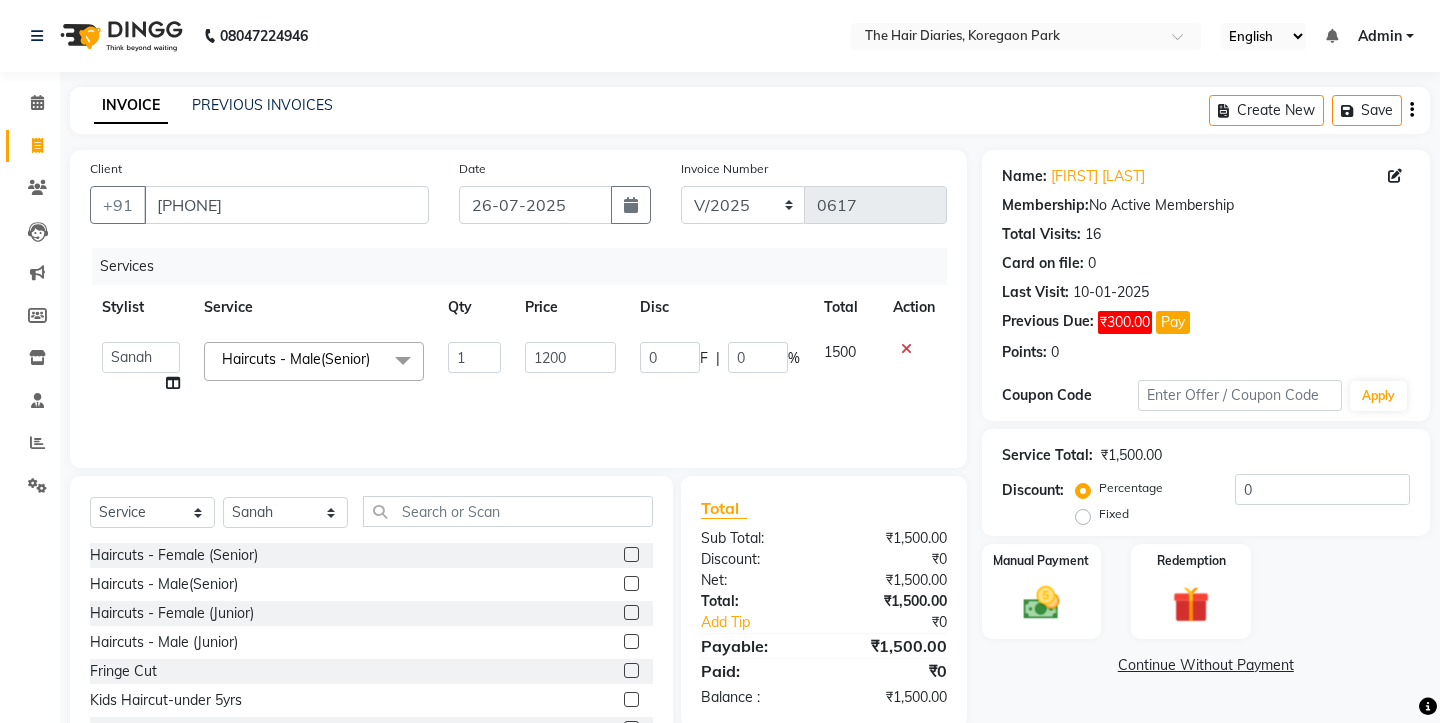 click on "Services Stylist Service Qty Price Disc Total Action  Aaryan   Adnan   Adnan   Ankita   Anubha   Jyoti    Lalita   Manali    Maneger   Nazlin Jeena   Sanah    Sohail   Sonia    Surbhi Thakkur   Vidya   Wasim   Haircuts - Male(Senior)  x Haircuts - Female (Senior) Haircuts - Male(Senior) Haircuts - Female (Junior) Haircuts - Male (Junior) Fringe Cut Kids Haircut-under 5yrs Hair trim Hair Fading Gents Haircuts  (Male) Haircut -Male (Junior old) Shampoo - Shampoo Extension wash Styling - Blowdry Styling - Curls Styling - Crimp Styling - Gents Style Saree Draping Beard Styling - Trim Beard Styling - Beard Styling Touchups Full  Touchups Half Global Color - Full Global Color - Half Toning Highlights - Full Highlights - 3/4Th Highlights - Half Low Lights Highlights And Global Balayage - Full Balayage - Half Balayage - Front Treatments - Fringe(Botox) Treatments - Crown (Botox) Treatments - Full (Botox) Treatments - Male Top (Botox) Treatments - Full (Backwastreatment) Treatments - Full (Filller) Milkshake spa K-18" 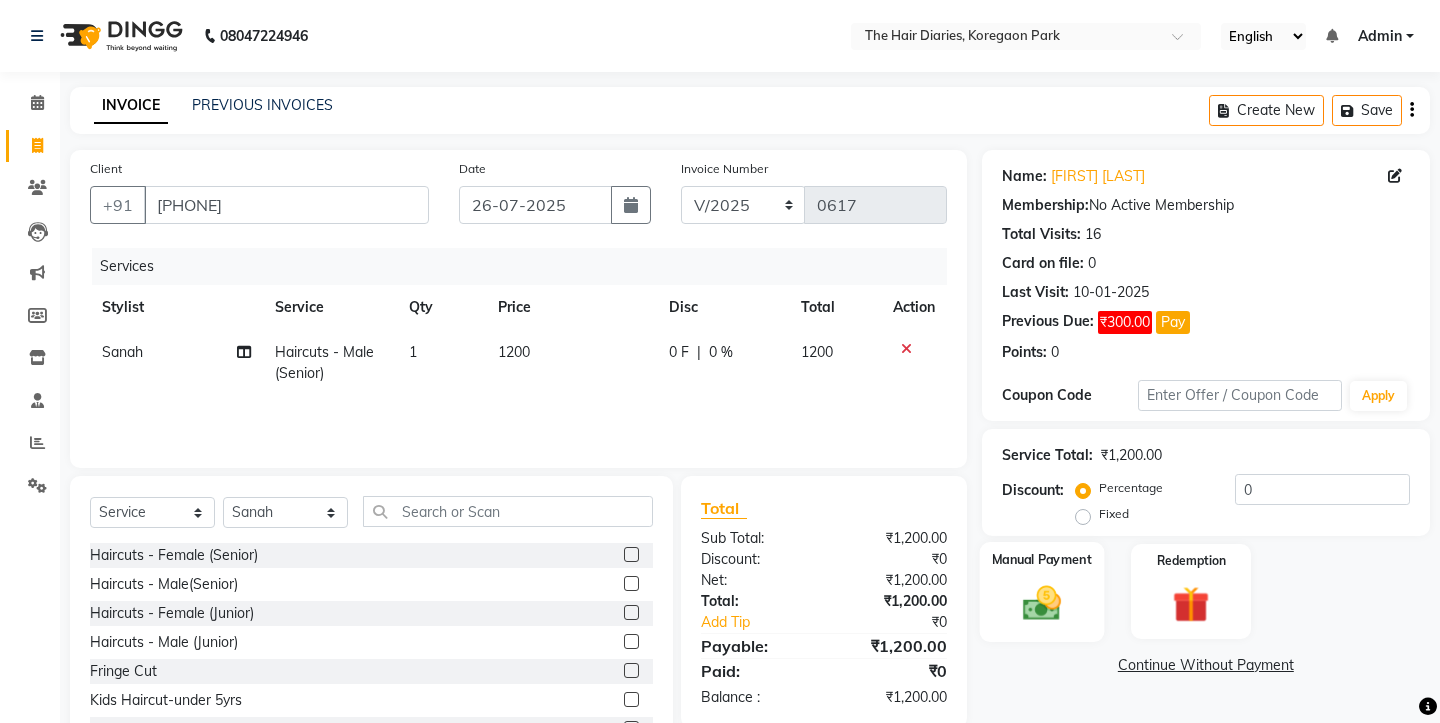 click 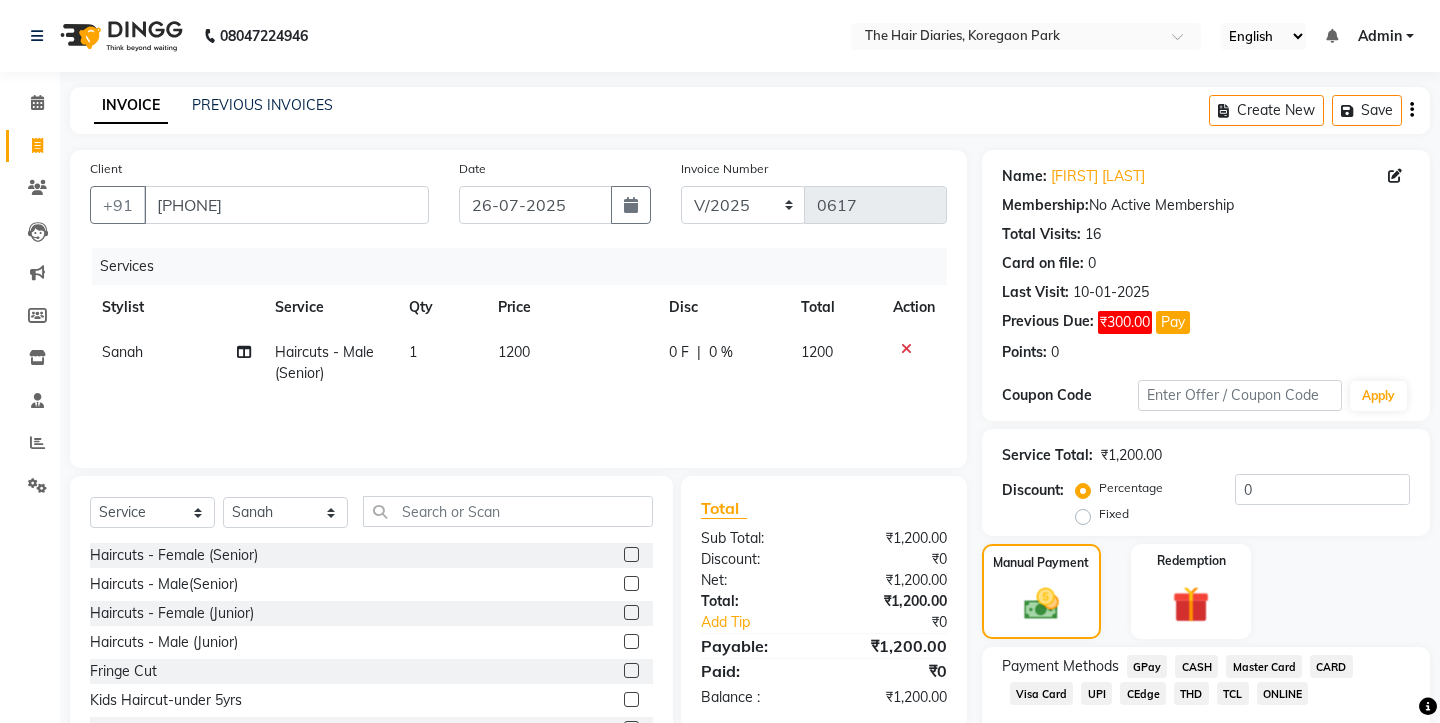 click on "TCL" 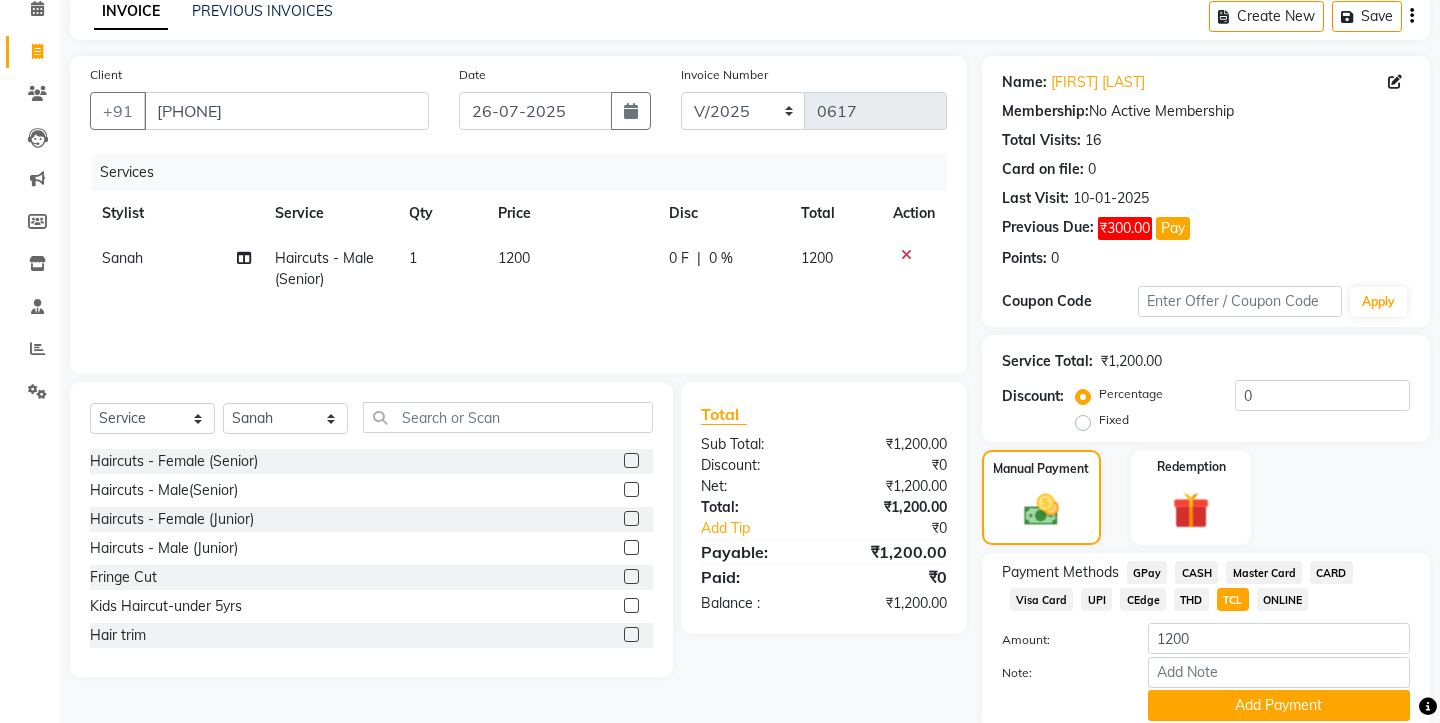 scroll, scrollTop: 143, scrollLeft: 0, axis: vertical 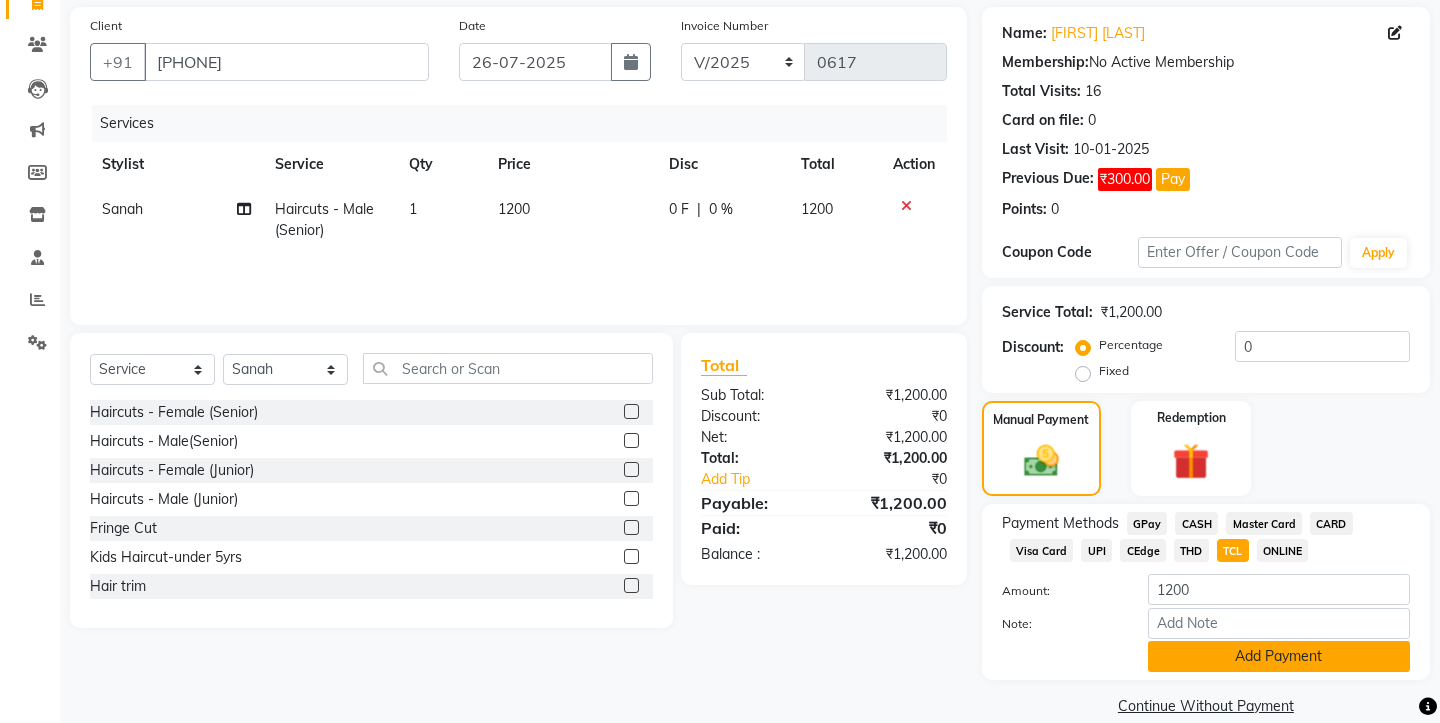 click on "Add Payment" 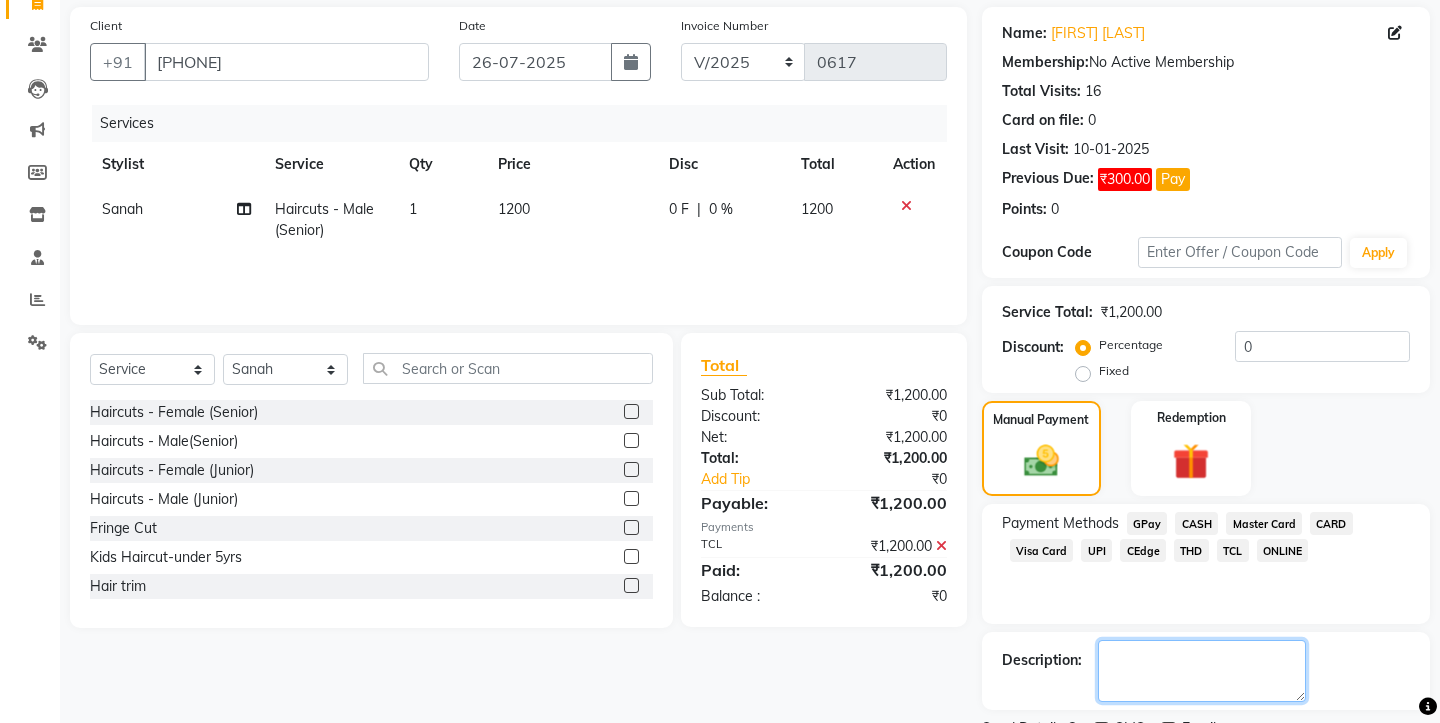 click 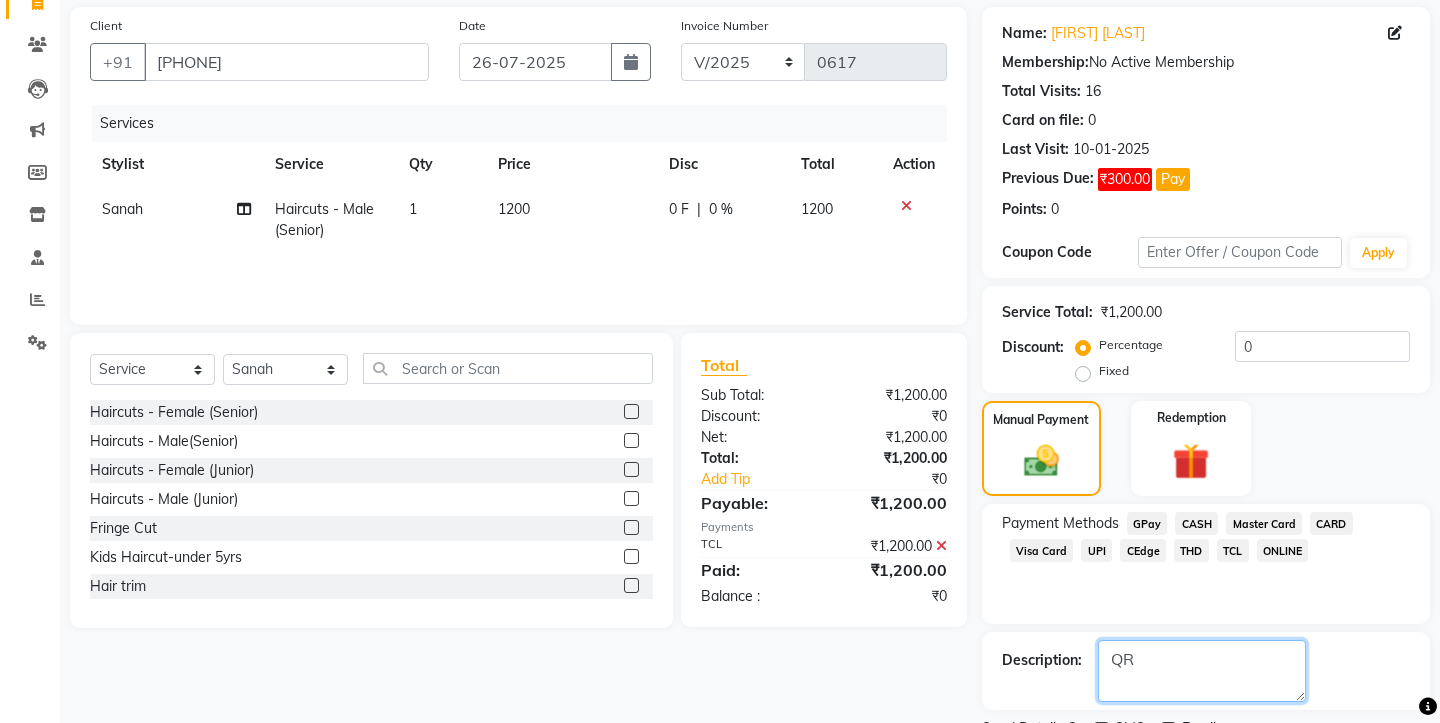 type on "QR" 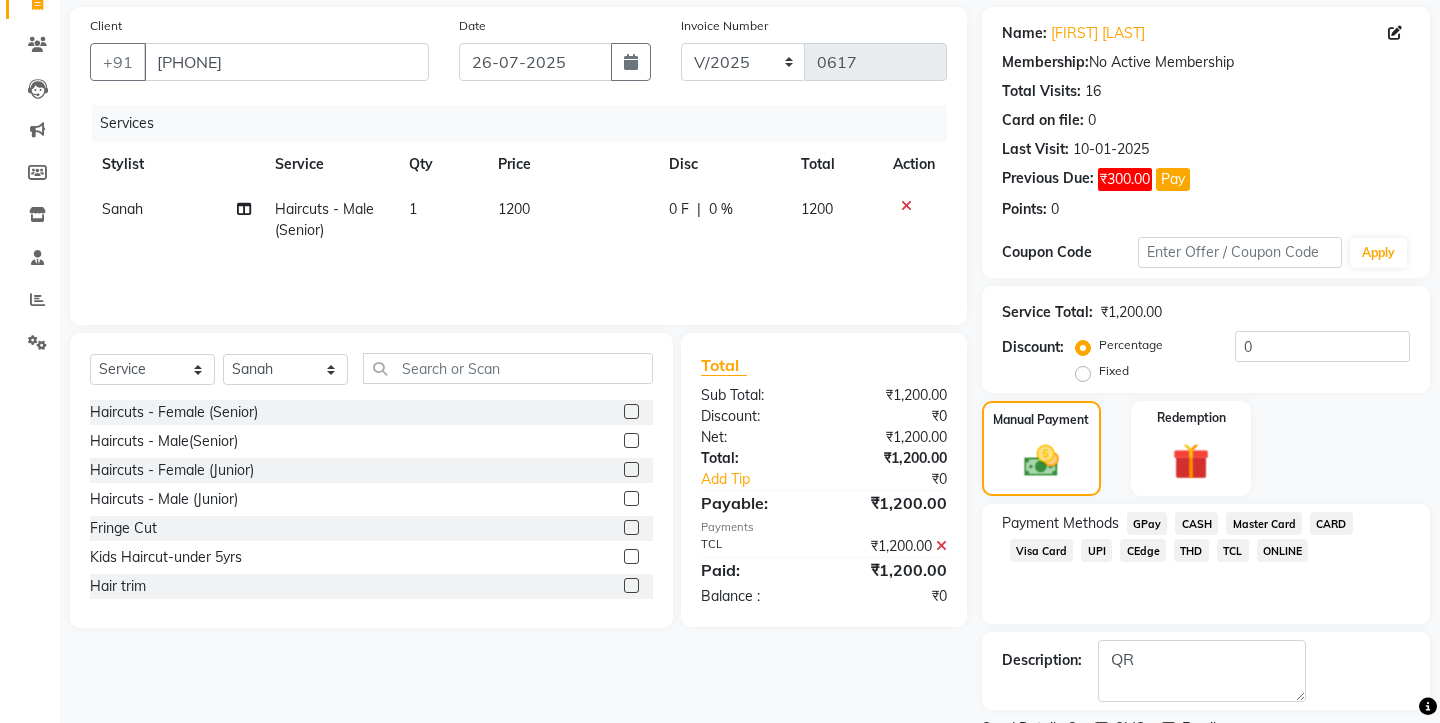 click 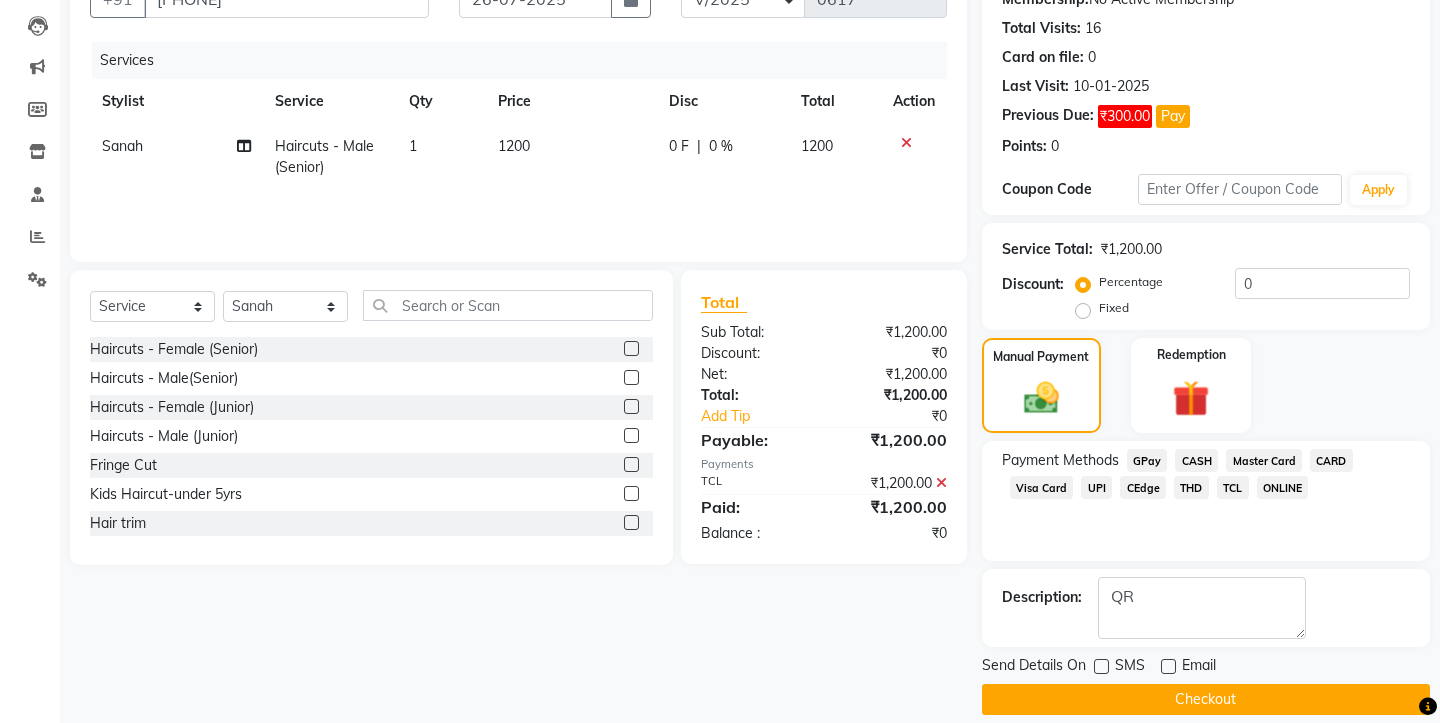 click on "Checkout" 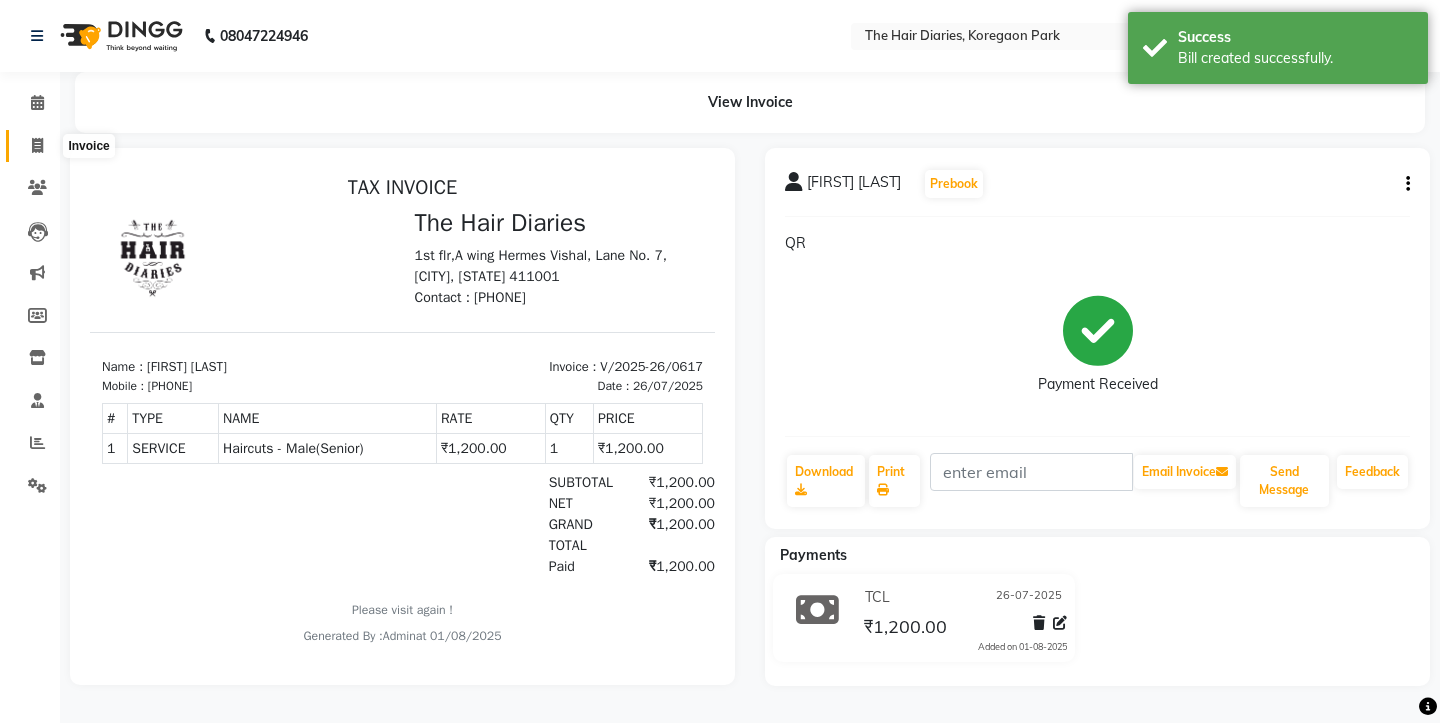 scroll, scrollTop: 0, scrollLeft: 0, axis: both 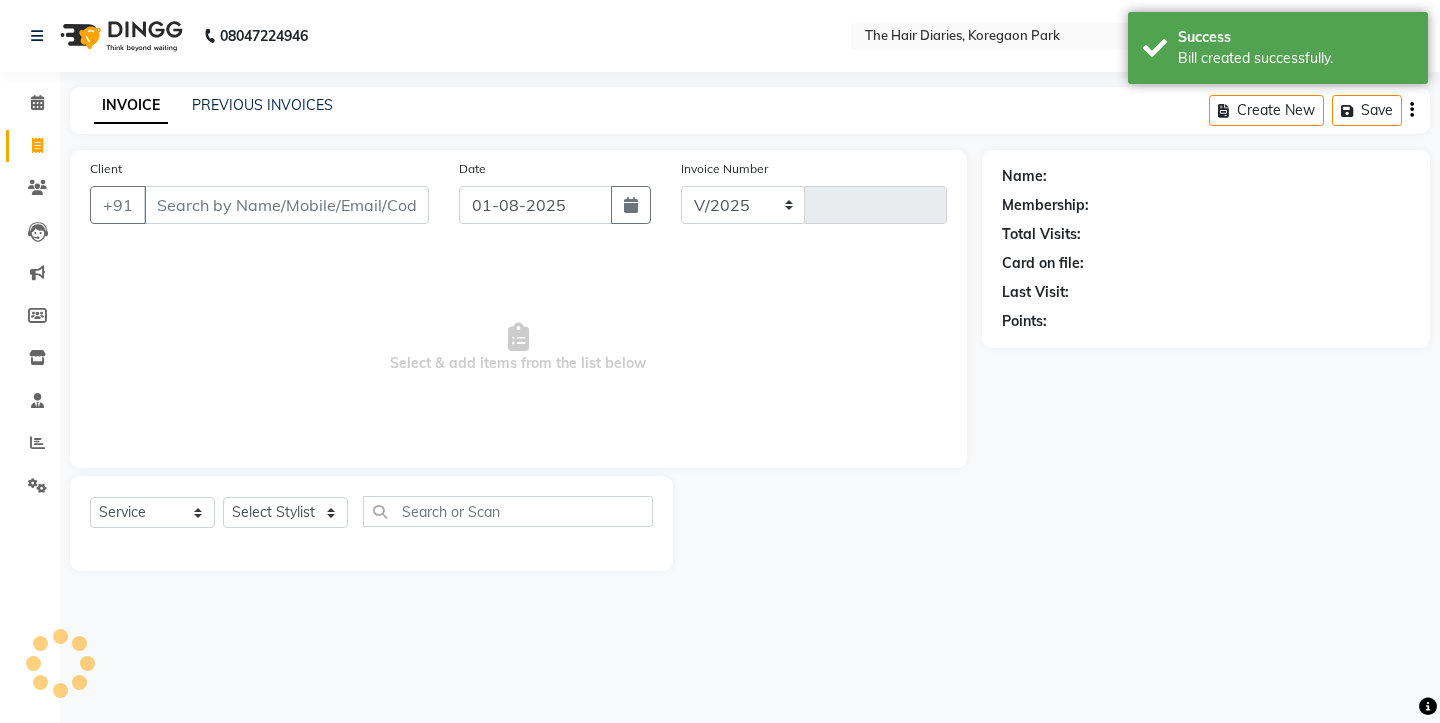 select on "782" 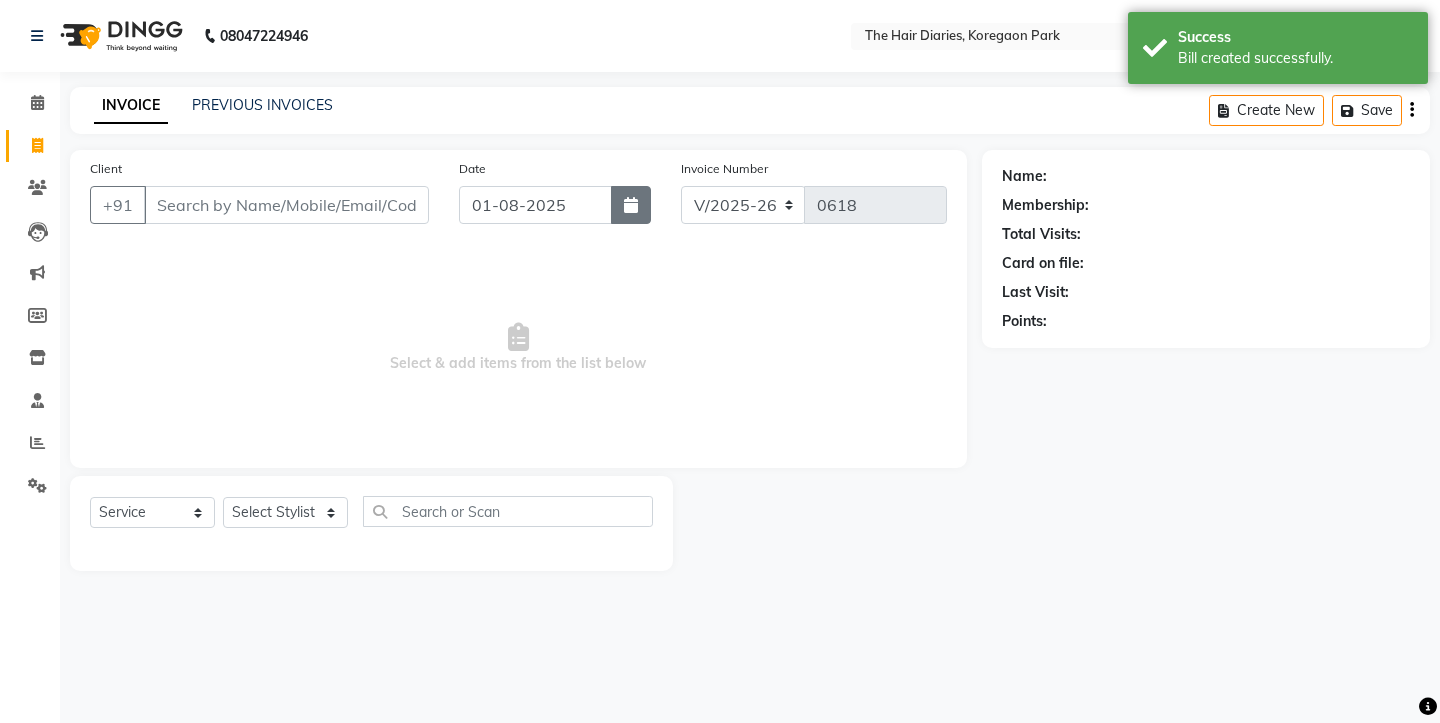 click 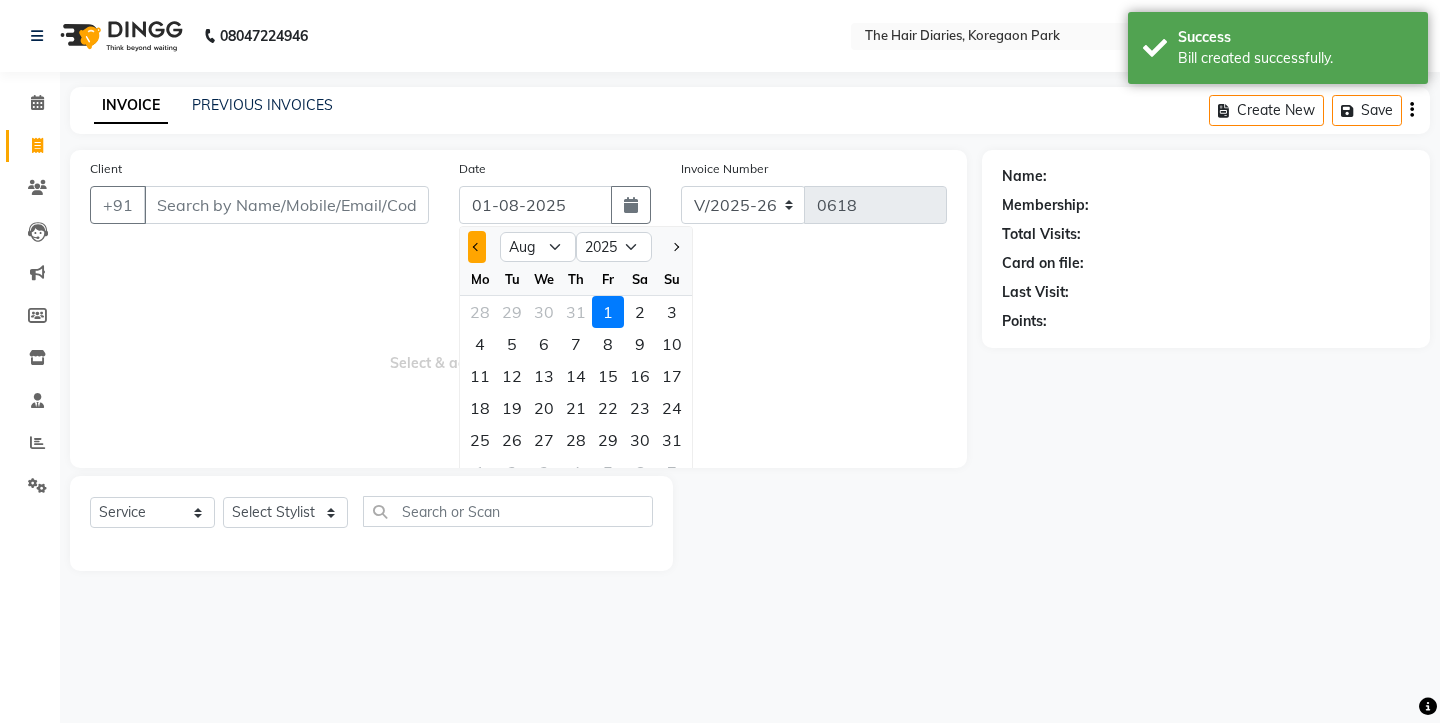 click 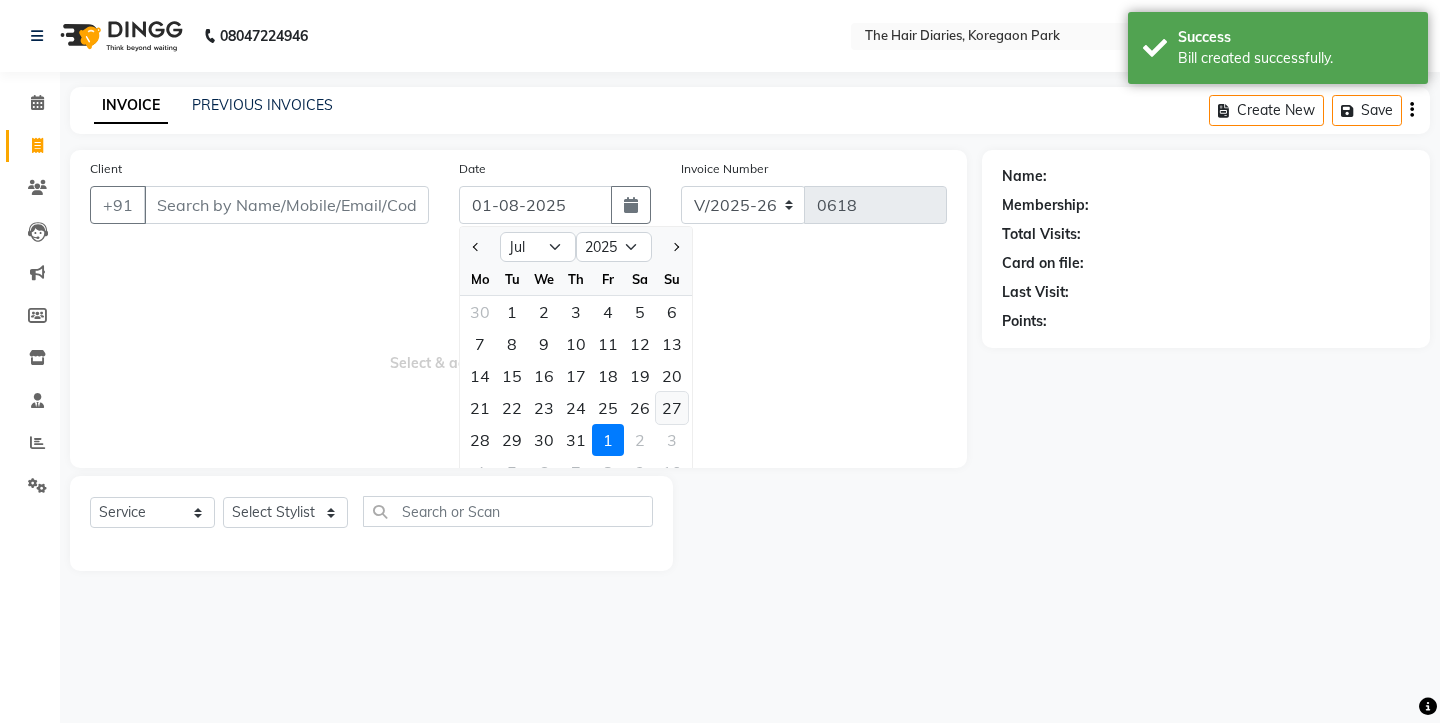 click on "27" 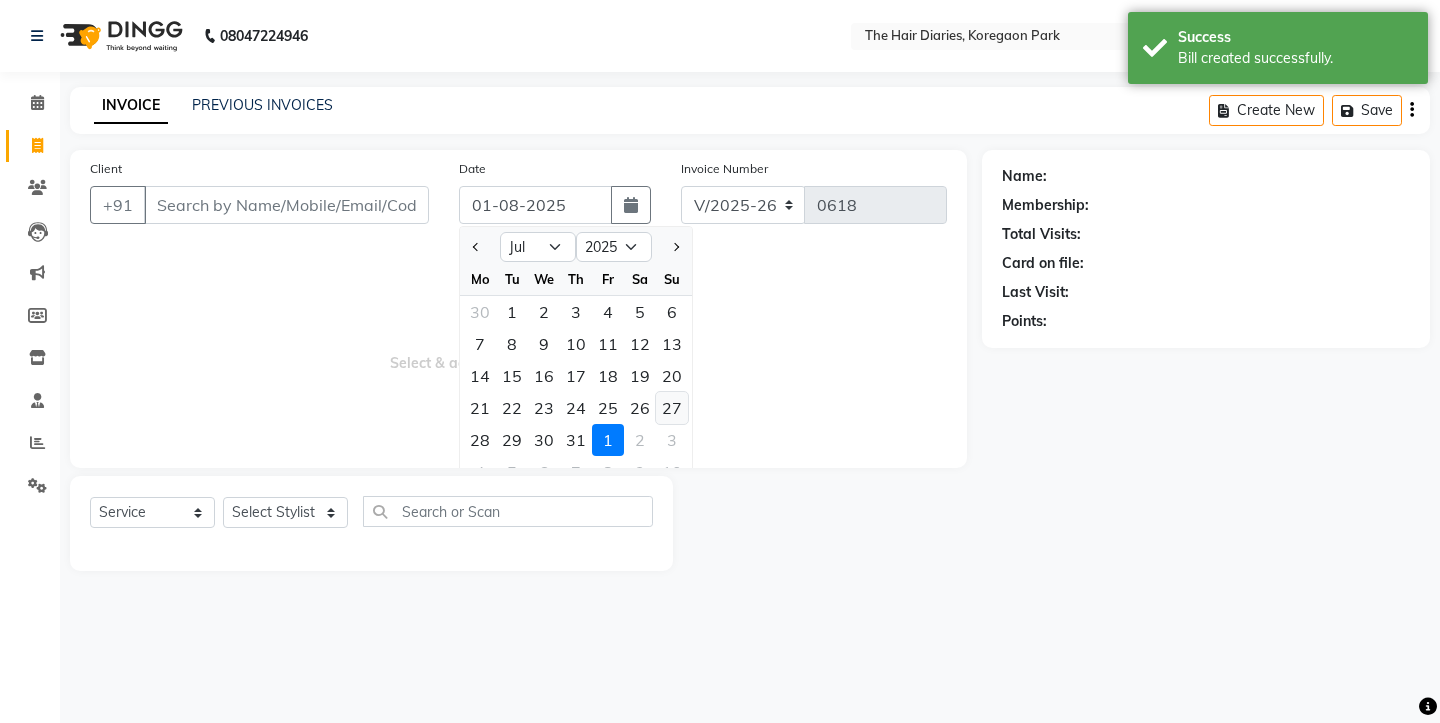 type on "27-07-2025" 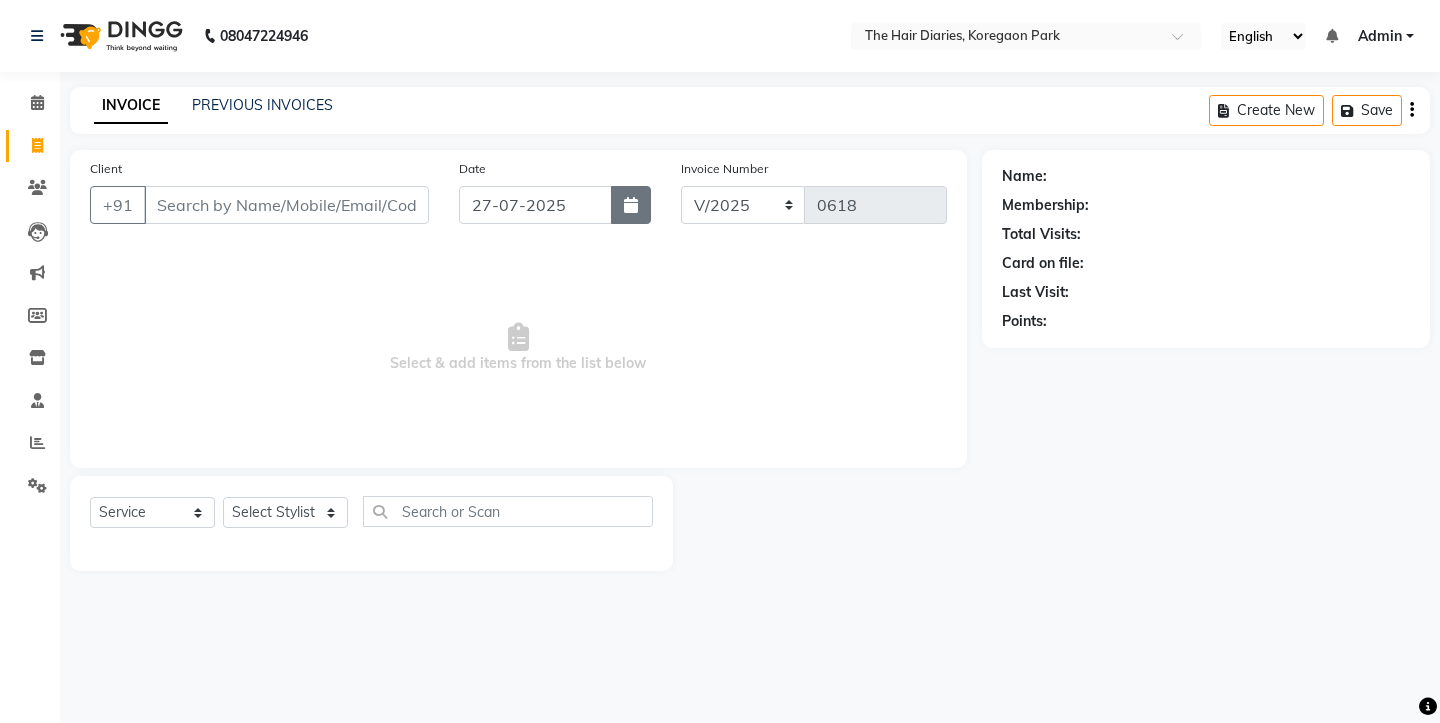click 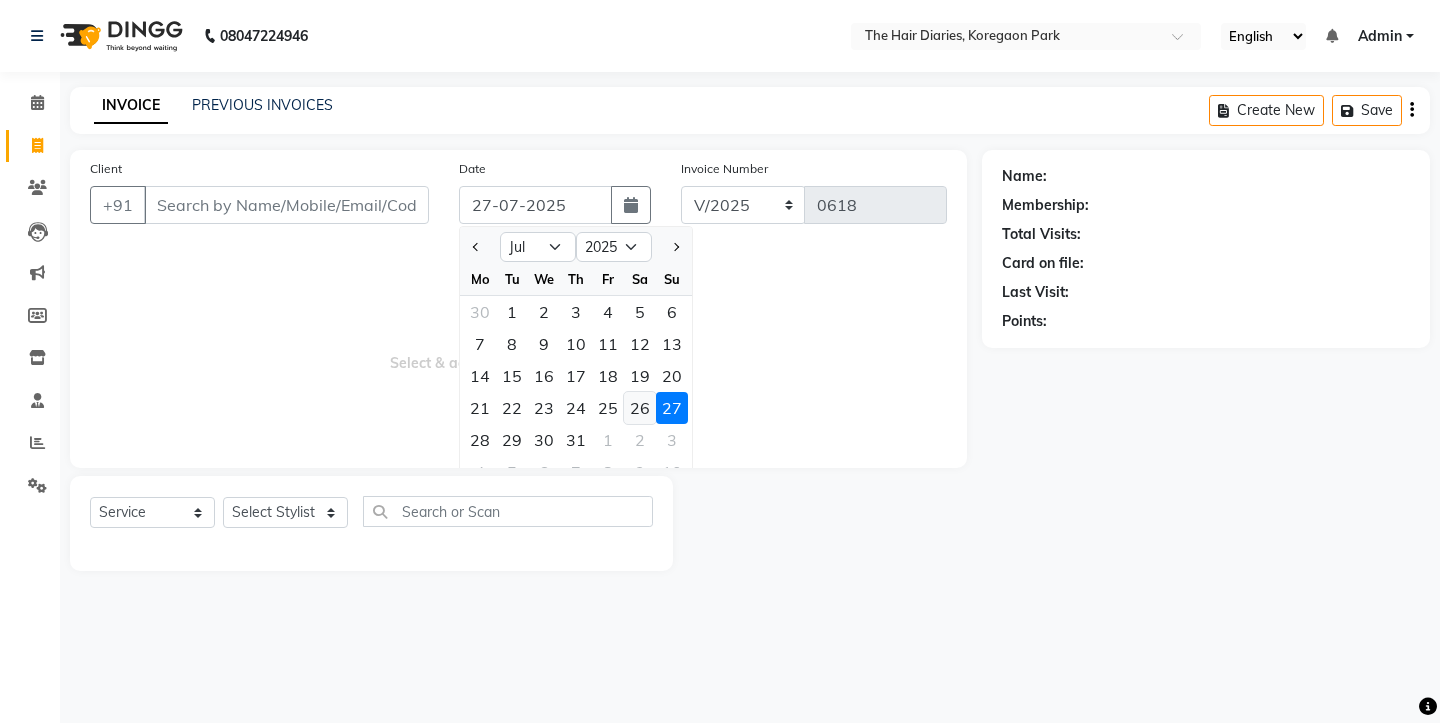 click on "26" 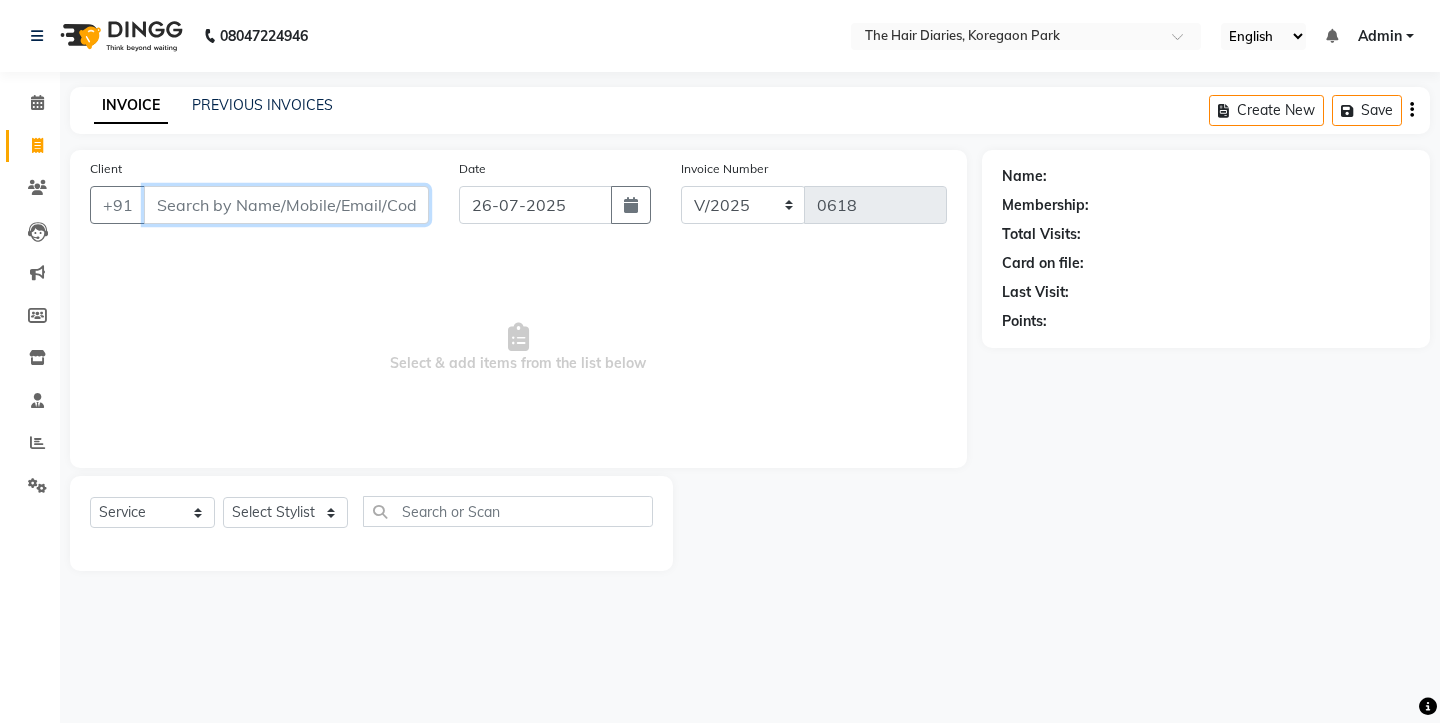 click on "Client" at bounding box center (286, 205) 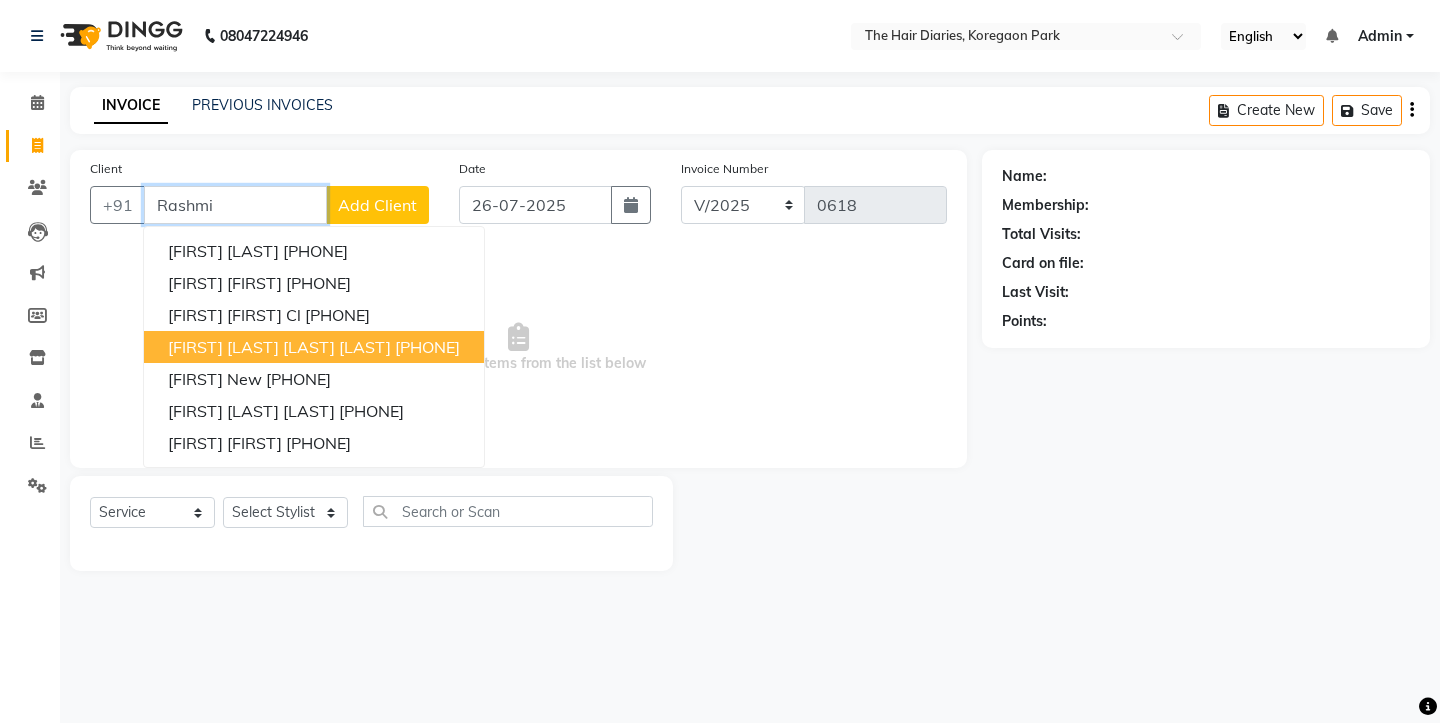 click on "Rashmi Singh Color curls" at bounding box center [279, 347] 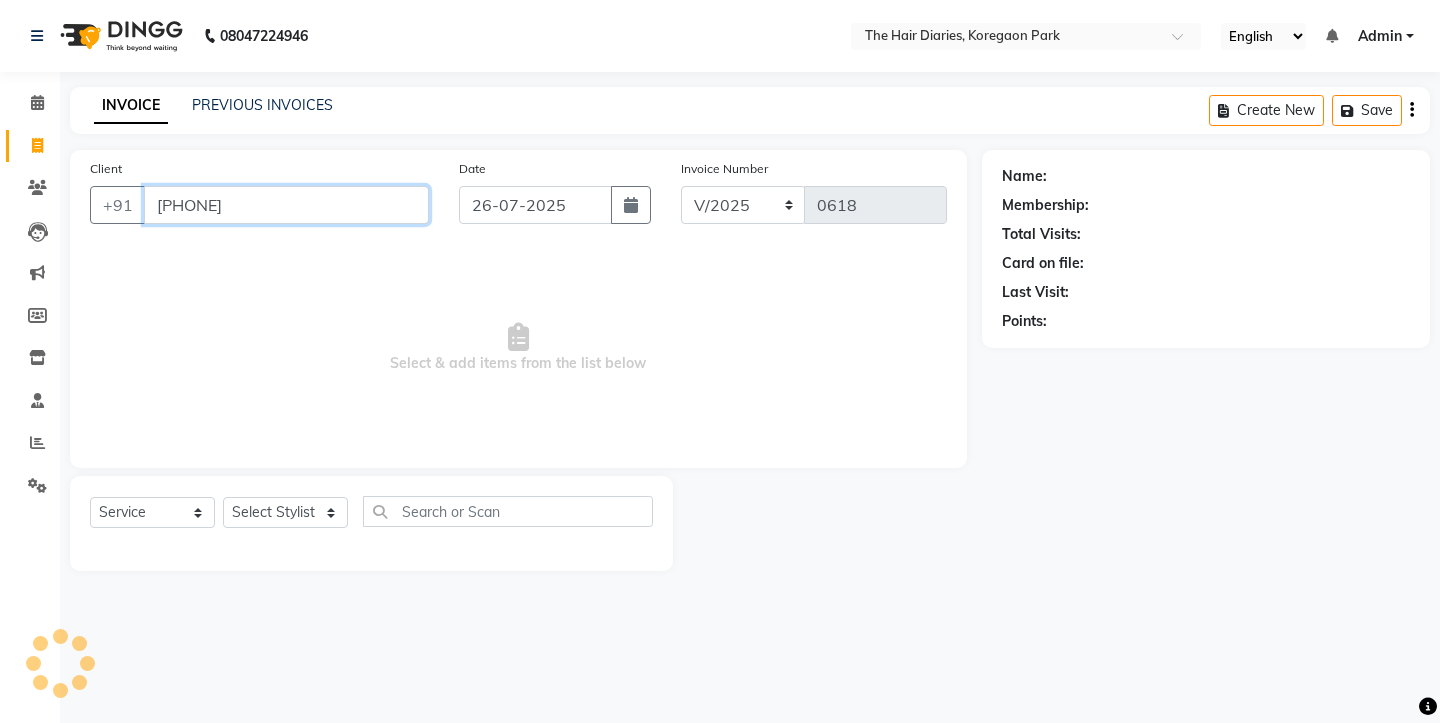 type on "7506937750" 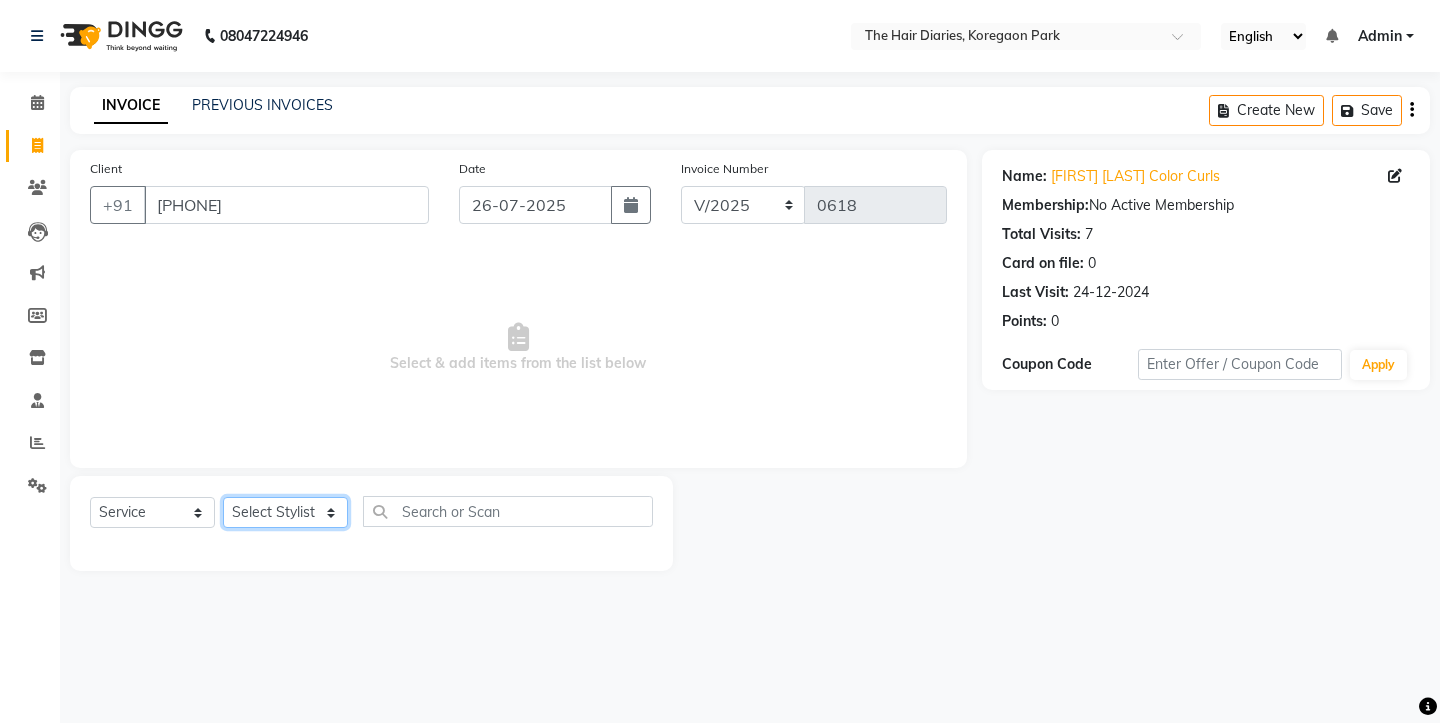 click on "Select Stylist Aaryan Adnan Adnan Ankita Anubha Jyoti  Lalita Manali  Maneger Nazlin Jeena Sanah  Sohail Sonia  Surbhi Thakkur Vidya Wasim" 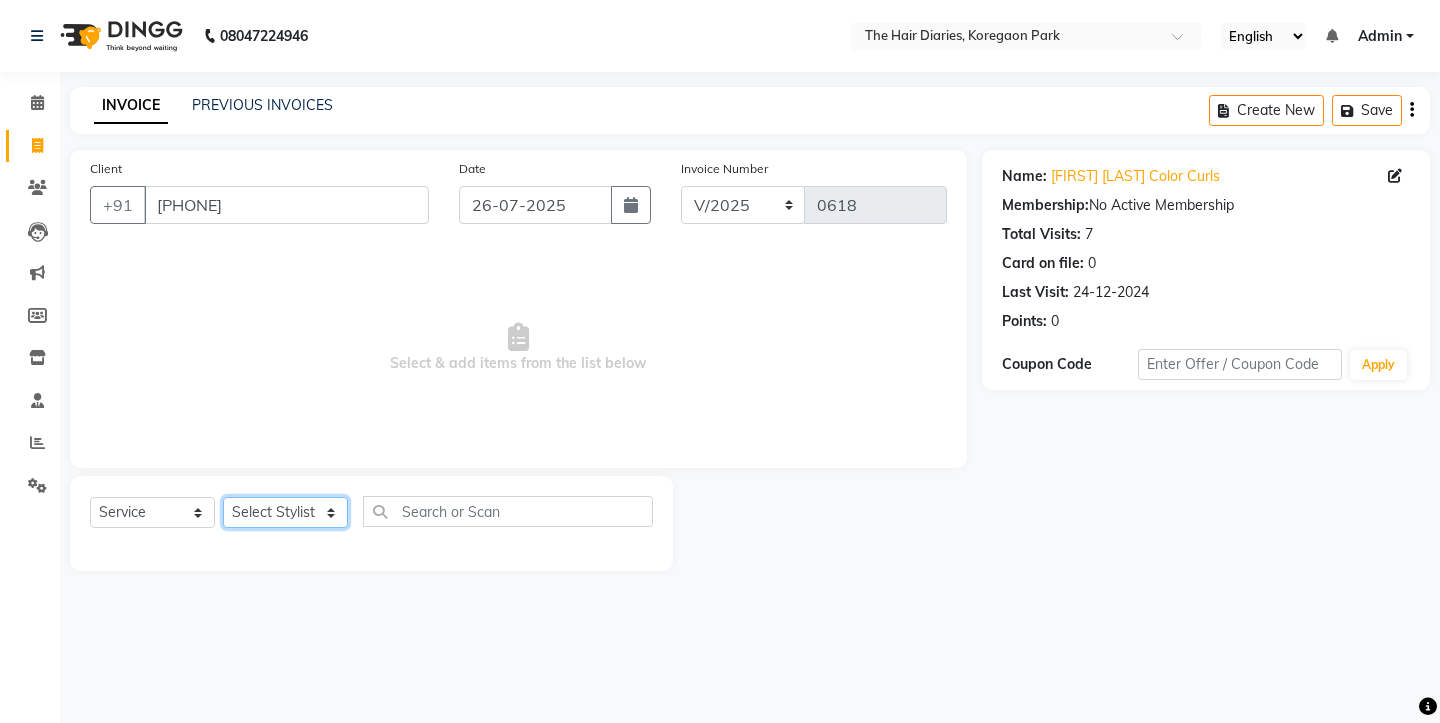 select on "12916" 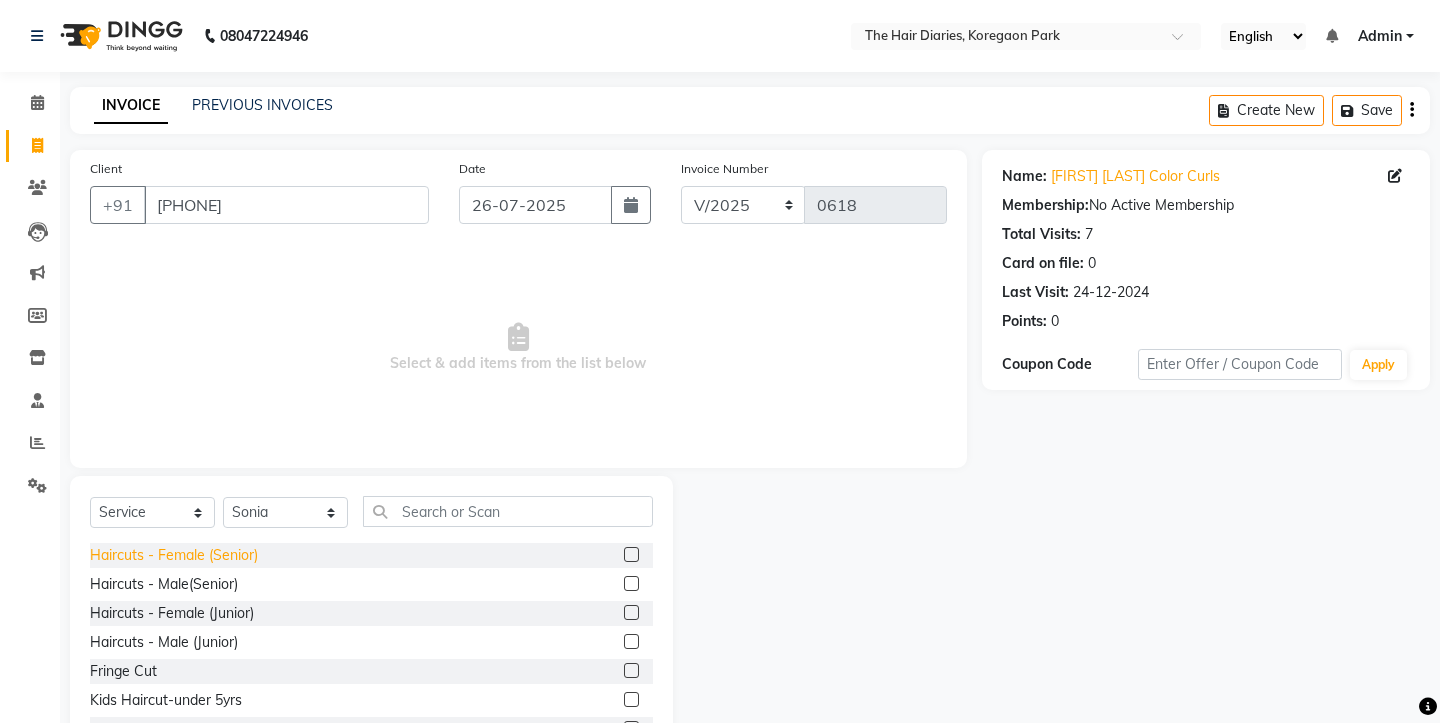 click on "Haircuts - Female (Senior)" 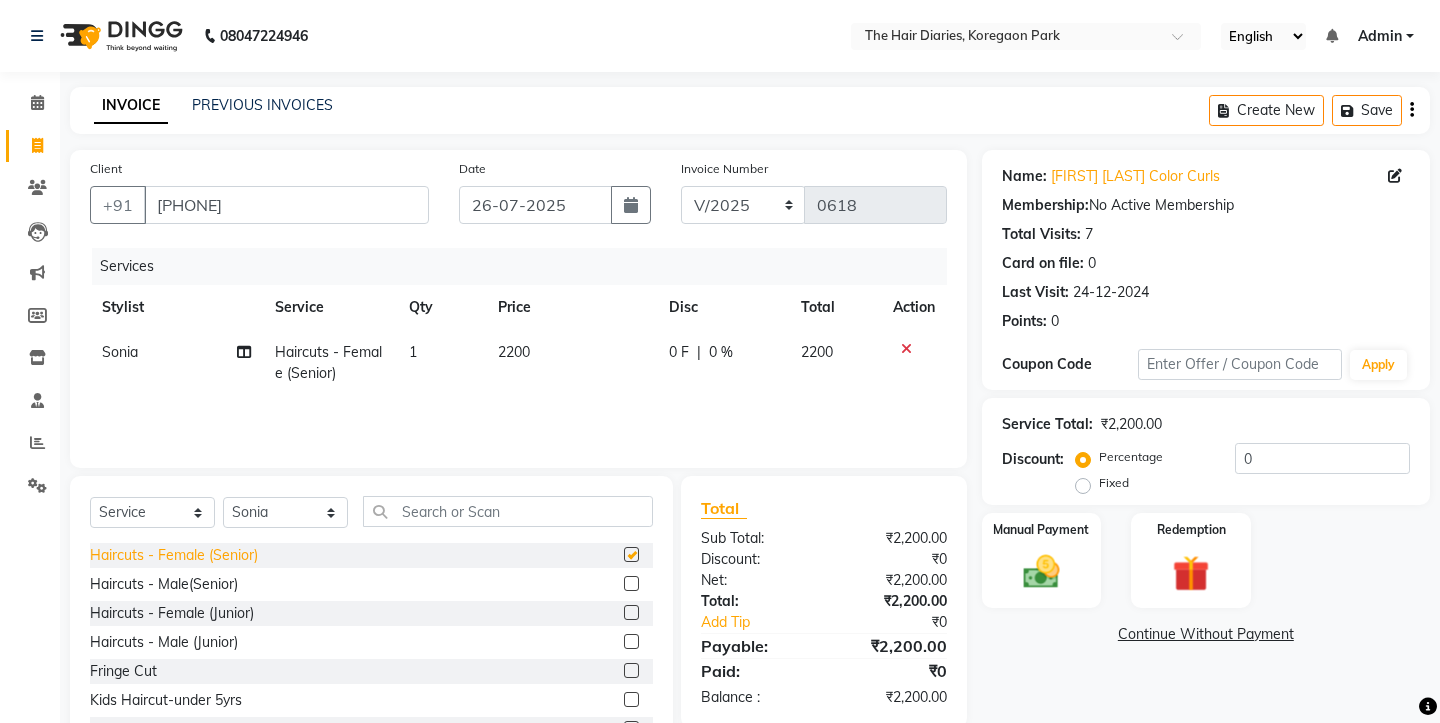 checkbox on "false" 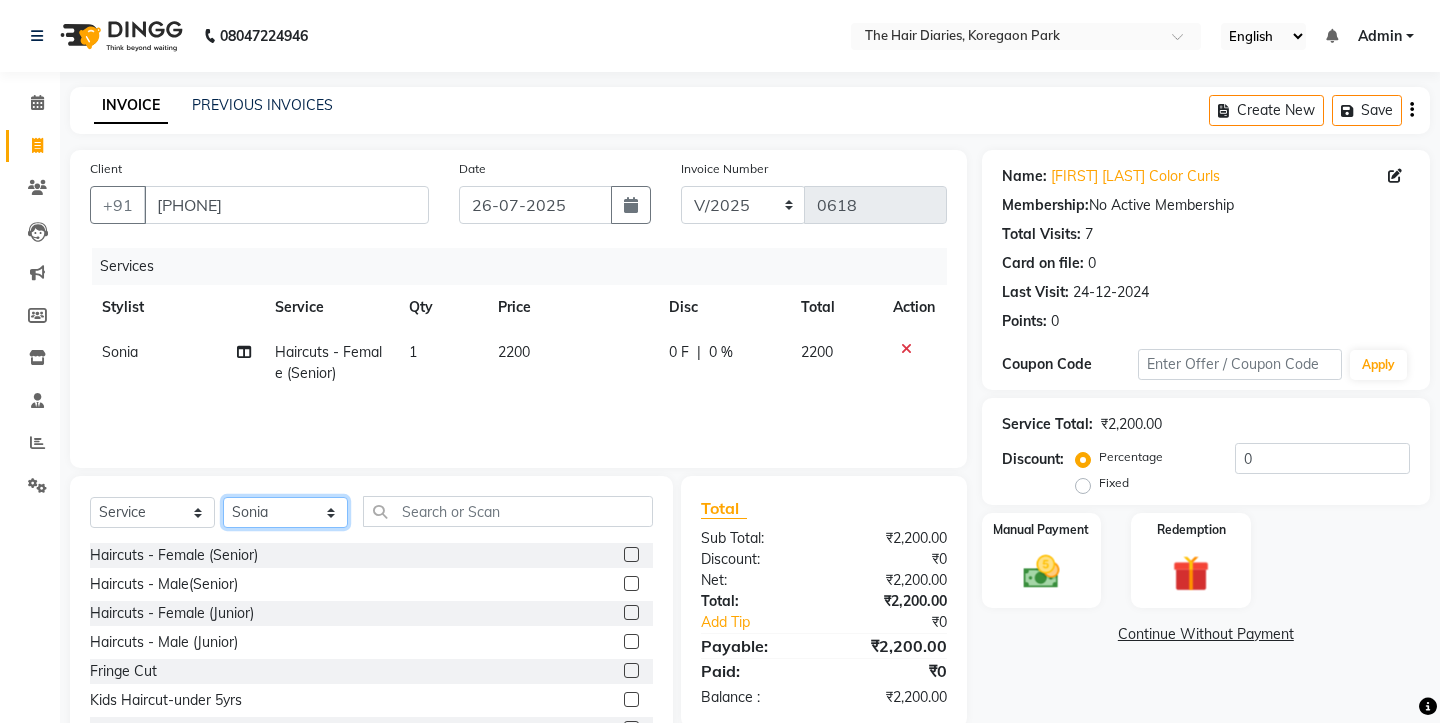 click on "Select Stylist Aaryan Adnan Adnan Ankita Anubha Jyoti  Lalita Manali  Maneger Nazlin Jeena Sanah  Sohail Sonia  Surbhi Thakkur Vidya Wasim" 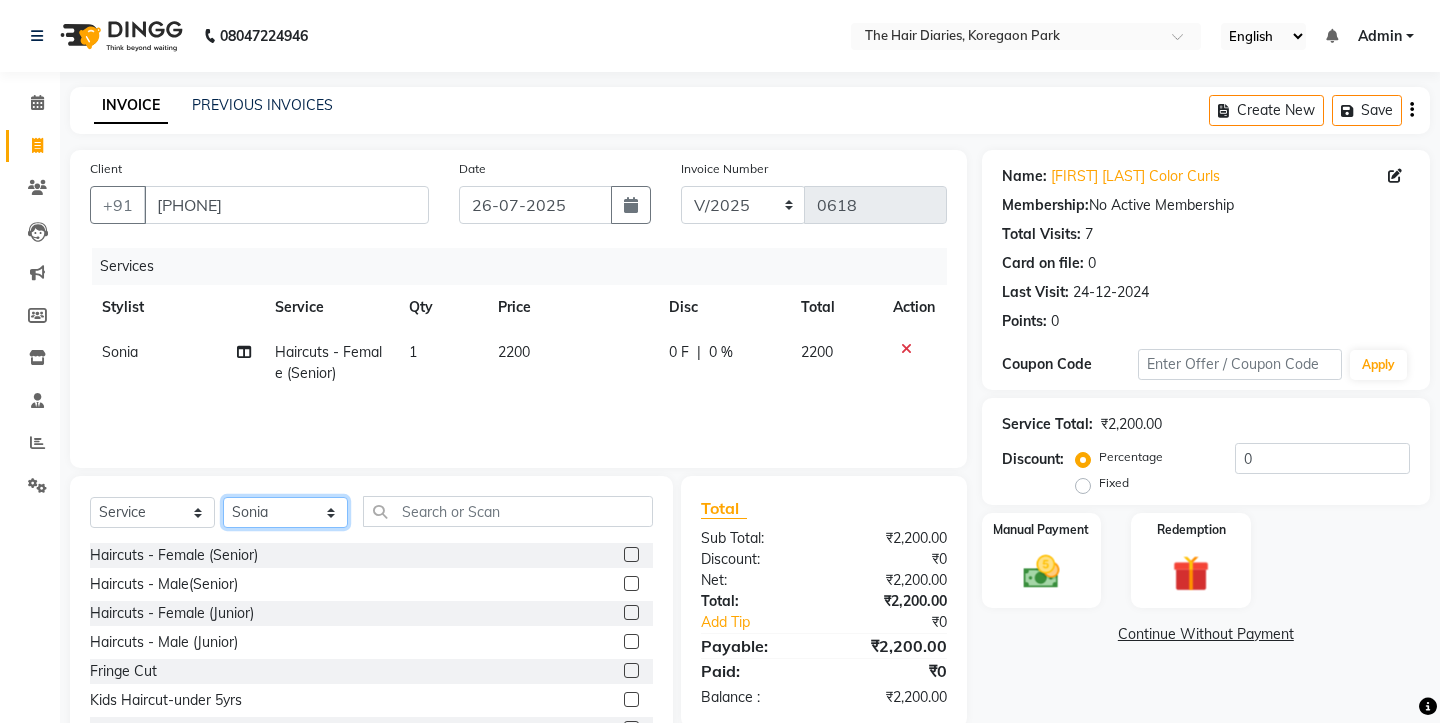 select on "12913" 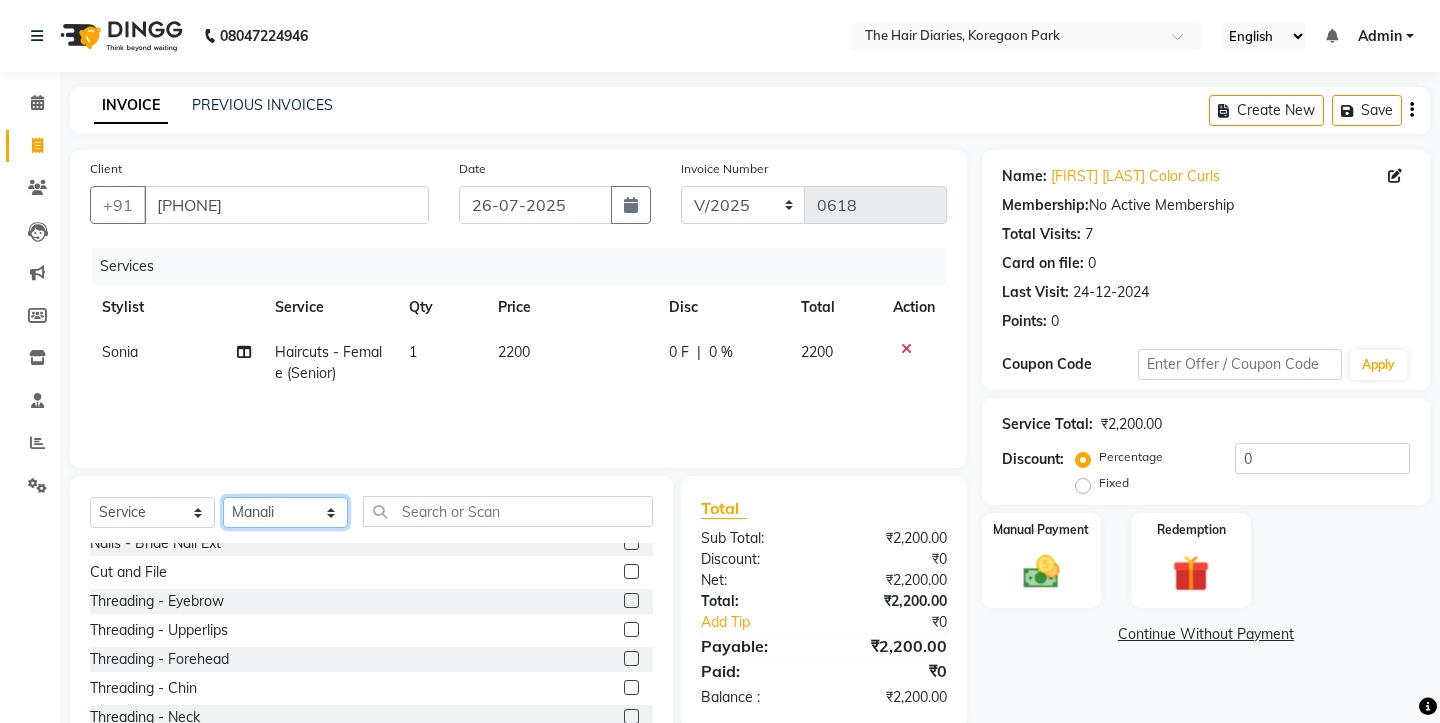 scroll, scrollTop: 1696, scrollLeft: 0, axis: vertical 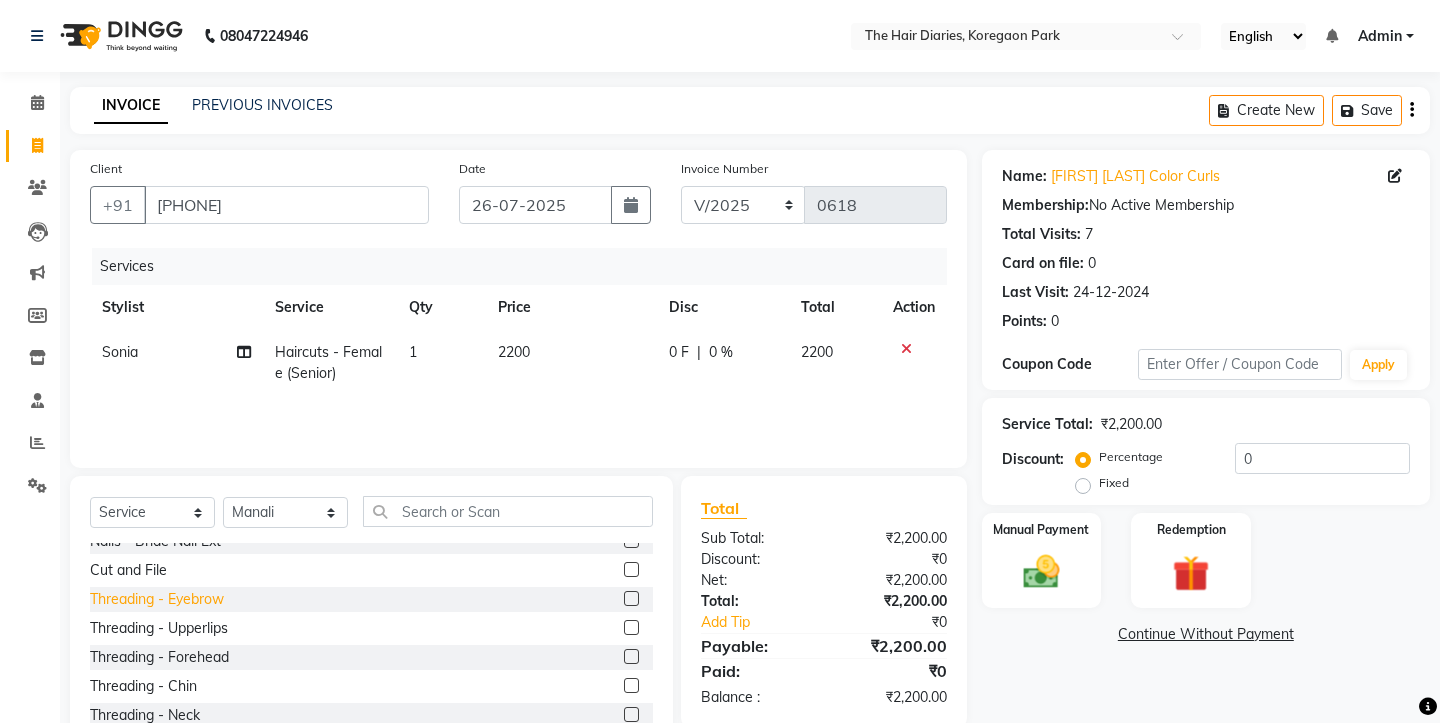 click on "Threading - Eyebrow" 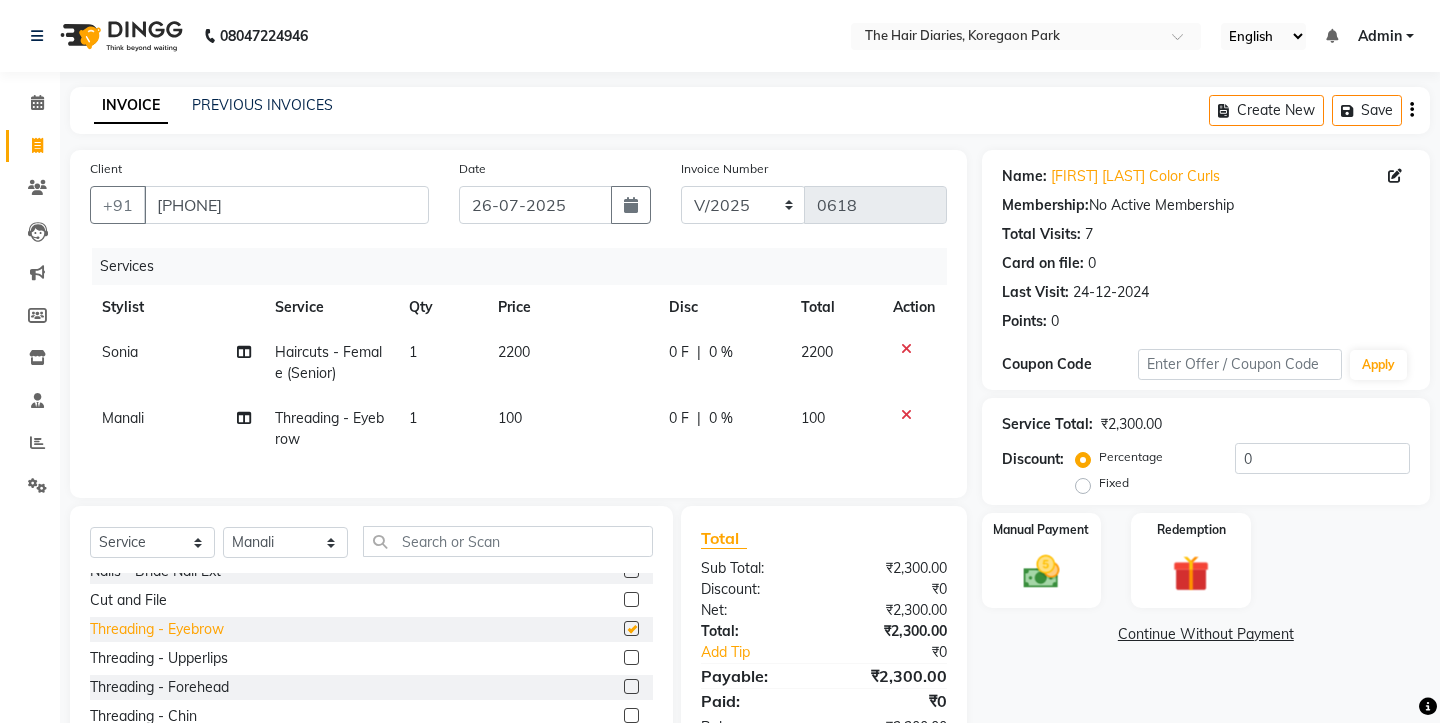 checkbox on "false" 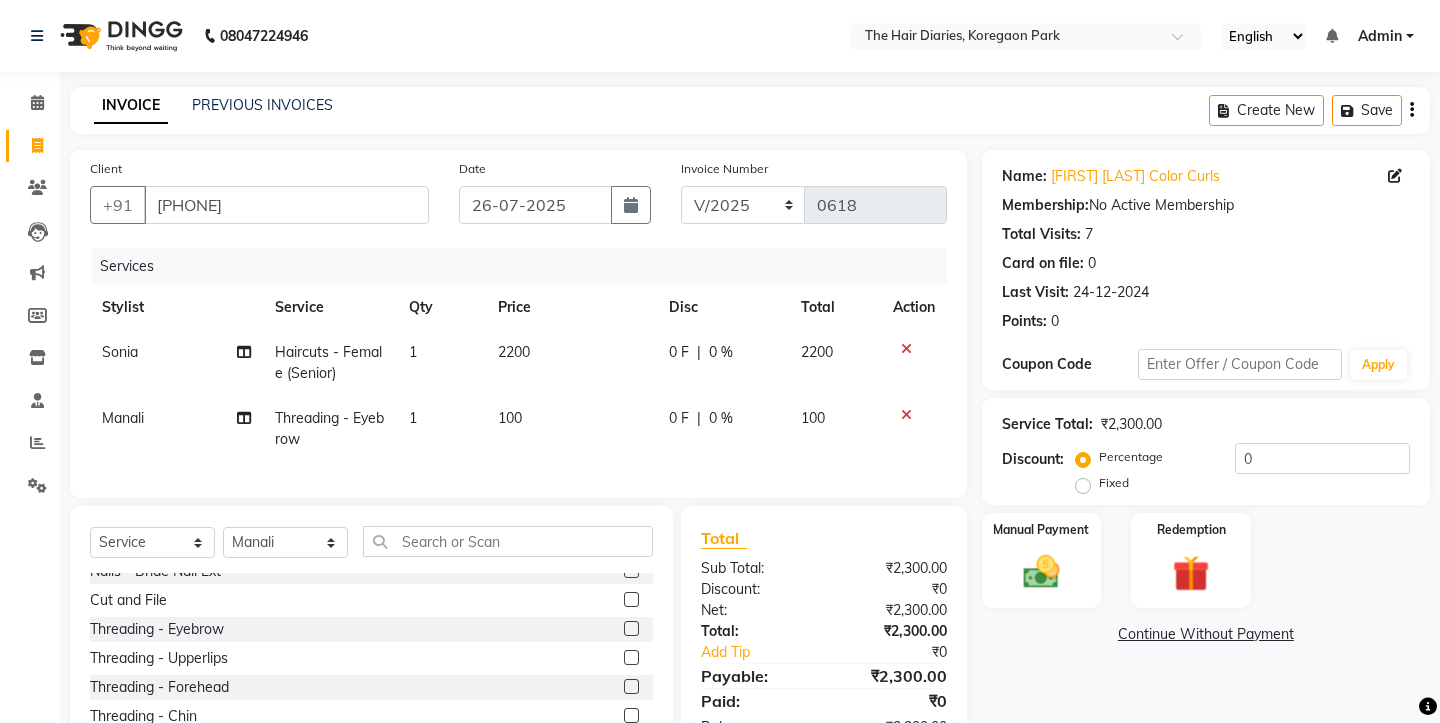 click on "100" 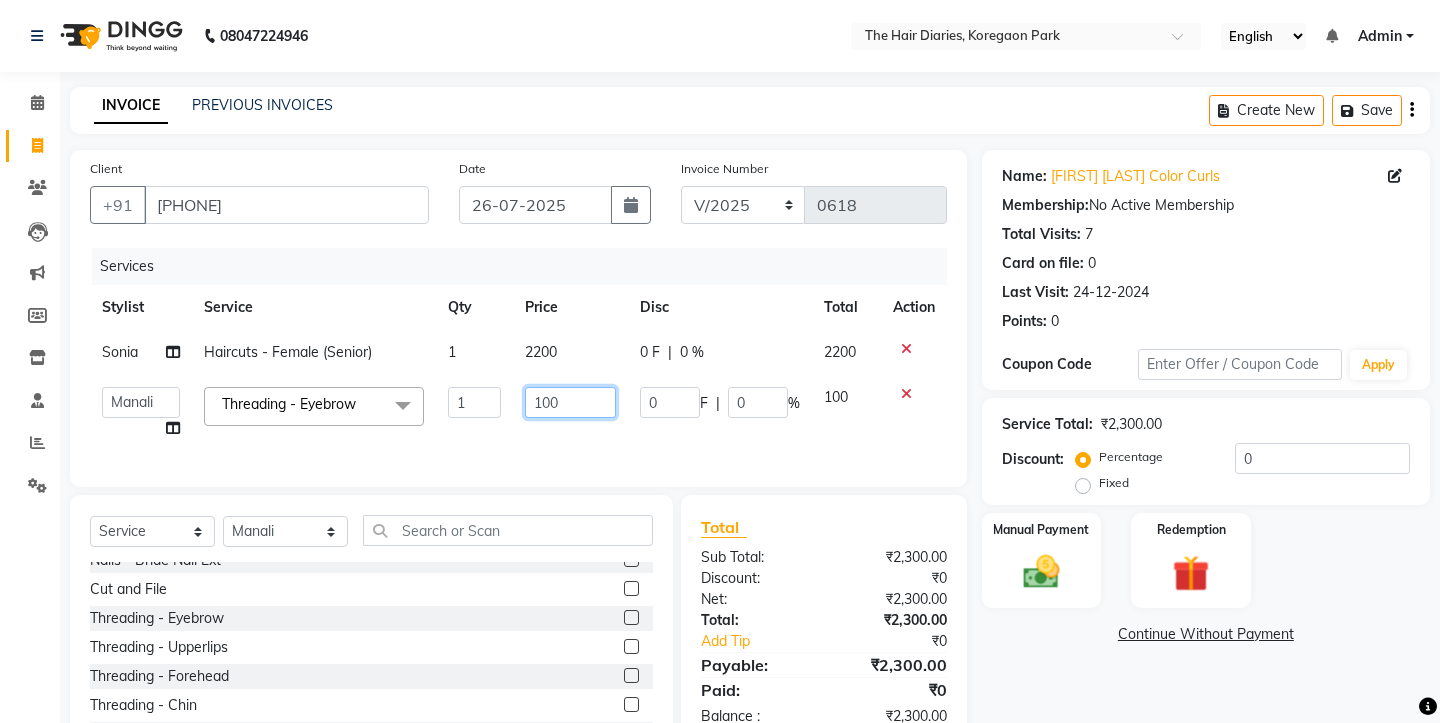 click on "100" 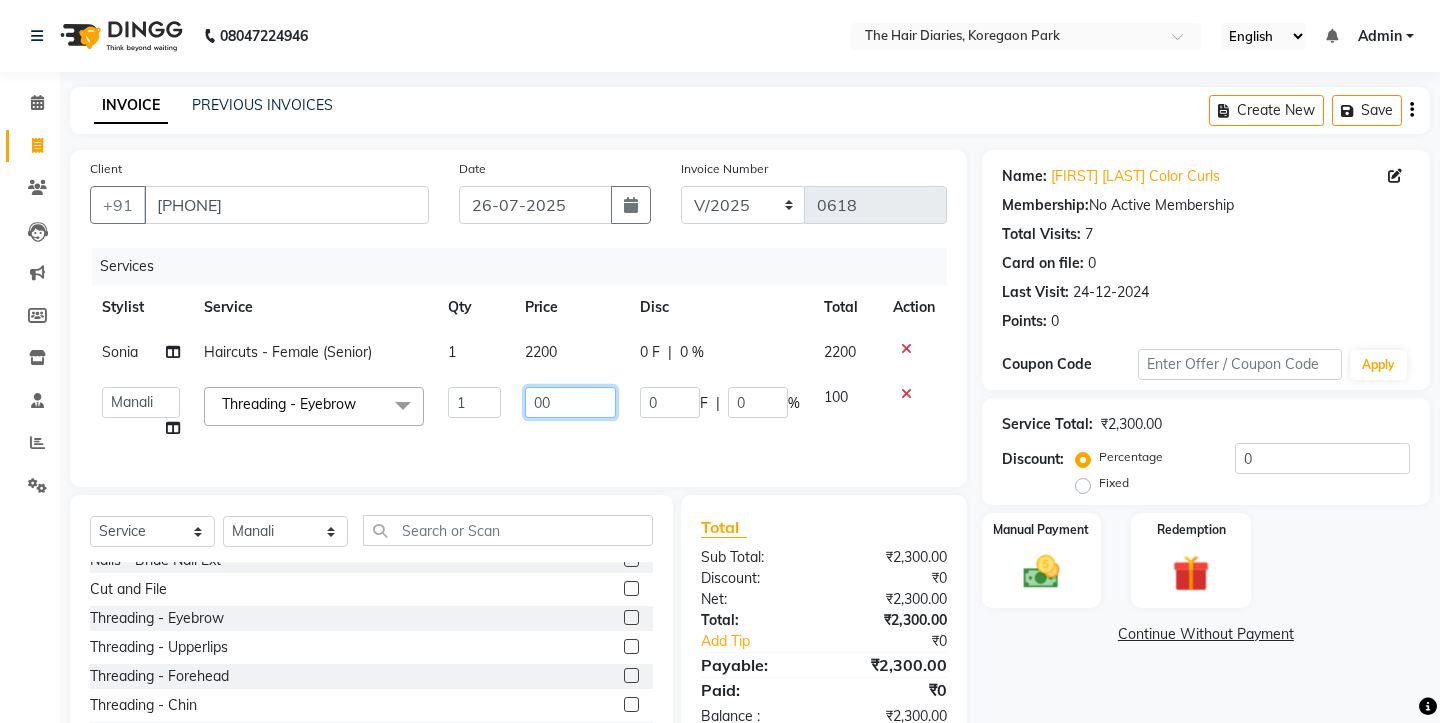 type on "300" 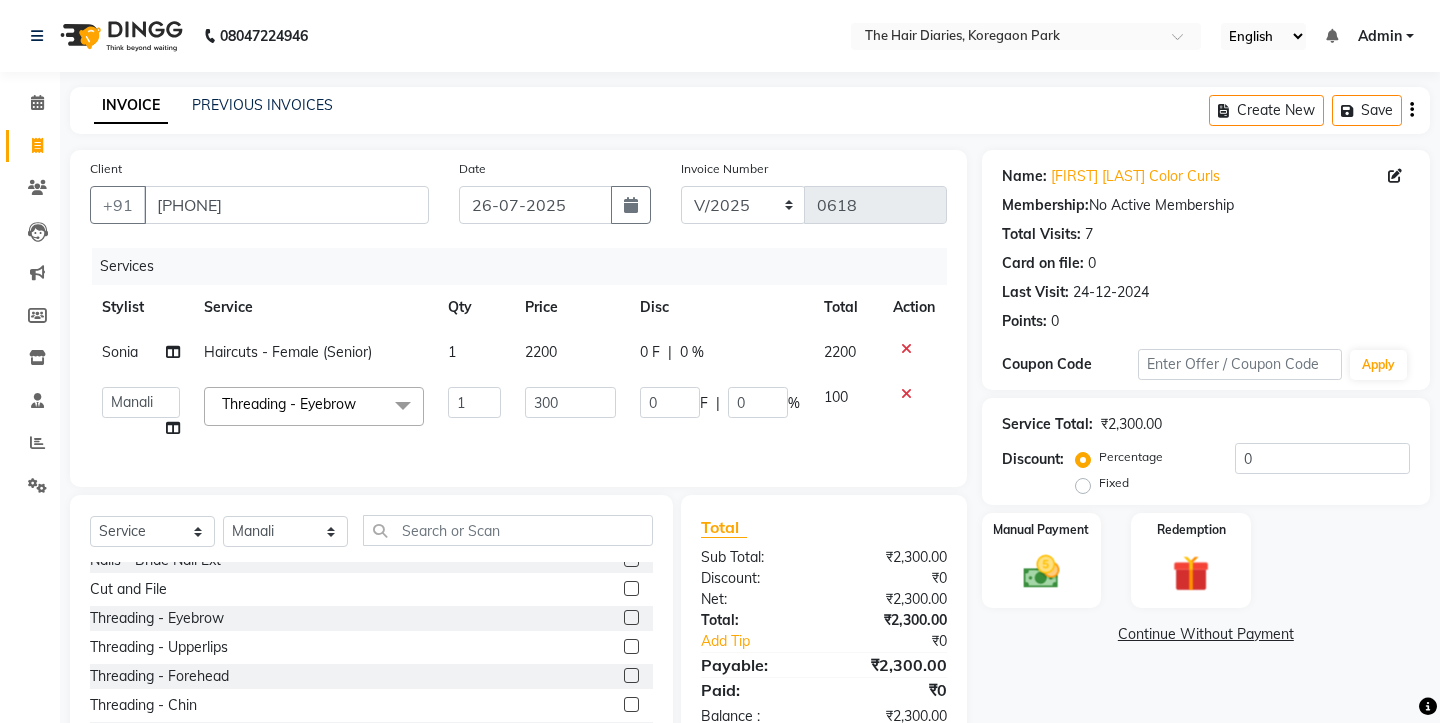 click on "300" 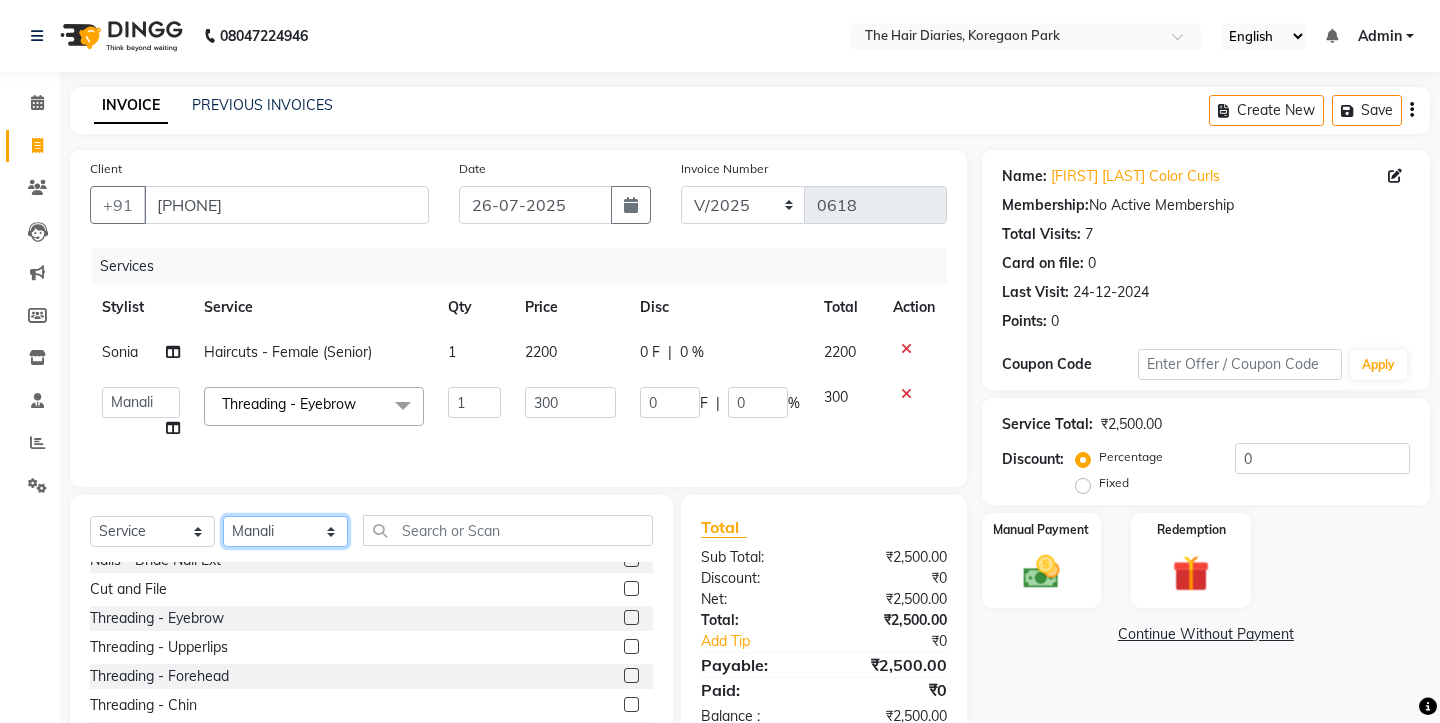 click on "Select Stylist Aaryan Adnan Adnan Ankita Anubha Jyoti  Lalita Manali  Maneger Nazlin Jeena Sanah  Sohail Sonia  Surbhi Thakkur Vidya Wasim" 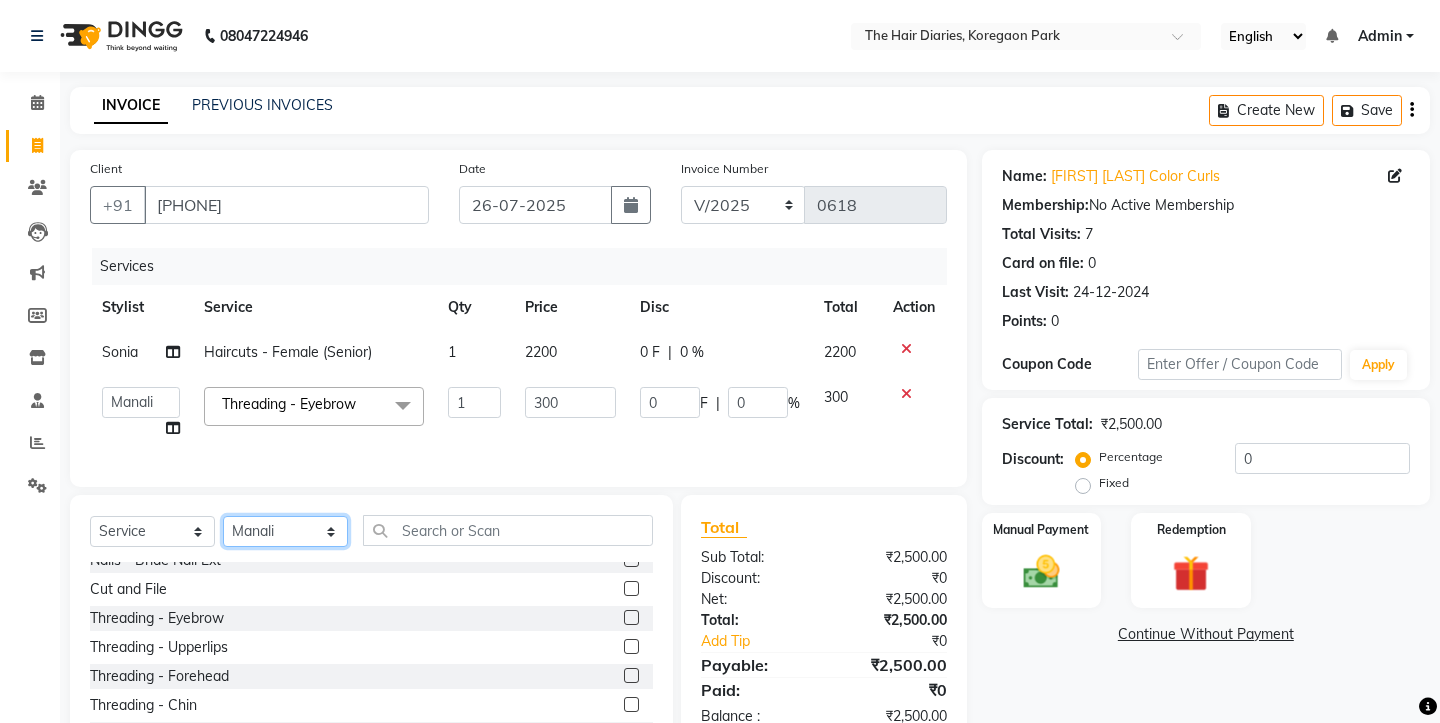 select on "32056" 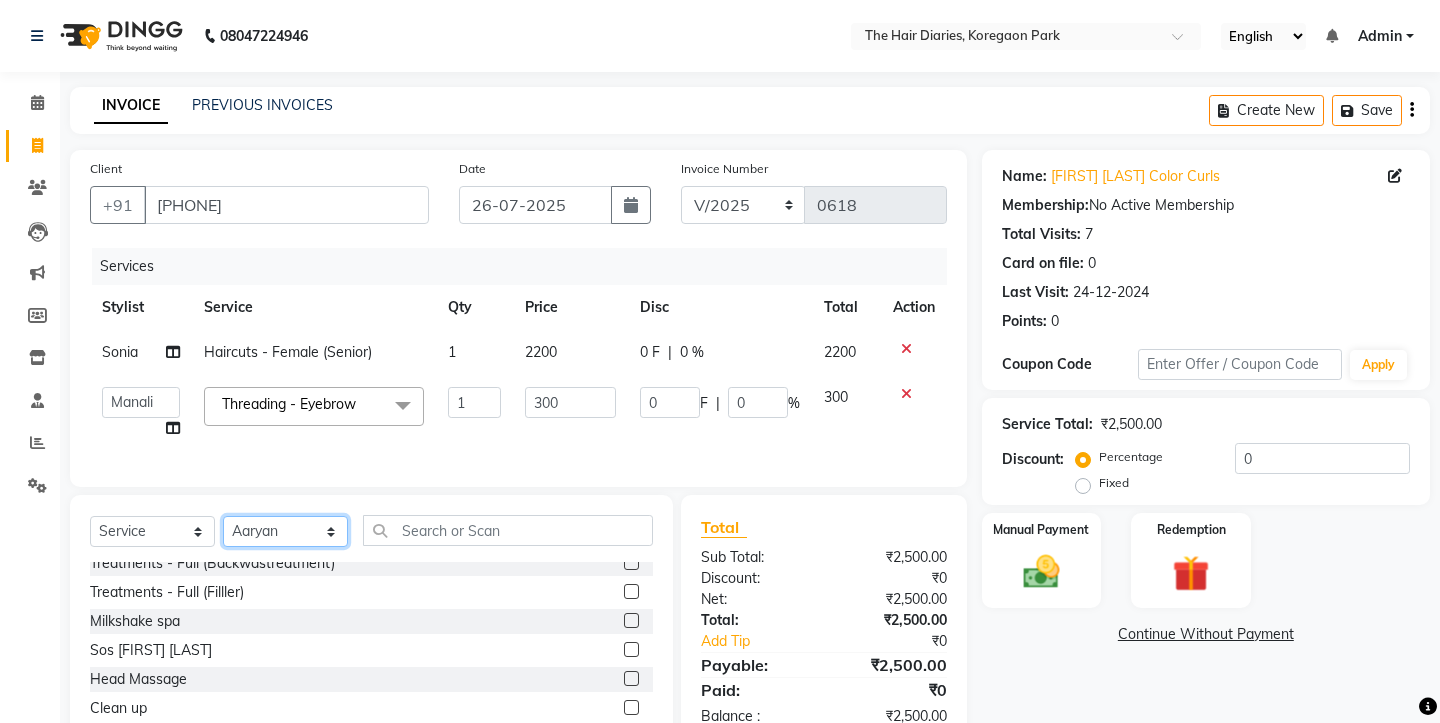 scroll, scrollTop: 1059, scrollLeft: 0, axis: vertical 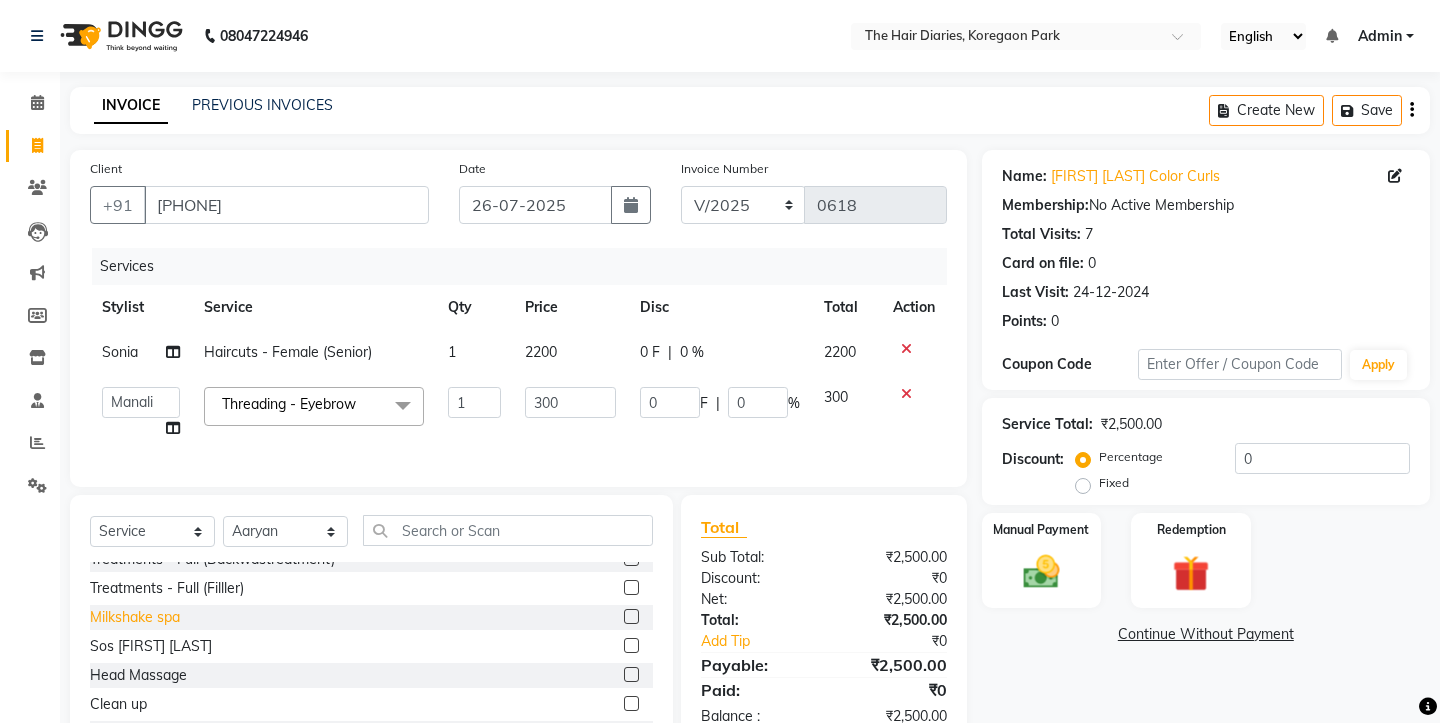 click on "Milkshake spa" 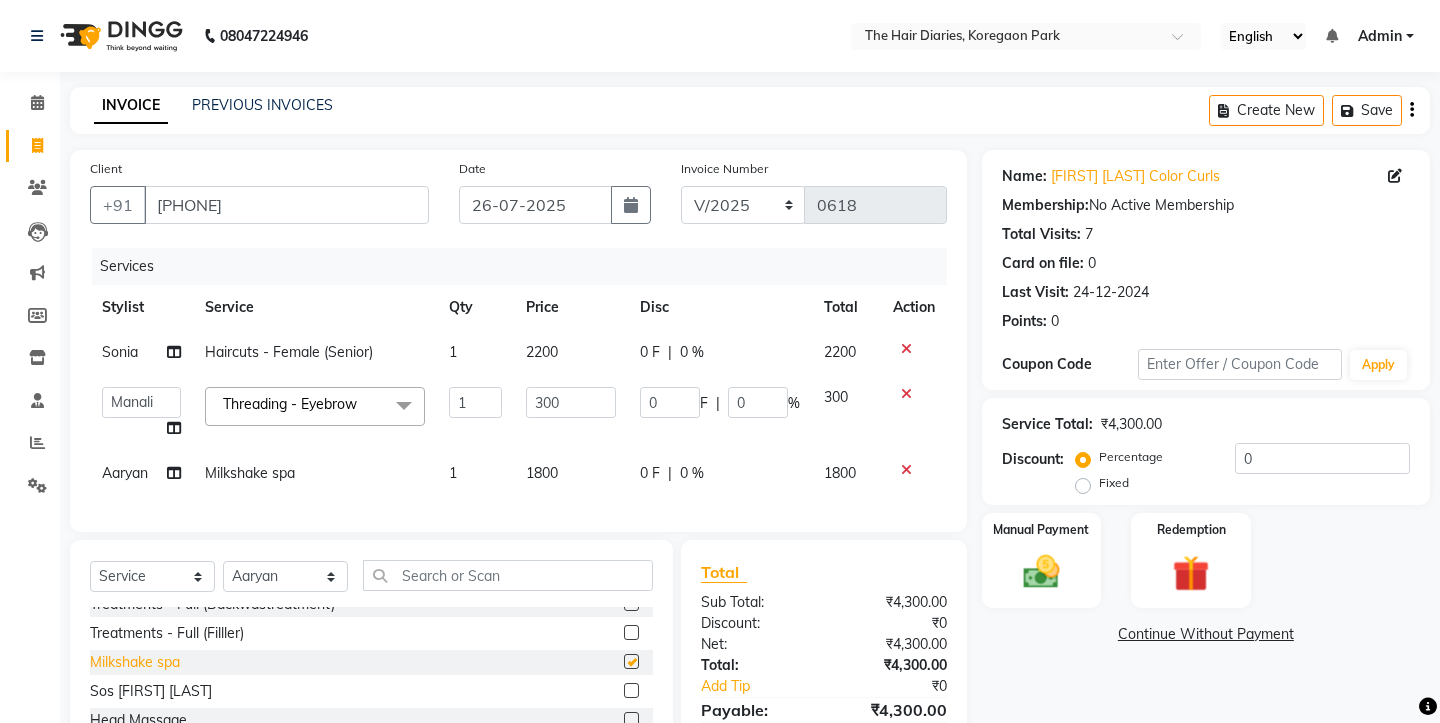 checkbox on "false" 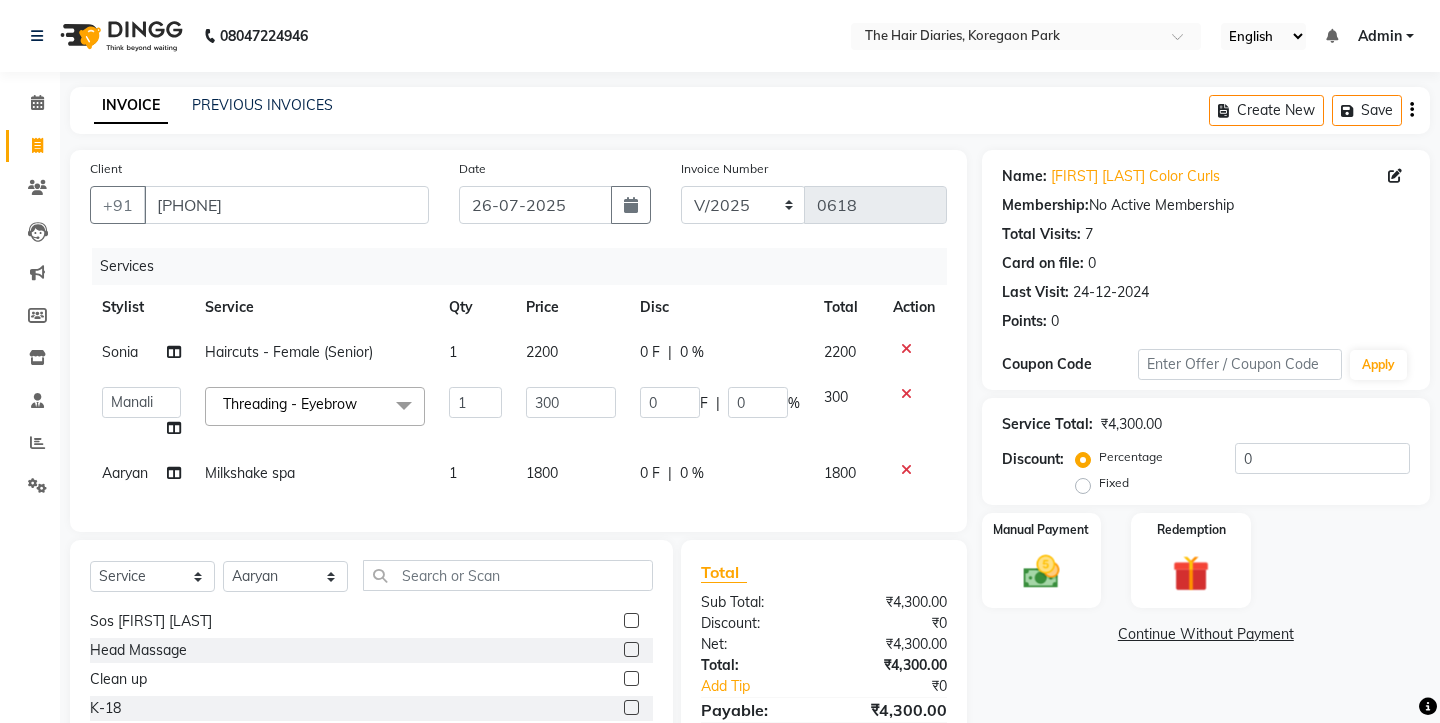 scroll, scrollTop: 1130, scrollLeft: 0, axis: vertical 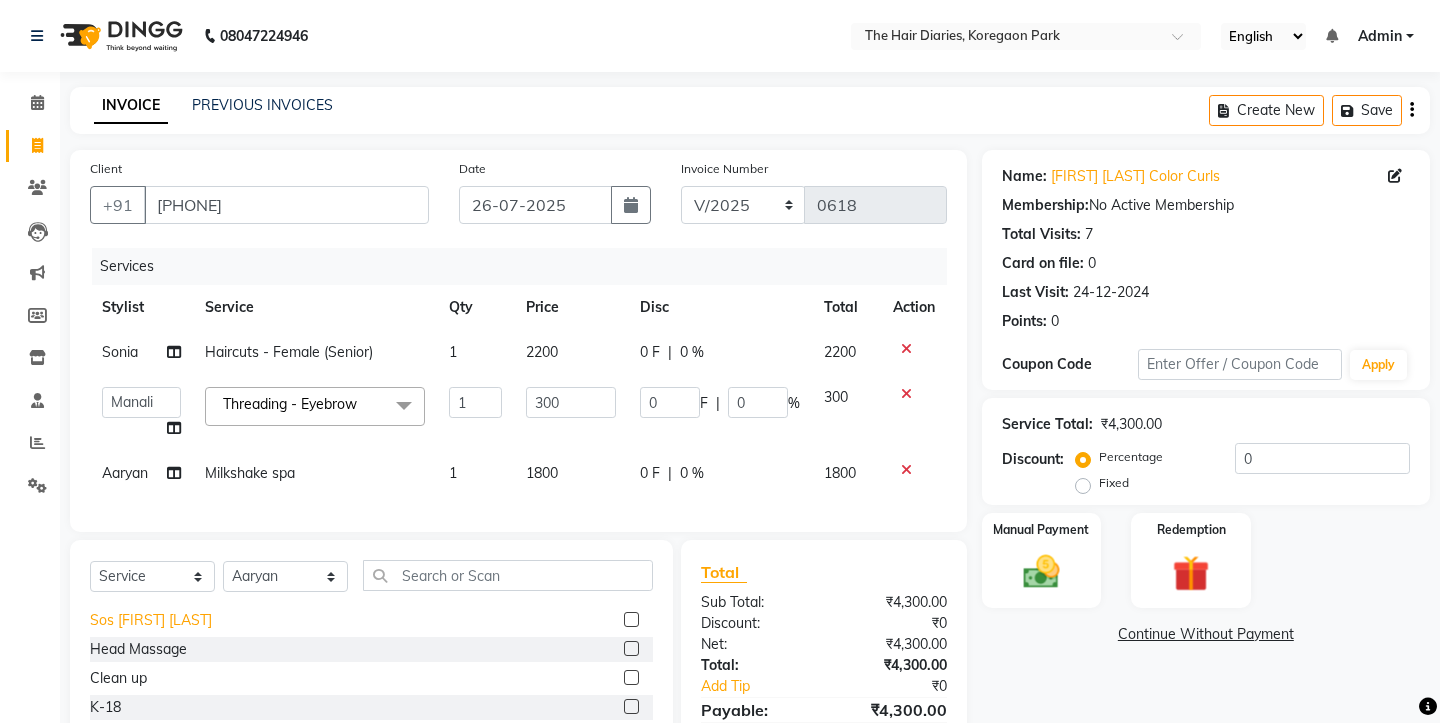 click on "Sos [FIRST] [LAST]" 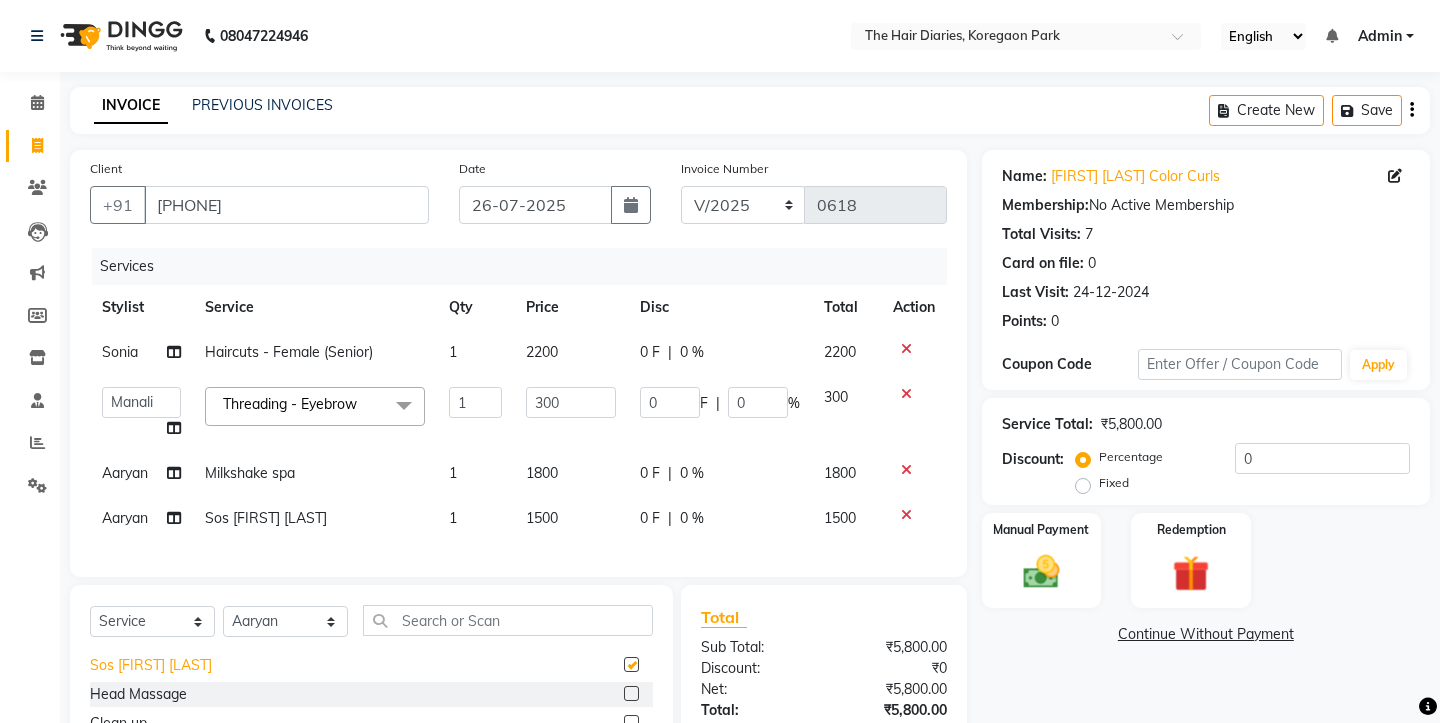 checkbox on "false" 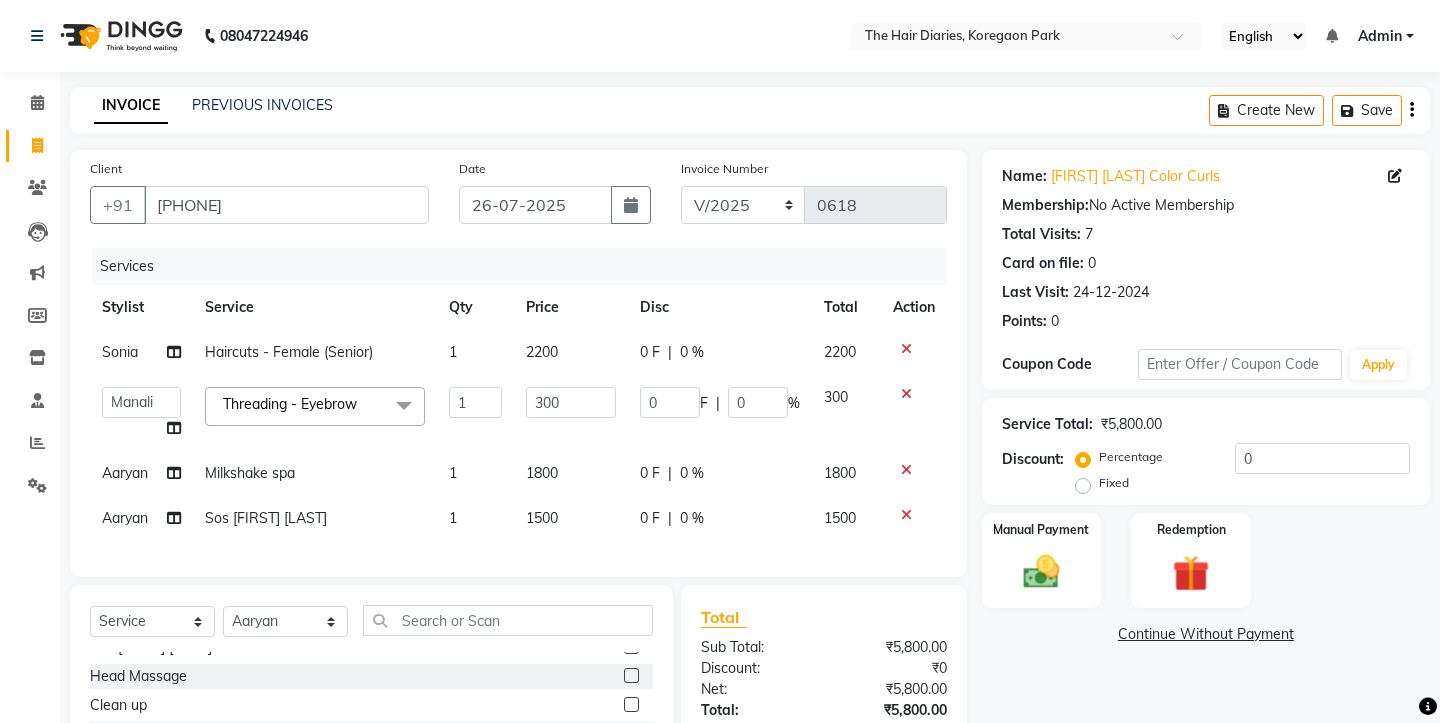 scroll, scrollTop: 1149, scrollLeft: 0, axis: vertical 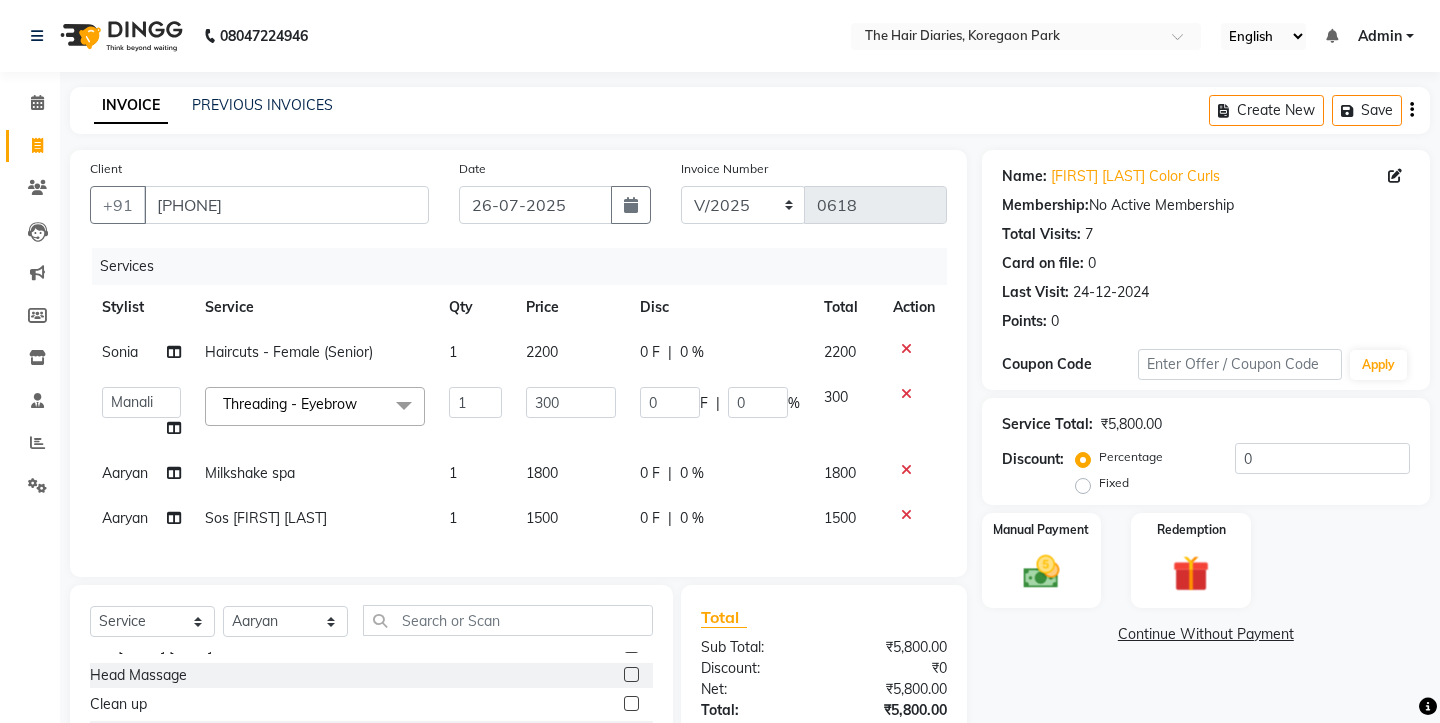 click 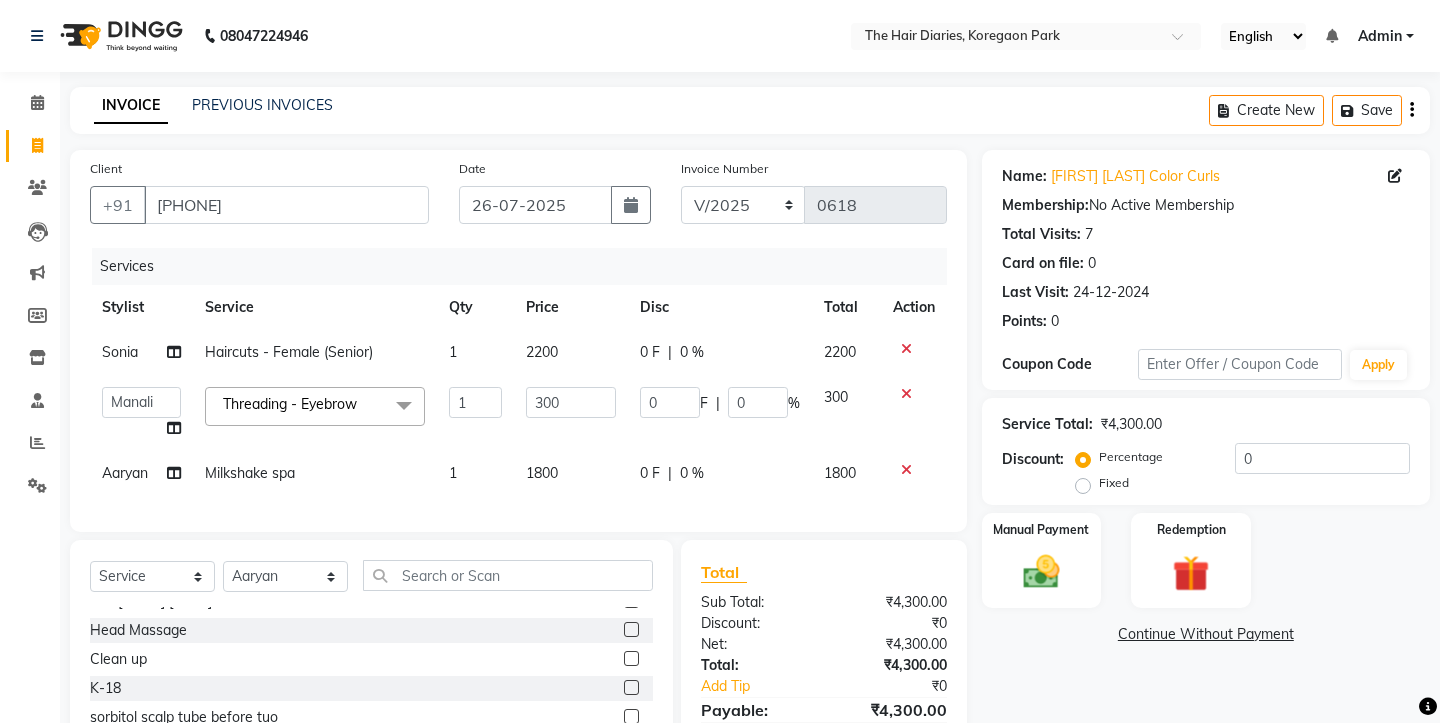click on "1800" 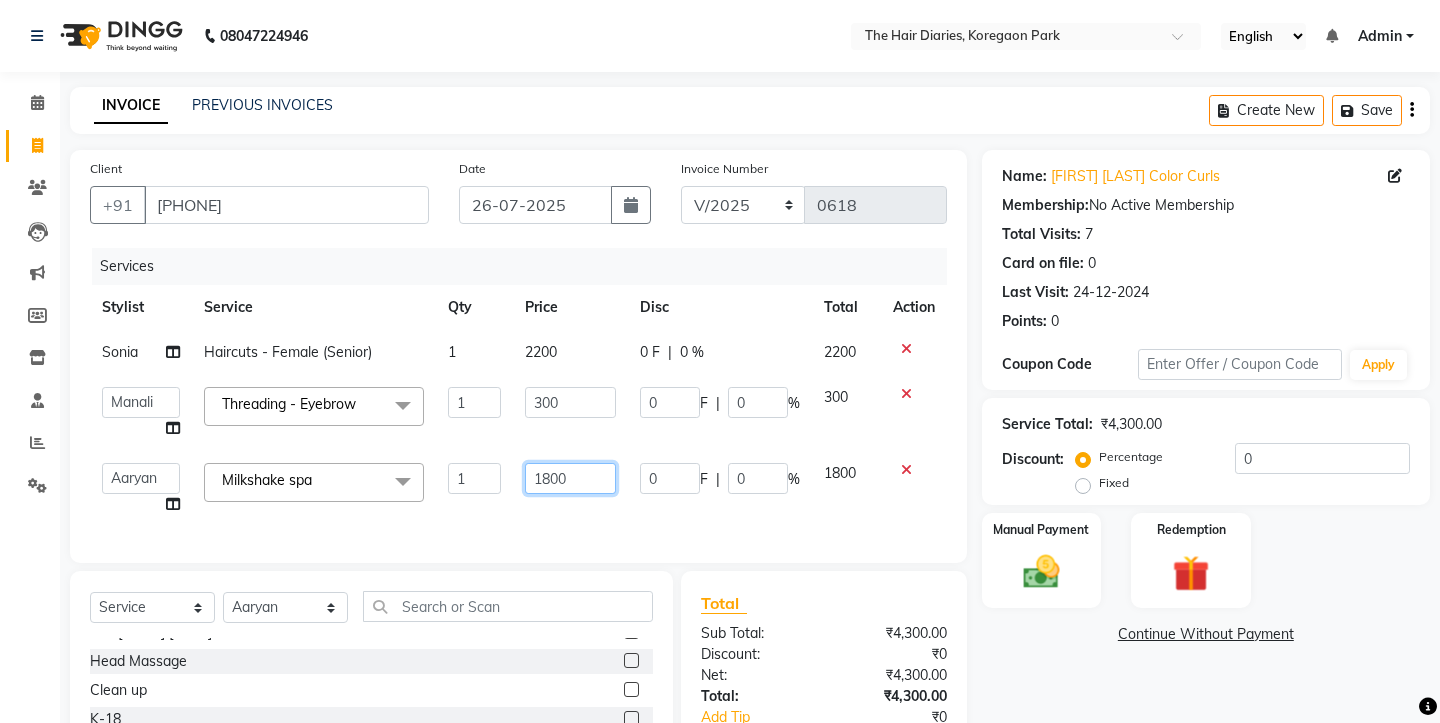 click on "1800" 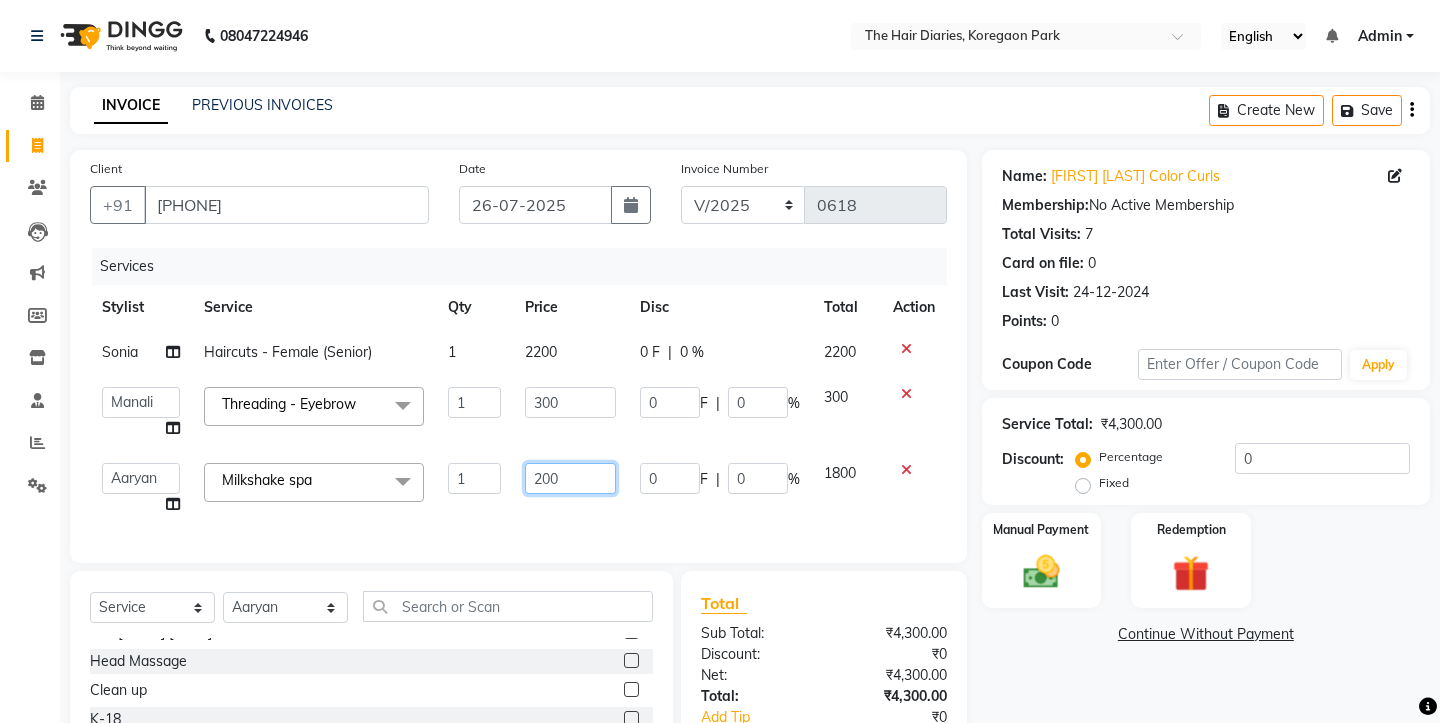 type on "2200" 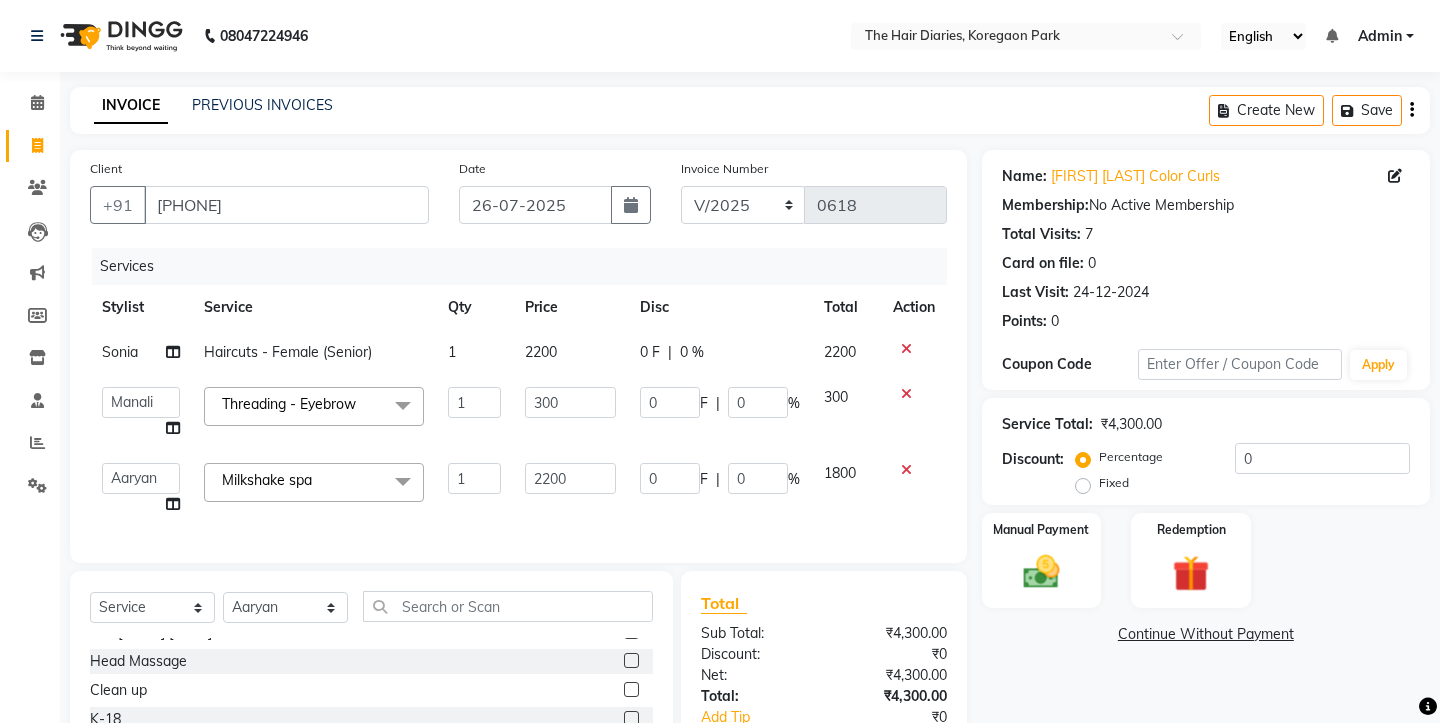 click on "Client +91 7506937750 Date 26-07-2025 Invoice Number V/2025 V/2025-26 0618 Services Stylist Service Qty Price Disc Total Action Sonia  Haircuts - Female (Senior) 1 2200 0 F | 0 % 2200  Aaryan   Adnan   Adnan   Ankita   Anubha   Jyoti    Lalita   Manali    Maneger   Nazlin Jeena   Sanah    Sohail   Sonia    Surbhi Thakkur   Vidya   Wasim   Threading - Eyebrow  x Haircuts - Female (Senior) Haircuts - Male(Senior) Haircuts - Female (Junior) Haircuts - Male (Junior) Fringe Cut Kids Haircut-under 5yrs Hair trim Hair Fading Gents Haircuts  (Male) Haircut -Male (Junior old) Shampoo - Shampoo Extension wash Styling - Blowdry Styling - Curls Styling - Crimp Styling - Gents Style Saree Draping Beard Styling - Trim Beard Styling - Beard Styling Touchups Full  Touchups Half Global Color - Full Global Color - Half Toning Highlights - Full Highlights - 3/4Th Highlights - Half Low Lights Highlights And Global Balayage - Full Balayage - Half Balayage - Front Treatments - Fringe(Botox) Treatments - Crown (Botox) Sos Sara K 1" 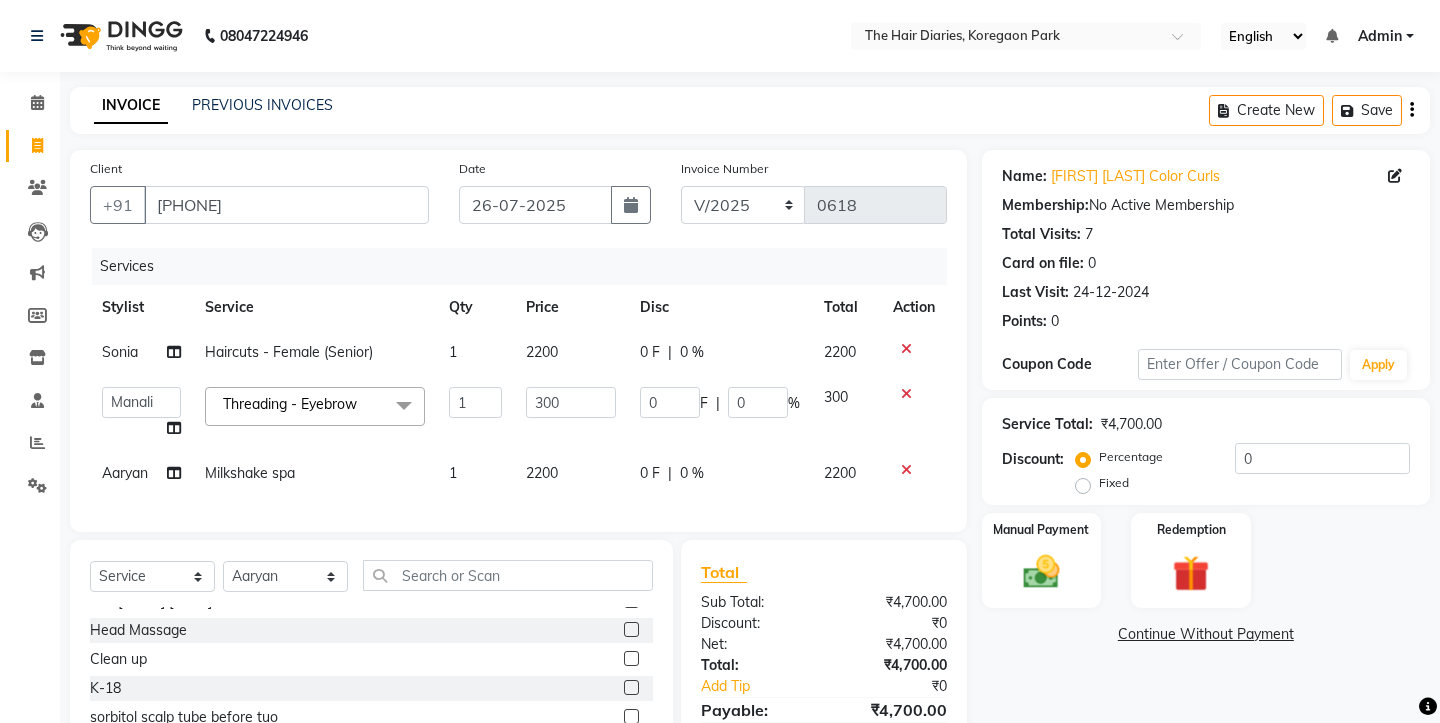 click on "2200" 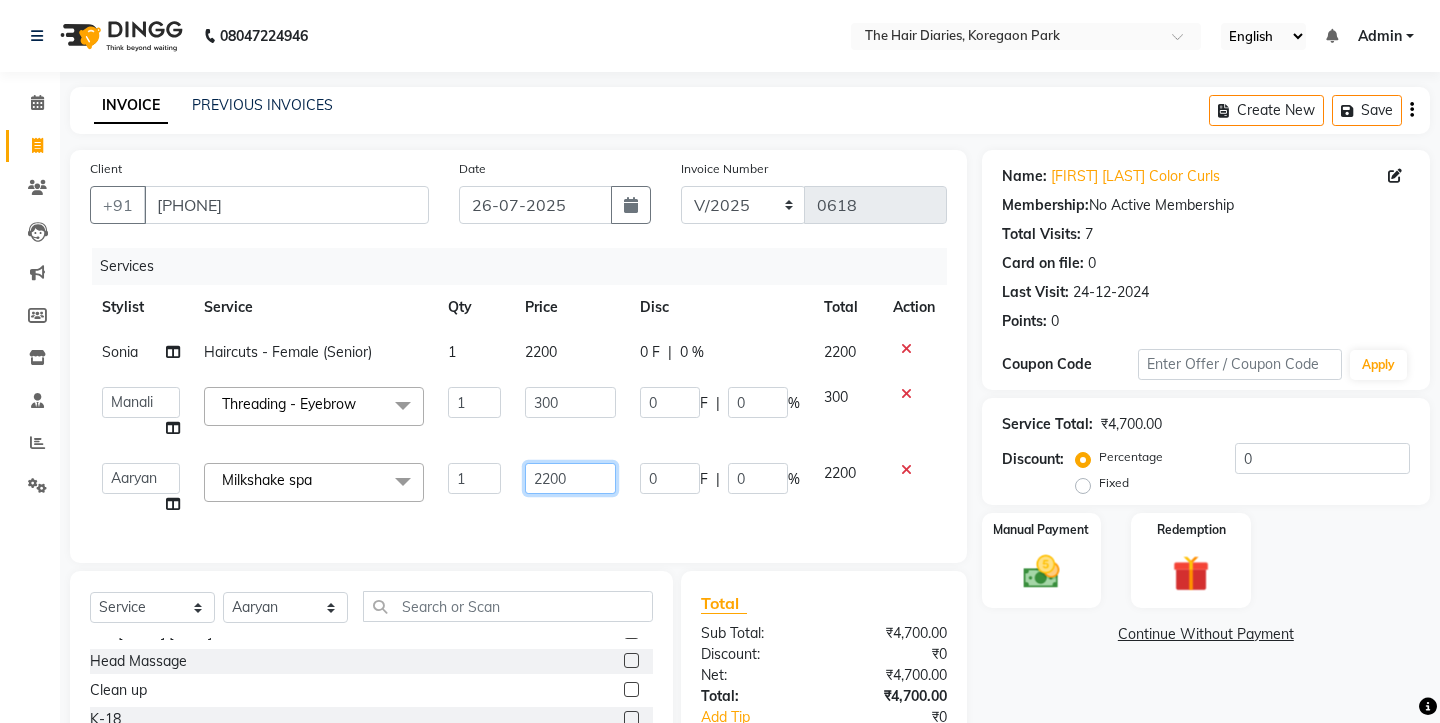 click on "2200" 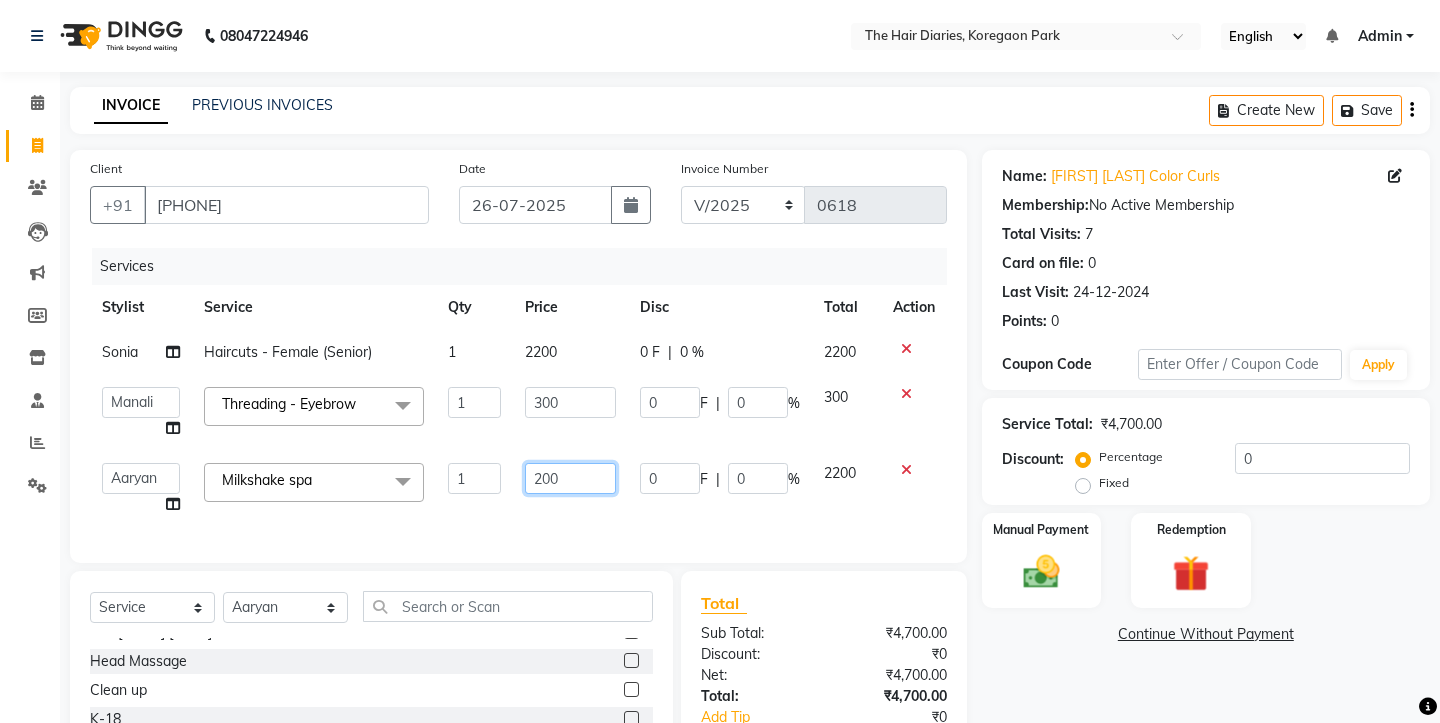 type on "2500" 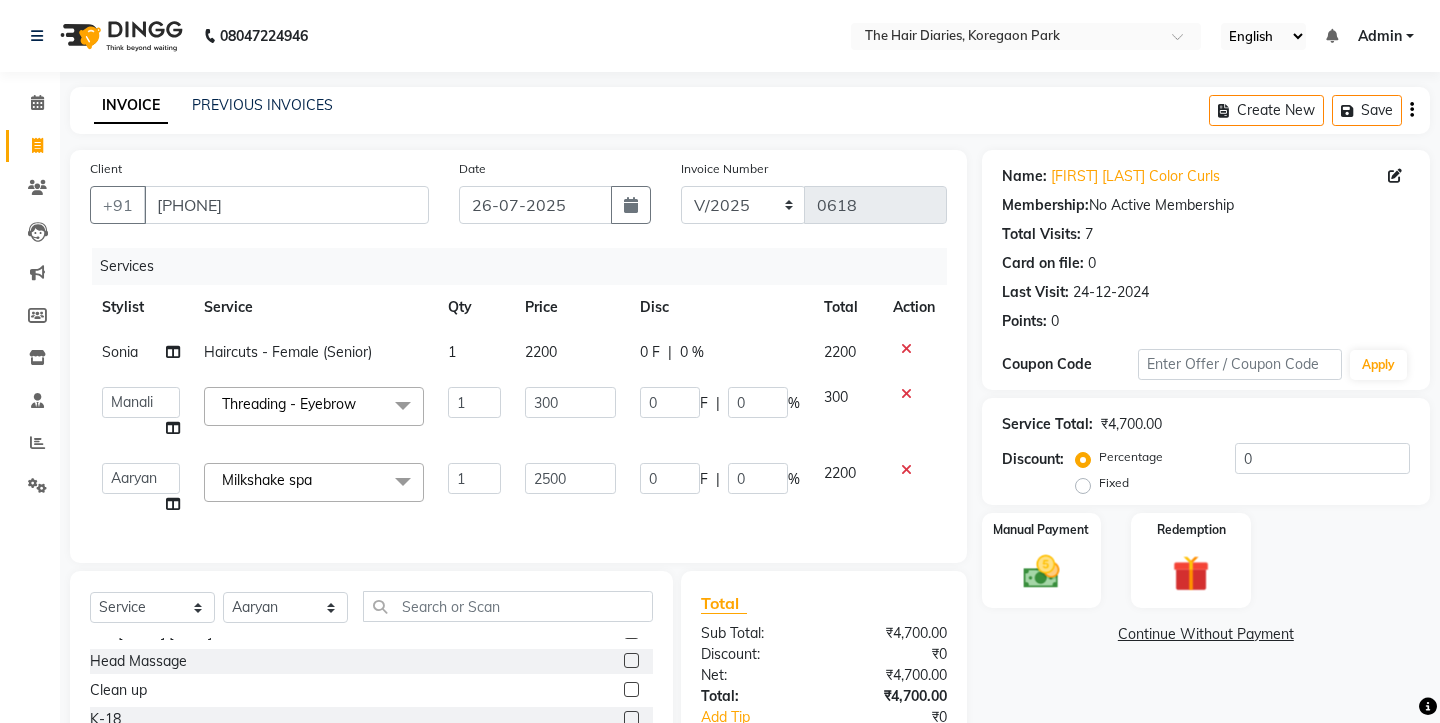 click on "Services Stylist Service Qty Price Disc Total Action Sonia  Haircuts - Female (Senior) 1 2200 0 F | 0 % 2200  Aaryan   Adnan   Adnan   Ankita   Anubha   Jyoti    Lalita   Manali    Maneger   Nazlin Jeena   Sanah    Sohail   Sonia    Surbhi Thakkur   Vidya   Wasim   Threading - Eyebrow  x Haircuts - Female (Senior) Haircuts - Male(Senior) Haircuts - Female (Junior) Haircuts - Male (Junior) Fringe Cut Kids Haircut-under 5yrs Hair trim Hair Fading Gents Haircuts  (Male) Haircut -Male (Junior old) Shampoo - Shampoo Extension wash Styling - Blowdry Styling - Curls Styling - Crimp Styling - Gents Style Saree Draping Beard Styling - Trim Beard Styling - Beard Styling Touchups Full  Touchups Half Global Color - Full Global Color - Half Toning Highlights - Full Highlights - 3/4Th Highlights - Half Low Lights Highlights And Global Balayage - Full Balayage - Half Balayage - Front Treatments - Fringe(Botox) Treatments - Crown (Botox) Treatments - Full (Botox) Treatments - Male Top (Botox) Treatments - Full (Filller) 1 0" 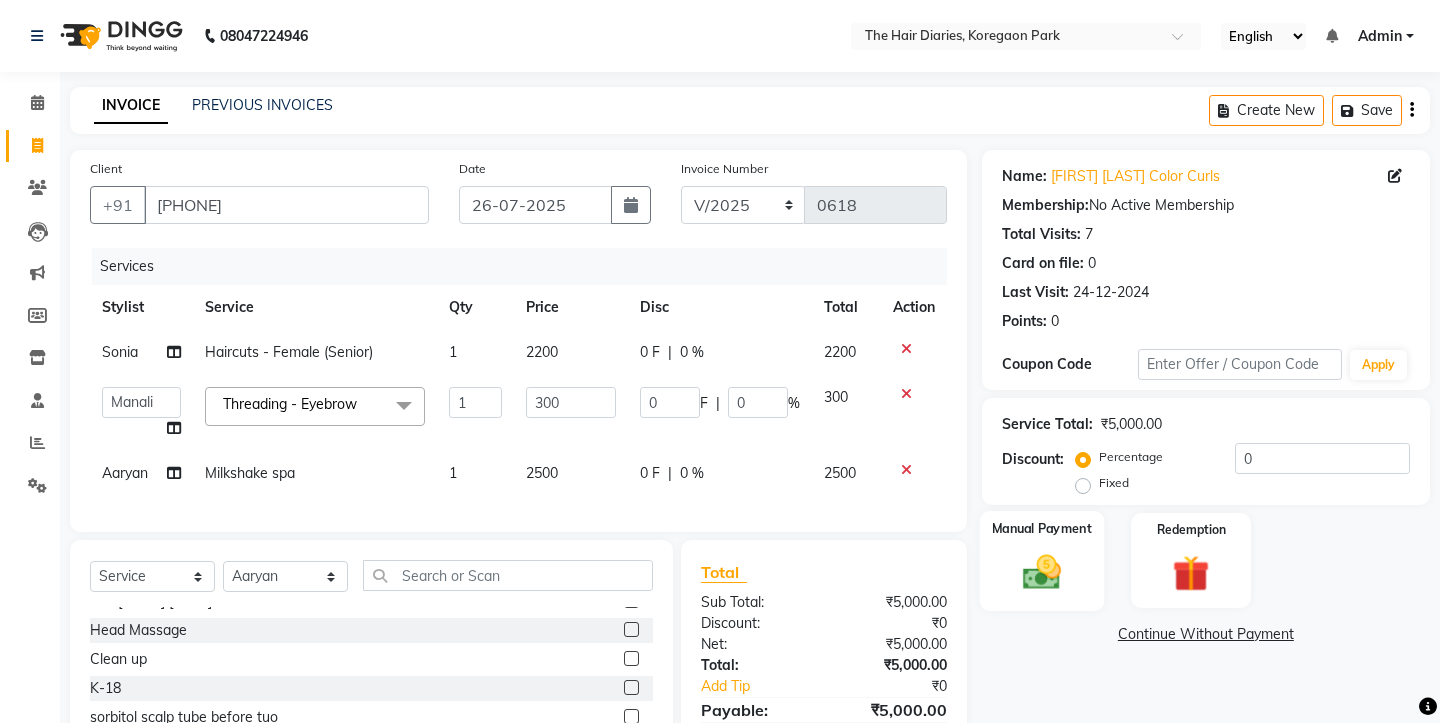 click 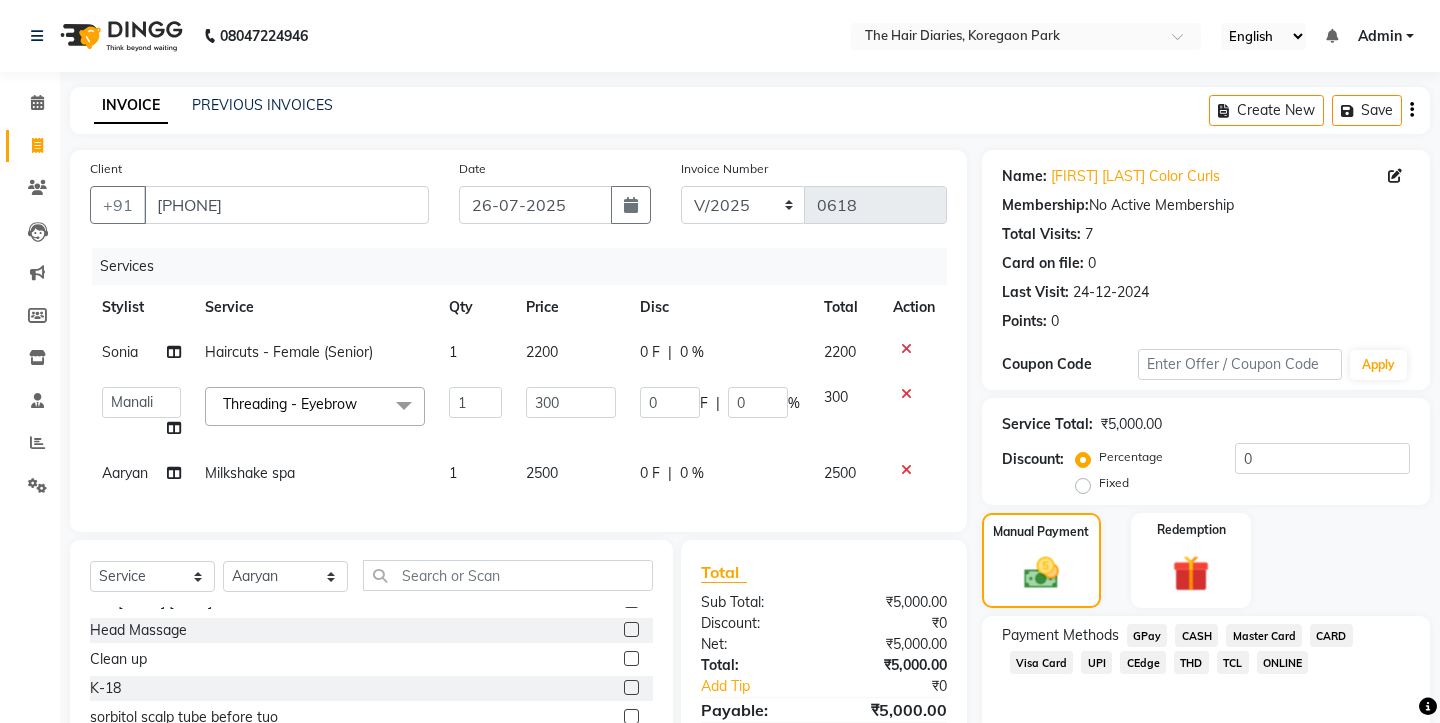 click on "TCL" 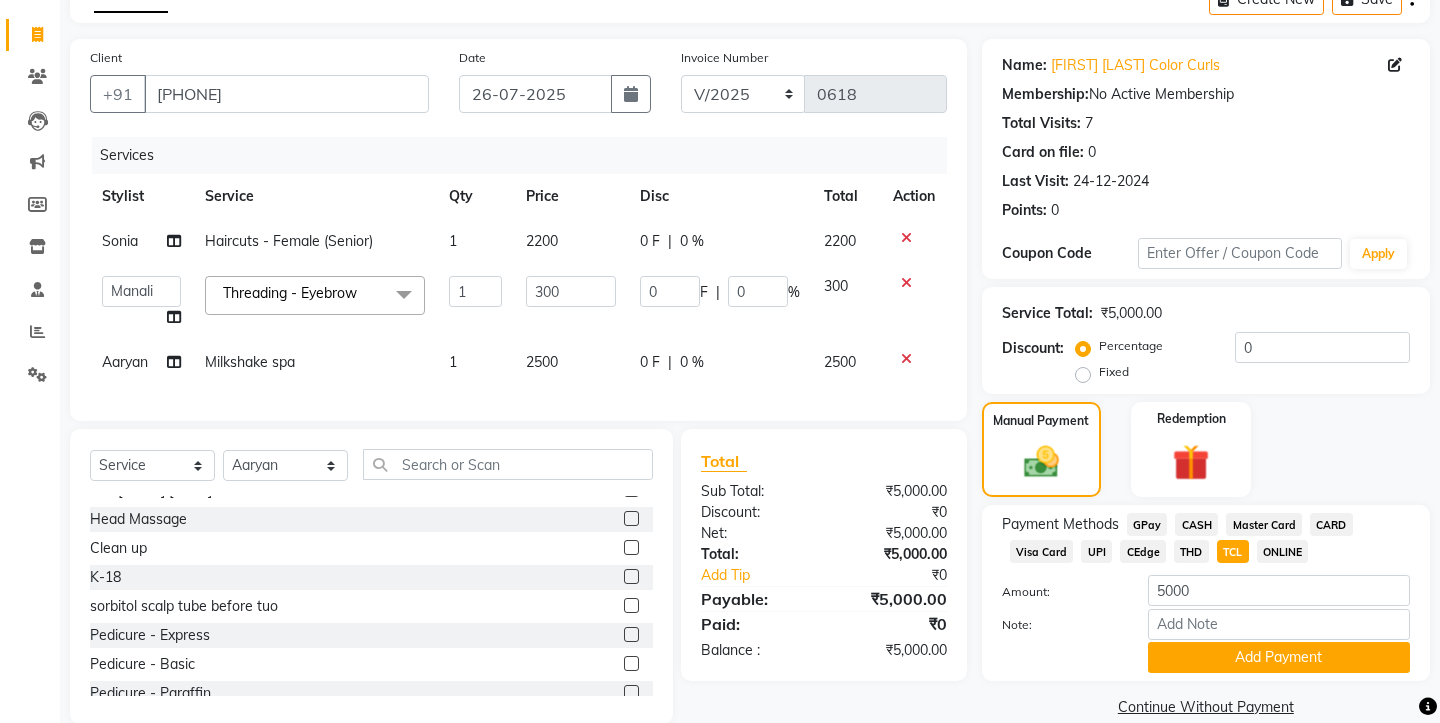 scroll, scrollTop: 142, scrollLeft: 0, axis: vertical 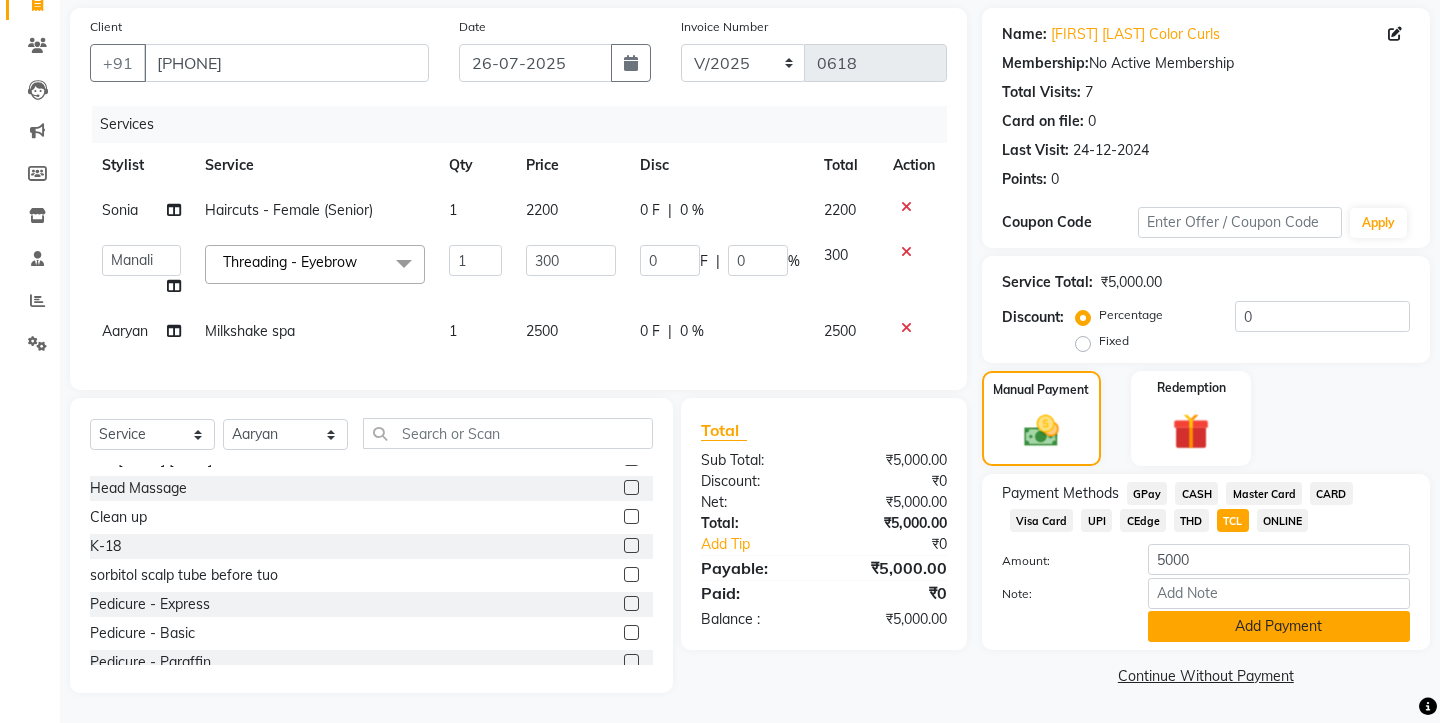 click on "Add Payment" 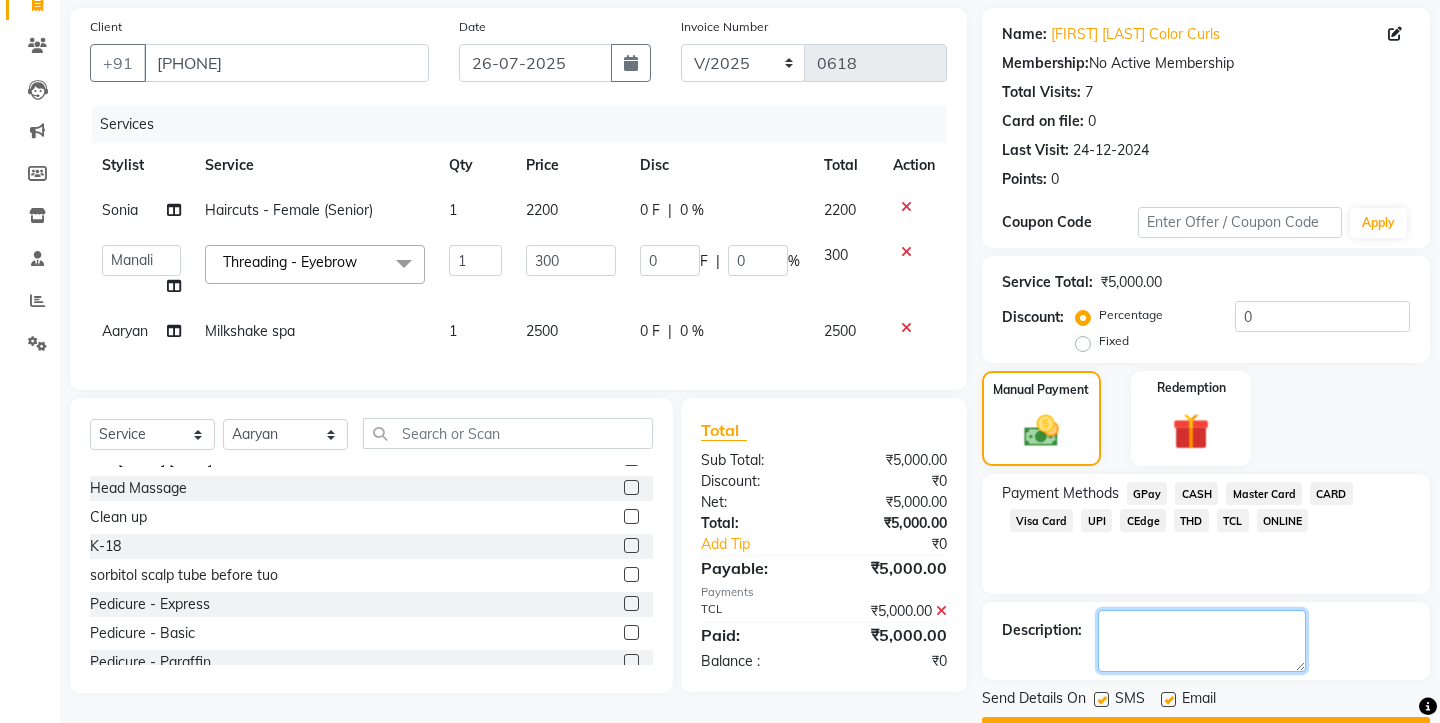 click 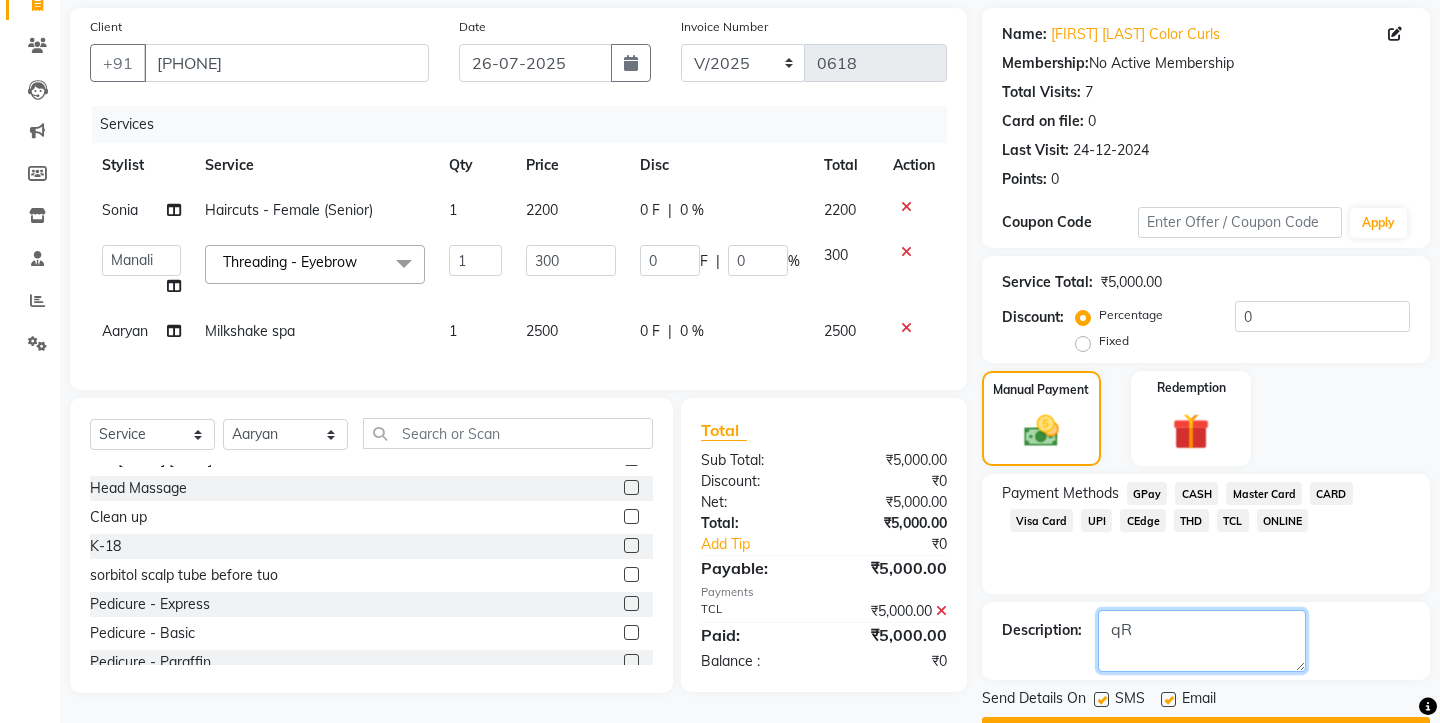 type on "qR" 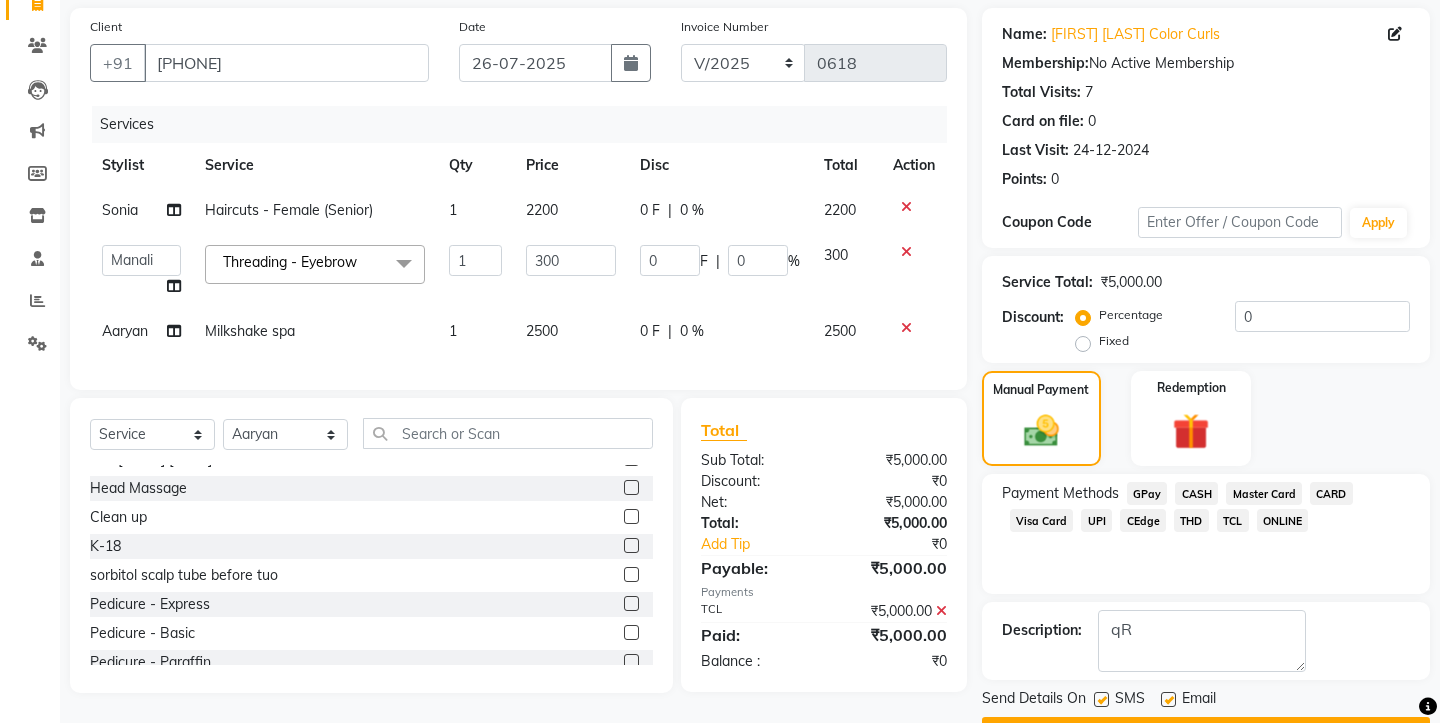 click 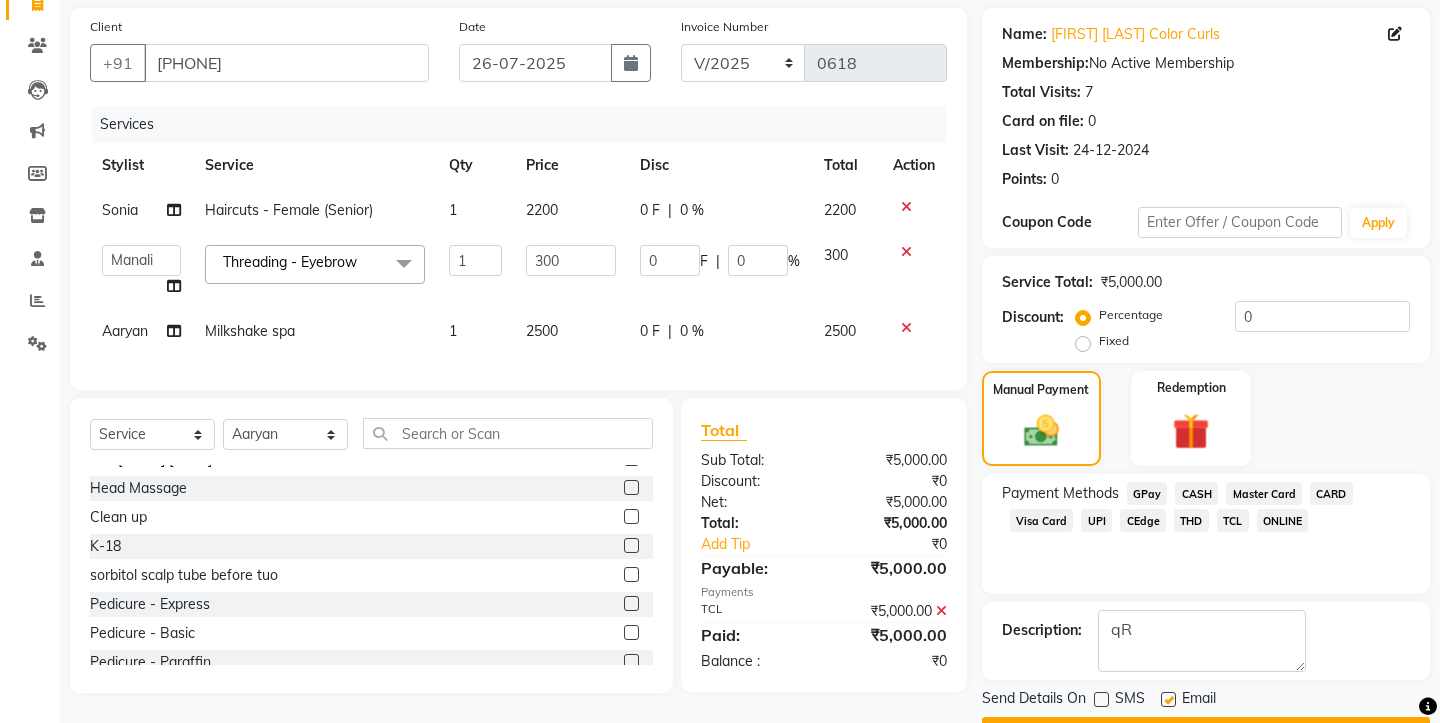 click 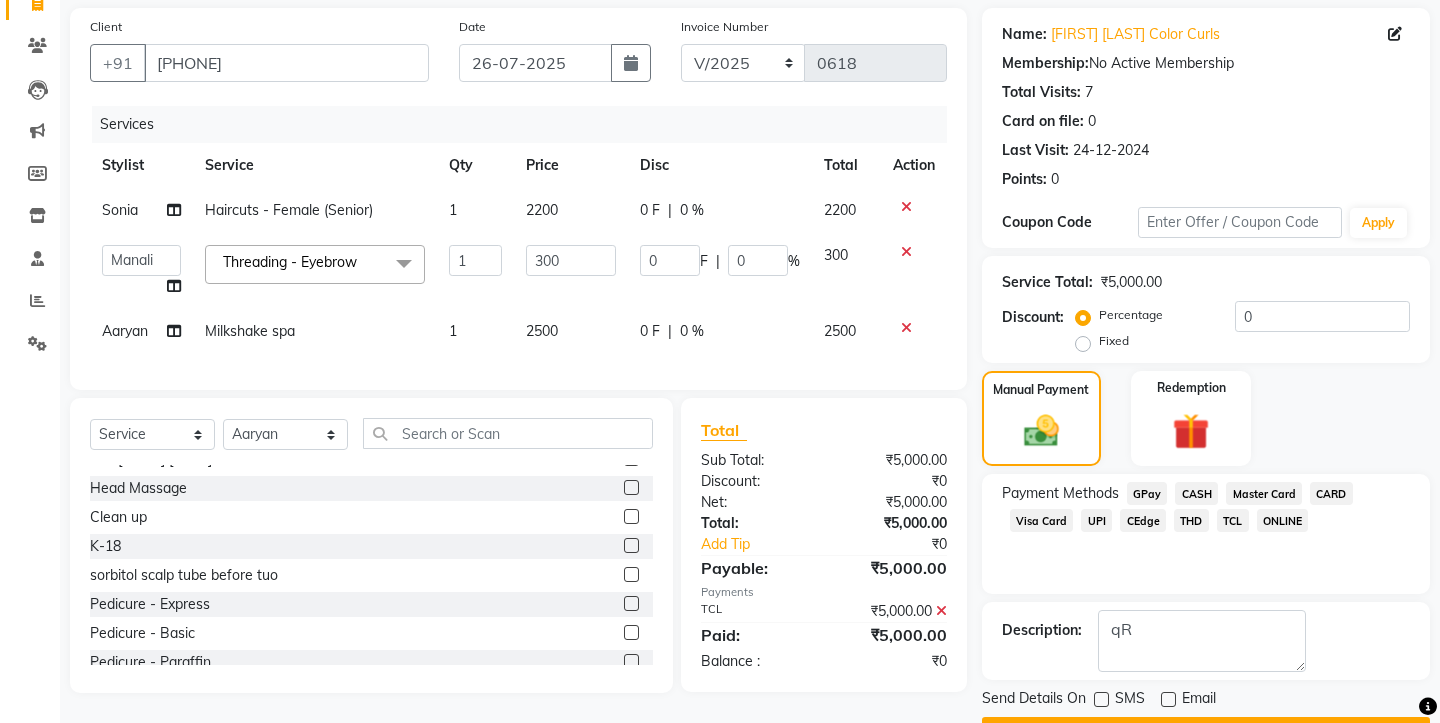 click on "Checkout" 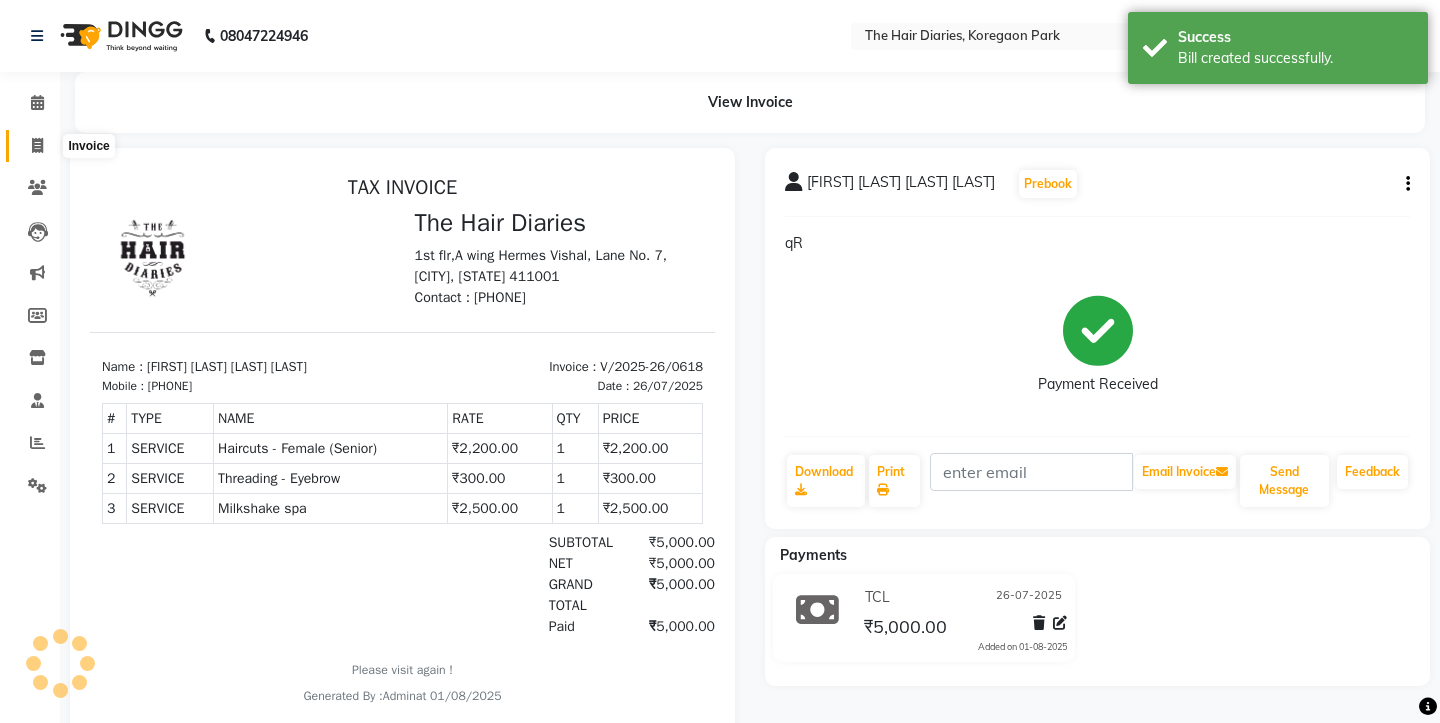scroll, scrollTop: 0, scrollLeft: 0, axis: both 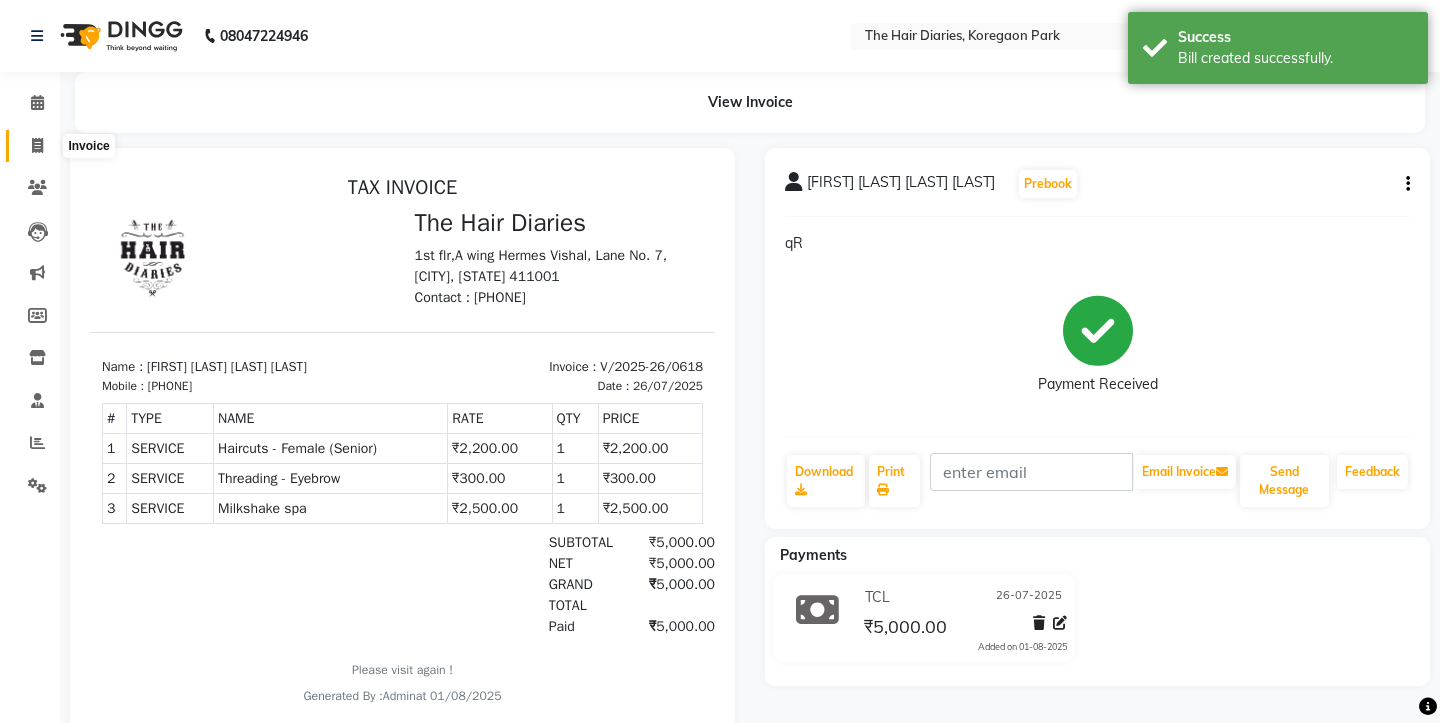 click 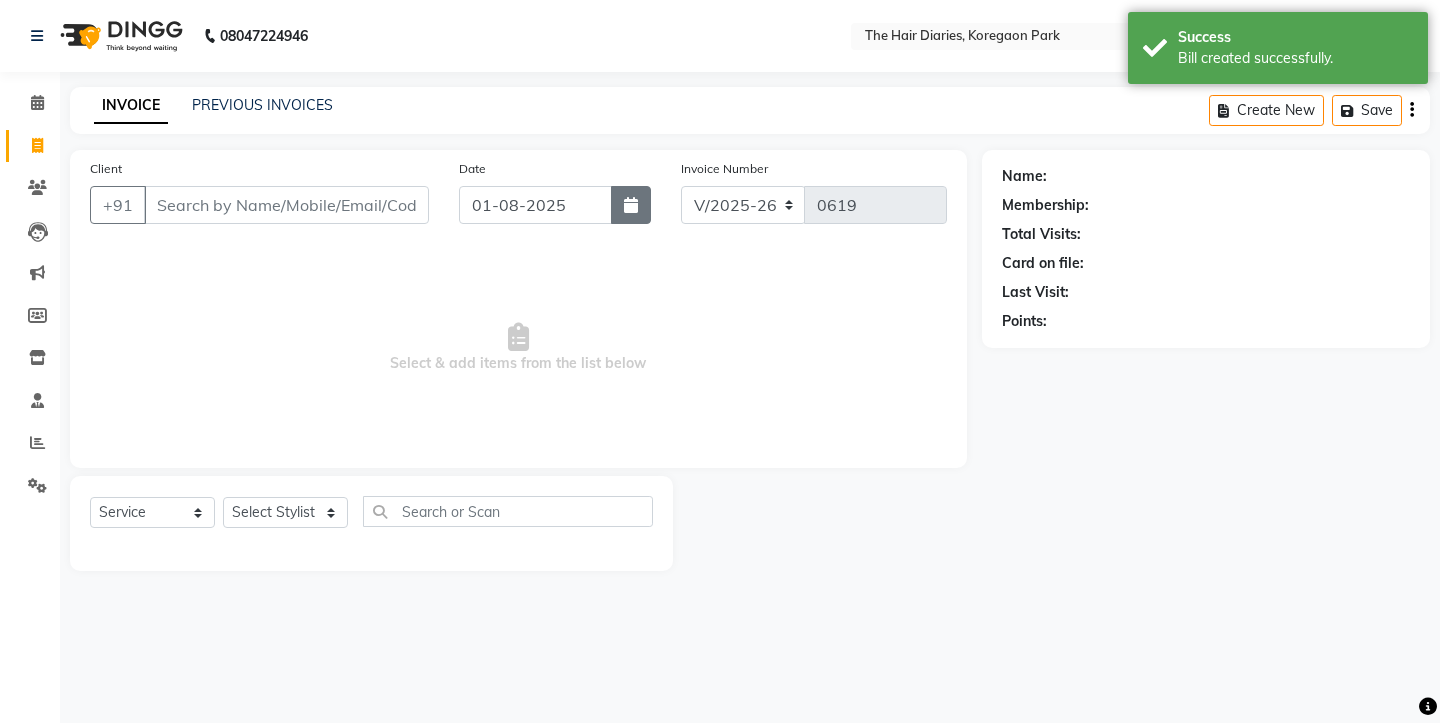 click 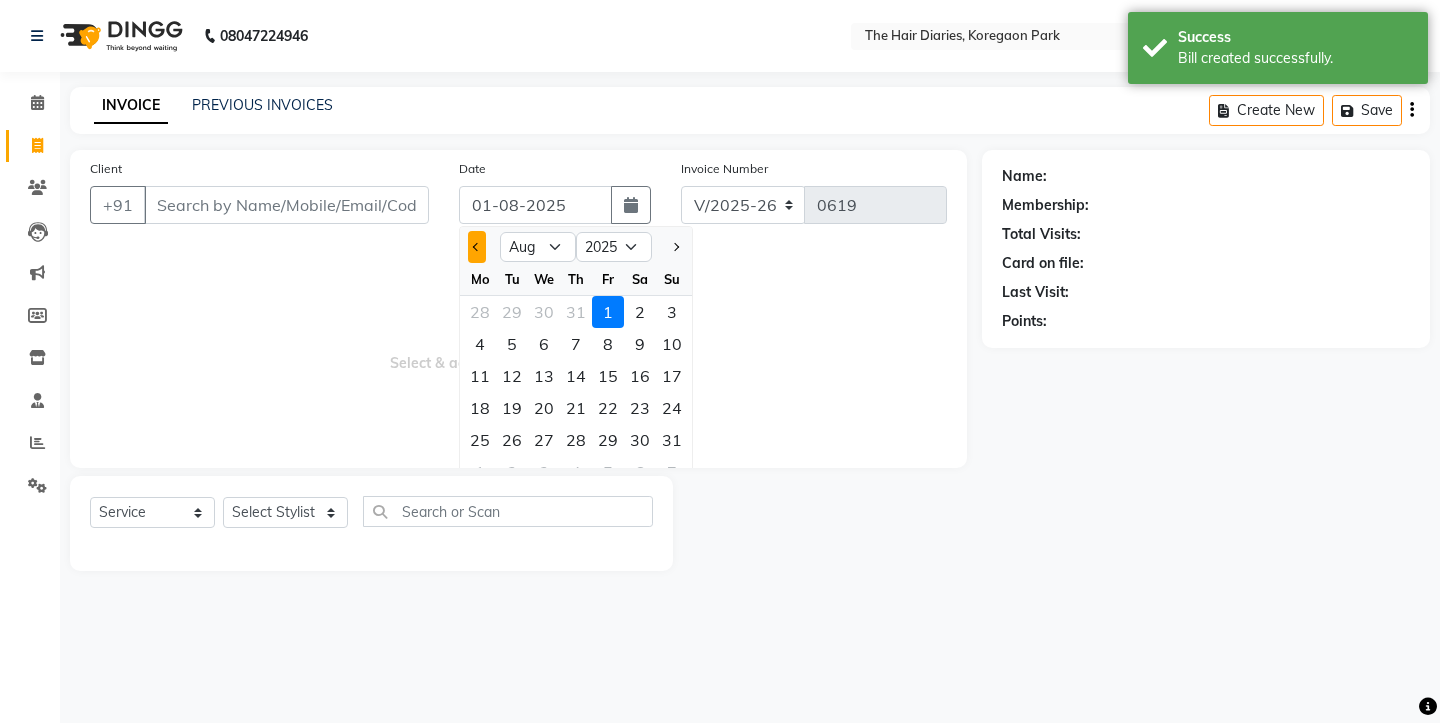 click 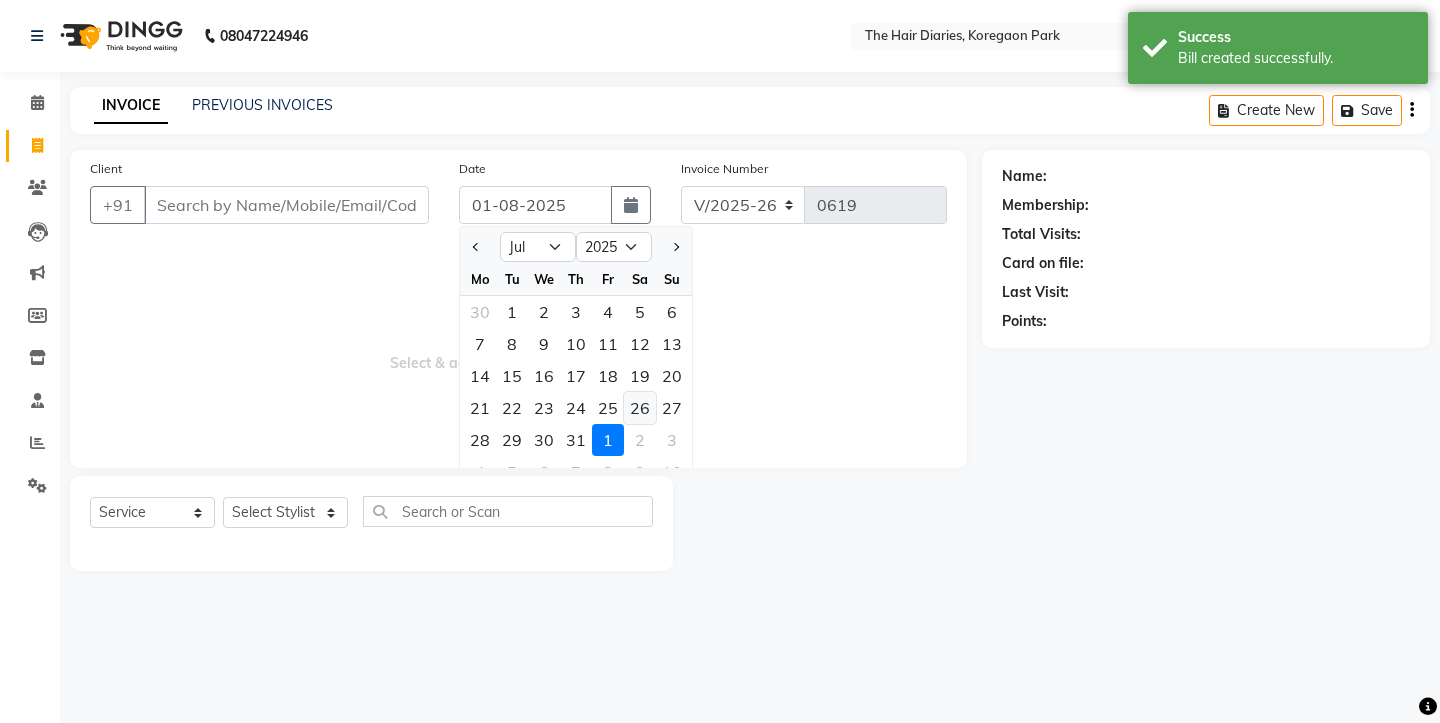click on "26" 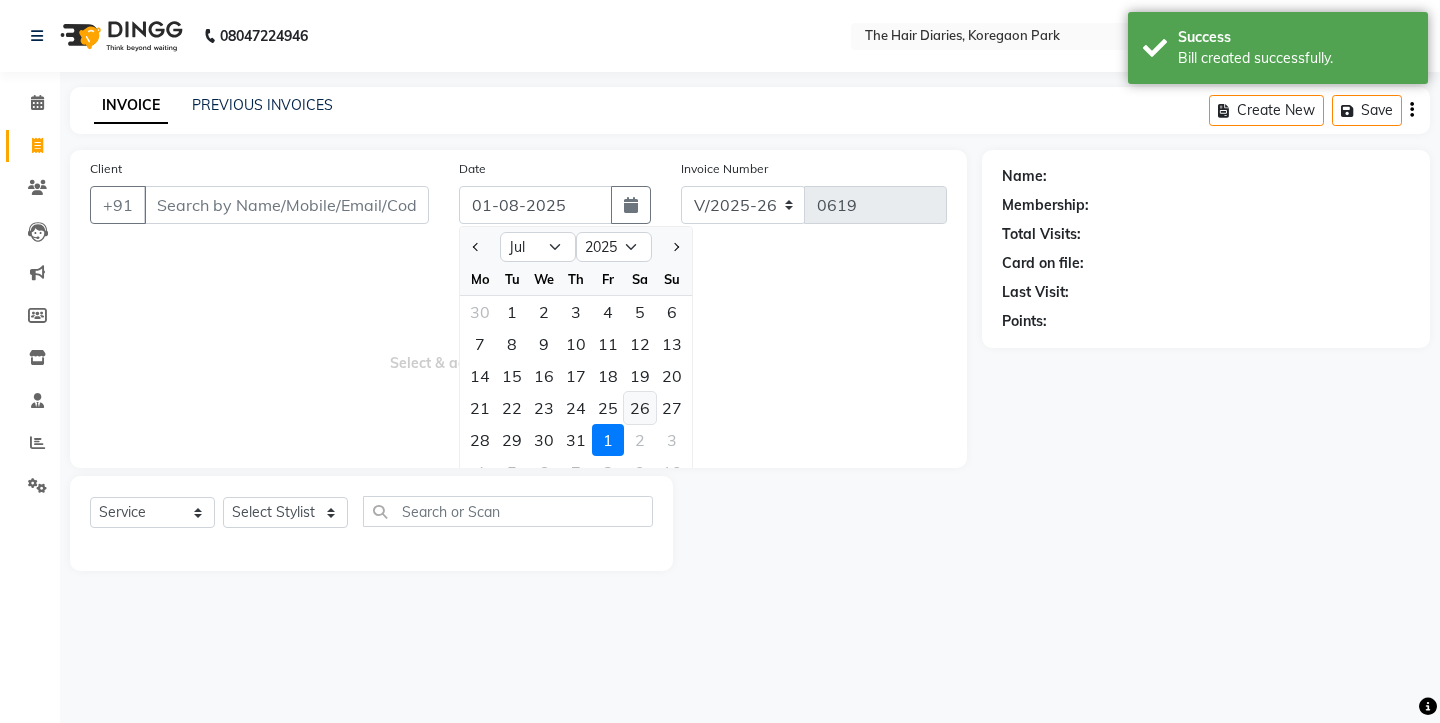 type on "26-07-2025" 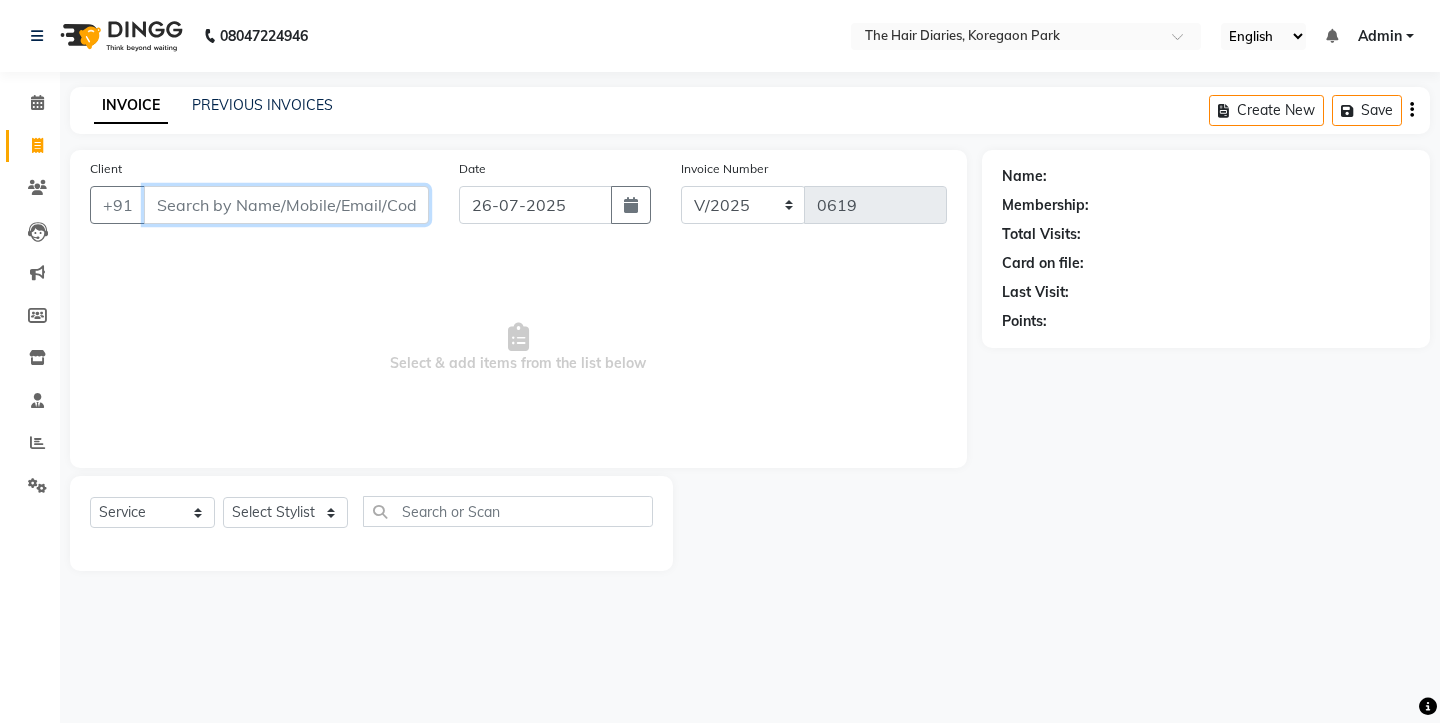 click on "Client" at bounding box center [286, 205] 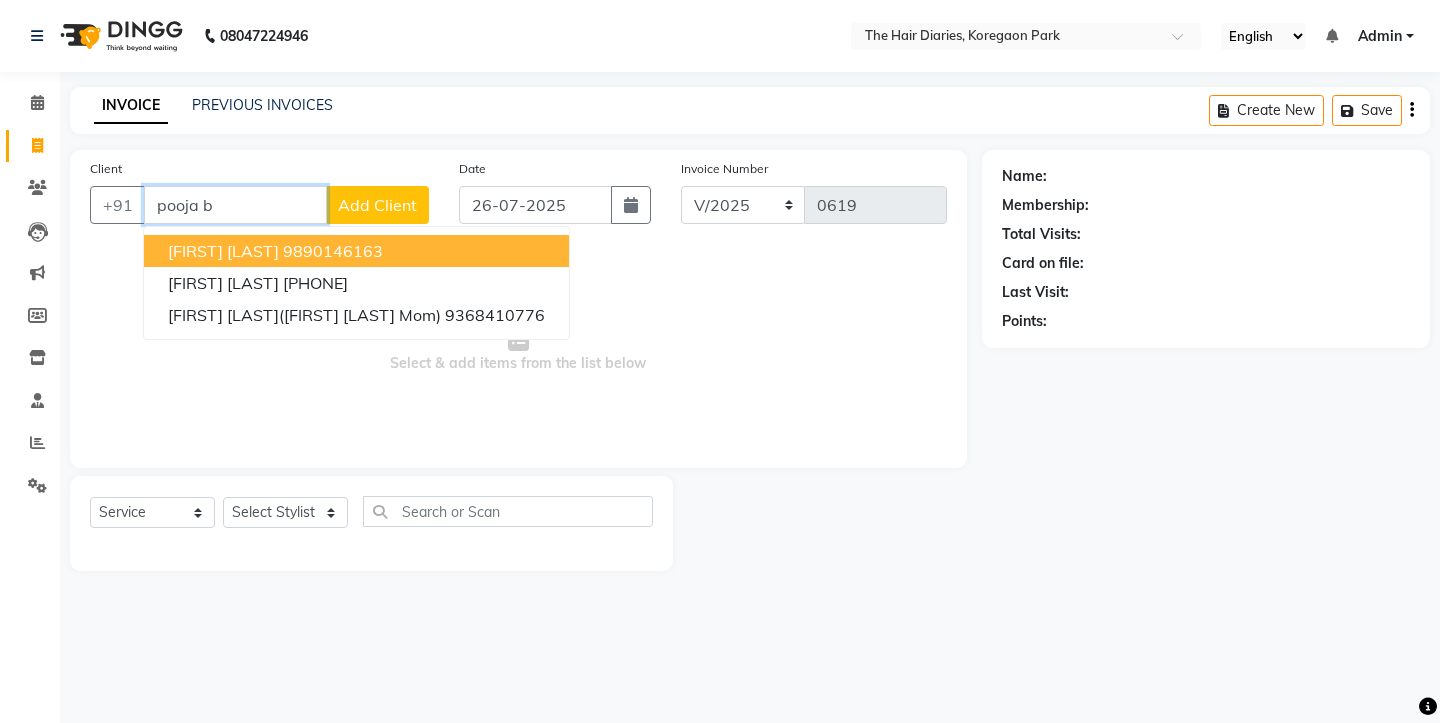 click on "Pooja Bhatia" at bounding box center (223, 251) 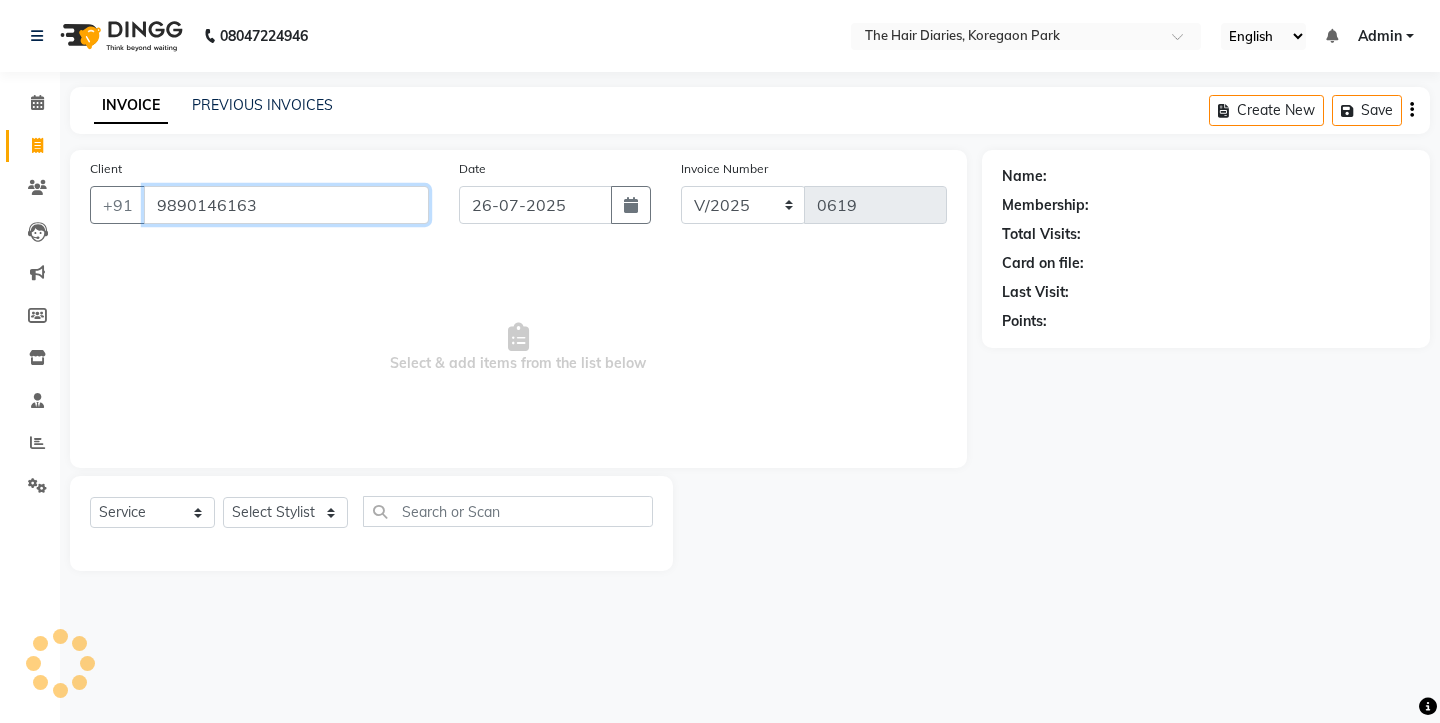 type on "9890146163" 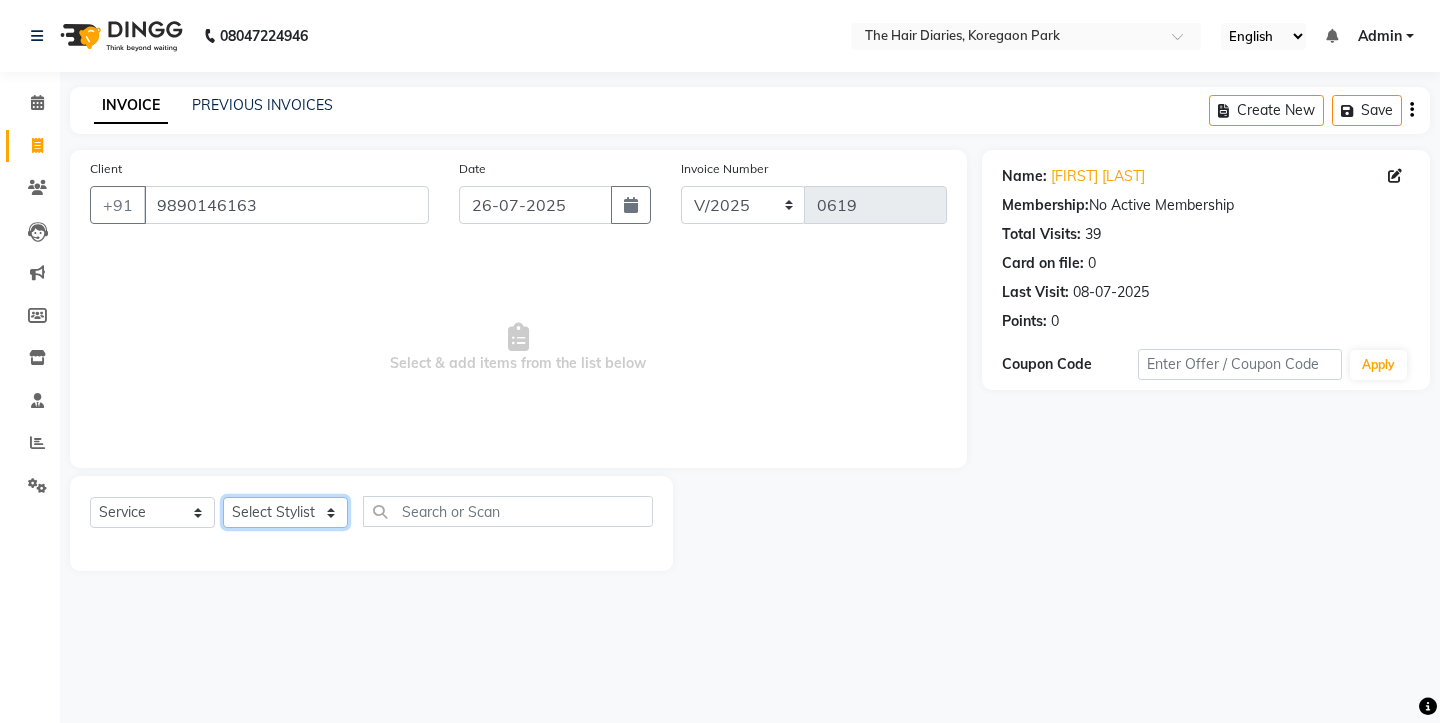 click on "Select Stylist Aaryan Adnan Adnan Ankita Anubha Jyoti  Lalita Manali  Maneger Nazlin Jeena Sanah  Sohail Sonia  Surbhi Thakkur Vidya Wasim" 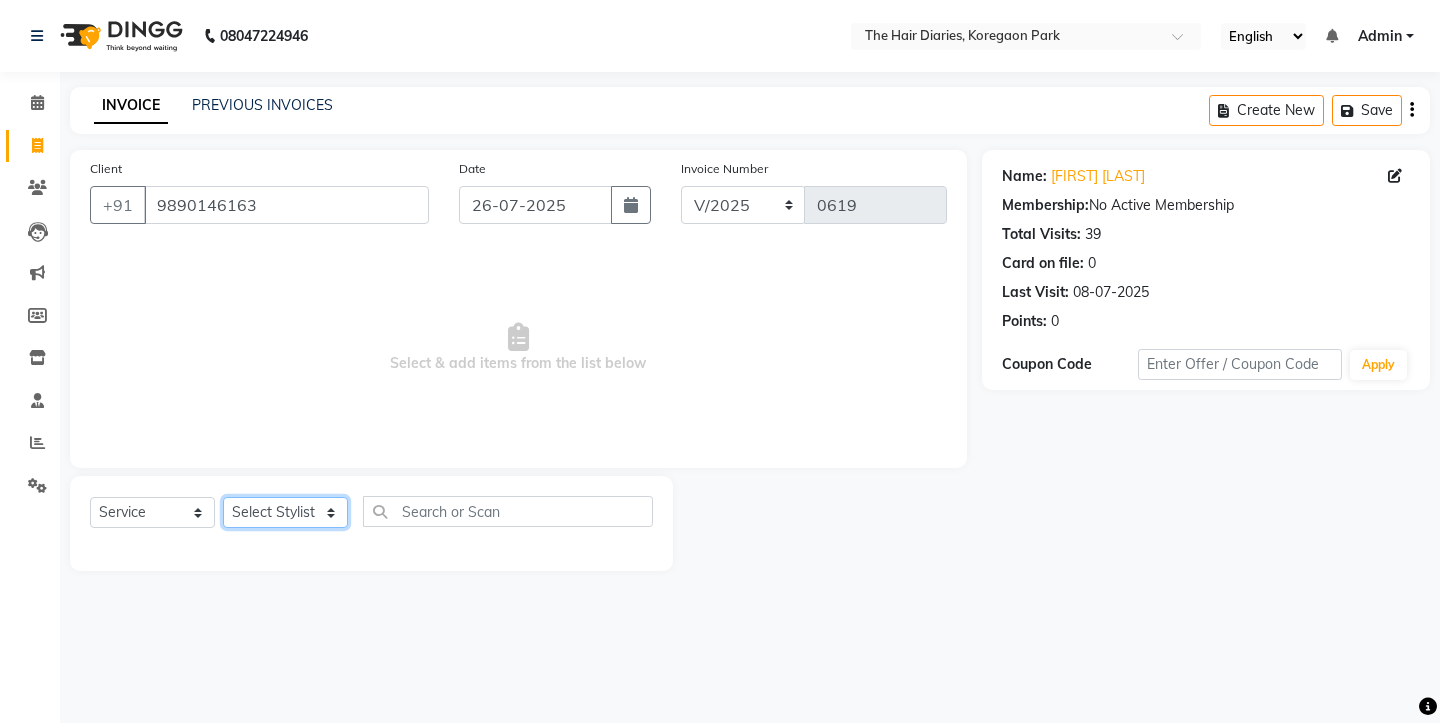 select on "12915" 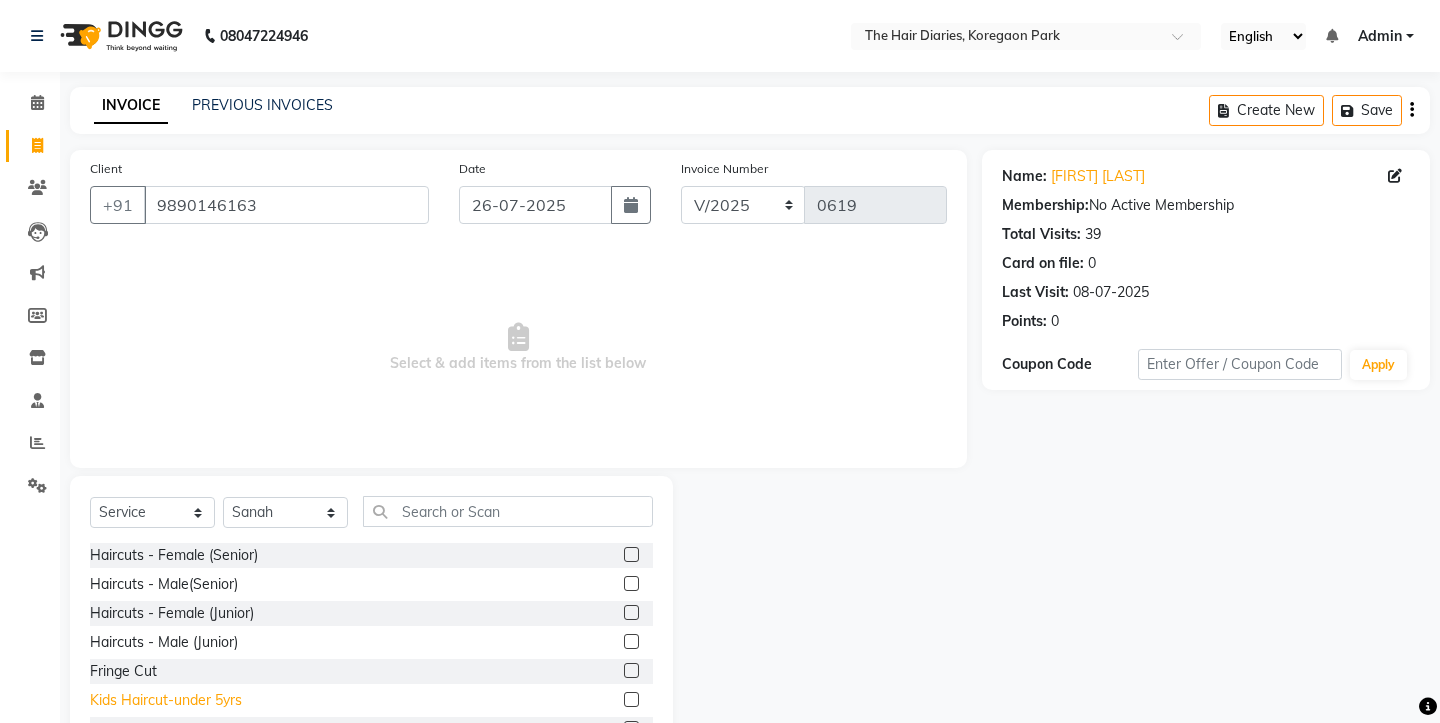 click on "Kids Haircut-under 5yrs" 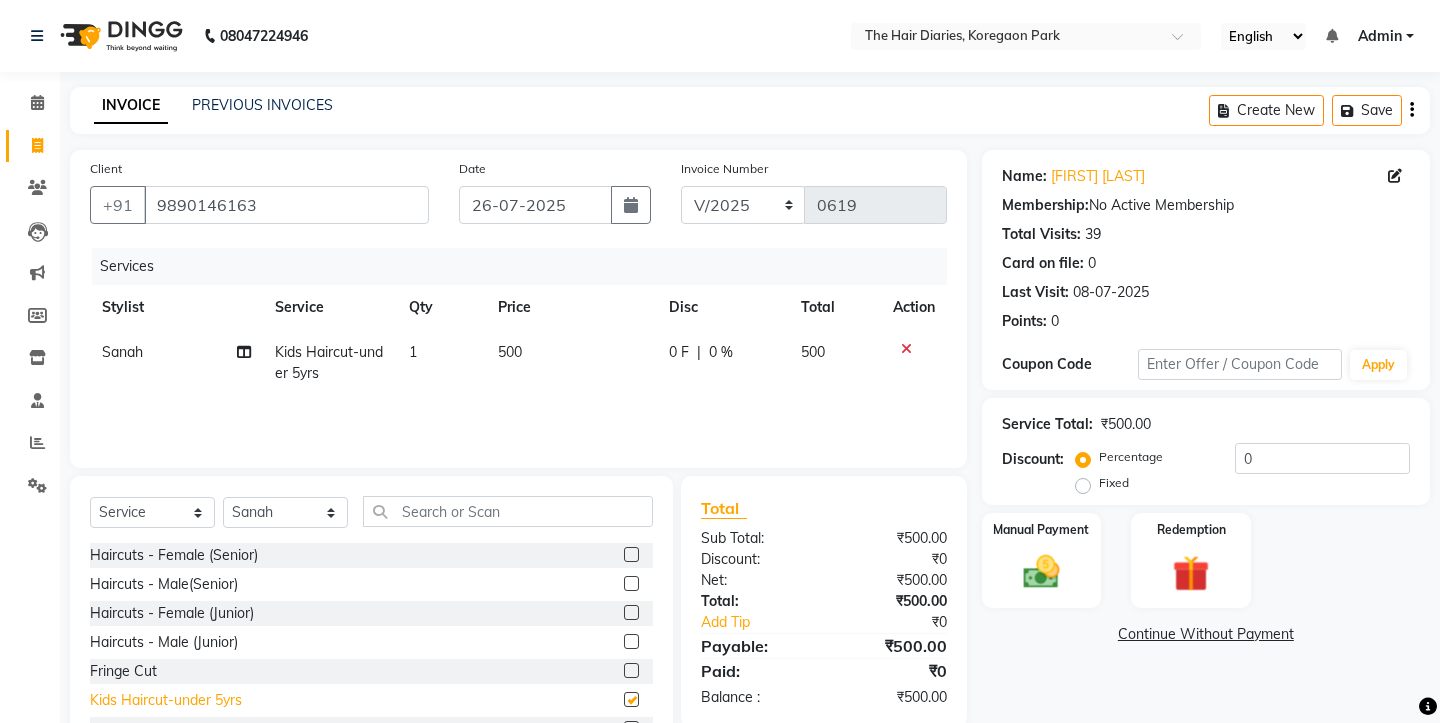 checkbox on "false" 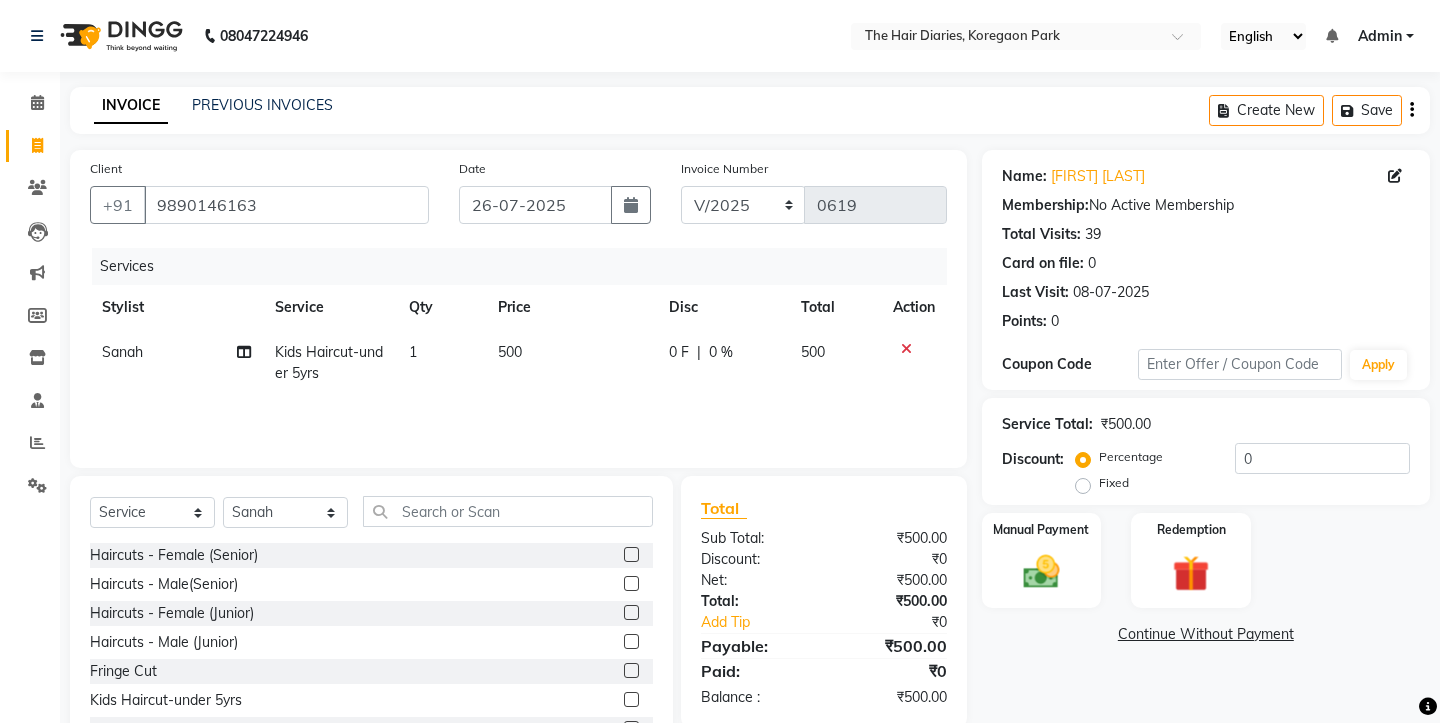 click 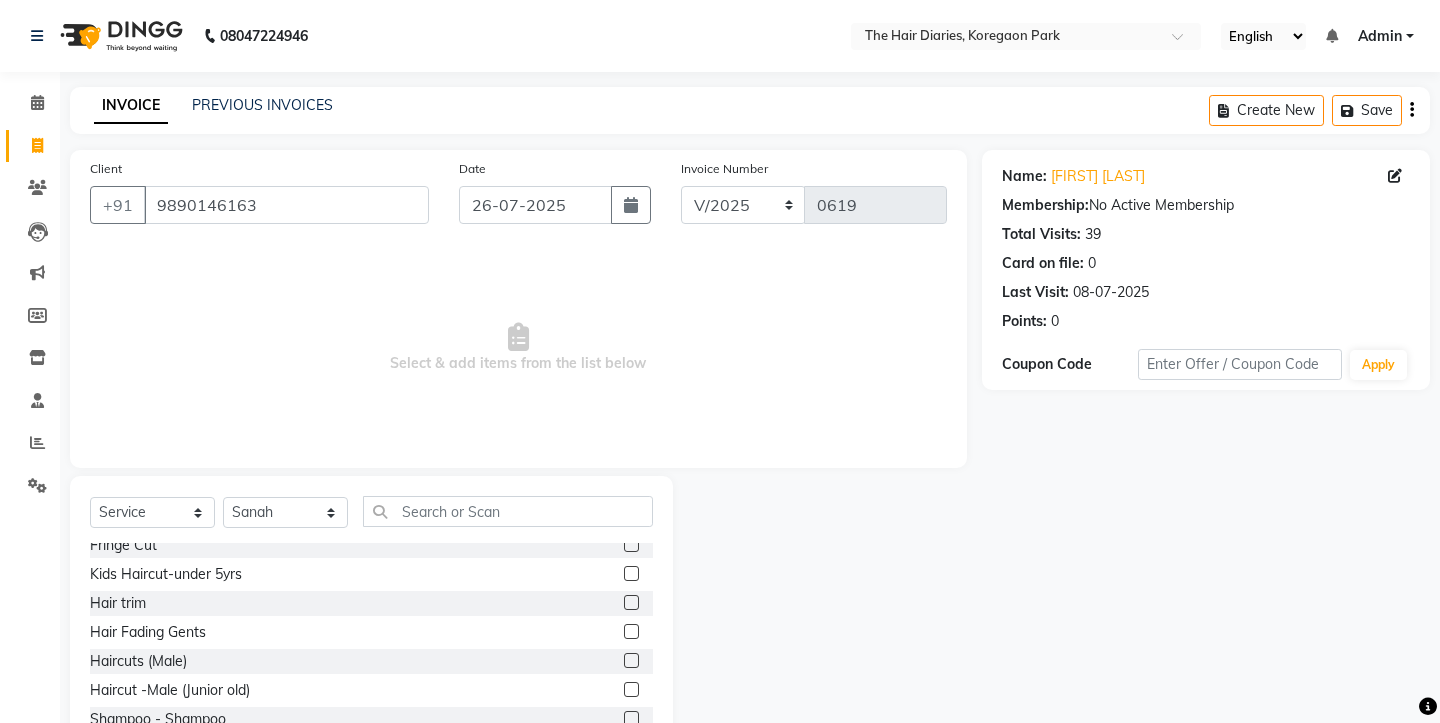 scroll, scrollTop: 137, scrollLeft: 0, axis: vertical 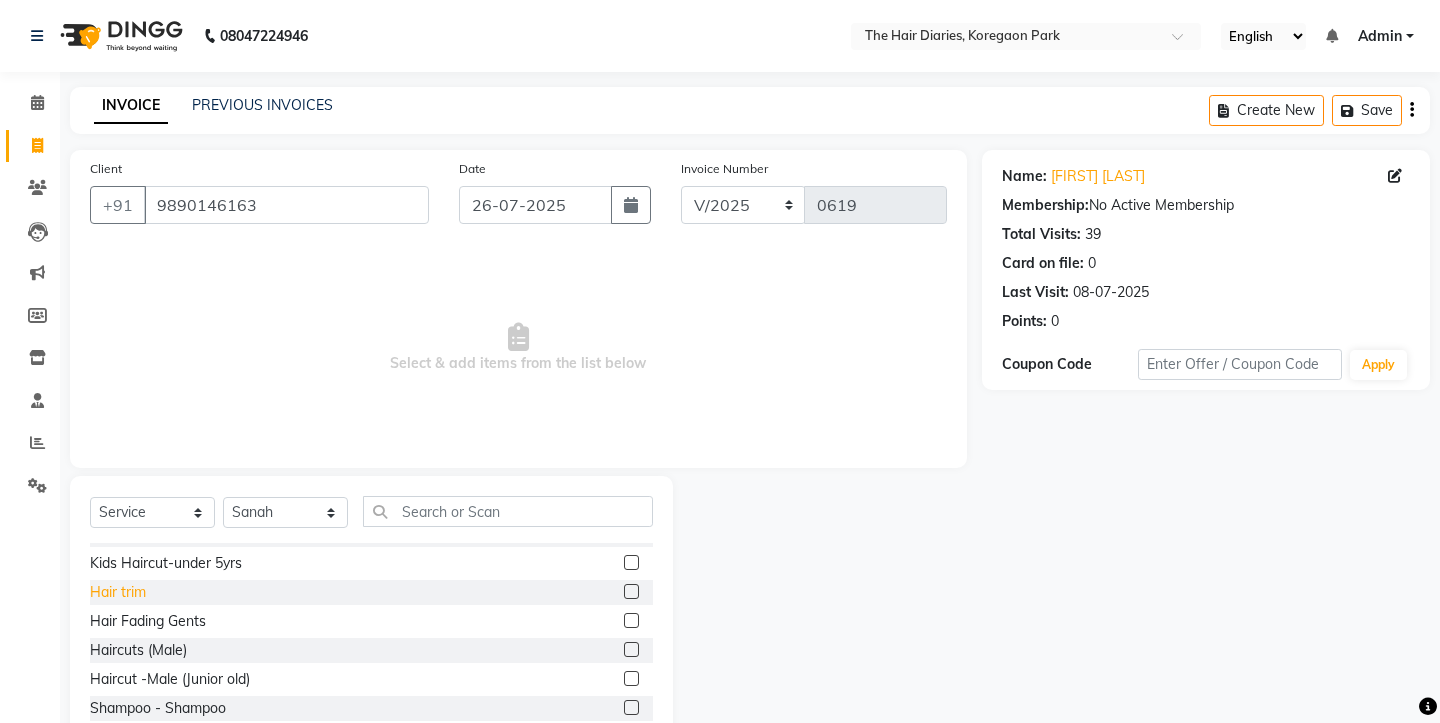 click on "Hair trim" 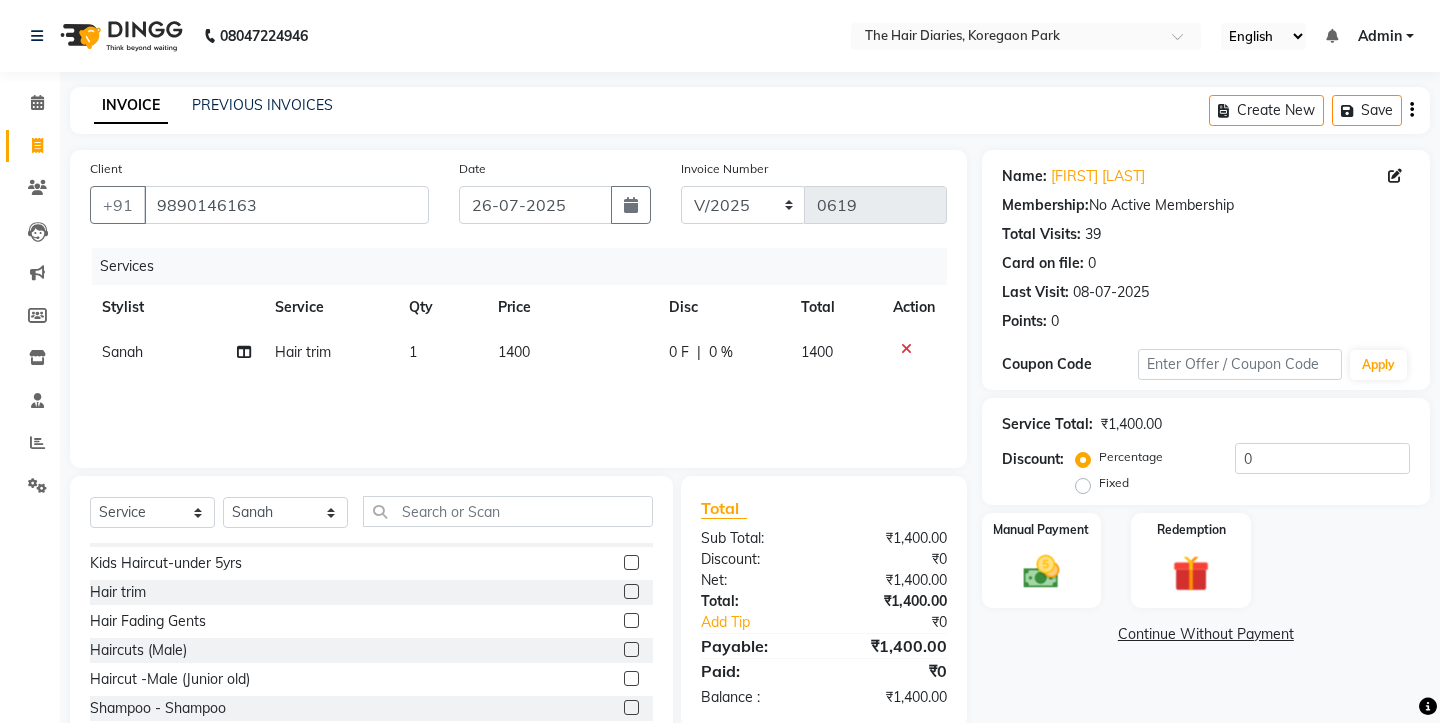 click 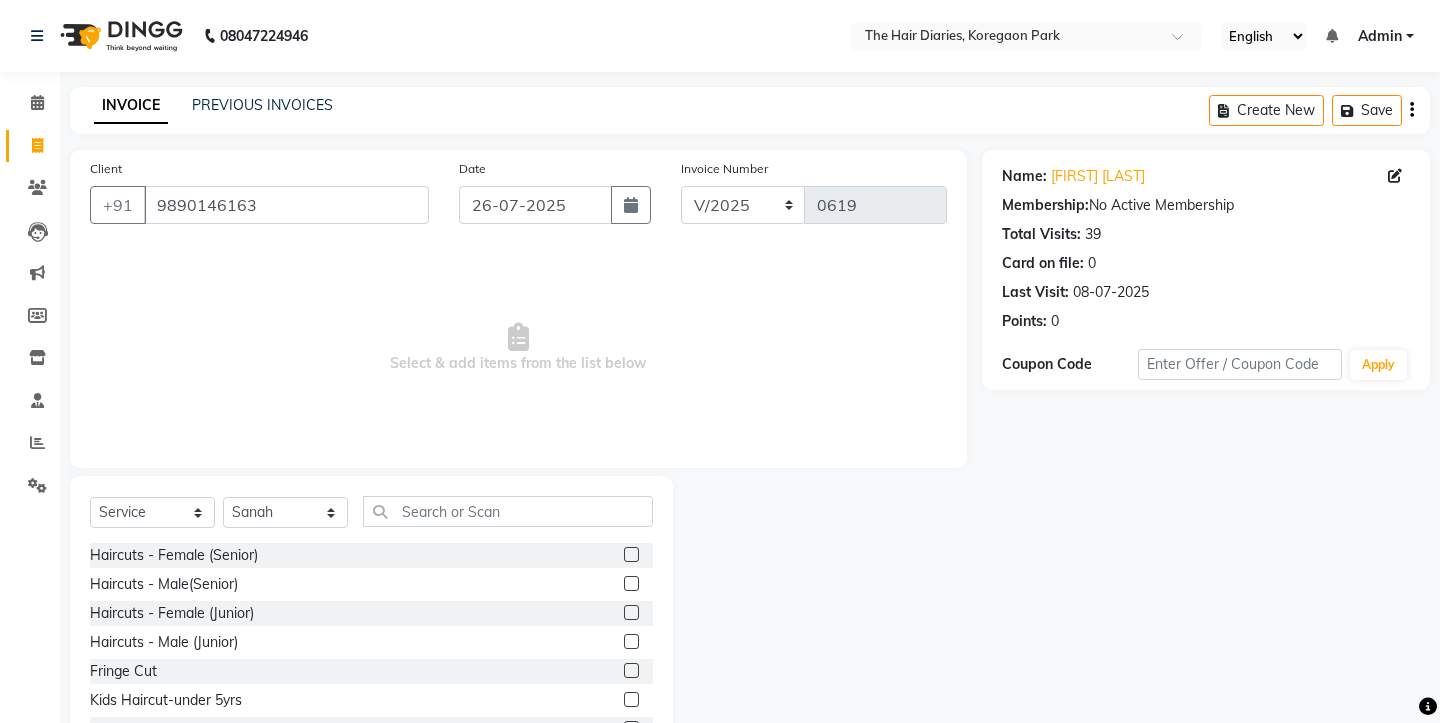 scroll, scrollTop: 38, scrollLeft: 0, axis: vertical 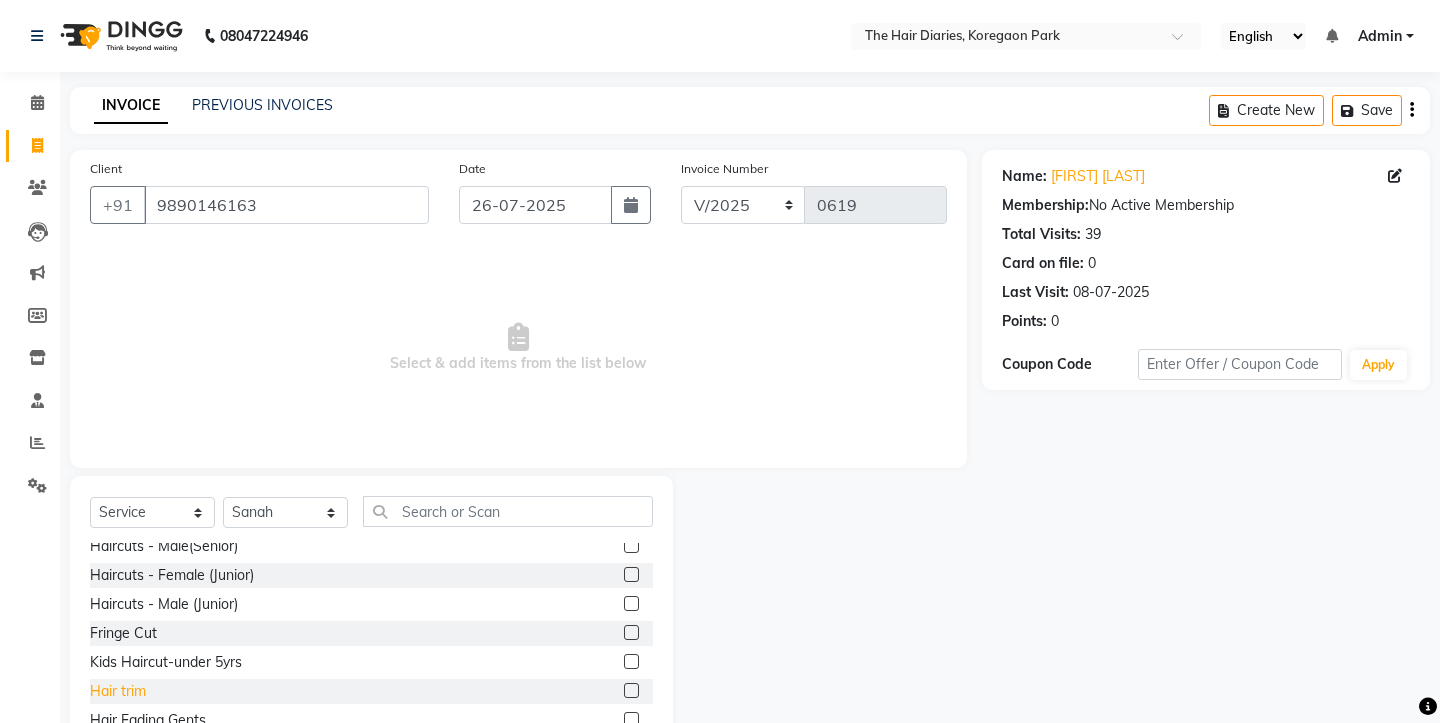 click on "Hair trim" 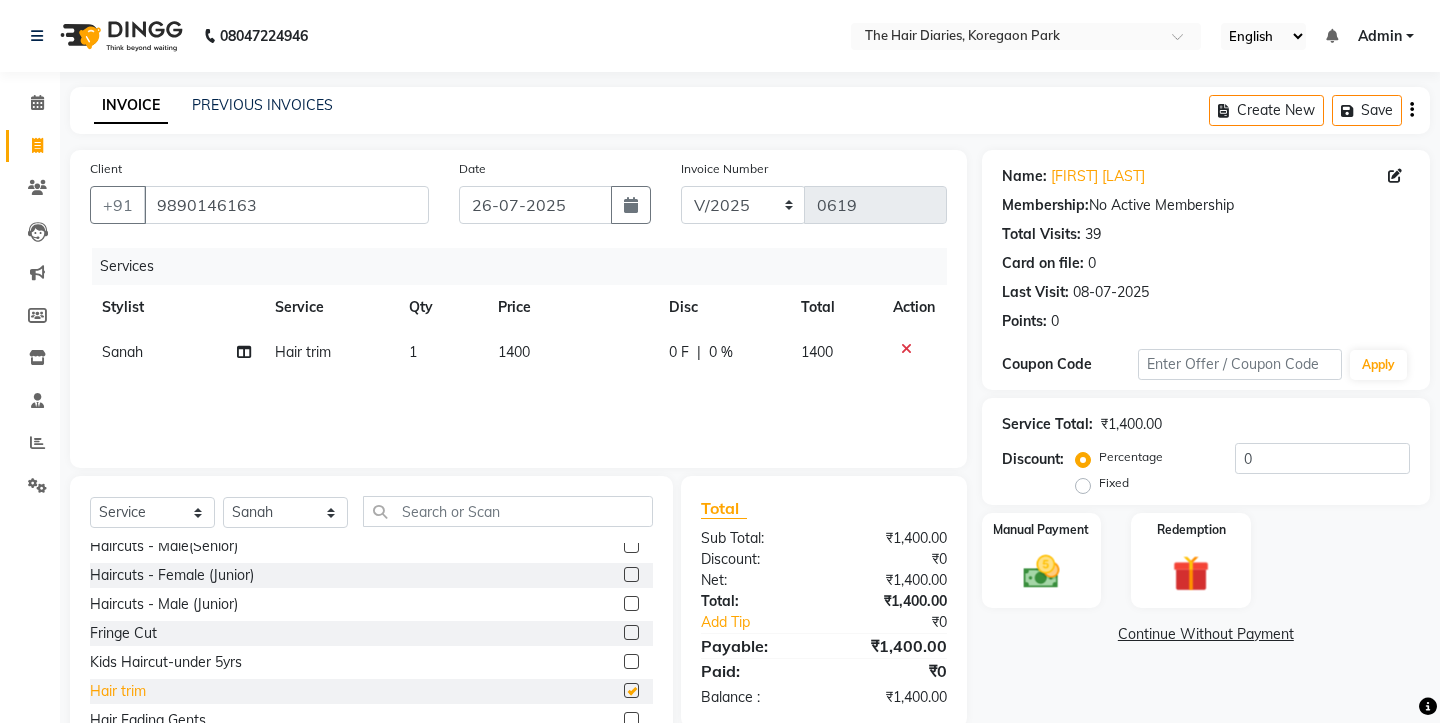 checkbox on "false" 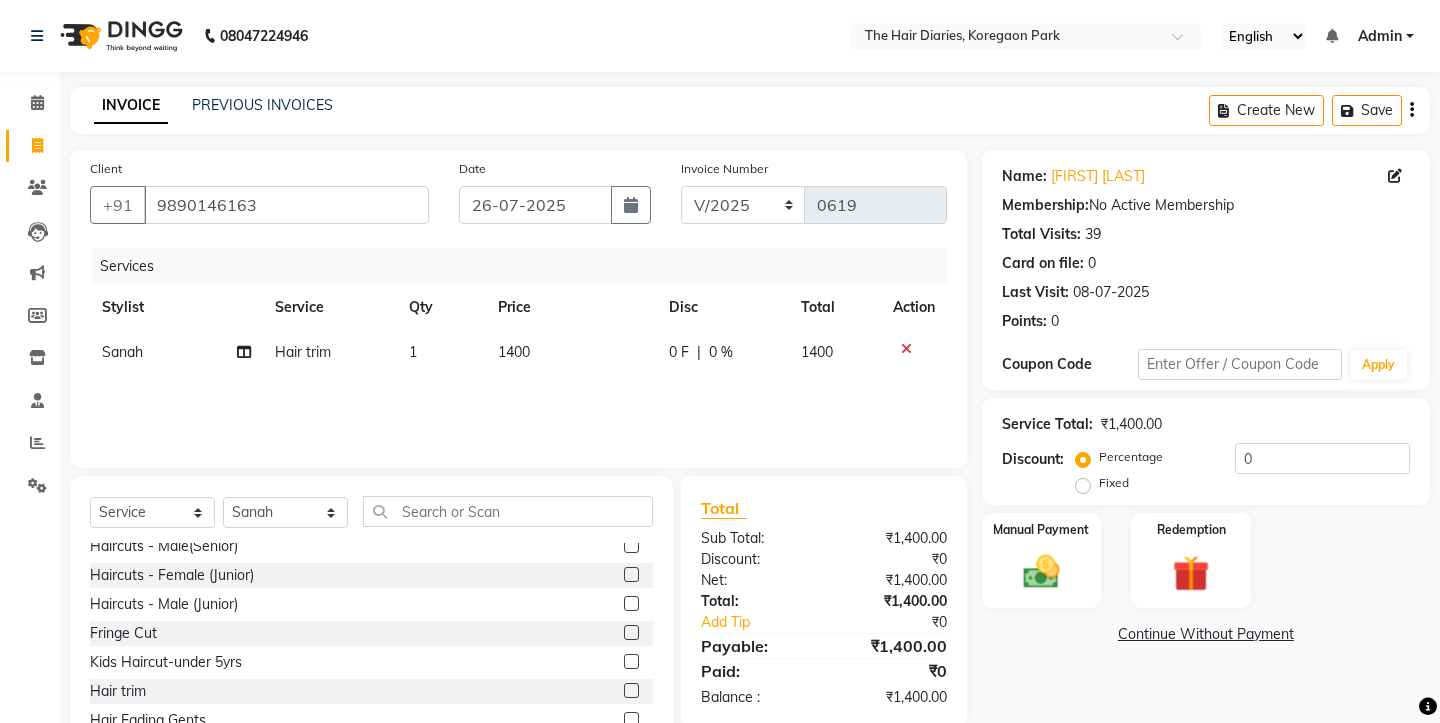 click on "1400" 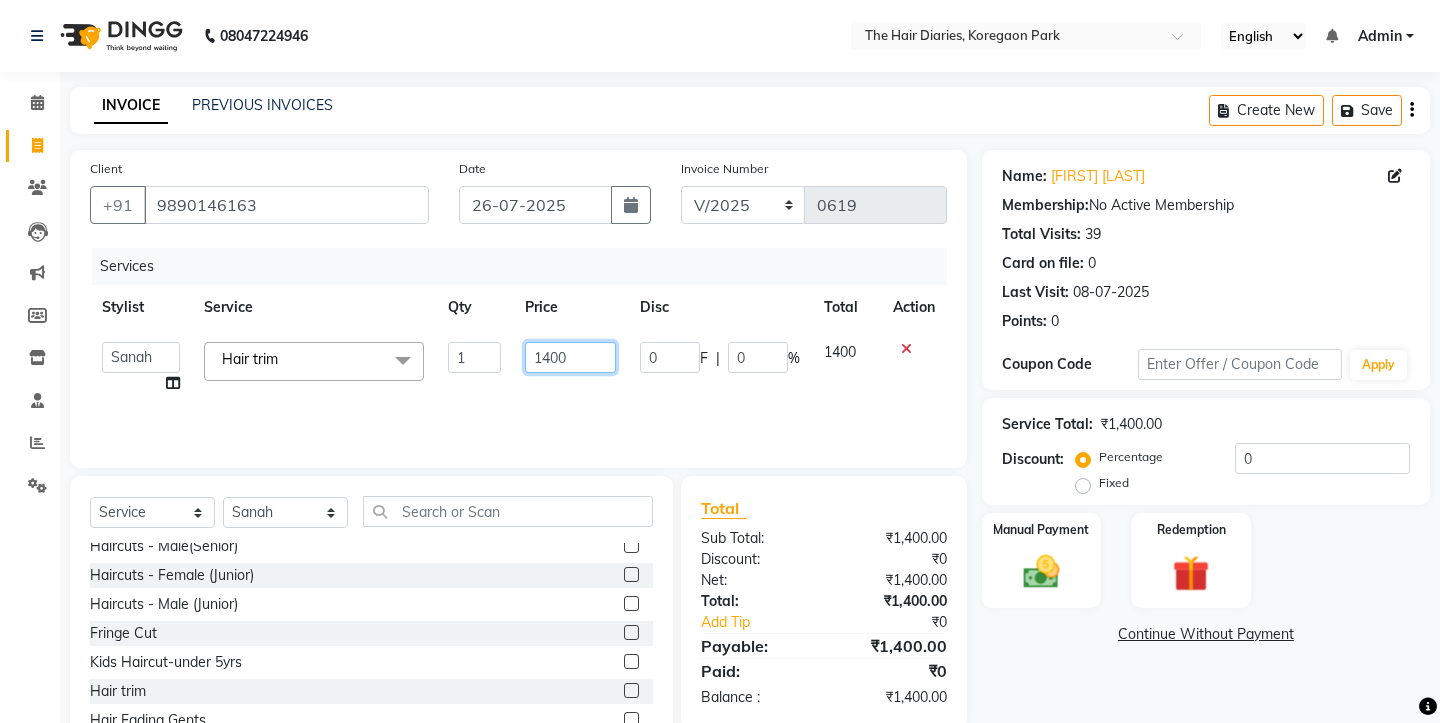 click on "1400" 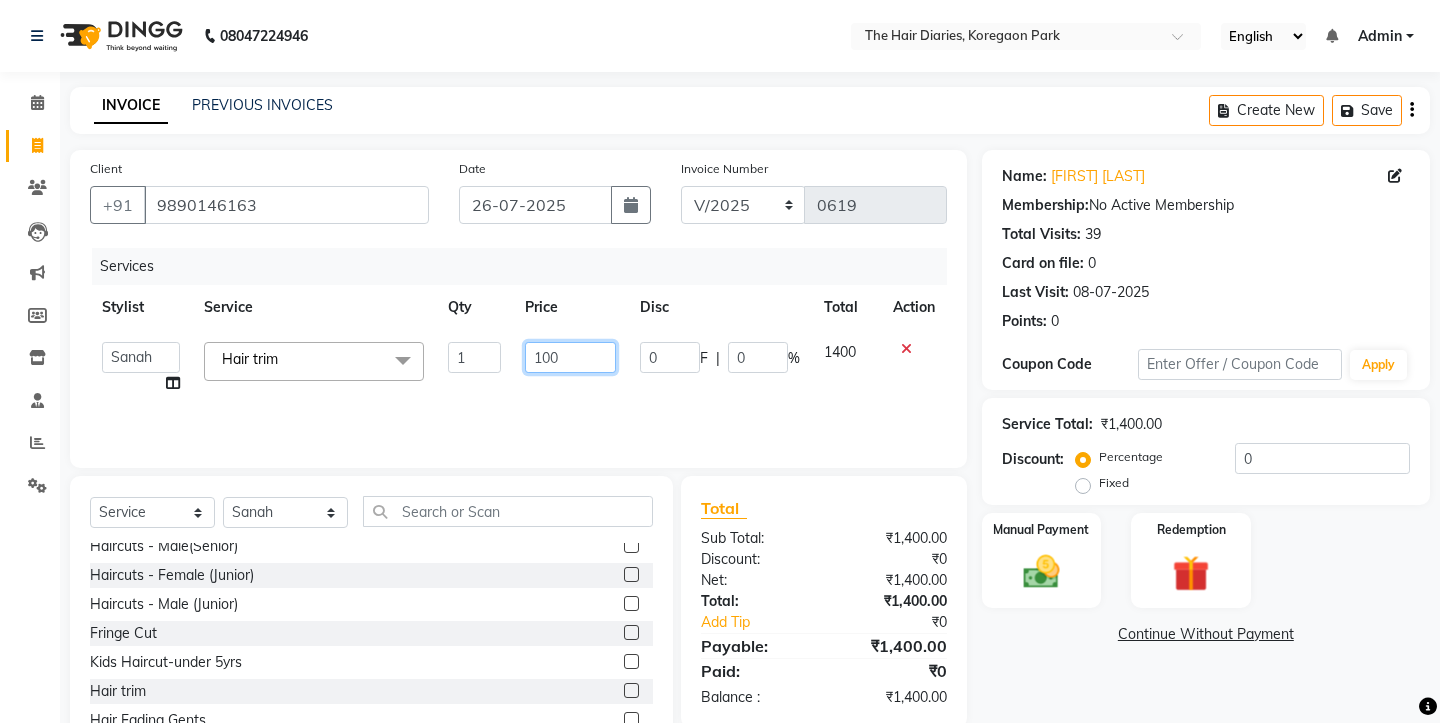 type on "1000" 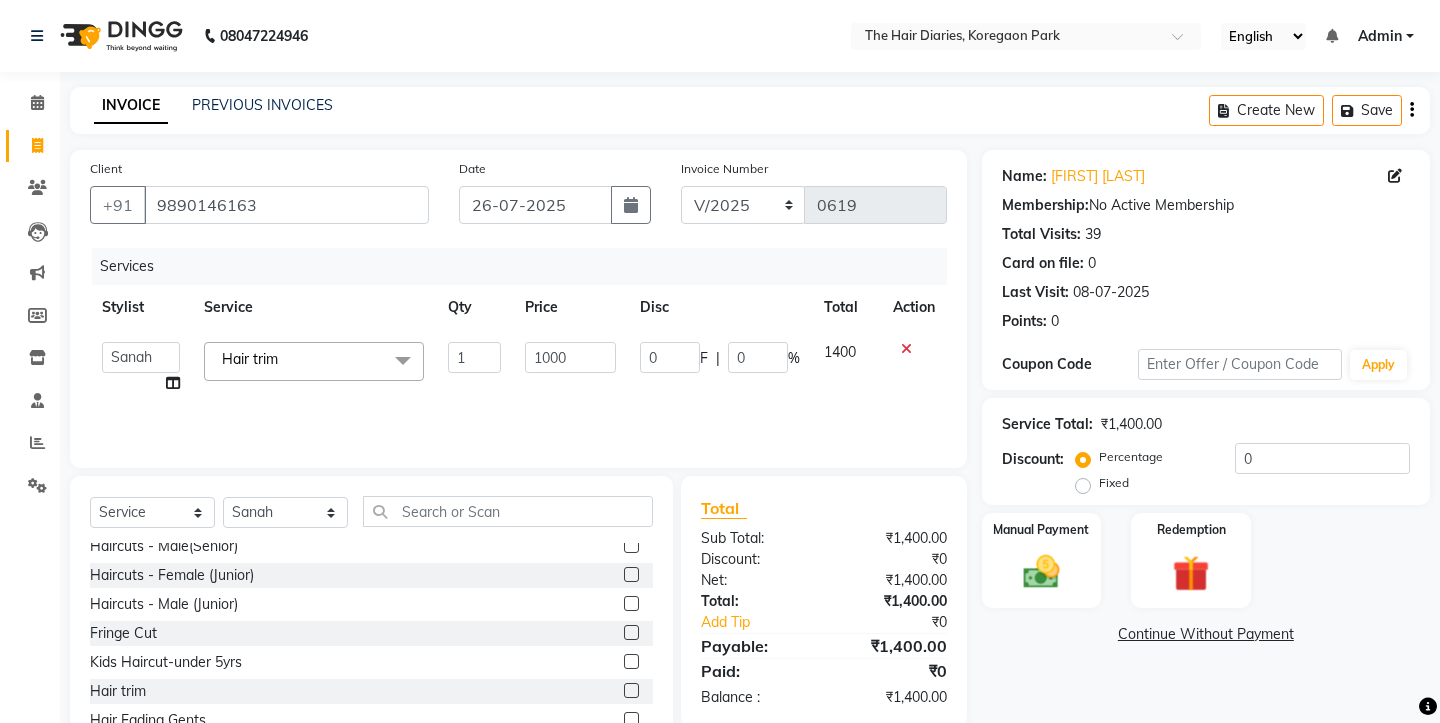 click on "Services Stylist Service Qty Price Disc Total Action  Aaryan   Adnan   Adnan   Ankita   Anubha   Jyoti    Lalita   Manali    Maneger   Nazlin Jeena   Sanah    Sohail   Sonia    Surbhi Thakkur   Vidya   Wasim   Hair trim  x Haircuts - Female (Senior) Haircuts - Male(Senior) Haircuts - Female (Junior) Haircuts - Male (Junior) Fringe Cut Kids Haircut-under 5yrs Hair trim Hair Fading Gents Haircuts  (Male) Haircut -Male (Junior old) Shampoo - Shampoo Extension wash Styling - Blowdry Styling - Curls Styling - Crimp Styling - Gents Style Saree Draping Beard Styling - Trim Beard Styling - Beard Styling Touchups Full  Touchups Half Global Color - Full Global Color - Half Toning Highlights - Full Highlights - 3/4Th Highlights - Half Low Lights Highlights And Global Balayage - Full Balayage - Half Balayage - Front Treatments - Fringe(Botox) Treatments - Crown (Botox) Treatments - Full (Botox) Treatments - Male Top (Botox) Treatments - Full (Backwastreatment) Treatments - Full (Filller) Milkshake spa Sos Sara K K-18 1" 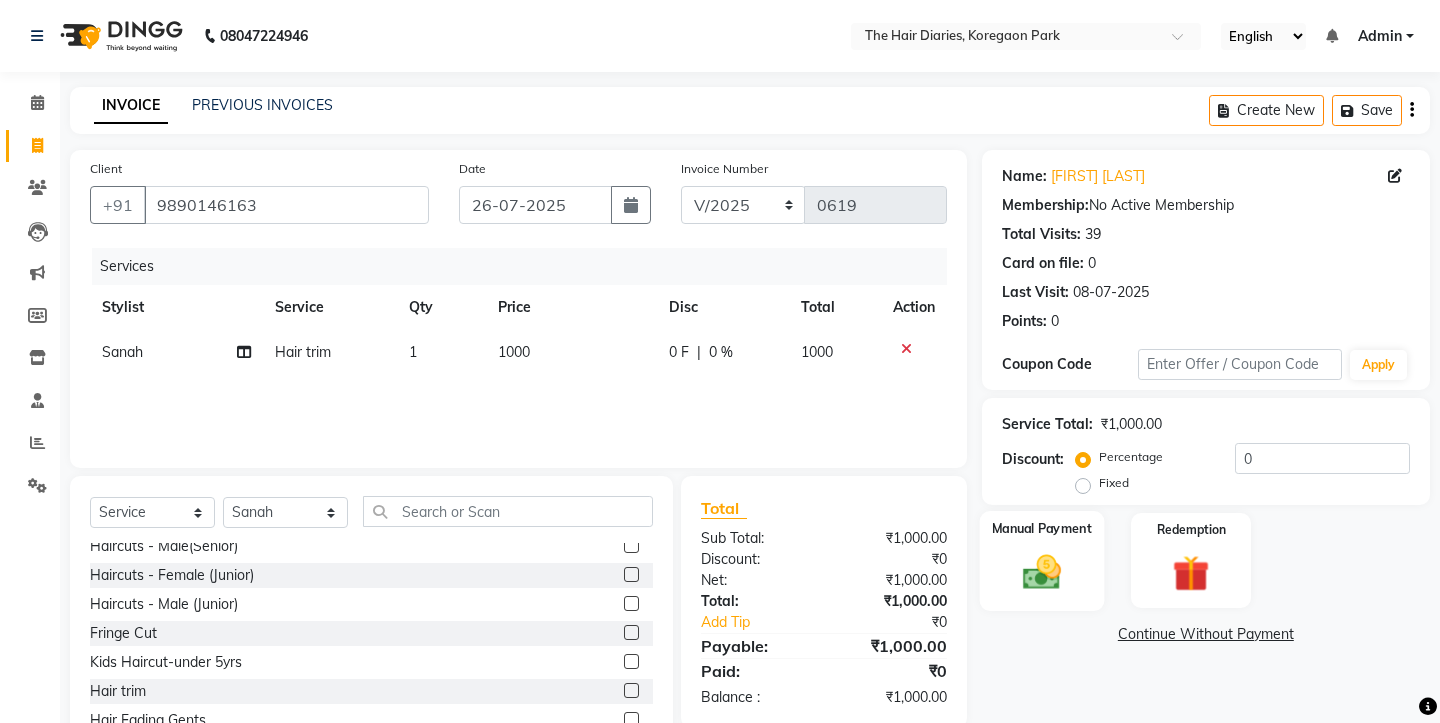 click on "Manual Payment" 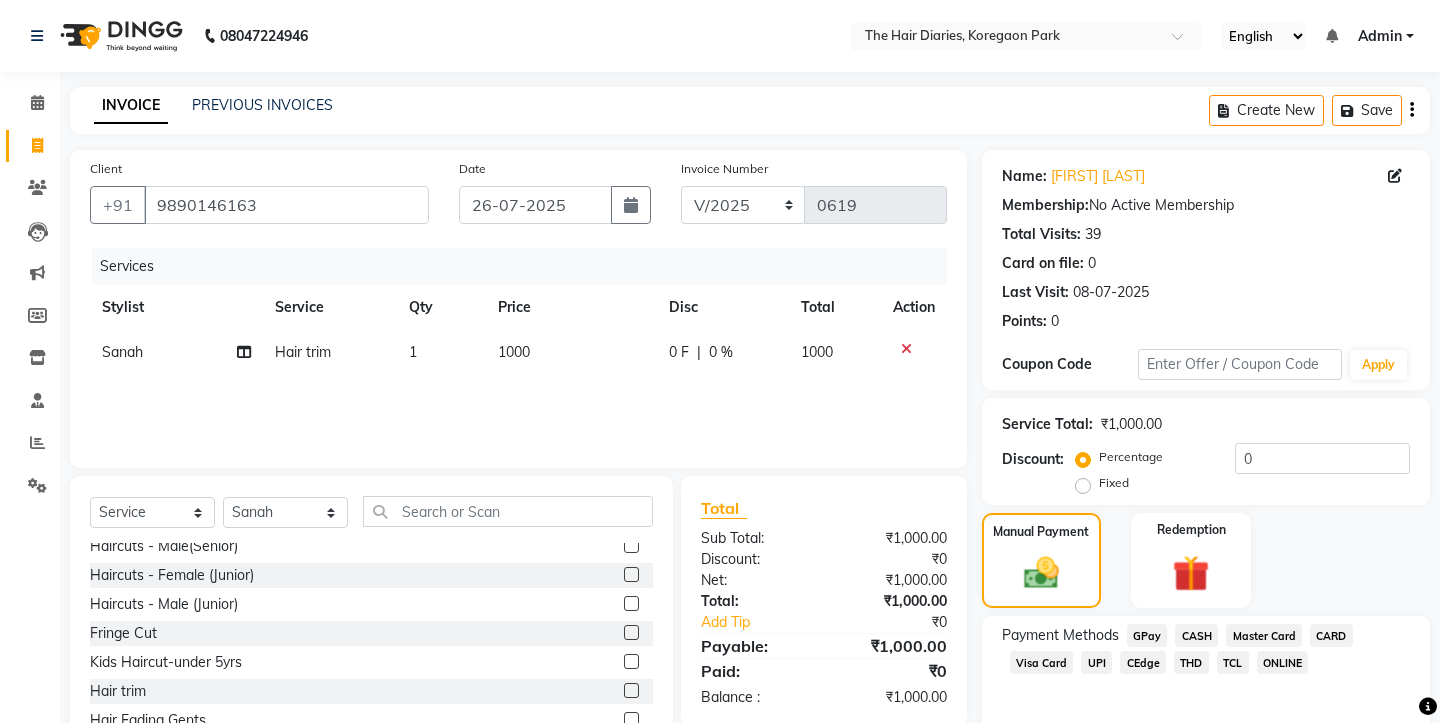 click on "THD" 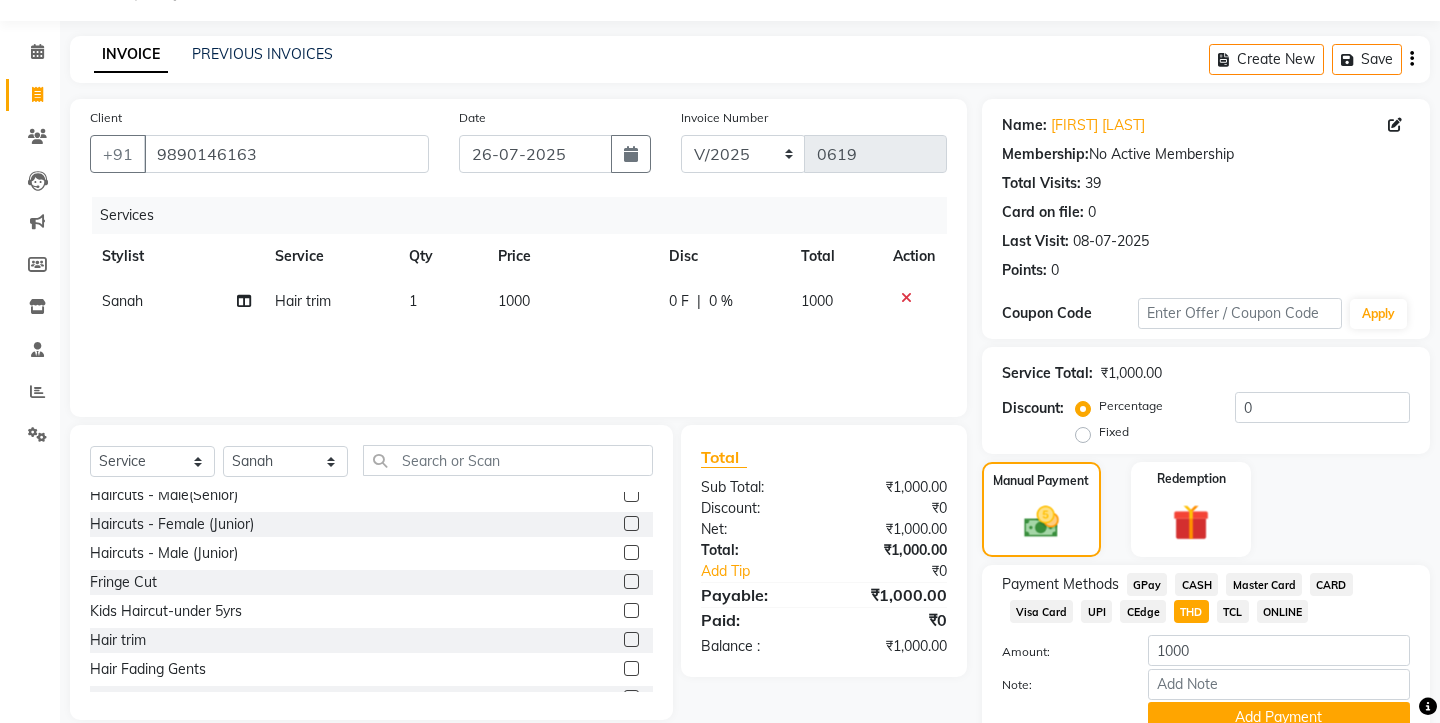 scroll, scrollTop: 118, scrollLeft: 0, axis: vertical 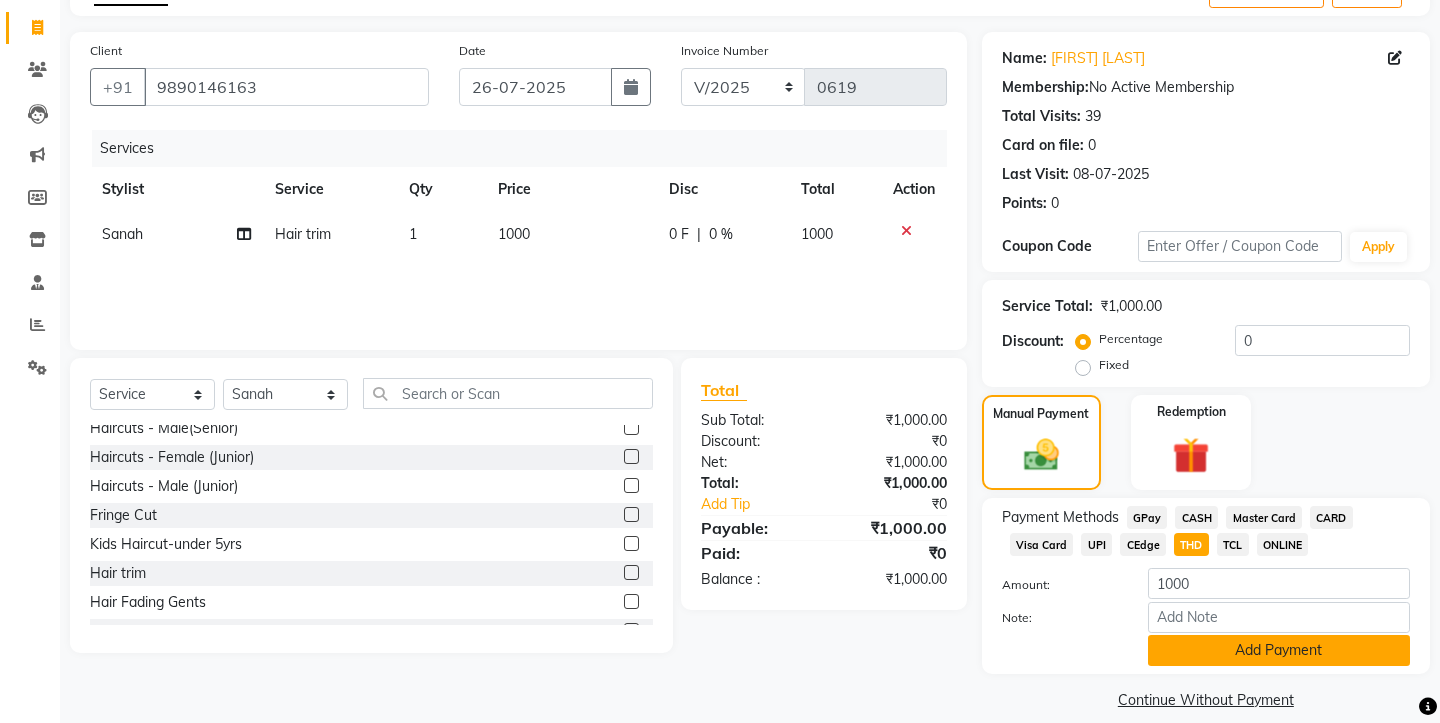 click on "Add Payment" 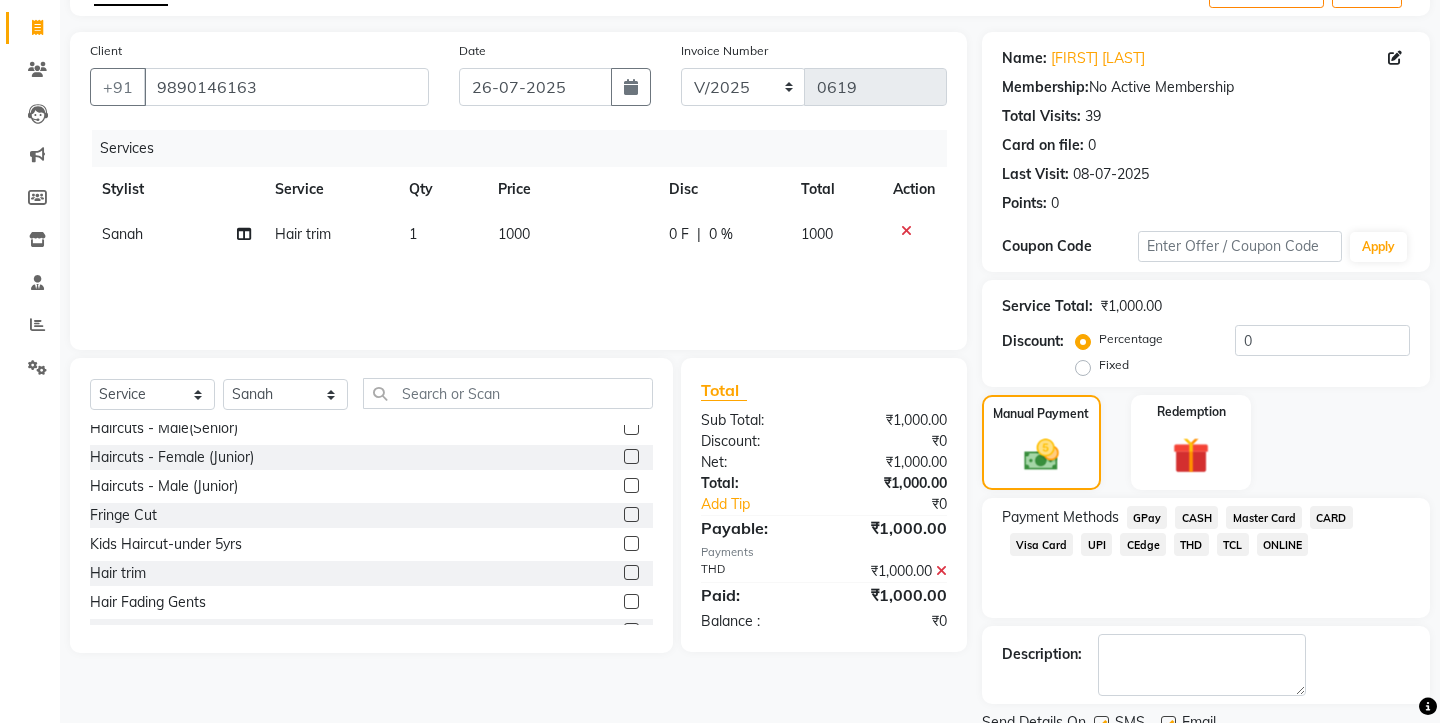 click 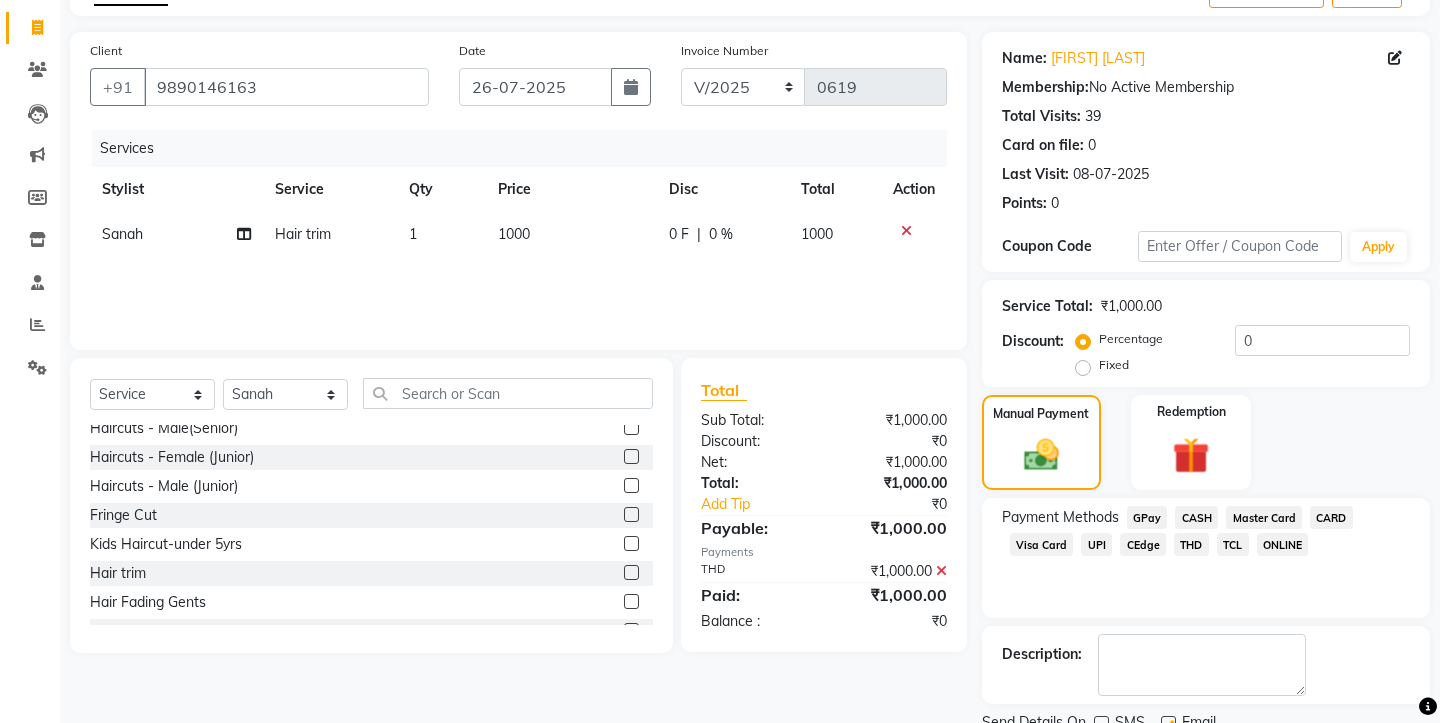 click 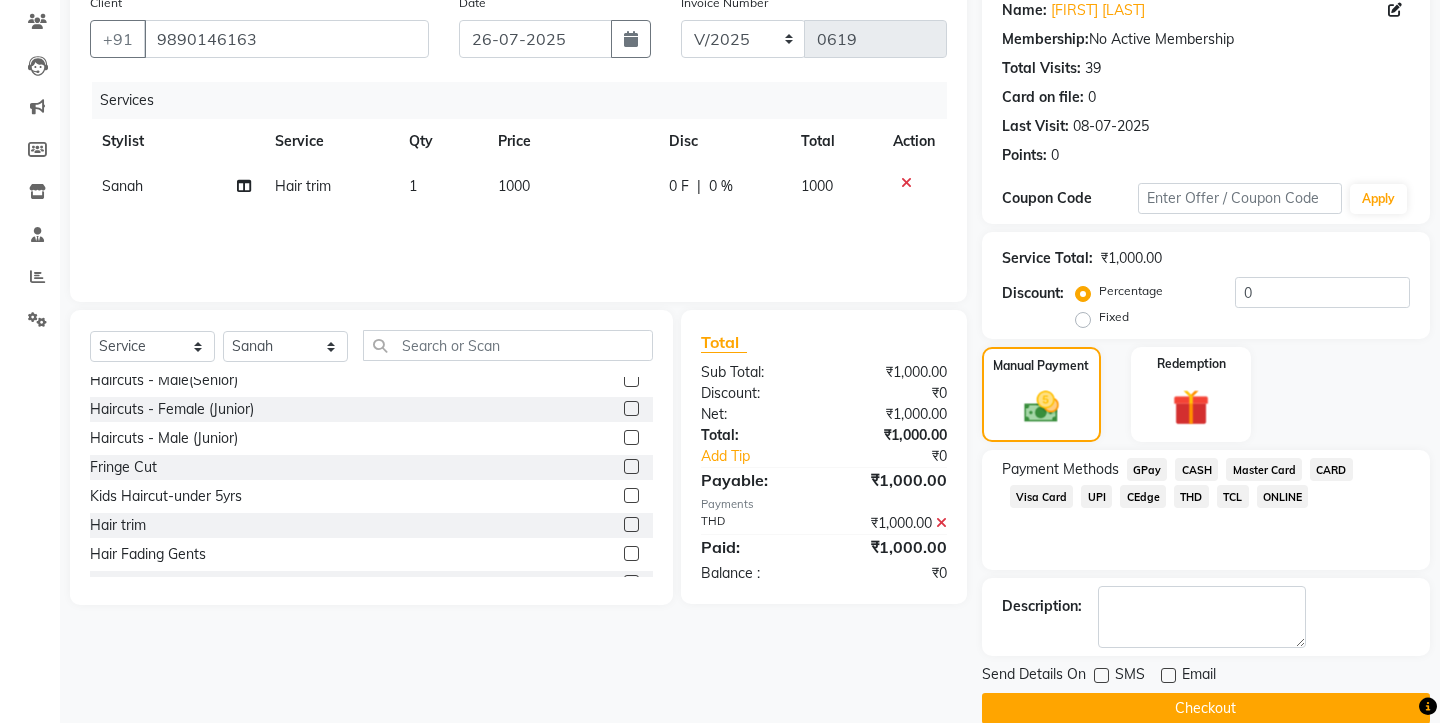 scroll, scrollTop: 175, scrollLeft: 0, axis: vertical 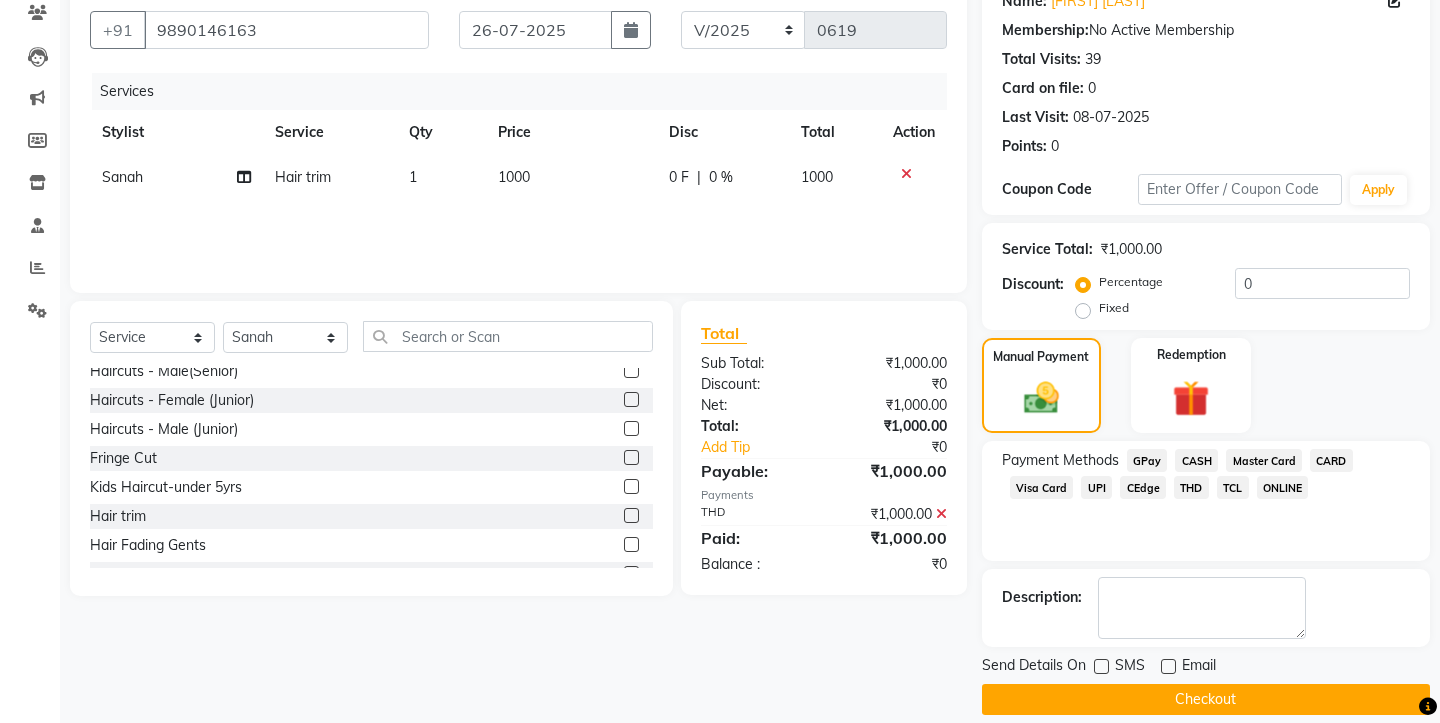 click on "Checkout" 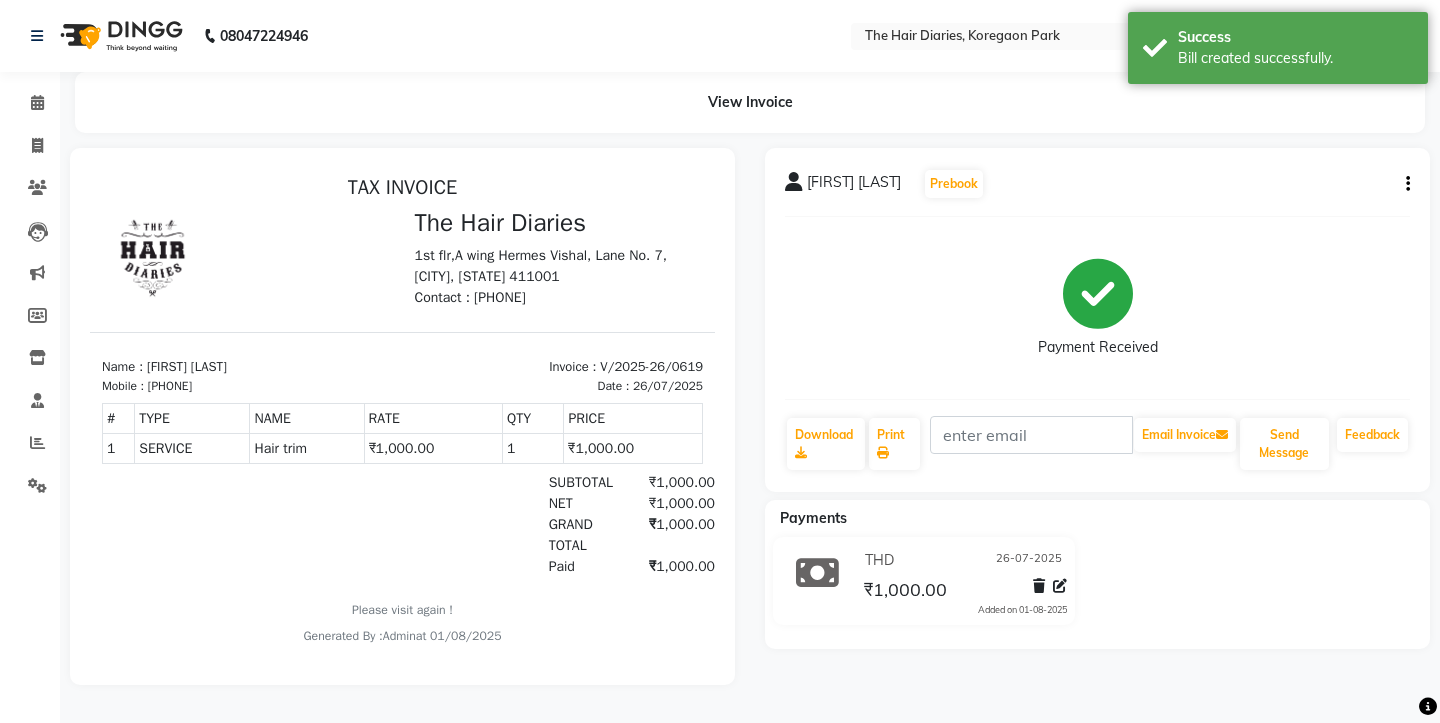 scroll, scrollTop: 0, scrollLeft: 0, axis: both 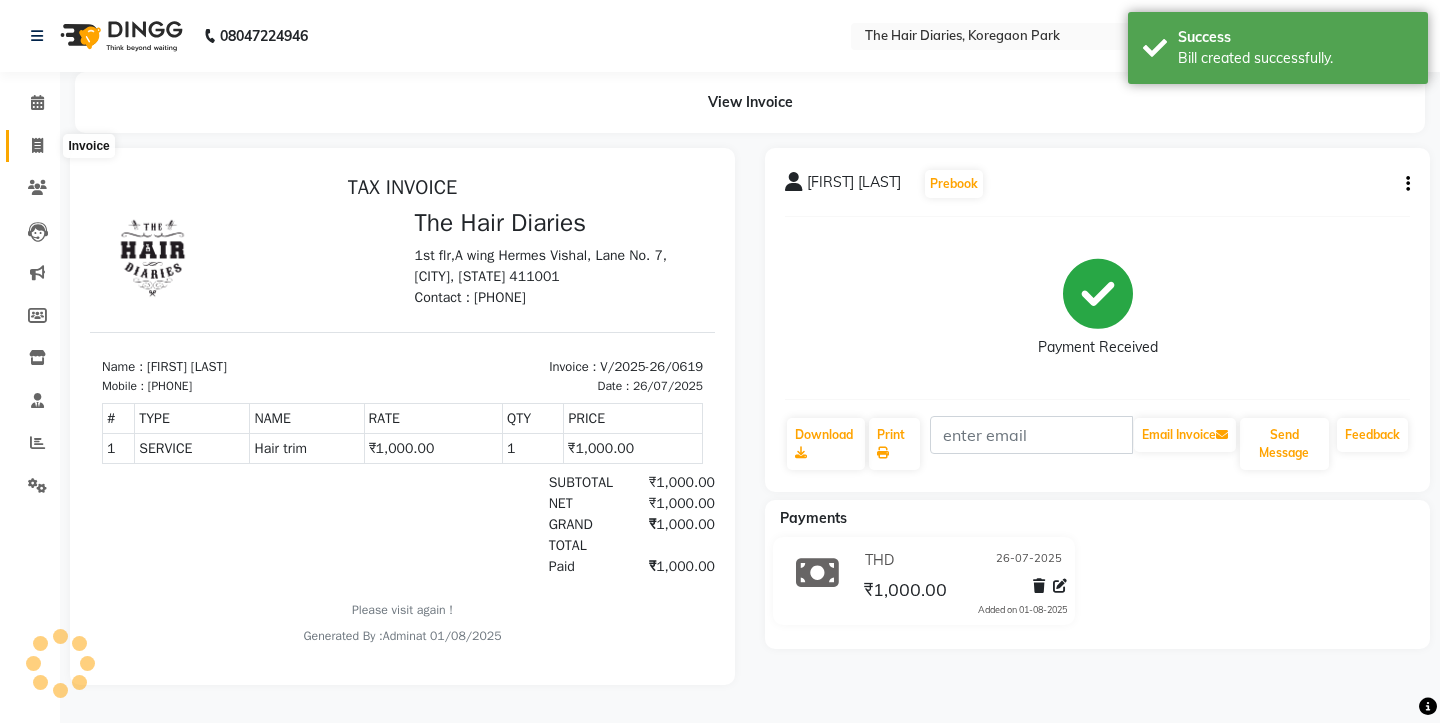 click 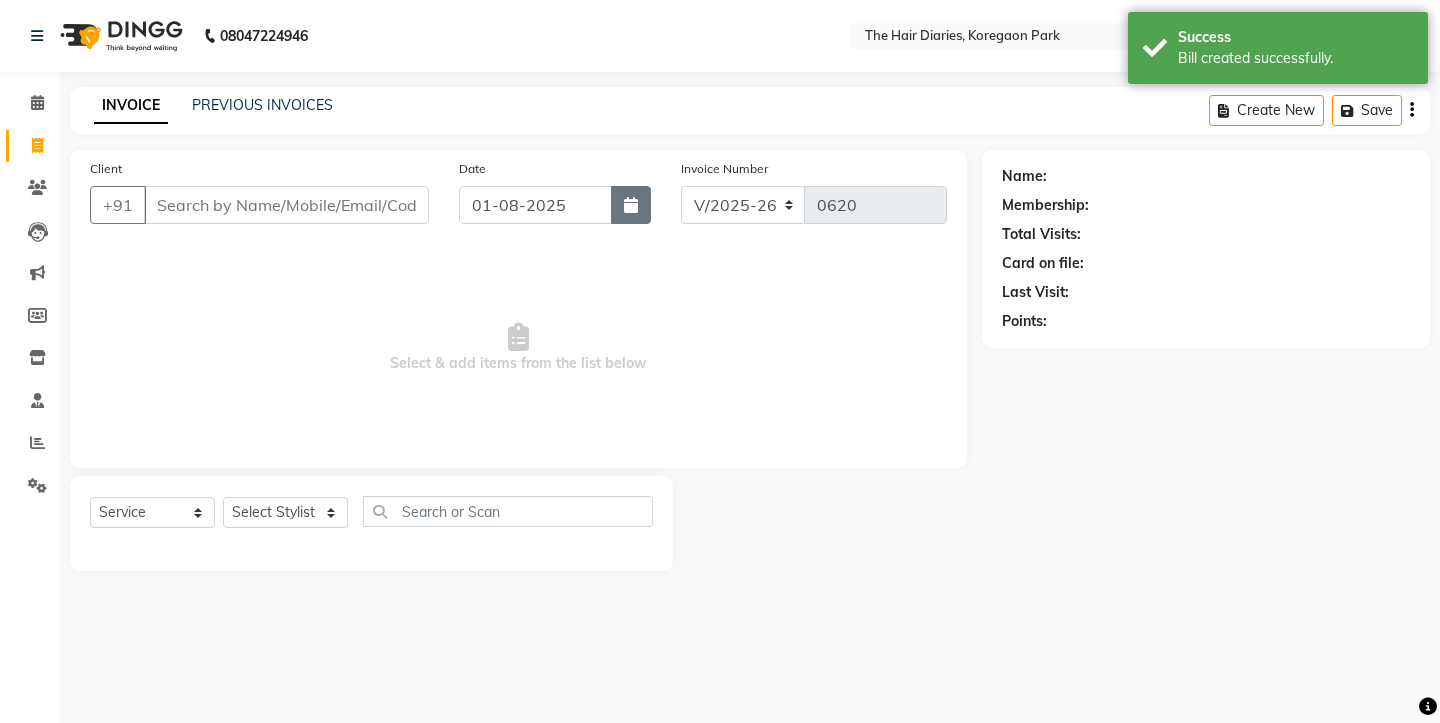 click 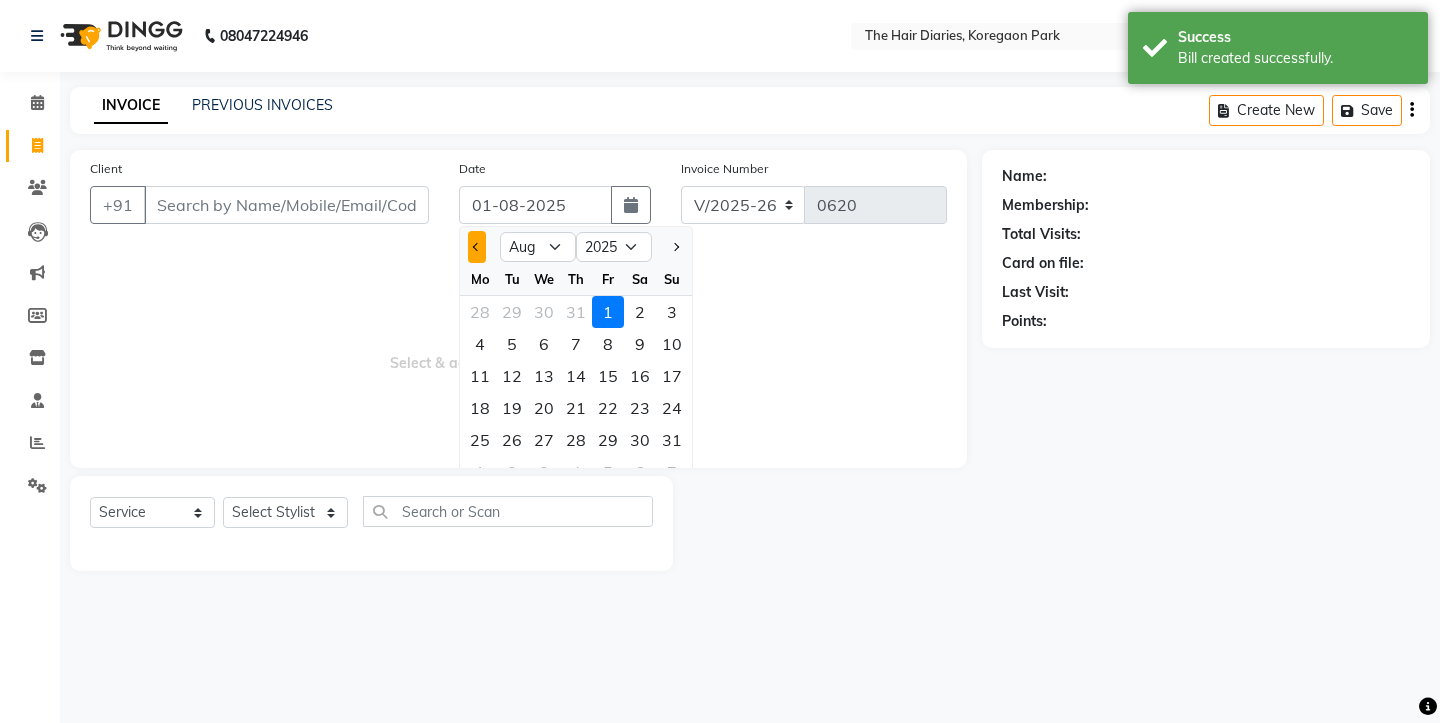click 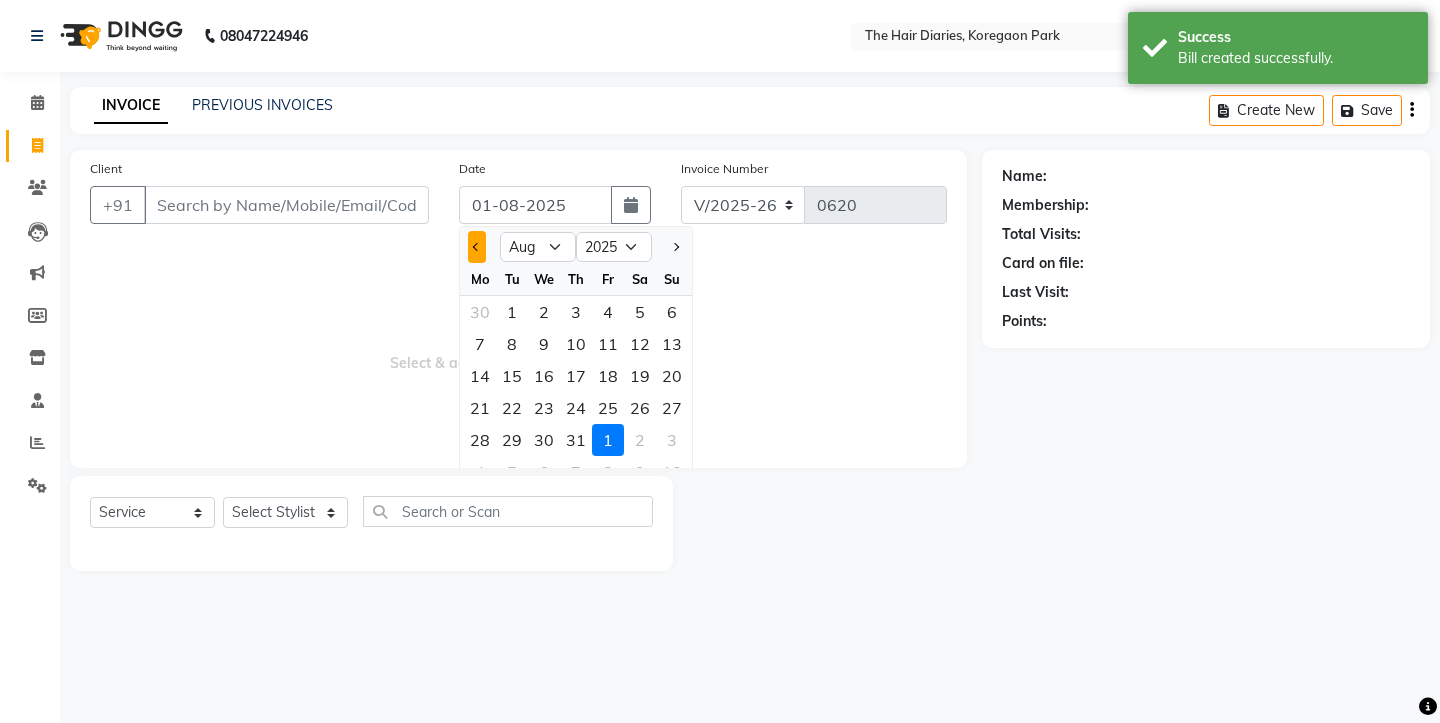 select on "7" 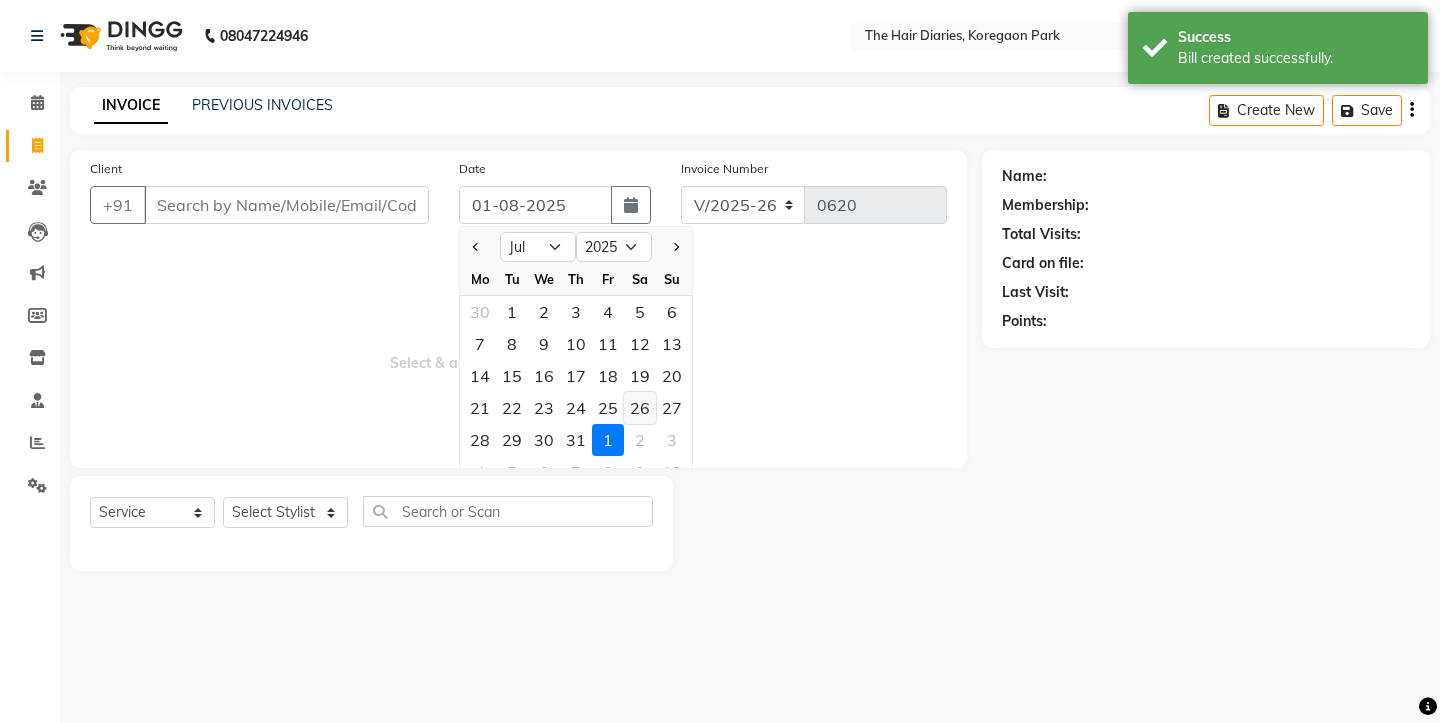 click on "26" 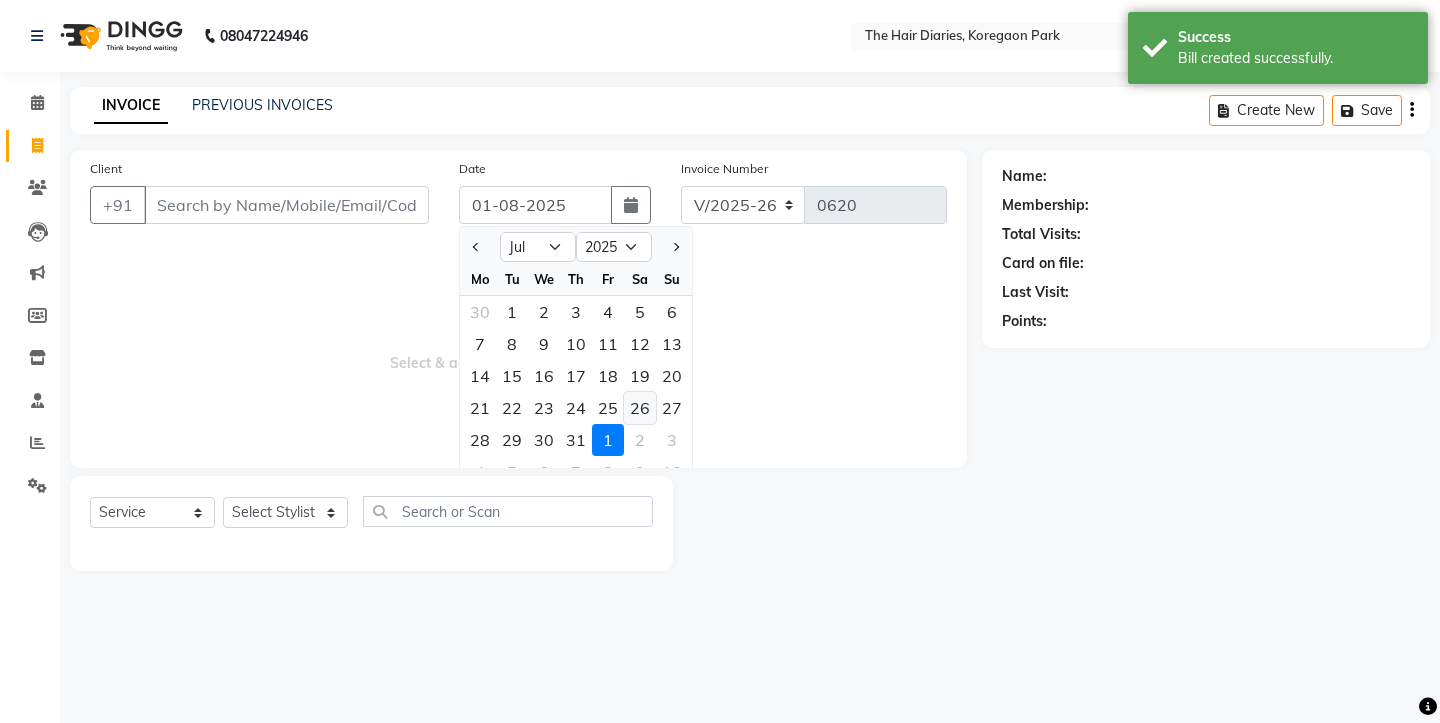 type on "26-07-2025" 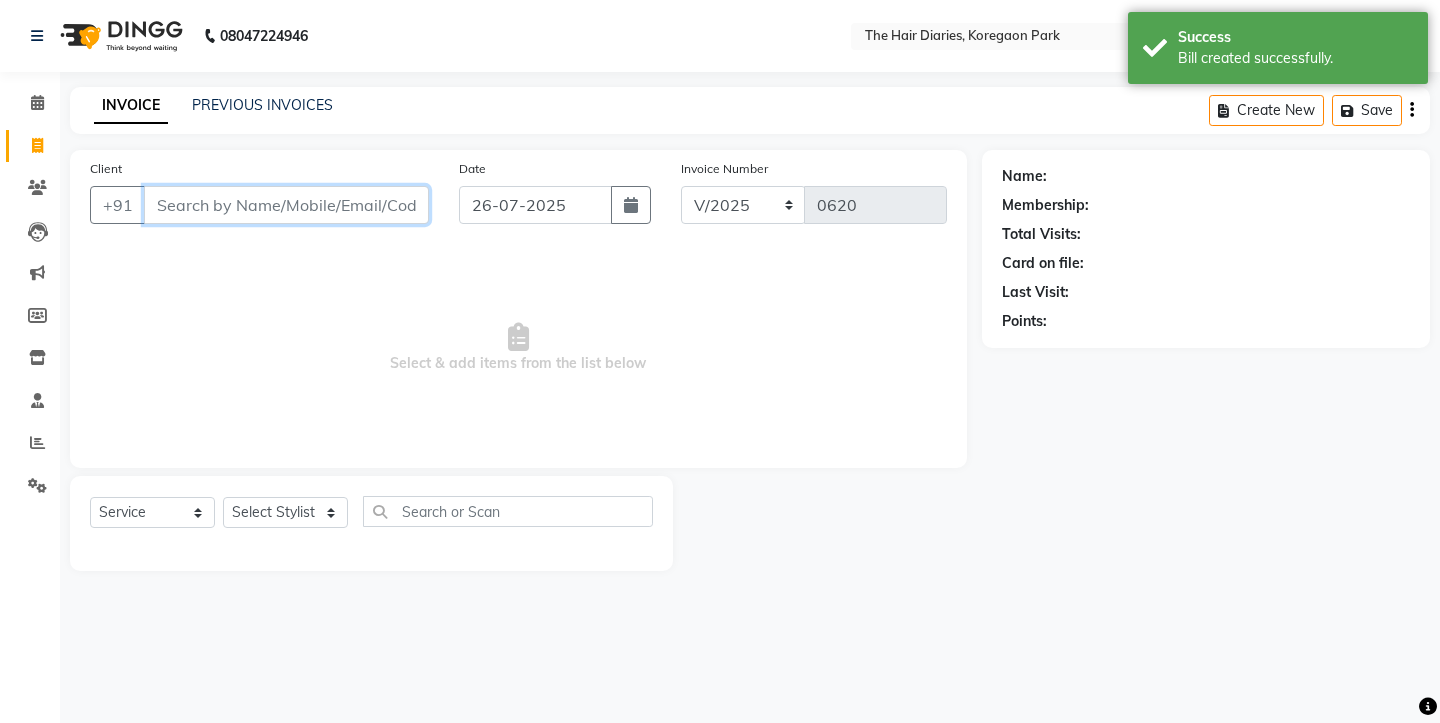 click on "Client" at bounding box center (286, 205) 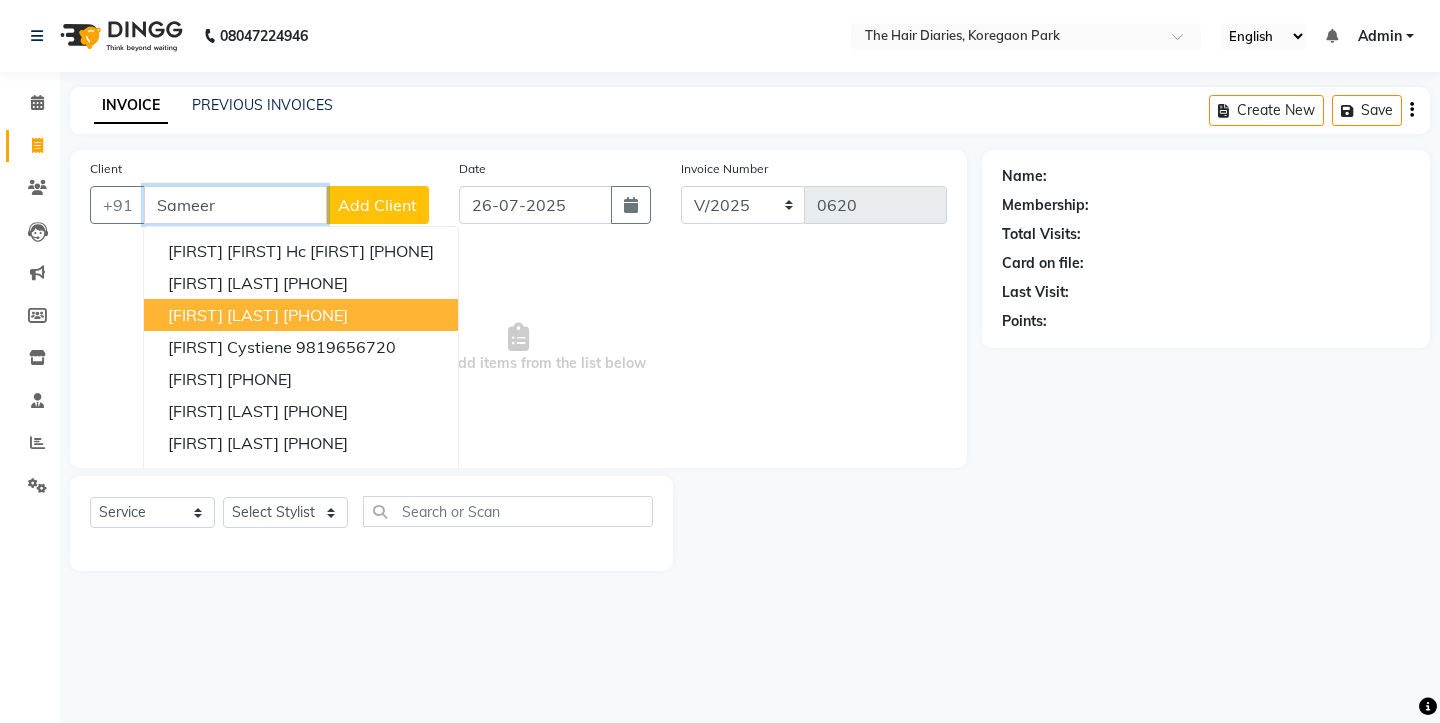 click on "9703600000" at bounding box center (315, 315) 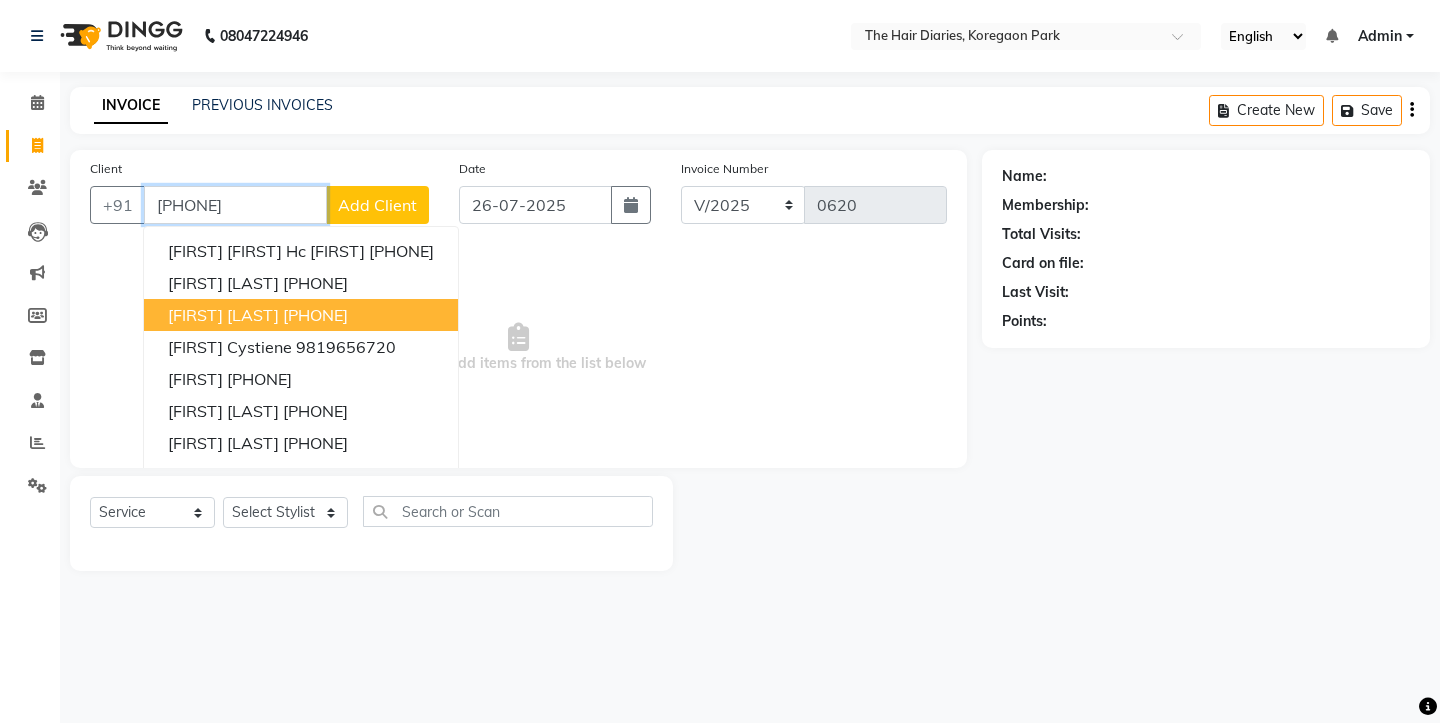 type on "9703600000" 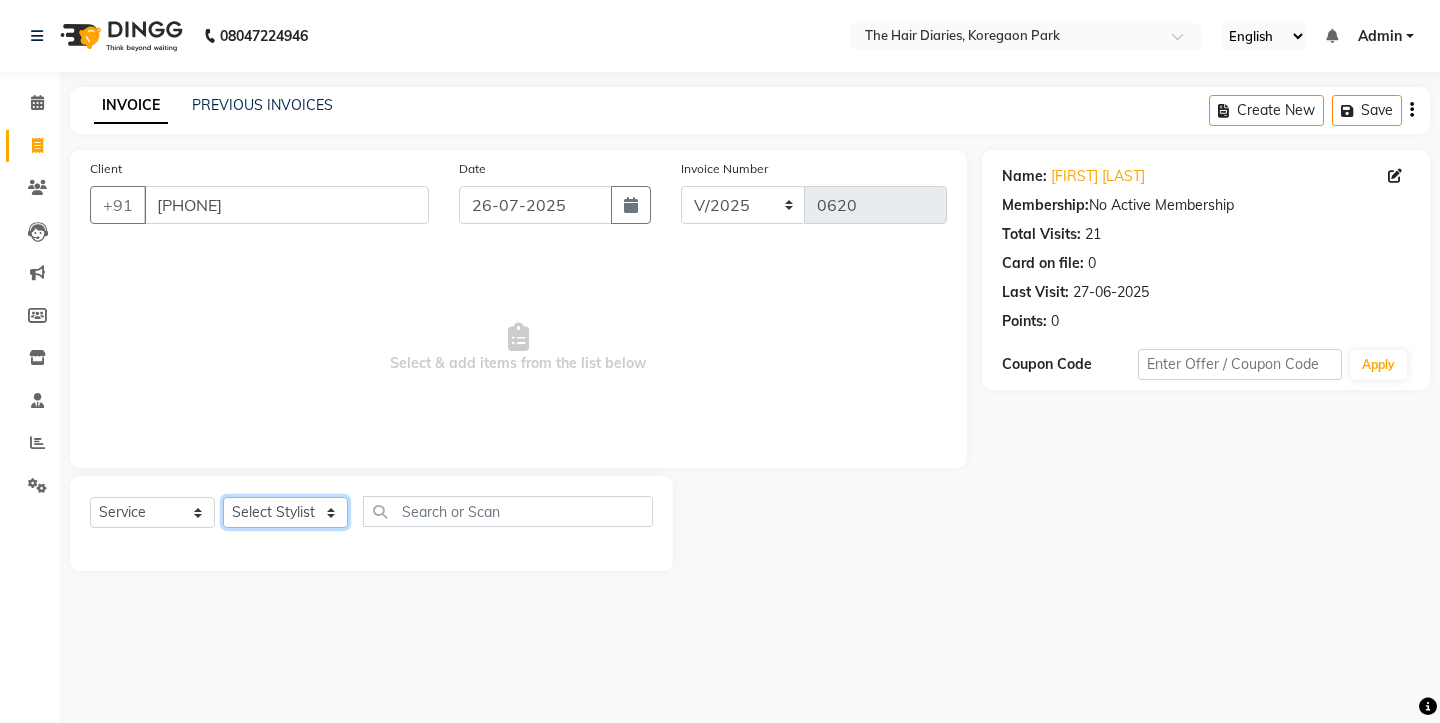 click on "Select Stylist Aaryan Adnan Adnan Ankita Anubha Jyoti  Lalita Manali  Maneger Nazlin Jeena Sanah  Sohail Sonia  Surbhi Thakkur Vidya Wasim" 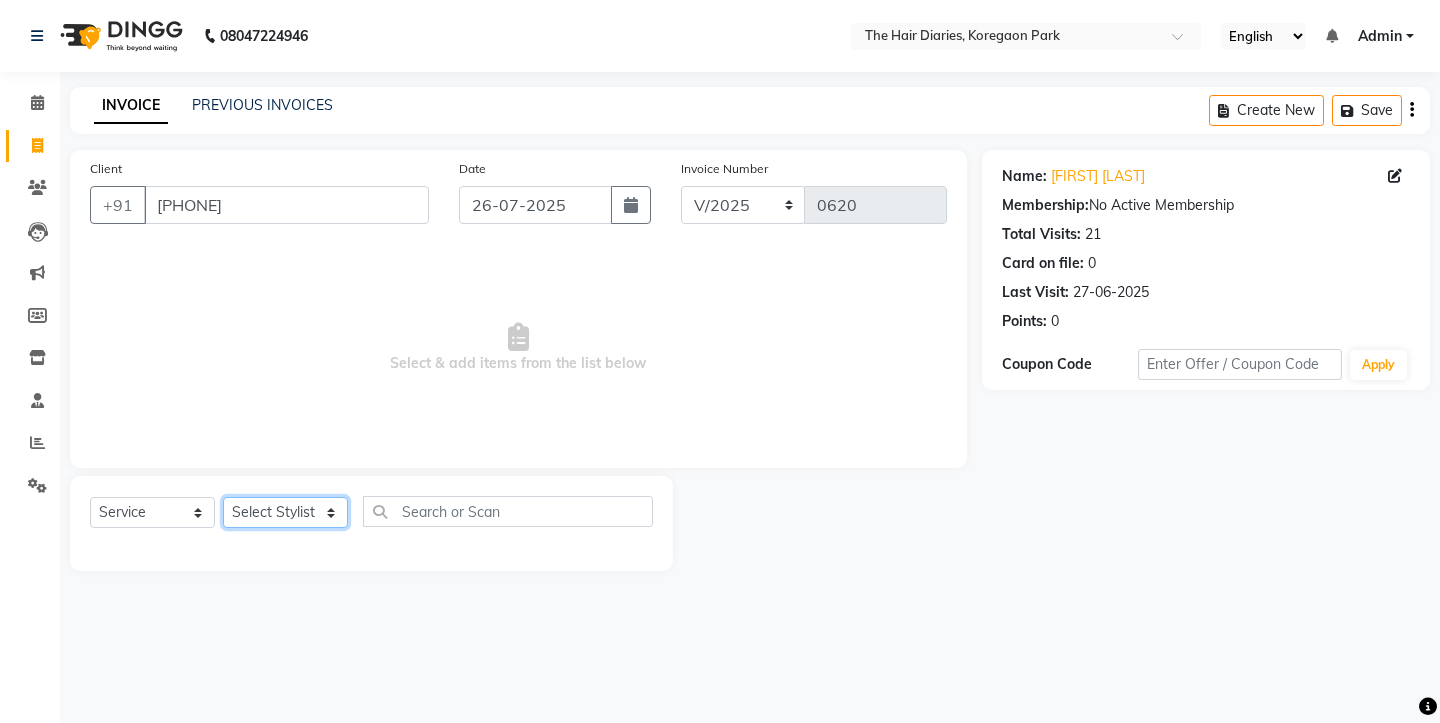 select on "12916" 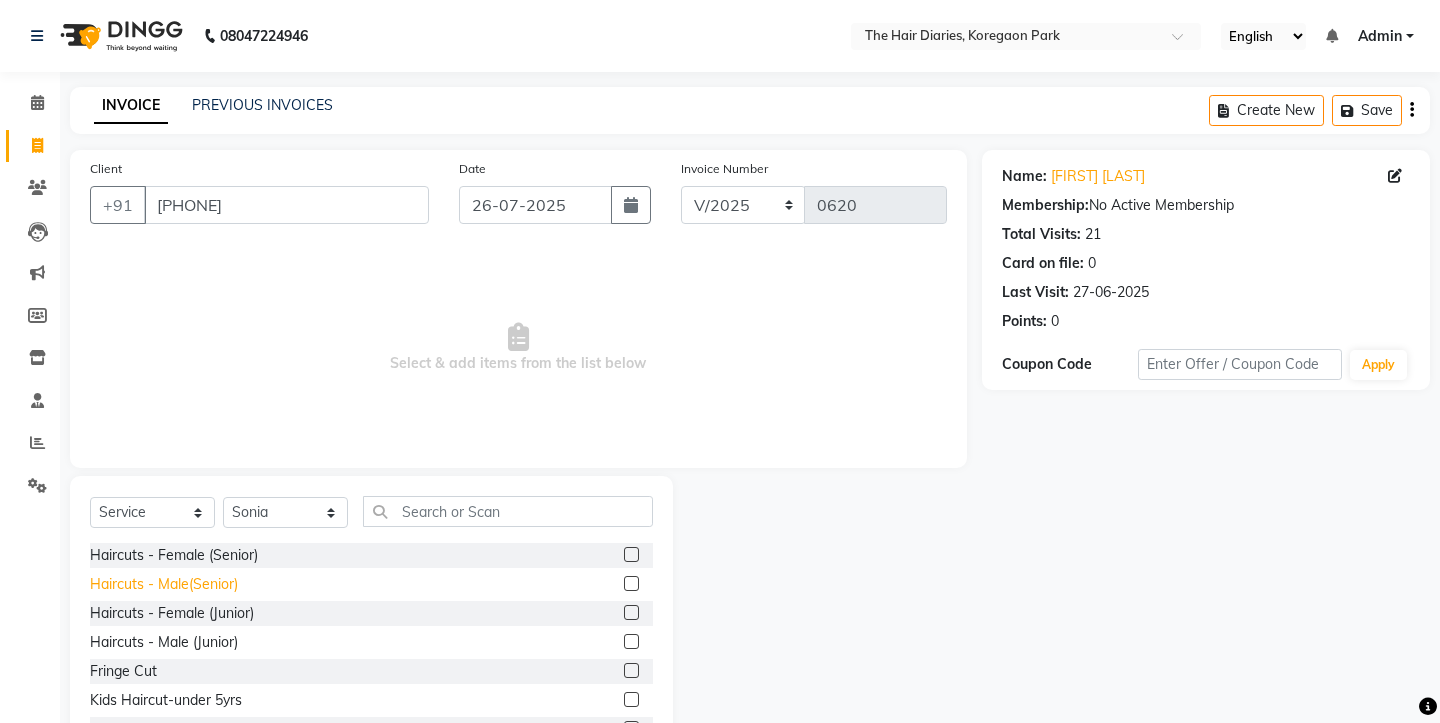 click on "Haircuts - Male(Senior)" 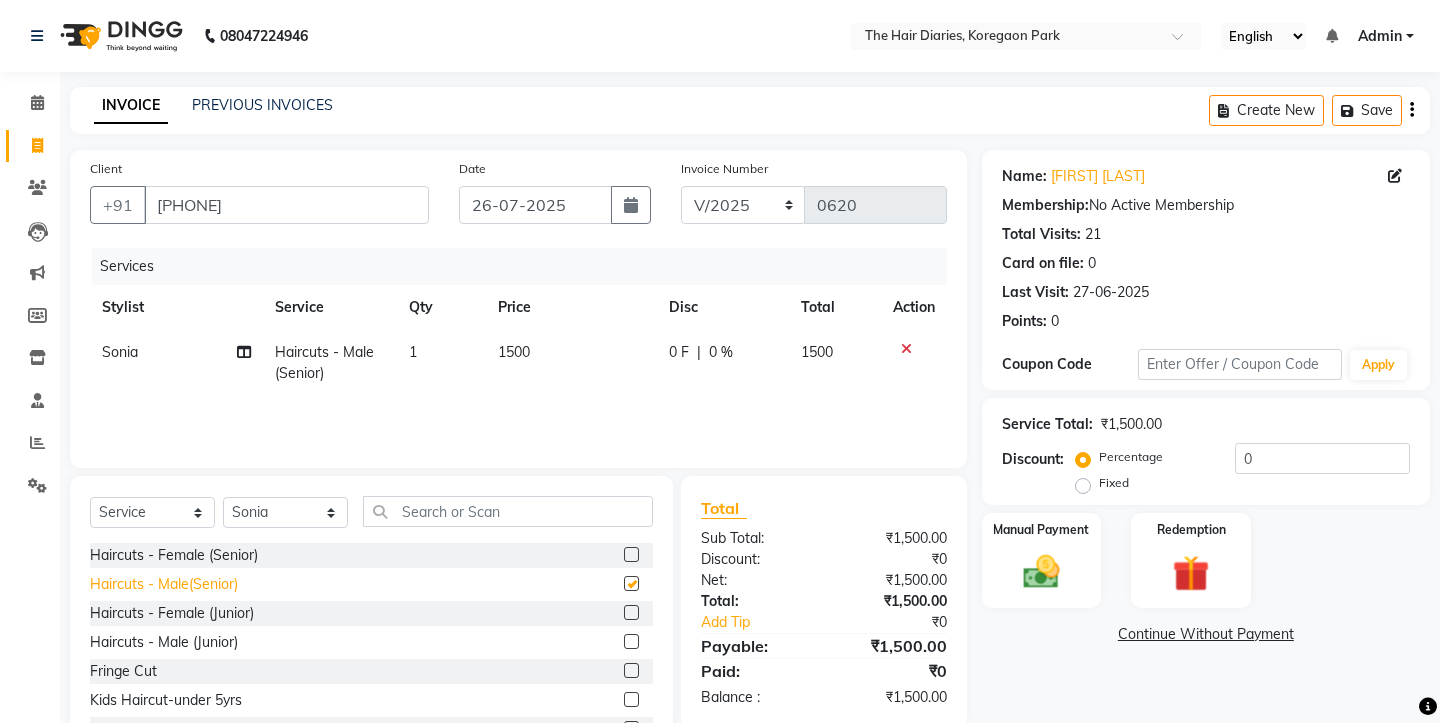 checkbox on "false" 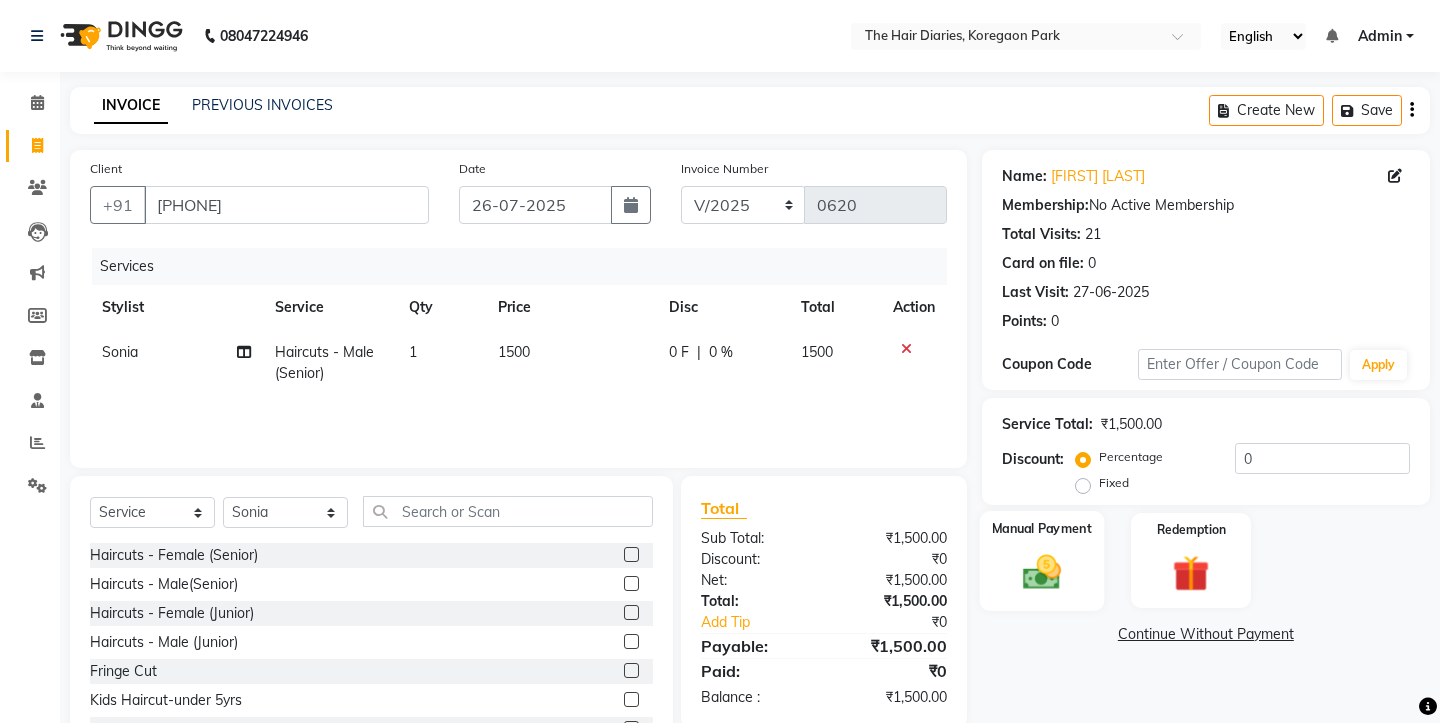 click 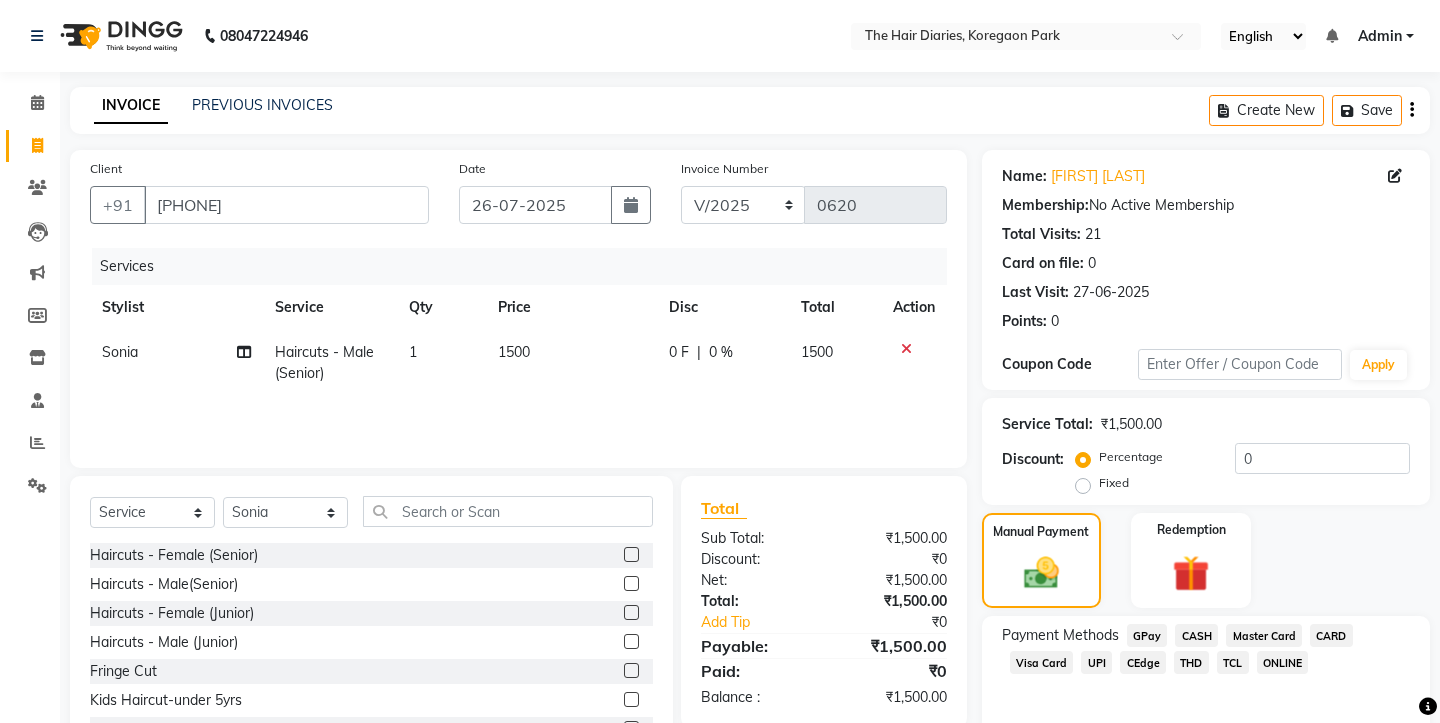 click on "TCL" 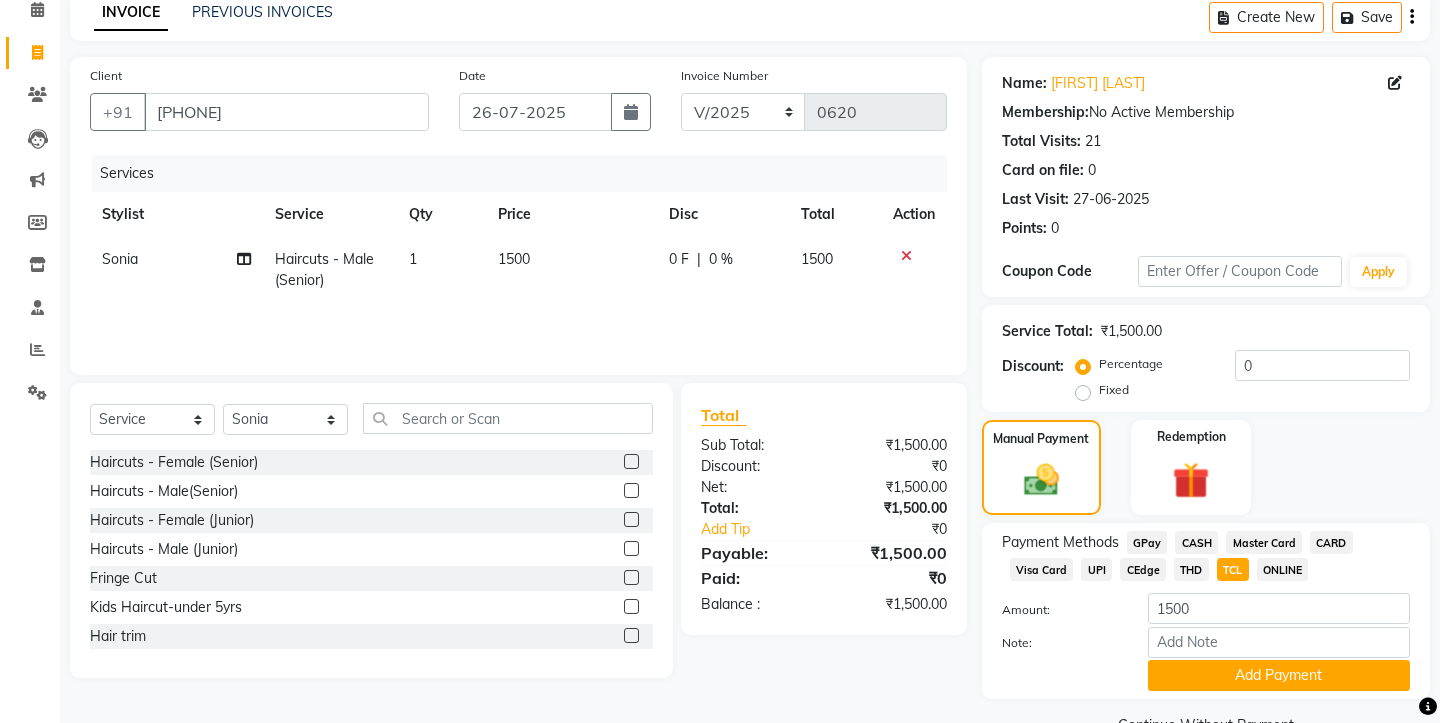scroll, scrollTop: 118, scrollLeft: 0, axis: vertical 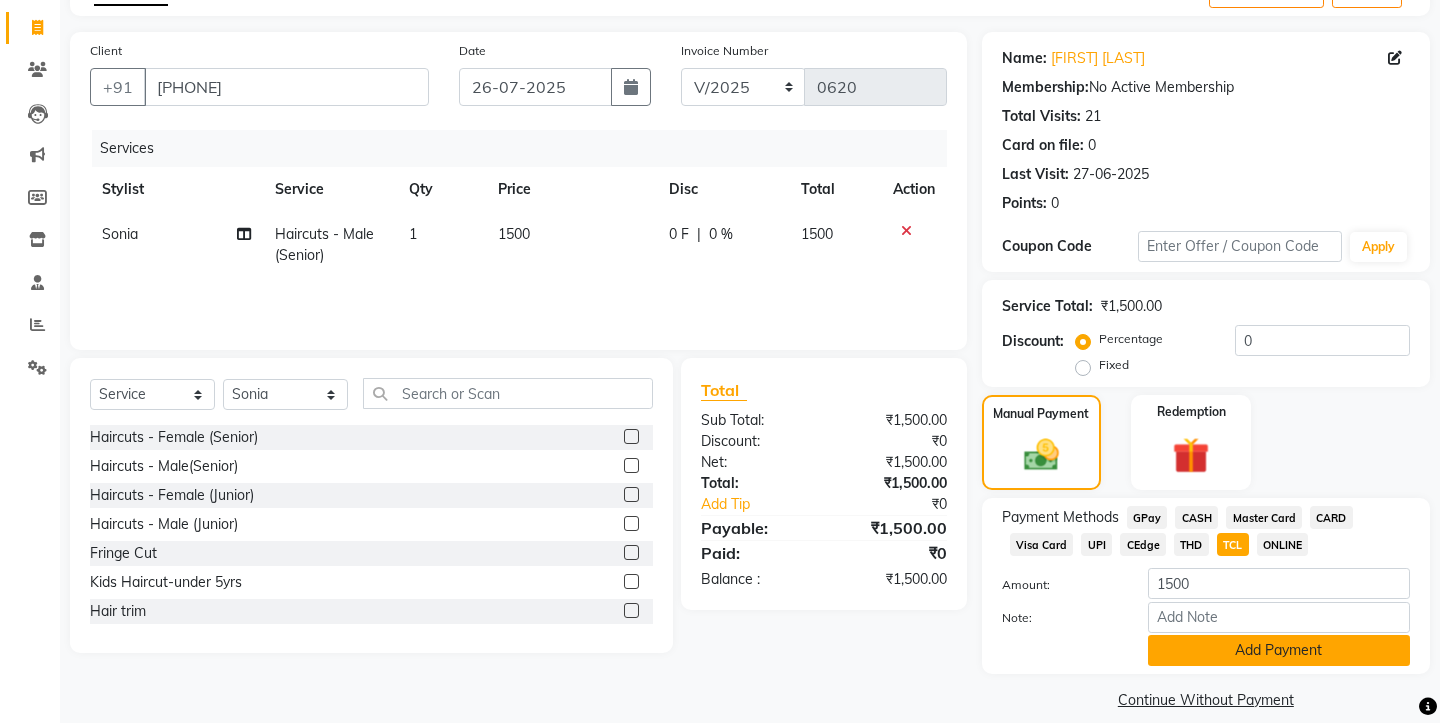 click on "Add Payment" 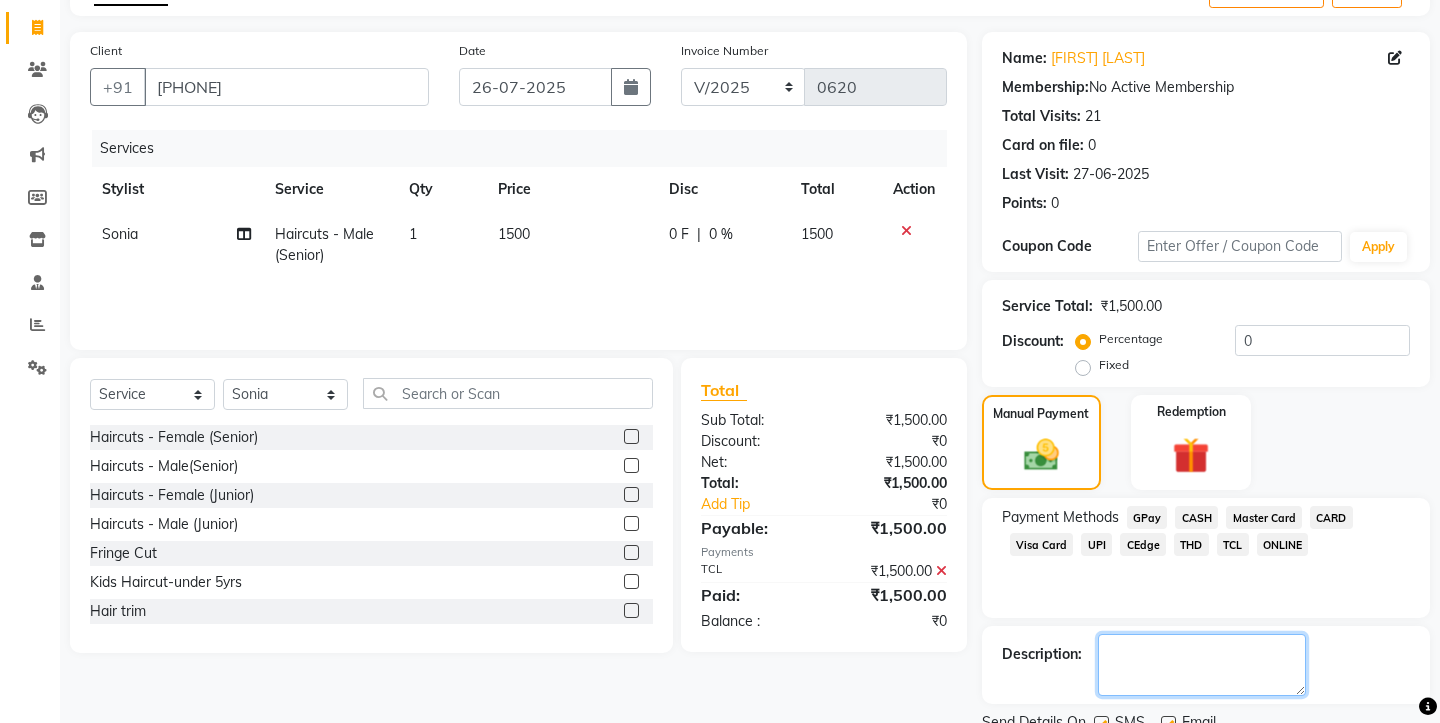 click 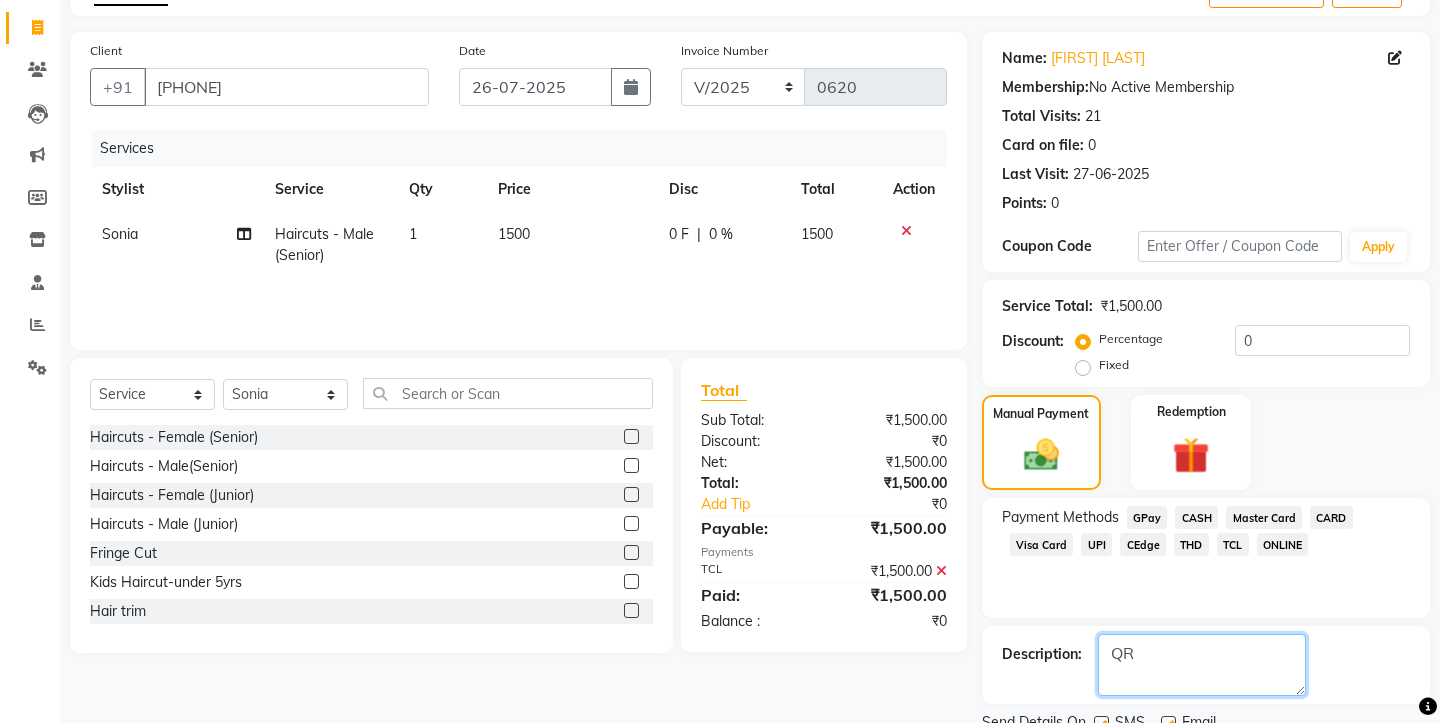 type on "QR" 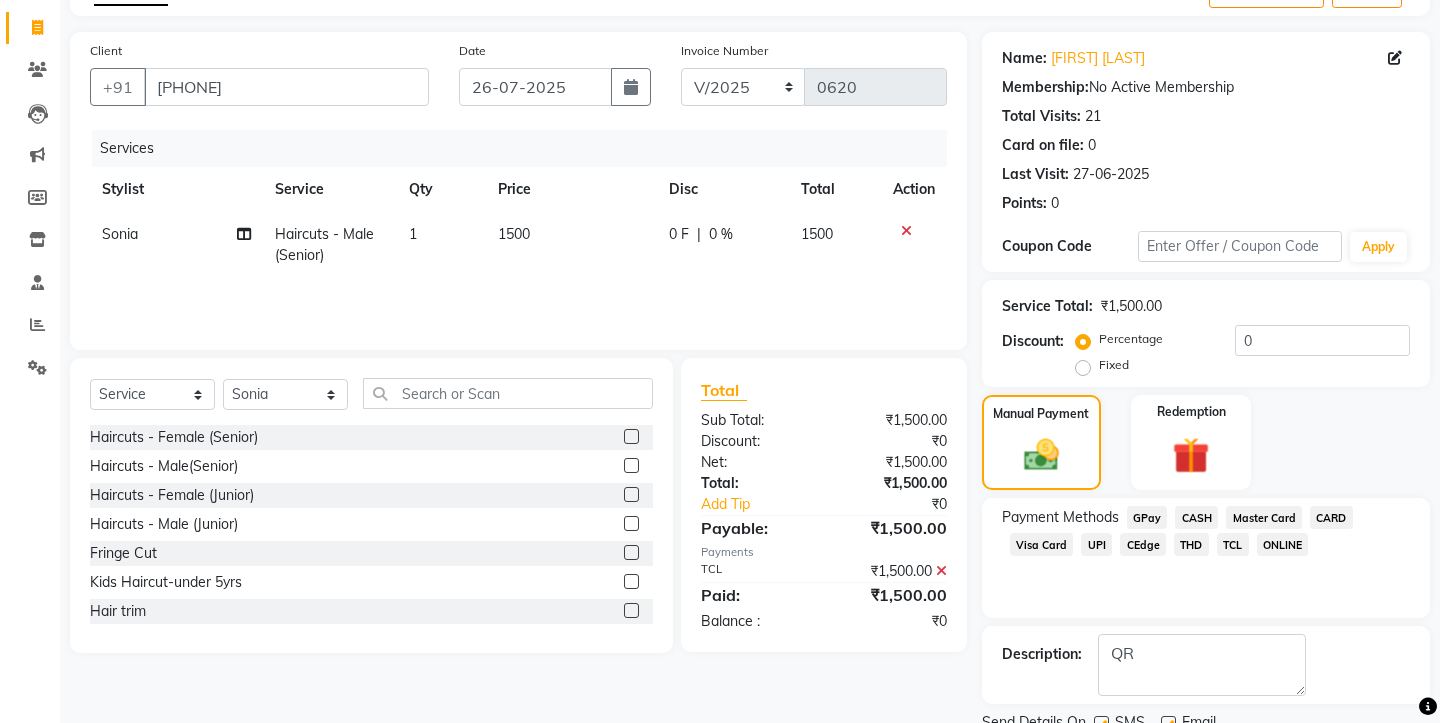click 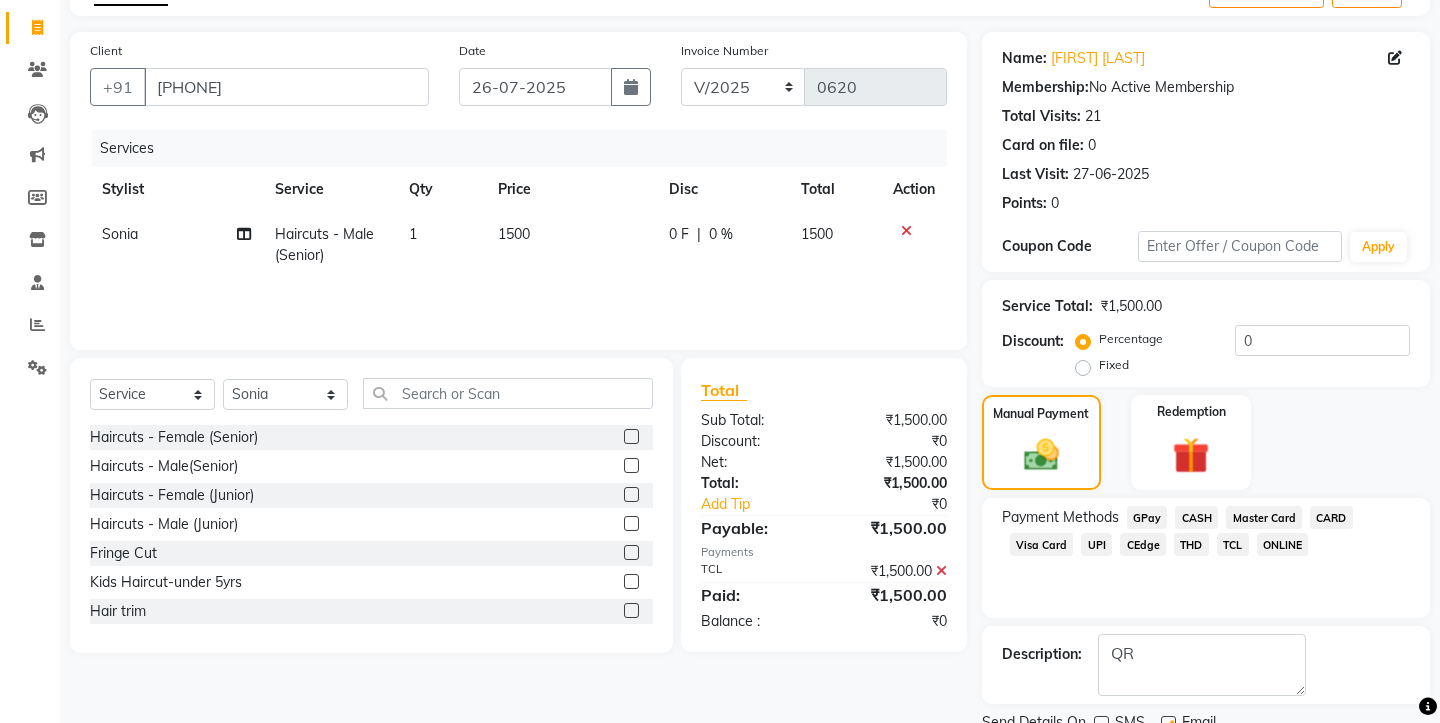 click 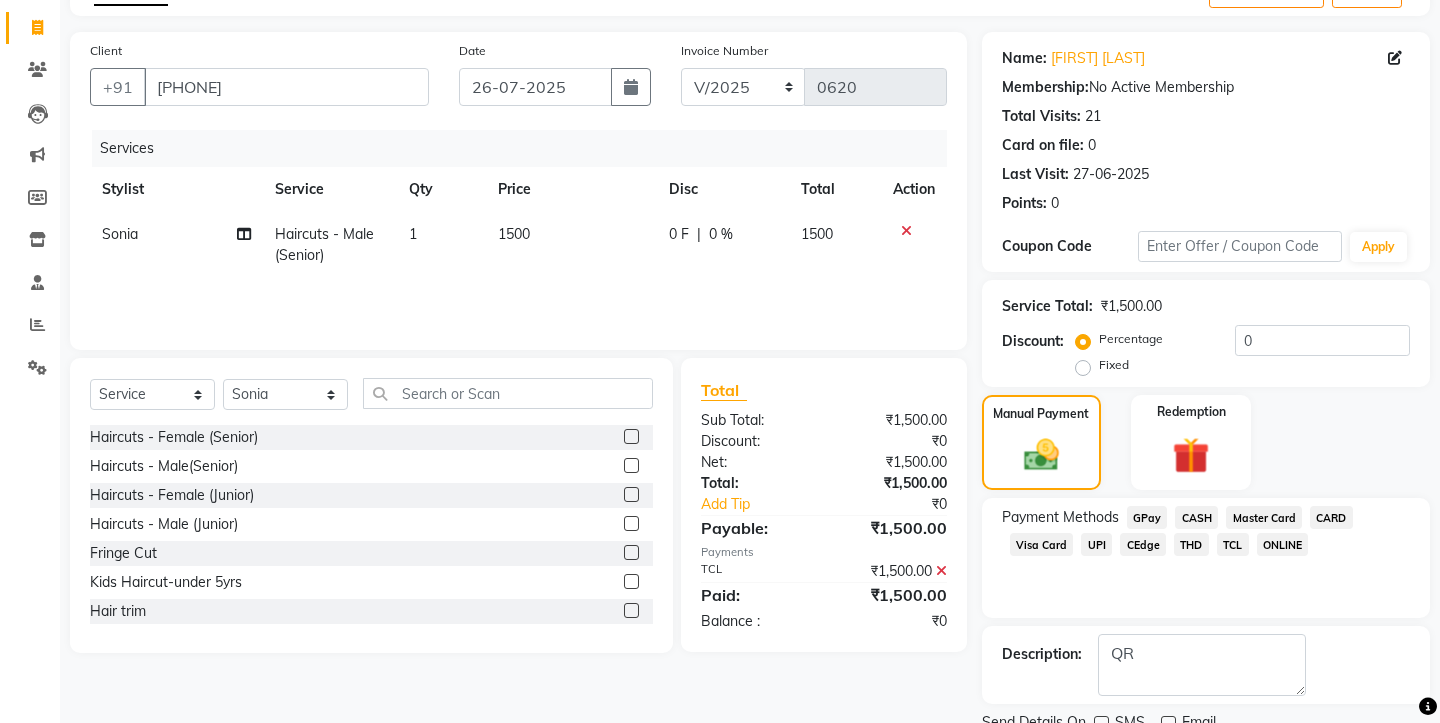 scroll, scrollTop: 175, scrollLeft: 0, axis: vertical 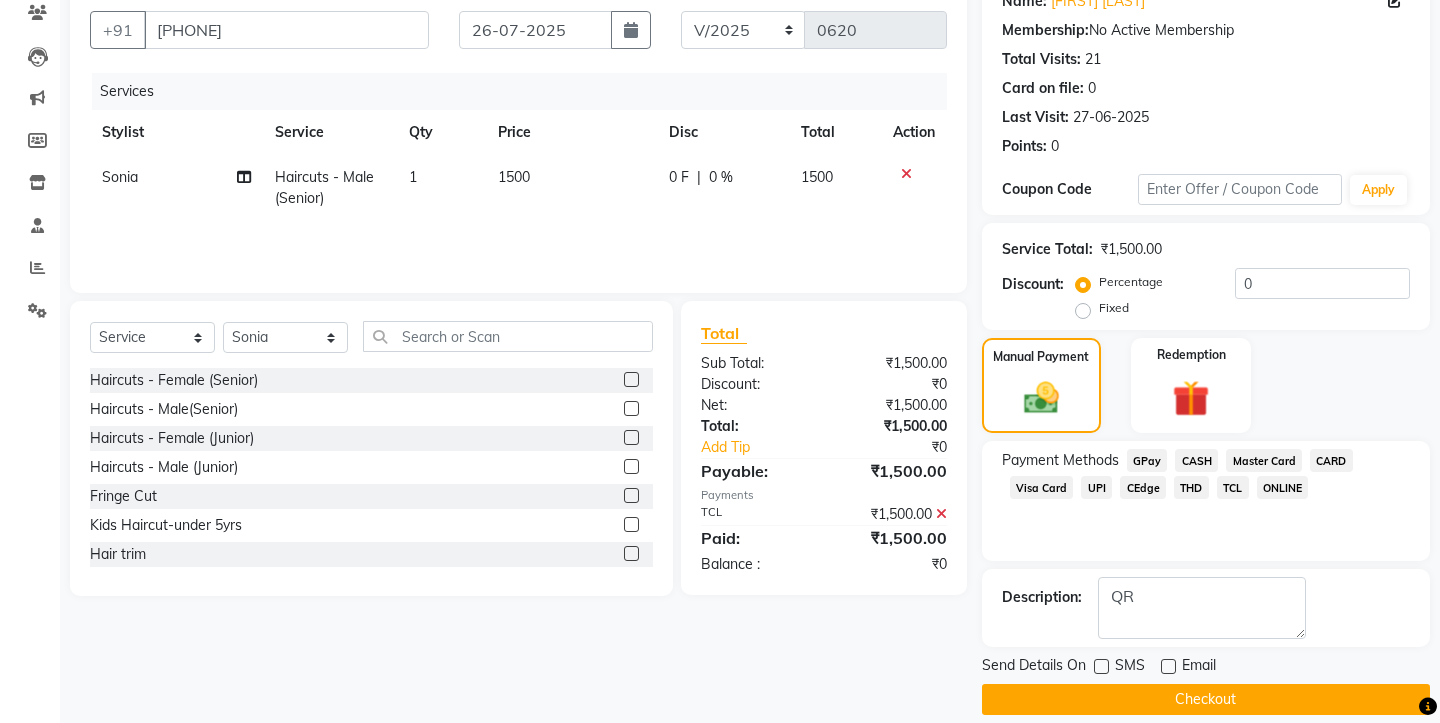 click on "Checkout" 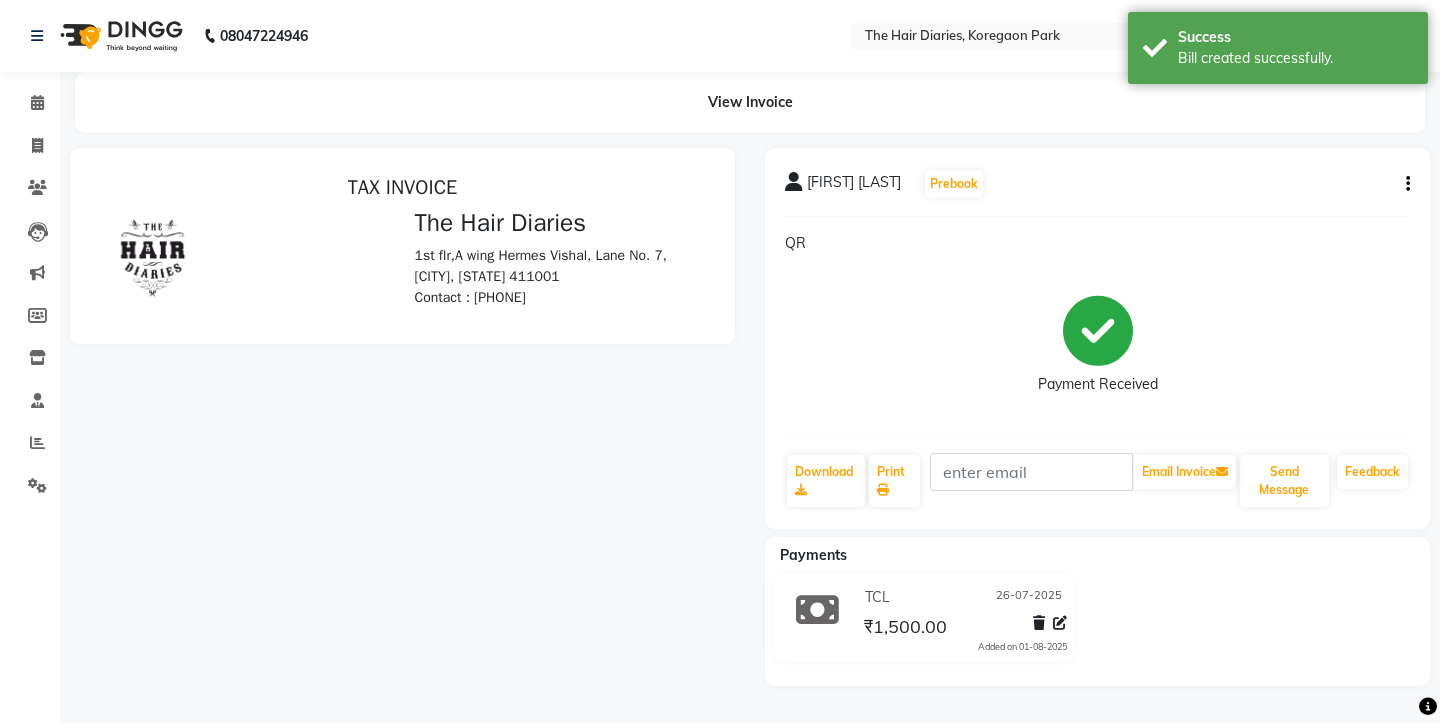 scroll, scrollTop: 0, scrollLeft: 0, axis: both 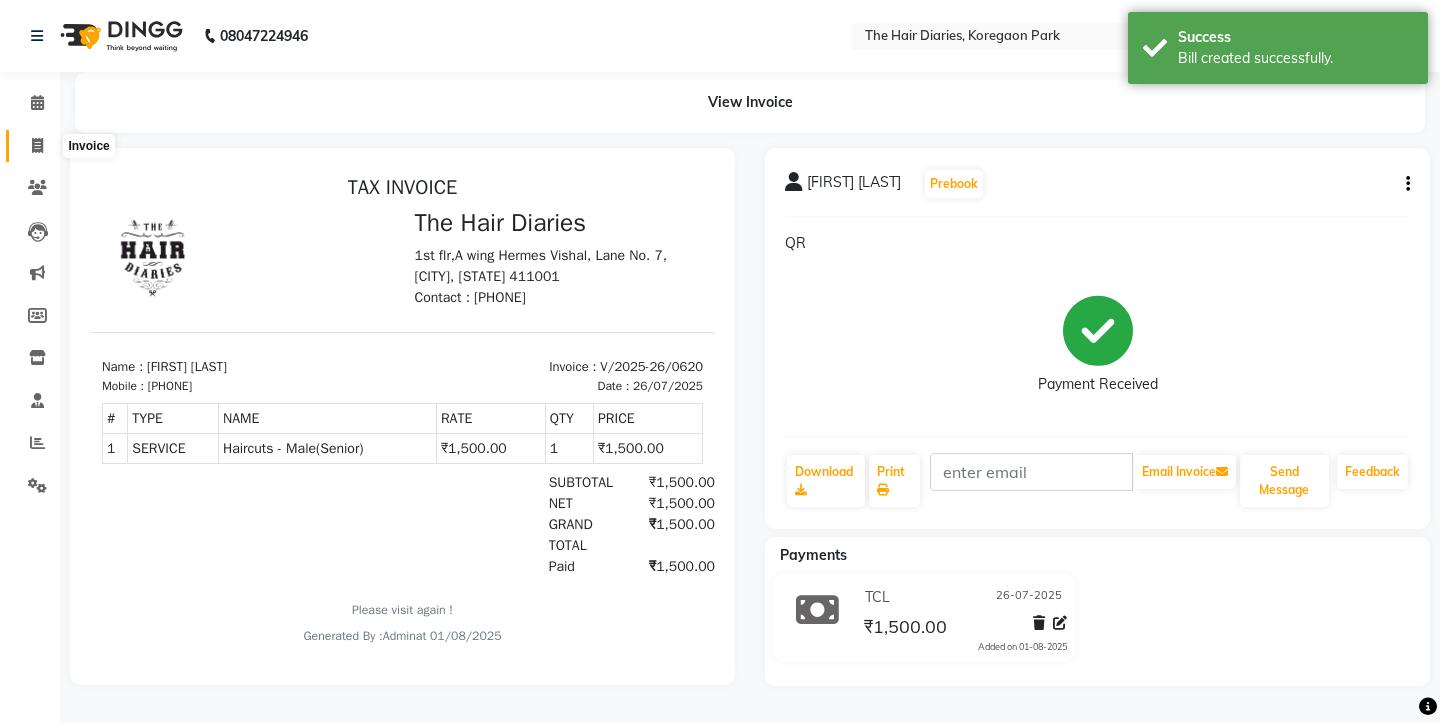 click 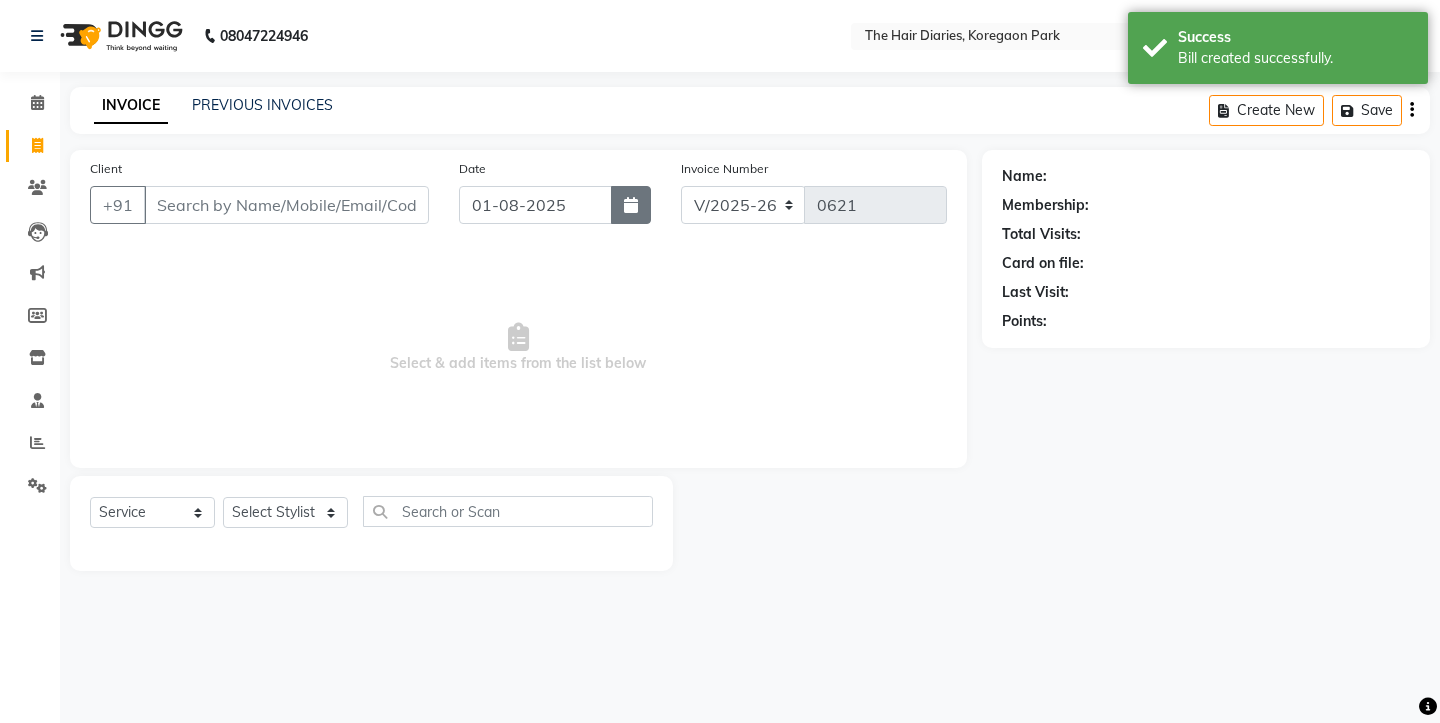 click 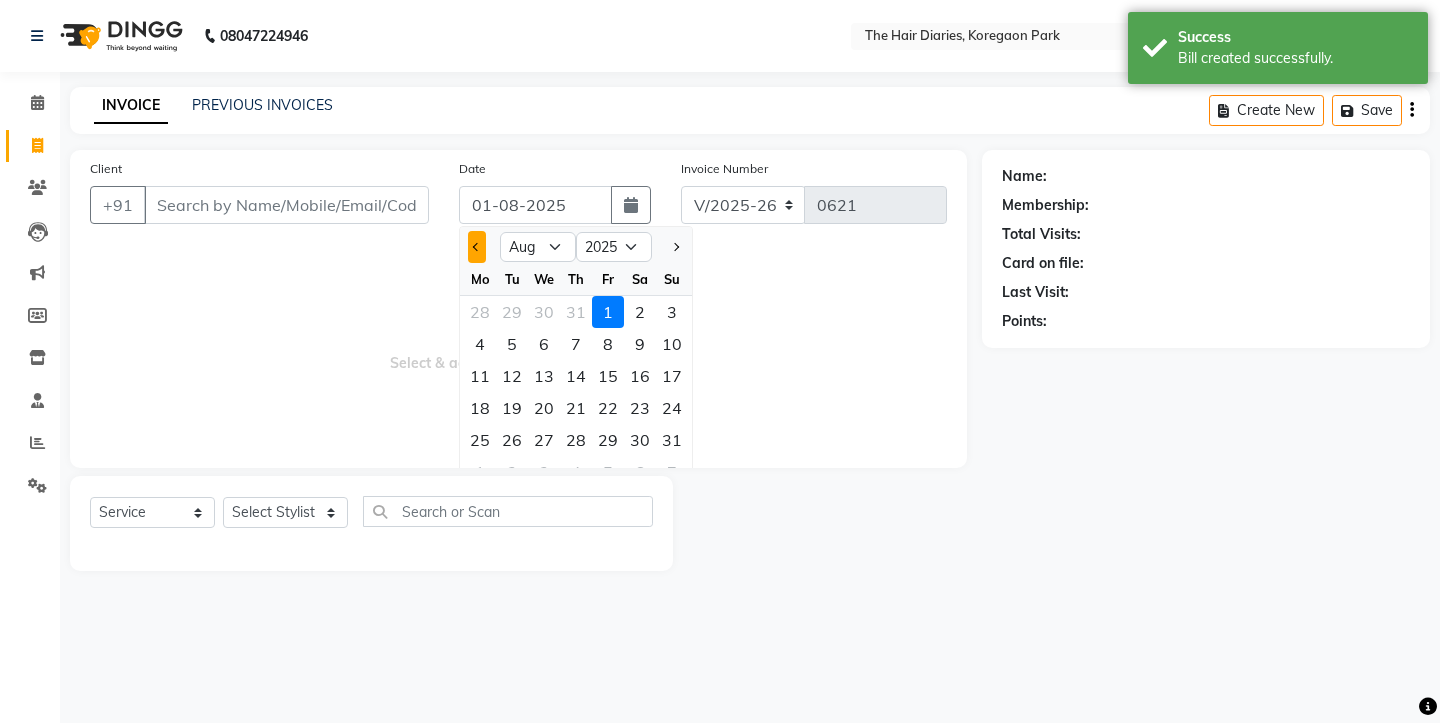 click 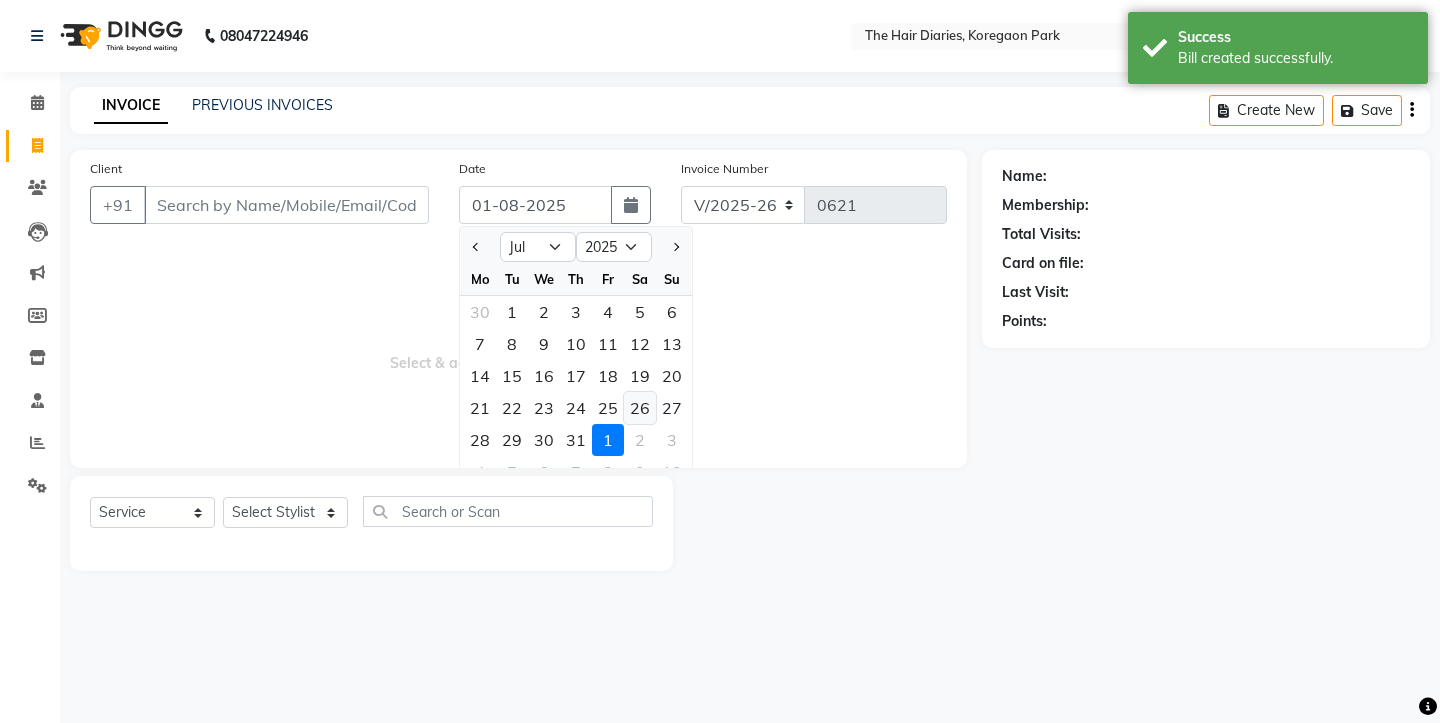 click on "26" 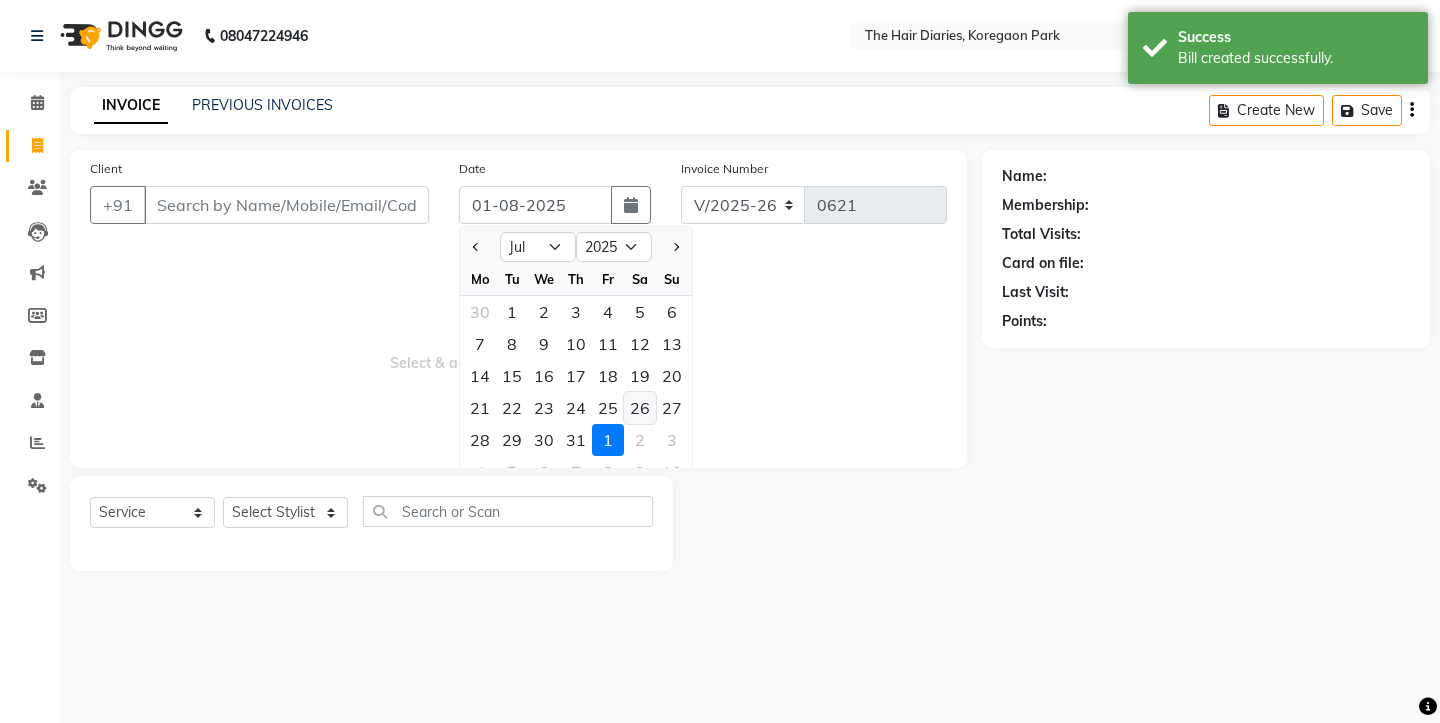 type on "26-07-2025" 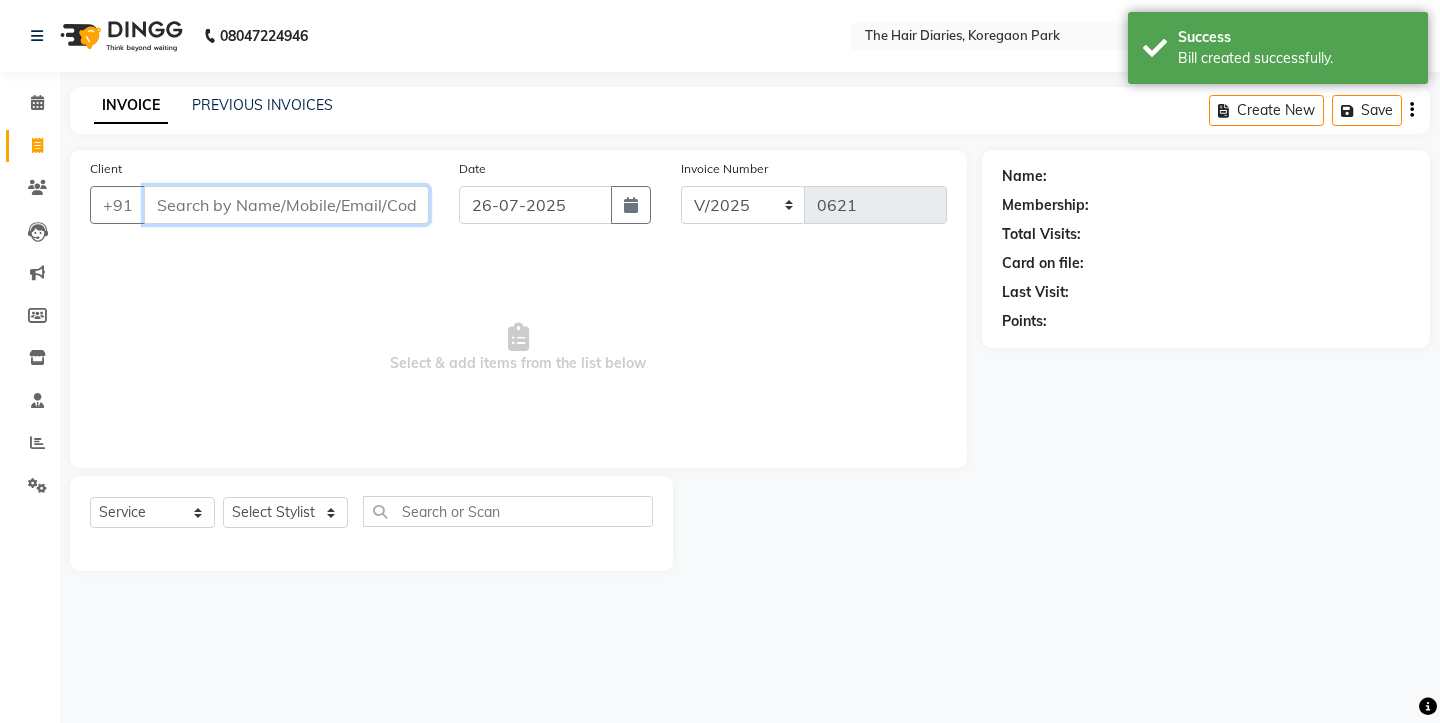 click on "Client" at bounding box center [286, 205] 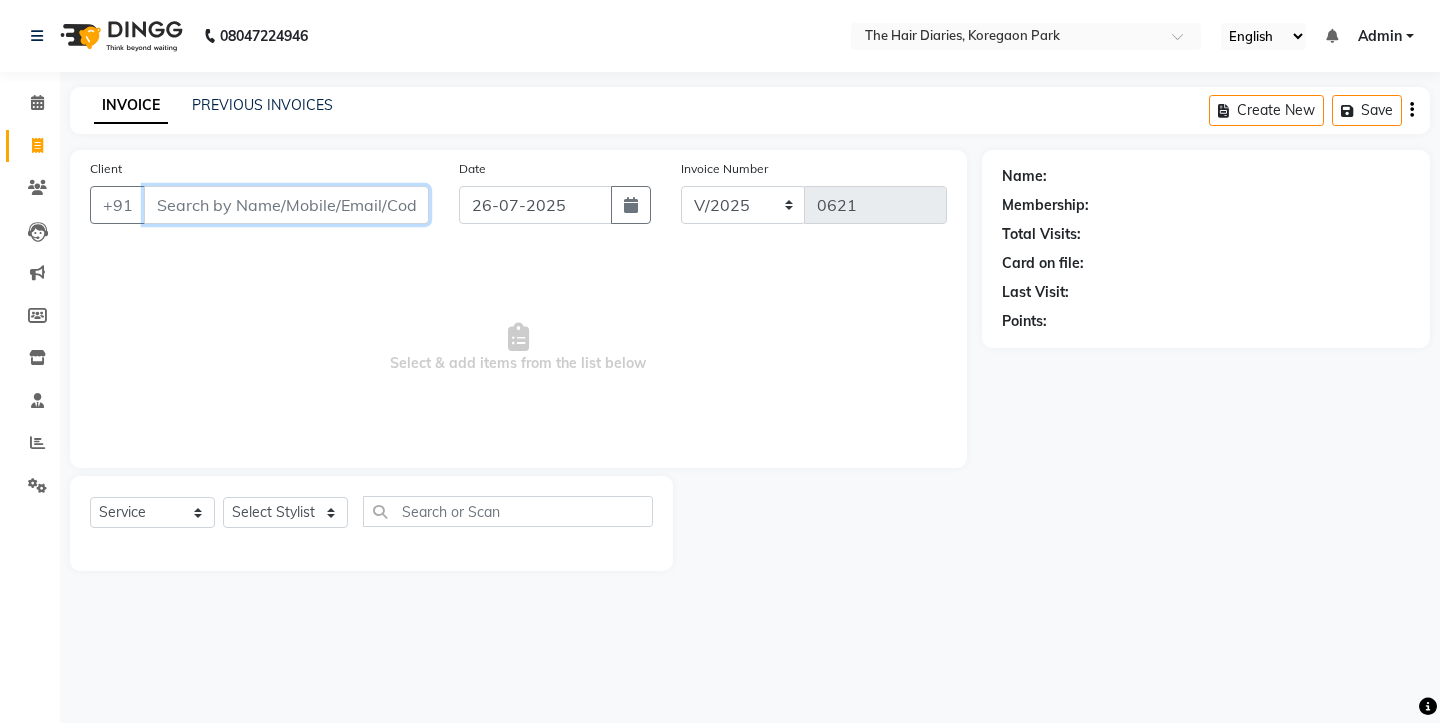 click on "Client" at bounding box center [286, 205] 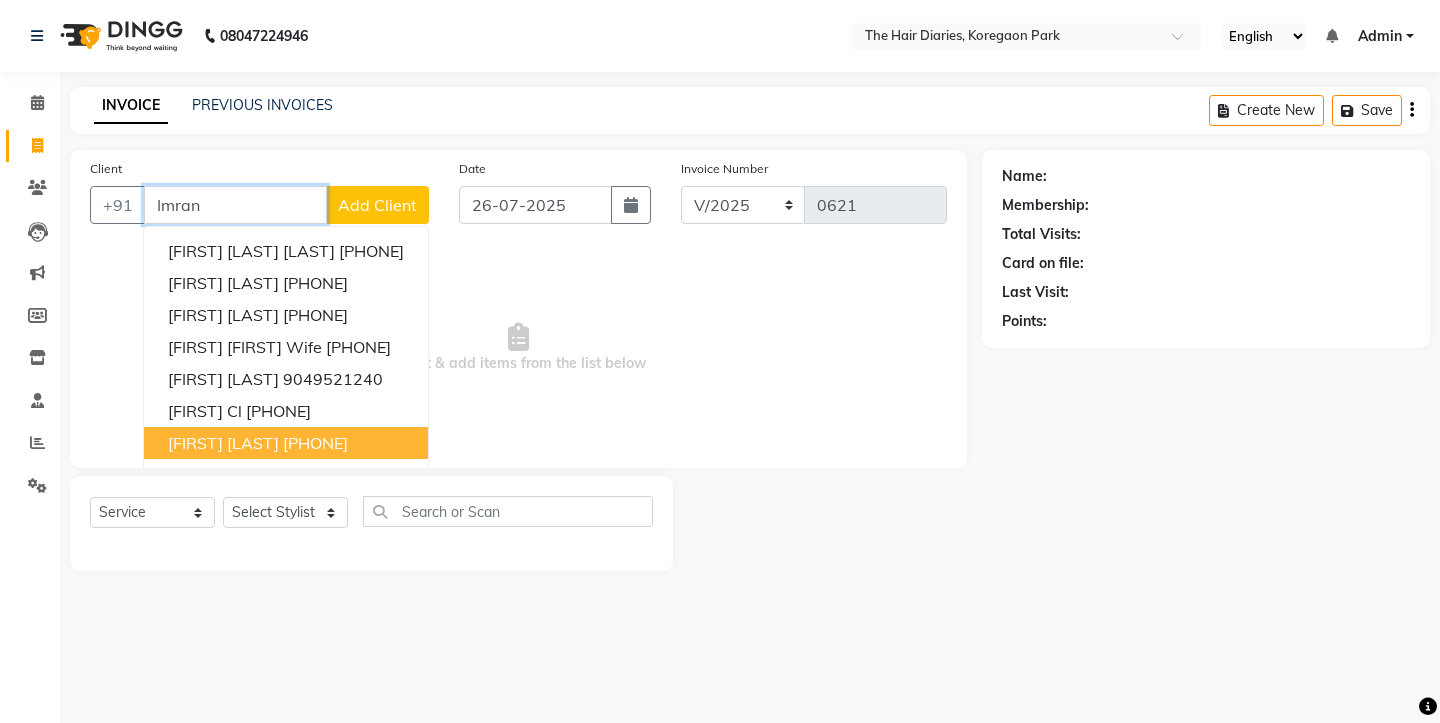 click on "Imran Sheik  9960847555" at bounding box center (286, 443) 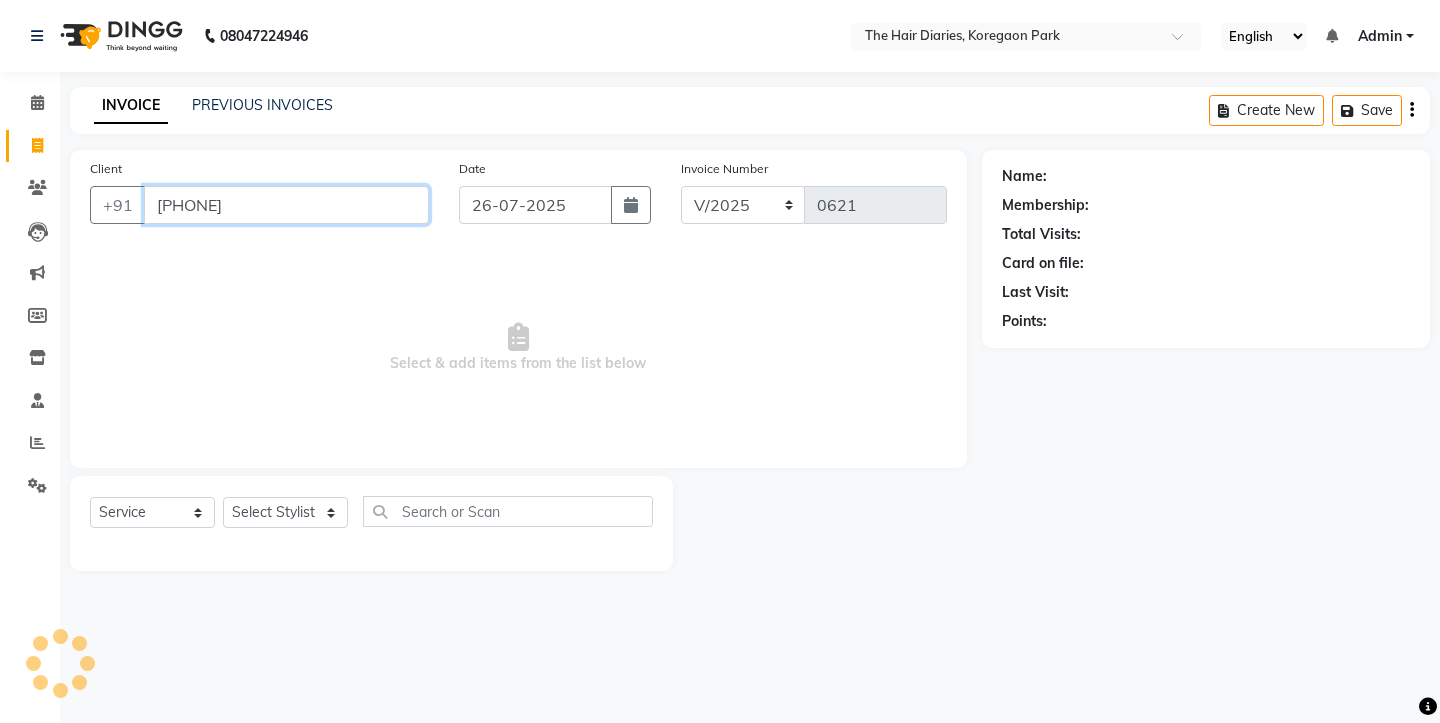 type on "9960847555" 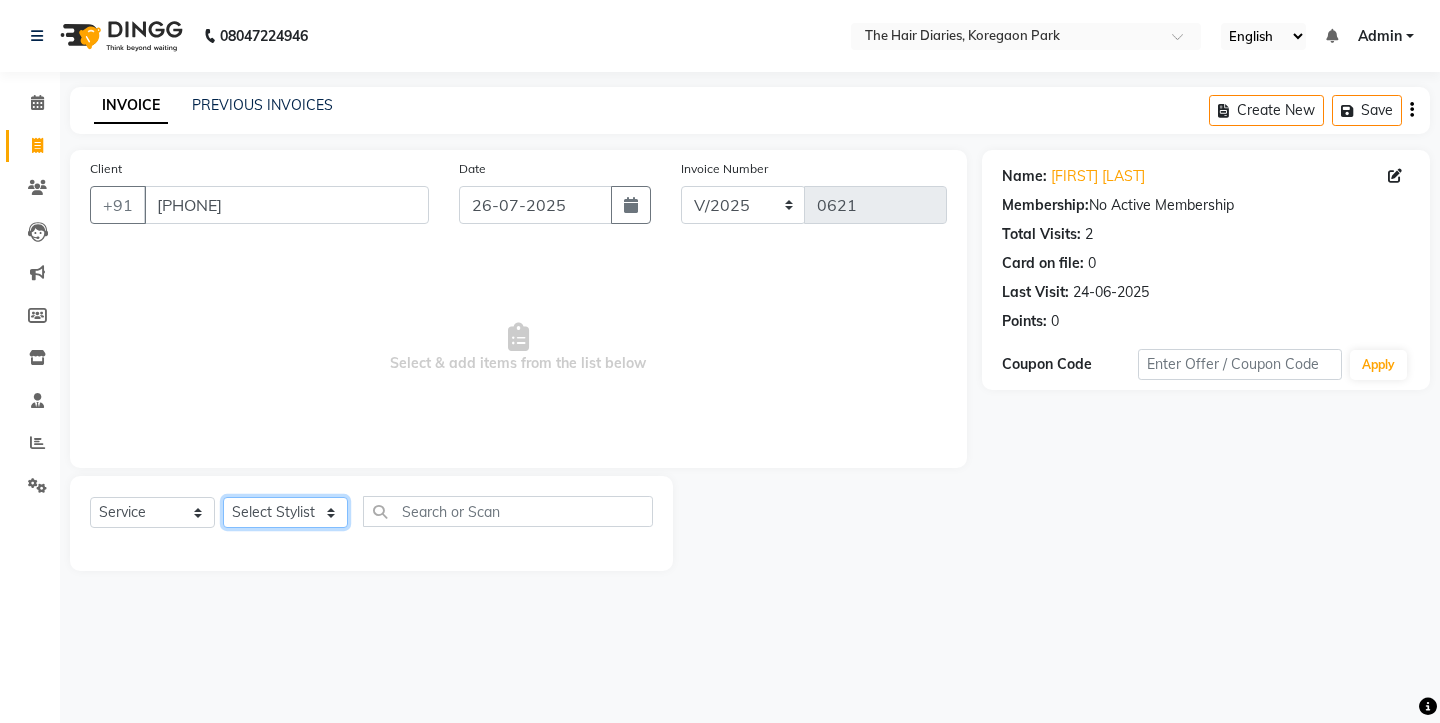click on "Select Stylist Aaryan Adnan Adnan Ankita Anubha Jyoti  Lalita Manali  Maneger Nazlin Jeena Sanah  Sohail Sonia  Surbhi Thakkur Vidya Wasim" 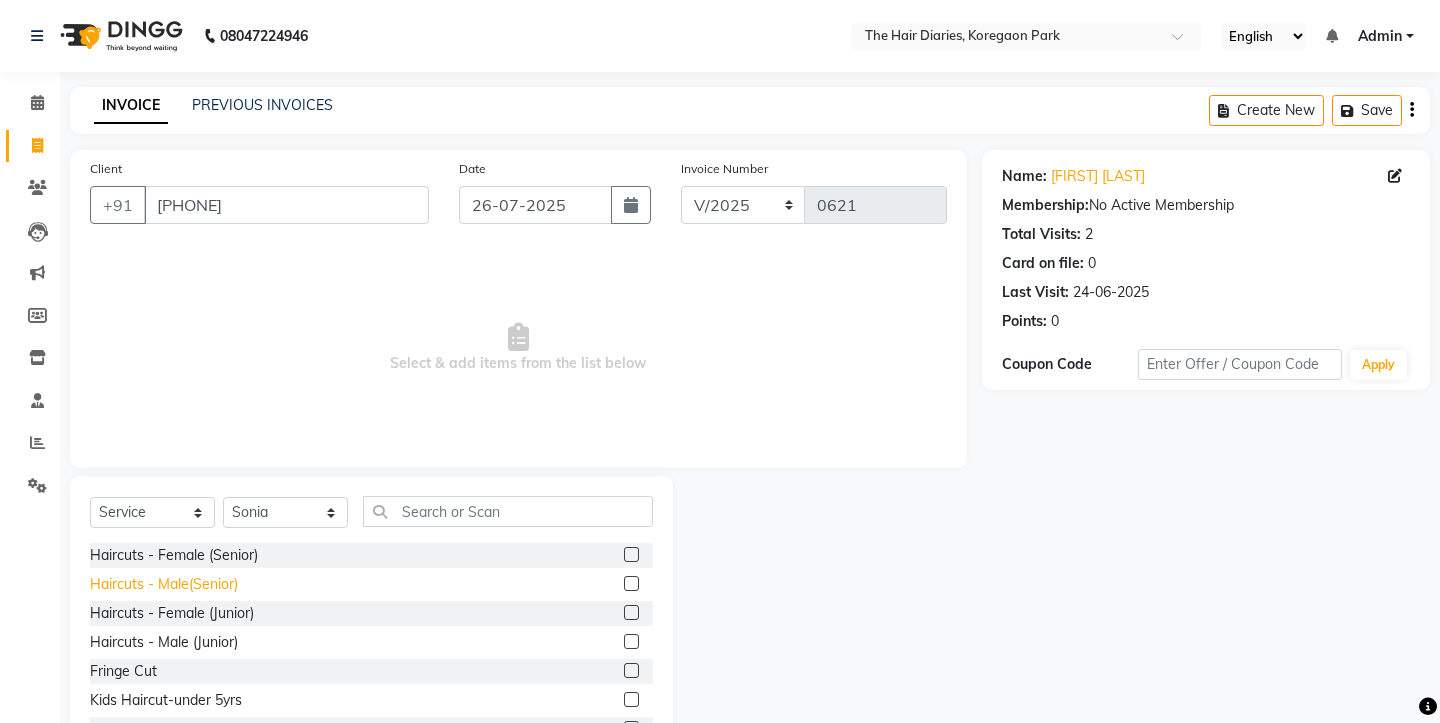 click on "Haircuts - Male(Senior)" 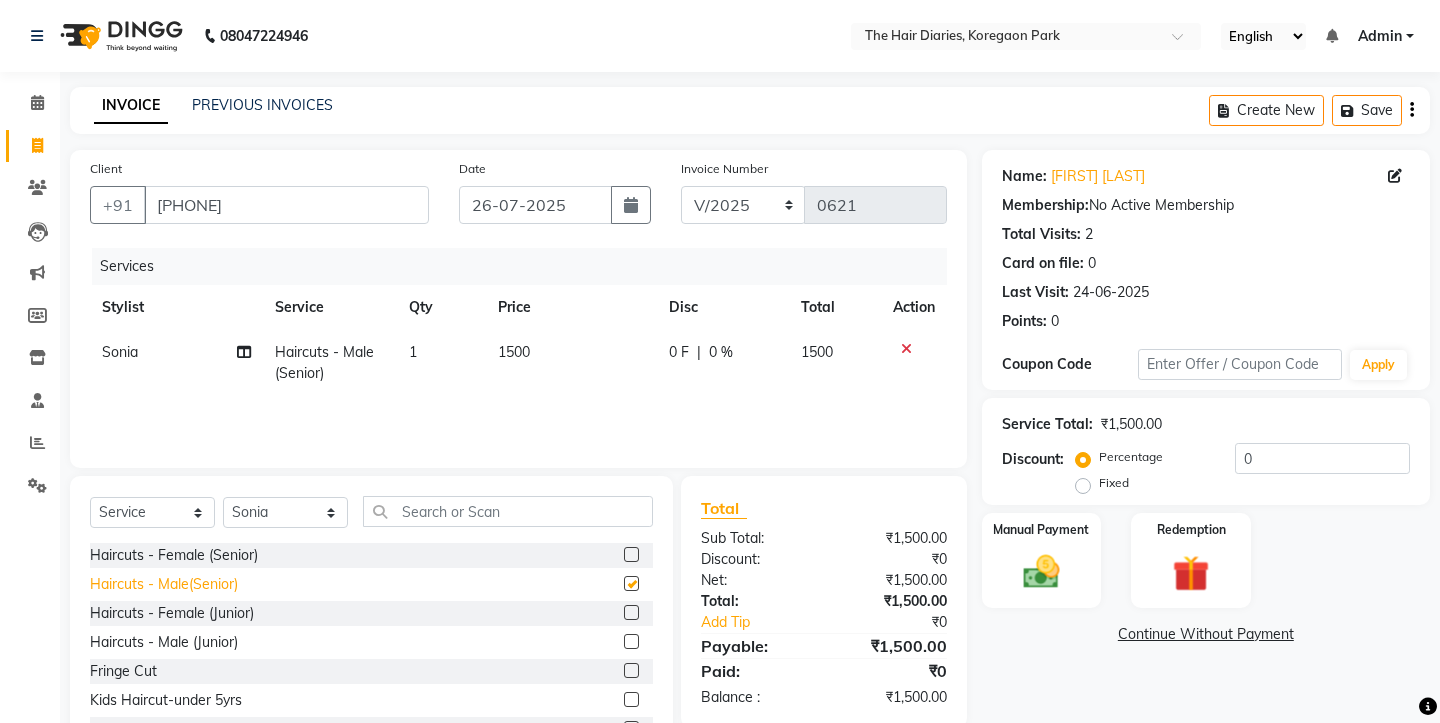 checkbox on "false" 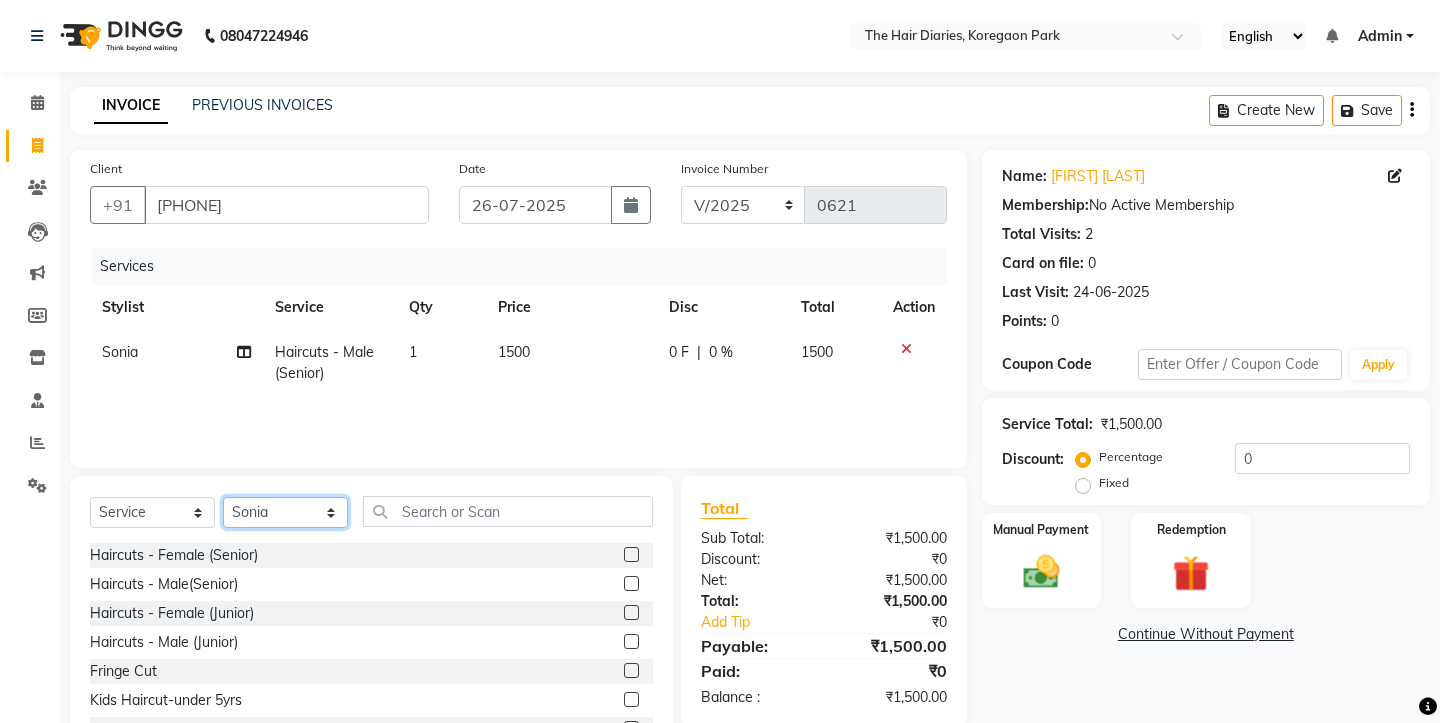 click on "Select Stylist Aaryan Adnan Adnan Ankita Anubha Jyoti  Lalita Manali  Maneger Nazlin Jeena Sanah  Sohail Sonia  Surbhi Thakkur Vidya Wasim" 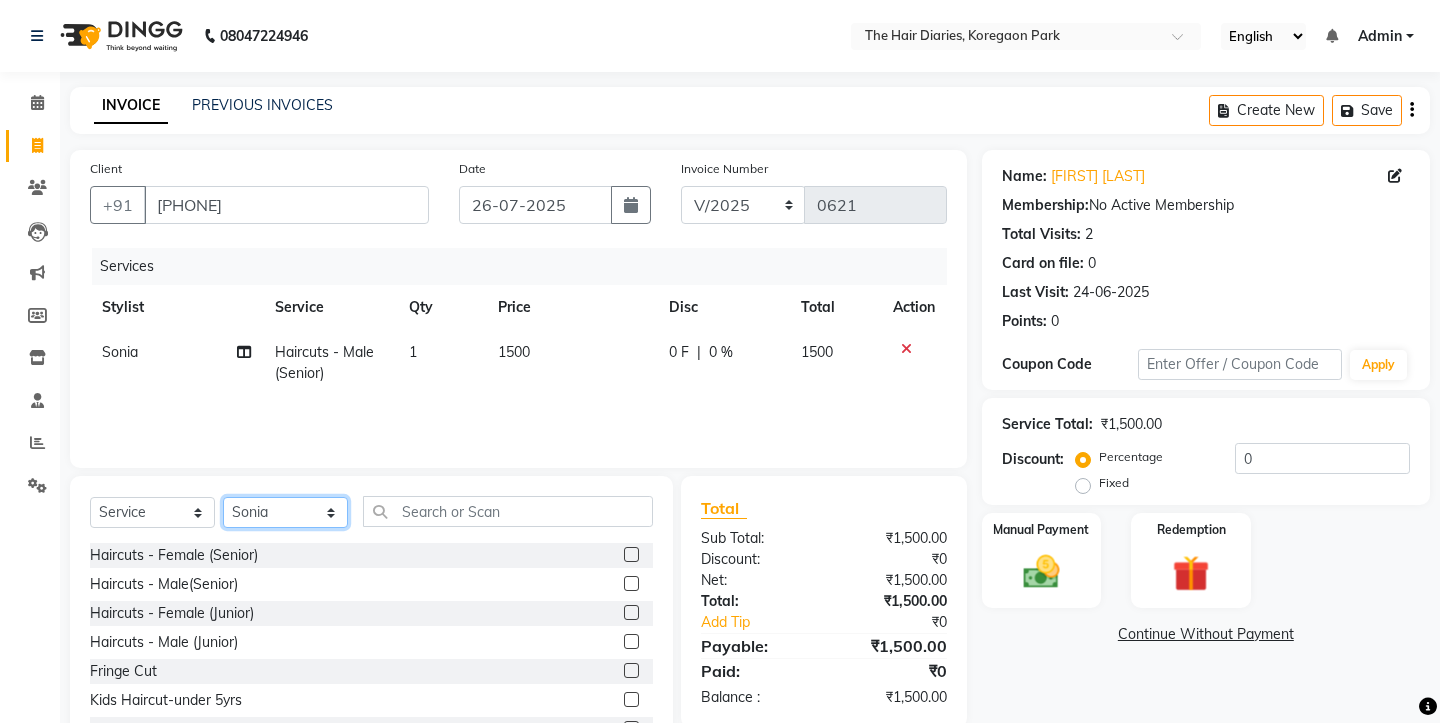 select on "12914" 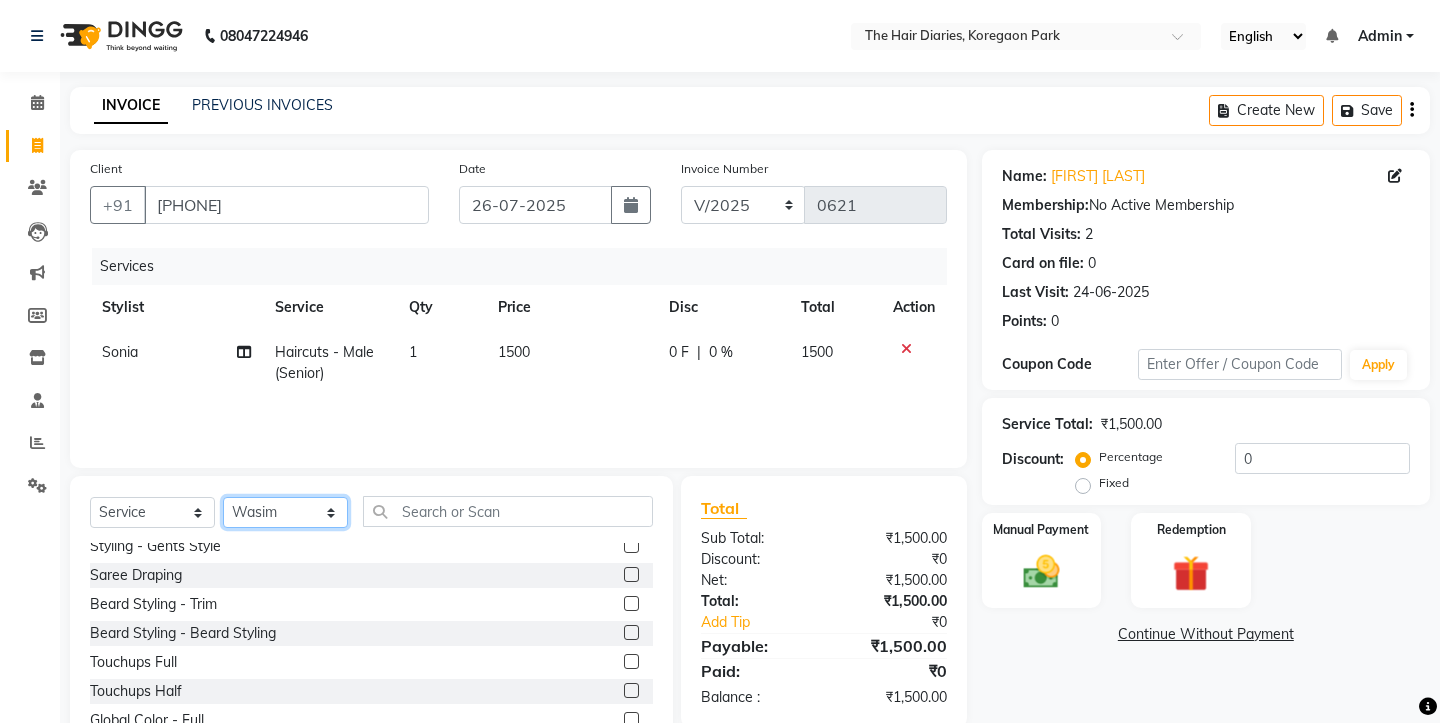scroll, scrollTop: 445, scrollLeft: 0, axis: vertical 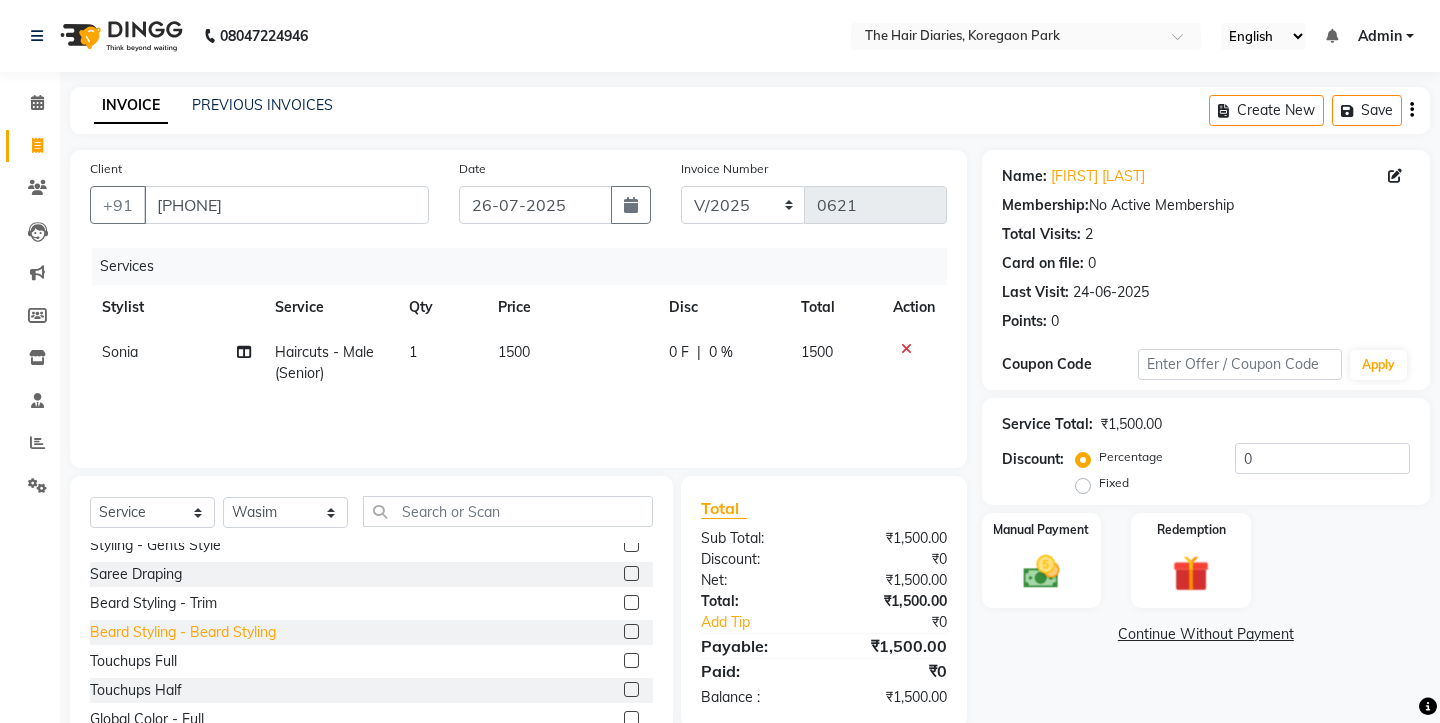 click on "Beard Styling - Beard Styling" 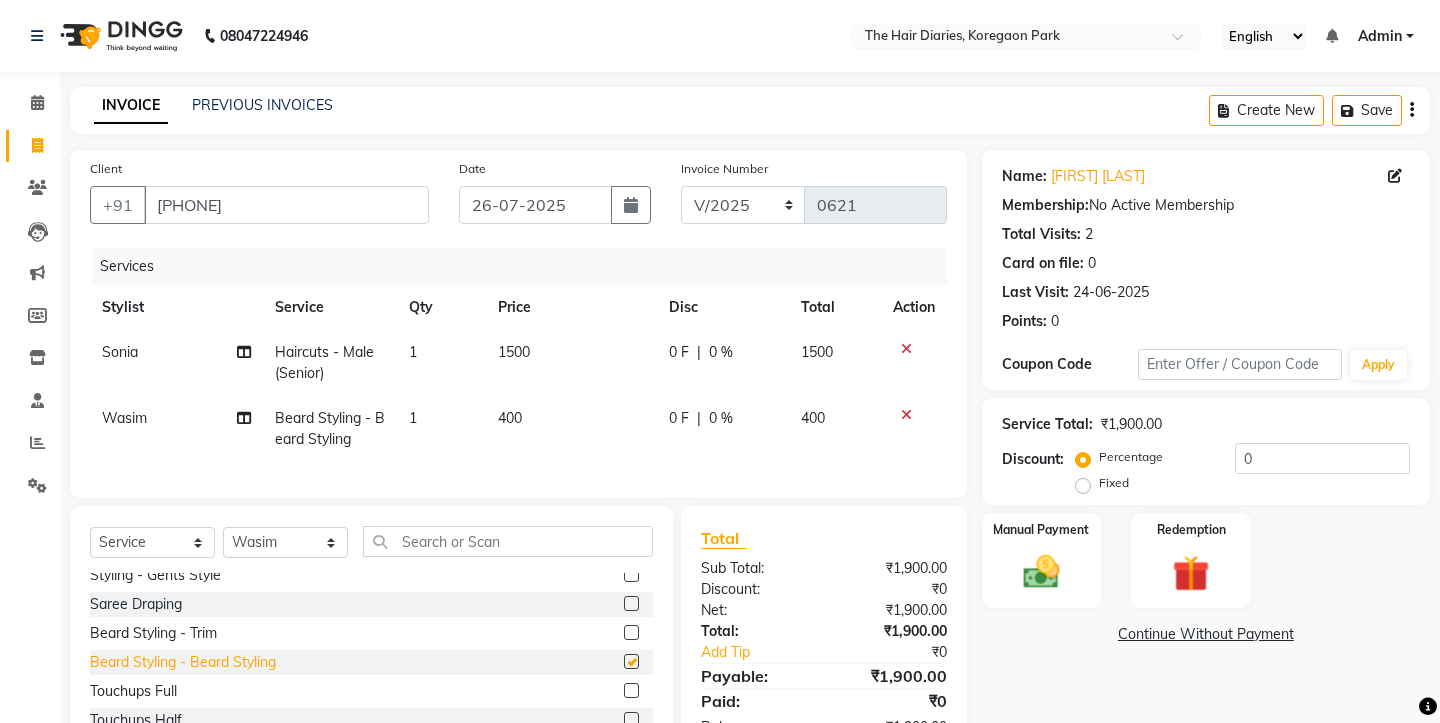 checkbox on "false" 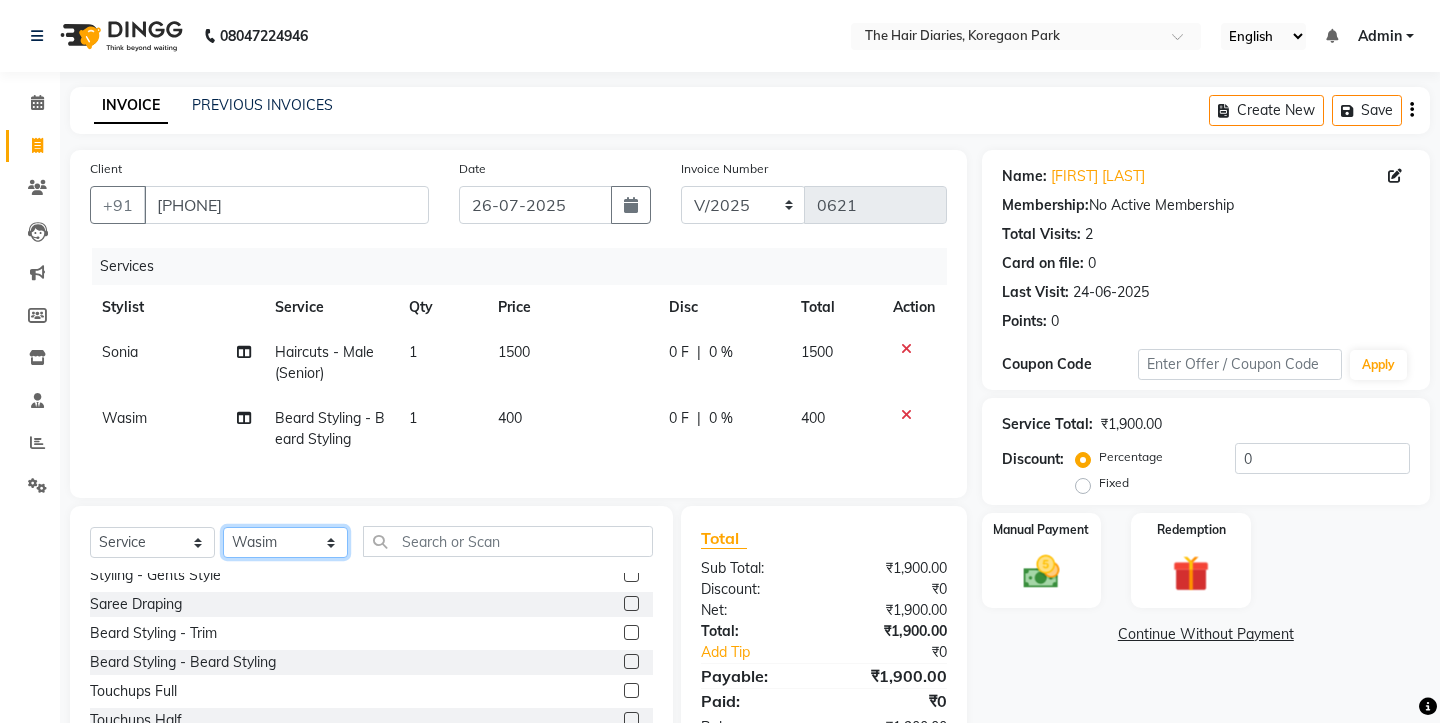 click on "Select Stylist Aaryan Adnan Adnan Ankita Anubha Jyoti  Lalita Manali  Maneger Nazlin Jeena Sanah  Sohail Sonia  Surbhi Thakkur Vidya Wasim" 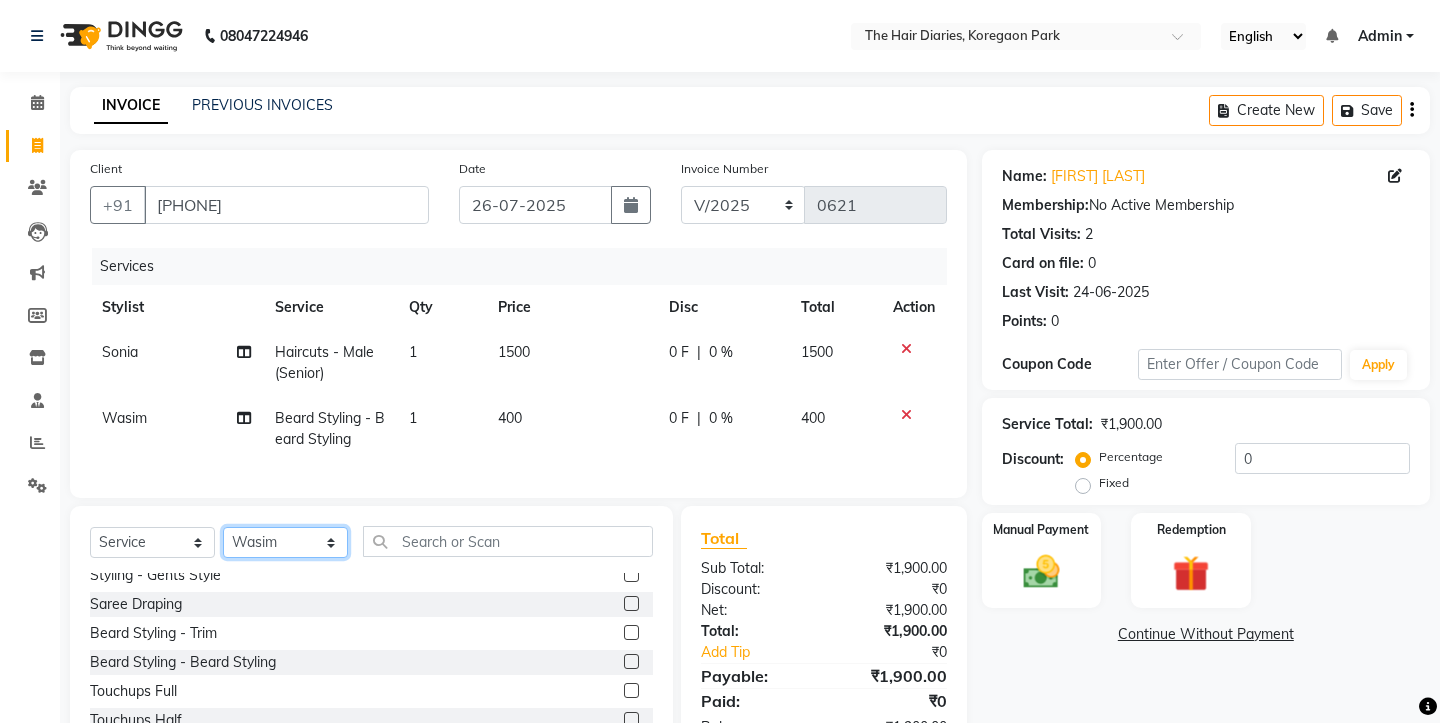 select on "86878" 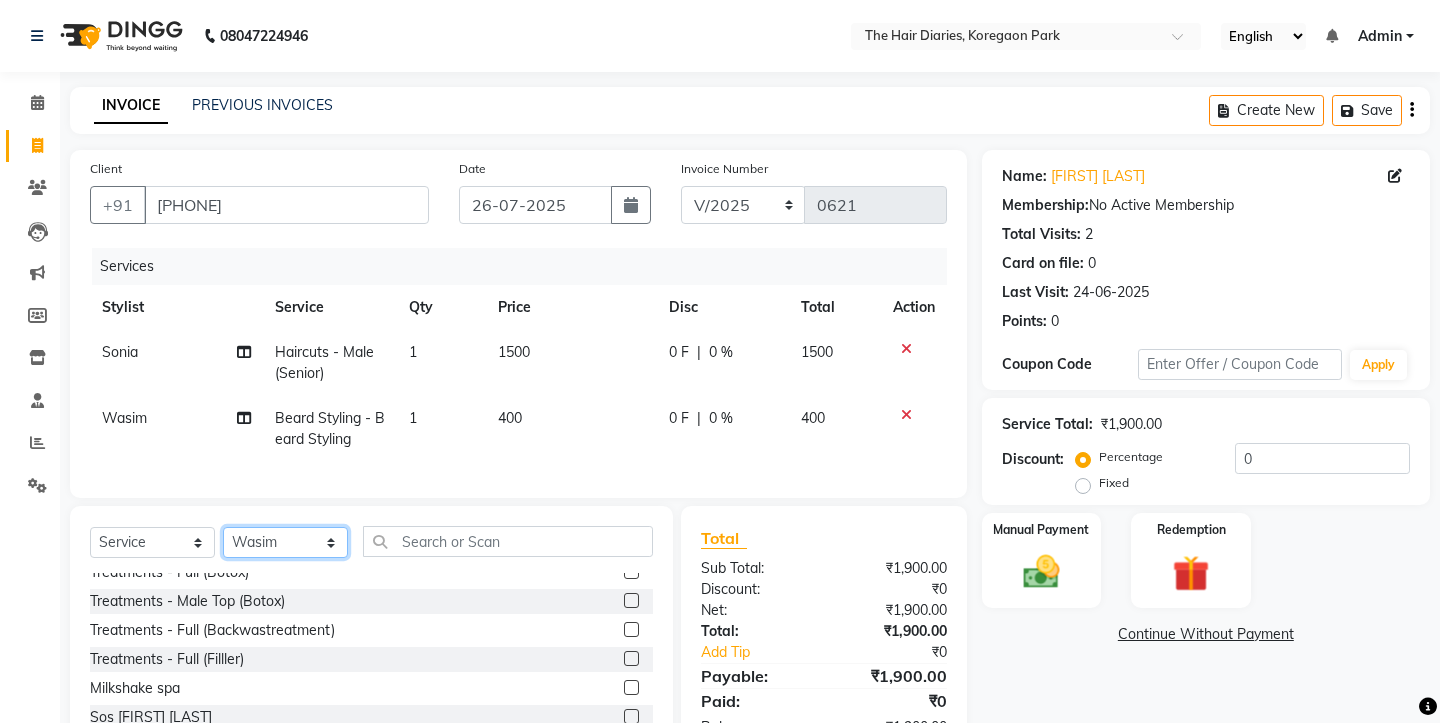 scroll, scrollTop: 1027, scrollLeft: 0, axis: vertical 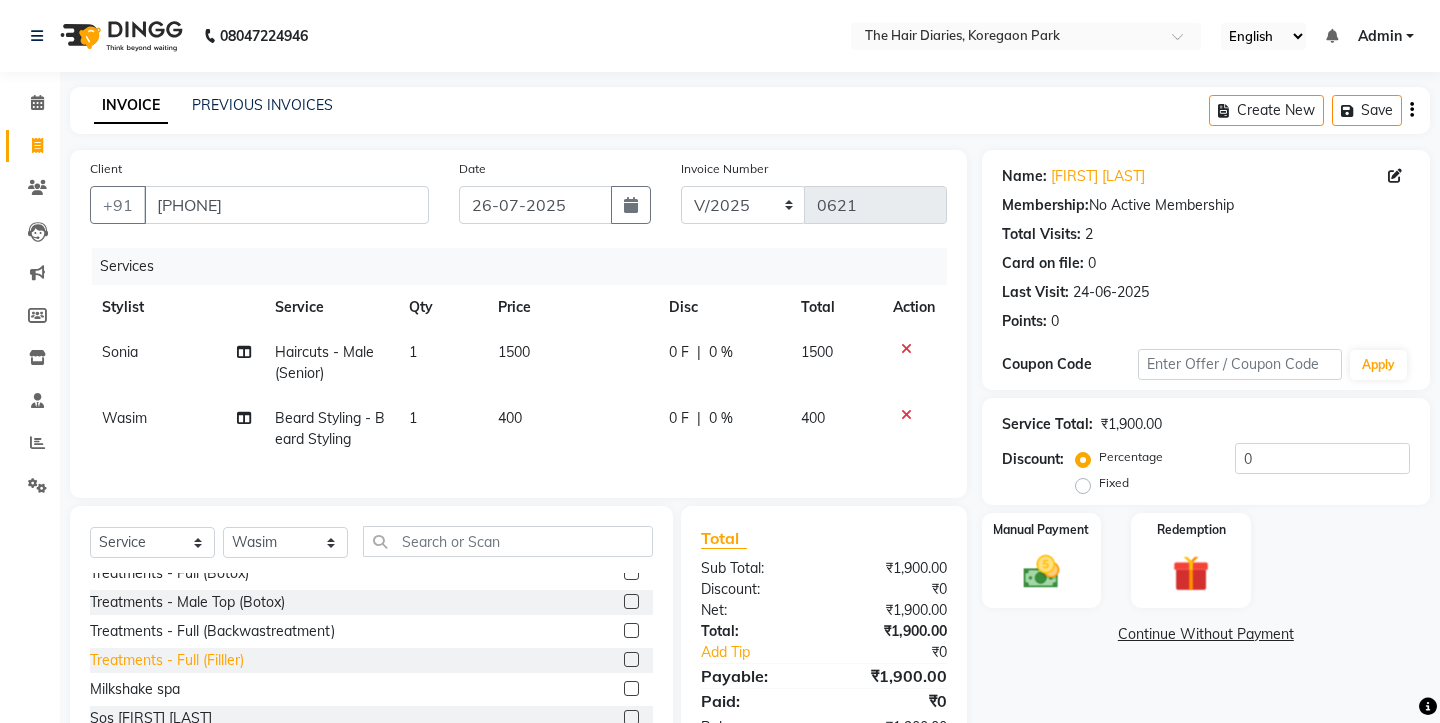 click on "Treatments - Full (Filller)" 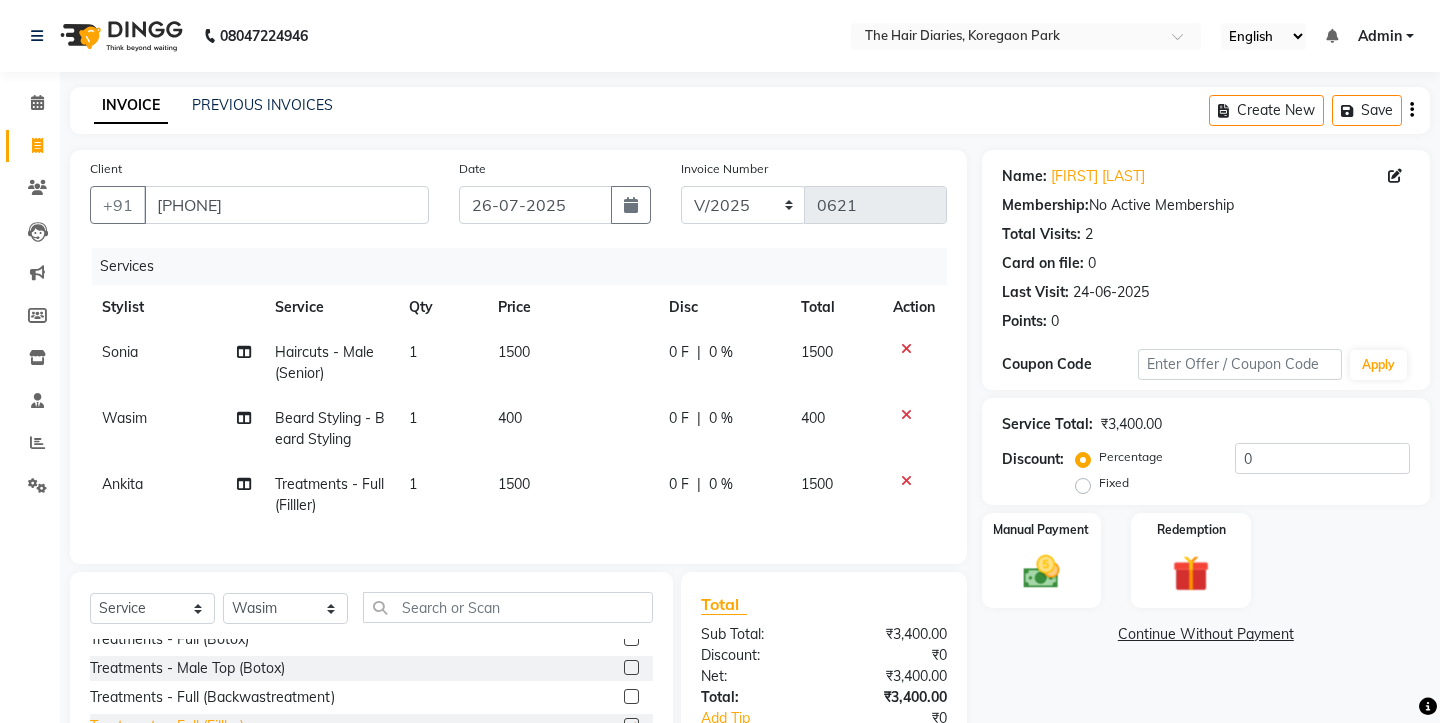 checkbox on "false" 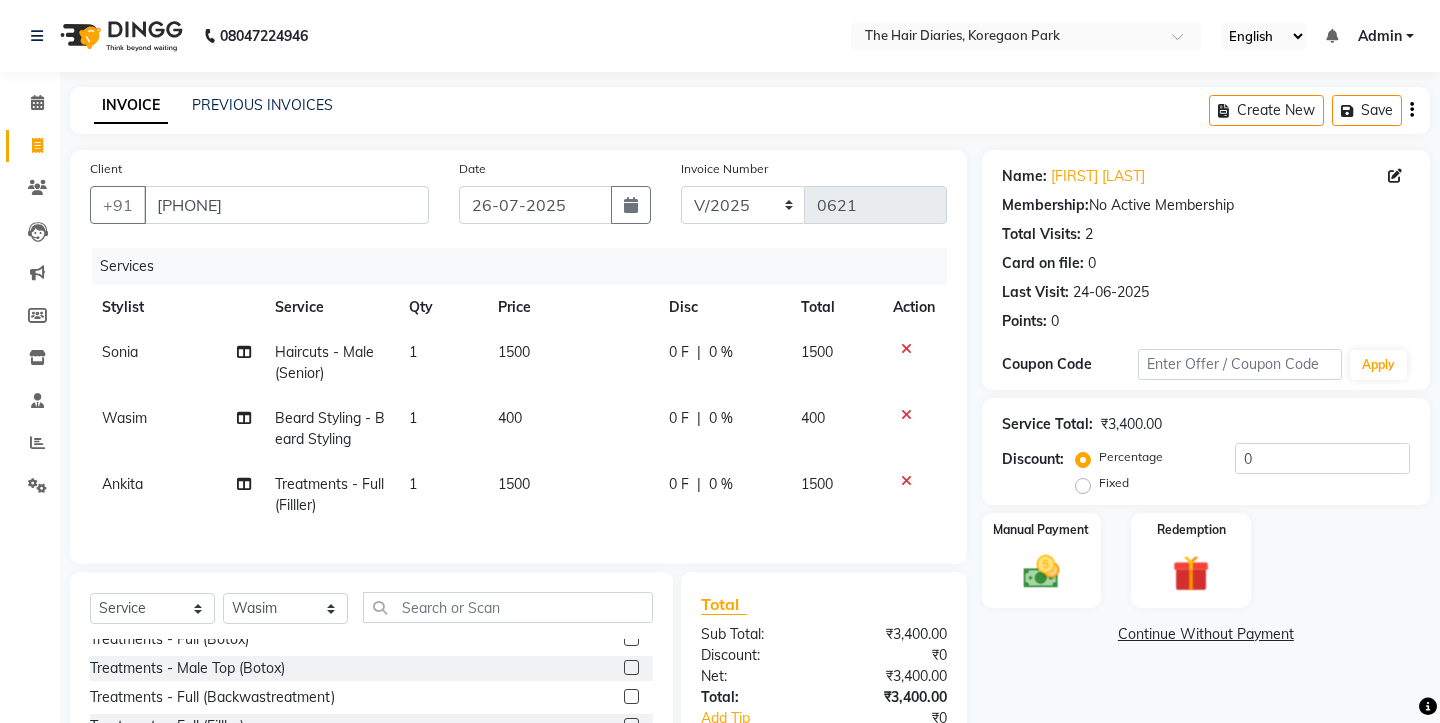 click 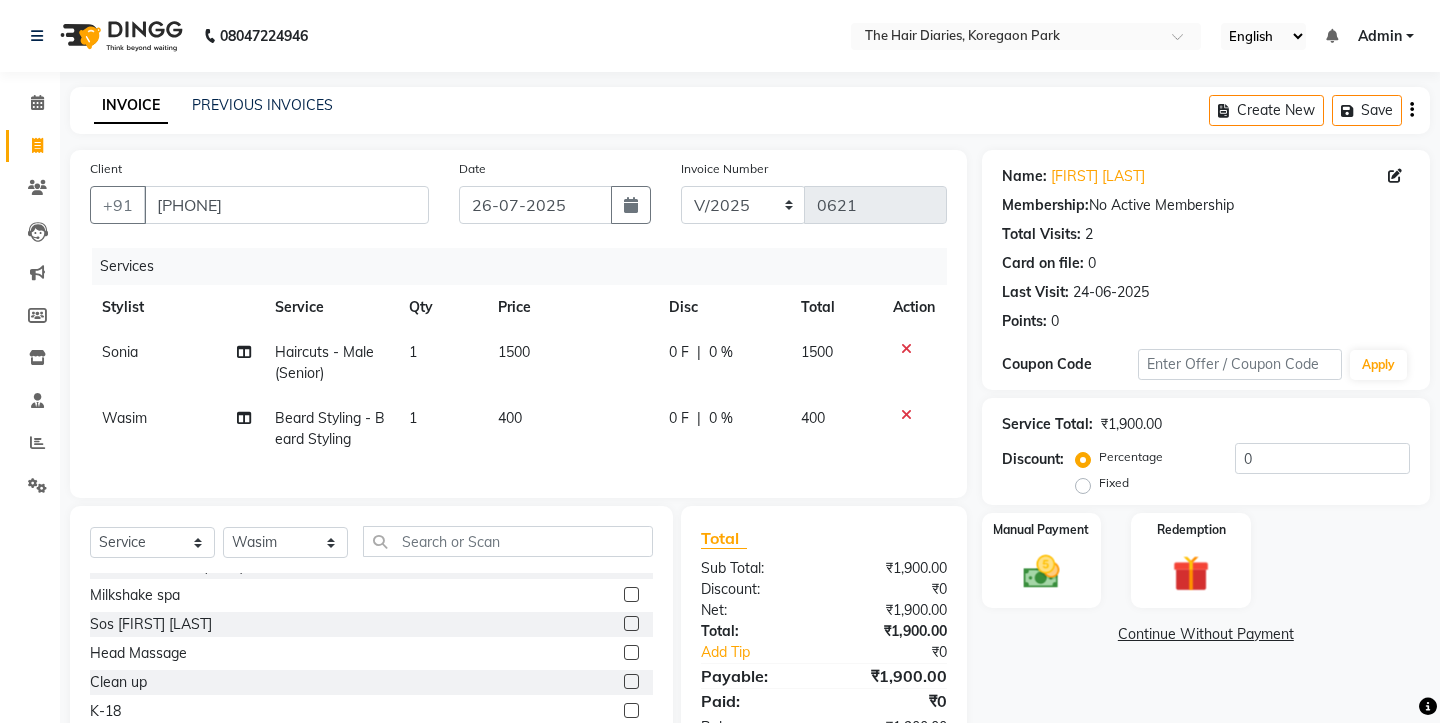 scroll, scrollTop: 1125, scrollLeft: 0, axis: vertical 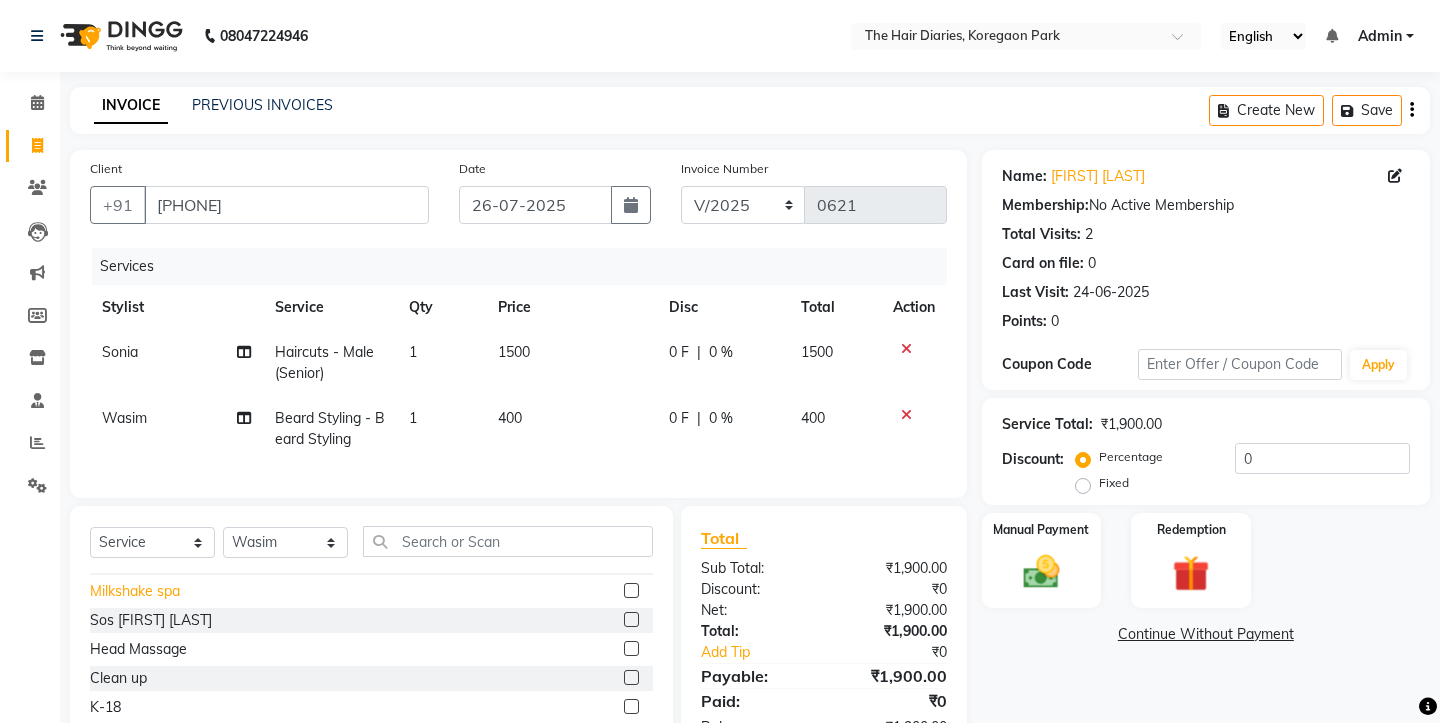 click on "Milkshake spa" 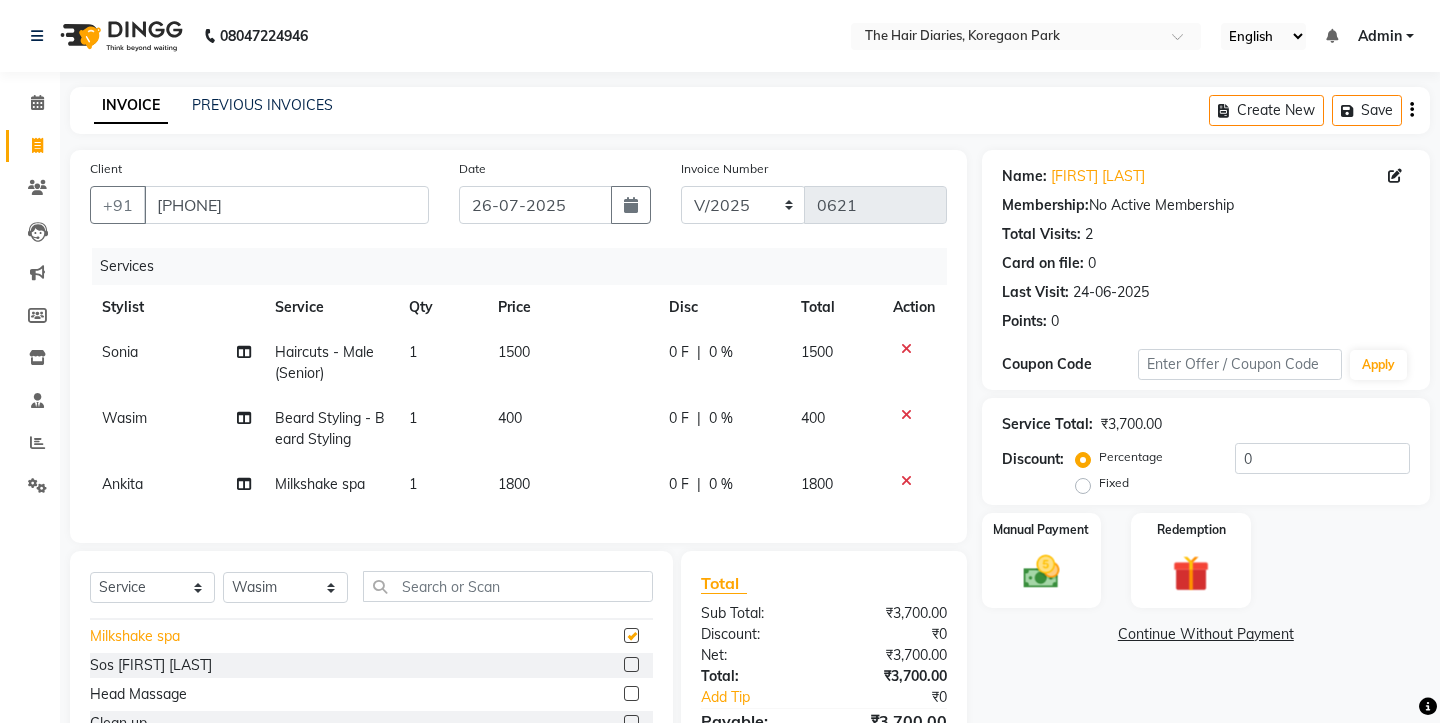 checkbox on "false" 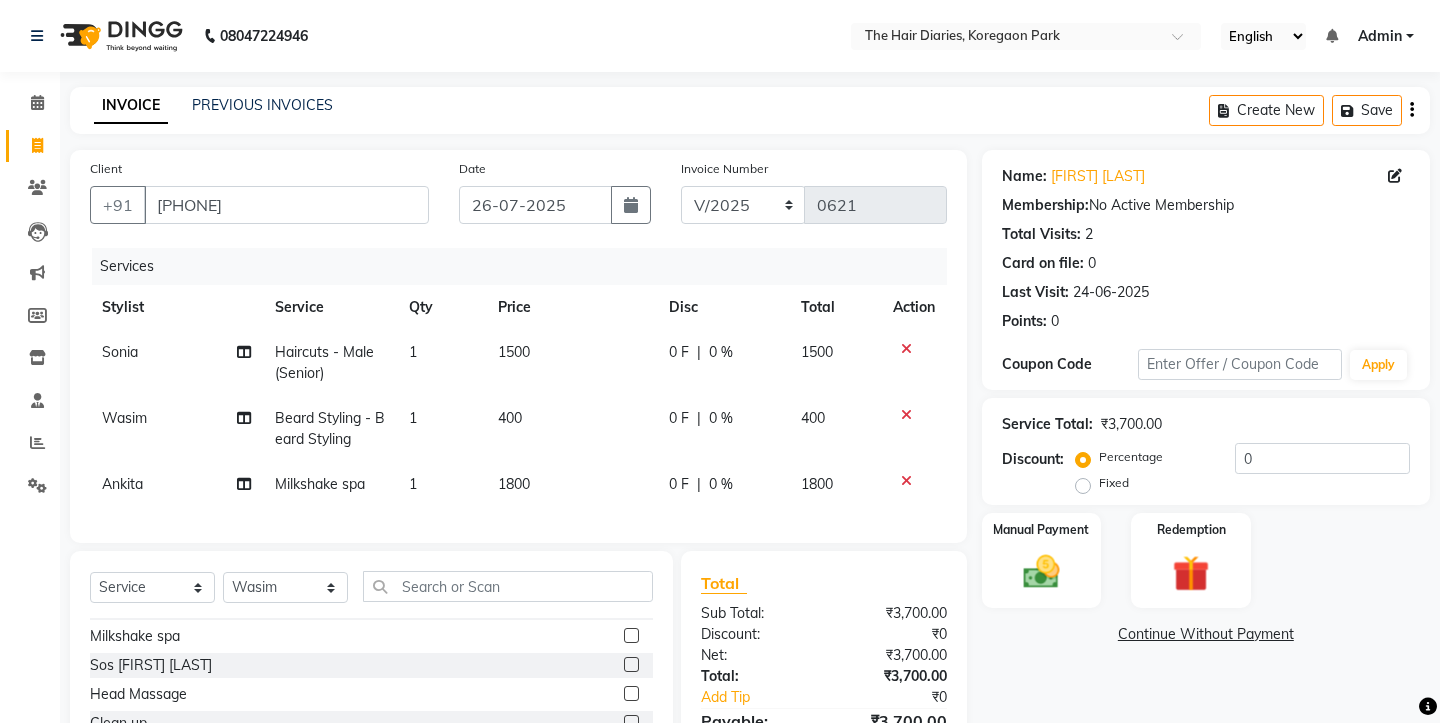 click on "1800" 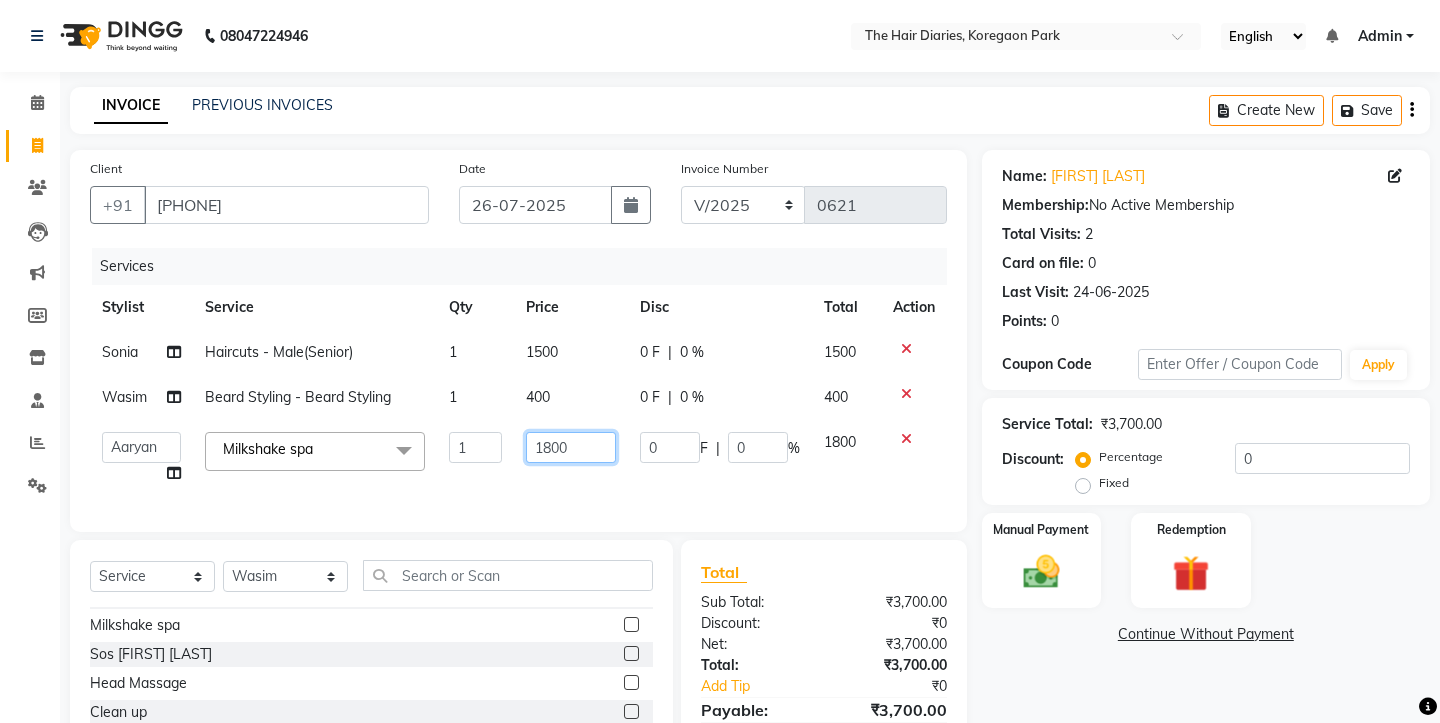 click on "1800" 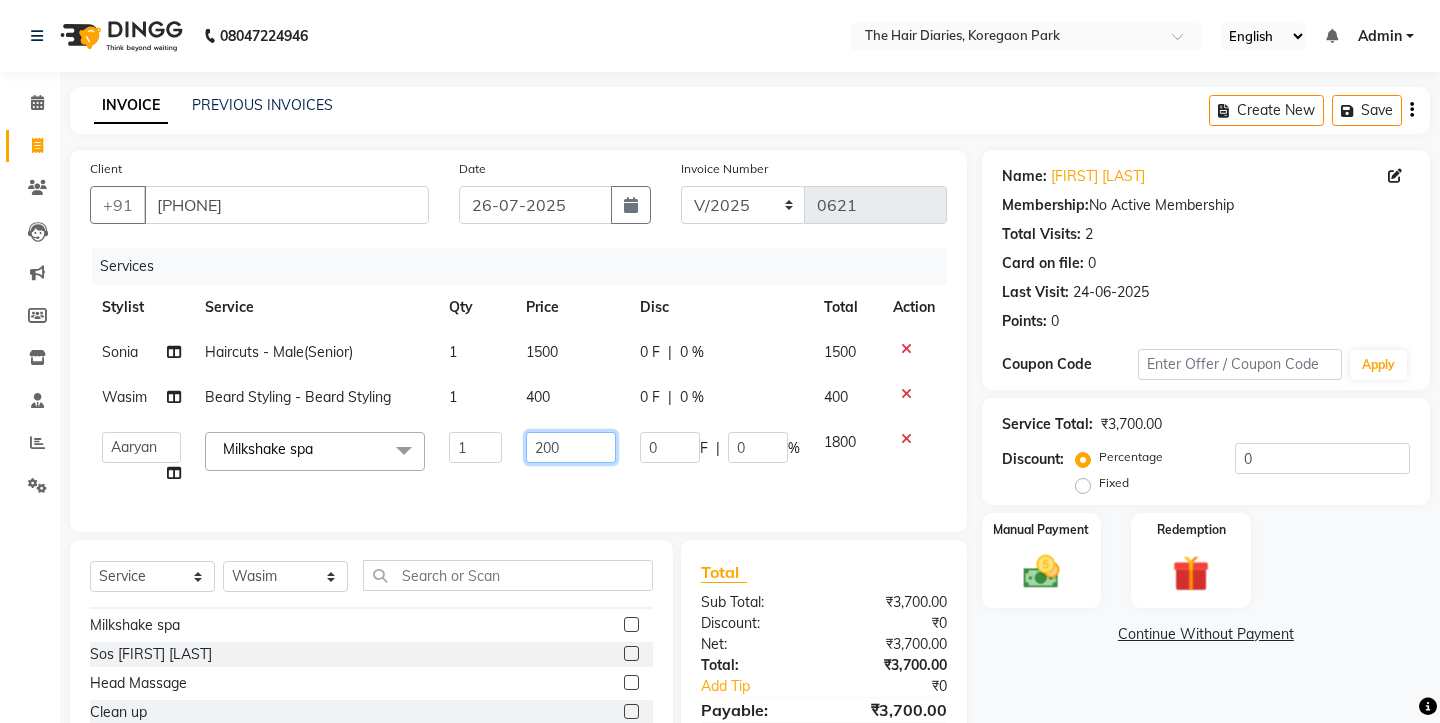 type on "2500" 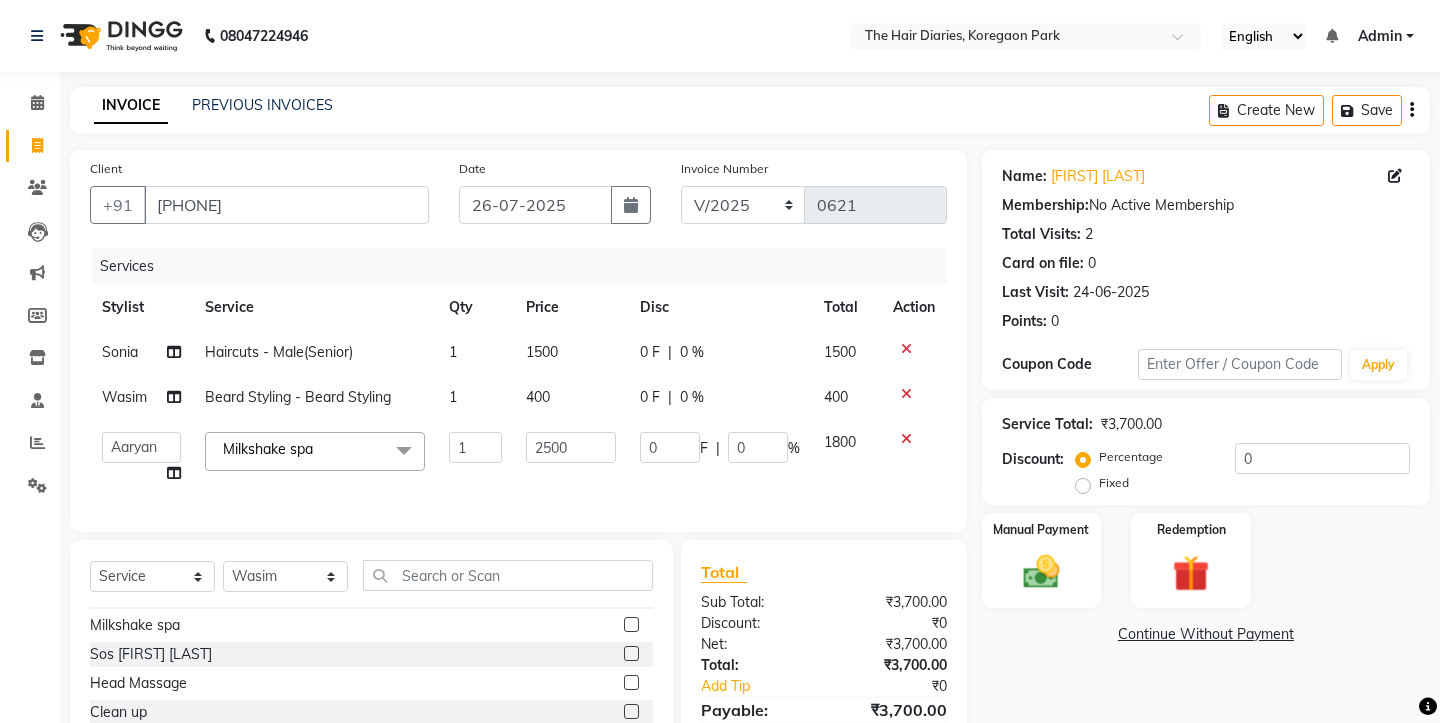click on "Aaryan   Adnan   Adnan   Ankita   Anubha   Jyoti    Lalita   Manali    Maneger   Nazlin Jeena   Sanah    Sohail   Sonia    Surbhi Thakkur   Vidya   Wasim   Milkshake spa  x Haircuts - Female (Senior) Haircuts - Male(Senior) Haircuts - Female (Junior) Haircuts - Male (Junior) Fringe Cut Kids Haircut-under 5yrs Haircuts- Female (Junior) Hair trim Hair Fading Gents Haircuts  (Male) Haircut -Male (Junior old) Shampoo - Shampoo Extension wash Styling - Blowdry Styling - Curls Styling - Crimp Styling - Gents Style Saree Draping Beard Styling - Trim Beard Styling - Beard Styling Touchups Full  Touchups Half Global Color - Full Global Color - Half Toning Highlights - Full Highlights - 3/4Th Highlights - Half Low Lights Highlights And Global Balayage - Full Balayage - Half Balayage - Front Treatments - Fringe(Botox) Treatments - Crown (Botox) Treatments - Full (Botox) Treatments - Male Top (Botox) Treatments - Full (Backwastreatment) Treatments - Full (Filller) Milkshake spa Sos Sara K Head Massage Clean up K-18 1 0" 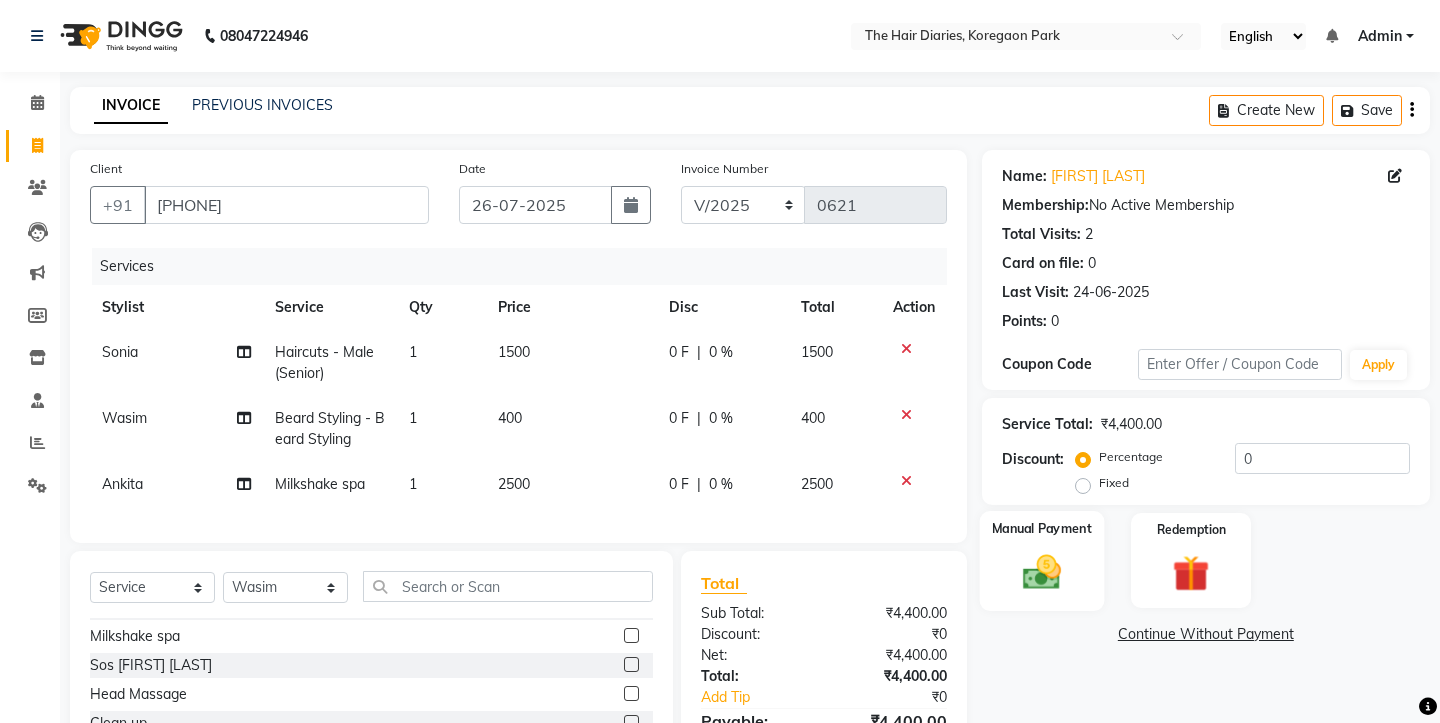 click 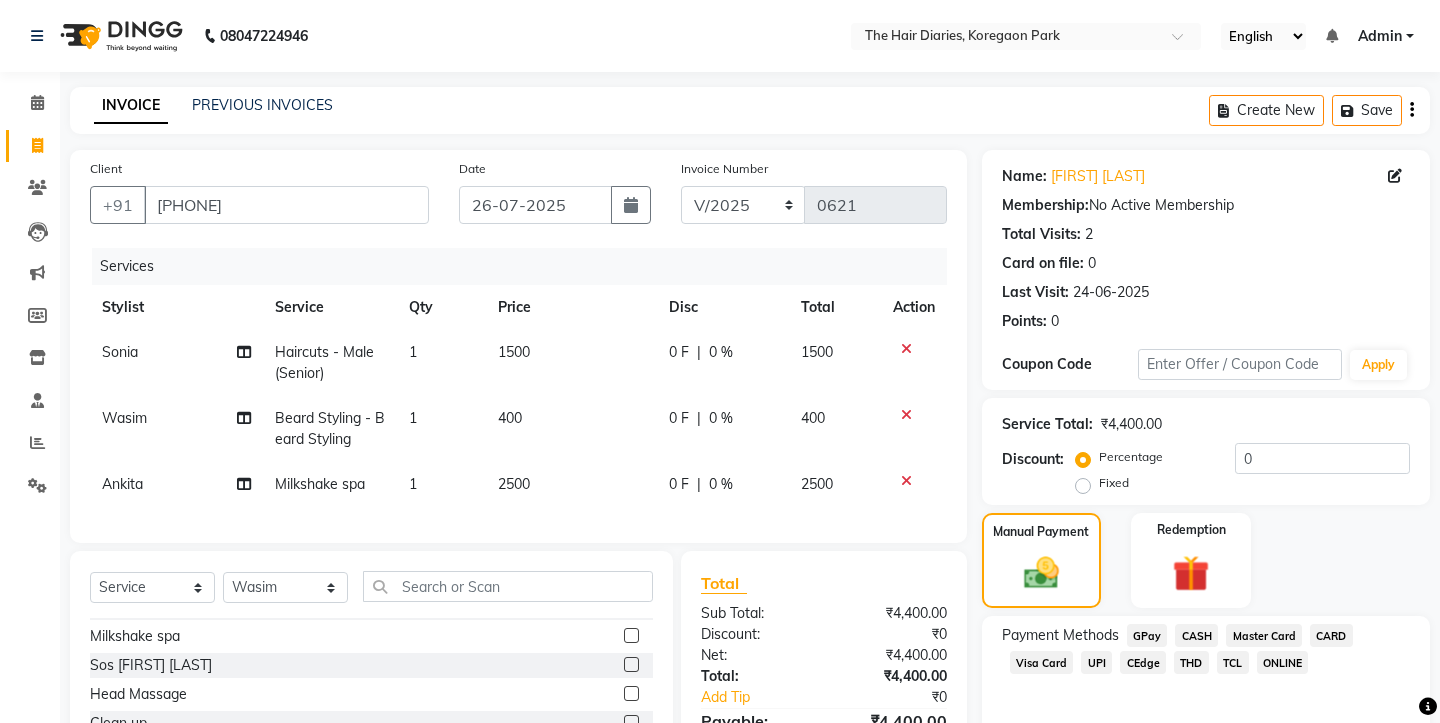 click on "TCL" 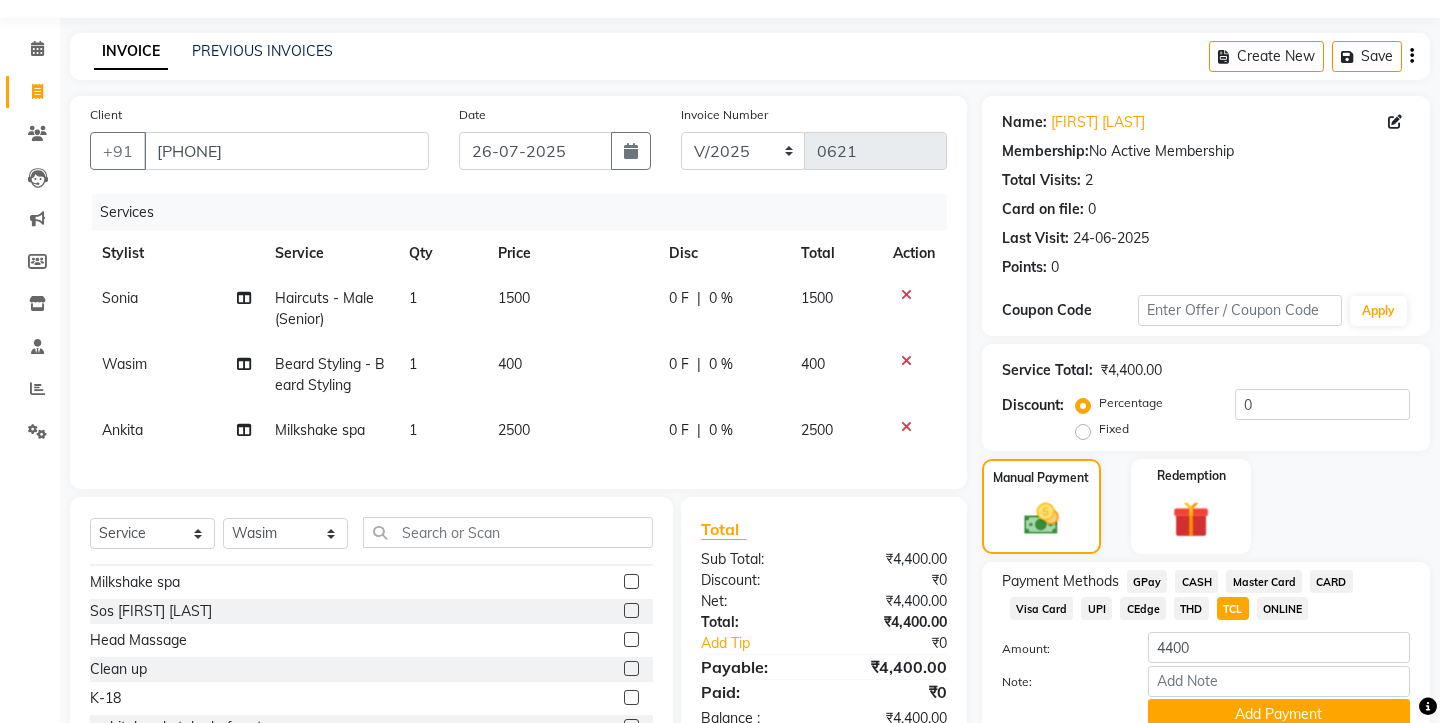 scroll, scrollTop: 153, scrollLeft: 0, axis: vertical 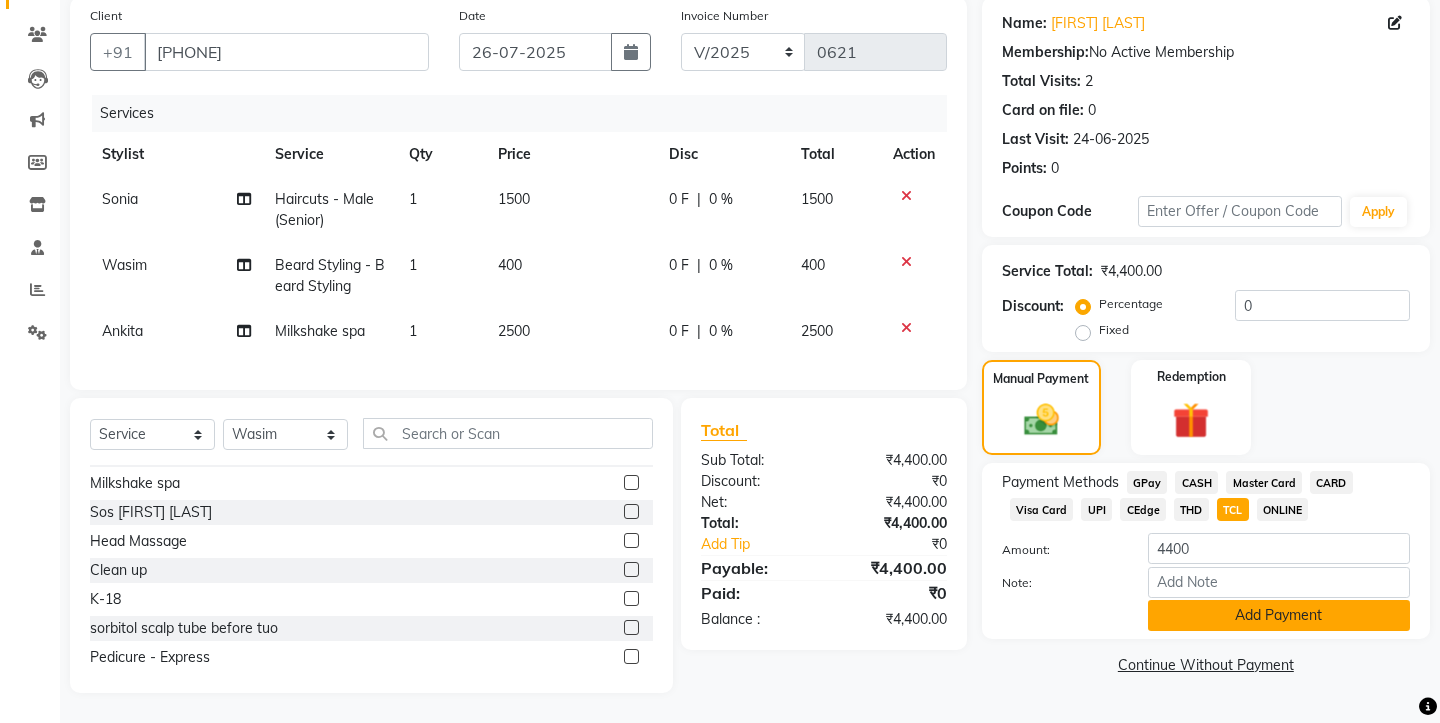 click on "Add Payment" 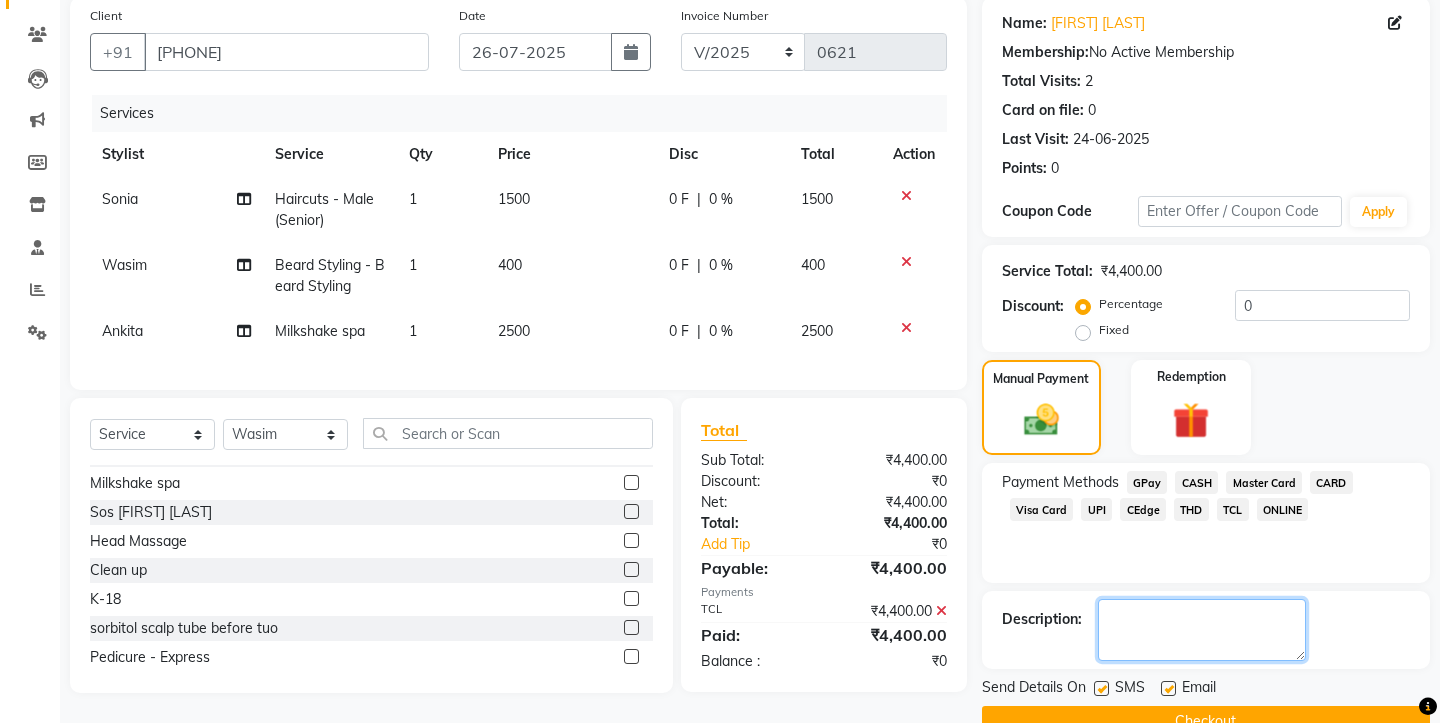 click 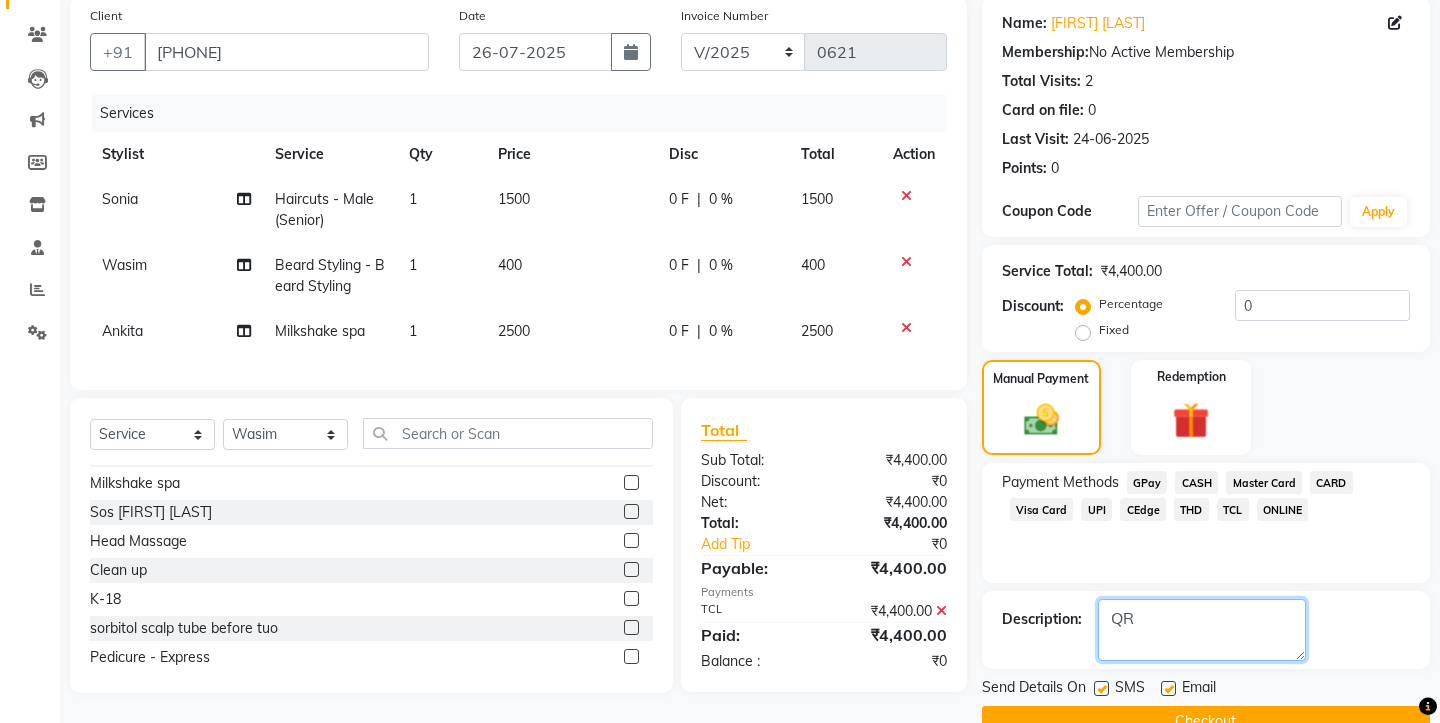 type on "QR" 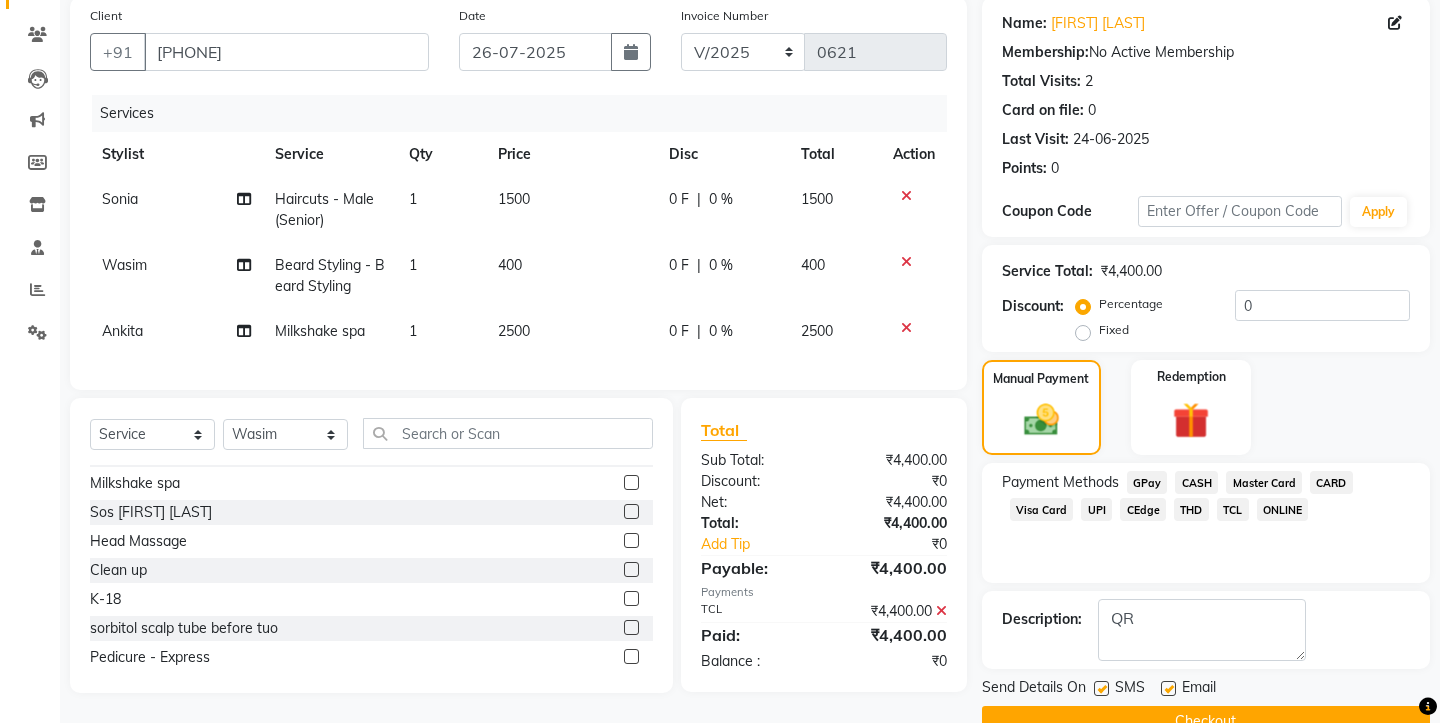 click 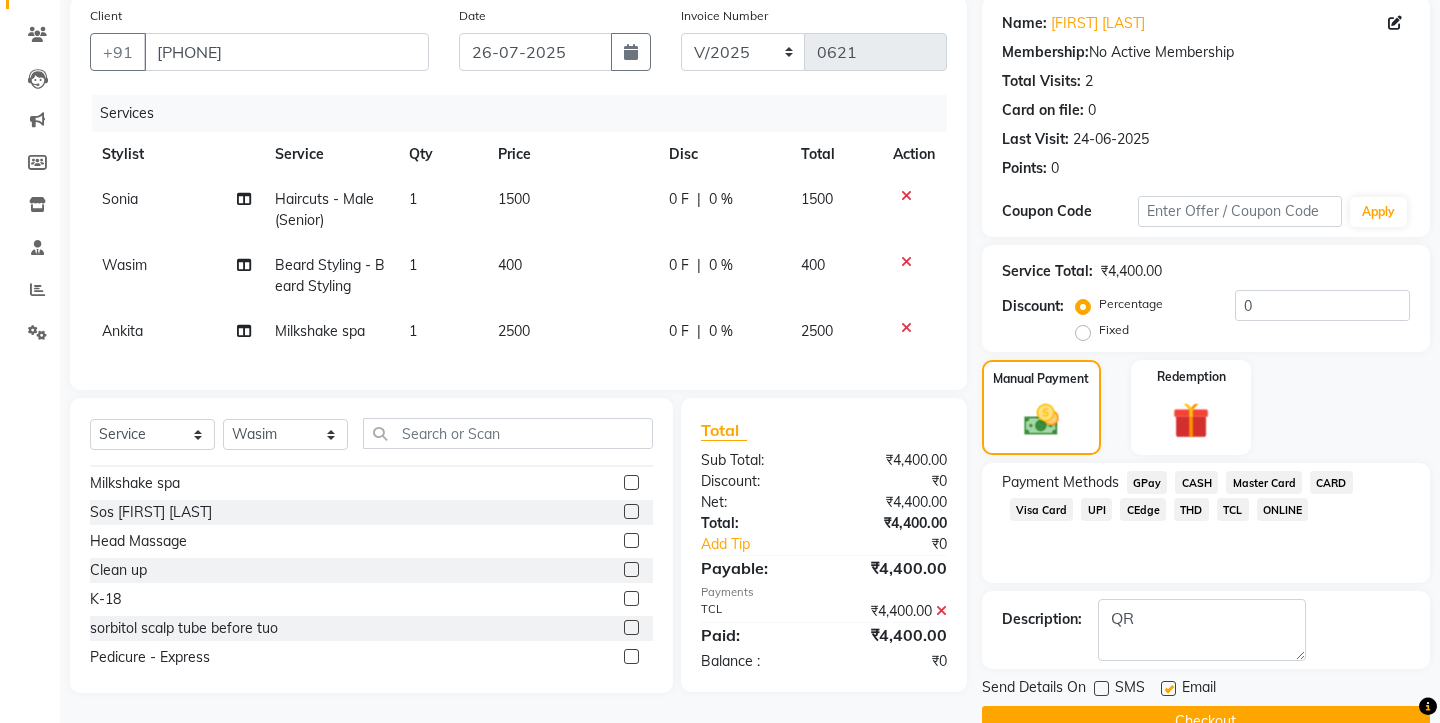 click 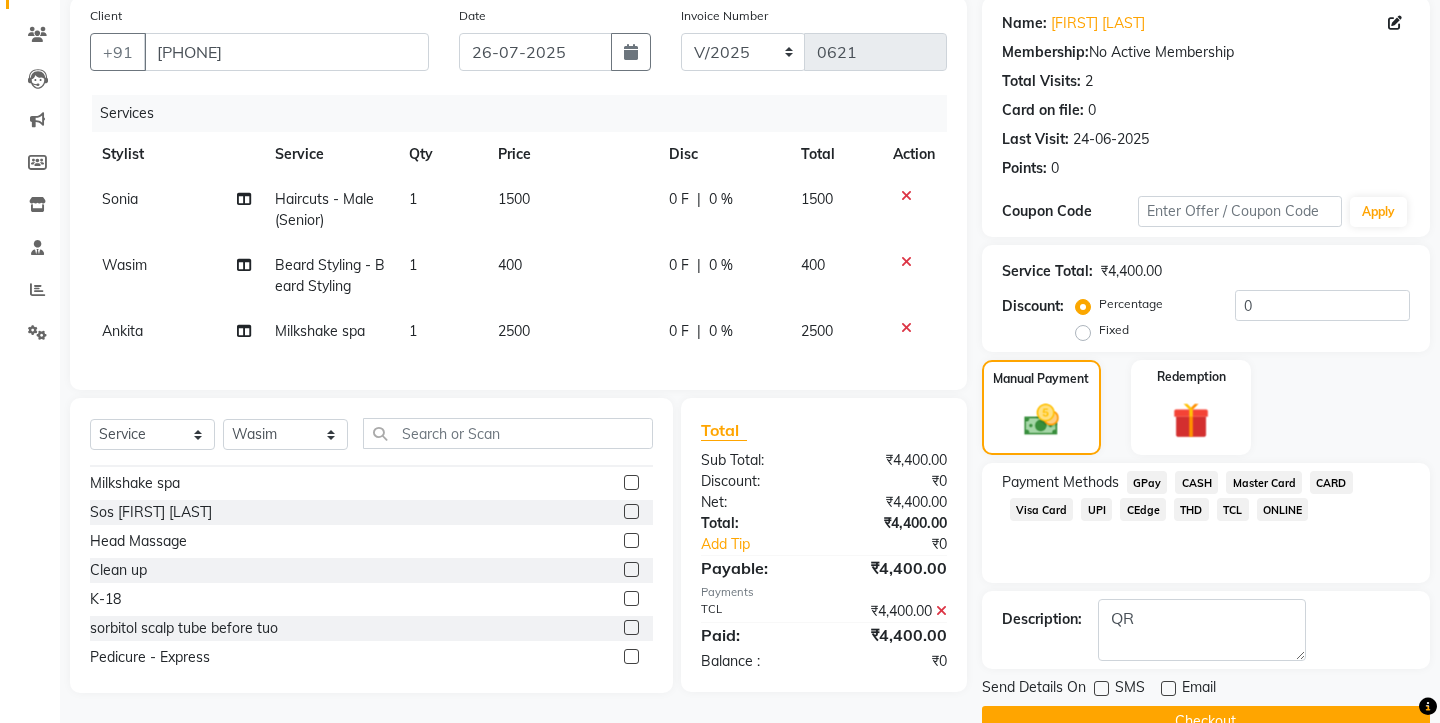 click on "Checkout" 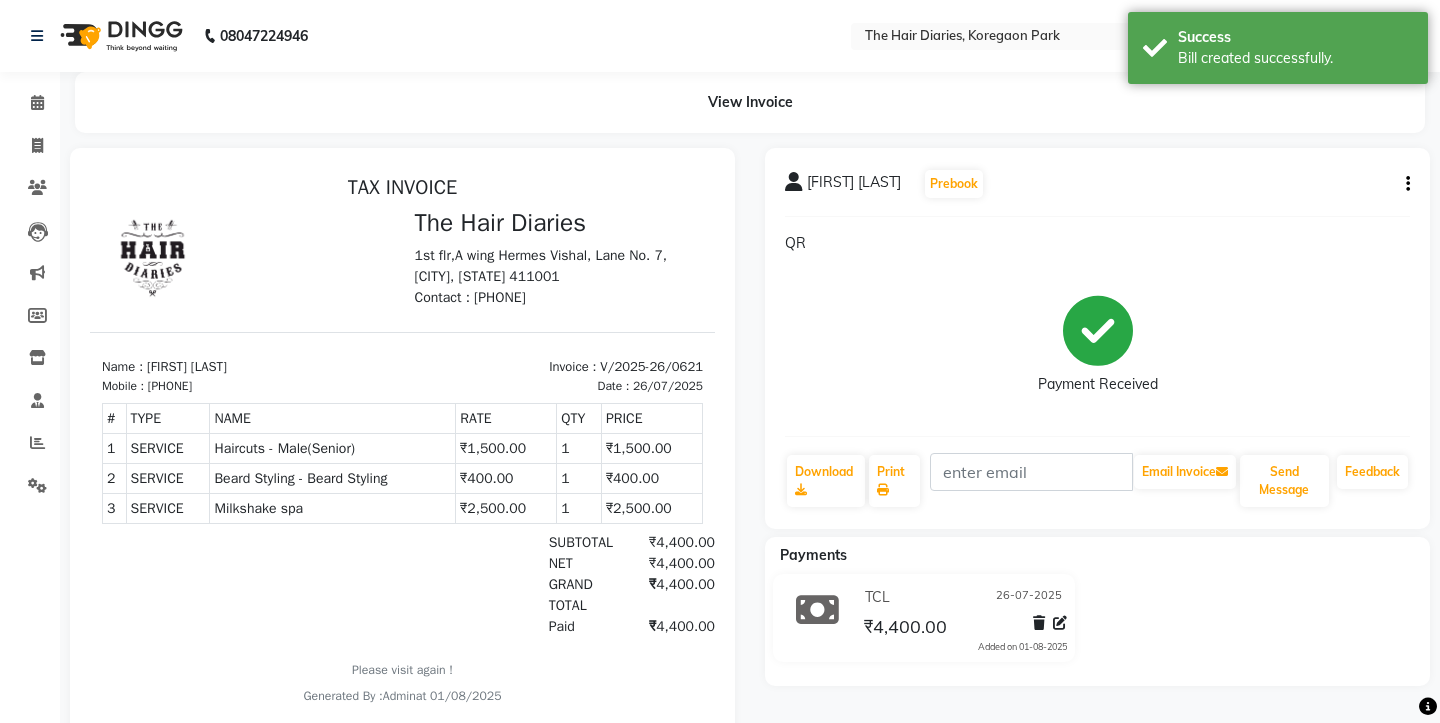 scroll, scrollTop: 0, scrollLeft: 0, axis: both 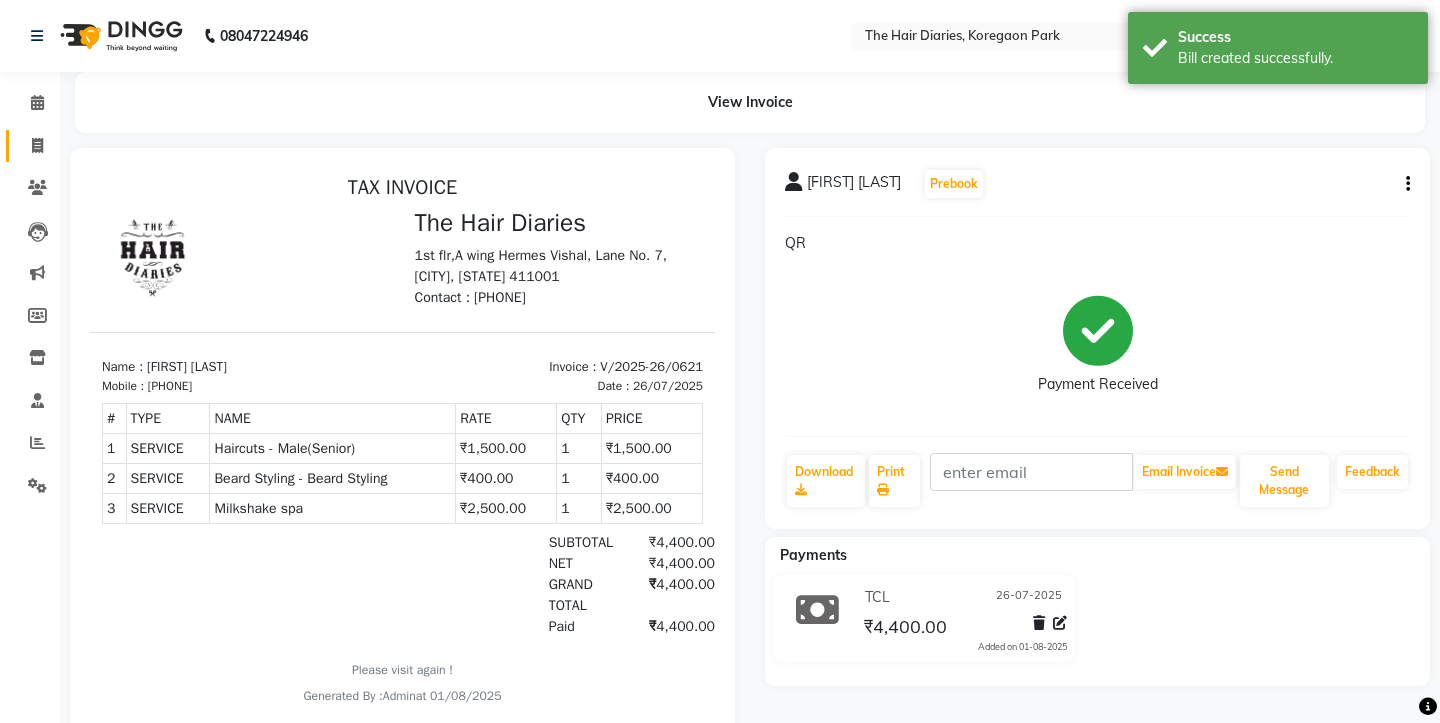 click 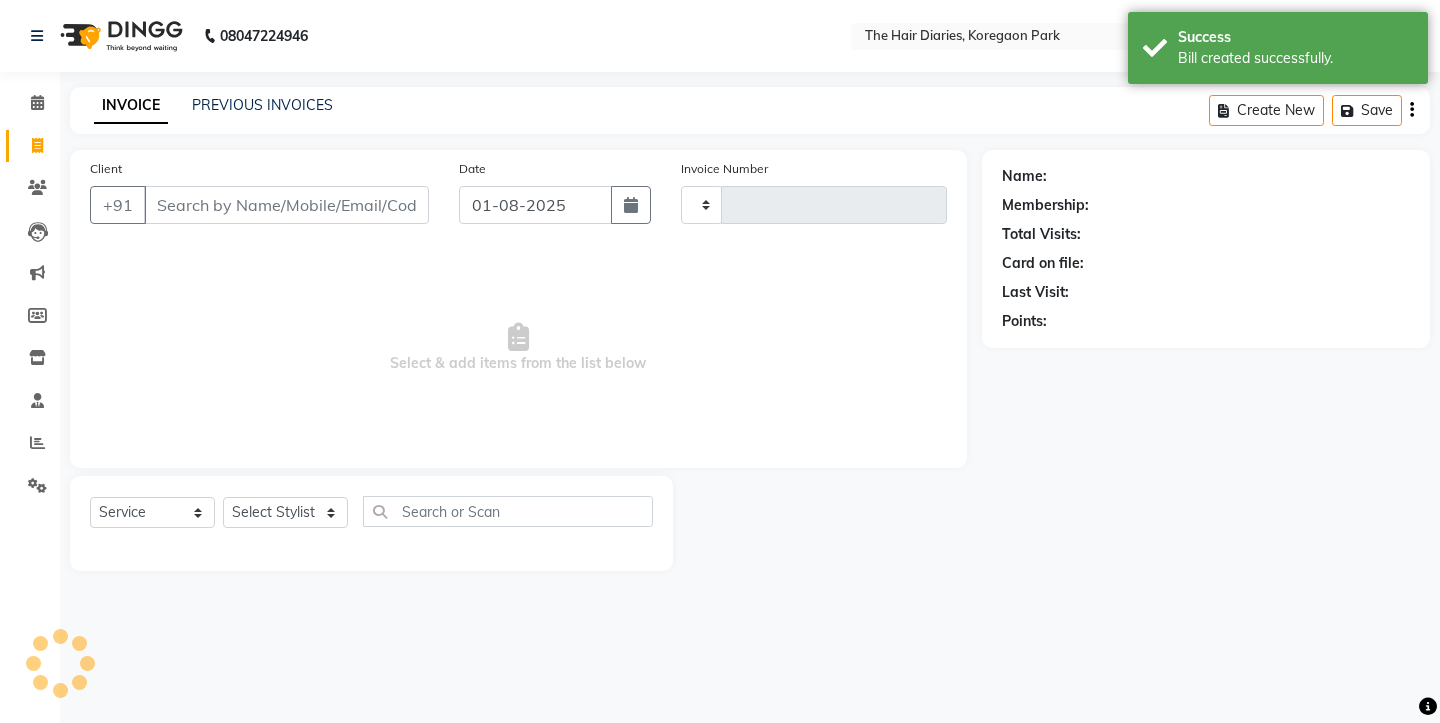 type on "0622" 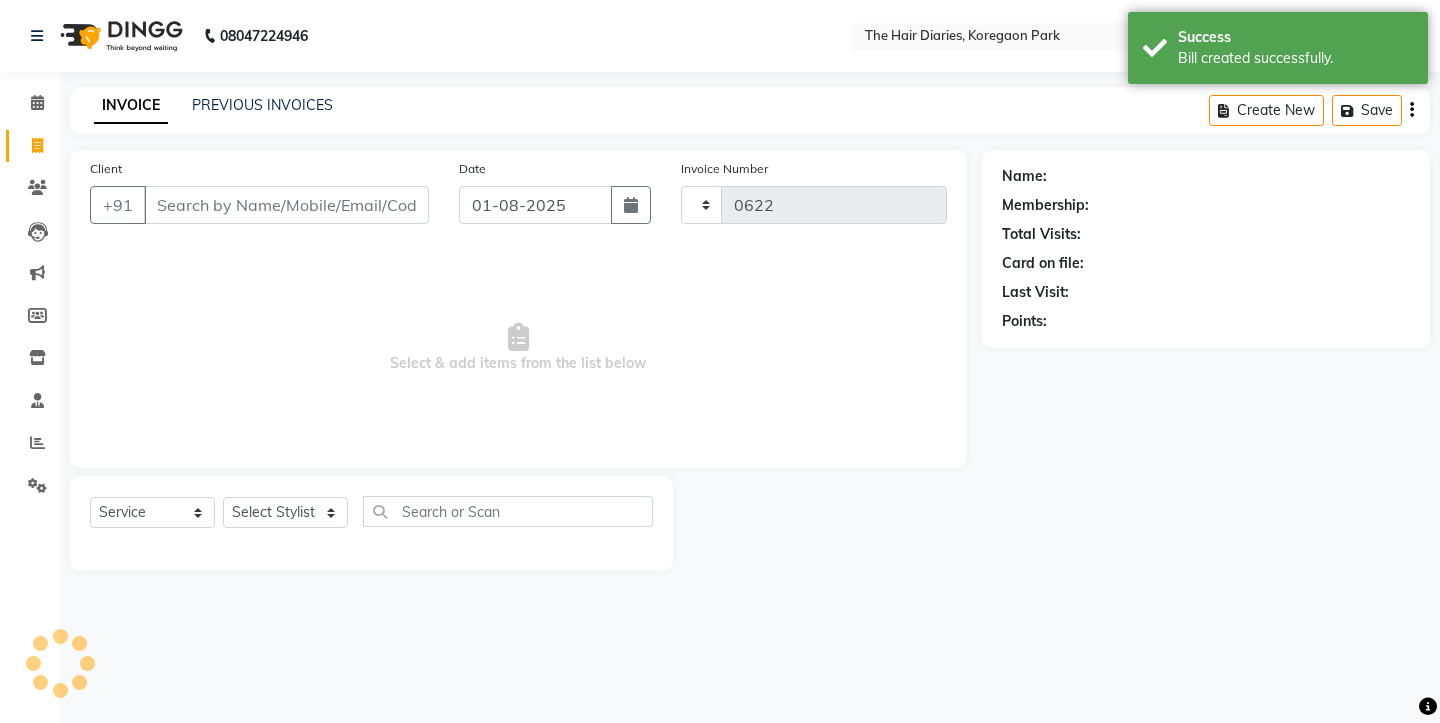 select on "782" 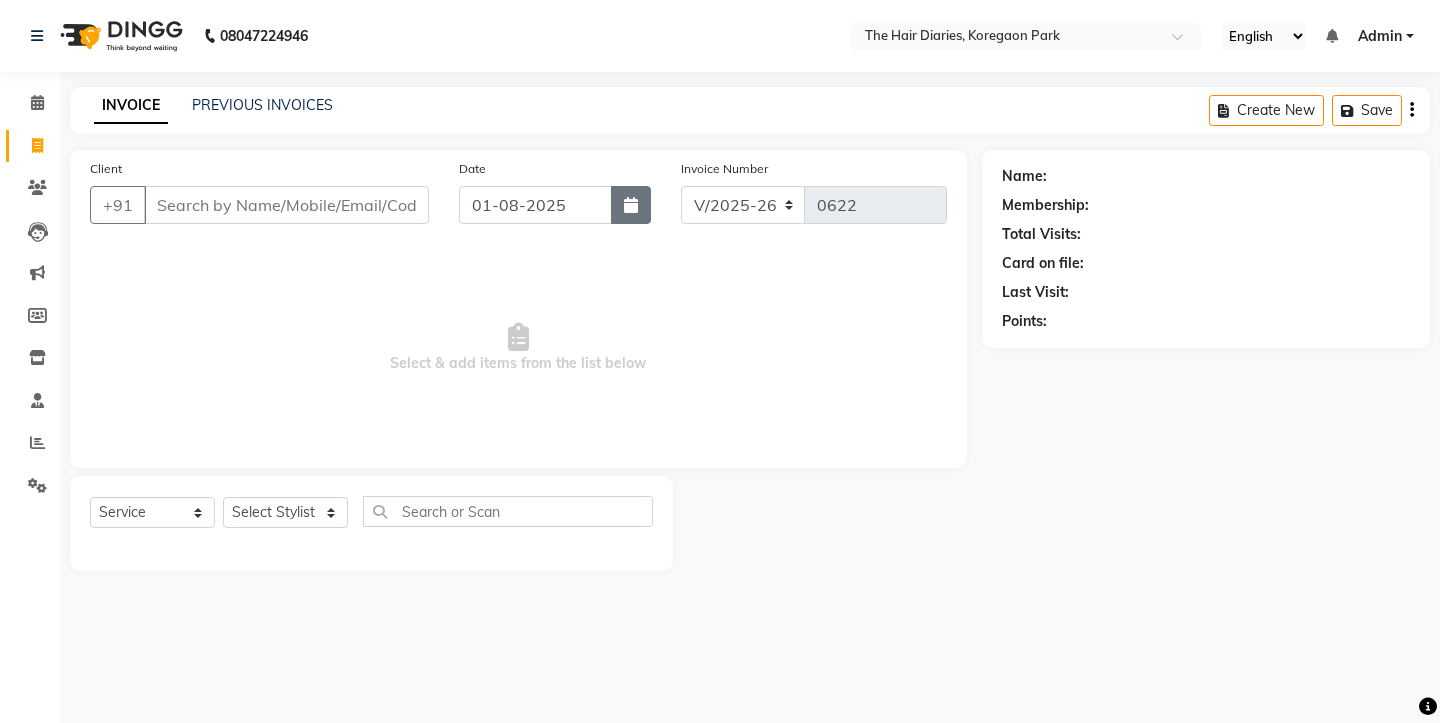 click 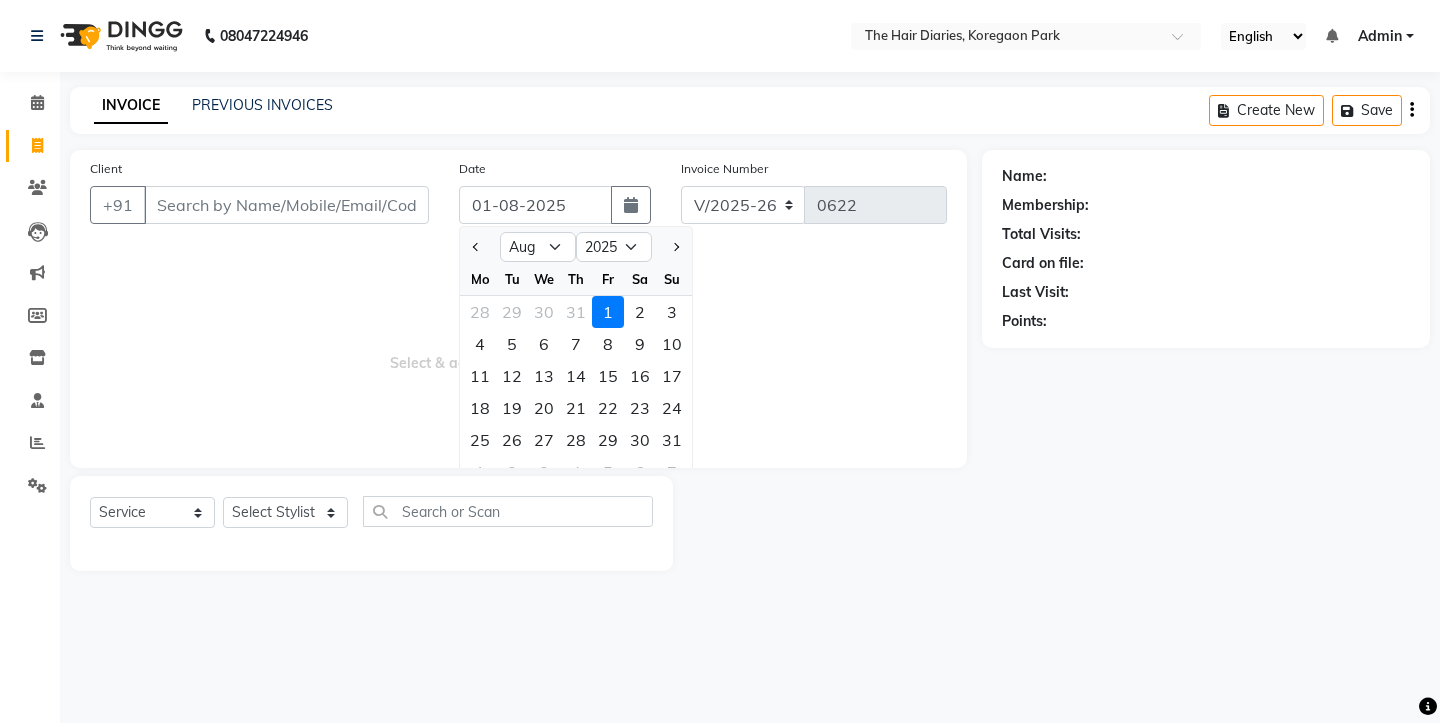 click 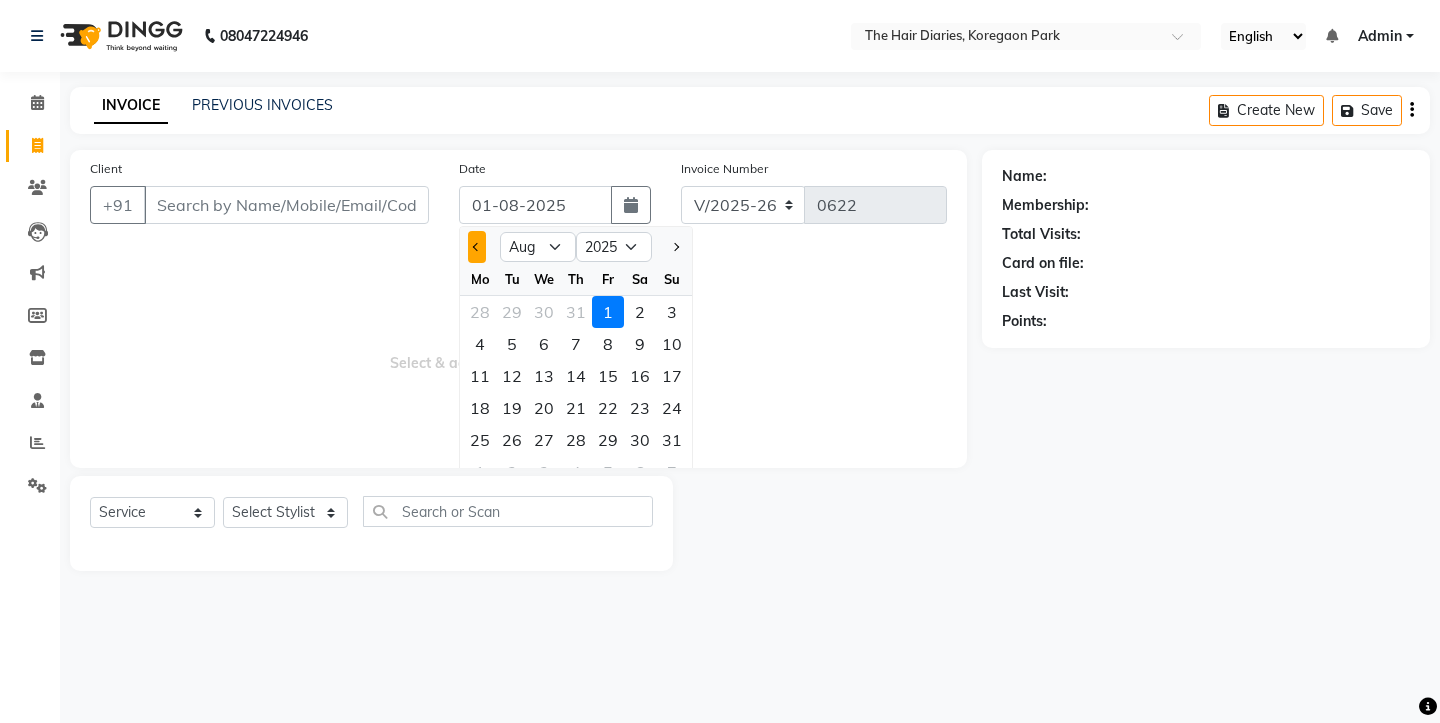 click 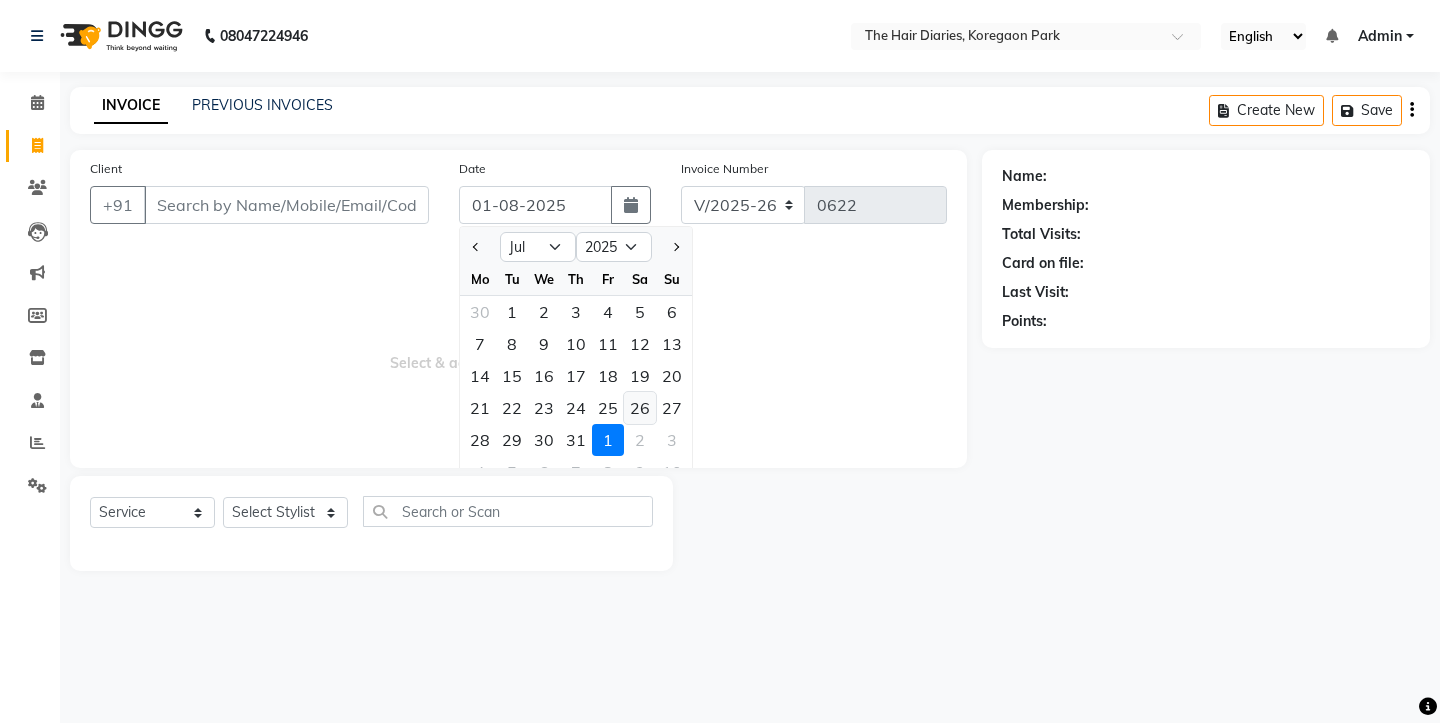 click on "26" 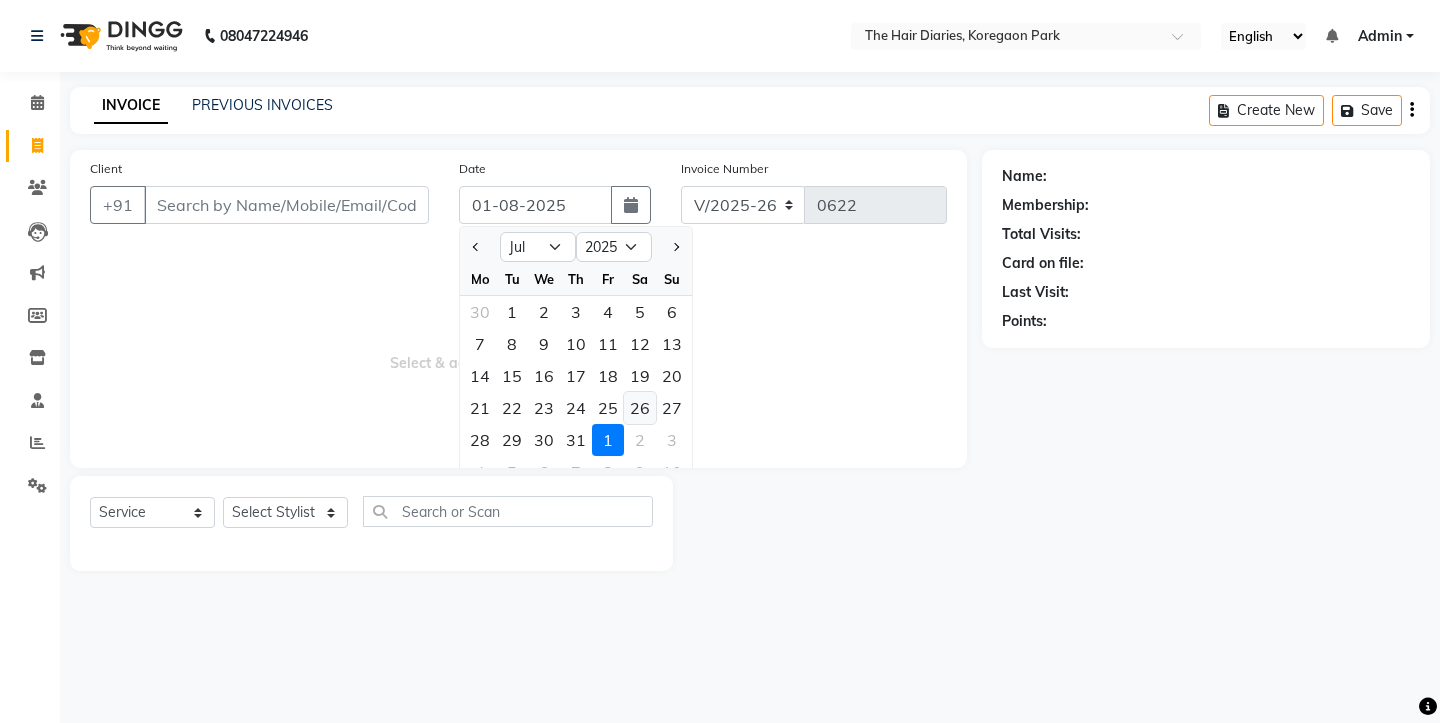 type on "26-07-2025" 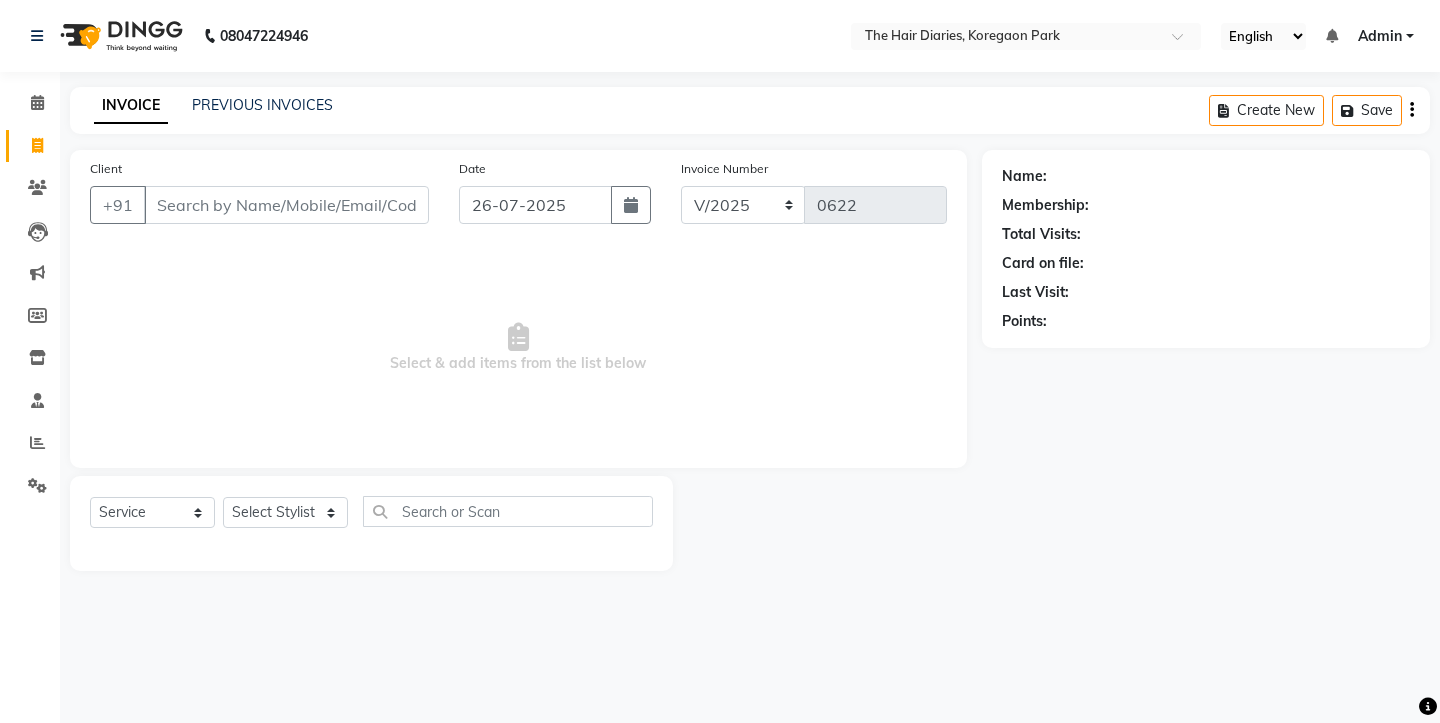 click on "Select & add items from the list below" at bounding box center [518, 348] 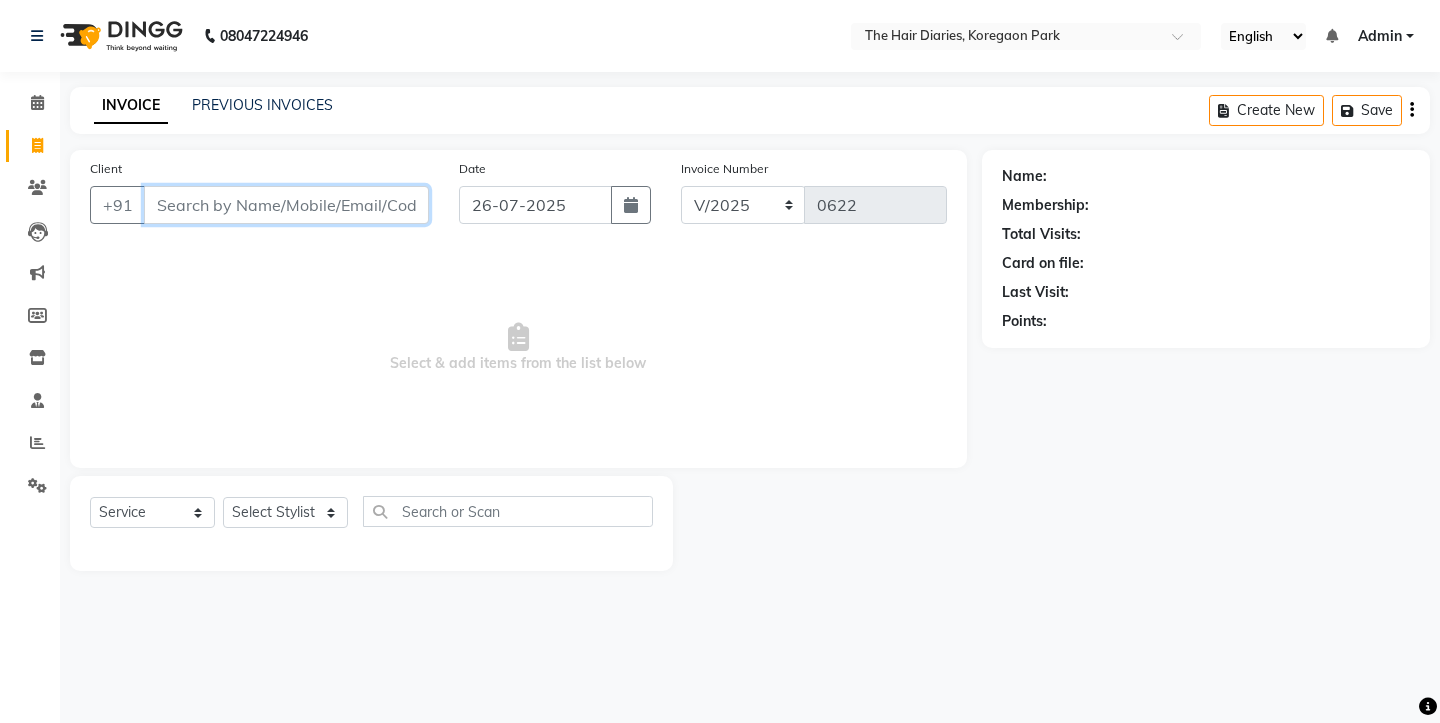 click on "Client" at bounding box center [286, 205] 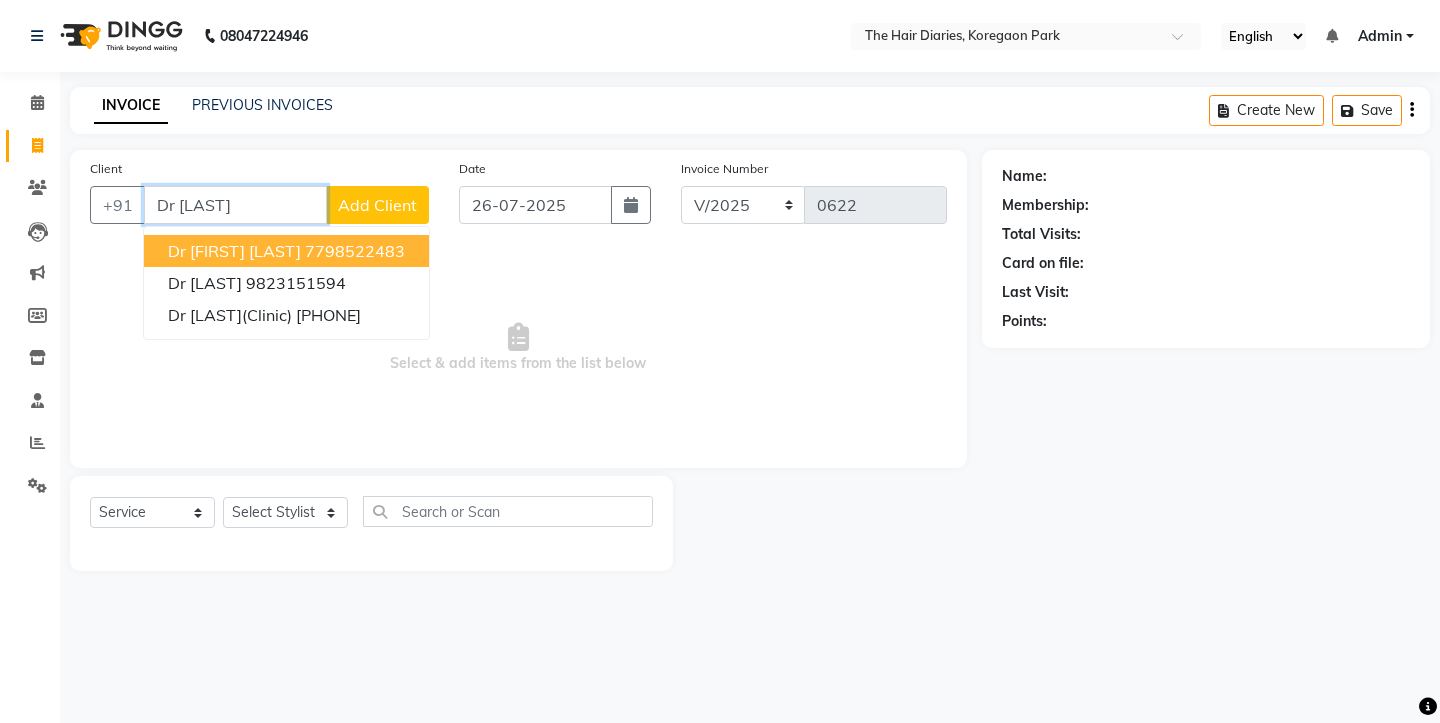 click on "Dr Bhagyashree Sharma" at bounding box center [234, 251] 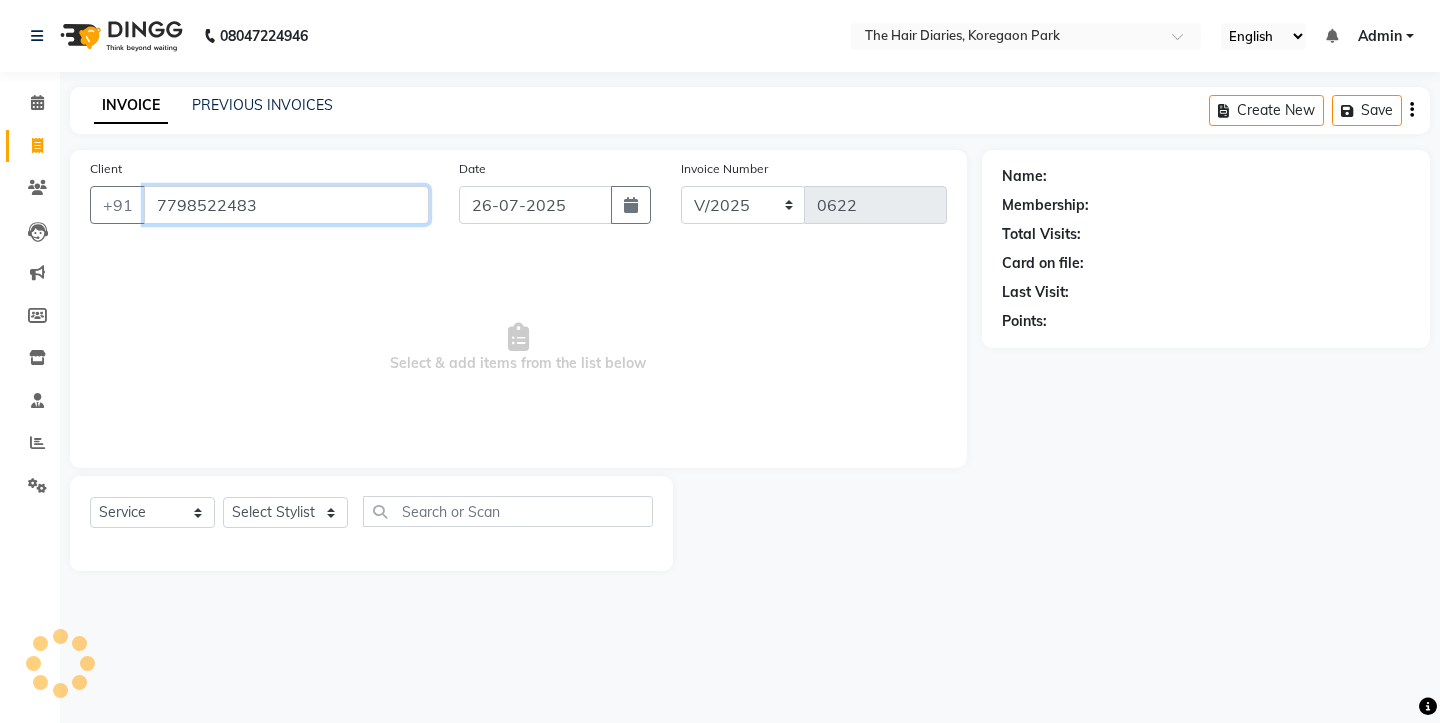 type on "7798522483" 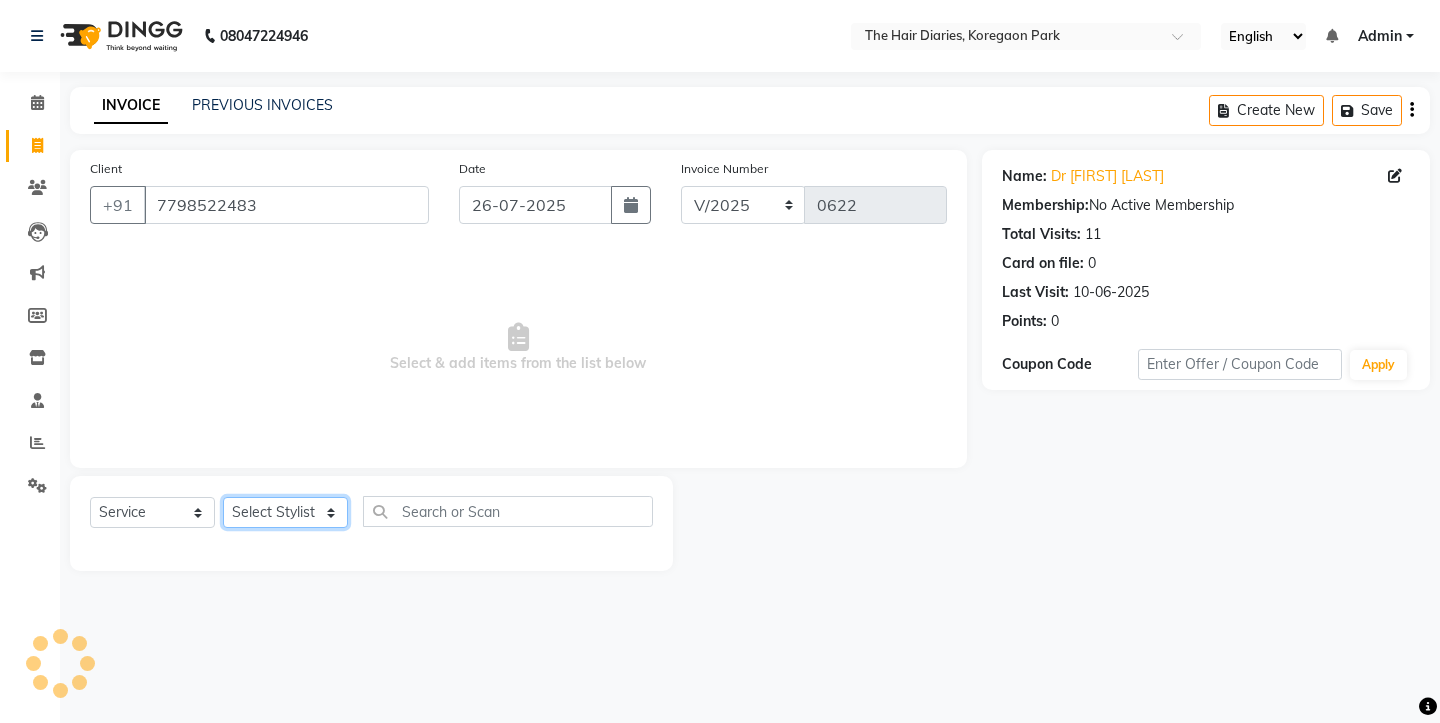 click on "Select Stylist Aaryan Adnan Adnan Ankita Anubha Jyoti  Lalita Manali  Maneger Nazlin Jeena Sanah  Sohail Sonia  Surbhi Thakkur Vidya Wasim" 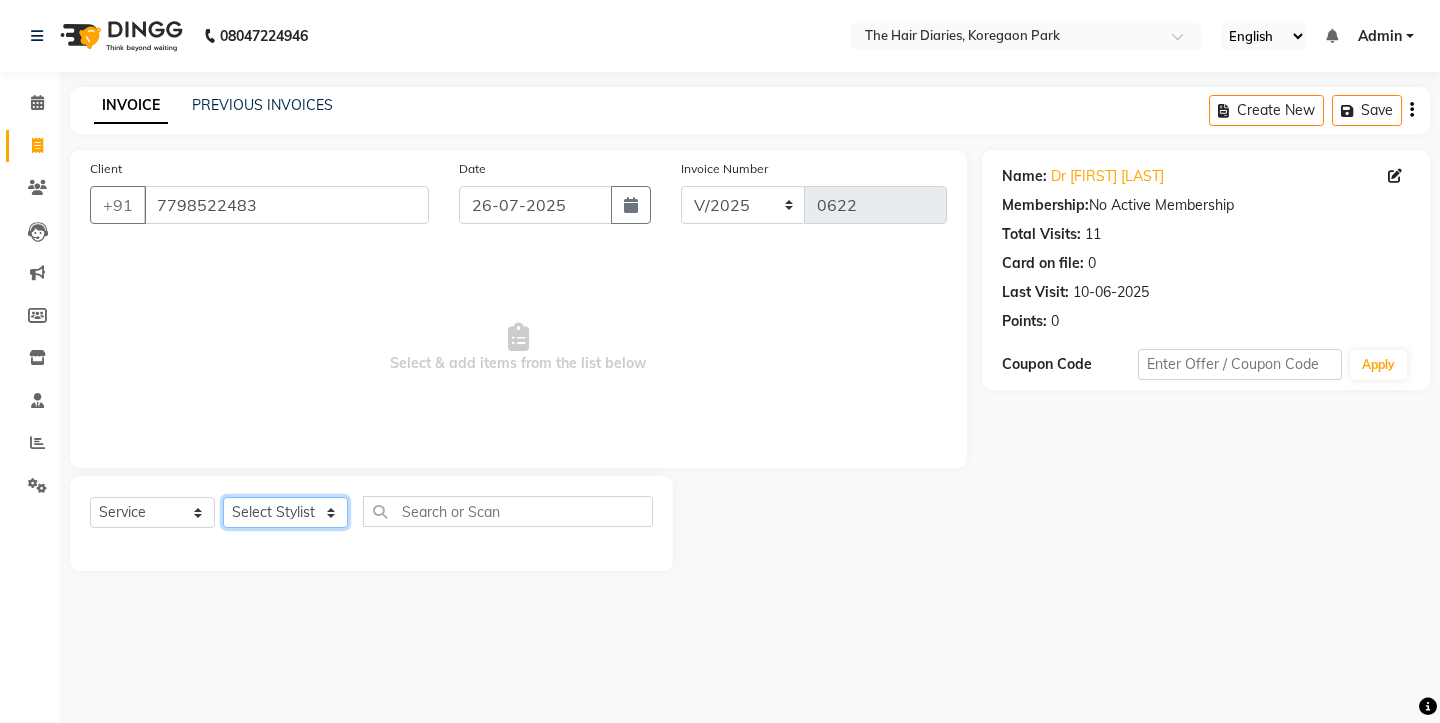 select on "12916" 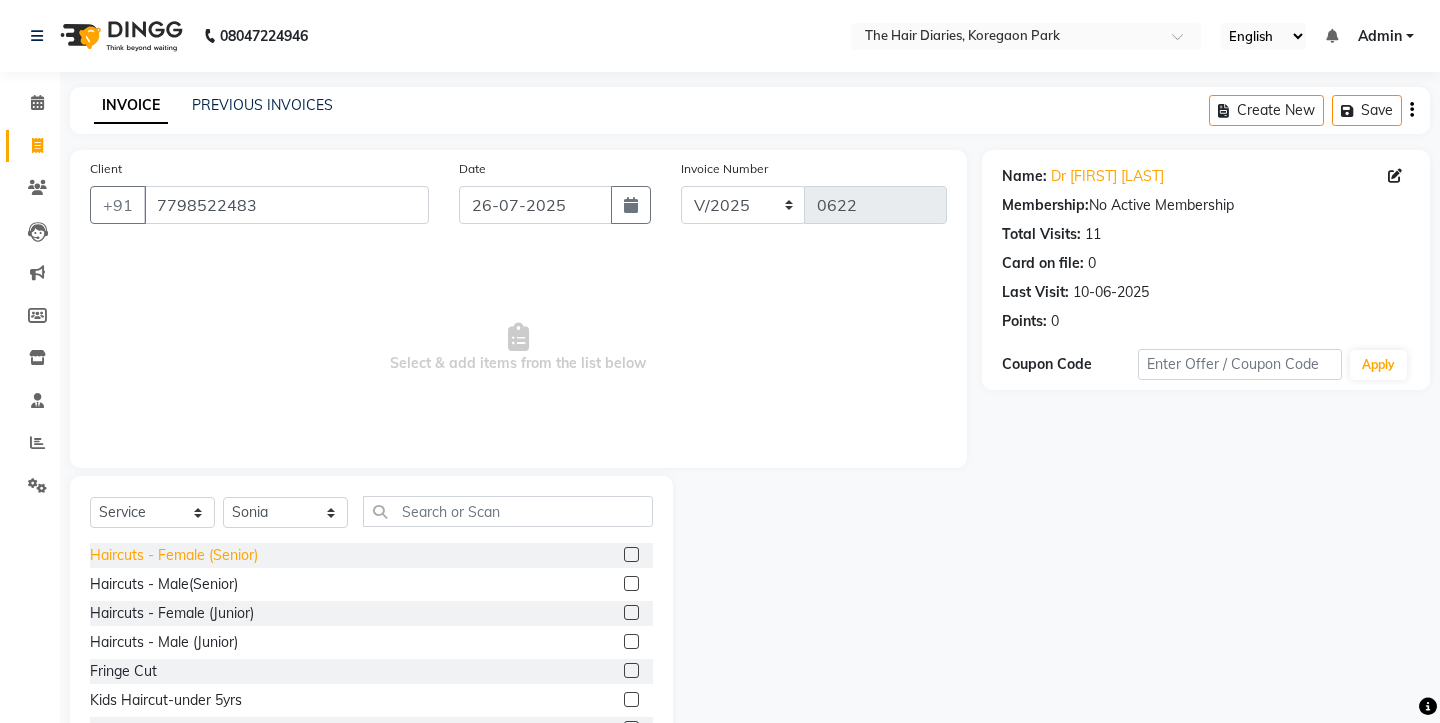 click on "Haircuts - Female (Senior)" 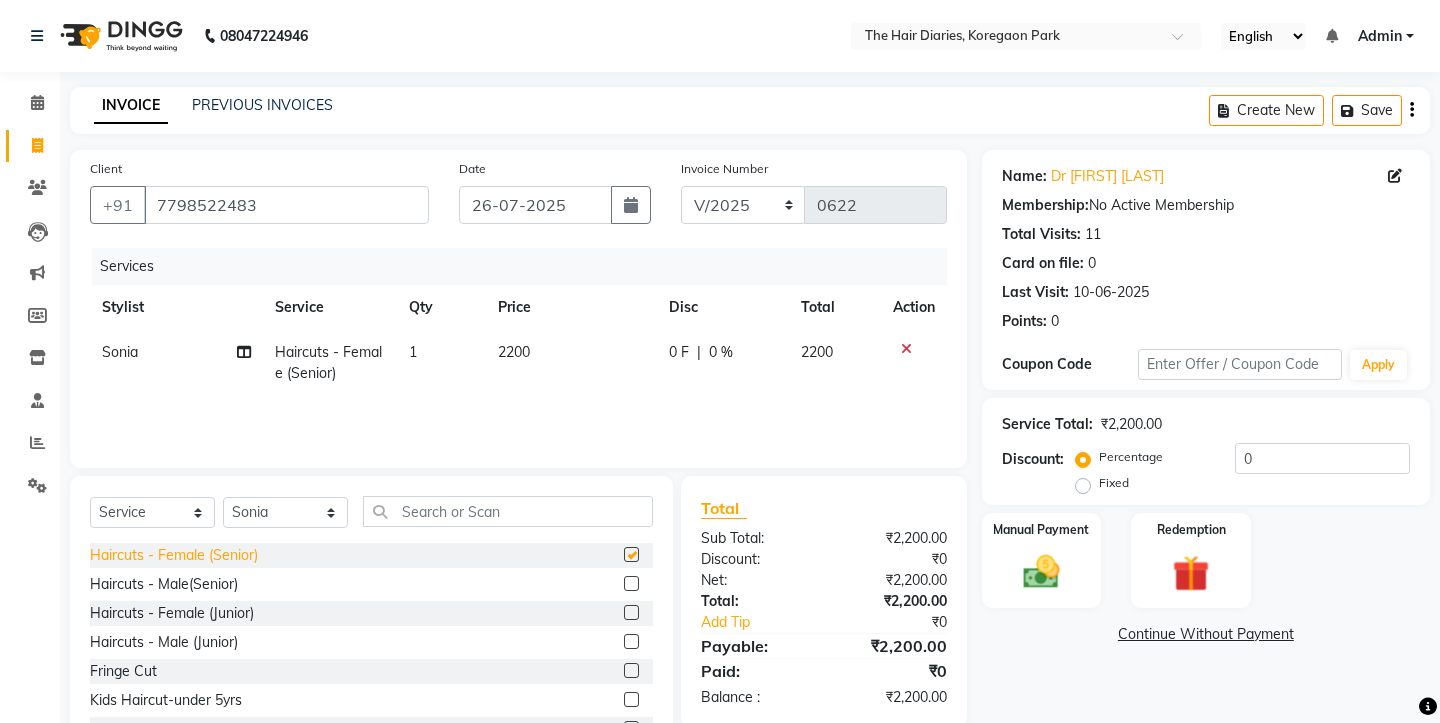 checkbox on "false" 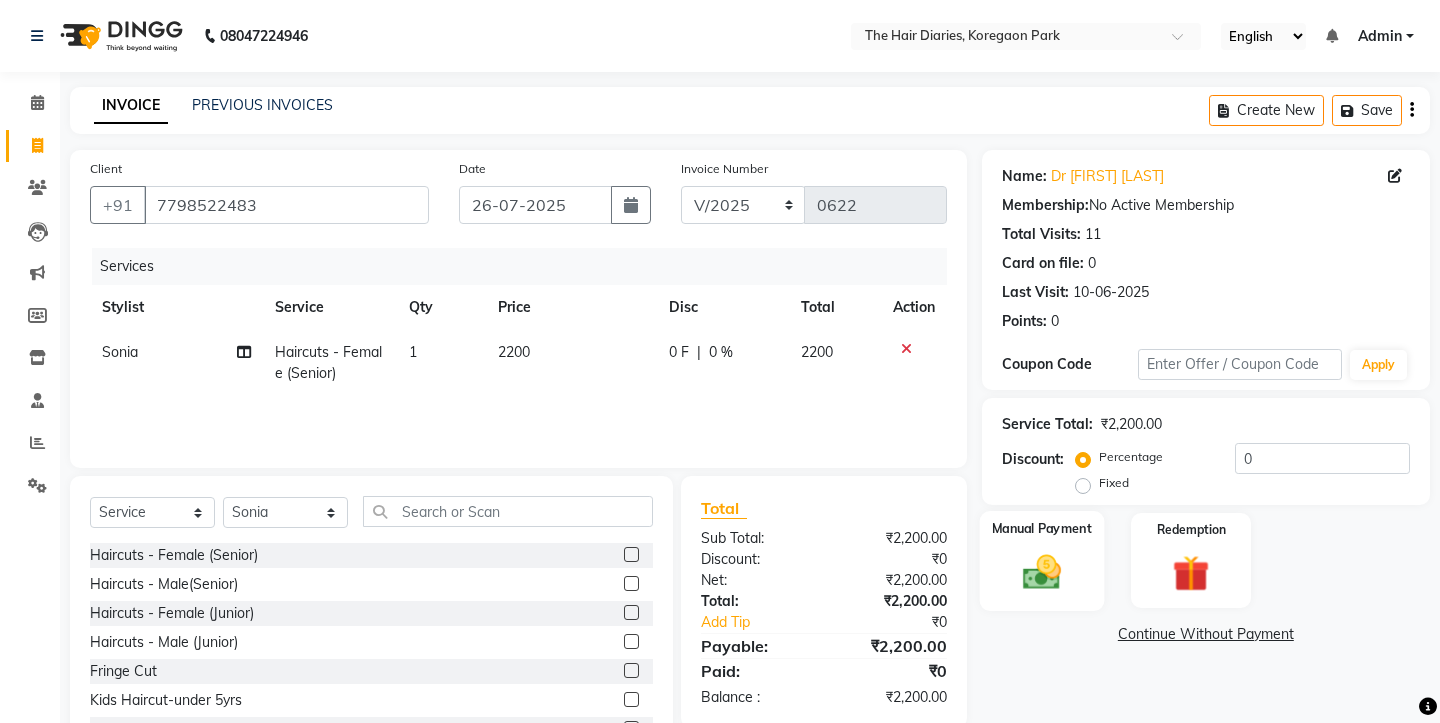 click 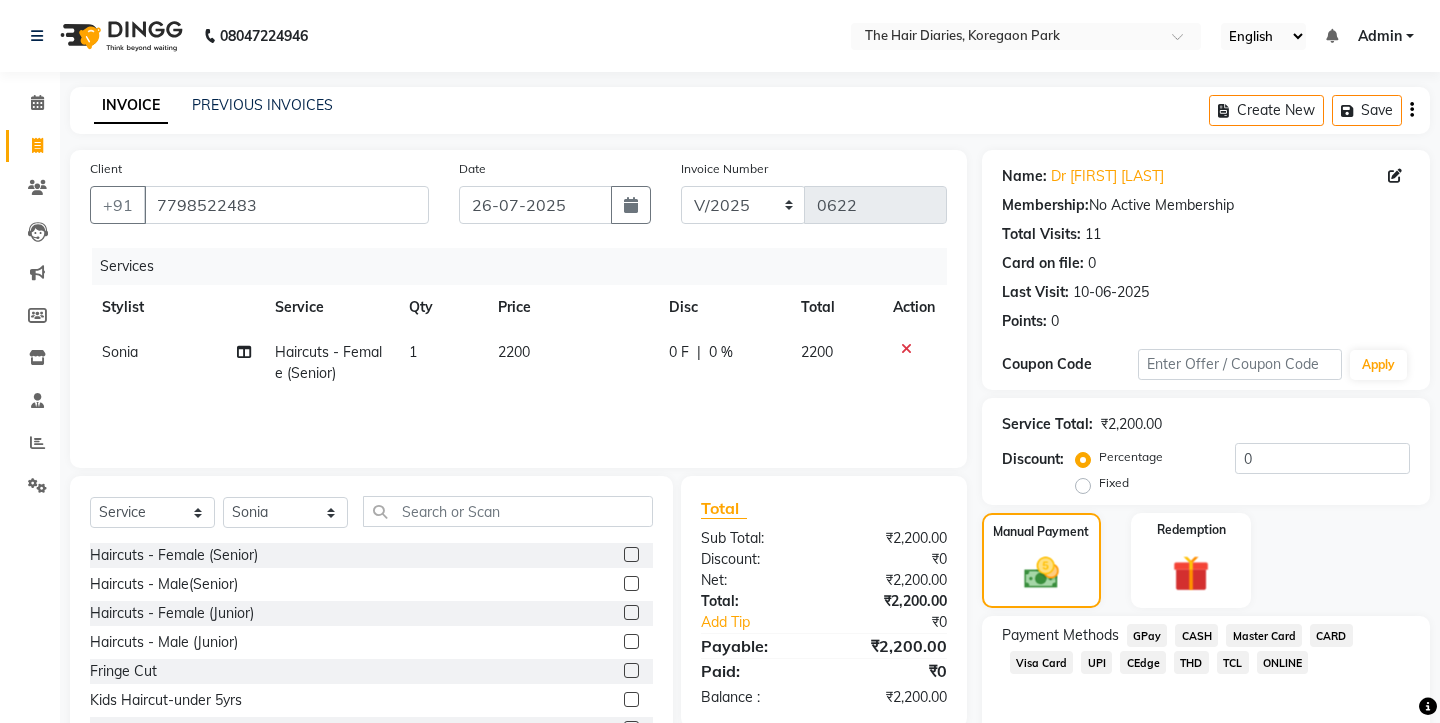 click on "TCL" 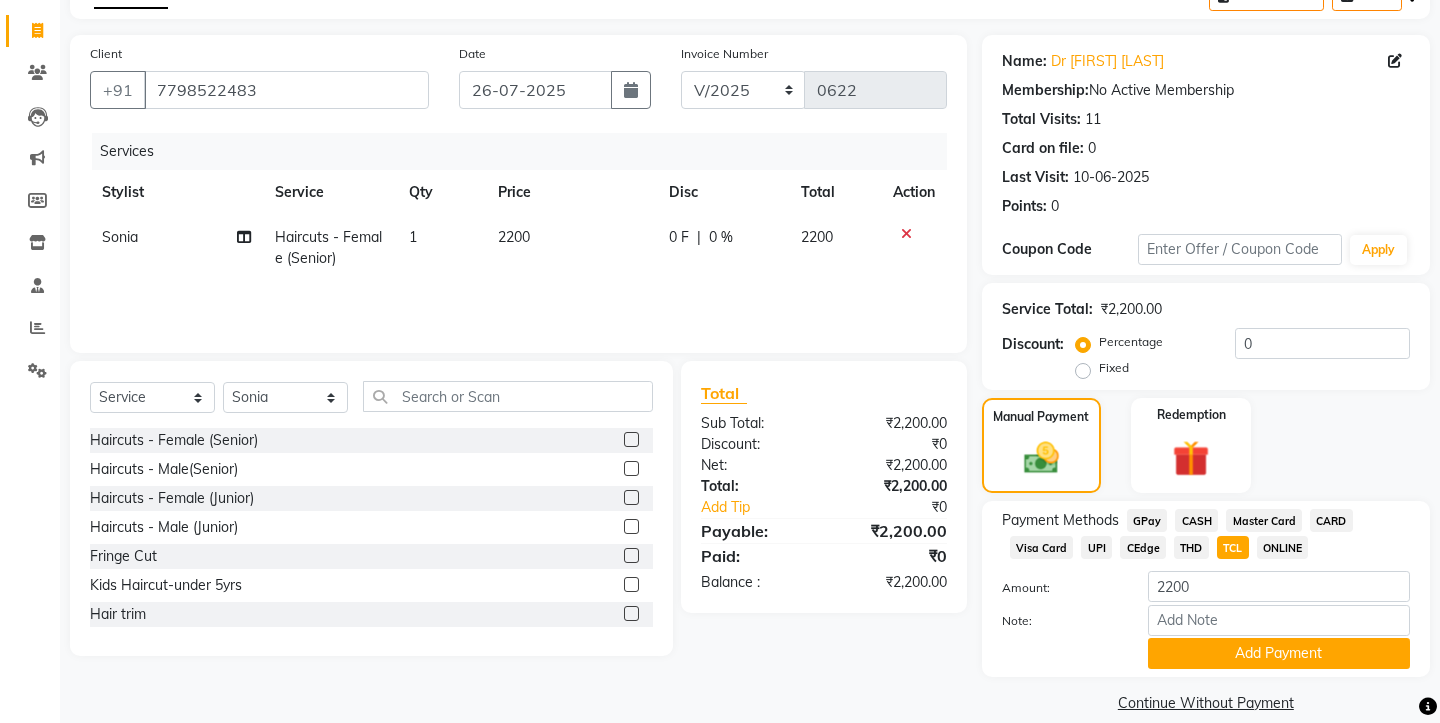 scroll, scrollTop: 118, scrollLeft: 0, axis: vertical 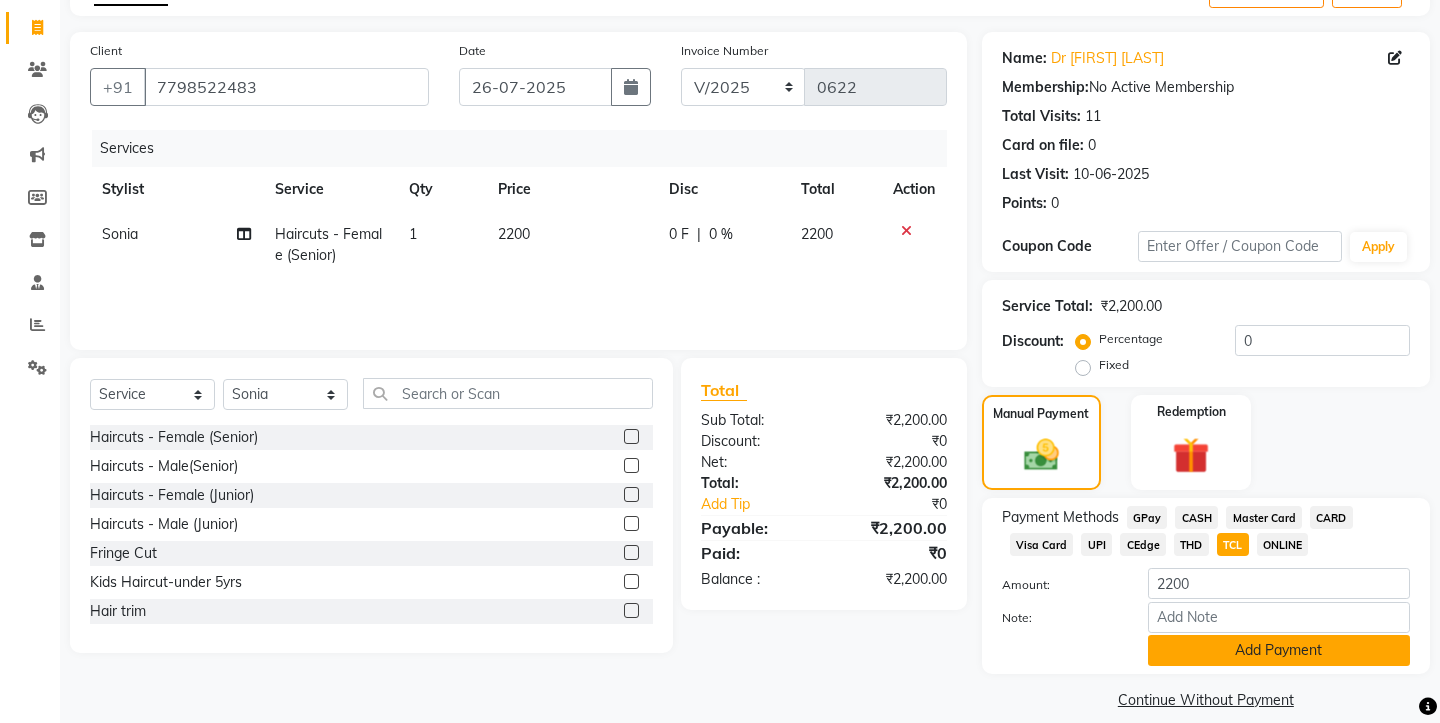 click on "Add Payment" 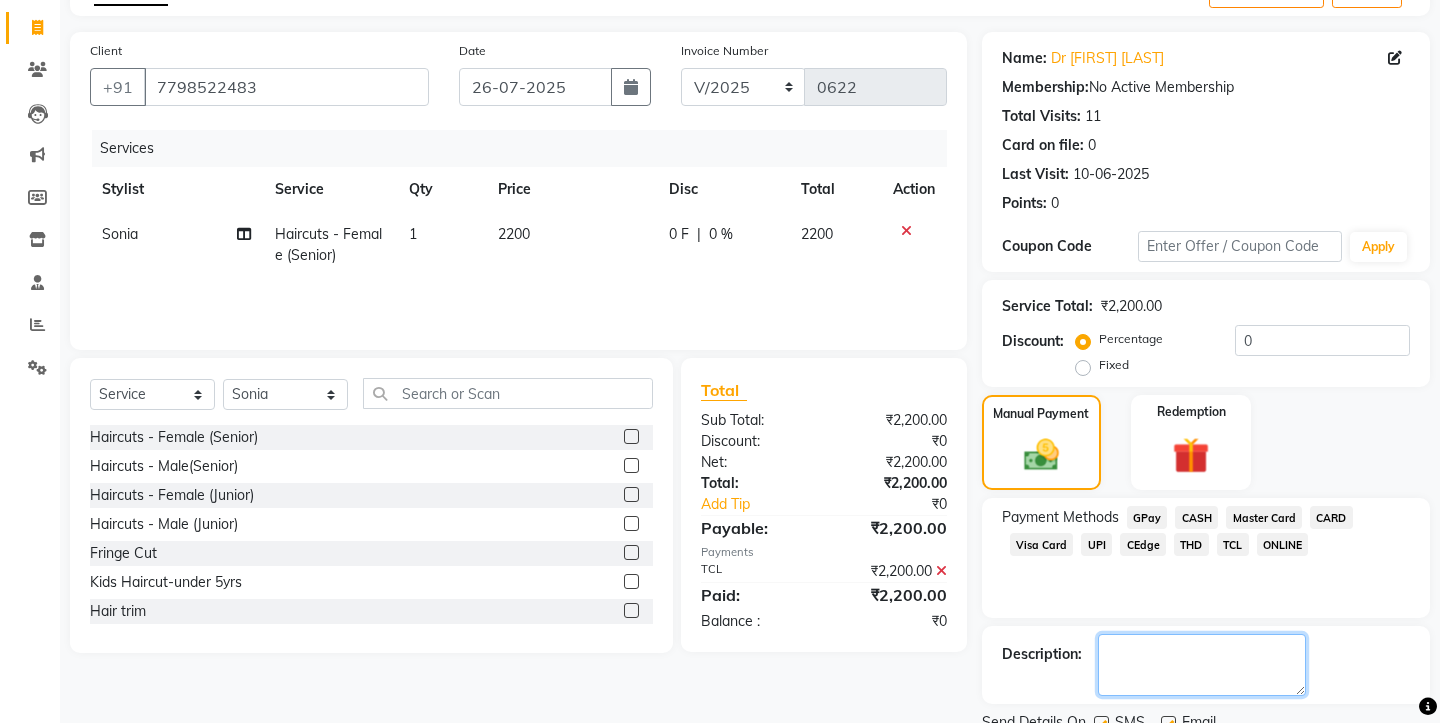 click 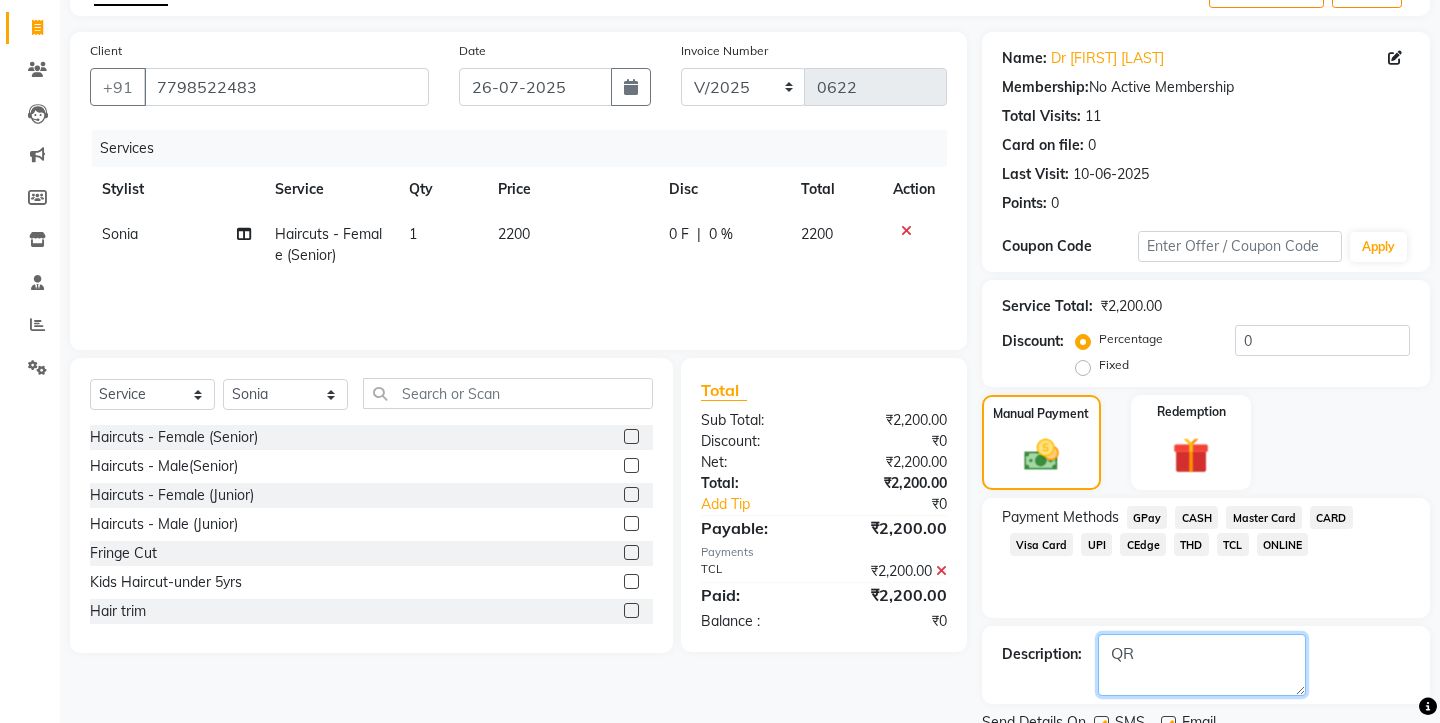 type on "QR" 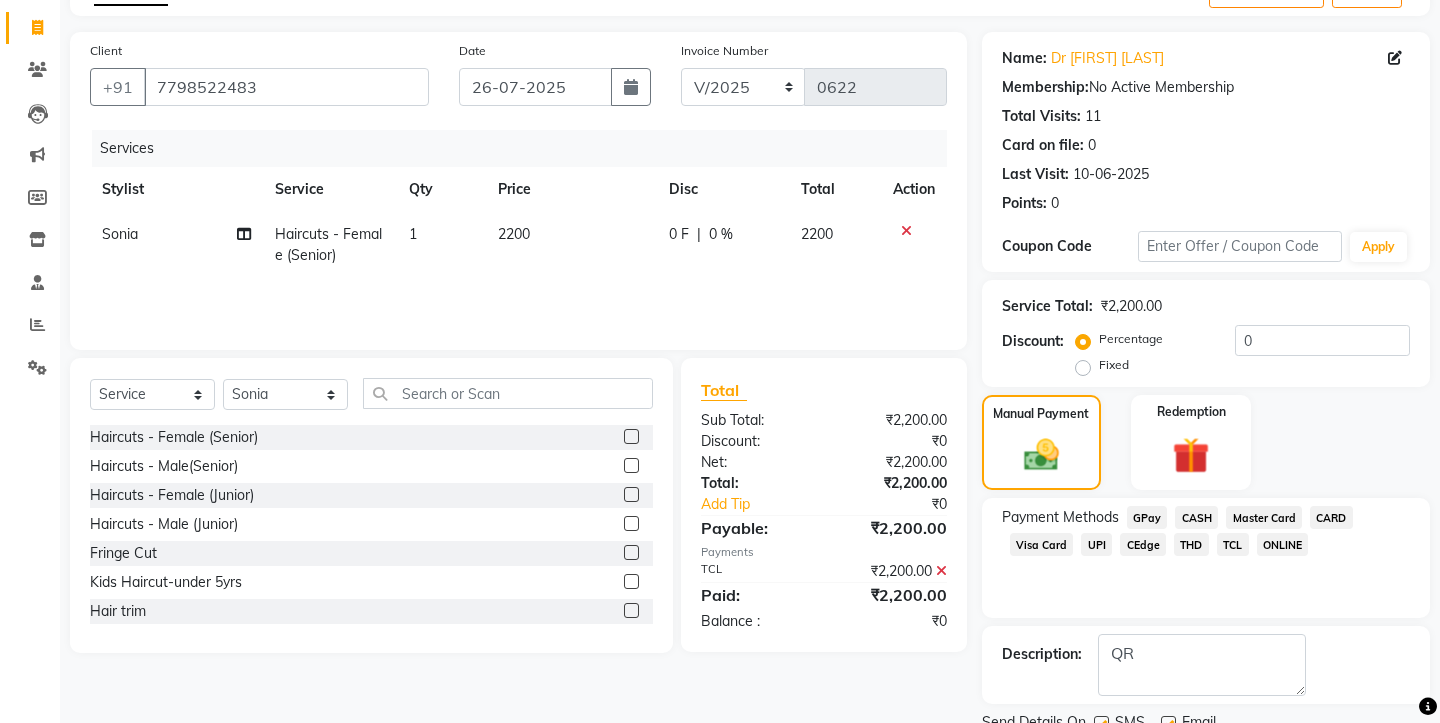 click 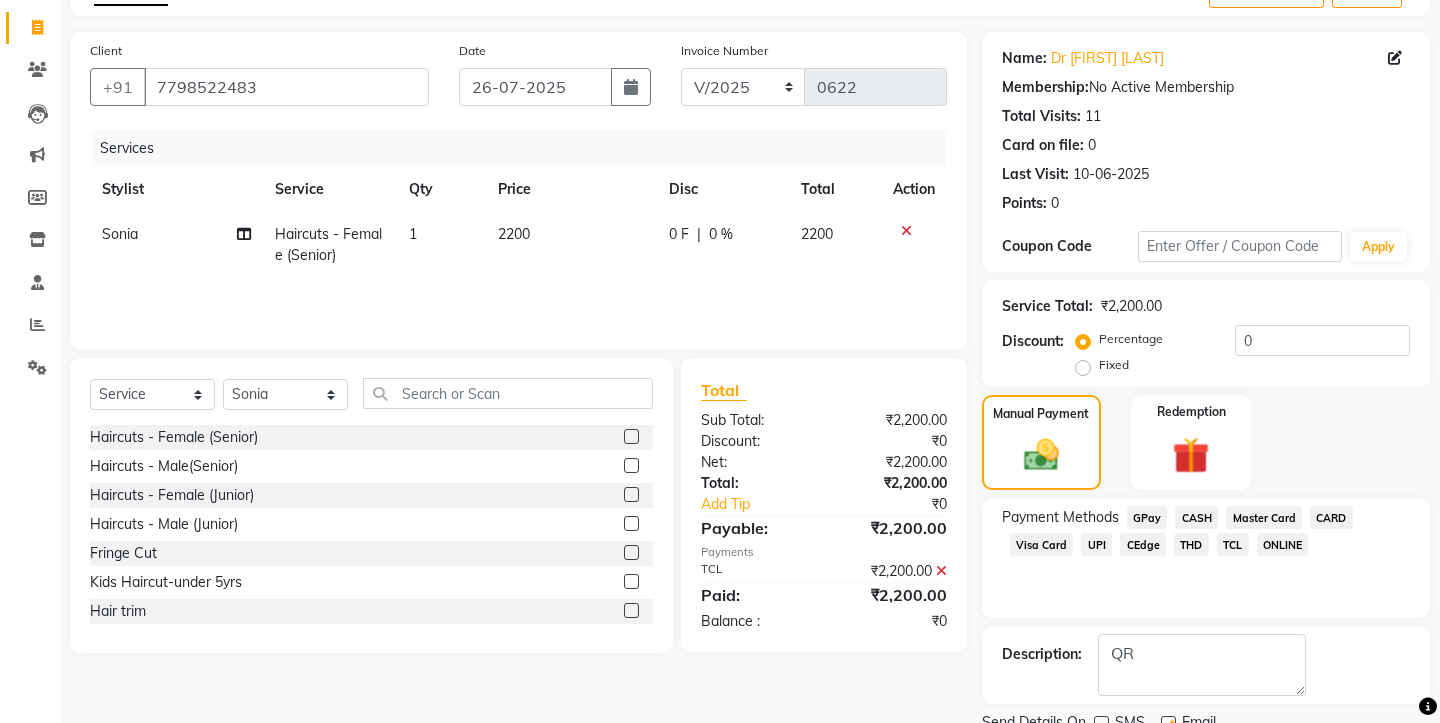 click 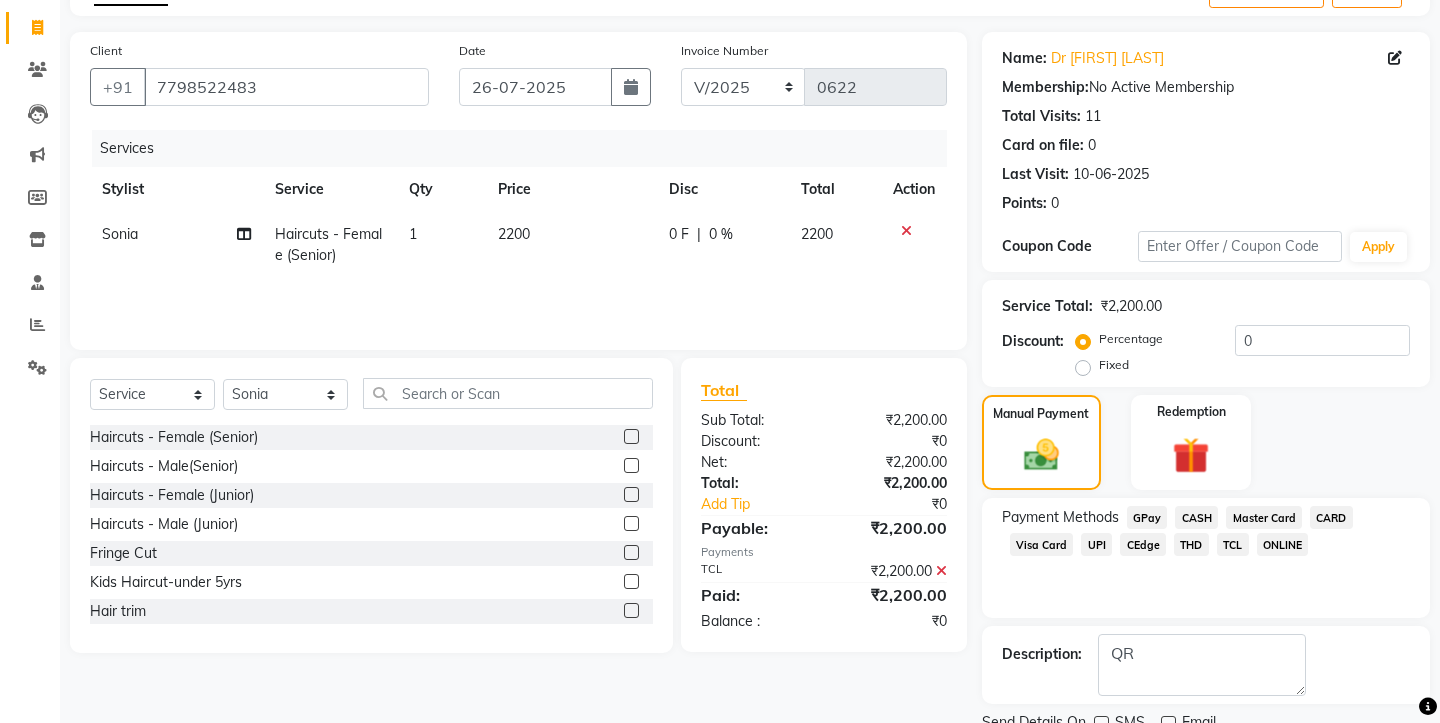 scroll, scrollTop: 175, scrollLeft: 0, axis: vertical 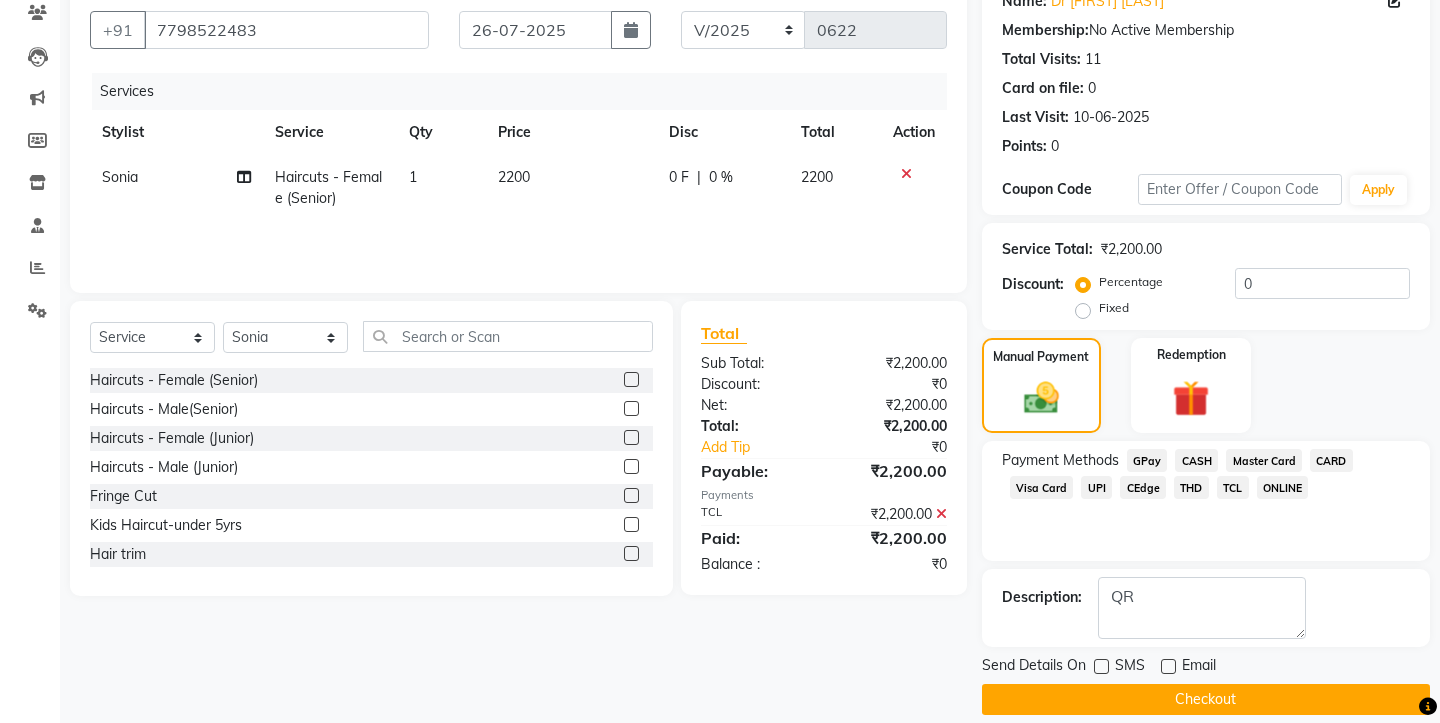 click on "Checkout" 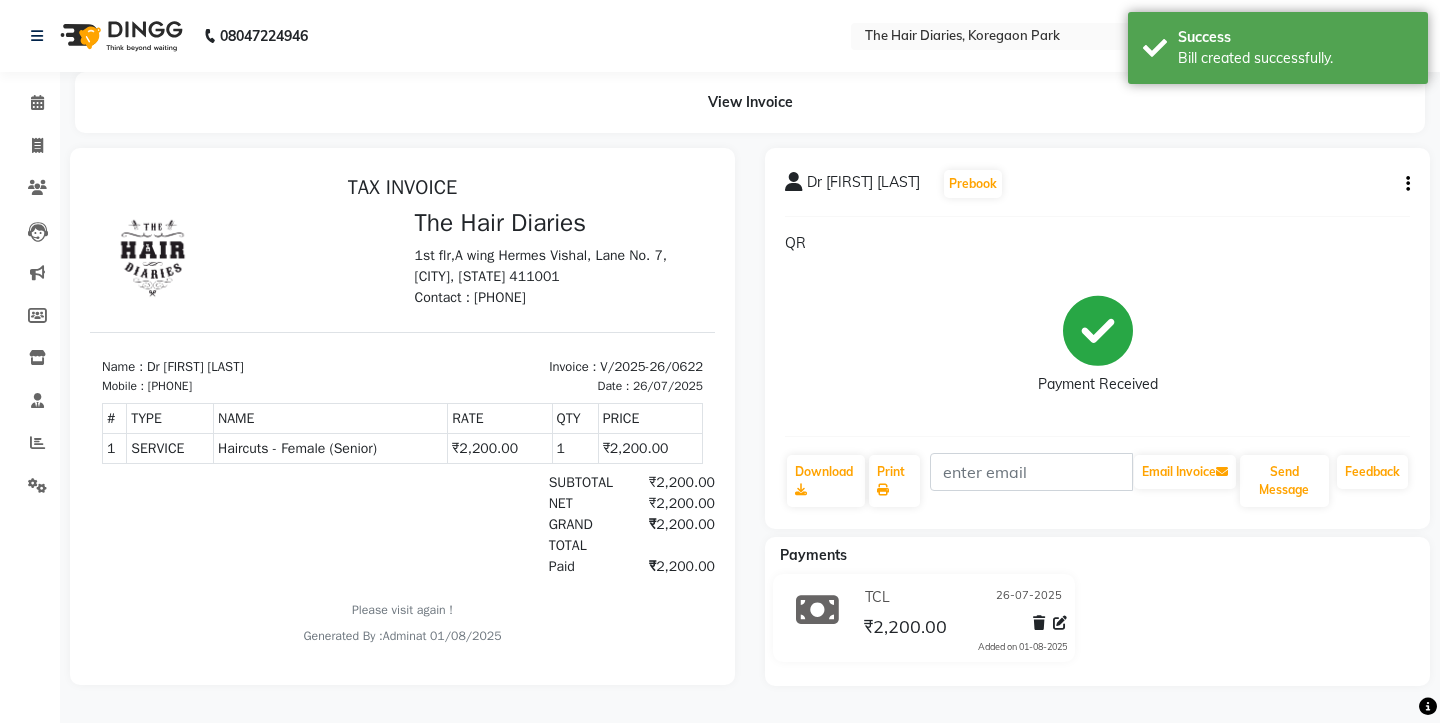scroll, scrollTop: 0, scrollLeft: 0, axis: both 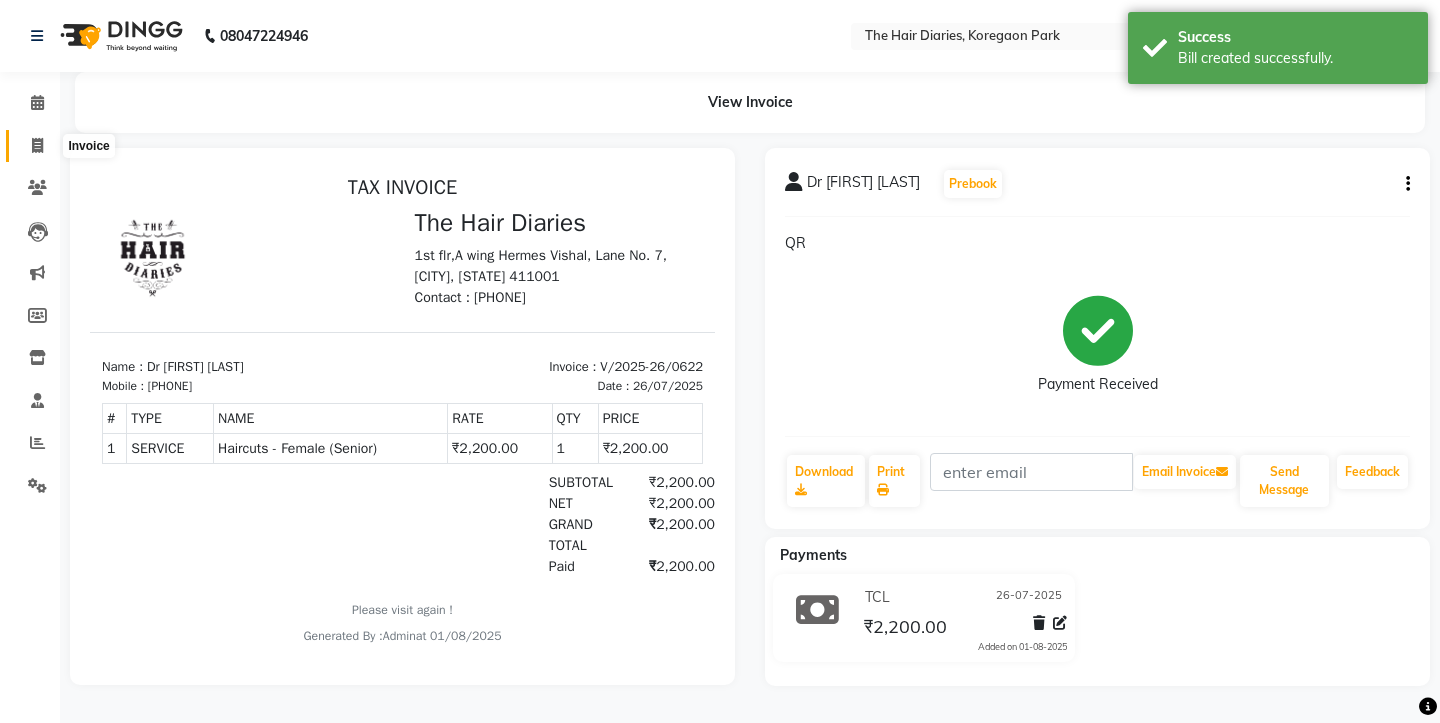 click 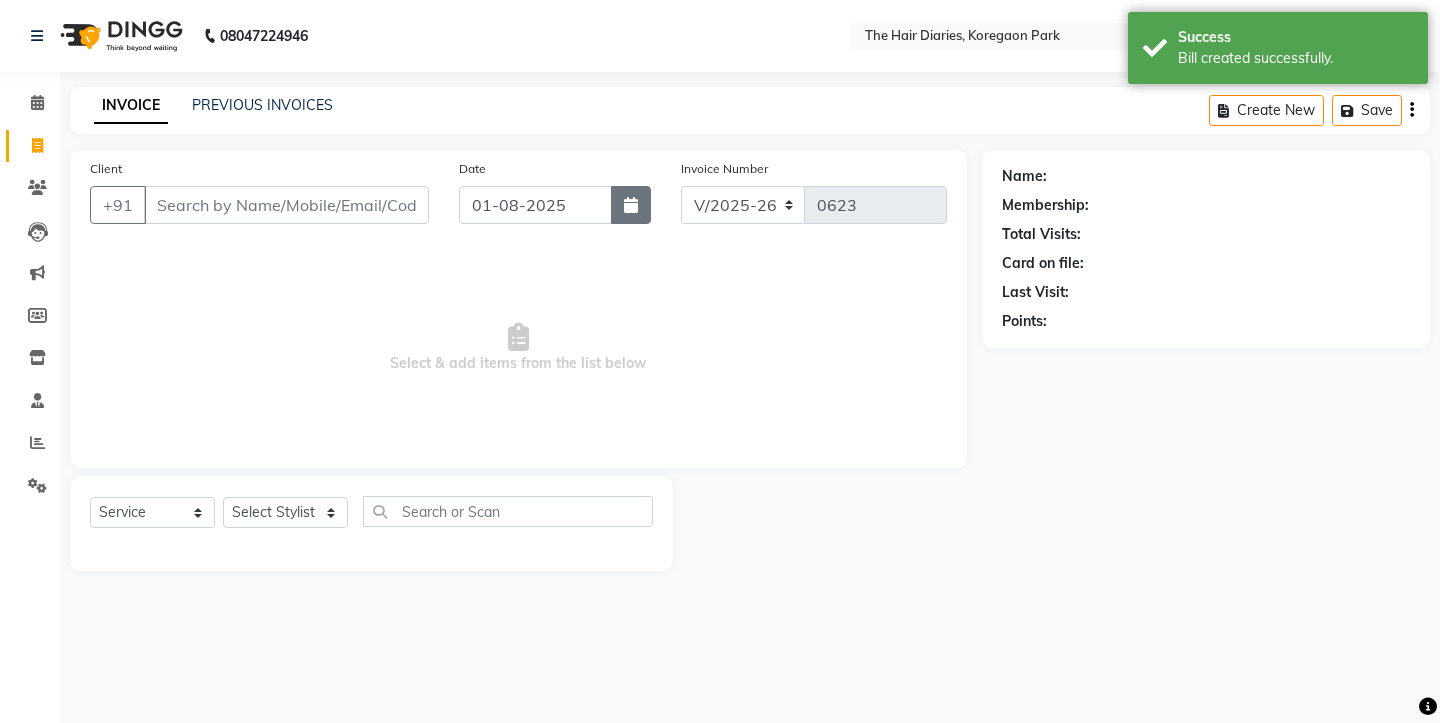 click 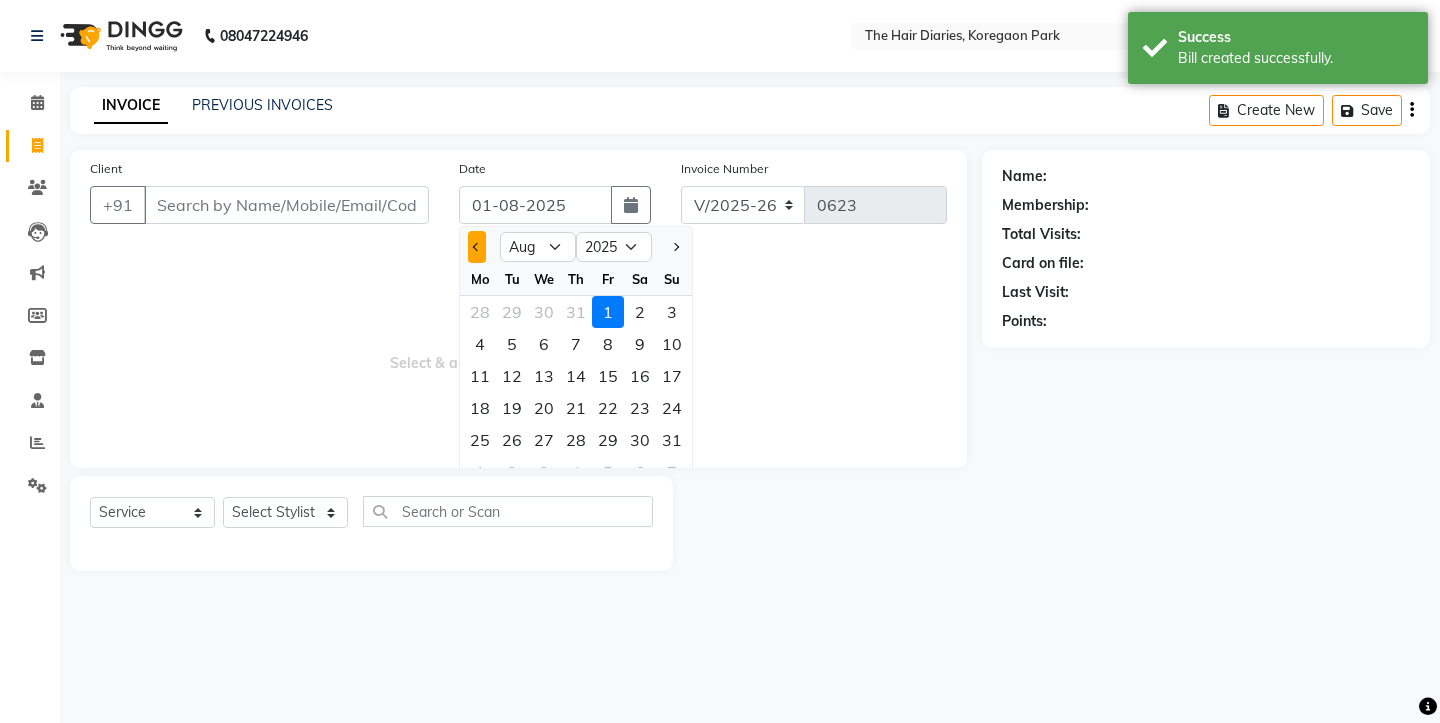 click 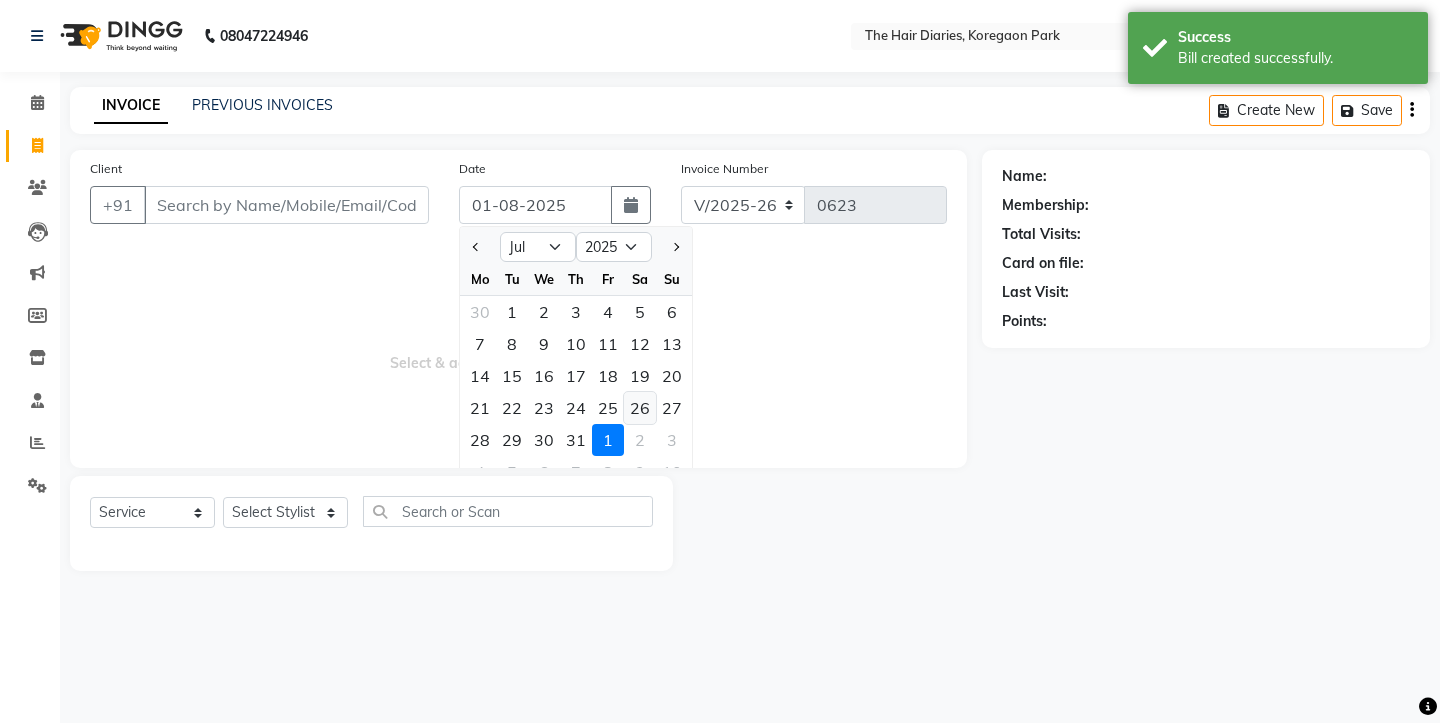 click on "26" 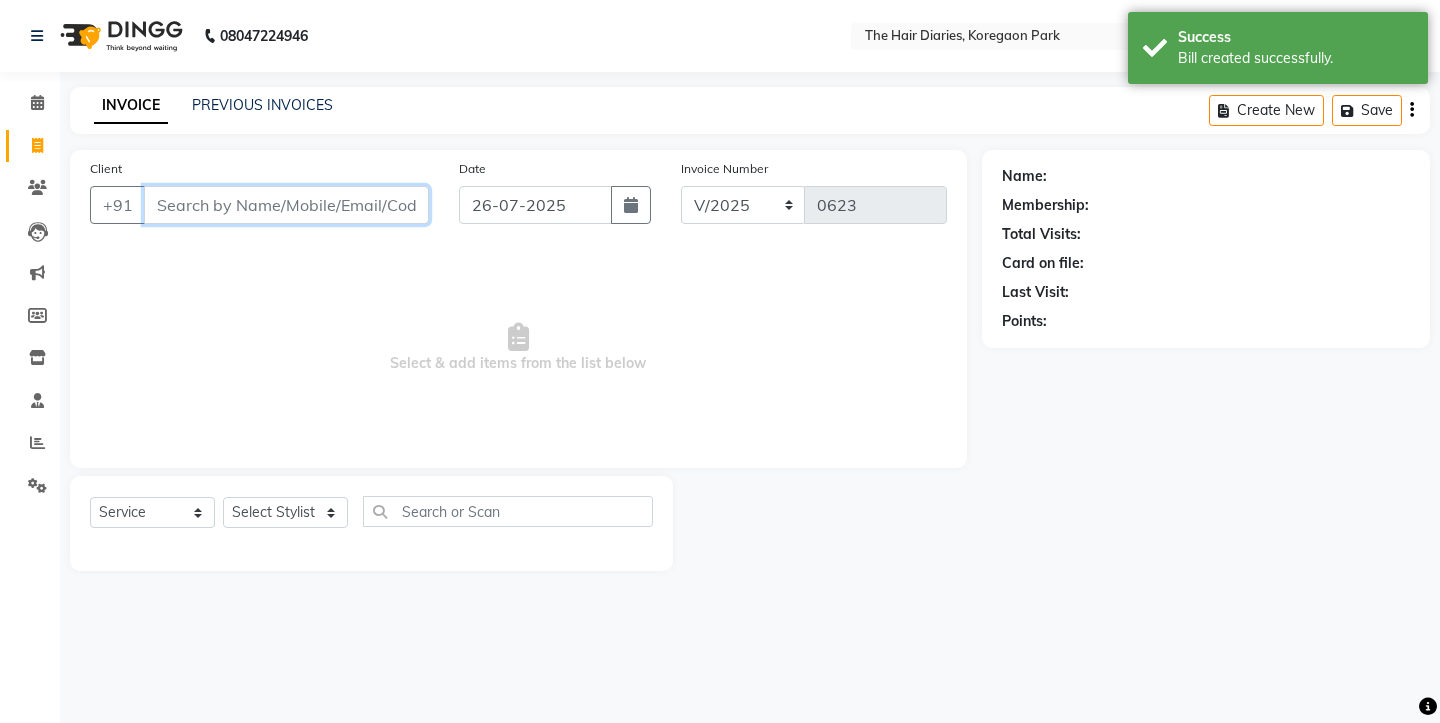 click on "Client" at bounding box center (286, 205) 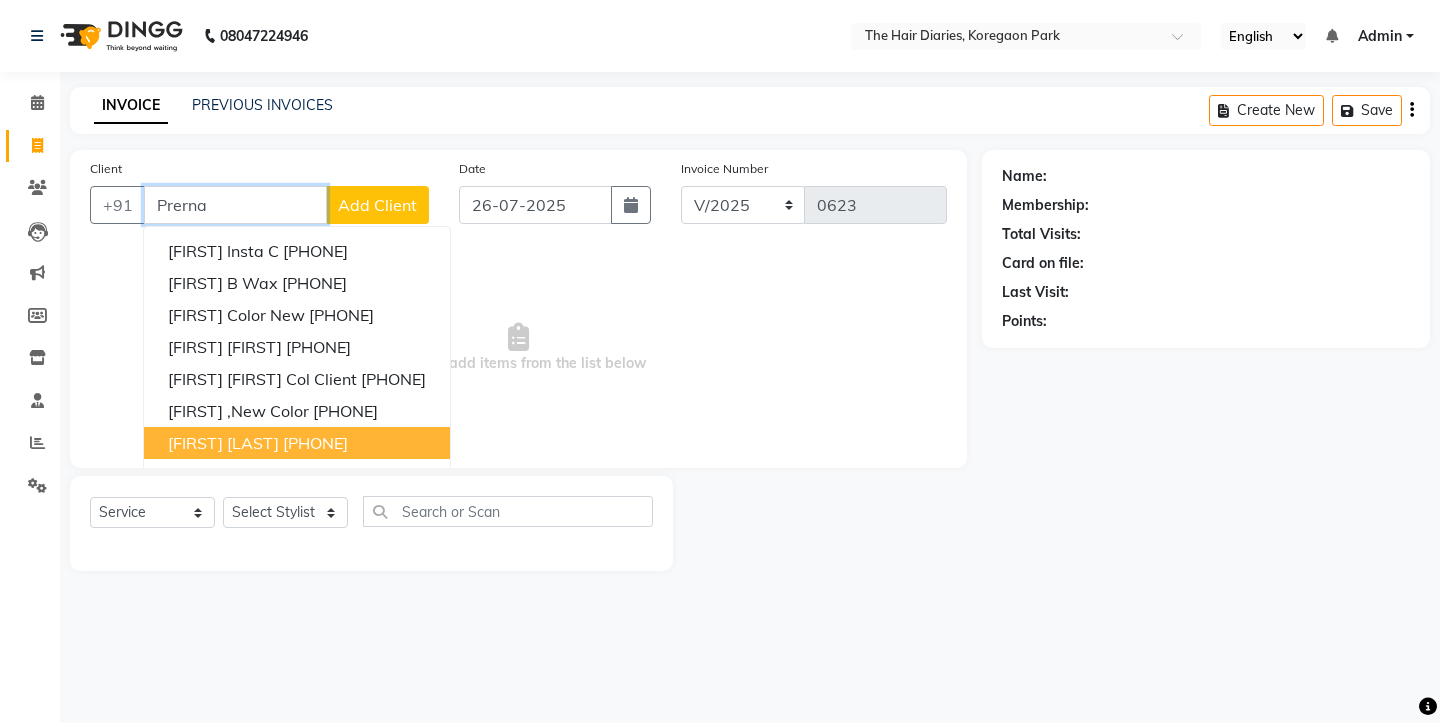 click on "Prerna Shewani" at bounding box center [223, 443] 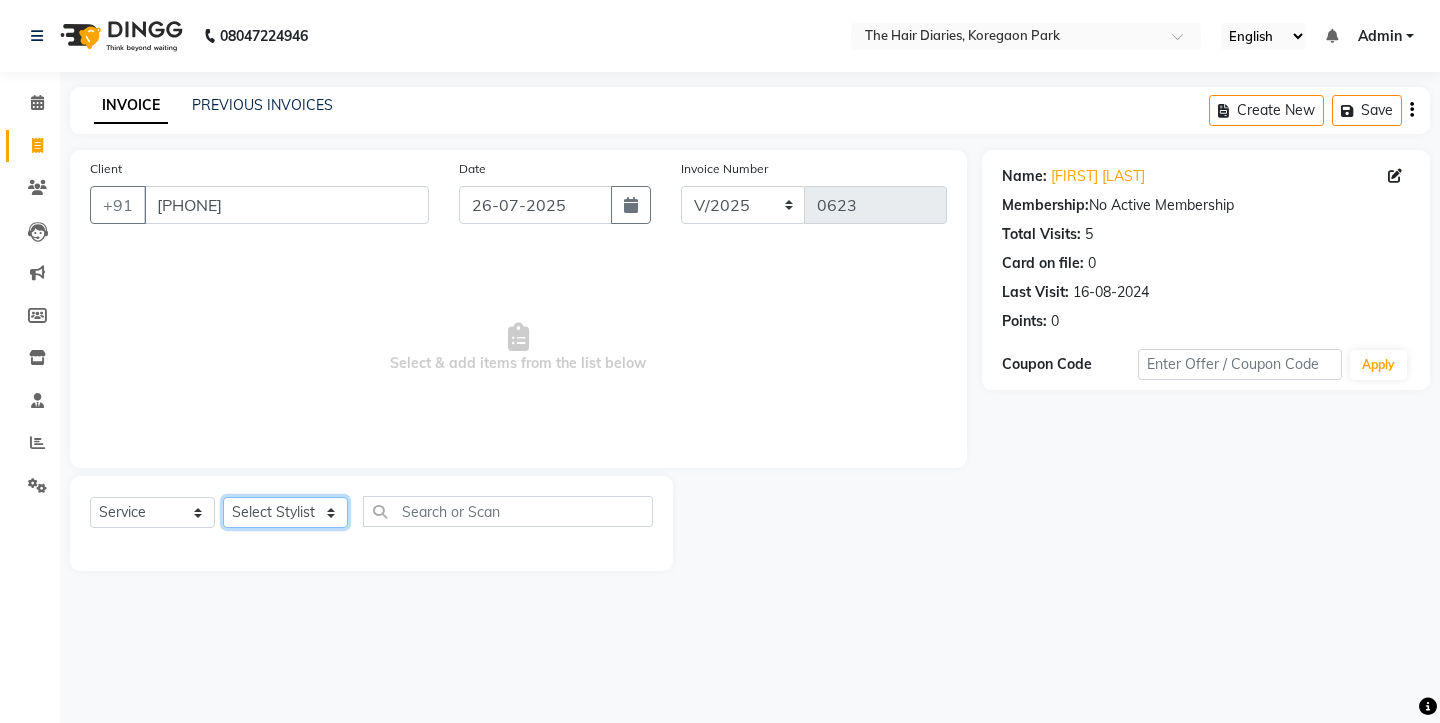 click on "Select Stylist Aaryan Adnan Adnan Ankita Anubha Jyoti  Lalita Manali  Maneger Nazlin Jeena Sanah  Sohail Sonia  Surbhi Thakkur Vidya Wasim" 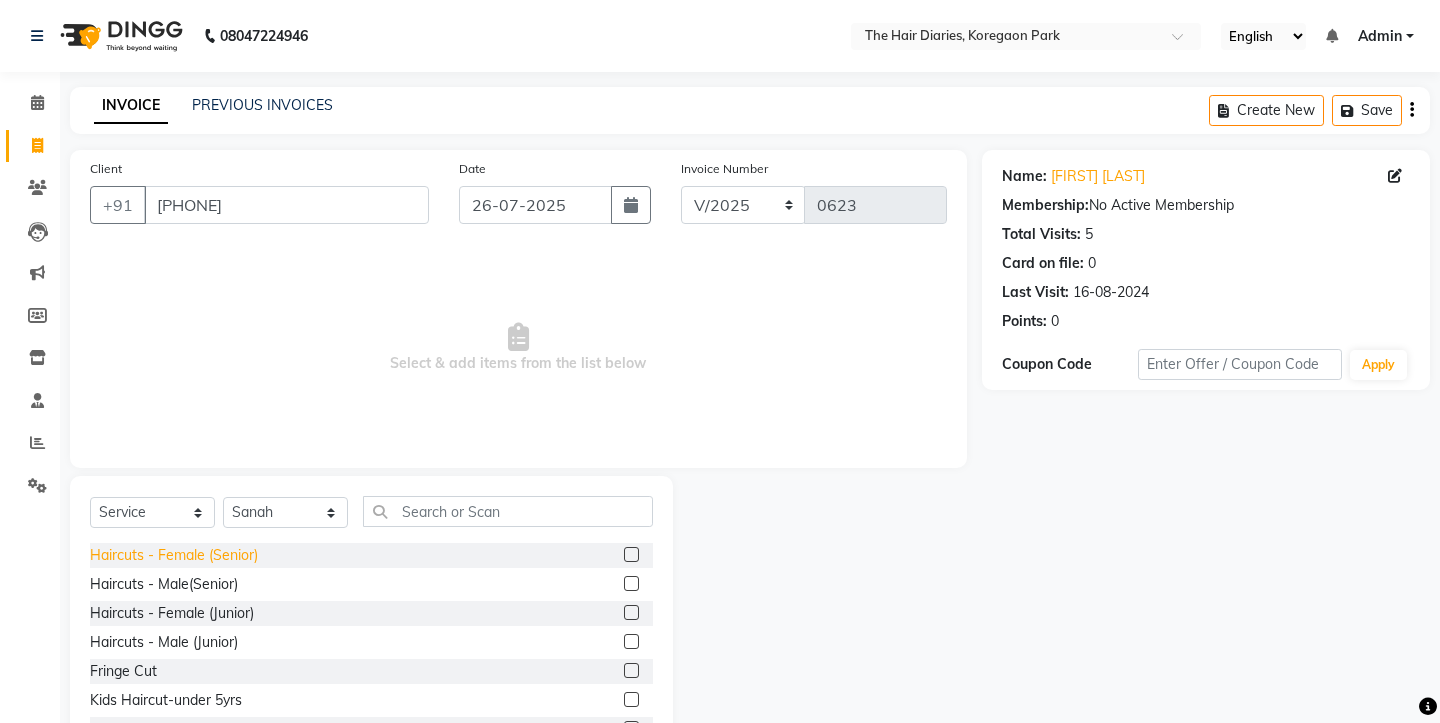 click on "Haircuts - Female (Senior)" 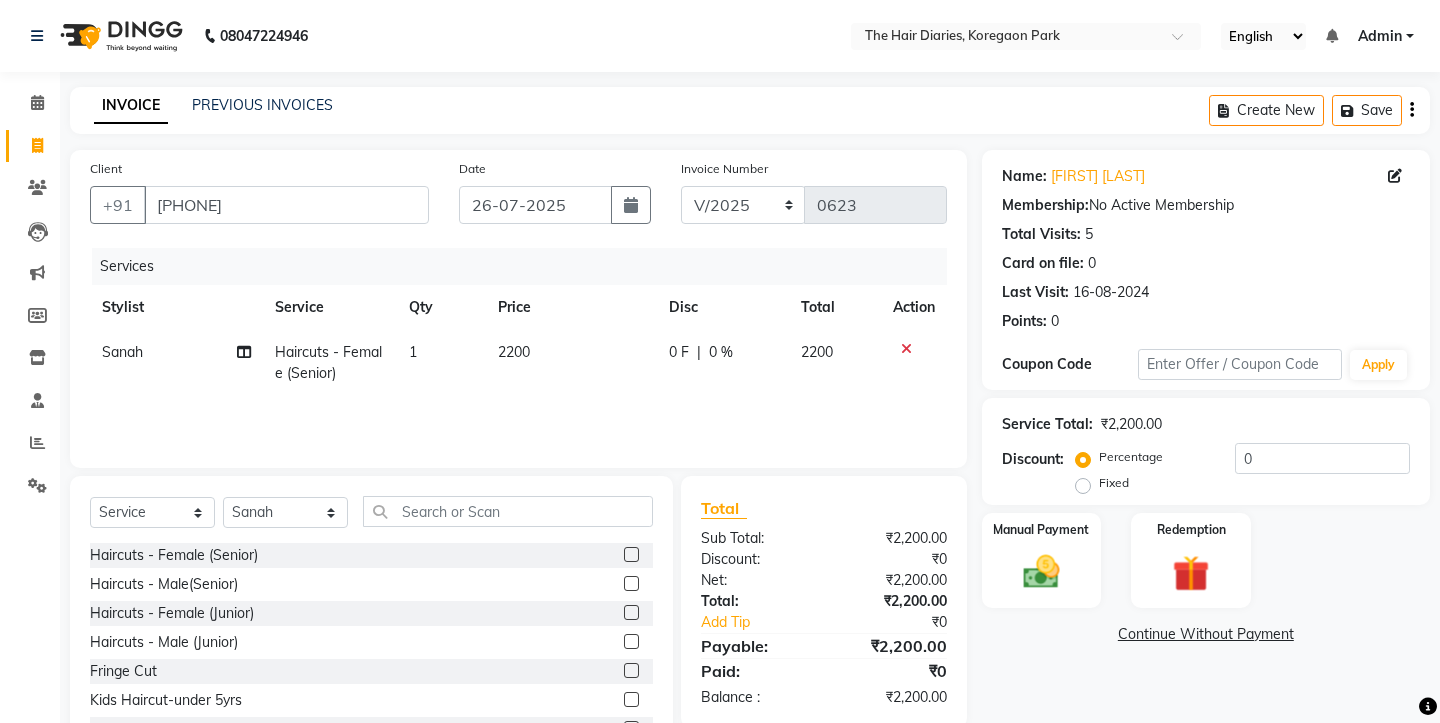 click on "2200" 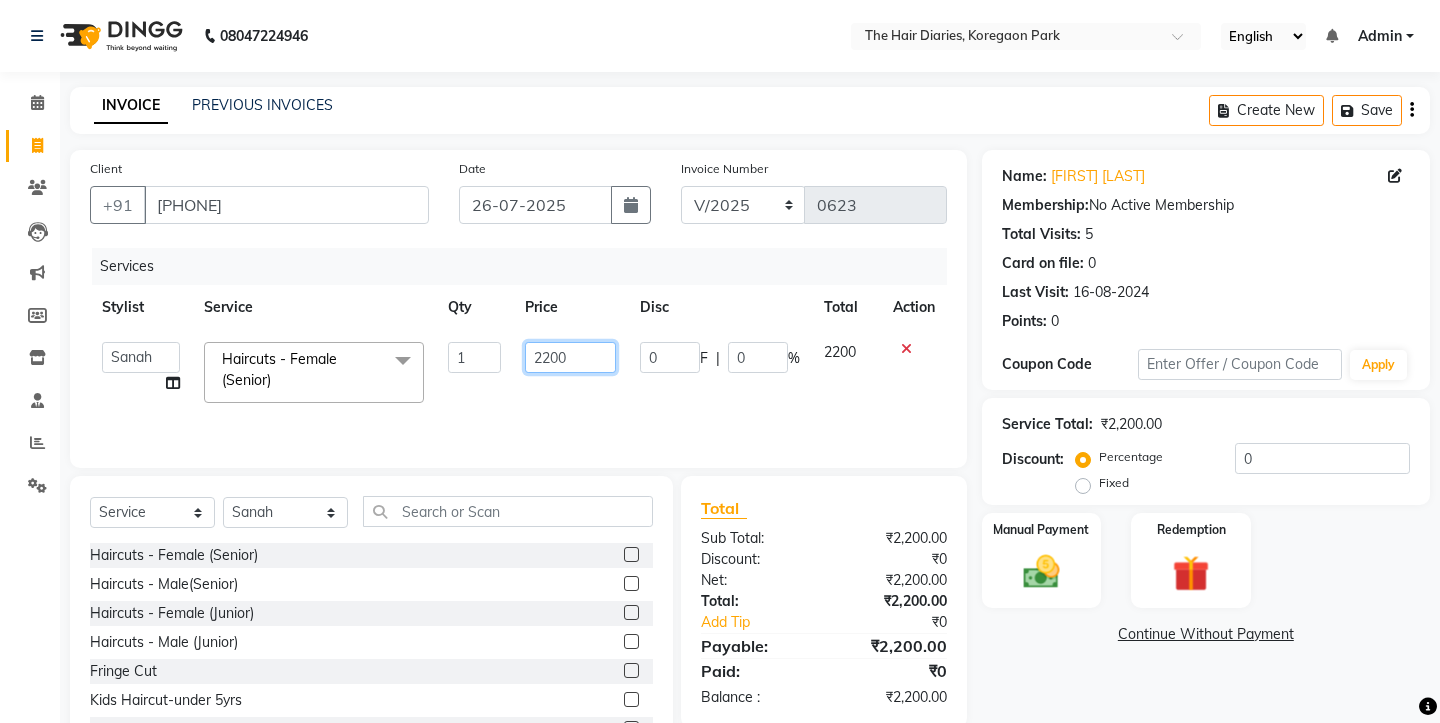 click on "2200" 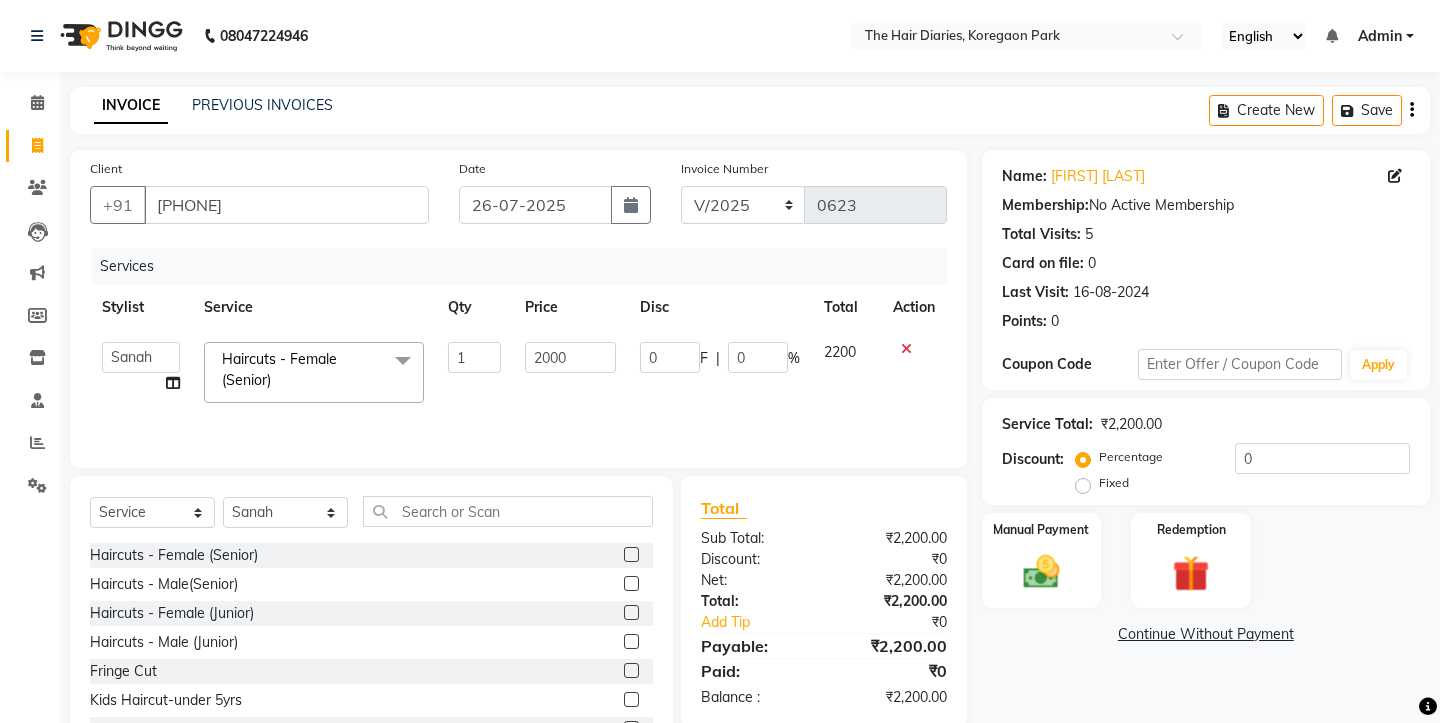 click on "Services Stylist Service Qty Price Disc Total Action  Aaryan   Adnan   Adnan   Ankita   Anubha   Jyoti    Lalita   Manali    Maneger   Nazlin Jeena   Sanah    Sohail   Sonia    Surbhi Thakkur   Vidya   Wasim   Haircuts - Female (Senior)  x Haircuts - Female (Senior) Haircuts - Male(Senior) Haircuts - Female (Junior) Haircuts - Male (Junior) Fringe Cut Kids Haircut-under 5yrs Hair trim Hair Fading Gents Haircuts  (Male) Haircut -Male (Junior old) Shampoo - Shampoo Extension wash Styling - Blowdry Styling - Curls Styling - Crimp Styling - Gents Style Saree Draping Beard Styling - Trim Beard Styling - Beard Styling Touchups Full  Touchups Half Global Color - Full Global Color - Half Toning Highlights - Full Highlights - 3/4Th Highlights - Half Low Lights Highlights And Global Balayage - Full Balayage - Half Balayage - Front Treatments - Fringe(Botox) Treatments - Crown (Botox) Treatments - Full (Botox) Treatments - Male Top (Botox) Treatments - Full (Backwastreatment) Treatments - Full (Filller) Milkshake spa 1" 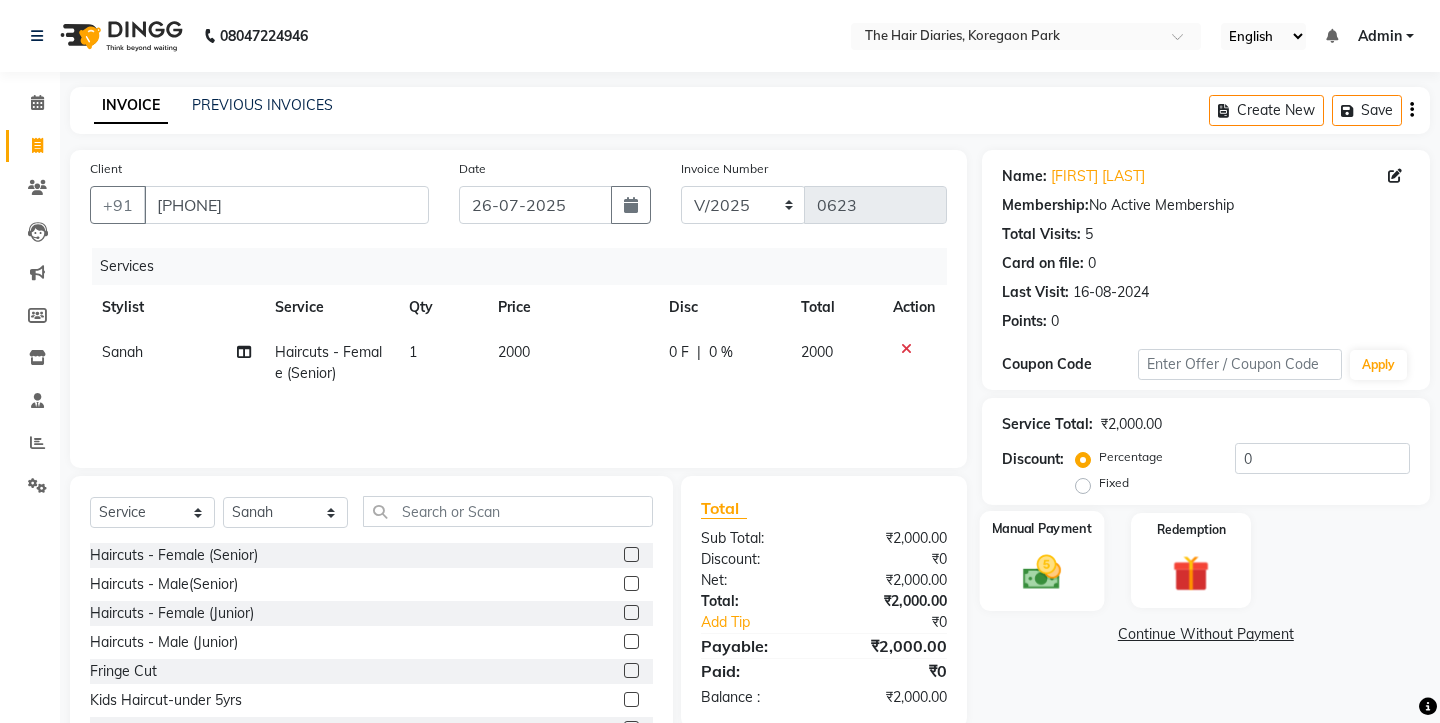 click on "Manual Payment" 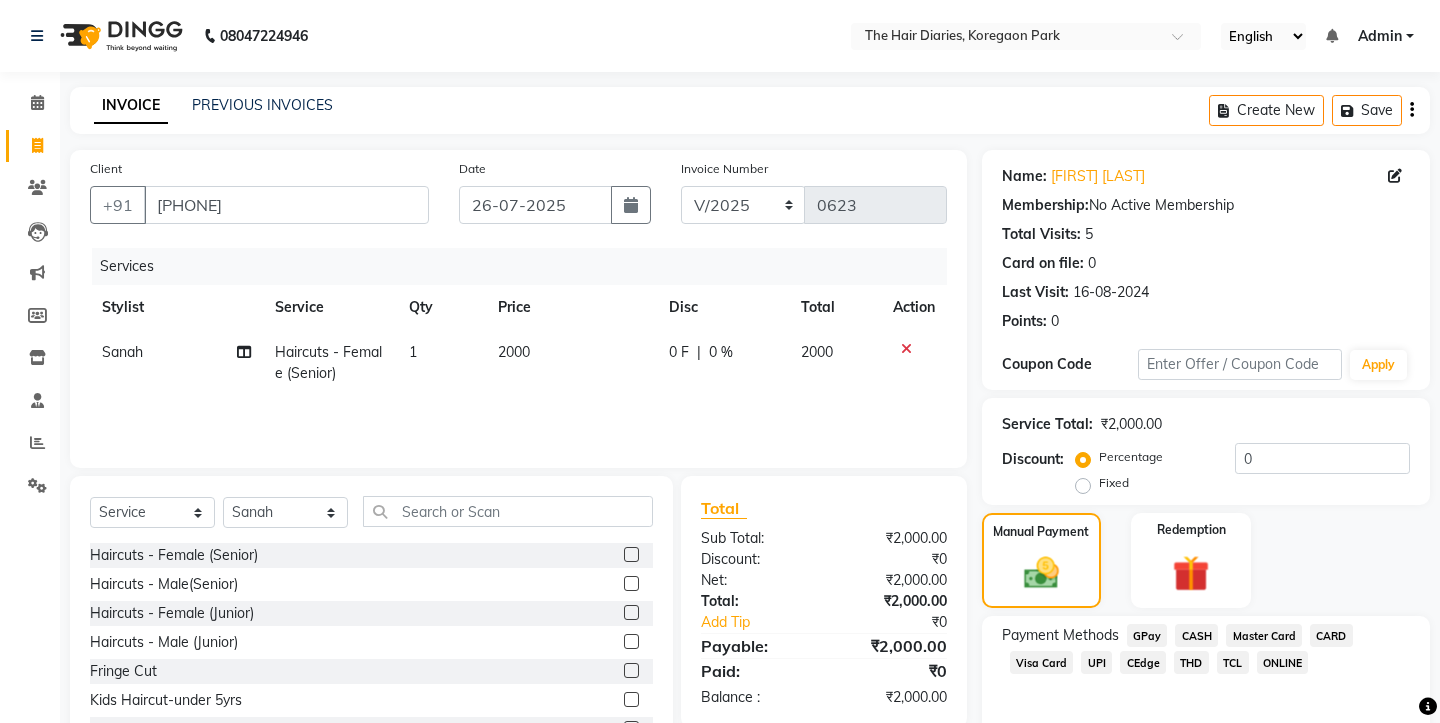 click on "CASH" 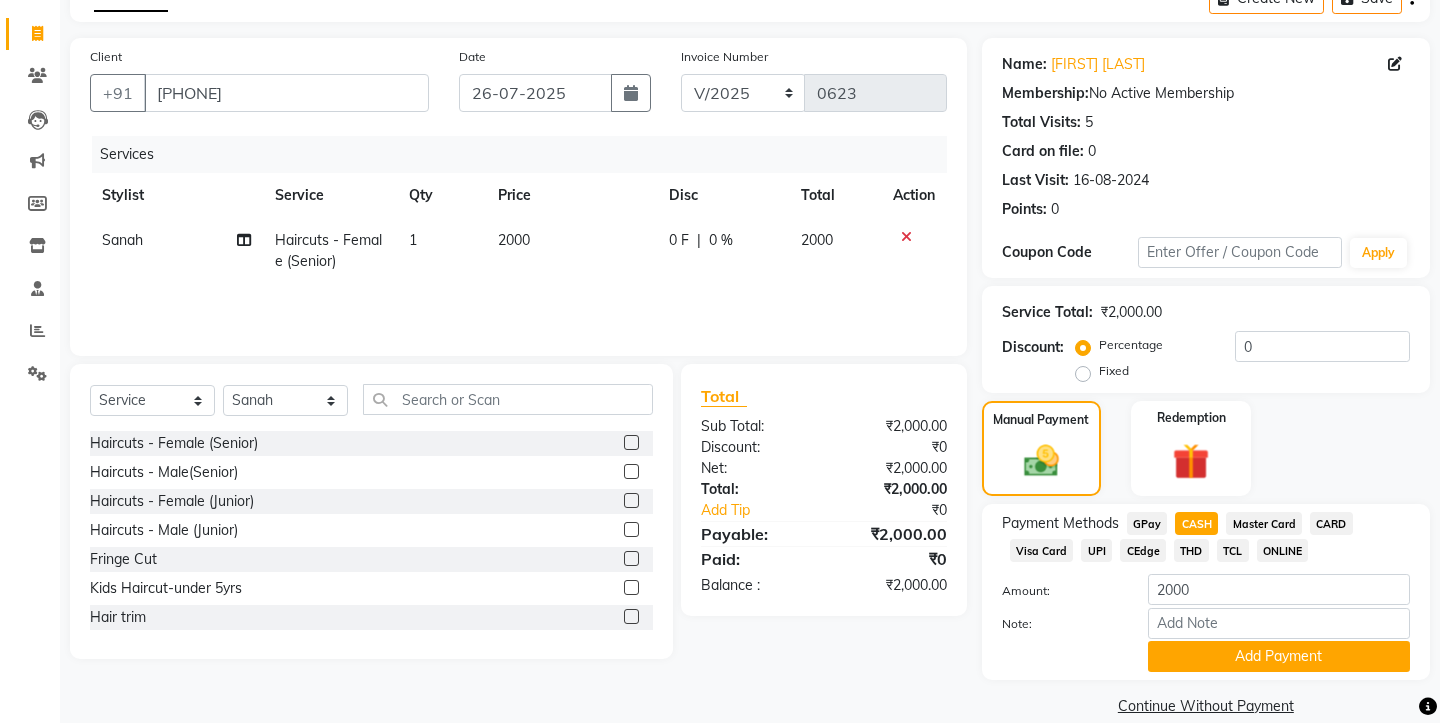 scroll, scrollTop: 118, scrollLeft: 0, axis: vertical 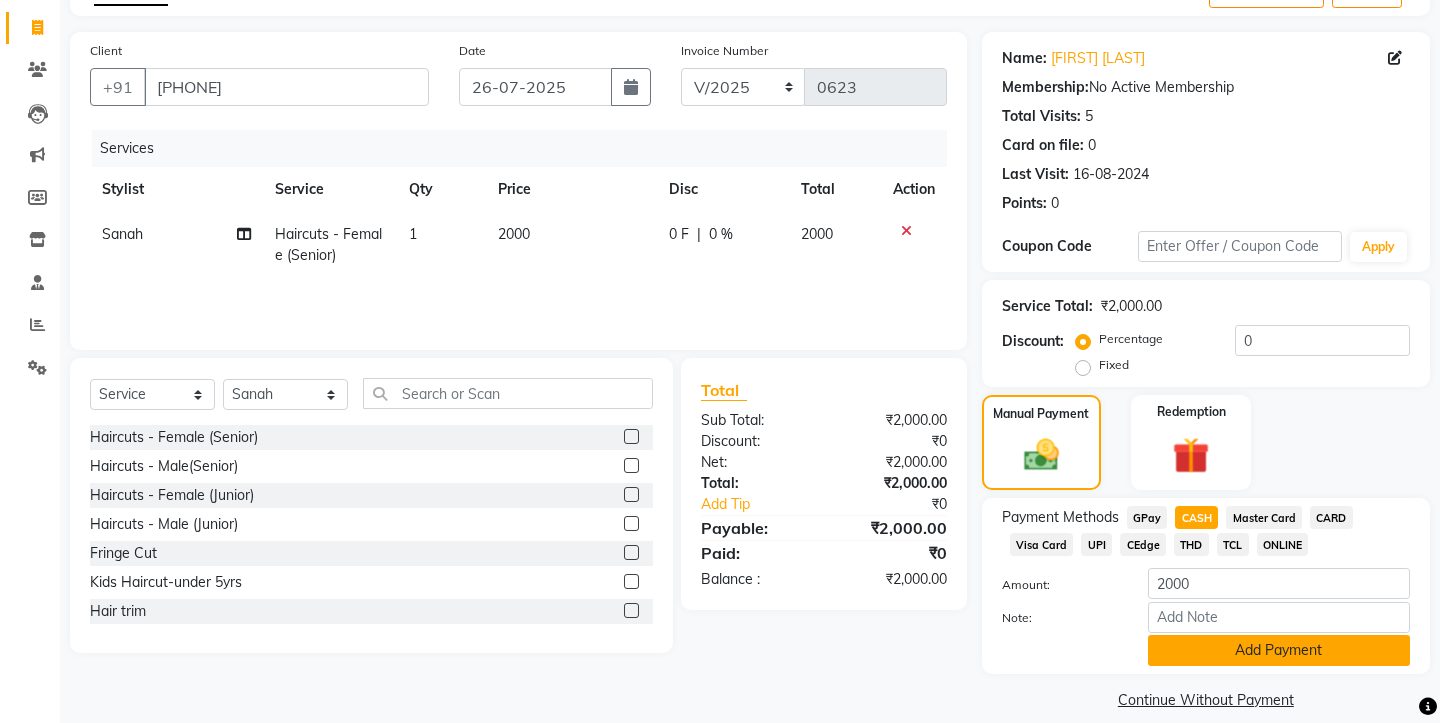 click on "Add Payment" 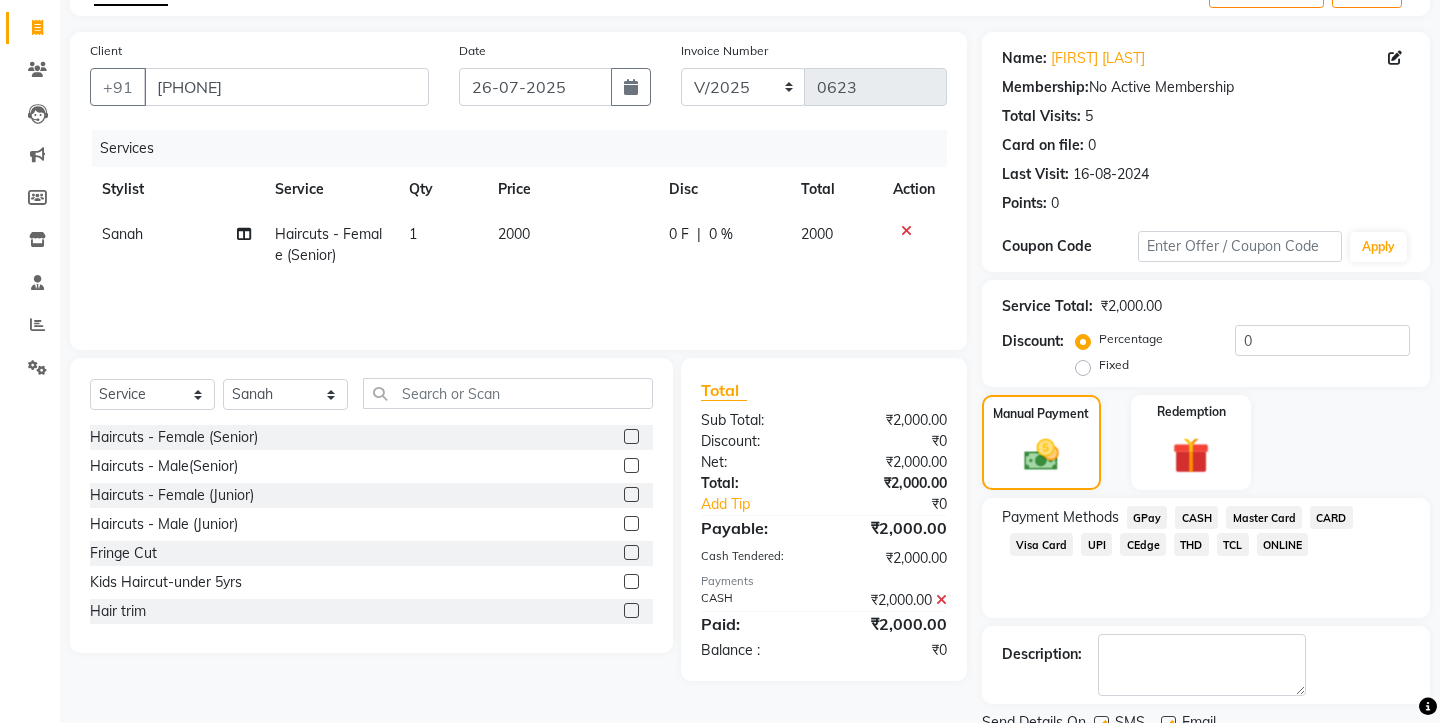 click 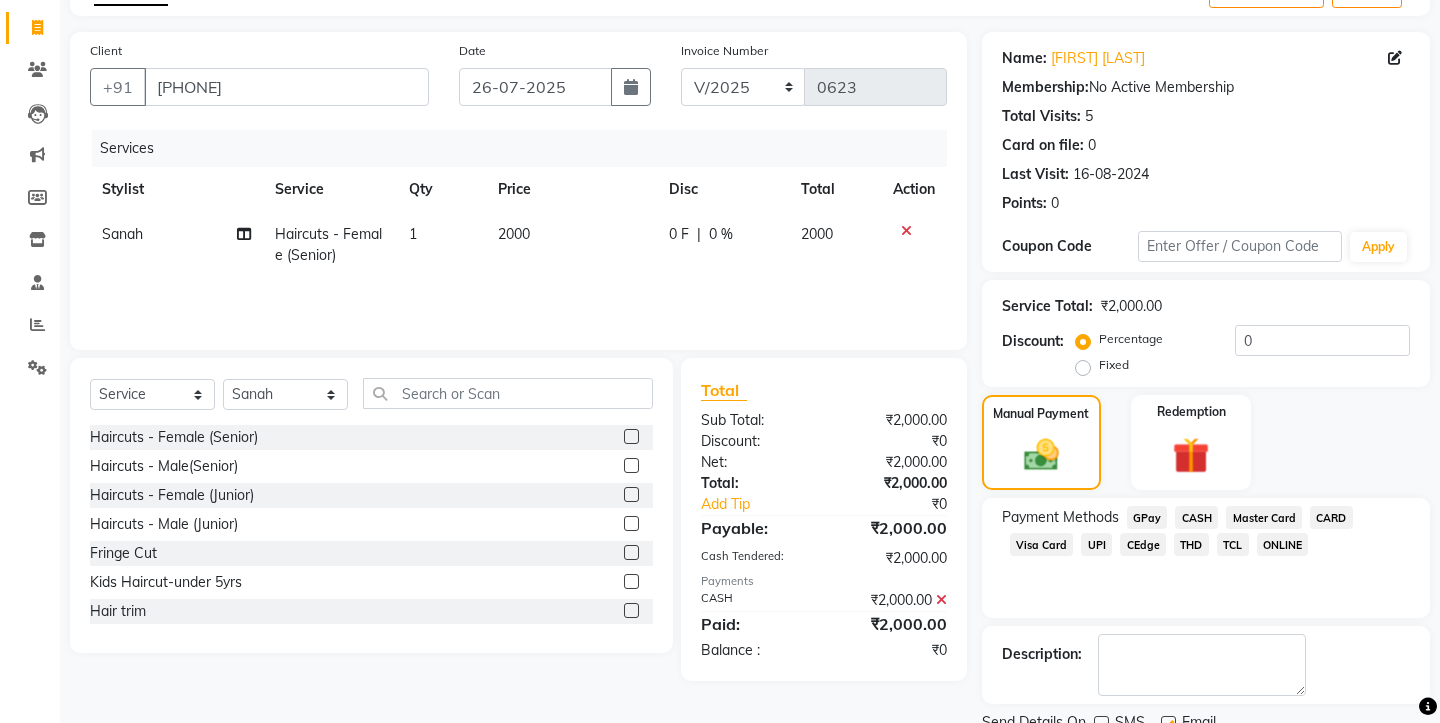 click 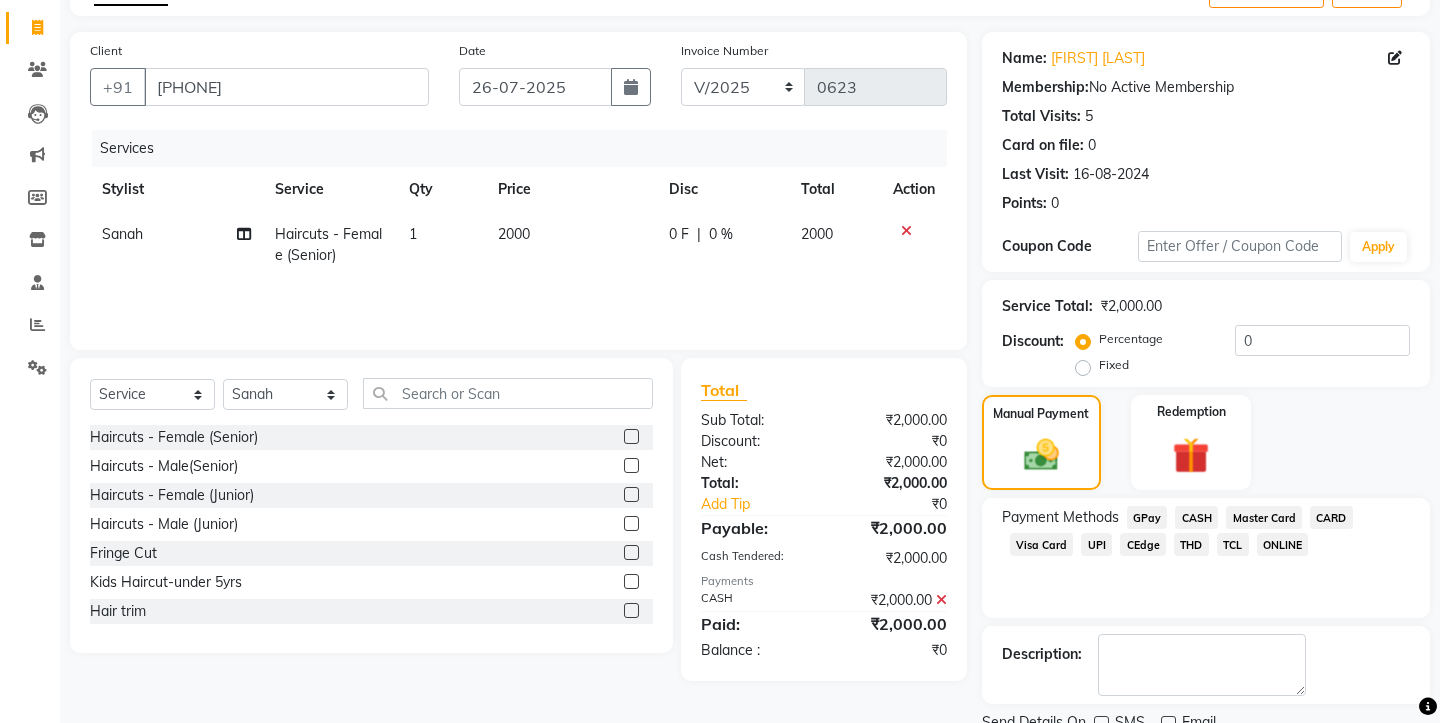 scroll, scrollTop: 175, scrollLeft: 0, axis: vertical 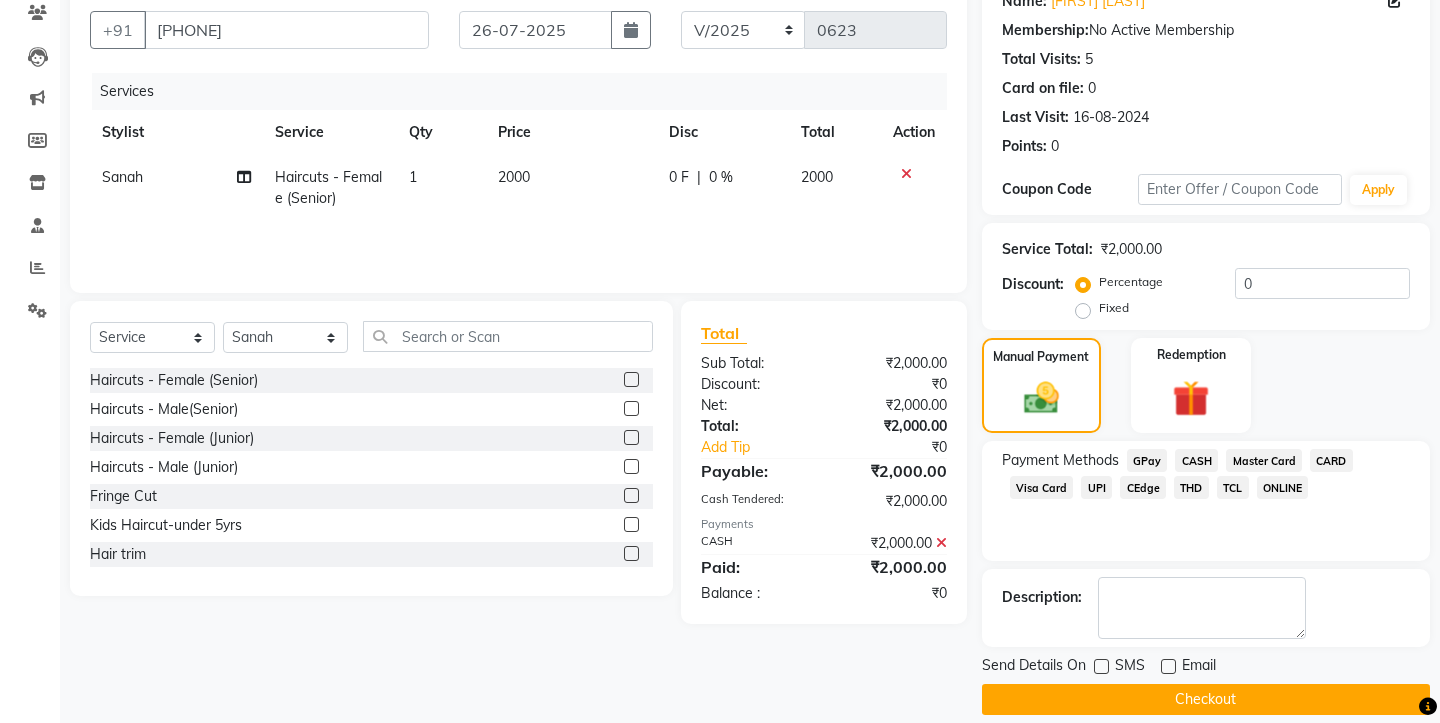 click on "Checkout" 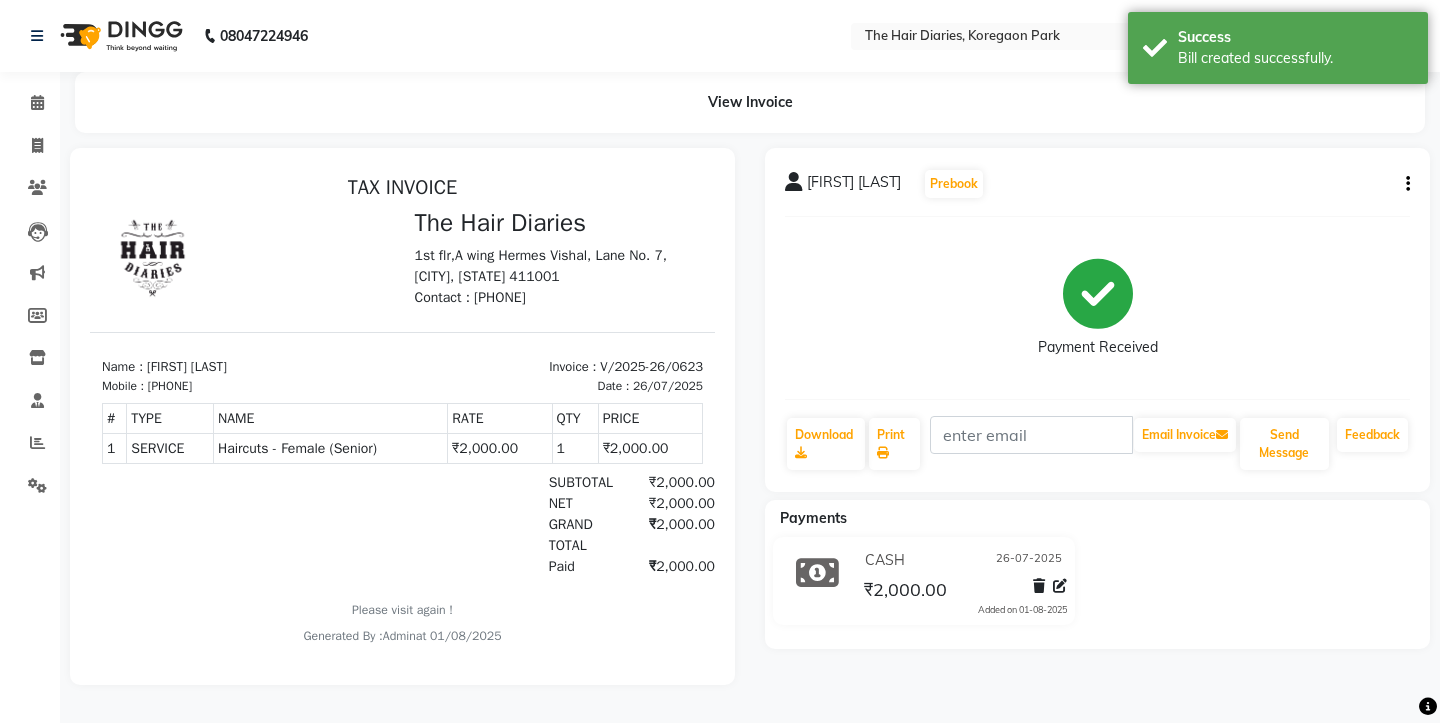 scroll, scrollTop: 0, scrollLeft: 0, axis: both 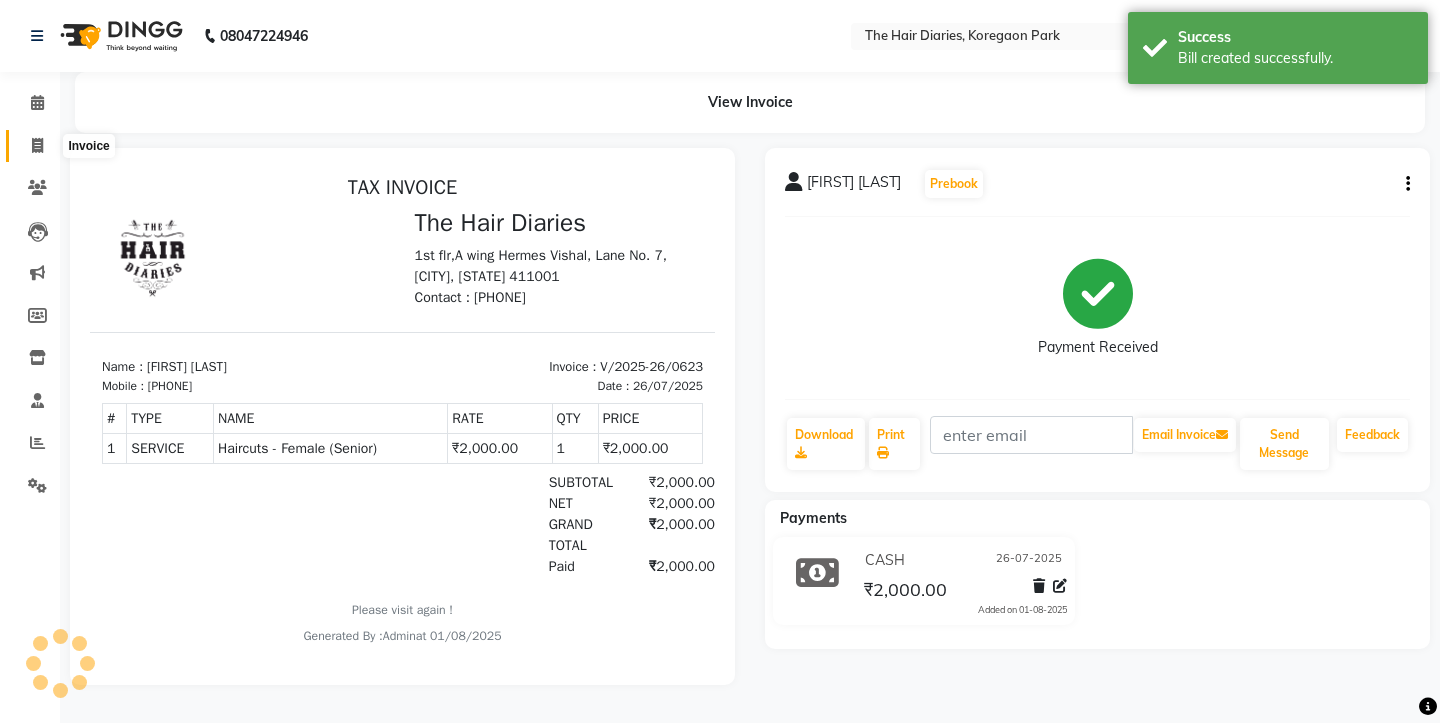 click 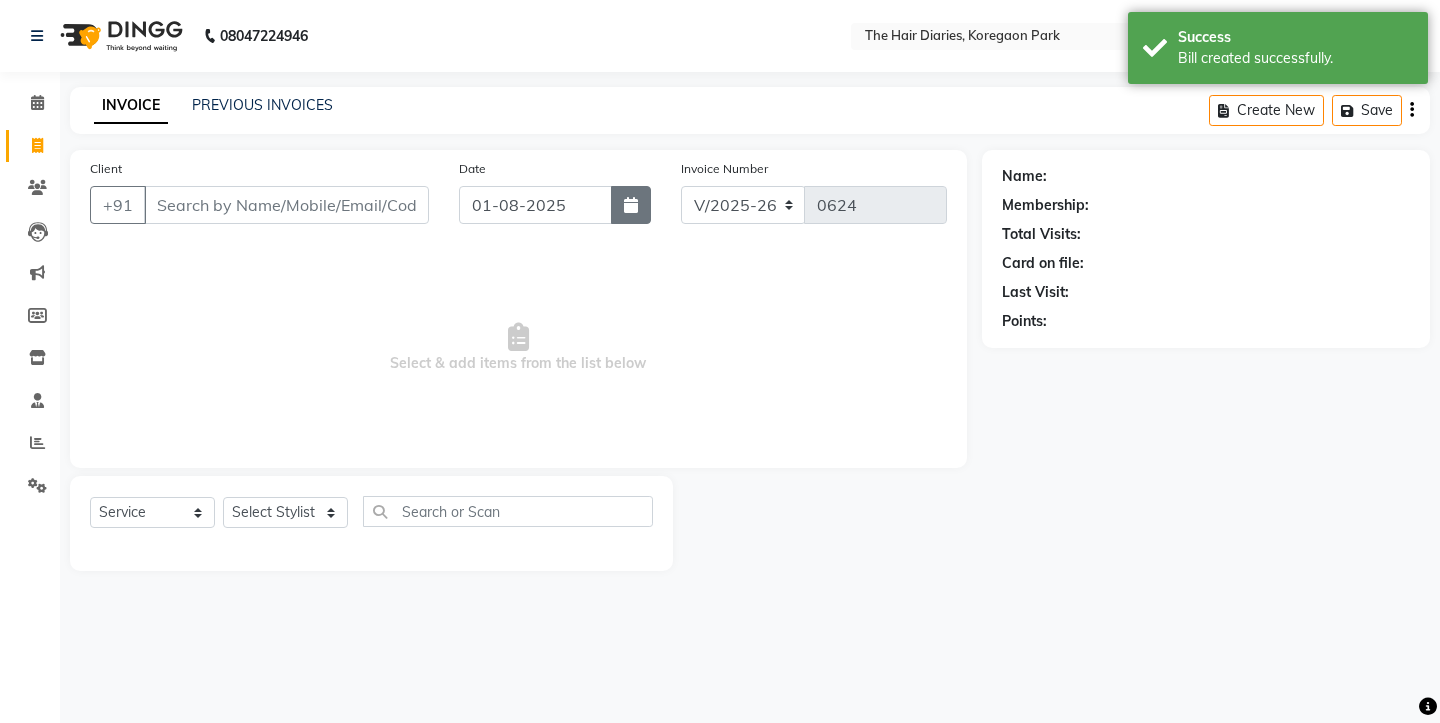 click 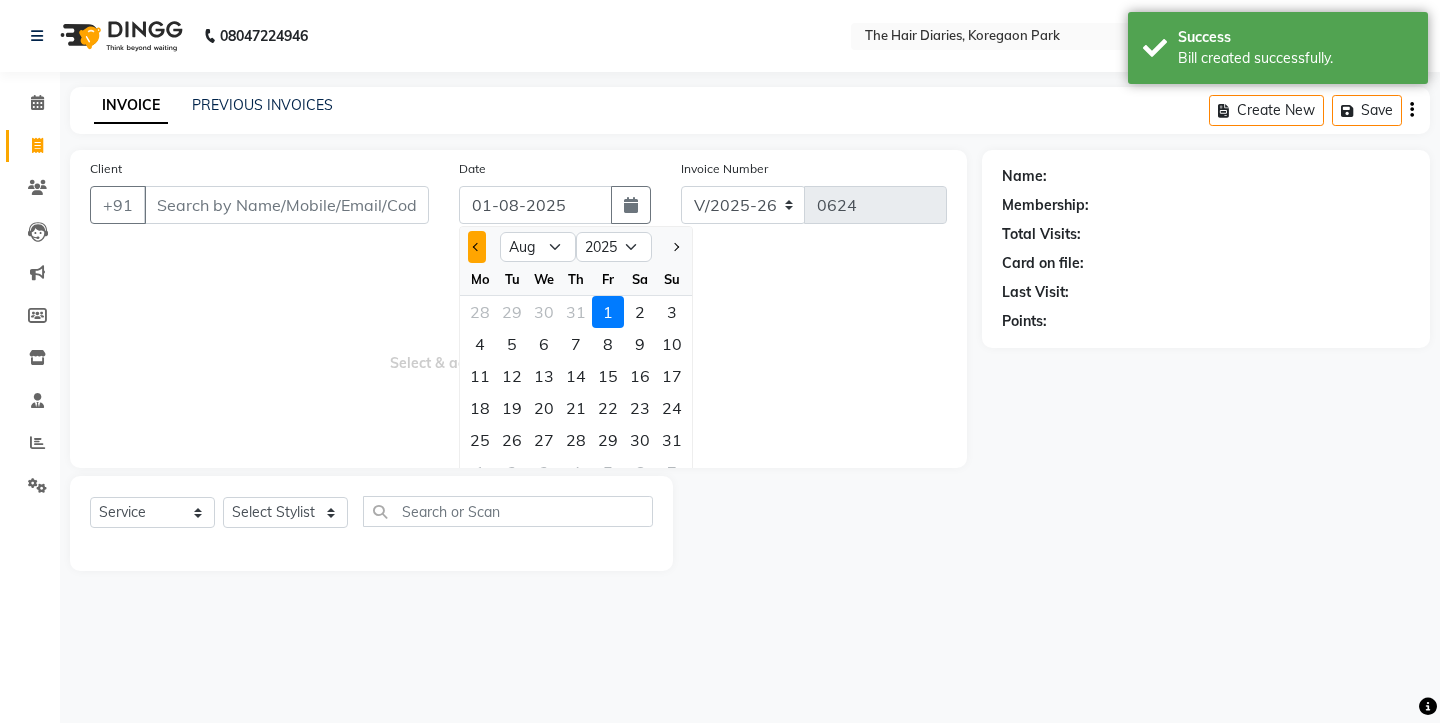 click 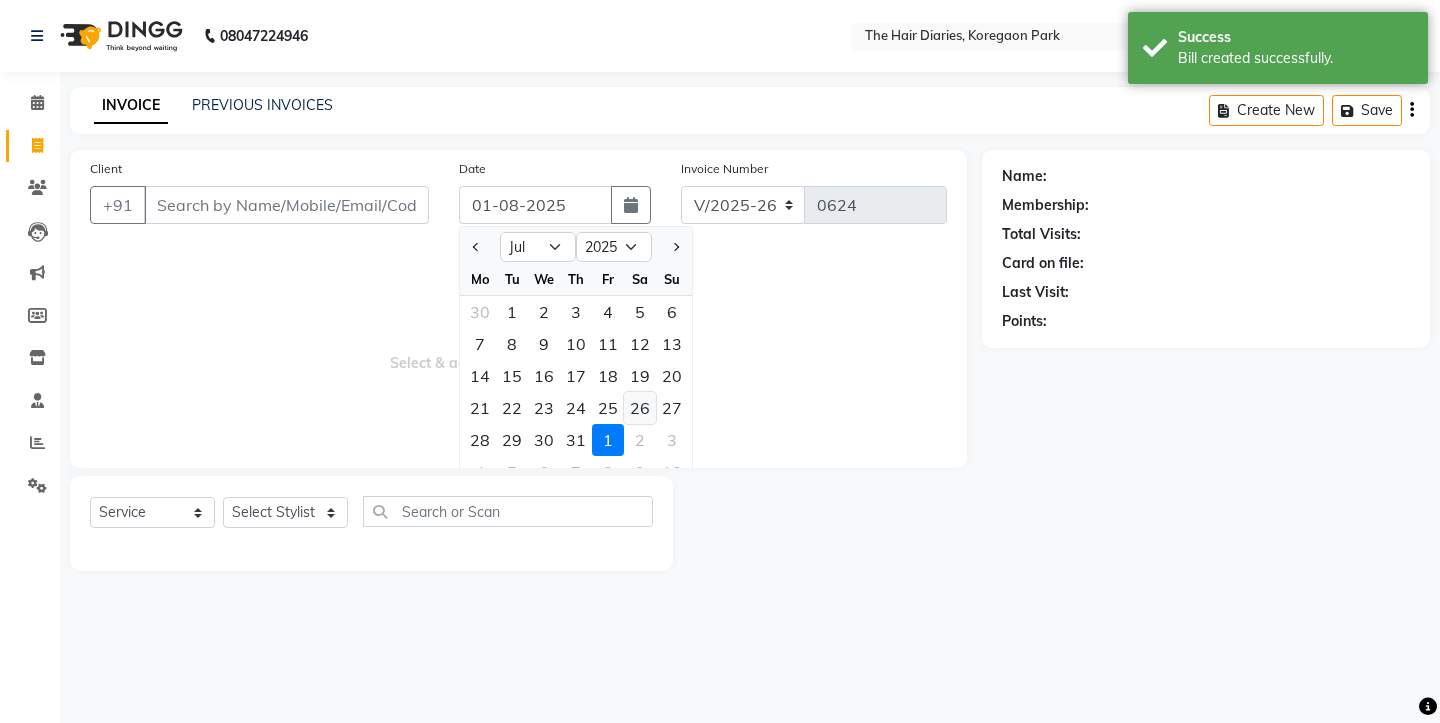click on "26" 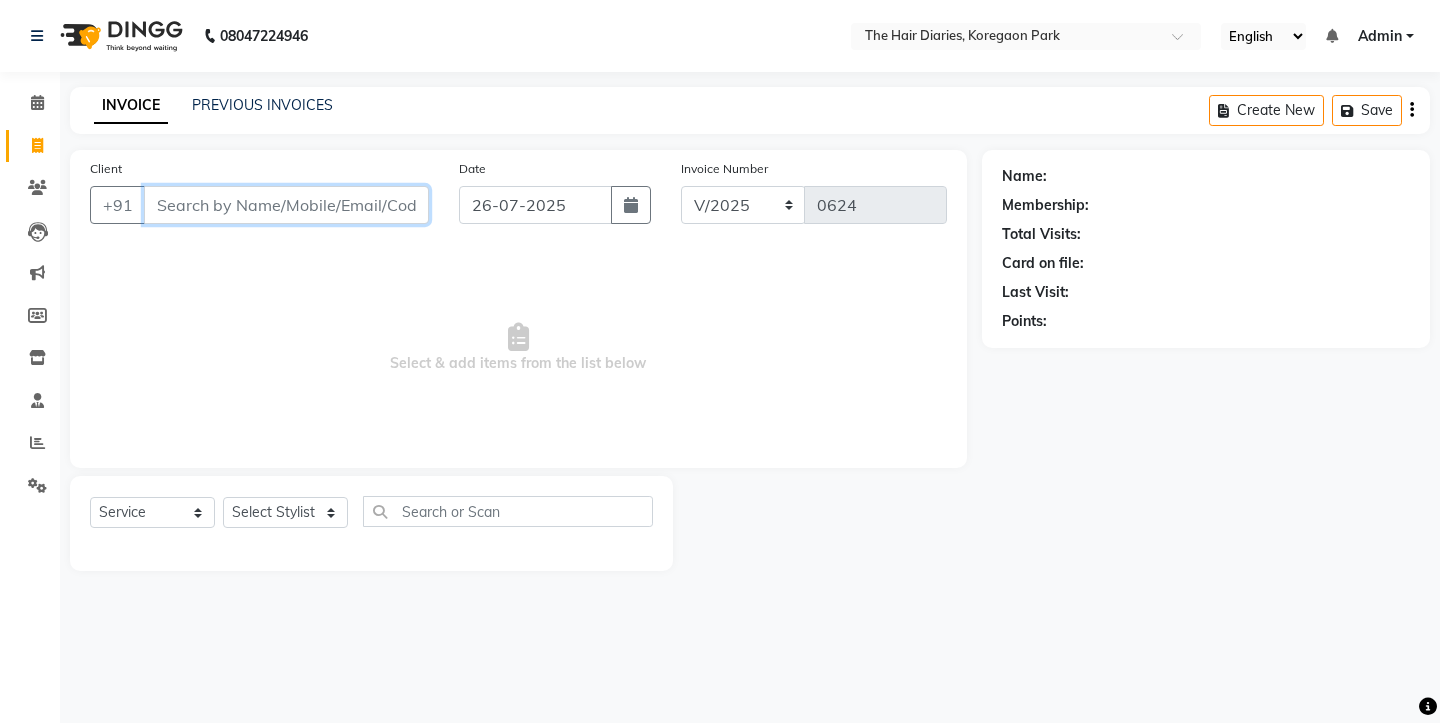 click on "Client" at bounding box center [286, 205] 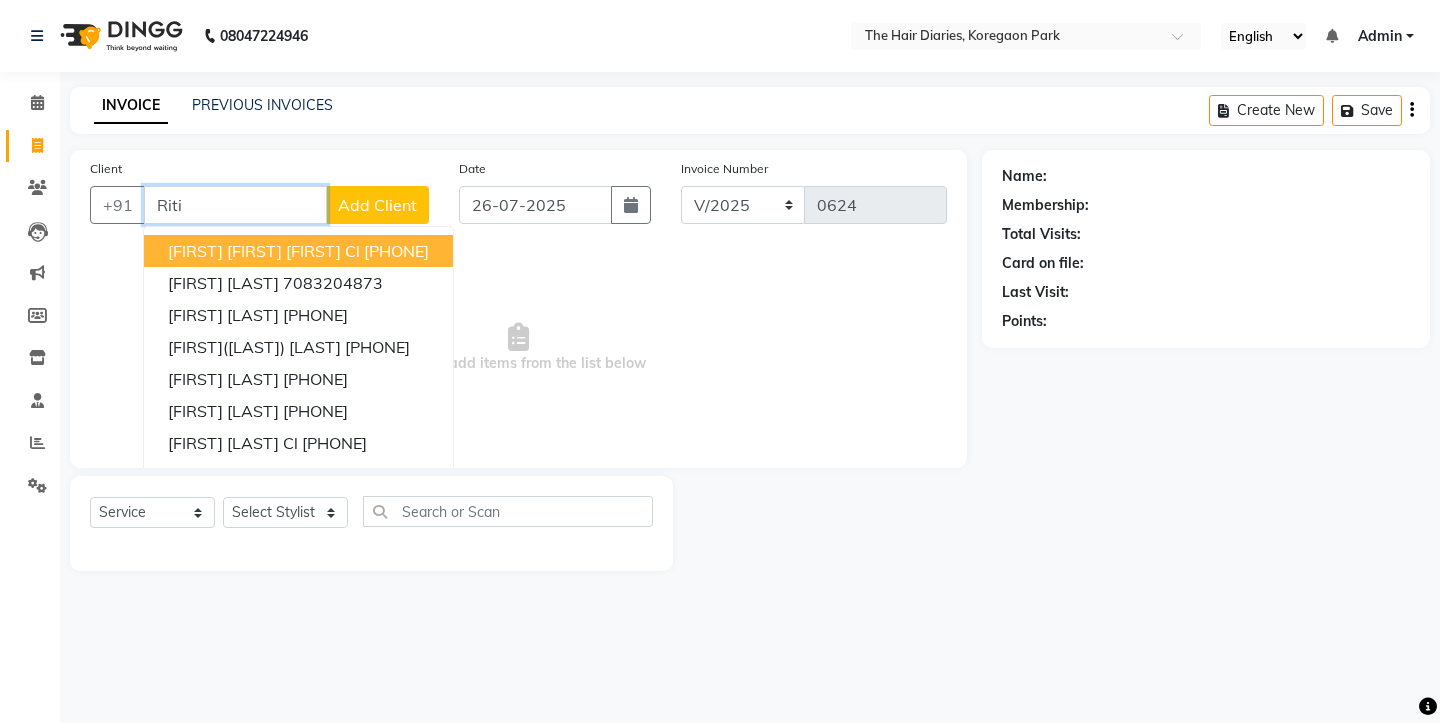 click on "Ritika Sanah Rashi Cl" at bounding box center (264, 251) 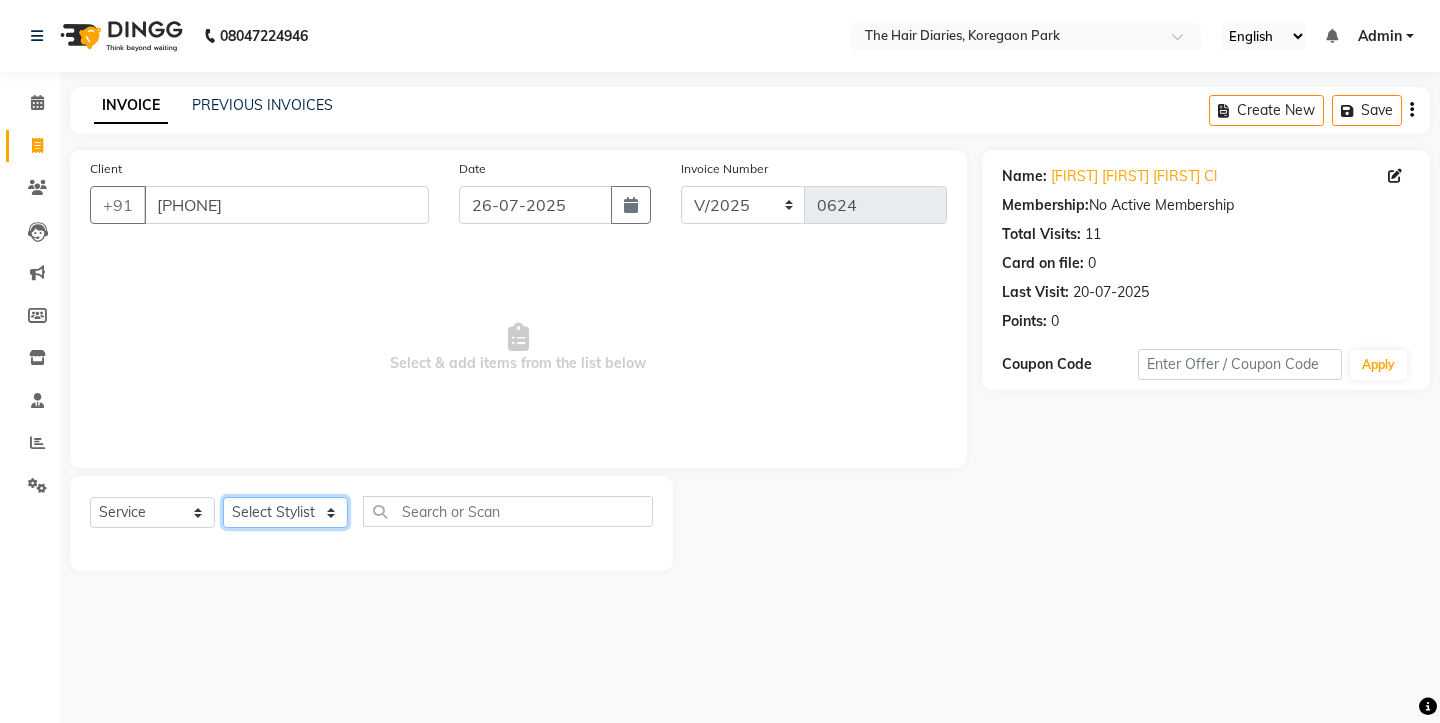 click on "Select Stylist Aaryan Adnan Adnan Ankita Anubha Jyoti  Lalita Manali  Maneger Nazlin Jeena Sanah  Sohail Sonia  Surbhi Thakkur Vidya Wasim" 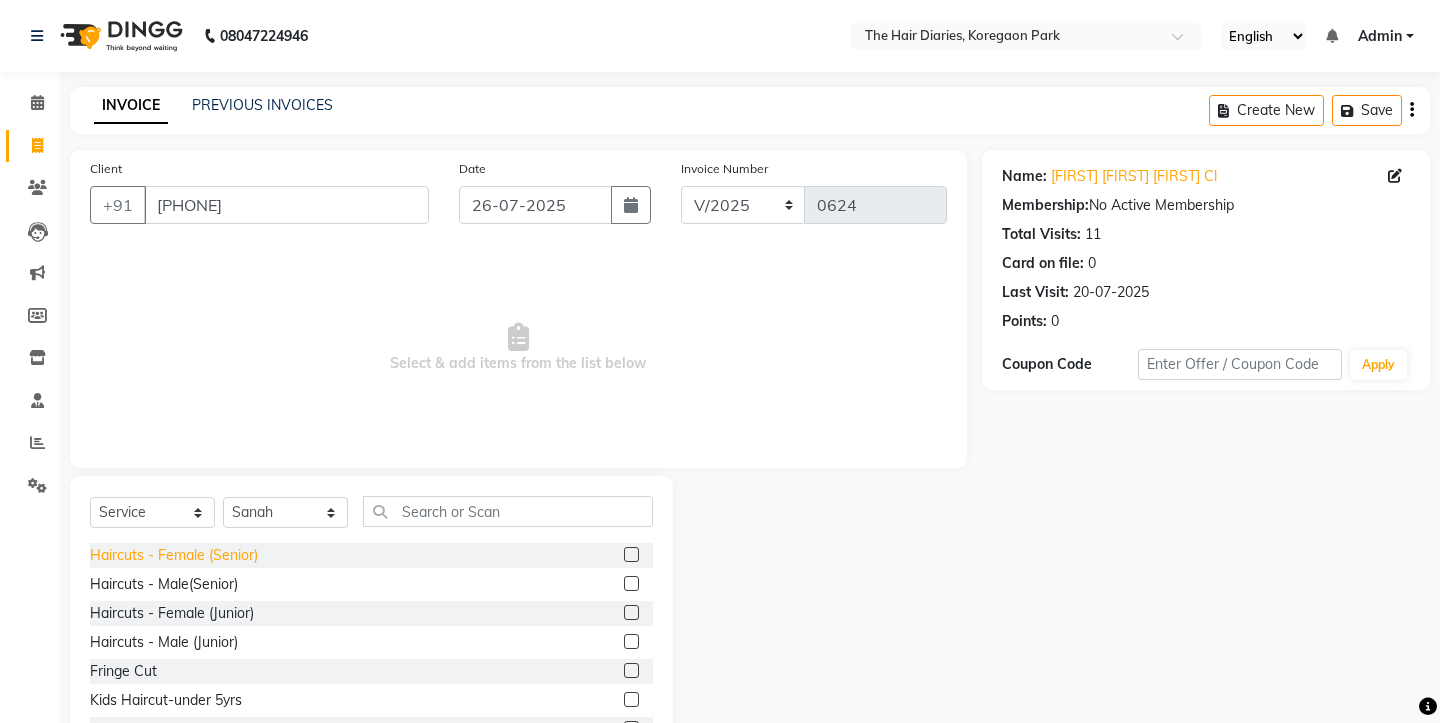 click on "Haircuts - Female (Senior)" 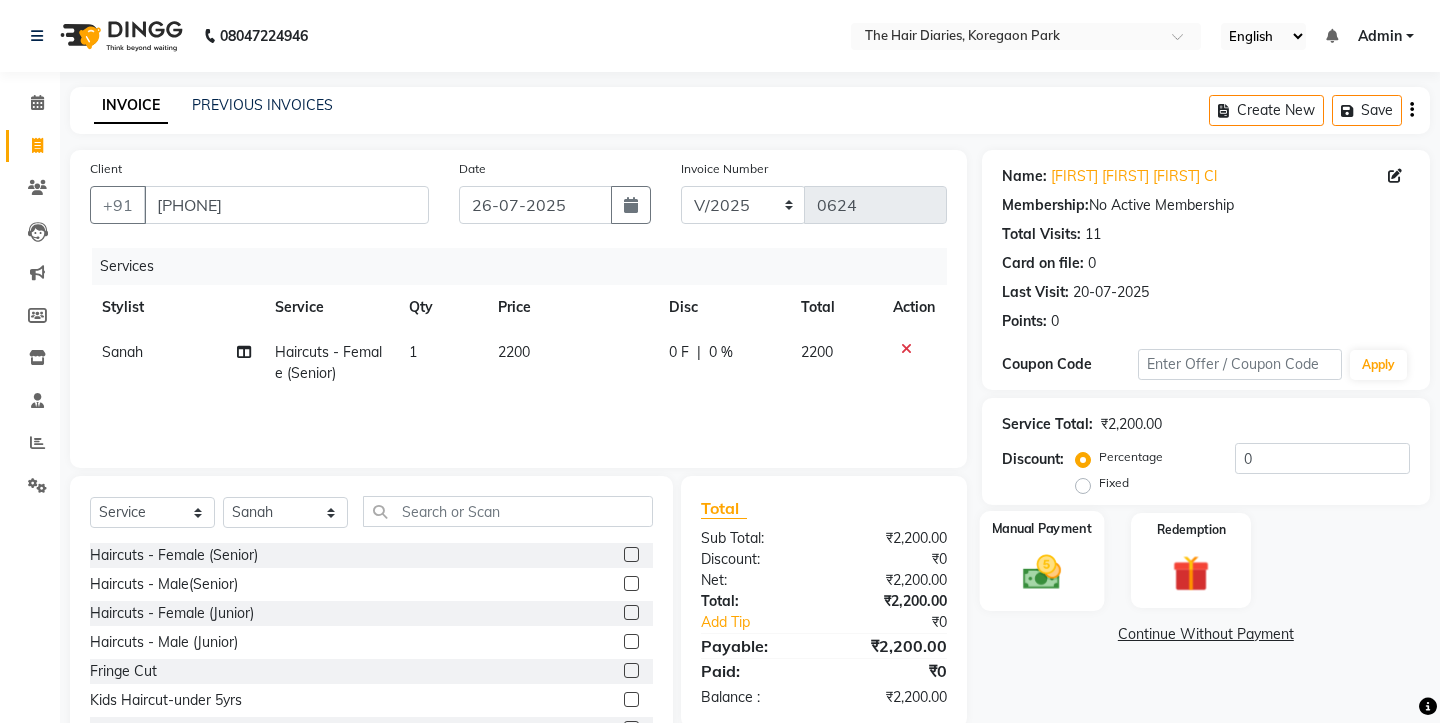 click 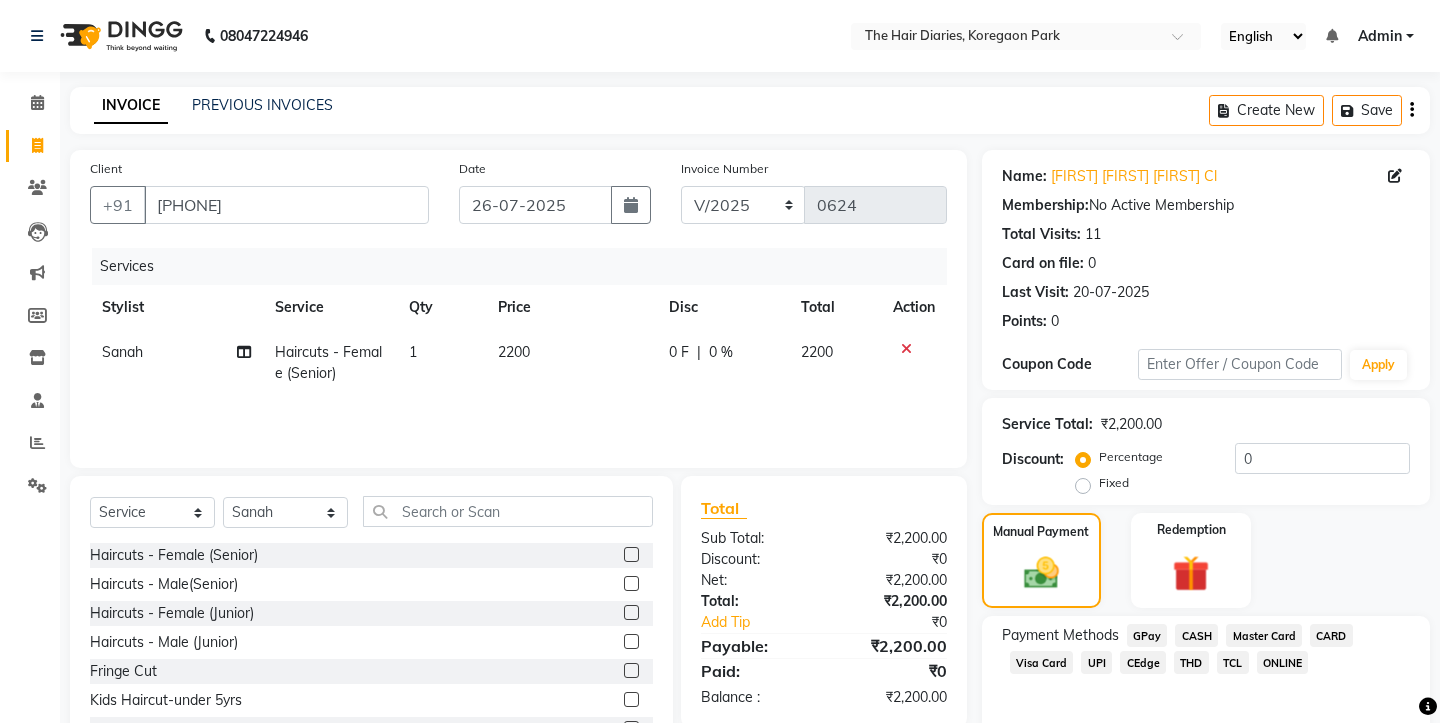click on "CASH" 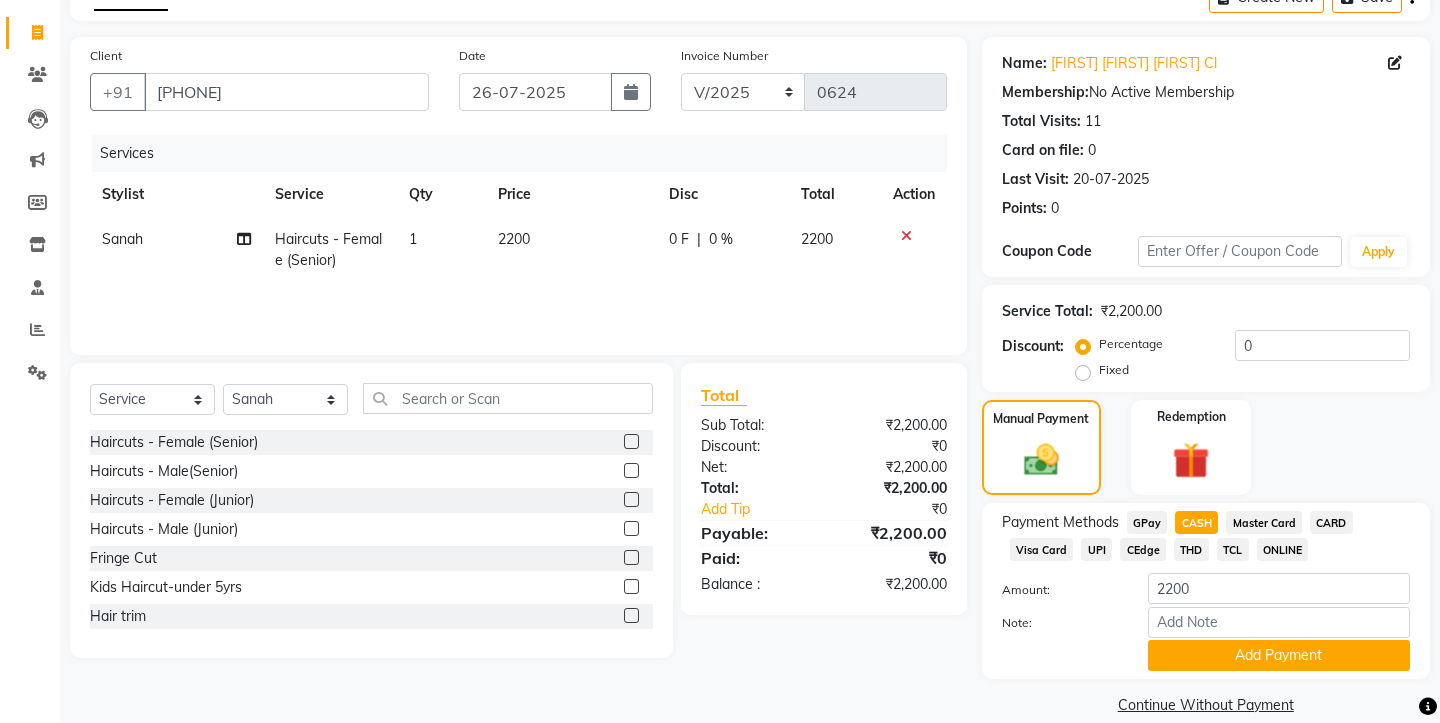 scroll, scrollTop: 118, scrollLeft: 0, axis: vertical 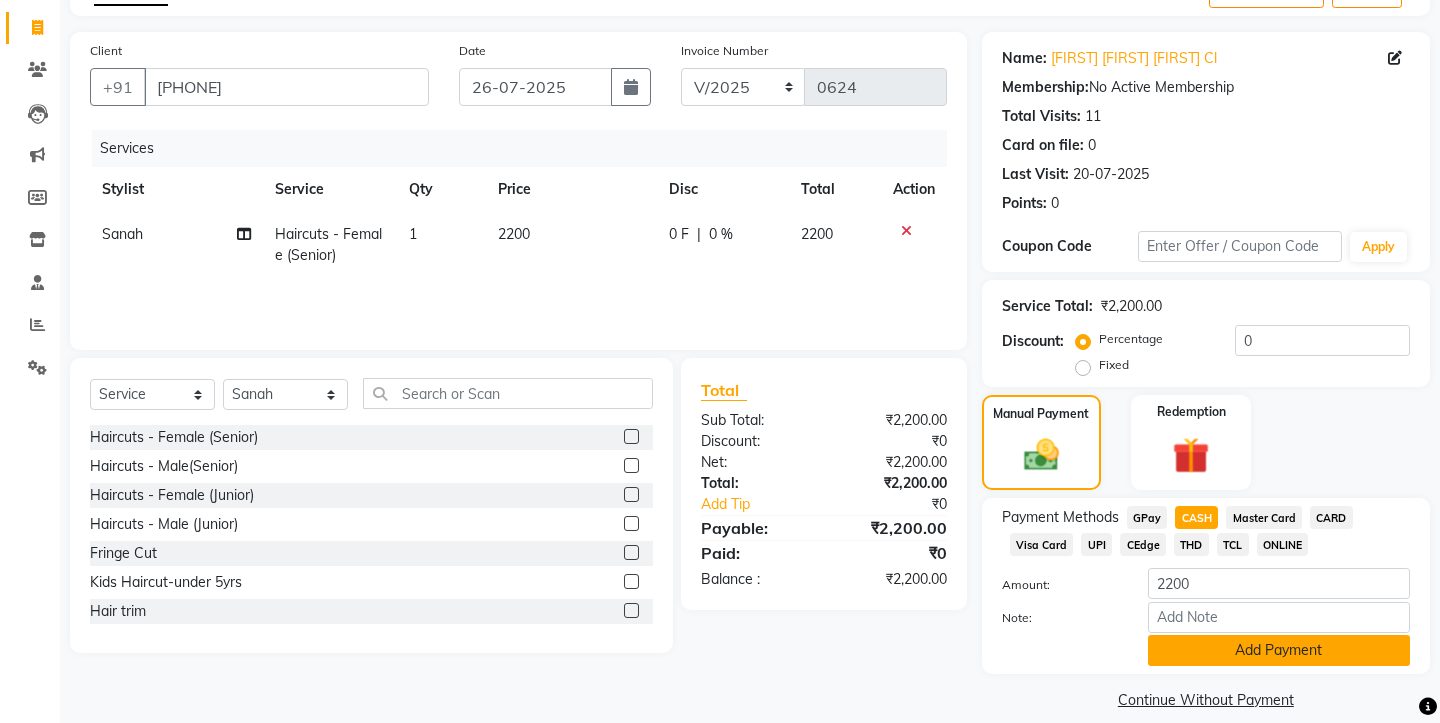 click on "Add Payment" 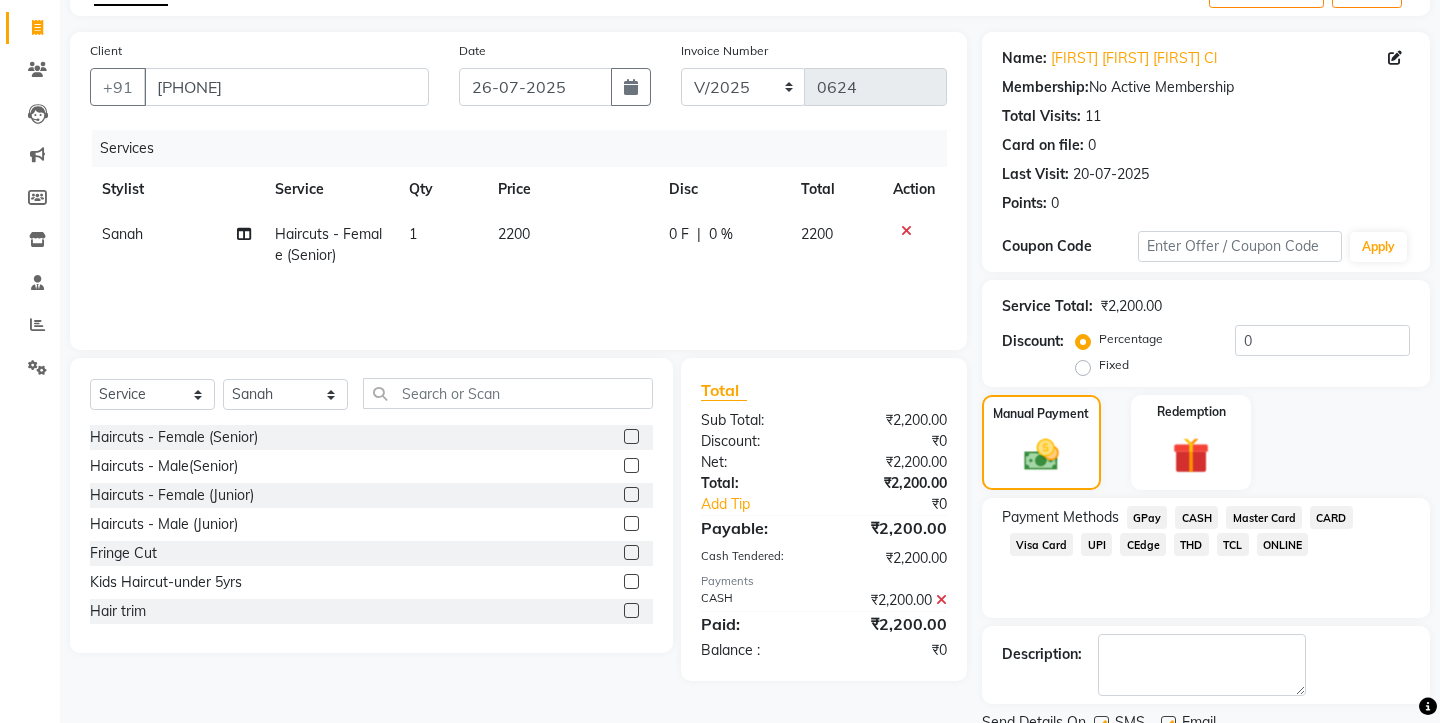 click 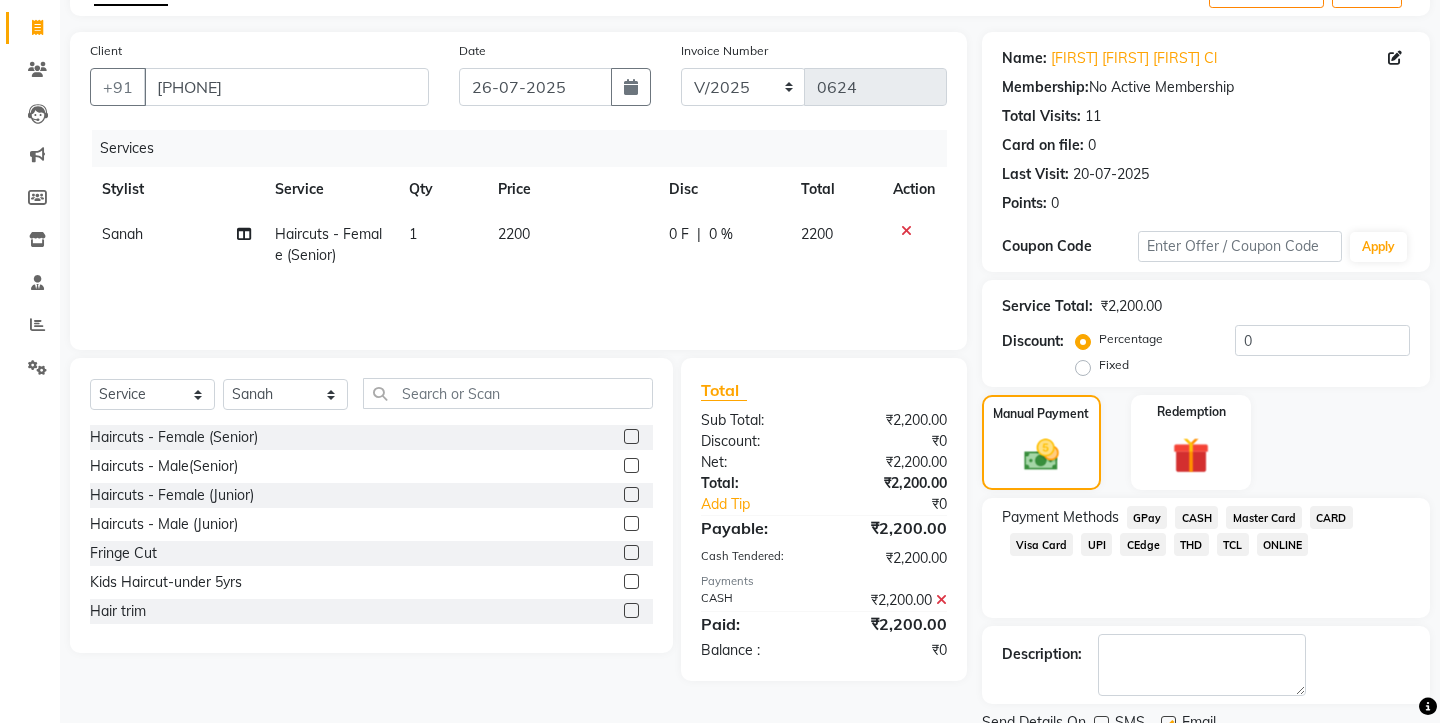 click 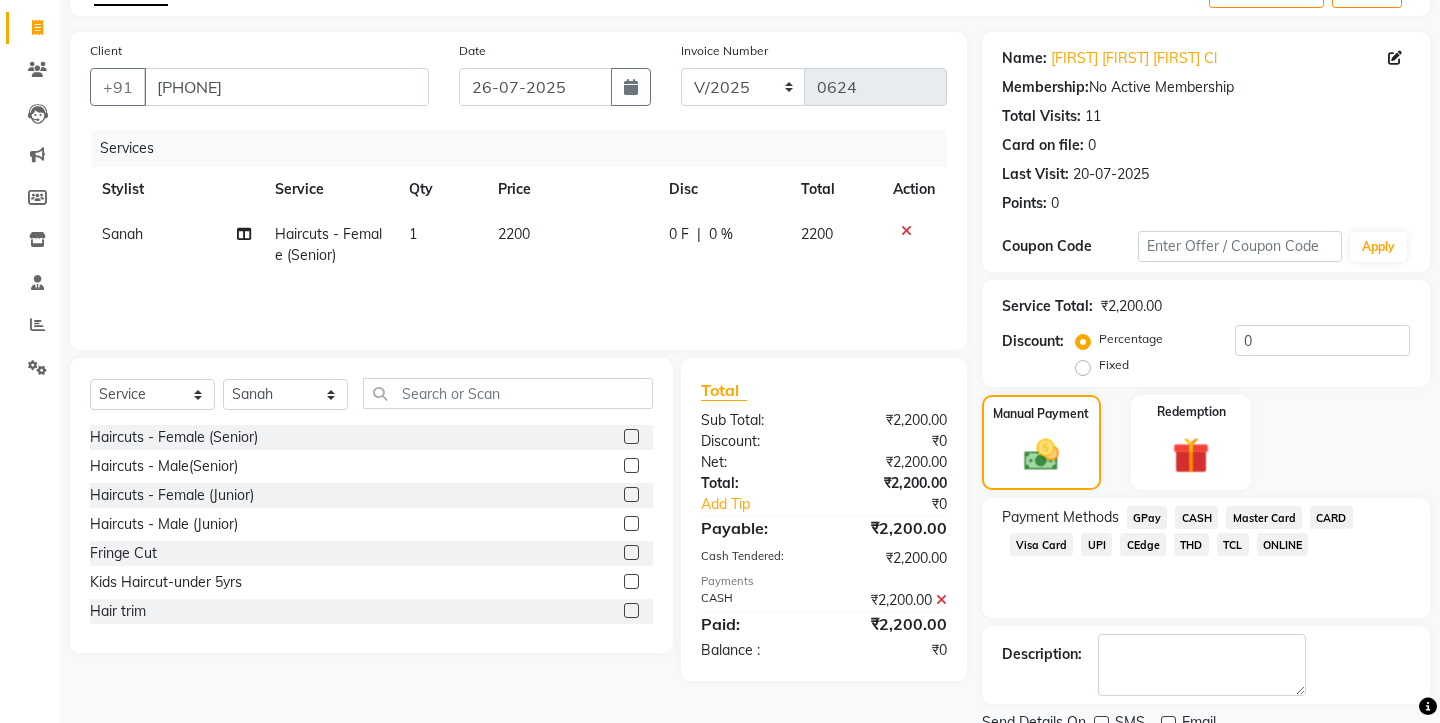 scroll, scrollTop: 175, scrollLeft: 0, axis: vertical 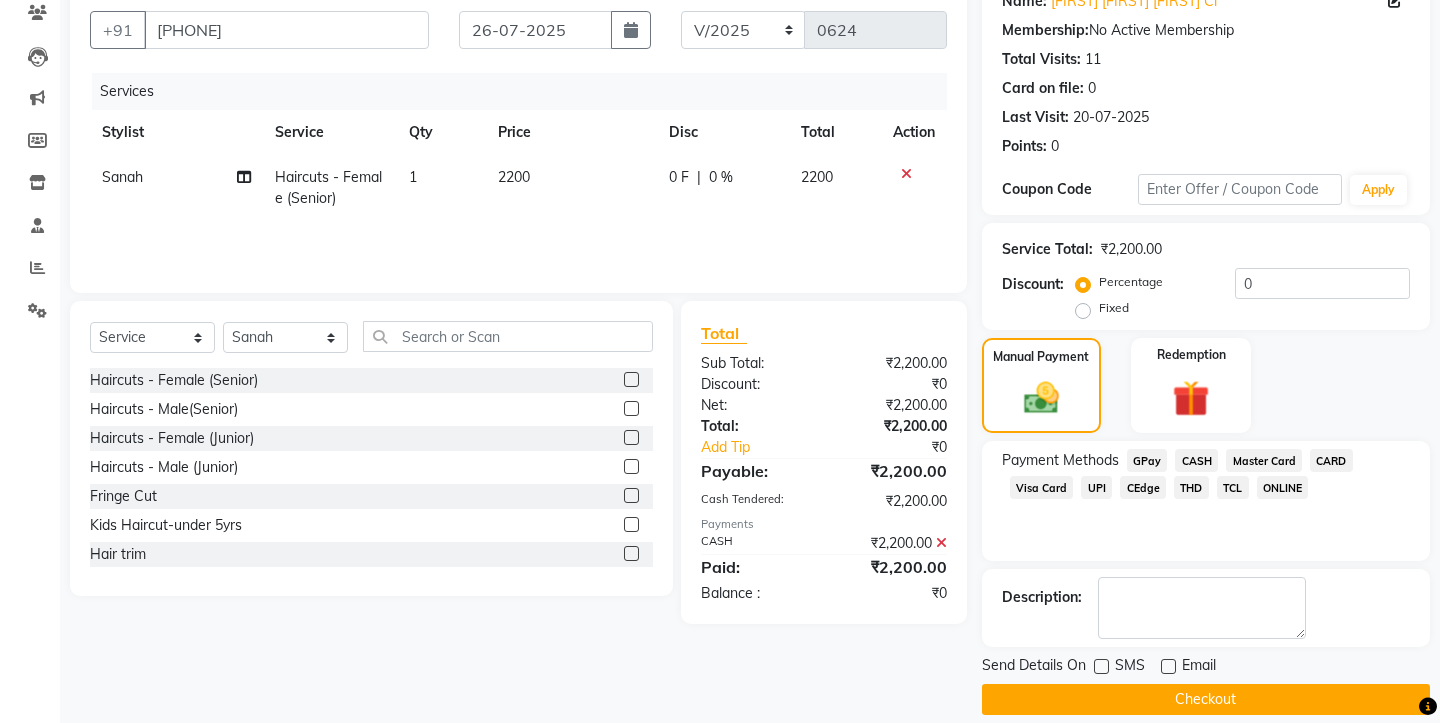 click on "Checkout" 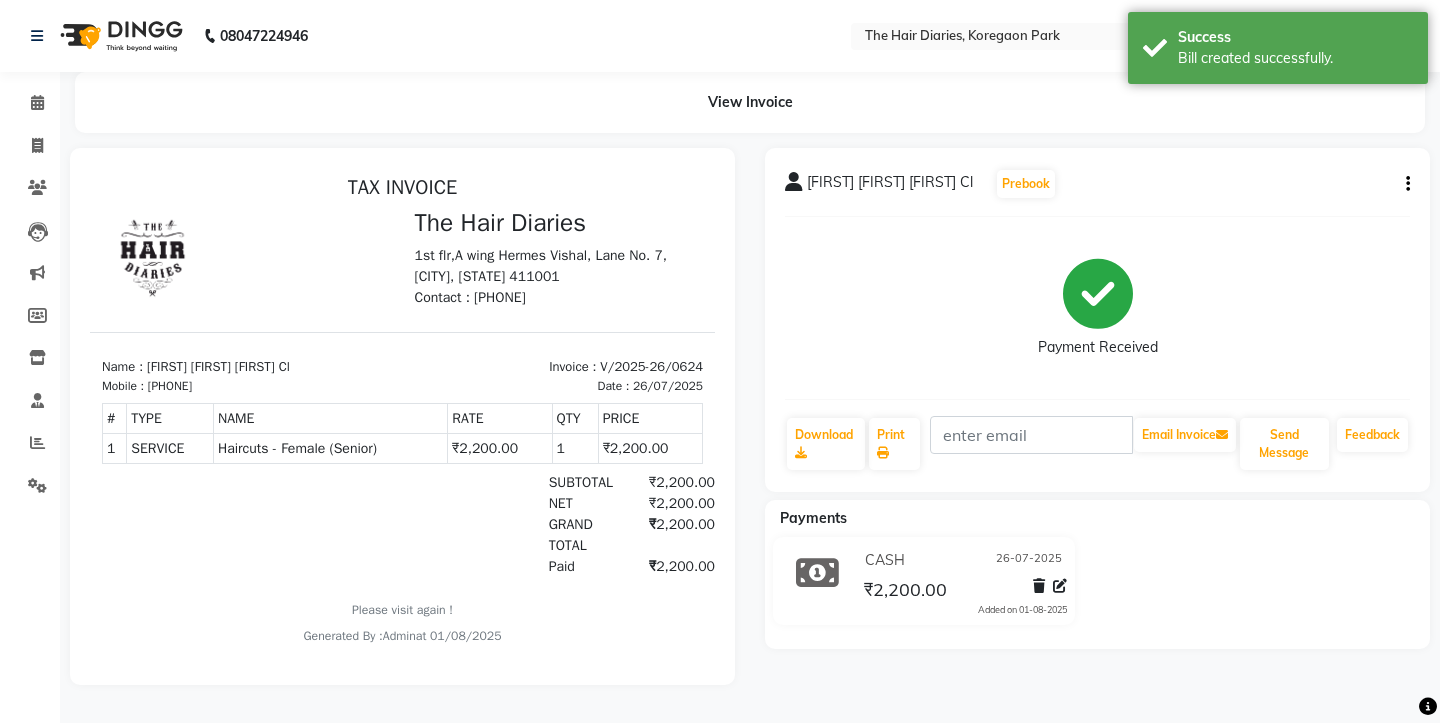 scroll, scrollTop: 0, scrollLeft: 0, axis: both 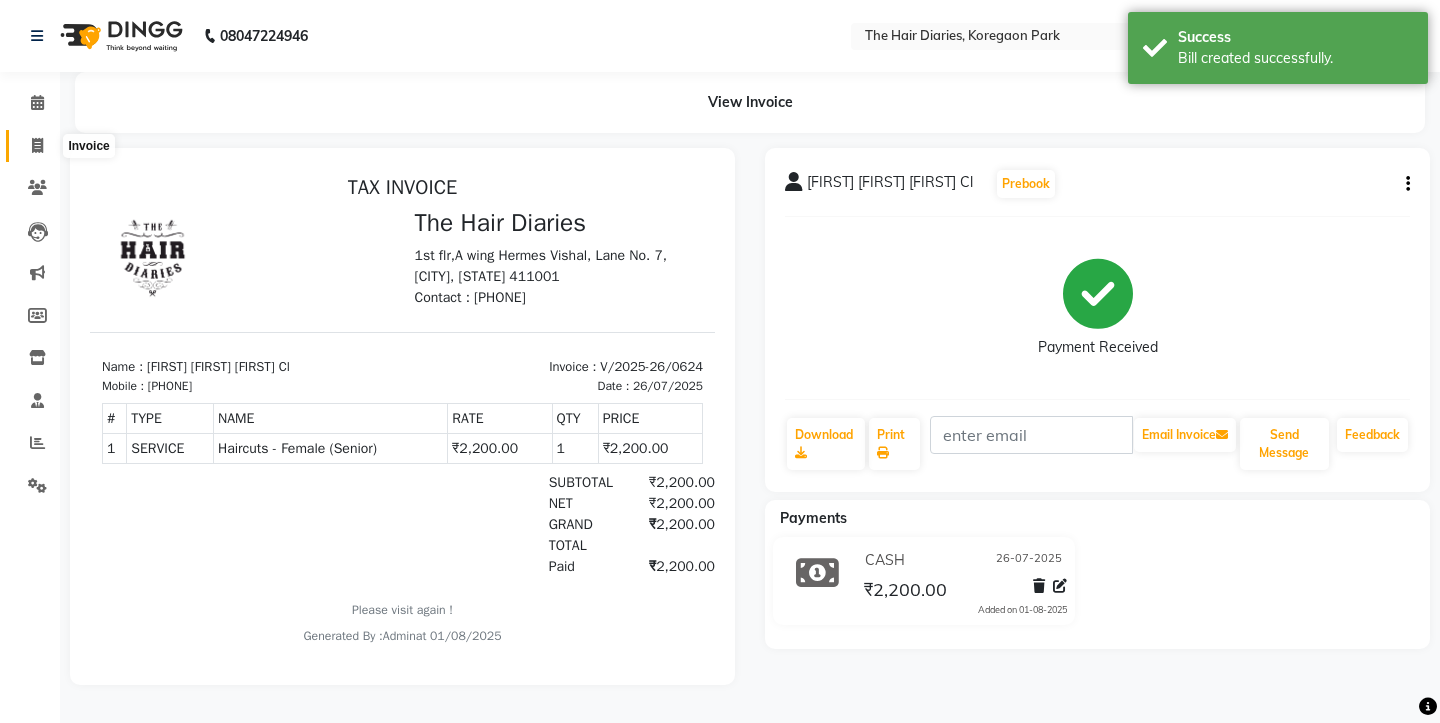 click 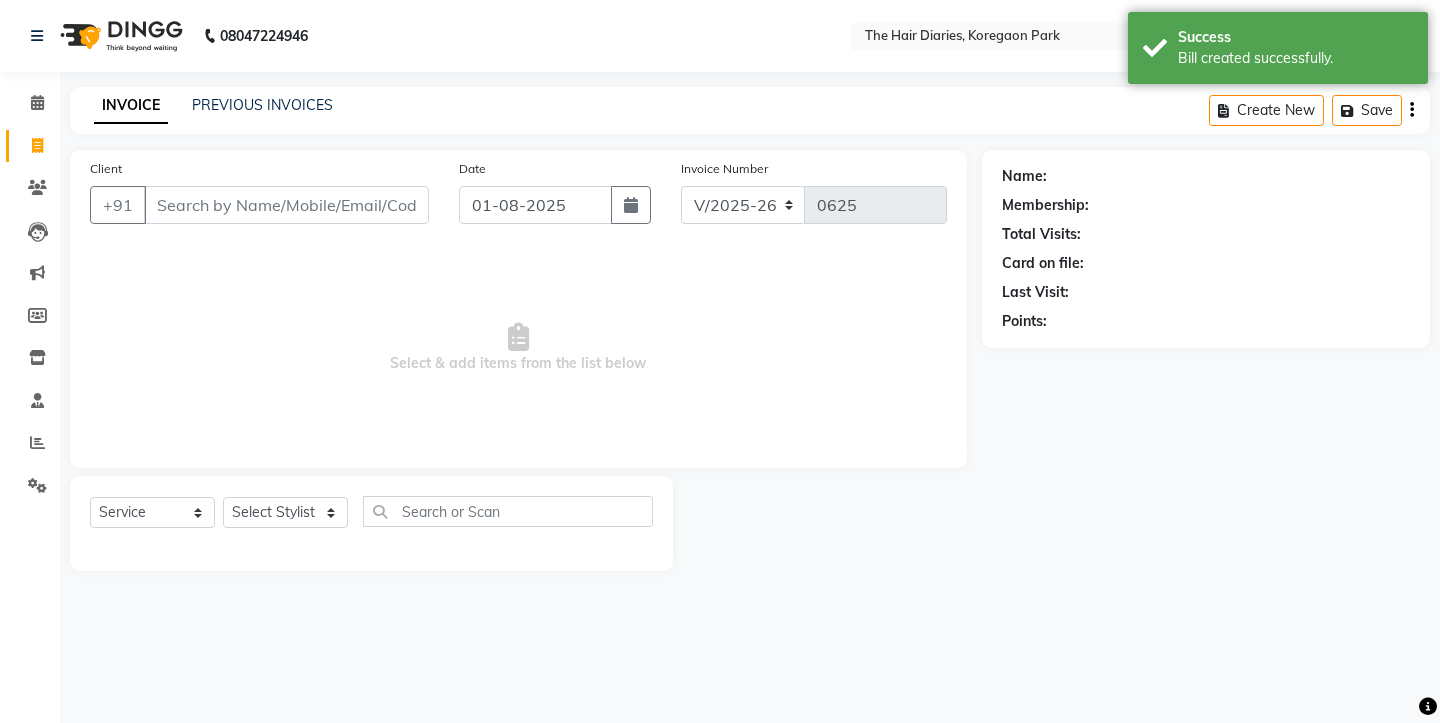 click on "Client" at bounding box center (286, 205) 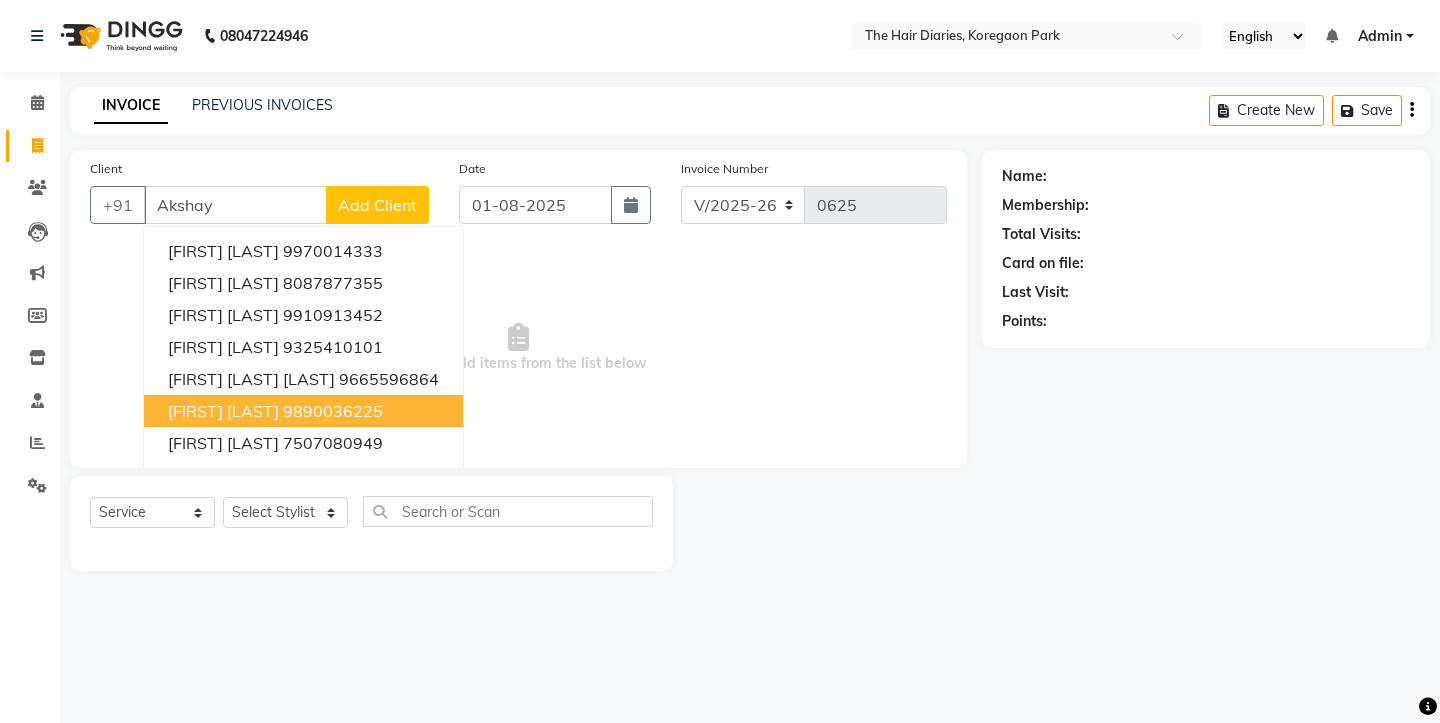 click on "9890036225" at bounding box center [333, 411] 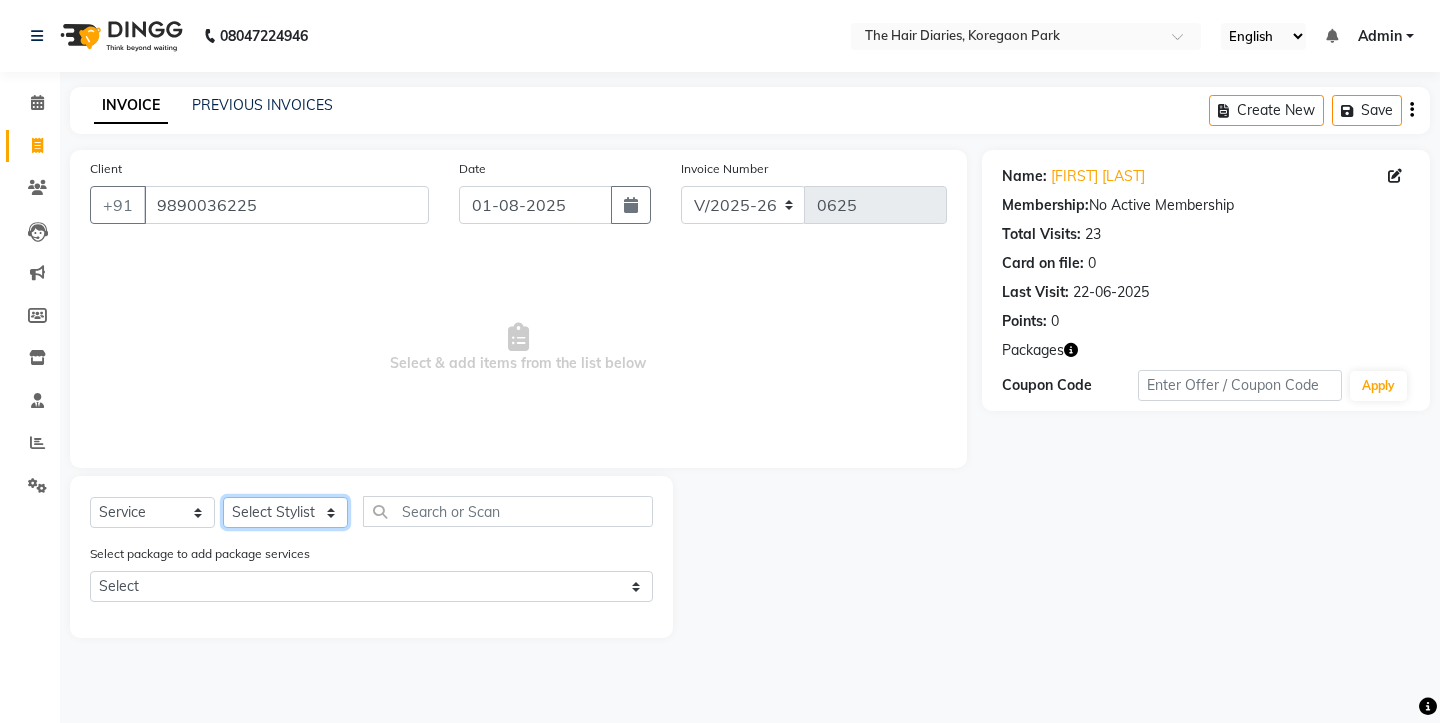 click on "Select Stylist Aaryan Adnan Adnan Ankita Anubha Jyoti  Lalita Manali  Maneger Nazlin Jeena Sanah  Sohail Sonia  Surbhi Thakkur Vidya Wasim" 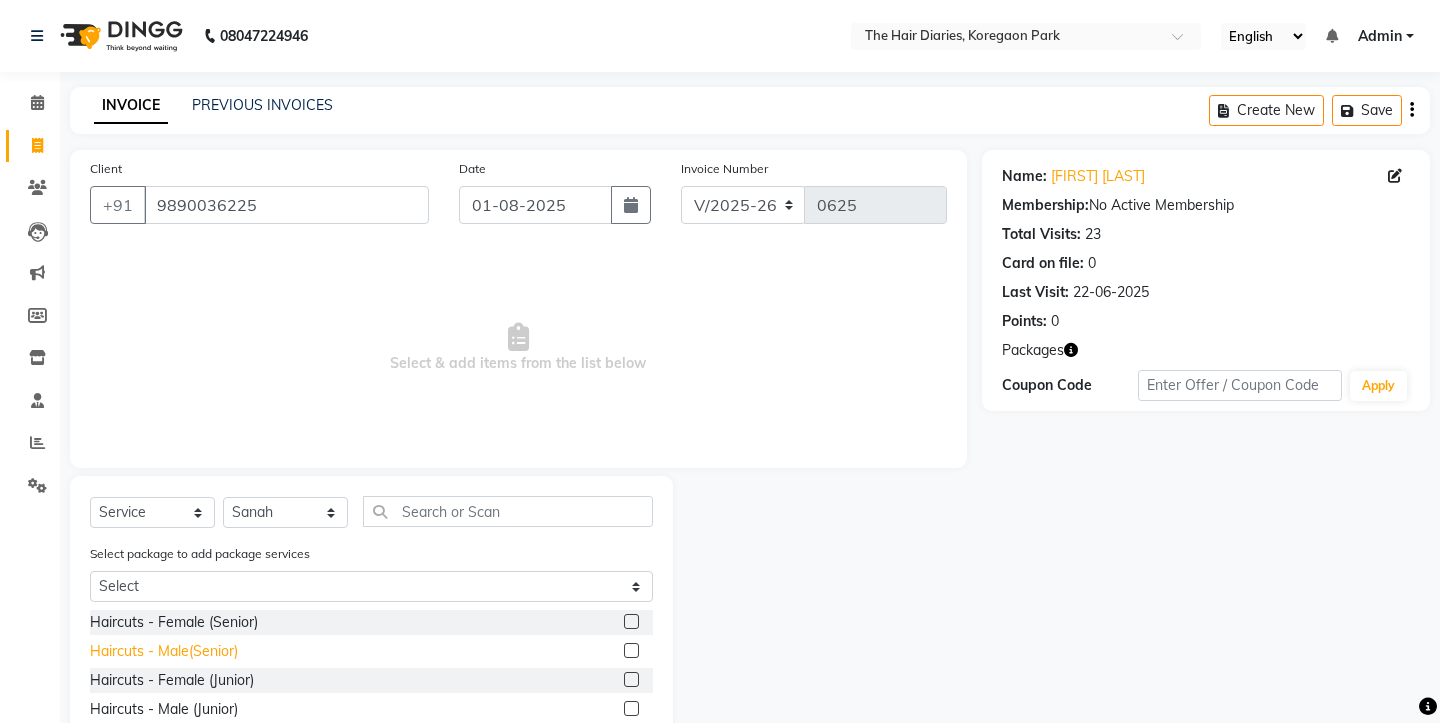 click on "Haircuts - Male(Senior)" 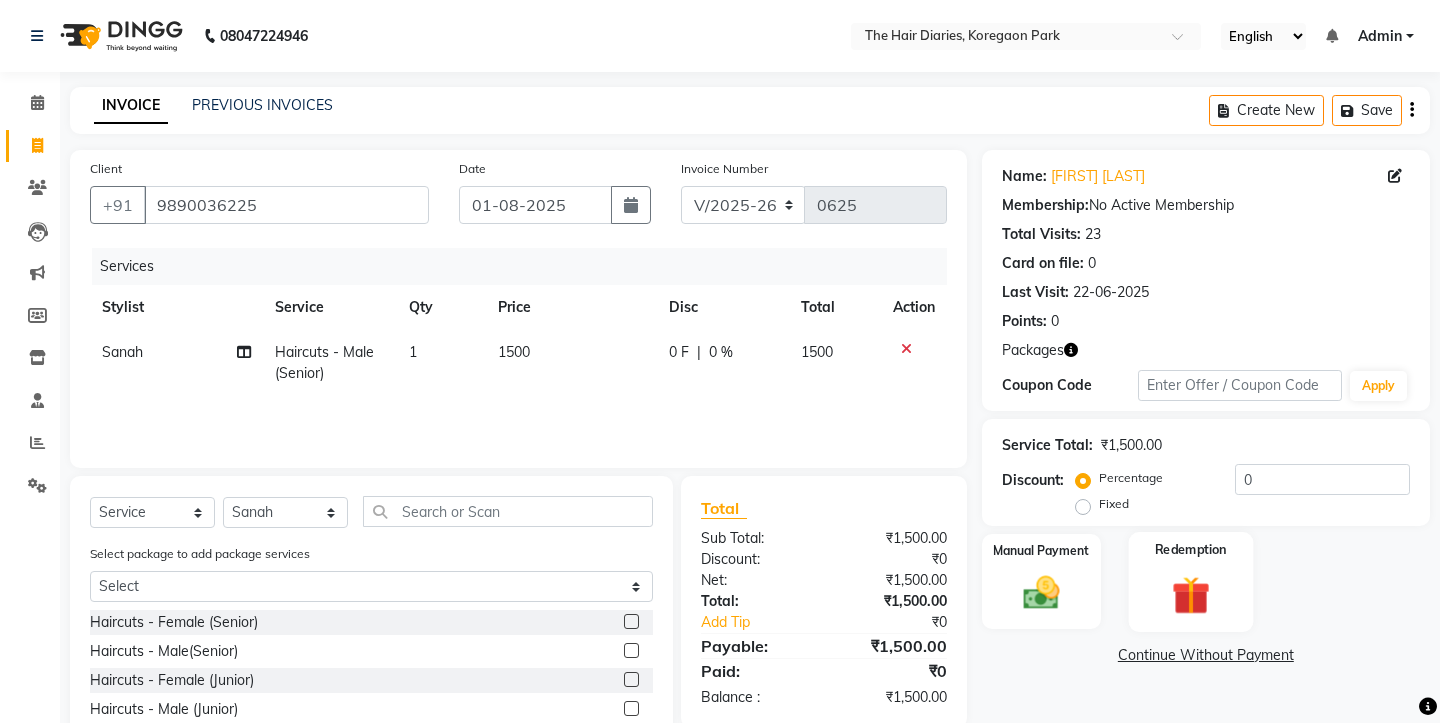 click 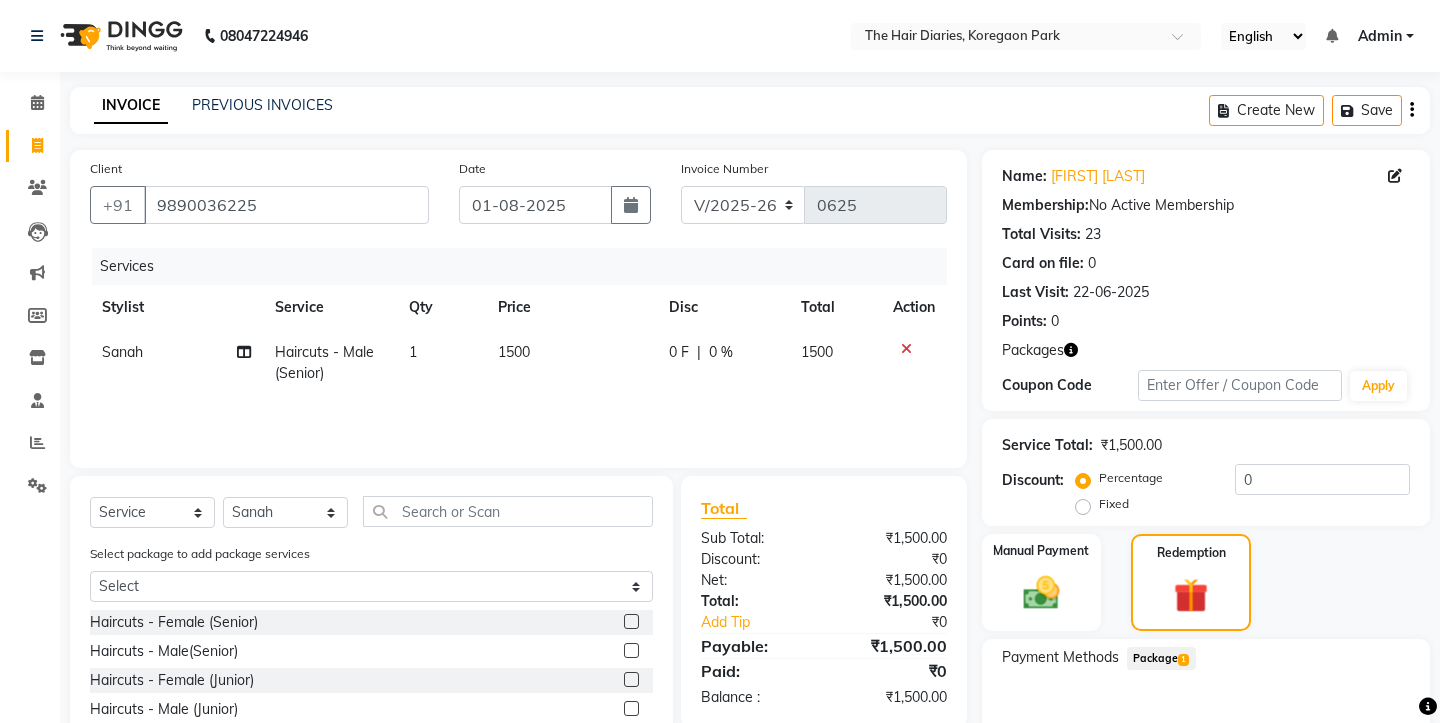 click on "1" 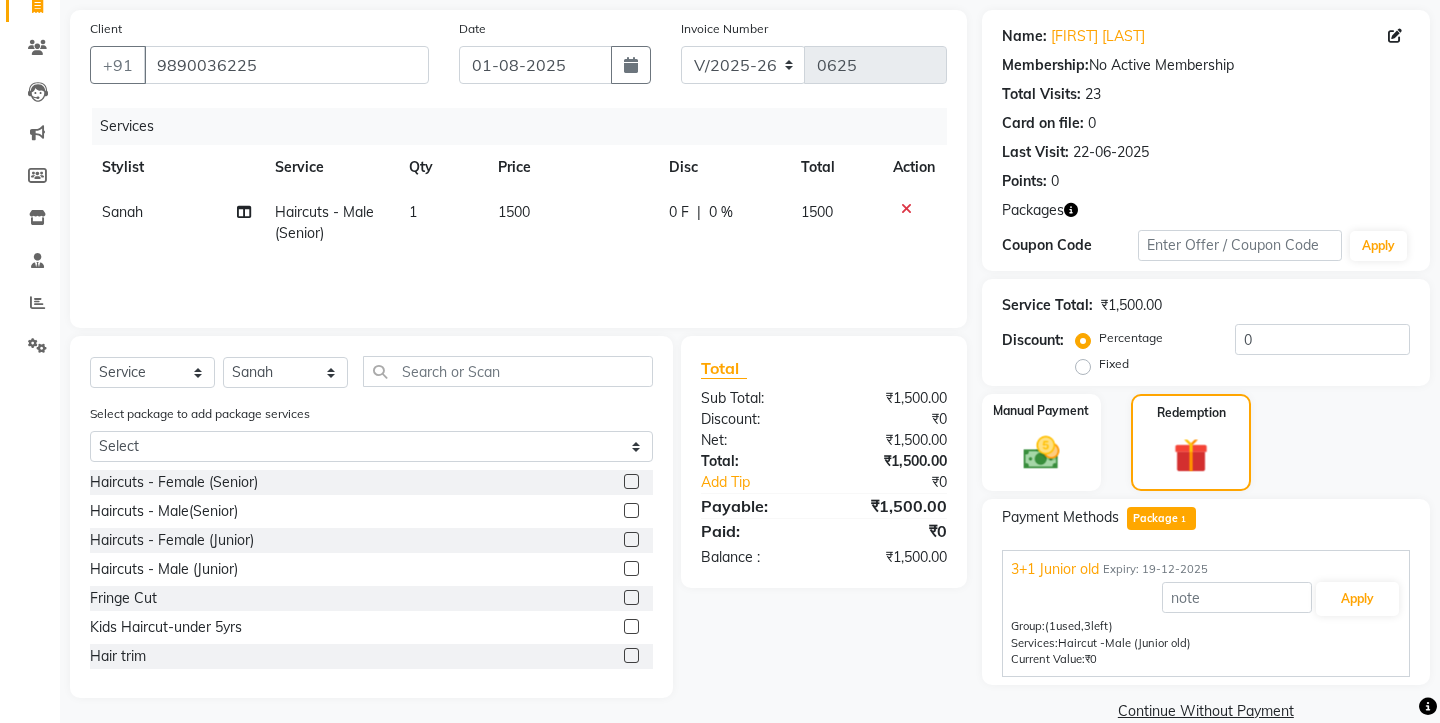 scroll, scrollTop: 151, scrollLeft: 0, axis: vertical 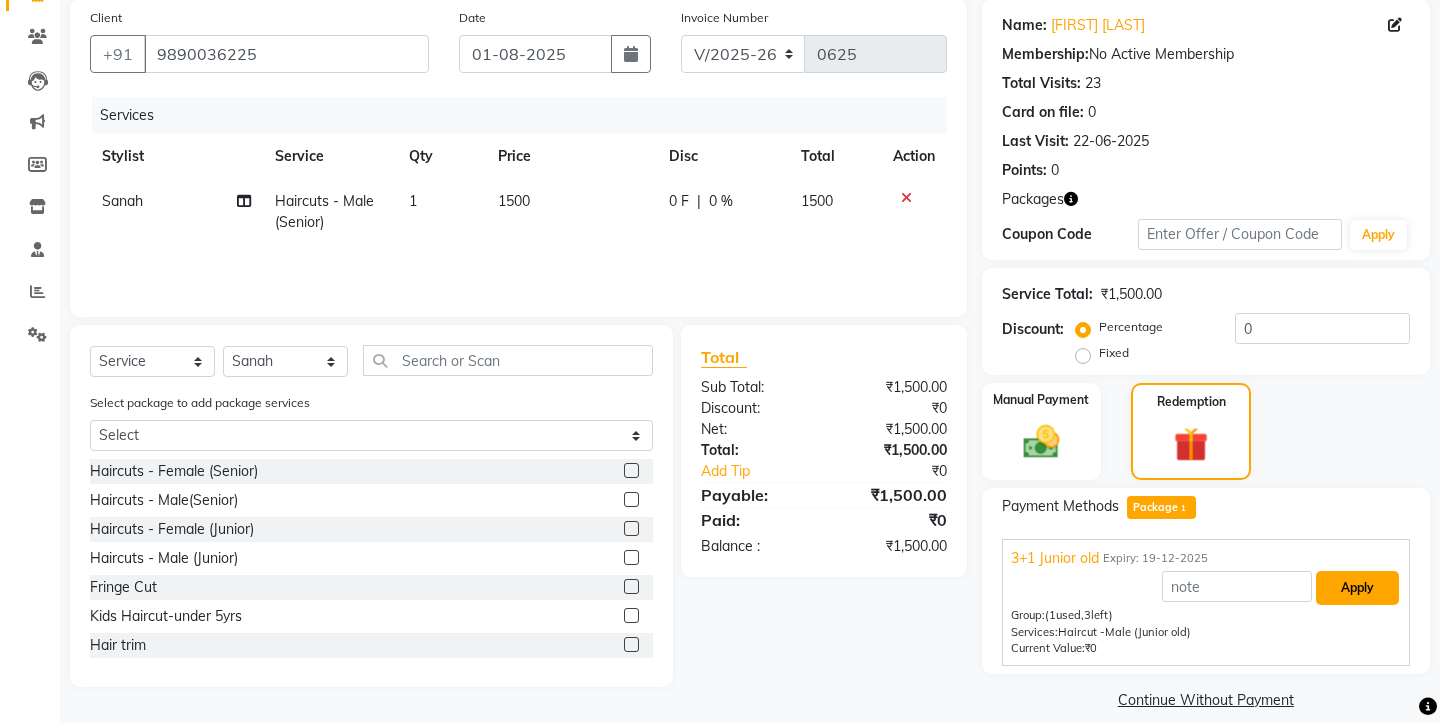 click on "Apply" at bounding box center (1357, 588) 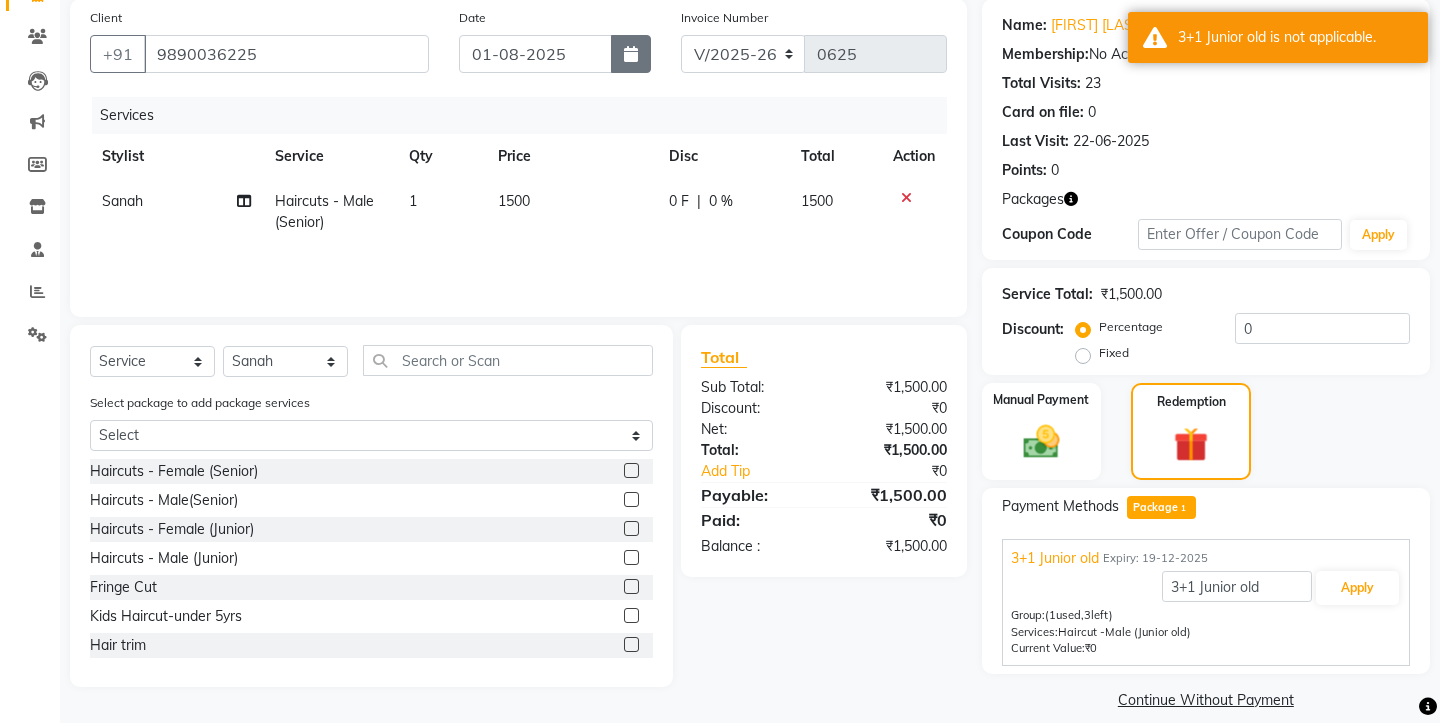 click 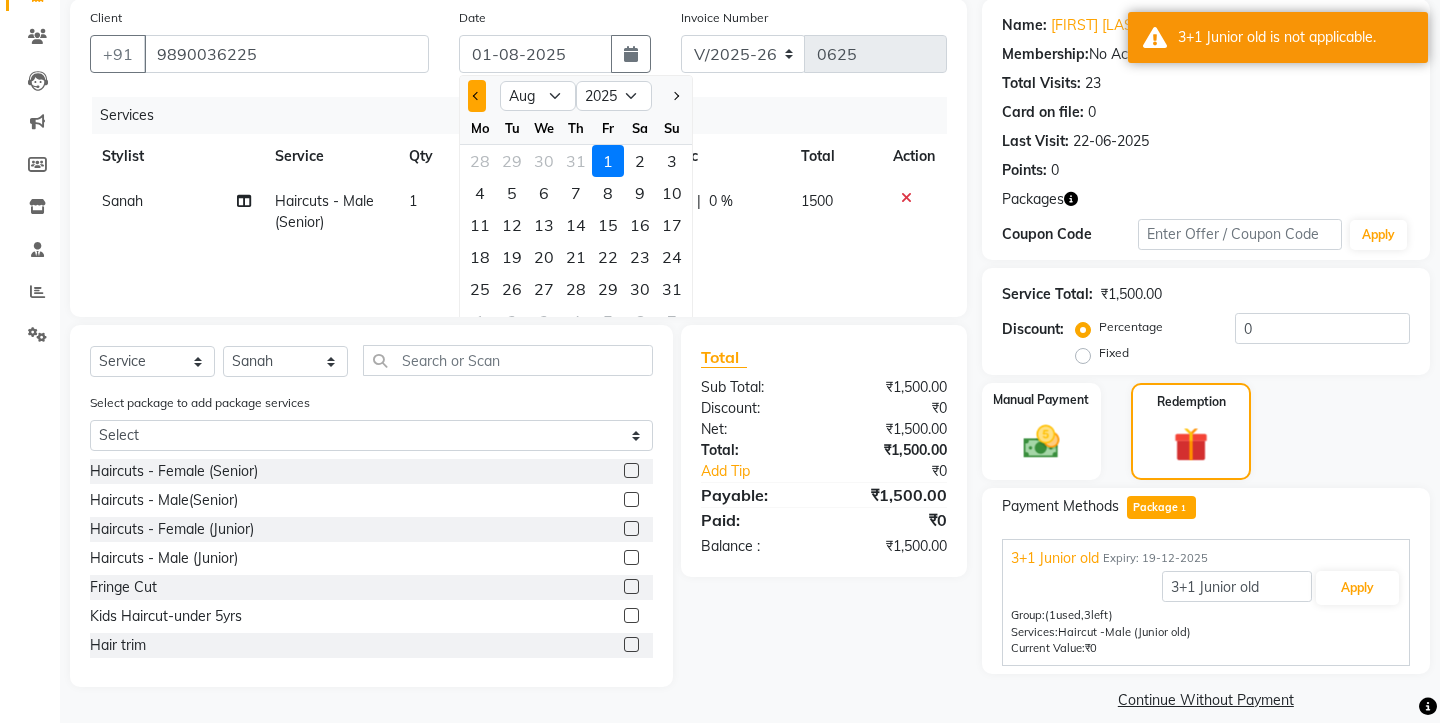 click 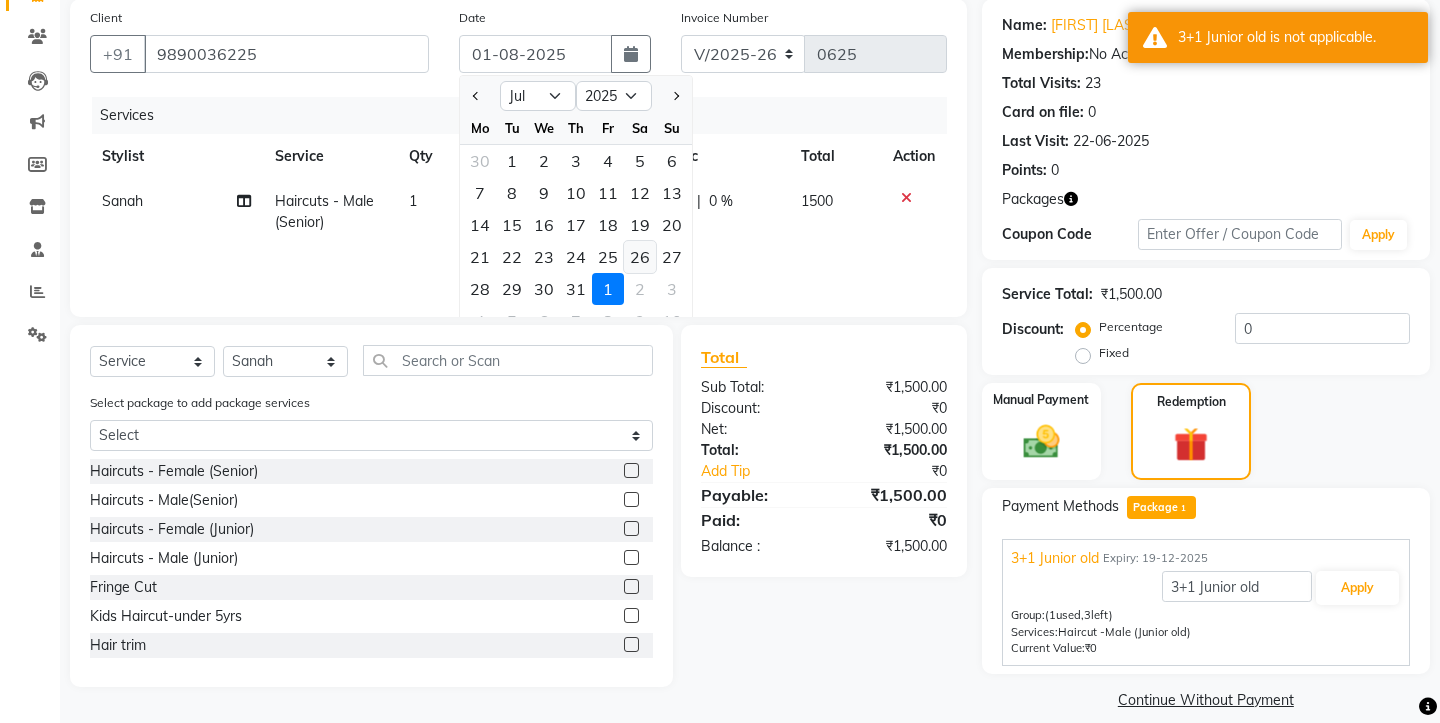 click on "26" 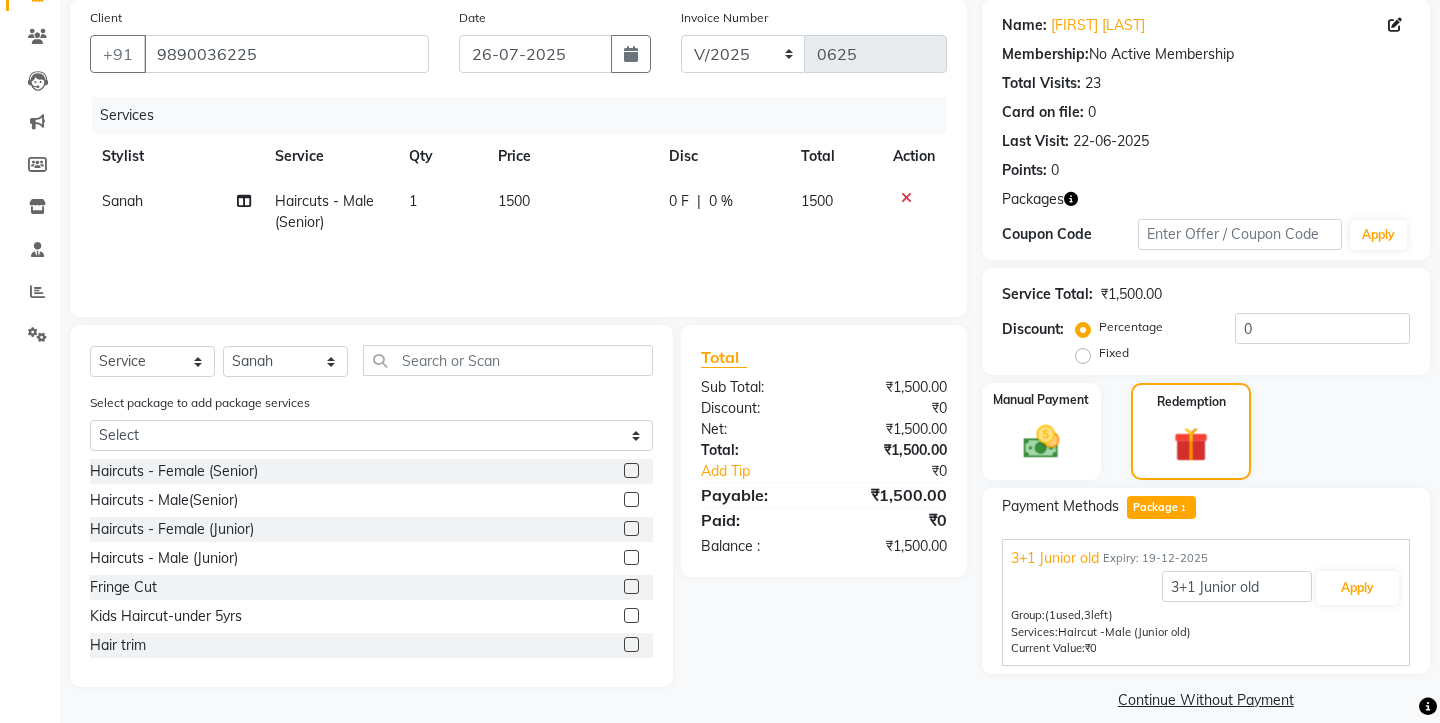 click 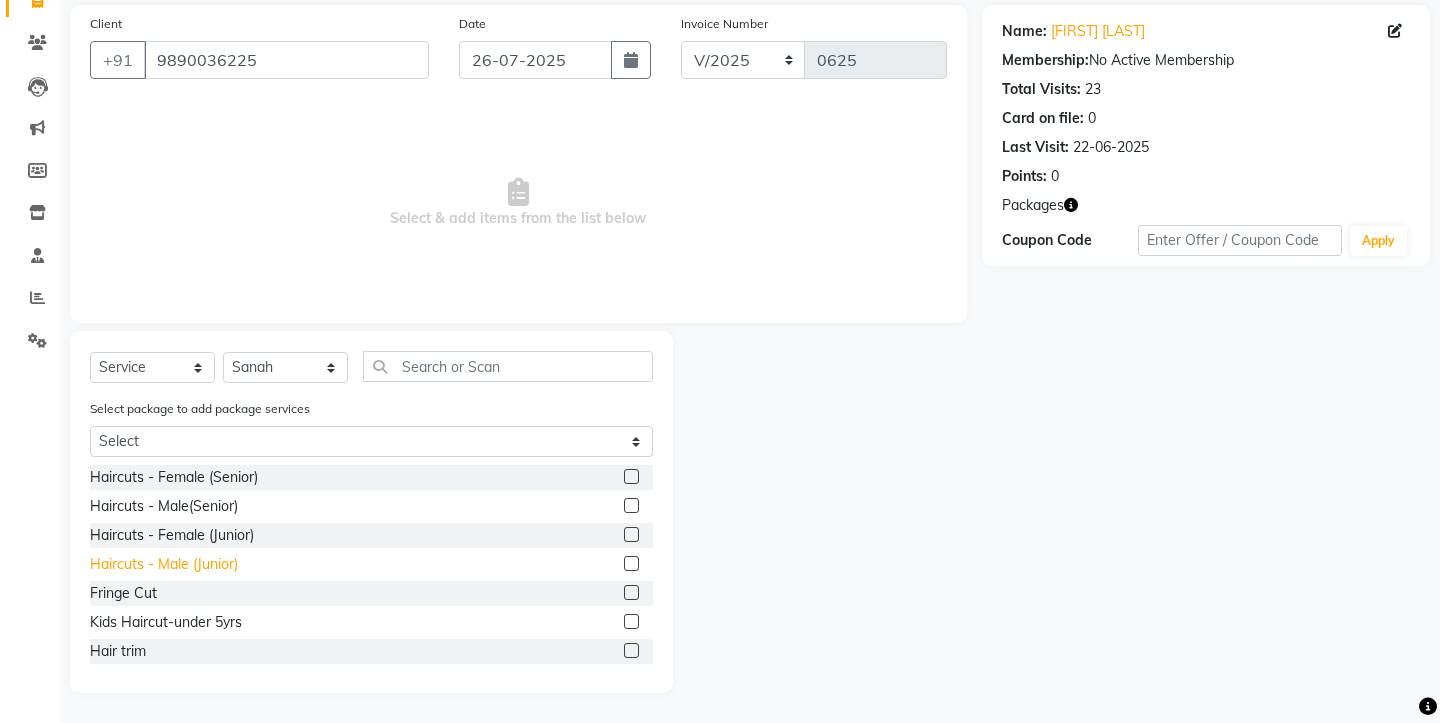 click on "Haircuts - Male (Junior)" 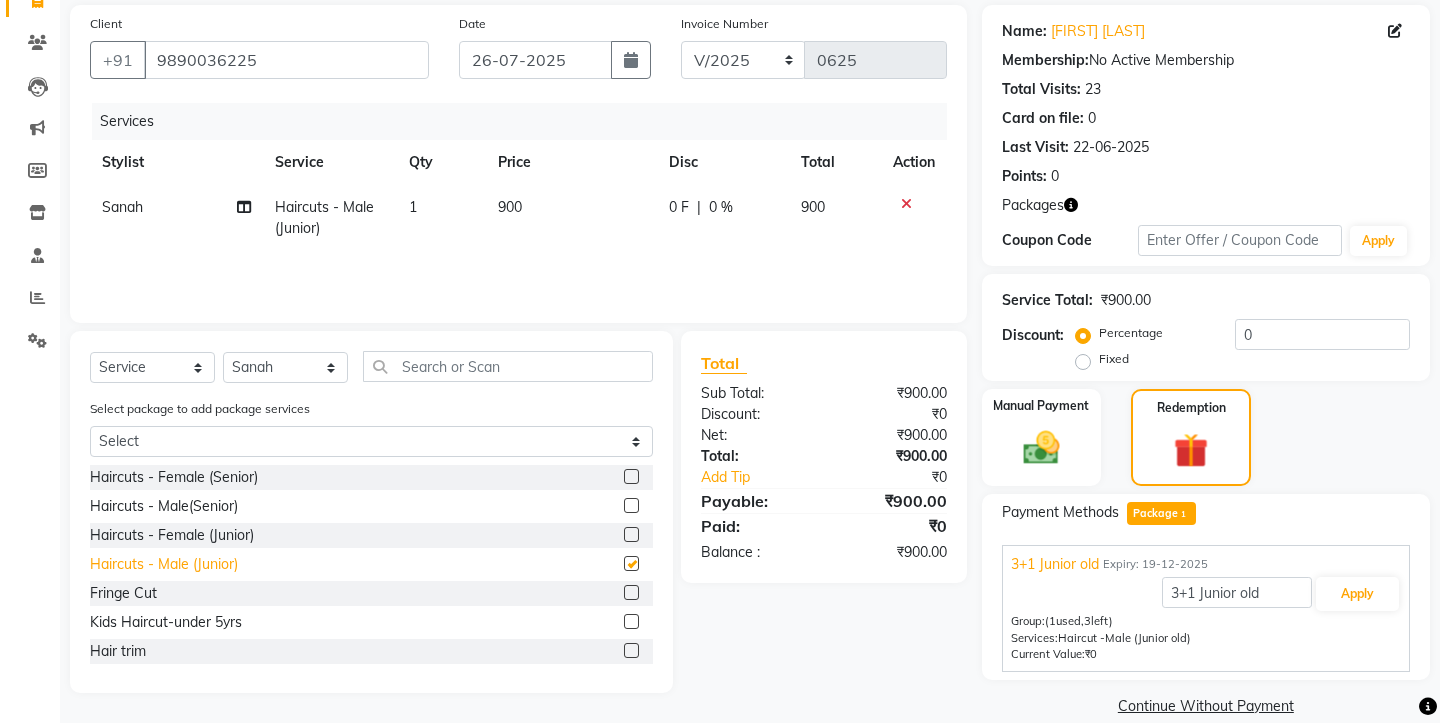 scroll, scrollTop: 151, scrollLeft: 0, axis: vertical 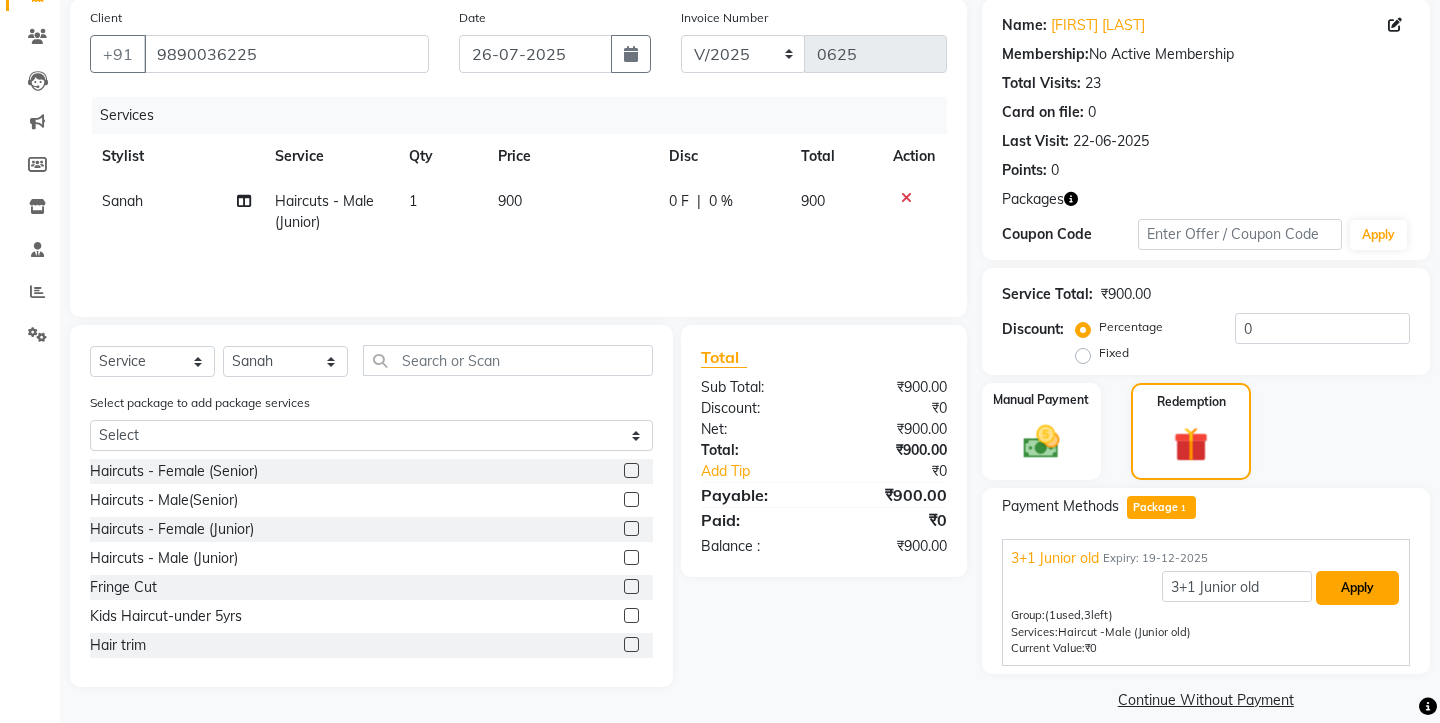 click on "Apply" at bounding box center [1357, 588] 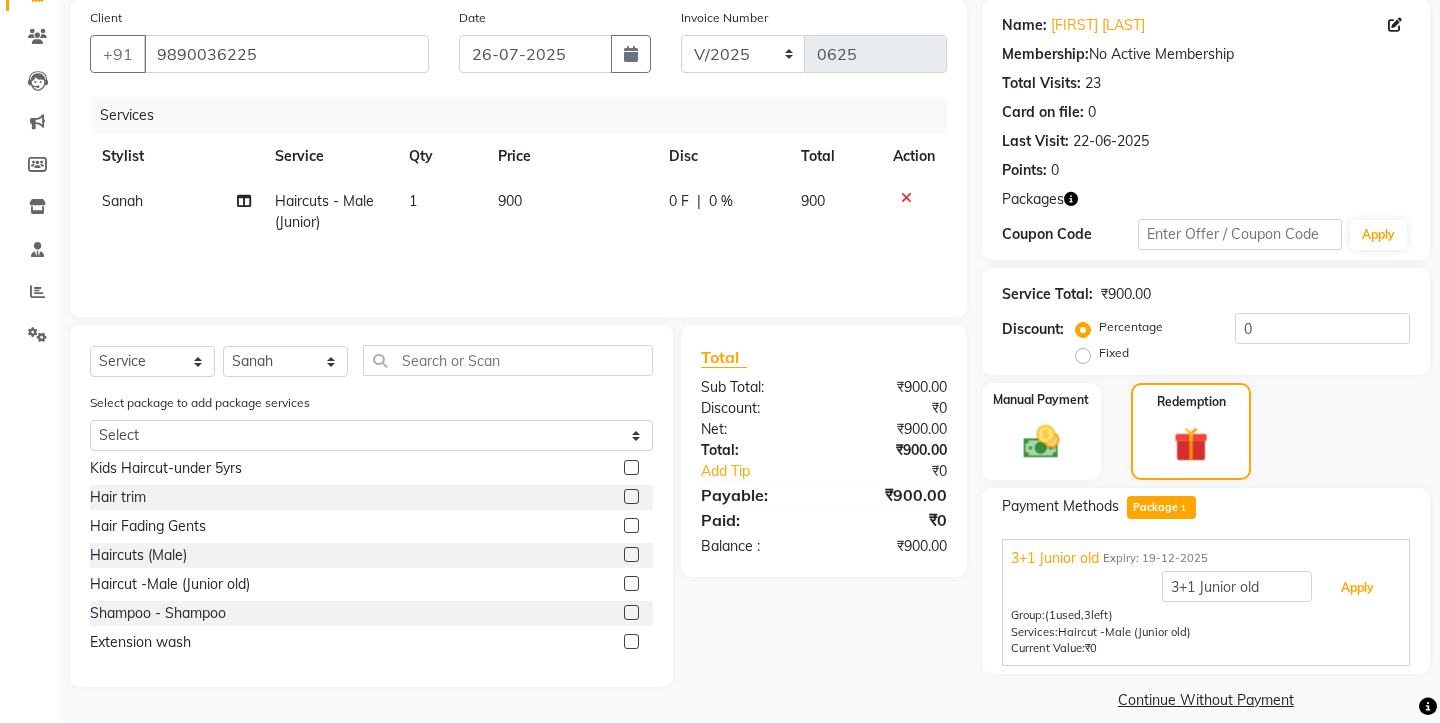 scroll, scrollTop: 152, scrollLeft: 0, axis: vertical 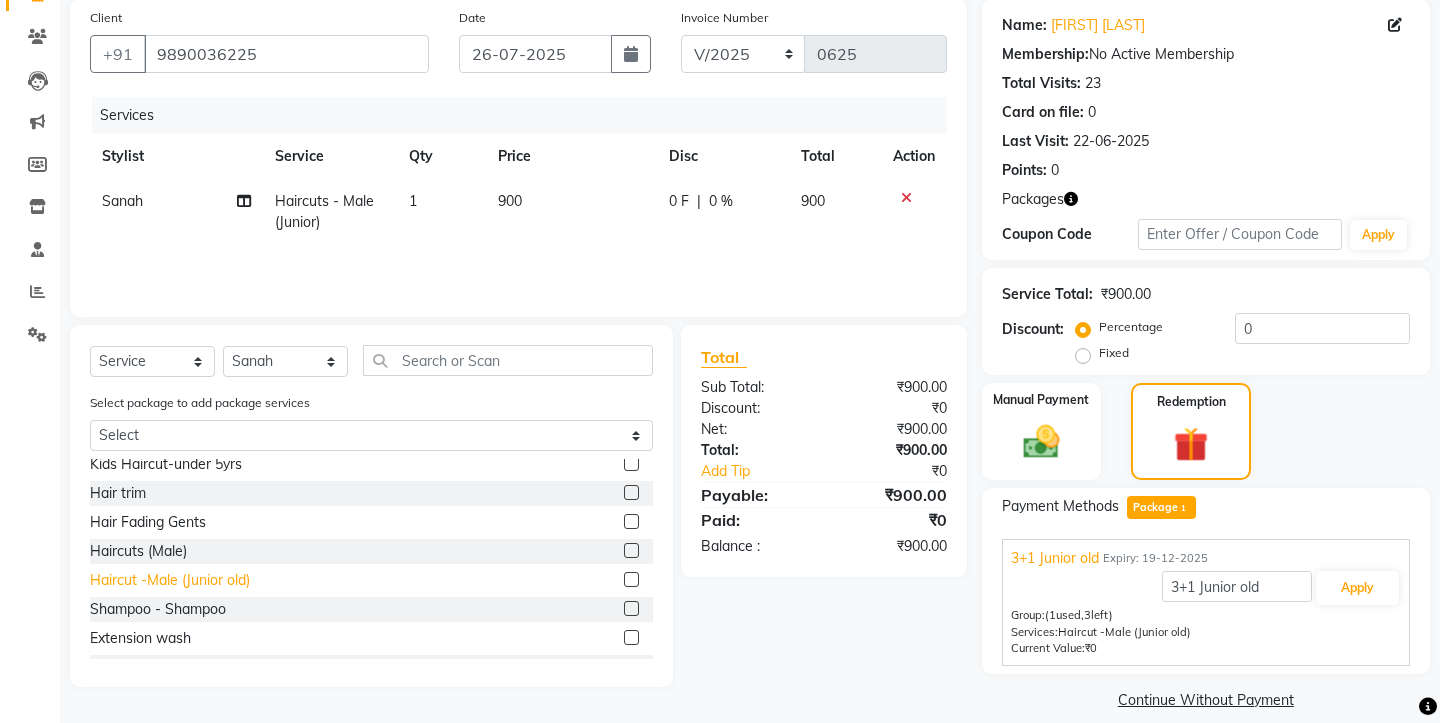 click on "Haircut -Male (Junior old)" 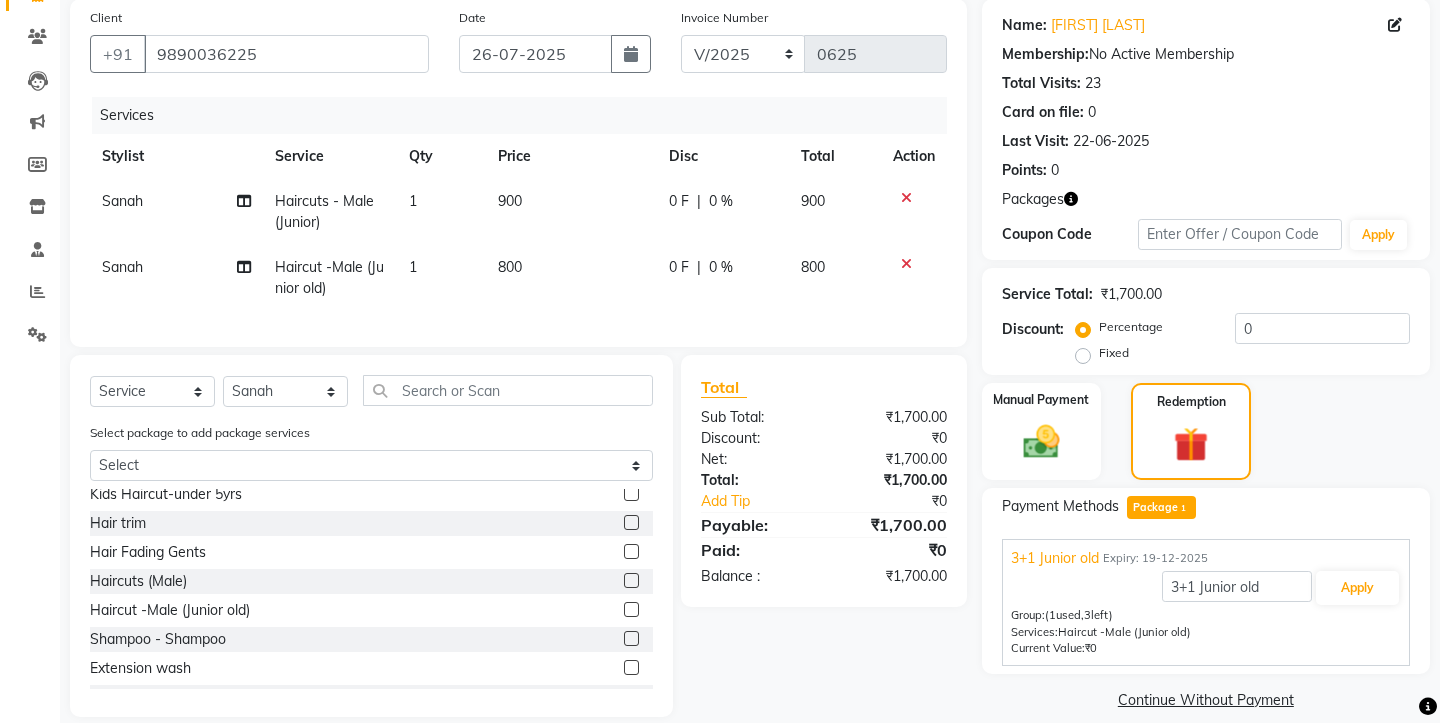 click 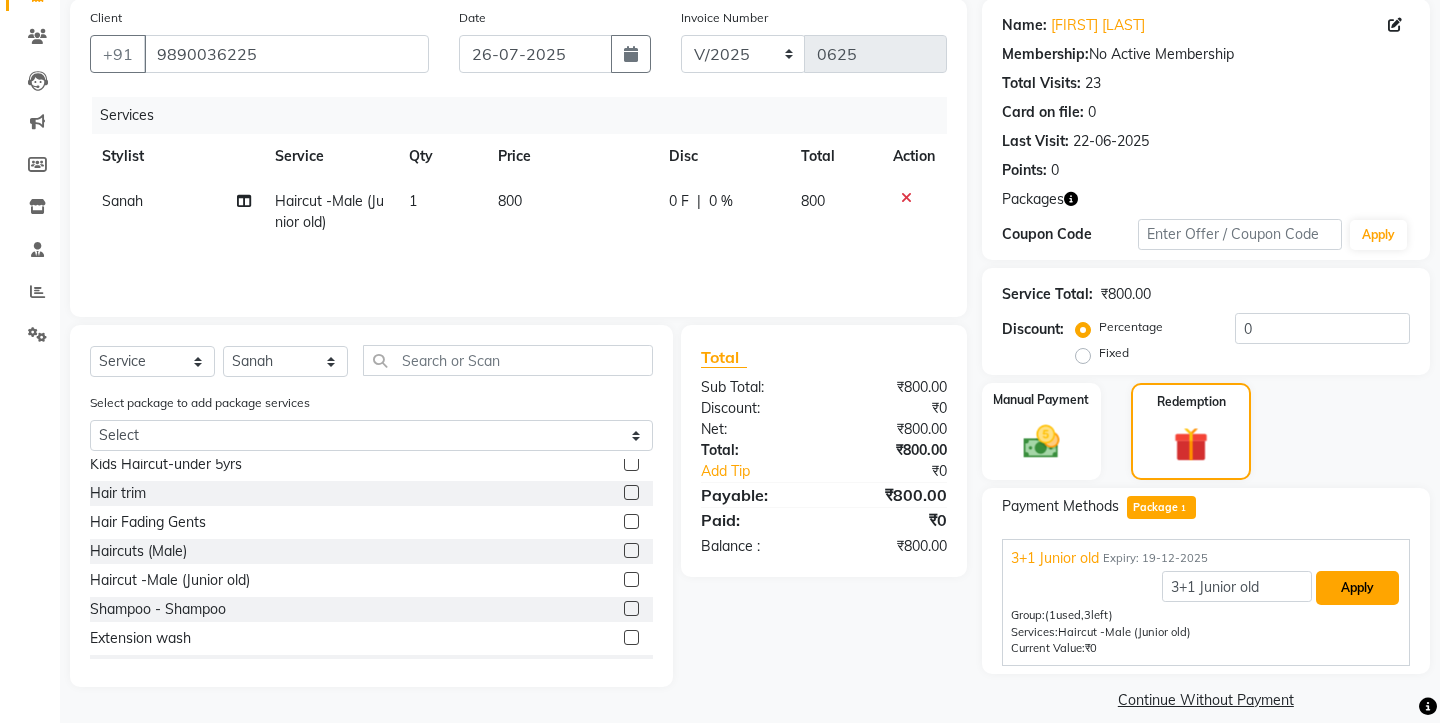 click on "Apply" at bounding box center [1357, 588] 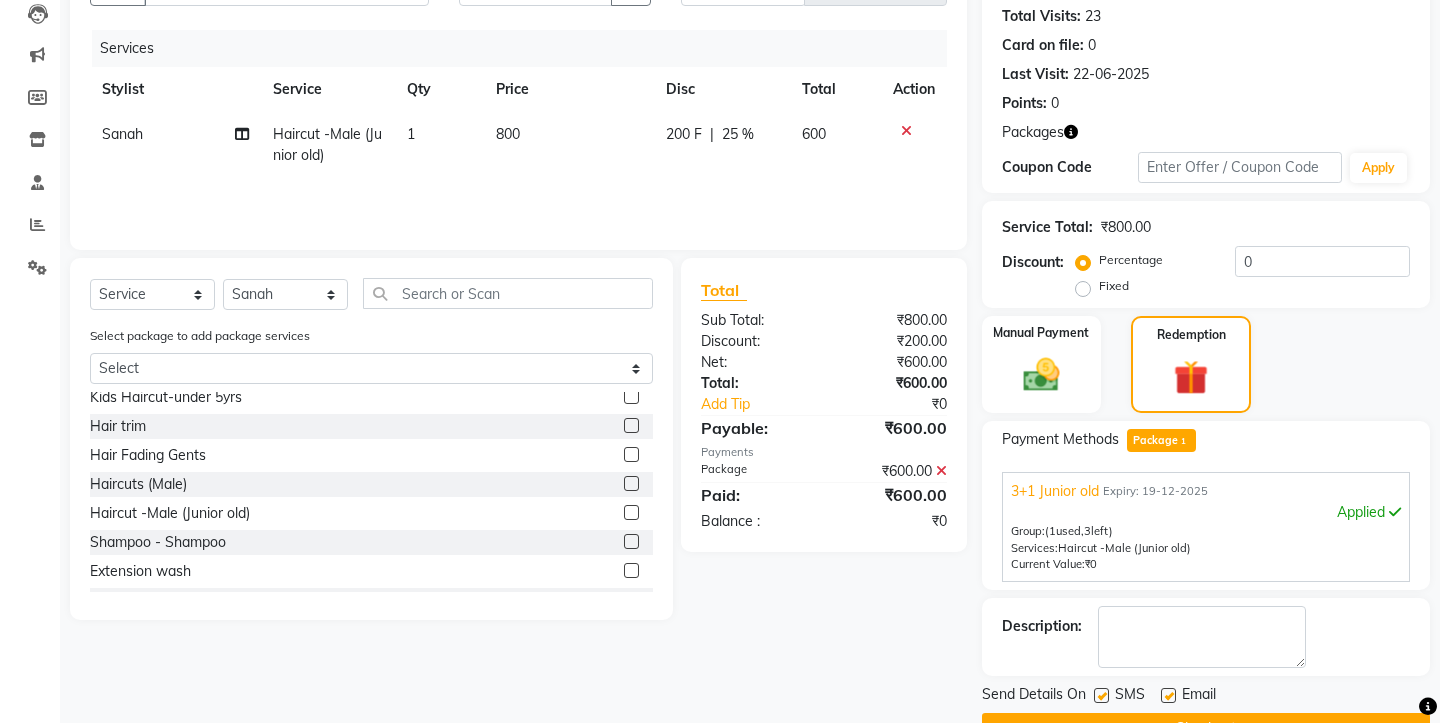scroll, scrollTop: 247, scrollLeft: 0, axis: vertical 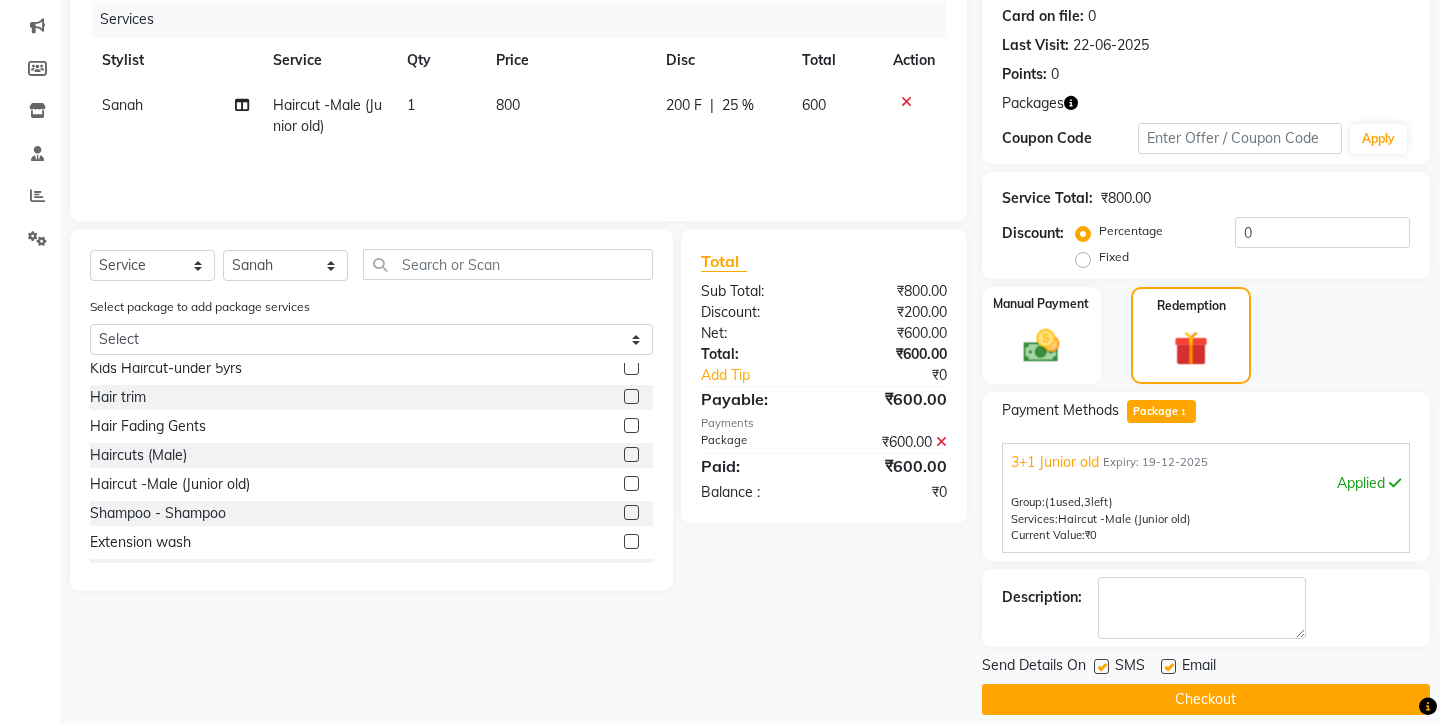 click 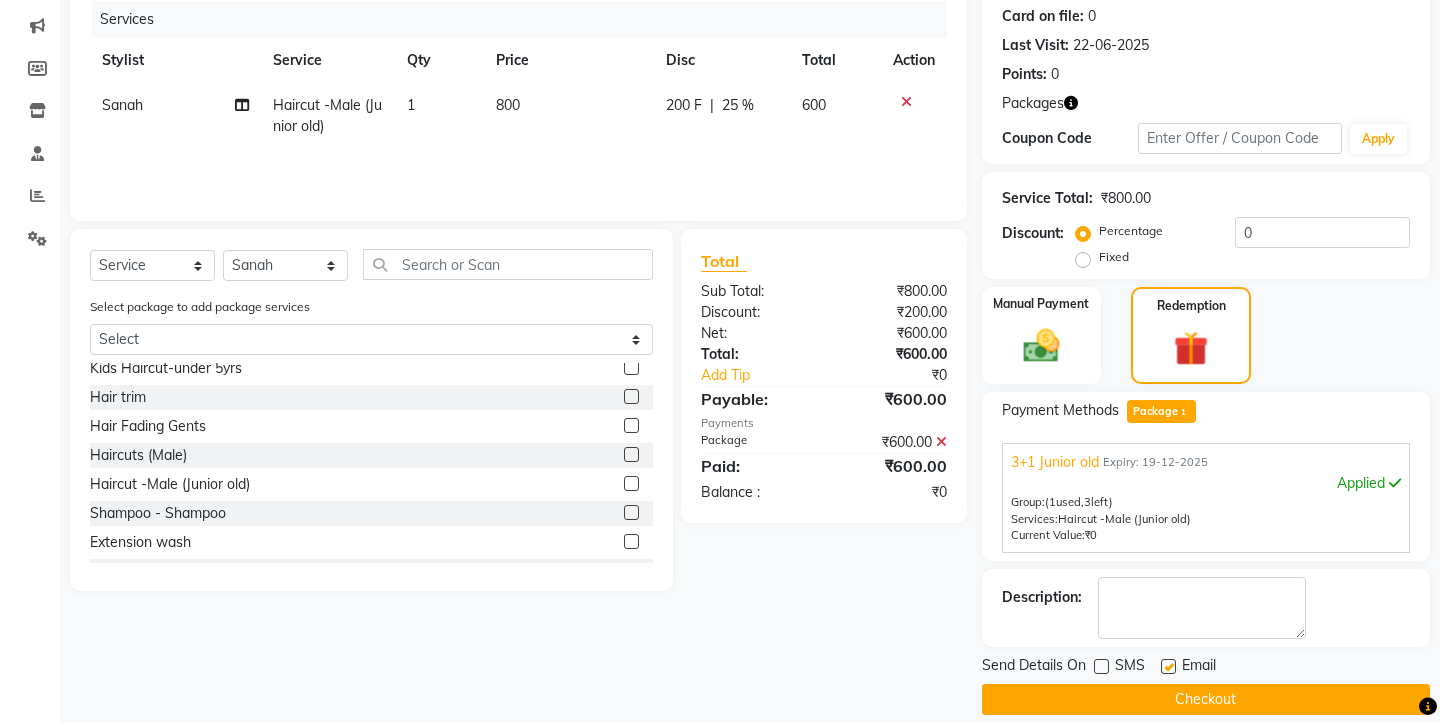 click 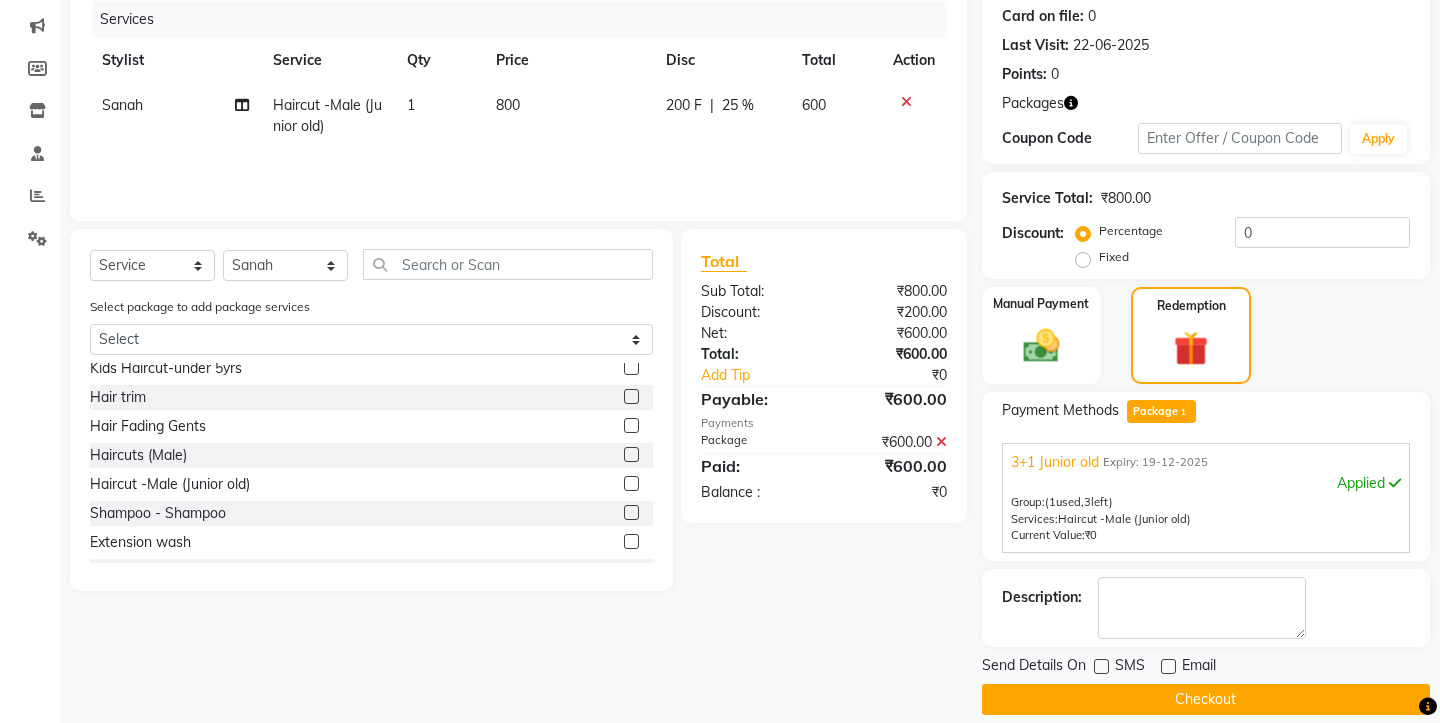 click on "Checkout" 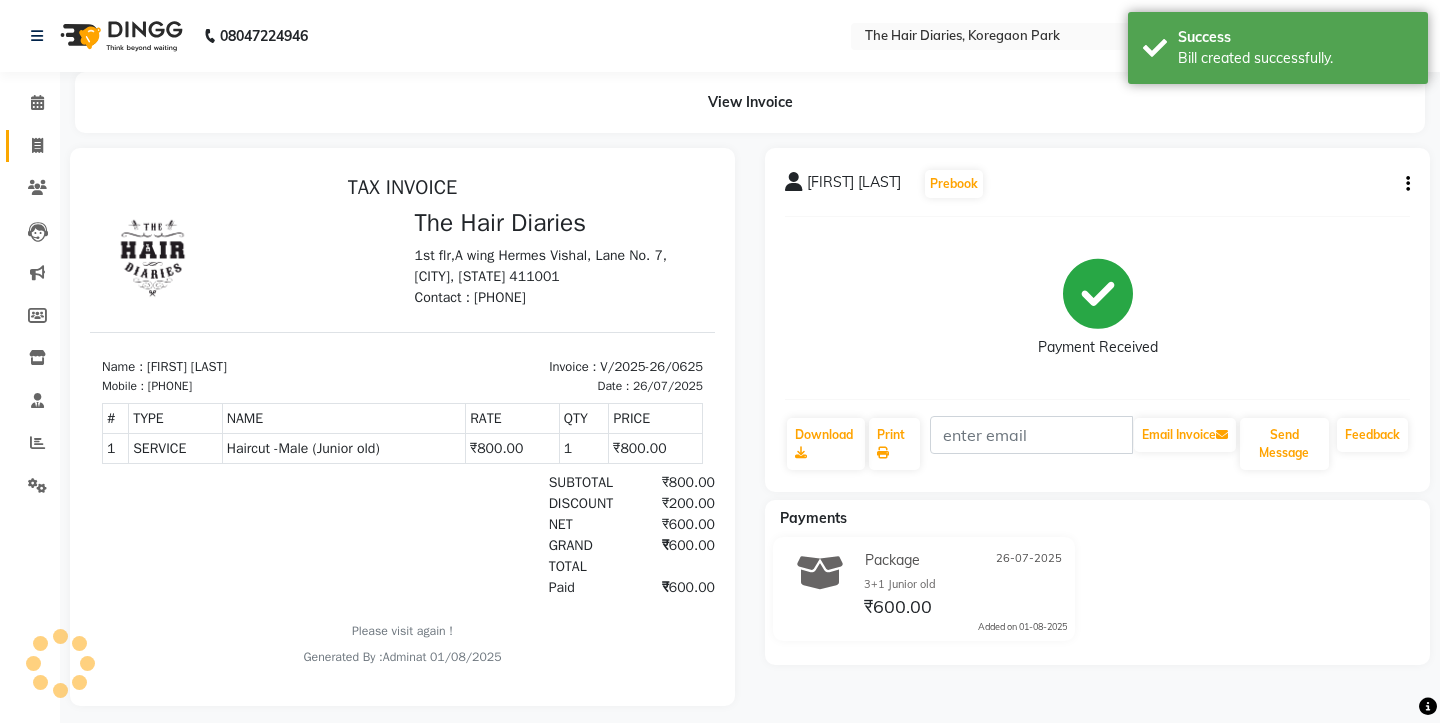 scroll, scrollTop: 0, scrollLeft: 0, axis: both 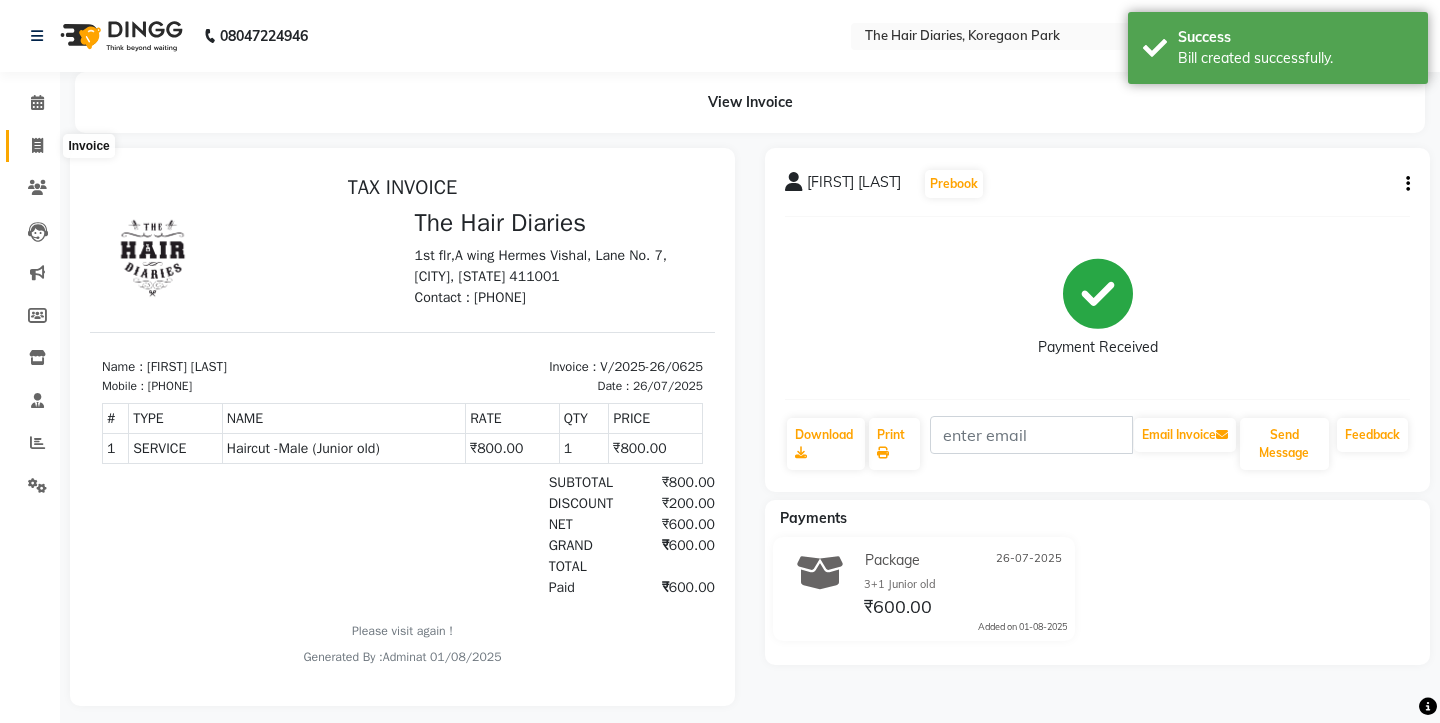 click 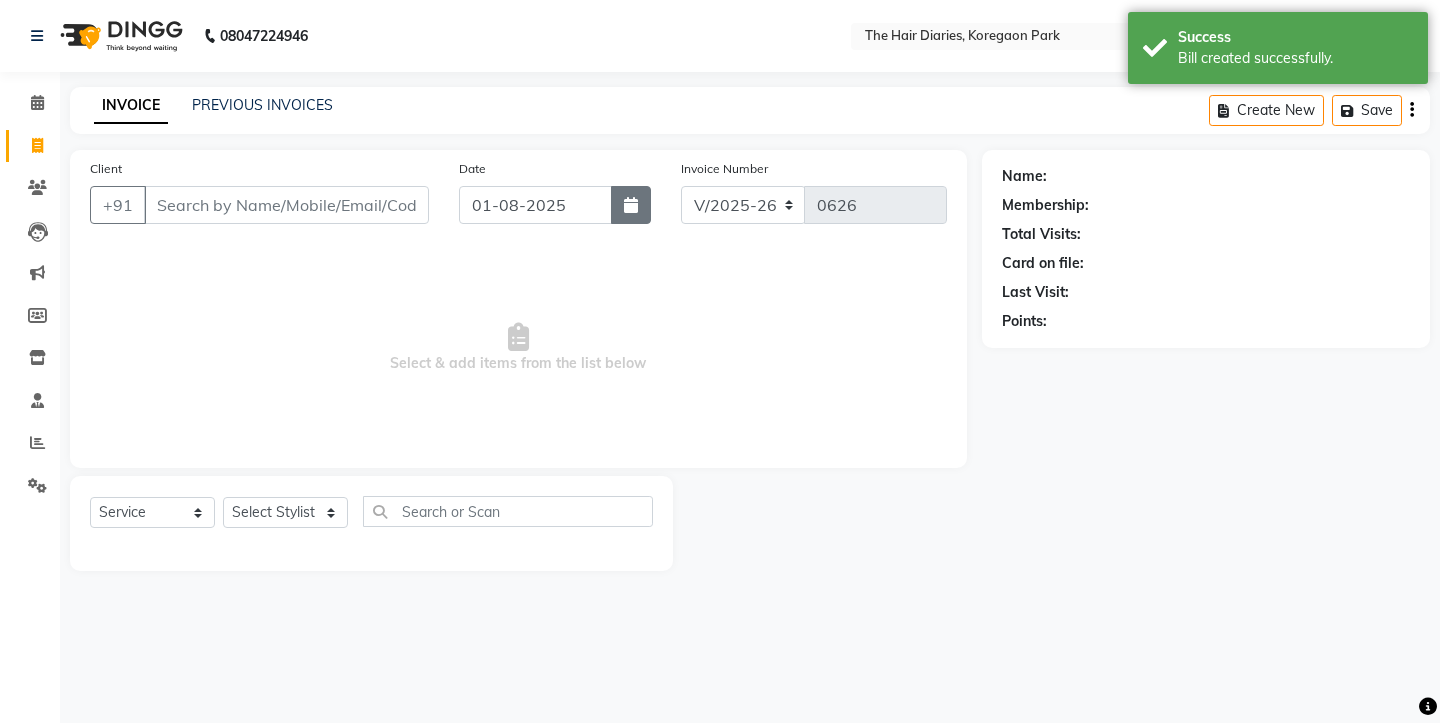 click 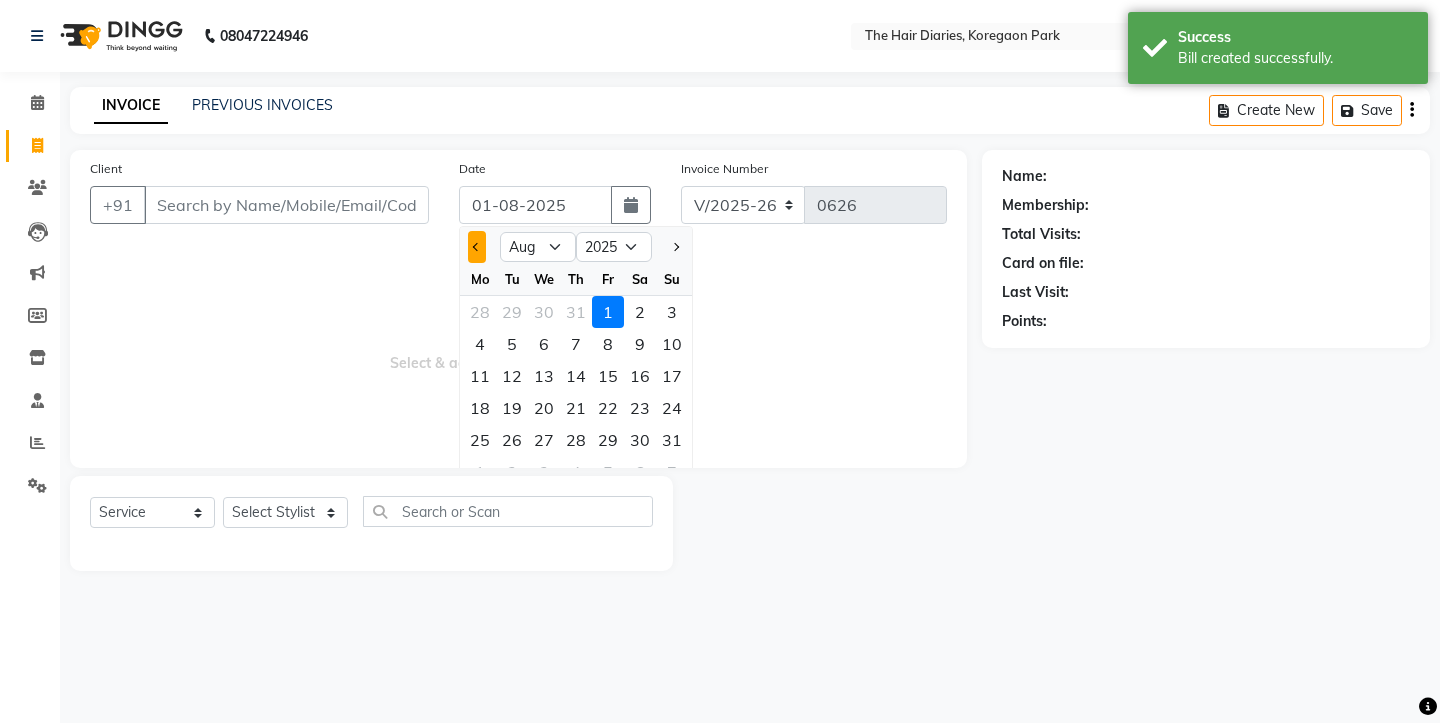 click 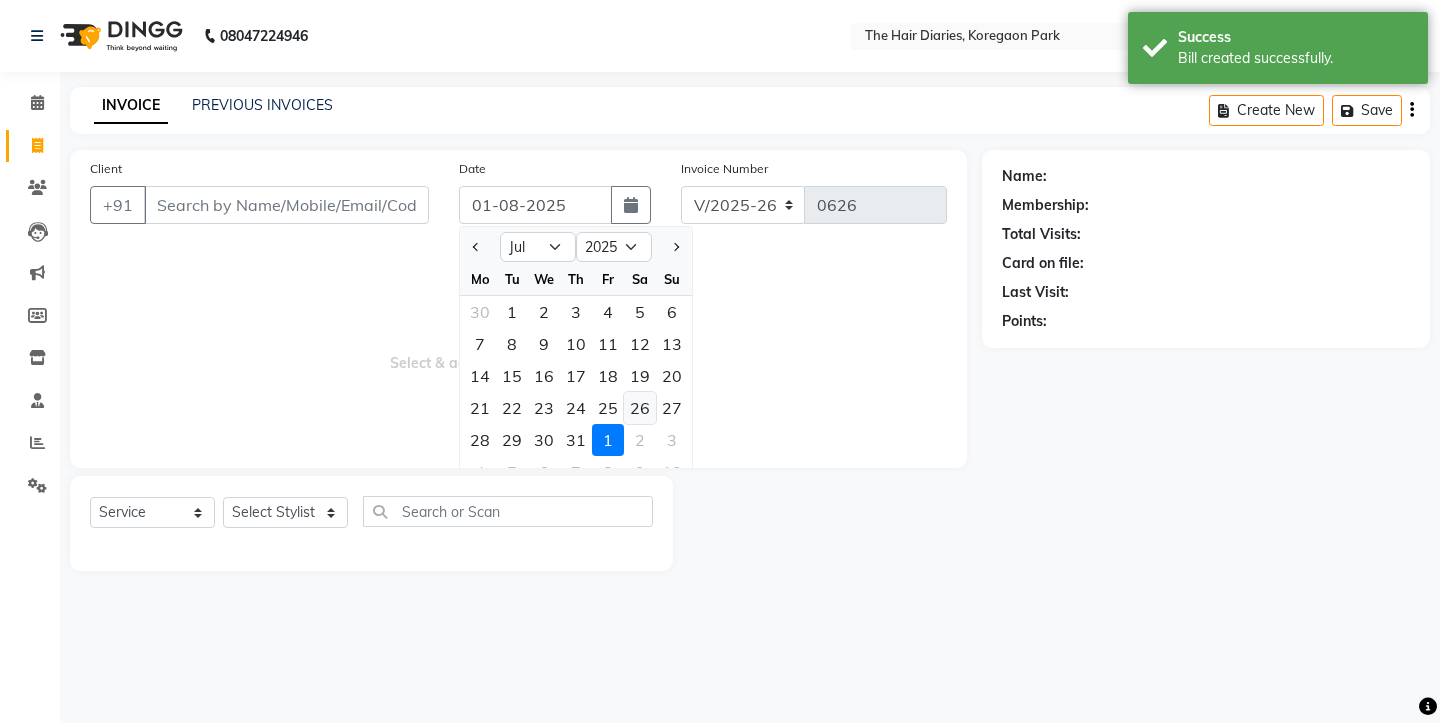 click on "26" 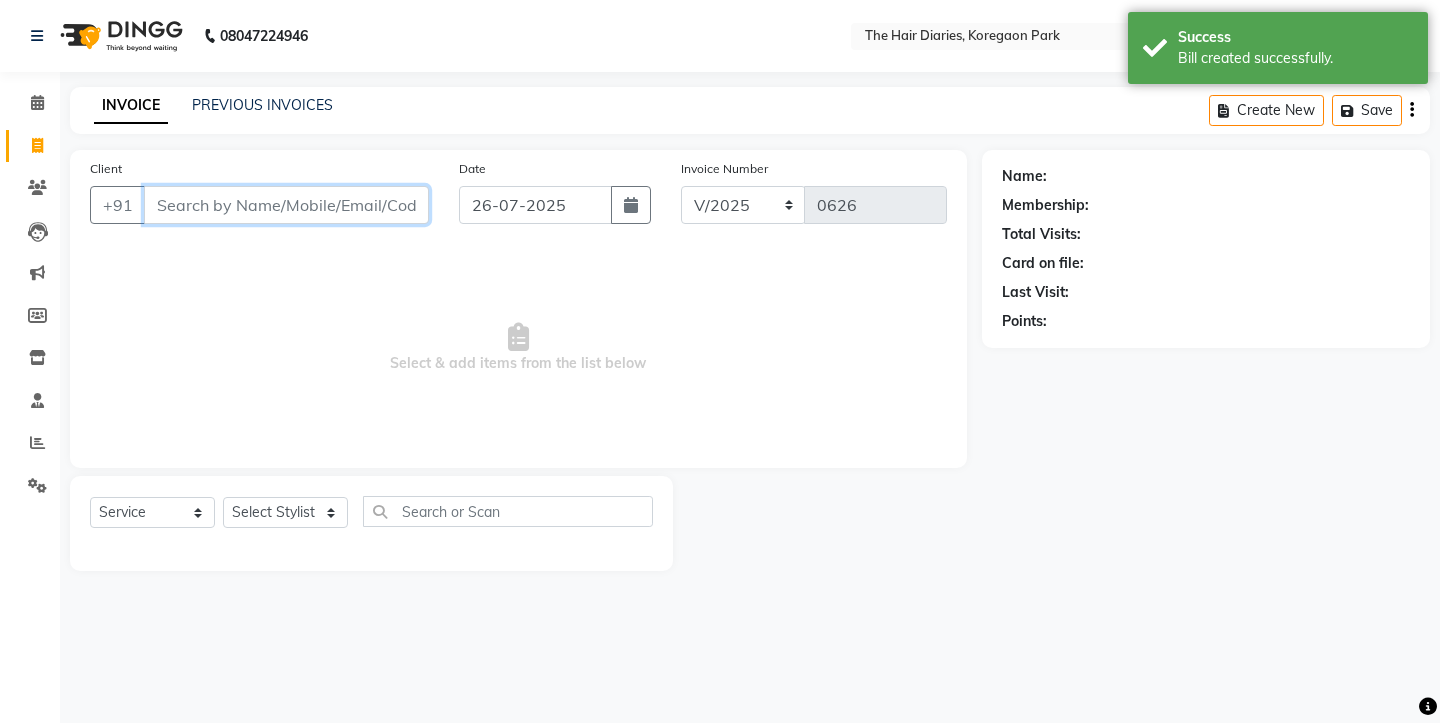 click on "Client" at bounding box center (286, 205) 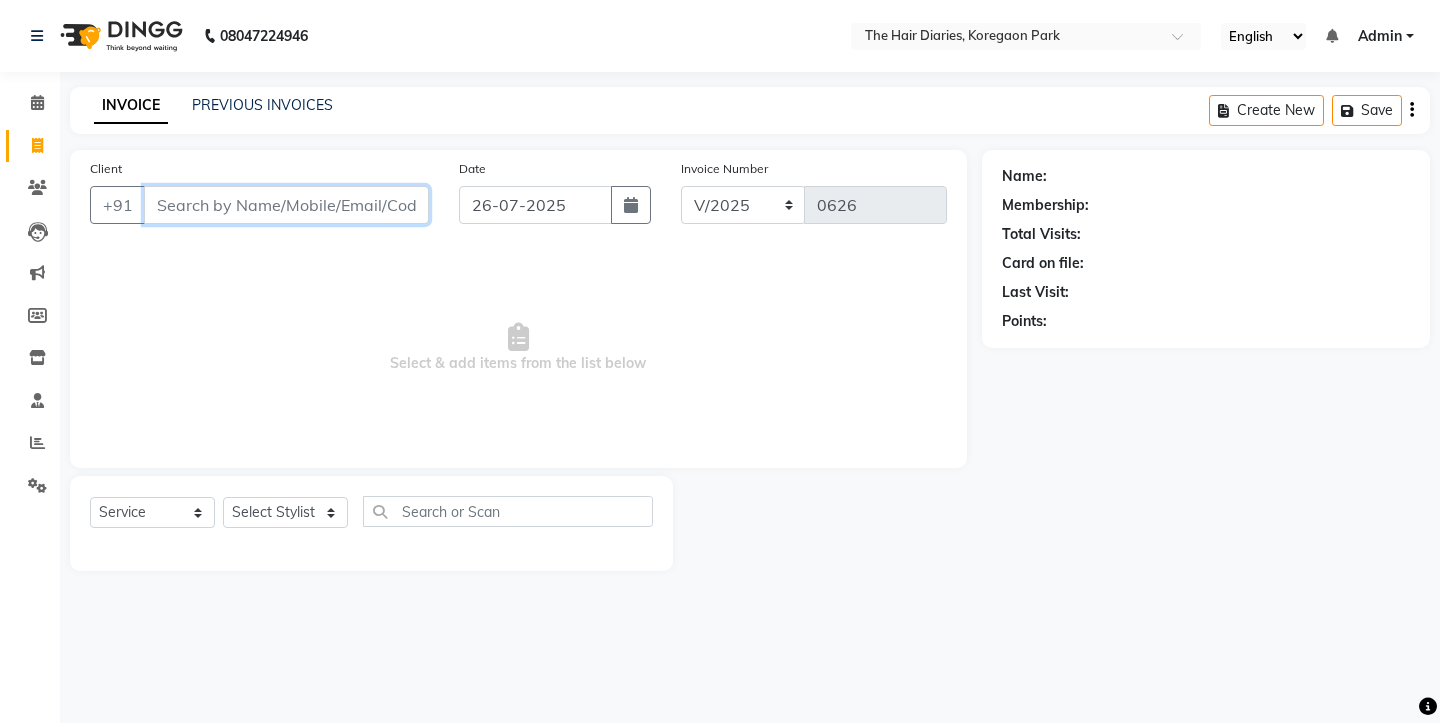 click on "Client" at bounding box center [286, 205] 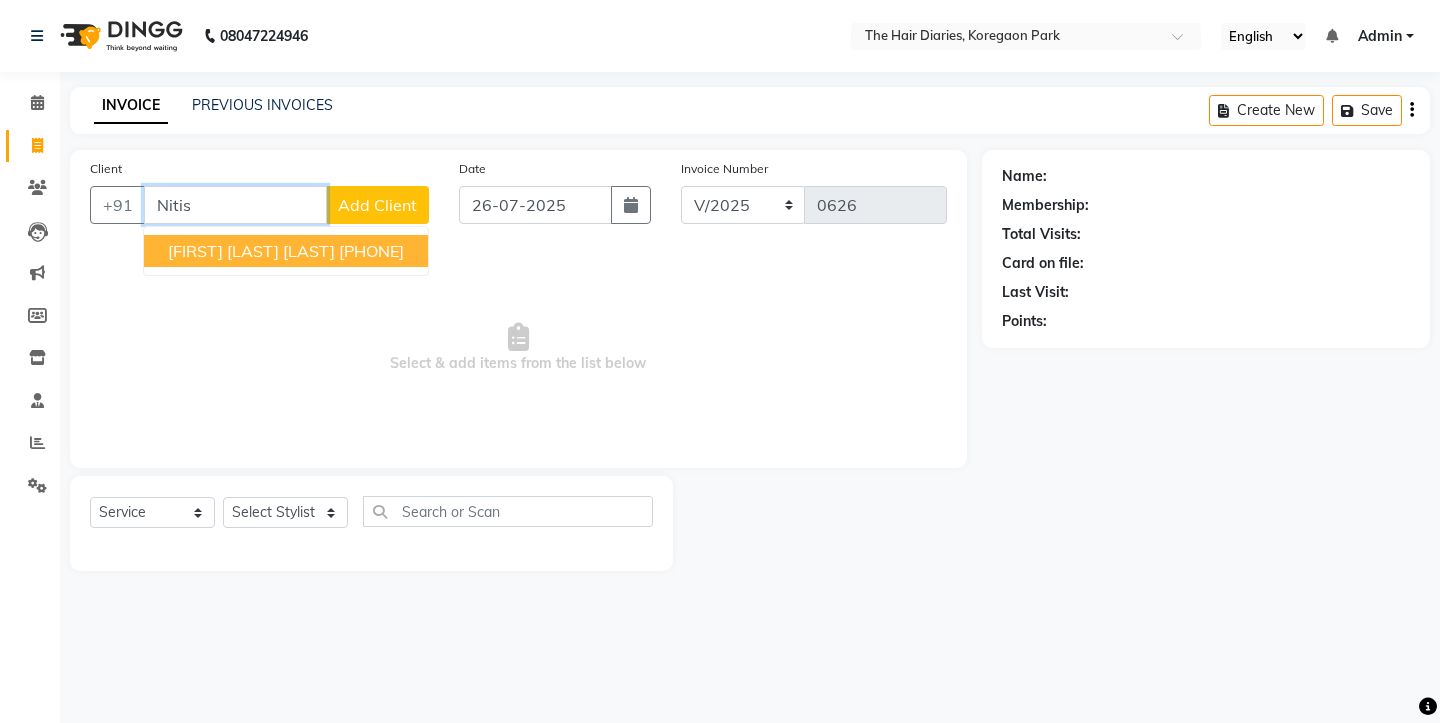 click on "Nitisha Mehta SANAH" at bounding box center [251, 251] 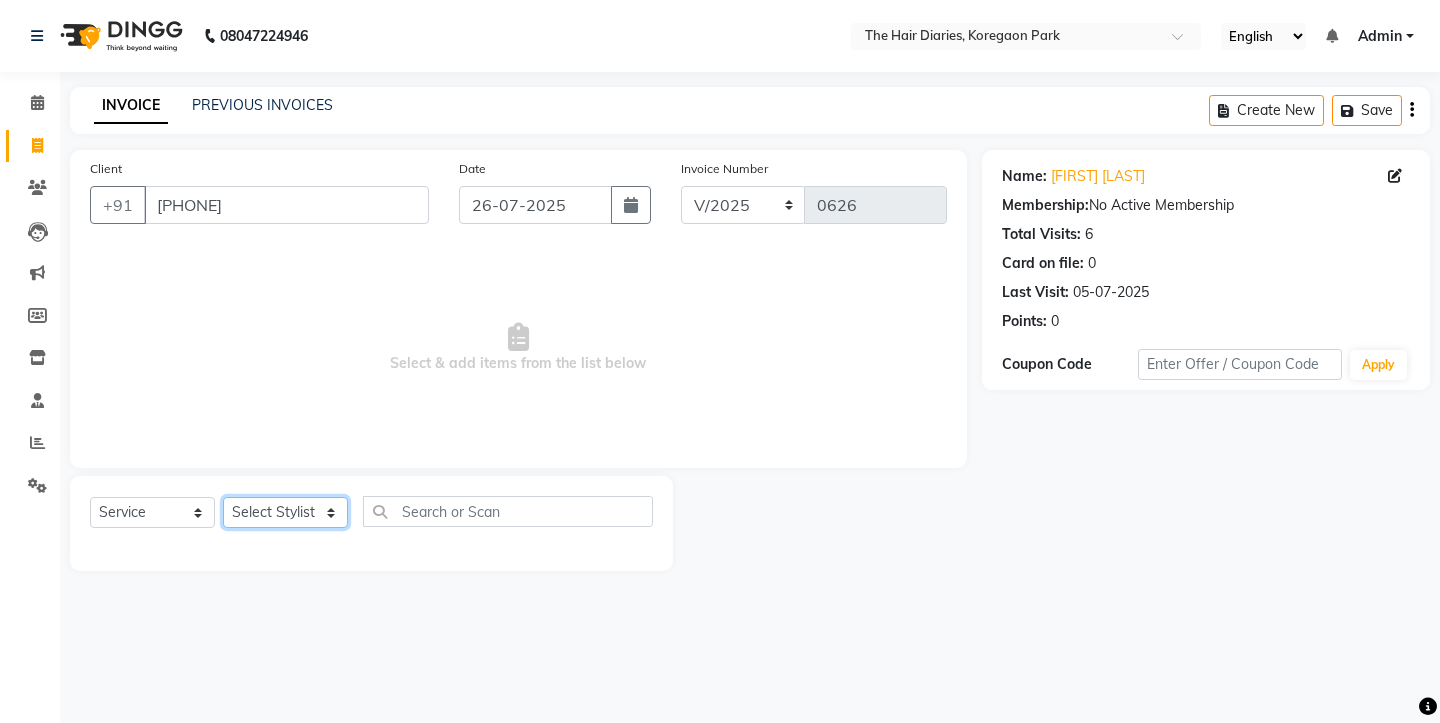 click on "Select Stylist Aaryan Adnan Adnan Ankita Anubha Jyoti  Lalita Manali  Maneger Nazlin Jeena Sanah  Sohail Sonia  Surbhi Thakkur Vidya Wasim" 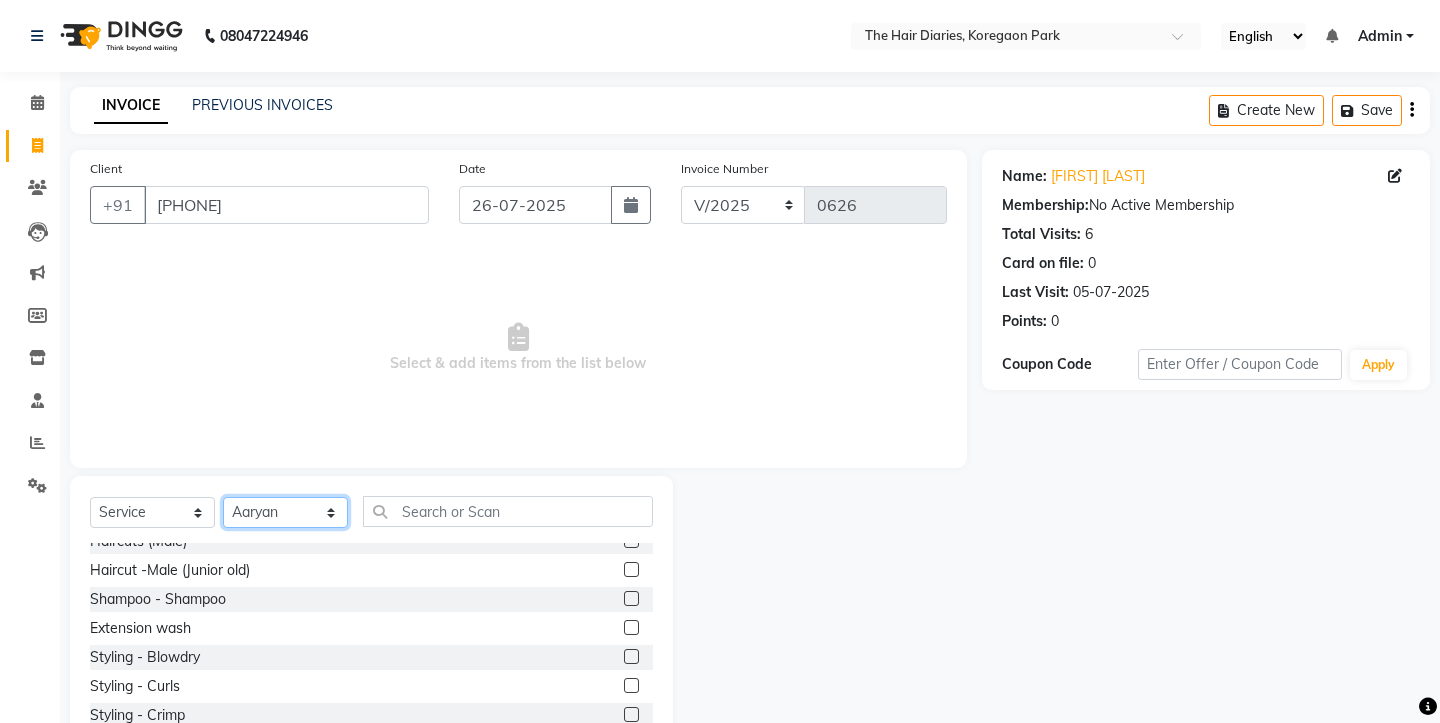 scroll, scrollTop: 264, scrollLeft: 0, axis: vertical 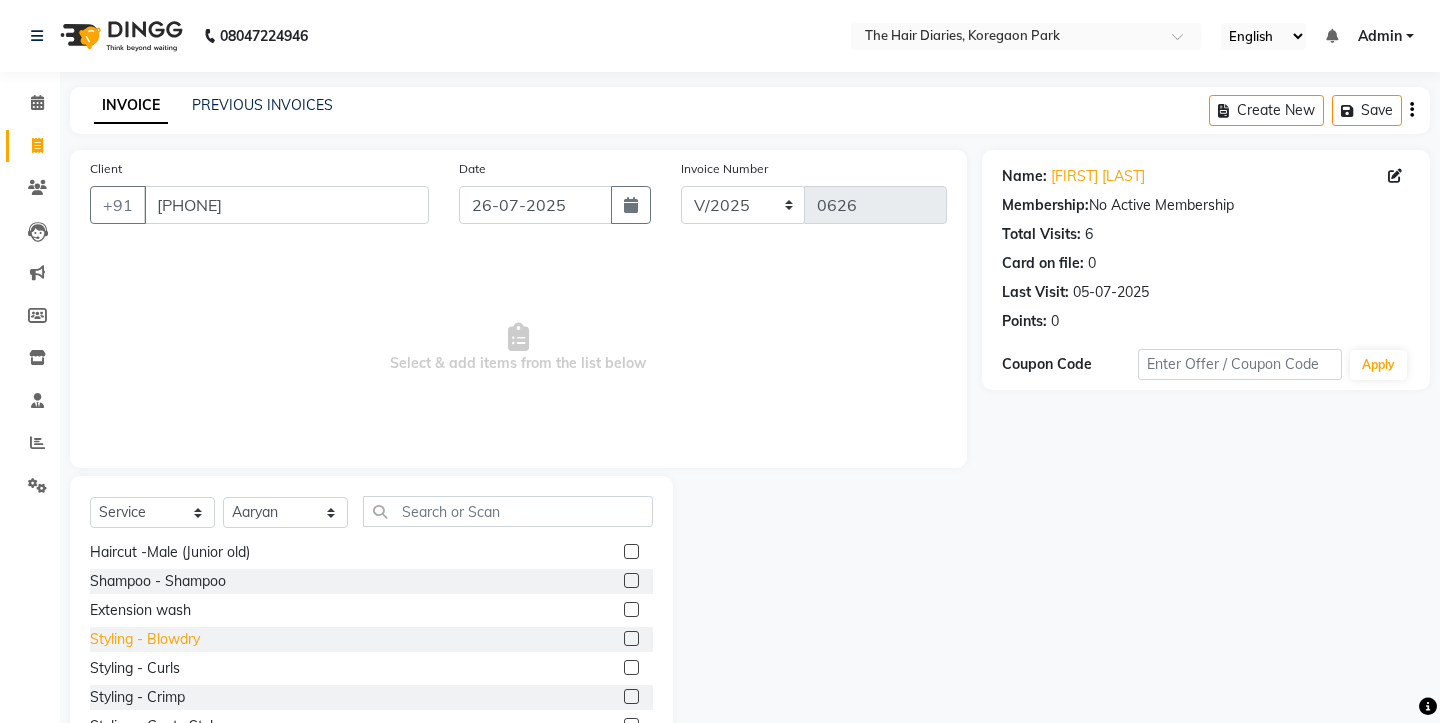 click on "Styling - Blowdry" 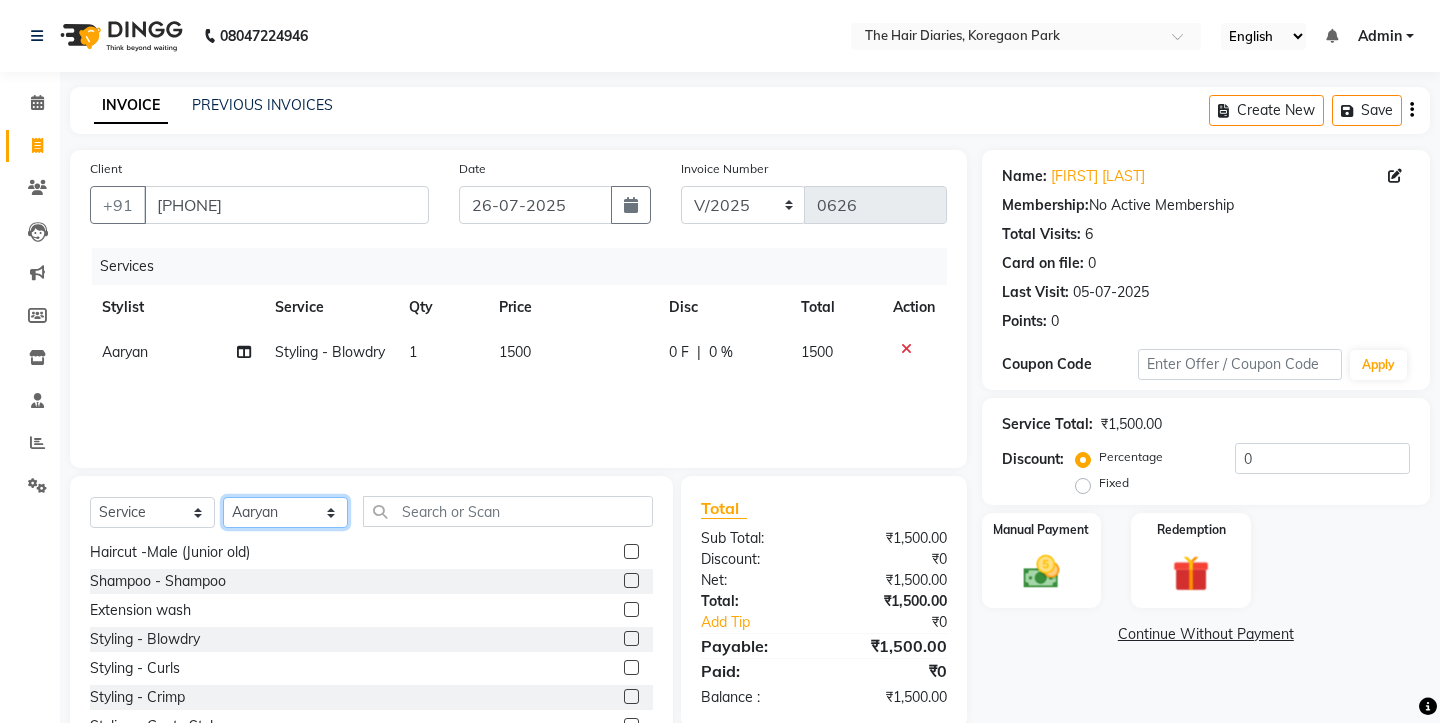 click on "Select Stylist Aaryan Adnan Adnan Ankita Anubha Jyoti  Lalita Manali  Maneger Nazlin Jeena Sanah  Sohail Sonia  Surbhi Thakkur Vidya Wasim" 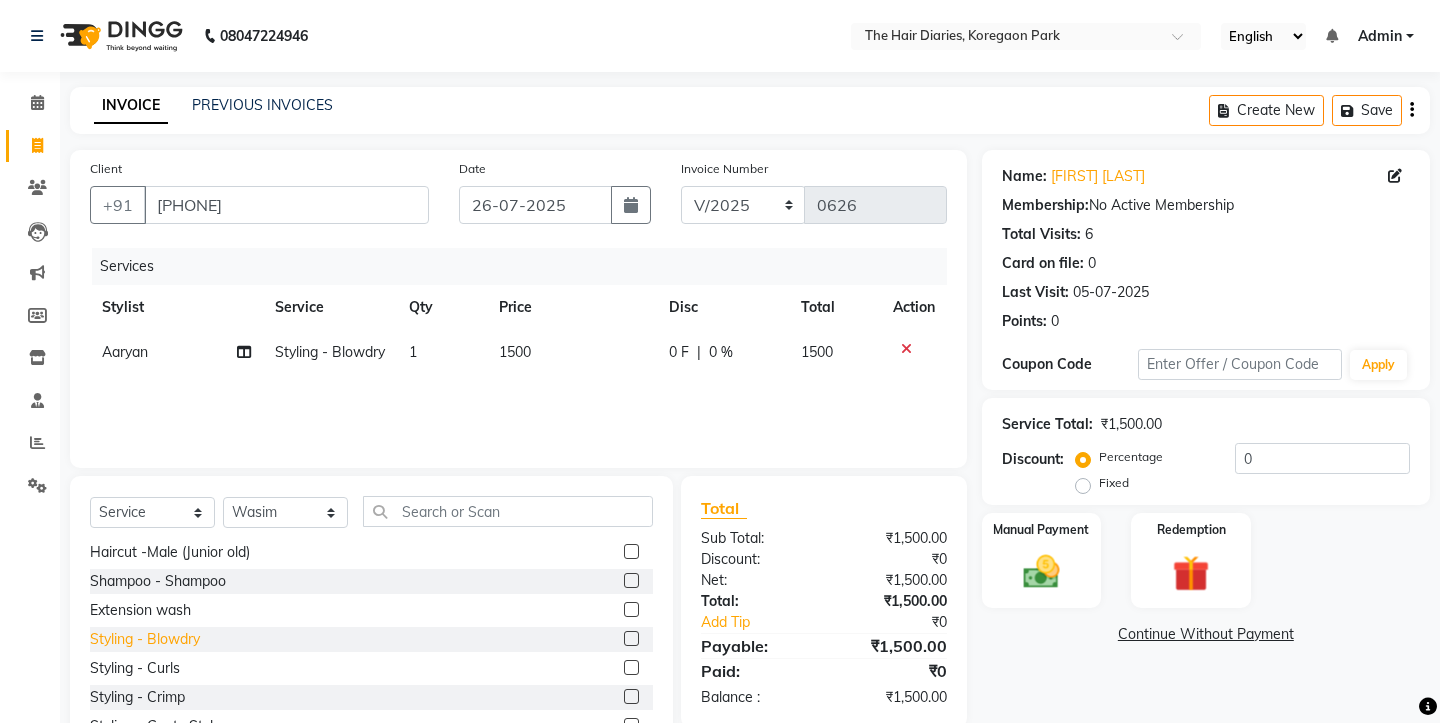 click on "Styling - Blowdry" 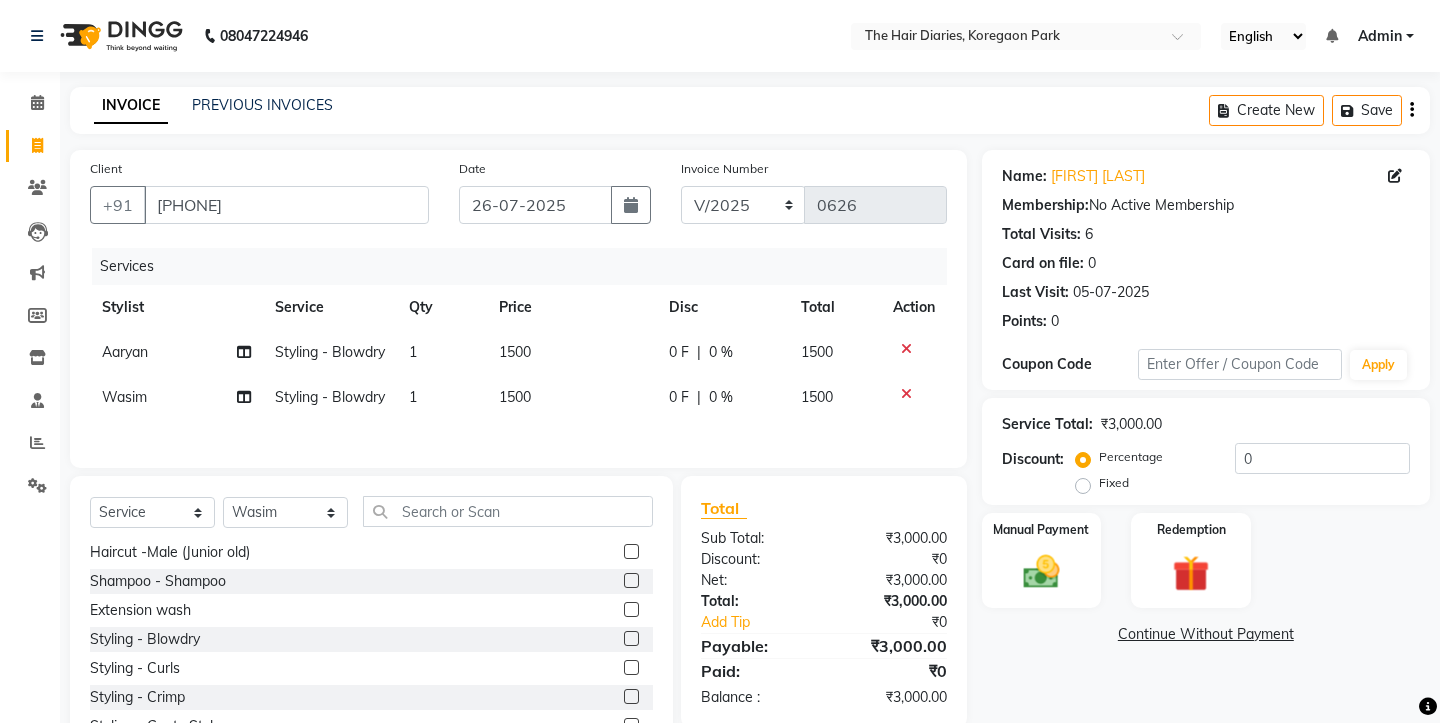 click on "1500" 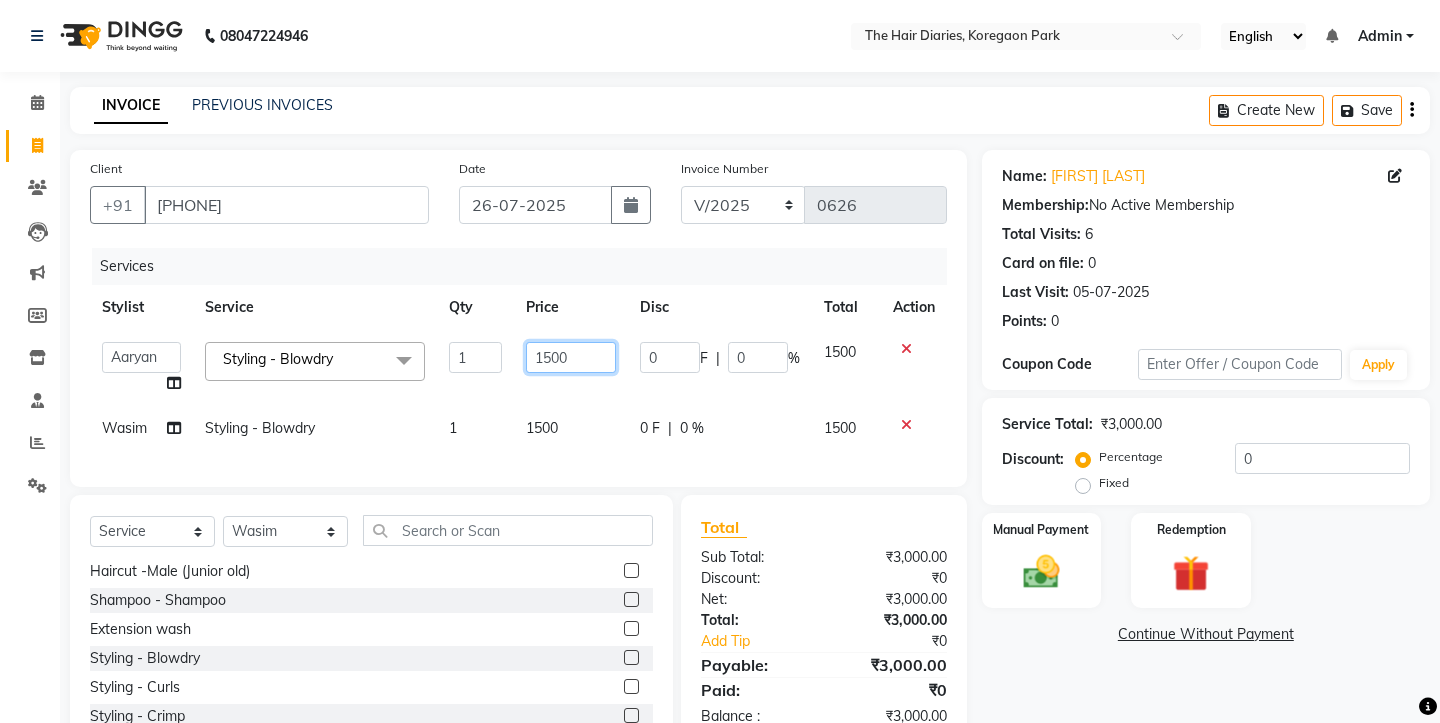 click on "1500" 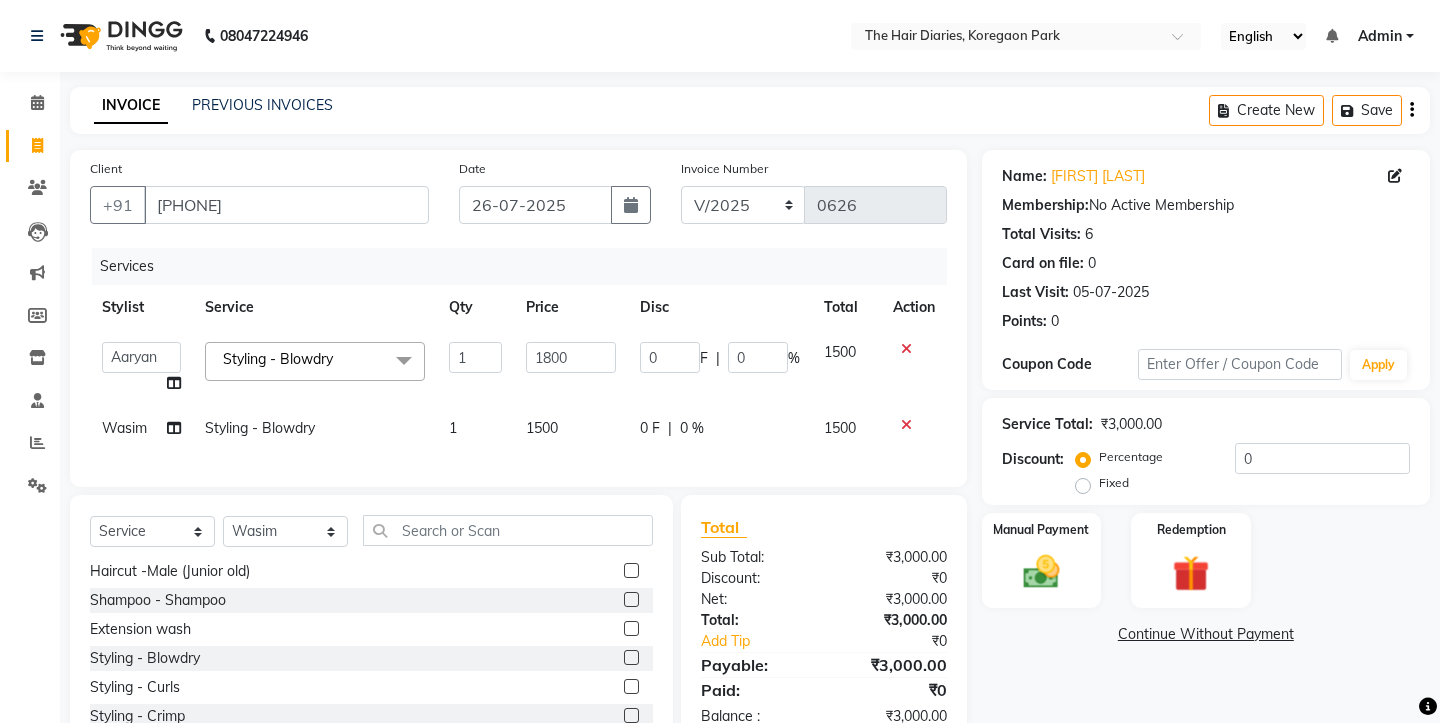 click on "1500" 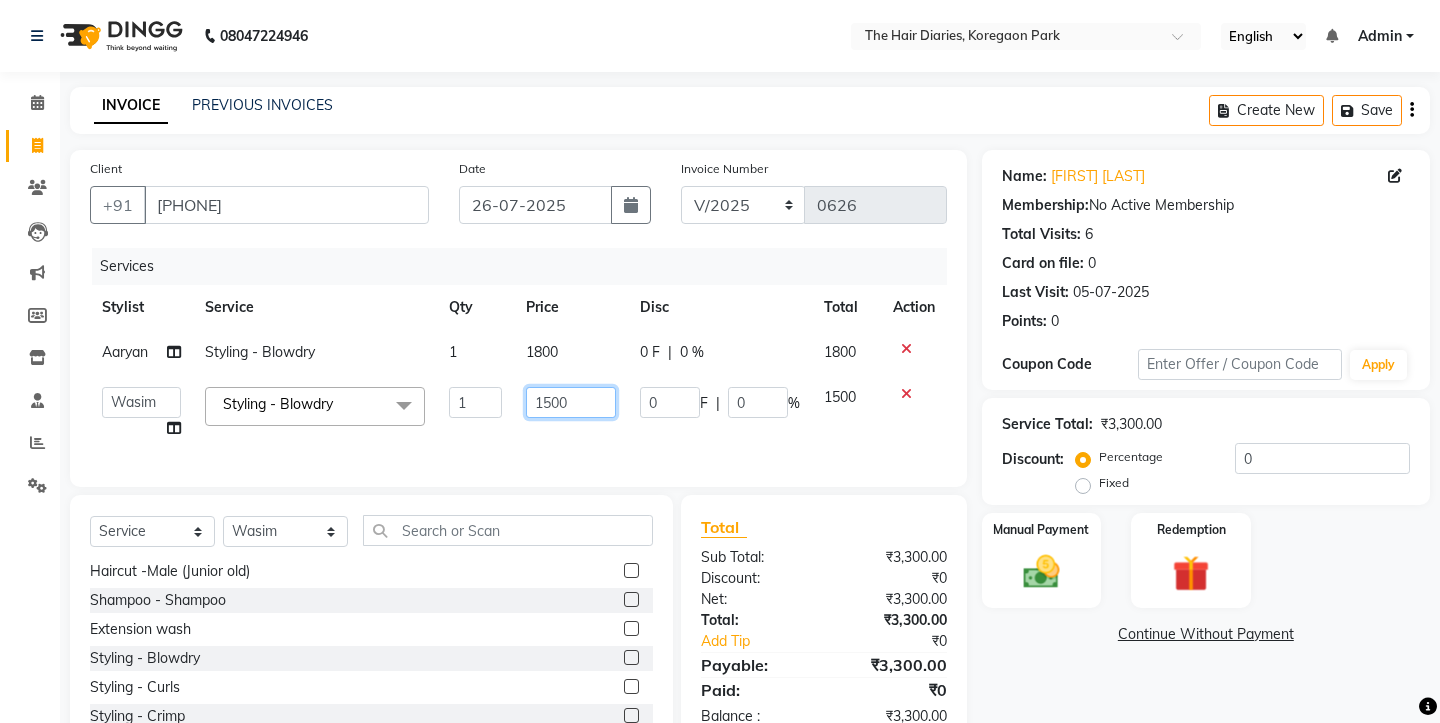 click on "1500" 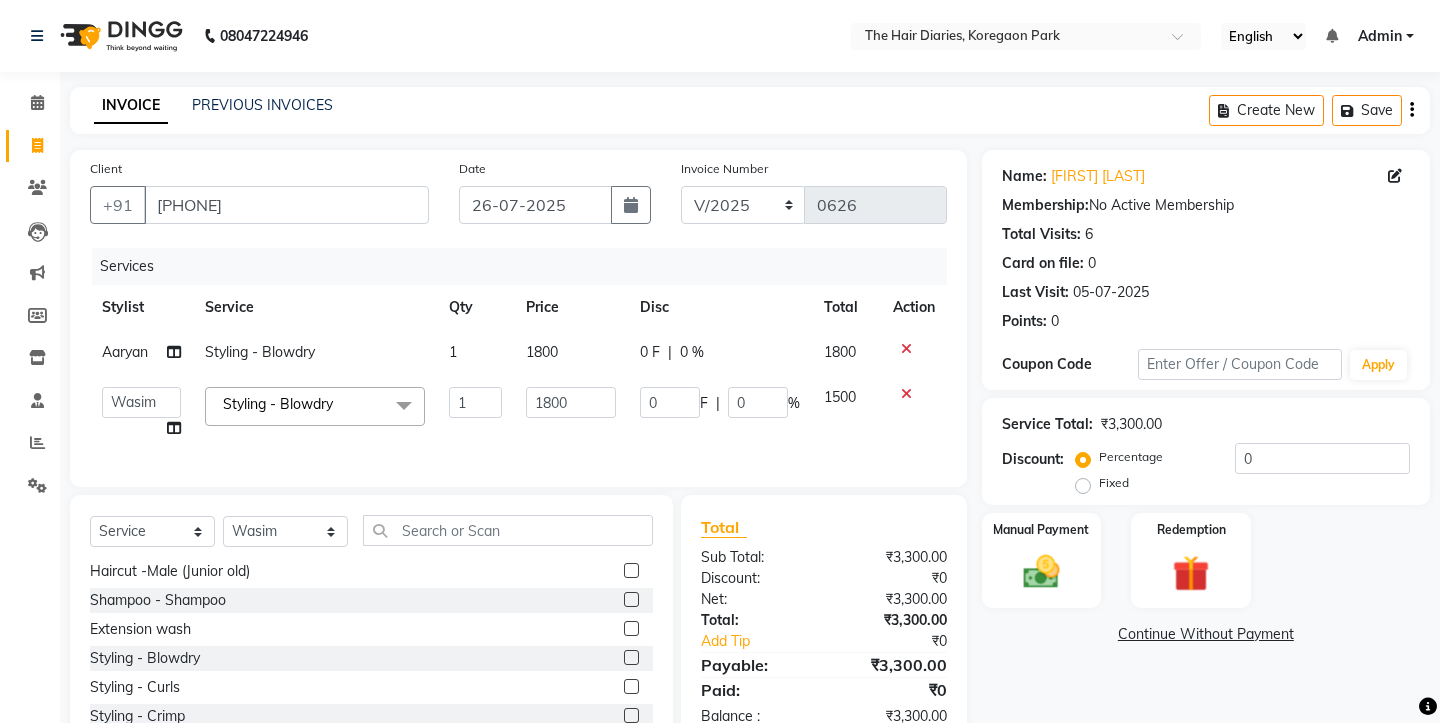 click on "0 F | 0 %" 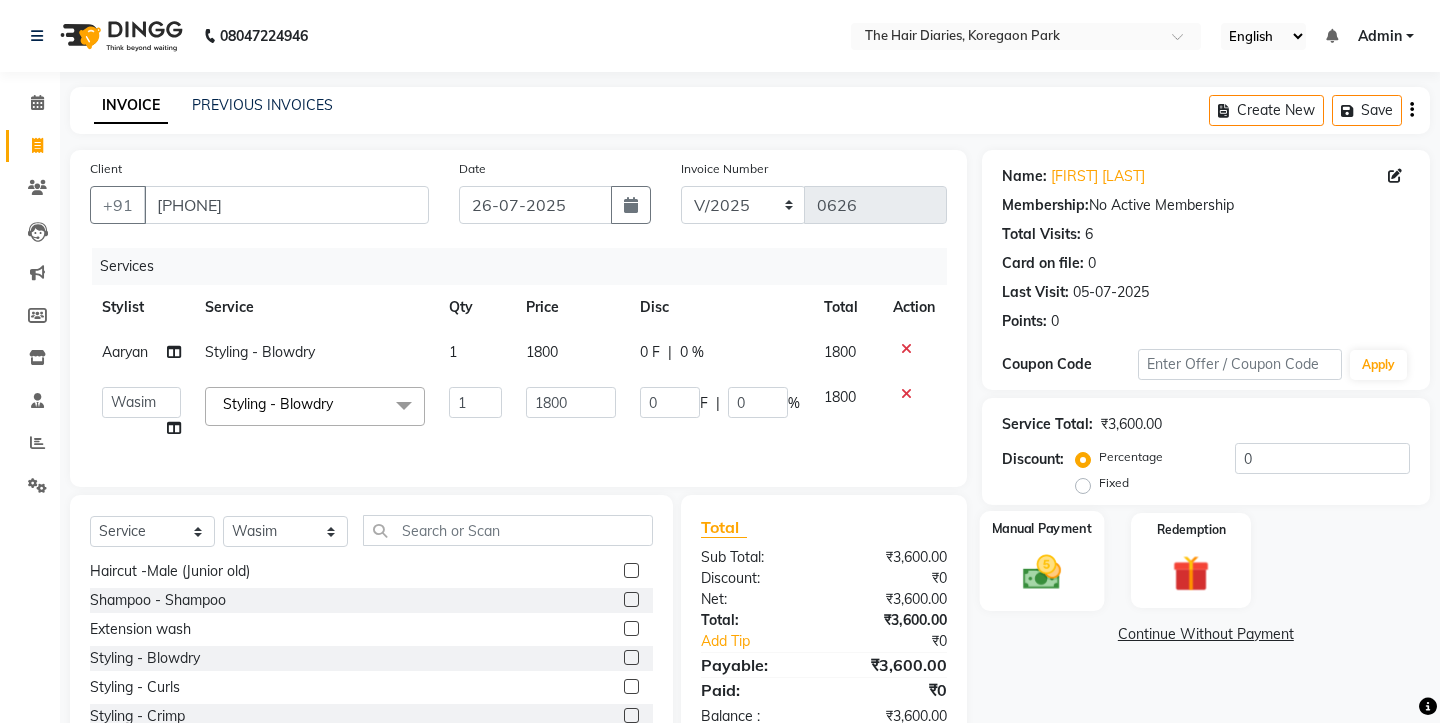 click 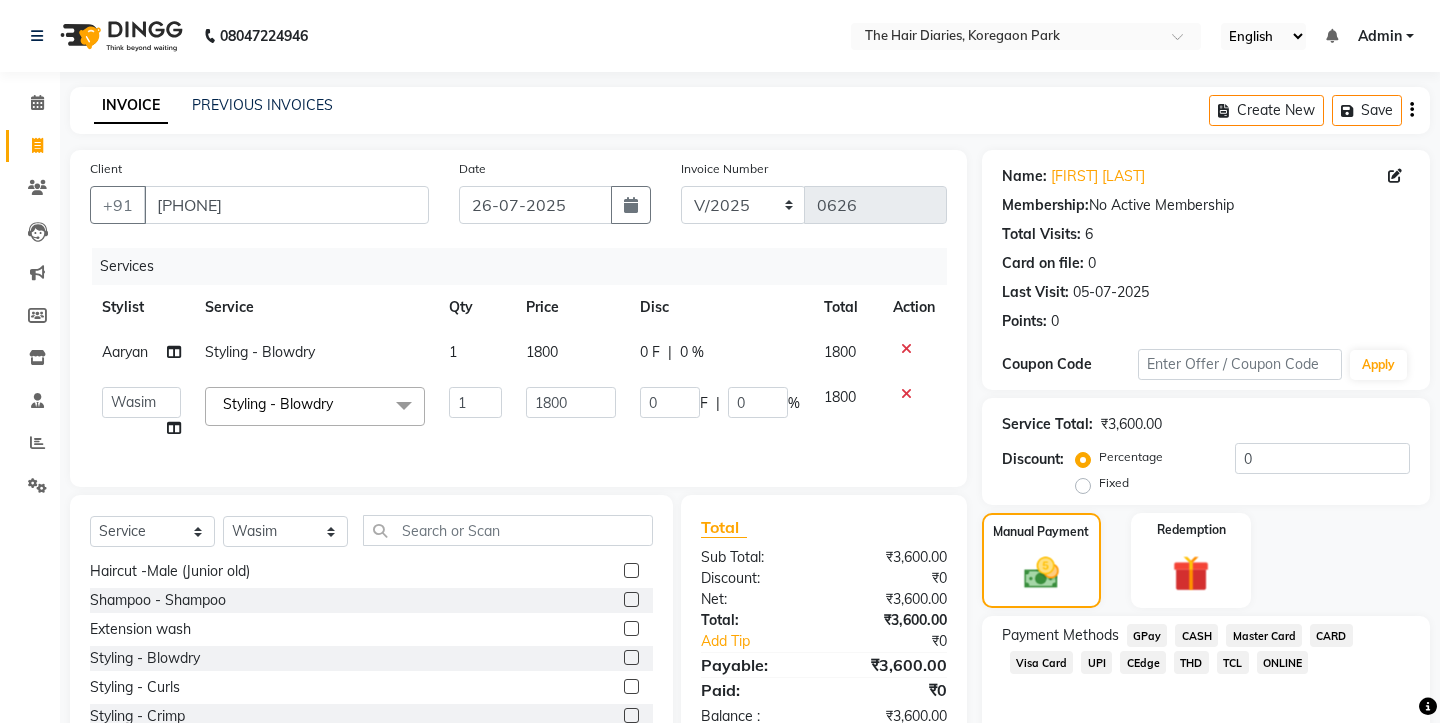 click on "THD" 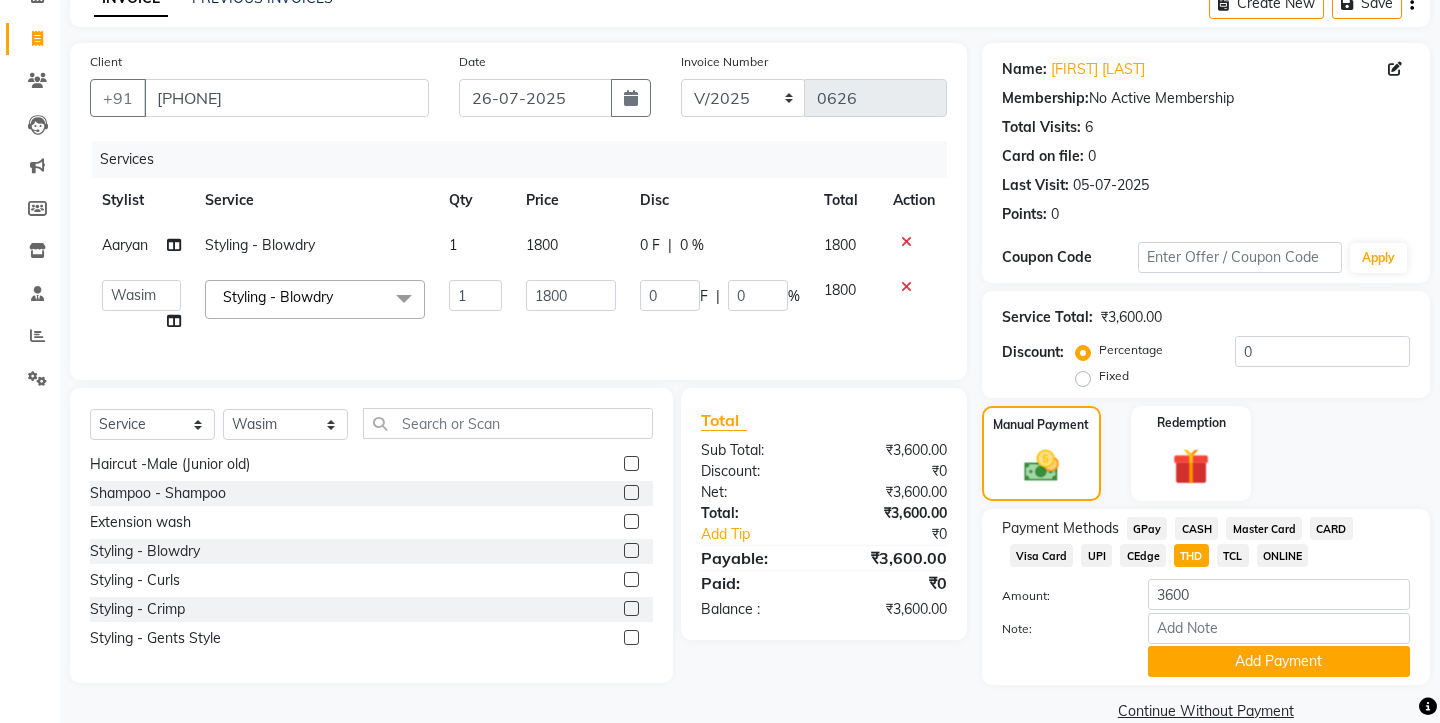 scroll, scrollTop: 118, scrollLeft: 0, axis: vertical 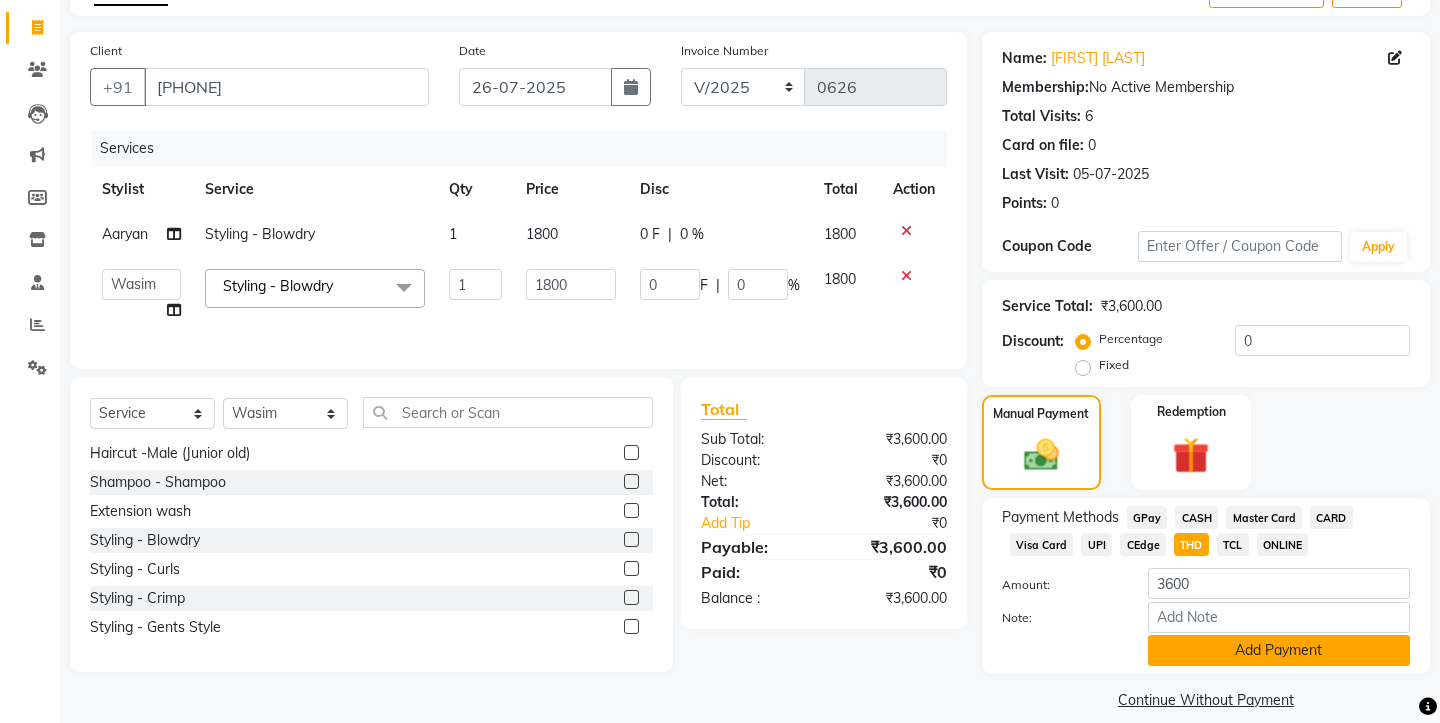 click on "Add Payment" 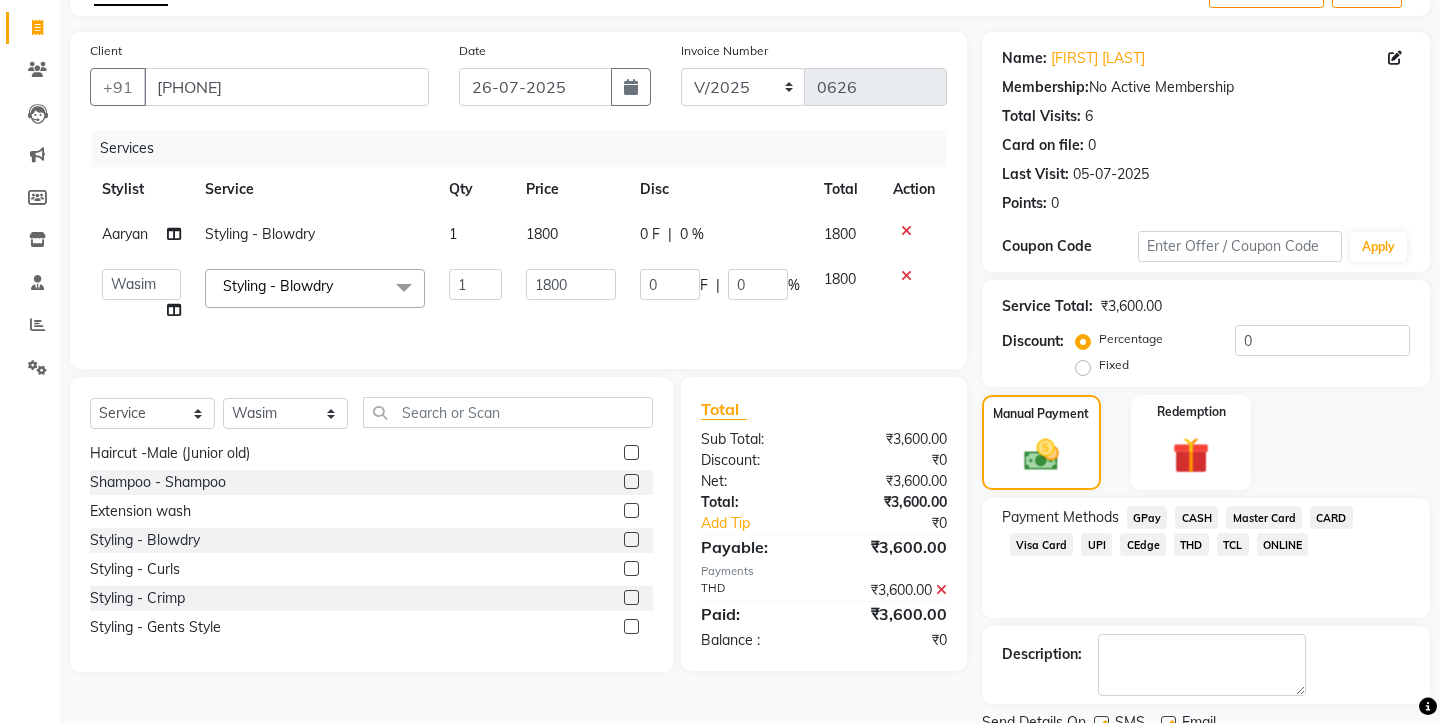 click 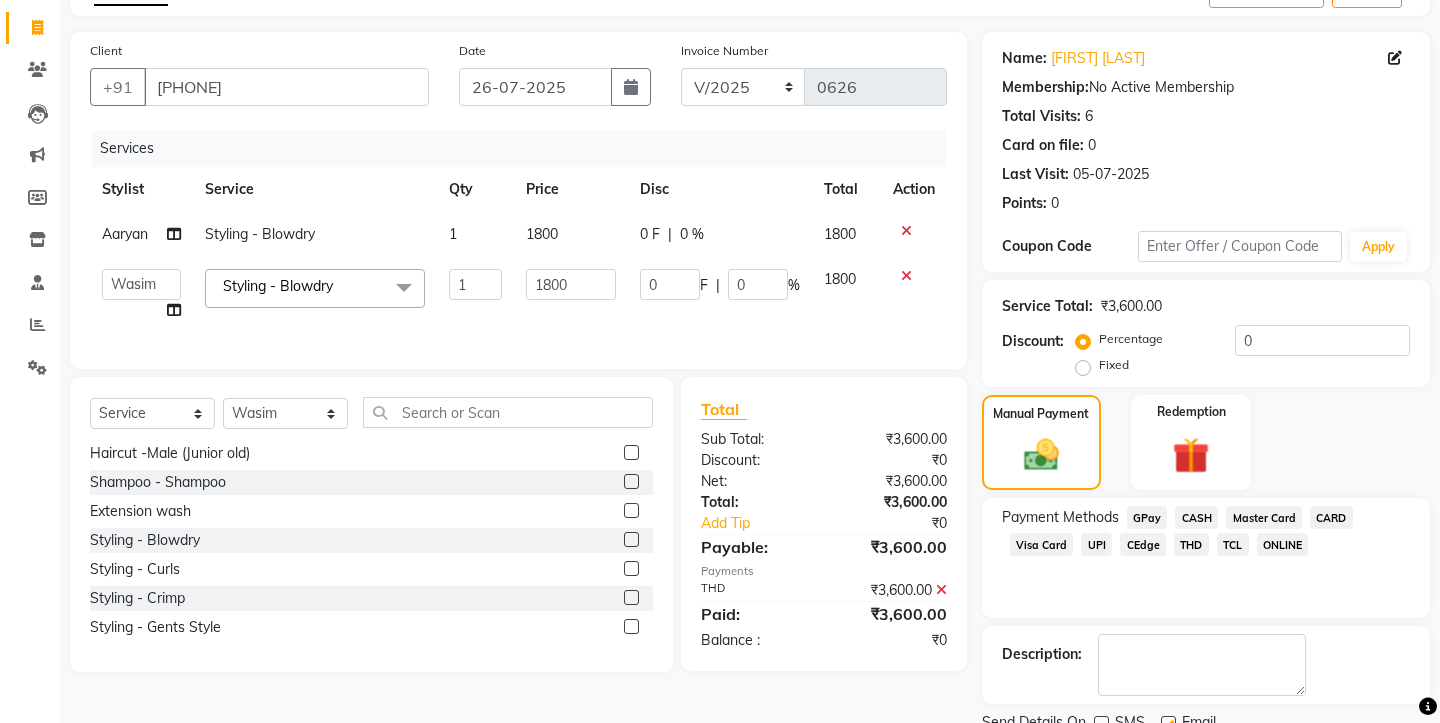 click 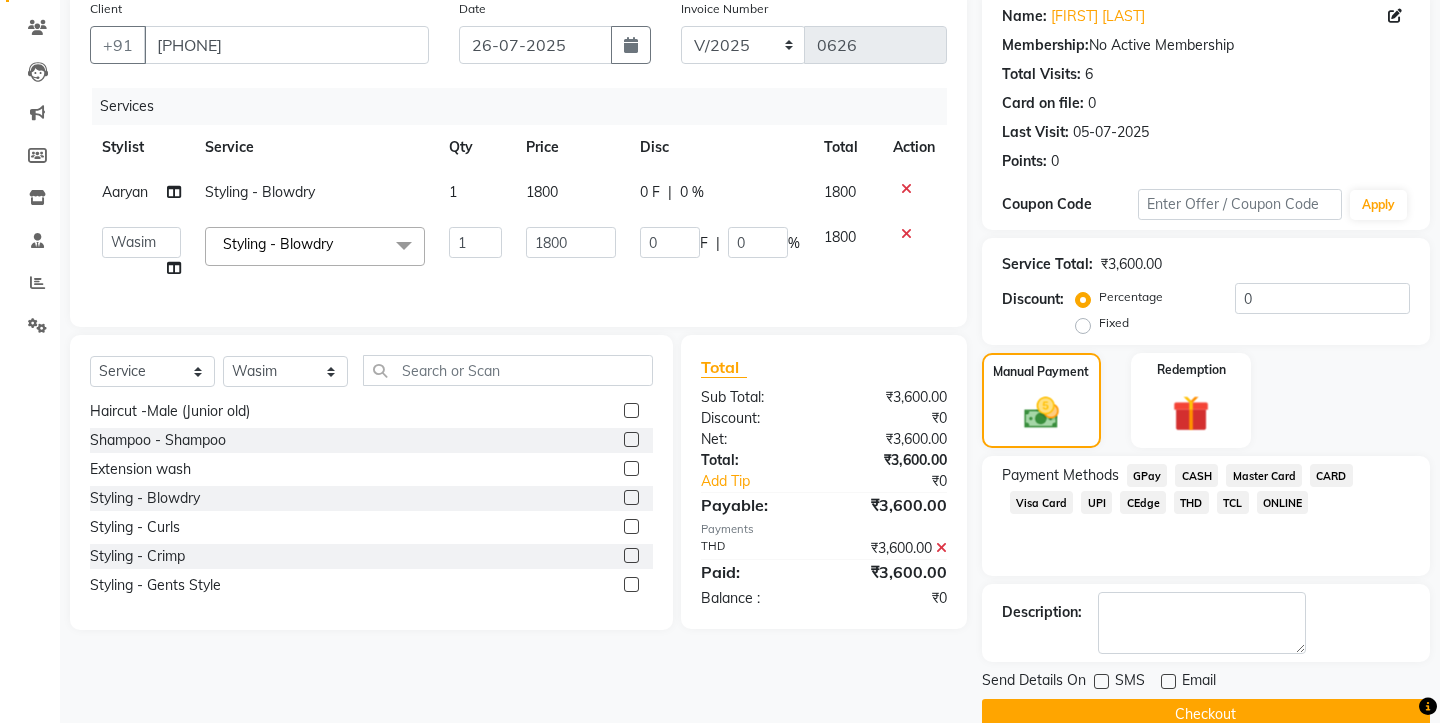 scroll, scrollTop: 175, scrollLeft: 0, axis: vertical 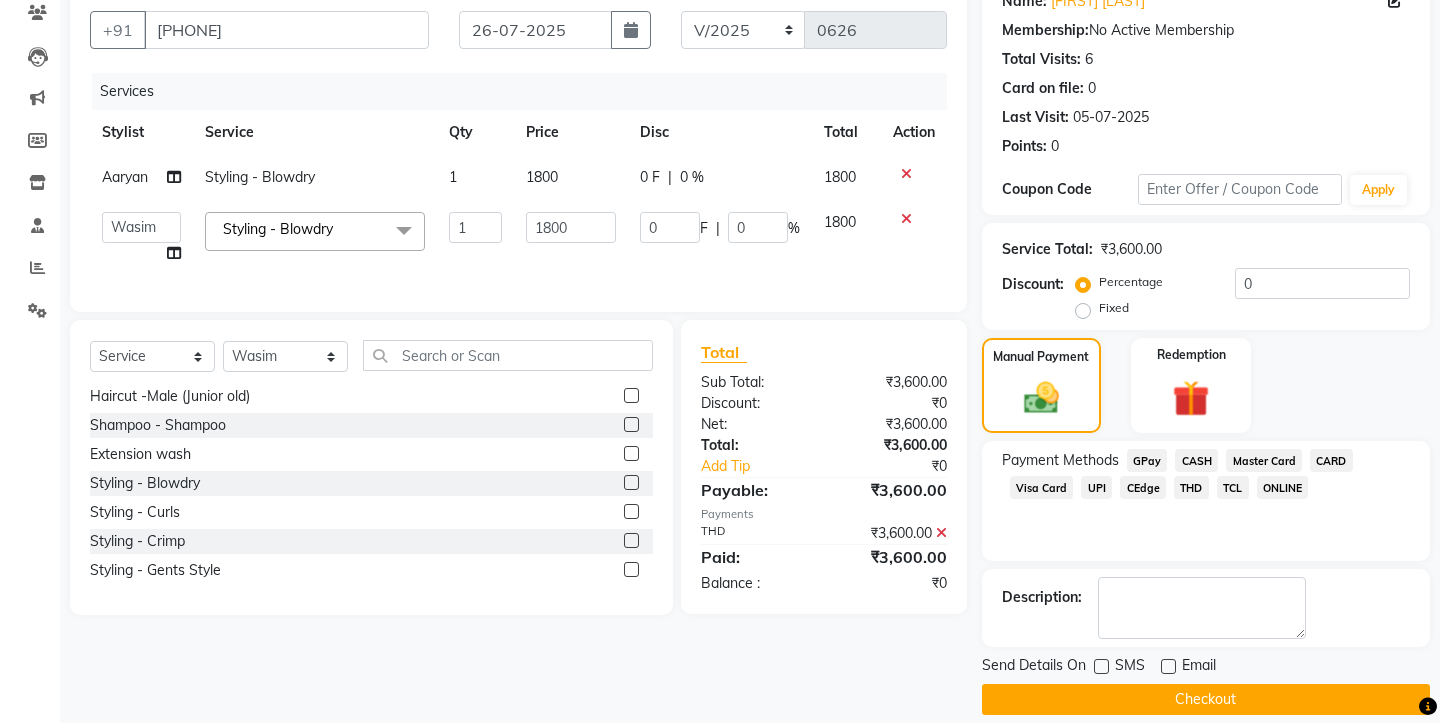 click on "Checkout" 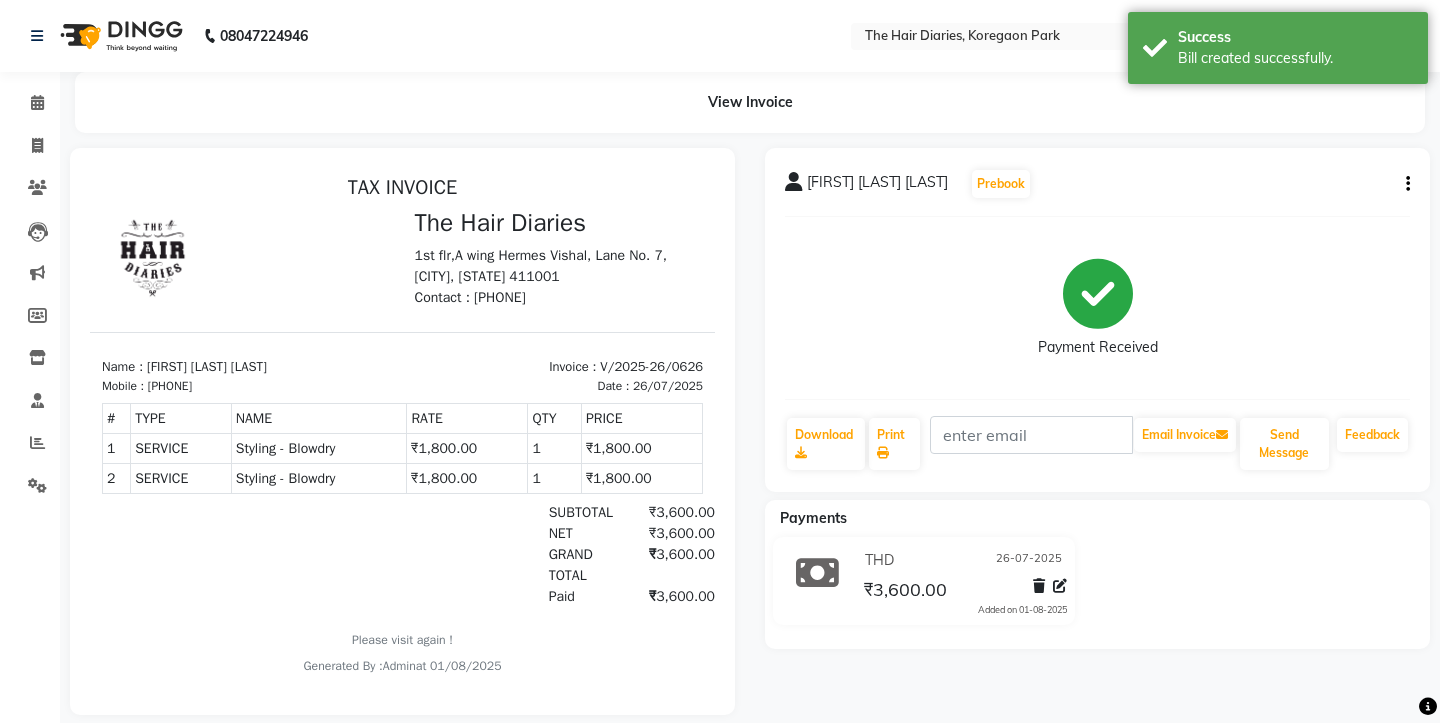 scroll, scrollTop: 0, scrollLeft: 0, axis: both 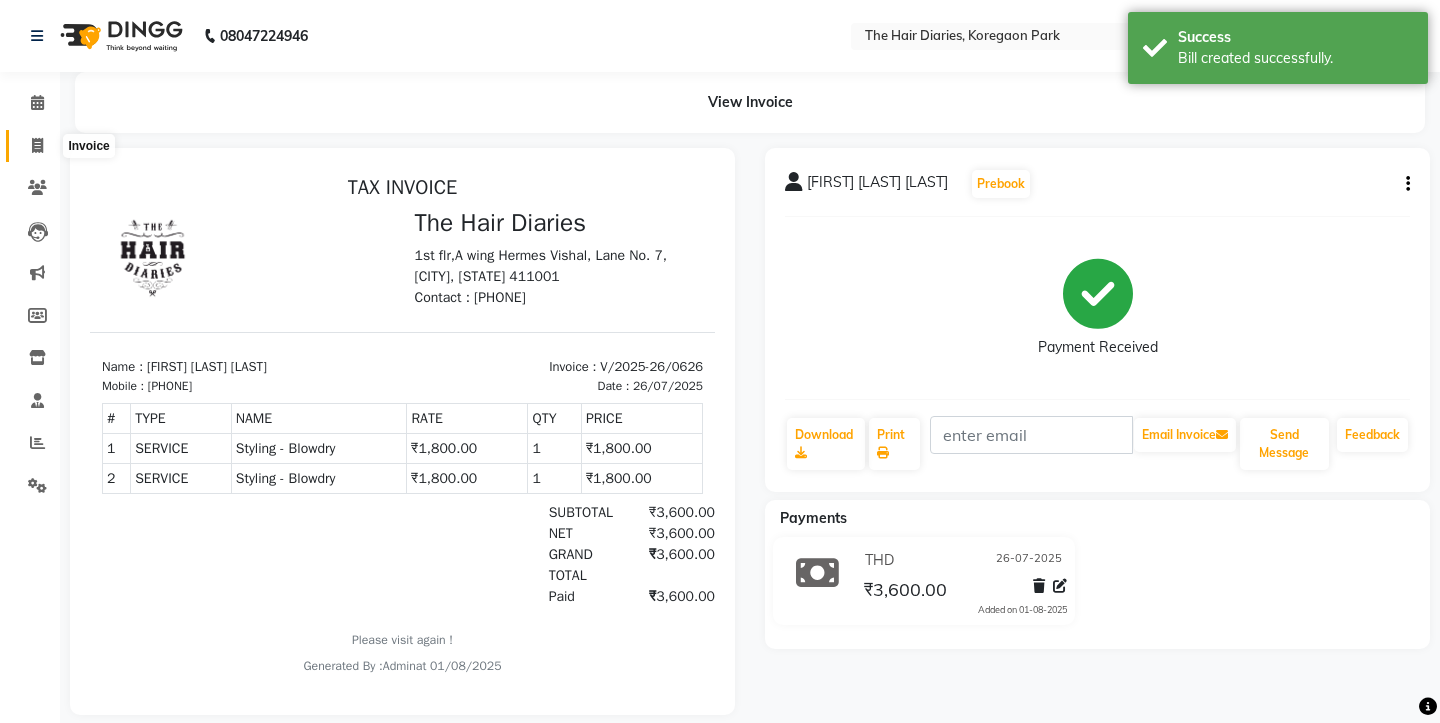 click 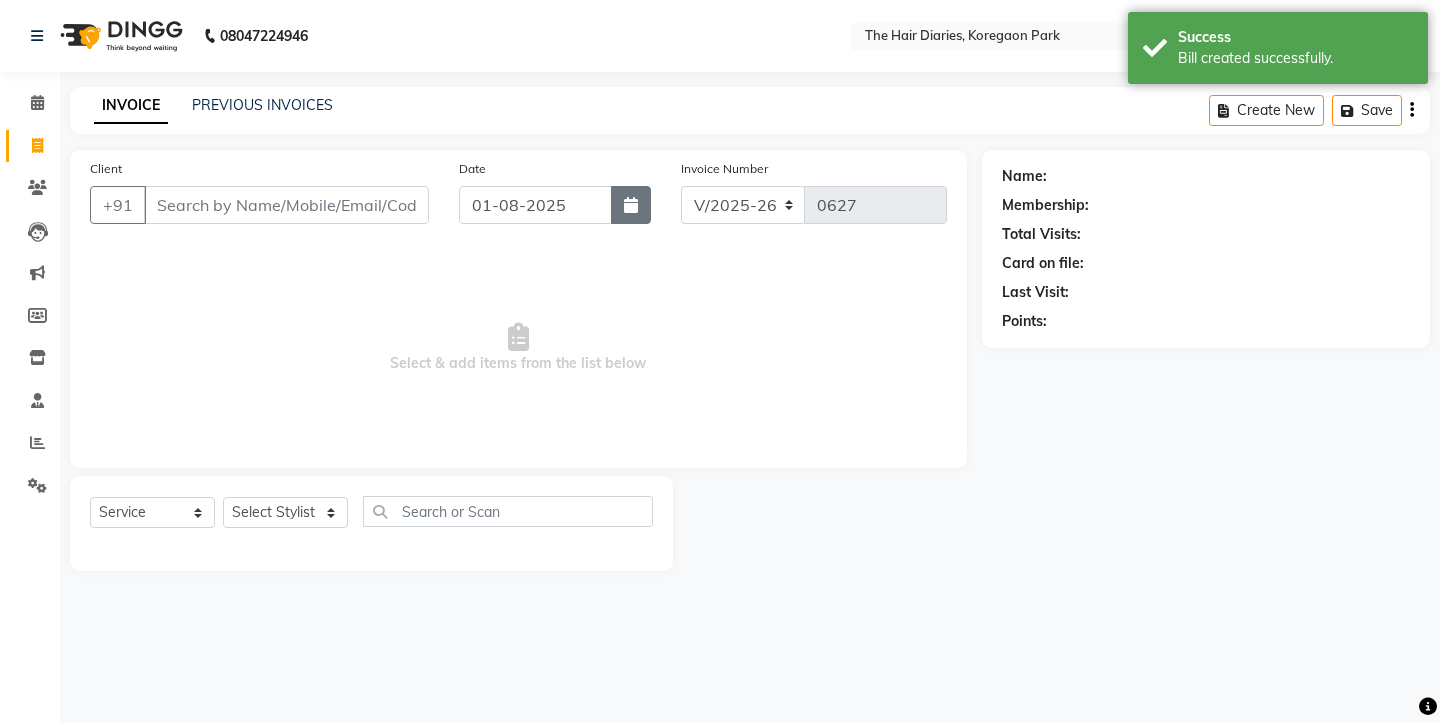 click 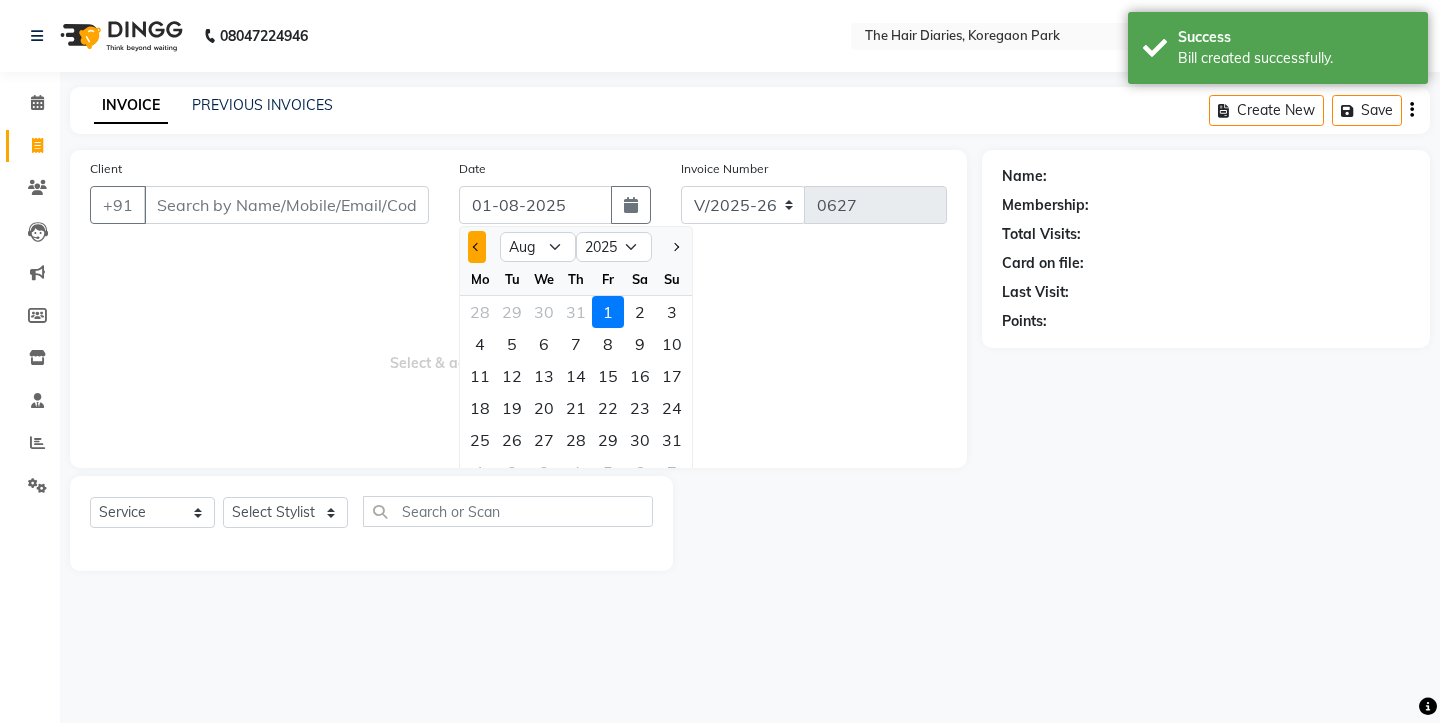 click 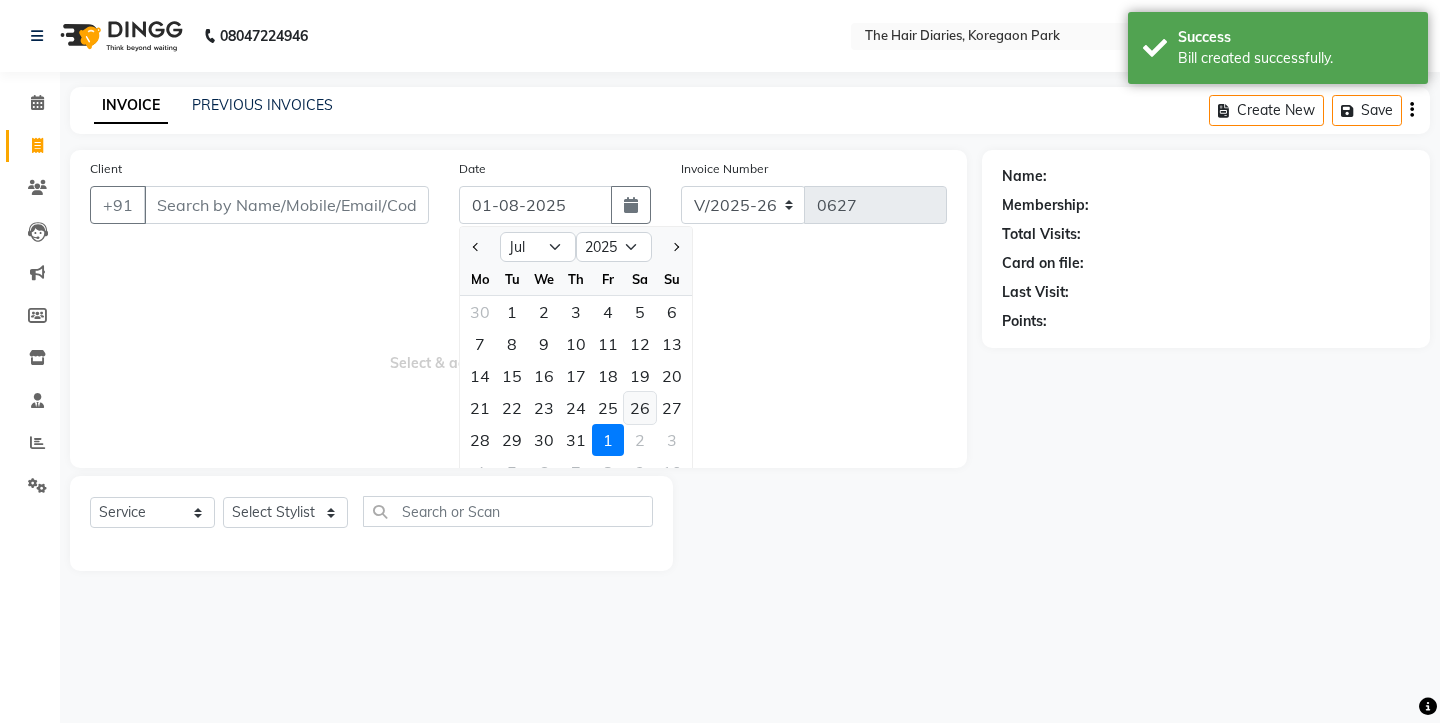 click on "26" 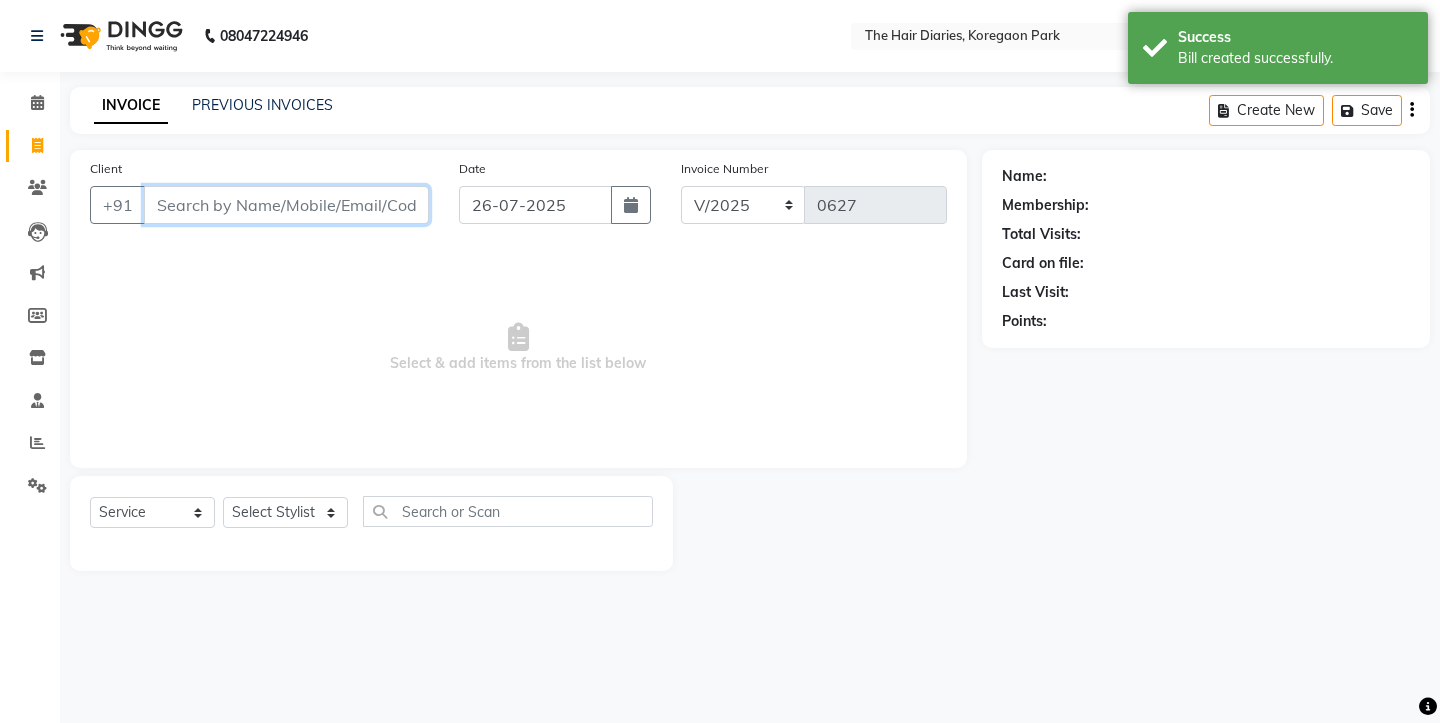 click on "Client" at bounding box center [286, 205] 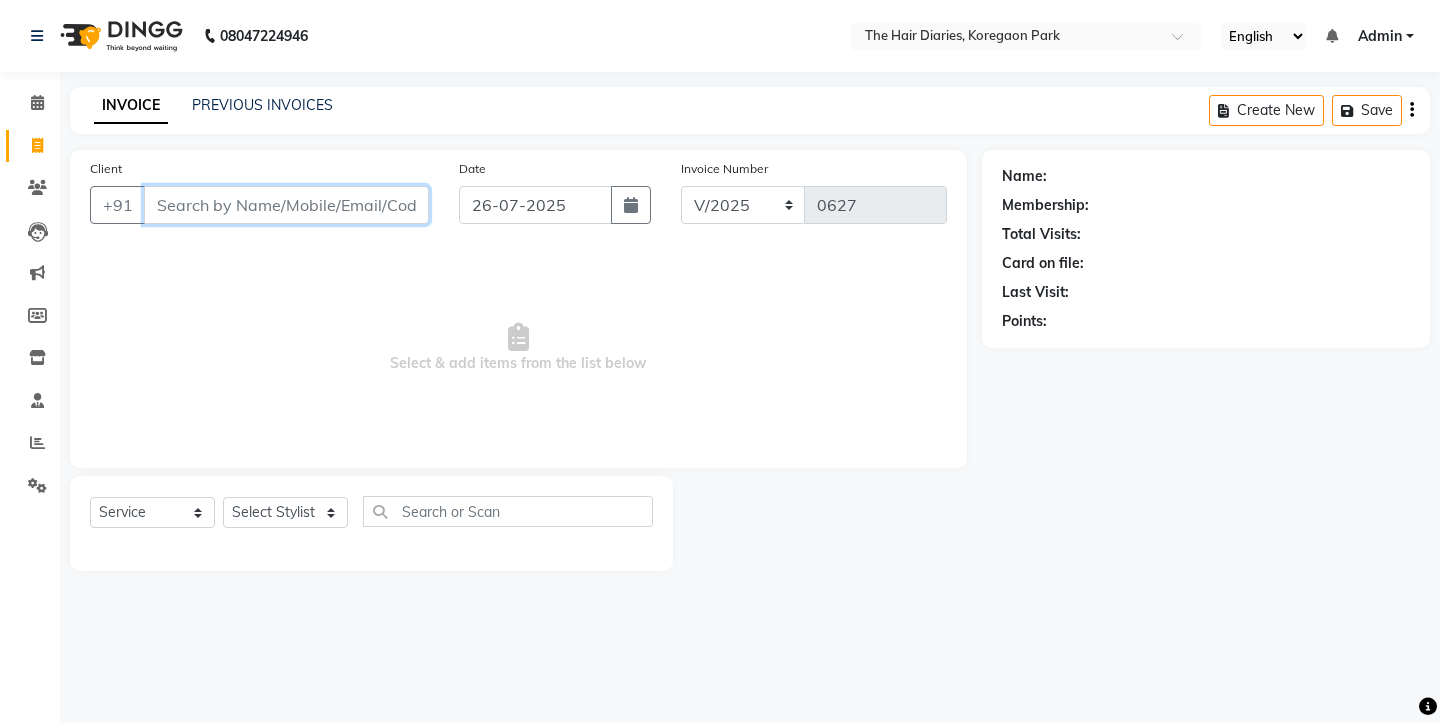 click on "Client" at bounding box center [286, 205] 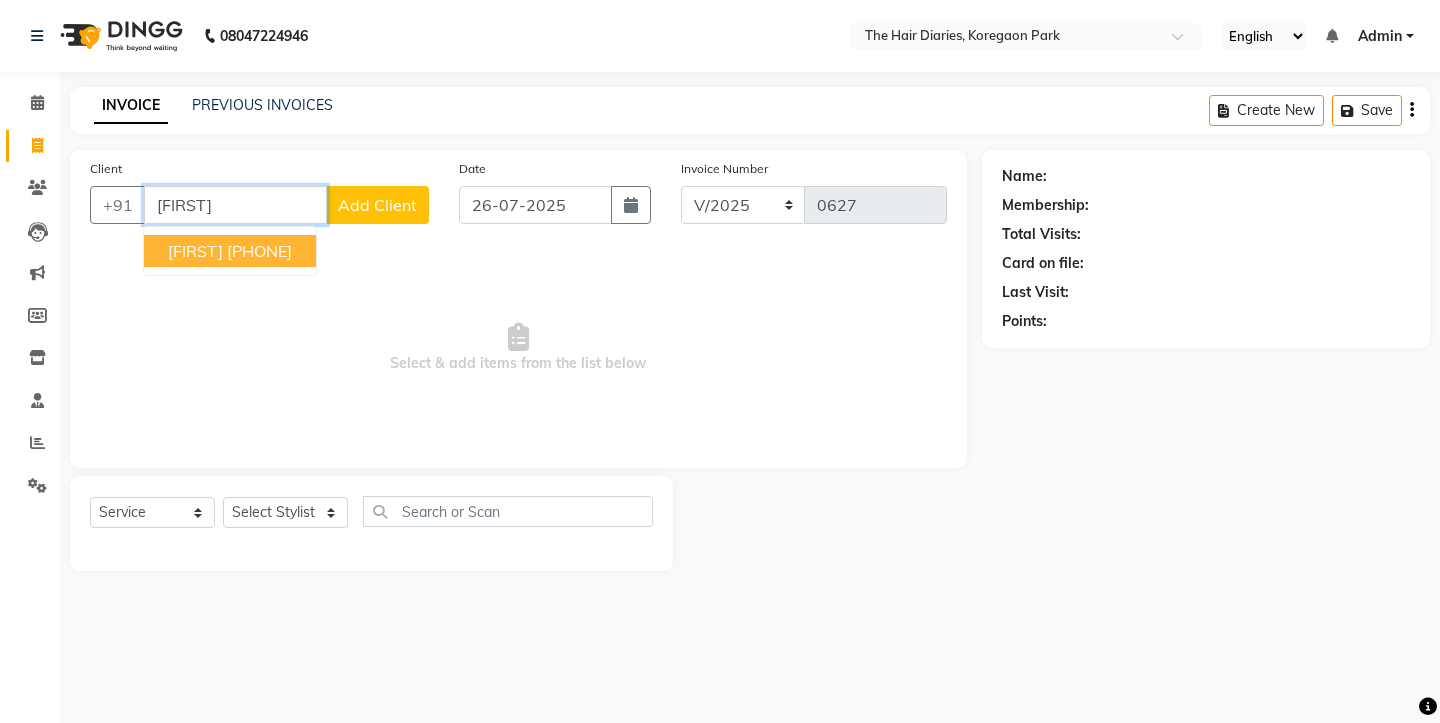 click on "Alison" at bounding box center [195, 251] 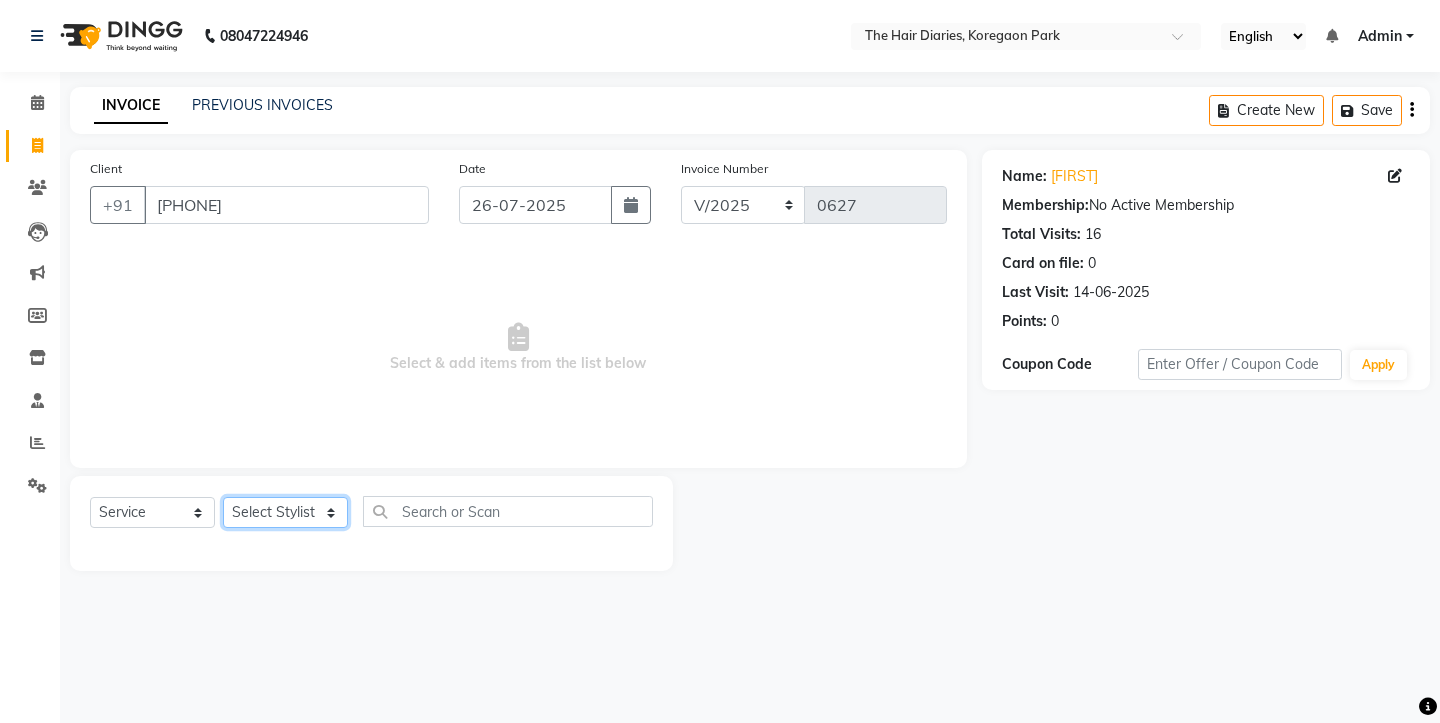 click on "Select Stylist Aaryan Adnan Adnan Ankita Anubha Jyoti  Lalita Manali  Maneger Nazlin Jeena Sanah  Sohail Sonia  Surbhi Thakkur Vidya Wasim" 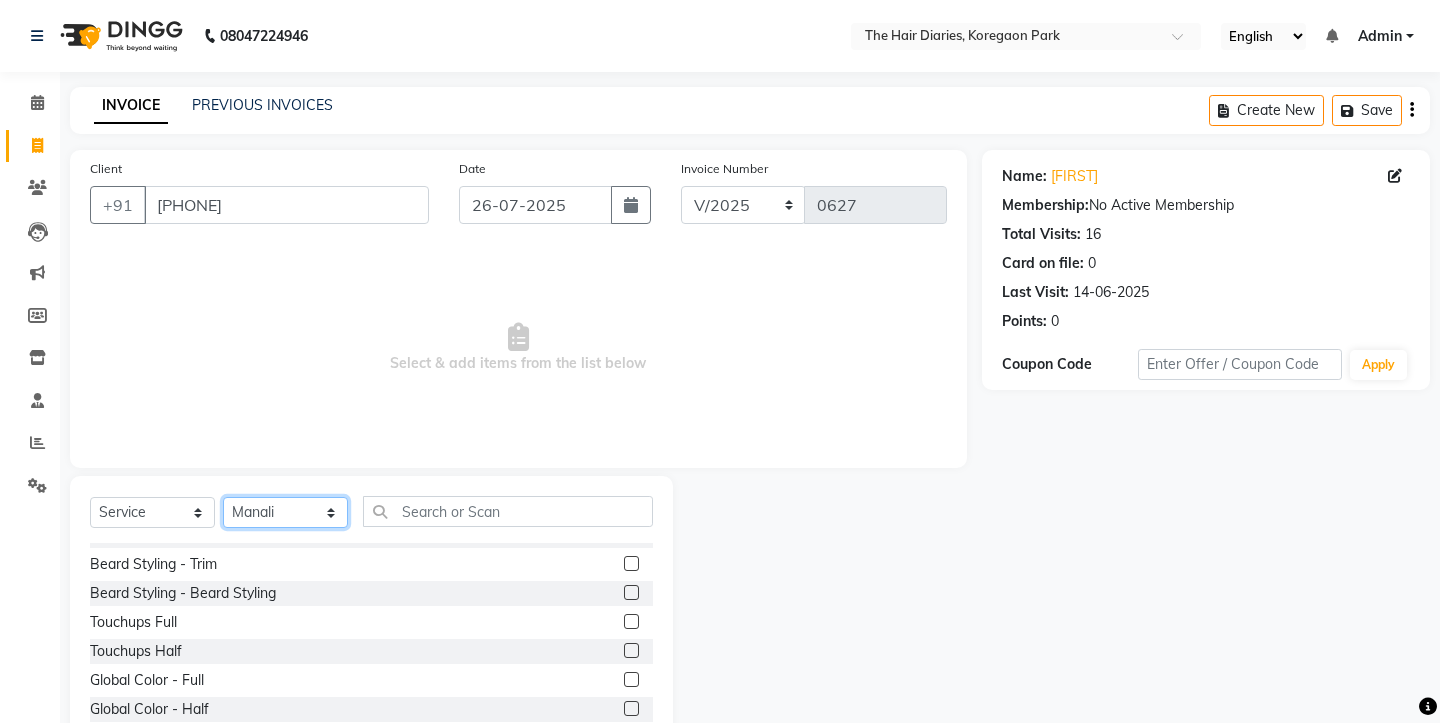 scroll, scrollTop: 485, scrollLeft: 0, axis: vertical 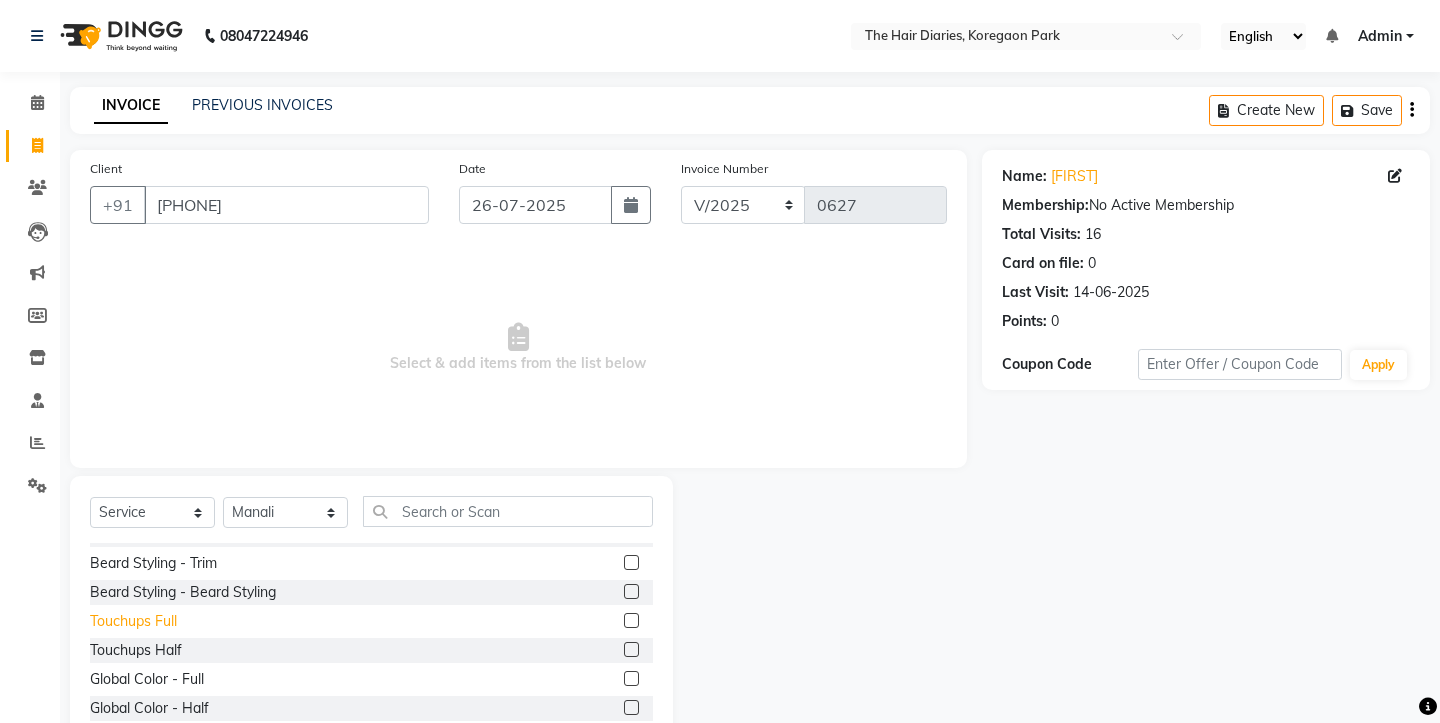 click on "Touchups Full" 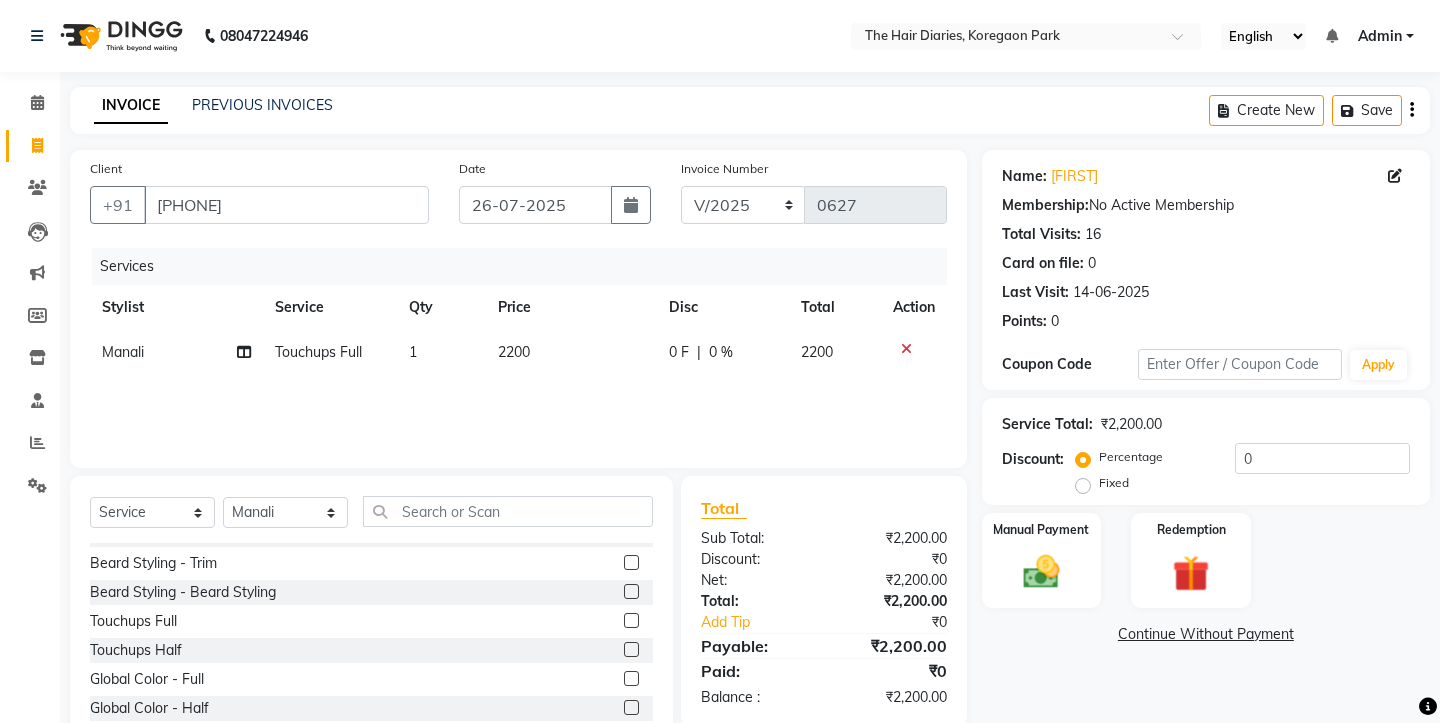click on "2200" 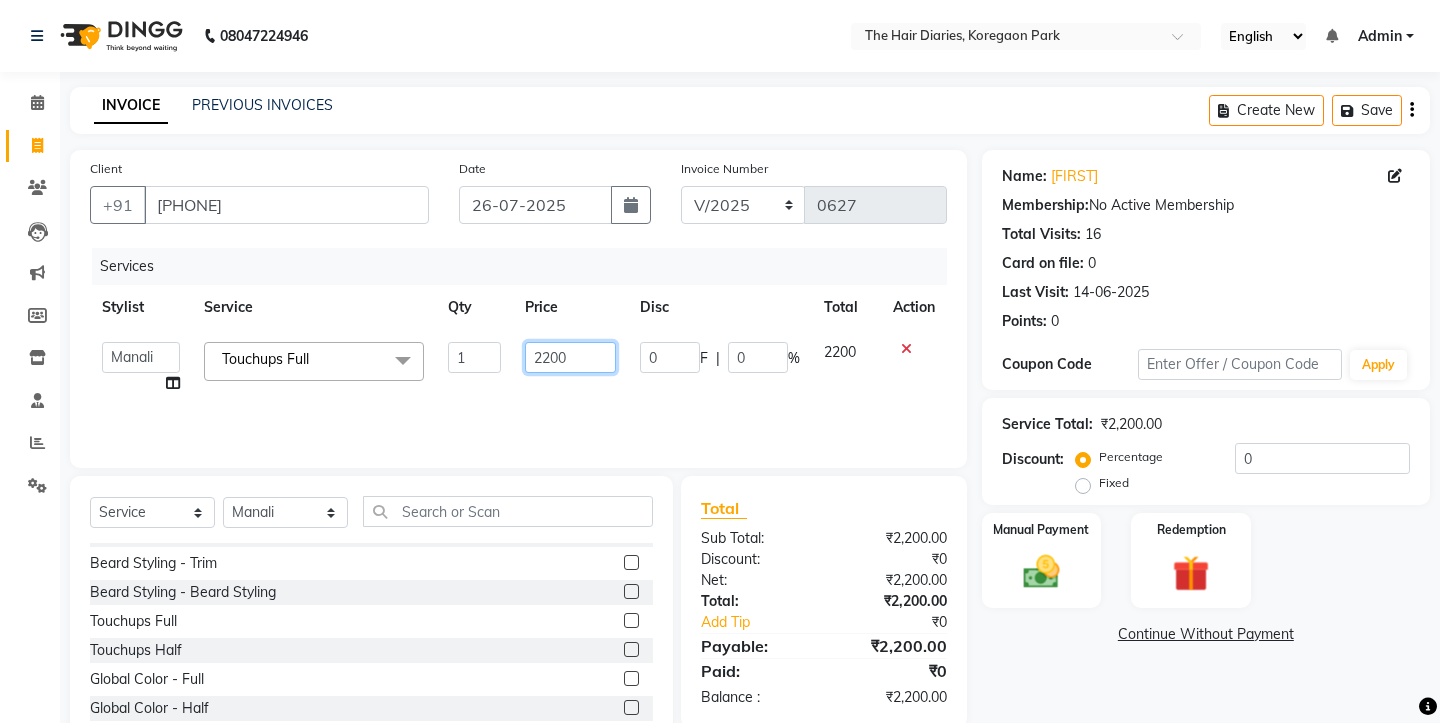 click on "2200" 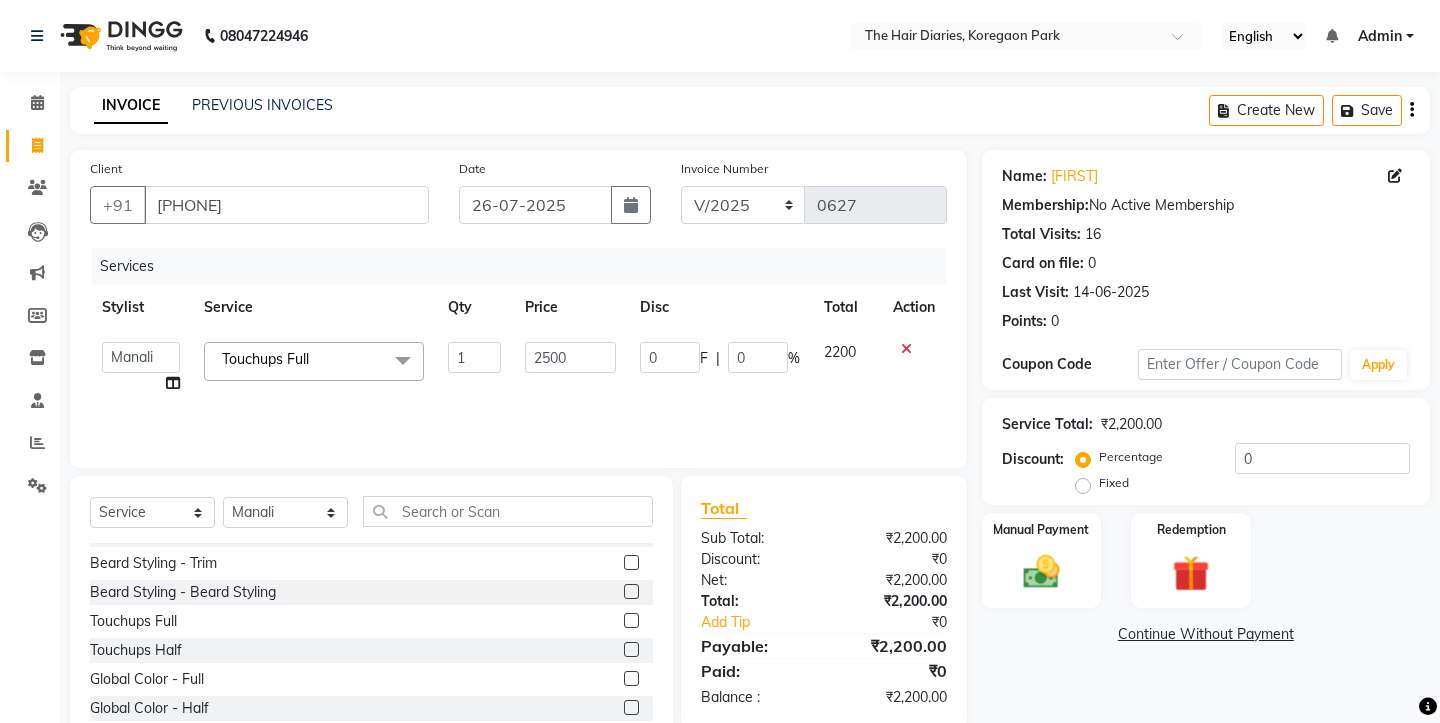 click on "Services Stylist Service Qty Price Disc Total Action  [FIRST]   [LAST]   [FIRST]   [FIRST]   [FIRST]   [FIRST]    [LAST]   [FIRST]    [LAST]   [FIRST] [LAST]   [FIRST]    [FIRST]   [FIRST]    [FIRST]   [FIRST]    [FIRST] [LAST]   [FIRST]   [LAST]    Touchups Full   x Haircuts - Female (Senior) Haircuts - Male(Senior) Haircuts - Female (Junior) Haircuts - Male (Junior) Fringe Cut Kids Haircut-under 5yrs Hair trim Hair Fading Gents Haircuts  (Male) Haircut -Male (Junior old) Shampoo - Shampoo Extension wash Styling - Blowdry Styling - Curls Styling - Crimp Styling - Gents Style Saree Draping Beard Styling - Trim Beard Styling - Beard Styling Touchups Full  Touchups Half Global Color - Full Global Color - Half Toning Highlights - Full Highlights - 3/4Th Highlights - Half Low Lights Highlights And Global Balayage - Full Balayage - Half Balayage - Front Treatments - Fringe(Botox) Treatments - Crown (Botox) Treatments - Full (Botox) Treatments - Male Top (Botox) Treatments - Full (Backwastreatment) Treatments - Full (Filller) Milkshake spa Sos [FIRST] [LAST] 1" 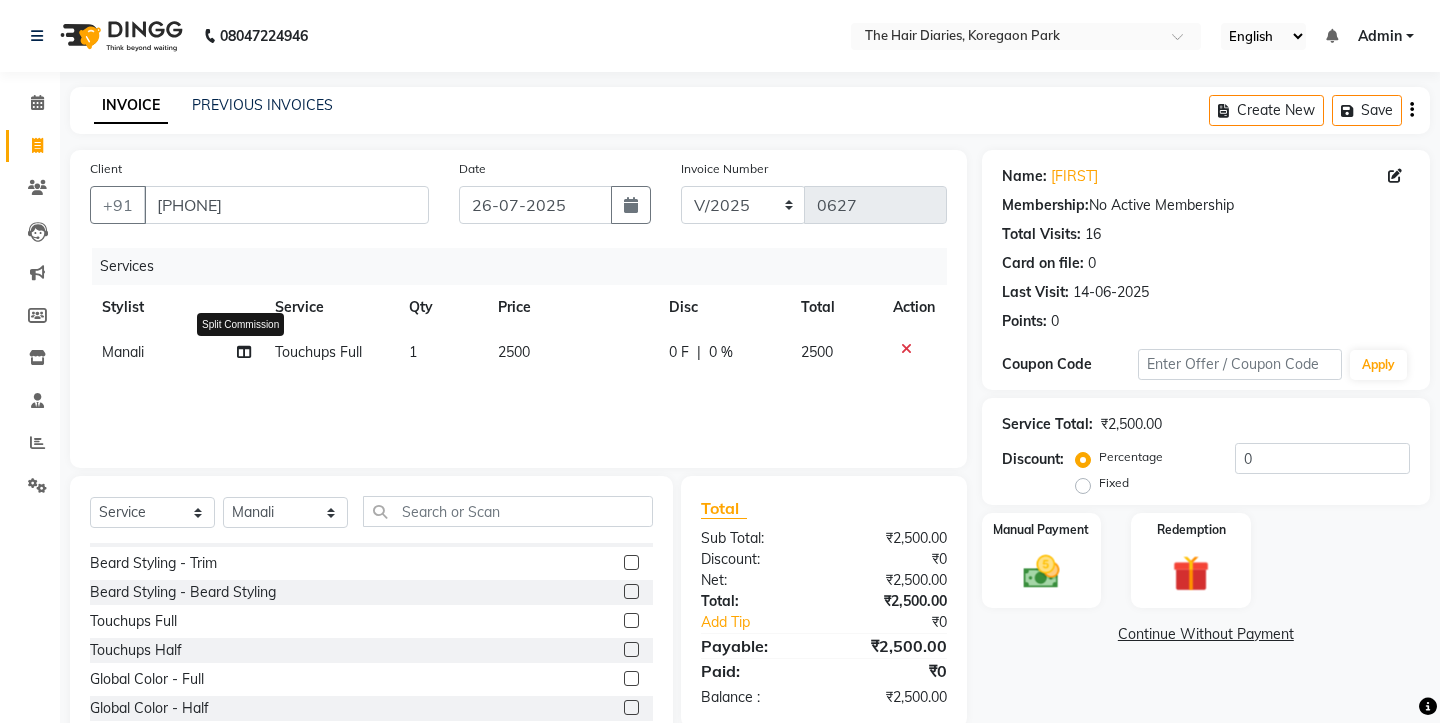 click 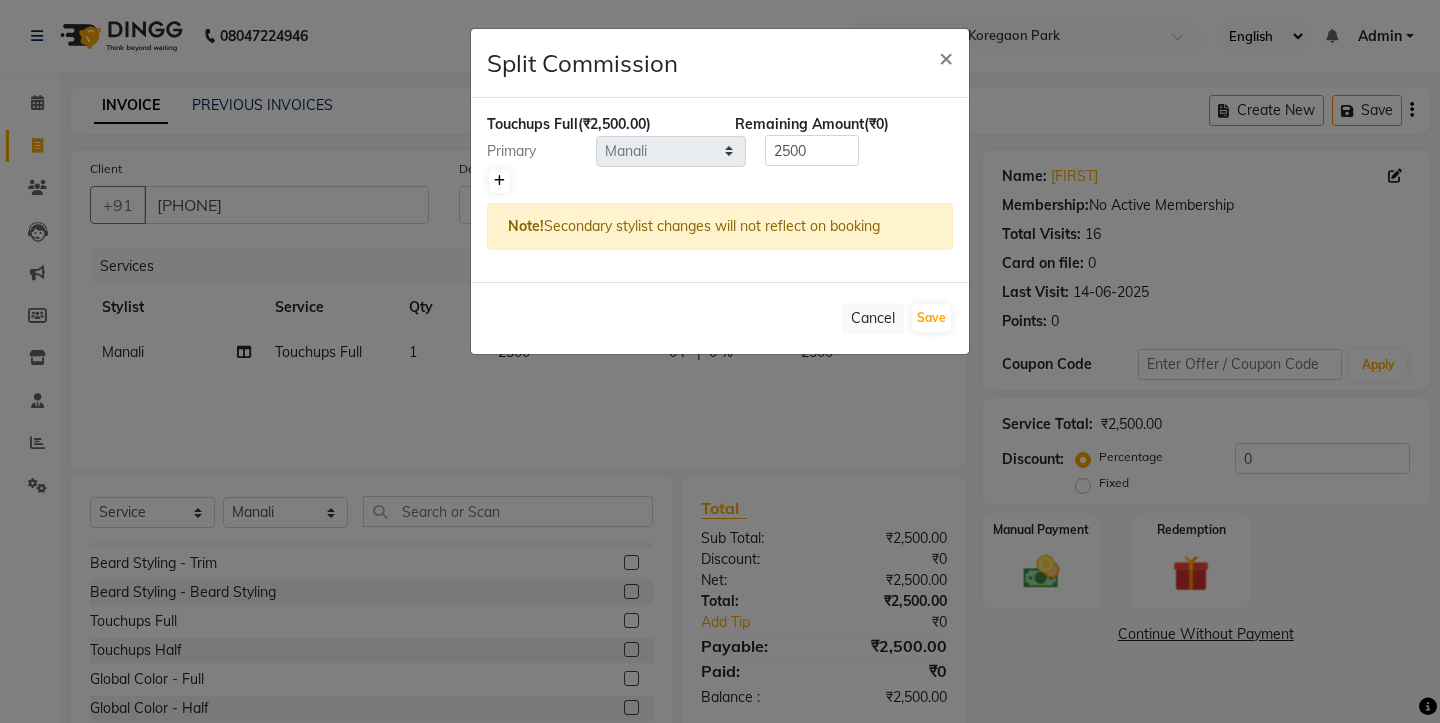 click 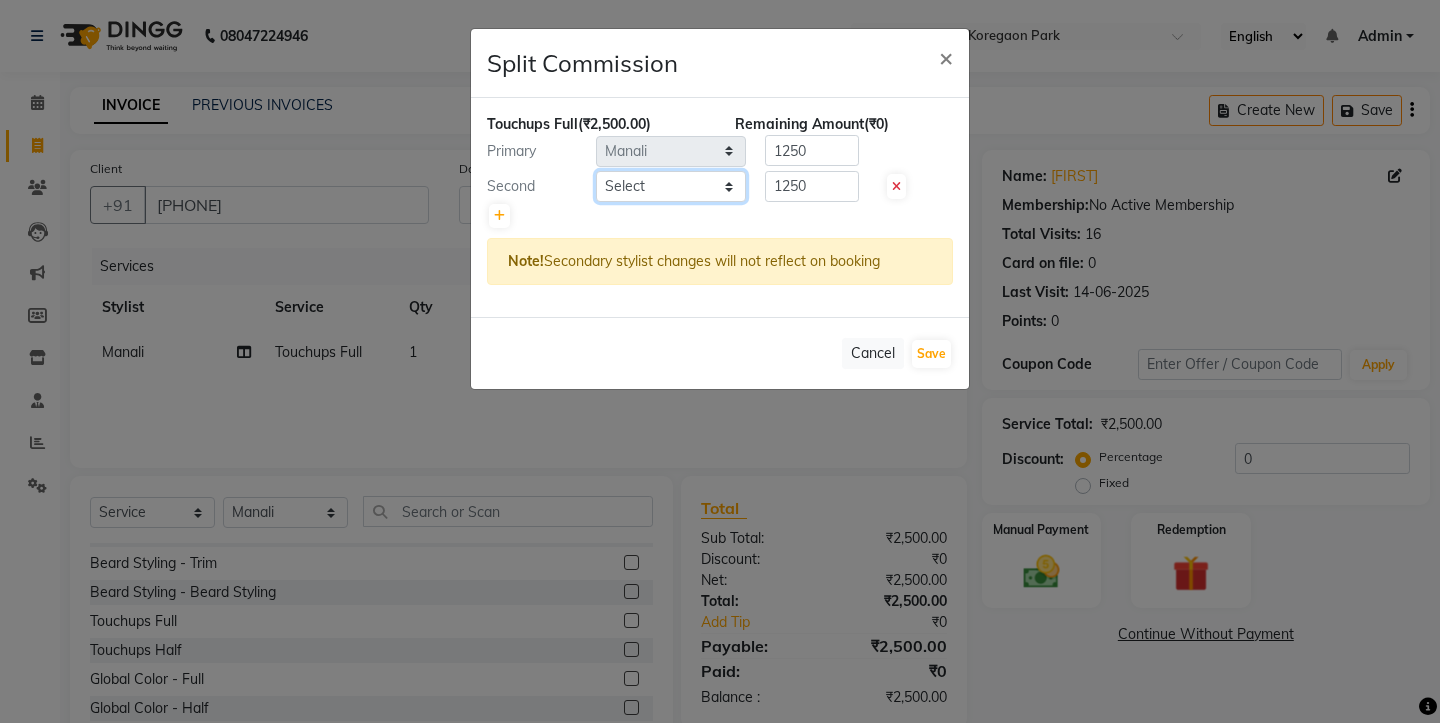 click on "Select  [FIRST]   [FIRST]   [FIRST]   [FIRST]   [FIRST]   [FIRST]    [FIRST]   [FIRST]    [FIRST]   [FIRST] [FIRST]   [FIRST]    [FIRST]   [FIRST]    [FIRST]   [FIRST]   [FIRST]   [FIRST]   [FIRST]   [FIRST]" 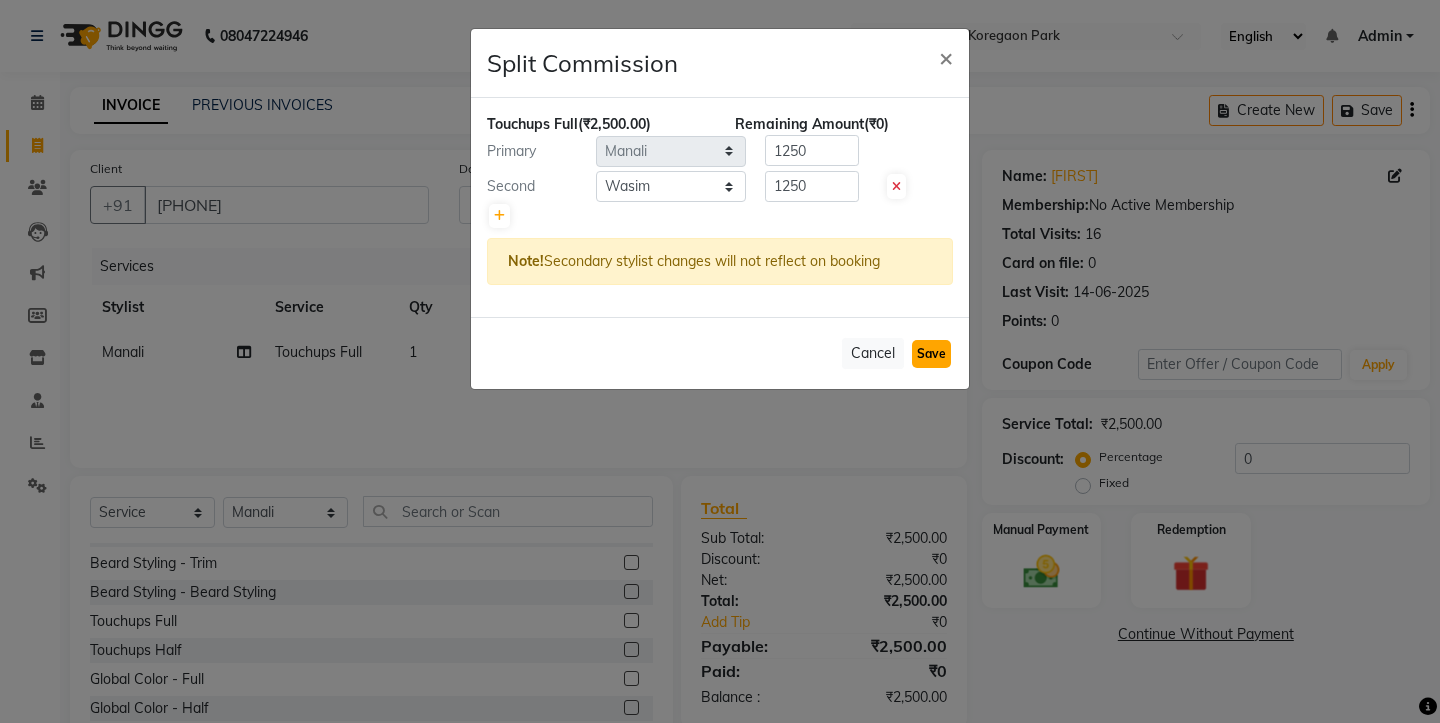 click on "Save" 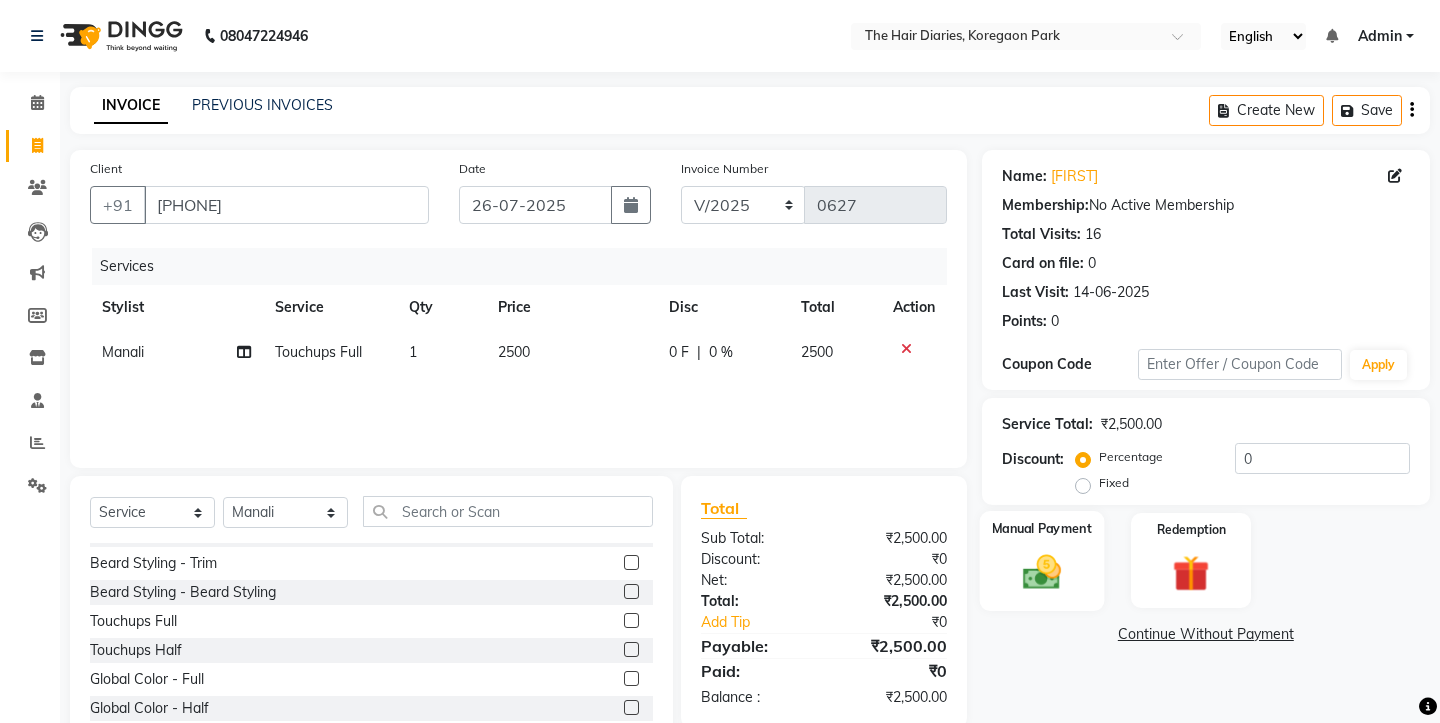 click 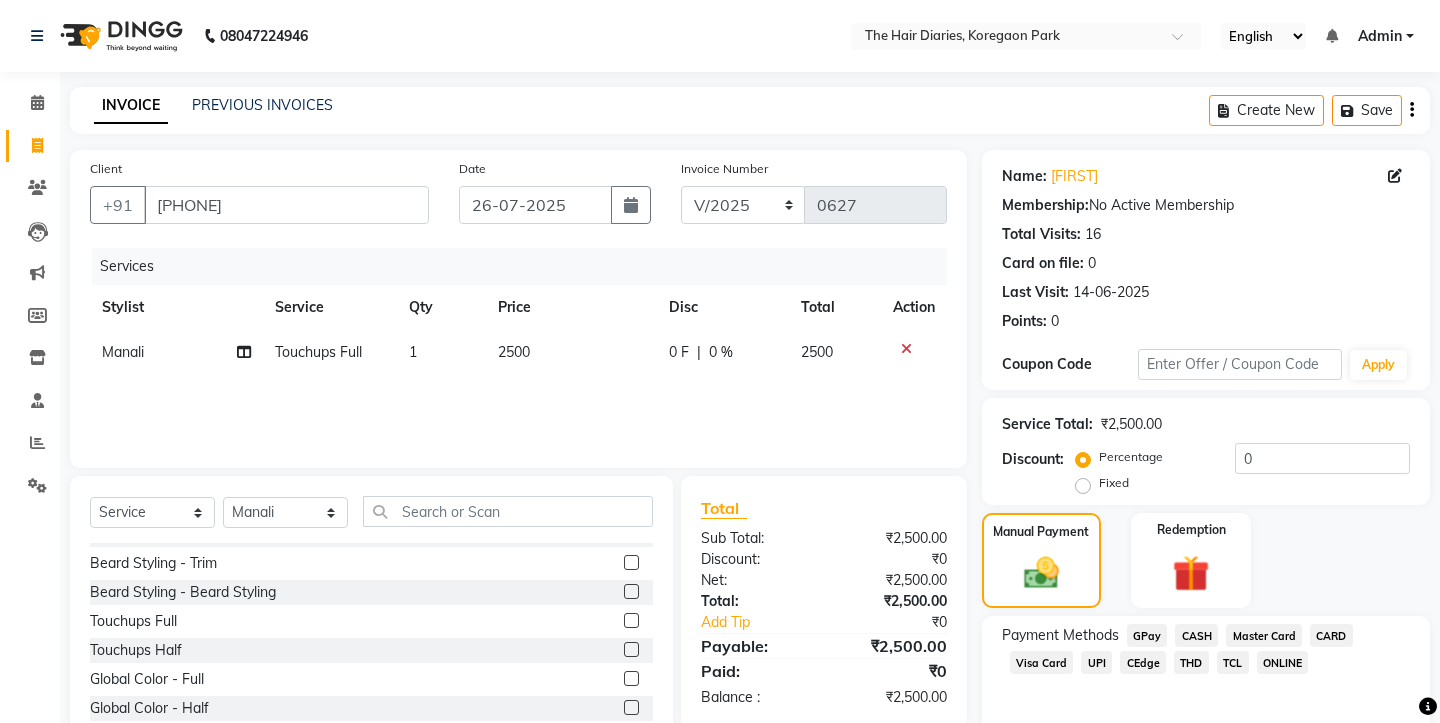 click on "TCL" 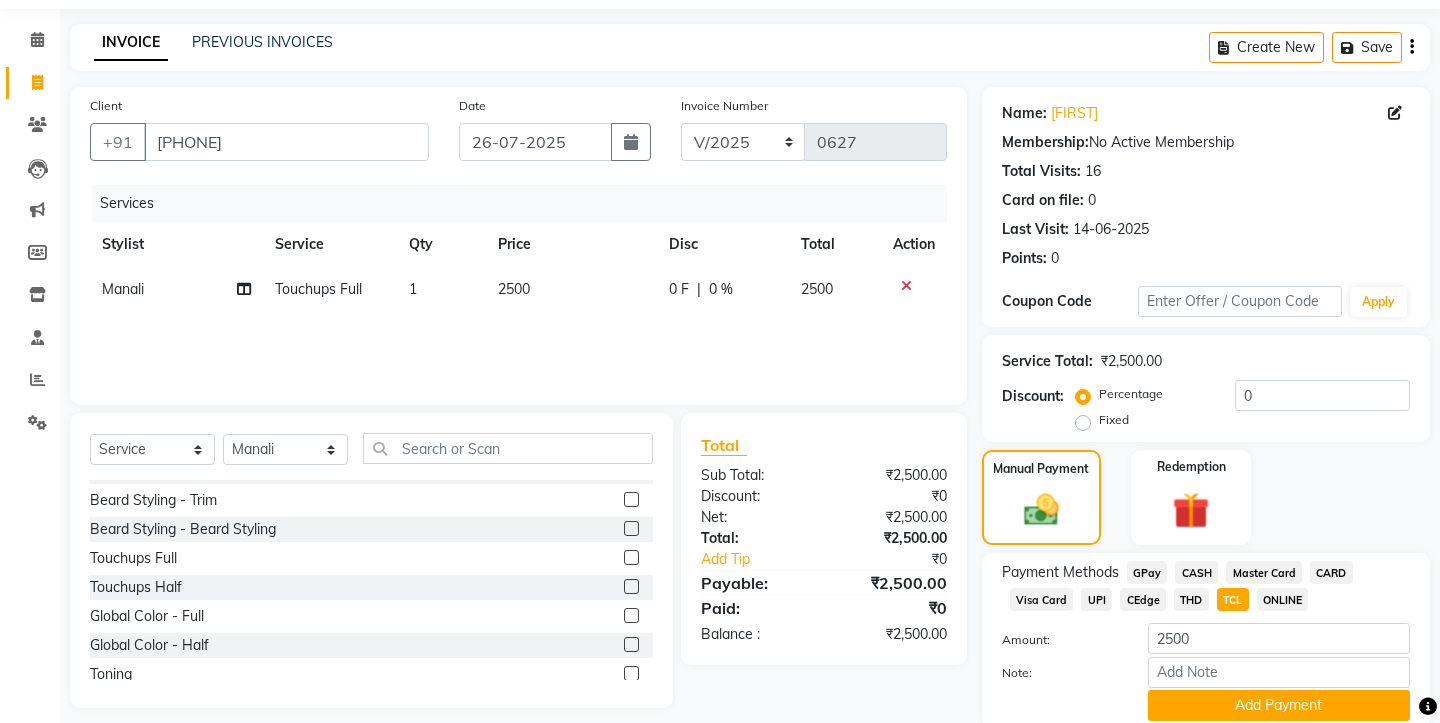 scroll, scrollTop: 118, scrollLeft: 0, axis: vertical 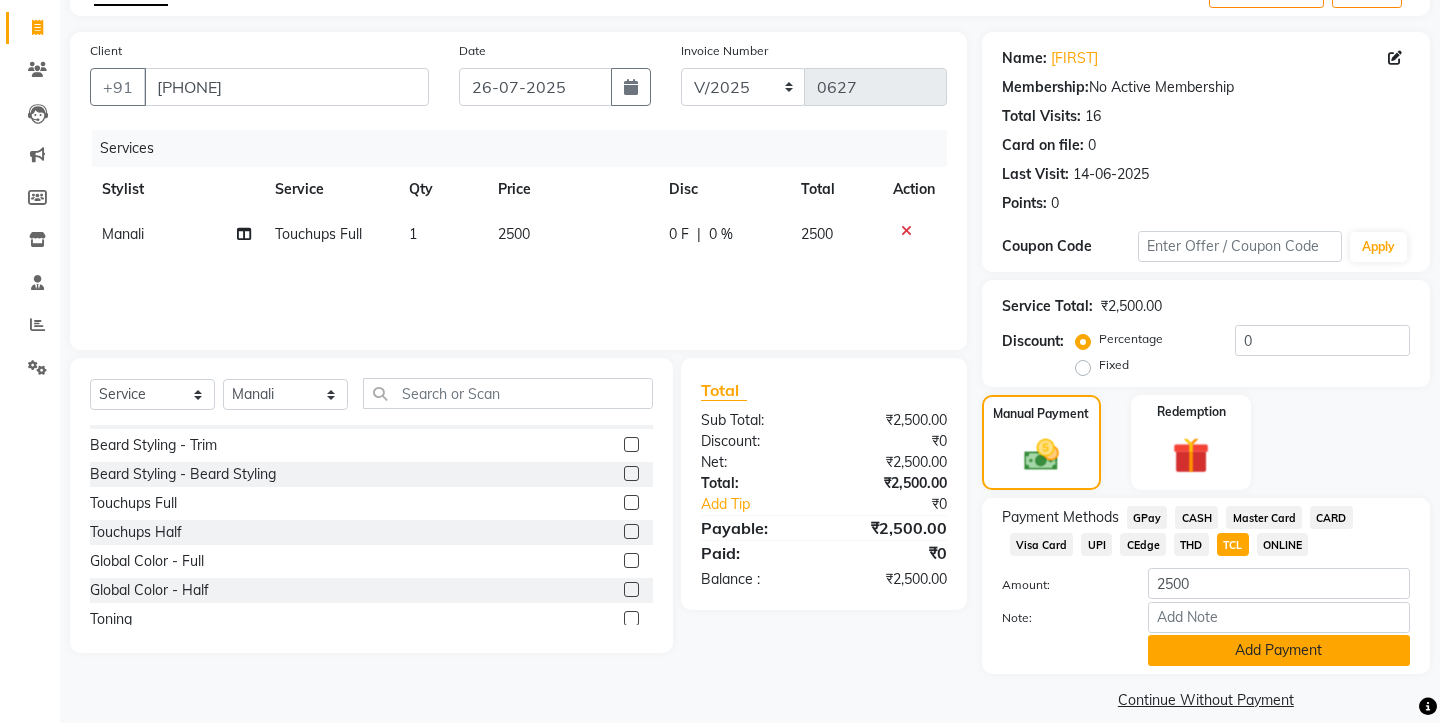 click on "Add Payment" 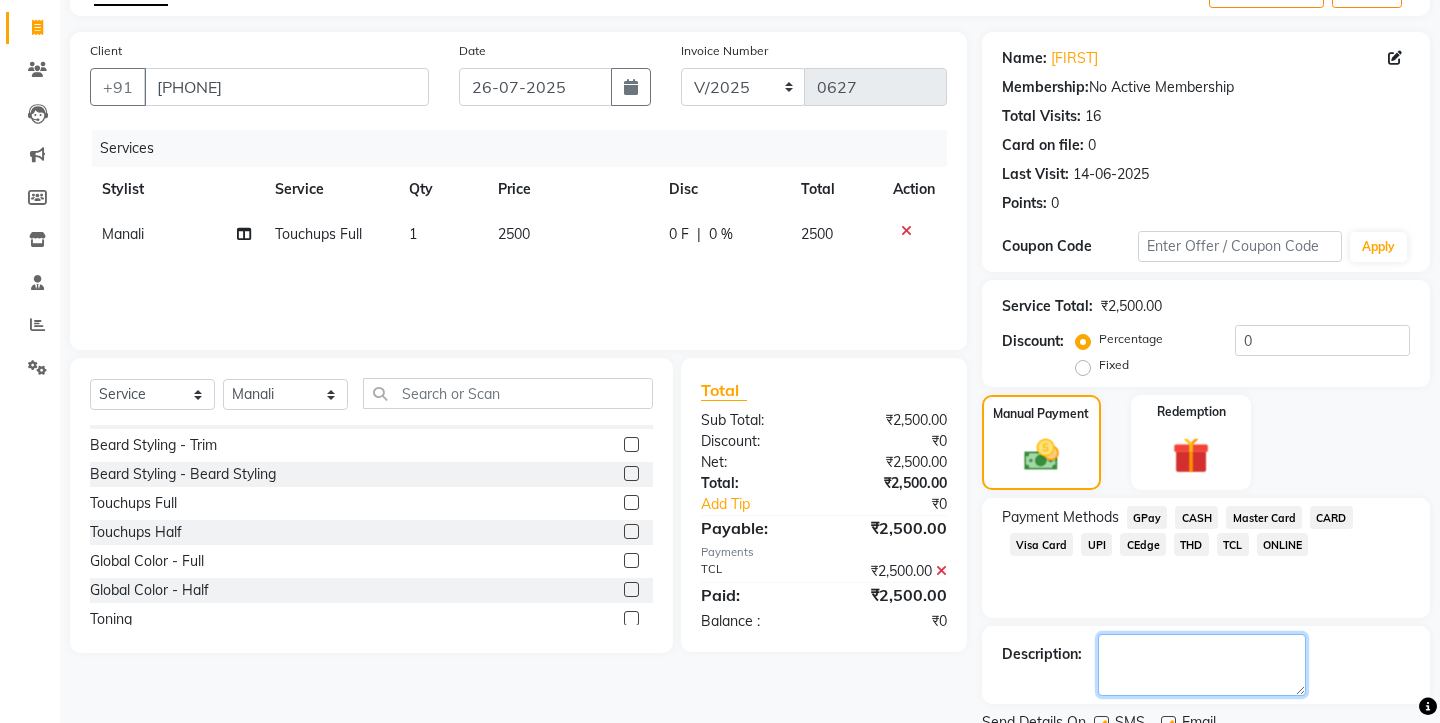 click 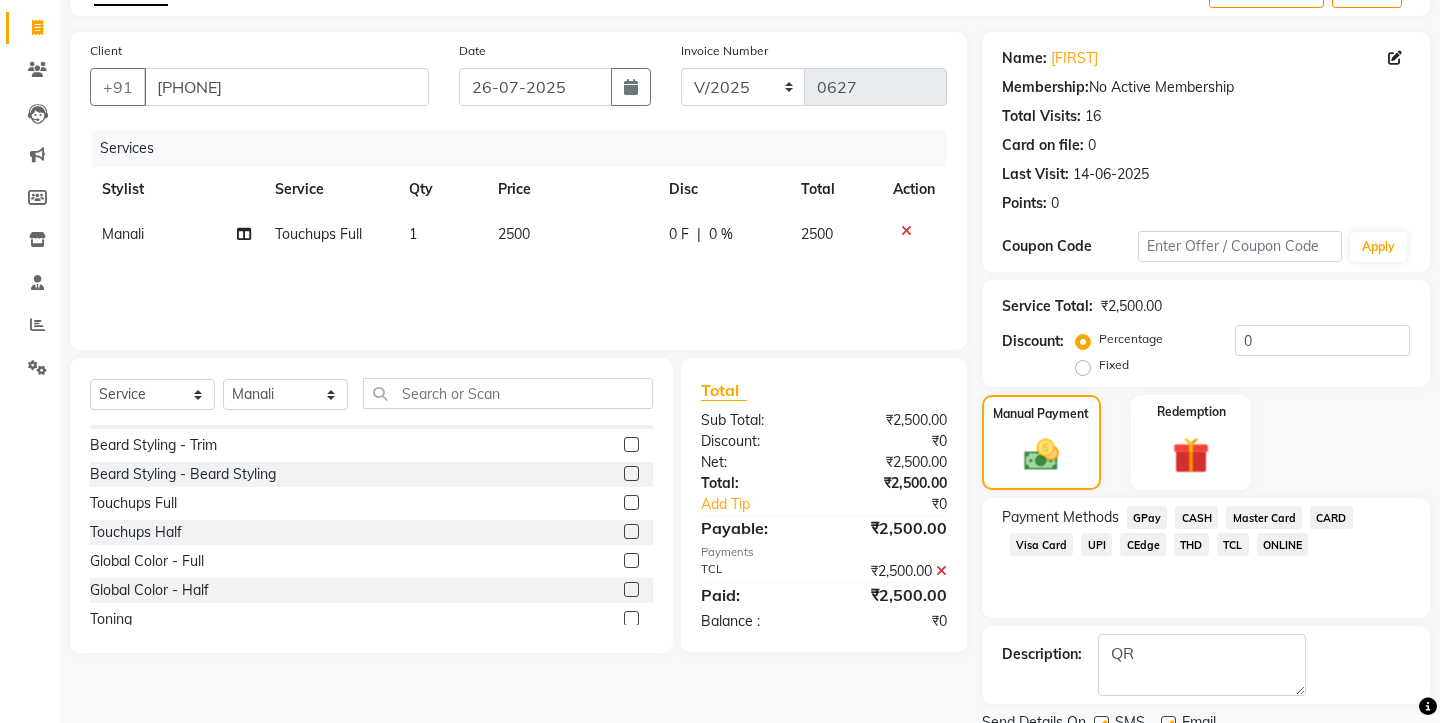 click 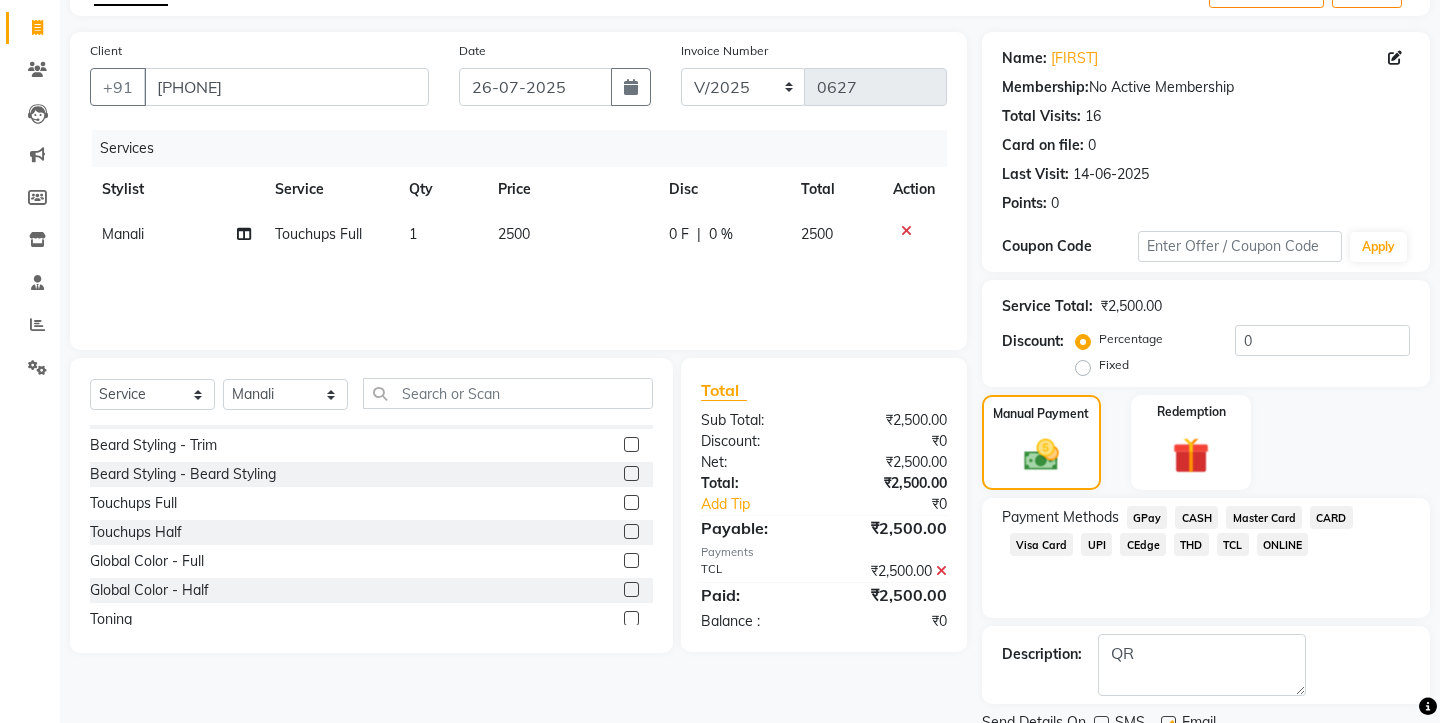 click 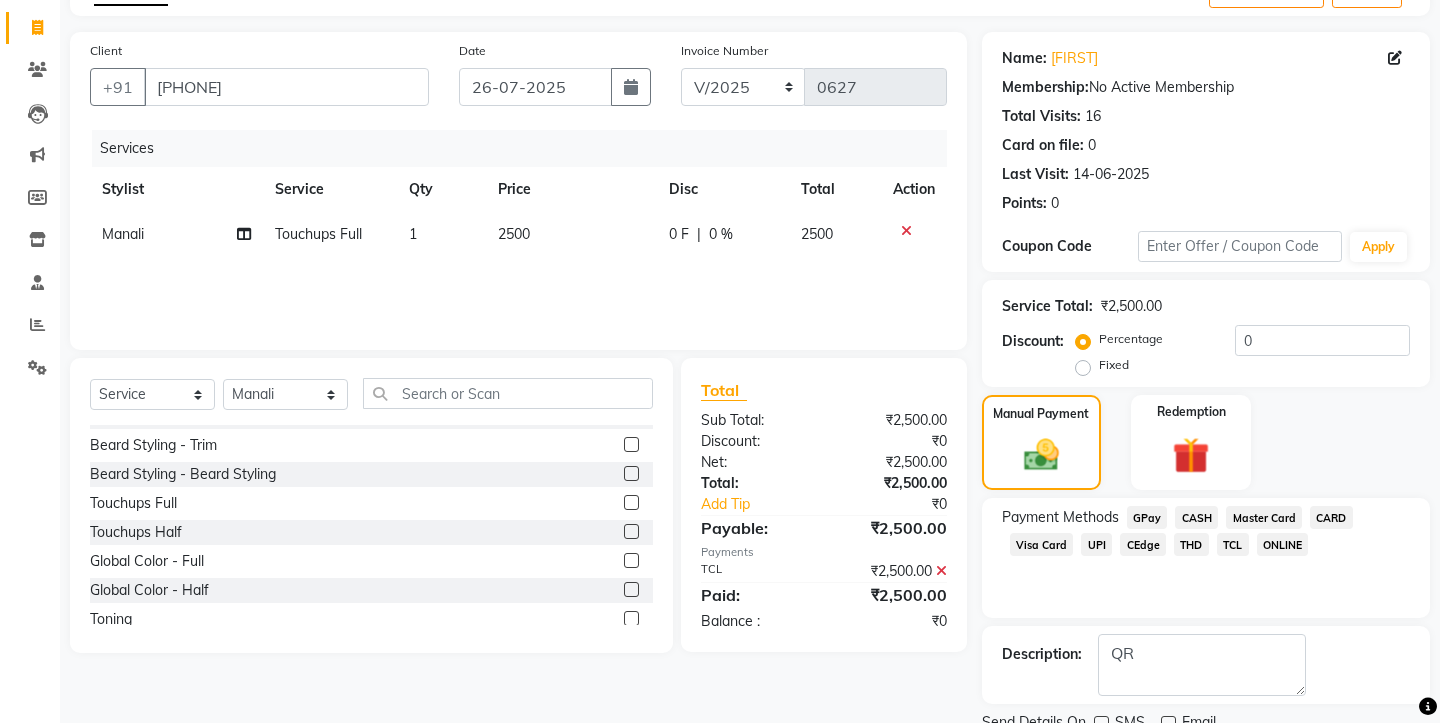 scroll, scrollTop: 175, scrollLeft: 0, axis: vertical 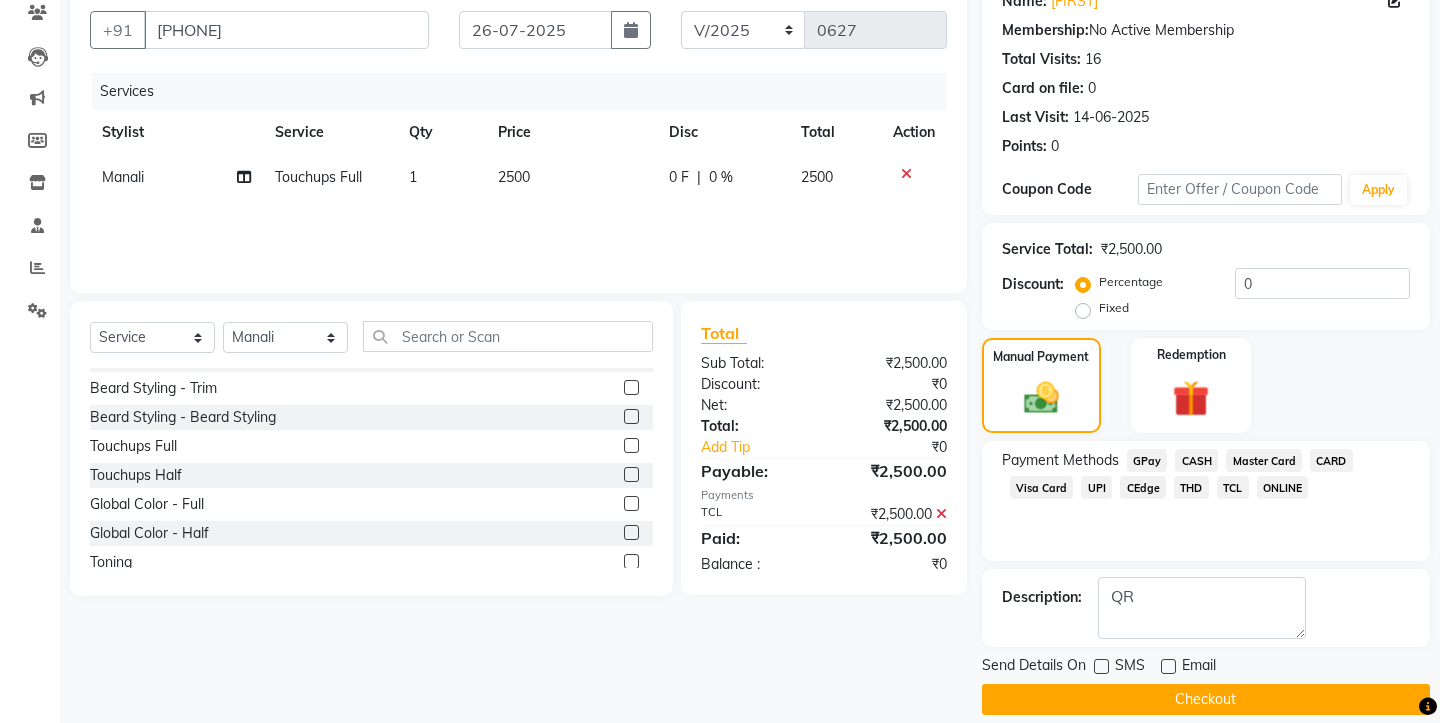 click on "Checkout" 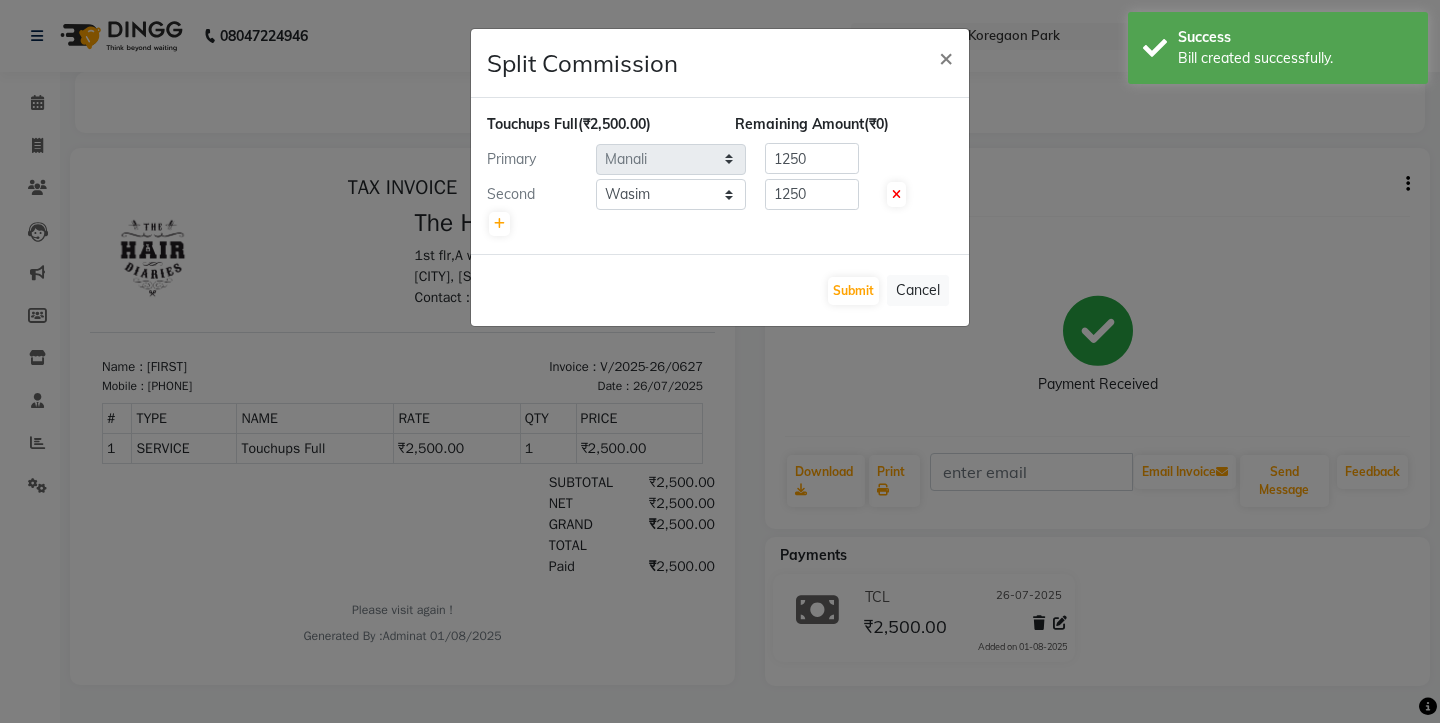 scroll, scrollTop: 0, scrollLeft: 0, axis: both 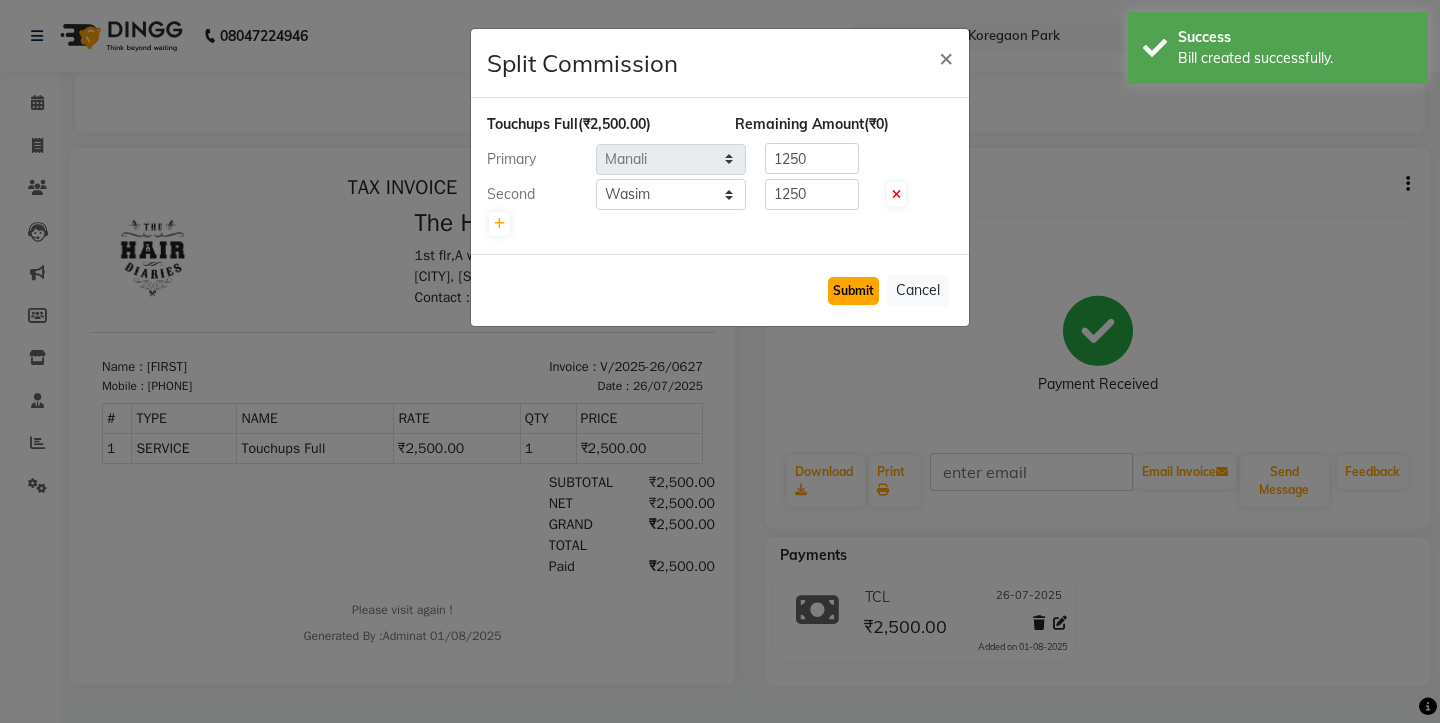 click on "Submit" 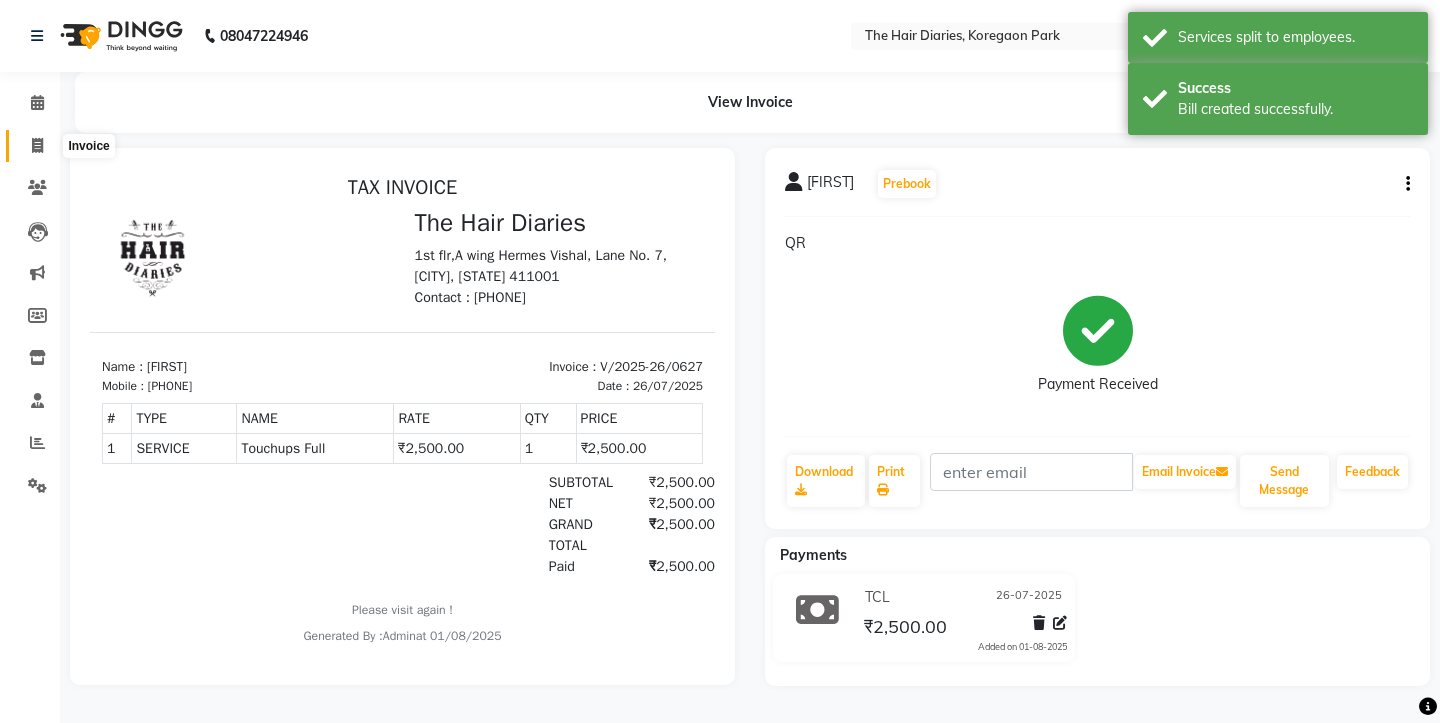 click 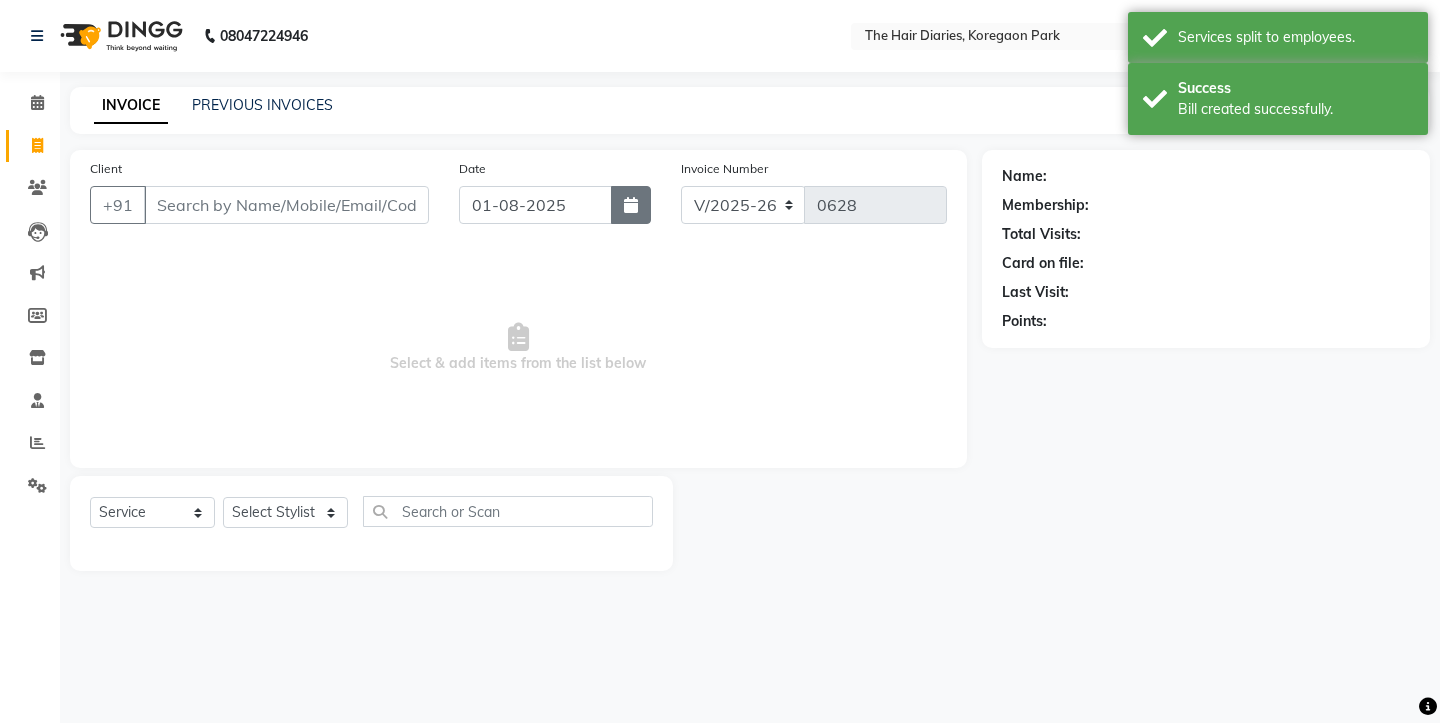 click 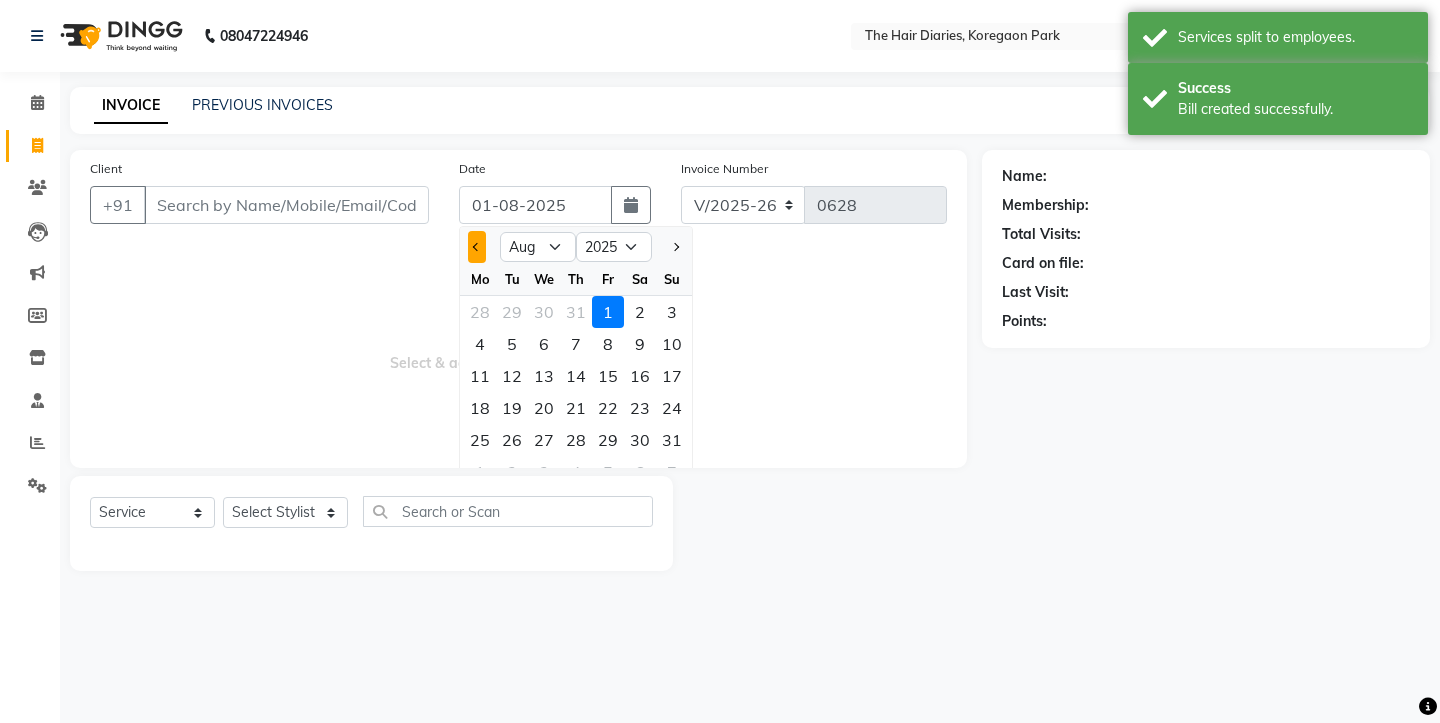 click 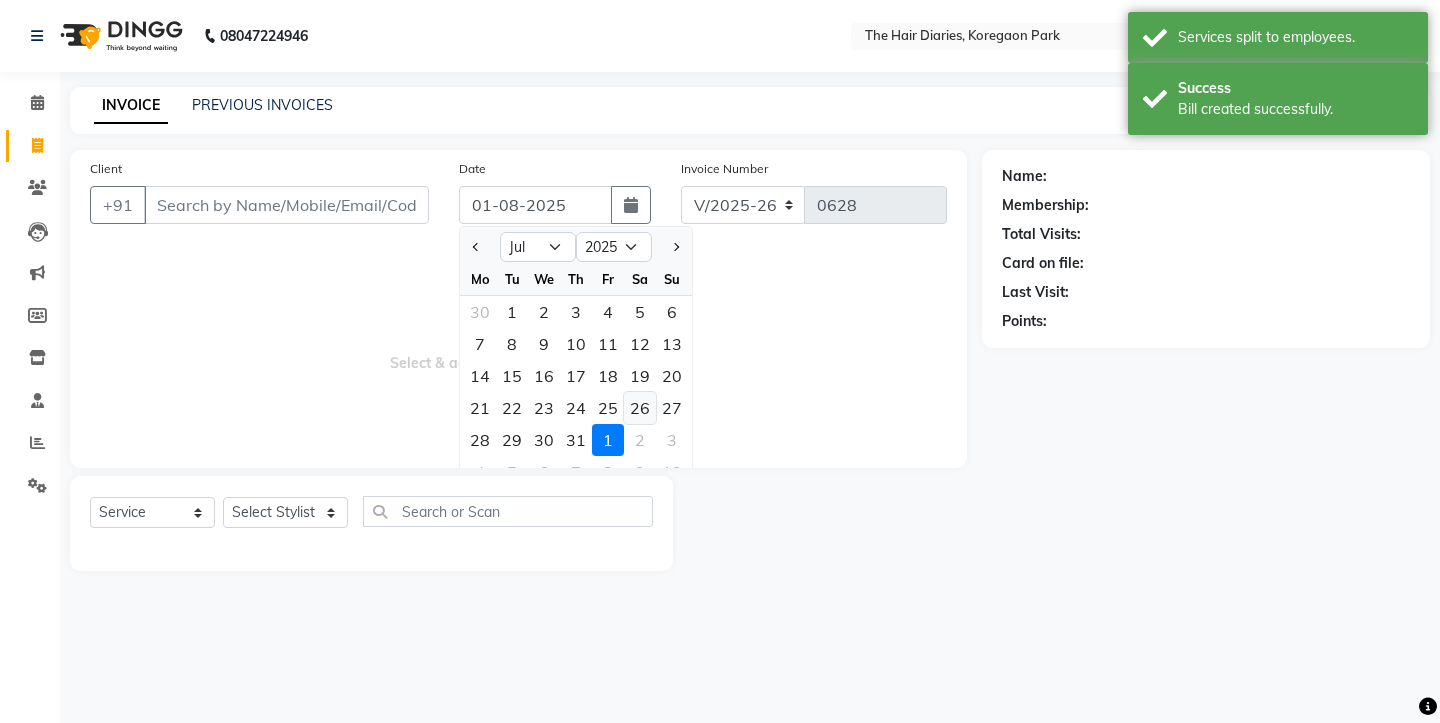 click on "26" 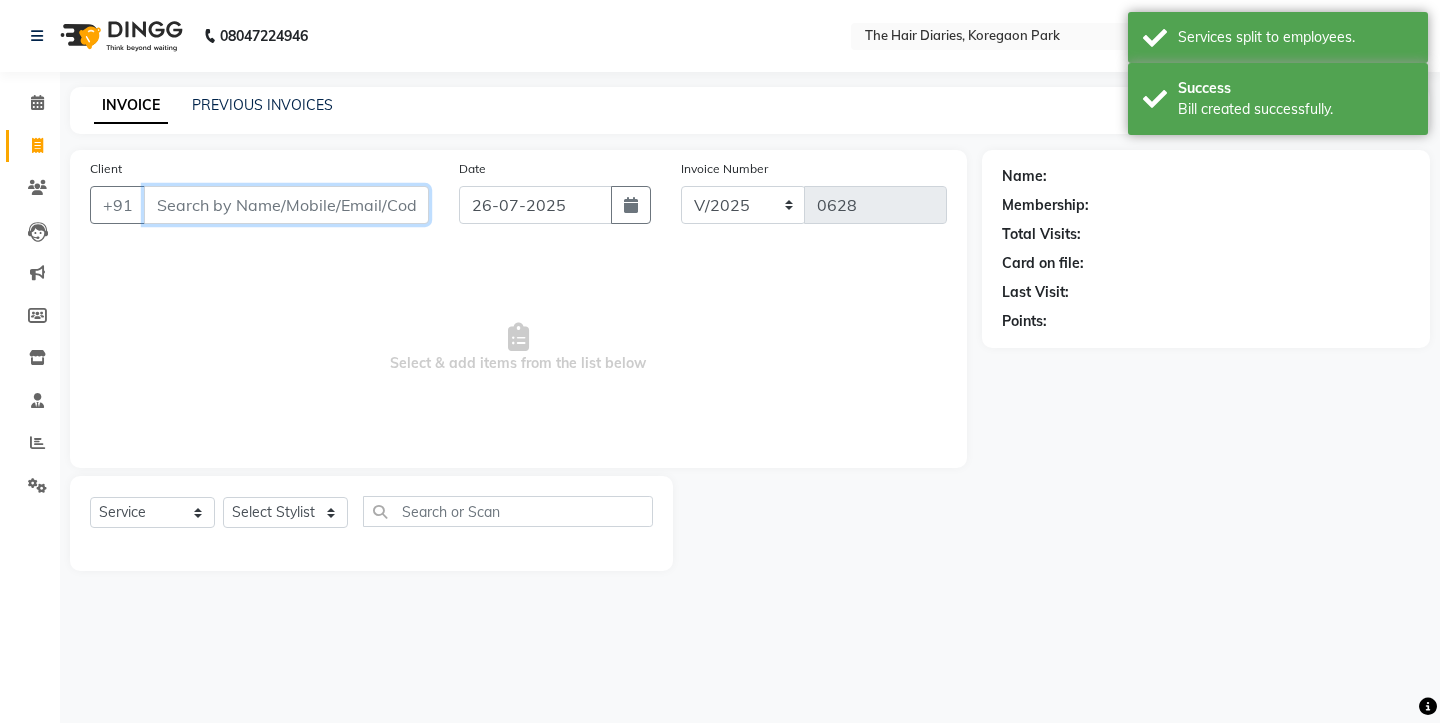 click on "Client" at bounding box center (286, 205) 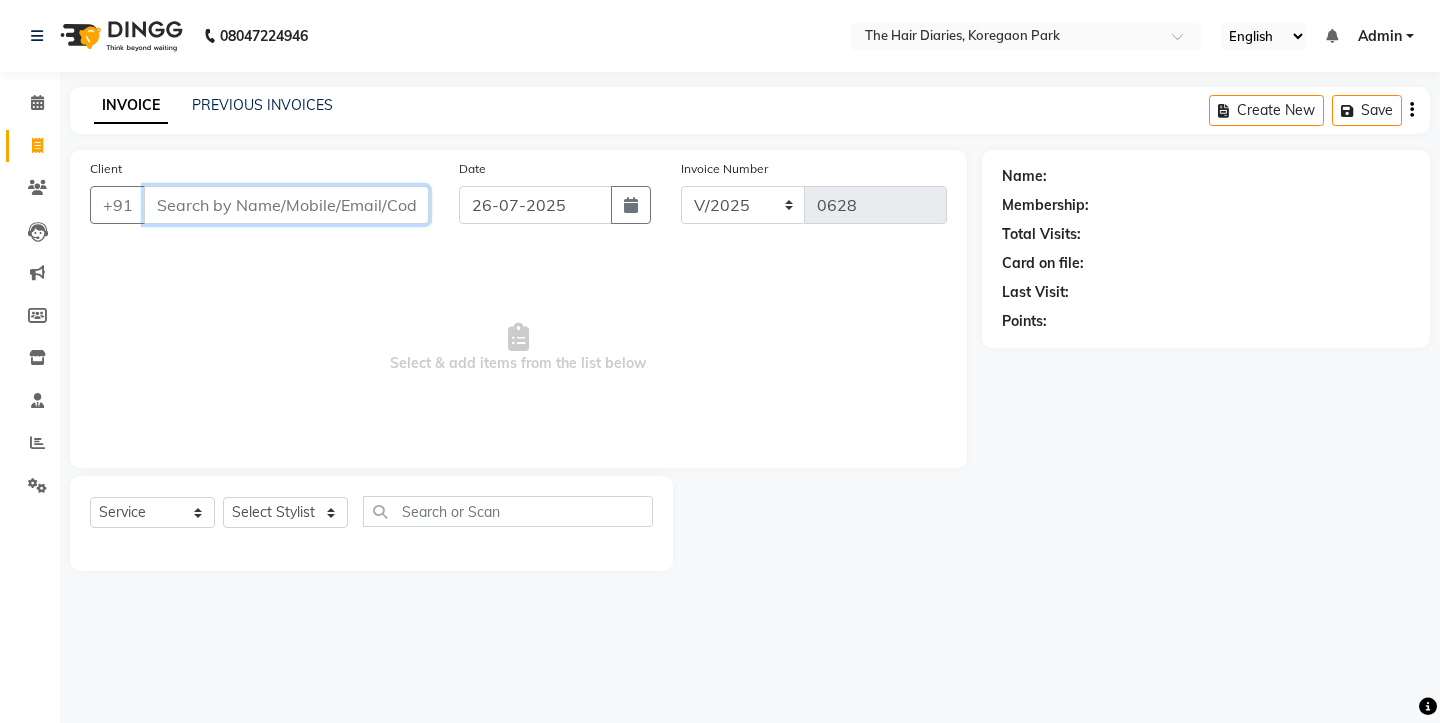 click on "Client" at bounding box center [286, 205] 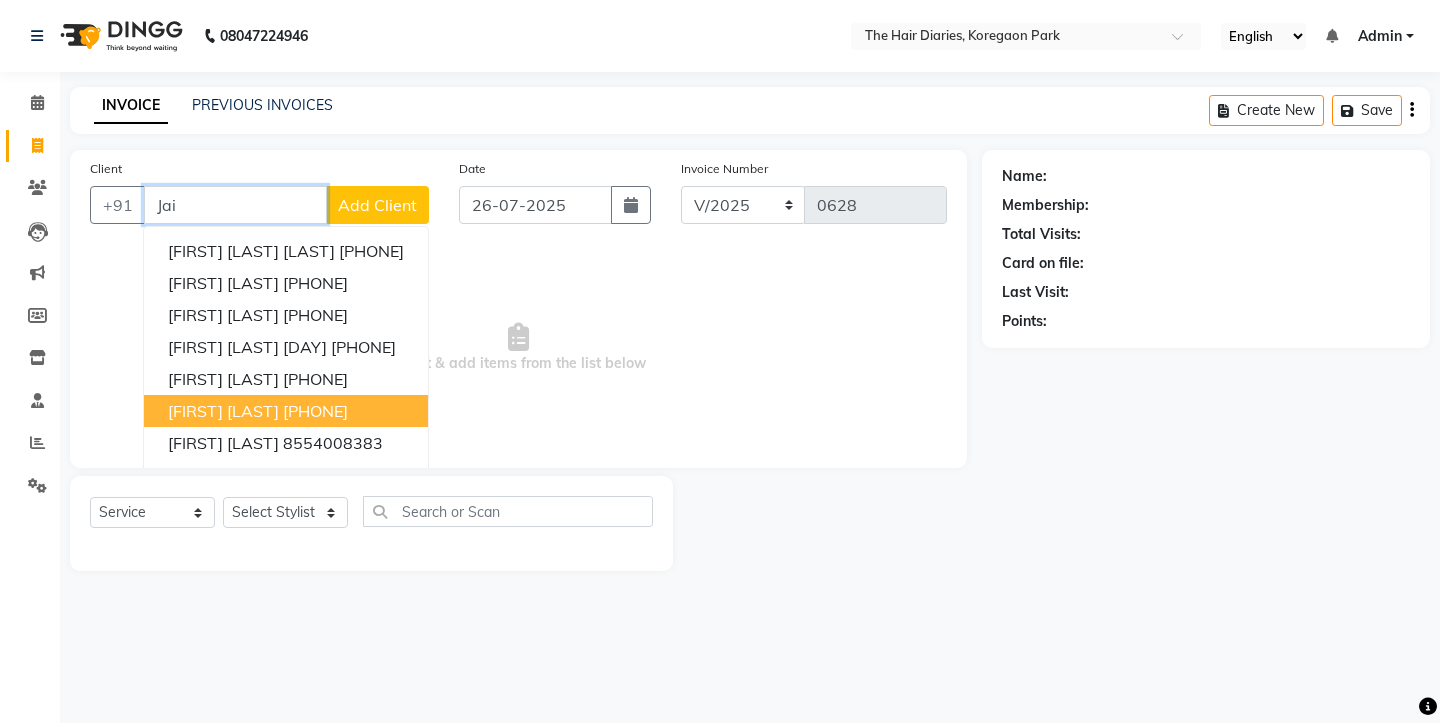 click on "Jaishree Deokar" at bounding box center [223, 411] 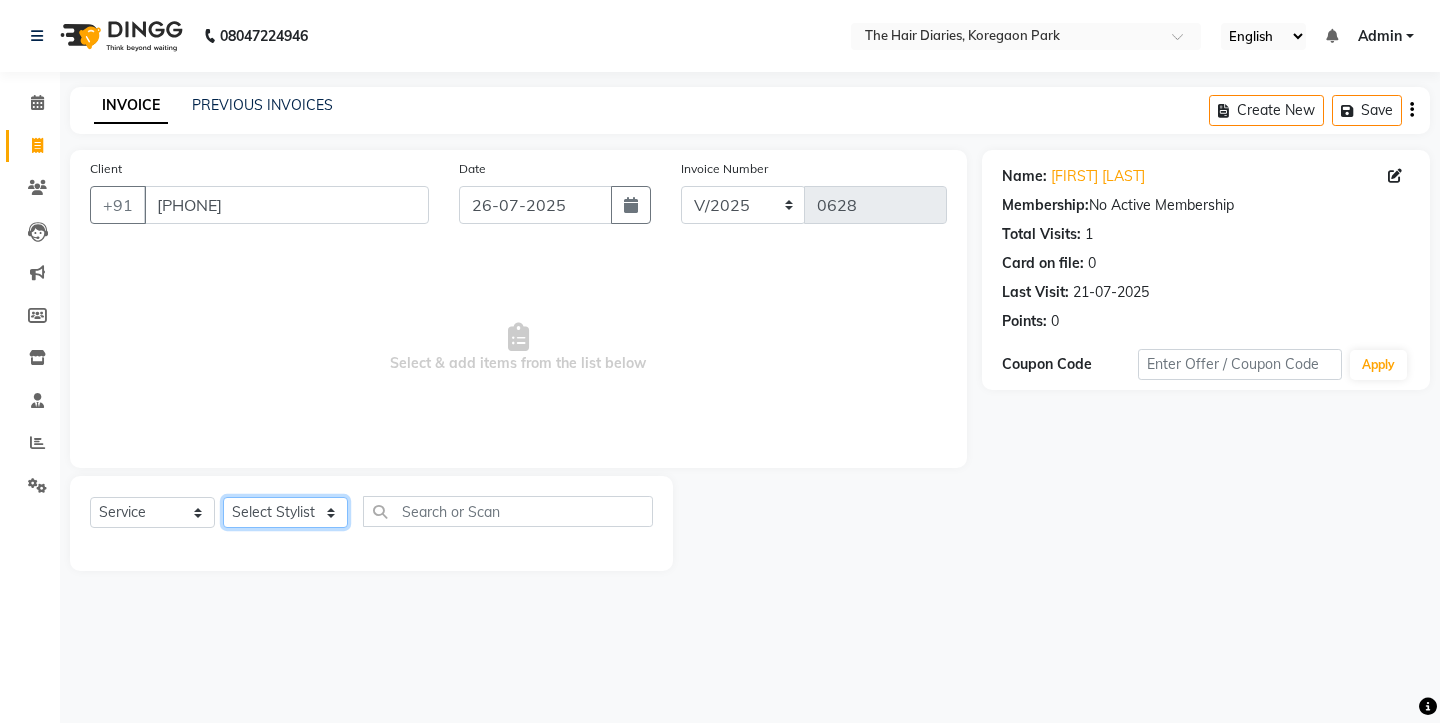 click on "Select Stylist Aaryan Adnan Adnan Ankita Anubha Jyoti  Lalita Manali  Maneger Nazlin Jeena Sanah  Sohail Sonia  Surbhi Thakkur Vidya Wasim" 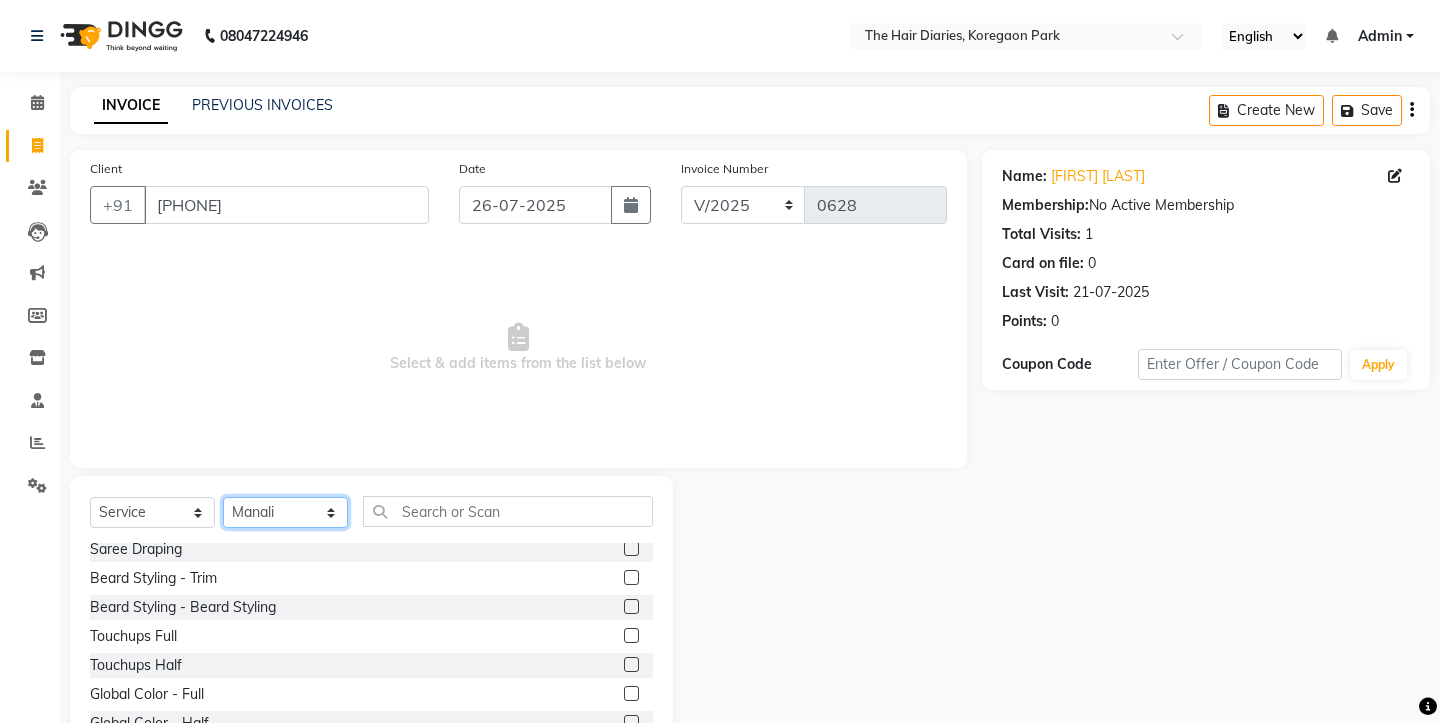 scroll, scrollTop: 482, scrollLeft: 0, axis: vertical 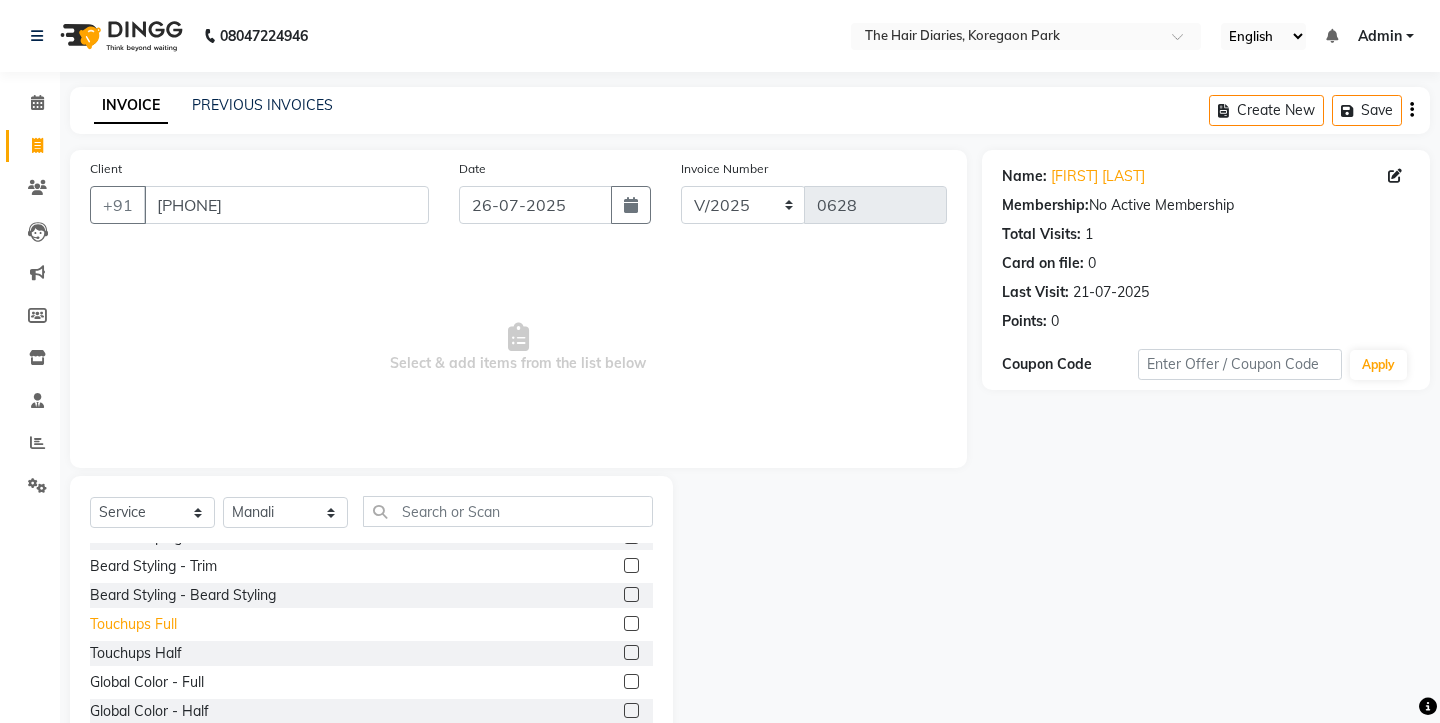 click on "Touchups Full" 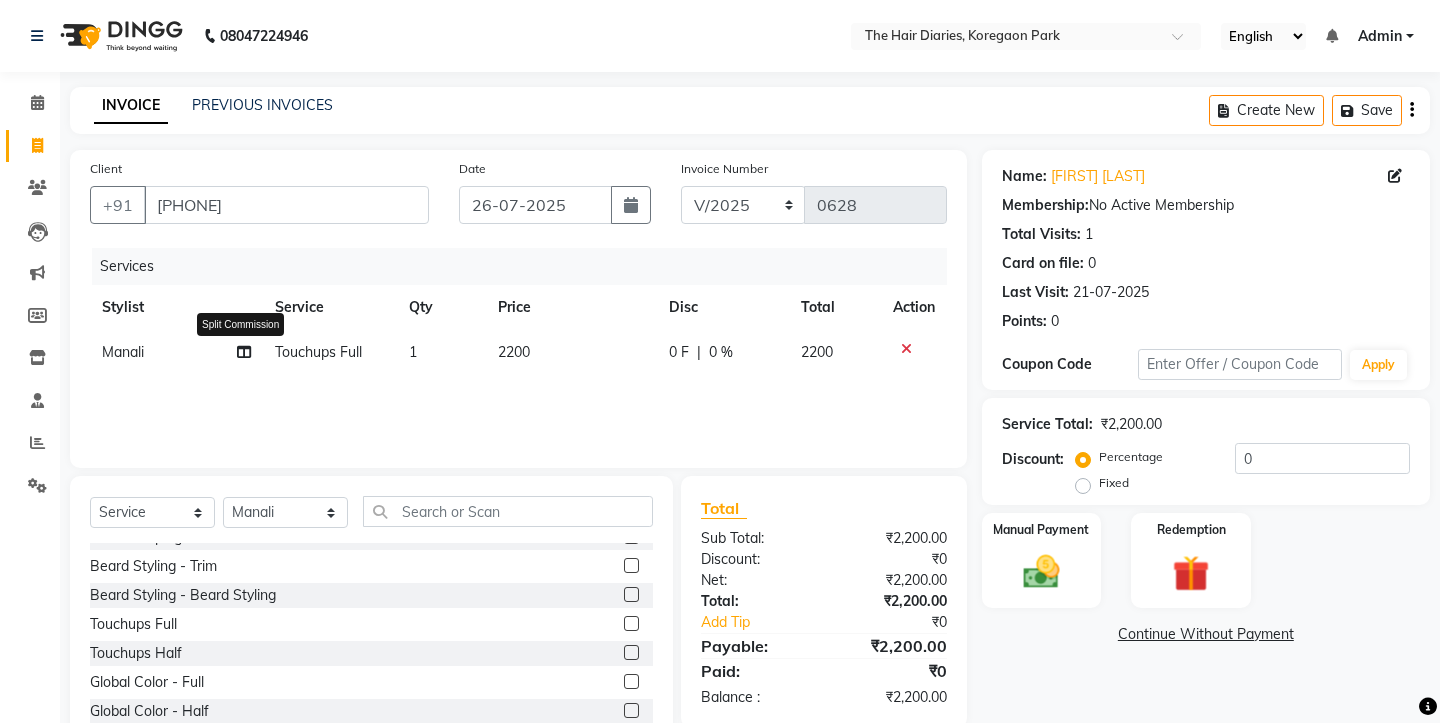 click 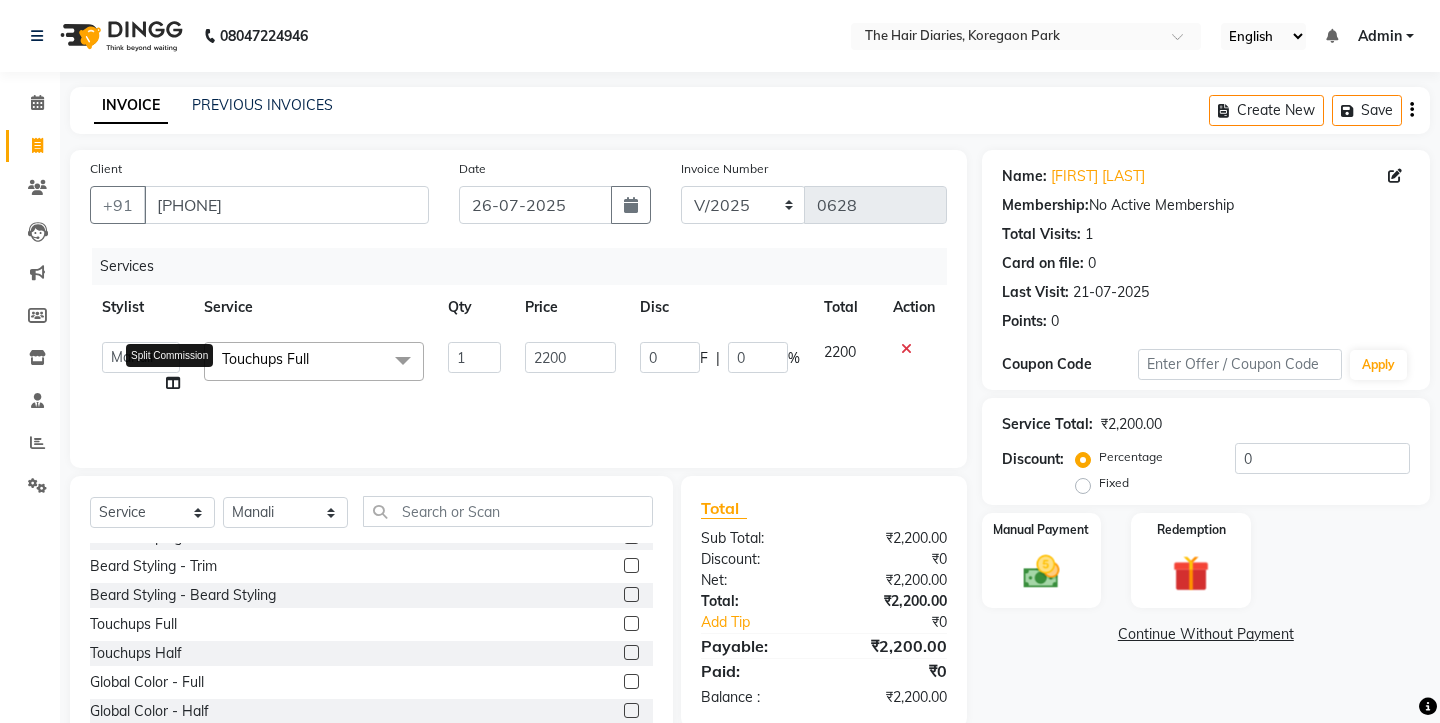 click 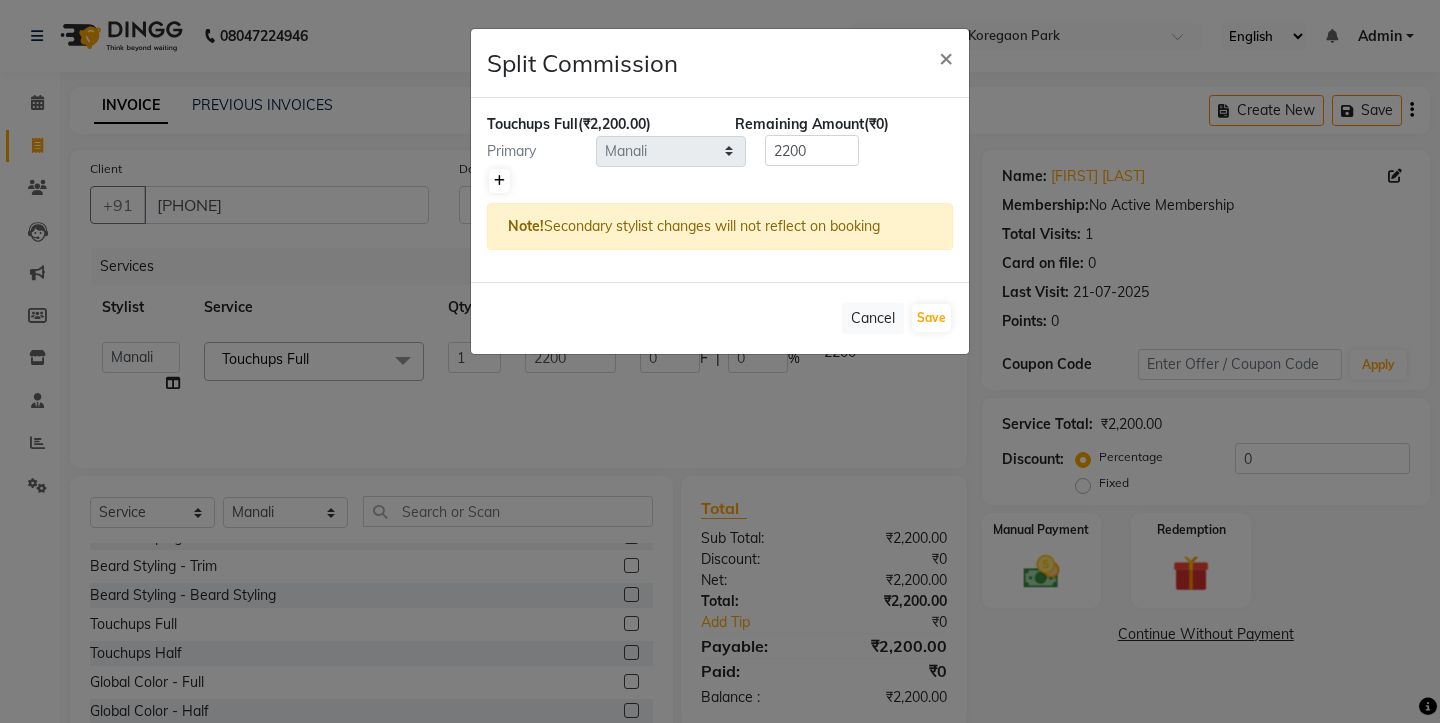 click 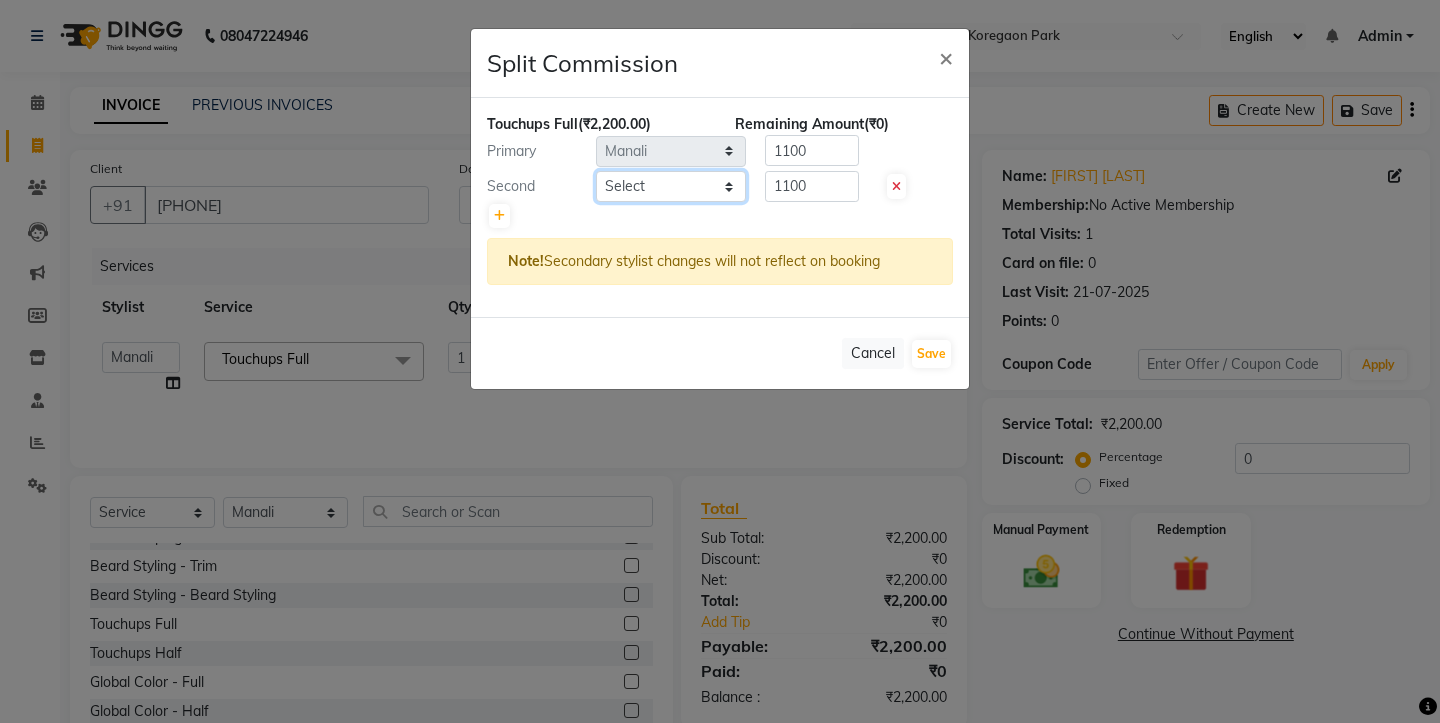 click on "Select  [FIRST]   [FIRST]   [FIRST]   [FIRST]   [FIRST]   [FIRST]    [FIRST]   [FIRST]    [FIRST]   [FIRST] [FIRST]   [FIRST]    [FIRST]   [FIRST]    [FIRST]   [FIRST]   [FIRST]   [FIRST]   [FIRST]   [FIRST]" 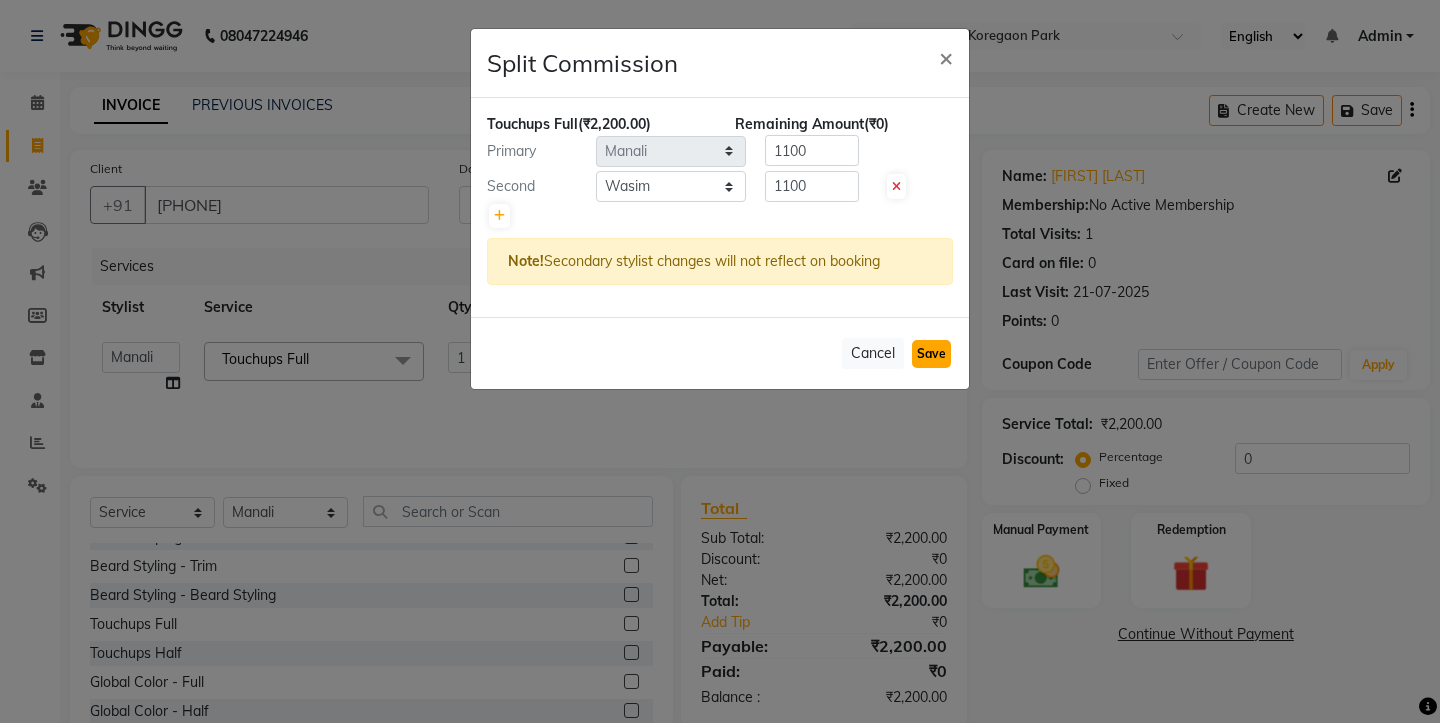 click on "Save" 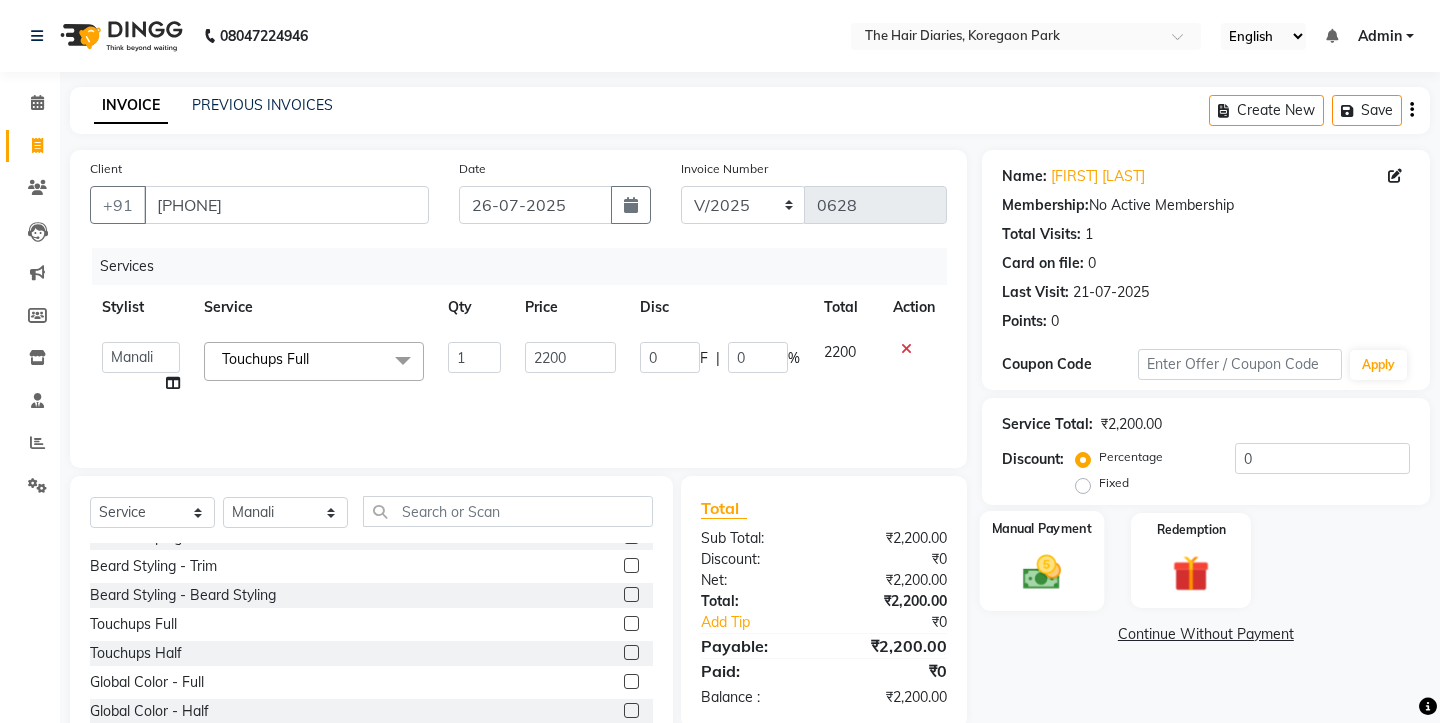 click 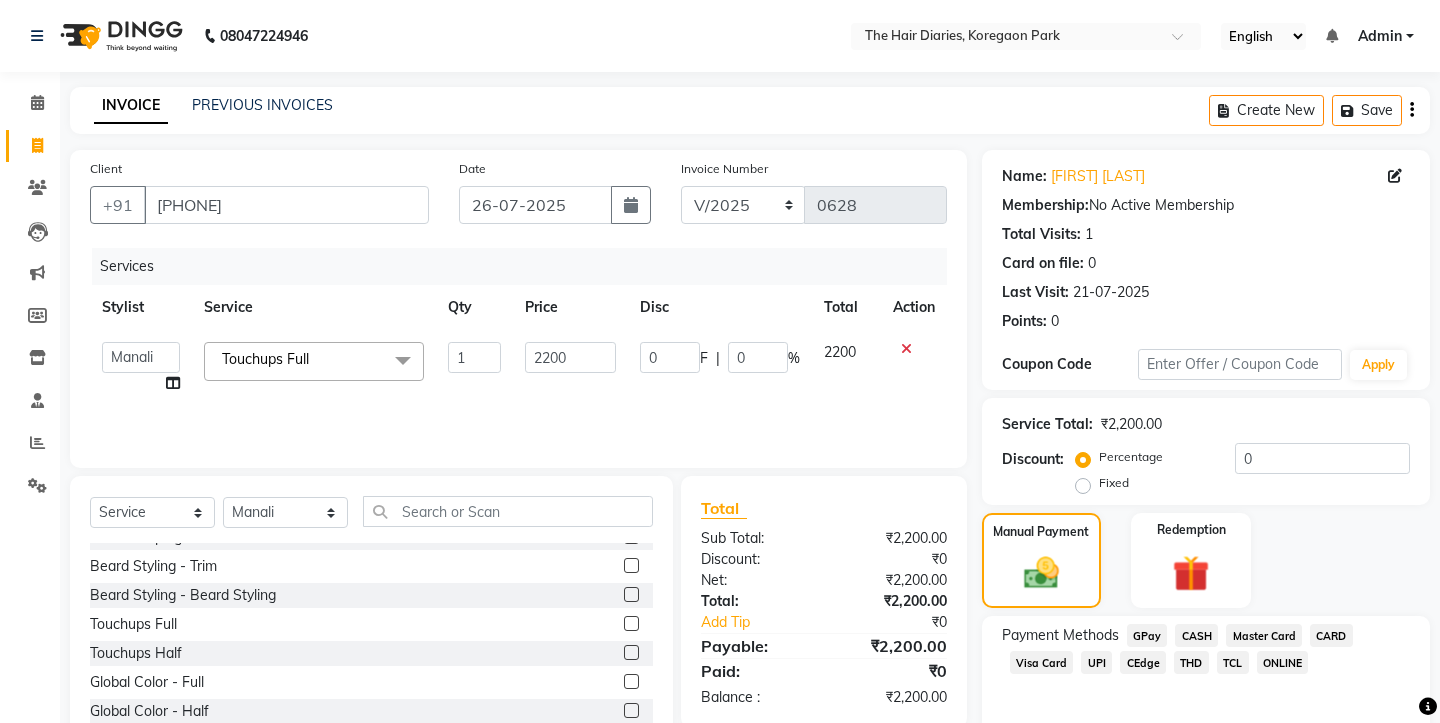 click on "THD" 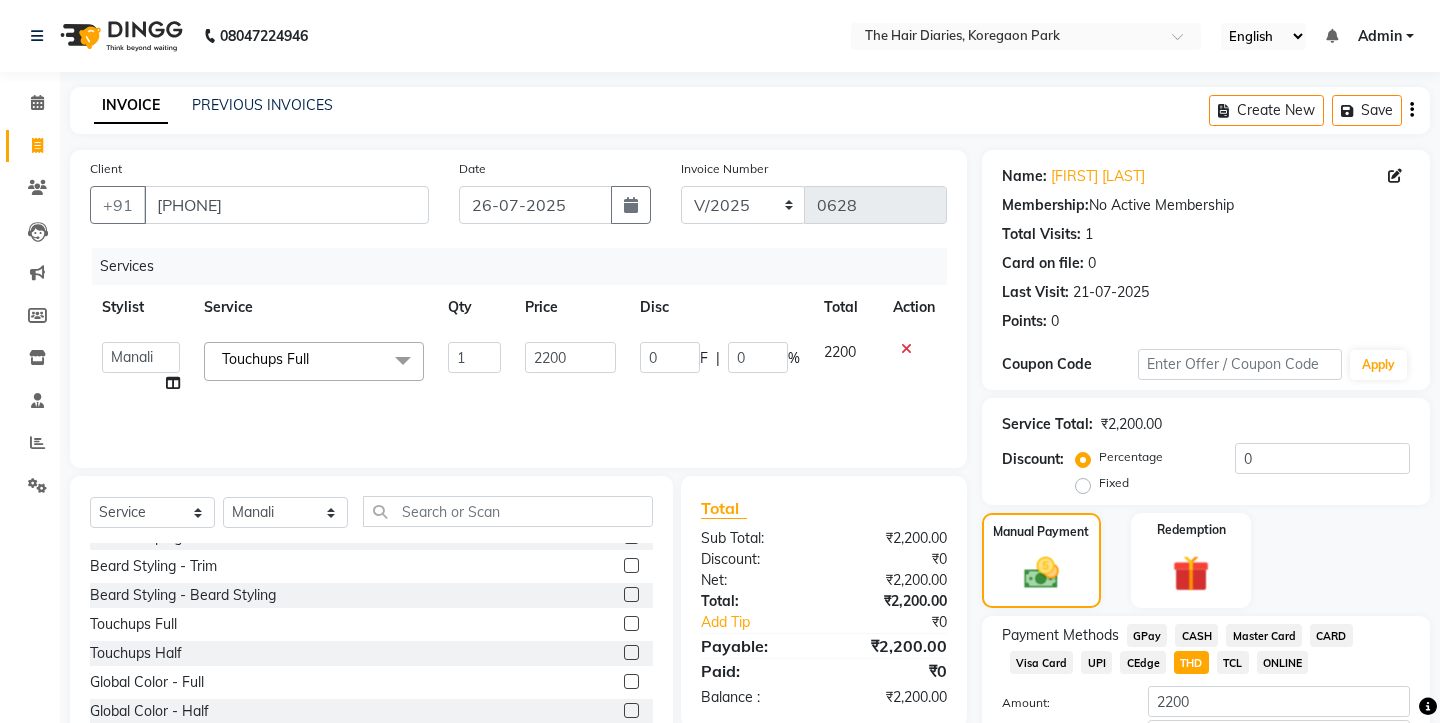 scroll, scrollTop: 118, scrollLeft: 0, axis: vertical 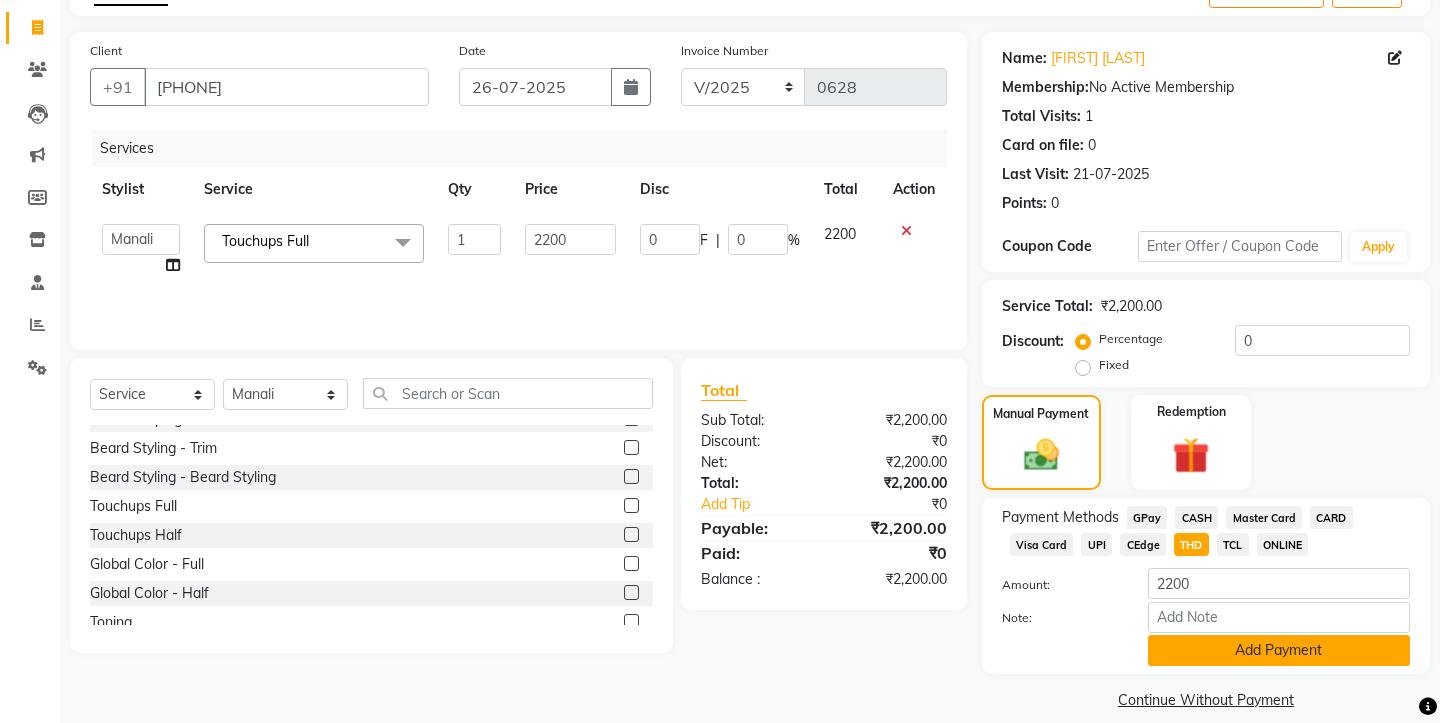 click on "Add Payment" 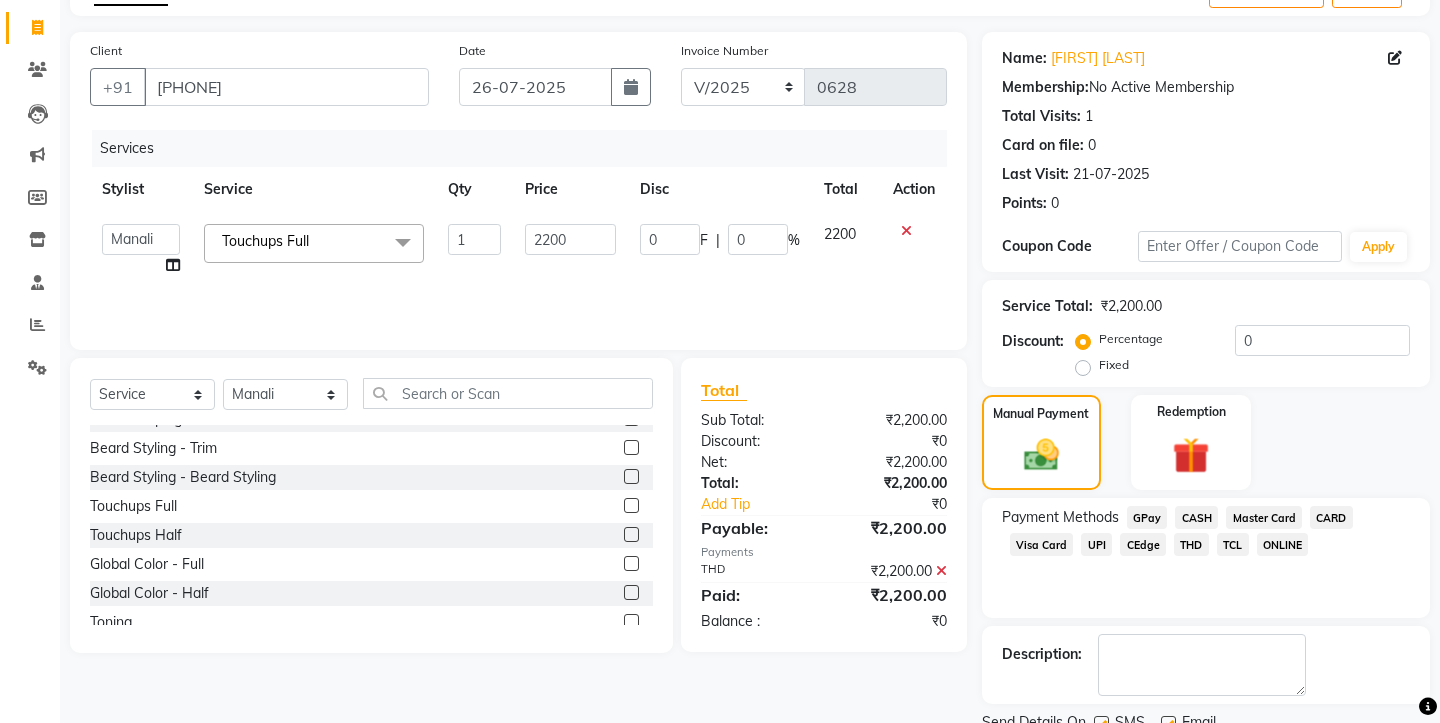 click 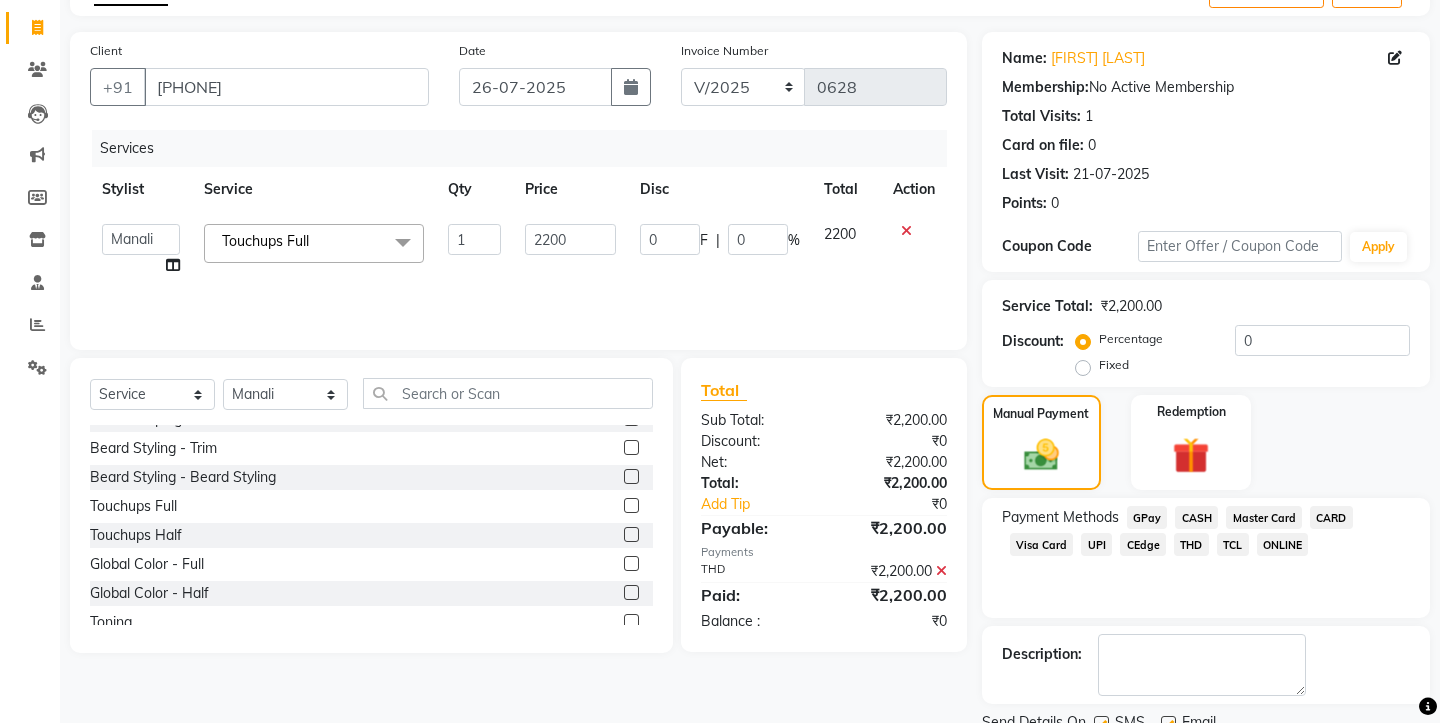 click at bounding box center [1100, 724] 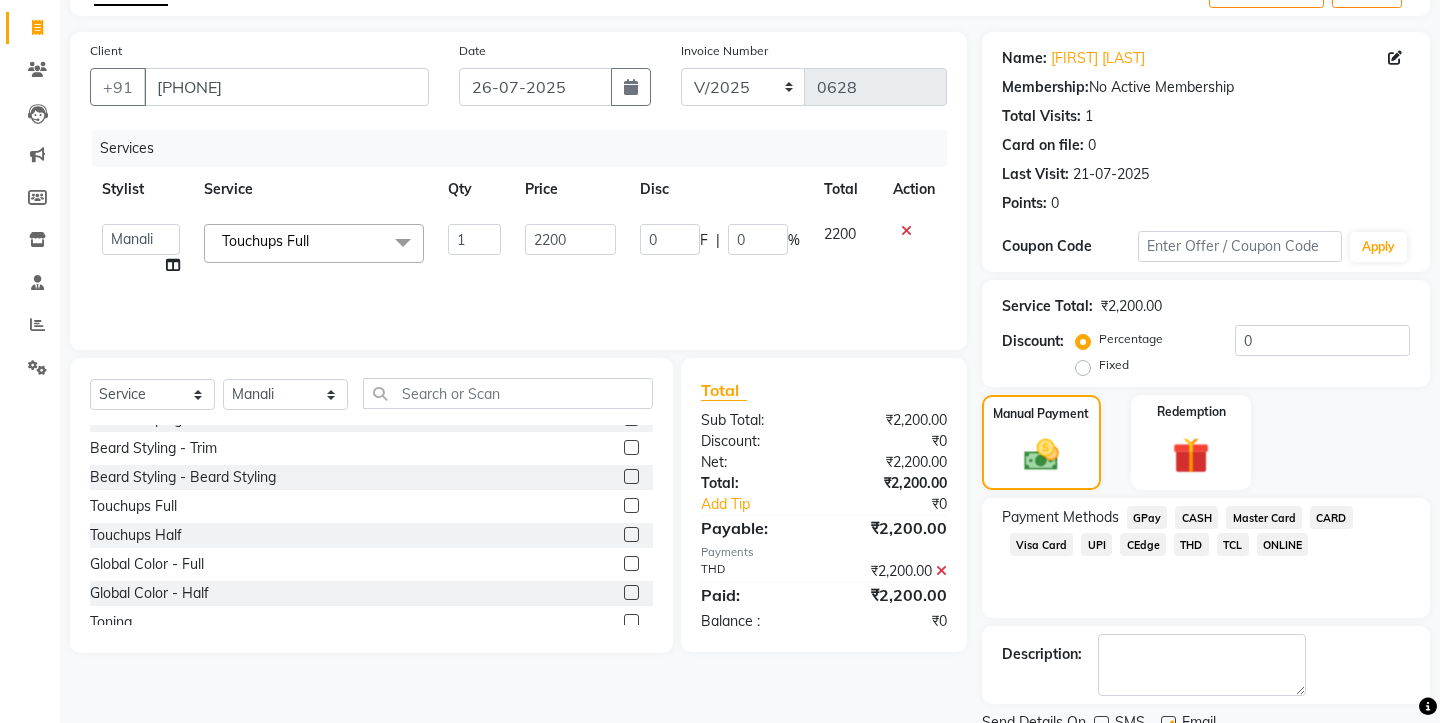 click 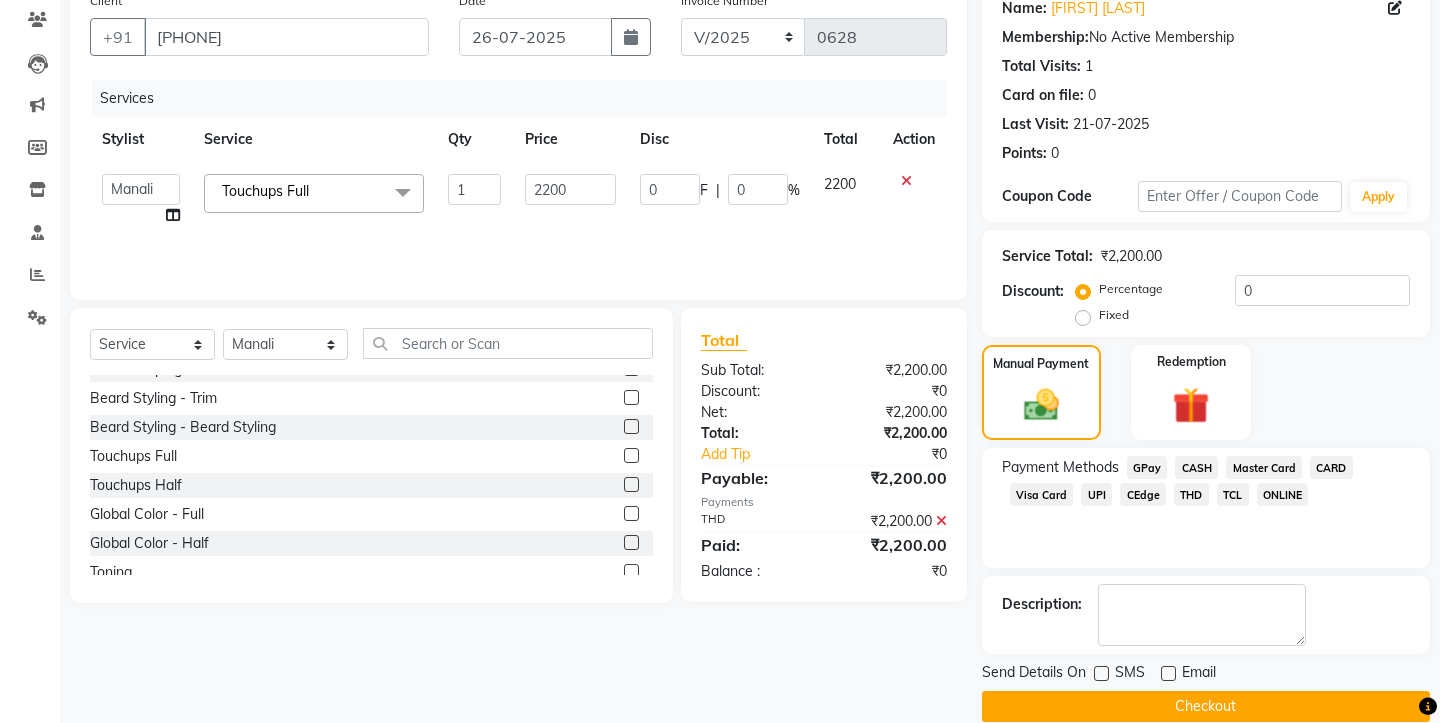 scroll, scrollTop: 175, scrollLeft: 0, axis: vertical 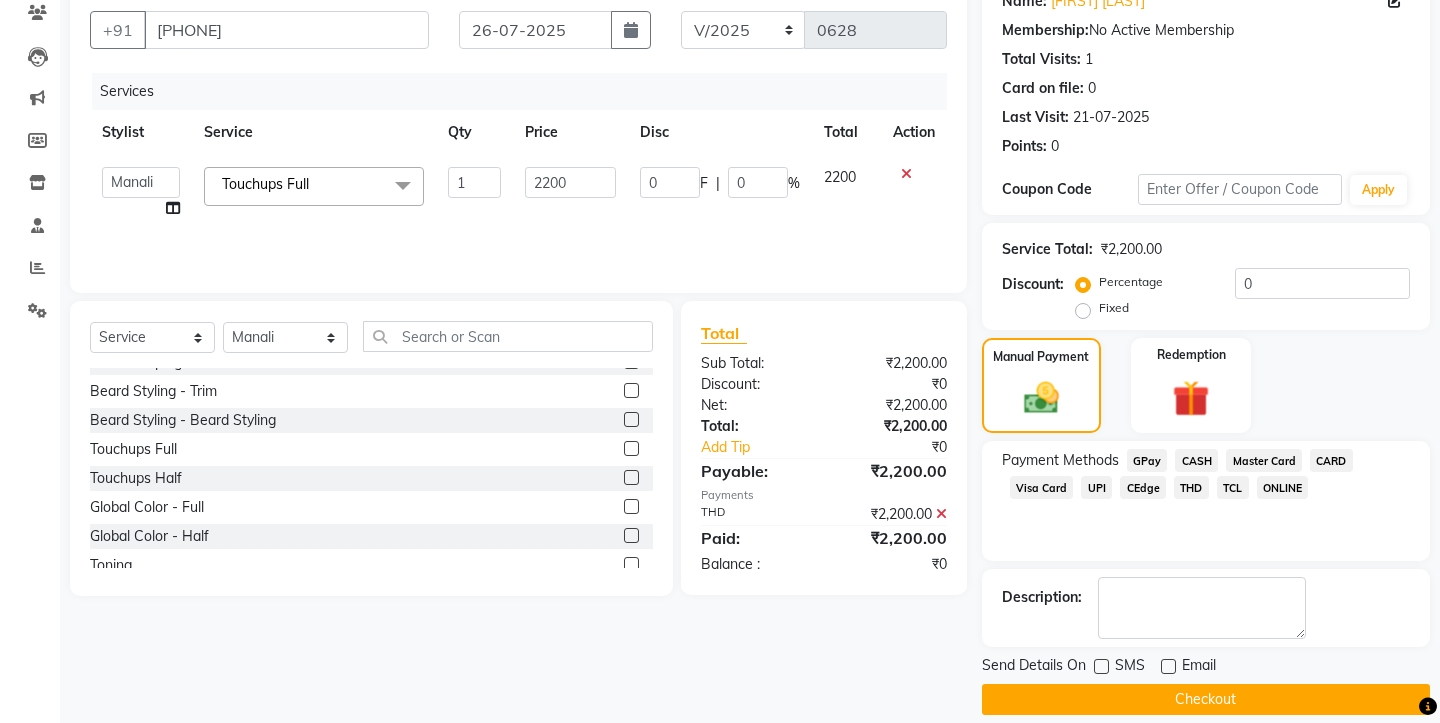 click on "Checkout" 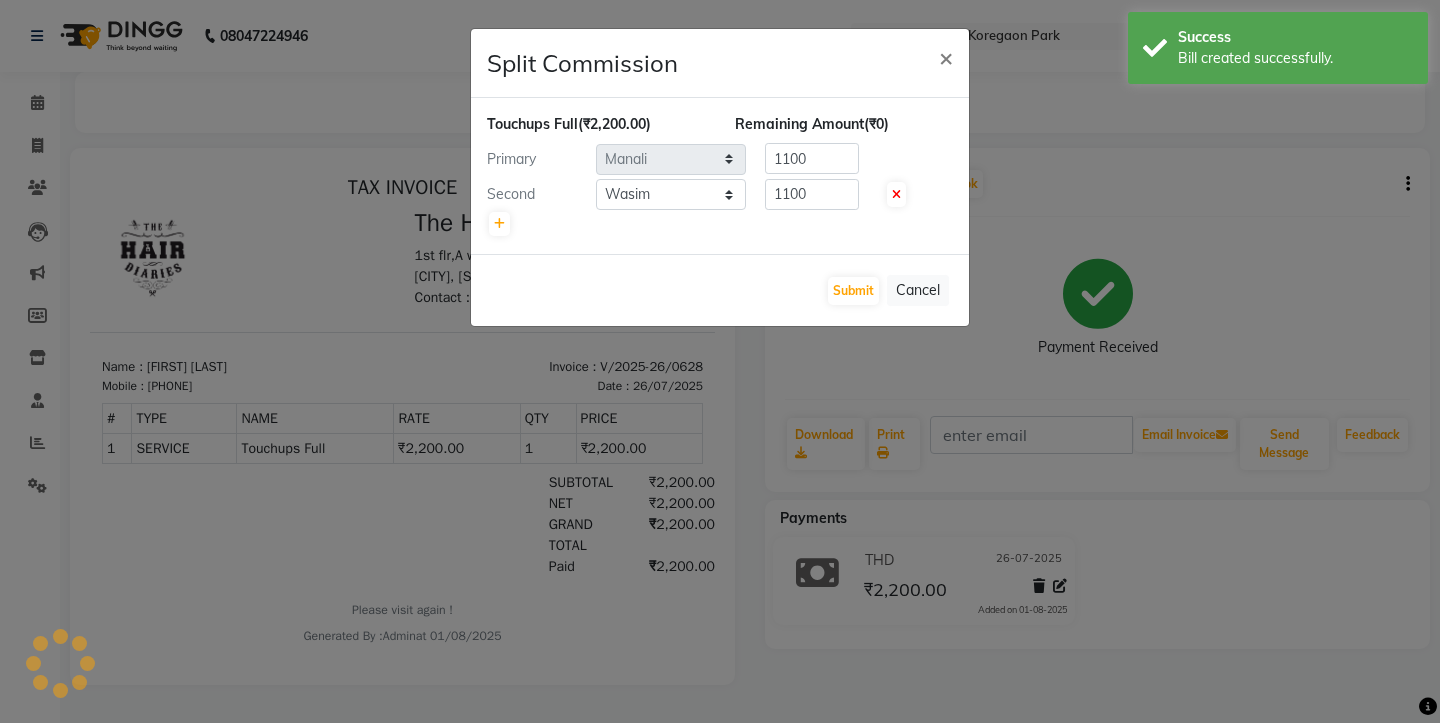 scroll, scrollTop: 0, scrollLeft: 0, axis: both 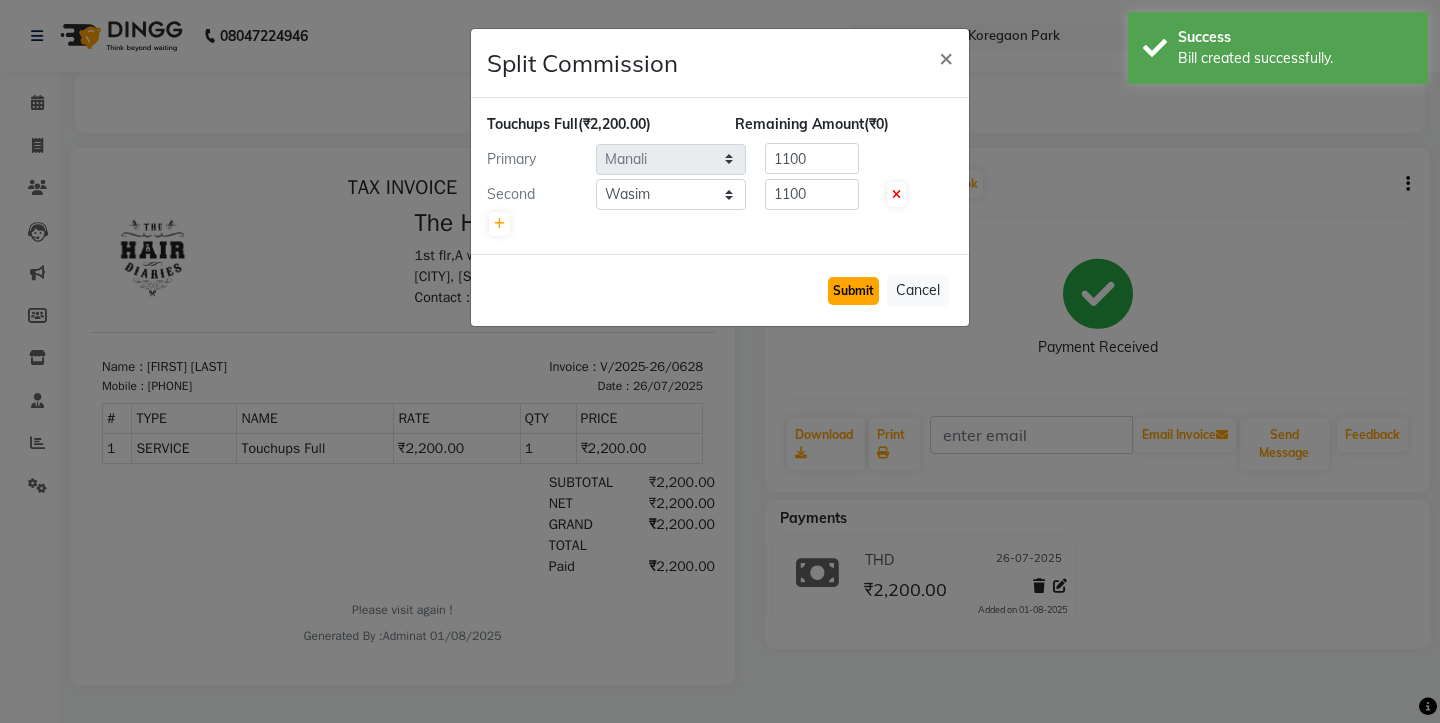 click on "Submit" 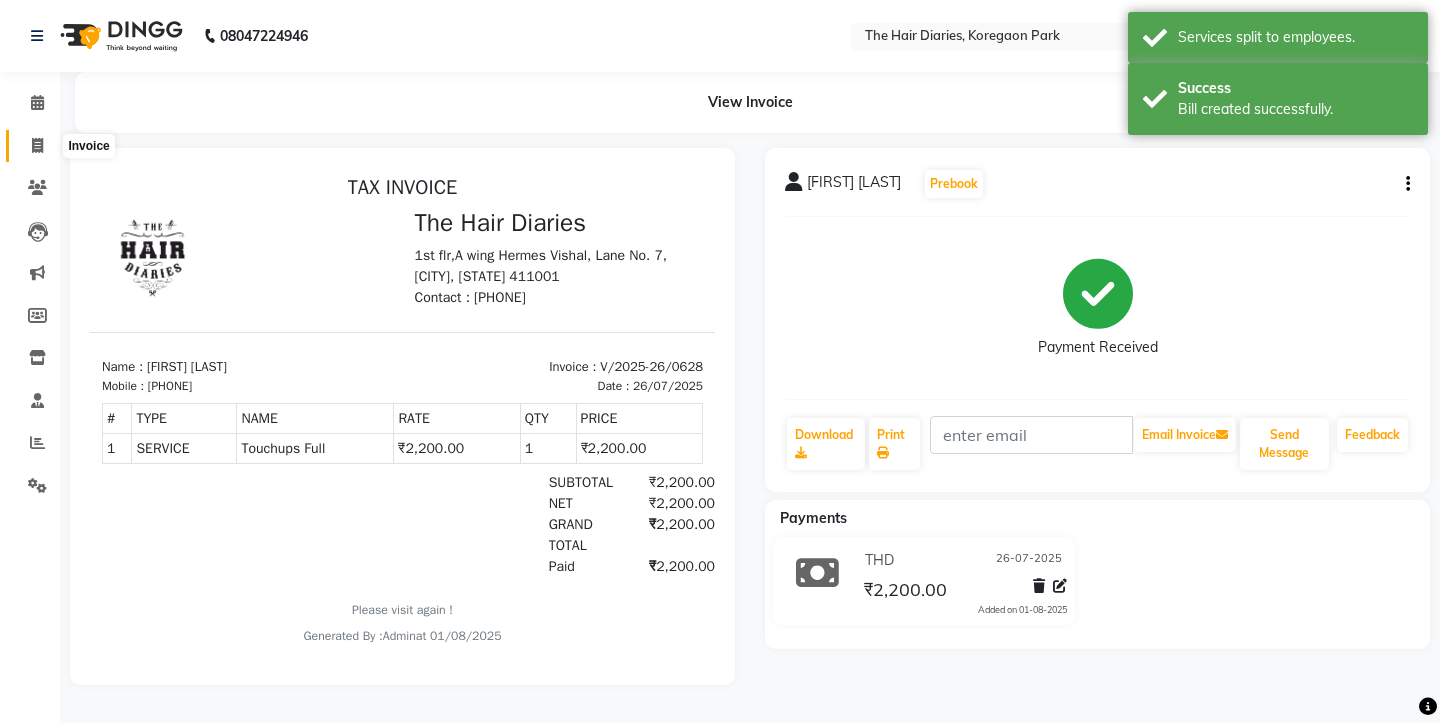click 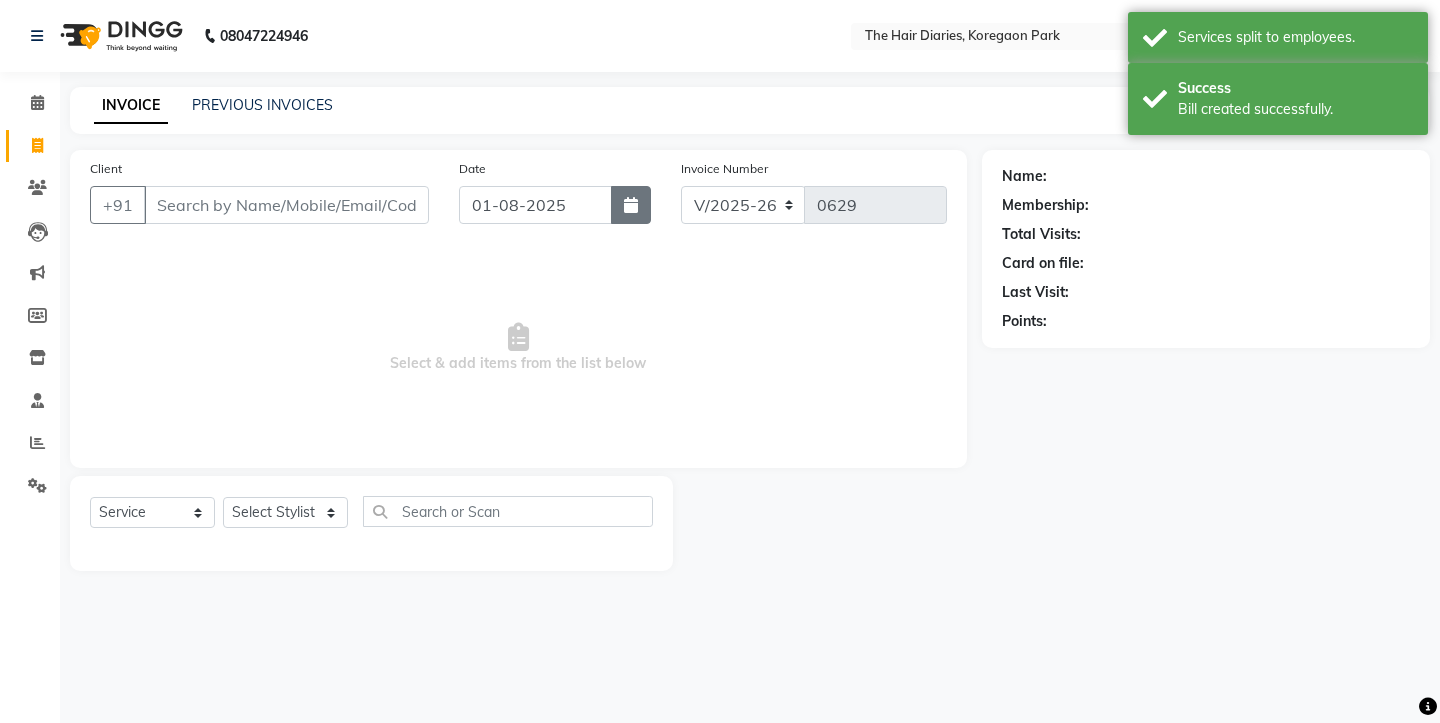 click 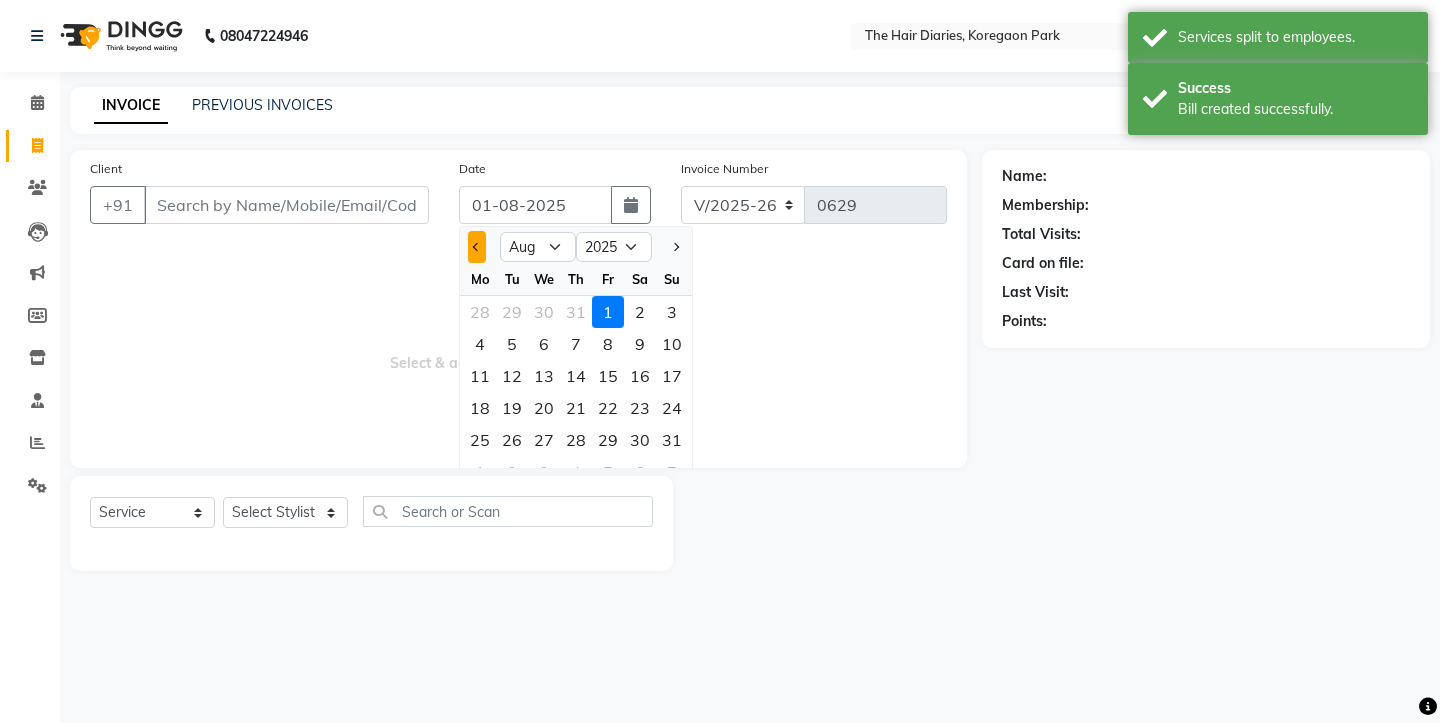 click 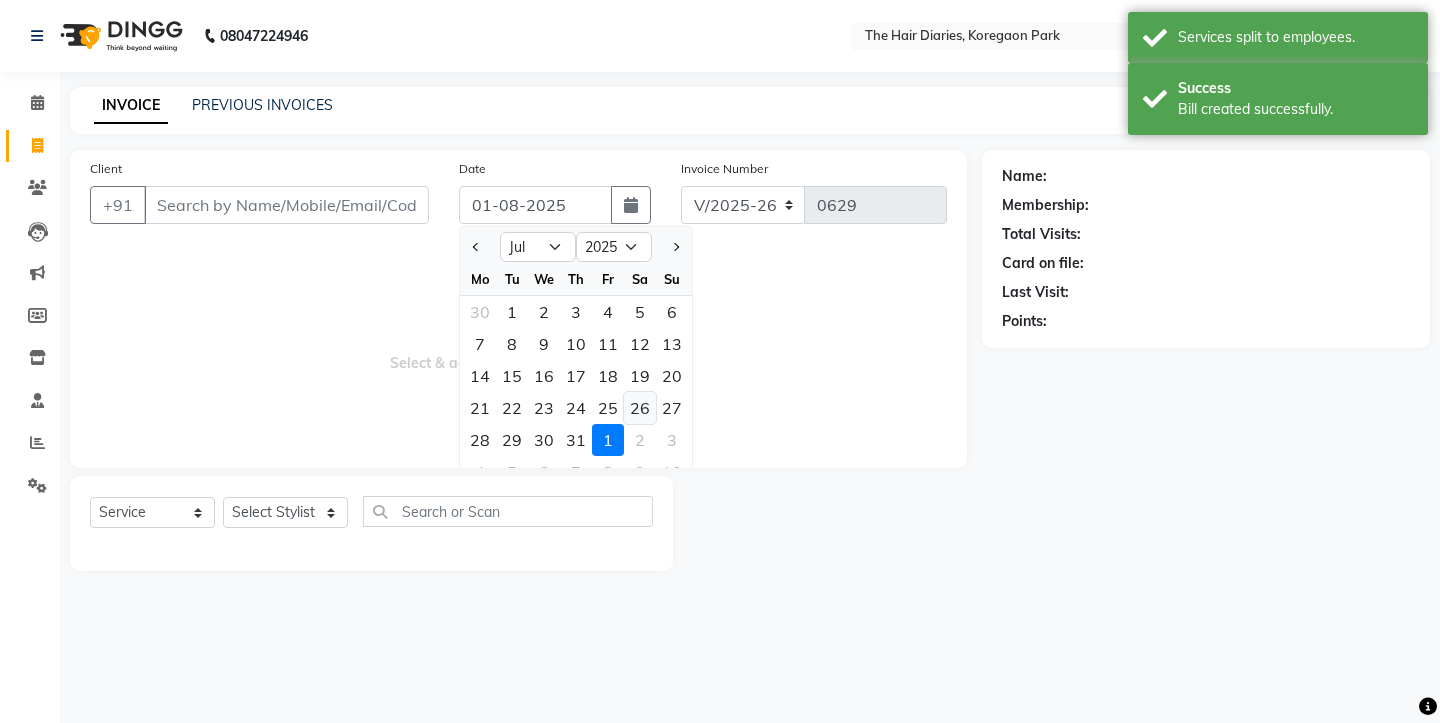 click on "26" 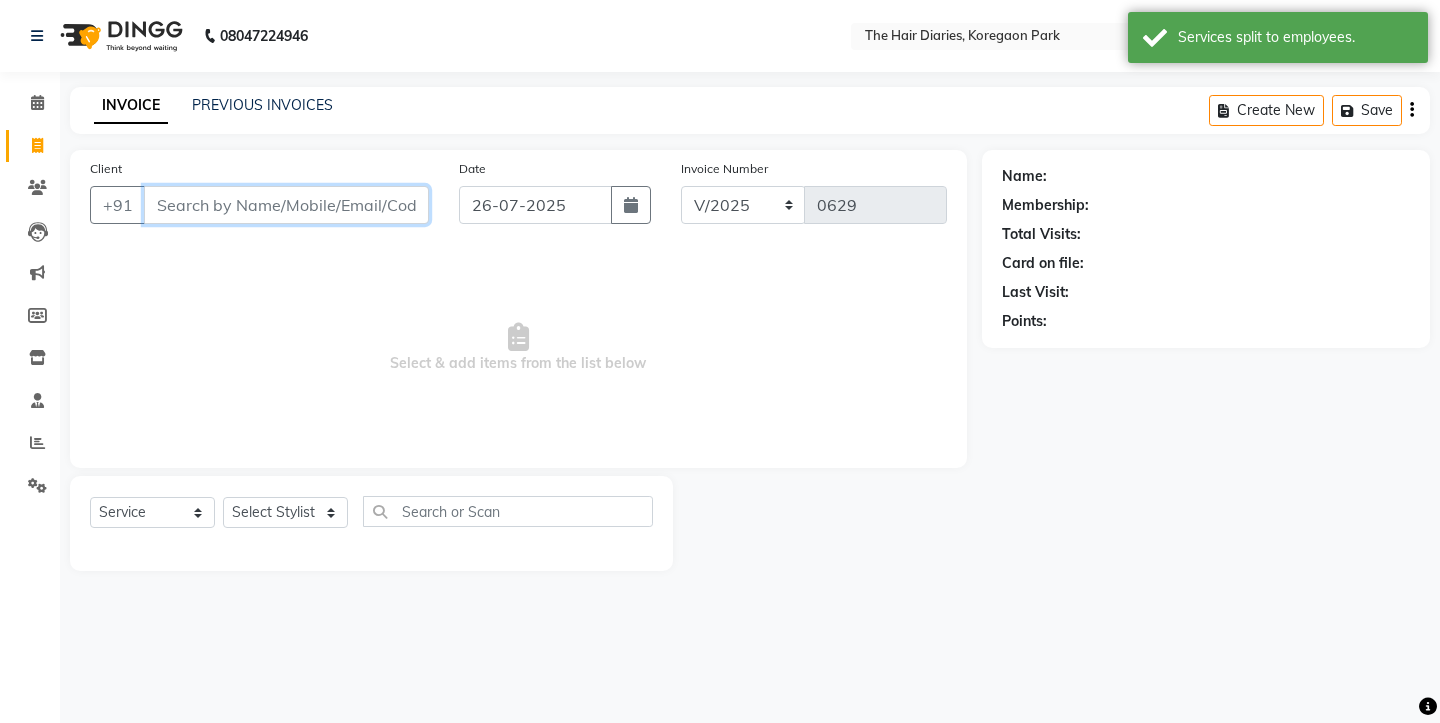click on "Client" at bounding box center (286, 205) 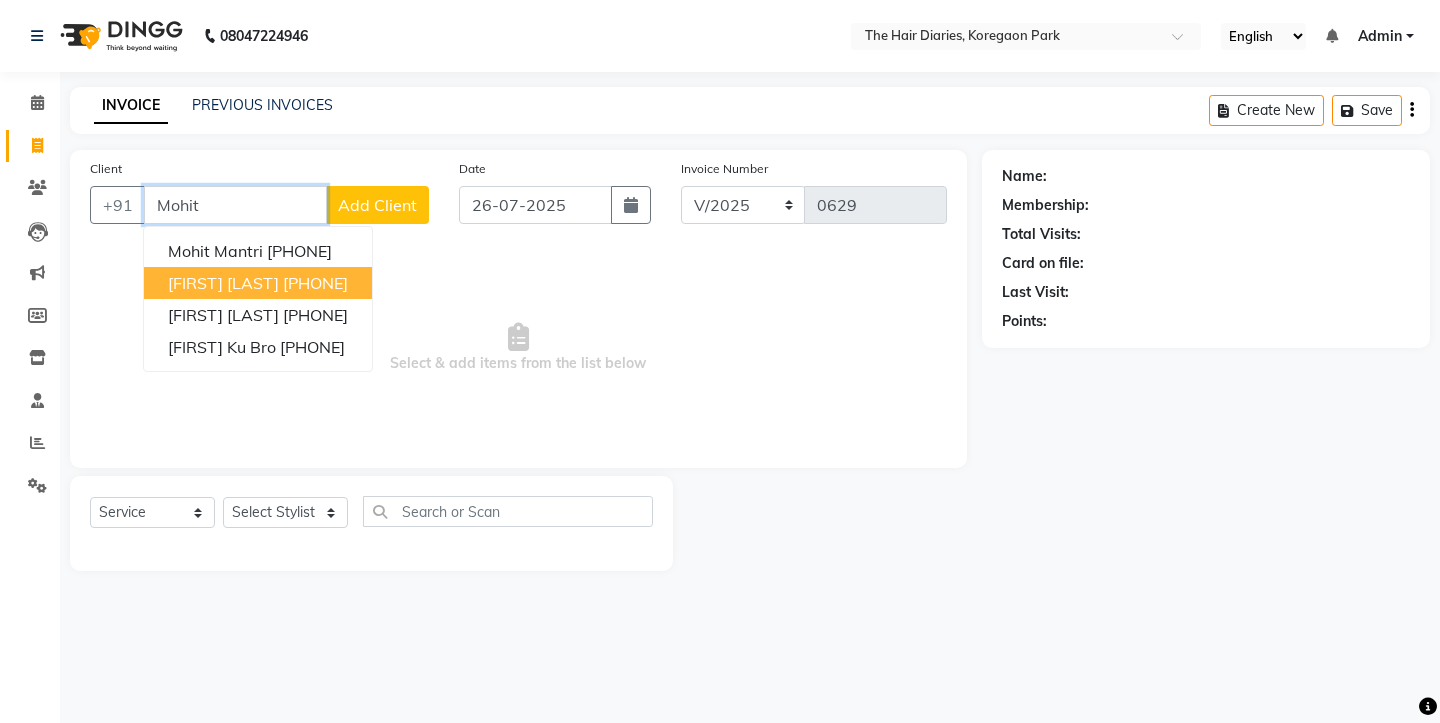 click on "Mohita Mascarenhas" at bounding box center [223, 283] 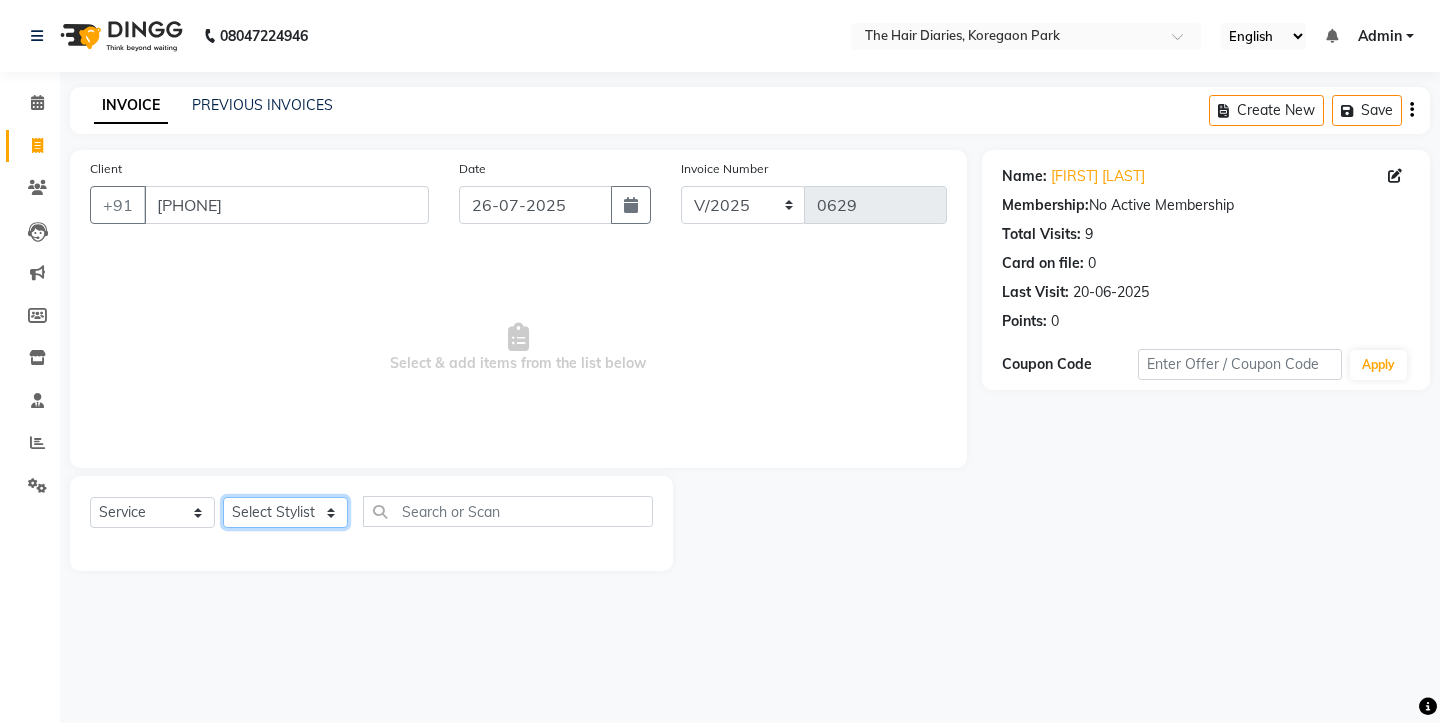 click on "Select Stylist Aaryan Adnan Adnan Ankita Anubha Jyoti  Lalita Manali  Maneger Nazlin Jeena Sanah  Sohail Sonia  Surbhi Thakkur Vidya Wasim" 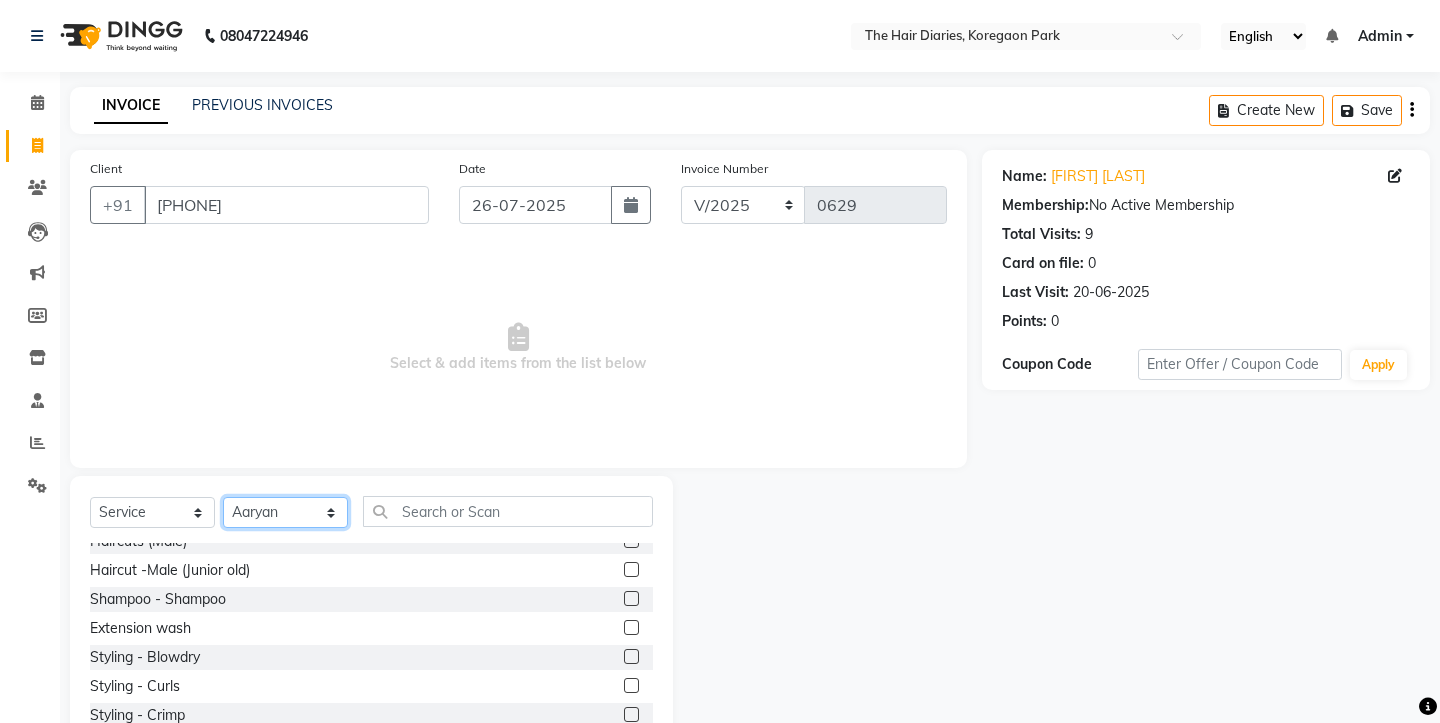 scroll, scrollTop: 249, scrollLeft: 0, axis: vertical 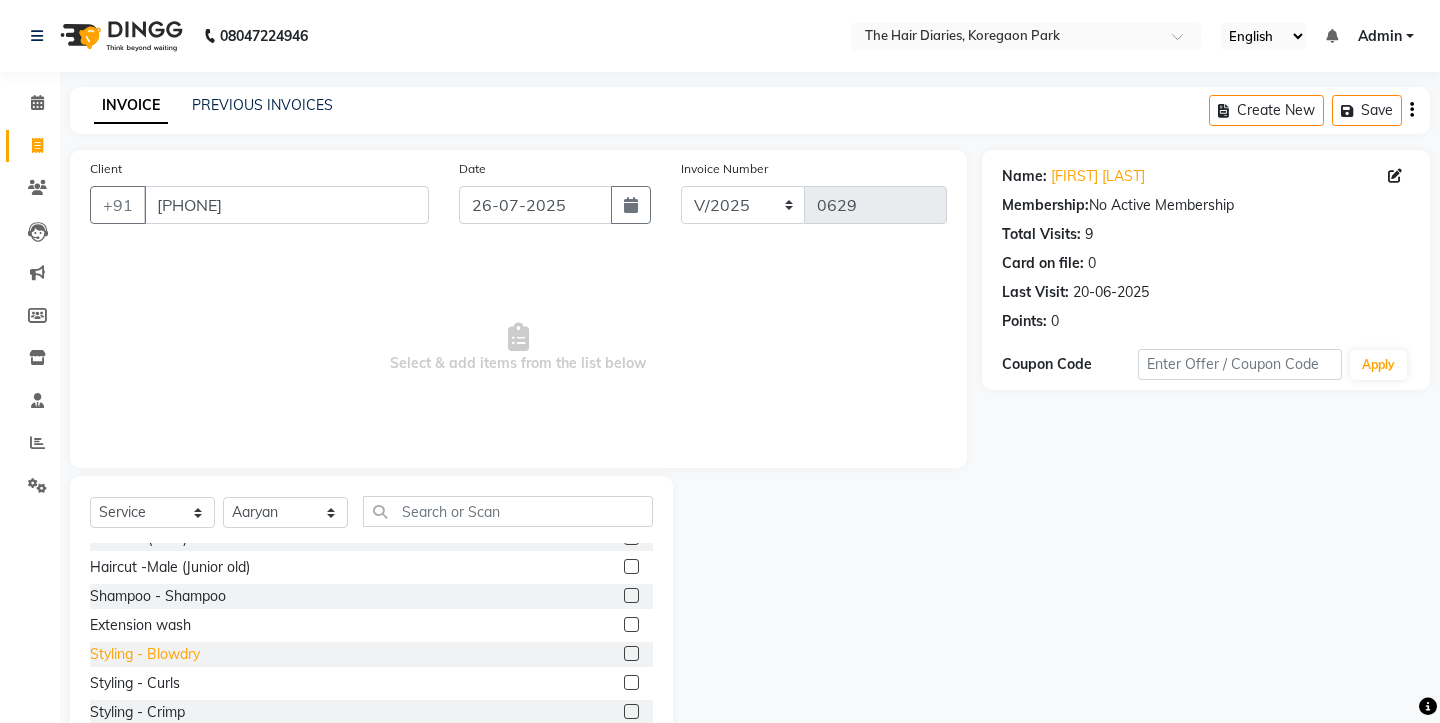 click on "Styling - Blowdry" 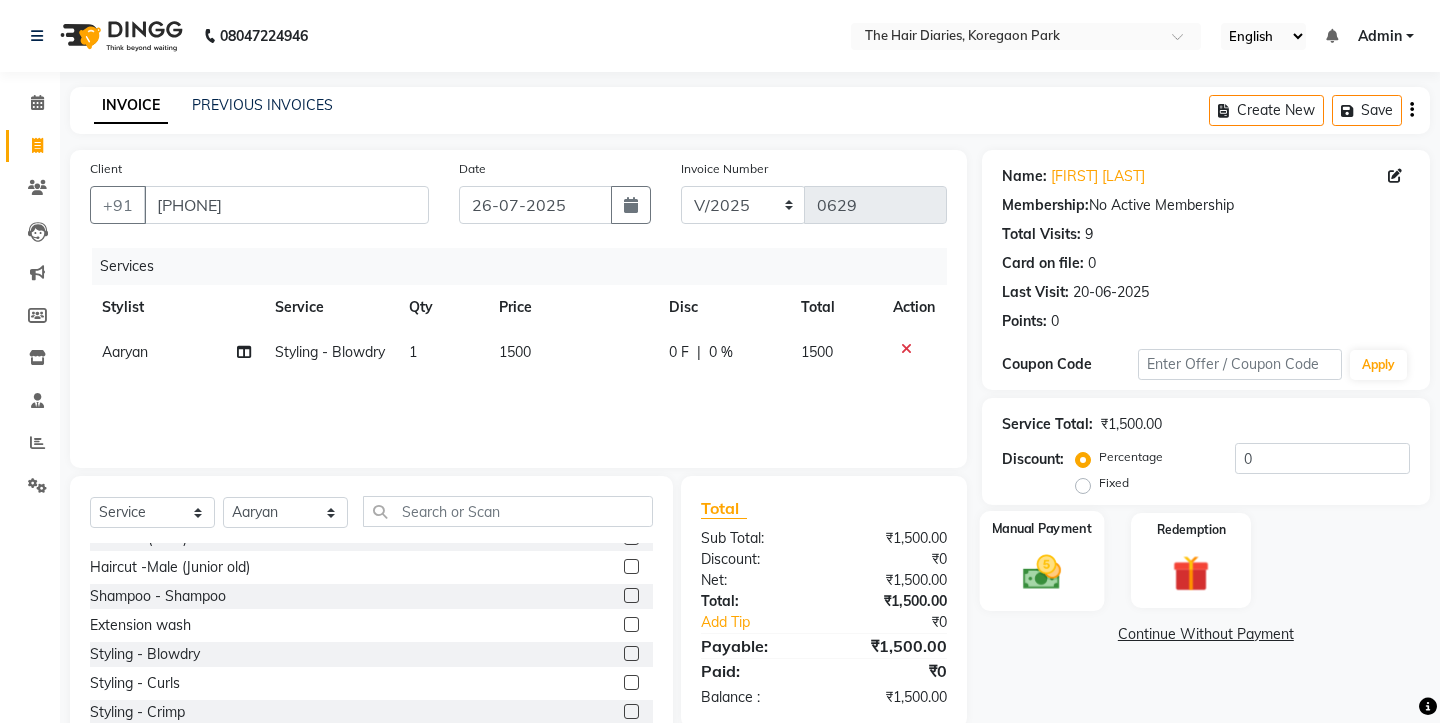 click 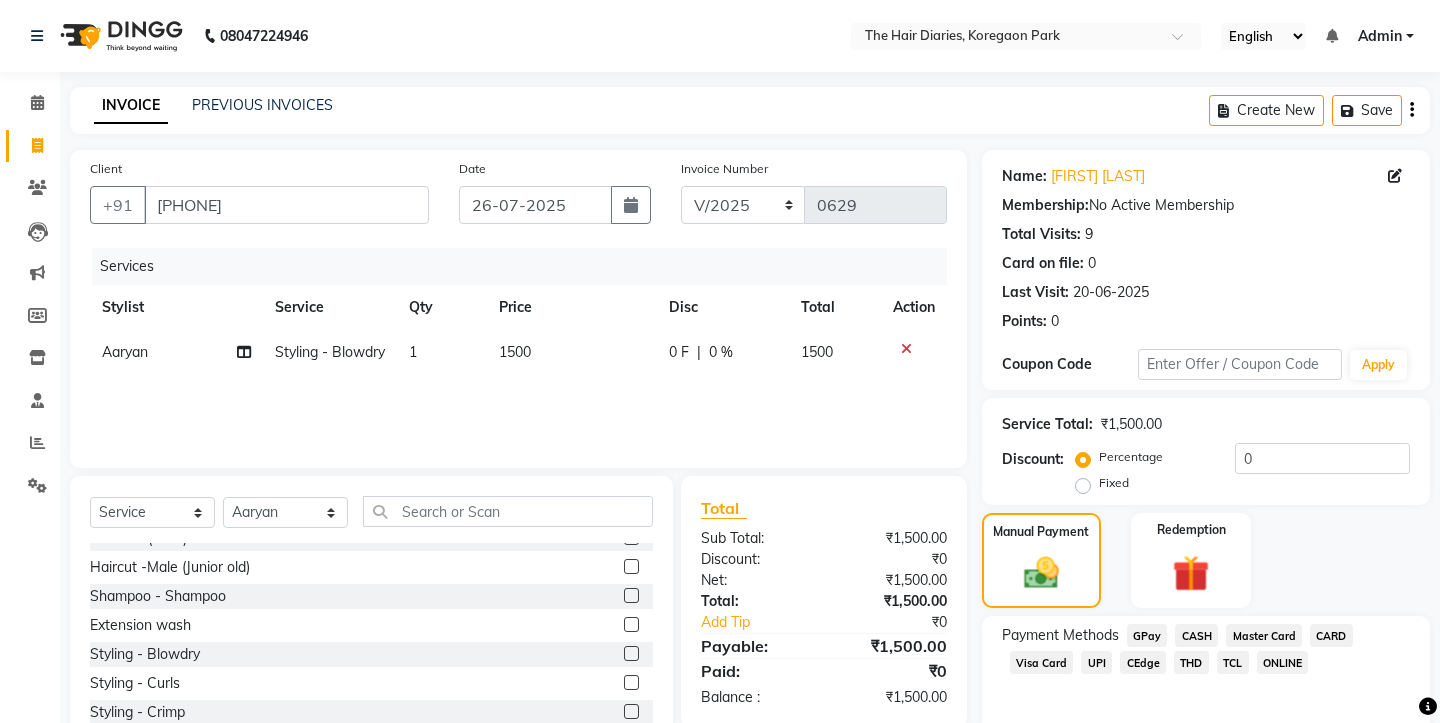 click on "THD" 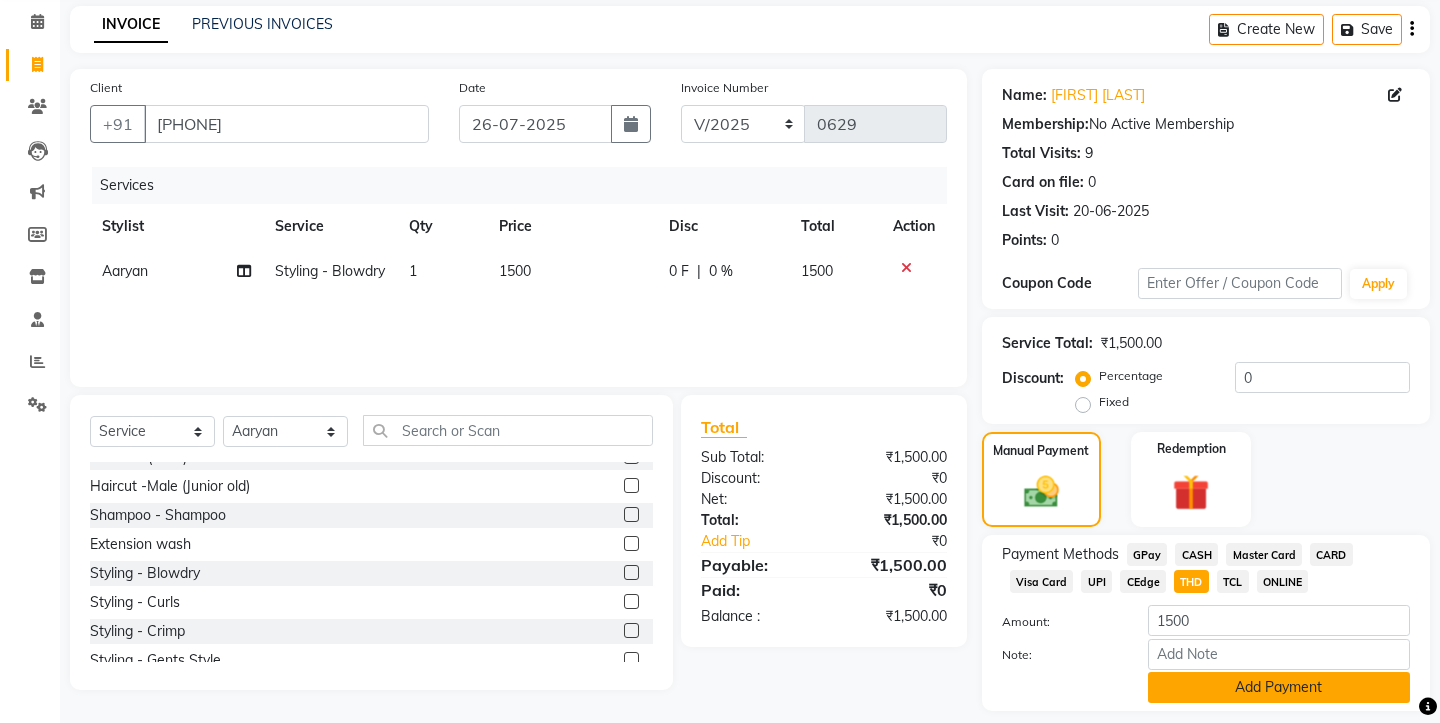 scroll, scrollTop: 92, scrollLeft: 0, axis: vertical 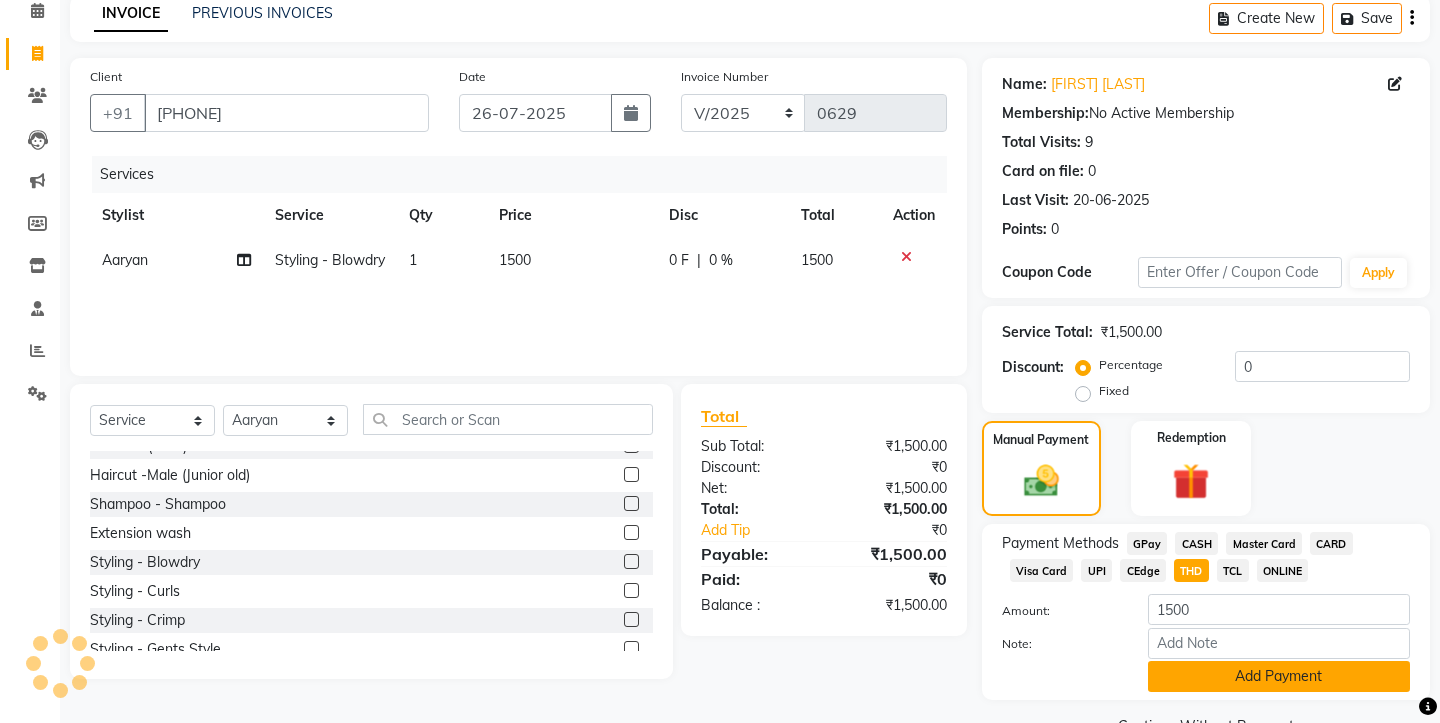 click on "Add Payment" 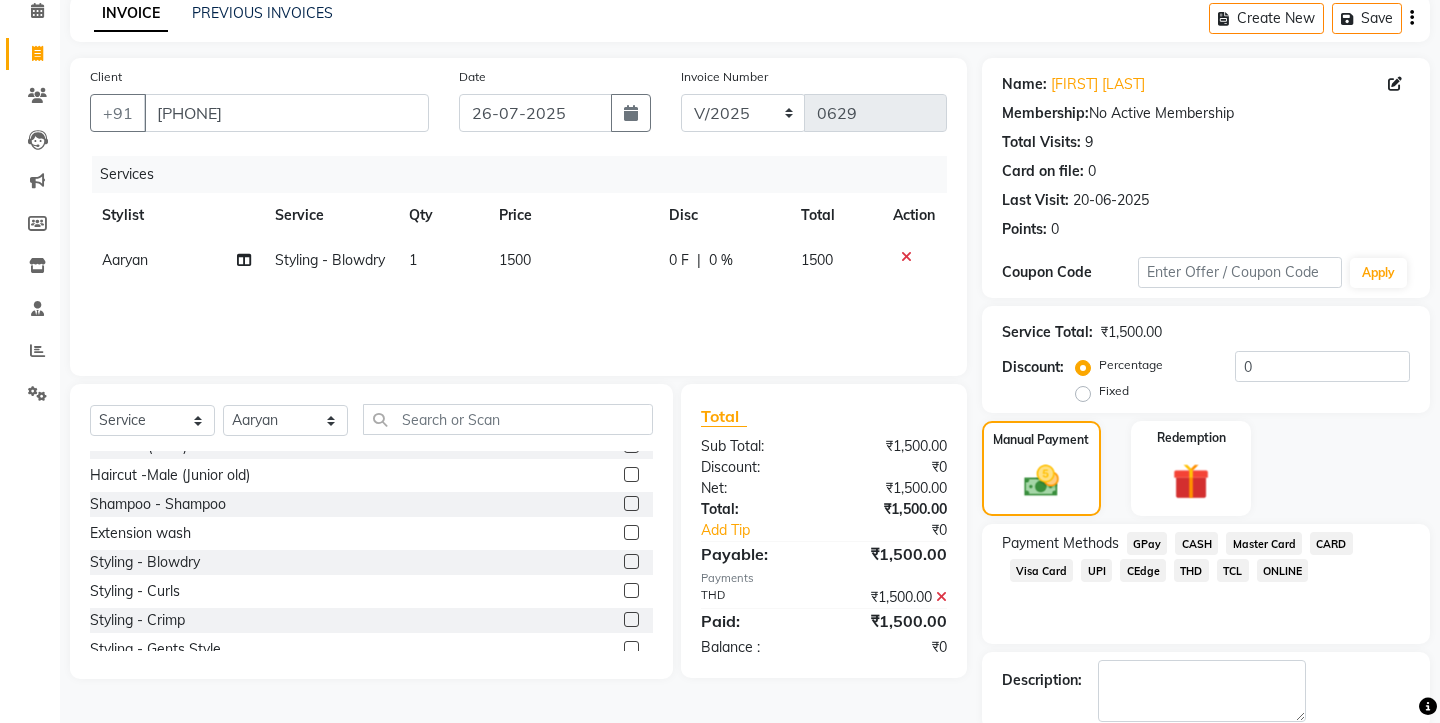 scroll, scrollTop: 175, scrollLeft: 0, axis: vertical 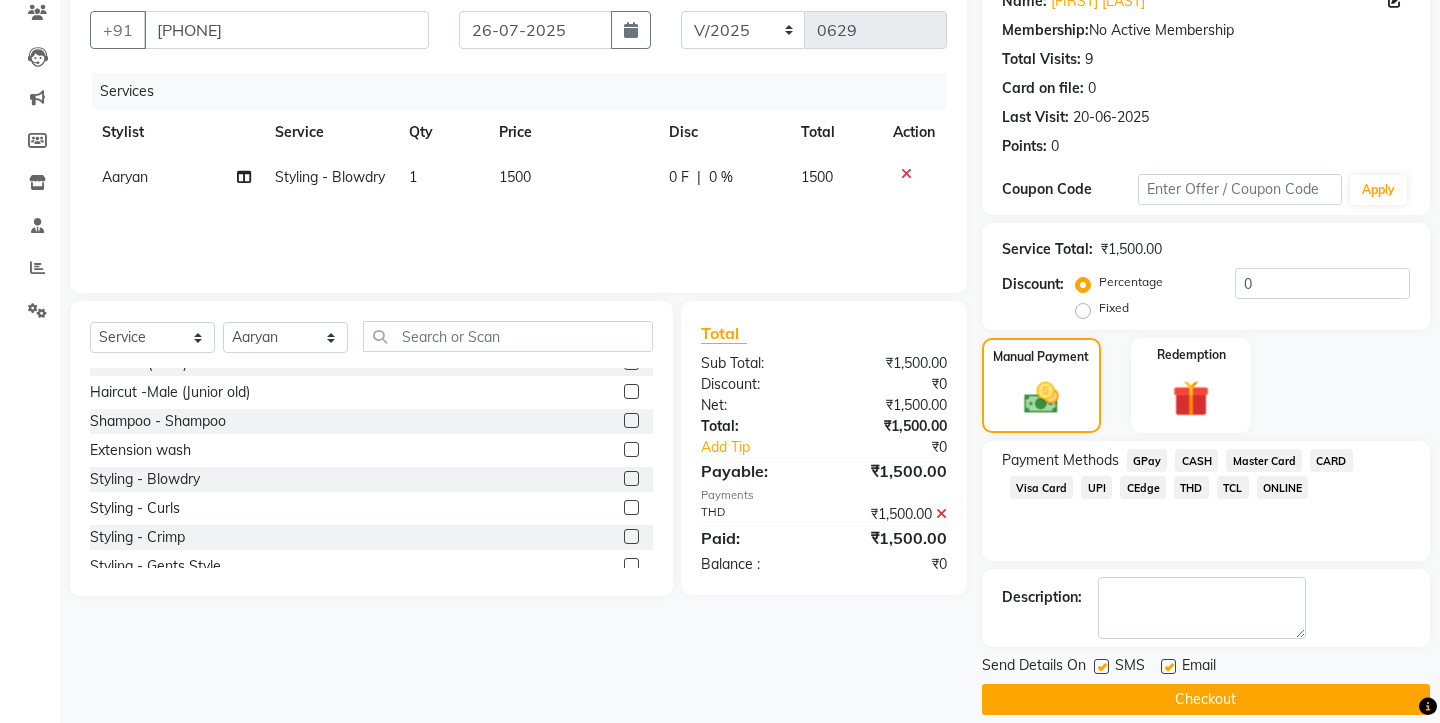 click 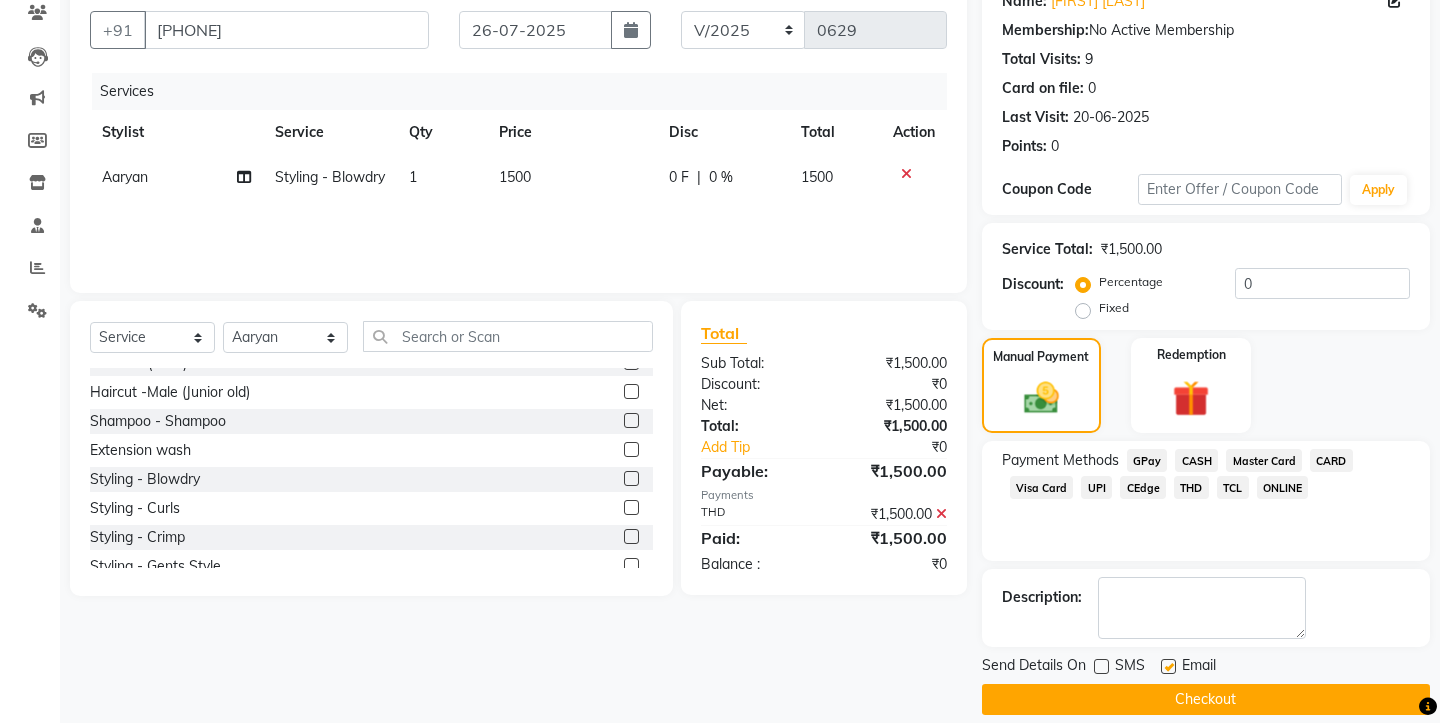click 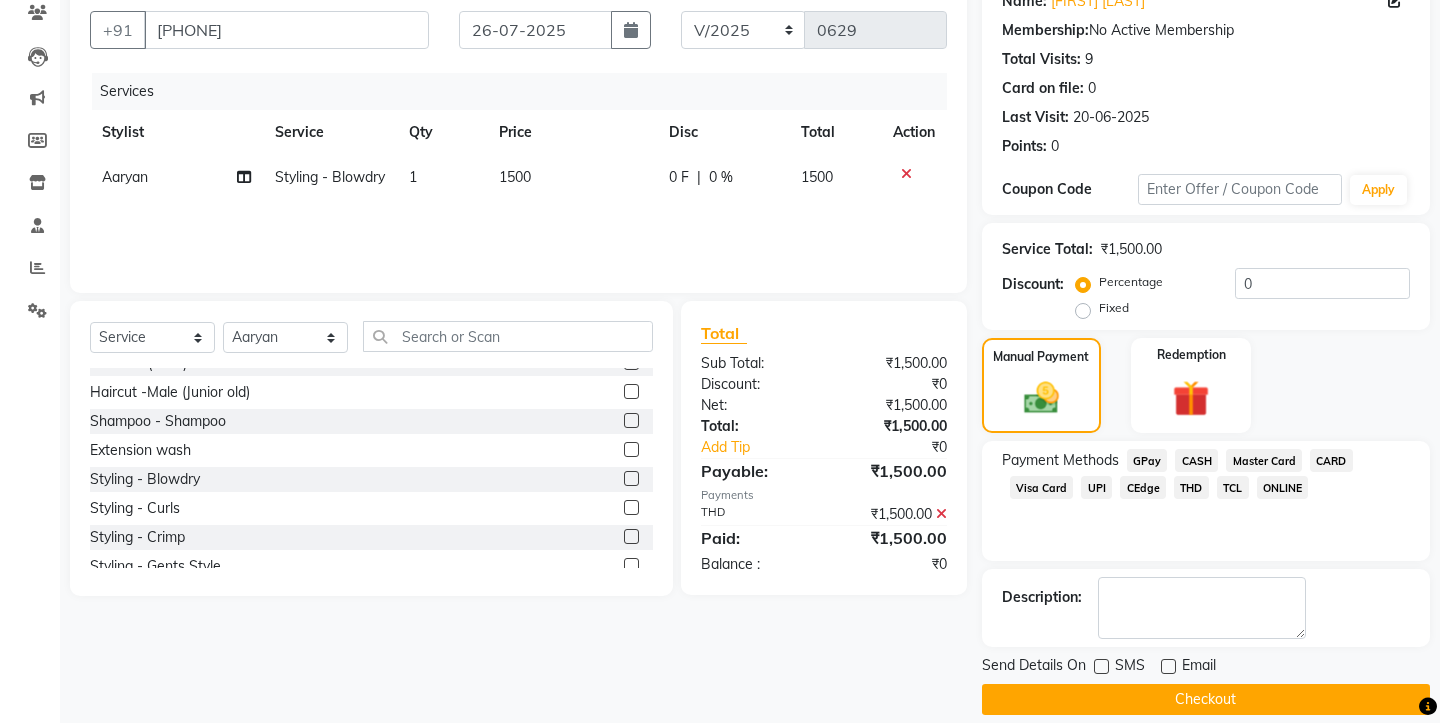 click on "Checkout" 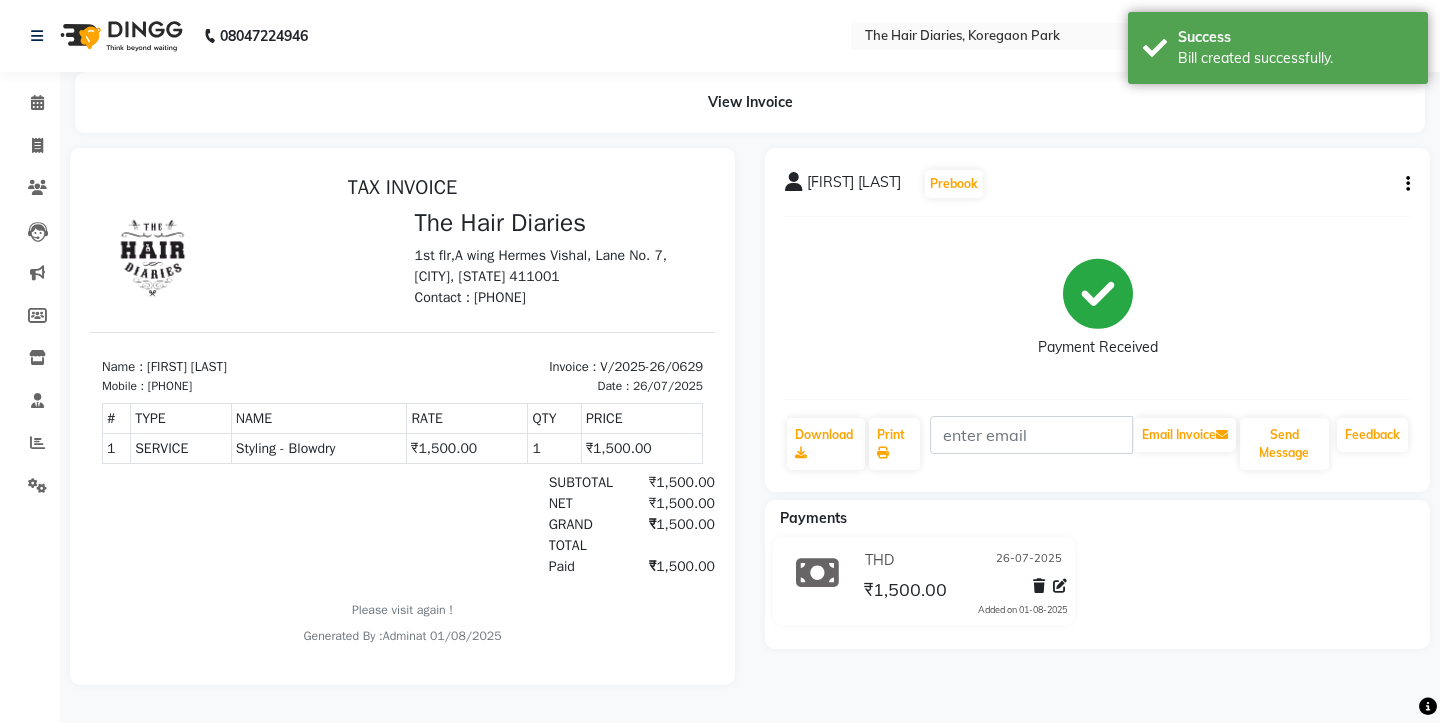 scroll, scrollTop: 0, scrollLeft: 0, axis: both 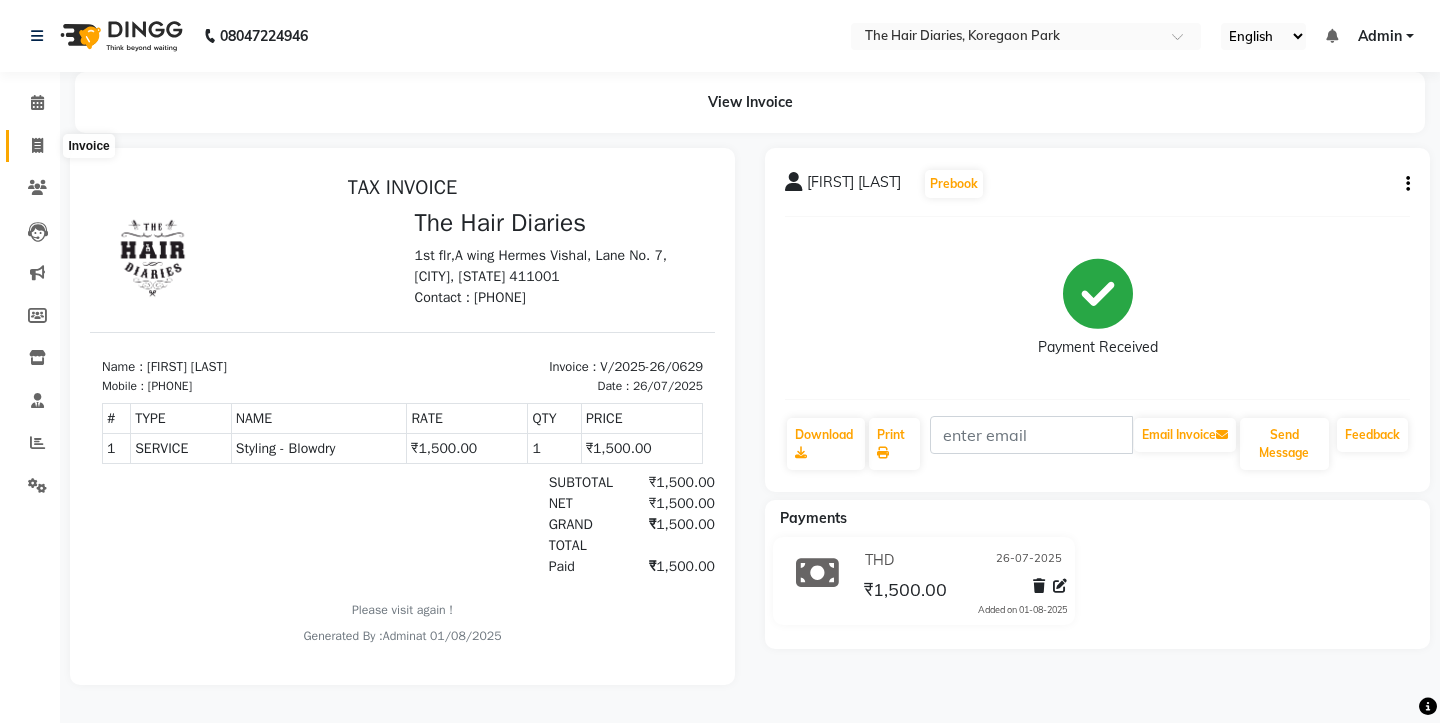 click 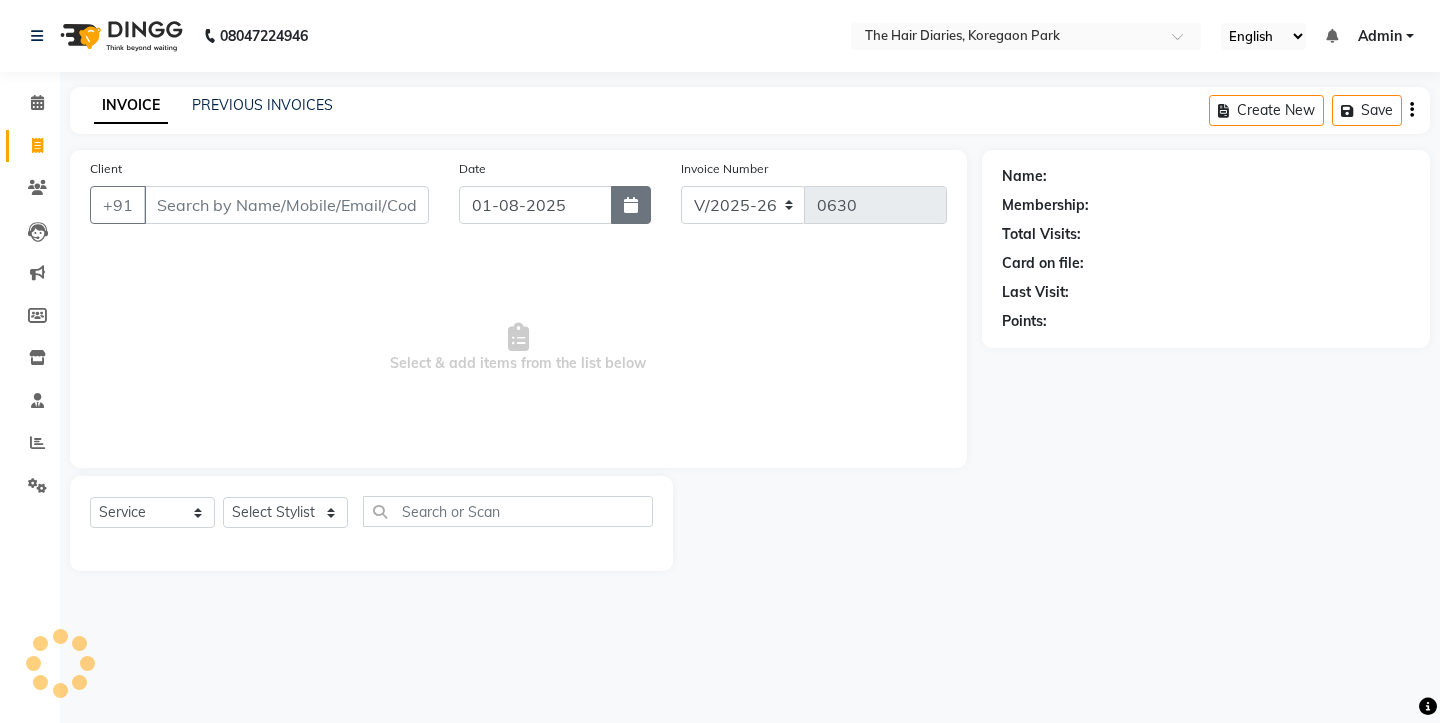 click 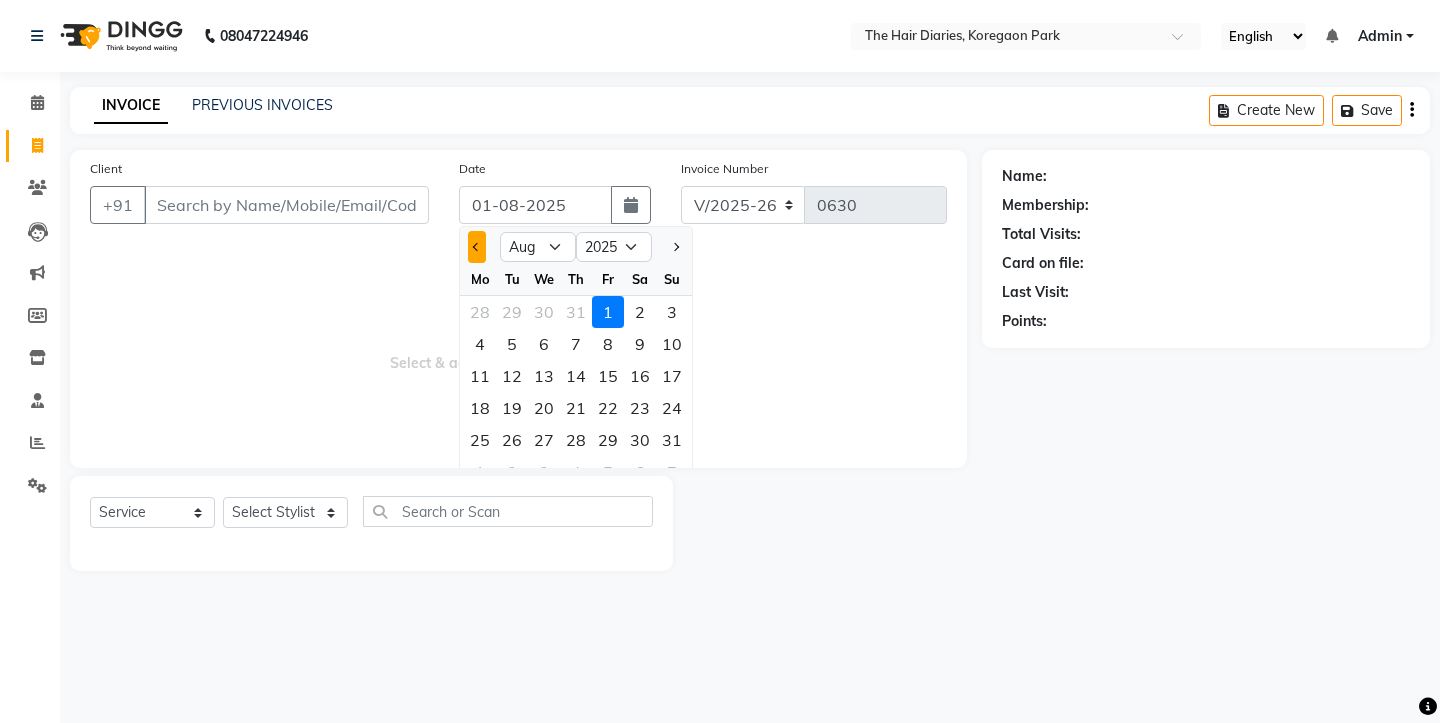 click 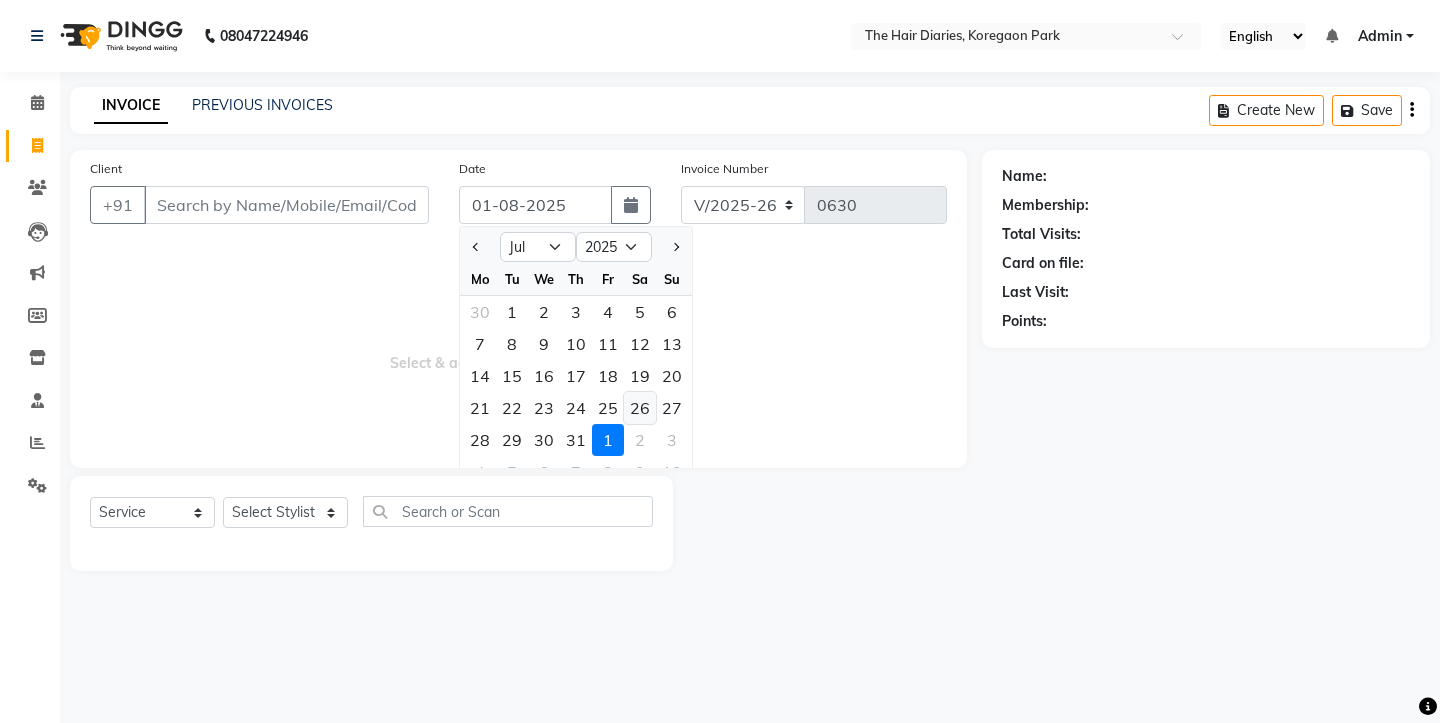 click on "26" 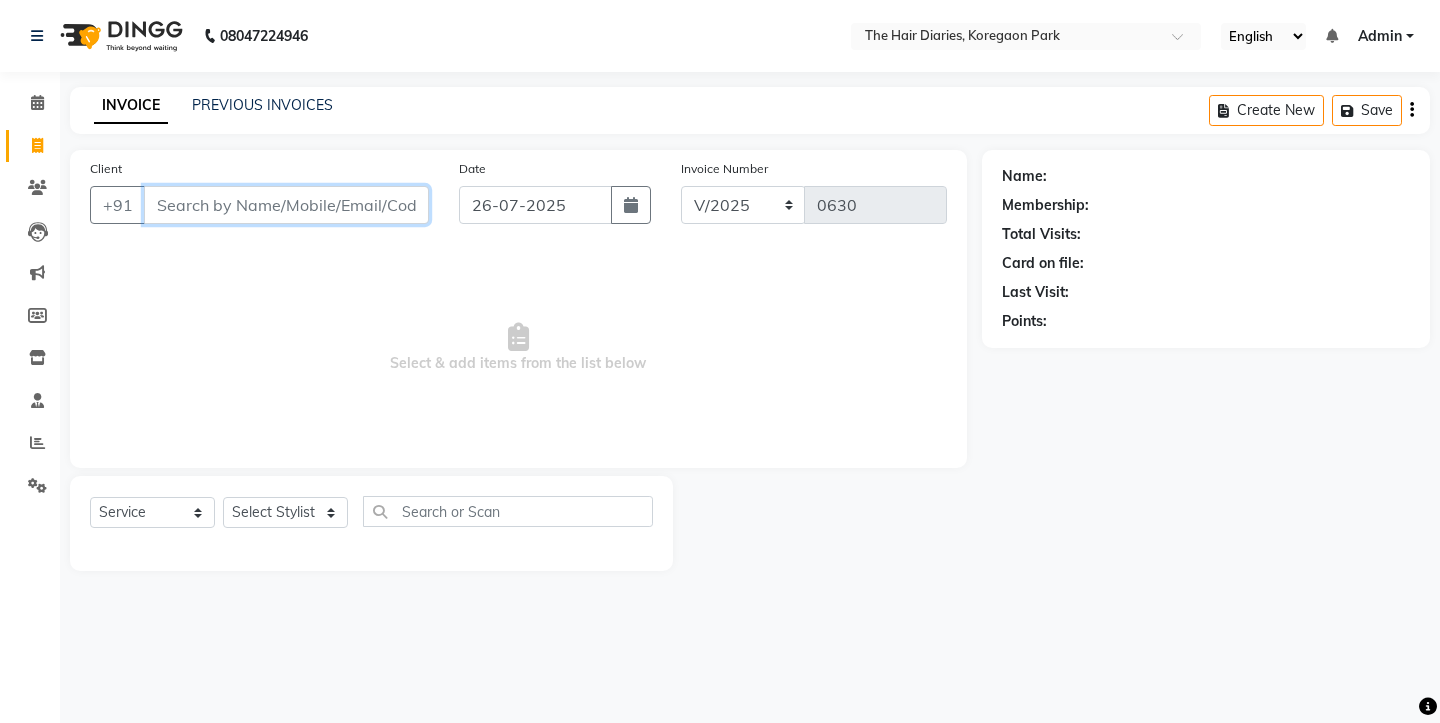 click on "Client" at bounding box center [286, 205] 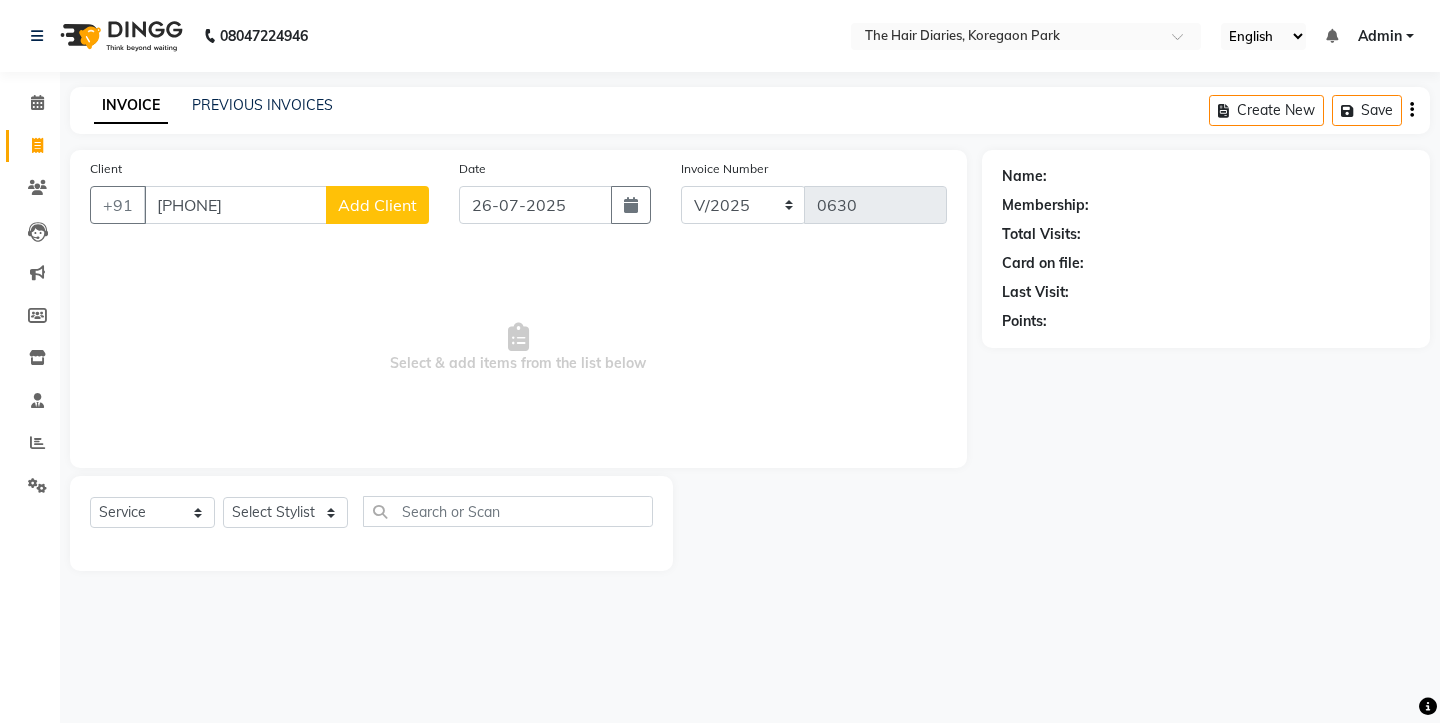 click on "Add Client" 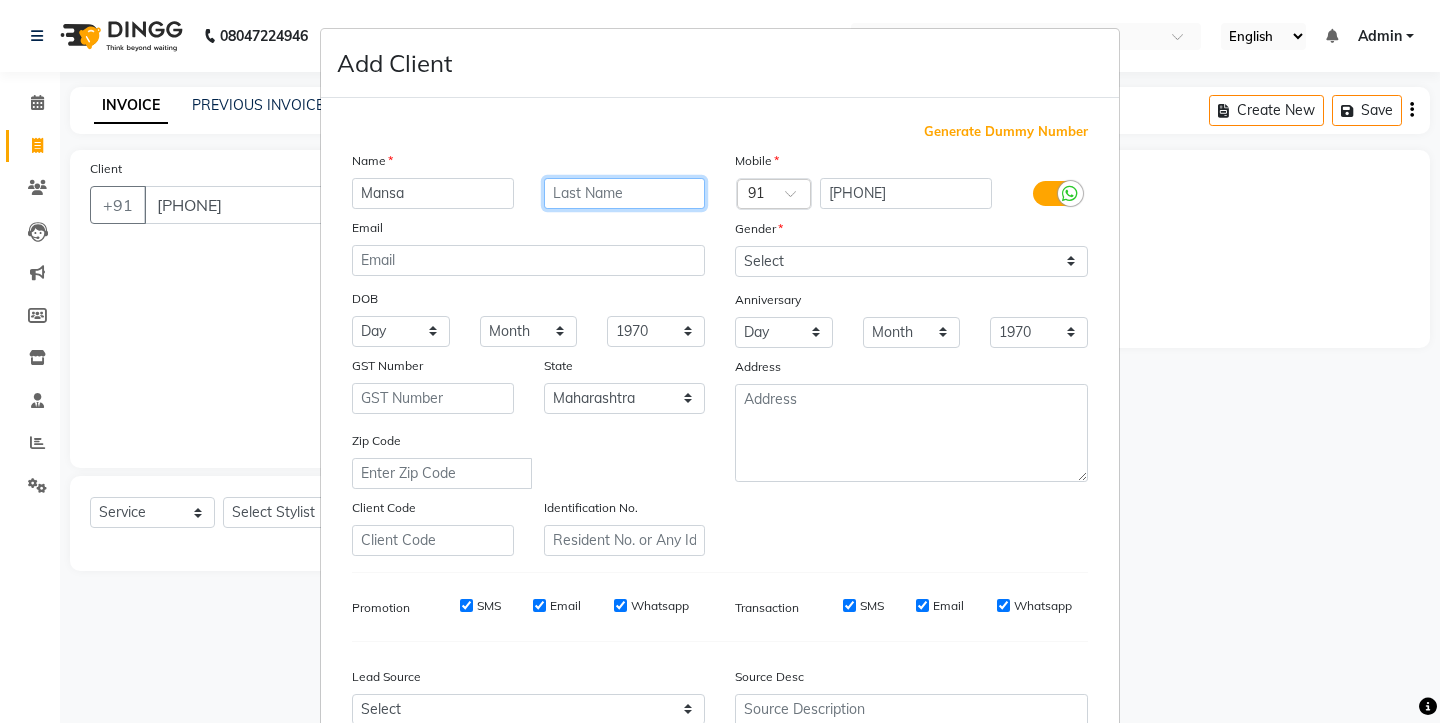 click at bounding box center [625, 193] 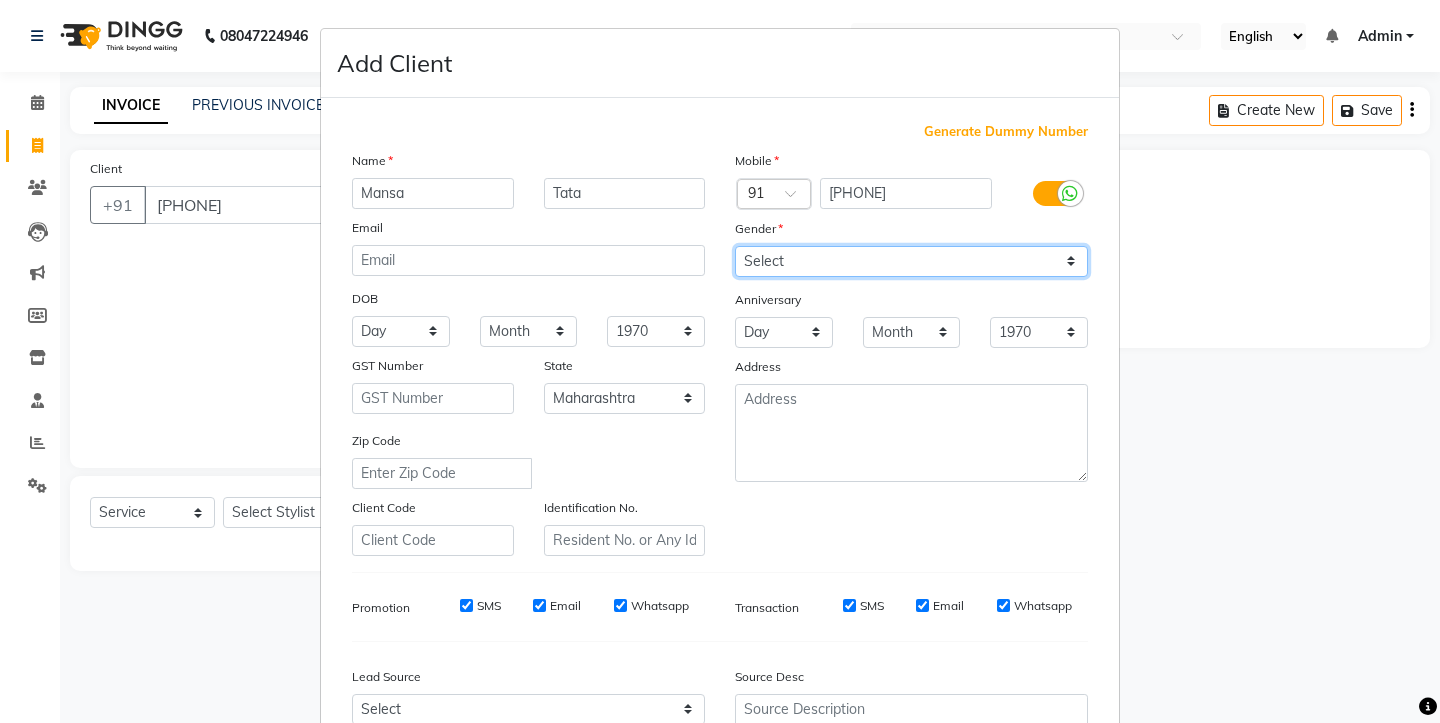 click on "Select Male Female Other Prefer Not To Say" at bounding box center [911, 261] 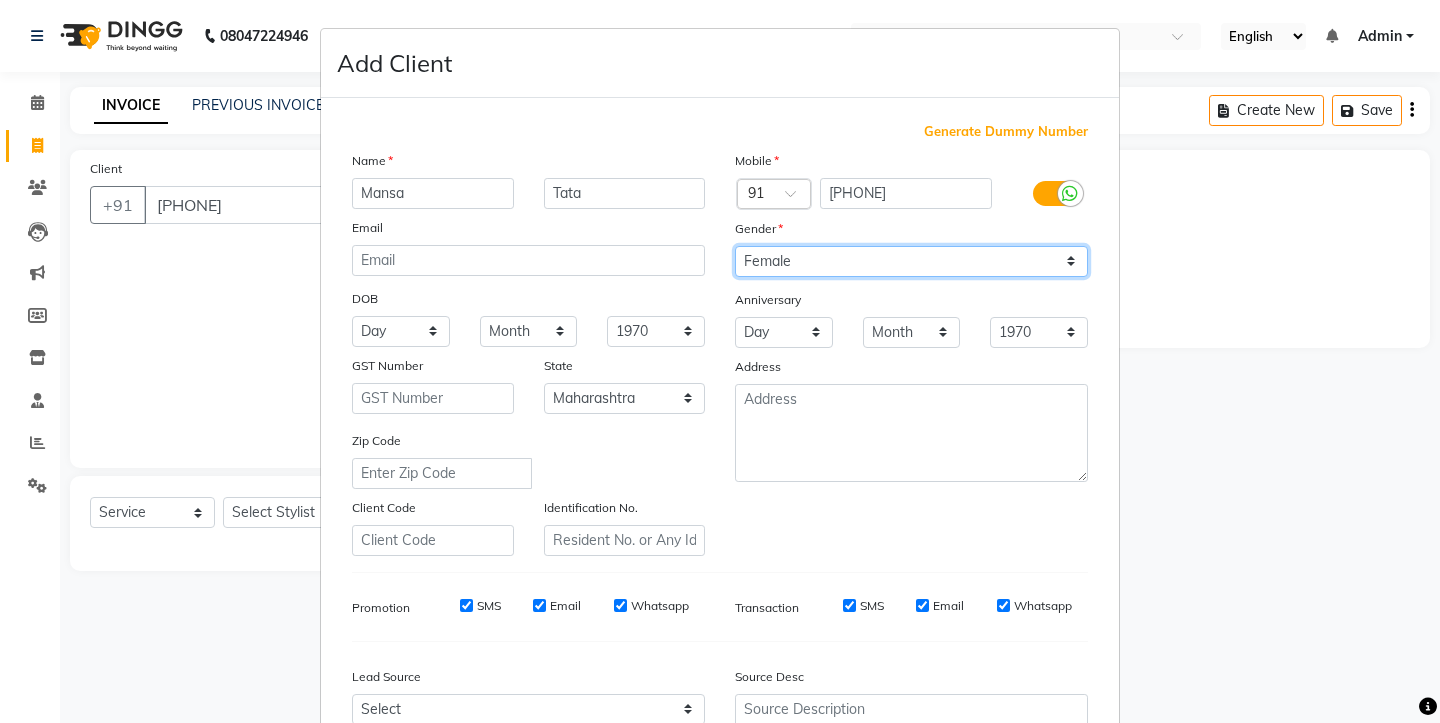 scroll, scrollTop: 200, scrollLeft: 0, axis: vertical 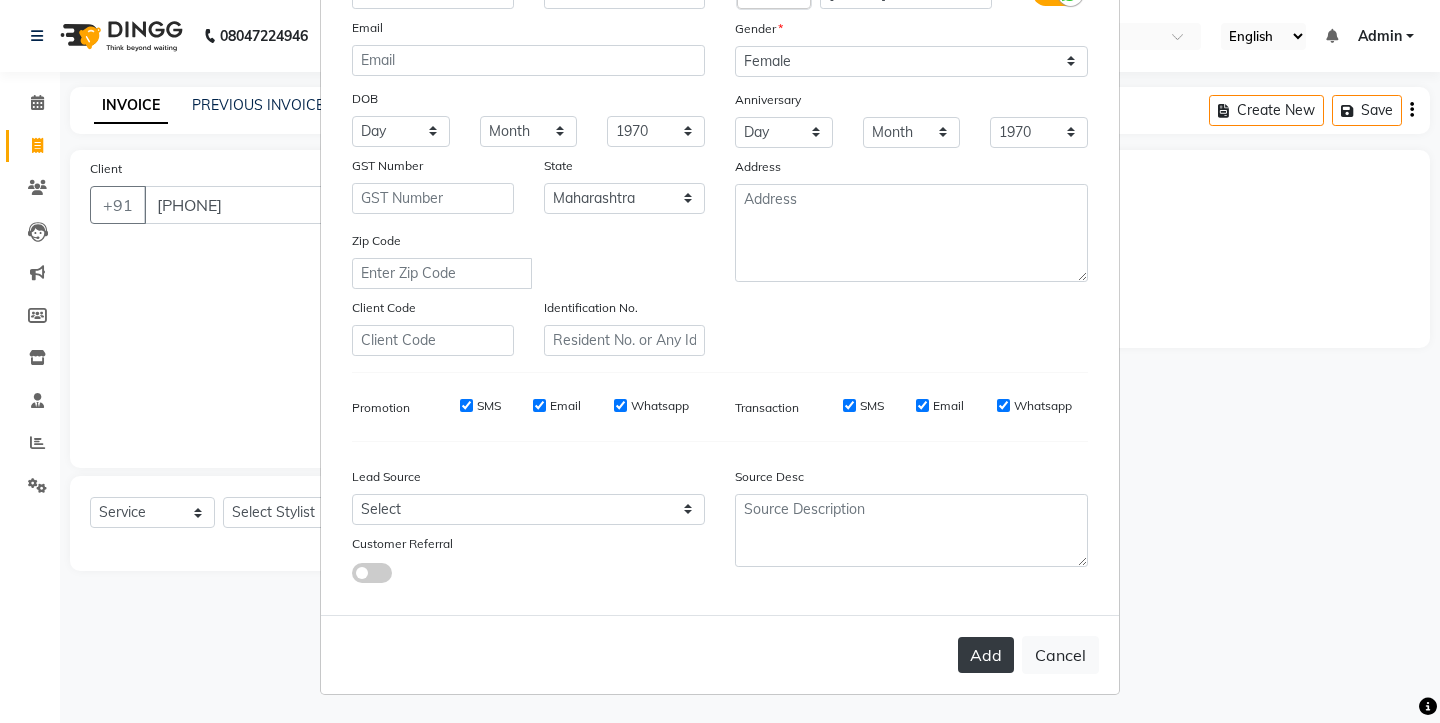 click on "Add" at bounding box center (986, 655) 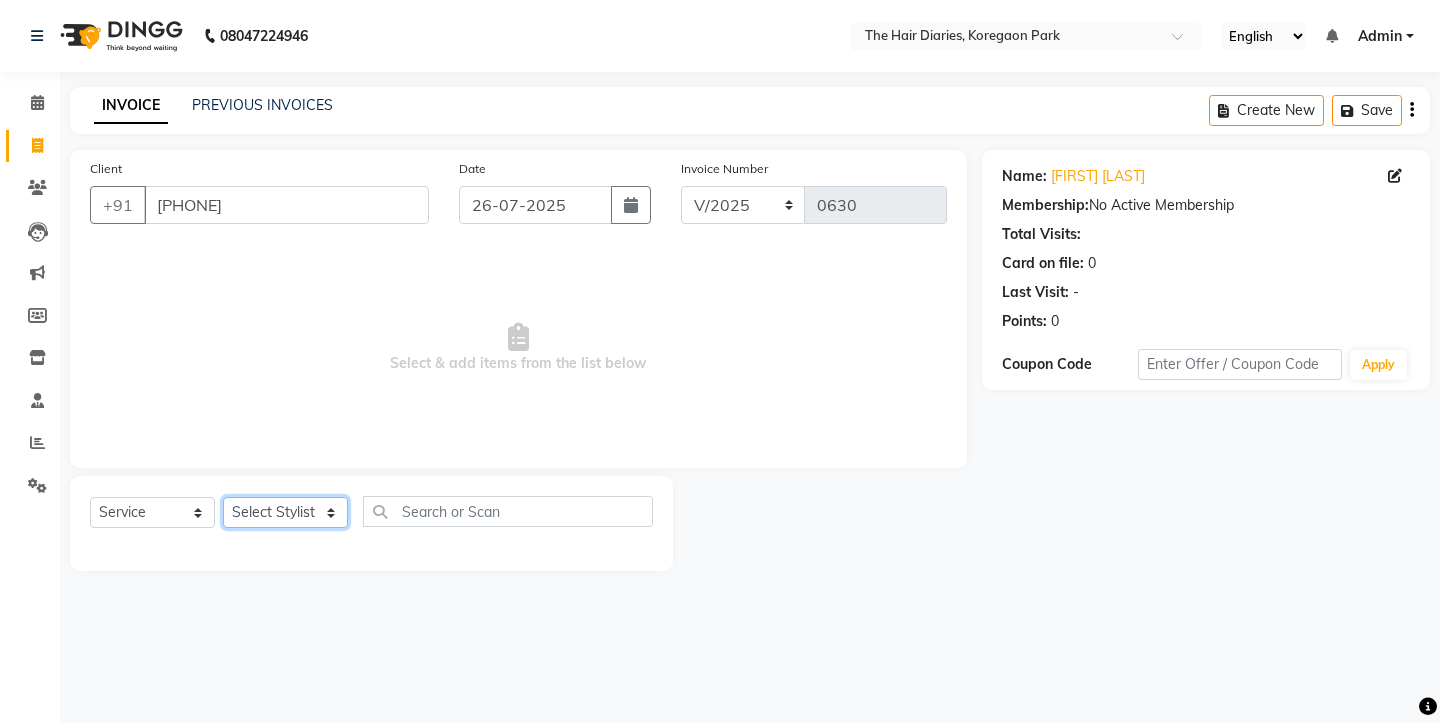 click on "Select Stylist Aaryan Adnan Adnan Ankita Anubha Jyoti  Lalita Manali  Maneger Nazlin Jeena Sanah  Sohail Sonia  Surbhi Thakkur Vidya Wasim" 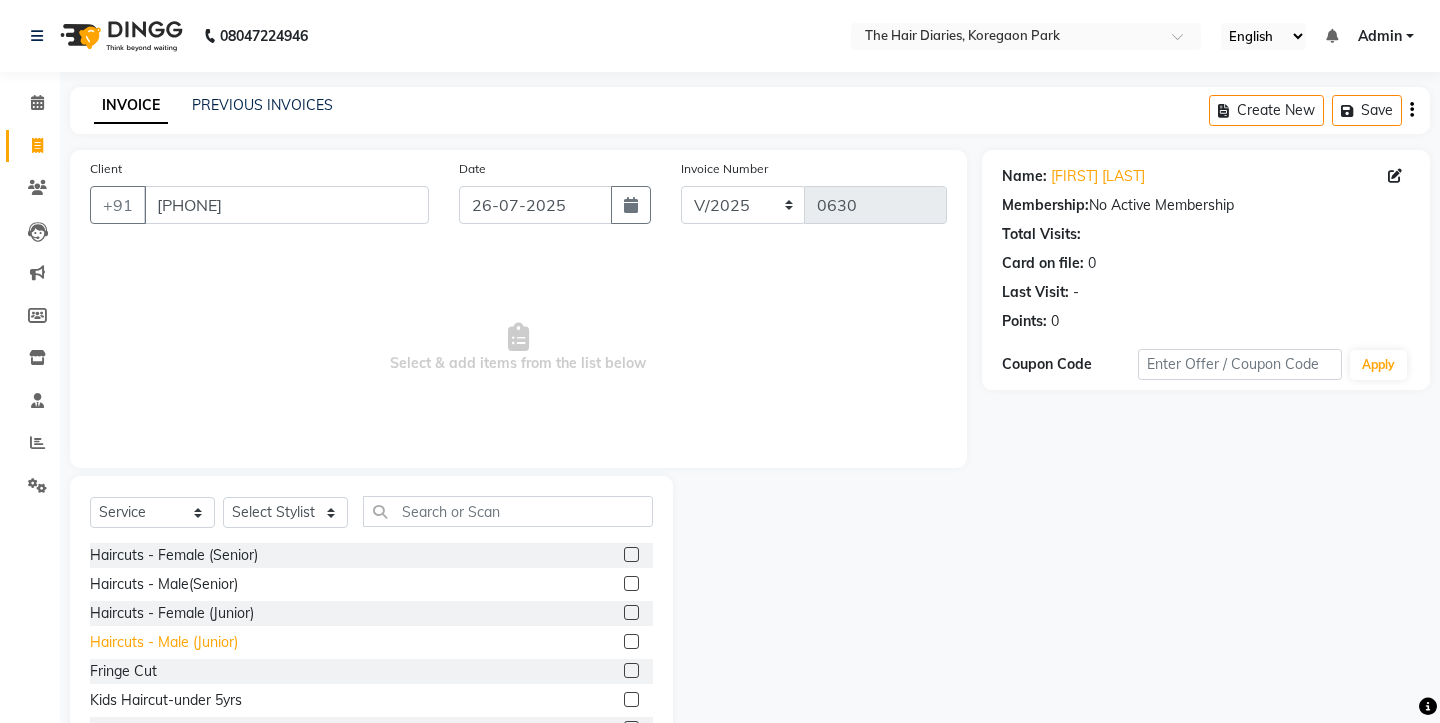 click on "Haircuts - Male (Junior)" 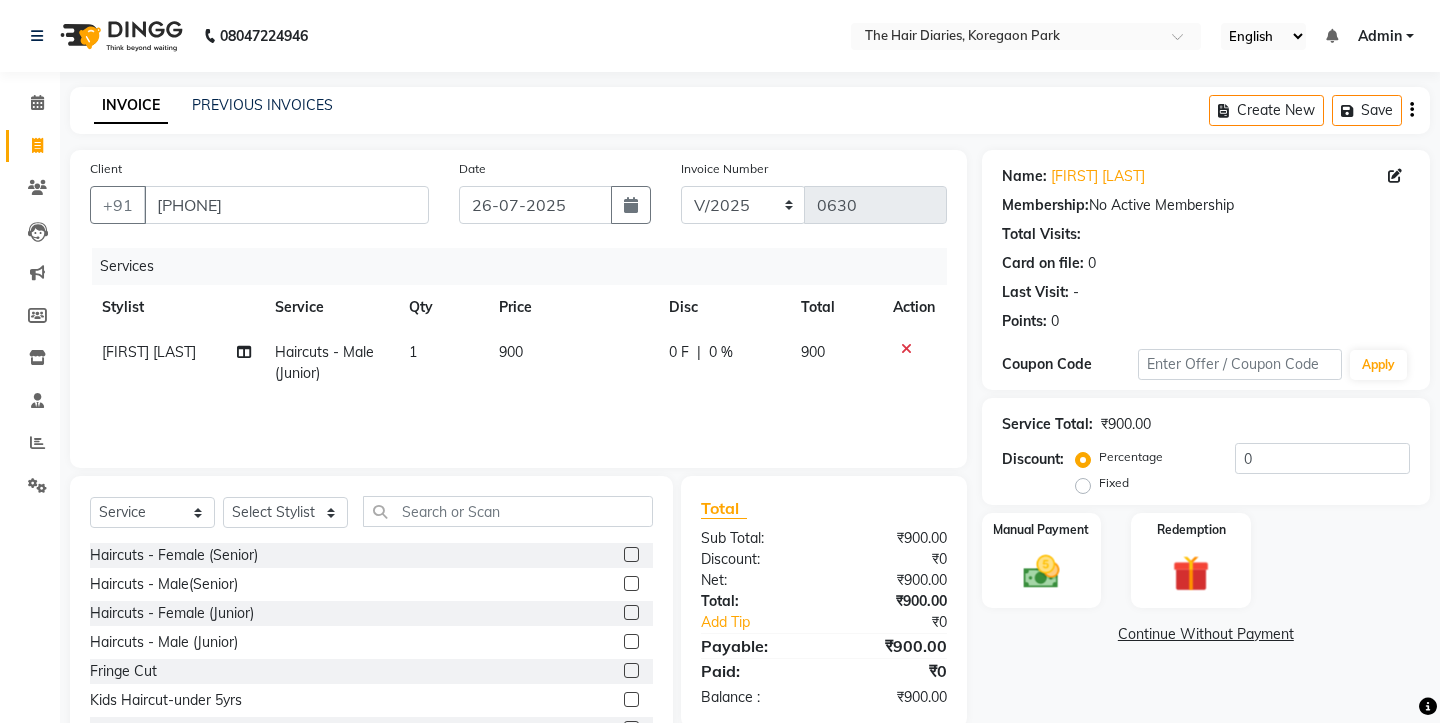 click on "Select  Service  Product  Membership  Package Voucher Prepaid Gift Card  Select Stylist Aaryan Adnan Adnan Ankita Anubha Jyoti  Lalita Manali  Maneger Nazlin Jeena Sanah  Sohail Sonia  Surbhi Thakkur Vidya Wasim  Haircuts - Female (Senior)  Haircuts - Male(Senior)  Haircuts - Female (Junior)  Haircuts - Male (Junior)  Fringe Cut  Kids Haircut-under 5yrs  Hair trim  Hair Fading Gents  Haircuts  (Male)  Haircut -Male (Junior old)  Shampoo - Shampoo  Extension wash  Styling - Blowdry  Styling - Curls  Styling - Crimp  Styling - Gents Style  Saree Draping  Beard Styling - Trim  Beard Styling - Beard Styling  Touchups Full   Touchups Half  Global Color - Full  Global Color - Half  Toning  Highlights - Full  Highlights - 3/4Th  Highlights - Half  Low Lights  Highlights And Global  Balayage - Full  Balayage - Half  Balayage - Front  Treatments - Fringe(Botox)  Treatments - Crown (Botox)  Treatments - Full (Botox)  Treatments - Male Top (Botox)  Treatments - Full (Backwastreatment)  Treatments - Full (Filller)  K-18" 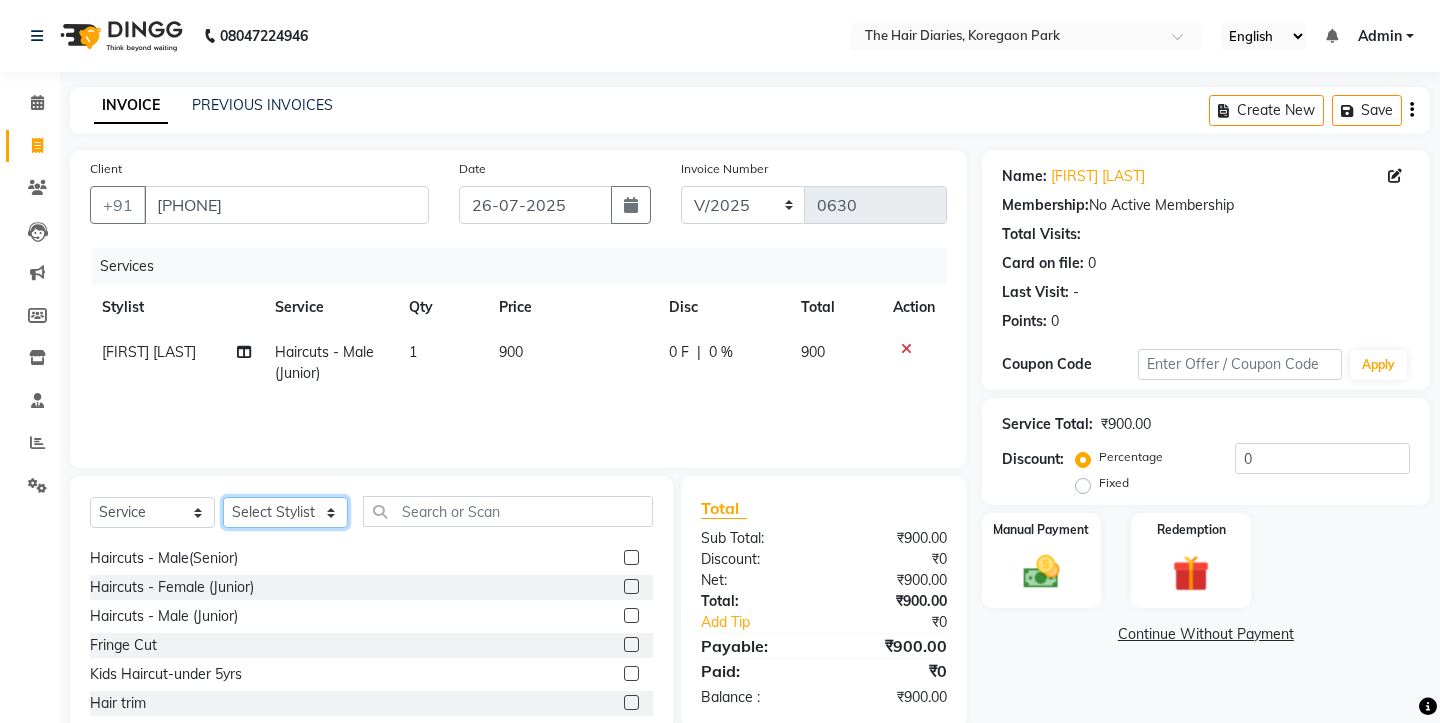 click on "Select Stylist Aaryan Adnan Adnan Ankita Anubha Jyoti  Lalita Manali  Maneger Nazlin Jeena Sanah  Sohail Sonia  Surbhi Thakkur Vidya Wasim" 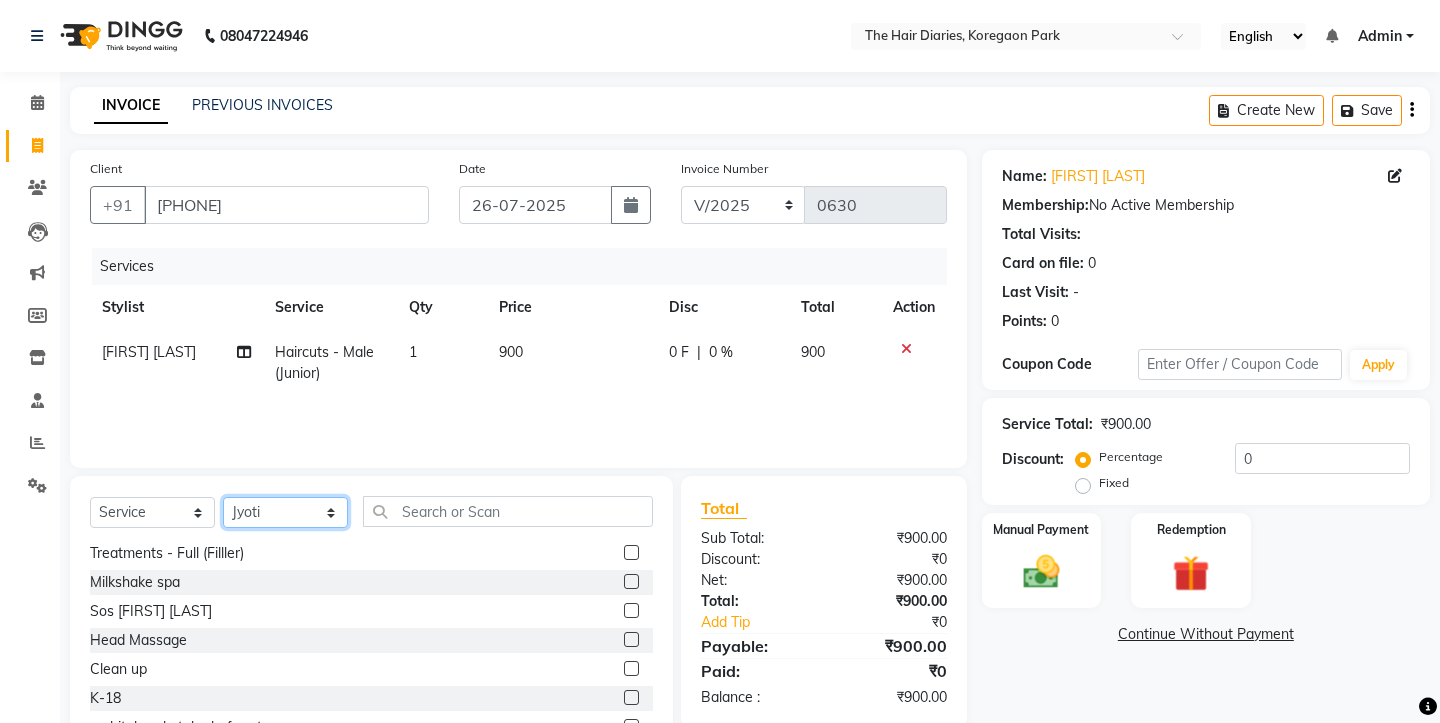 scroll, scrollTop: 1076, scrollLeft: 0, axis: vertical 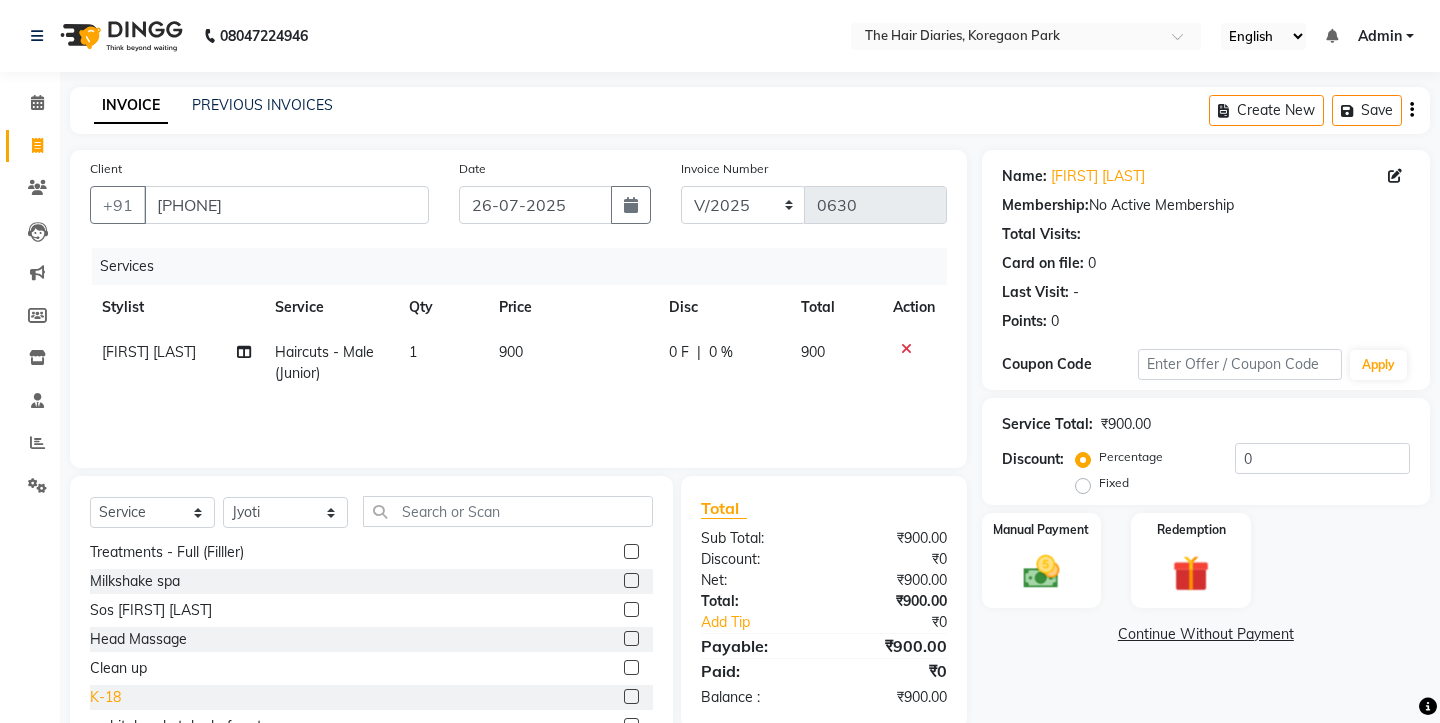 click on "K-18" 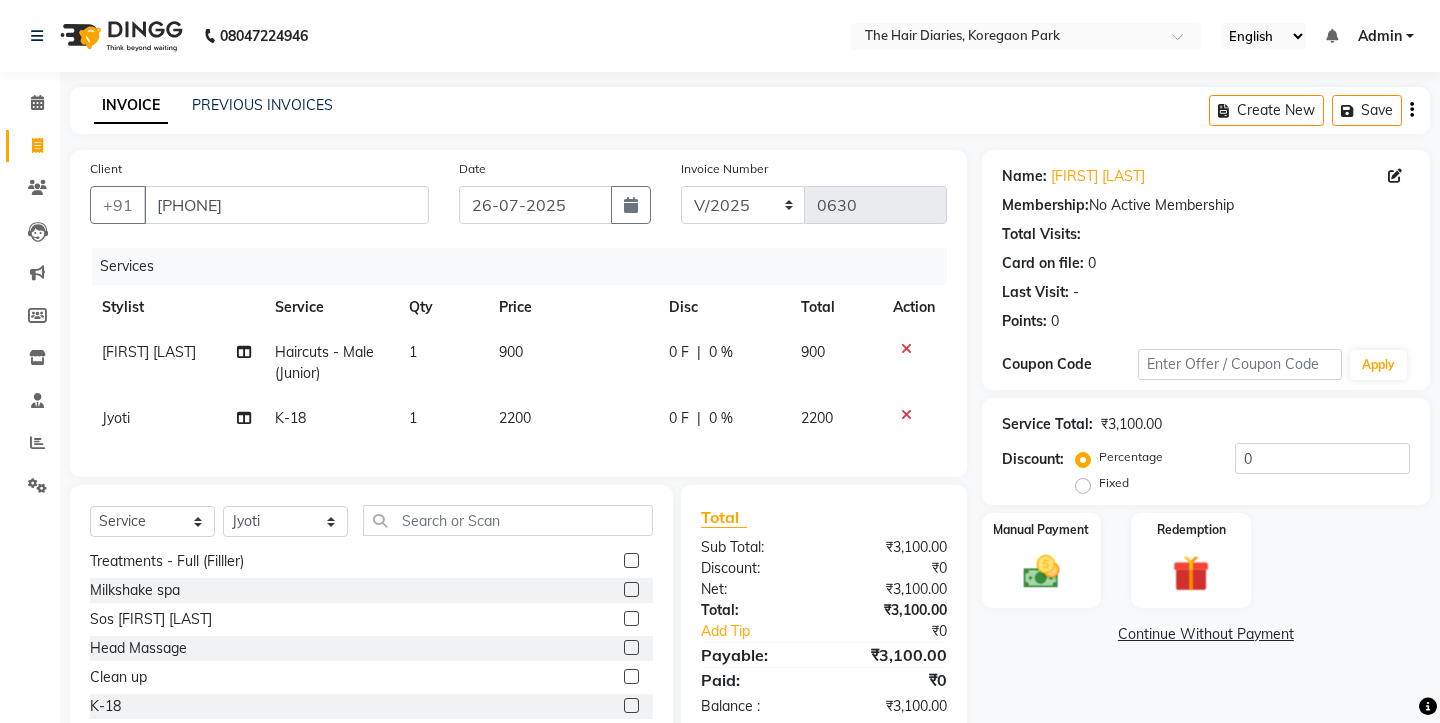 click 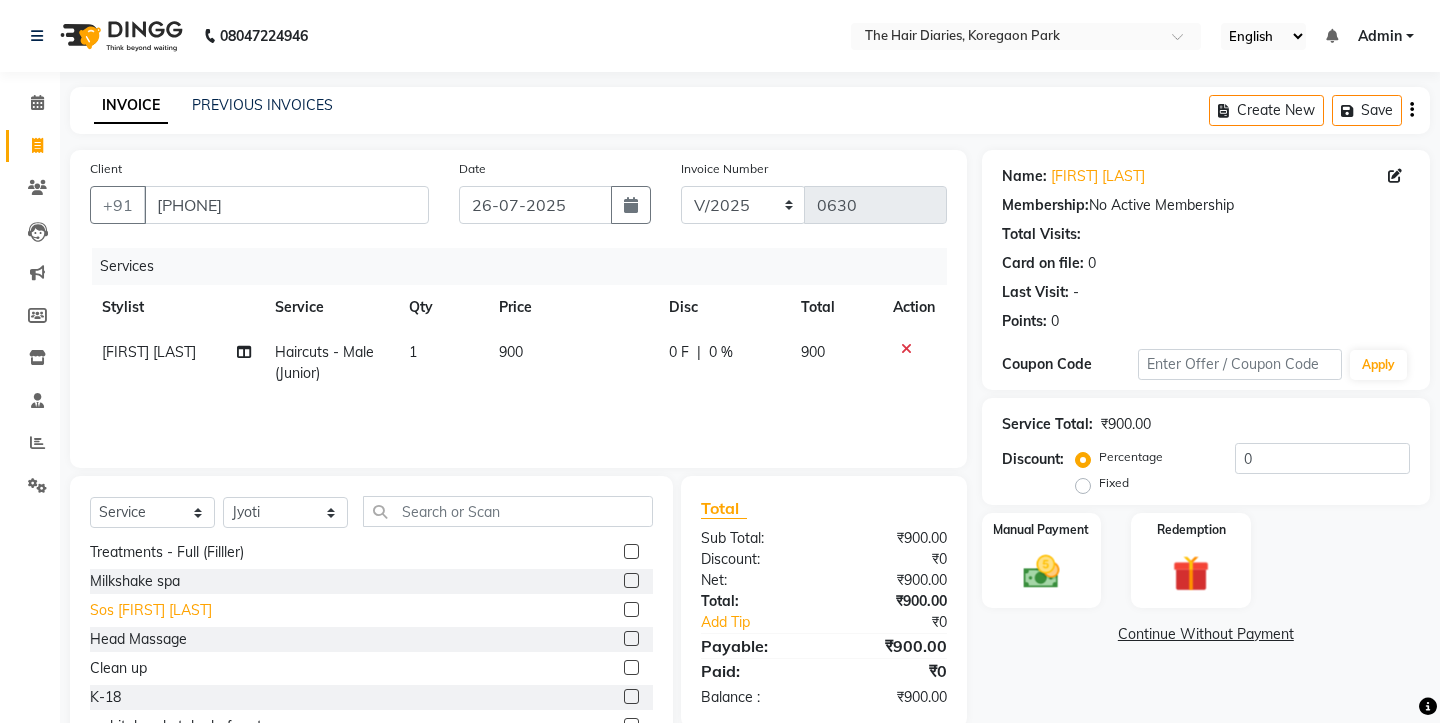 click on "Sos [FIRST] [LAST]" 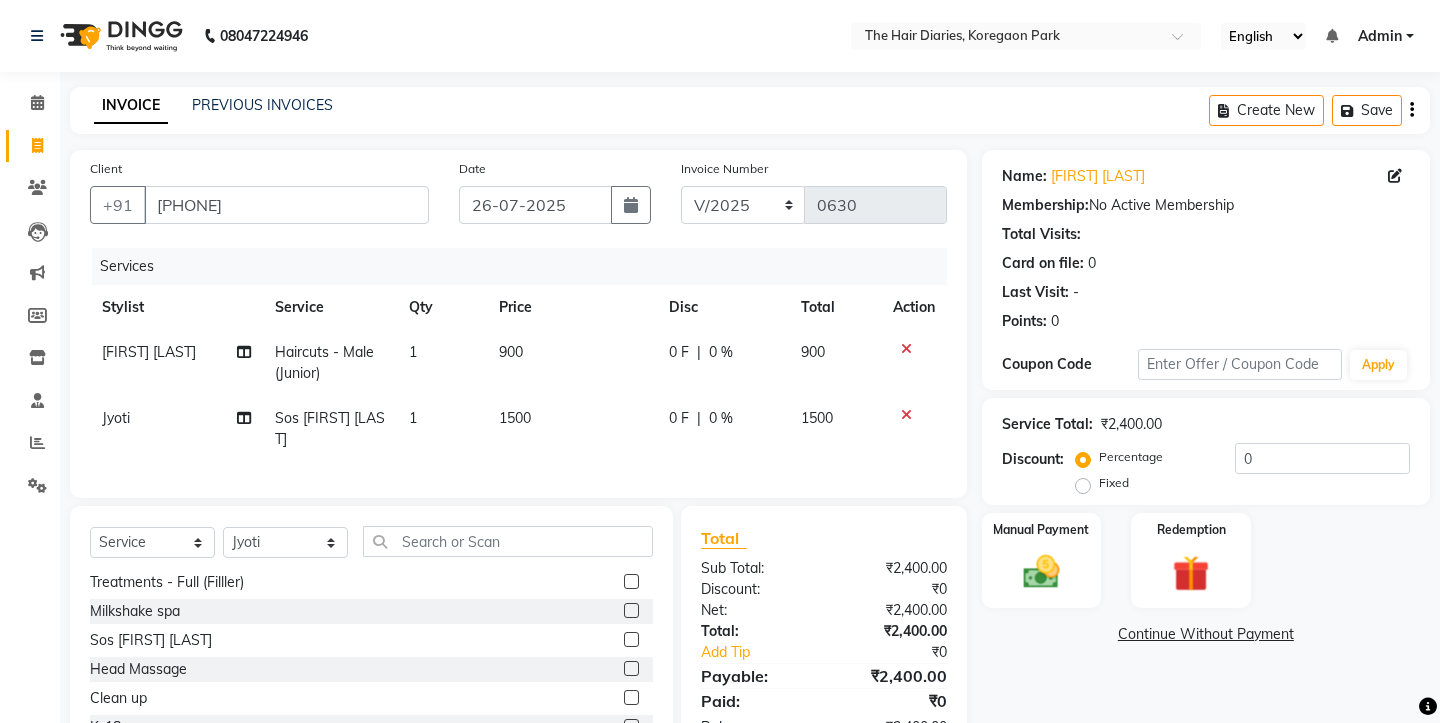 click 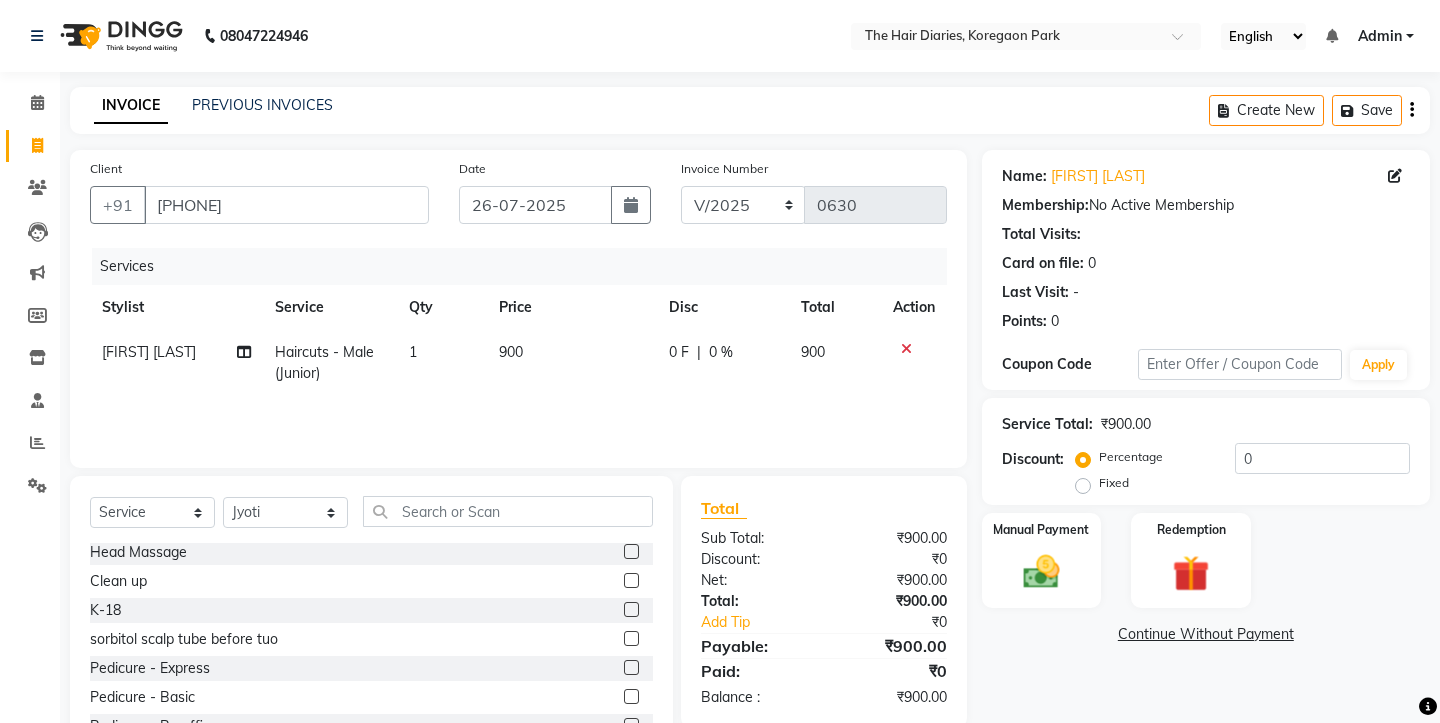 scroll, scrollTop: 1188, scrollLeft: 0, axis: vertical 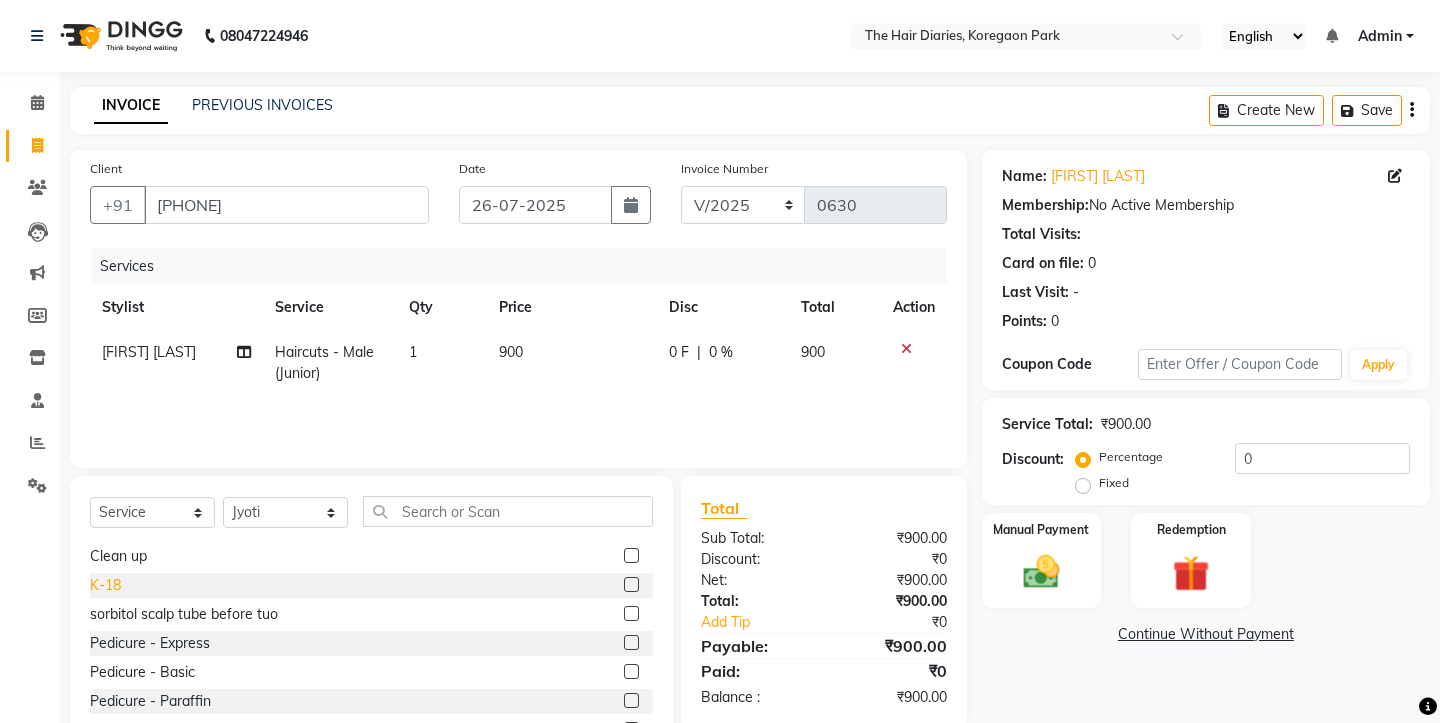 click on "K-18" 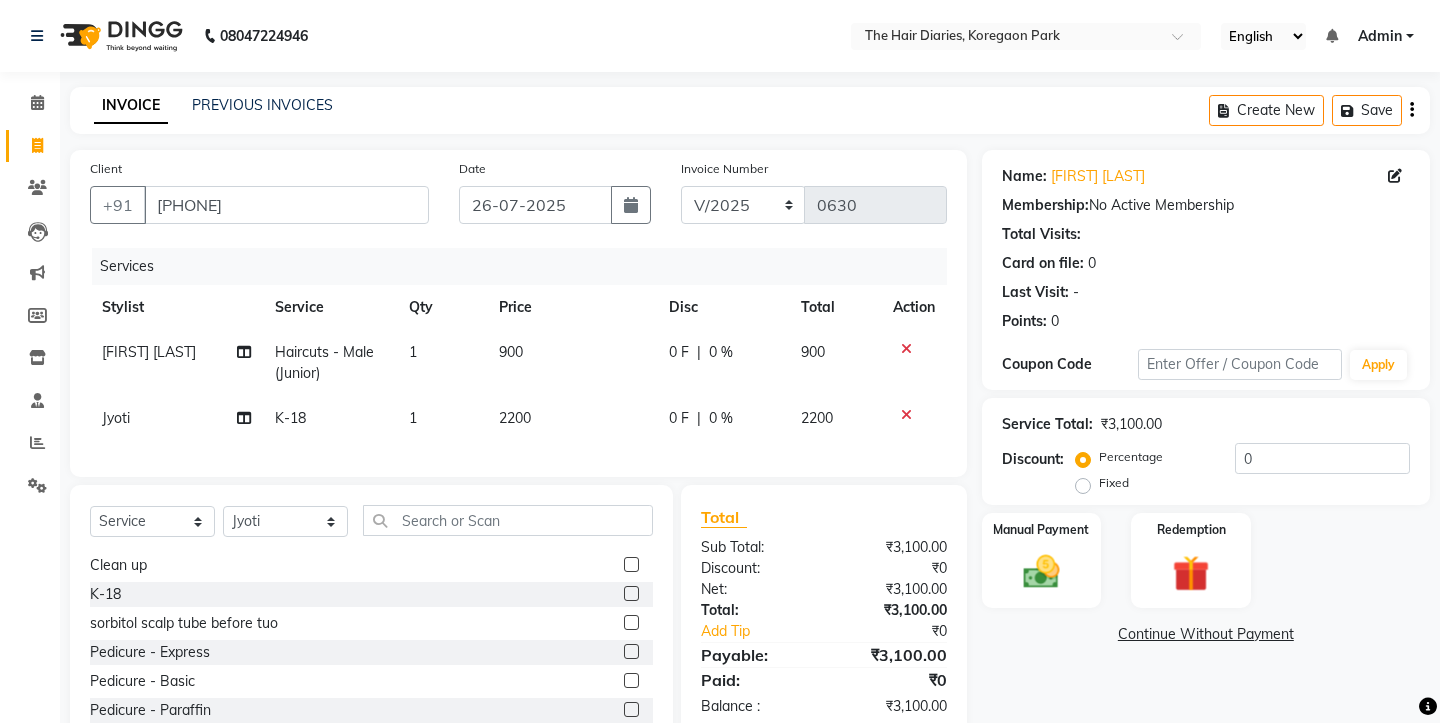 click on "2200" 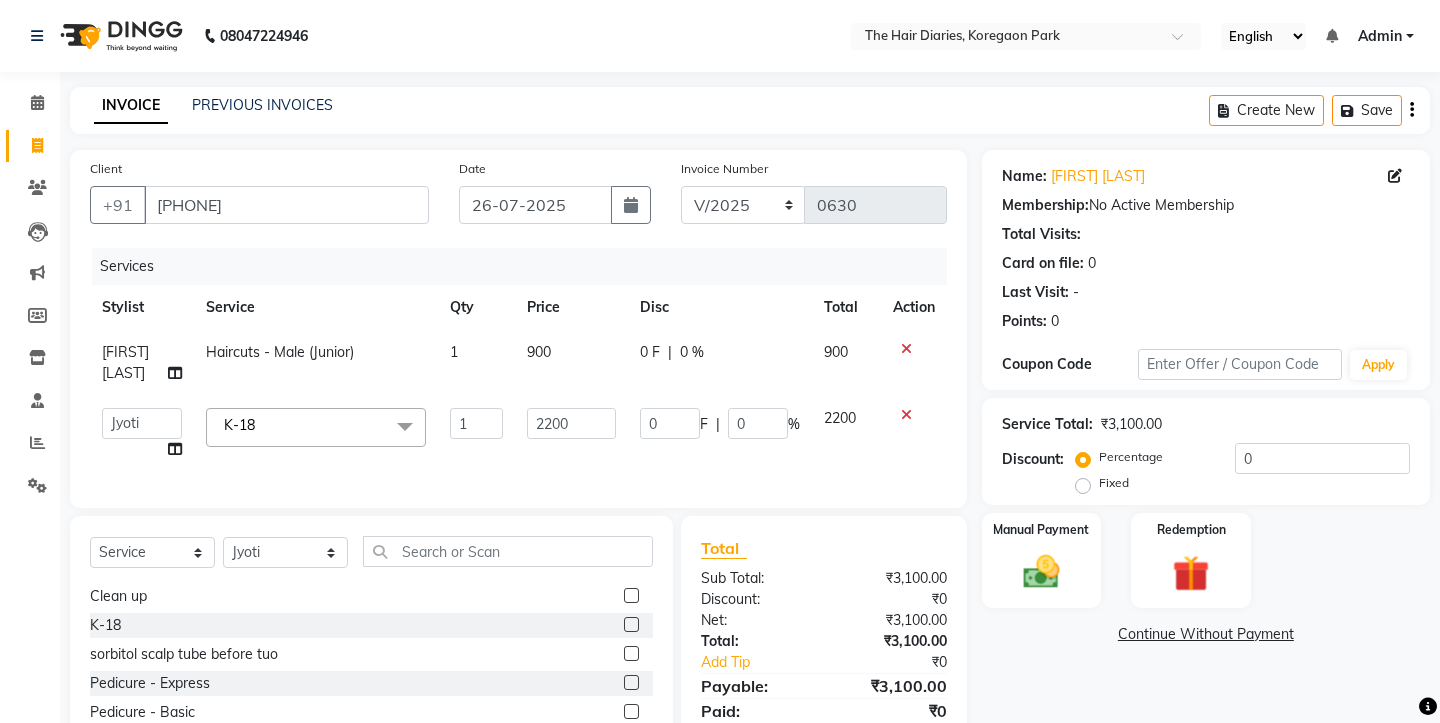 click on "Haircuts - Male (Junior)" 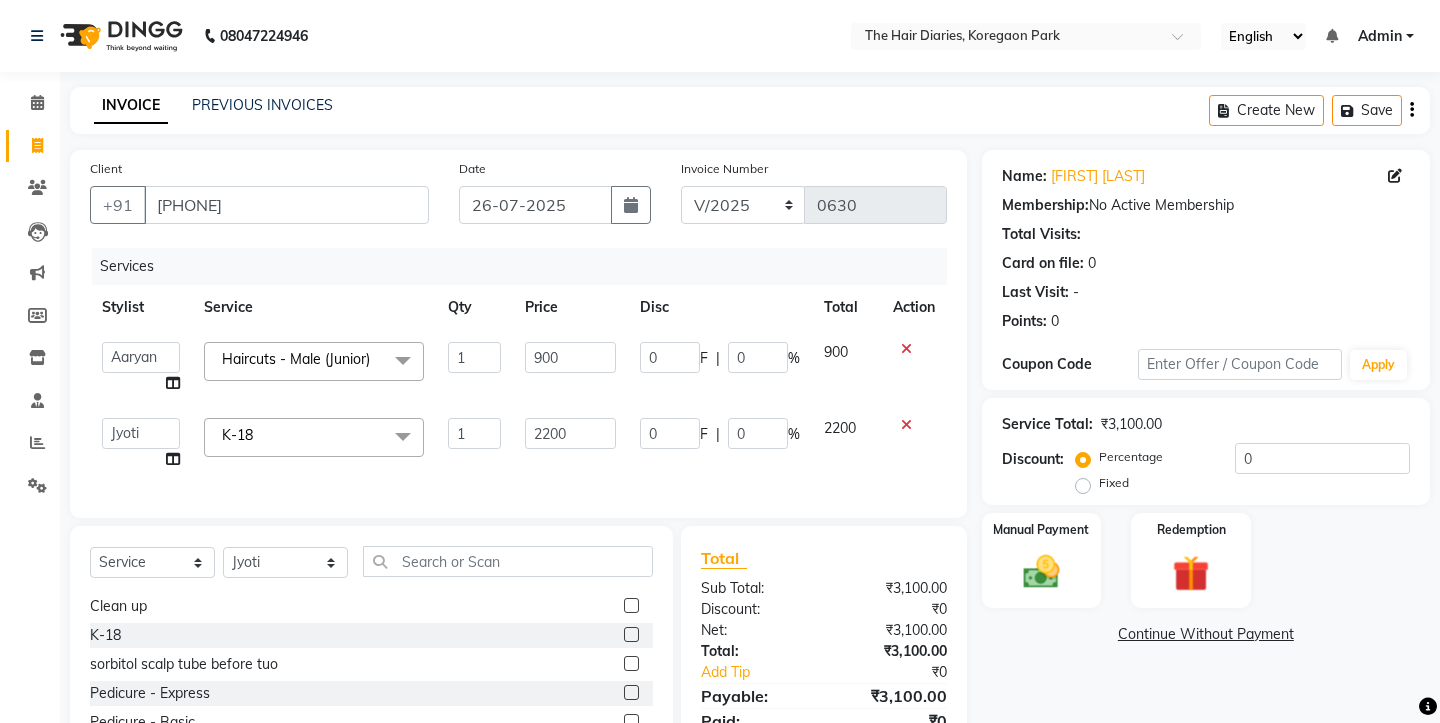 click 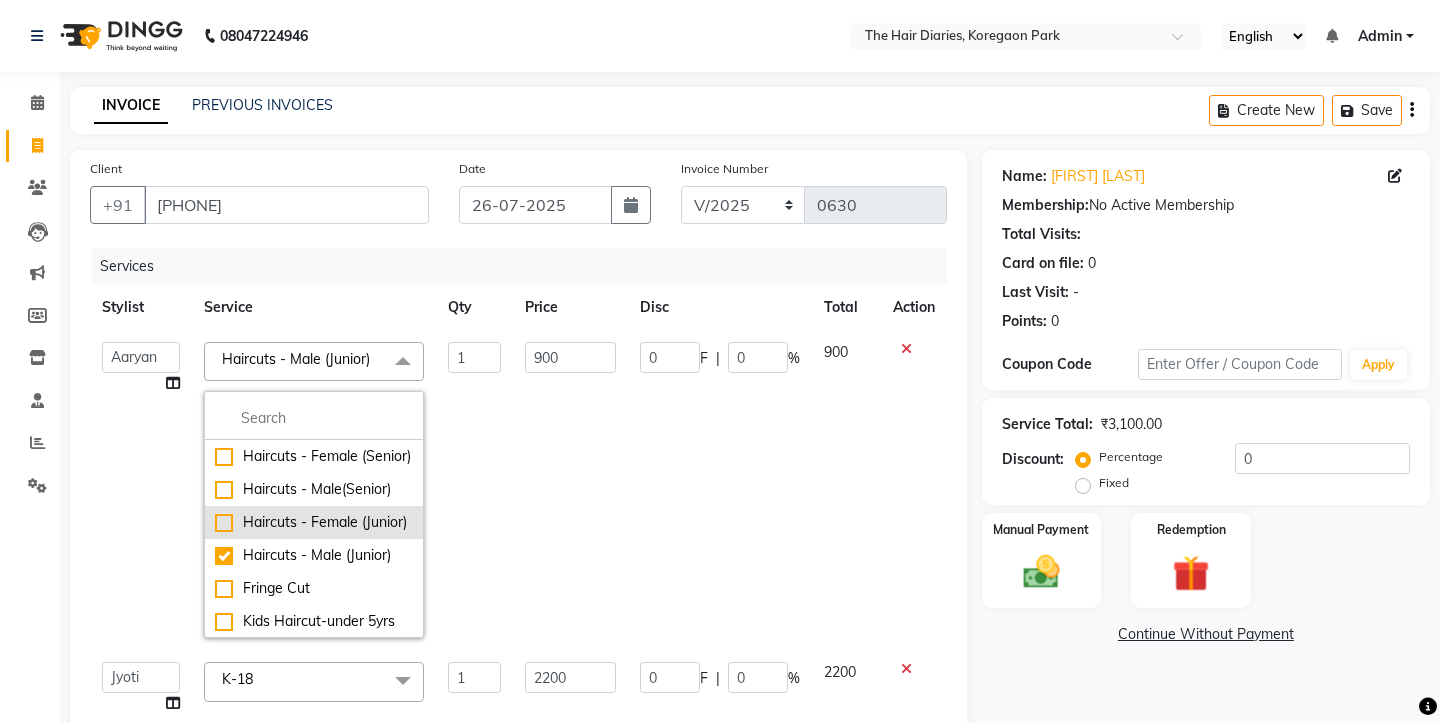 click on "Haircuts - Female (Junior)" 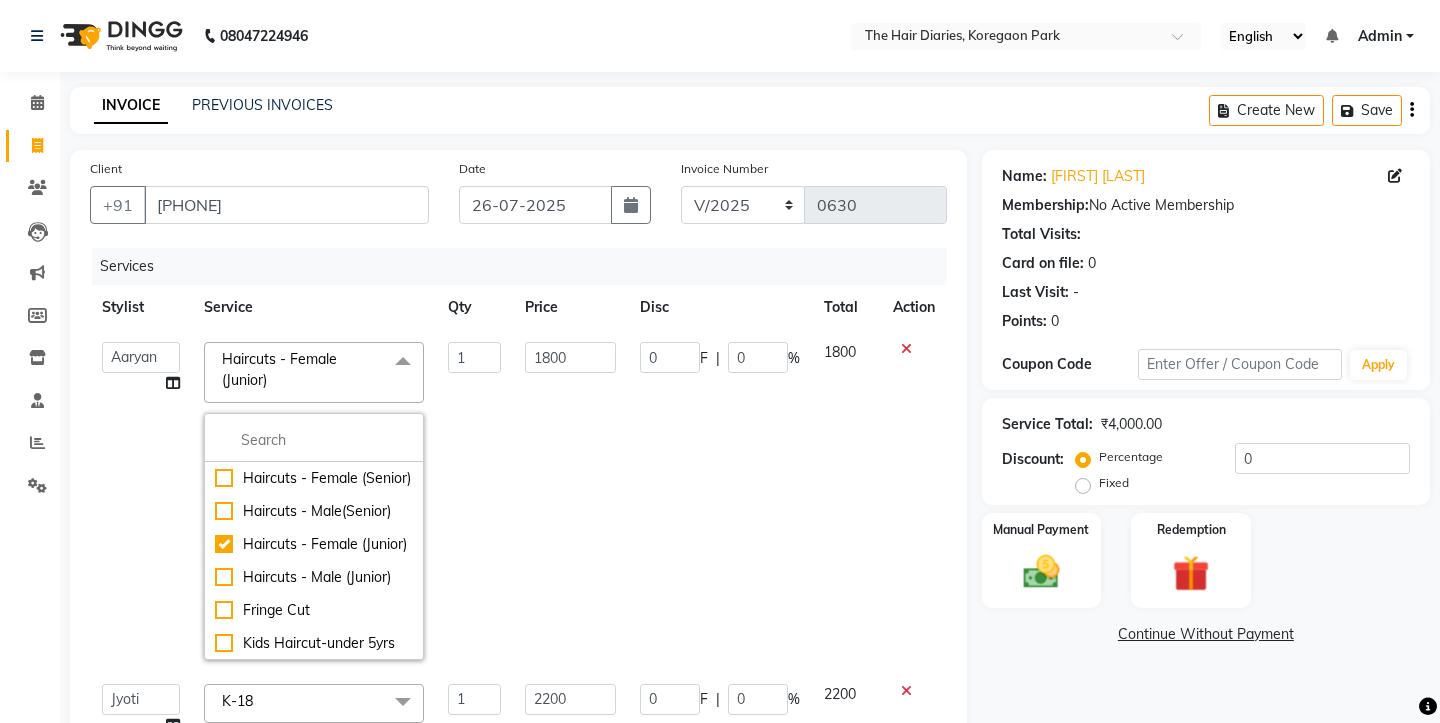 click on "0 F | 0 %" 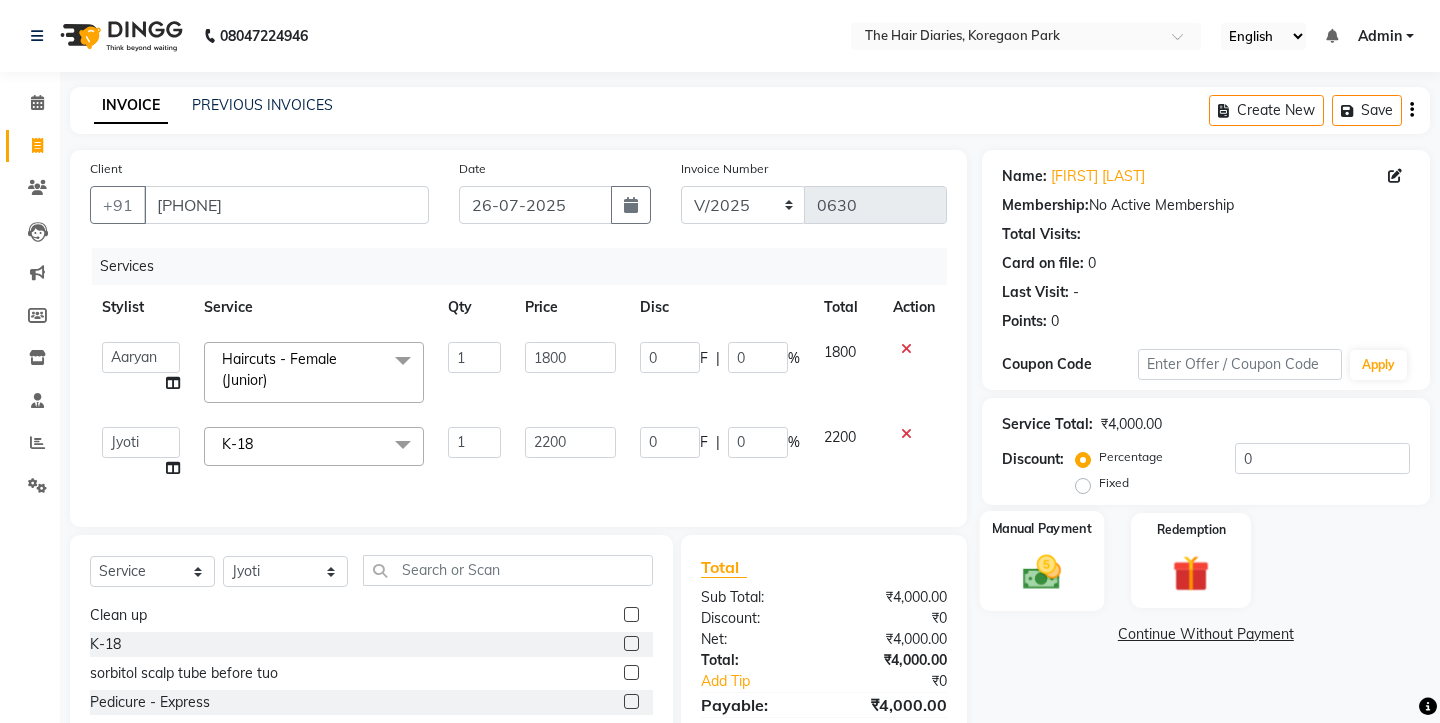 click 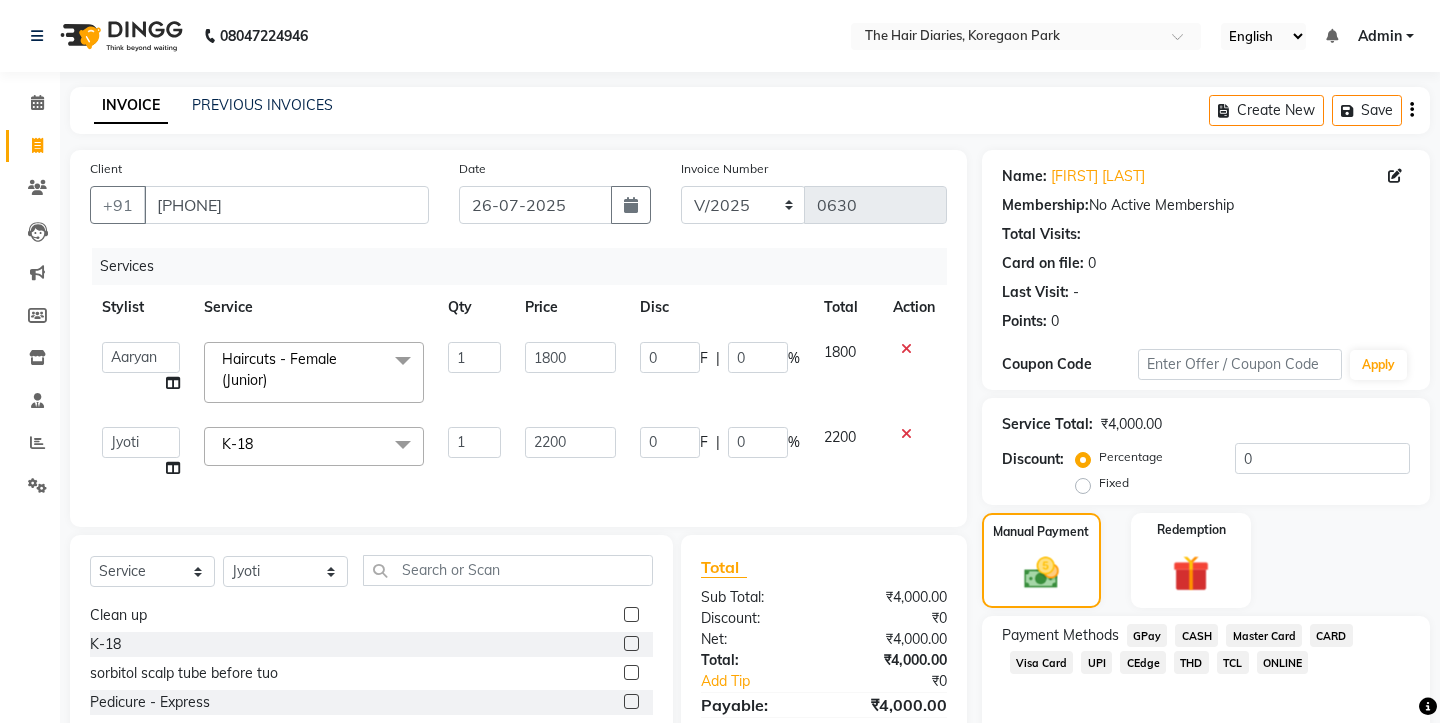 click on "THD" 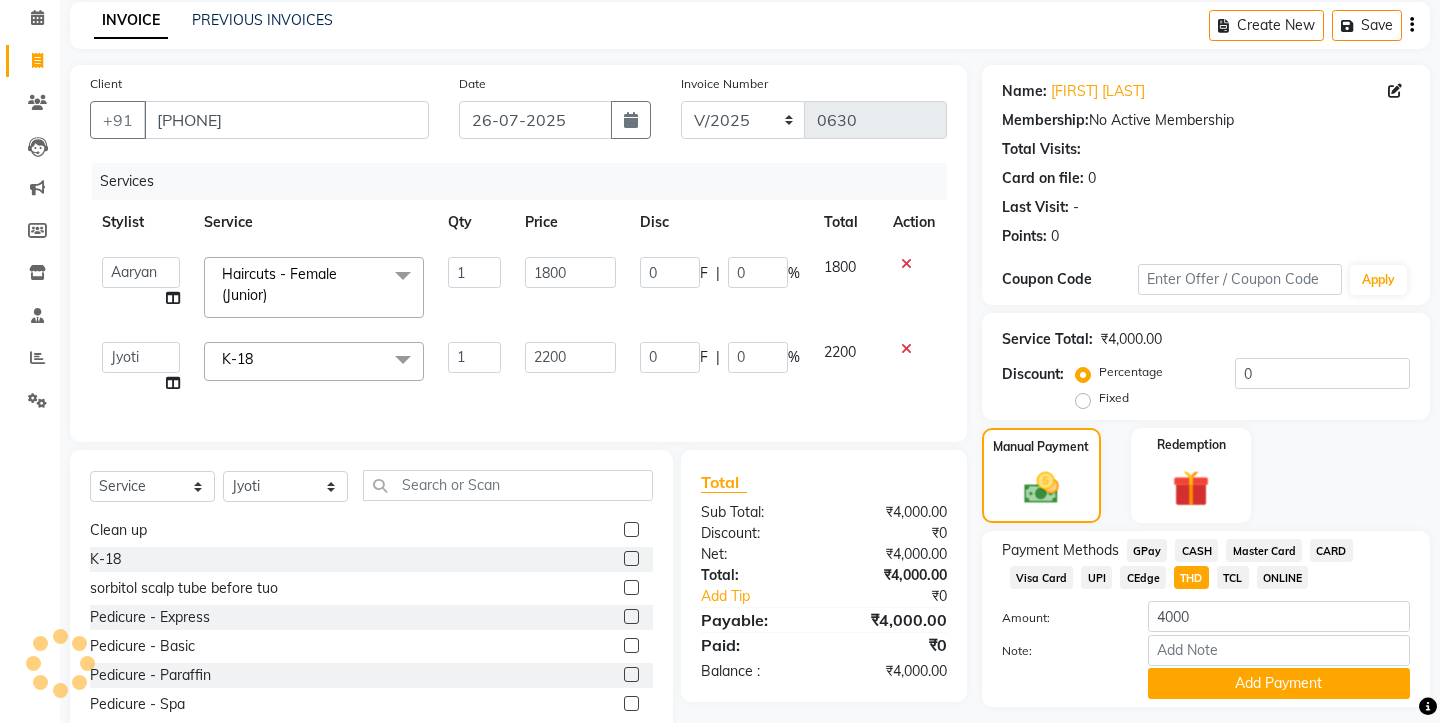 scroll, scrollTop: 137, scrollLeft: 0, axis: vertical 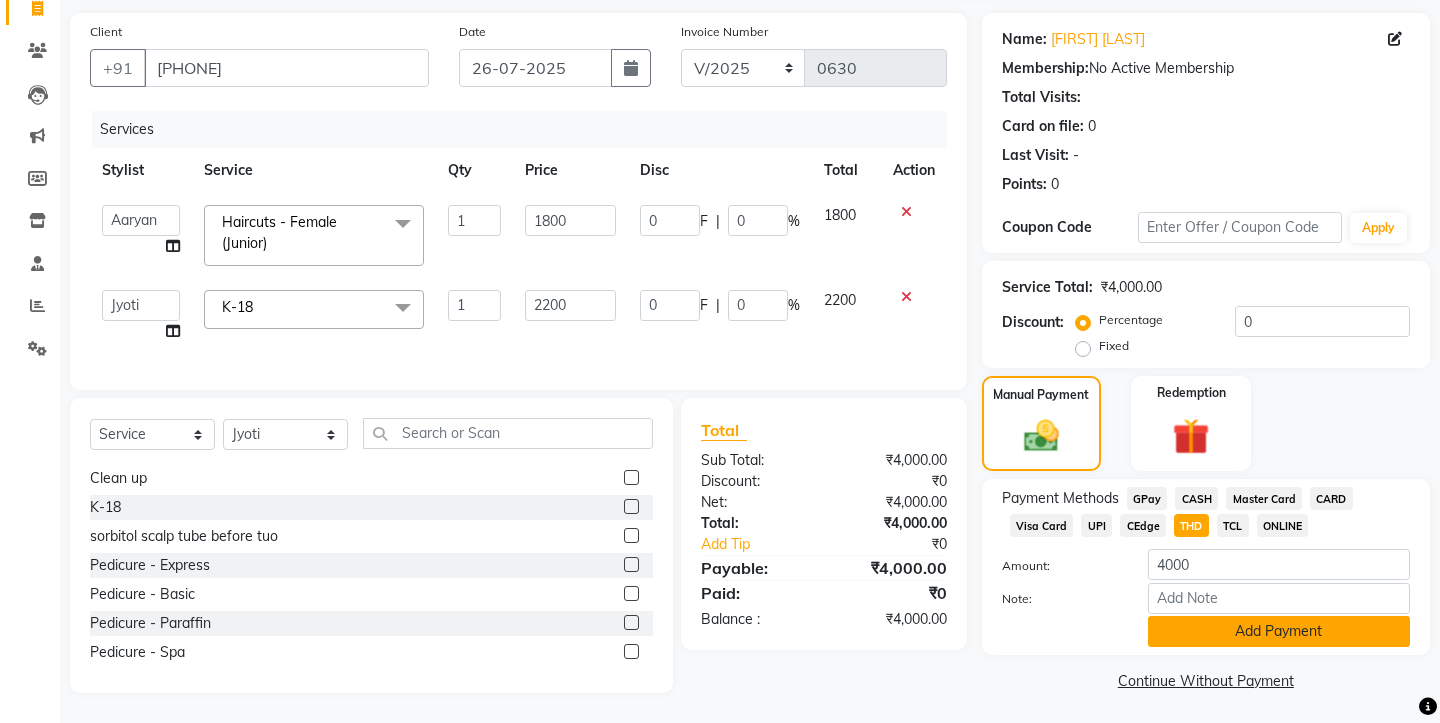 click on "Add Payment" 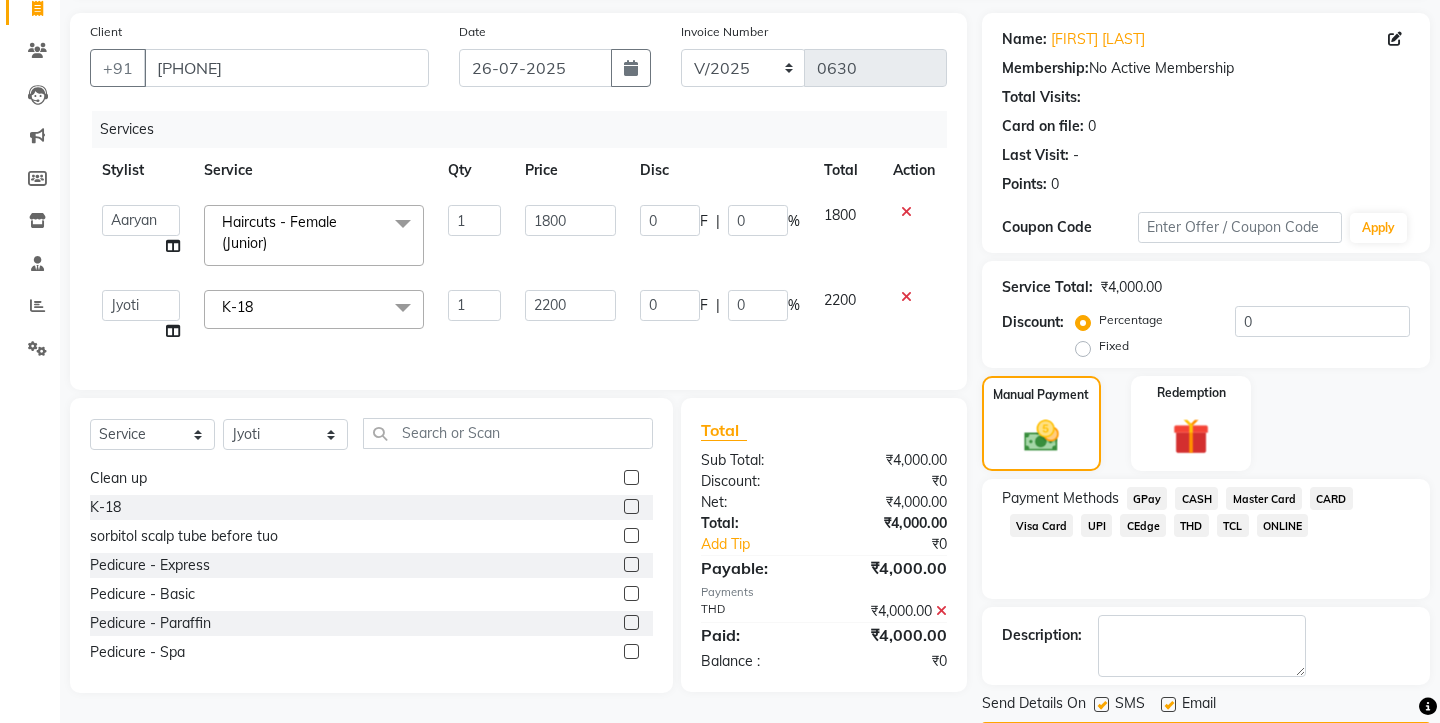 click 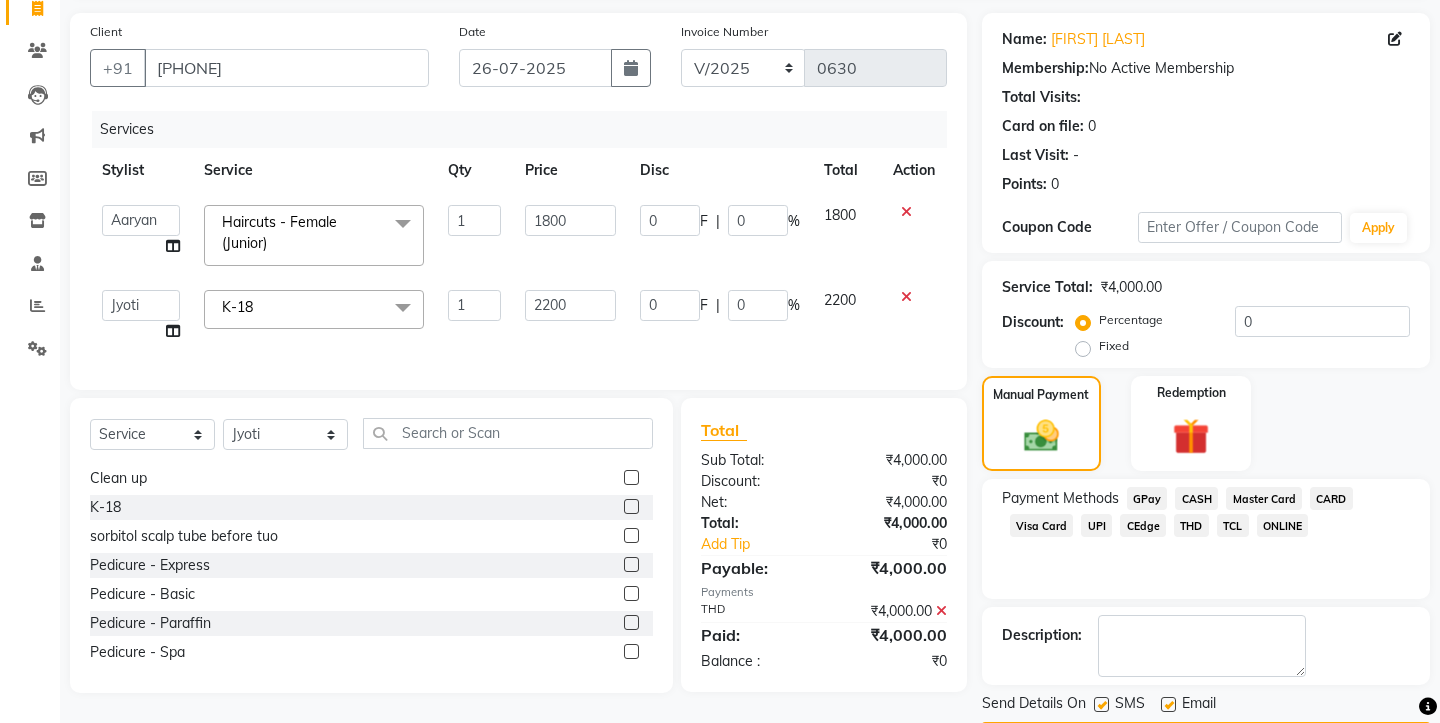 click at bounding box center (1100, 705) 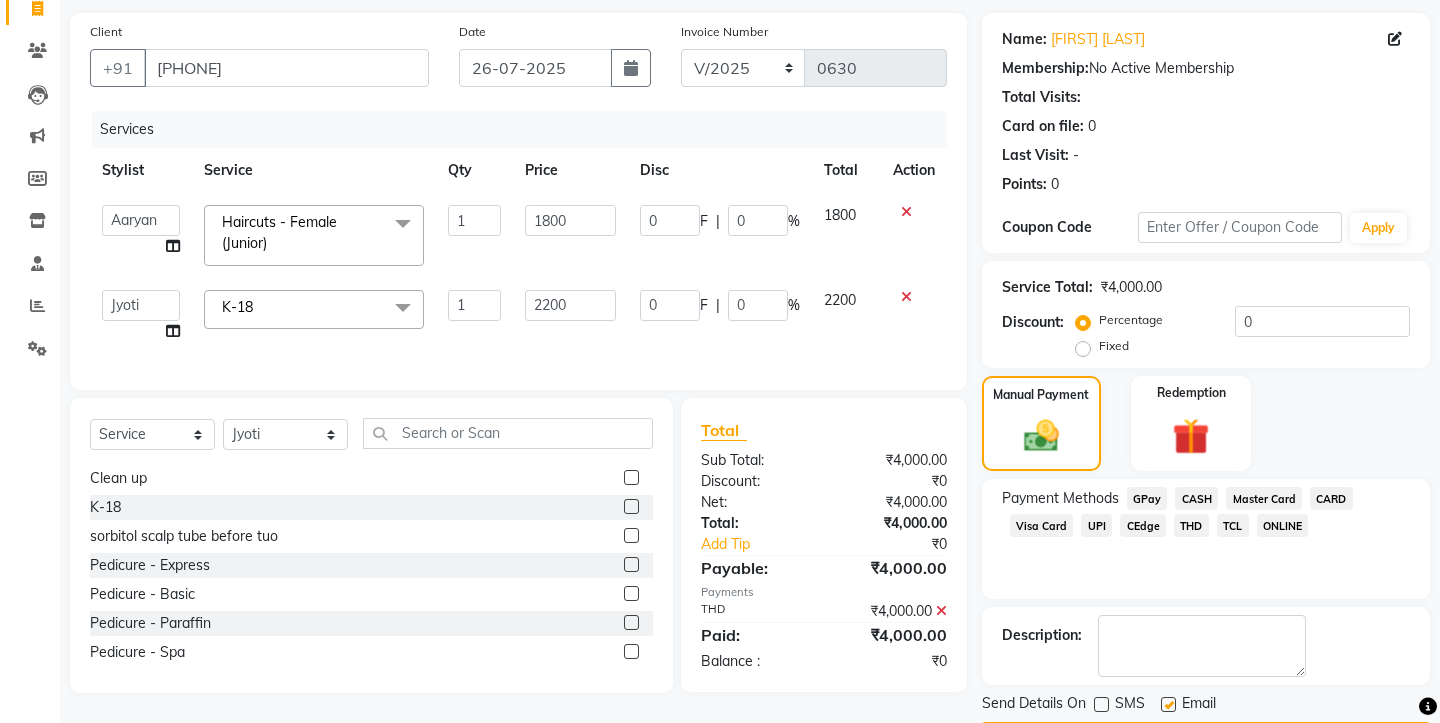 click 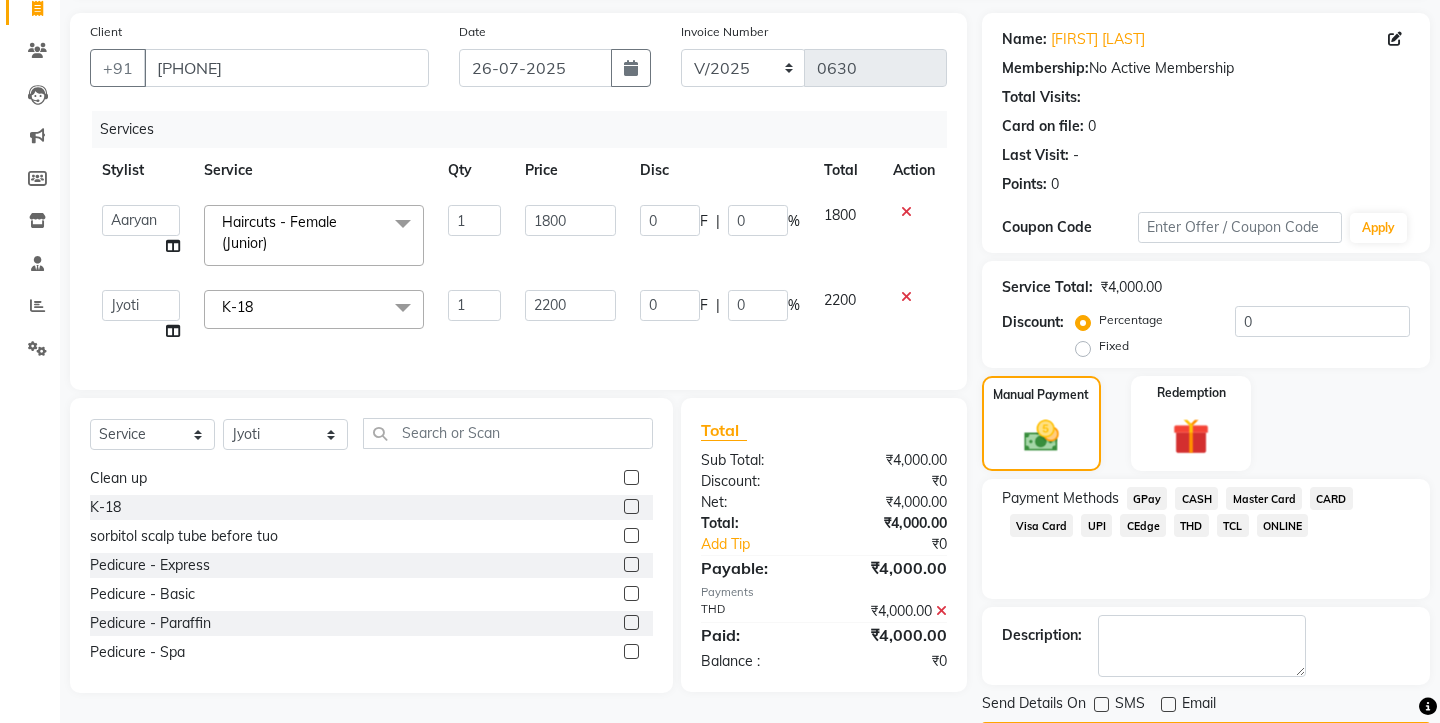 click on "Checkout" 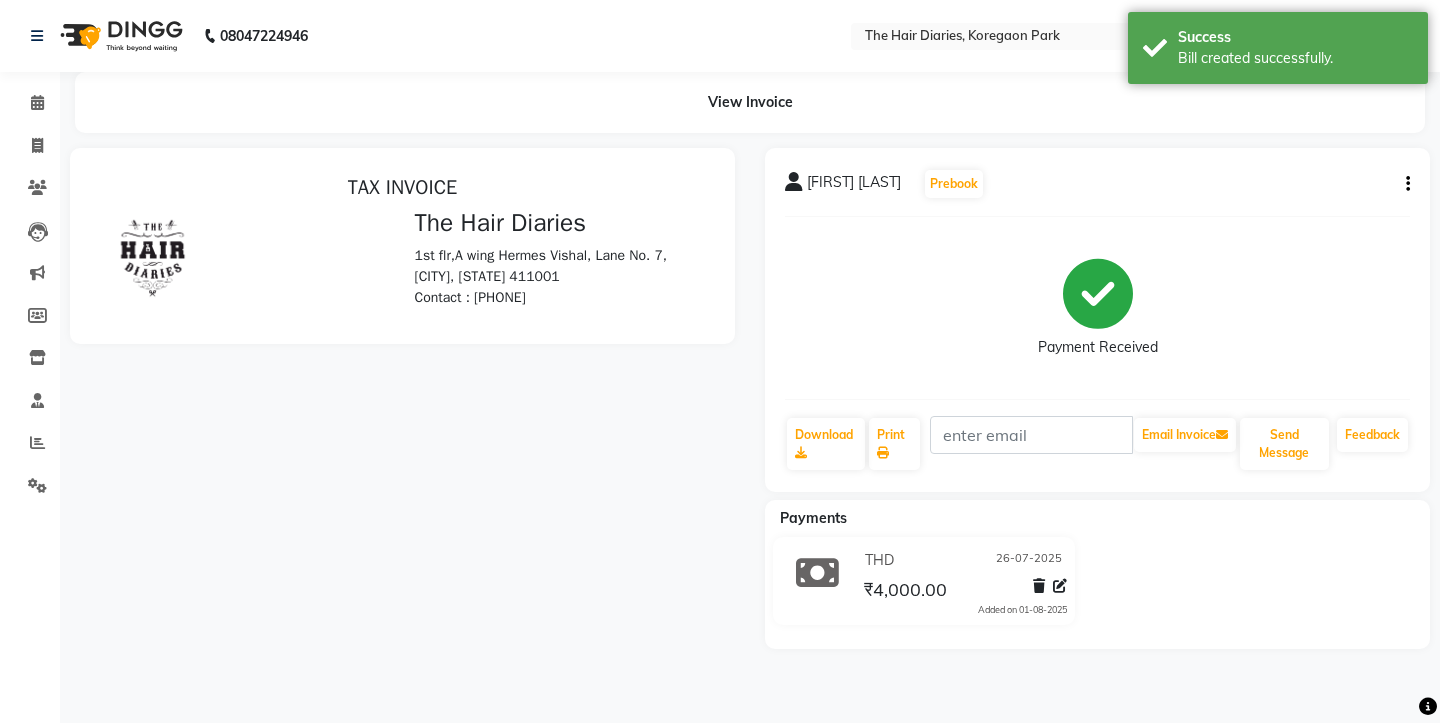 scroll, scrollTop: 0, scrollLeft: 0, axis: both 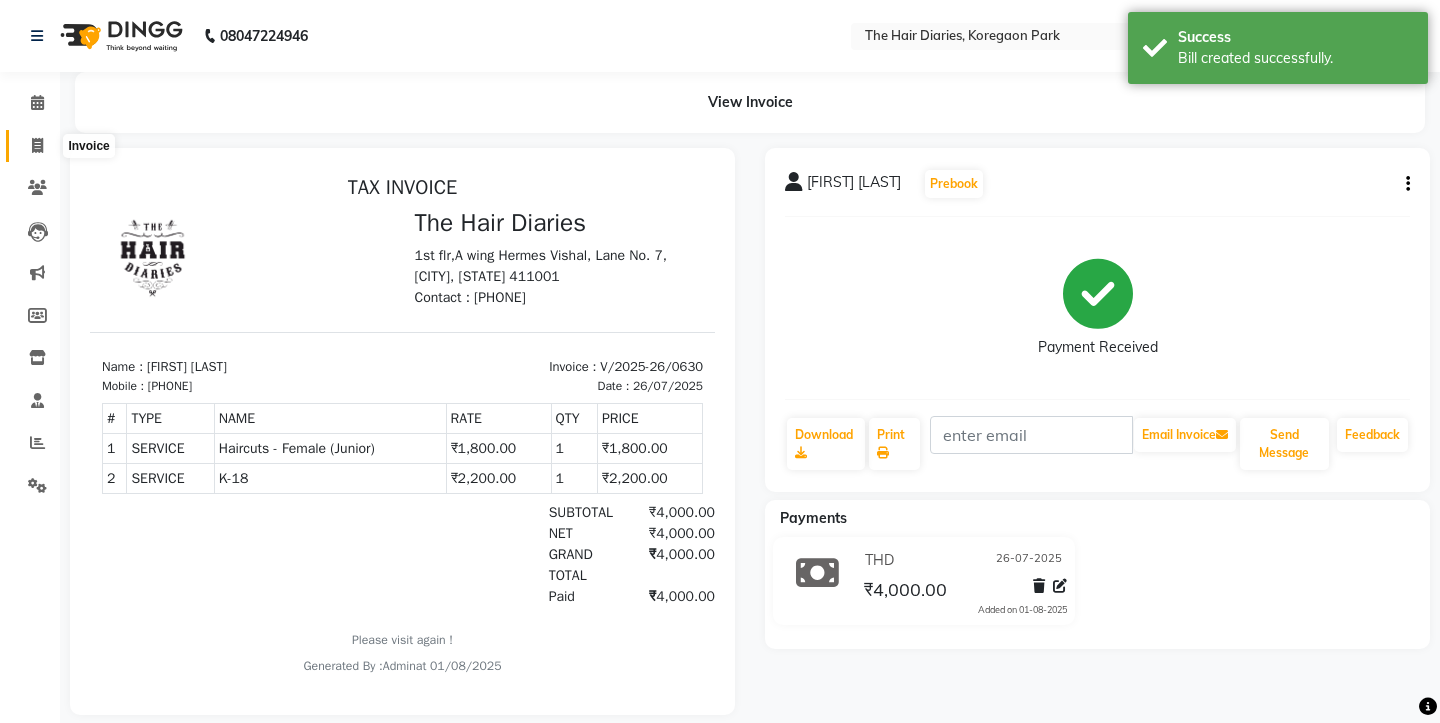 click 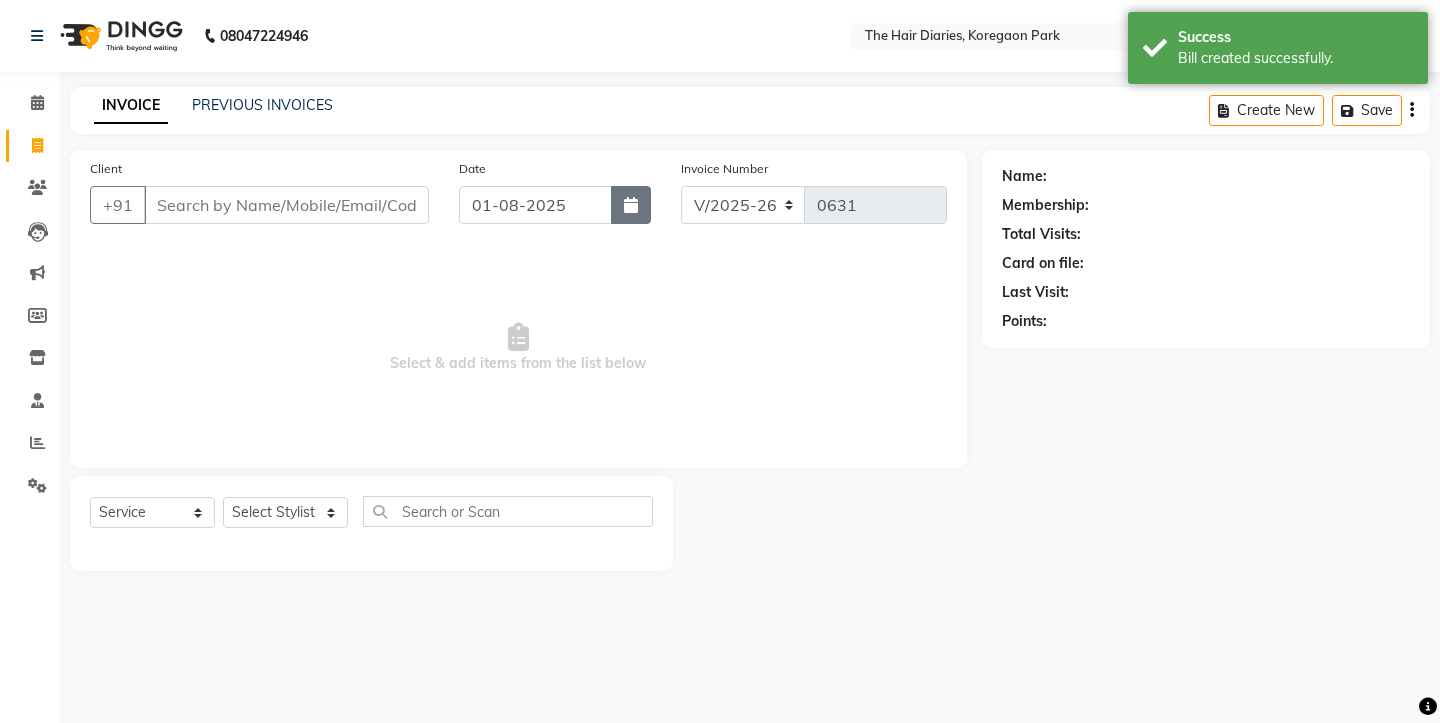 click 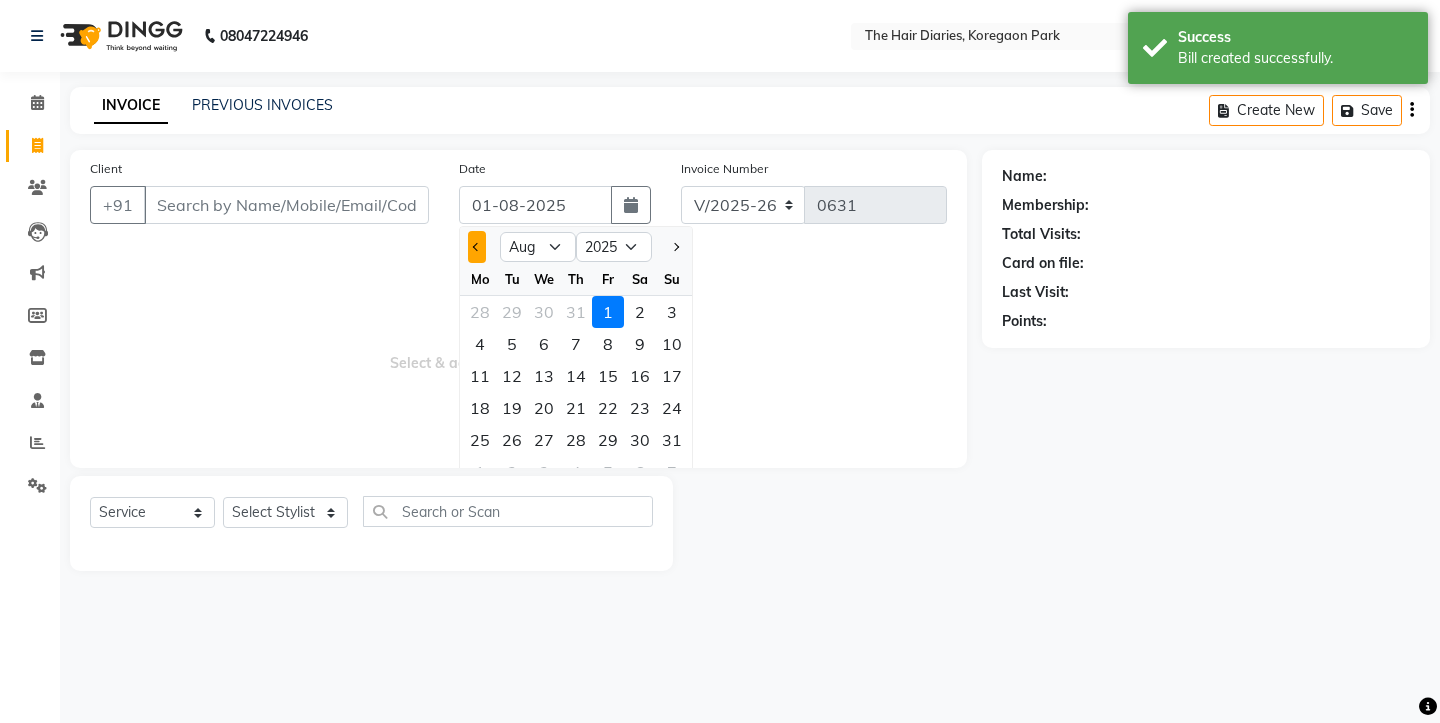 click 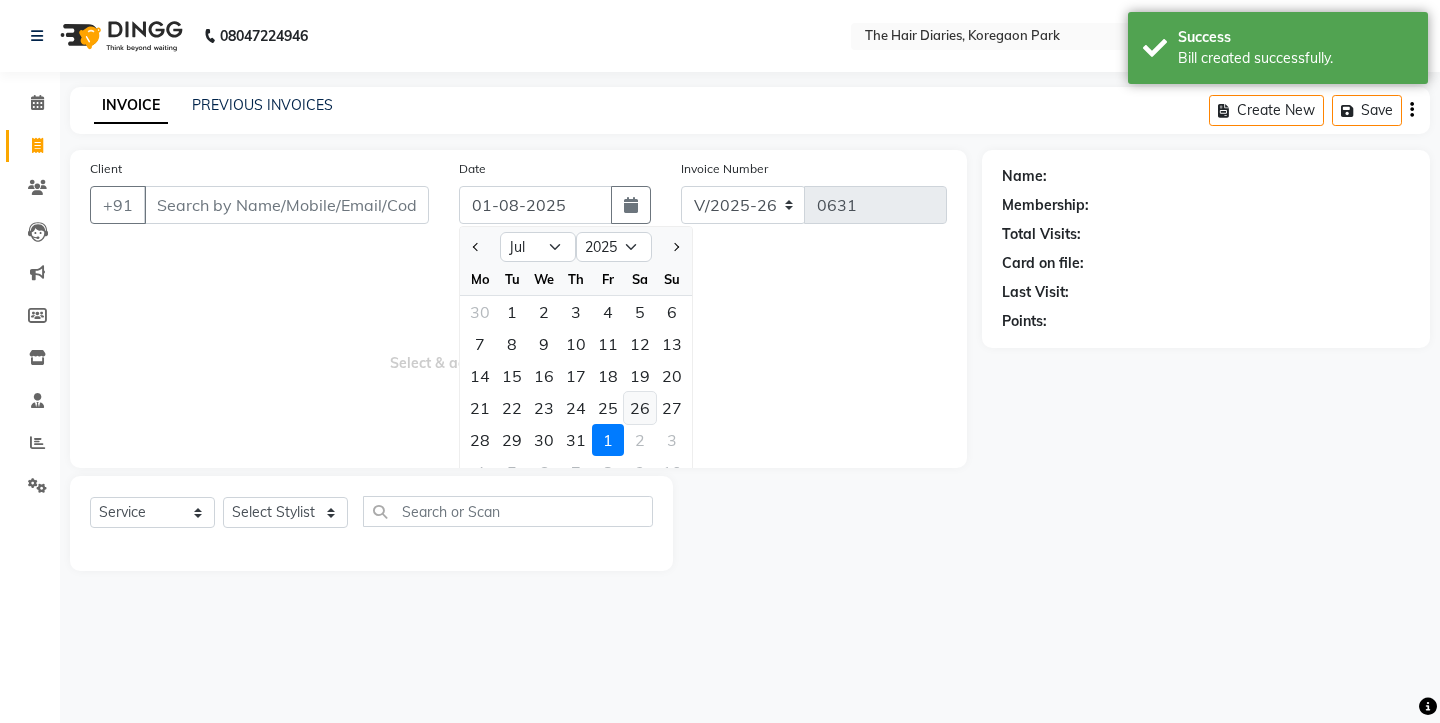 click on "26" 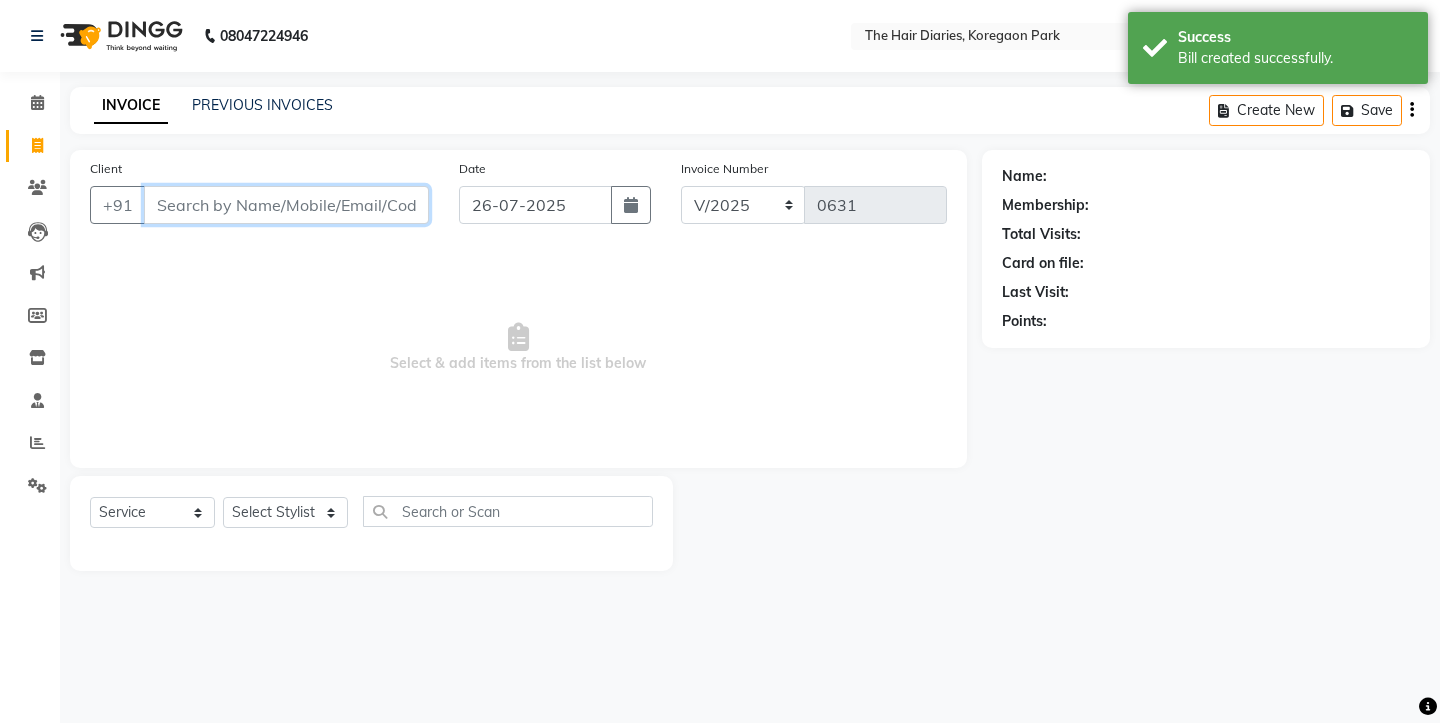 click on "Client" at bounding box center [286, 205] 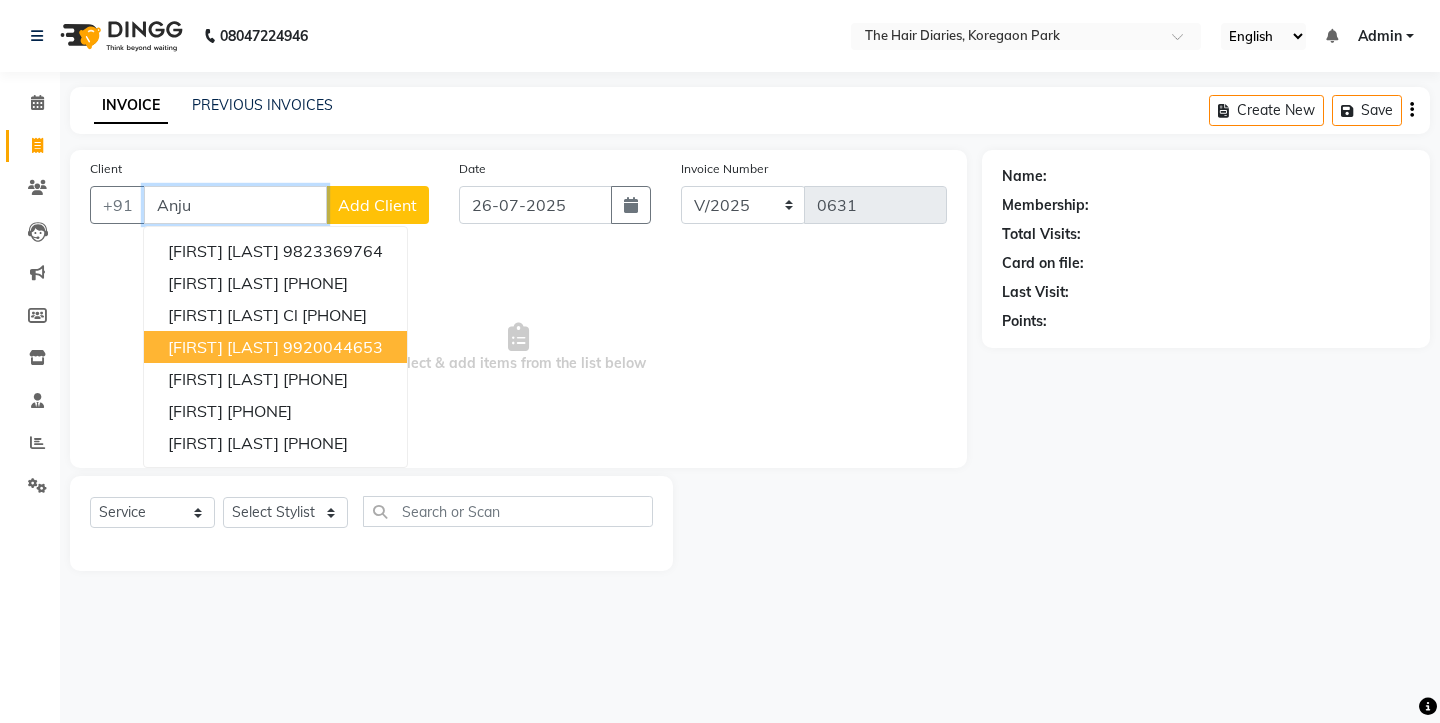 click on "Anju Soni Khemani" at bounding box center (223, 347) 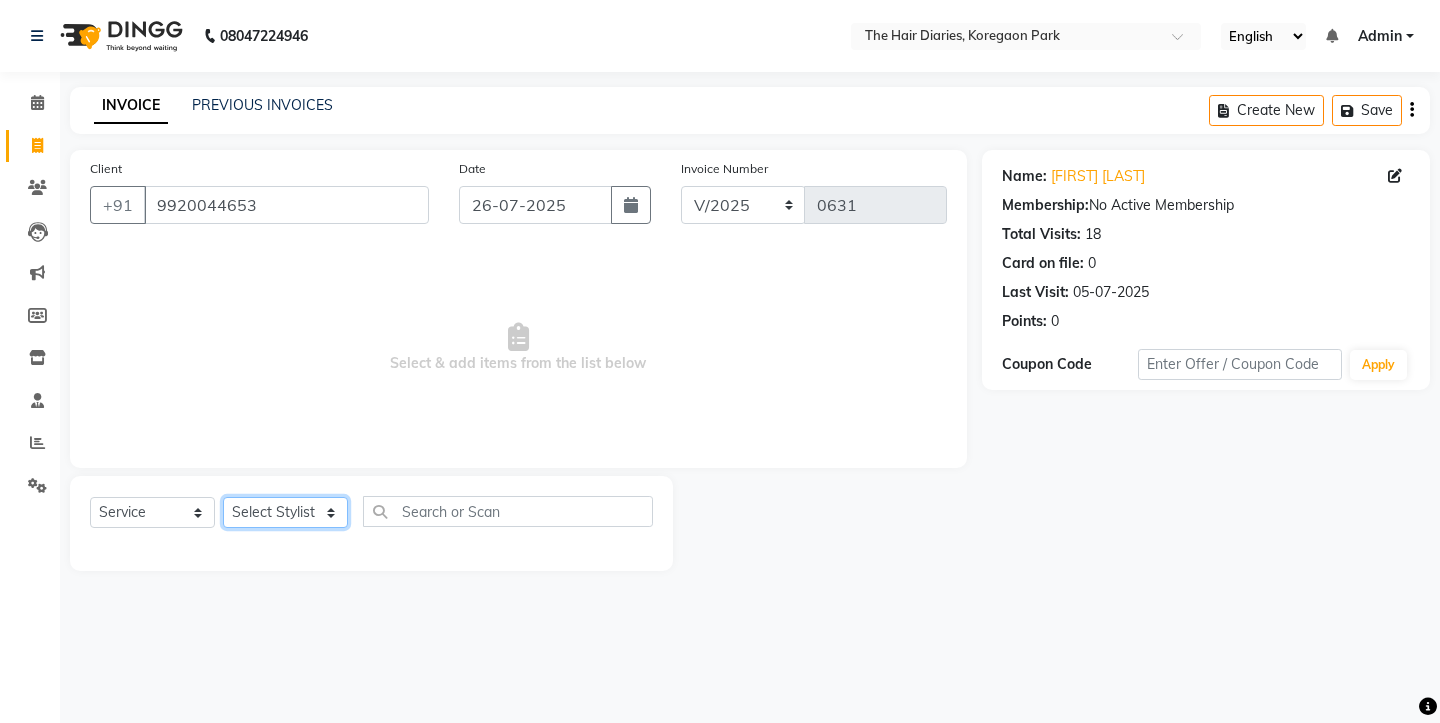 click on "Select Stylist Aaryan Adnan Adnan Ankita Anubha Jyoti  Lalita Manali  Maneger Nazlin Jeena Sanah  Sohail Sonia  Surbhi Thakkur Vidya Wasim" 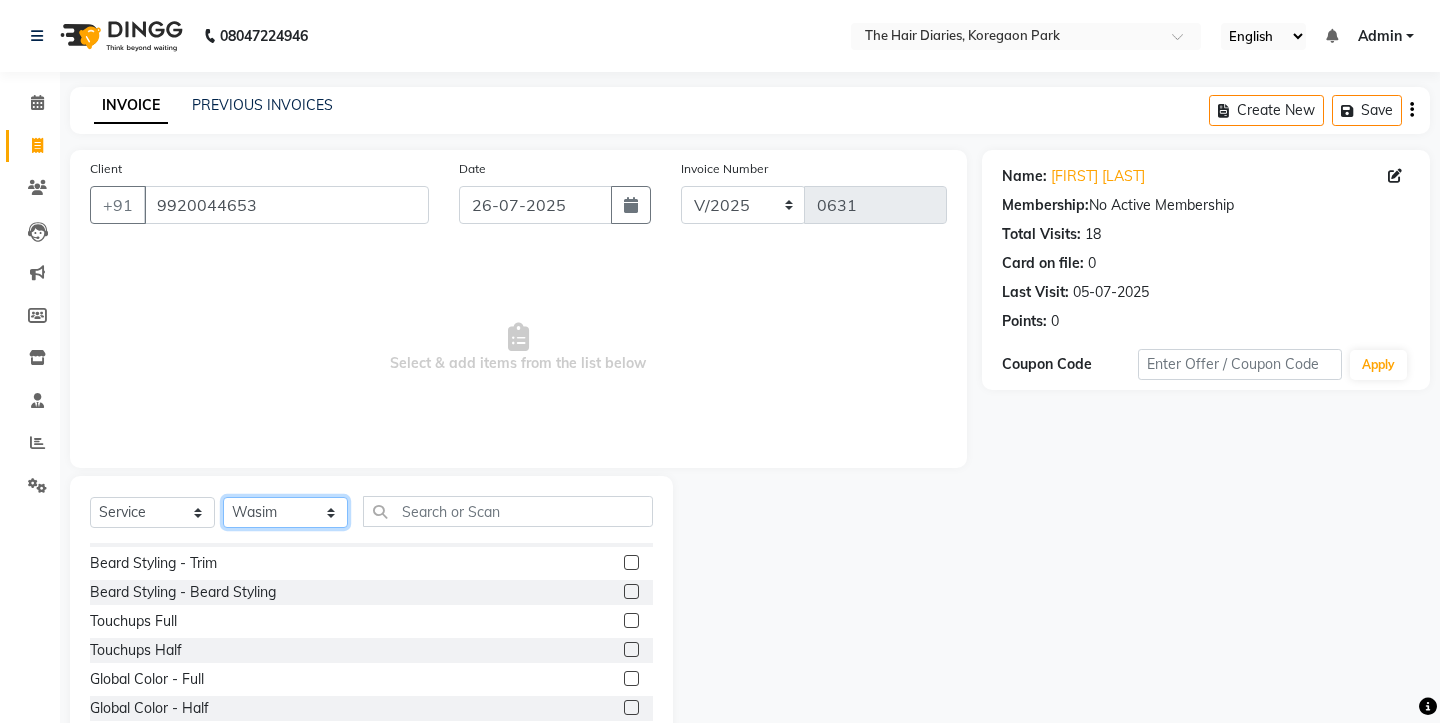 scroll, scrollTop: 493, scrollLeft: 0, axis: vertical 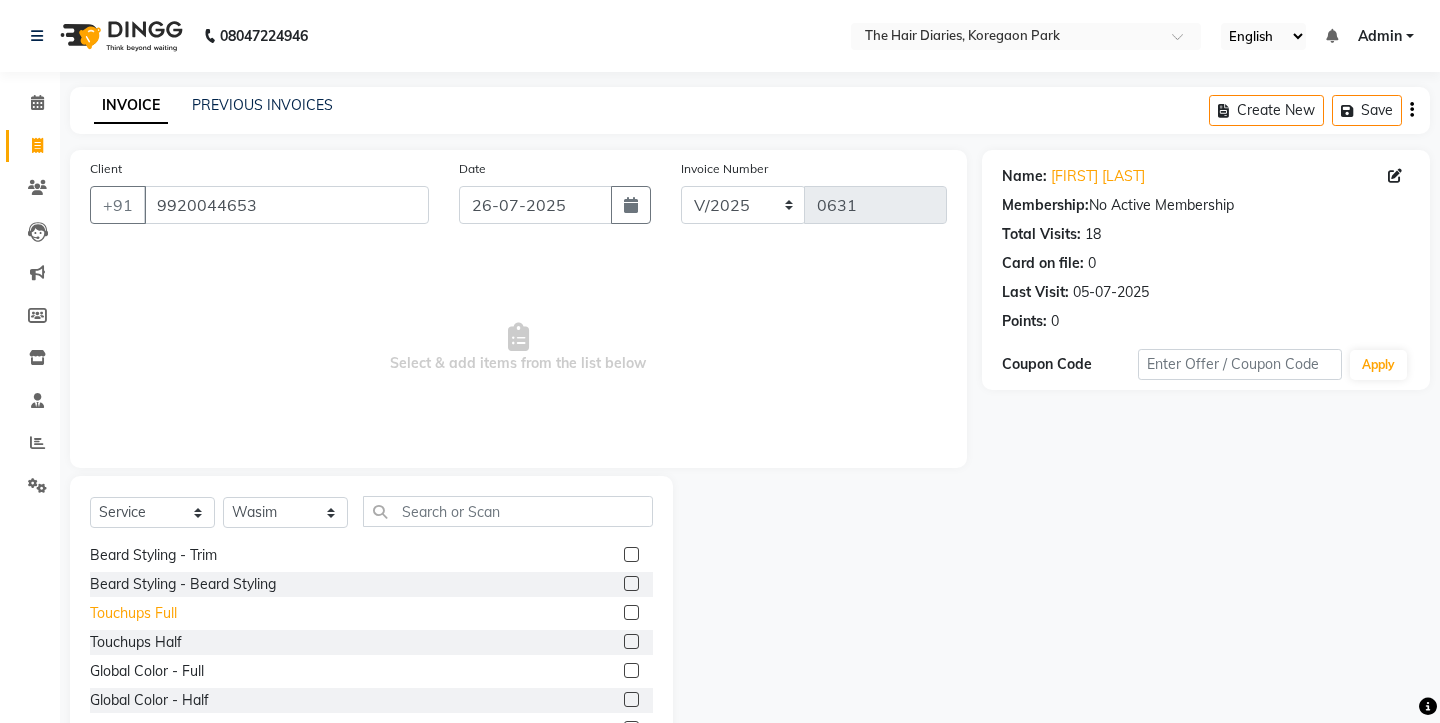 click on "Touchups Full" 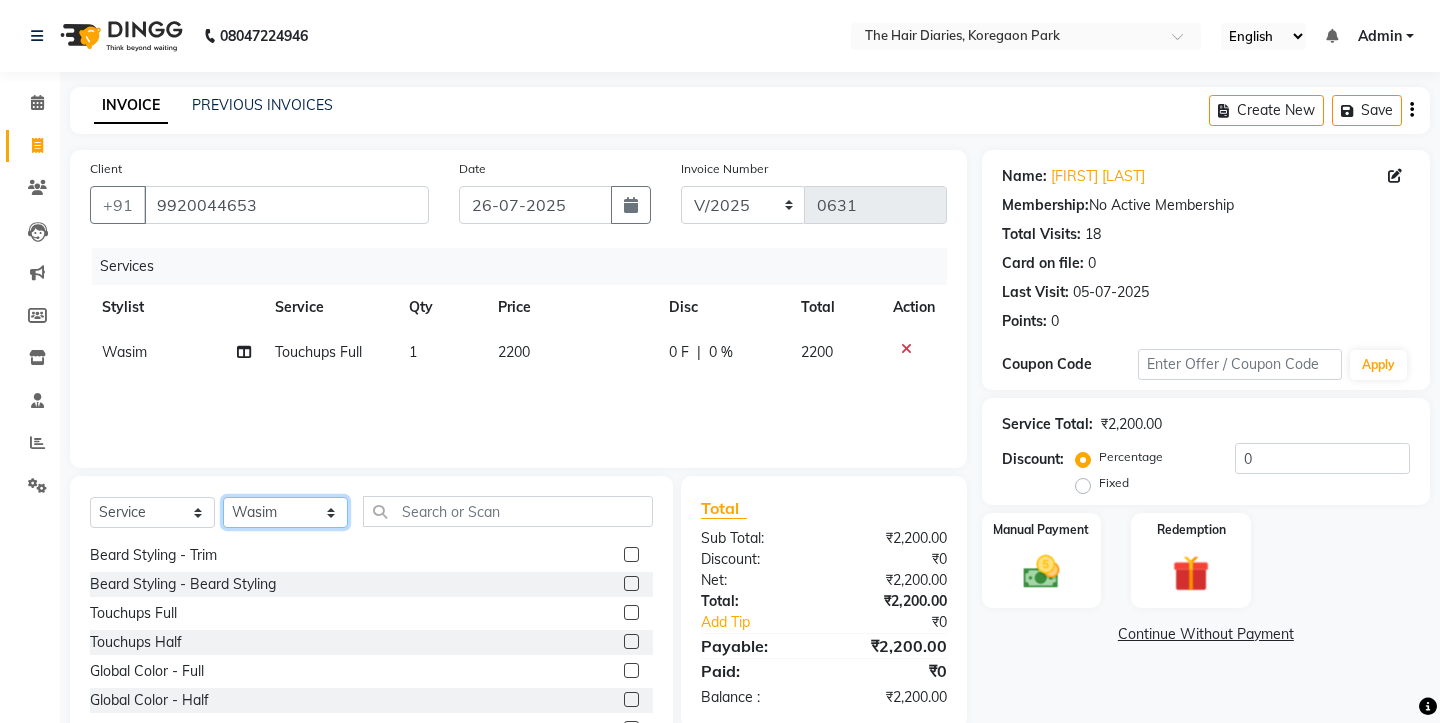 click on "Select Stylist Aaryan Adnan Adnan Ankita Anubha Jyoti  Lalita Manali  Maneger Nazlin Jeena Sanah  Sohail Sonia  Surbhi Thakkur Vidya Wasim" 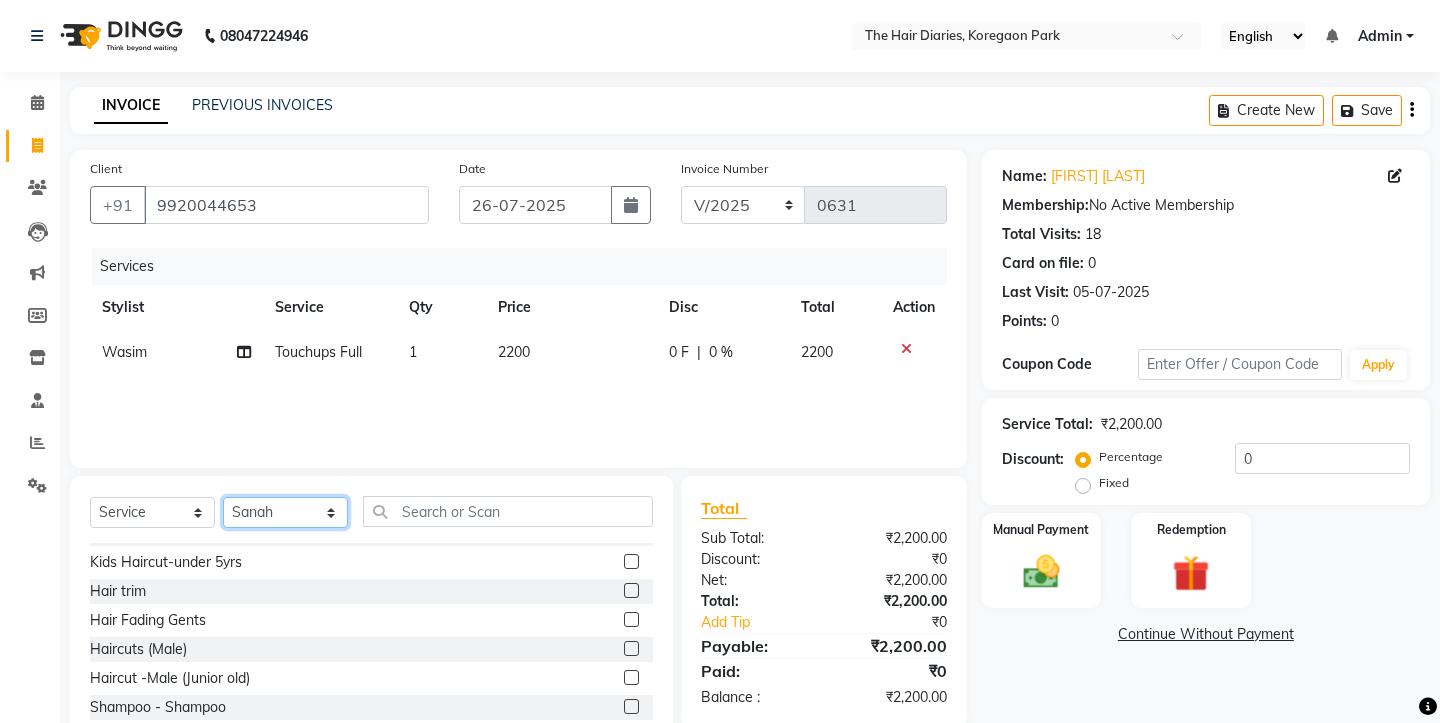 scroll, scrollTop: 112, scrollLeft: 0, axis: vertical 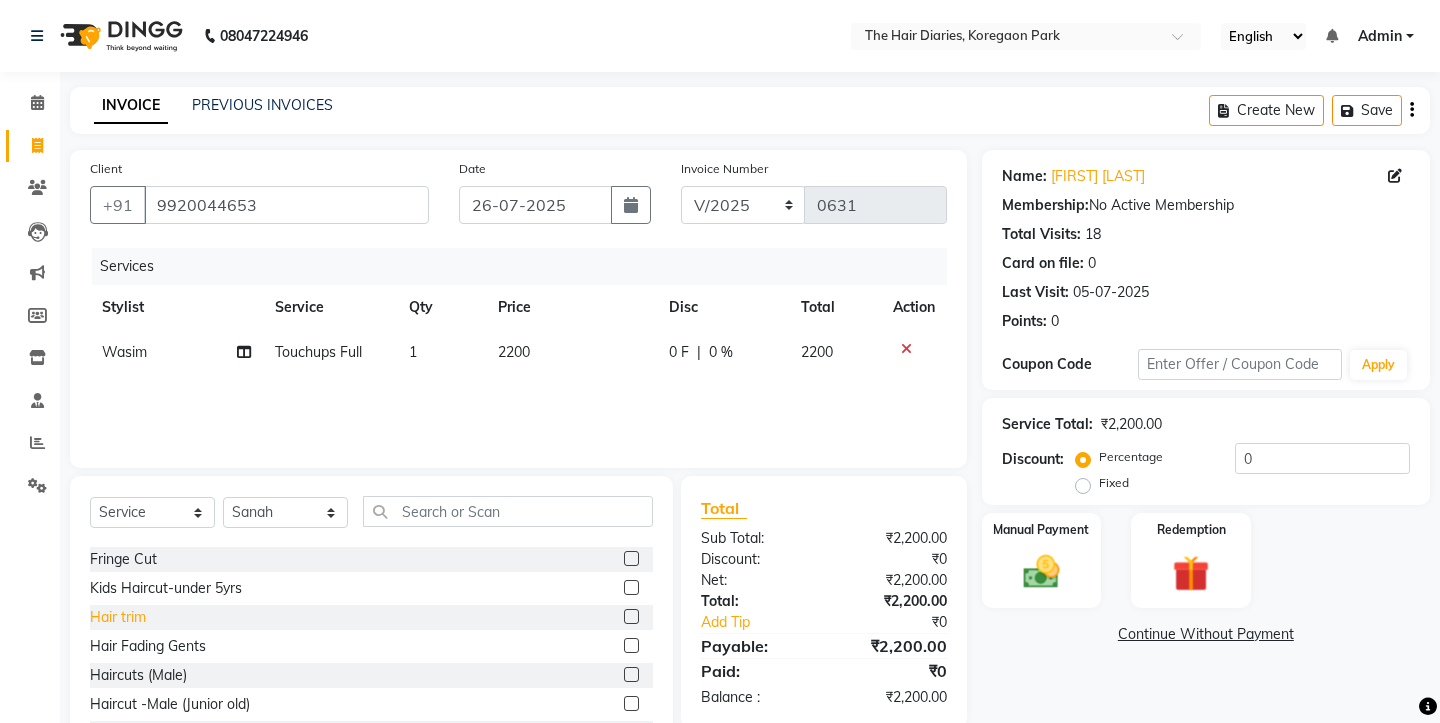 click on "Hair trim" 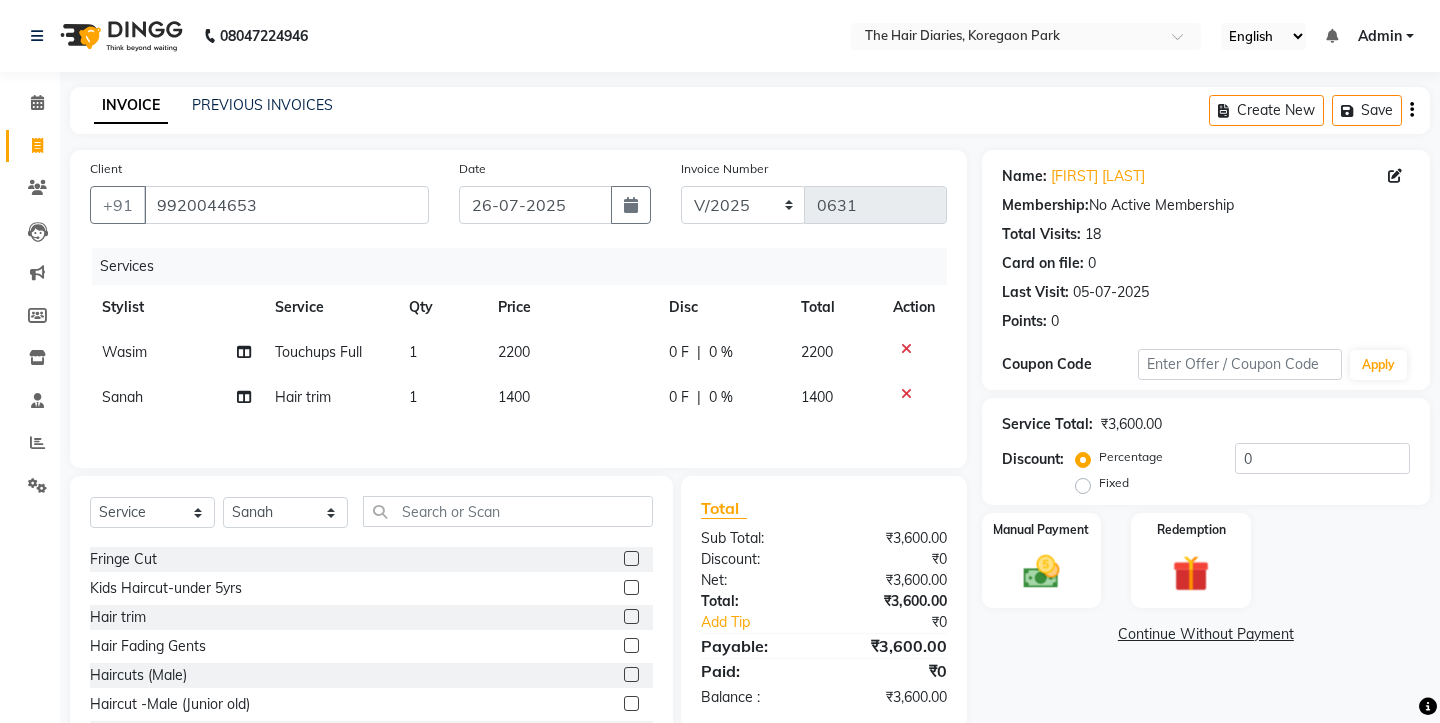 click on "1400" 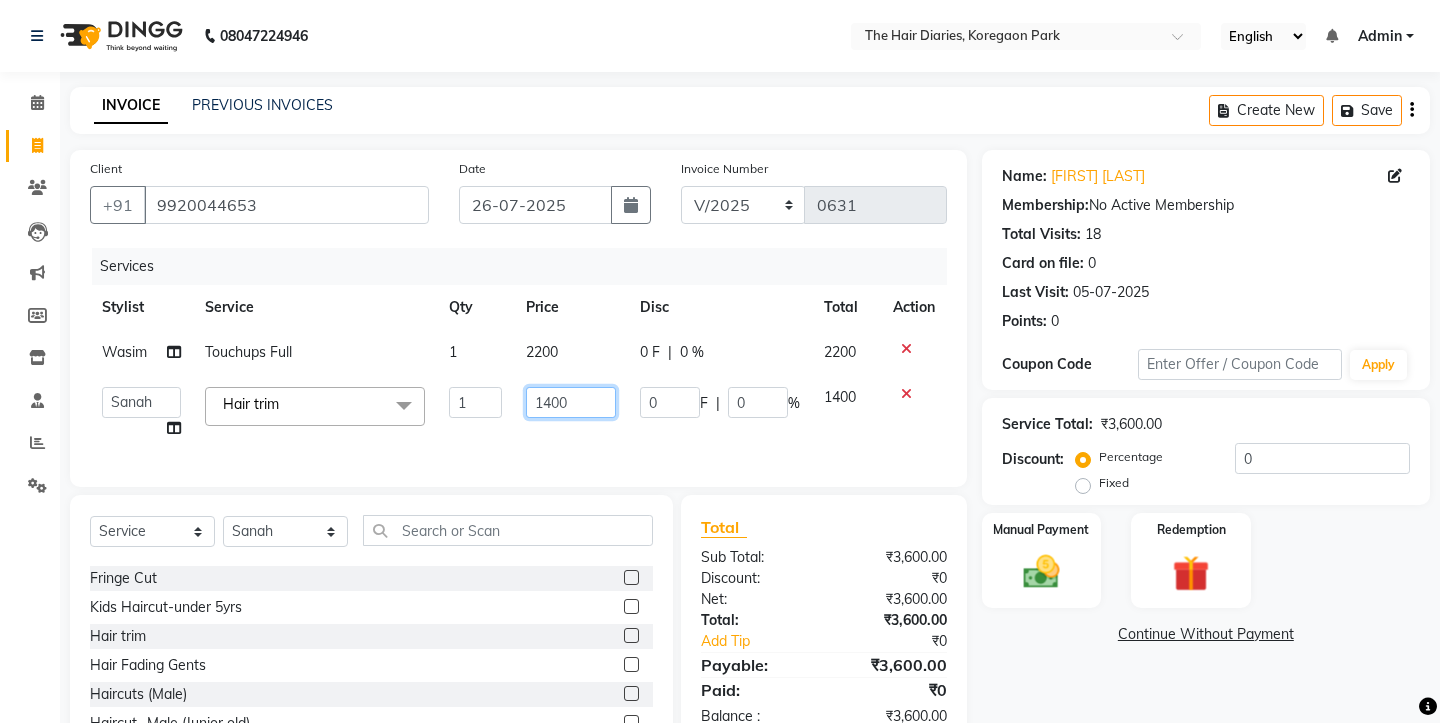 click on "1400" 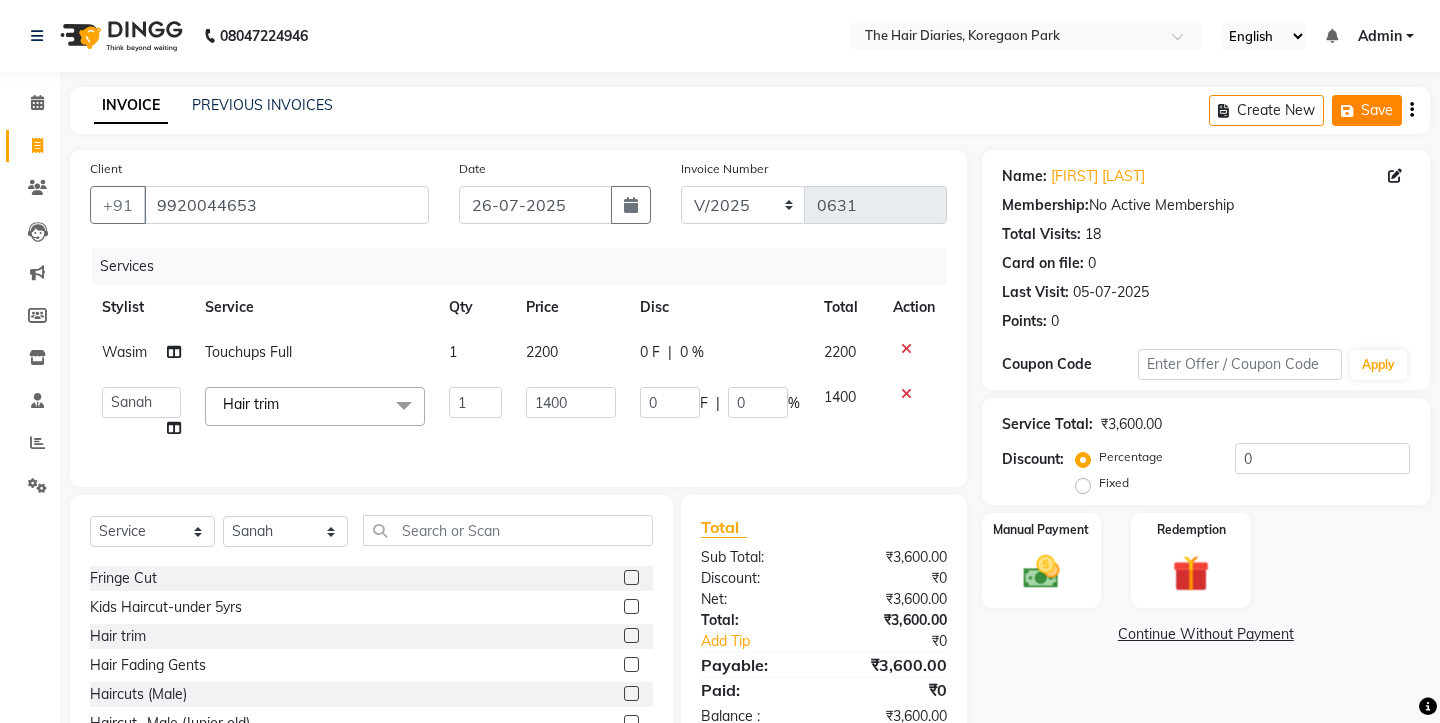click on "Save" 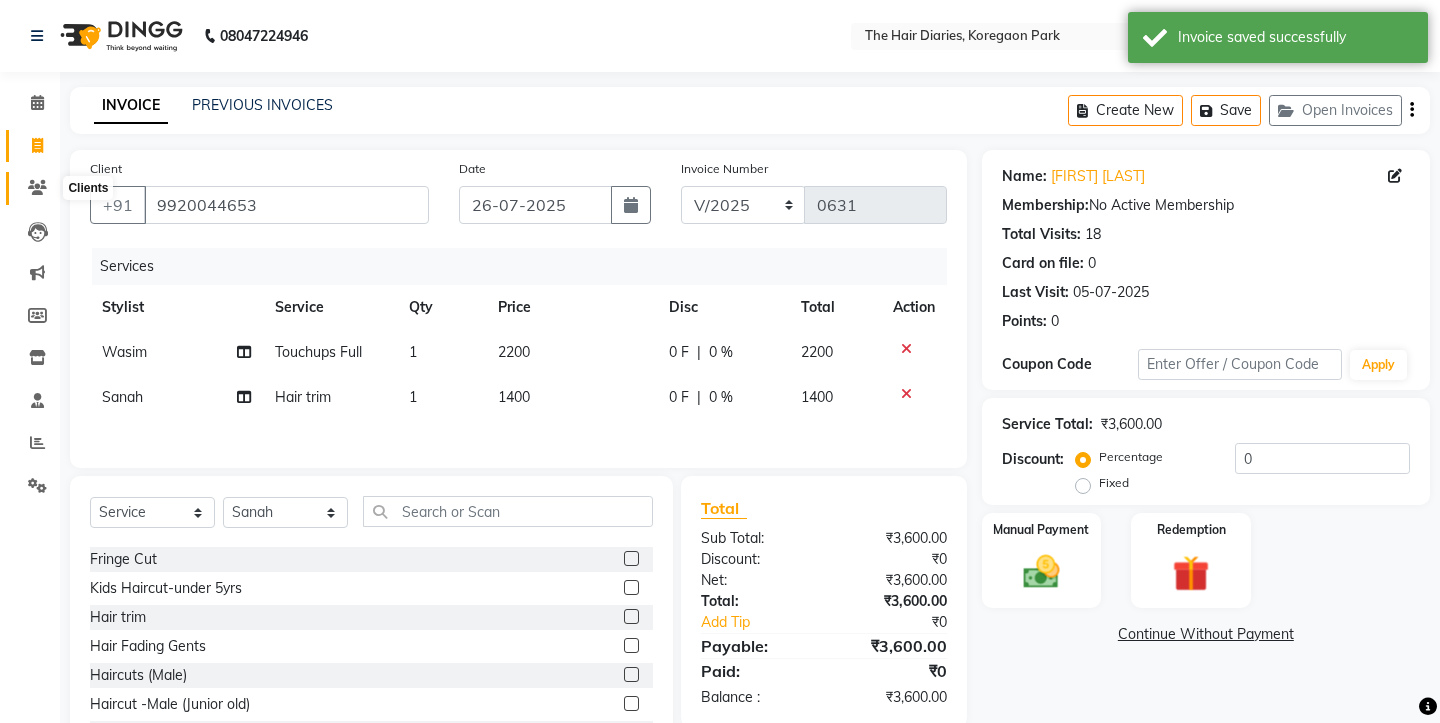 click 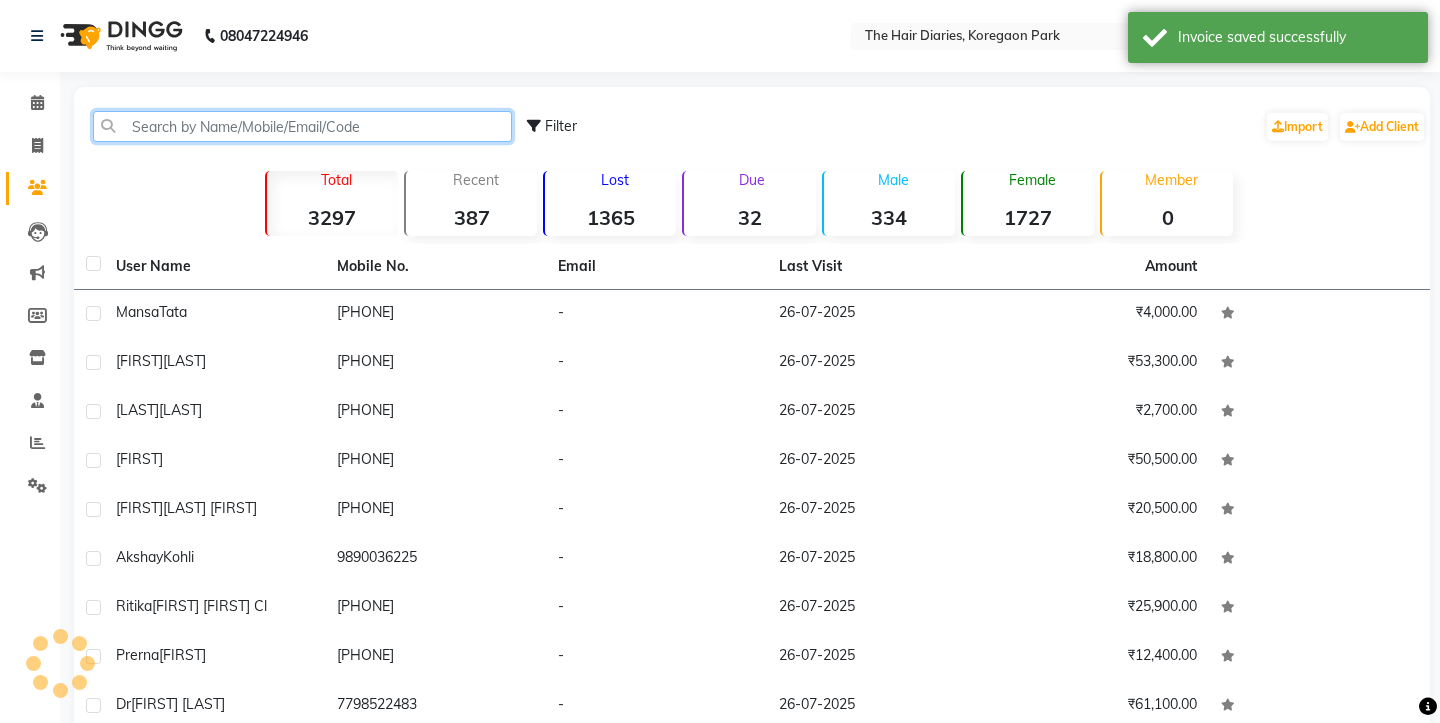 click 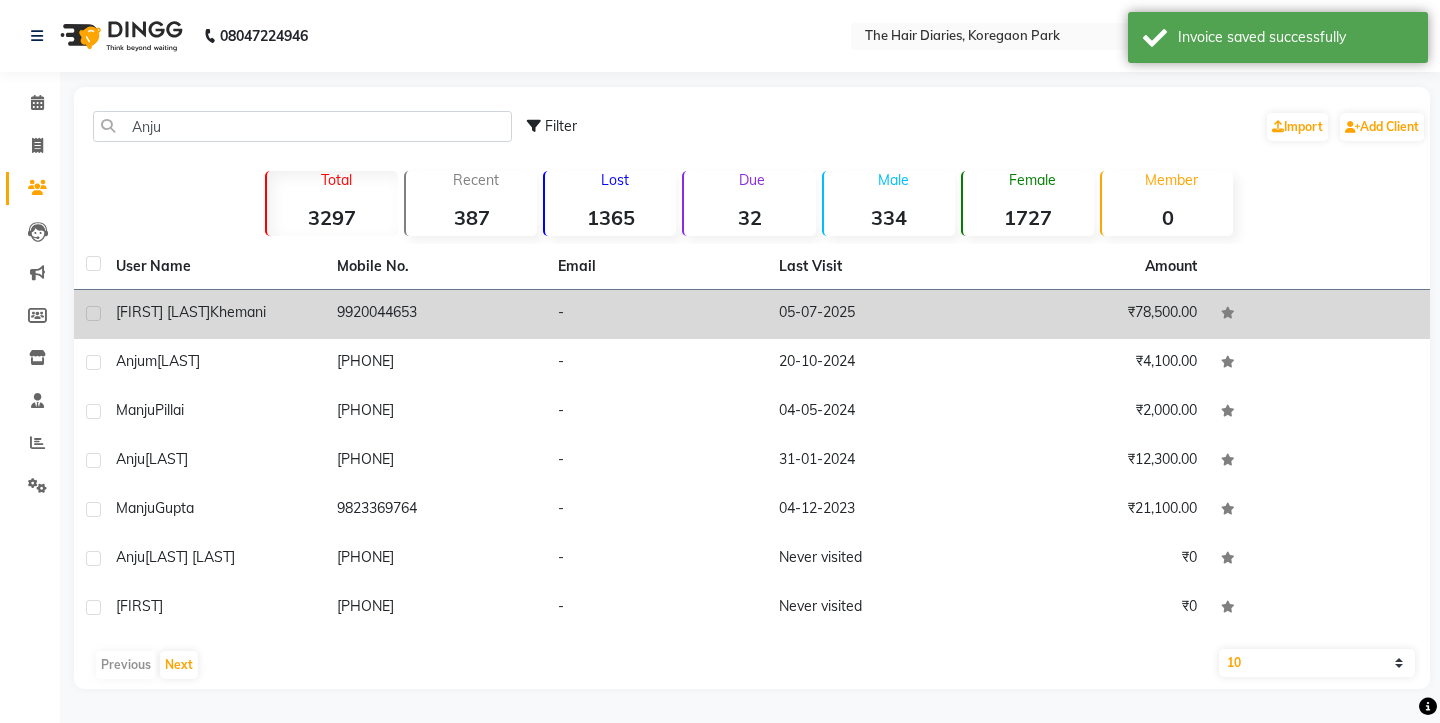 click on "Khemani" 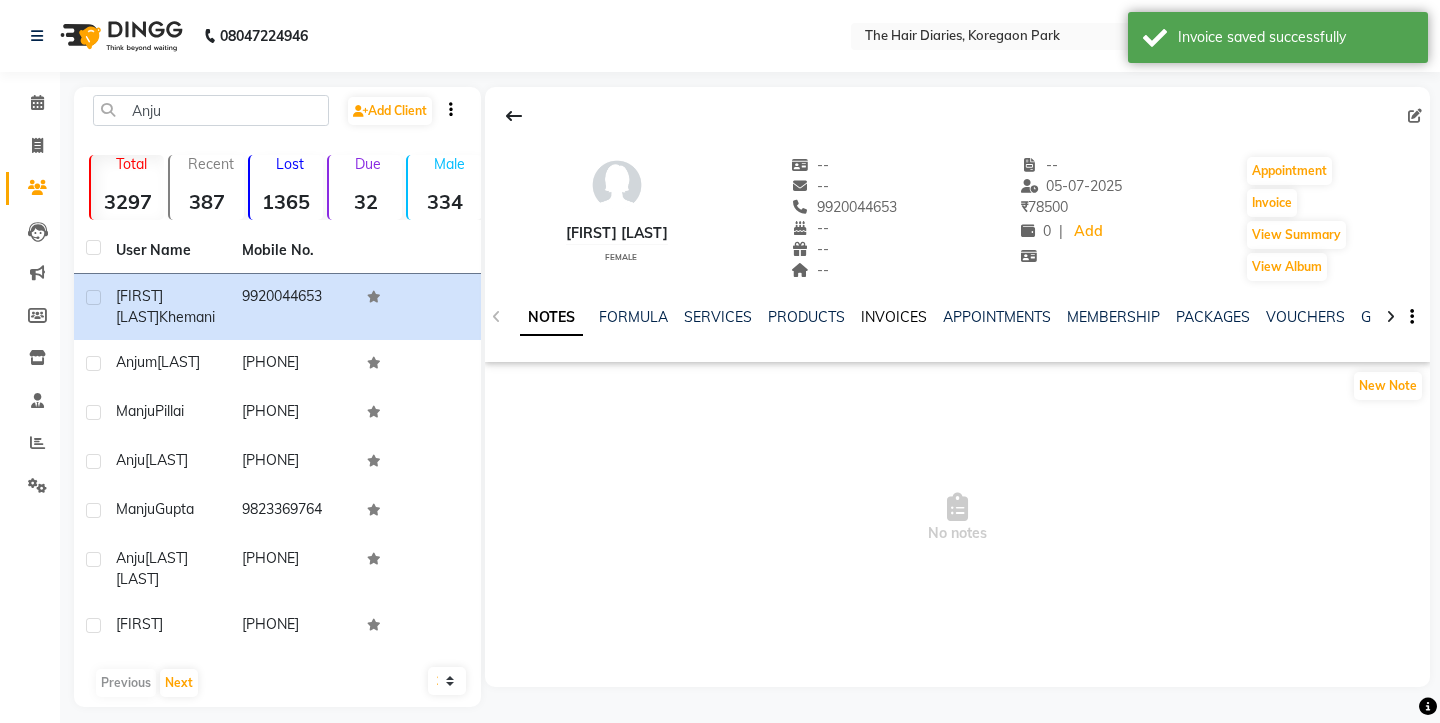 click on "INVOICES" 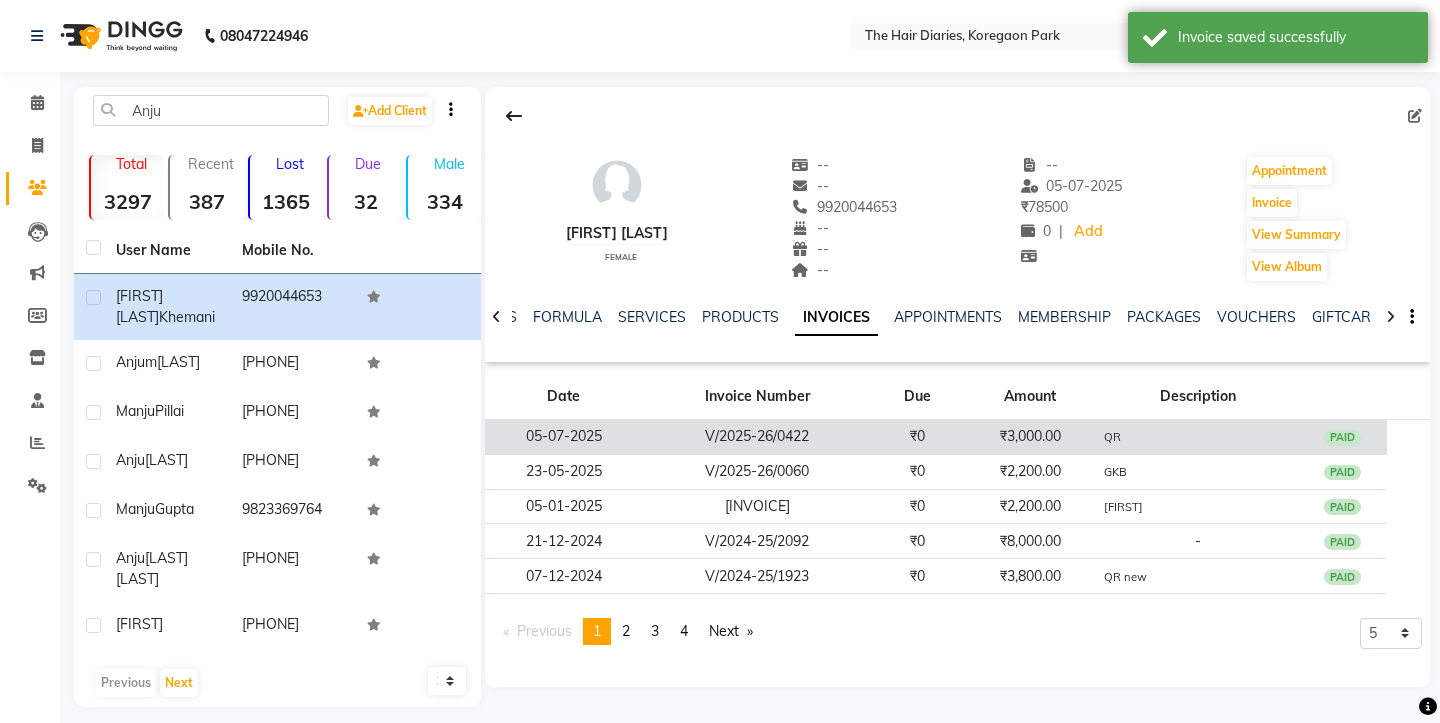 click on "₹0" 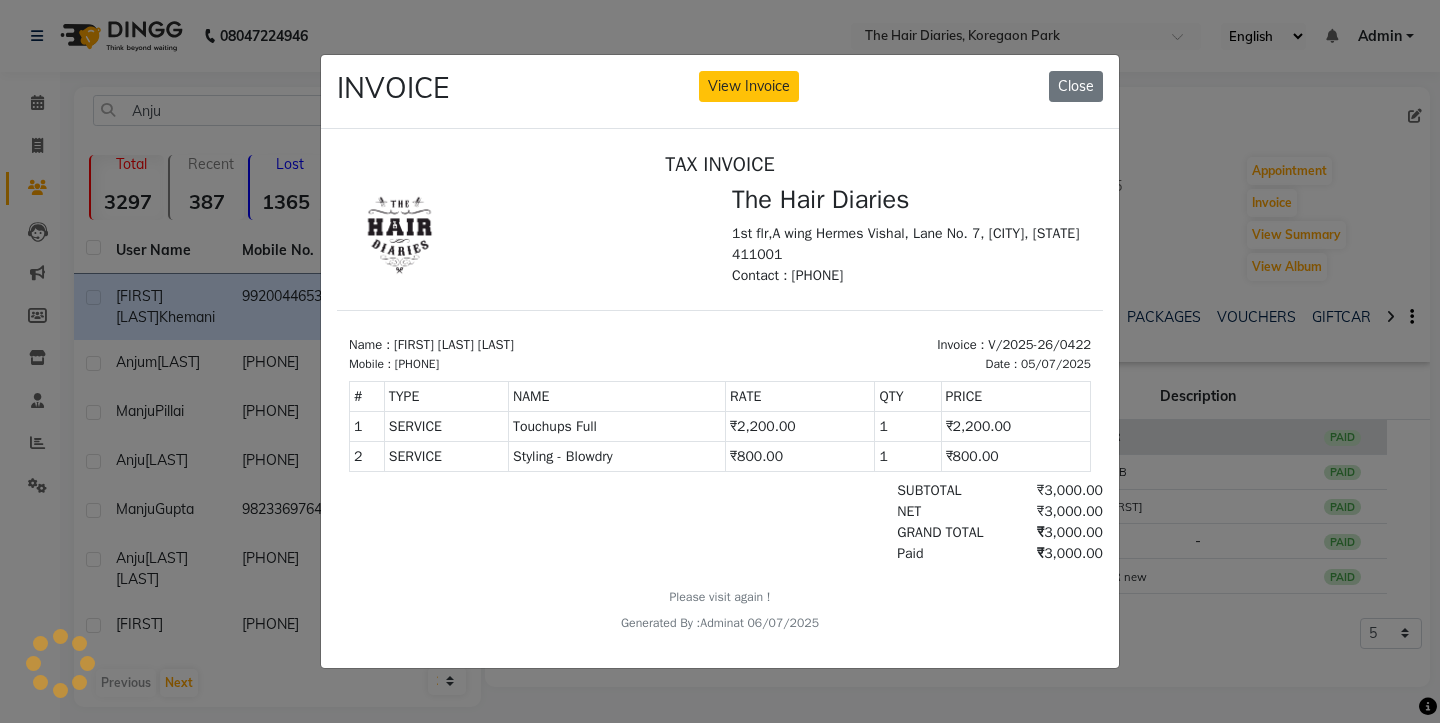scroll, scrollTop: 0, scrollLeft: 0, axis: both 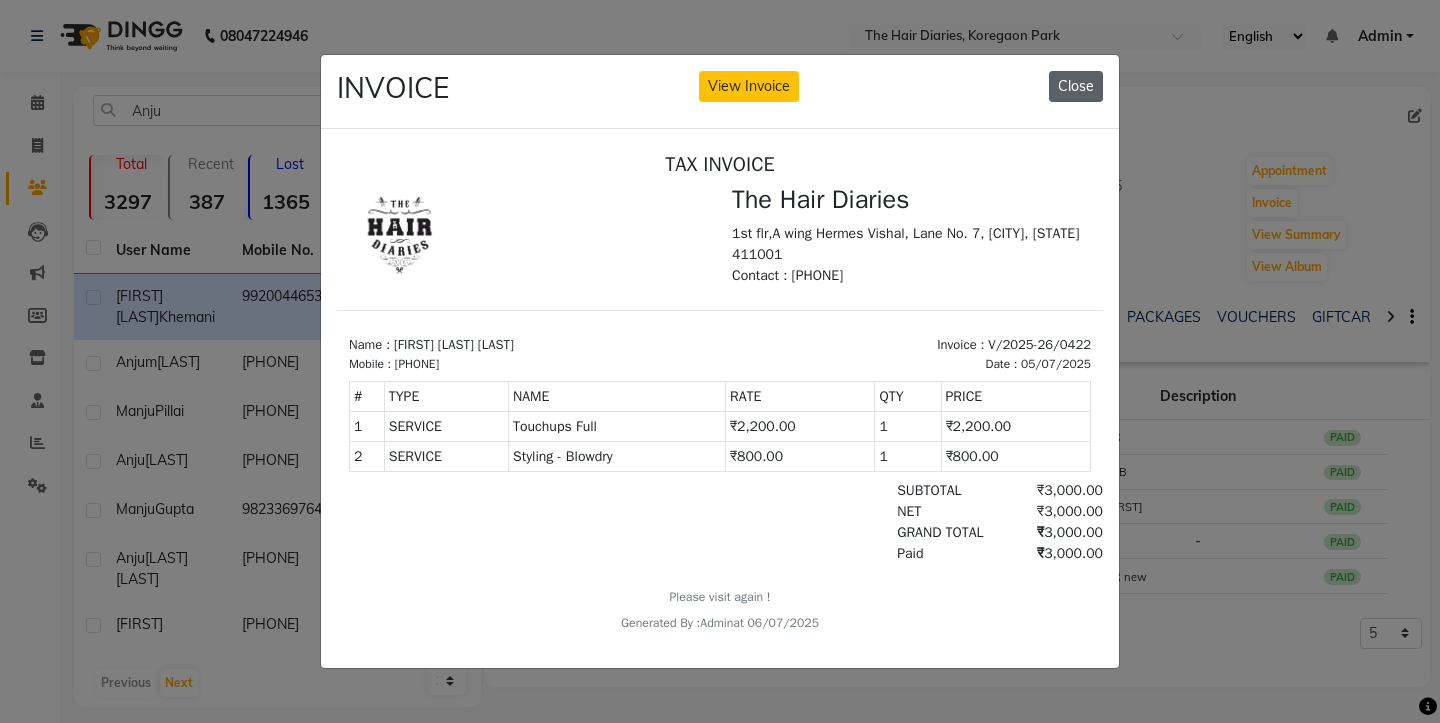 click on "Close" 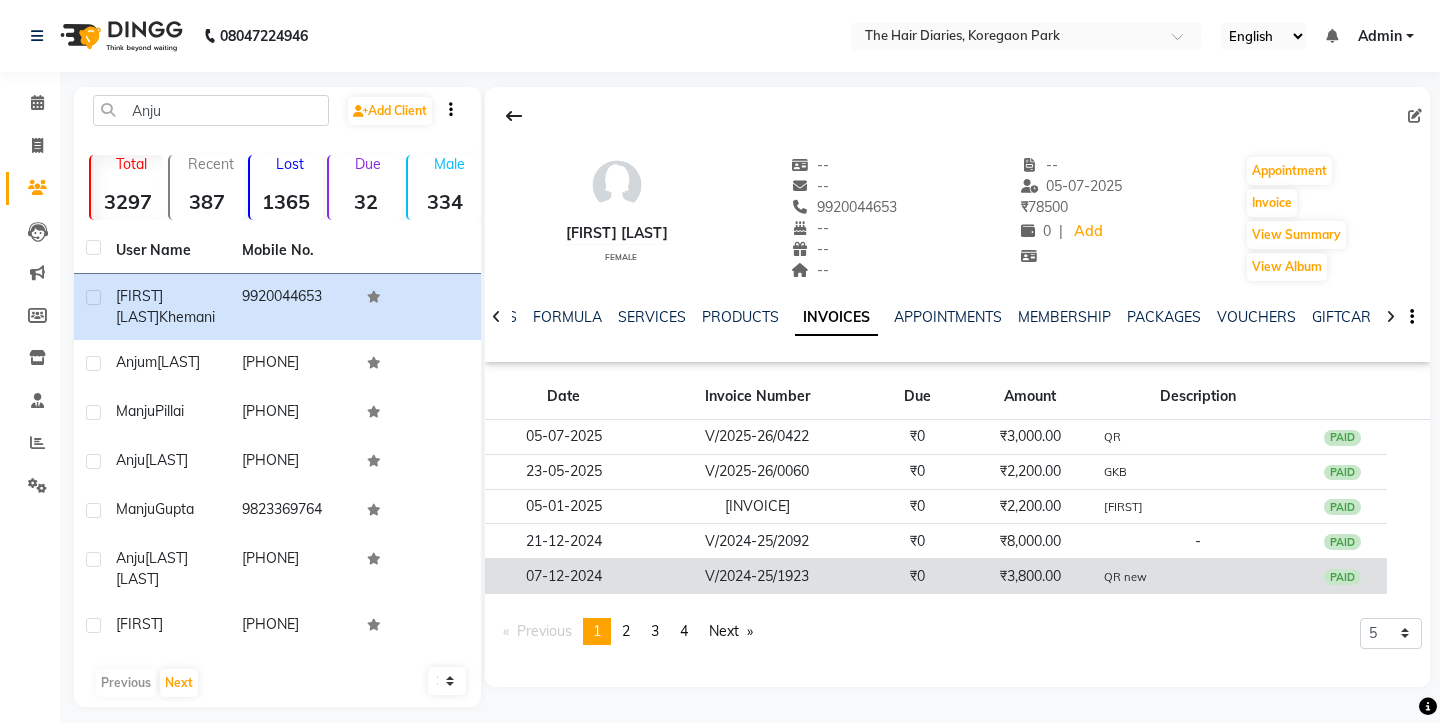 click on "₹0" 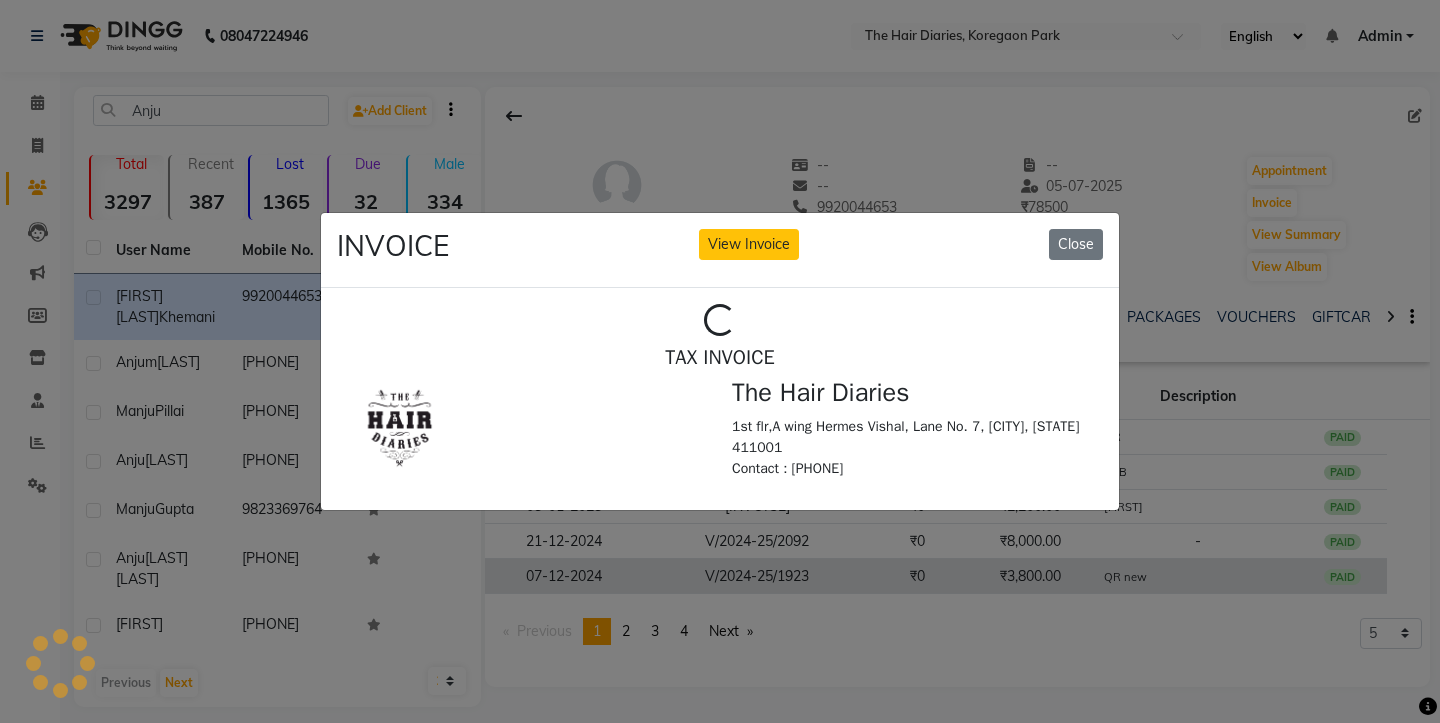 scroll, scrollTop: 0, scrollLeft: 0, axis: both 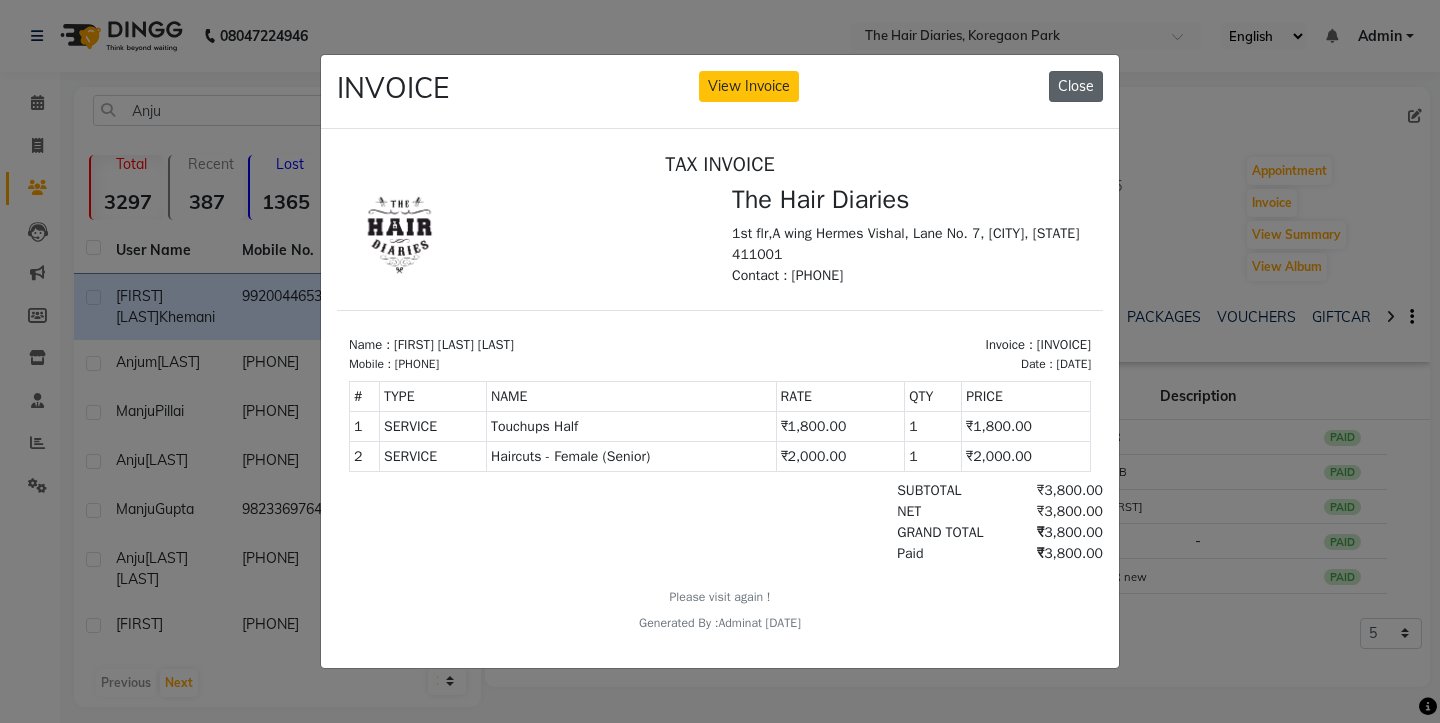 click on "Close" 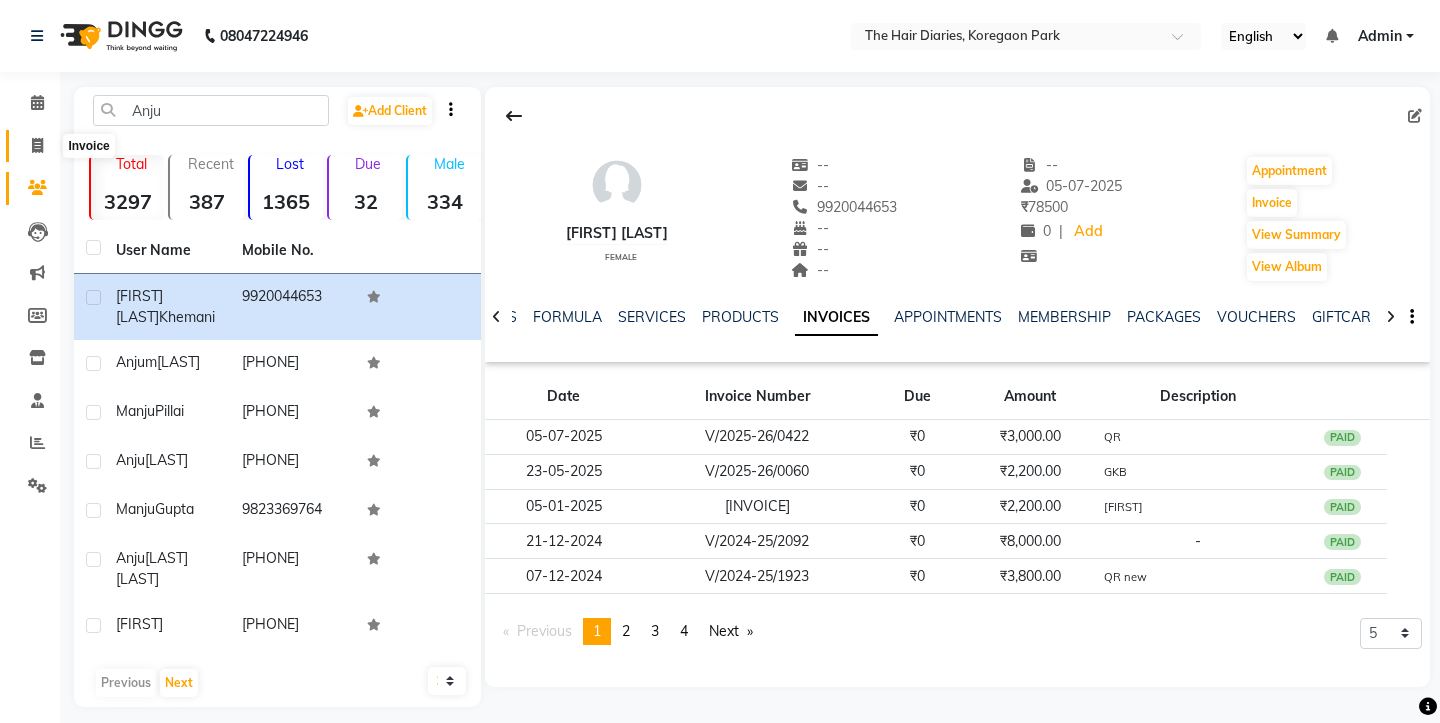 click 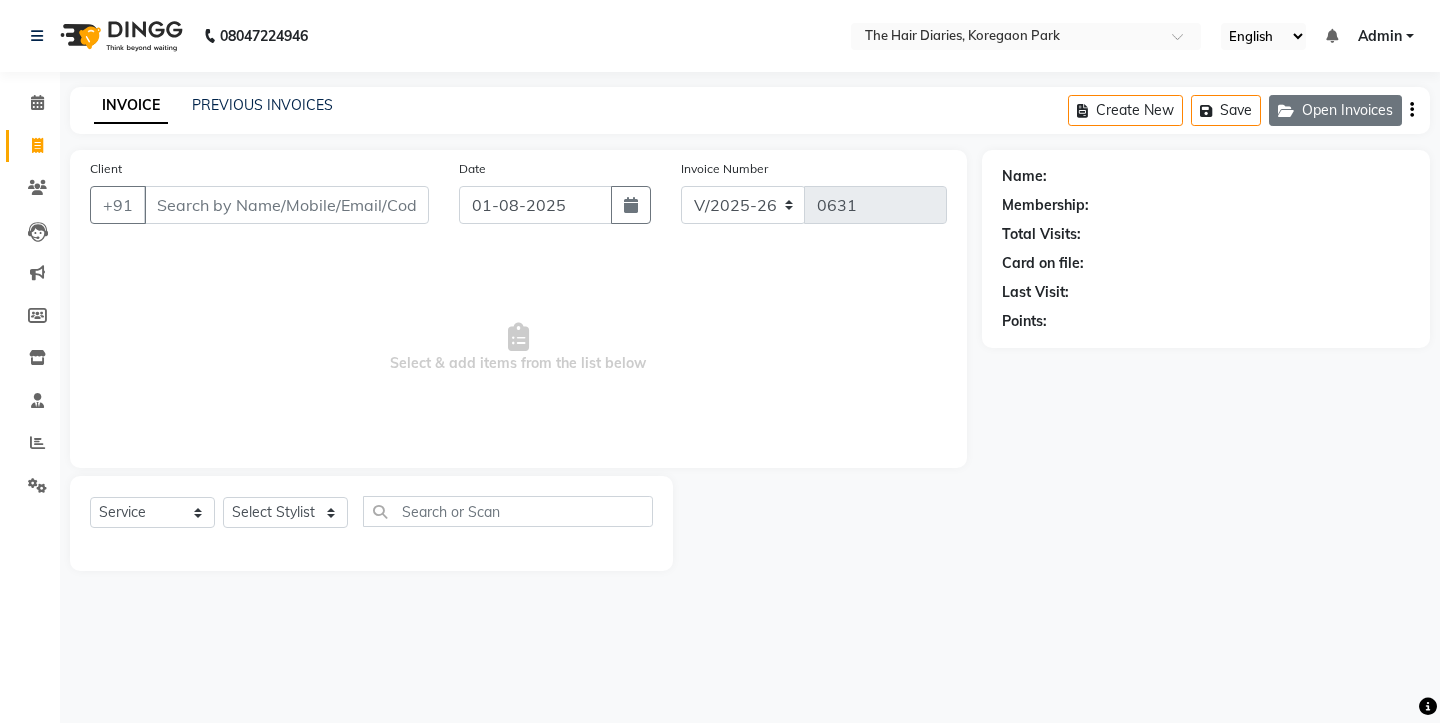 click on "Open Invoices" 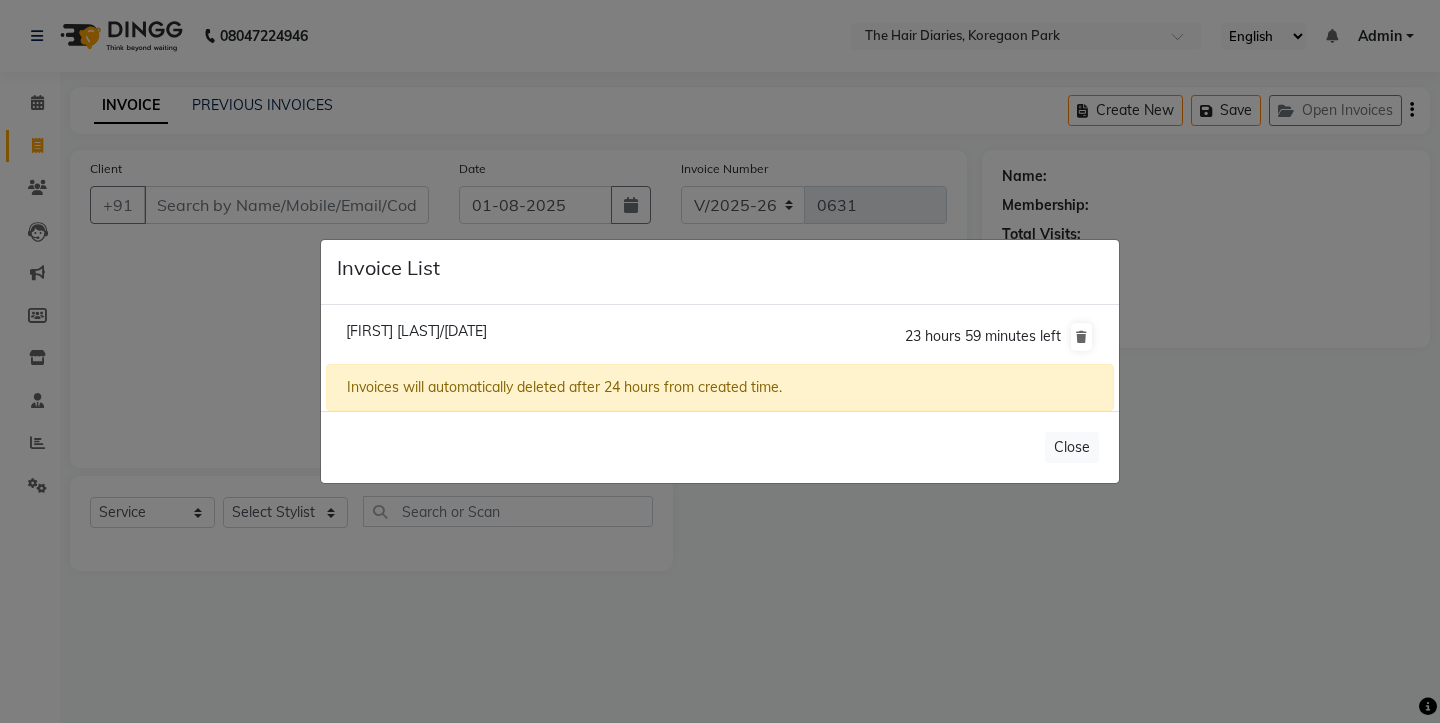 click on "Anju Soni Khemani/26 July 2025" 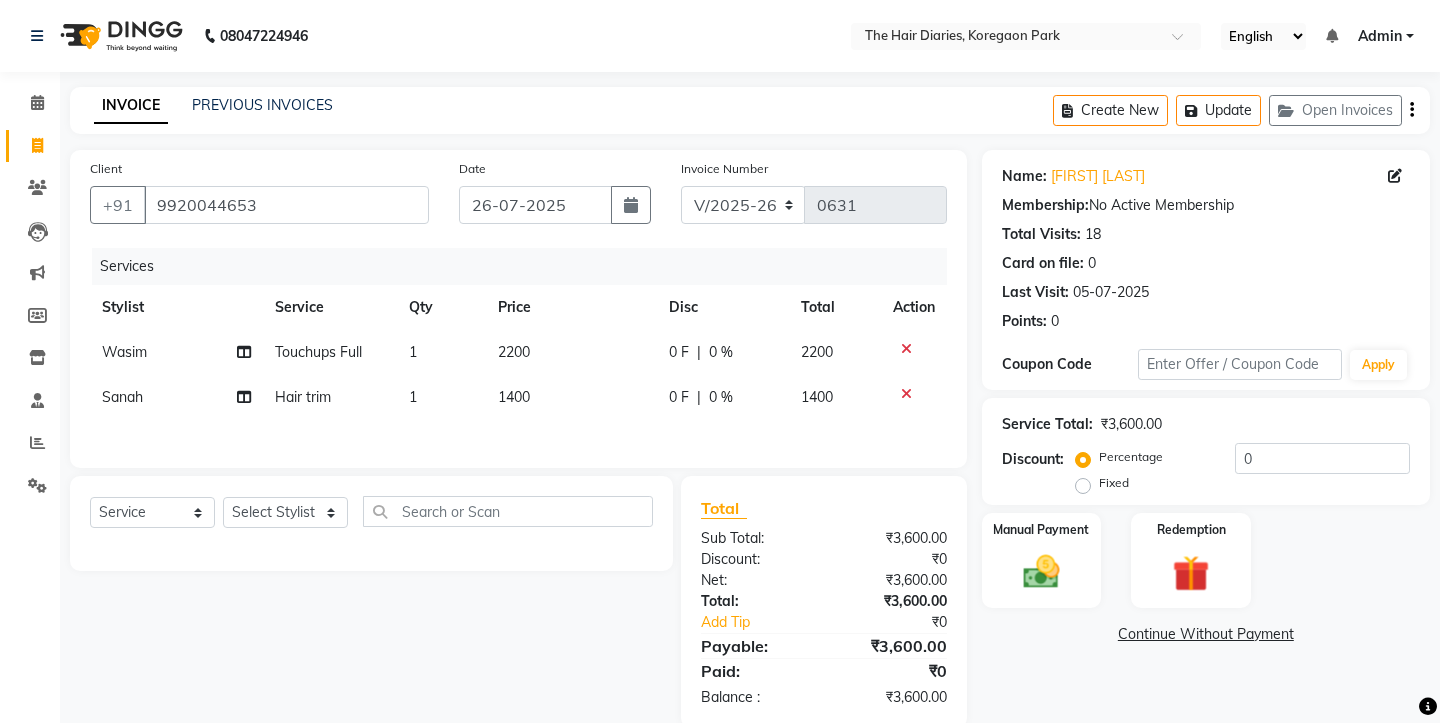 click on "2200" 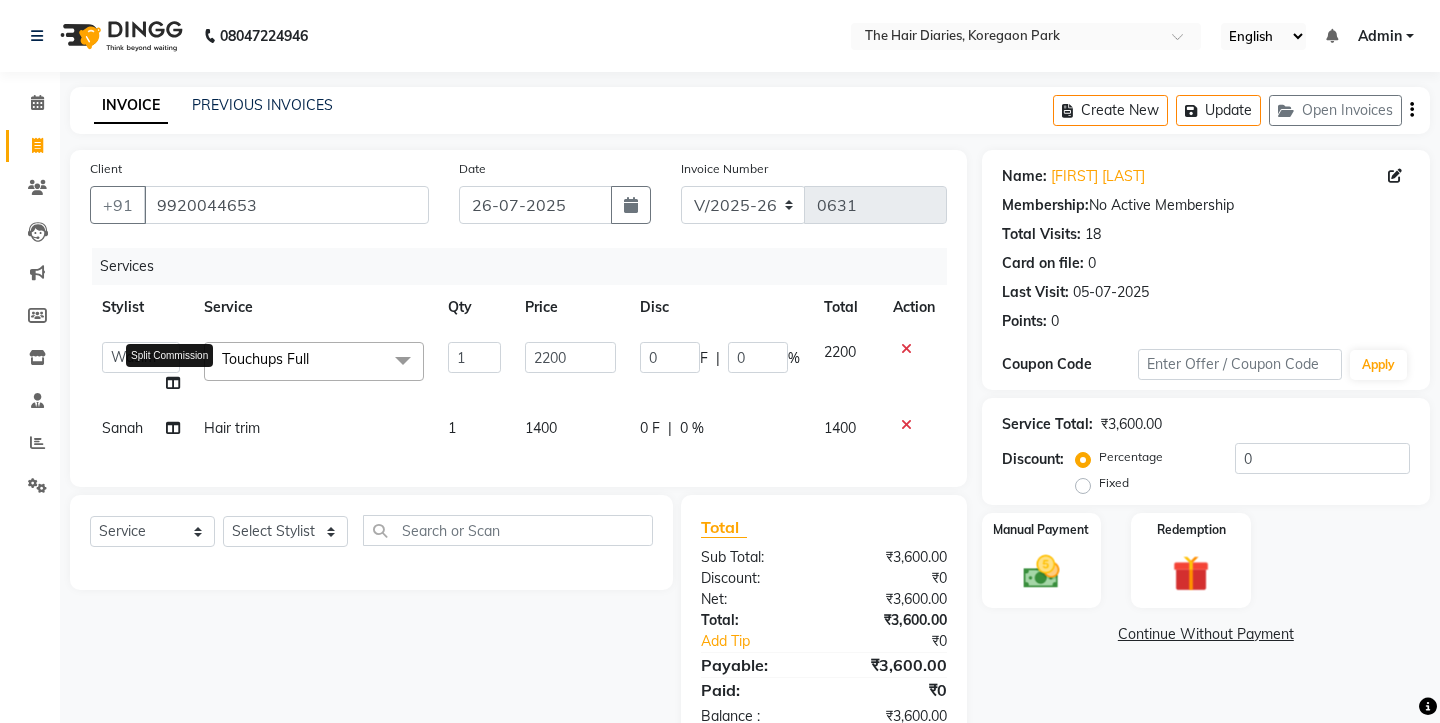 click 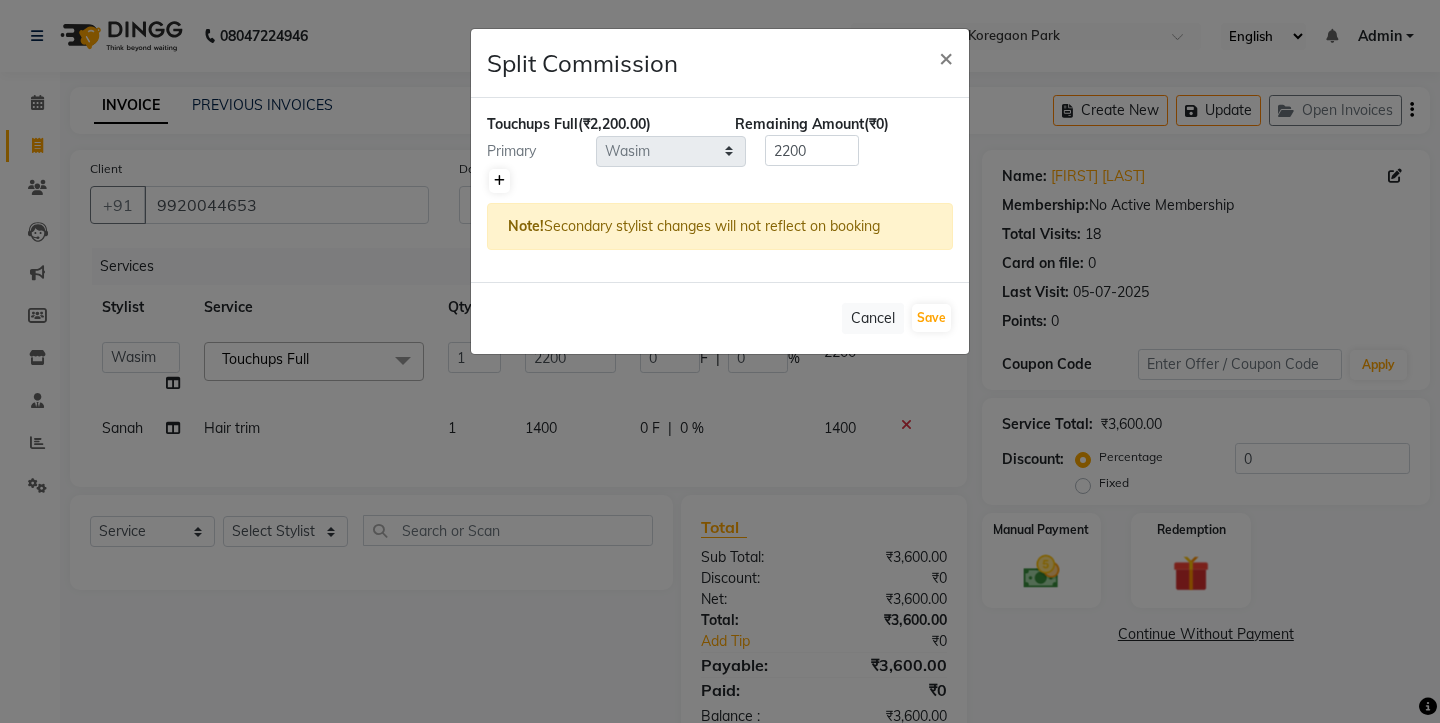 click 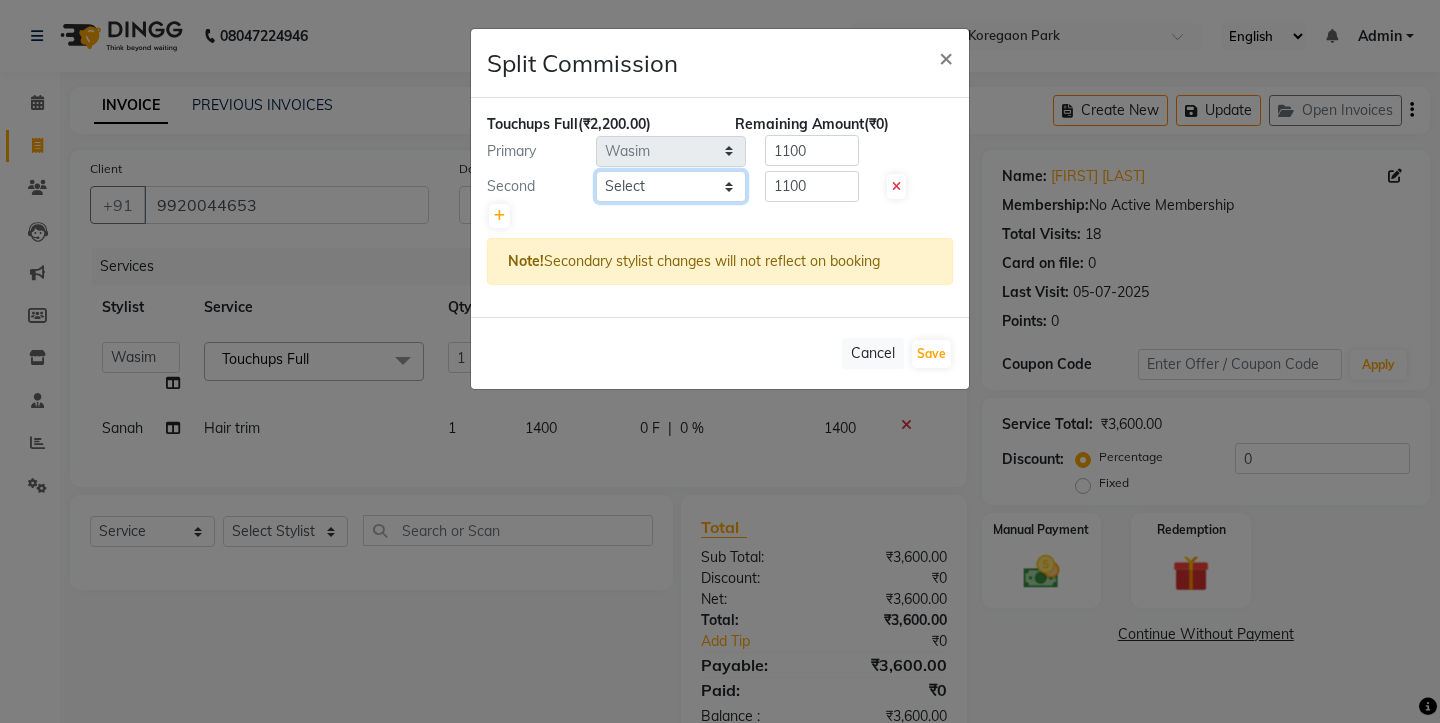click on "Select  [FIRST]   [FIRST]   [FIRST]   [FIRST]   [FIRST]   [FIRST]    [FIRST]   [FIRST]    [FIRST]   [FIRST] [FIRST]   [FIRST]    [FIRST]   [FIRST]    [FIRST]   [FIRST]   [FIRST]   [FIRST]   [FIRST]   [FIRST]" 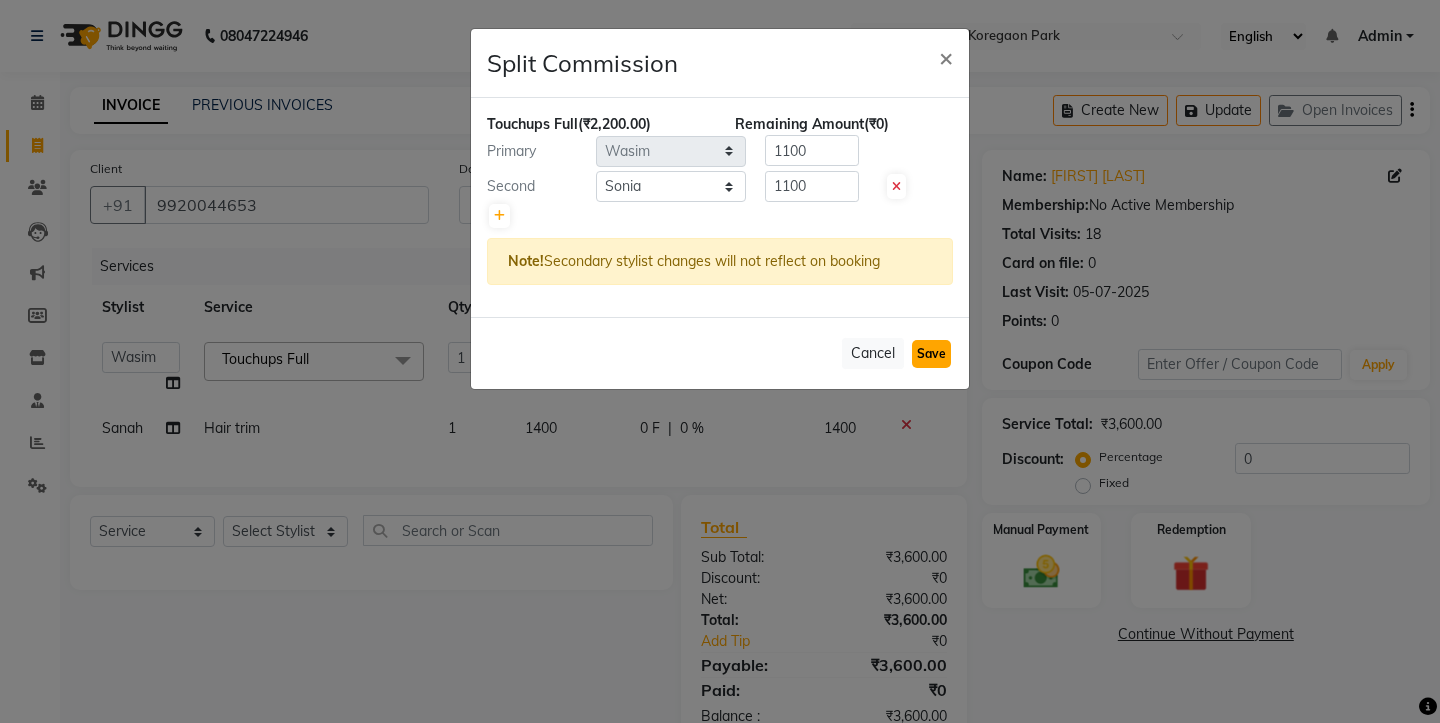 click on "Save" 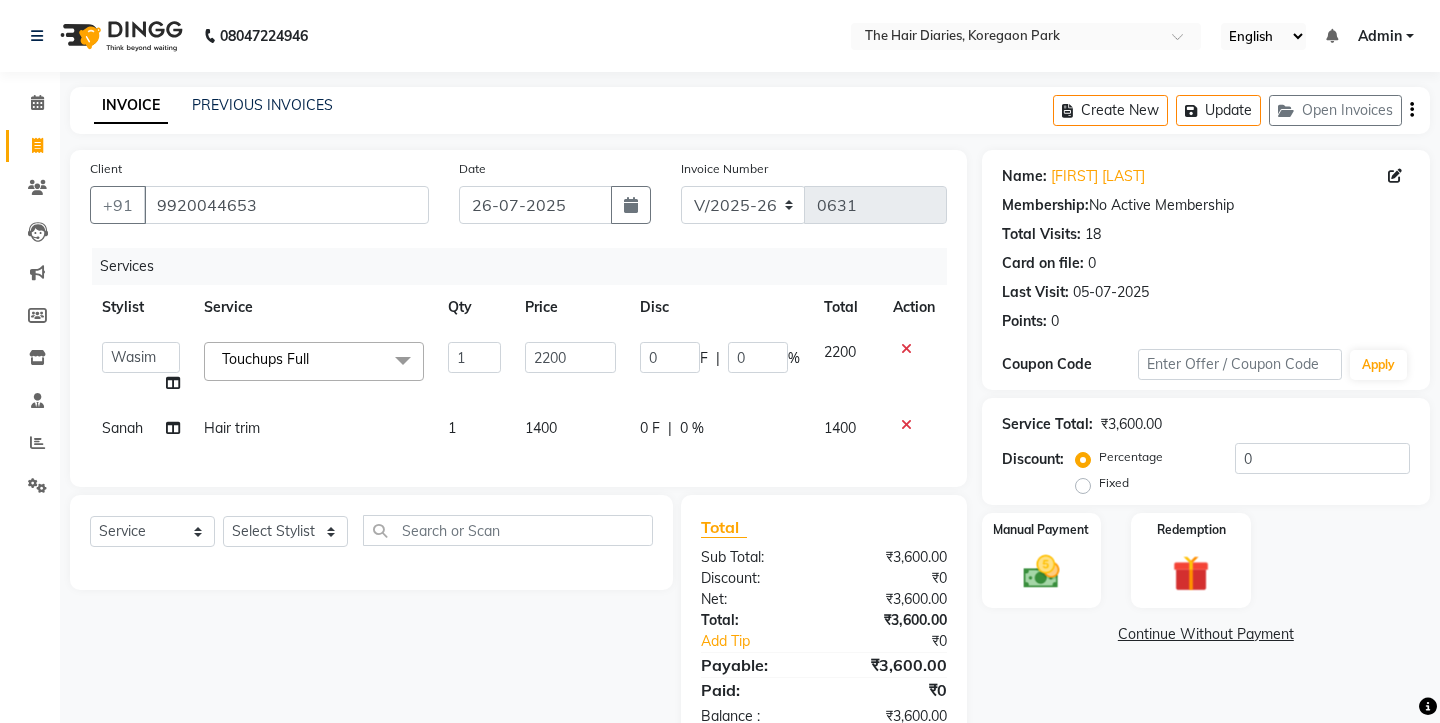click on "1400" 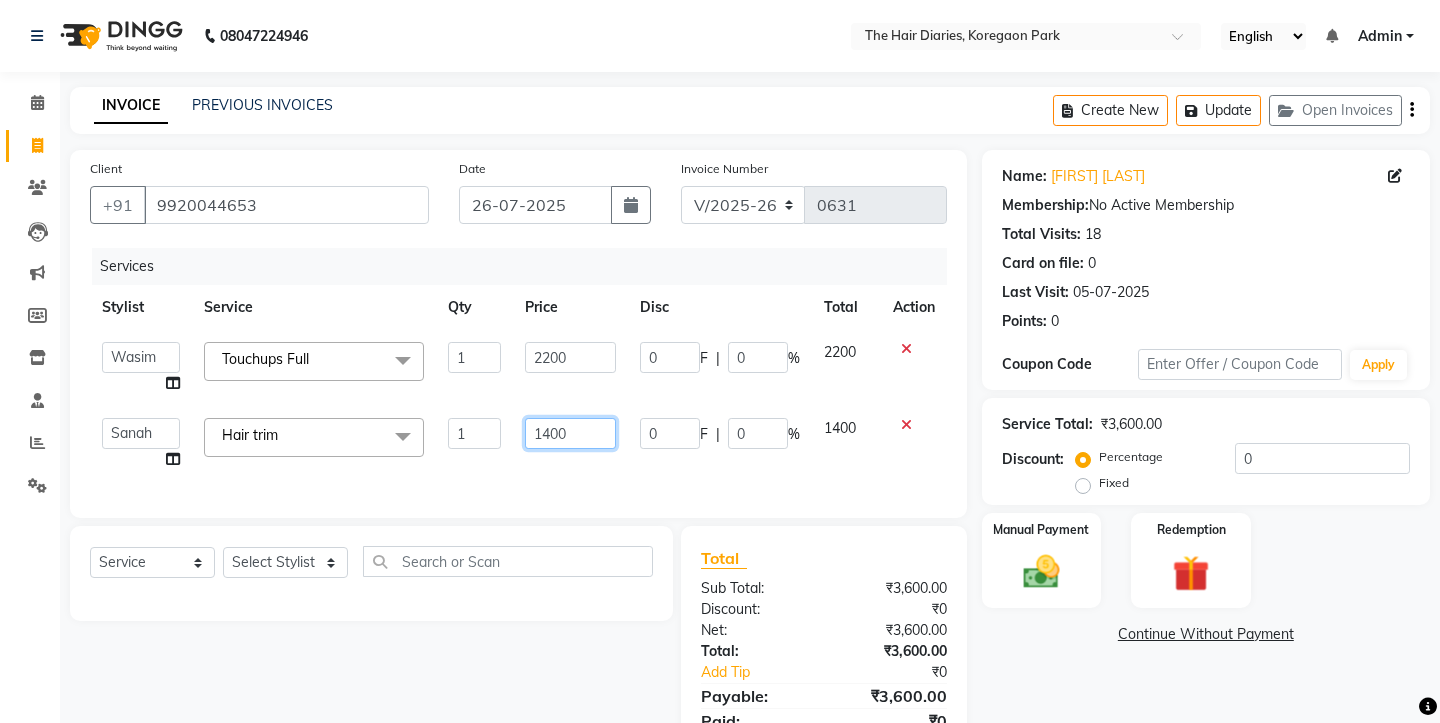 click on "1400" 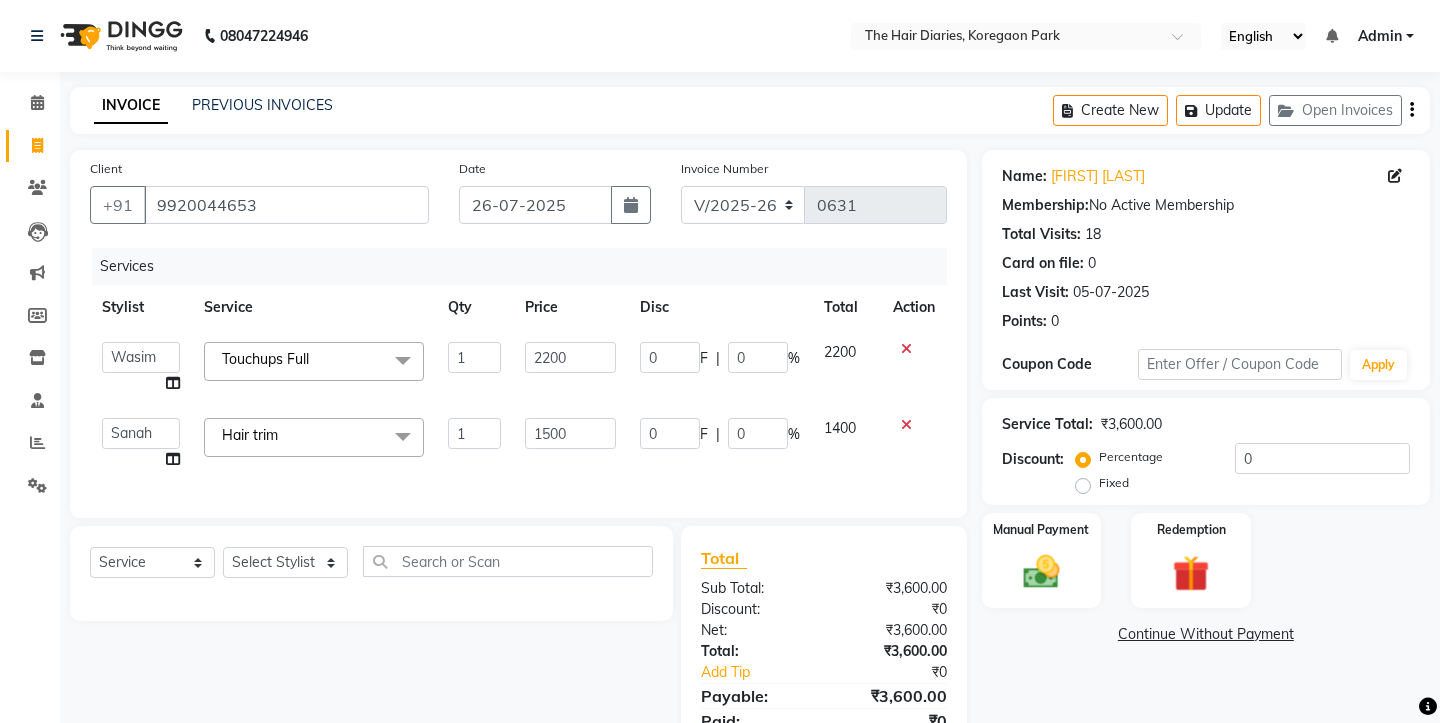 click on "Client +91 9920044653 Date 26-07-2025 Invoice Number V/2025 V/2025-26 0631 Services Stylist Service Qty Price Disc Total Action  Aaryan   Adnan   Adnan   Ankita   Anubha   Jyoti    Lalita   Manali    Maneger   Nazlin Jeena   Sanah    Sohail   Sonia    Surbhi Thakkur   Vidya   Wasim   Touchups Full   x Haircuts - Female (Senior) Haircuts - Male(Senior) Haircuts - Female (Junior) Haircuts - Male (Junior) Fringe Cut Kids Haircut-under 5yrs Hair trim Hair Fading Gents Haircuts  (Male) Haircut -Male (Junior old) Shampoo - Shampoo Extension wash Styling - Blowdry Styling - Curls Styling - Crimp Styling - Gents Style Saree Draping Beard Styling - Trim Beard Styling - Beard Styling Touchups Full  Touchups Half Global Color - Full Global Color - Half Toning Highlights - Full Highlights - 3/4Th Highlights - Half Low Lights Highlights And Global Balayage - Full Balayage - Half Balayage - Front Treatments - Fringe(Botox) Treatments - Crown (Botox) Treatments - Full (Botox) Treatments - Male Top (Botox) Milkshake spa 1 0" 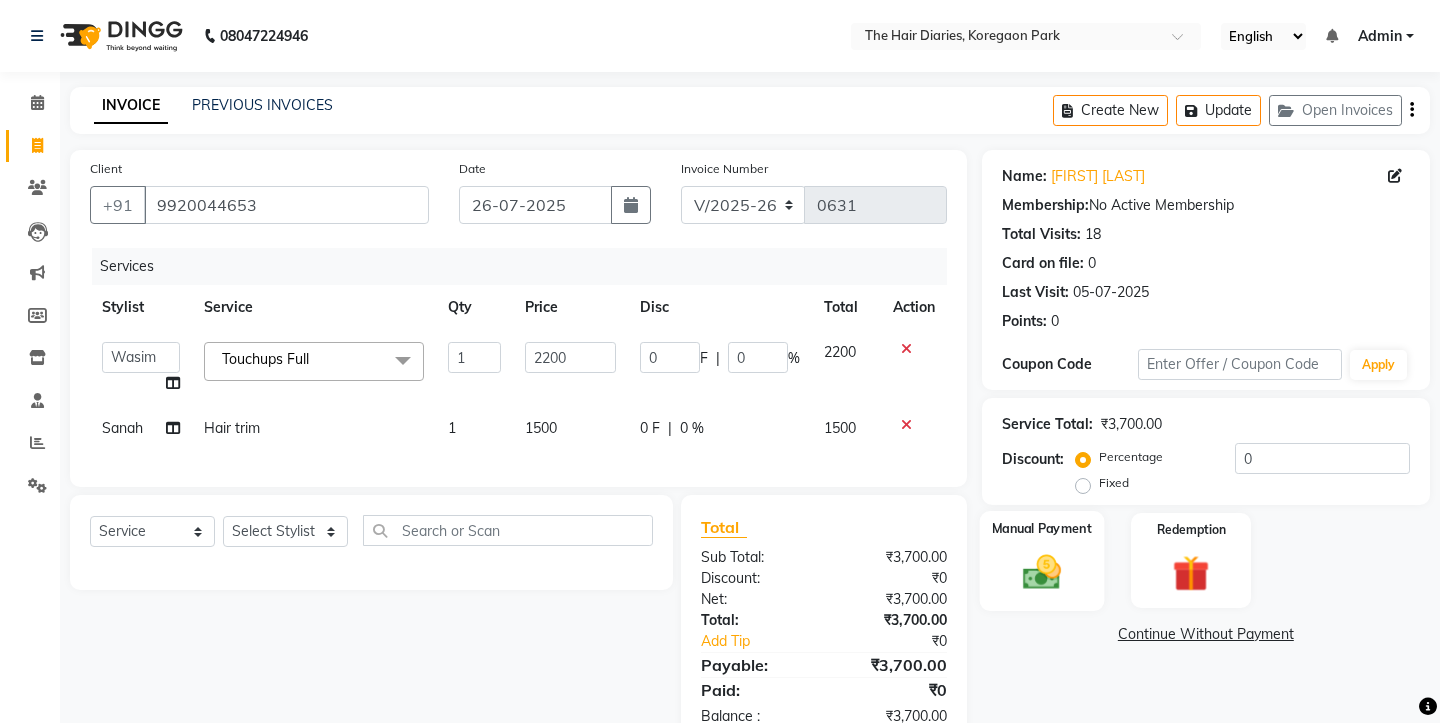 click 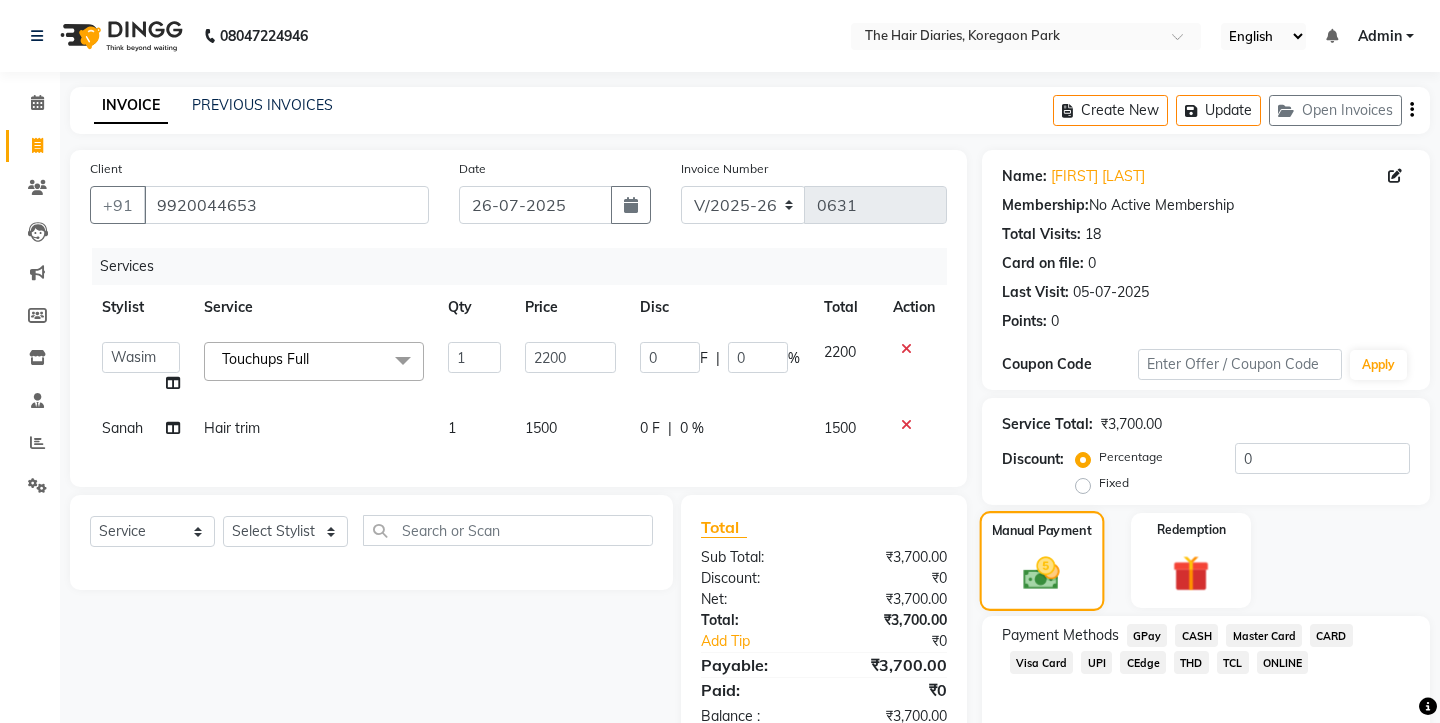 scroll, scrollTop: 30, scrollLeft: 0, axis: vertical 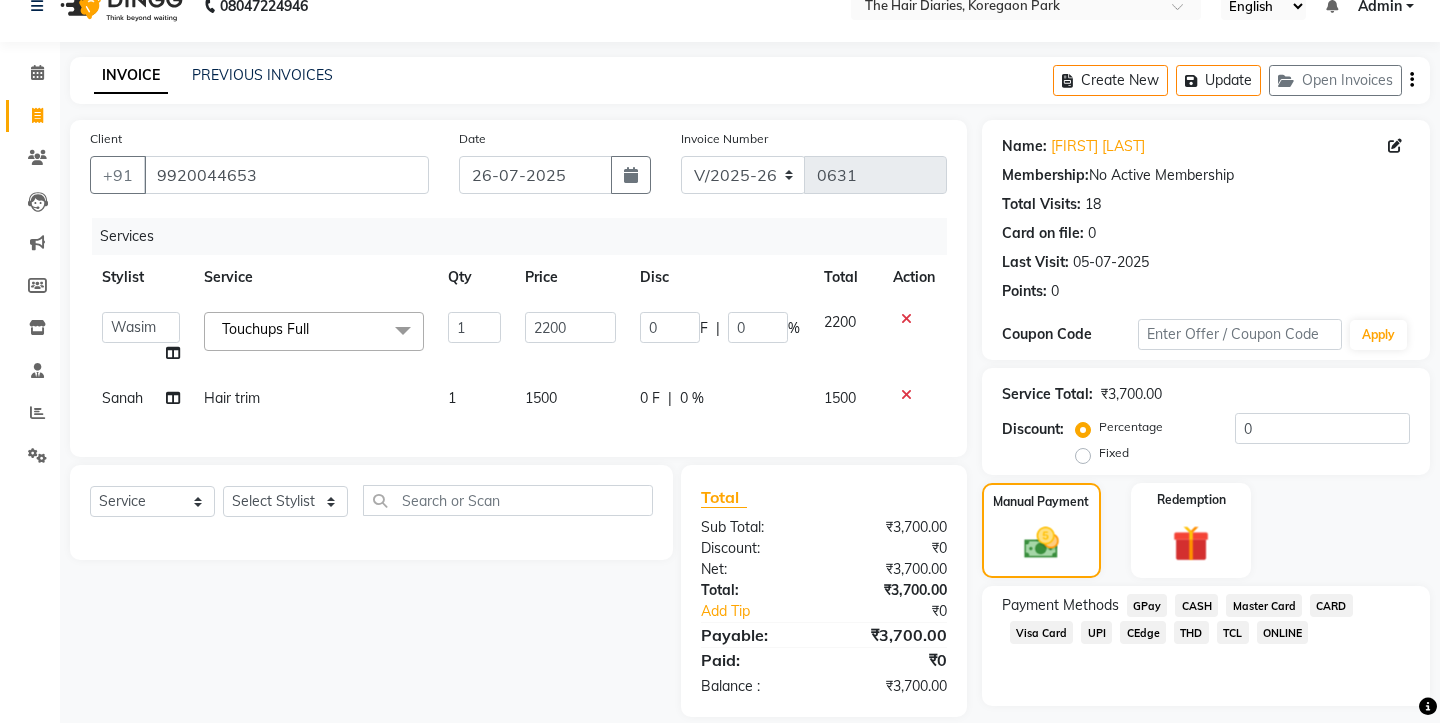 click on "CASH" 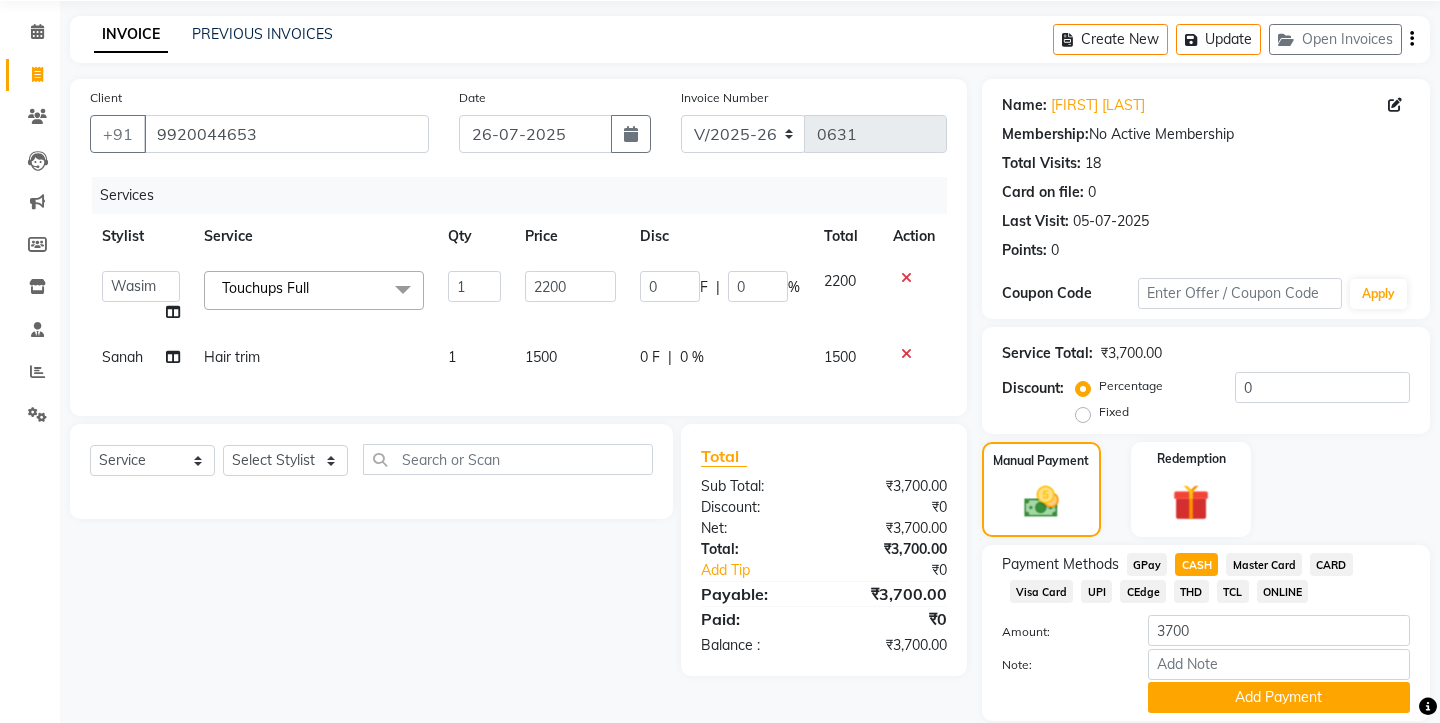 scroll, scrollTop: 118, scrollLeft: 0, axis: vertical 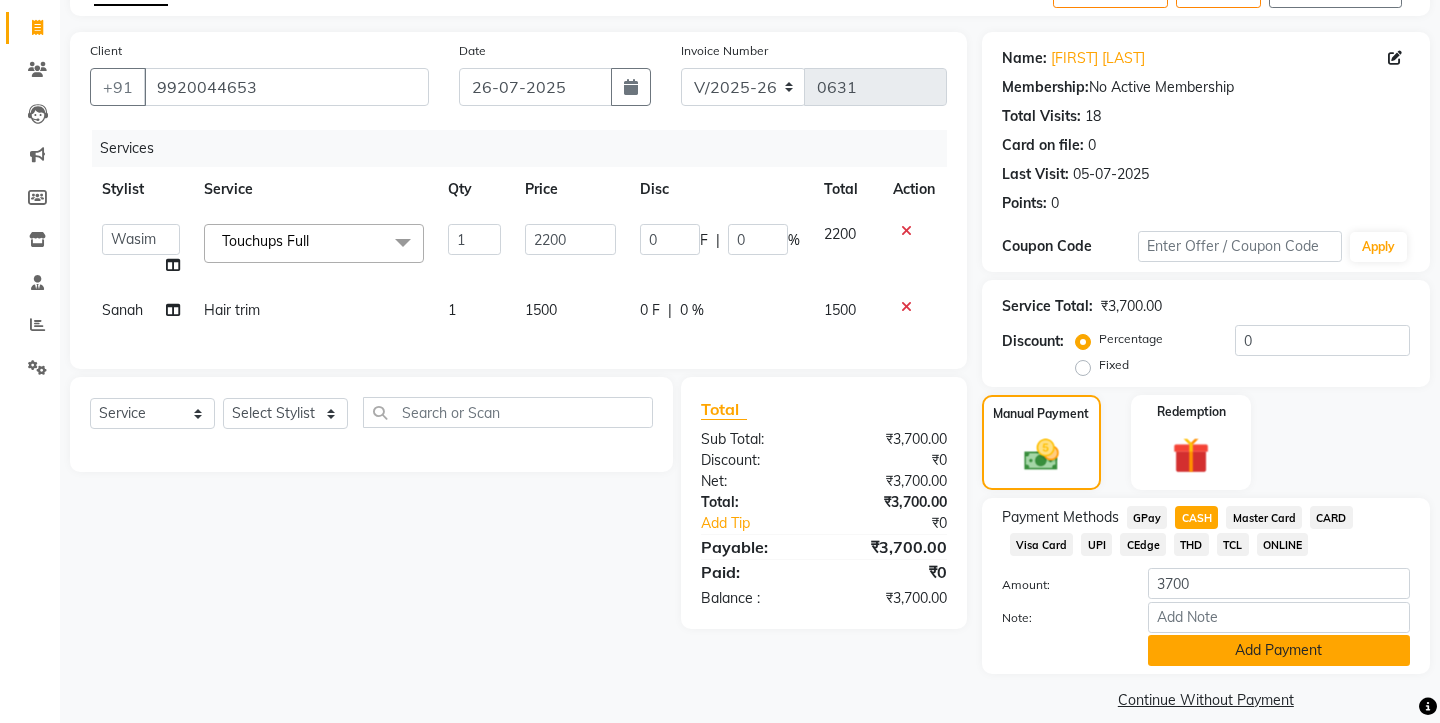 click on "Add Payment" 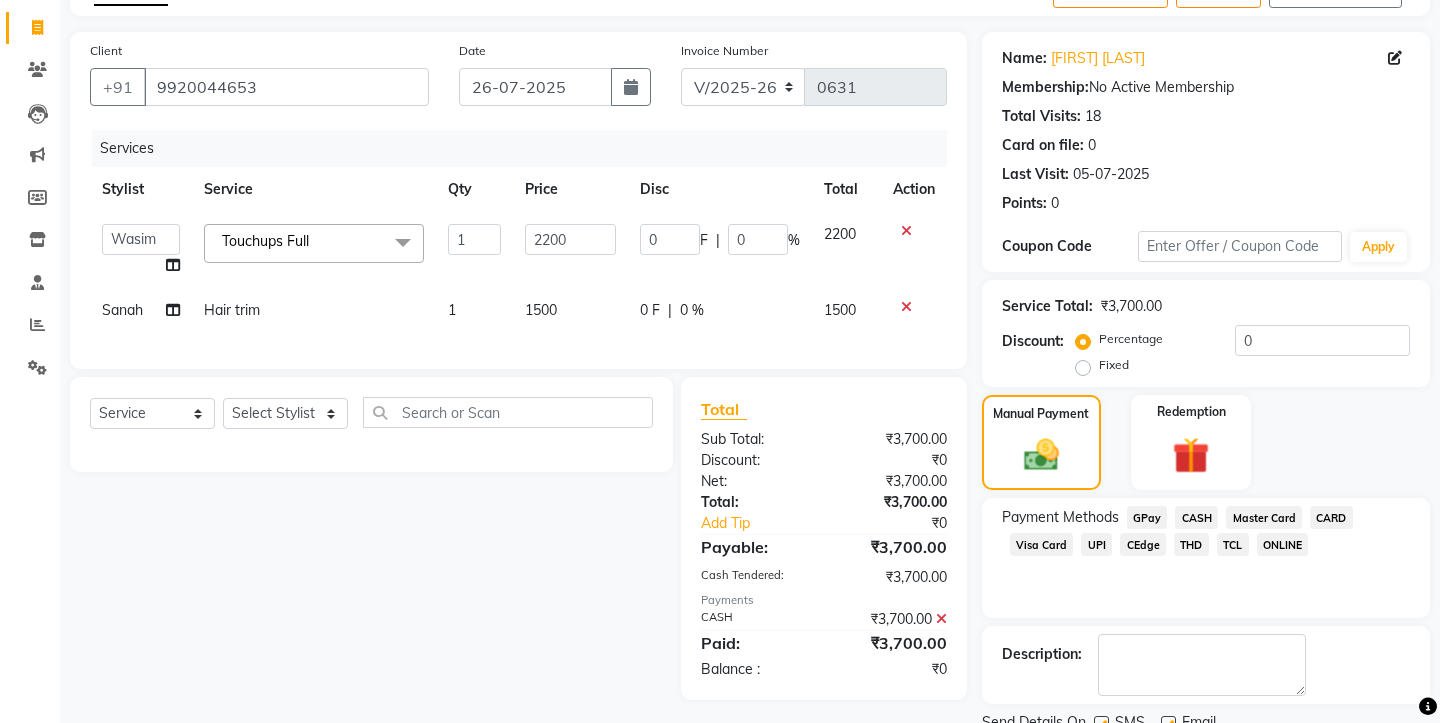 click 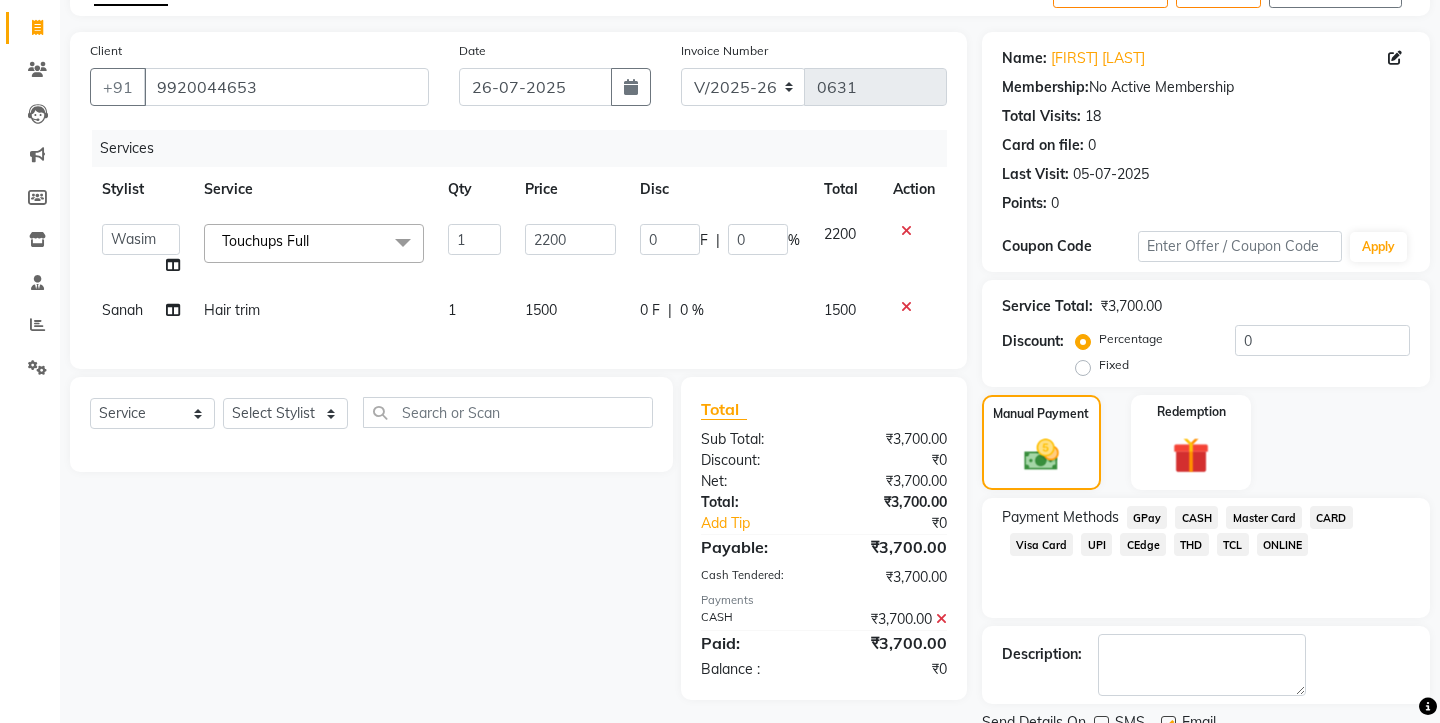 click 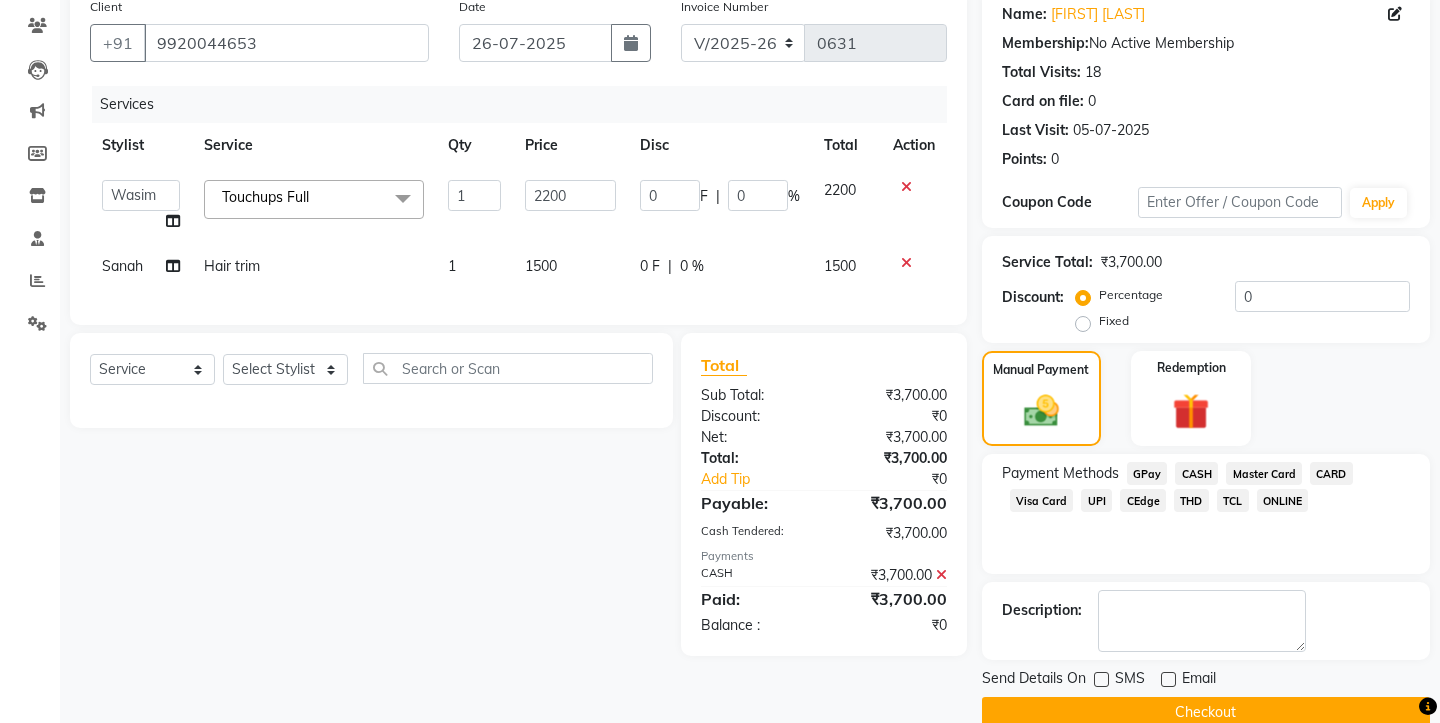 scroll, scrollTop: 166, scrollLeft: 0, axis: vertical 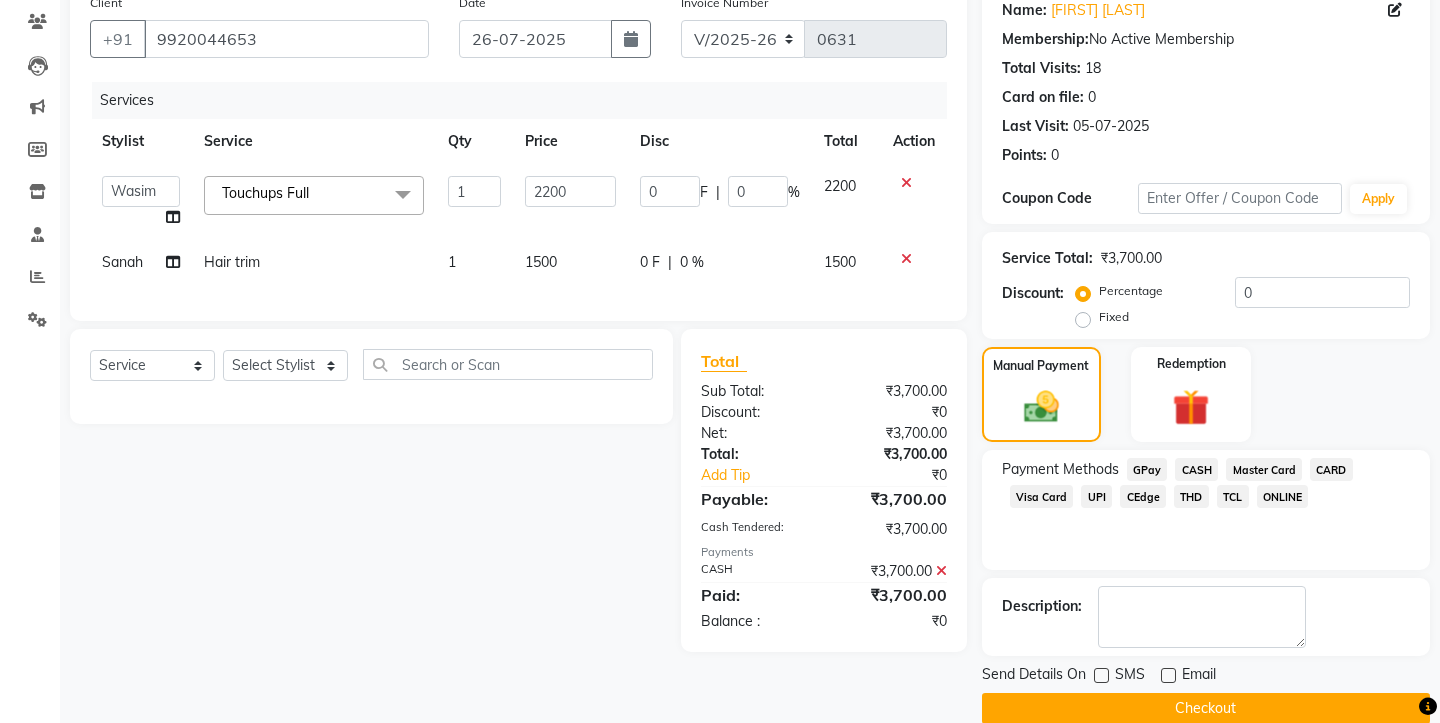 click on "Checkout" 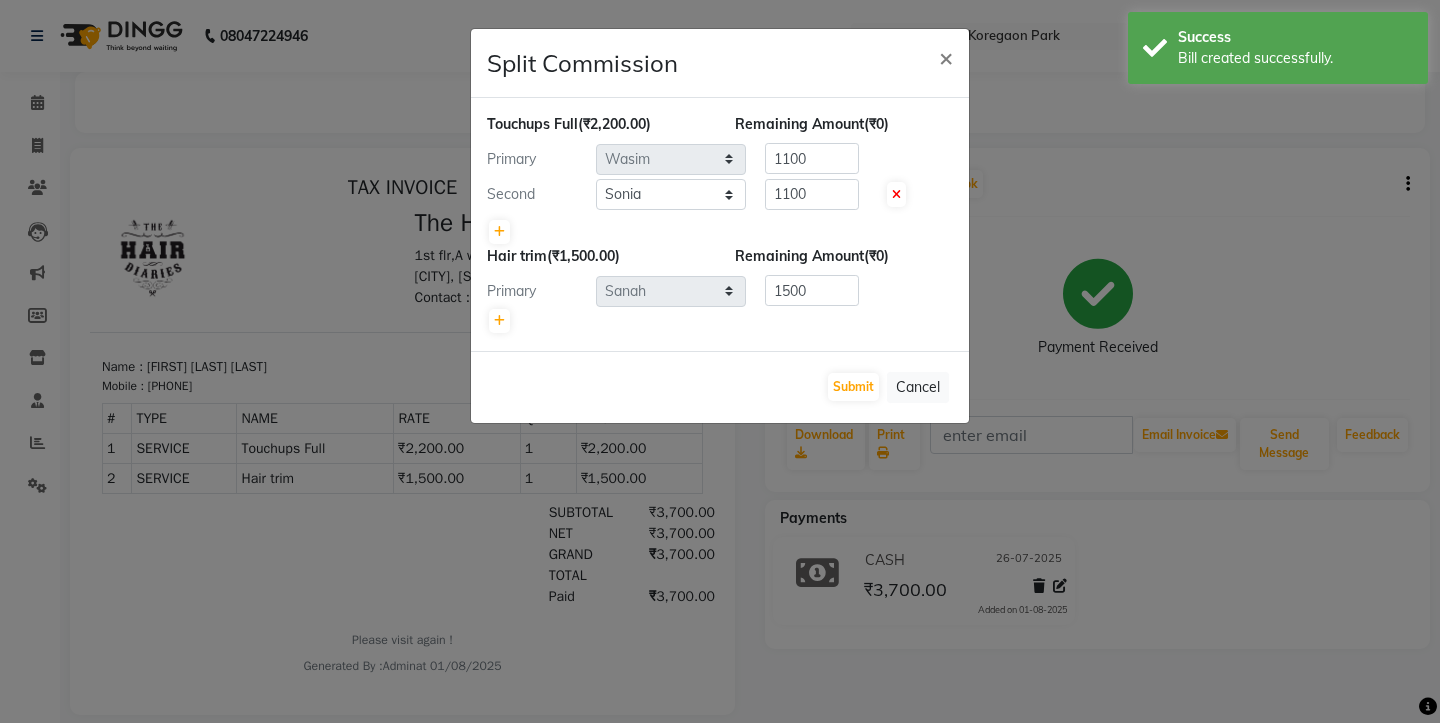 scroll, scrollTop: 0, scrollLeft: 0, axis: both 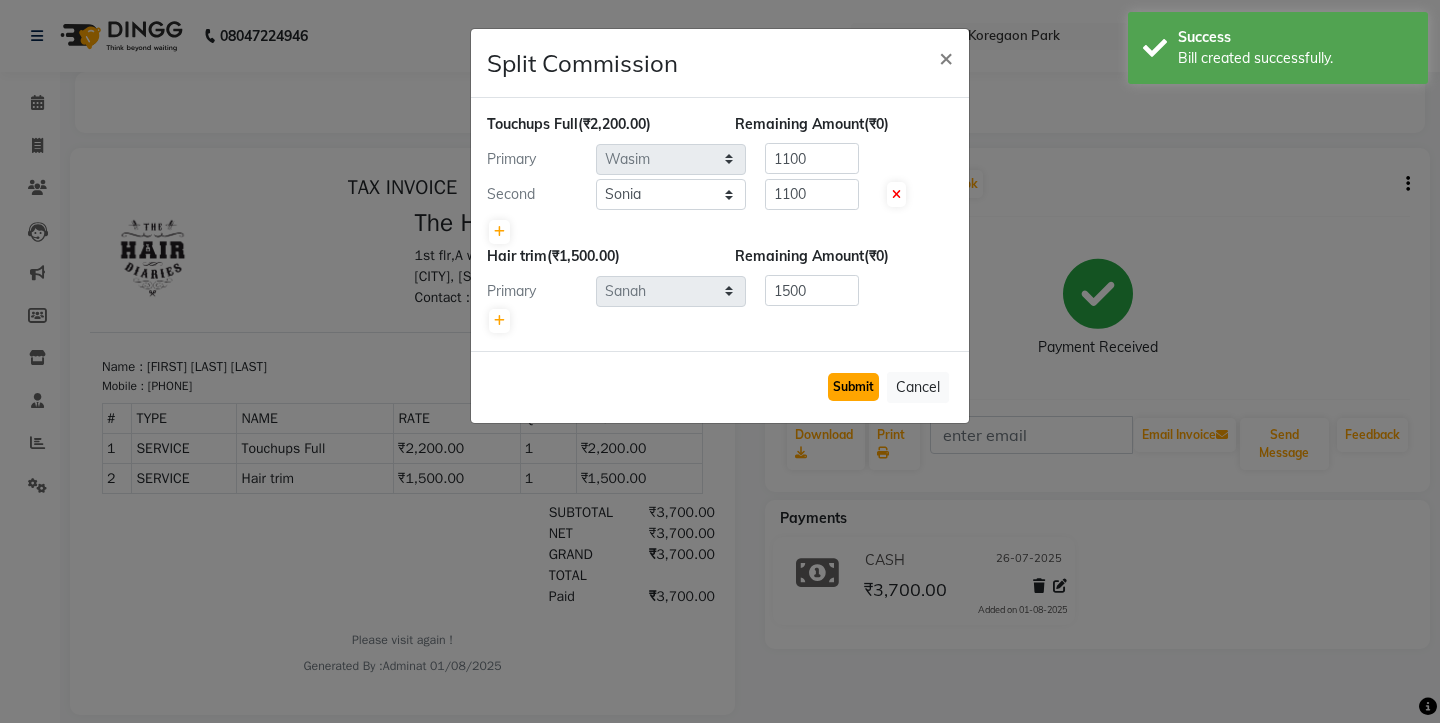 click on "Submit" 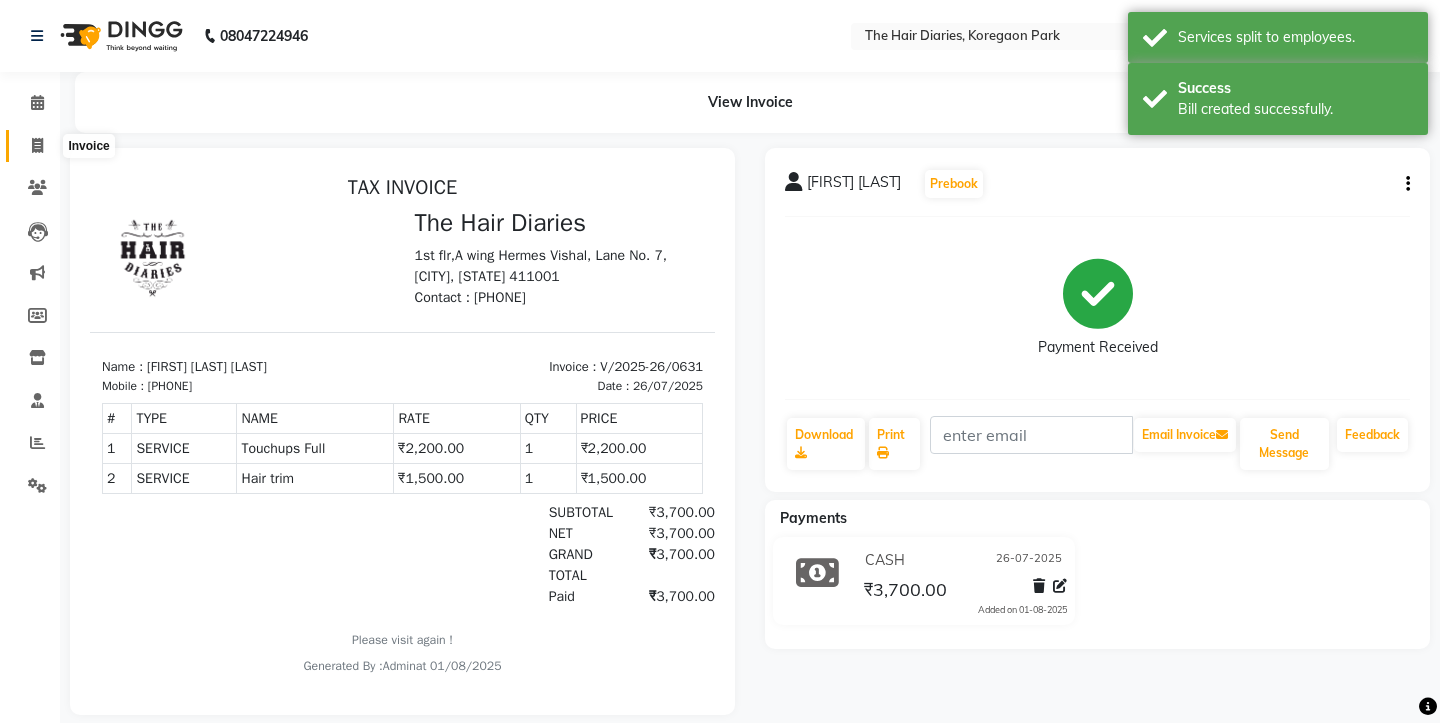 click 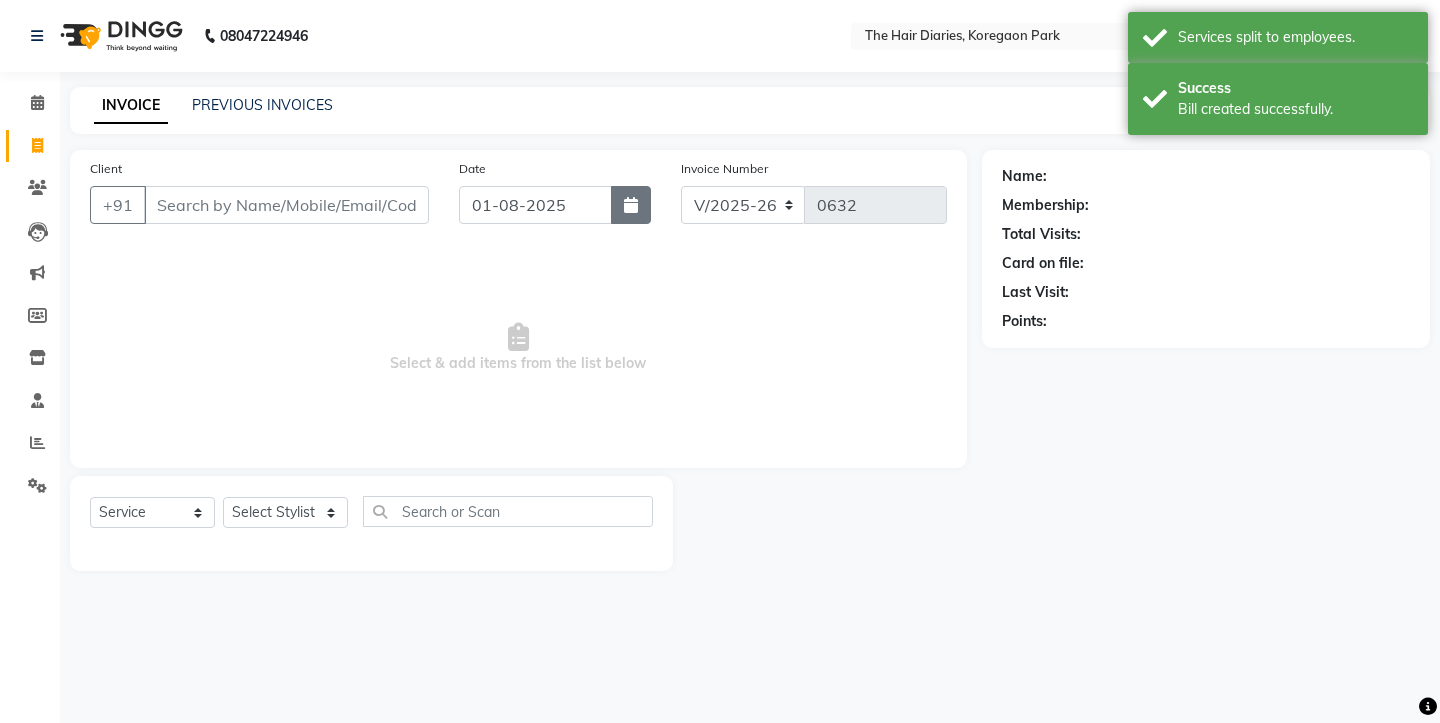 click 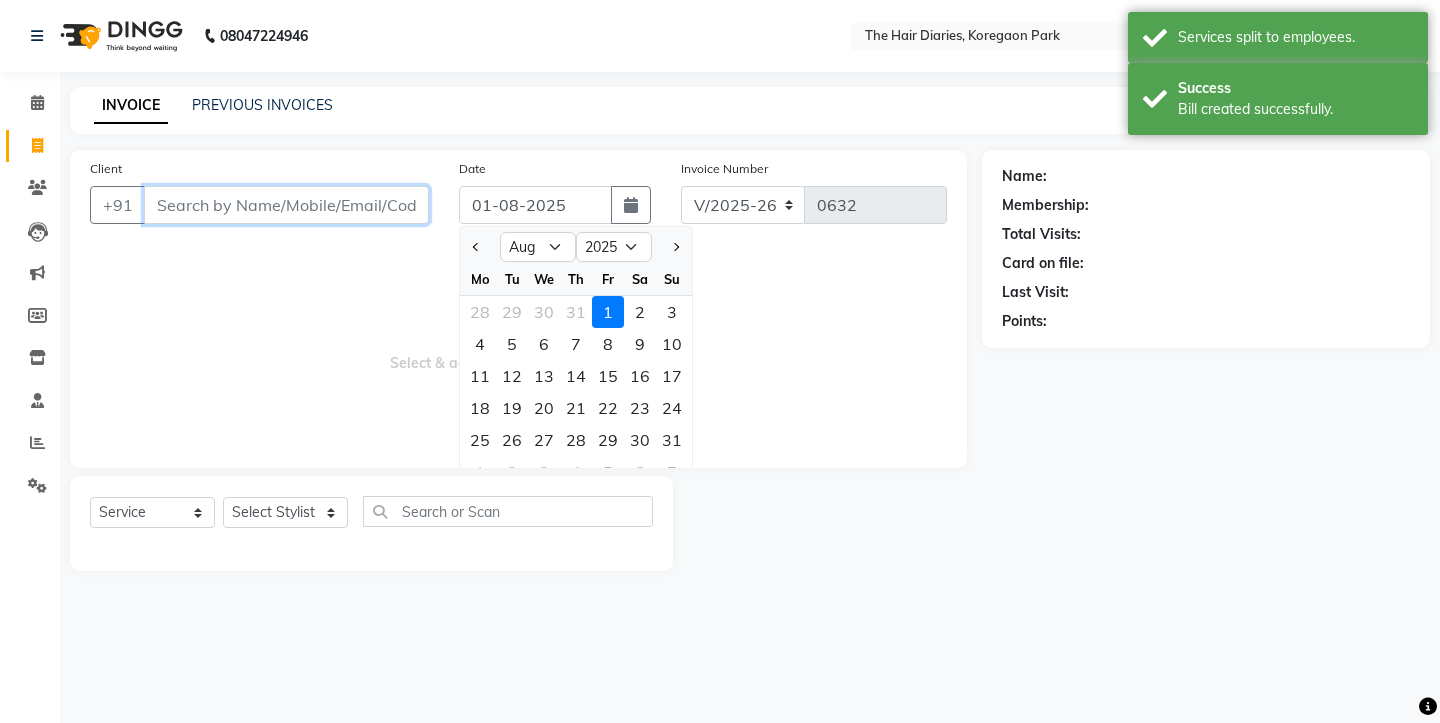 click on "Client" at bounding box center [286, 205] 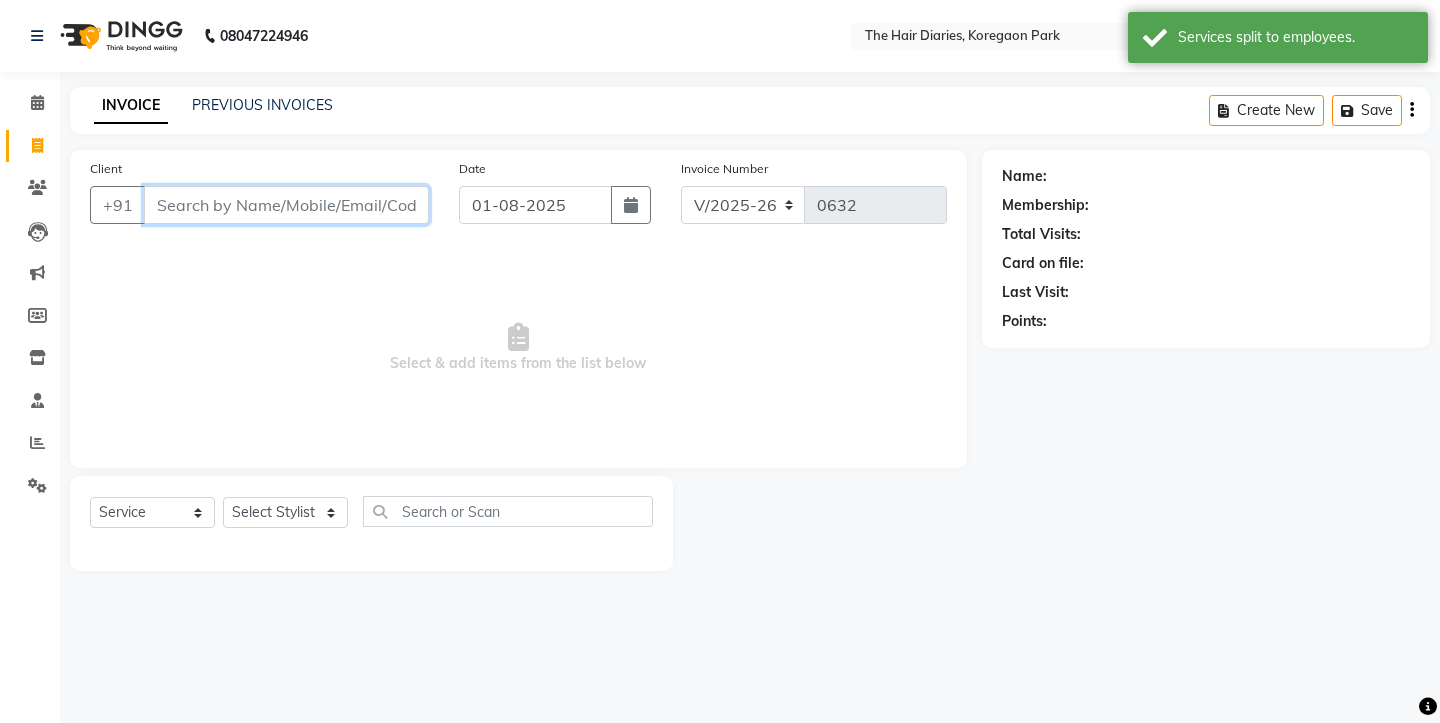 click on "Client" at bounding box center (286, 205) 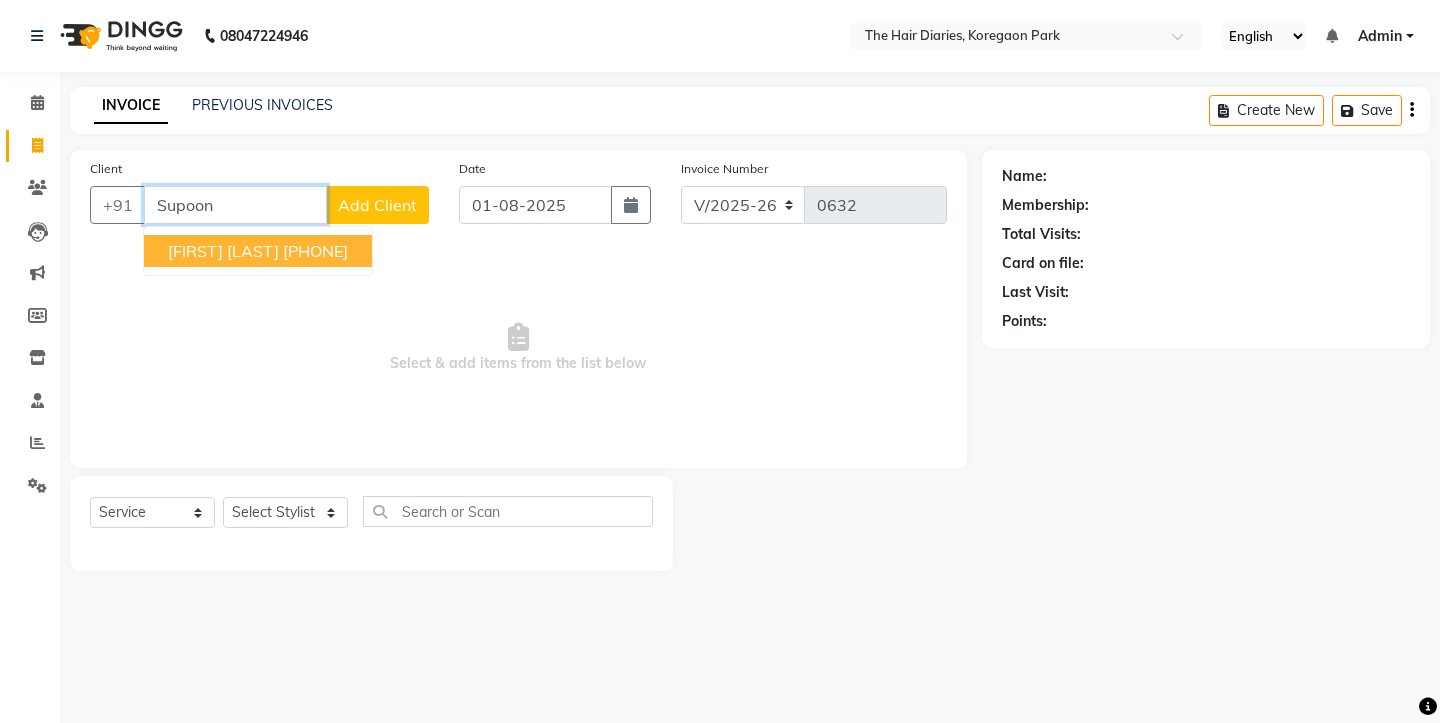 click on "Supoon Jagwani" at bounding box center [223, 251] 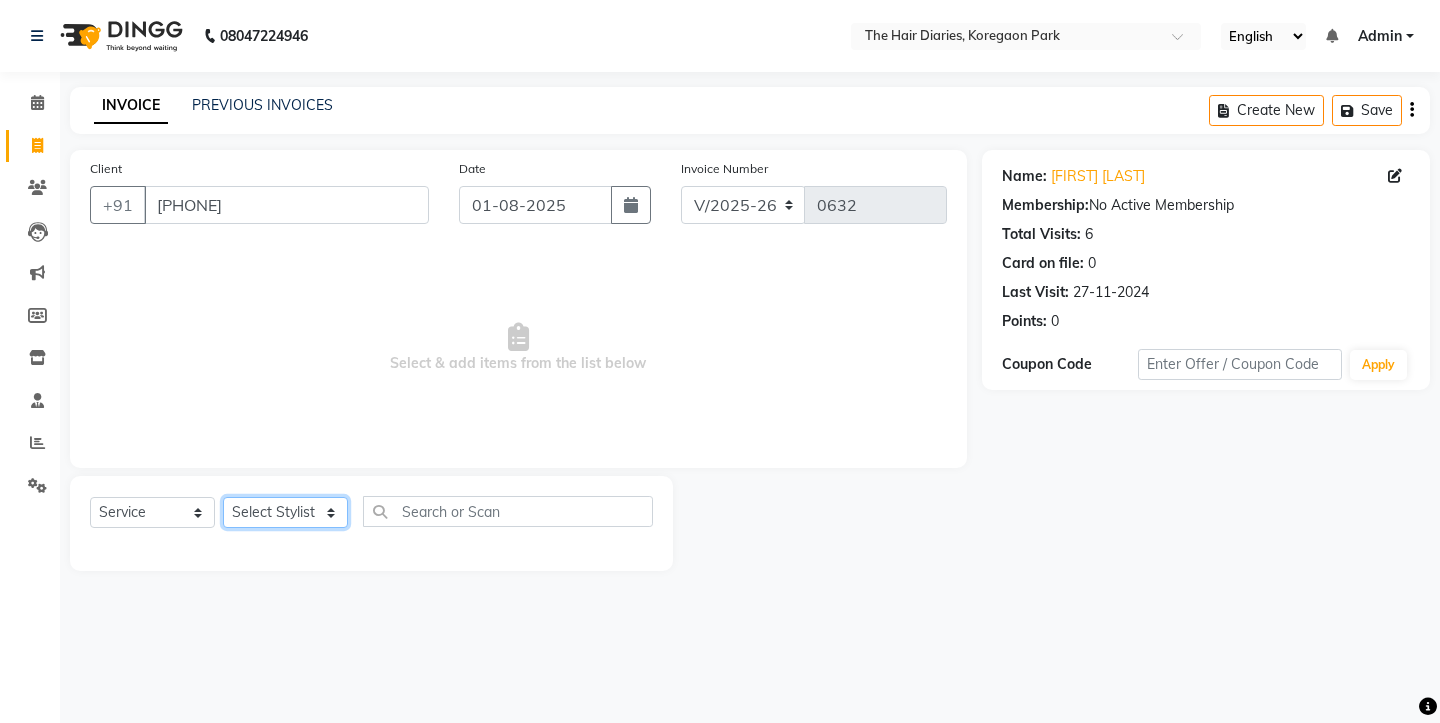 click on "Select Stylist Aaryan Adnan Adnan Ankita Anubha Jyoti  Lalita Manali  Maneger Nazlin Jeena Sanah  Sohail Sonia  Surbhi Thakkur Vidya Wasim" 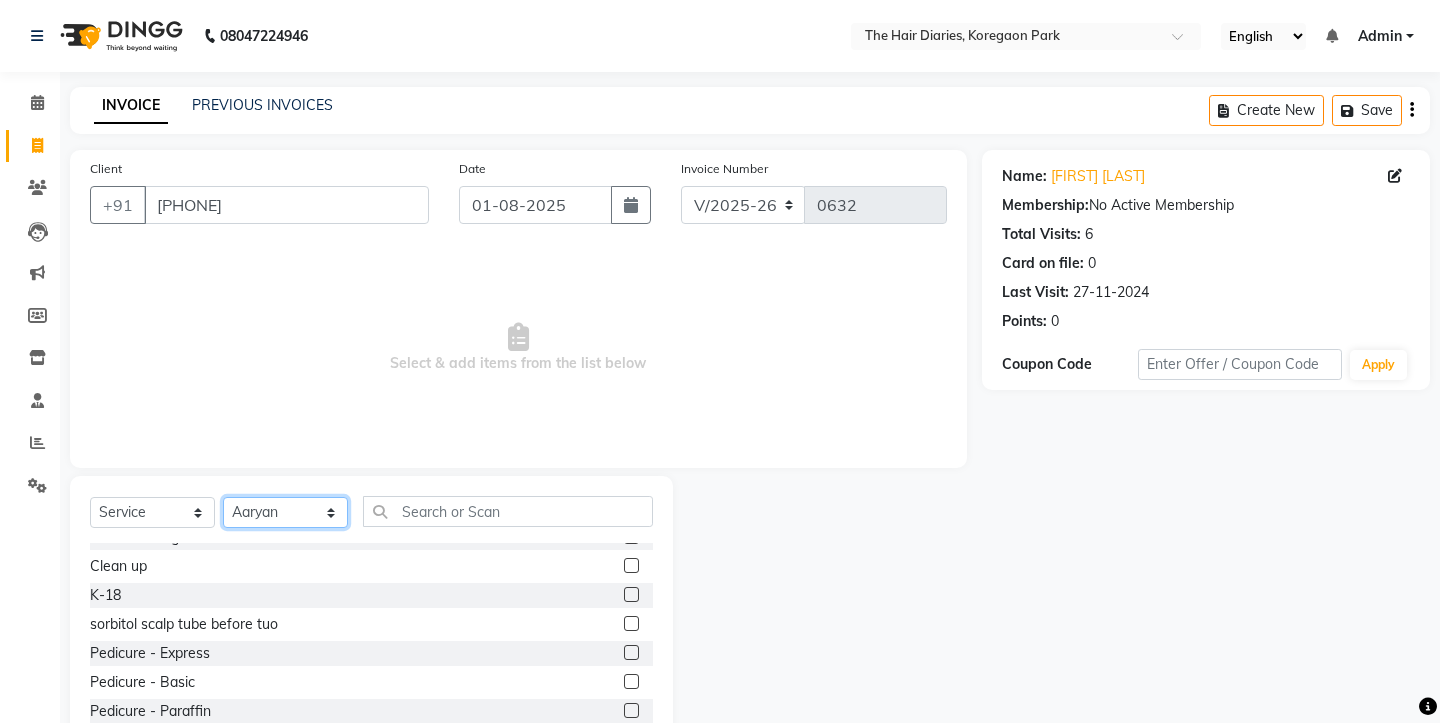 scroll, scrollTop: 1182, scrollLeft: 0, axis: vertical 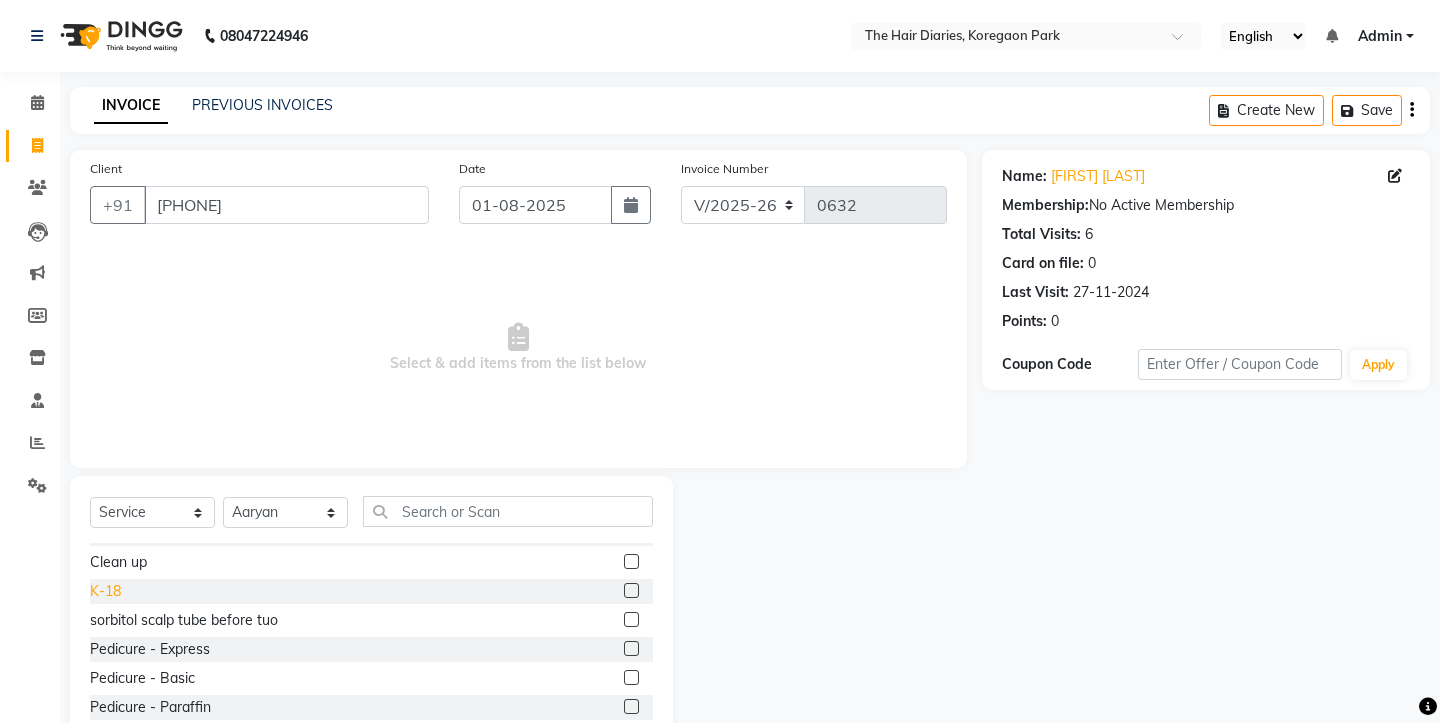 click on "K-18" 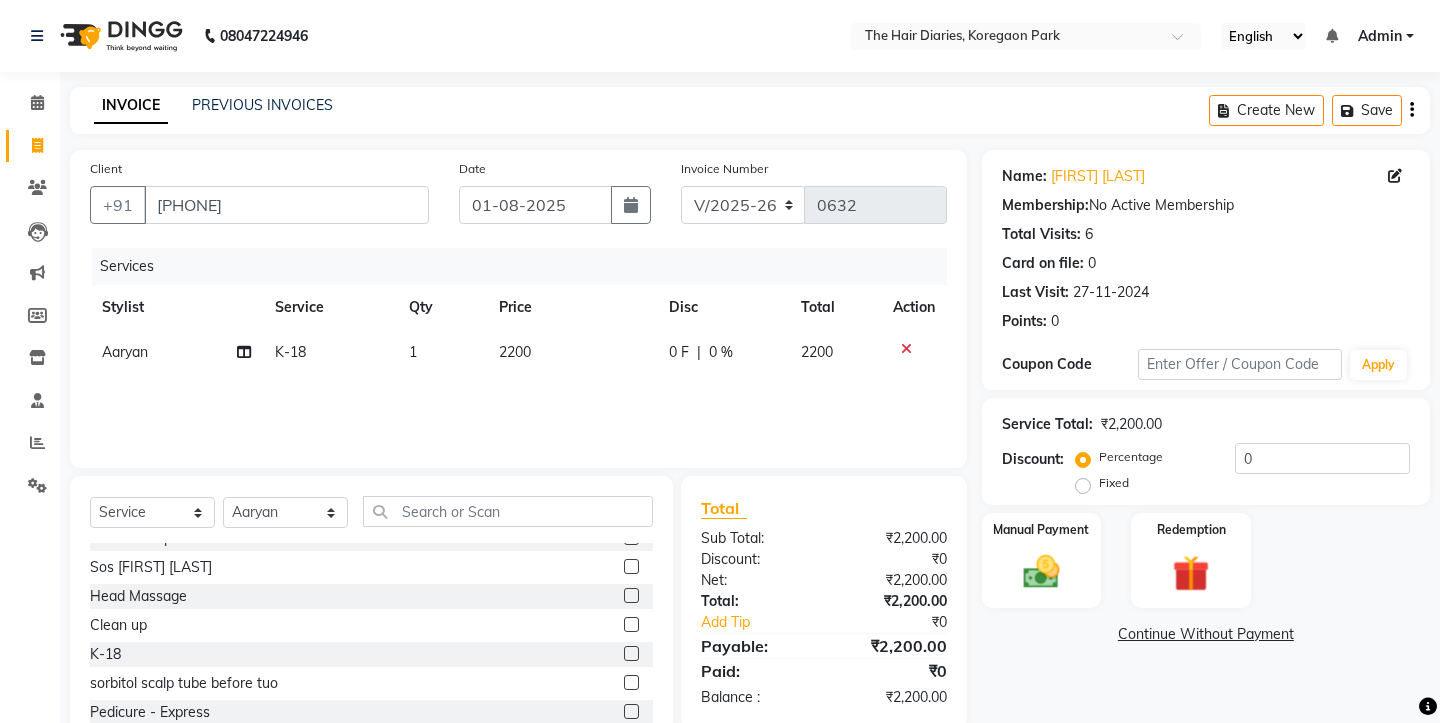 scroll, scrollTop: 1101, scrollLeft: 0, axis: vertical 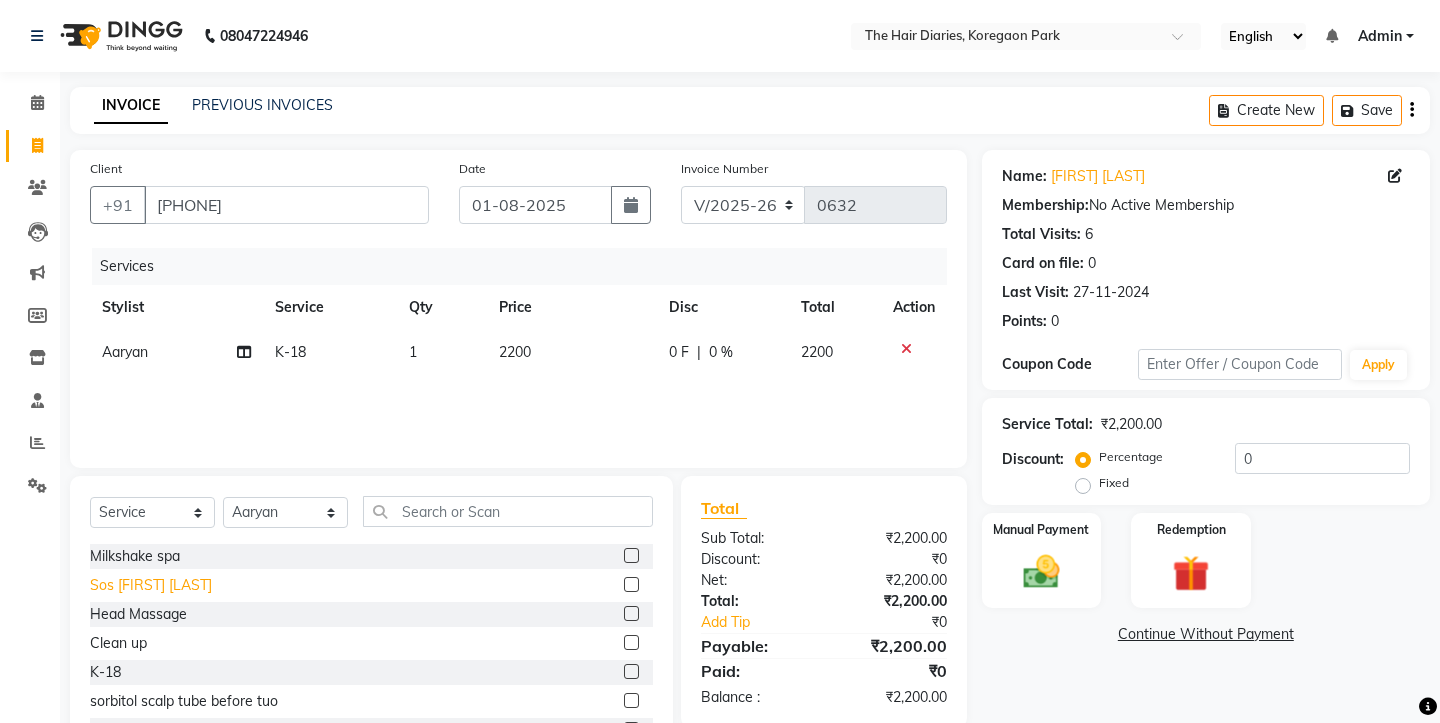 click on "Sos [FIRST] [LAST]" 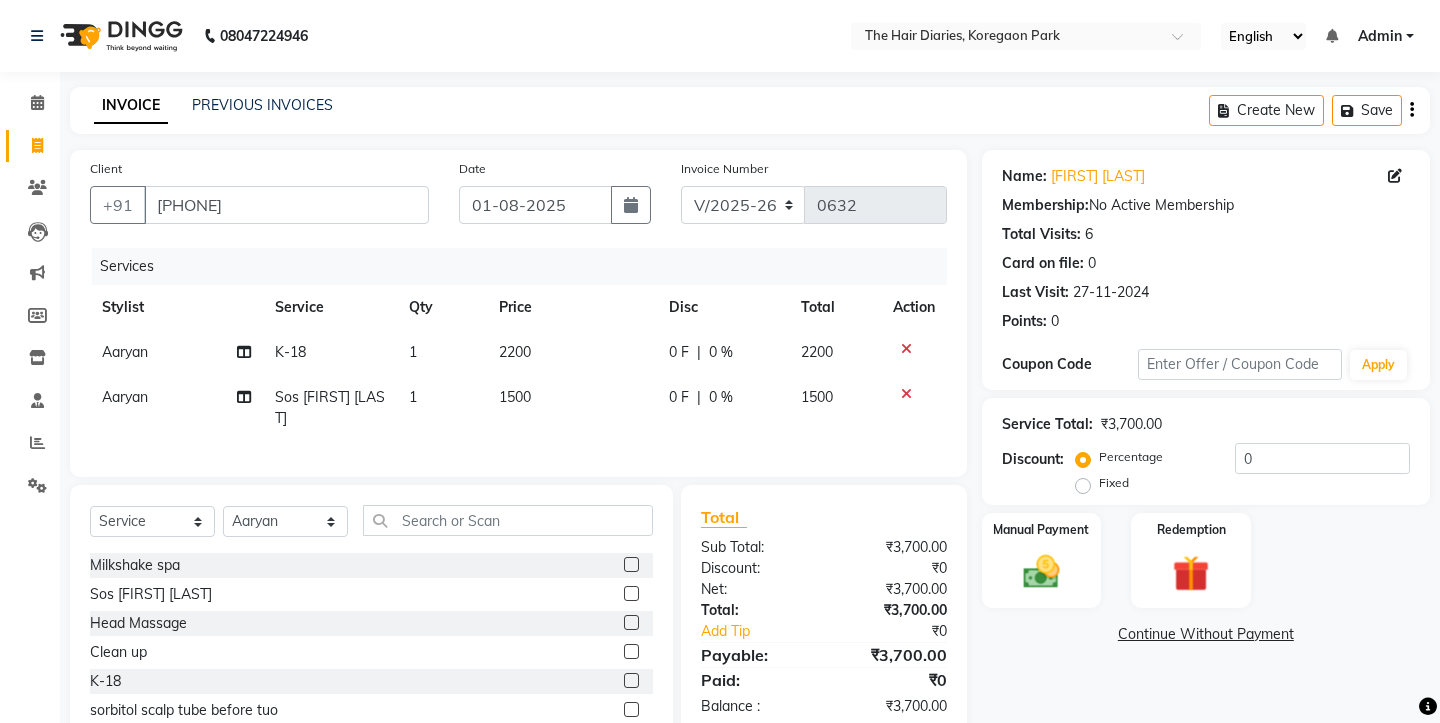 click 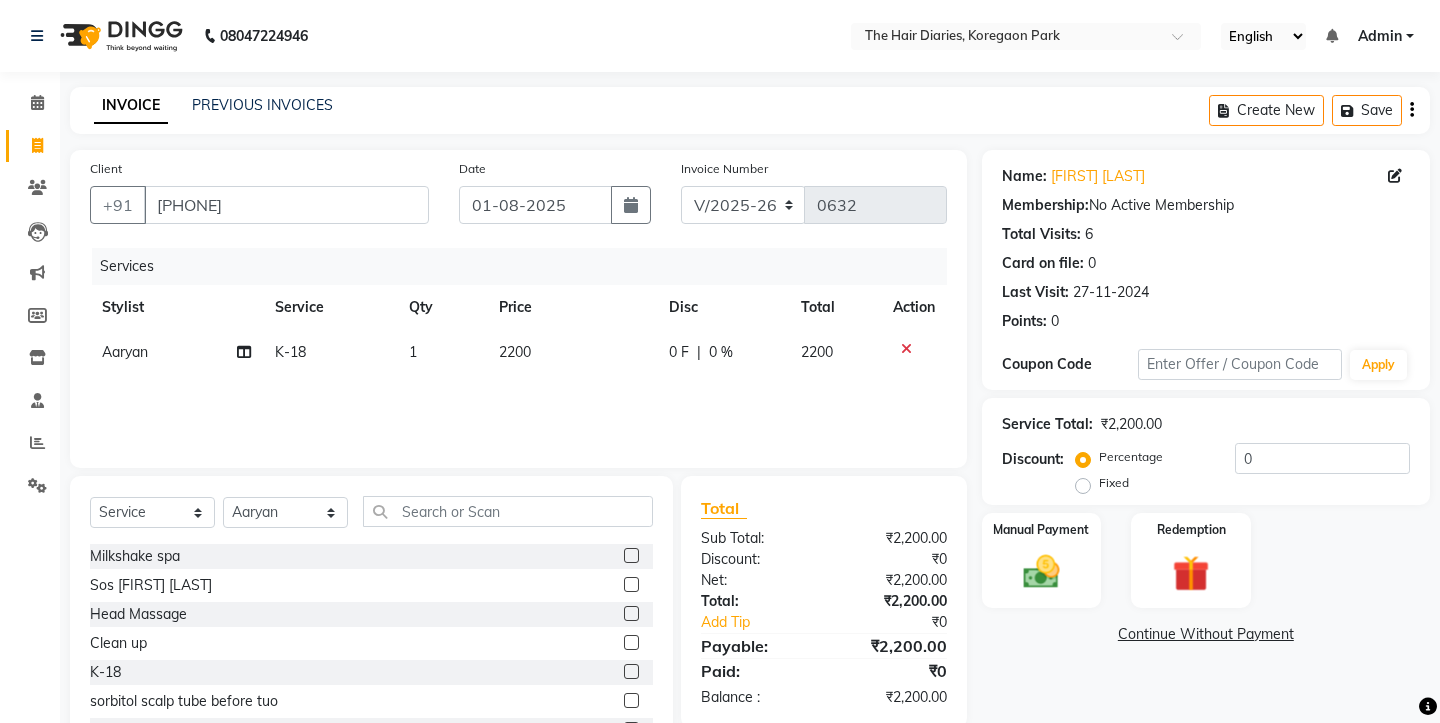 click on "2200" 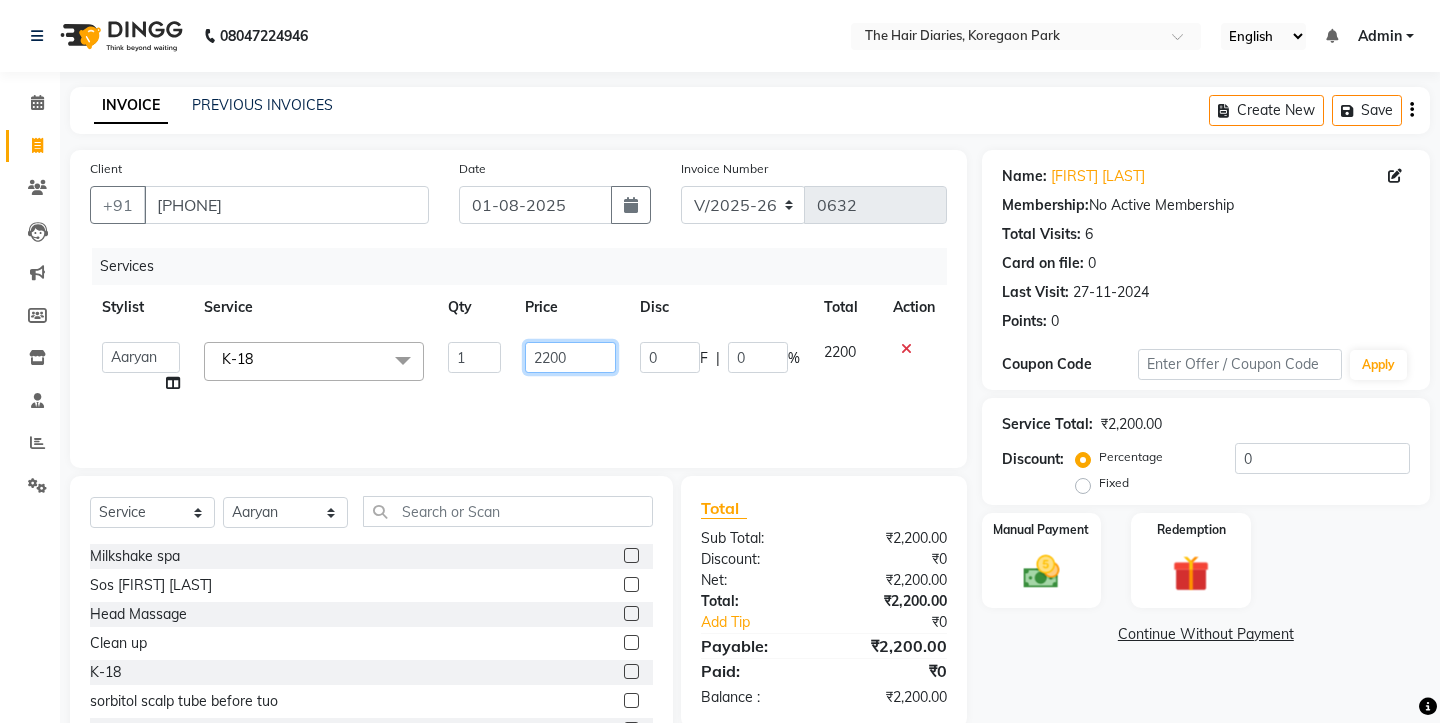 click on "2200" 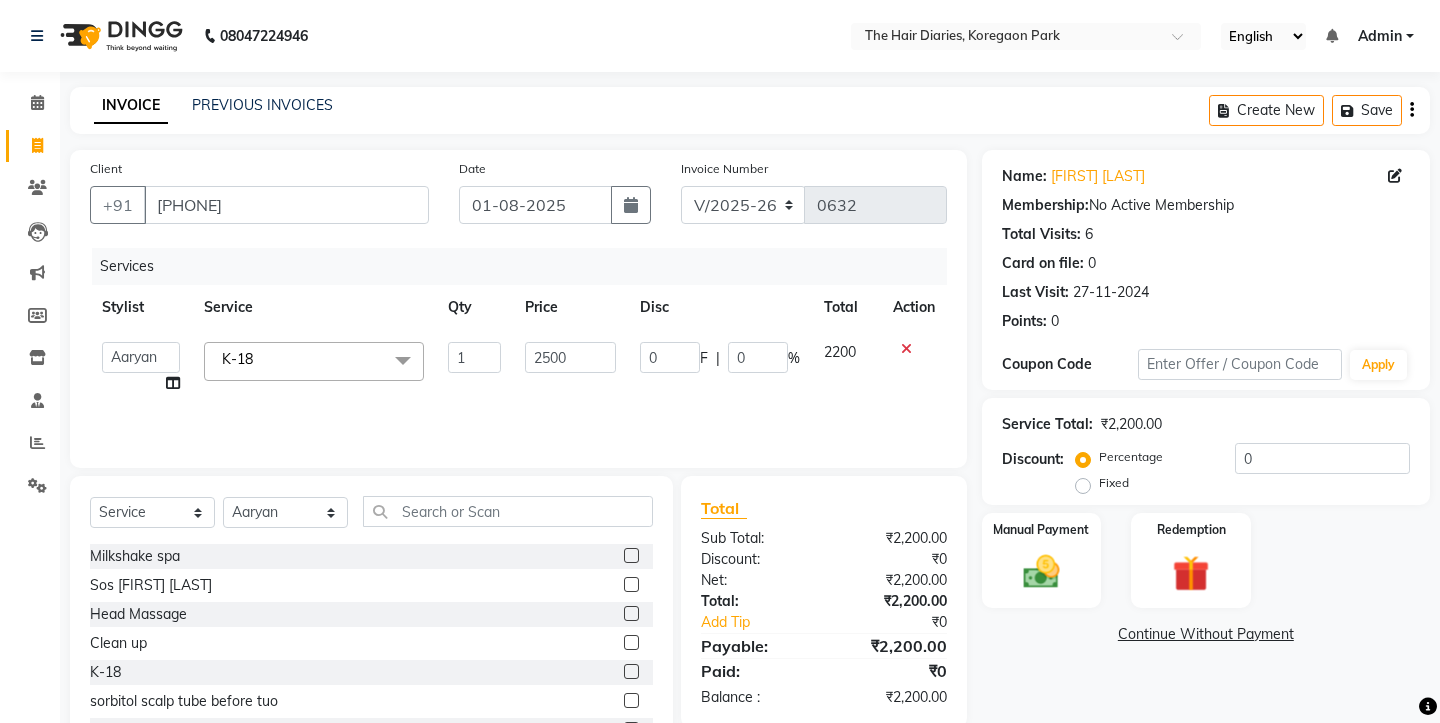 click on "Services Stylist Service Qty Price Disc Total Action  Aaryan   Adnan   Adnan   Ankita   Anubha   Jyoti    Lalita   Manali    Maneger   Nazlin Jeena   Sanah    Sohail   Sonia    Surbhi Thakkur   Vidya   Wasim   K-18  x Haircuts - Female (Senior) Haircuts - Male(Senior) Haircuts - Female (Junior) Haircuts - Male (Junior) Fringe Cut Kids Haircut-under 5yrs Hair trim Hair Fading Gents Haircuts  (Male) Haircut -Male (Junior old) Shampoo - Shampoo Extension wash Styling - Blowdry Styling - Curls Styling - Crimp Styling - Gents Style Saree Draping Beard Styling - Trim Beard Styling - Beard Styling Touchups Full  Touchups Half Global Color - Full Global Color - Half Toning Highlights - Full Highlights - 3/4Th Highlights - Half Low Lights Highlights And Global Balayage - Full Balayage - Half Balayage - Front Treatments - Fringe(Botox) Treatments - Crown (Botox) Treatments - Full (Botox) Treatments - Male Top (Botox) Treatments - Full (Backwastreatment) Treatments - Full (Filller) Milkshake spa Sos Sara K Head Massage" 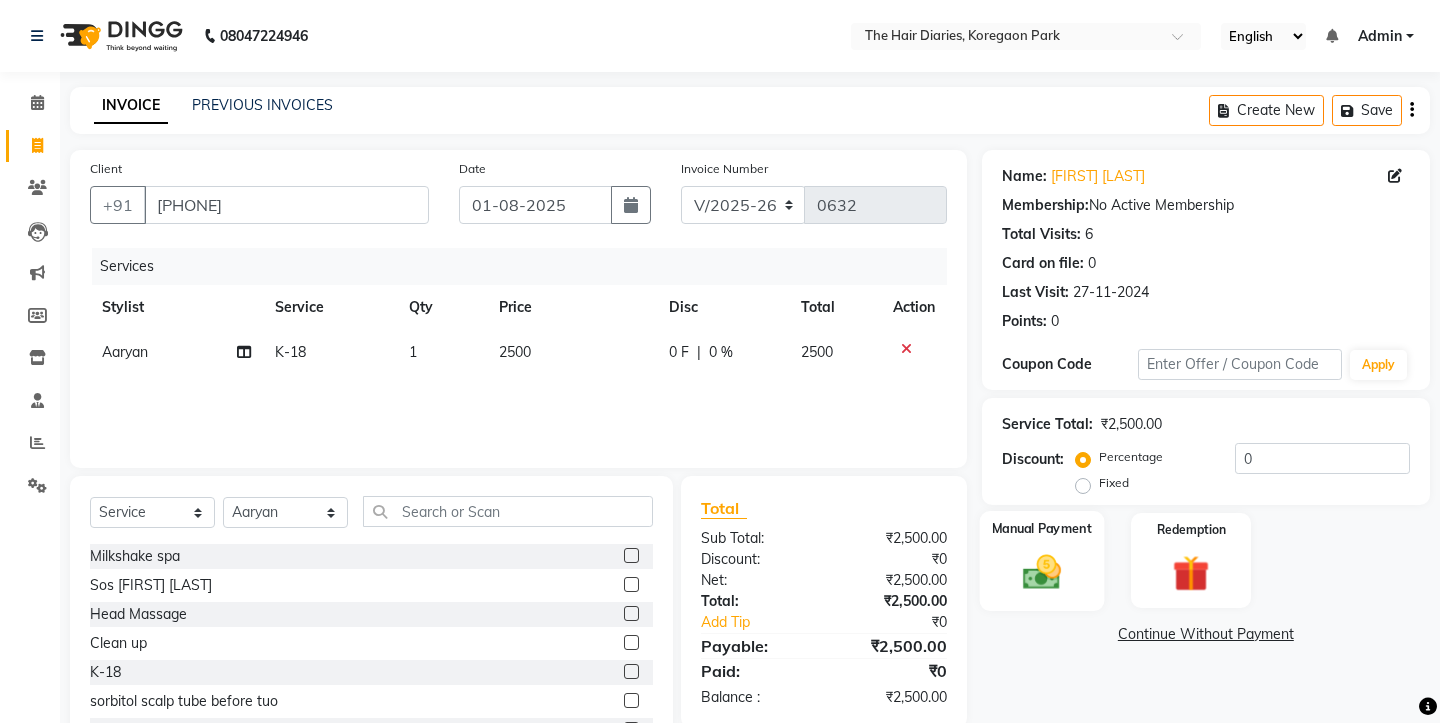 click 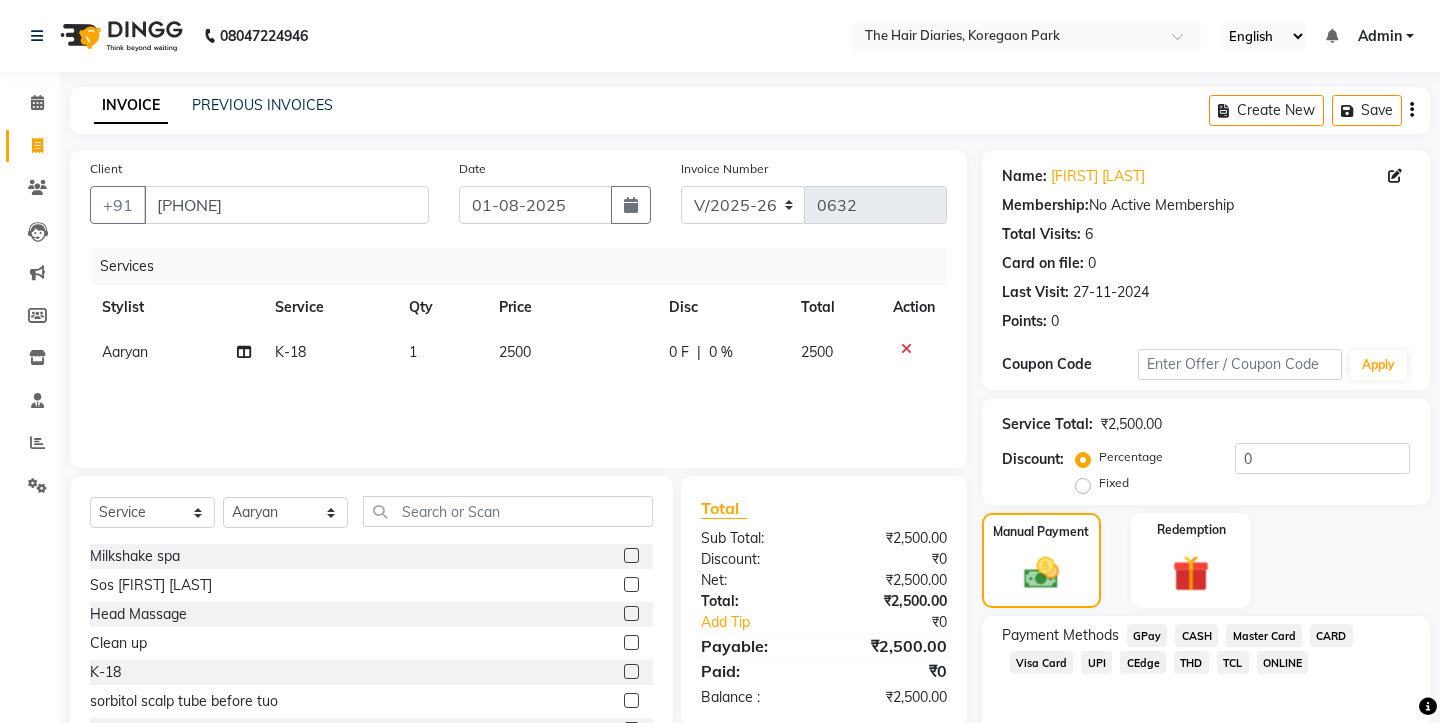 click on "CASH" 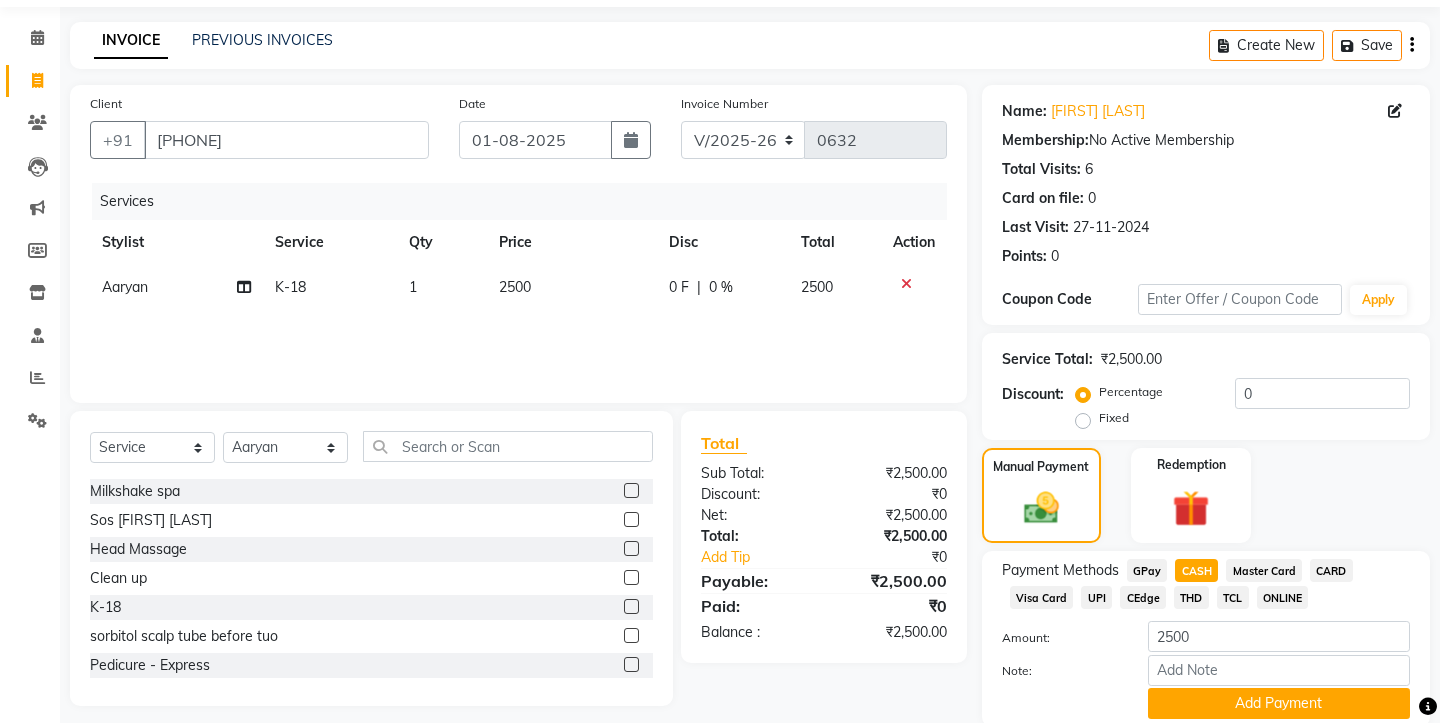 scroll, scrollTop: 92, scrollLeft: 0, axis: vertical 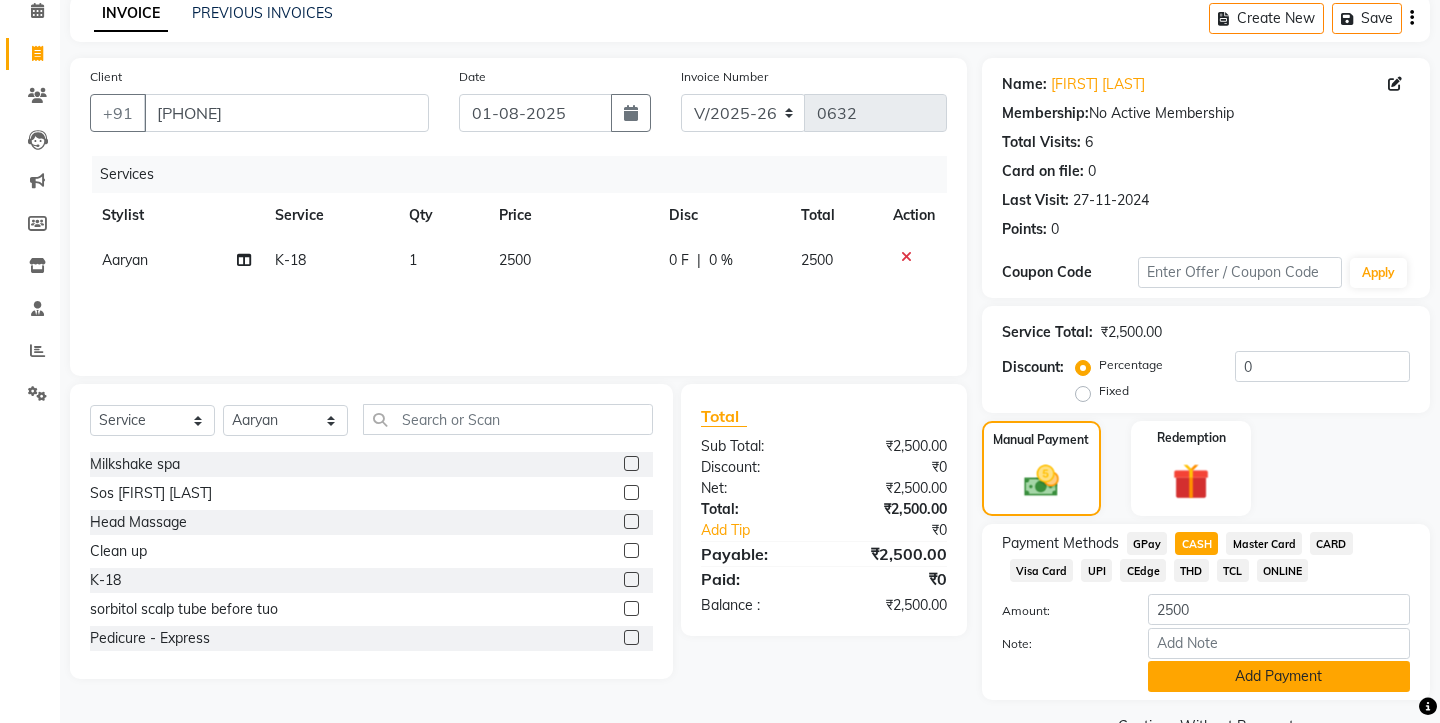 click on "Add Payment" 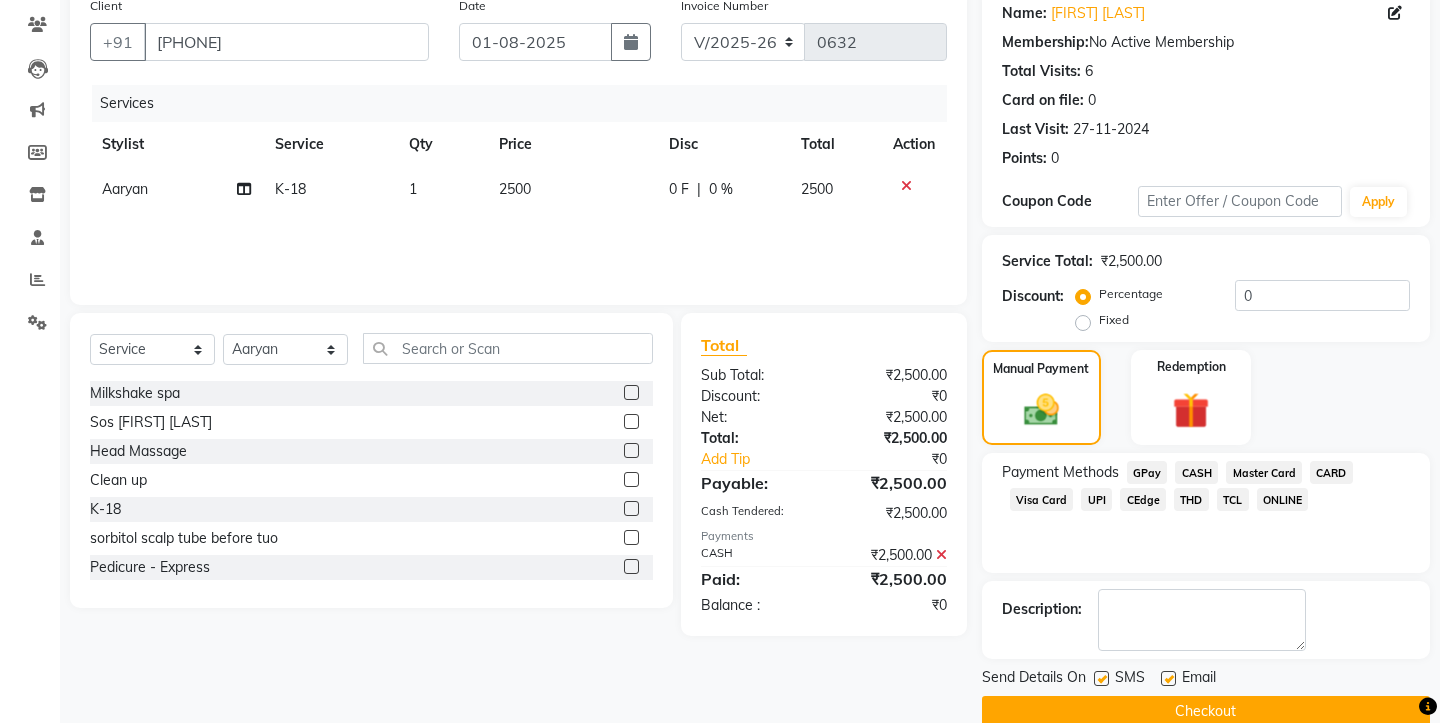 scroll, scrollTop: 175, scrollLeft: 0, axis: vertical 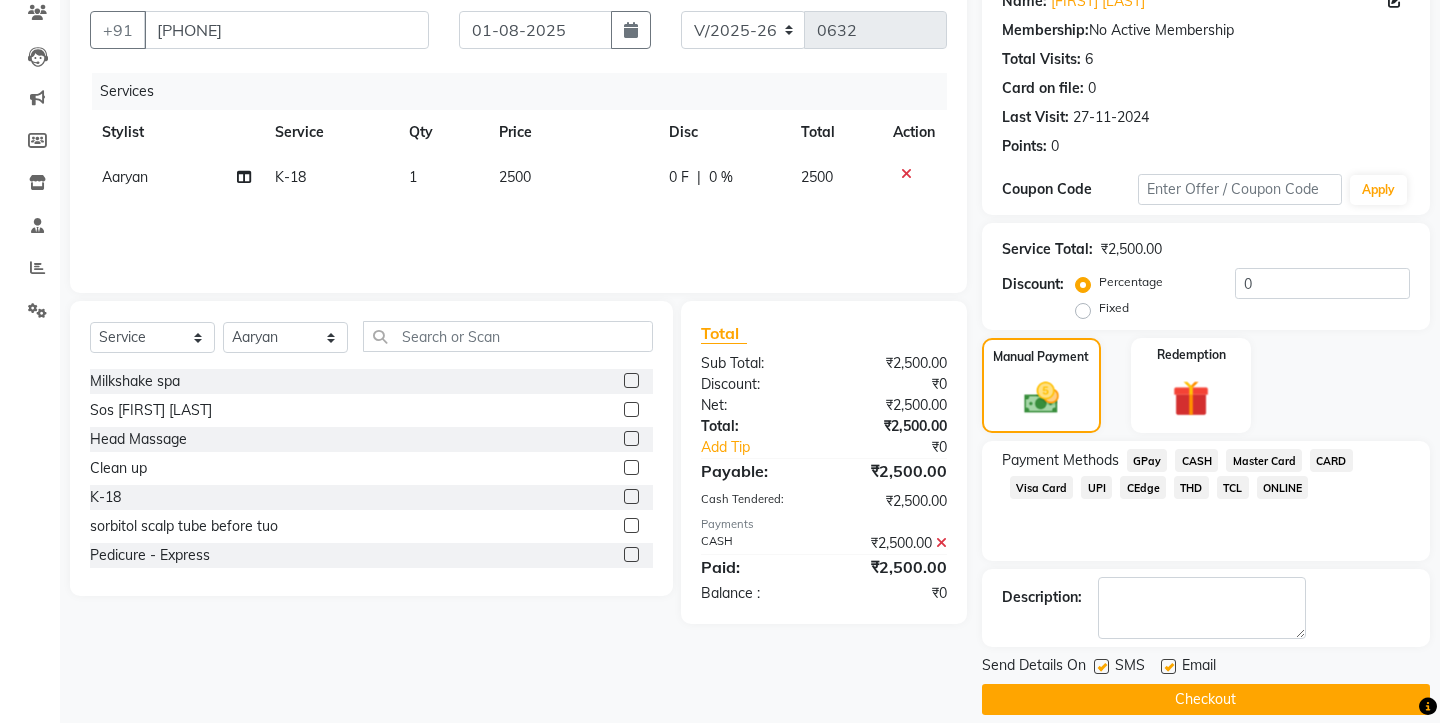 click 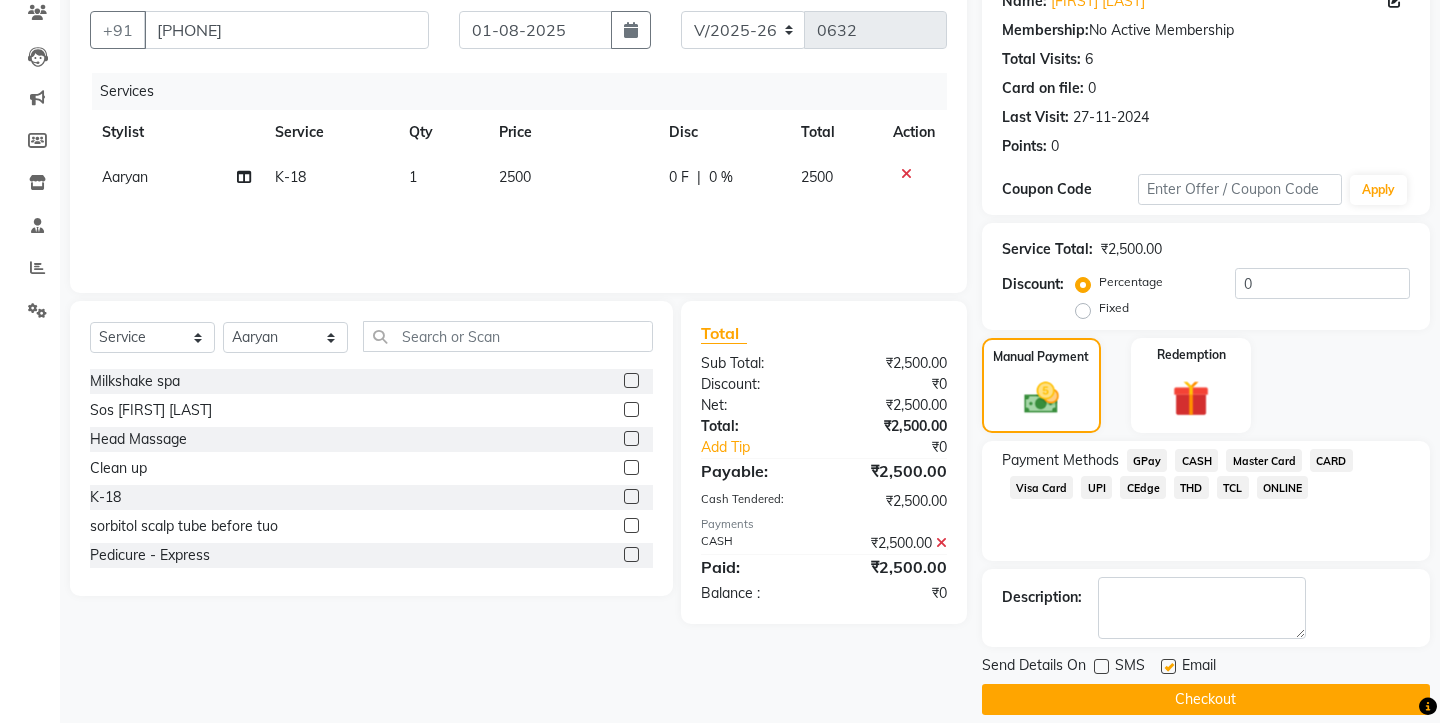 click 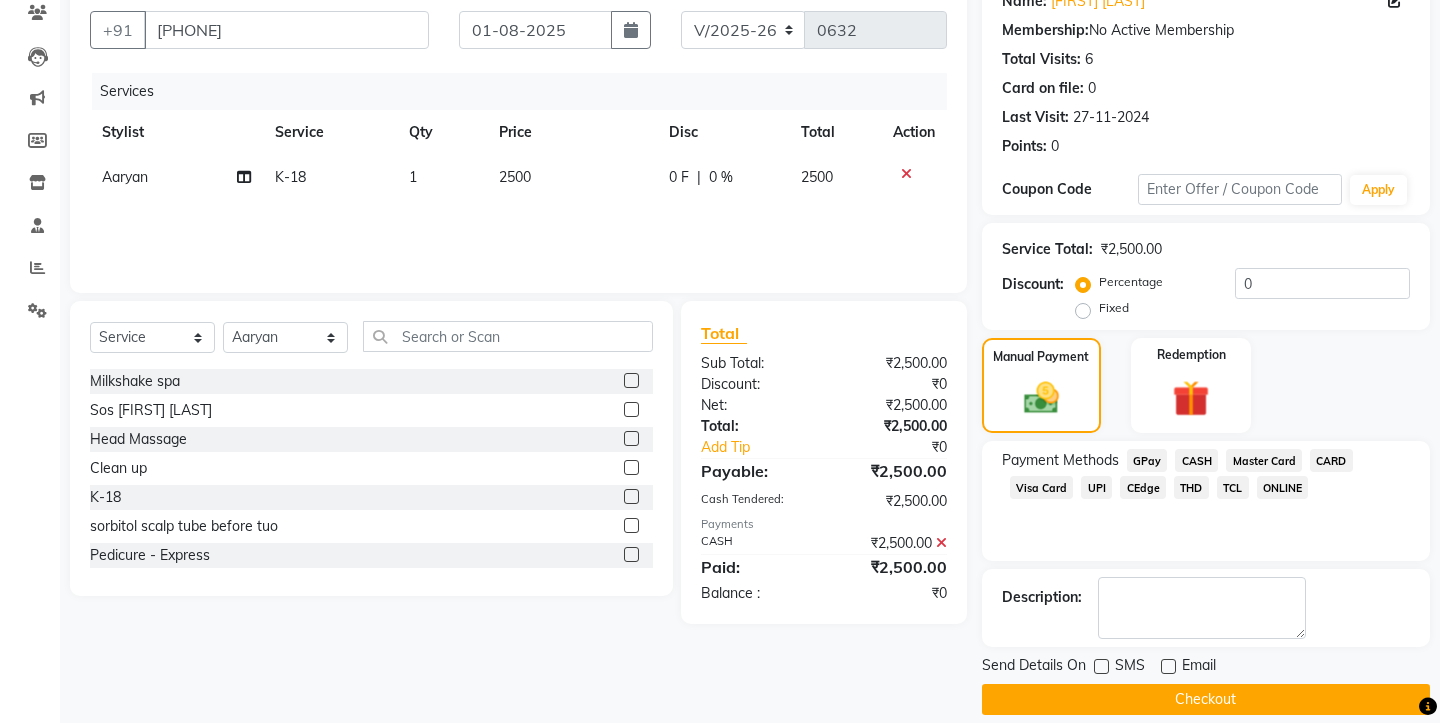 click on "Checkout" 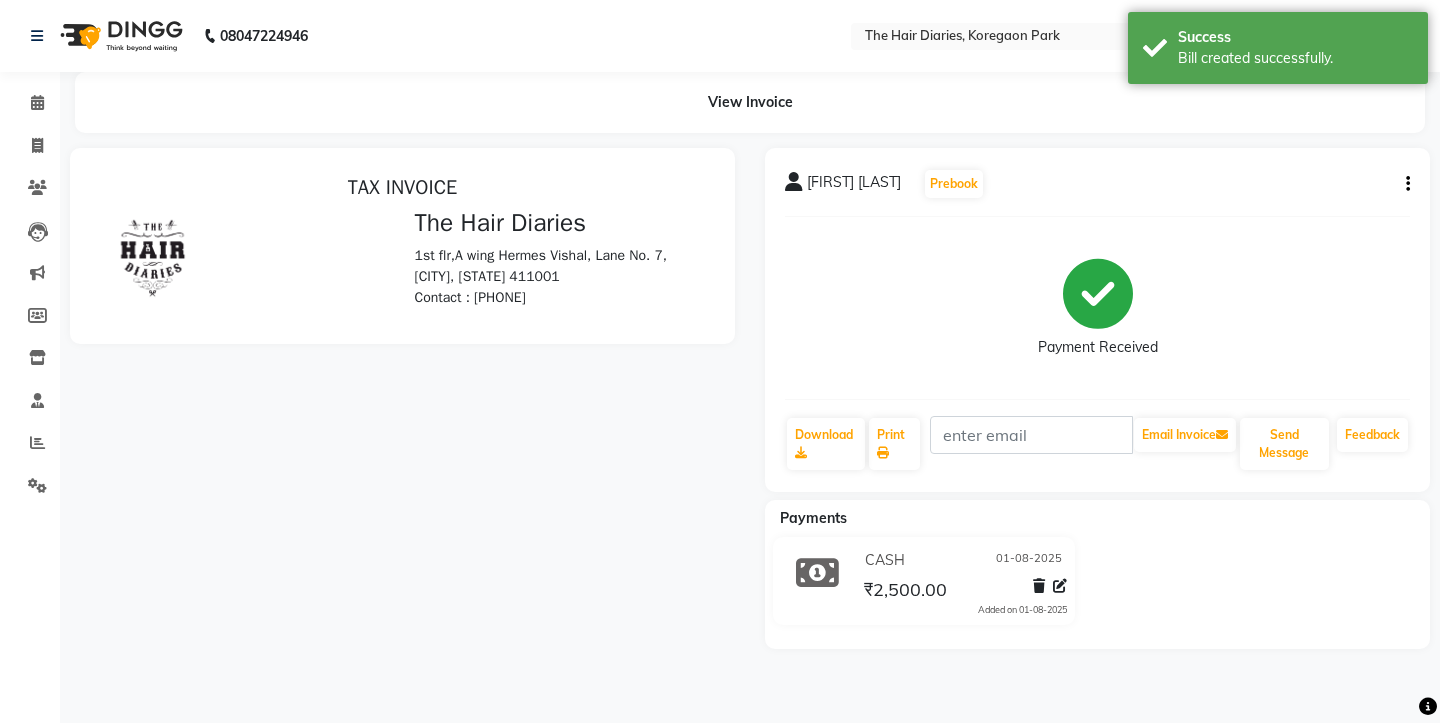 scroll, scrollTop: 0, scrollLeft: 0, axis: both 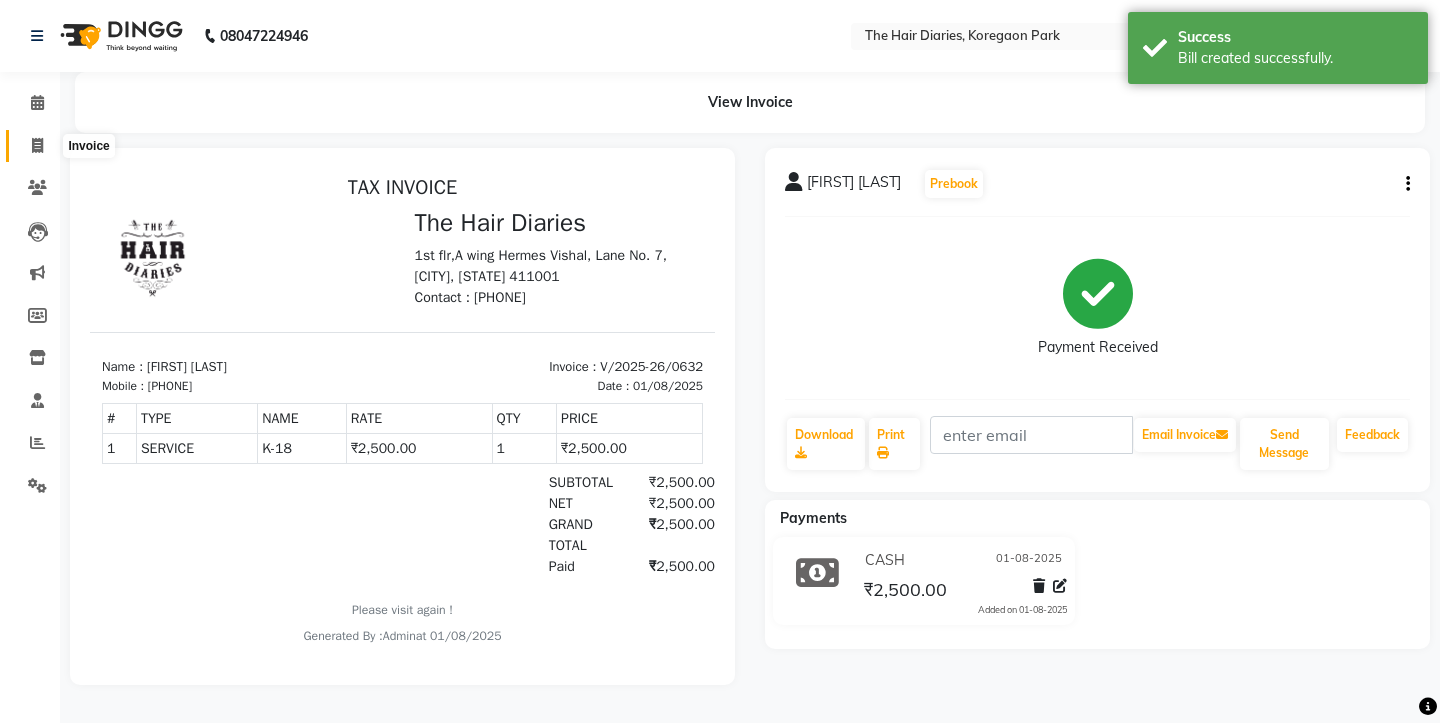 click 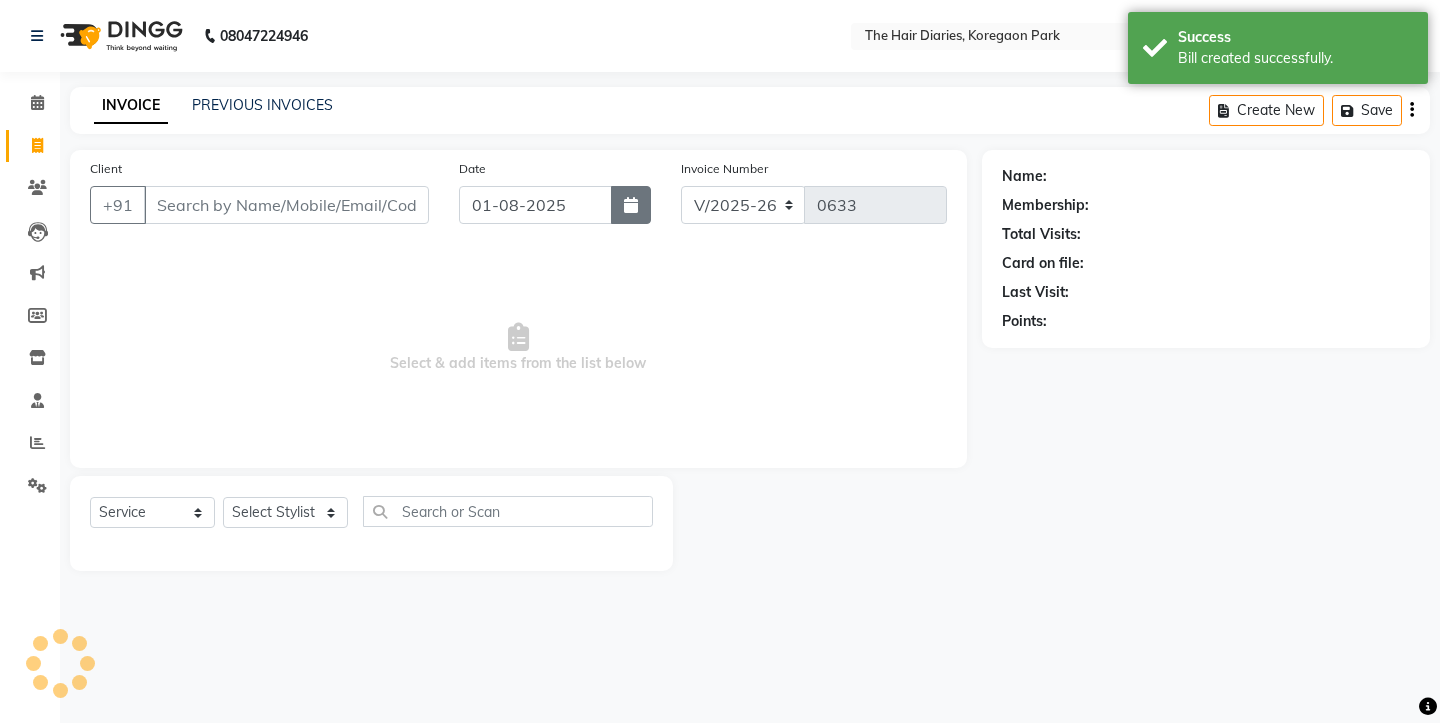 click 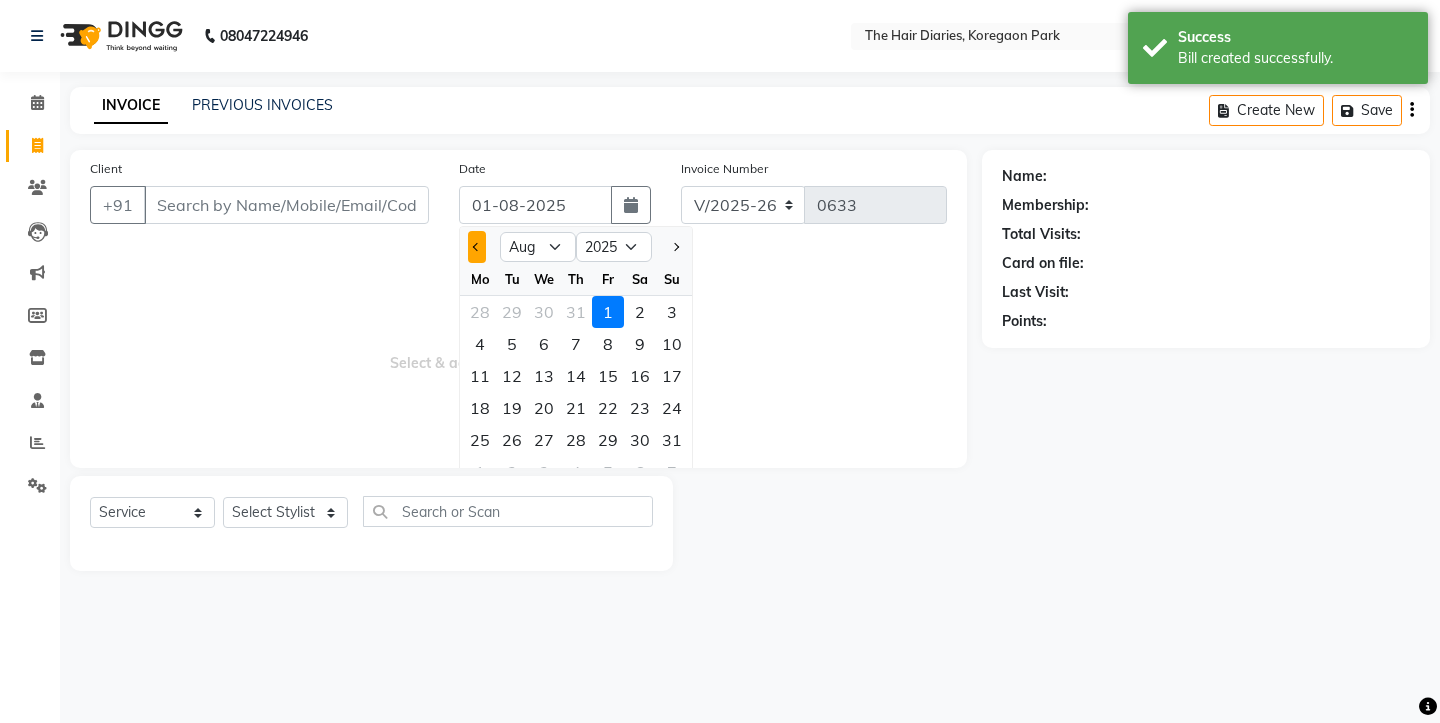 click 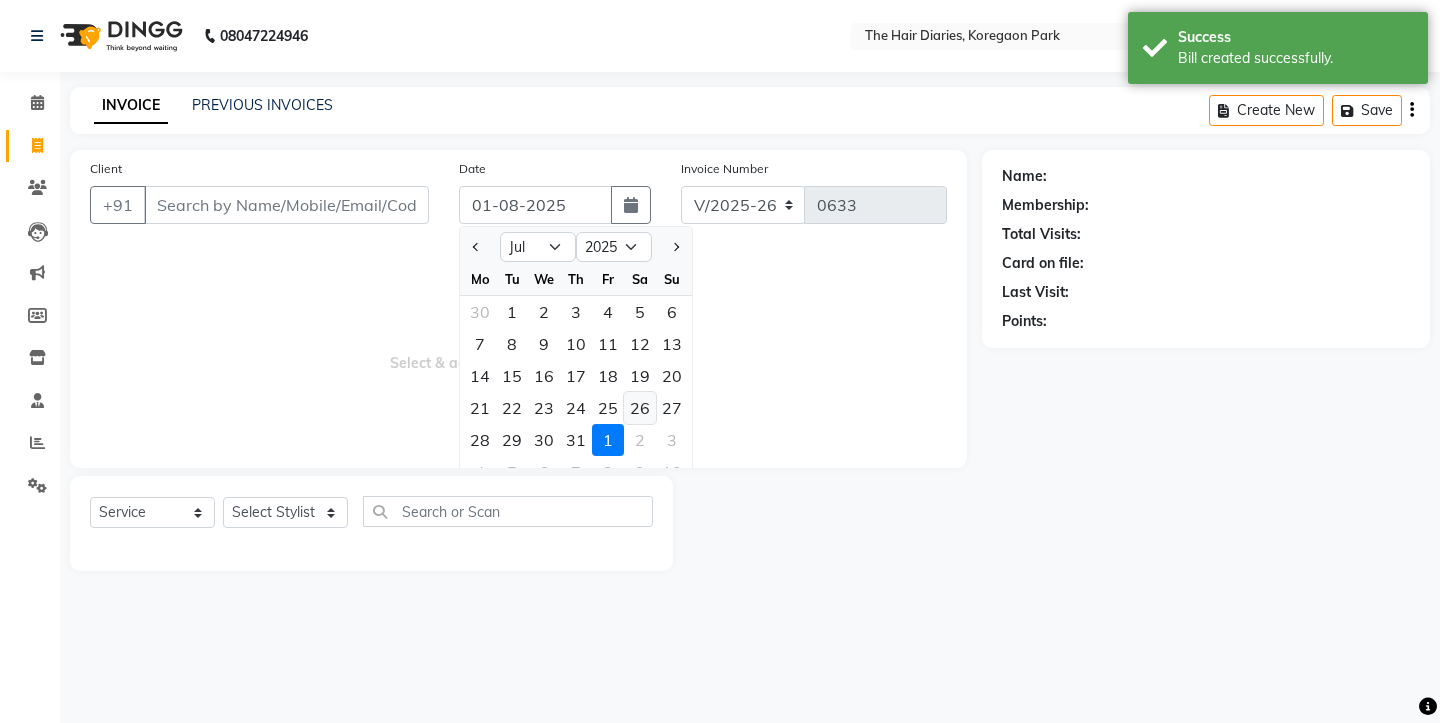 click on "26" 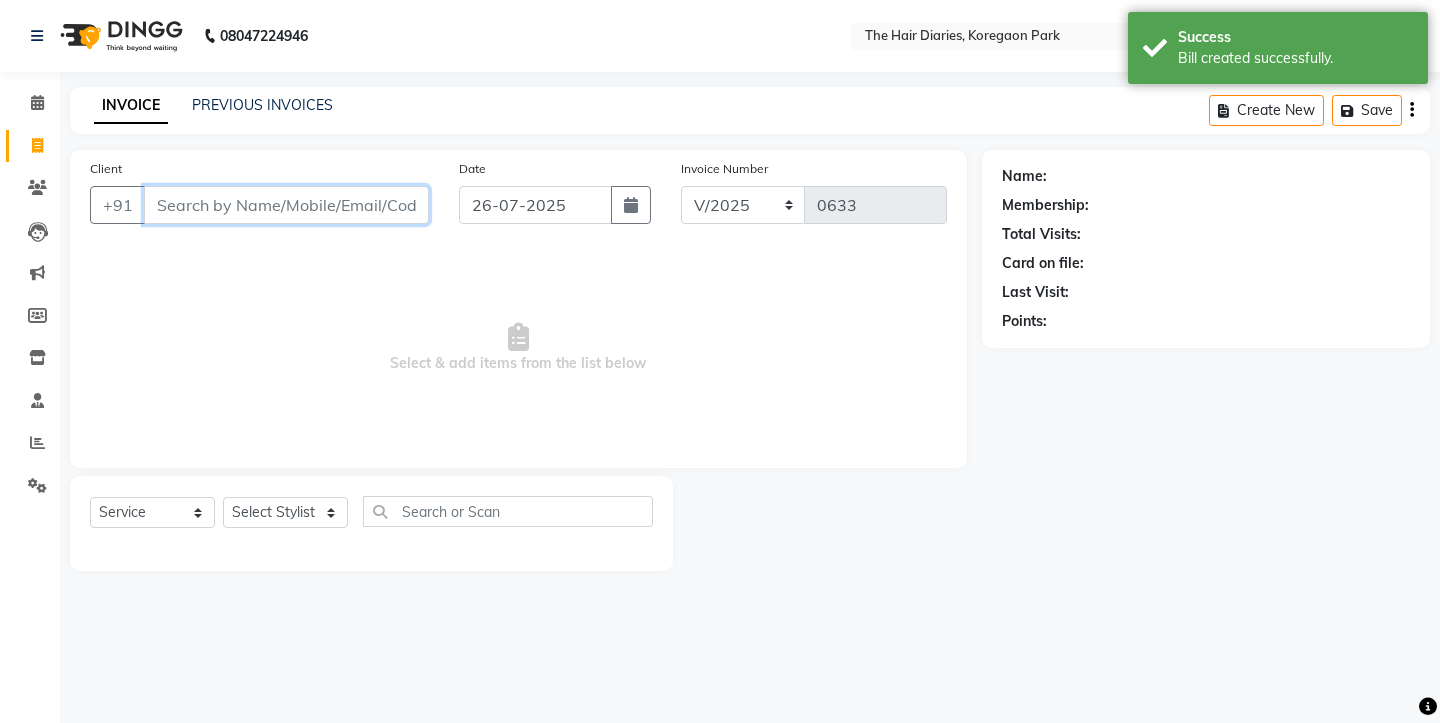 click on "Client" at bounding box center [286, 205] 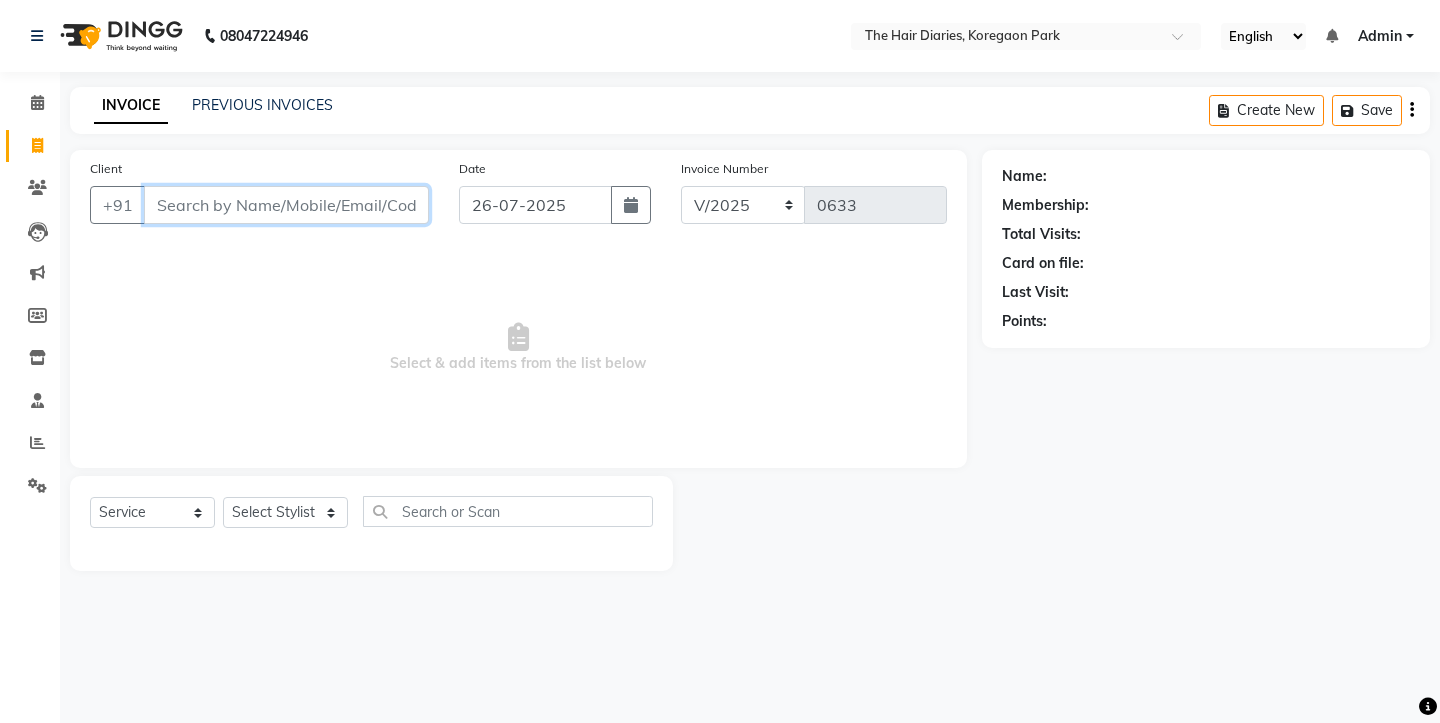 click on "Client" at bounding box center (286, 205) 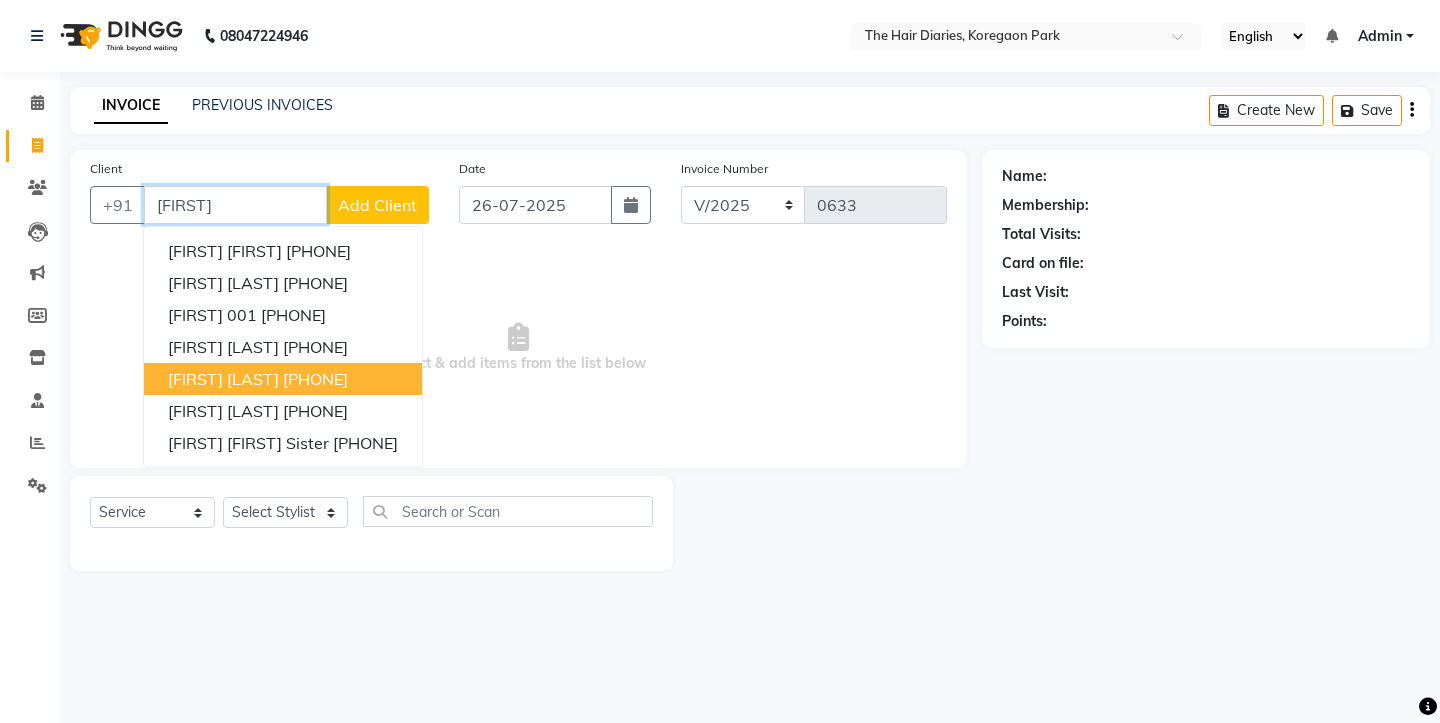 click on "Shanay Khemani" at bounding box center [223, 379] 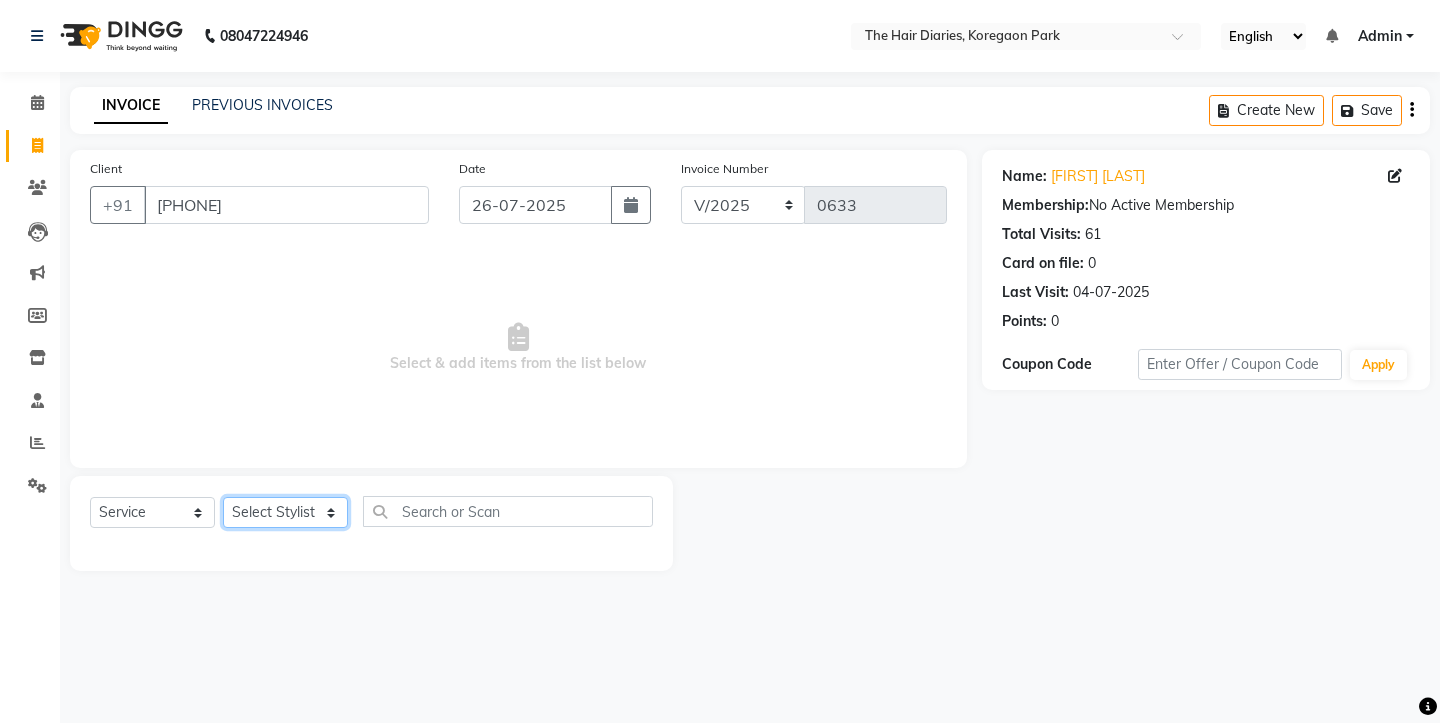 click on "Select Stylist Aaryan Adnan Adnan Ankita Anubha Jyoti  Lalita Manali  Maneger Nazlin Jeena Sanah  Sohail Sonia  Surbhi Thakkur Vidya Wasim" 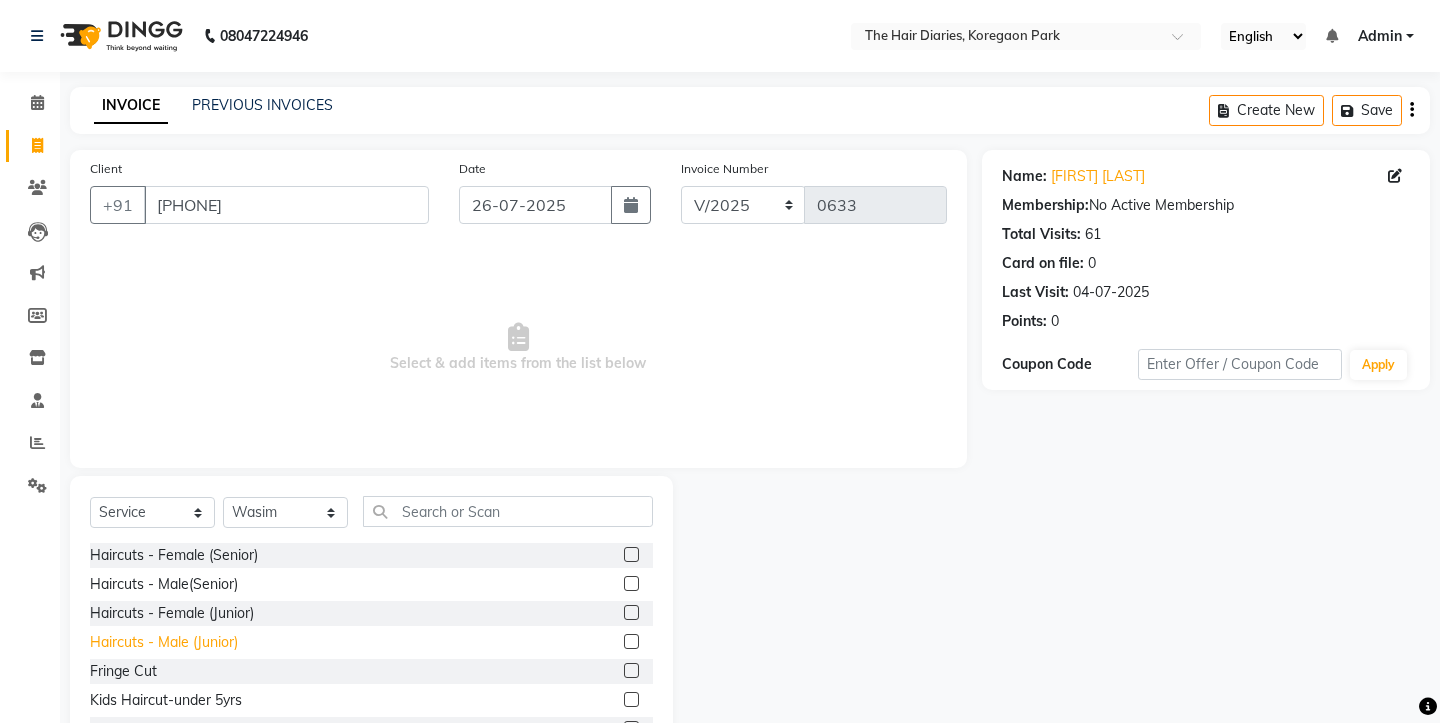 click on "Haircuts - Male (Junior)" 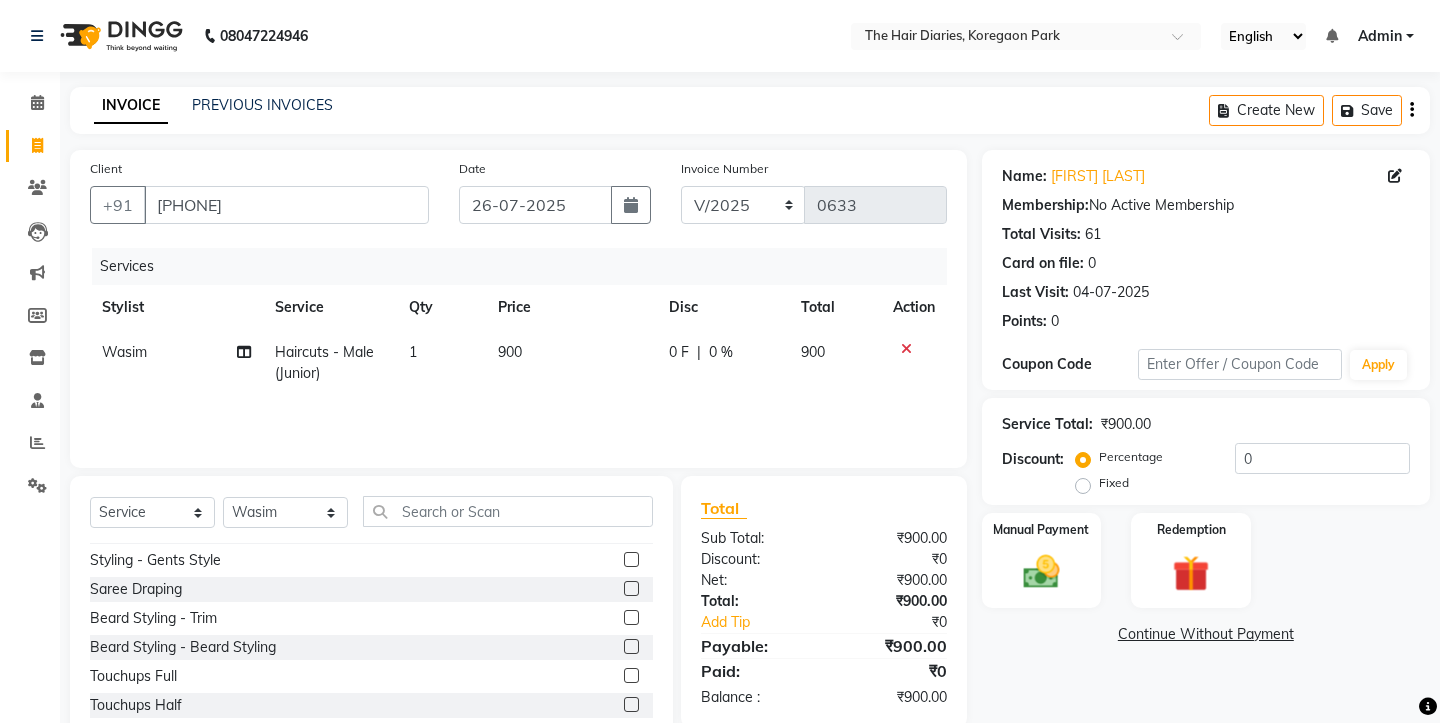 scroll, scrollTop: 435, scrollLeft: 0, axis: vertical 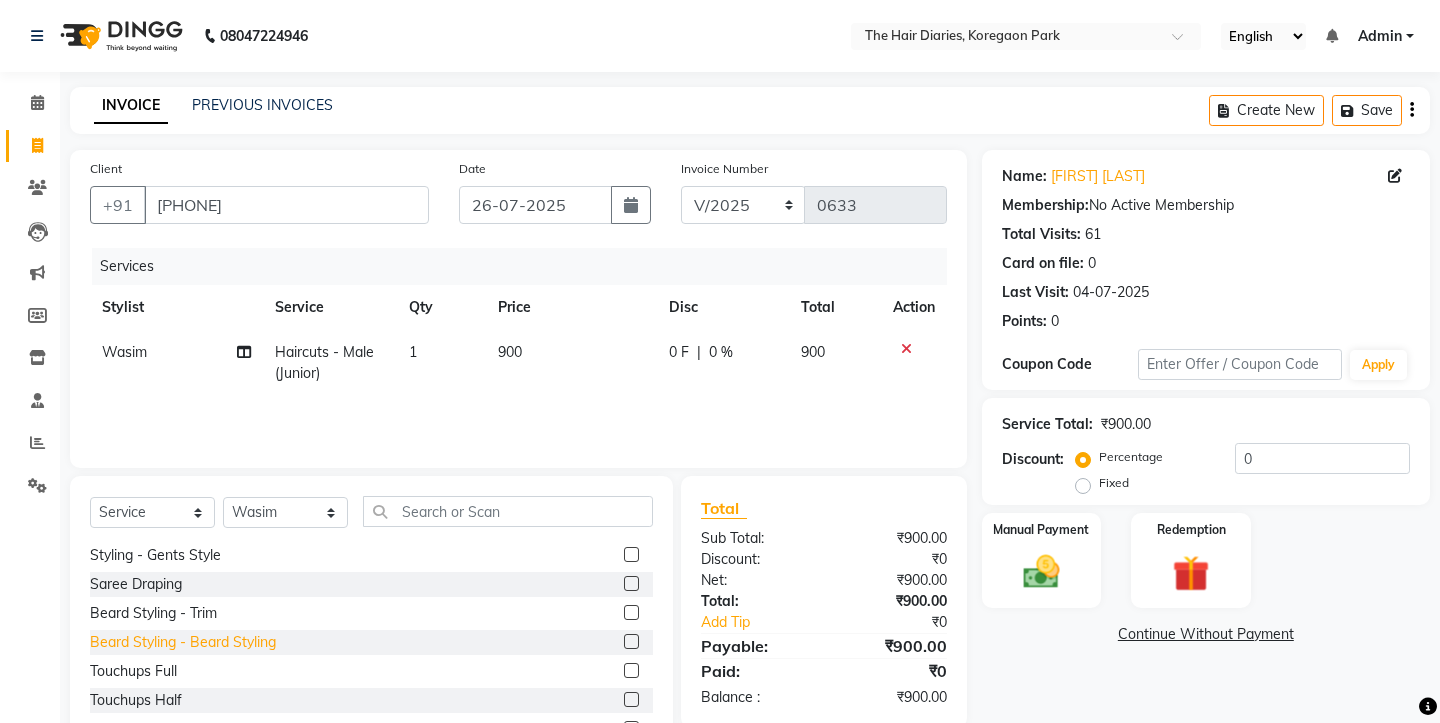 click on "Beard Styling - Beard Styling" 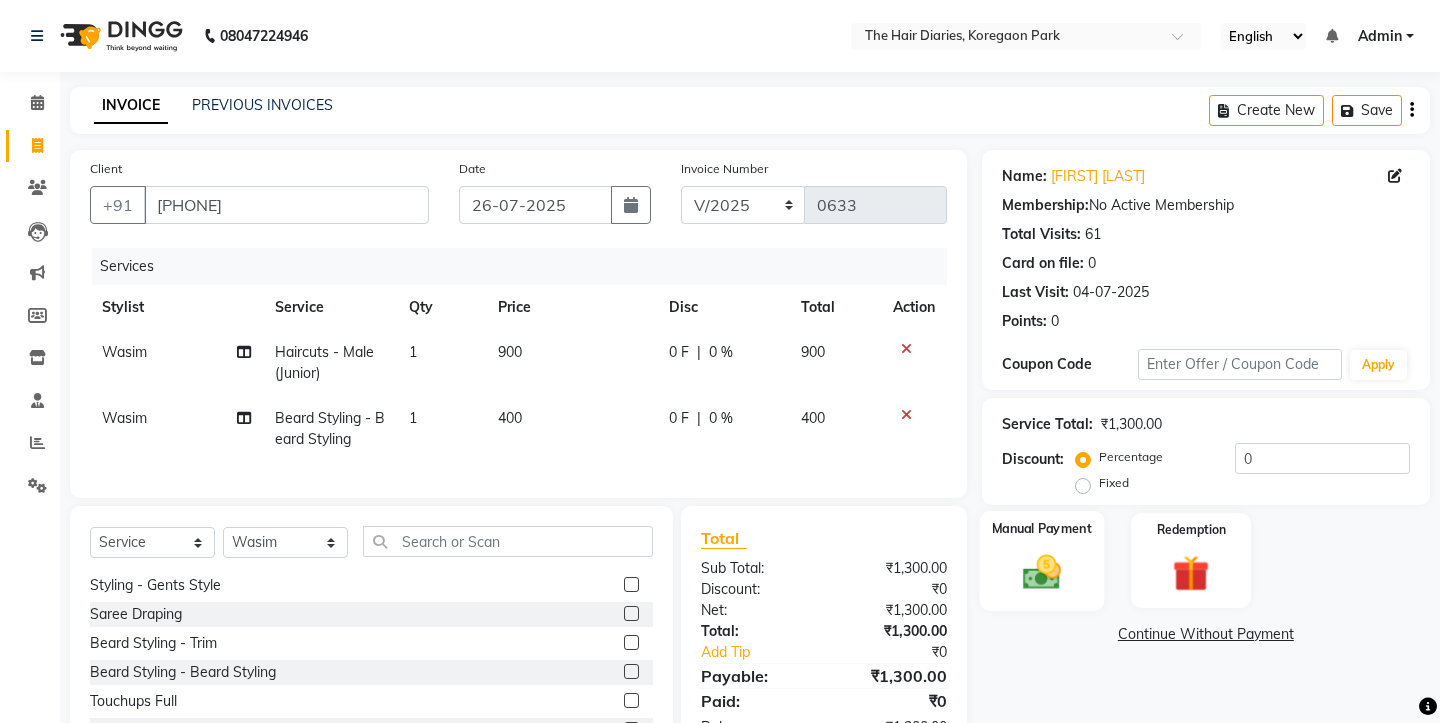 click 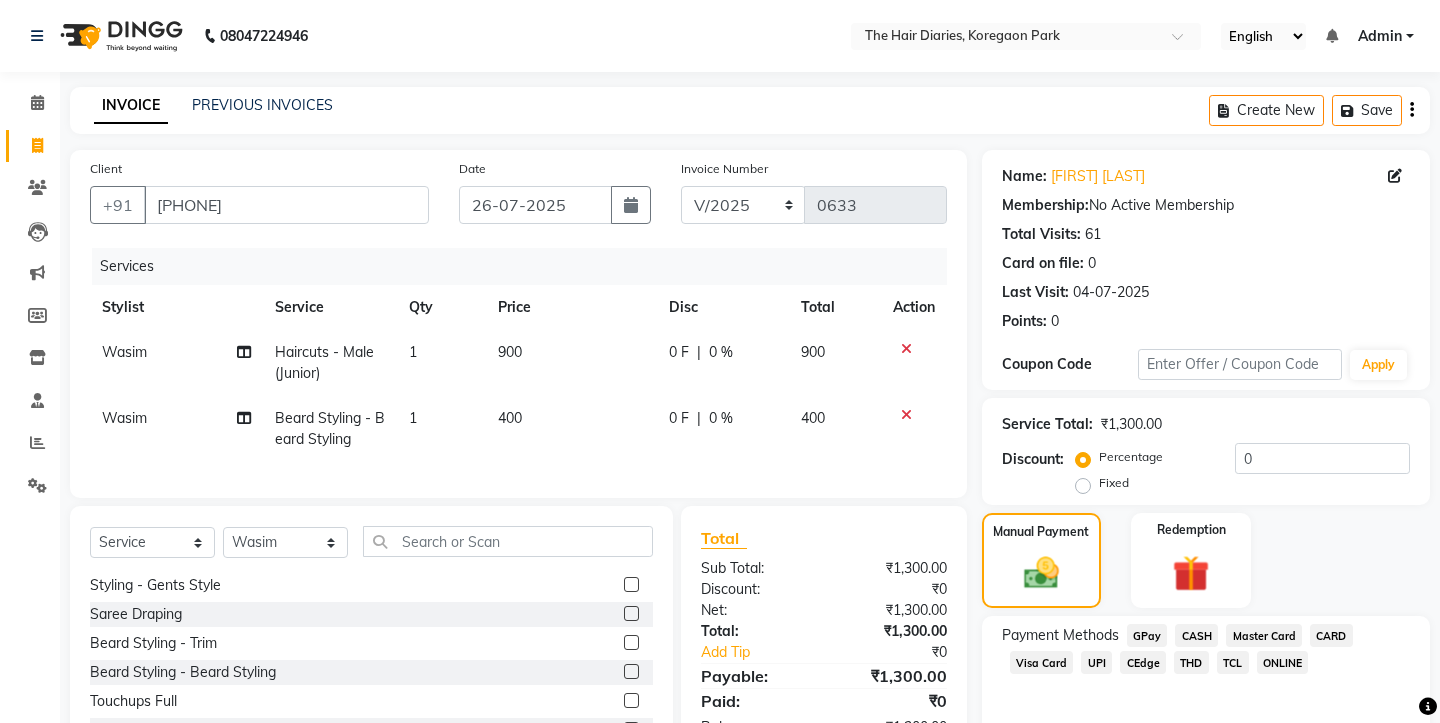 click on "TCL" 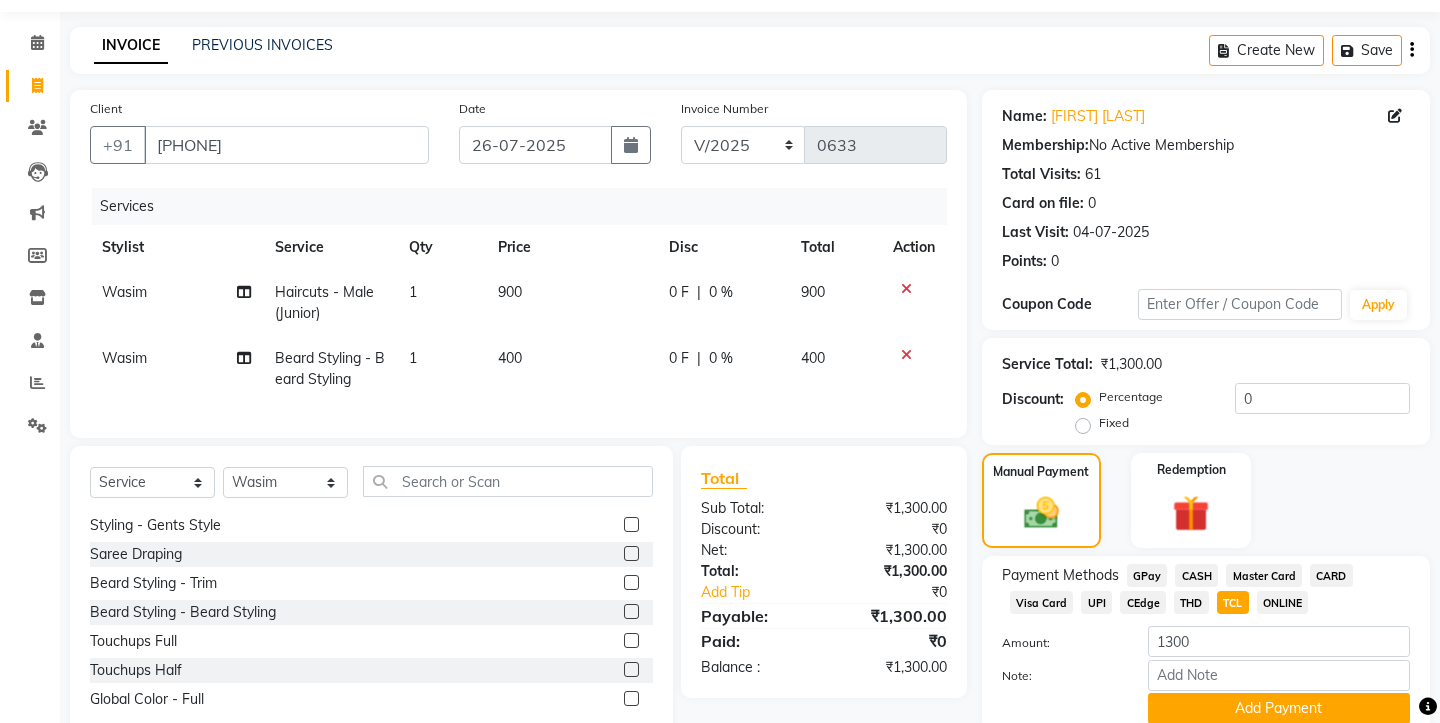 scroll, scrollTop: 118, scrollLeft: 0, axis: vertical 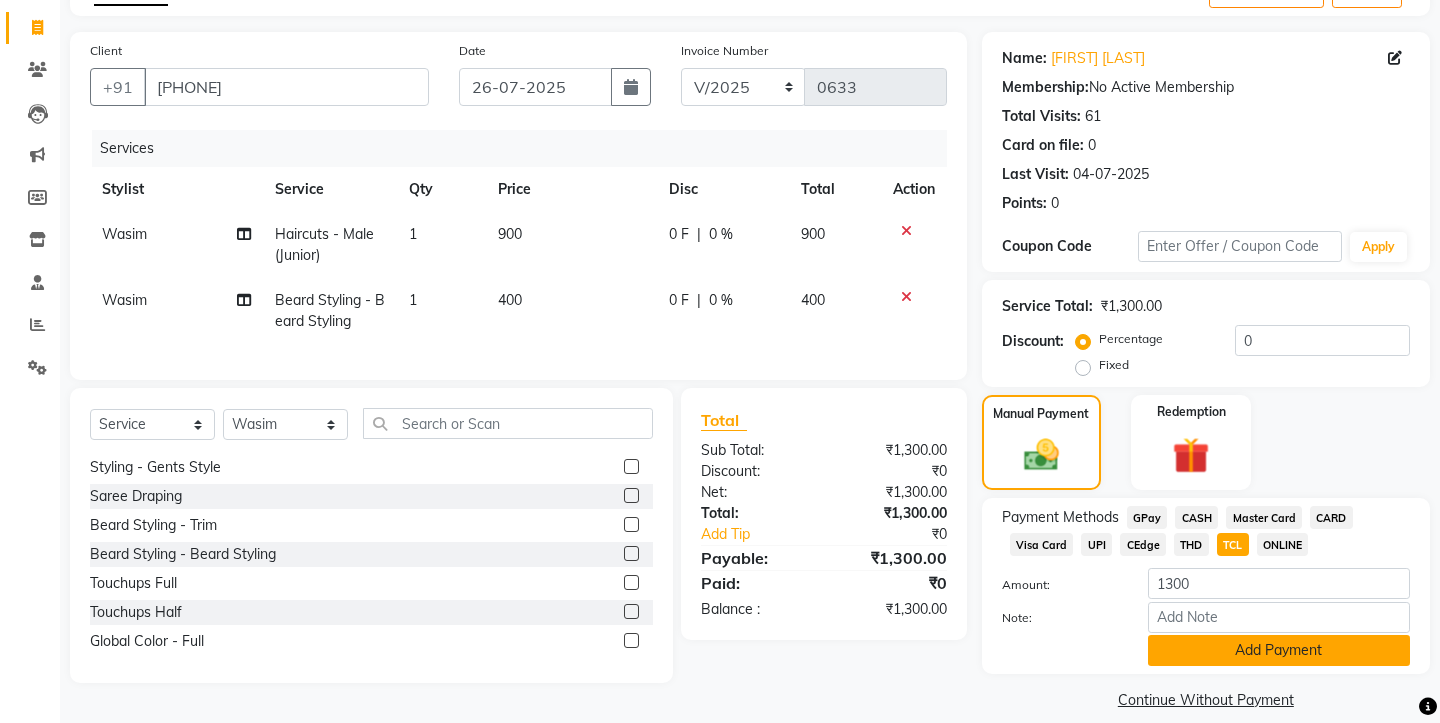click on "Add Payment" 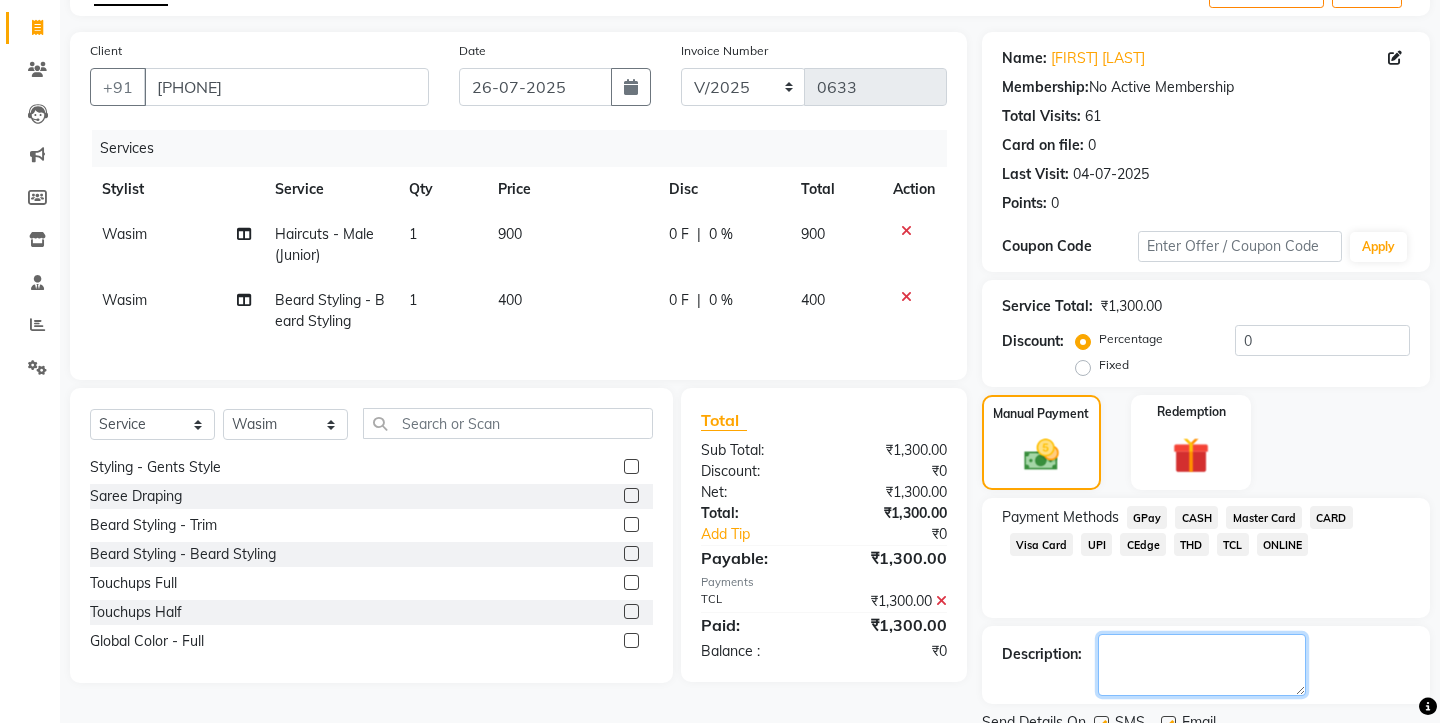 click 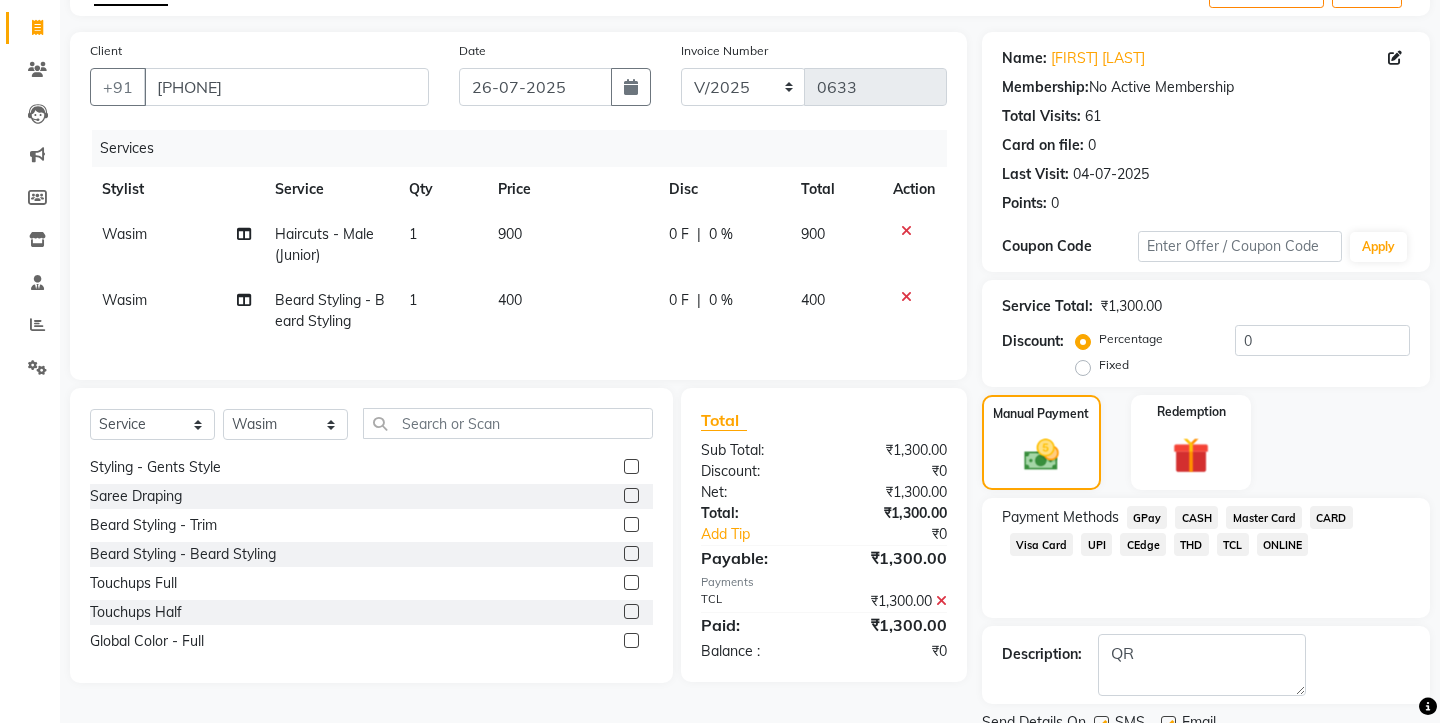 click 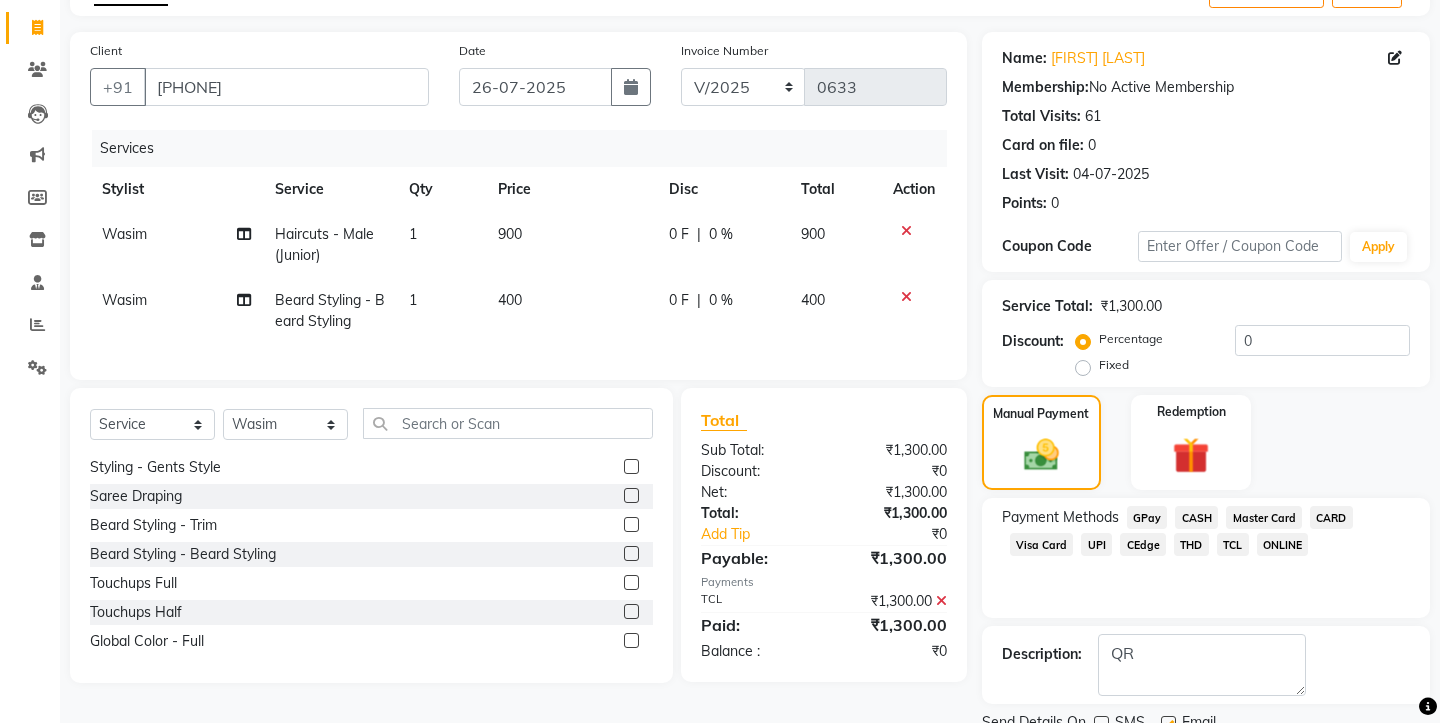 click 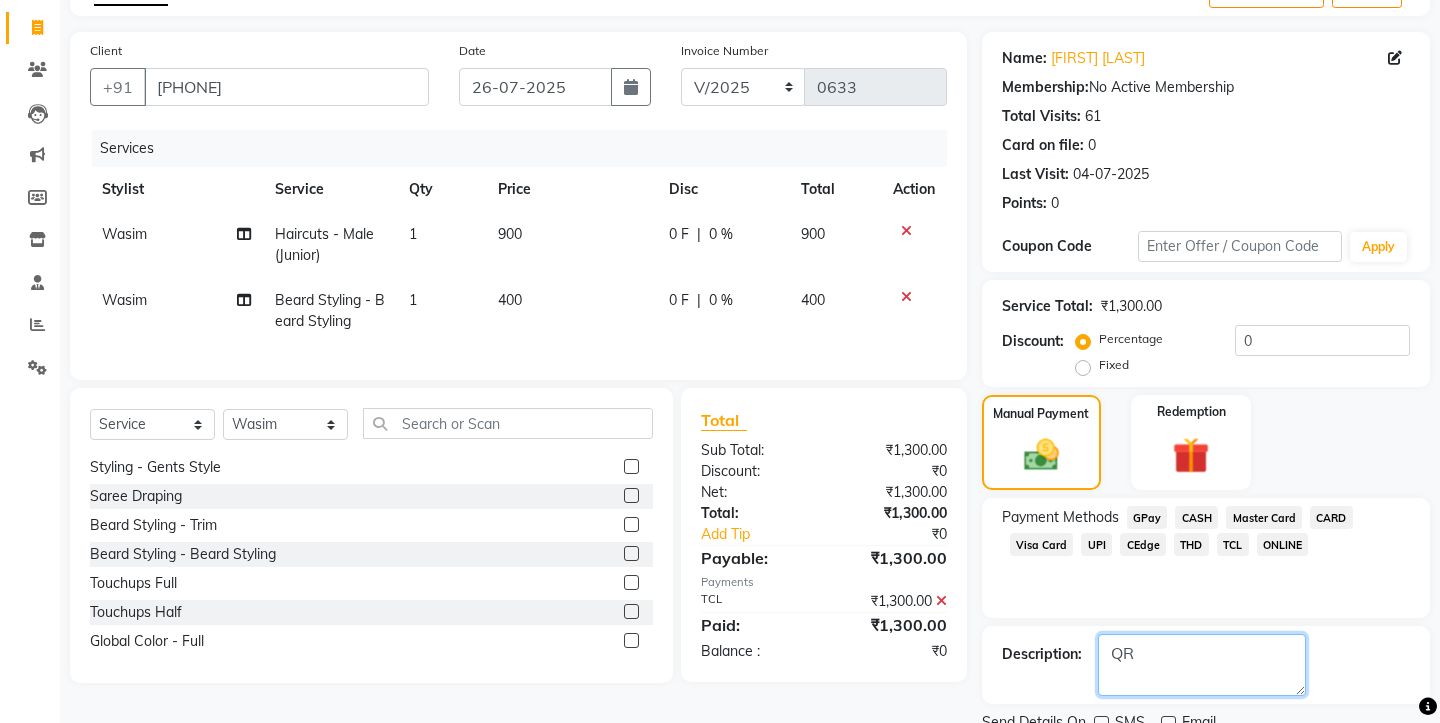 scroll, scrollTop: 175, scrollLeft: 0, axis: vertical 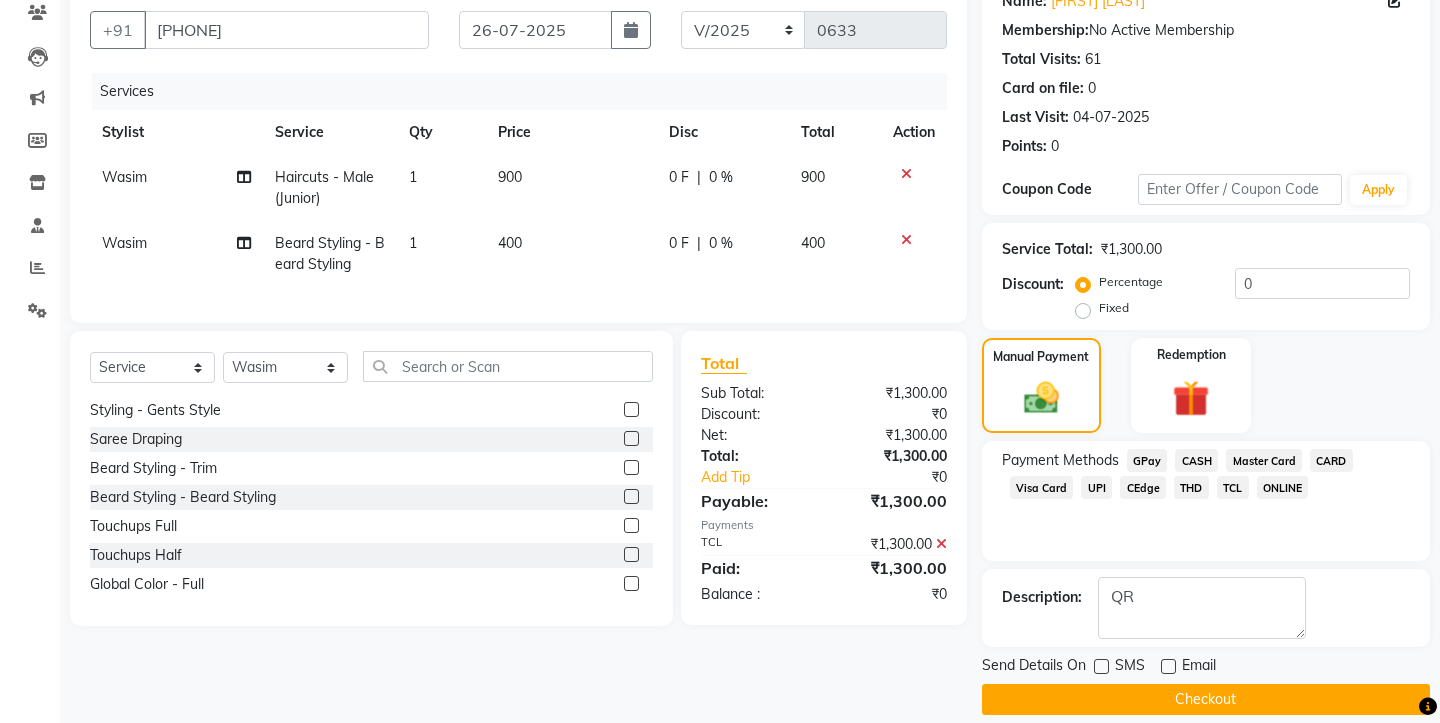 click on "Name: Shanay Khemani Membership:  No Active Membership  Total Visits:  61 Card on file:  0 Last Visit:   04-07-2025 Points:   0  Coupon Code Apply Service Total:  ₹1,300.00  Discount:  Percentage   Fixed  0 Manual Payment Redemption Payment Methods  GPay   CASH   Master Card   CARD   Visa Card   UPI   CEdge   THD   TCL   ONLINE  Description:                  Send Details On SMS Email  Checkout" 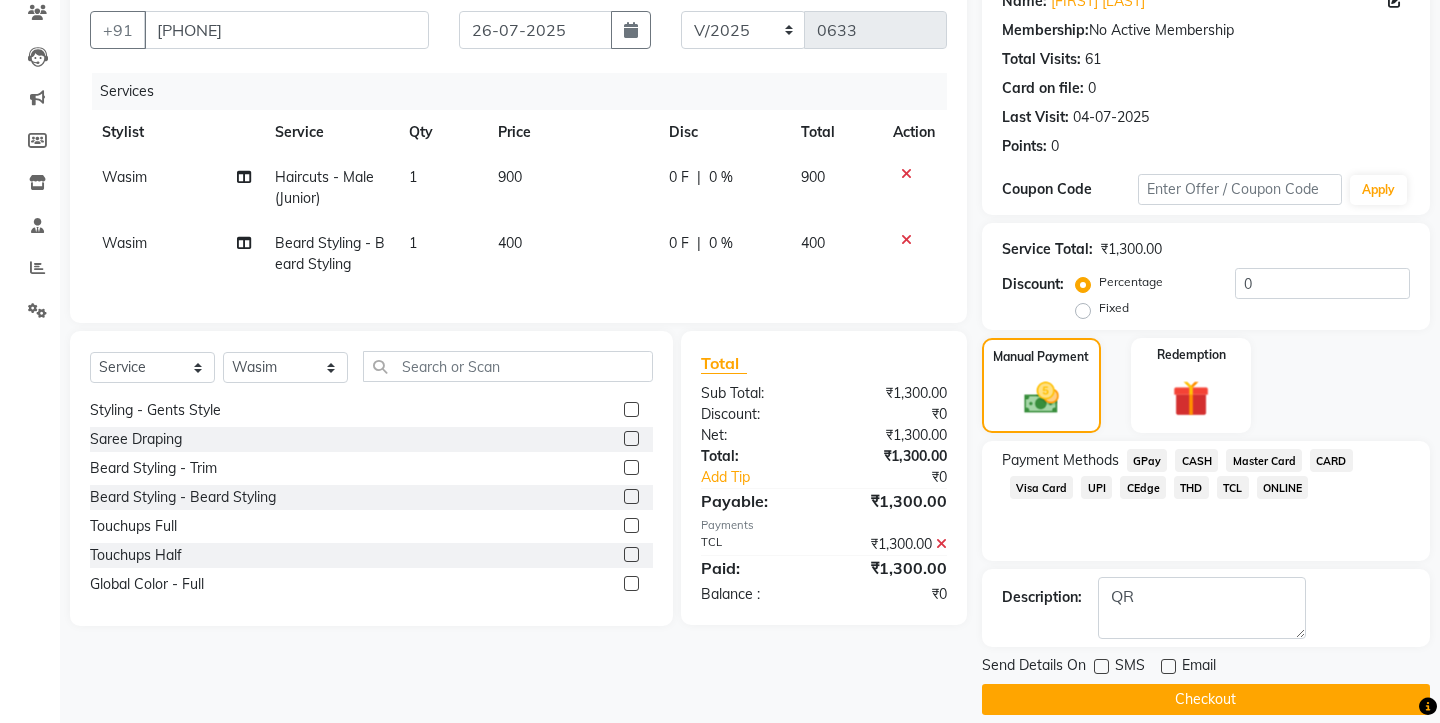 click on "Checkout" 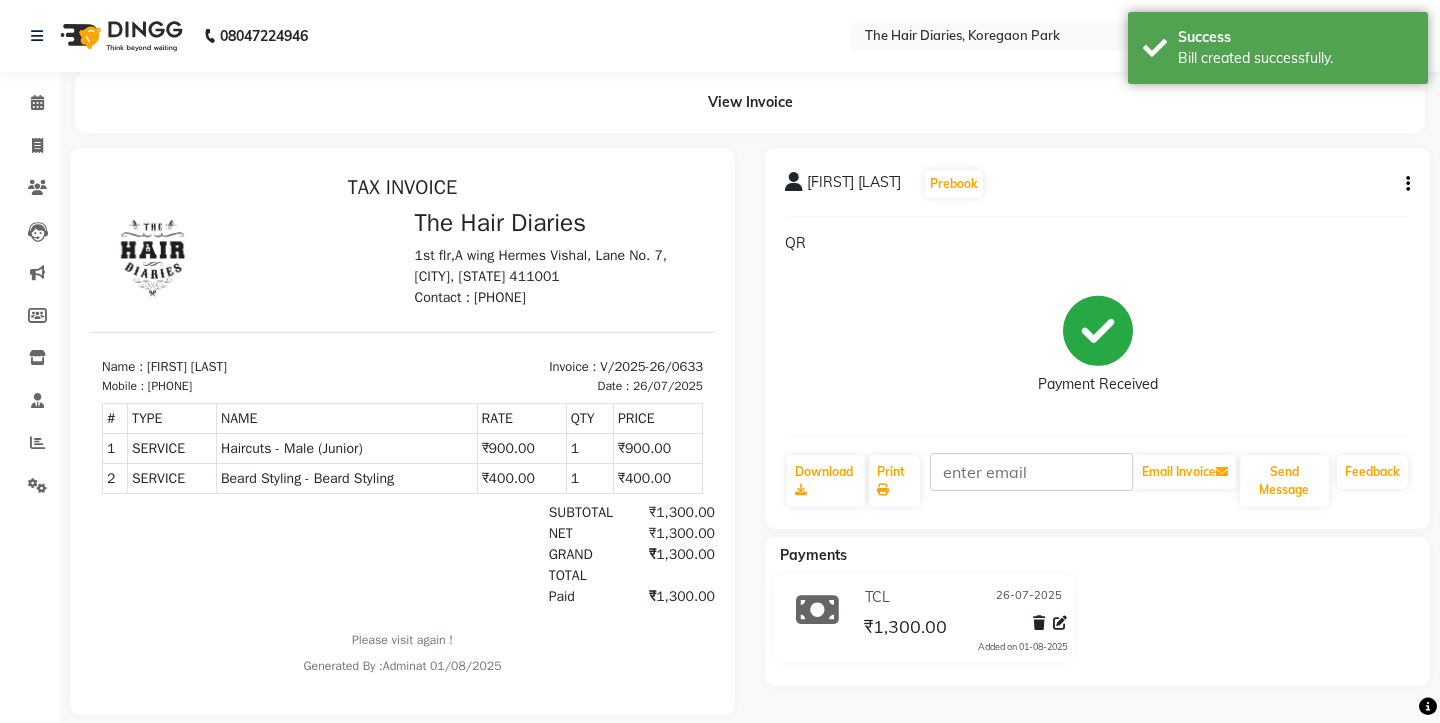 scroll, scrollTop: 0, scrollLeft: 0, axis: both 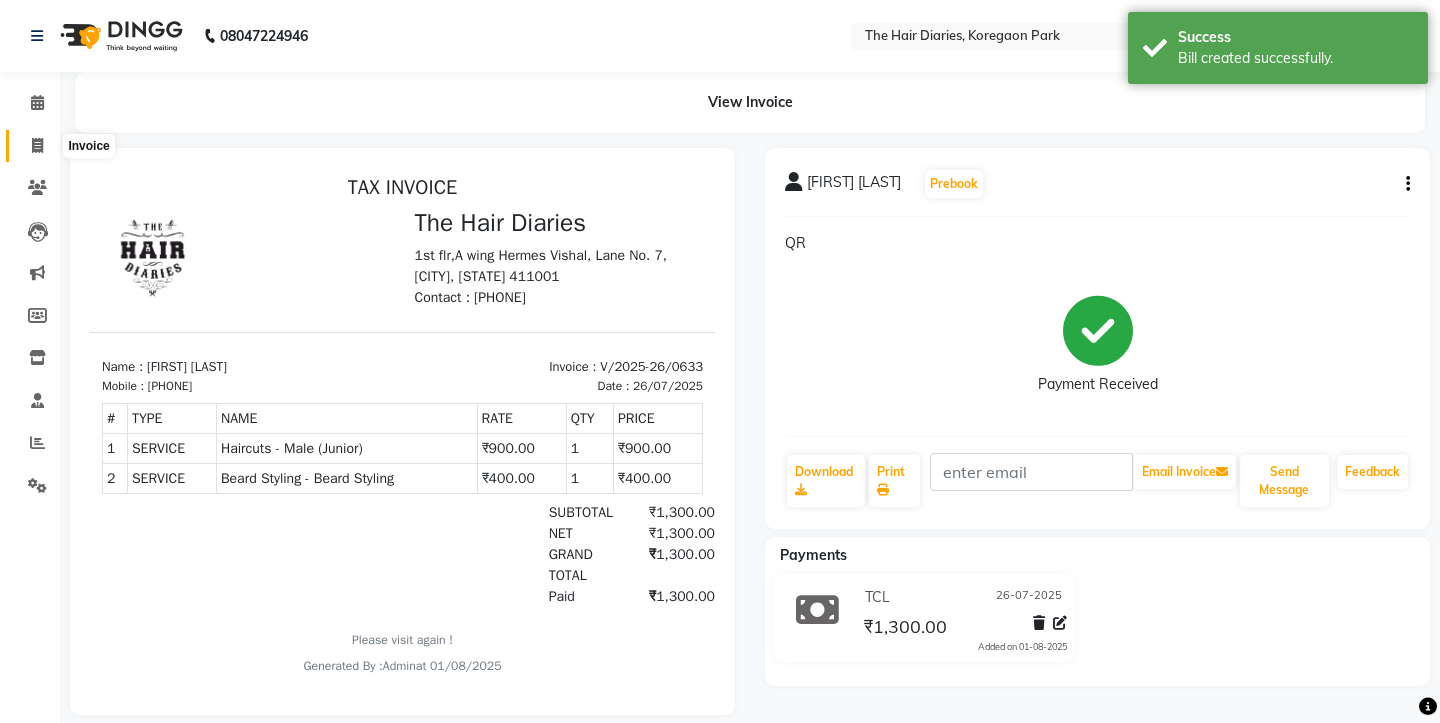 click 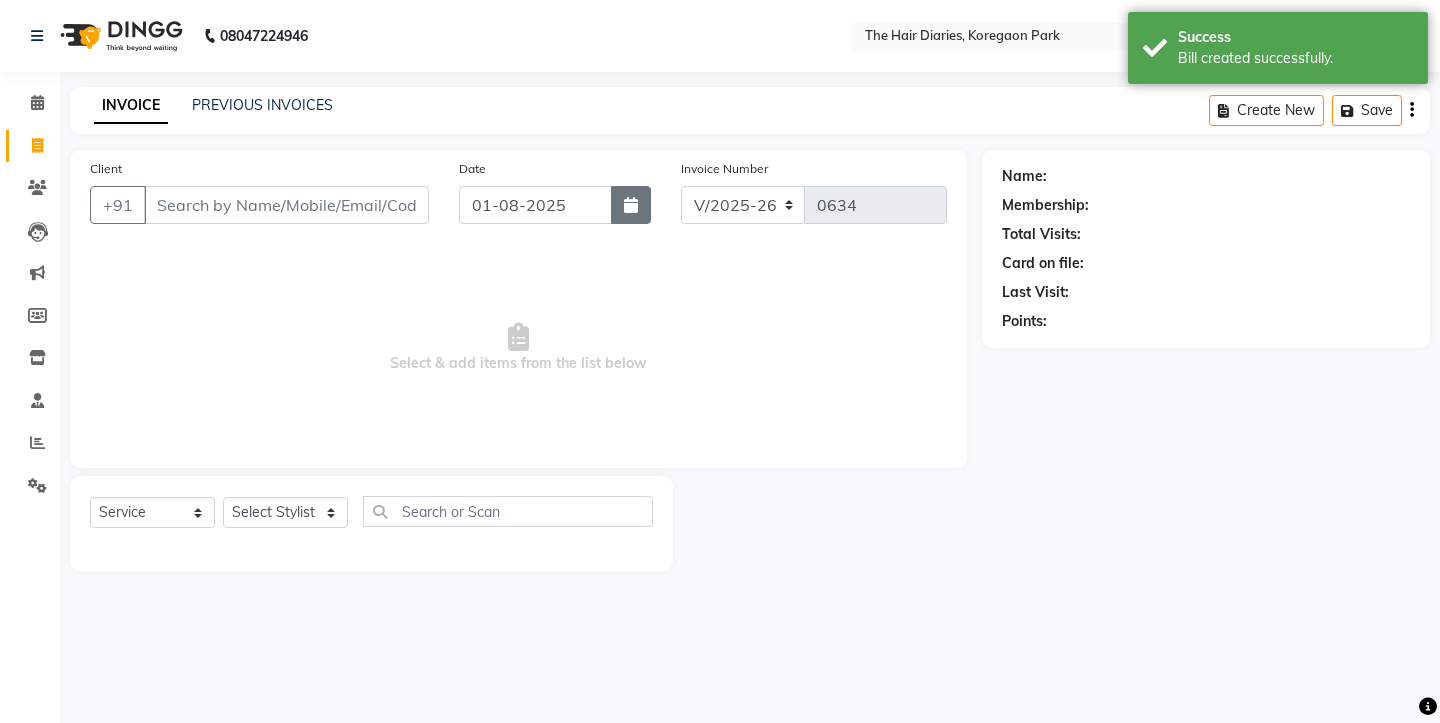 click 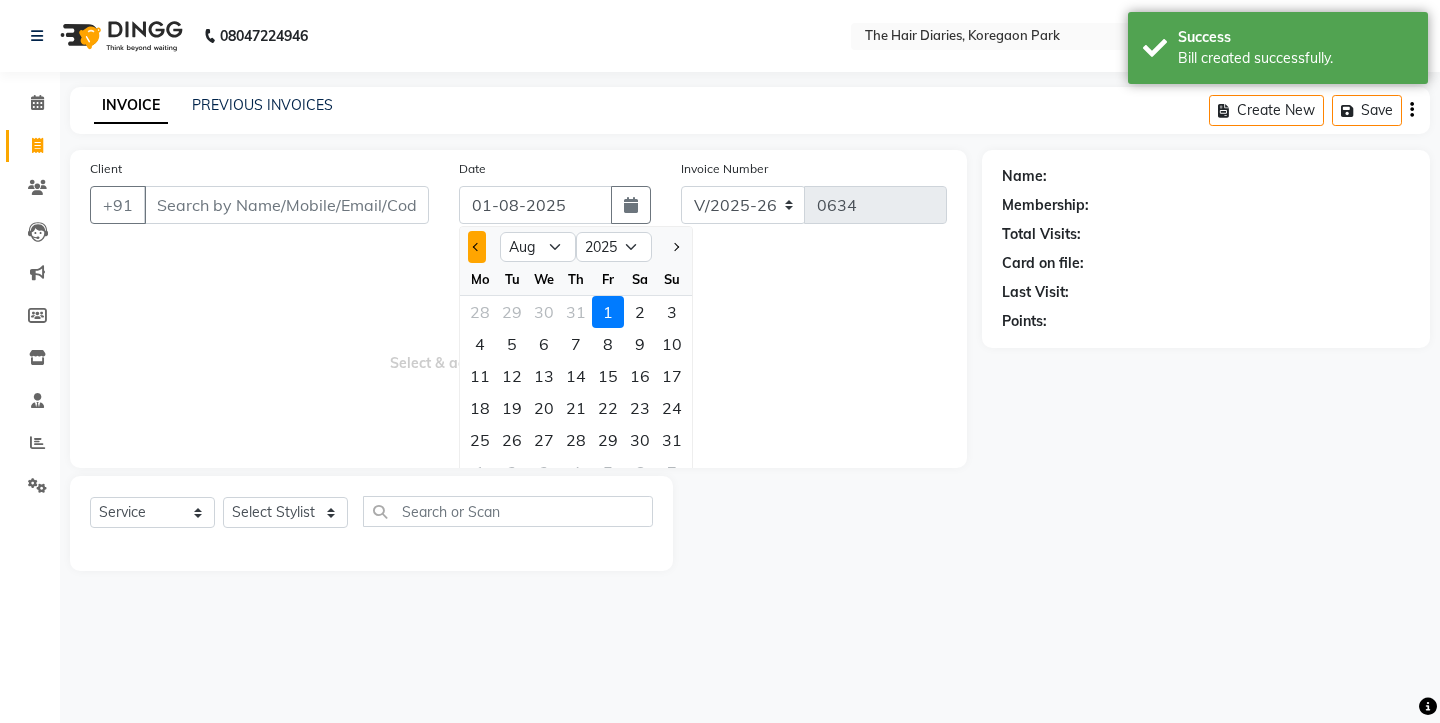 click 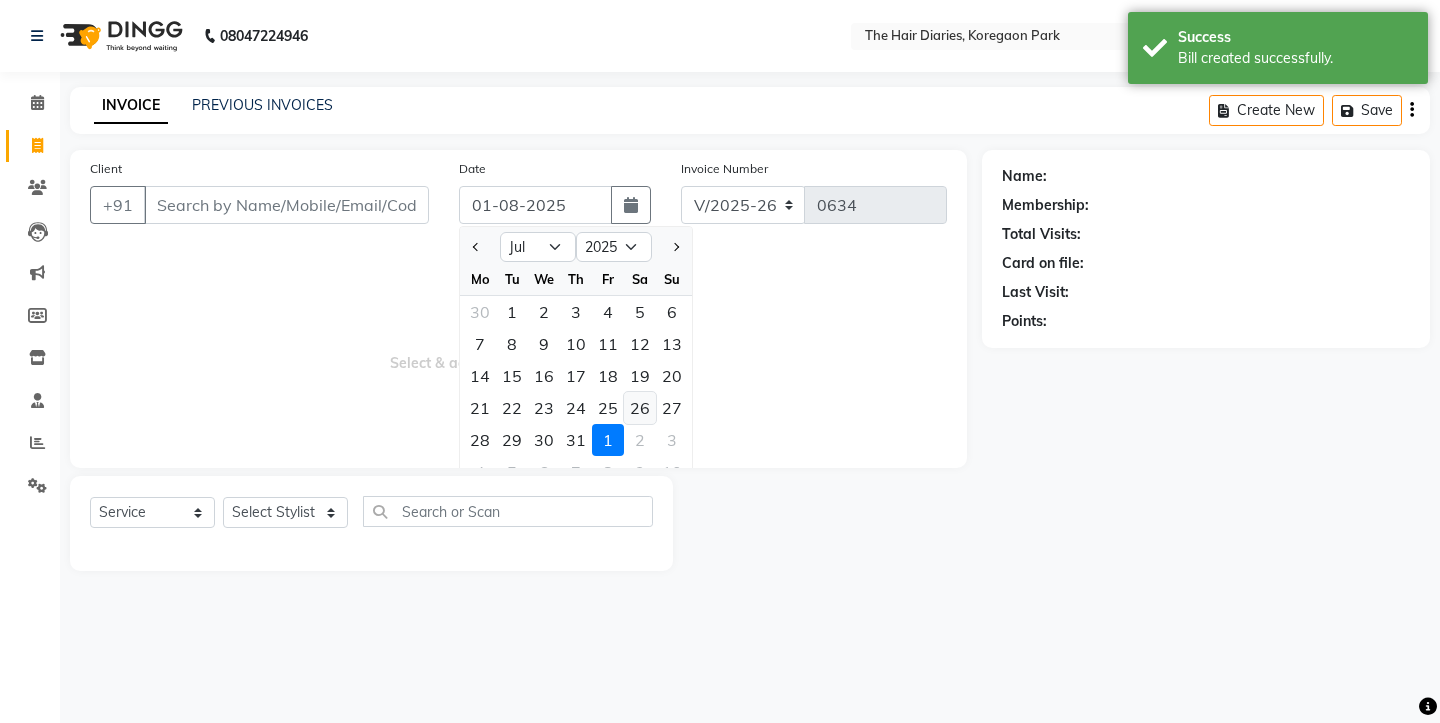 click on "26" 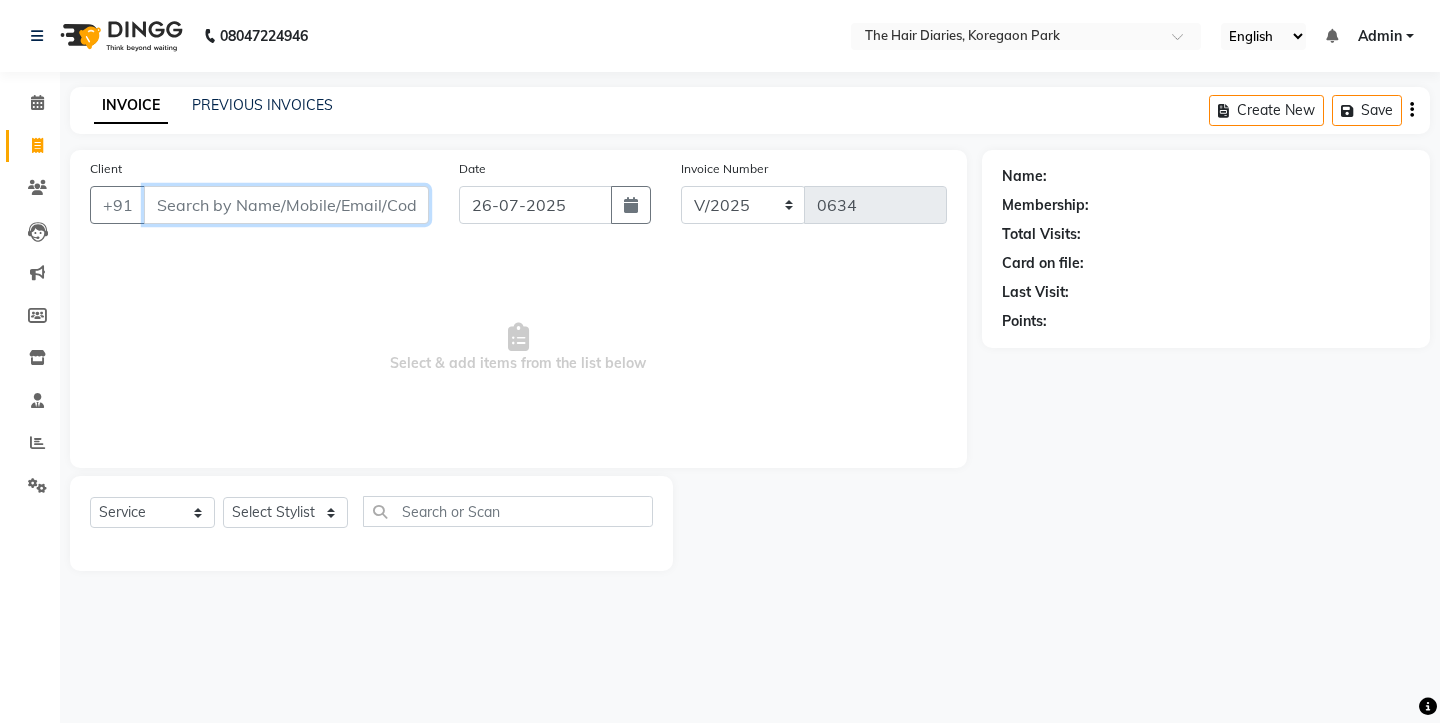click on "Client" at bounding box center [286, 205] 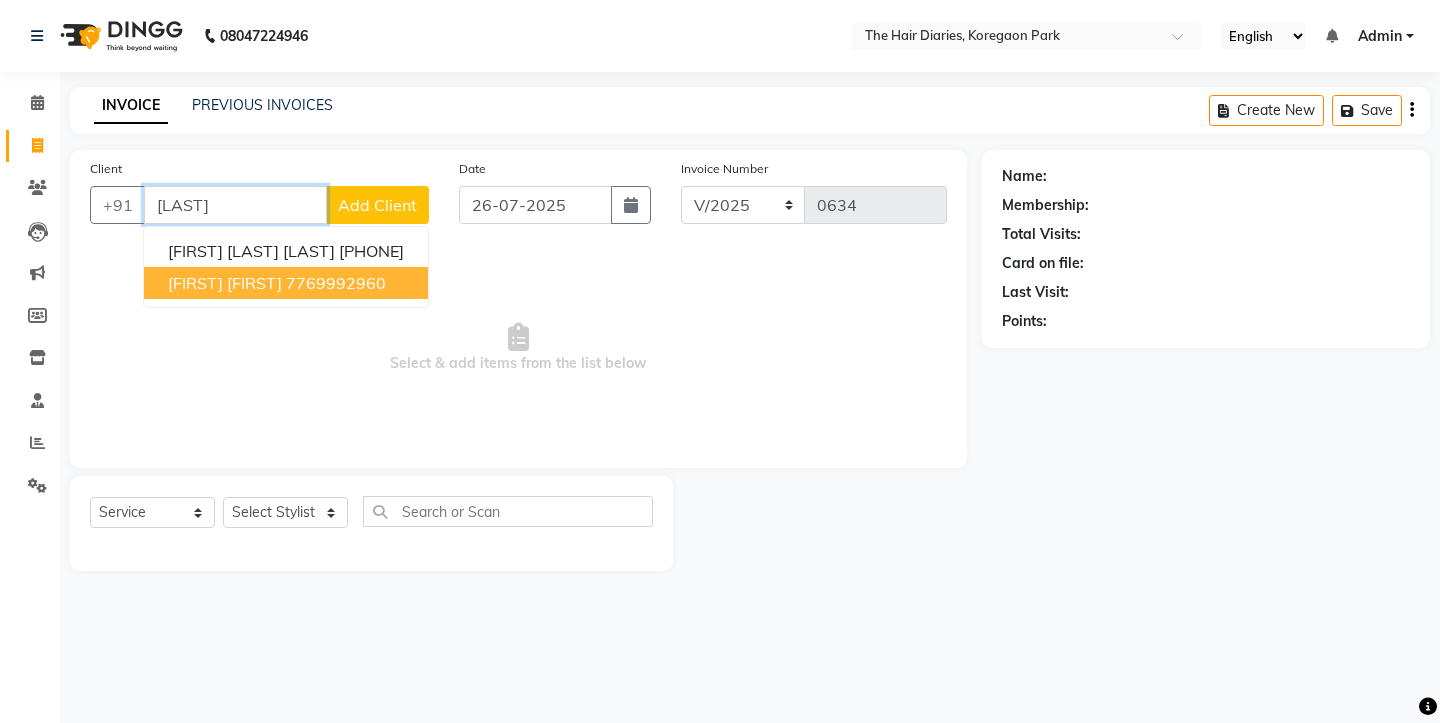 click on "Rayika Sanah" at bounding box center [225, 283] 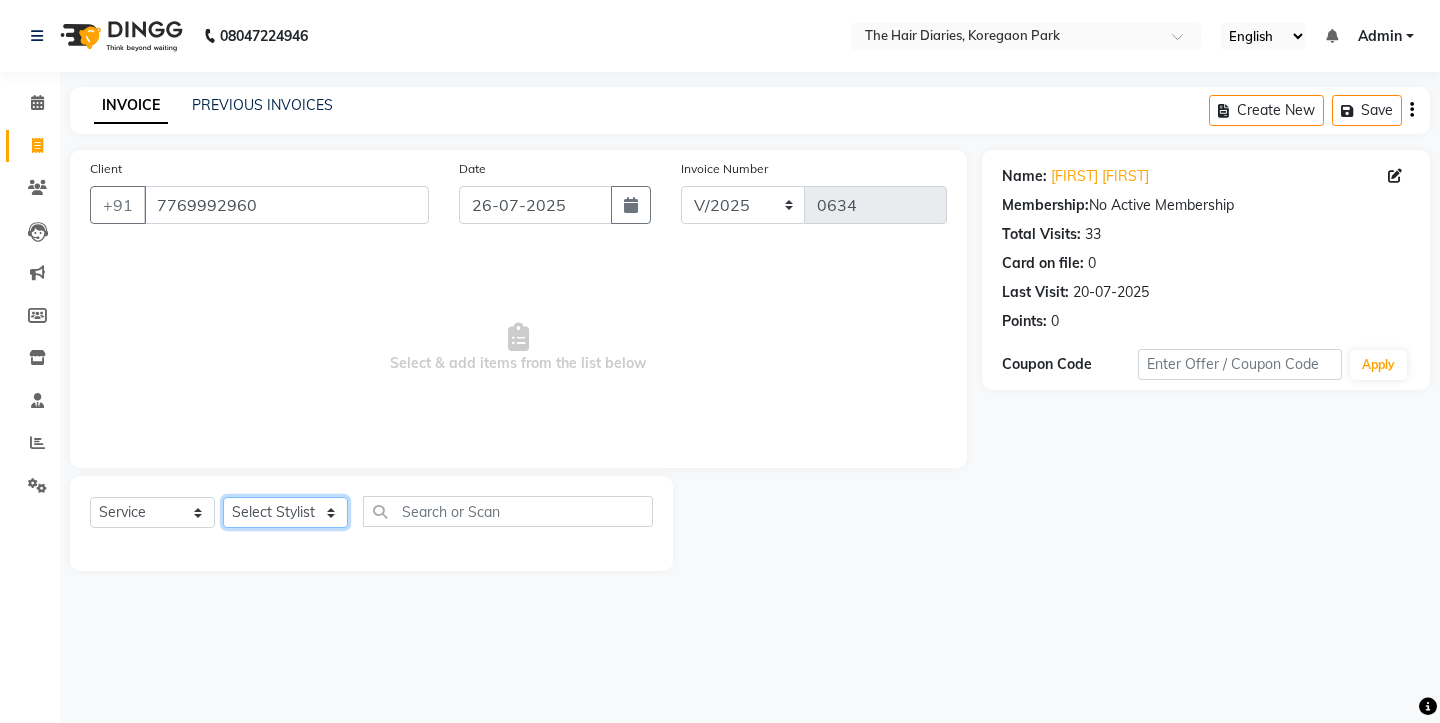 click on "Select Stylist Aaryan Adnan Adnan Ankita Anubha Jyoti  Lalita Manali  Maneger Nazlin Jeena Sanah  Sohail Sonia  Surbhi Thakkur Vidya Wasim" 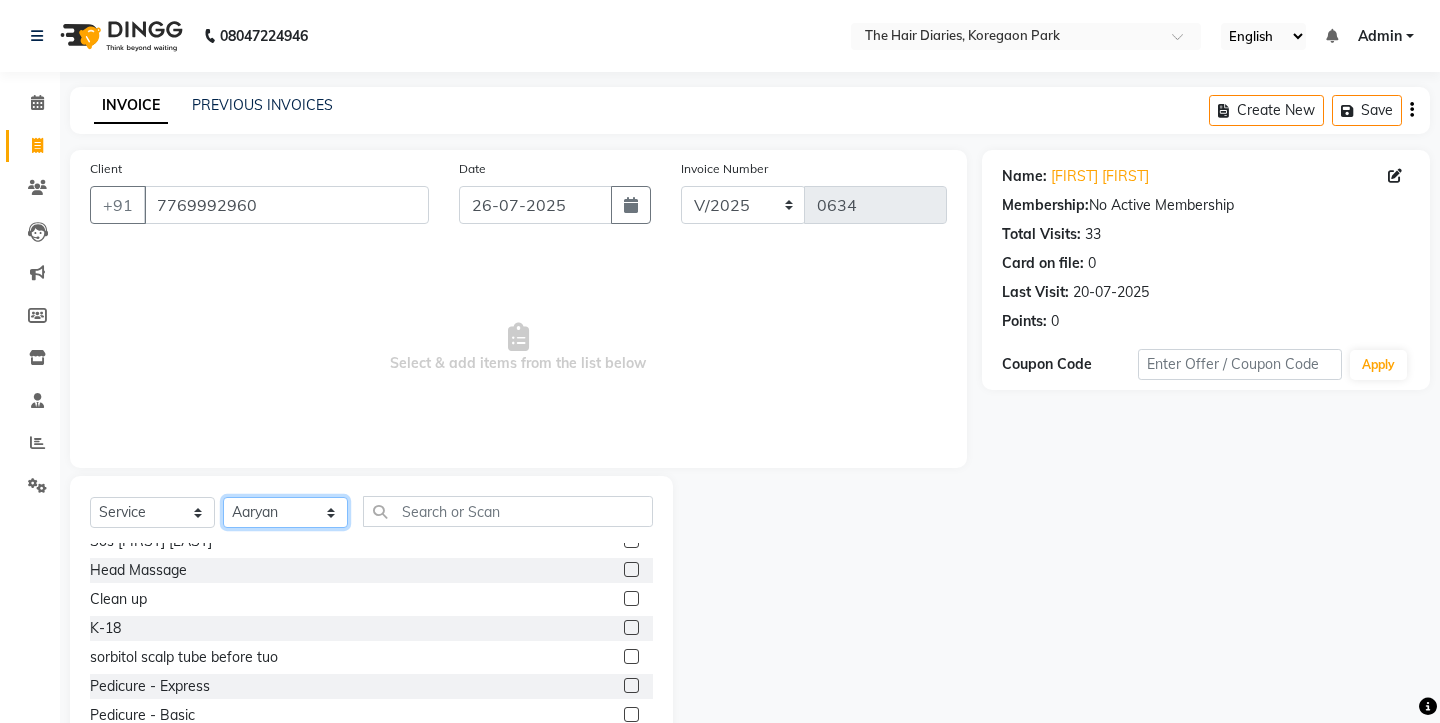 scroll, scrollTop: 1147, scrollLeft: 0, axis: vertical 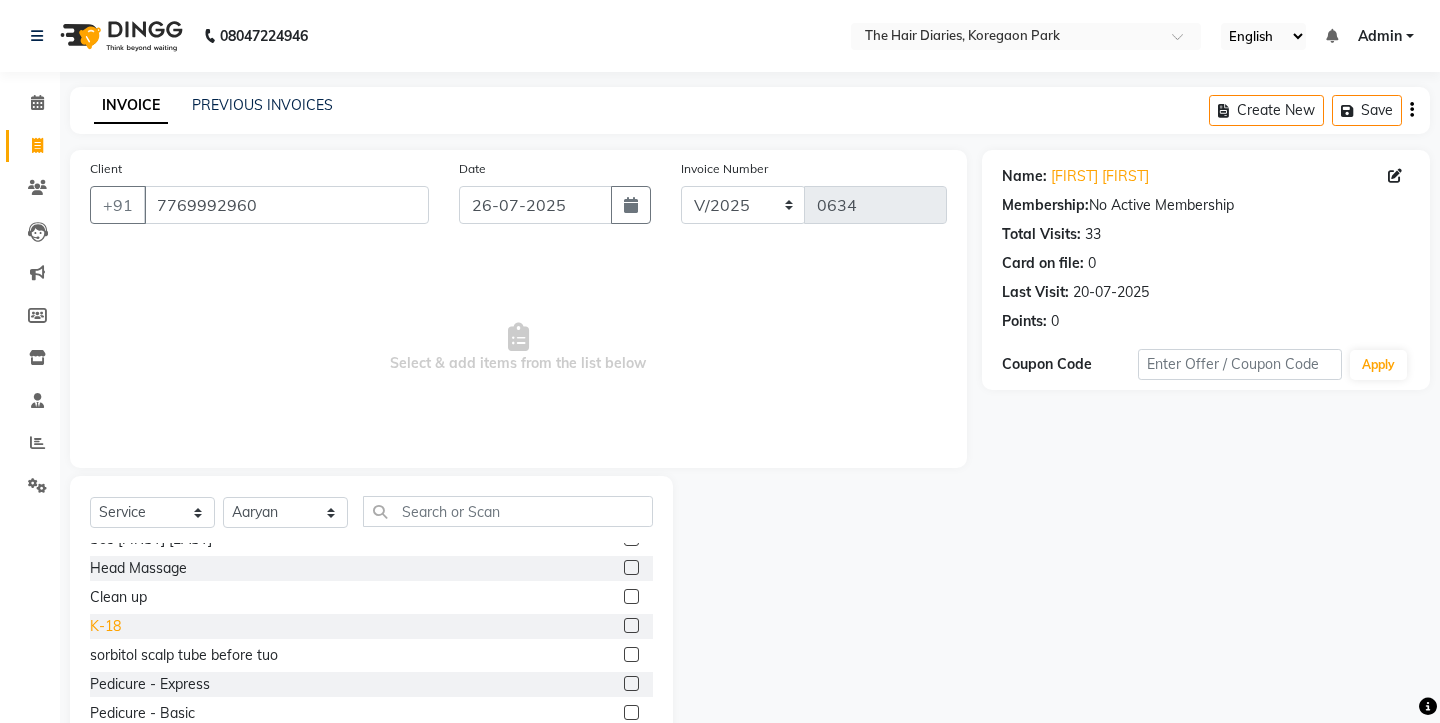 click on "K-18" 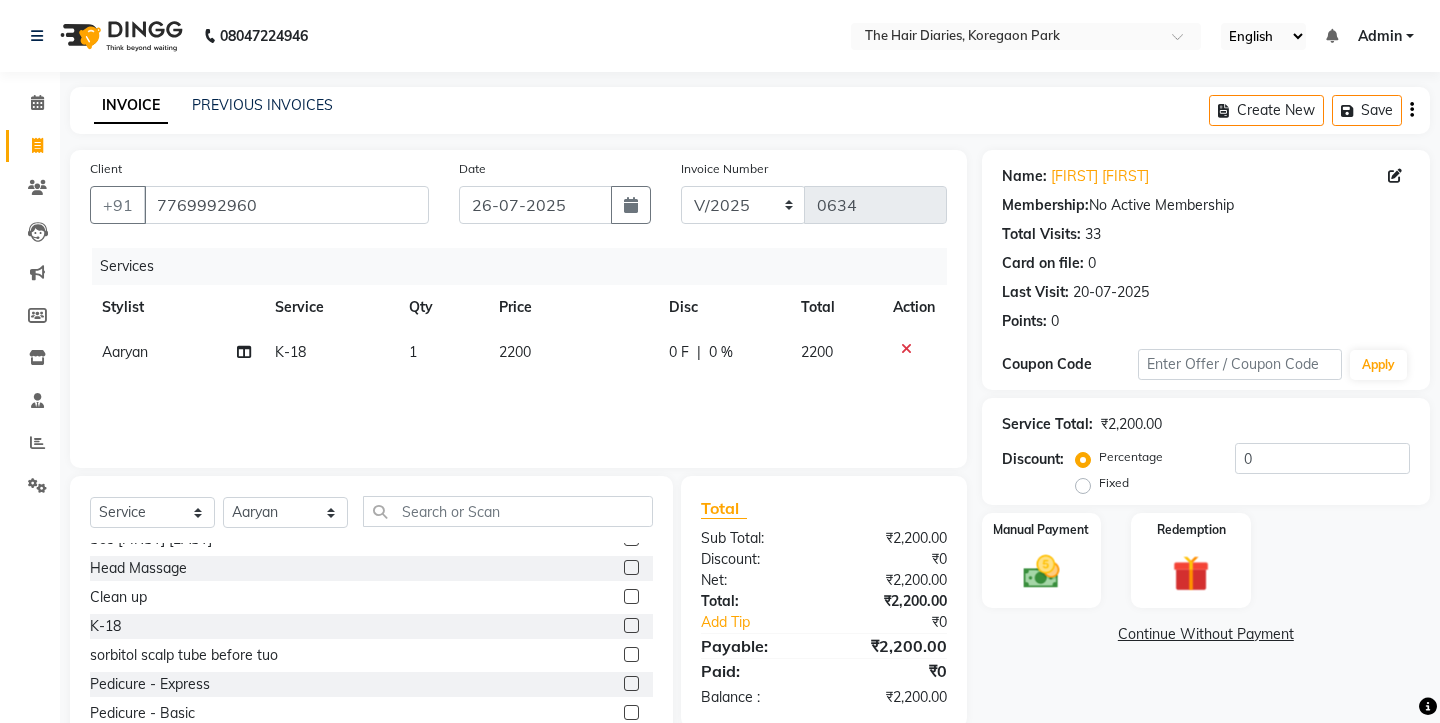click on "2200" 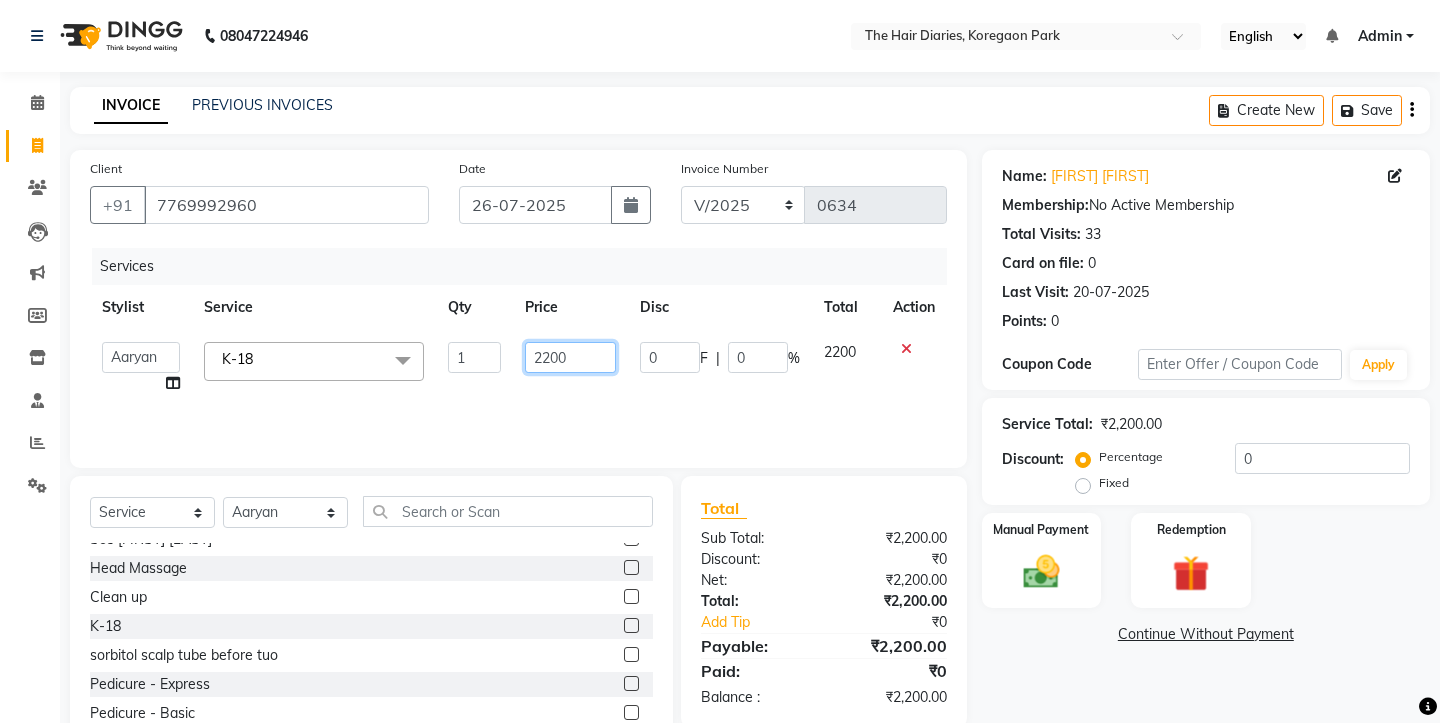click on "2200" 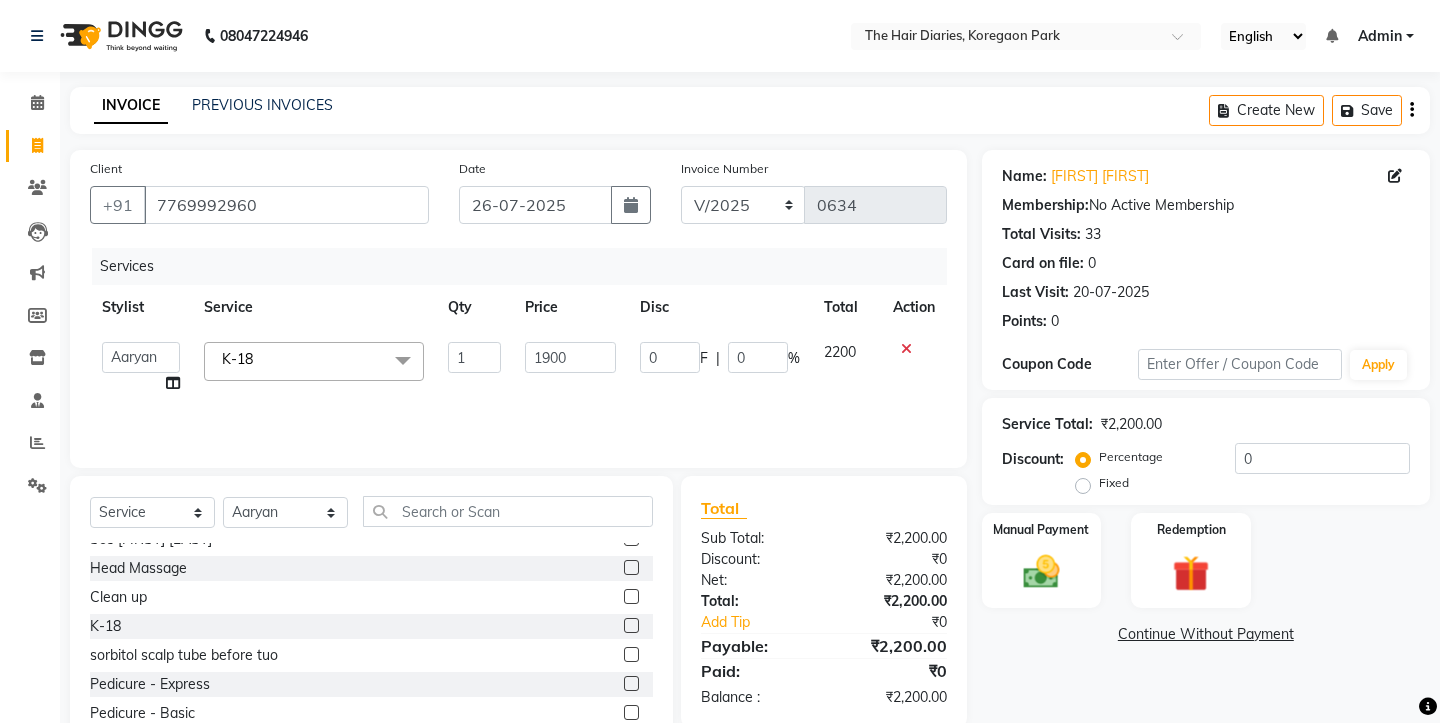 click on "Services Stylist Service Qty Price Disc Total Action  Aaryan   Adnan   Adnan   Ankita   Anubha   Jyoti    Lalita   Manali    Maneger   Nazlin Jeena   Sanah    Sohail   Sonia    Surbhi Thakkur   Vidya   Wasim   K-18  x Haircuts - Female (Senior) Haircuts - Male(Senior) Haircuts - Female (Junior) Haircuts - Male (Junior) Fringe Cut Kids Haircut-under 5yrs Hair trim Hair Fading Gents Haircuts  (Male) Haircut -Male (Junior old) Shampoo - Shampoo Extension wash Styling - Blowdry Styling - Curls Styling - Crimp Styling - Gents Style Saree Draping Beard Styling - Trim Beard Styling - Beard Styling Touchups Full  Touchups Half Global Color - Full Global Color - Half Toning Highlights - Full Highlights - 3/4Th Highlights - Half Low Lights Highlights And Global Balayage - Full Balayage - Half Balayage - Front Treatments - Fringe(Botox) Treatments - Crown (Botox) Treatments - Full (Botox) Treatments - Male Top (Botox) Treatments - Full (Backwastreatment) Treatments - Full (Filller) Milkshake spa Sos Sara K Head Massage" 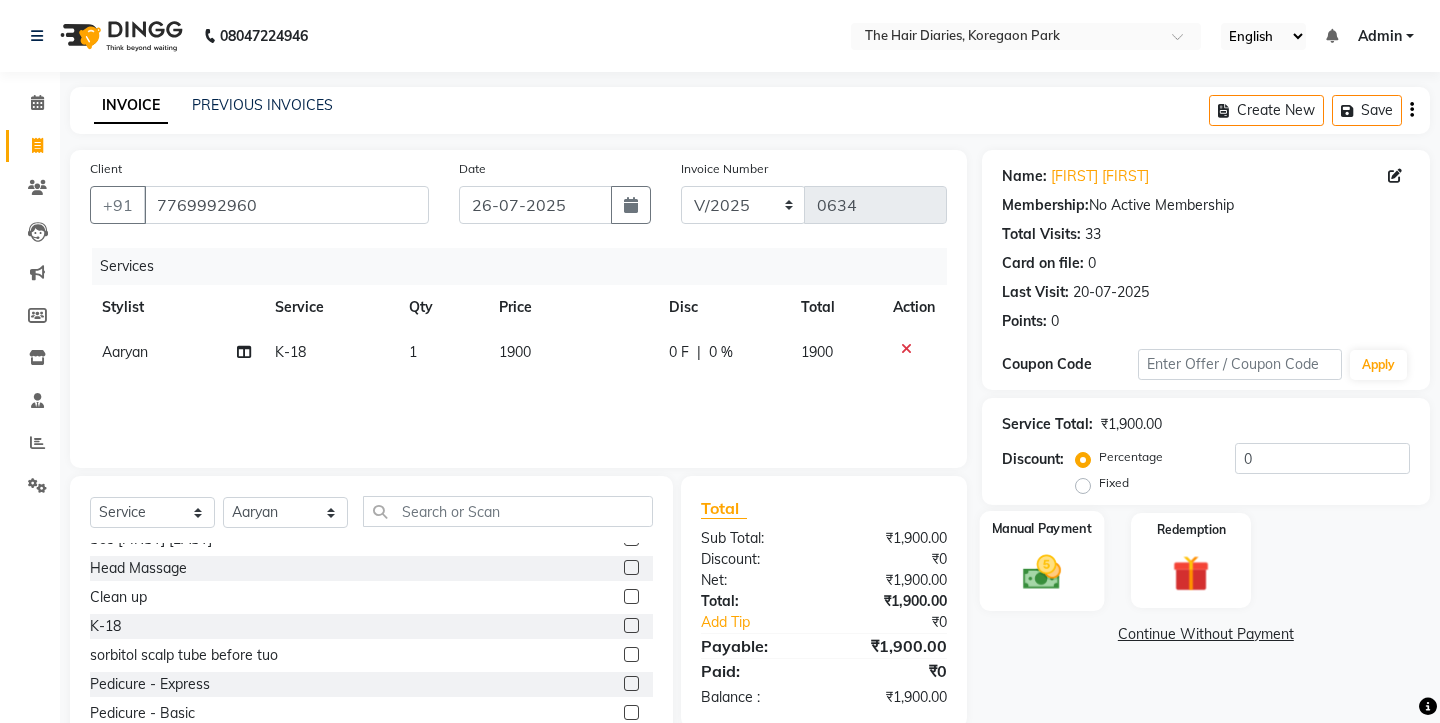 click 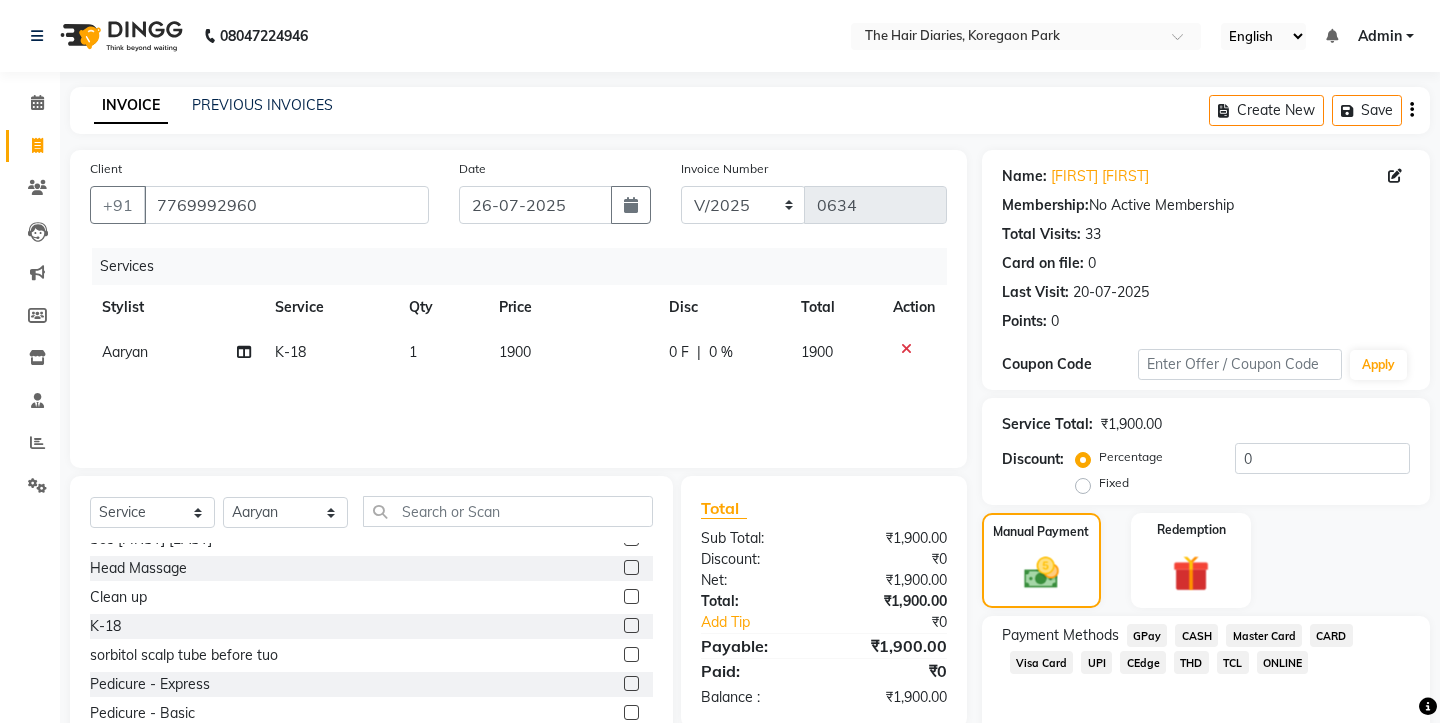 click on "TCL" 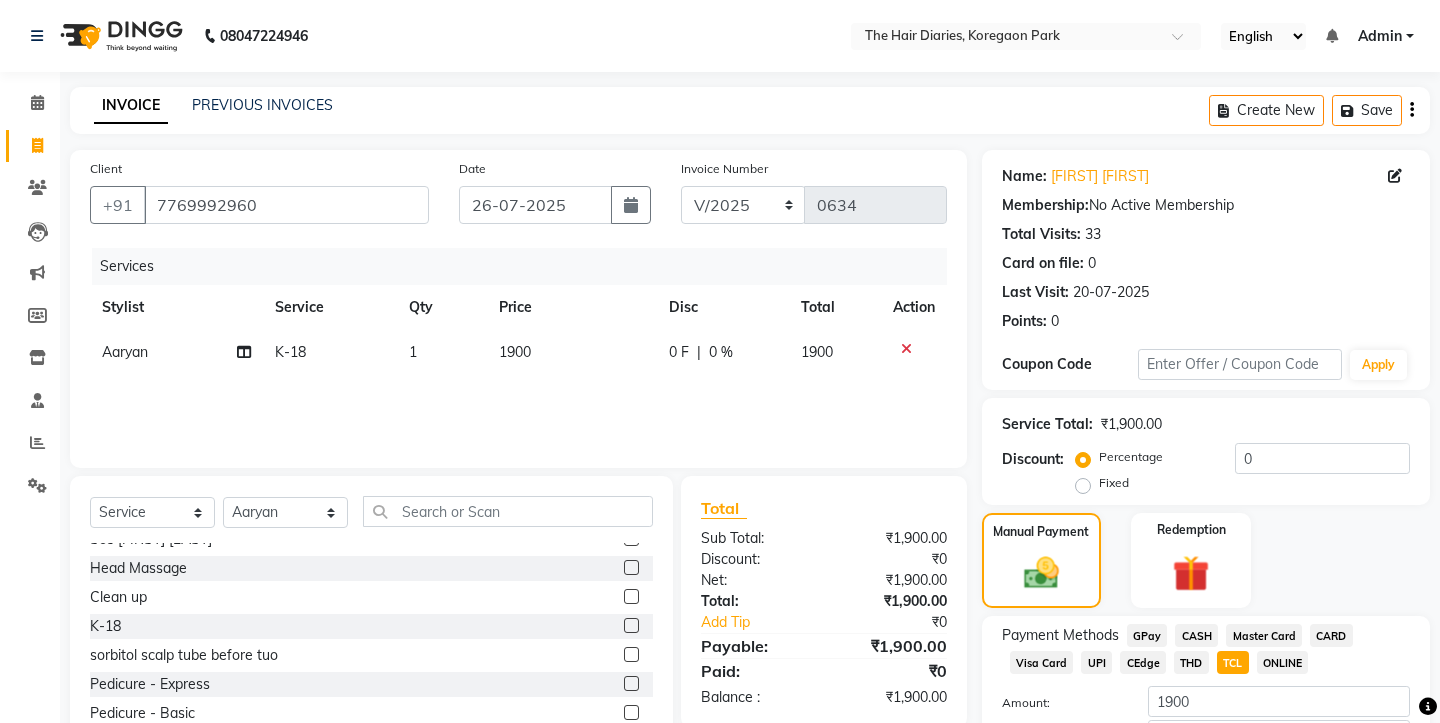 scroll, scrollTop: 118, scrollLeft: 0, axis: vertical 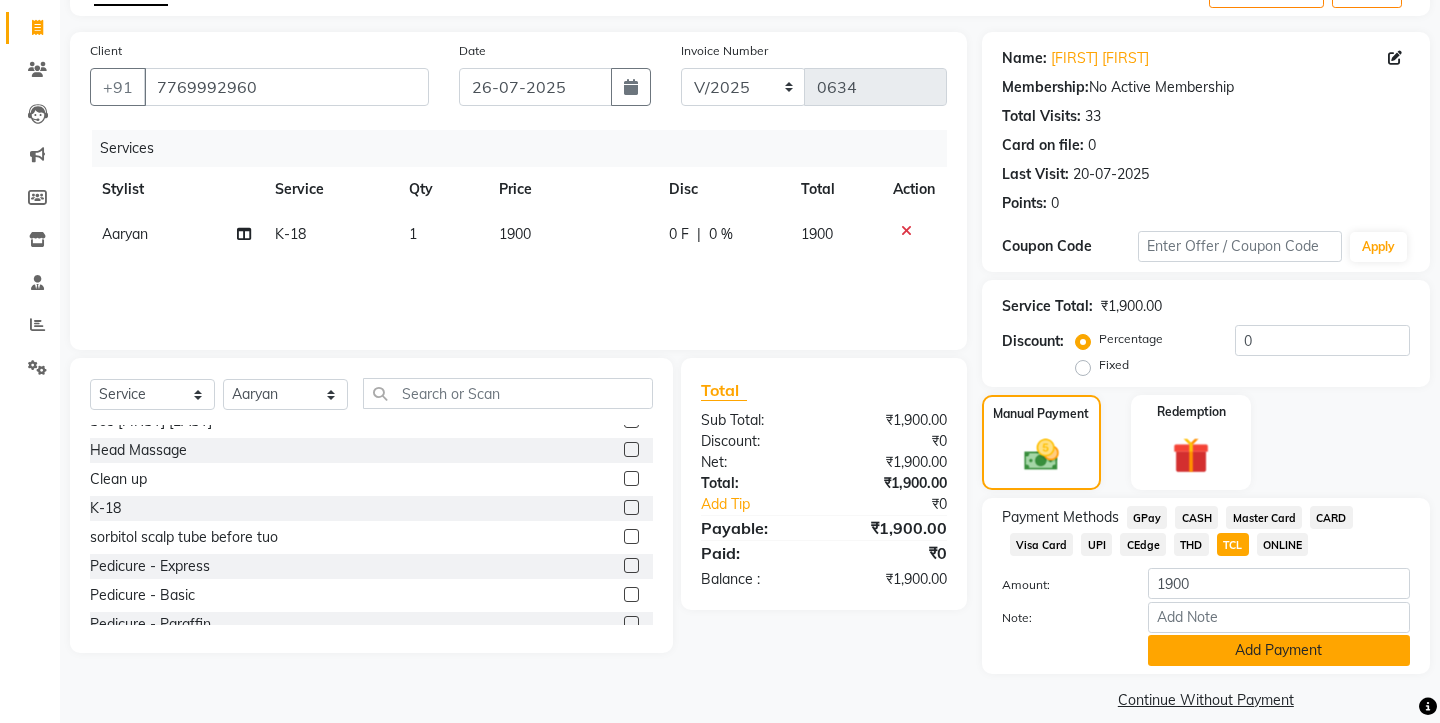 click on "Add Payment" 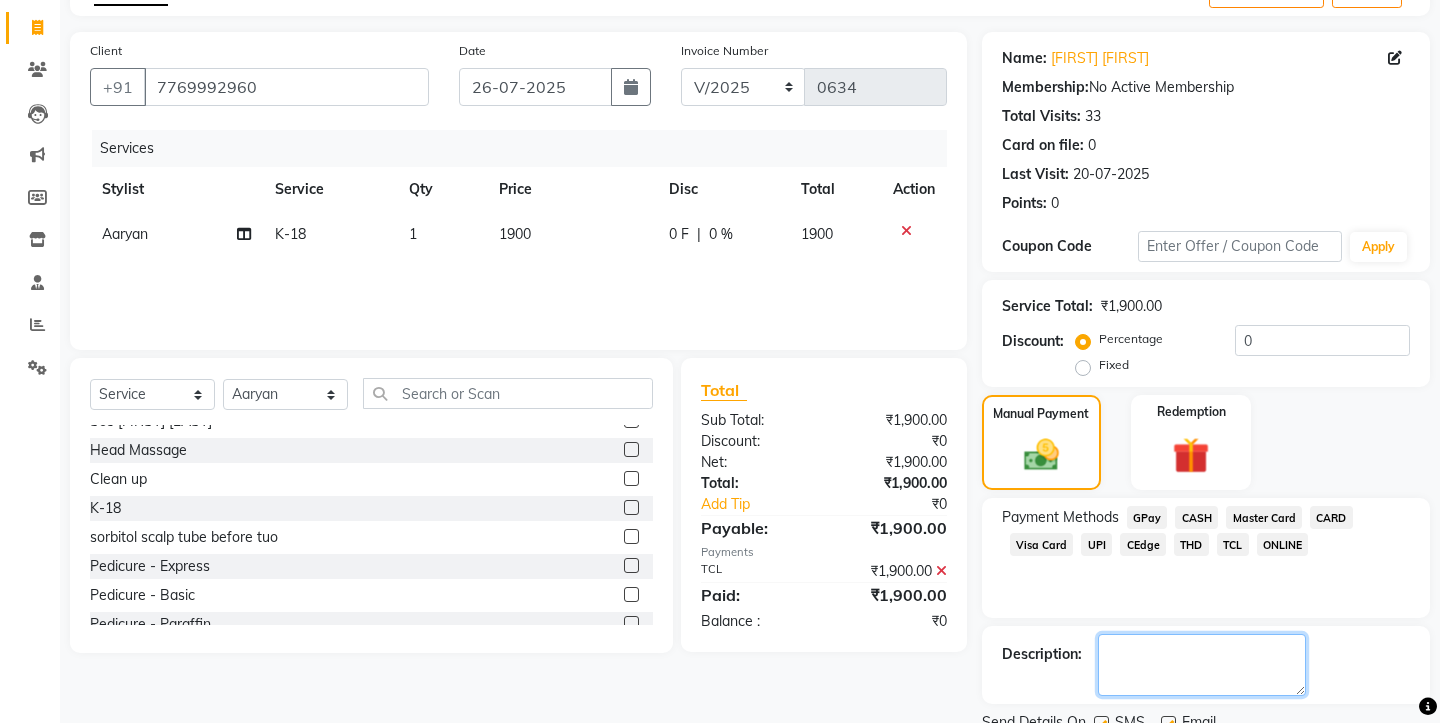 click 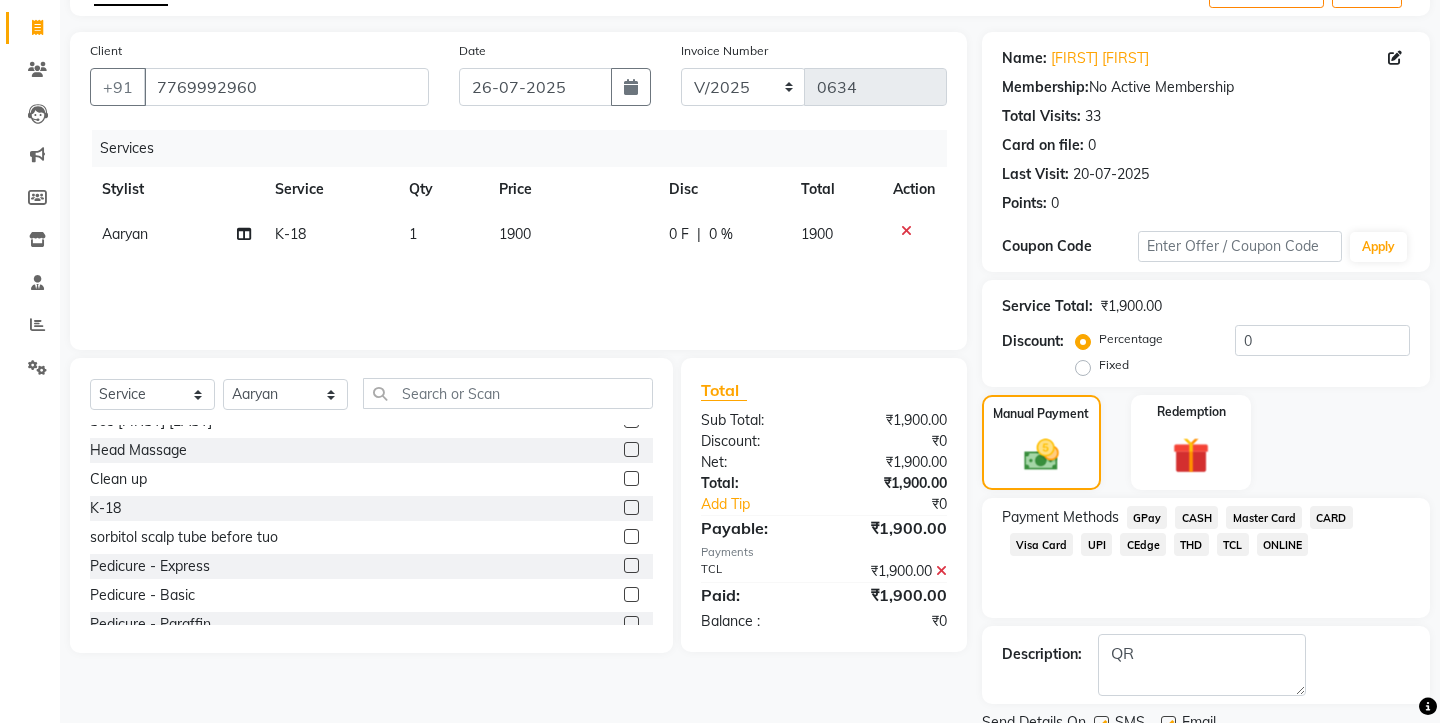 click 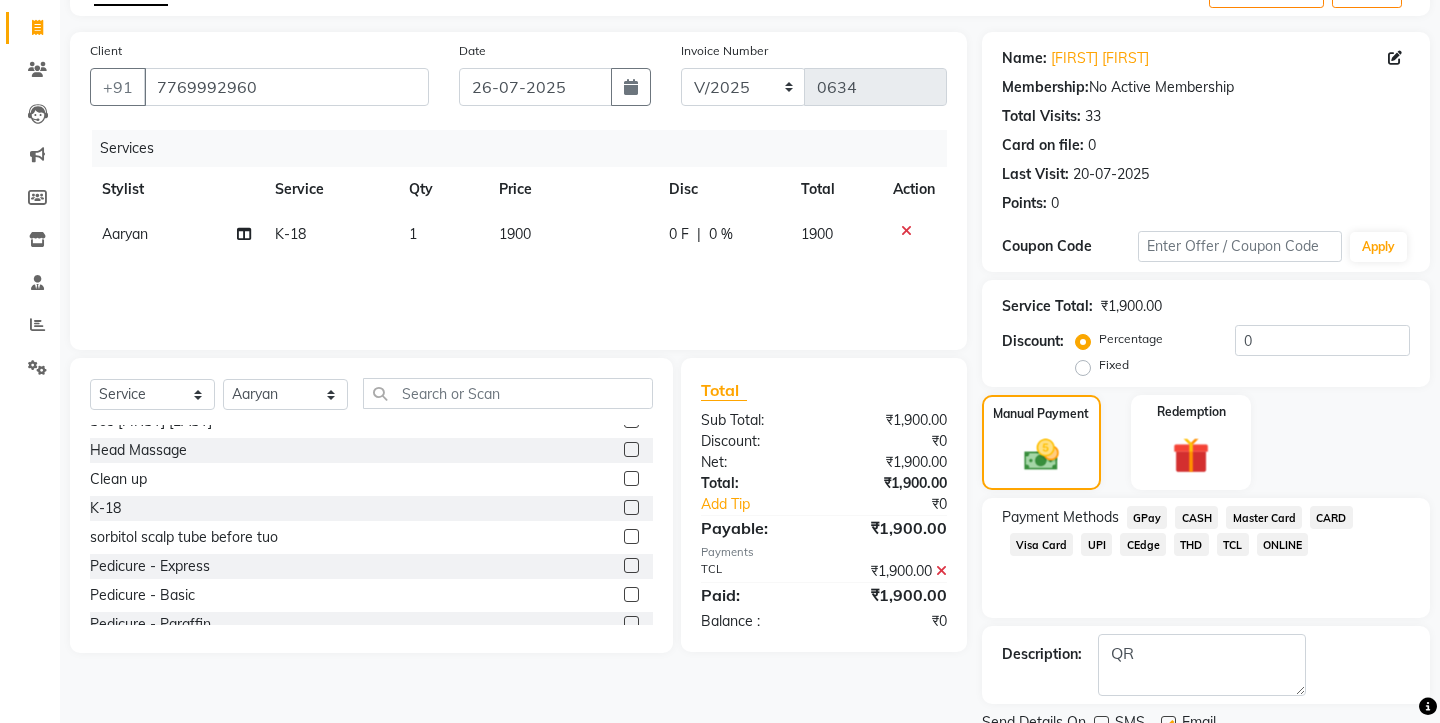 click 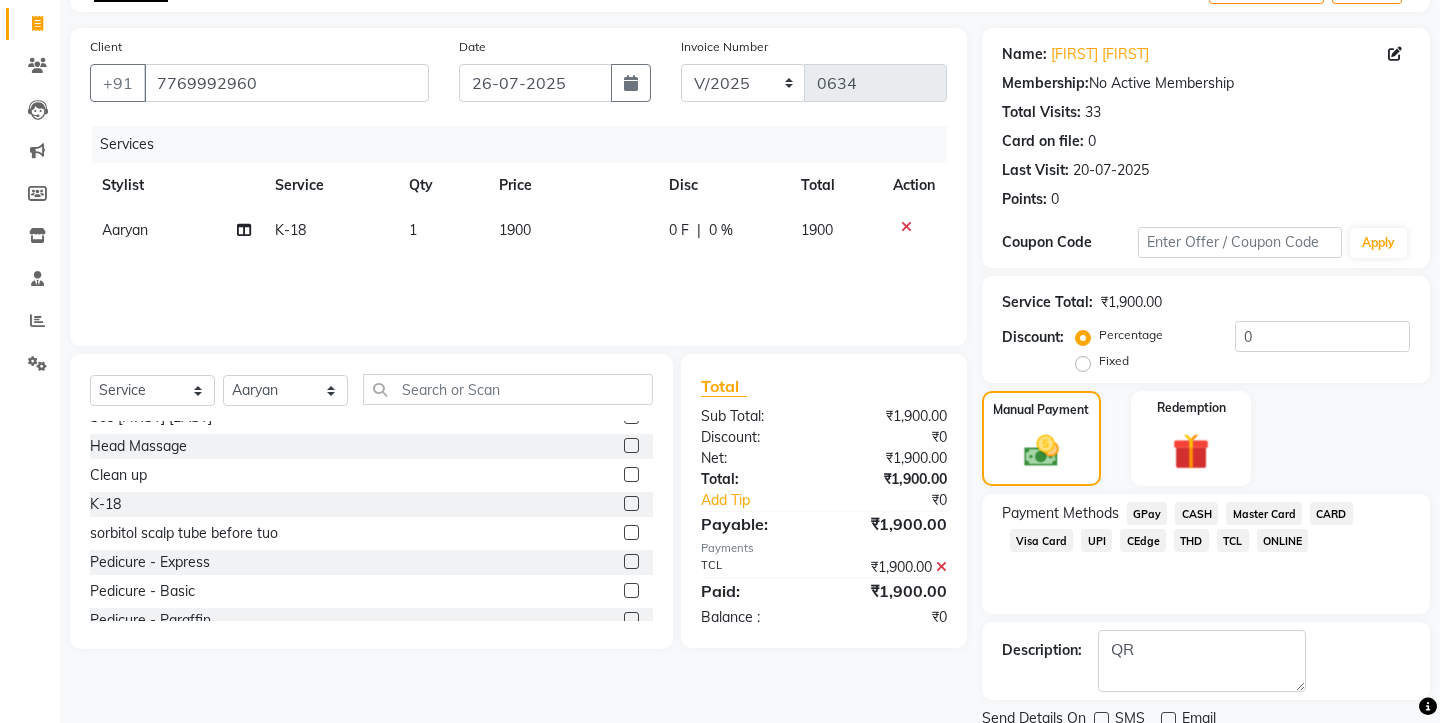 scroll, scrollTop: 175, scrollLeft: 0, axis: vertical 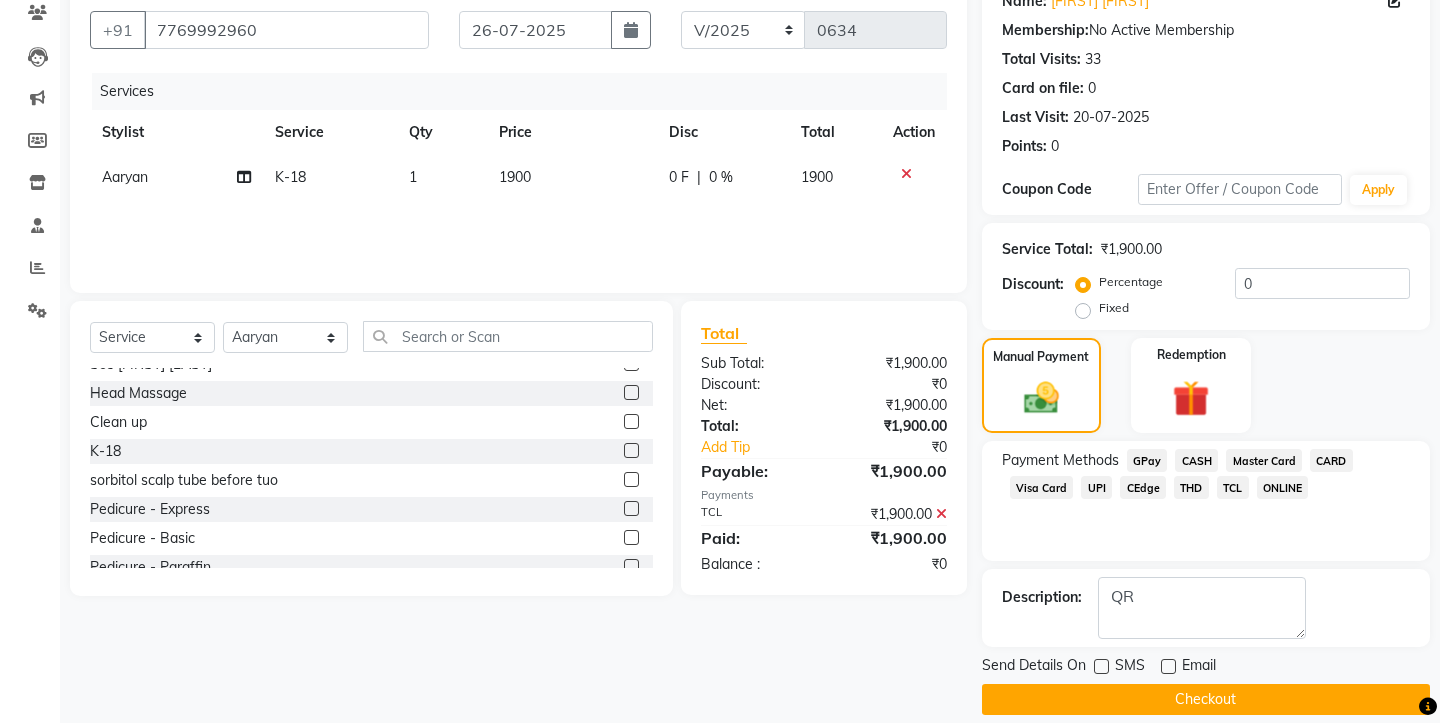 click on "Checkout" 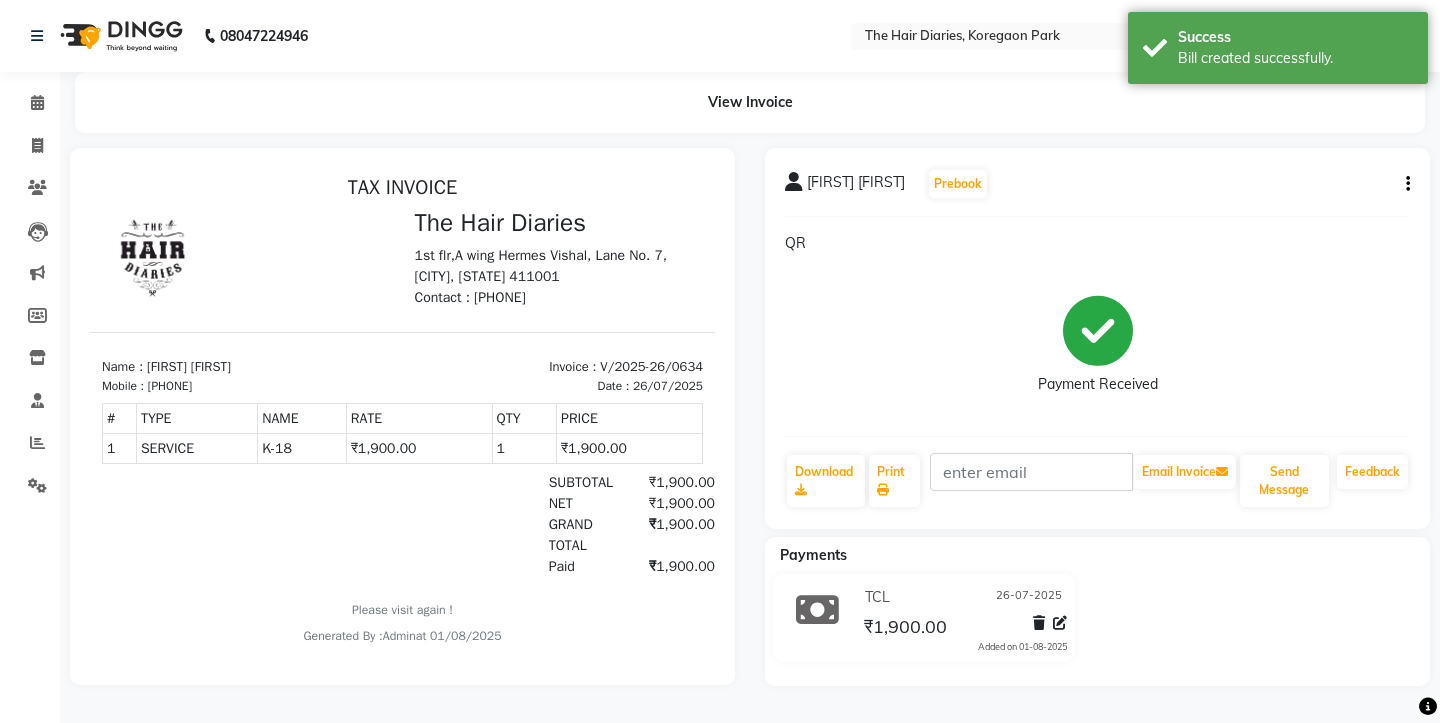 scroll, scrollTop: 0, scrollLeft: 0, axis: both 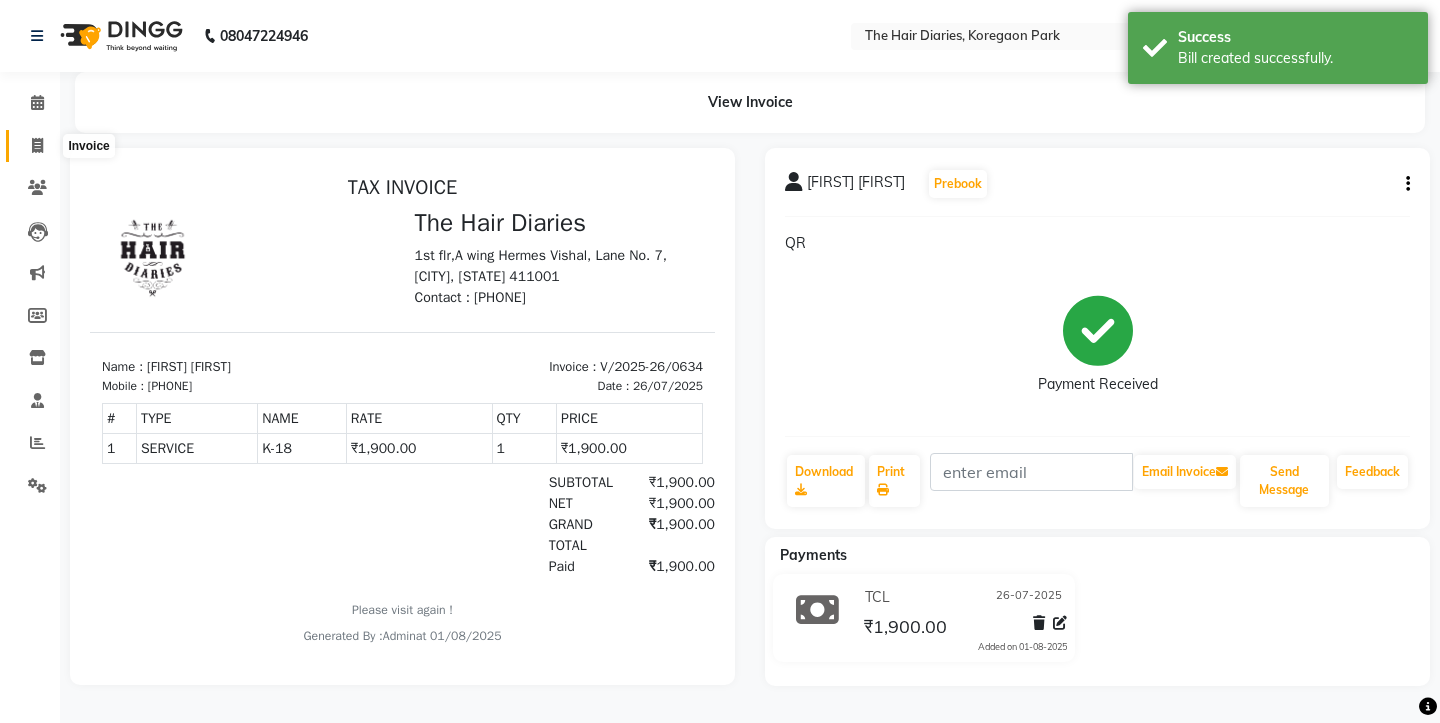 click 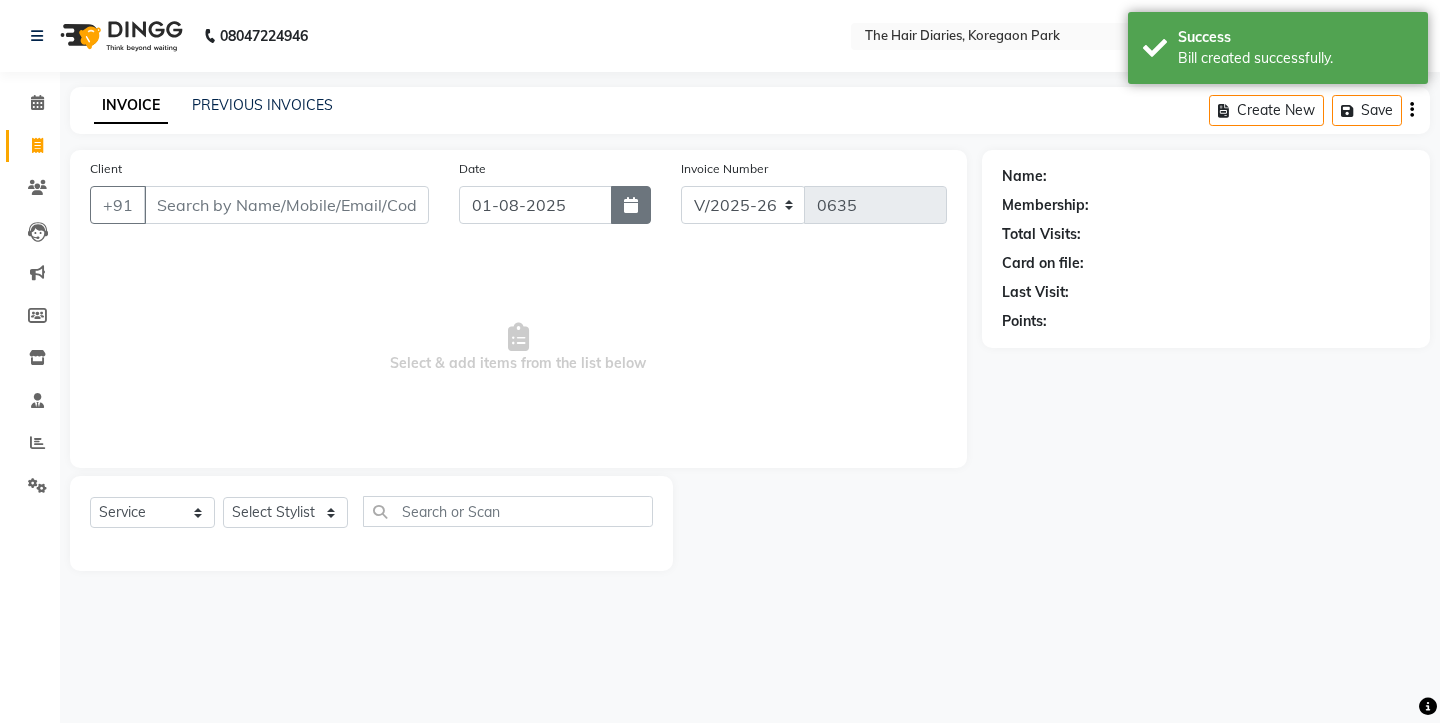 click 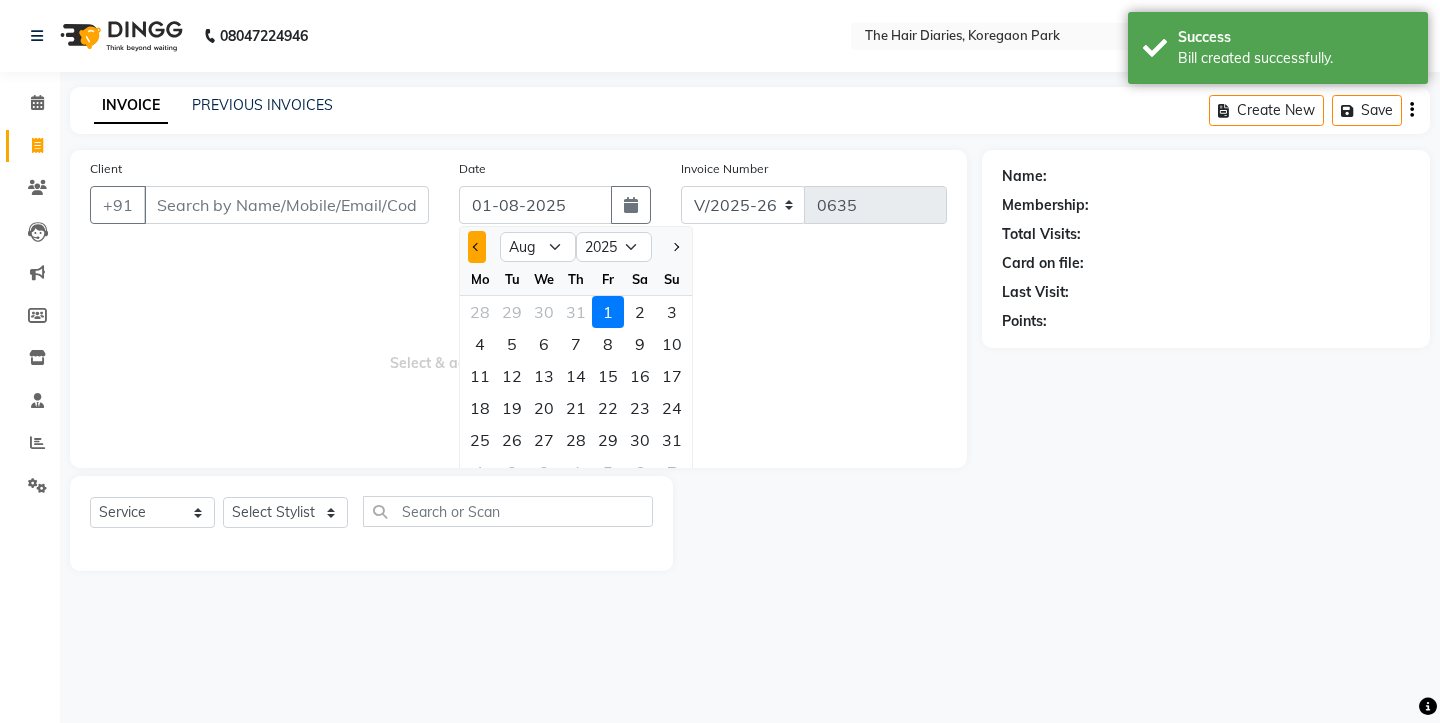 click 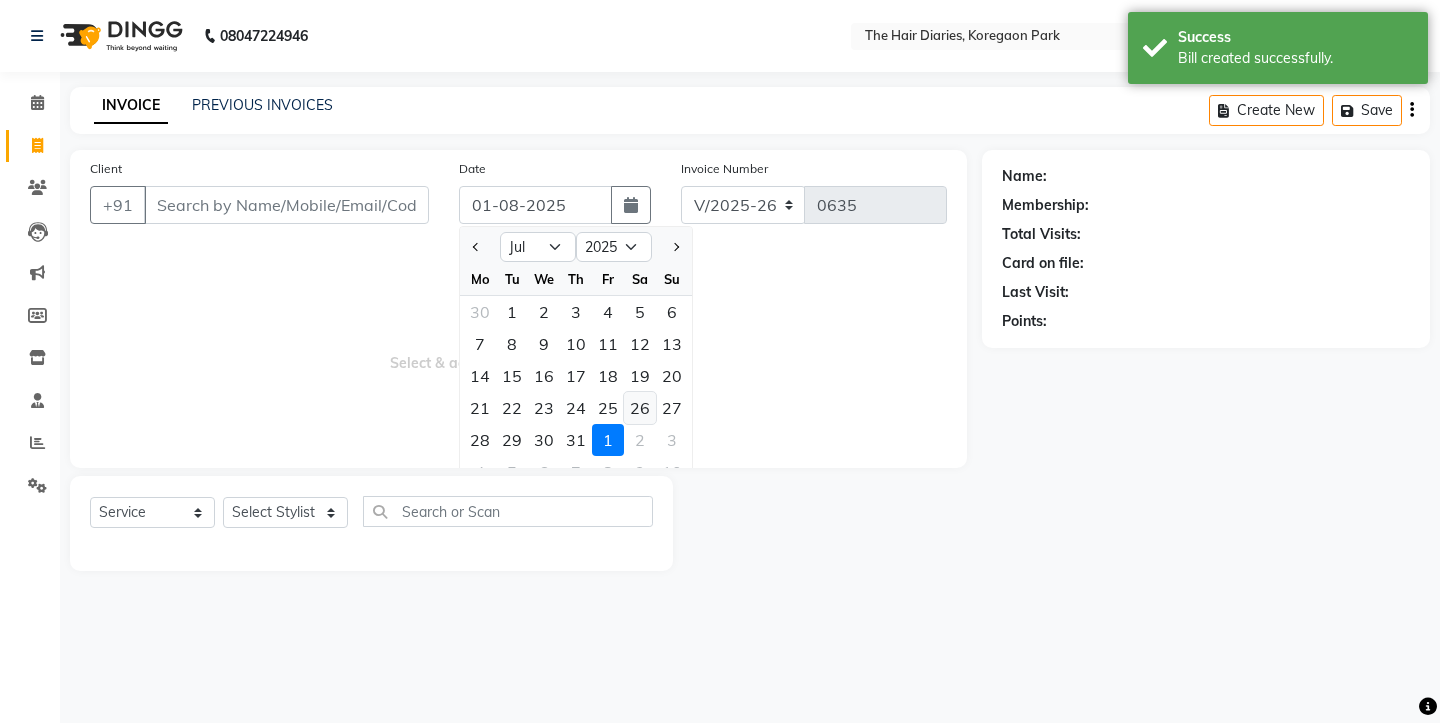 click on "26" 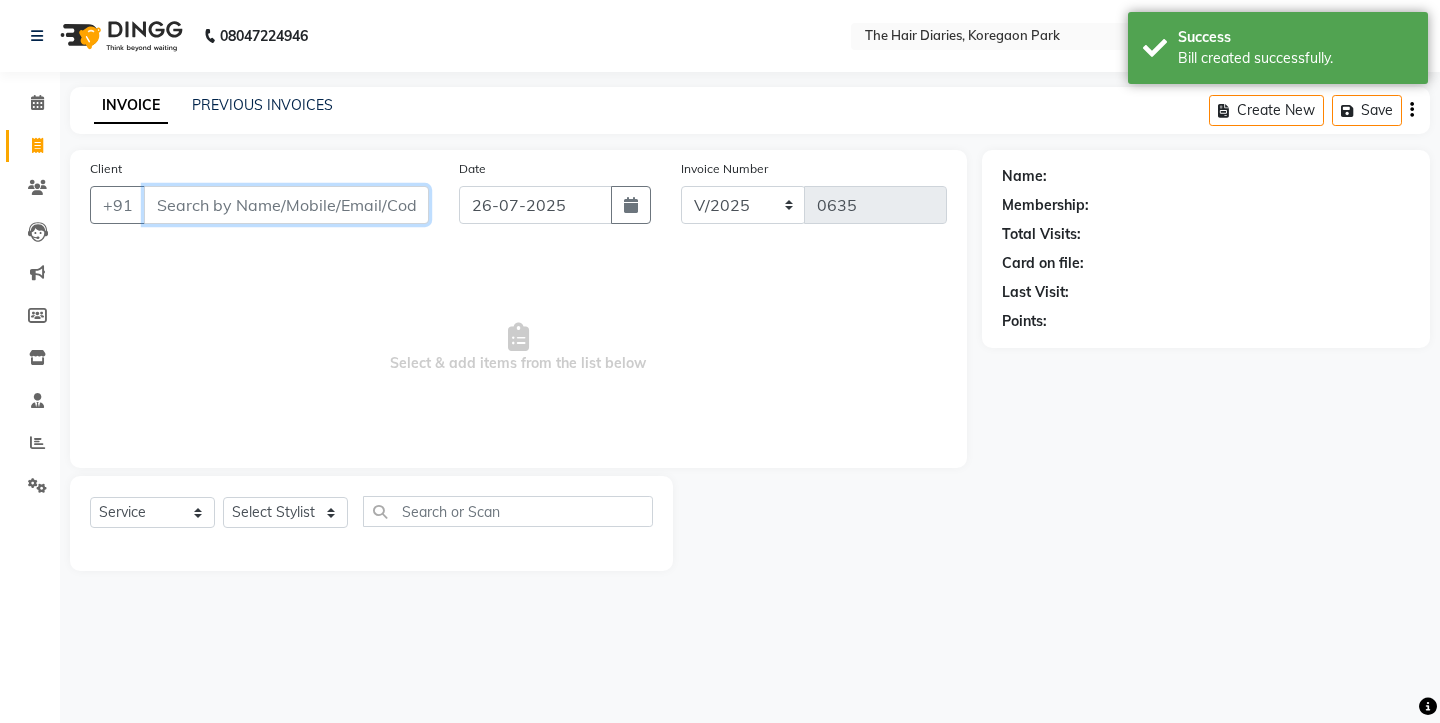 click on "Client" at bounding box center (286, 205) 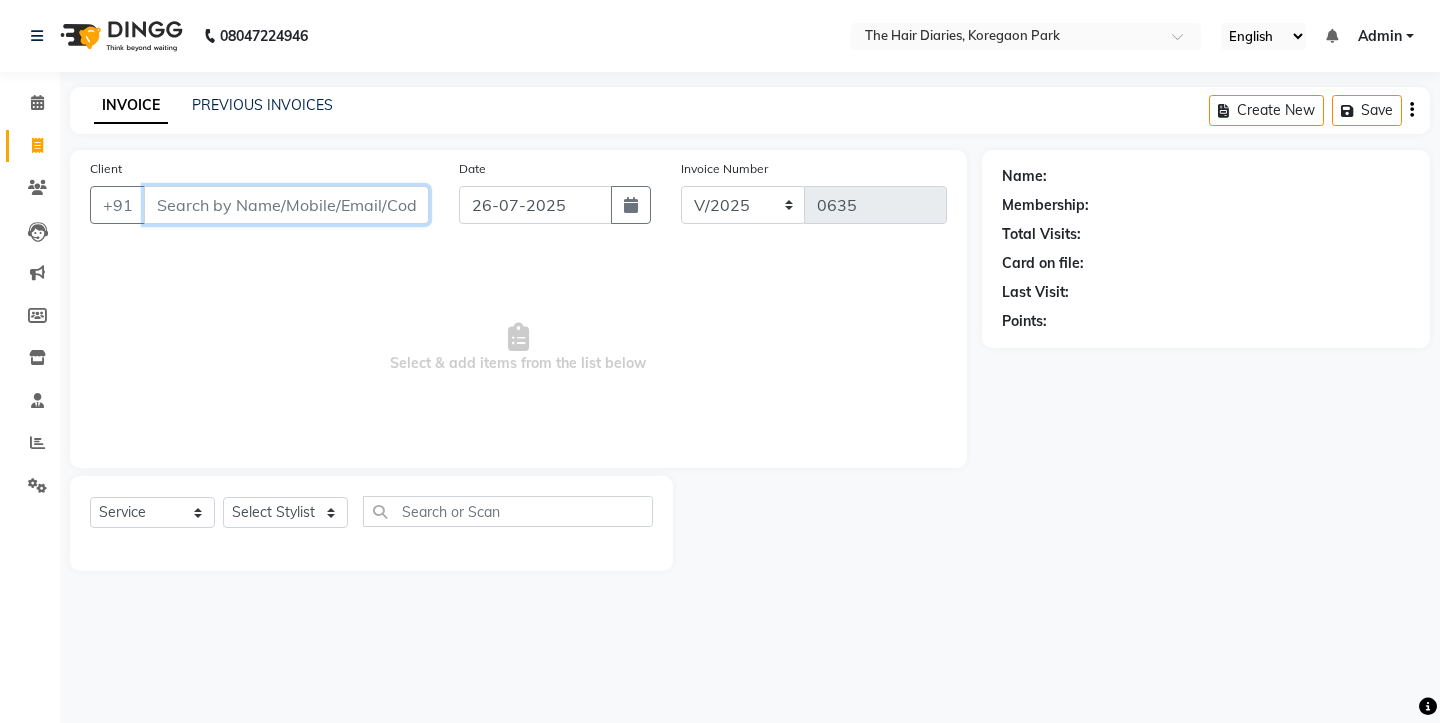 click on "Client" at bounding box center [286, 205] 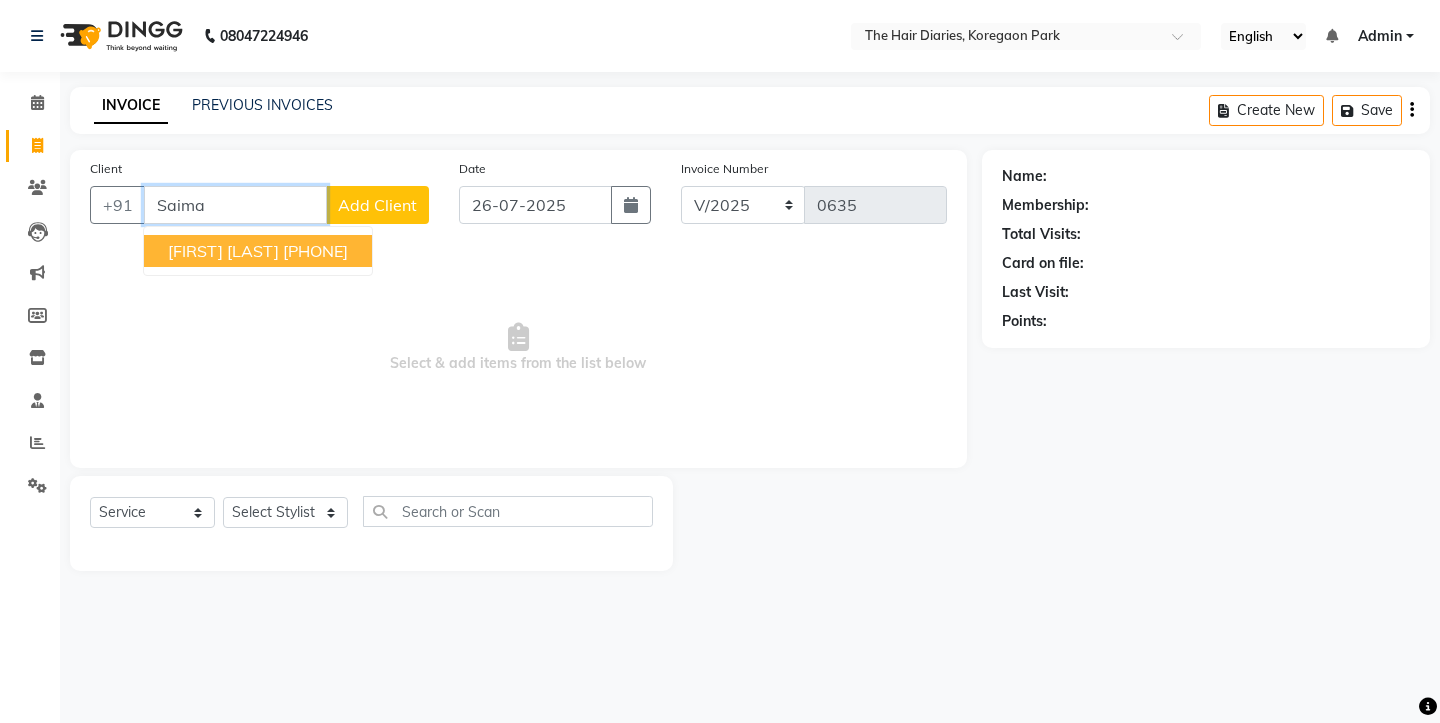 click on "Saima Khatri" at bounding box center [223, 251] 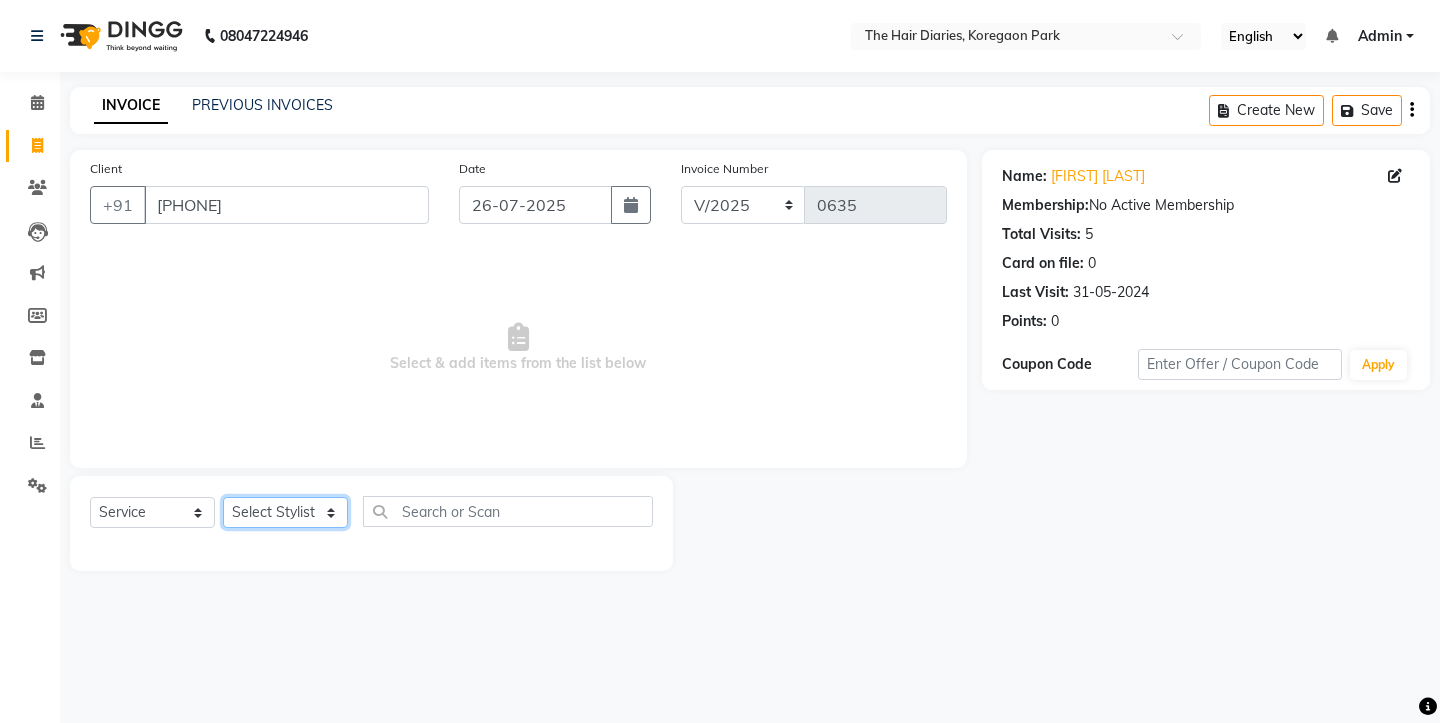 click on "Select Stylist Aaryan Adnan Adnan Ankita Anubha Jyoti  Lalita Manali  Maneger Nazlin Jeena Sanah  Sohail Sonia  Surbhi Thakkur Vidya Wasim" 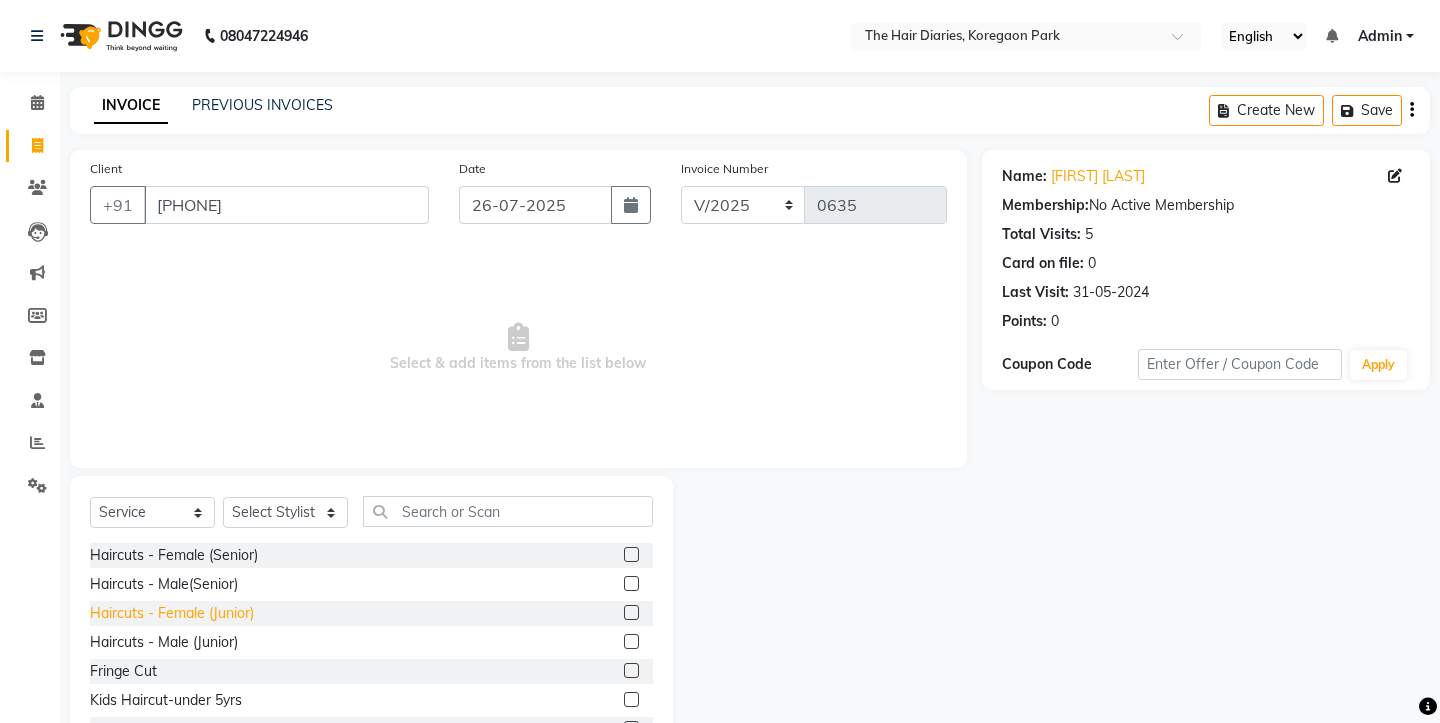 click on "Haircuts - Female (Junior)" 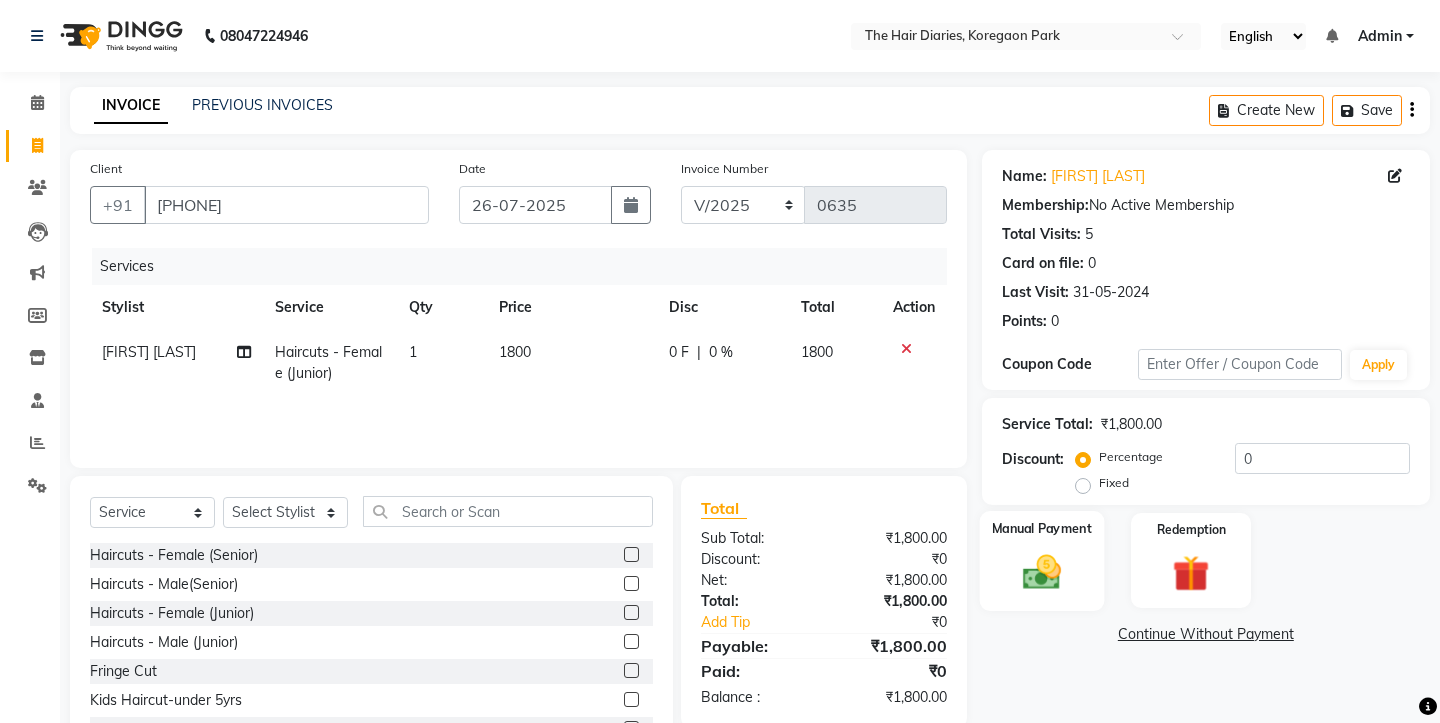 click 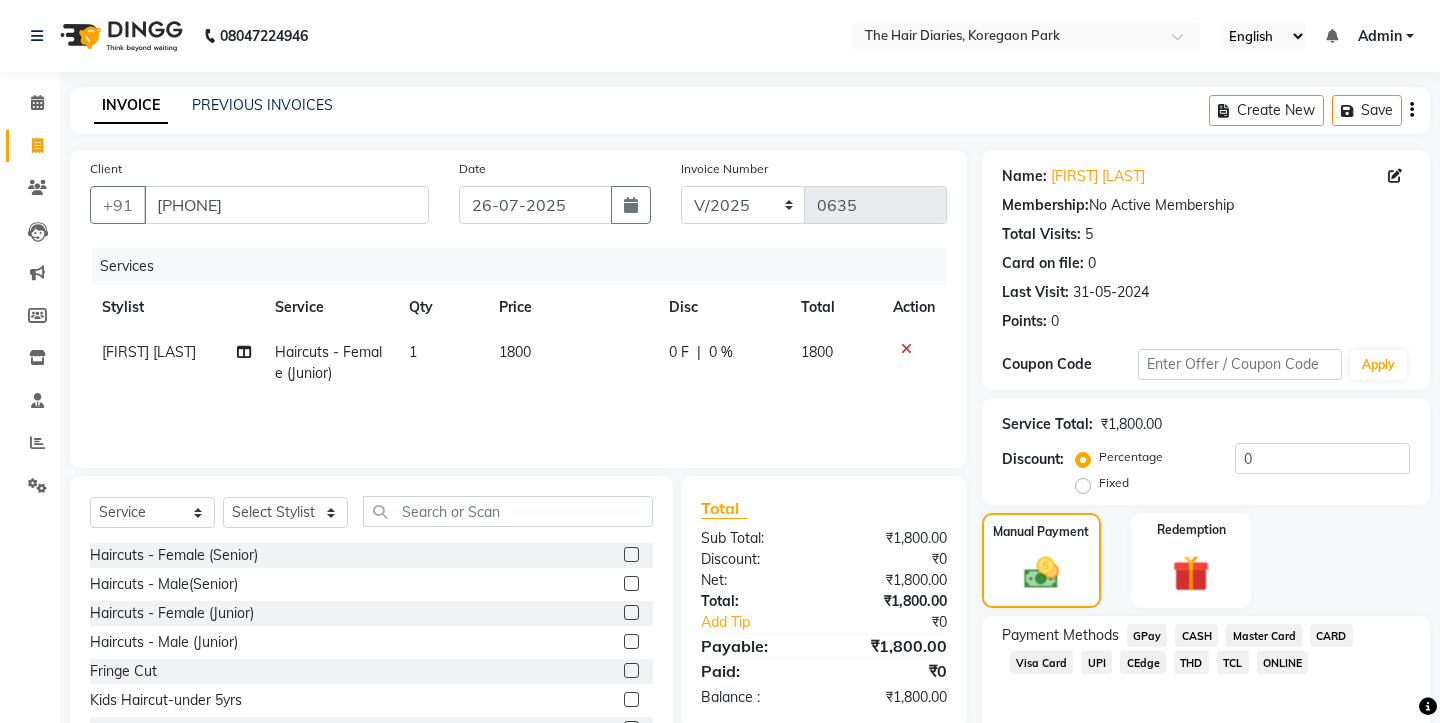 click on "THD" 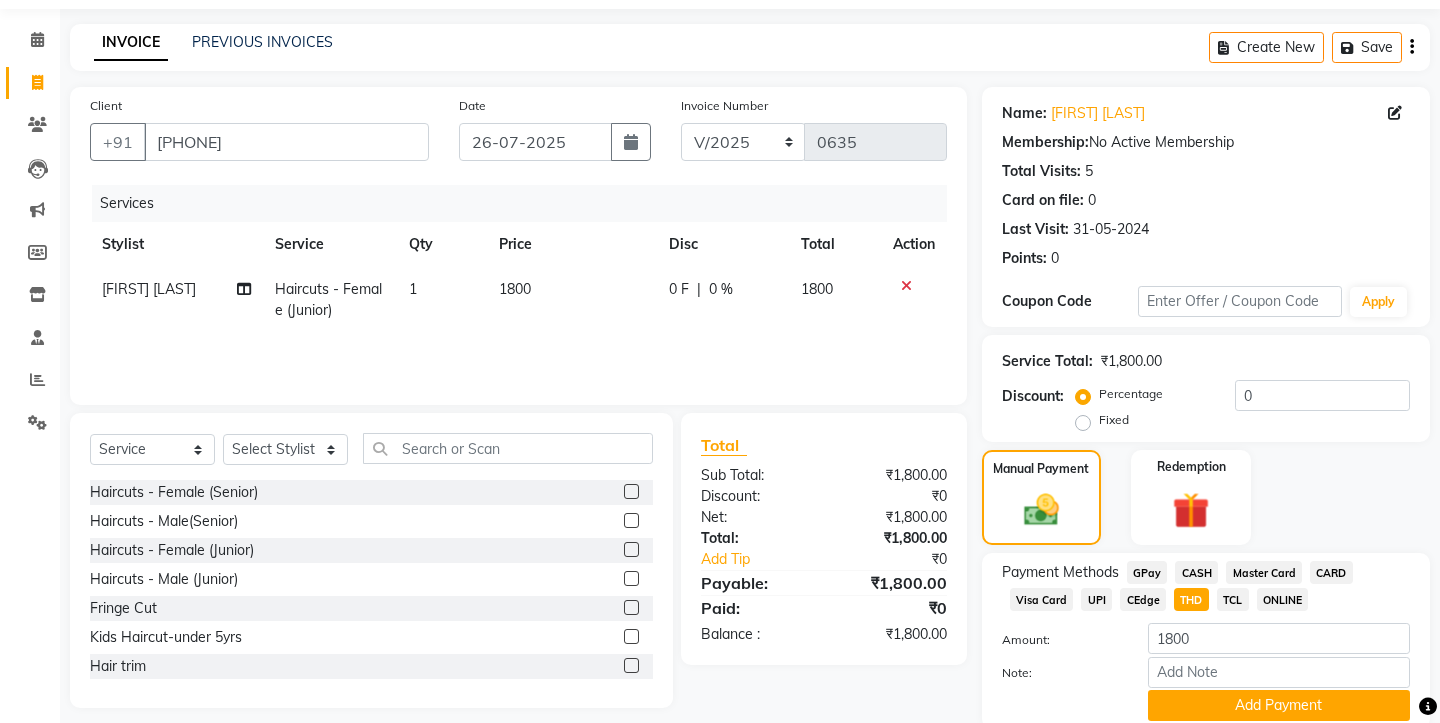 scroll, scrollTop: 118, scrollLeft: 0, axis: vertical 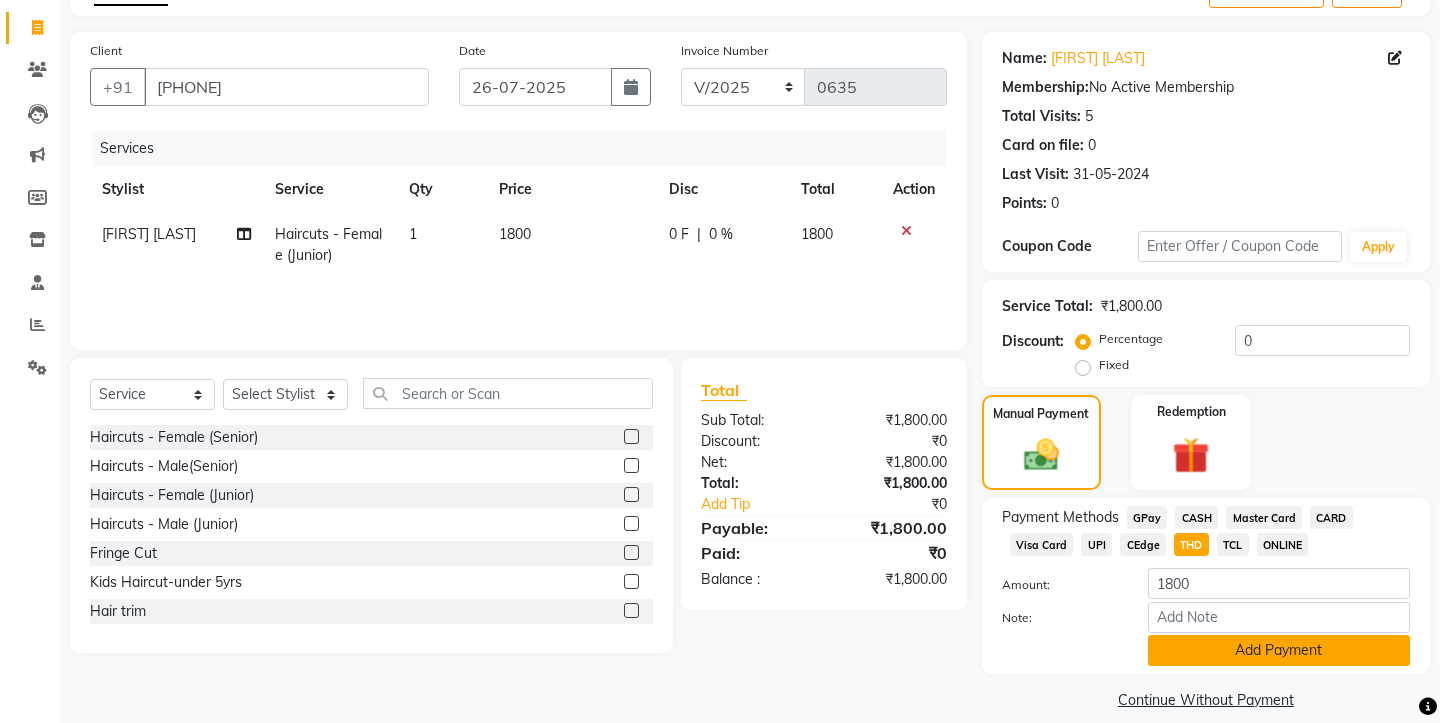 click on "Add Payment" 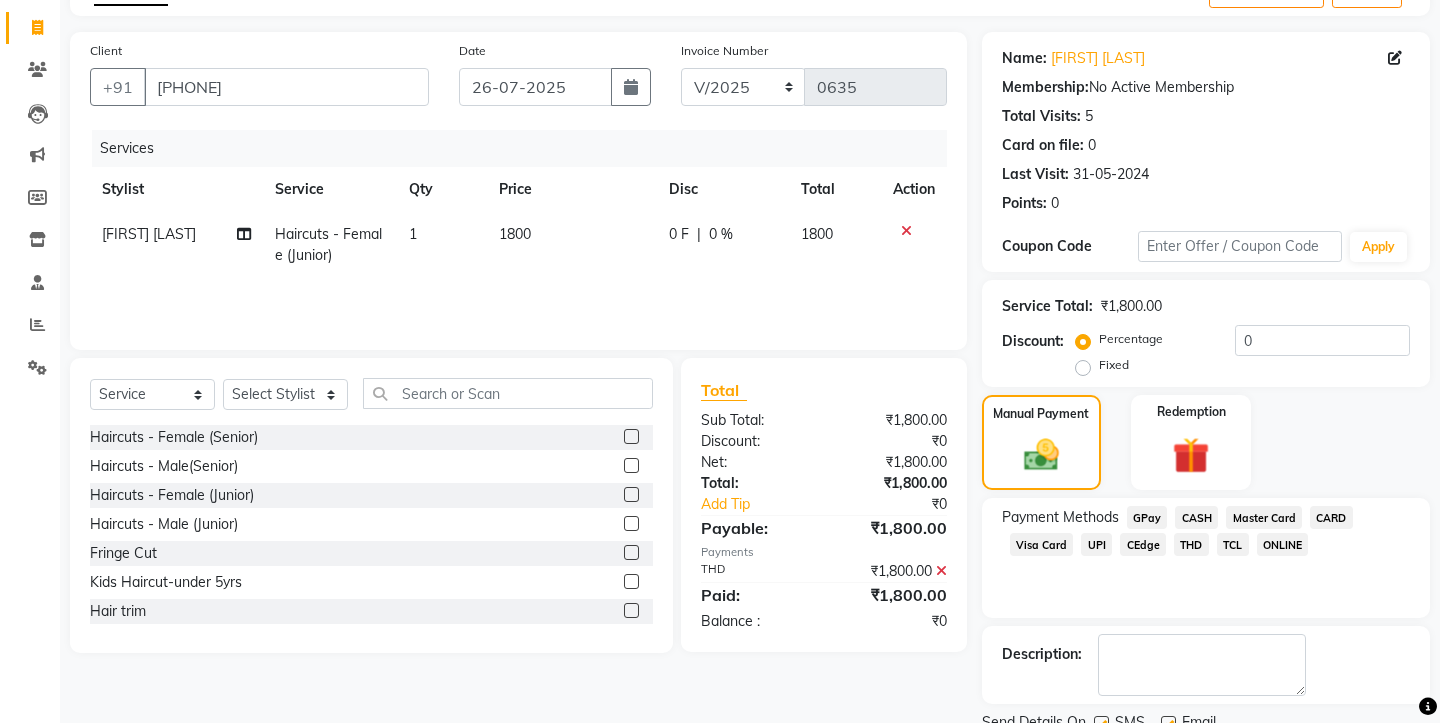 click 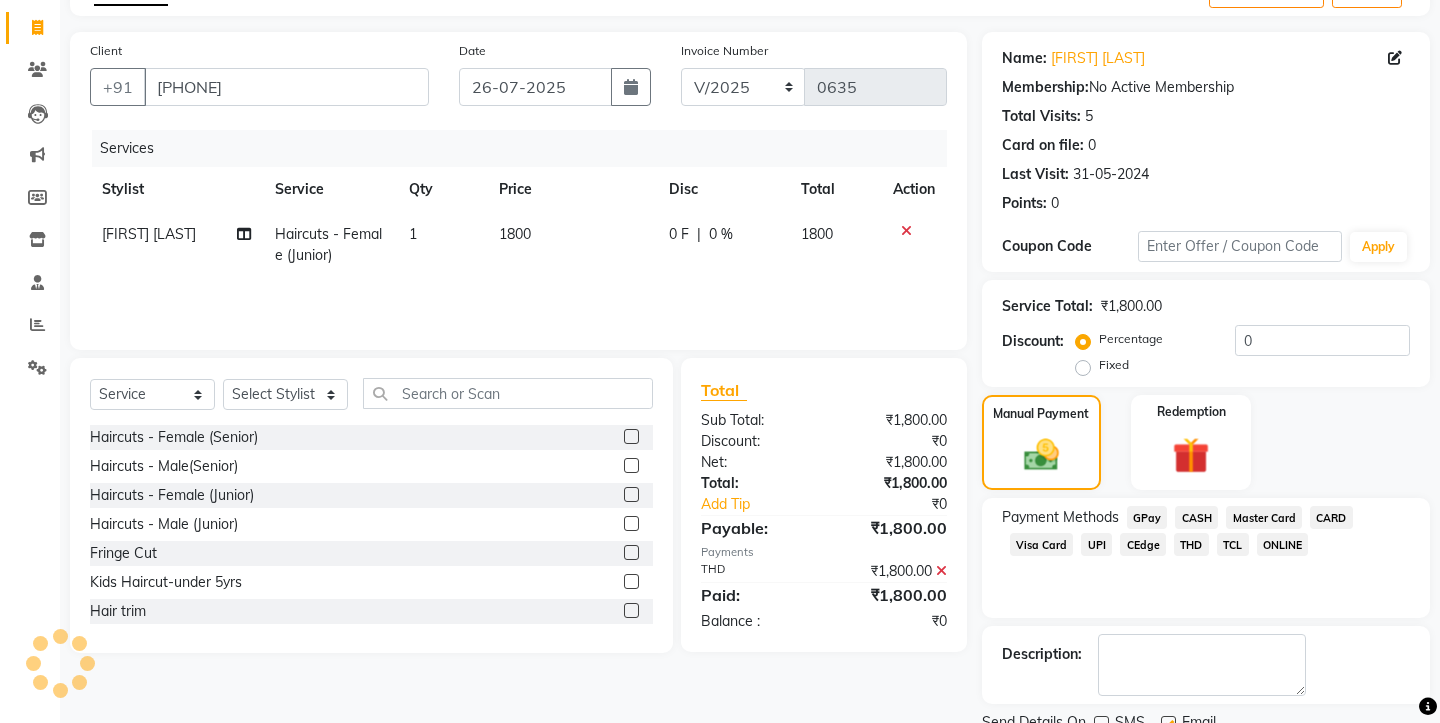 click 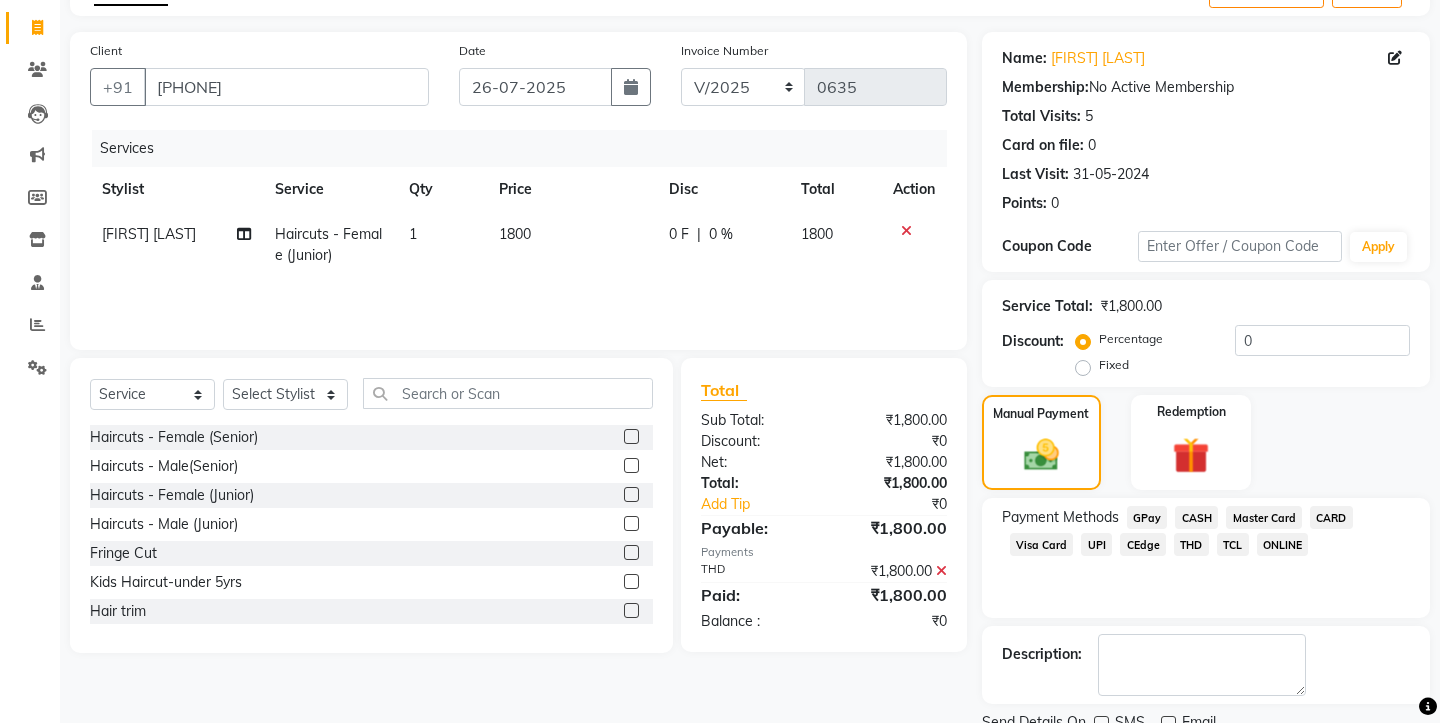 scroll, scrollTop: 175, scrollLeft: 0, axis: vertical 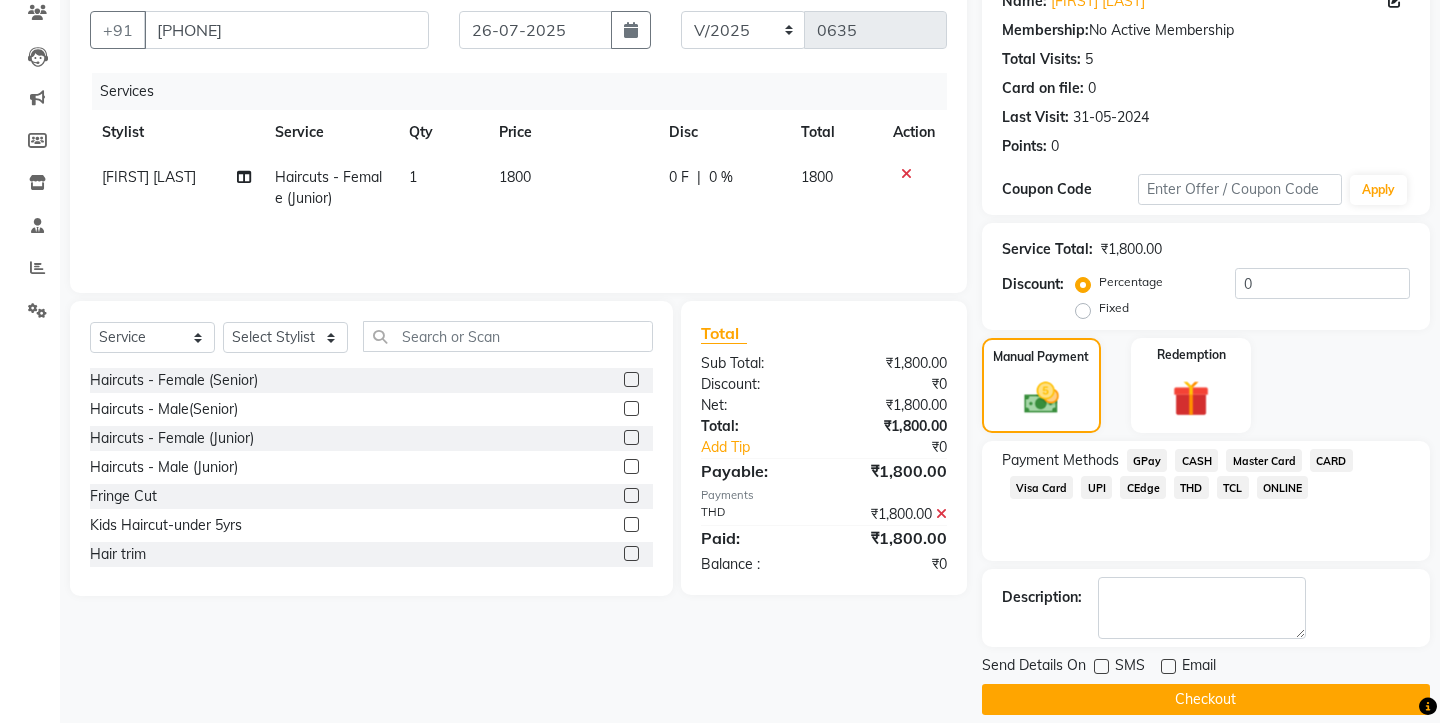 click on "Checkout" 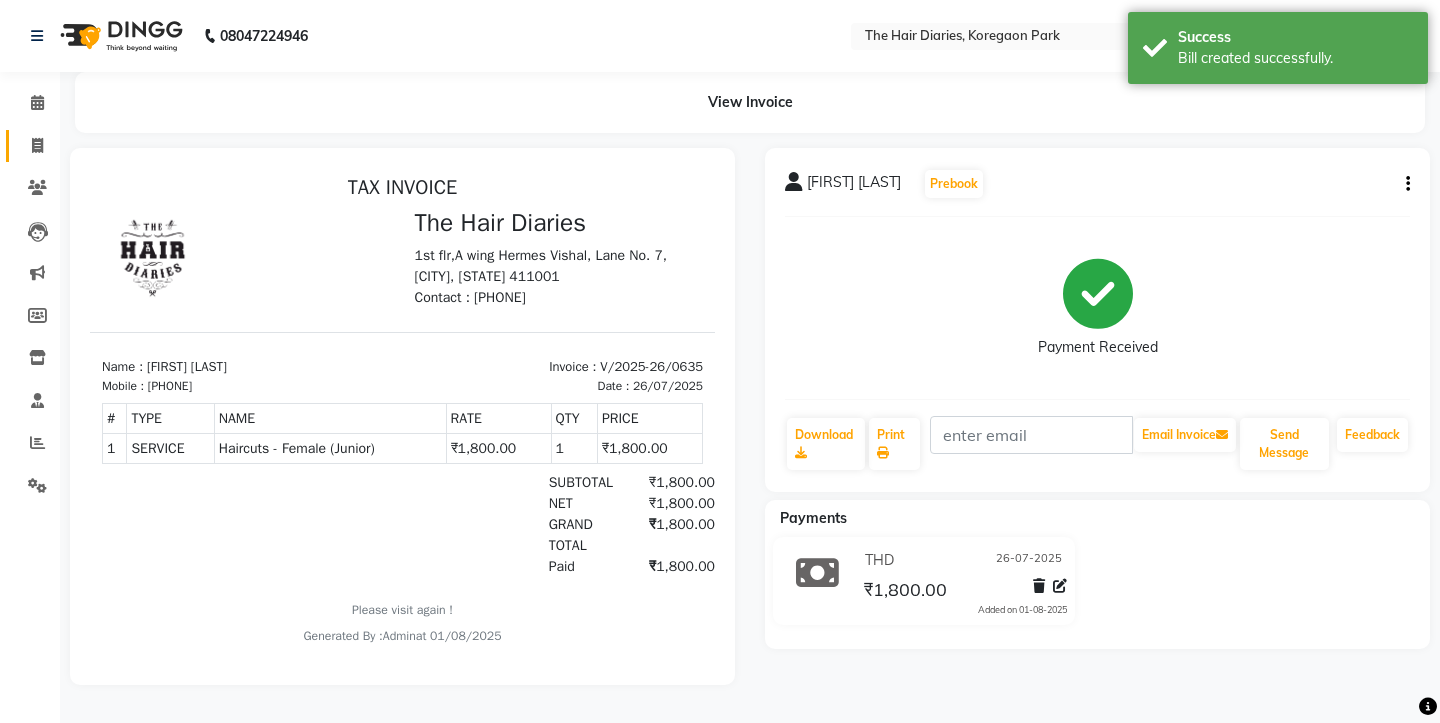 scroll, scrollTop: 0, scrollLeft: 0, axis: both 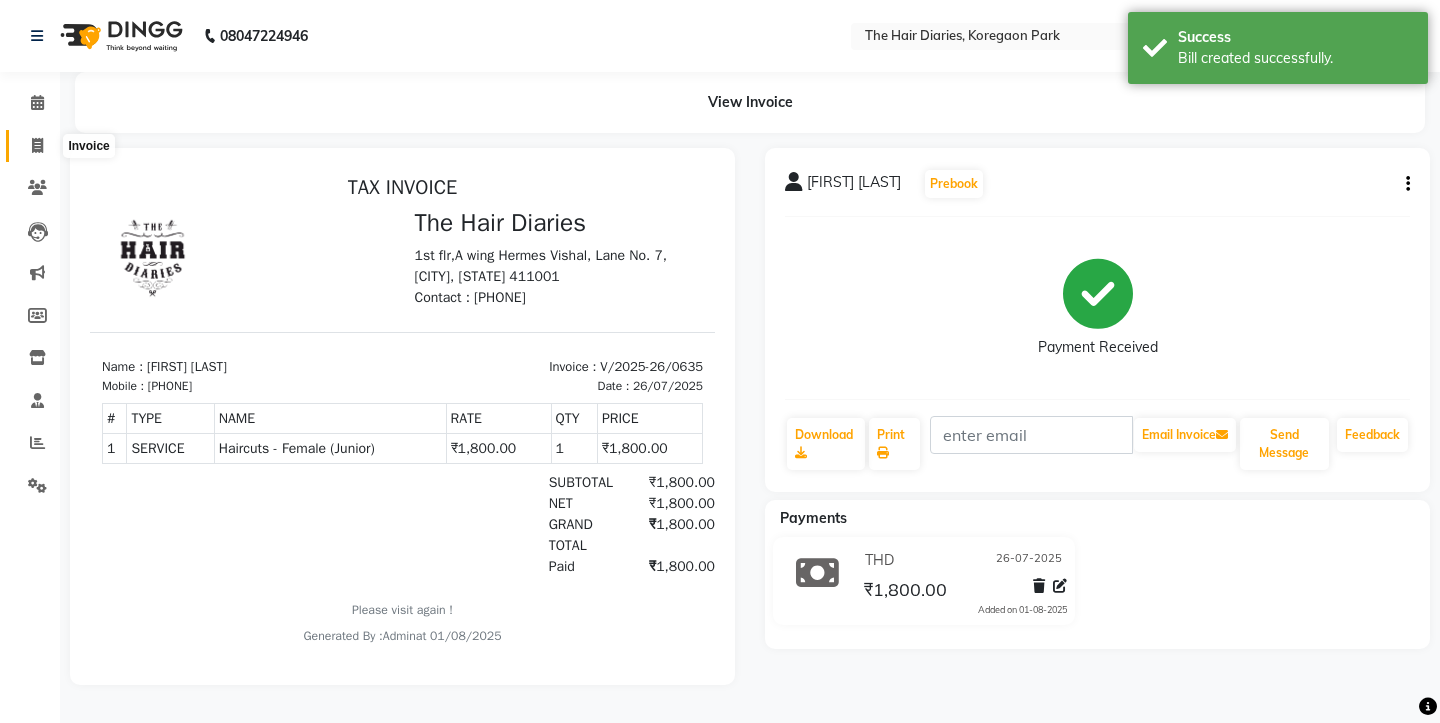 click 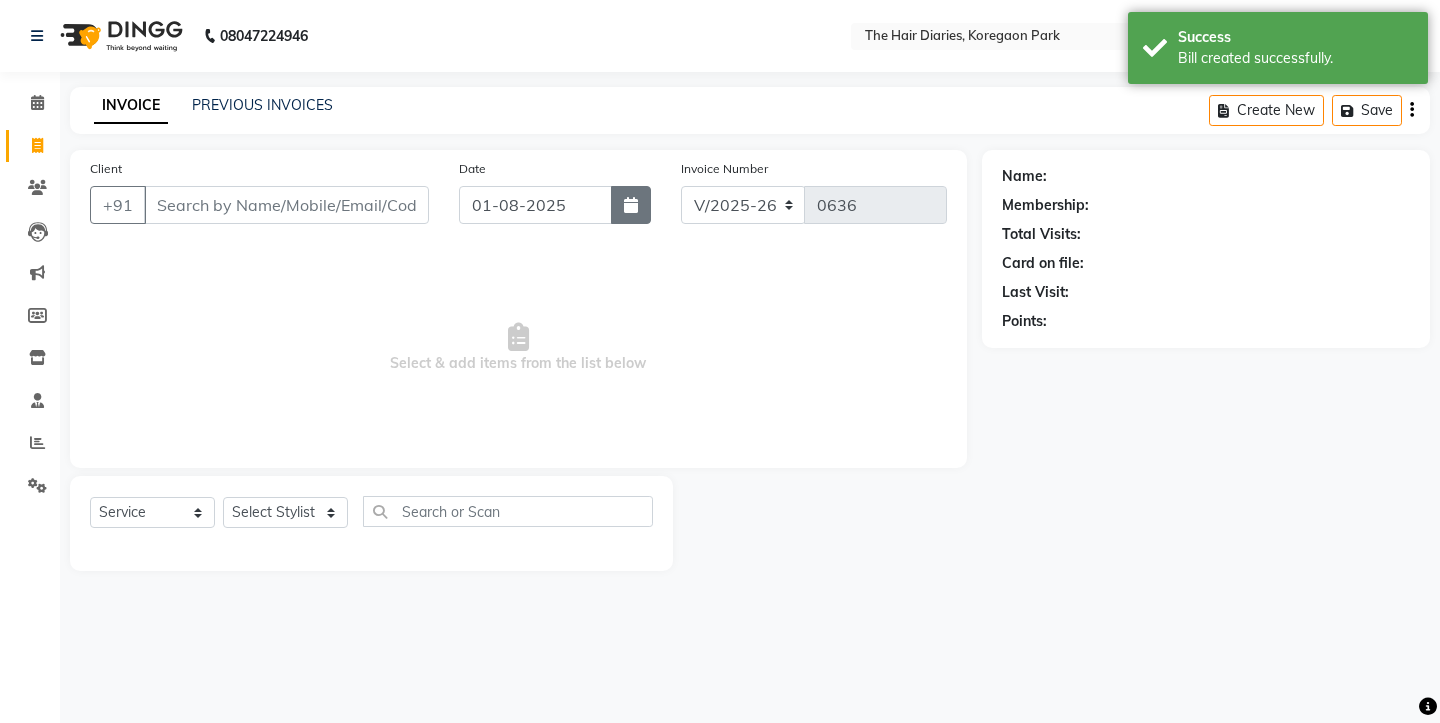 click 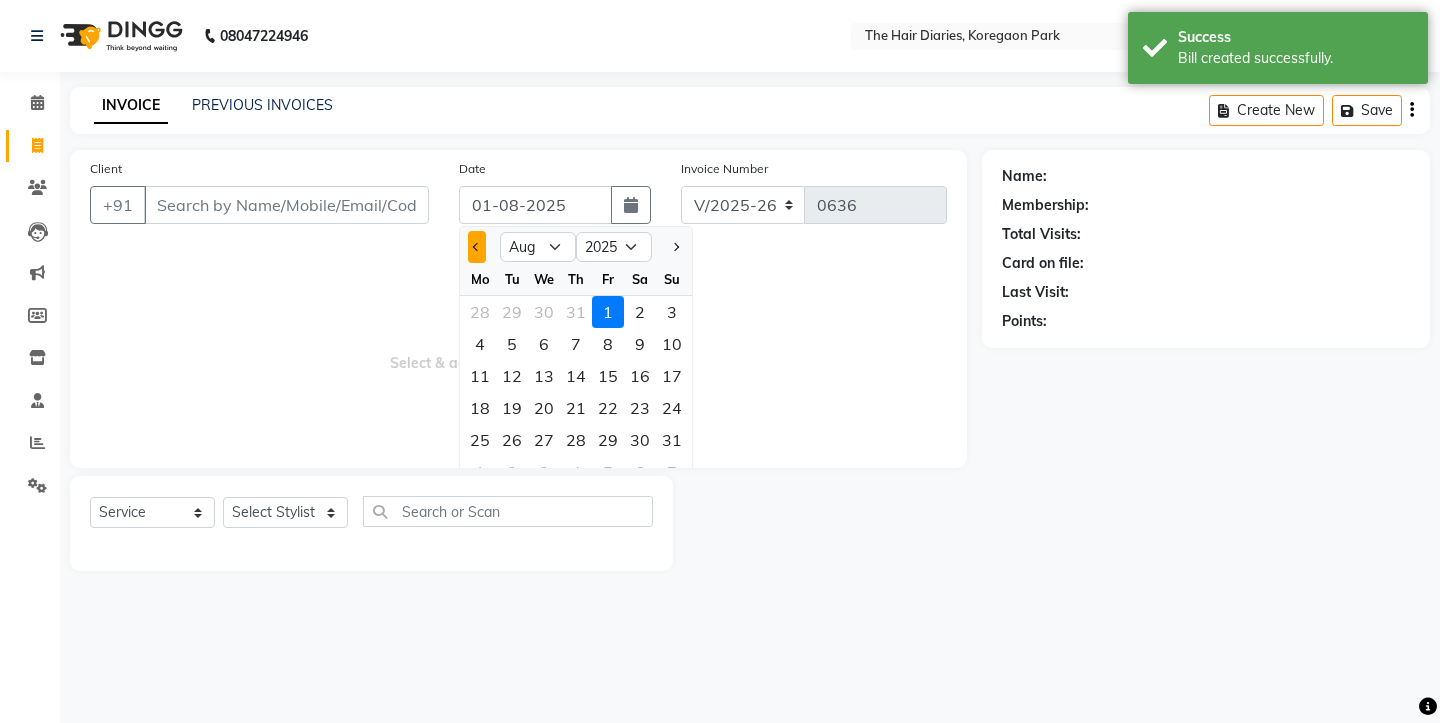 click 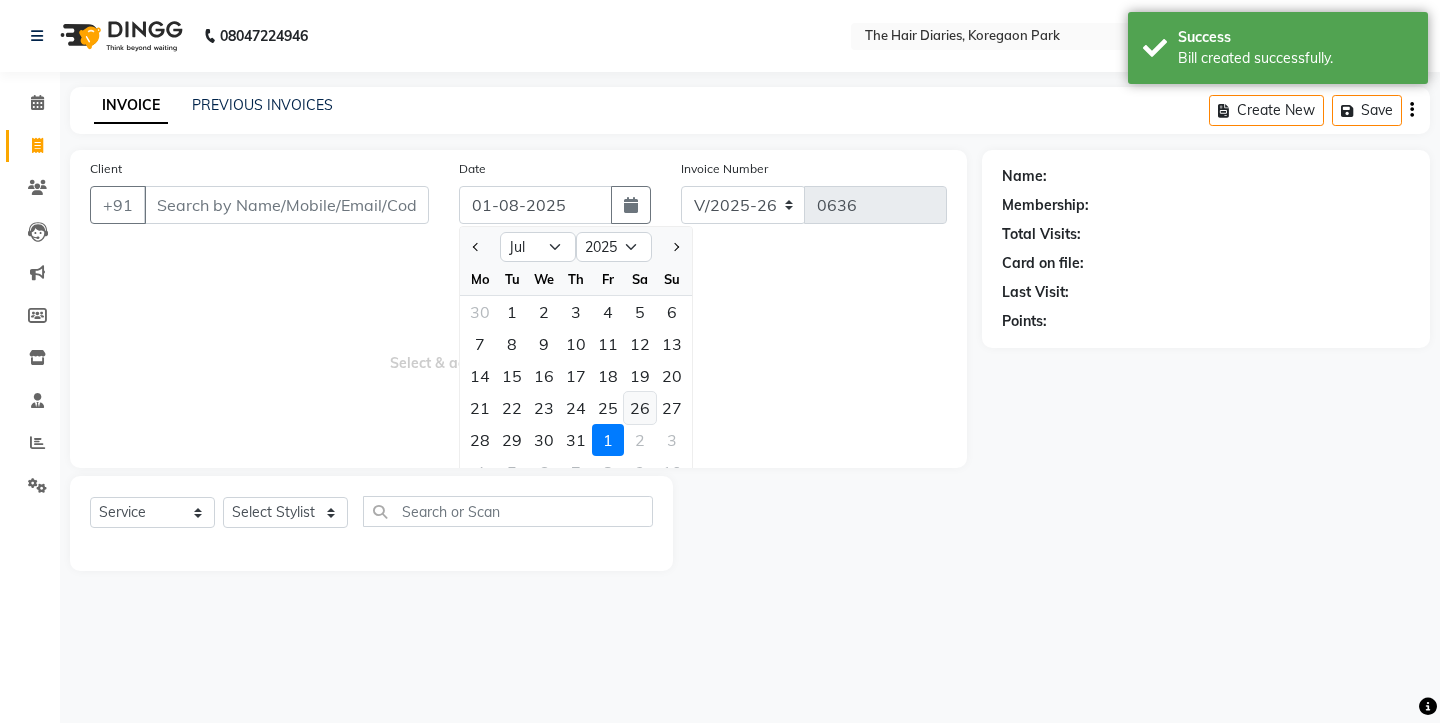 click on "26" 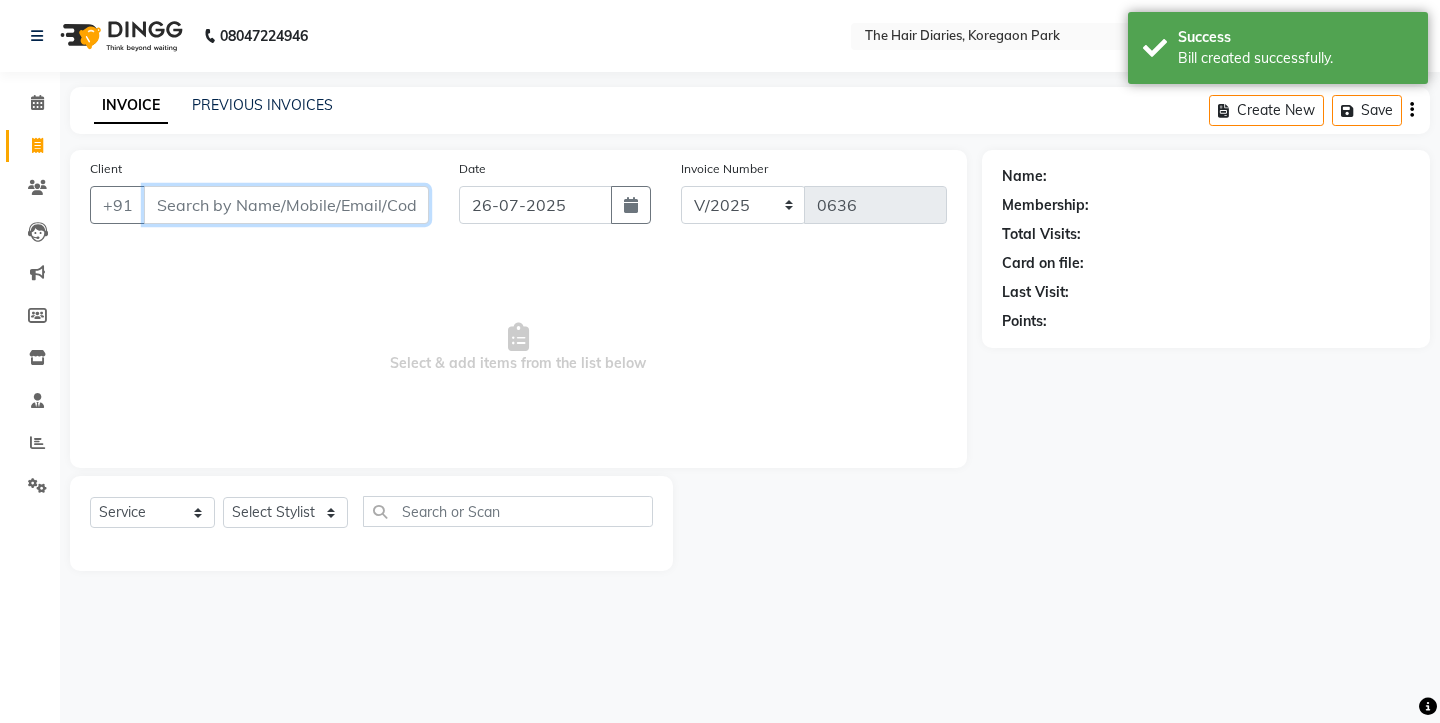 click on "Client" at bounding box center (286, 205) 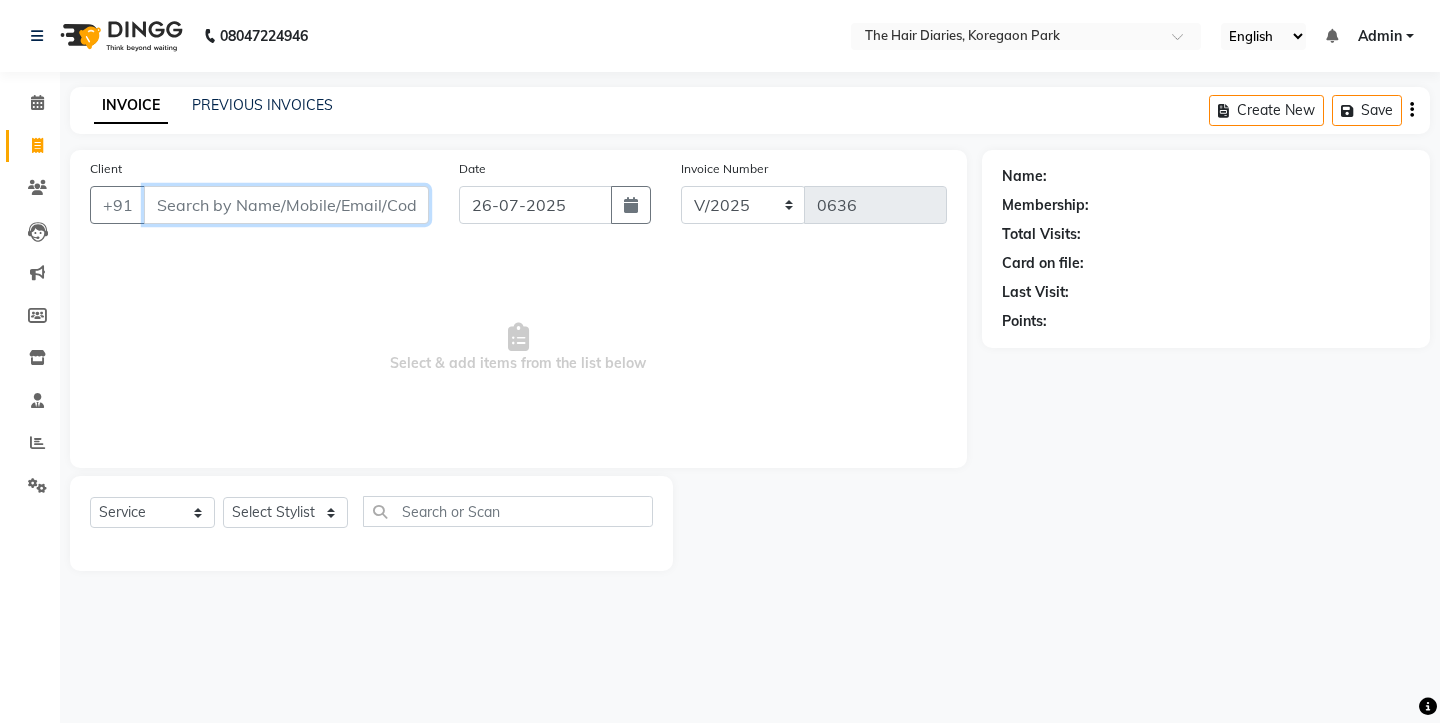 click on "Client" at bounding box center (286, 205) 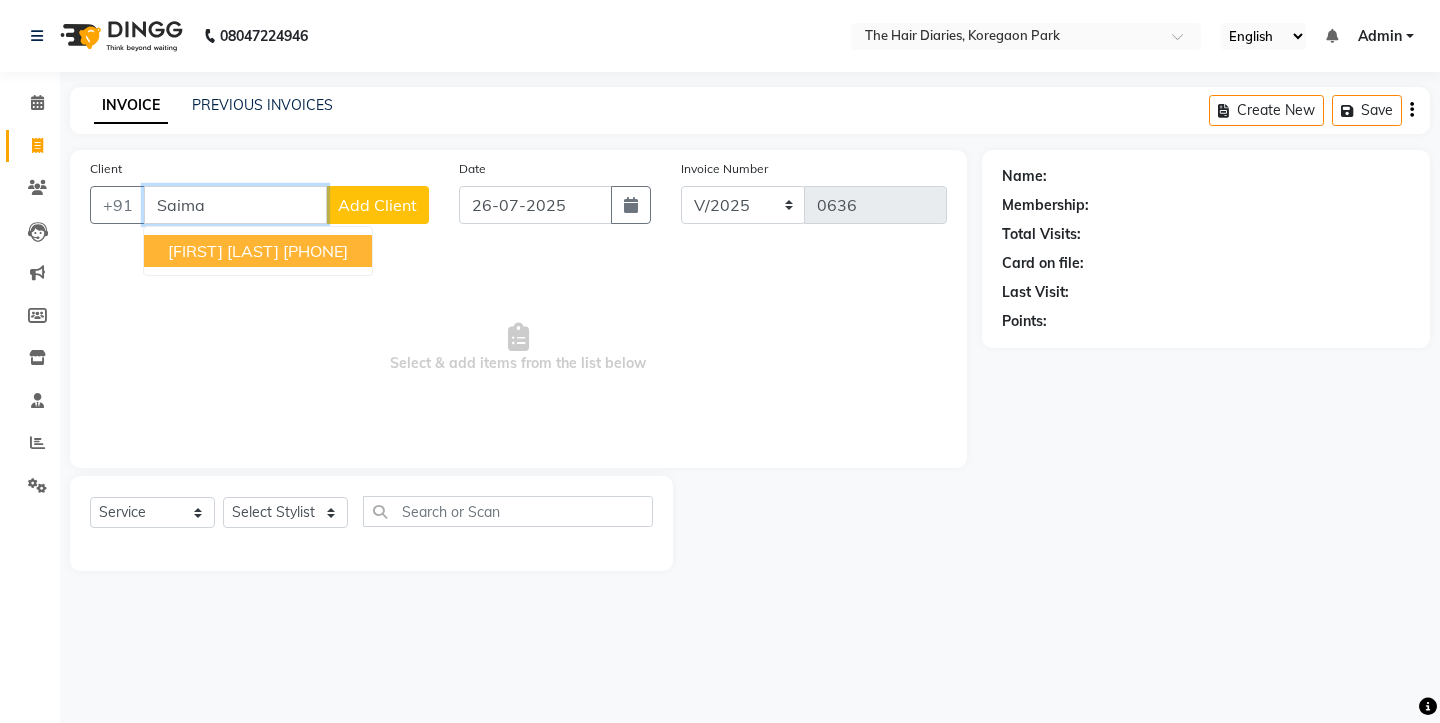 click on "Saima Khatri" at bounding box center (223, 251) 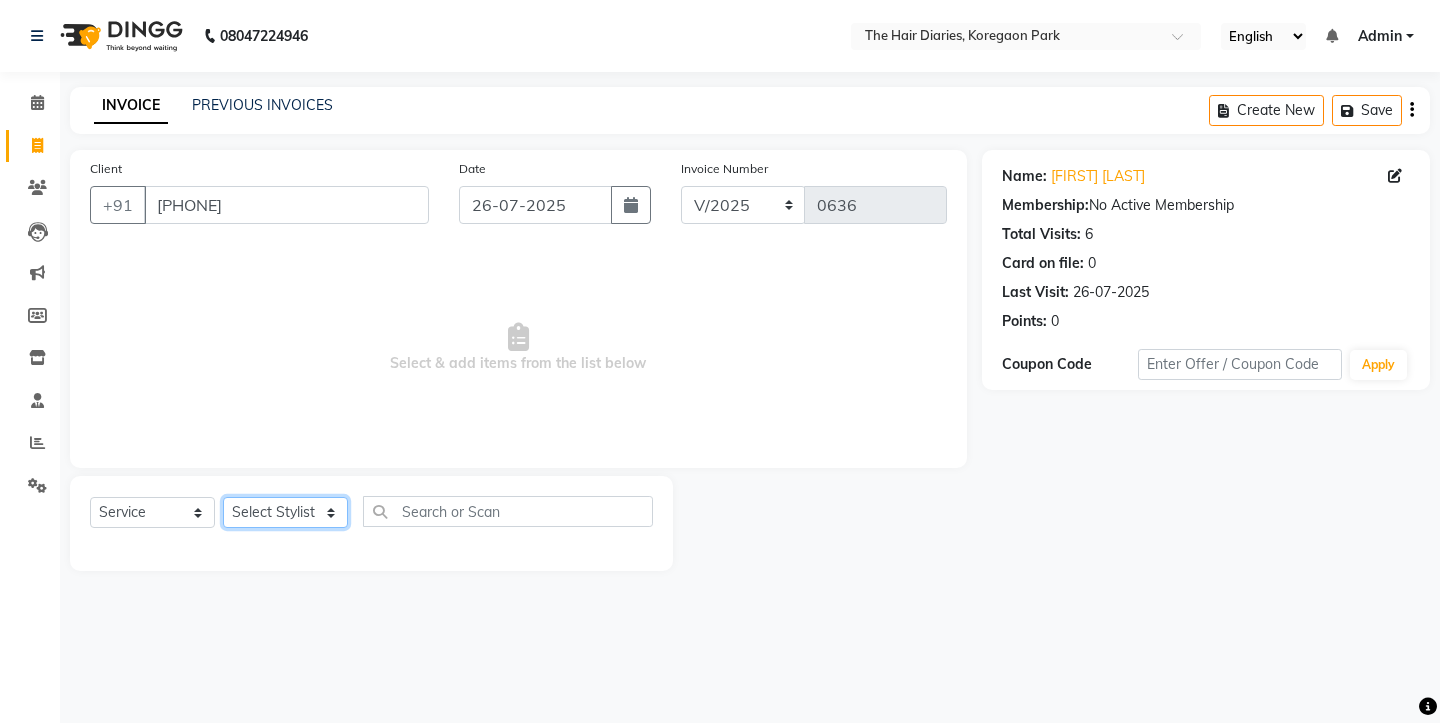 click on "Select Stylist Aaryan Adnan Adnan Ankita Anubha Jyoti  Lalita Manali  Maneger Nazlin Jeena Sanah  Sohail Sonia  Surbhi Thakkur Vidya Wasim" 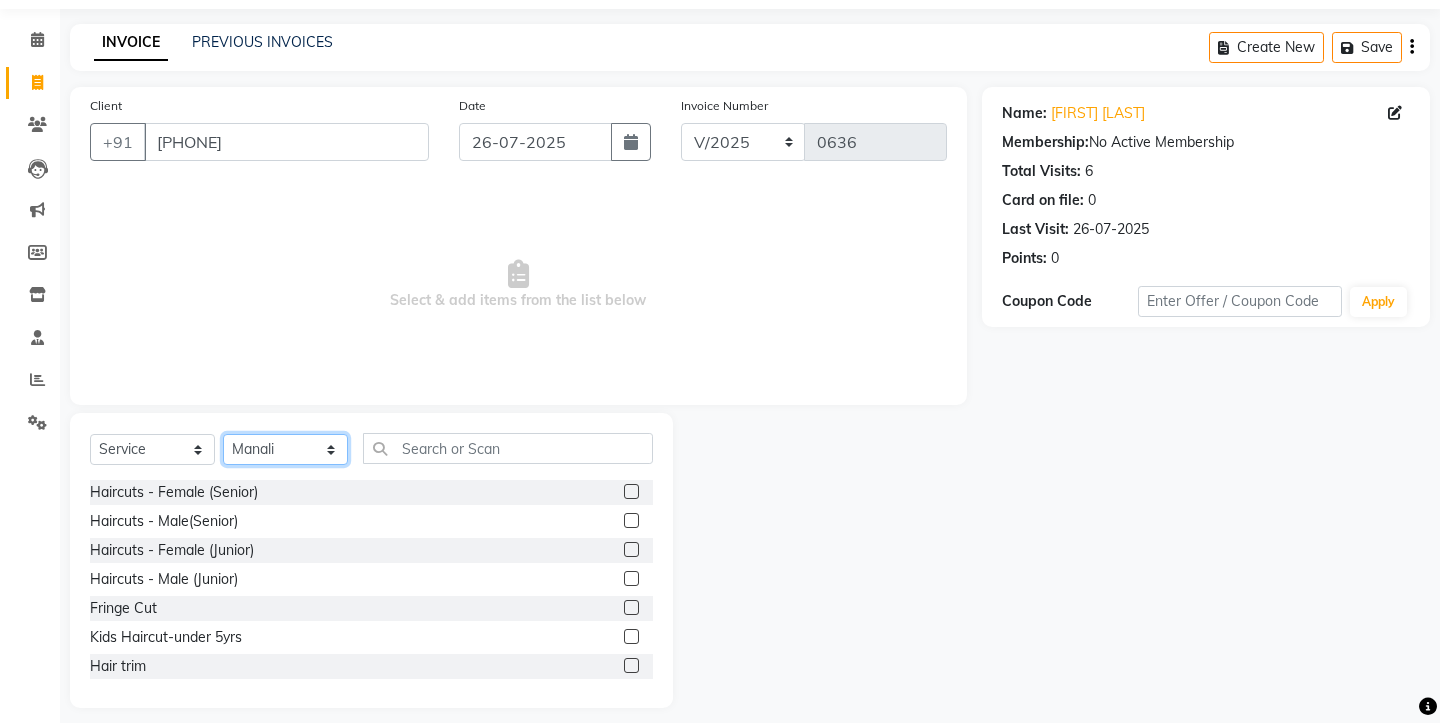 scroll, scrollTop: 78, scrollLeft: 0, axis: vertical 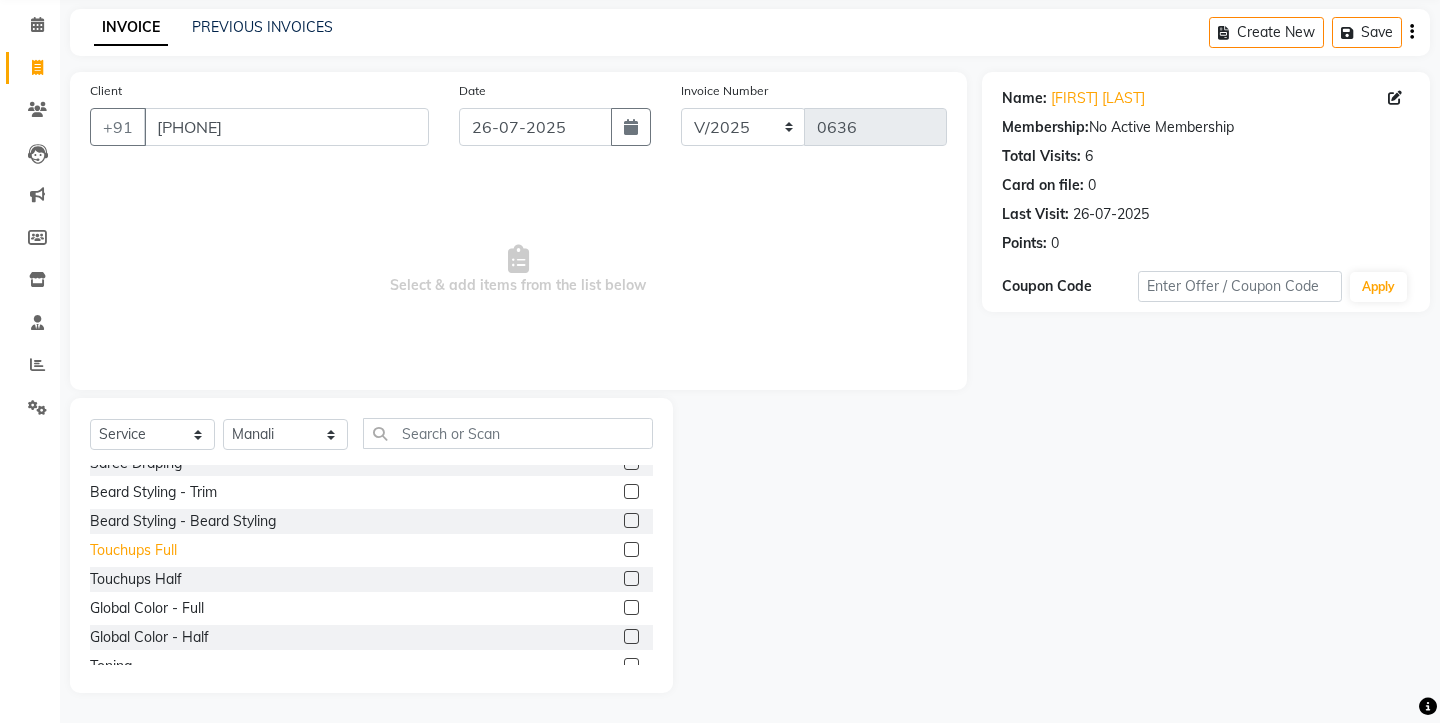 click on "Touchups Full" 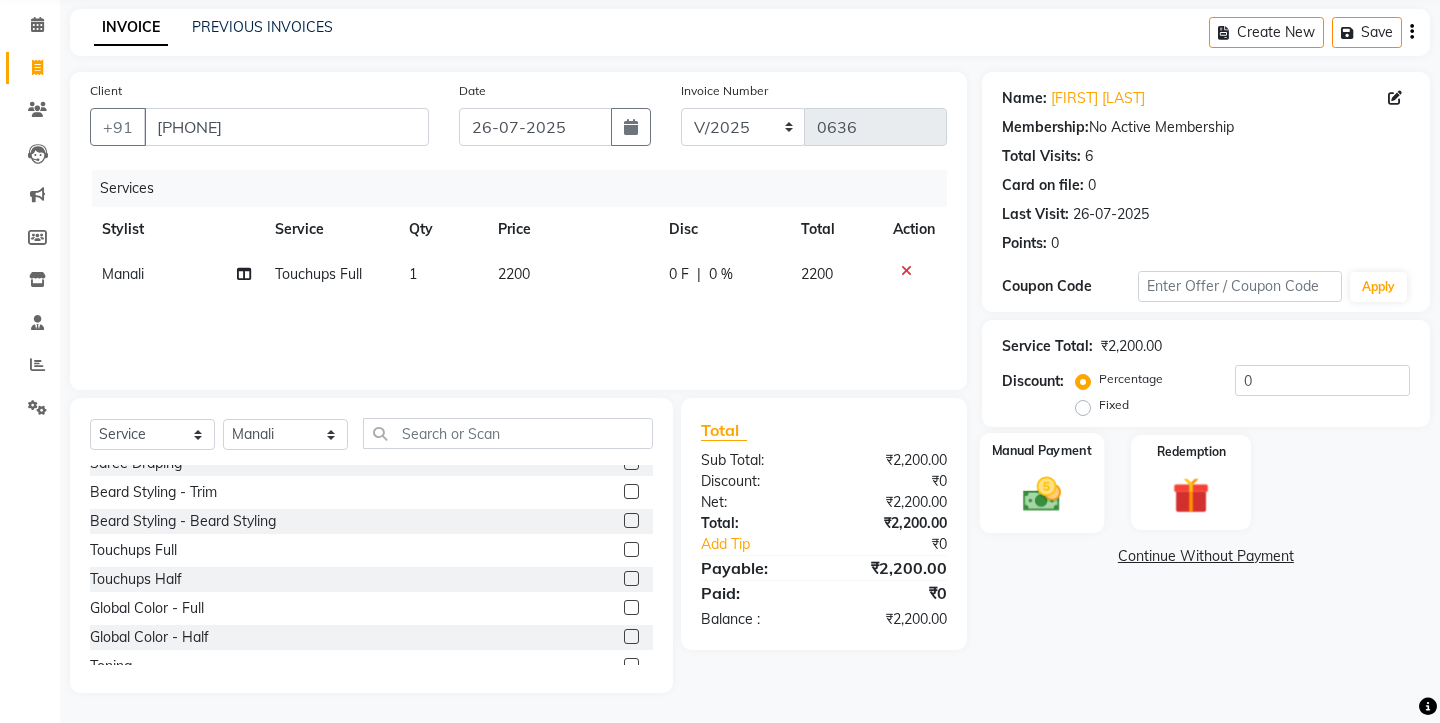 click 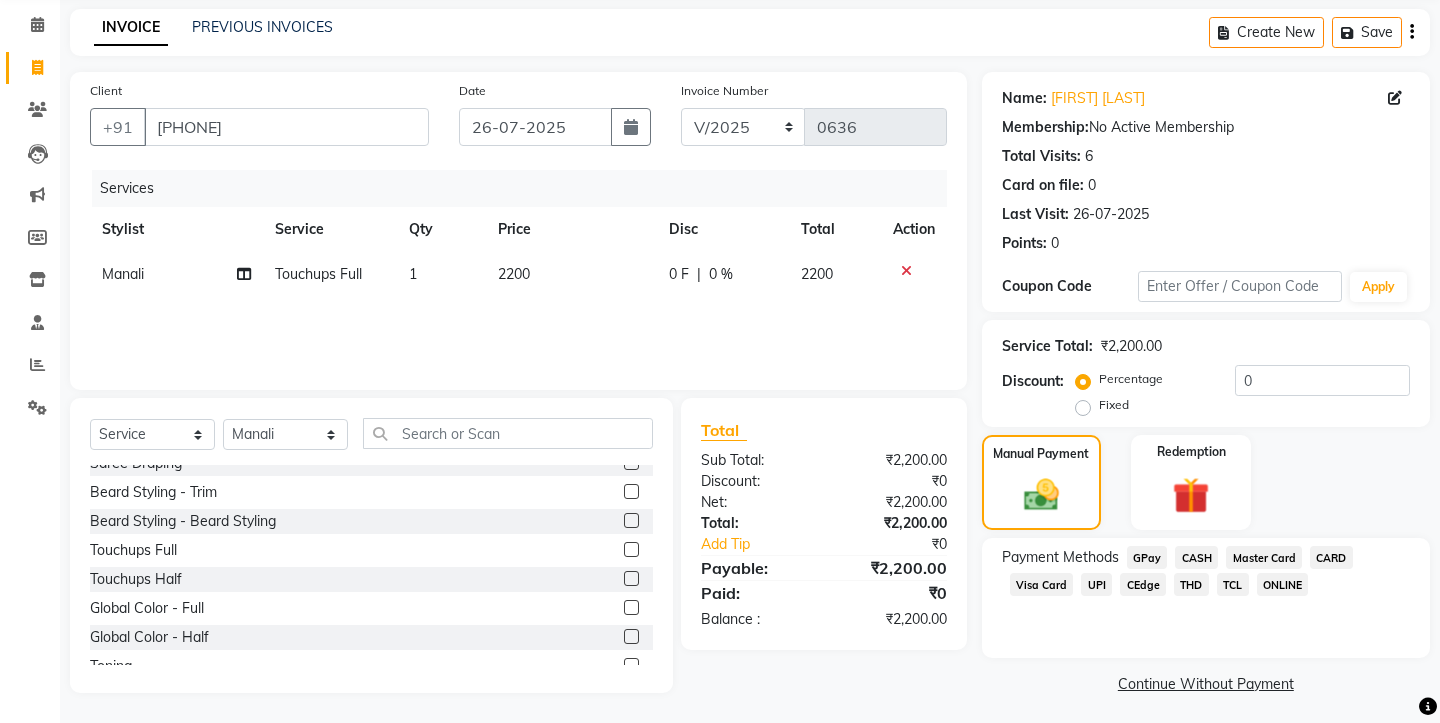 click on "THD" 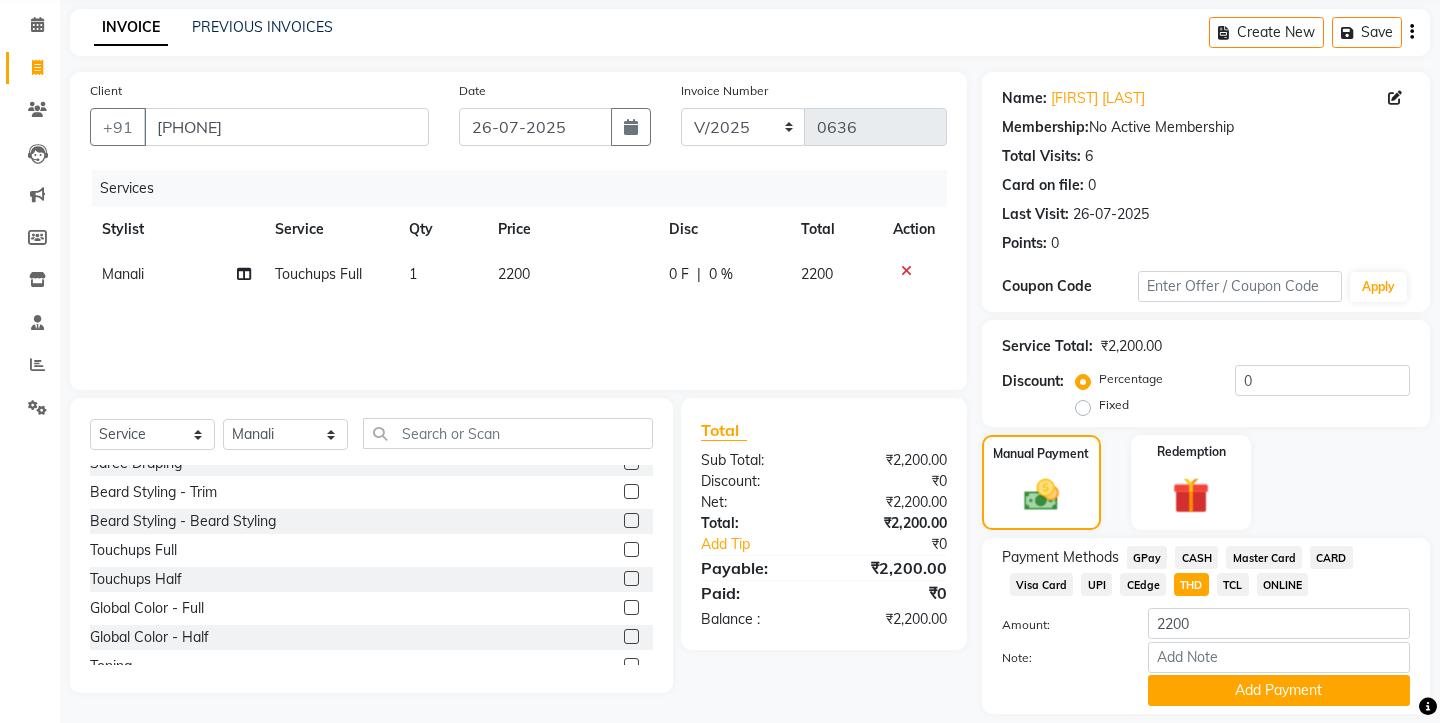 scroll, scrollTop: 118, scrollLeft: 0, axis: vertical 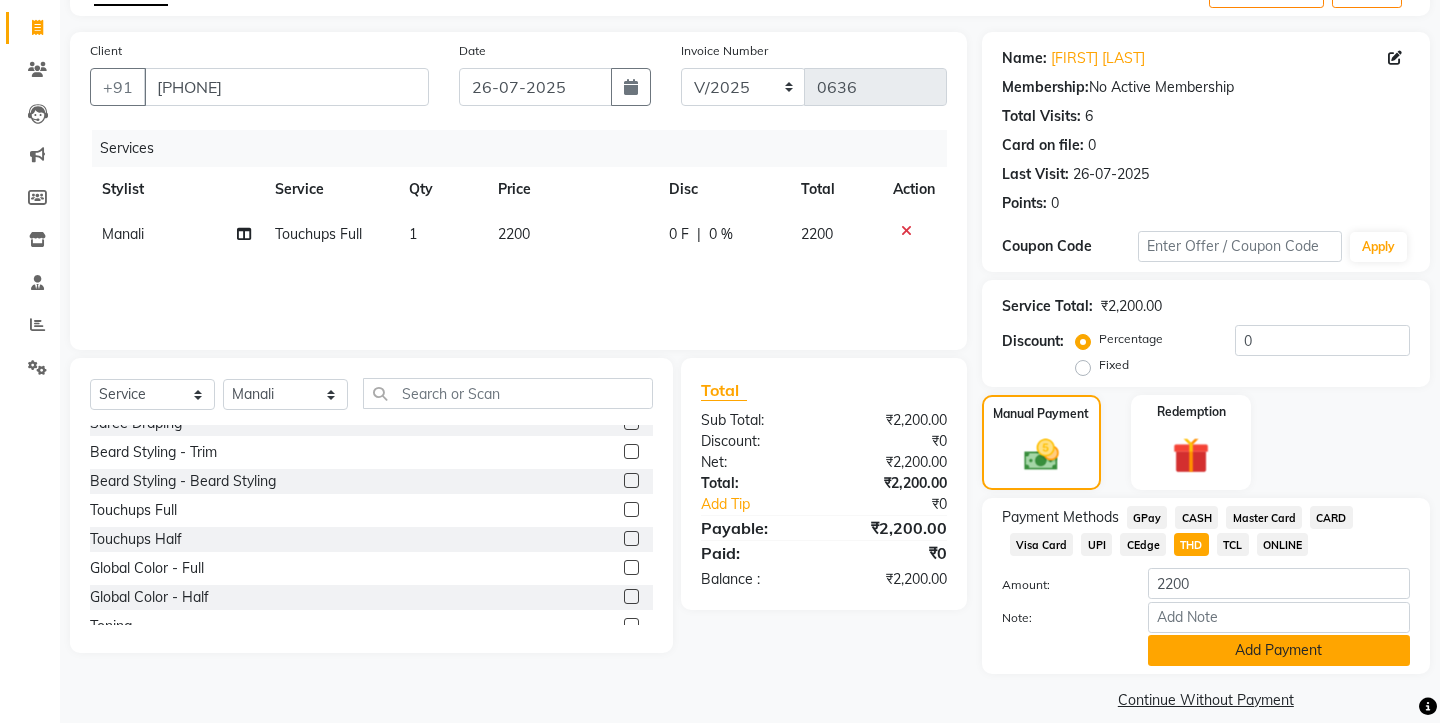 click on "Add Payment" 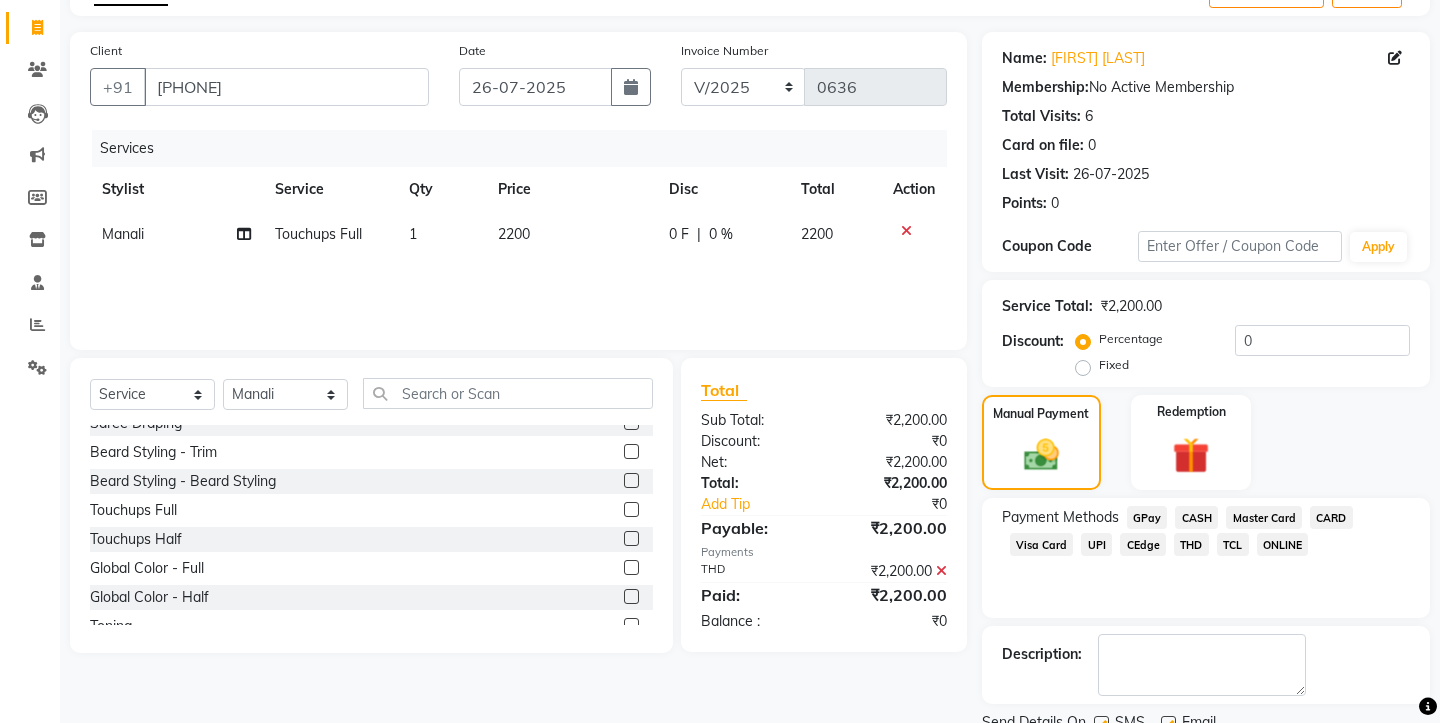 click 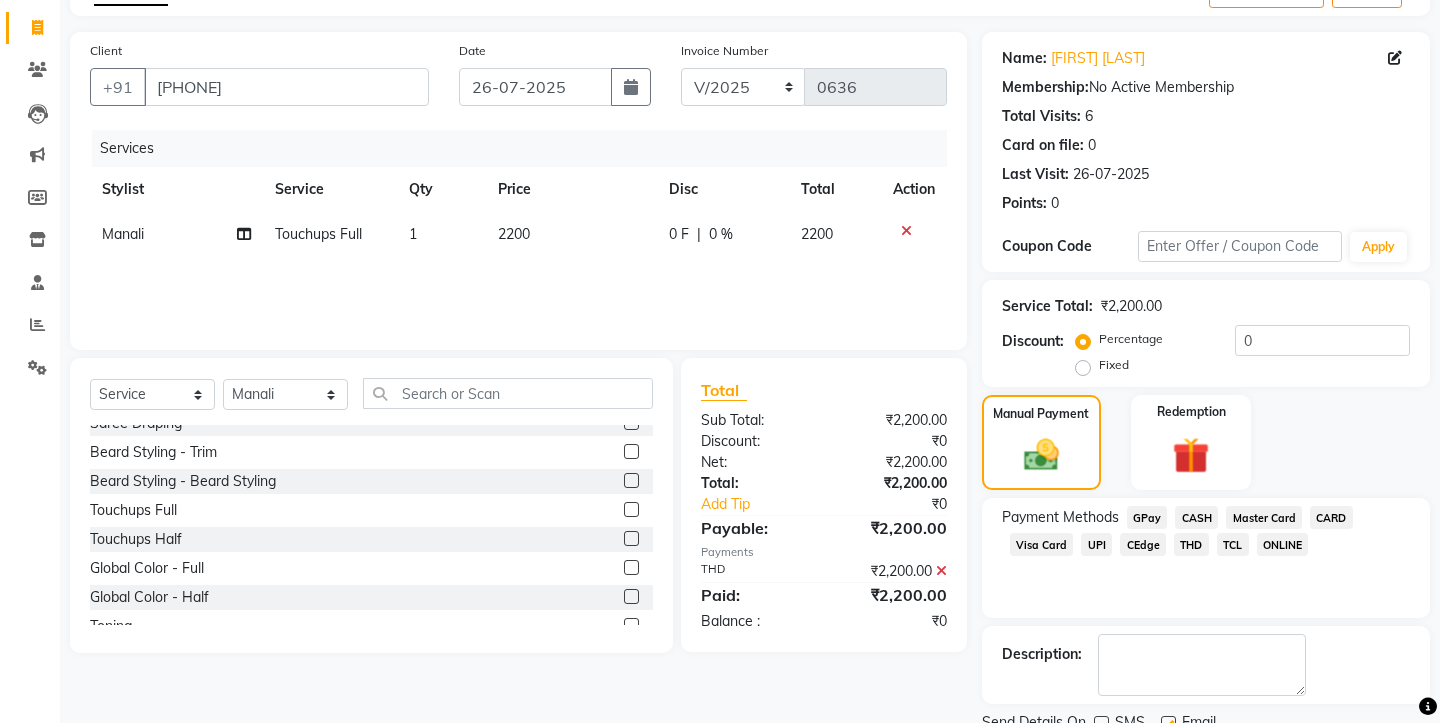 click 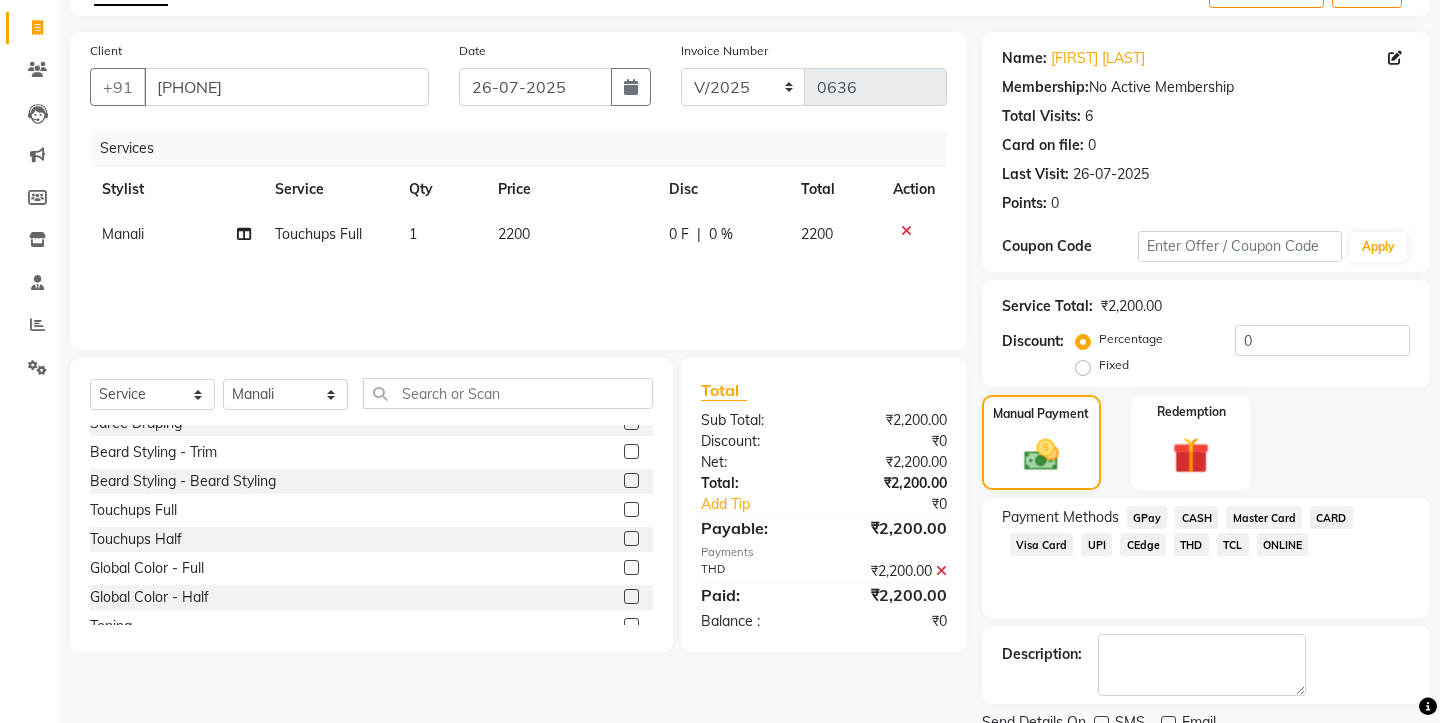 scroll, scrollTop: 175, scrollLeft: 0, axis: vertical 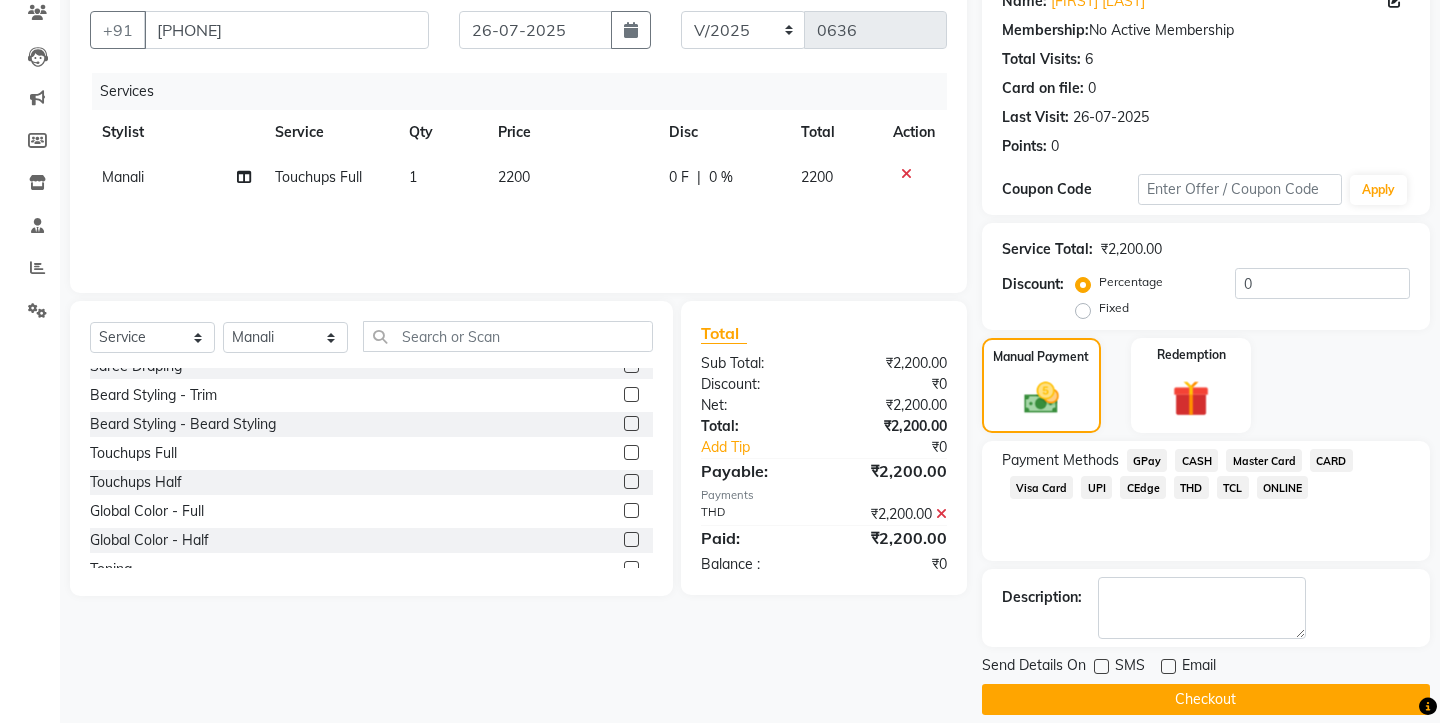 click on "Checkout" 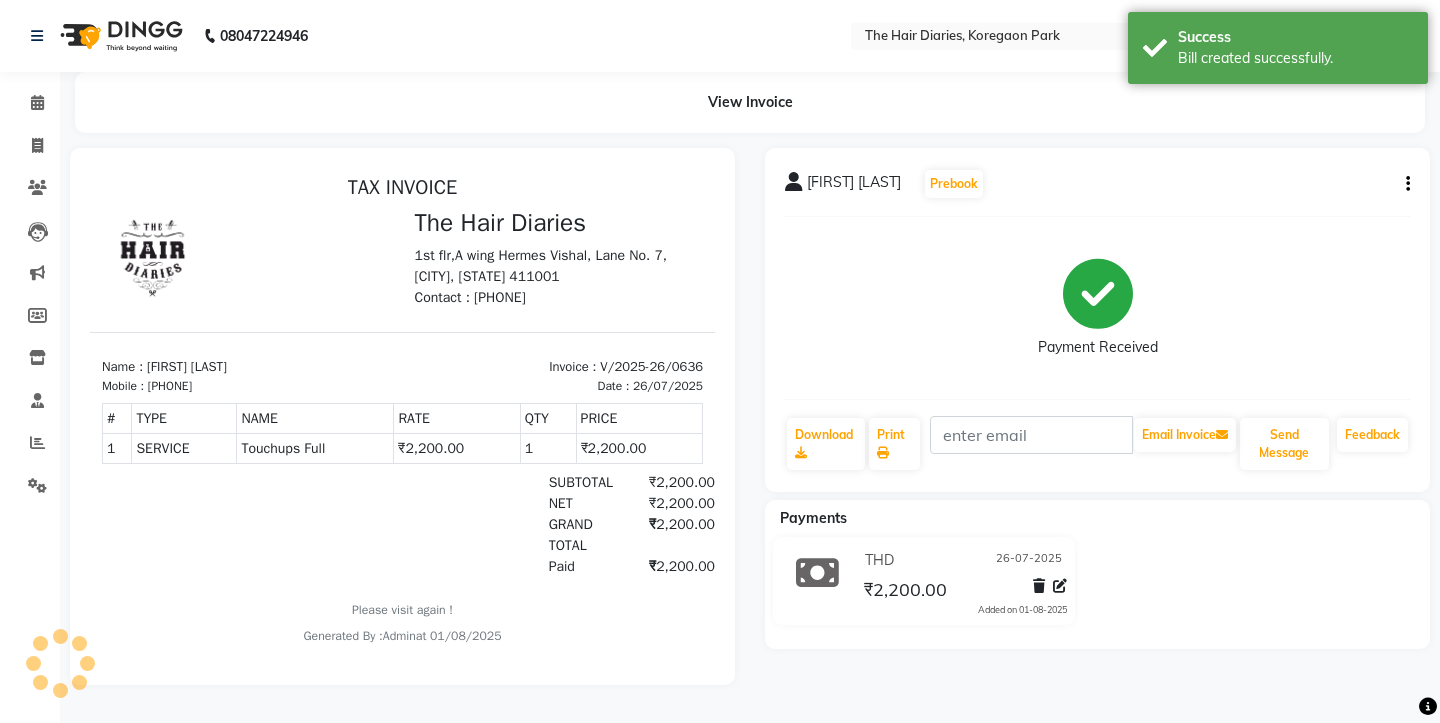scroll, scrollTop: 0, scrollLeft: 0, axis: both 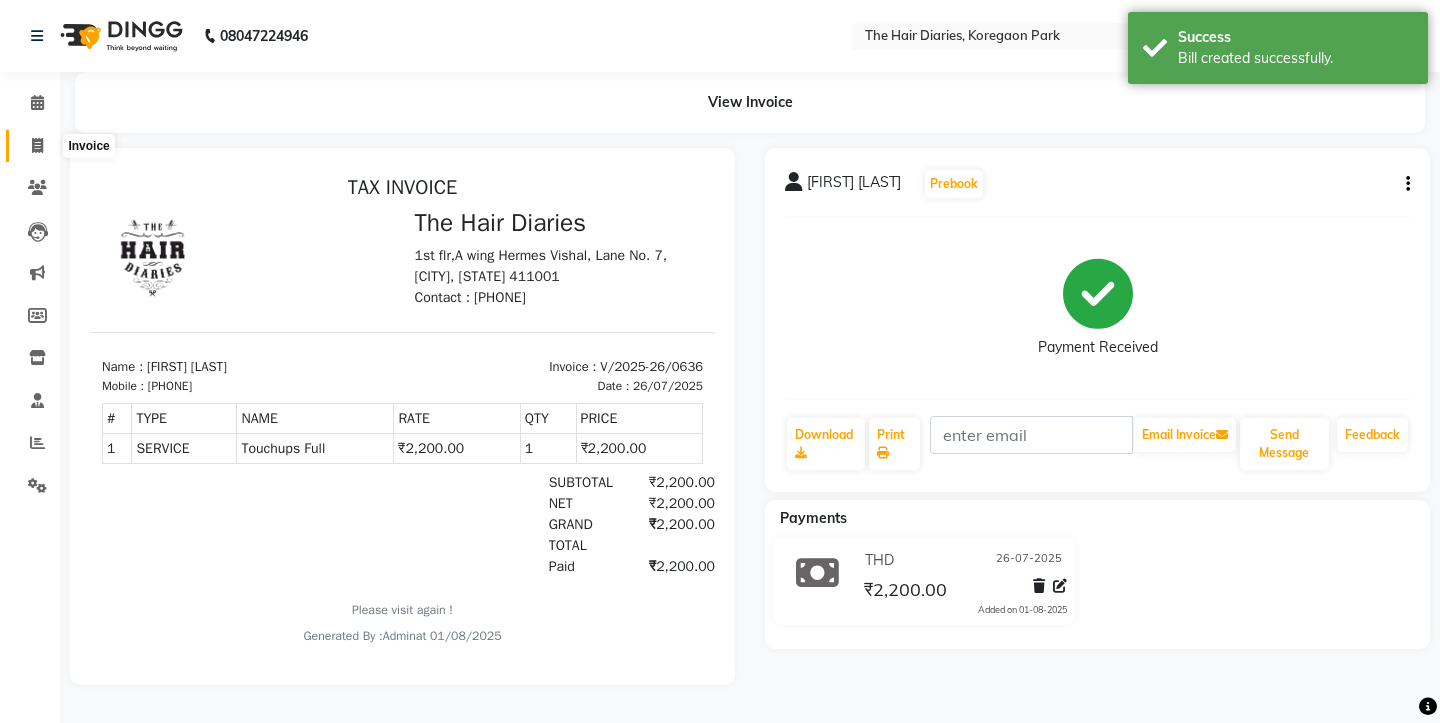 click 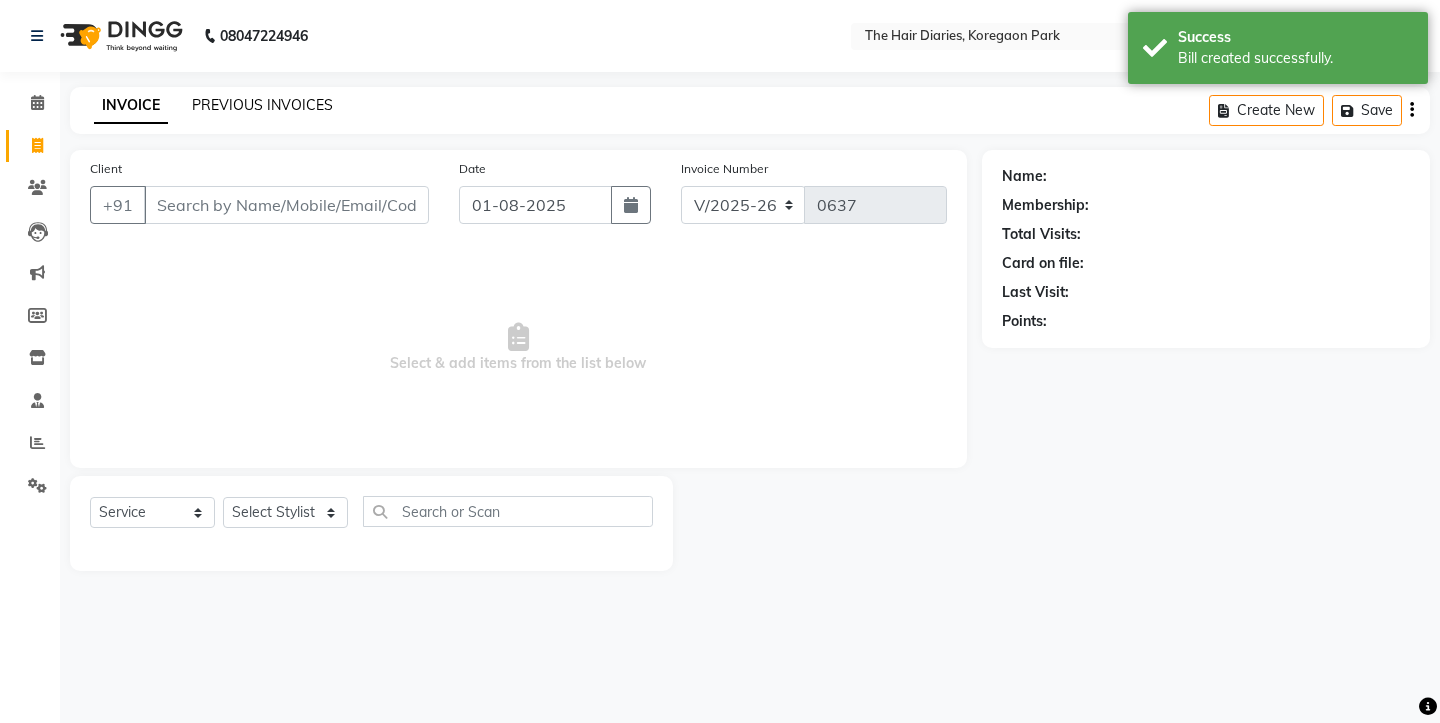 click on "PREVIOUS INVOICES" 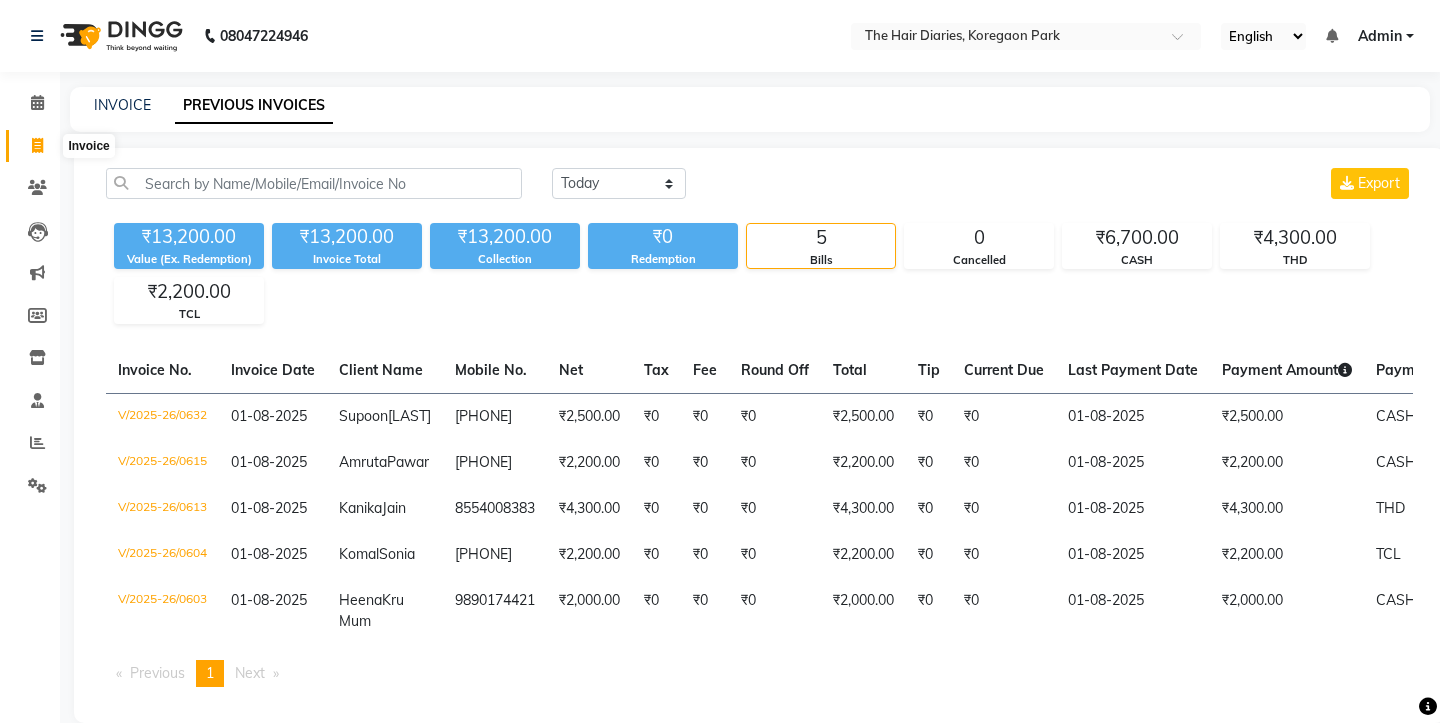 click 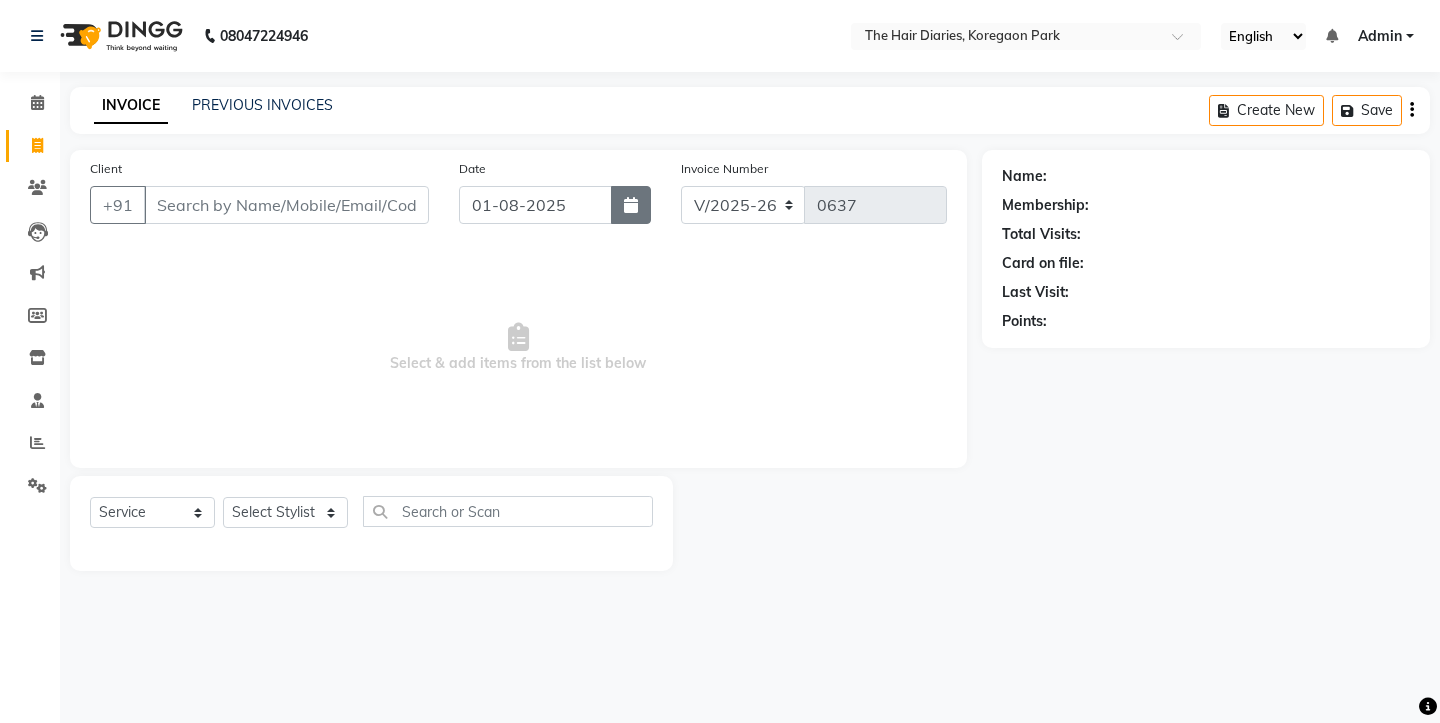 click 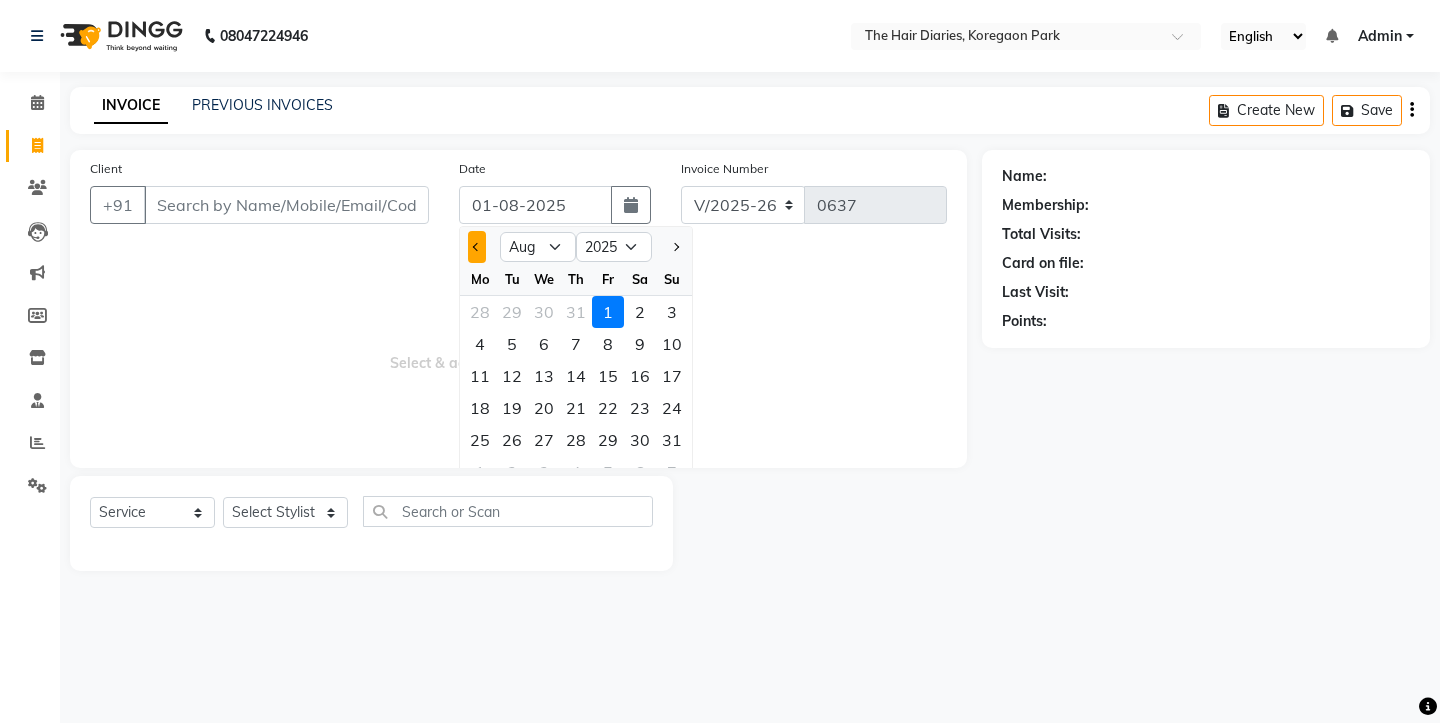 click 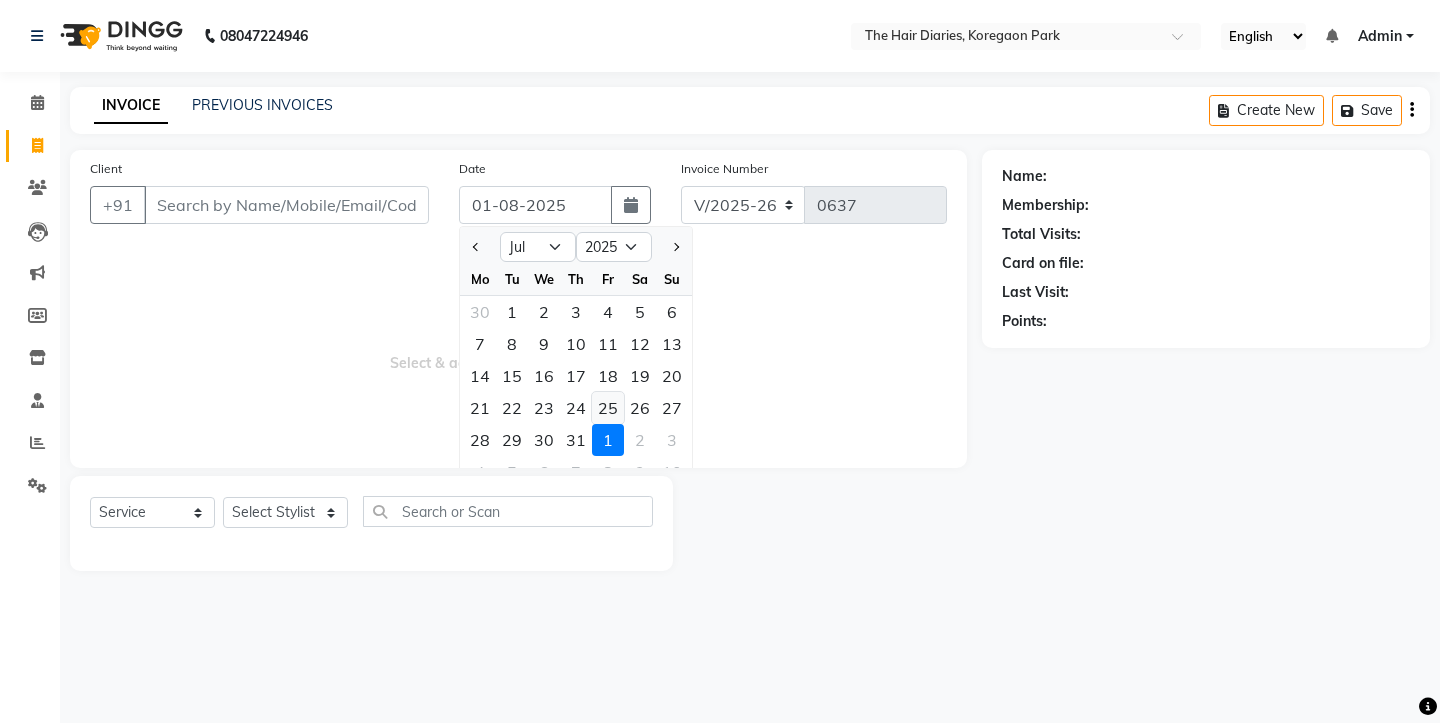 click on "25" 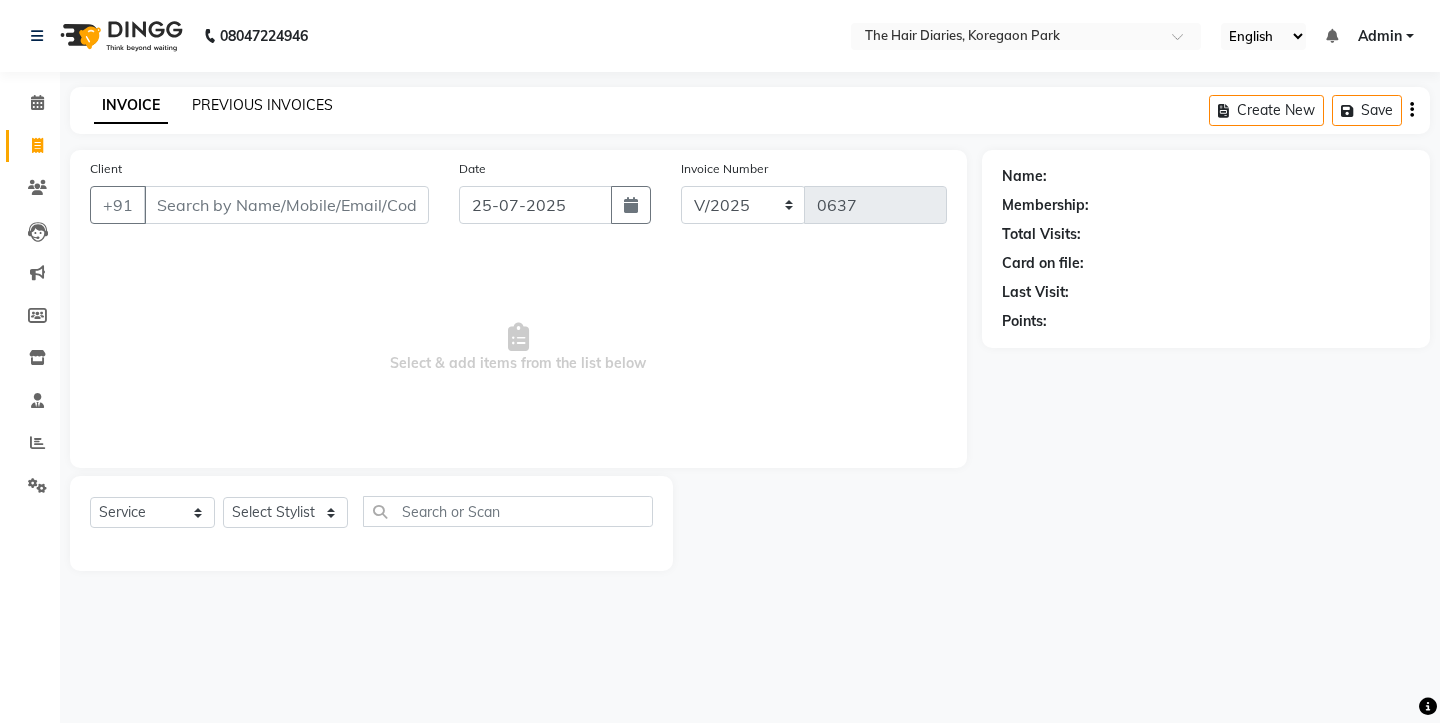 click on "PREVIOUS INVOICES" 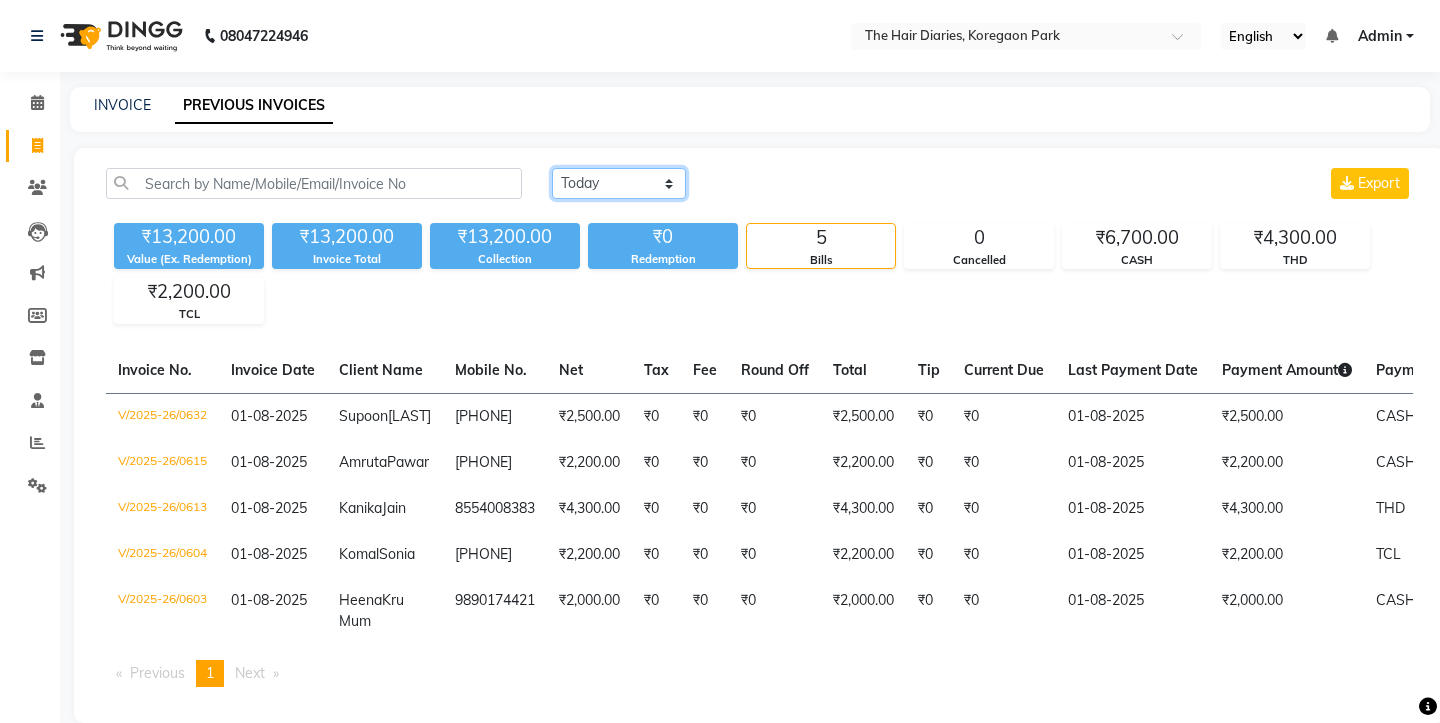 click on "Today Yesterday Custom Range" 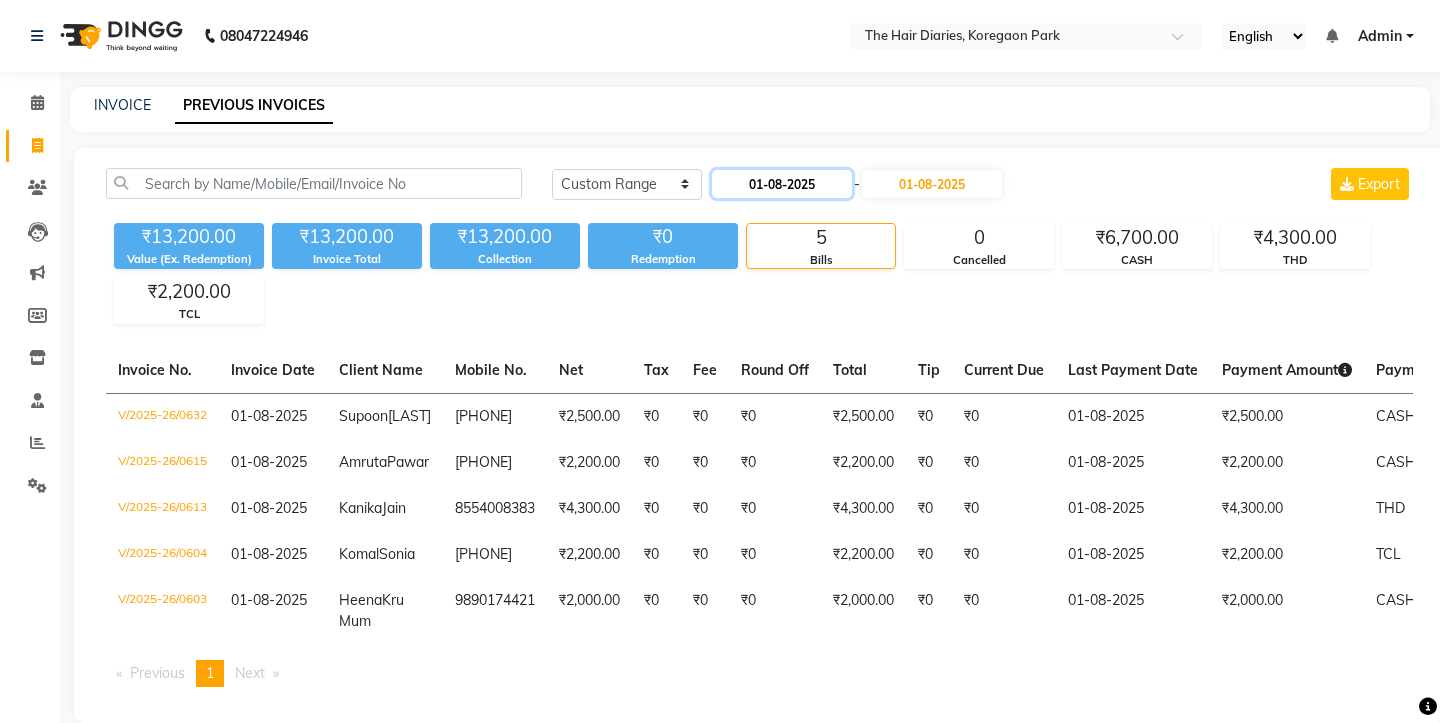 click on "01-08-2025" 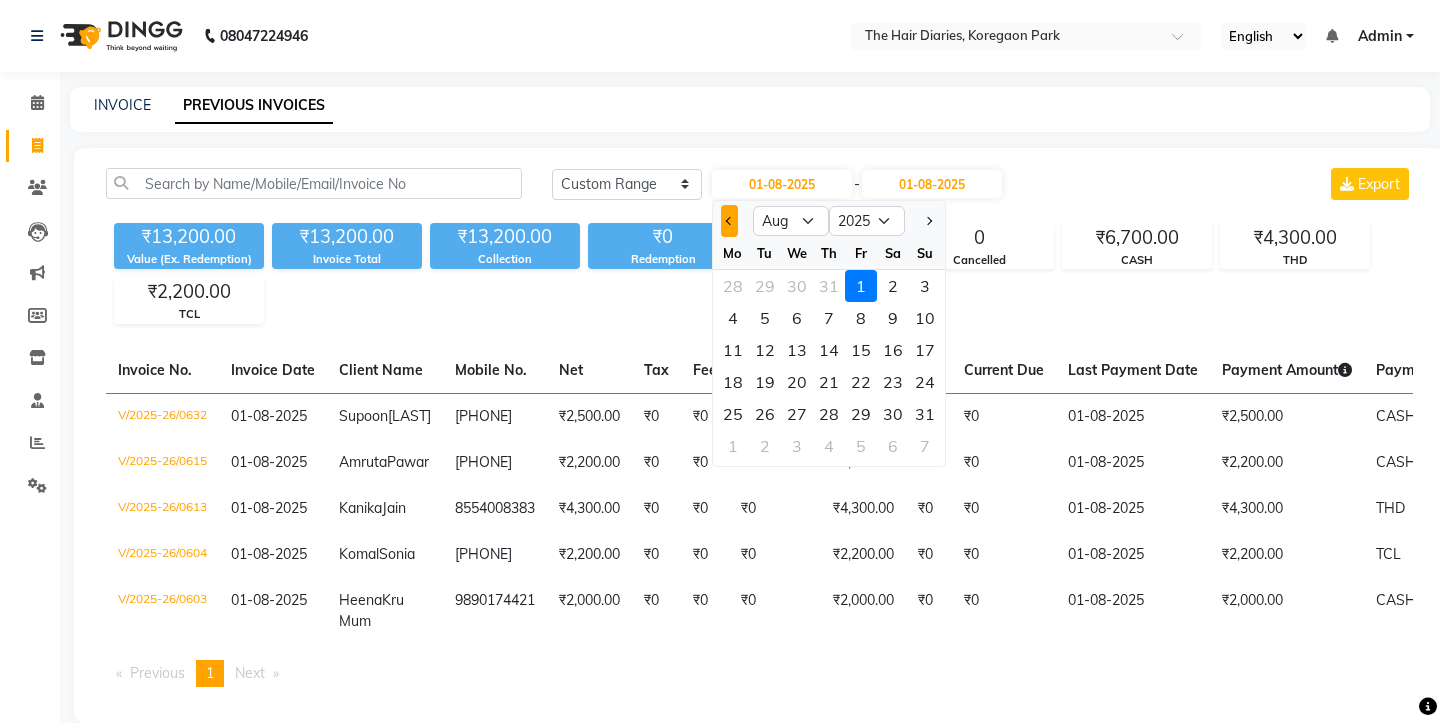 click 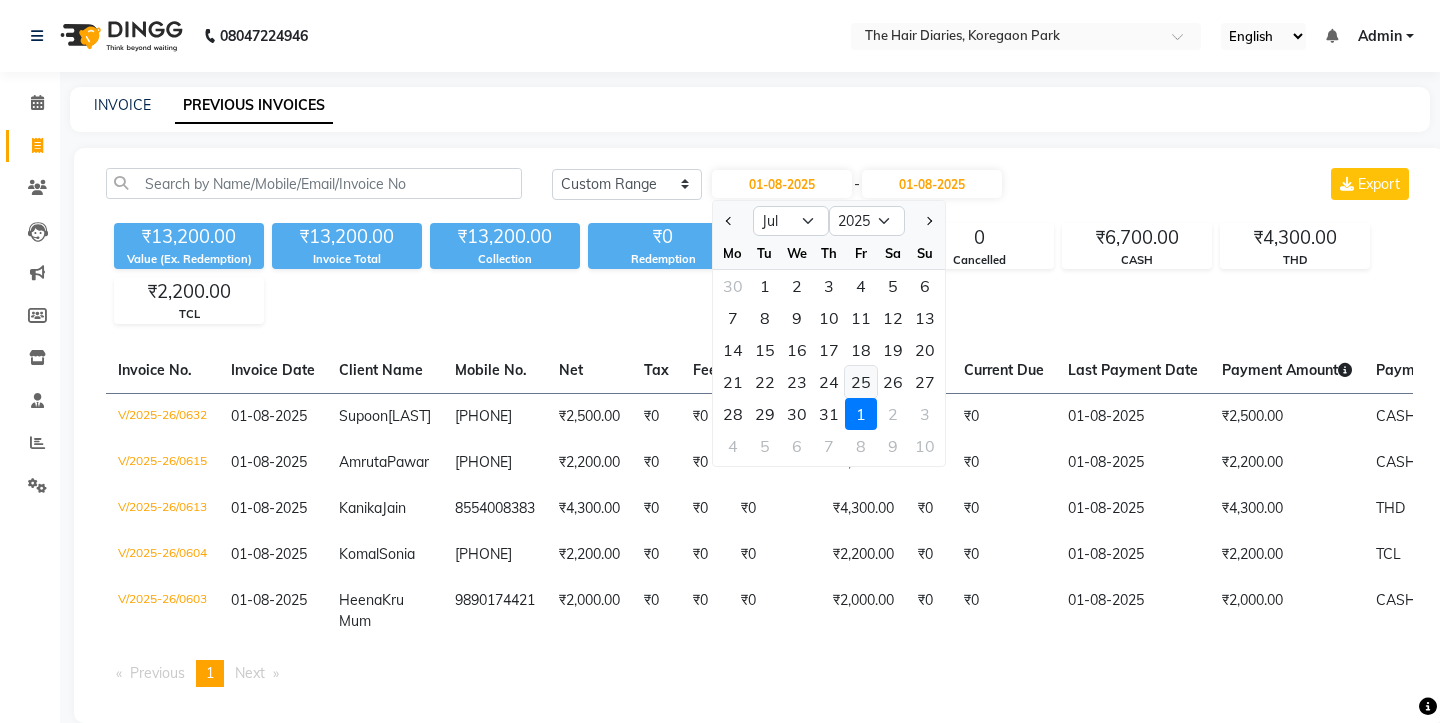 click on "25" 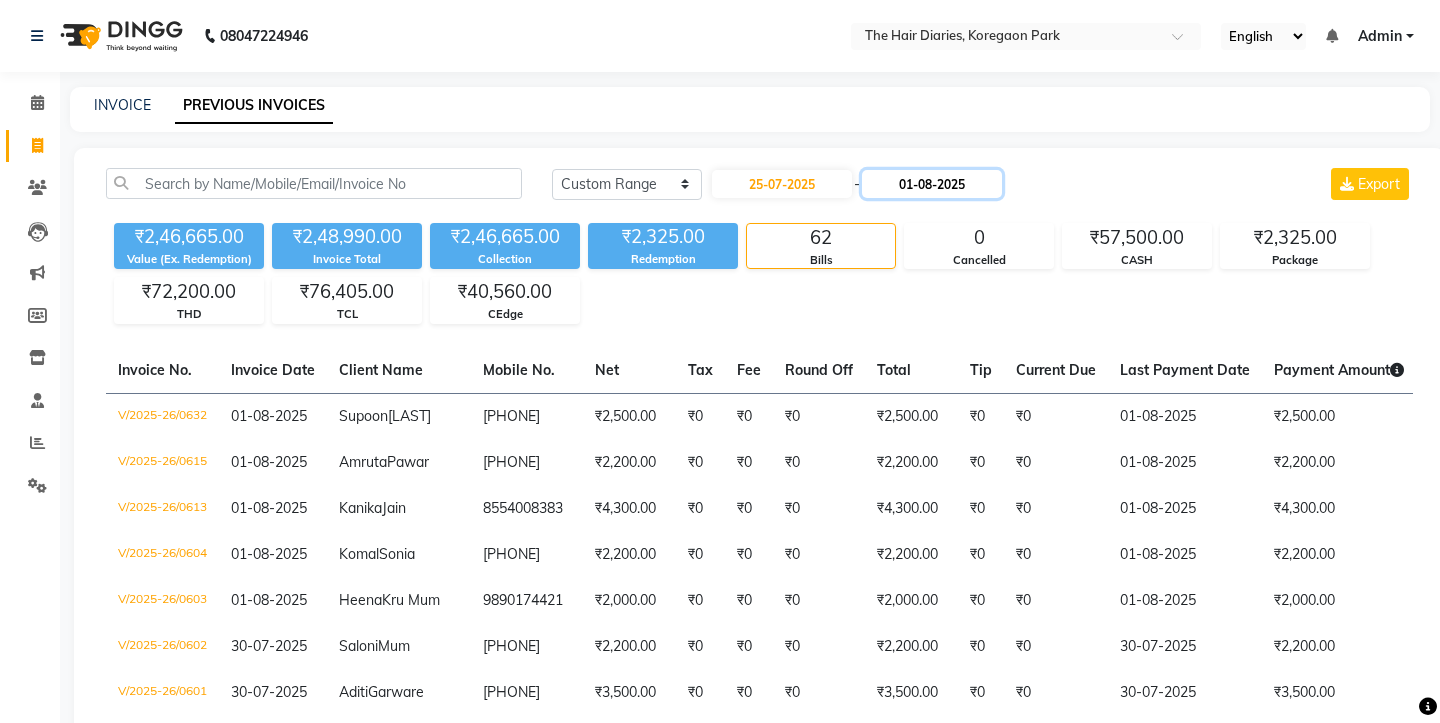 click on "01-08-2025" 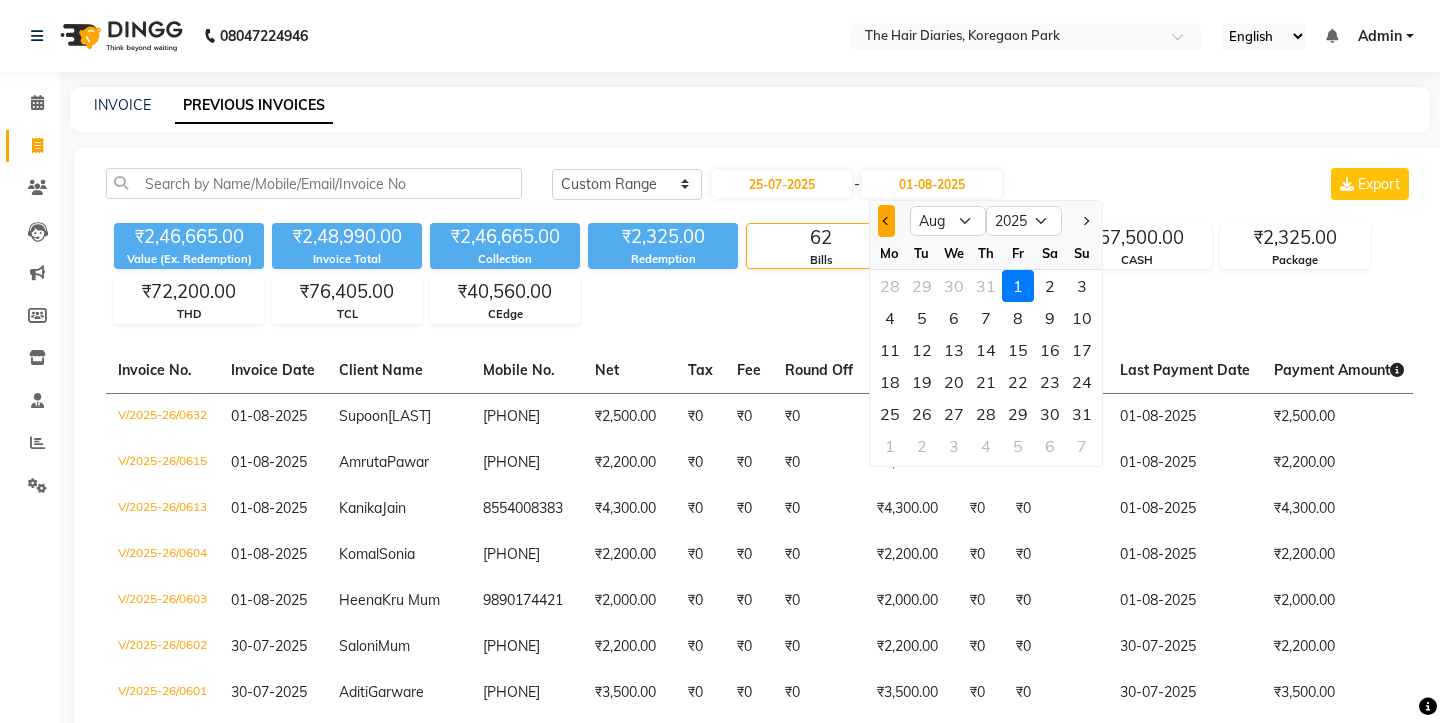 click 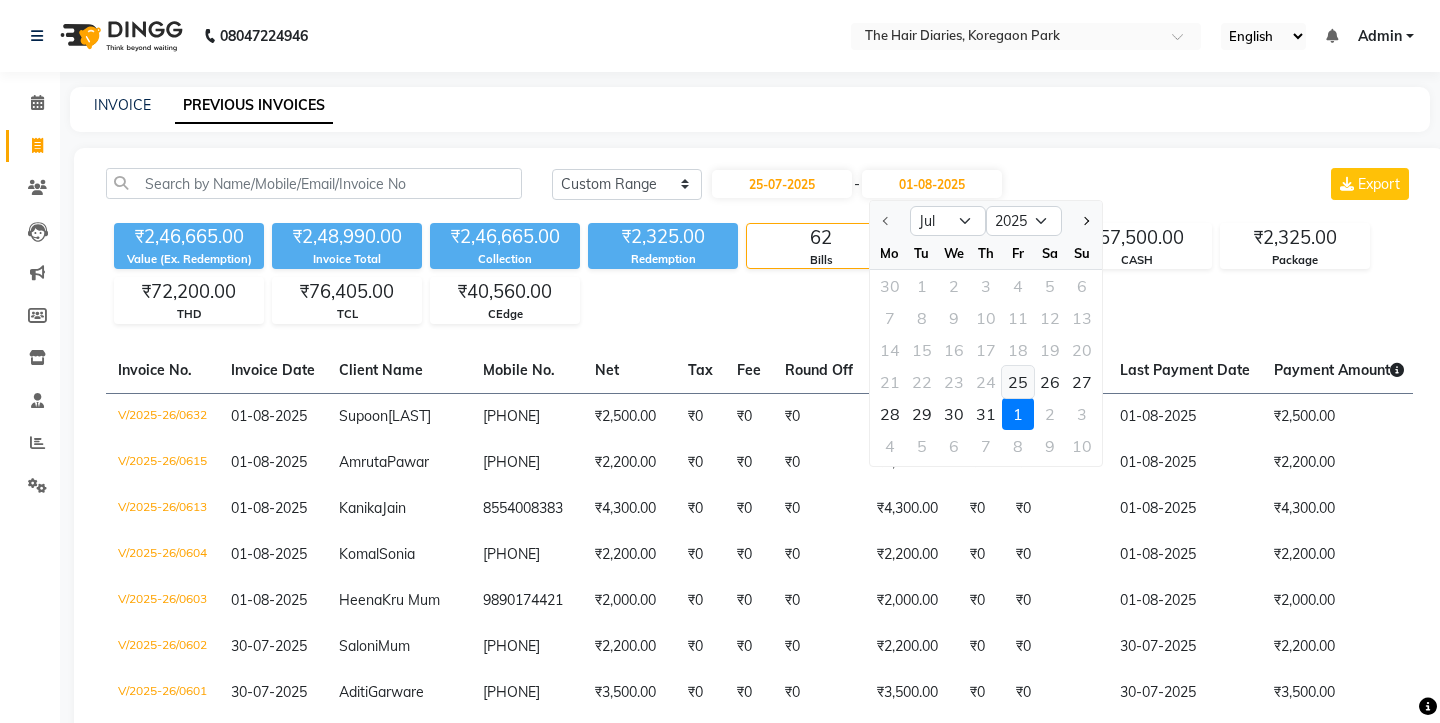 click on "25" 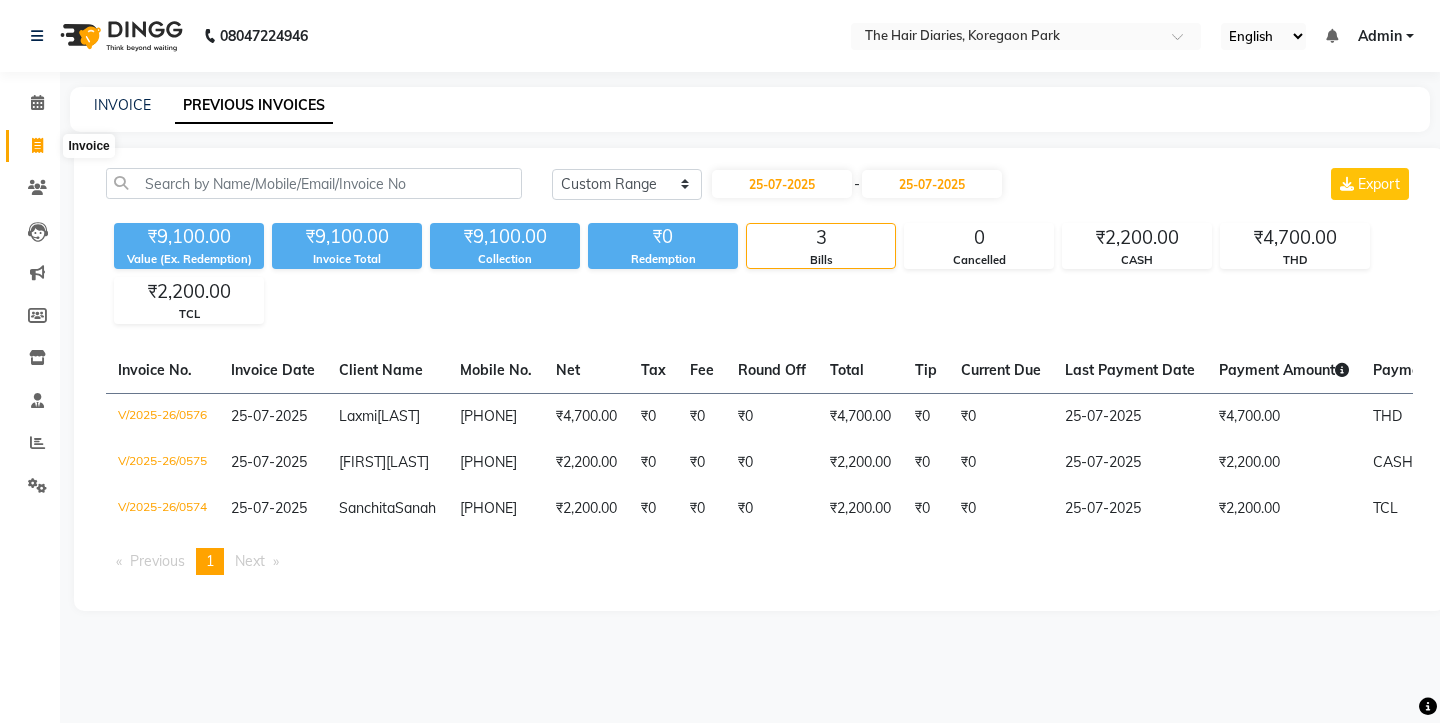 click 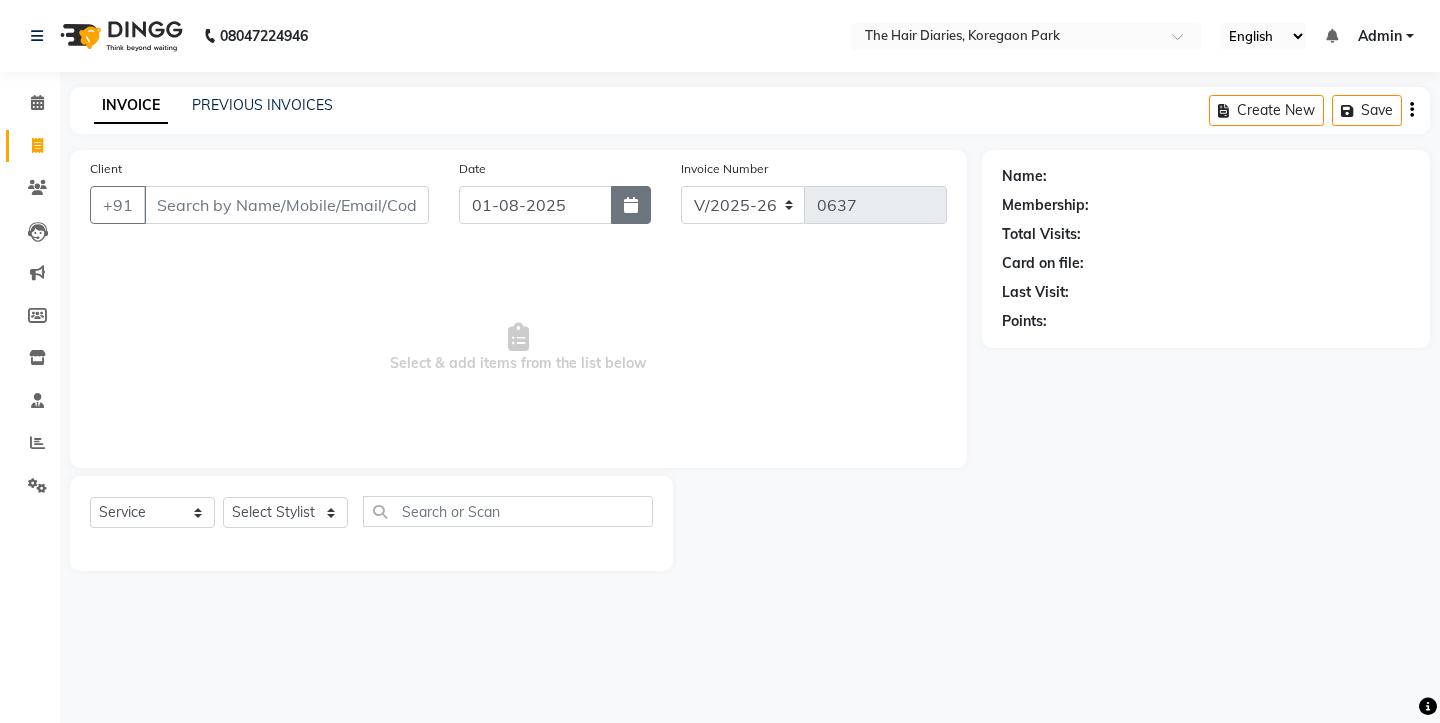 click 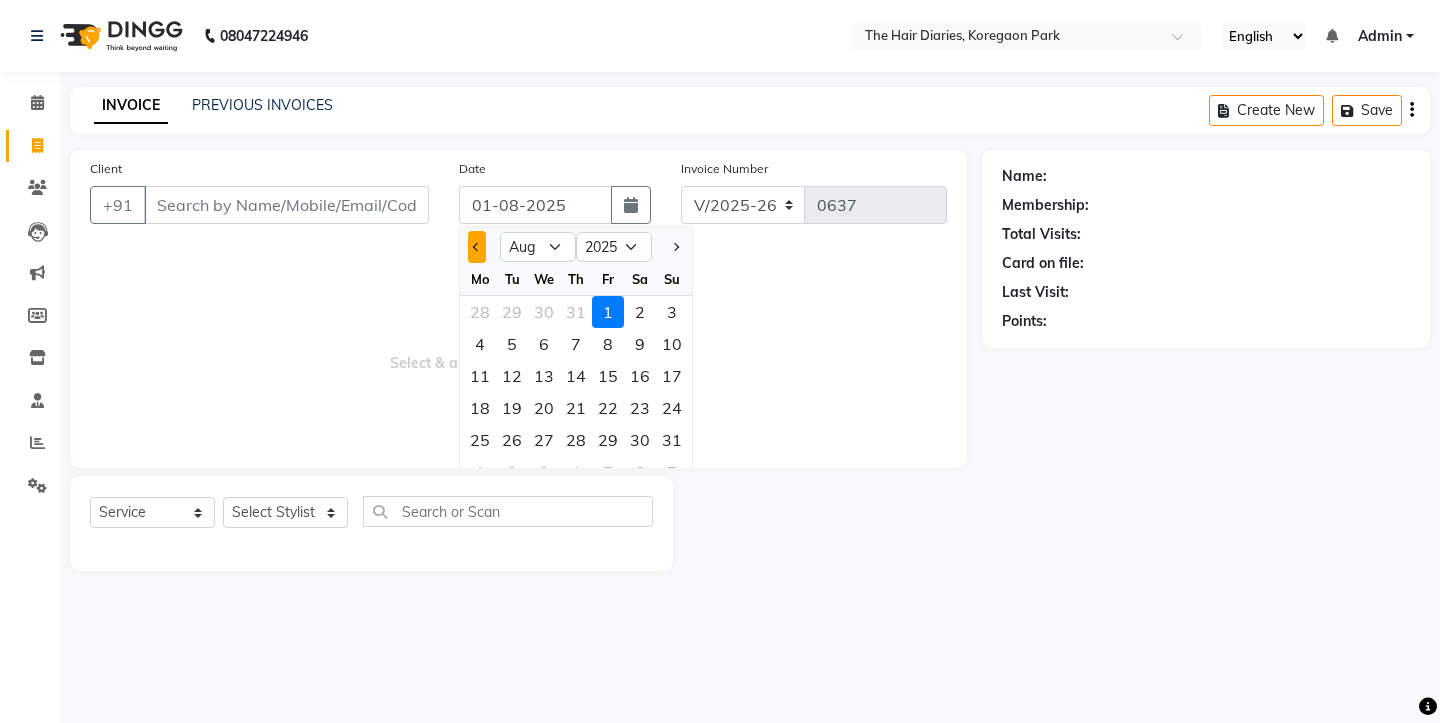 click 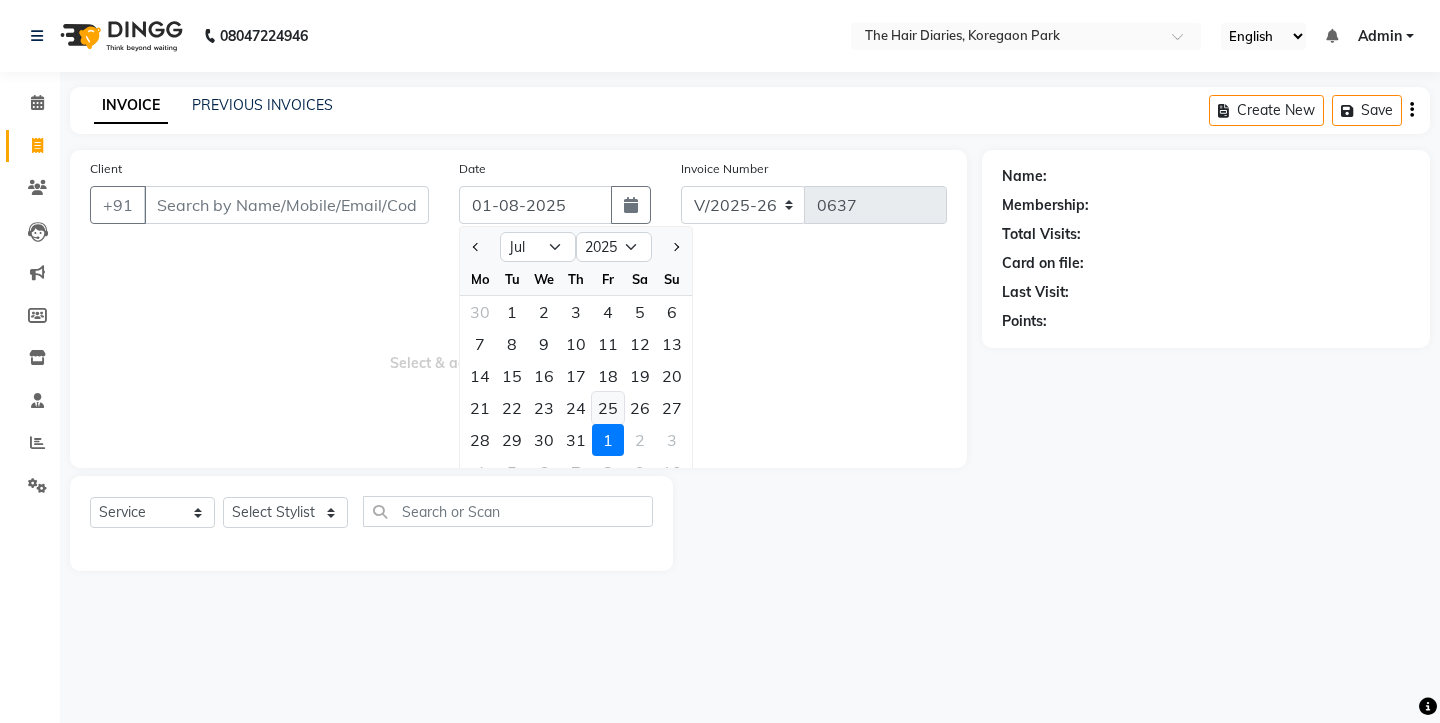 click on "25" 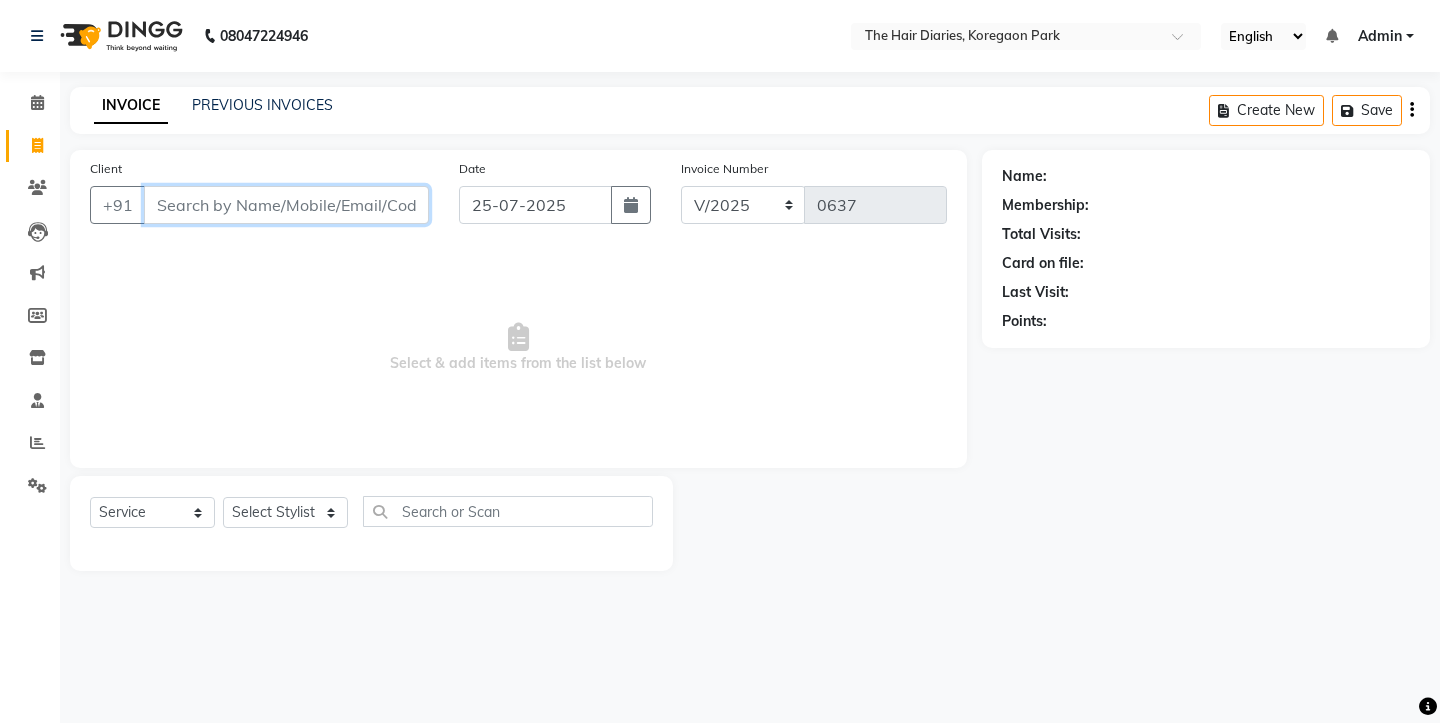click on "Client" at bounding box center [286, 205] 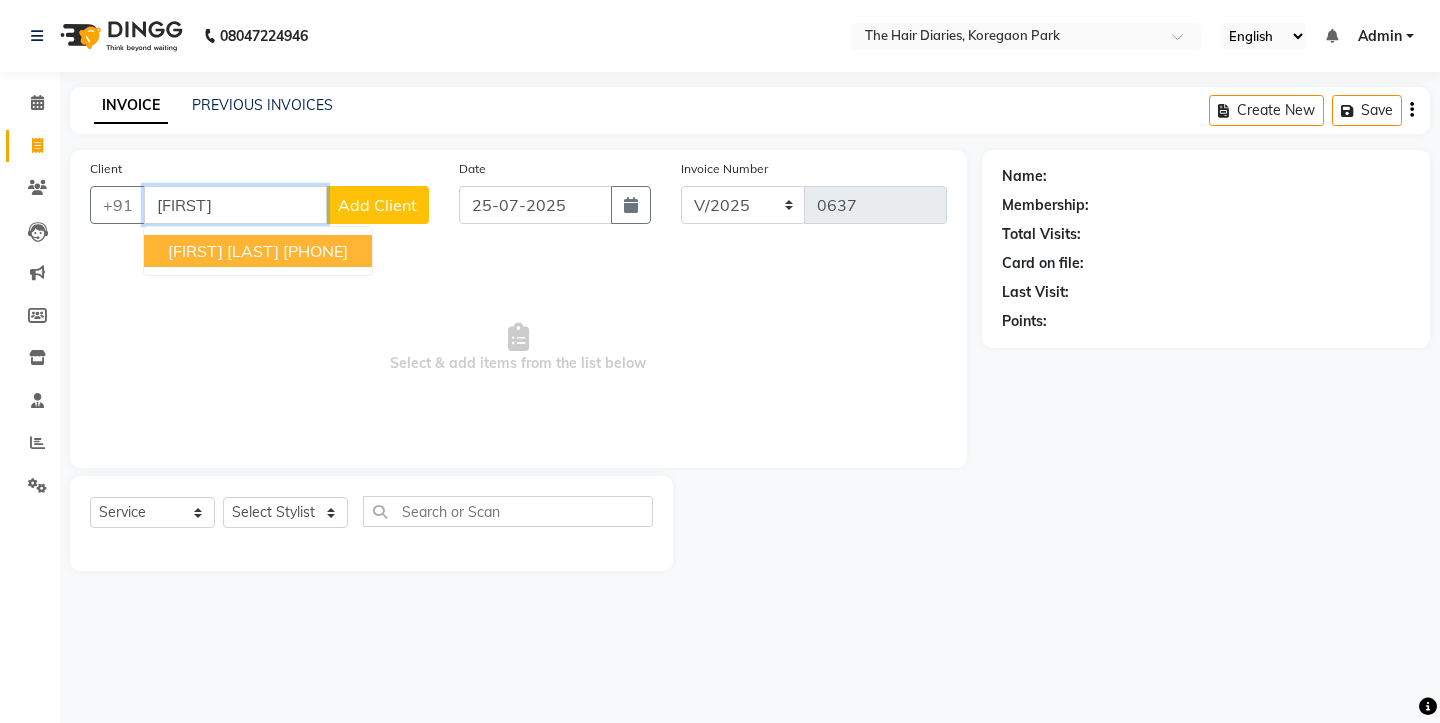 click on "Dheeren Jagwani" at bounding box center [223, 251] 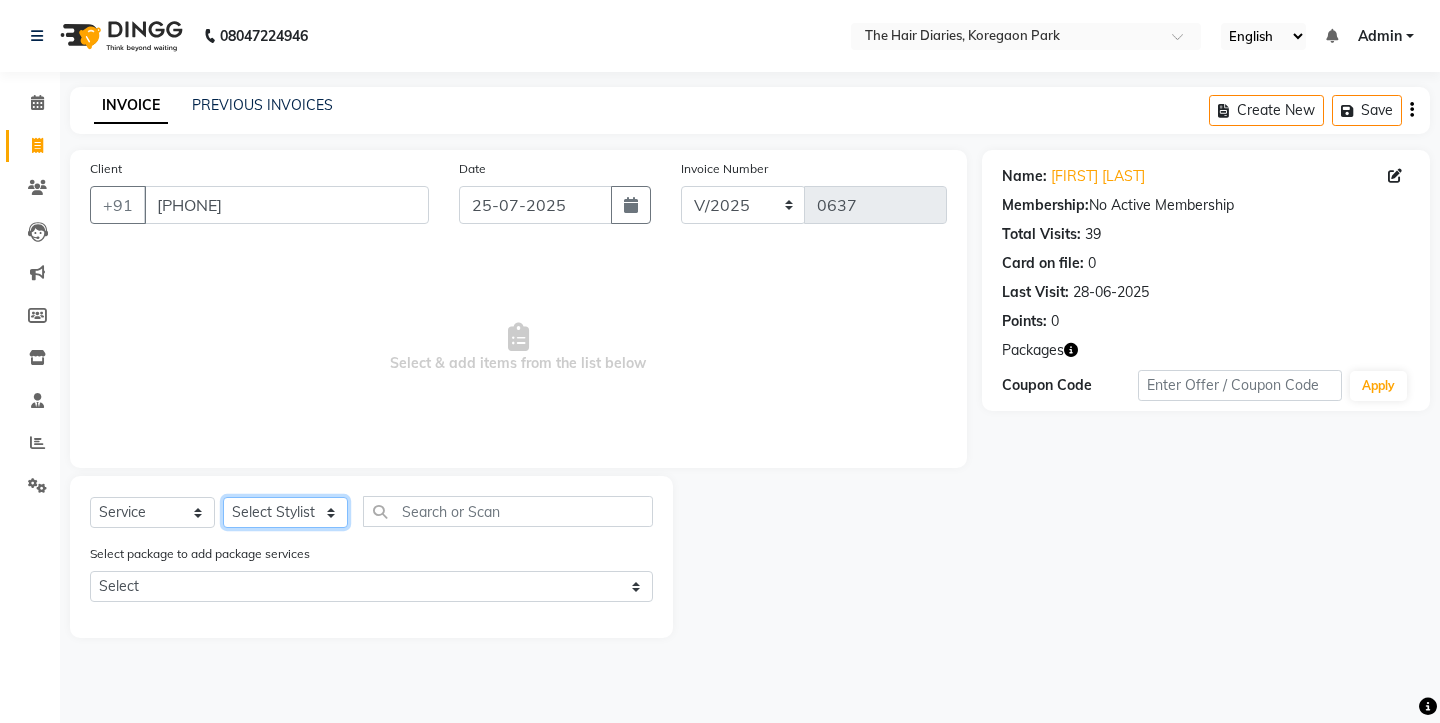 click on "Select Stylist Aaryan Adnan Adnan Ankita Anubha Jyoti  Lalita Manali  Maneger Nazlin Jeena Sanah  Sohail Sonia  Surbhi Thakkur Vidya Wasim" 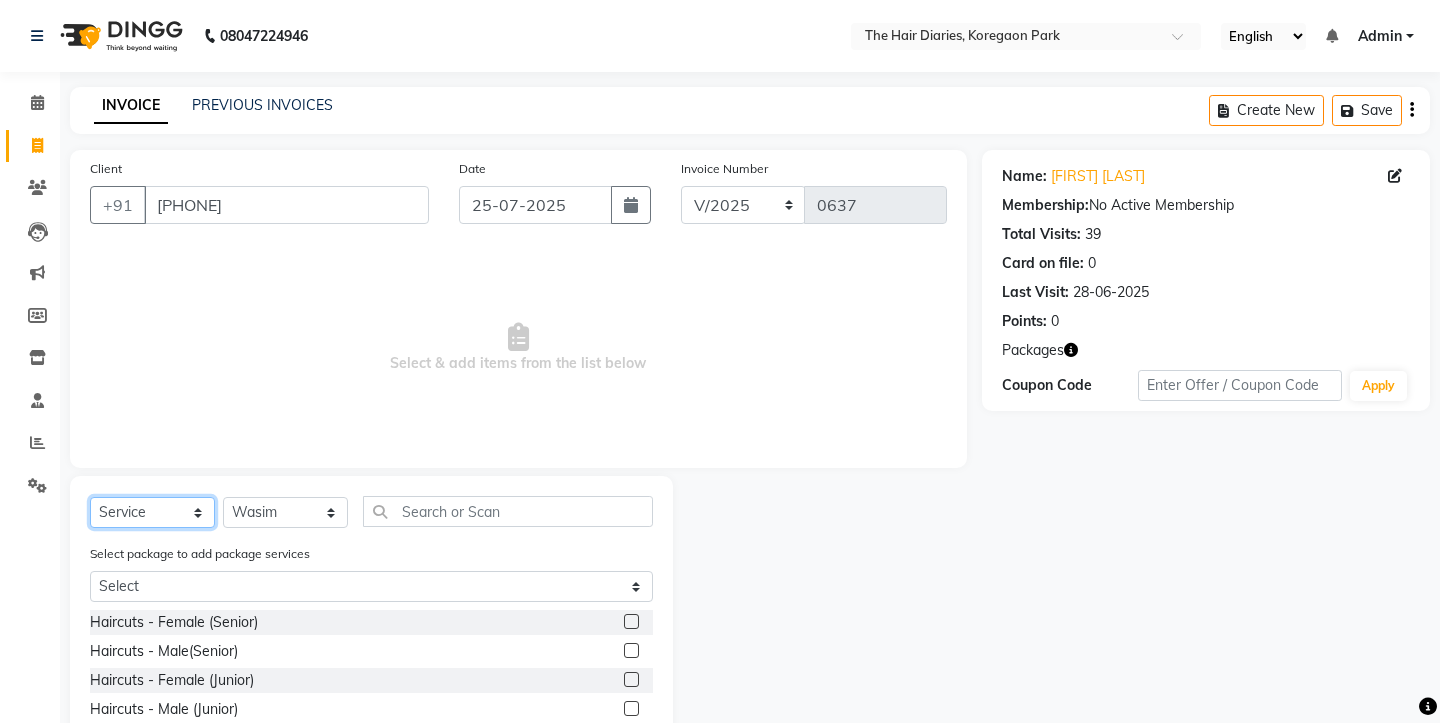 click on "Select  Service  Product  Membership  Package Voucher Prepaid Gift Card" 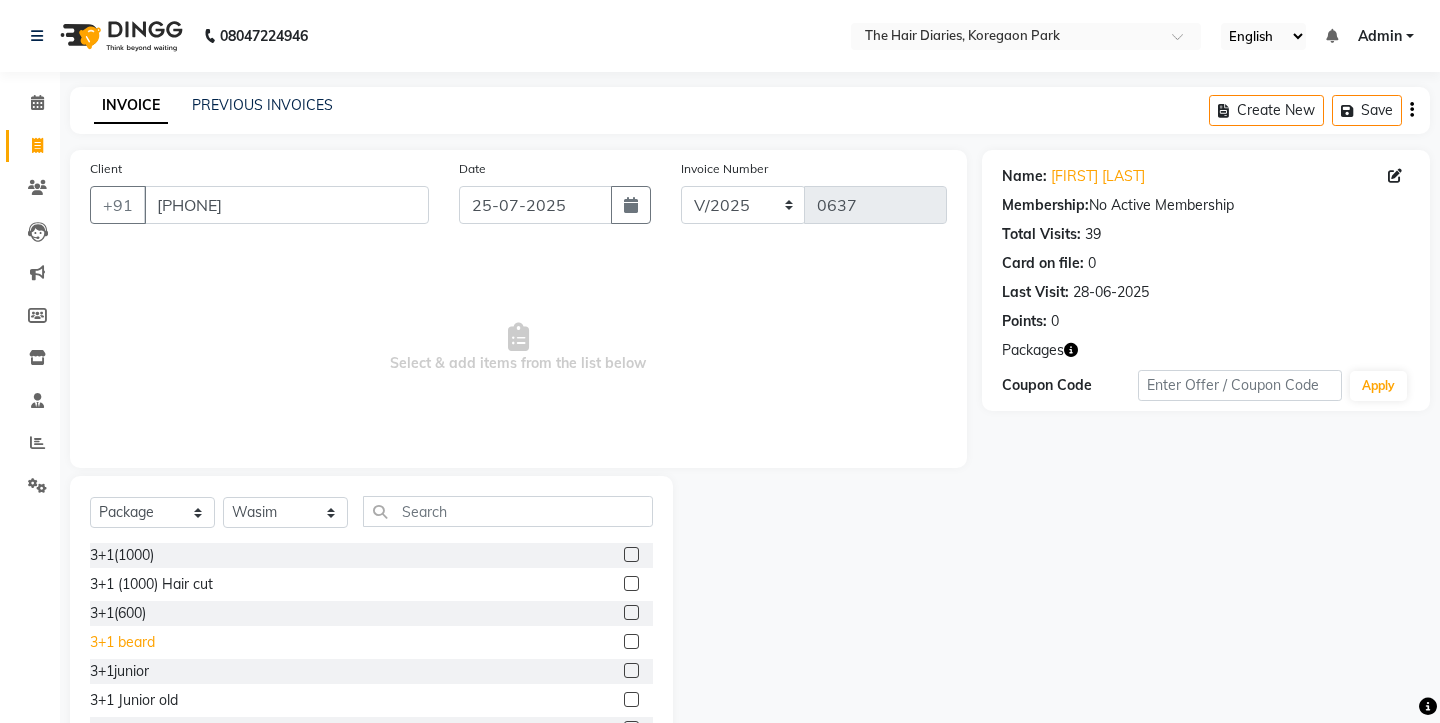 click on "3+1 beard" 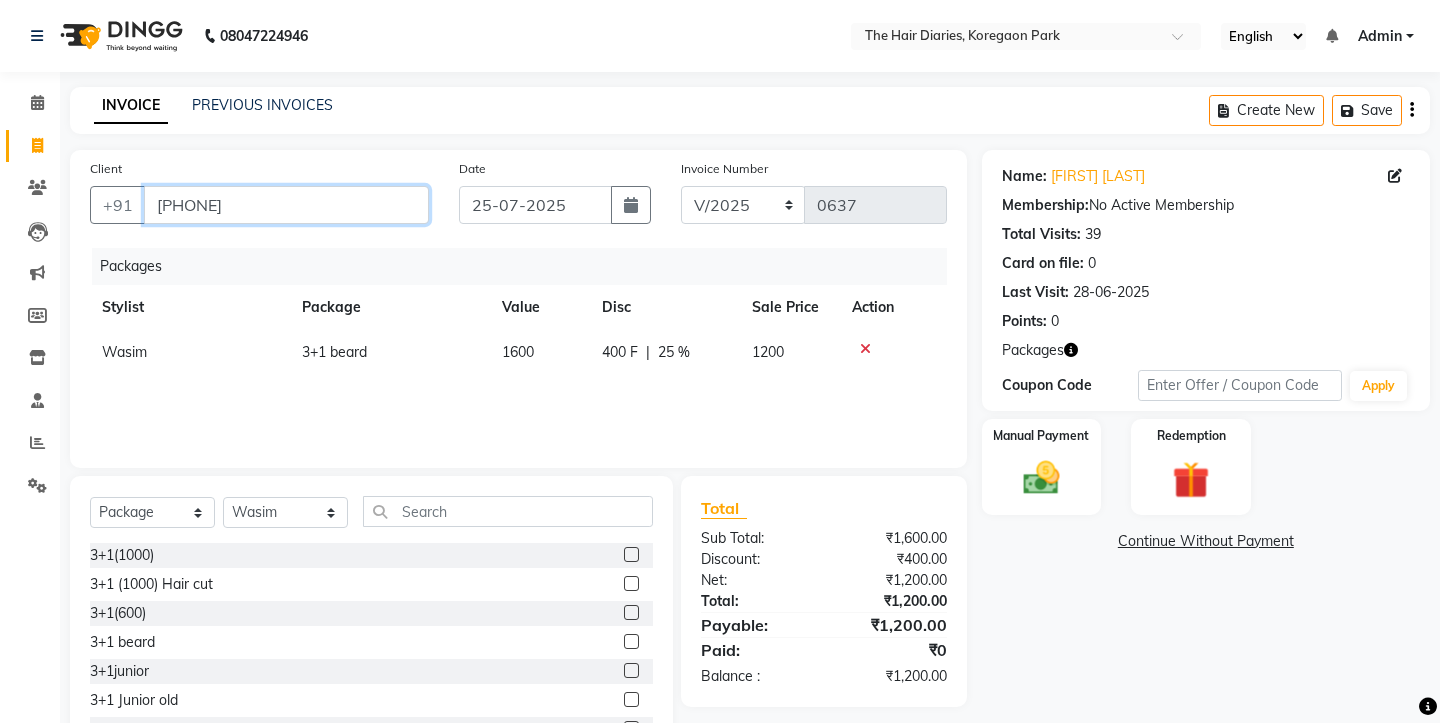 click on "9763777773" at bounding box center (286, 205) 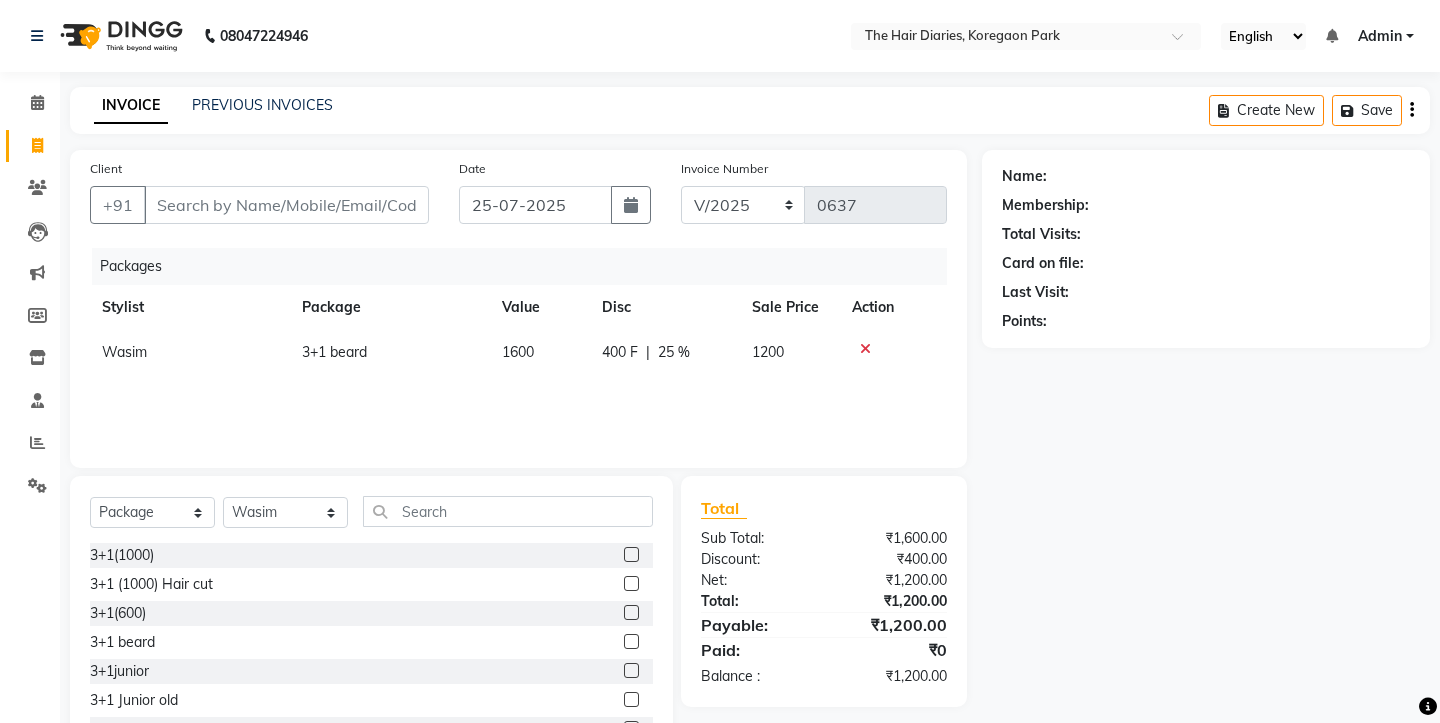 click 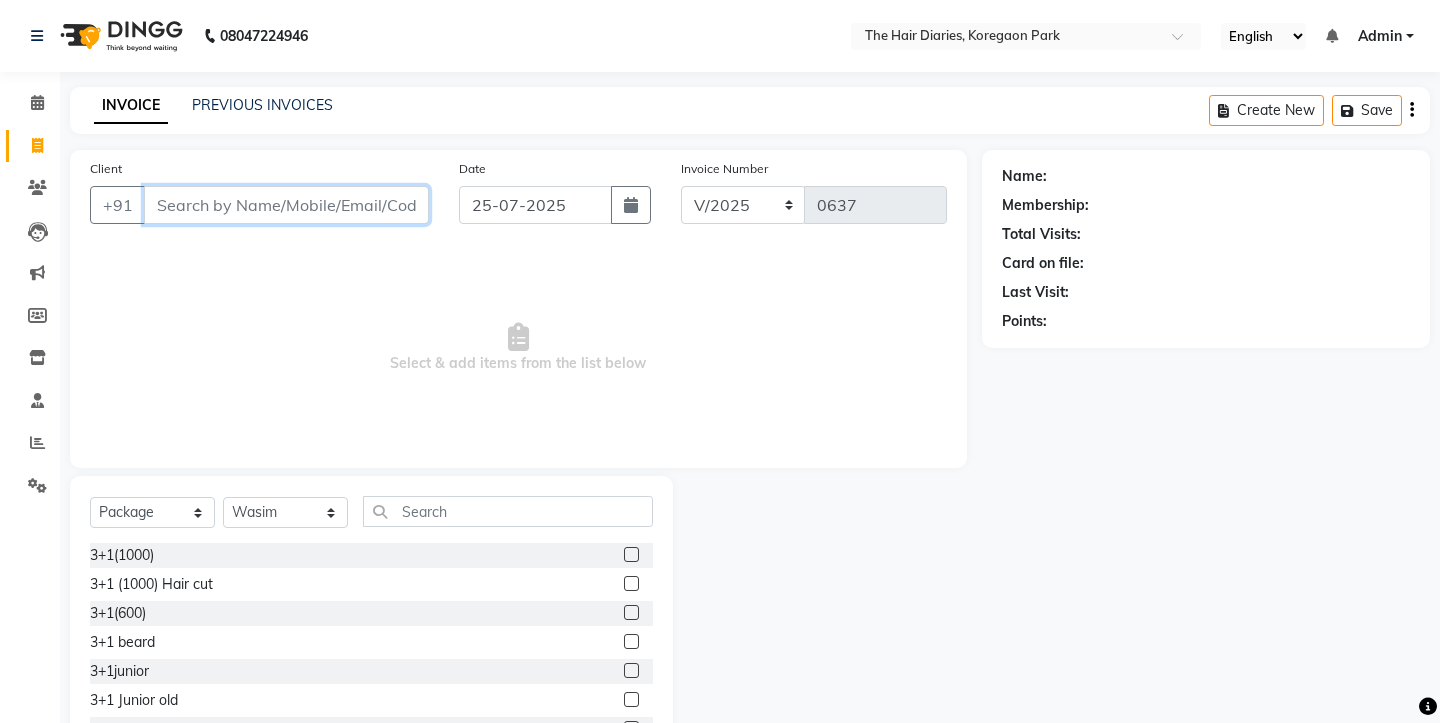 click on "Client" at bounding box center [286, 205] 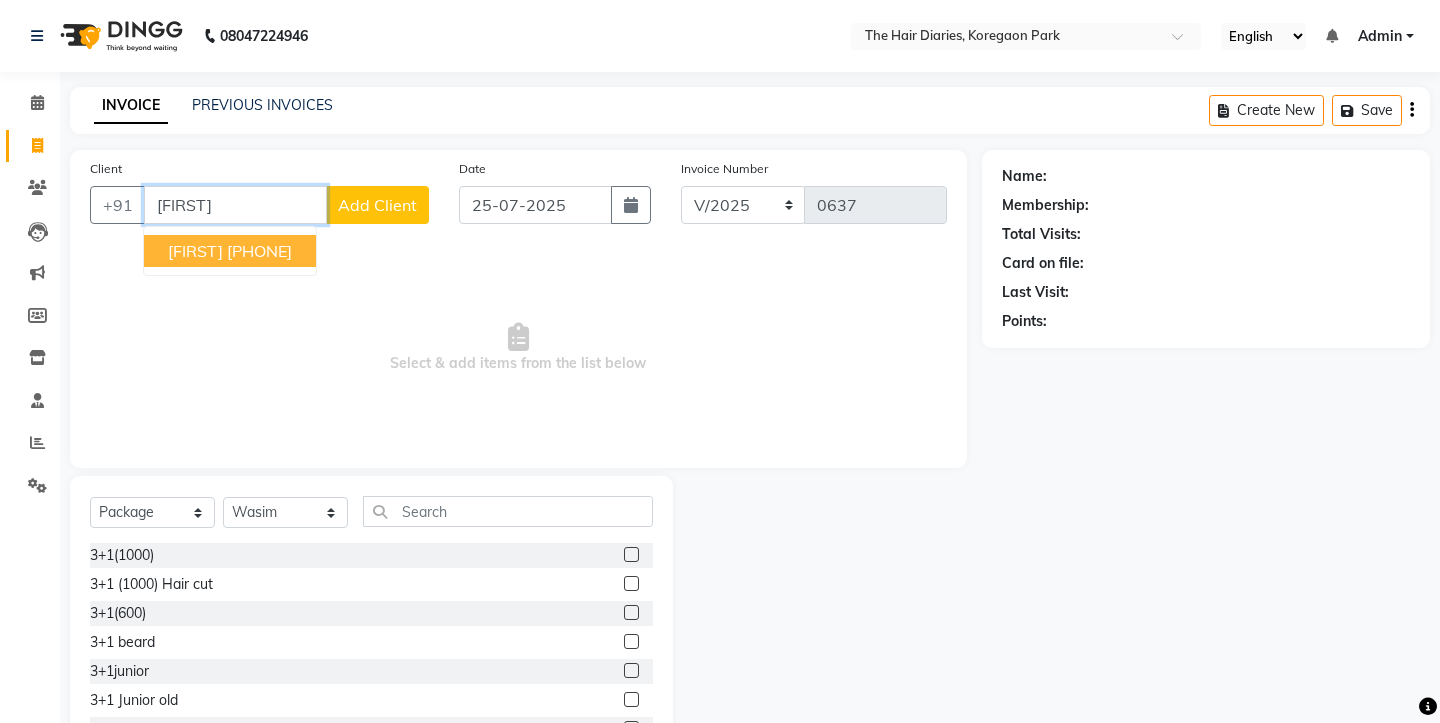 click on "8698962639" at bounding box center [259, 251] 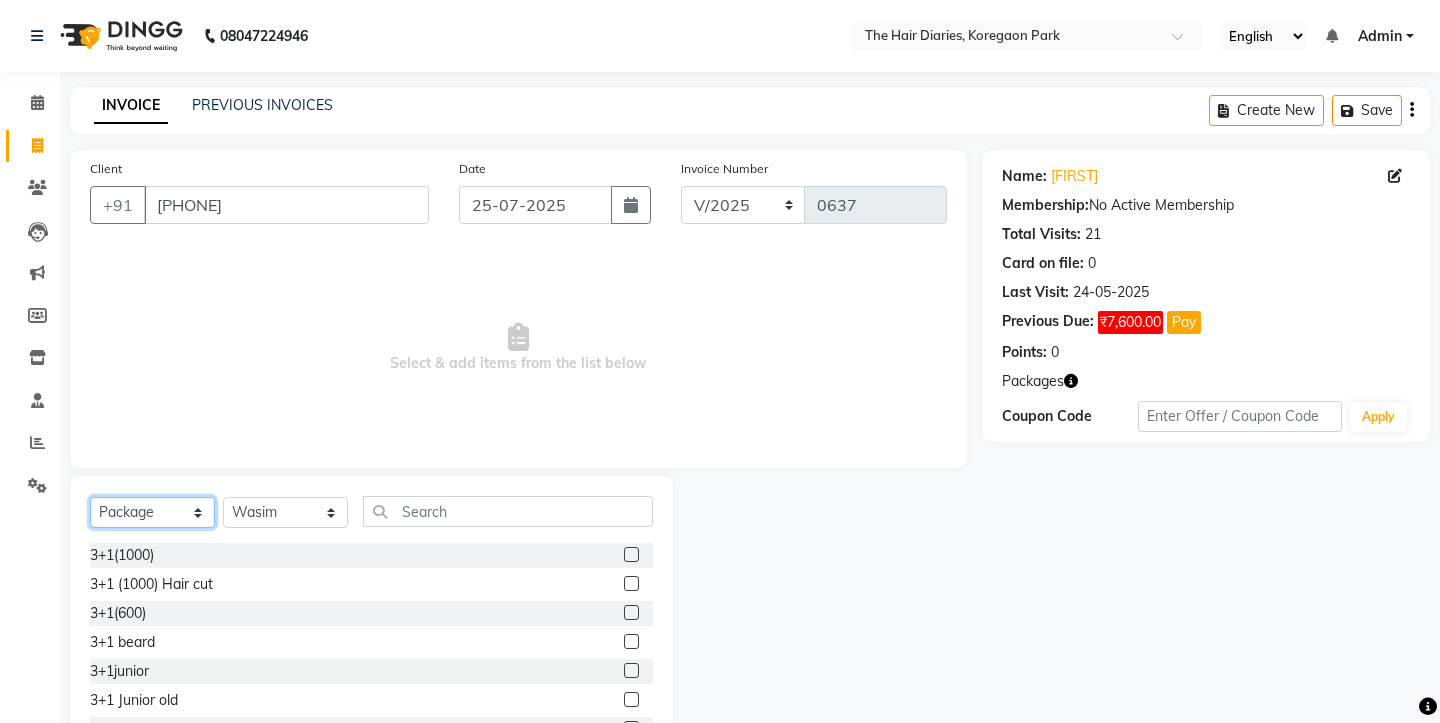 click on "Select  Service  Product  Membership  Package Voucher Prepaid Gift Card" 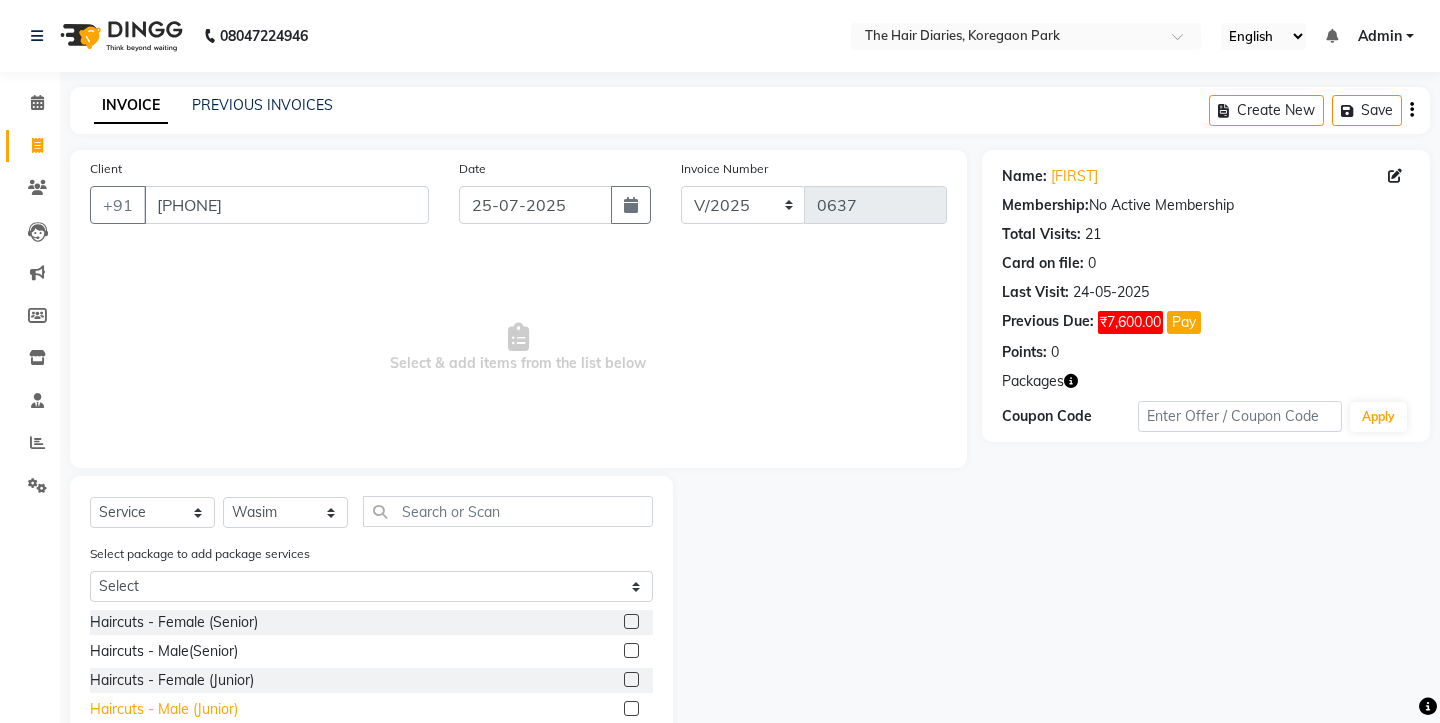 click on "Haircuts - Male (Junior)" 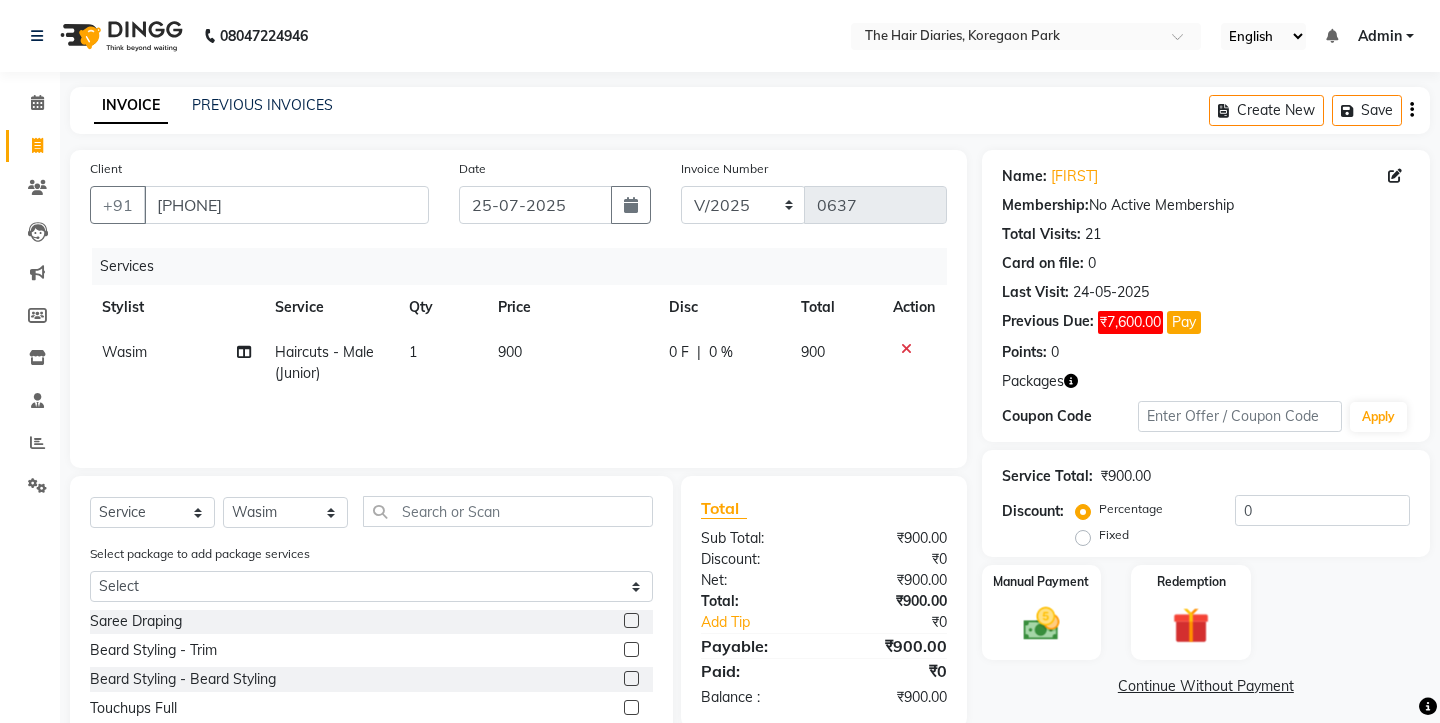 scroll, scrollTop: 471, scrollLeft: 0, axis: vertical 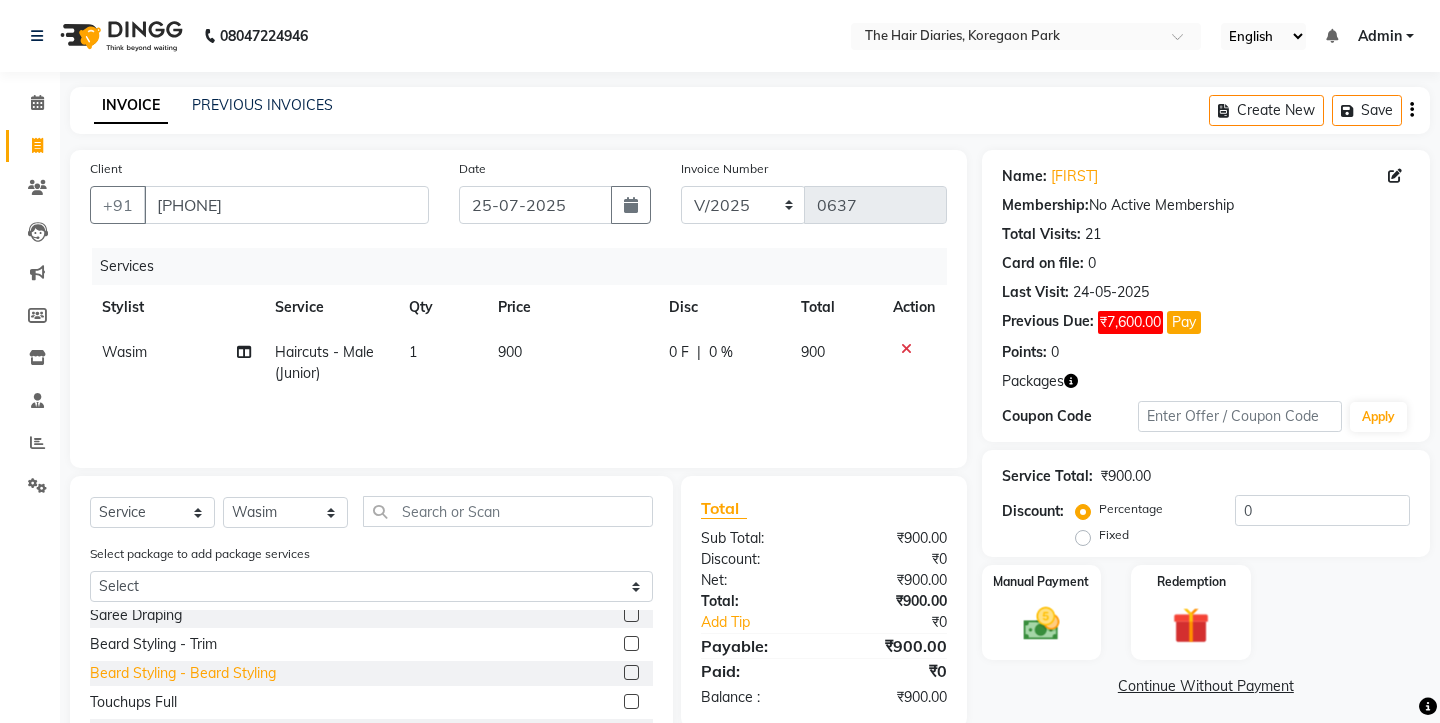 click on "Beard Styling - Beard Styling" 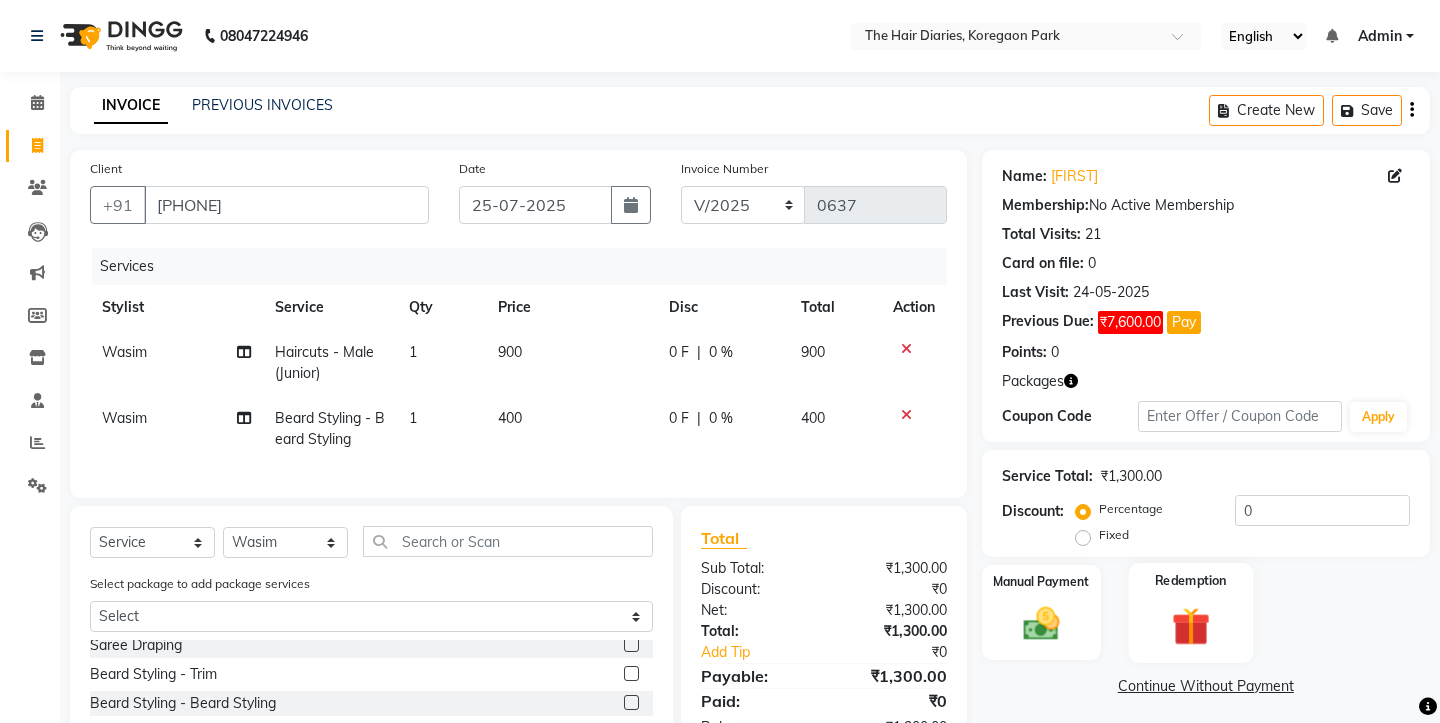 click 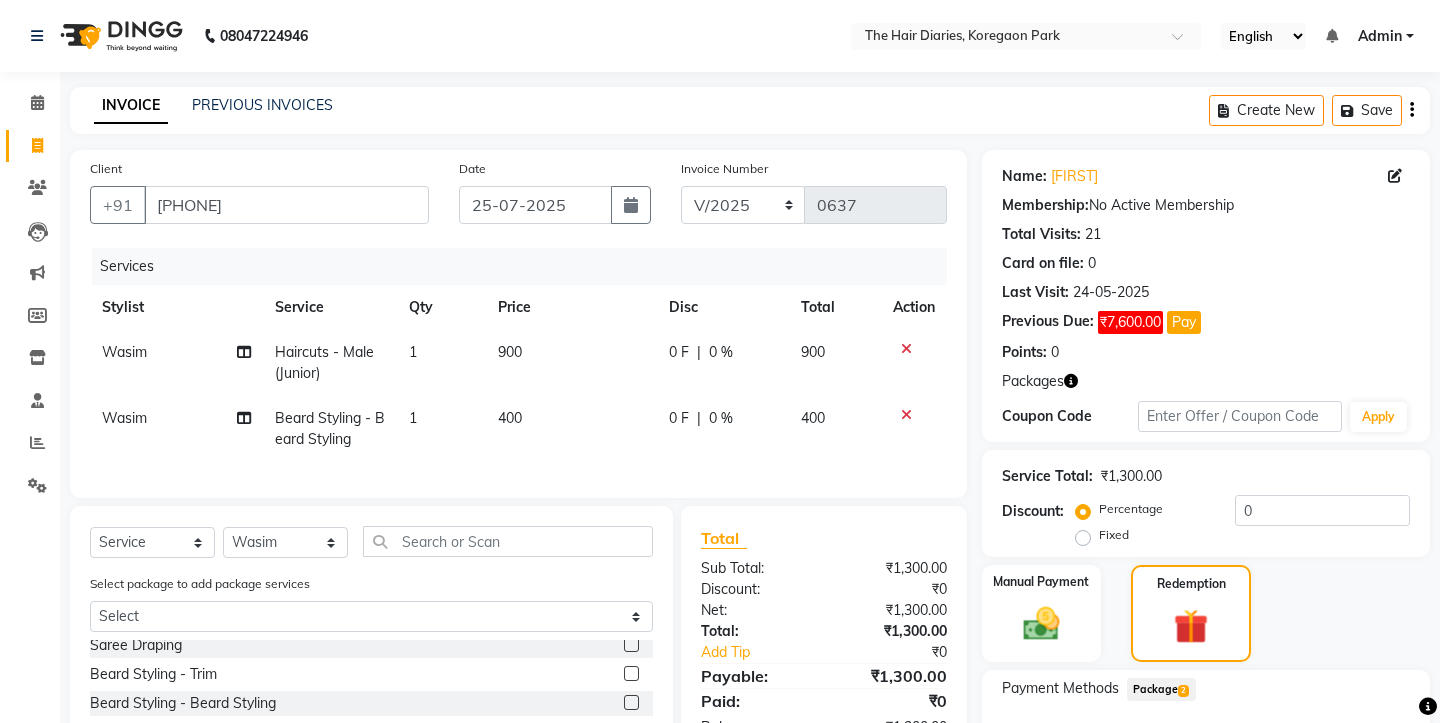 click on "2" 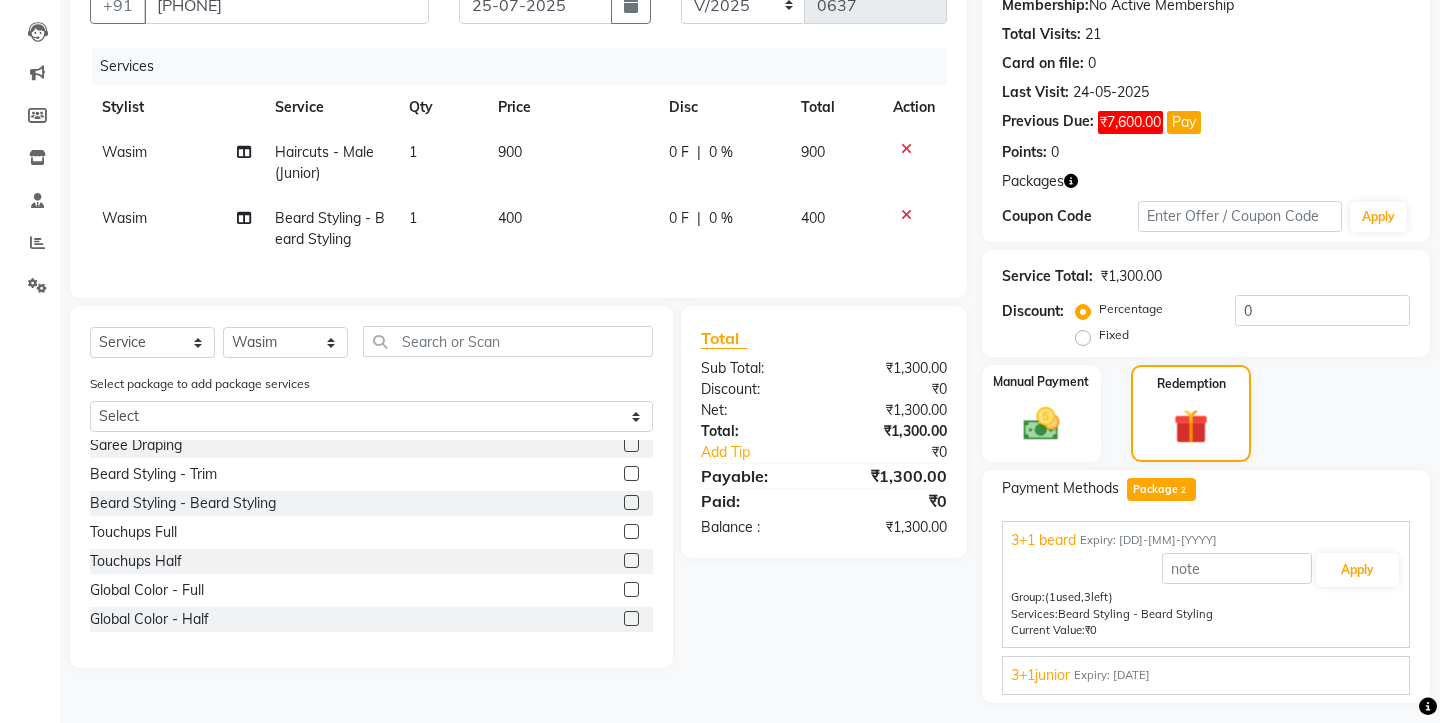scroll, scrollTop: 209, scrollLeft: 0, axis: vertical 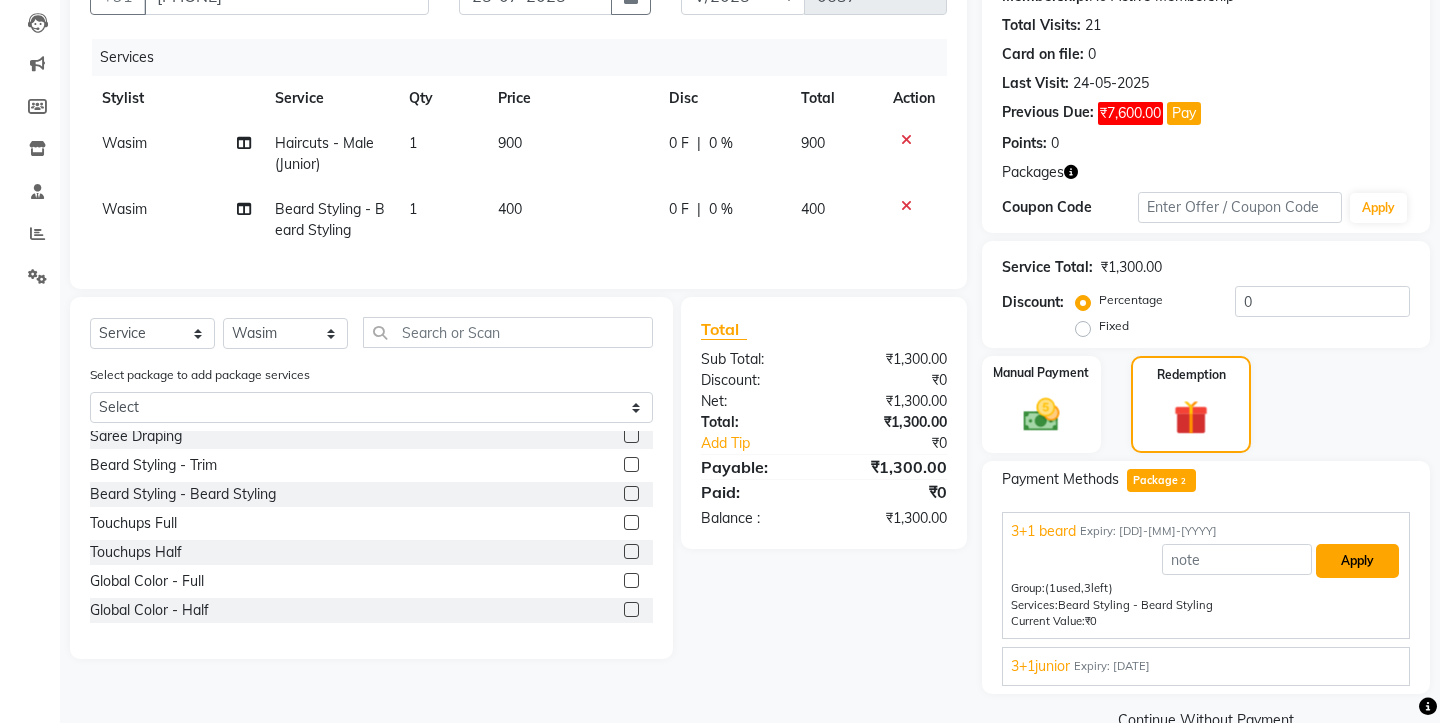 click on "Apply" at bounding box center (1357, 561) 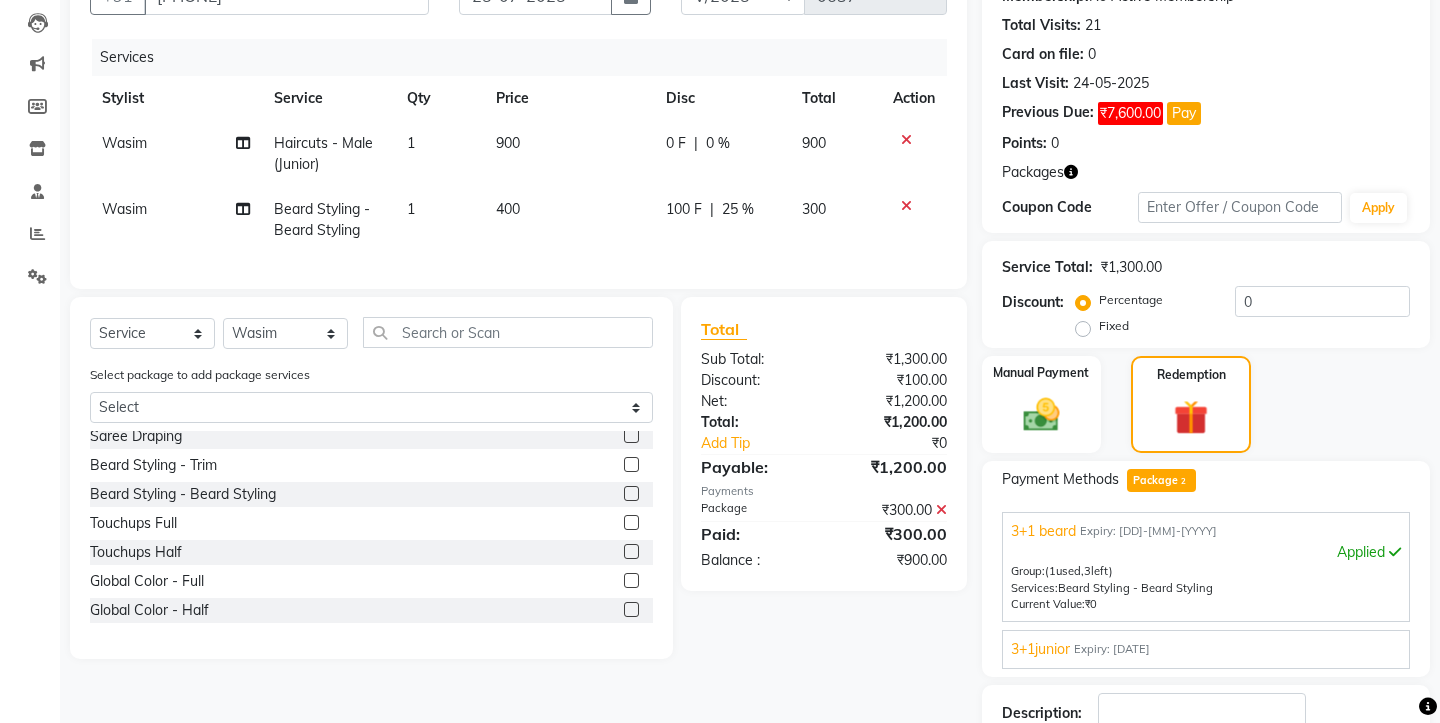 click on "3+1junior" at bounding box center [1040, 649] 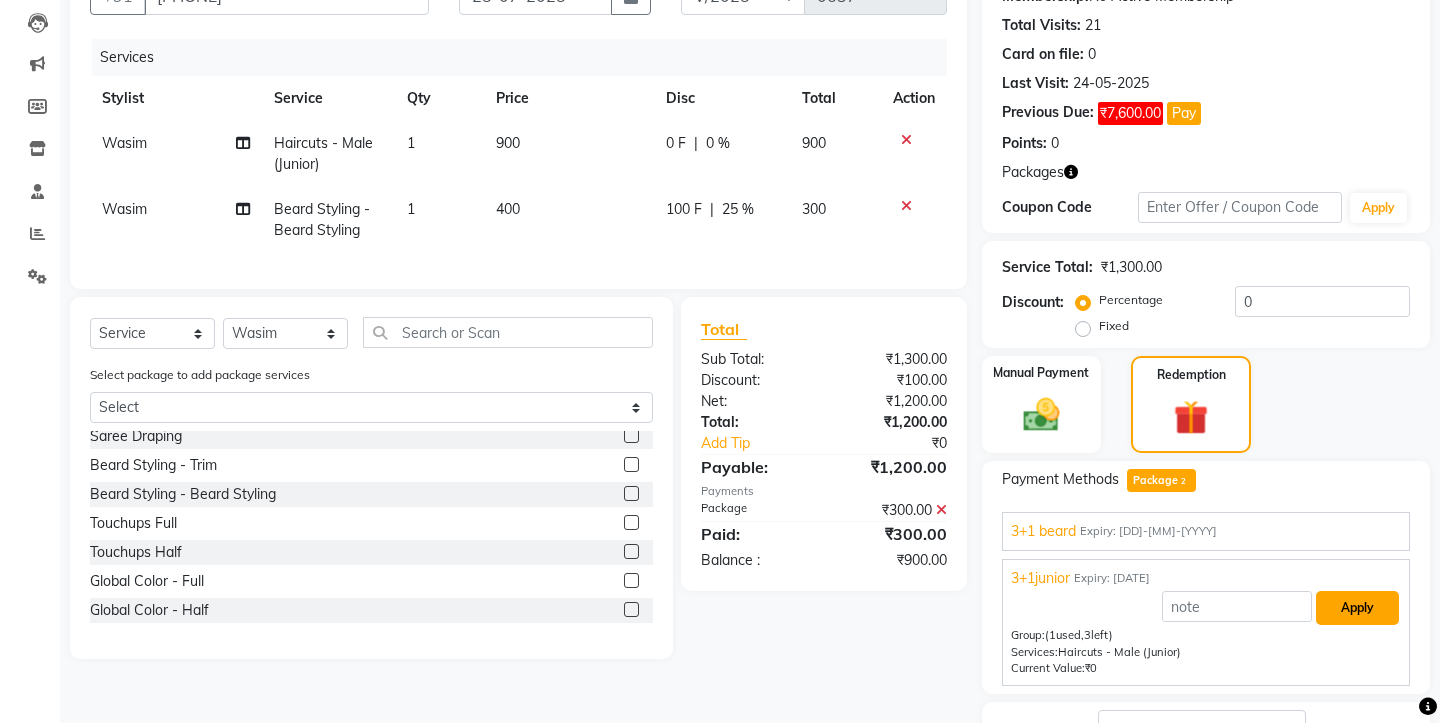click on "Apply" at bounding box center (1357, 608) 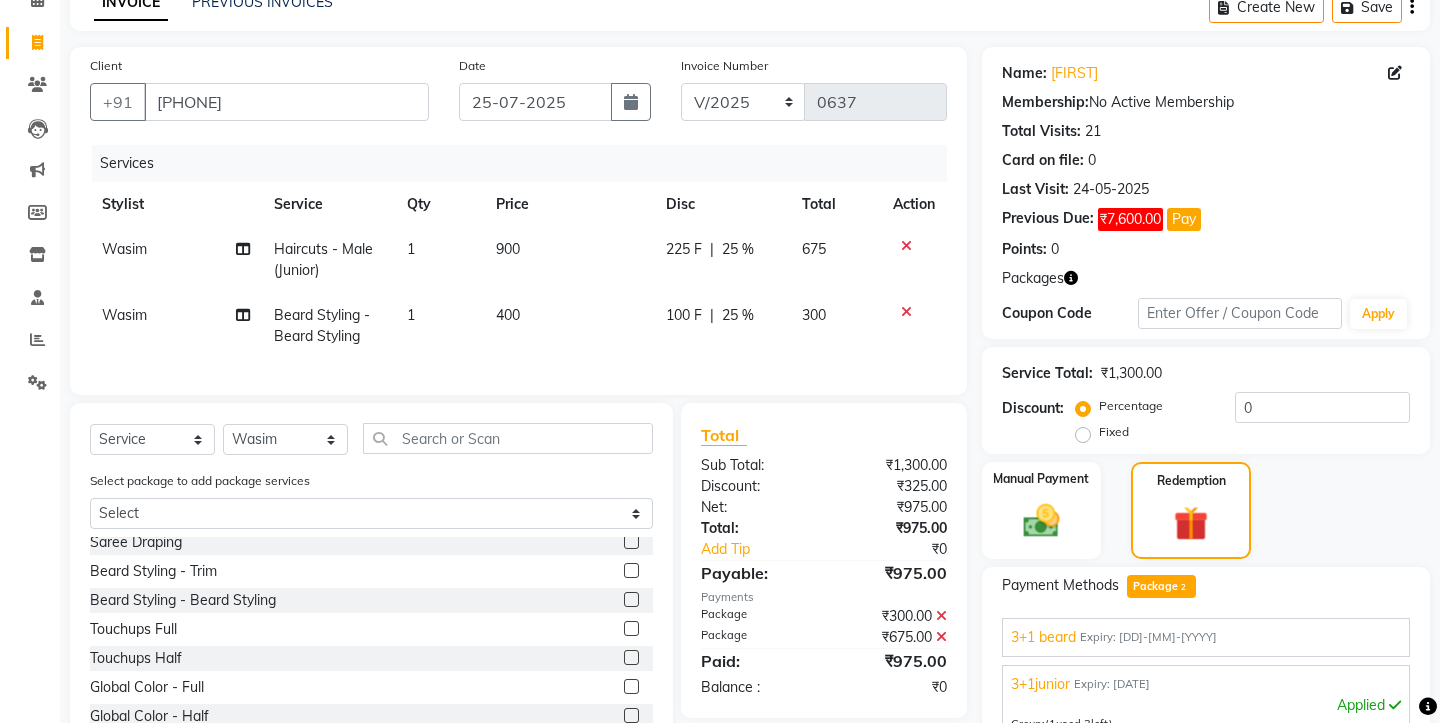 scroll, scrollTop: 0, scrollLeft: 0, axis: both 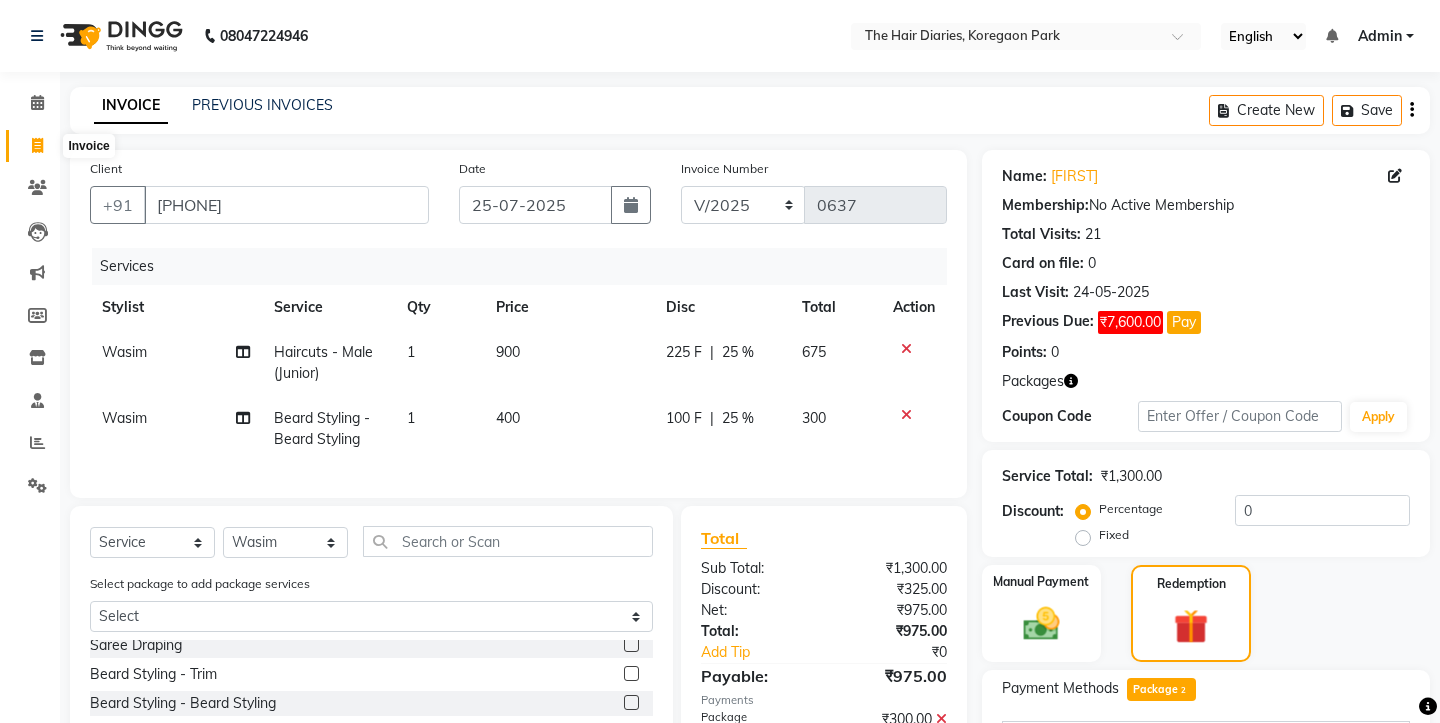 click 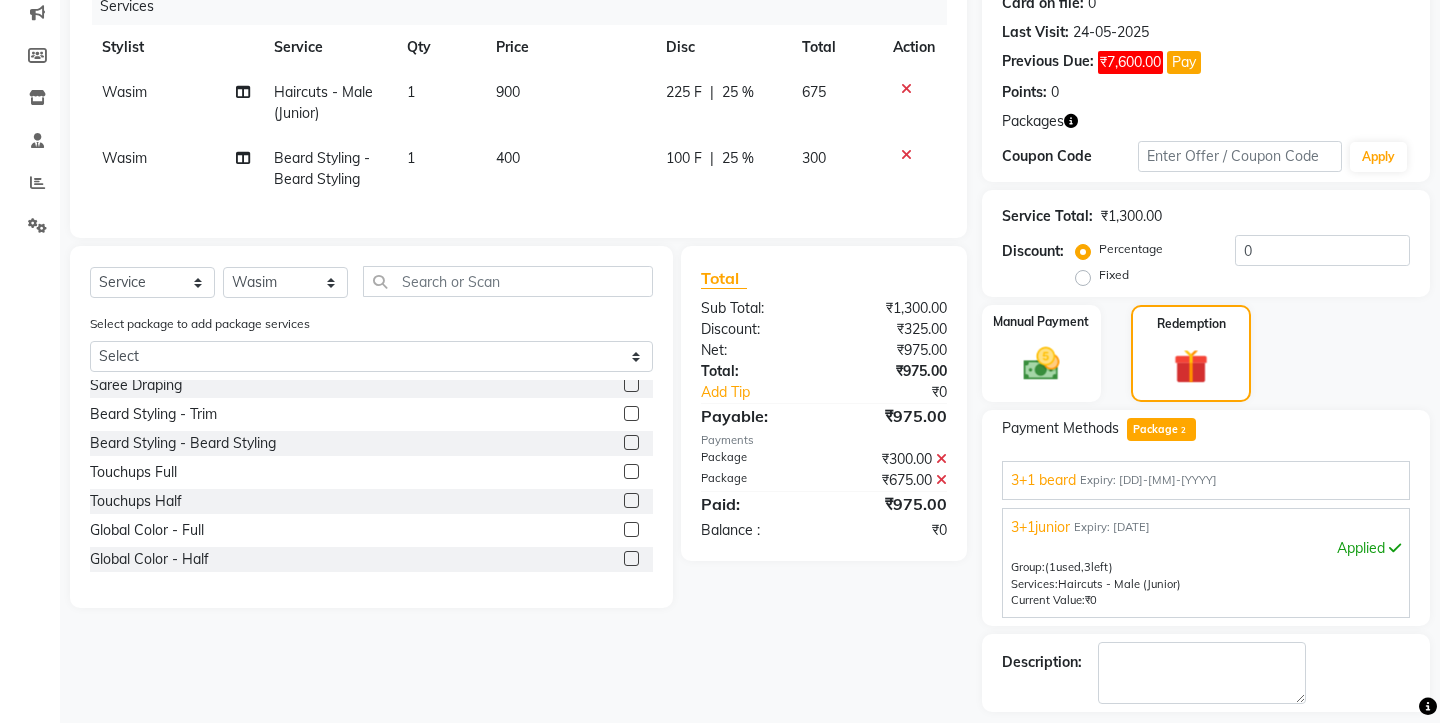 scroll, scrollTop: 325, scrollLeft: 0, axis: vertical 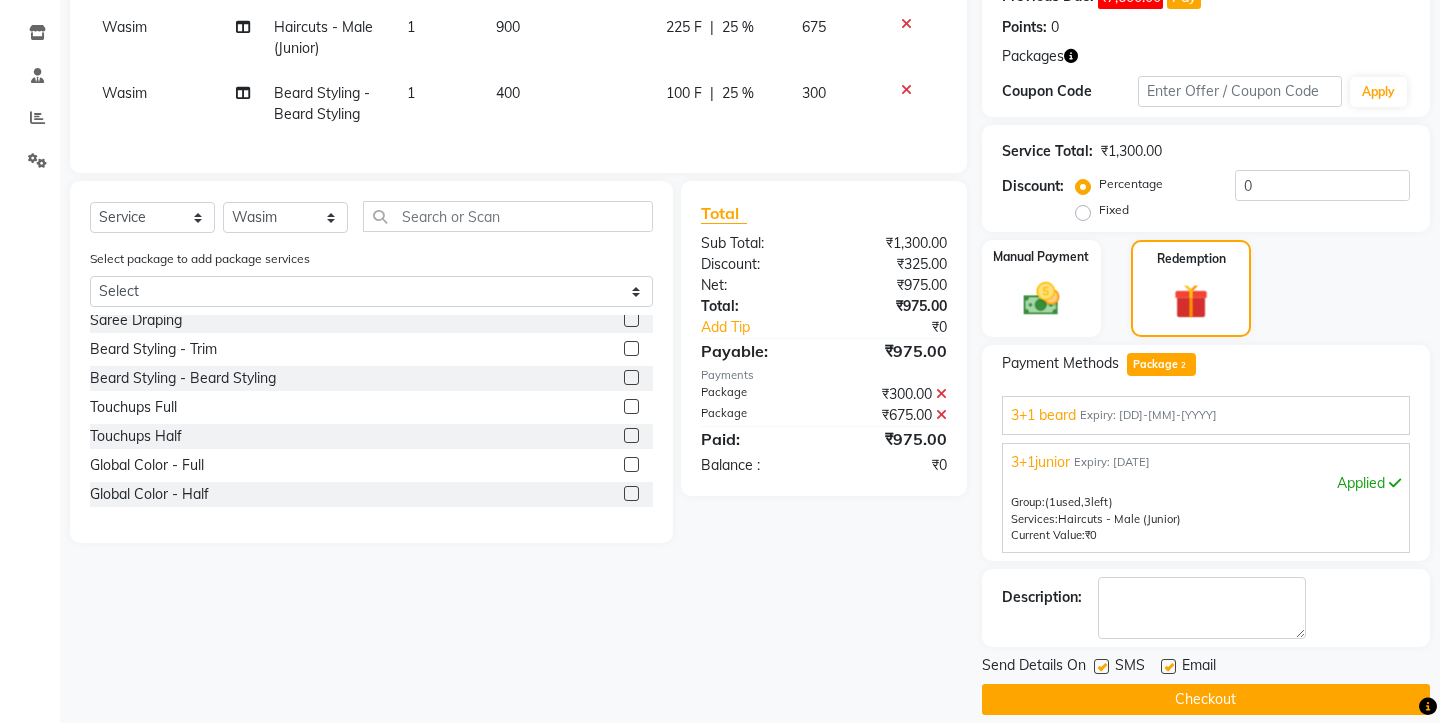 click 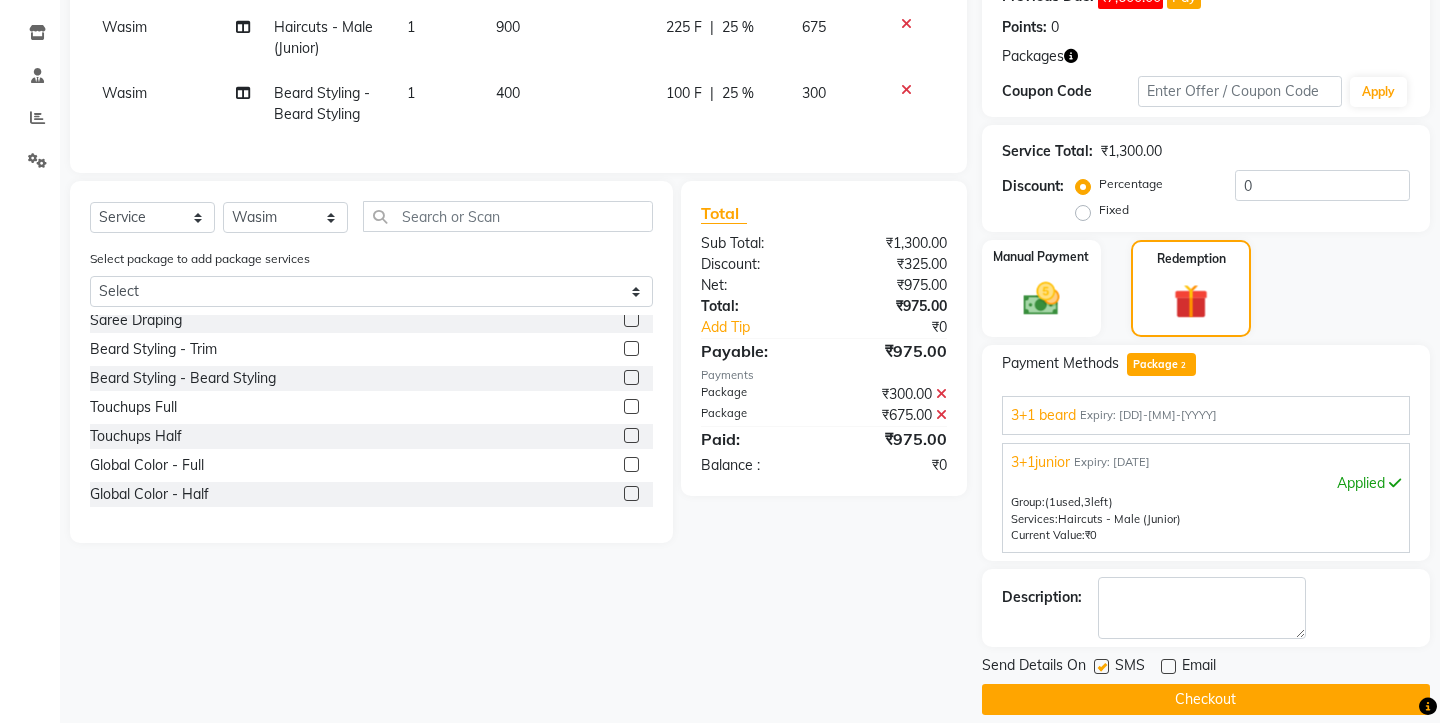 click 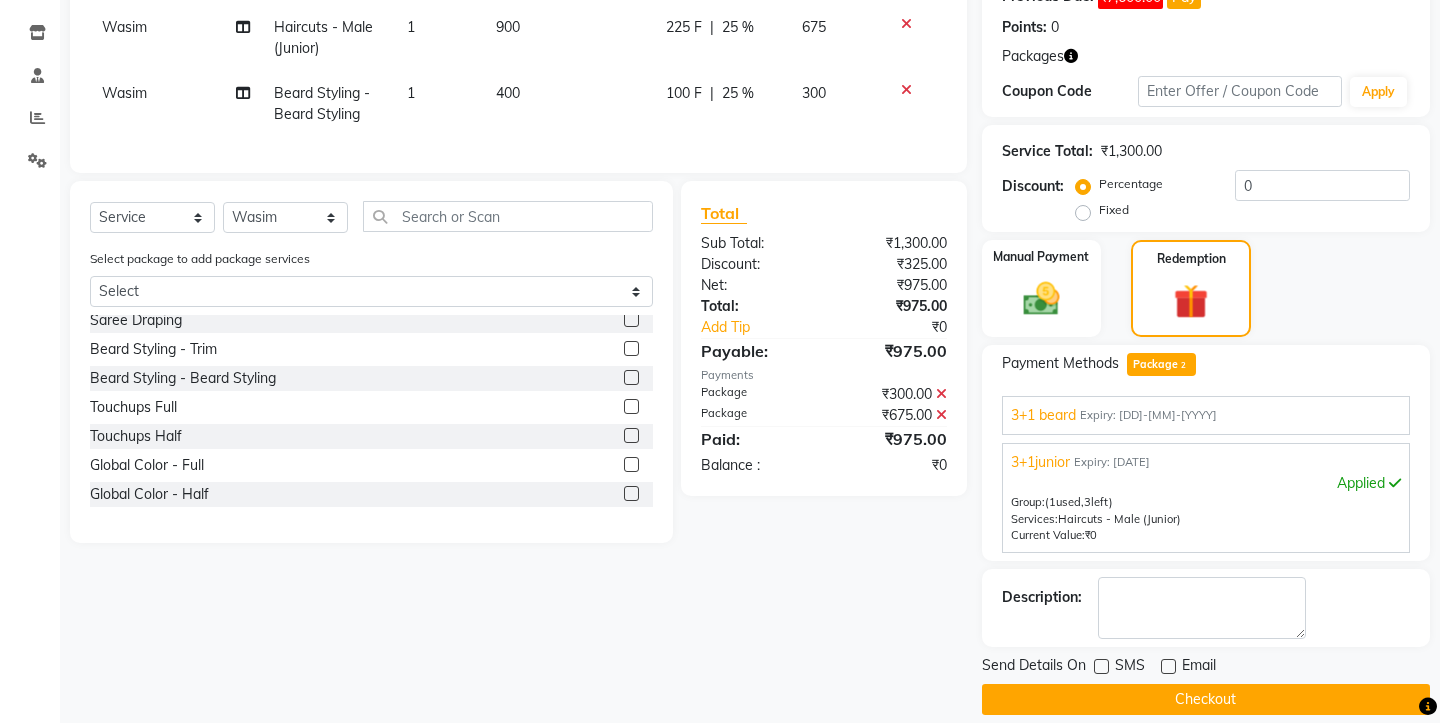 click on "Checkout" 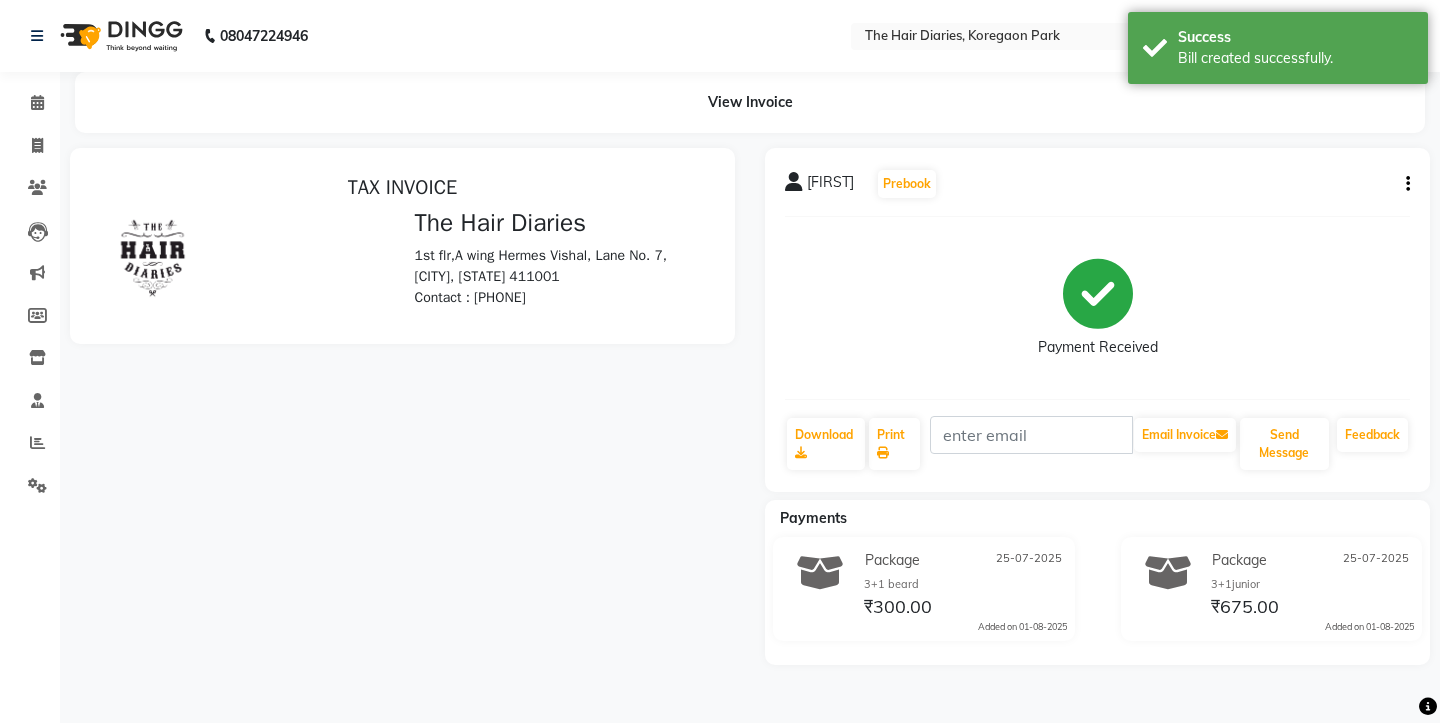 scroll, scrollTop: 0, scrollLeft: 0, axis: both 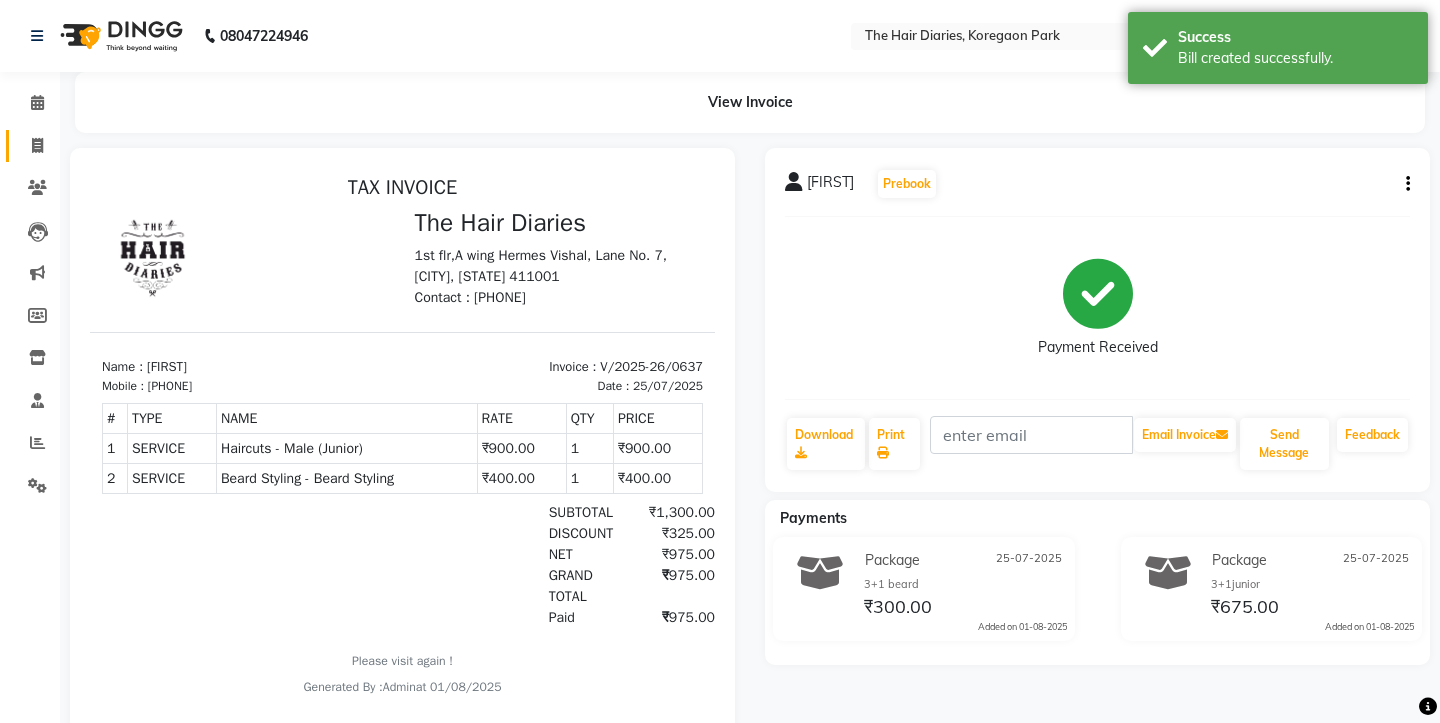 click on "Invoice" 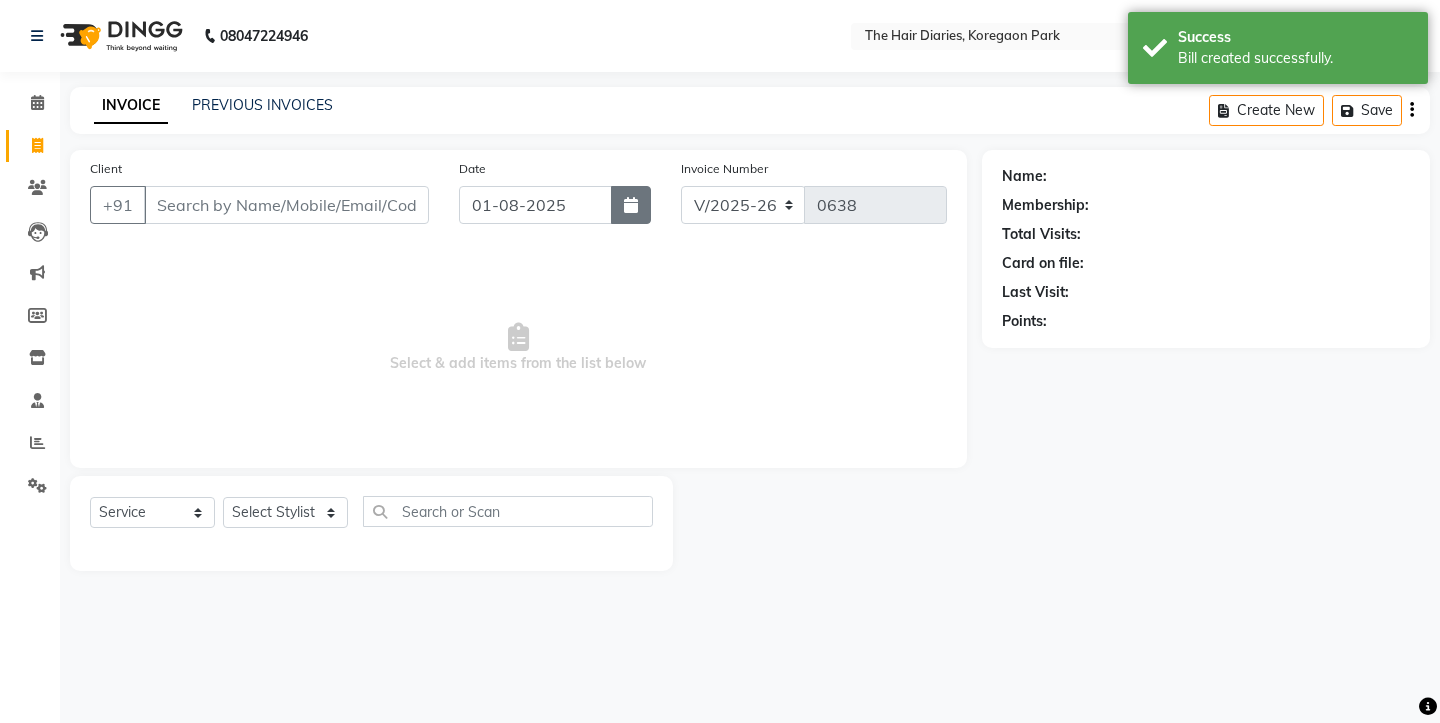 click 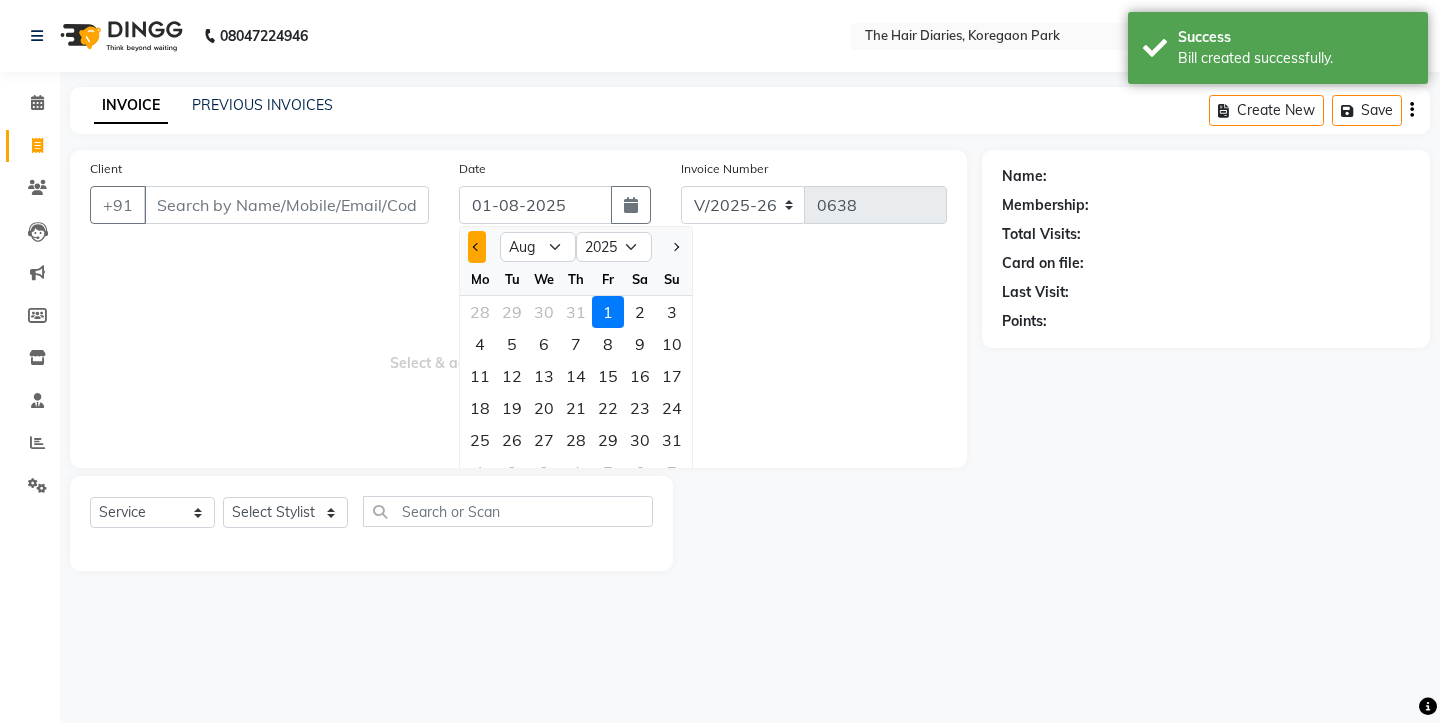 click 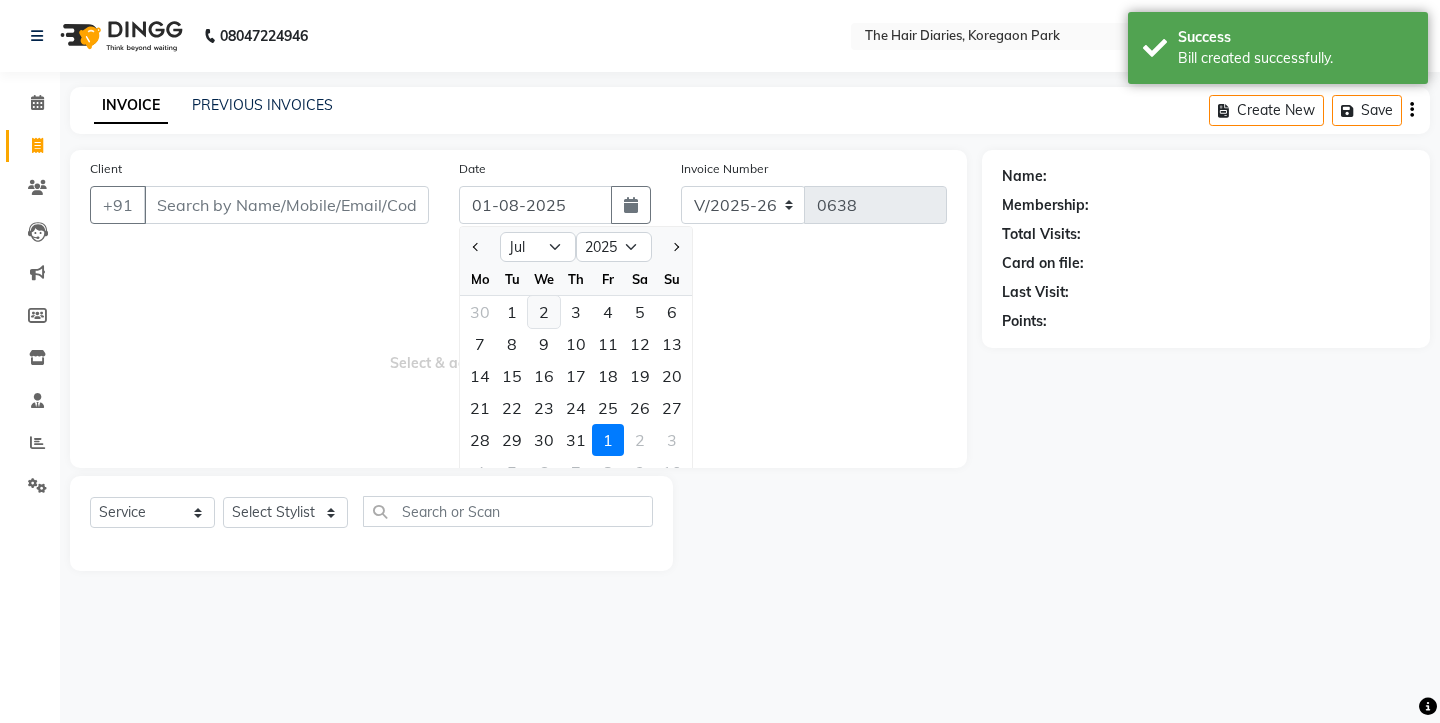 click on "2" 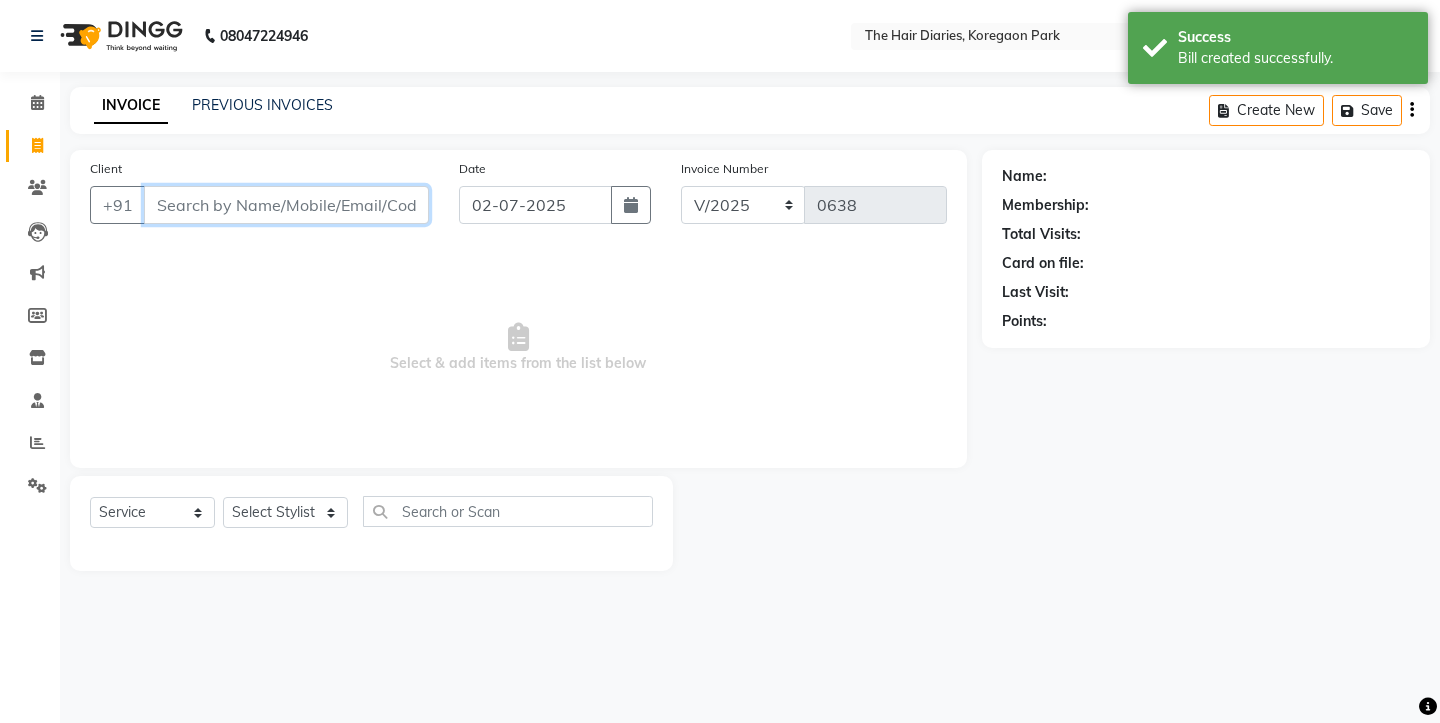 click on "Client" at bounding box center (286, 205) 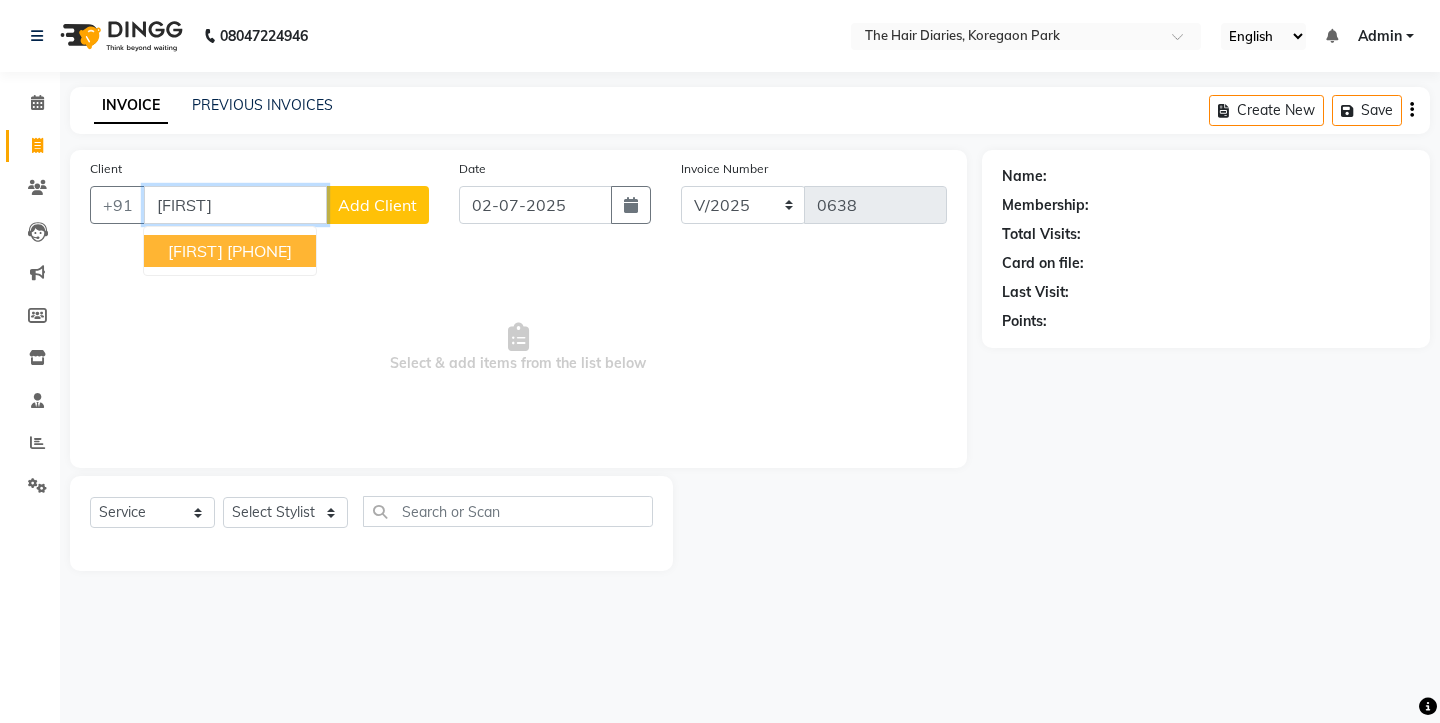 click on "8698962639" at bounding box center (259, 251) 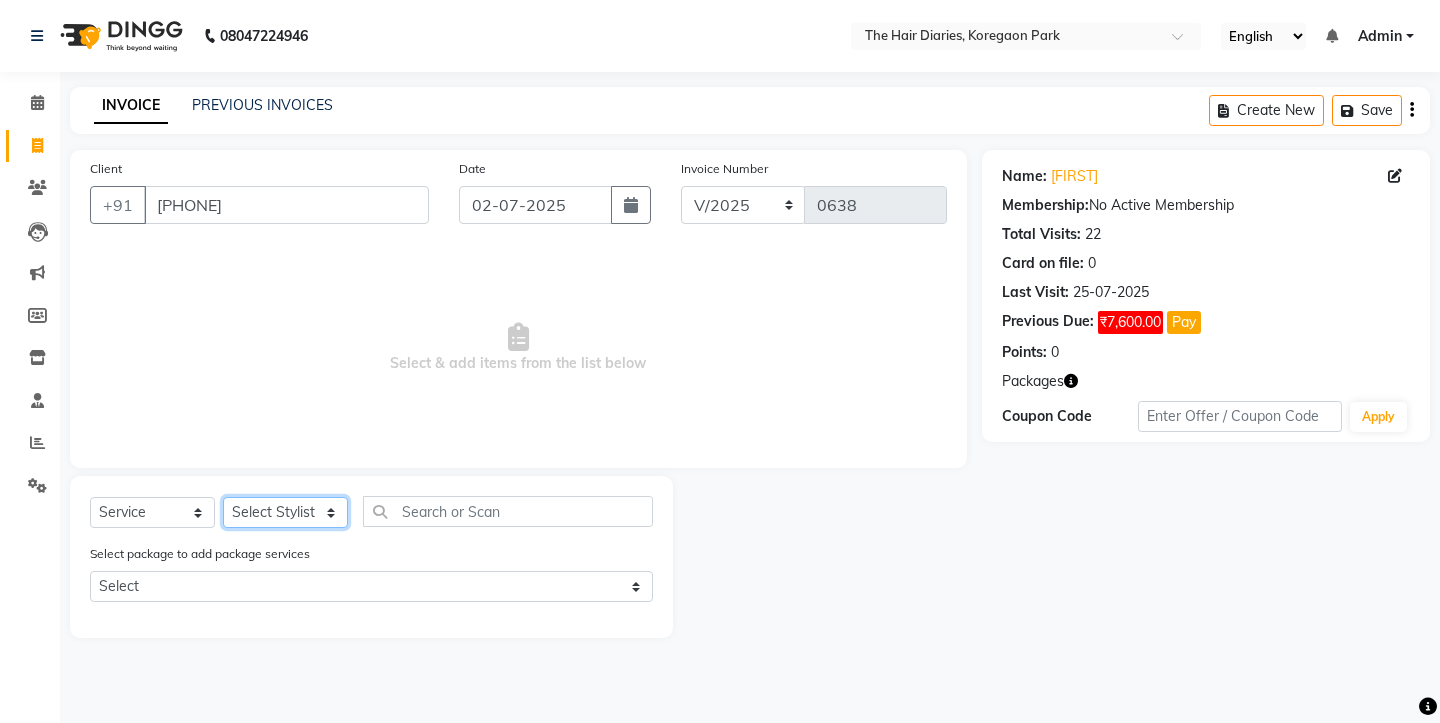 click on "Select Stylist Aaryan Adnan Adnan Ankita Anubha Jyoti  Lalita Manali  Maneger Nazlin Jeena Sanah  Sohail Sonia  Surbhi Thakkur Vidya Wasim" 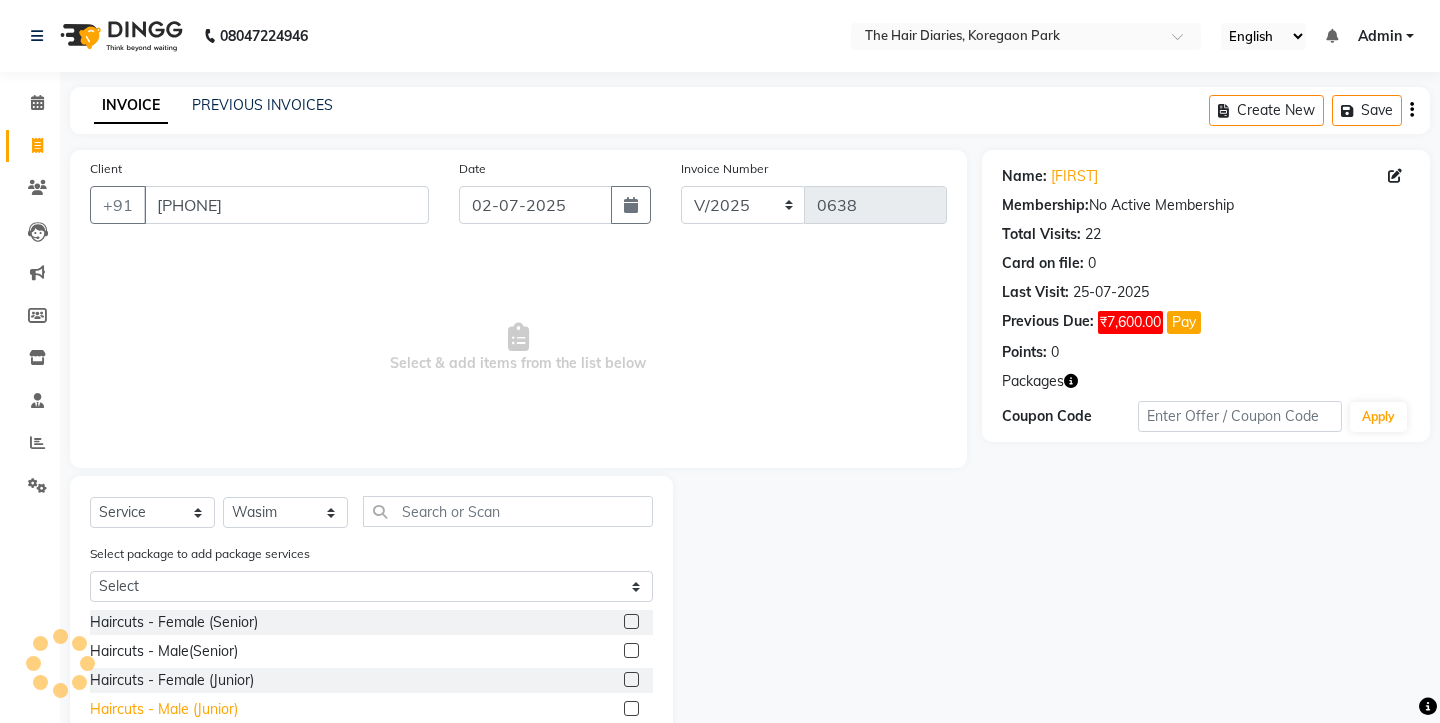 click on "Haircuts - Male (Junior)" 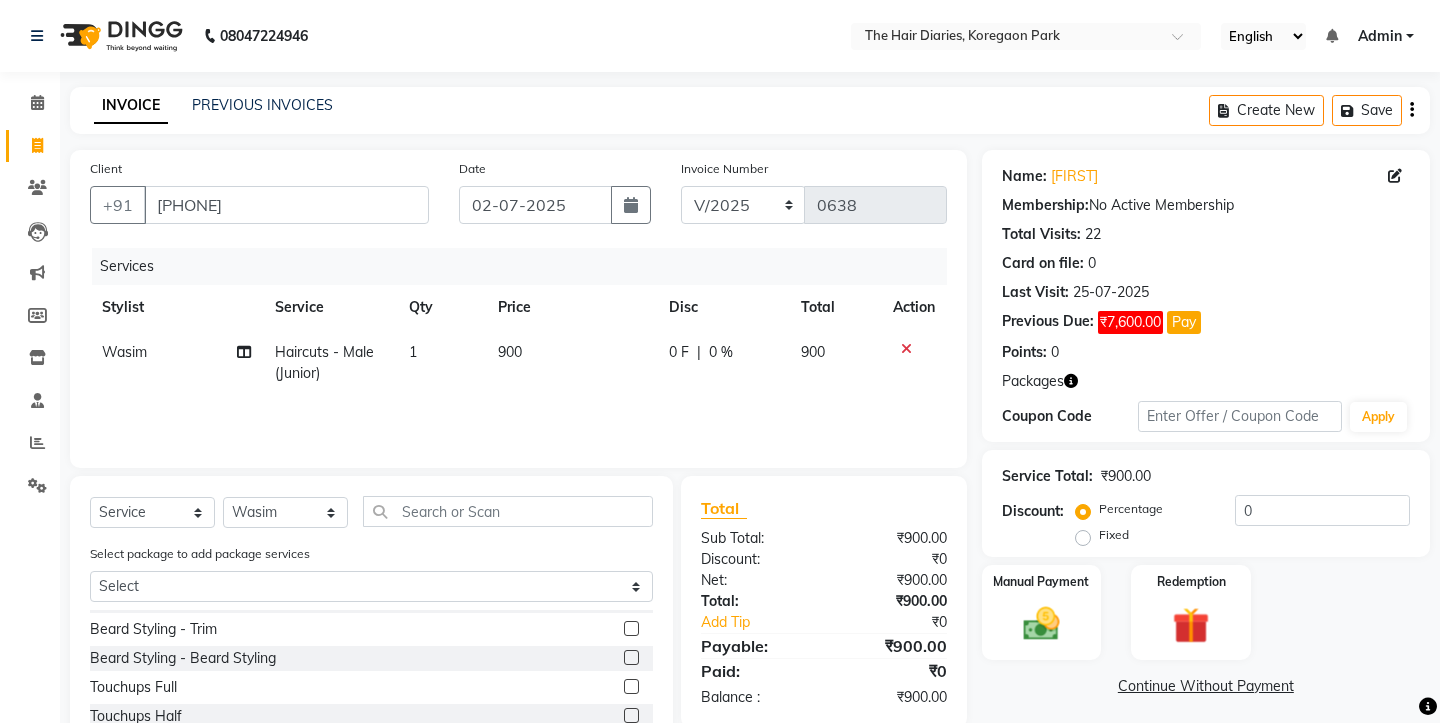 scroll, scrollTop: 490, scrollLeft: 0, axis: vertical 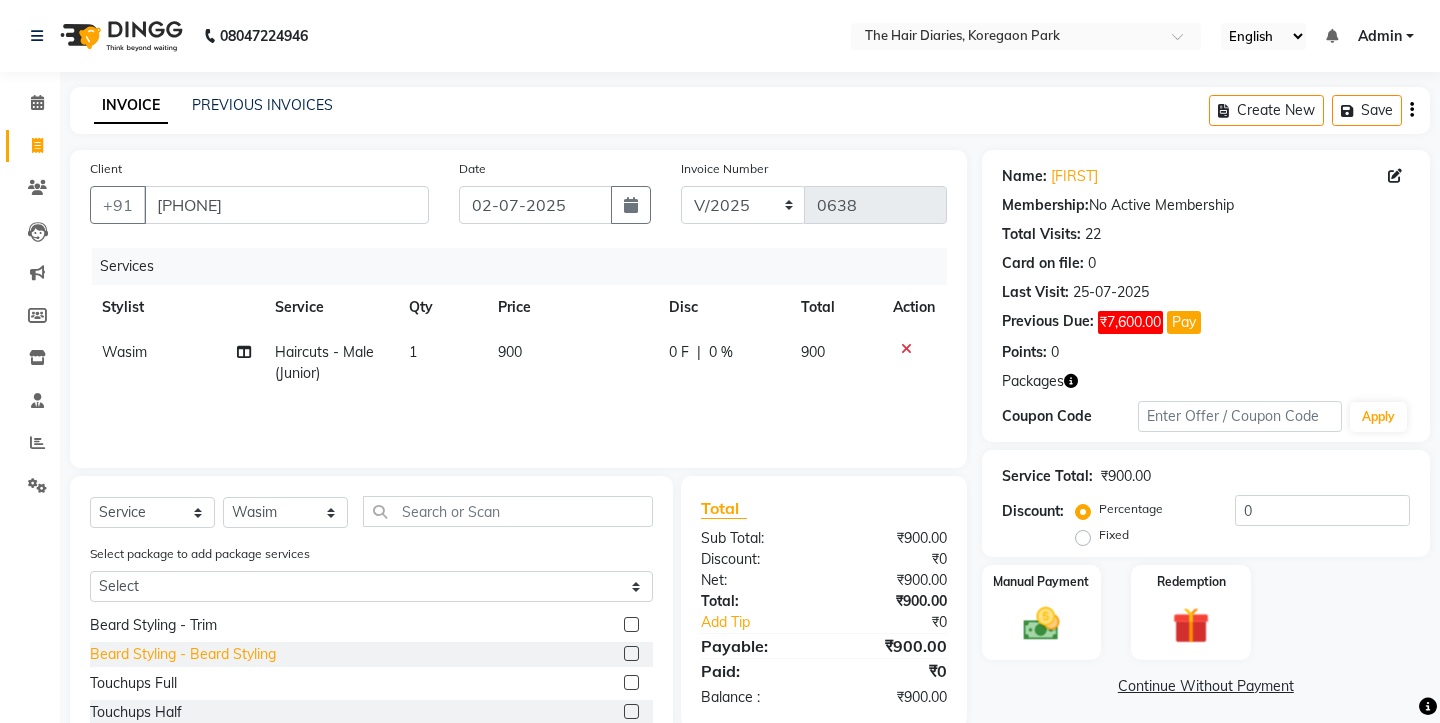 click on "Beard Styling - Beard Styling" 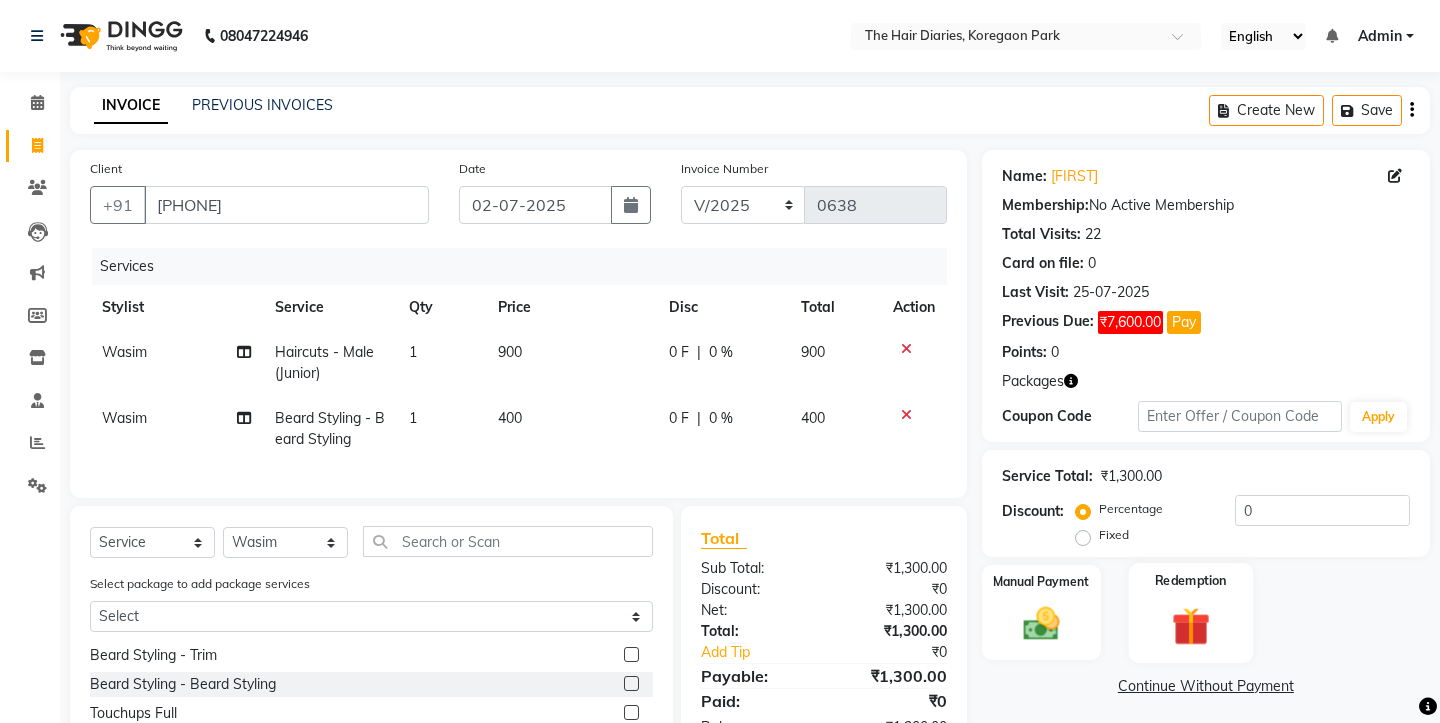 click on "Redemption" 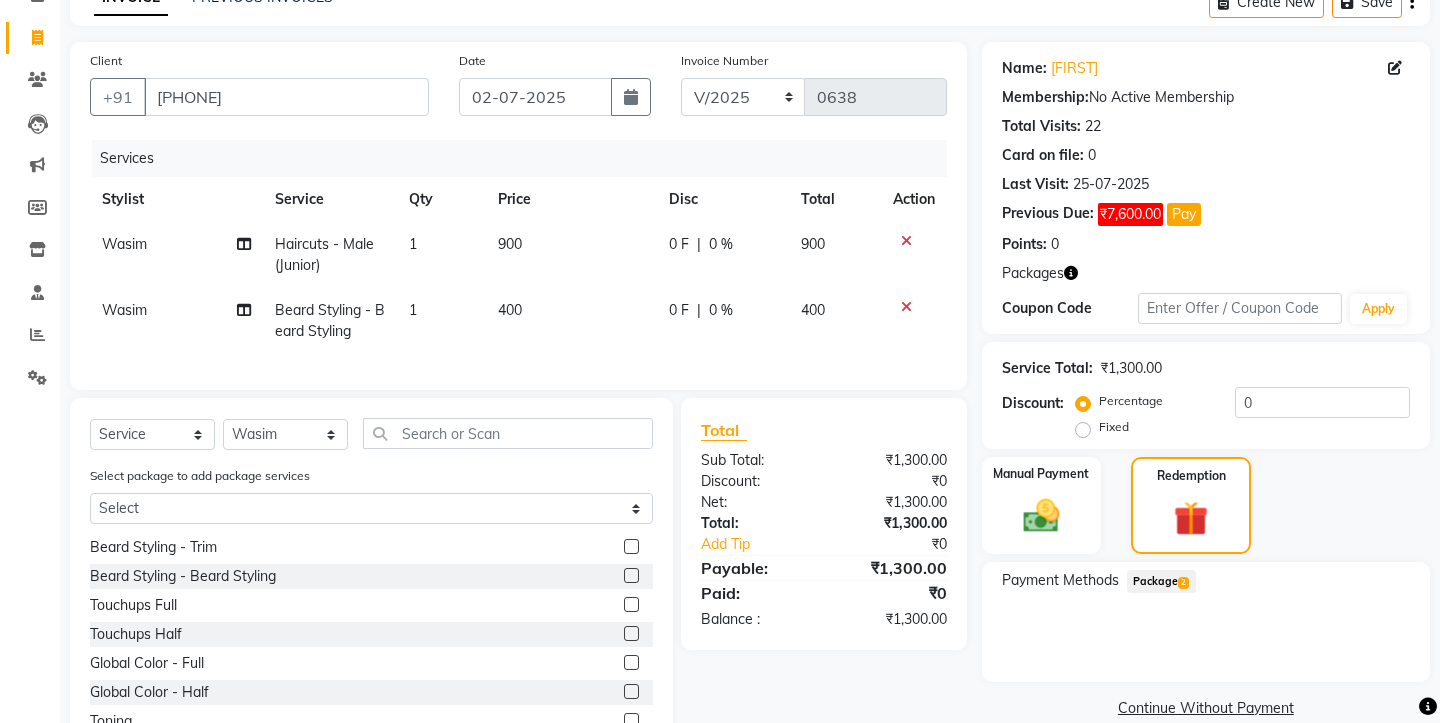 scroll, scrollTop: 125, scrollLeft: 0, axis: vertical 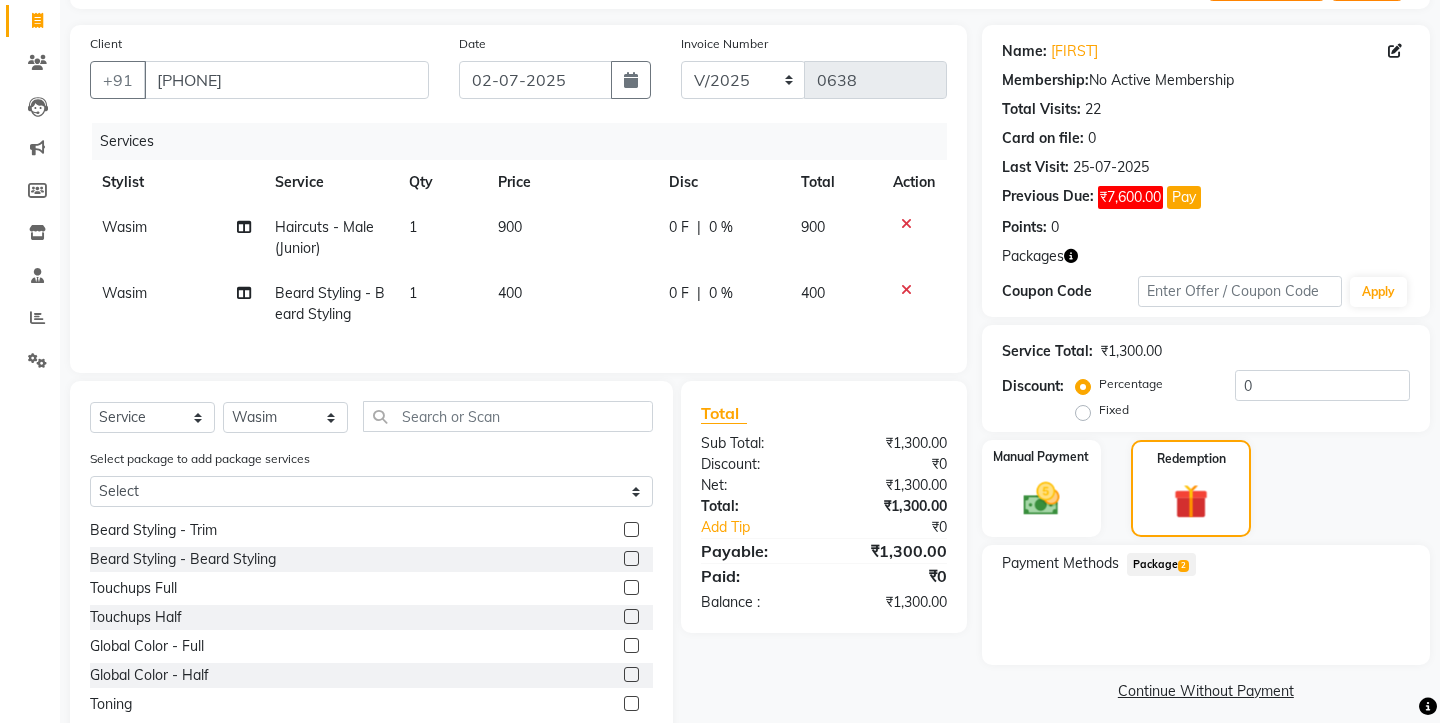 click on "2" 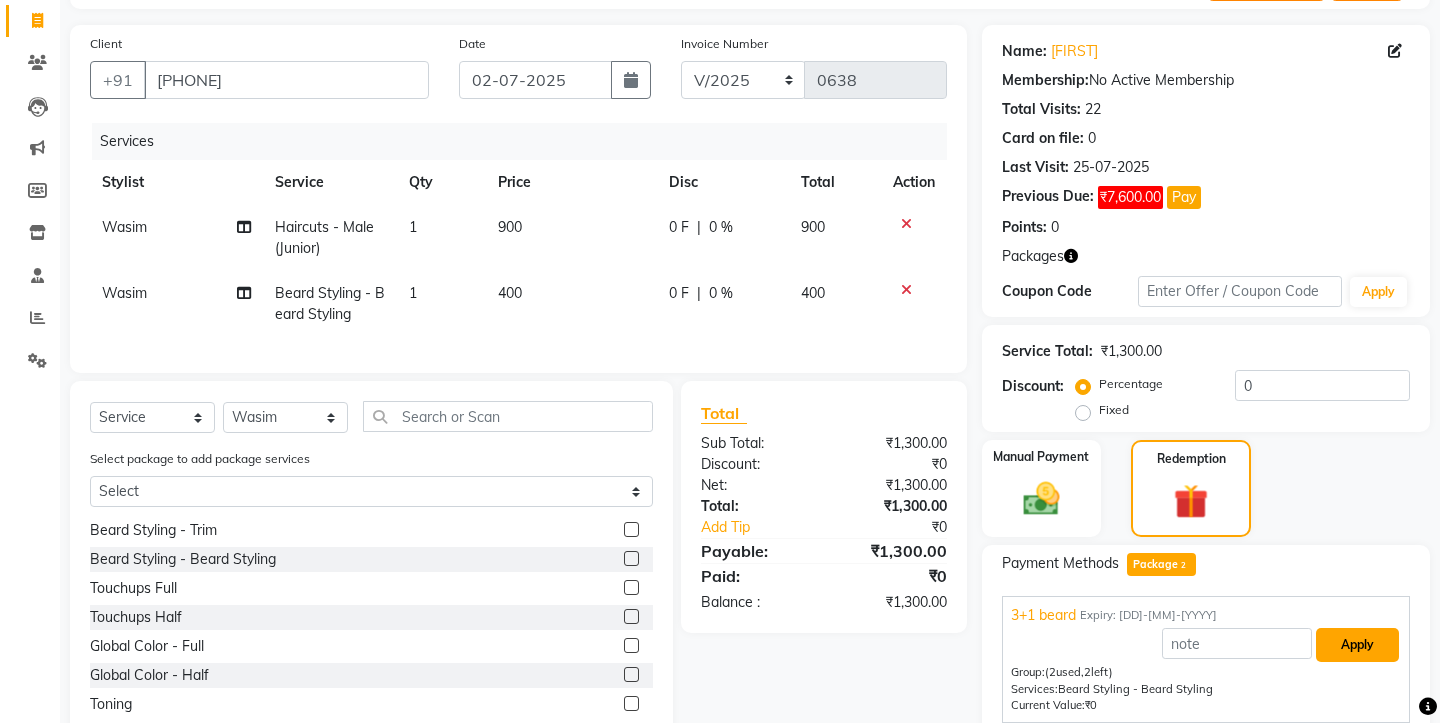 click on "Apply" at bounding box center [1357, 645] 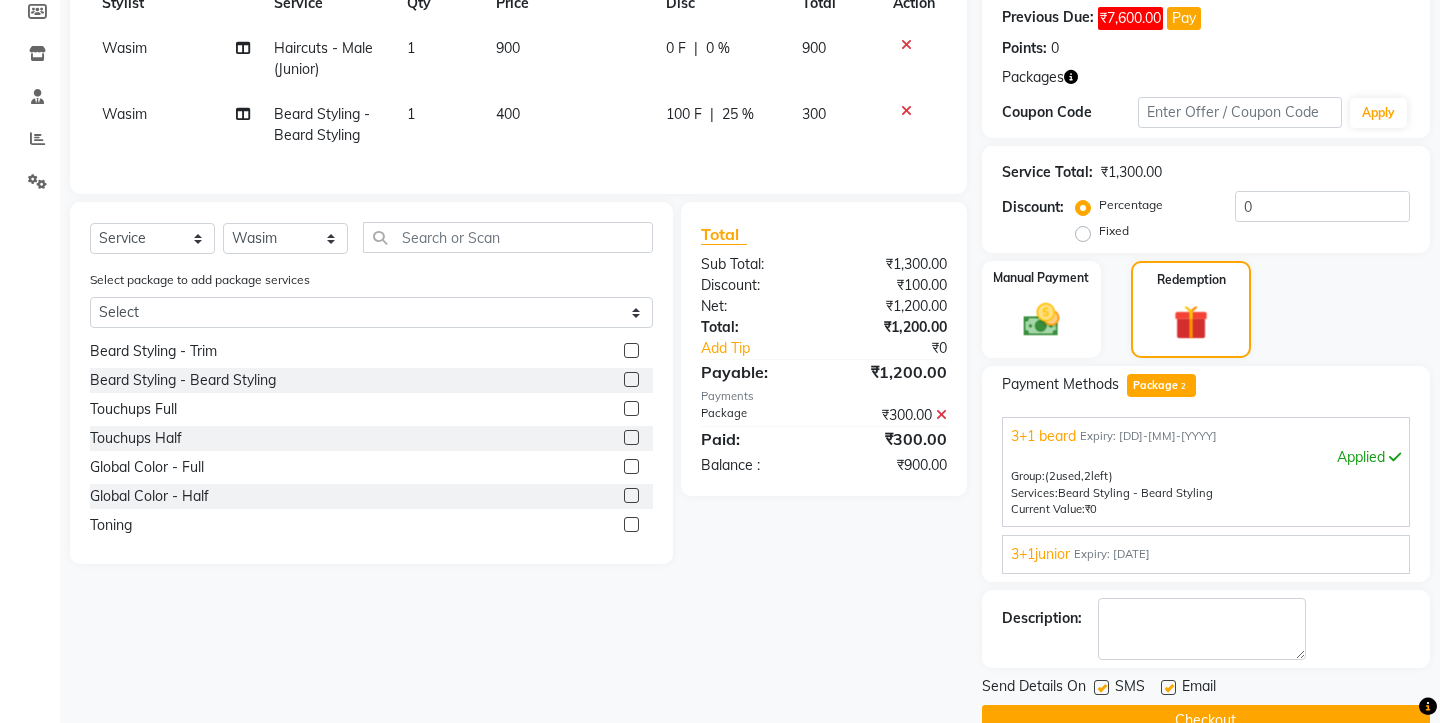 scroll, scrollTop: 315, scrollLeft: 0, axis: vertical 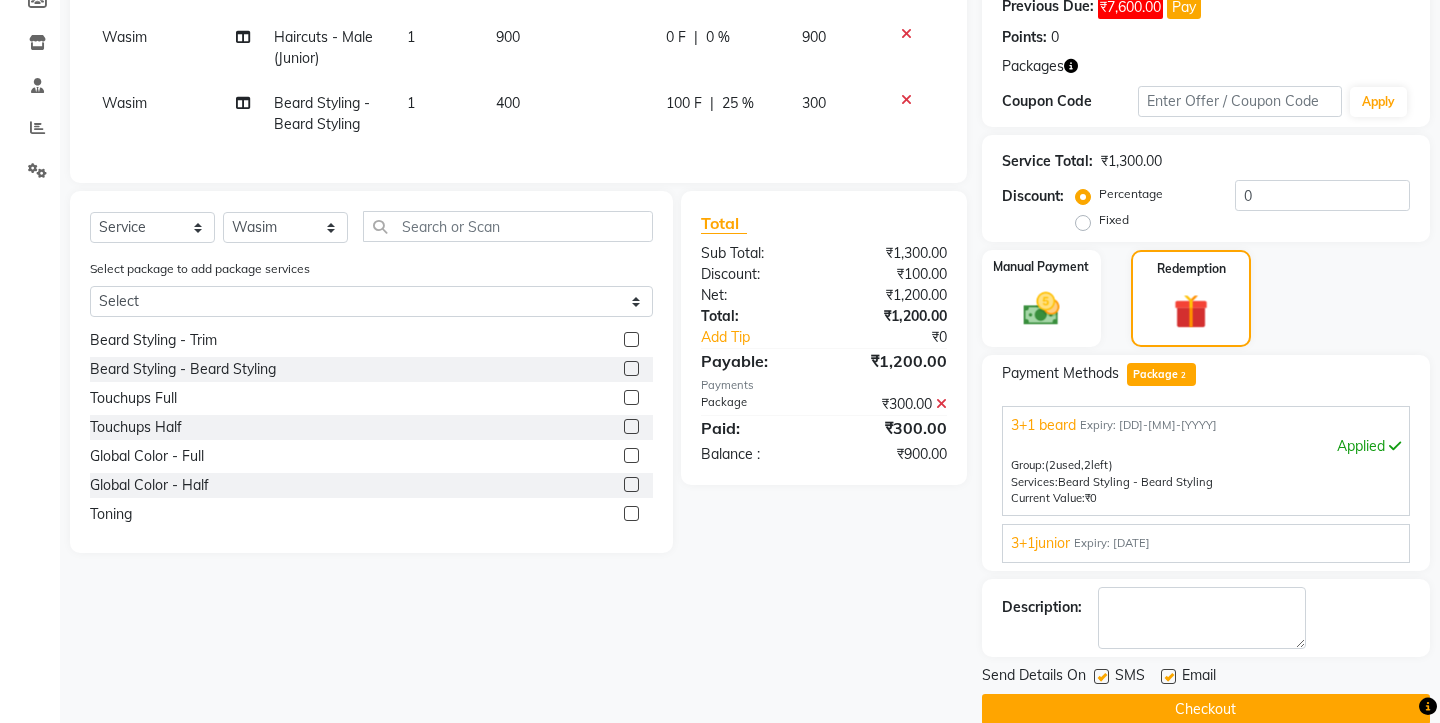 click on "Expiry: 20-11-2025" at bounding box center [1112, 543] 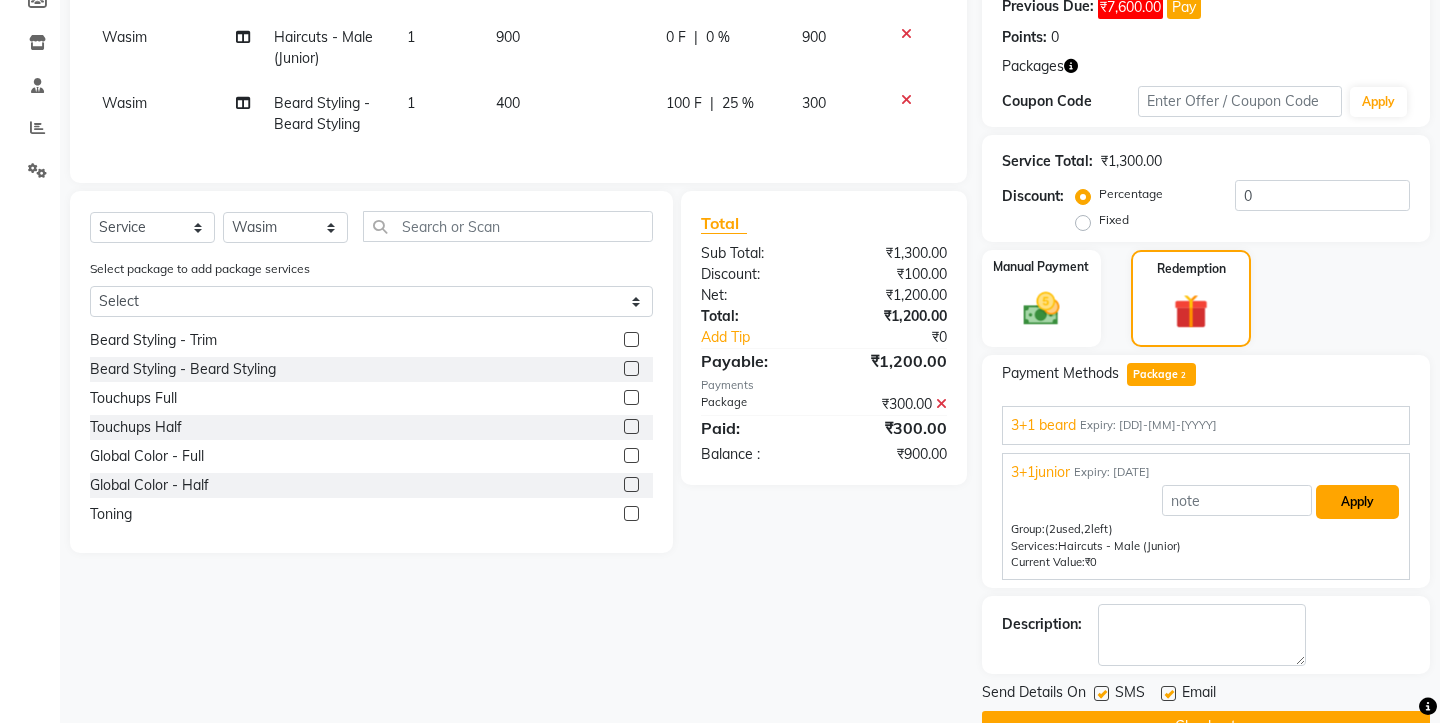 click on "Apply" at bounding box center [1357, 502] 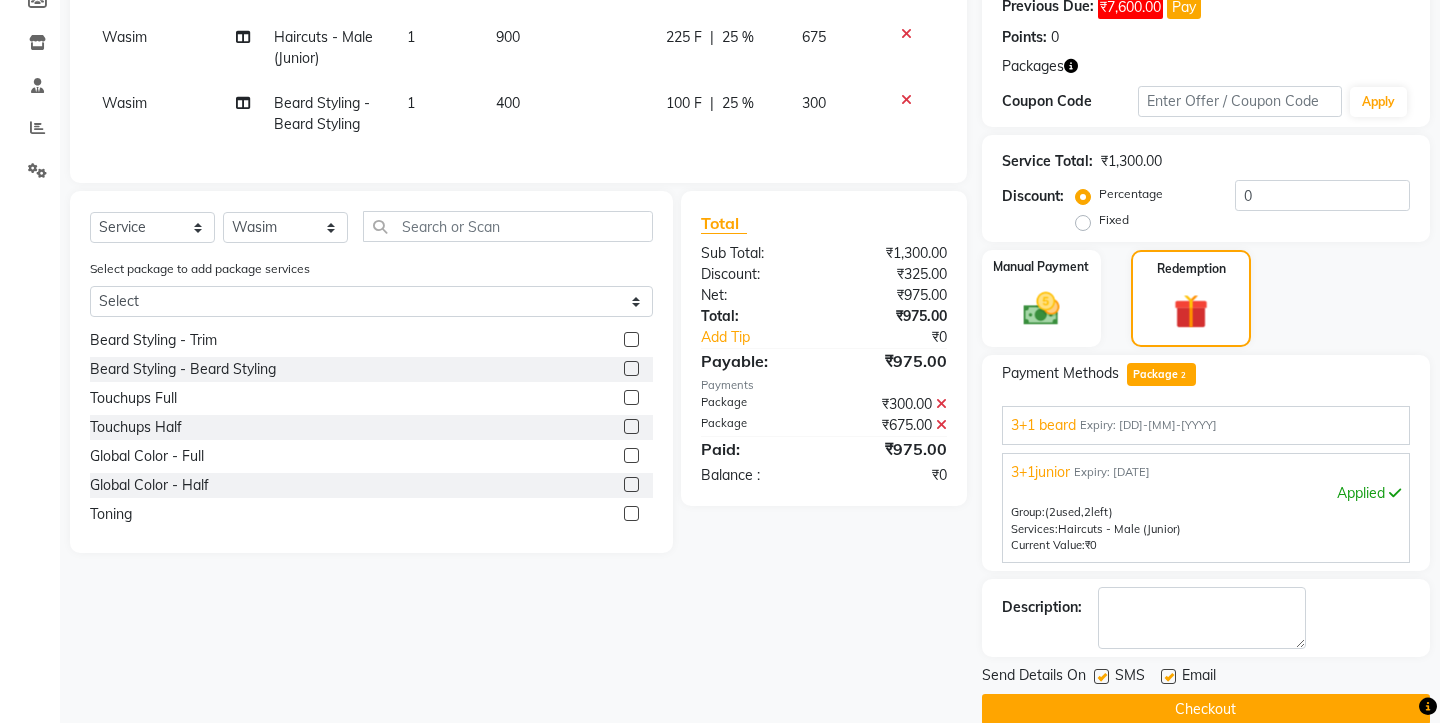 click 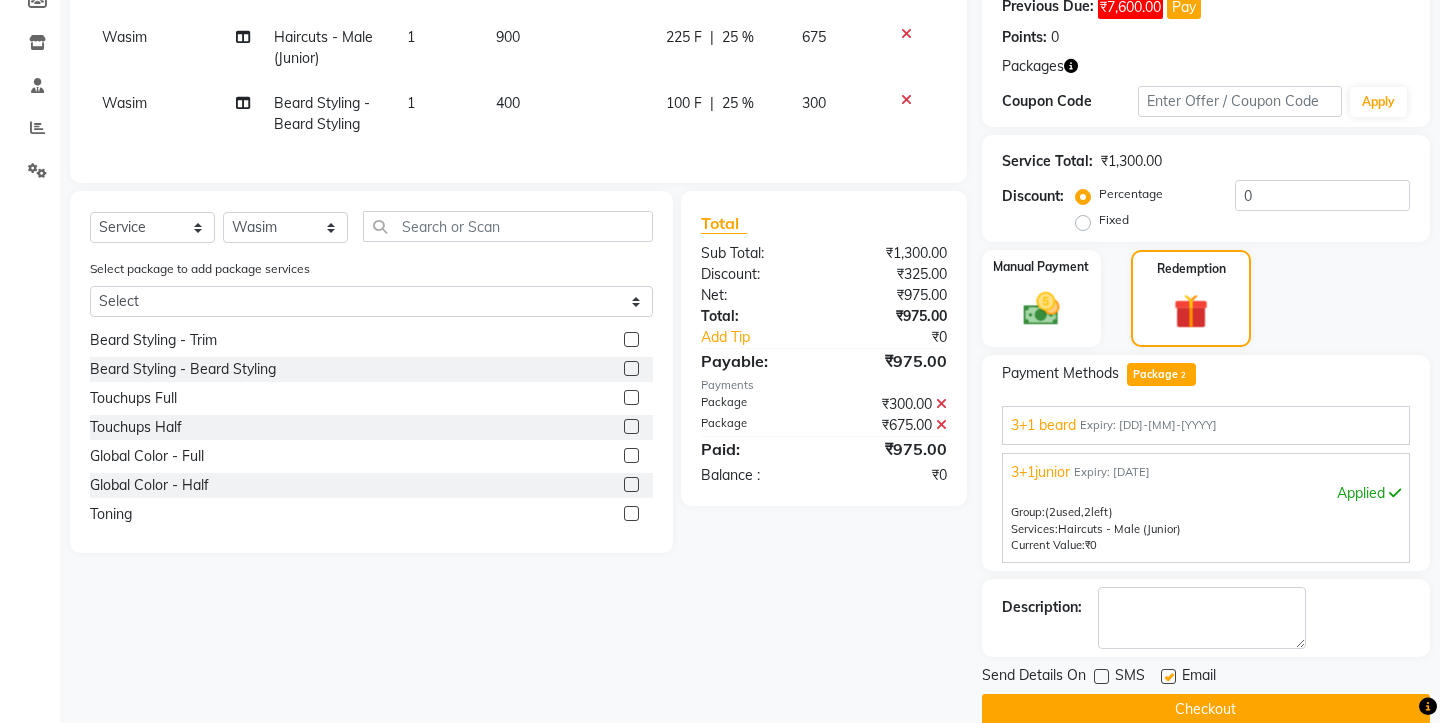 click 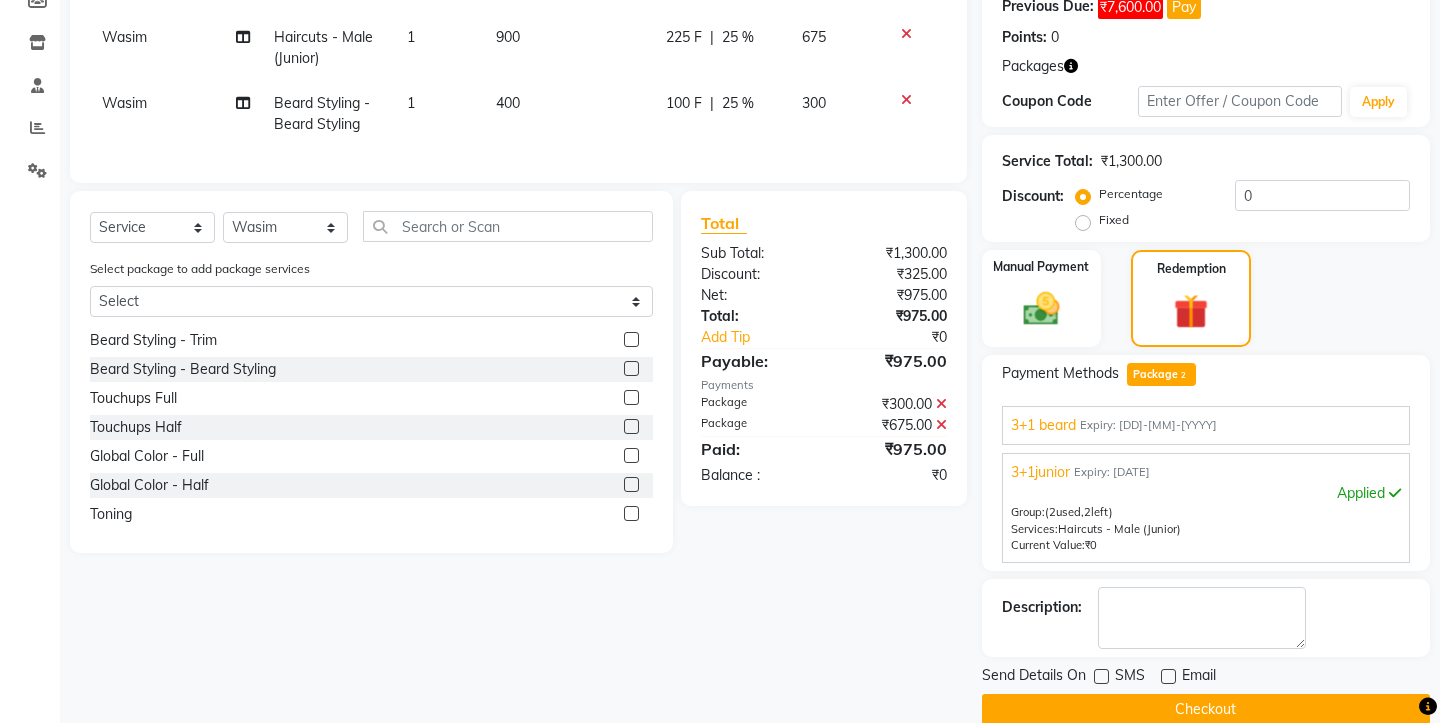 click on "Checkout" 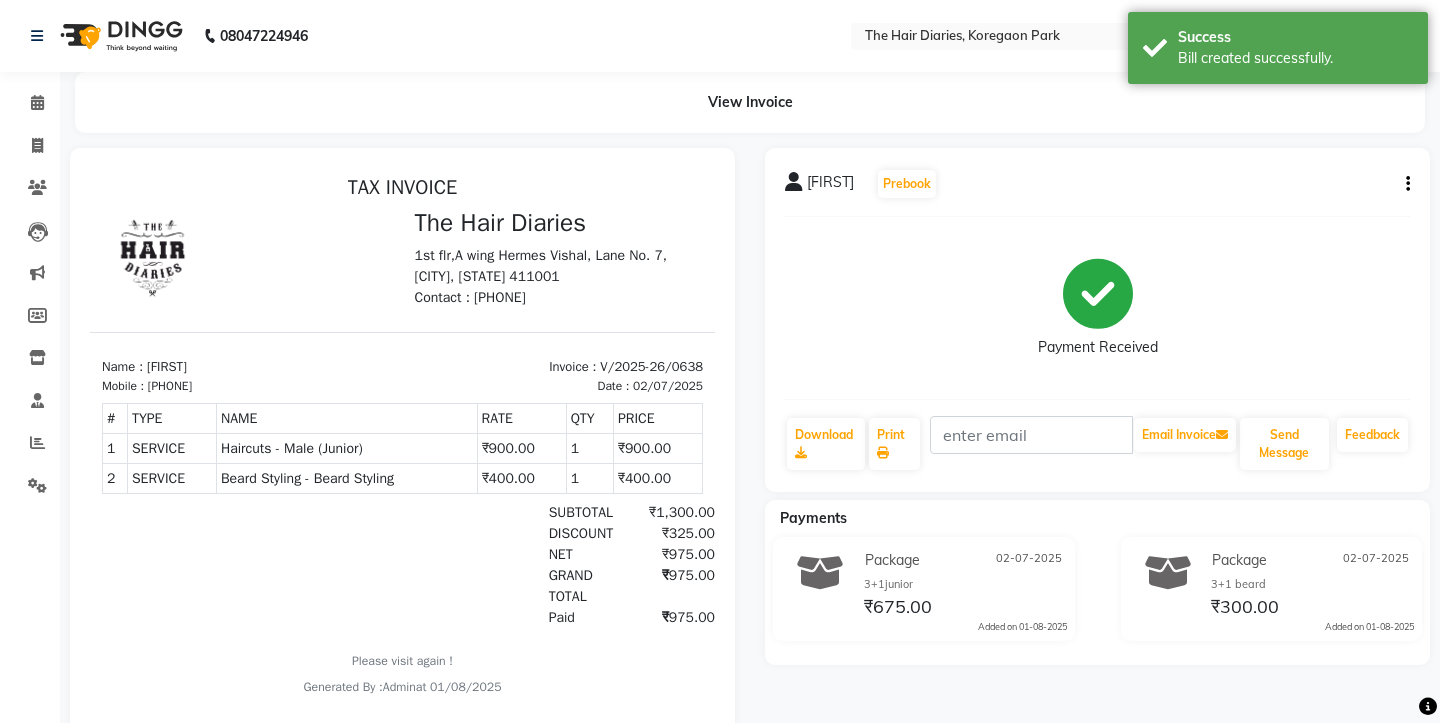 scroll, scrollTop: 0, scrollLeft: 0, axis: both 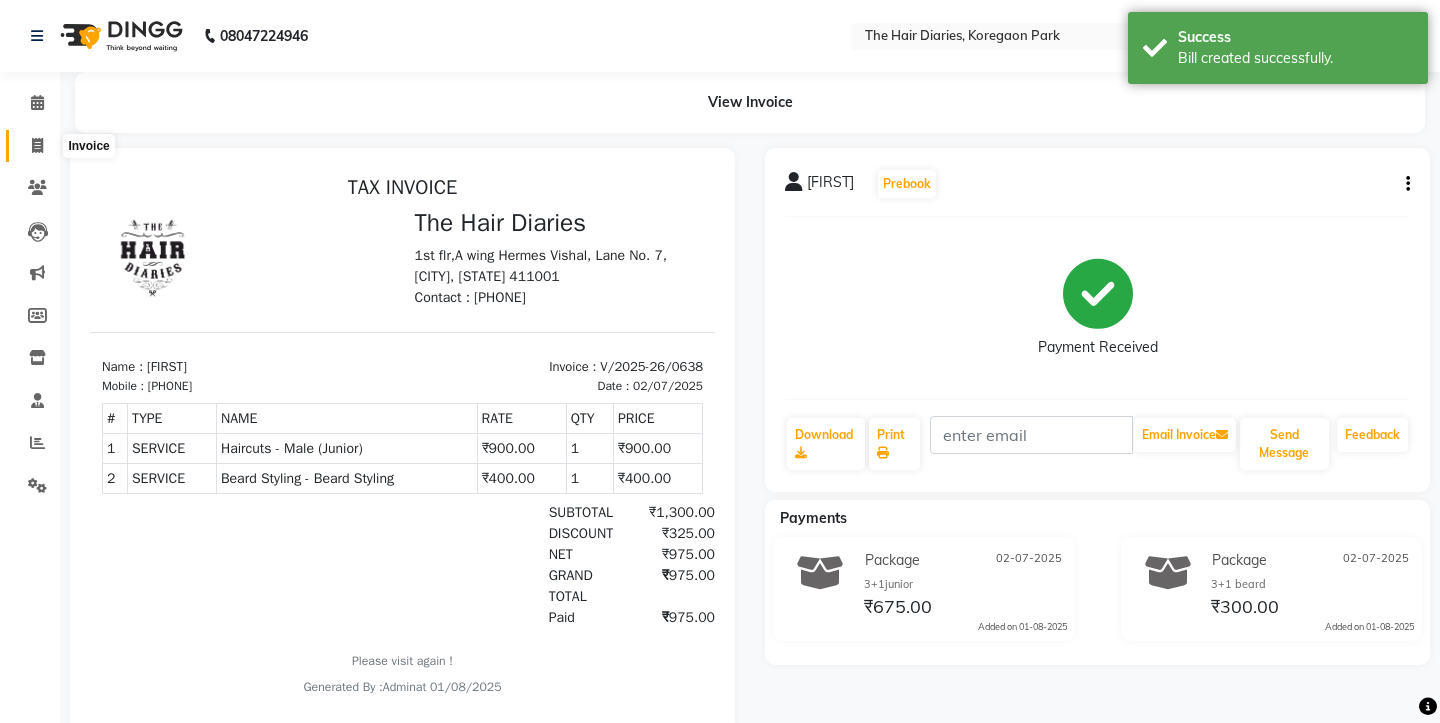 click 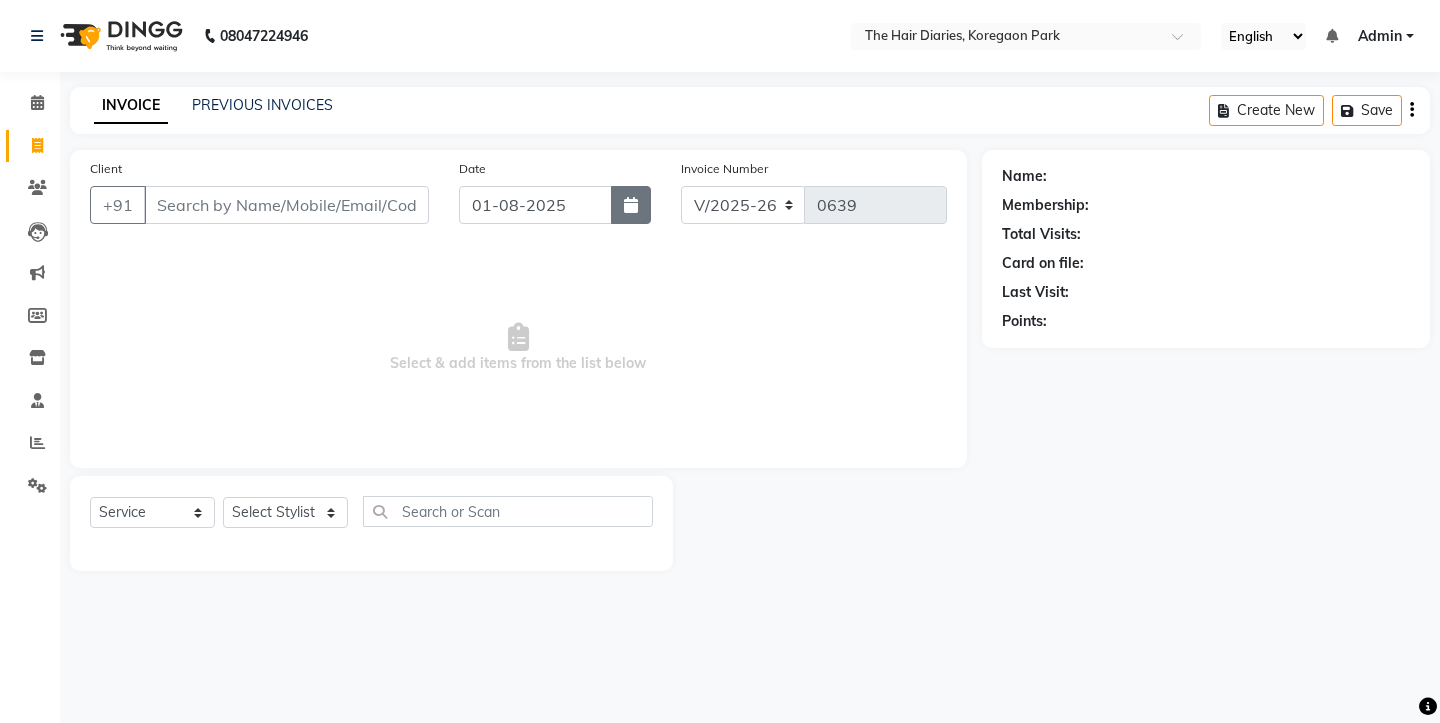 click 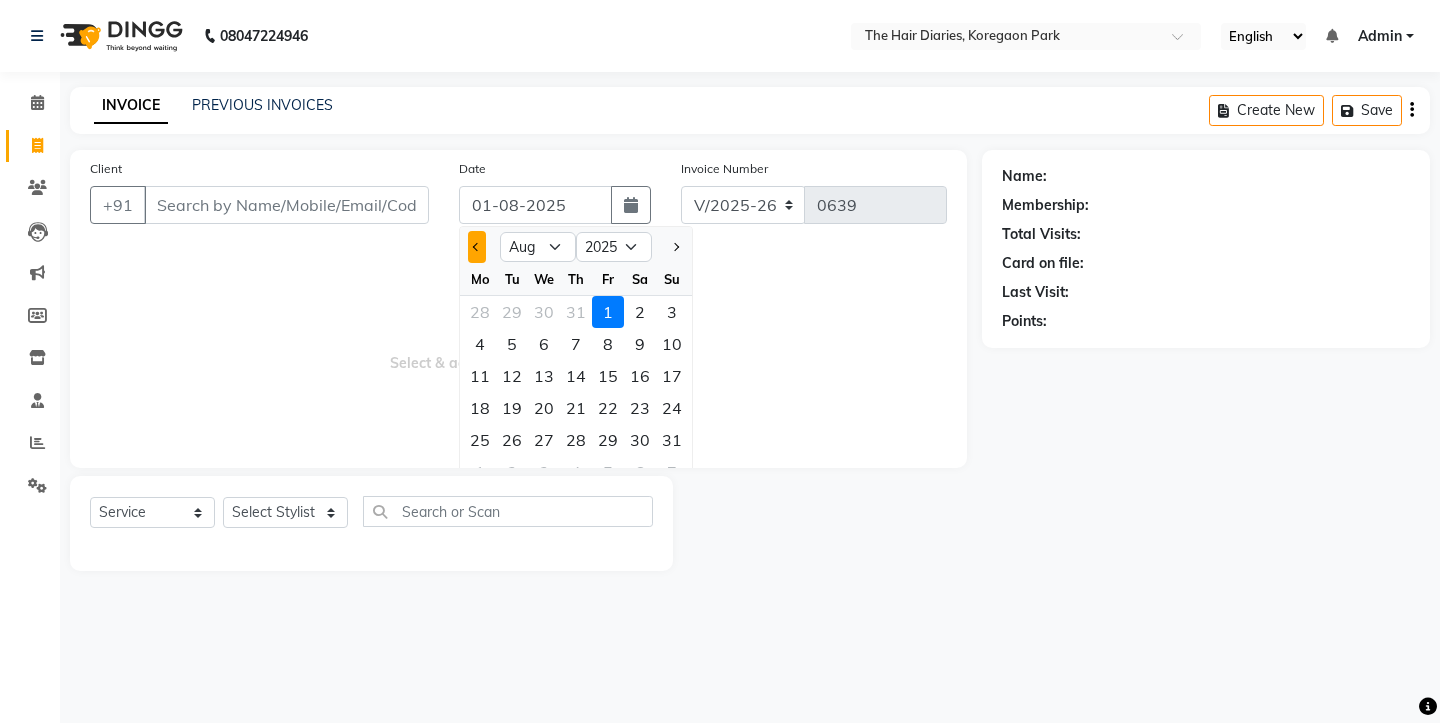 click 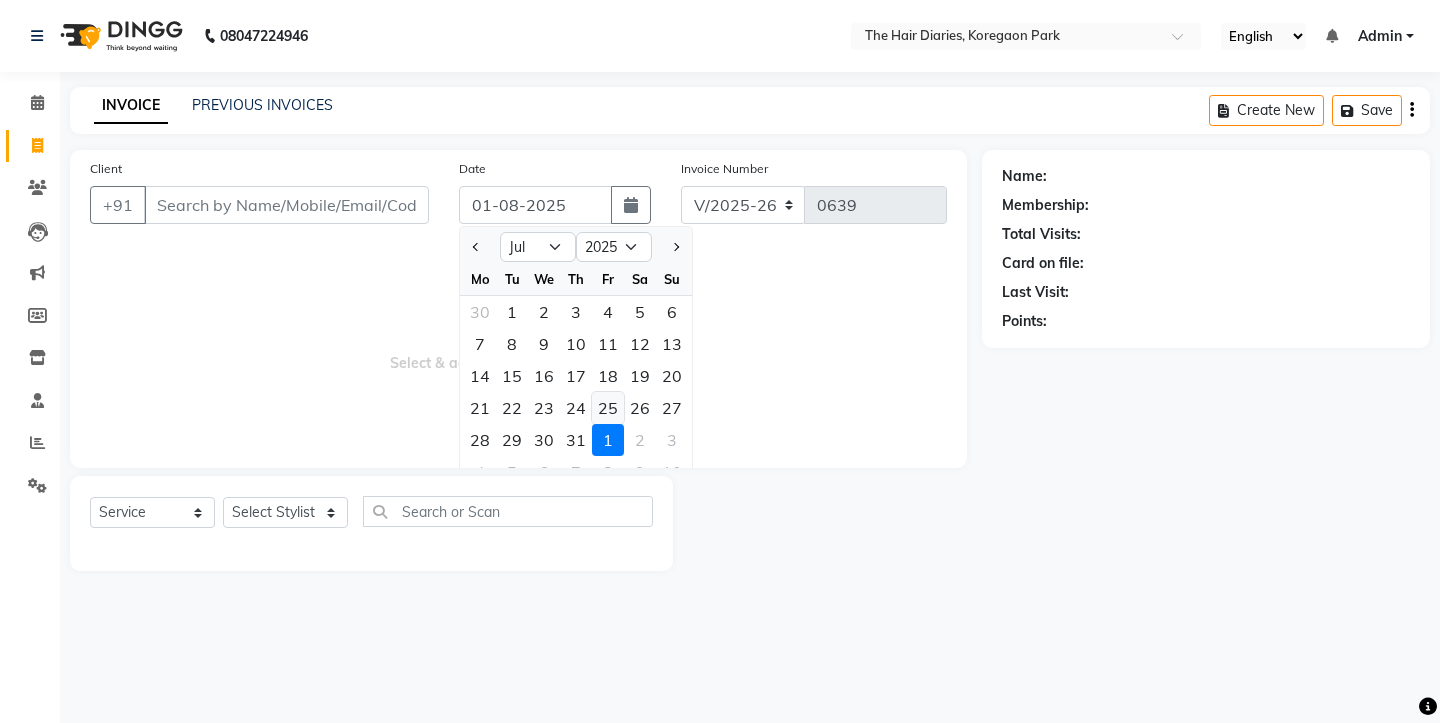 click on "25" 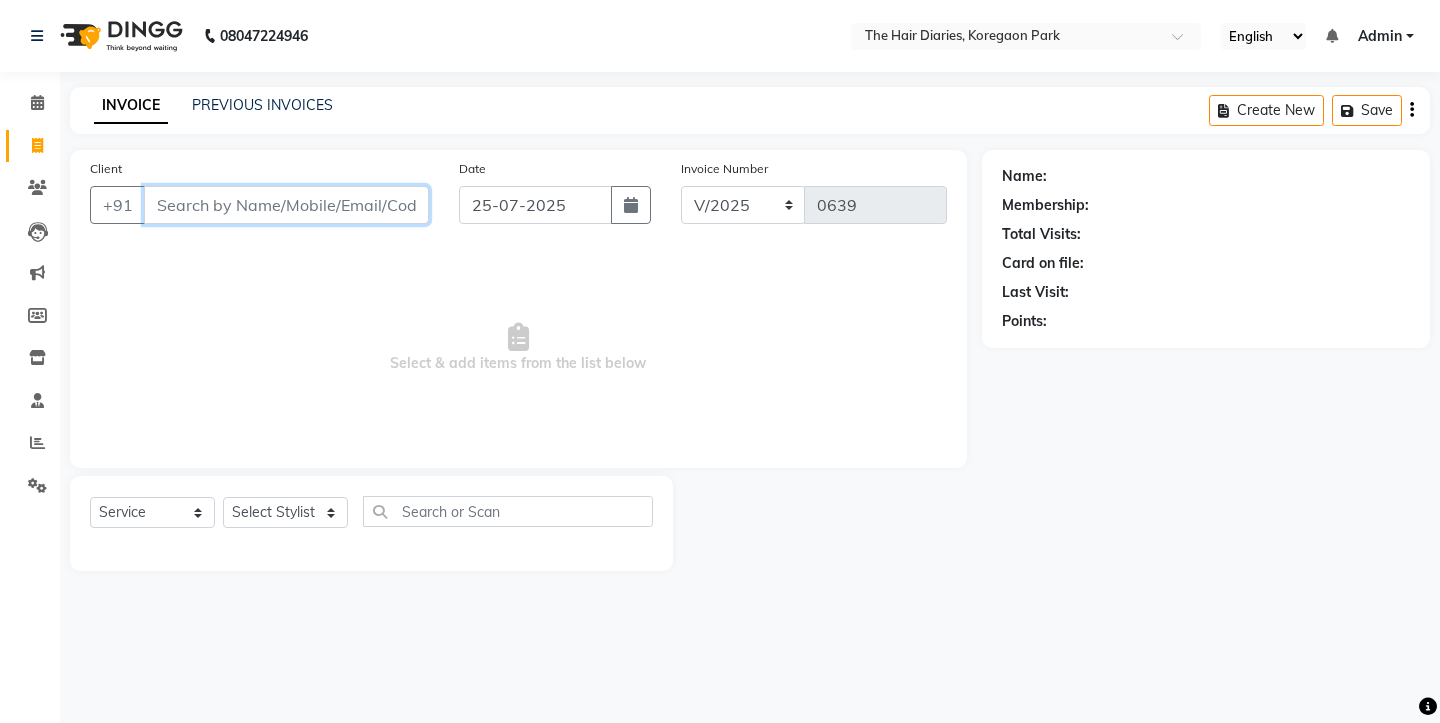 click on "Client" at bounding box center [286, 205] 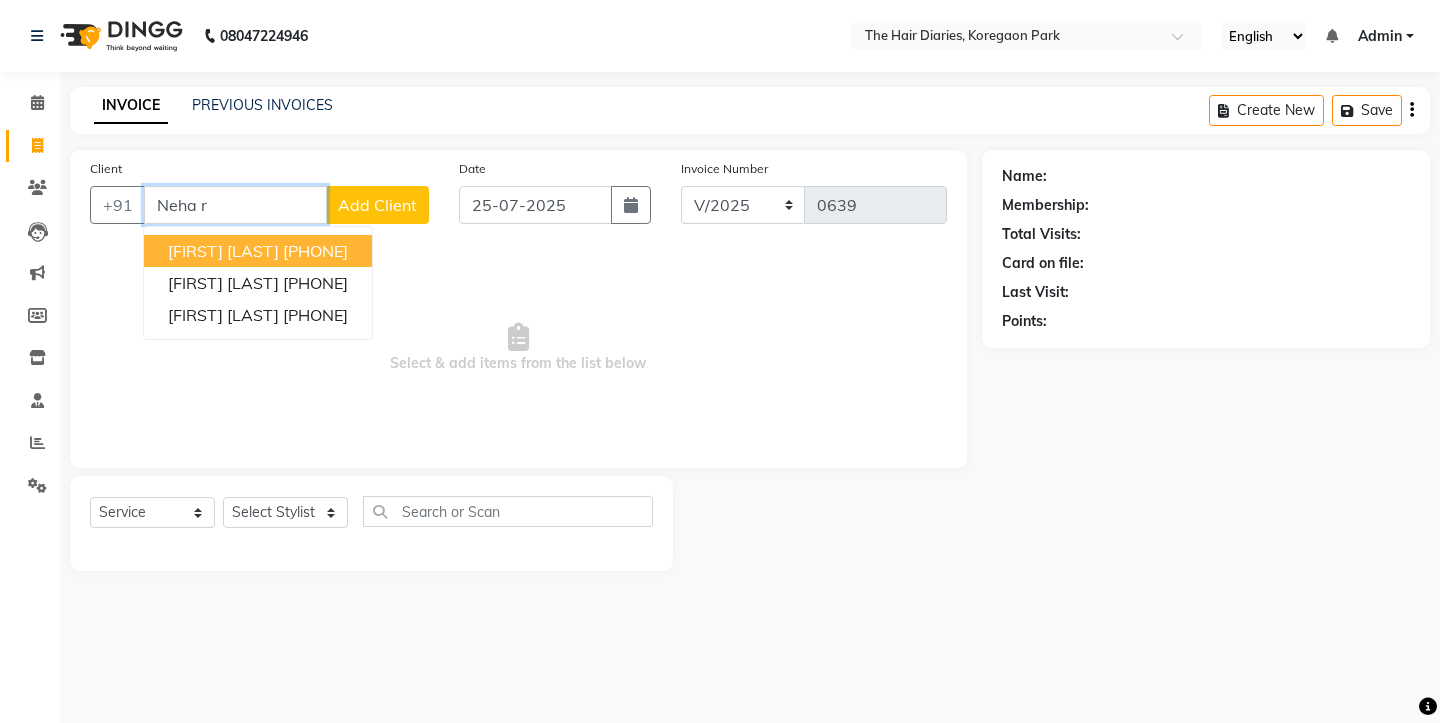 click on "Neha Revankar" at bounding box center [223, 251] 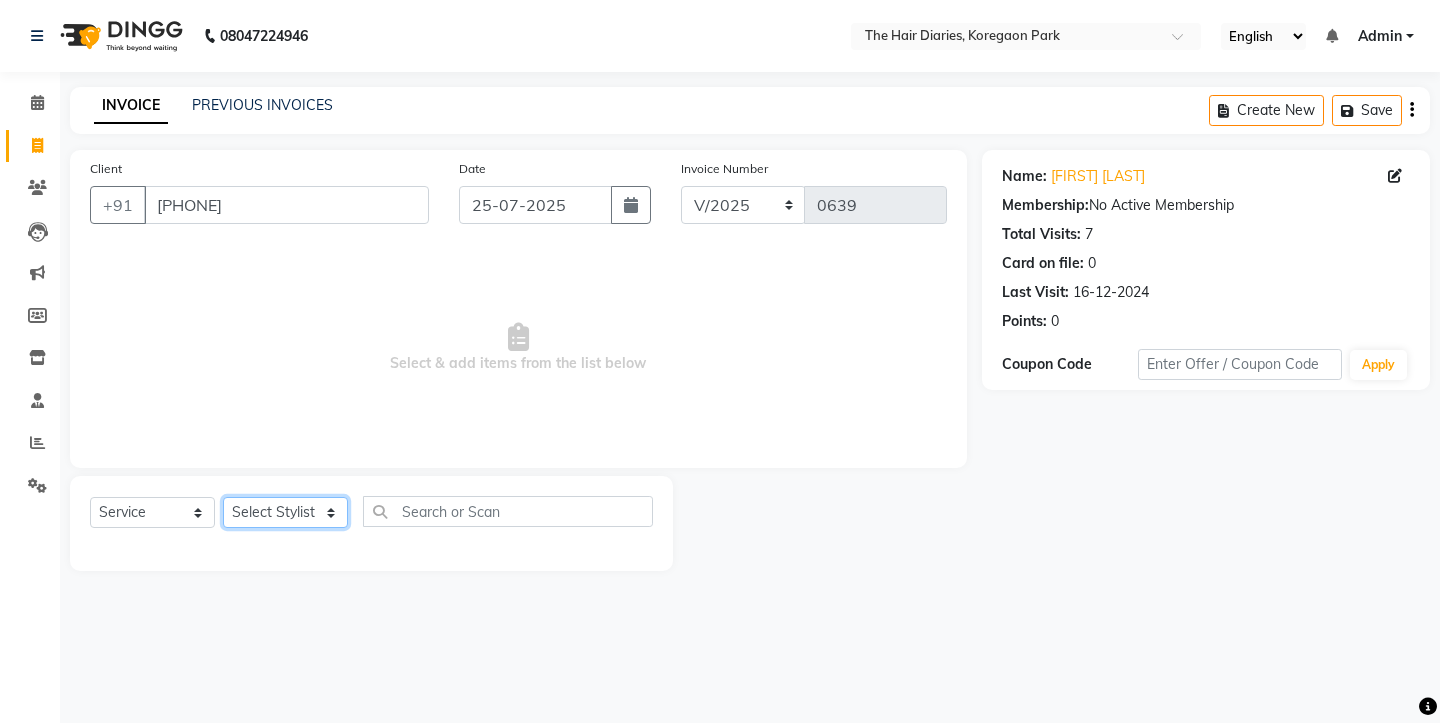 click on "Select Stylist Aaryan Adnan Adnan Ankita Anubha Jyoti  Lalita Manali  Maneger Nazlin Jeena Sanah  Sohail Sonia  Surbhi Thakkur Vidya Wasim" 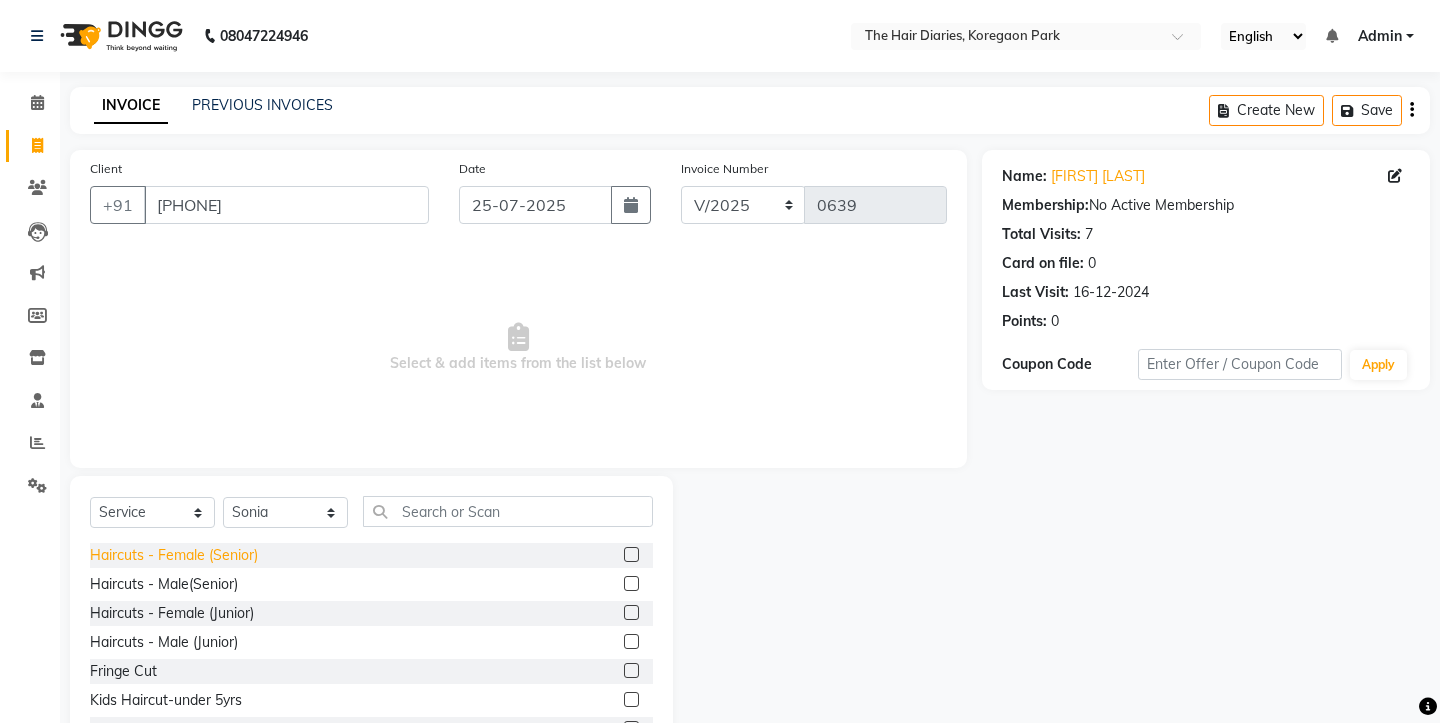 click on "Haircuts - Female (Senior)" 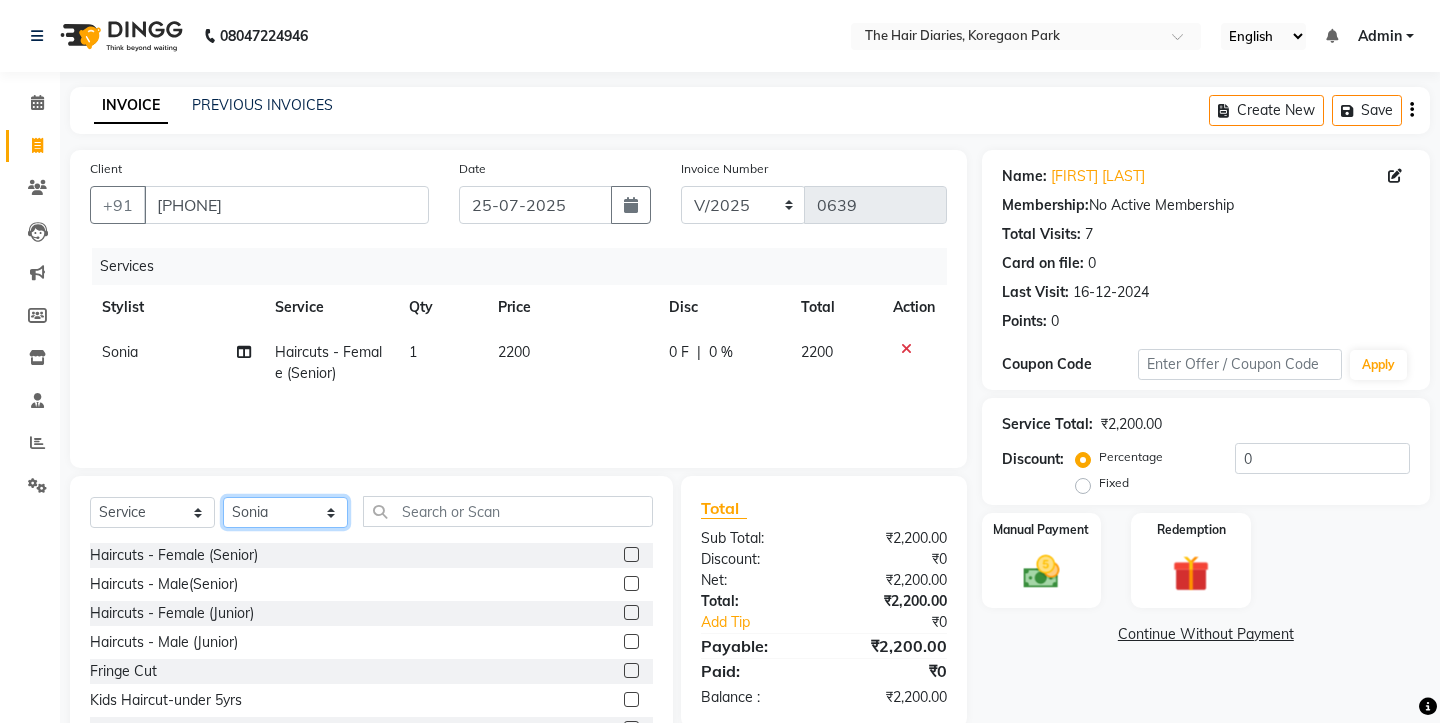 click on "Select Stylist Aaryan Adnan Adnan Ankita Anubha Jyoti  Lalita Manali  Maneger Nazlin Jeena Sanah  Sohail Sonia  Surbhi Thakkur Vidya Wasim" 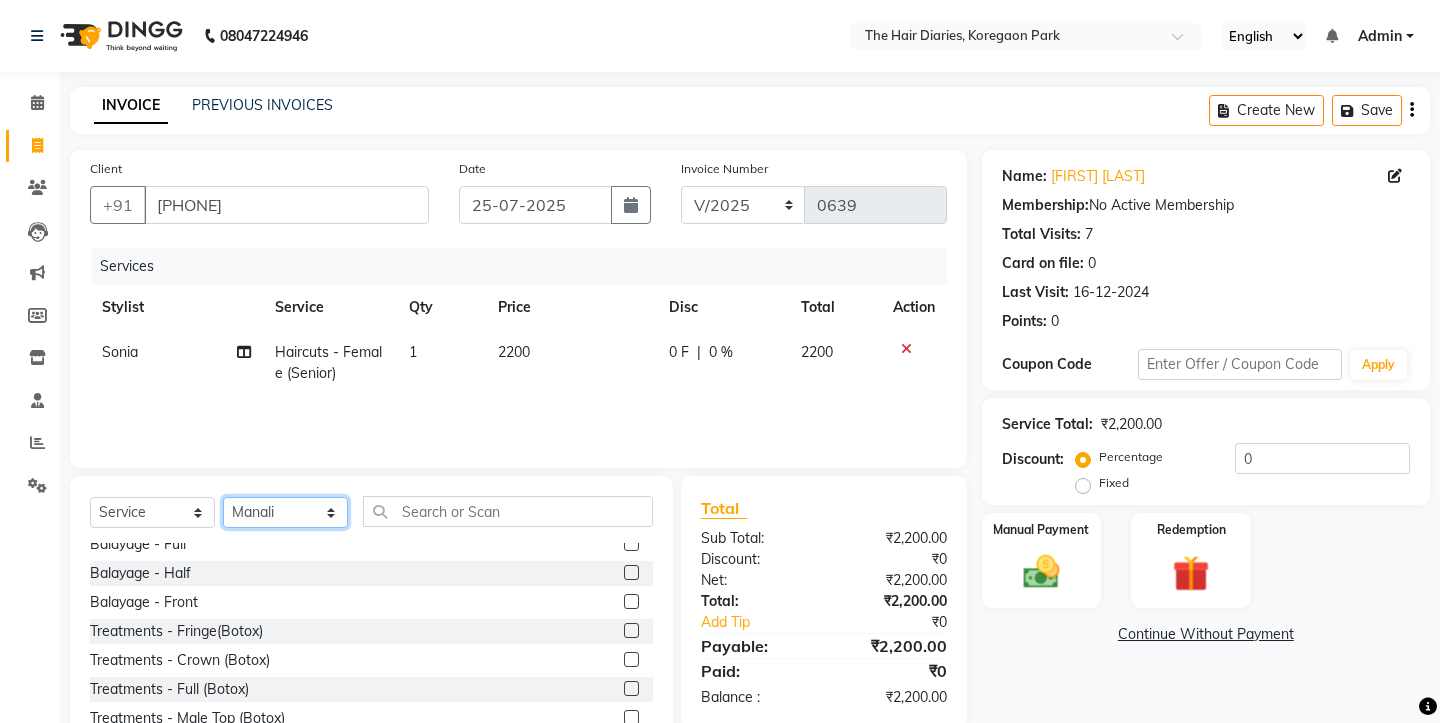 scroll, scrollTop: 872, scrollLeft: 0, axis: vertical 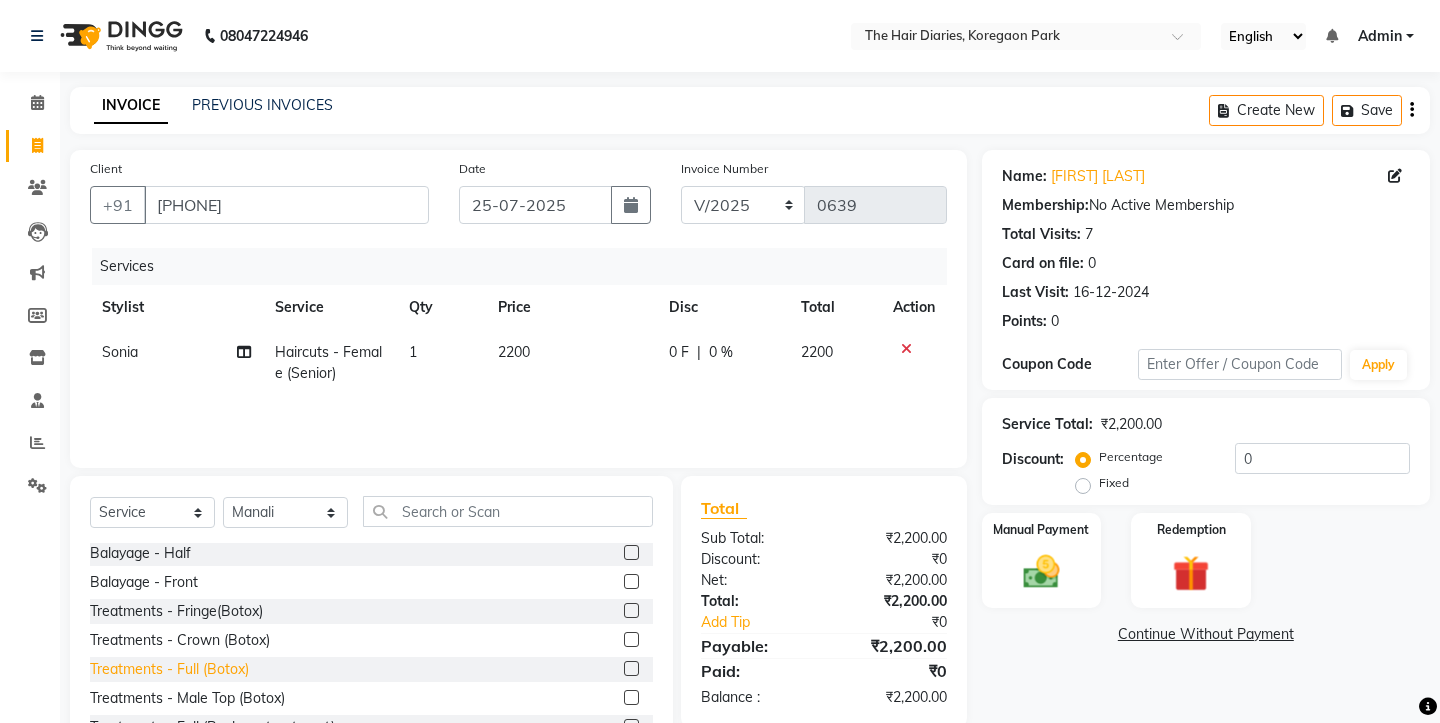 click on "Treatments - Full (Botox)" 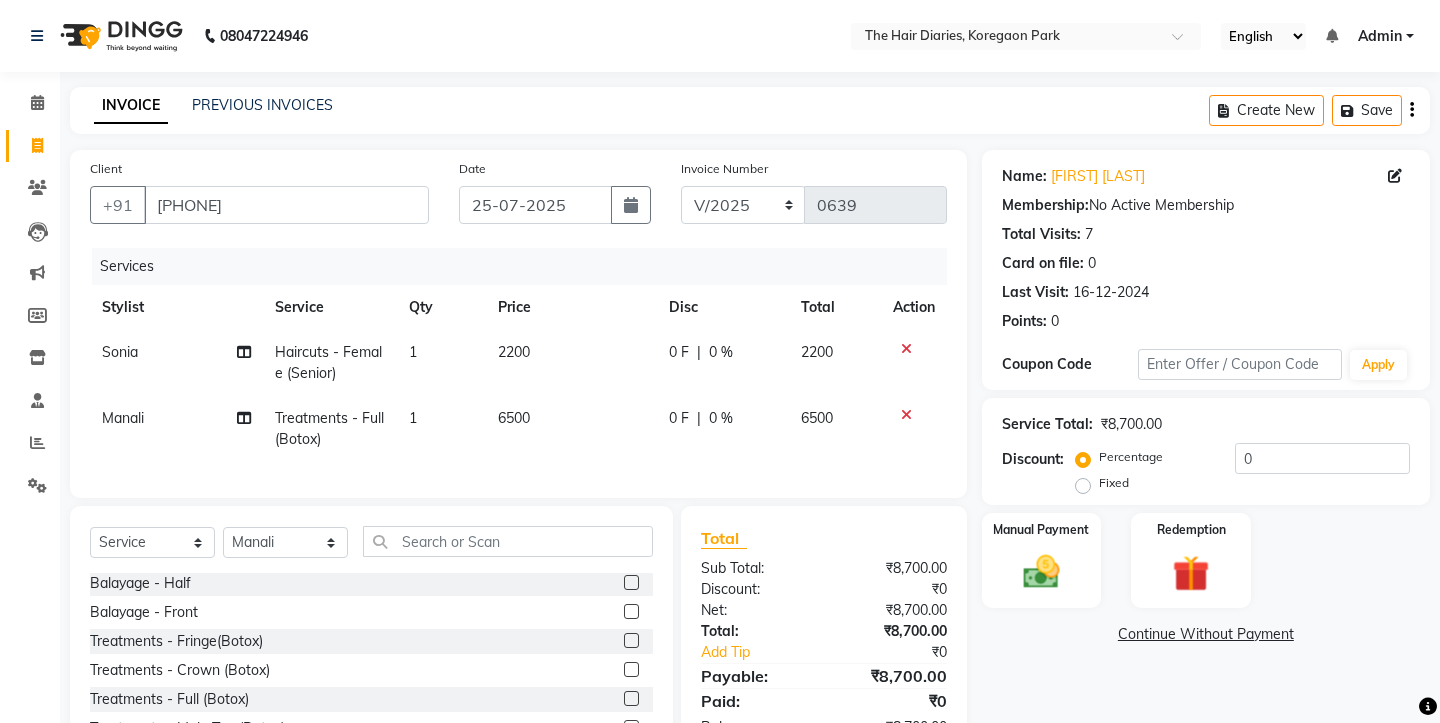 click on "6500" 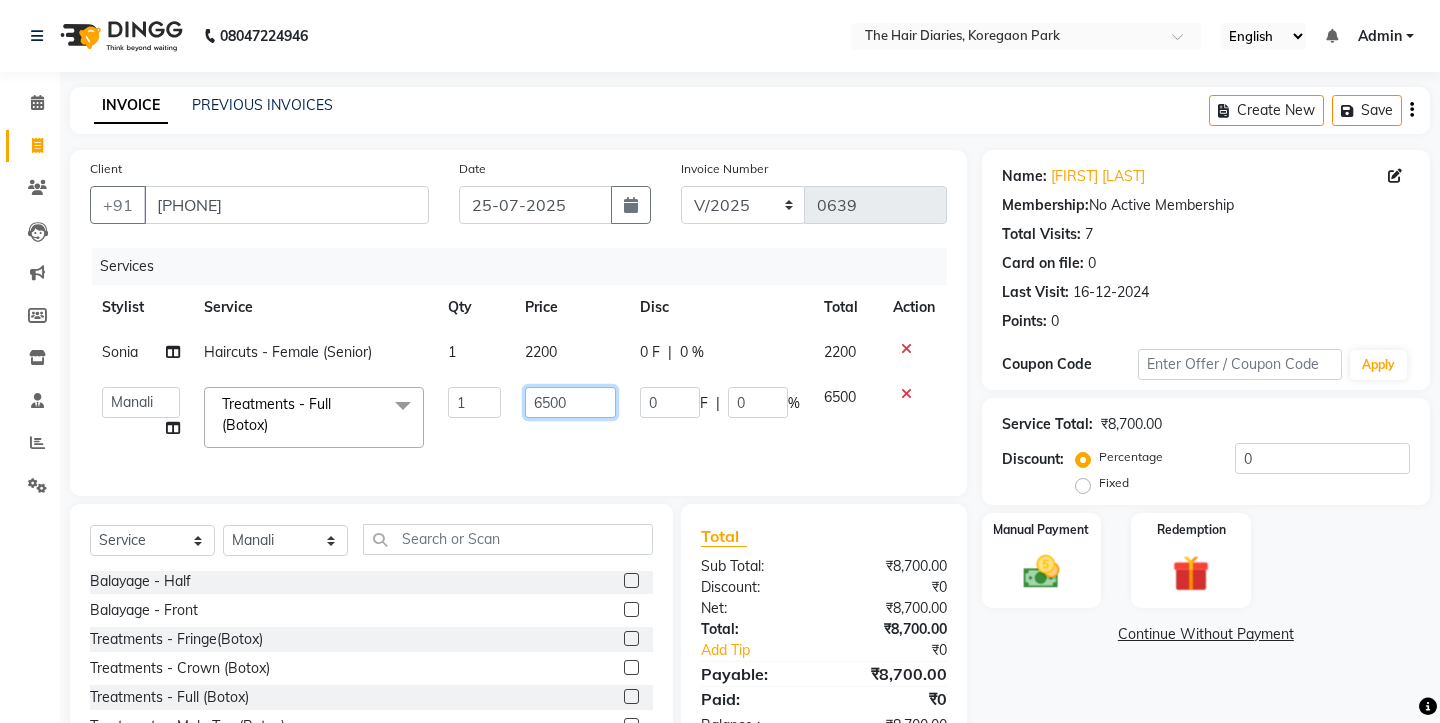 click on "6500" 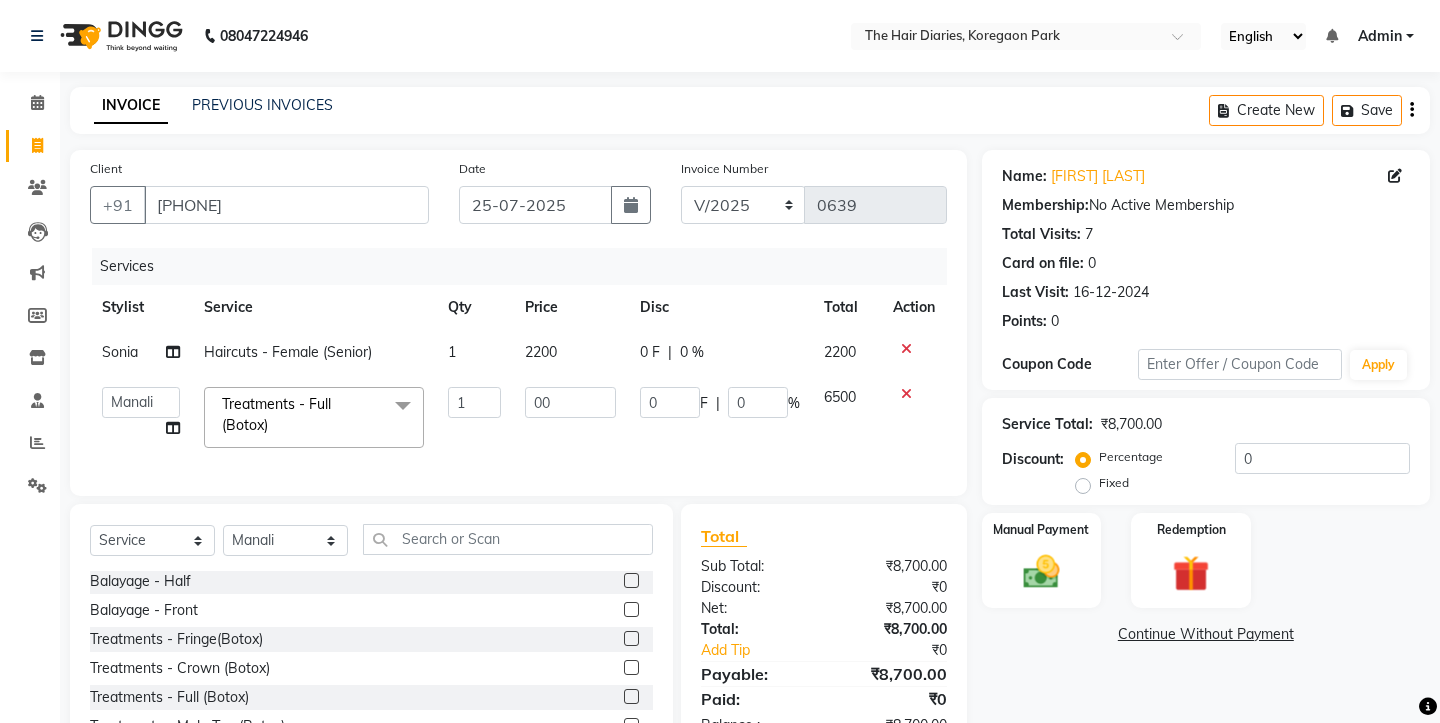 click 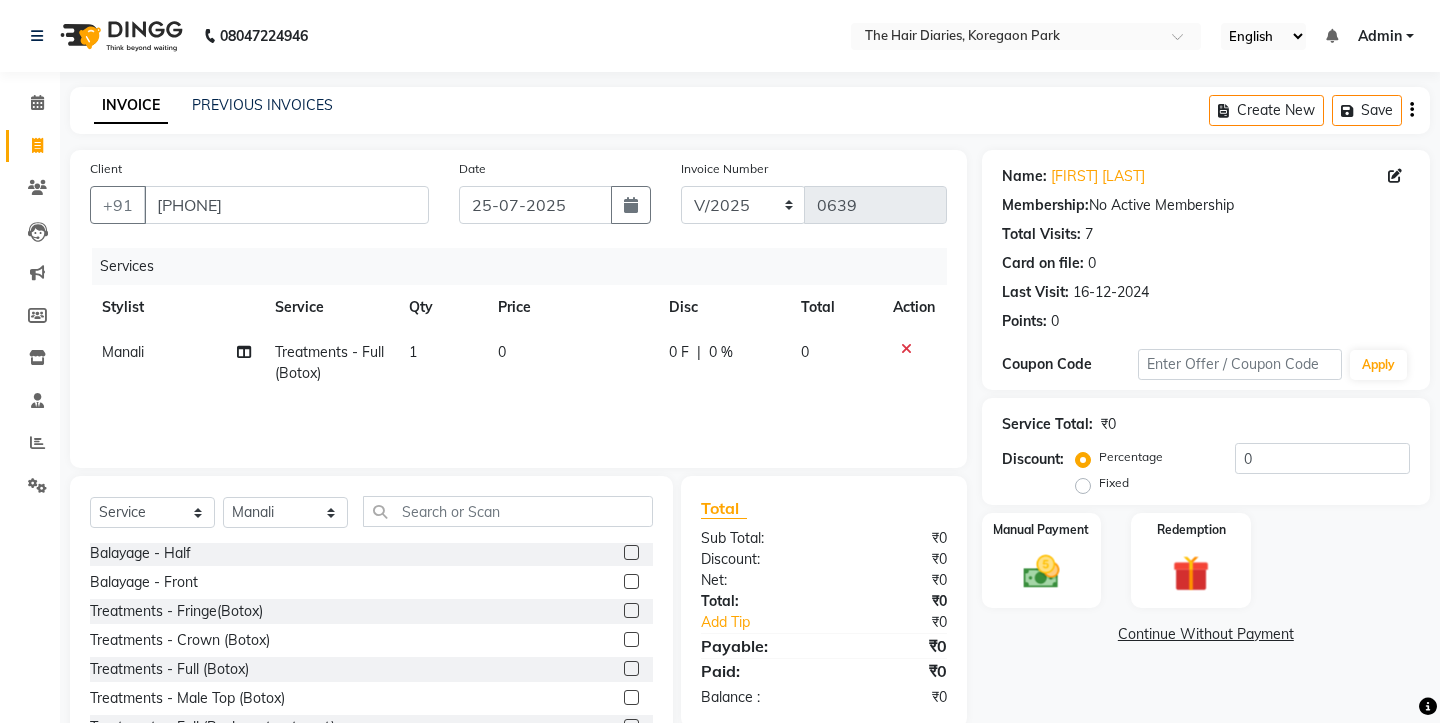 click on "0" 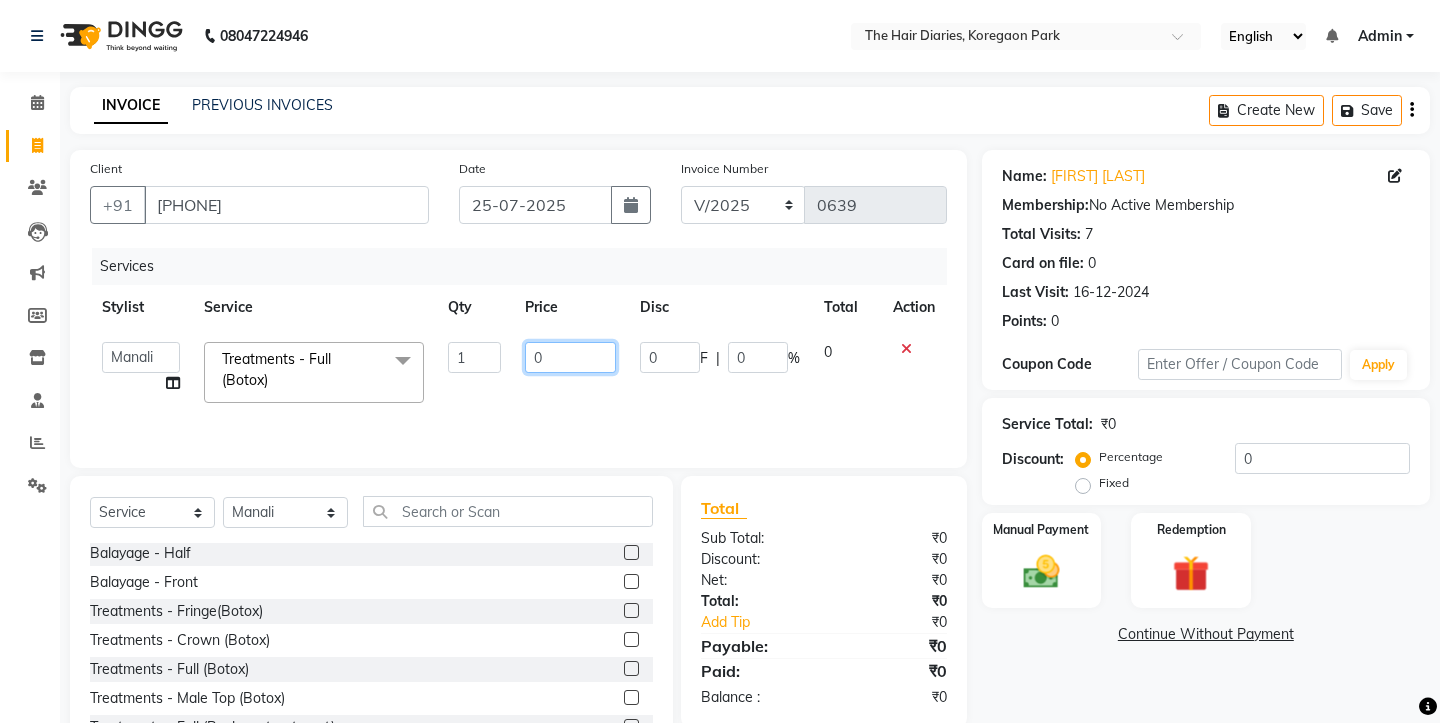 click on "0" 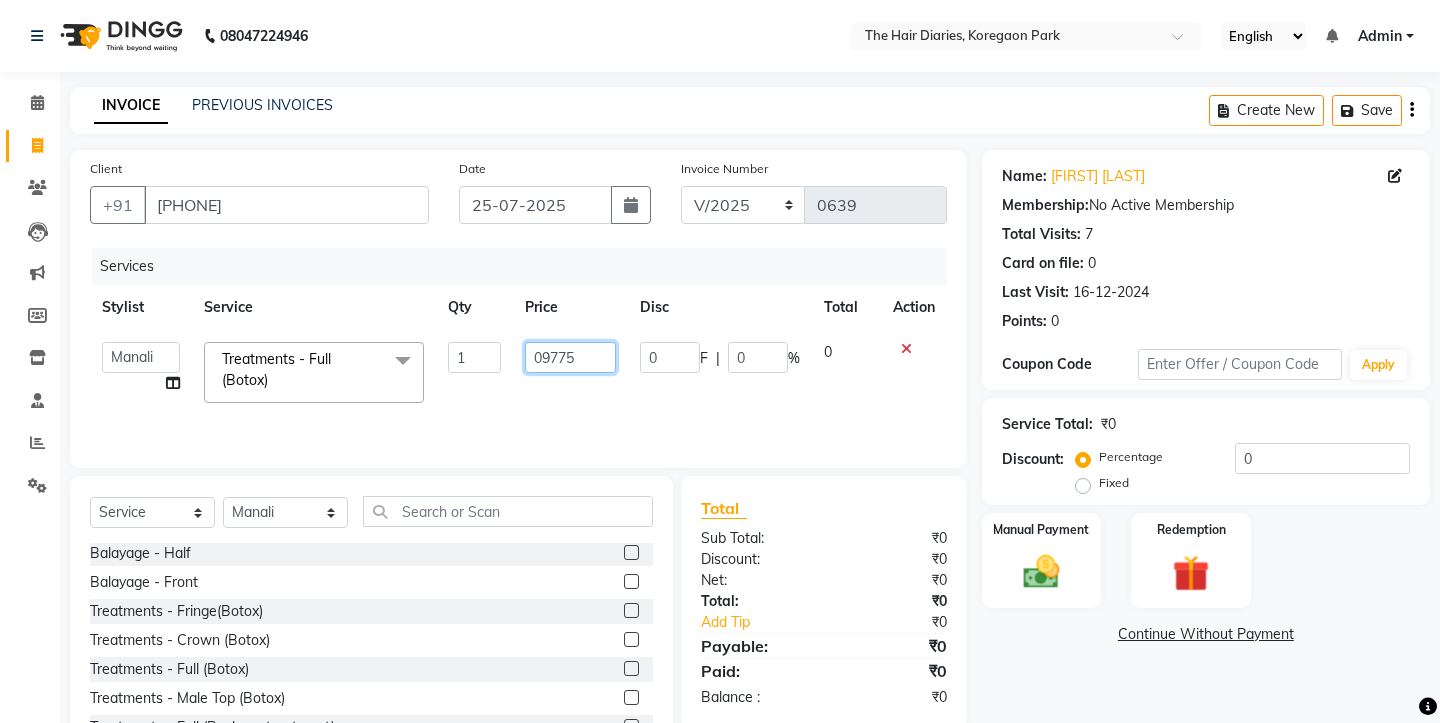 click on "09775" 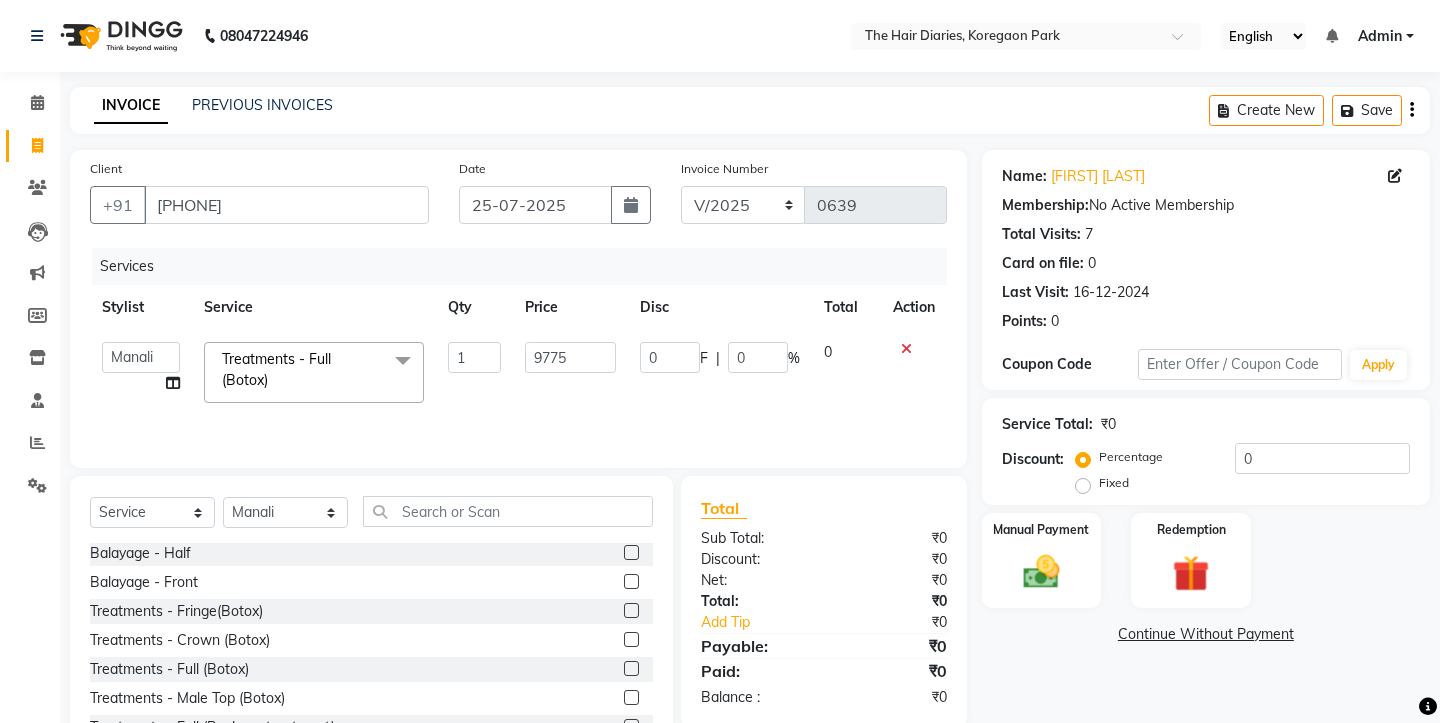 click on "Services Stylist Service Qty Price Disc Total Action  Aaryan   Adnan   Adnan   Ankita   Anubha   Jyoti    Lalita   Manali    Maneger   Nazlin Jeena   Sanah    Sohail   Sonia    Surbhi Thakkur   Vidya   Wasim   Treatments - Full (Botox)  x Haircuts - Female (Senior) Haircuts - Male(Senior) Haircuts - Female (Junior) Haircuts - Male (Junior) Fringe Cut Kids Haircut-under 5yrs Hair trim Hair Fading Gents Haircuts  (Male) Haircut -Male (Junior old) Shampoo - Shampoo Extension wash Styling - Blowdry Styling - Curls Styling - Crimp Styling - Gents Style Saree Draping Beard Styling - Trim Beard Styling - Beard Styling Touchups Full  Touchups Half Global Color - Full Global Color - Half Toning Highlights - Full Highlights - 3/4Th Highlights - Half Low Lights Highlights And Global Balayage - Full Balayage - Half Balayage - Front Treatments - Fringe(Botox) Treatments - Crown (Botox) Treatments - Full (Botox) Treatments - Male Top (Botox) Treatments - Full (Backwastreatment) Treatments - Full (Filller) Milkshake spa 1" 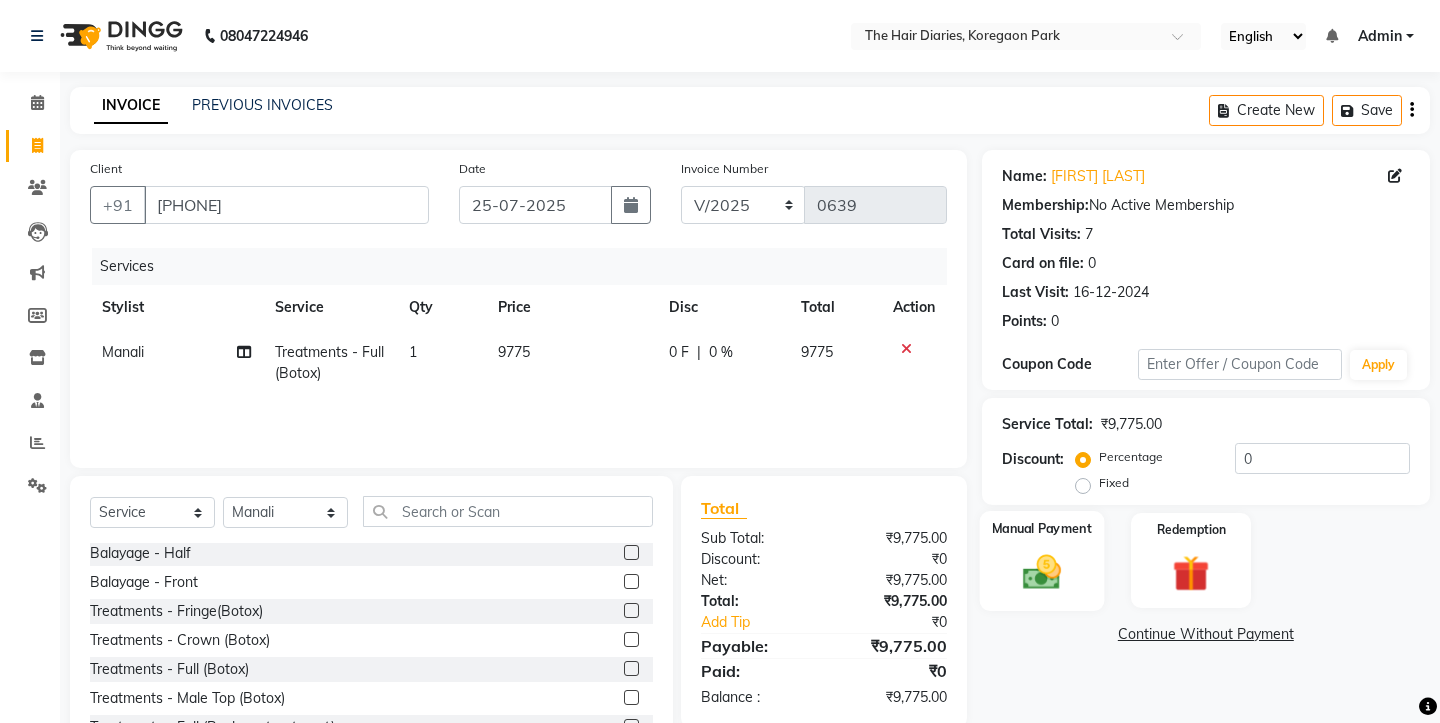 click 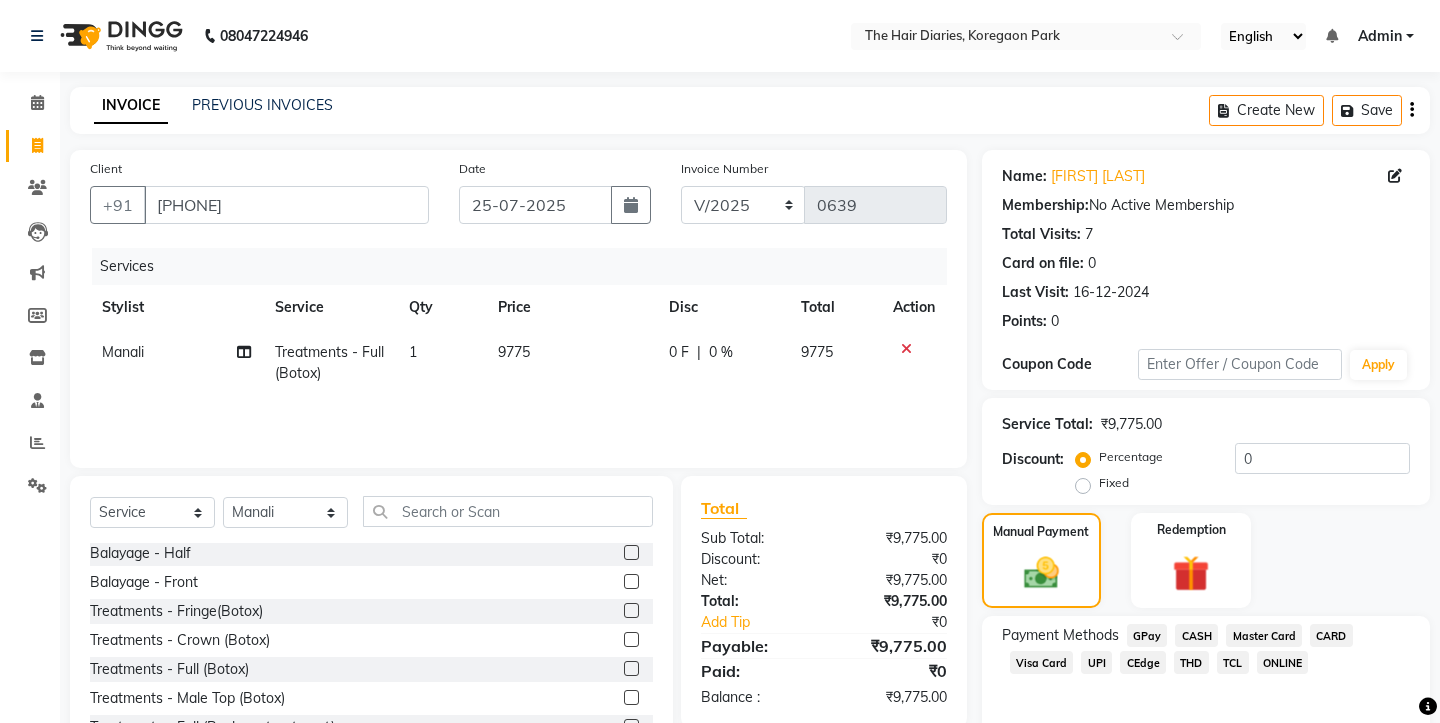 click on "CEdge" 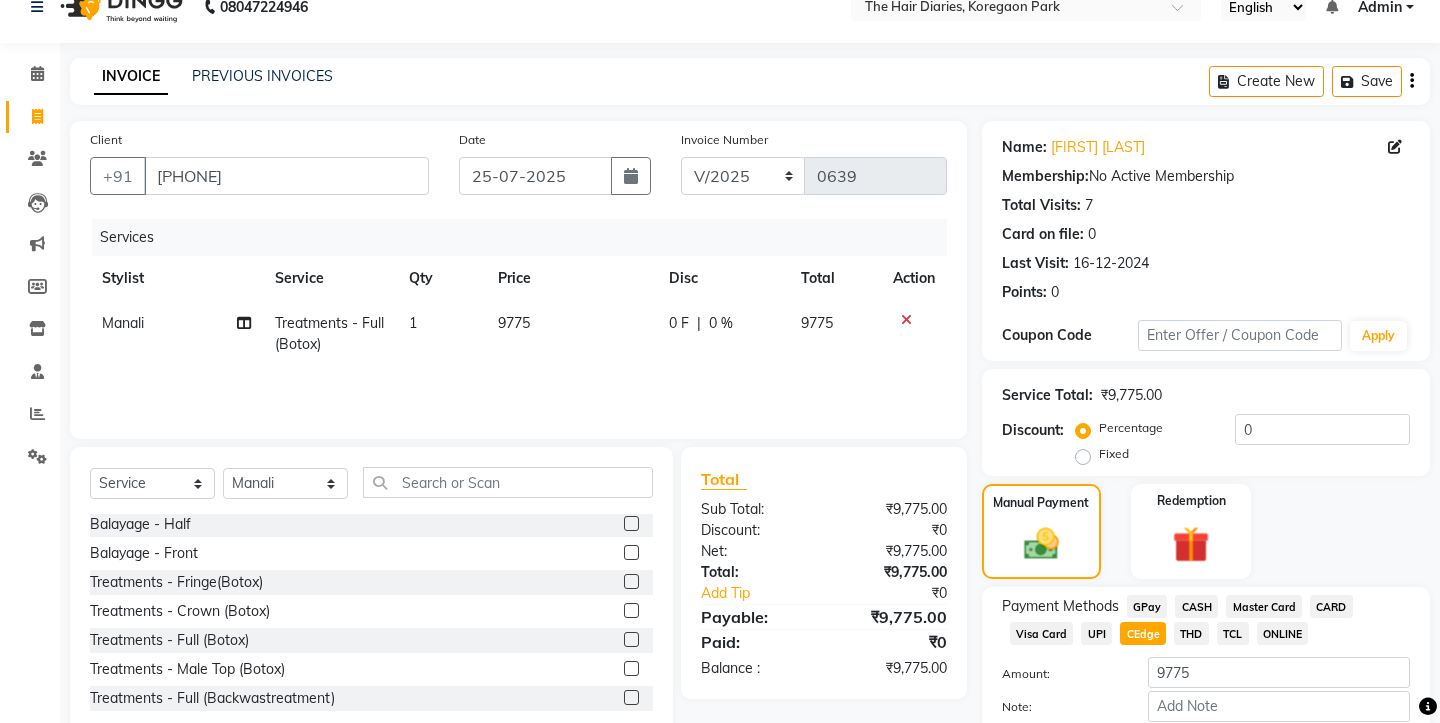 scroll, scrollTop: 118, scrollLeft: 0, axis: vertical 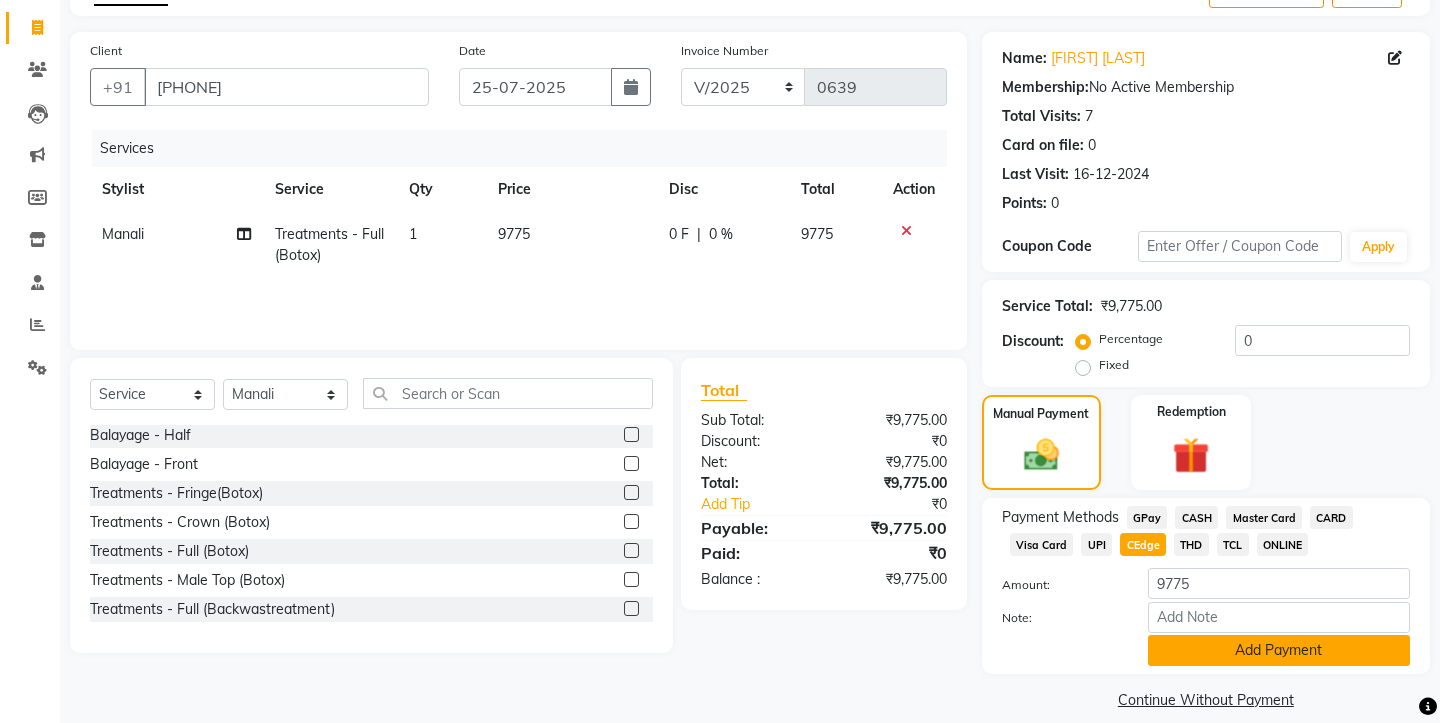 click on "Add Payment" 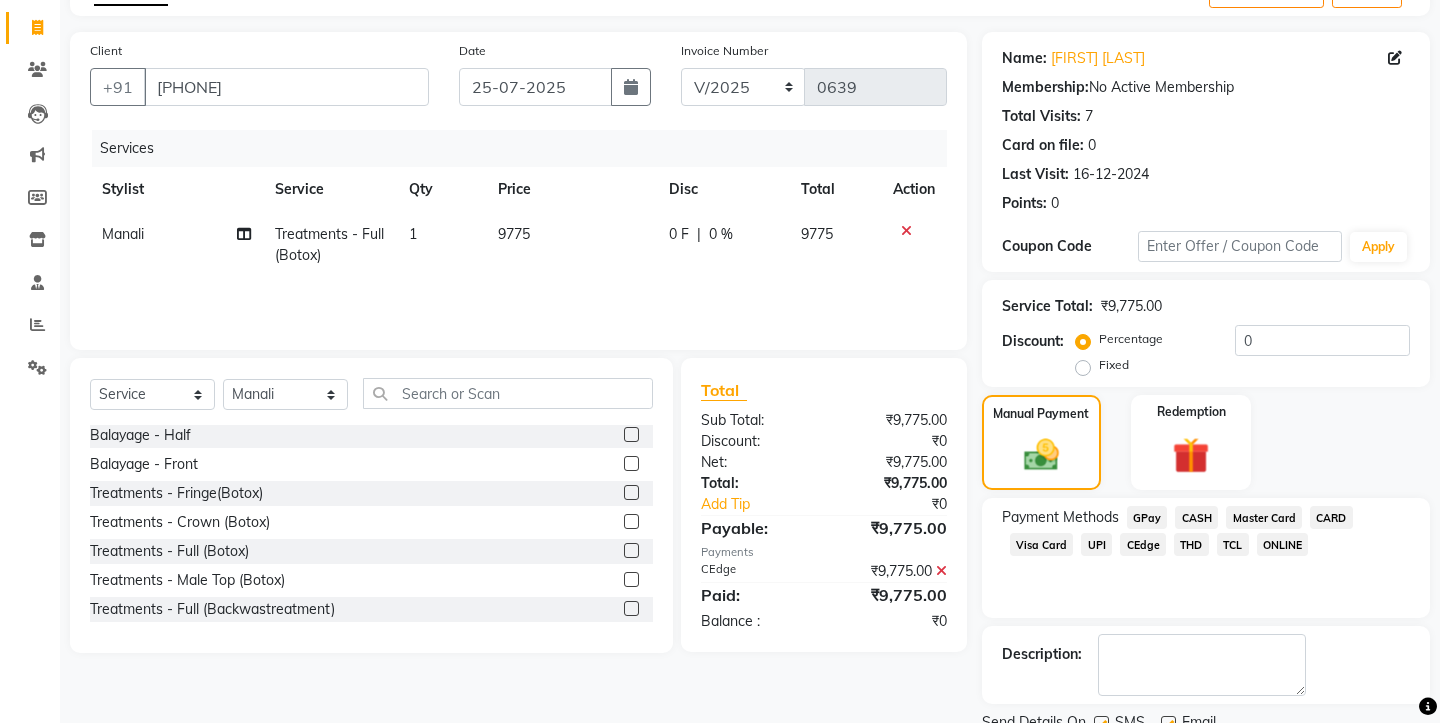 click 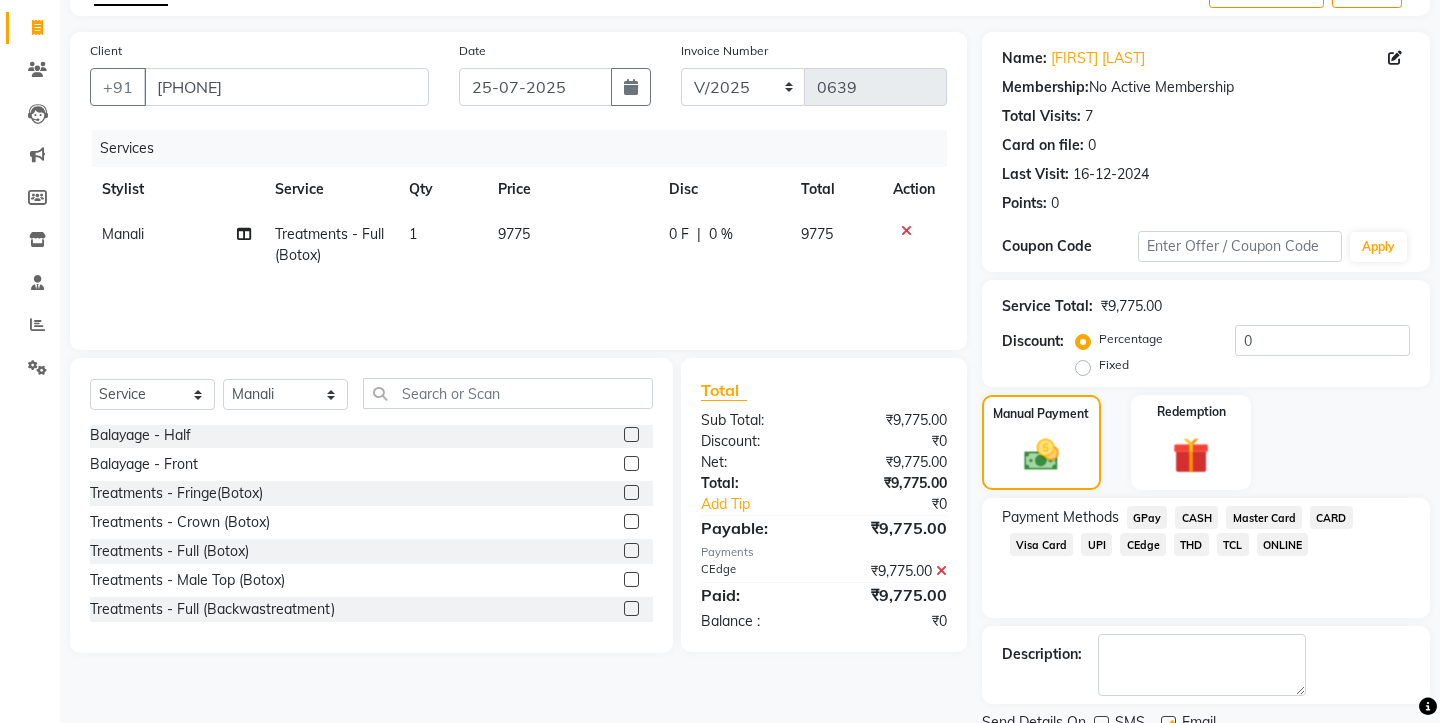 click 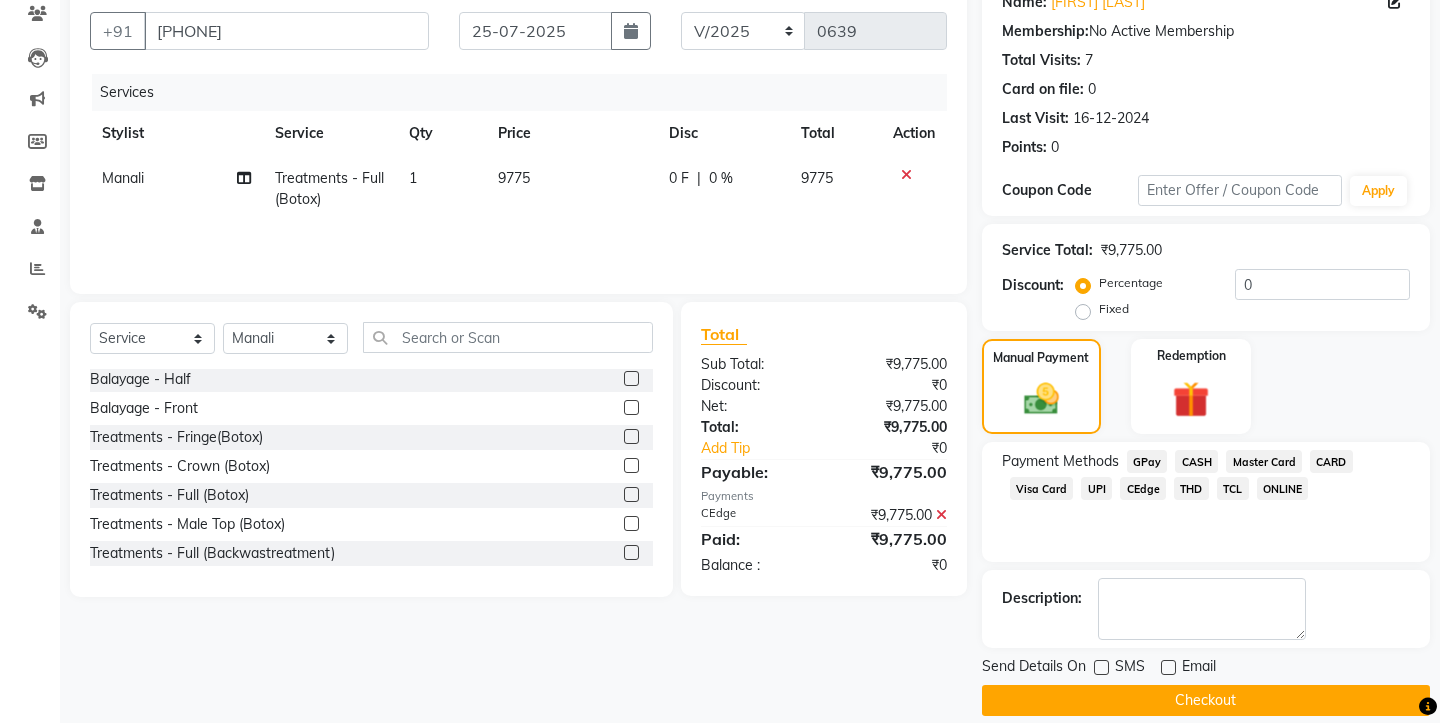 scroll, scrollTop: 175, scrollLeft: 0, axis: vertical 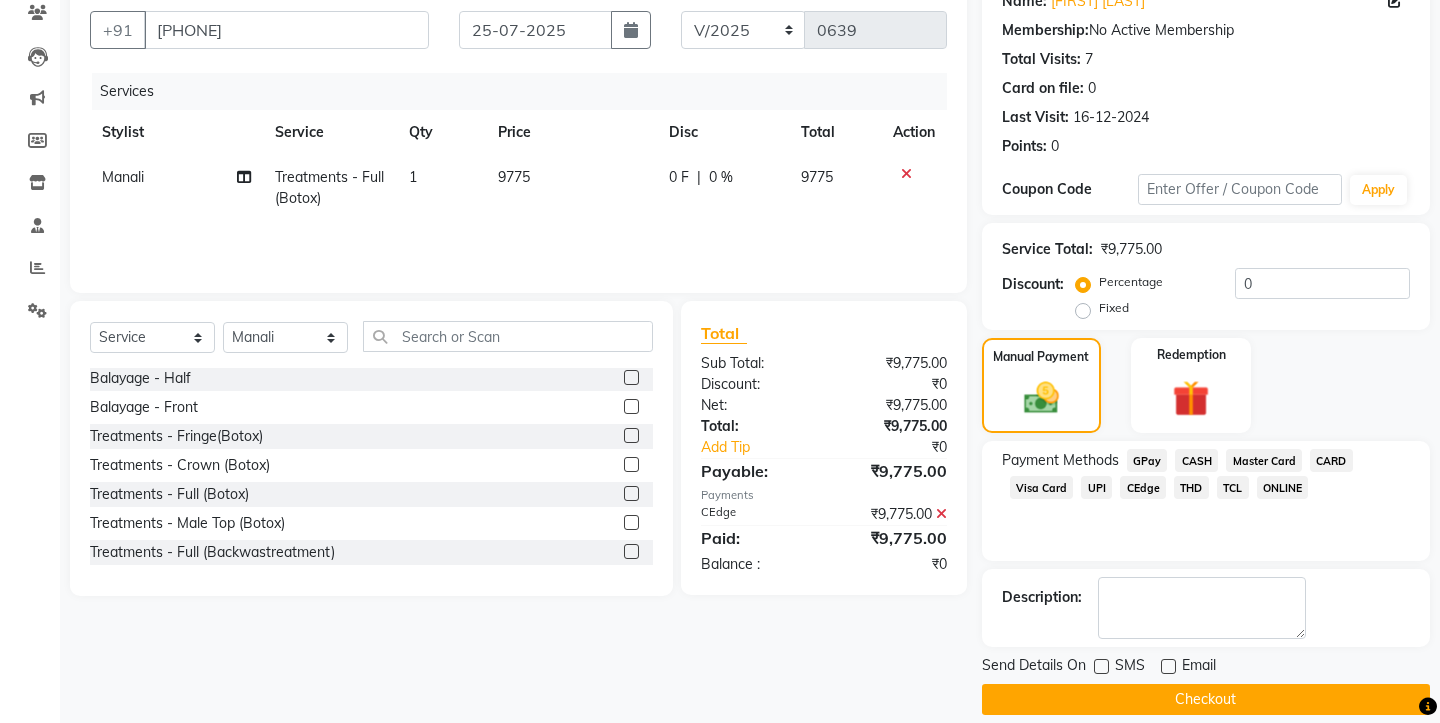 click on "Checkout" 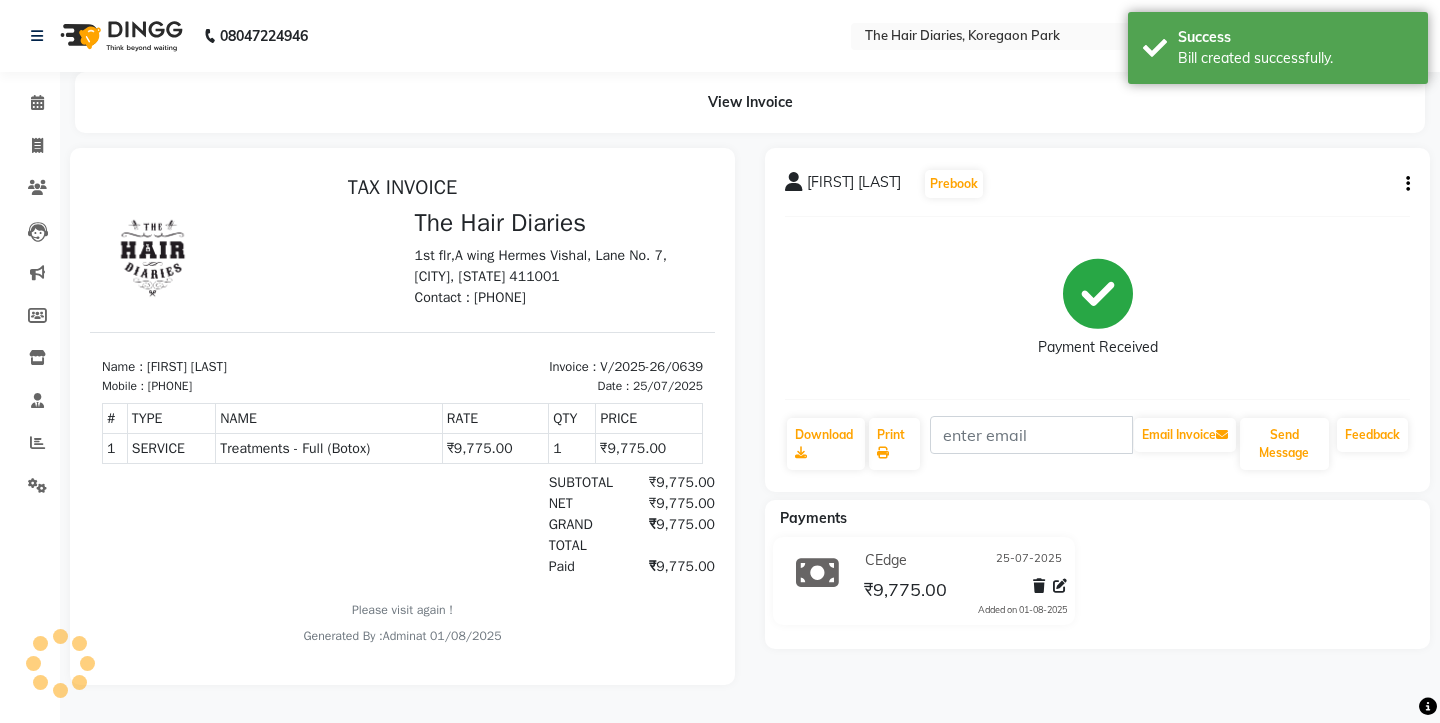 scroll, scrollTop: 0, scrollLeft: 0, axis: both 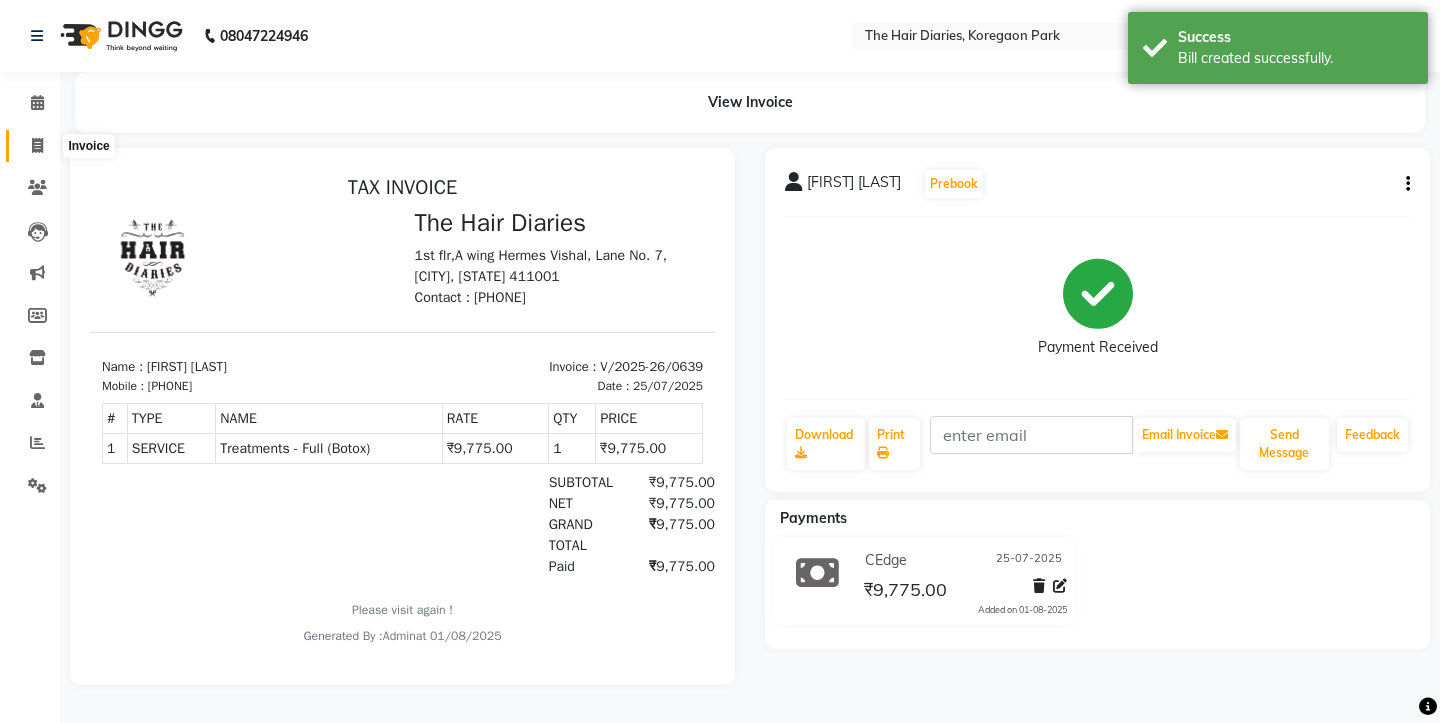 click 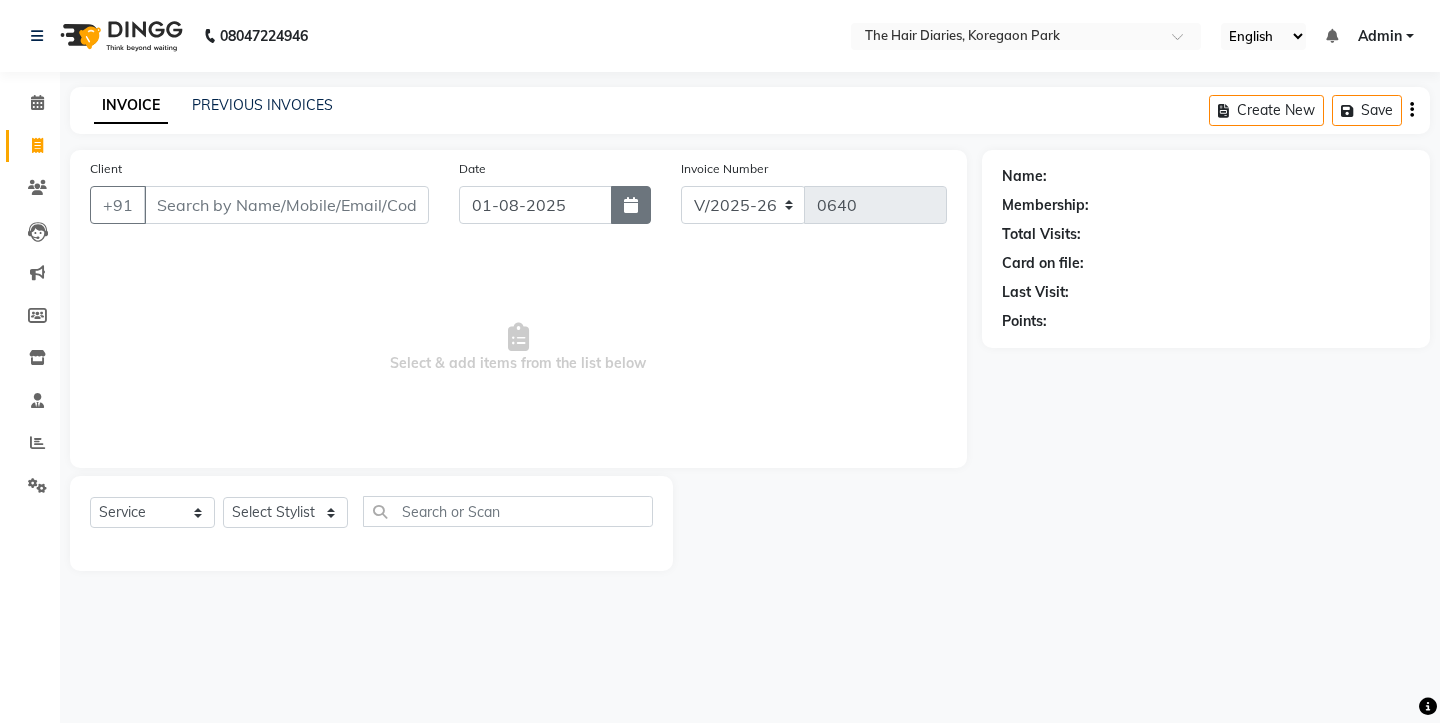 click 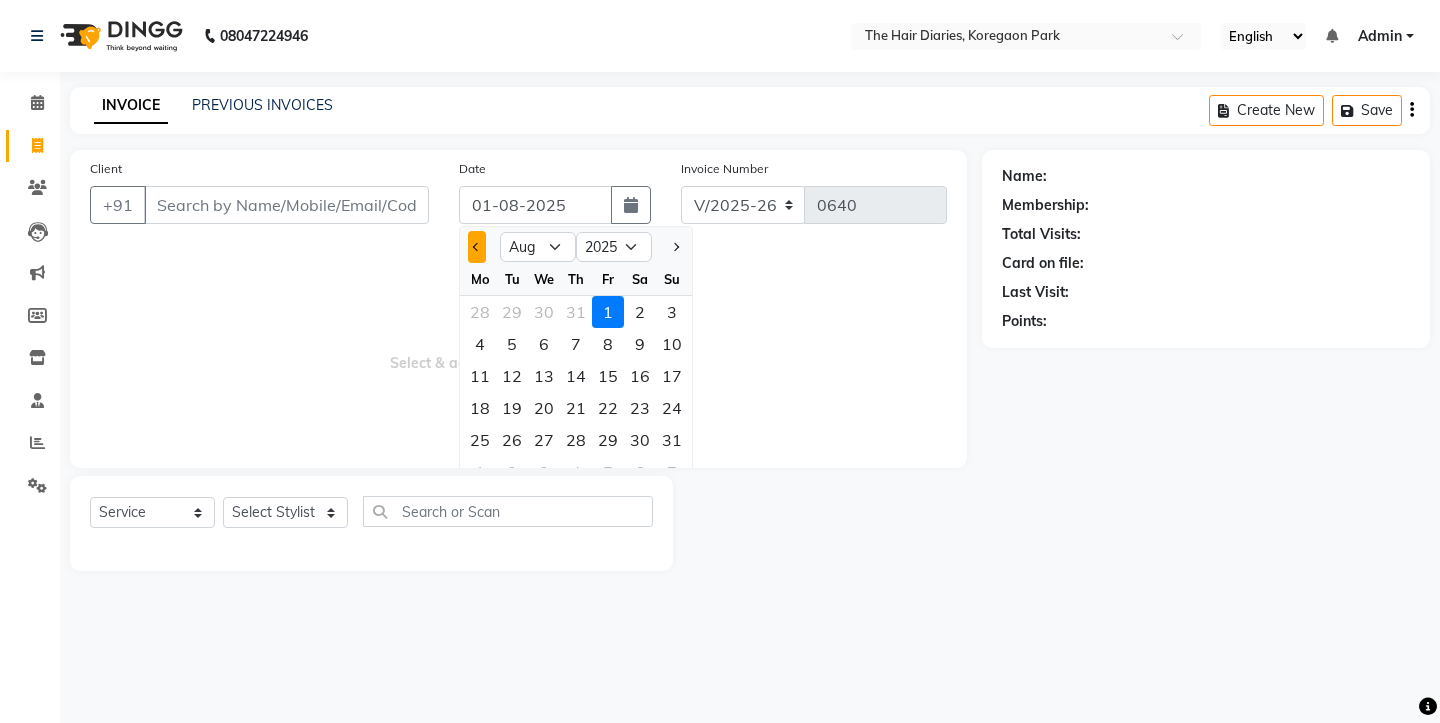 click 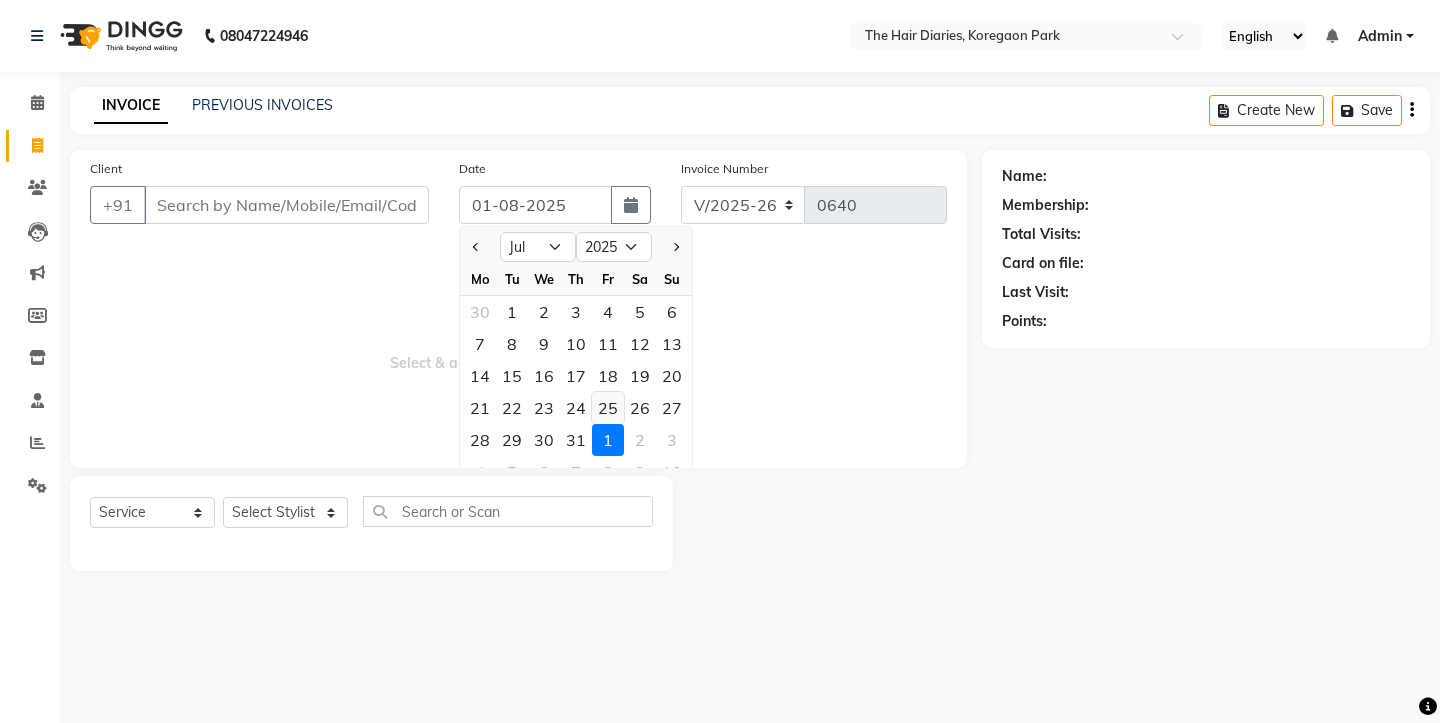 click on "25" 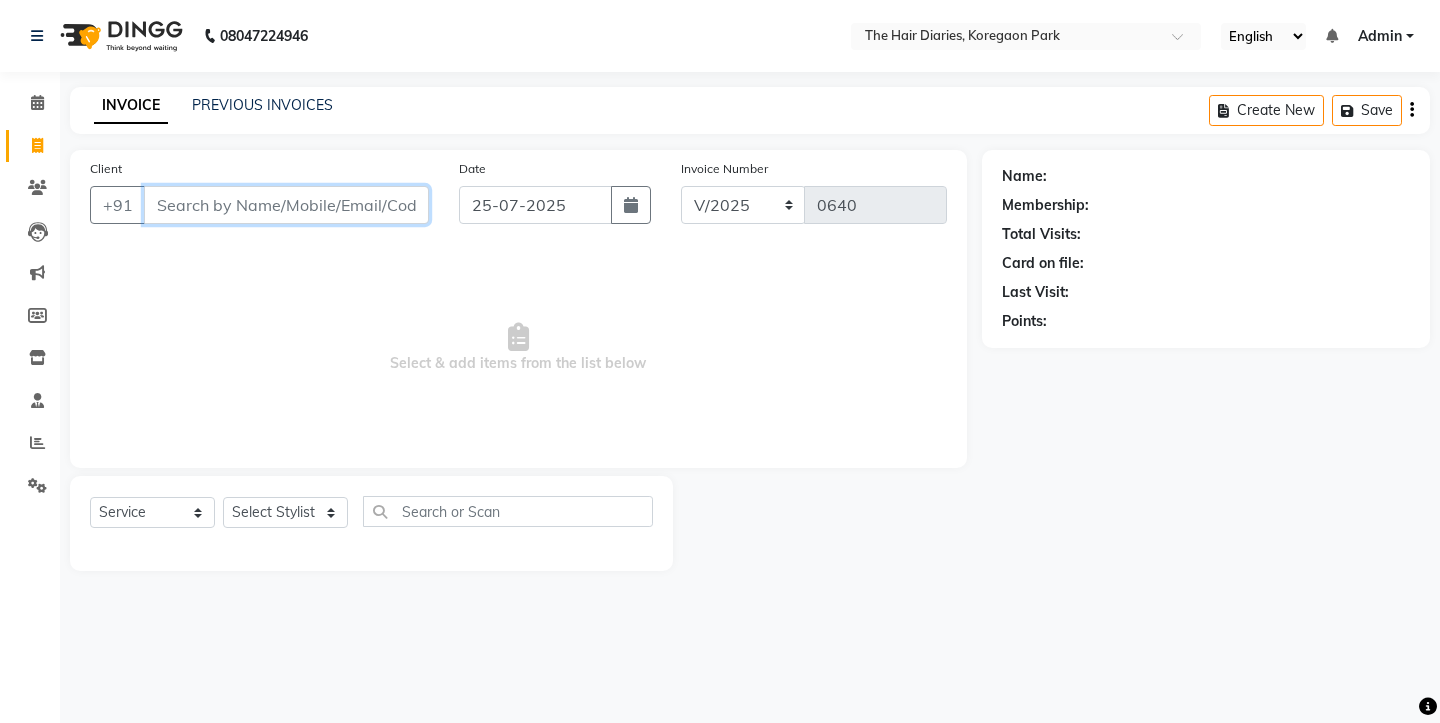 click on "Client" at bounding box center (286, 205) 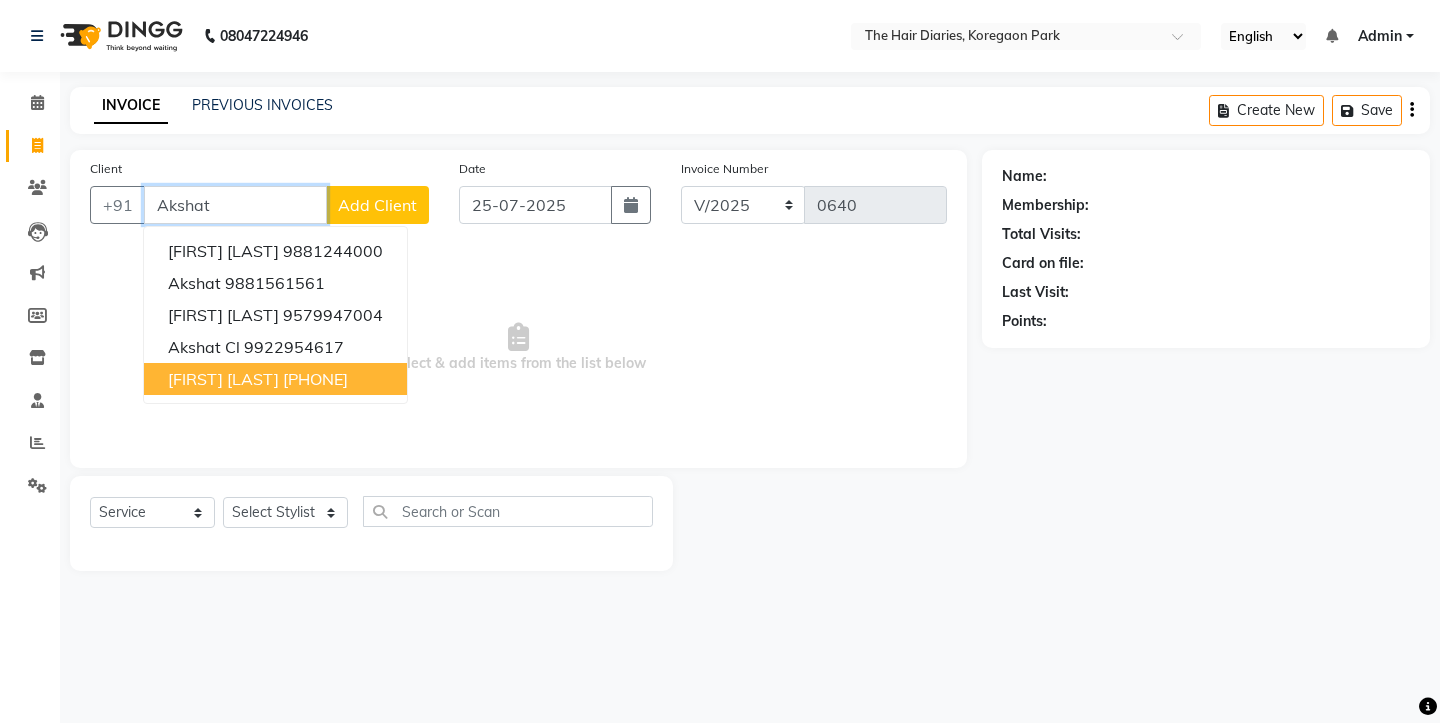 click on "Akshata Sathe" at bounding box center [223, 379] 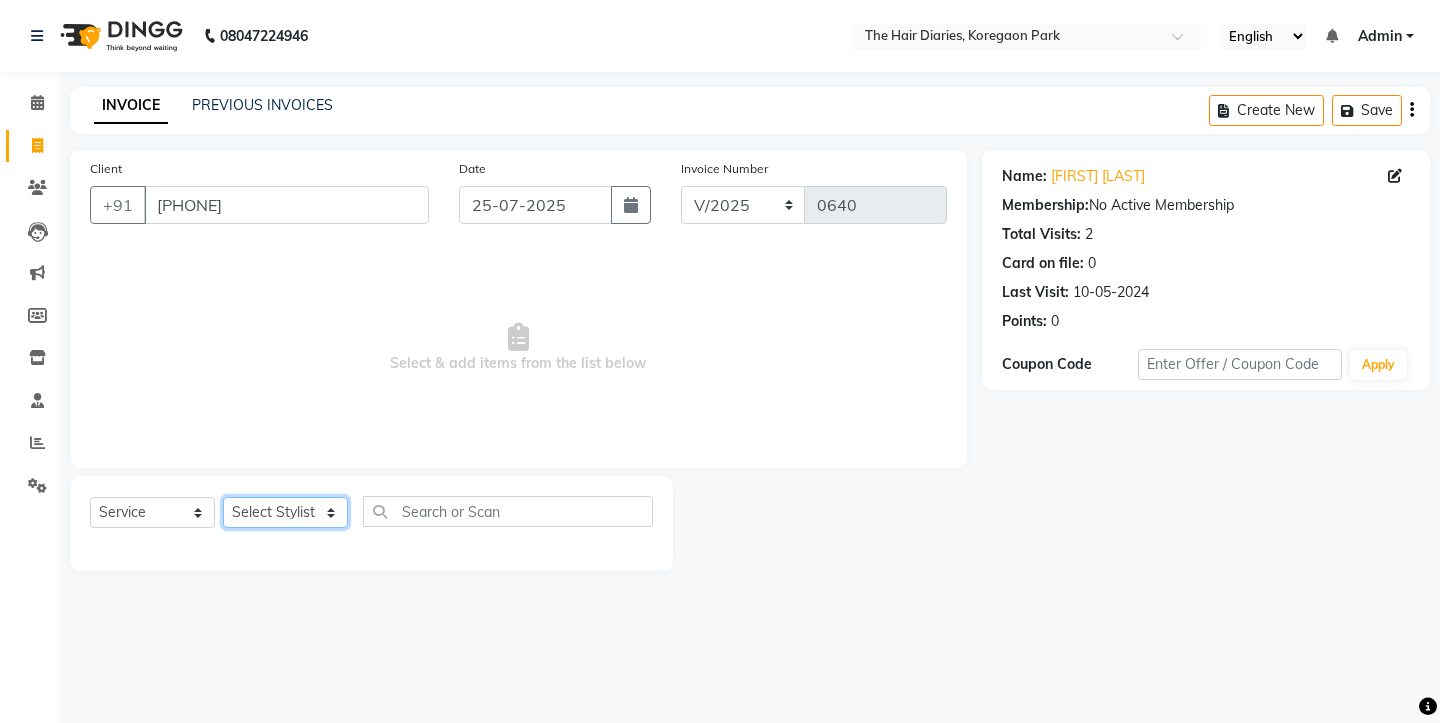 click on "Select Stylist Aaryan Adnan Adnan Ankita Anubha Jyoti  Lalita Manali  Maneger Nazlin Jeena Sanah  Sohail Sonia  Surbhi Thakkur Vidya Wasim" 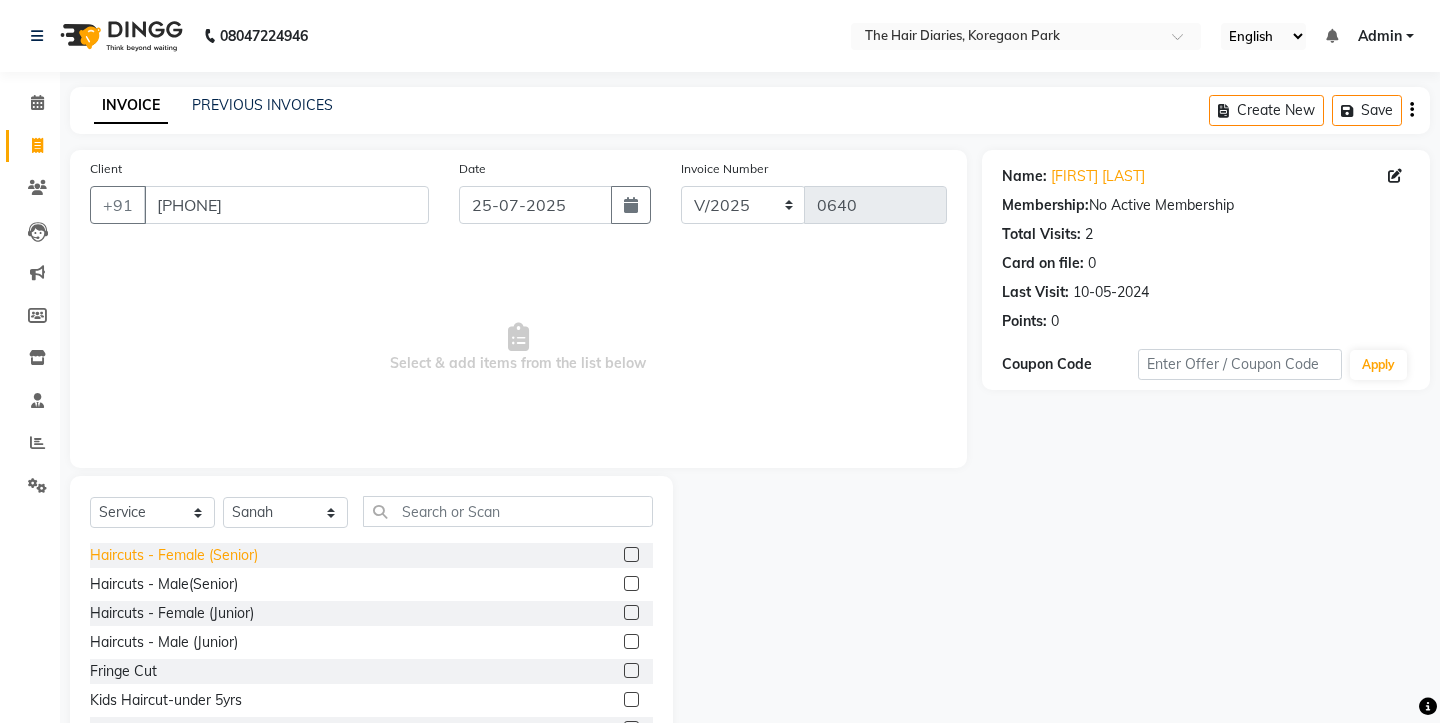 click on "Haircuts - Female (Senior)" 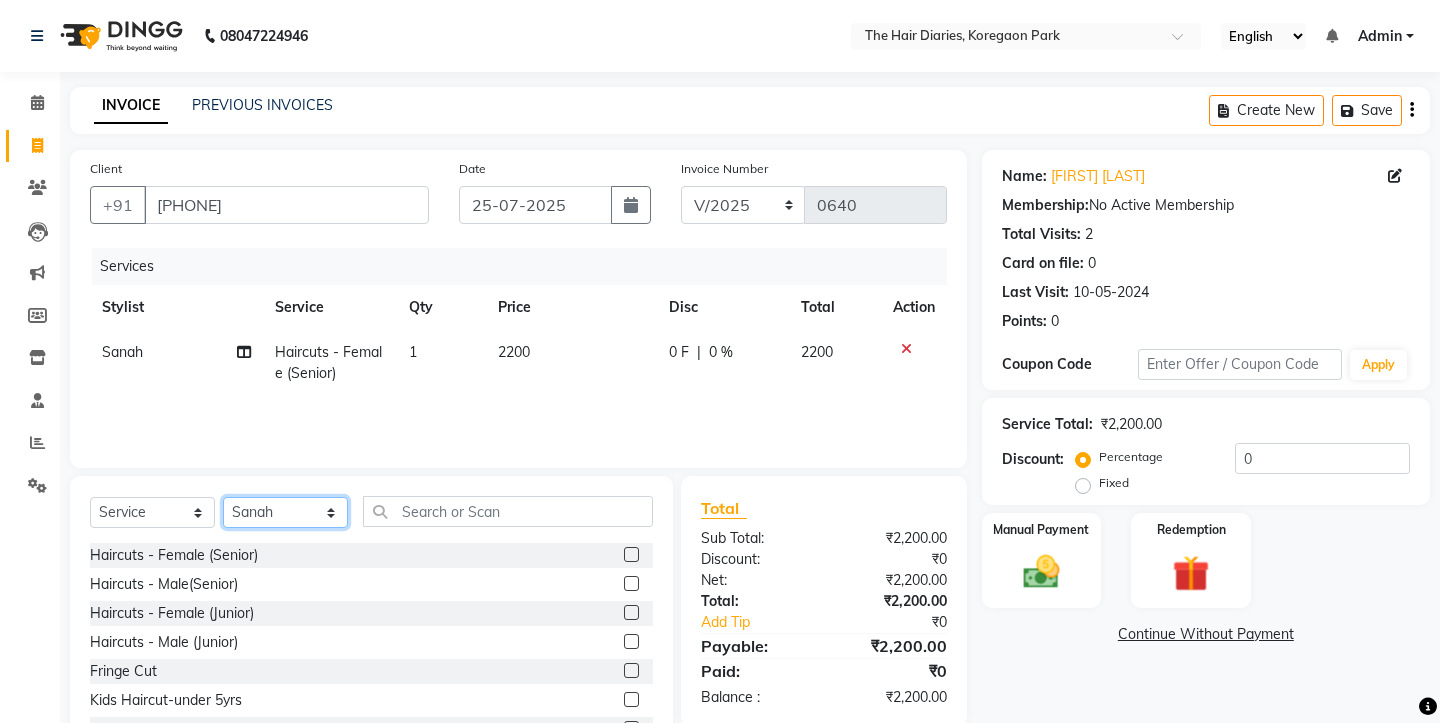 click on "Select Stylist Aaryan Adnan Adnan Ankita Anubha Jyoti  Lalita Manali  Maneger Nazlin Jeena Sanah  Sohail Sonia  Surbhi Thakkur Vidya Wasim" 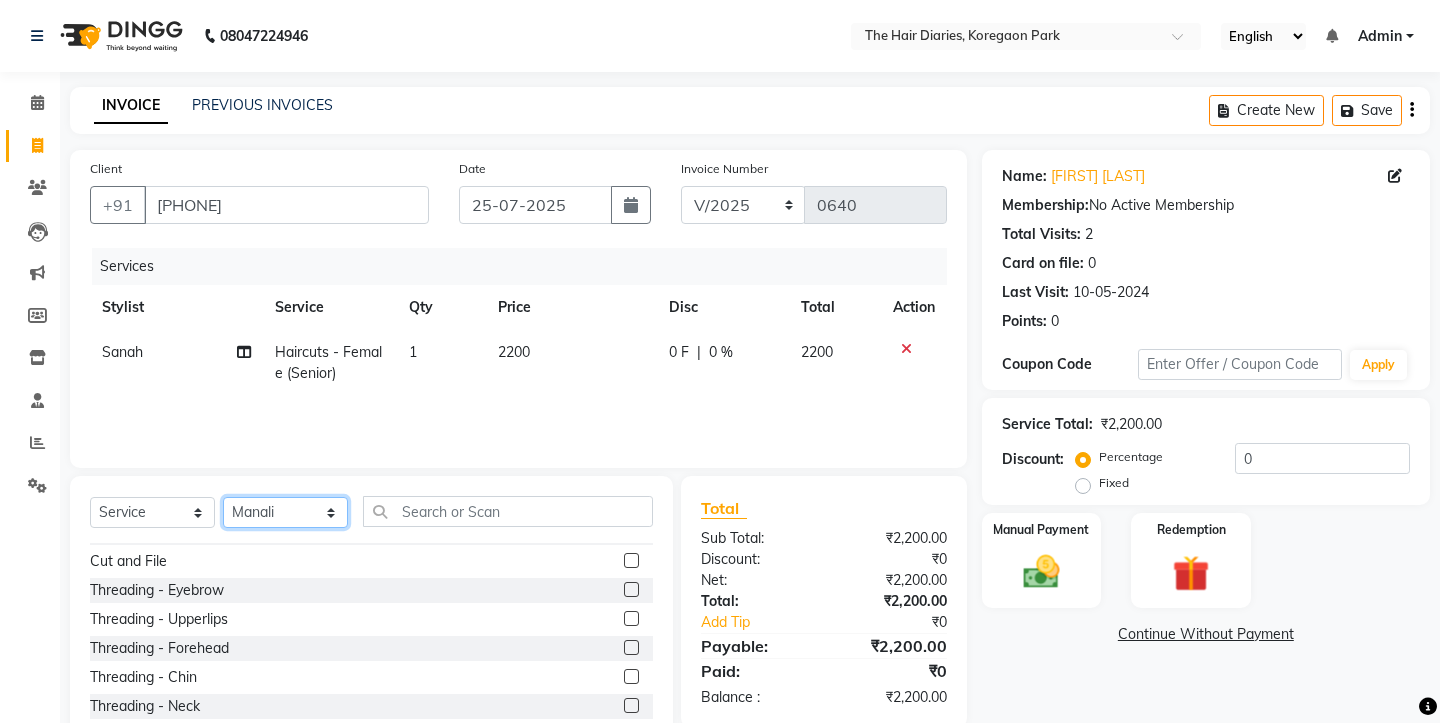 scroll, scrollTop: 1727, scrollLeft: 0, axis: vertical 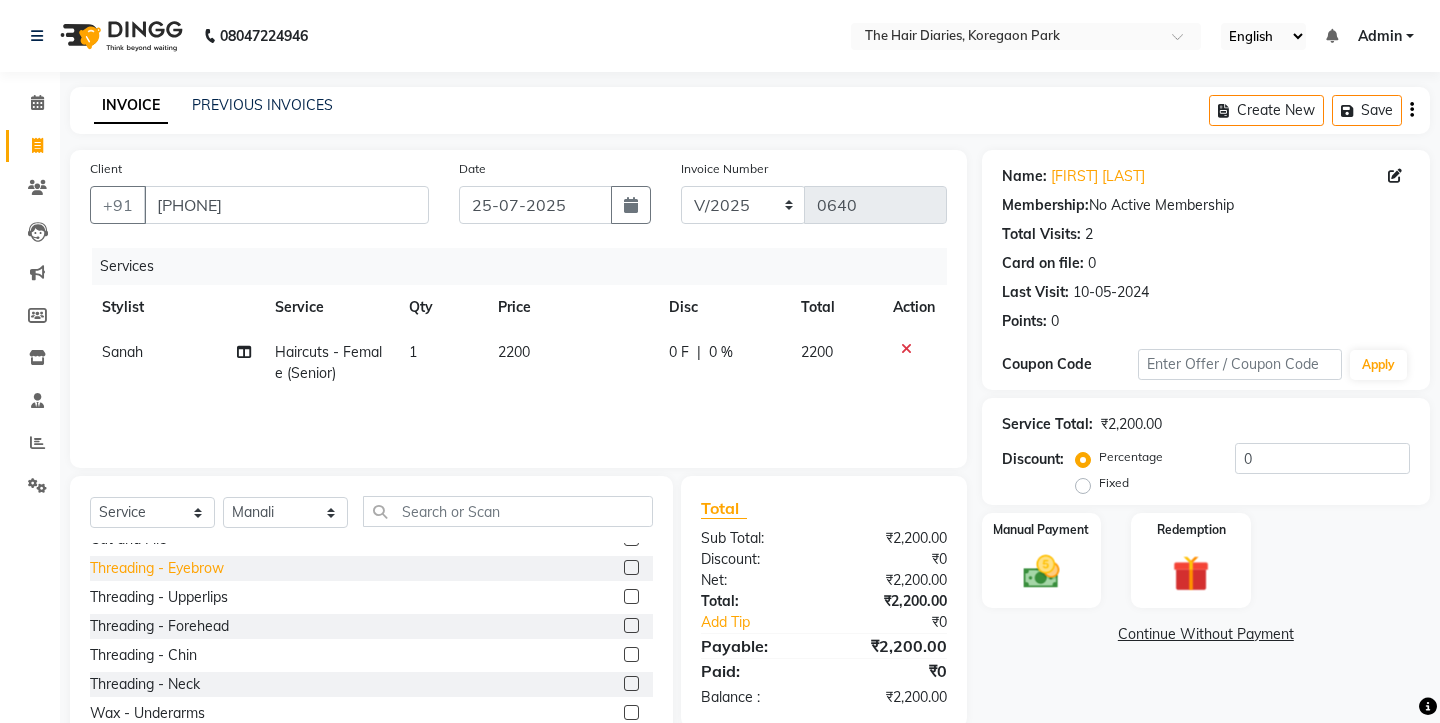 click on "Threading - Eyebrow" 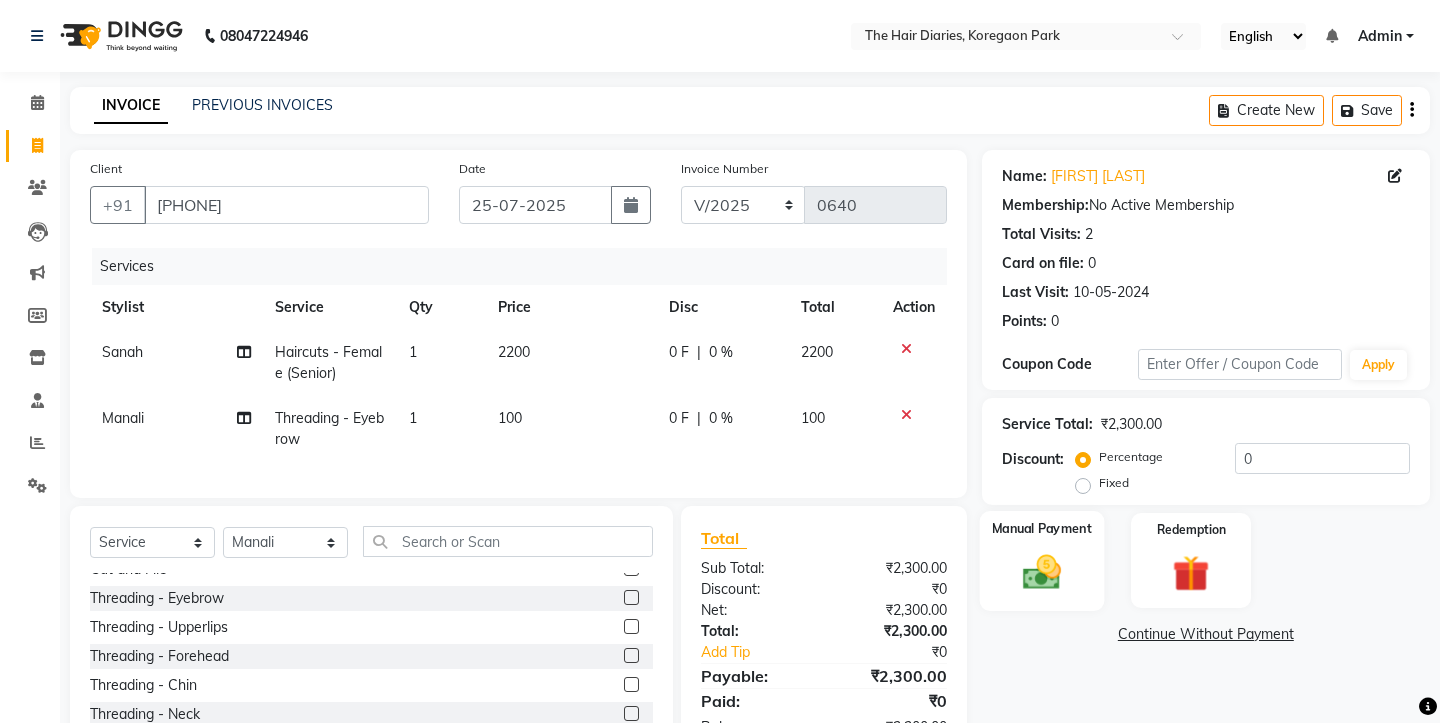 click 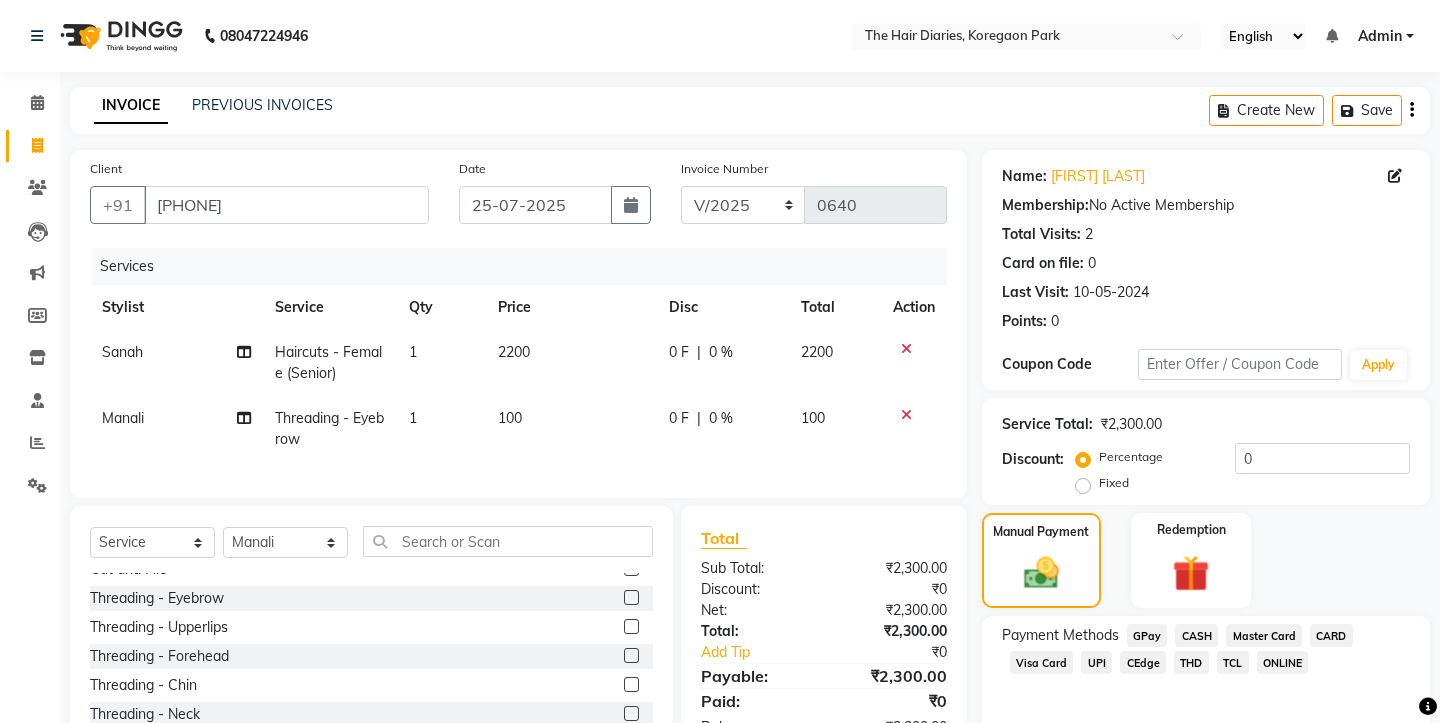 click 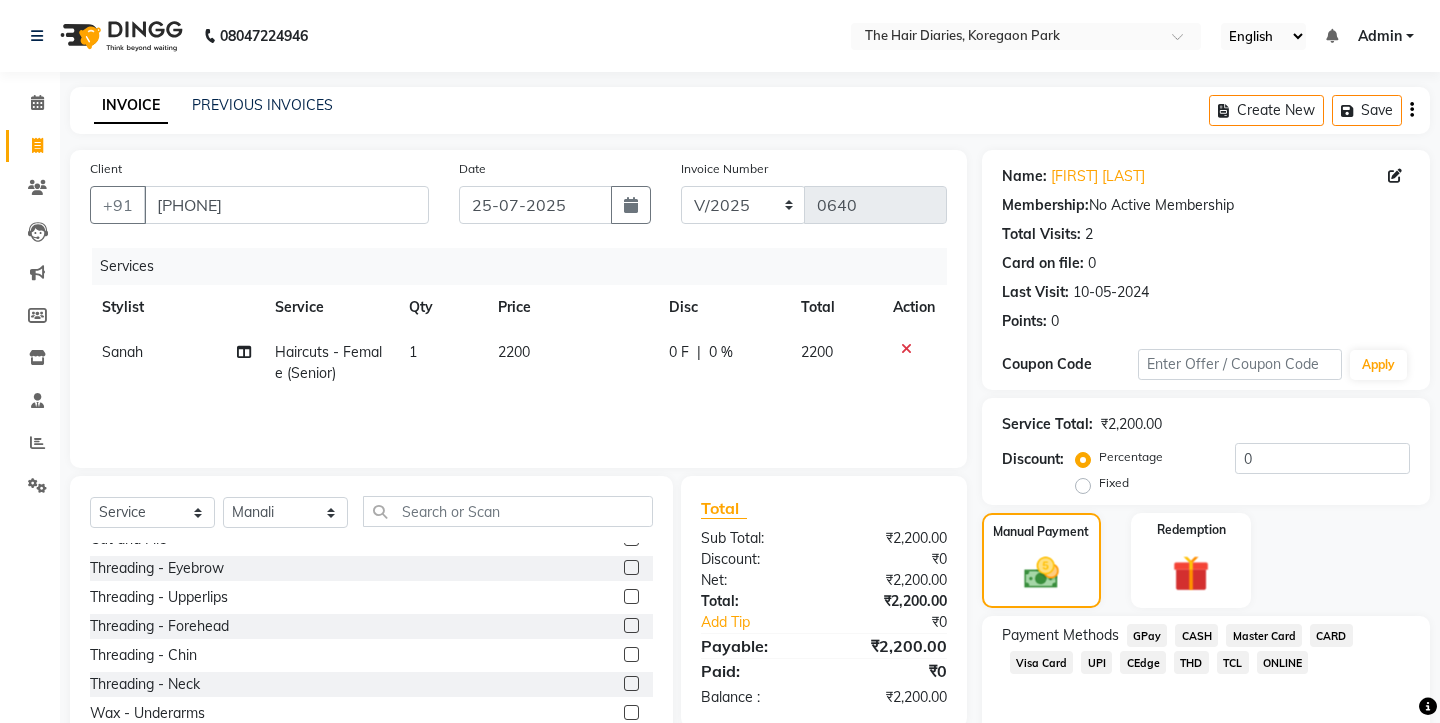 click on "TCL" 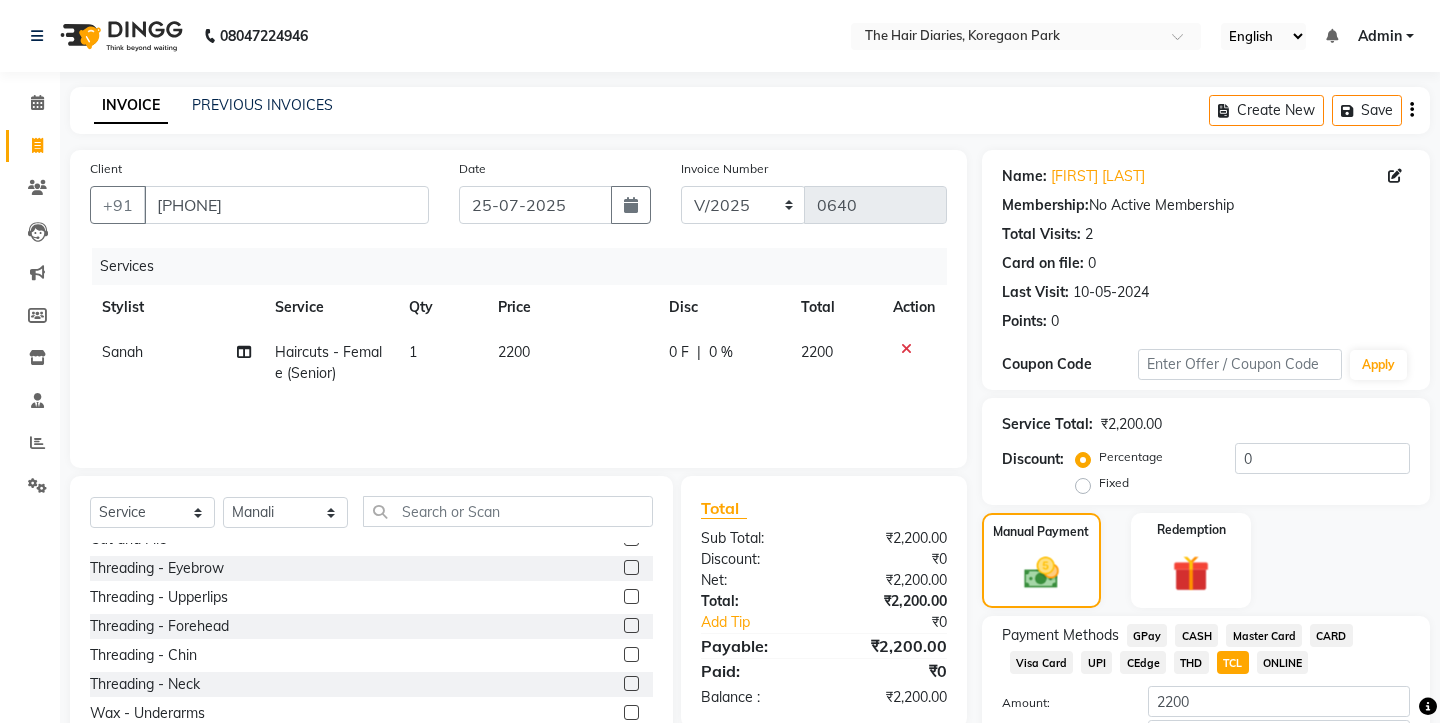 scroll, scrollTop: 118, scrollLeft: 0, axis: vertical 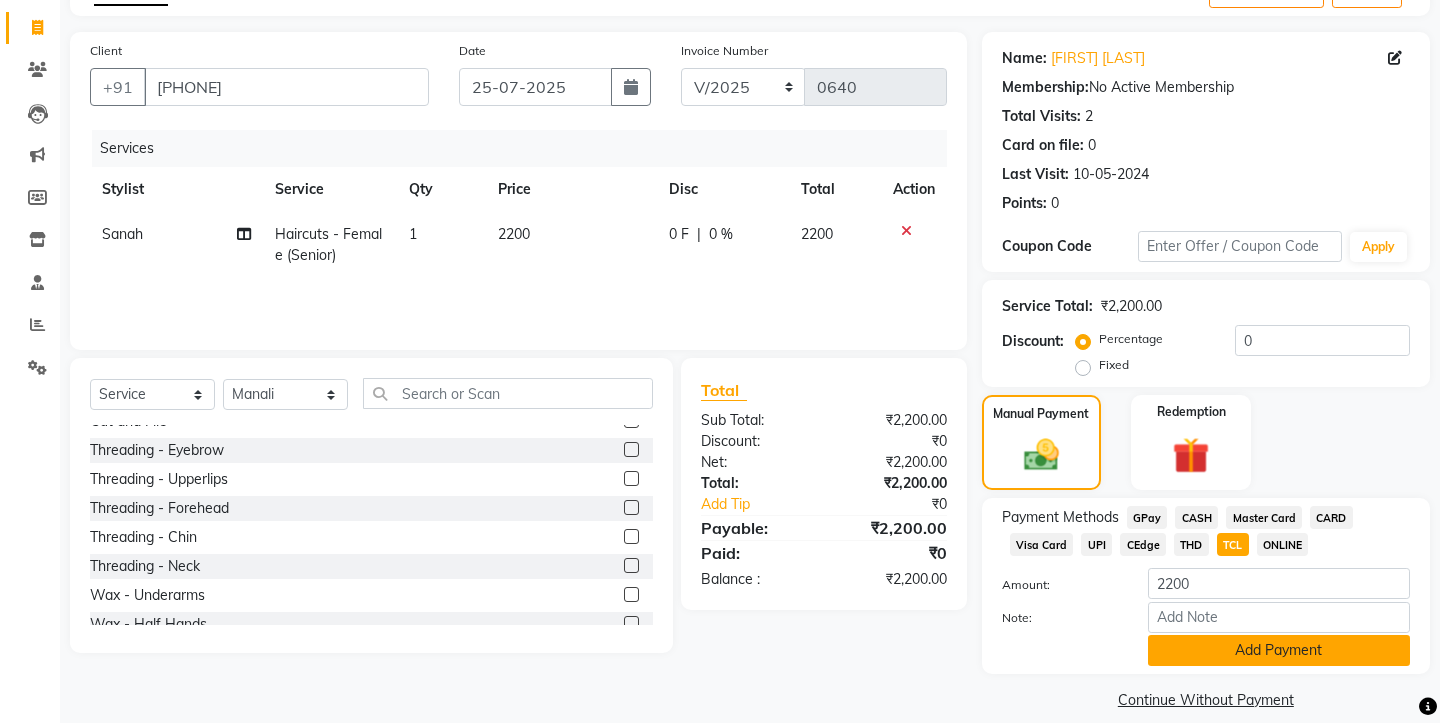 click on "Add Payment" 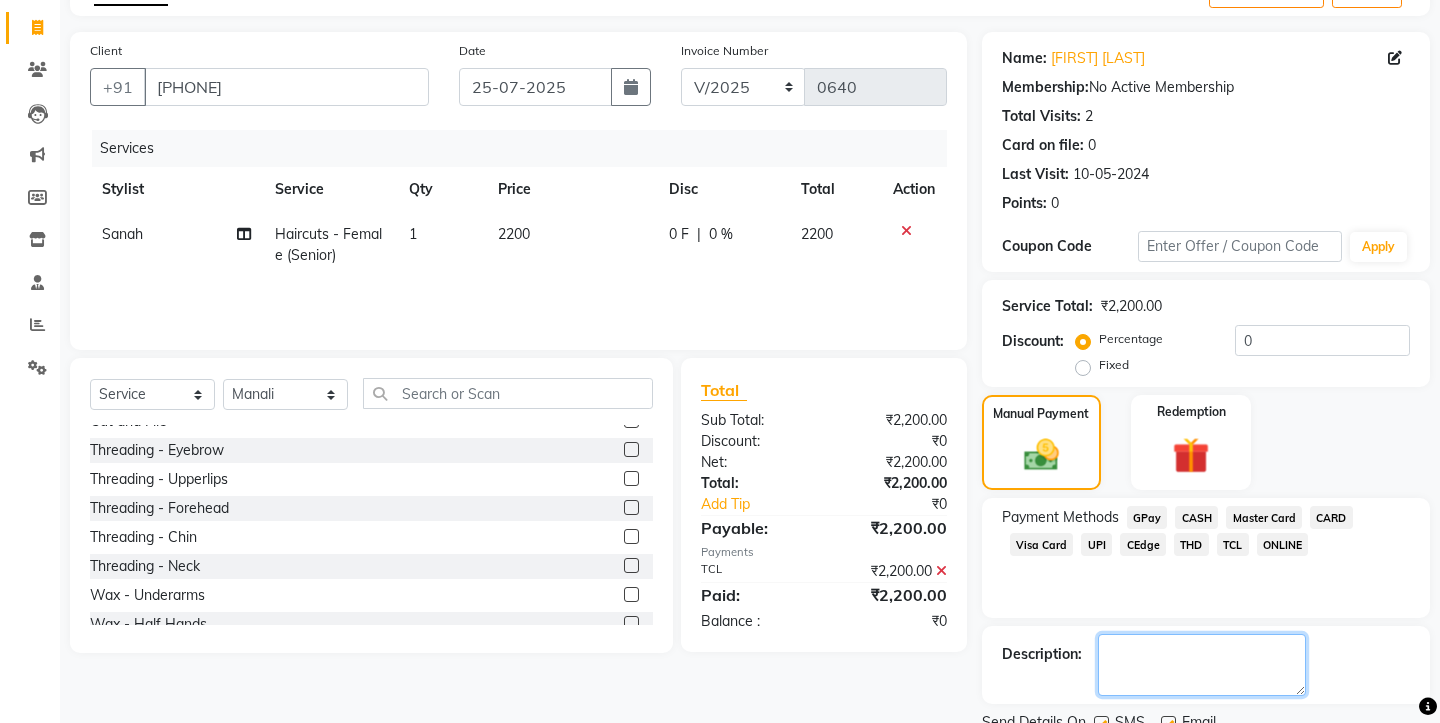 click 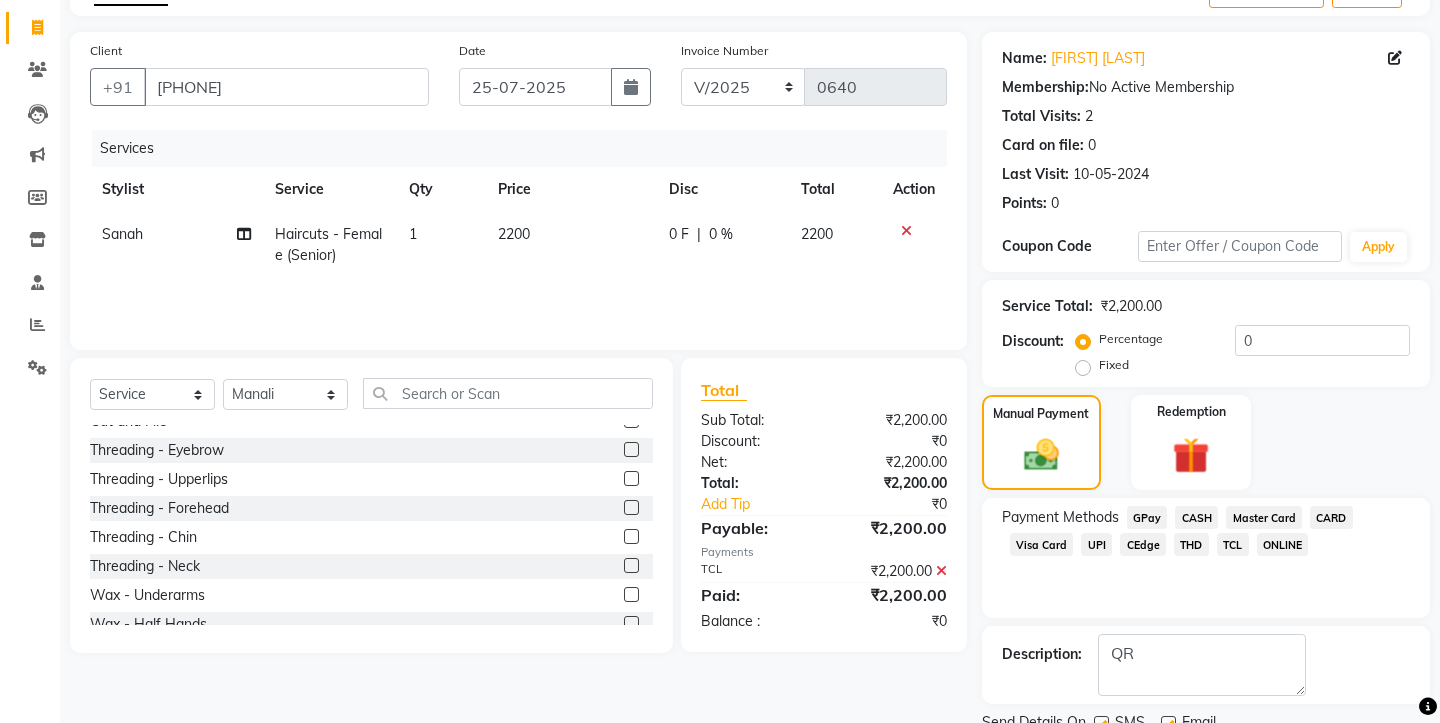 click 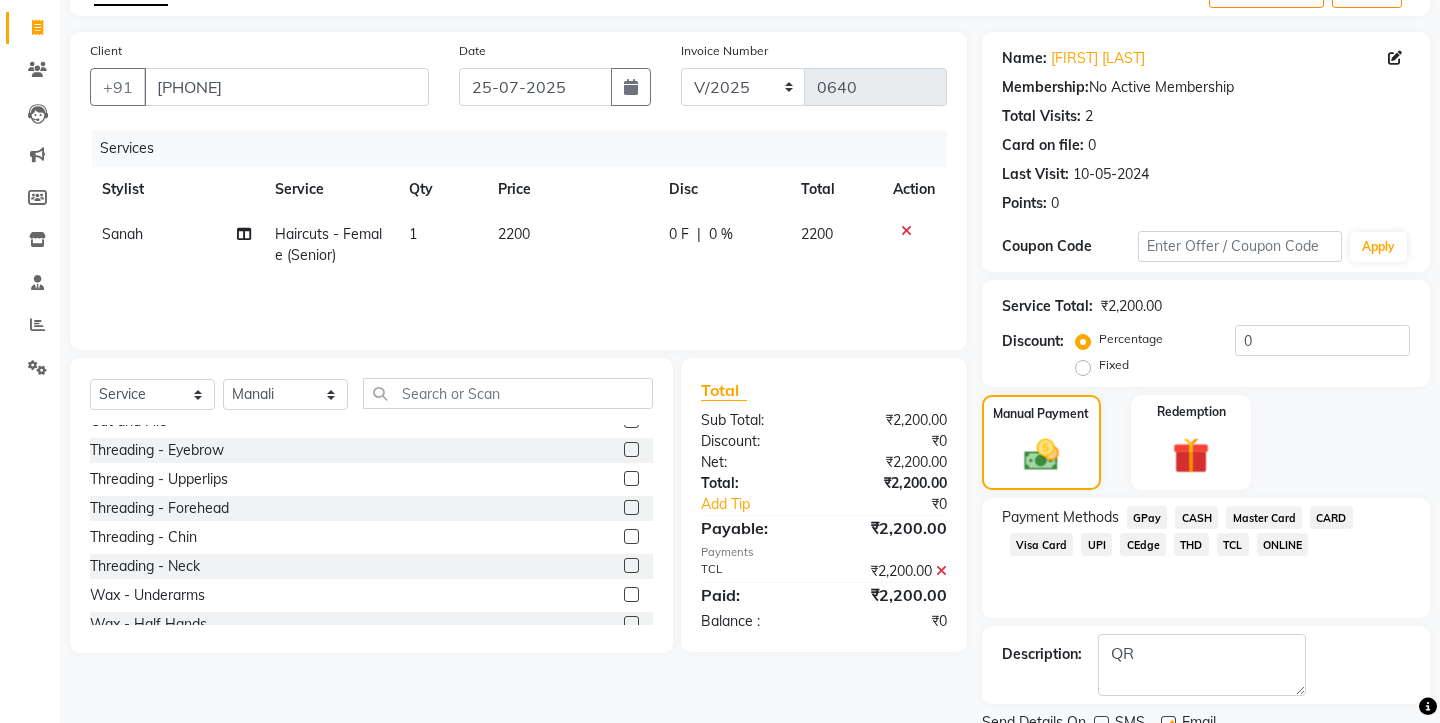click 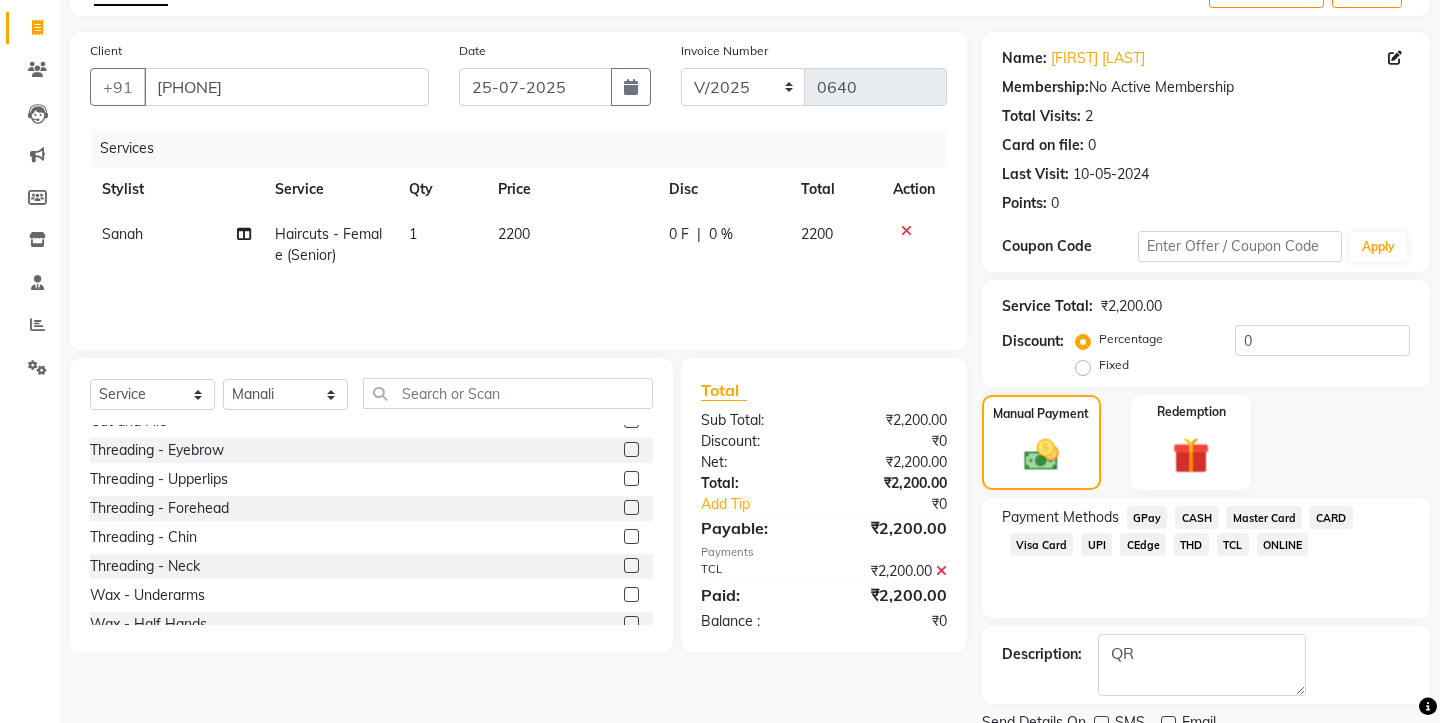 scroll, scrollTop: 175, scrollLeft: 0, axis: vertical 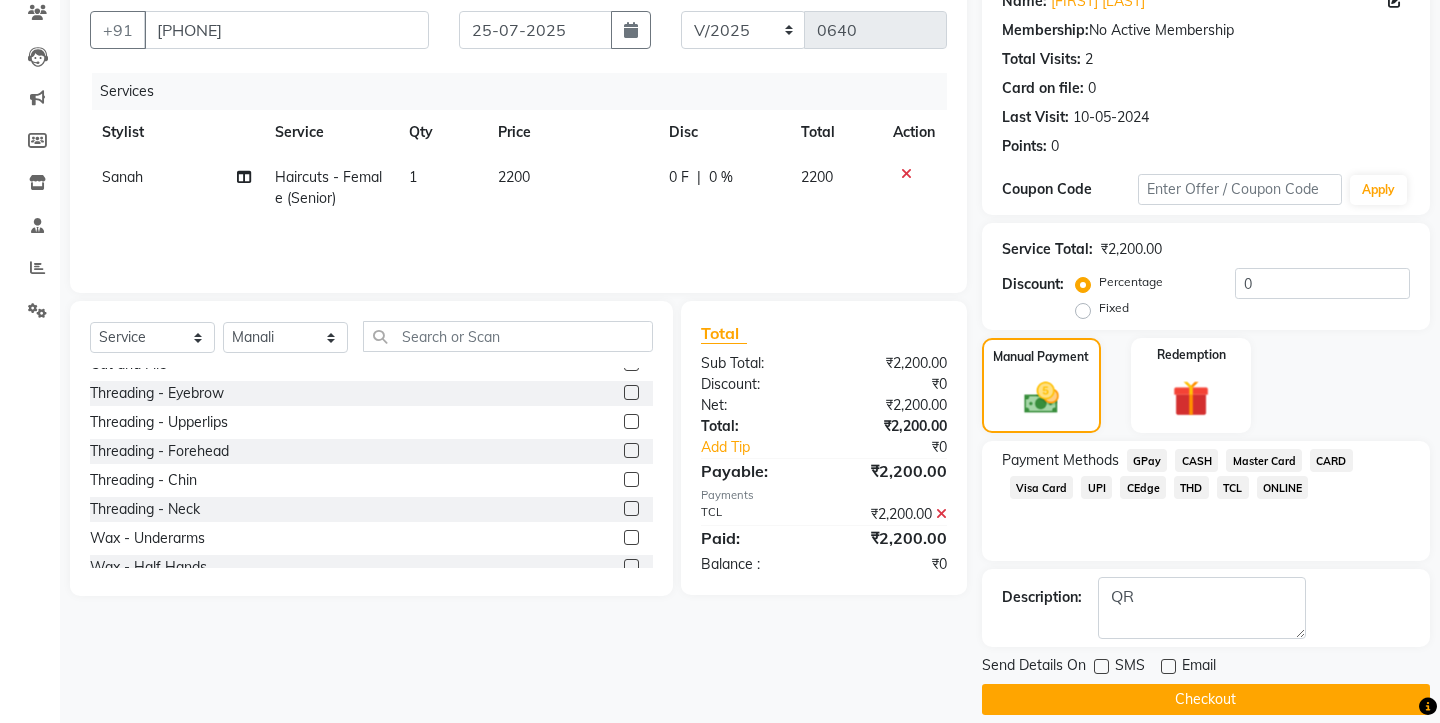 click on "Checkout" 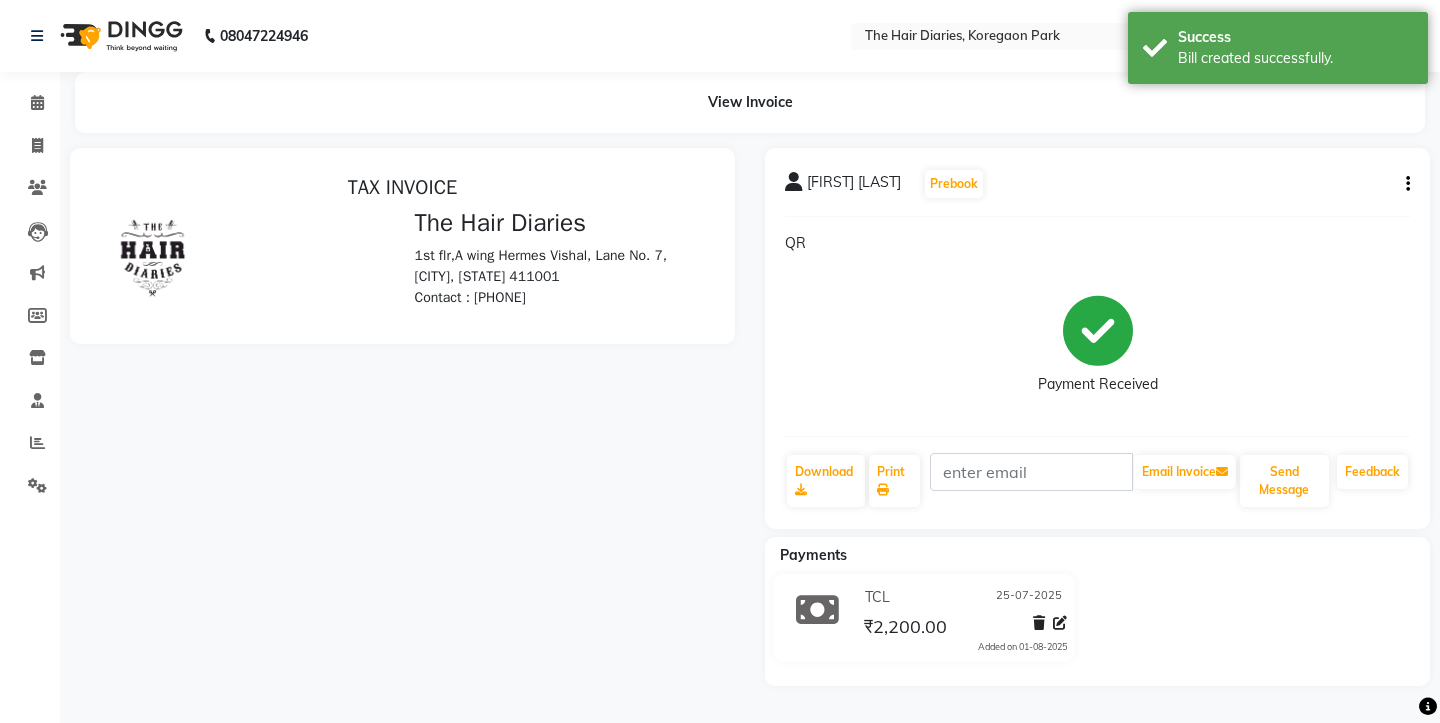 scroll, scrollTop: 0, scrollLeft: 0, axis: both 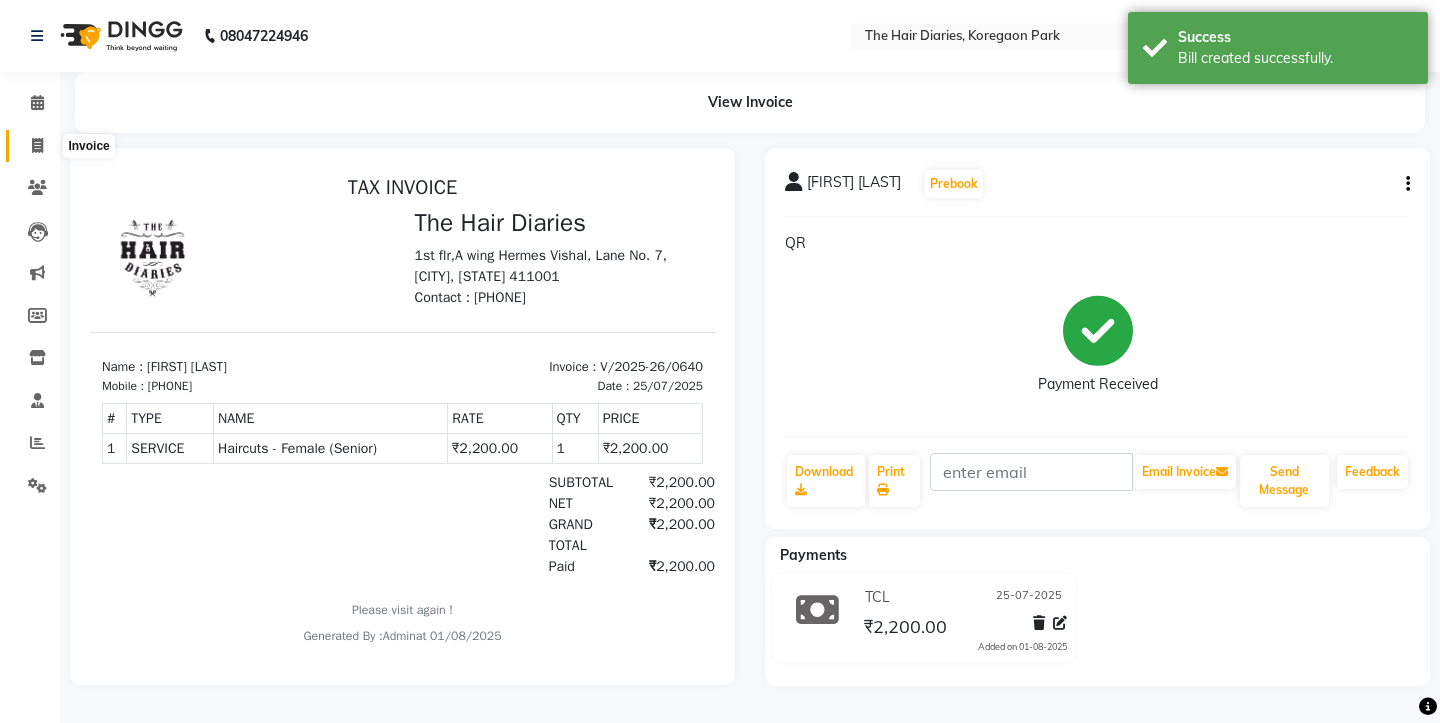 click 